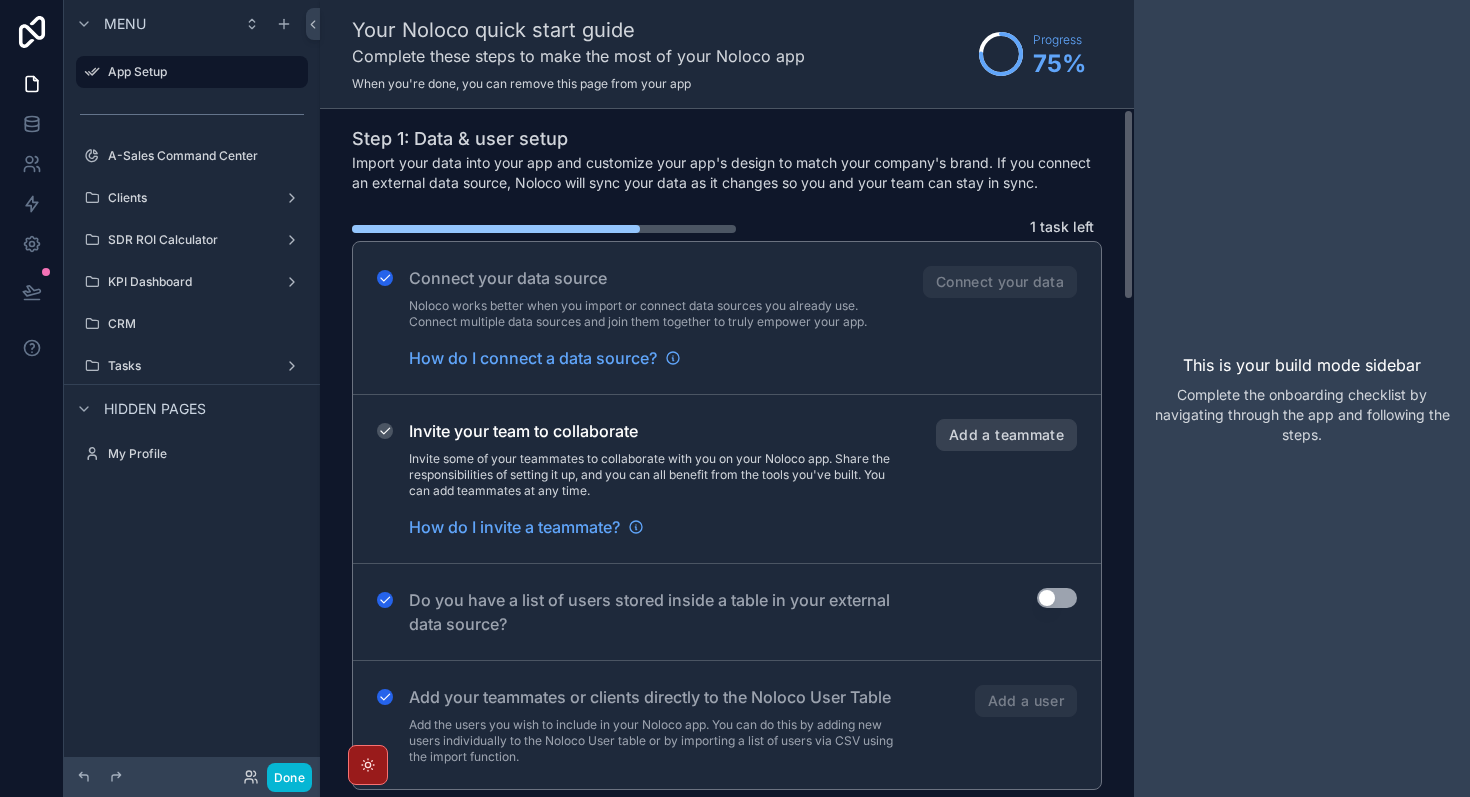 scroll, scrollTop: 0, scrollLeft: 0, axis: both 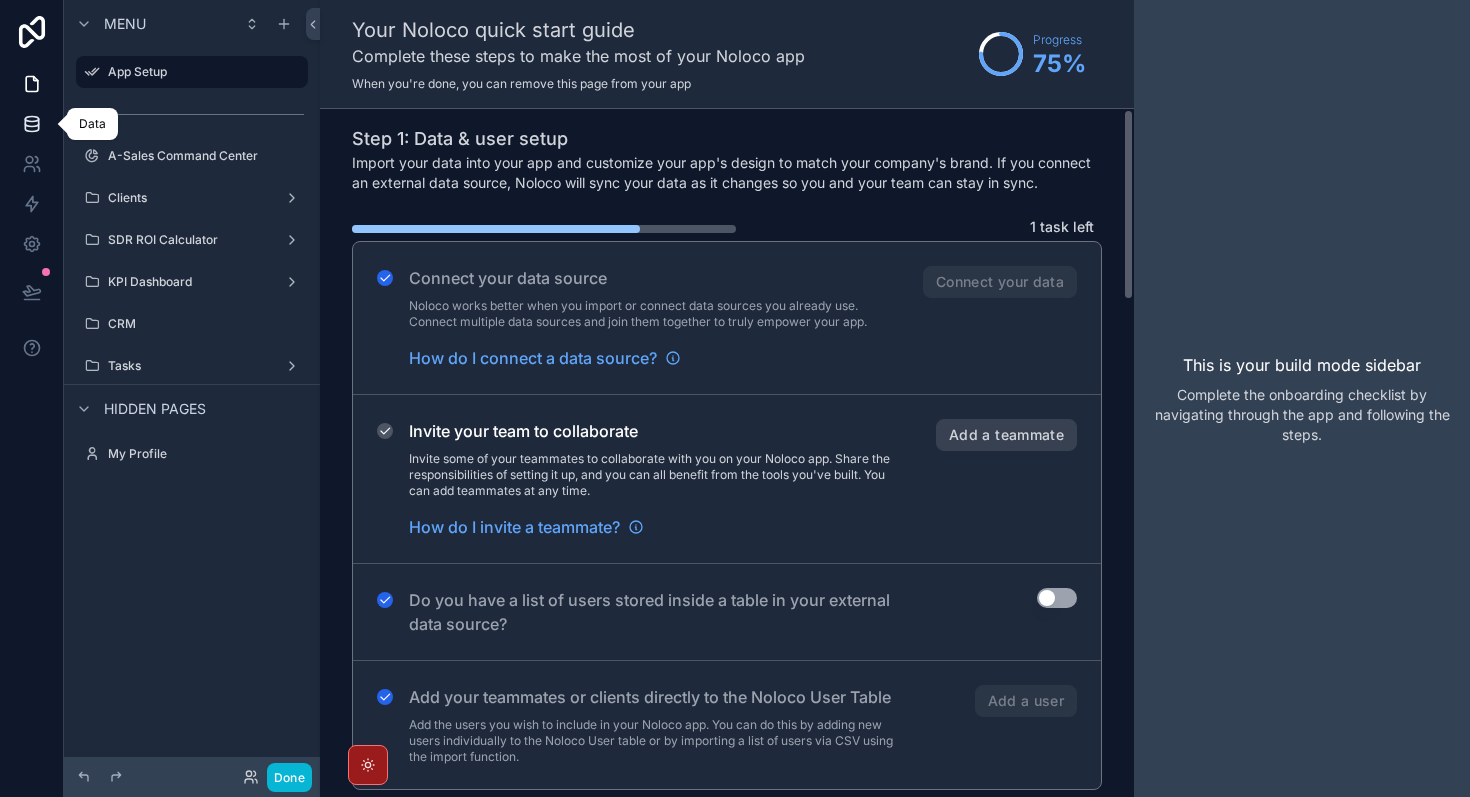 click 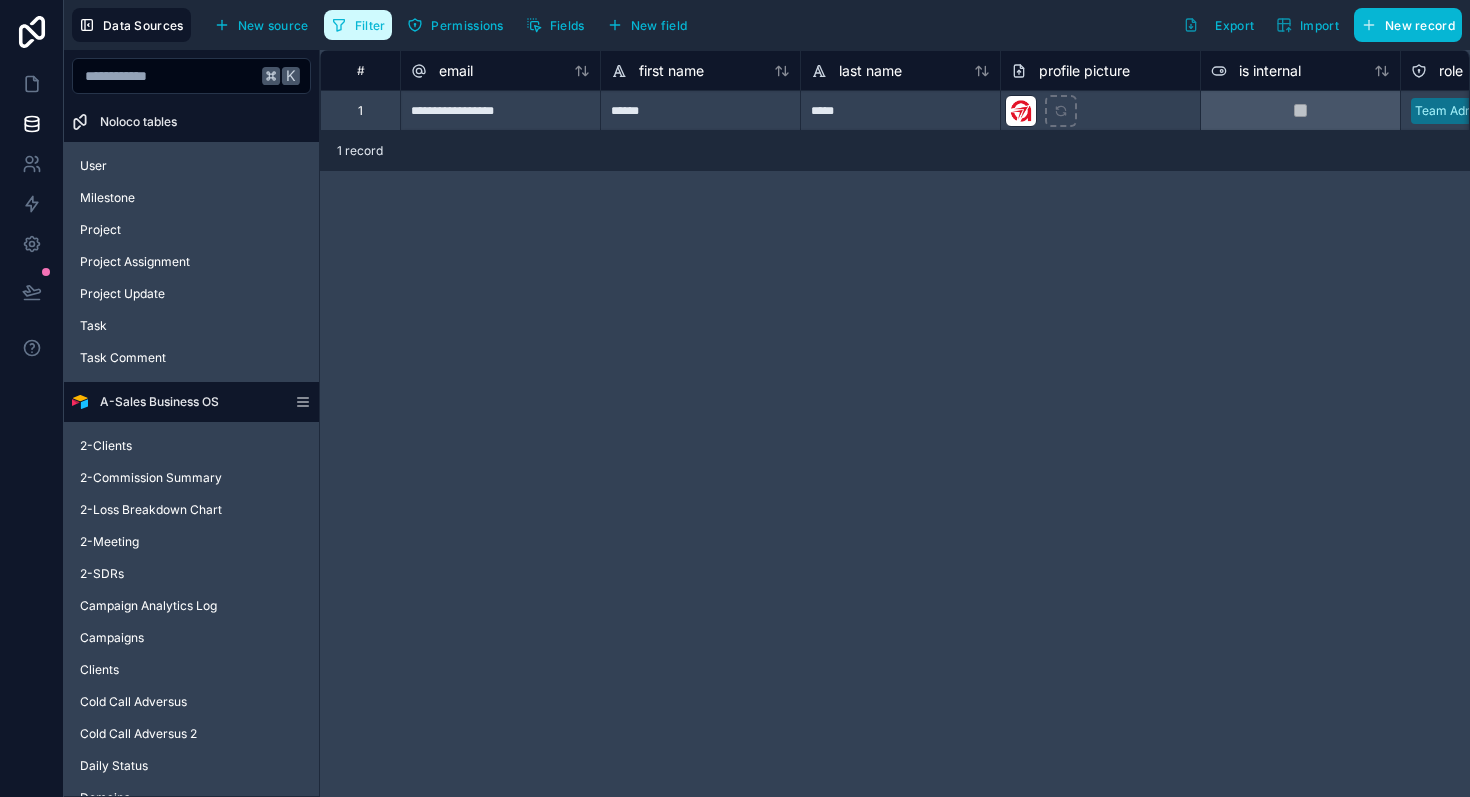 click on "Filter" at bounding box center [358, 25] 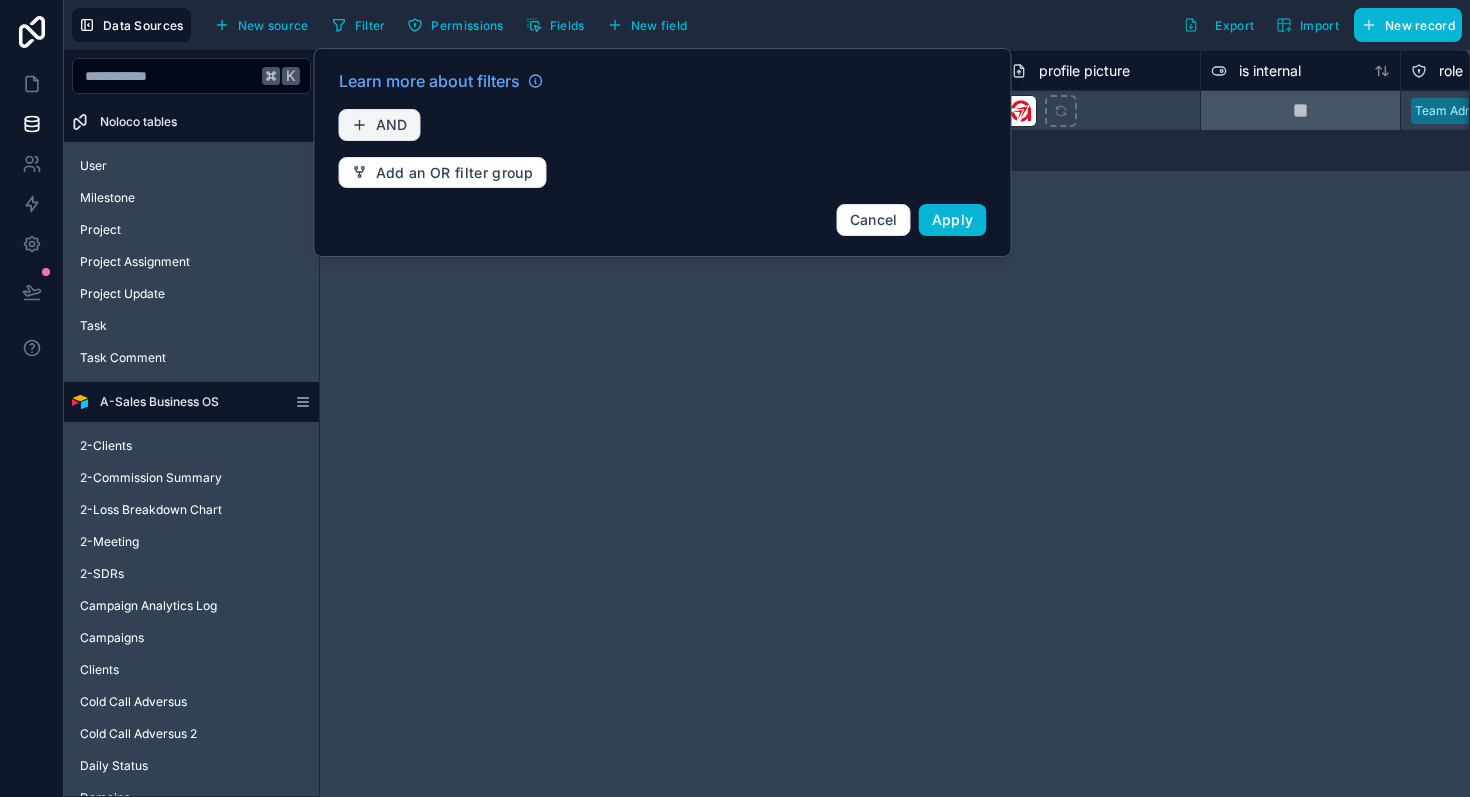 click on "AND" at bounding box center (392, 125) 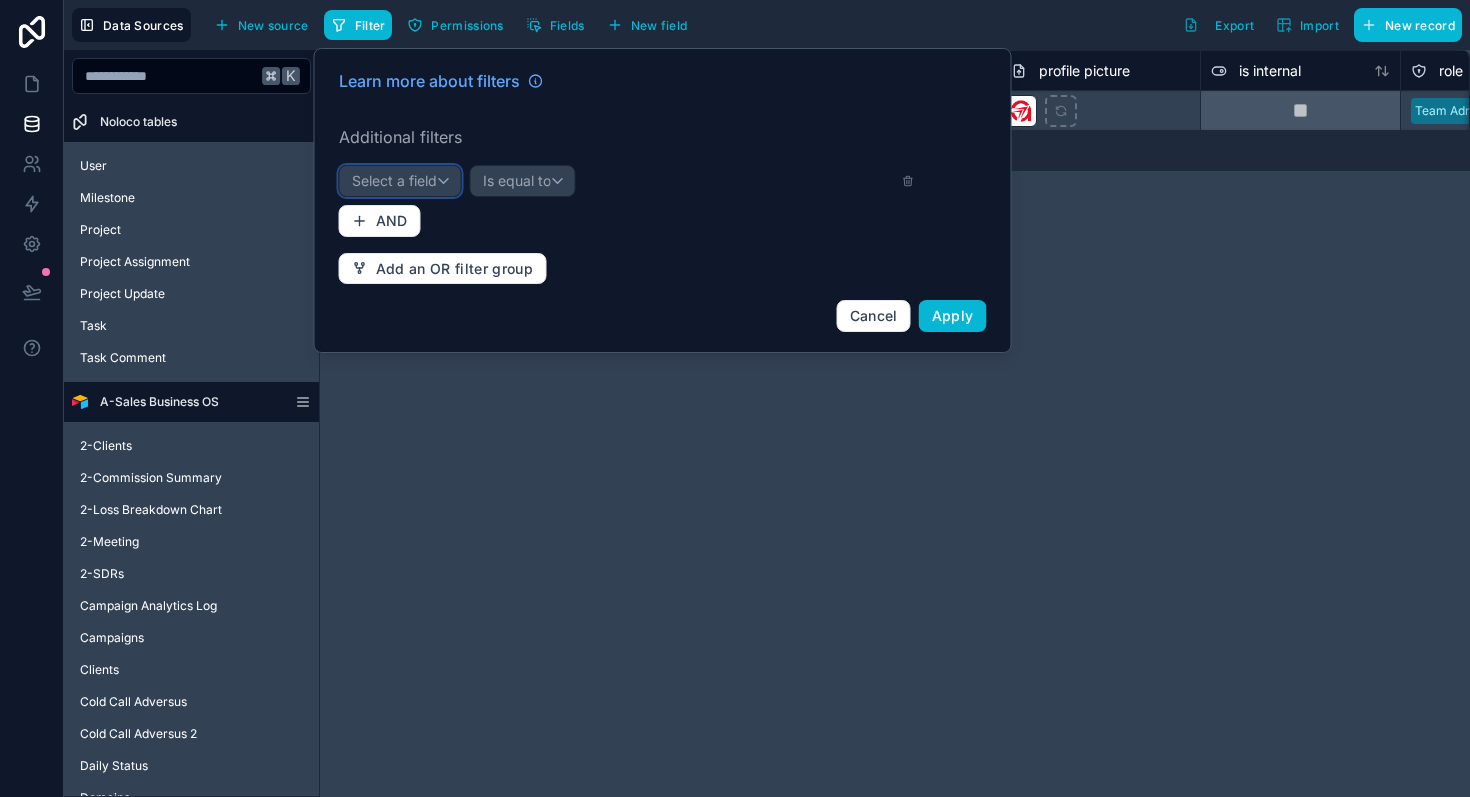 click on "Select a field" at bounding box center (394, 180) 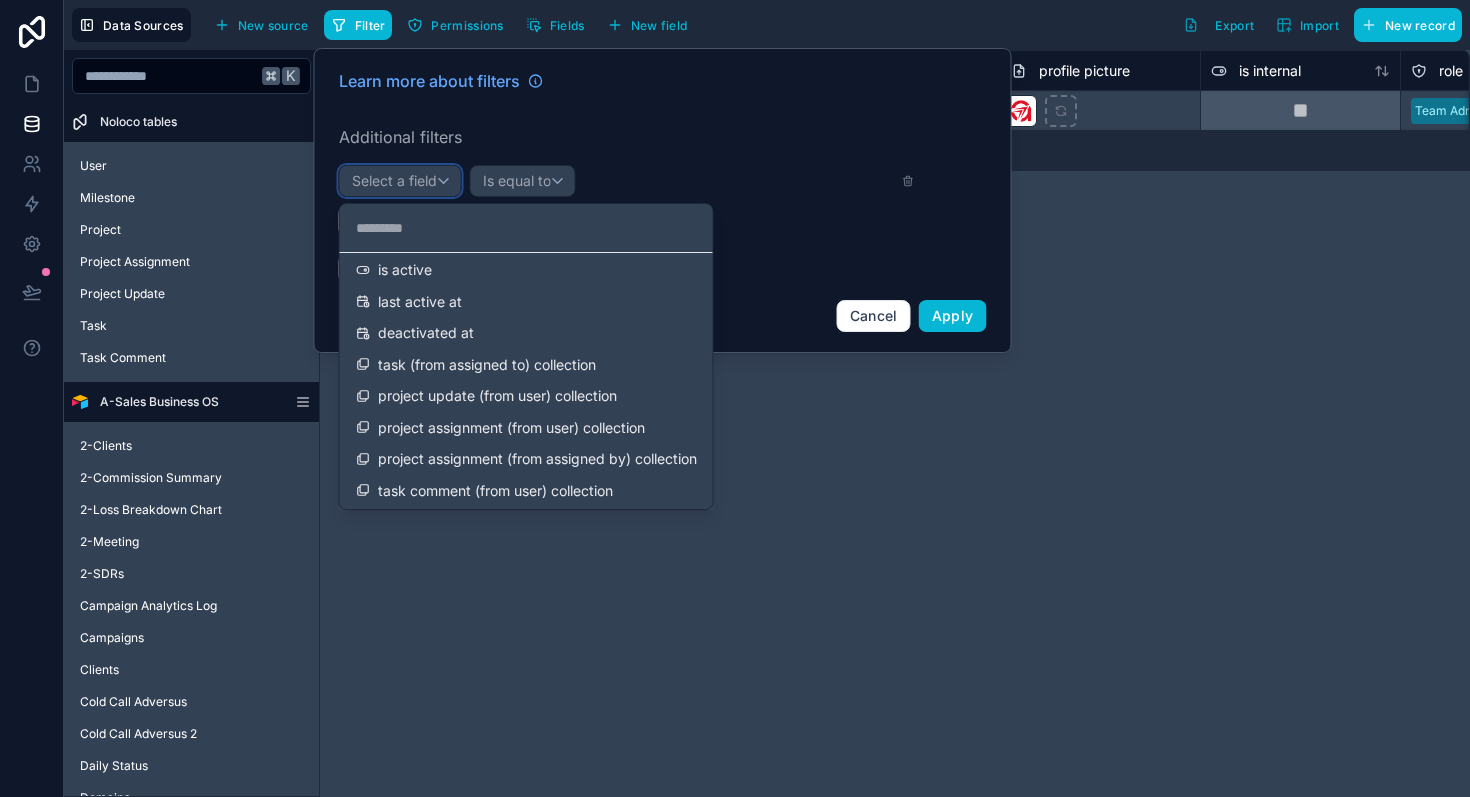 scroll, scrollTop: 0, scrollLeft: 0, axis: both 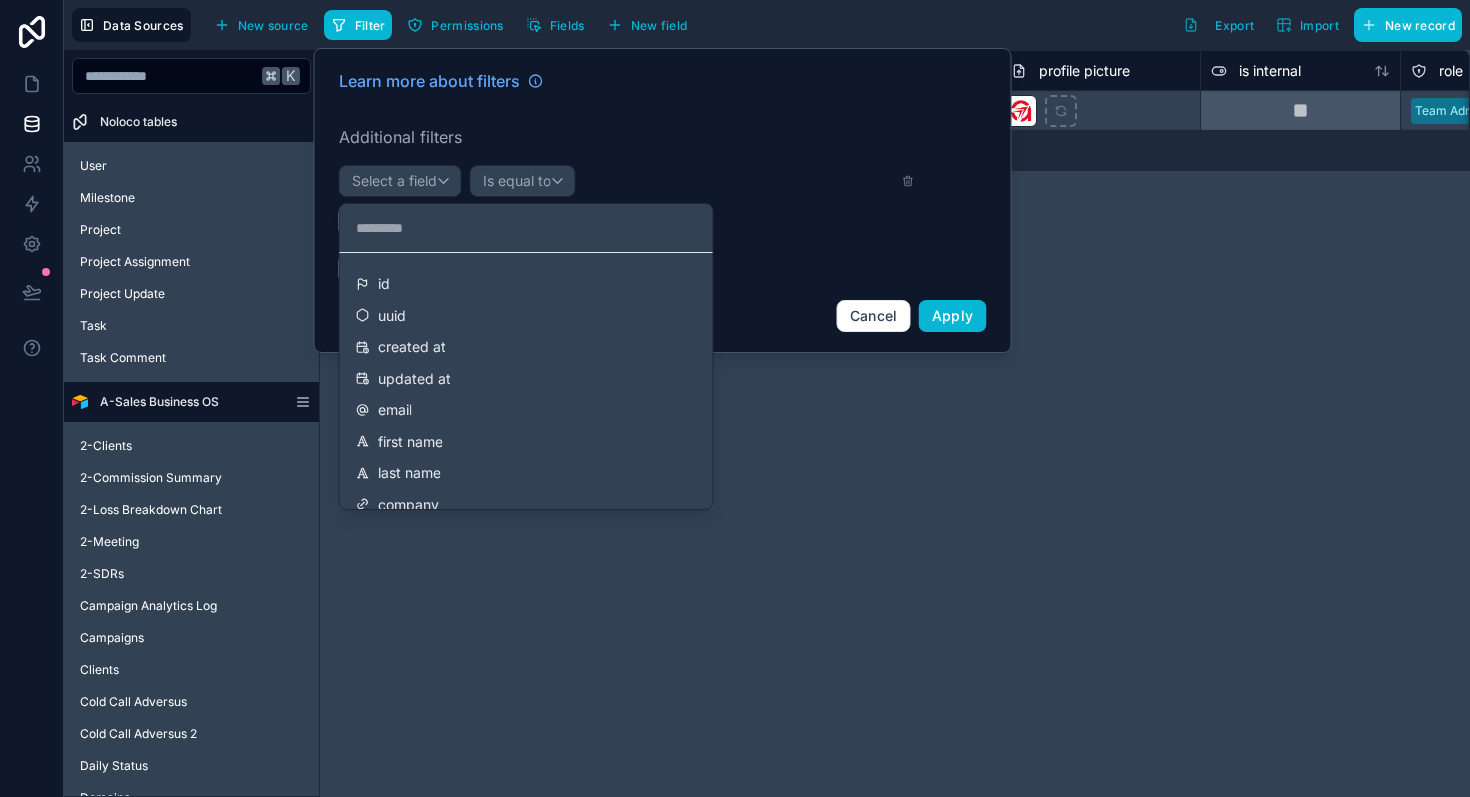 click at bounding box center (663, 200) 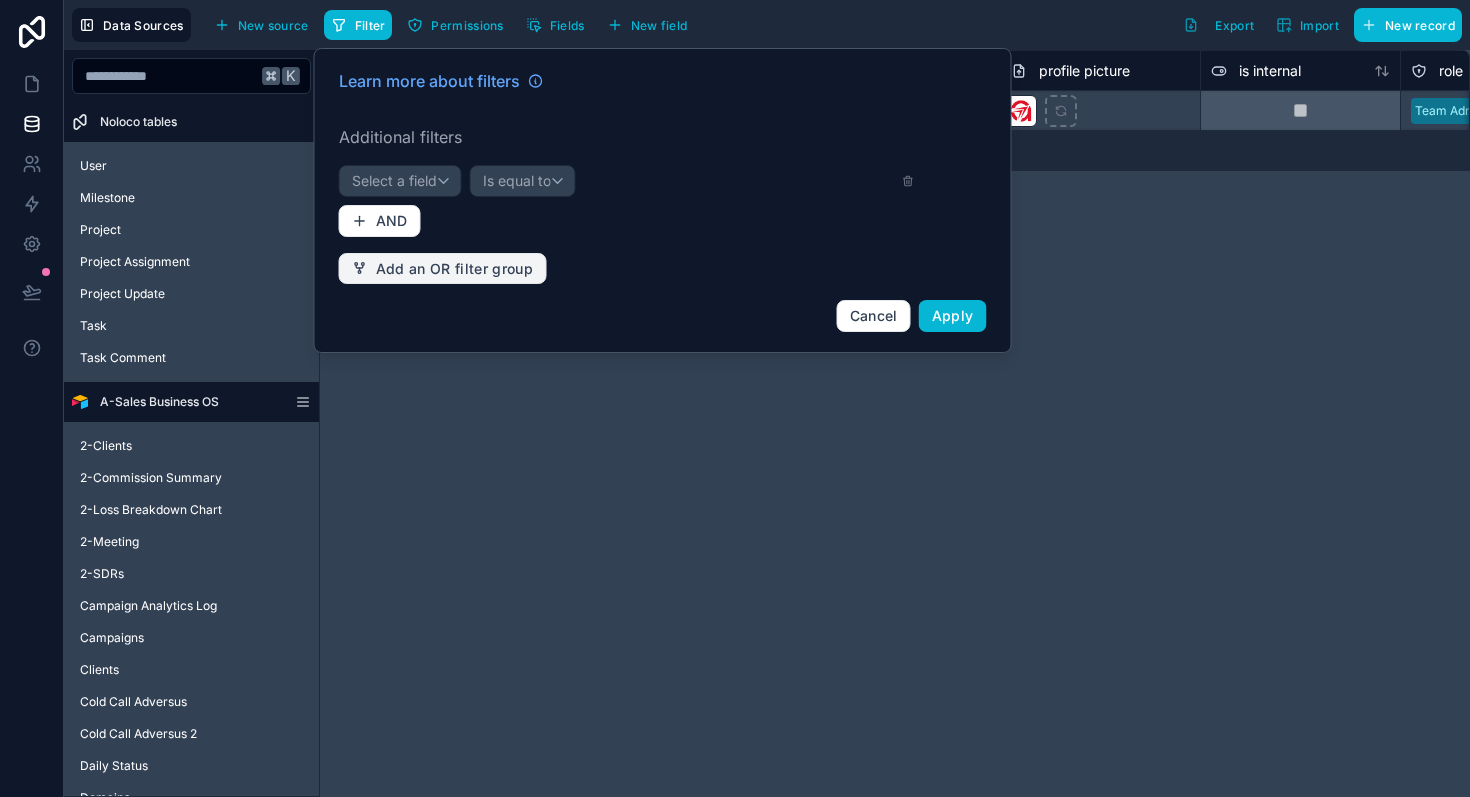 click on "Add an OR filter group" at bounding box center (443, 269) 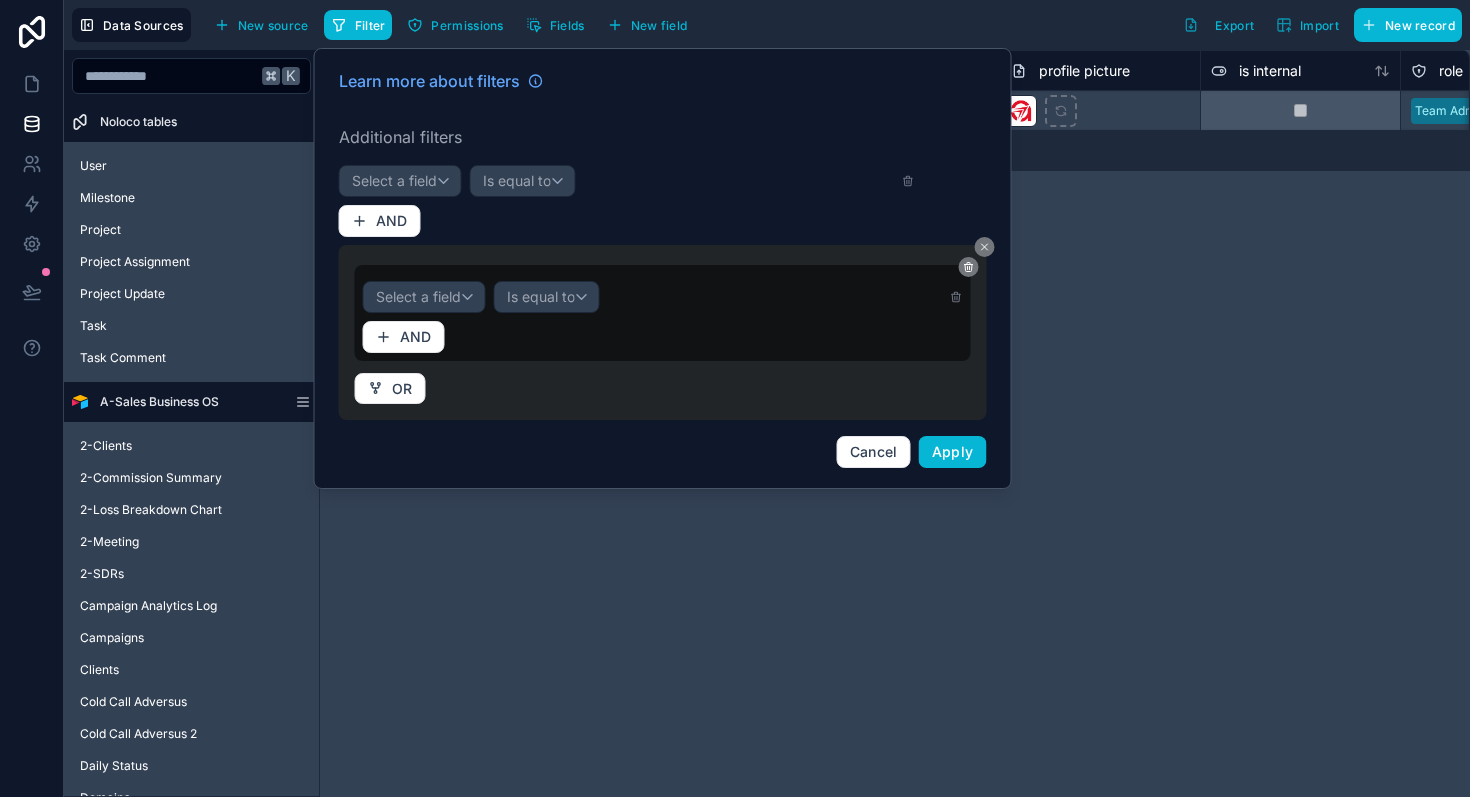 click on "Select a field Is equal to AND" at bounding box center (663, 313) 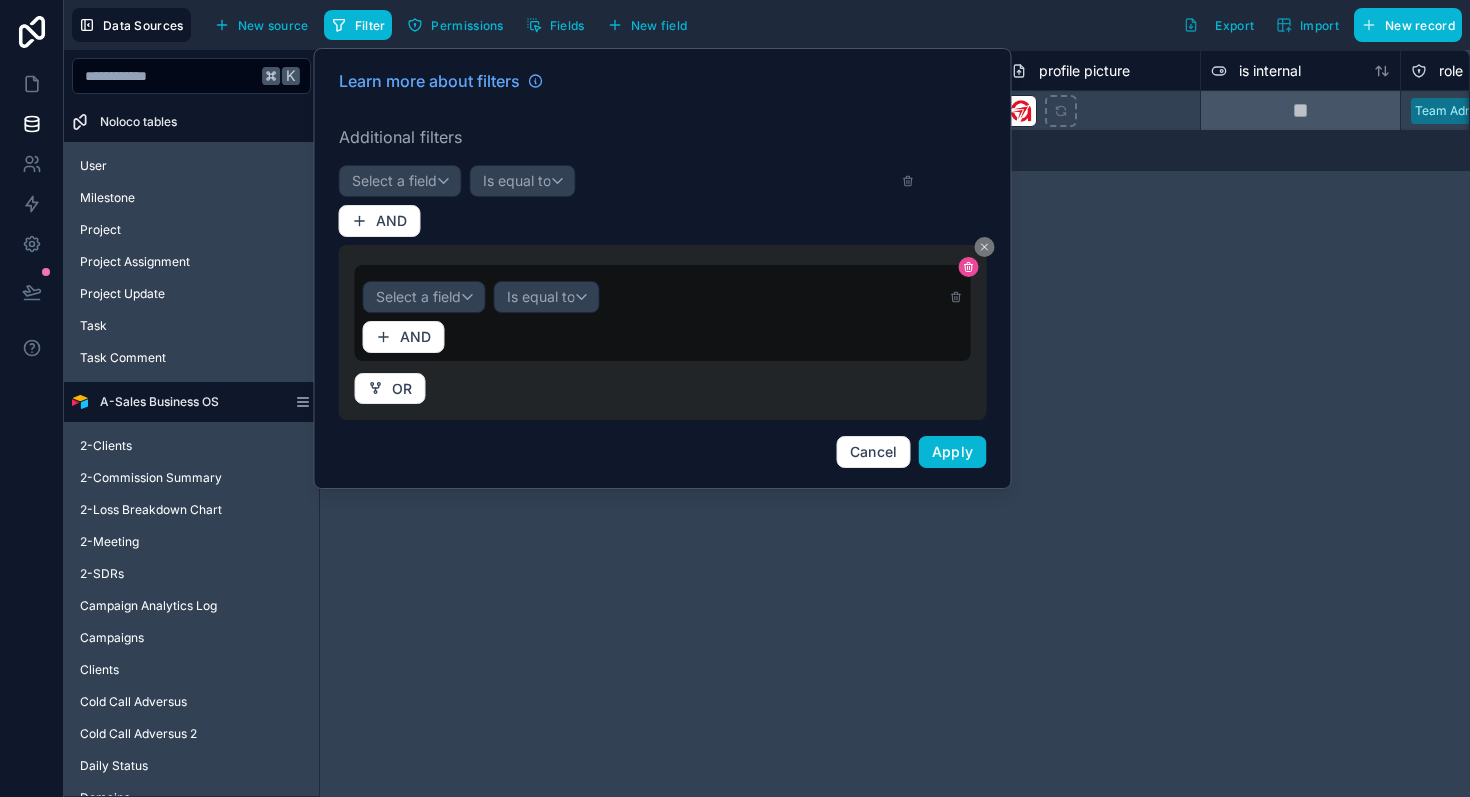 click at bounding box center (969, 267) 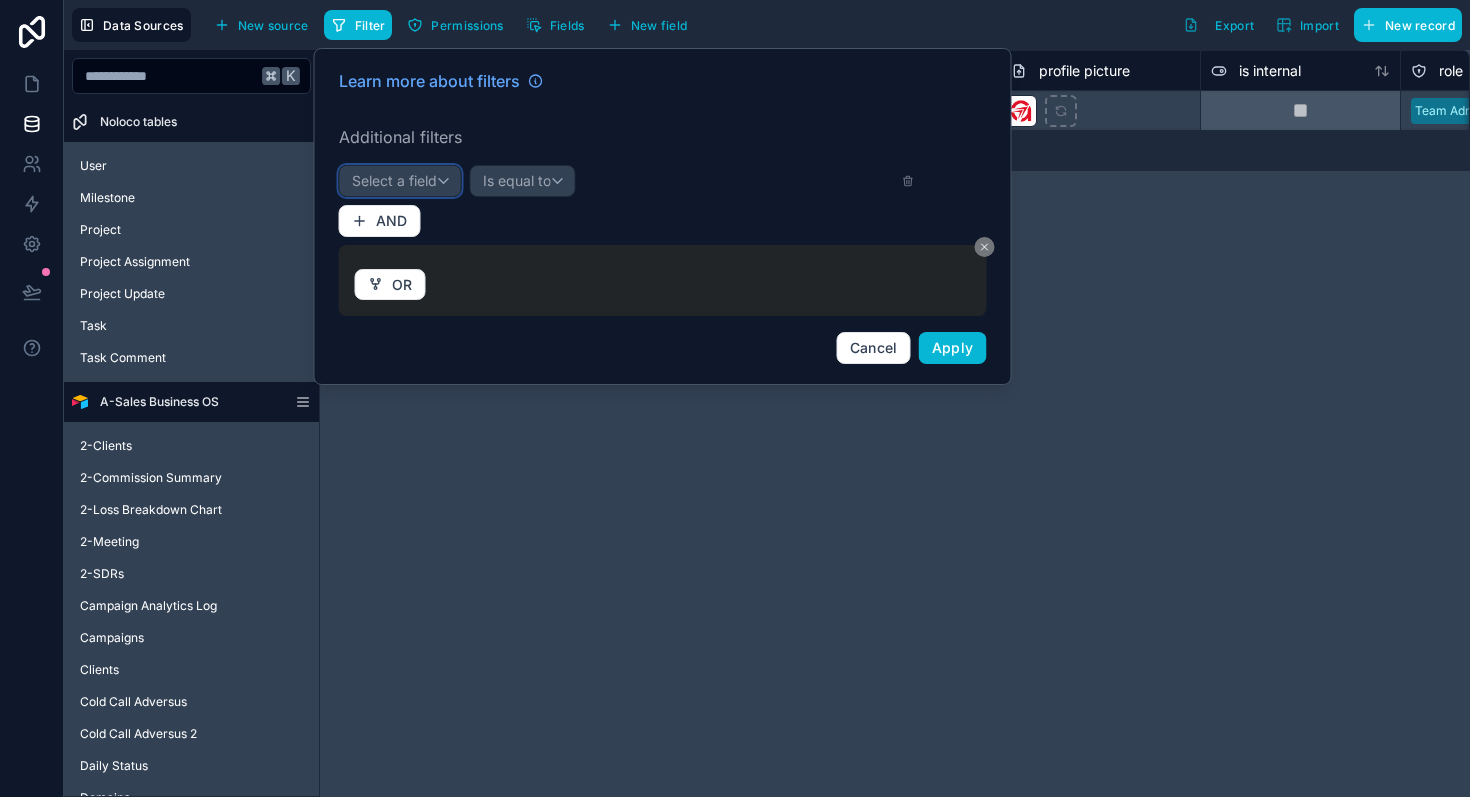 click on "Select a field" at bounding box center (394, 180) 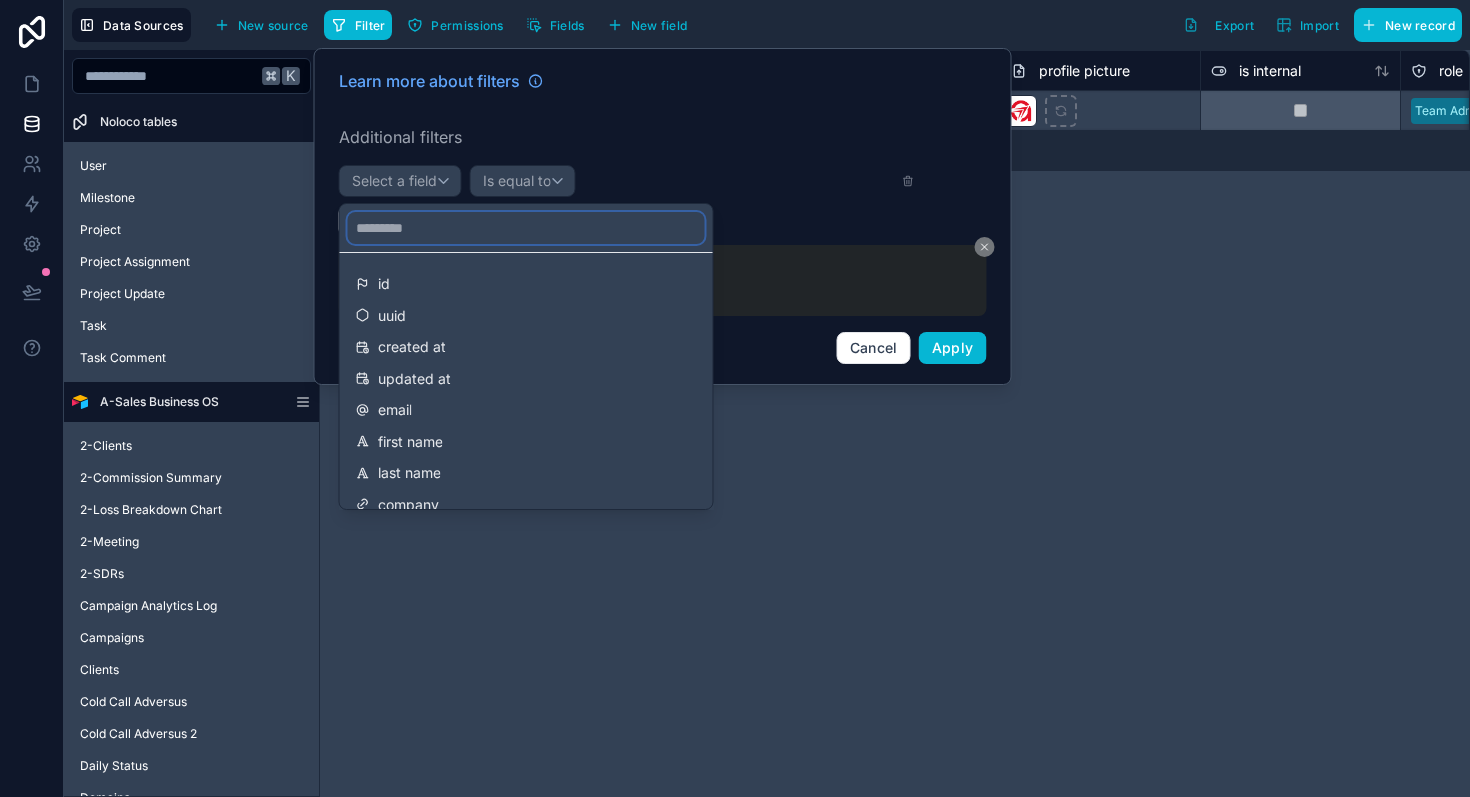 click at bounding box center (526, 228) 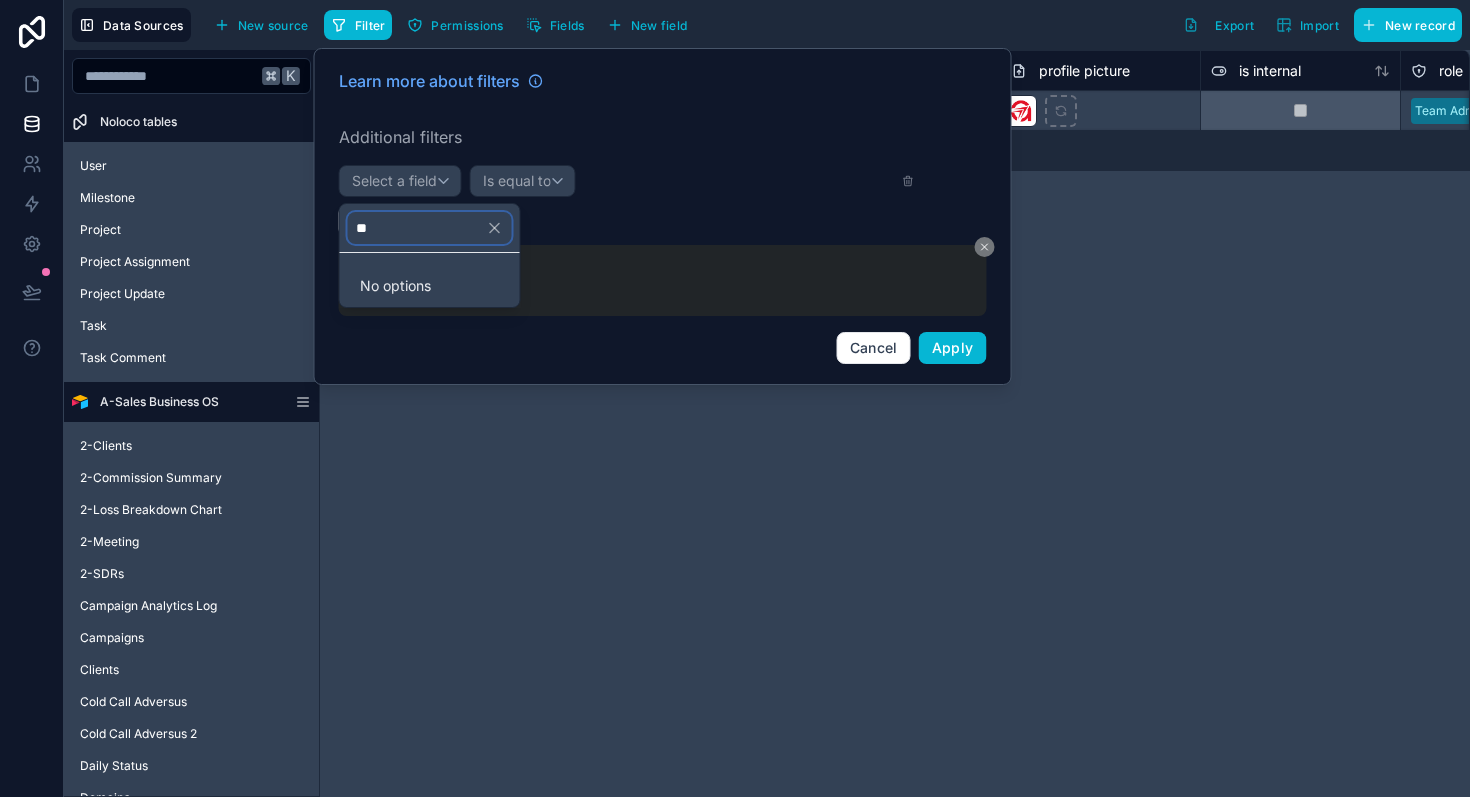 type on "*" 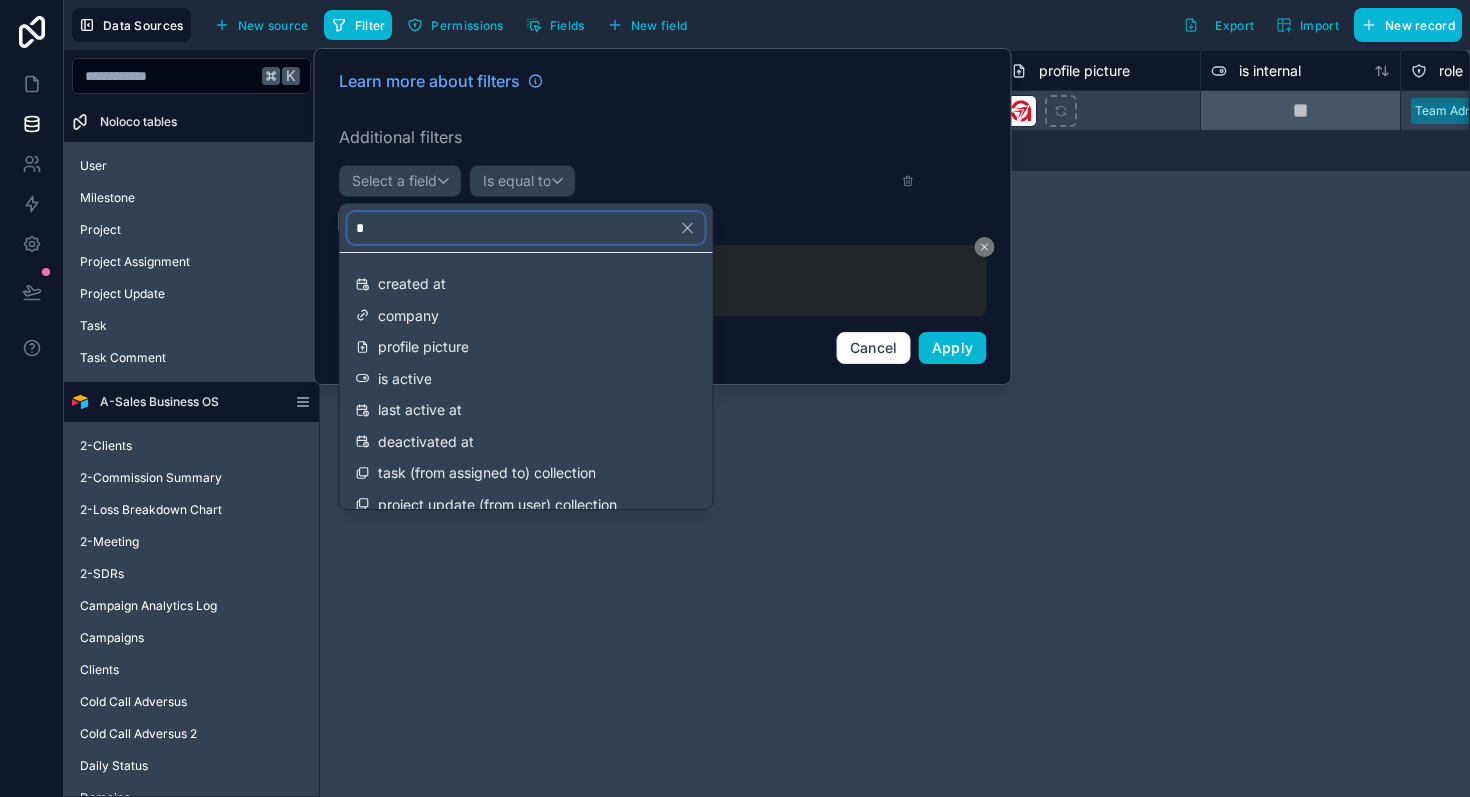 type 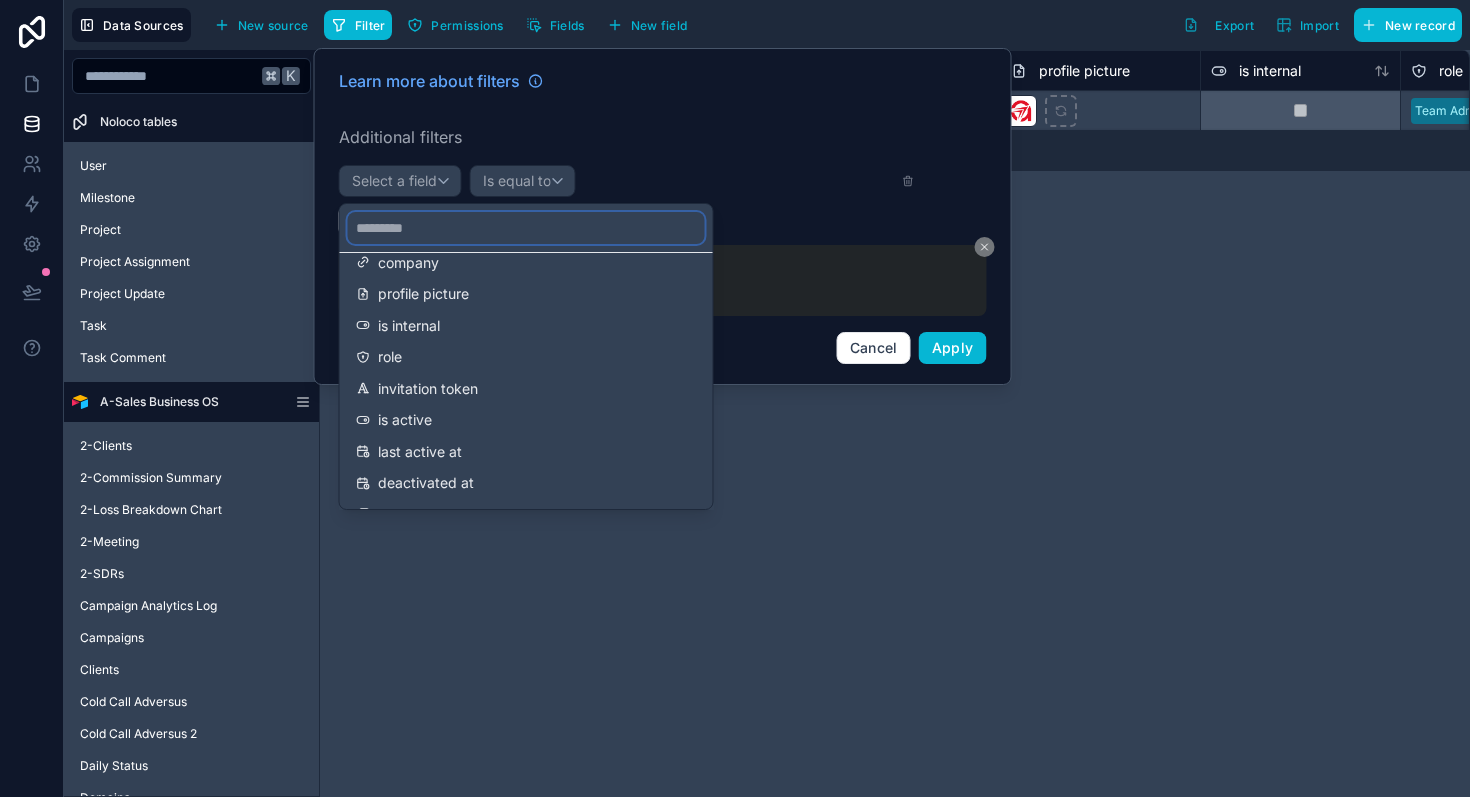 scroll, scrollTop: 246, scrollLeft: 0, axis: vertical 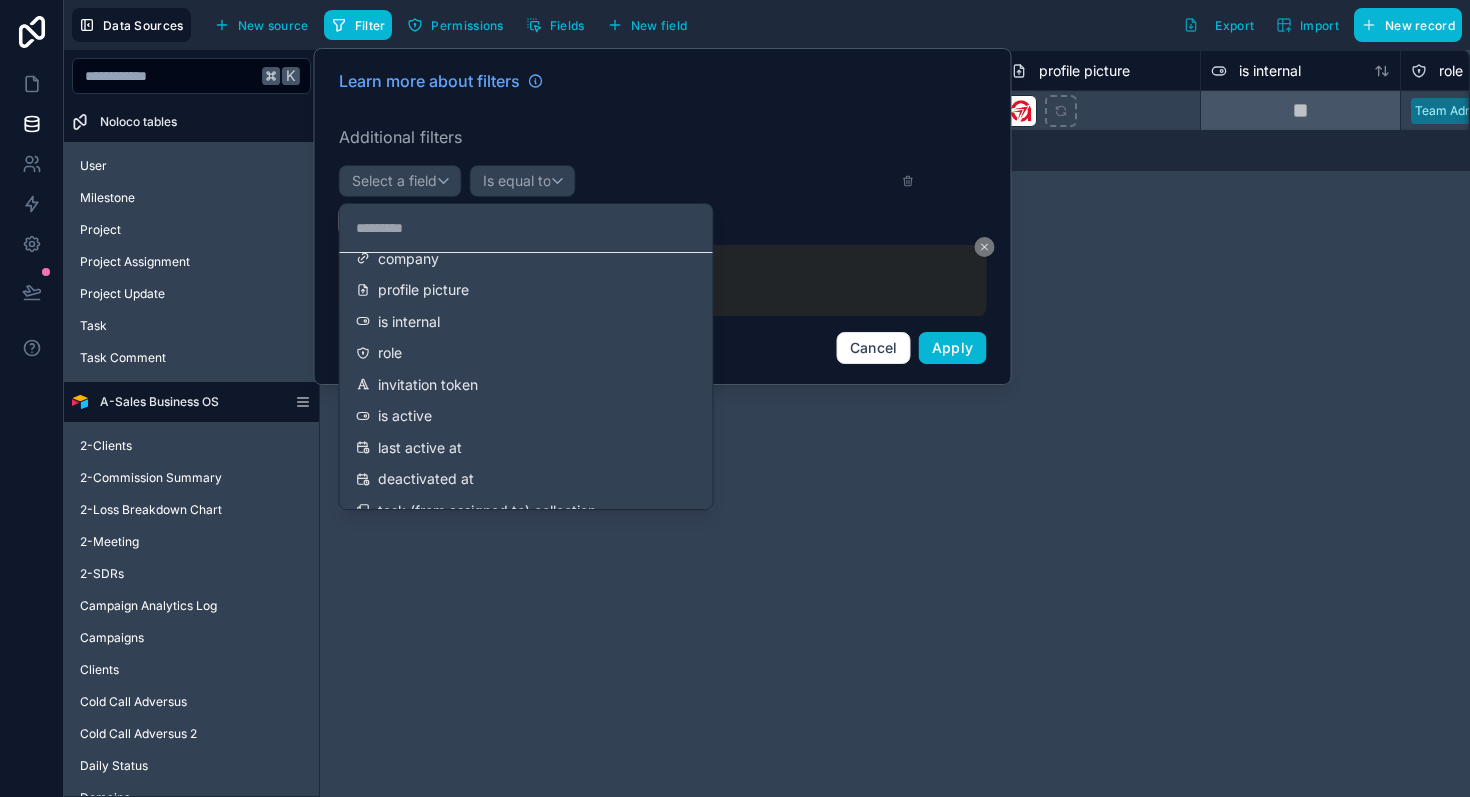 click at bounding box center [663, 216] 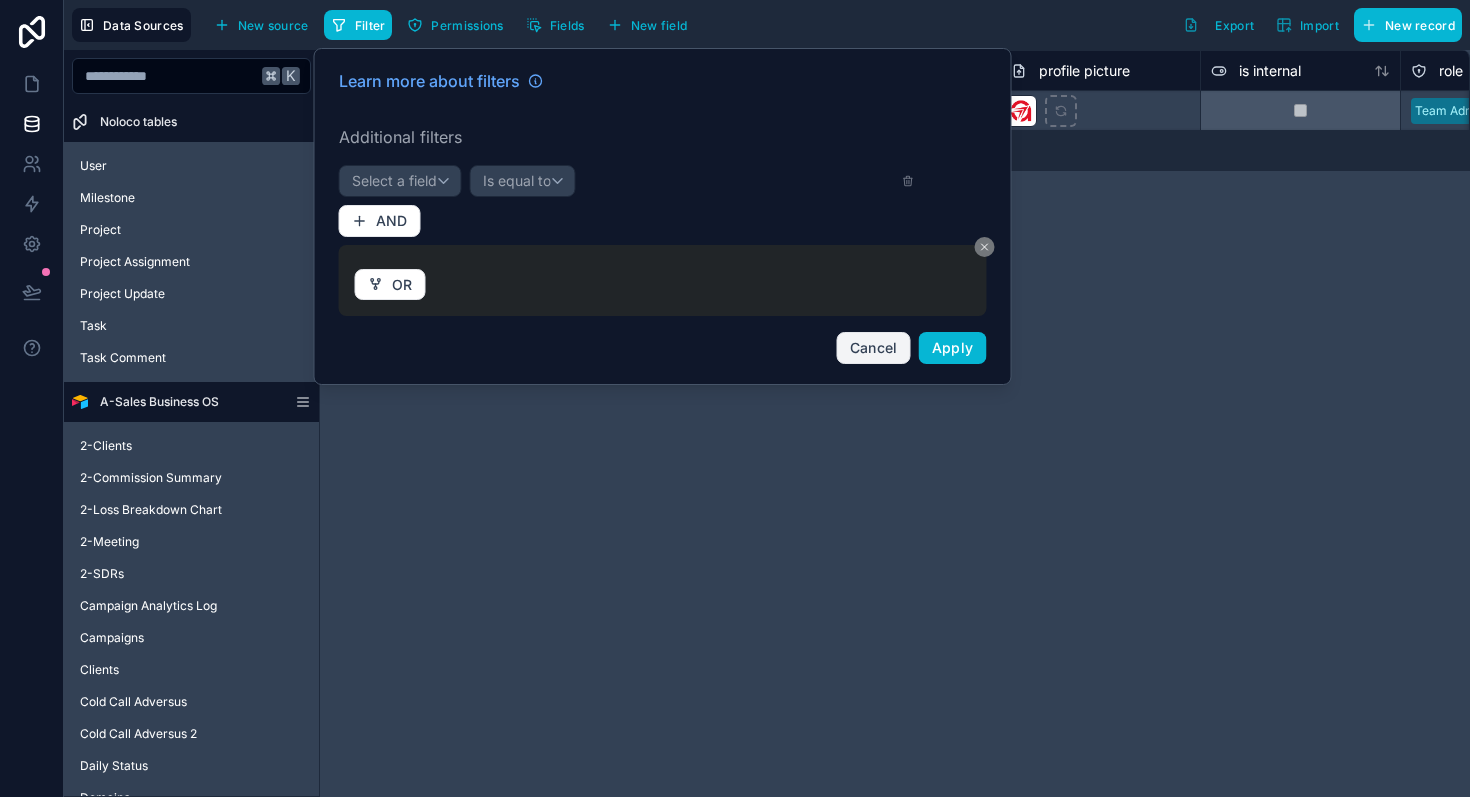 click on "Cancel" at bounding box center [874, 347] 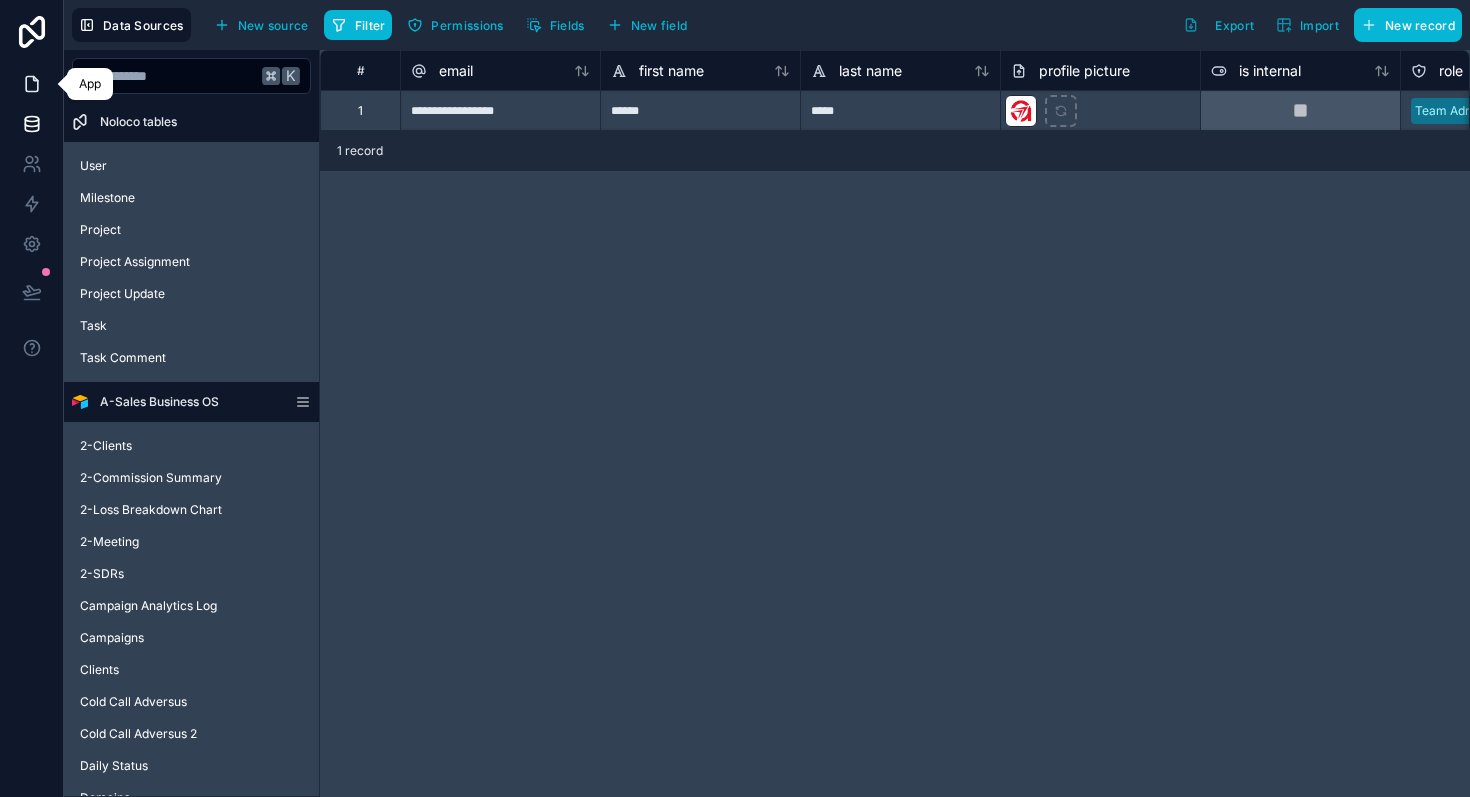 click at bounding box center [31, 84] 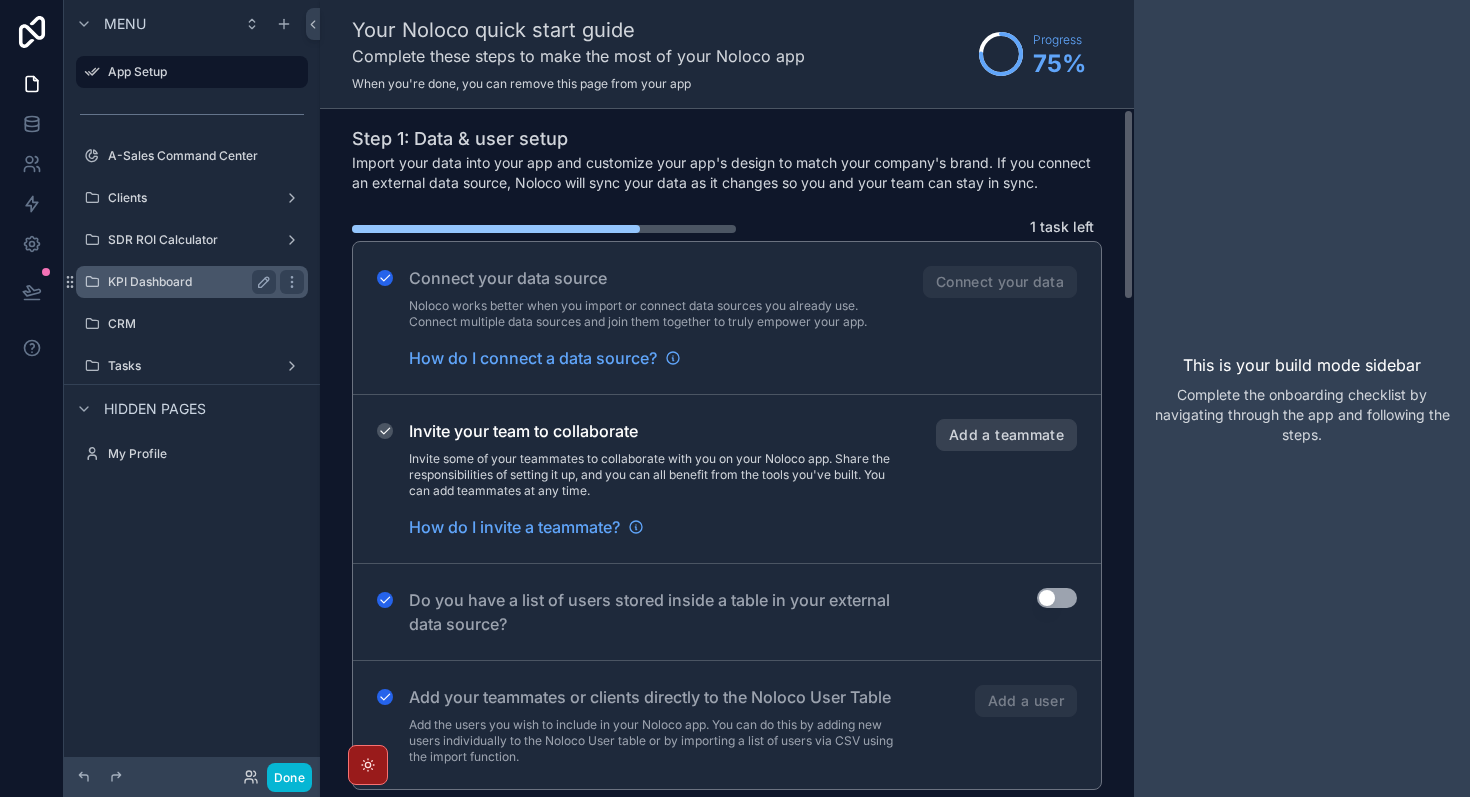 click on "KPI Dashboard" at bounding box center (188, 282) 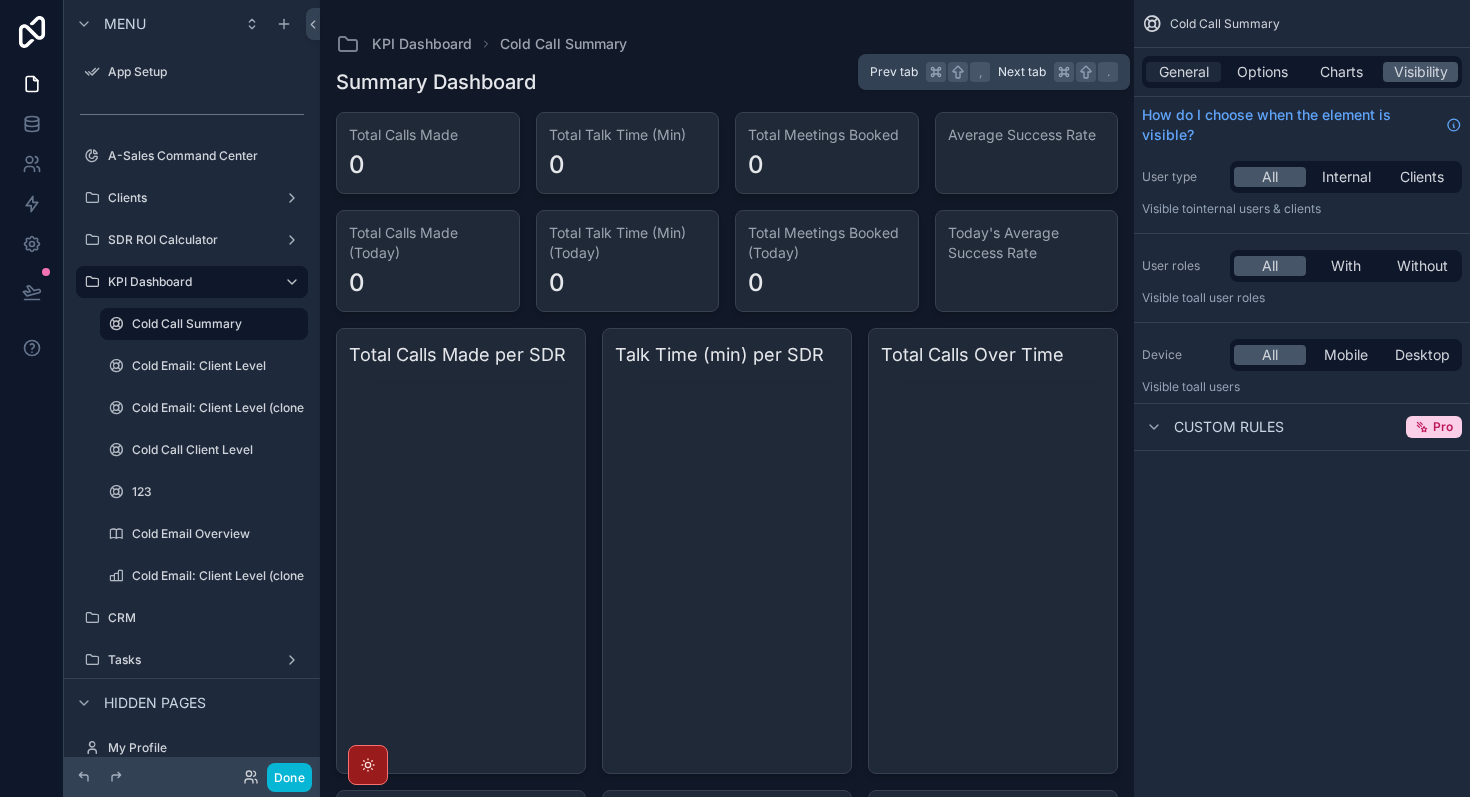 click on "General" at bounding box center [1183, 72] 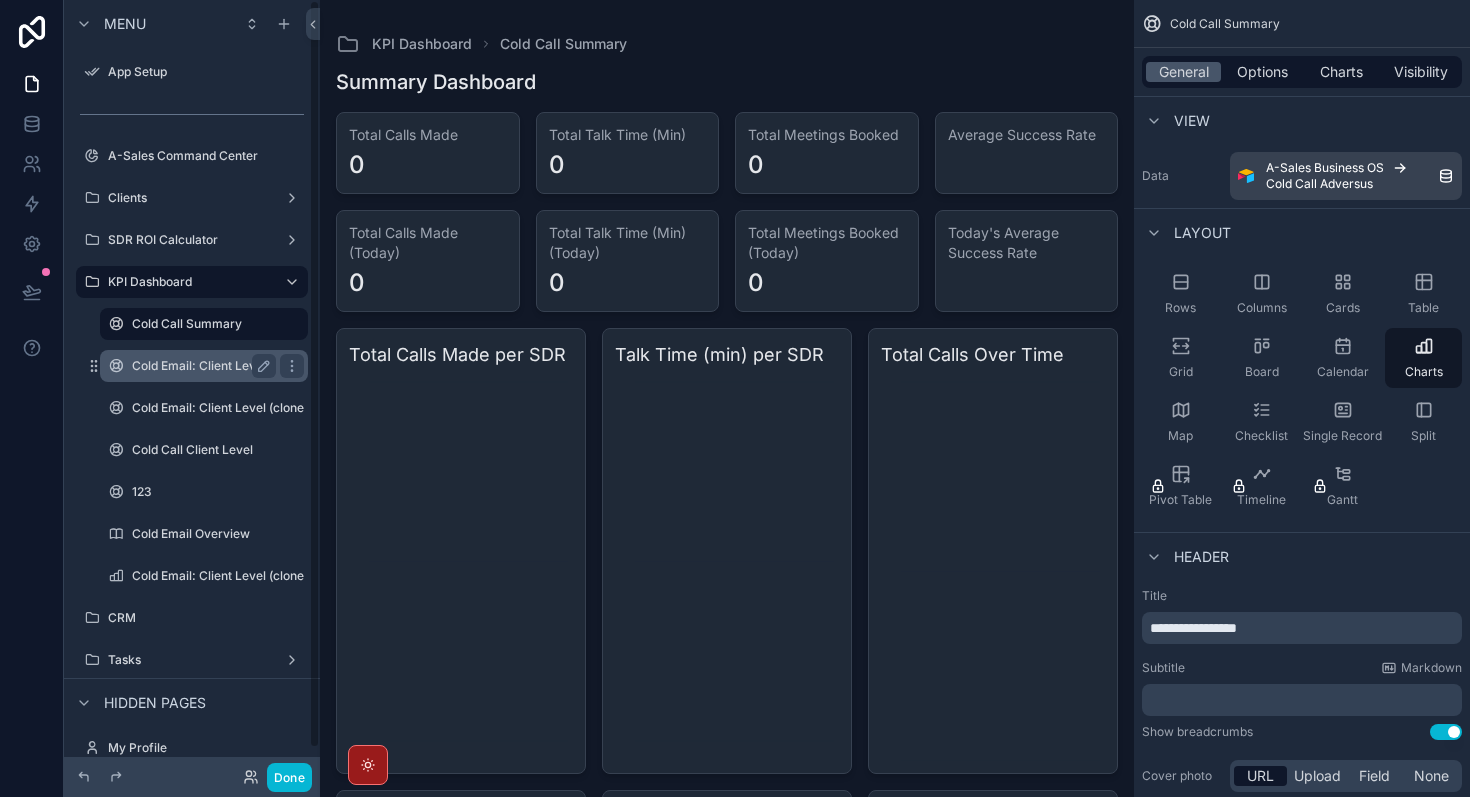 click on "Cold Email: Client Level" at bounding box center [200, 366] 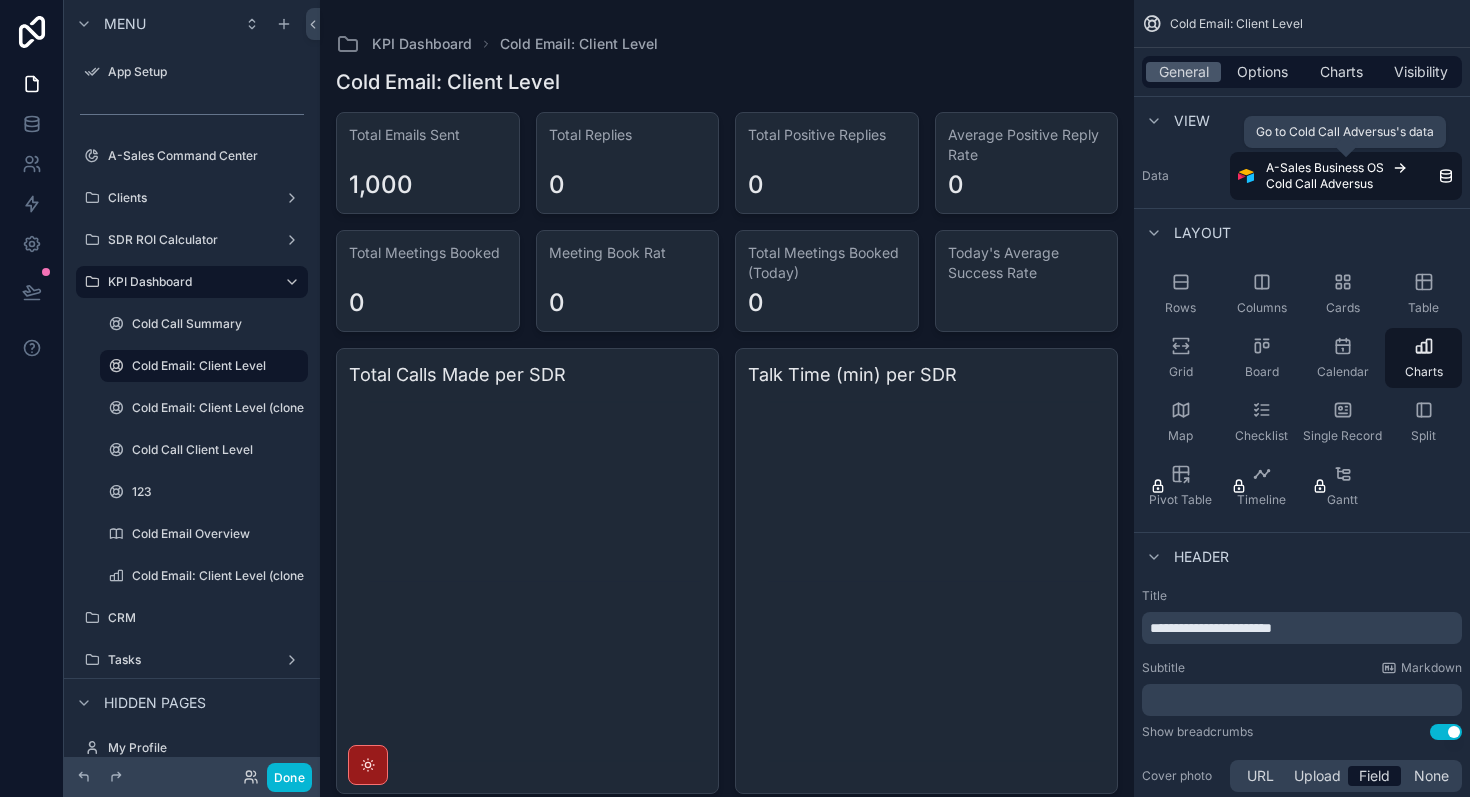 click on "Cold Call Adversus" at bounding box center (1319, 184) 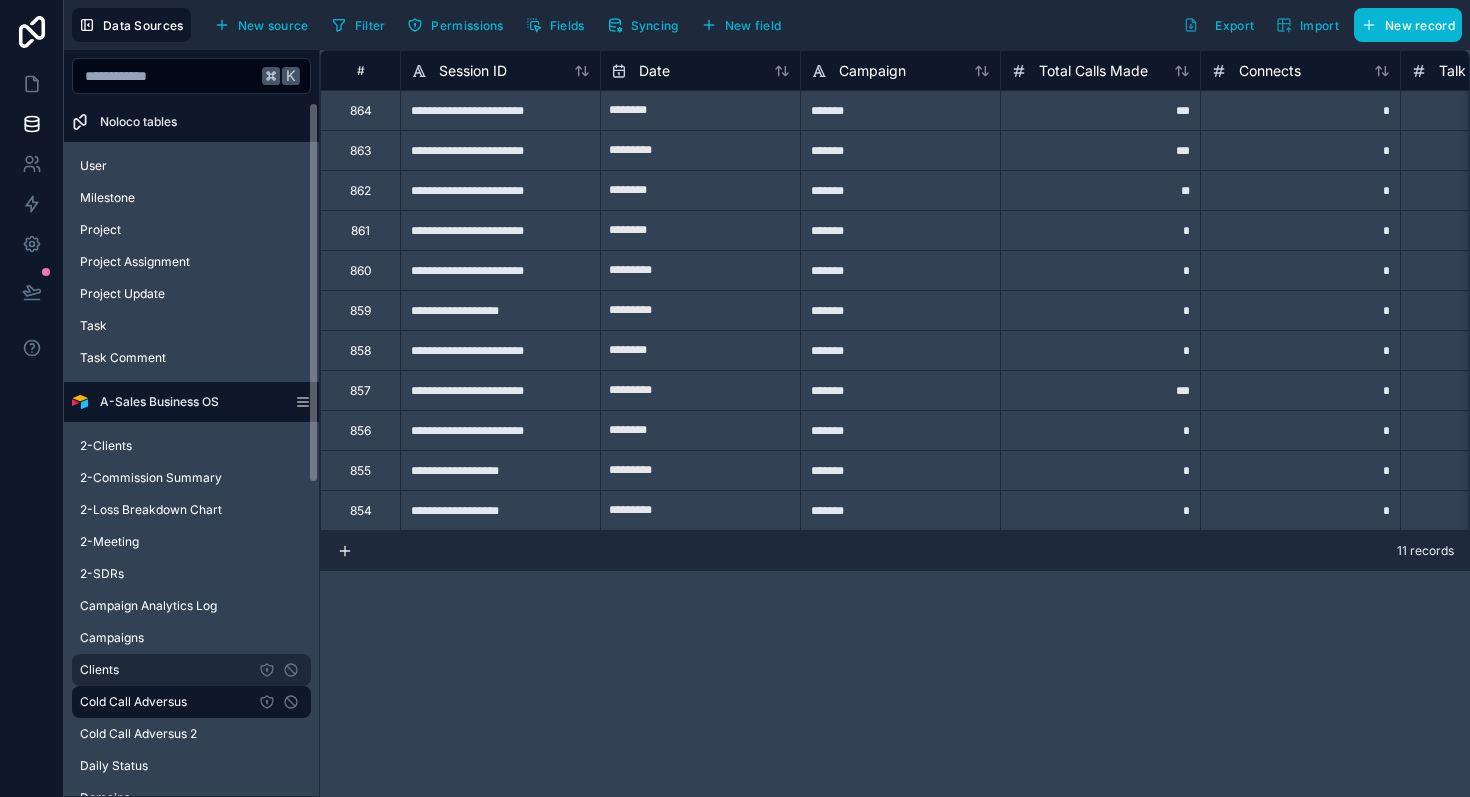 click on "Clients" at bounding box center [191, 670] 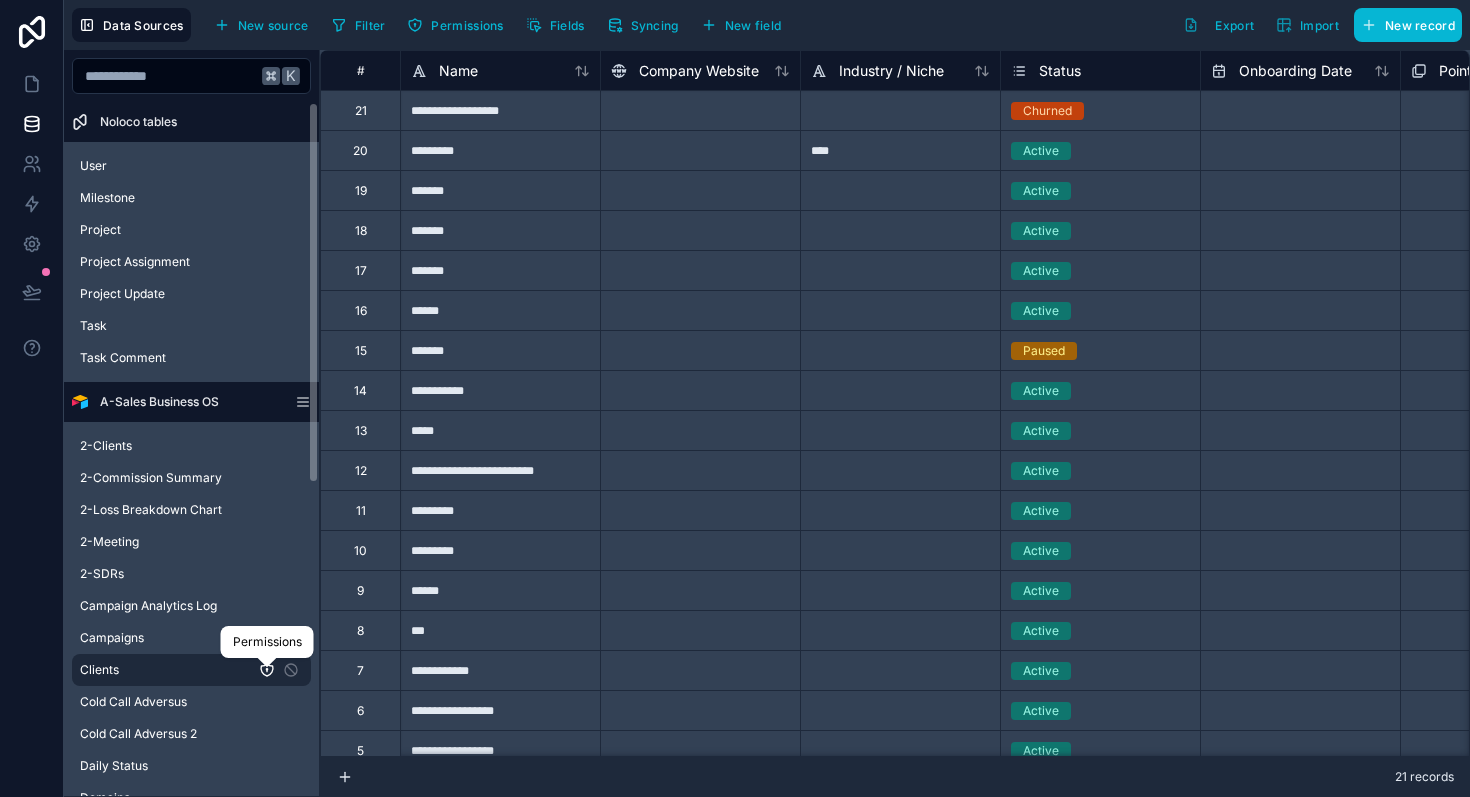 click 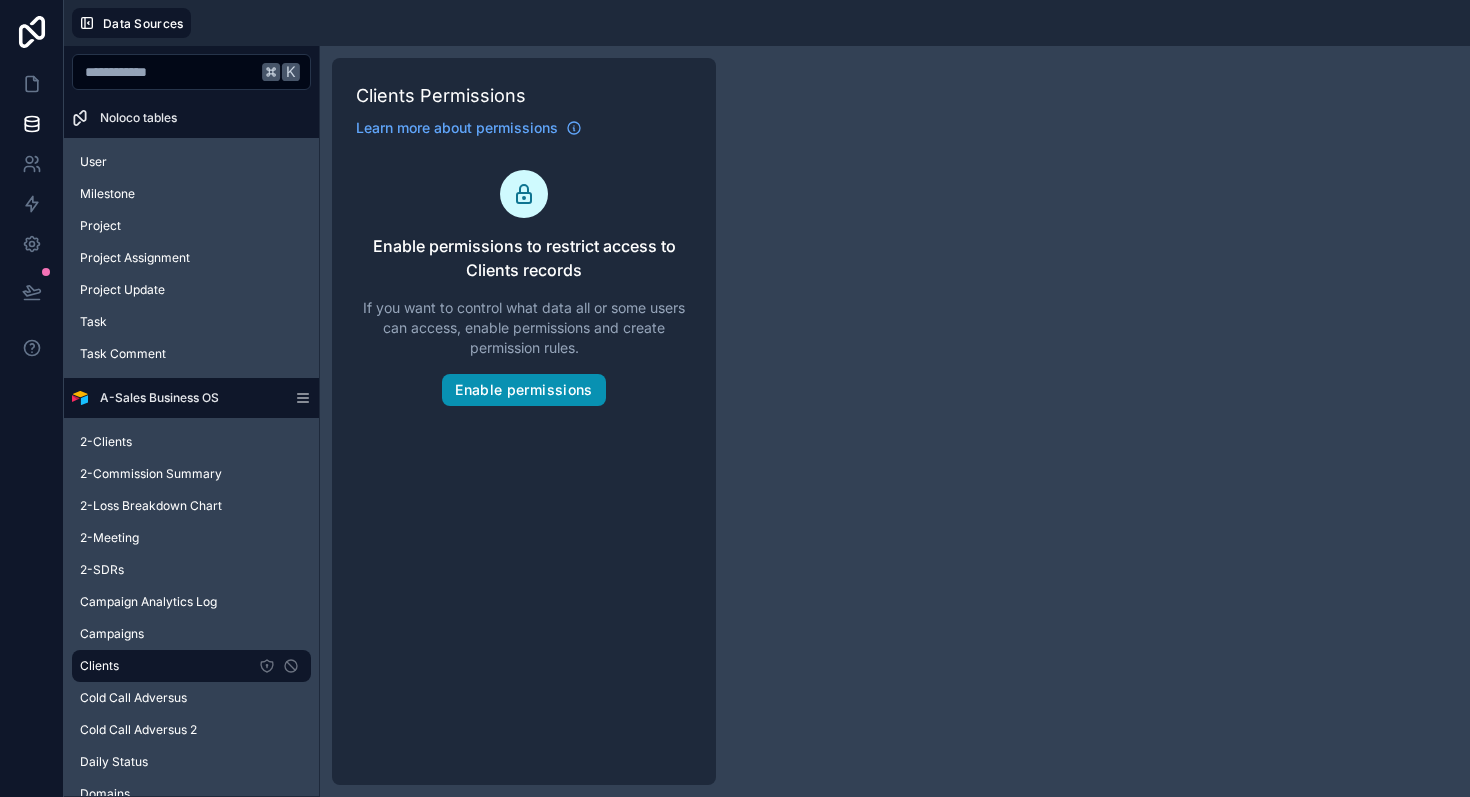 click on "Enable permissions" at bounding box center (523, 390) 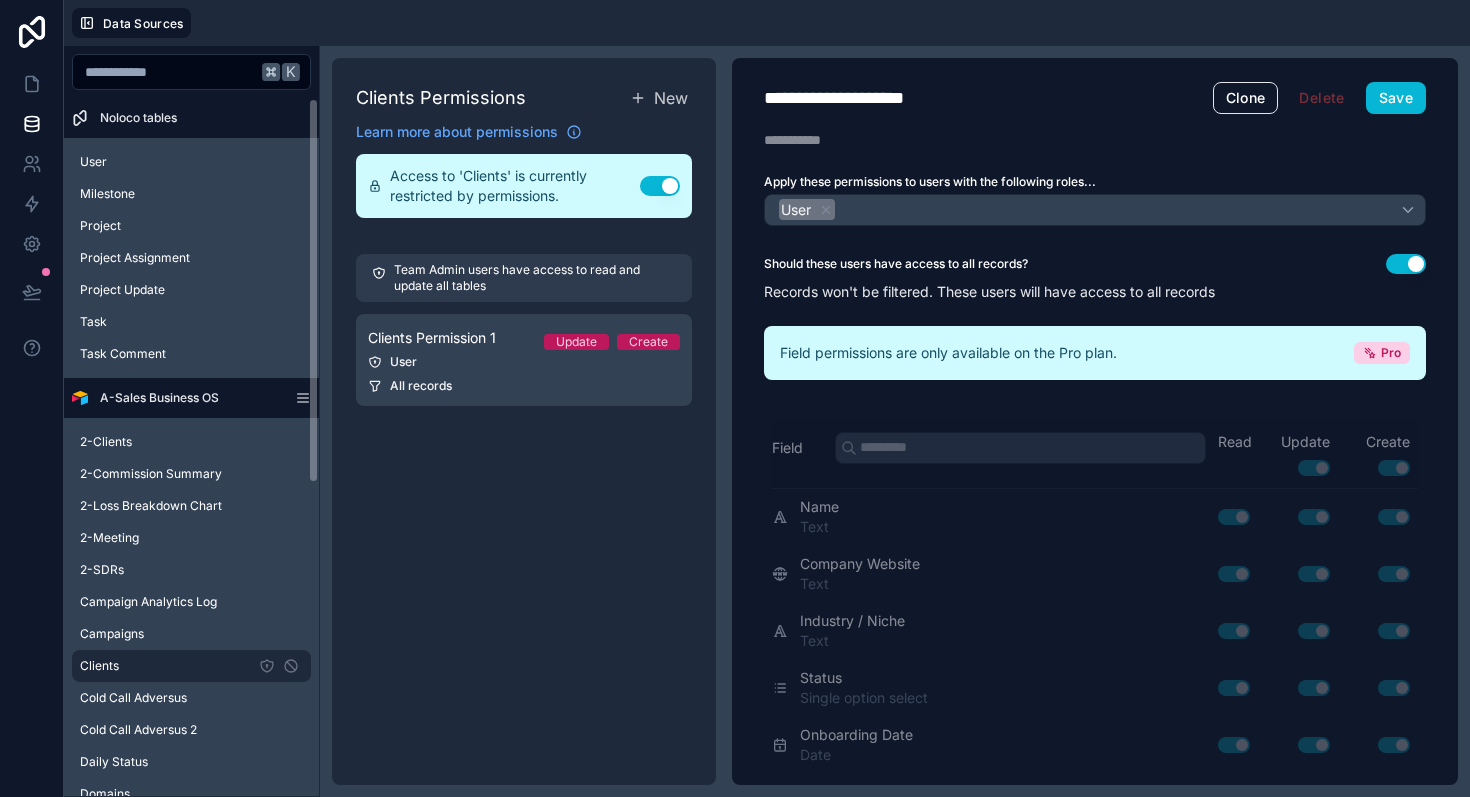 click on "Clients" at bounding box center (191, 666) 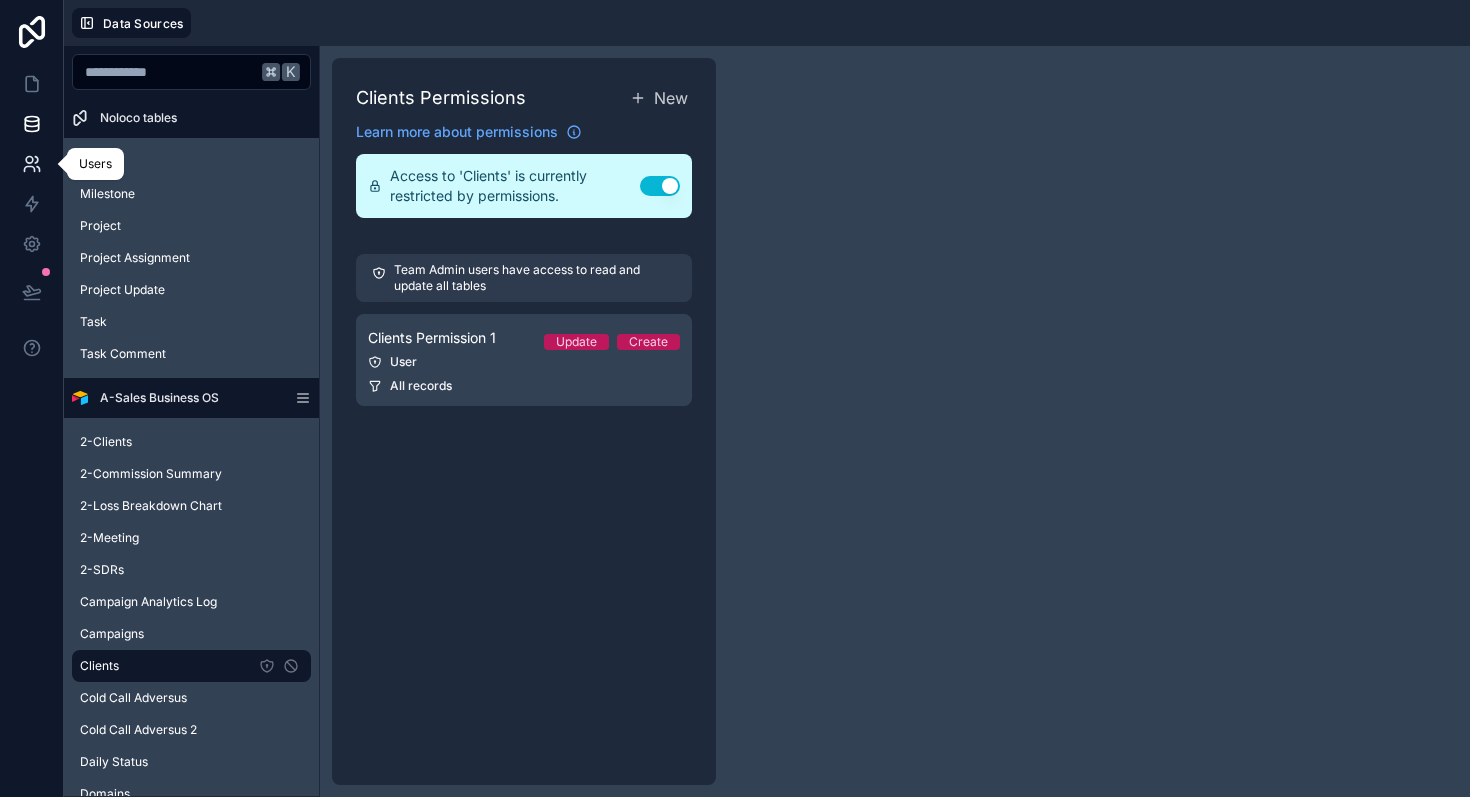 click 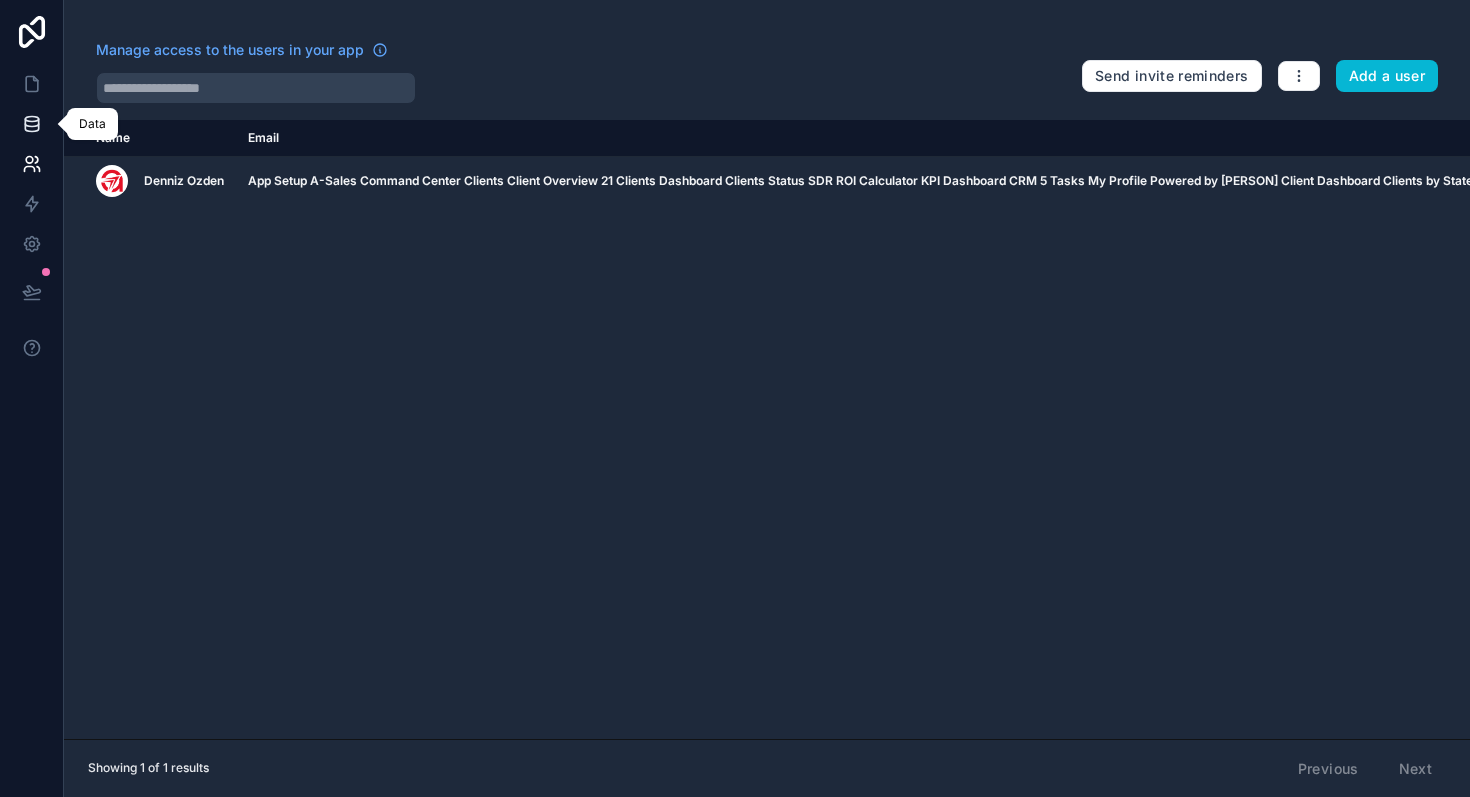 click 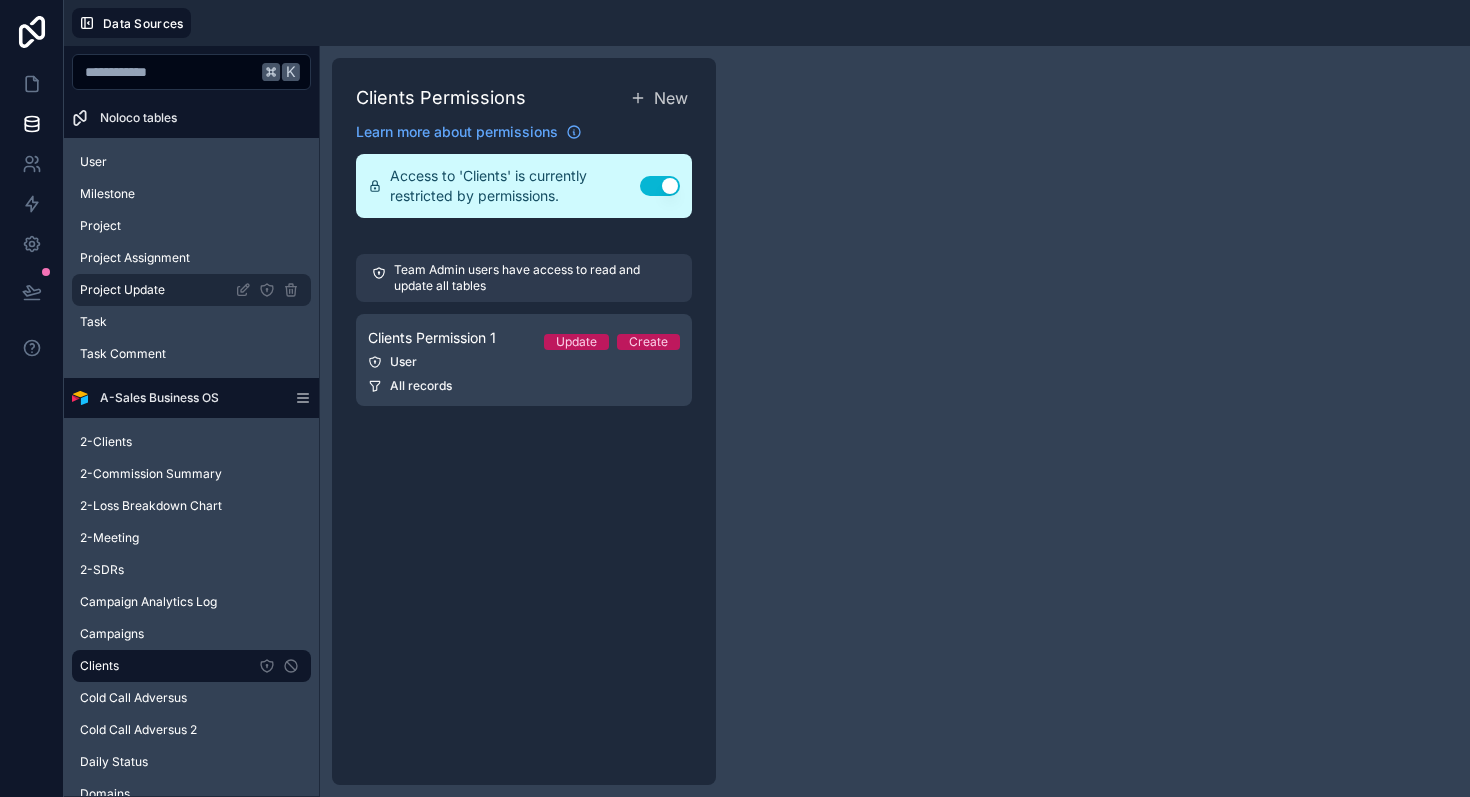 click on "Project Update" at bounding box center (122, 290) 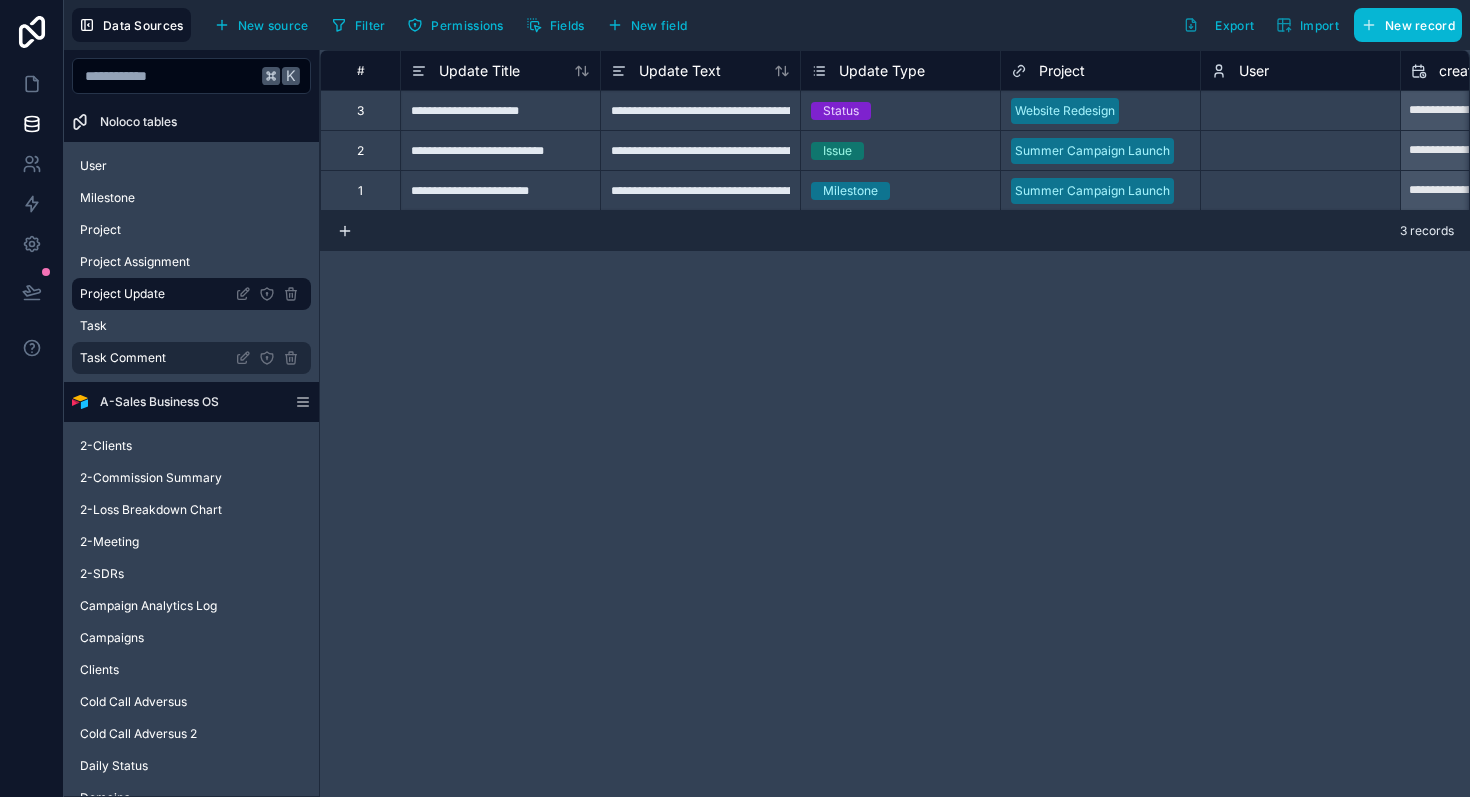 click on "Task Comment" at bounding box center (123, 358) 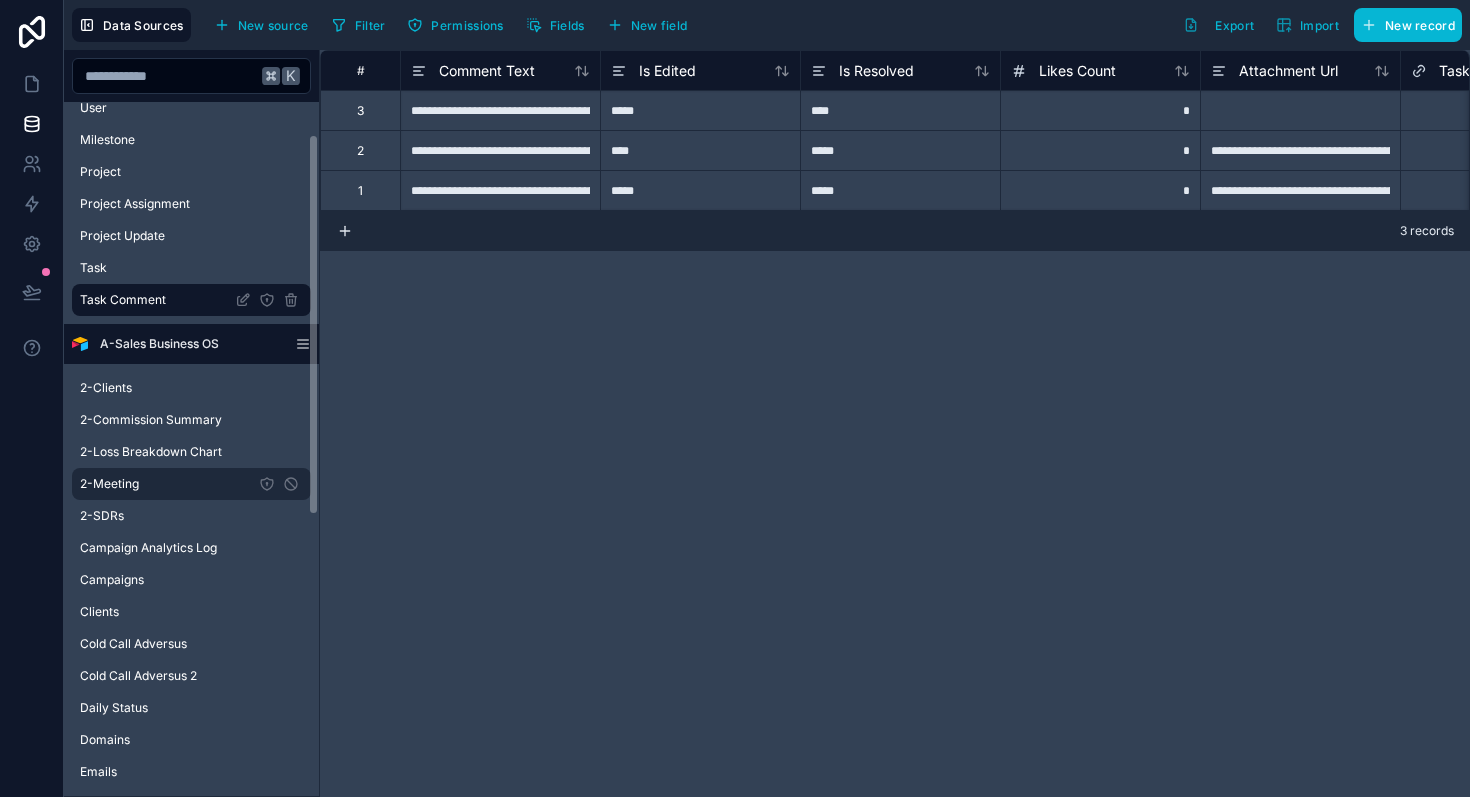 scroll, scrollTop: 60, scrollLeft: 0, axis: vertical 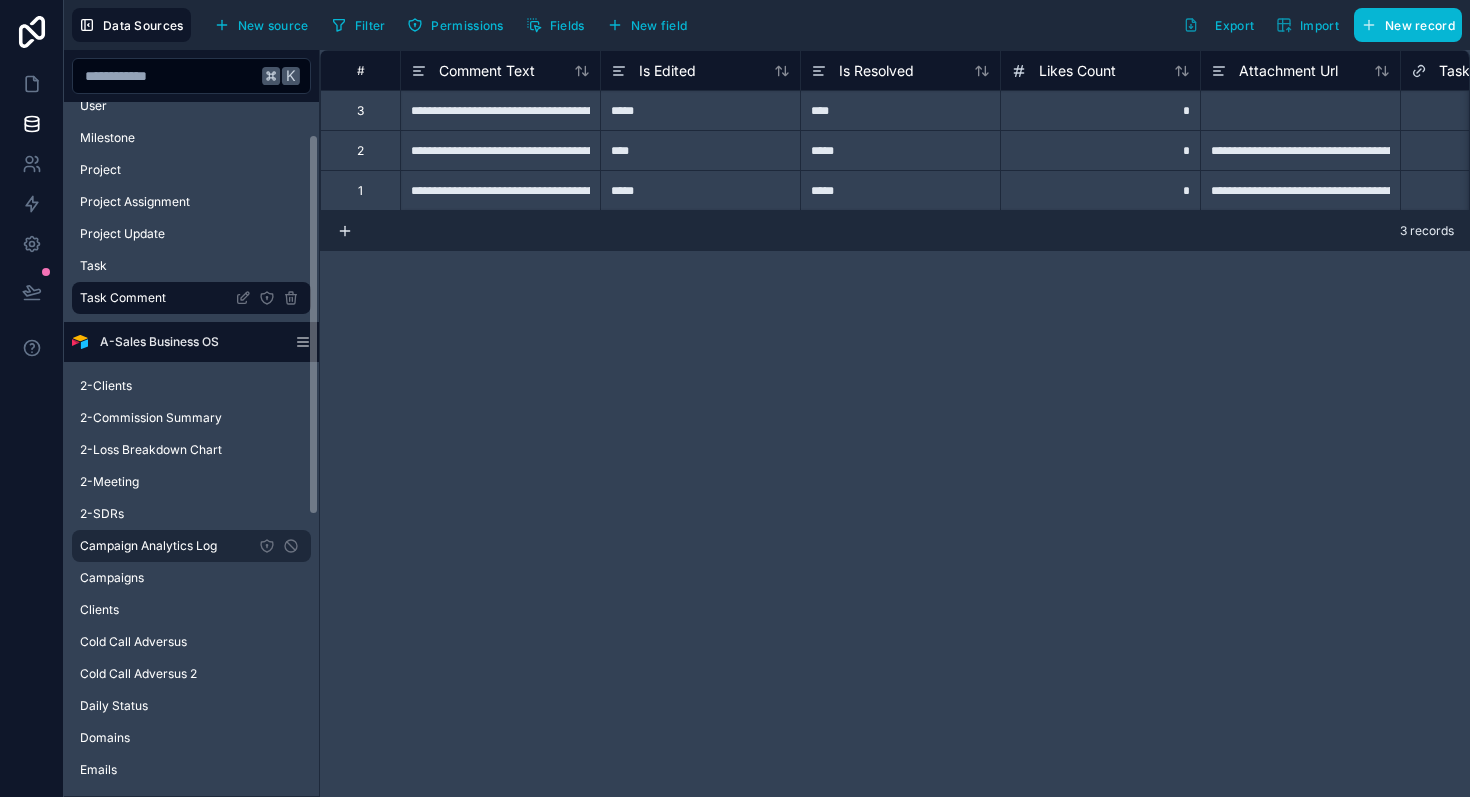 click on "Campaign Analytics Log" at bounding box center (148, 546) 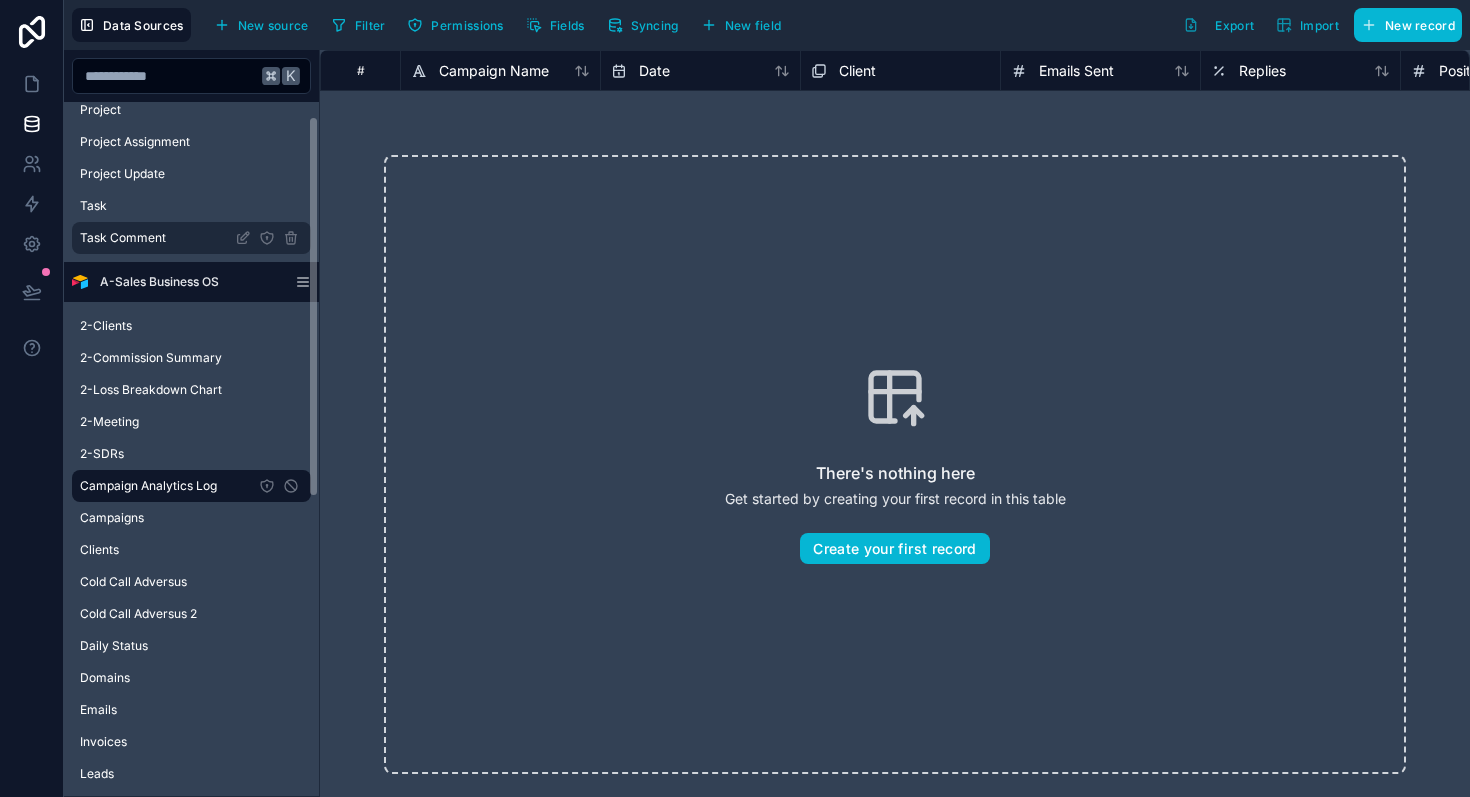 scroll, scrollTop: 0, scrollLeft: 0, axis: both 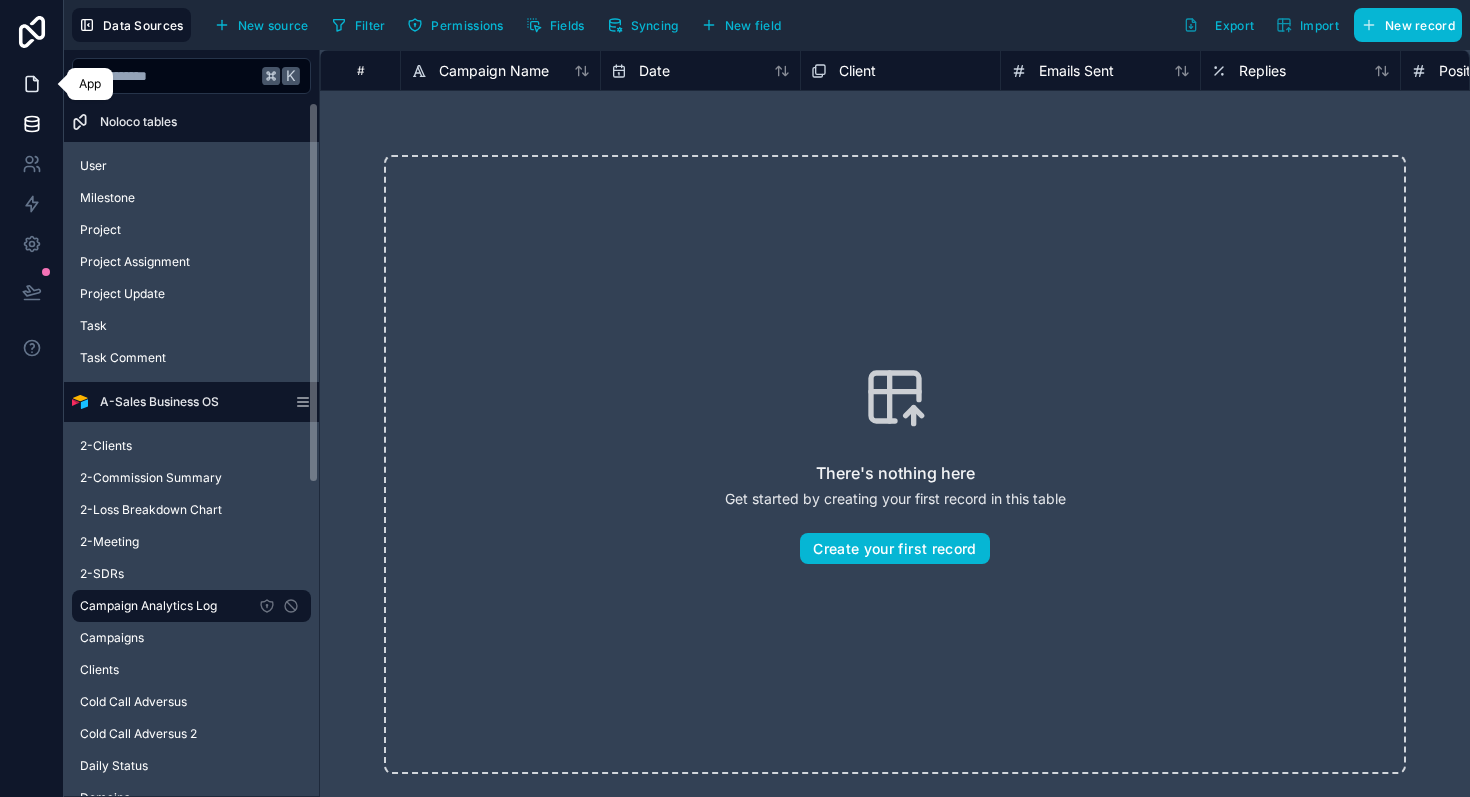 click 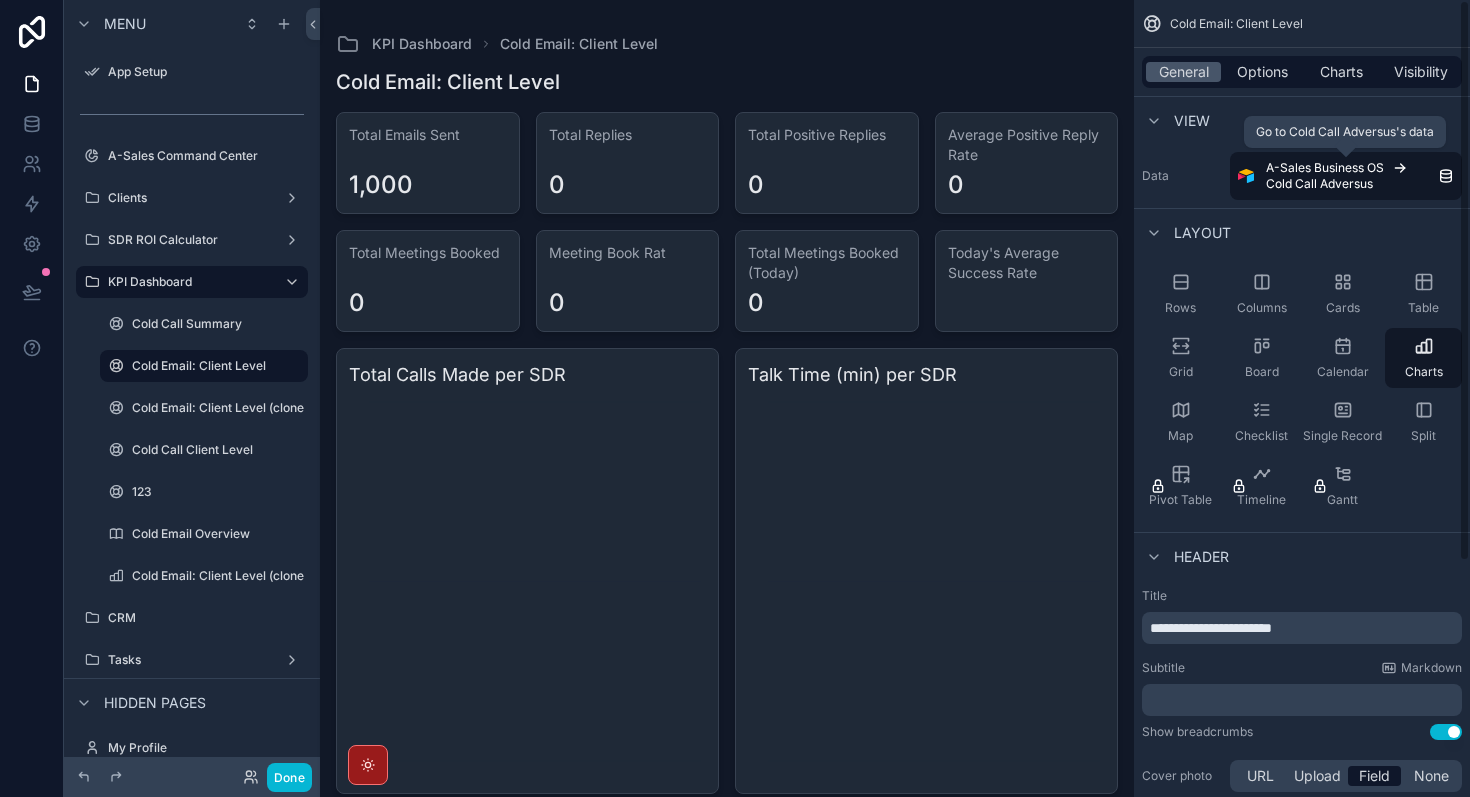 click on "A-Sales Business OS" at bounding box center [1325, 168] 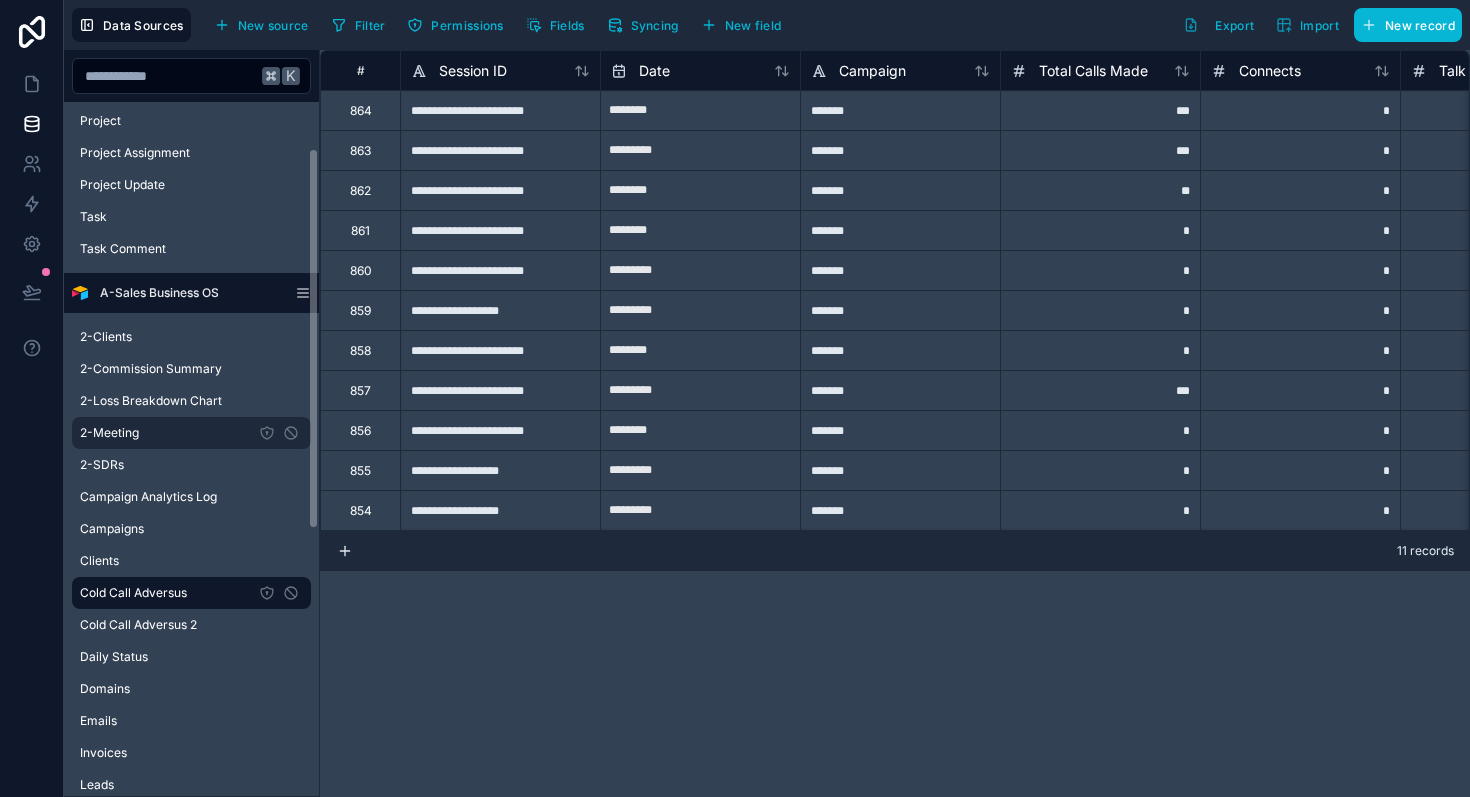 scroll, scrollTop: 119, scrollLeft: 0, axis: vertical 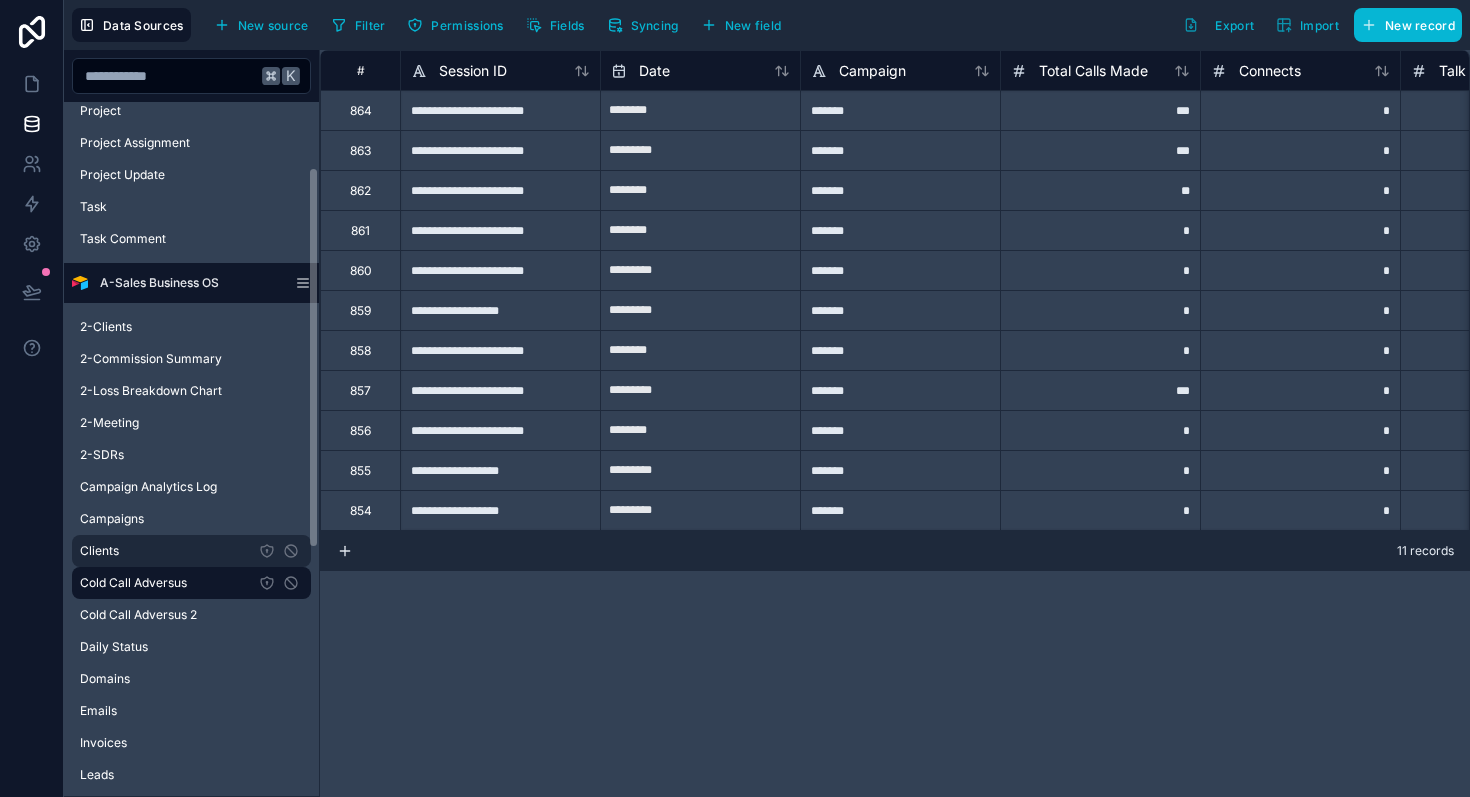 click on "Clients" at bounding box center [191, 551] 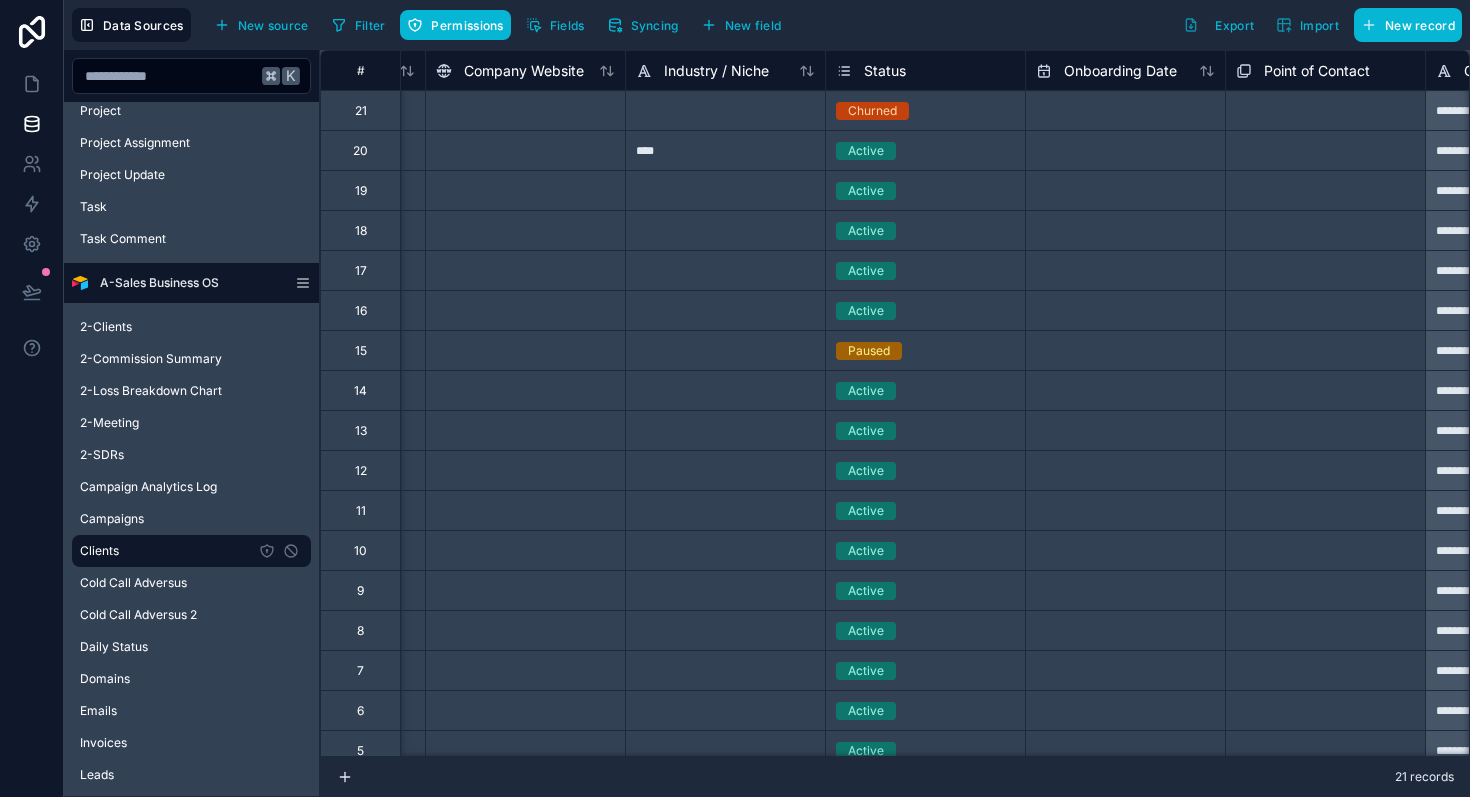 scroll, scrollTop: 0, scrollLeft: 251, axis: horizontal 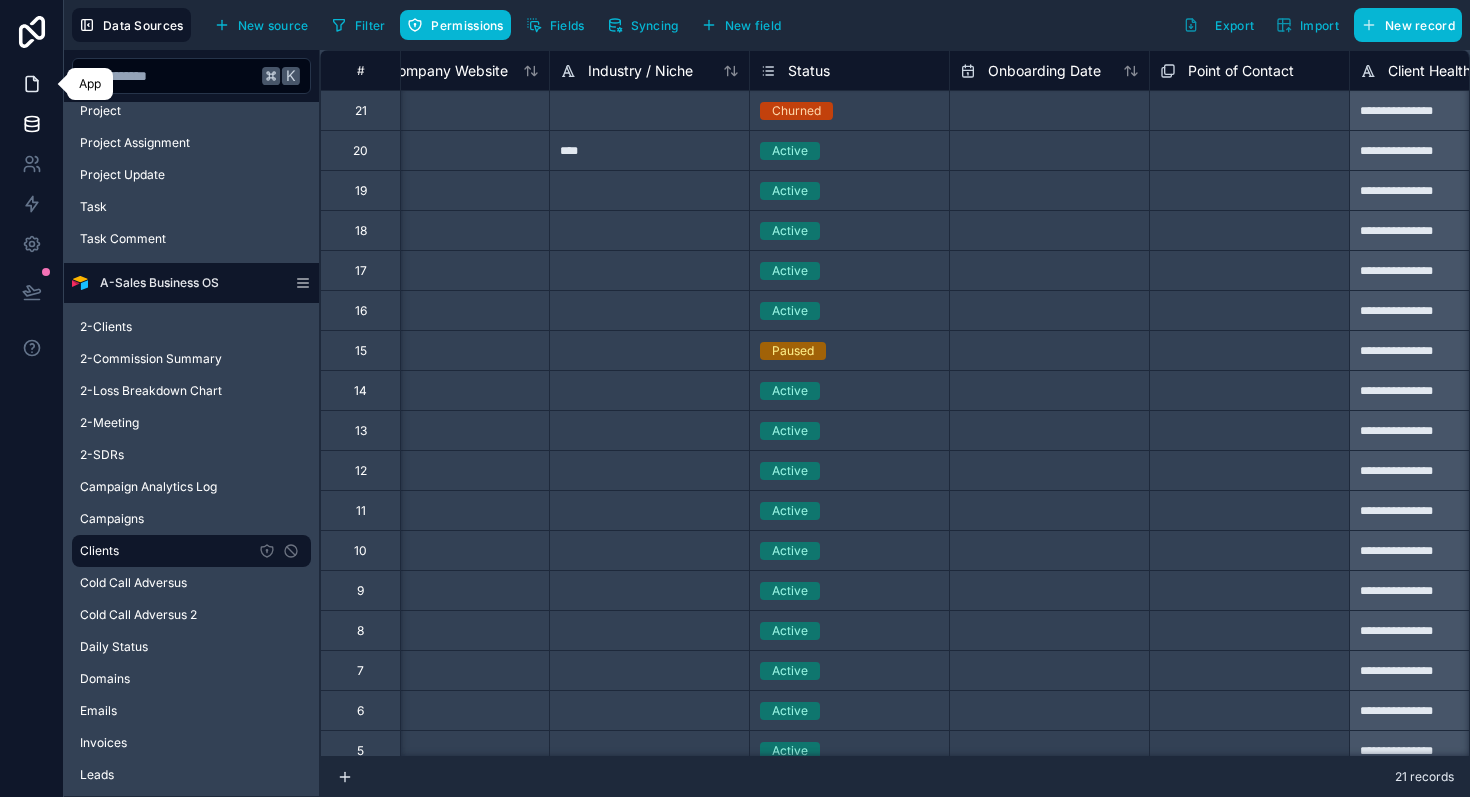 click at bounding box center [31, 84] 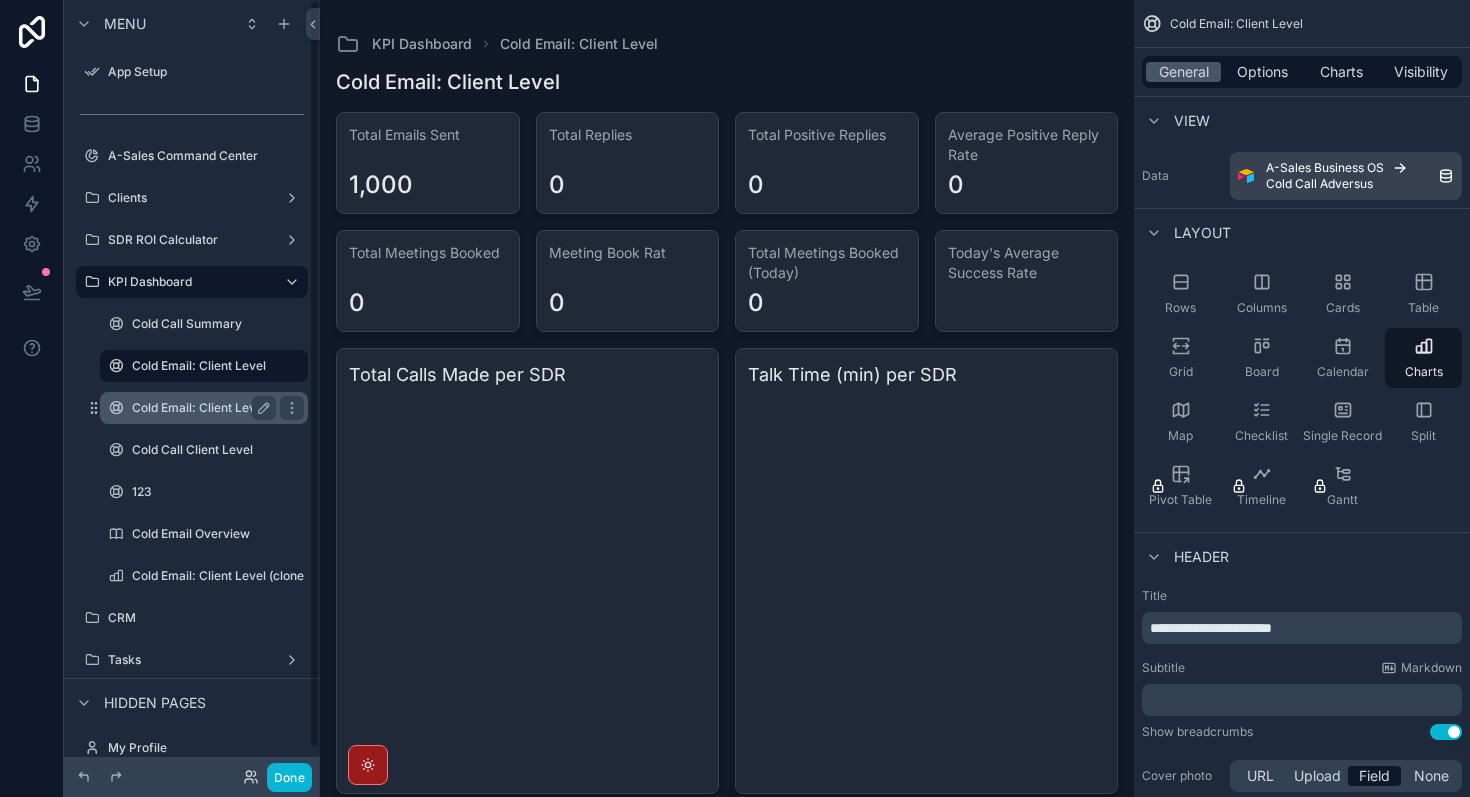 click on "Cold Email: Client Level (clone)" at bounding box center (220, 408) 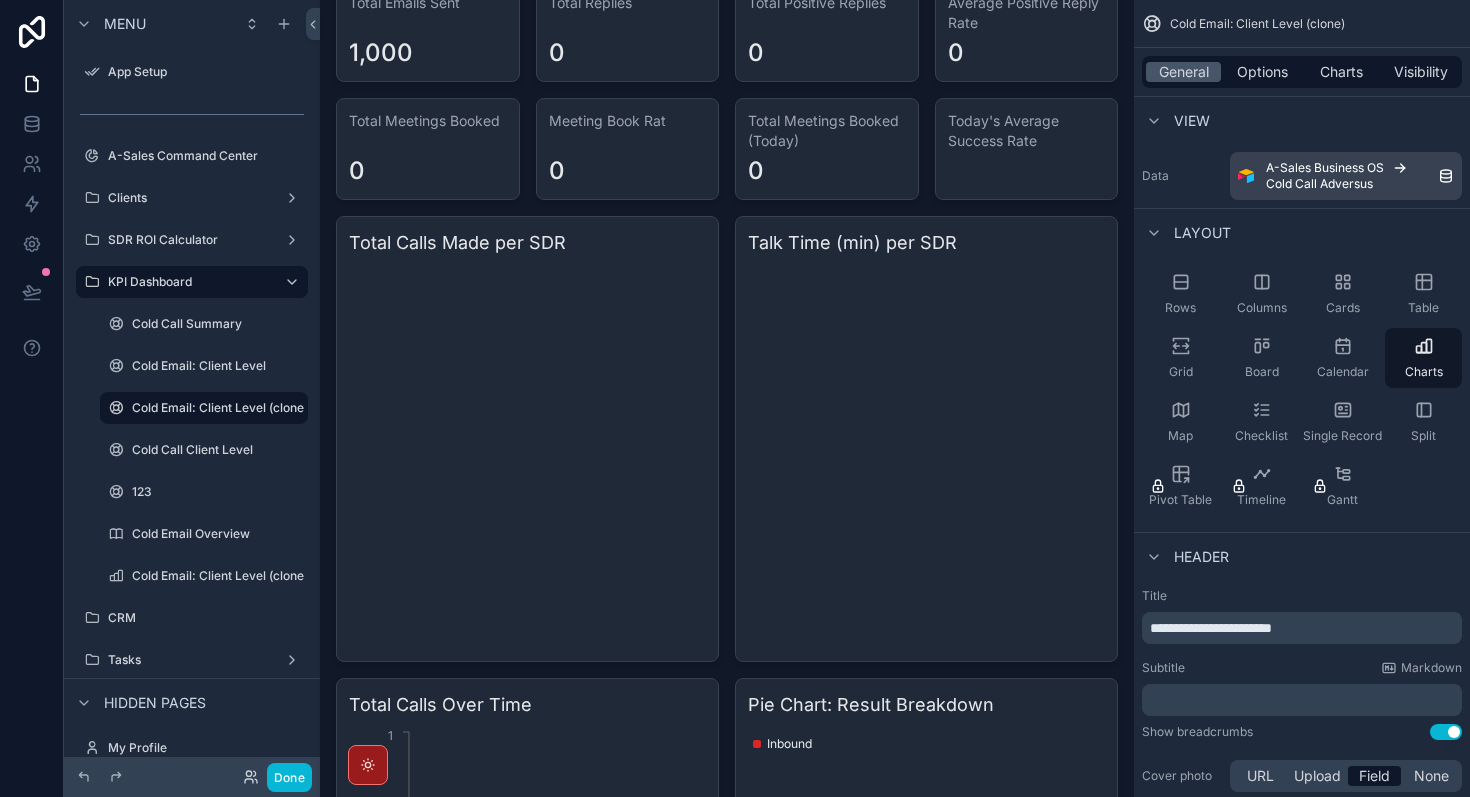 scroll, scrollTop: 0, scrollLeft: 0, axis: both 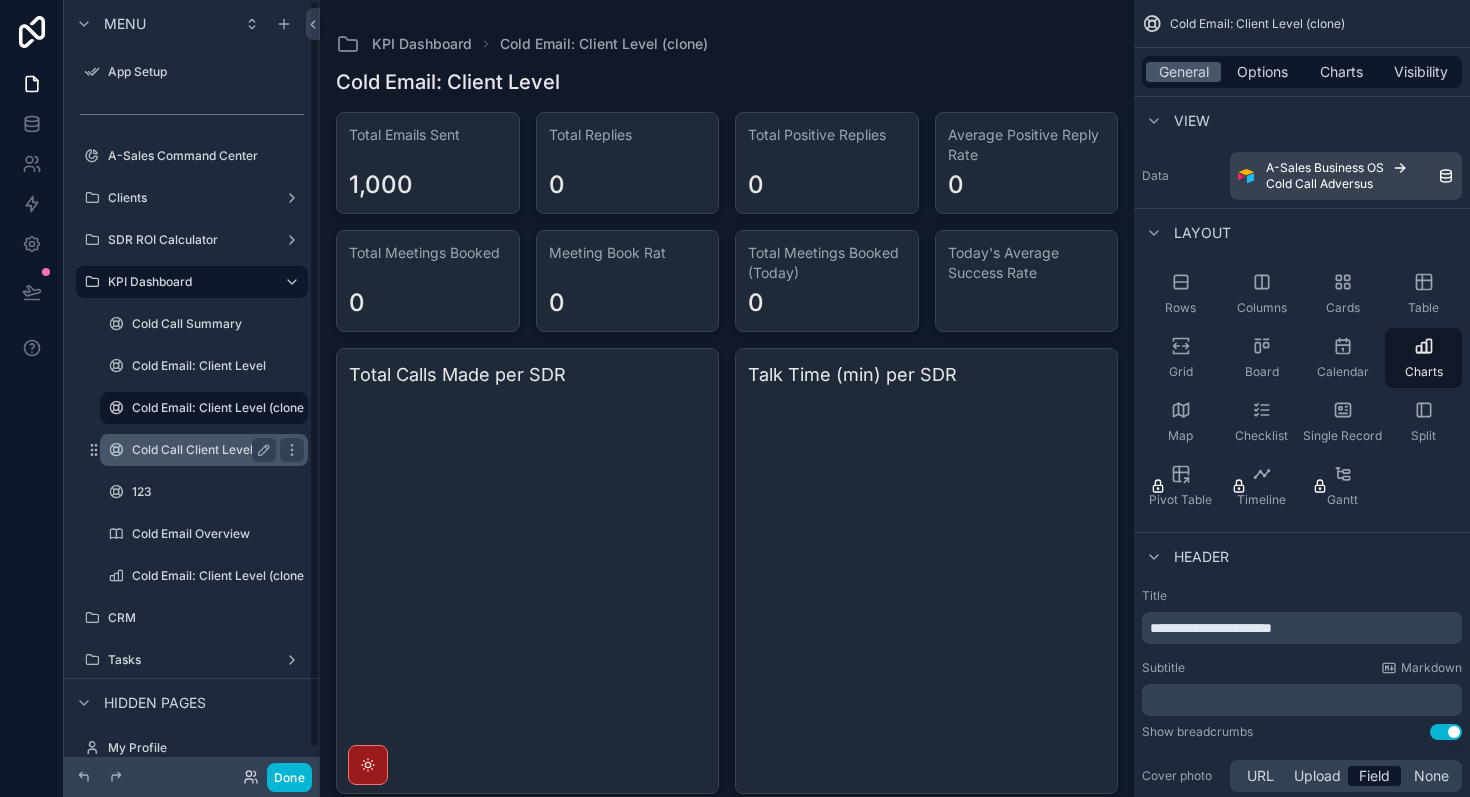 click on "Cold Call Client Level" at bounding box center [204, 450] 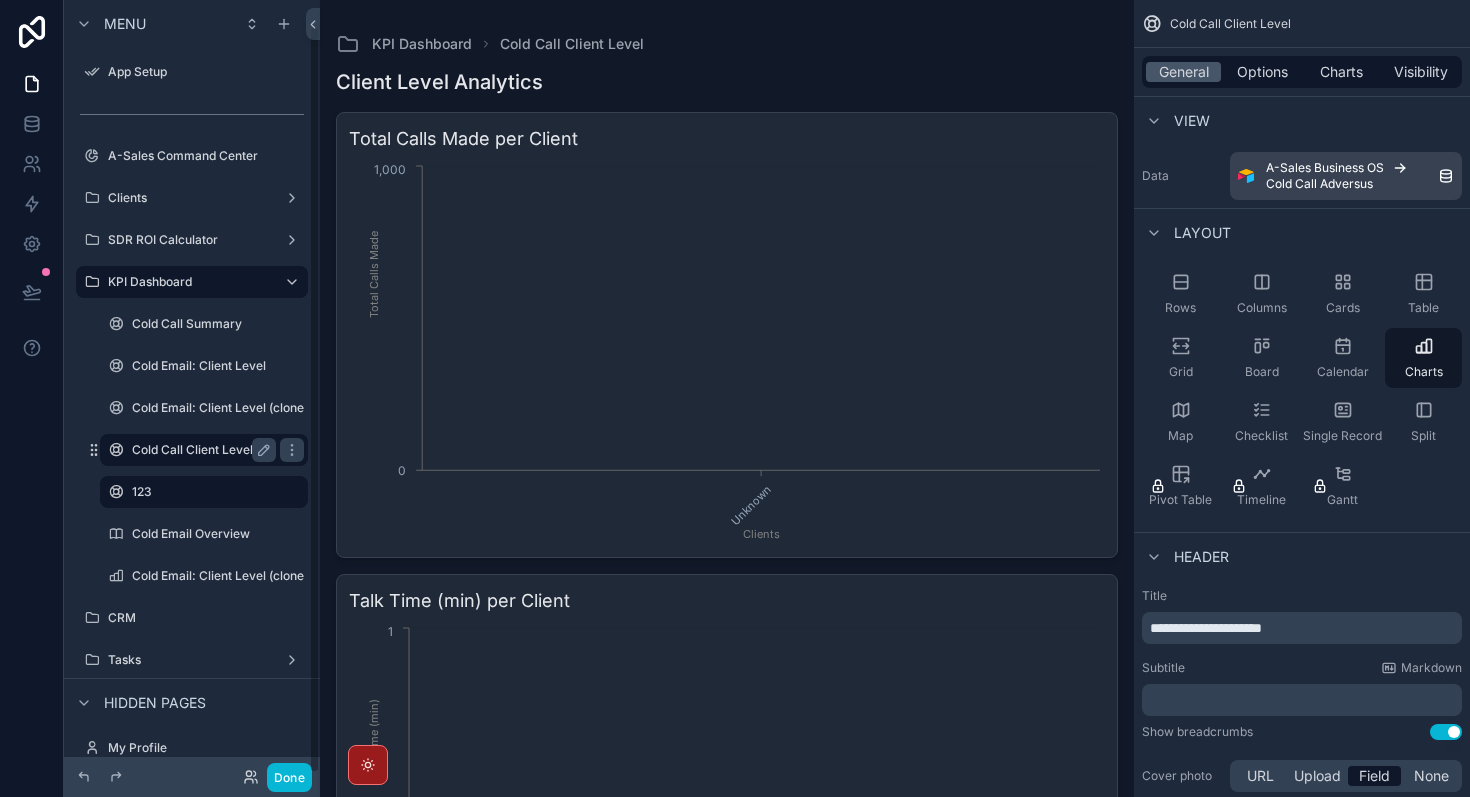 scroll, scrollTop: 25, scrollLeft: 0, axis: vertical 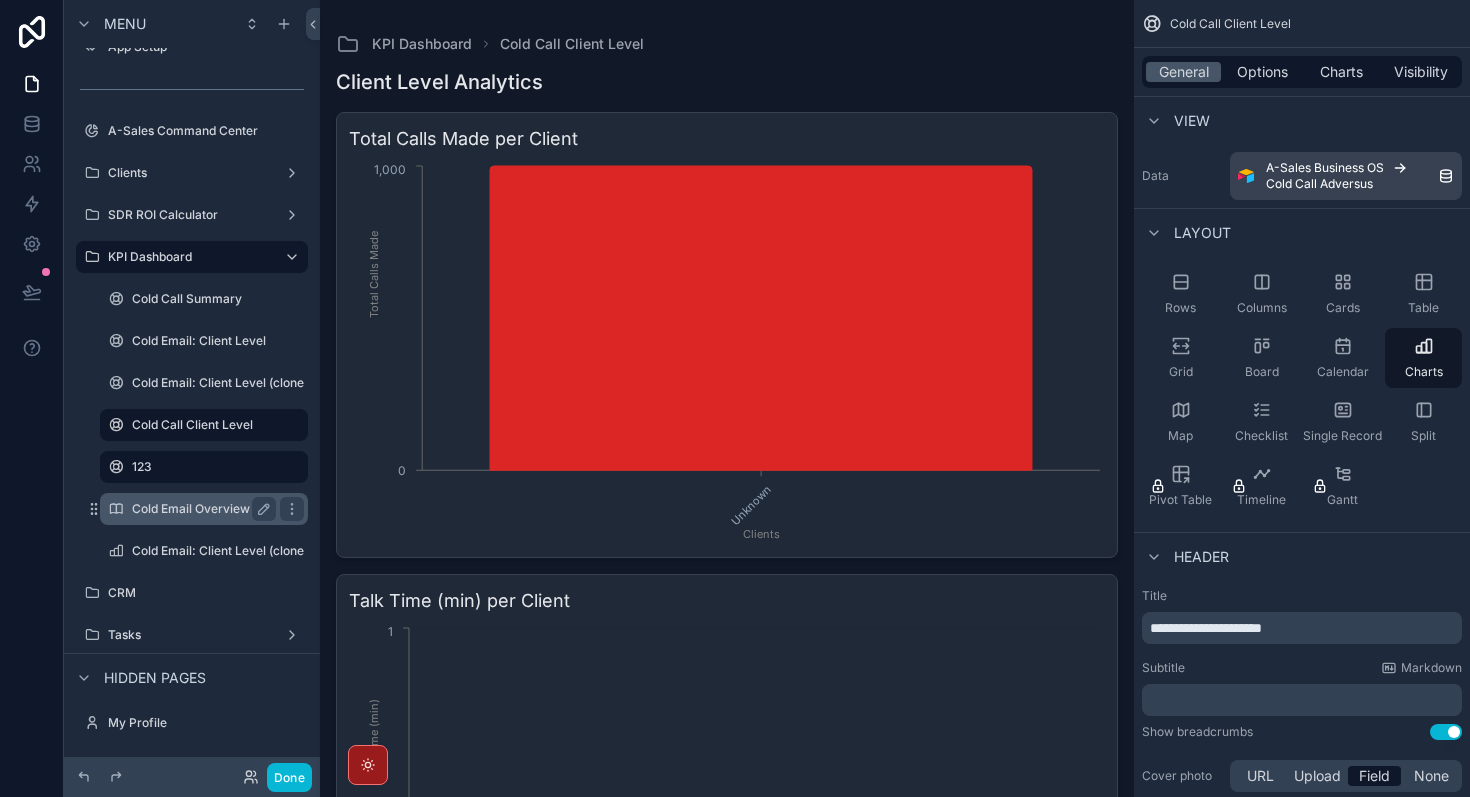 click on "Cold Email Overview" at bounding box center [204, 509] 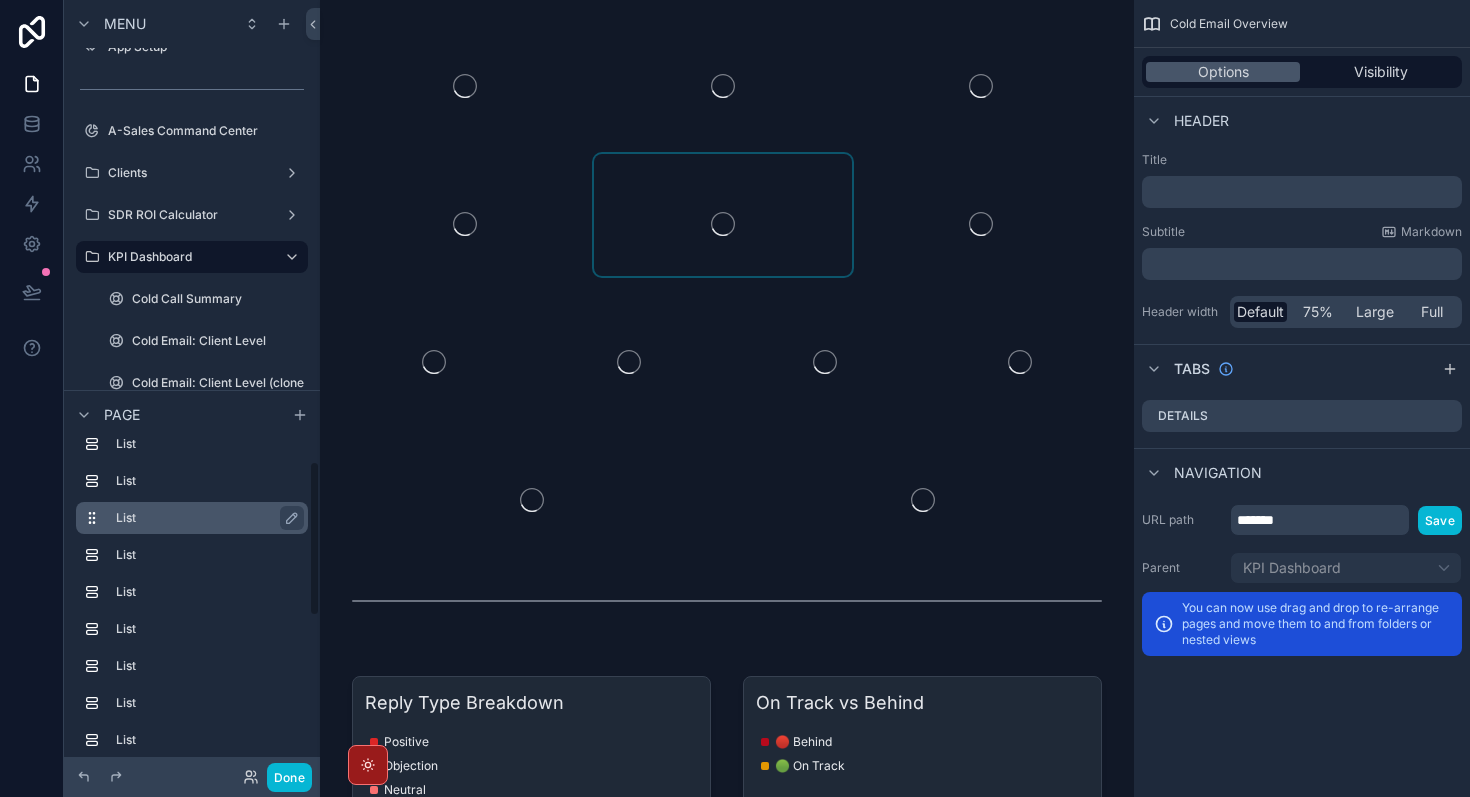 scroll, scrollTop: 0, scrollLeft: 0, axis: both 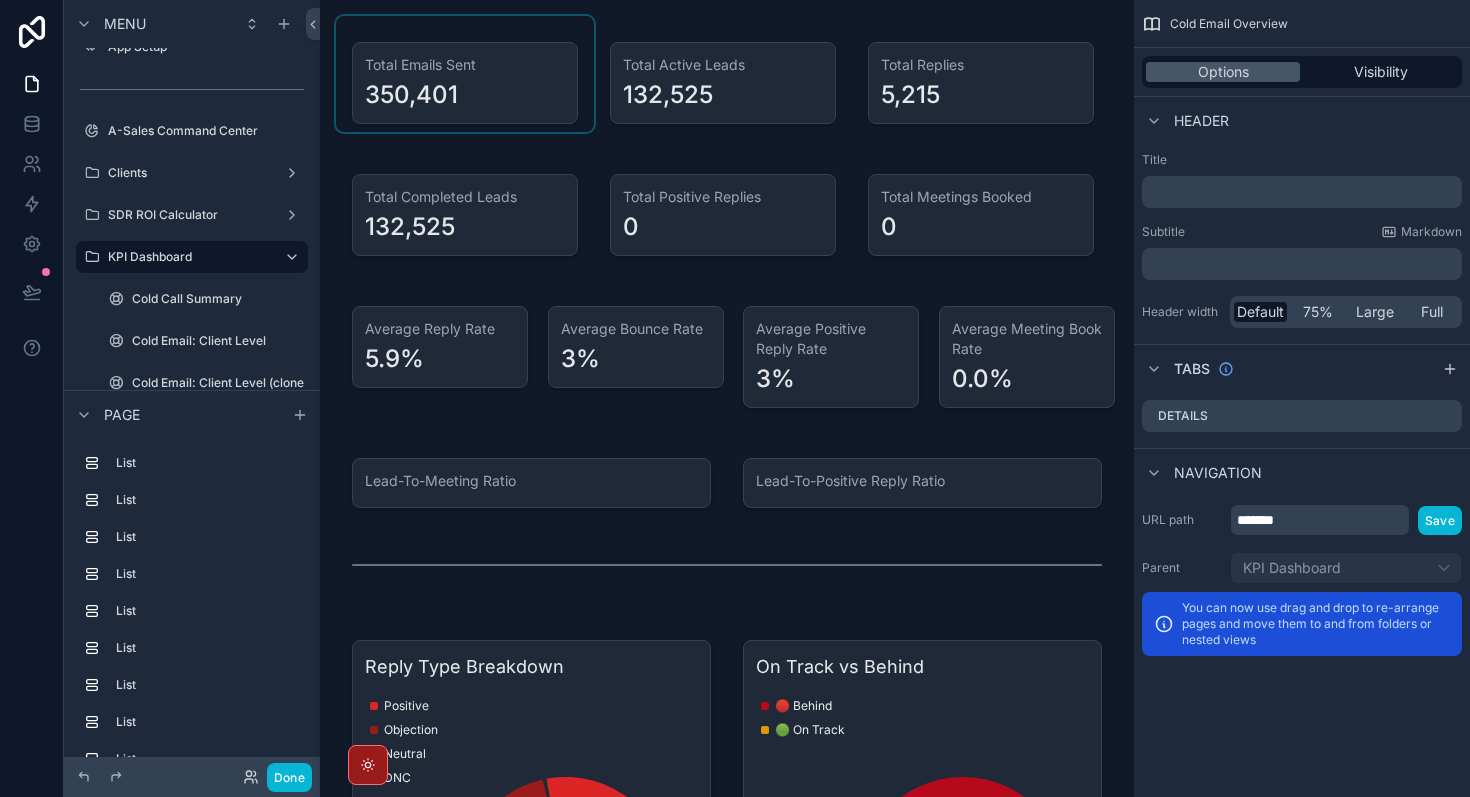 click at bounding box center (465, 74) 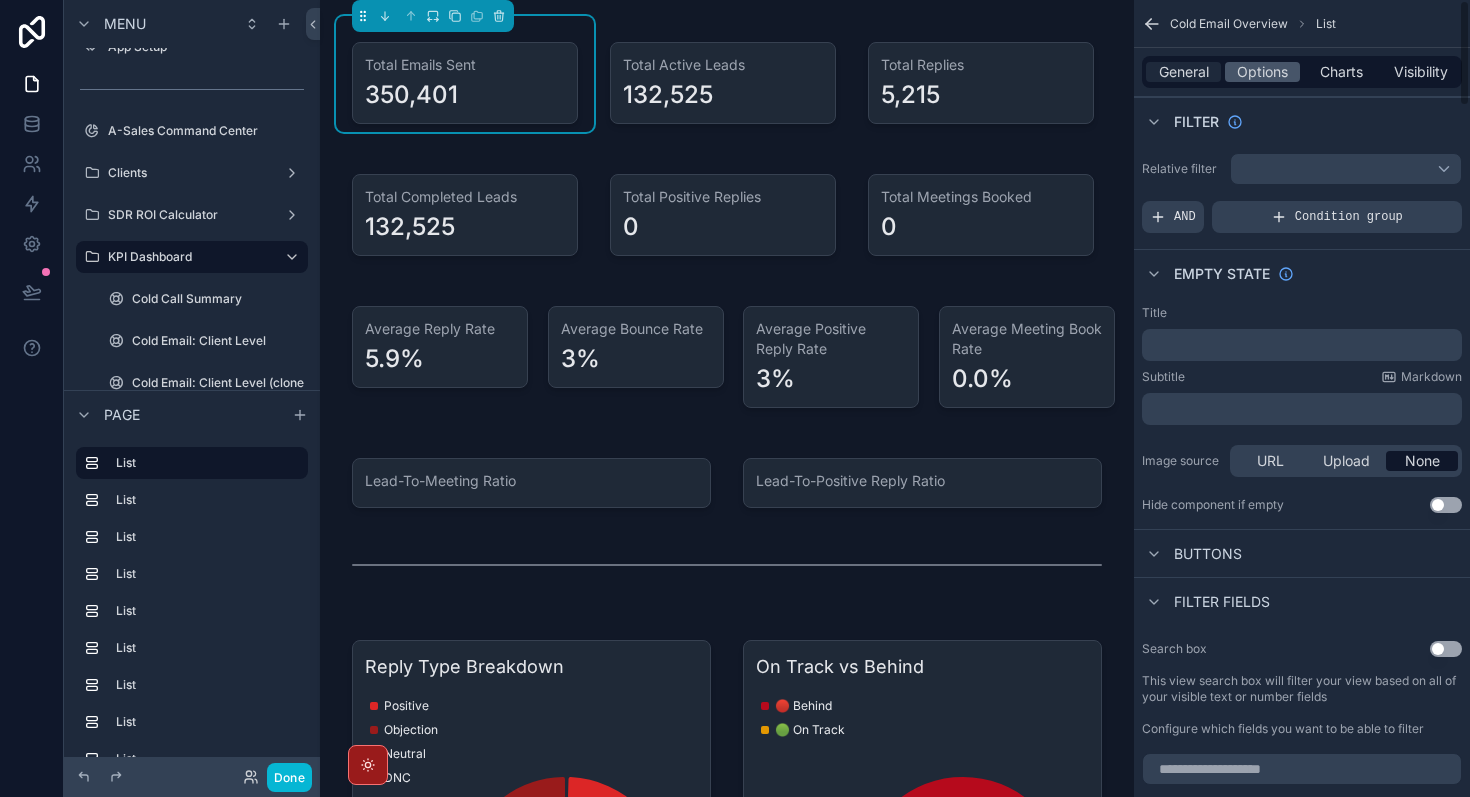 click on "General" at bounding box center (1184, 72) 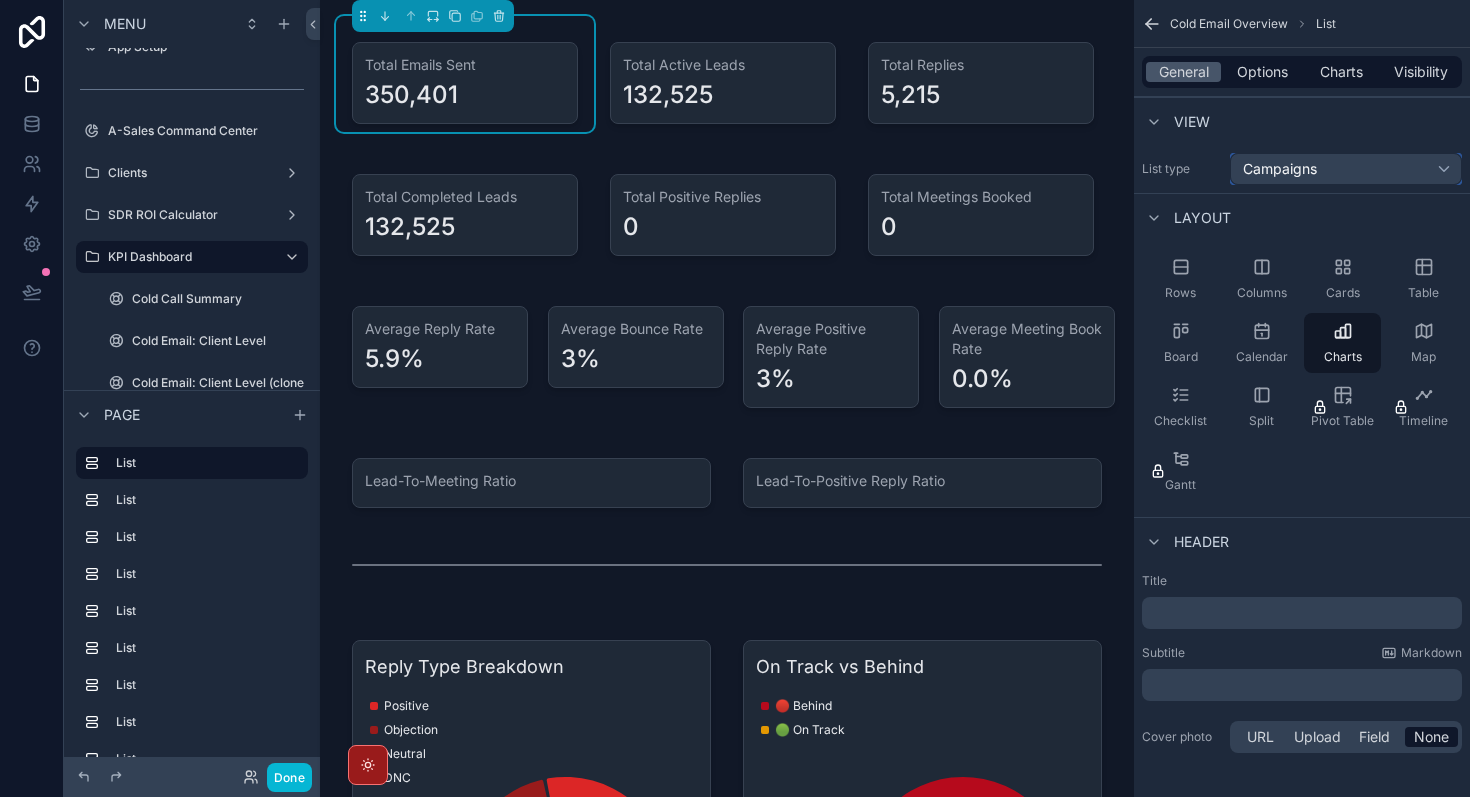 click on "Campaigns" at bounding box center [1346, 169] 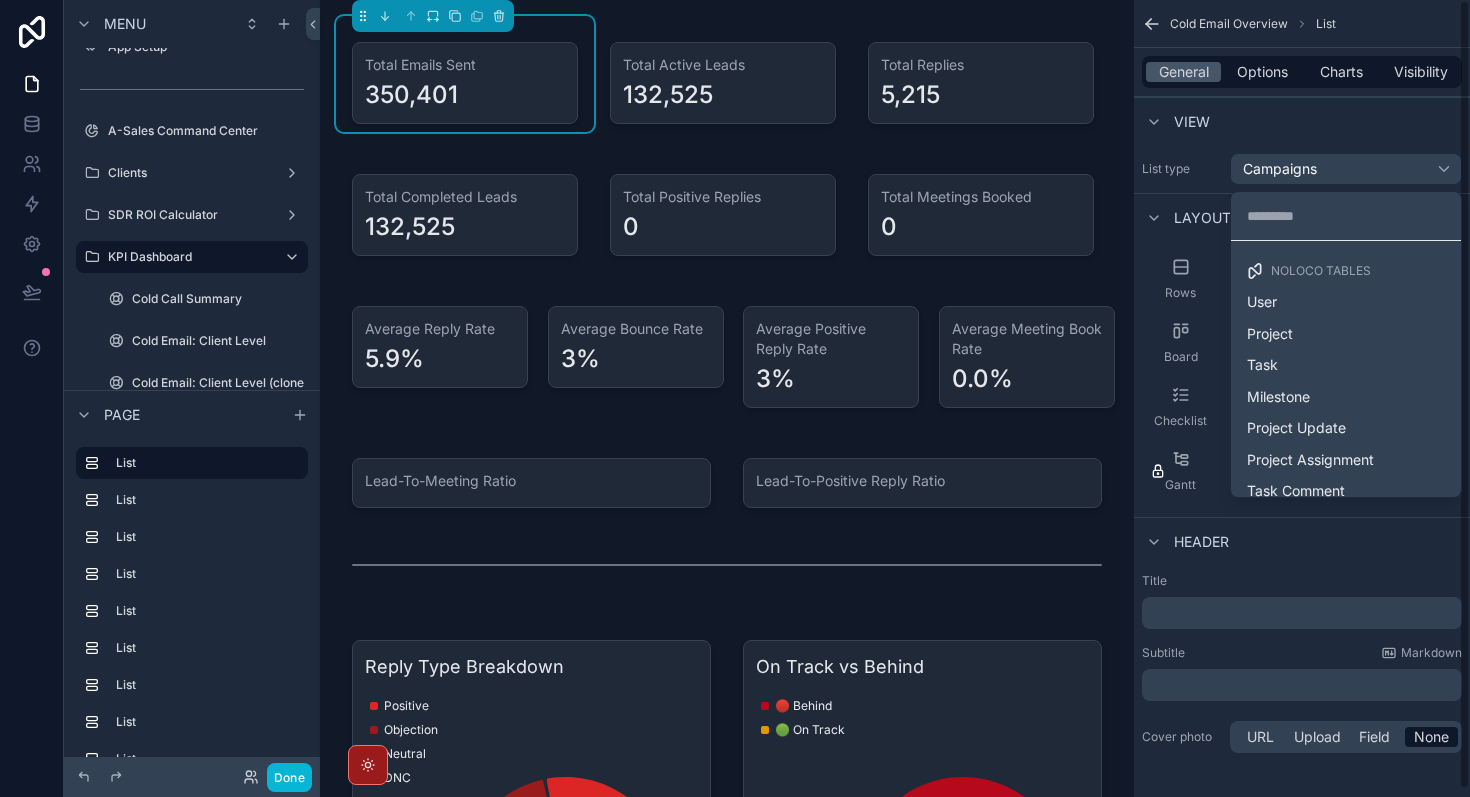 click at bounding box center (735, 398) 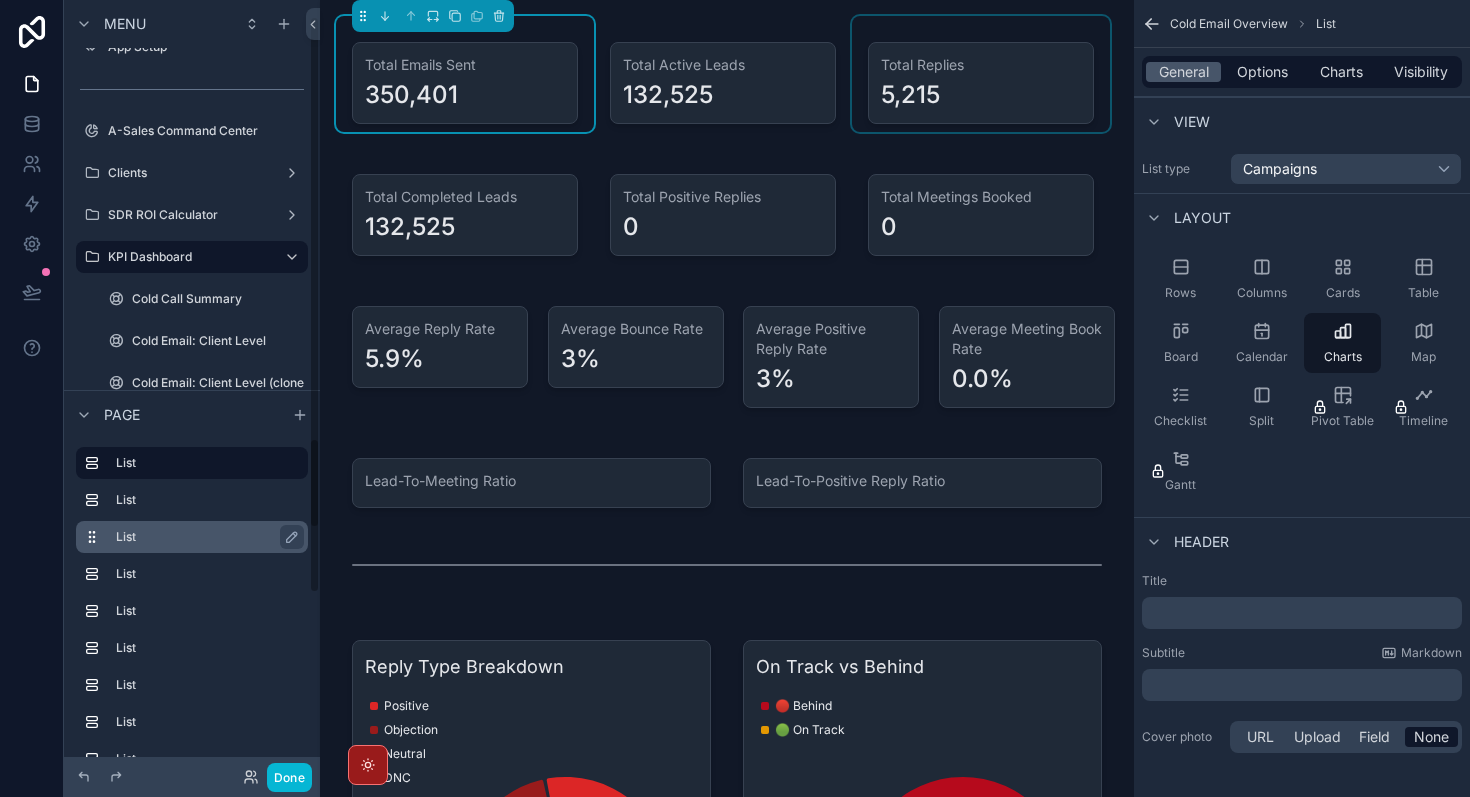 click on "List" at bounding box center [204, 537] 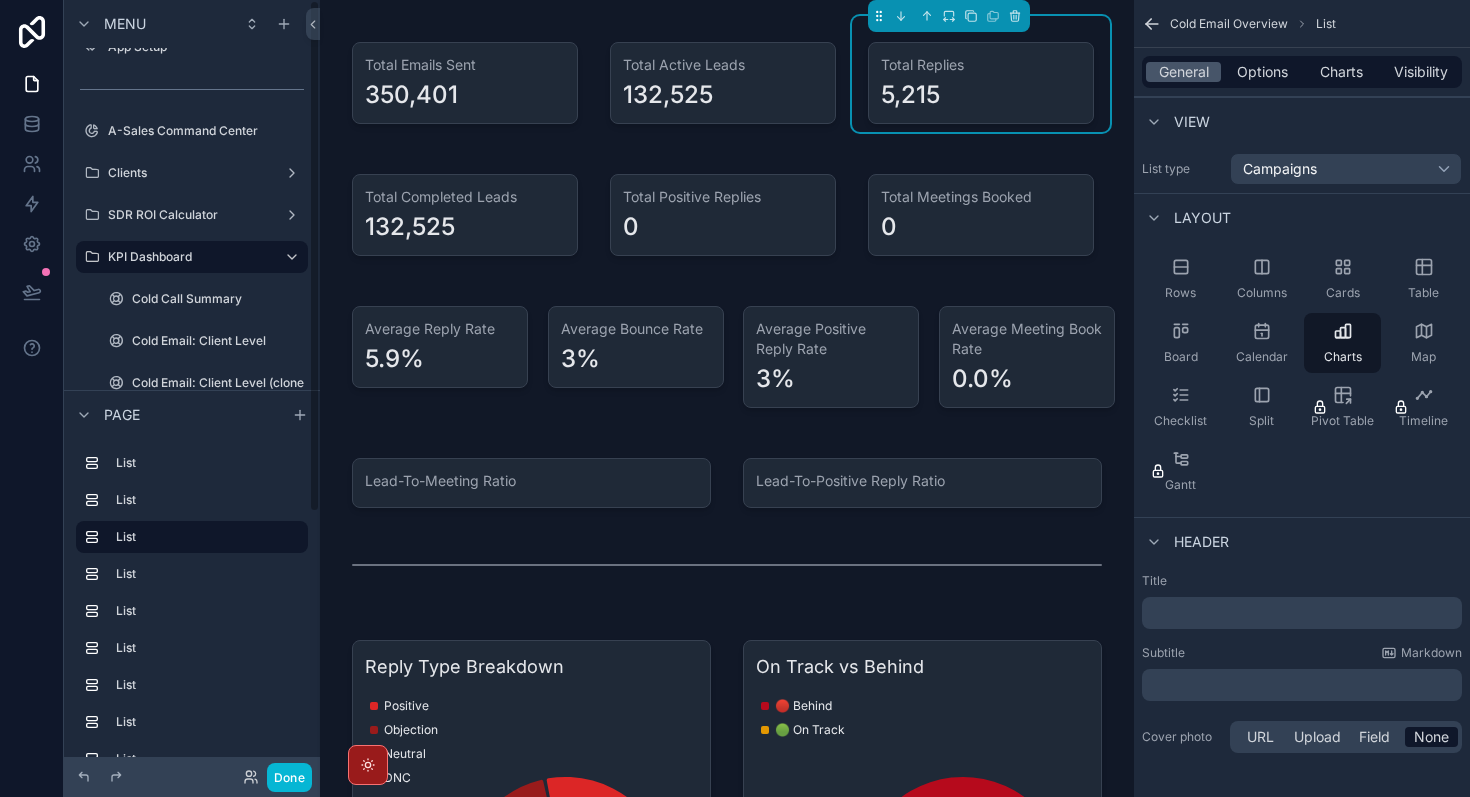 scroll, scrollTop: 0, scrollLeft: 0, axis: both 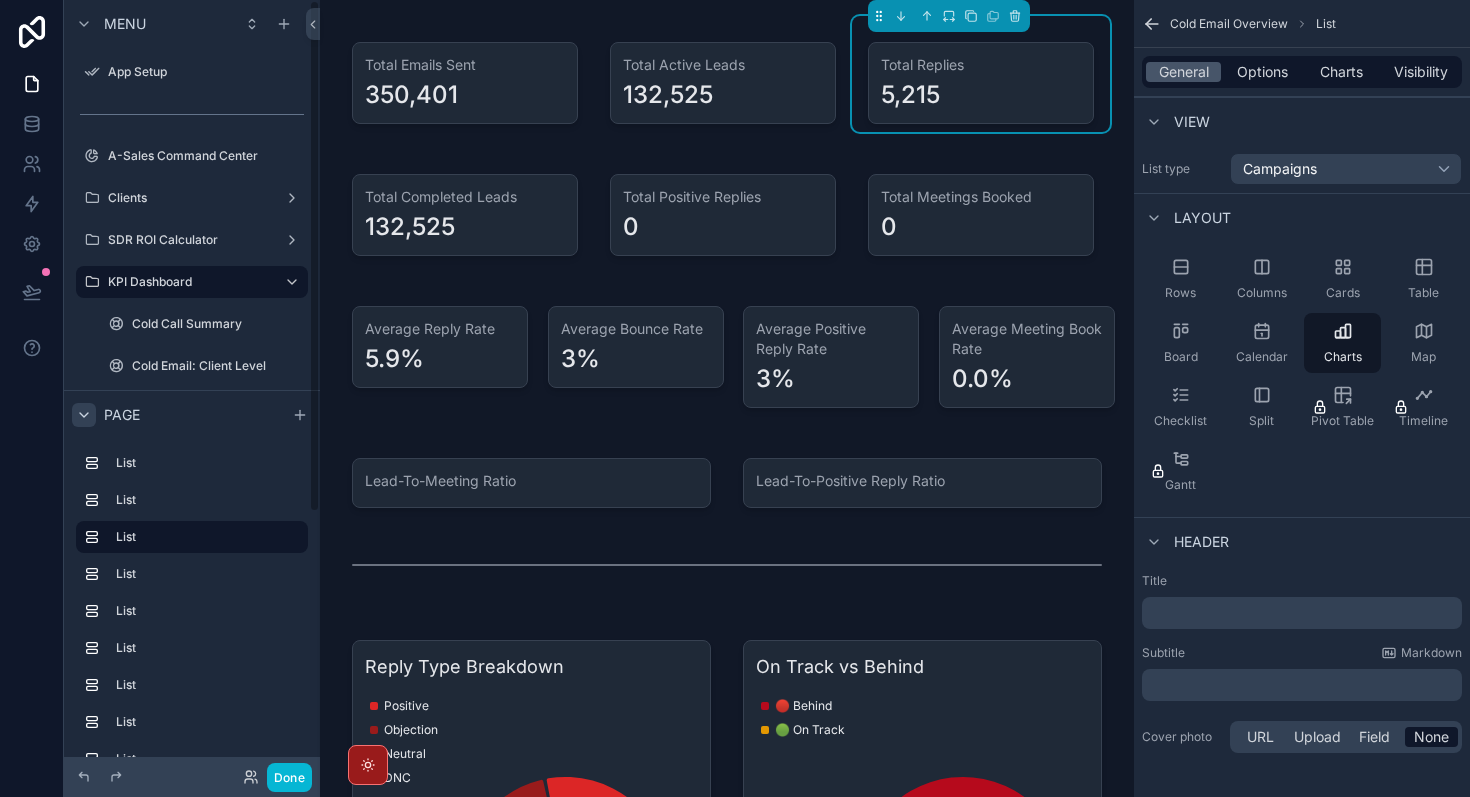 click 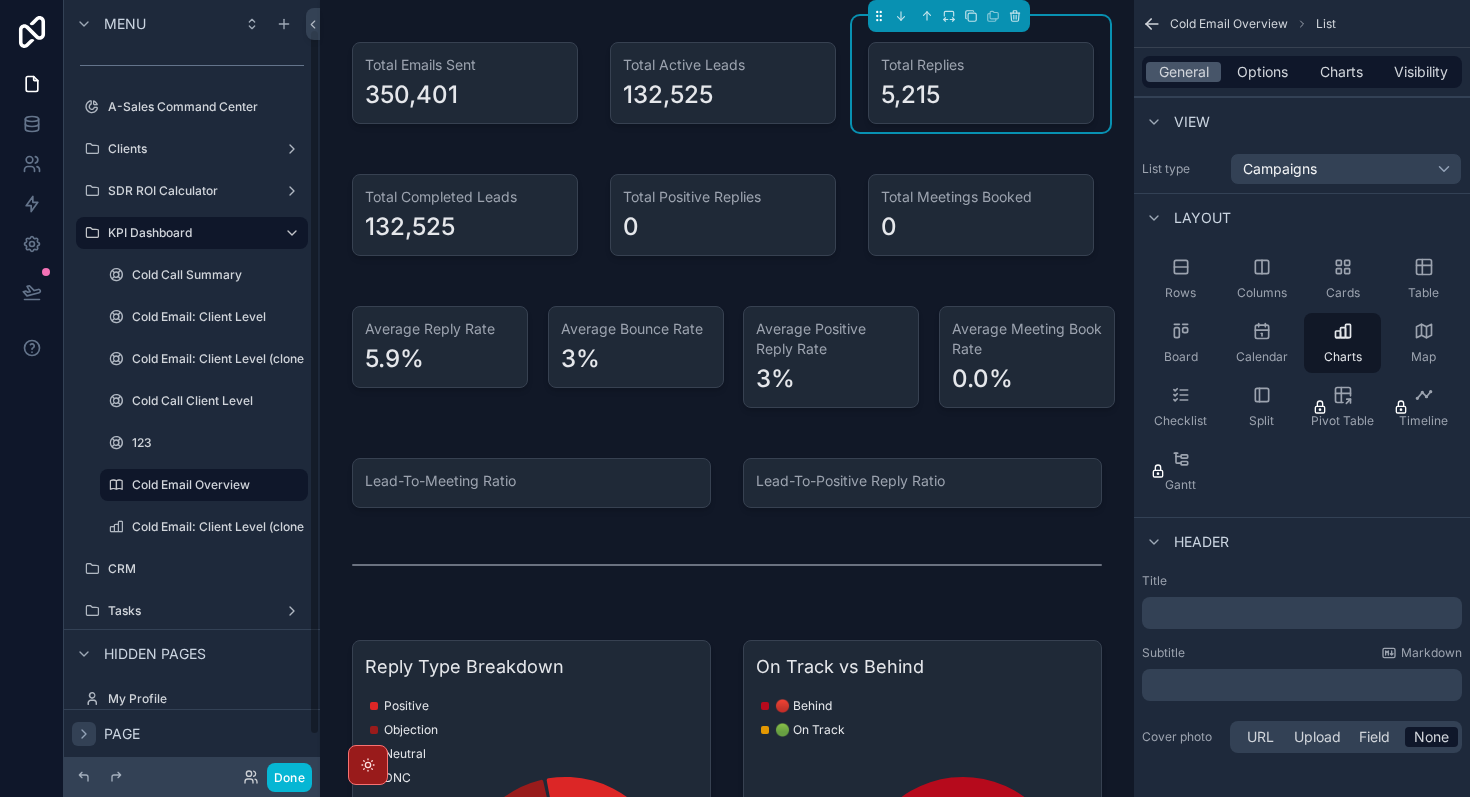 scroll, scrollTop: 7, scrollLeft: 0, axis: vertical 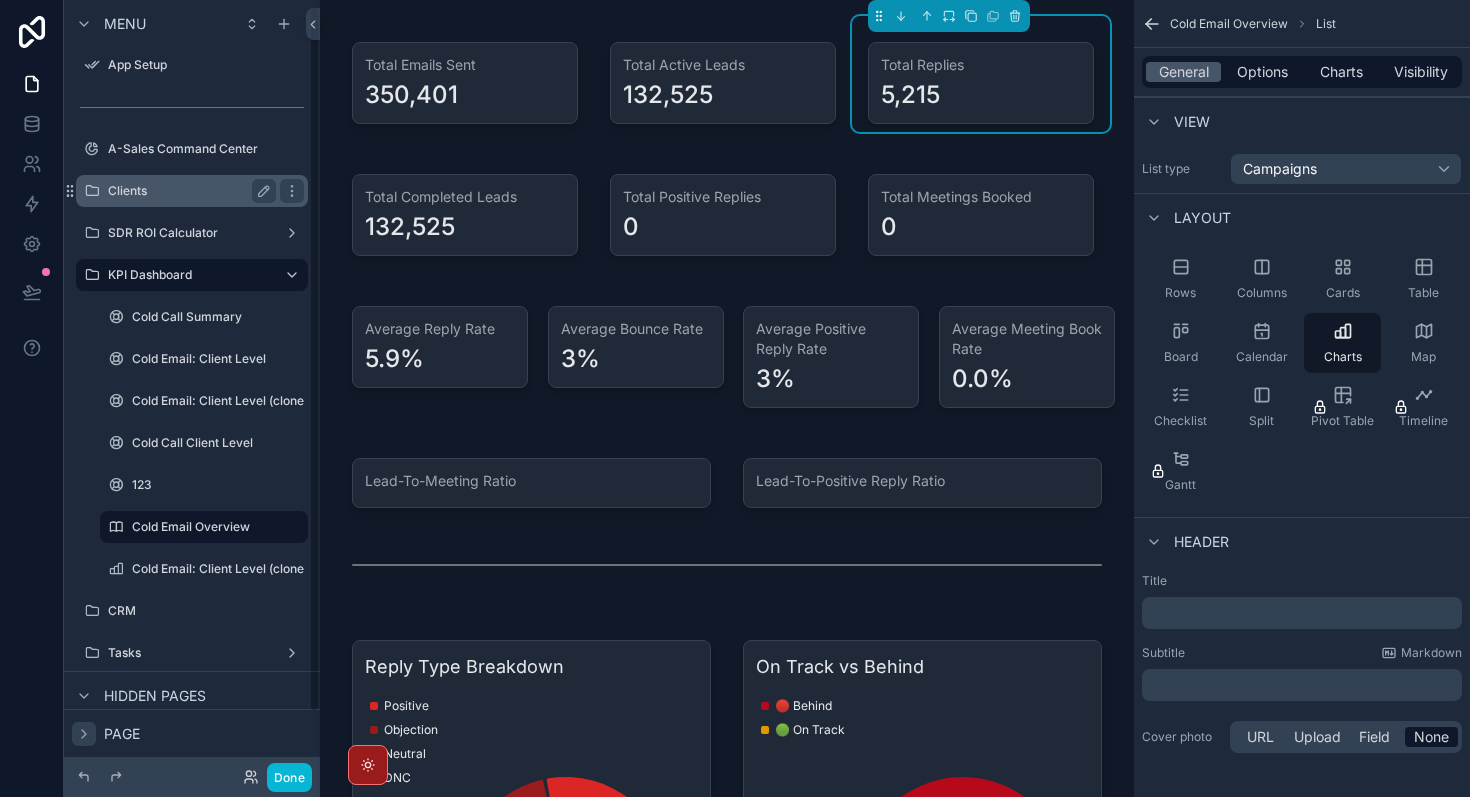 click on "Clients" at bounding box center [188, 191] 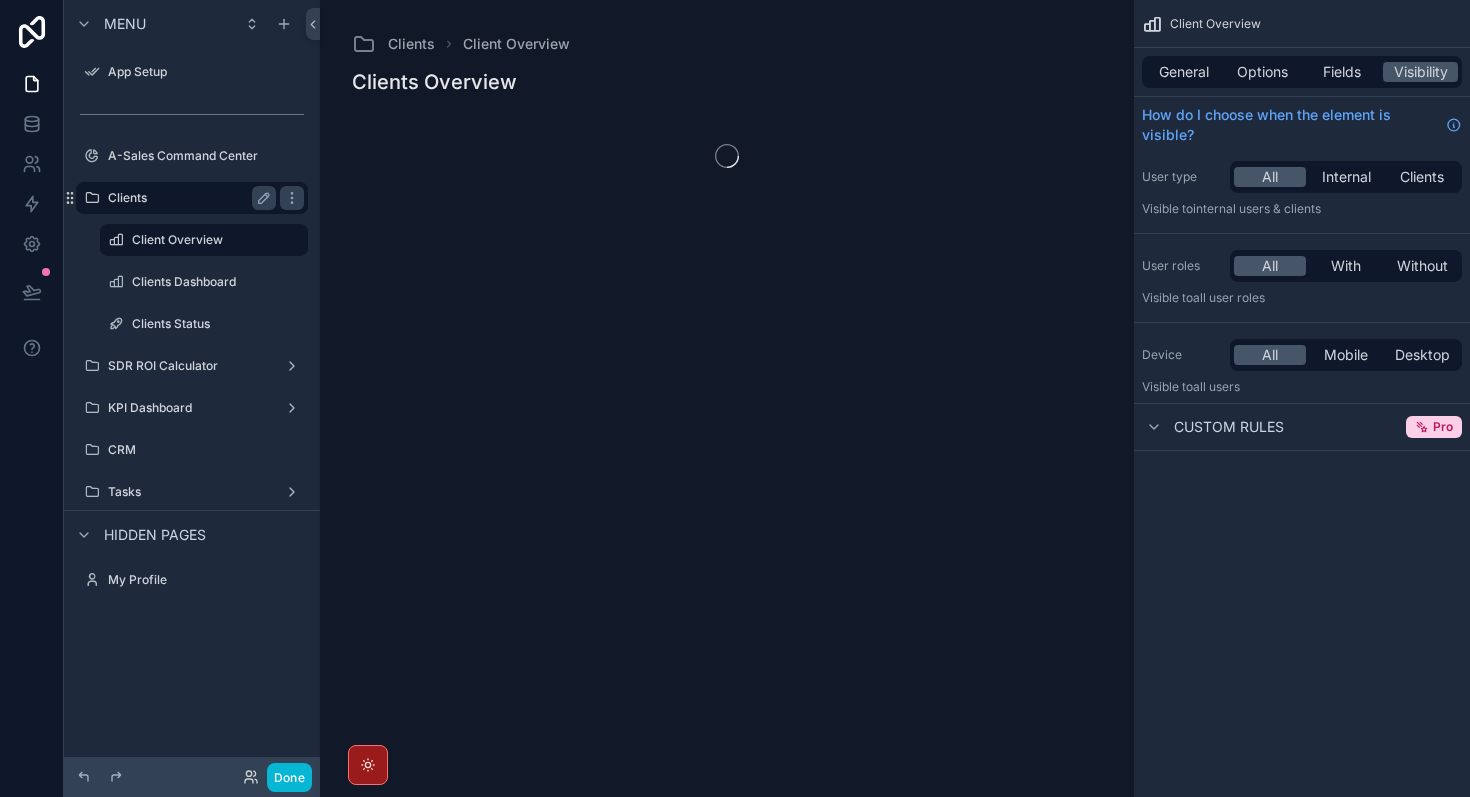 scroll, scrollTop: 0, scrollLeft: 0, axis: both 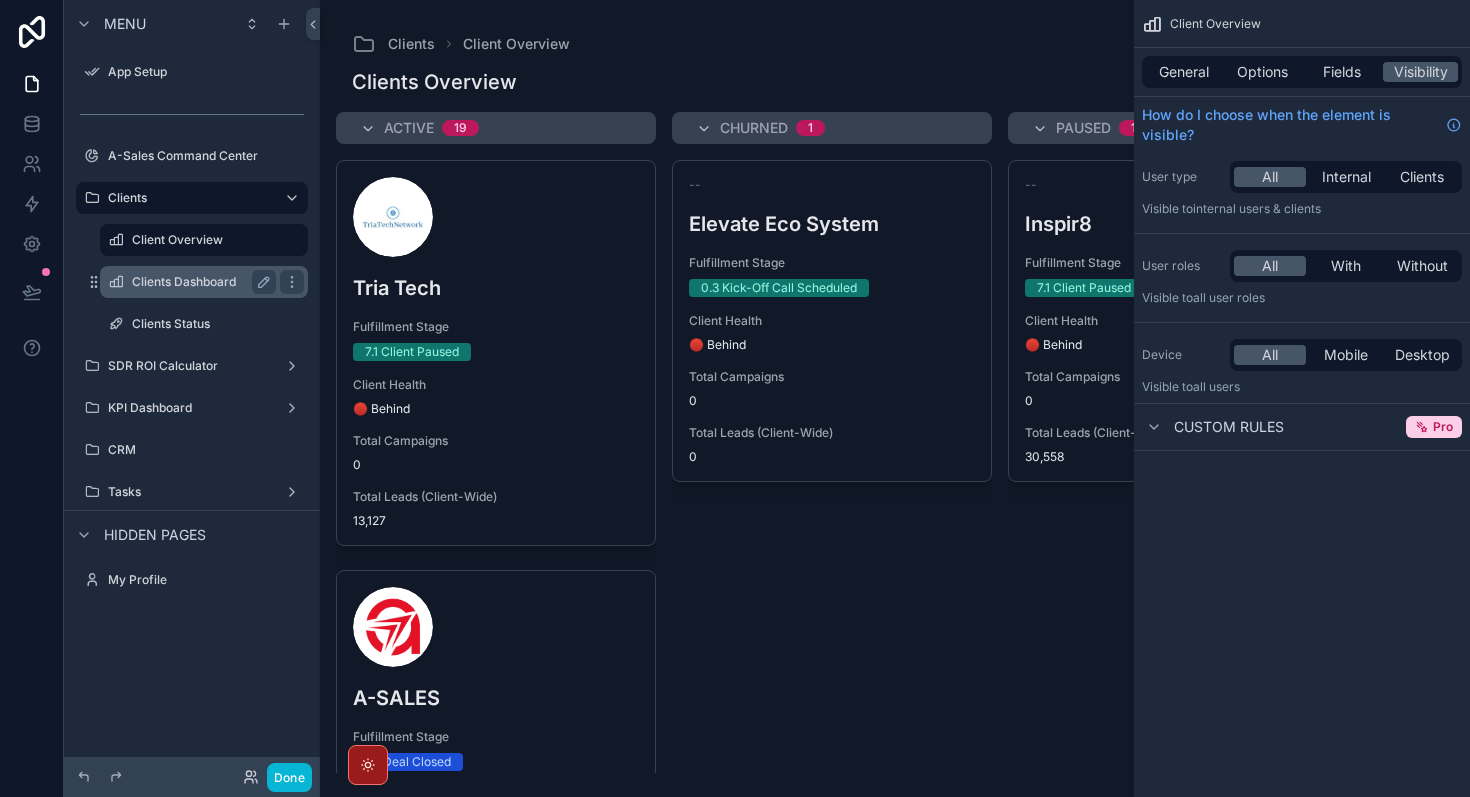 click on "Clients Dashboard" at bounding box center [204, 282] 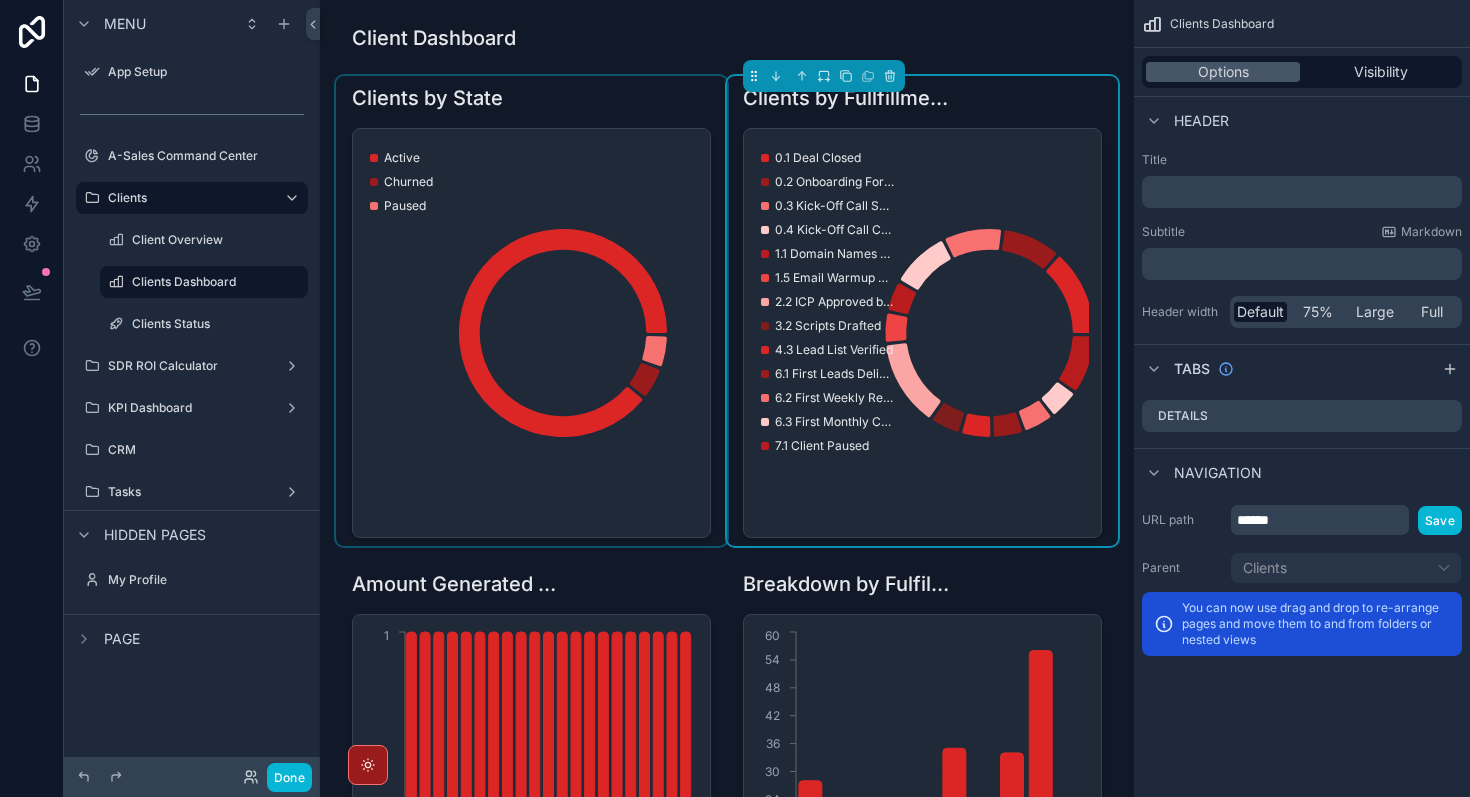 click at bounding box center [531, 311] 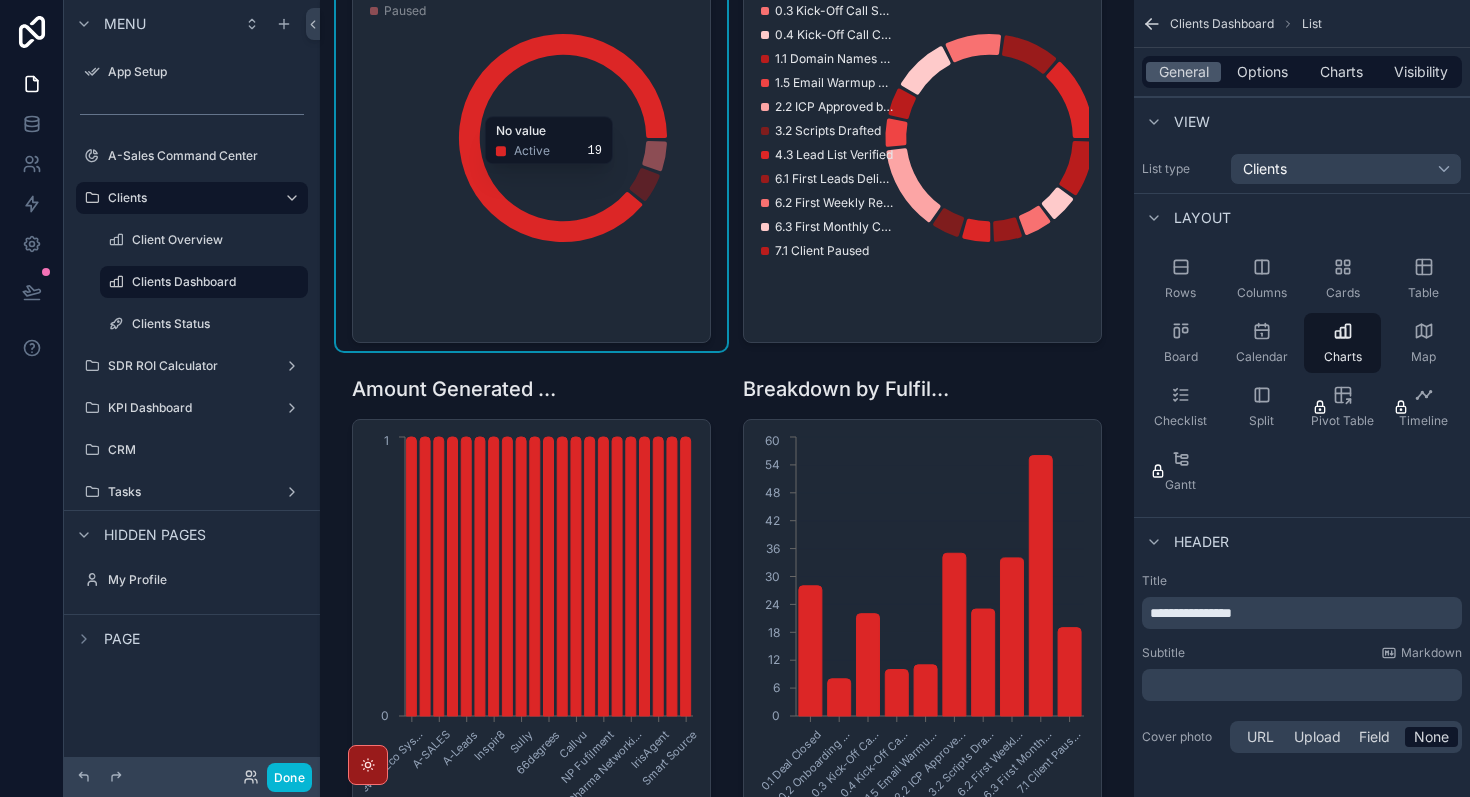 scroll, scrollTop: 194, scrollLeft: 0, axis: vertical 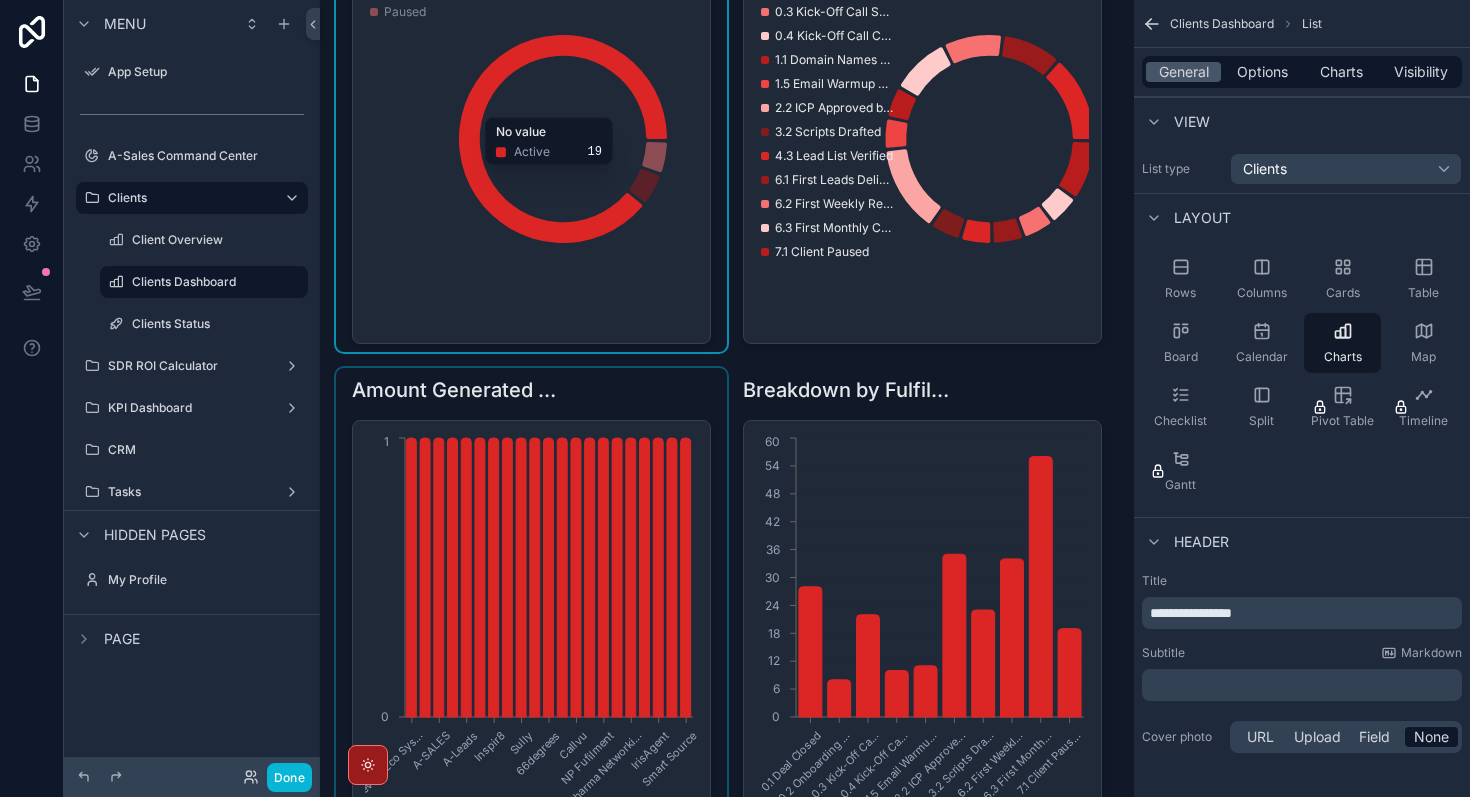 click at bounding box center [531, 603] 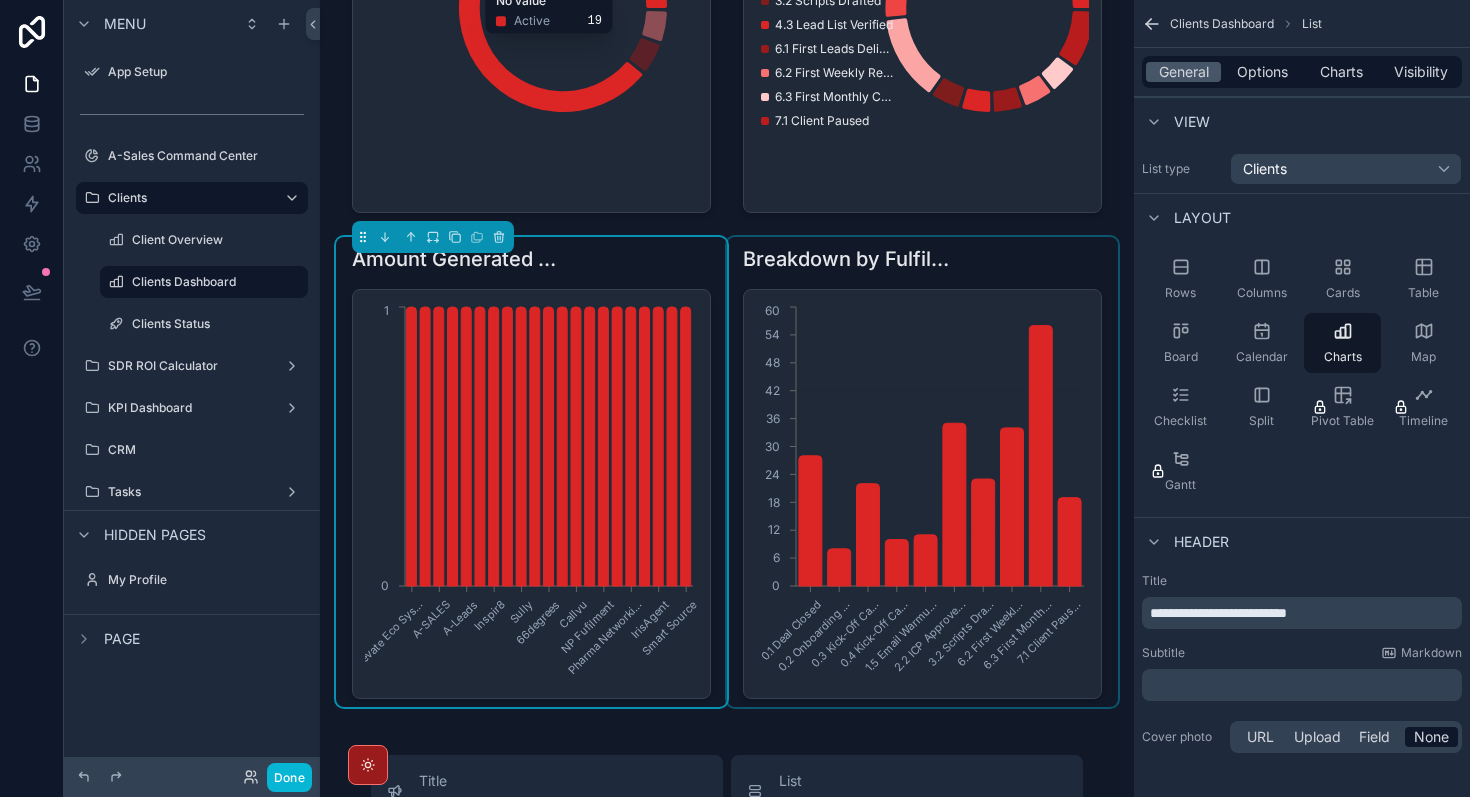 scroll, scrollTop: 349, scrollLeft: 0, axis: vertical 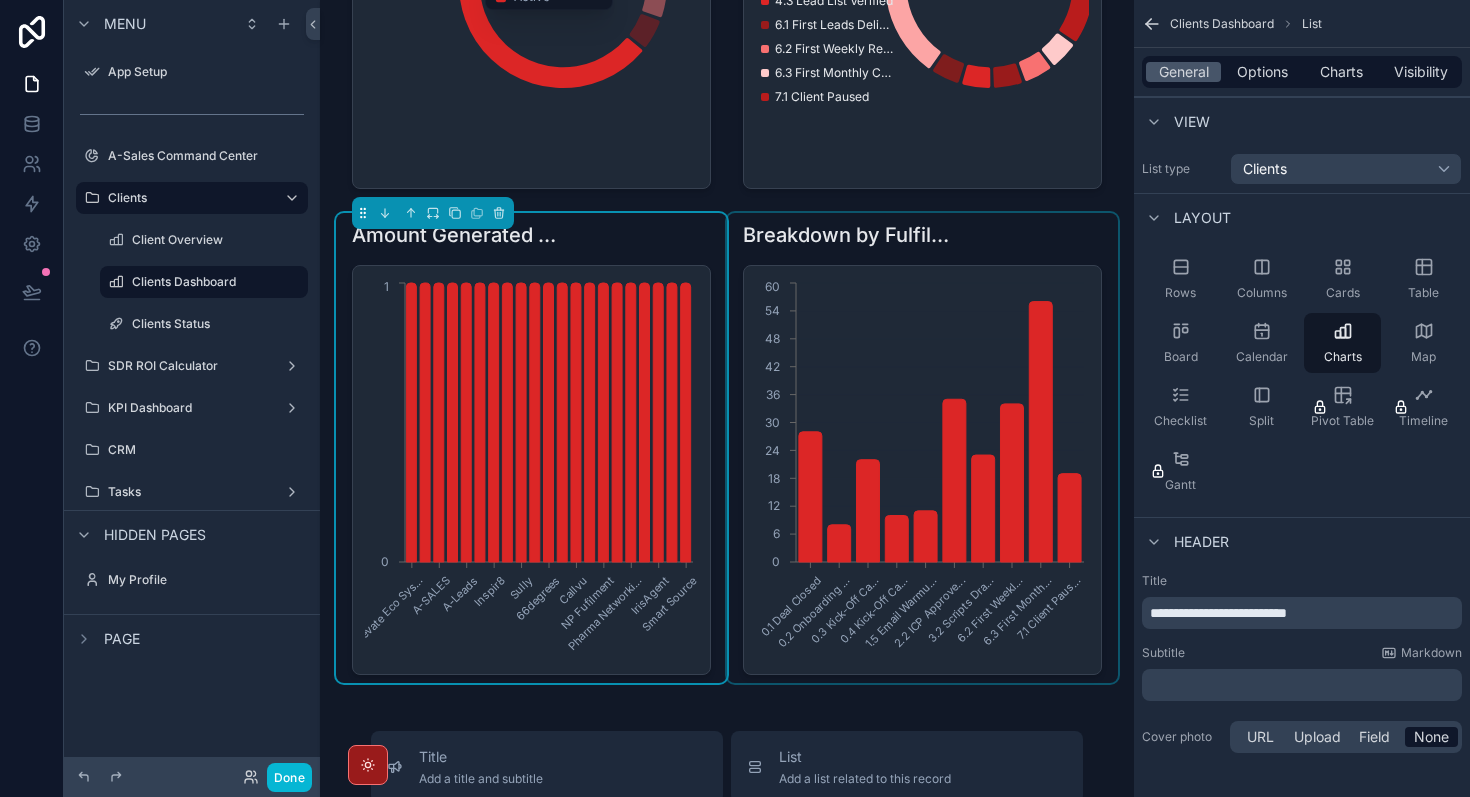 click at bounding box center [922, 448] 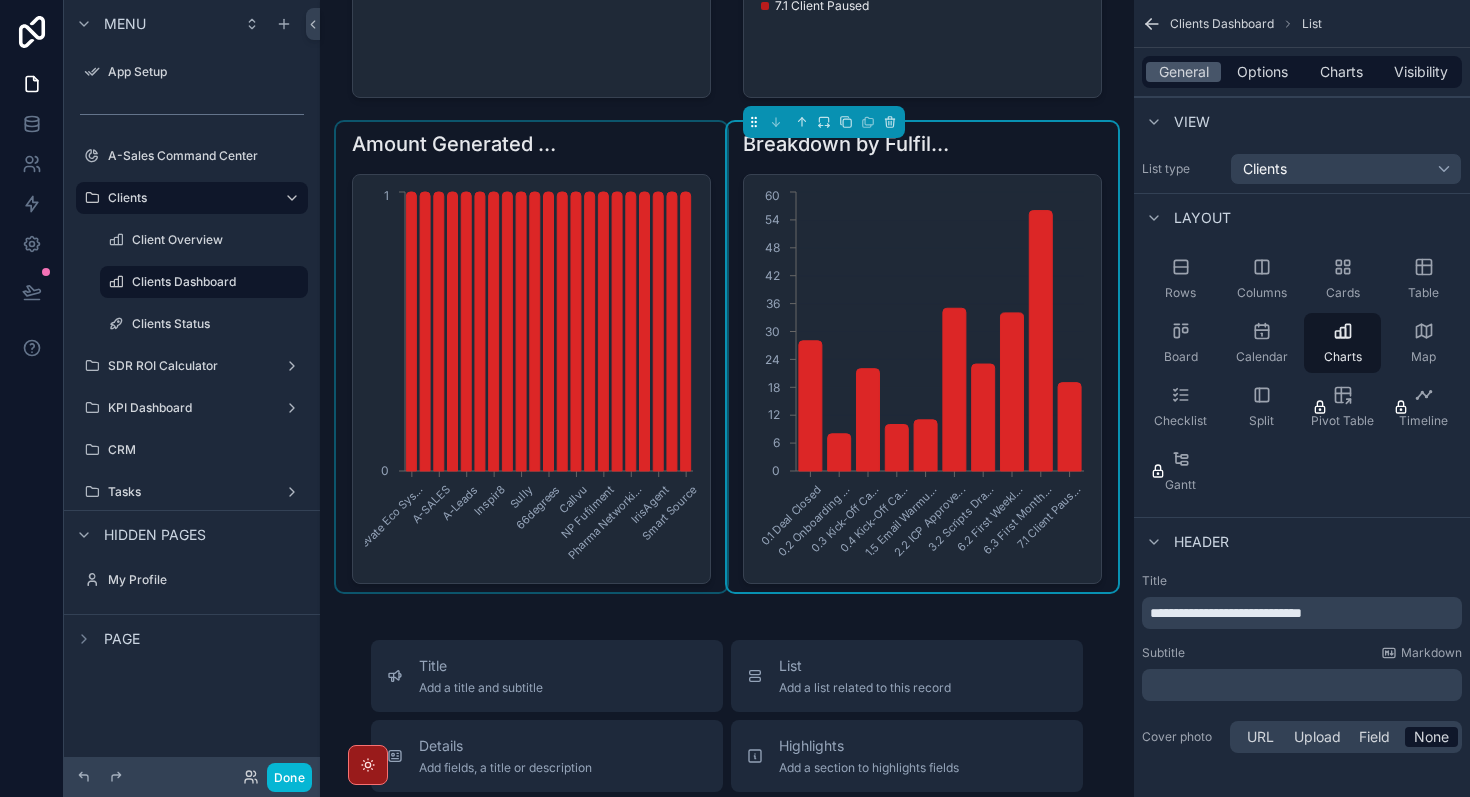 scroll, scrollTop: 422, scrollLeft: 0, axis: vertical 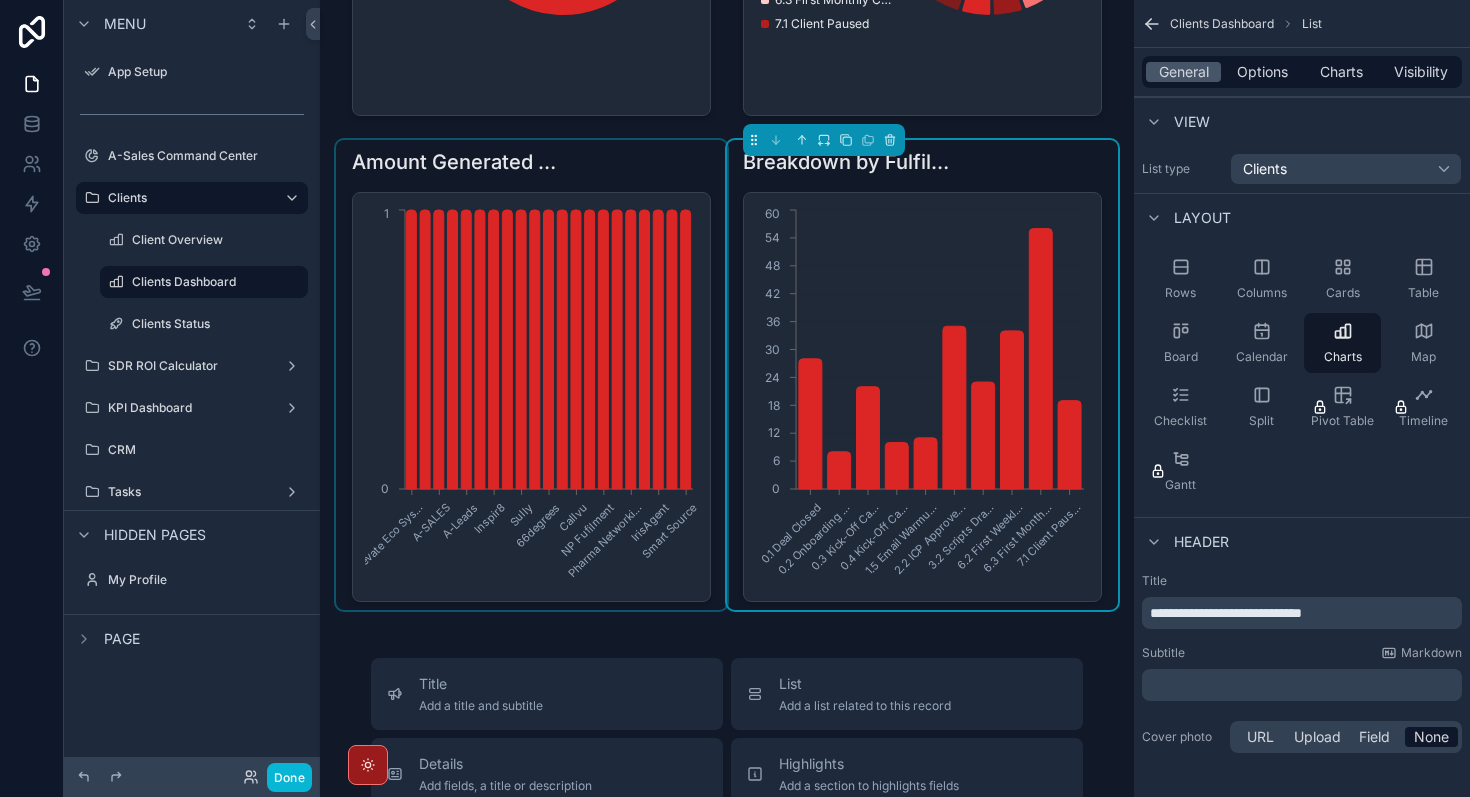 click at bounding box center (531, 375) 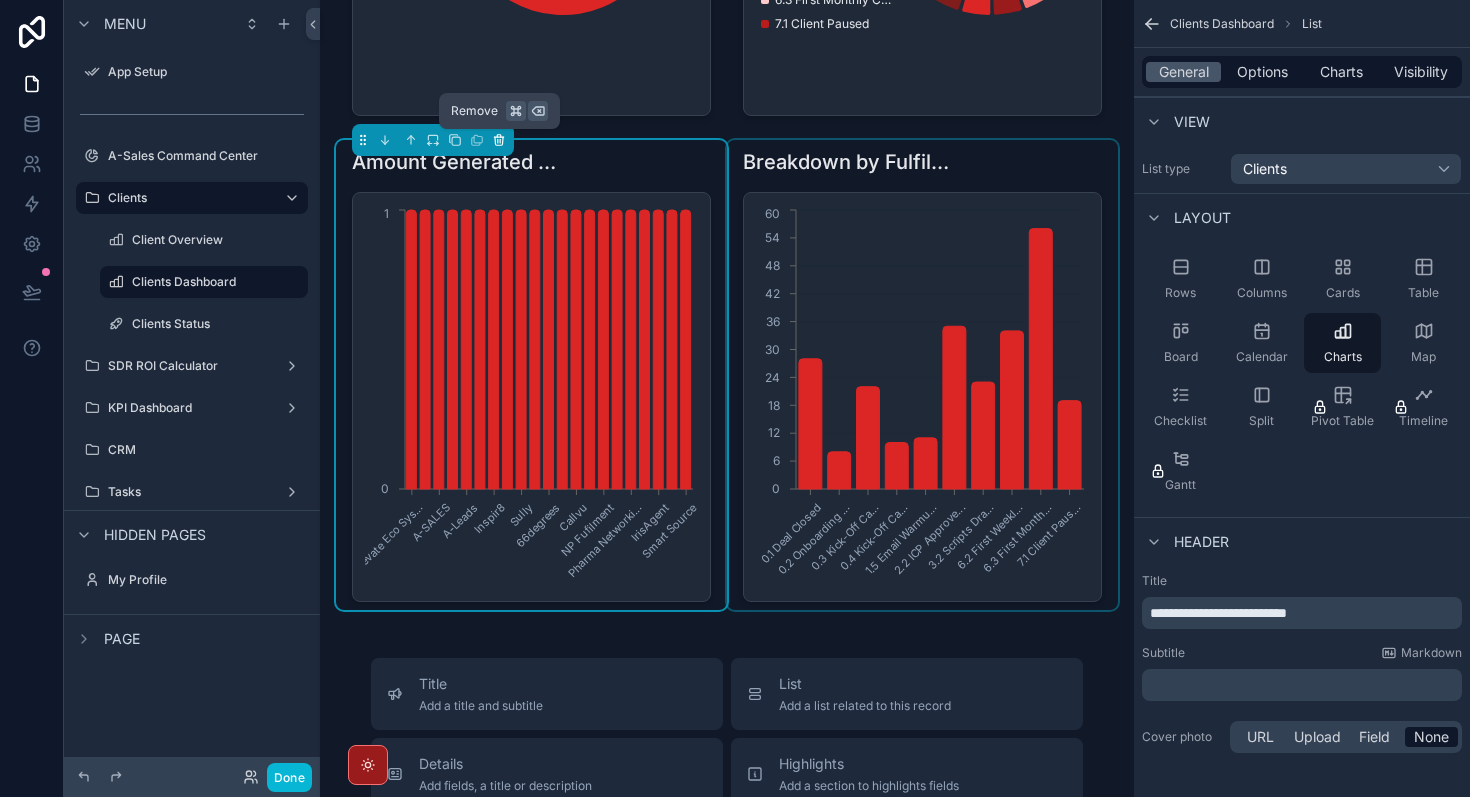 click 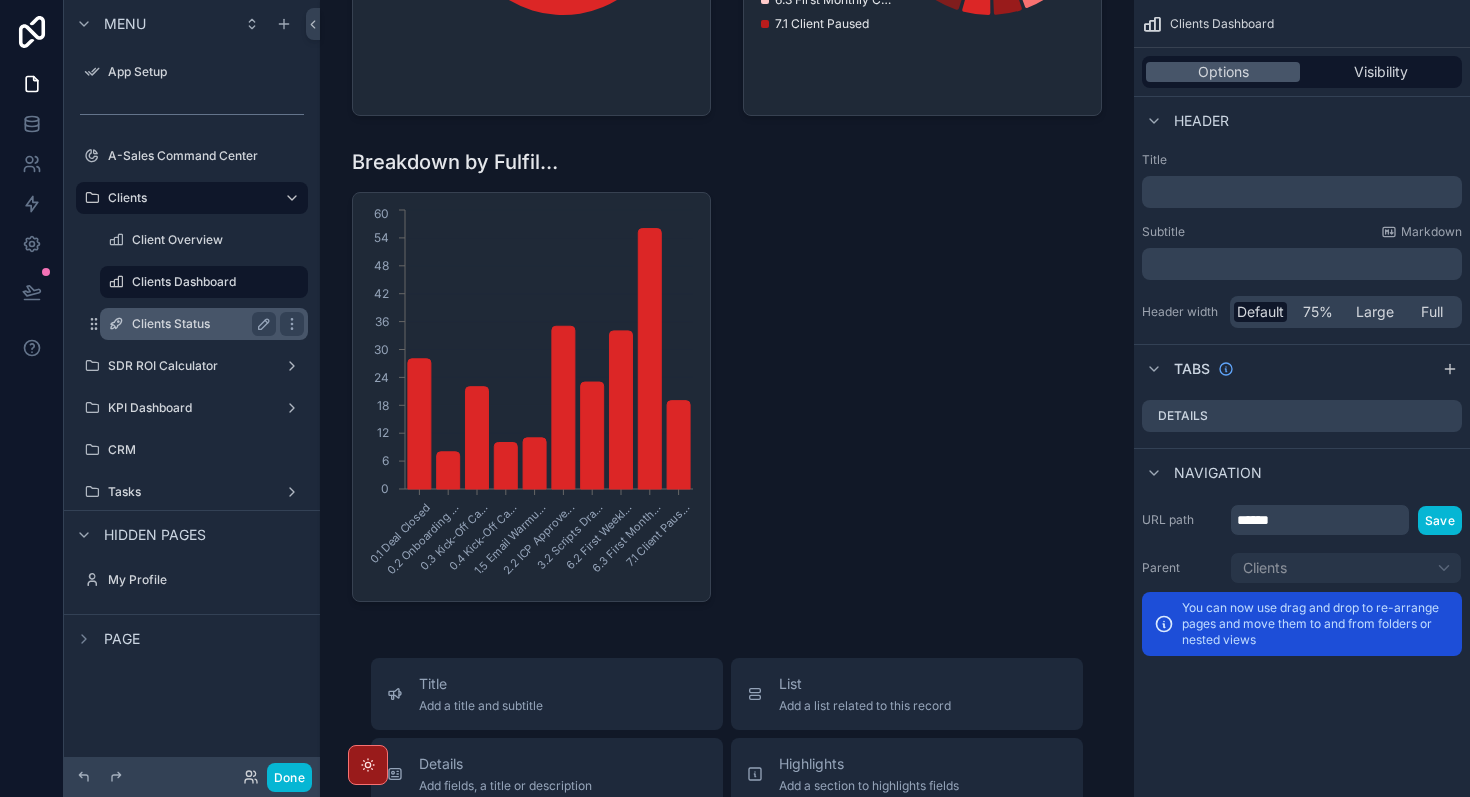 click on "Clients Status" at bounding box center [204, 324] 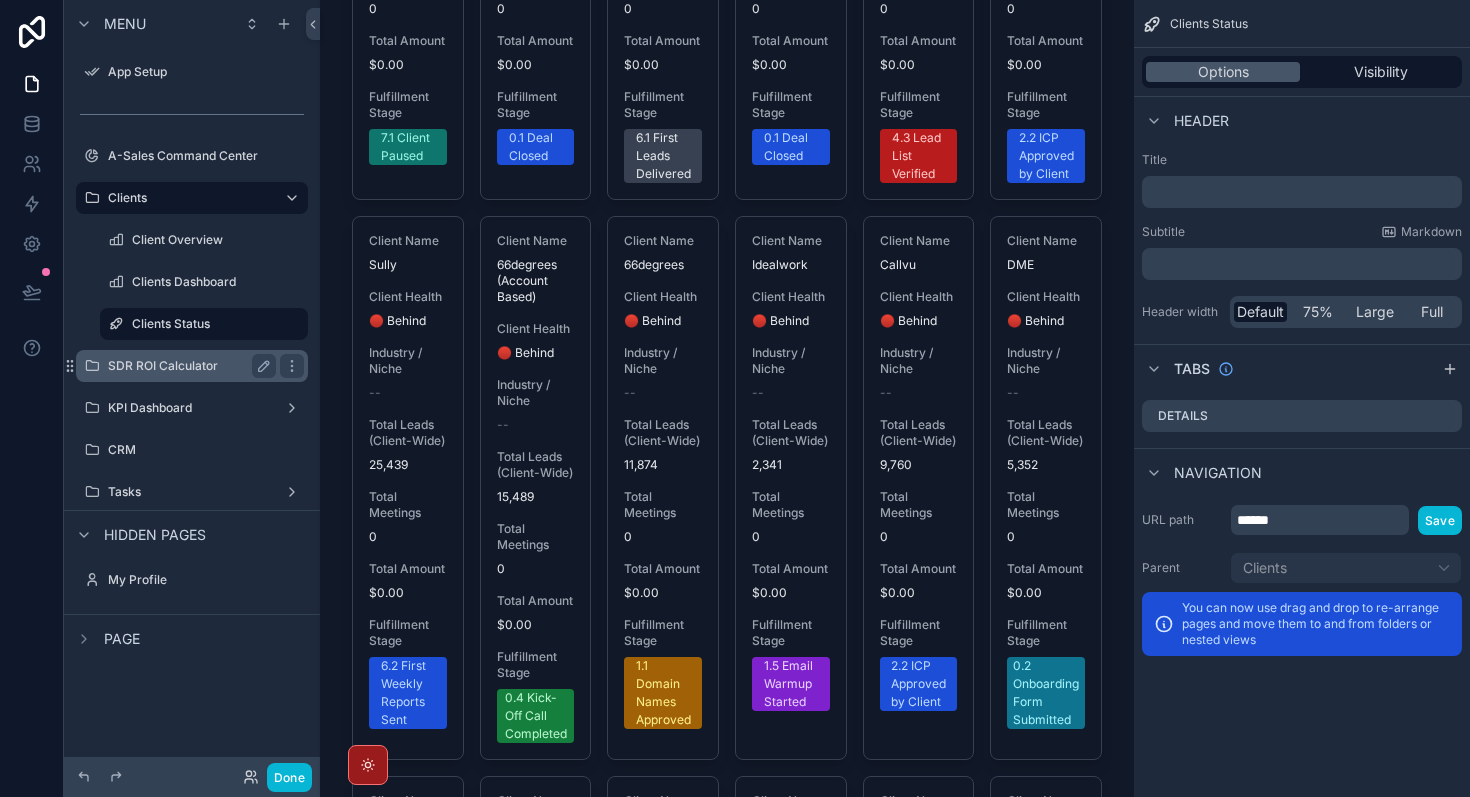 click on "SDR ROI Calculator" at bounding box center (188, 366) 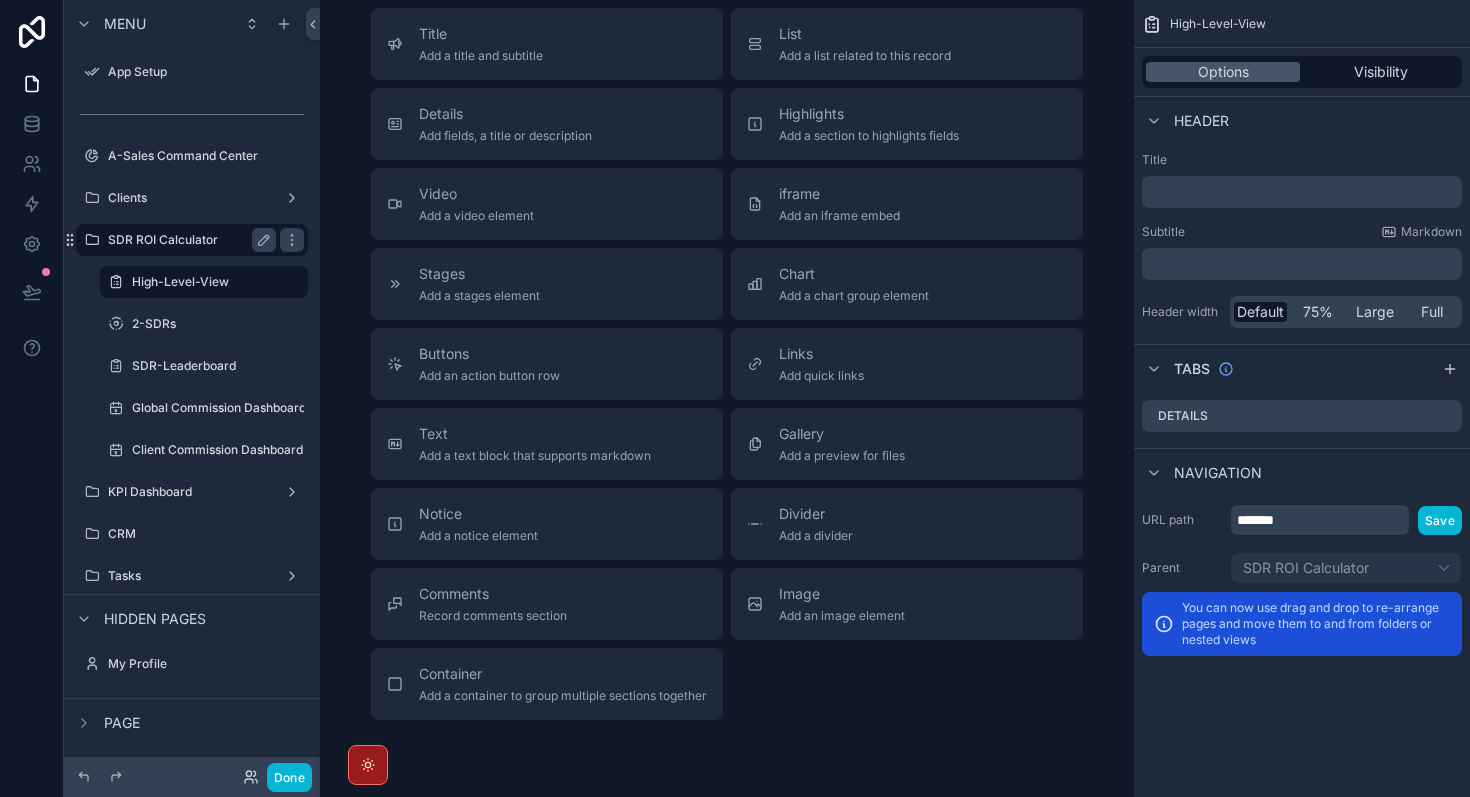 scroll, scrollTop: 0, scrollLeft: 0, axis: both 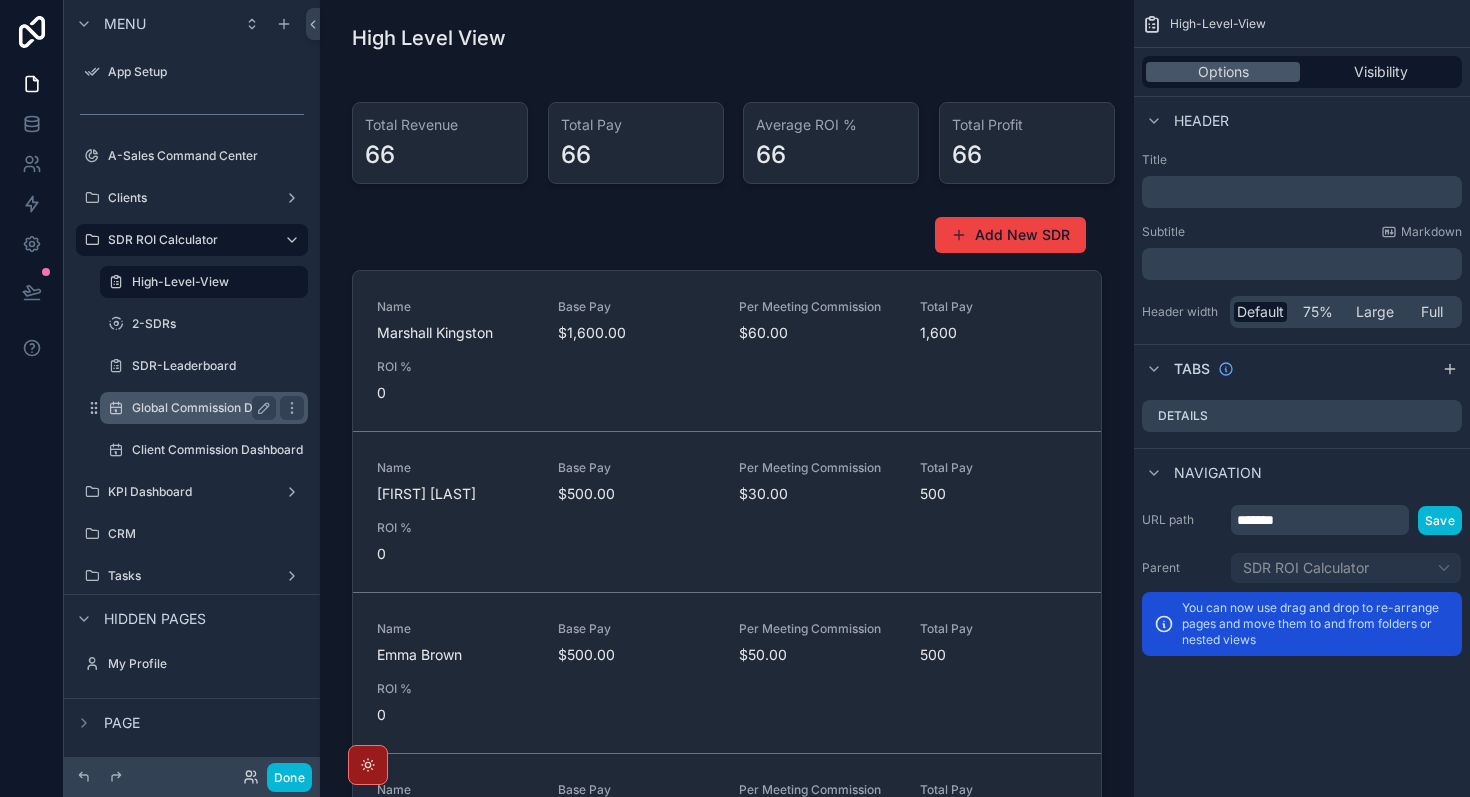 click on "Global Commission Dashboard" at bounding box center (204, 408) 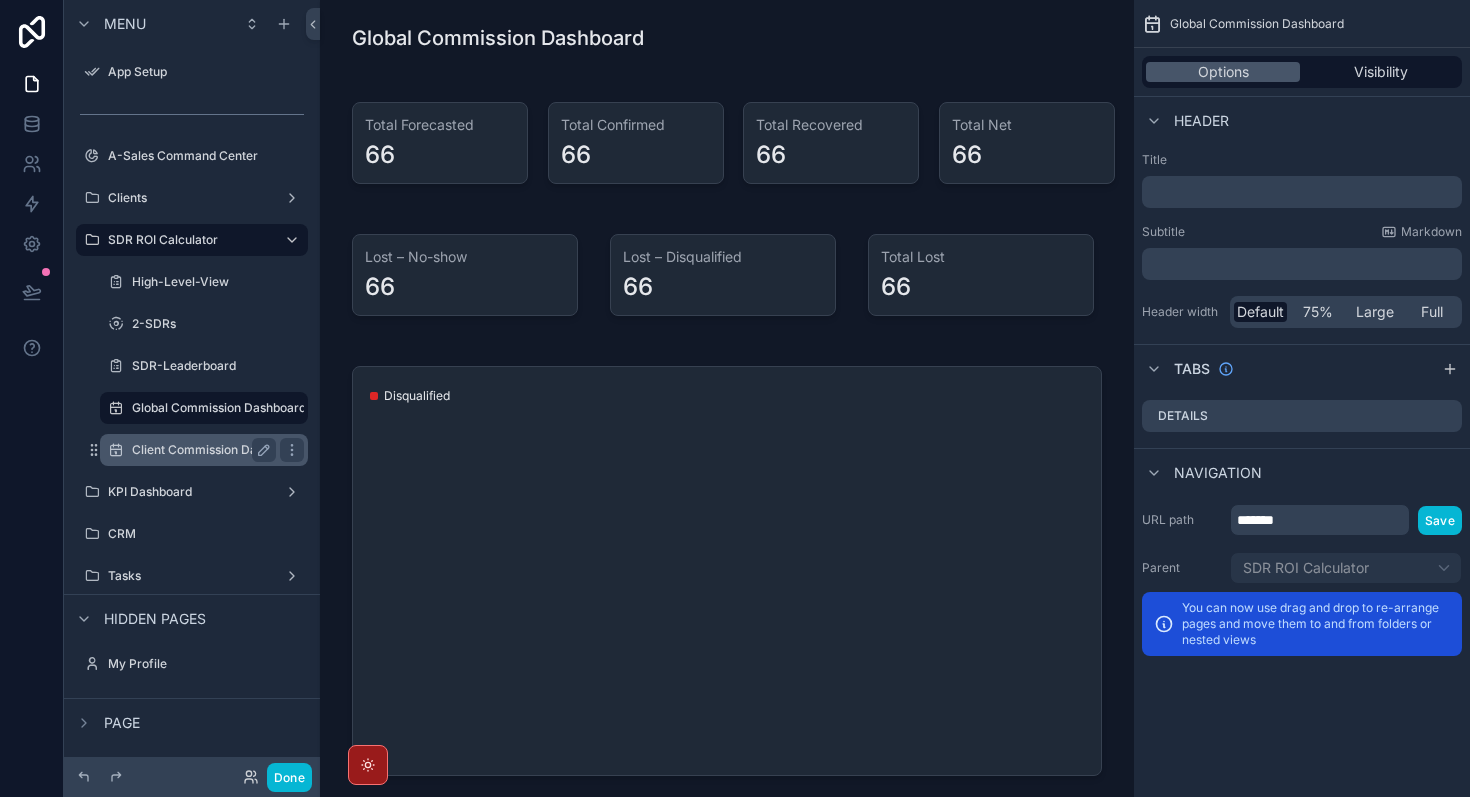 click on "Client Commission Dashboard" at bounding box center (217, 450) 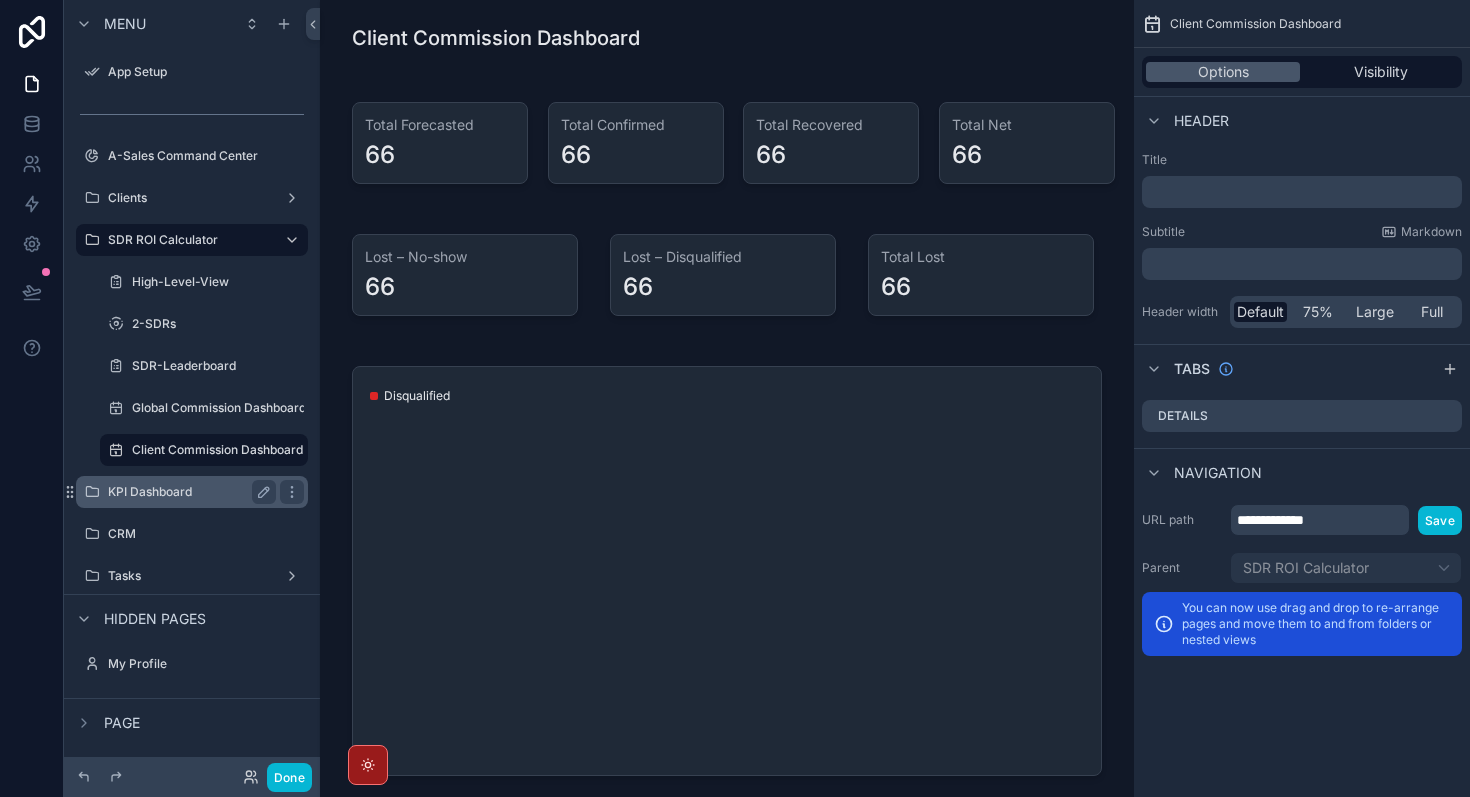 click on "KPI Dashboard" at bounding box center (192, 492) 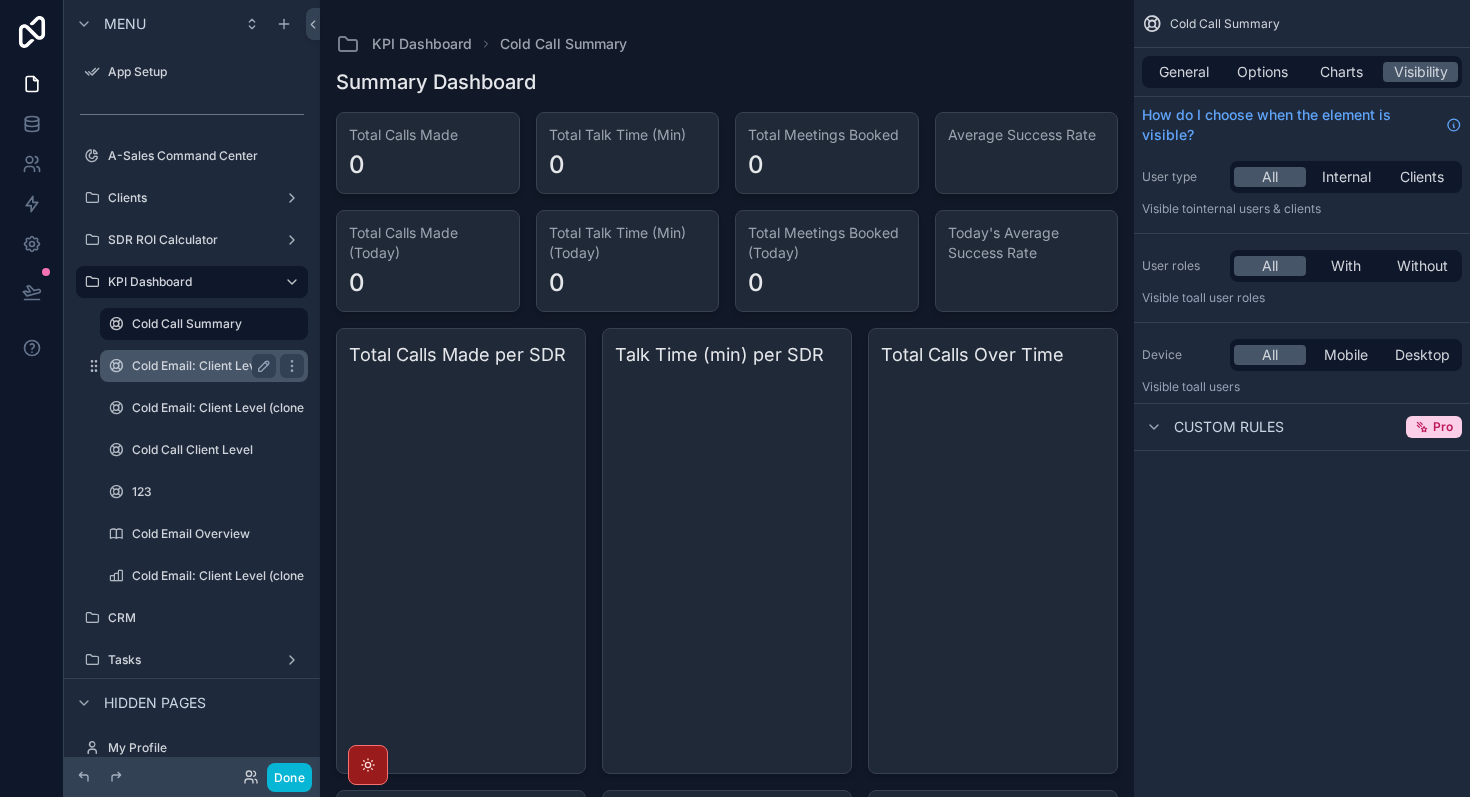 click on "Cold Email: Client Level" at bounding box center [200, 366] 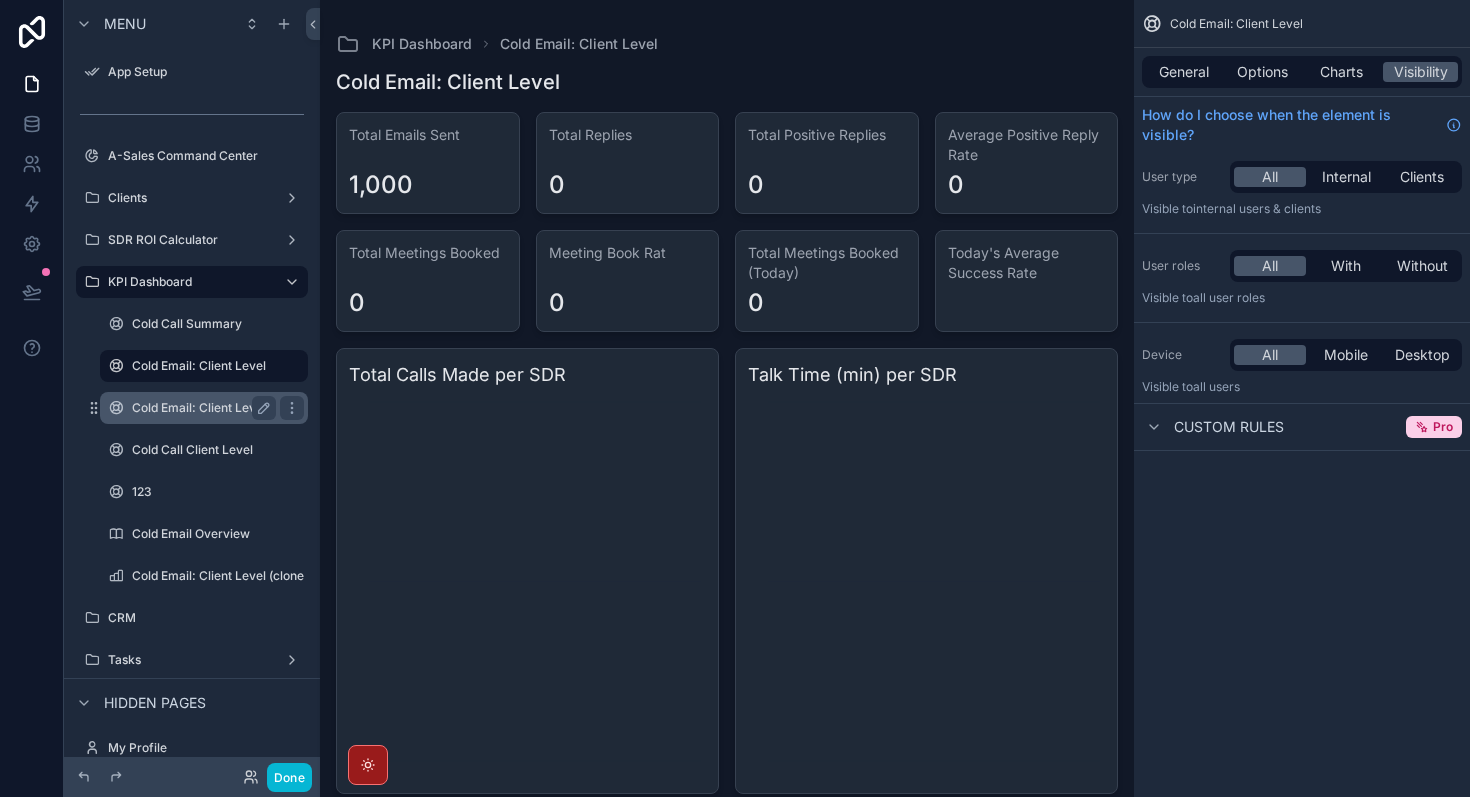 click on "Cold Email: Client Level (clone)" at bounding box center [220, 408] 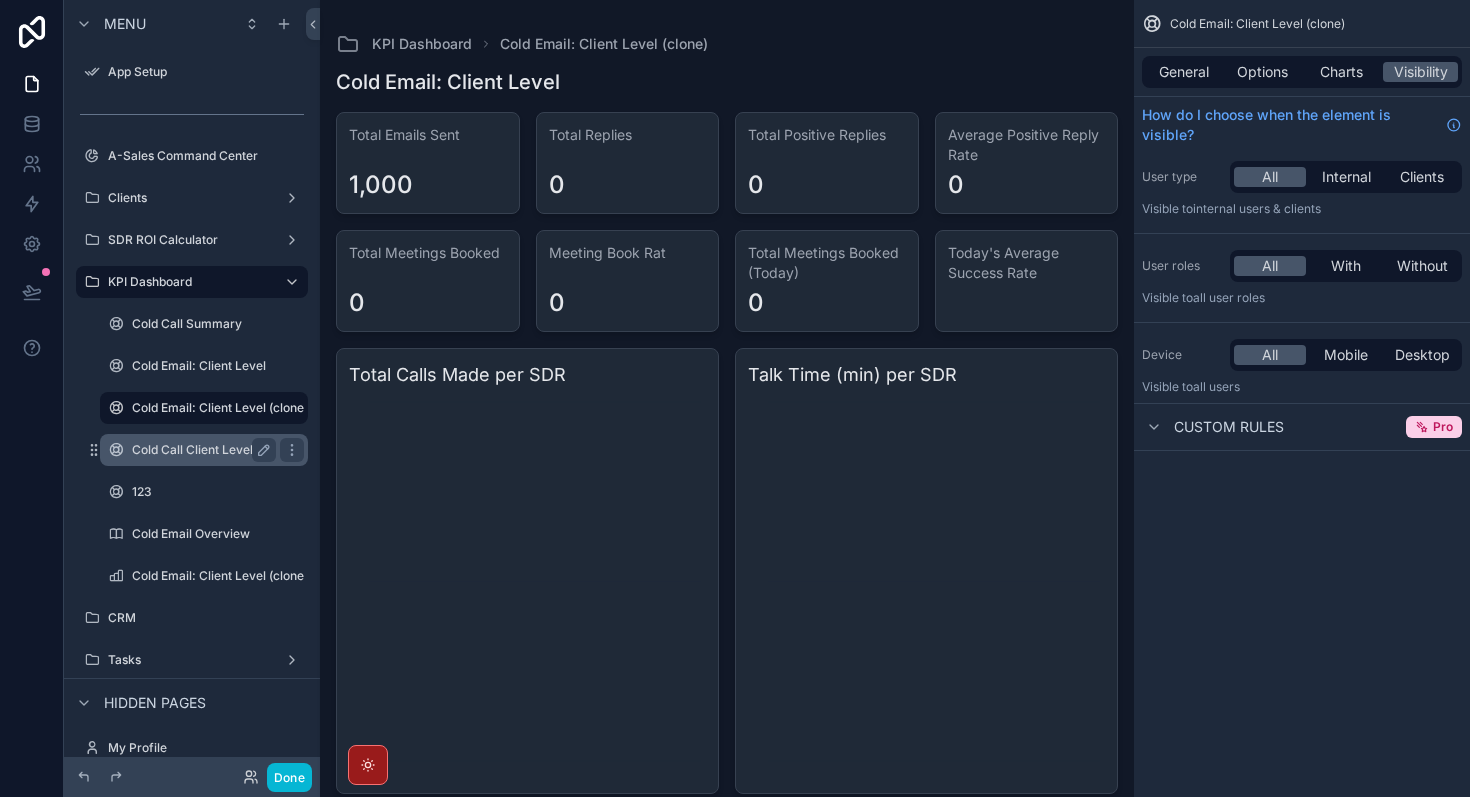 click on "Cold Call Client Level" at bounding box center [200, 450] 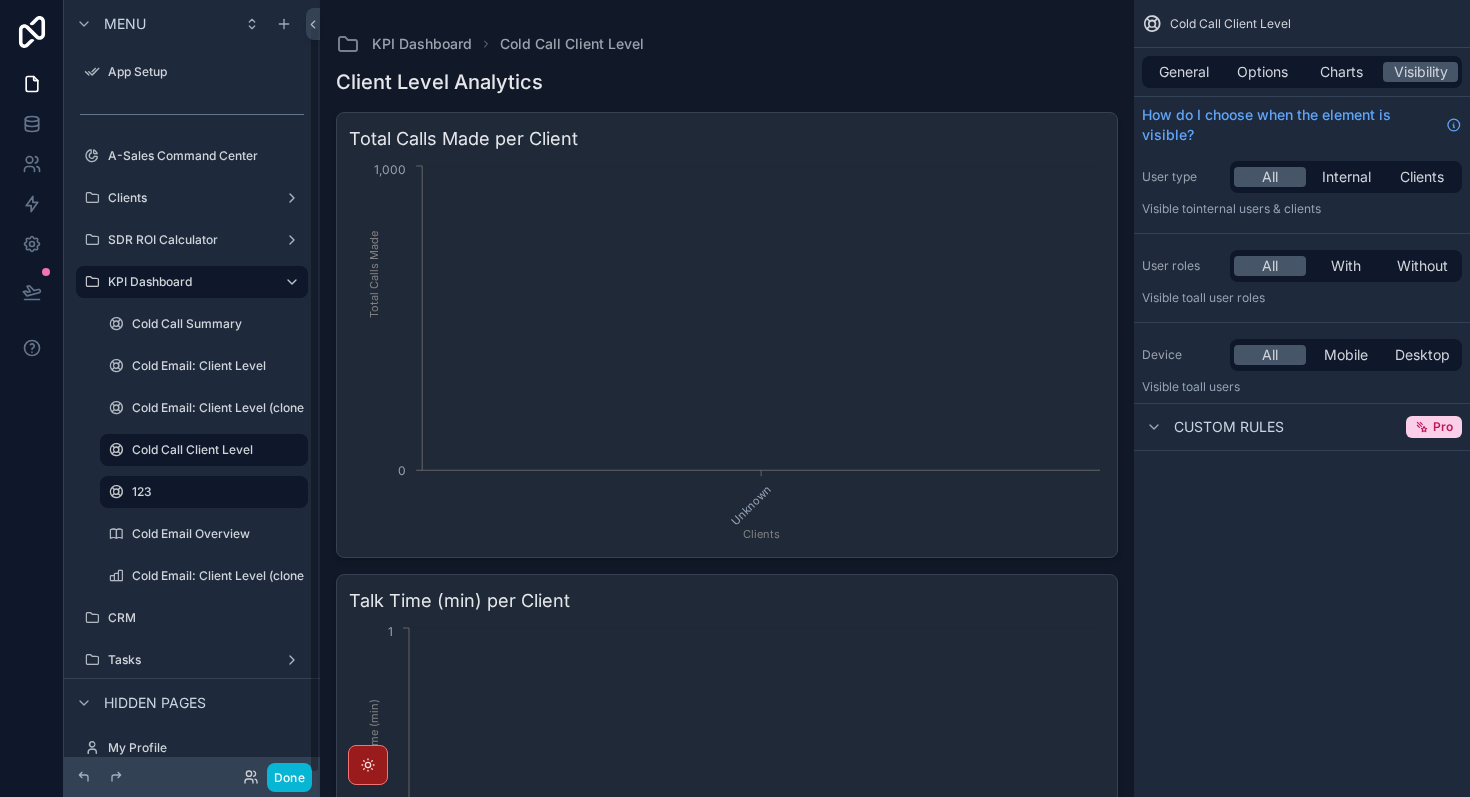 scroll, scrollTop: 25, scrollLeft: 0, axis: vertical 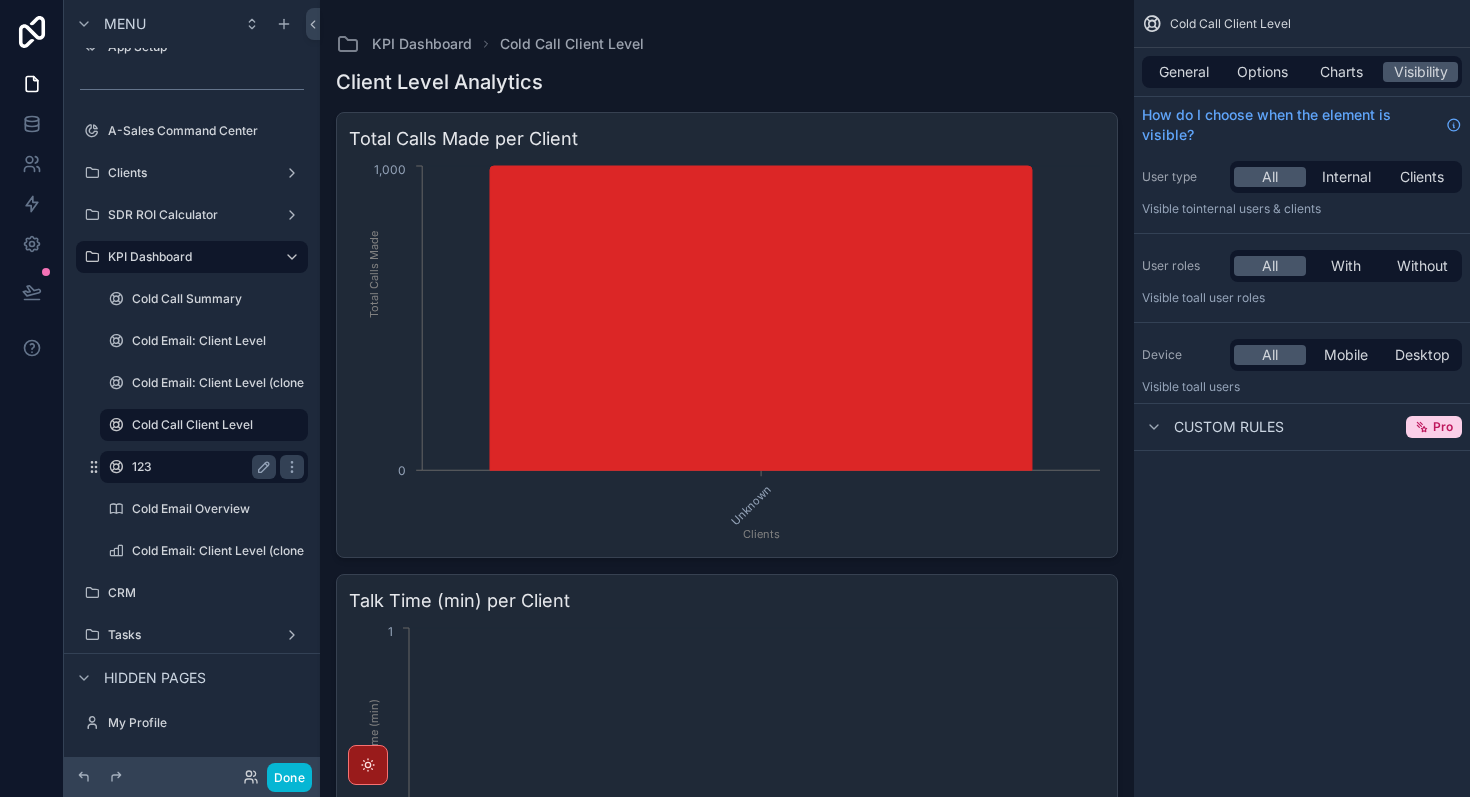 click on "123" at bounding box center (200, 467) 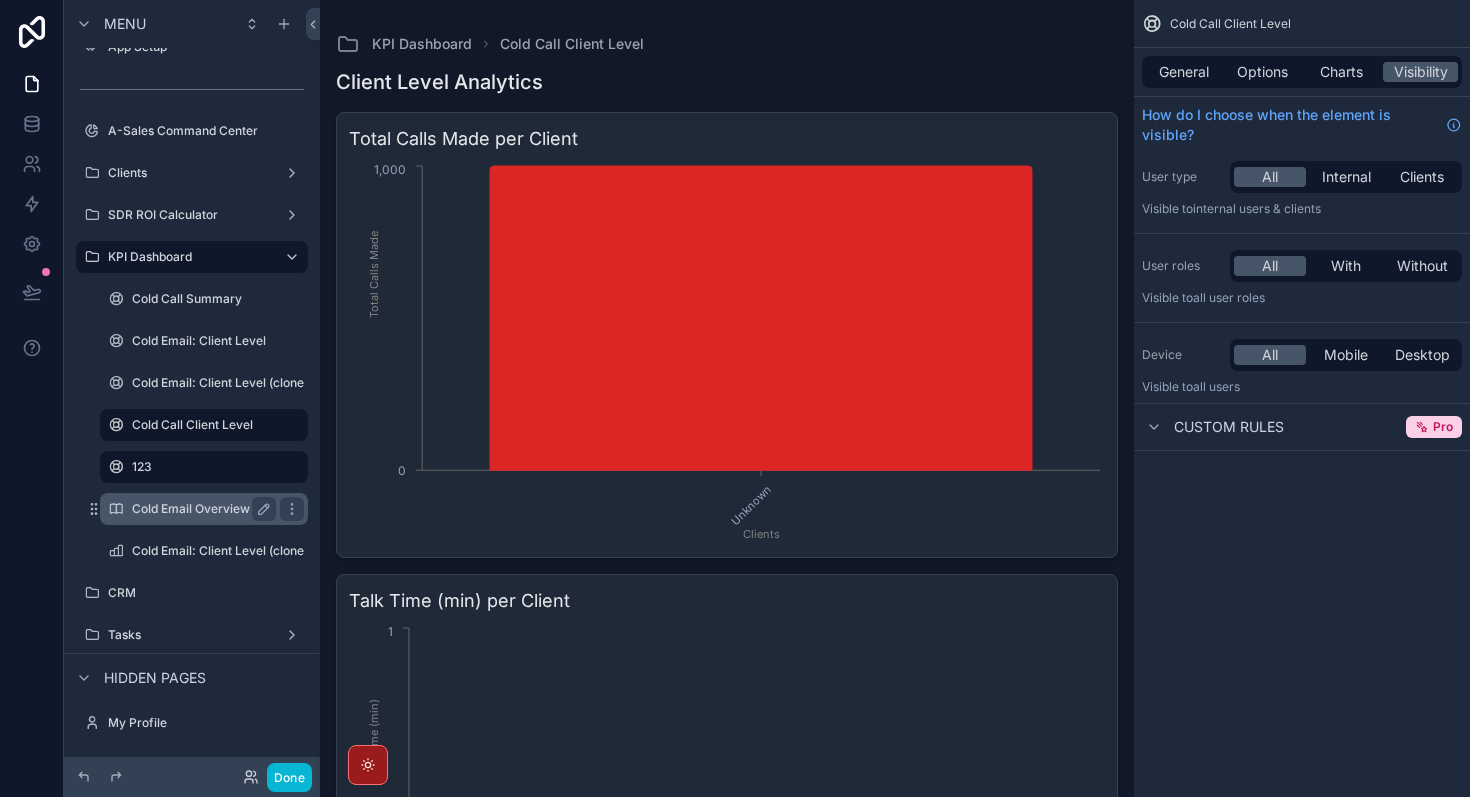 click on "Cold Email Overview" at bounding box center (200, 509) 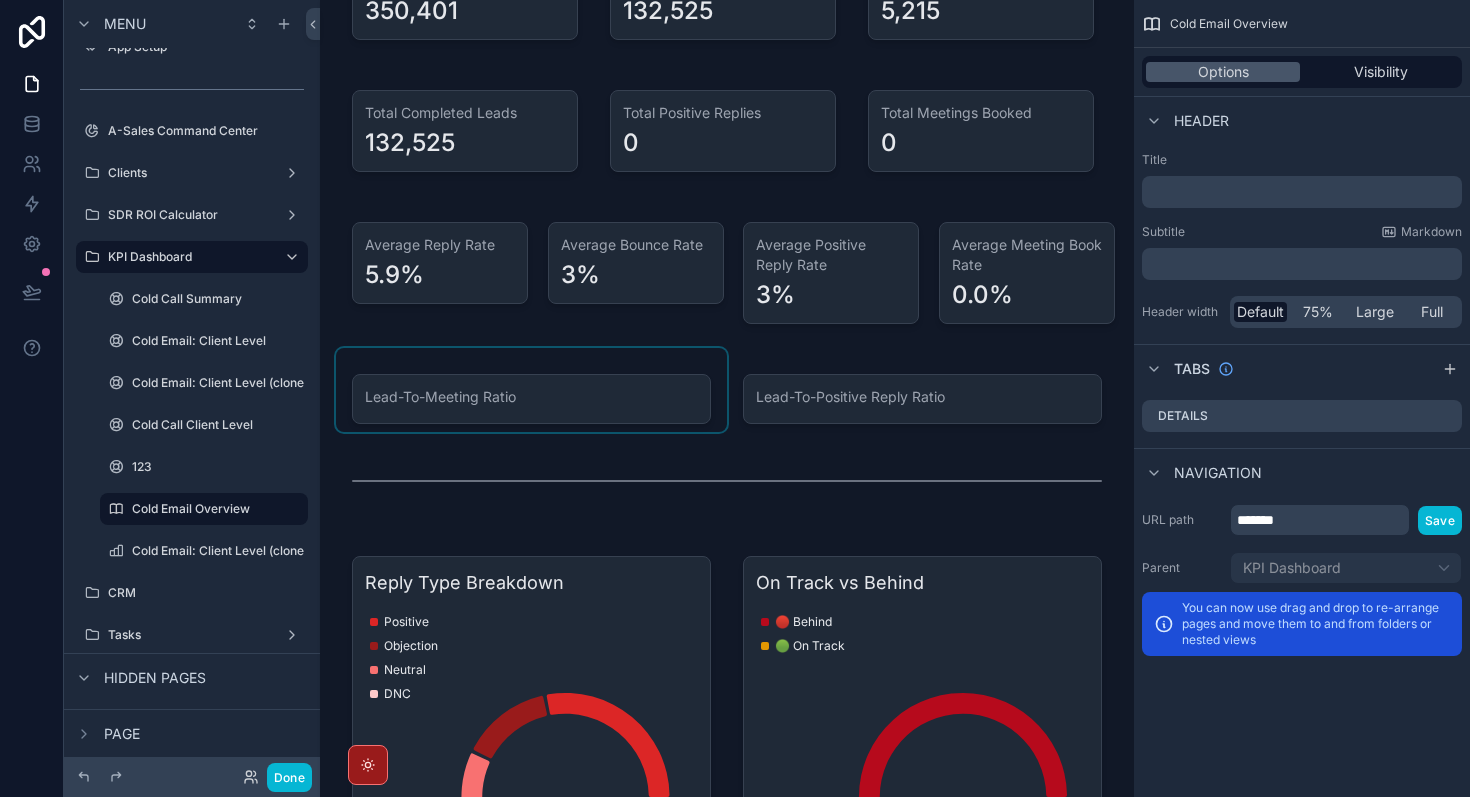 scroll, scrollTop: 0, scrollLeft: 0, axis: both 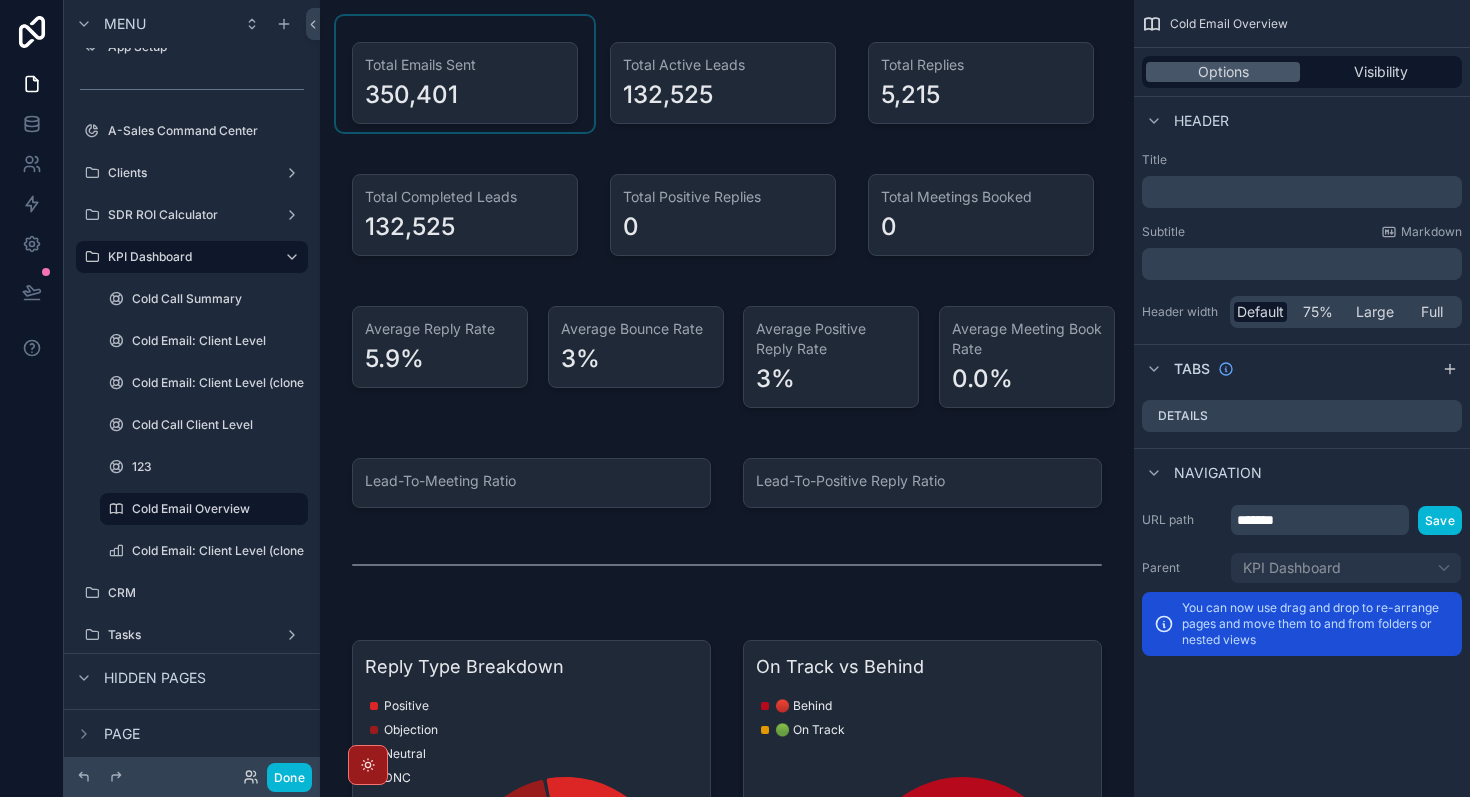 click at bounding box center (465, 74) 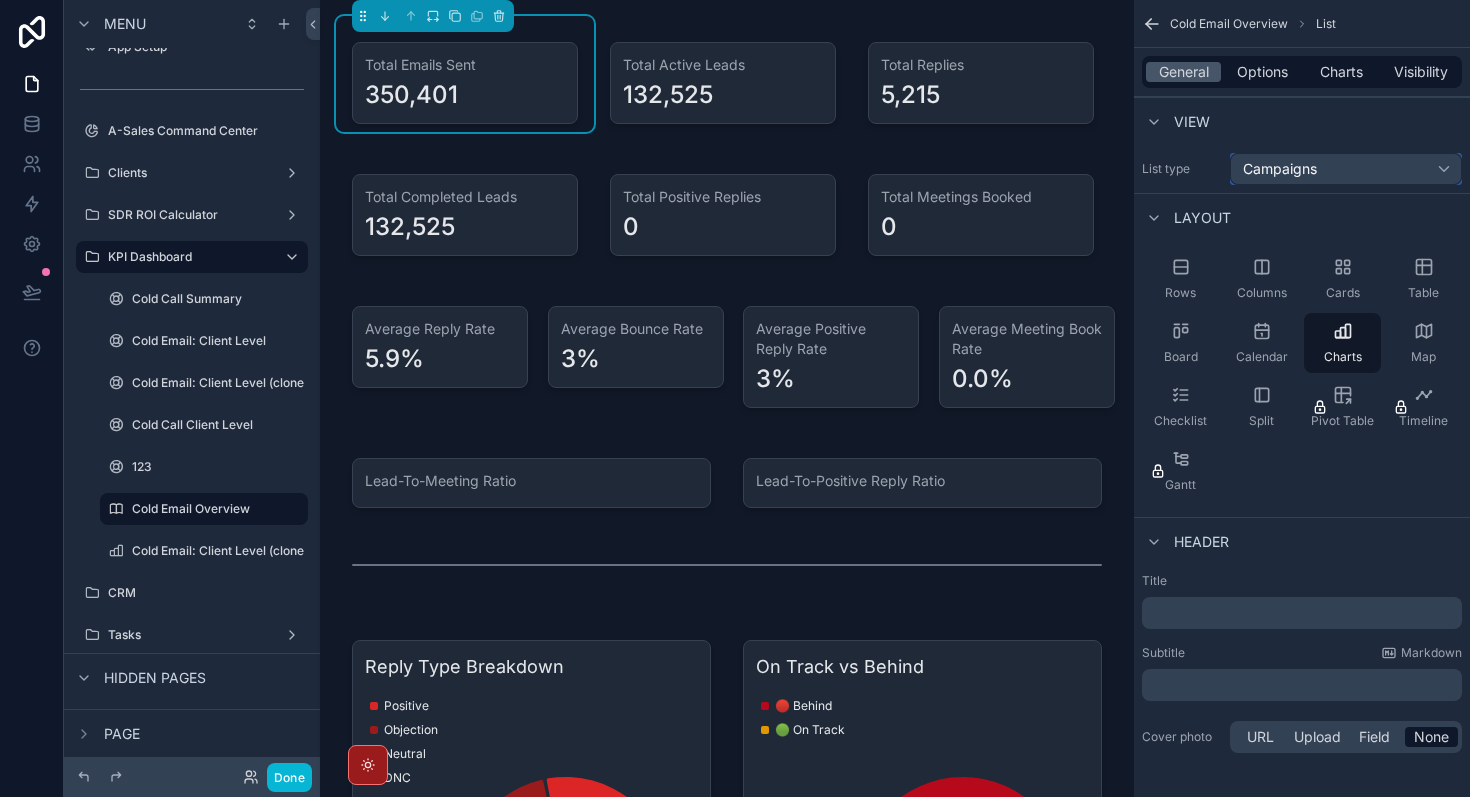 click on "Campaigns" at bounding box center (1346, 169) 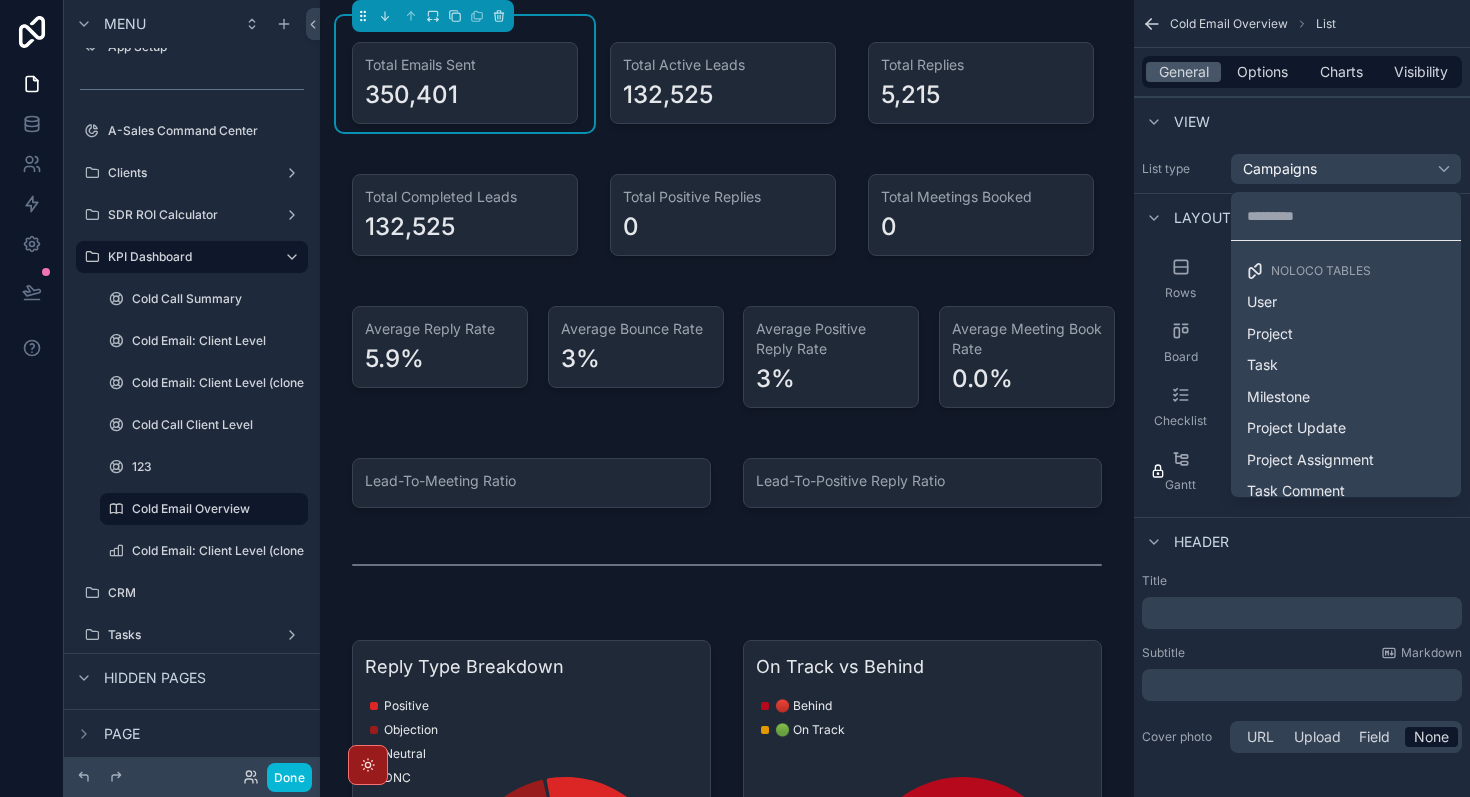 click at bounding box center (735, 398) 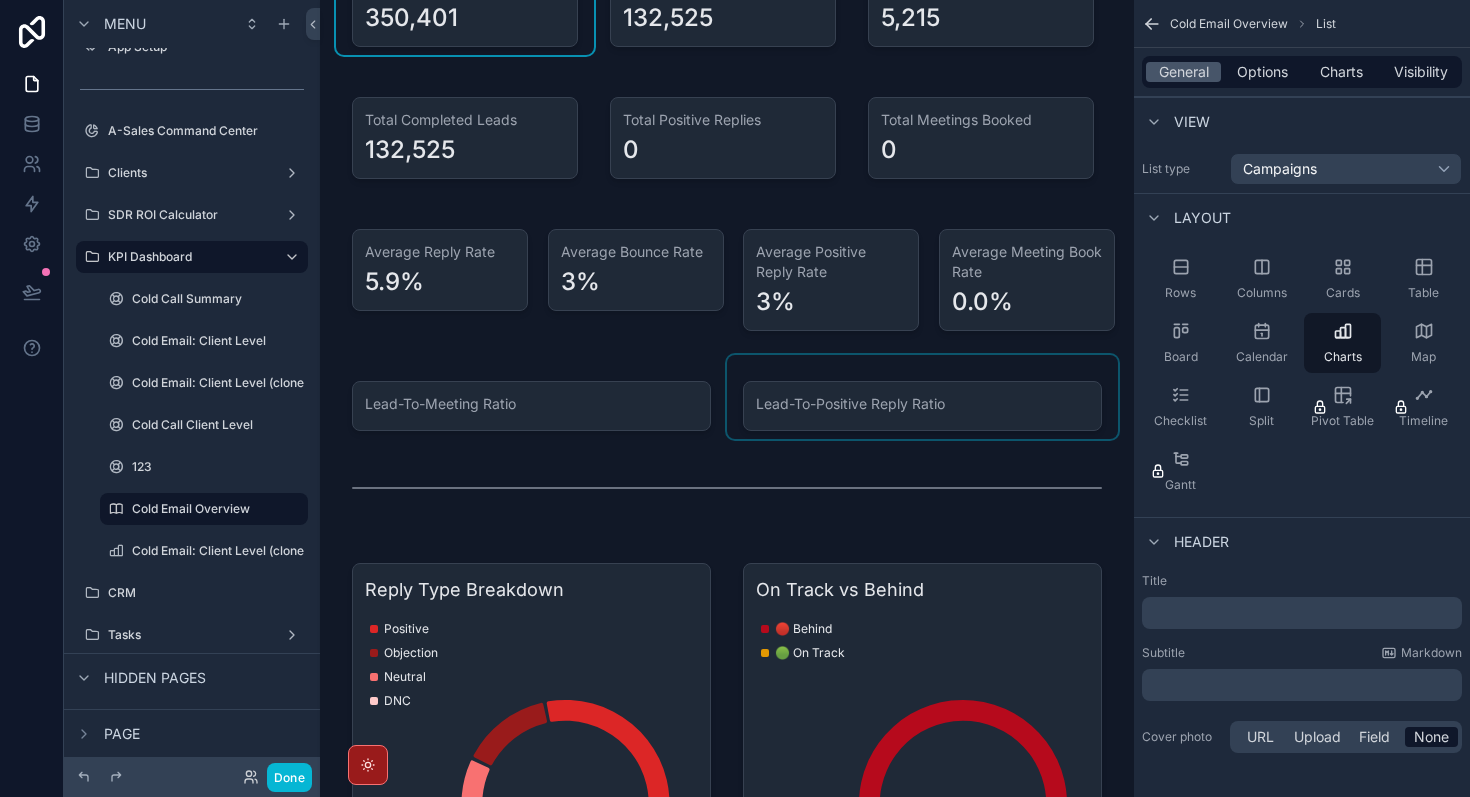 scroll, scrollTop: 0, scrollLeft: 0, axis: both 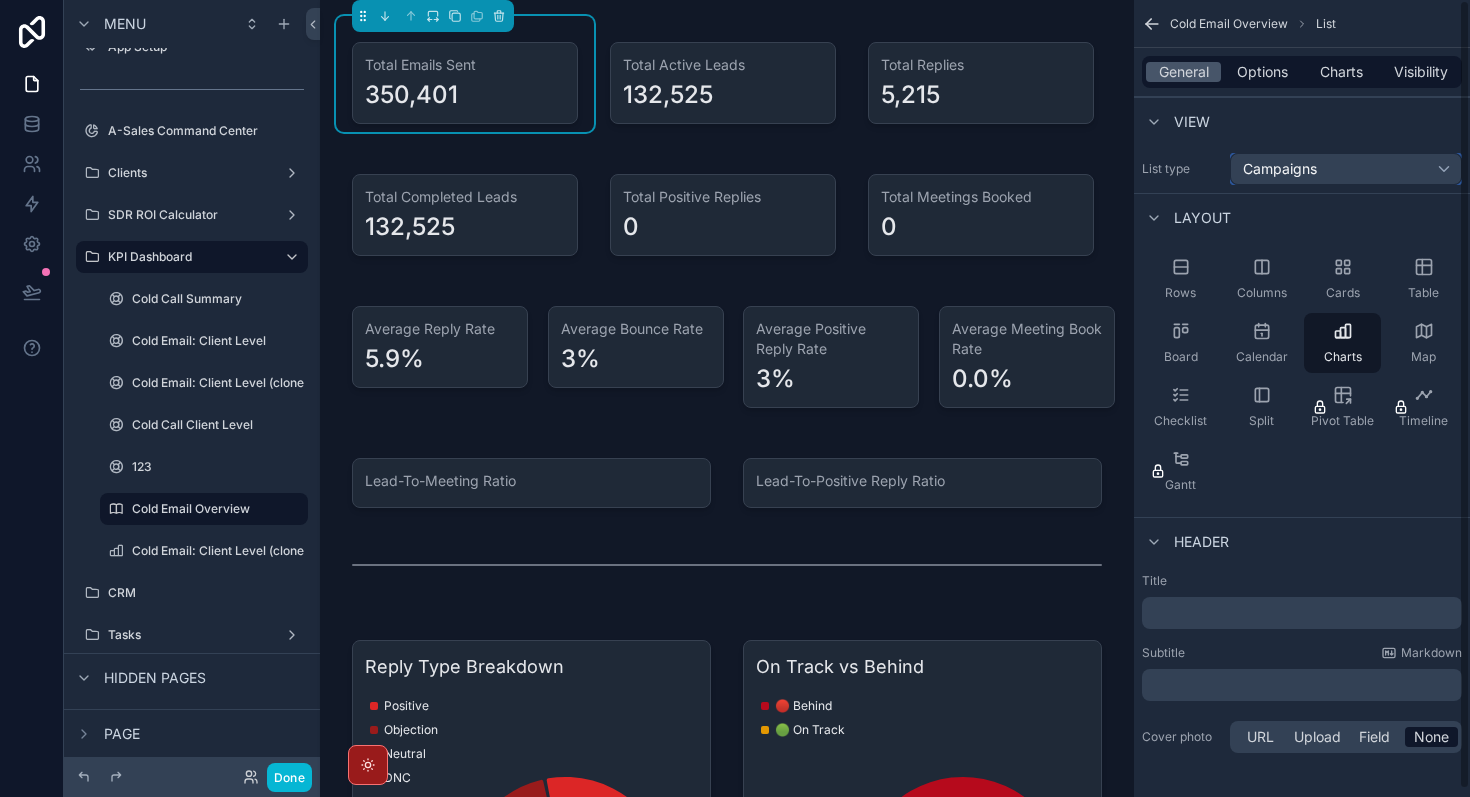 click on "Campaigns" at bounding box center (1346, 169) 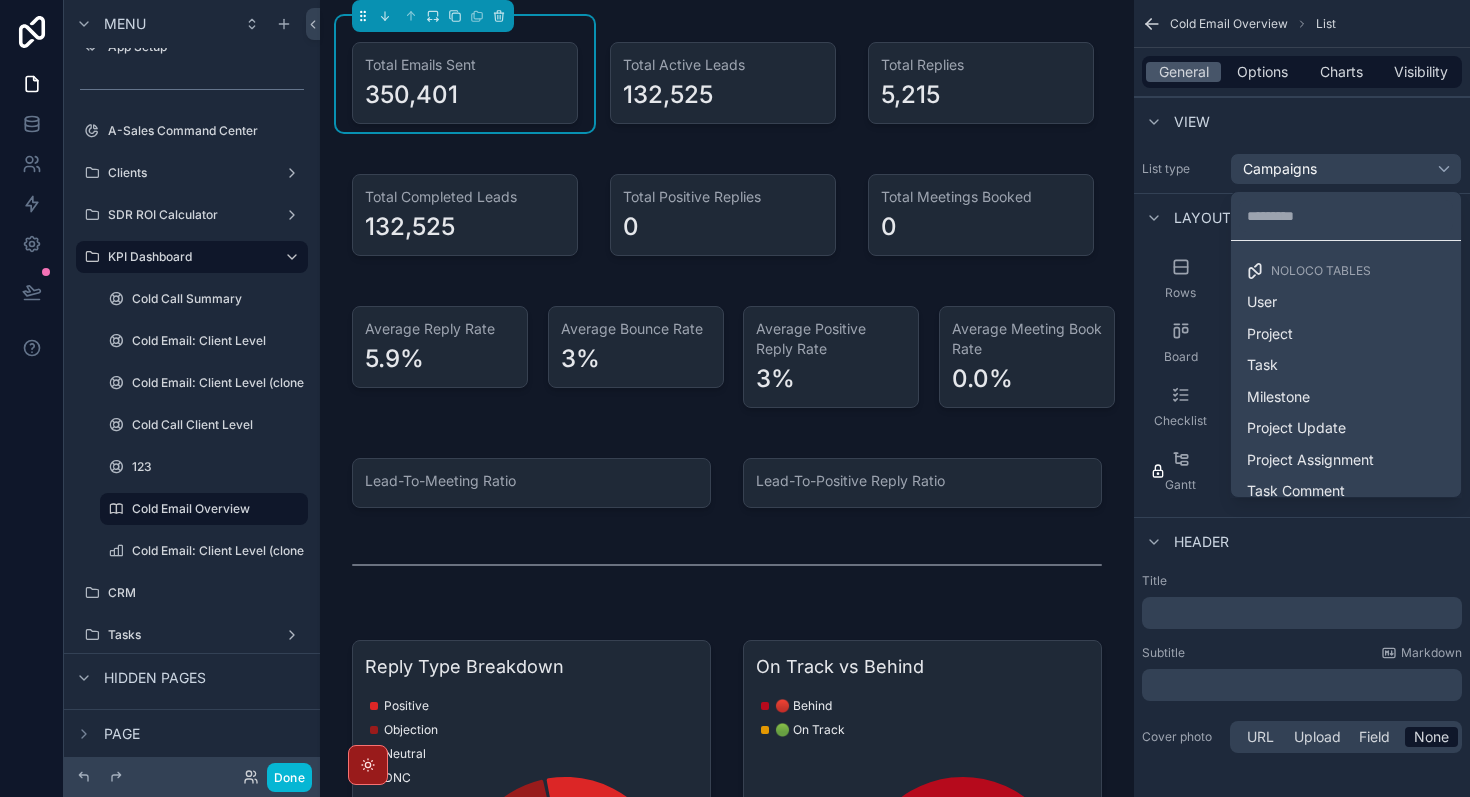 click at bounding box center [735, 398] 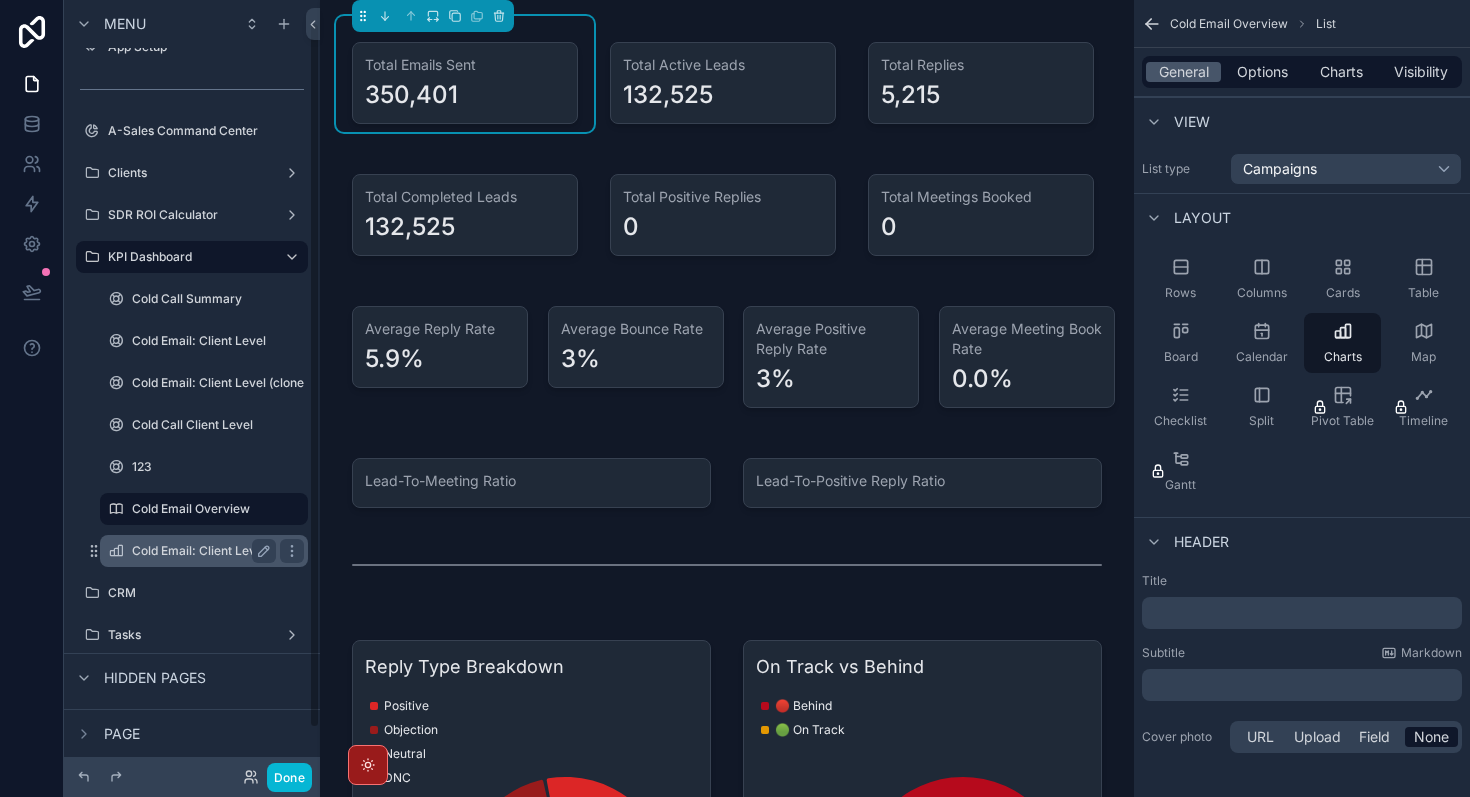 click on "Cold Email: Client Level (clone)" at bounding box center [220, 551] 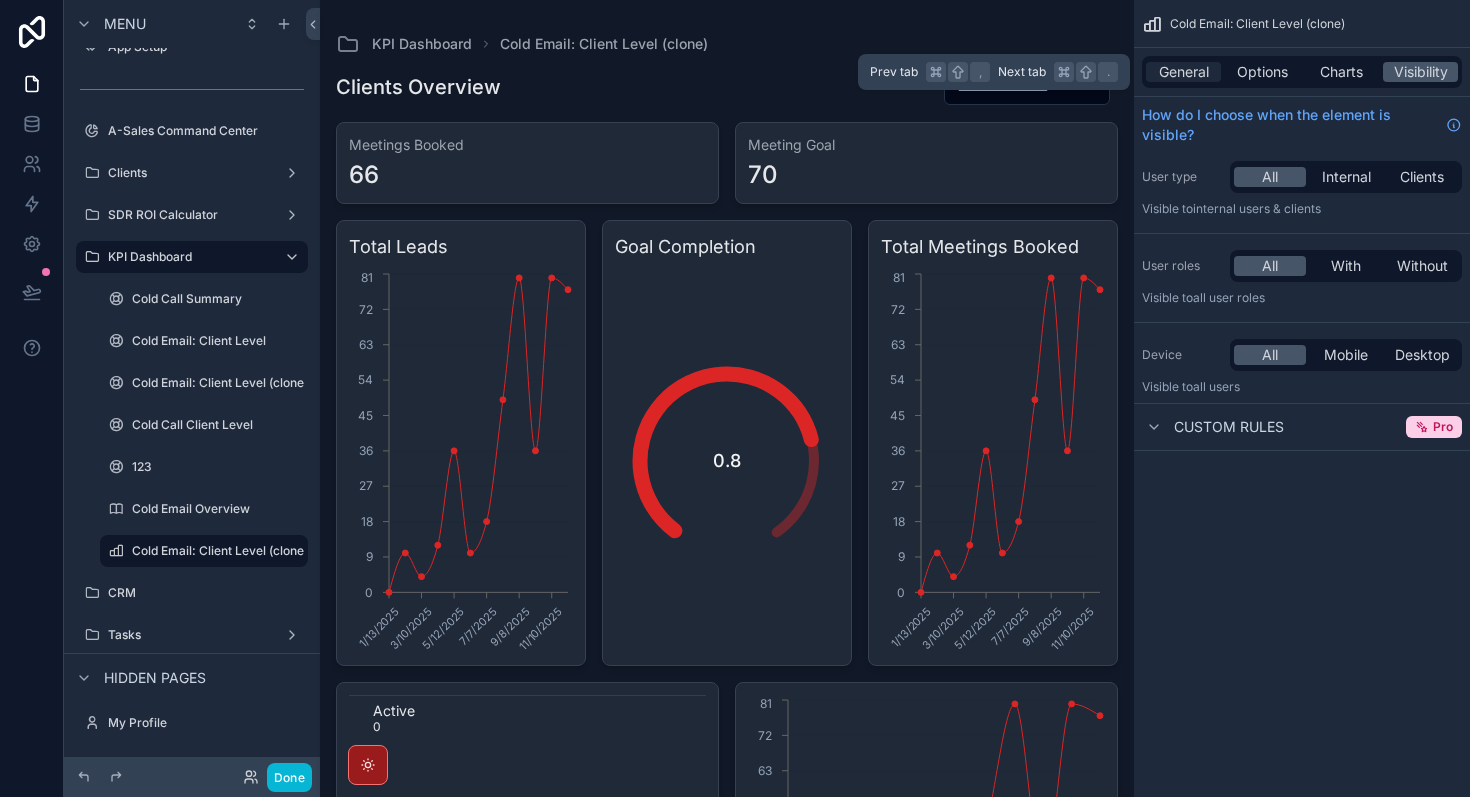 click on "General" at bounding box center (1184, 72) 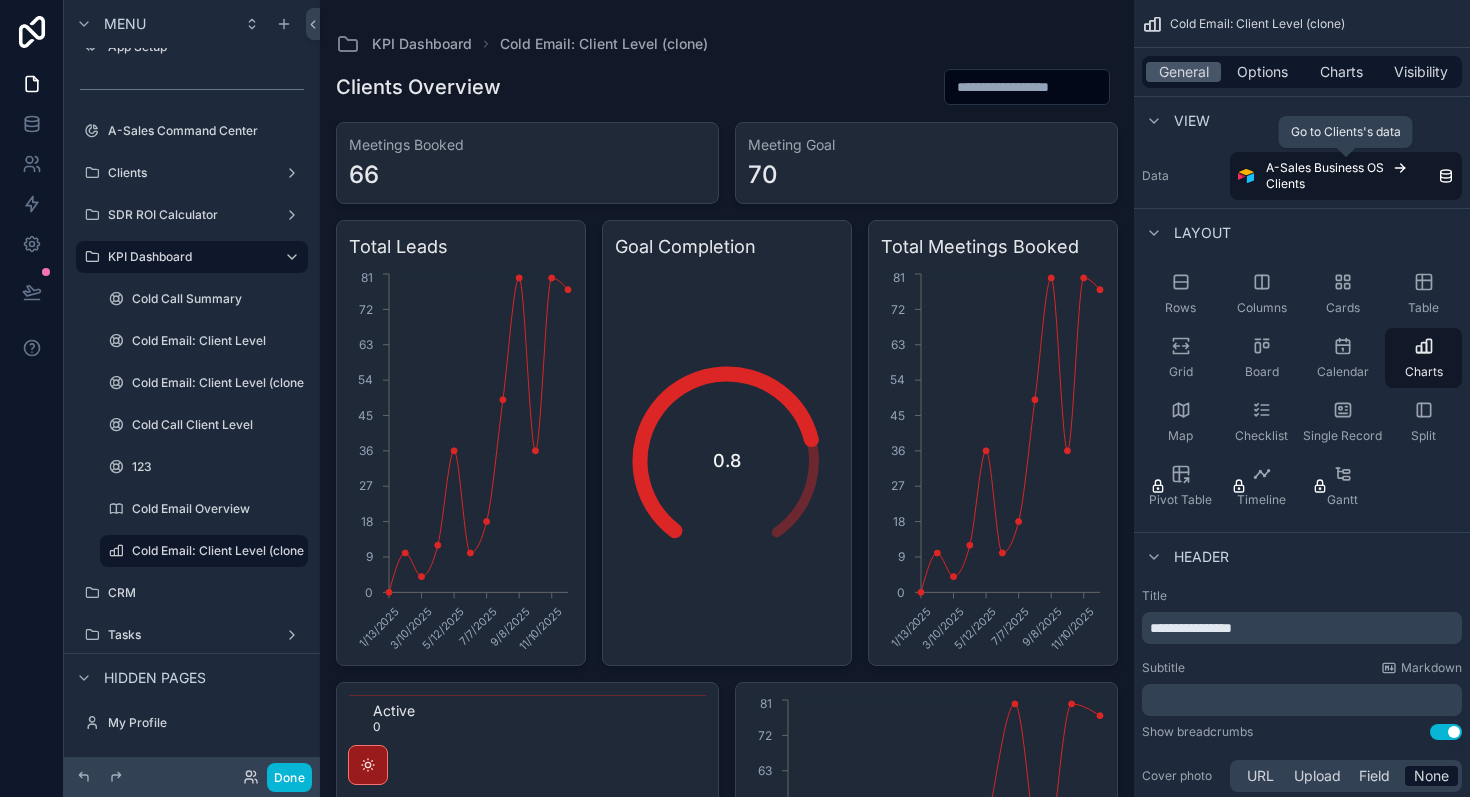click on "A-Sales Business OS" at bounding box center [1325, 168] 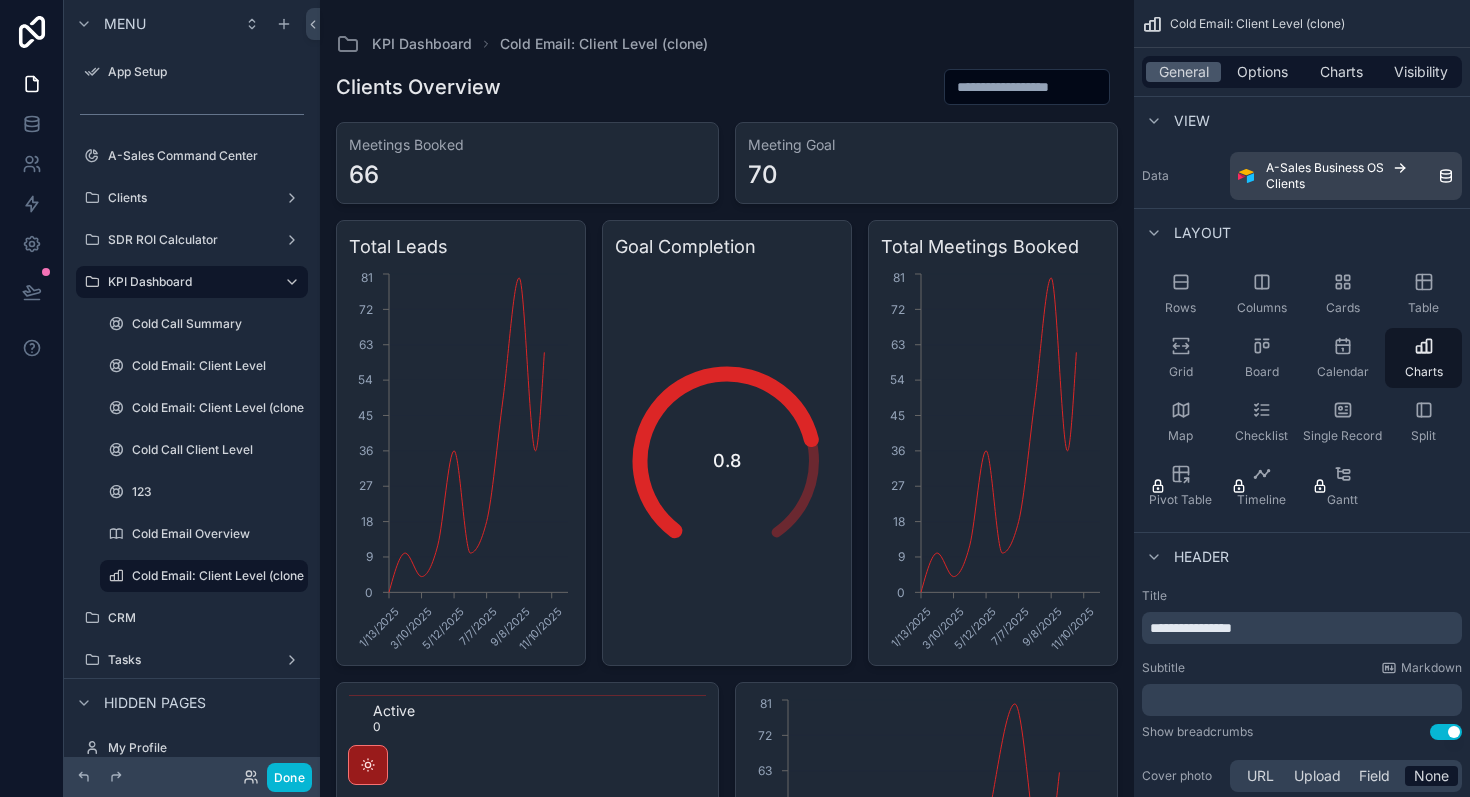 click at bounding box center (727, 791) 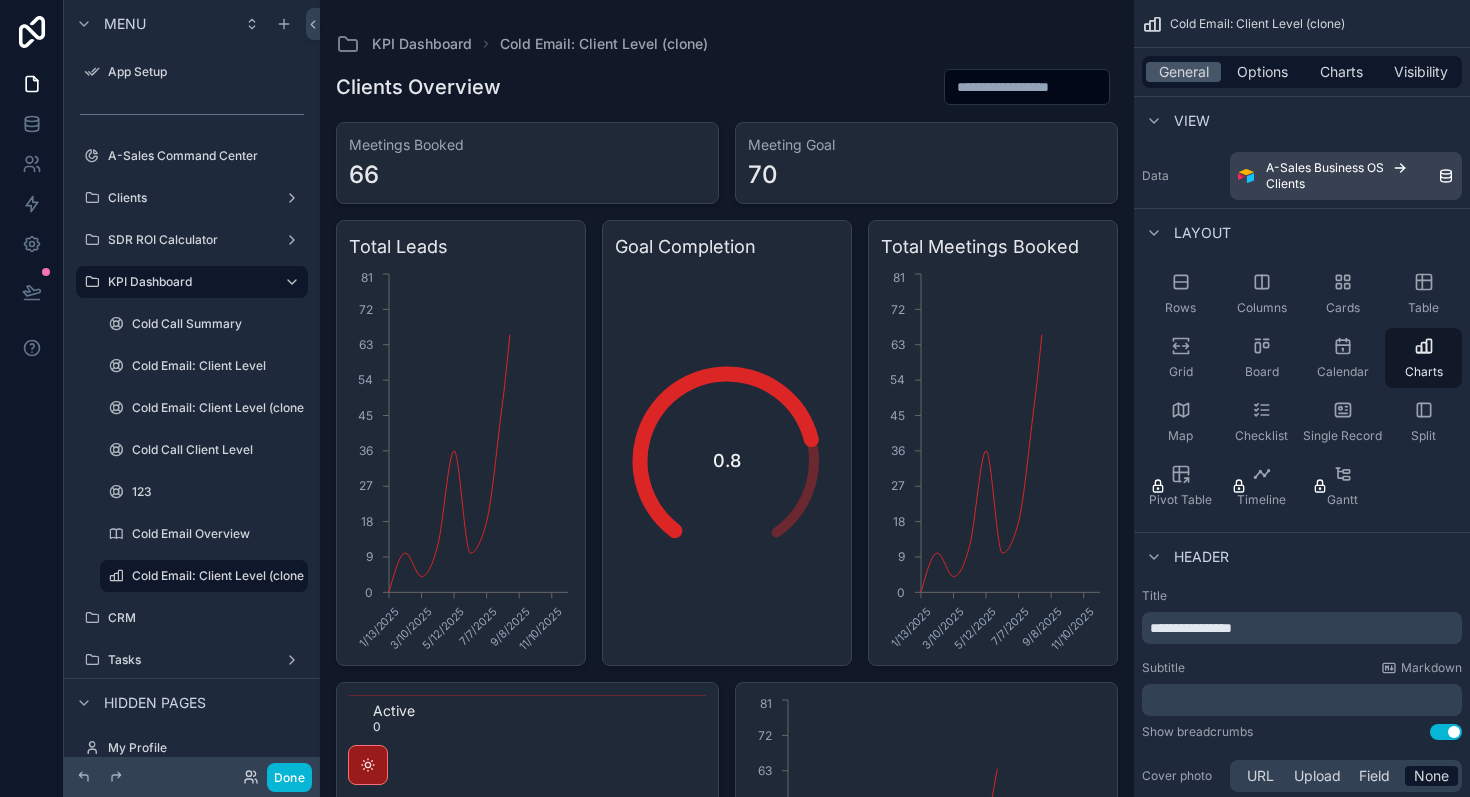 click on "66" at bounding box center [527, 175] 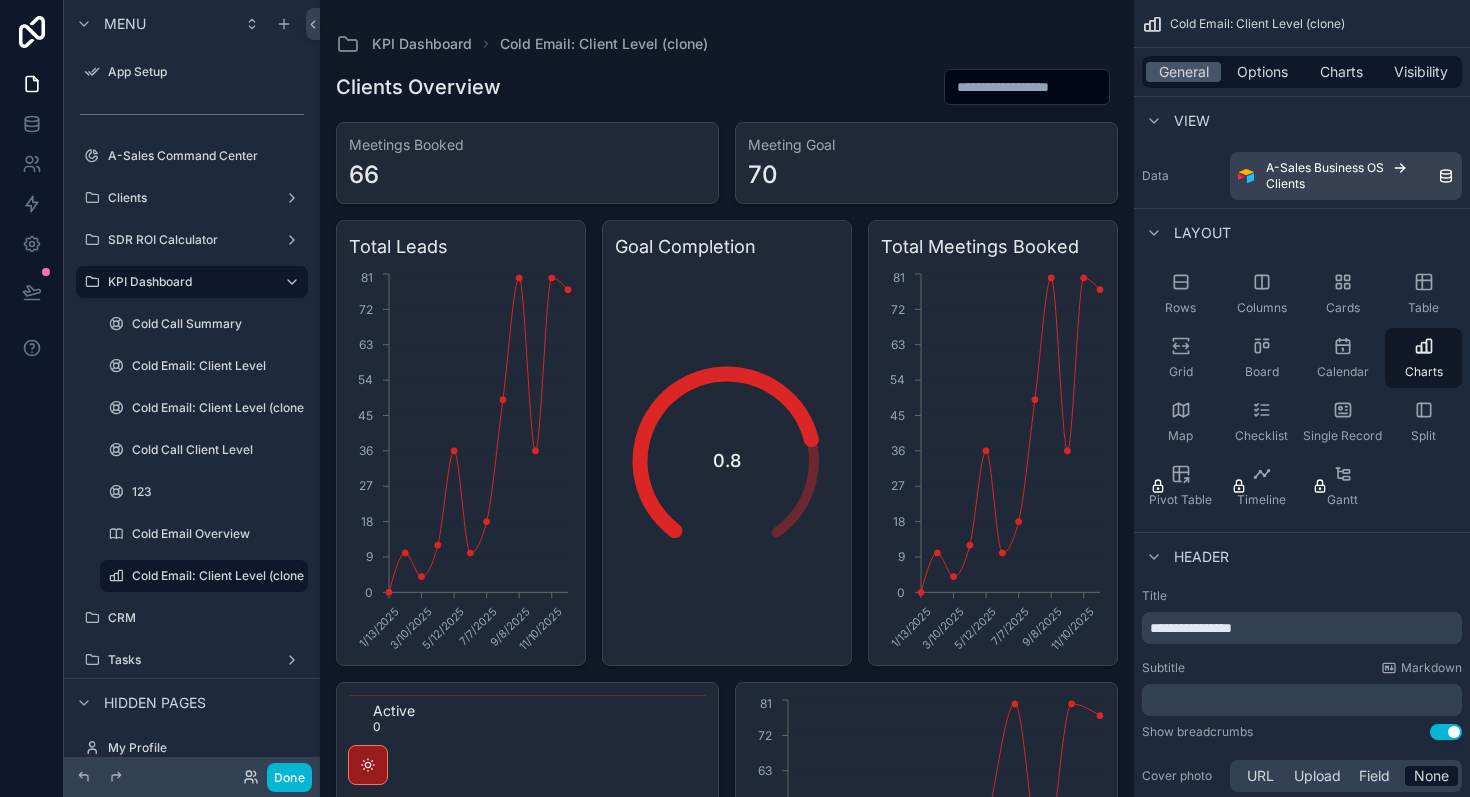 click on "66" at bounding box center [527, 175] 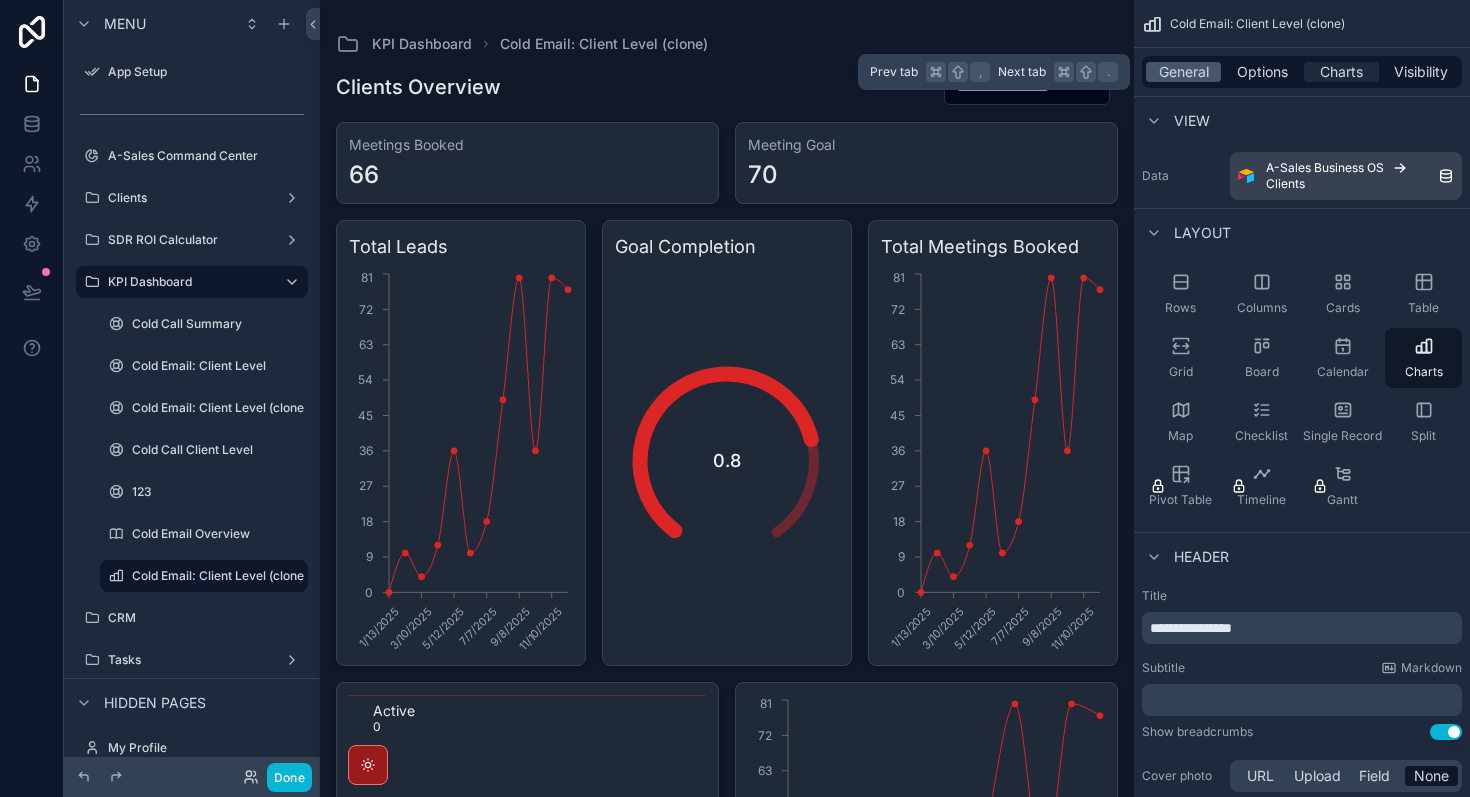 click on "Charts" at bounding box center [1341, 72] 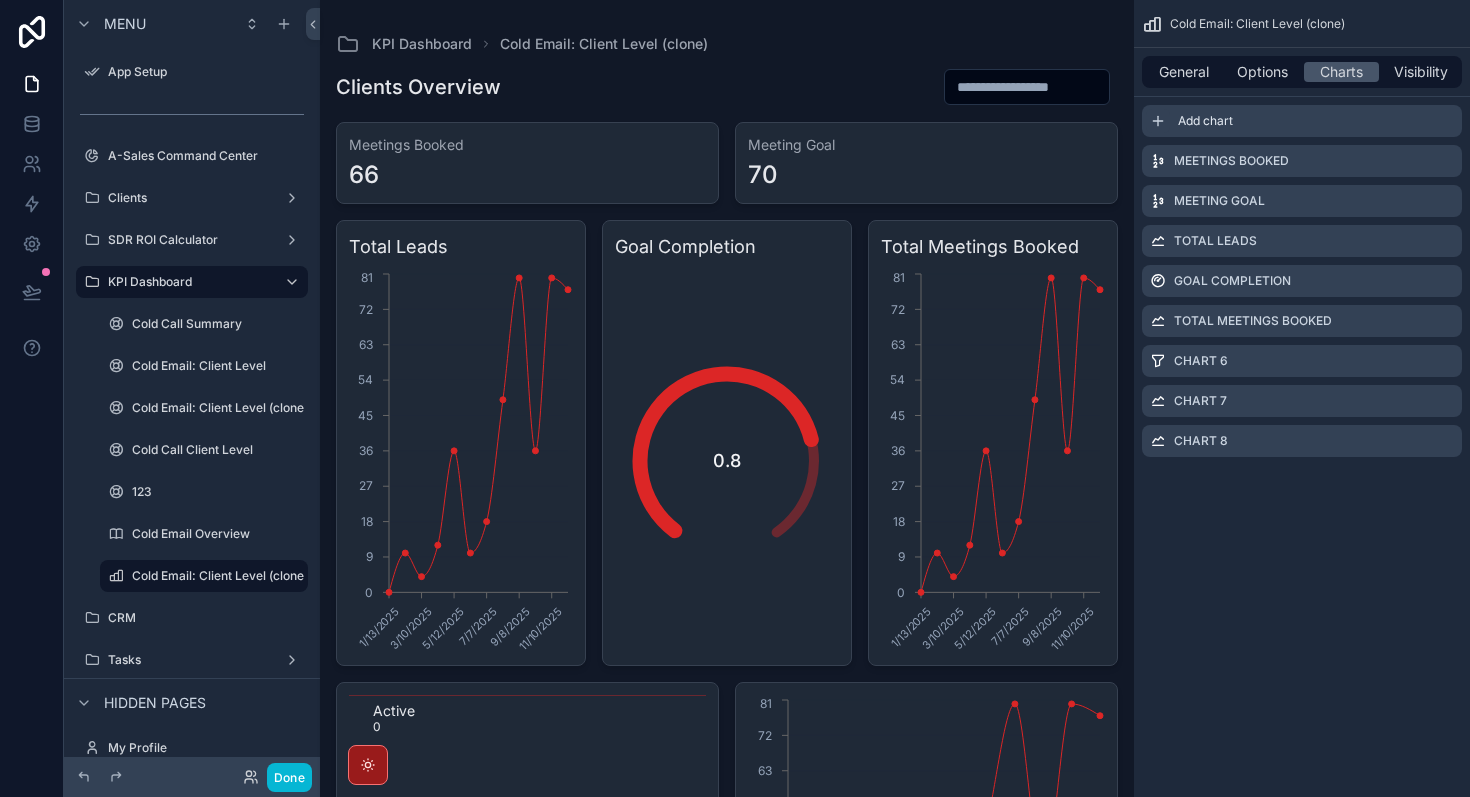 click 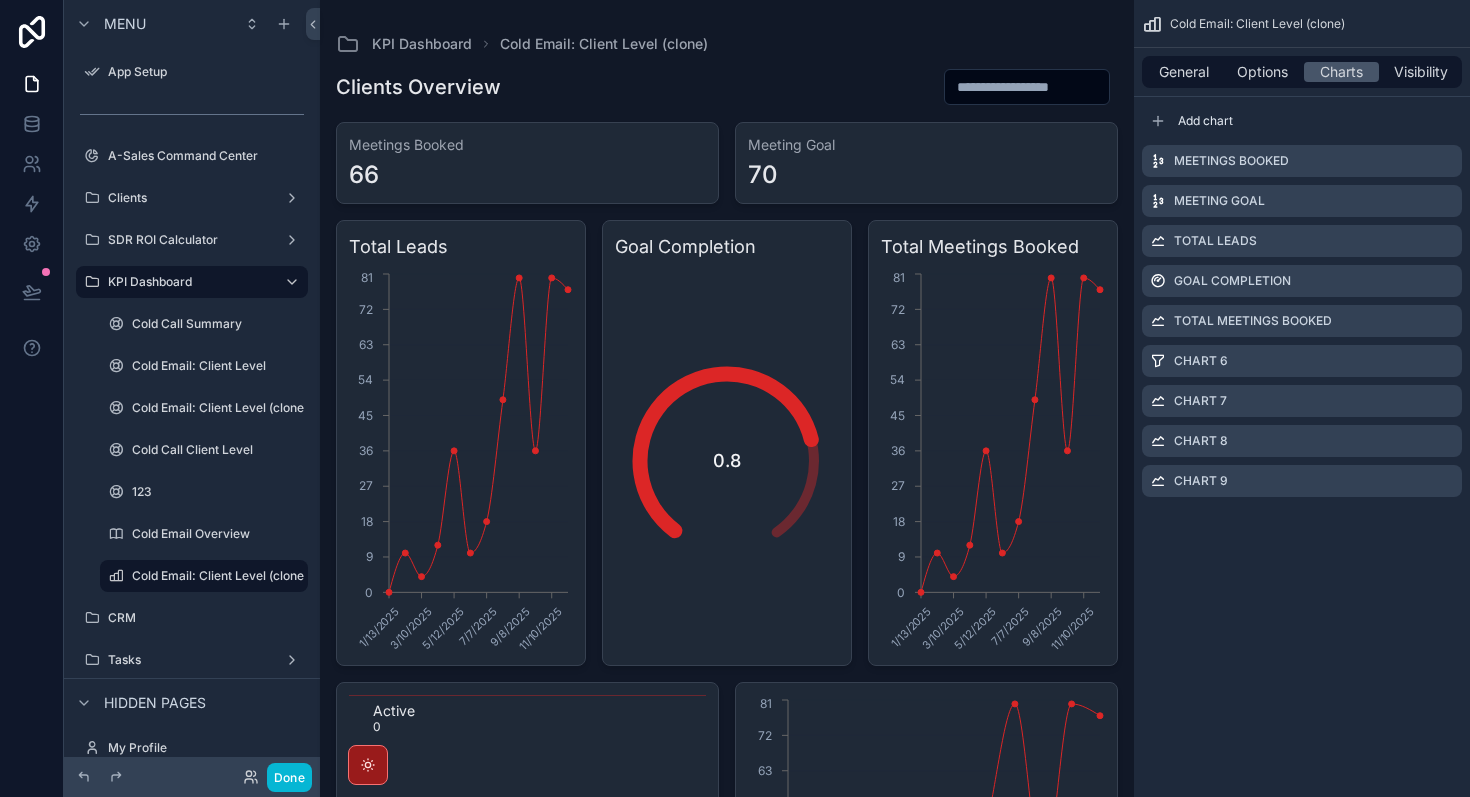 scroll, scrollTop: 785, scrollLeft: 0, axis: vertical 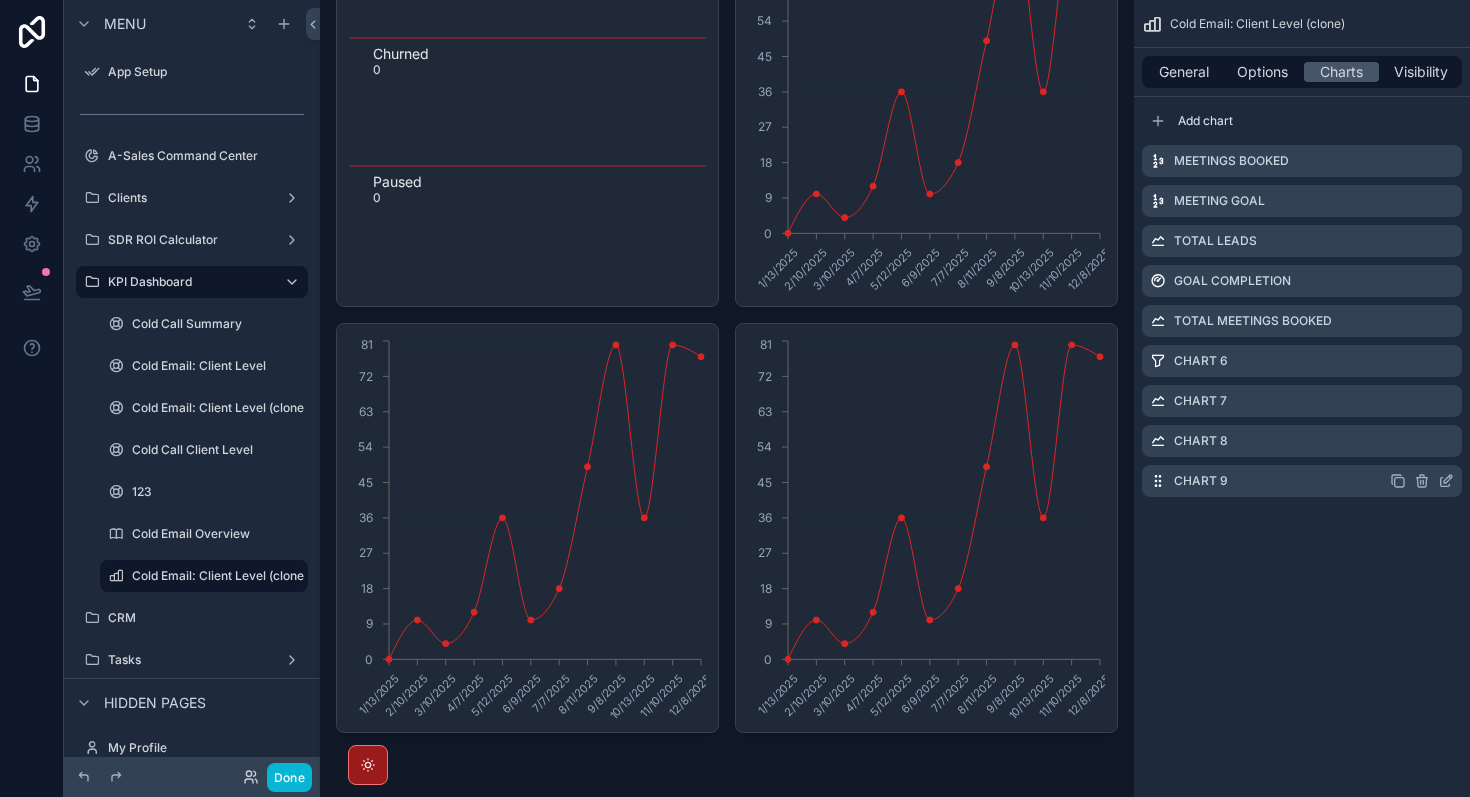 click 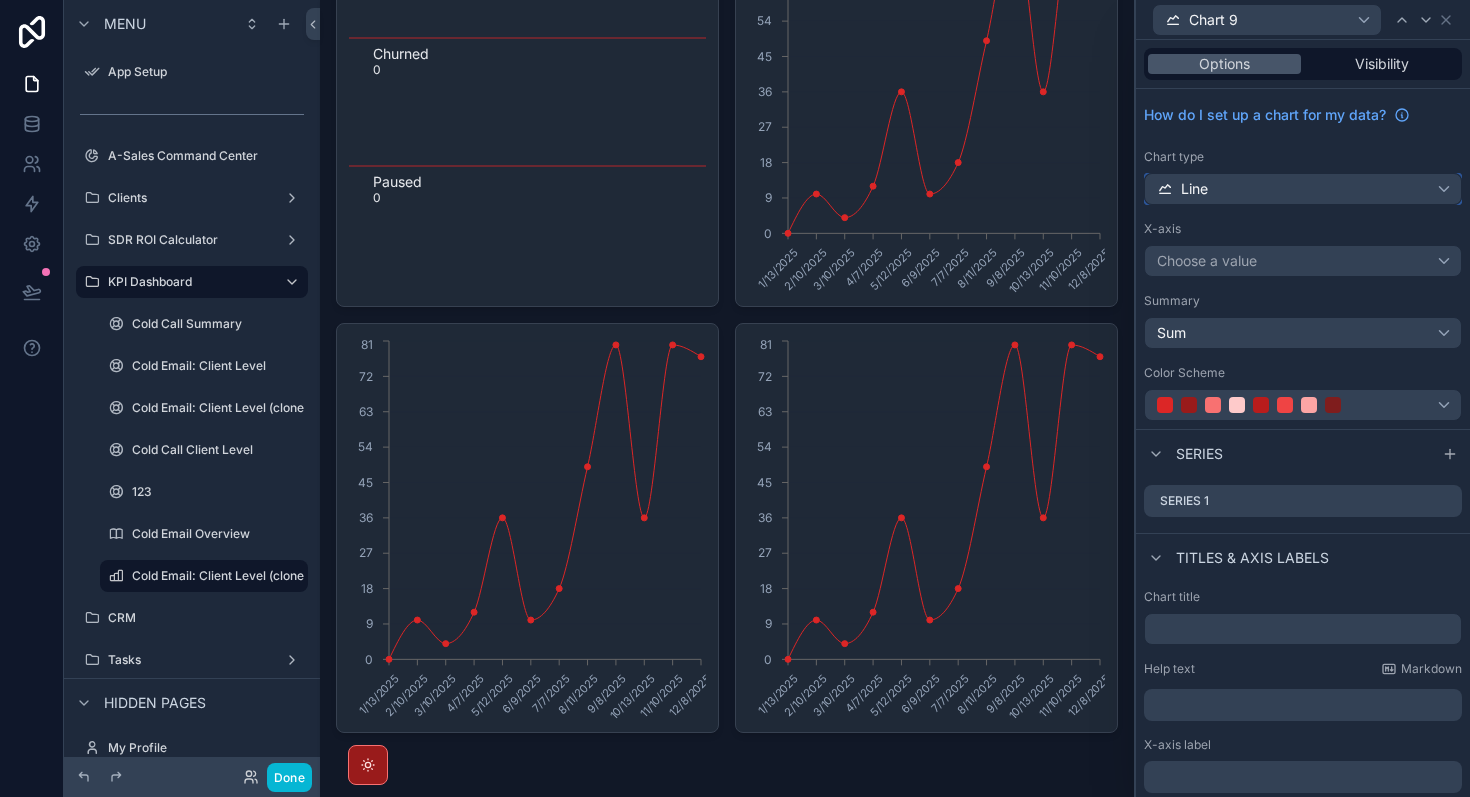 click on "Line" at bounding box center [1194, 189] 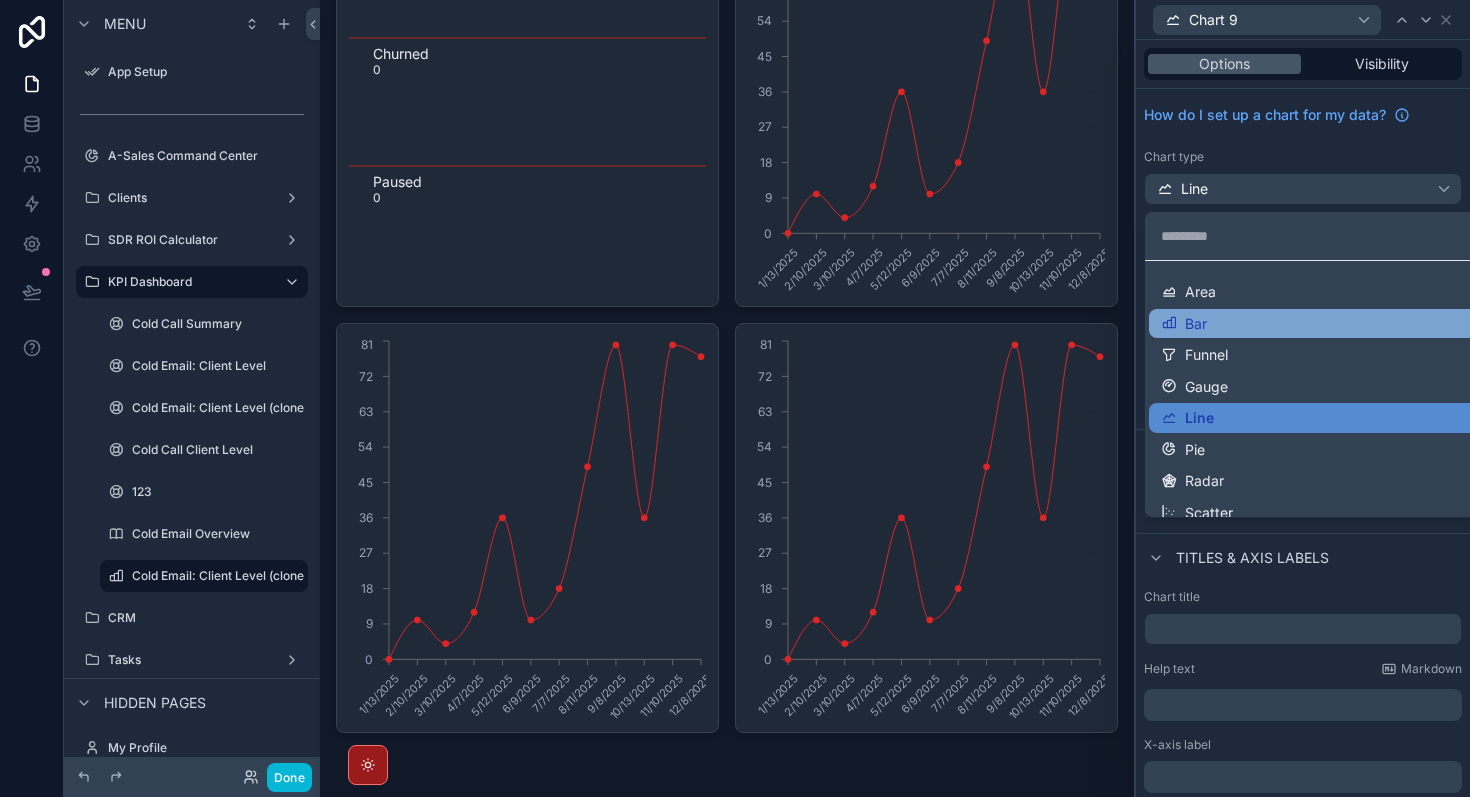click on "Bar" at bounding box center (1327, 324) 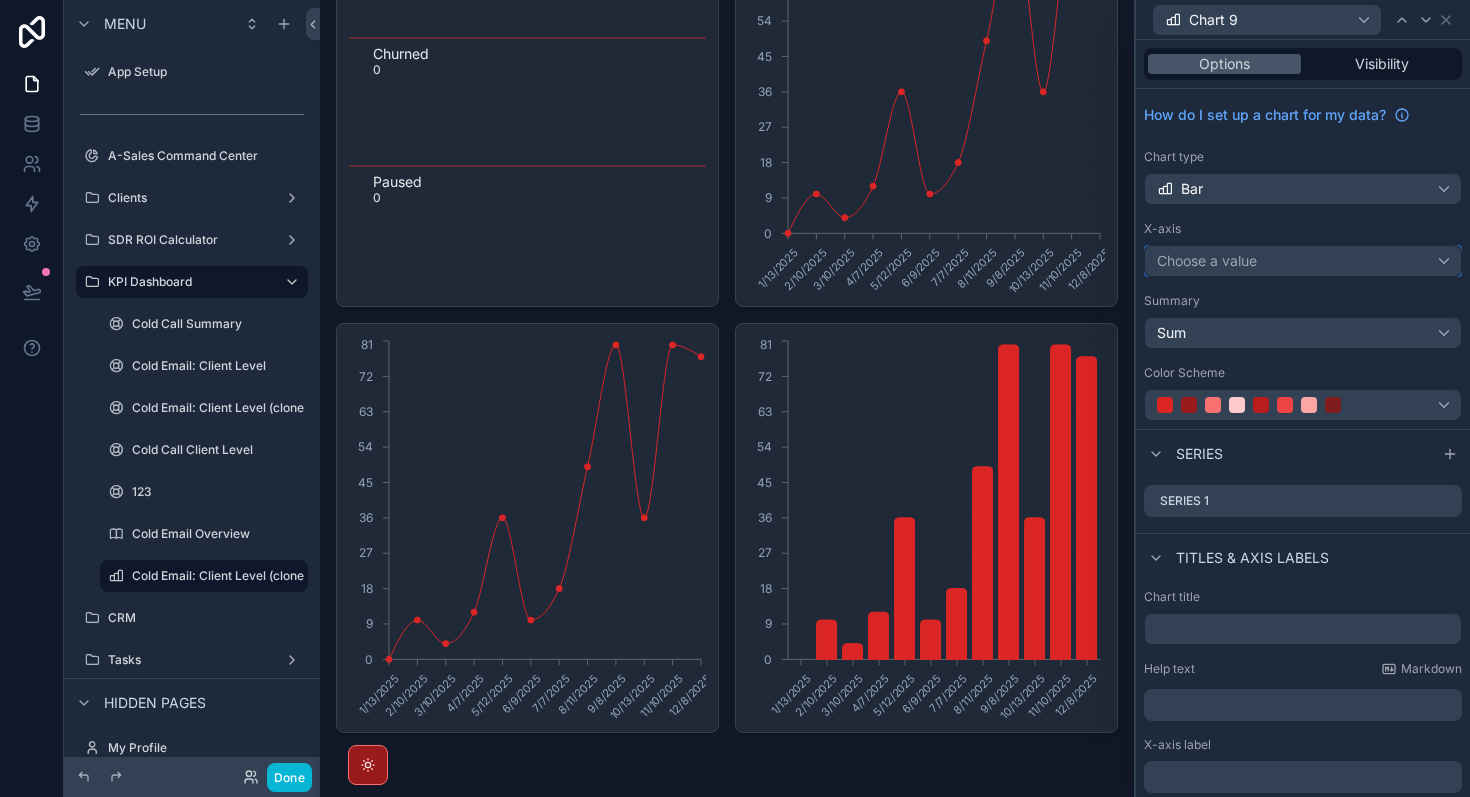 click on "Choose a value" at bounding box center [1303, 261] 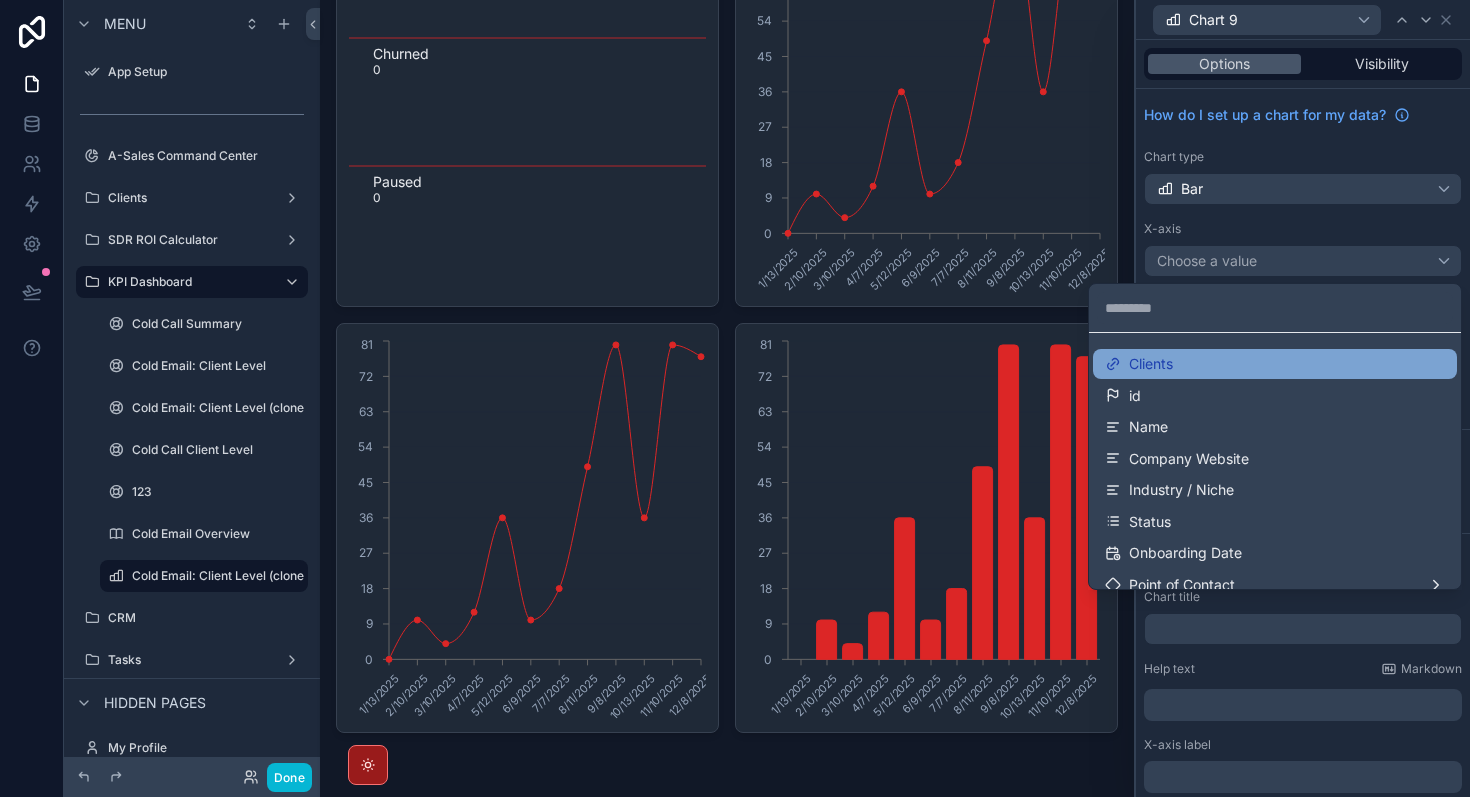 click on "Clients" at bounding box center (1151, 364) 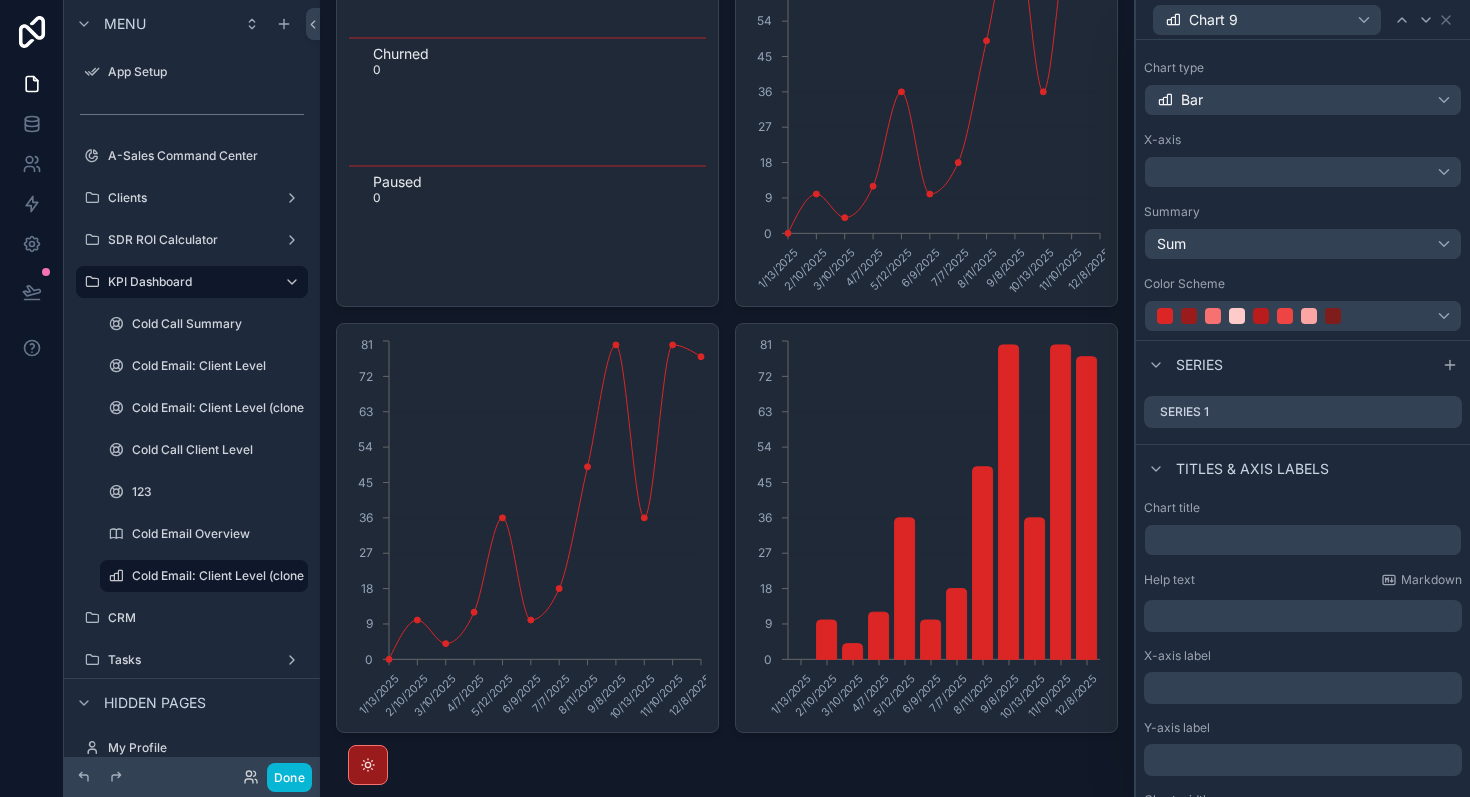 scroll, scrollTop: 101, scrollLeft: 0, axis: vertical 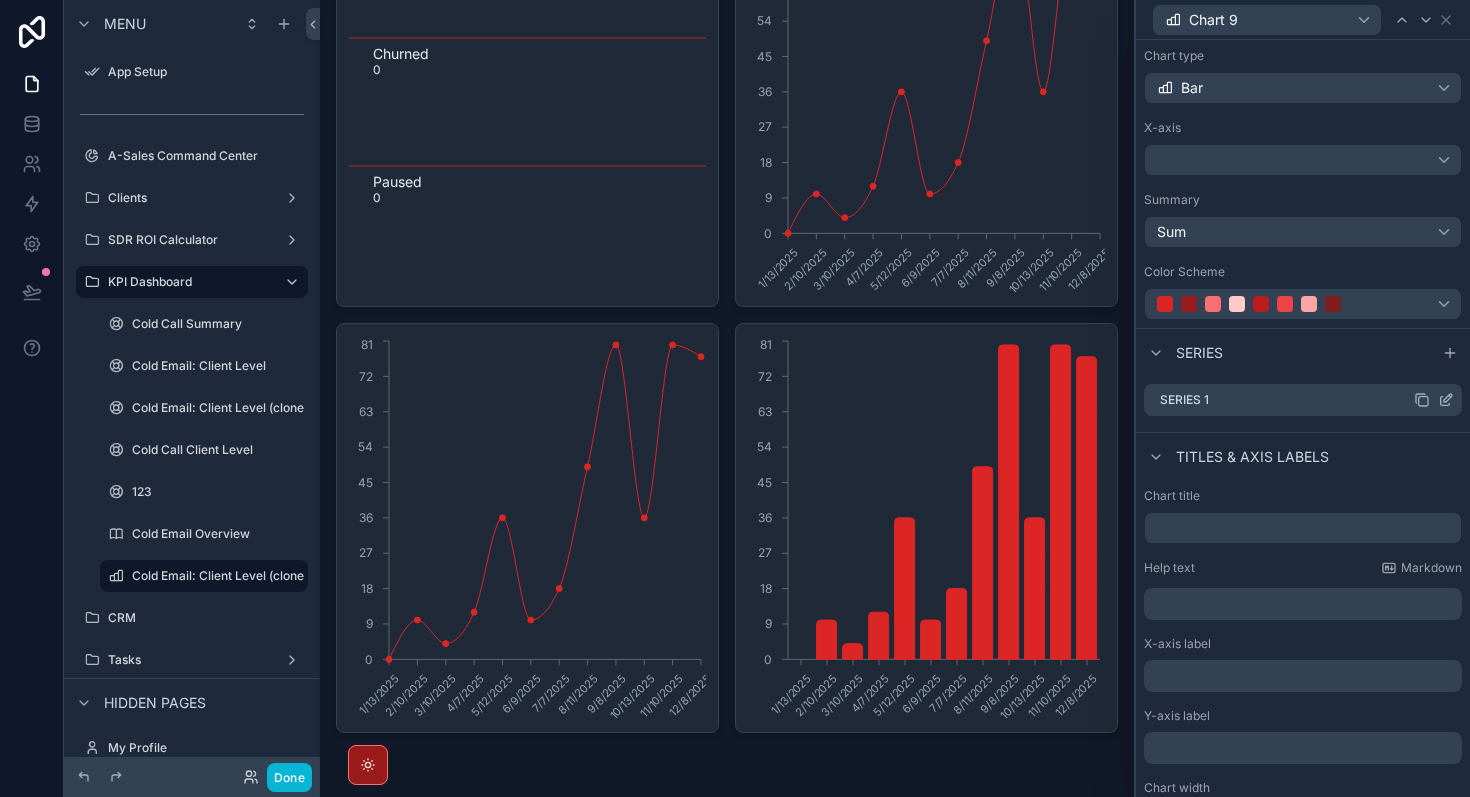 click 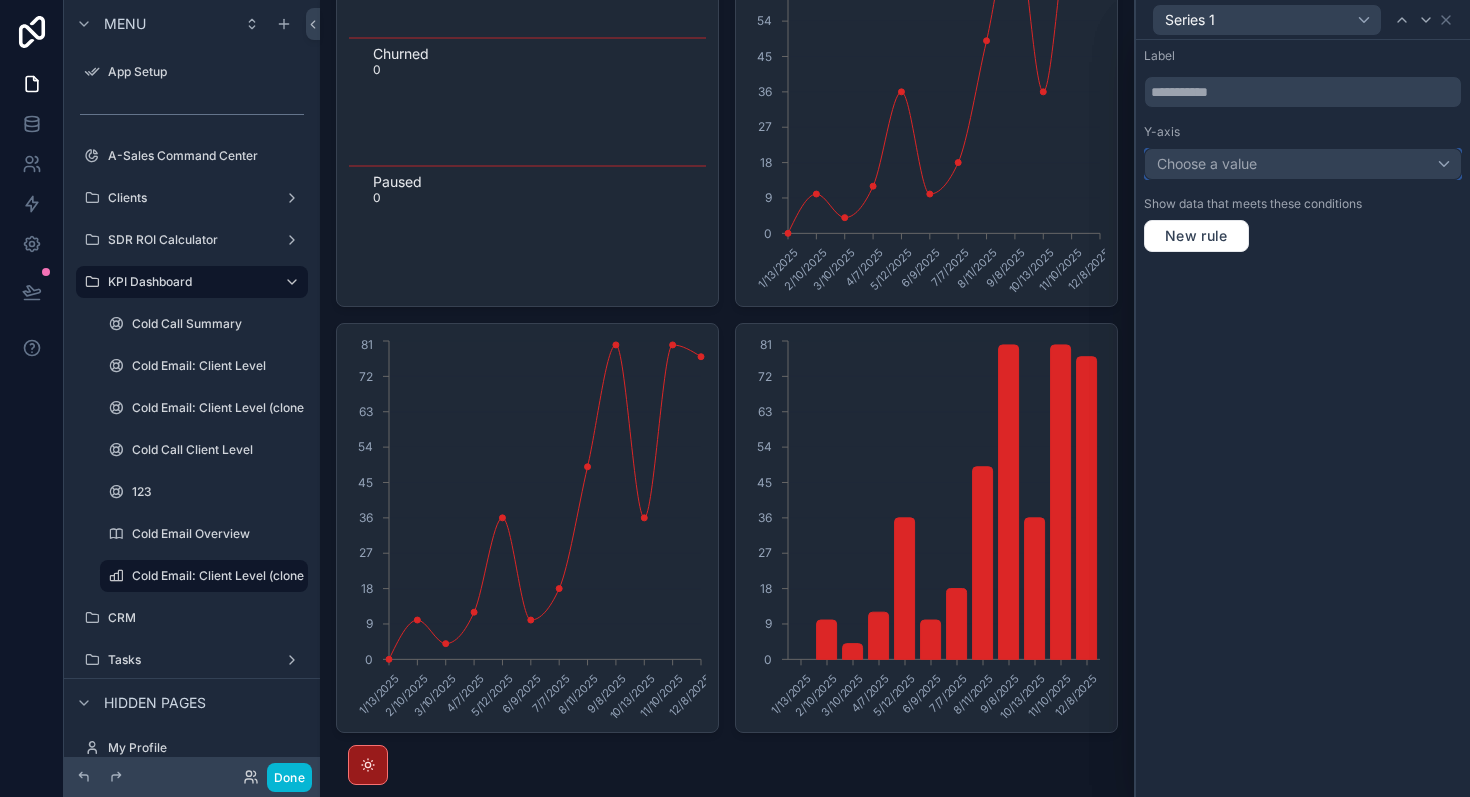 click on "Choose a value" at bounding box center [1207, 163] 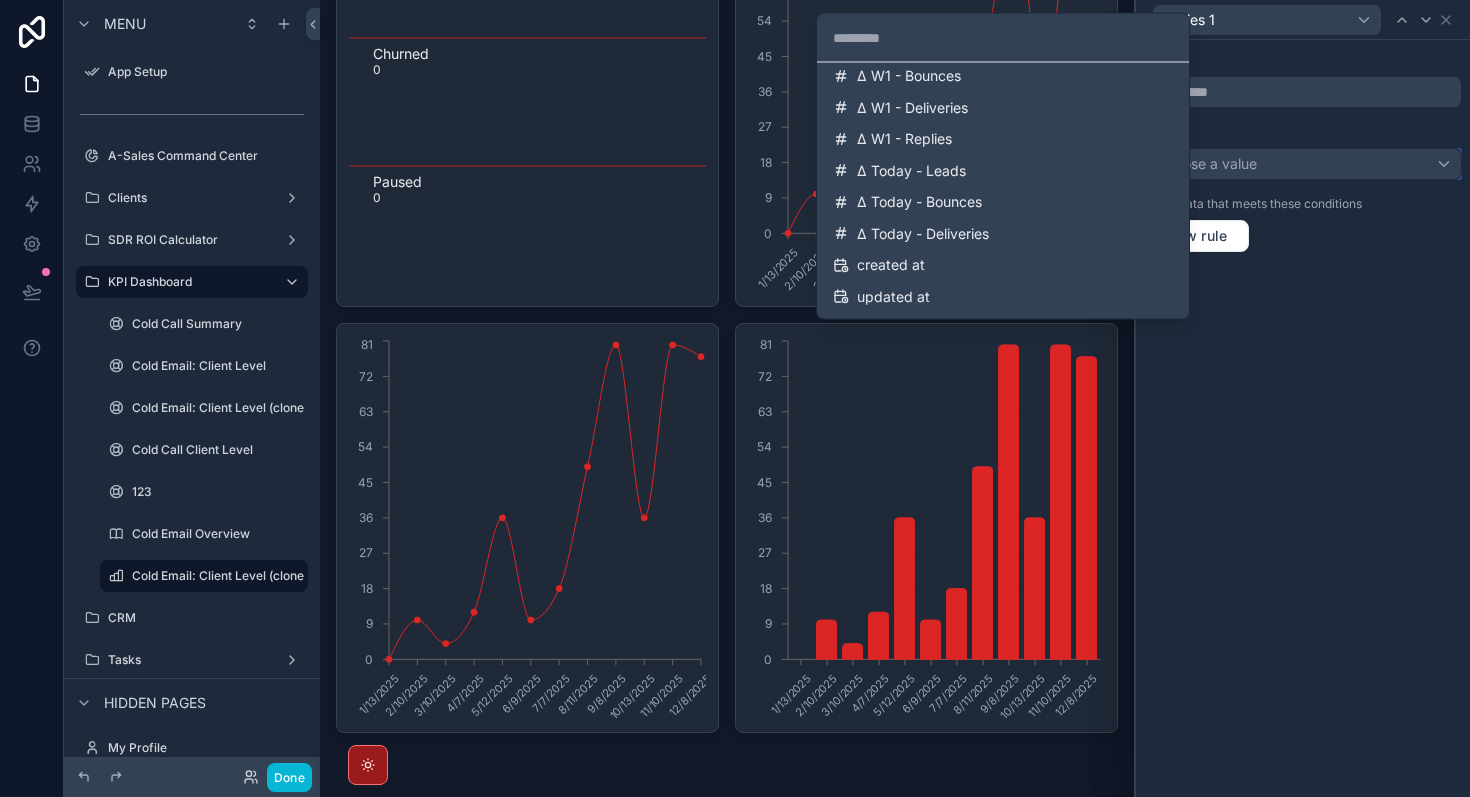 scroll, scrollTop: 2631, scrollLeft: 0, axis: vertical 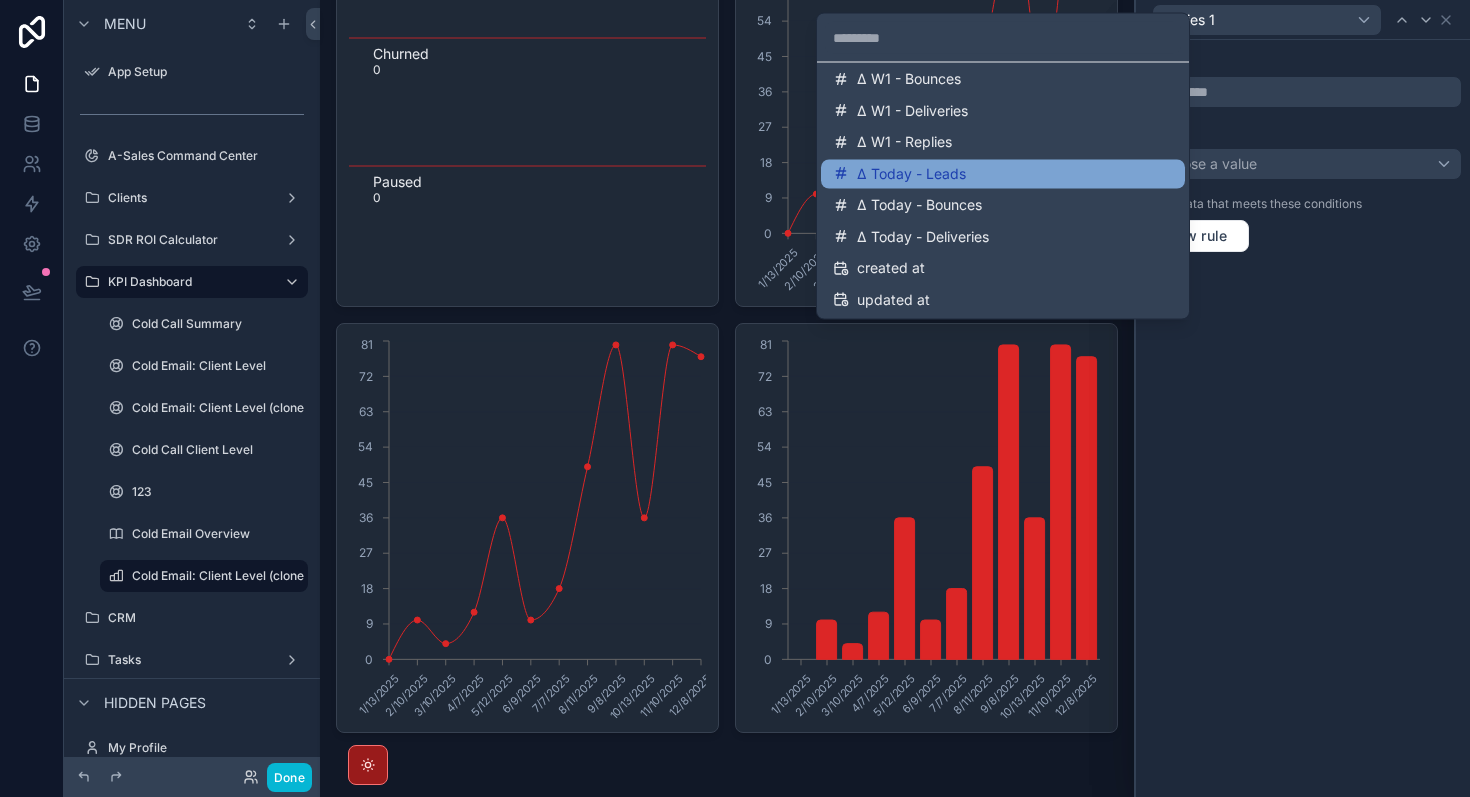 click on "Δ Today - Leads" at bounding box center (911, 174) 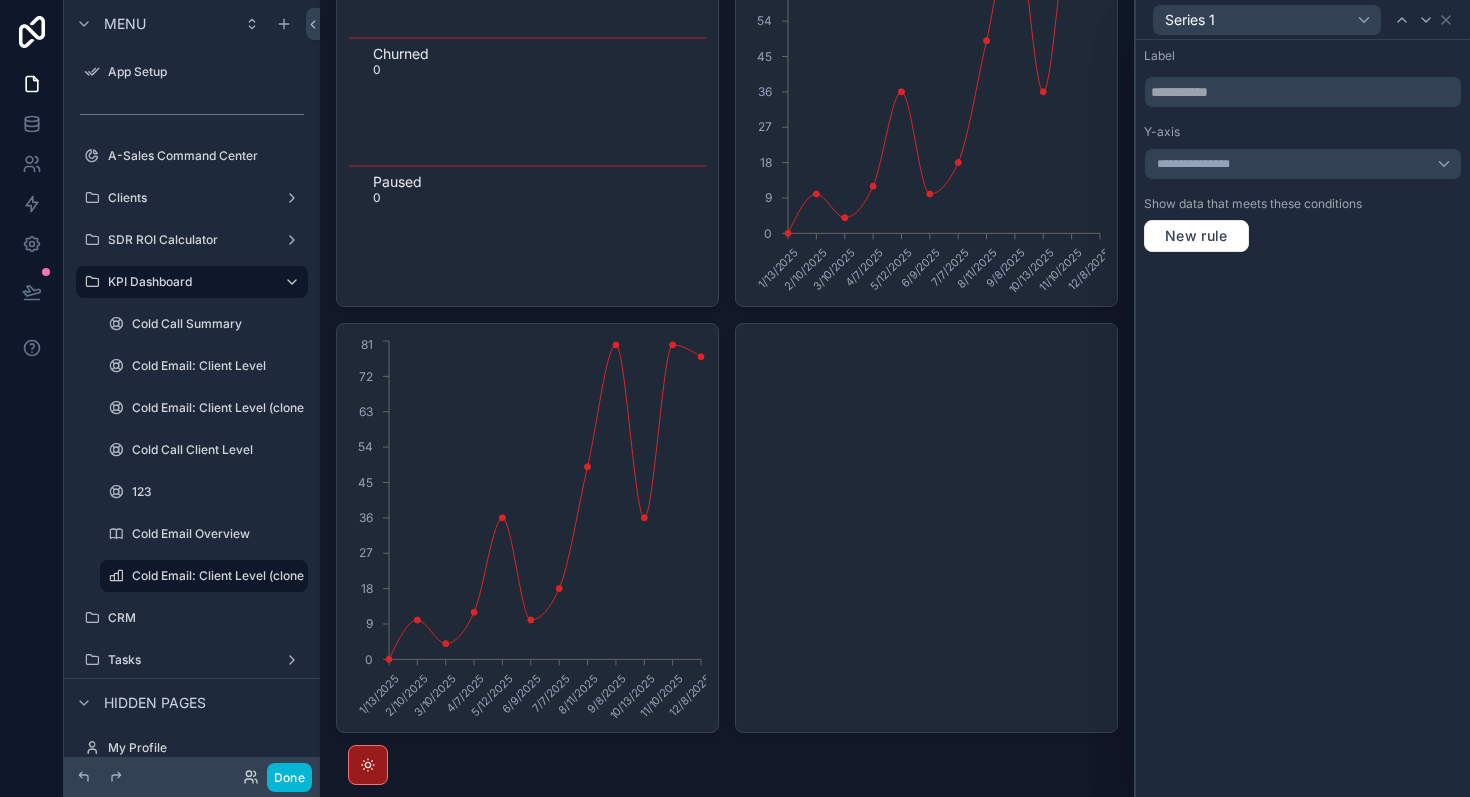 click on "Series 1" at bounding box center (1303, 19) 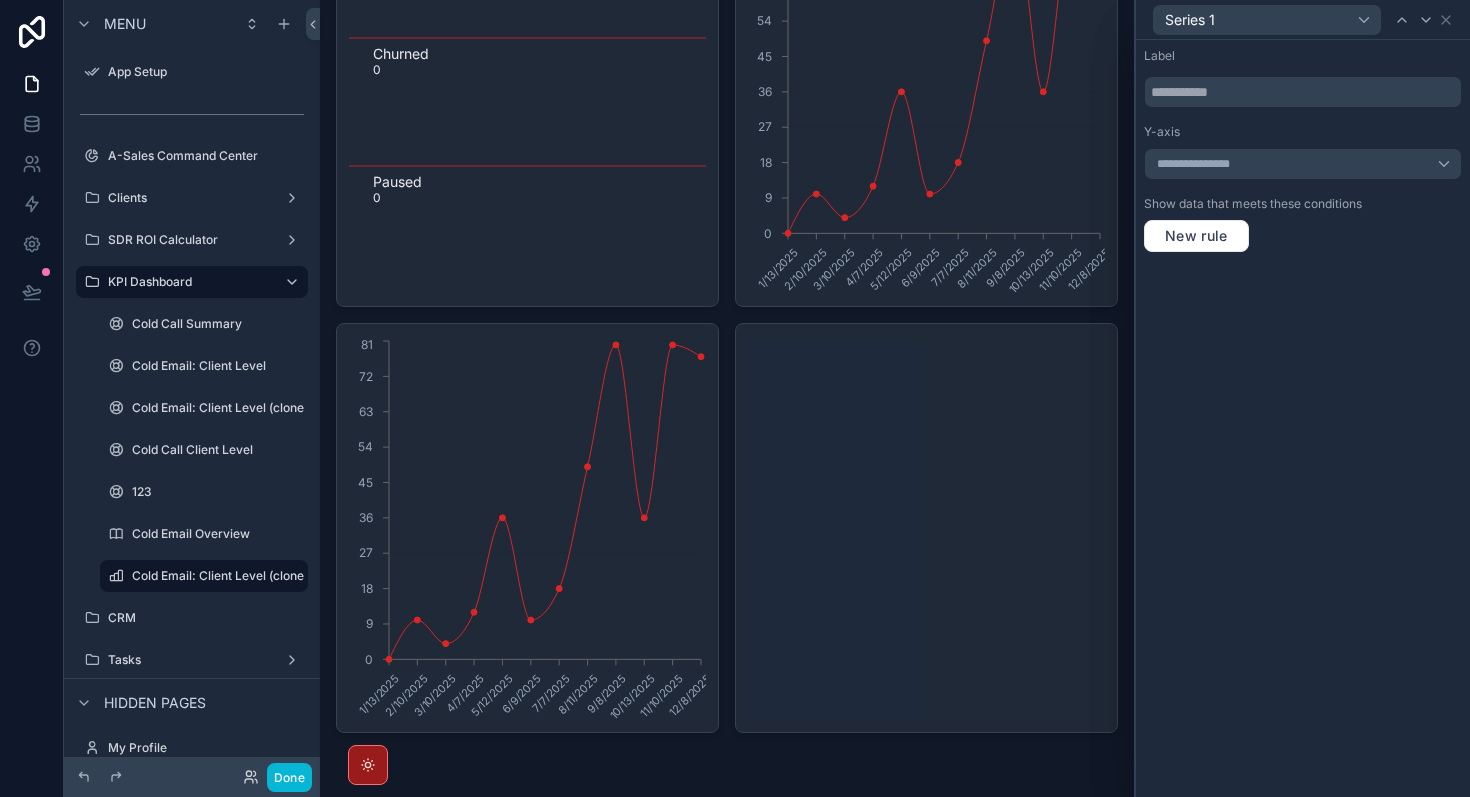 click 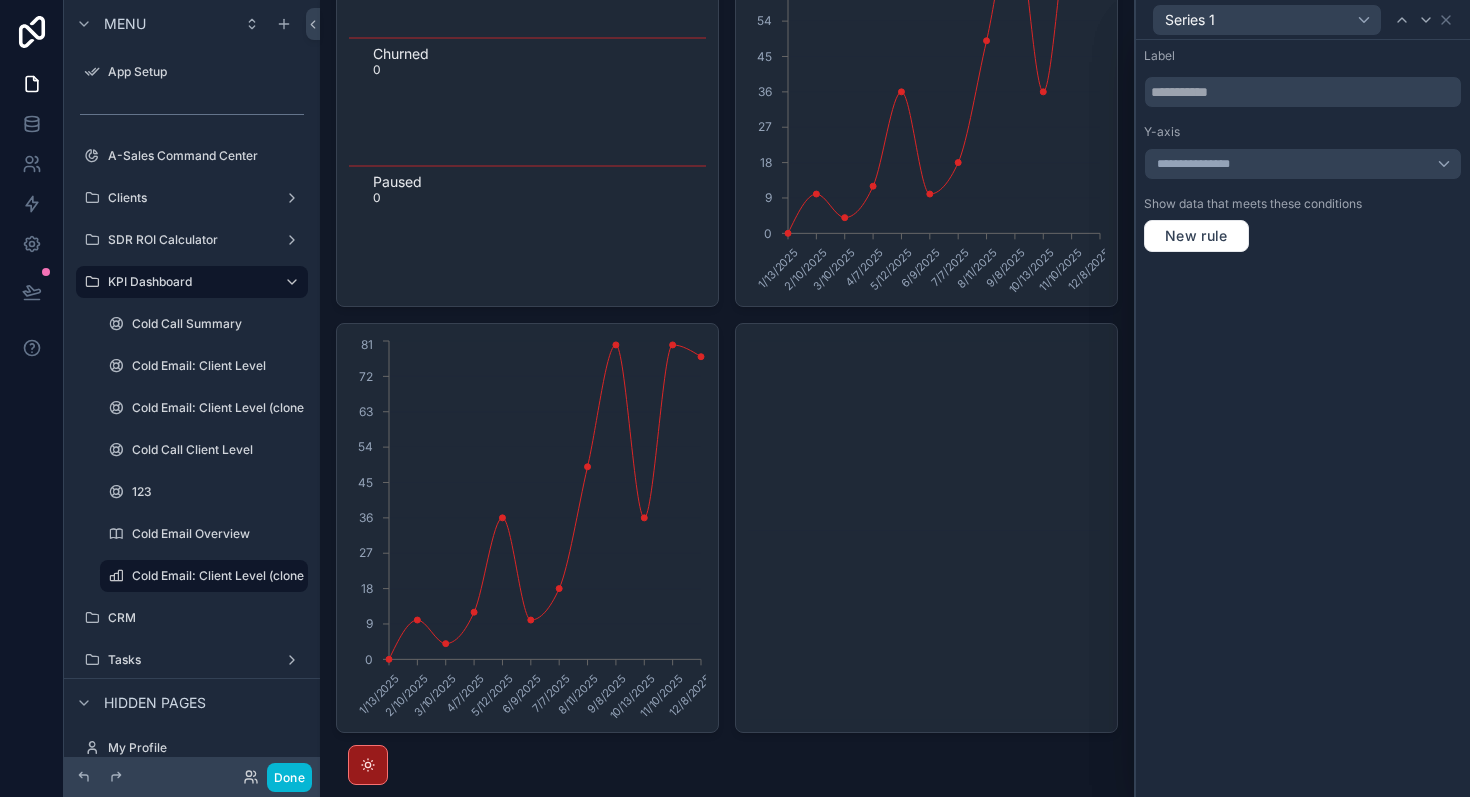 click on "Series 1" at bounding box center (1303, 19) 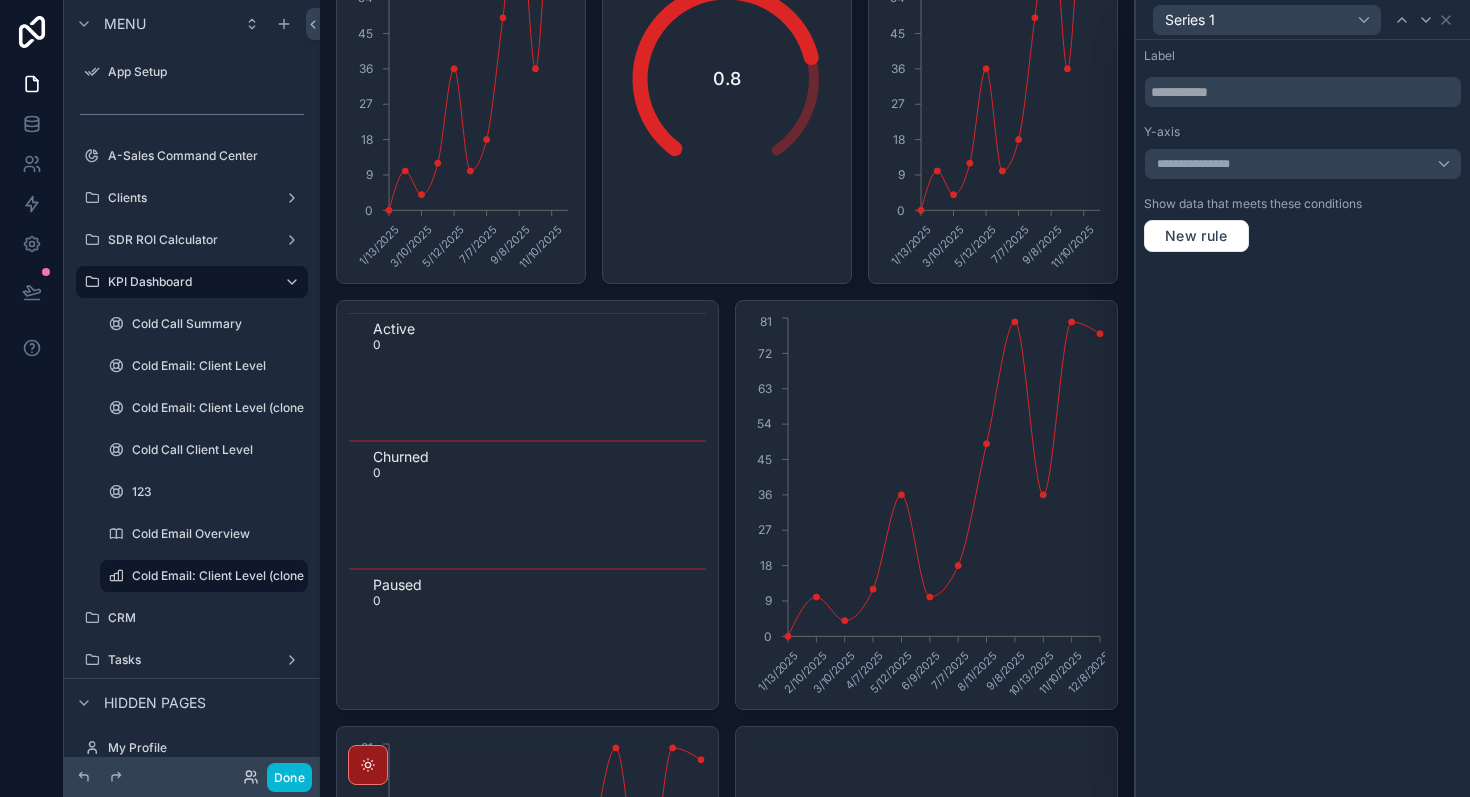 scroll, scrollTop: 0, scrollLeft: 0, axis: both 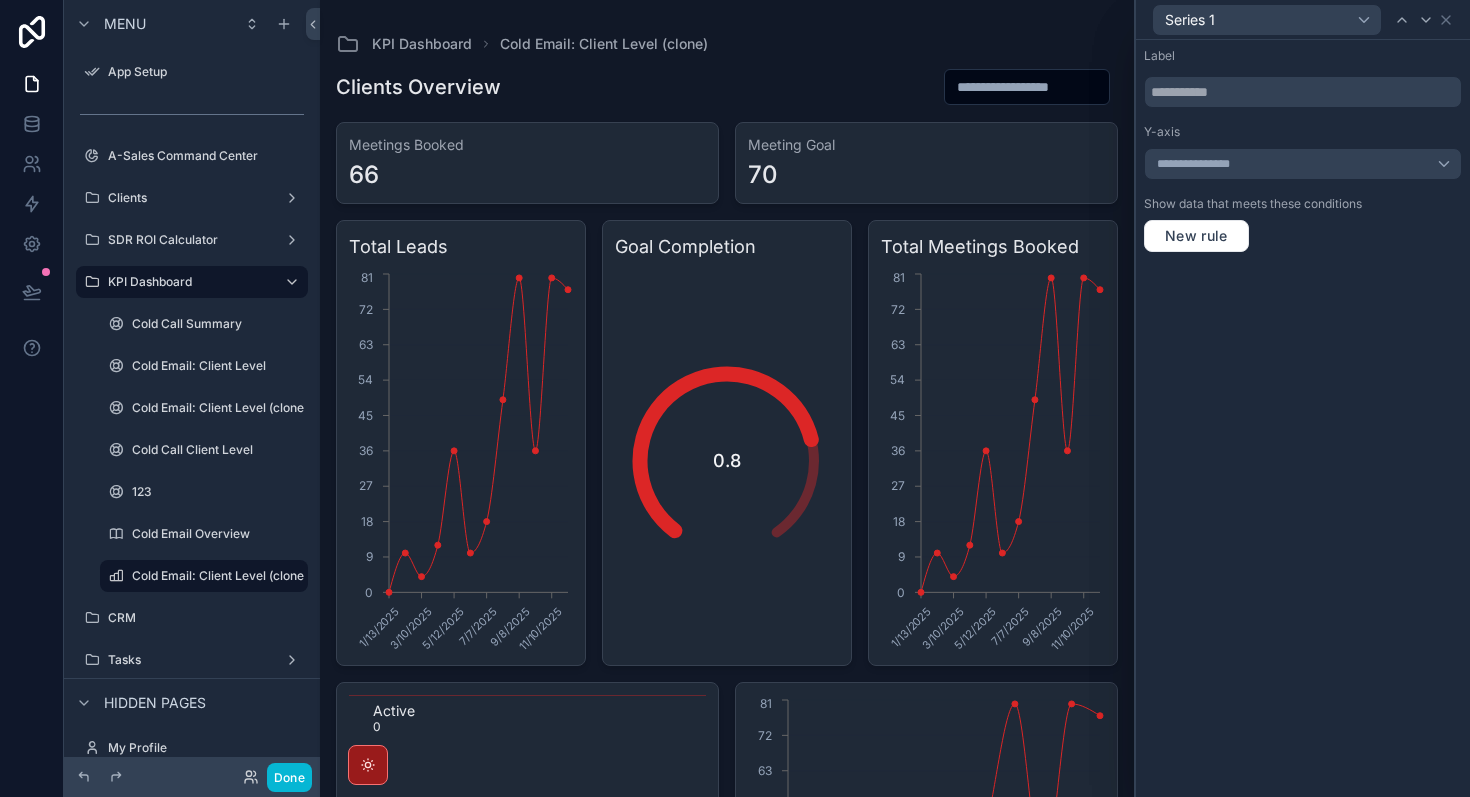 click on "66" at bounding box center [527, 175] 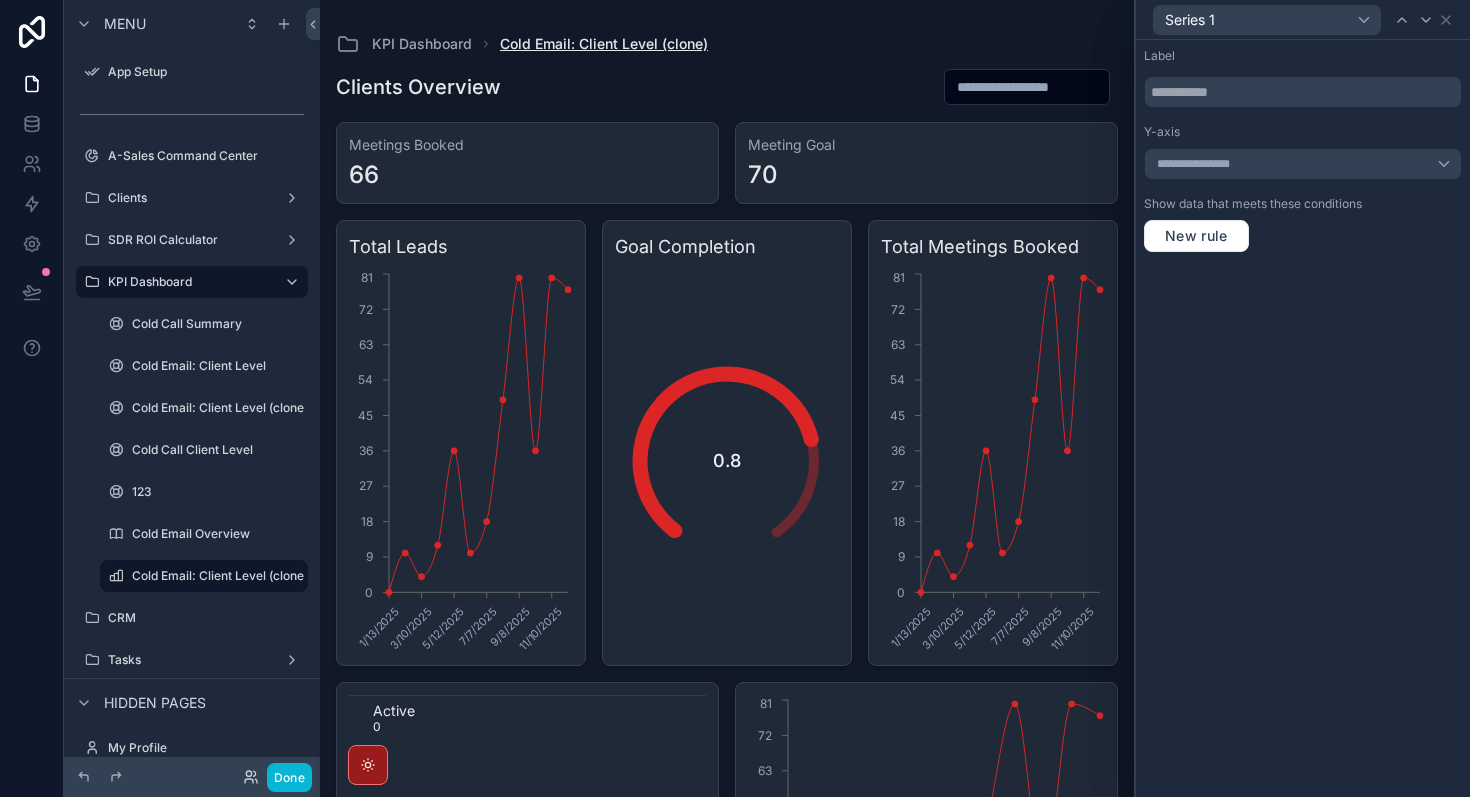 click on "Cold Email: Client Level (clone)" at bounding box center (604, 44) 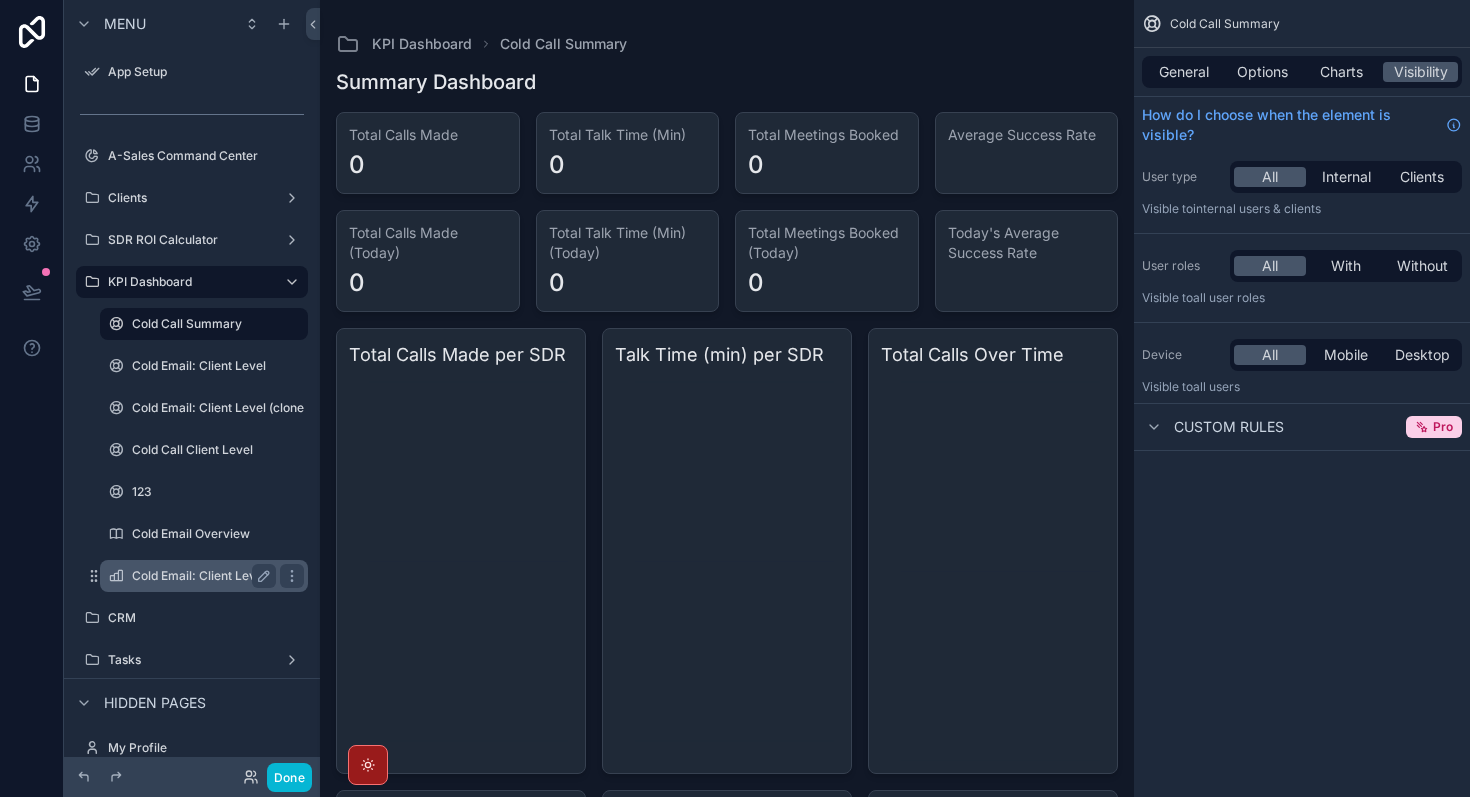 click on "Cold Email: Client Level (clone)" at bounding box center [220, 576] 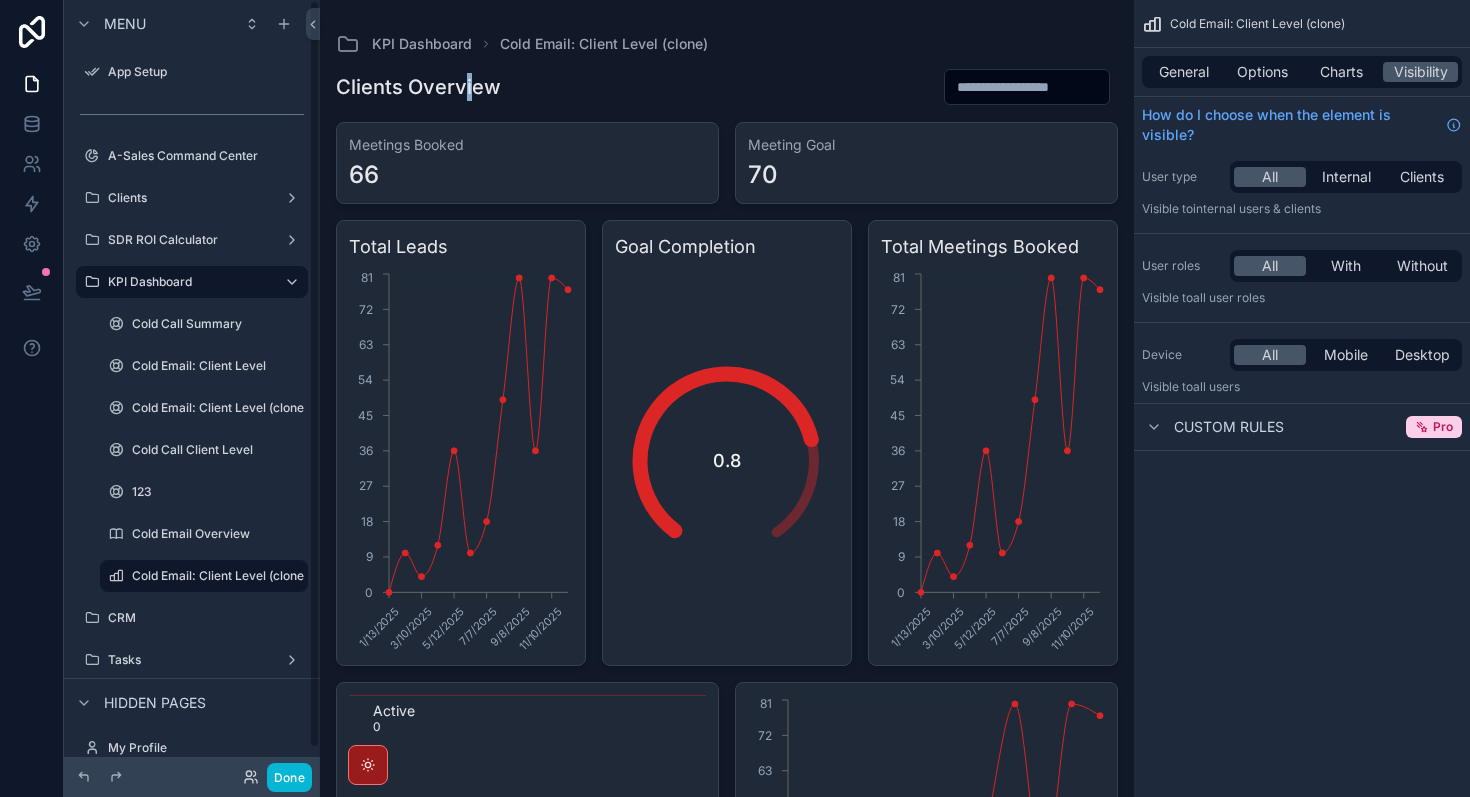 click on "Clients Overview" at bounding box center (418, 87) 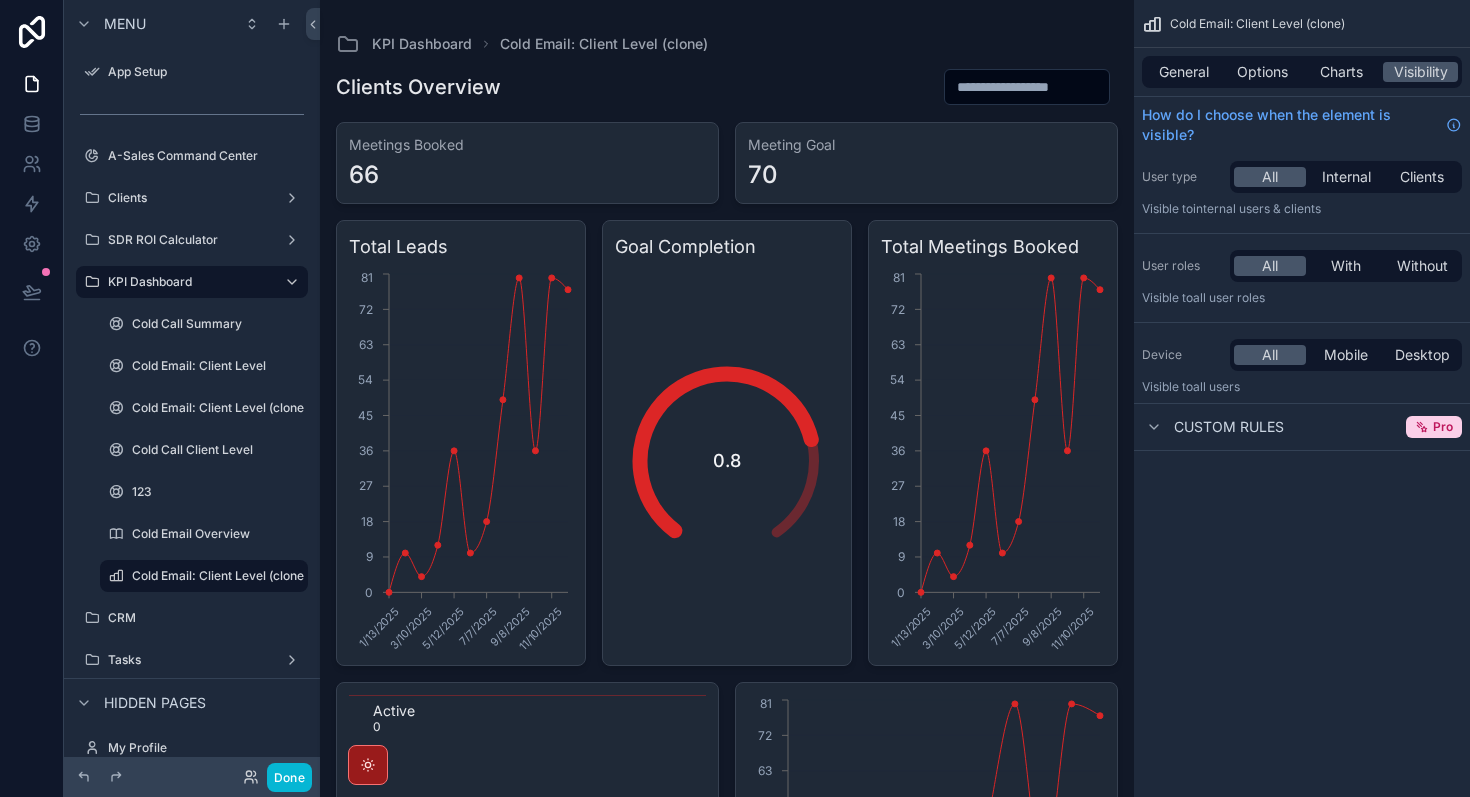 click on "Clients Overview" at bounding box center (727, 87) 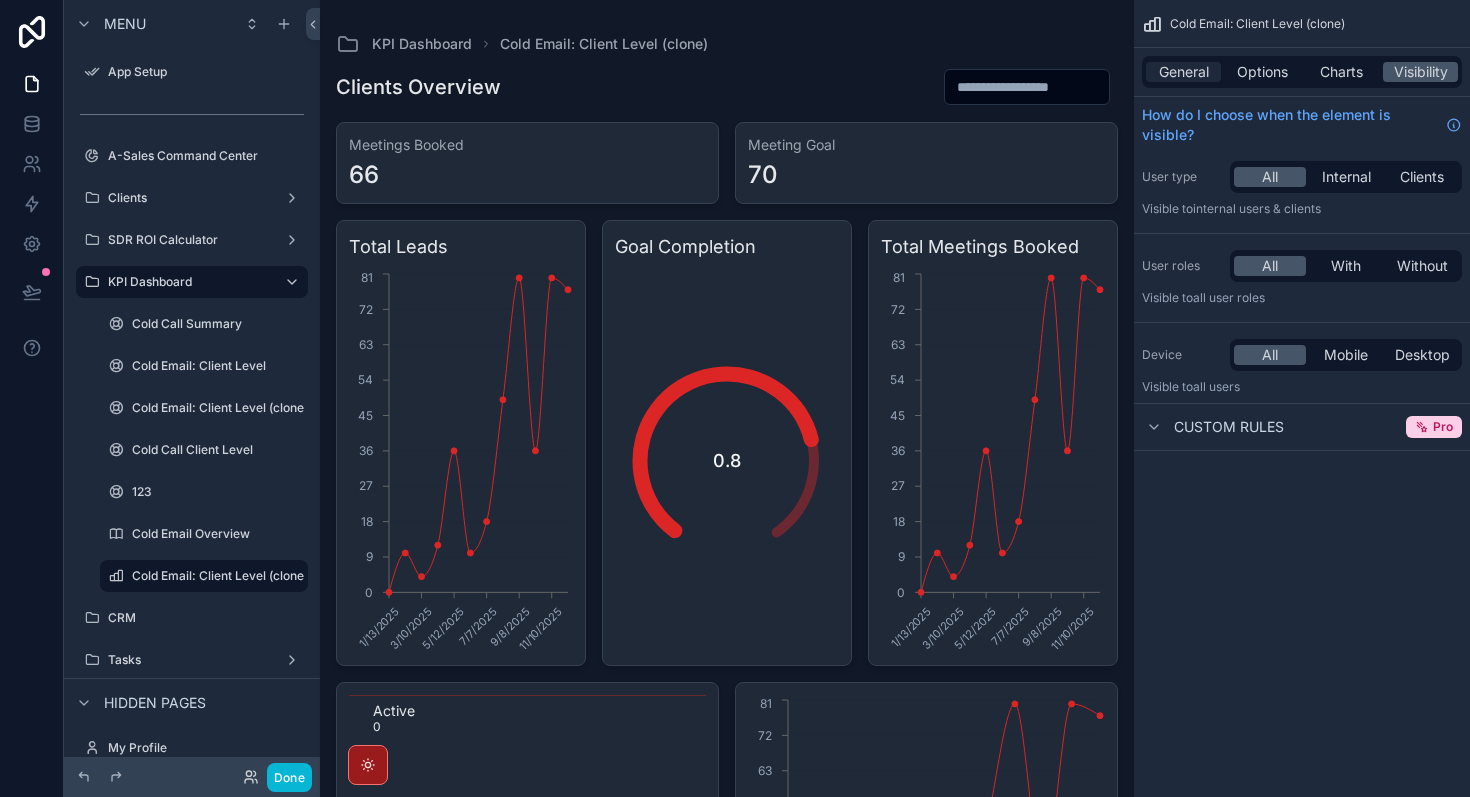 click on "General" at bounding box center [1184, 72] 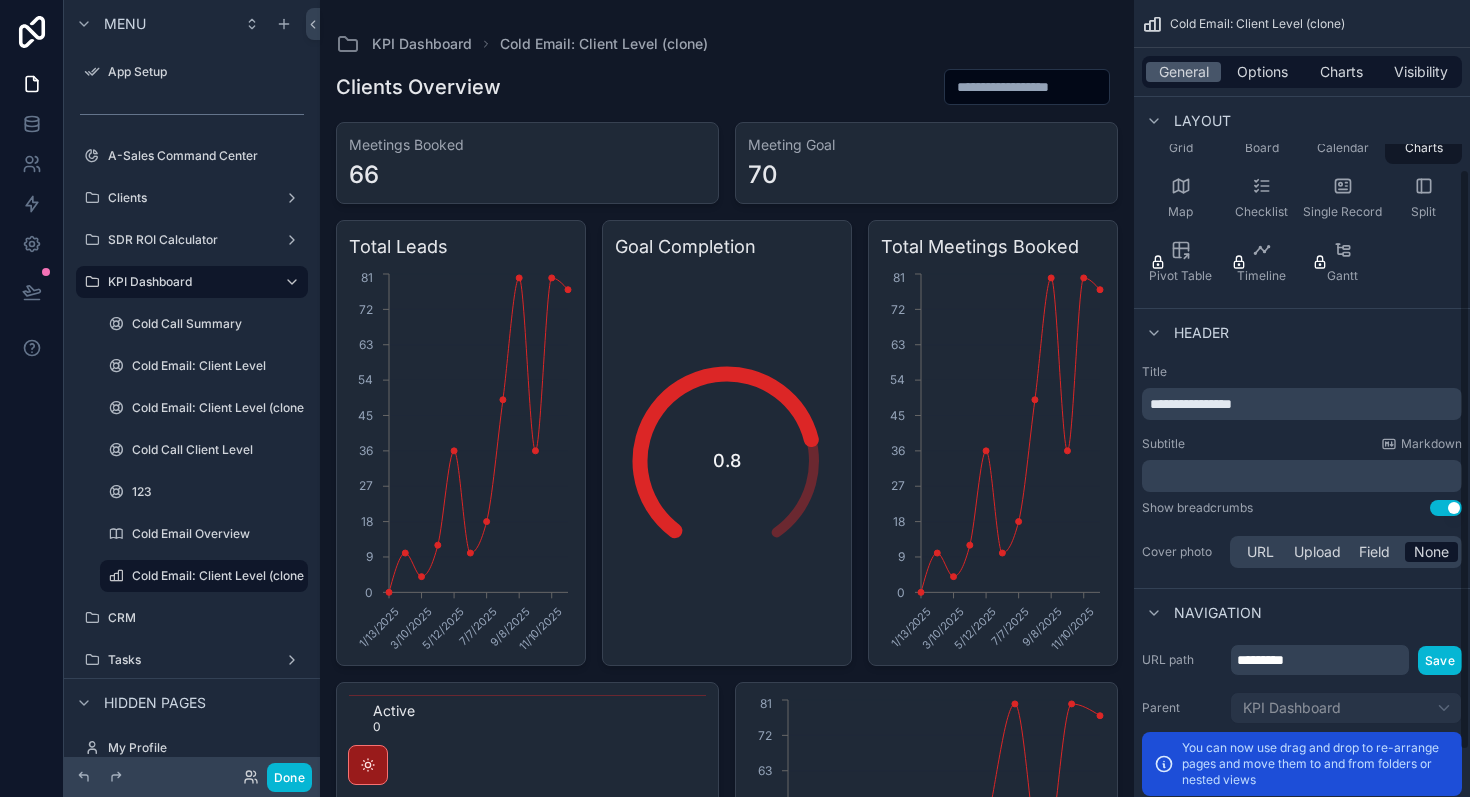scroll, scrollTop: 250, scrollLeft: 0, axis: vertical 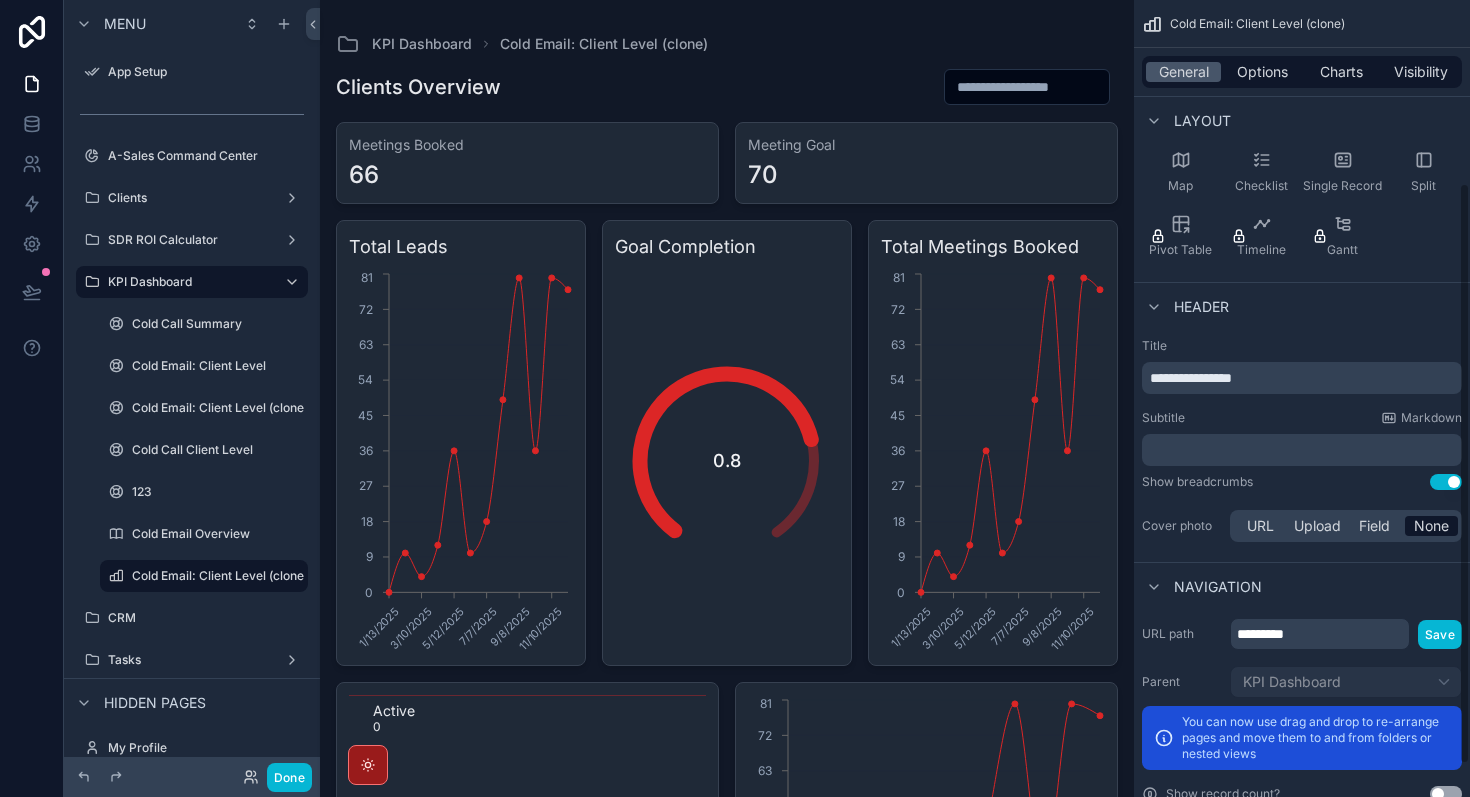 click on "**********" at bounding box center [1191, 378] 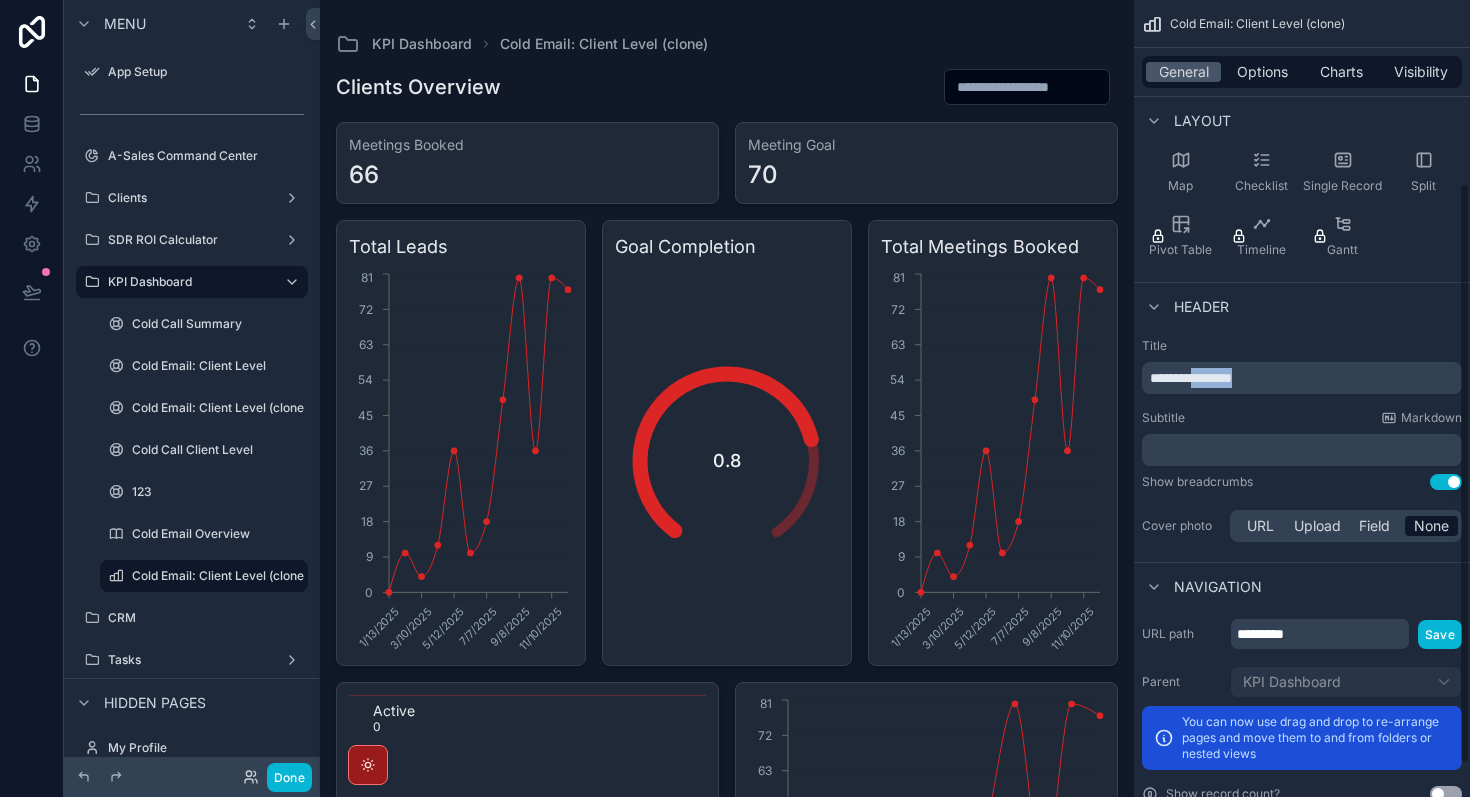 click on "**********" at bounding box center (1191, 378) 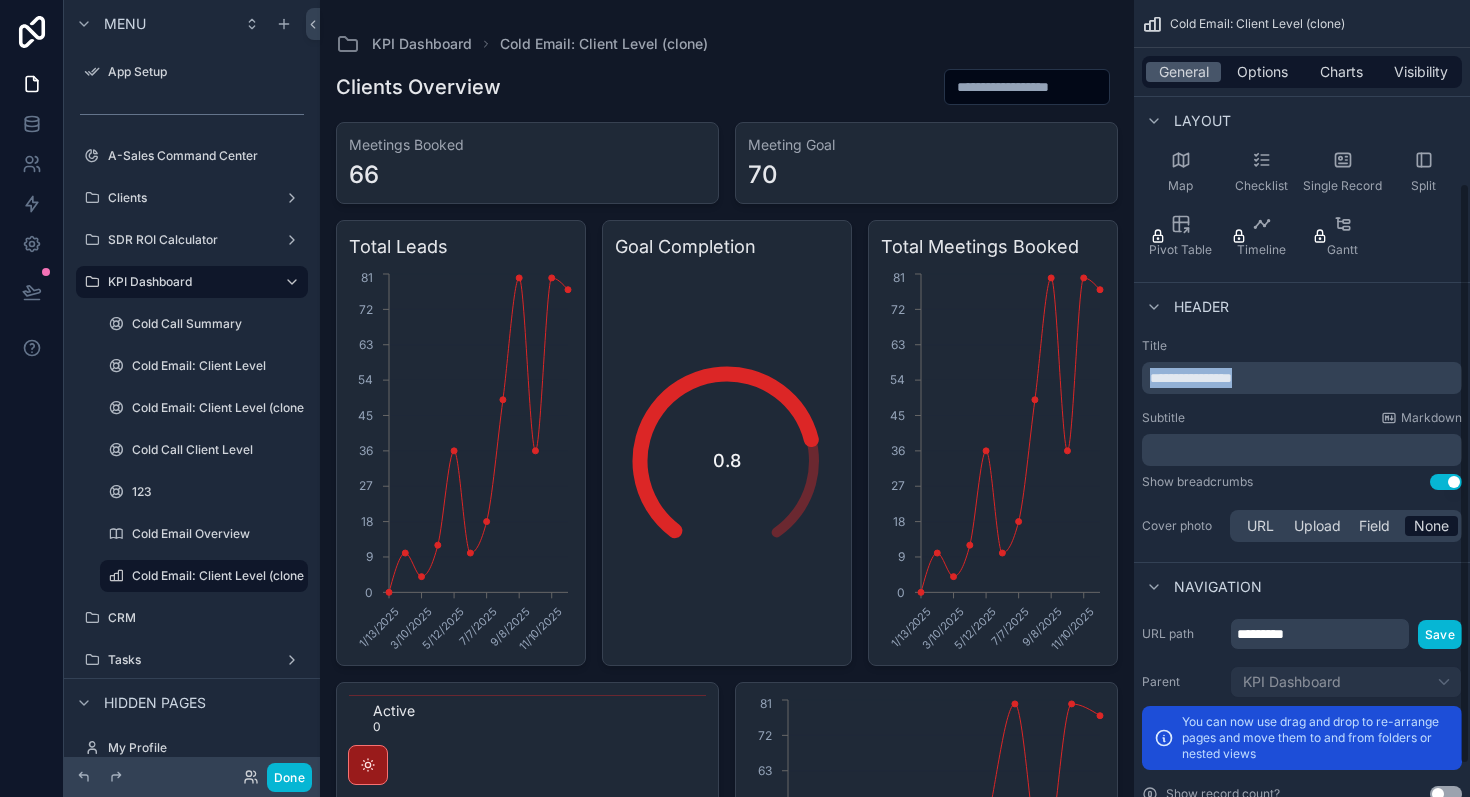 click on "**********" at bounding box center [1191, 378] 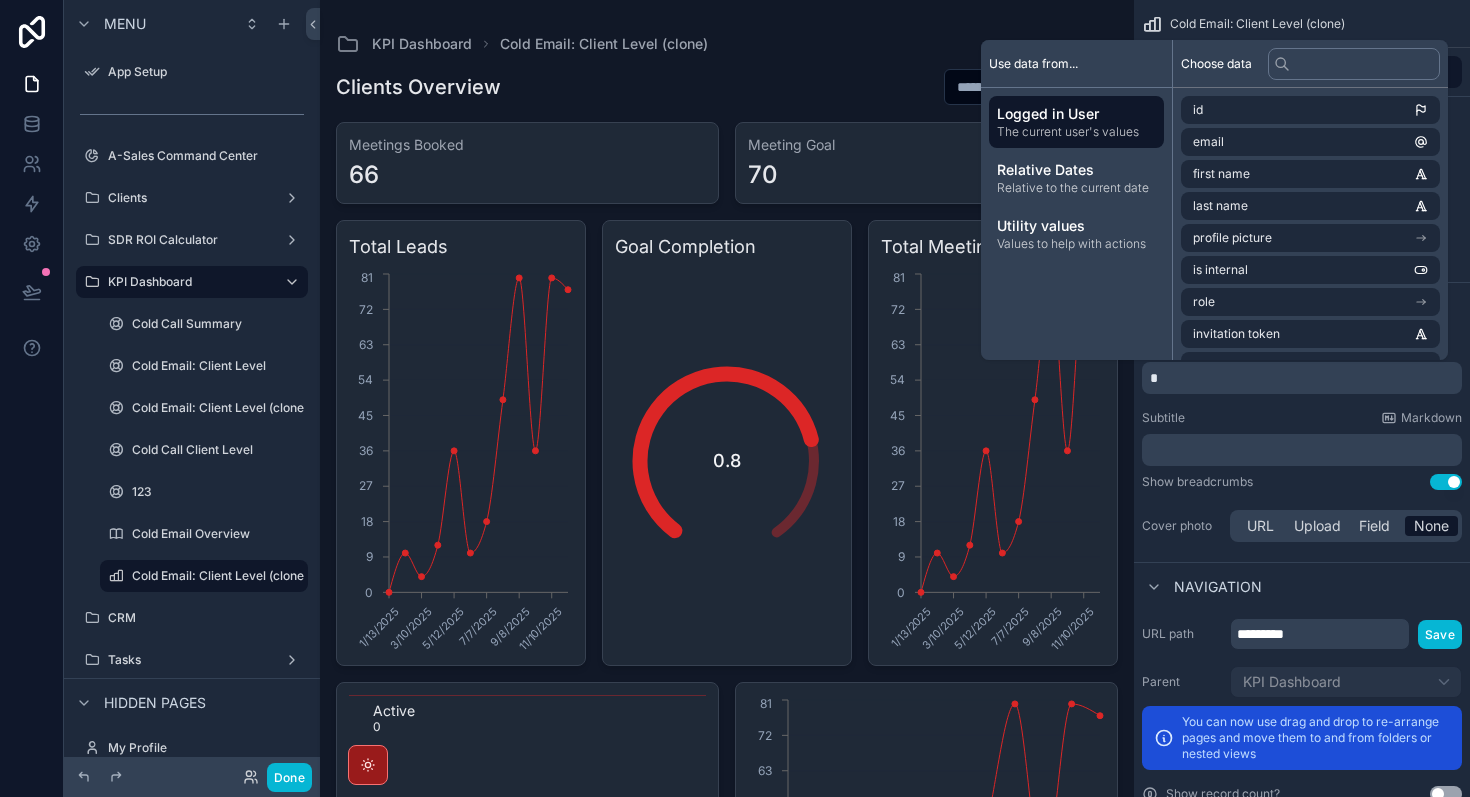 type 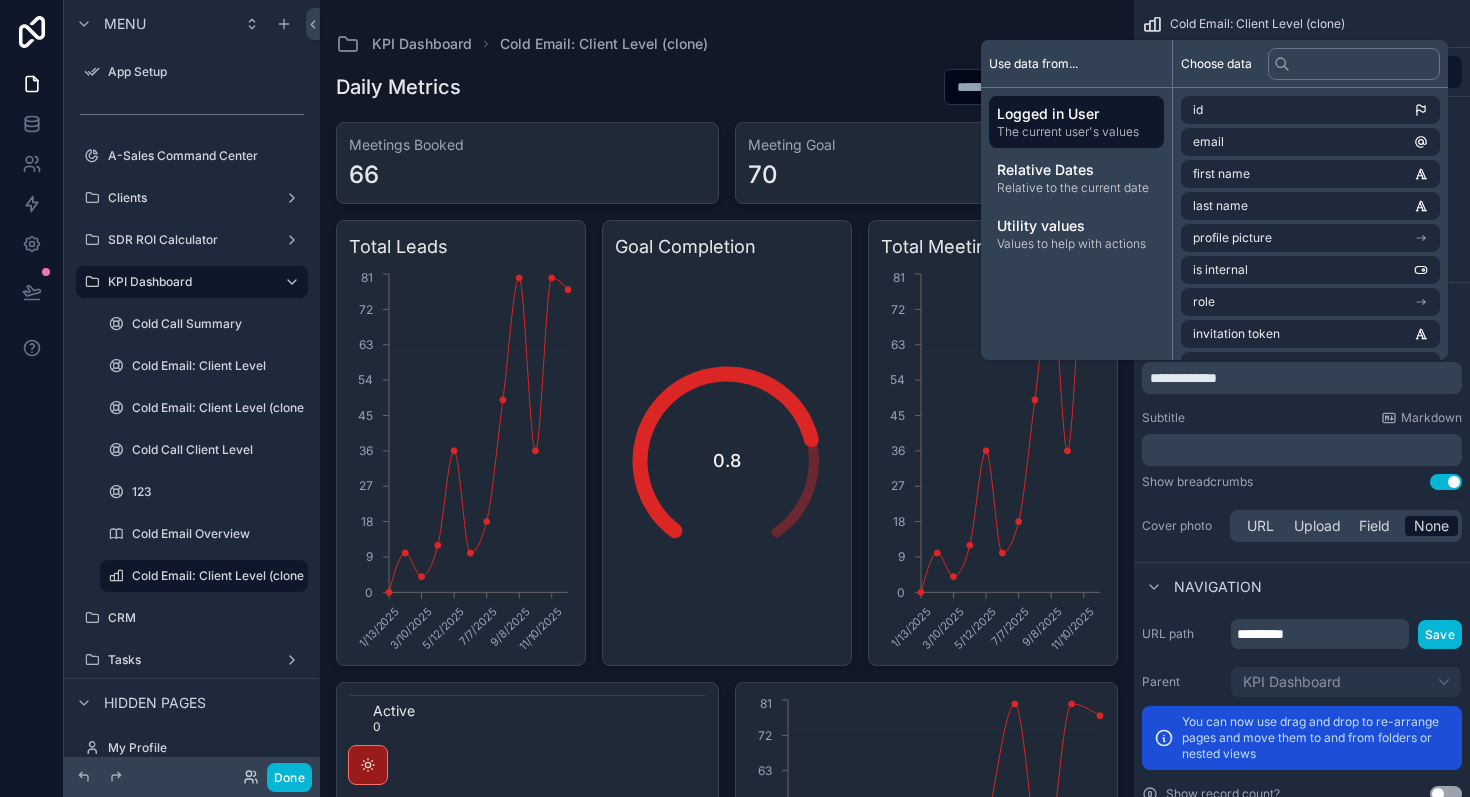 click on "Subtitle Markdown" at bounding box center [1302, 418] 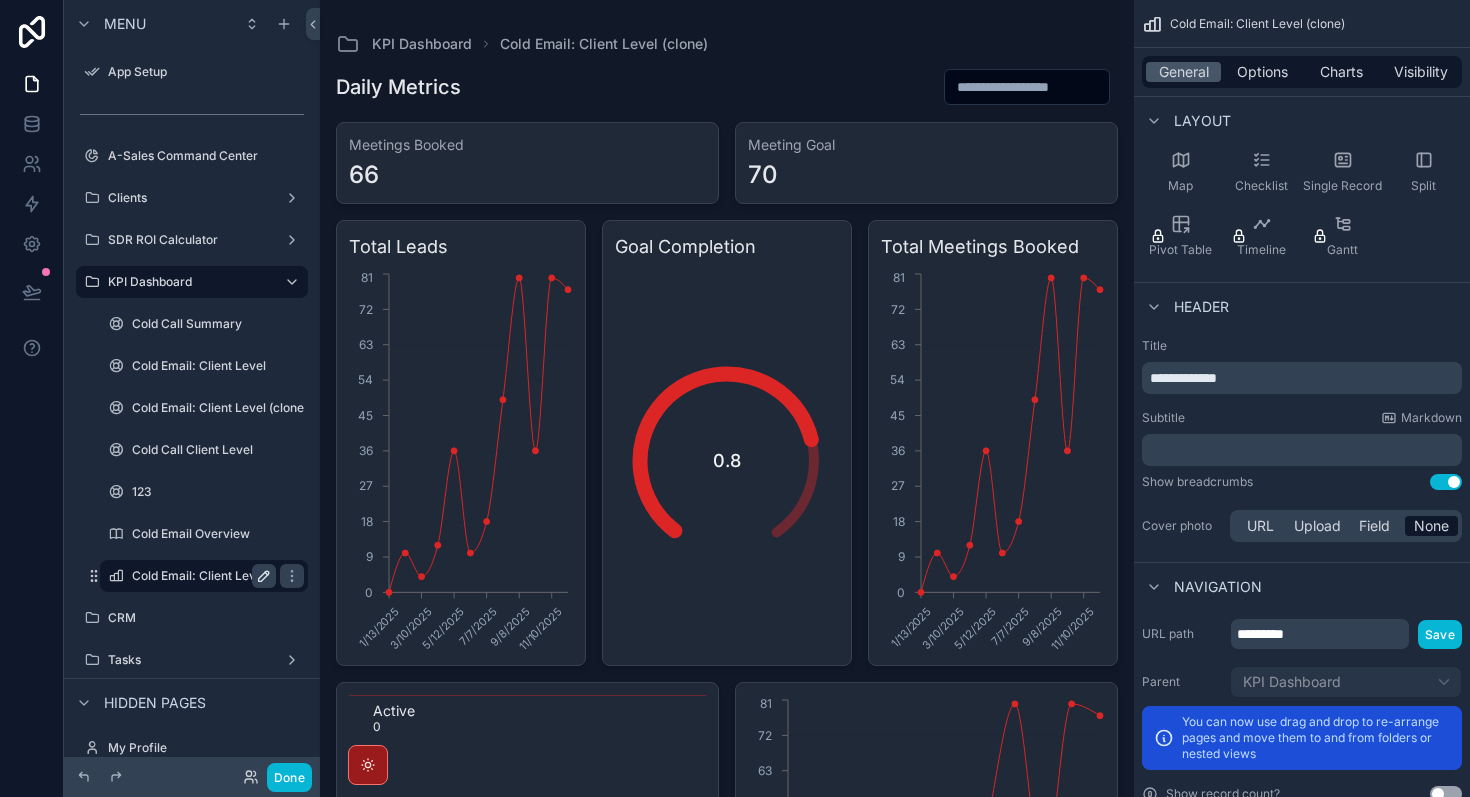 click 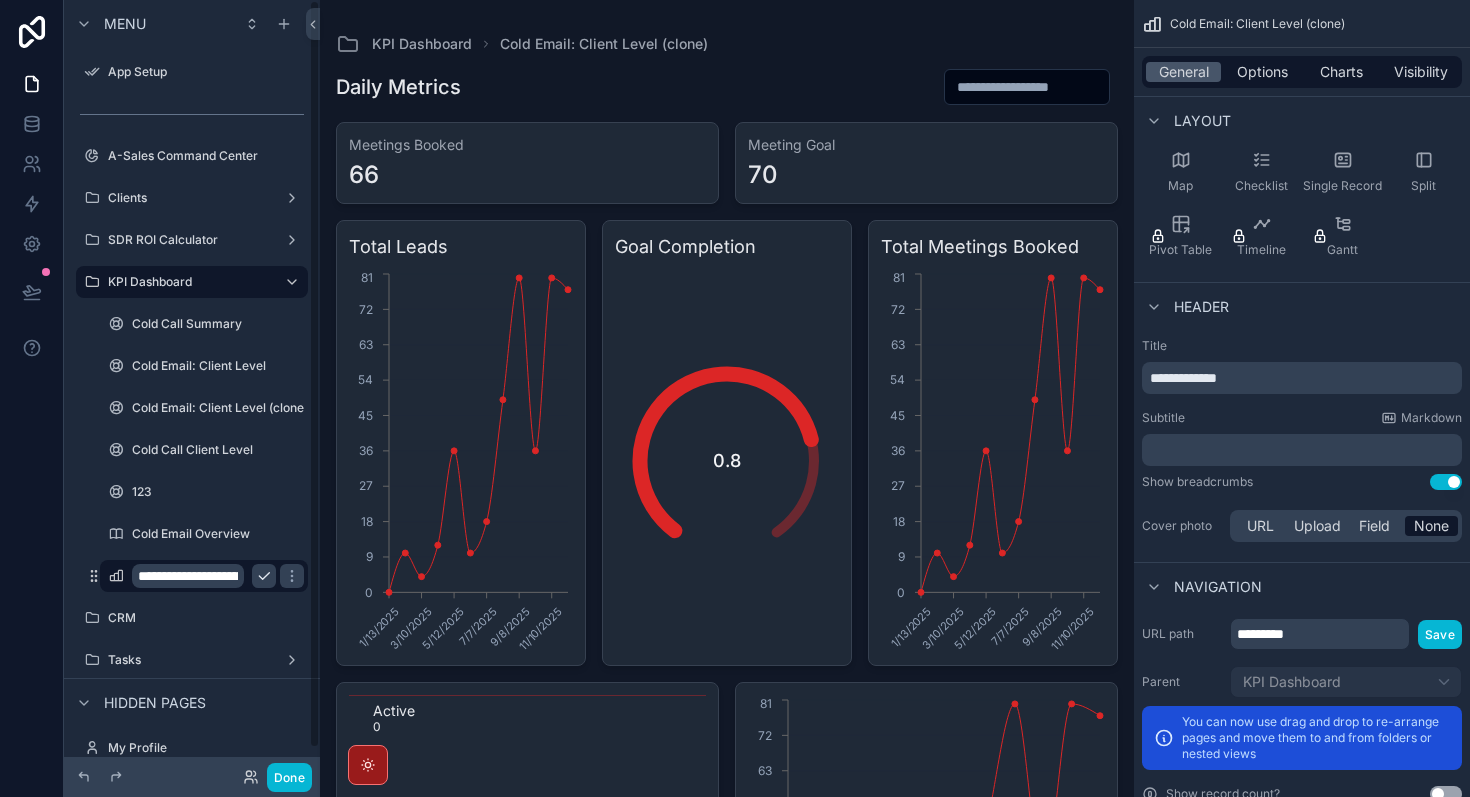click on "Daily Metrics" at bounding box center [398, 87] 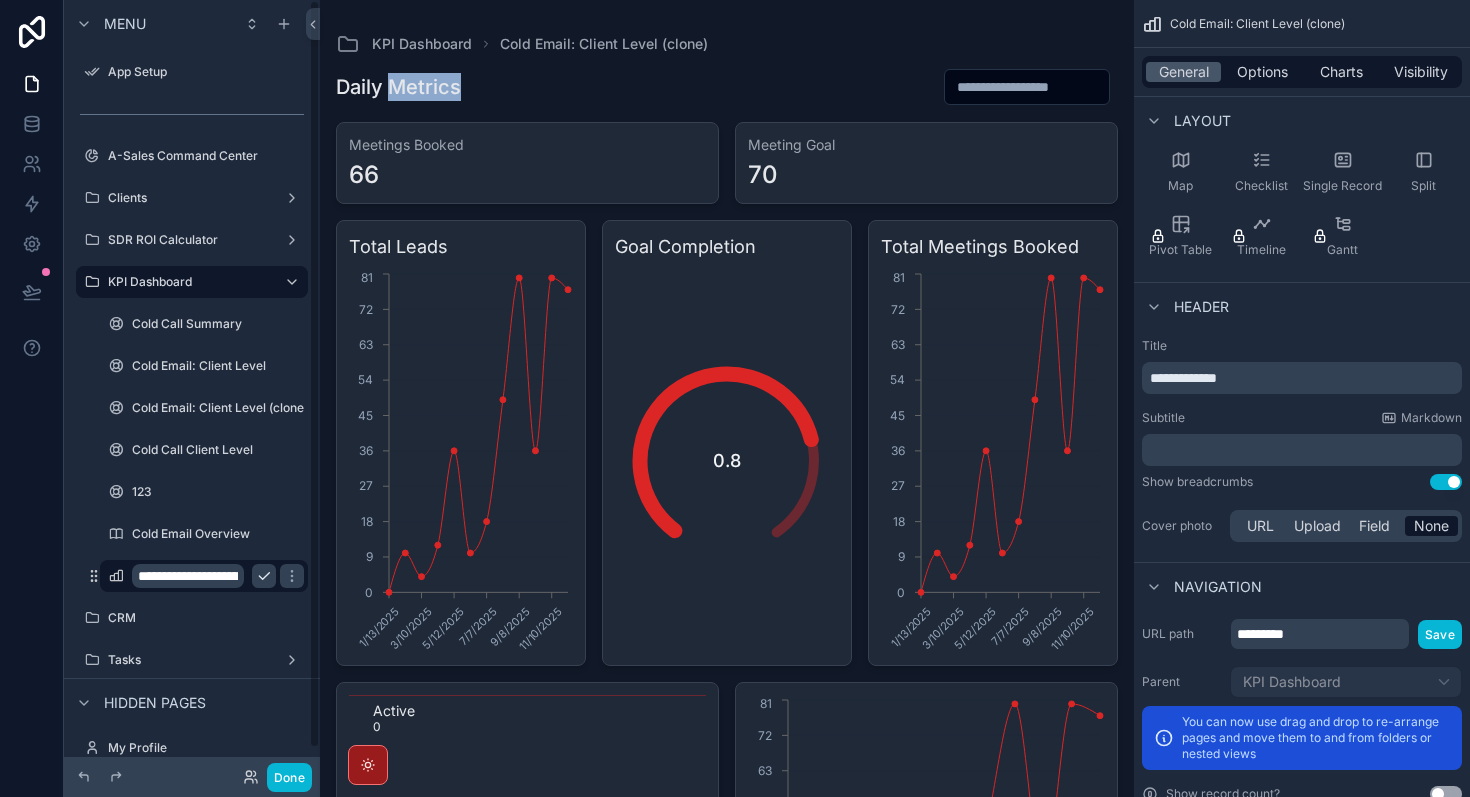 click on "Daily Metrics" at bounding box center (398, 87) 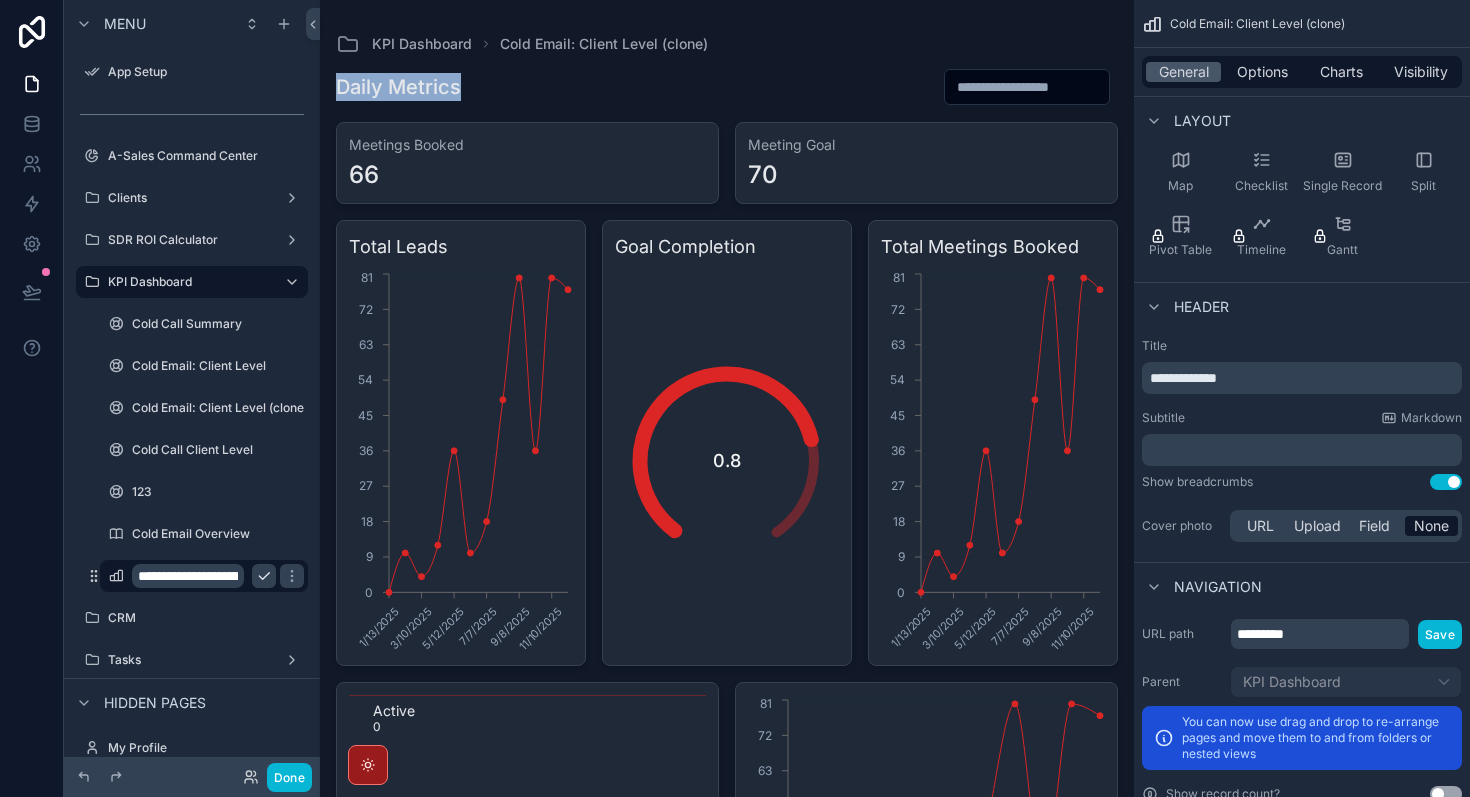 click on "Daily Metrics" at bounding box center (398, 87) 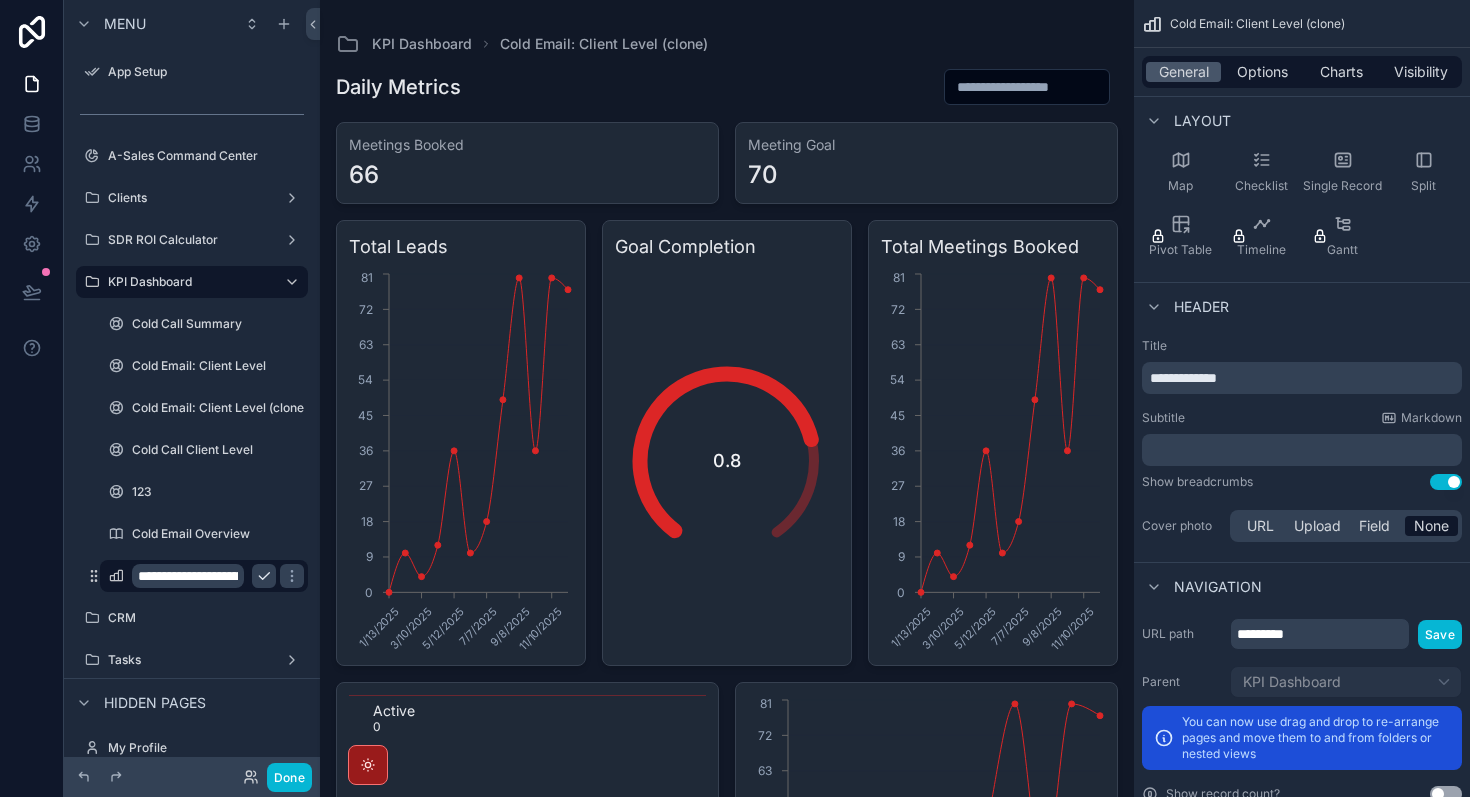 click on "**********" at bounding box center [188, 576] 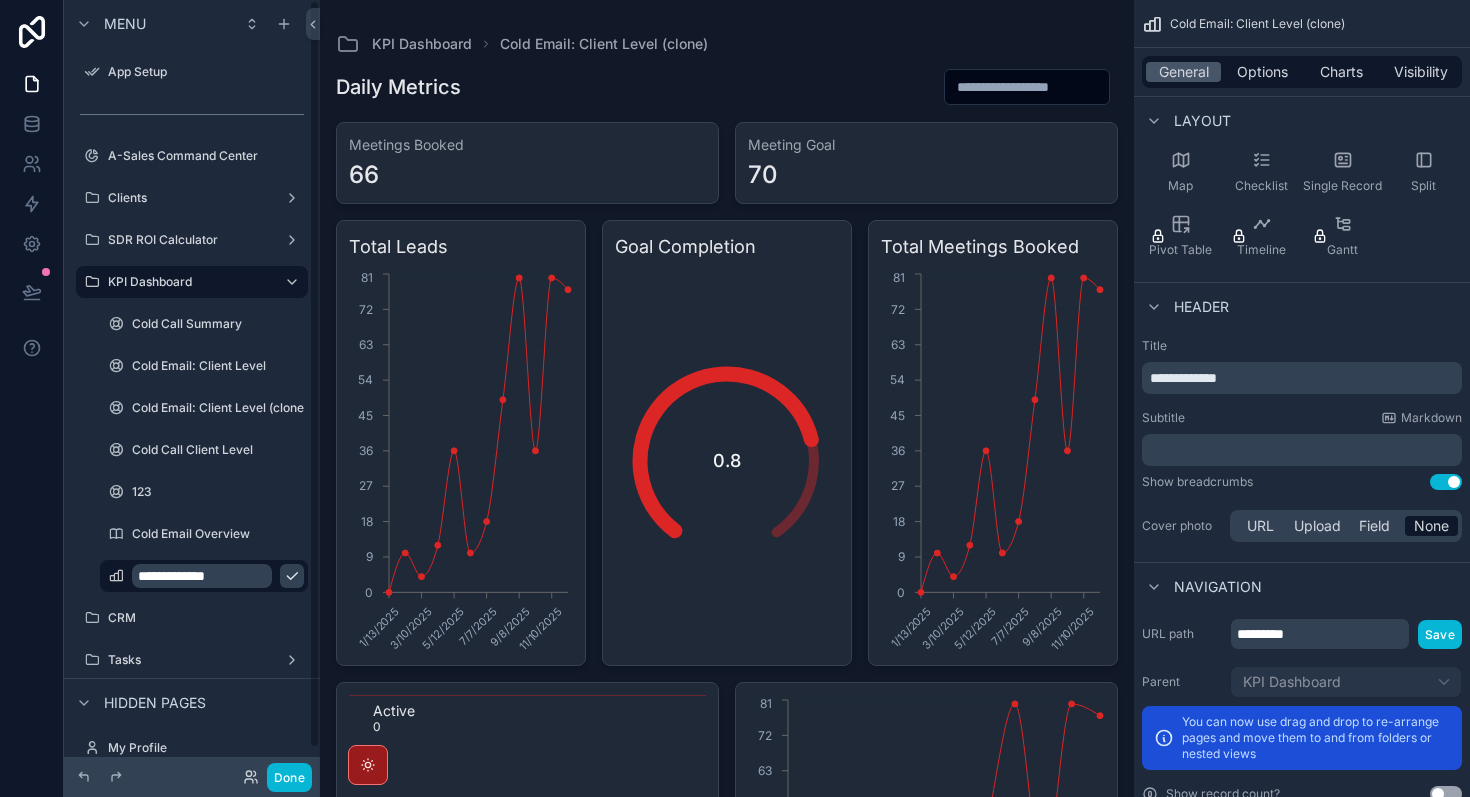 type on "**********" 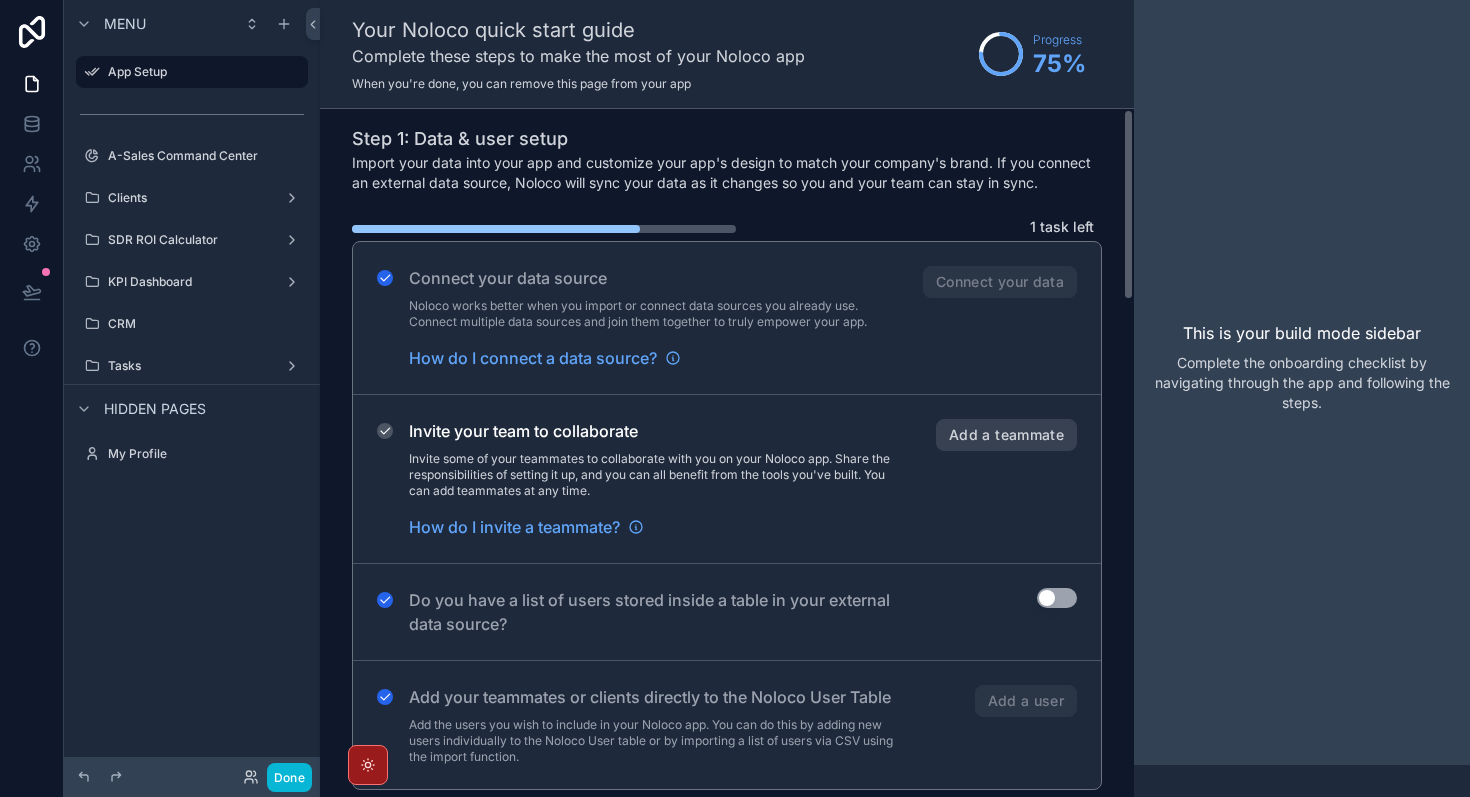 scroll, scrollTop: 0, scrollLeft: 0, axis: both 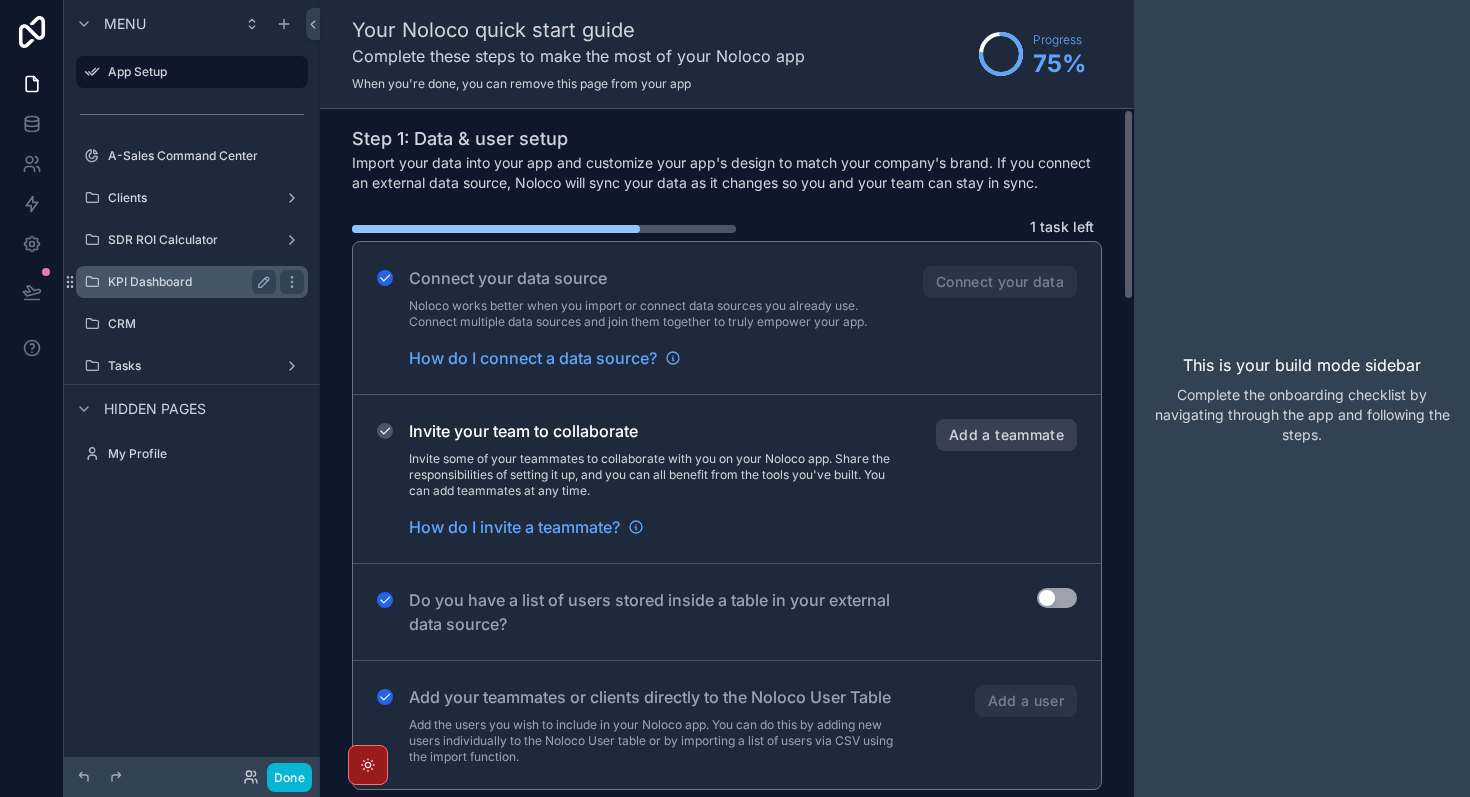 click on "KPI Dashboard" at bounding box center (188, 282) 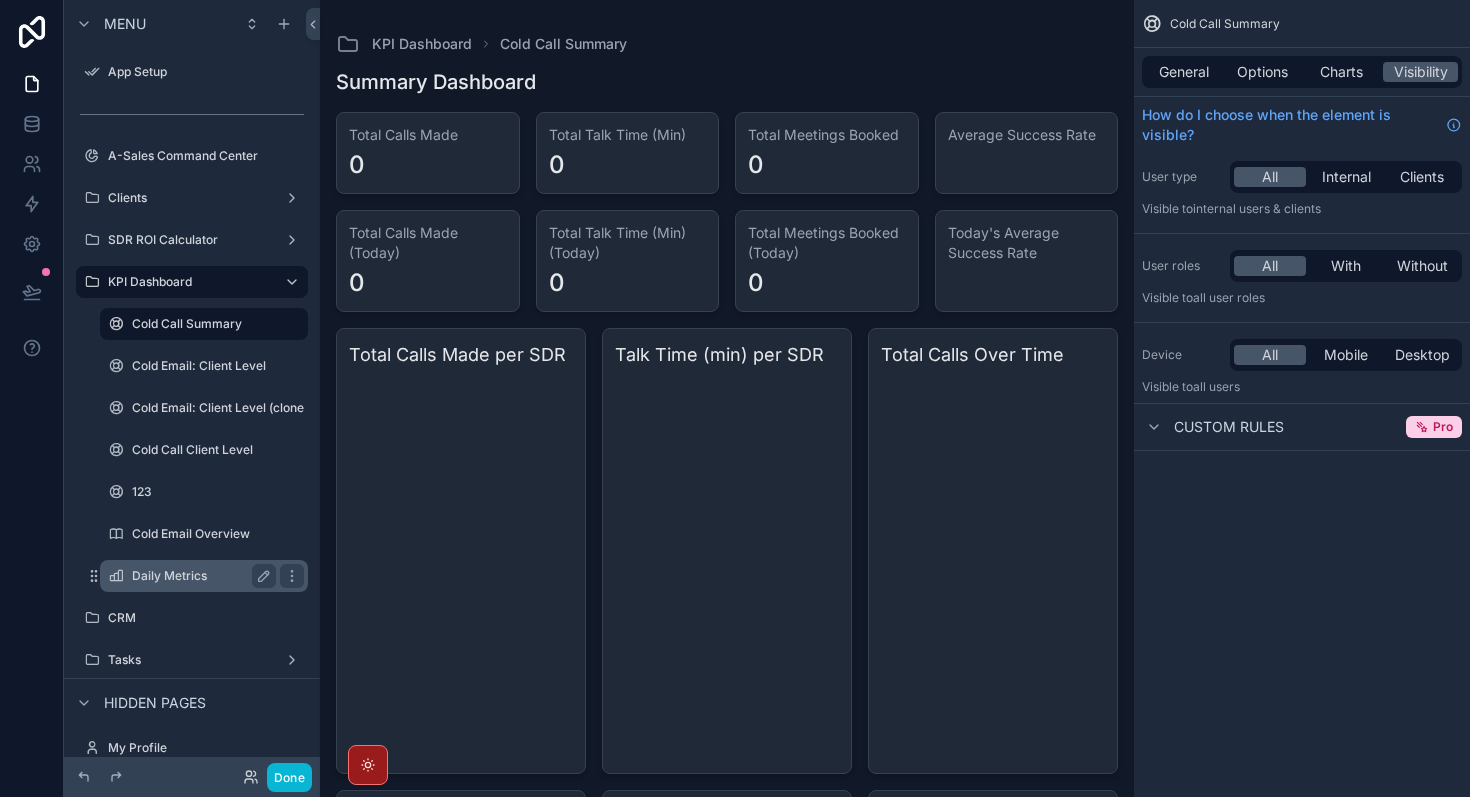 click on "Daily Metrics" at bounding box center [200, 576] 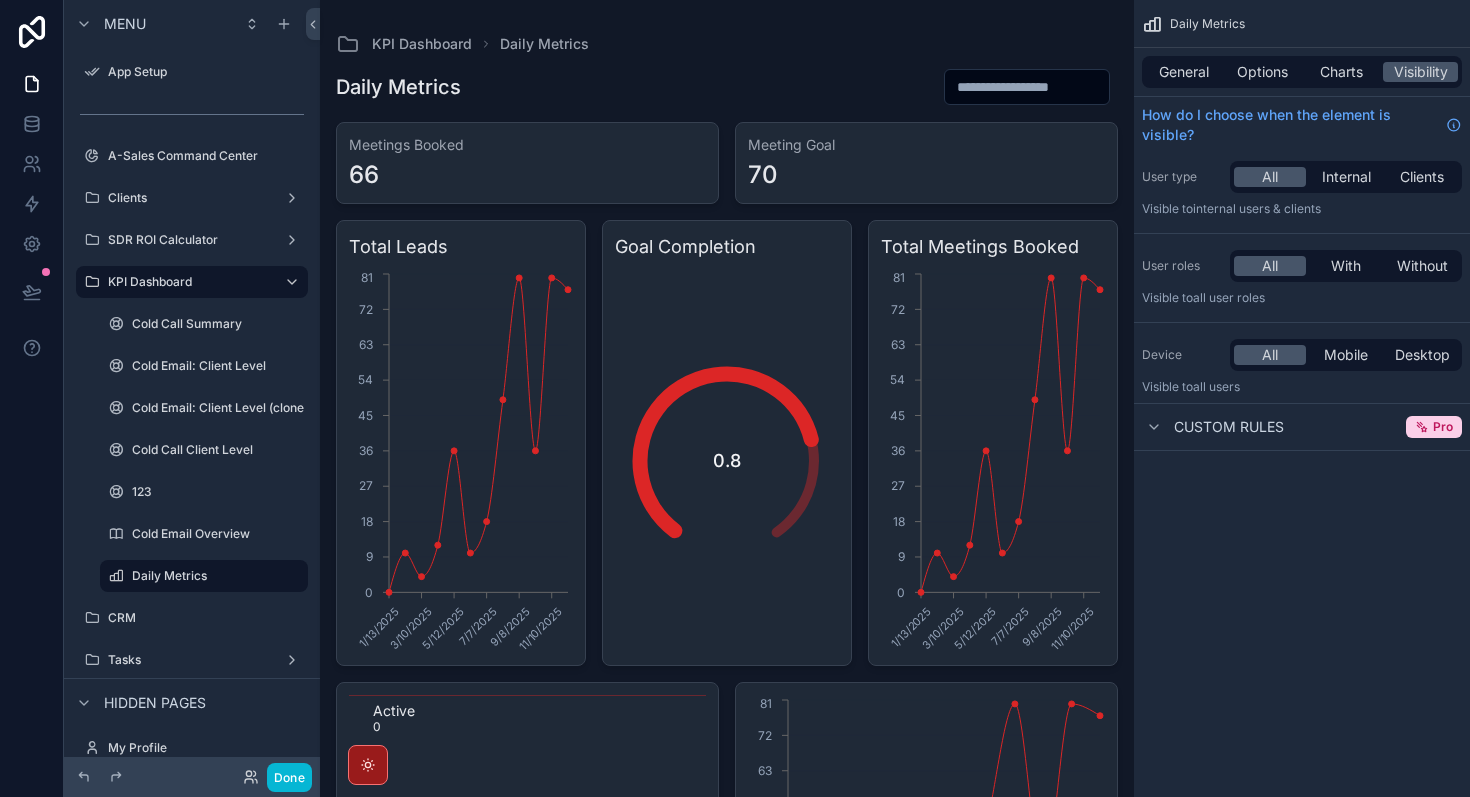 click on "66" at bounding box center [527, 175] 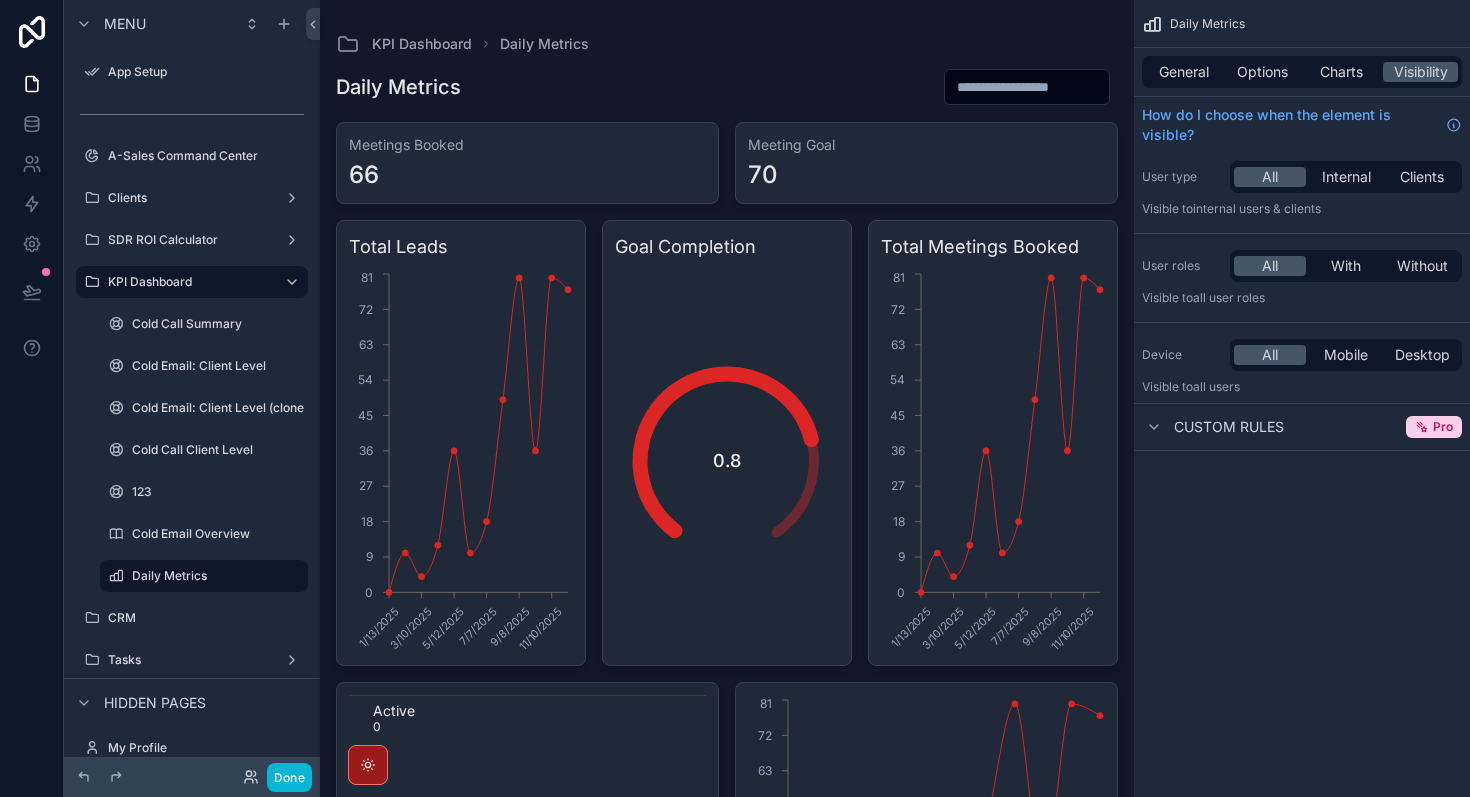 scroll, scrollTop: 785, scrollLeft: 0, axis: vertical 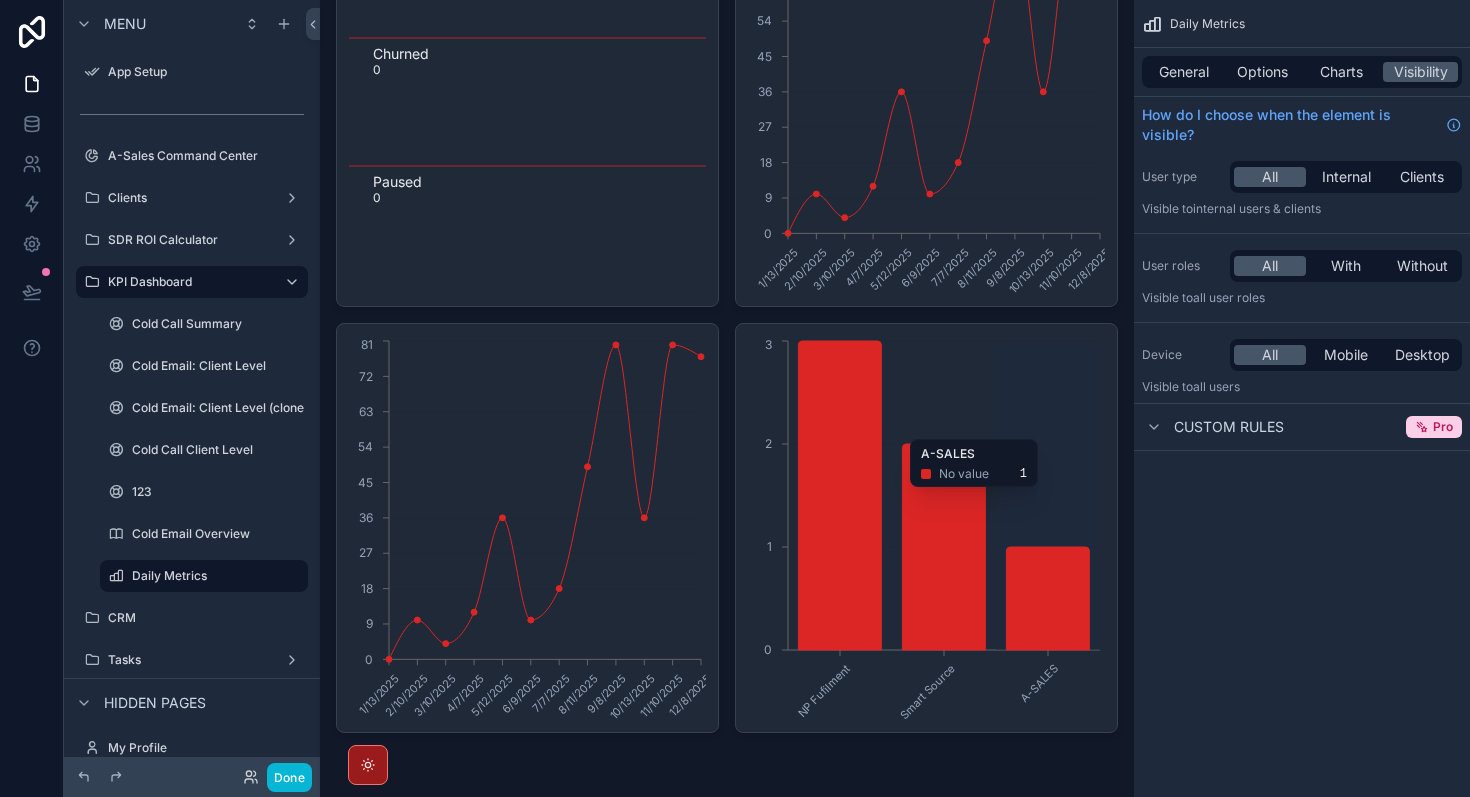 click on "NP Fufilment Smart Source A-SALES 0 1 2 3" 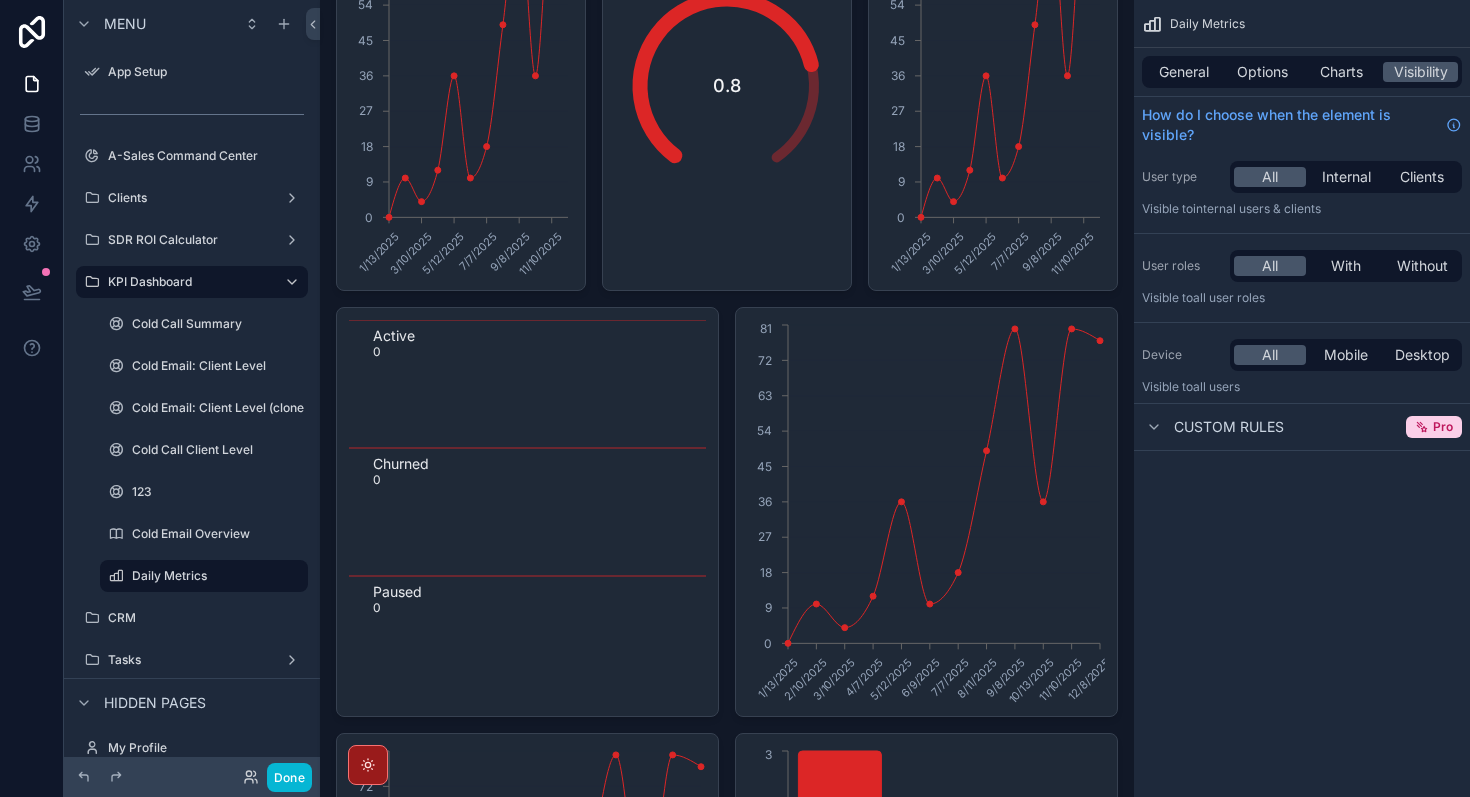 scroll, scrollTop: 785, scrollLeft: 0, axis: vertical 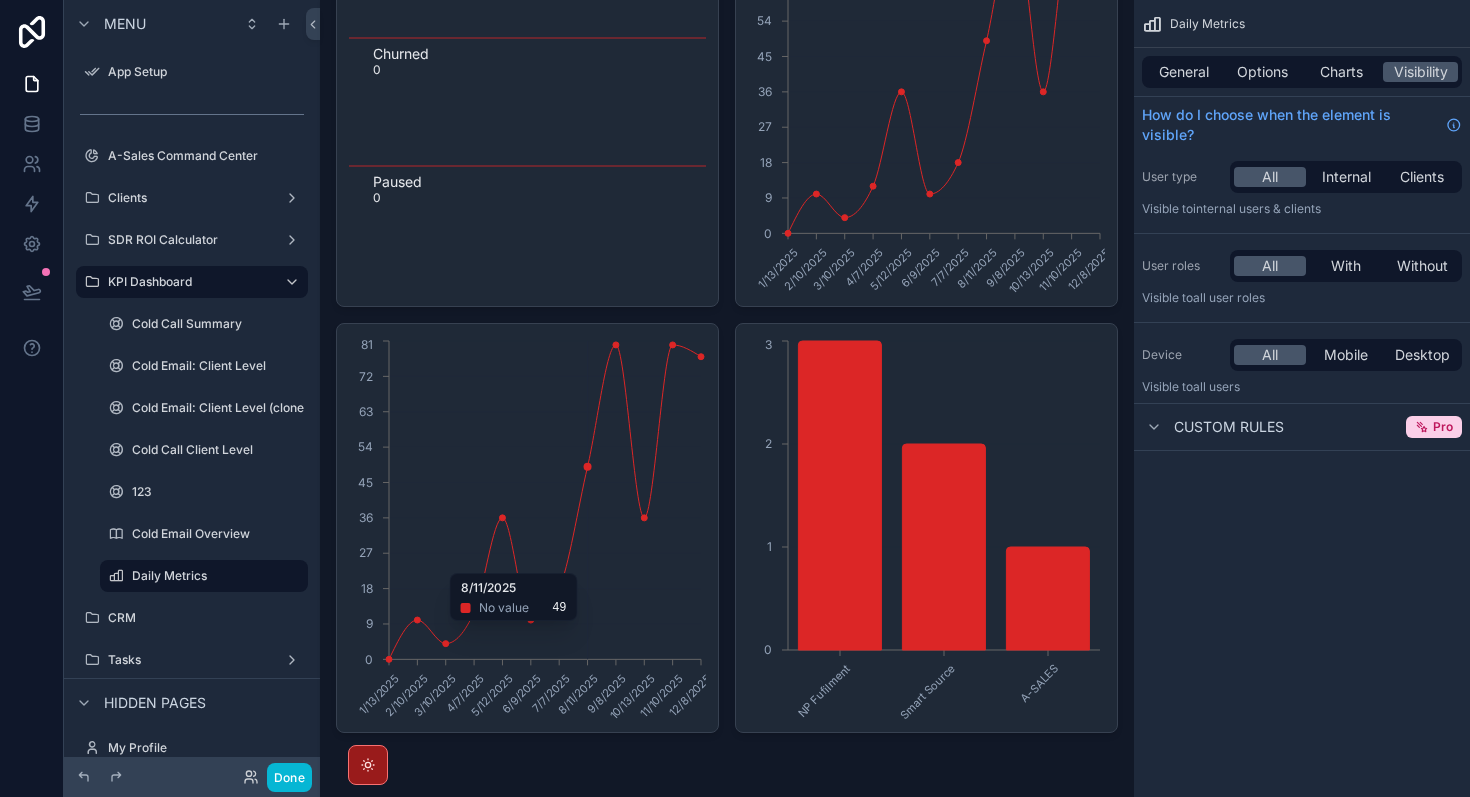 click on "1/13/2025 2/10/2025 3/10/2025 4/7/2025 5/12/2025 6/9/2025 7/7/2025 8/11/2025 9/8/2025 10/13/2025 11/10/2025 12/8/2025 0 9 18 27 36 45 54 63 72 81" 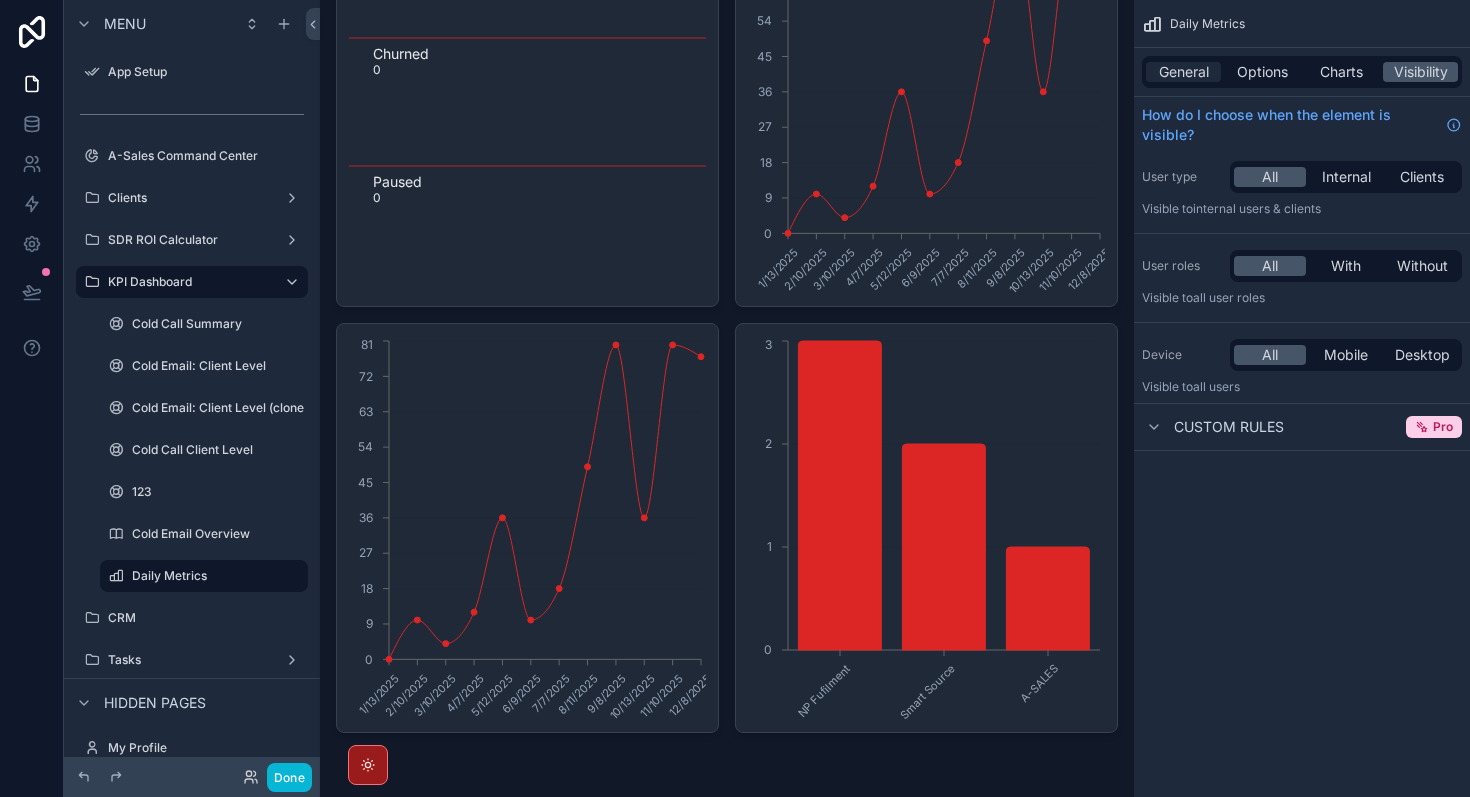 click on "General" at bounding box center [1184, 72] 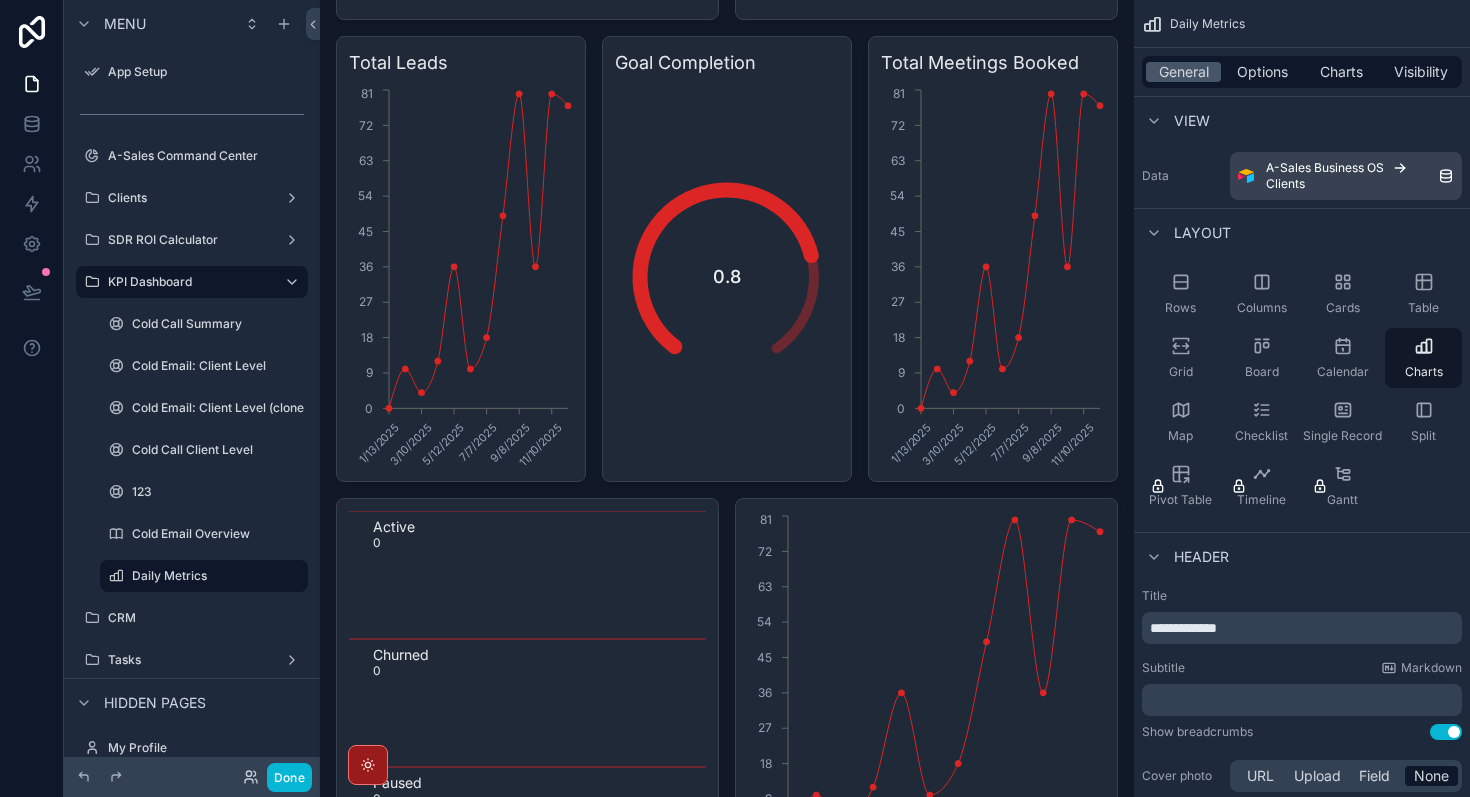 scroll, scrollTop: 785, scrollLeft: 0, axis: vertical 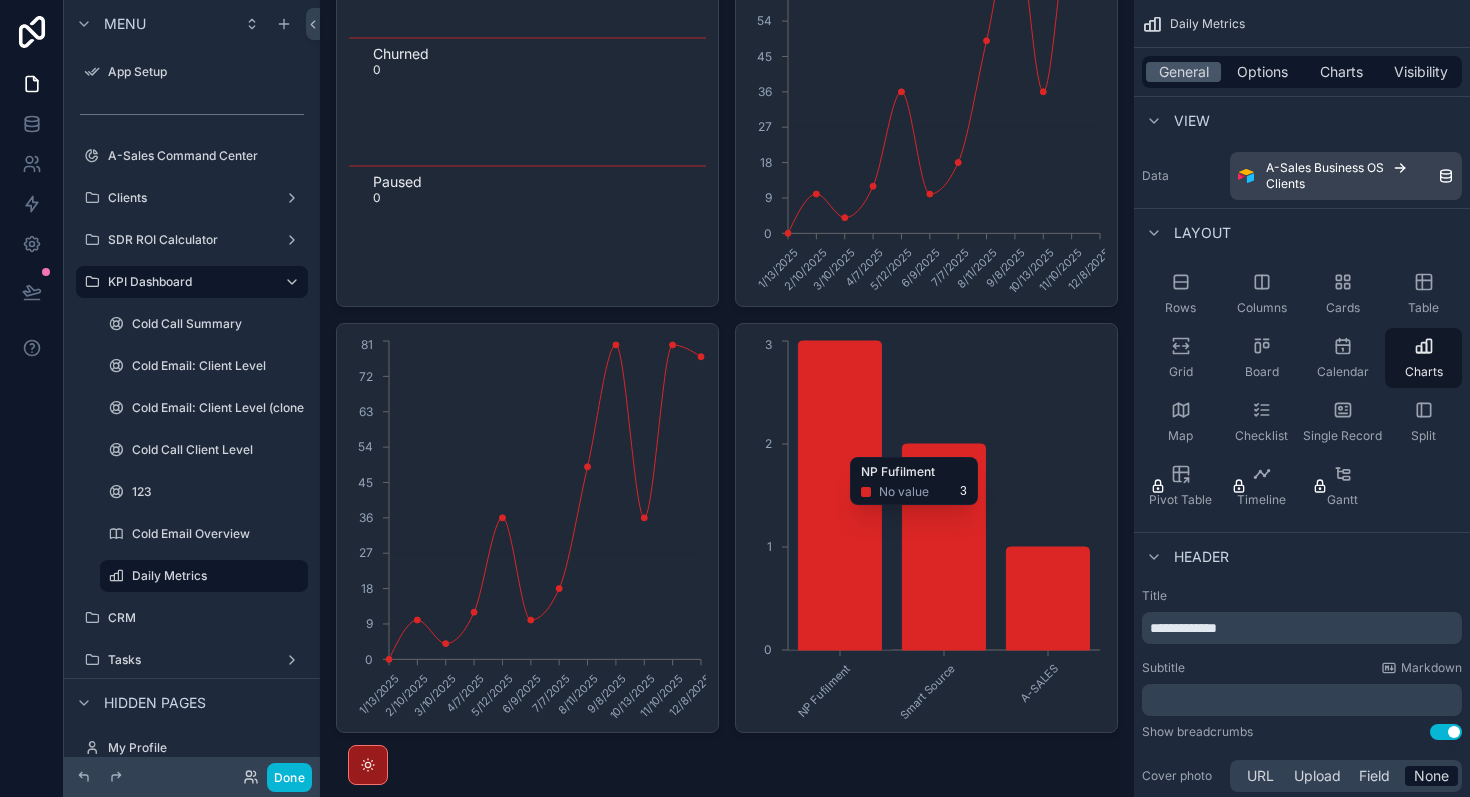 click 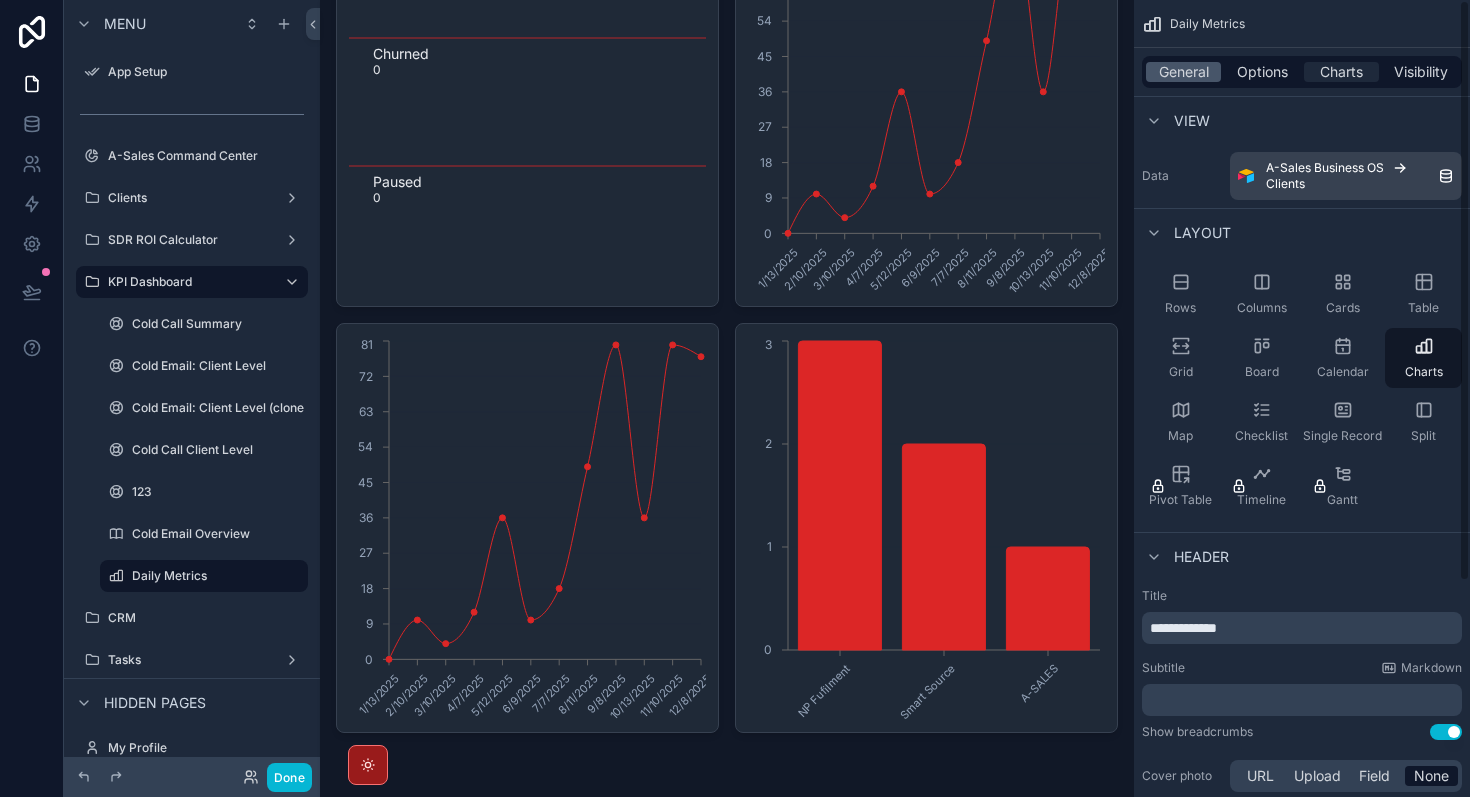 click on "Charts" at bounding box center (1341, 72) 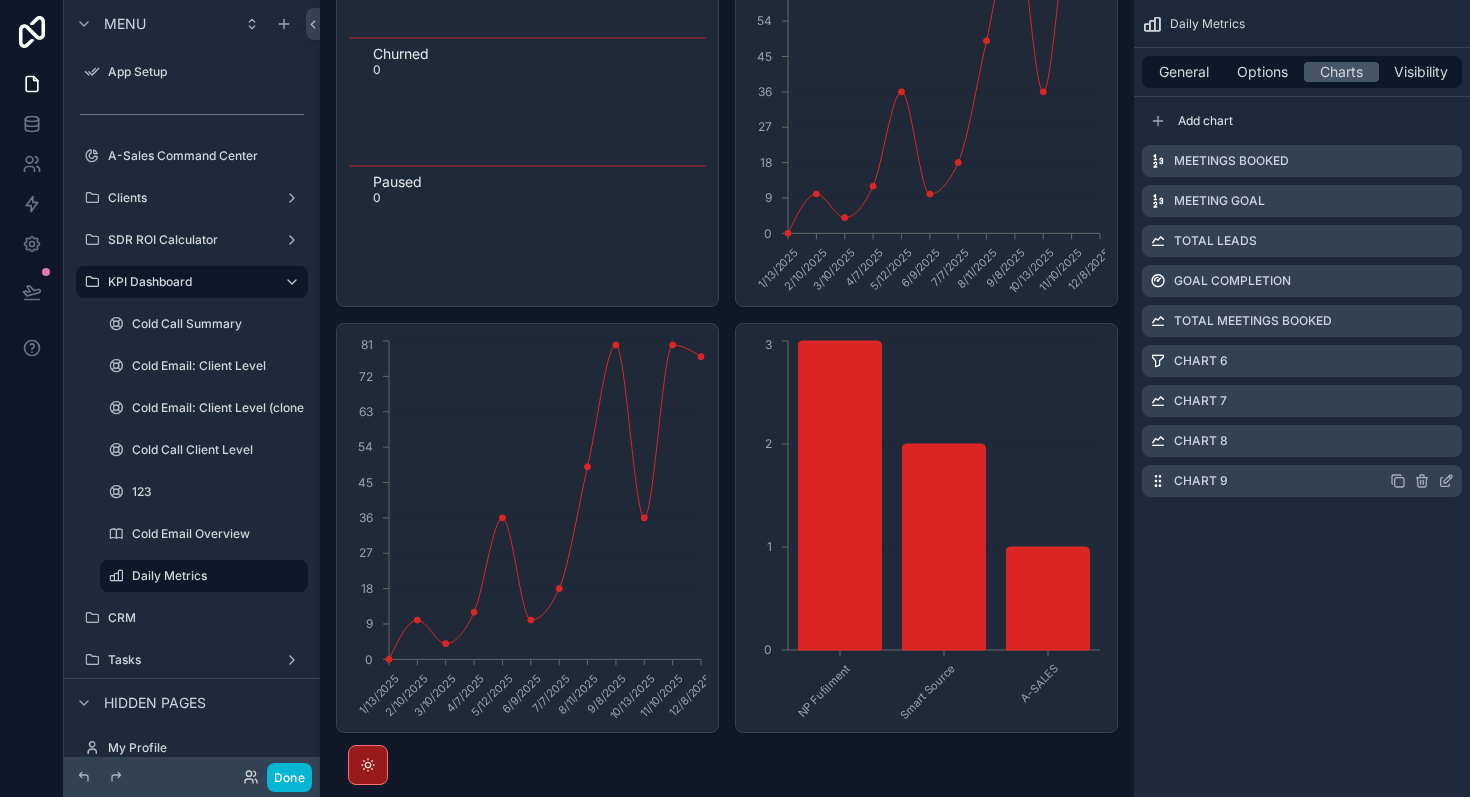 click 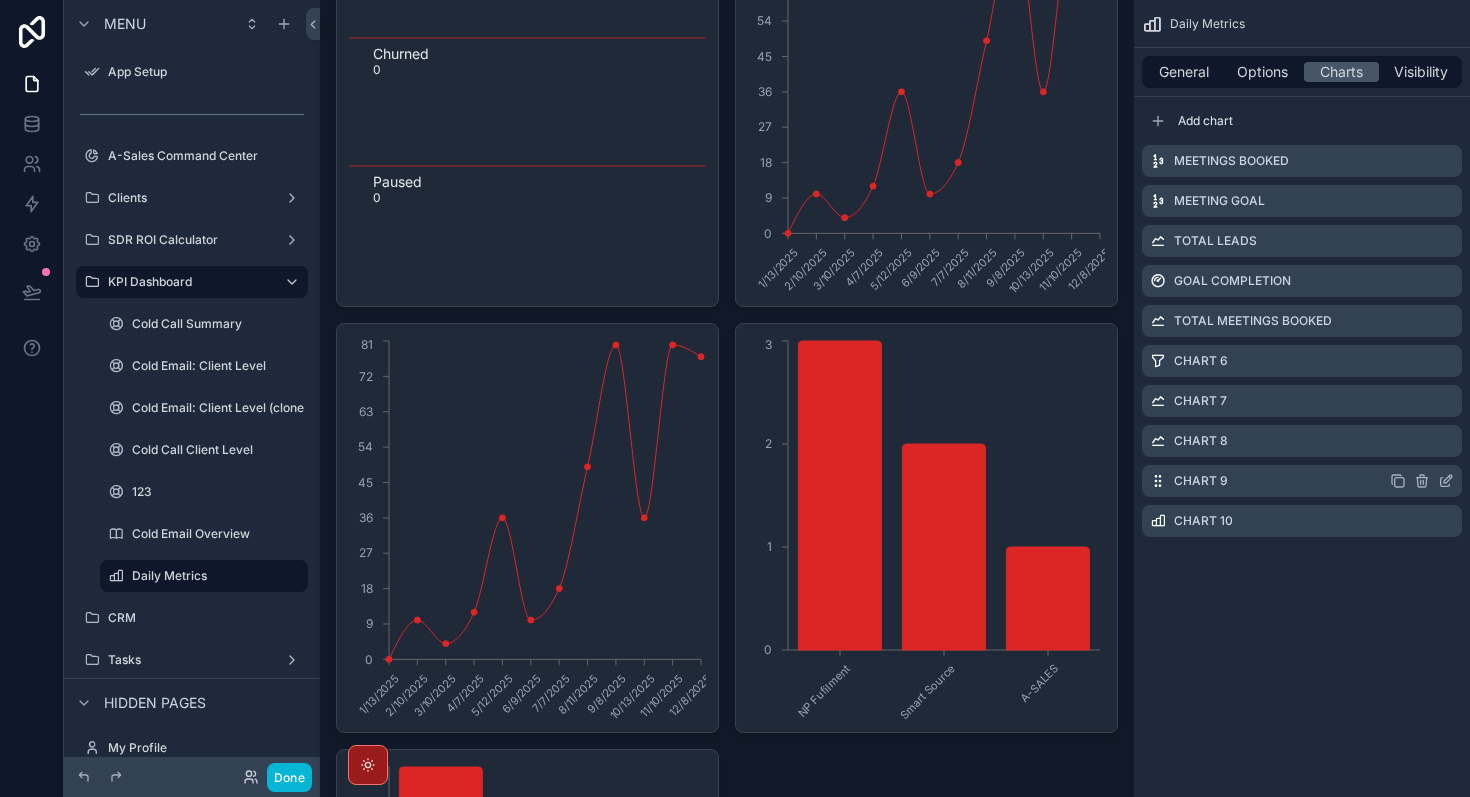 click 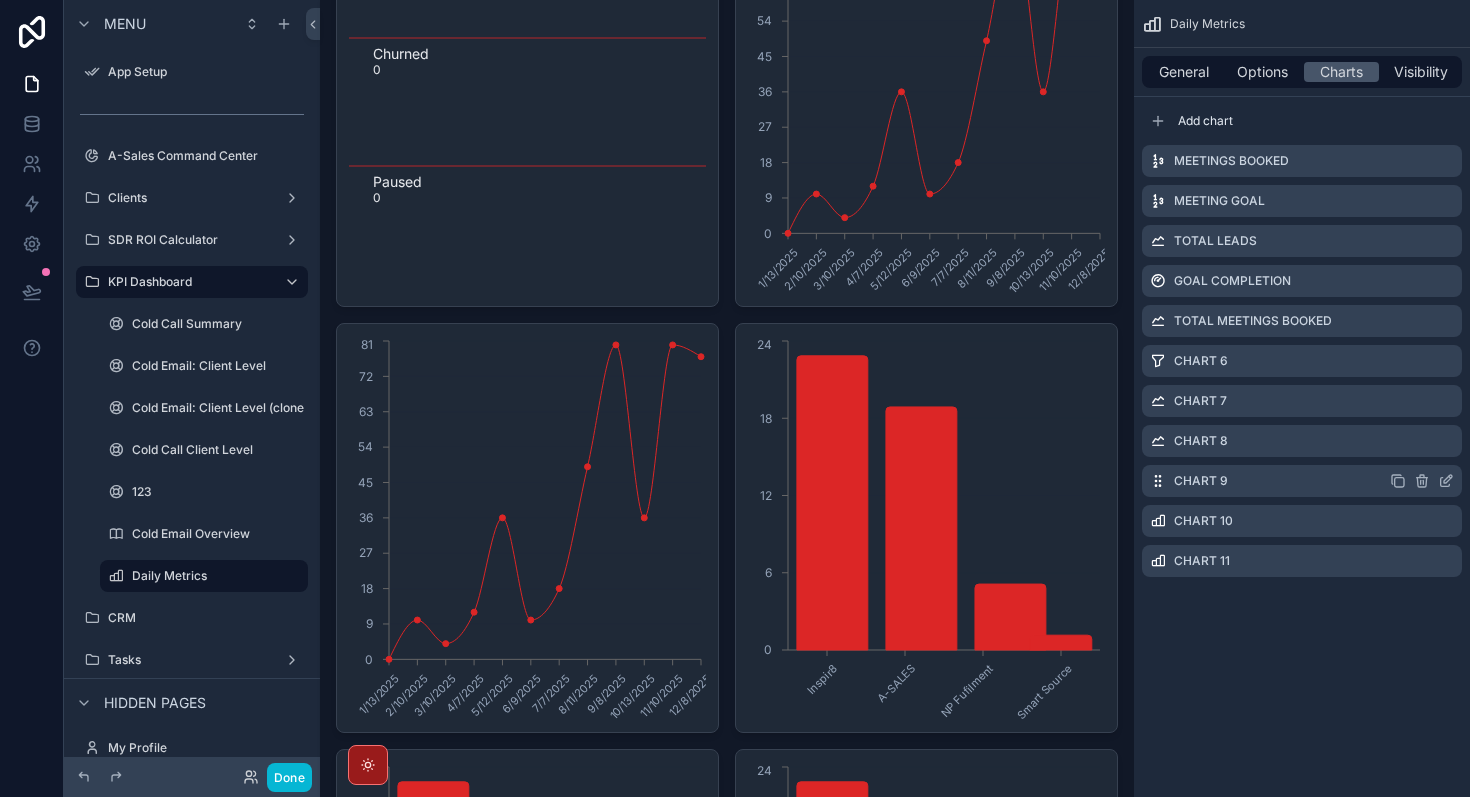 click 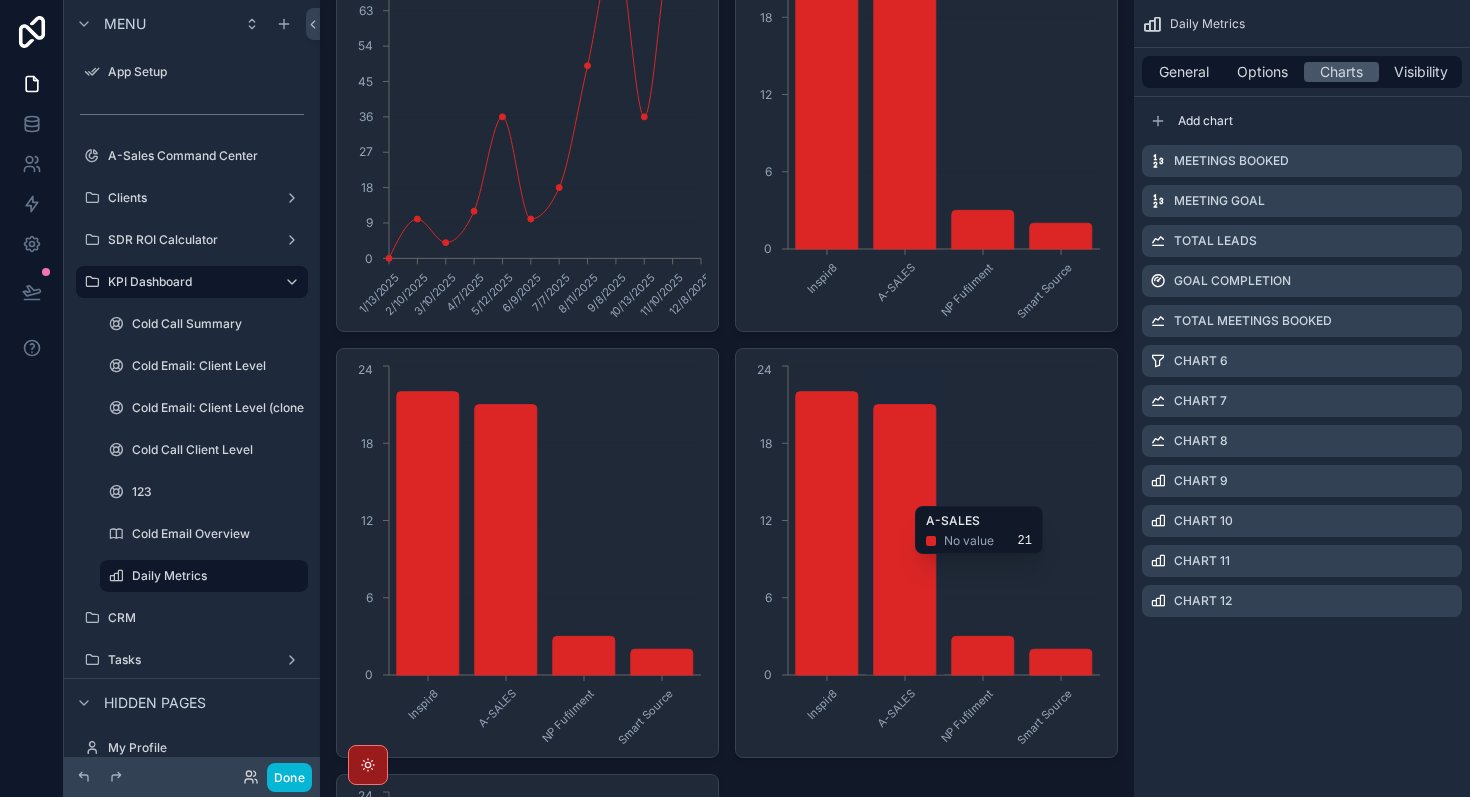 scroll, scrollTop: 1200, scrollLeft: 0, axis: vertical 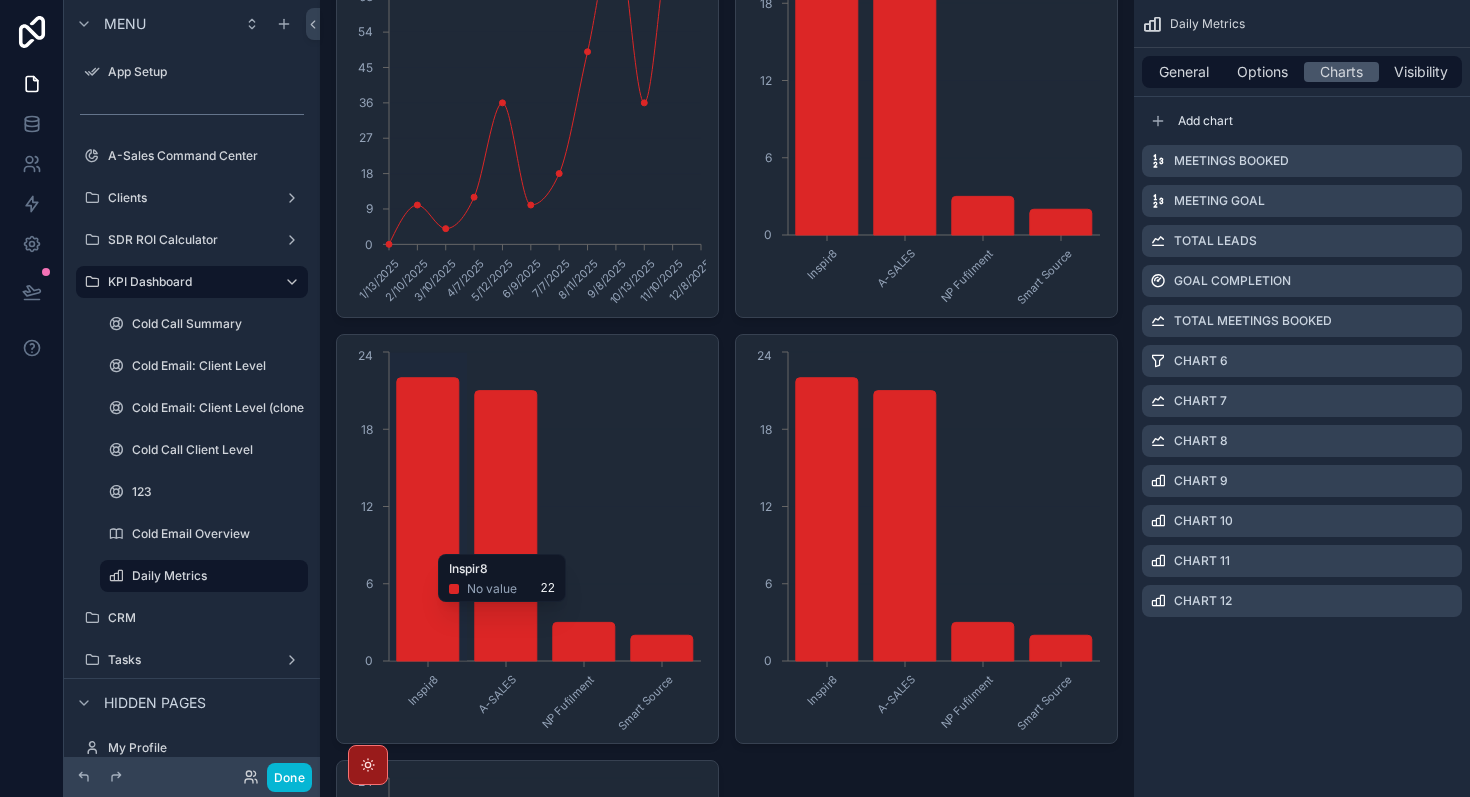 click on "Inspir8 A-SALES NP Fufilment Smart Source 0 6 12 18 24" 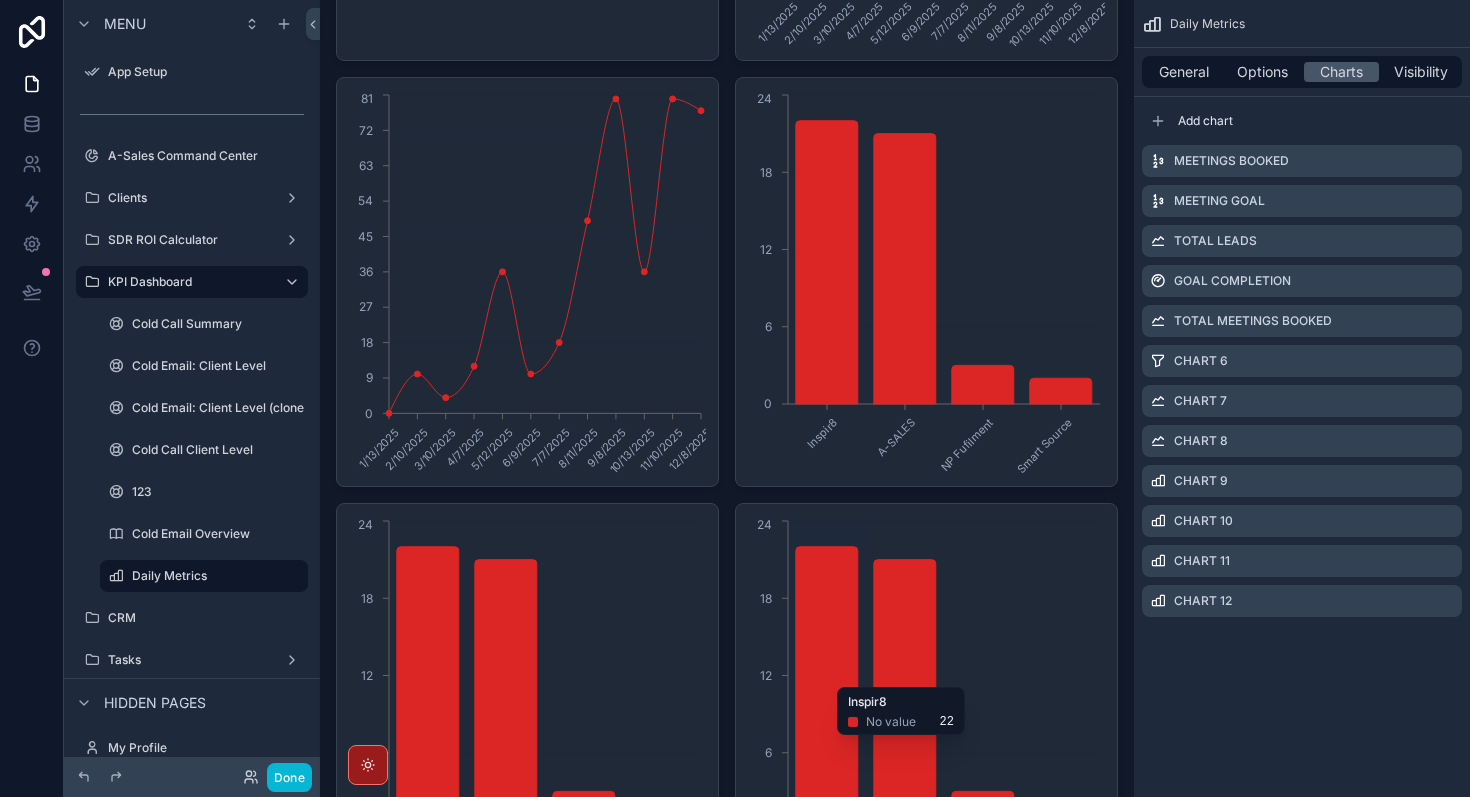 scroll, scrollTop: 924, scrollLeft: 0, axis: vertical 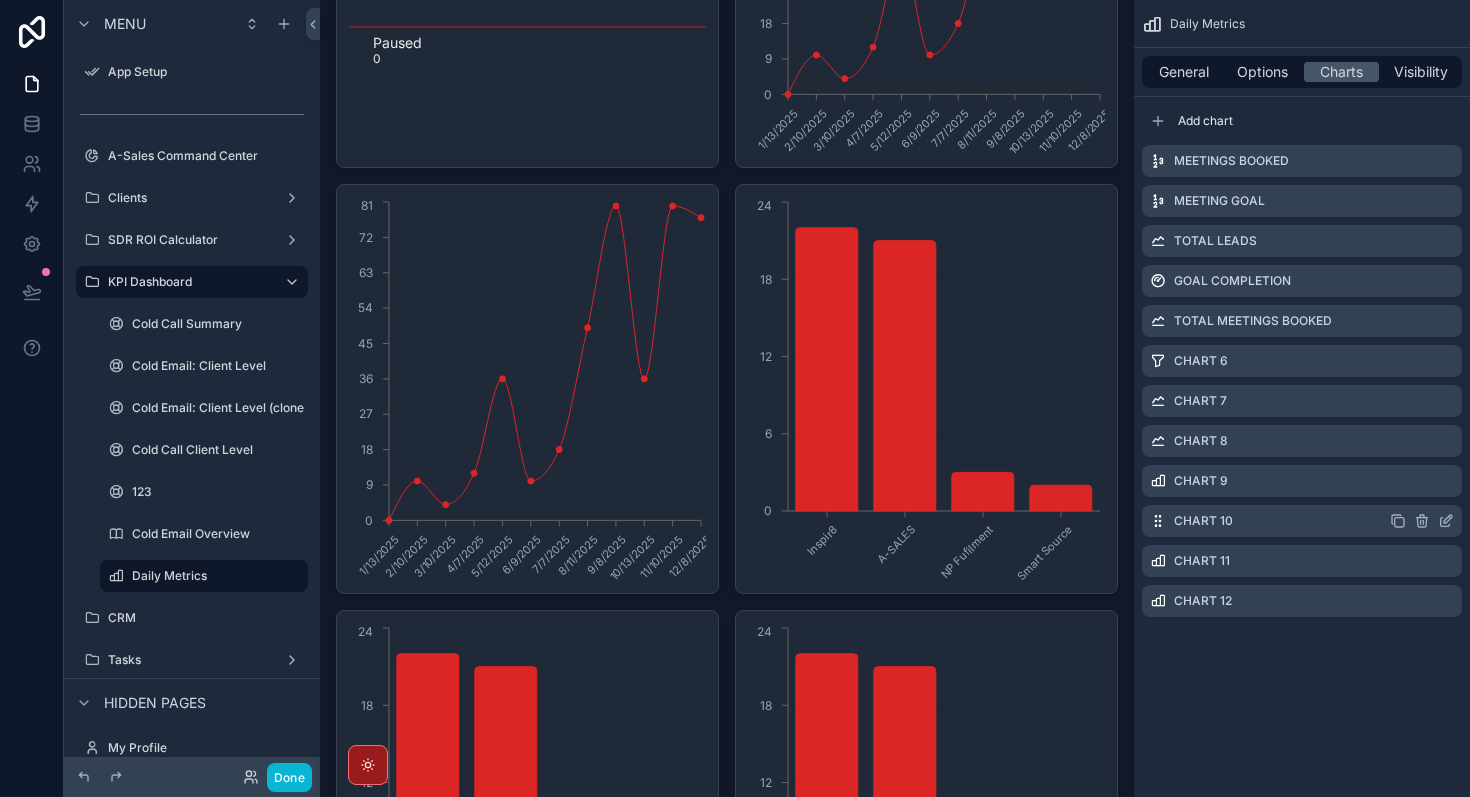 click 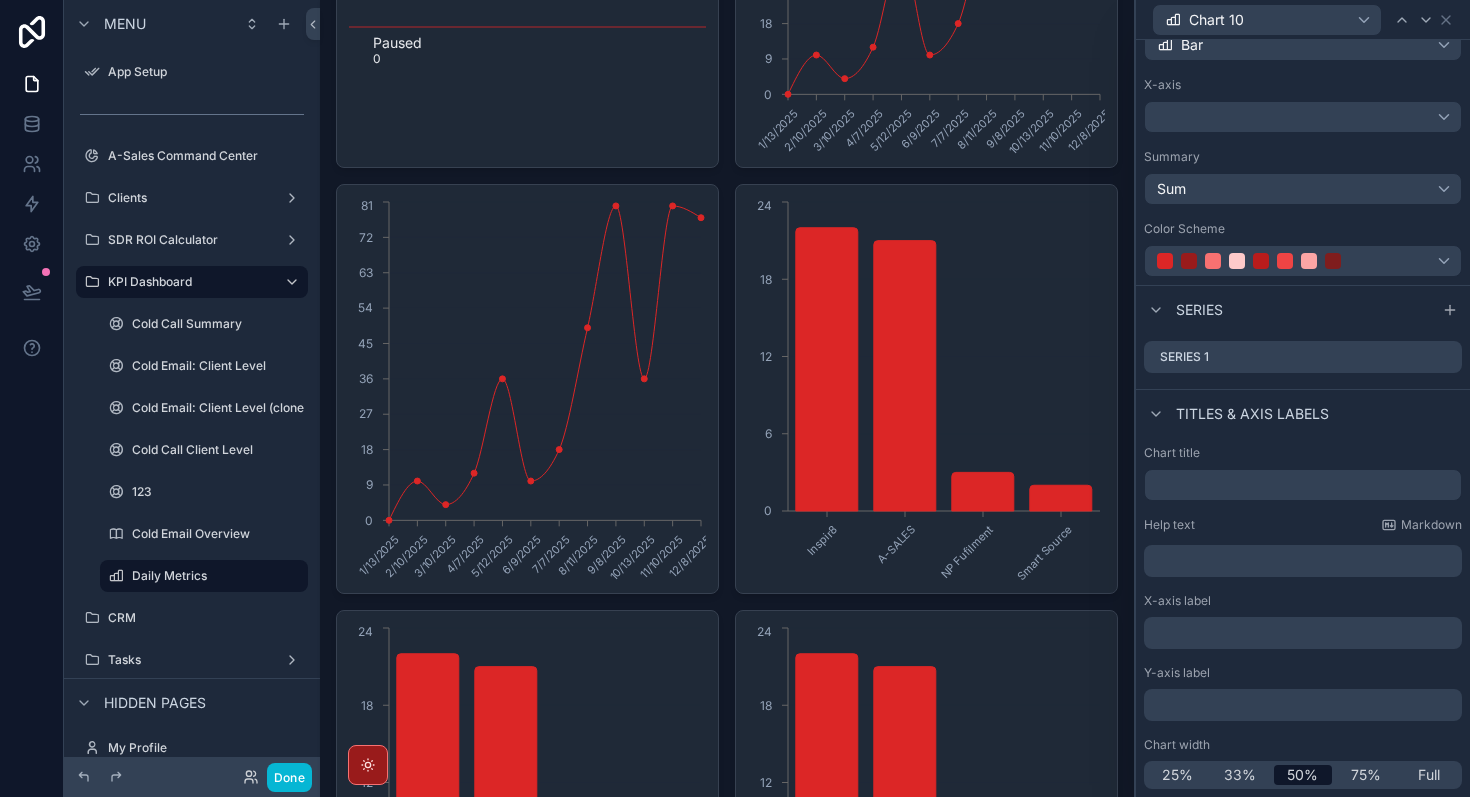 scroll, scrollTop: 142, scrollLeft: 0, axis: vertical 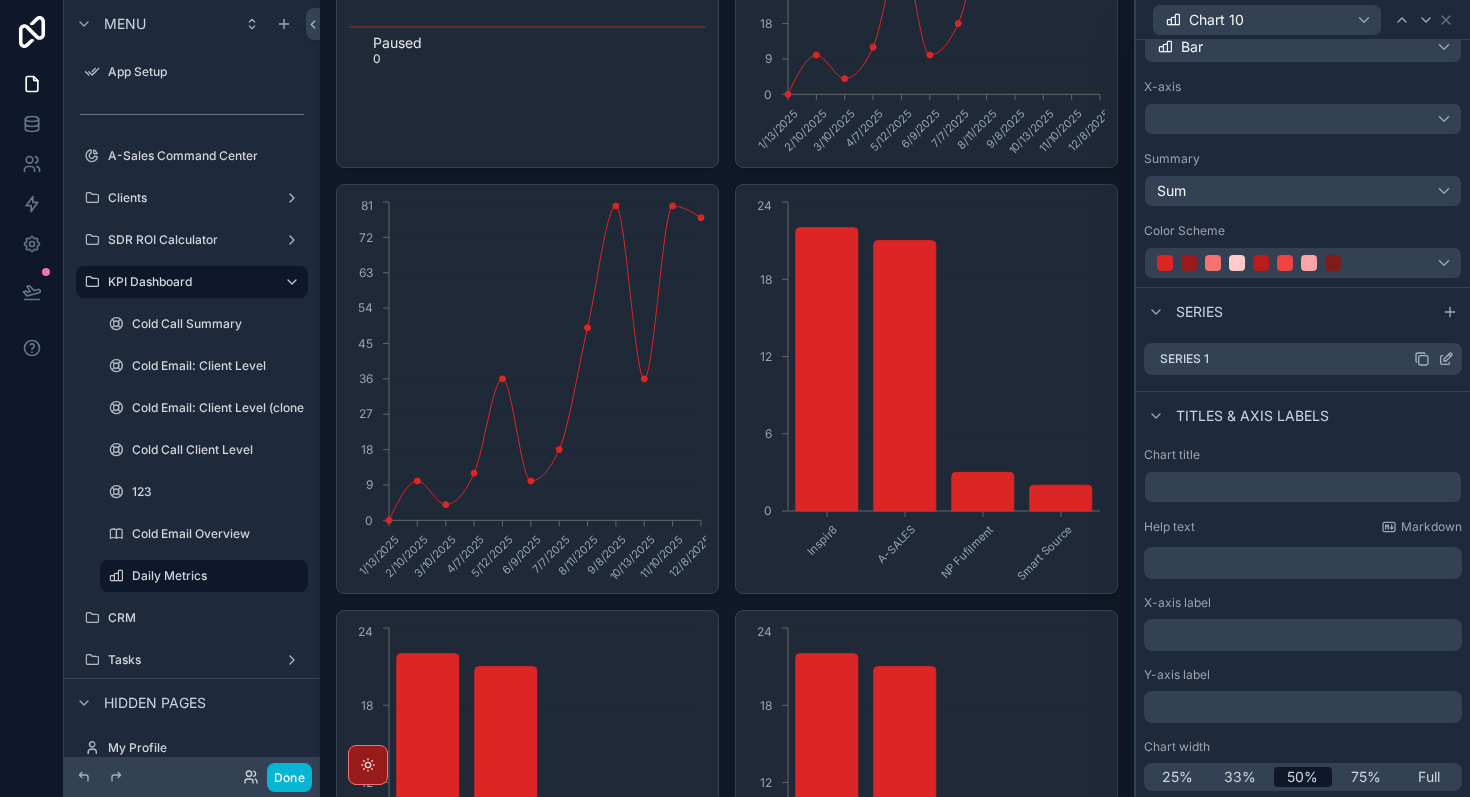 click 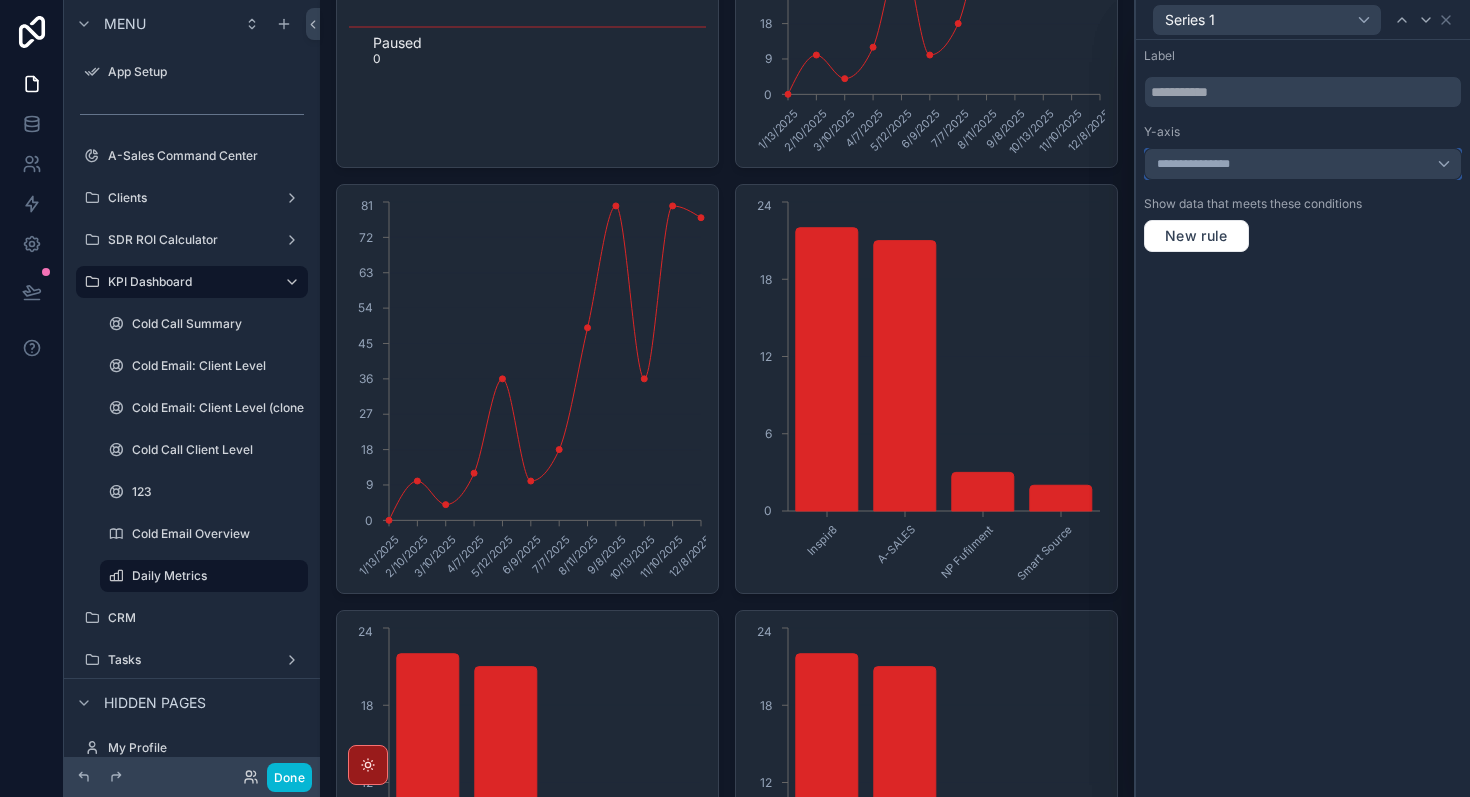 click on "**********" at bounding box center (1303, 164) 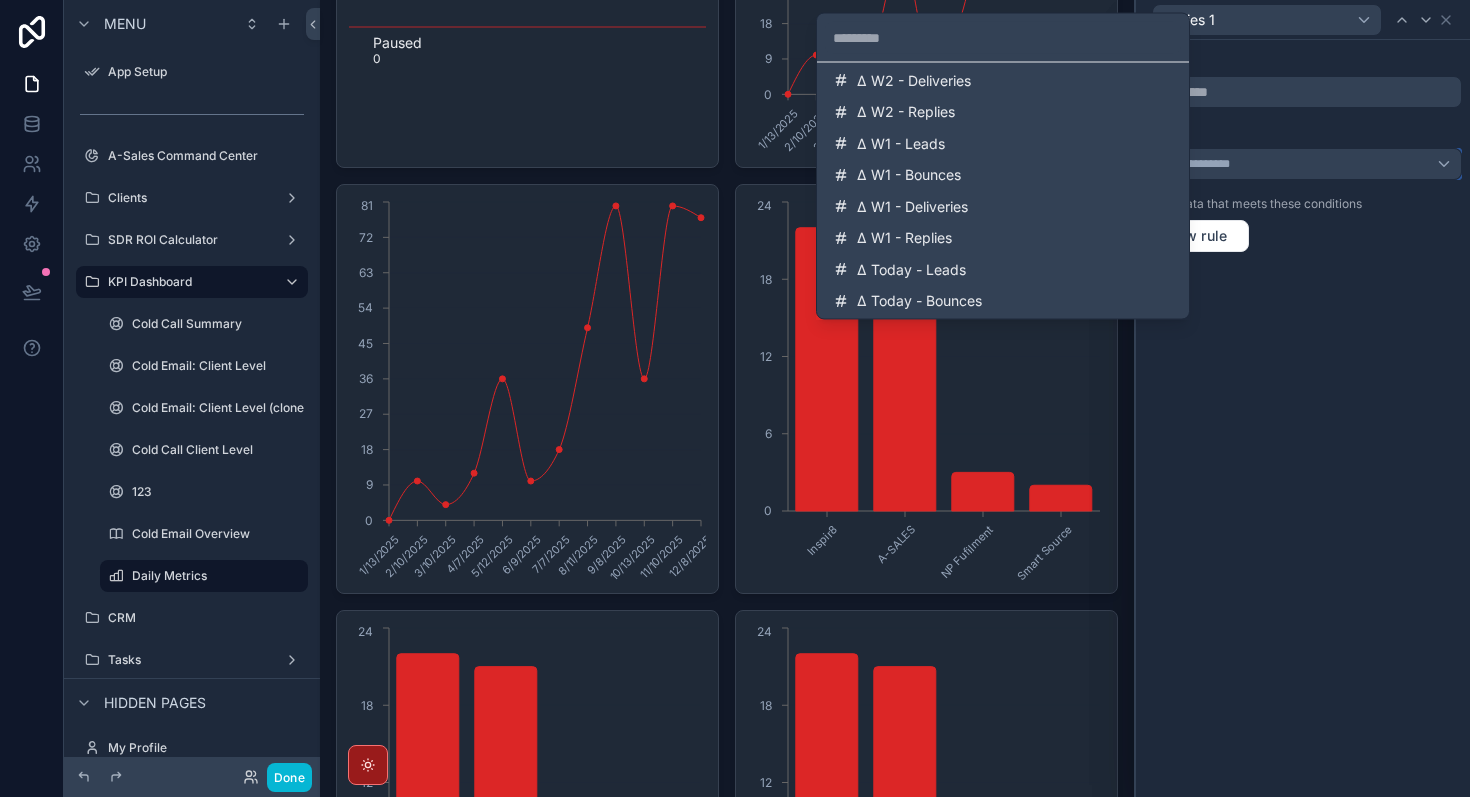 scroll, scrollTop: 2602, scrollLeft: 0, axis: vertical 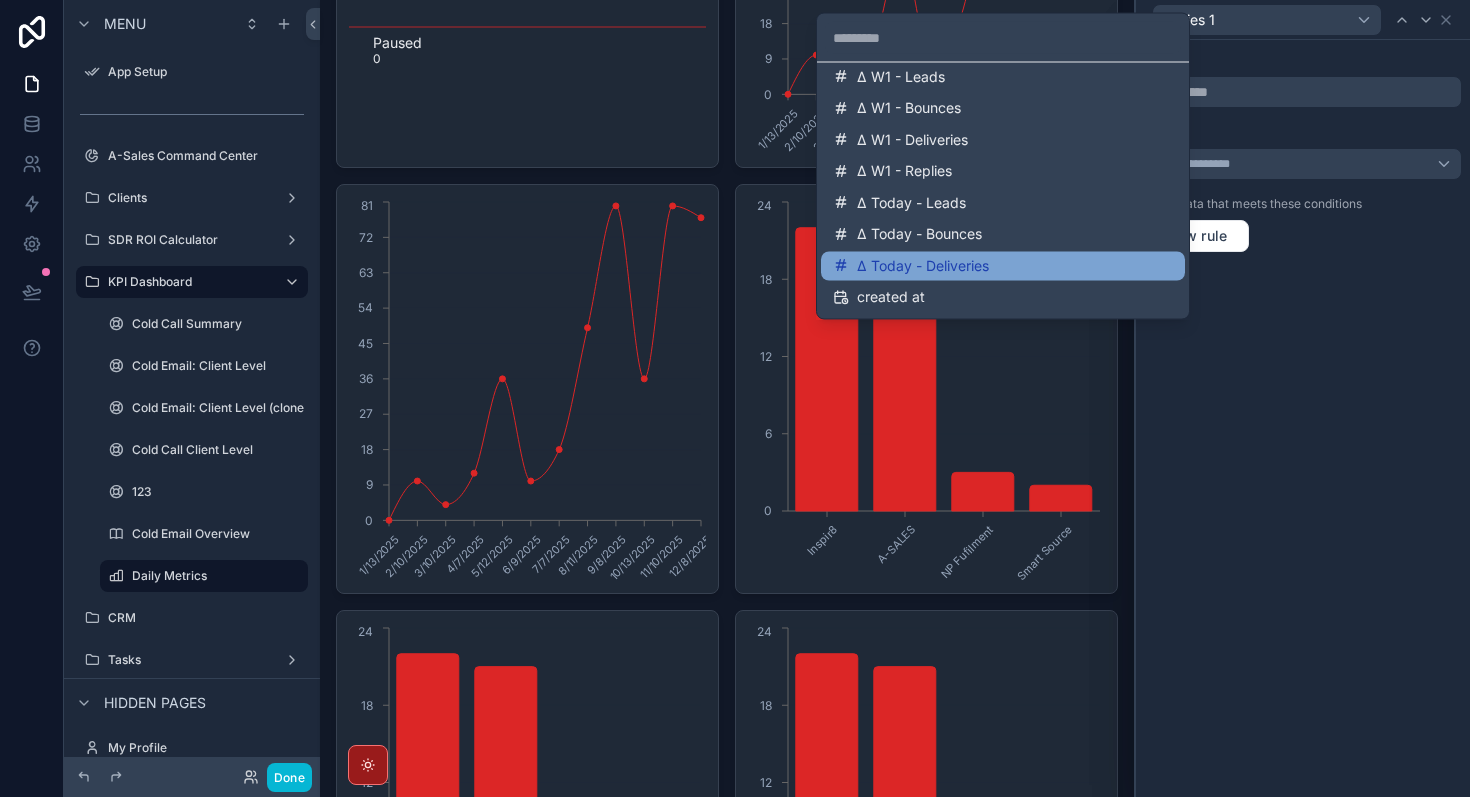 click on "Δ Today - Deliveries" at bounding box center [1003, 266] 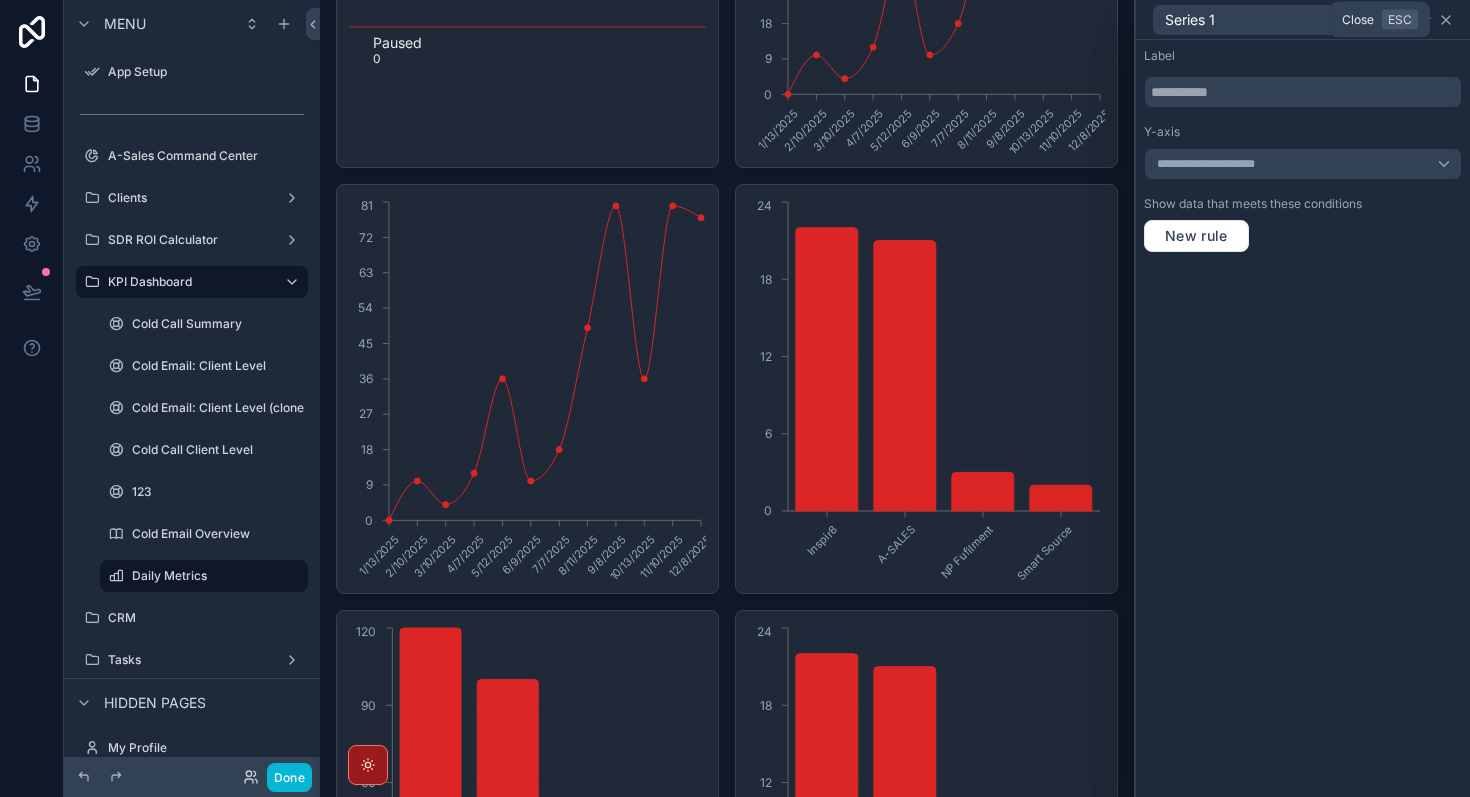 click 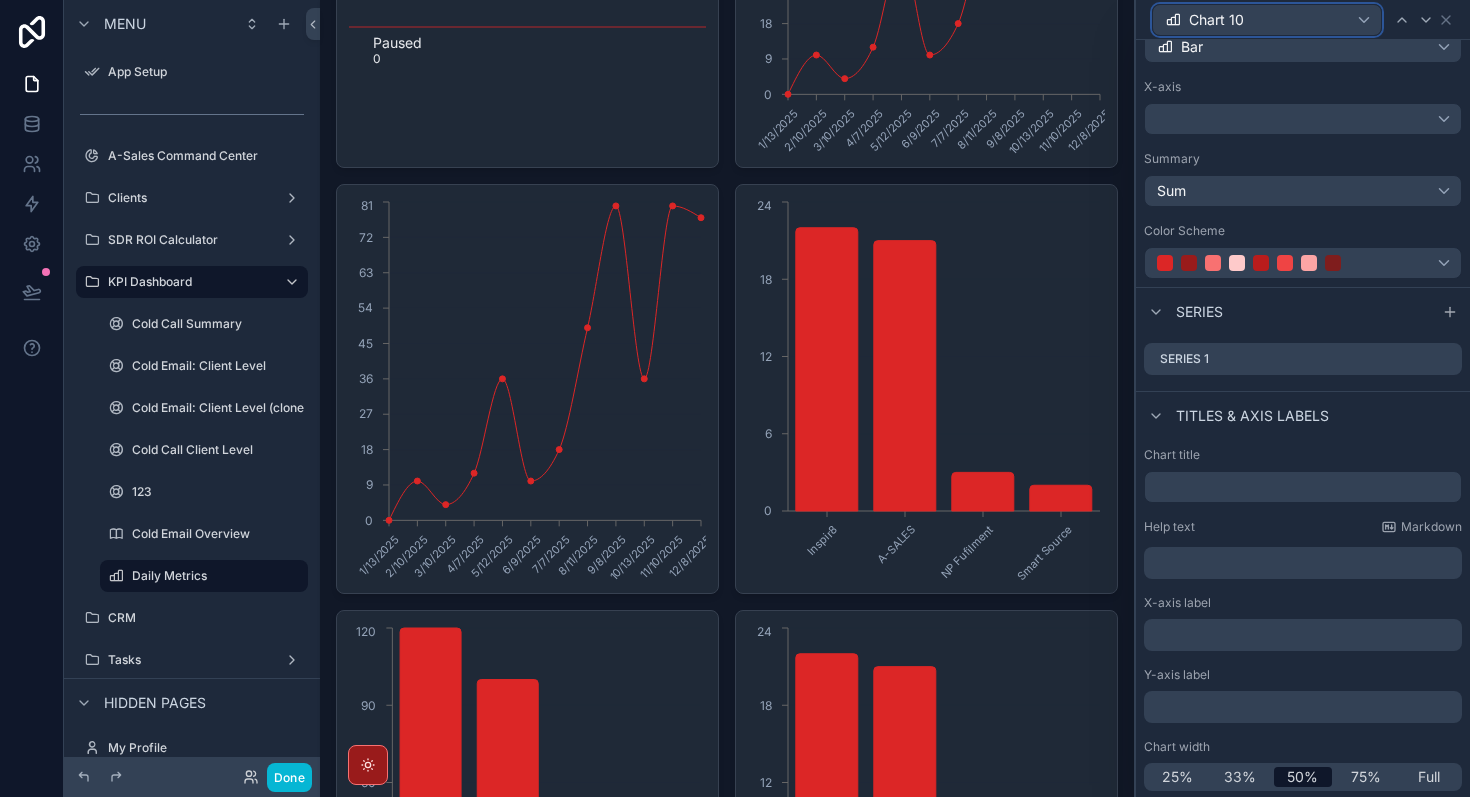 click on "Chart 10" at bounding box center (1267, 20) 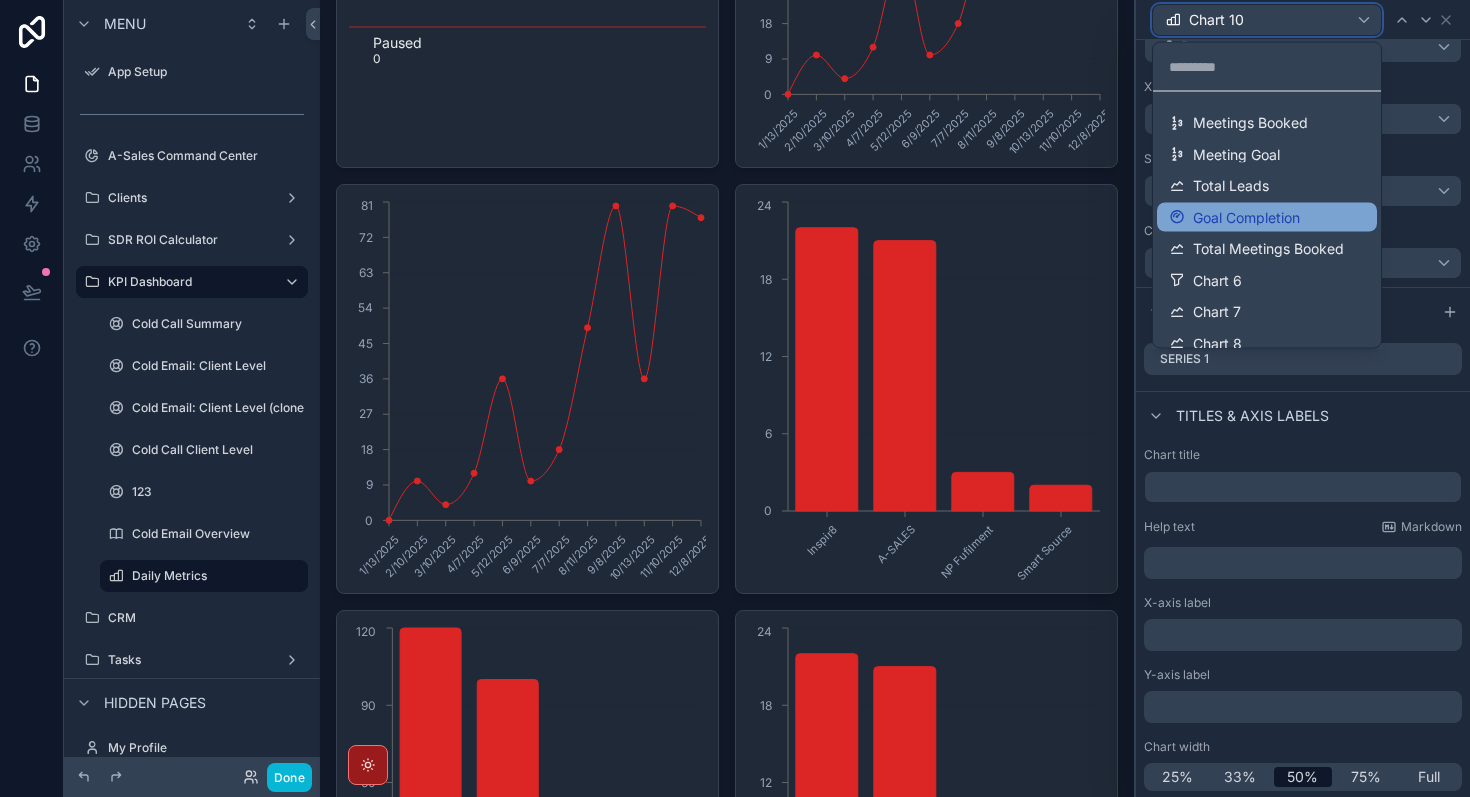 scroll, scrollTop: 140, scrollLeft: 0, axis: vertical 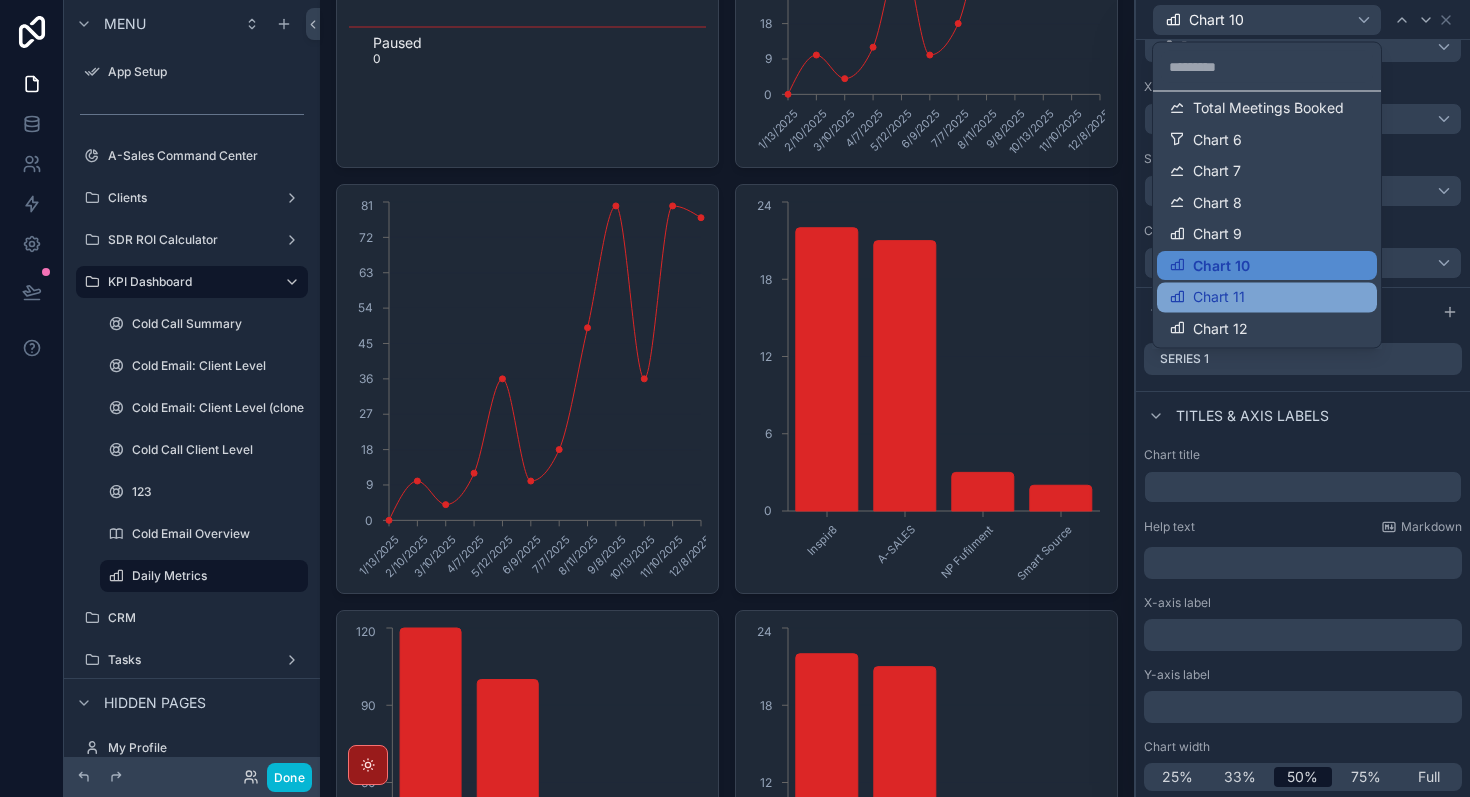 click on "Chart 11" at bounding box center [1267, 298] 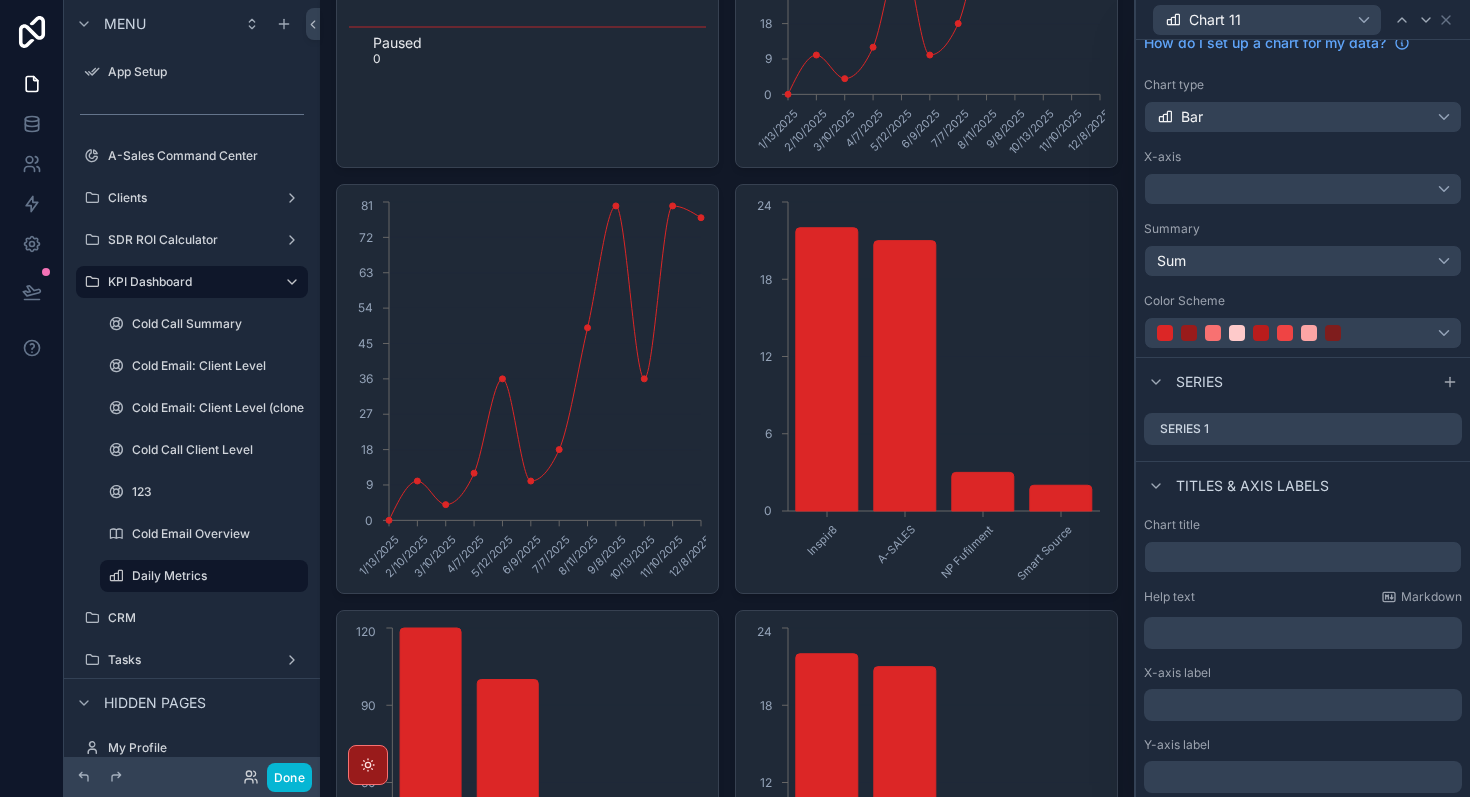 scroll, scrollTop: 81, scrollLeft: 0, axis: vertical 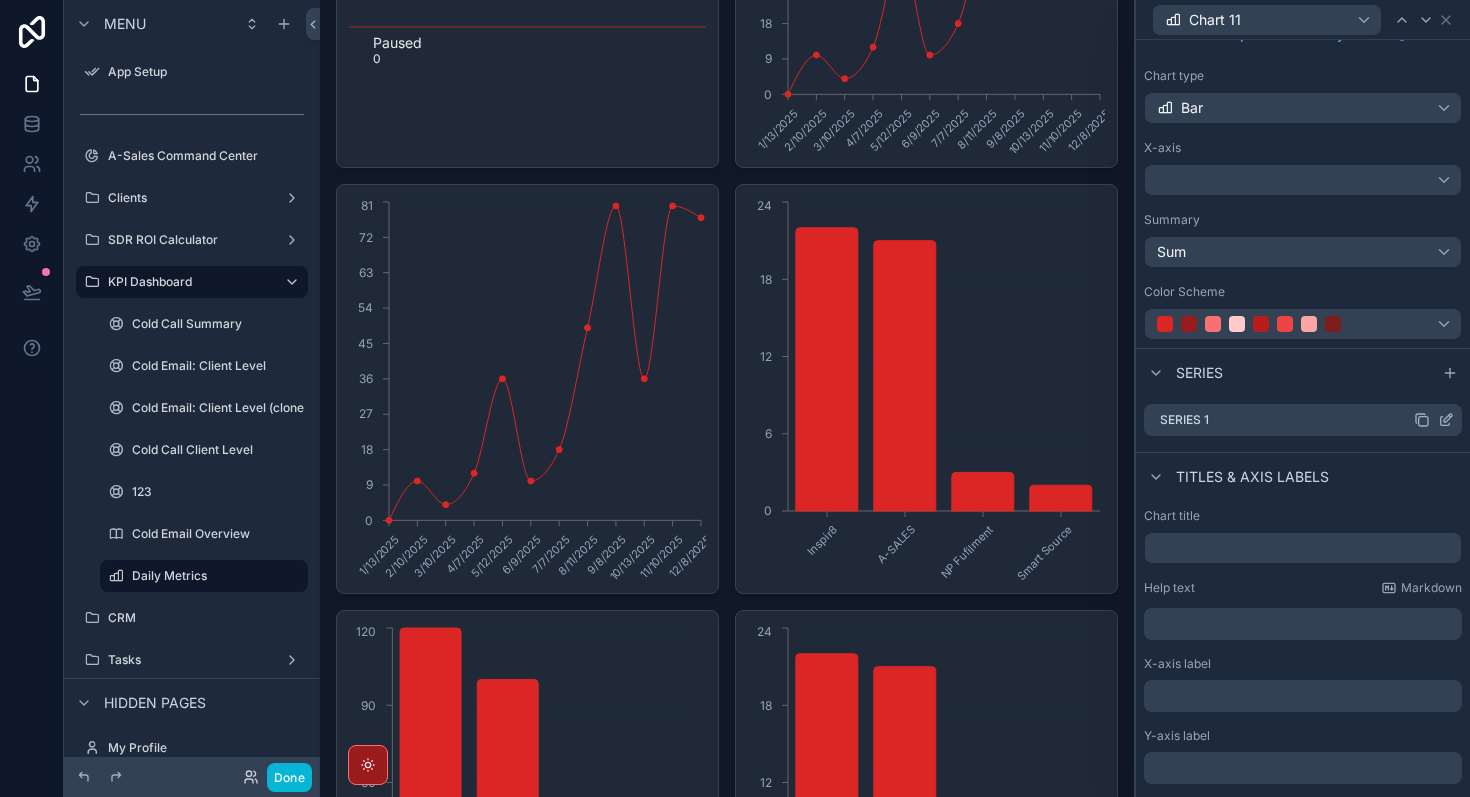 click 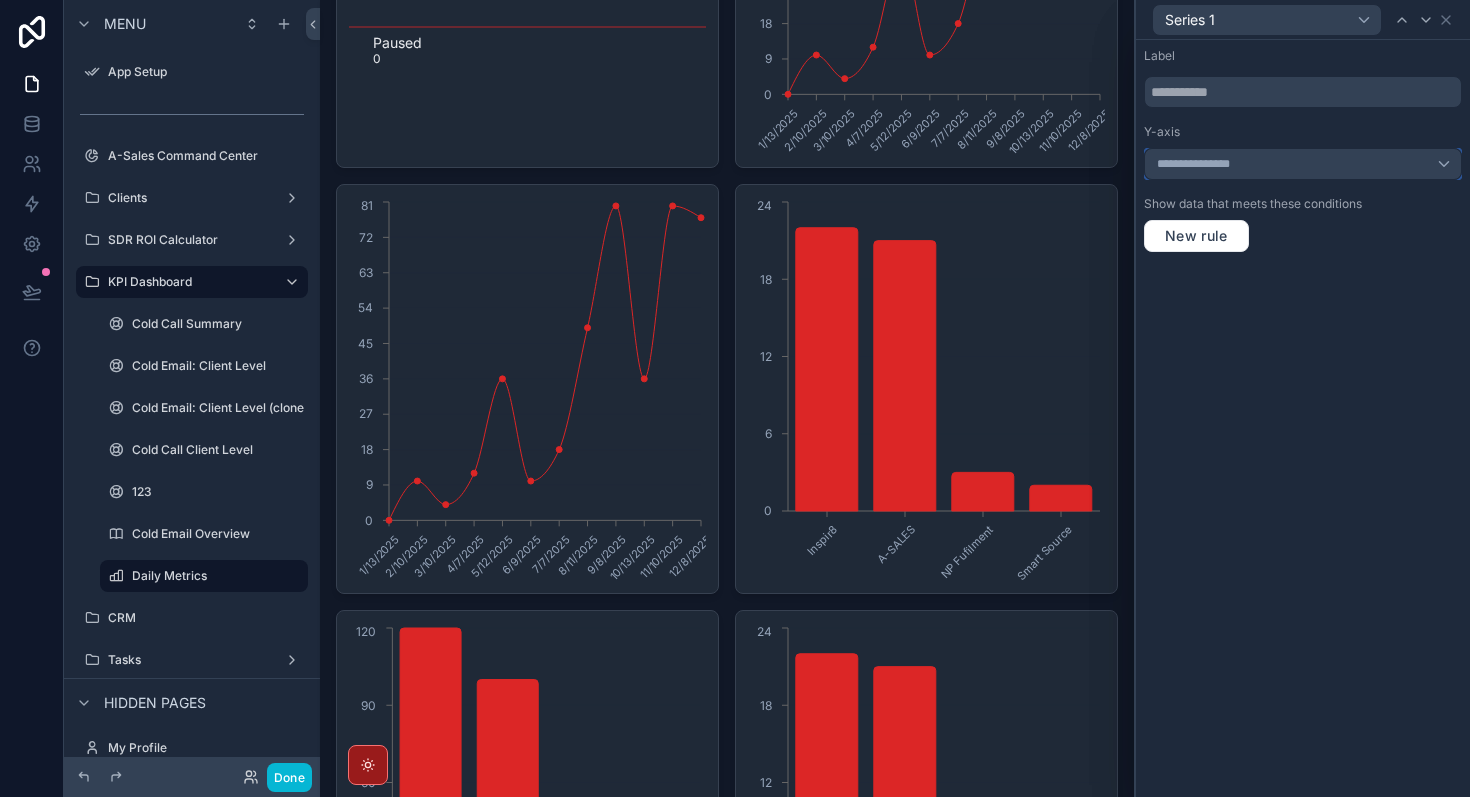 click on "**********" at bounding box center (1303, 164) 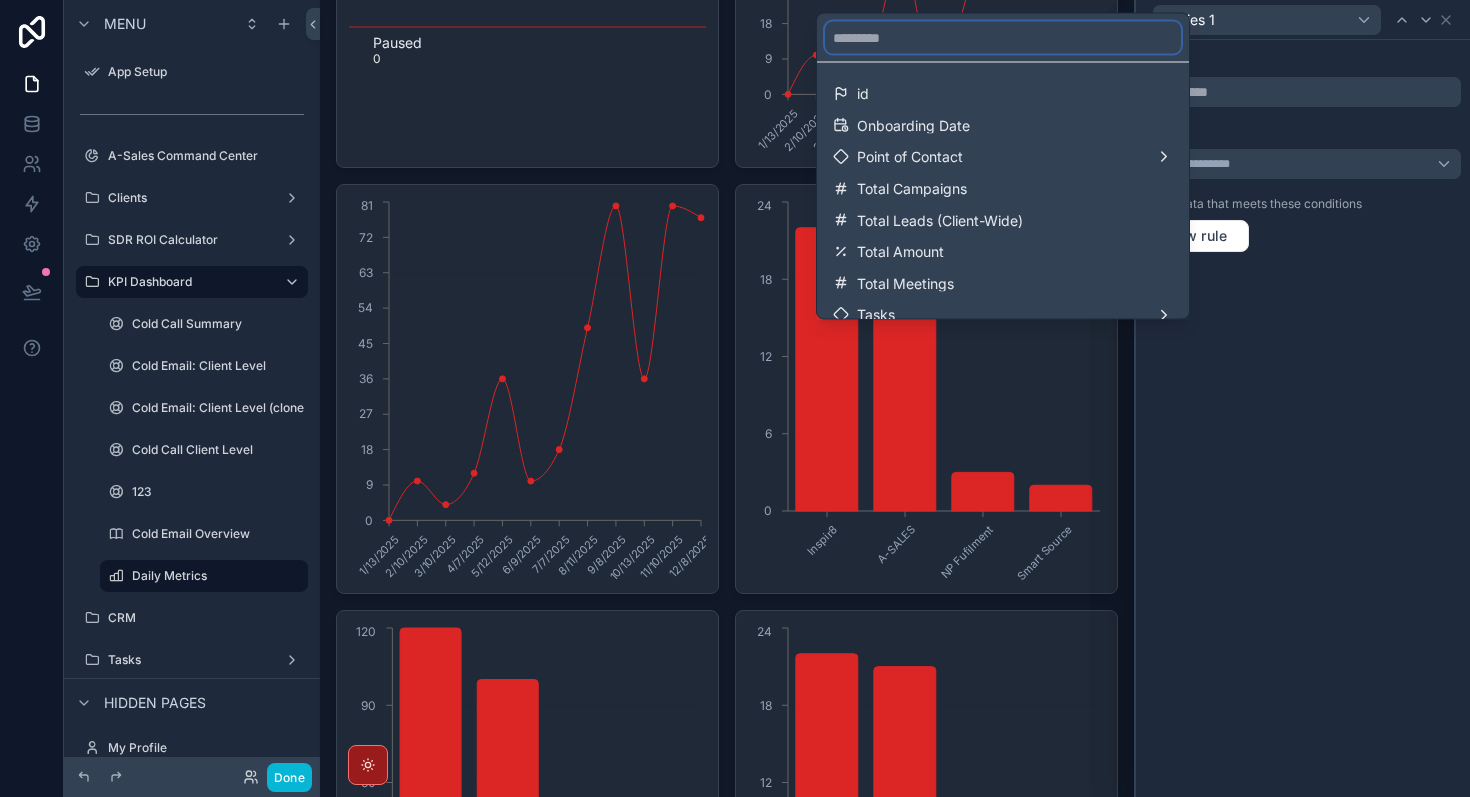 click at bounding box center [1003, 38] 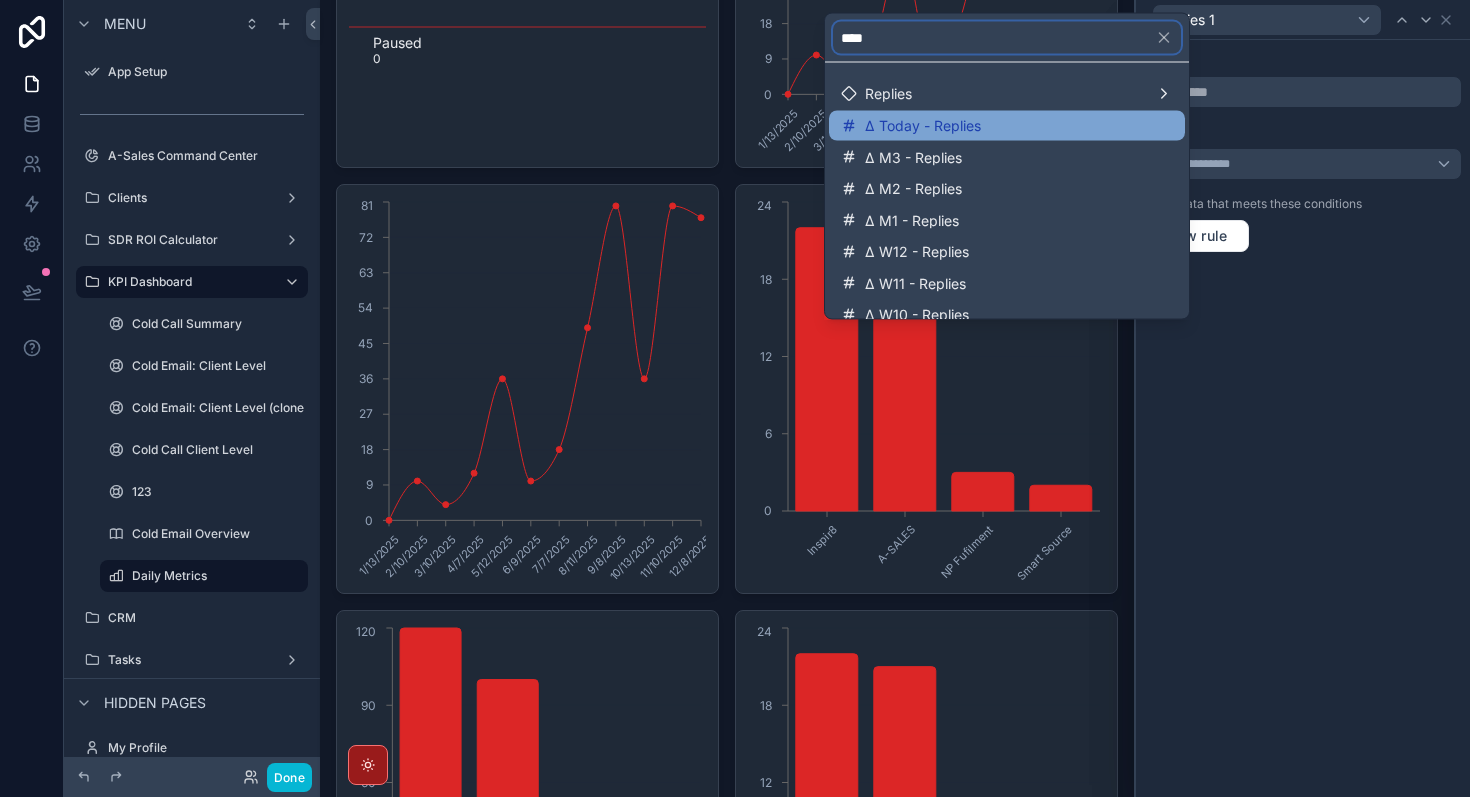 type on "****" 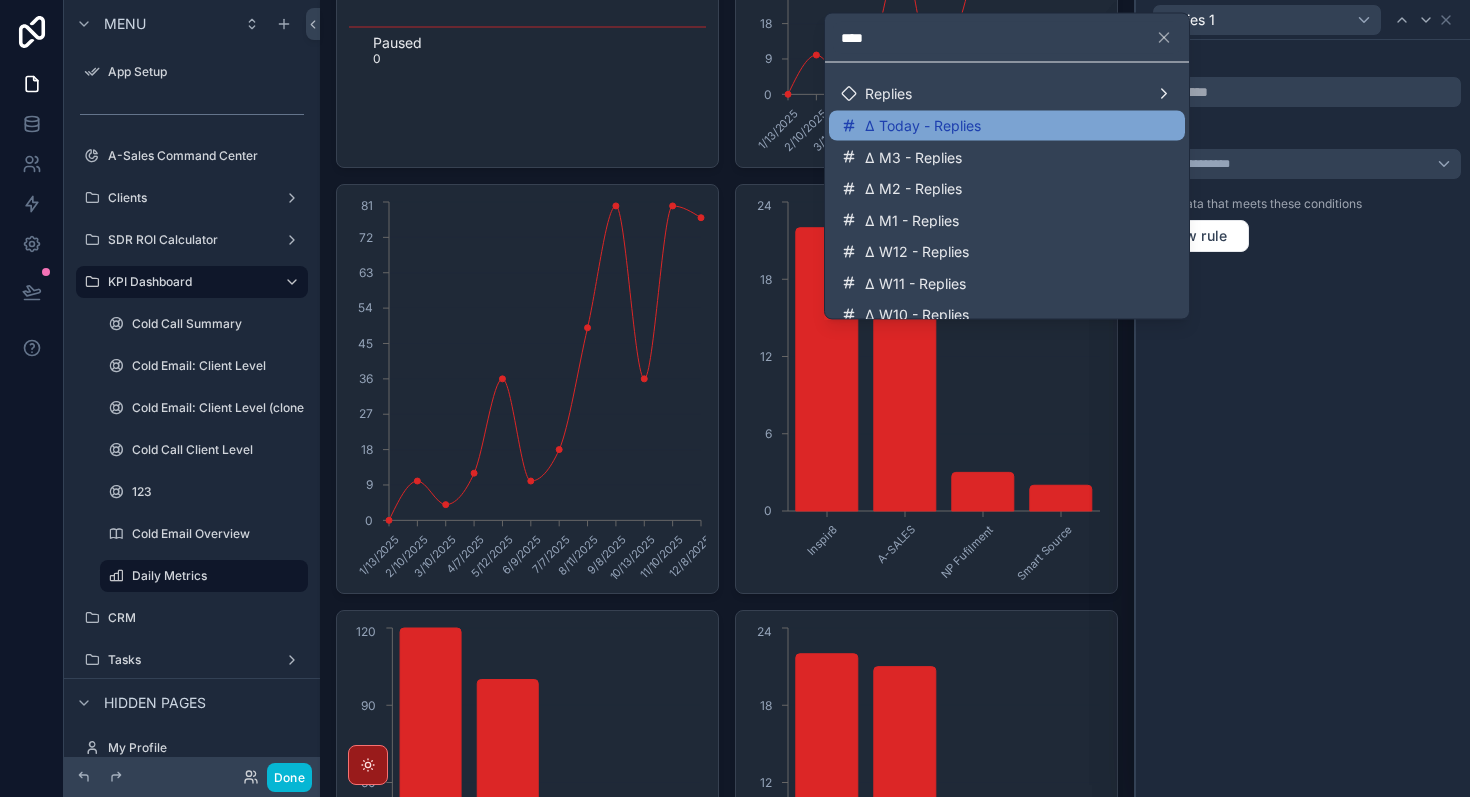 click on "Δ Today - Replies" at bounding box center (923, 126) 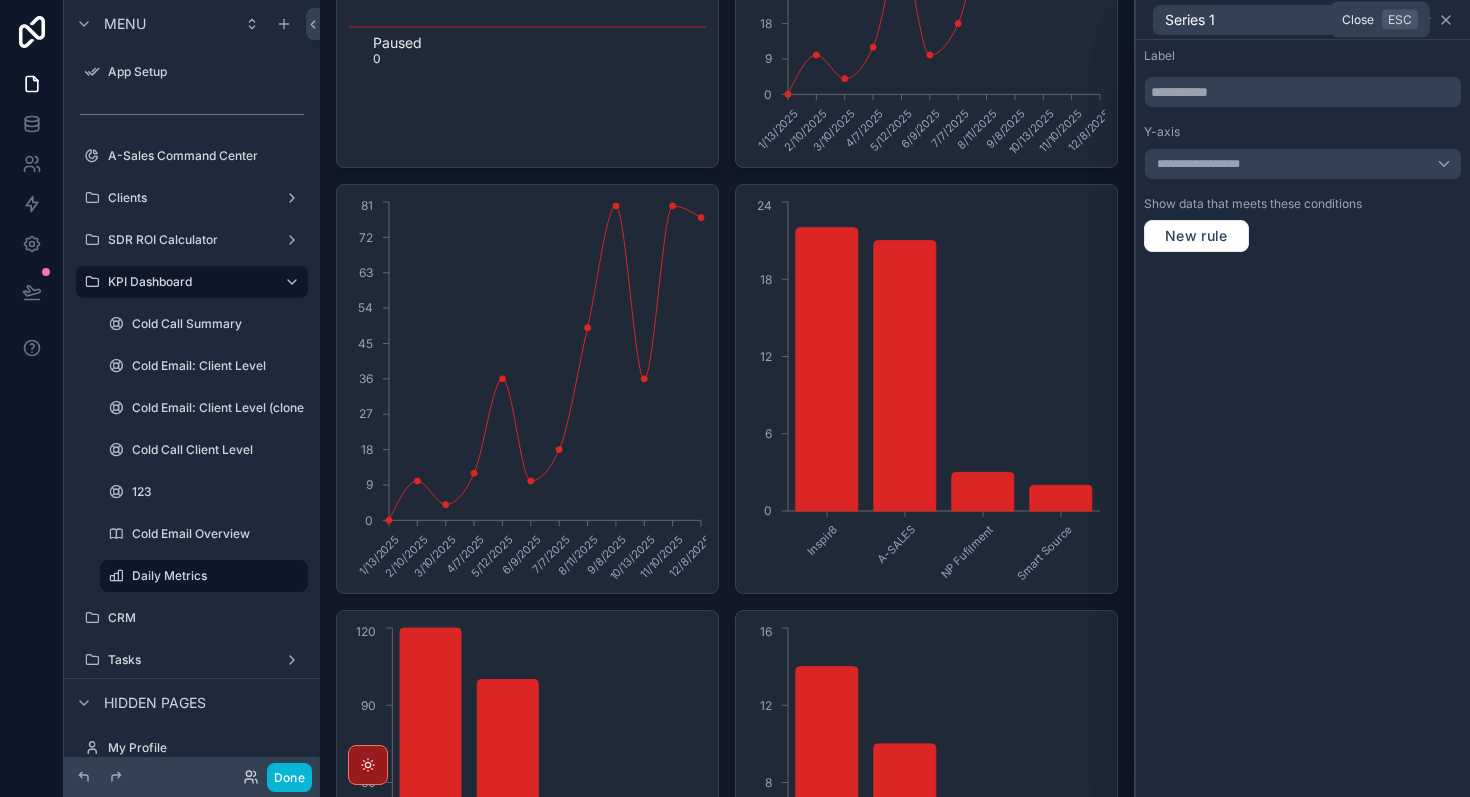 click 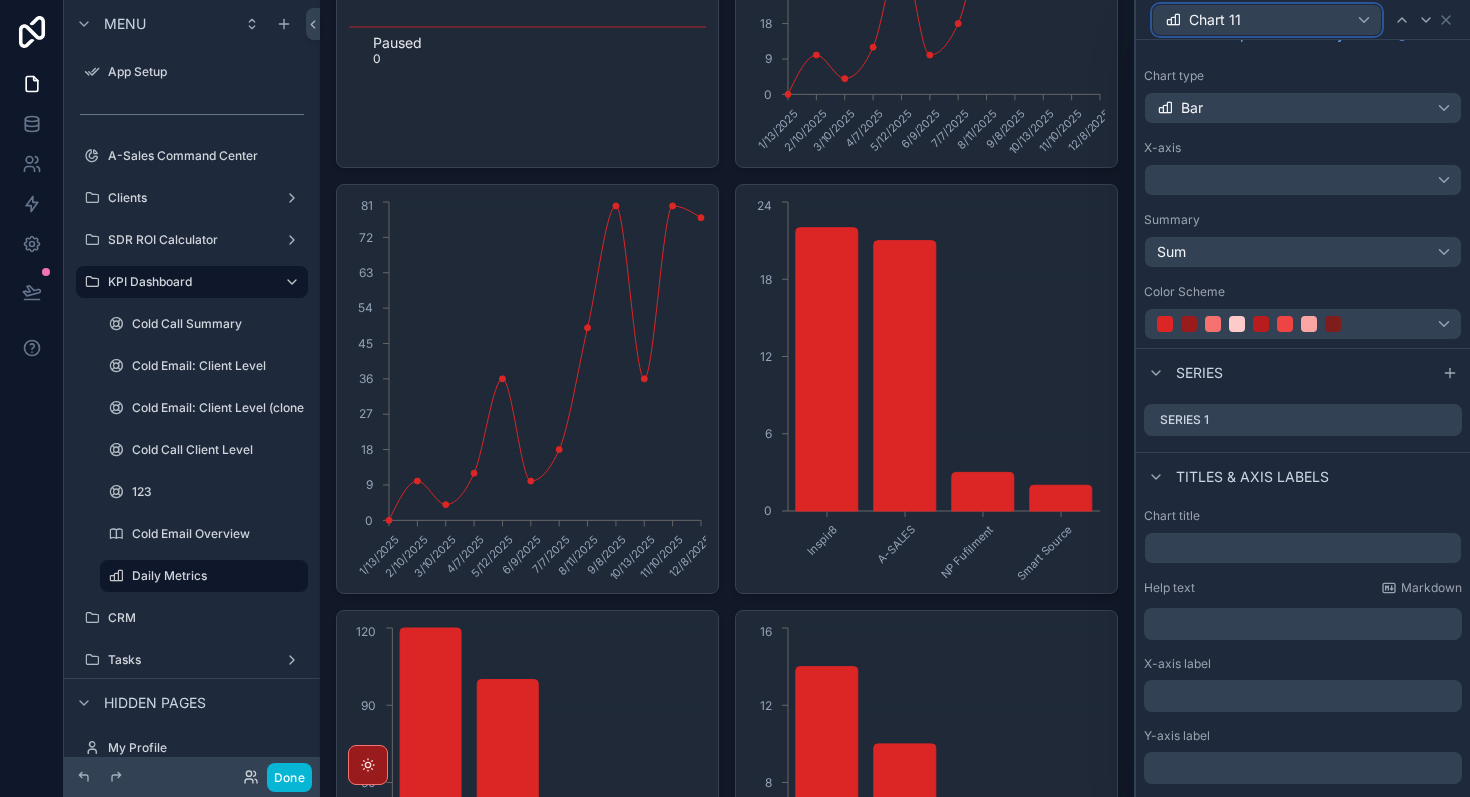 click on "Chart 11" at bounding box center (1267, 20) 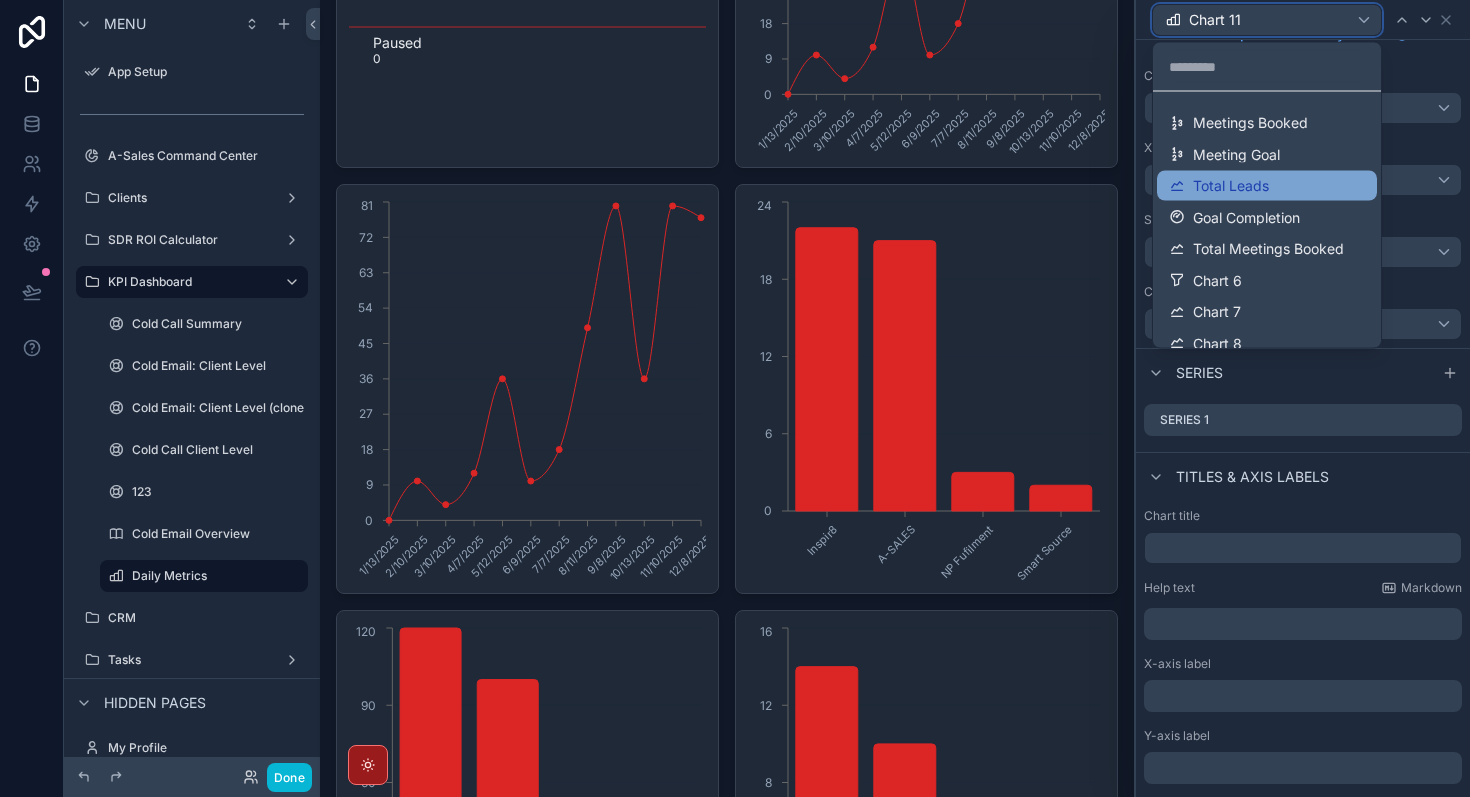 scroll, scrollTop: 140, scrollLeft: 0, axis: vertical 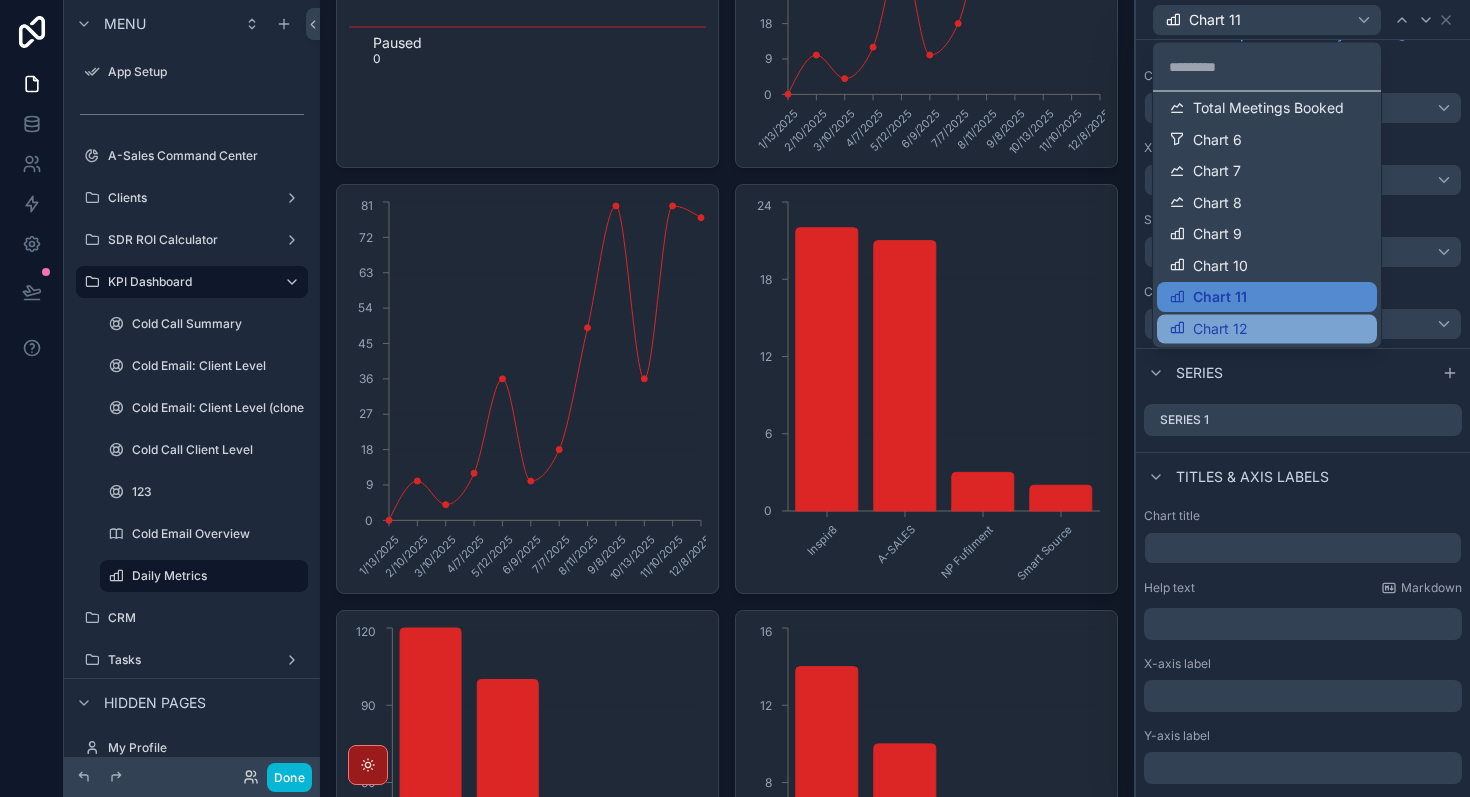 click on "Chart 12" at bounding box center [1220, 329] 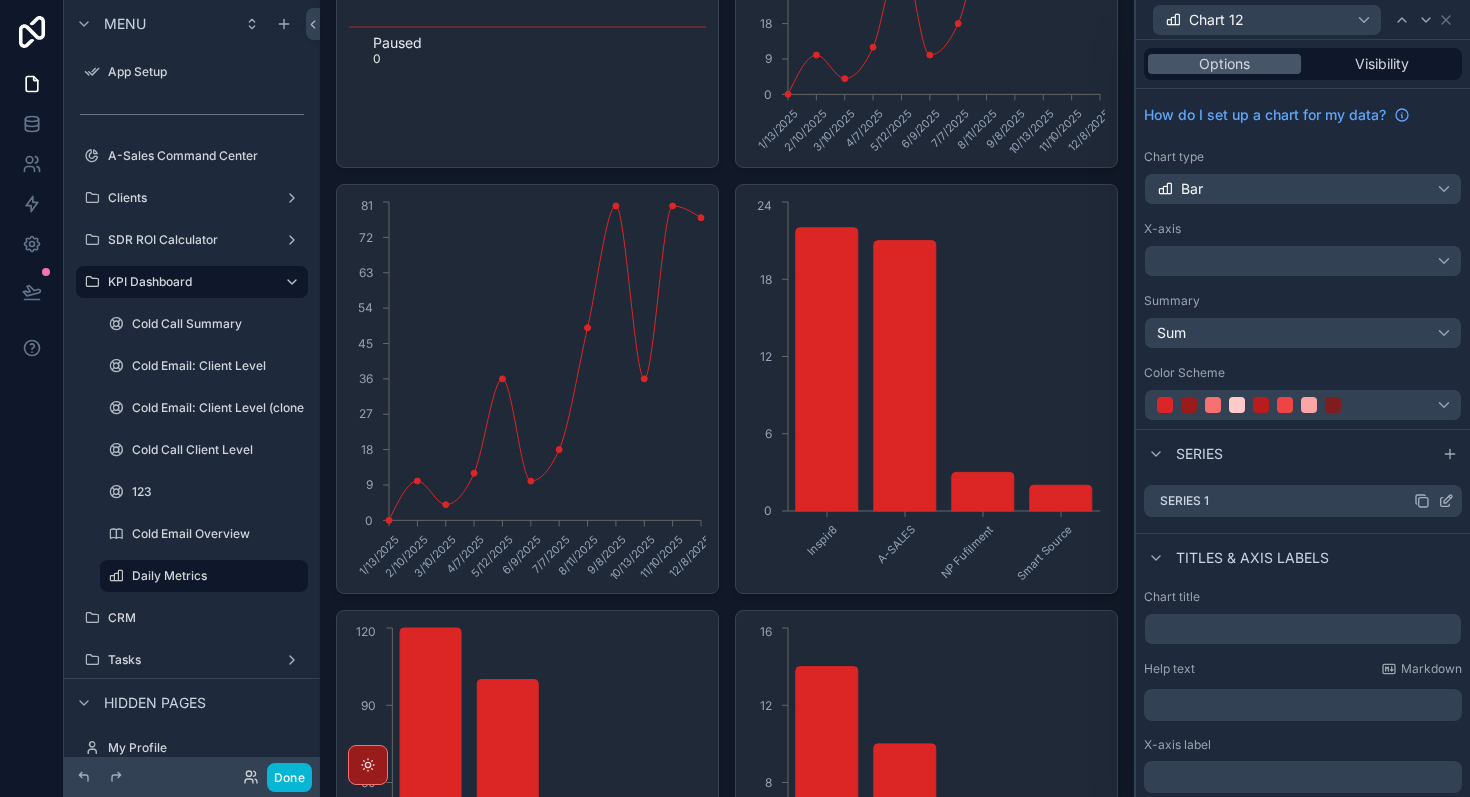 click 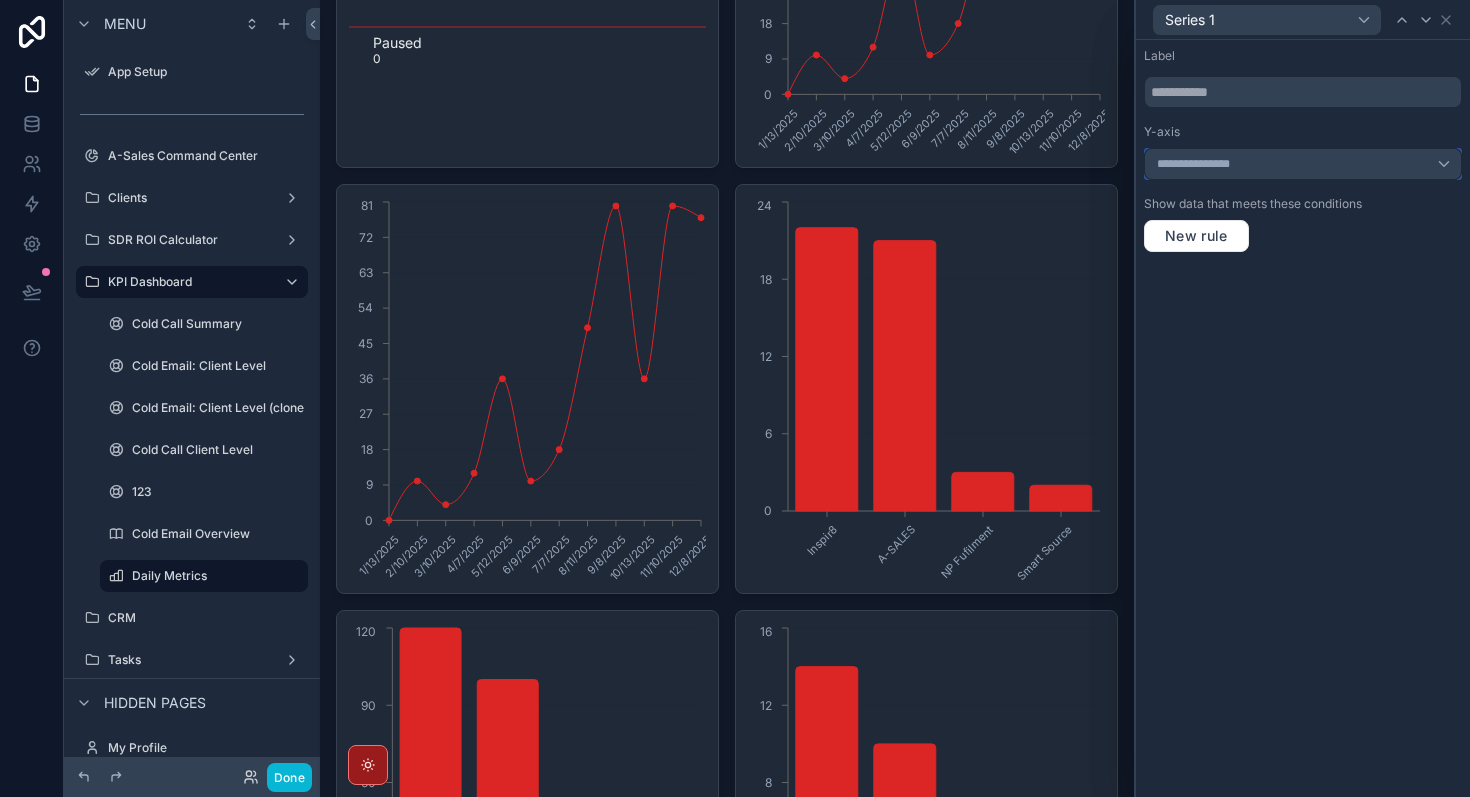 click on "**********" at bounding box center (1303, 164) 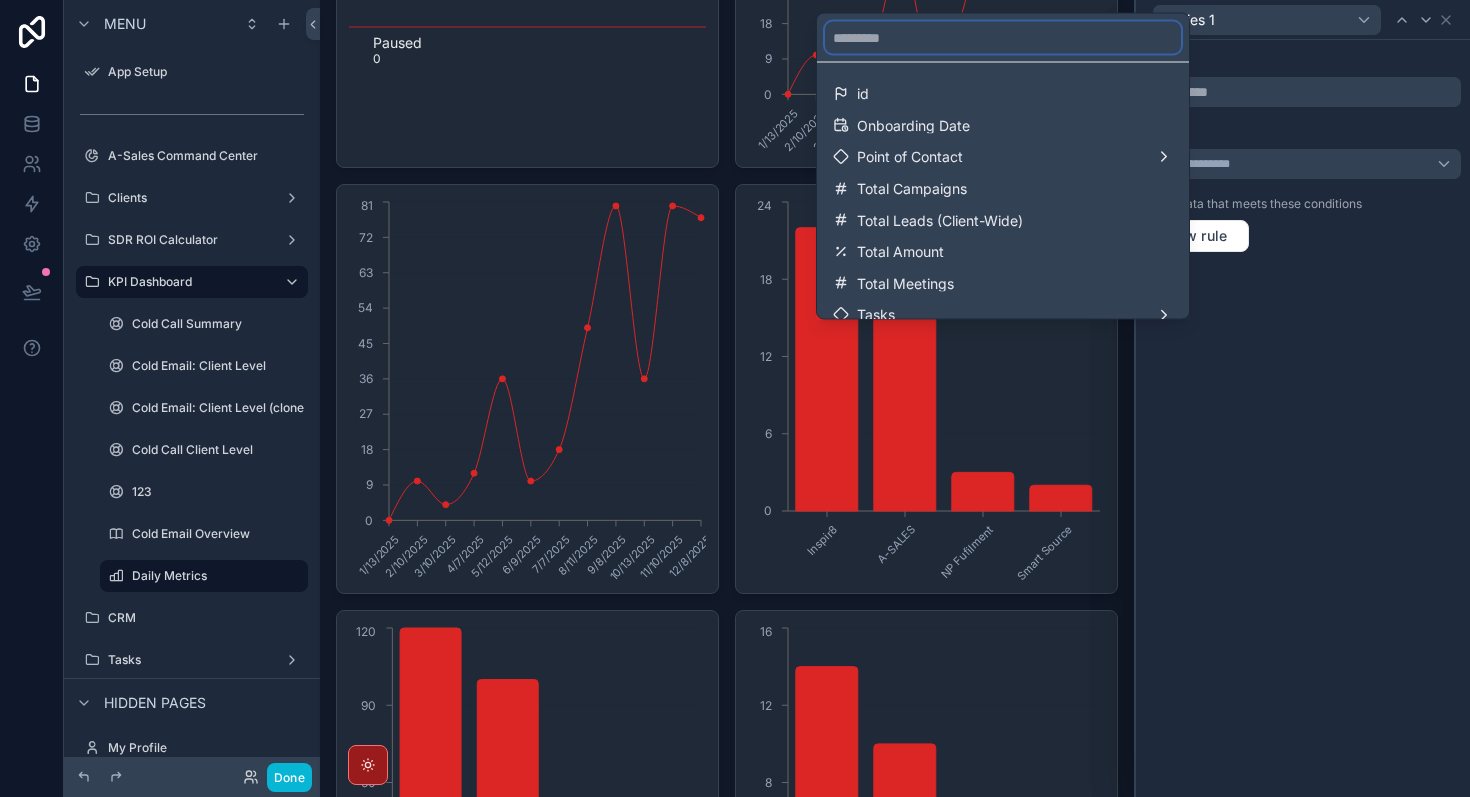 click at bounding box center (1003, 38) 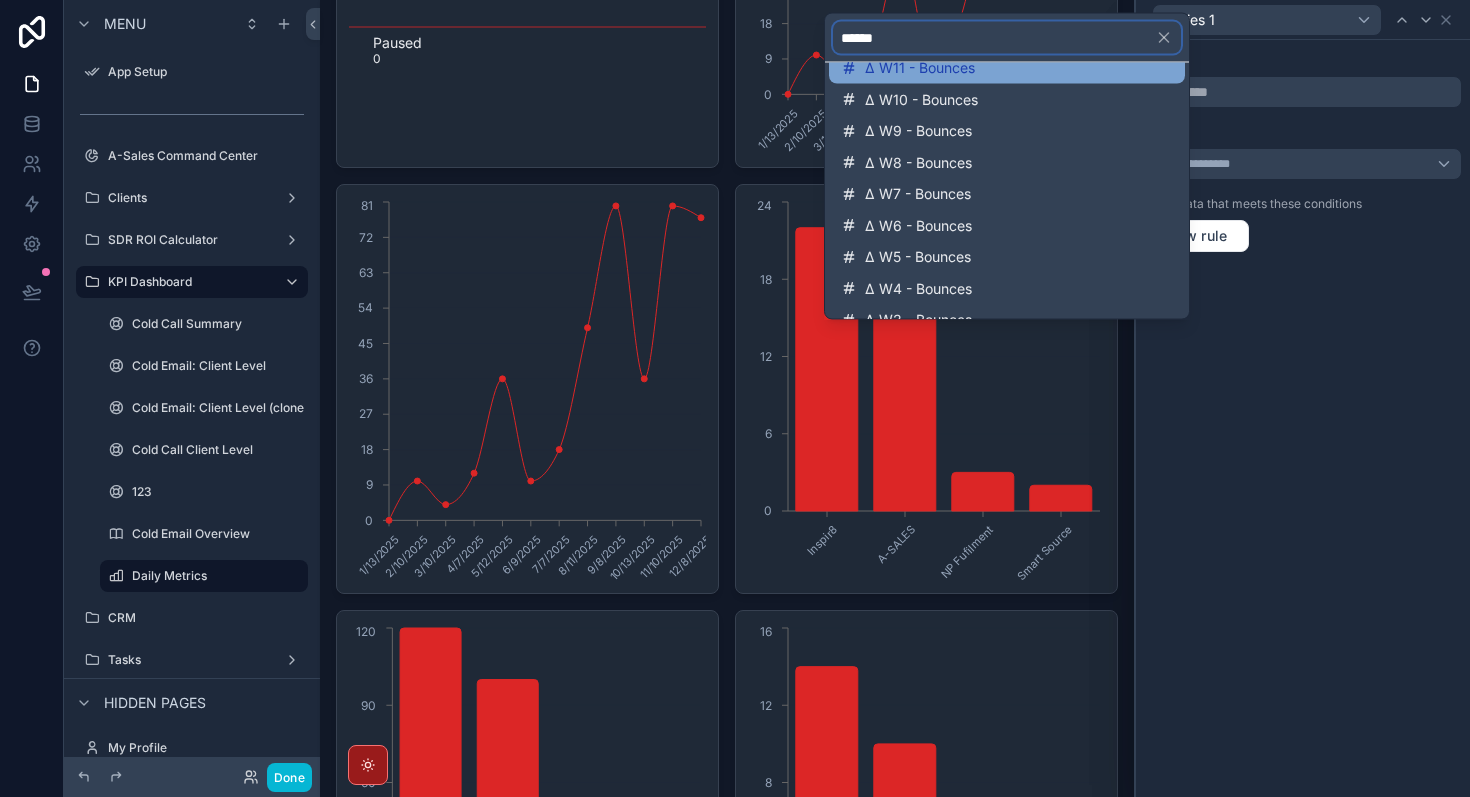 scroll, scrollTop: 266, scrollLeft: 0, axis: vertical 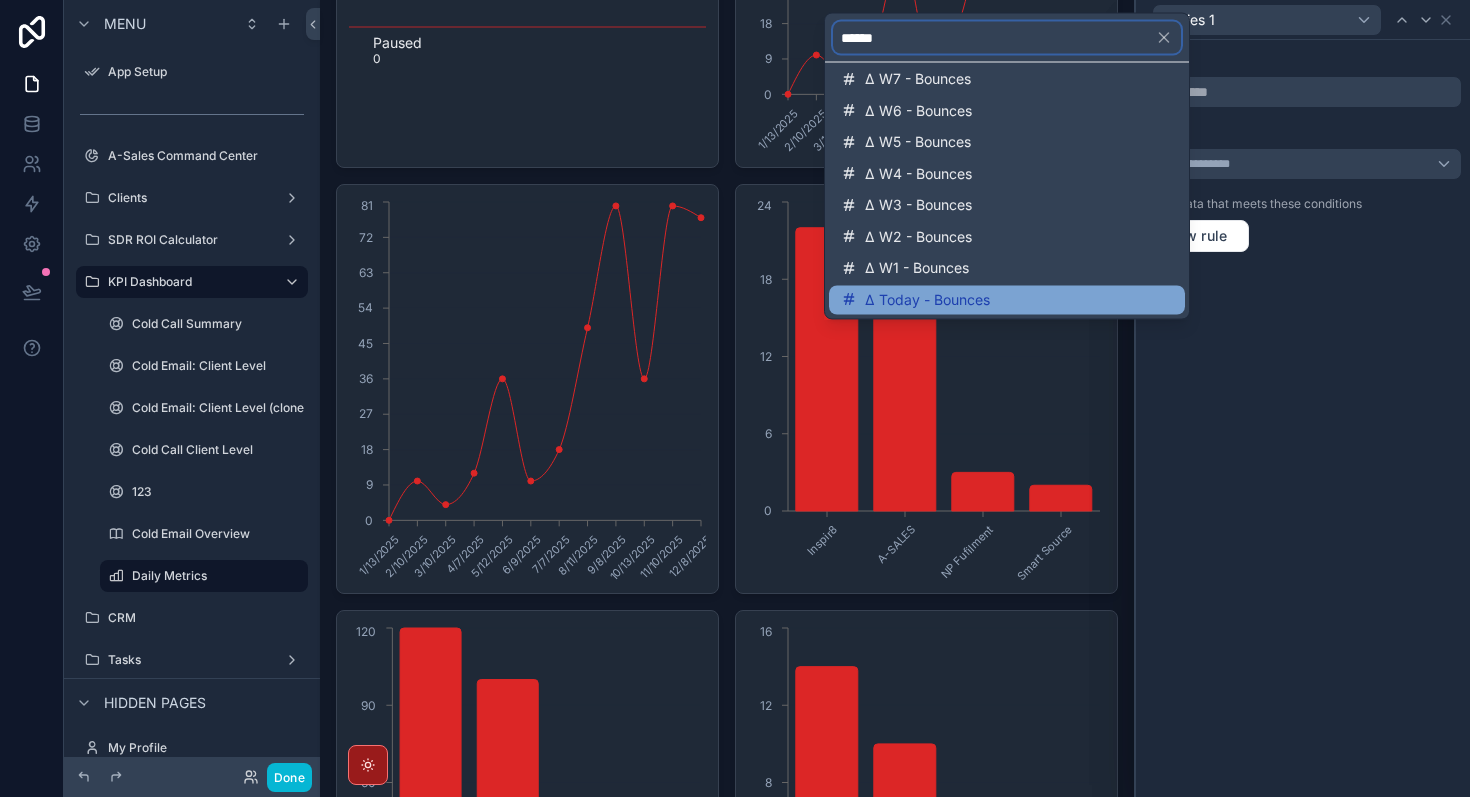 type on "******" 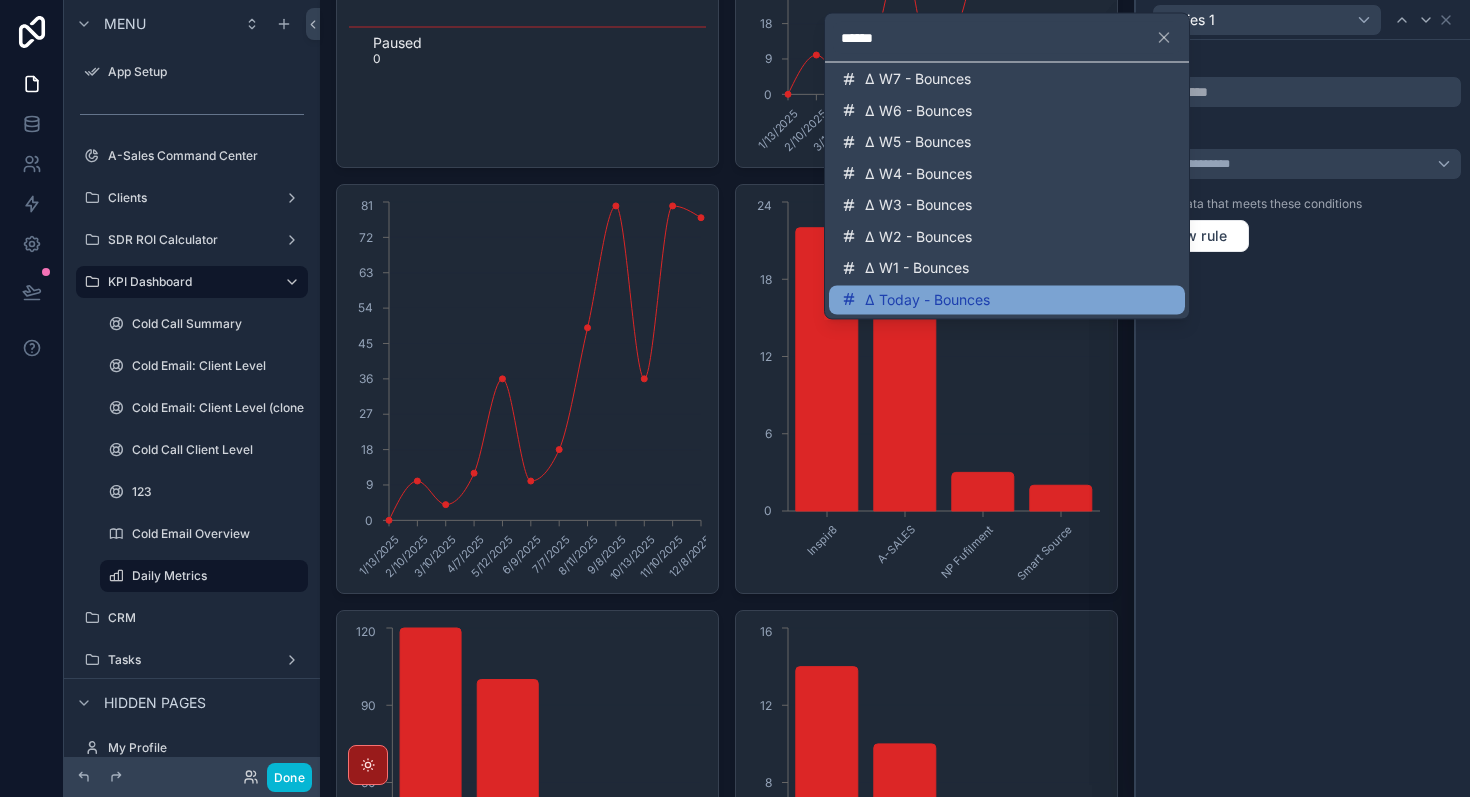 click on "Δ Today - Bounces" at bounding box center [1007, 300] 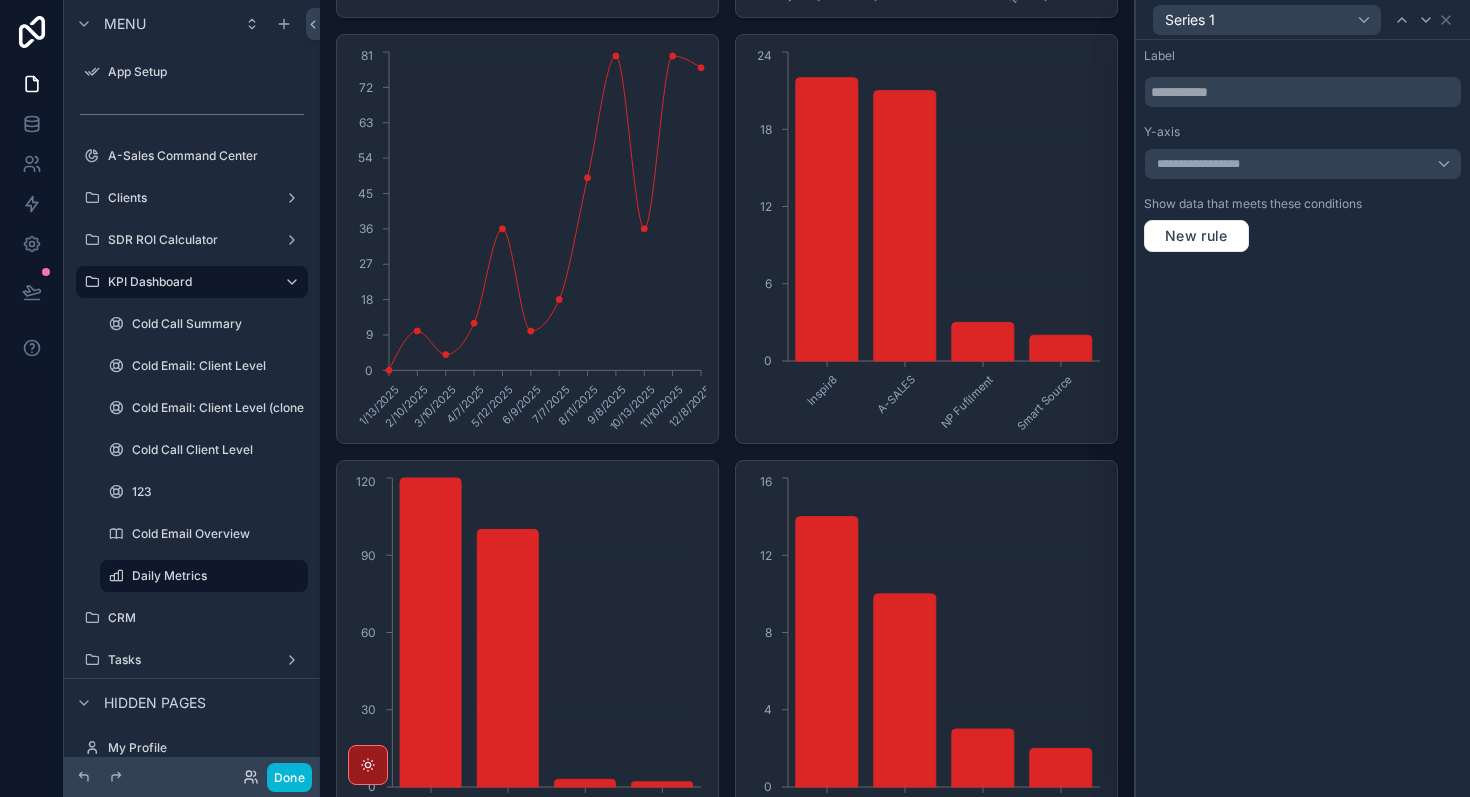 scroll, scrollTop: 1029, scrollLeft: 0, axis: vertical 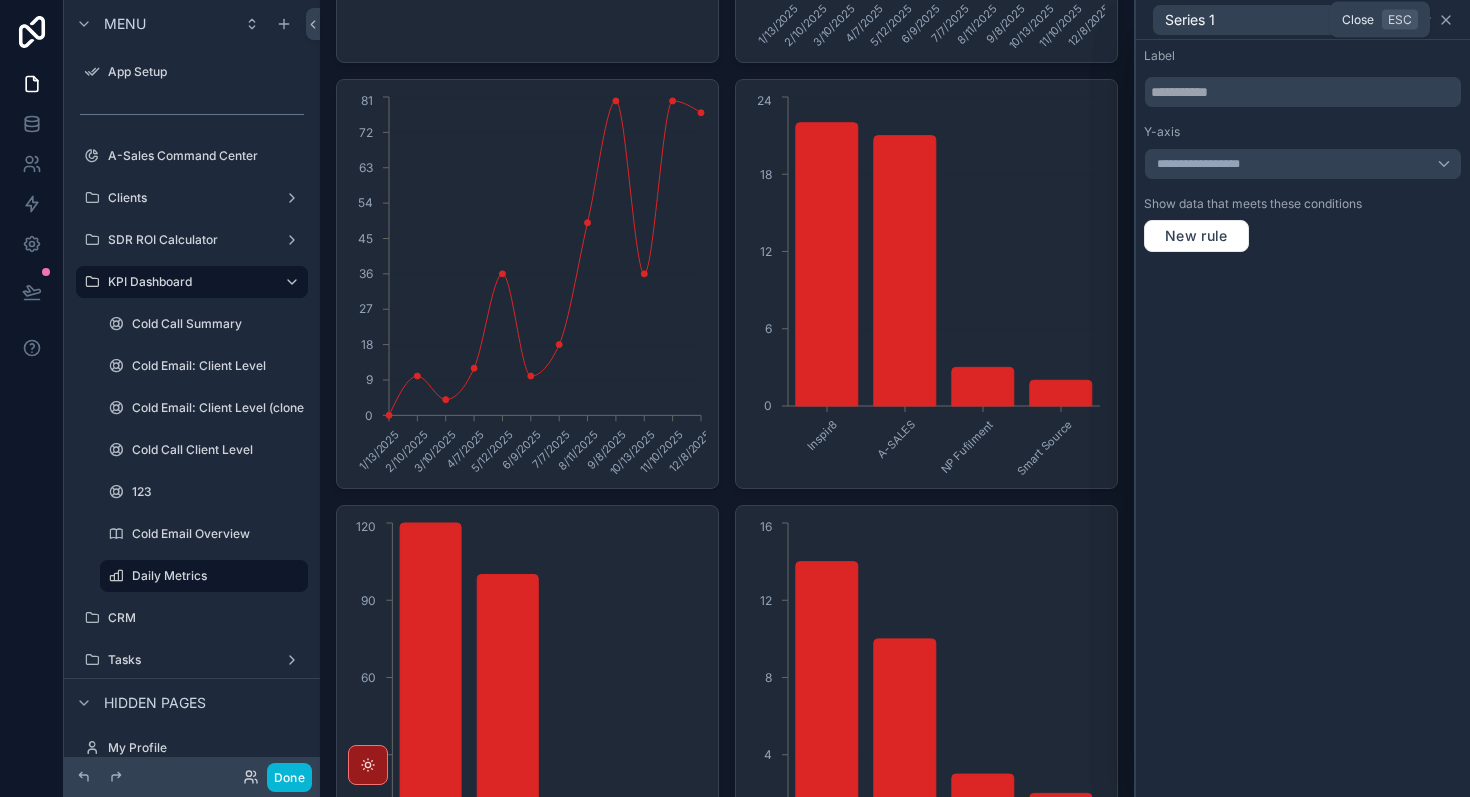 click 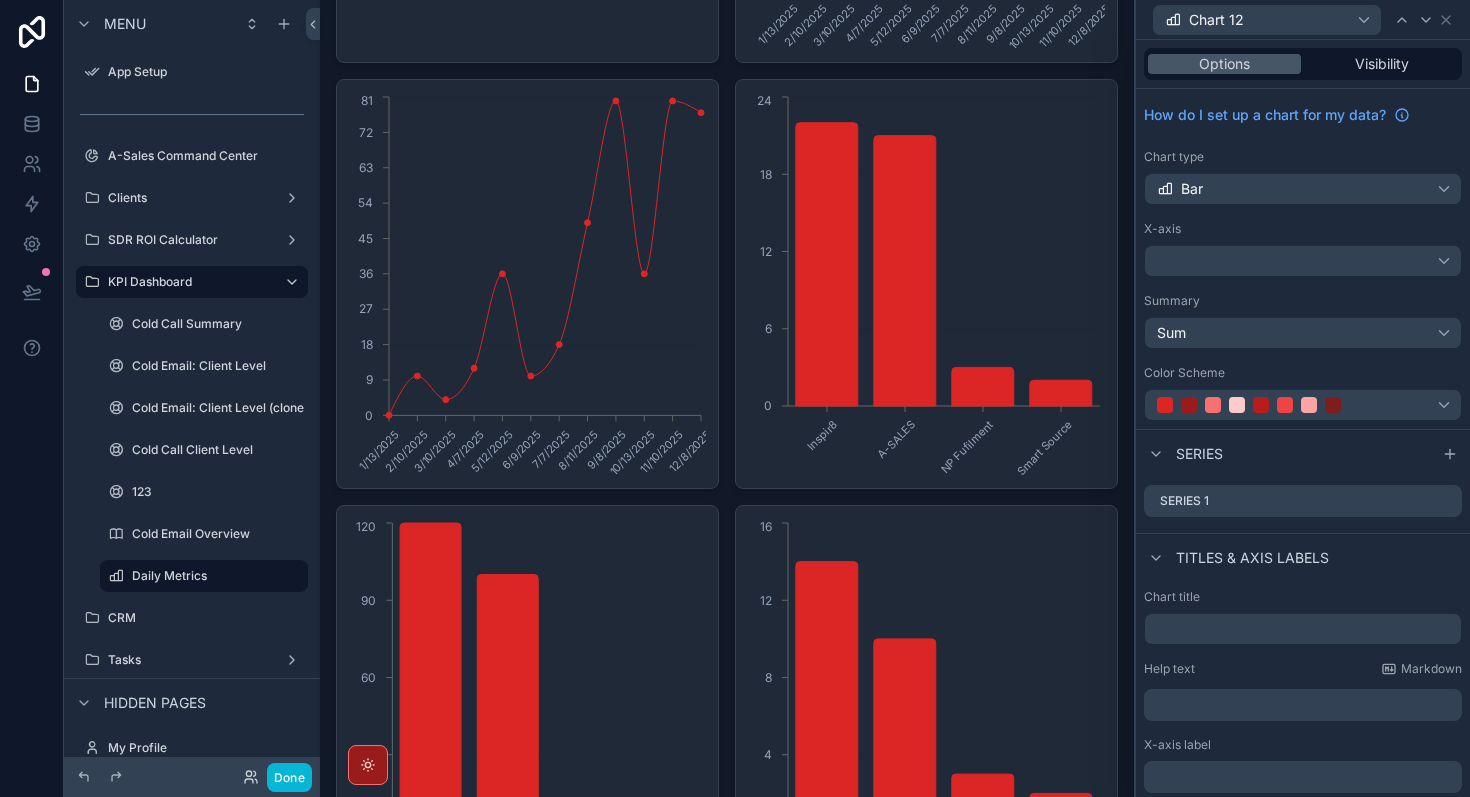 click on "Chart 12" at bounding box center (1303, 19) 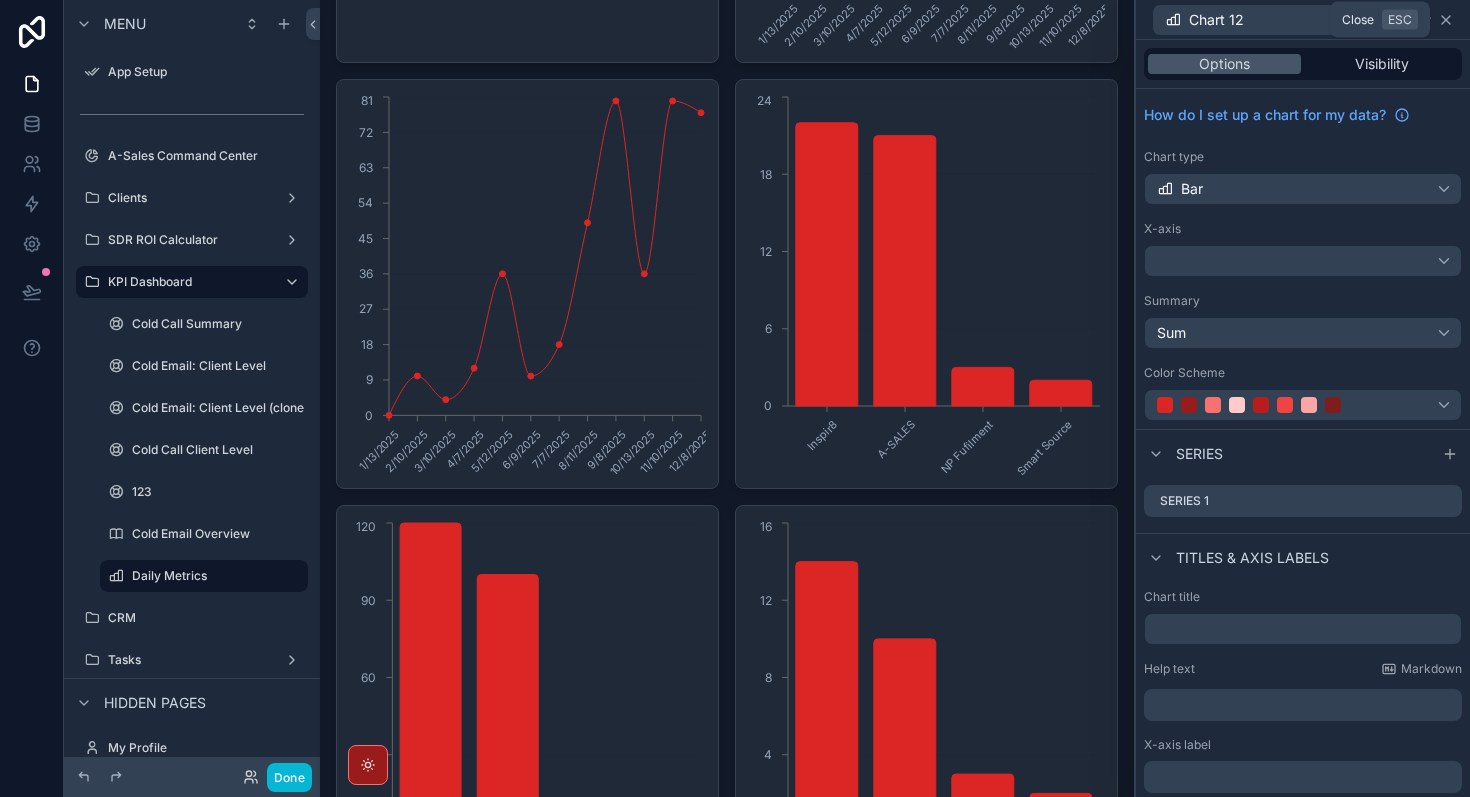 click 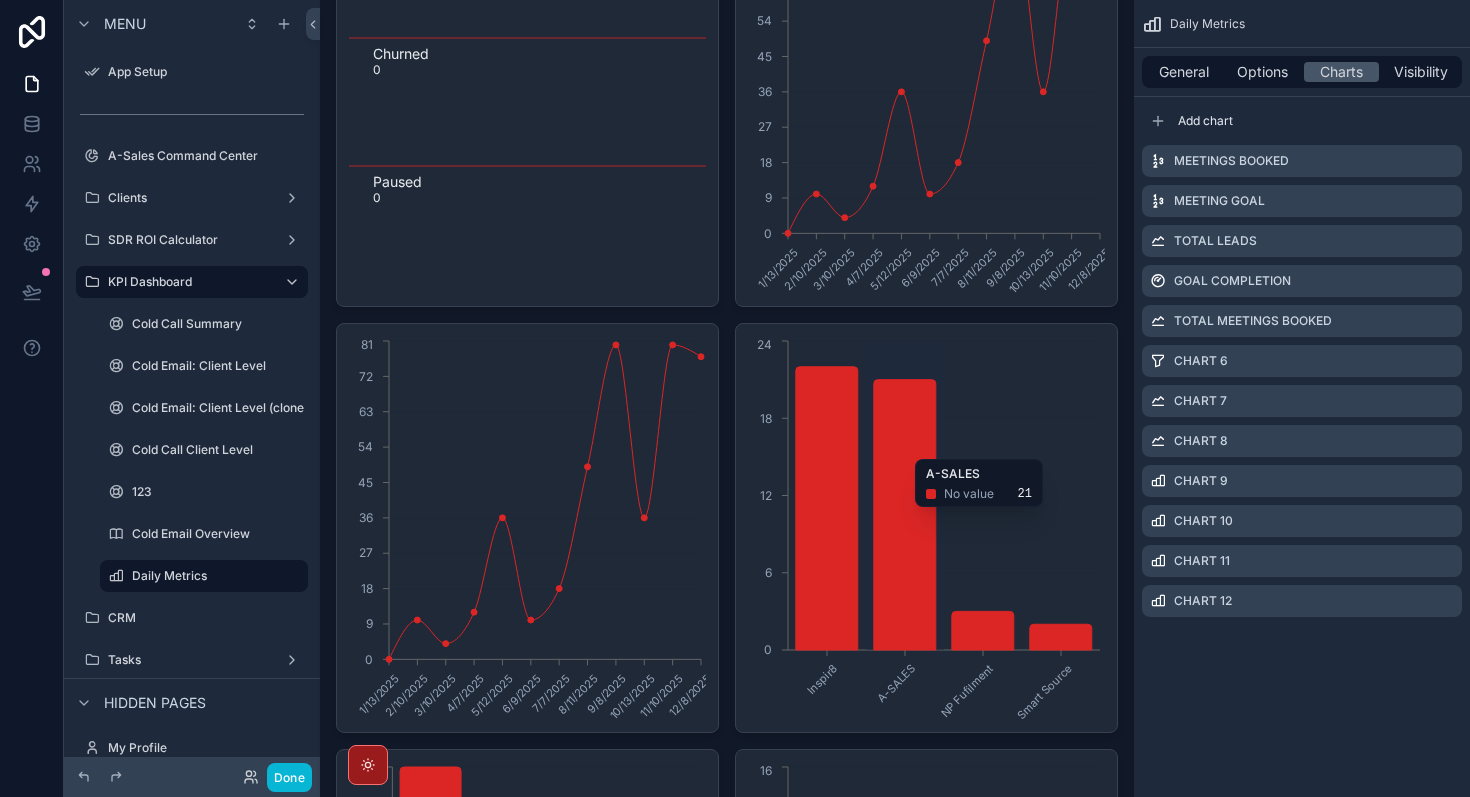 scroll, scrollTop: 784, scrollLeft: 0, axis: vertical 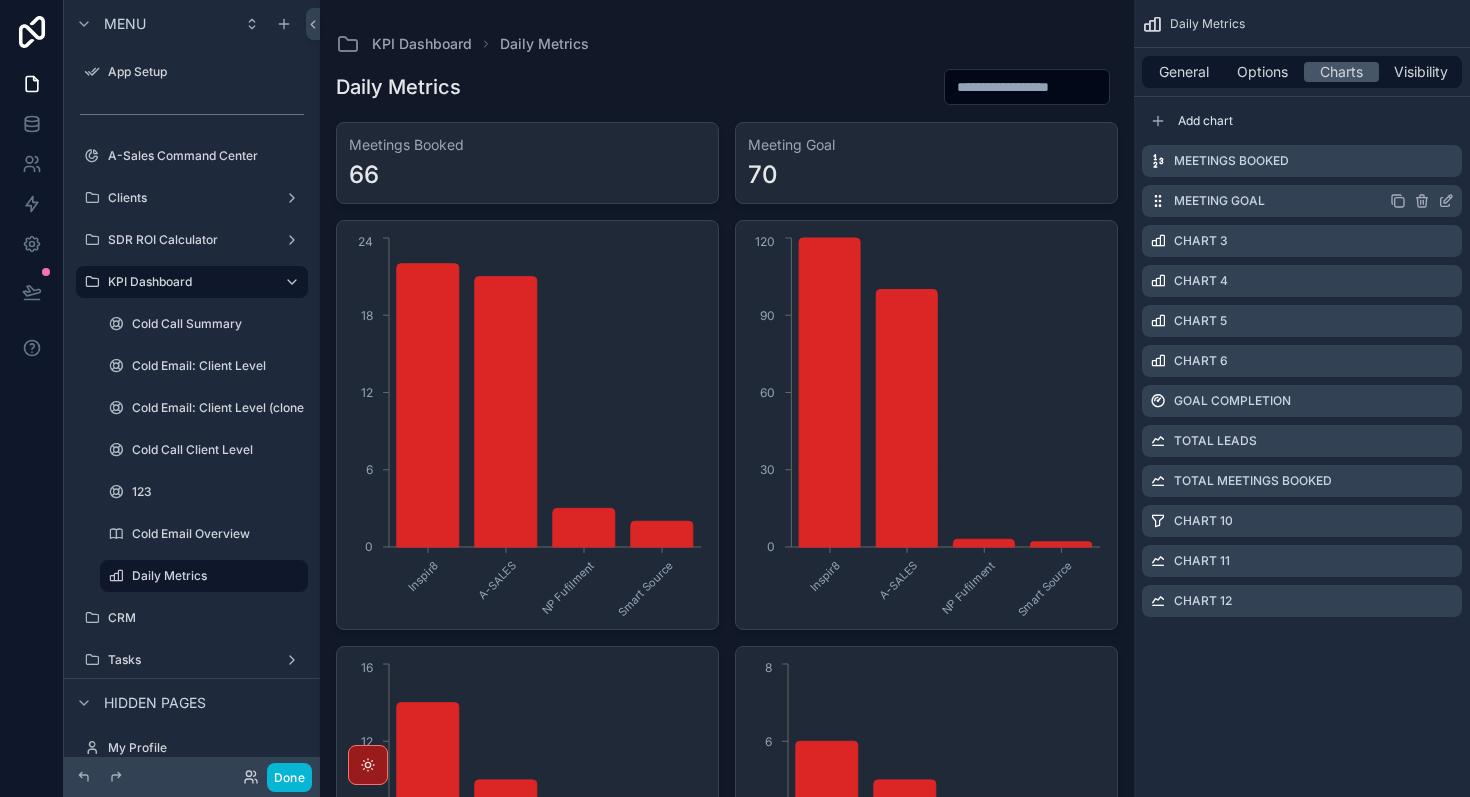 click 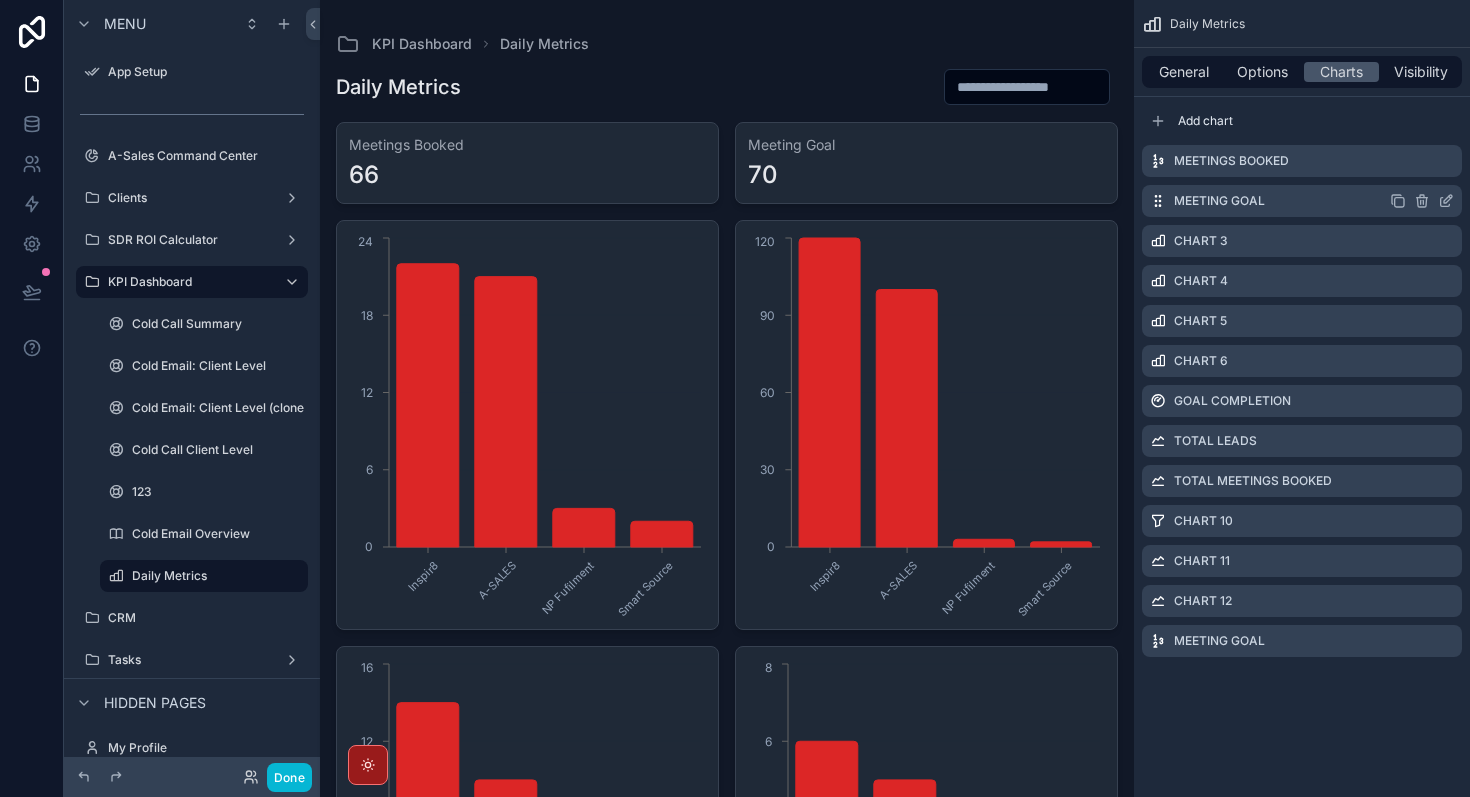 click 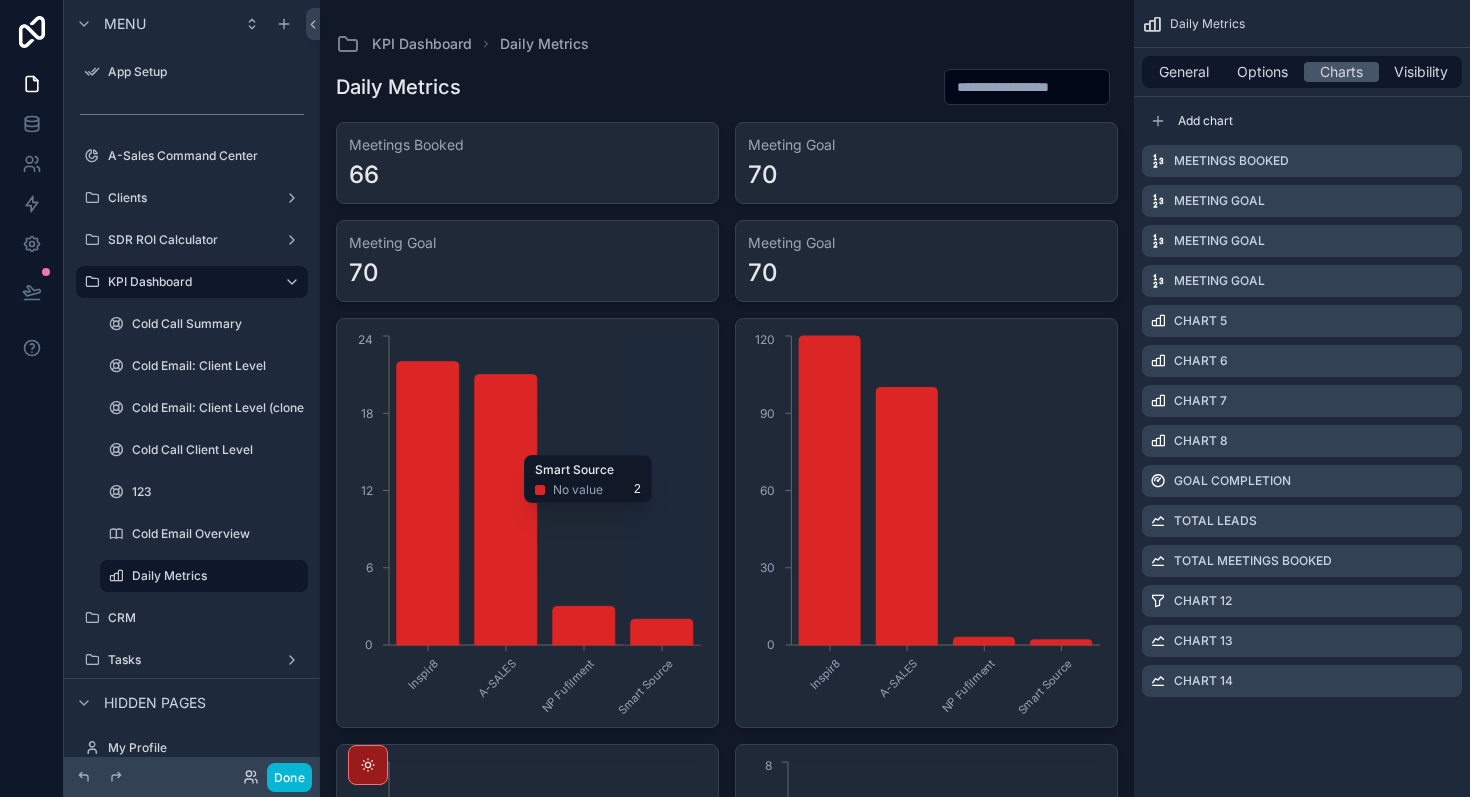 click on "Inspir8 A-SALES NP Fufilment Smart Source 0 6 12 18 24" 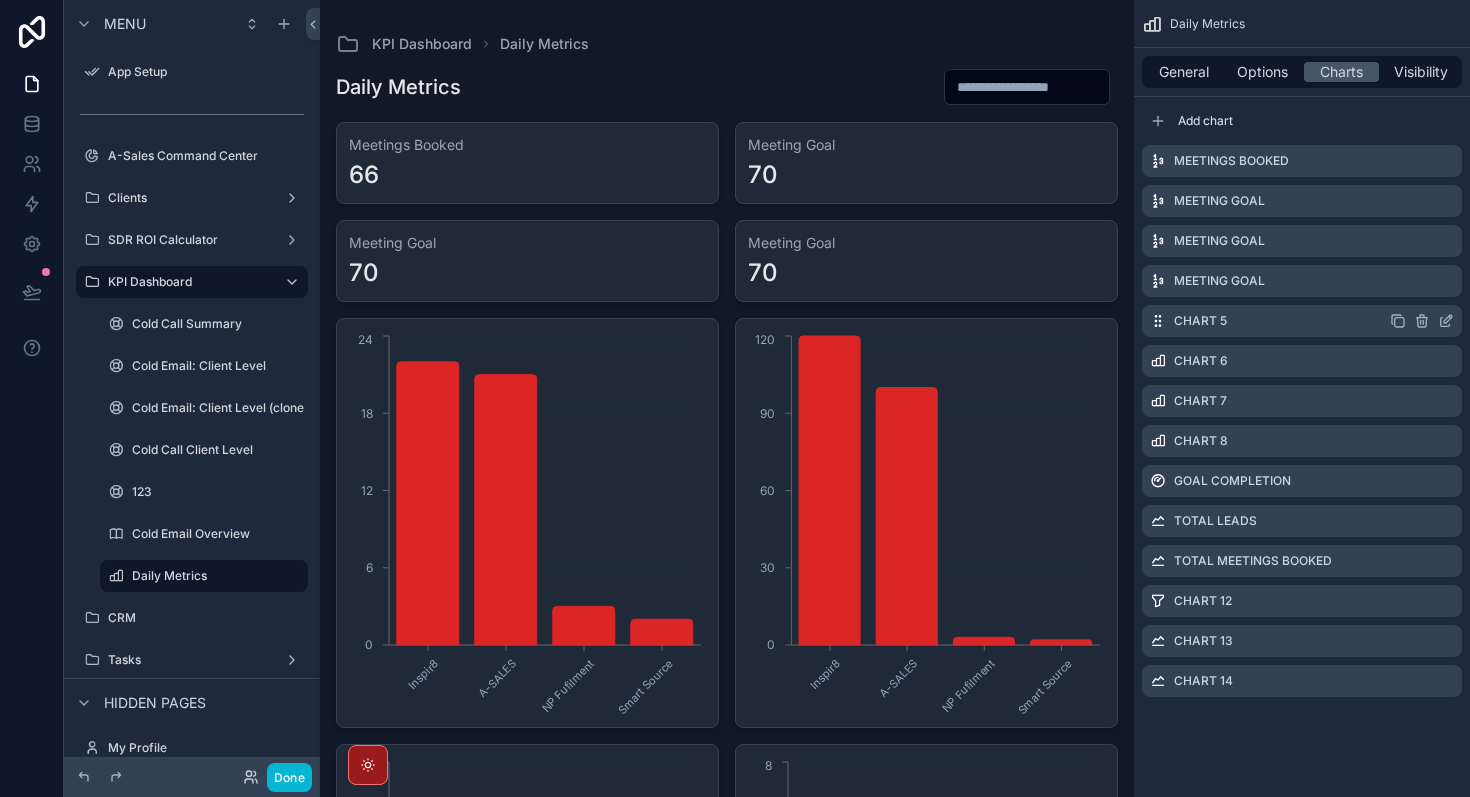 click 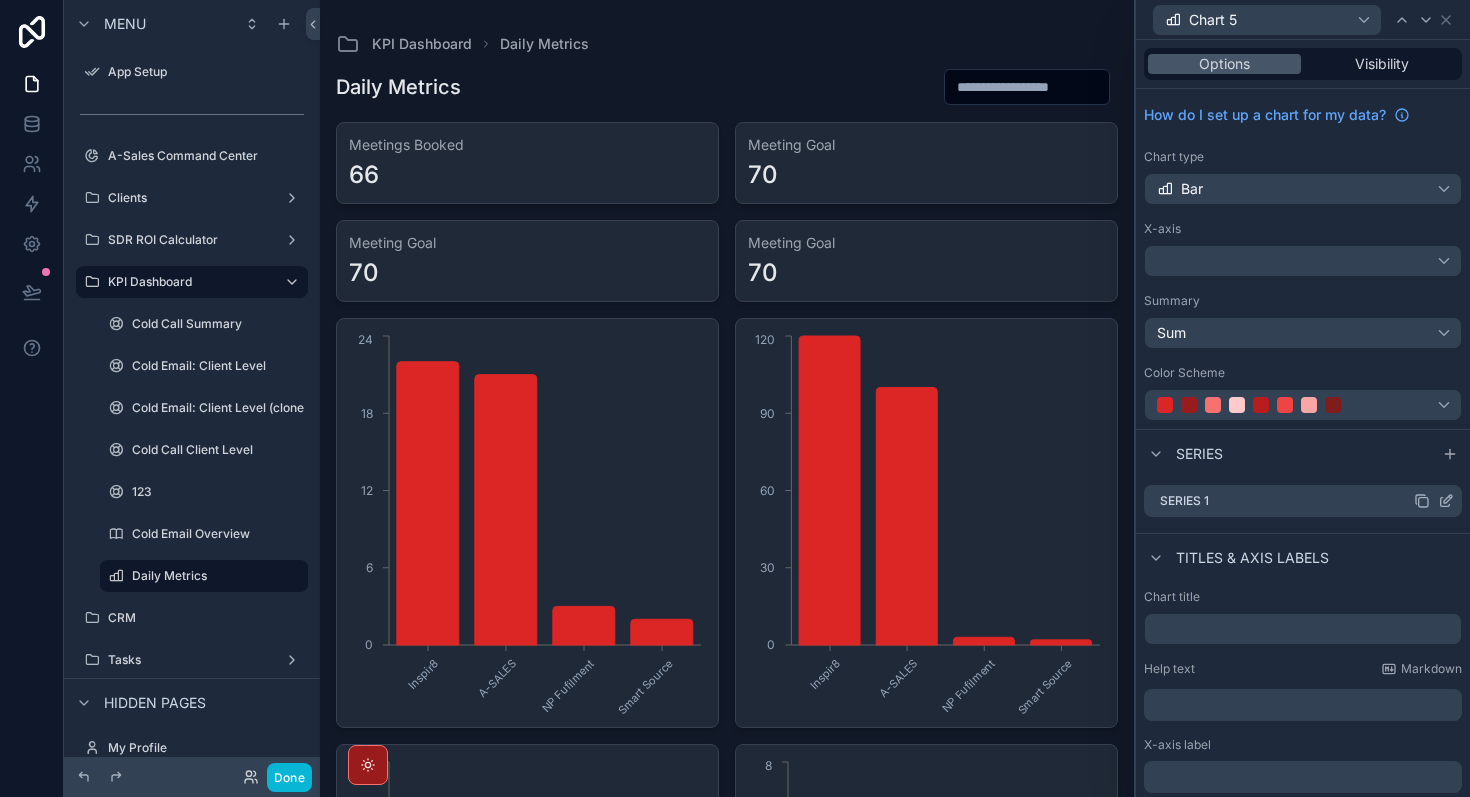 scroll, scrollTop: 144, scrollLeft: 0, axis: vertical 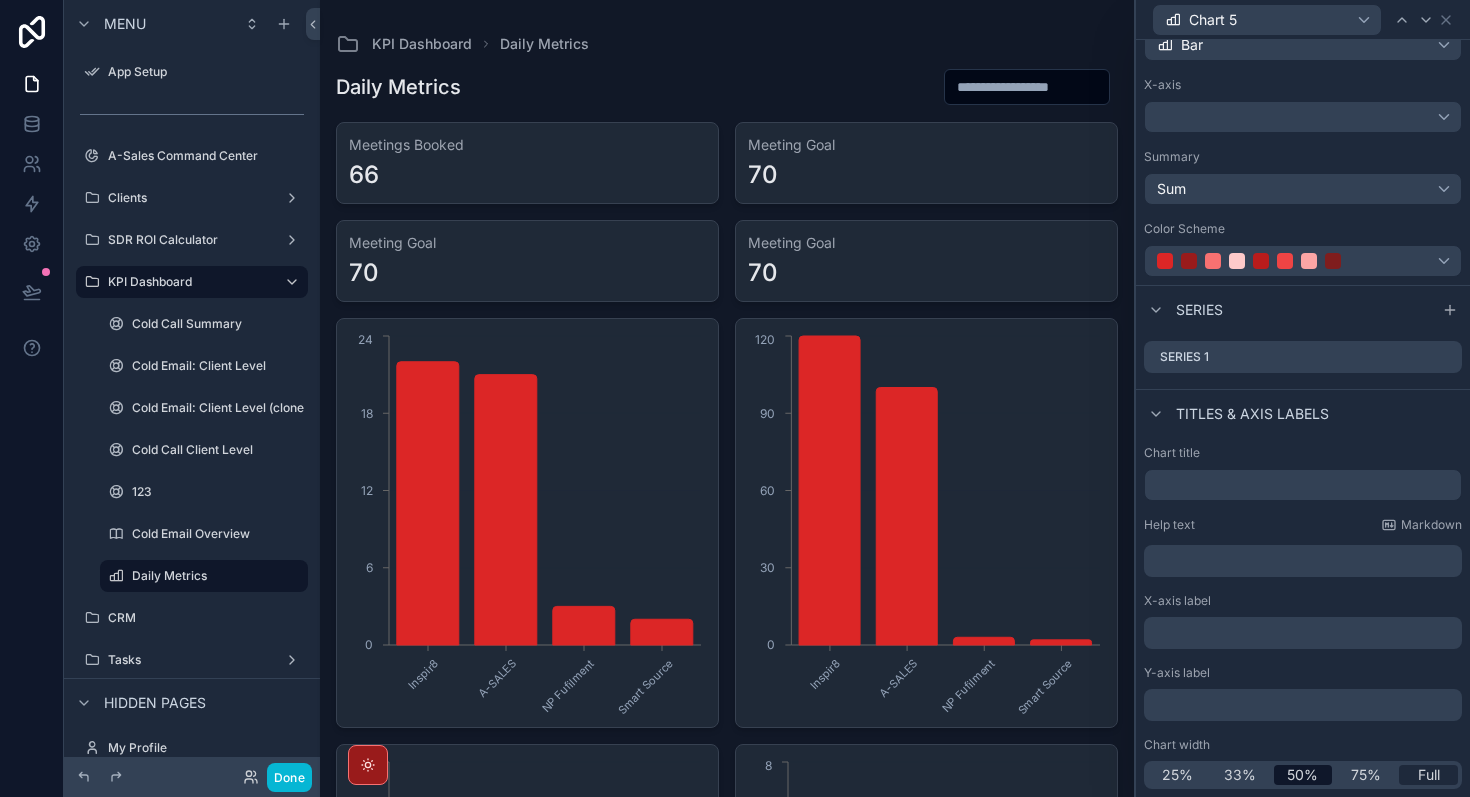click on "Full" at bounding box center (1429, 775) 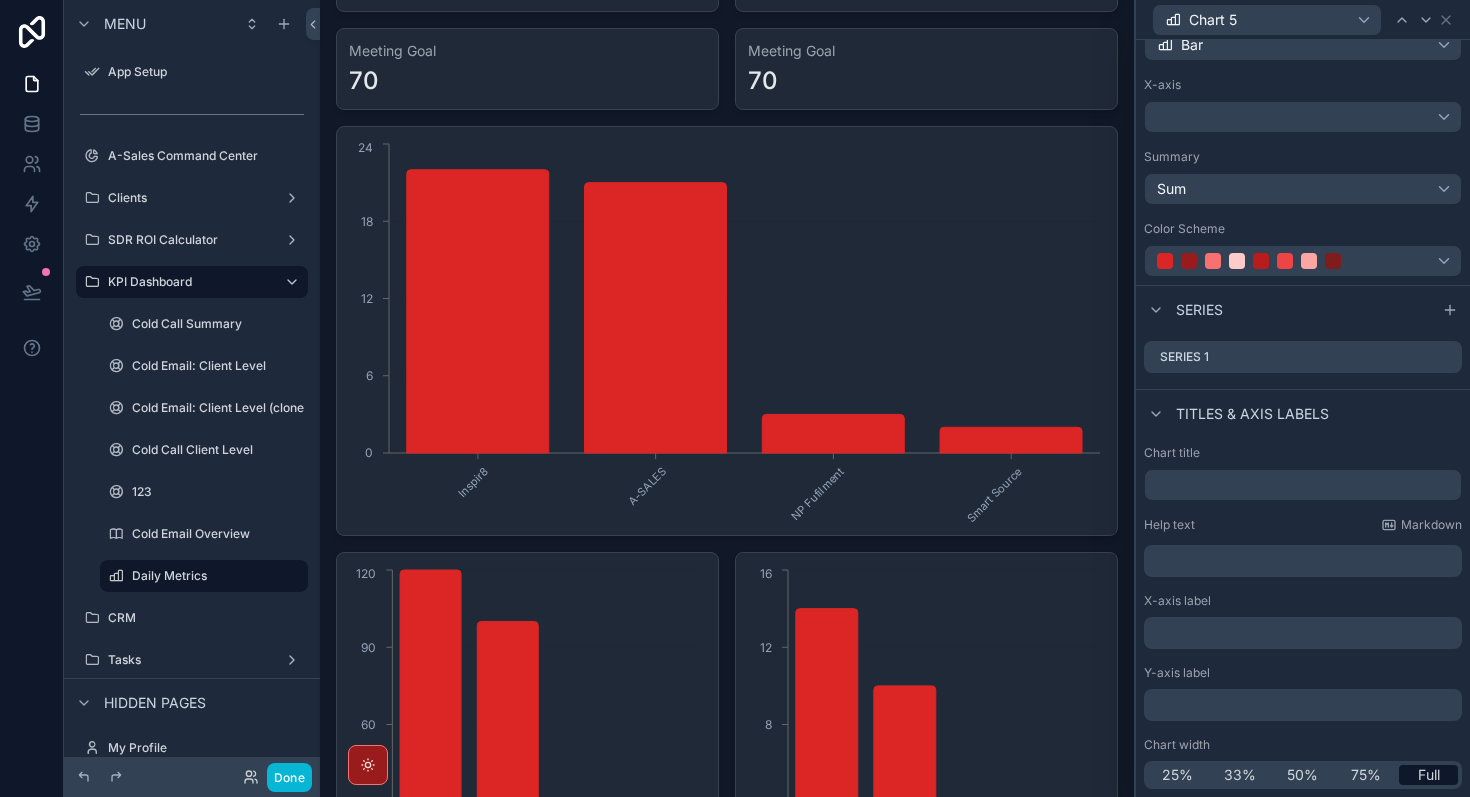 scroll, scrollTop: 282, scrollLeft: 0, axis: vertical 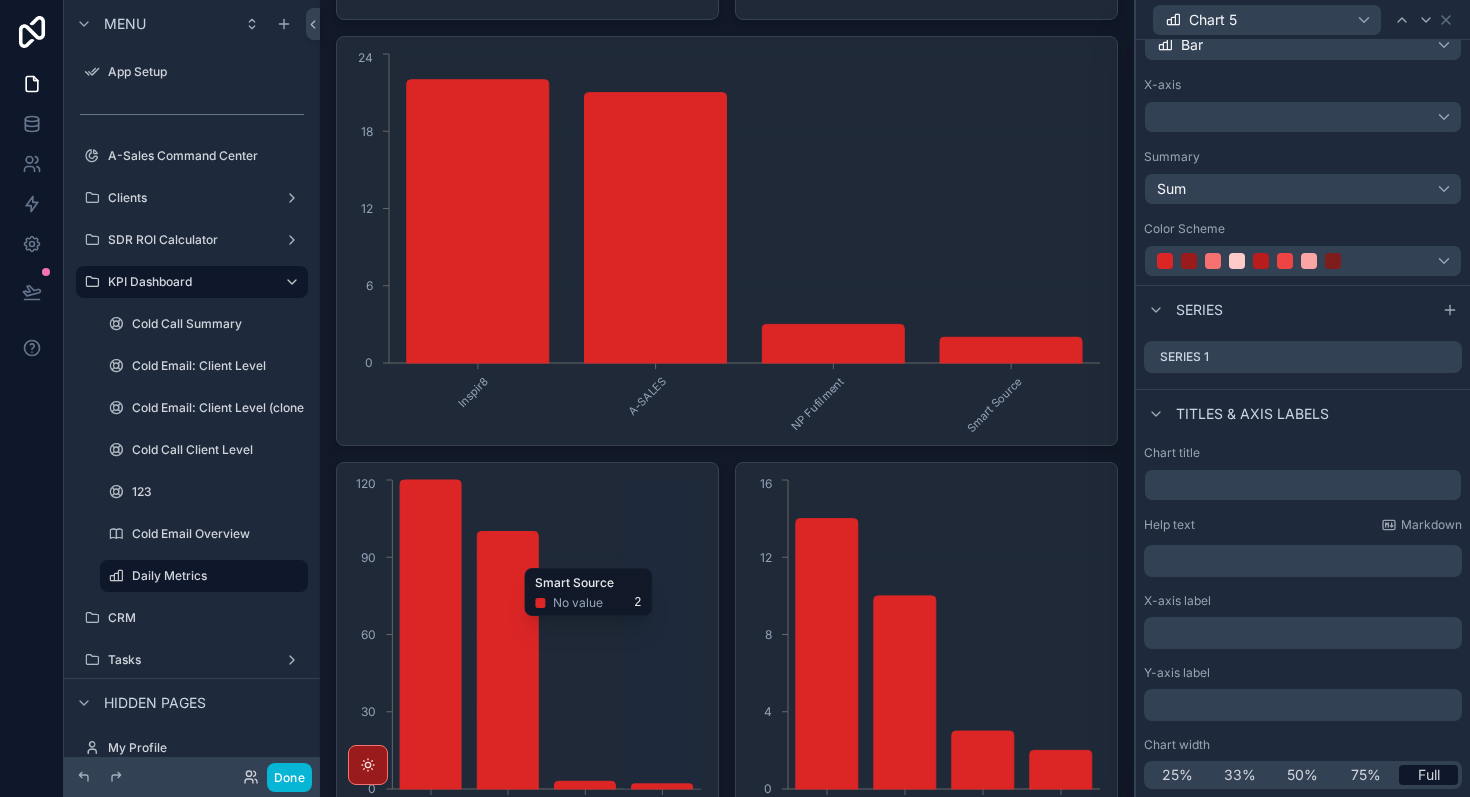 click on "Inspir8 A-SALES NP Fufilment Smart Source 0 30 60 90 120" 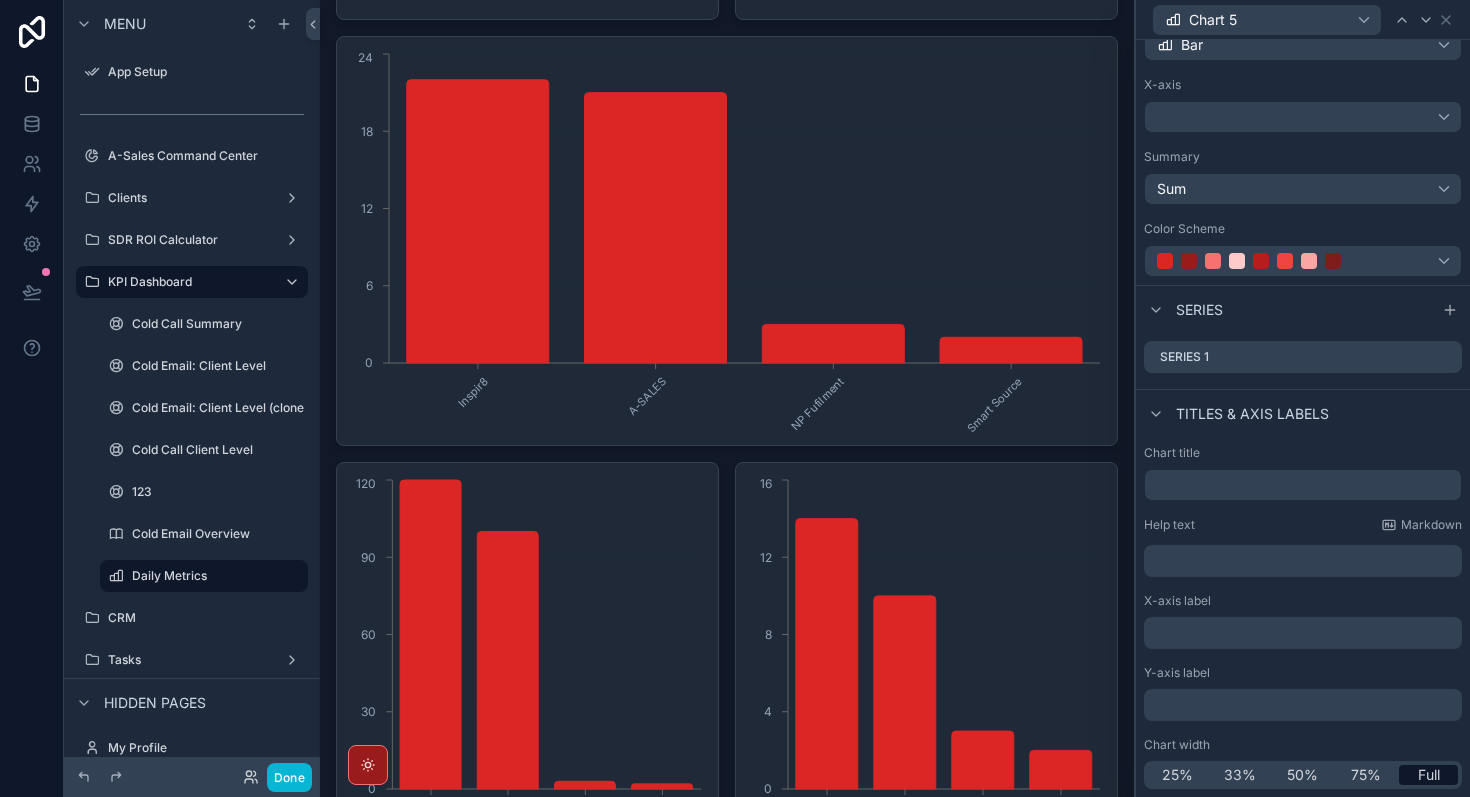 scroll, scrollTop: 39, scrollLeft: 0, axis: vertical 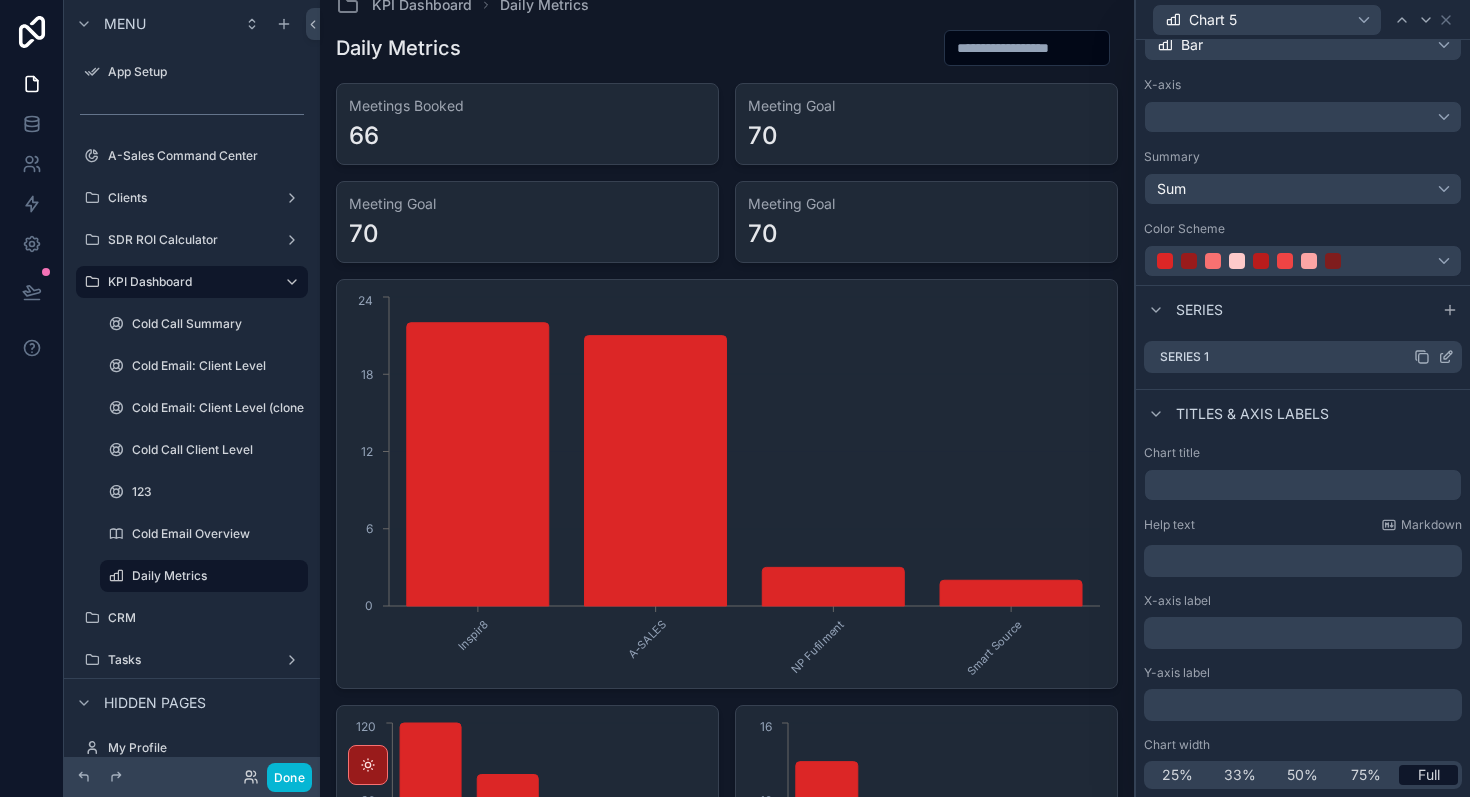 click 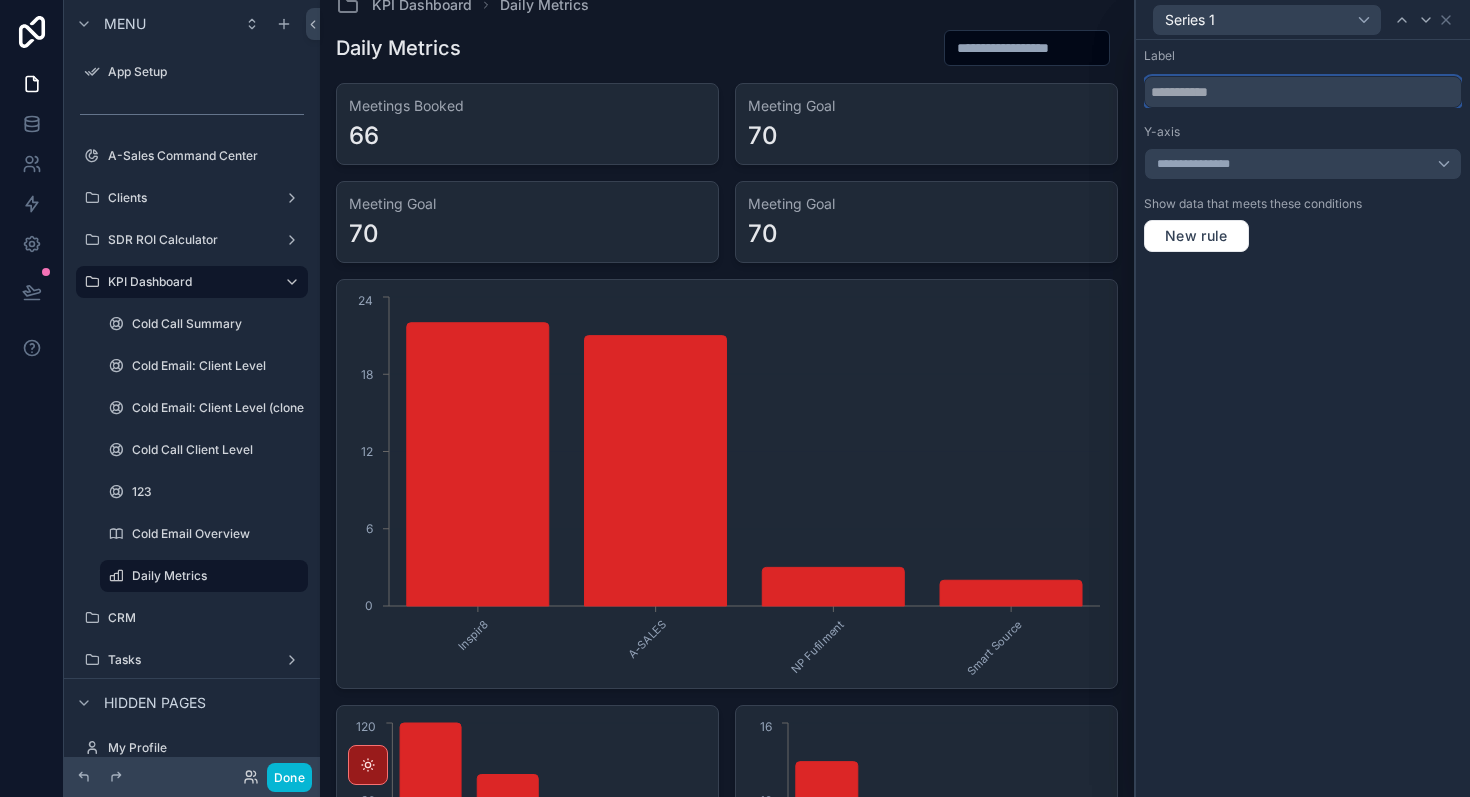 click at bounding box center [1303, 92] 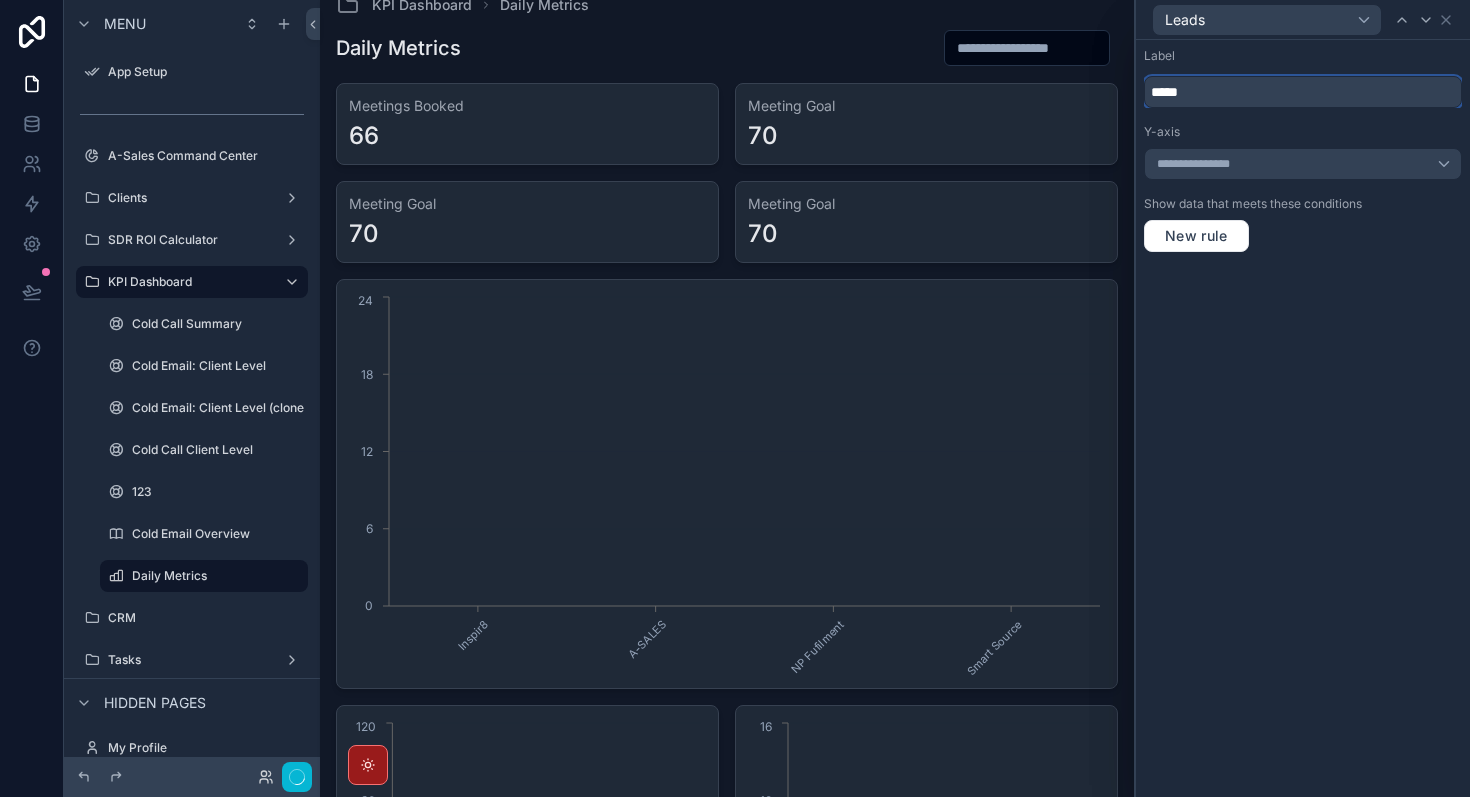 type on "*****" 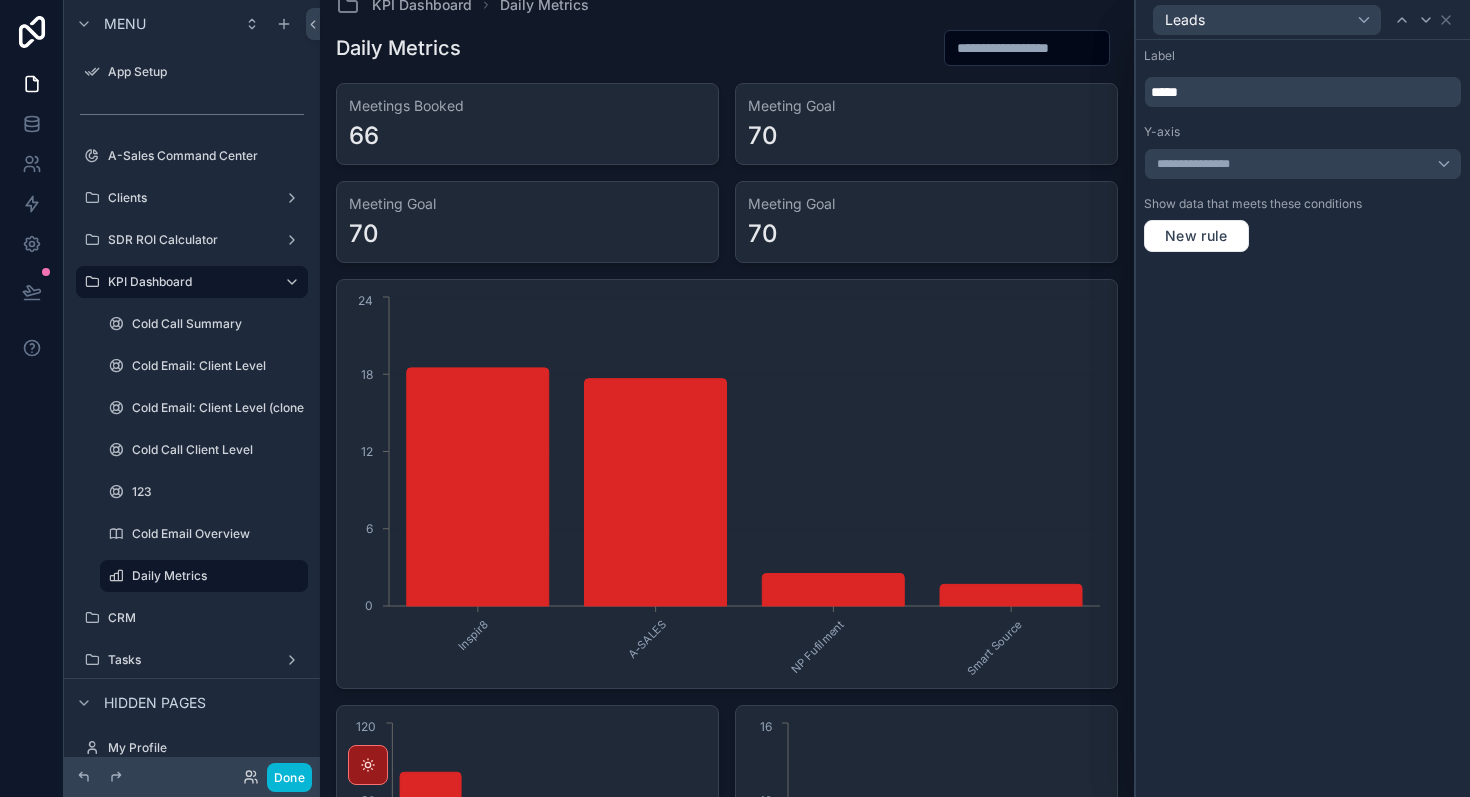 click on "**********" at bounding box center (1303, 418) 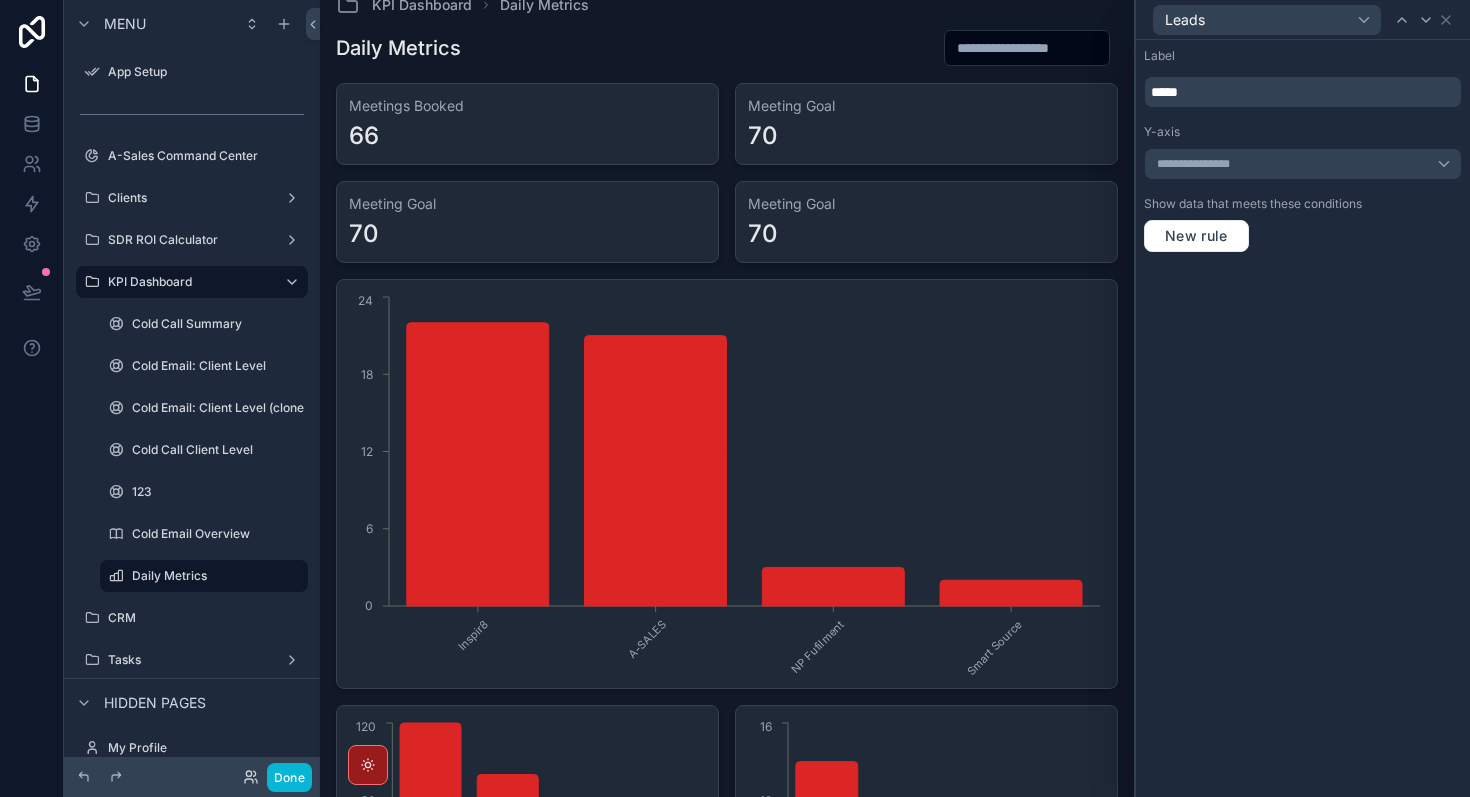 click on "Leads" at bounding box center (1303, 19) 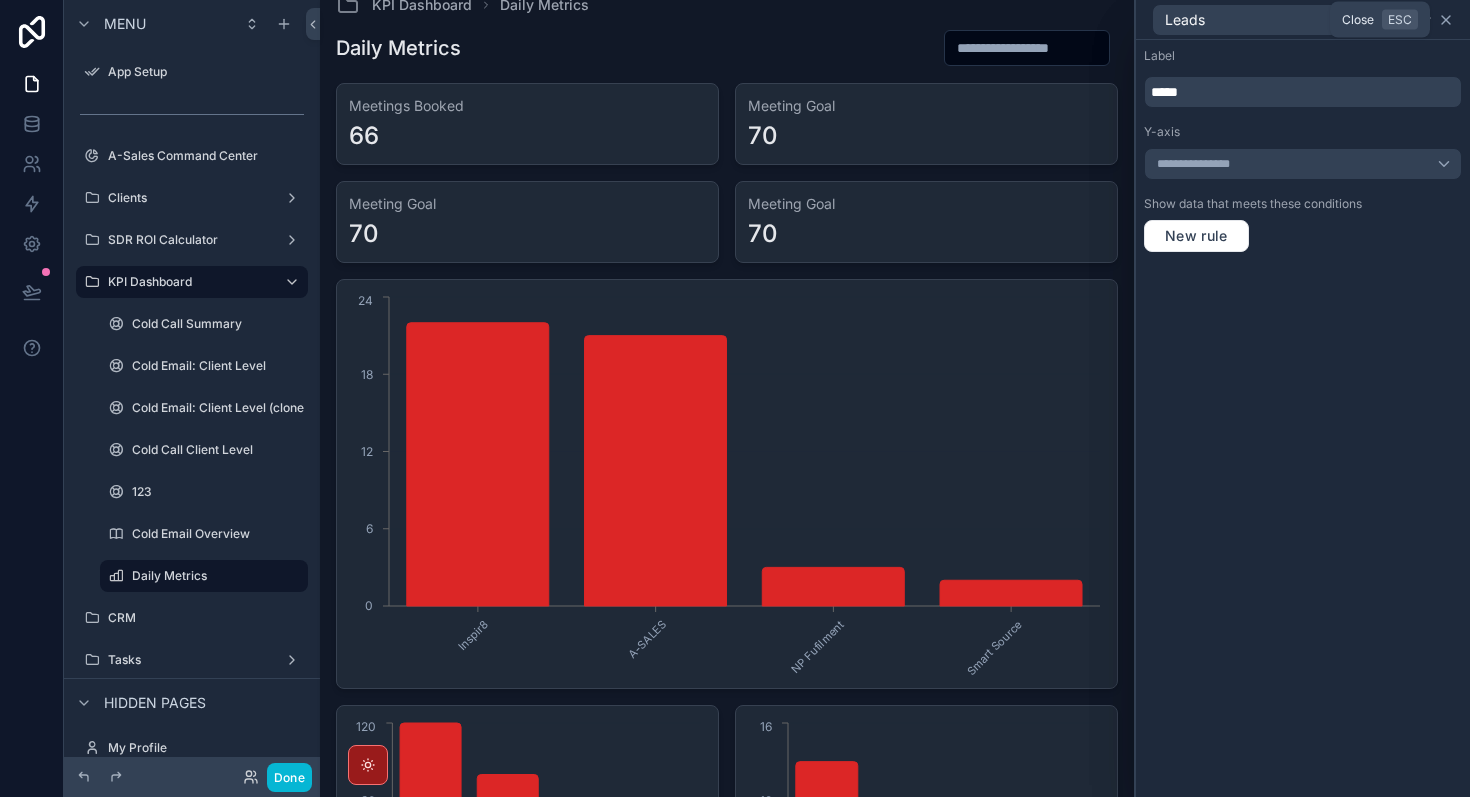 click 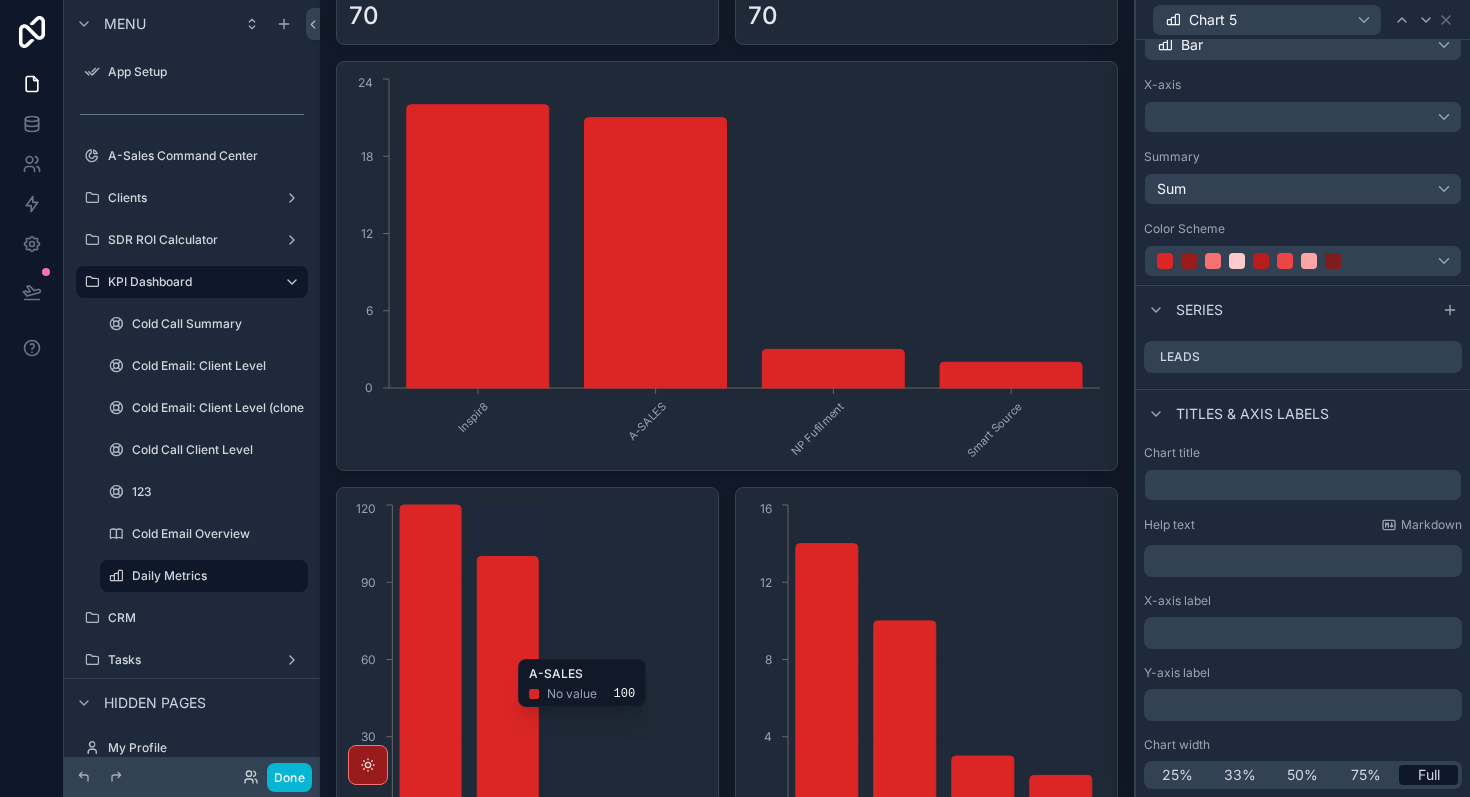click 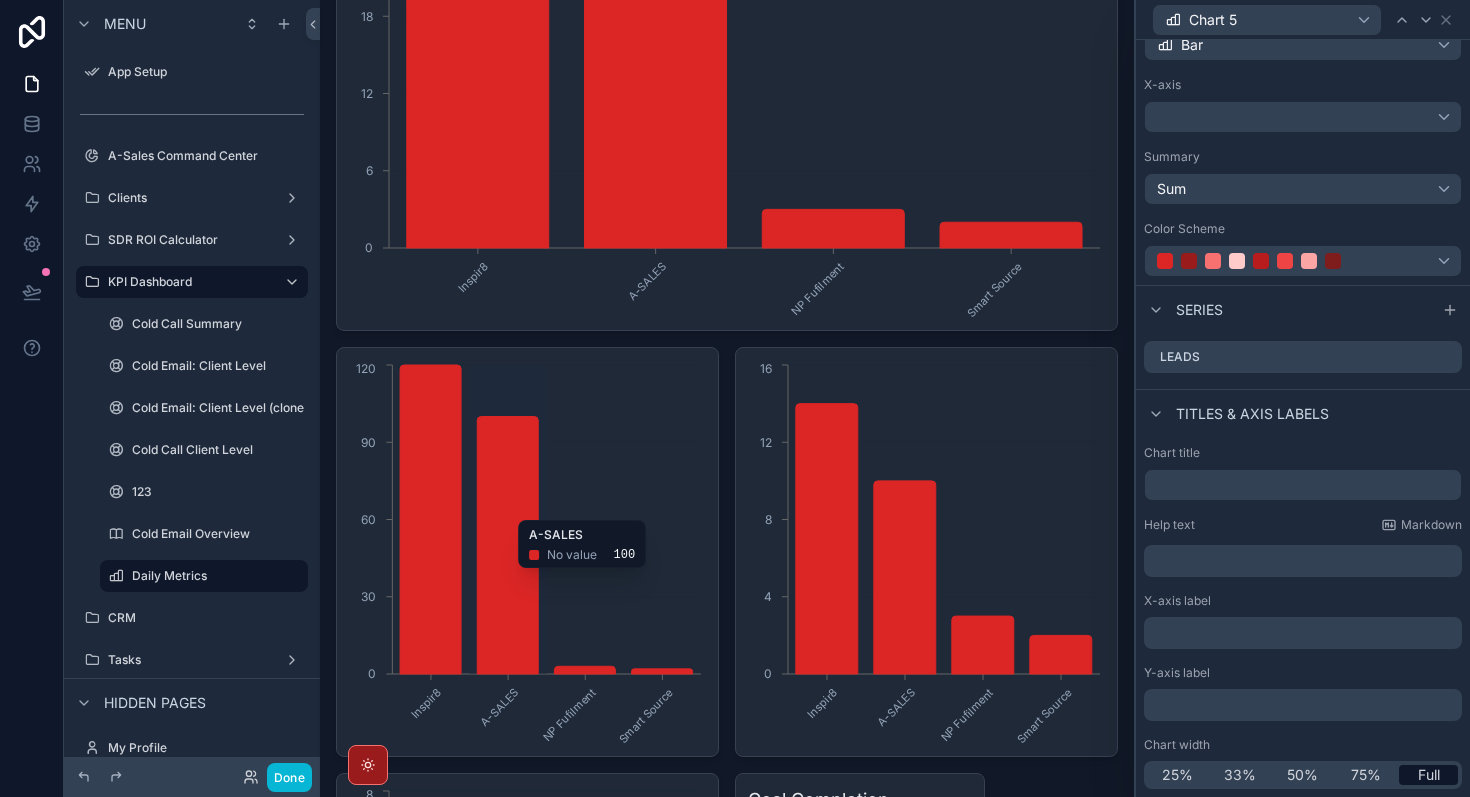 scroll, scrollTop: 436, scrollLeft: 0, axis: vertical 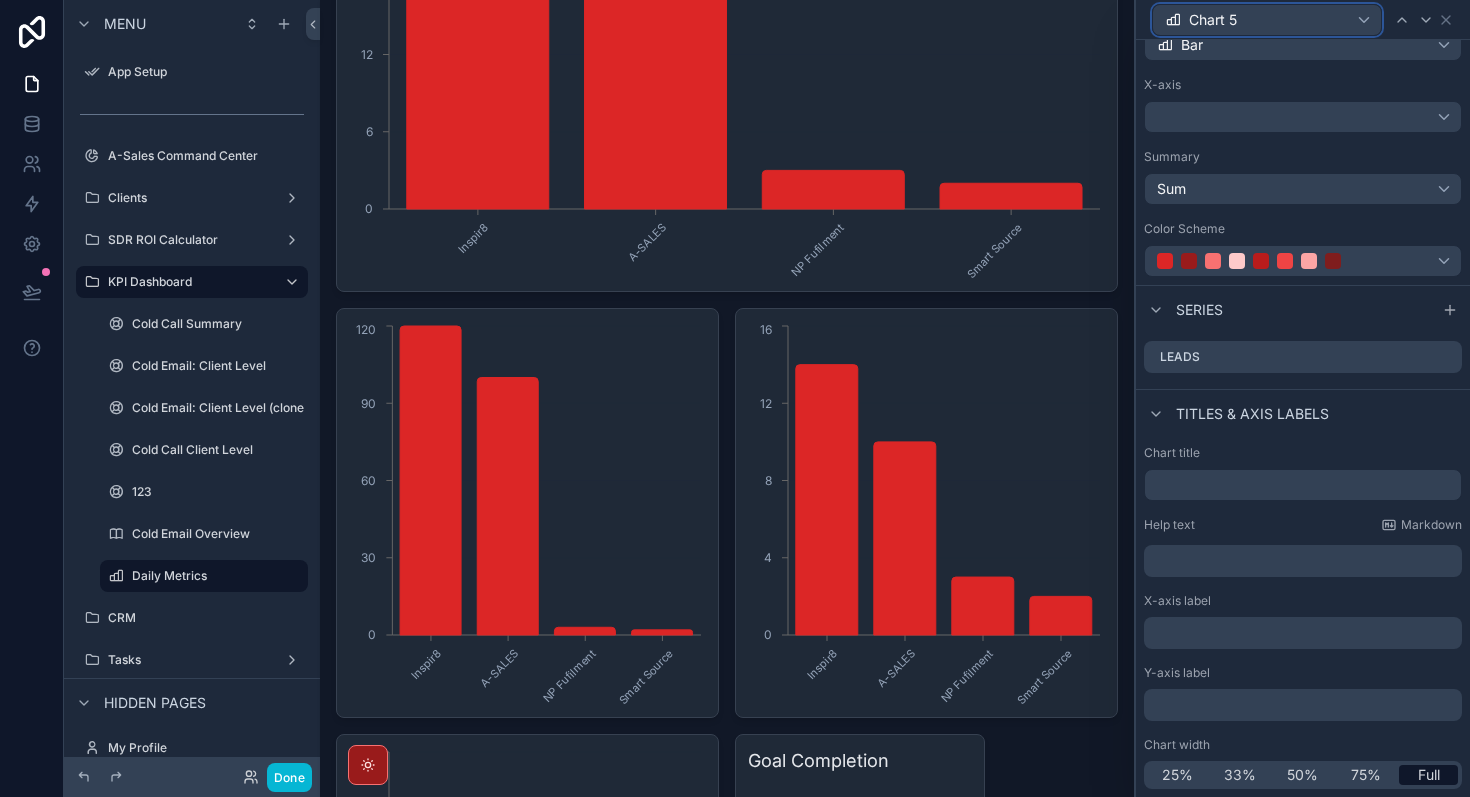 click on "Chart 5" at bounding box center [1267, 20] 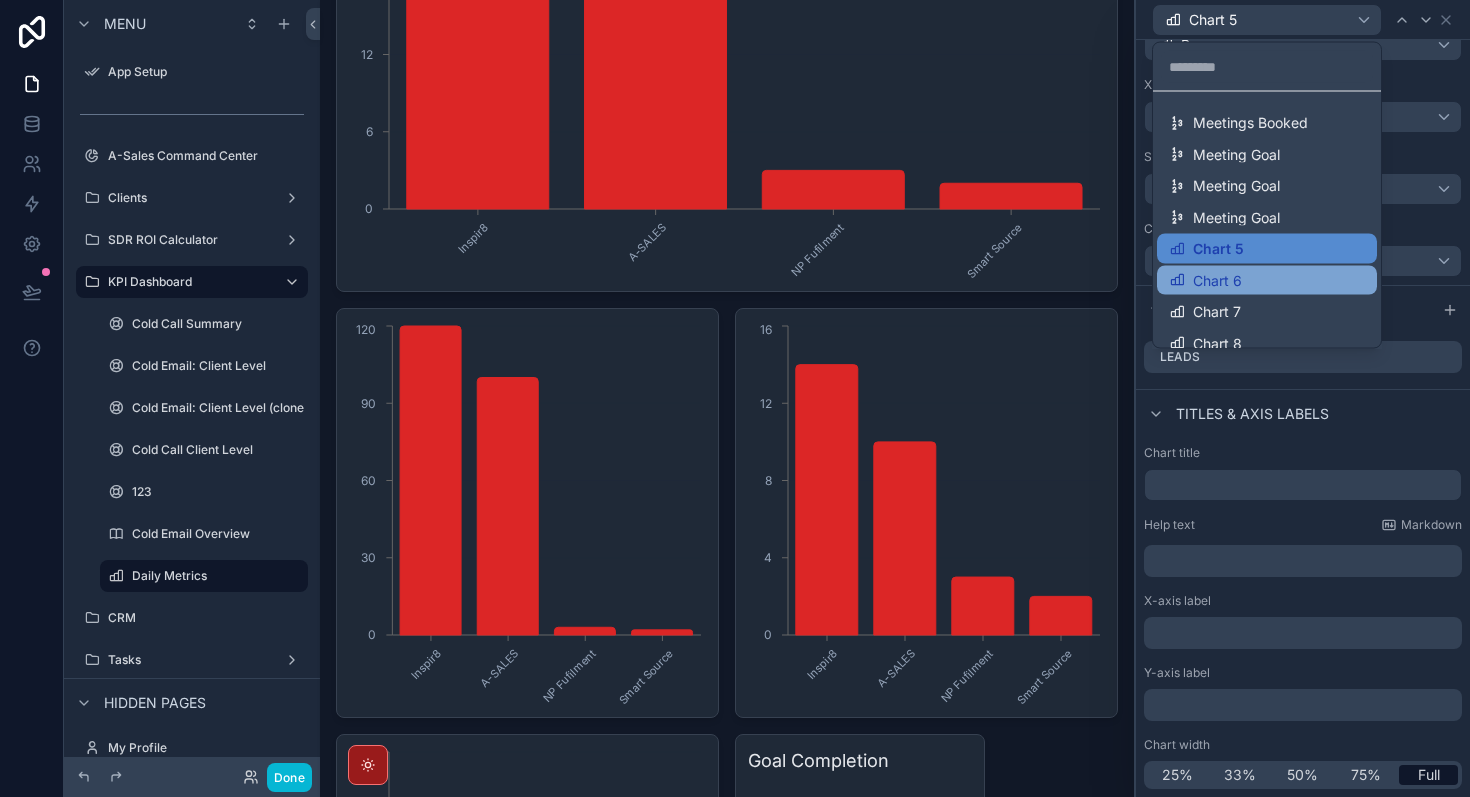 click on "Chart 6" at bounding box center [1267, 280] 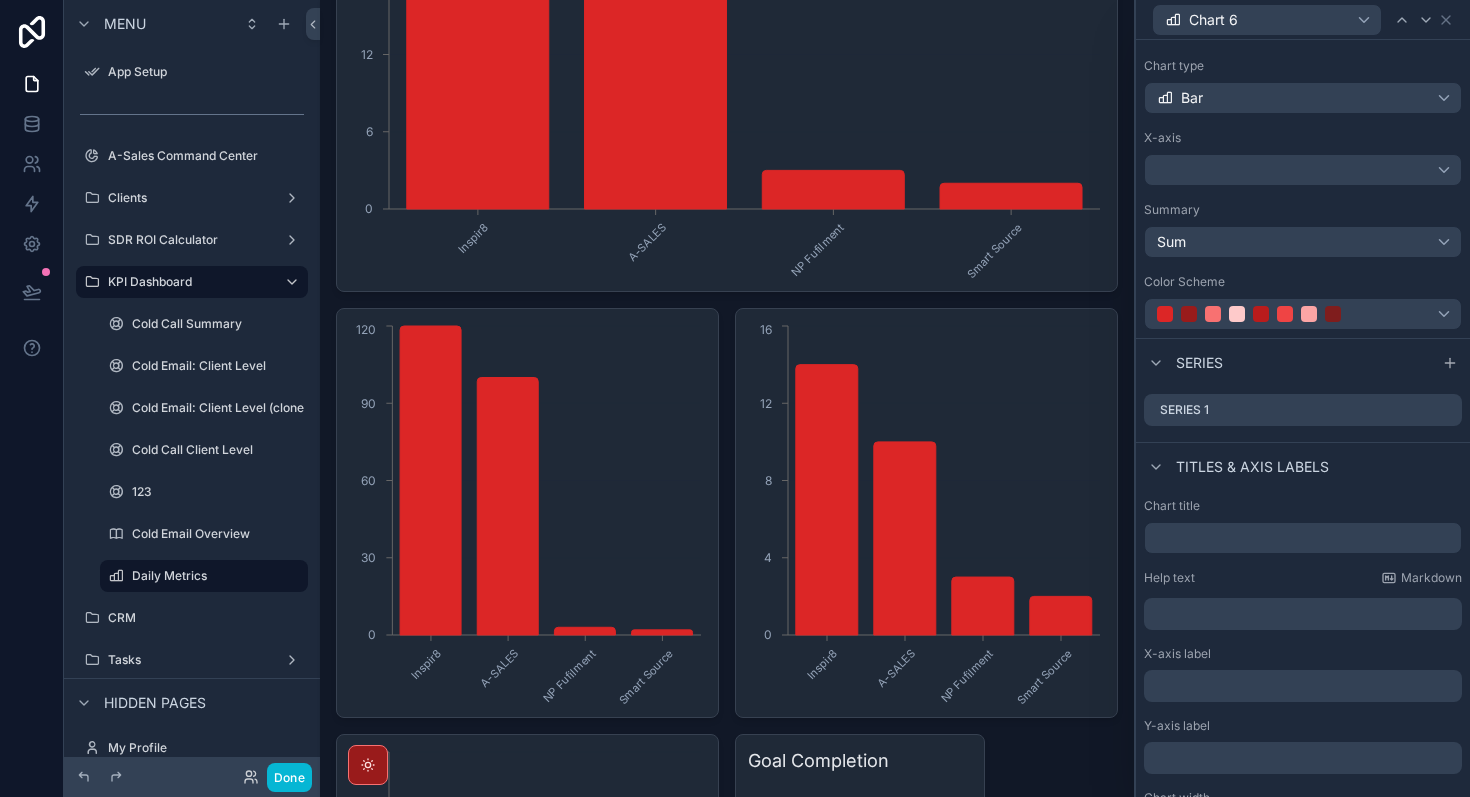scroll, scrollTop: 99, scrollLeft: 0, axis: vertical 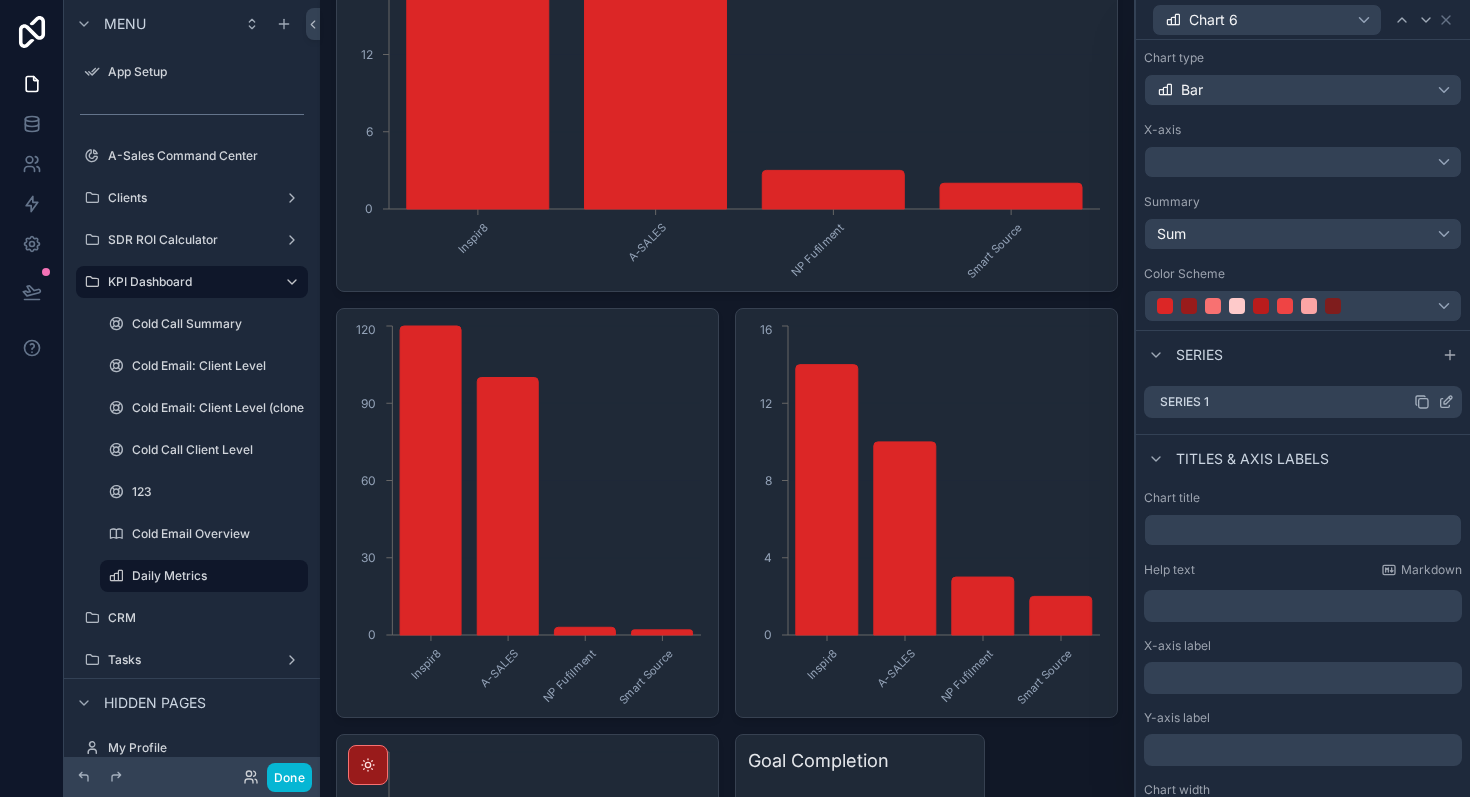 click 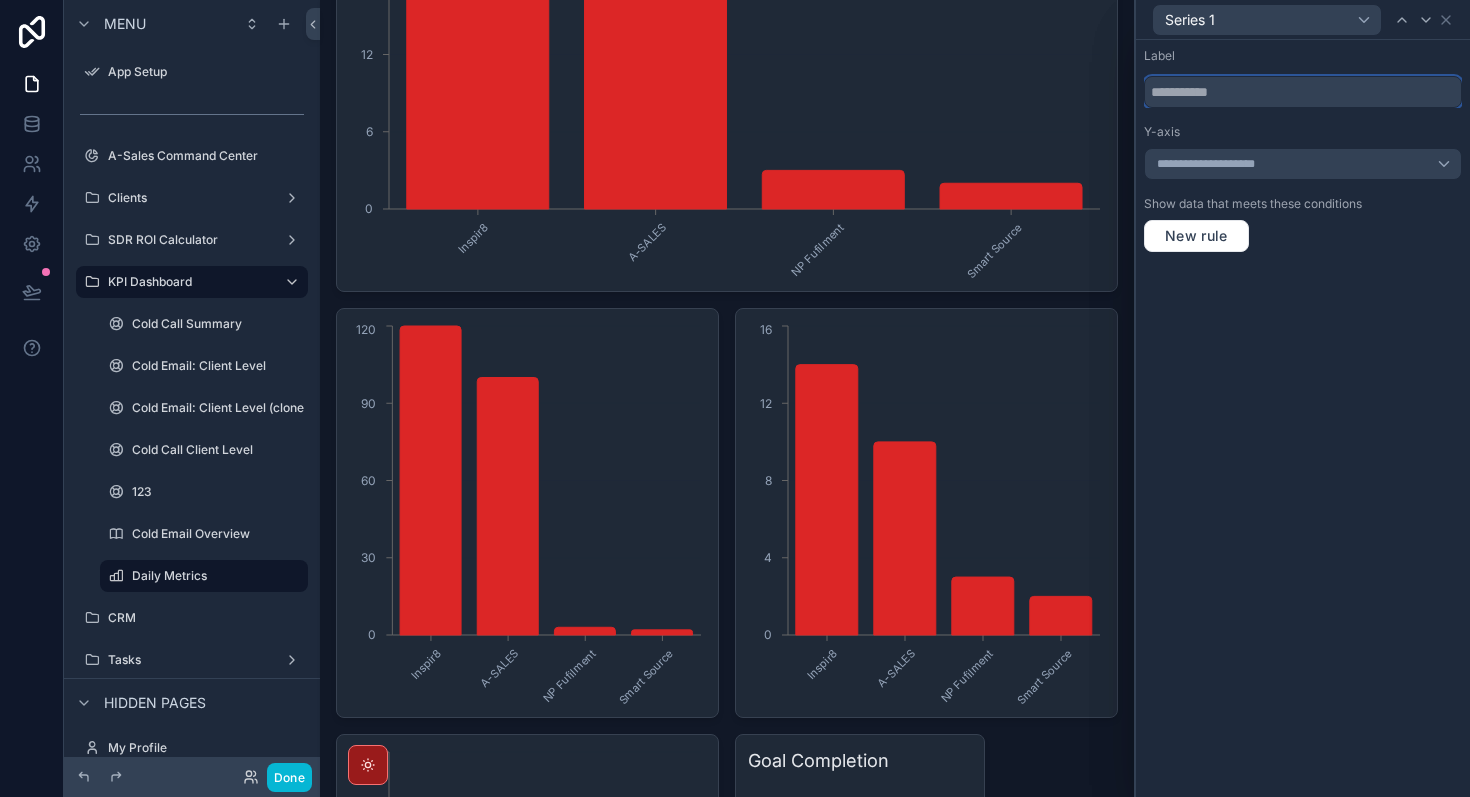 click at bounding box center [1303, 92] 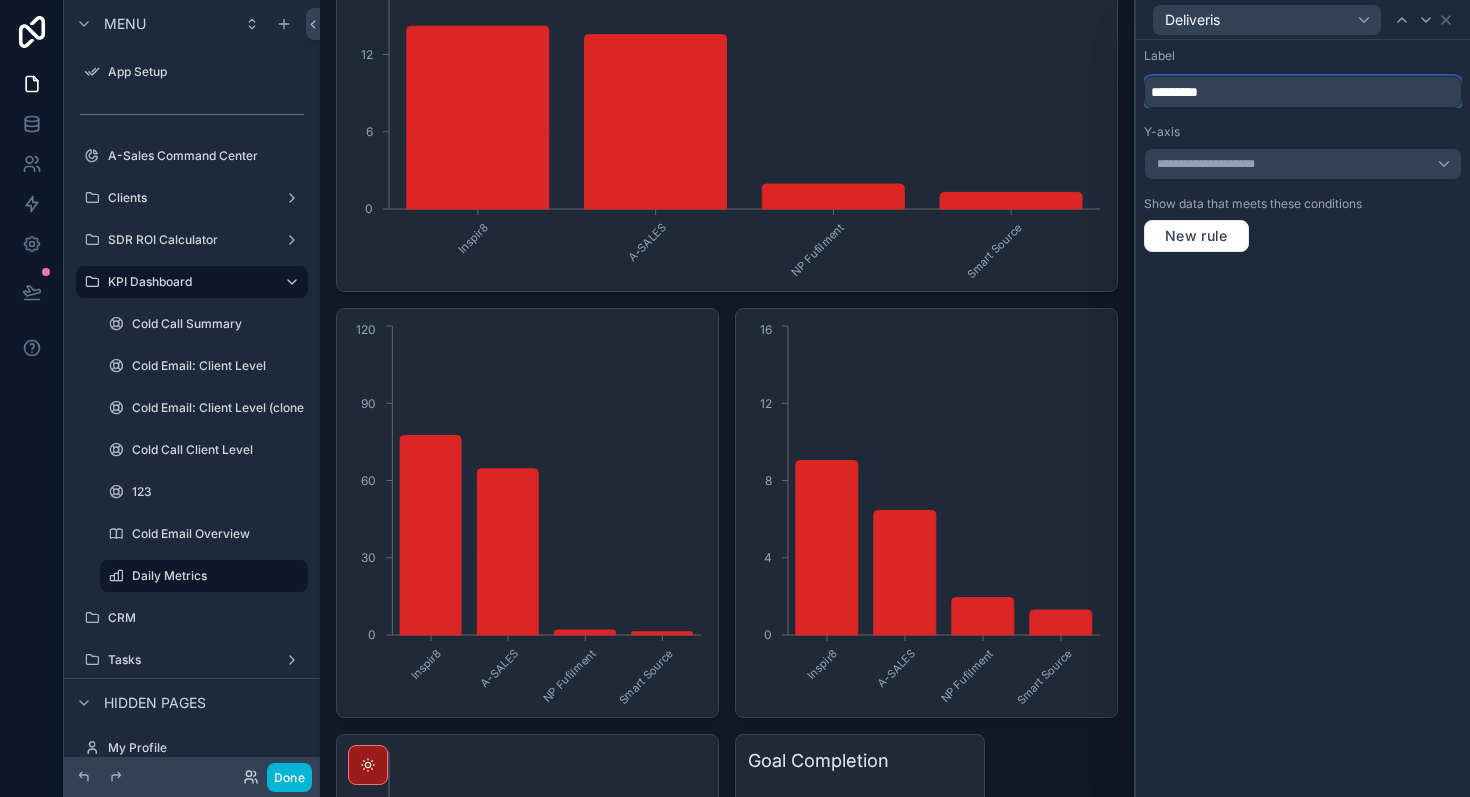type on "*********" 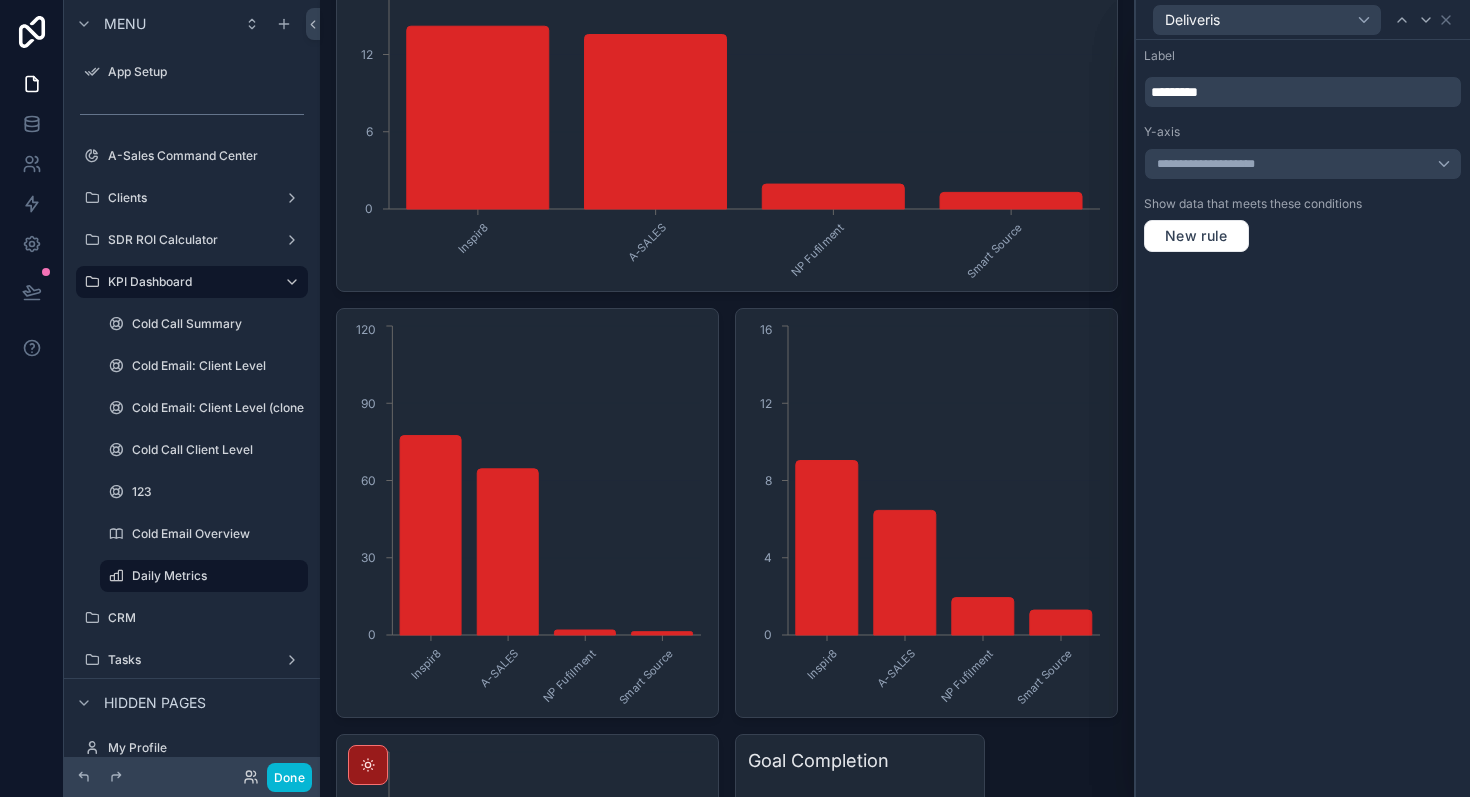 click on "**********" at bounding box center (1303, 418) 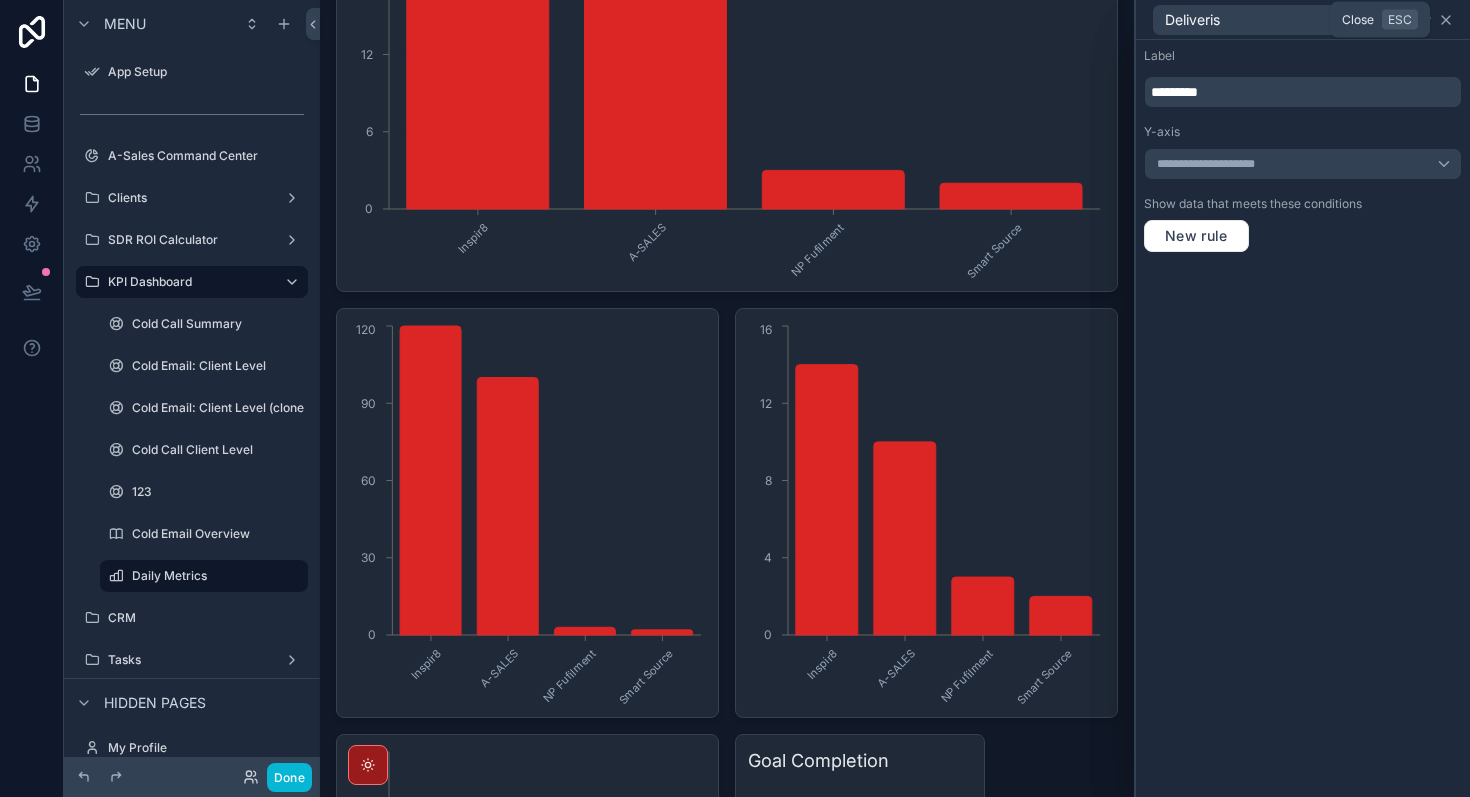 click 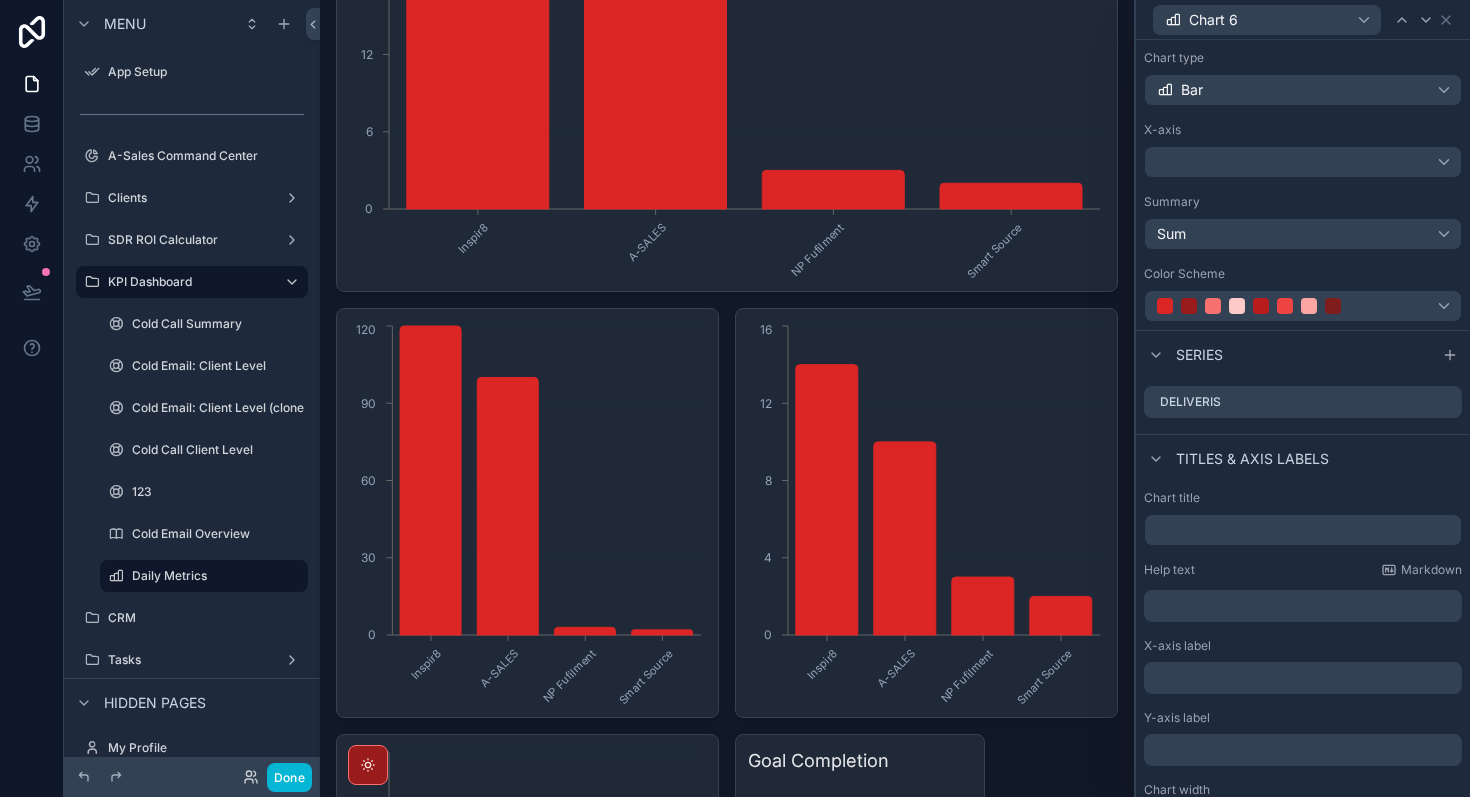 scroll, scrollTop: 144, scrollLeft: 0, axis: vertical 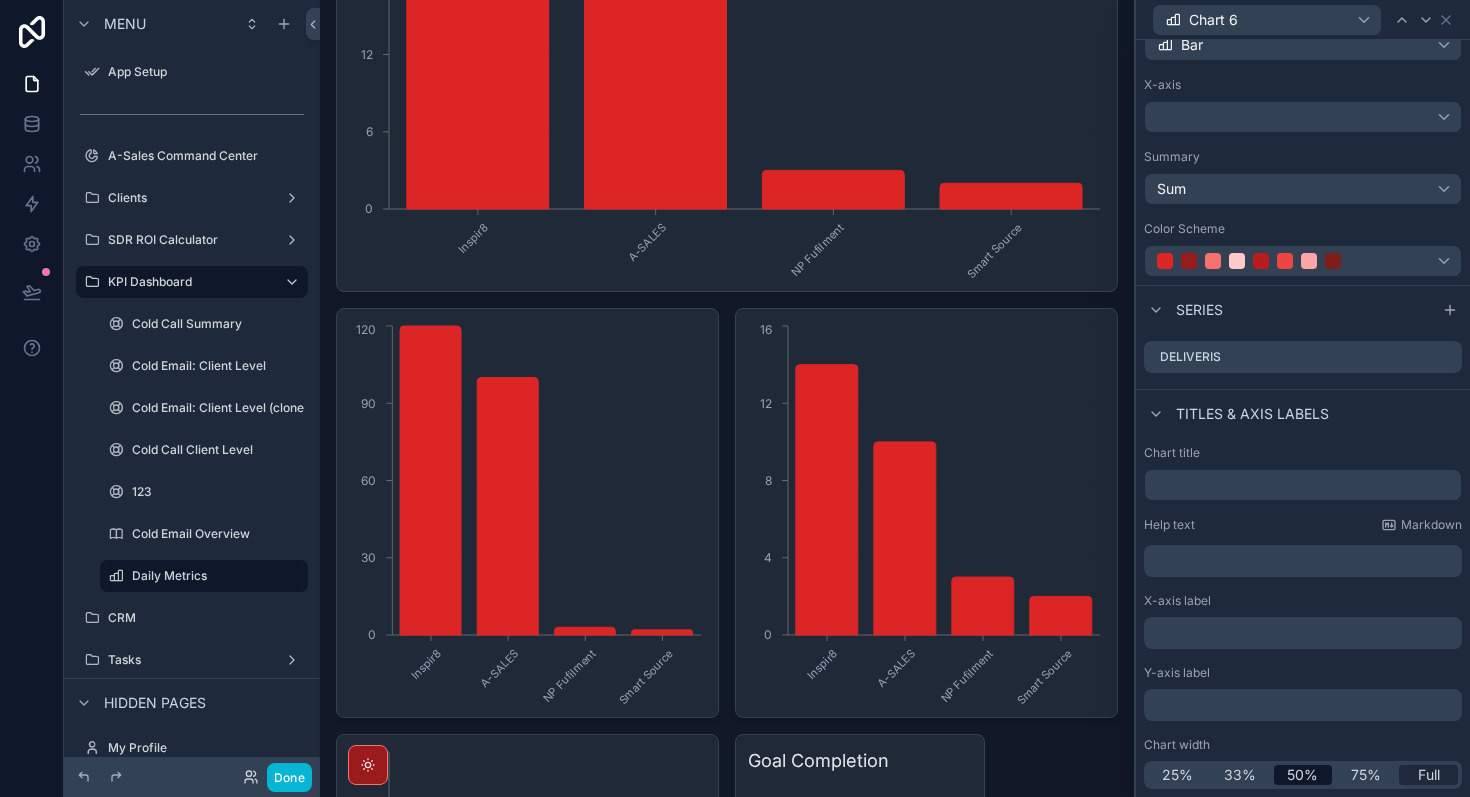 click on "Full" at bounding box center (1428, 775) 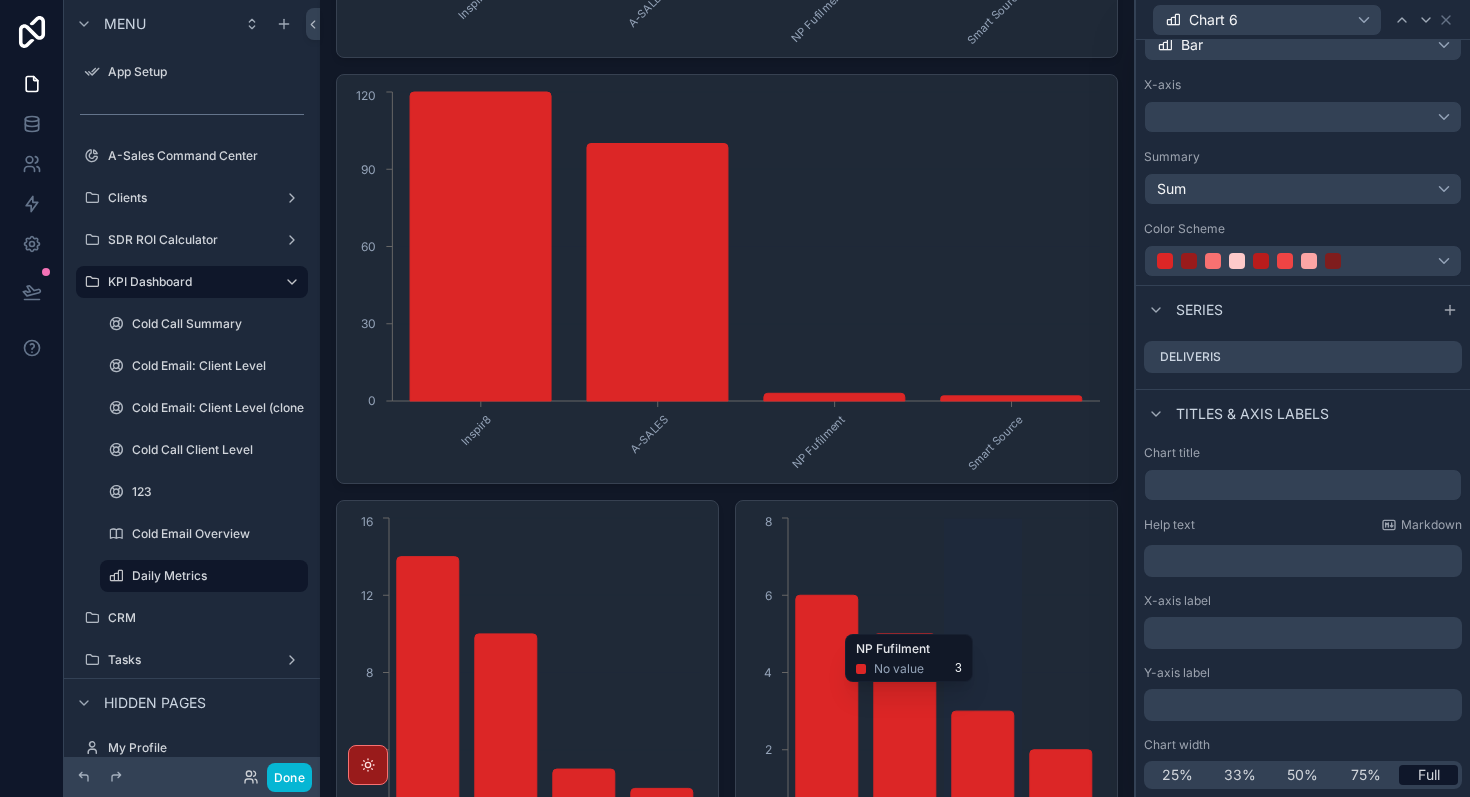 scroll, scrollTop: 703, scrollLeft: 0, axis: vertical 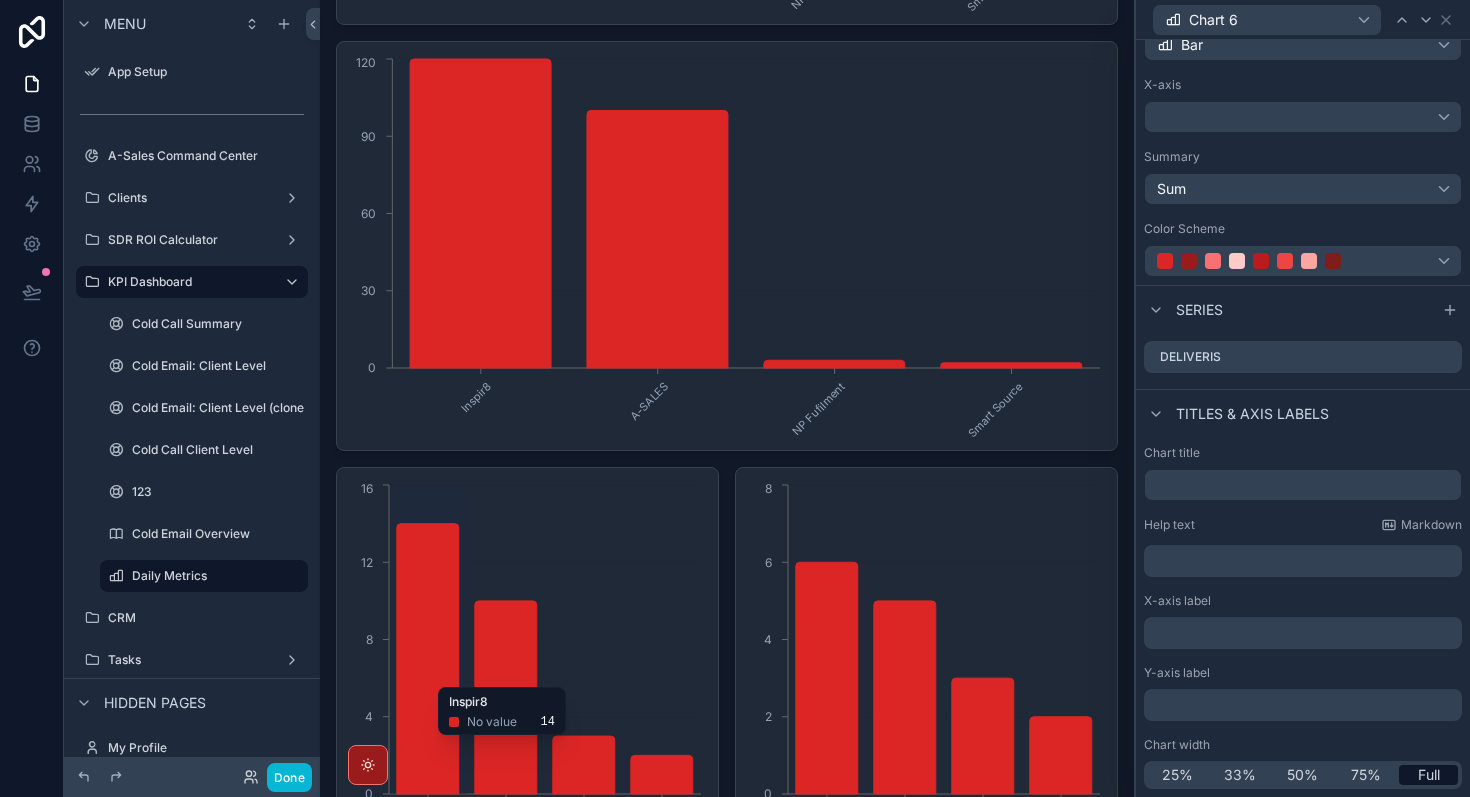 click on "Inspir8 A-SALES NP Fufilment Smart Source 0 4 8 12 16" 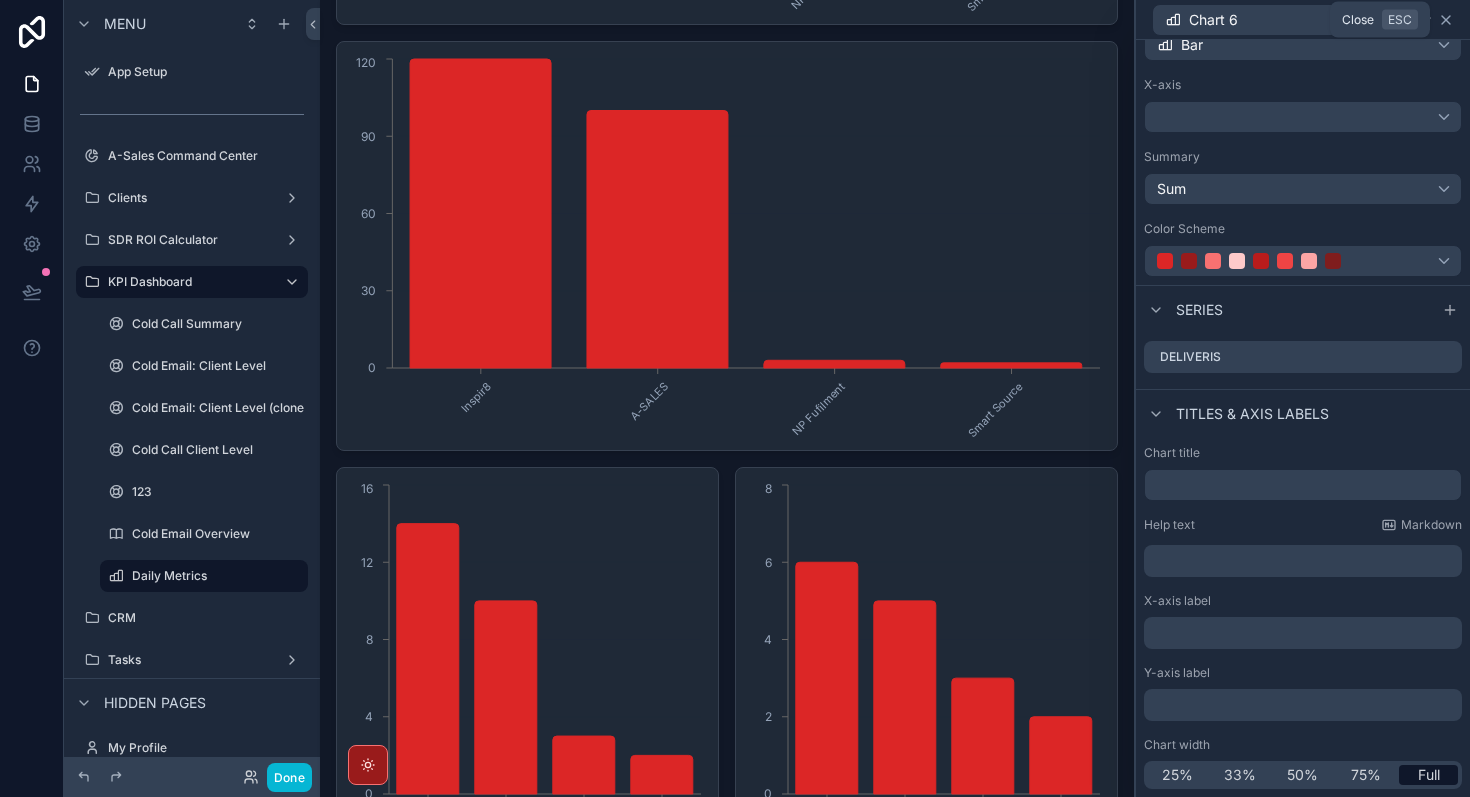 click 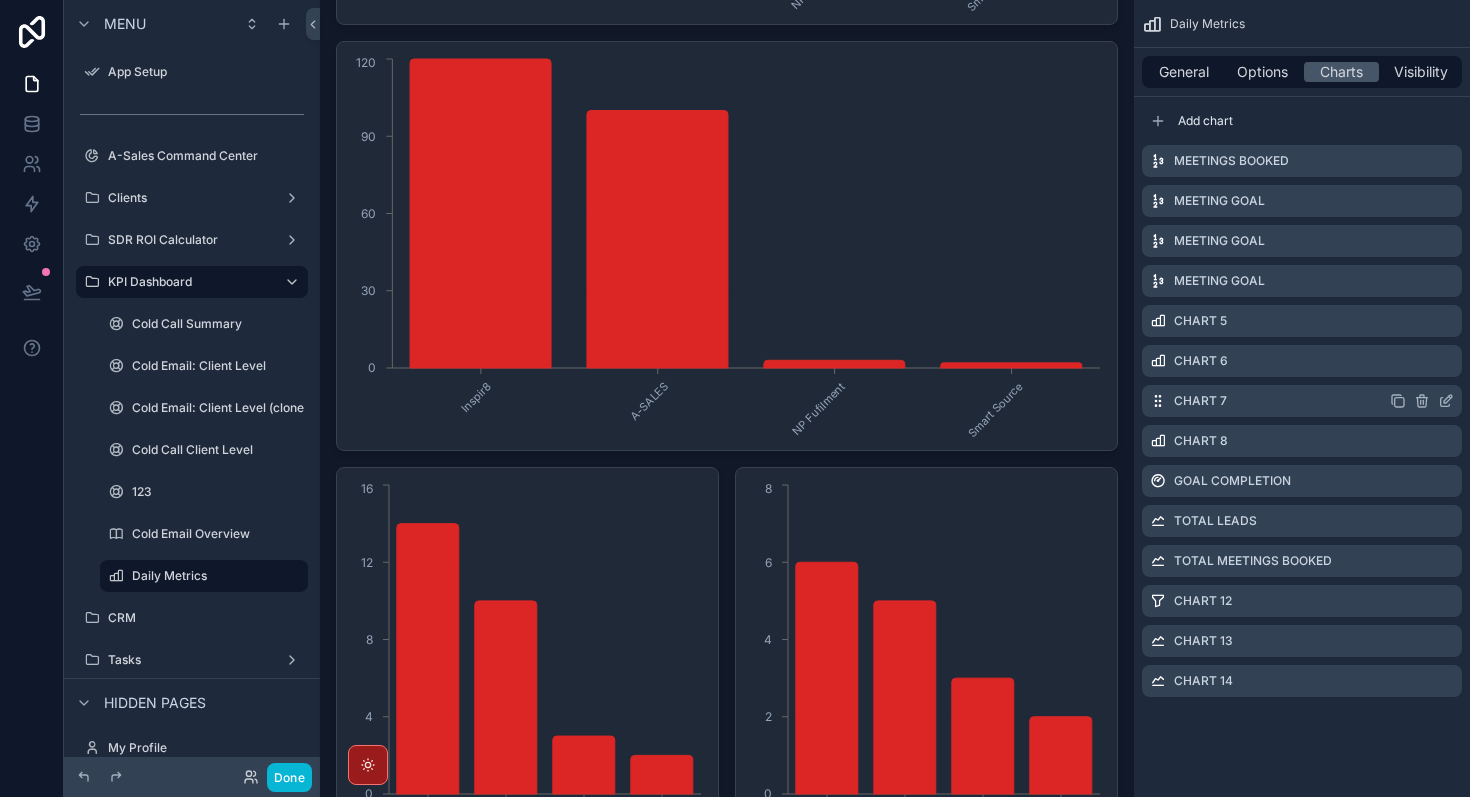 click 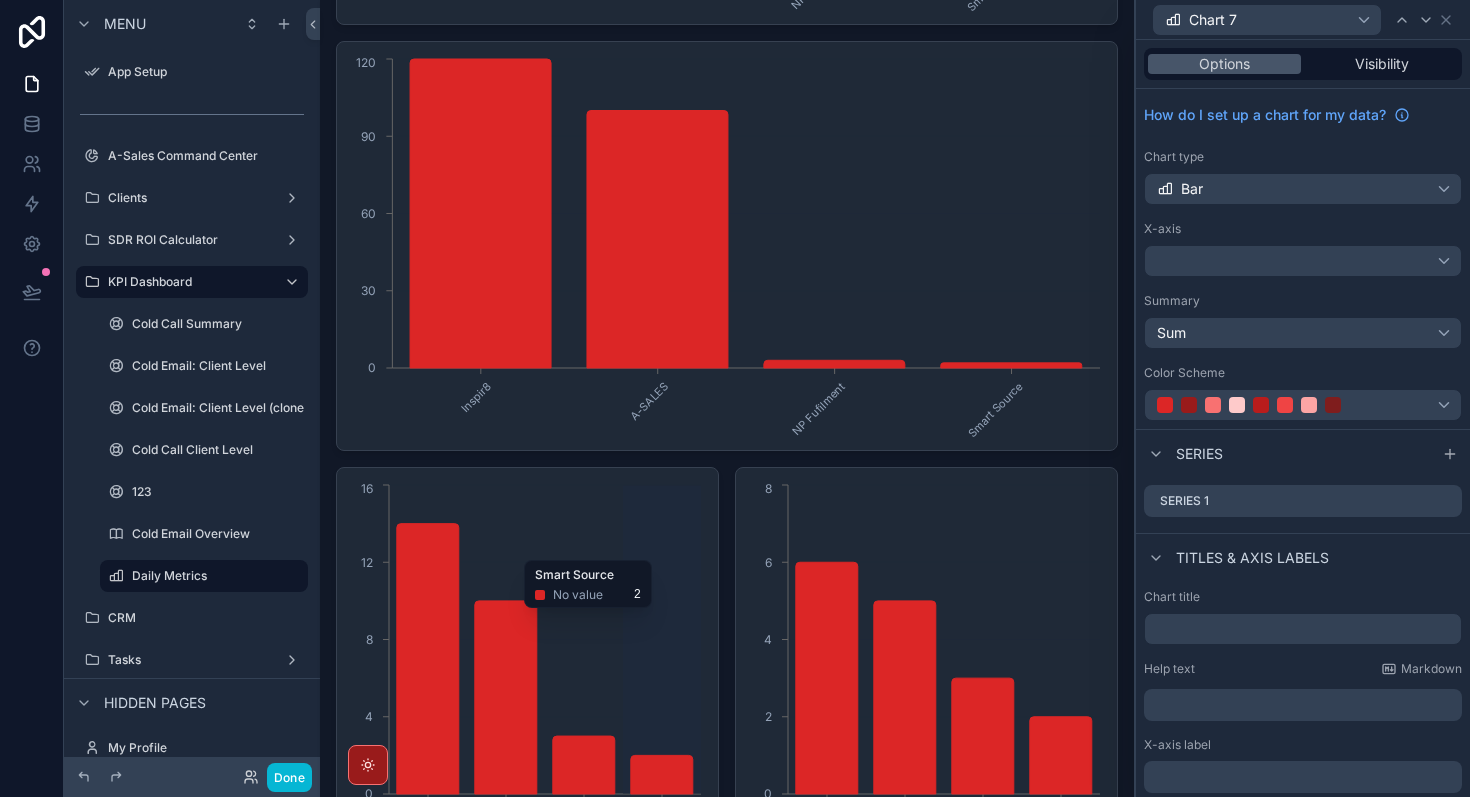 scroll, scrollTop: 776, scrollLeft: 0, axis: vertical 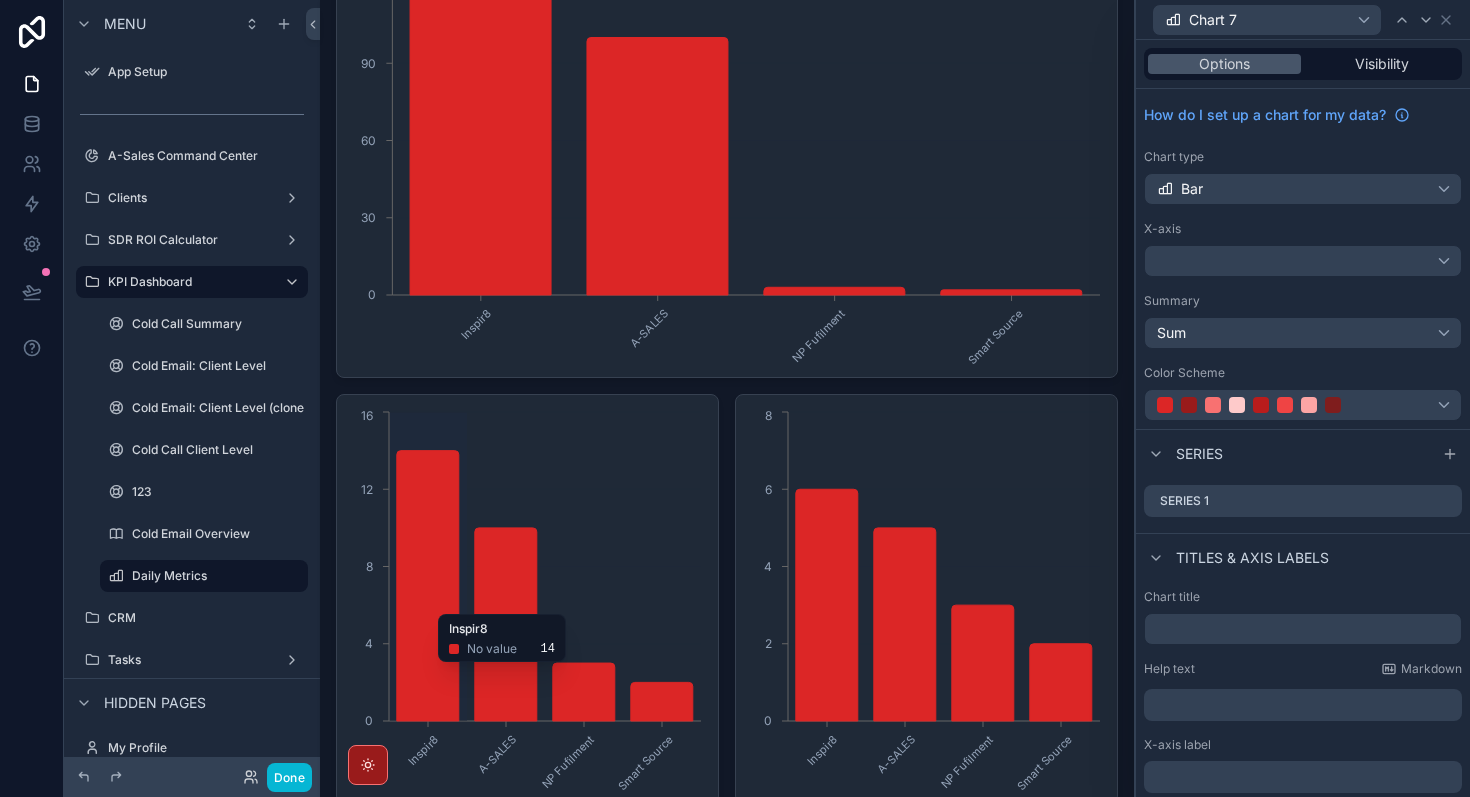 click on "Inspir8 A-SALES NP Fufilment Smart Source 0 4 8 12 16" 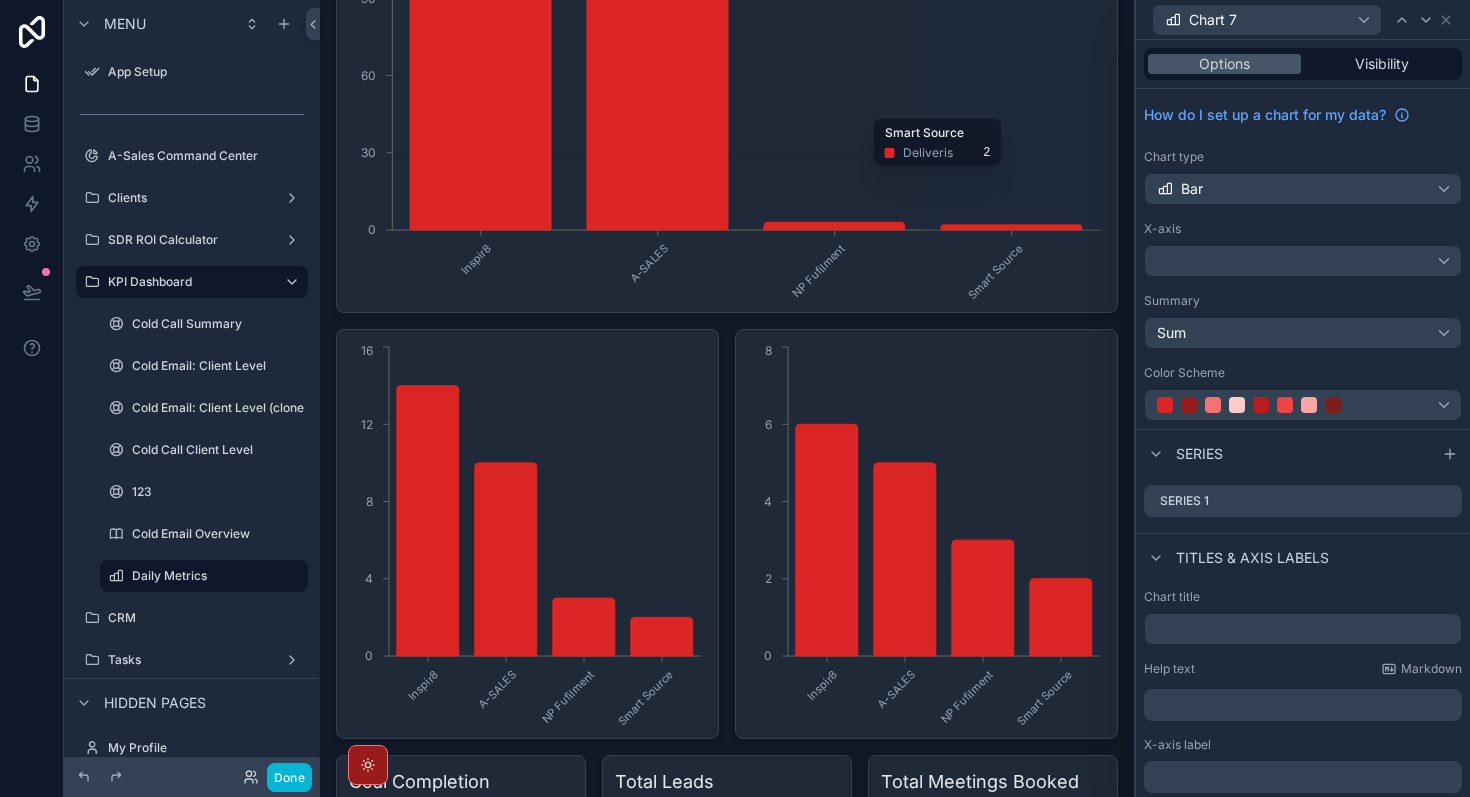 scroll, scrollTop: 874, scrollLeft: 0, axis: vertical 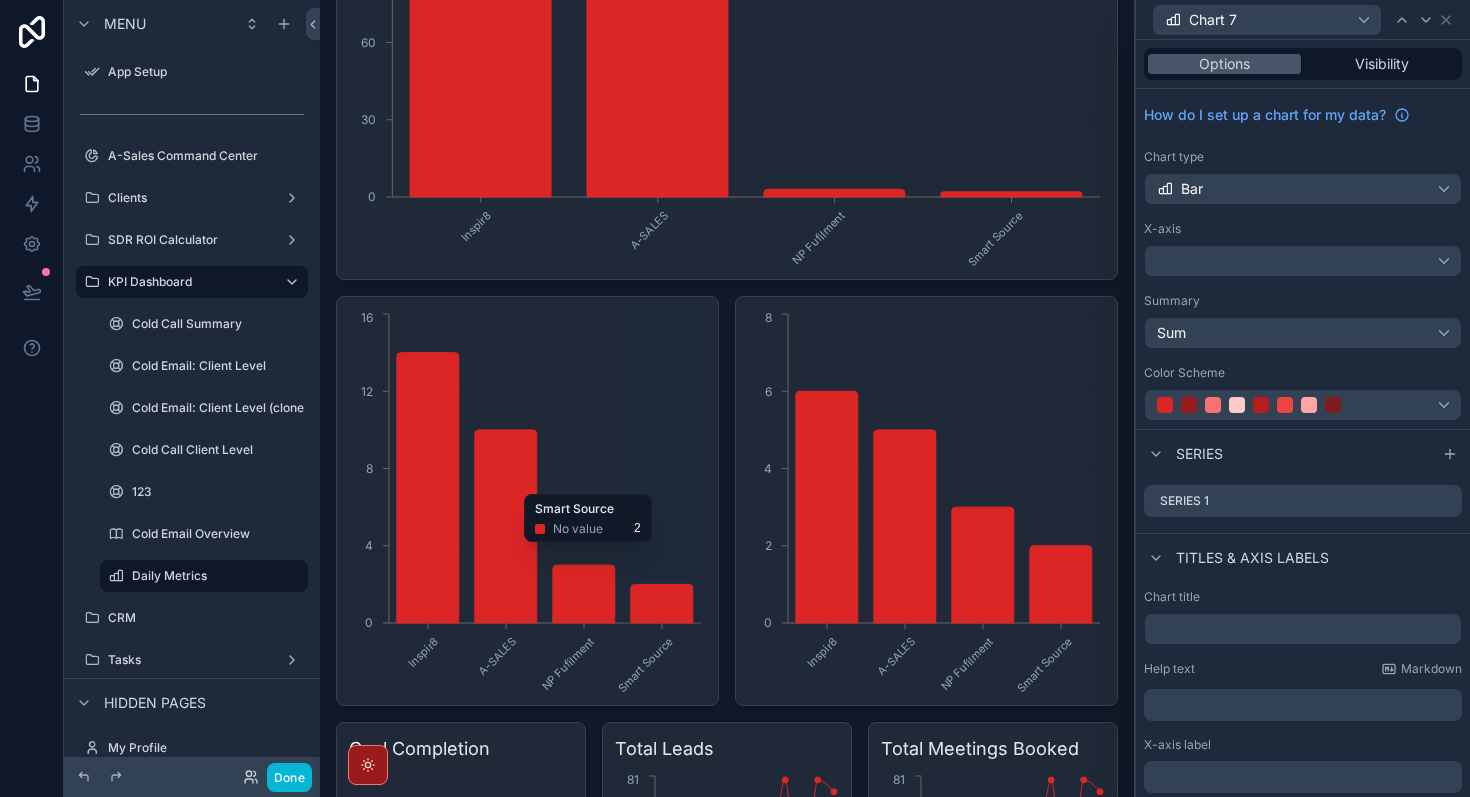 click on "Inspir8 A-SALES NP Fufilment Smart Source 0 4 8 12 16" 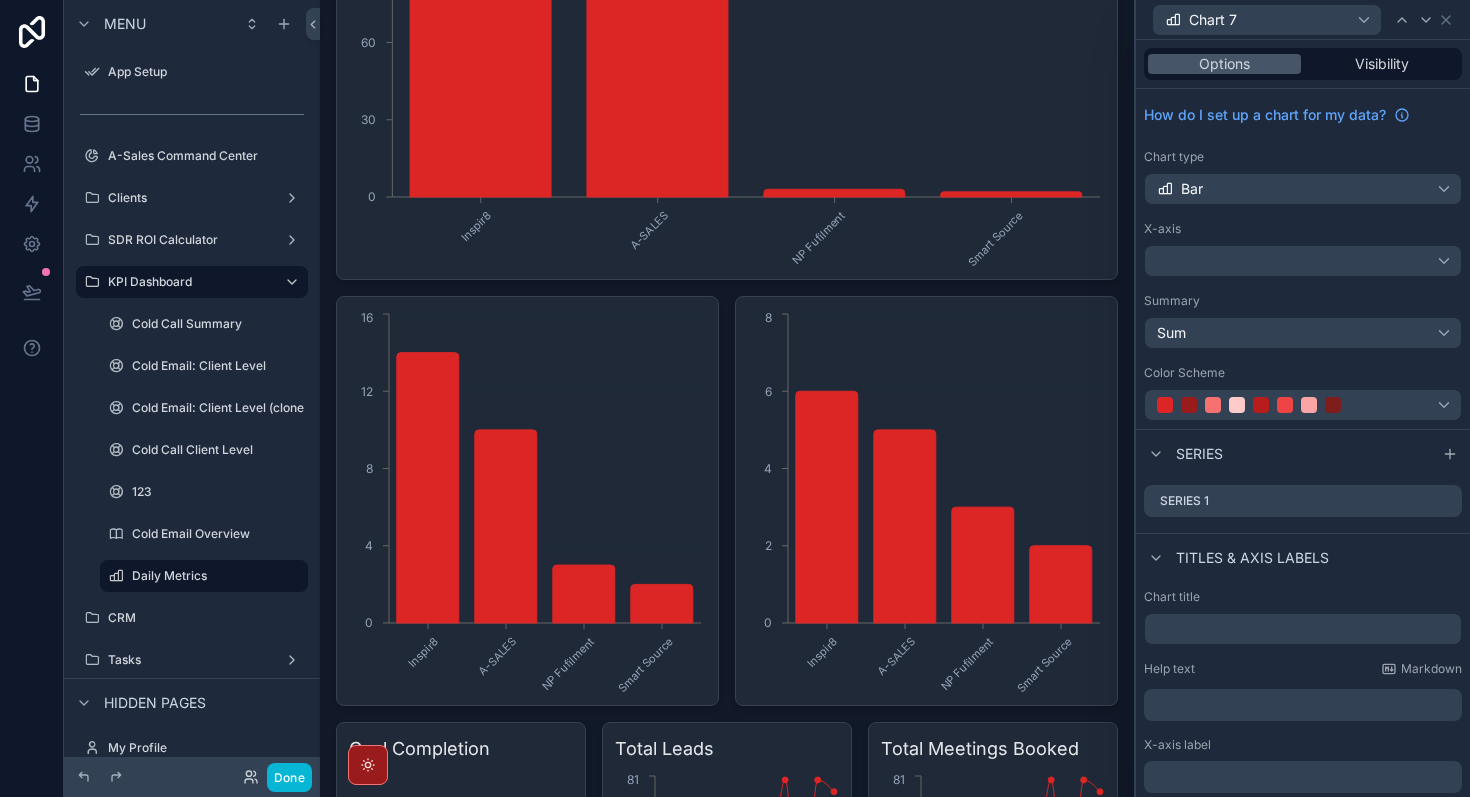 scroll, scrollTop: 144, scrollLeft: 0, axis: vertical 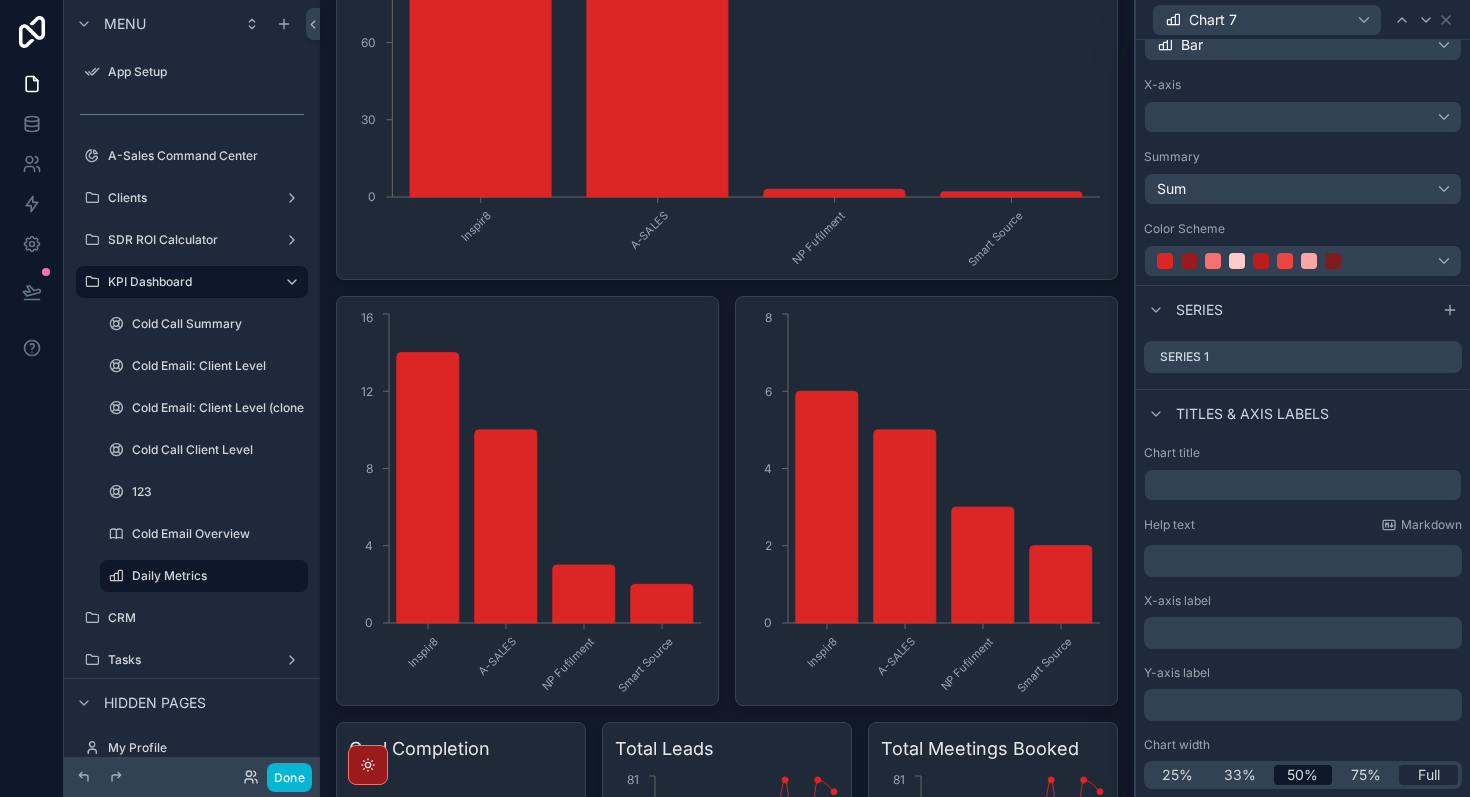 click on "Full" at bounding box center (1428, 775) 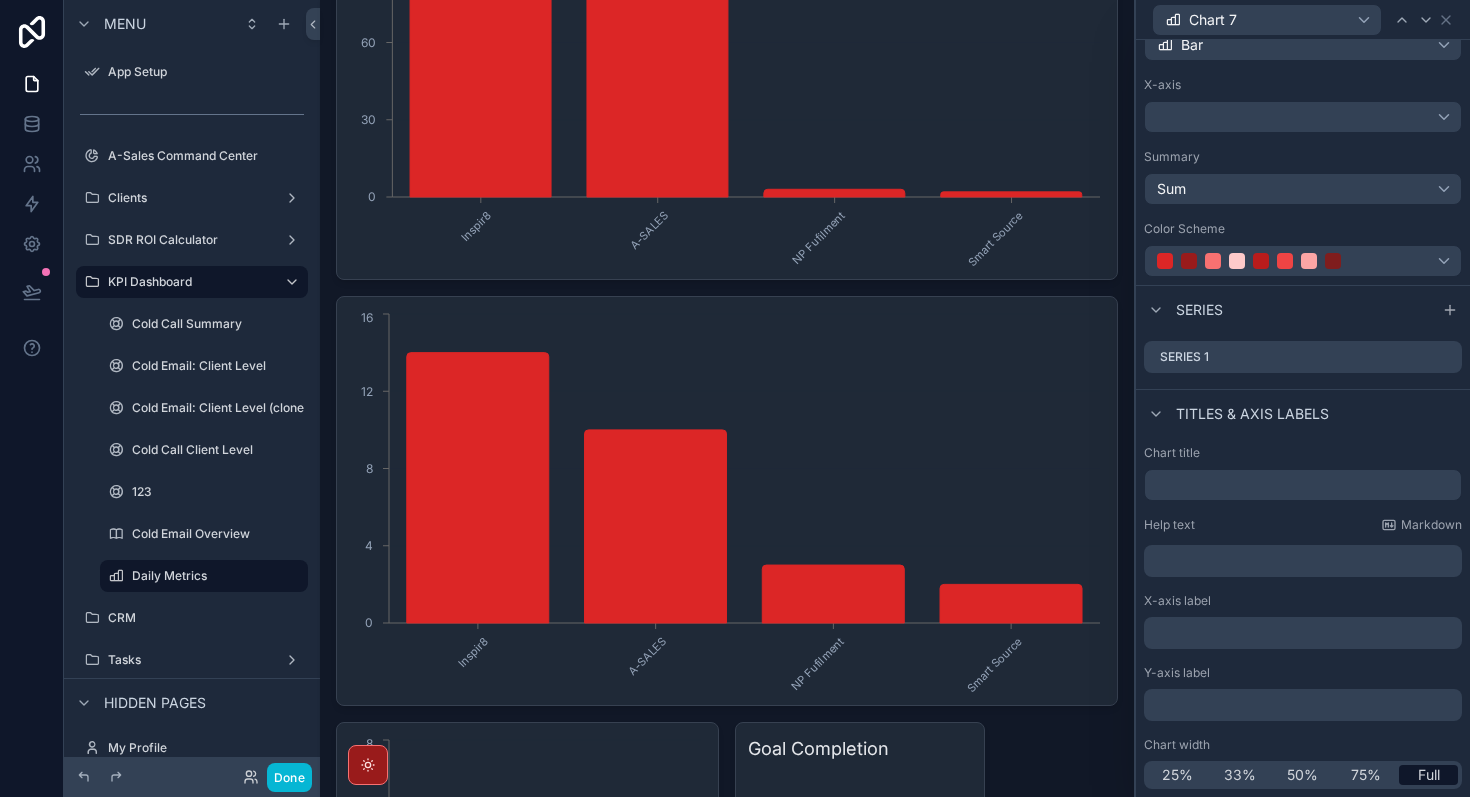 scroll, scrollTop: 0, scrollLeft: 0, axis: both 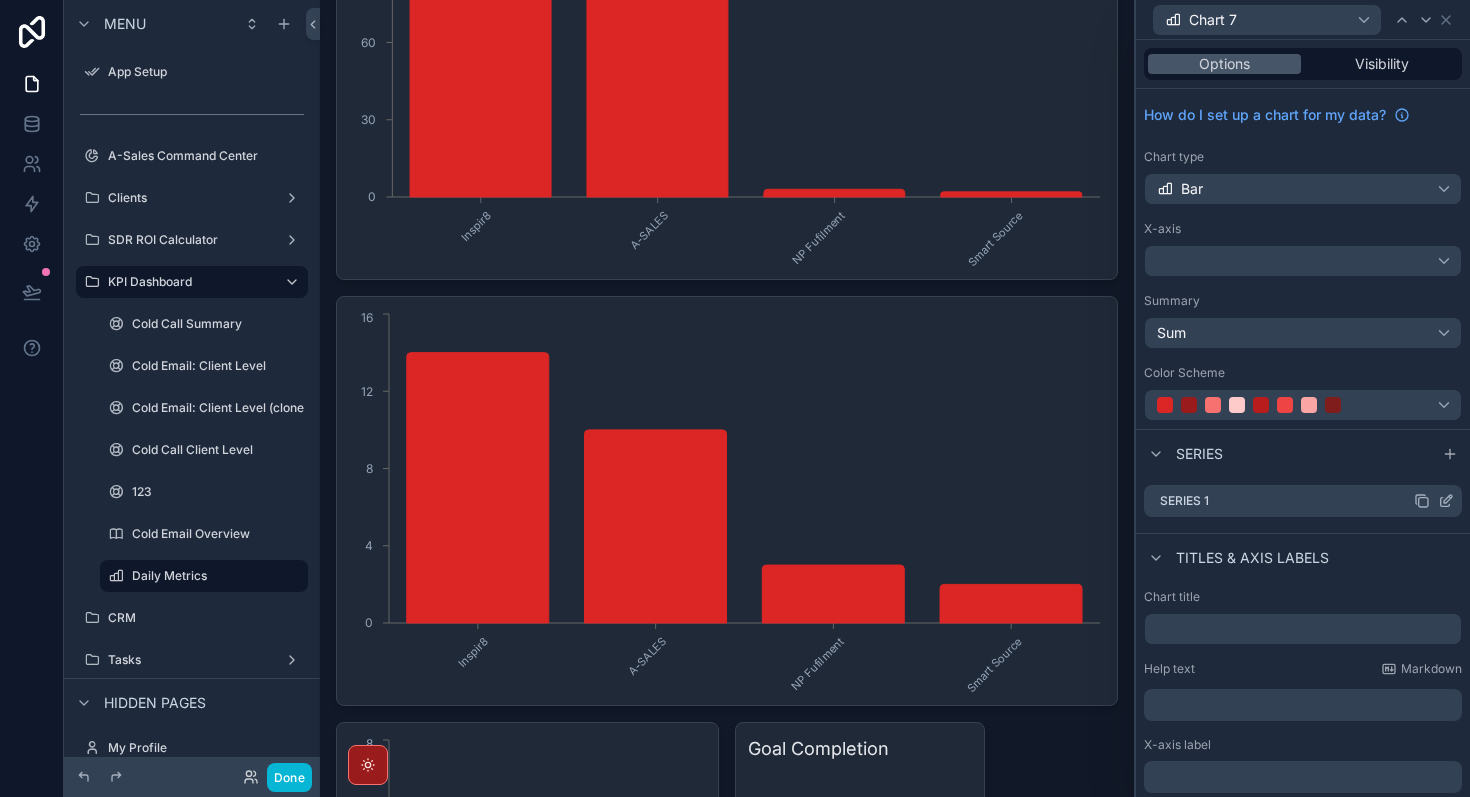 click 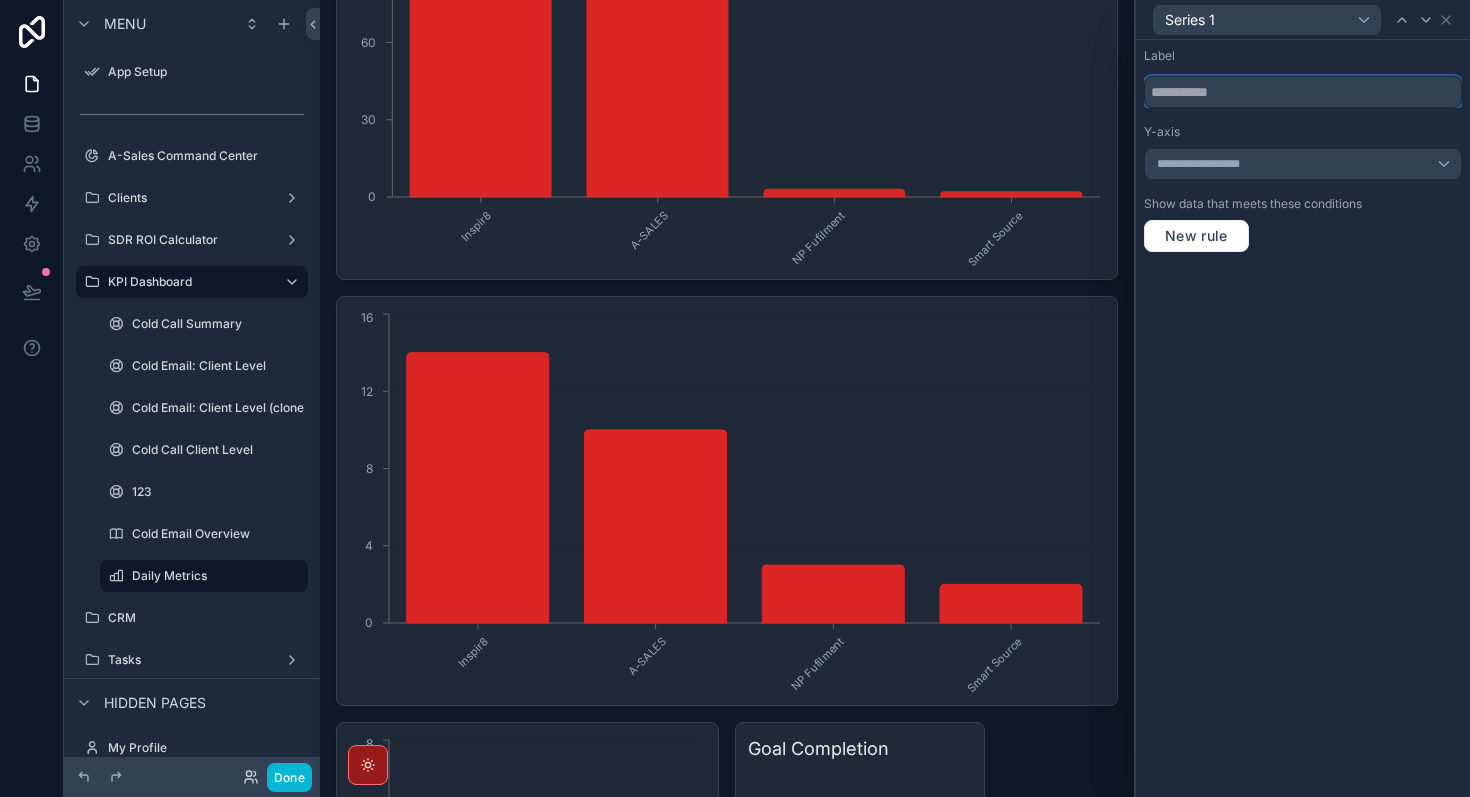 click at bounding box center (1303, 92) 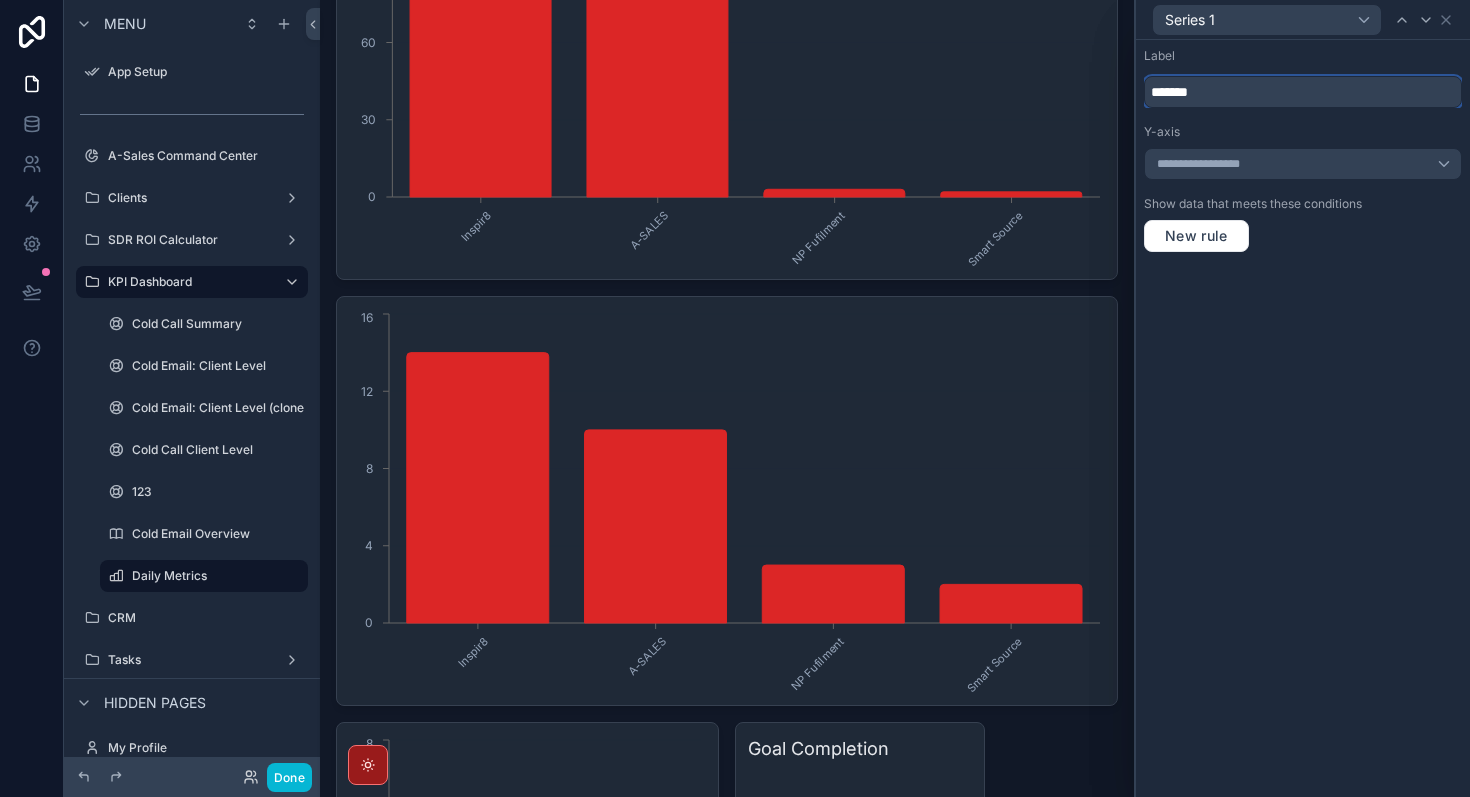 type on "*******" 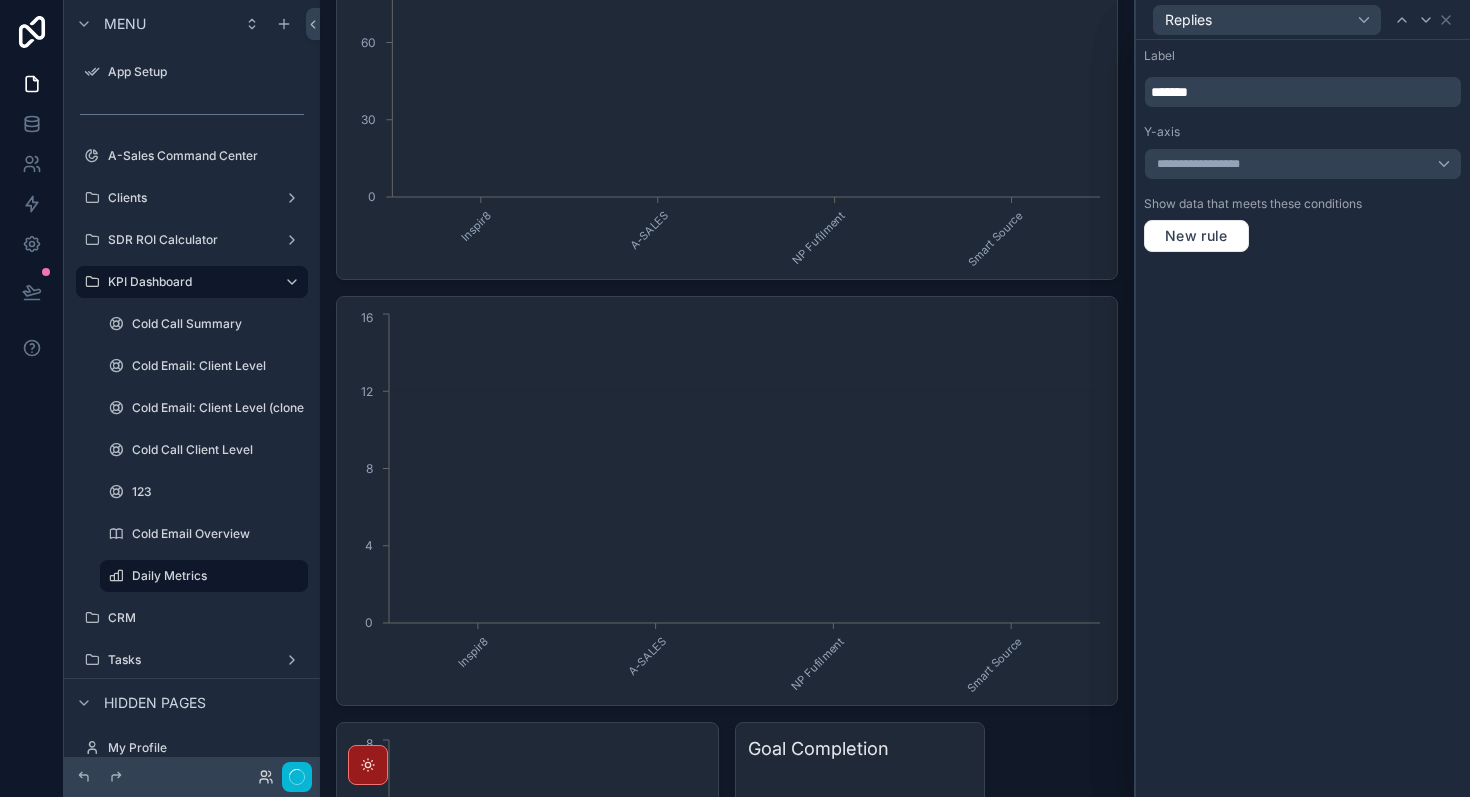 click on "**********" at bounding box center (1303, 418) 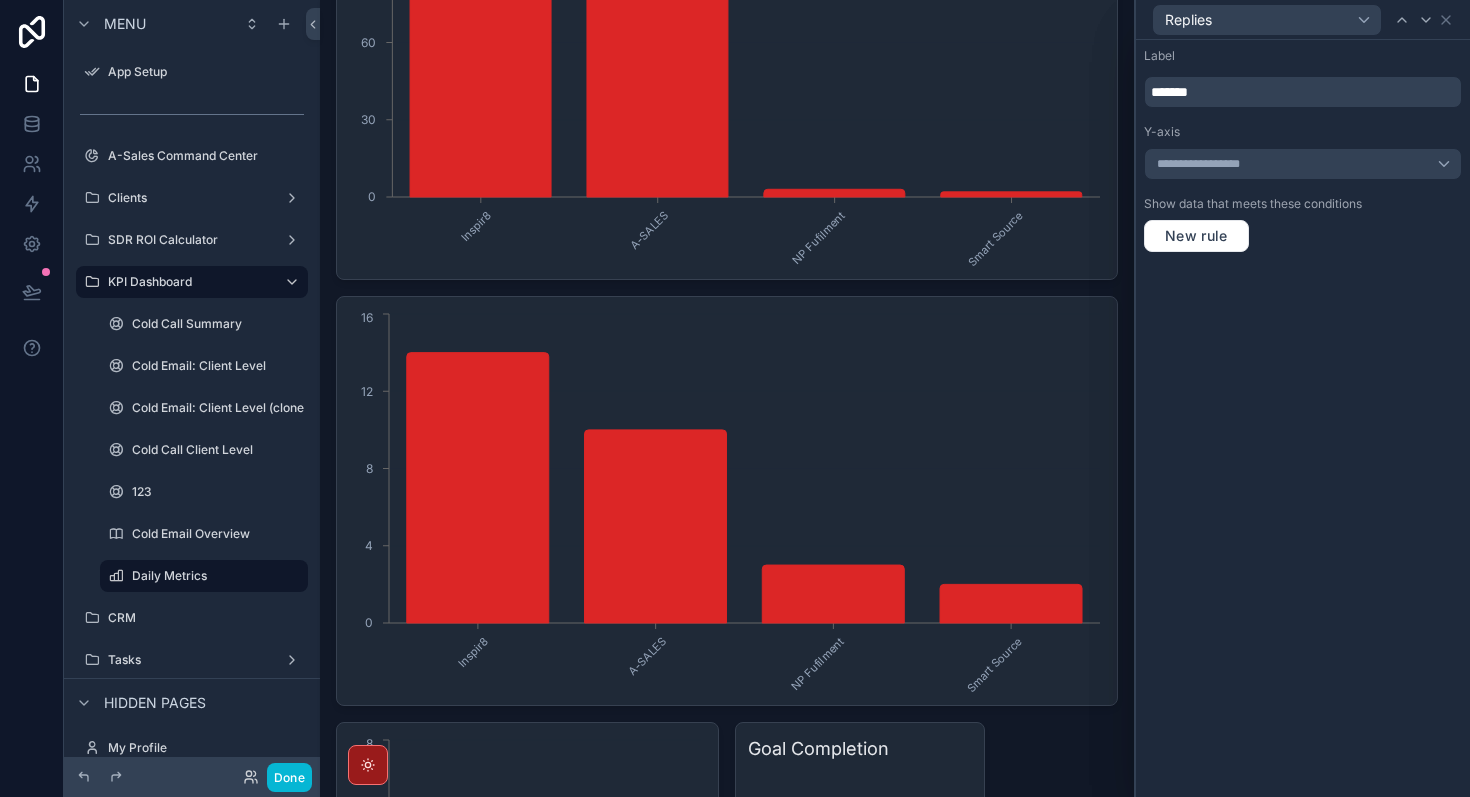 click on "Replies" at bounding box center [1303, 19] 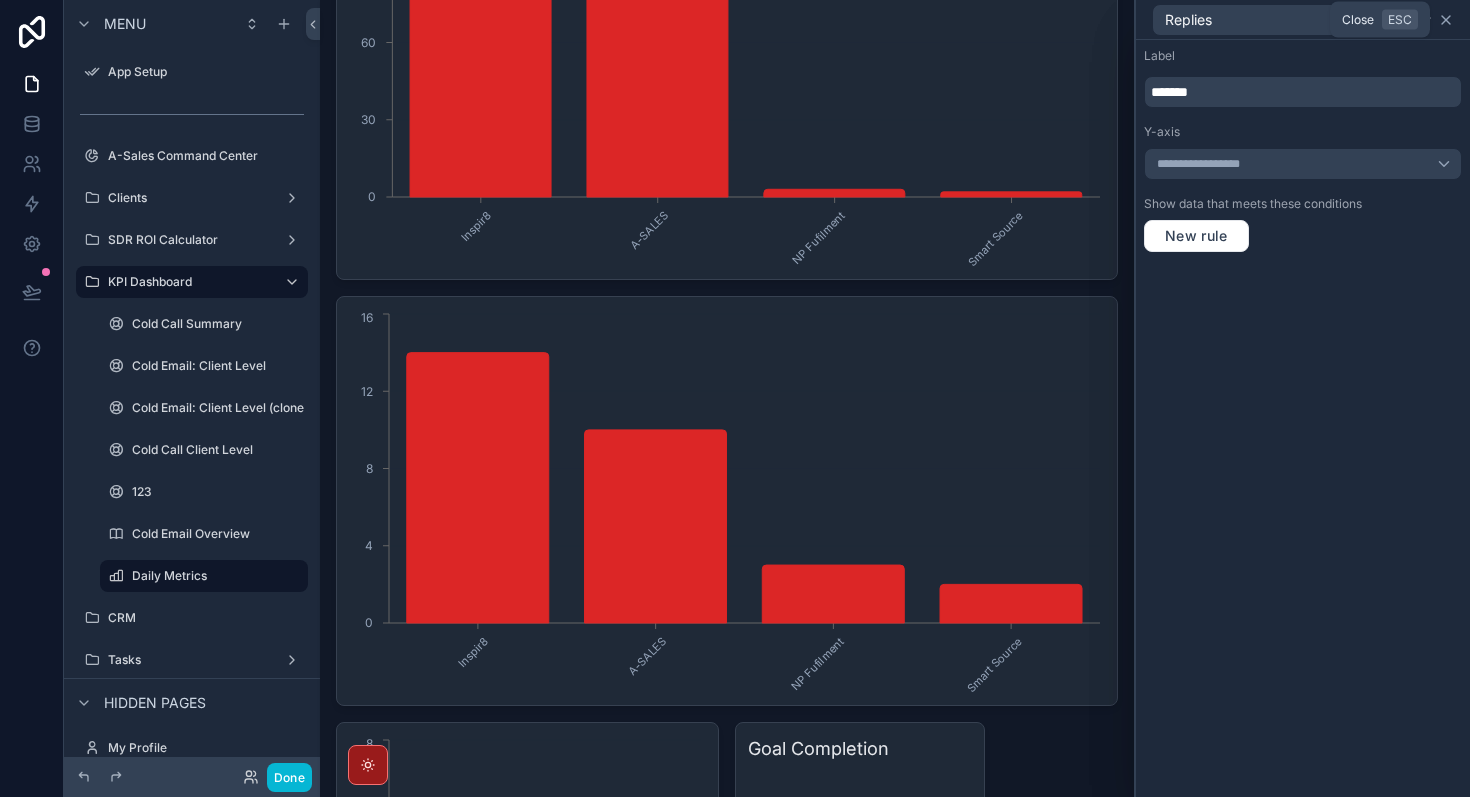 click 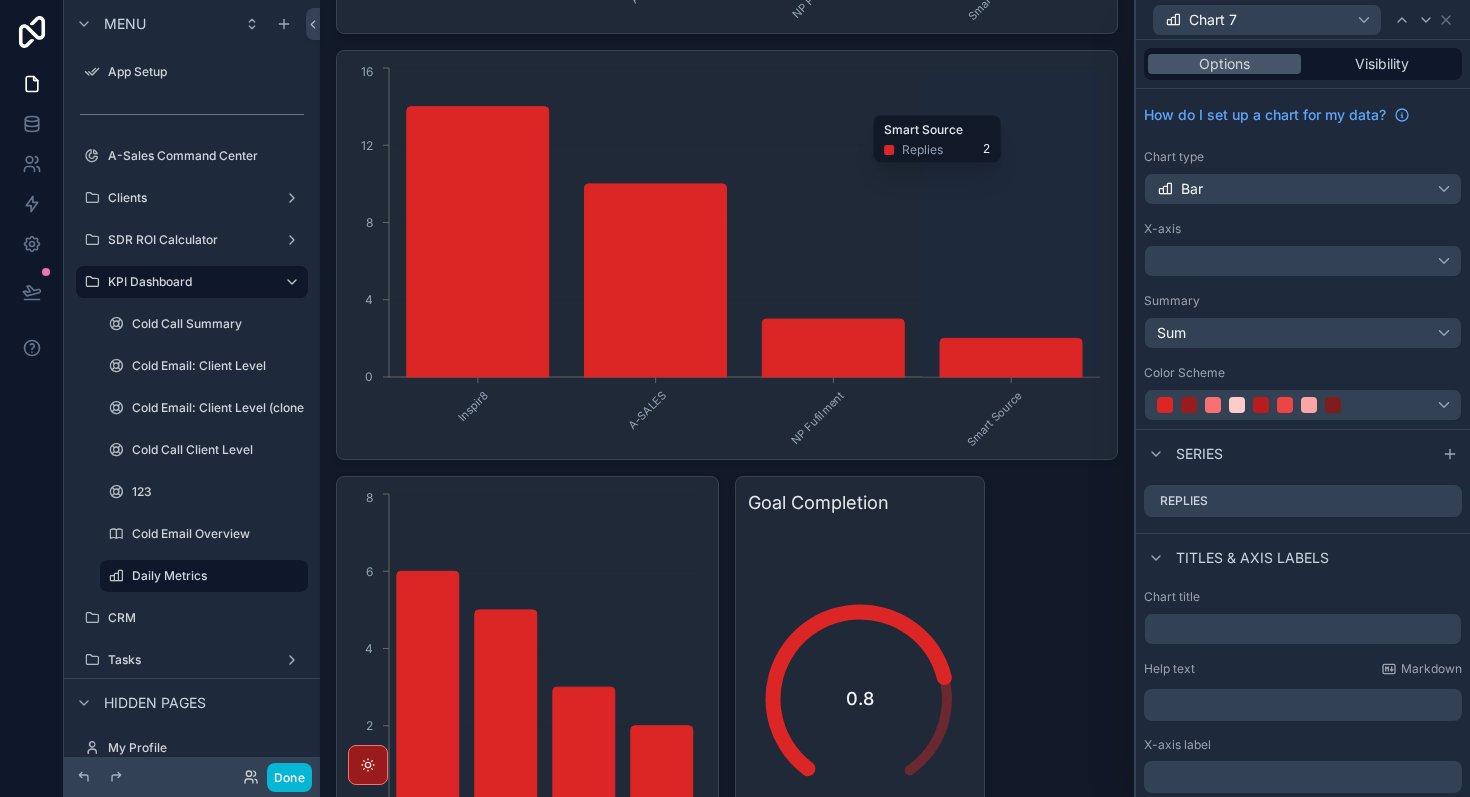 scroll, scrollTop: 1214, scrollLeft: 0, axis: vertical 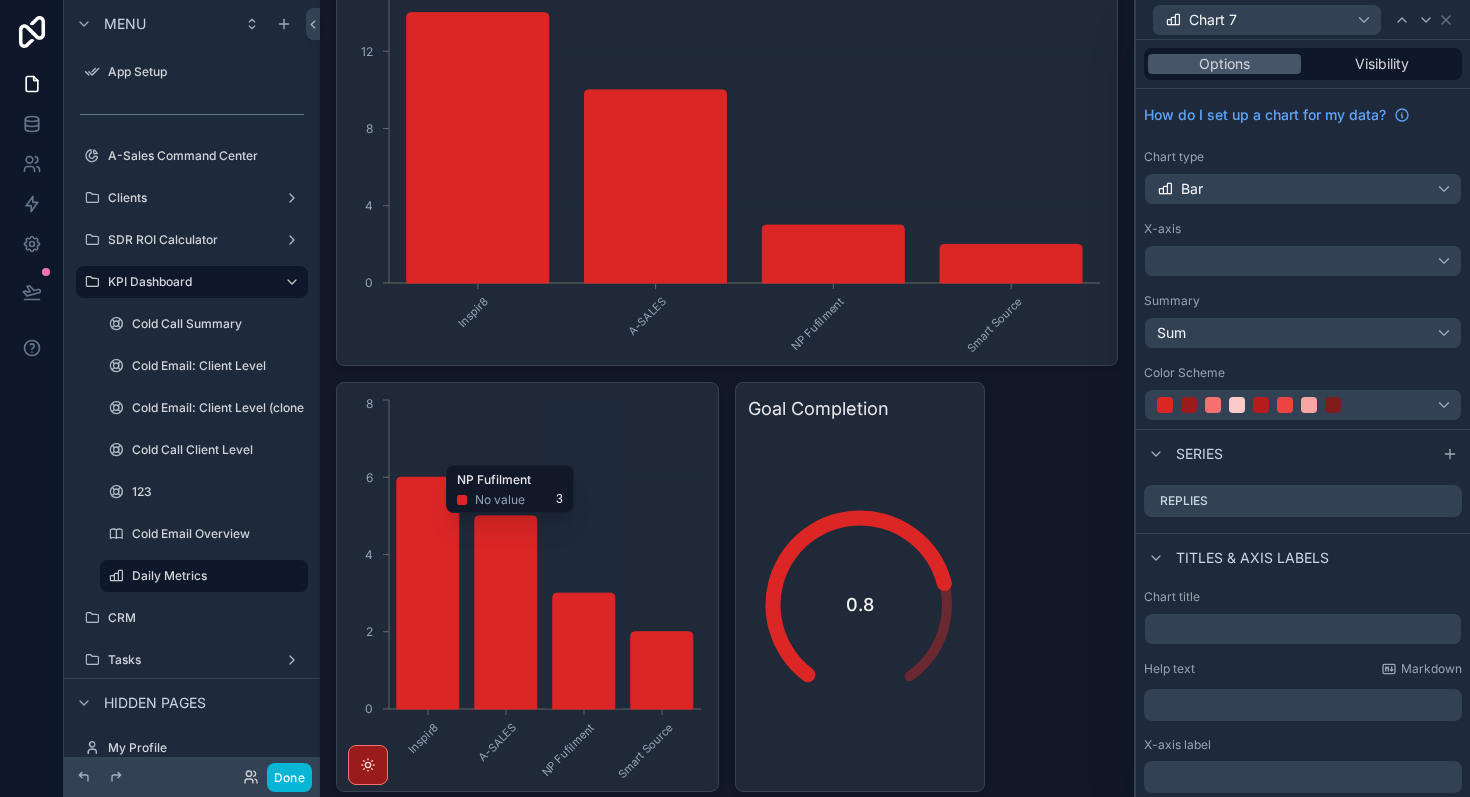 click on "Inspir8 A-SALES NP Fufilment Smart Source 0 2 4 6 8" 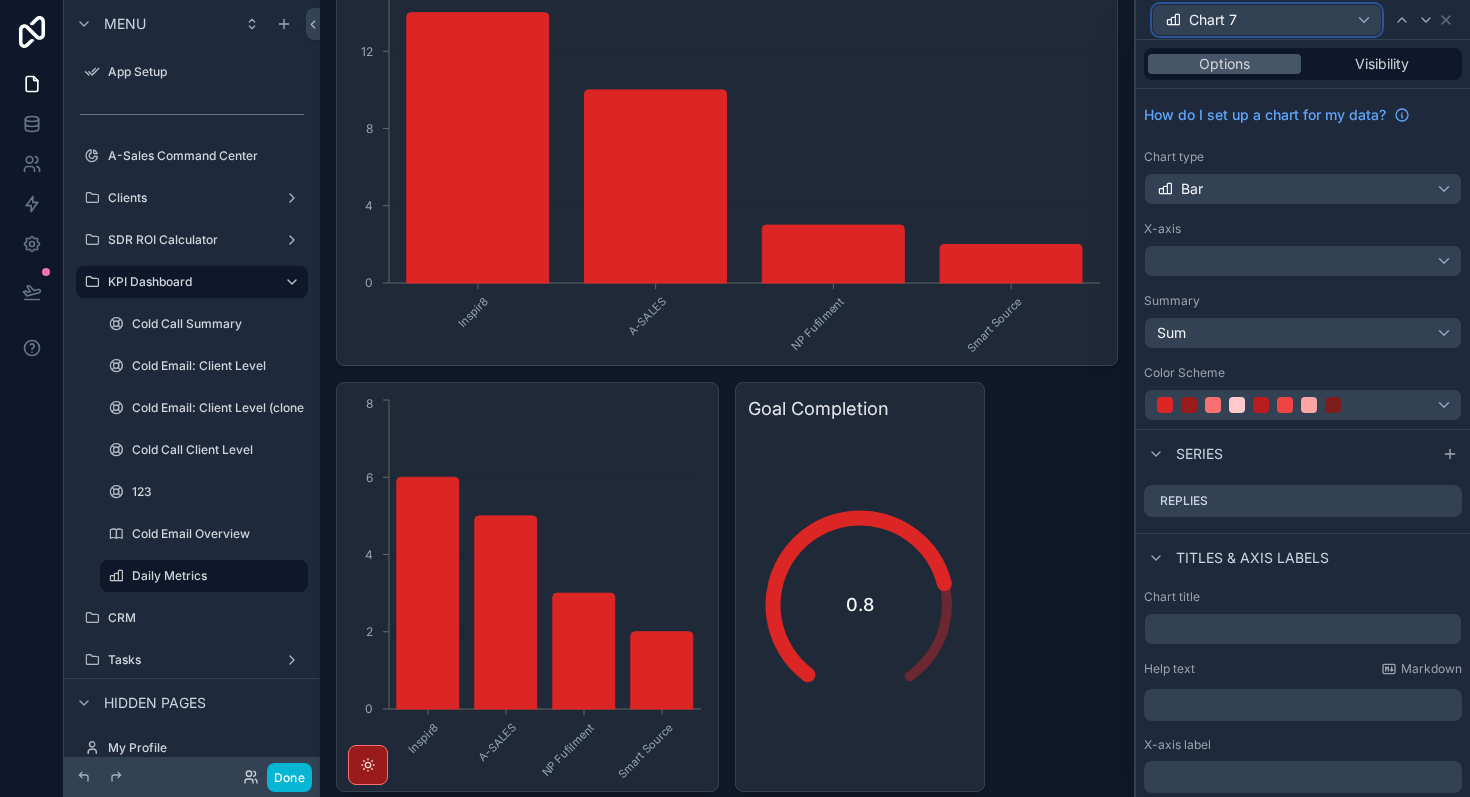 click on "Chart 7" at bounding box center (1267, 20) 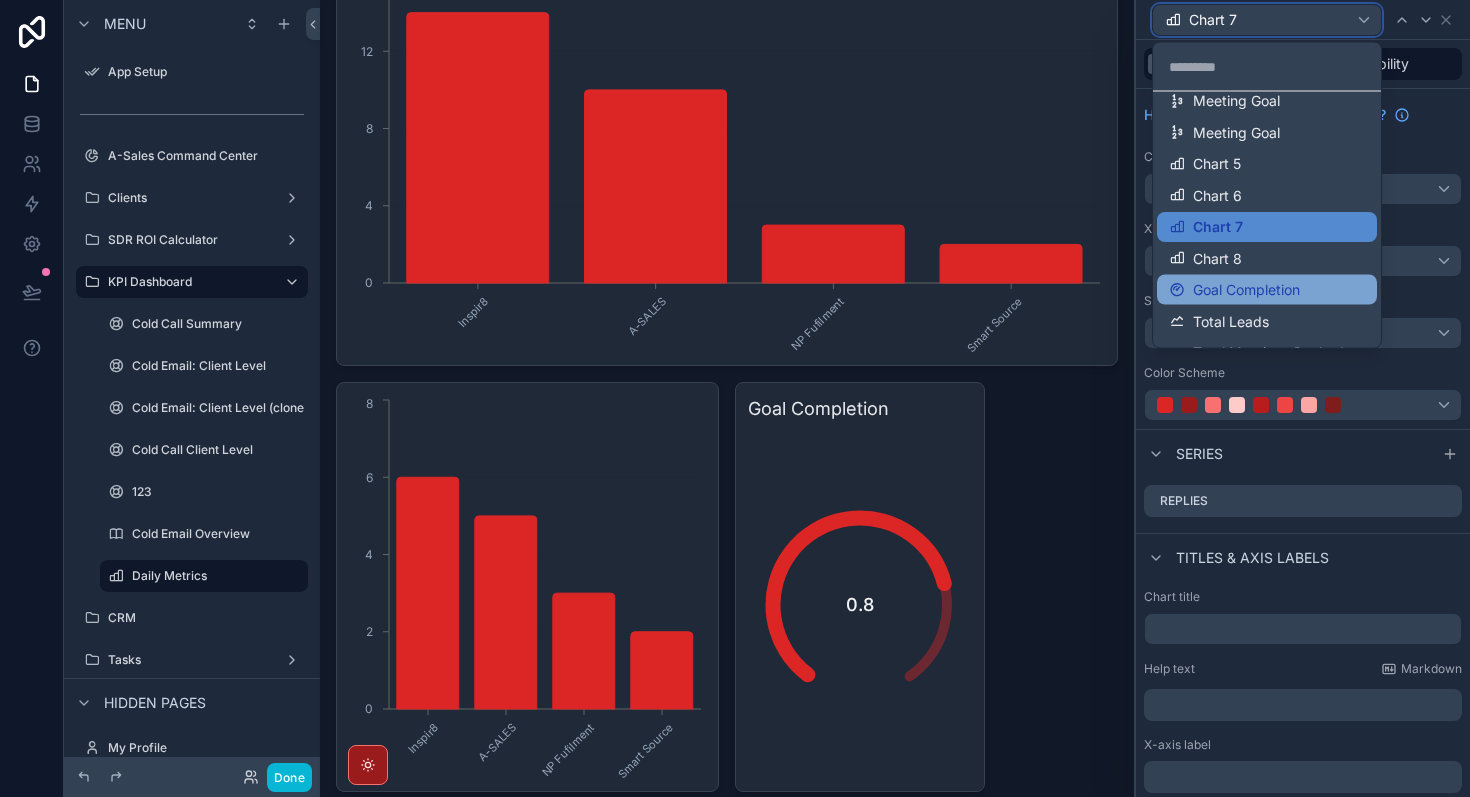 scroll, scrollTop: 93, scrollLeft: 0, axis: vertical 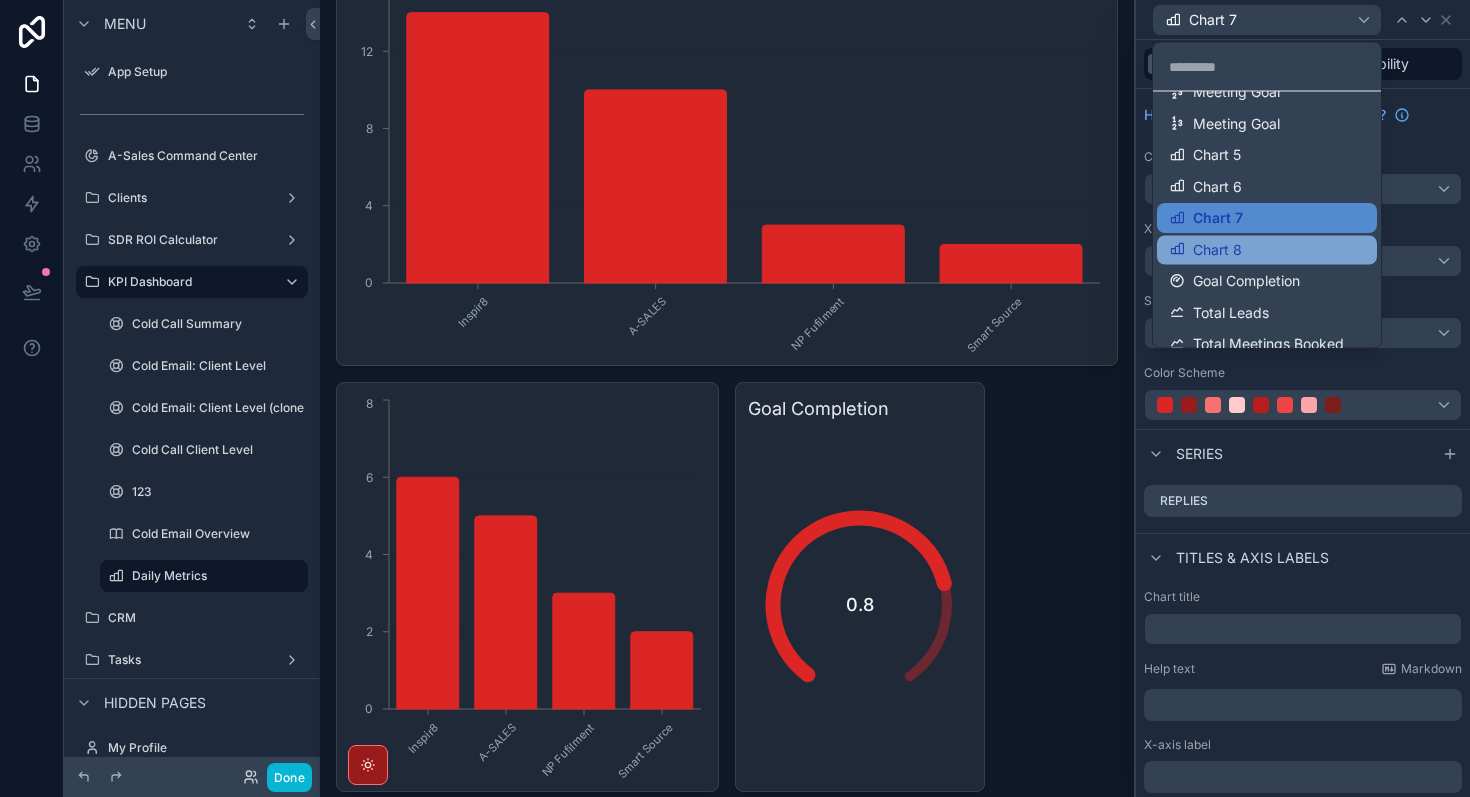 click on "Chart 8" at bounding box center (1267, 250) 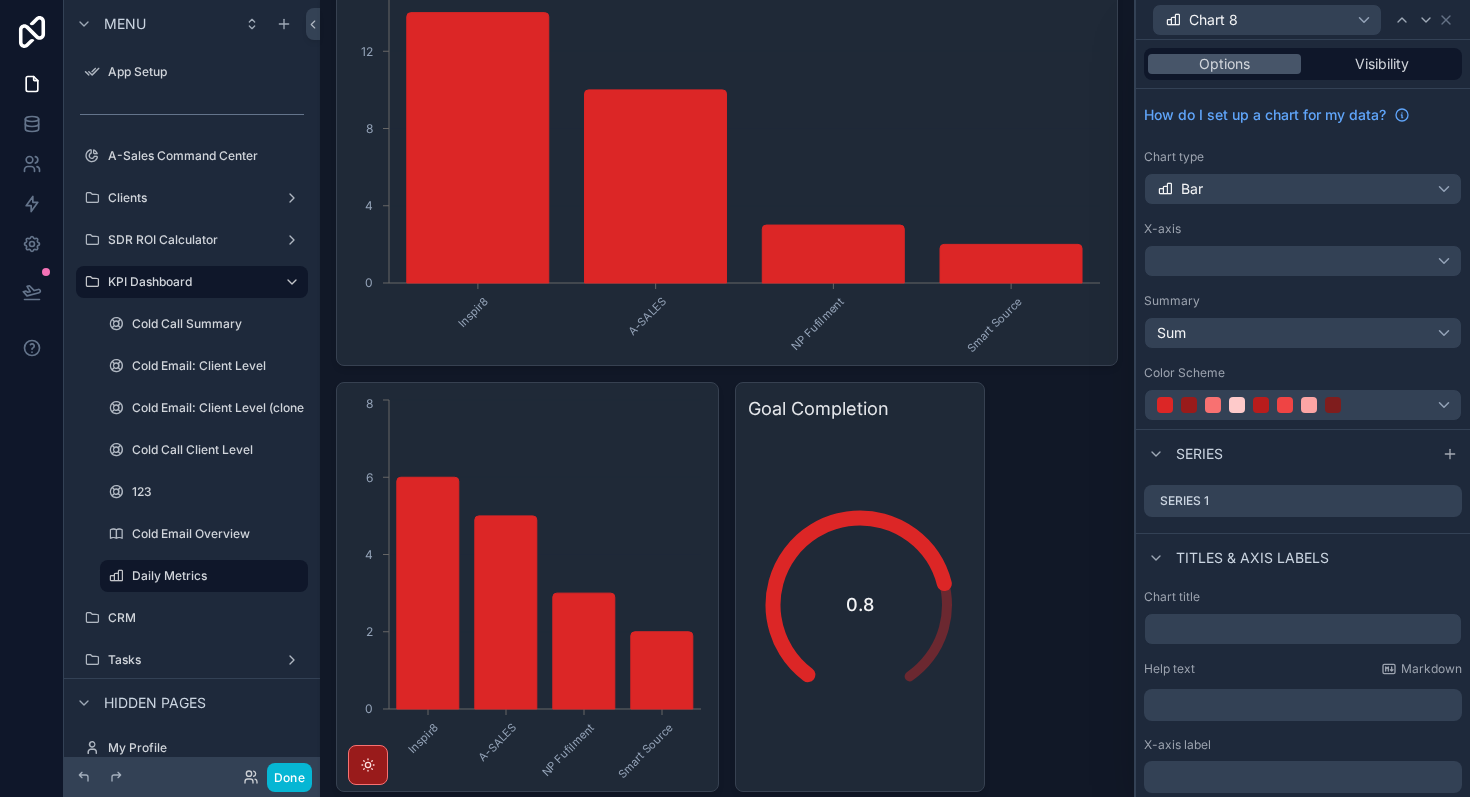 scroll, scrollTop: 144, scrollLeft: 0, axis: vertical 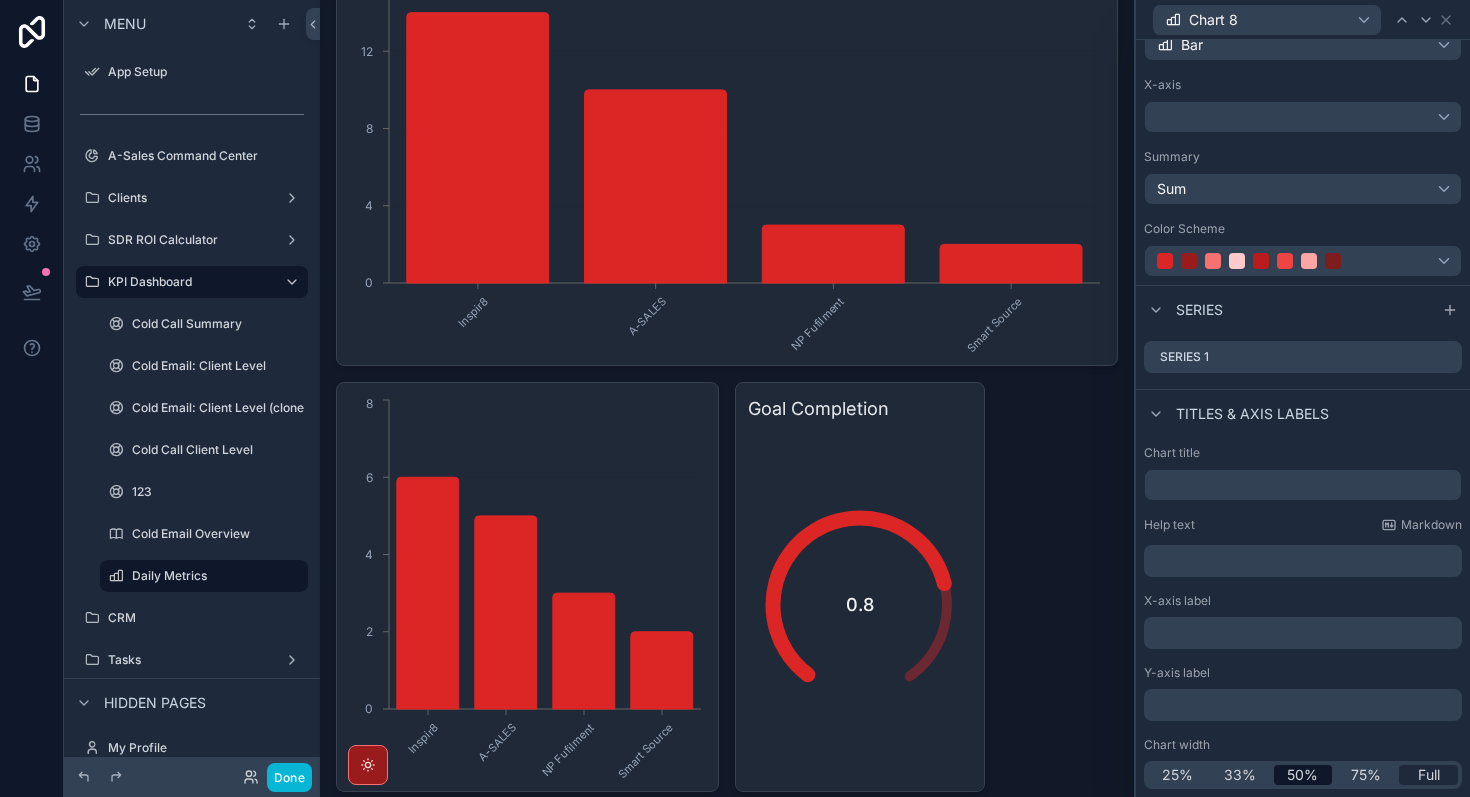 click on "Full" at bounding box center (1429, 775) 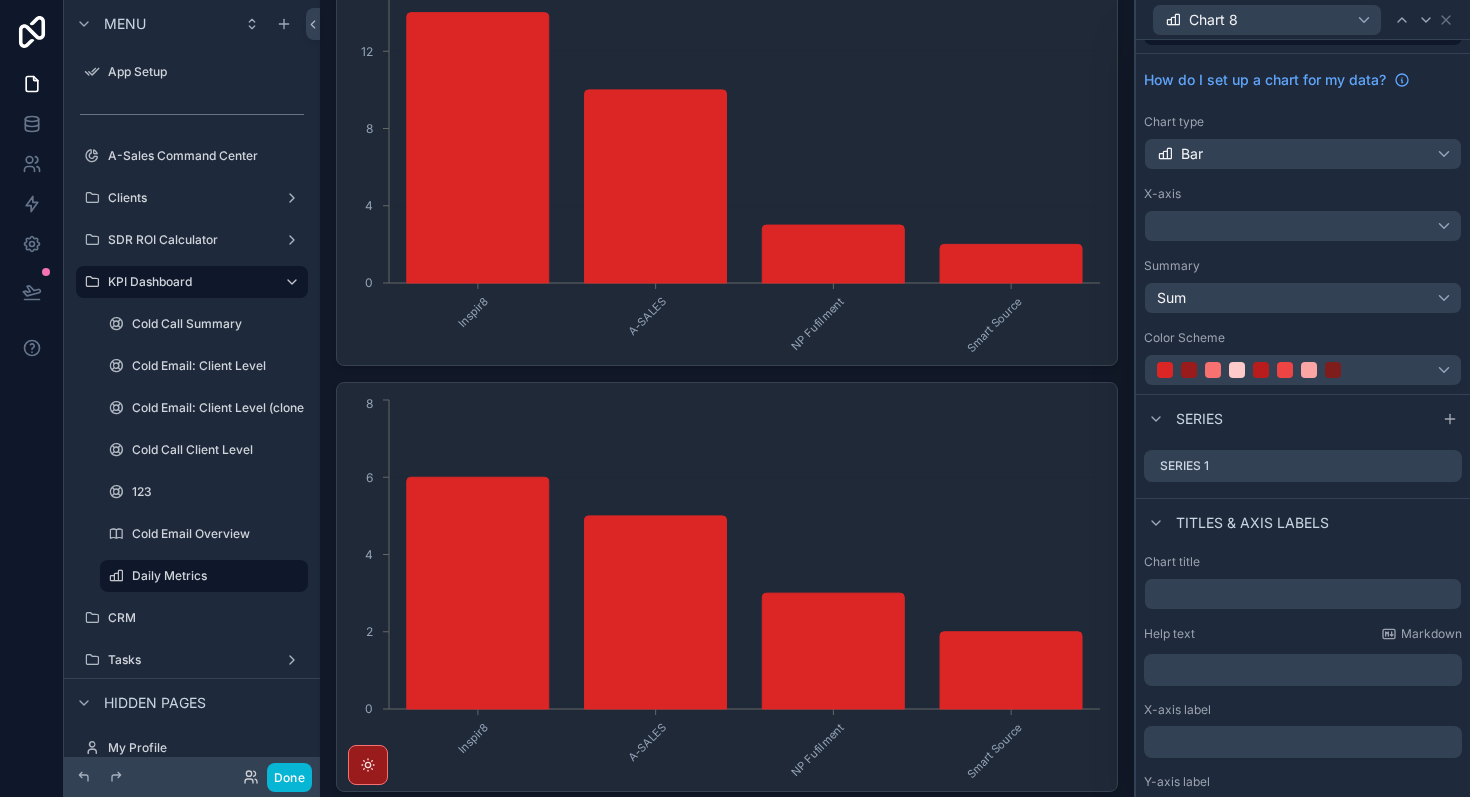 scroll, scrollTop: 0, scrollLeft: 0, axis: both 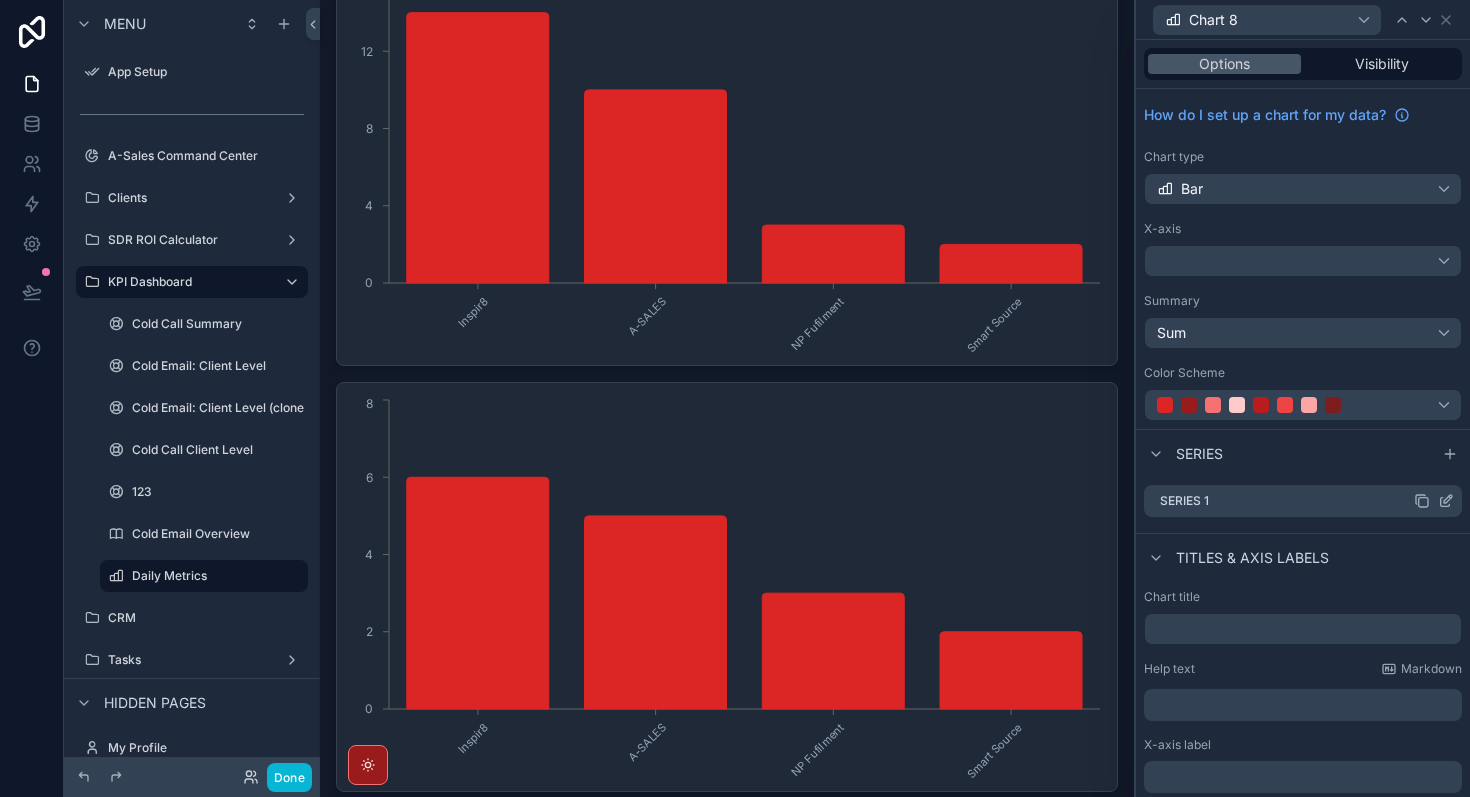 click 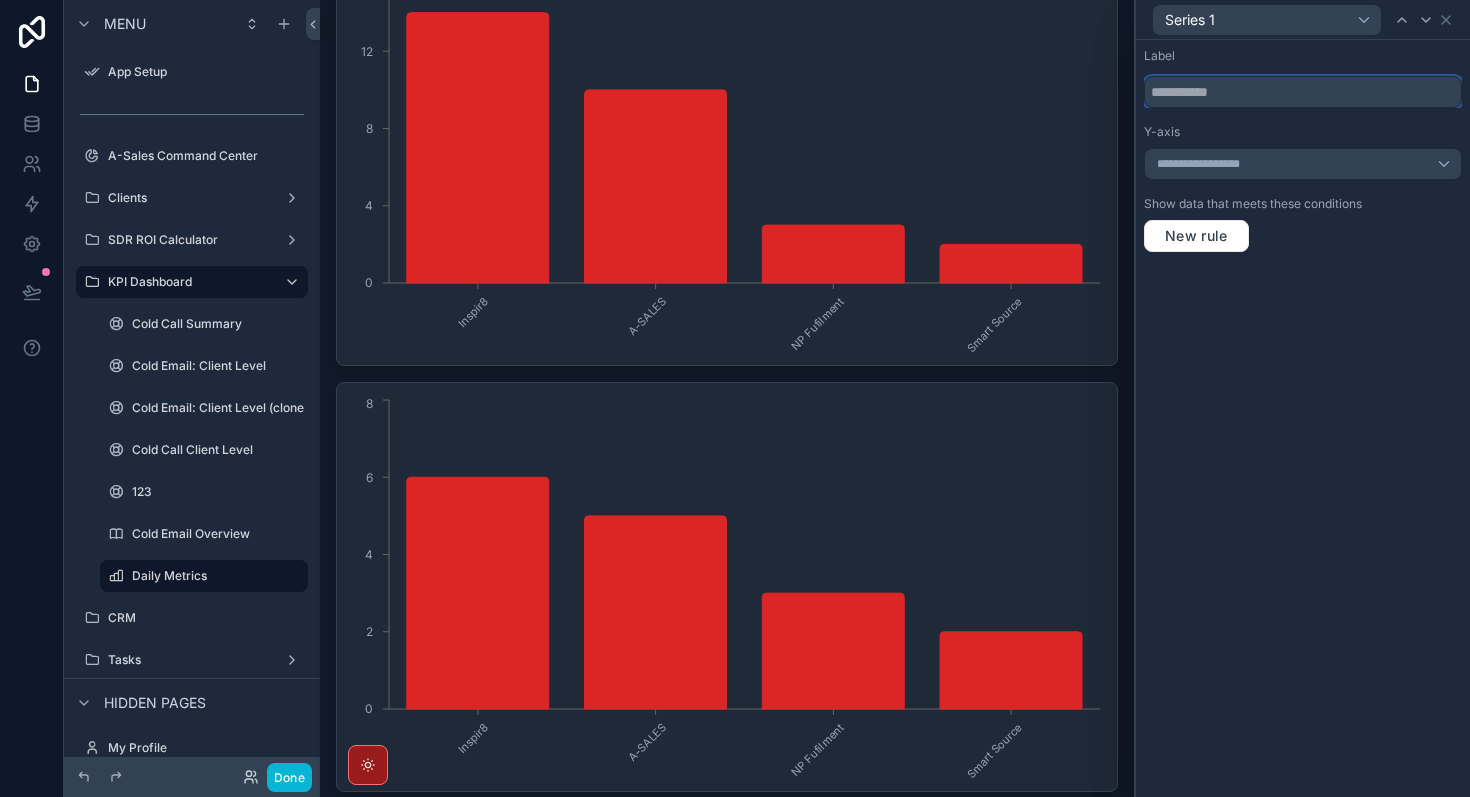 click at bounding box center [1303, 92] 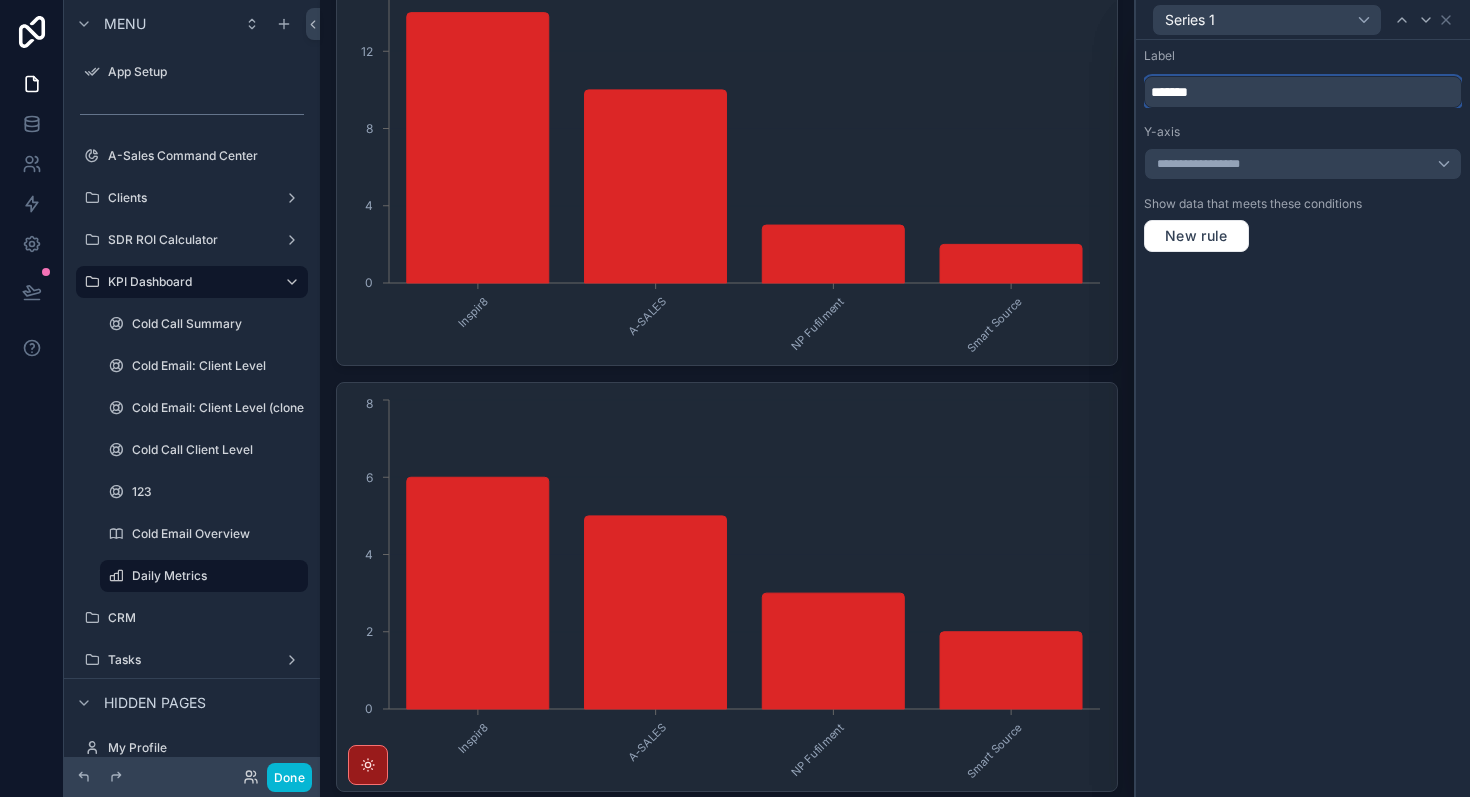 type on "*******" 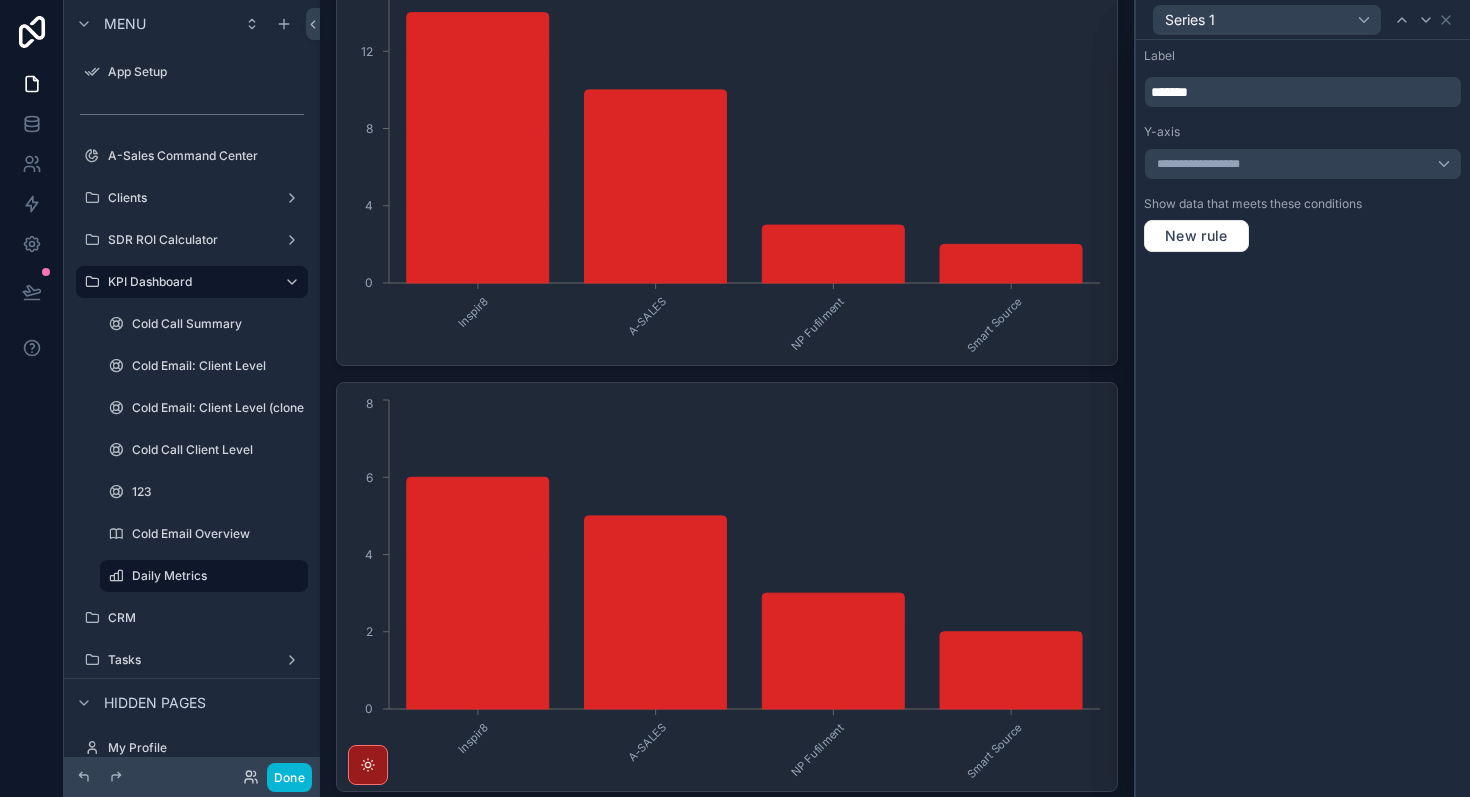 click on "**********" at bounding box center [1303, 418] 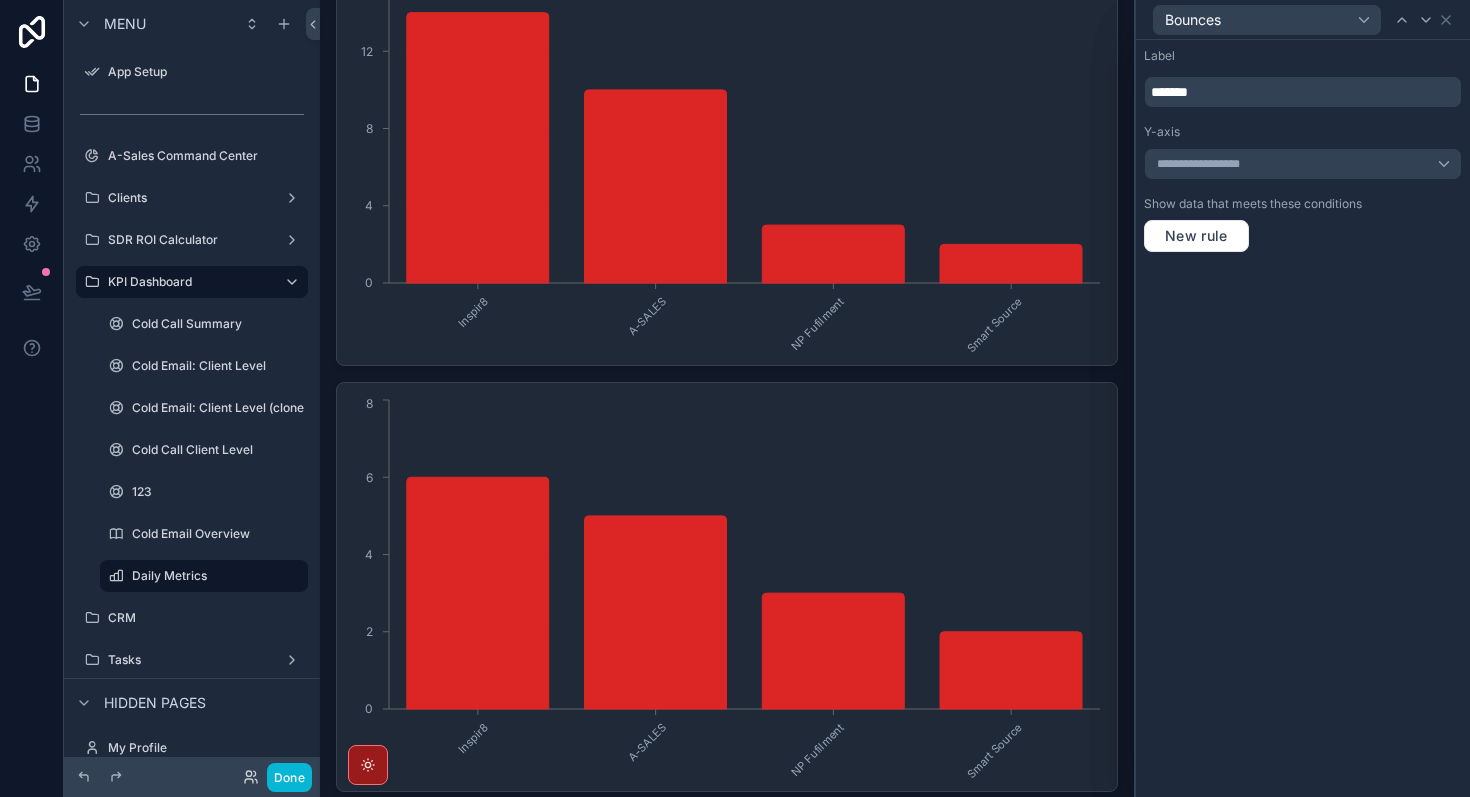 click on "Meetings Booked 66 Meeting Goal 70 Meeting Goal 70 Meeting Goal 70 Inspir8 A-SALES NP Fufilment Smart Source 0 6 12 18 24 Inspir8 A-SALES NP Fufilment Smart Source 0 30 60 90 120 Inspir8 A-SALES NP Fufilment Smart Source 0 4 8 12 16 Inspir8 A-SALES NP Fufilment Smart Source 0 2 4 6 8 Goal Completion 0.8 Total Leads 1/13/2025 3/10/2025 5/12/2025 7/7/2025 9/8/2025 11/10/2025 0 9 18 27 36 45 54 63 72 81 Total Meetings Booked 1/13/2025 3/10/2025 5/12/2025 7/7/2025 9/8/2025 11/10/2025 0 9 18 27 36 45 54 63 72 81 Active 0 Churned 0 Paused 0 1/13/2025 2/10/2025 3/10/2025 4/7/2025 5/12/2025 6/9/2025 7/7/2025 8/11/2025 9/8/2025 10/13/2025 11/10/2025 12/8/2025 0 9 18 27 36 45 54 63 72 81 1/13/2025 2/10/2025 3/10/2025 4/7/2025 5/12/2025 6/9/2025 7/7/2025 8/11/2025 9/8/2025 10/13/2025 11/10/2025 12/8/2025 0 9 18 27 36 45 54 63 72 81" at bounding box center [727, 507] 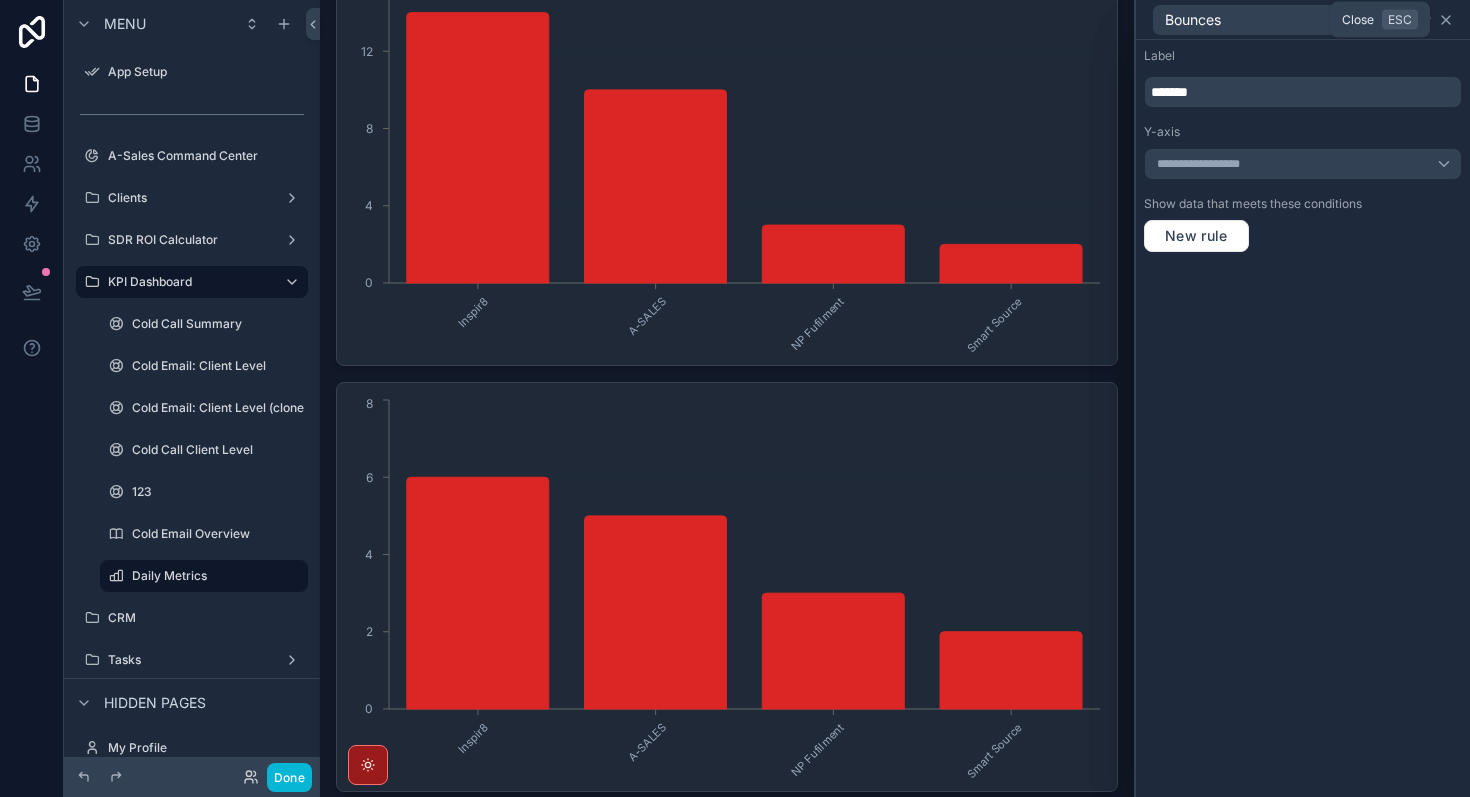 click 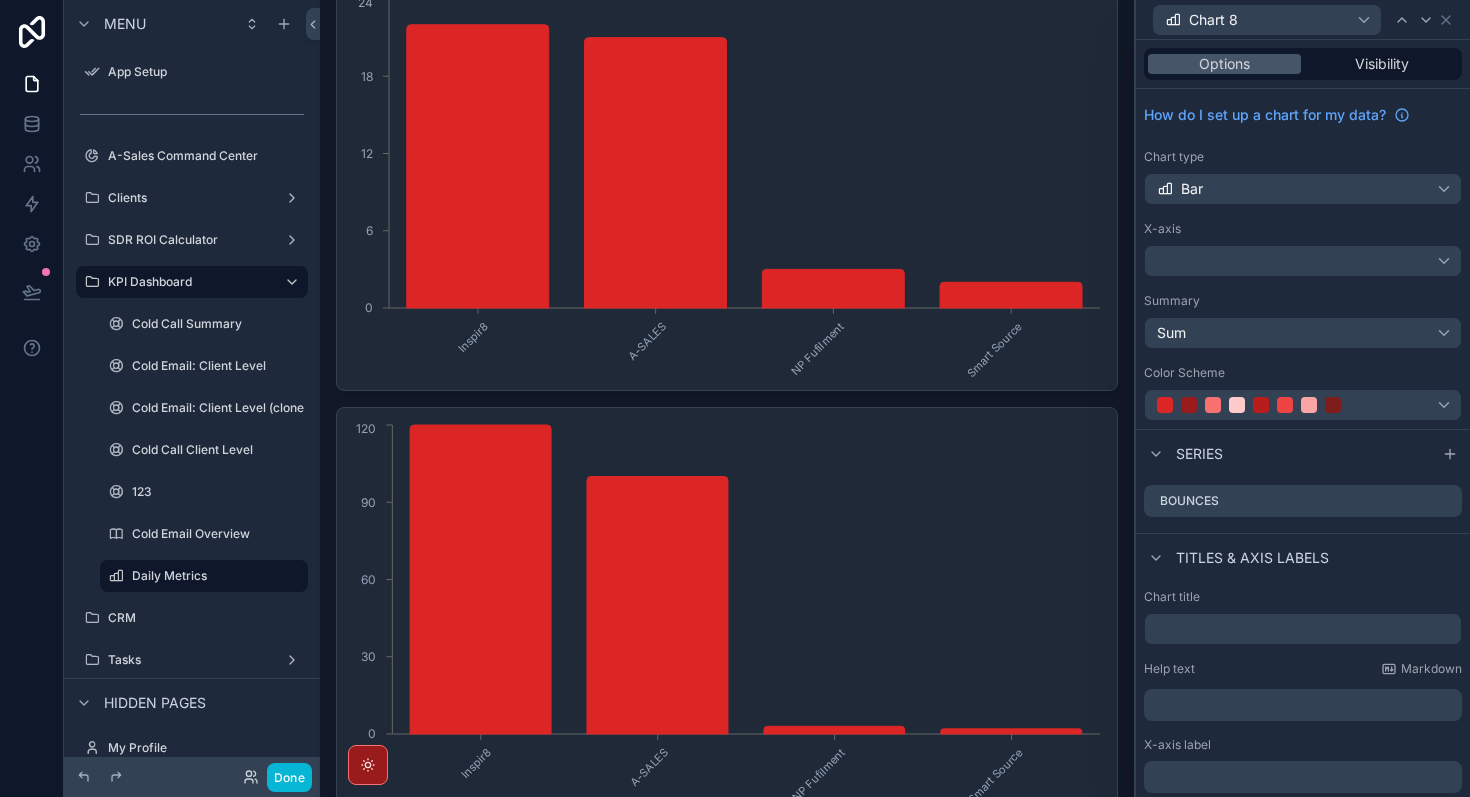 scroll, scrollTop: 0, scrollLeft: 0, axis: both 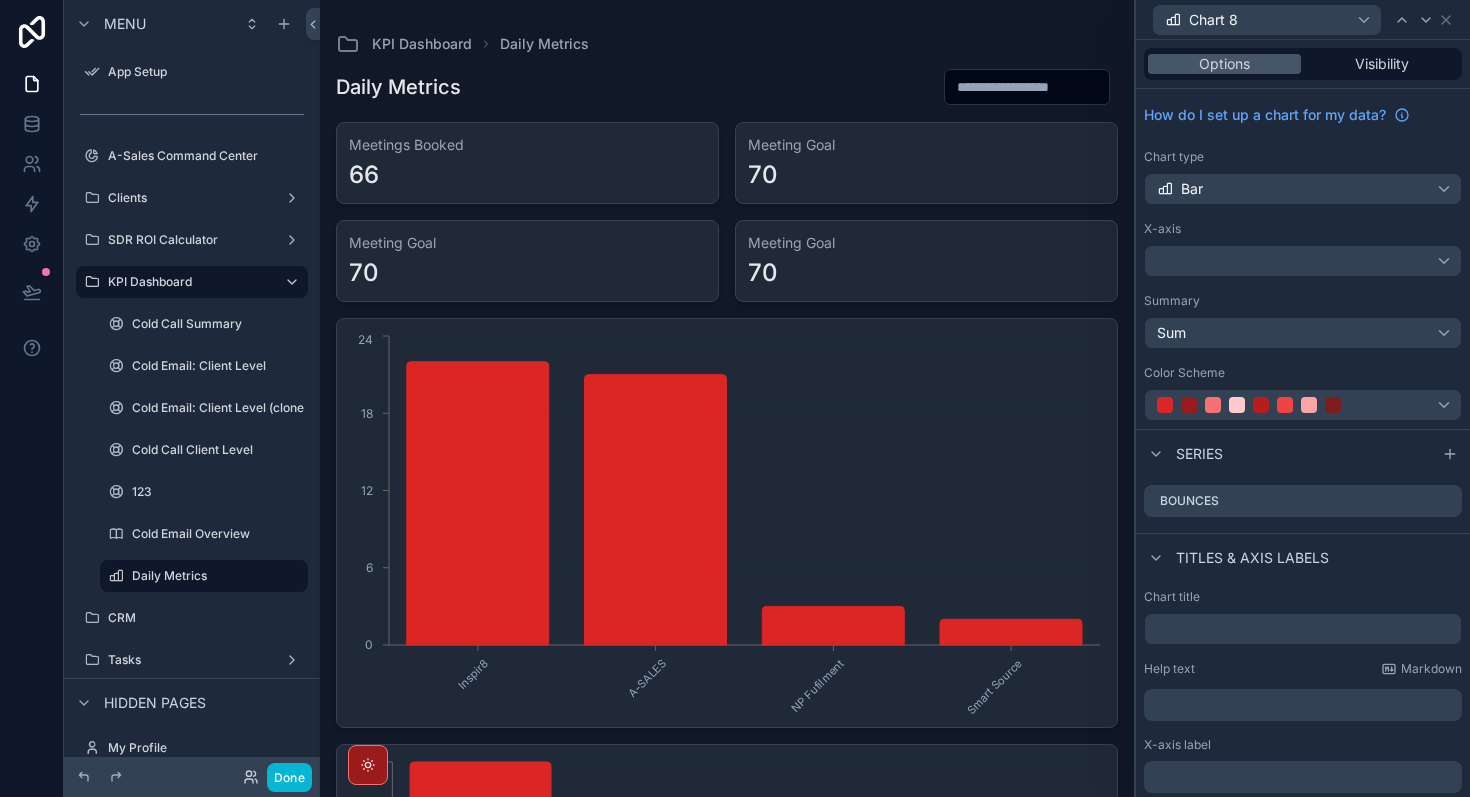 click on "66" at bounding box center (527, 175) 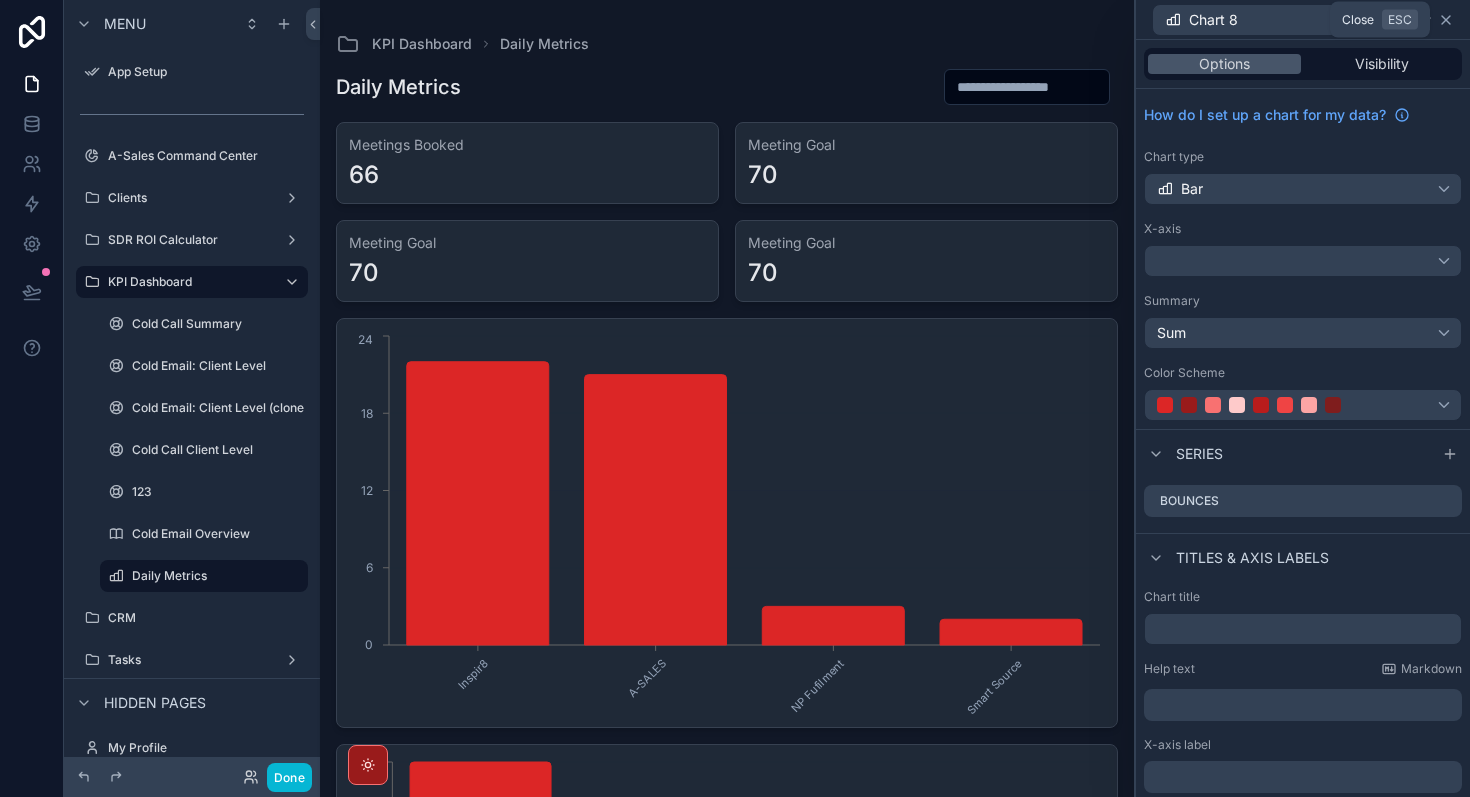 click 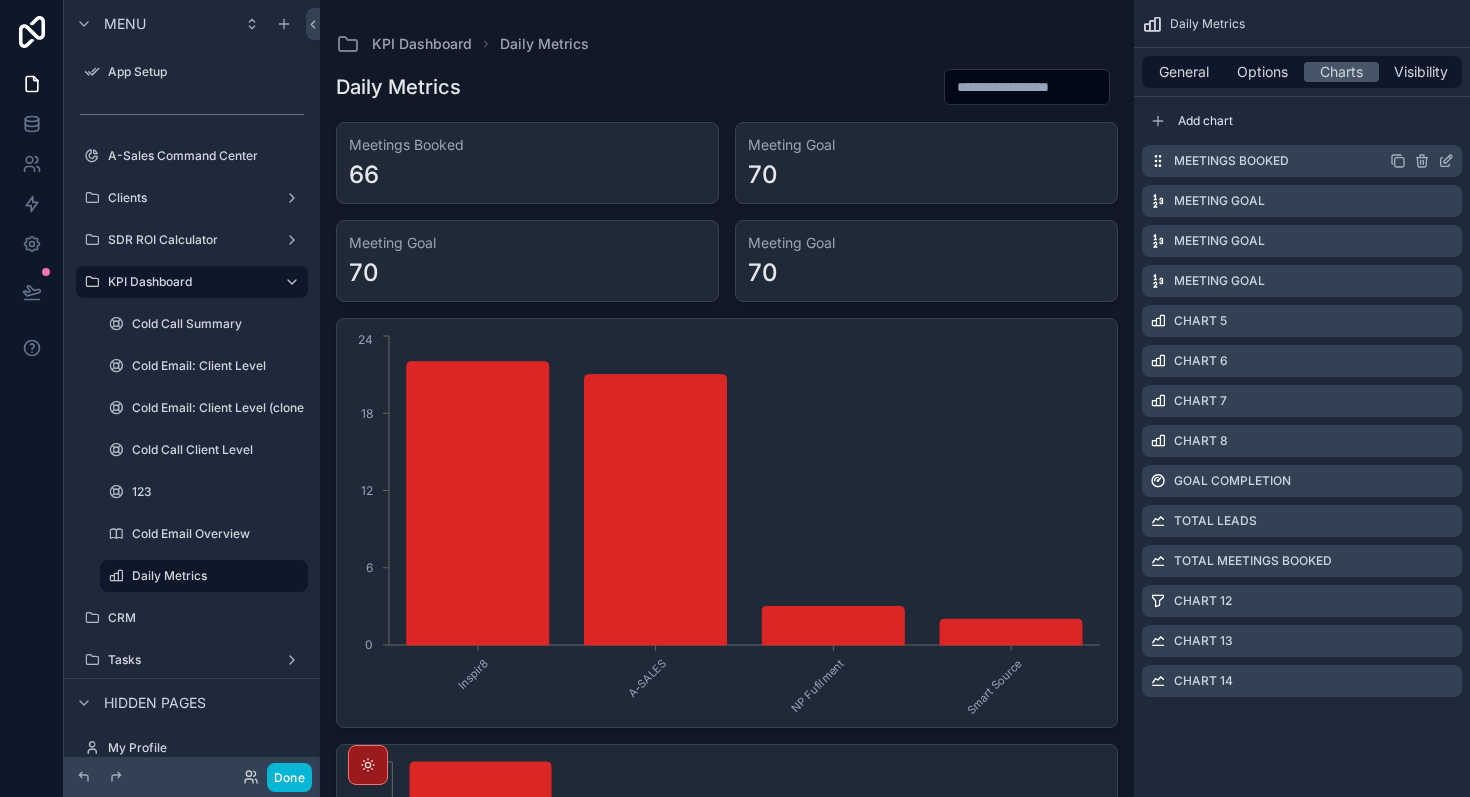 click 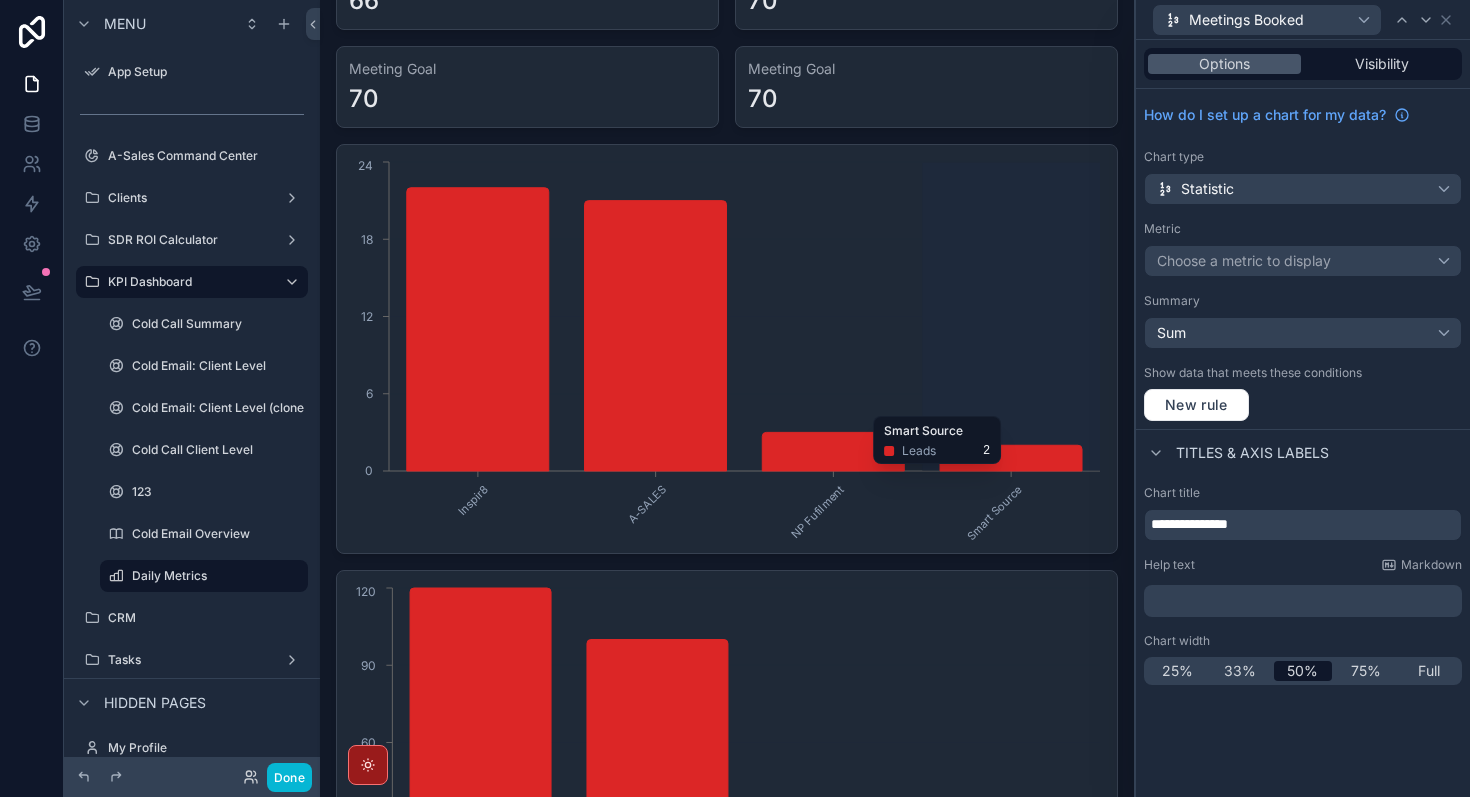scroll, scrollTop: 231, scrollLeft: 0, axis: vertical 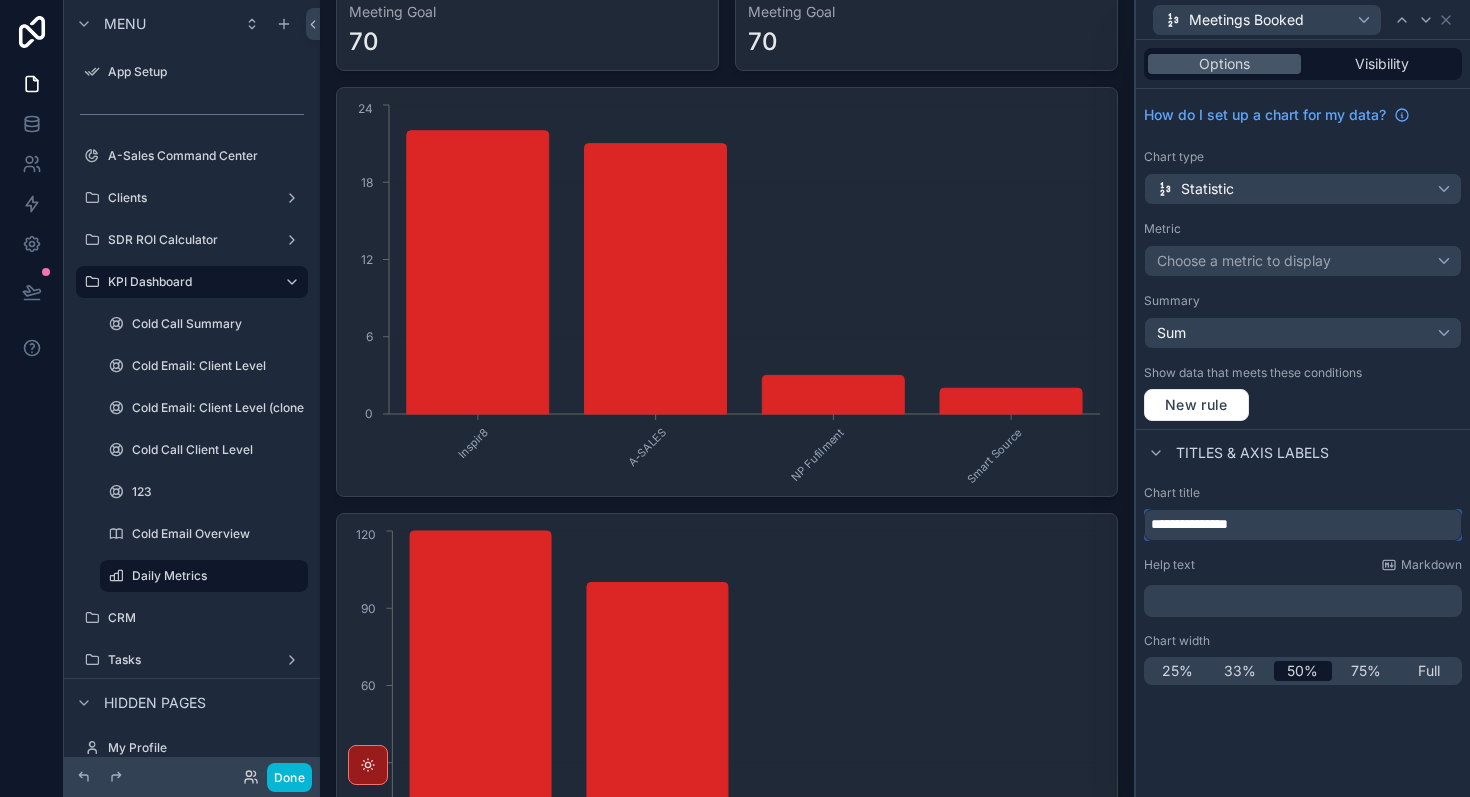 click on "**********" at bounding box center (1303, 525) 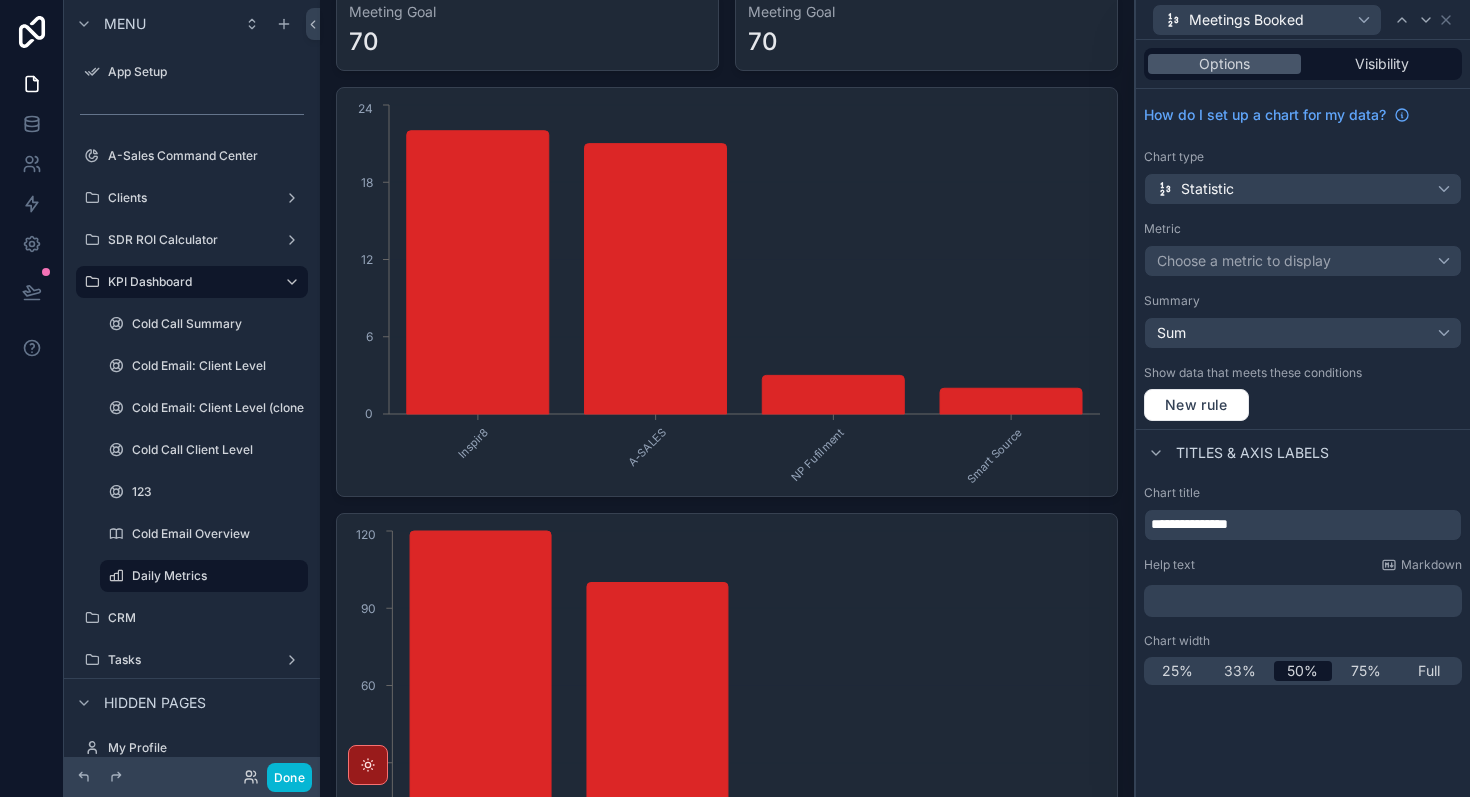 click on "Help text Markdown" at bounding box center [1303, 565] 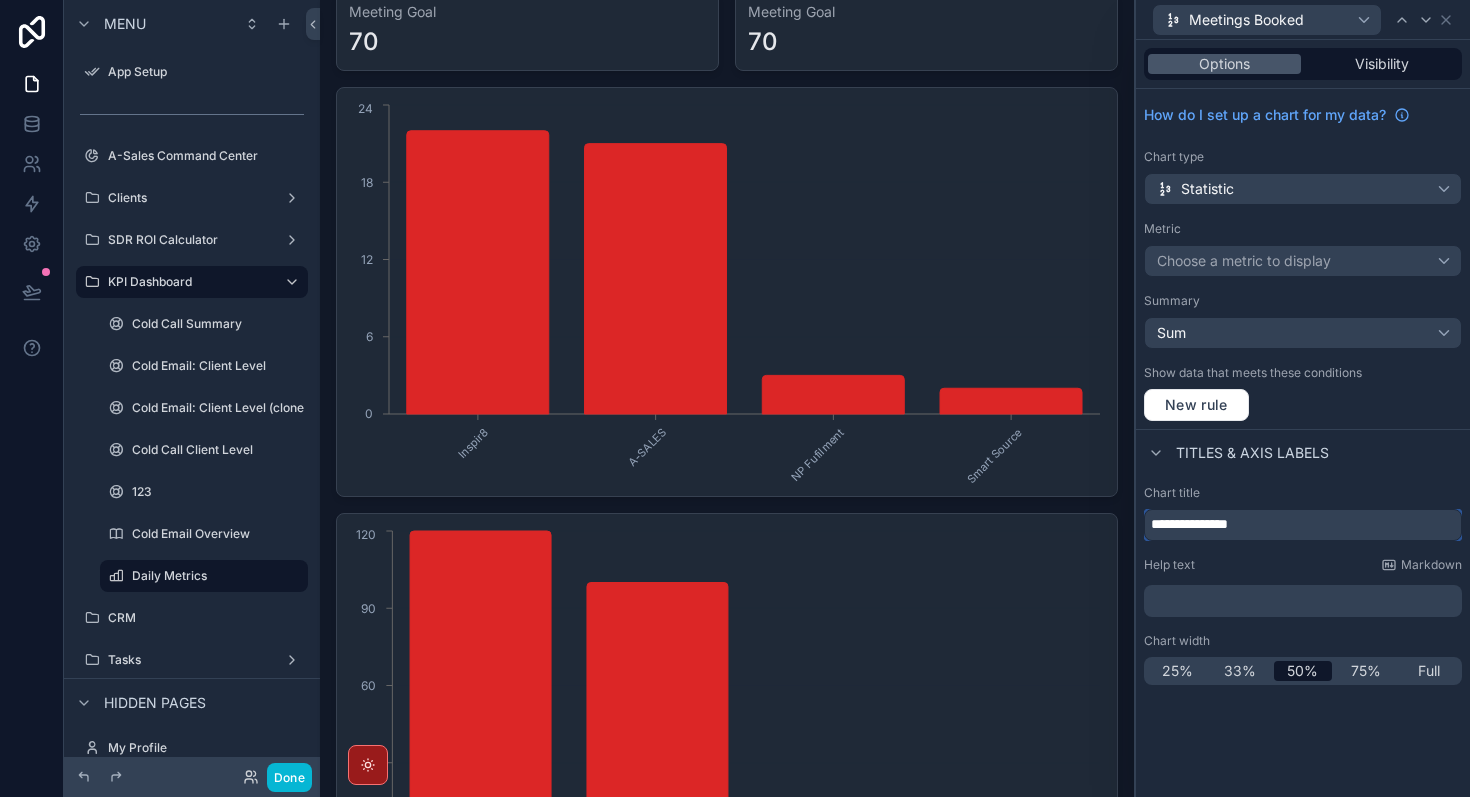 drag, startPoint x: 1286, startPoint y: 528, endPoint x: 1146, endPoint y: 527, distance: 140.00357 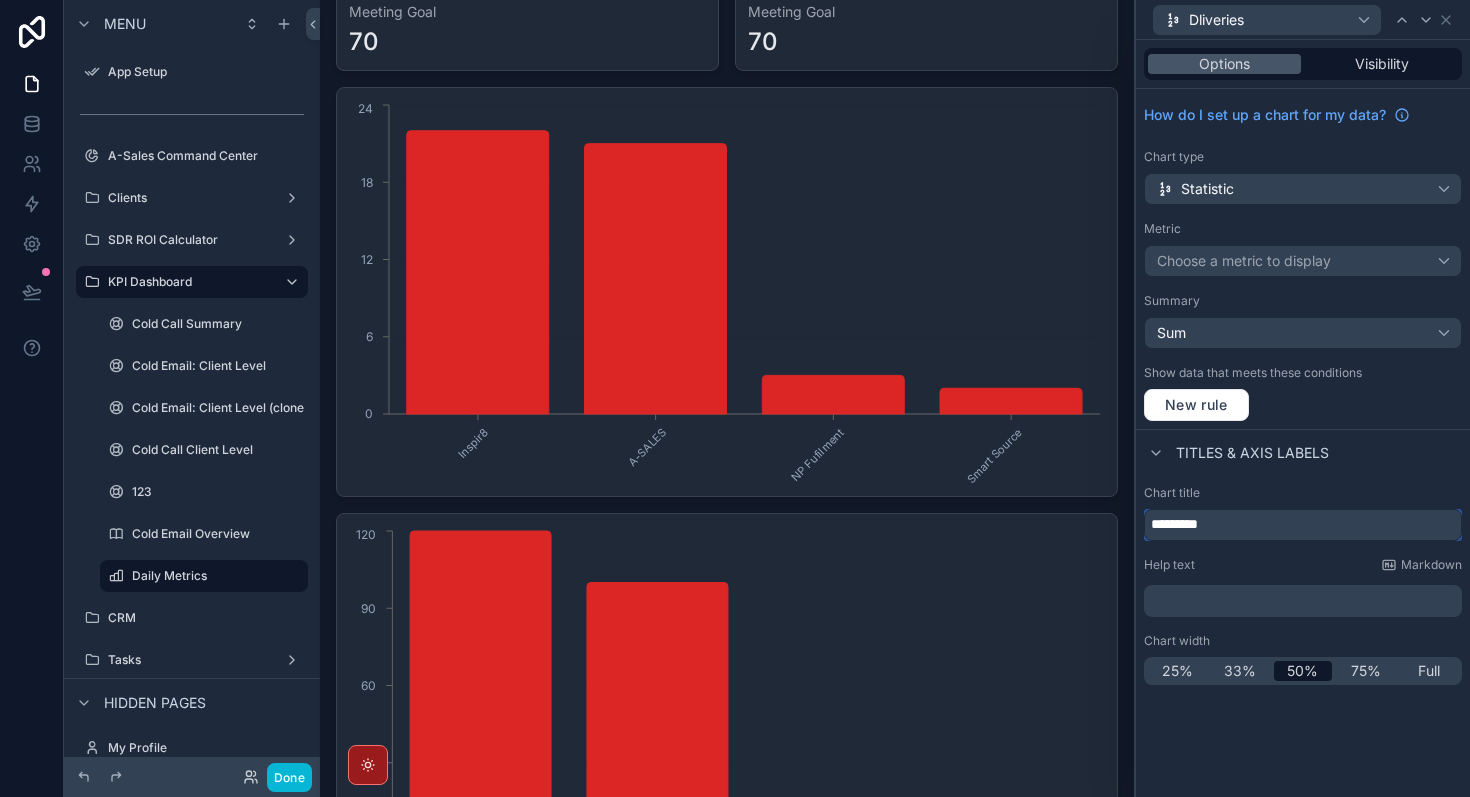 type on "*********" 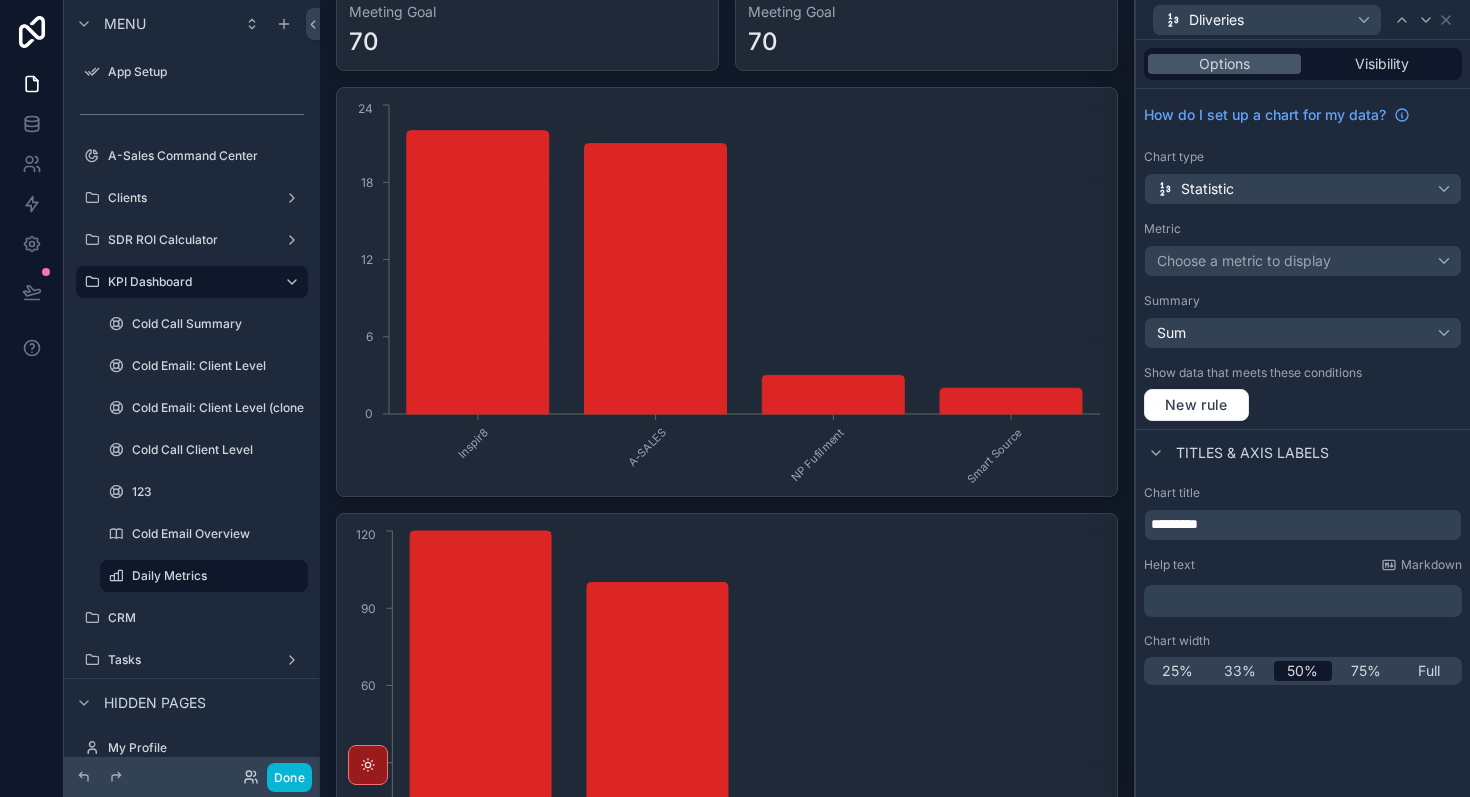 click on "Chart title ********* Help text Markdown ﻿ Chart width 25% 33% 50% 75% Full" at bounding box center [1303, 585] 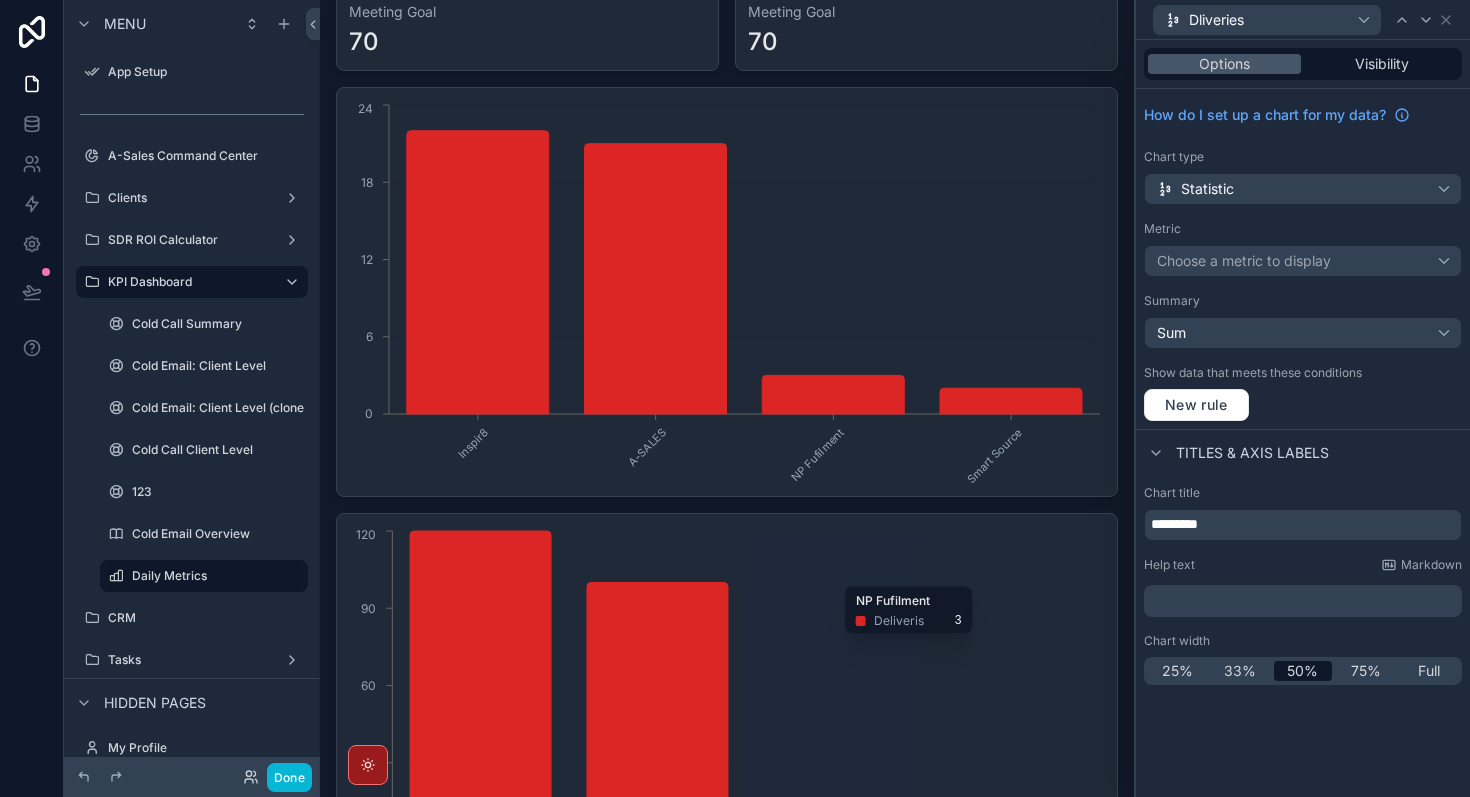 scroll, scrollTop: 0, scrollLeft: 0, axis: both 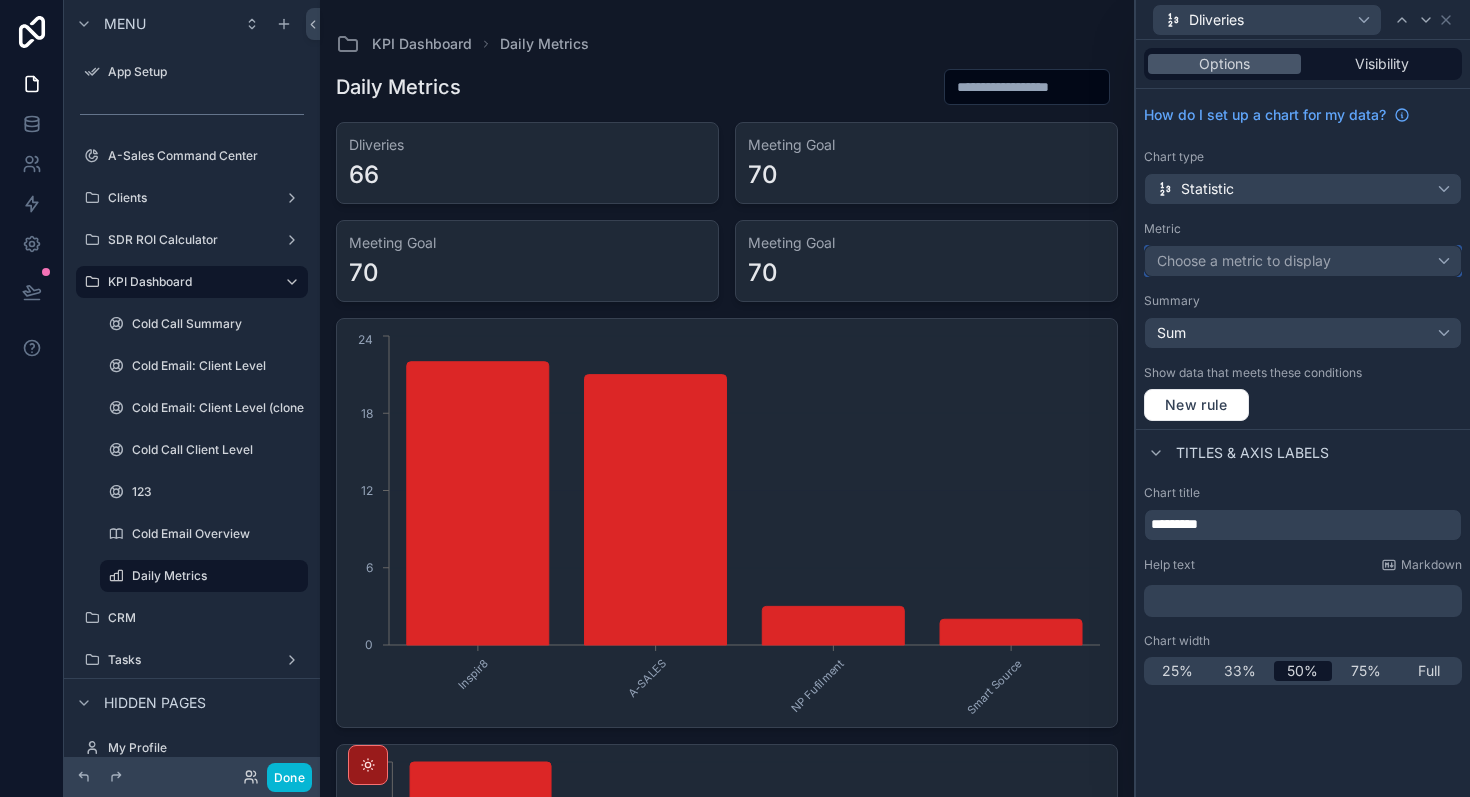 click on "Choose a metric to display" at bounding box center (1244, 260) 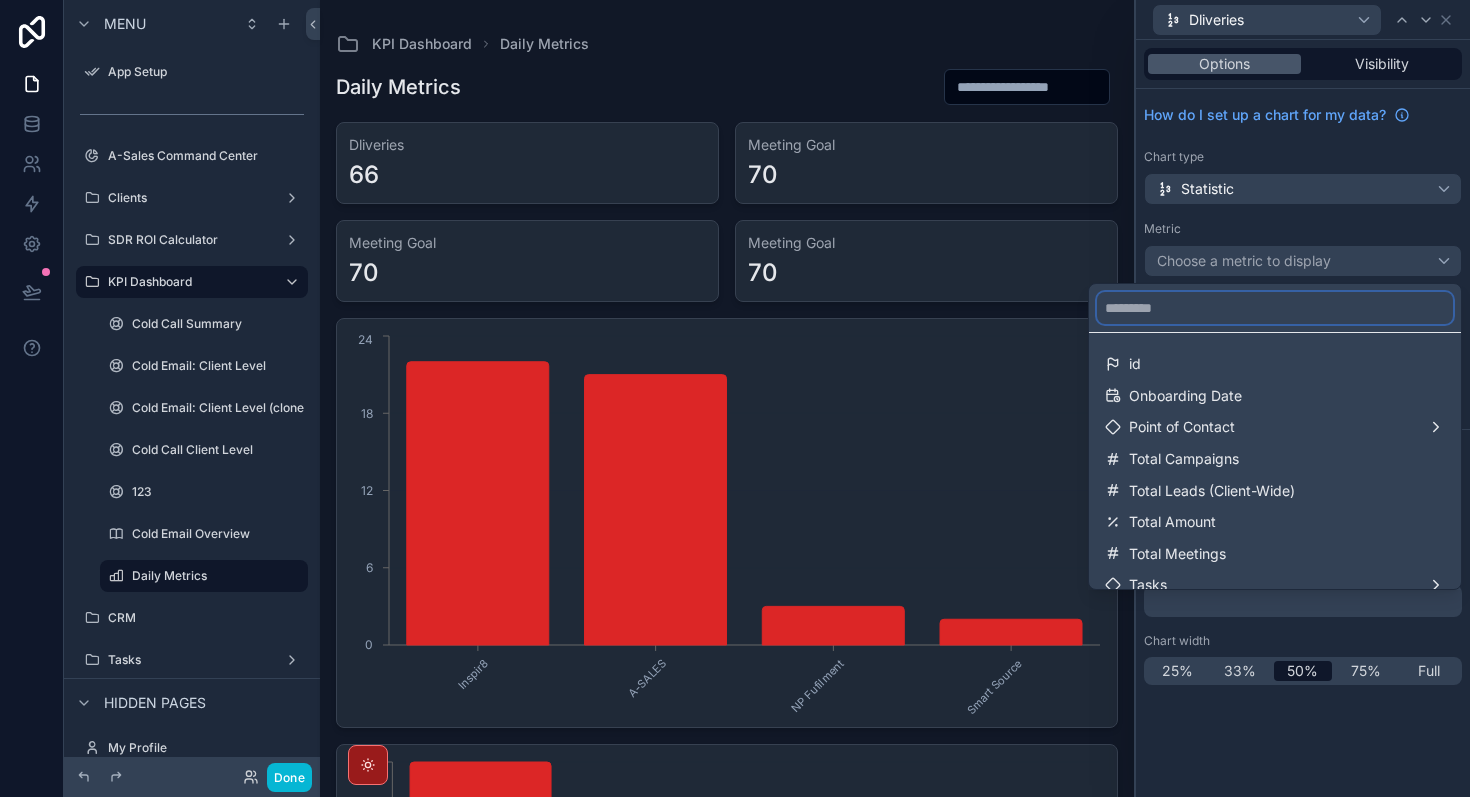 click at bounding box center [1275, 308] 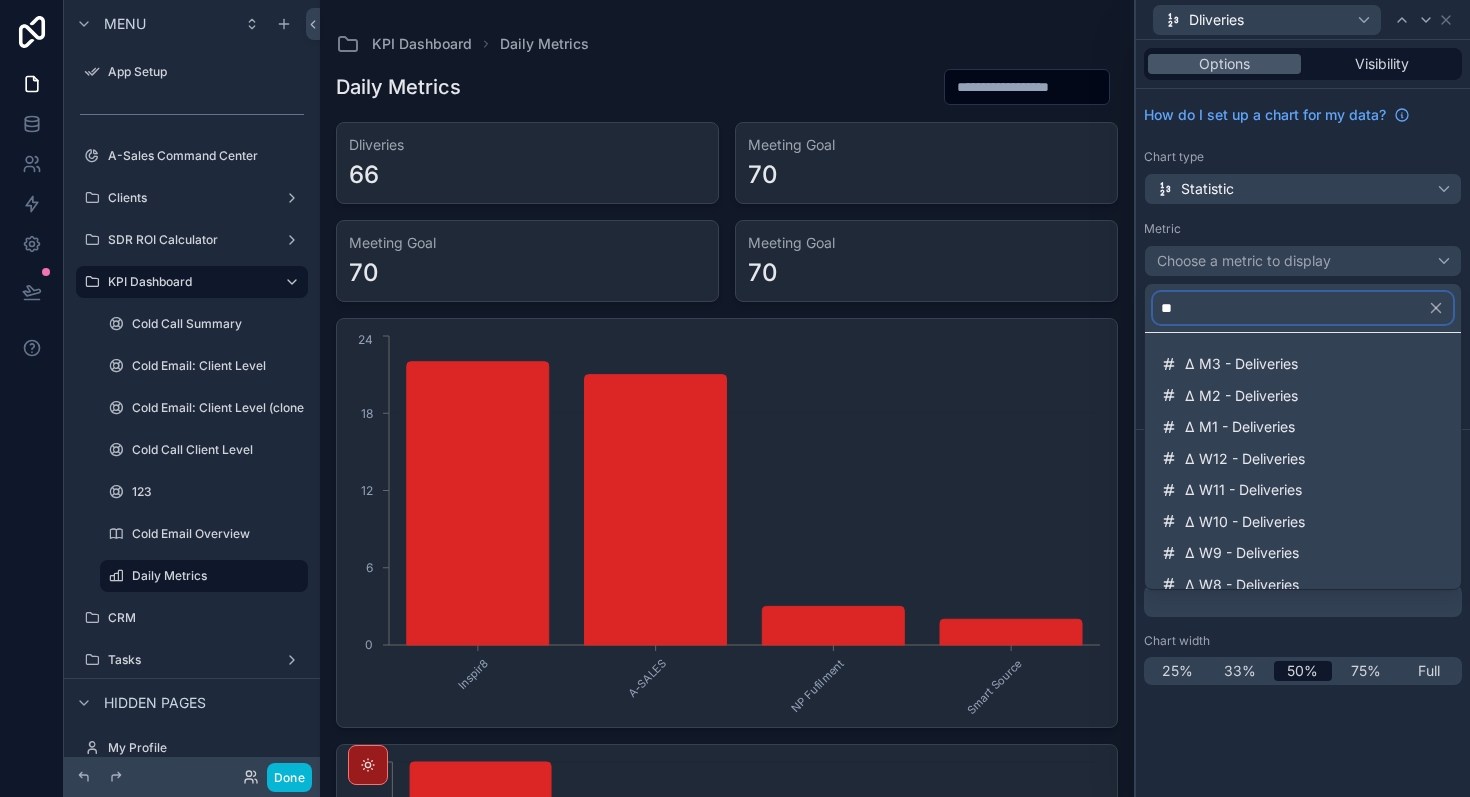 type on "*" 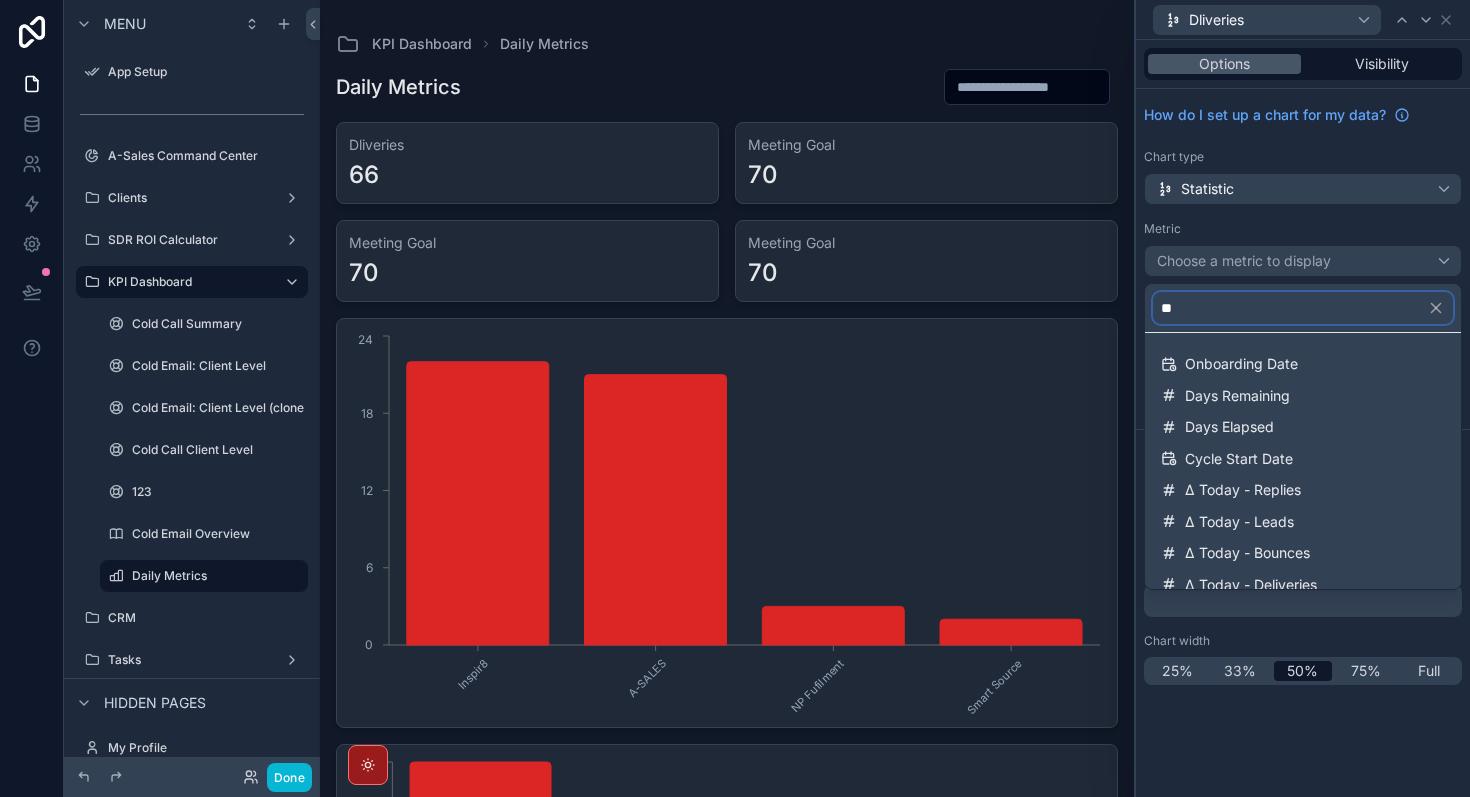 type on "*" 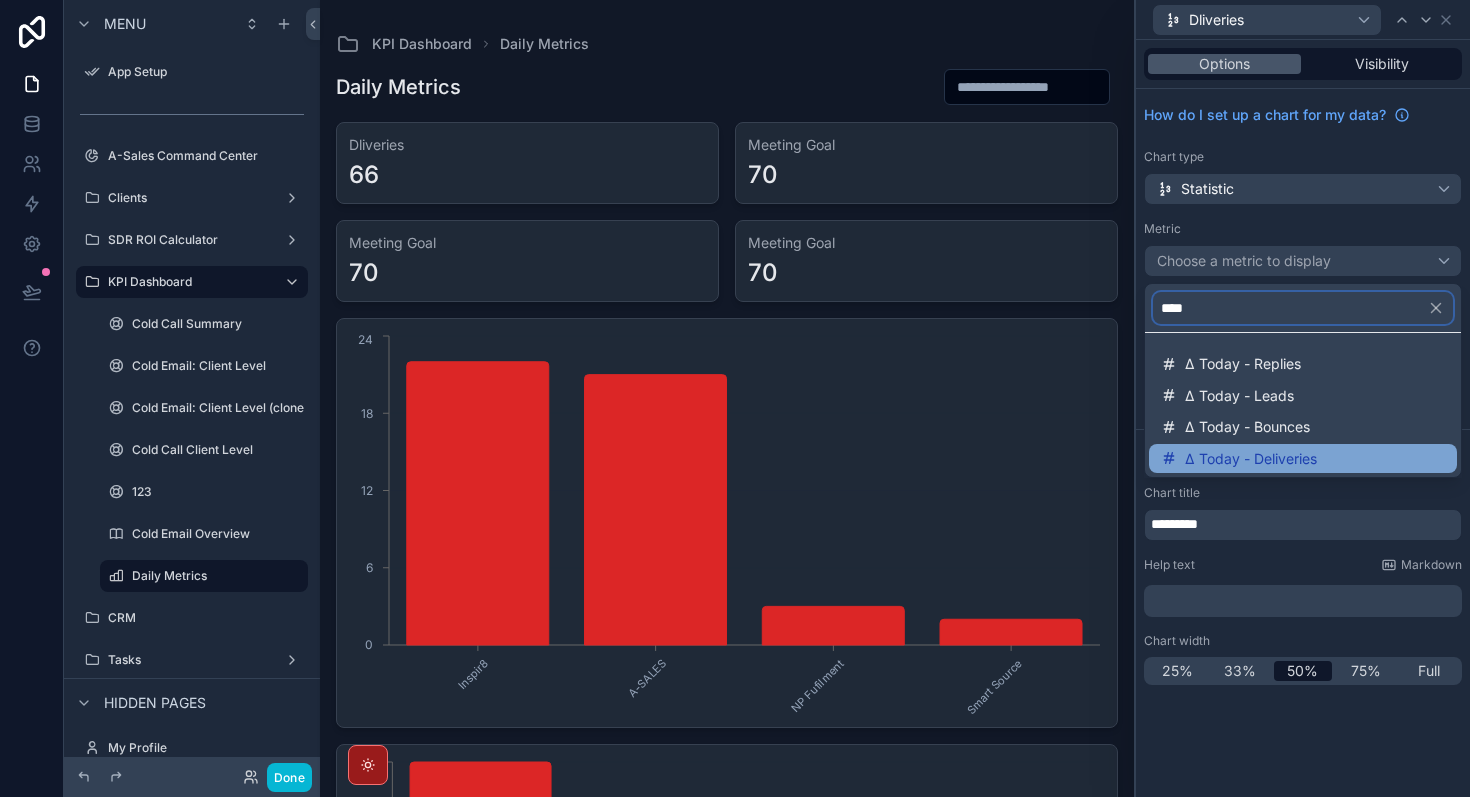type on "****" 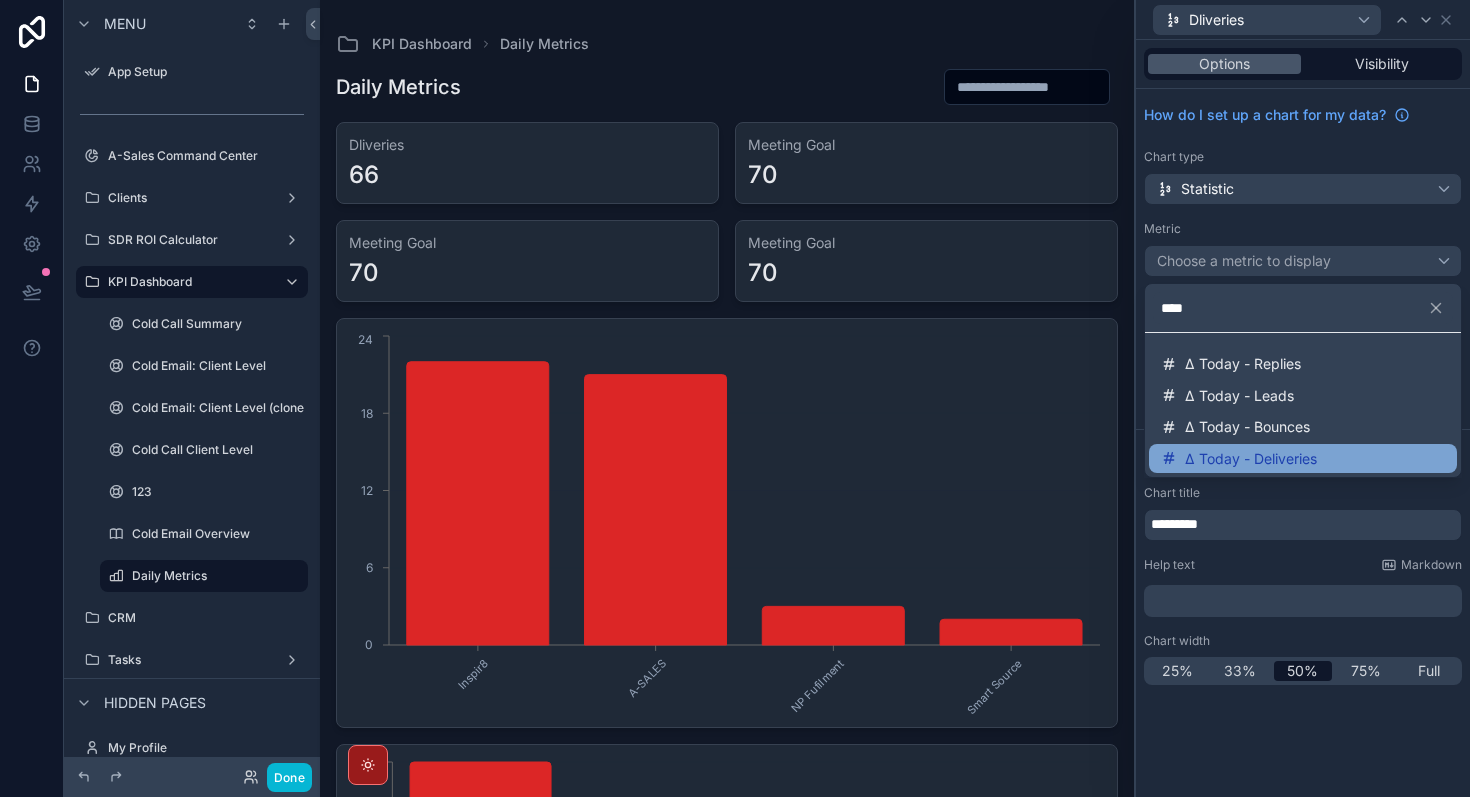 click on "Δ Today - Deliveries" at bounding box center [1251, 459] 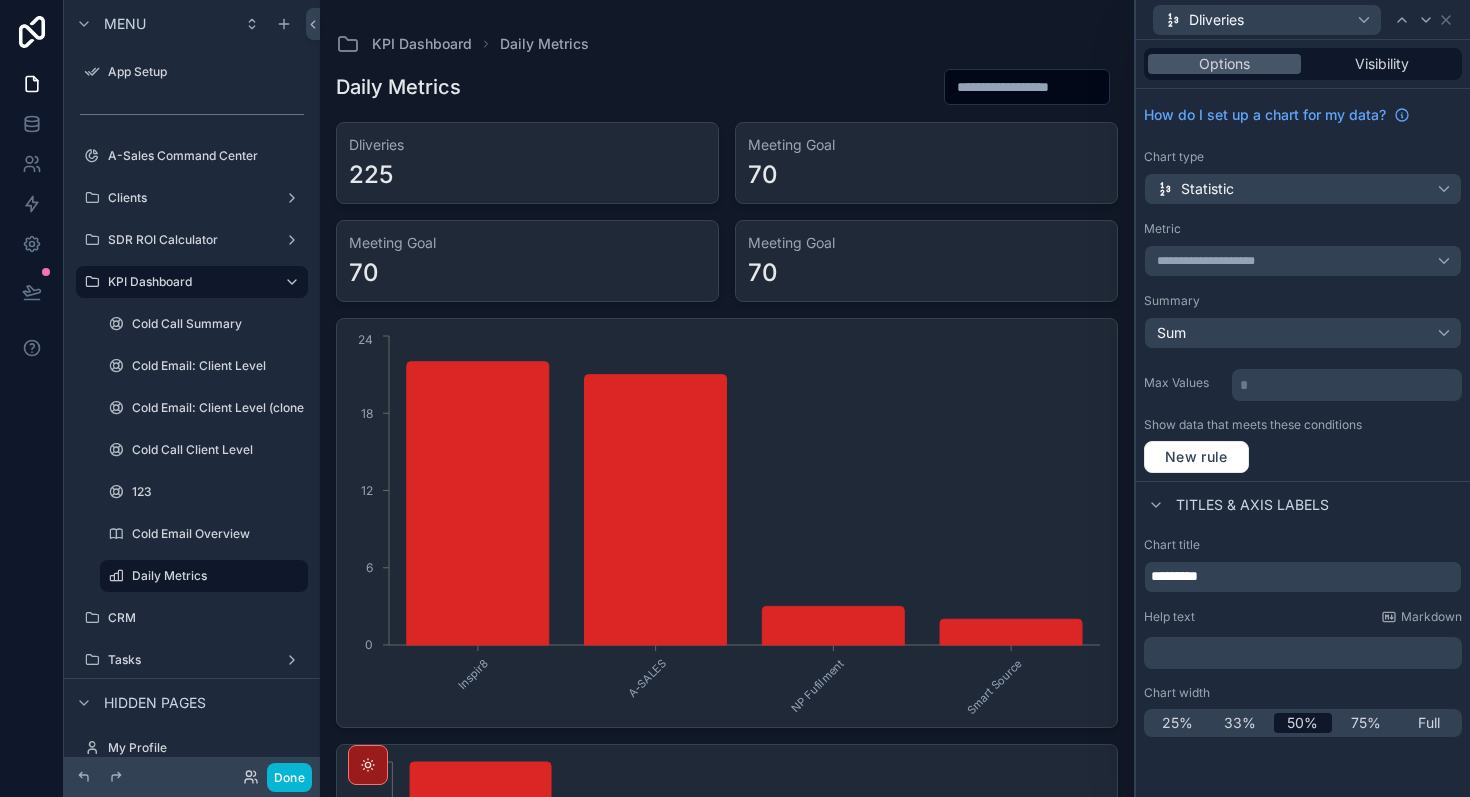 click on "Dliveries" at bounding box center [1303, 19] 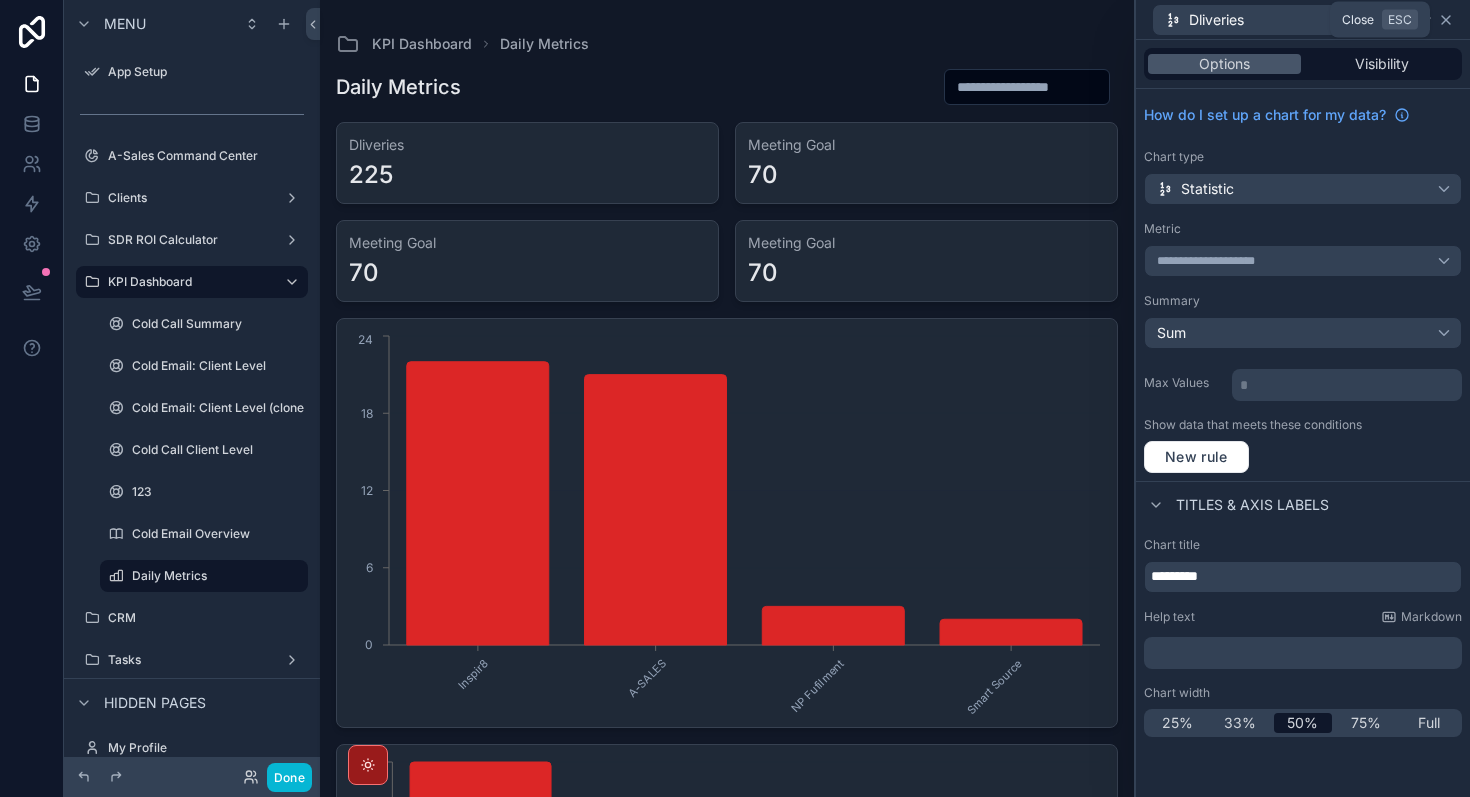 click 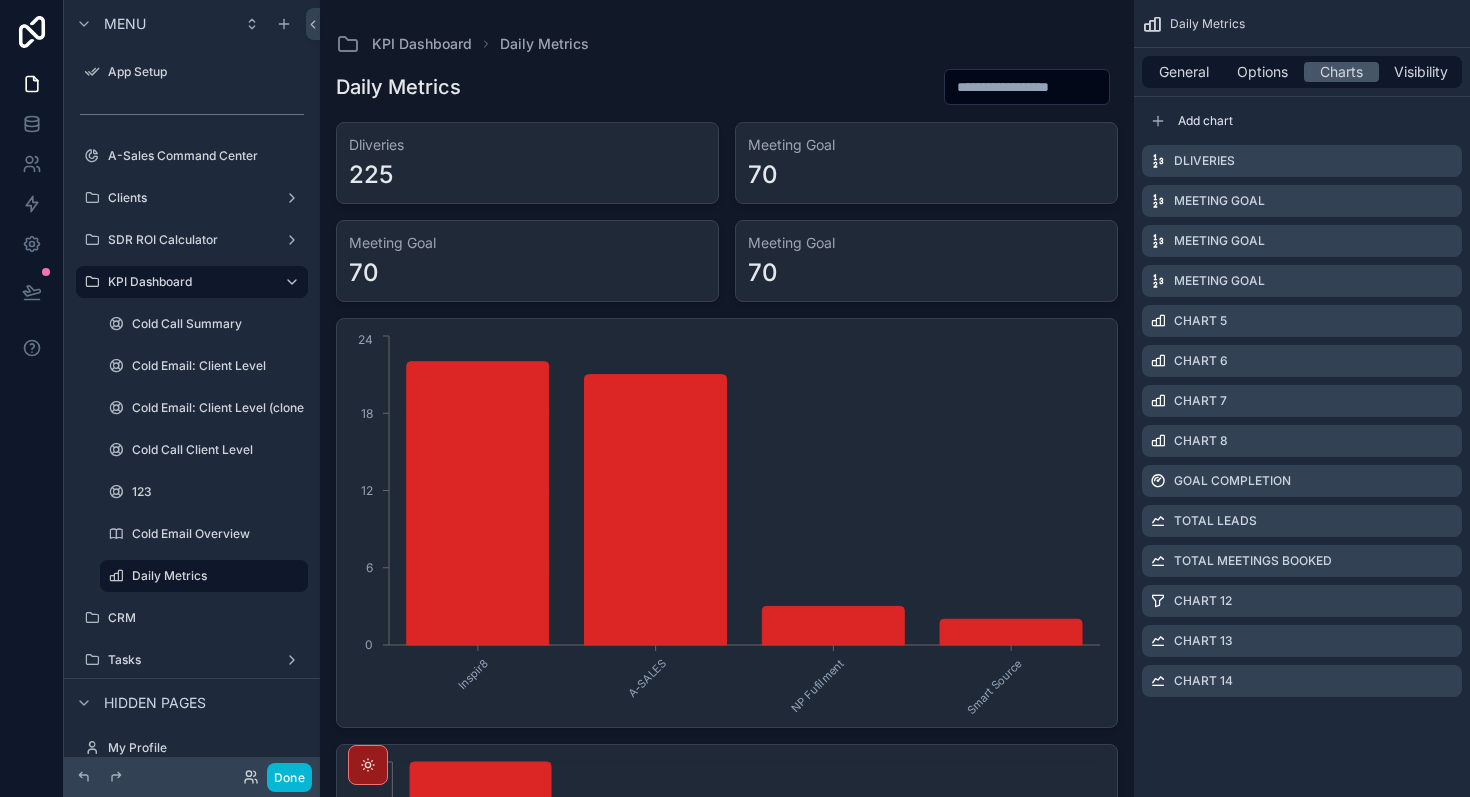 click on "70" at bounding box center (926, 175) 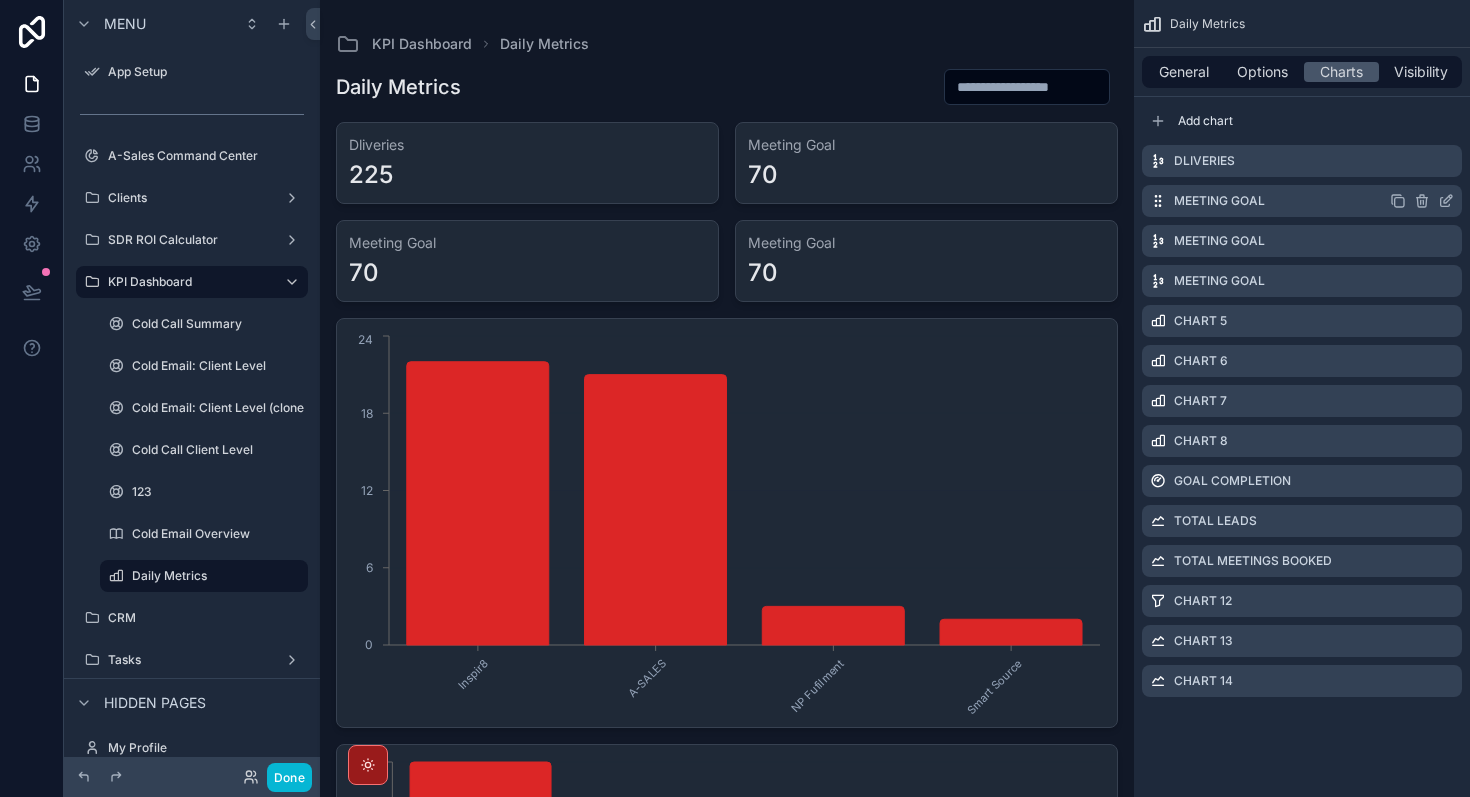 click 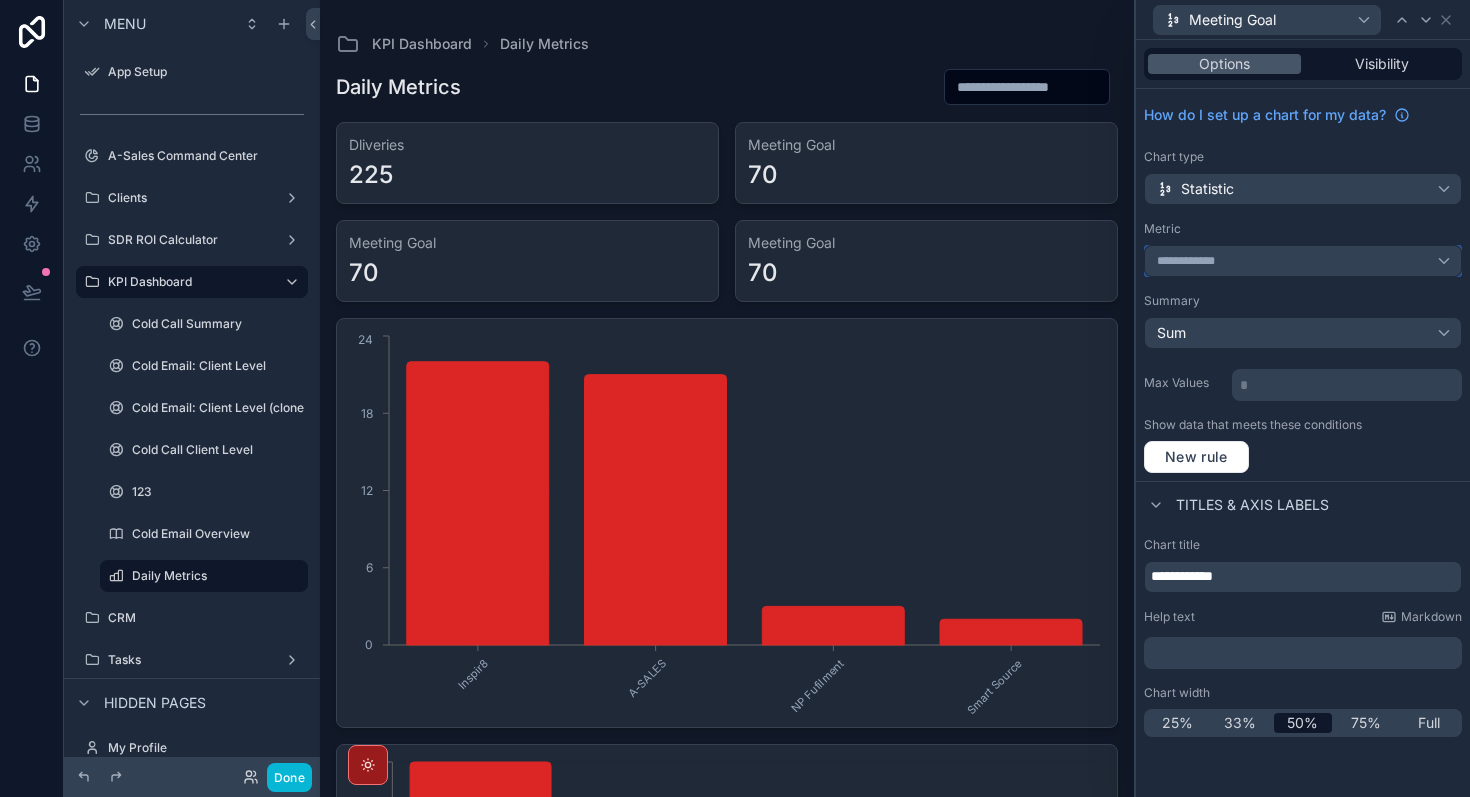 click on "**********" at bounding box center [1303, 261] 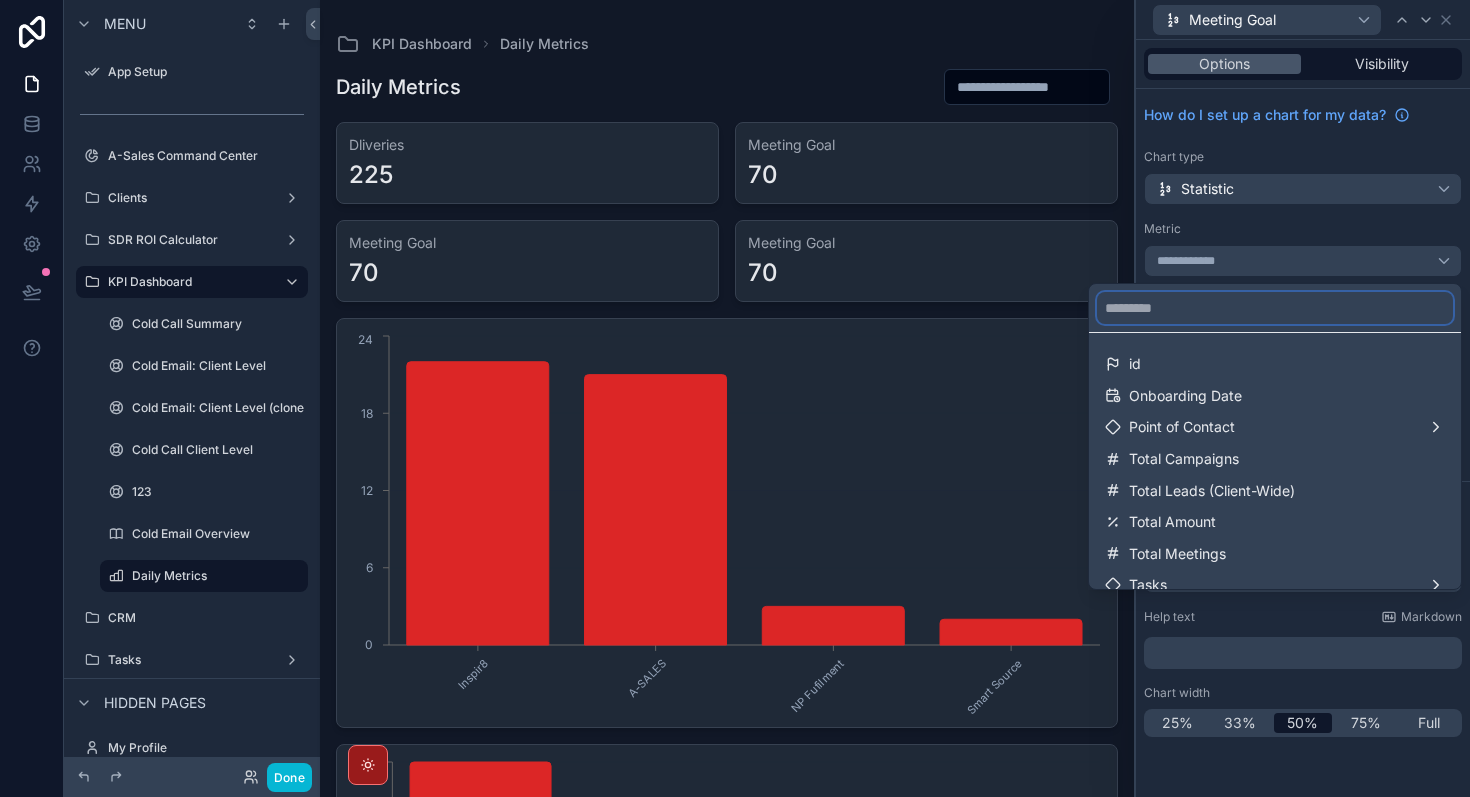 click at bounding box center [1275, 308] 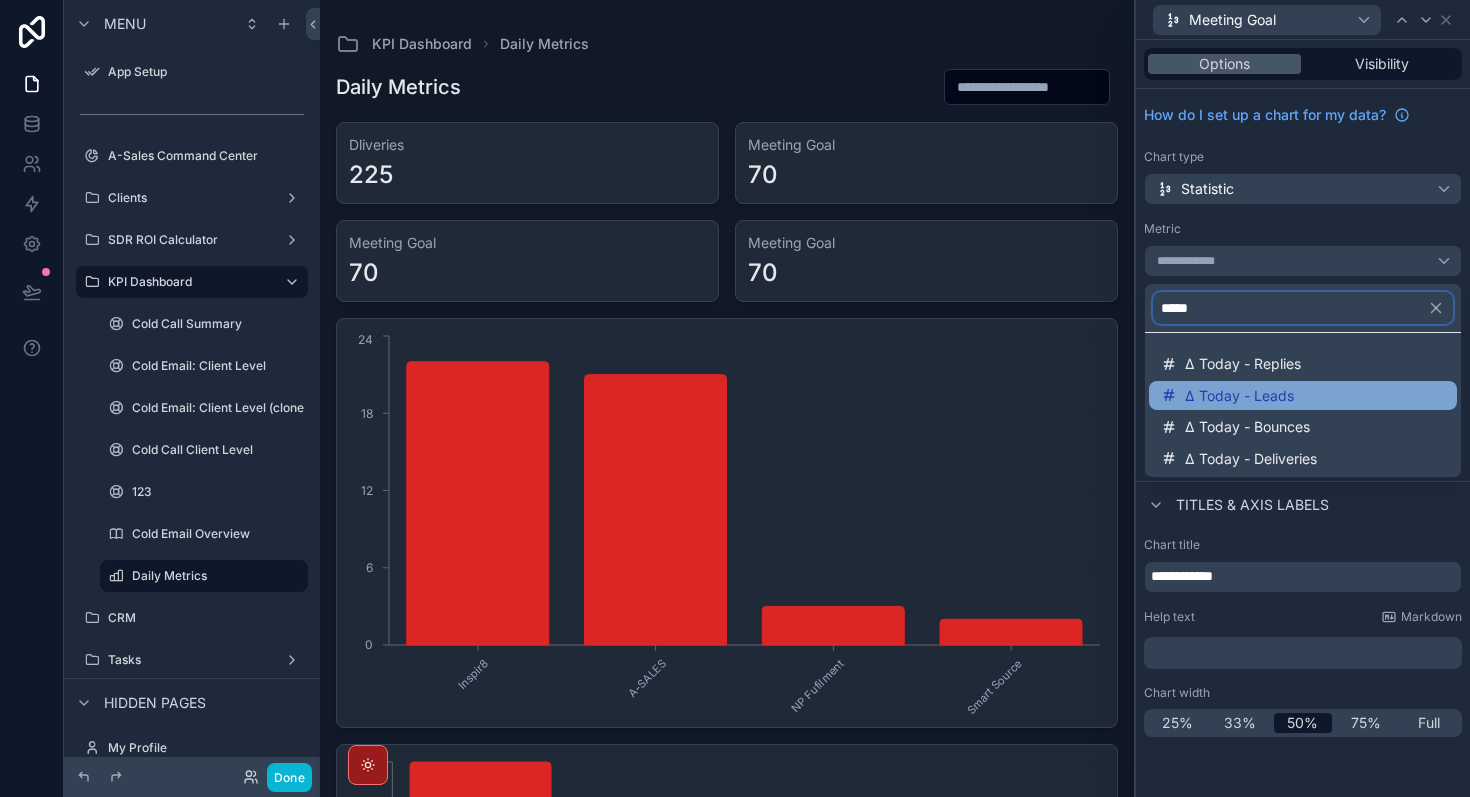 type on "*****" 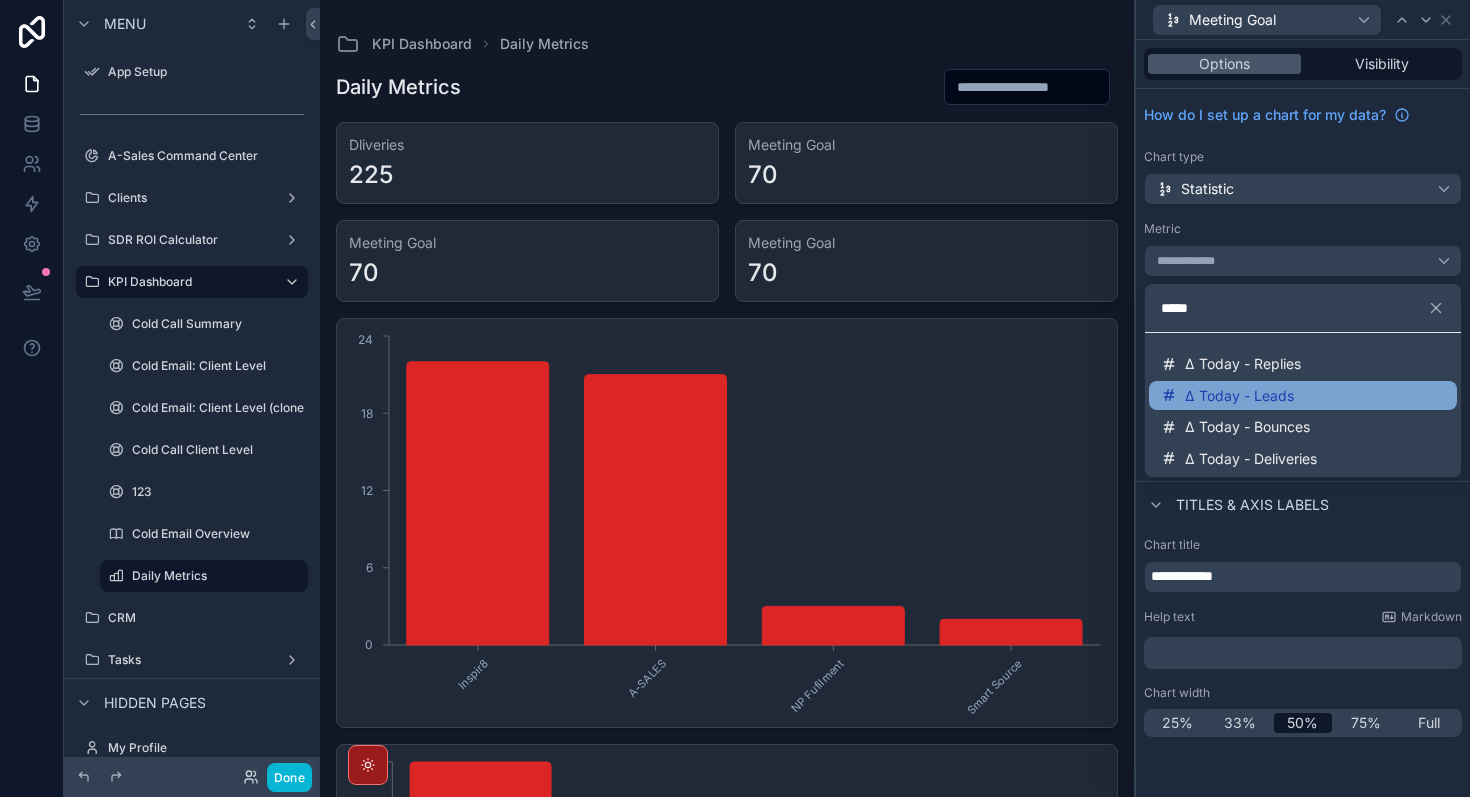 click on "Δ Today - Leads" at bounding box center (1239, 396) 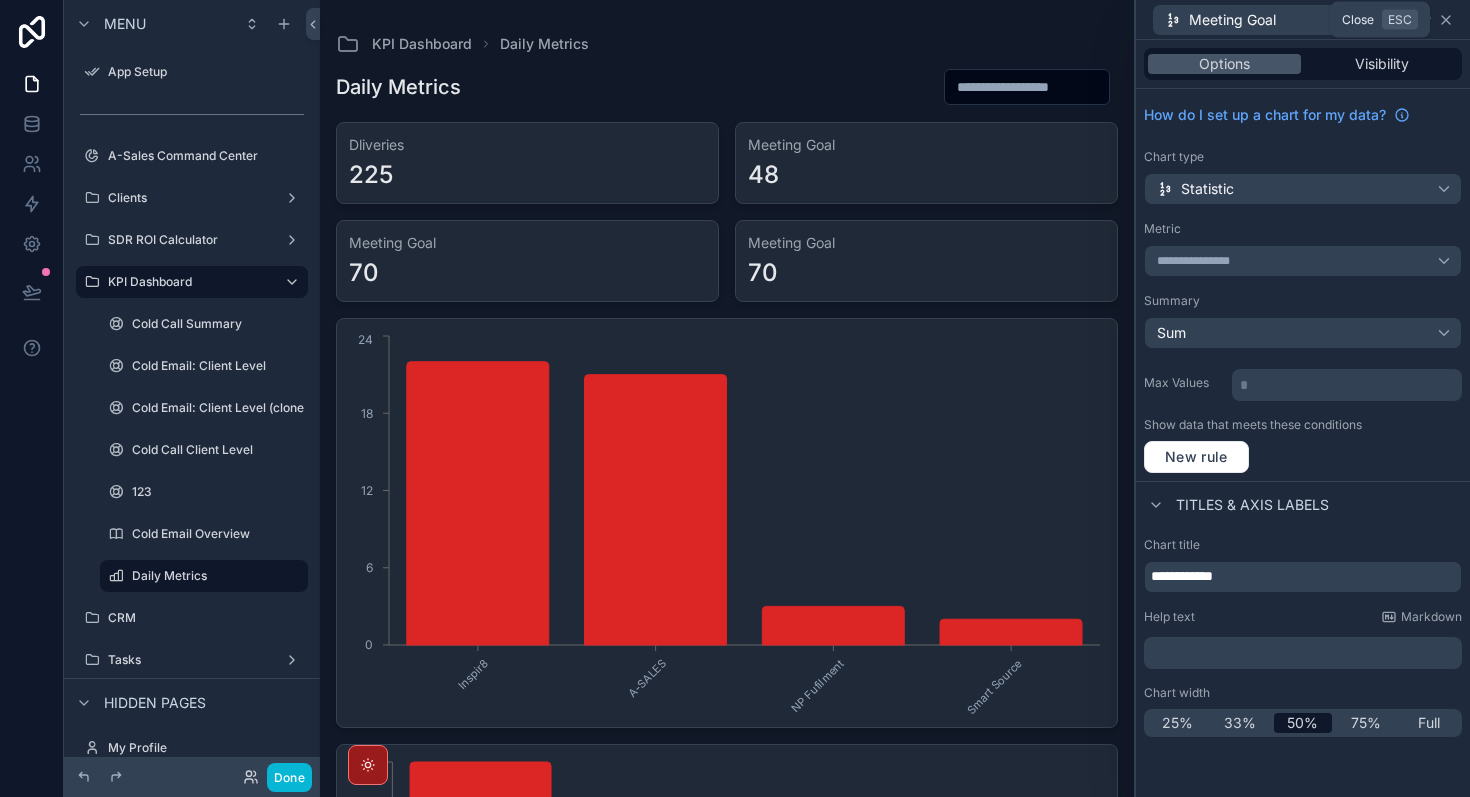 click 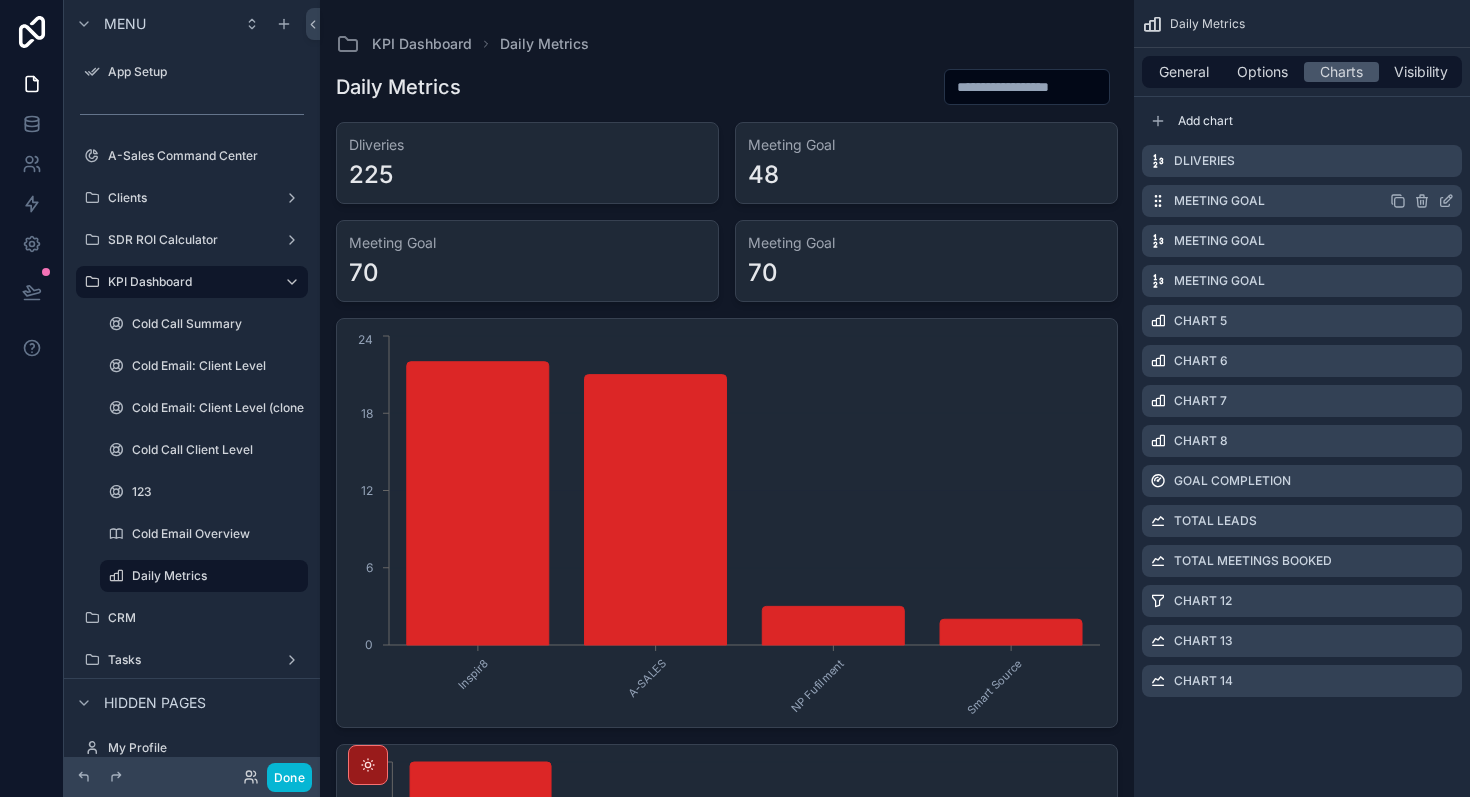 click 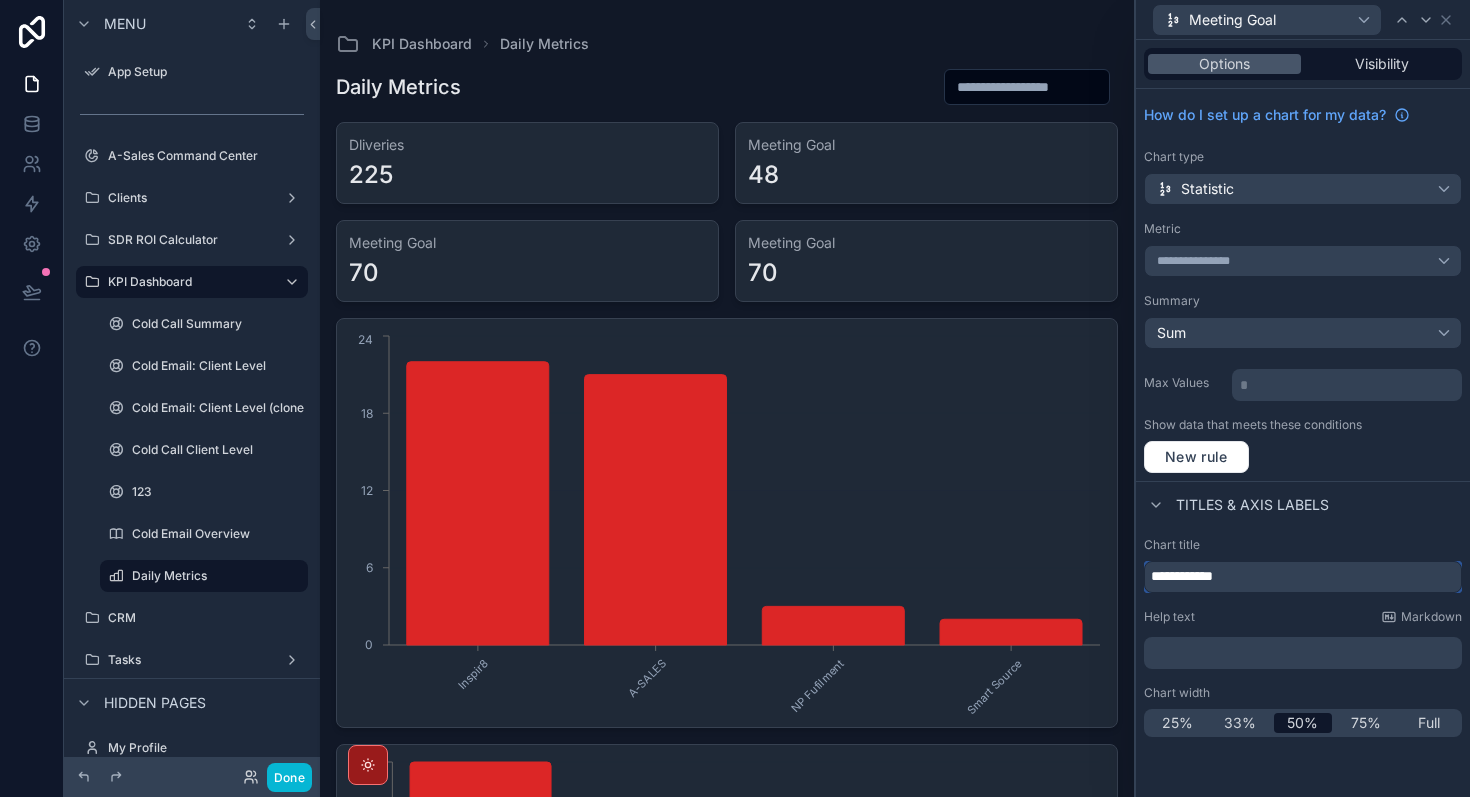 click on "**********" at bounding box center (1303, 577) 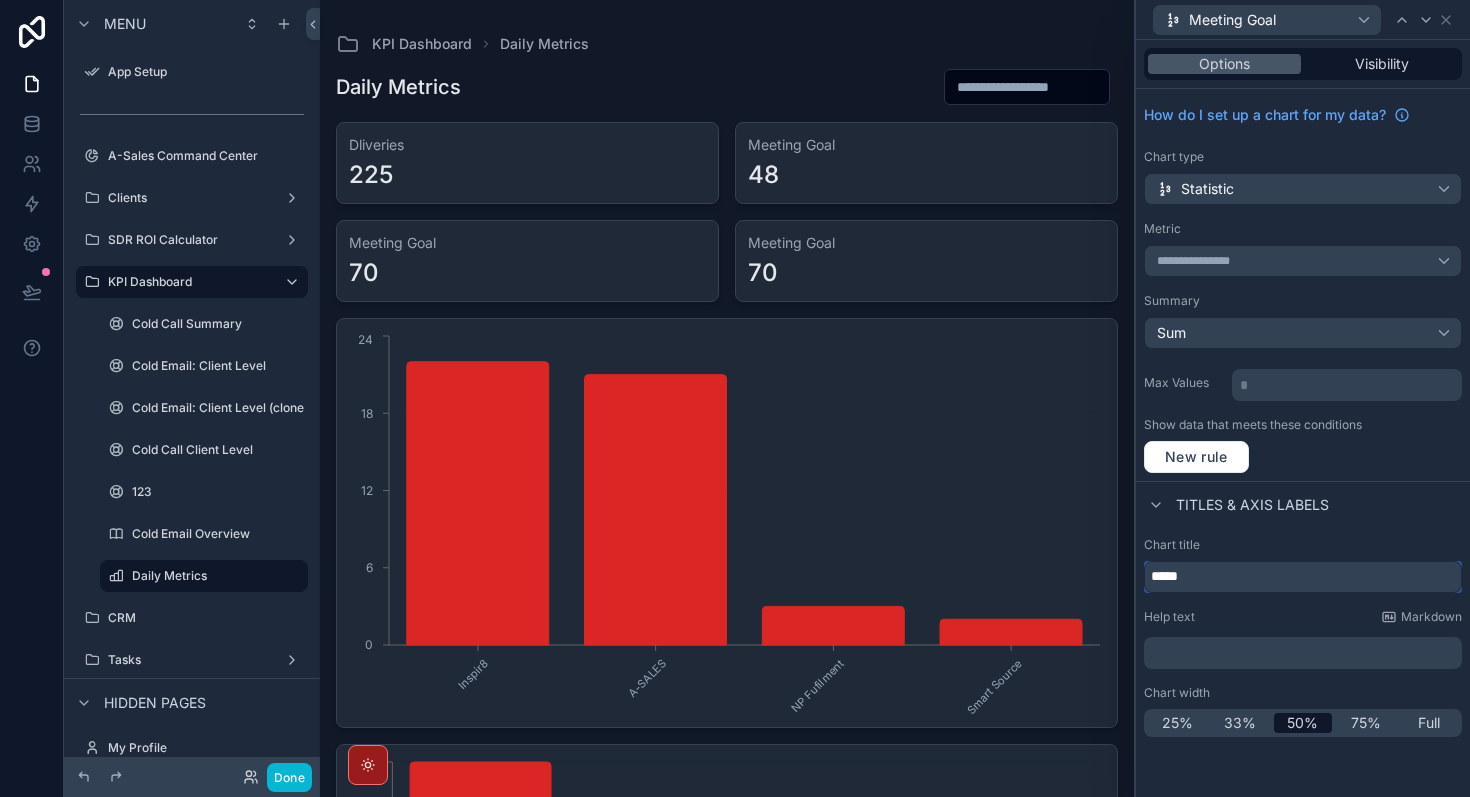 type on "*****" 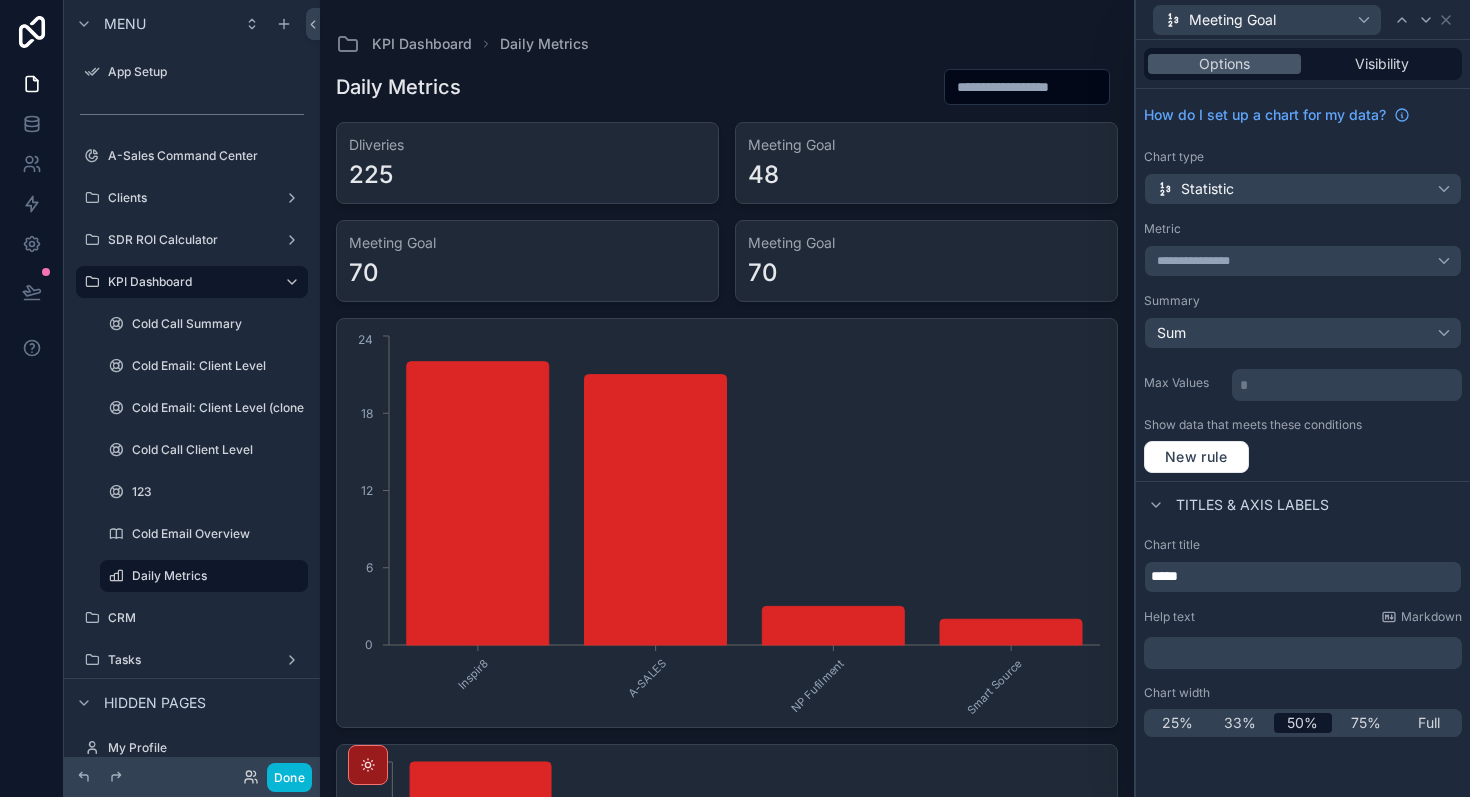 click on "Chart title ***** Help text Markdown ﻿ Chart width 25% 33% 50% 75% Full" at bounding box center [1303, 637] 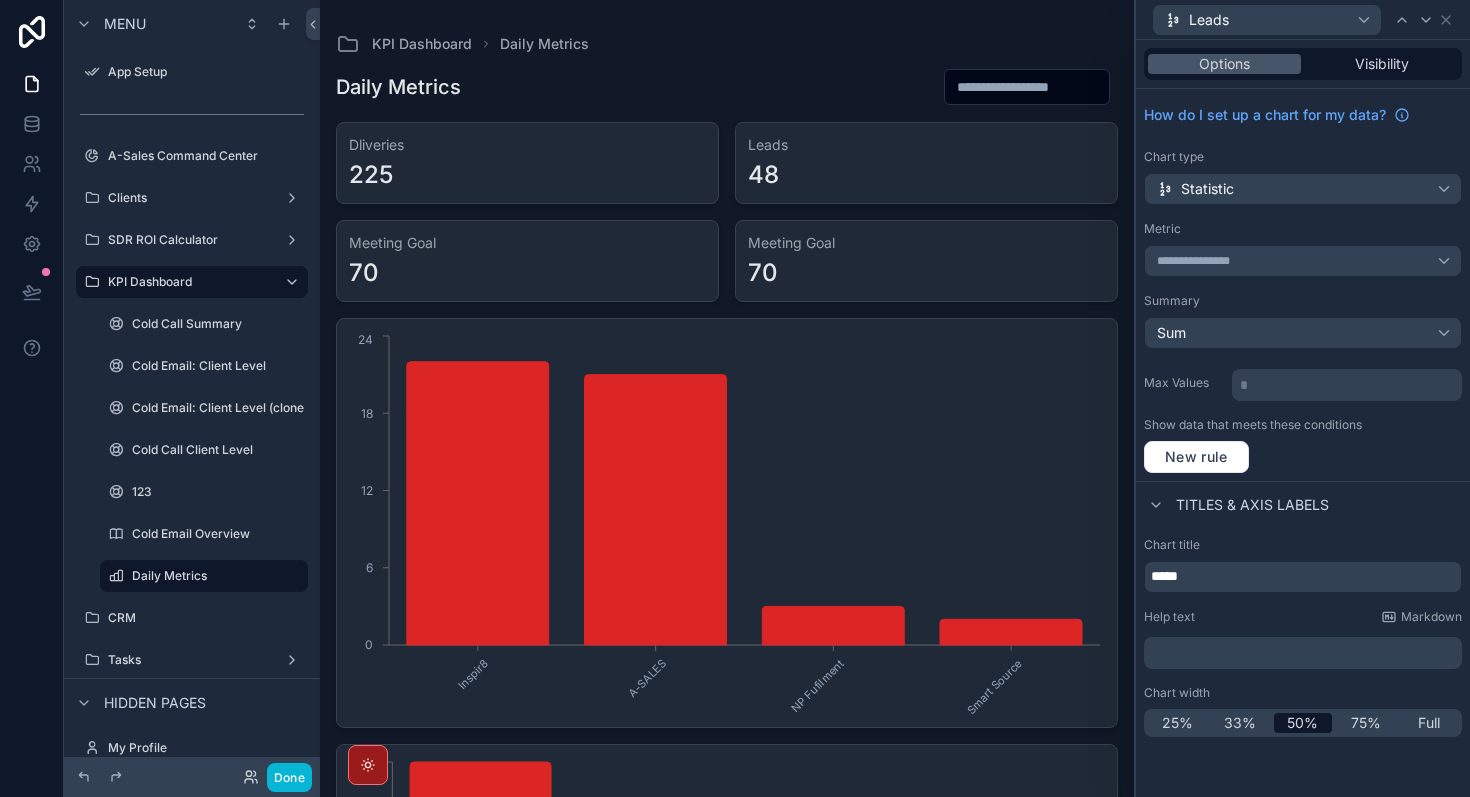 click on "Leads" at bounding box center (1303, 19) 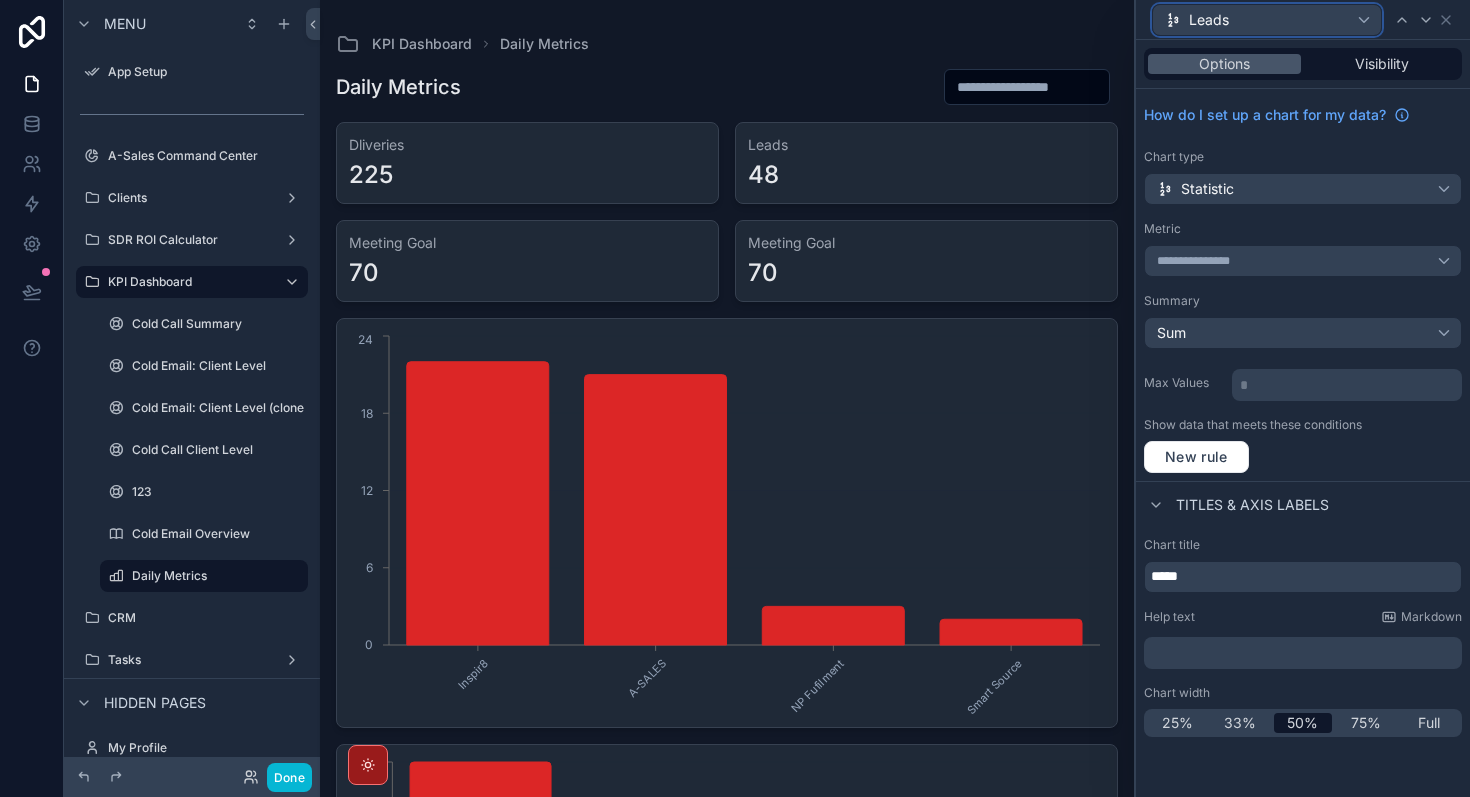 click on "Leads" at bounding box center [1267, 20] 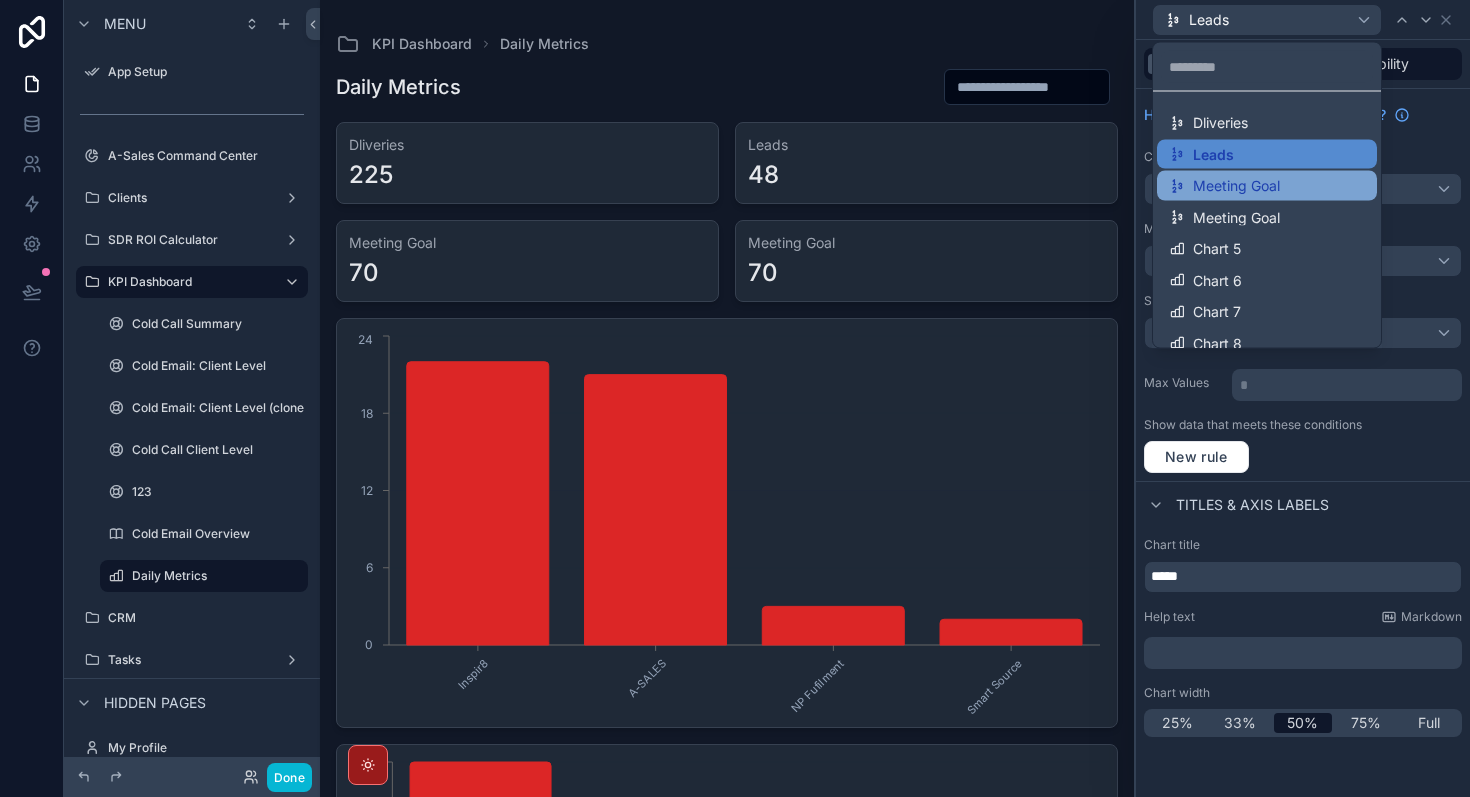 click on "Meeting Goal" at bounding box center [1236, 186] 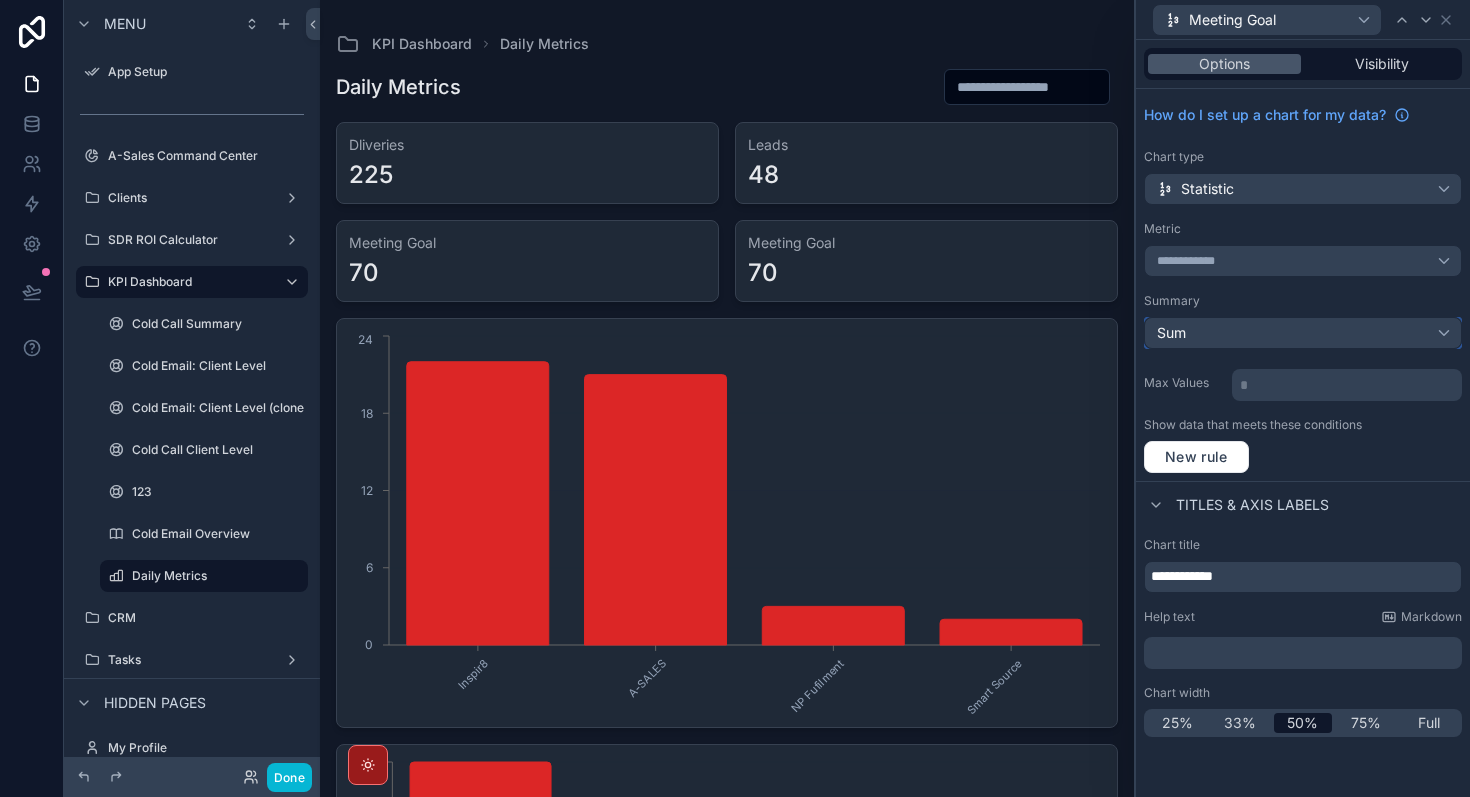 click on "Sum" at bounding box center [1303, 333] 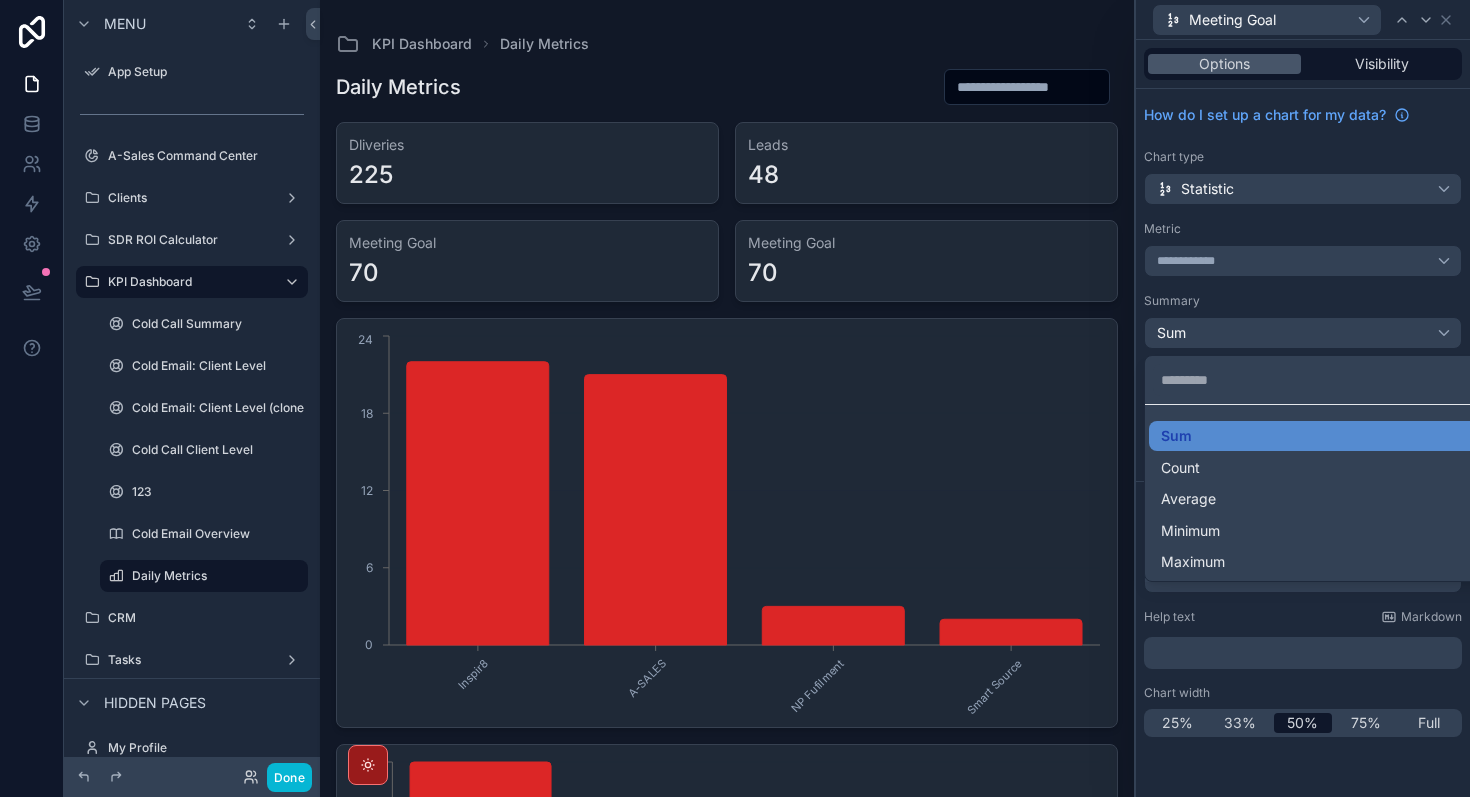 click at bounding box center [1303, 398] 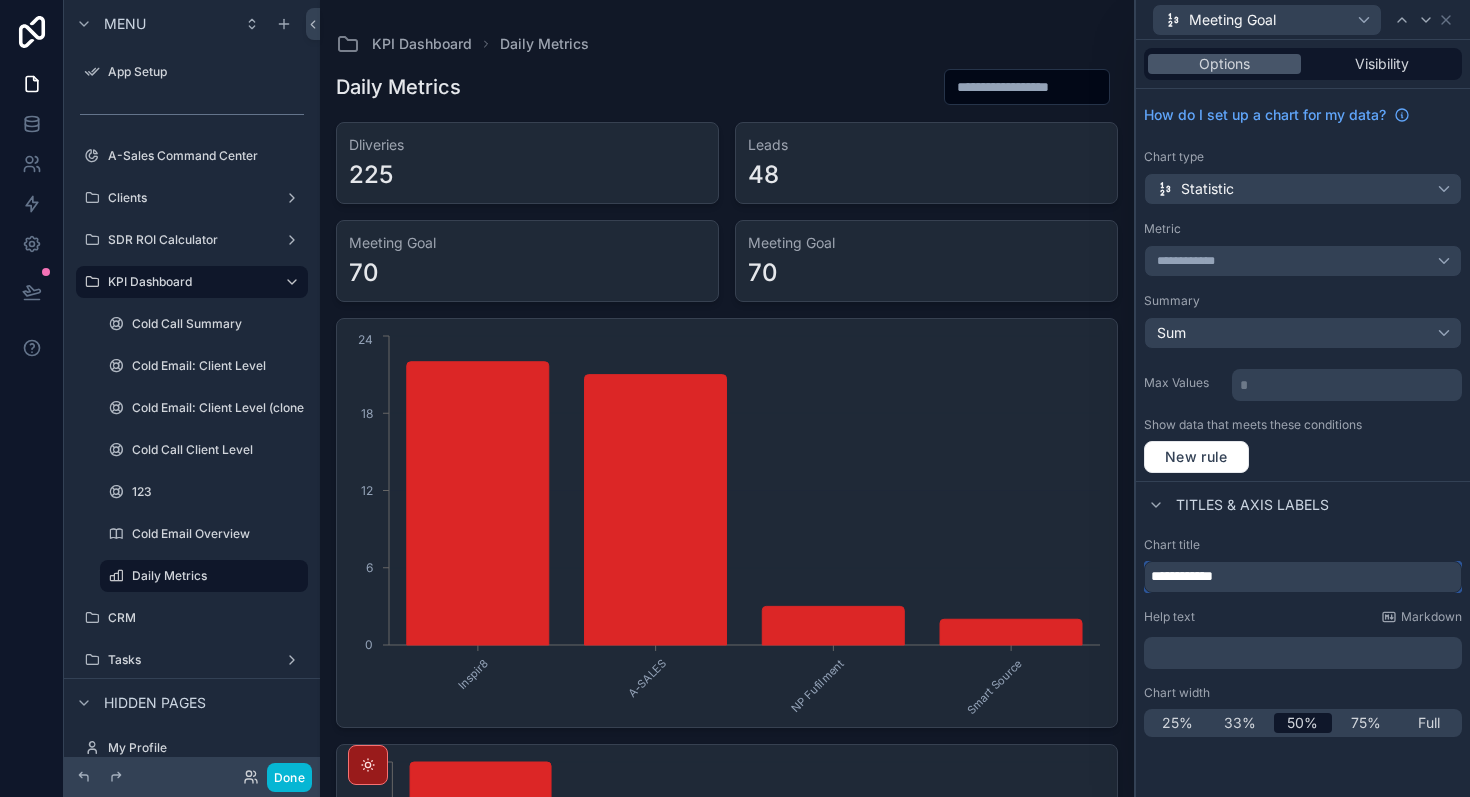 click on "**********" at bounding box center (1303, 577) 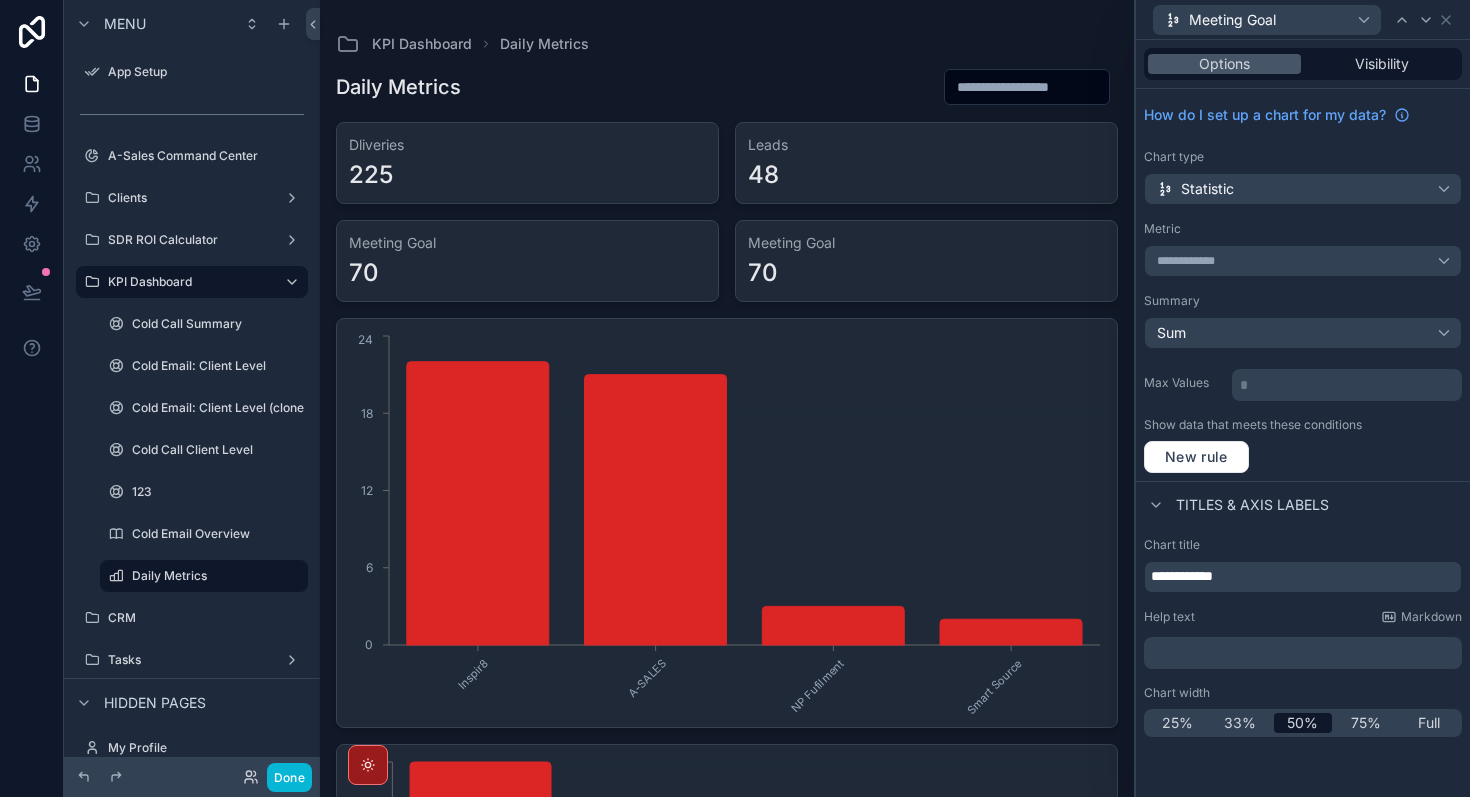 click on "Titles & Axis labels" at bounding box center (1303, 505) 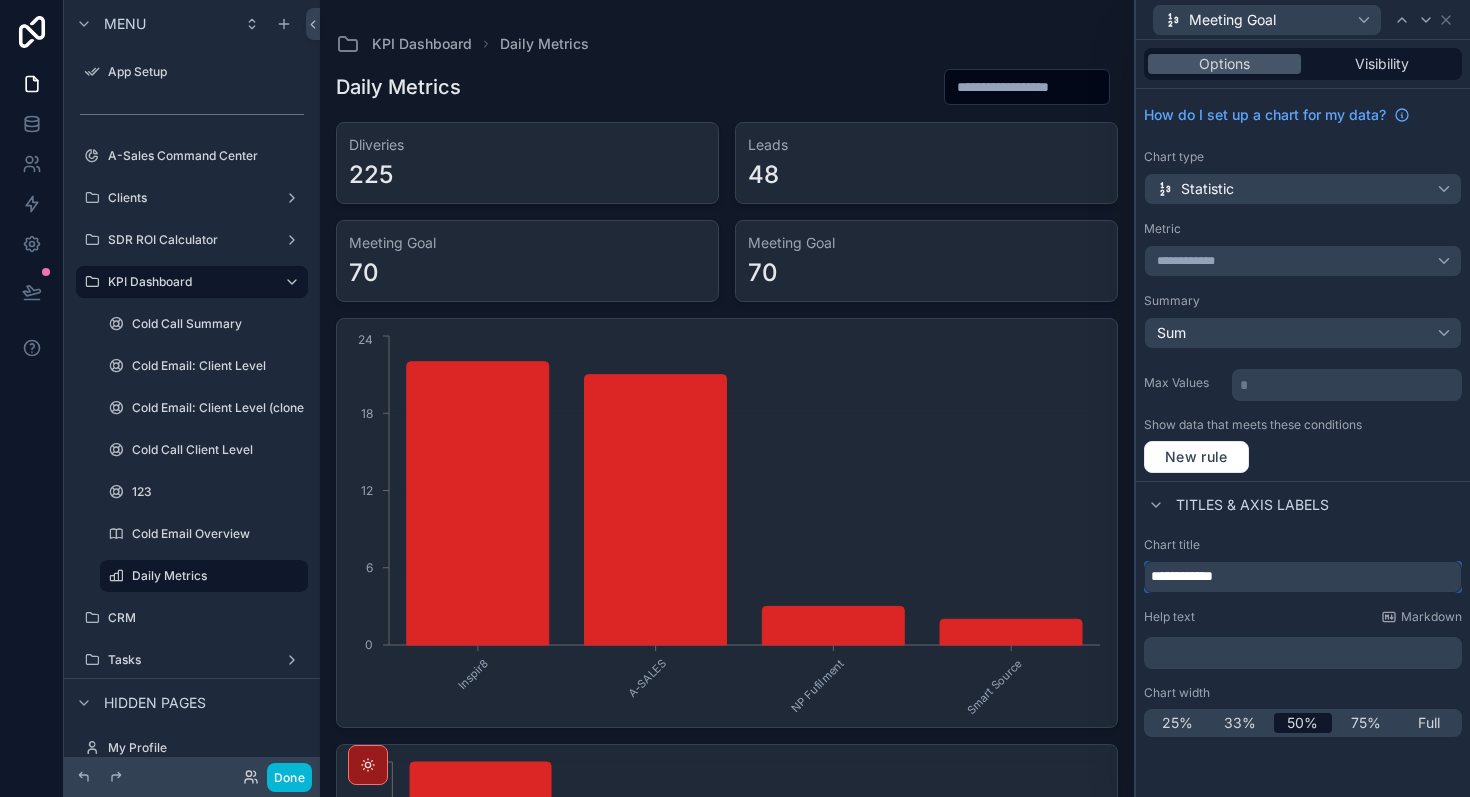 click on "**********" at bounding box center (1303, 577) 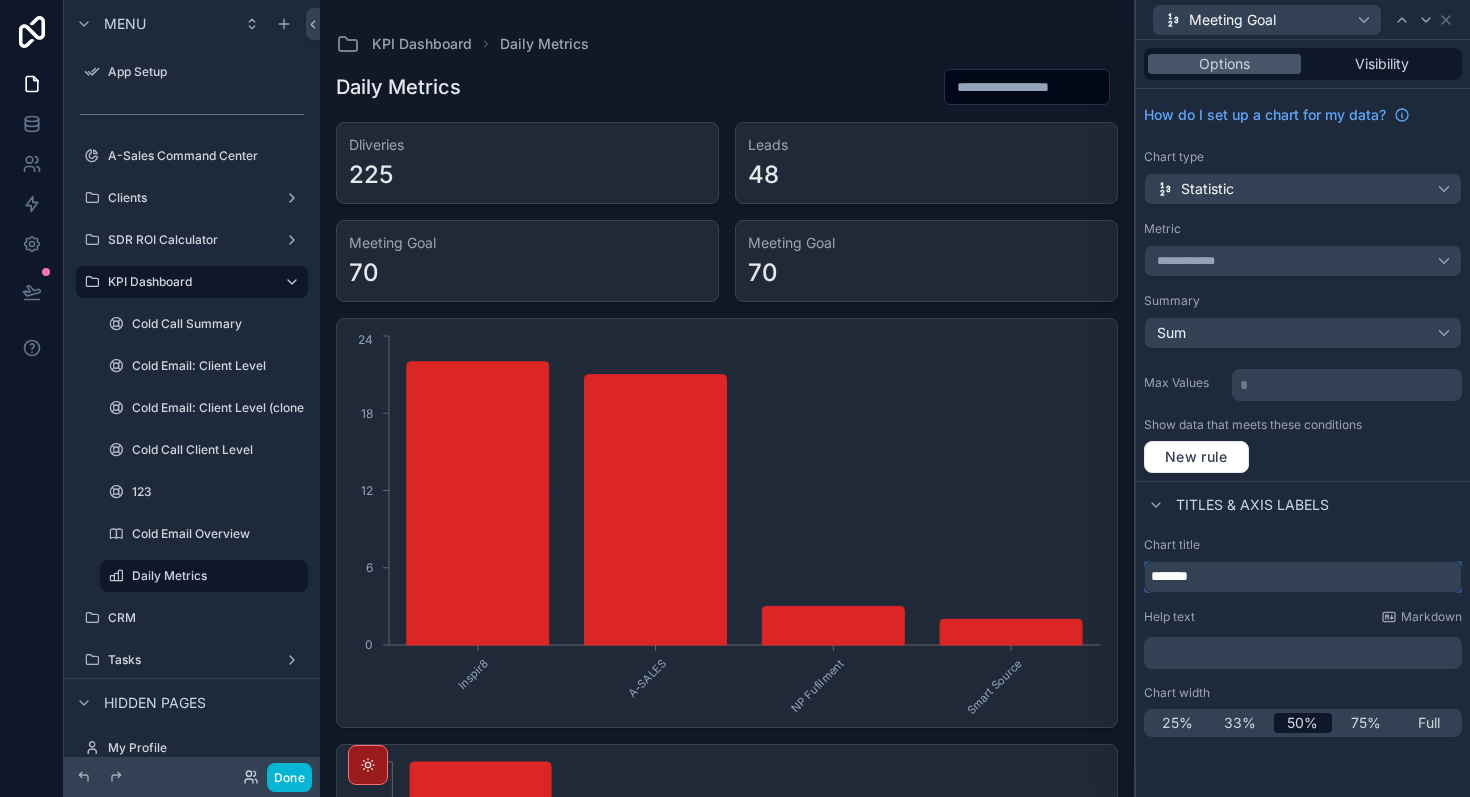 type on "*******" 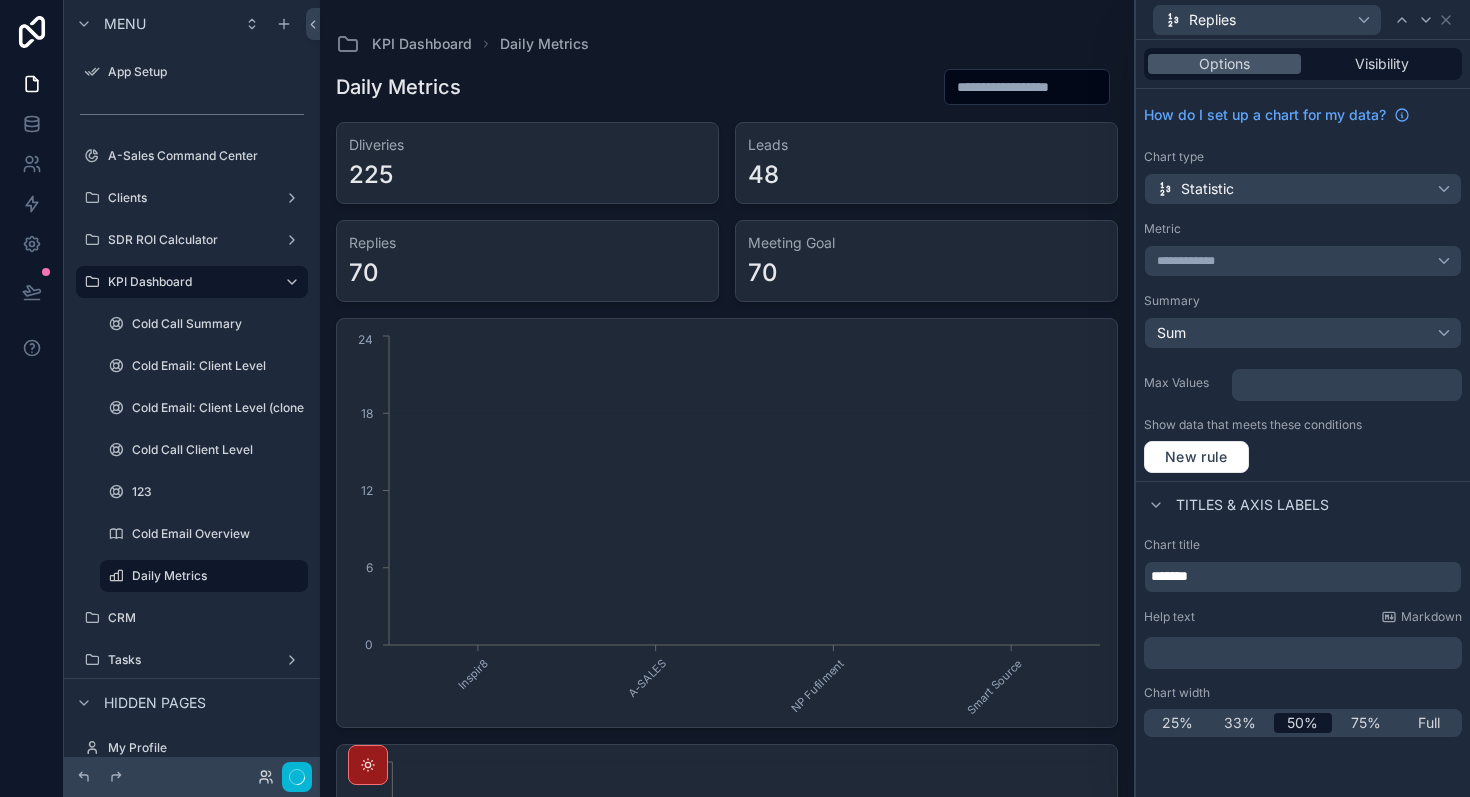 click on "Titles & Axis labels" at bounding box center (1303, 505) 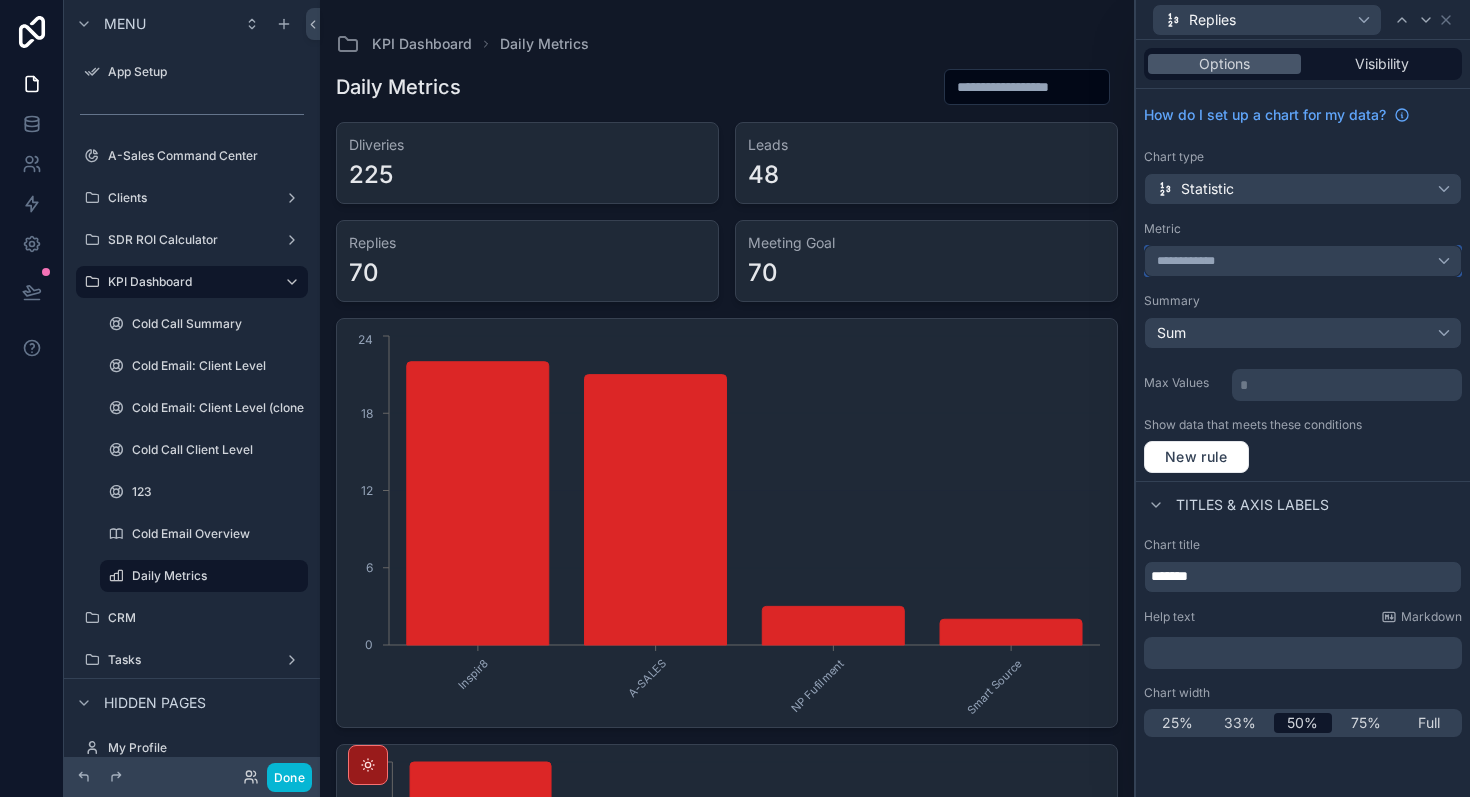 click on "**********" at bounding box center [1303, 261] 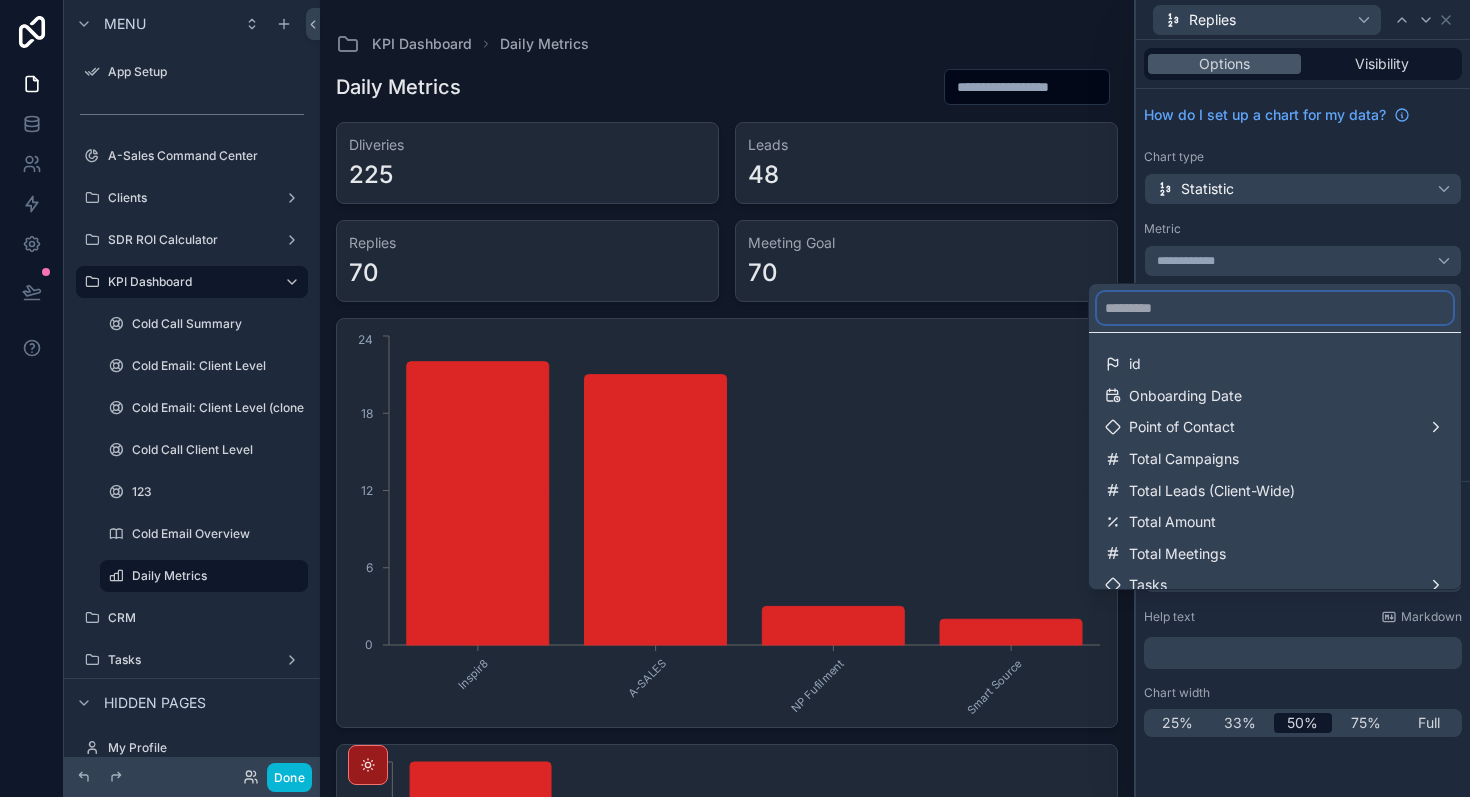 click at bounding box center (1275, 308) 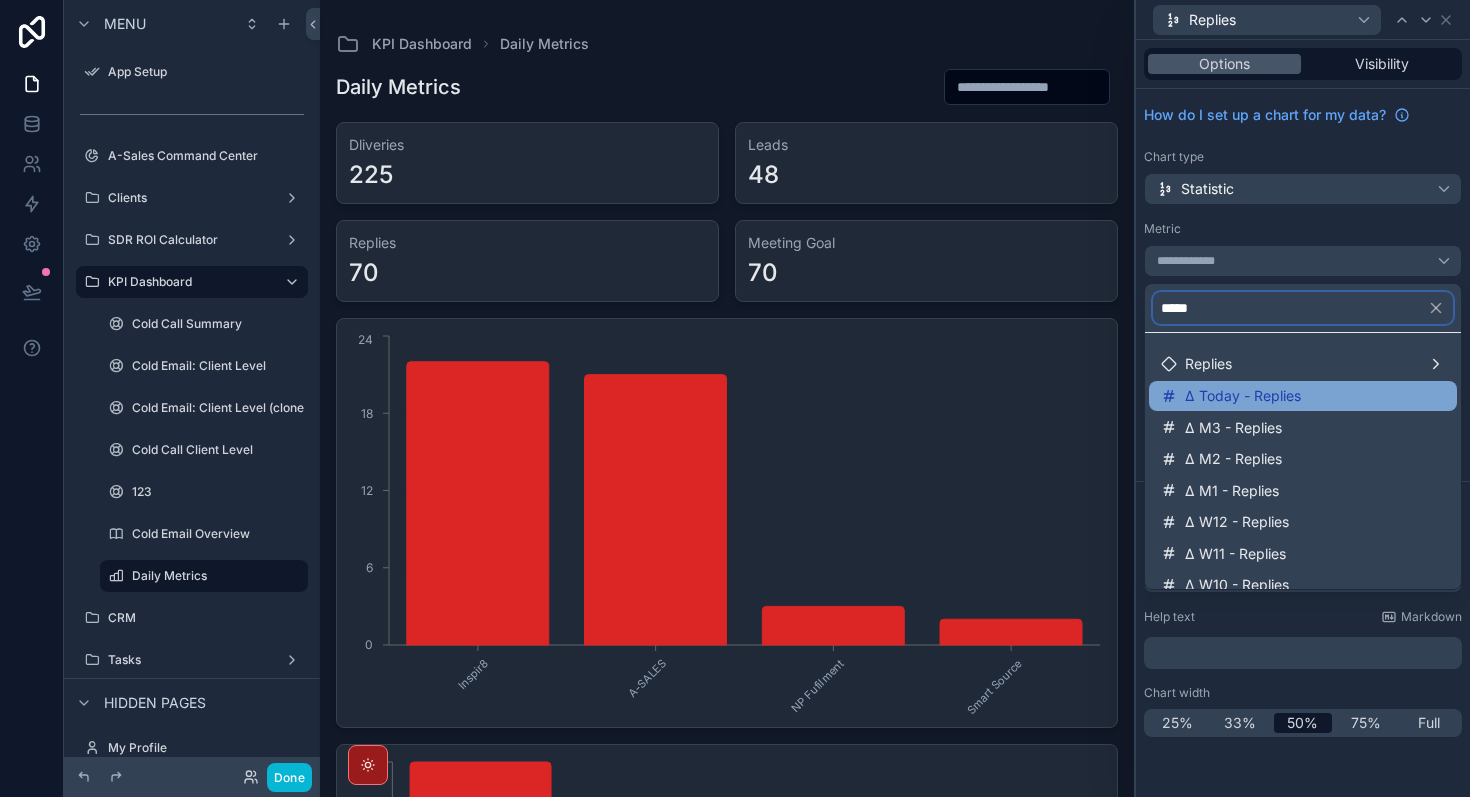 type on "*****" 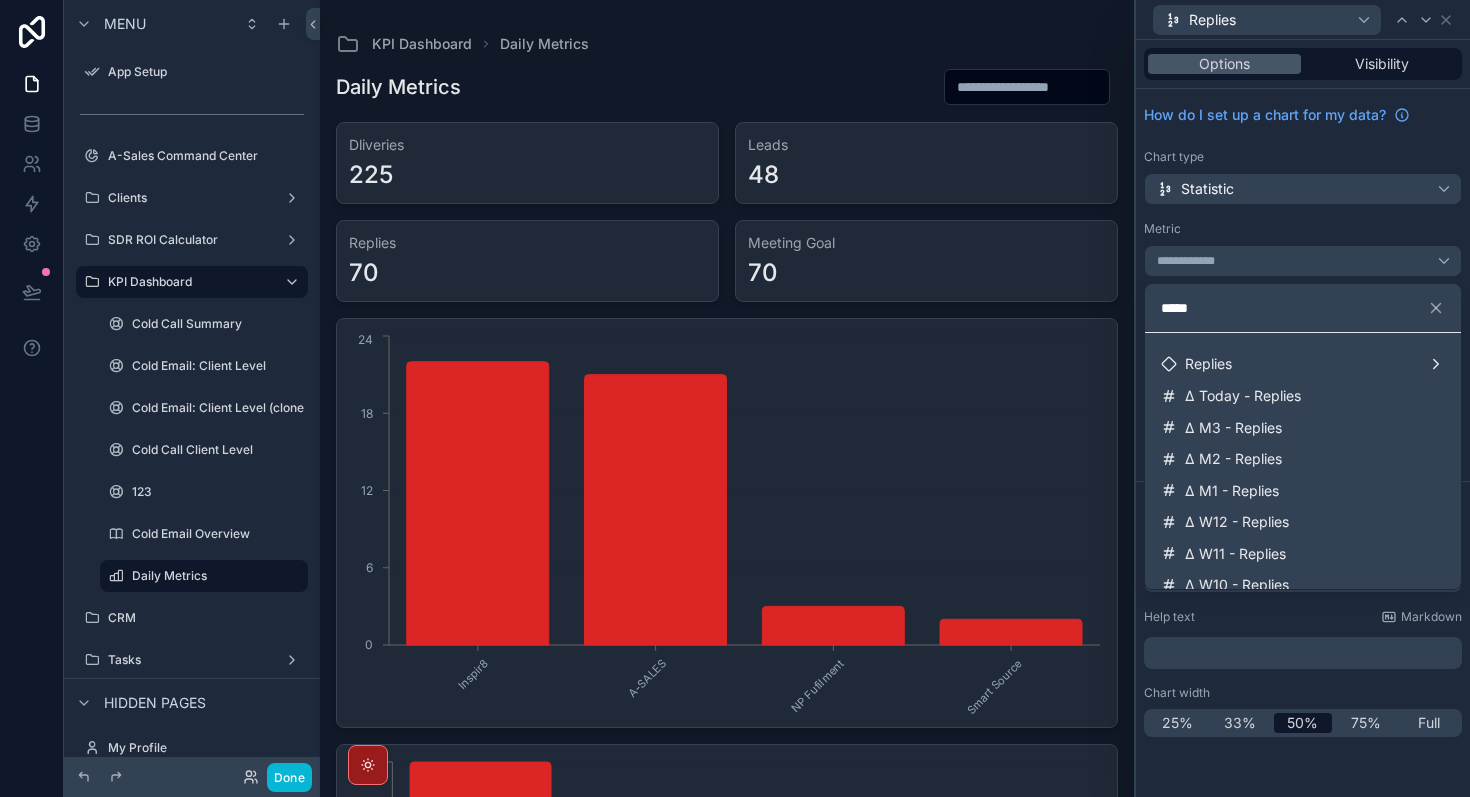 click on "Δ Today - Replies" at bounding box center (1303, 396) 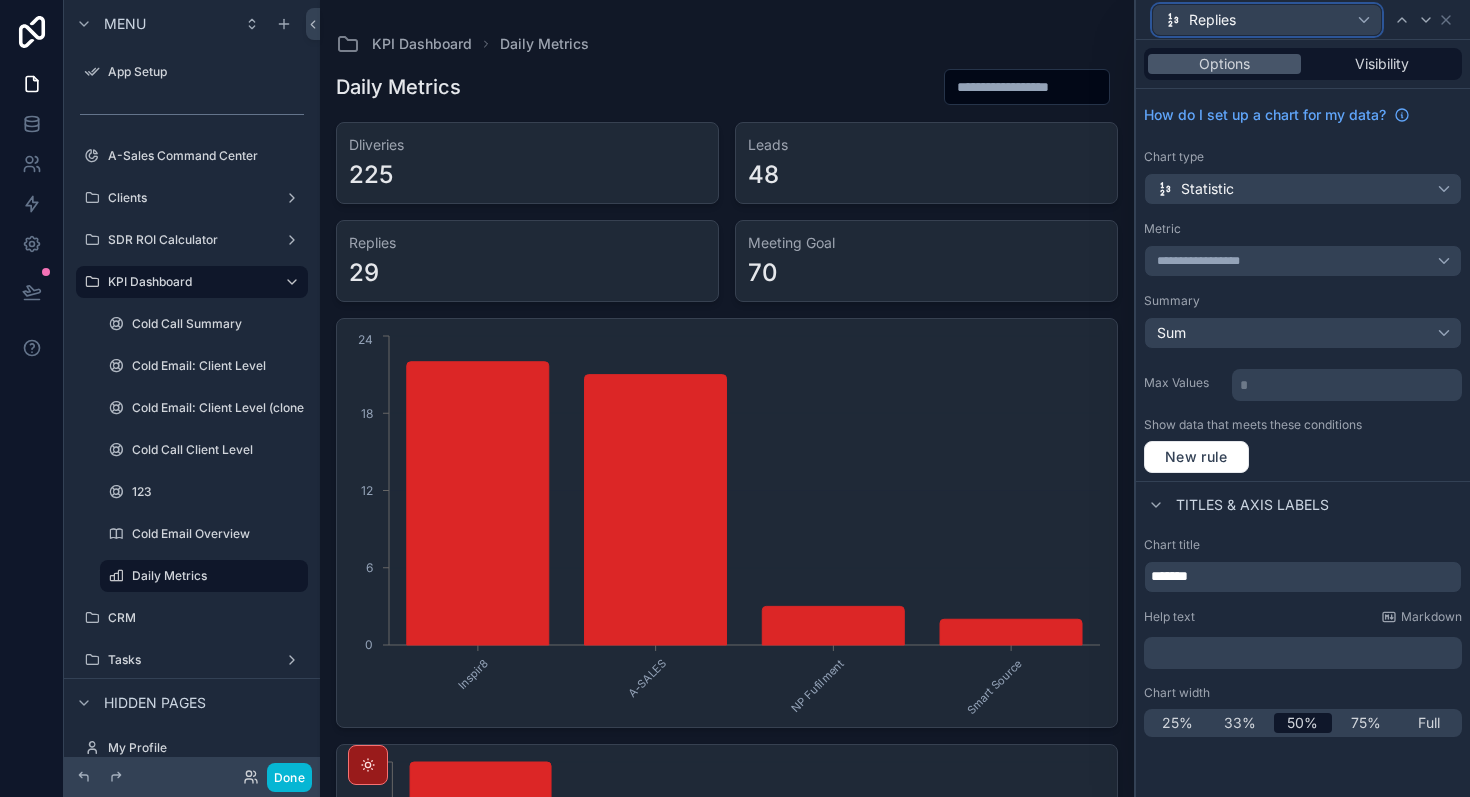 click on "Replies" at bounding box center [1267, 20] 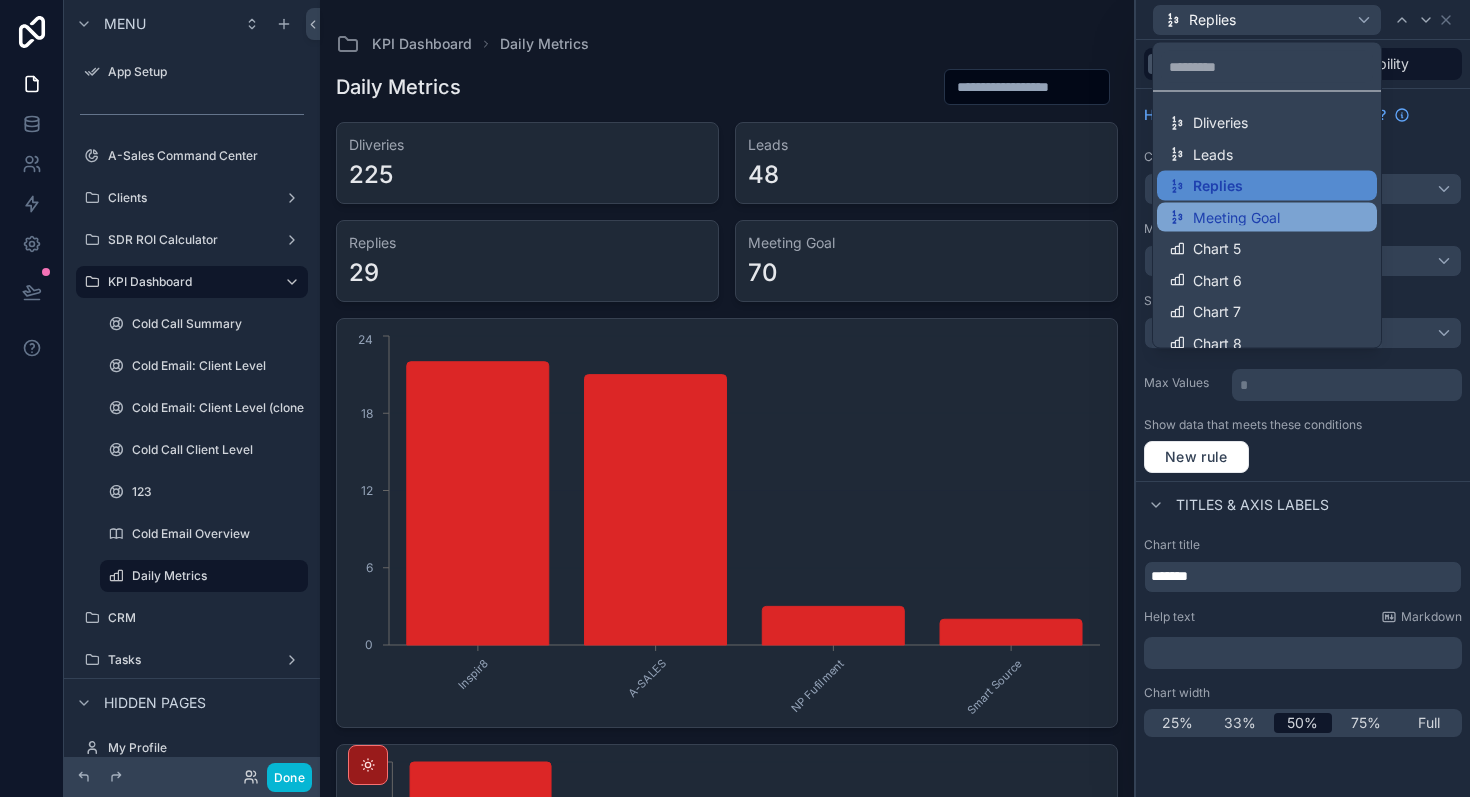 click on "Meeting Goal" at bounding box center [1267, 217] 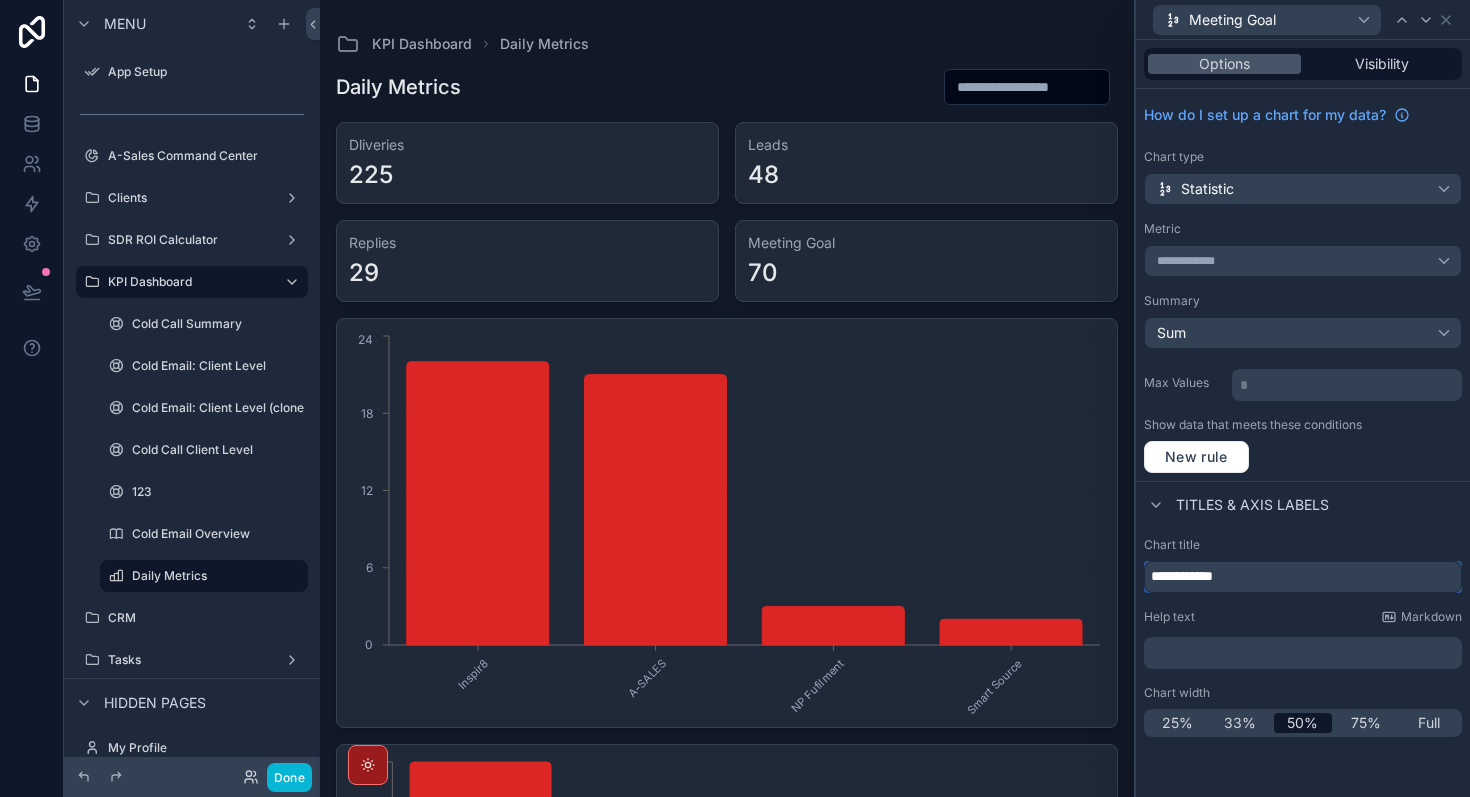click on "**********" at bounding box center [1303, 577] 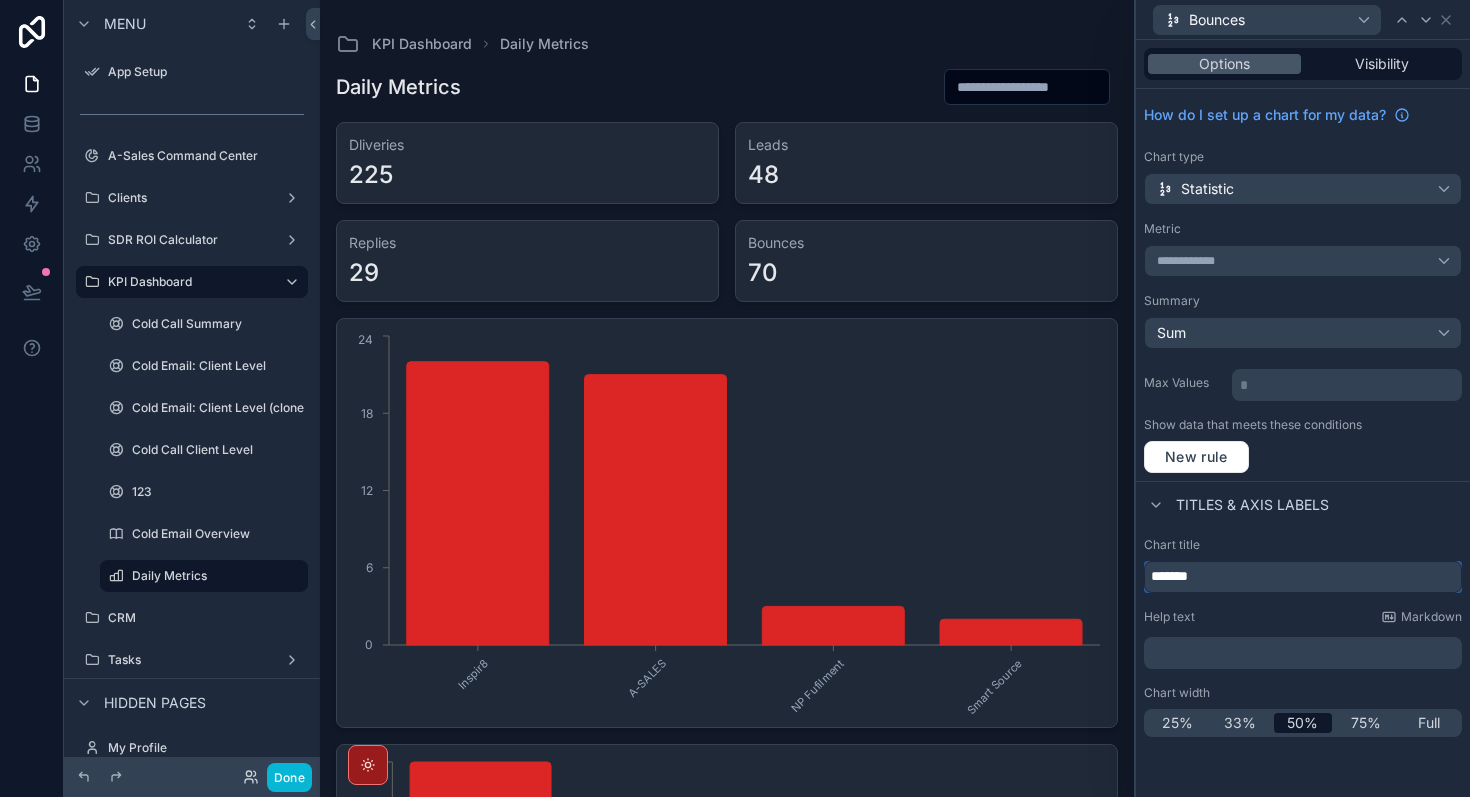 type on "*******" 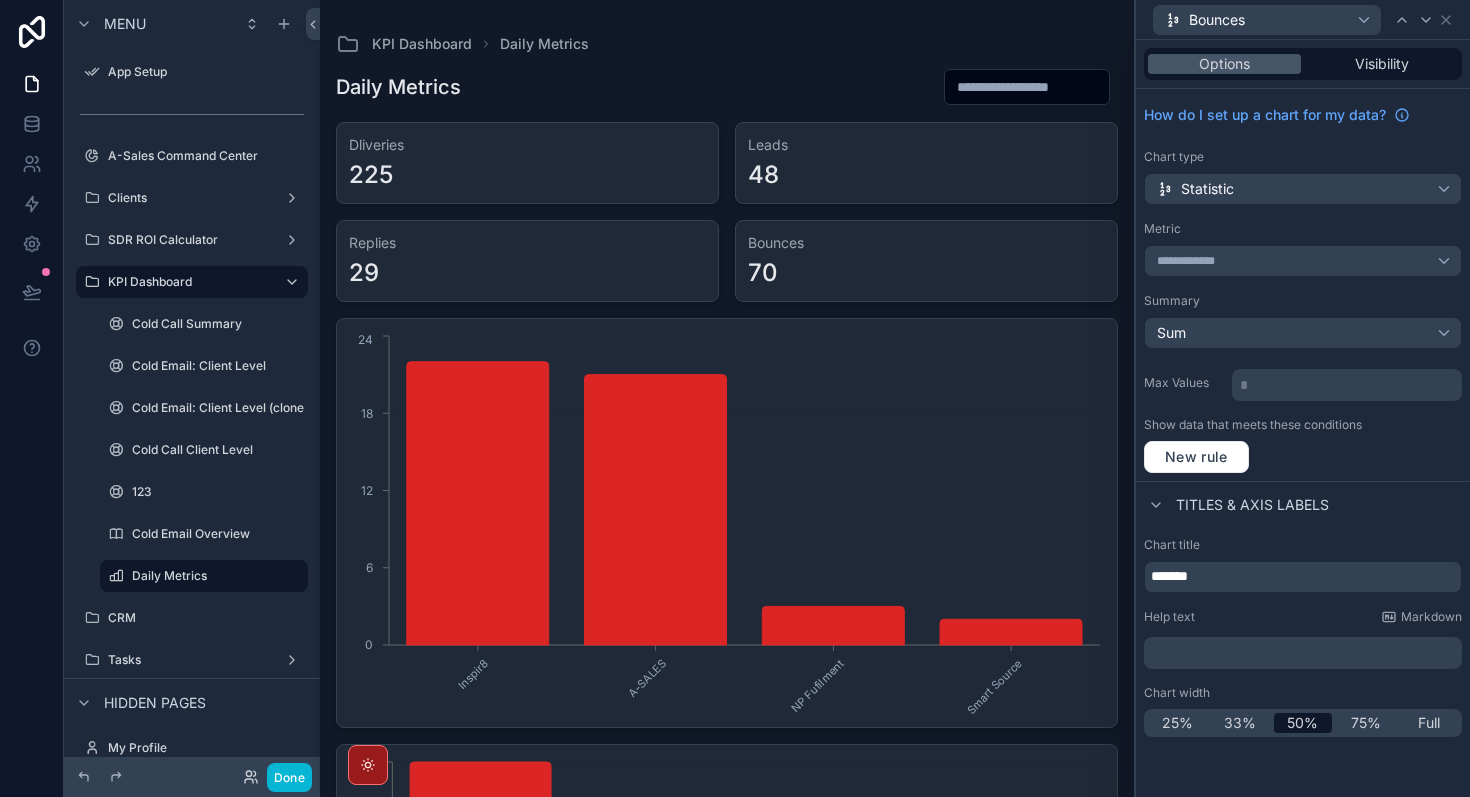 click on "Chart title" at bounding box center (1303, 545) 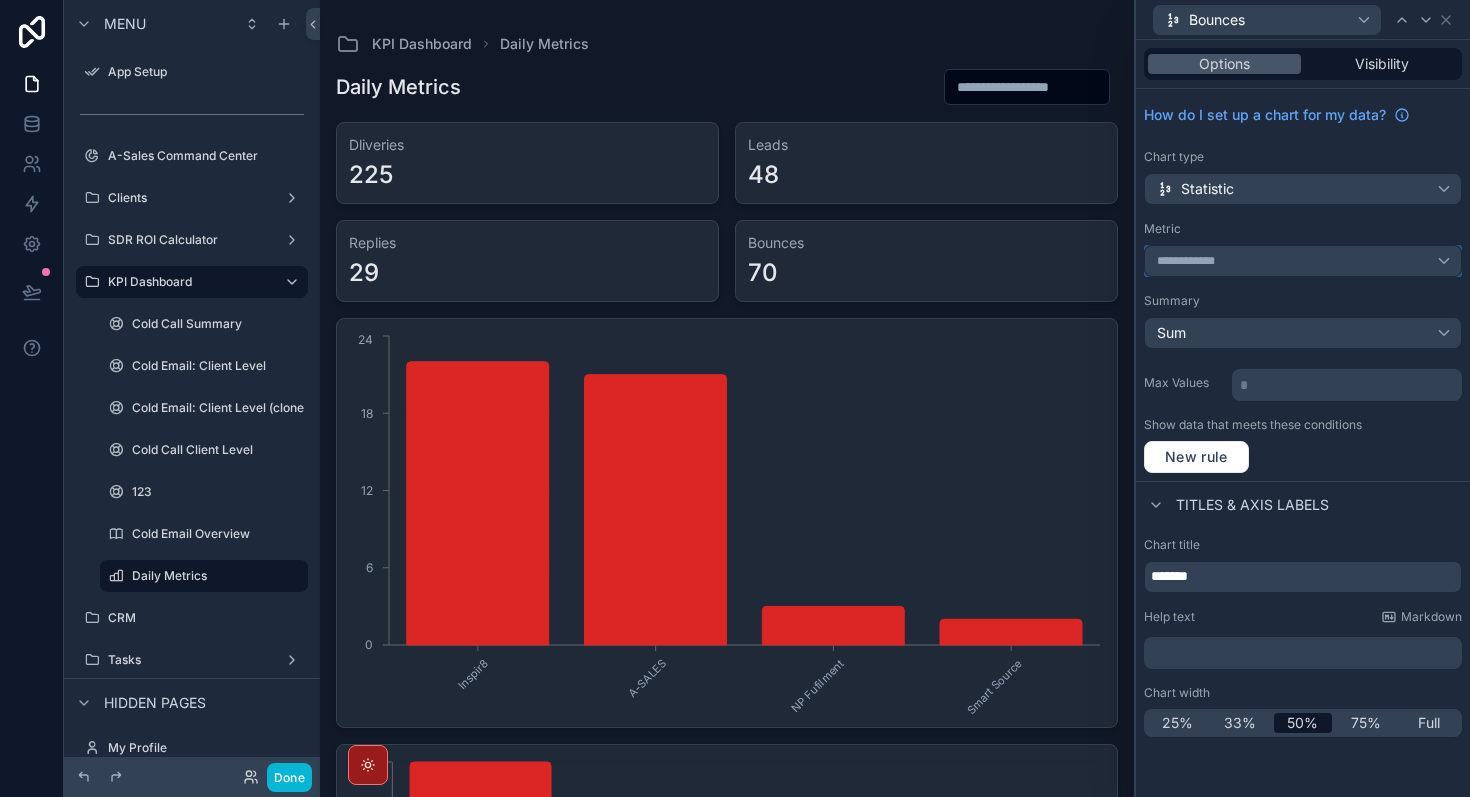 click on "**********" at bounding box center [1303, 261] 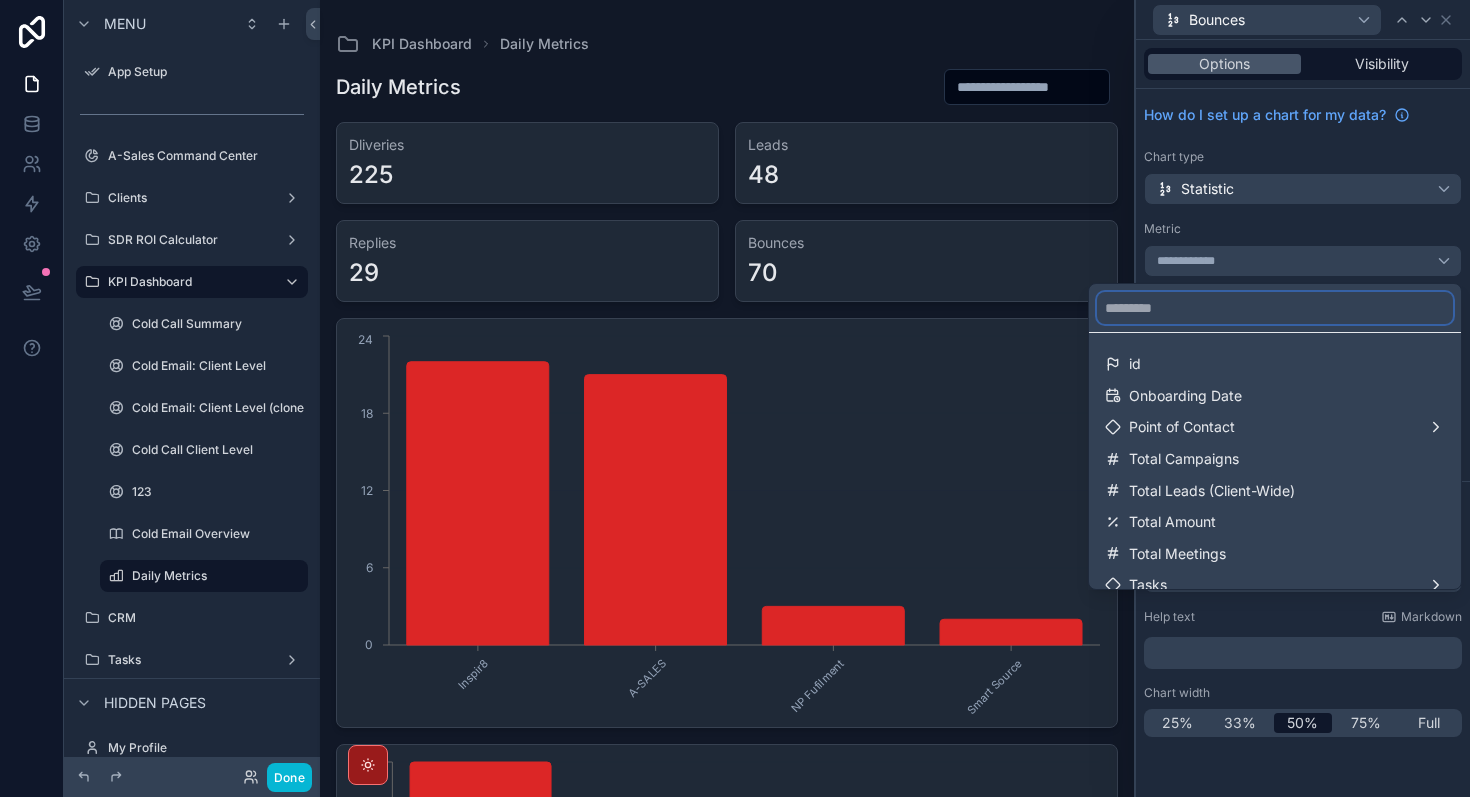 click at bounding box center (1275, 308) 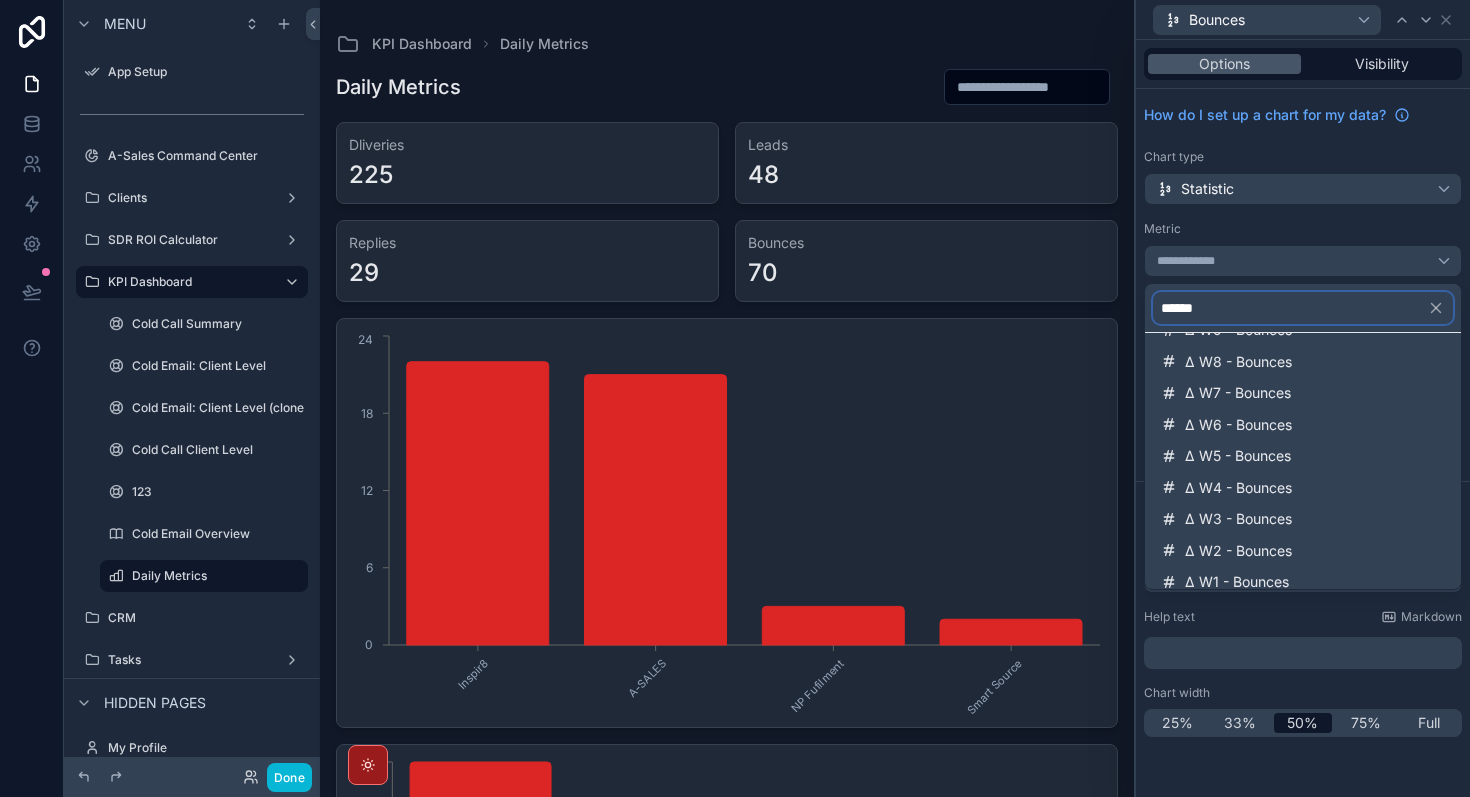 scroll, scrollTop: 266, scrollLeft: 0, axis: vertical 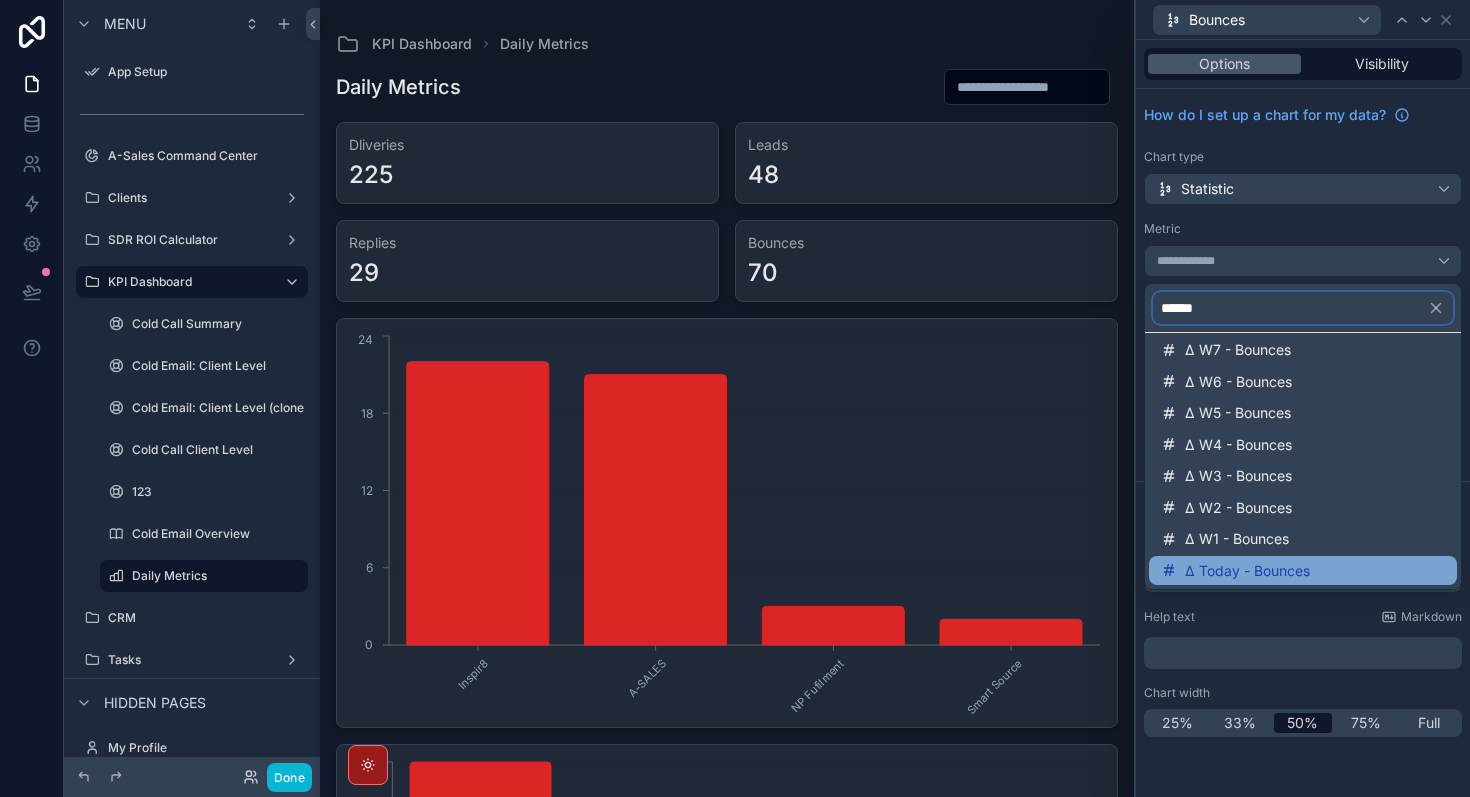 type on "******" 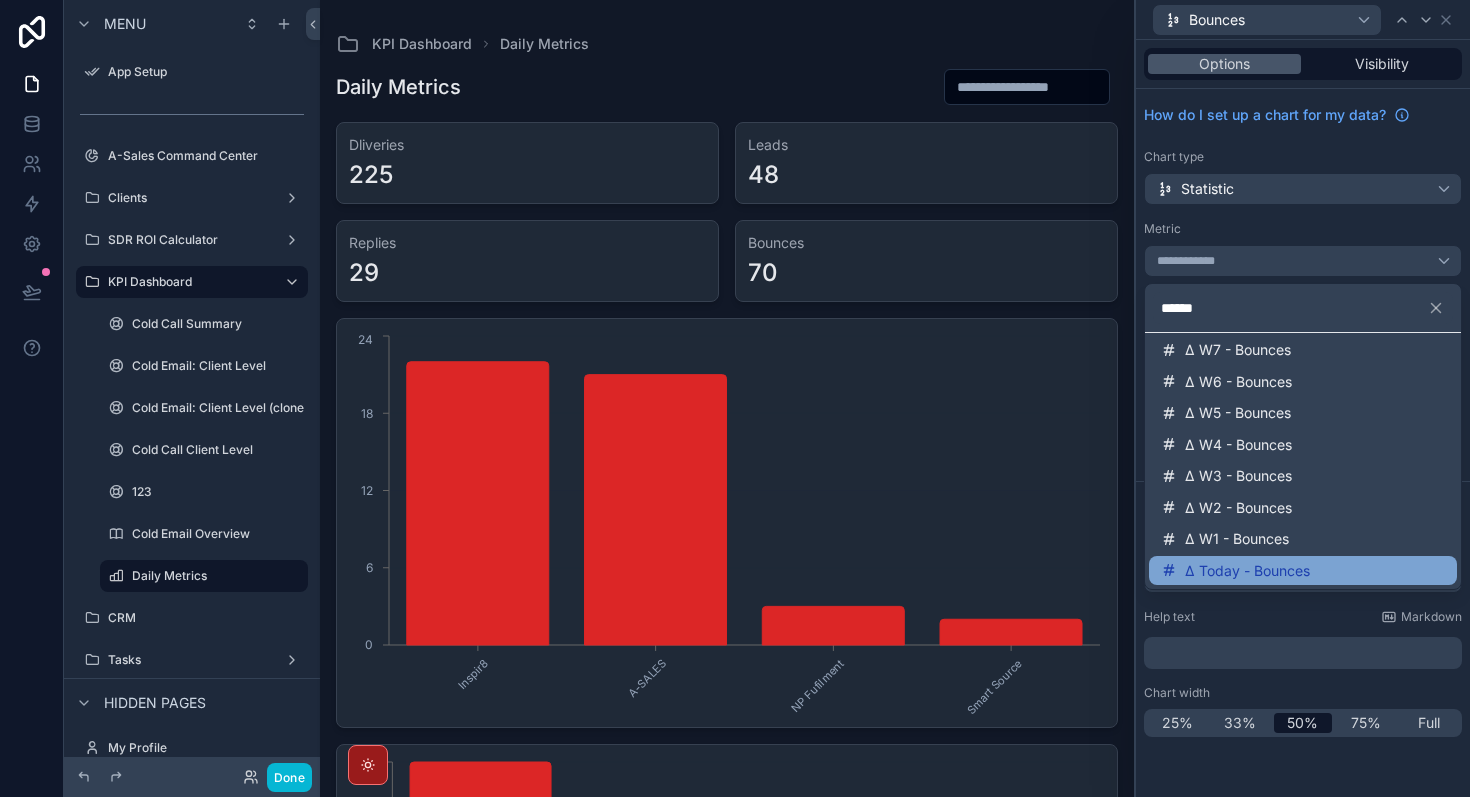 click on "Δ Today - Bounces" at bounding box center (1303, 571) 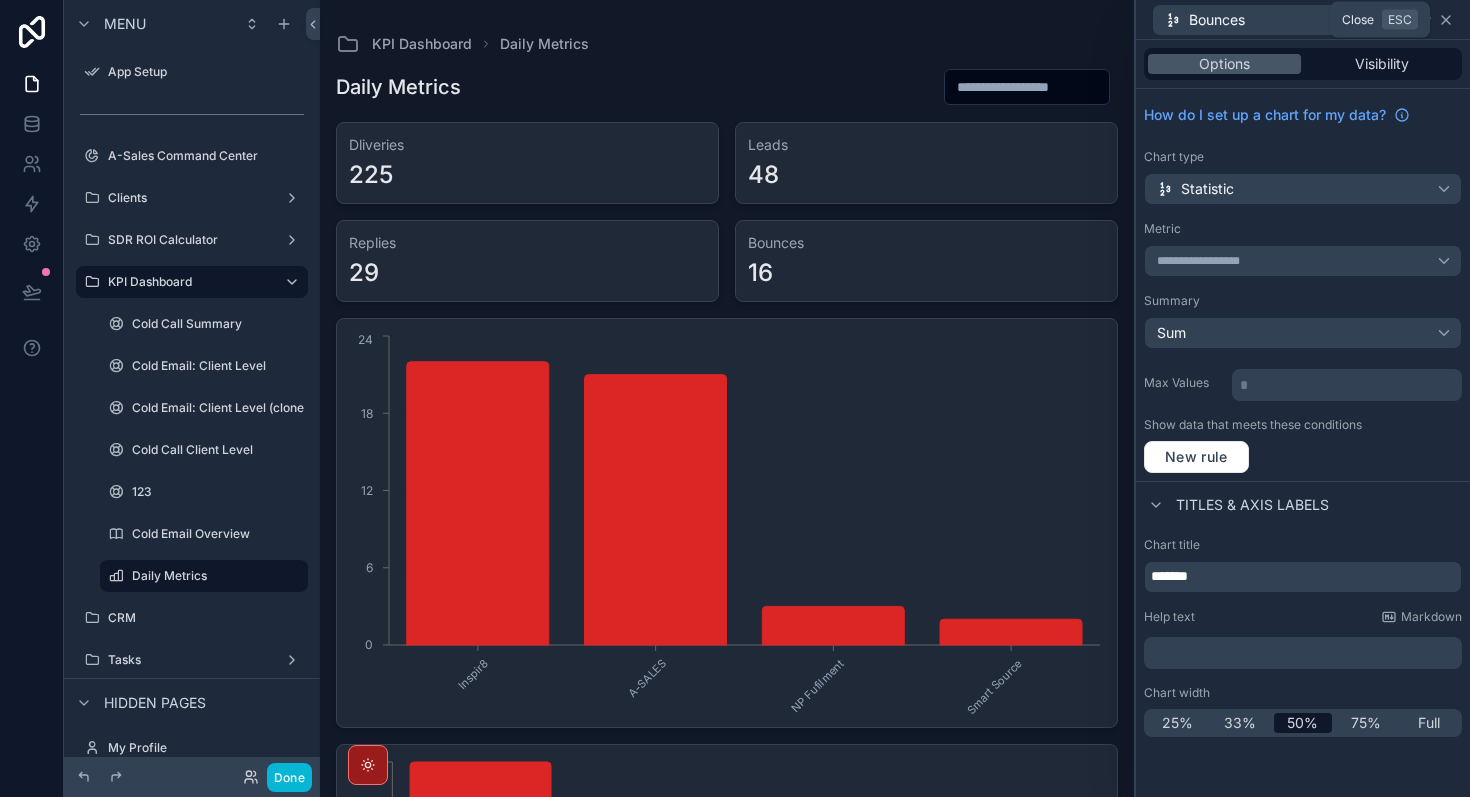 click 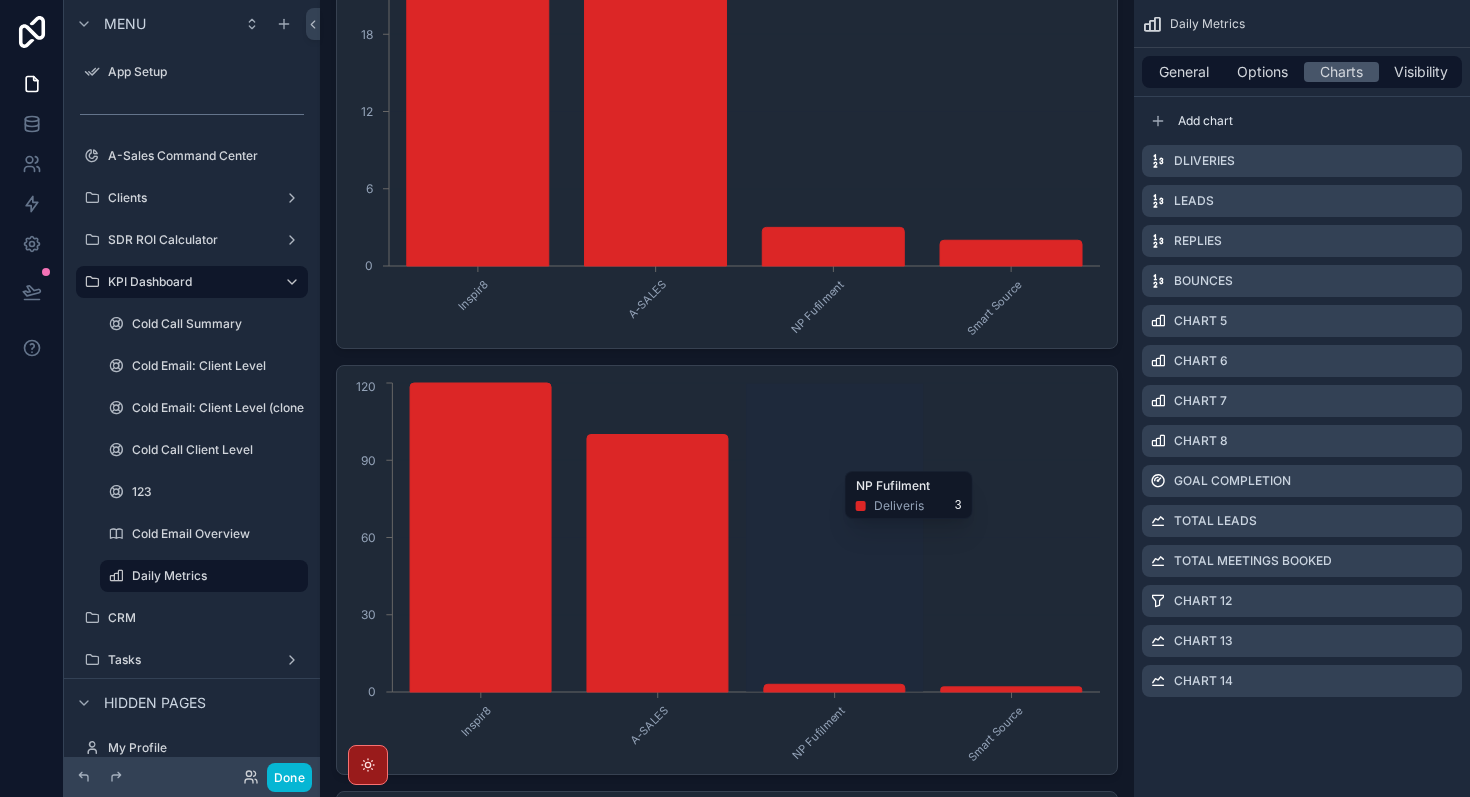 scroll, scrollTop: 0, scrollLeft: 0, axis: both 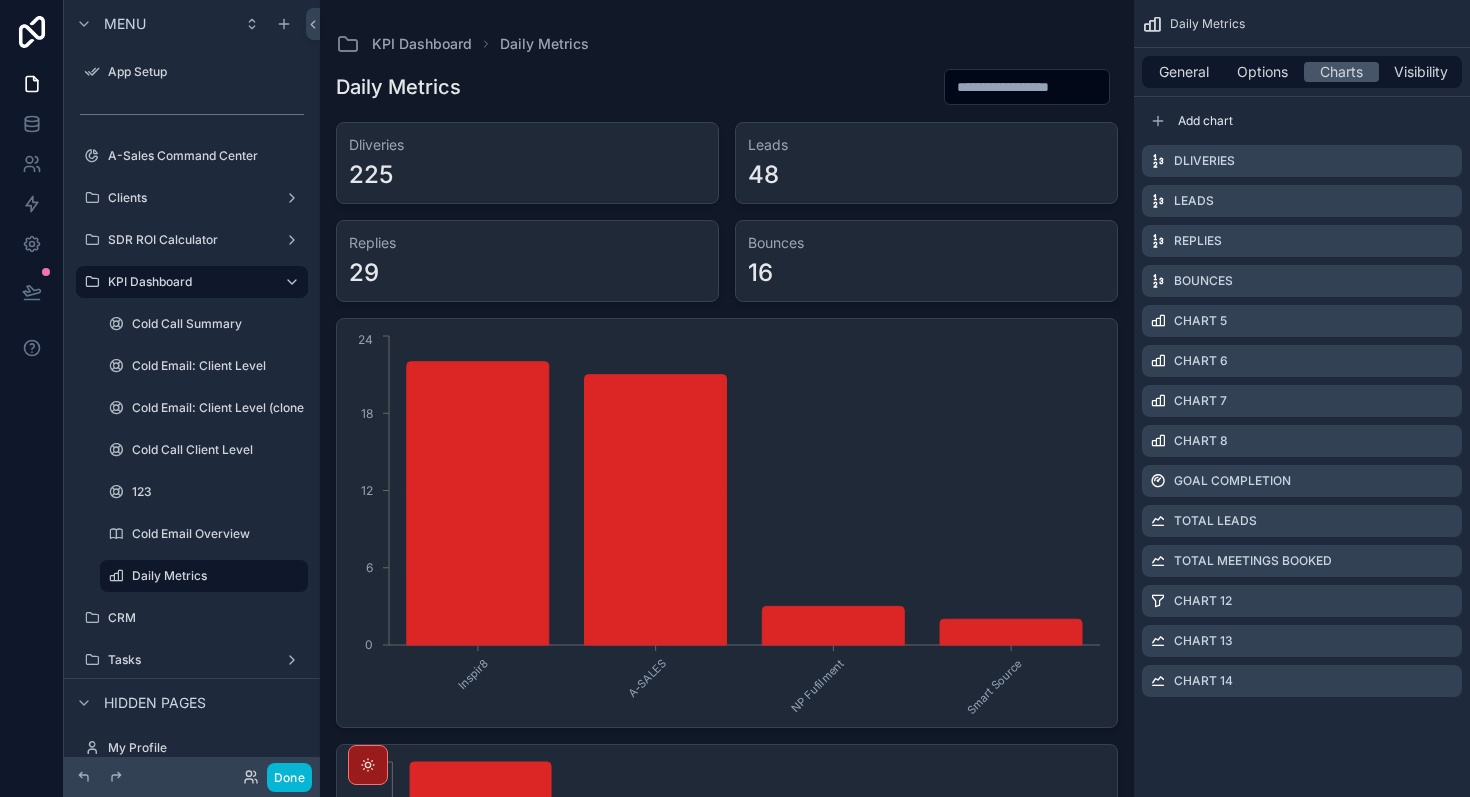 click at bounding box center [1027, 87] 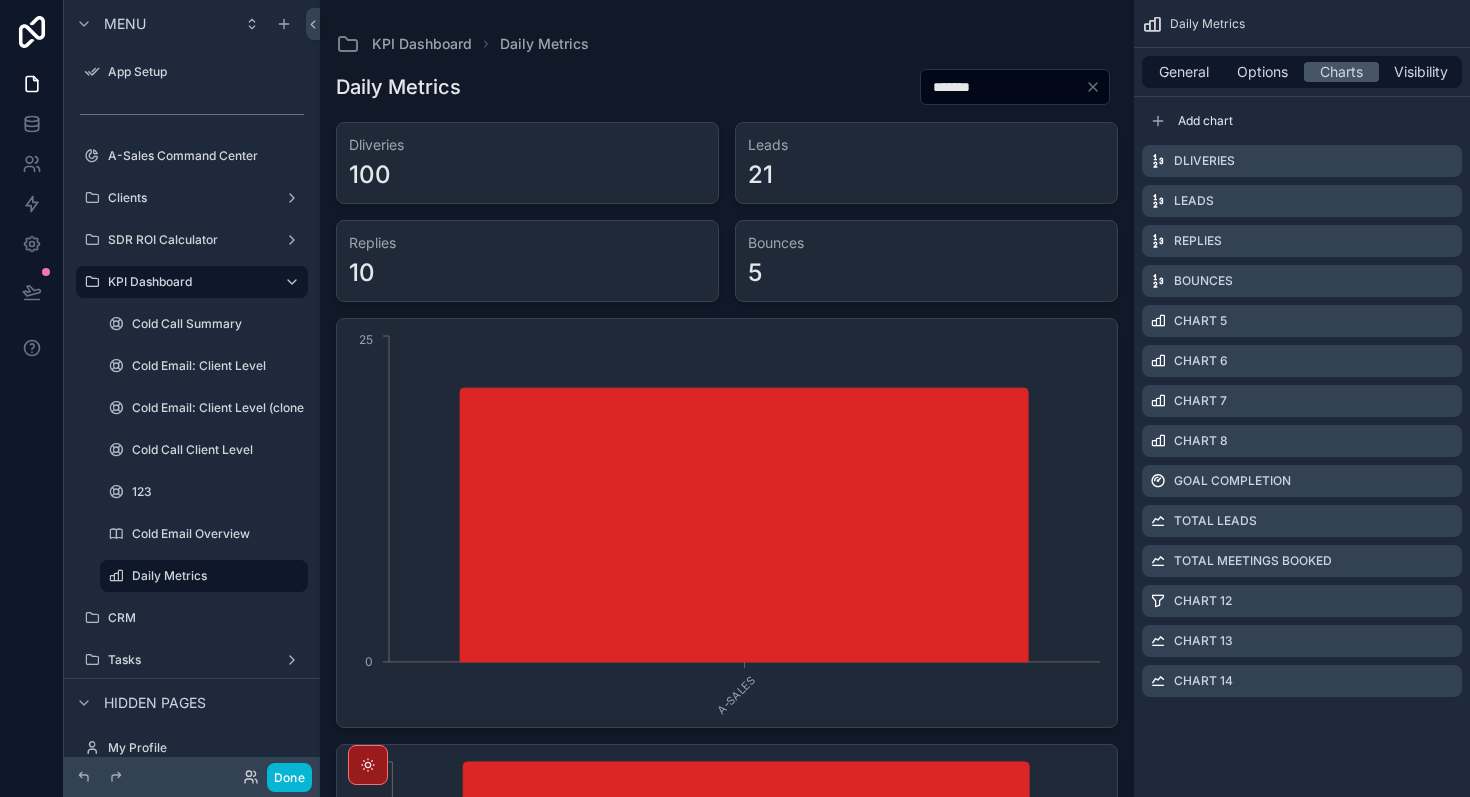 click on "*******" at bounding box center (1003, 87) 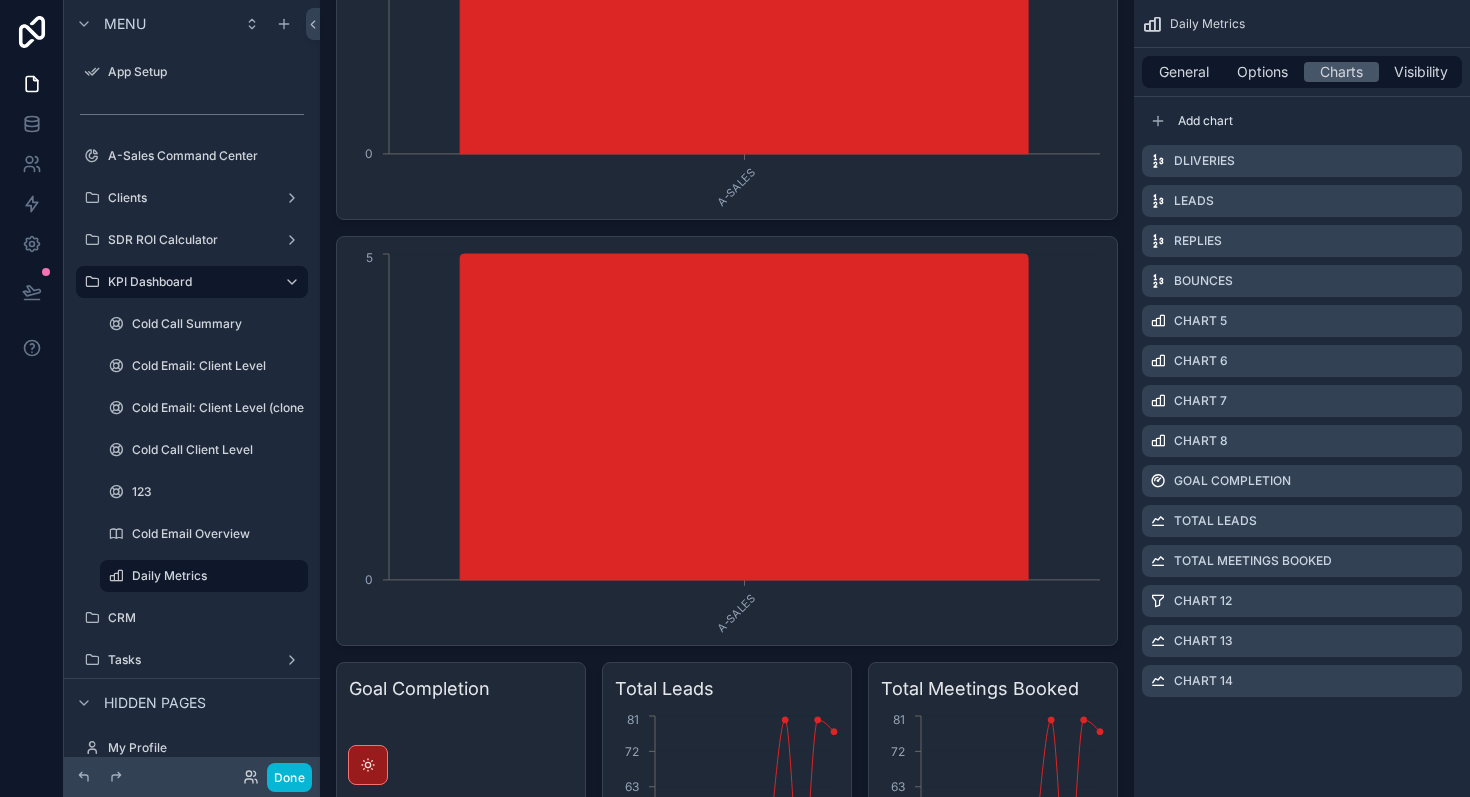 scroll, scrollTop: 0, scrollLeft: 0, axis: both 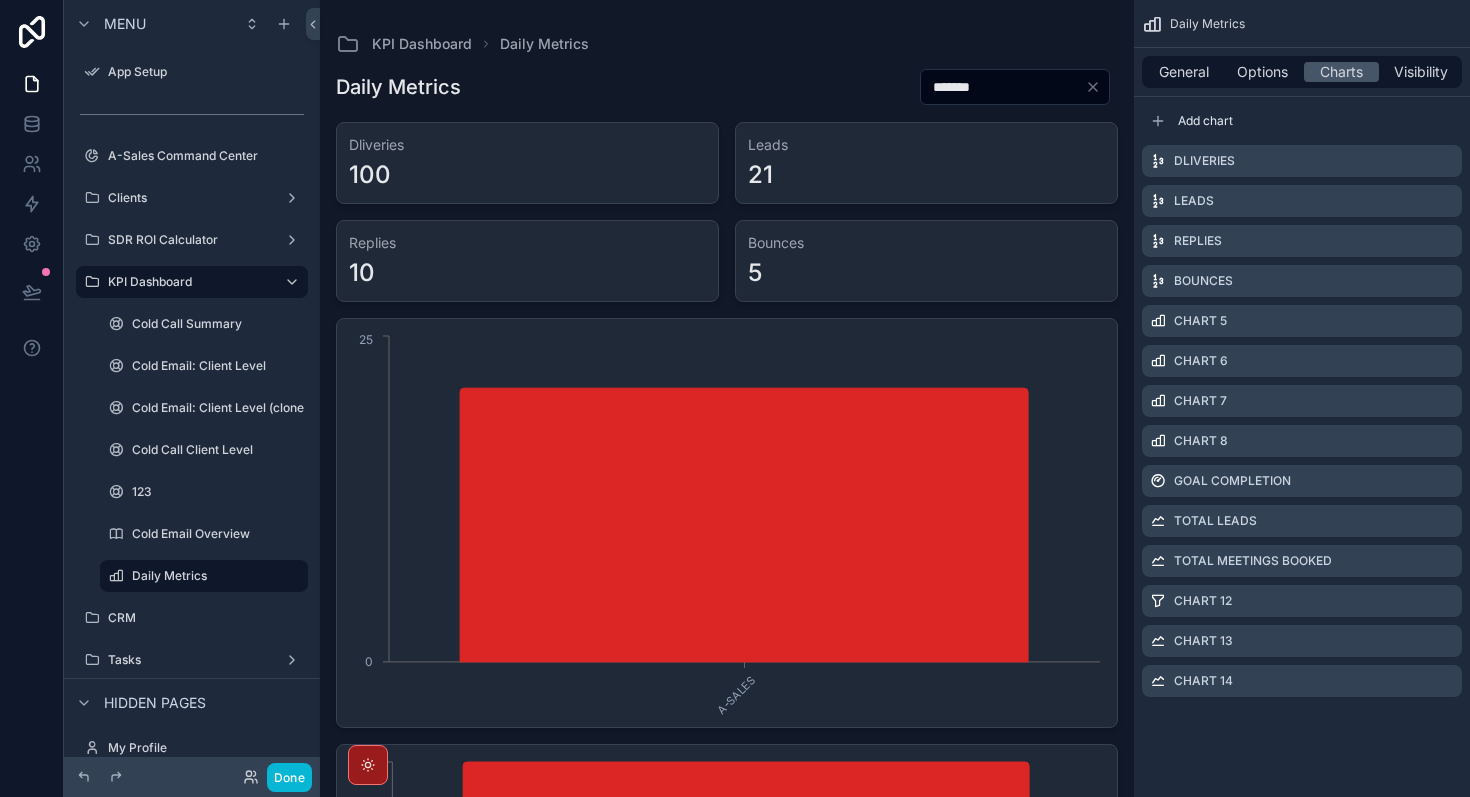 click on "*******" at bounding box center (1003, 87) 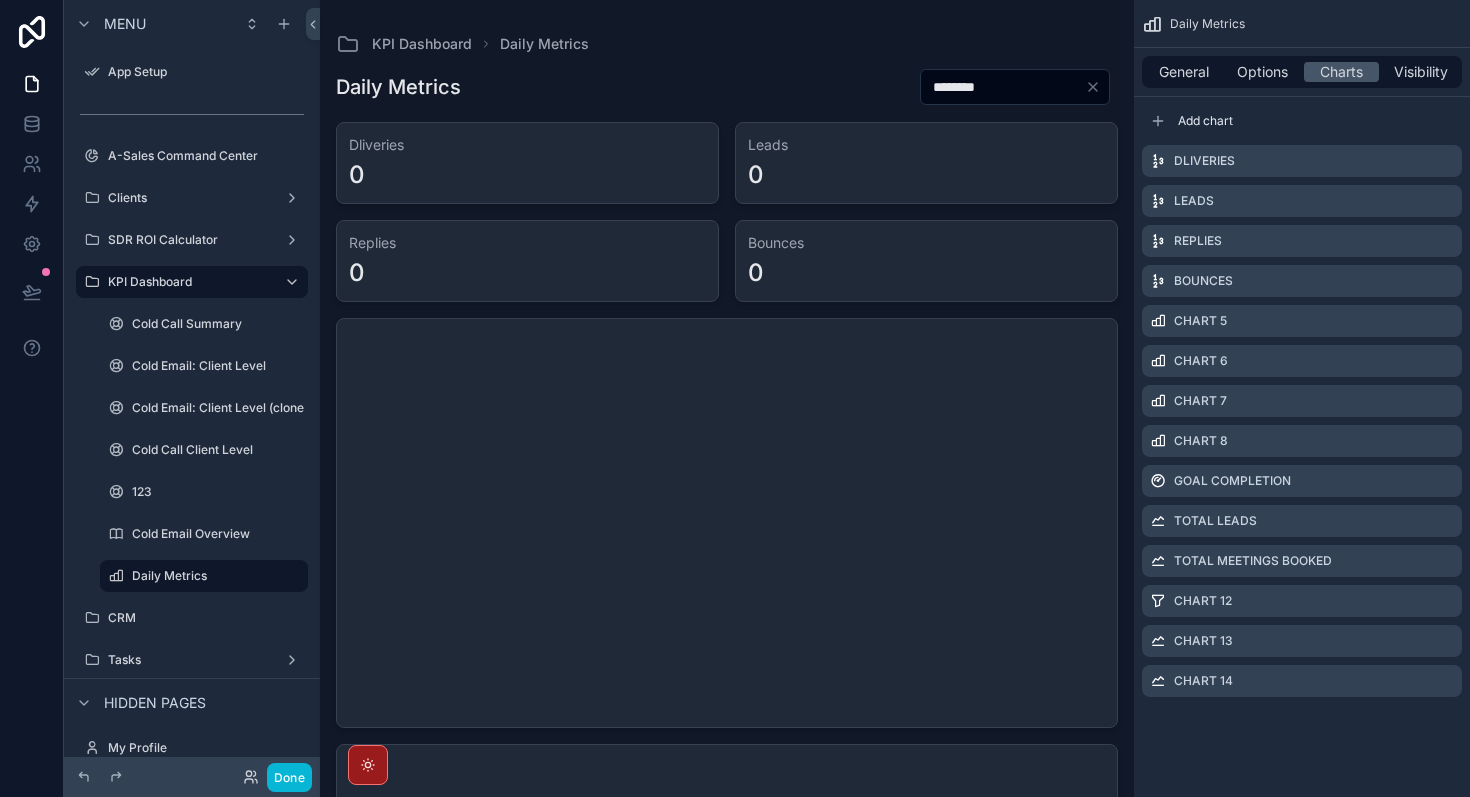click on "********" at bounding box center (1003, 87) 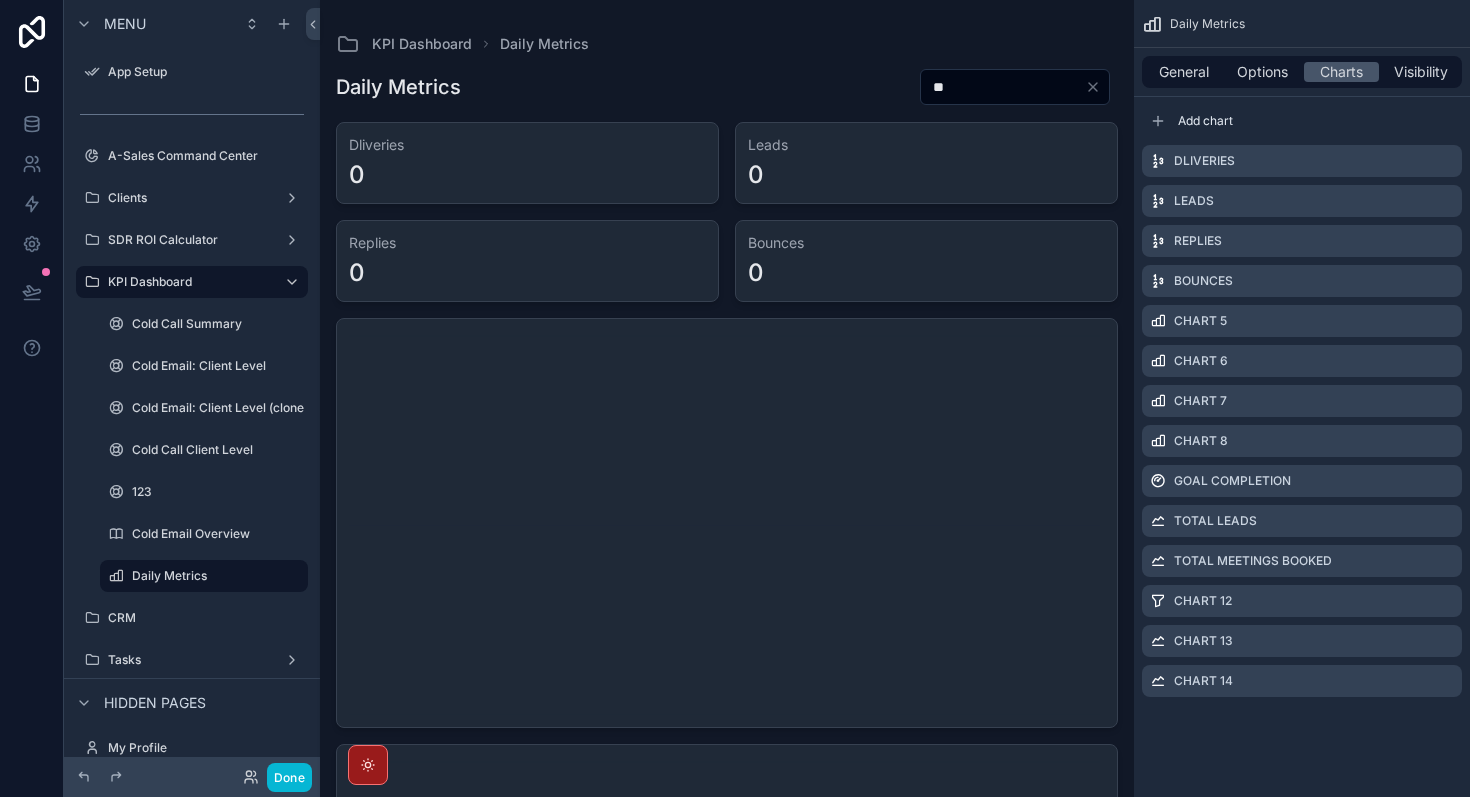 type on "*" 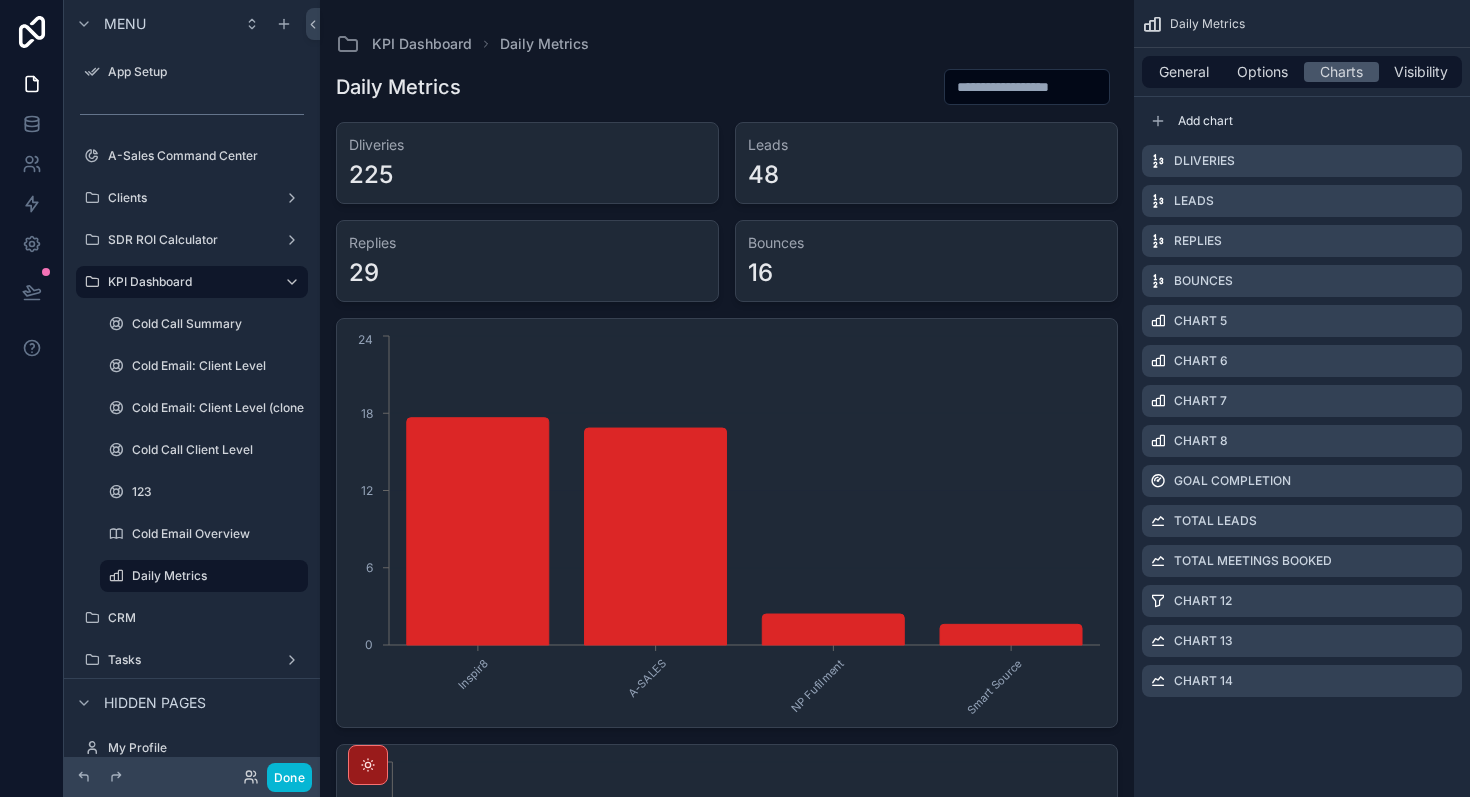 click on "Daily Metrics" at bounding box center (727, 87) 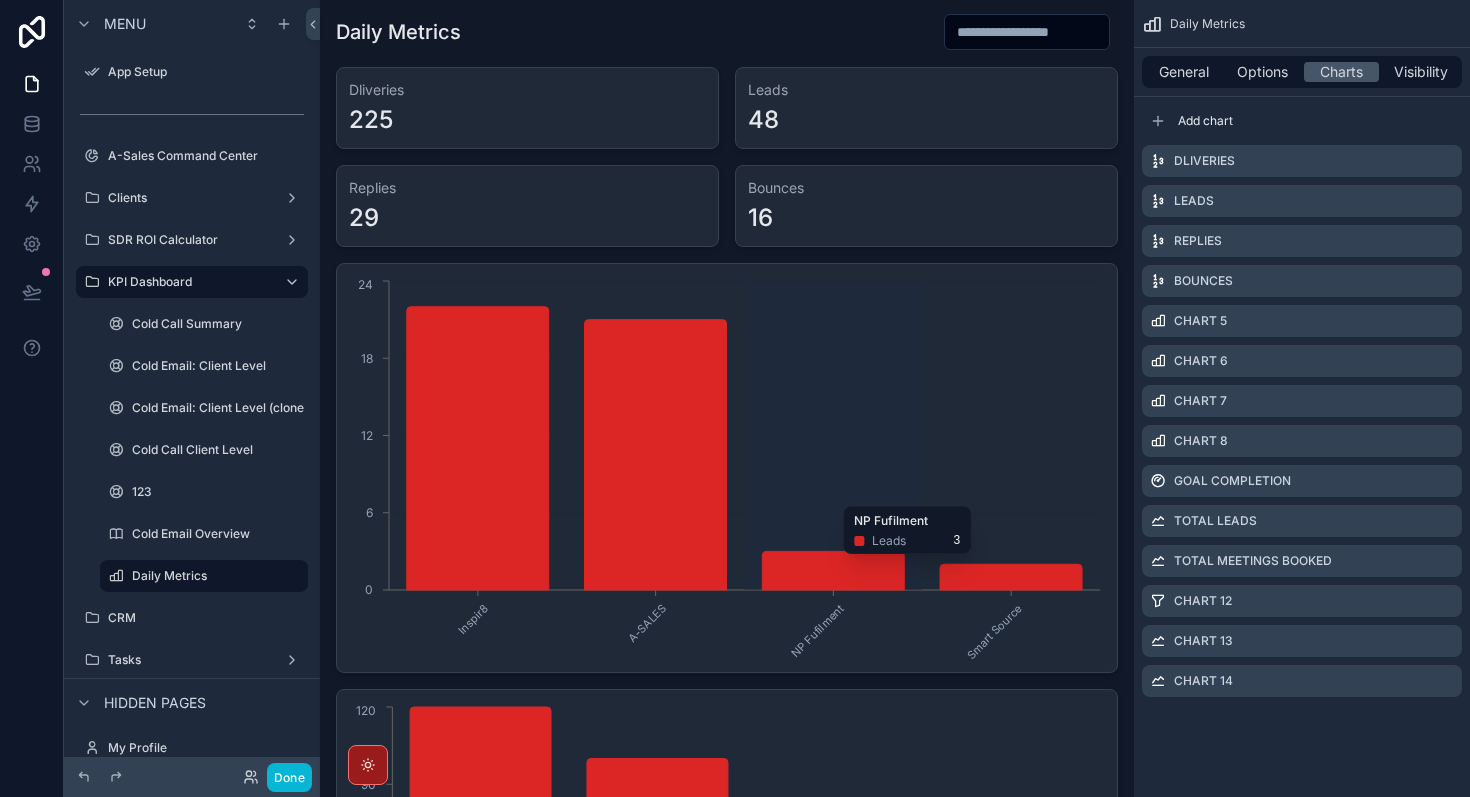 scroll, scrollTop: 0, scrollLeft: 0, axis: both 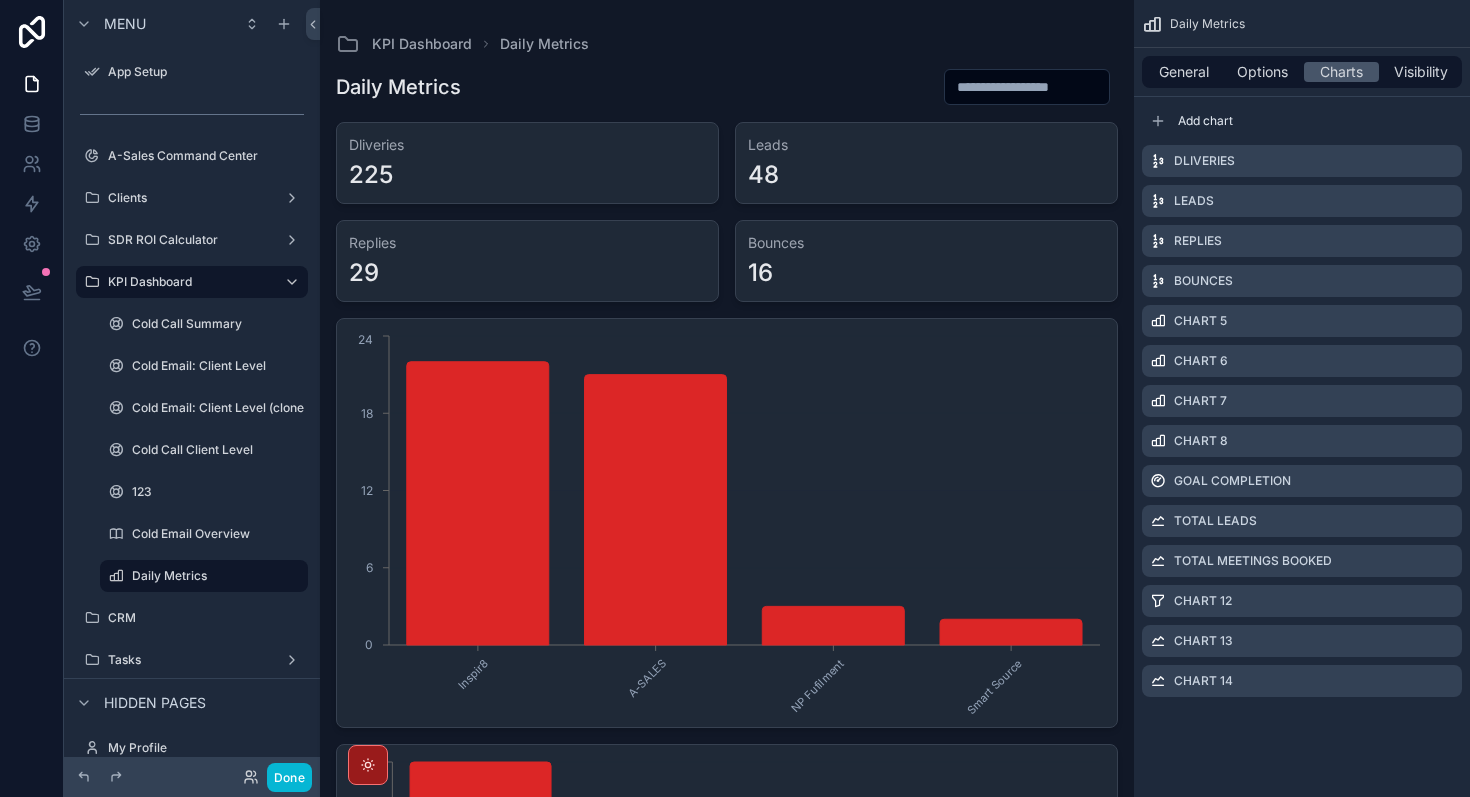 click at bounding box center [1027, 87] 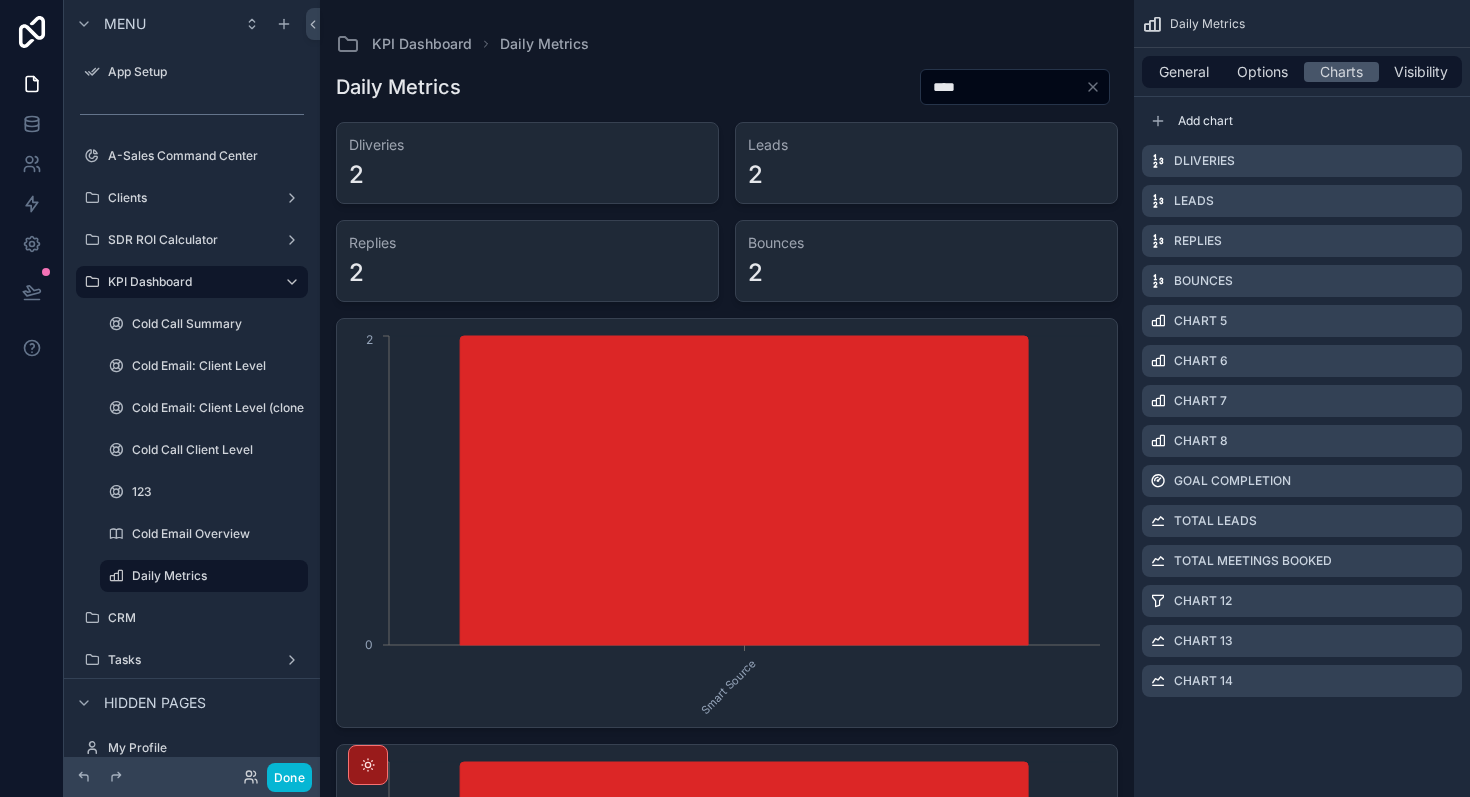 click on "****" at bounding box center [1003, 87] 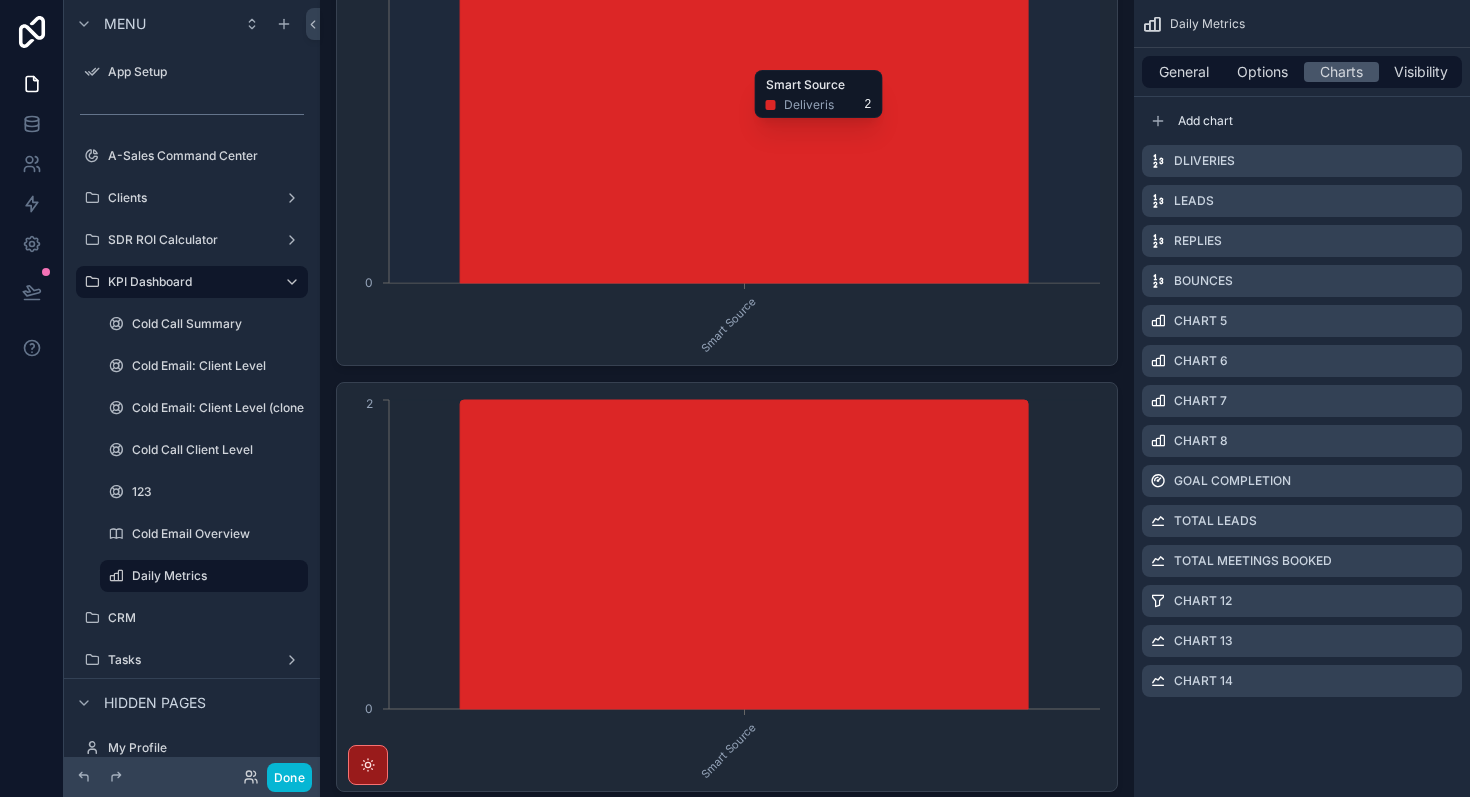 scroll, scrollTop: 0, scrollLeft: 0, axis: both 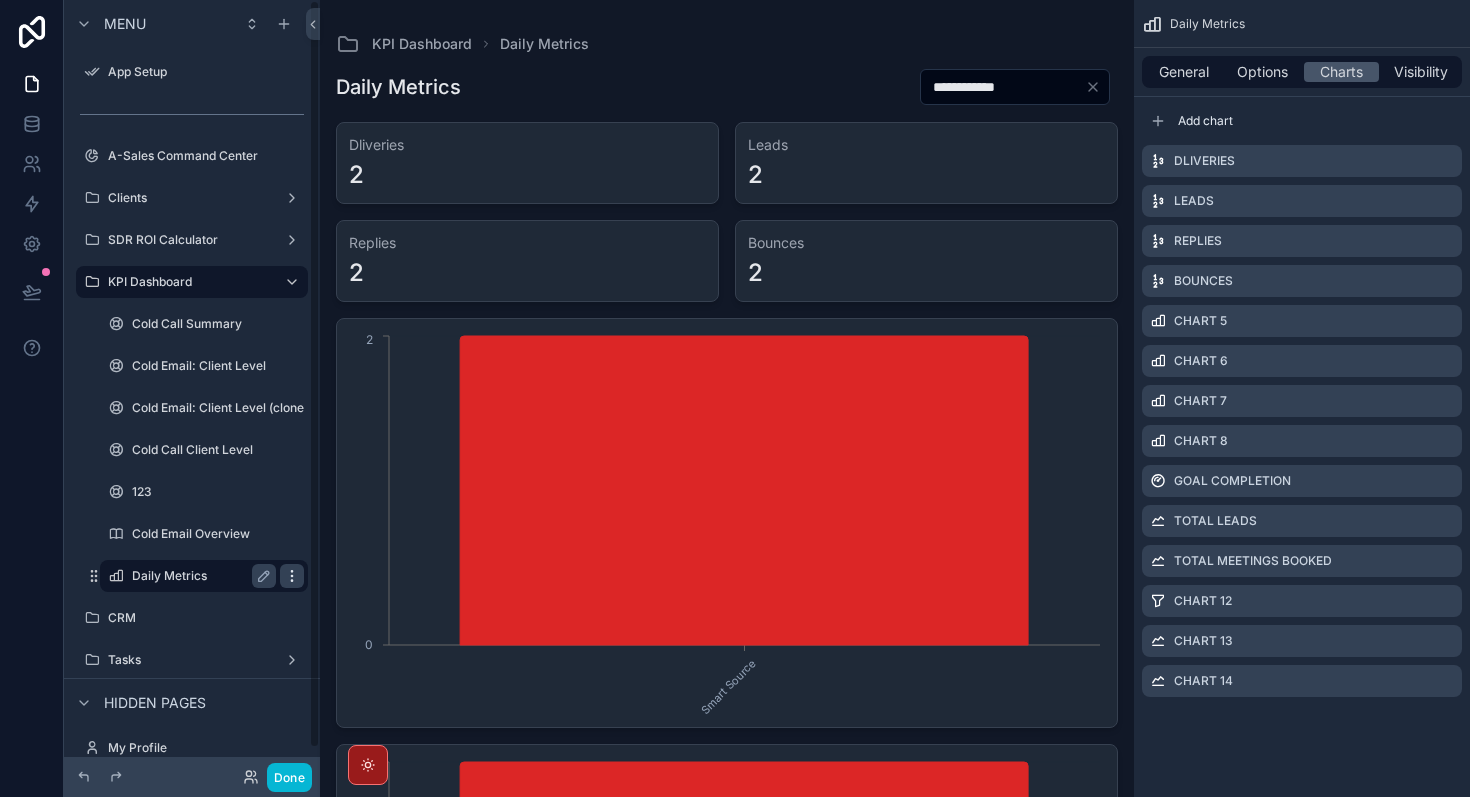 click 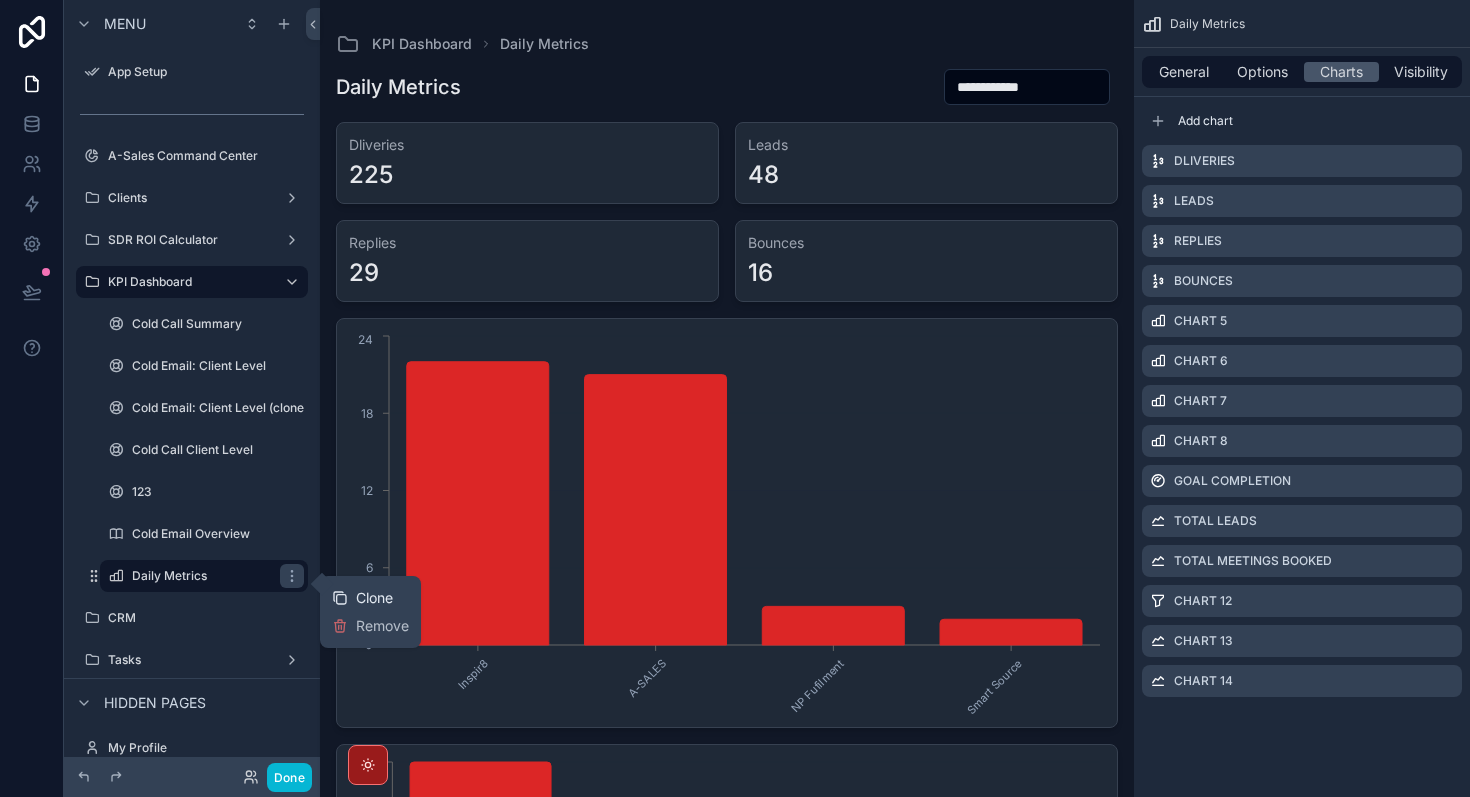click 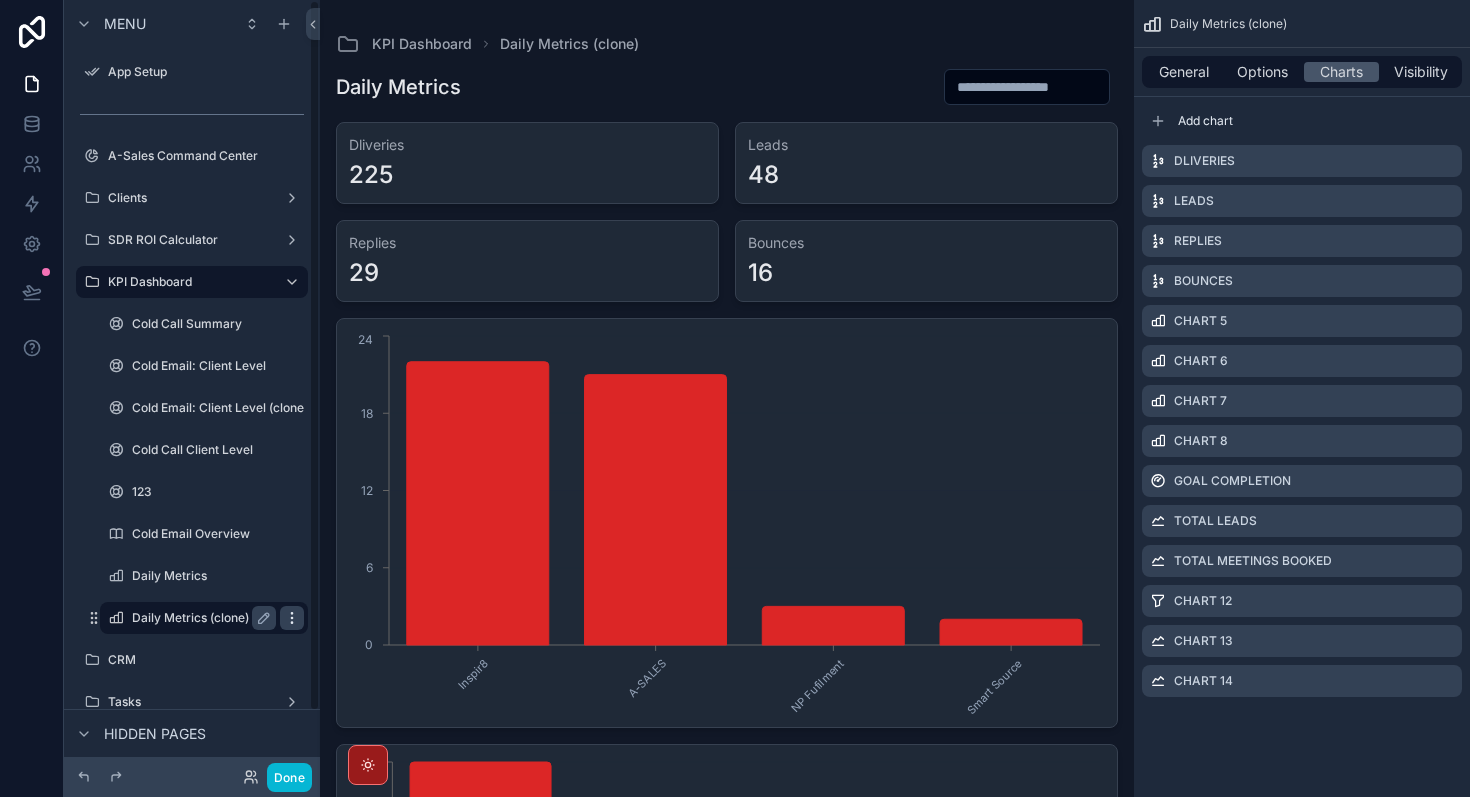 click 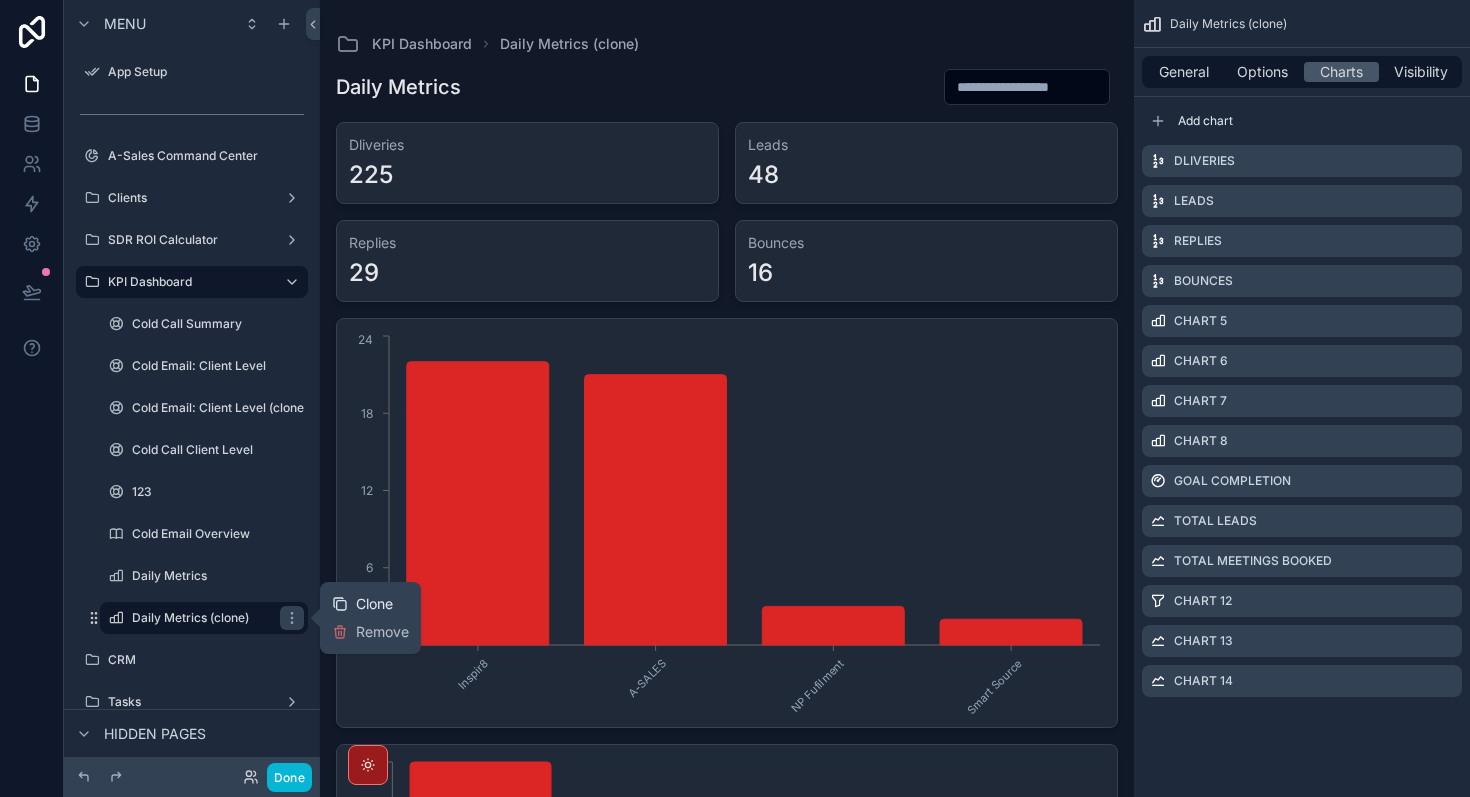 click 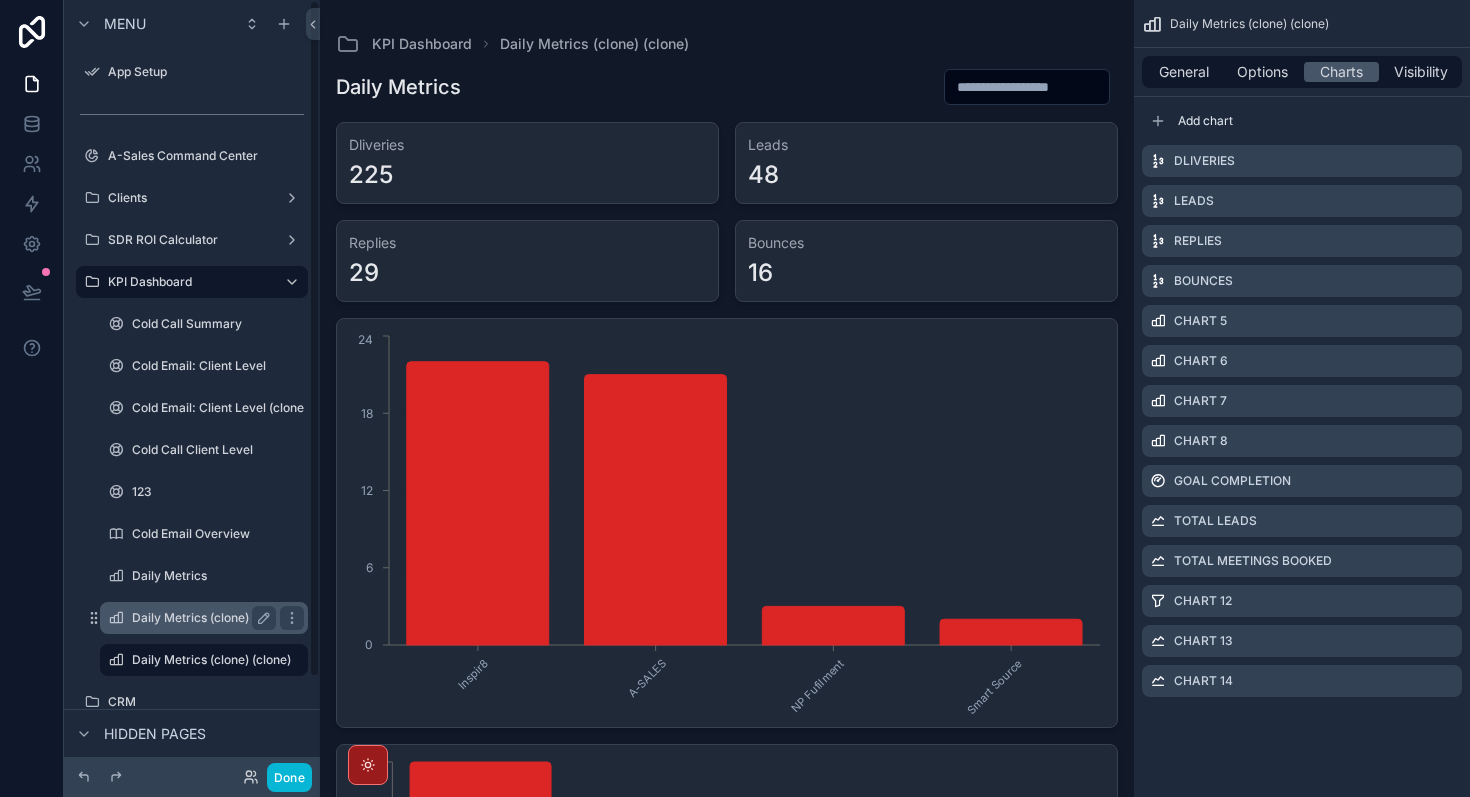 click on "Daily Metrics (clone)" at bounding box center [200, 618] 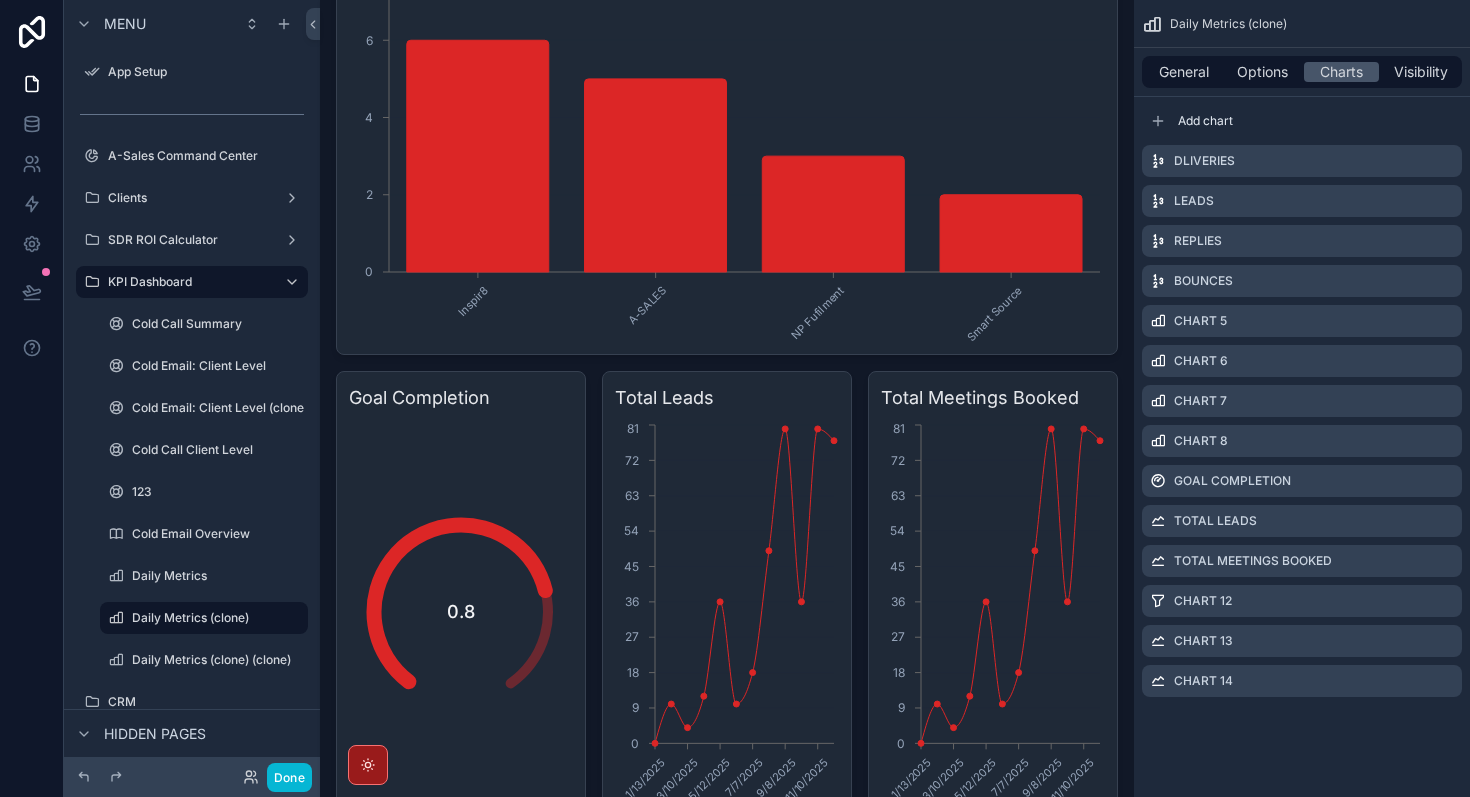 scroll, scrollTop: 1667, scrollLeft: 0, axis: vertical 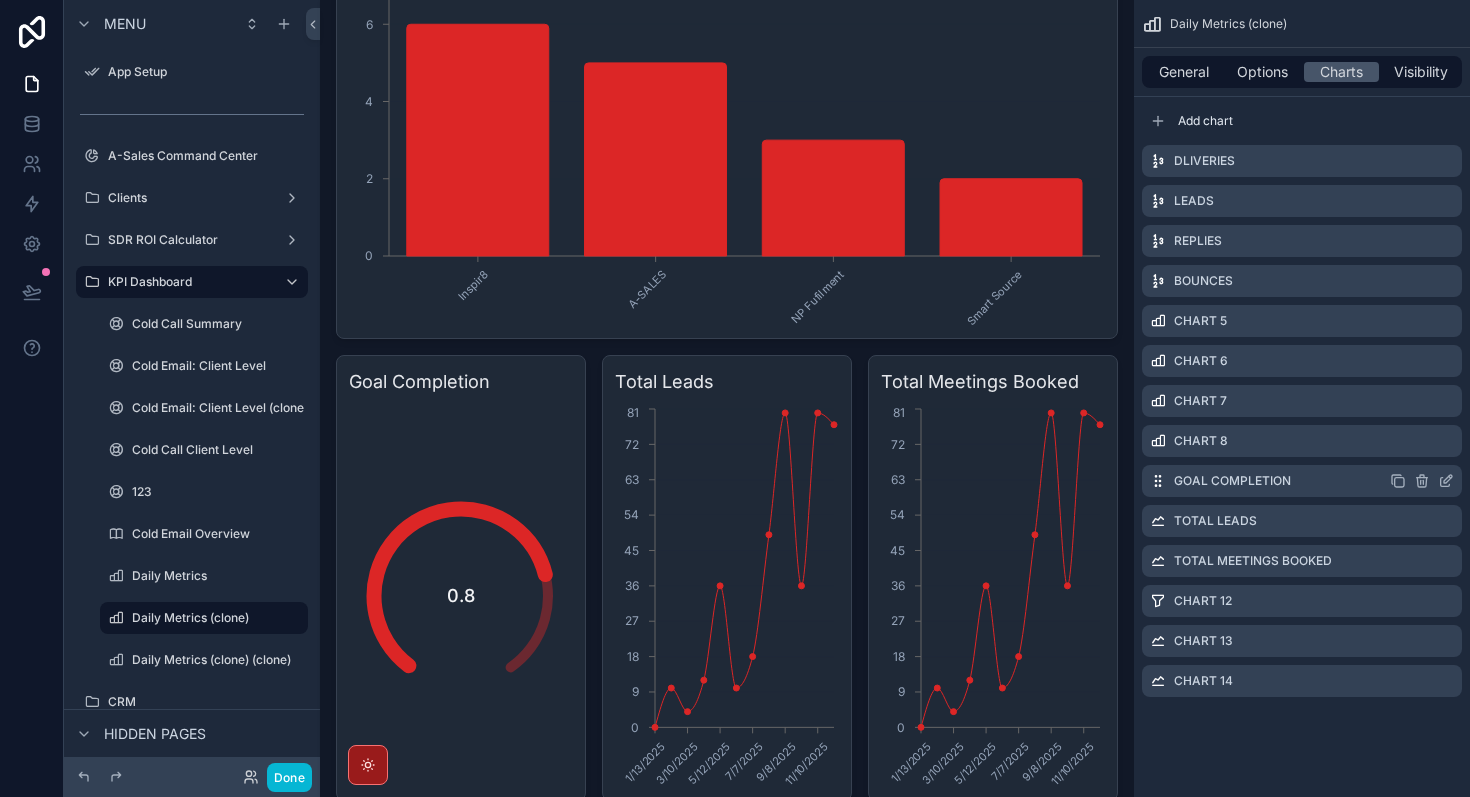 click 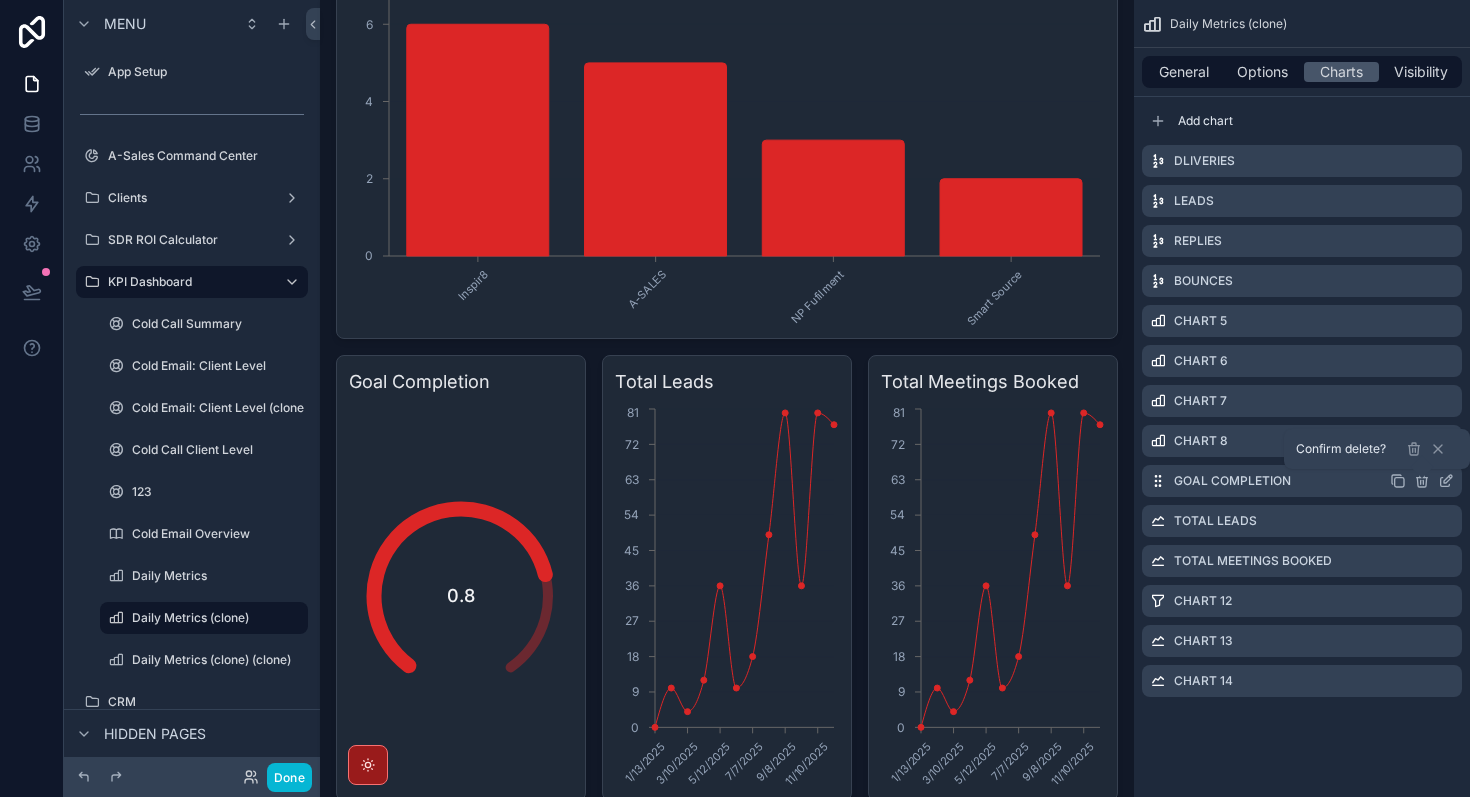 click at bounding box center (1422, 467) 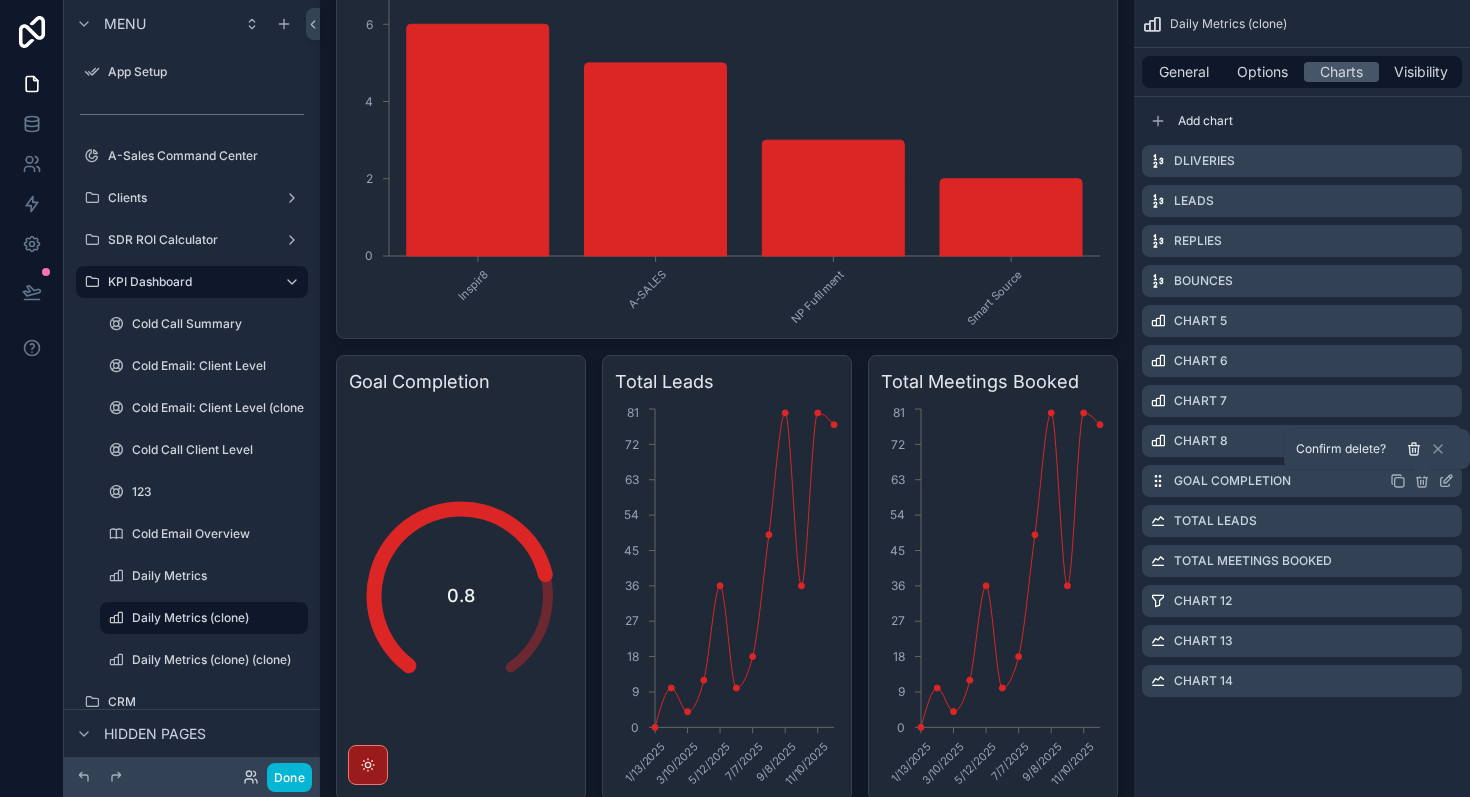 click 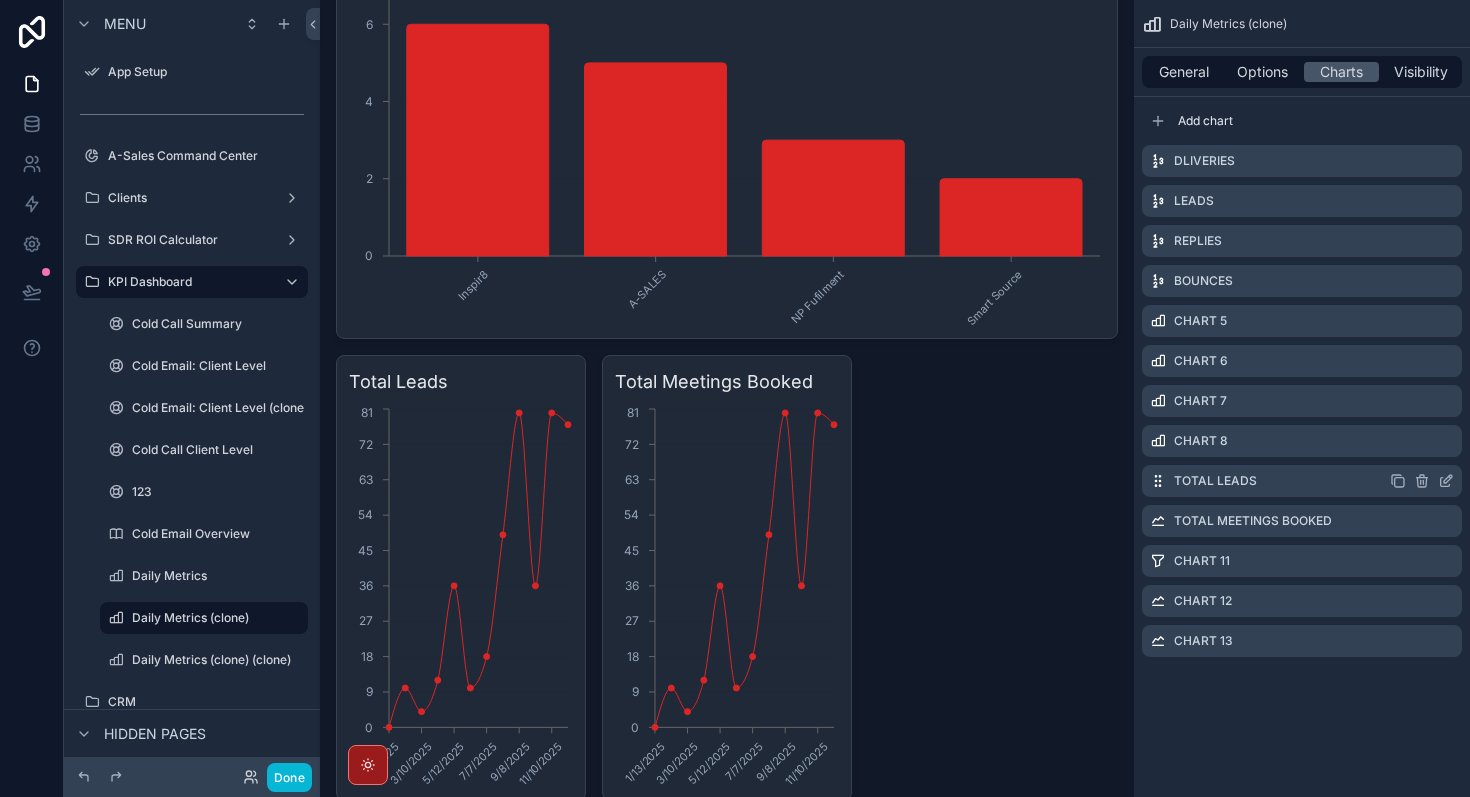 click 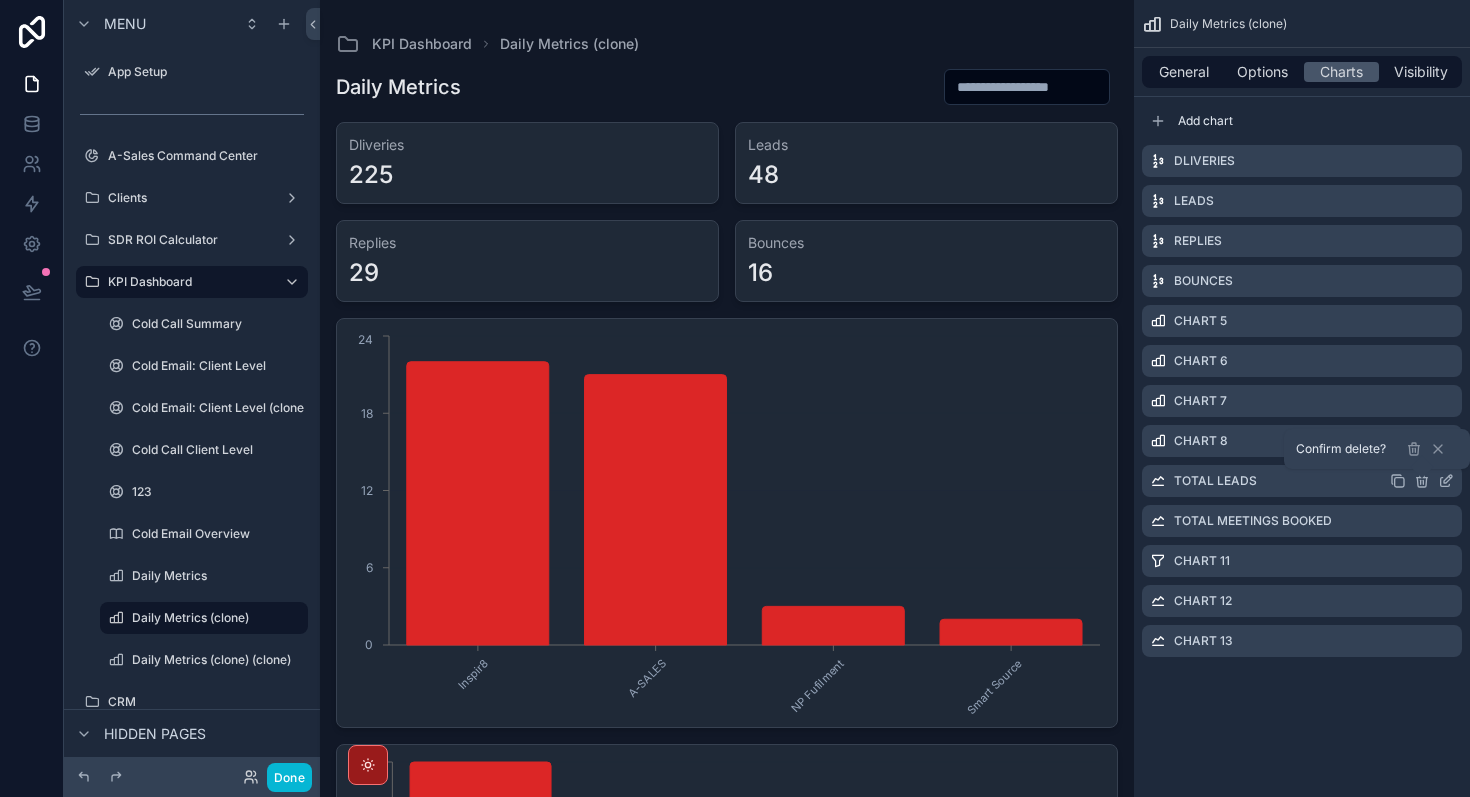 scroll, scrollTop: 0, scrollLeft: 0, axis: both 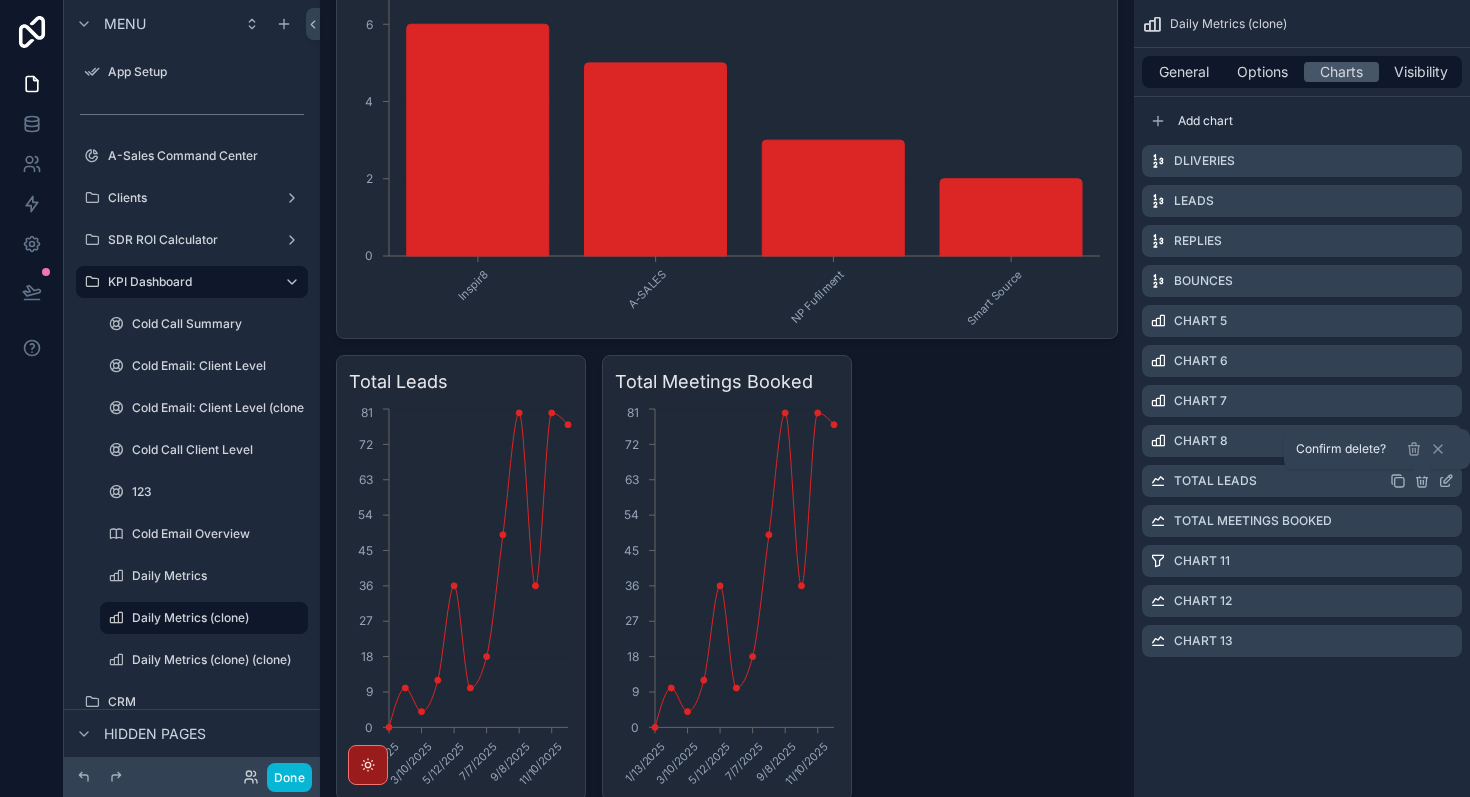 click at bounding box center [1414, 449] 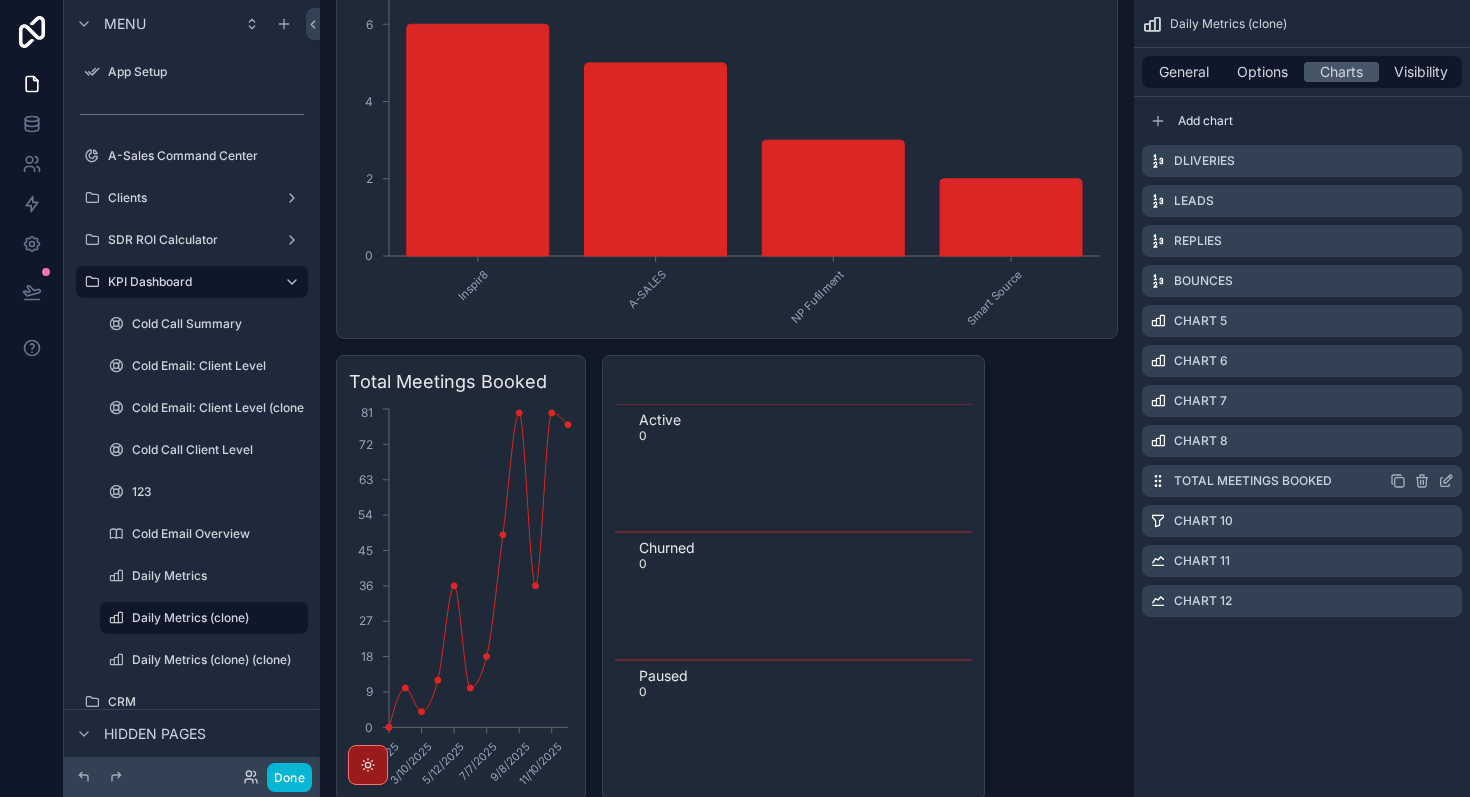 click on "Total Meetings Booked" at bounding box center (1302, 481) 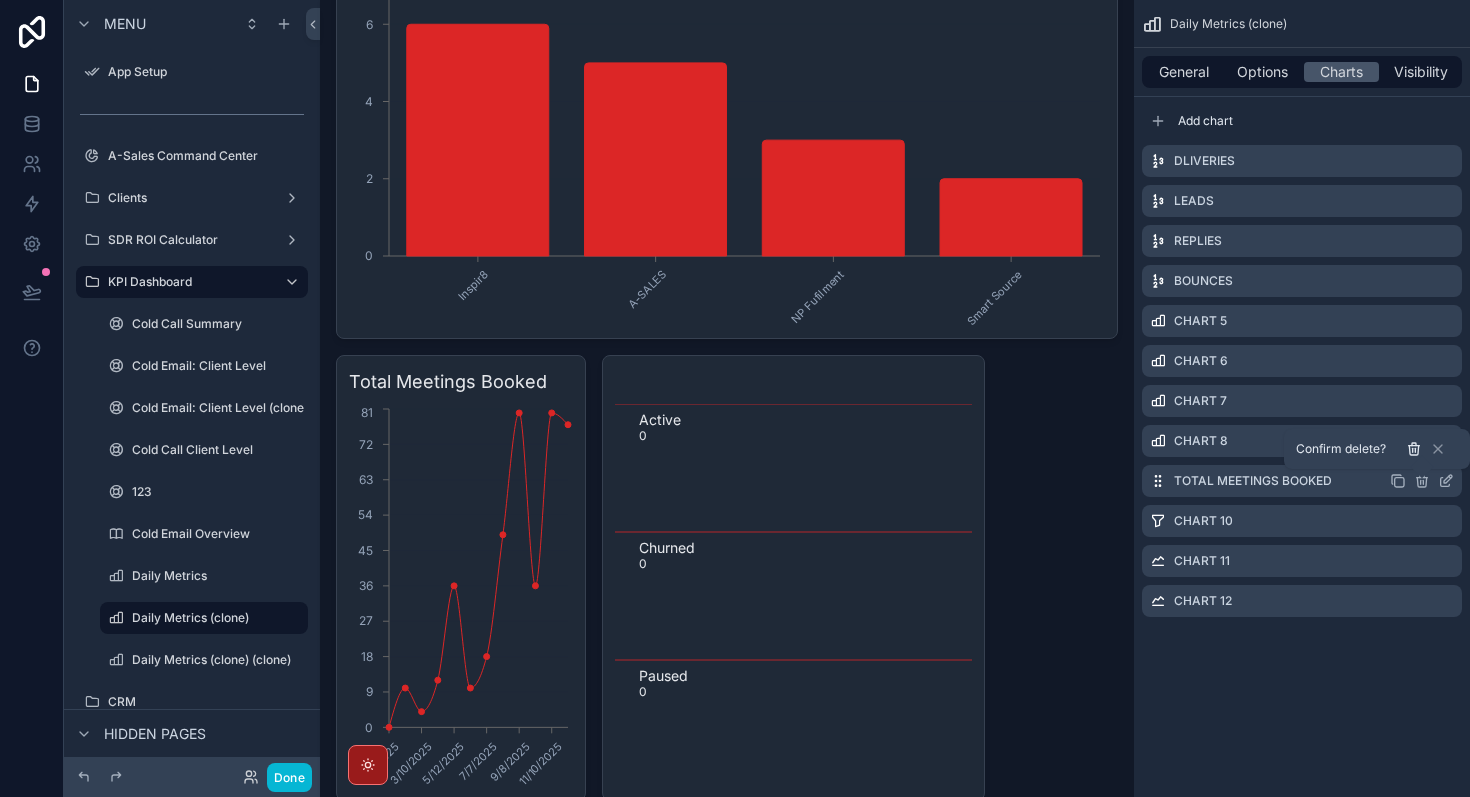 click 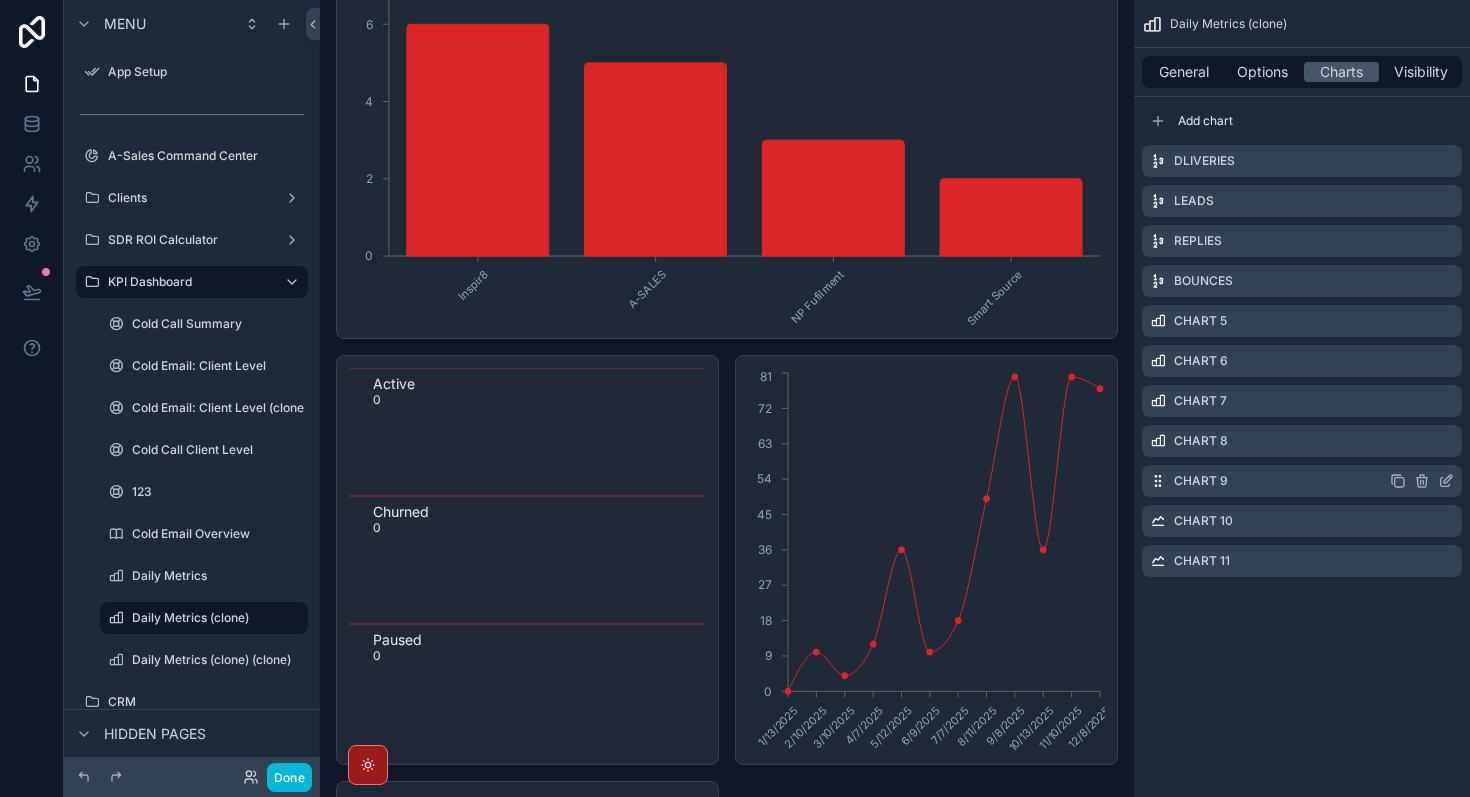 click 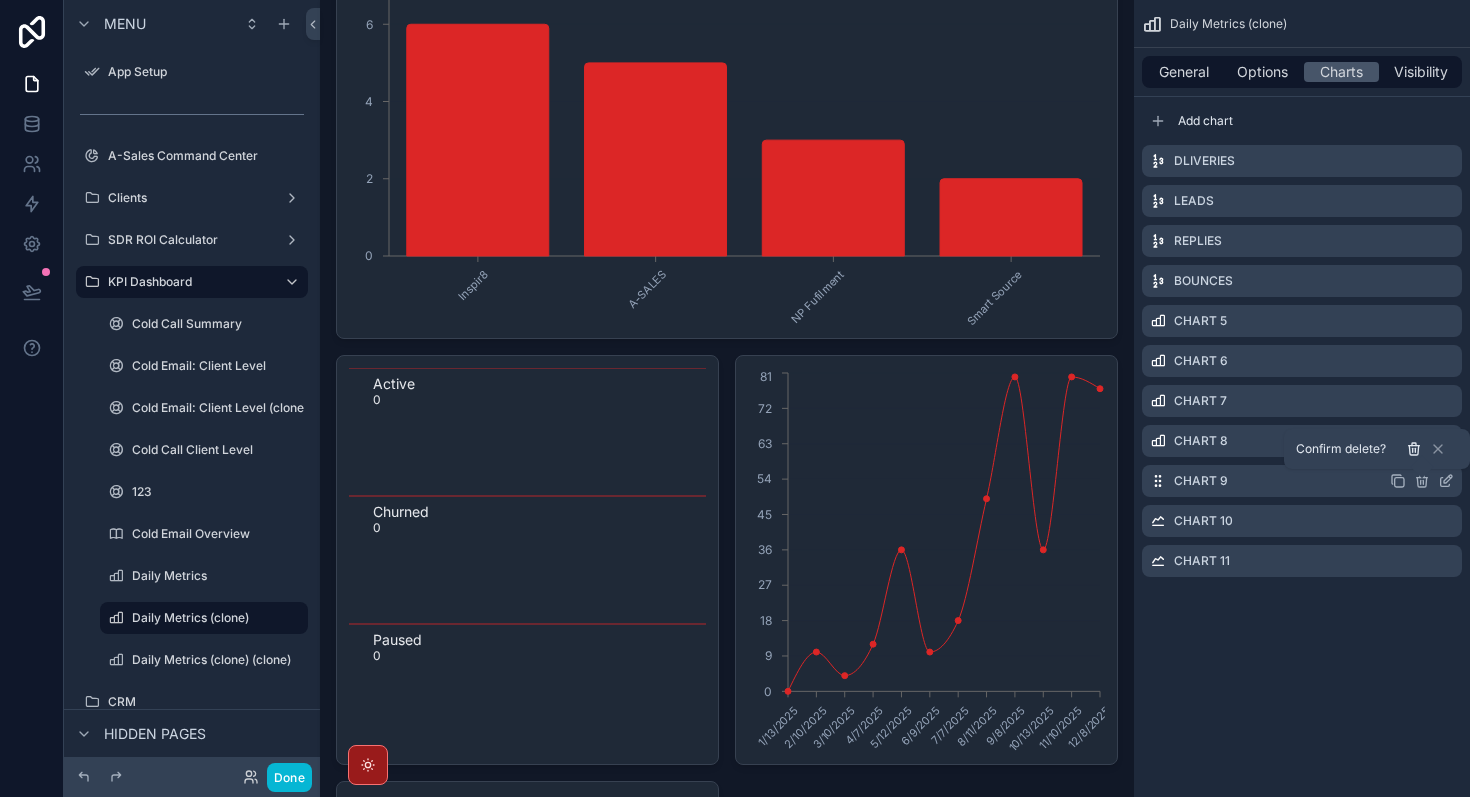 click 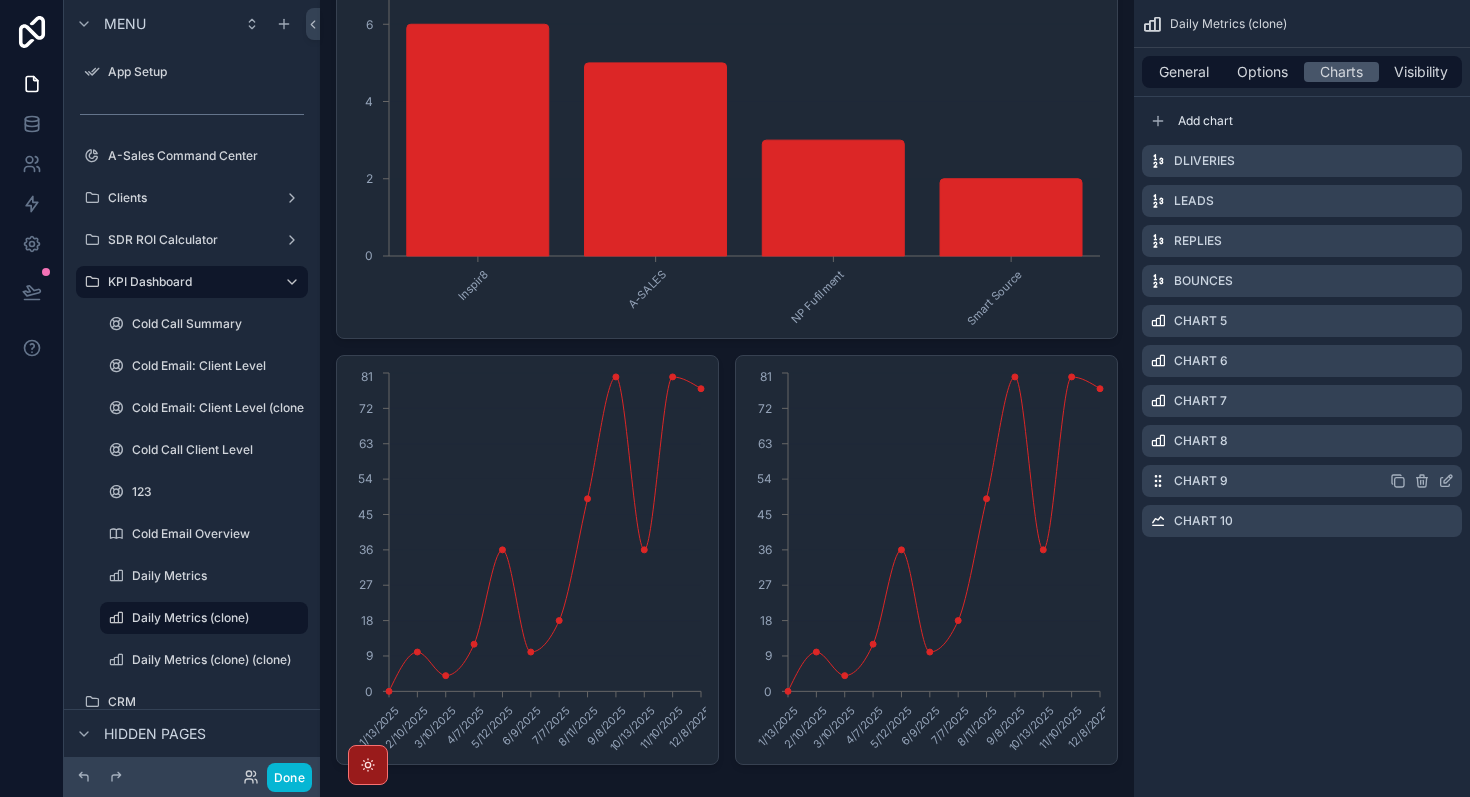 click 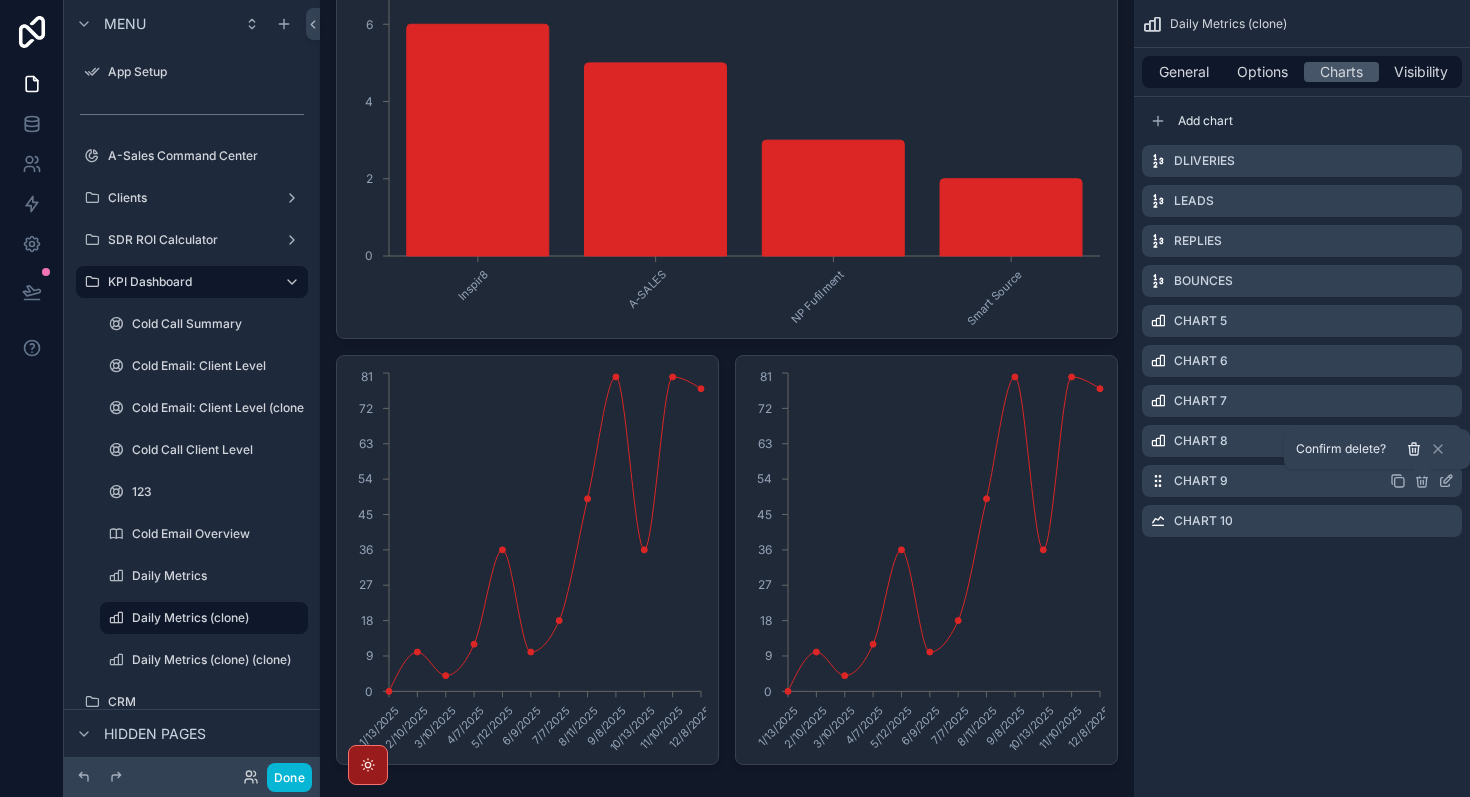 click 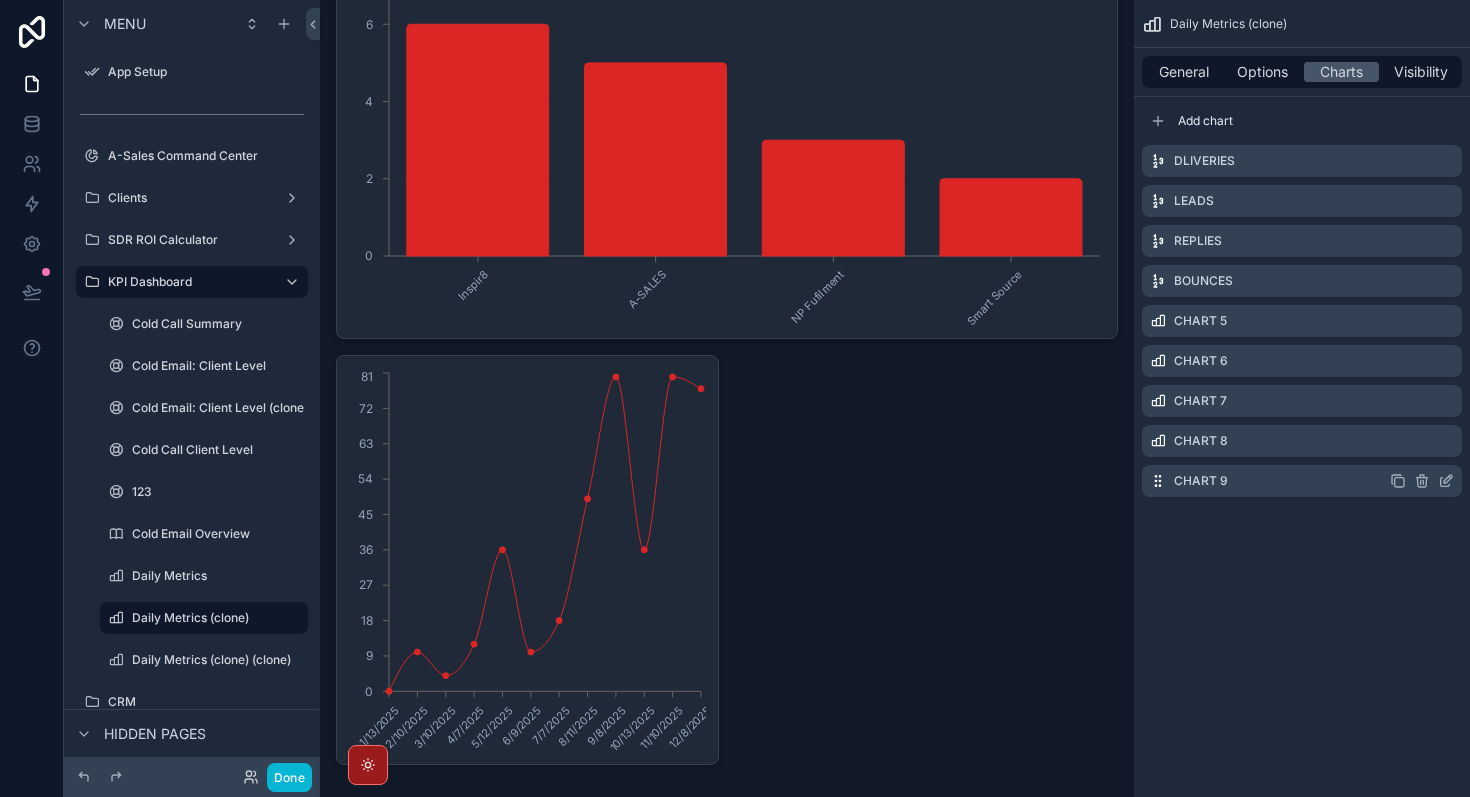 click 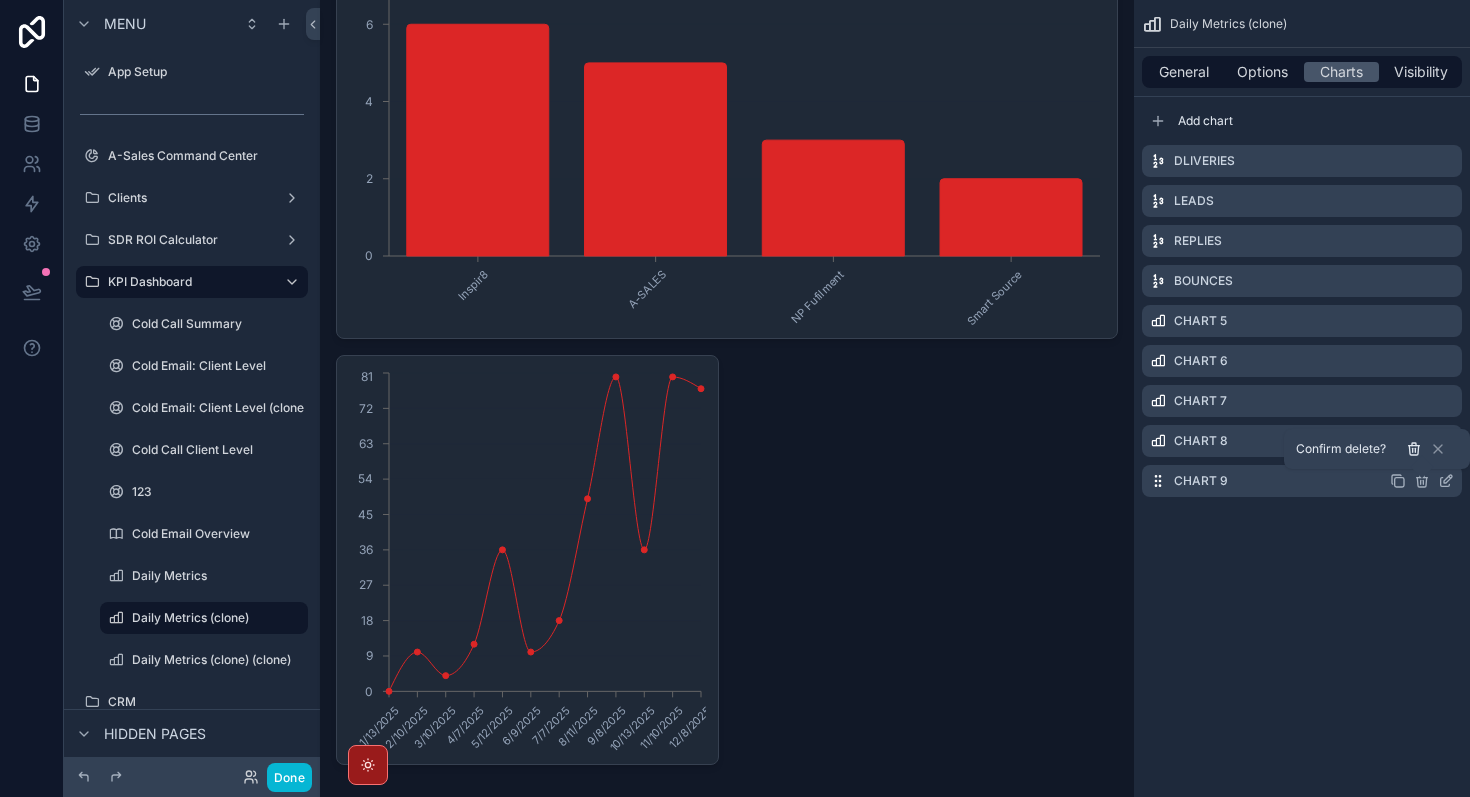 click 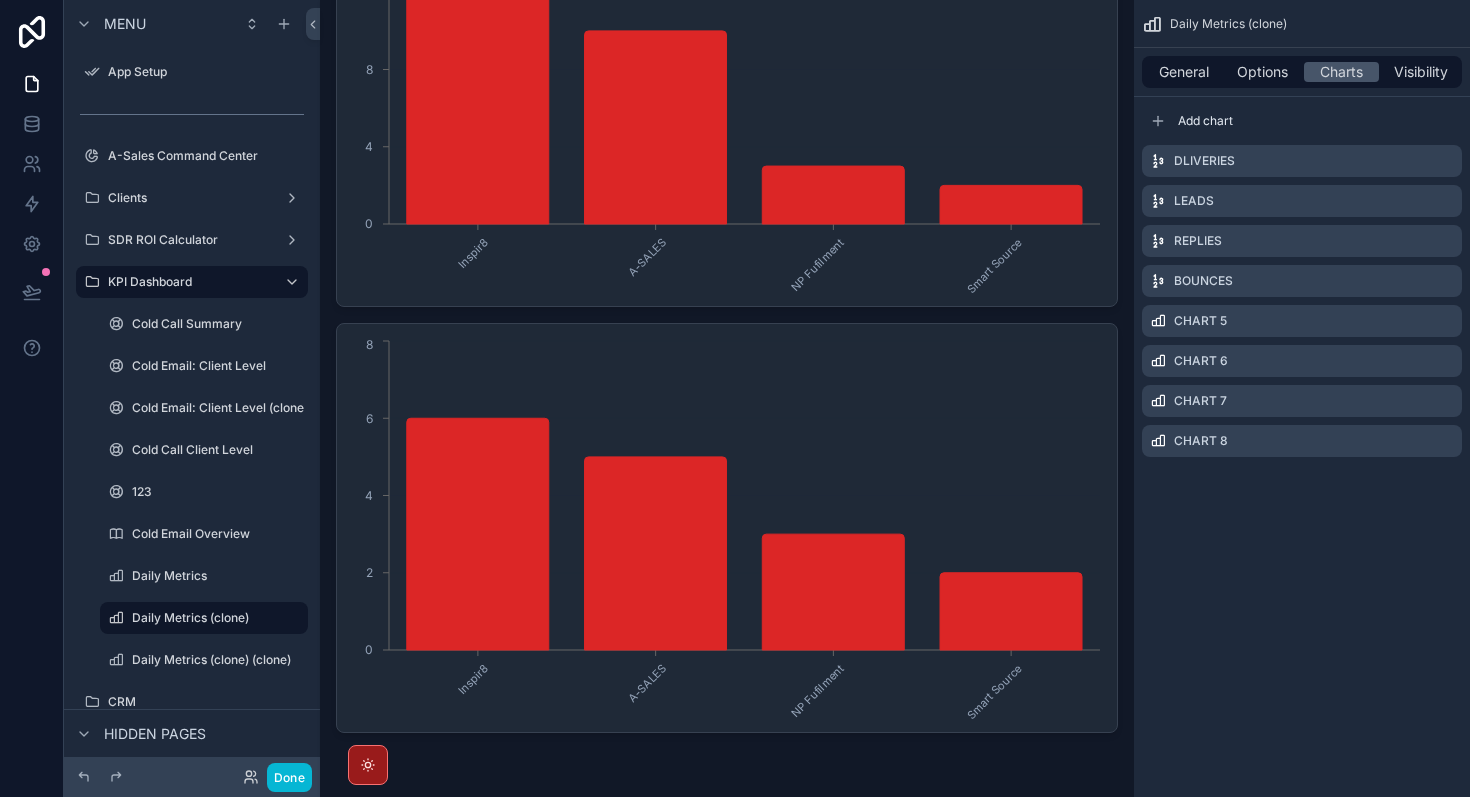 scroll, scrollTop: 0, scrollLeft: 0, axis: both 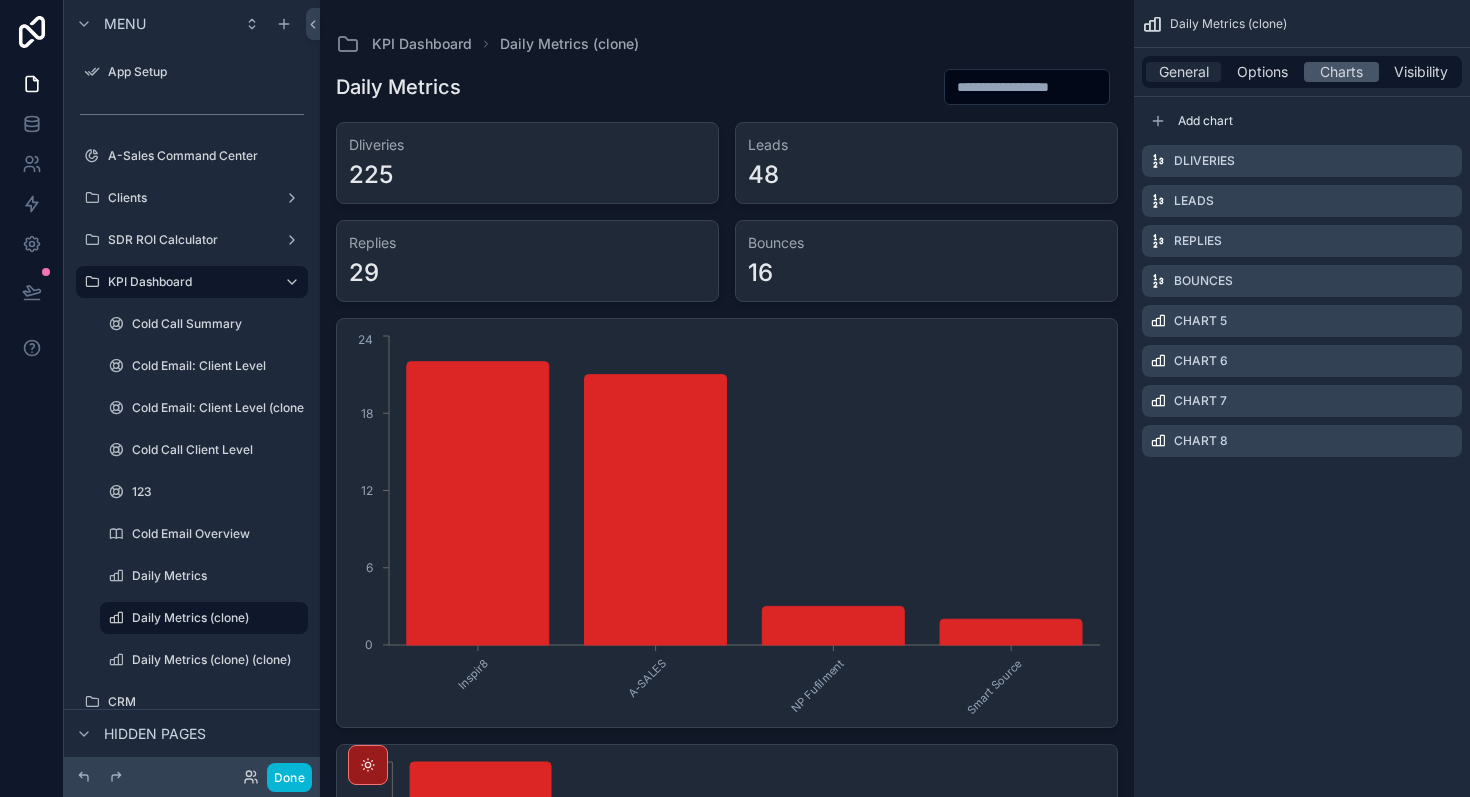 click on "General" at bounding box center (1184, 72) 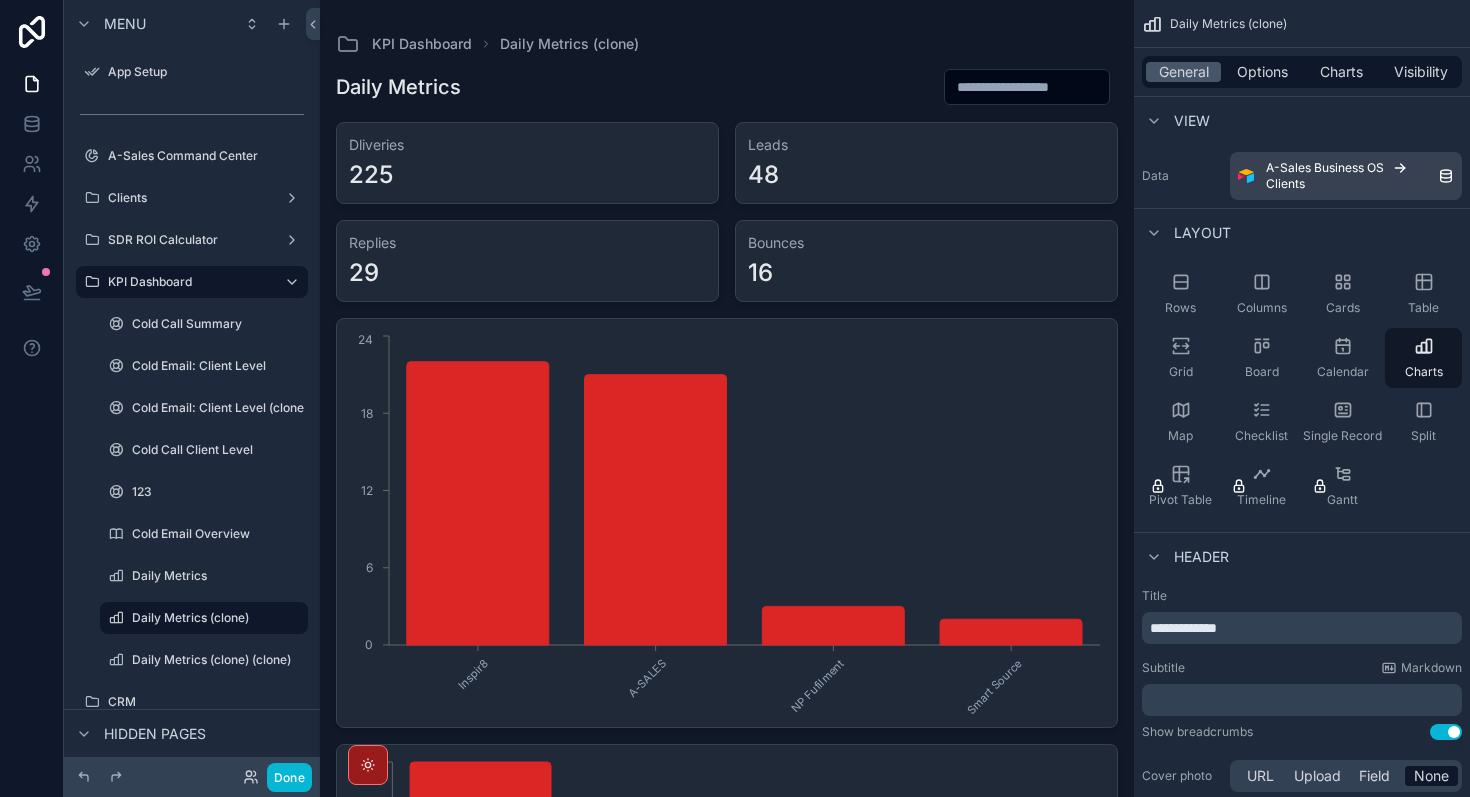 click on "**********" at bounding box center (1183, 628) 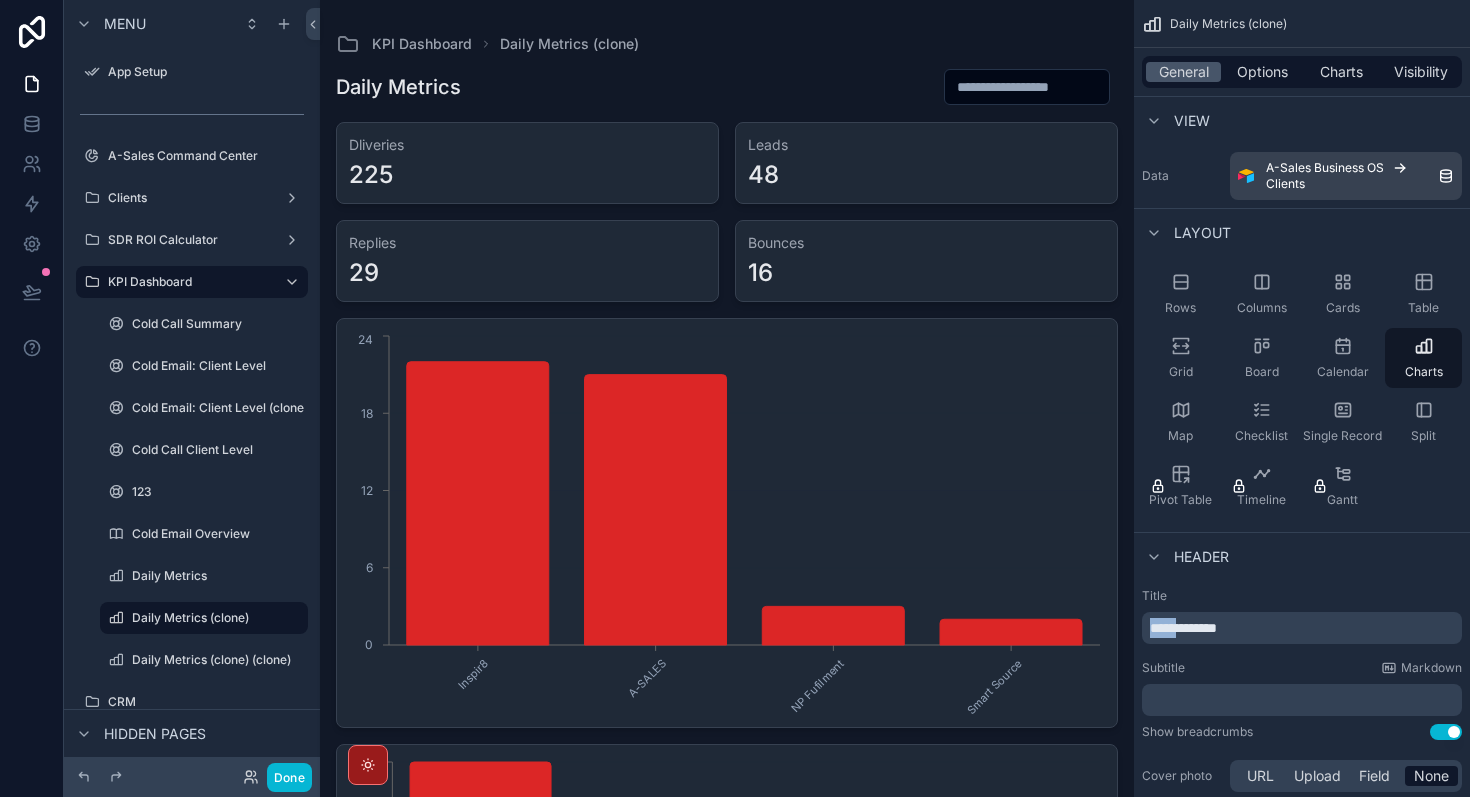 click on "**********" at bounding box center [1183, 628] 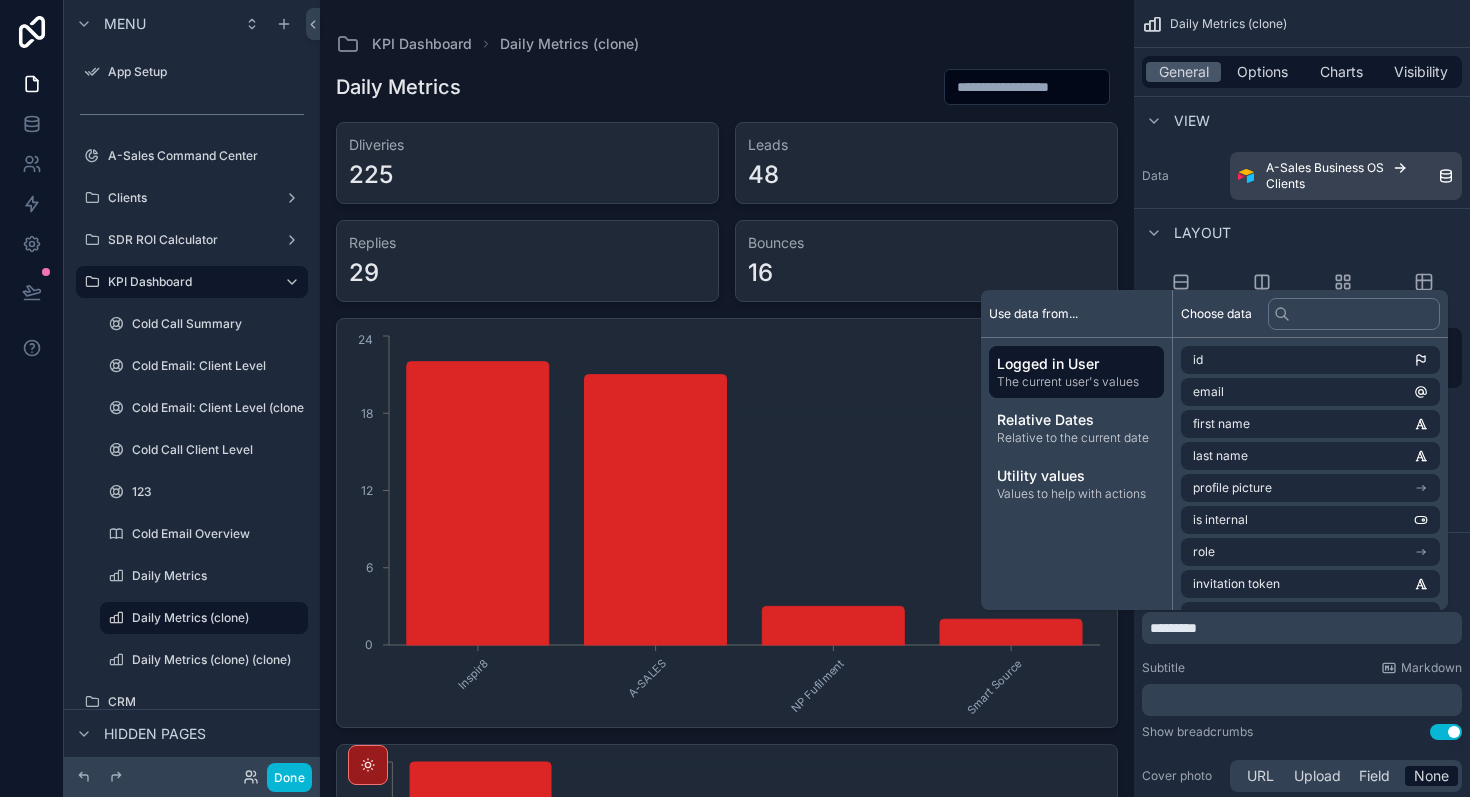 type 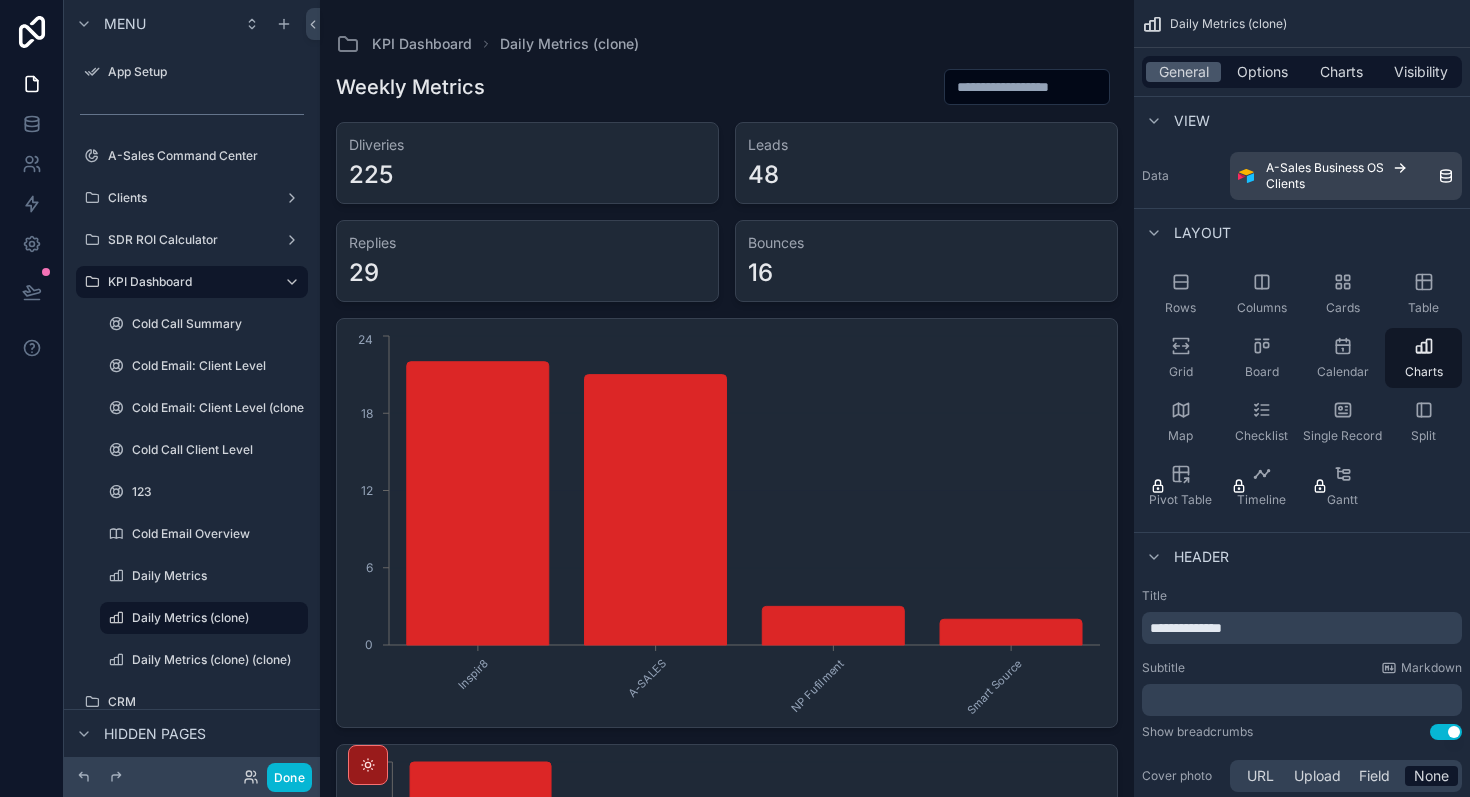 click on "Subtitle Markdown" at bounding box center [1302, 668] 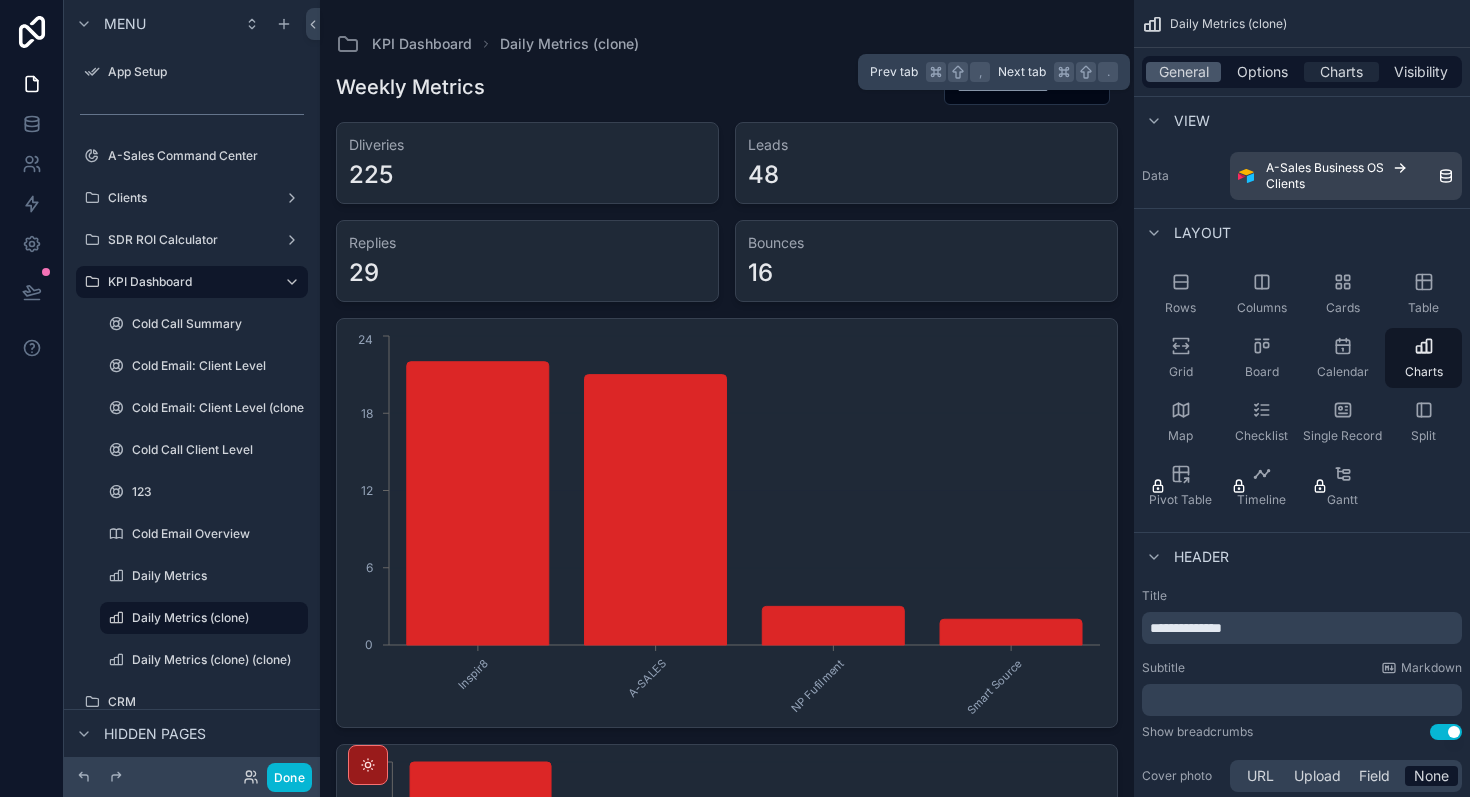 click on "Charts" at bounding box center [1341, 72] 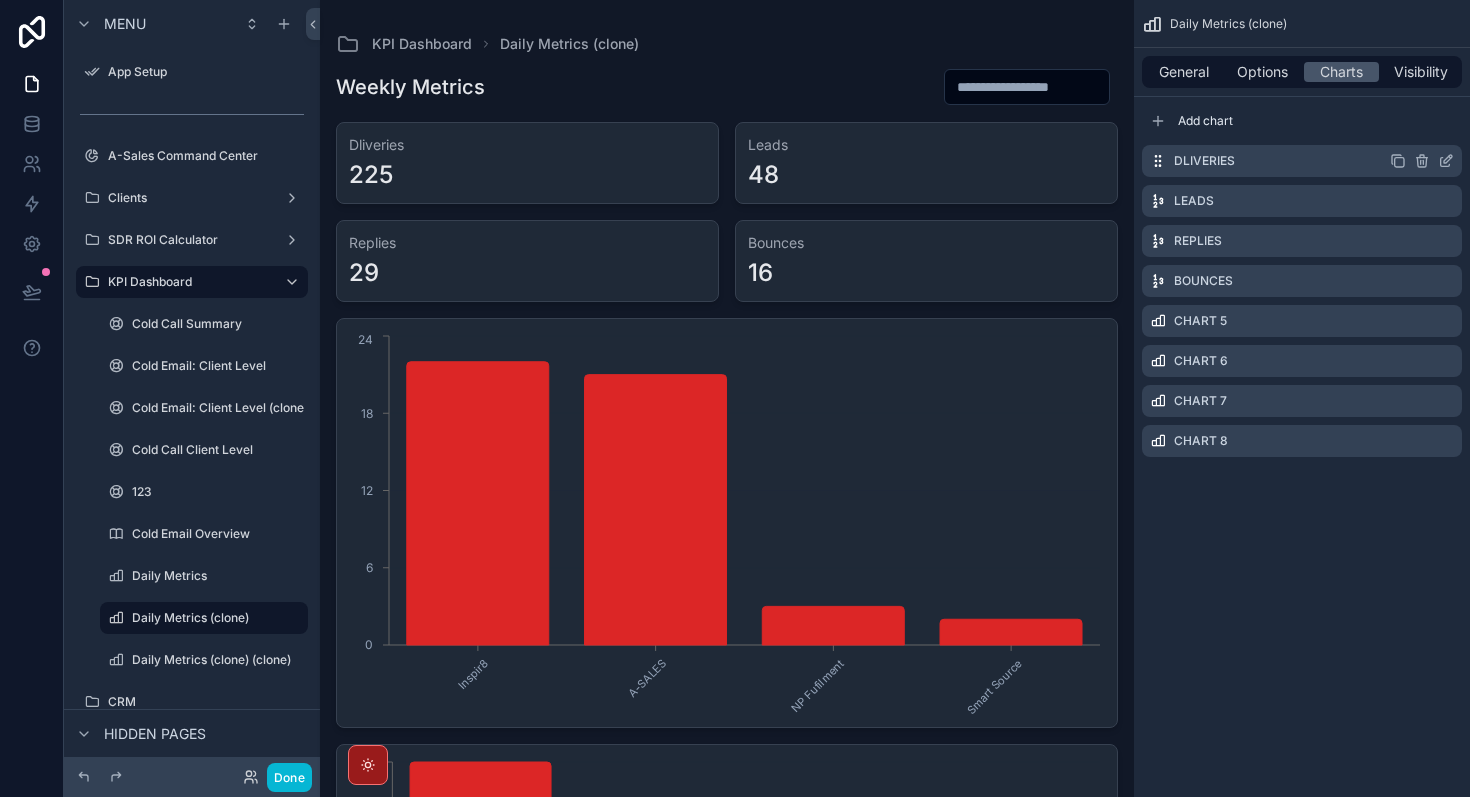 click 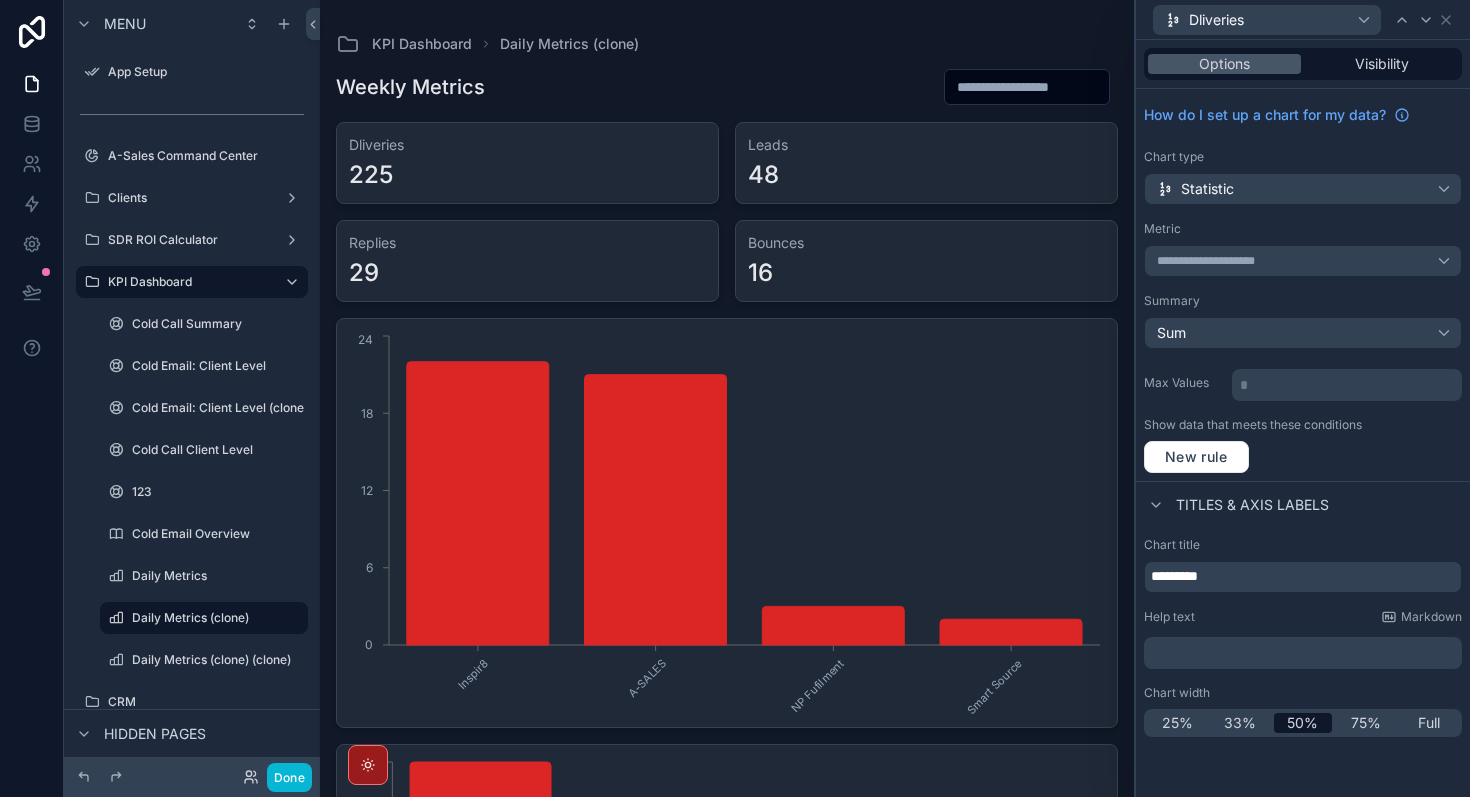 click at bounding box center [727, 1035] 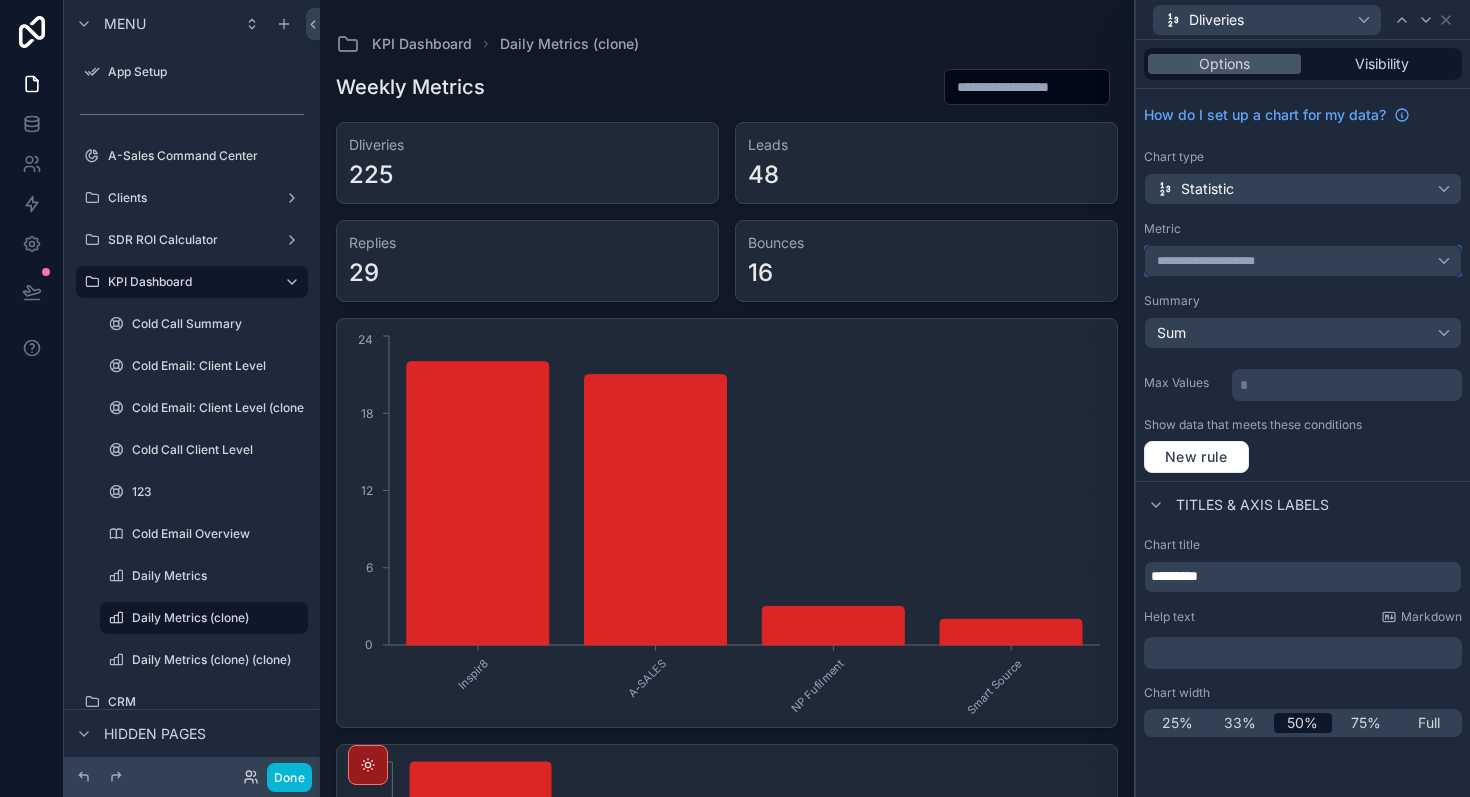 click on "**********" at bounding box center (1303, 261) 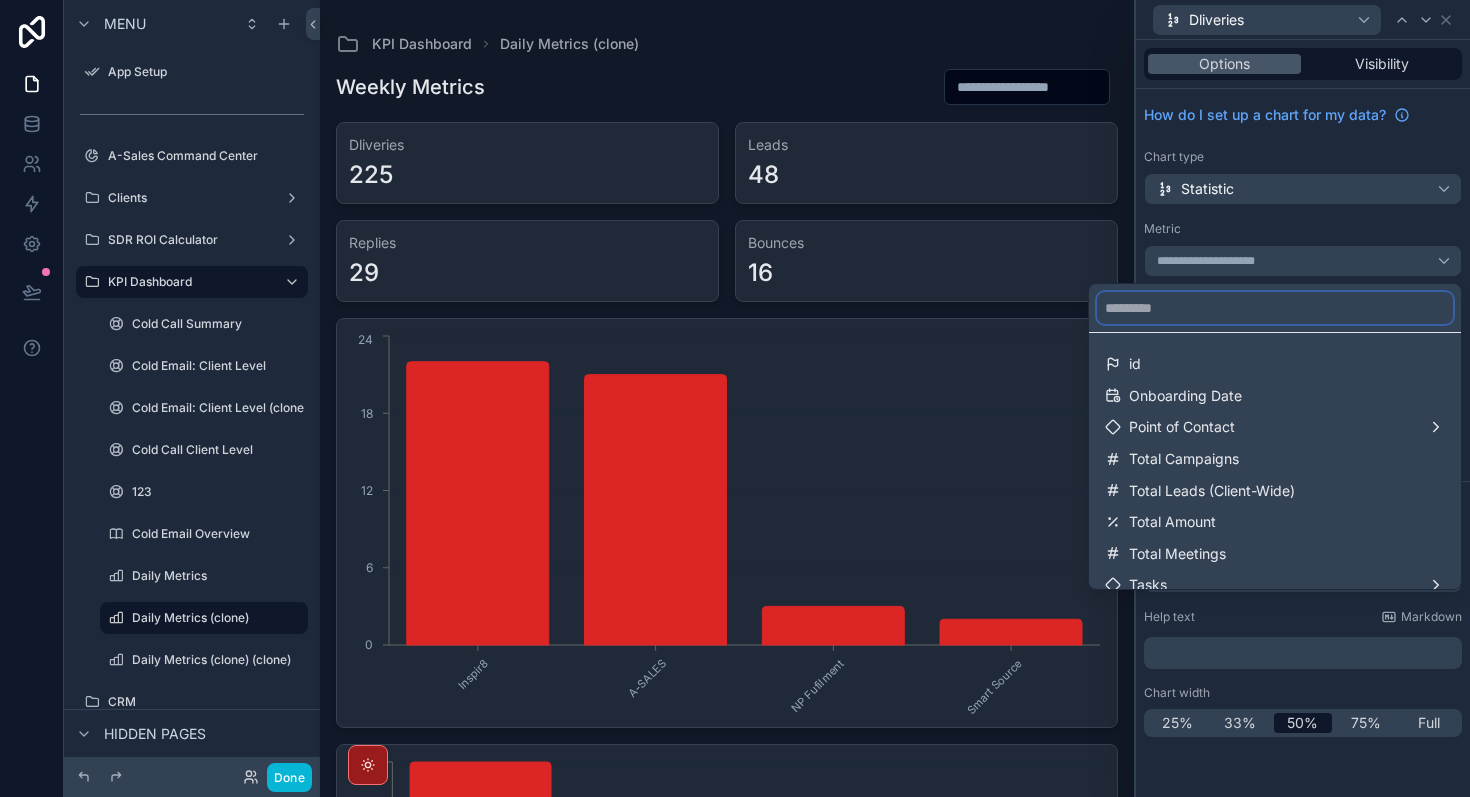 click at bounding box center [1275, 308] 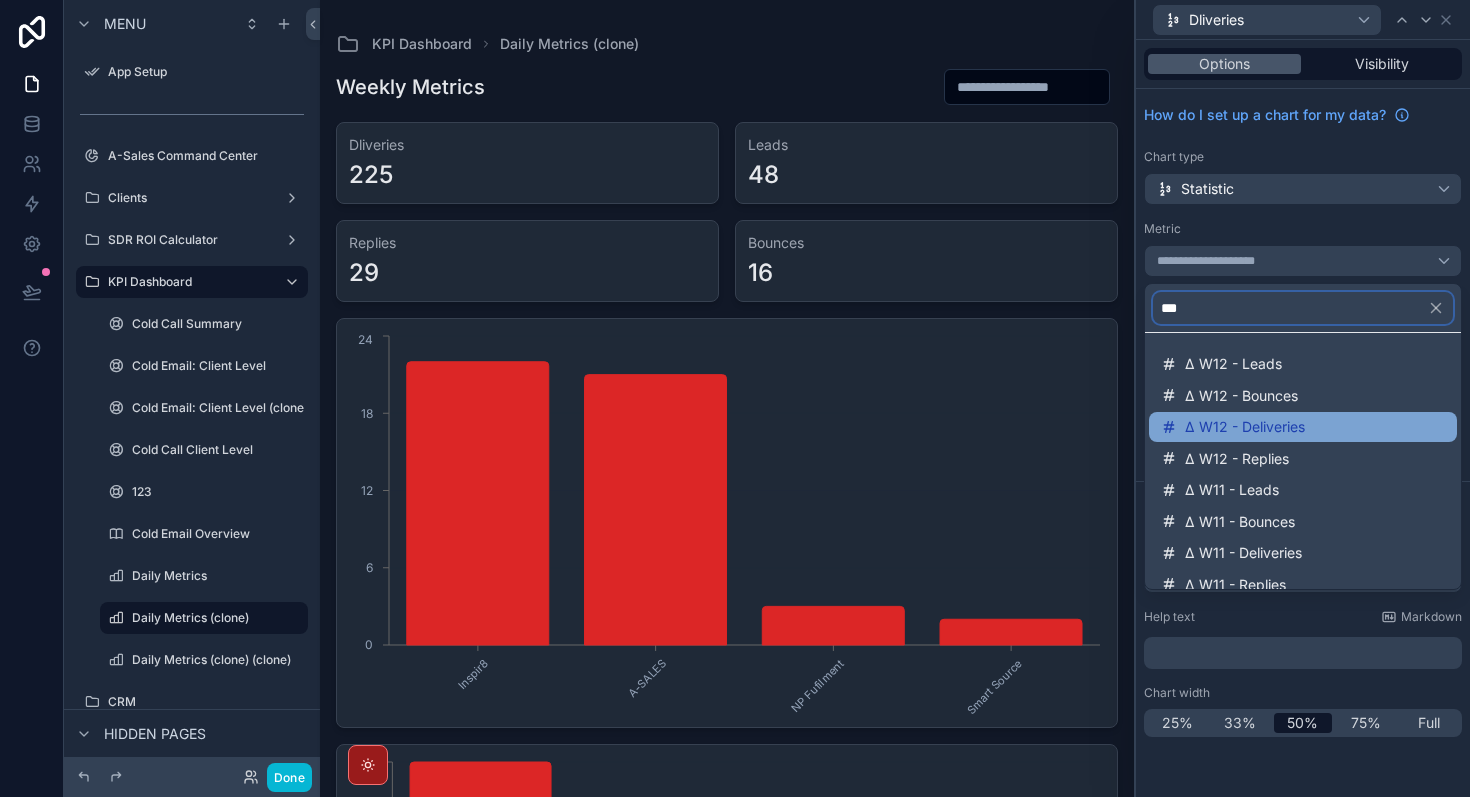 scroll, scrollTop: 266, scrollLeft: 0, axis: vertical 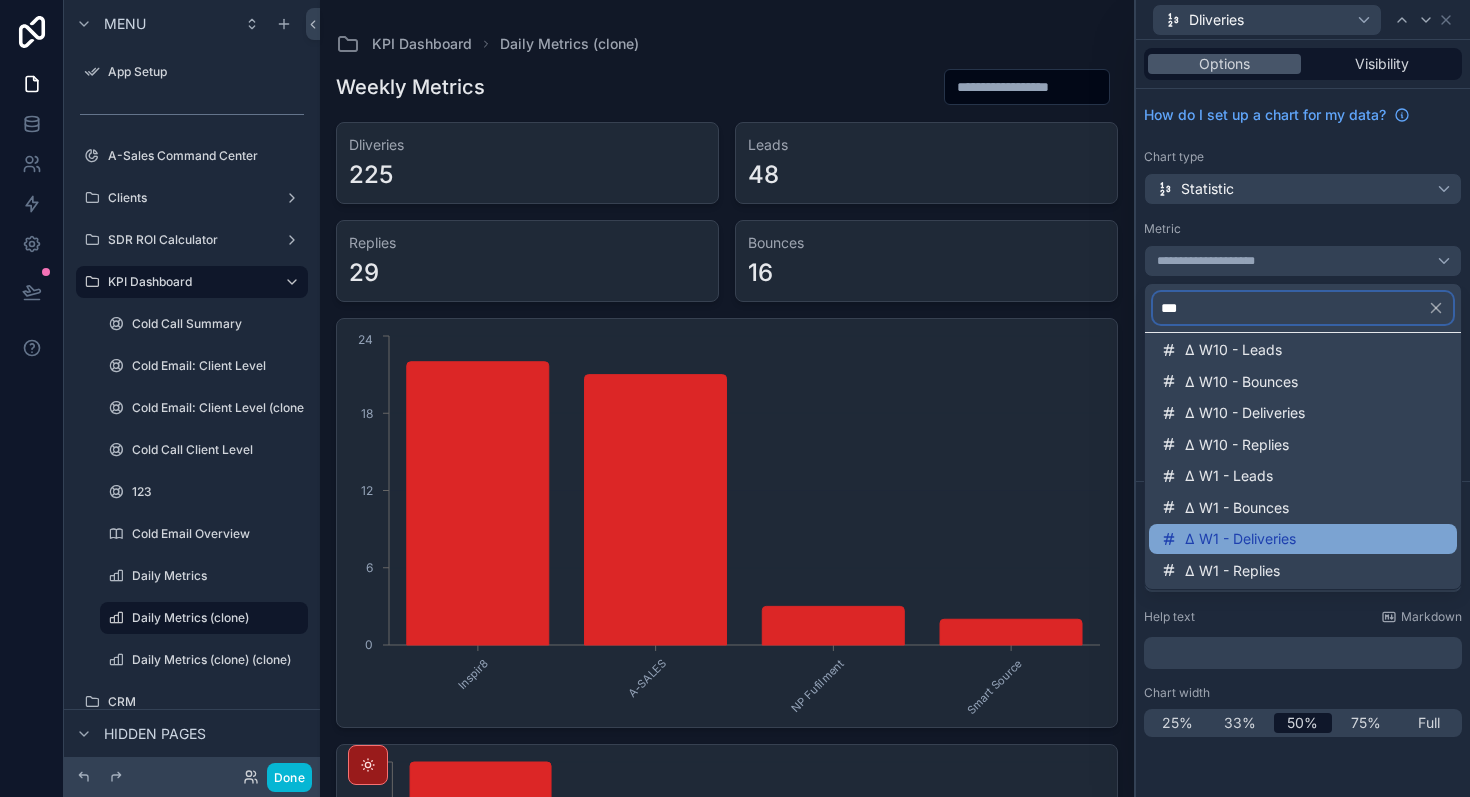 type on "**" 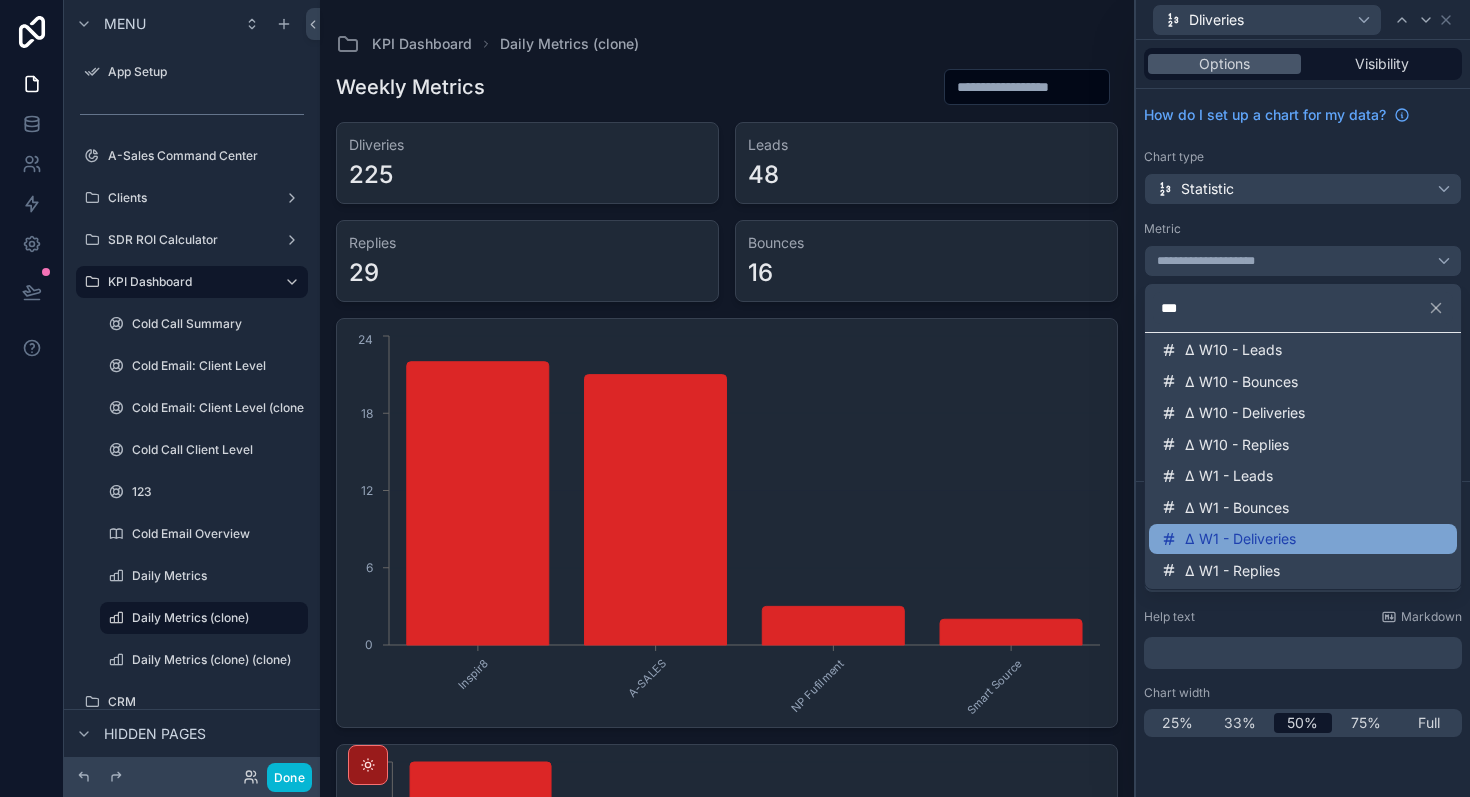 click on "Δ W1 - Deliveries" at bounding box center (1240, 539) 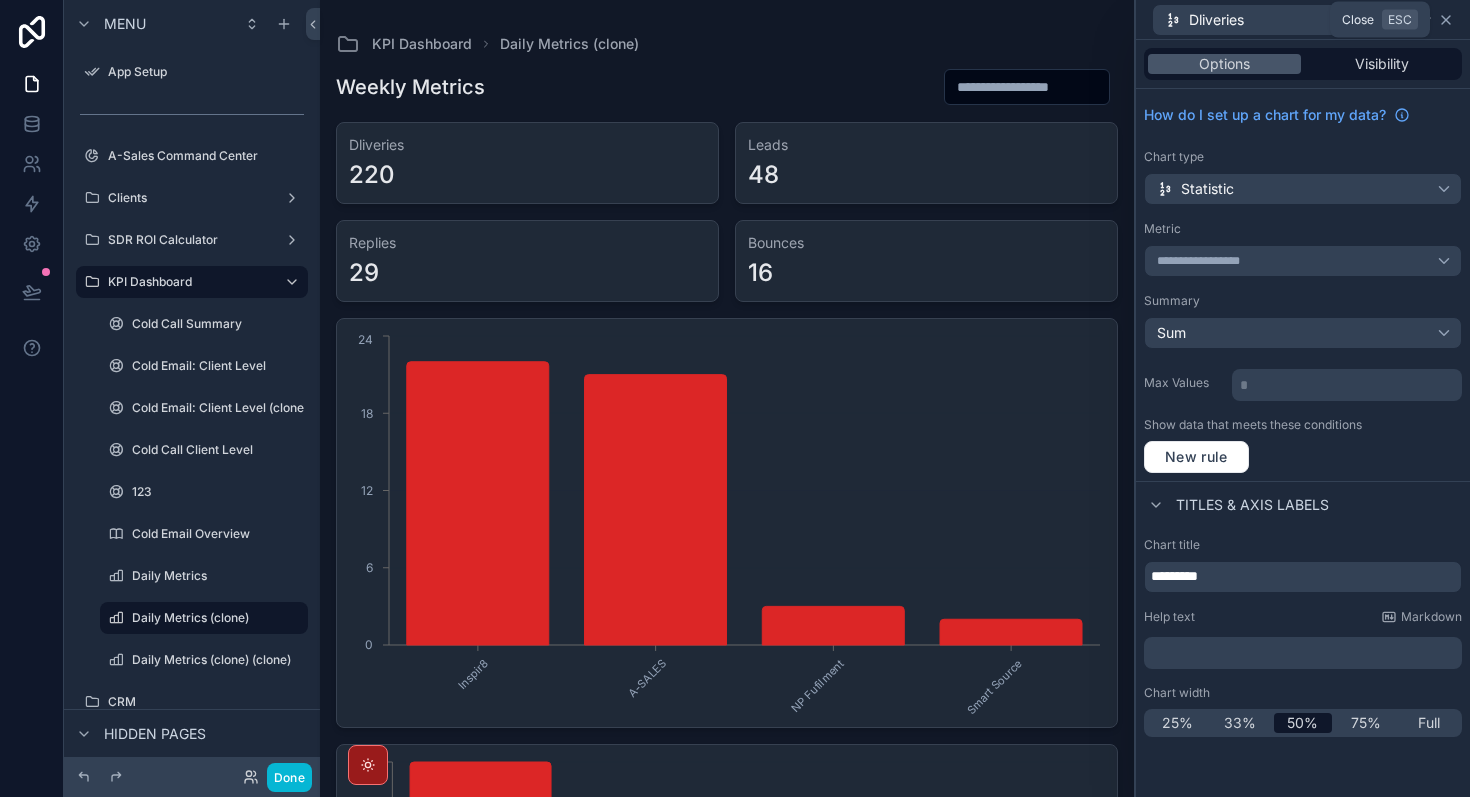 click 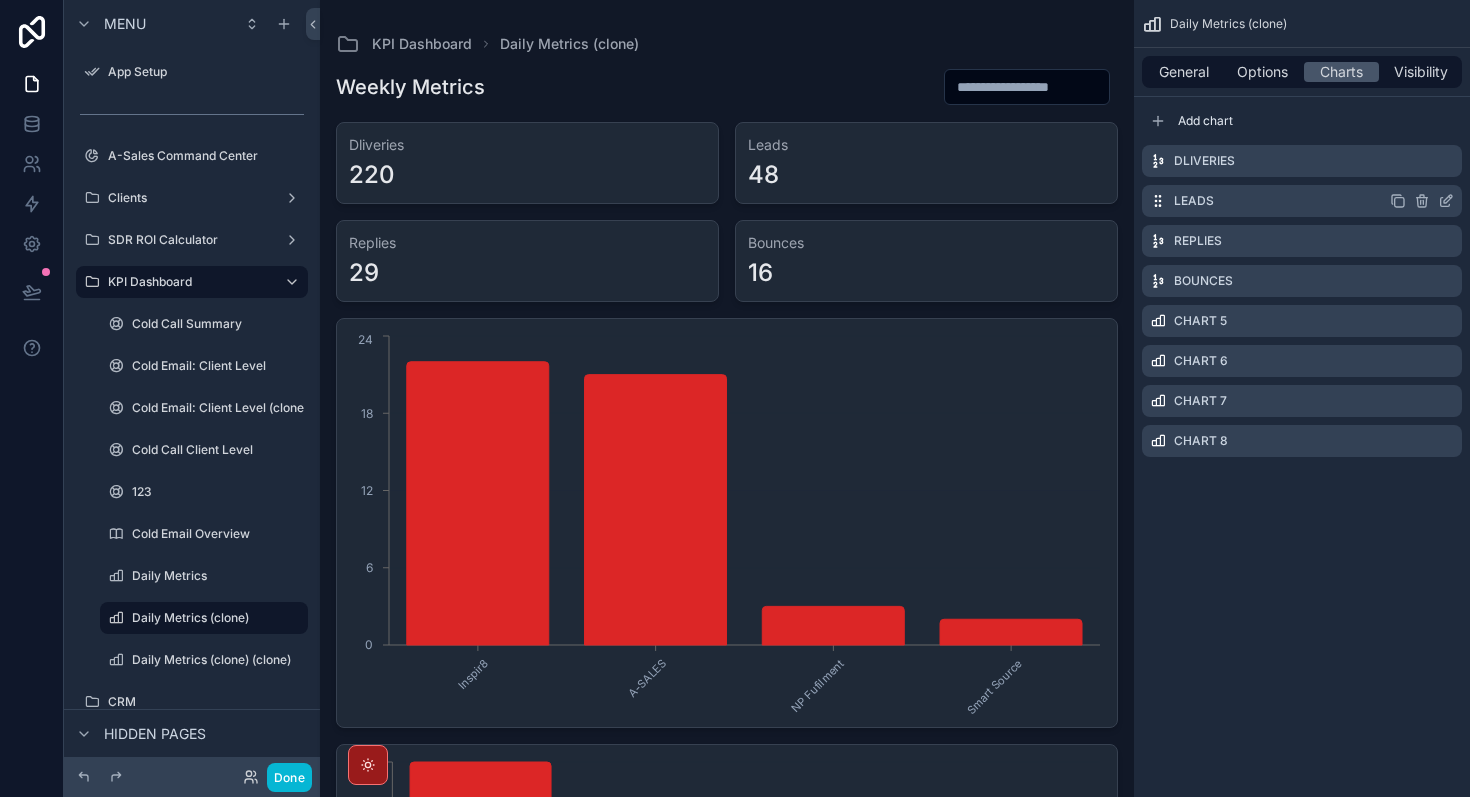 click 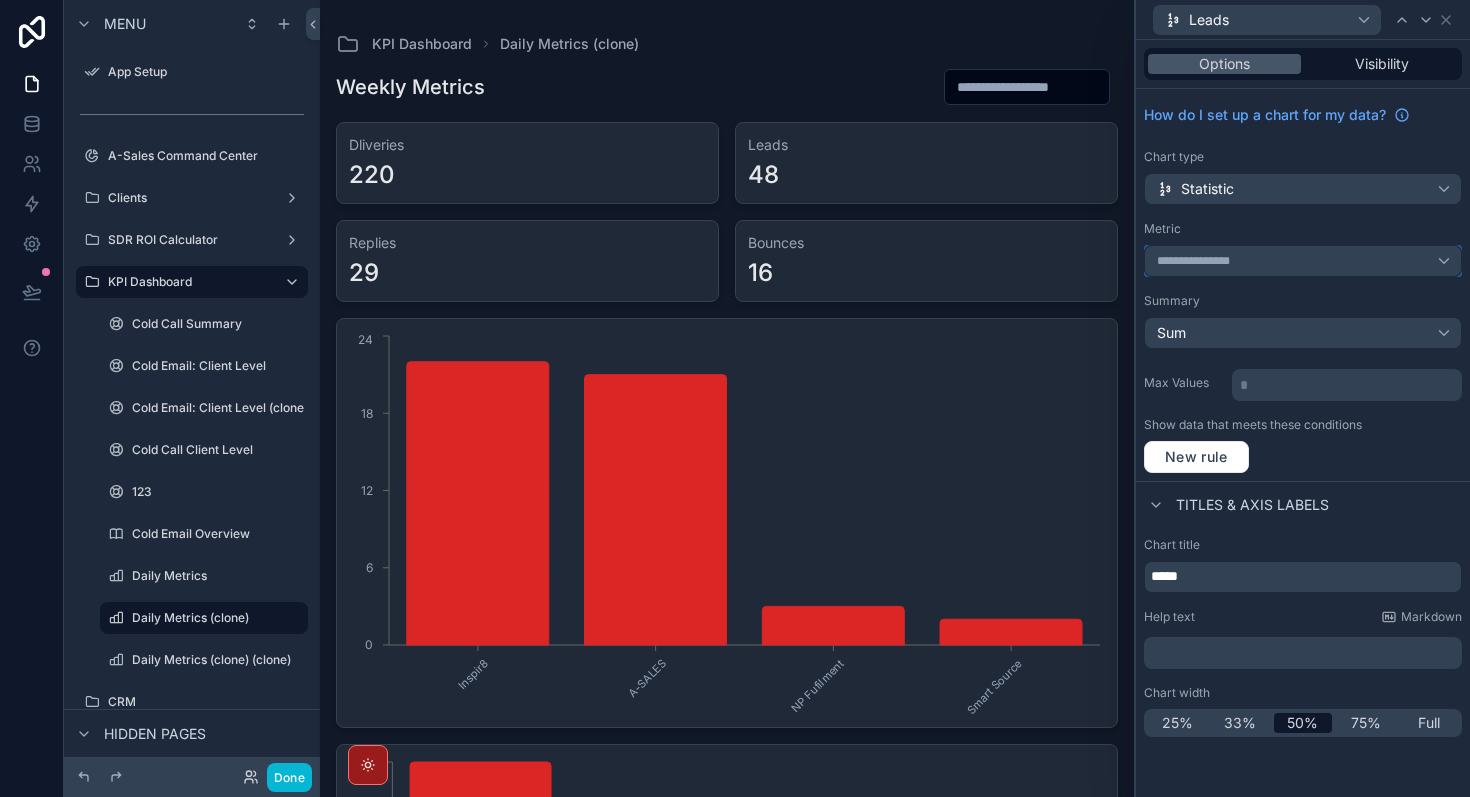 click on "**********" at bounding box center [1303, 261] 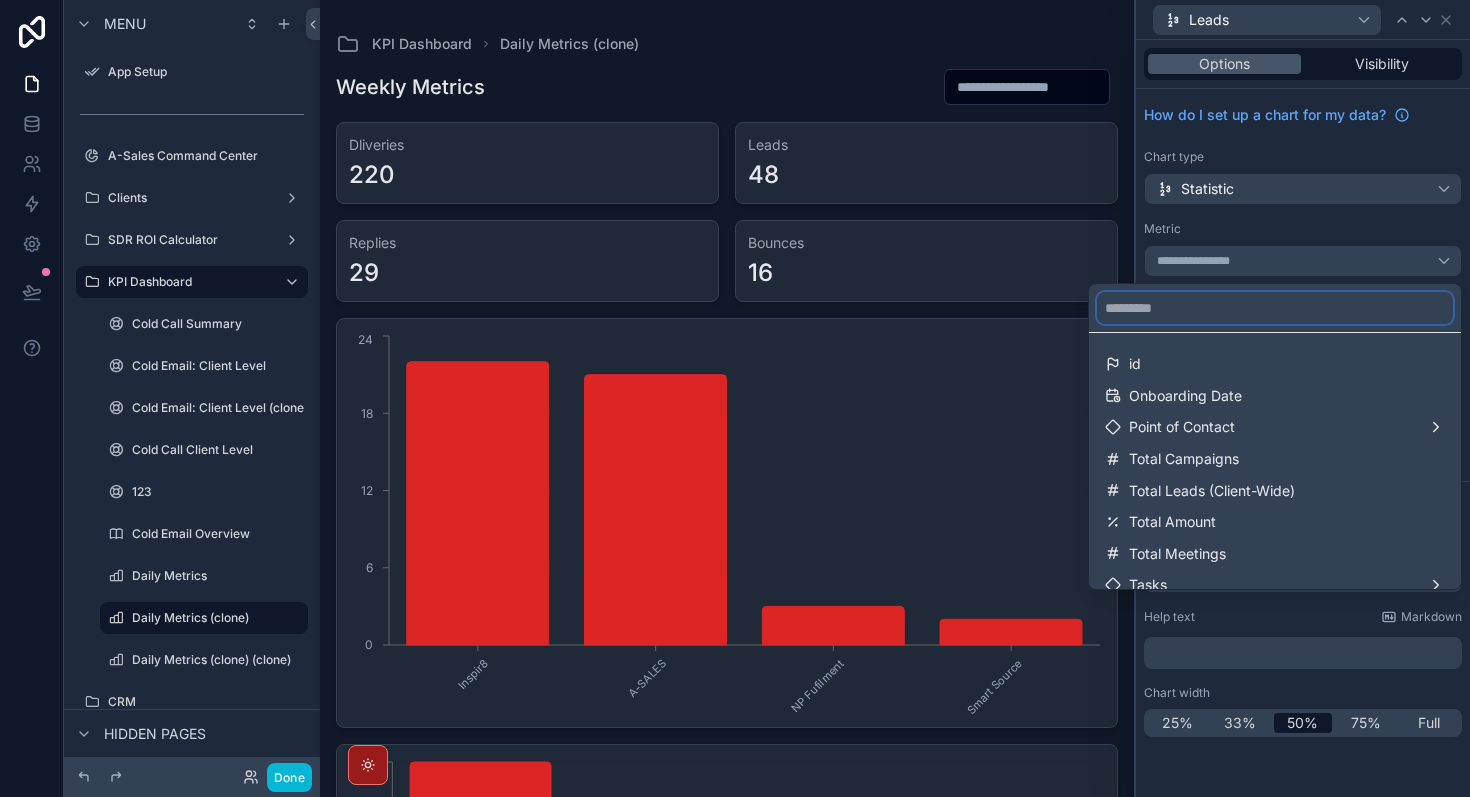 click at bounding box center [1275, 308] 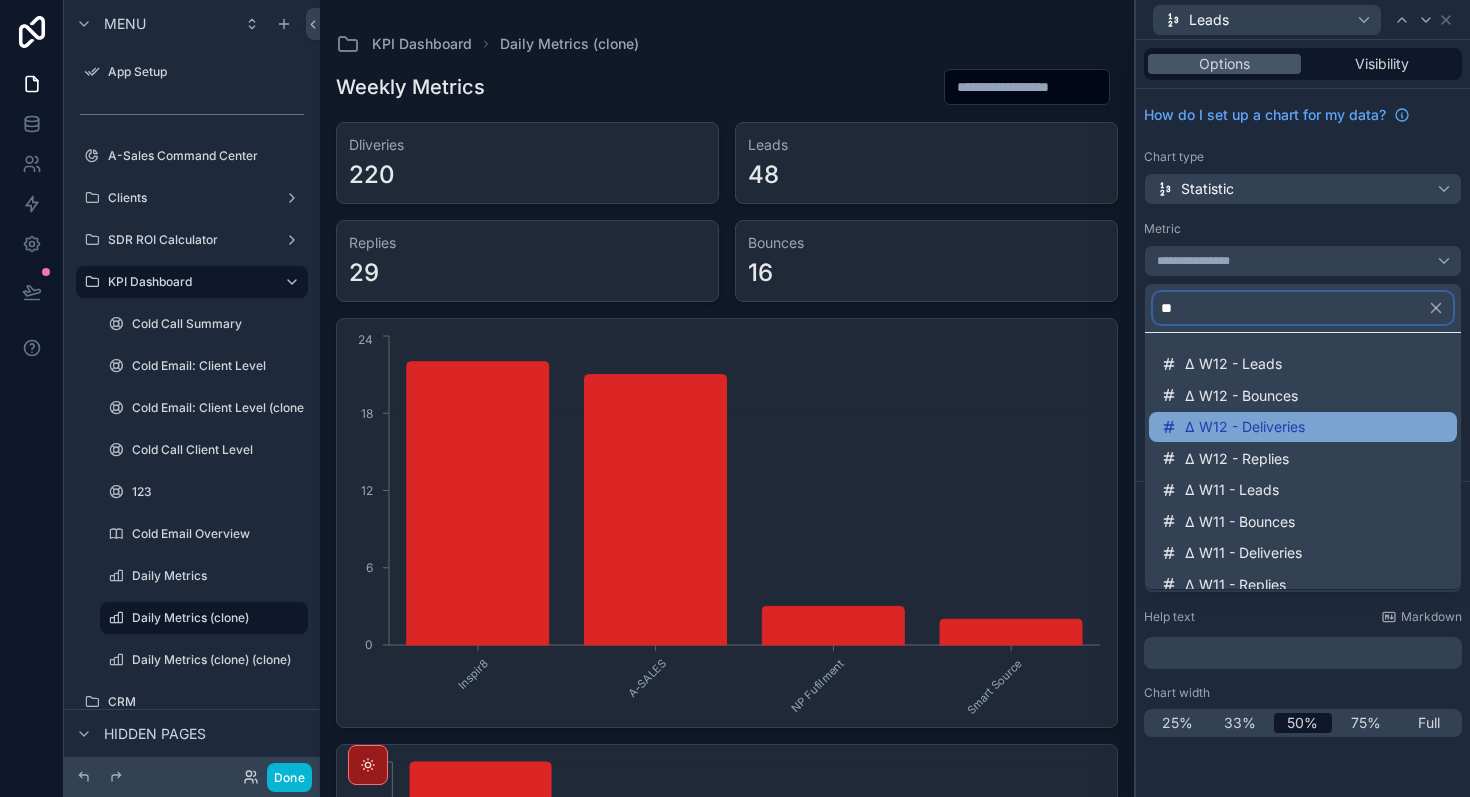 scroll, scrollTop: 266, scrollLeft: 0, axis: vertical 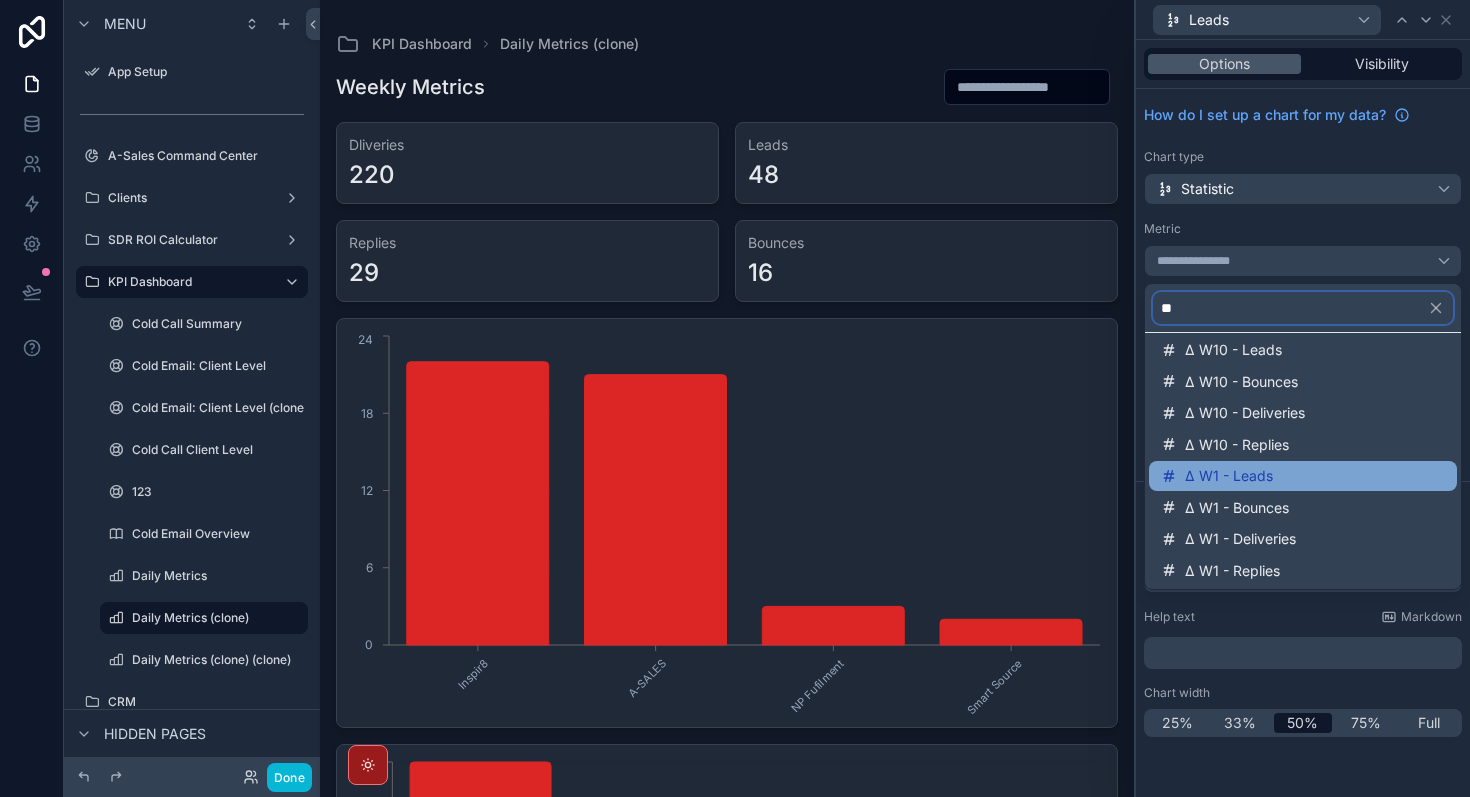 type on "**" 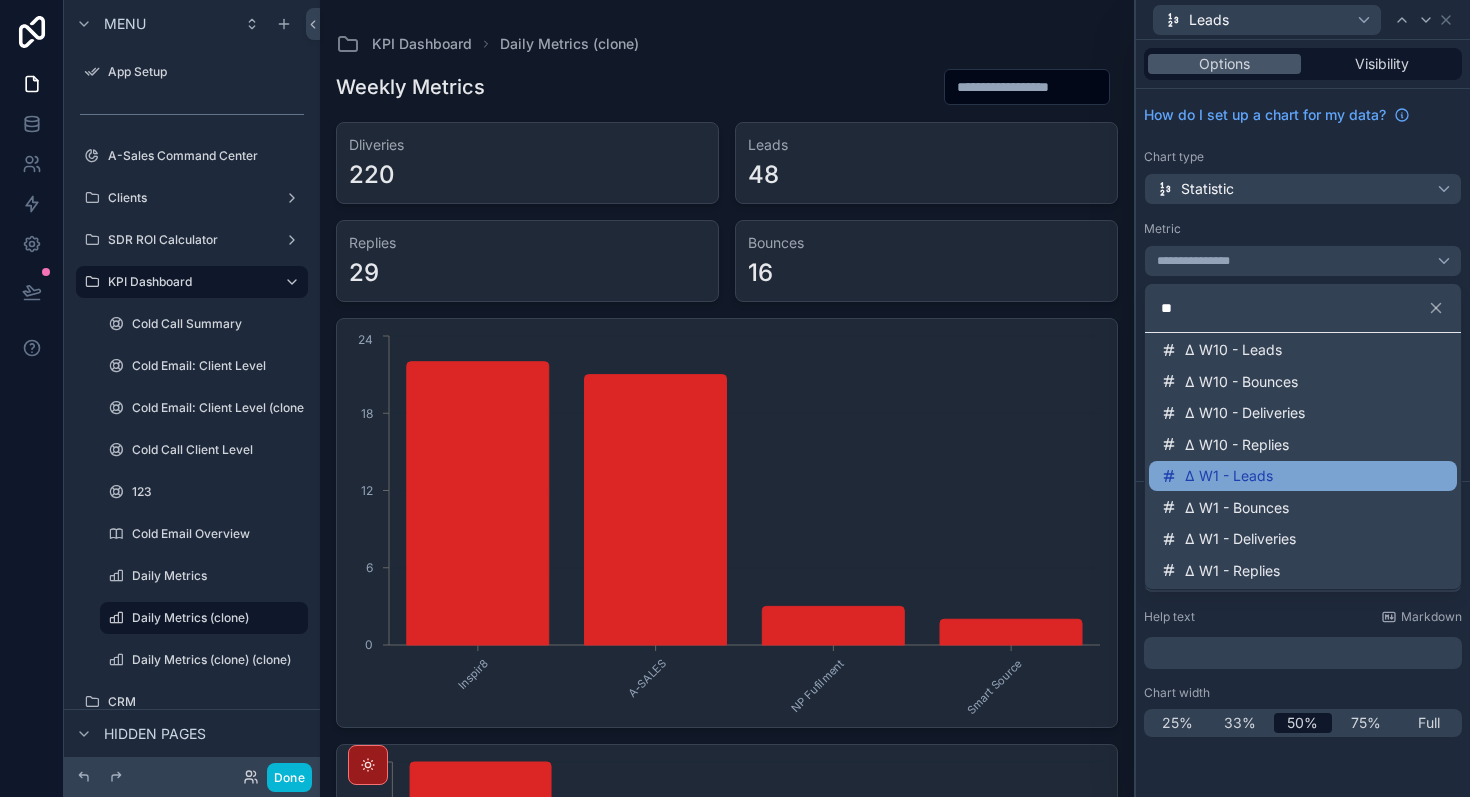 click on "Δ W1 - Leads" at bounding box center [1229, 476] 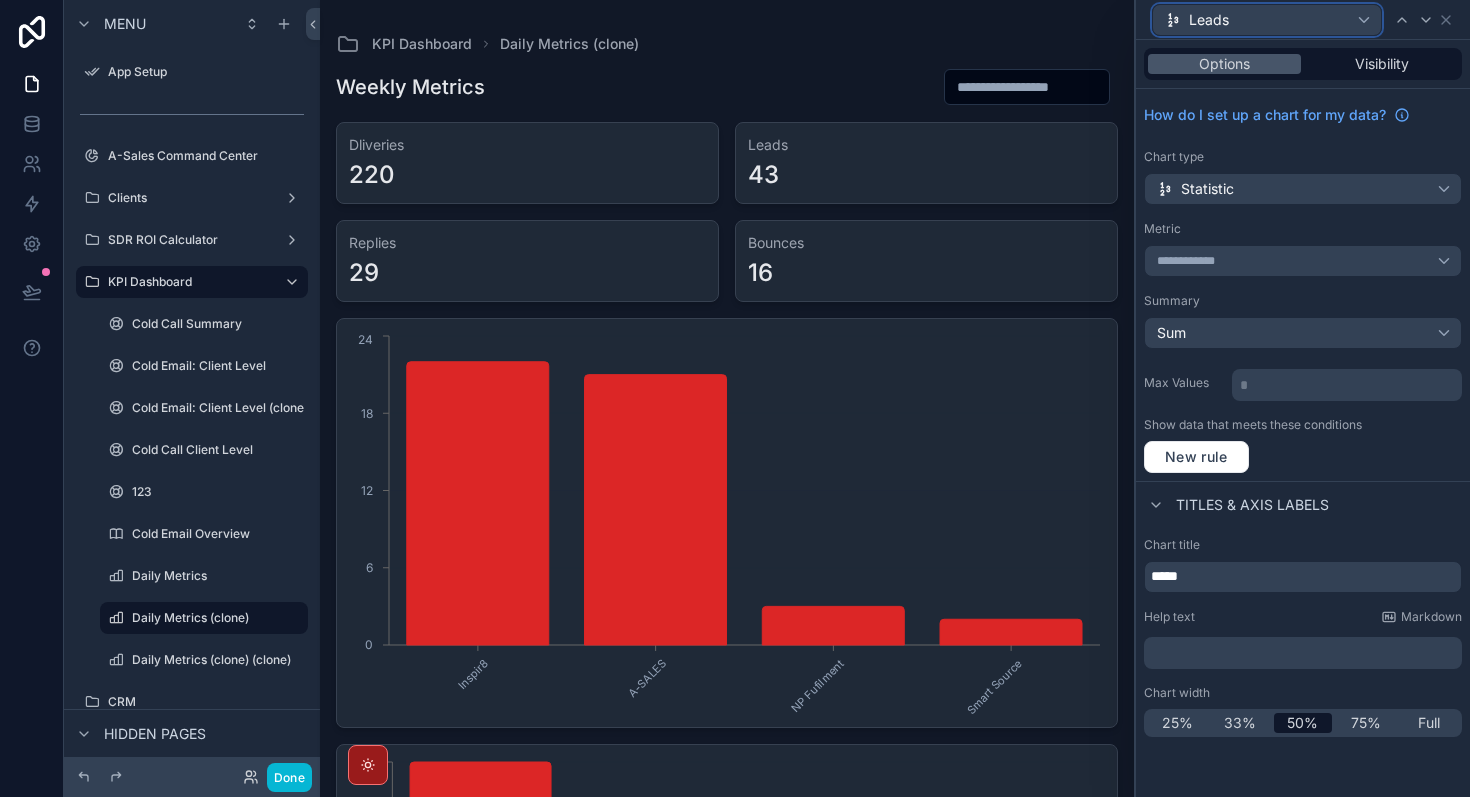 click on "Leads" at bounding box center (1267, 20) 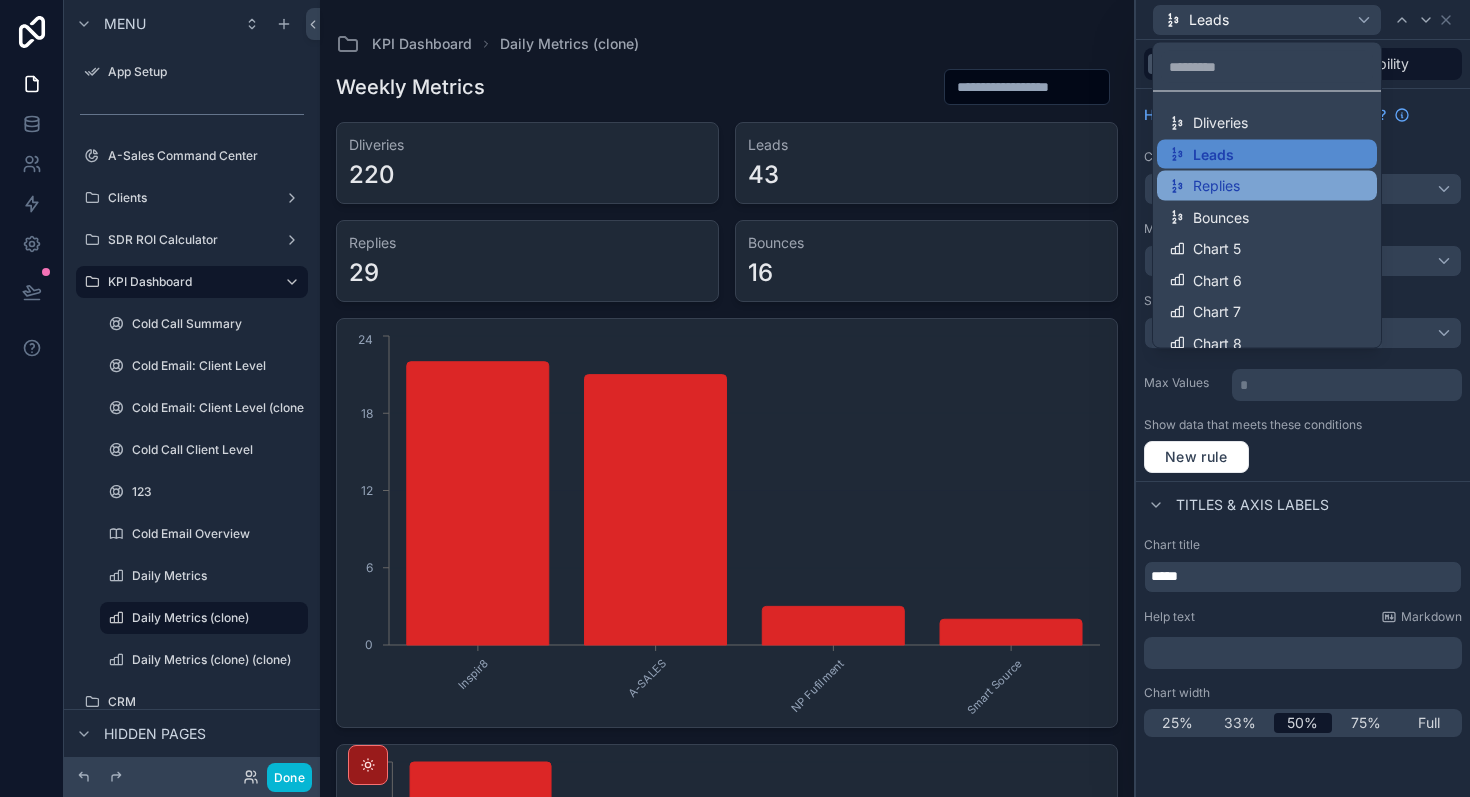 click on "Replies" at bounding box center [1267, 186] 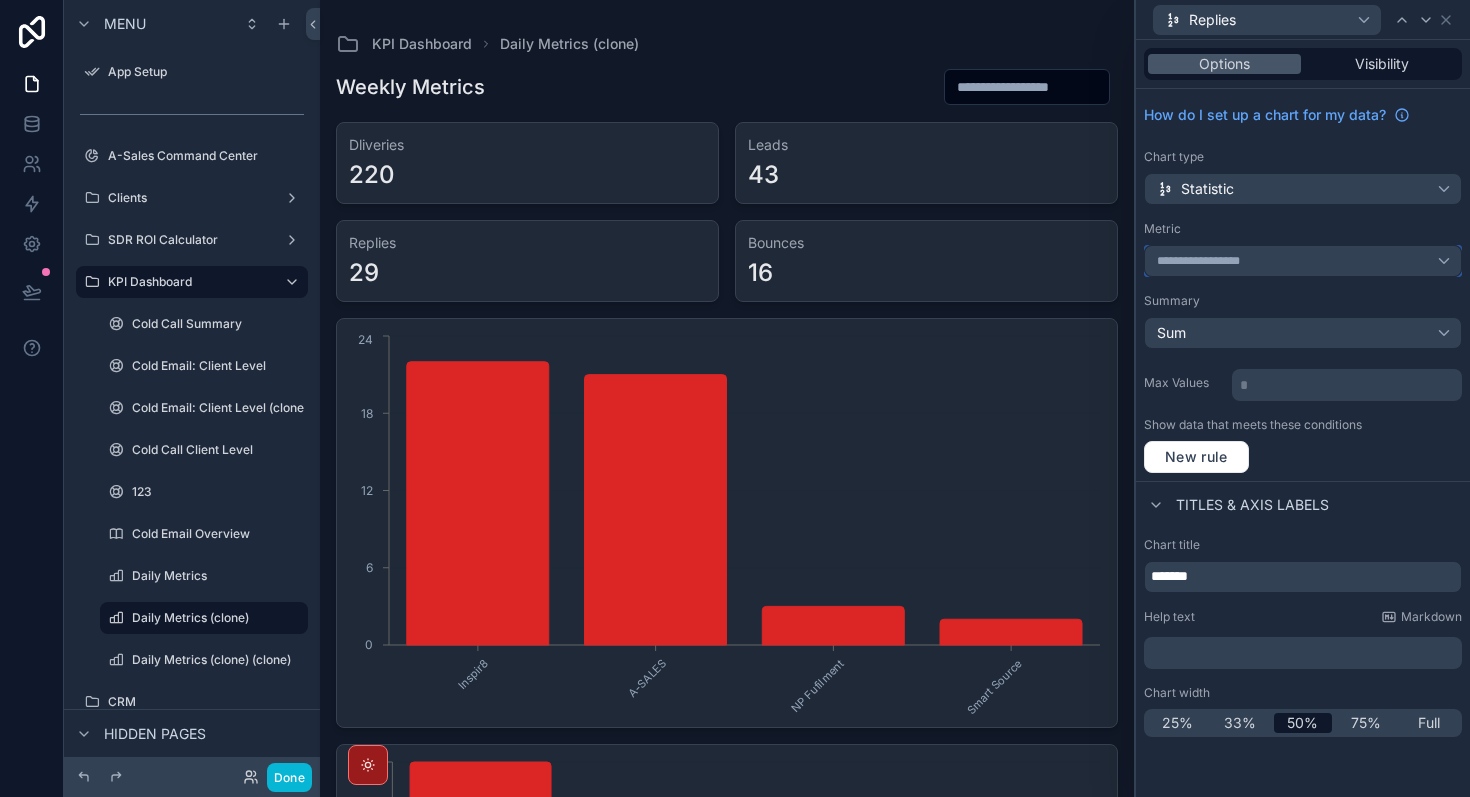 click on "**********" at bounding box center (1303, 261) 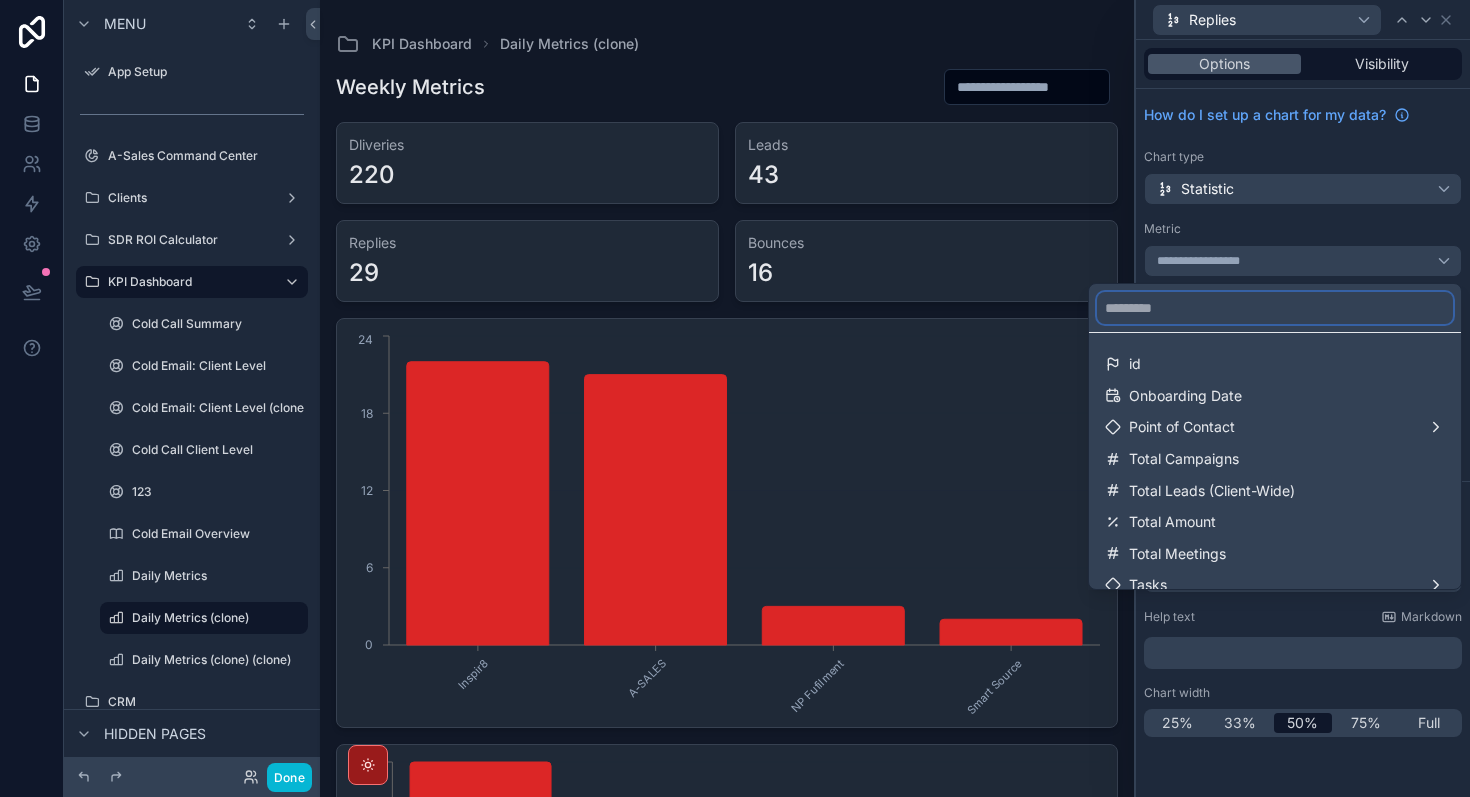 click at bounding box center [1275, 308] 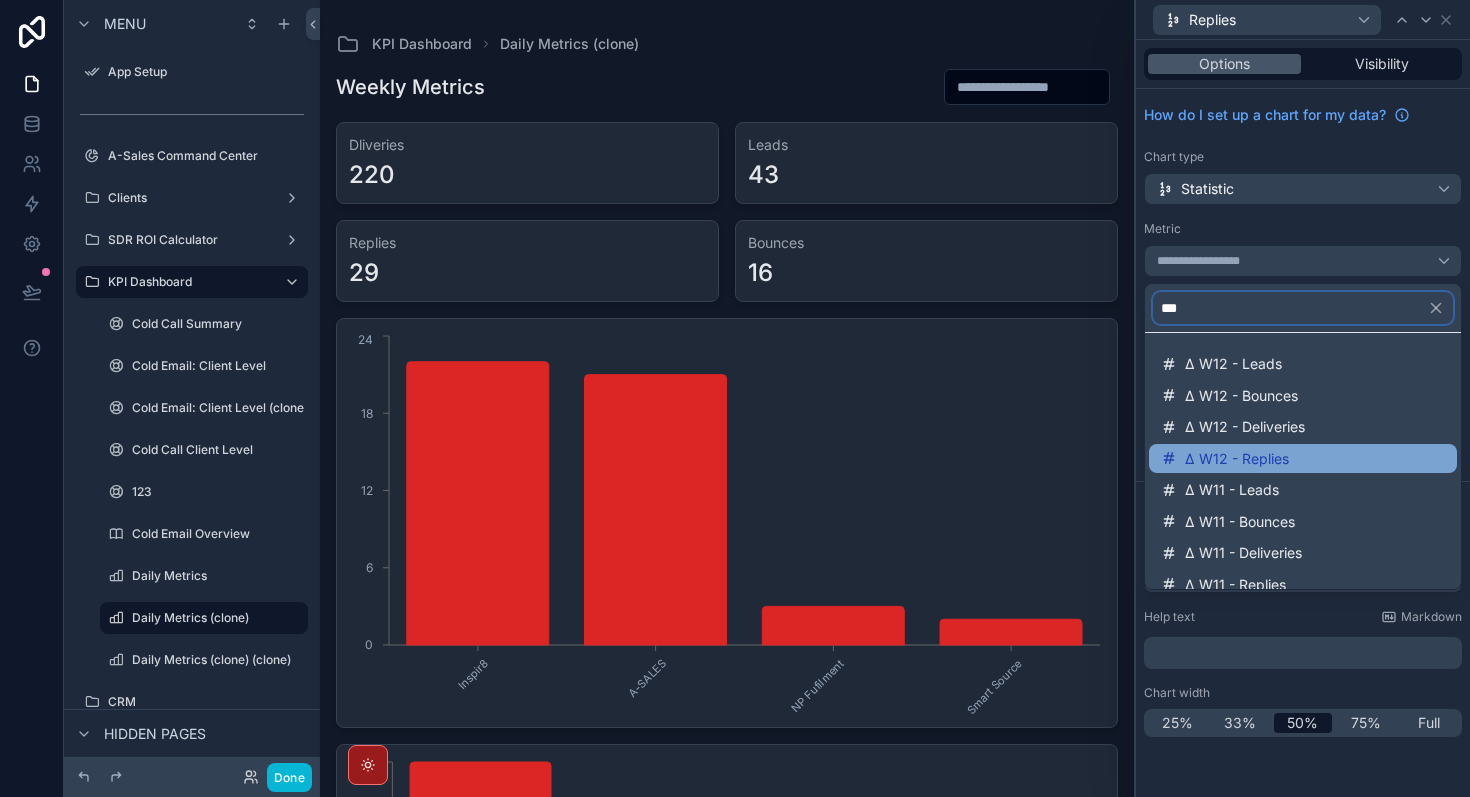 scroll, scrollTop: 266, scrollLeft: 0, axis: vertical 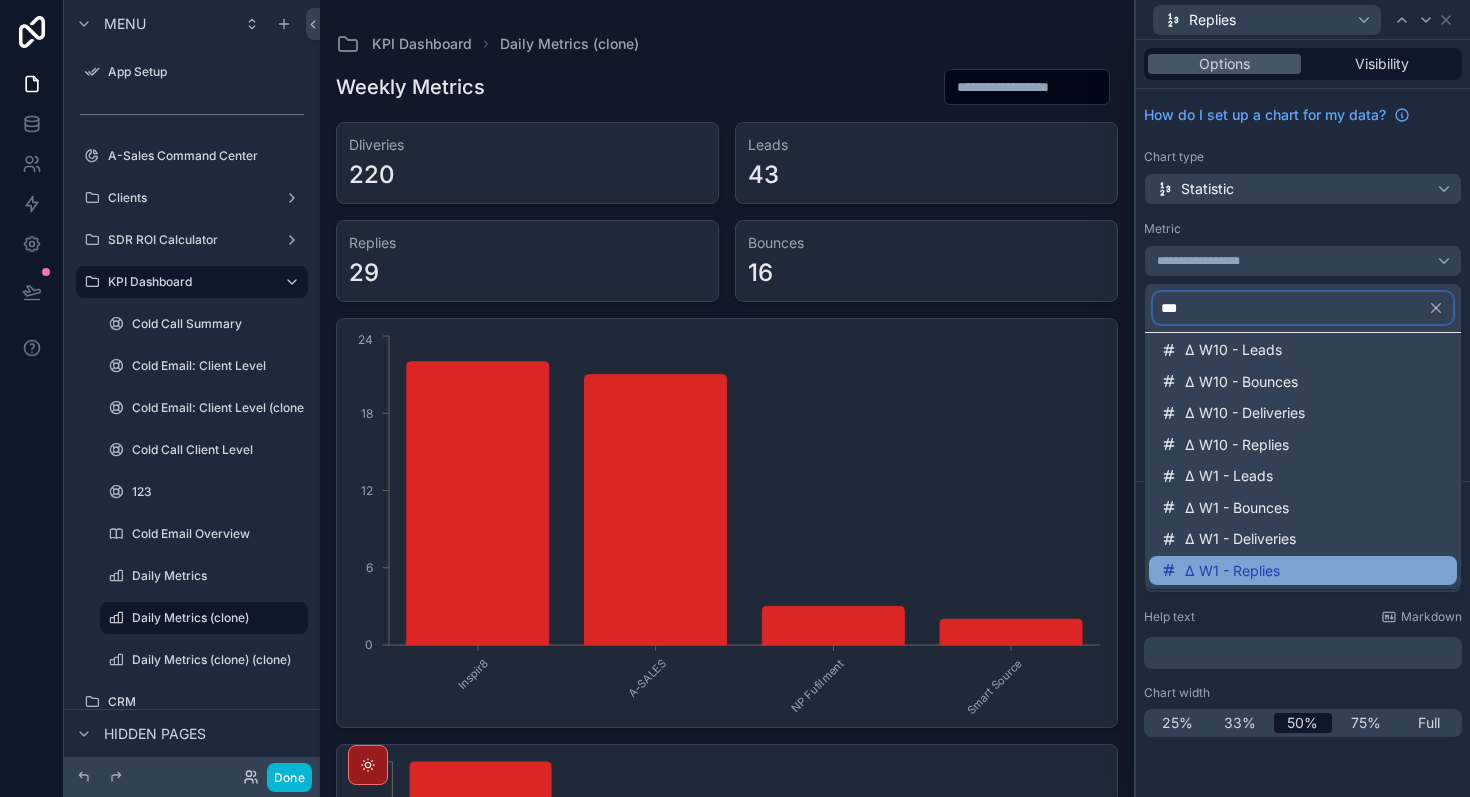 type on "**" 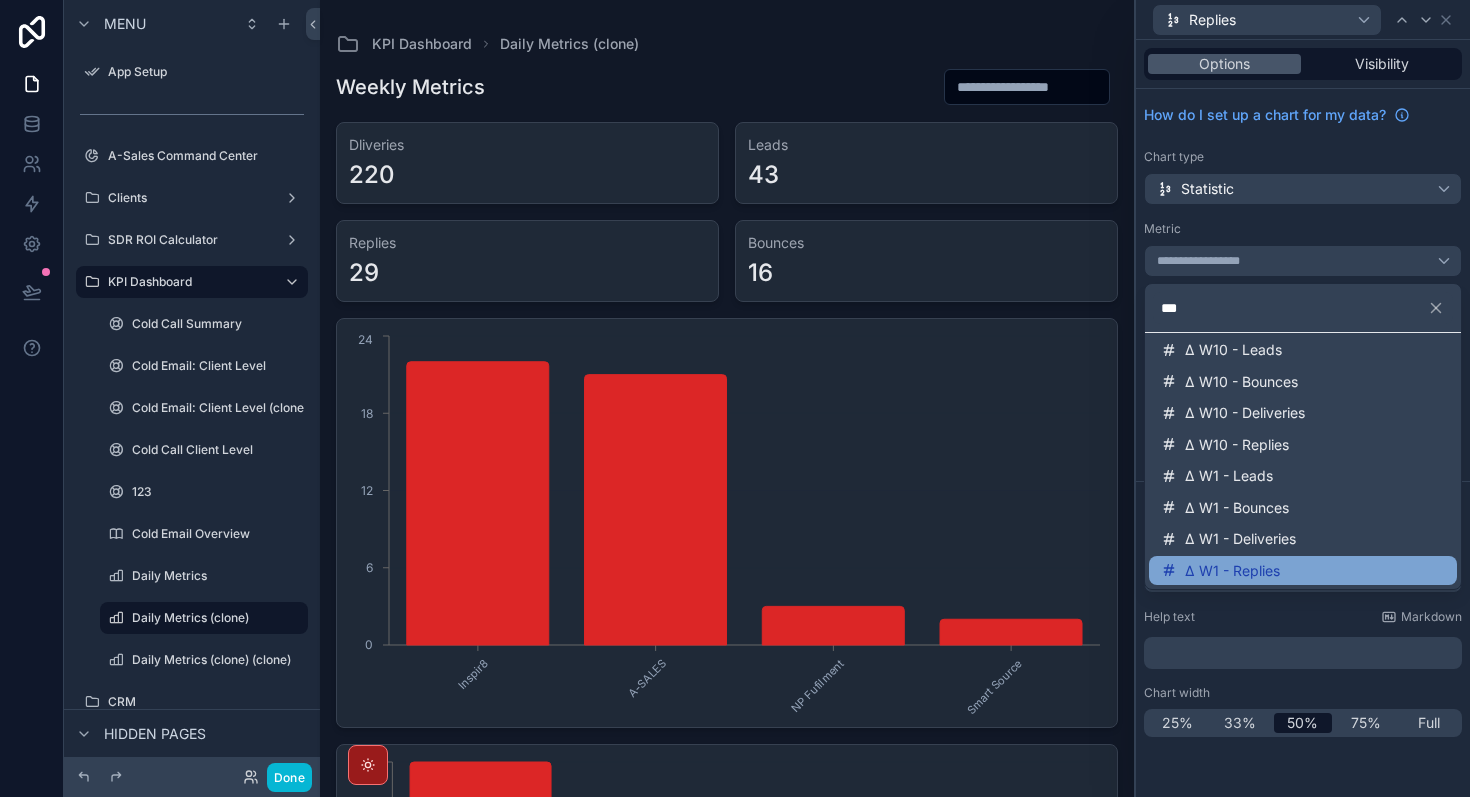click on "Δ W1 - Replies" at bounding box center [1232, 571] 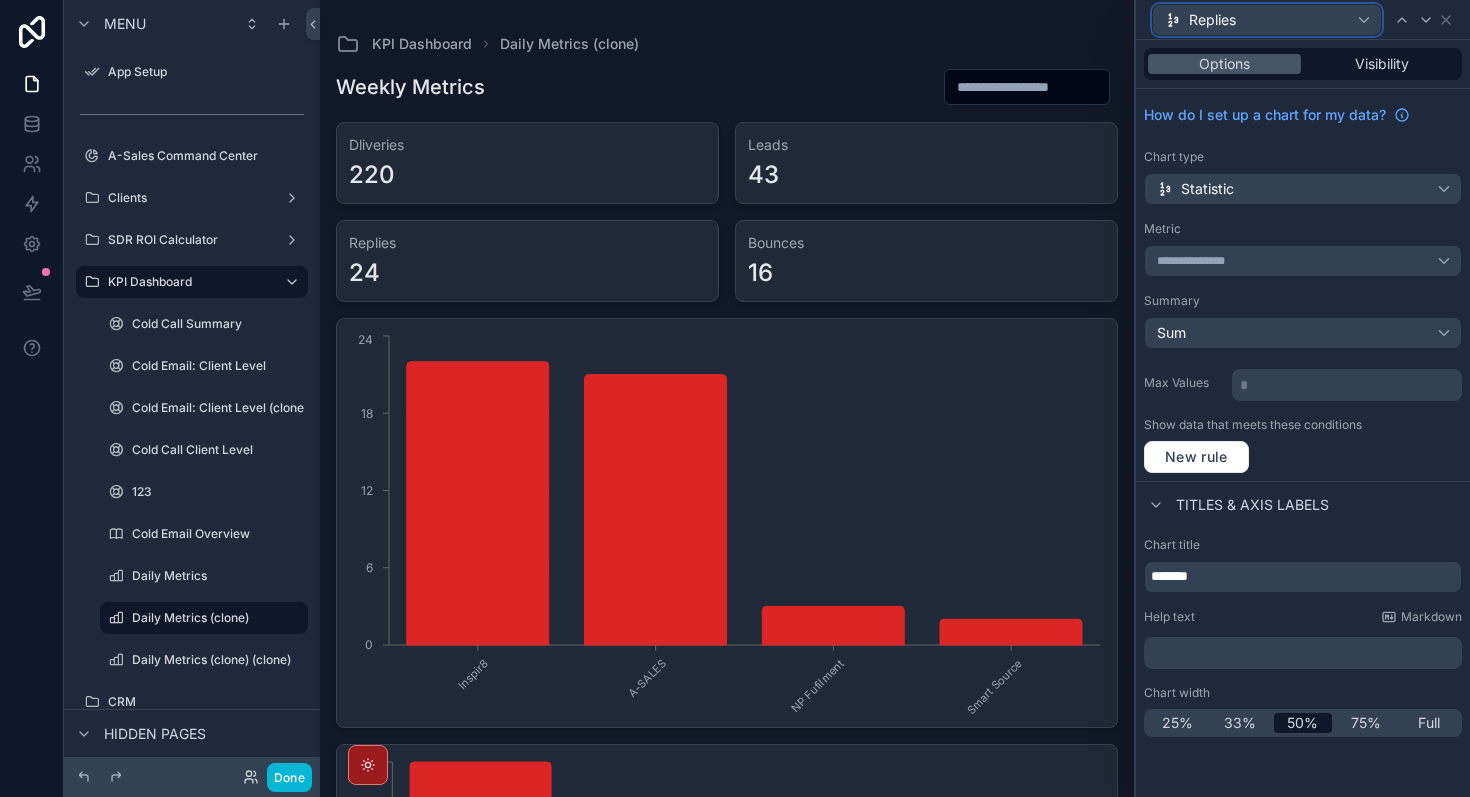 click on "Replies" at bounding box center (1267, 20) 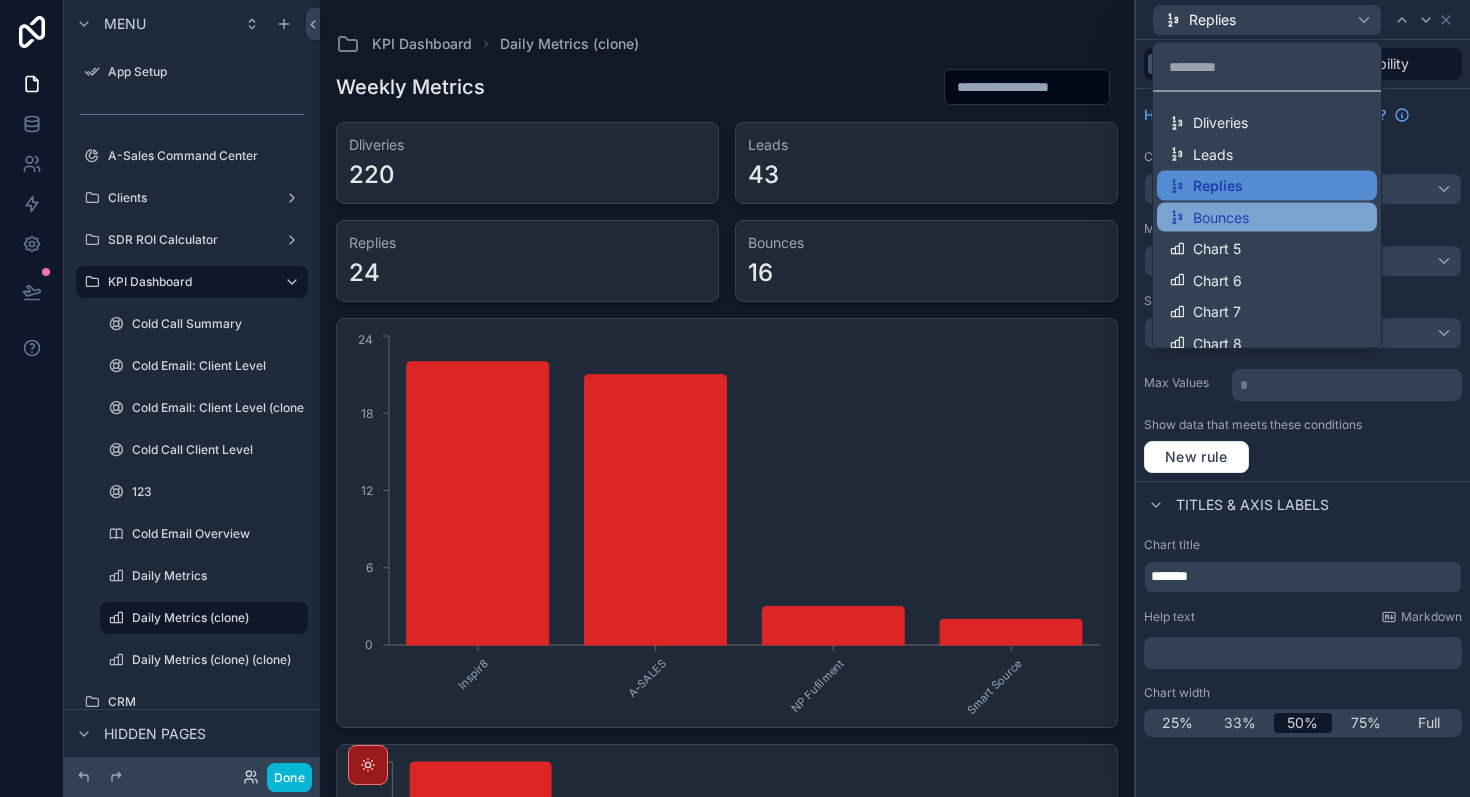 click on "Bounces" at bounding box center [1267, 217] 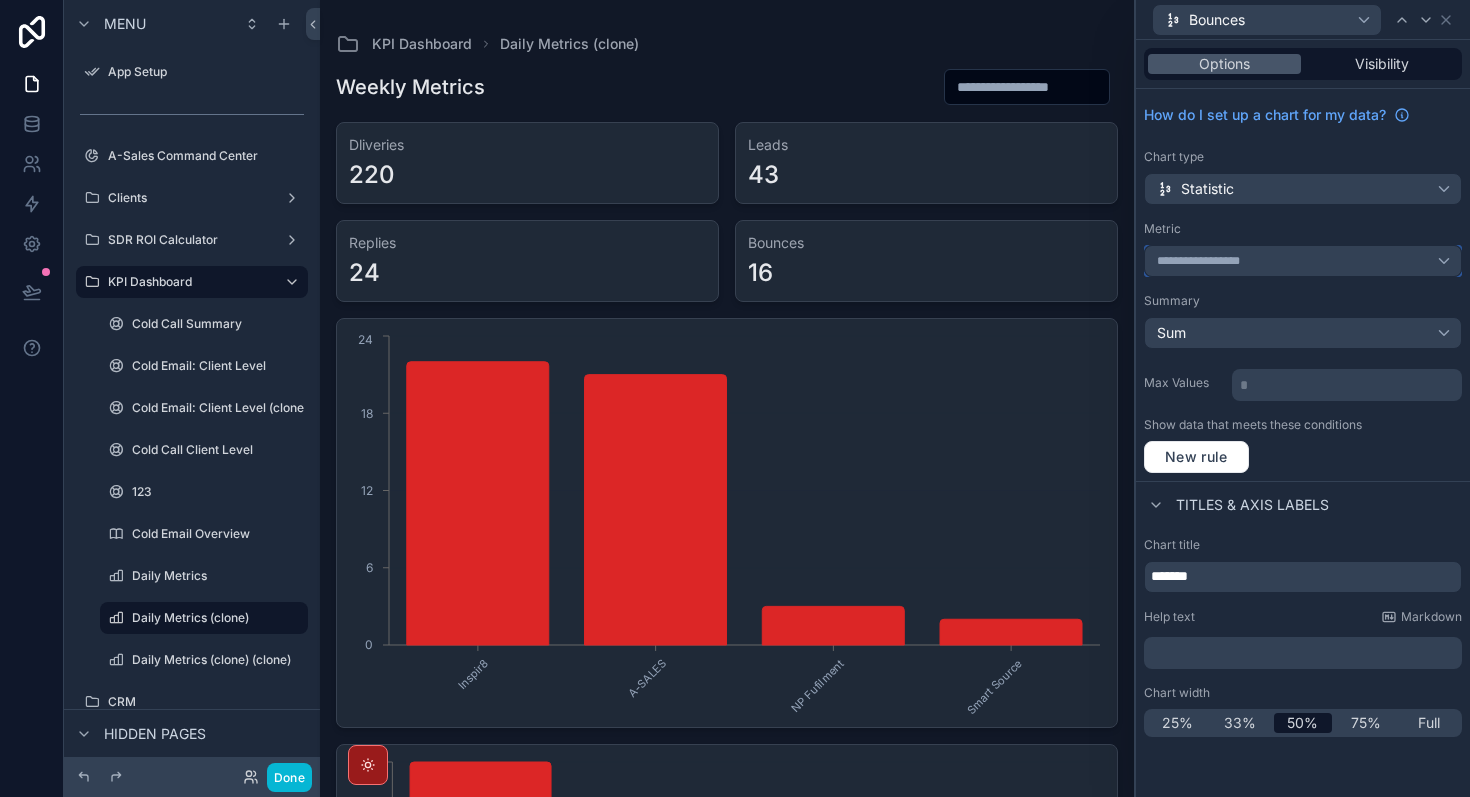 click on "**********" at bounding box center (1303, 261) 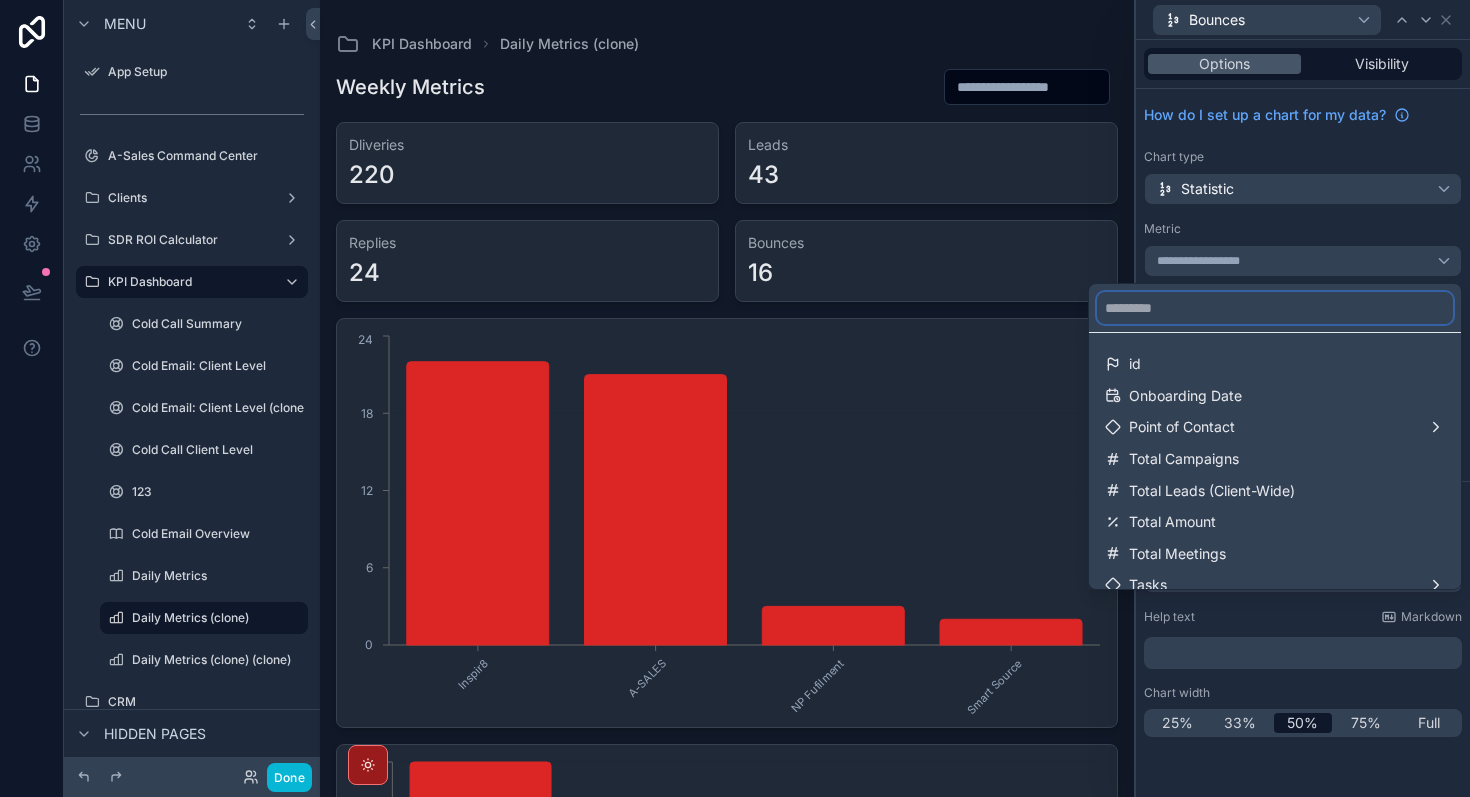 click at bounding box center (1275, 308) 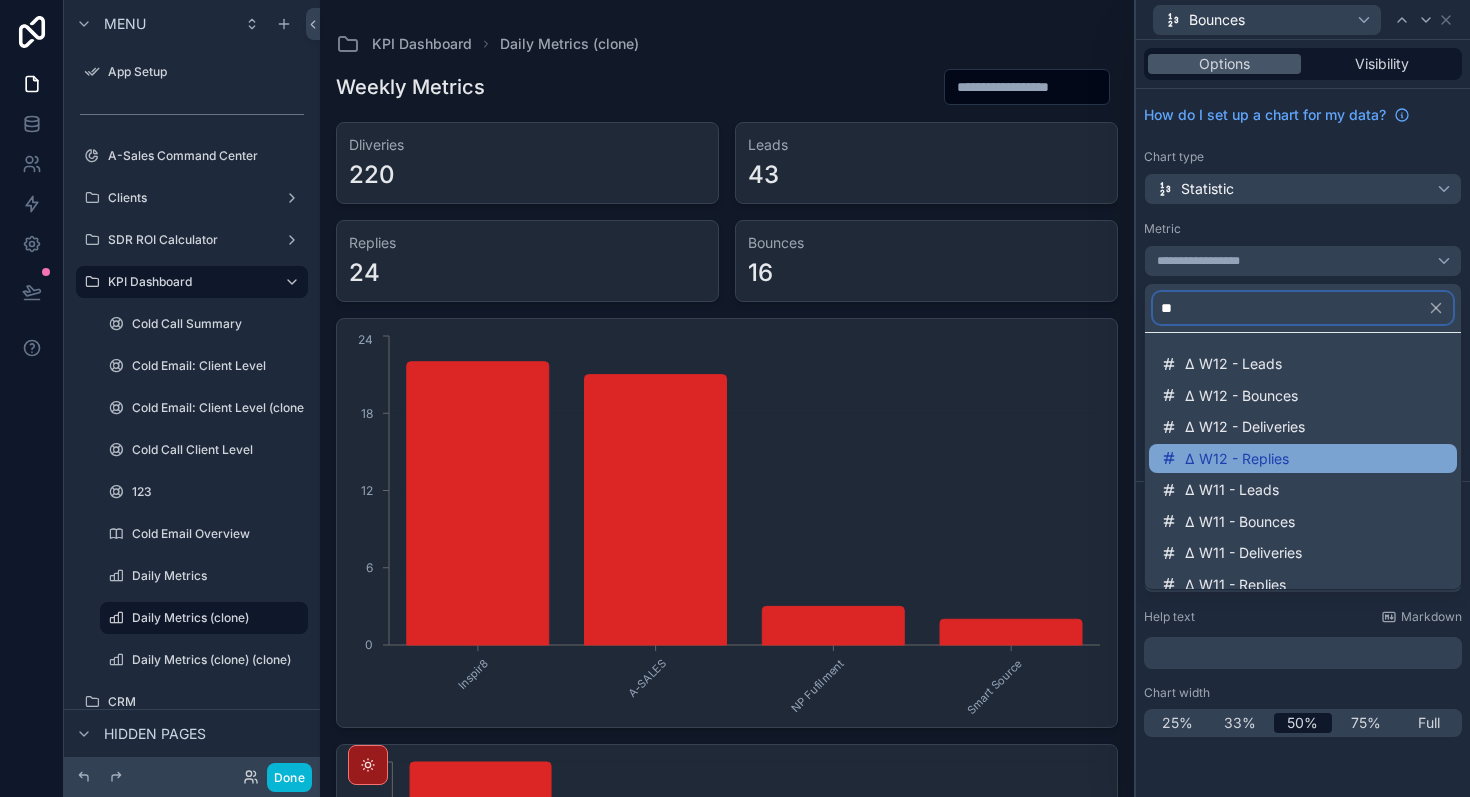 scroll, scrollTop: 266, scrollLeft: 0, axis: vertical 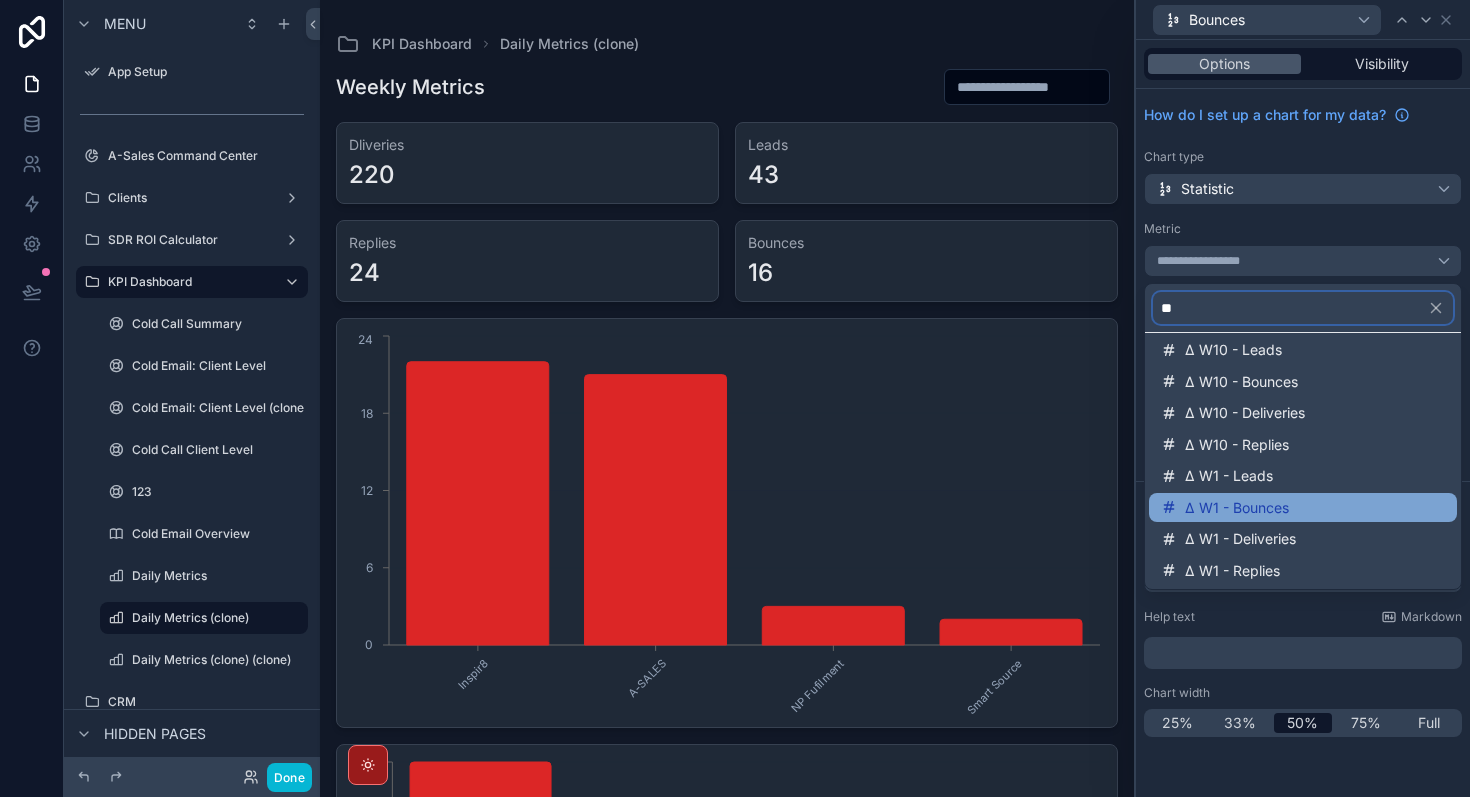 type on "**" 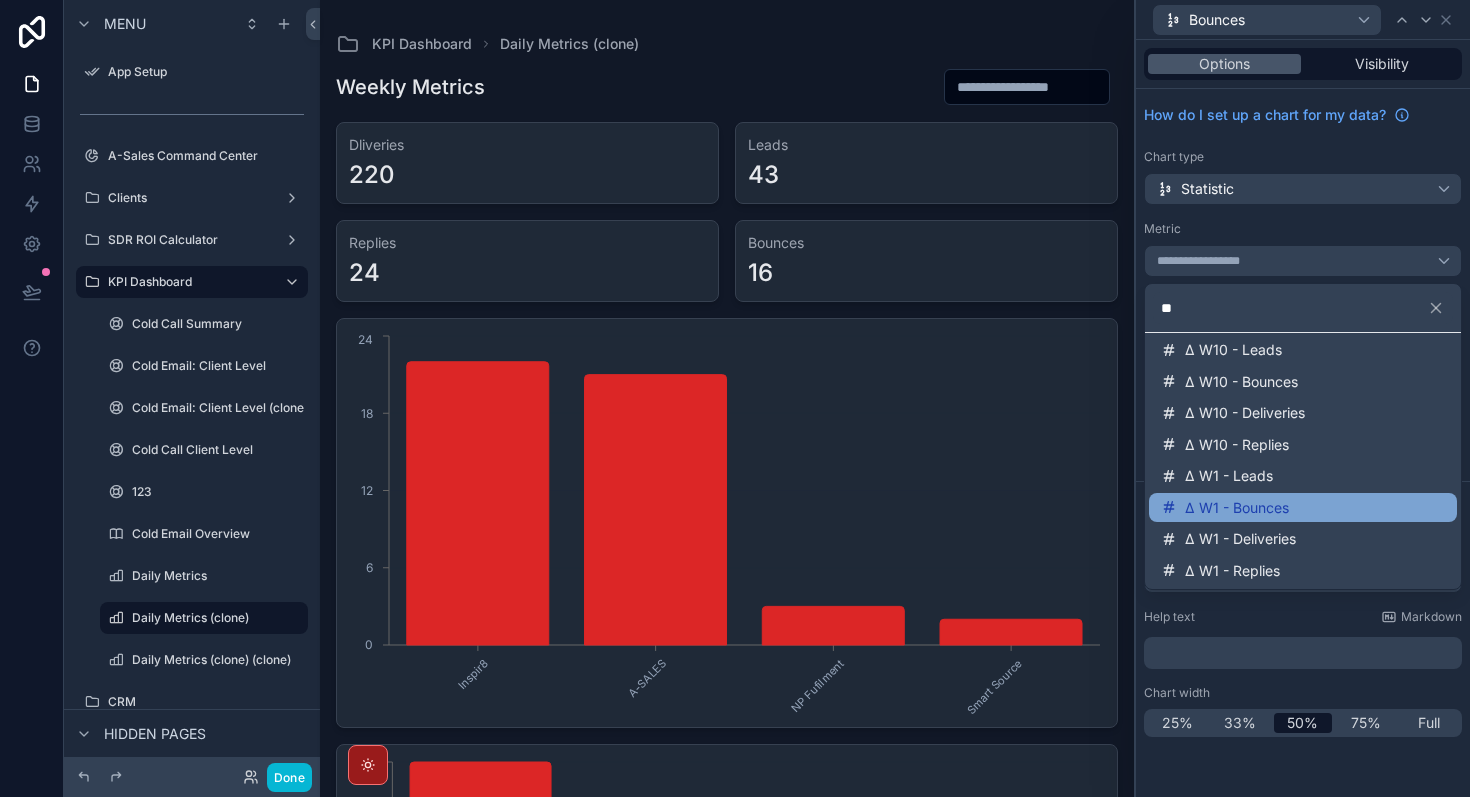 click on "Δ W1 - Bounces" at bounding box center (1303, 508) 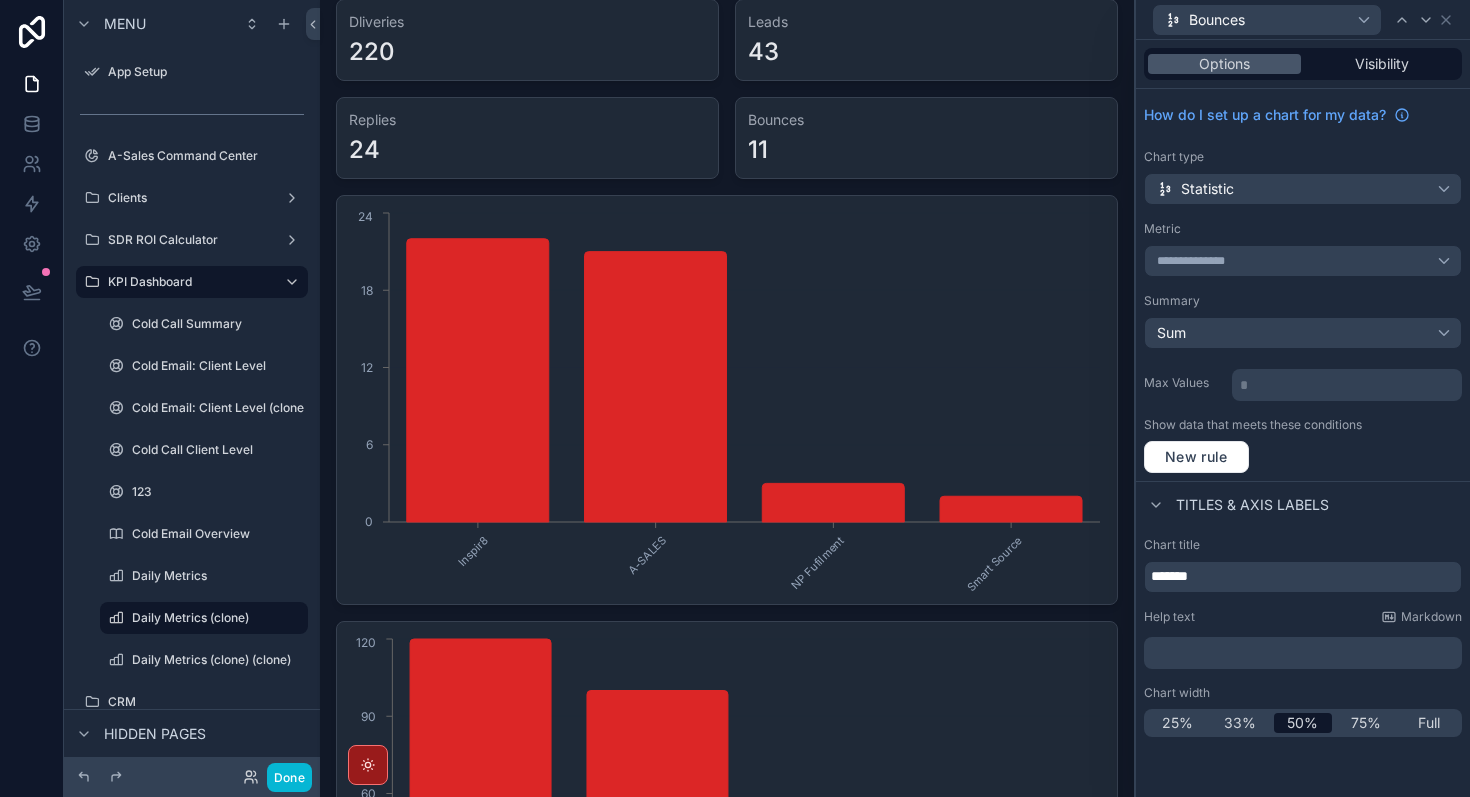 scroll, scrollTop: 0, scrollLeft: 0, axis: both 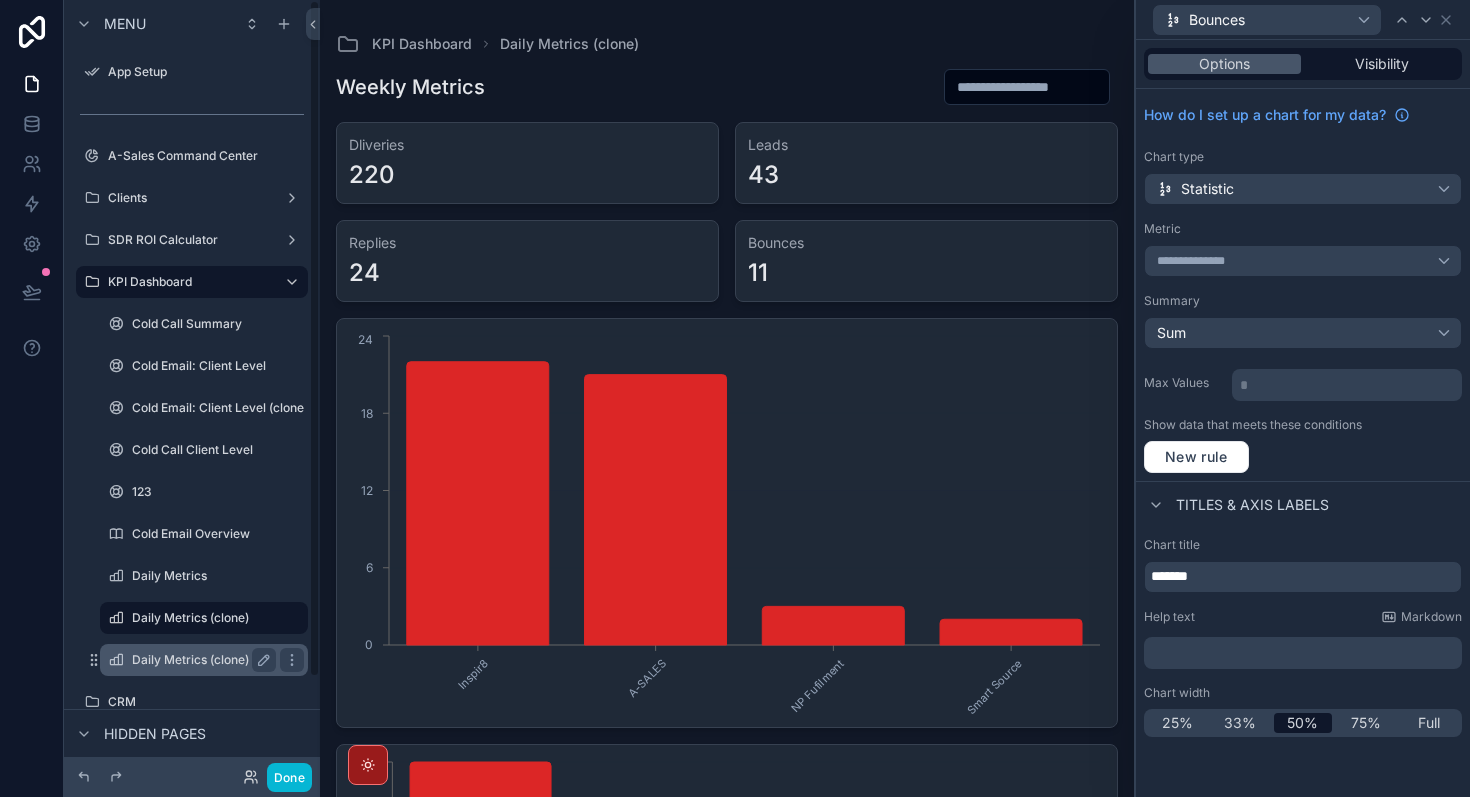 click on "Daily Metrics (clone) (clone)" at bounding box center (211, 660) 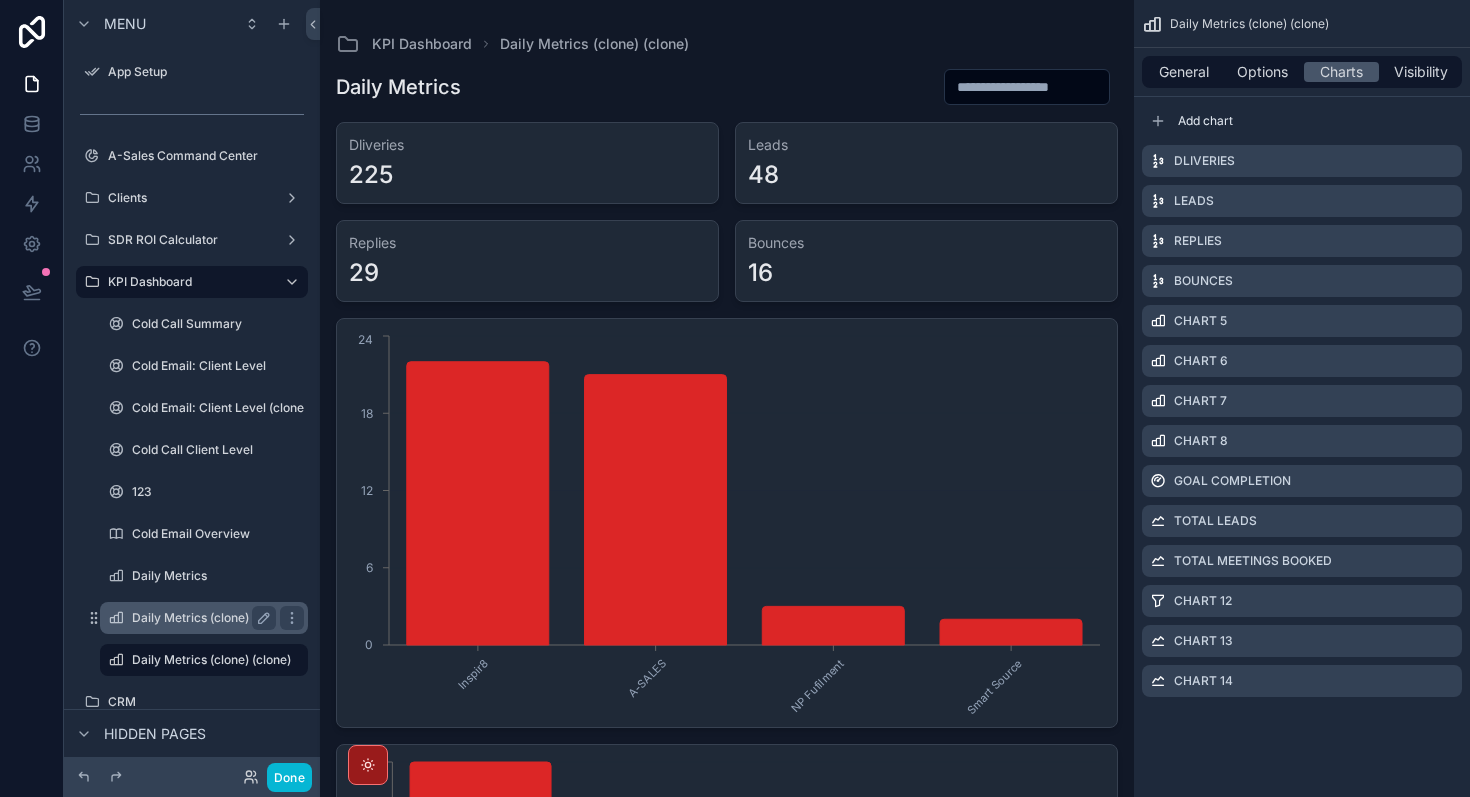 click on "Daily Metrics (clone)" at bounding box center (200, 618) 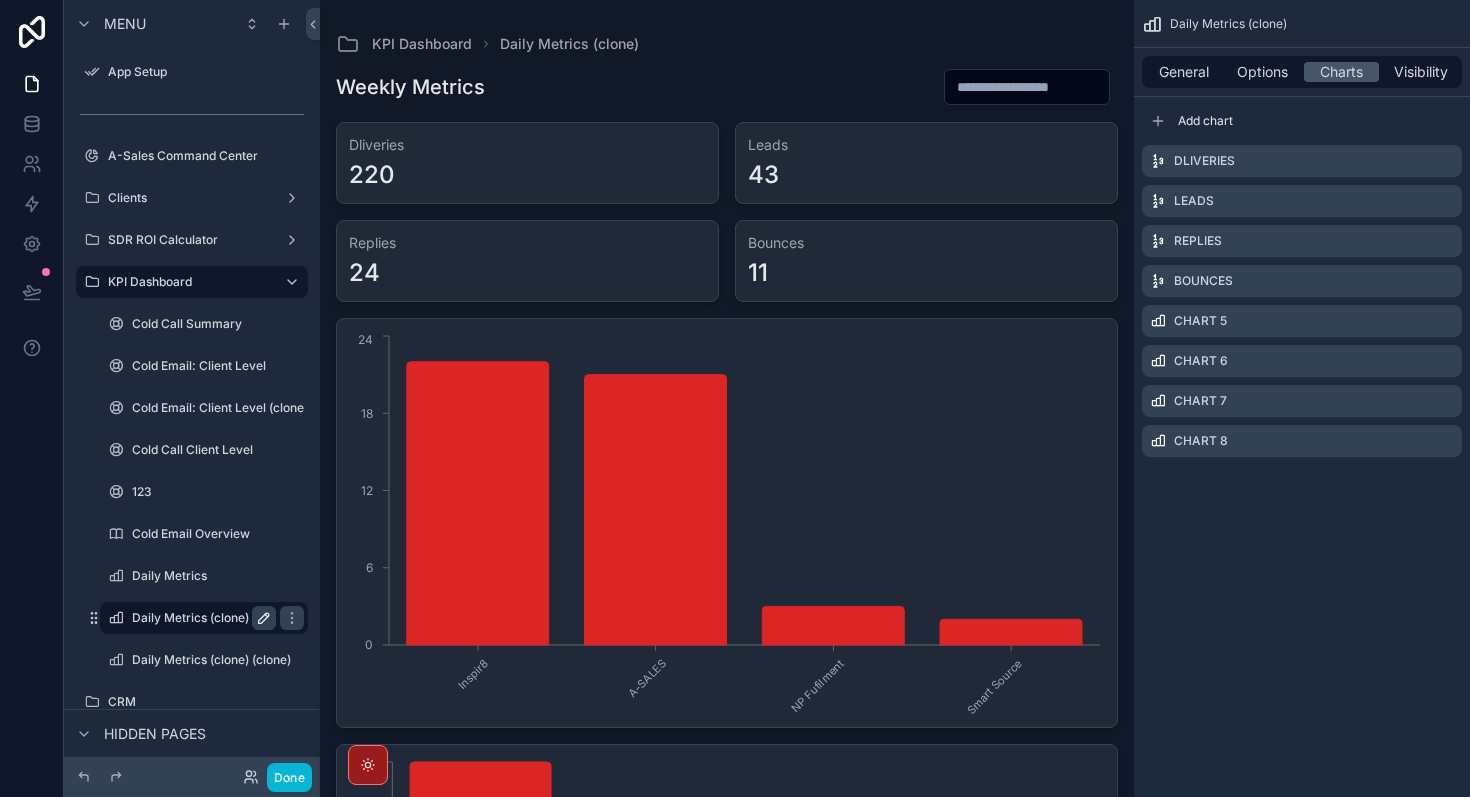 click at bounding box center (264, 618) 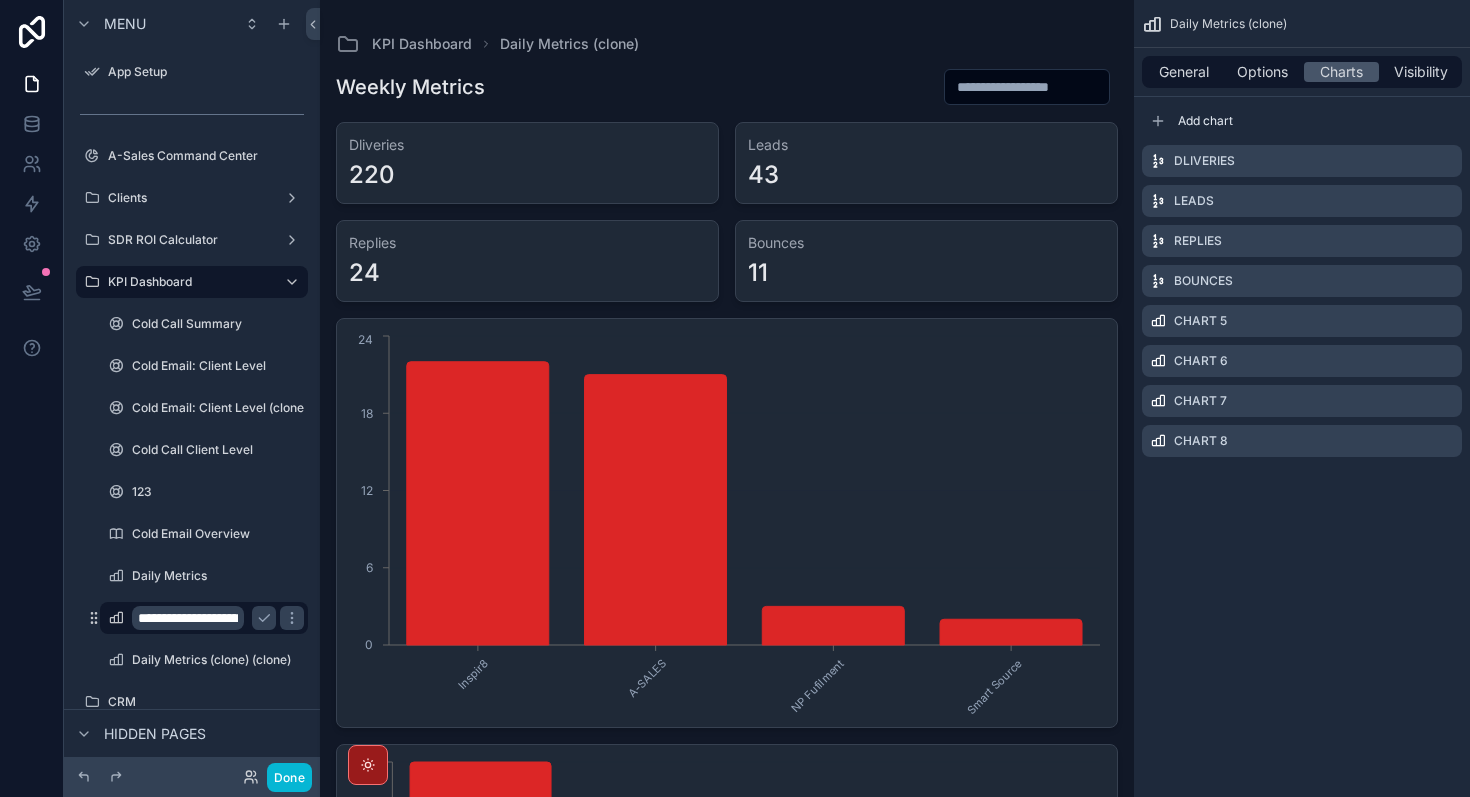 click on "**********" at bounding box center (188, 618) 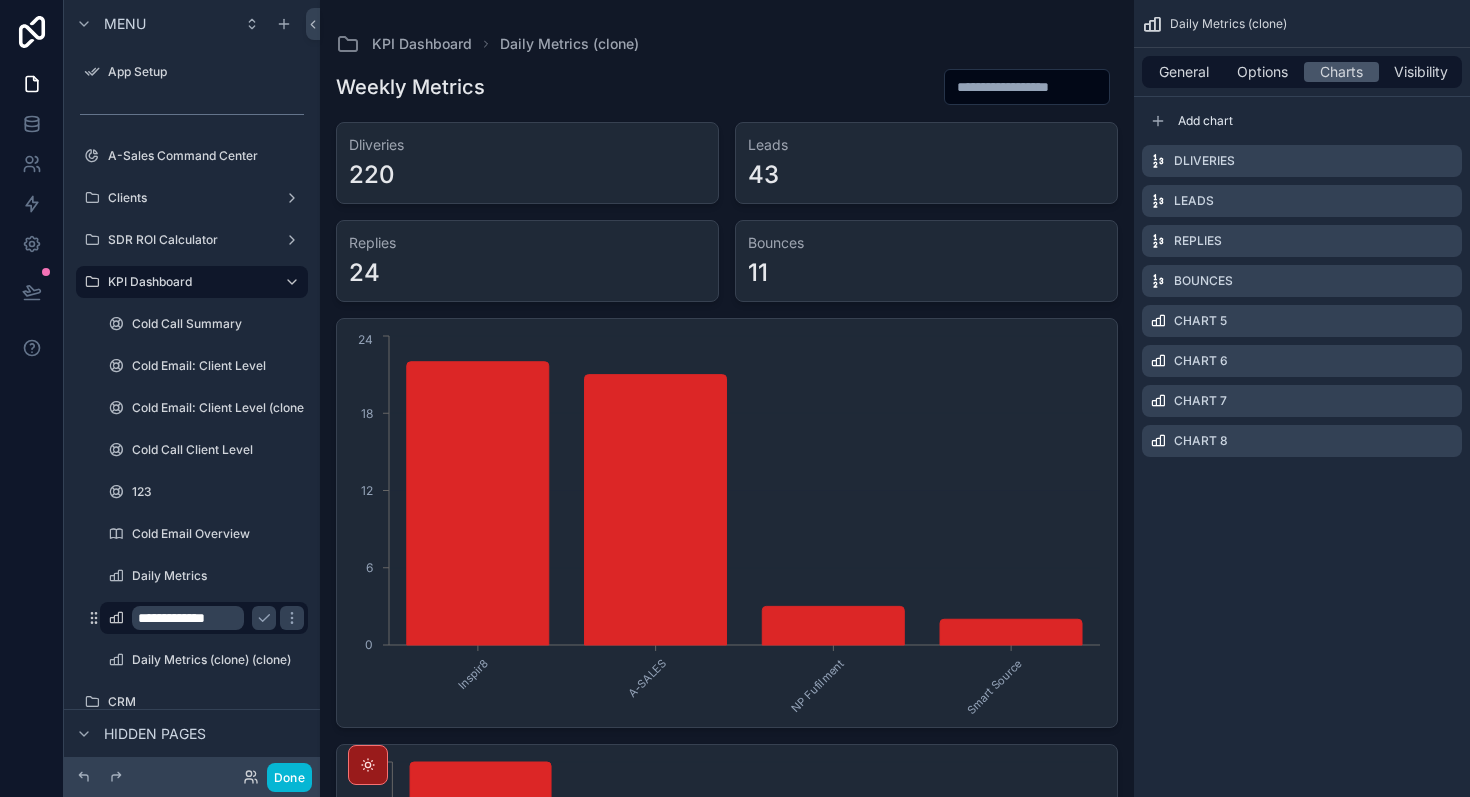 scroll, scrollTop: 0, scrollLeft: 0, axis: both 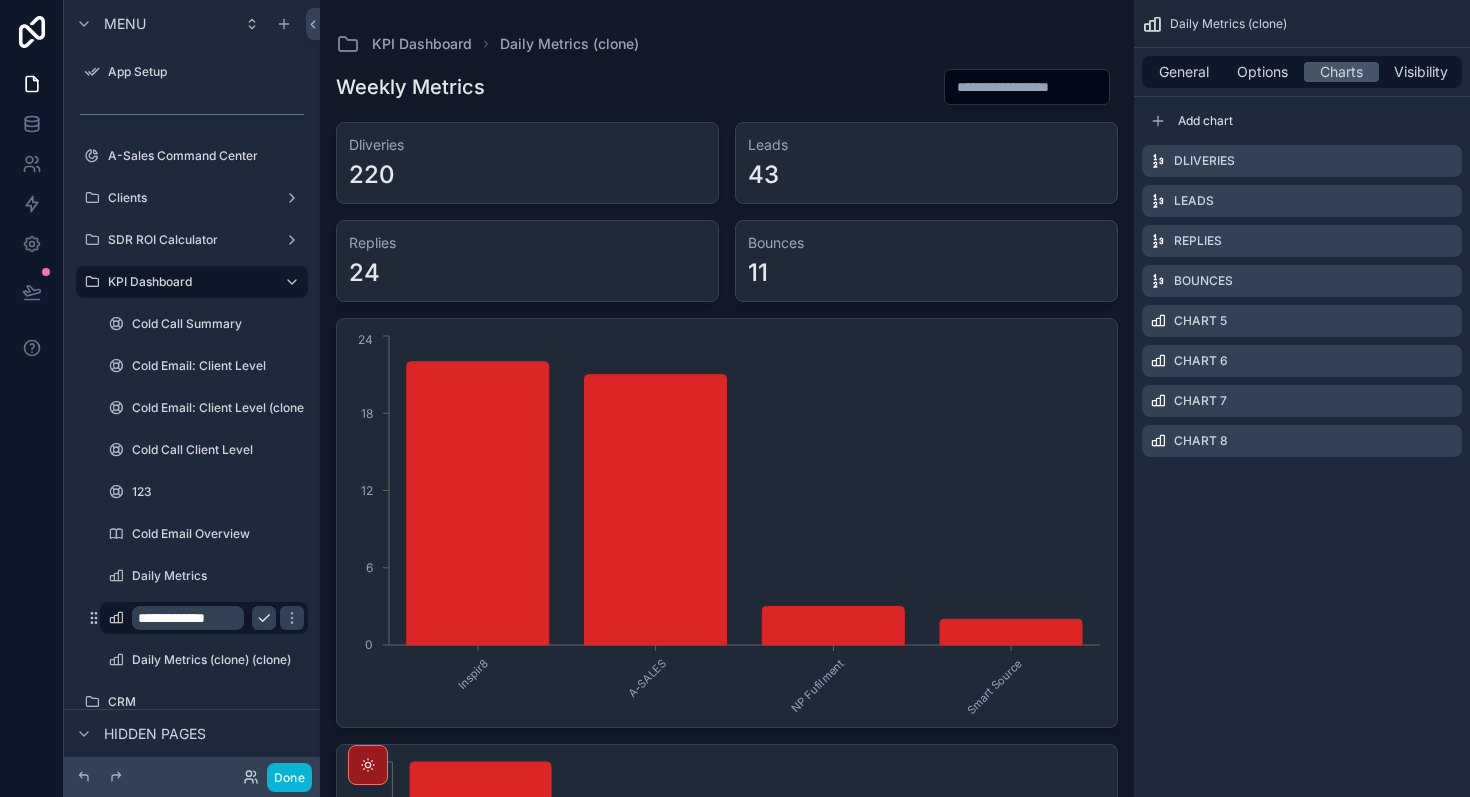type on "**********" 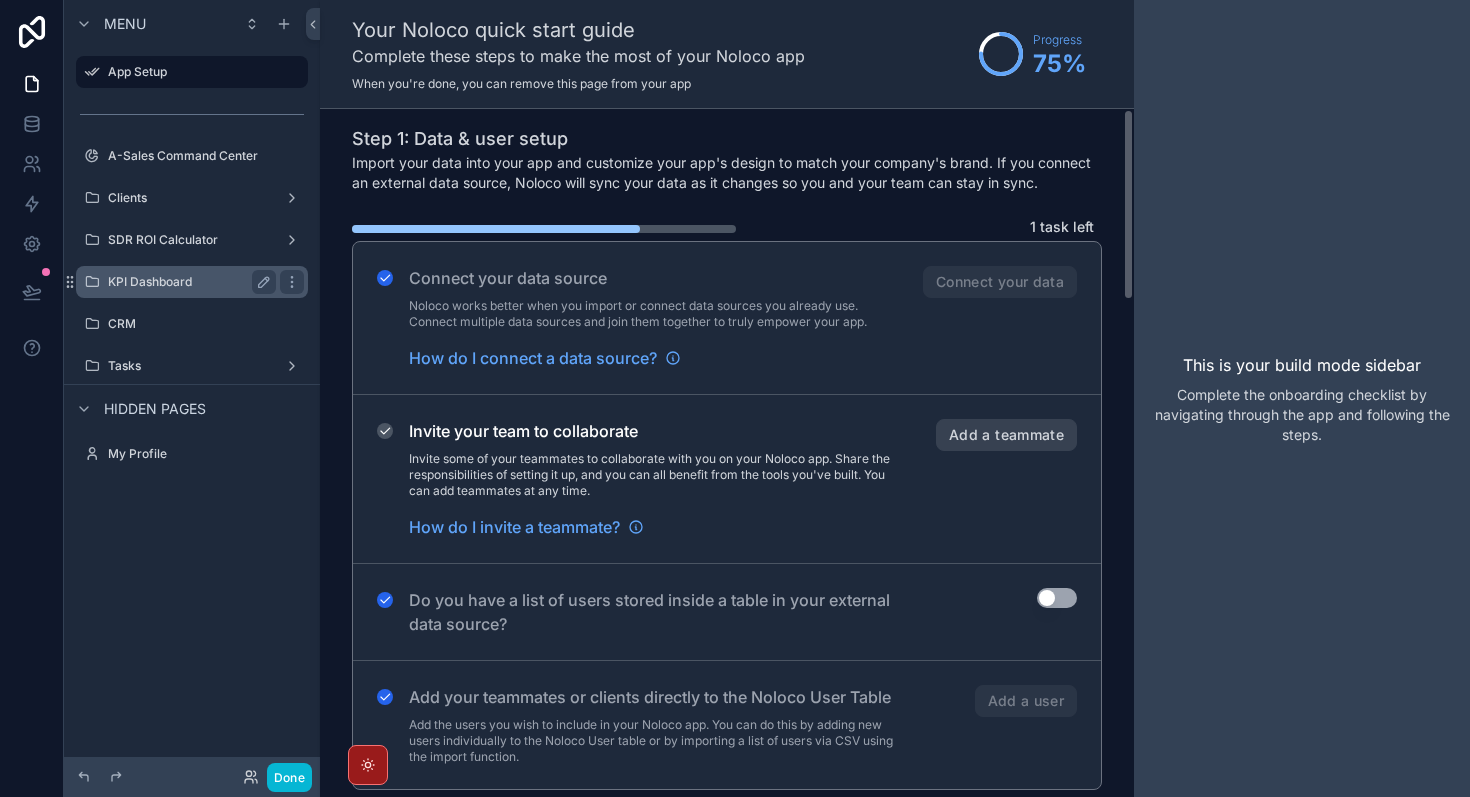 click on "KPI Dashboard" at bounding box center (192, 282) 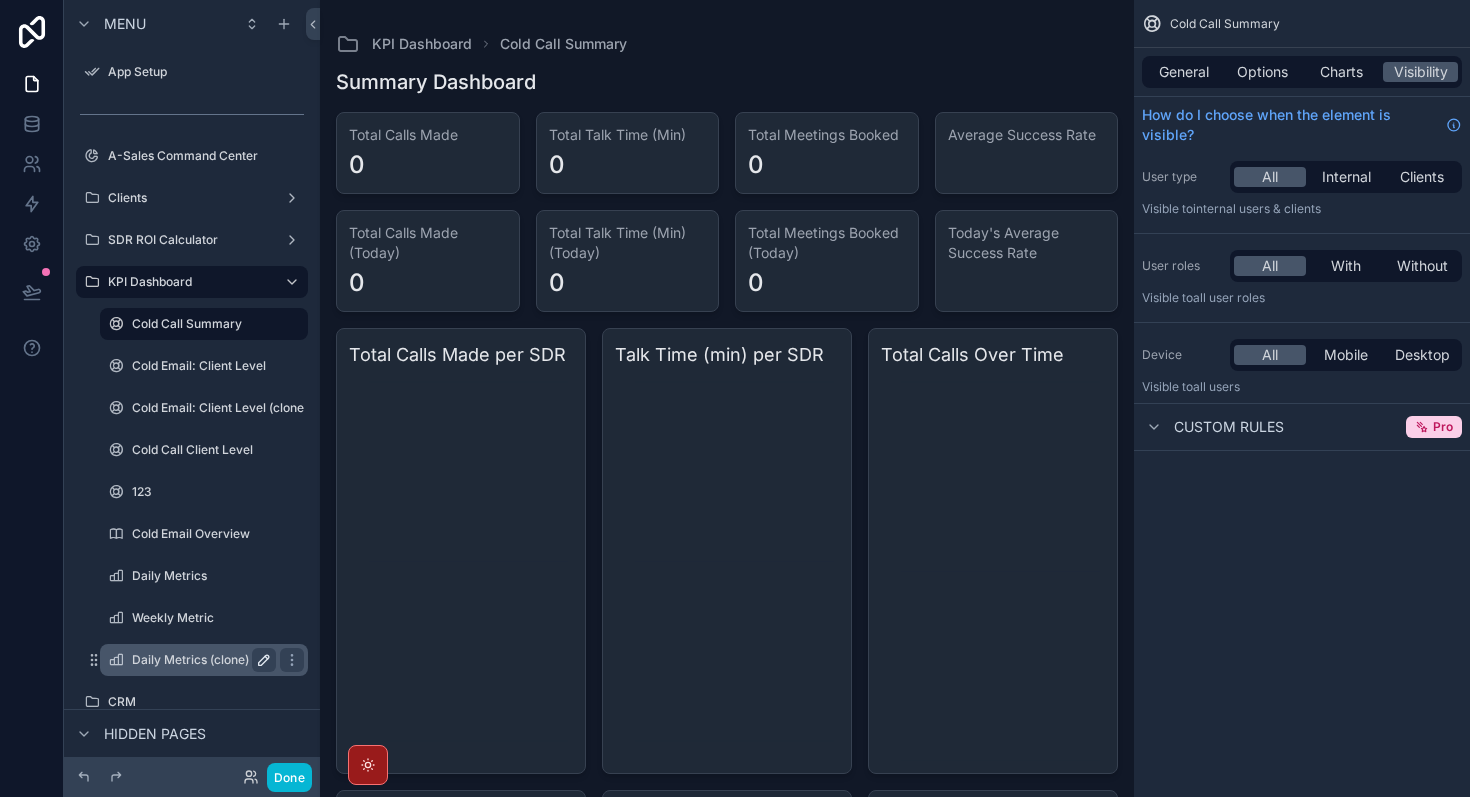 click 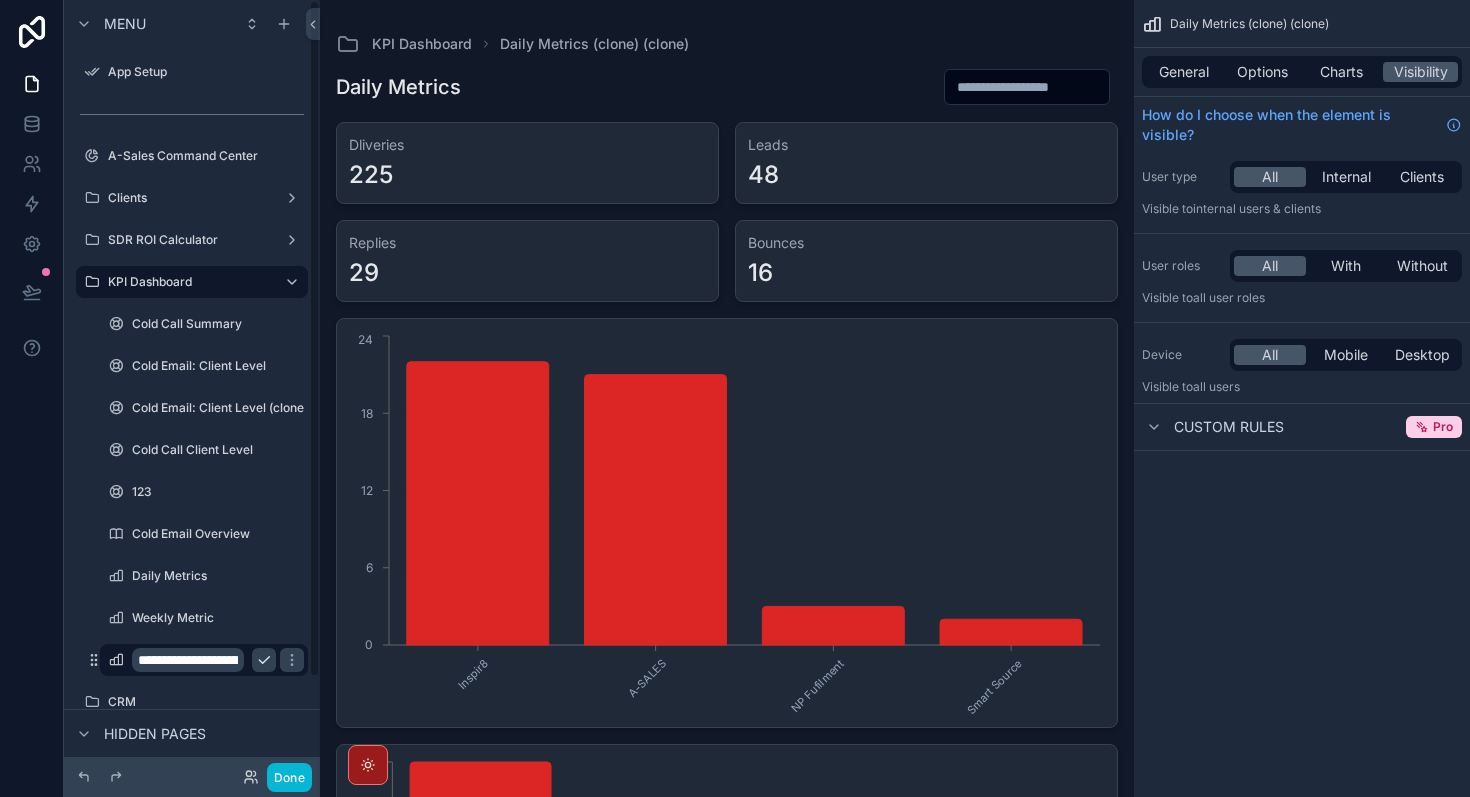 click on "**********" at bounding box center [188, 660] 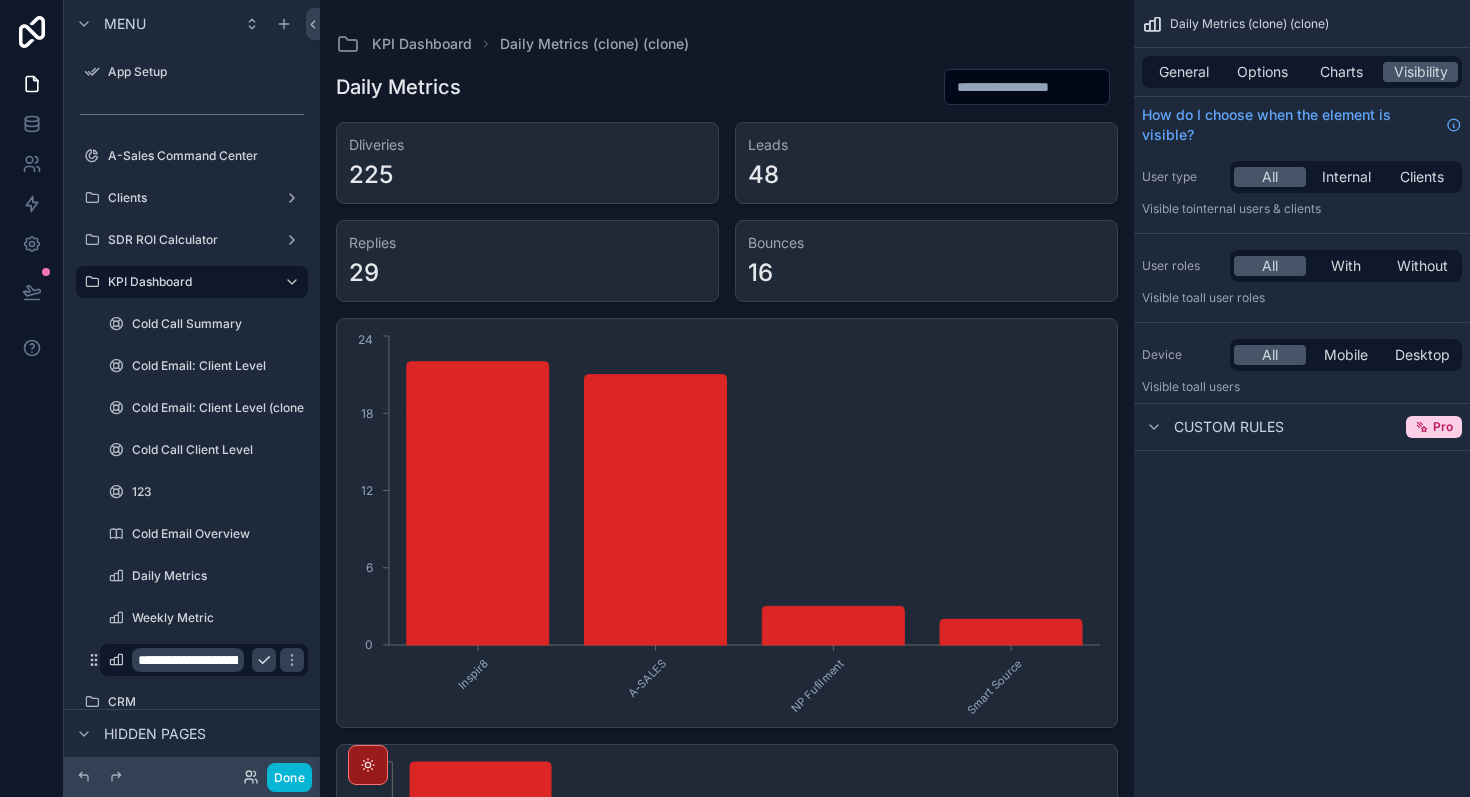 click on "**********" at bounding box center [188, 660] 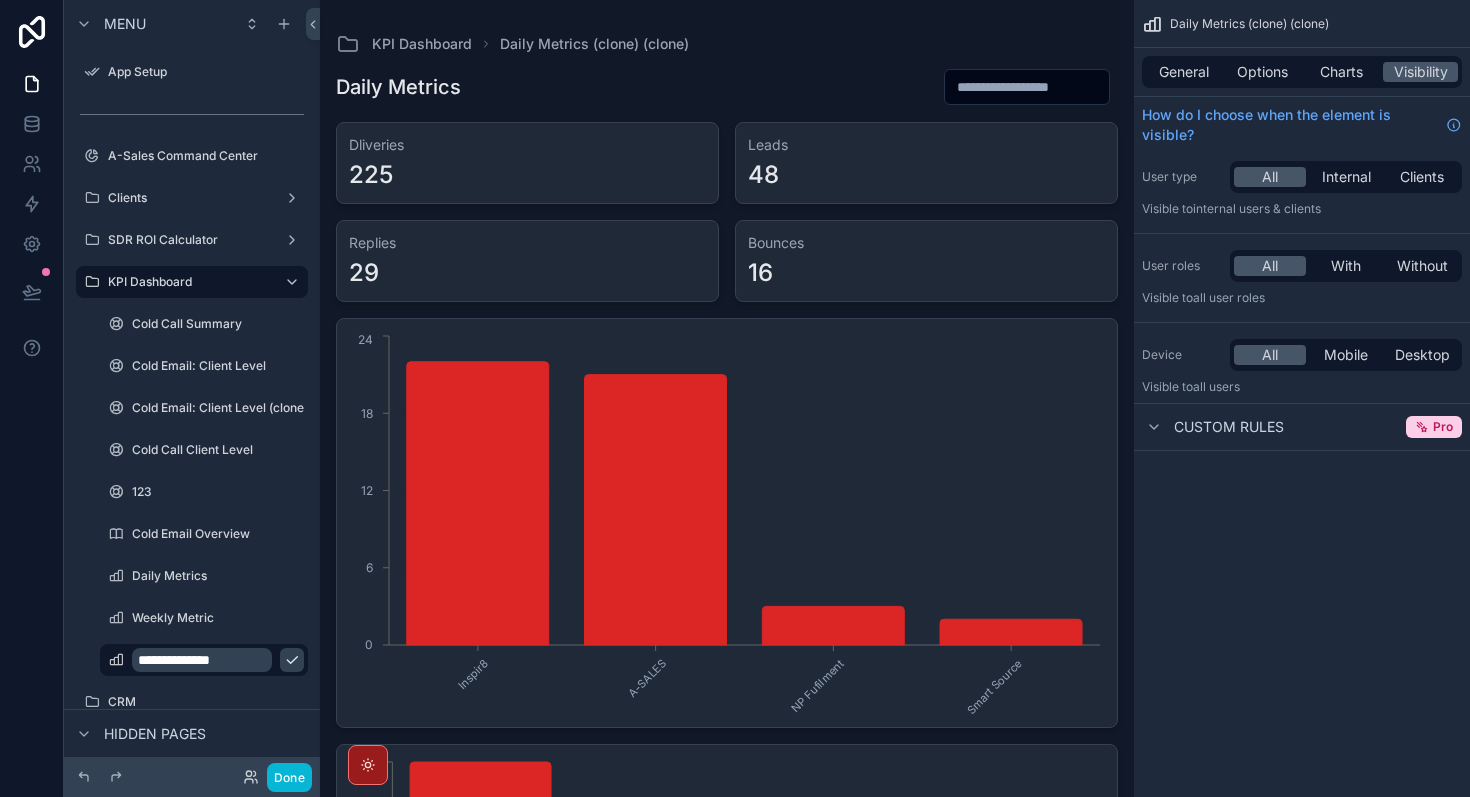 type on "**********" 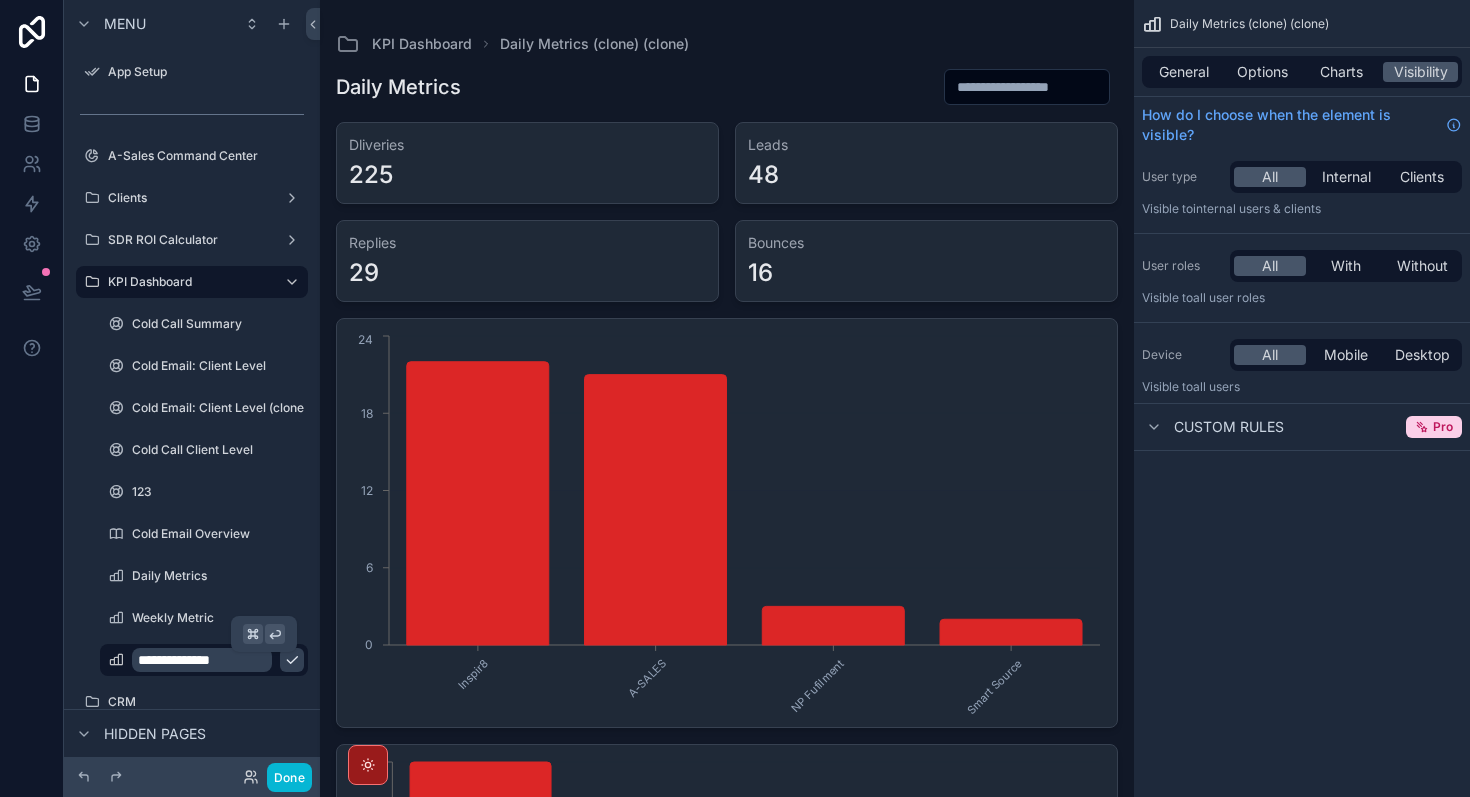 click 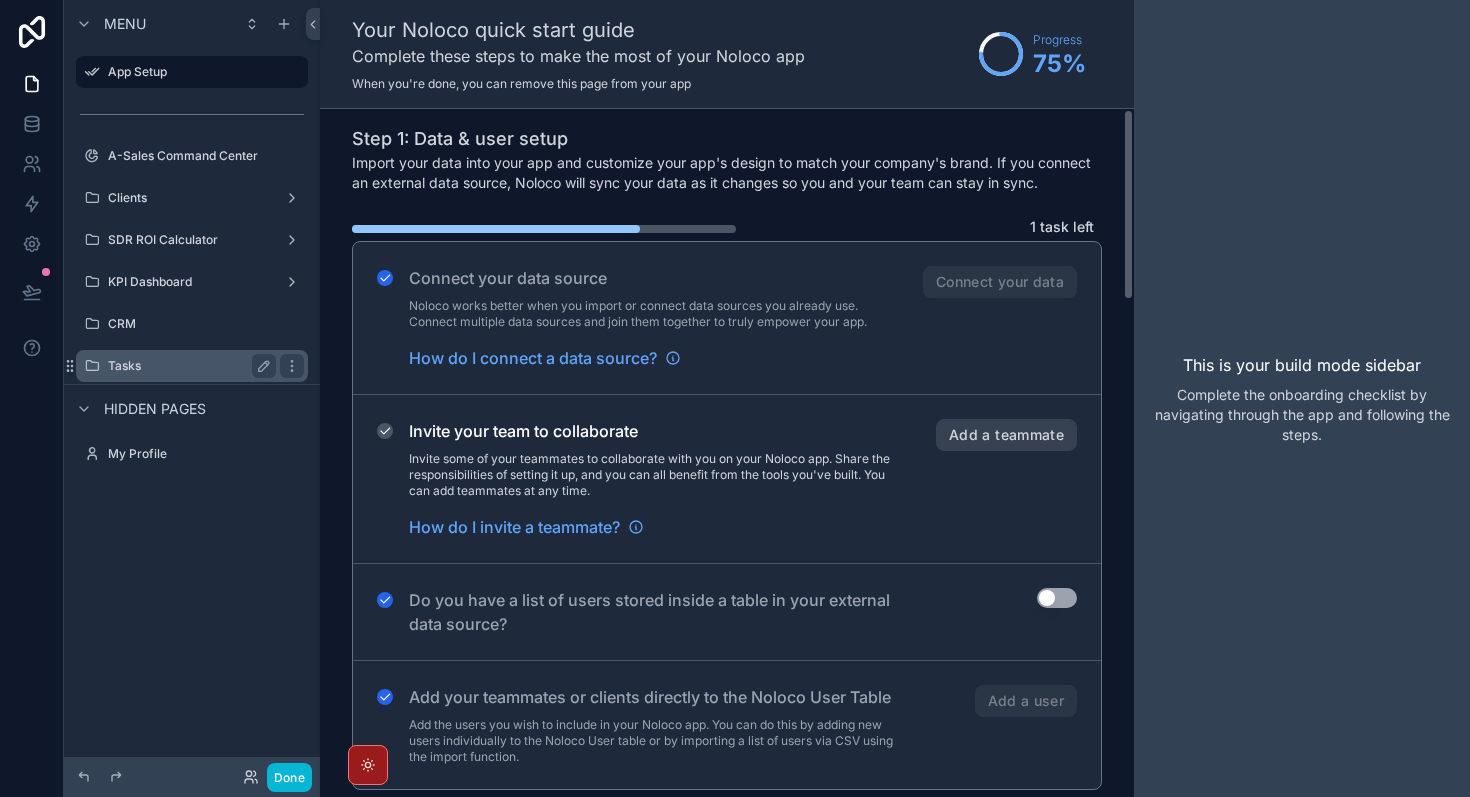 click on "Tasks" at bounding box center (192, 366) 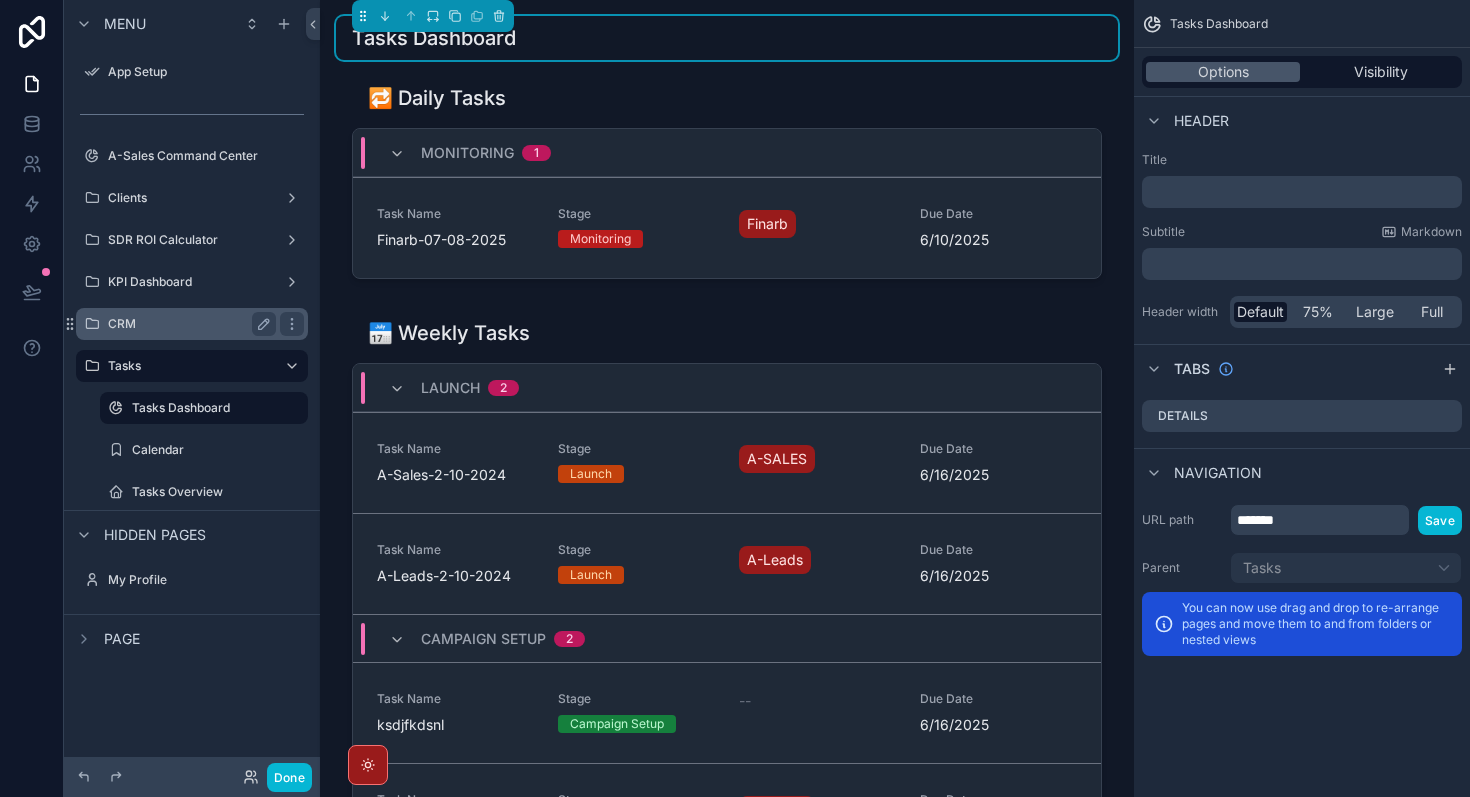 click on "CRM" at bounding box center (188, 324) 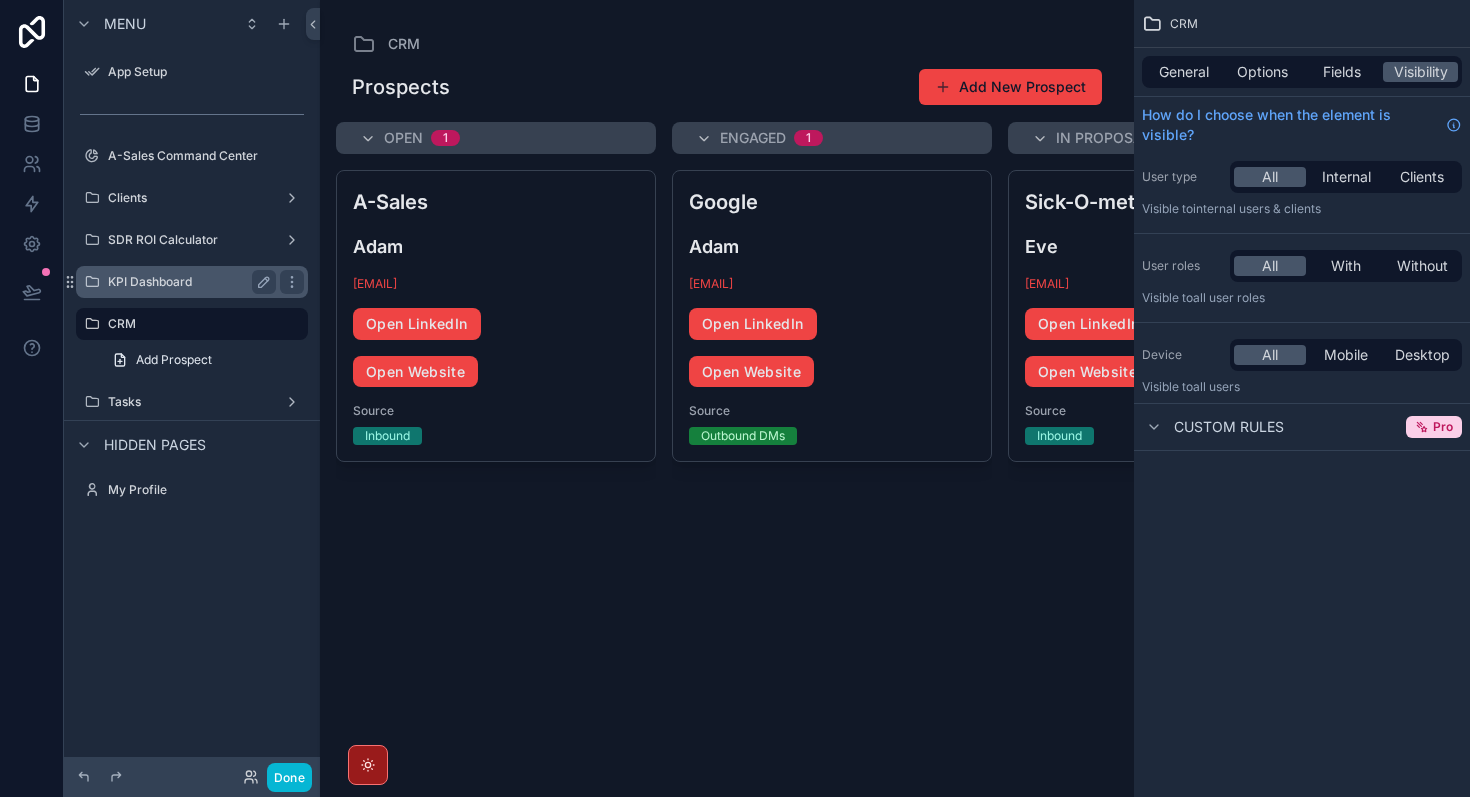 click on "KPI Dashboard" at bounding box center [188, 282] 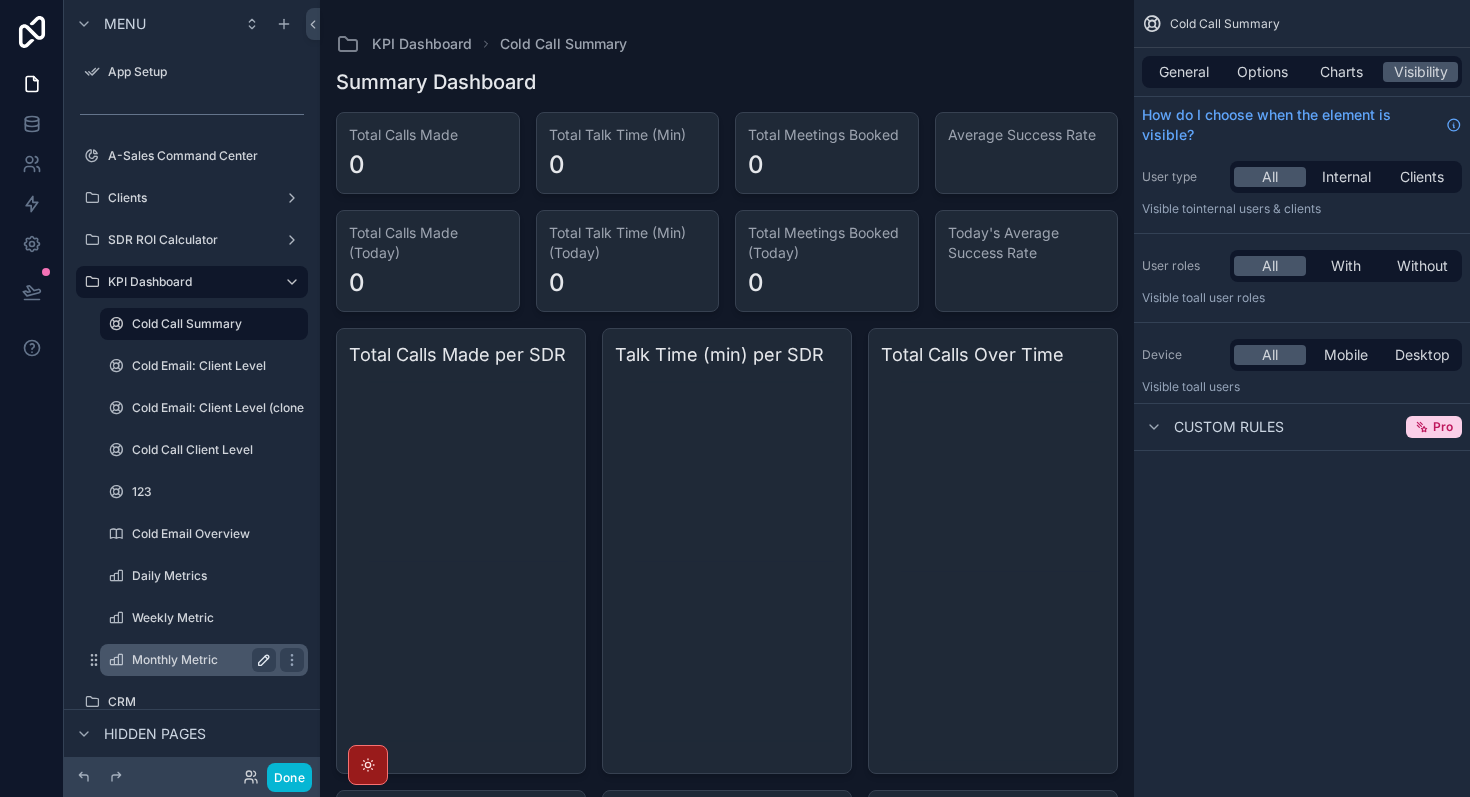 click 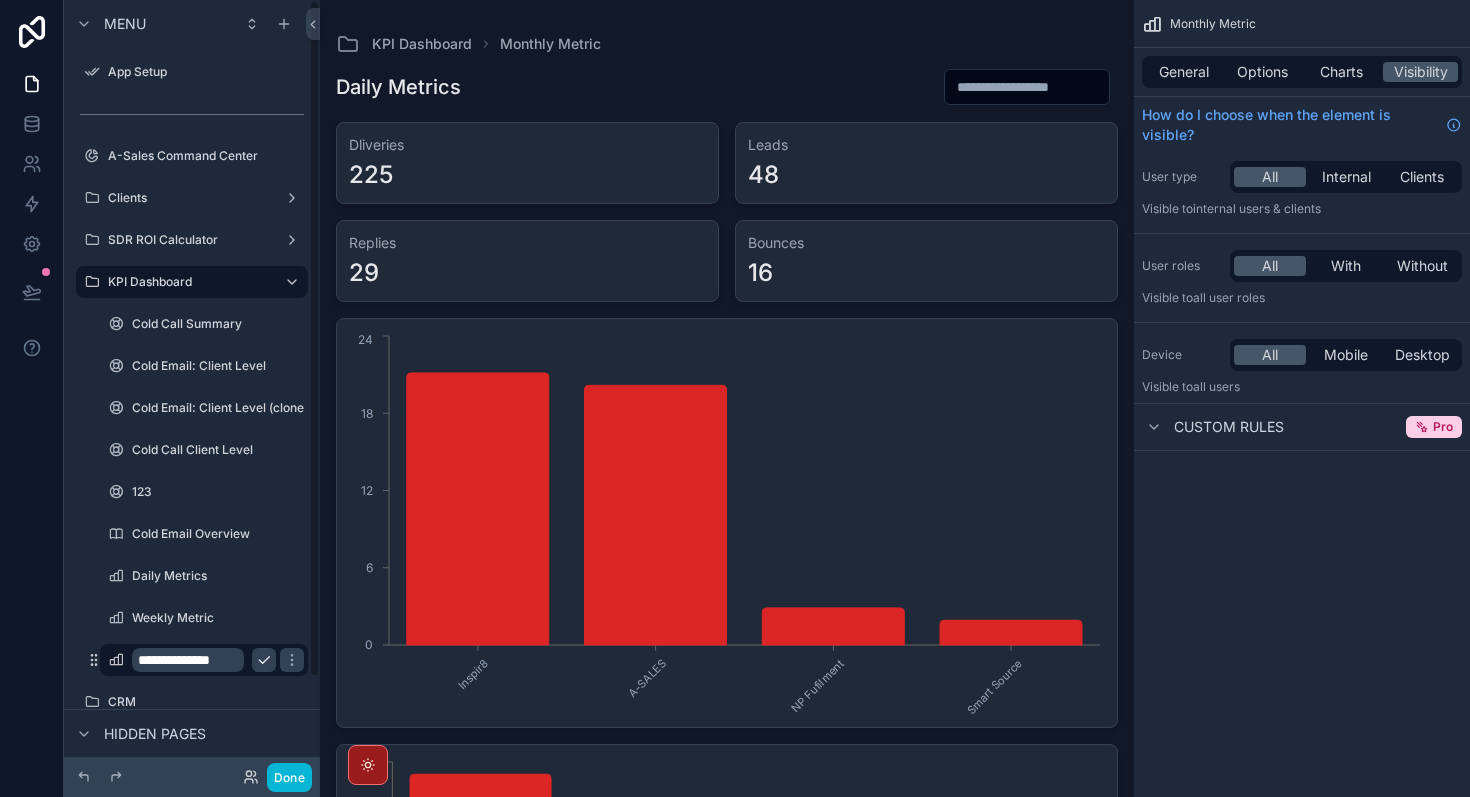 click on "**********" at bounding box center (188, 660) 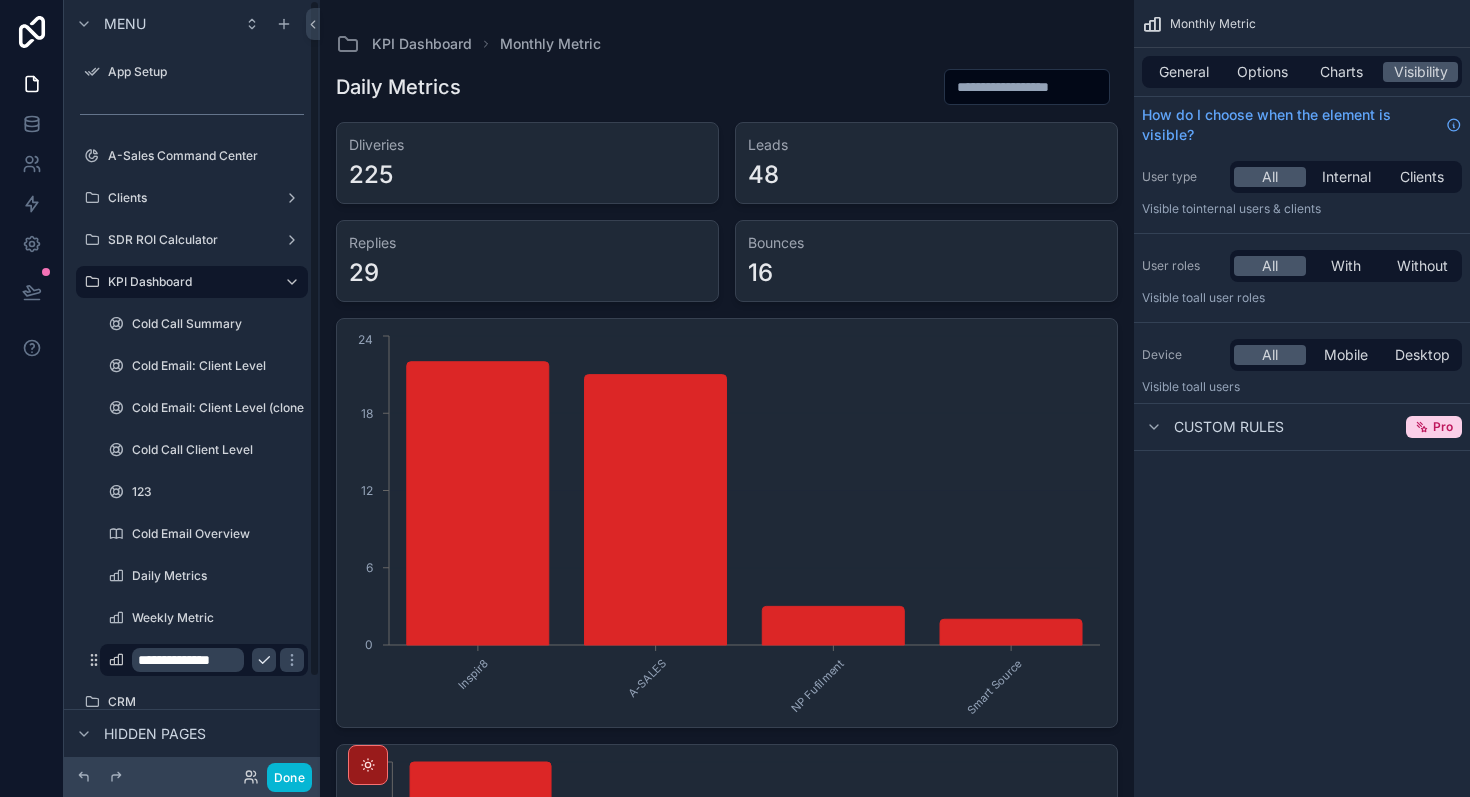 click on "**********" at bounding box center [188, 660] 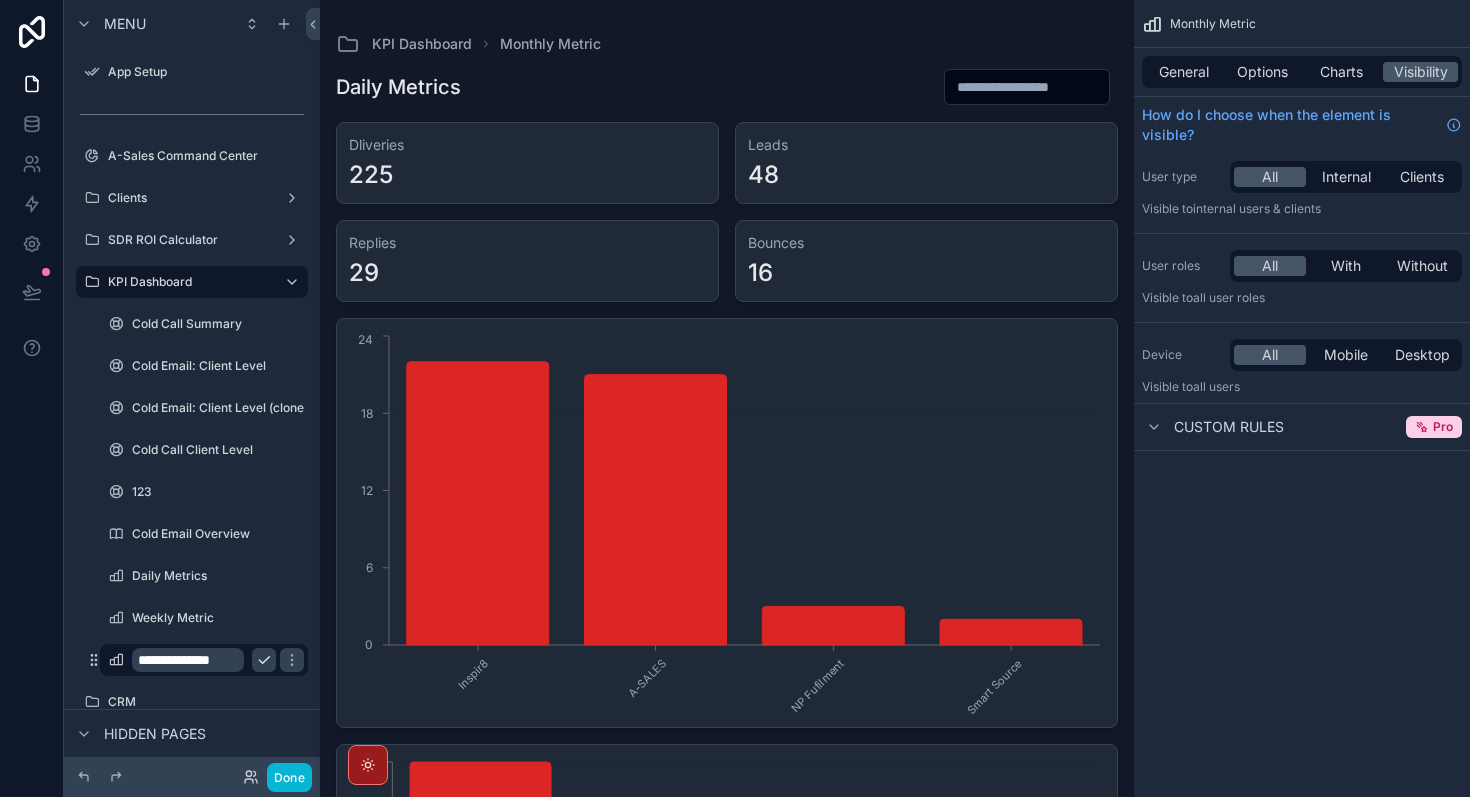 click on "**********" at bounding box center [188, 660] 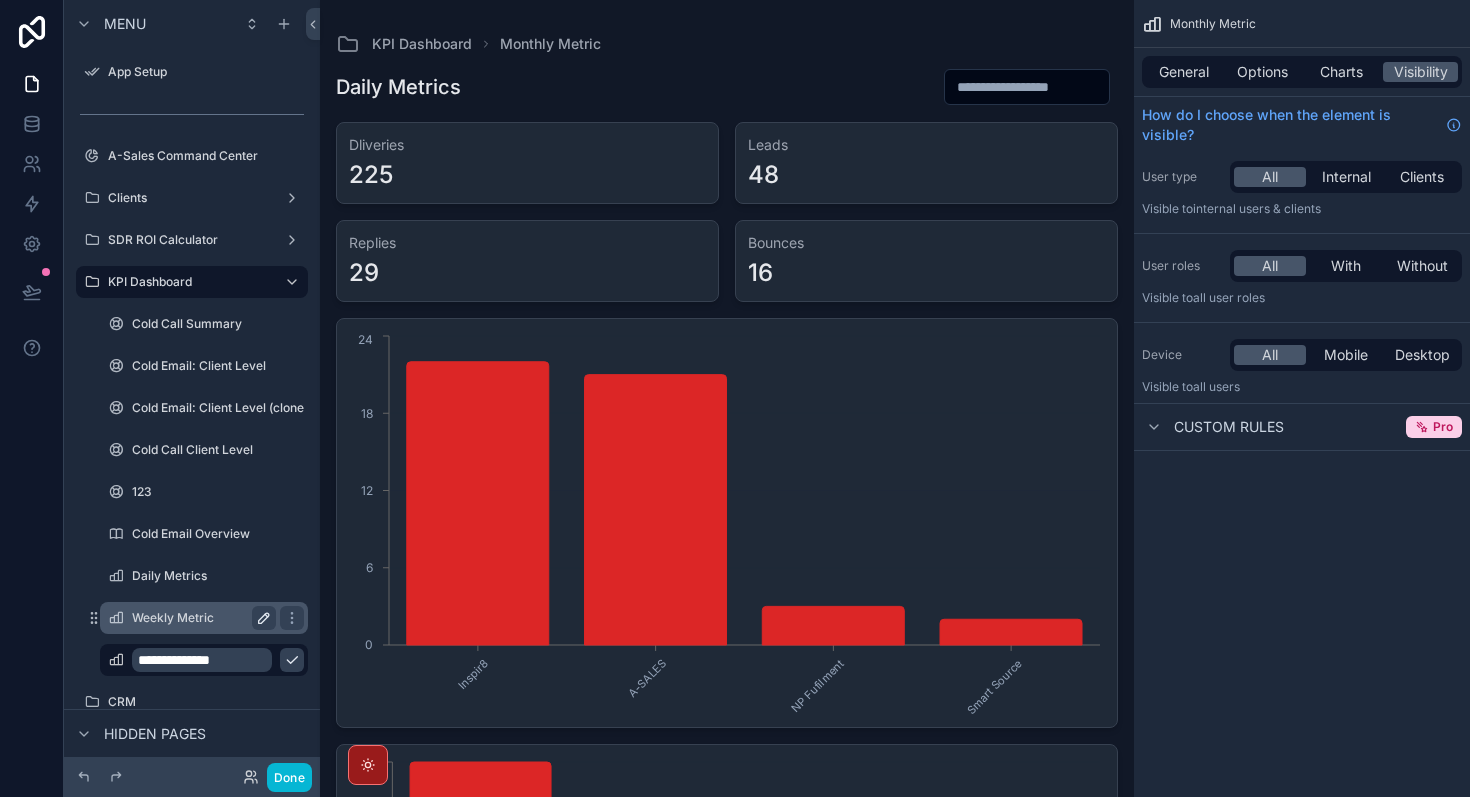 click 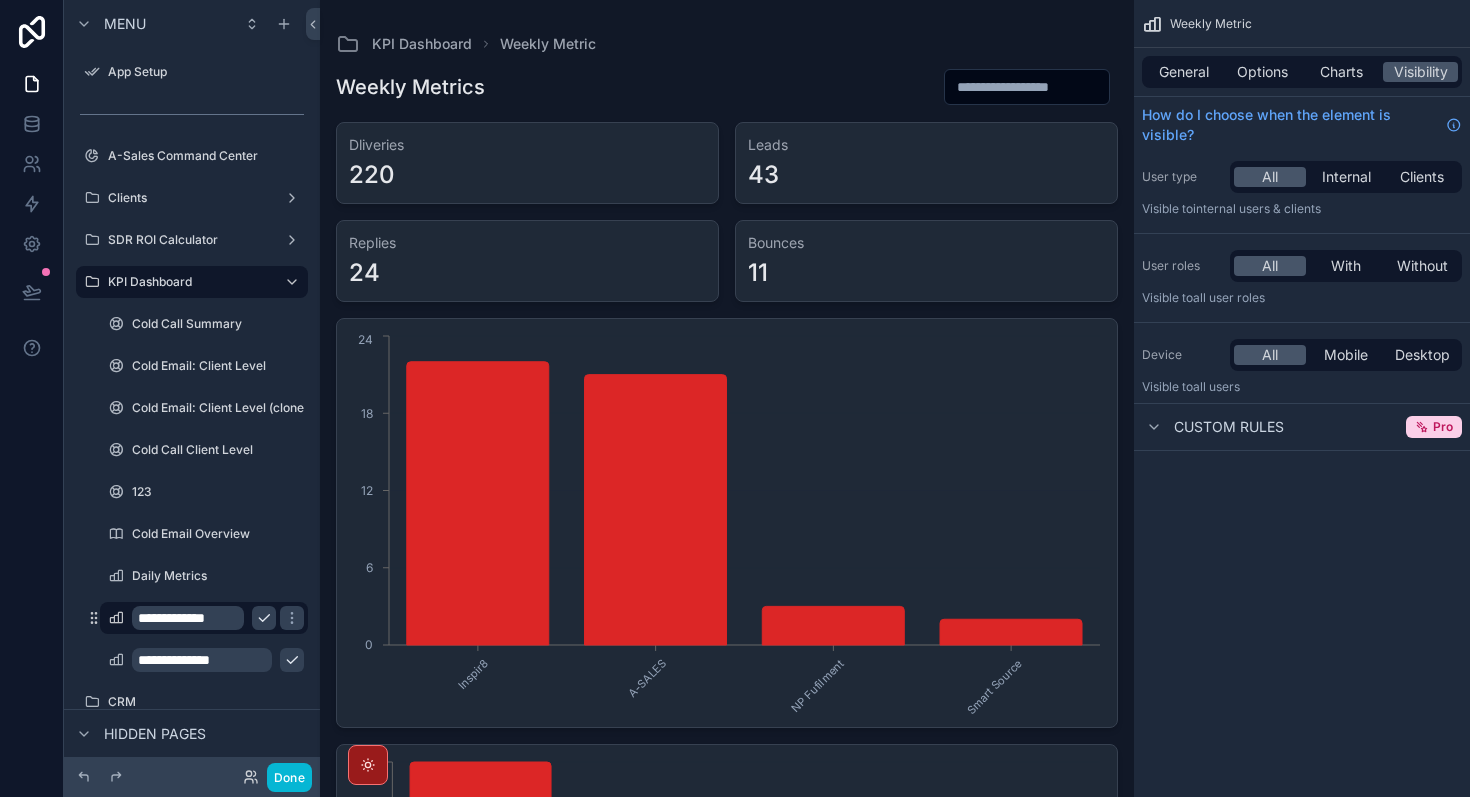 click on "**********" at bounding box center (188, 618) 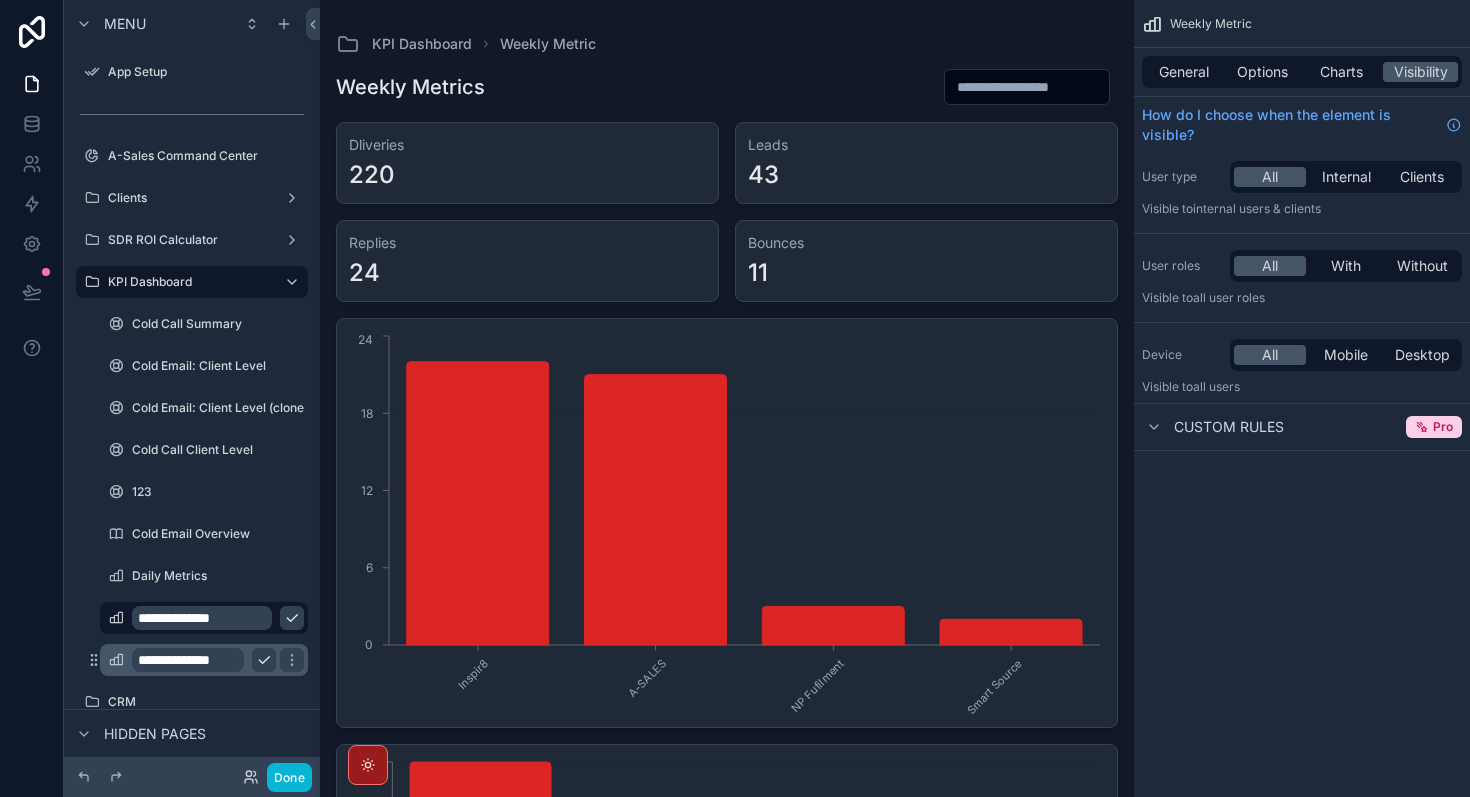 scroll, scrollTop: 0, scrollLeft: 0, axis: both 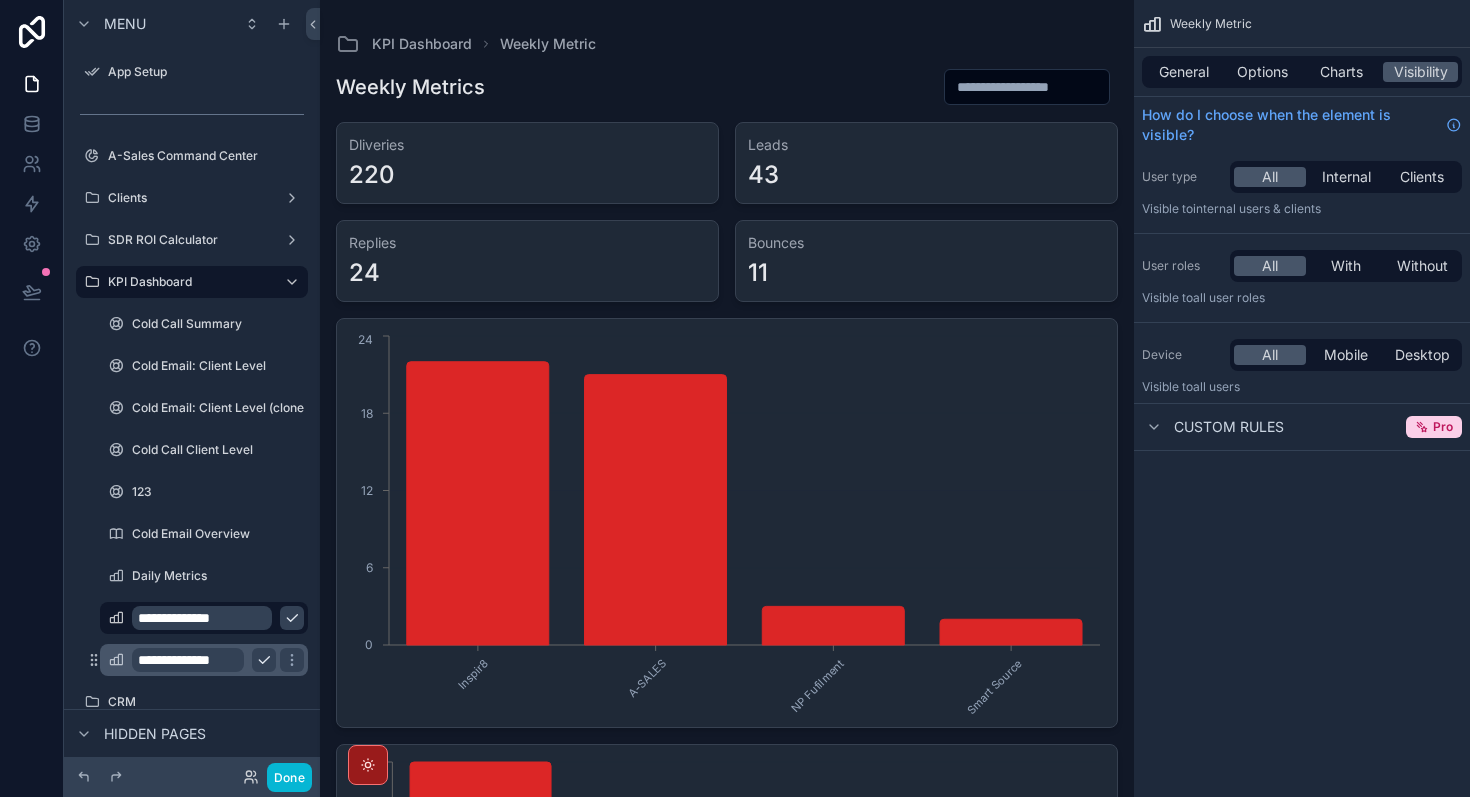 type on "**********" 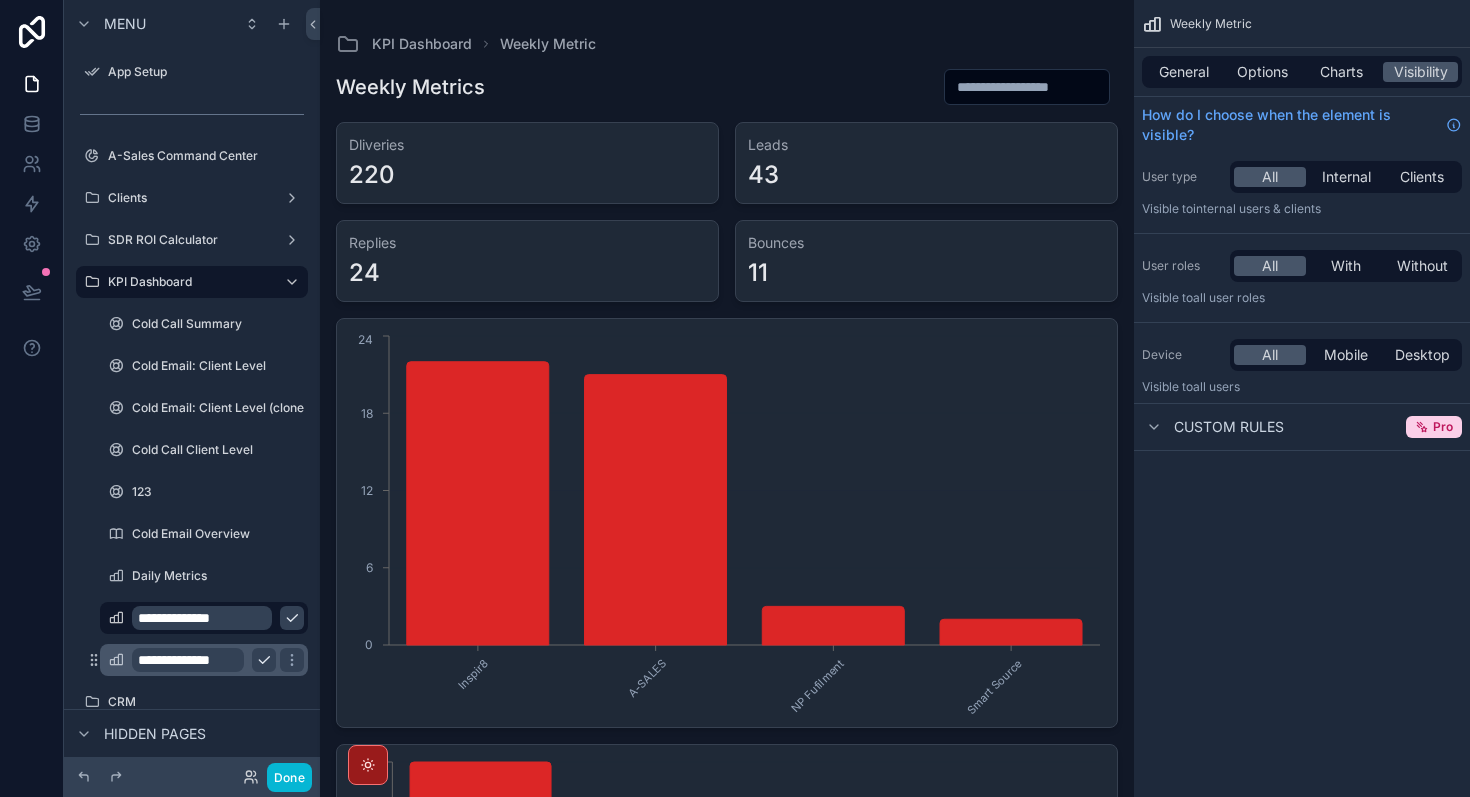 click on "**********" at bounding box center [188, 660] 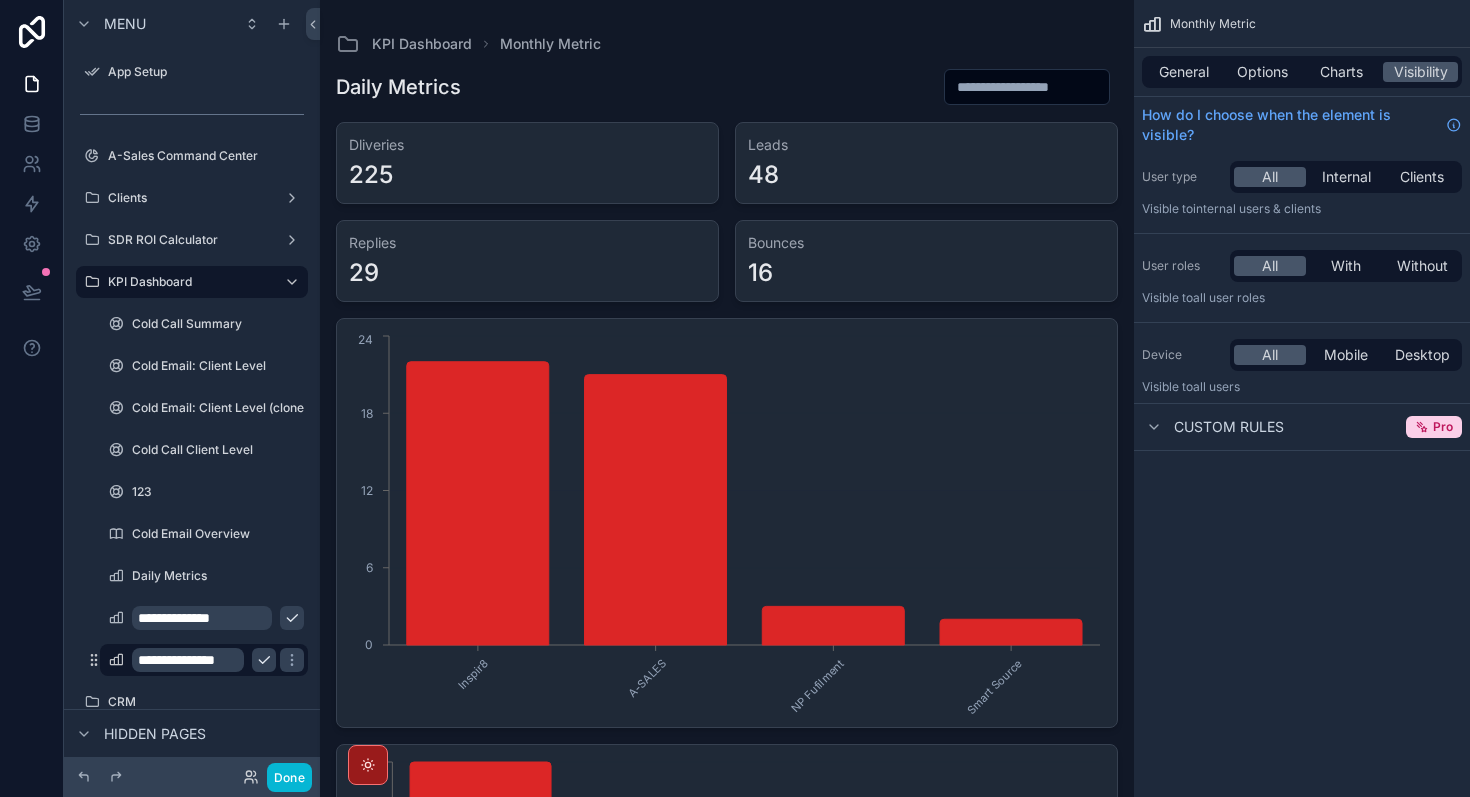 scroll, scrollTop: 0, scrollLeft: 7, axis: horizontal 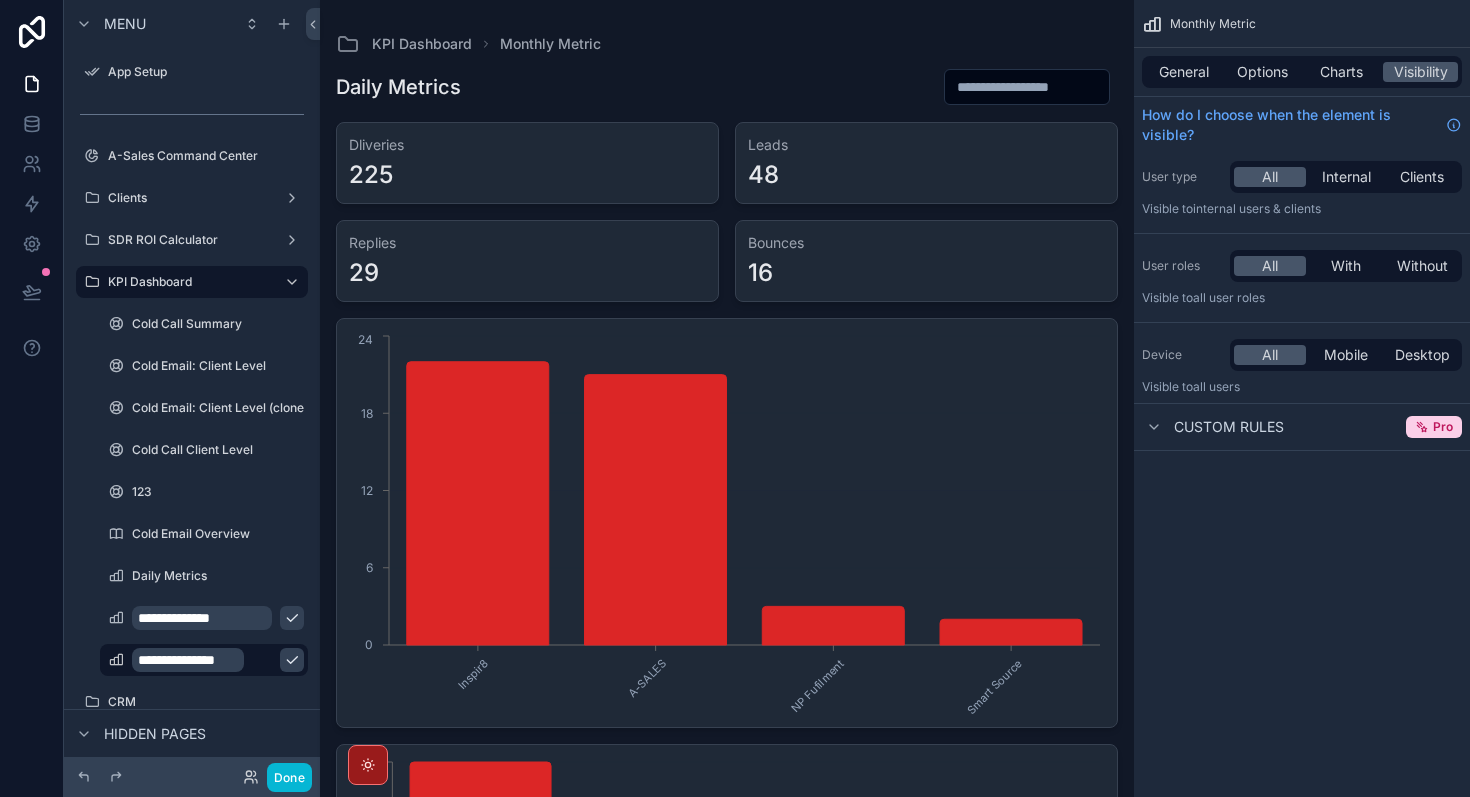 type on "**********" 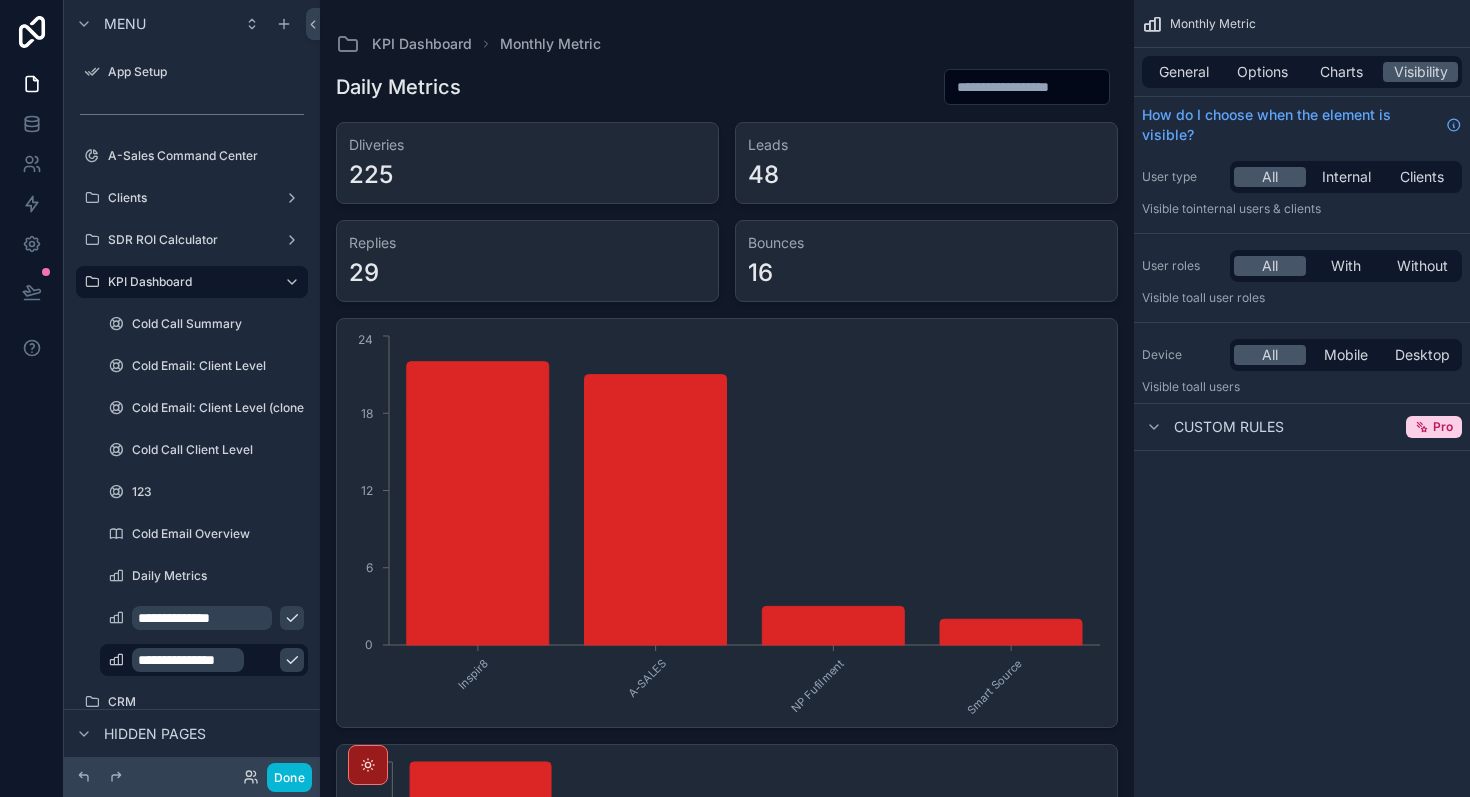 scroll, scrollTop: 0, scrollLeft: 0, axis: both 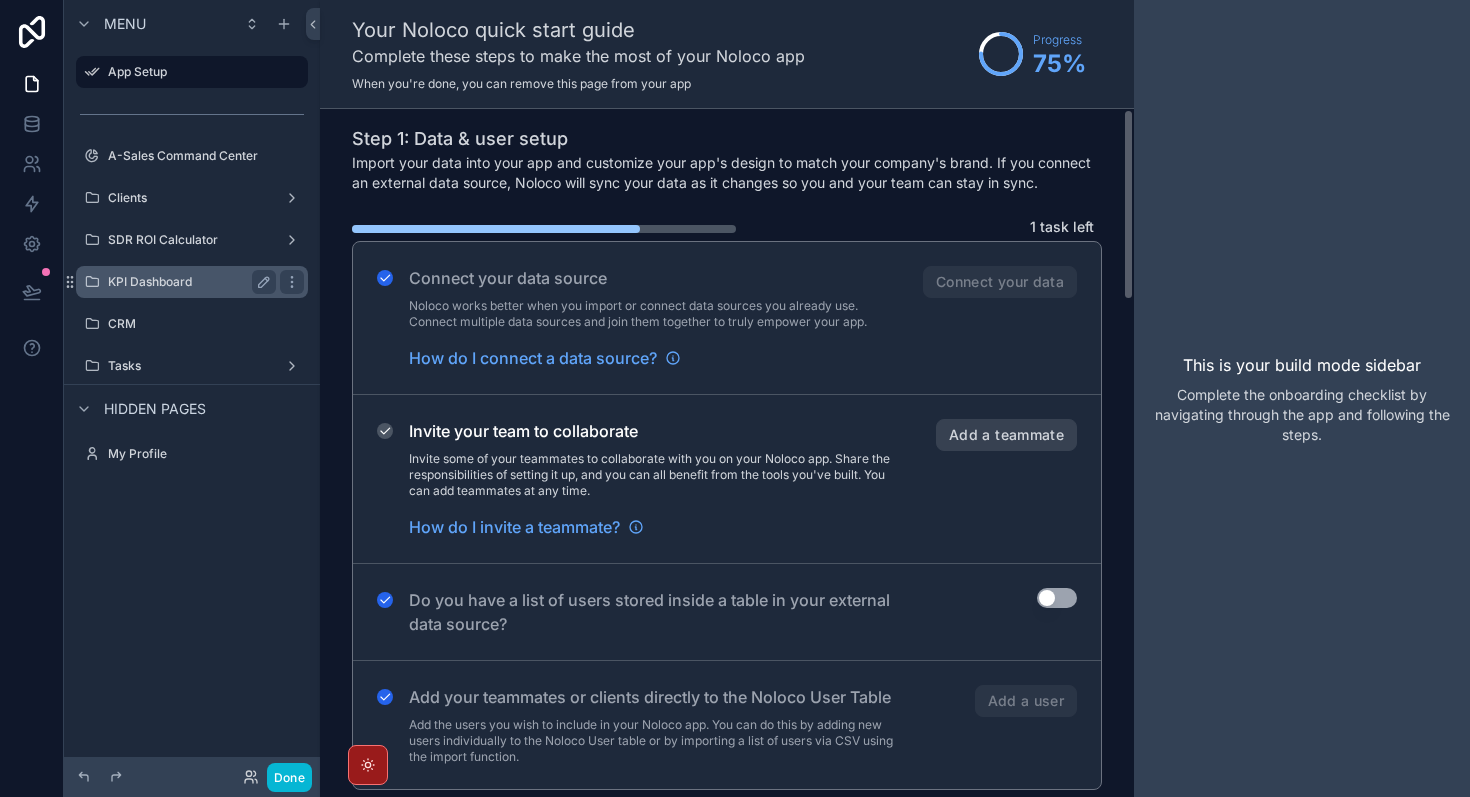 click on "KPI Dashboard" at bounding box center (188, 282) 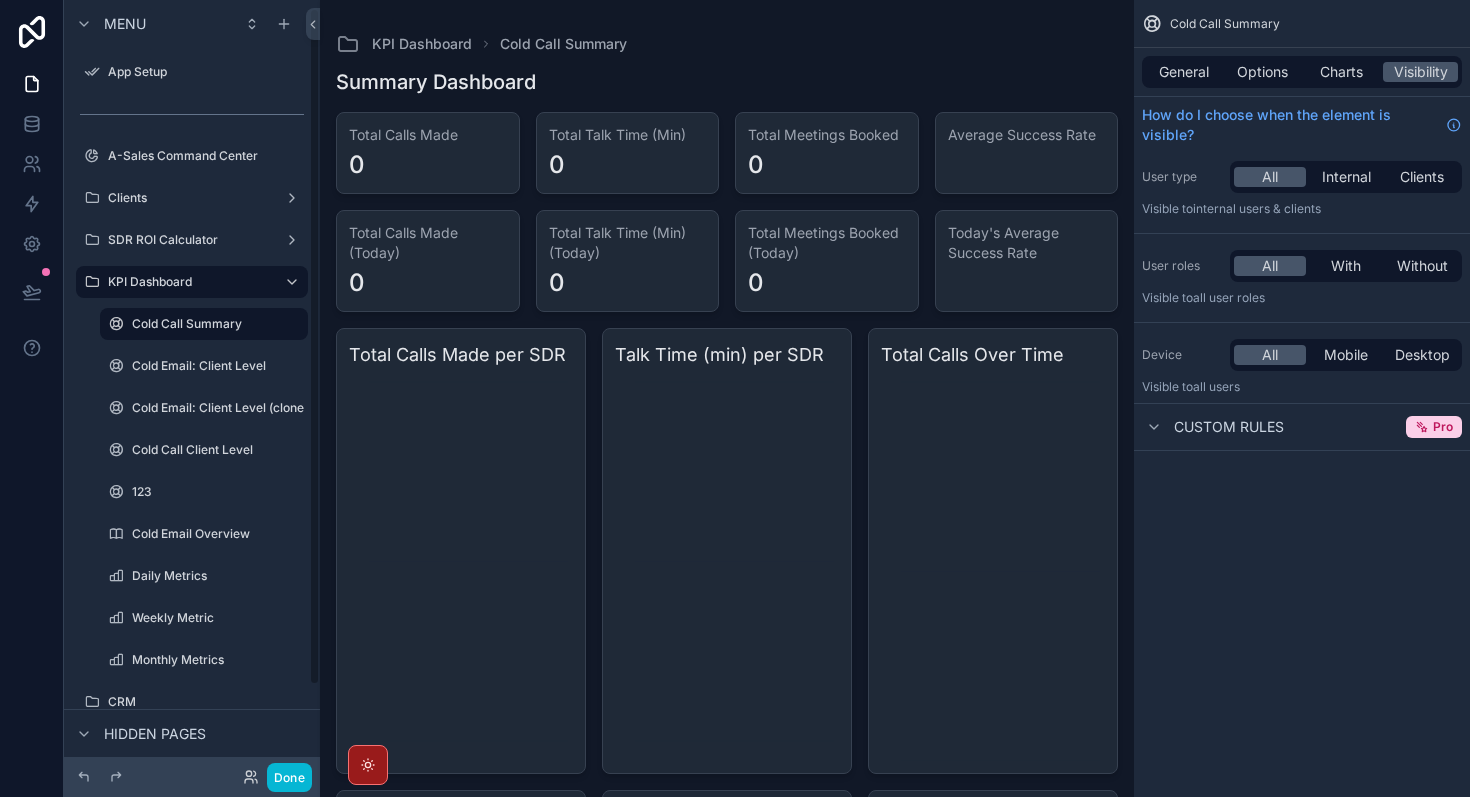 scroll, scrollTop: 109, scrollLeft: 0, axis: vertical 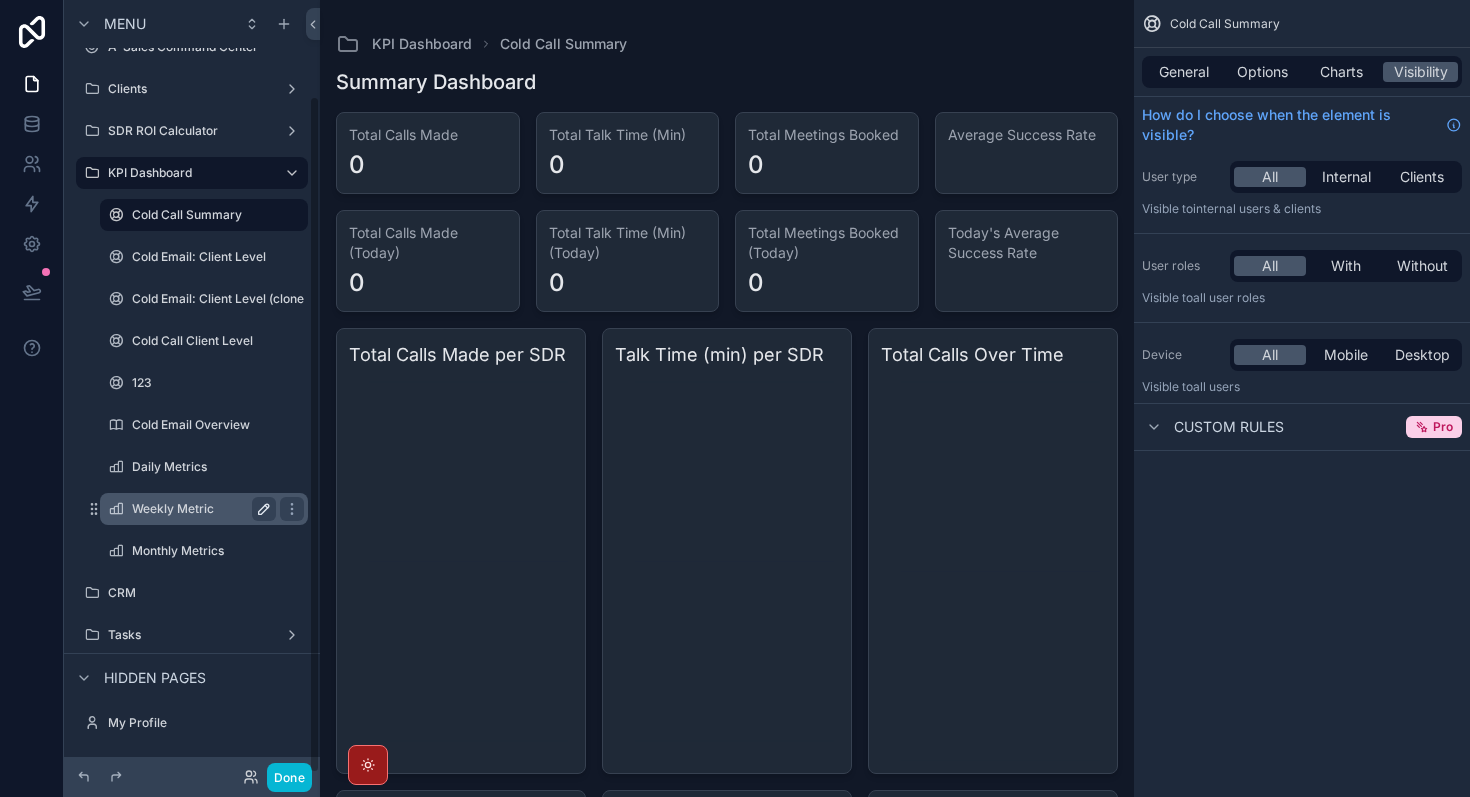 click 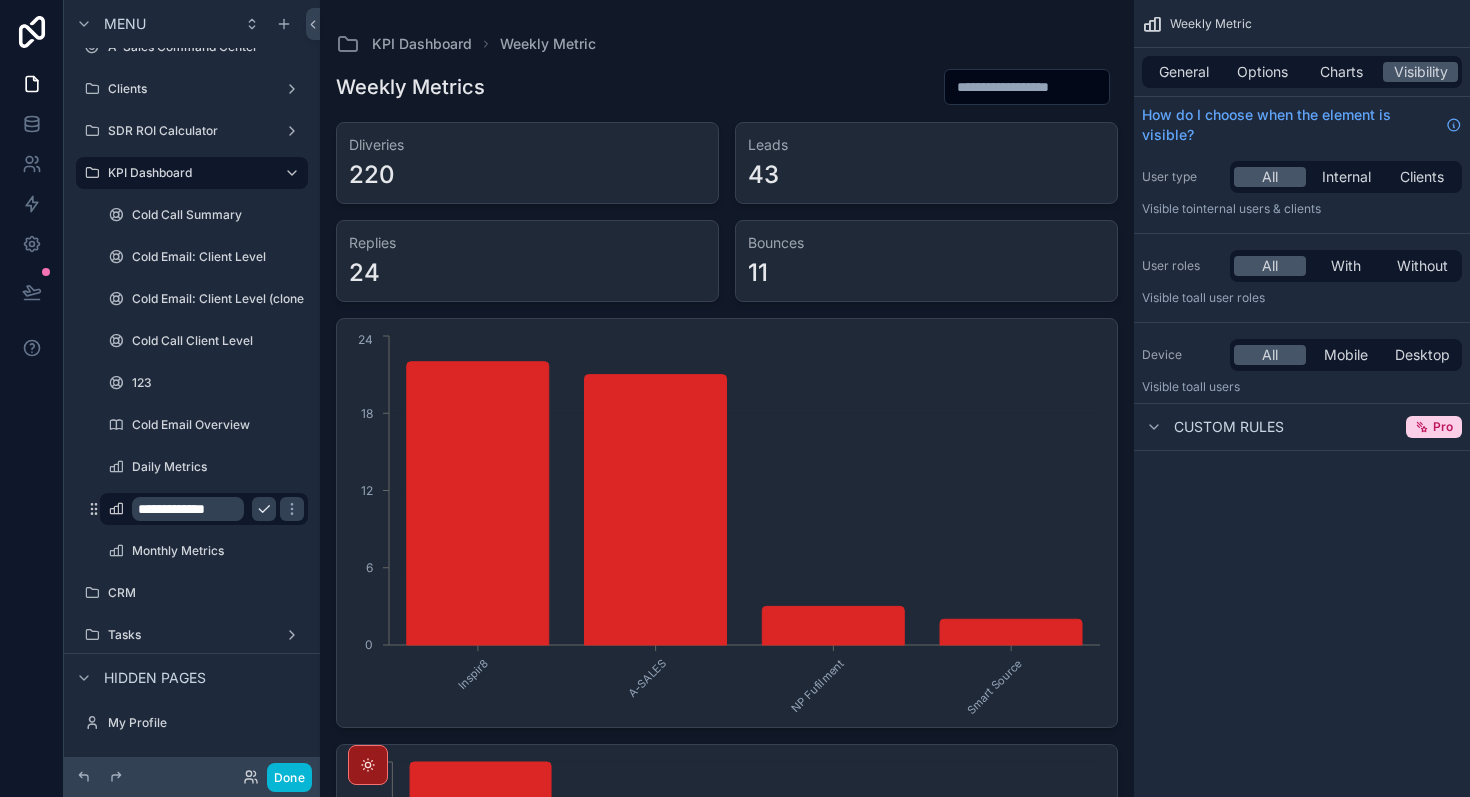 click on "**********" at bounding box center (188, 509) 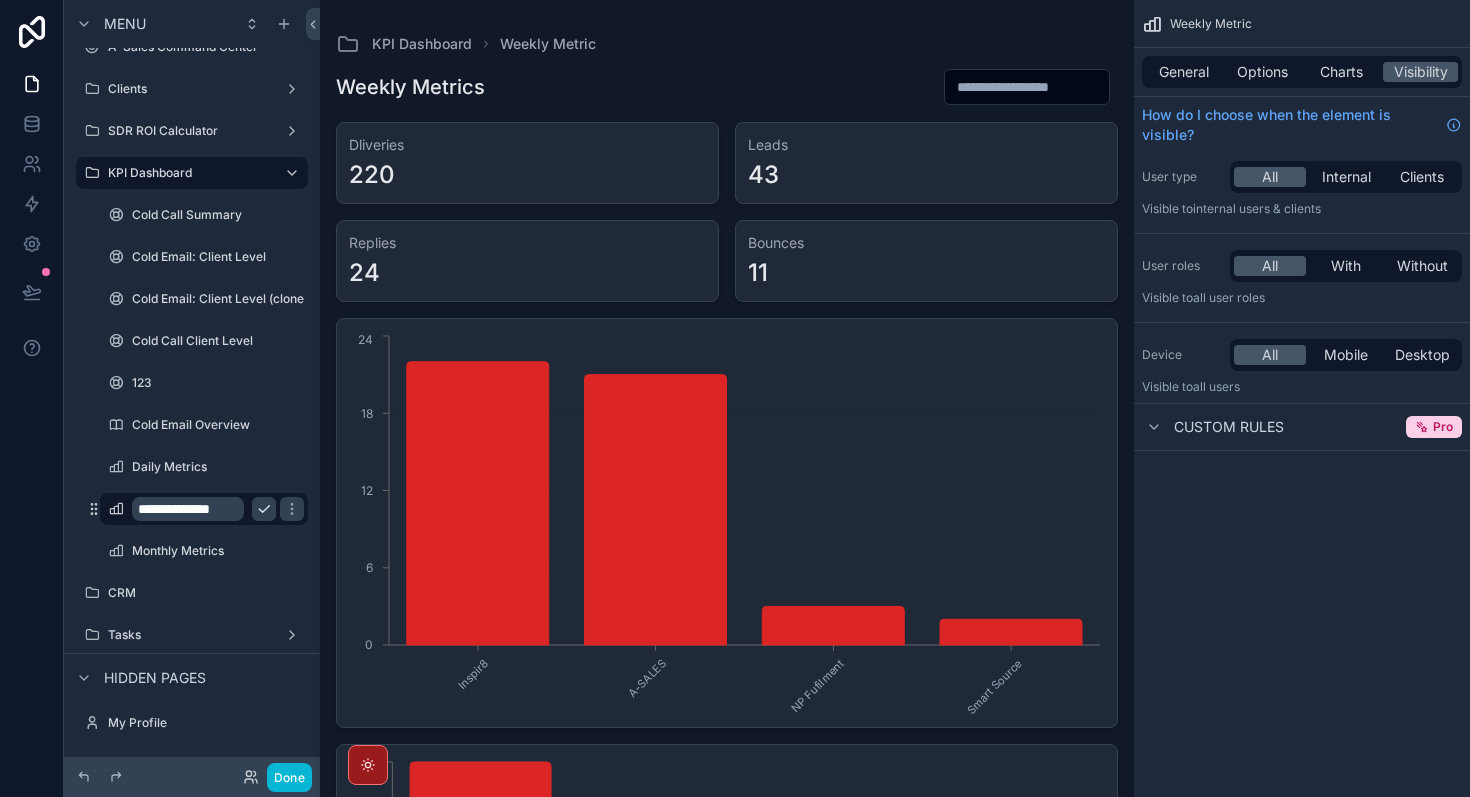 scroll, scrollTop: 0, scrollLeft: 1, axis: horizontal 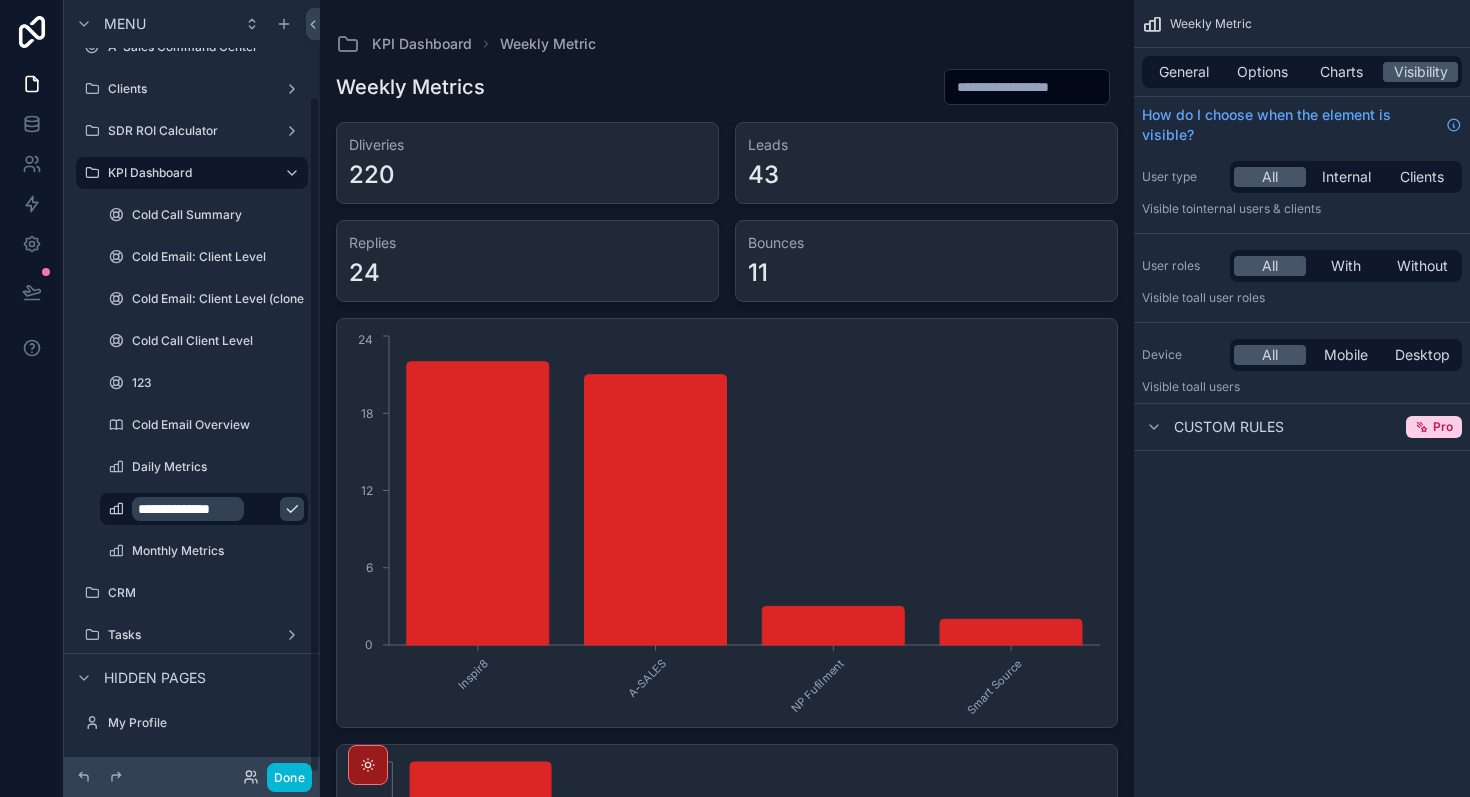 type on "**********" 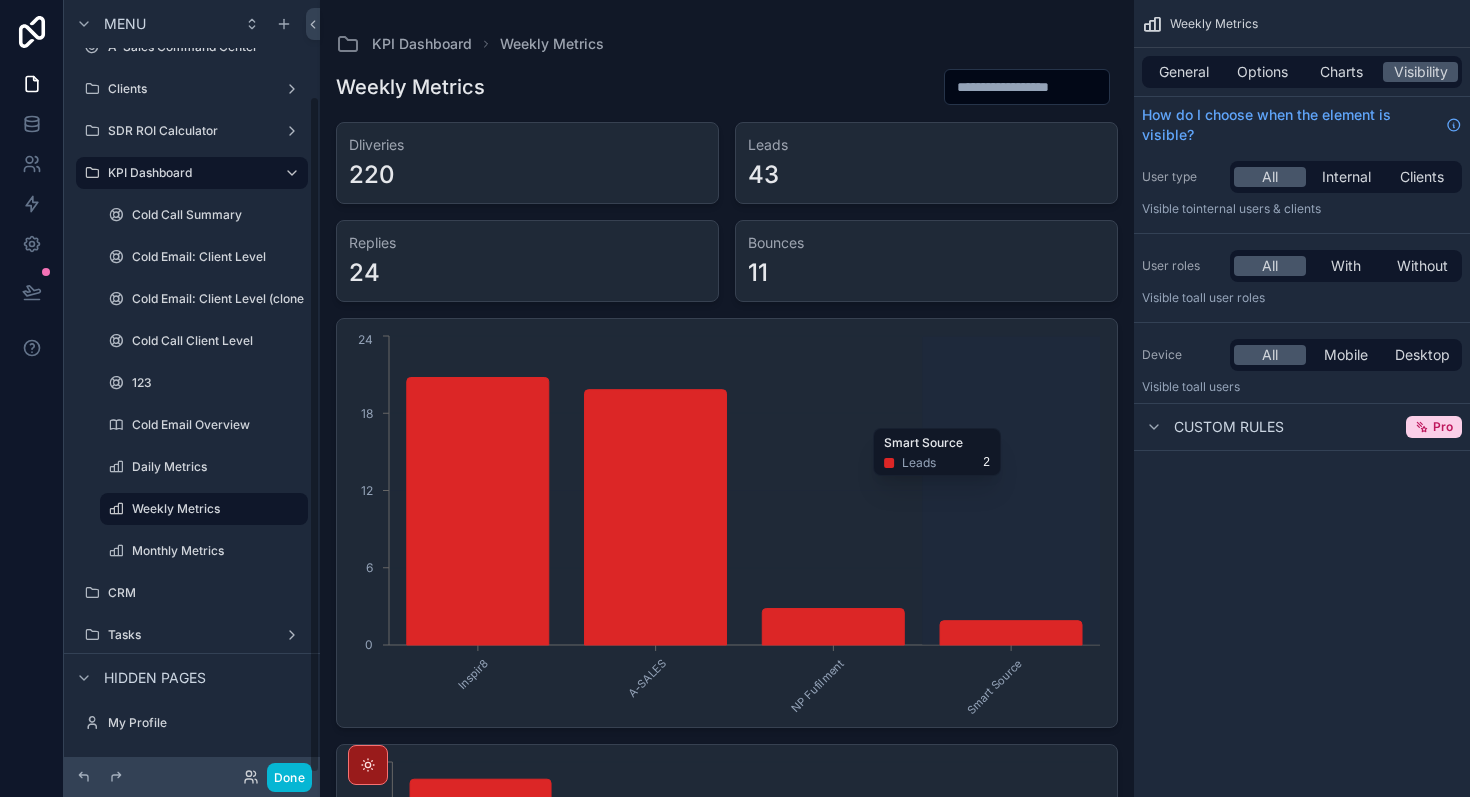 scroll, scrollTop: 0, scrollLeft: 0, axis: both 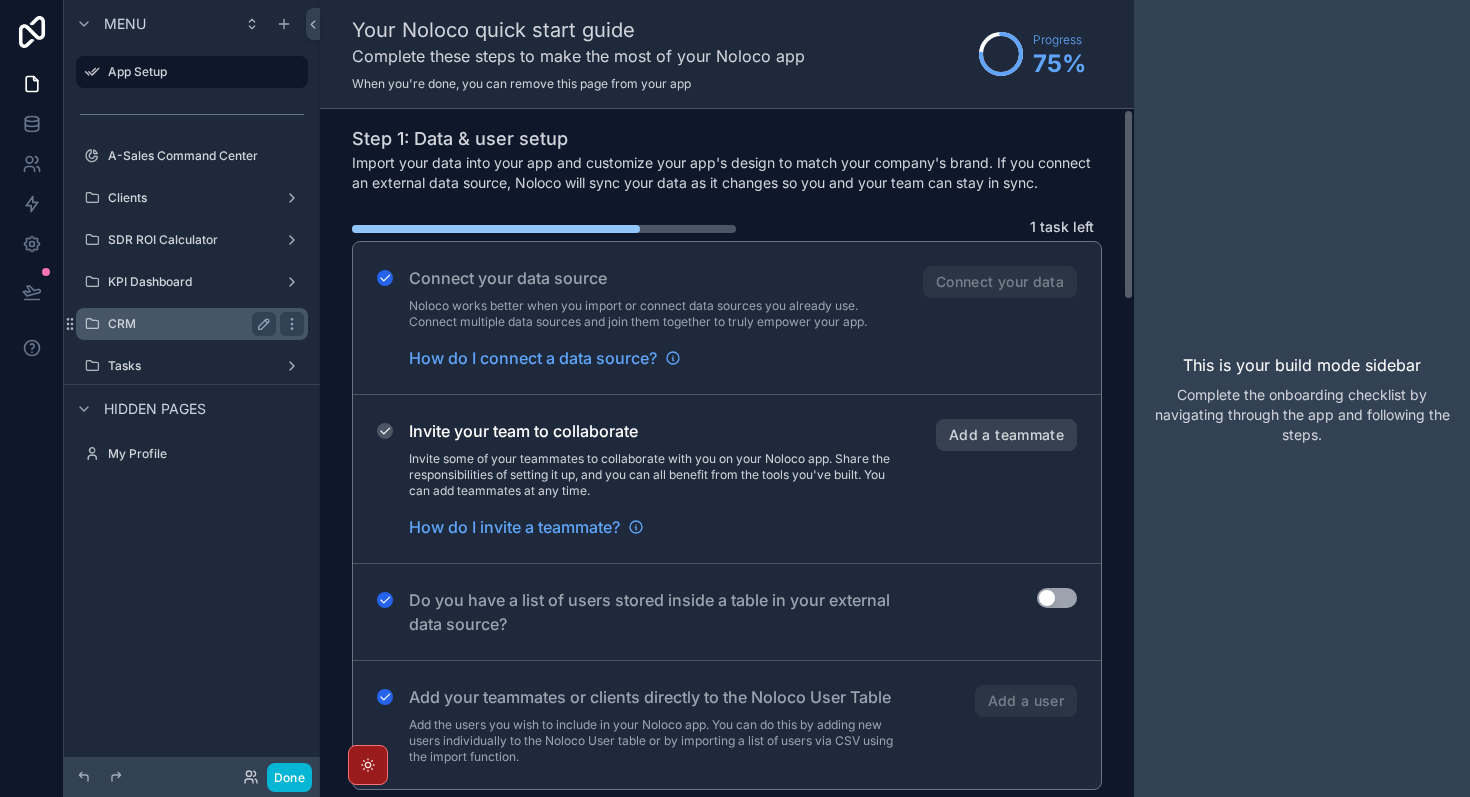 click on "CRM" at bounding box center (192, 324) 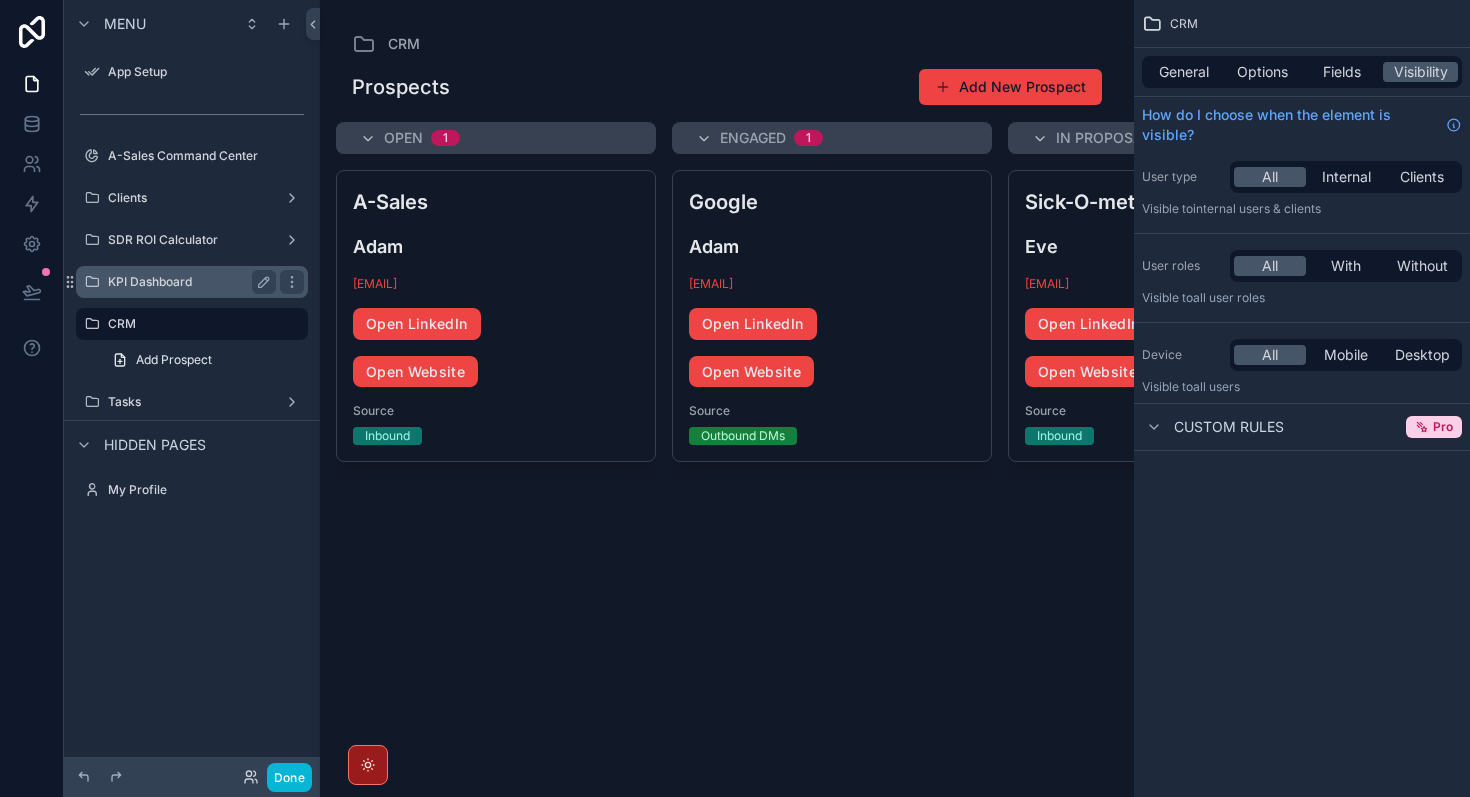 click on "KPI Dashboard" at bounding box center (192, 282) 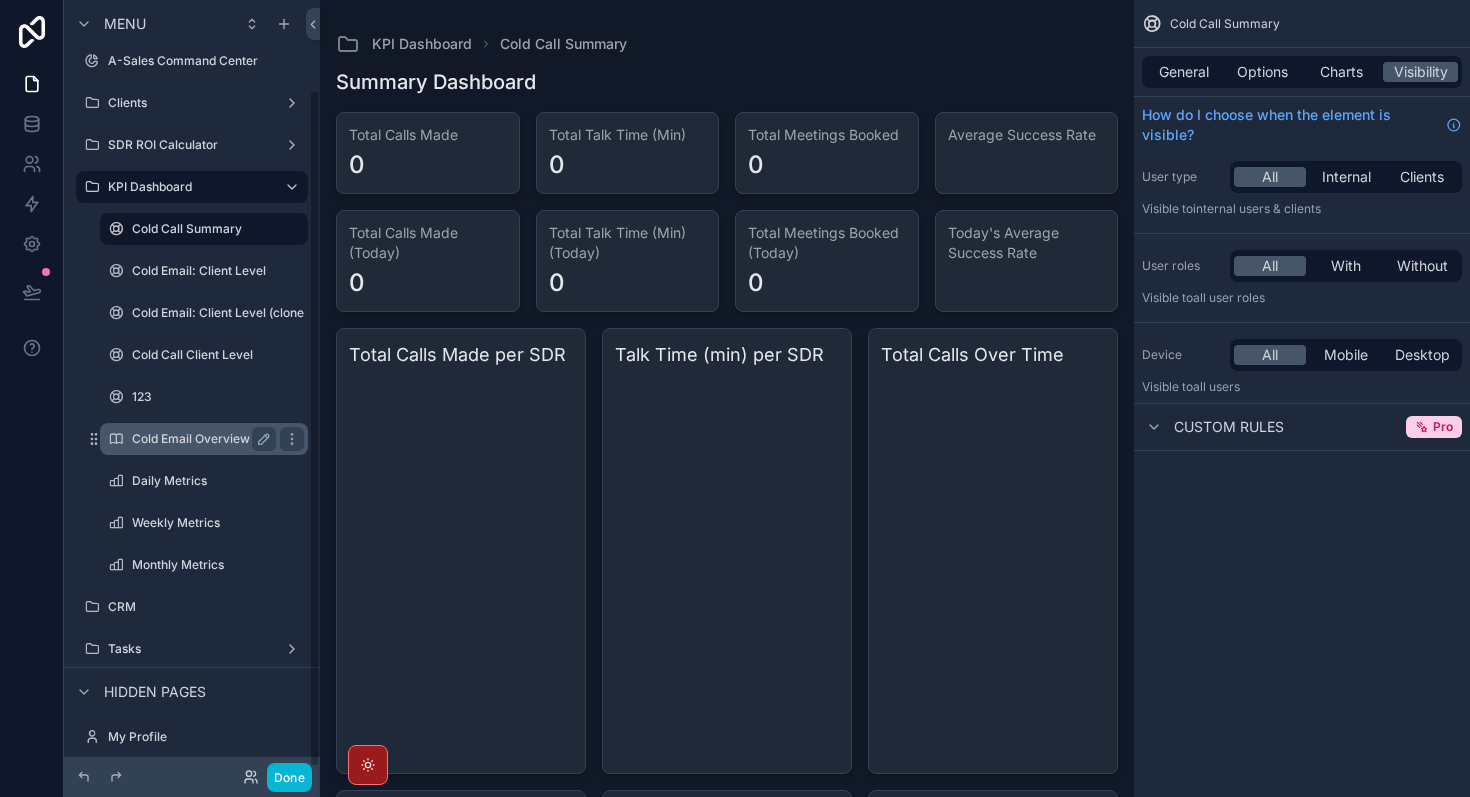 scroll, scrollTop: 109, scrollLeft: 0, axis: vertical 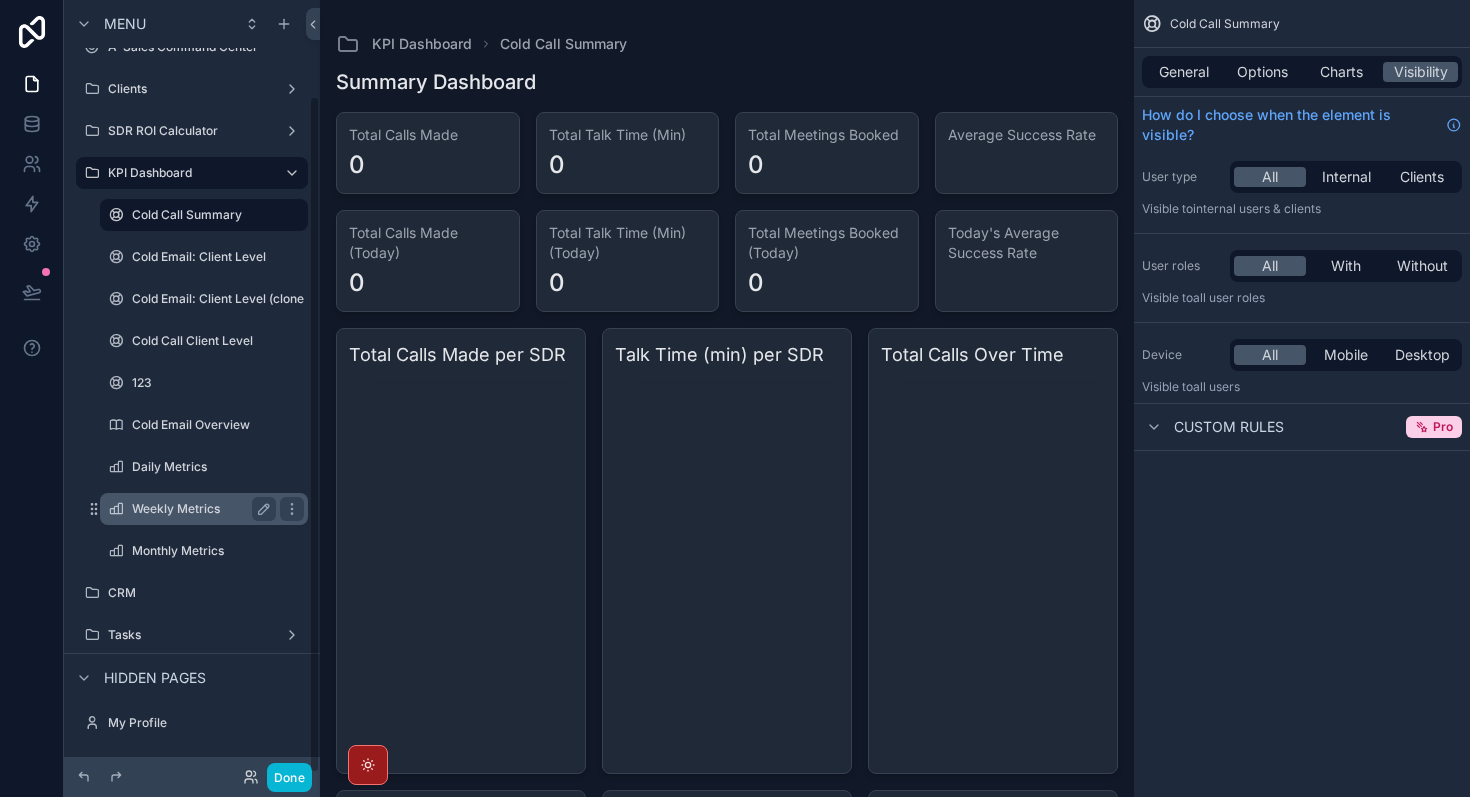 click on "Weekly Metrics" at bounding box center [204, 509] 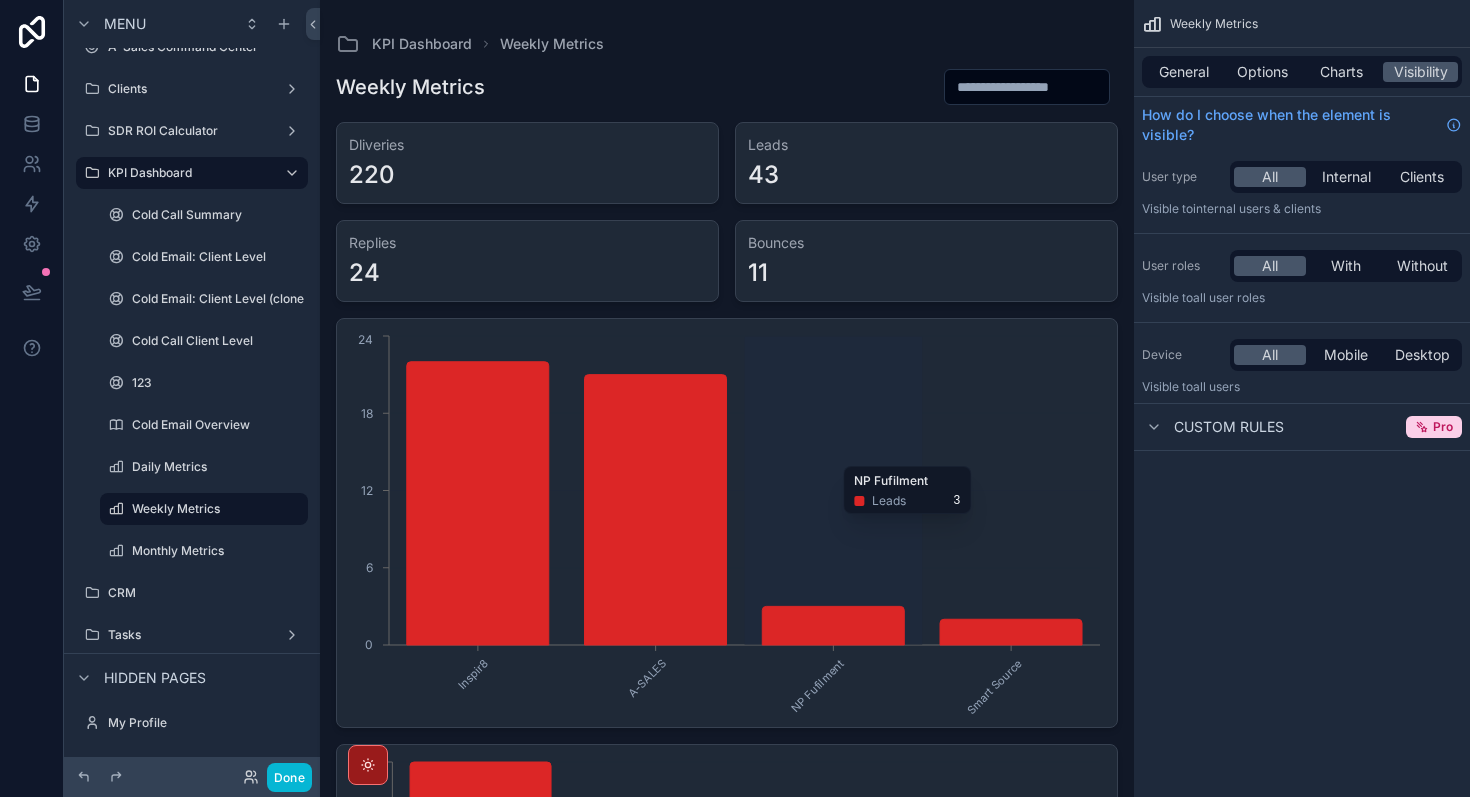 click on "Inspir8 A-SALES NP Fufilment Smart Source 0 6 12 18 24" 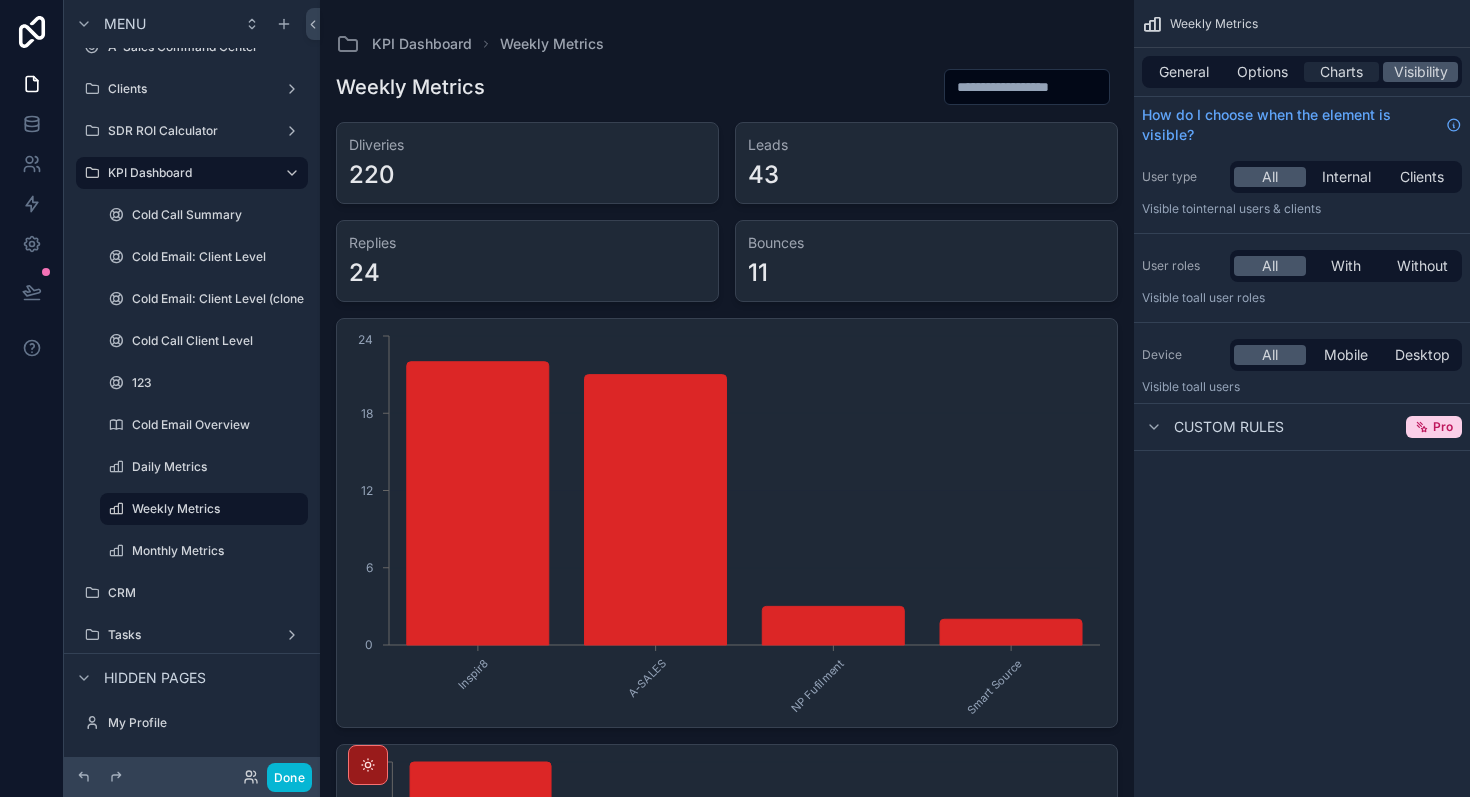 click on "Charts" at bounding box center [1341, 72] 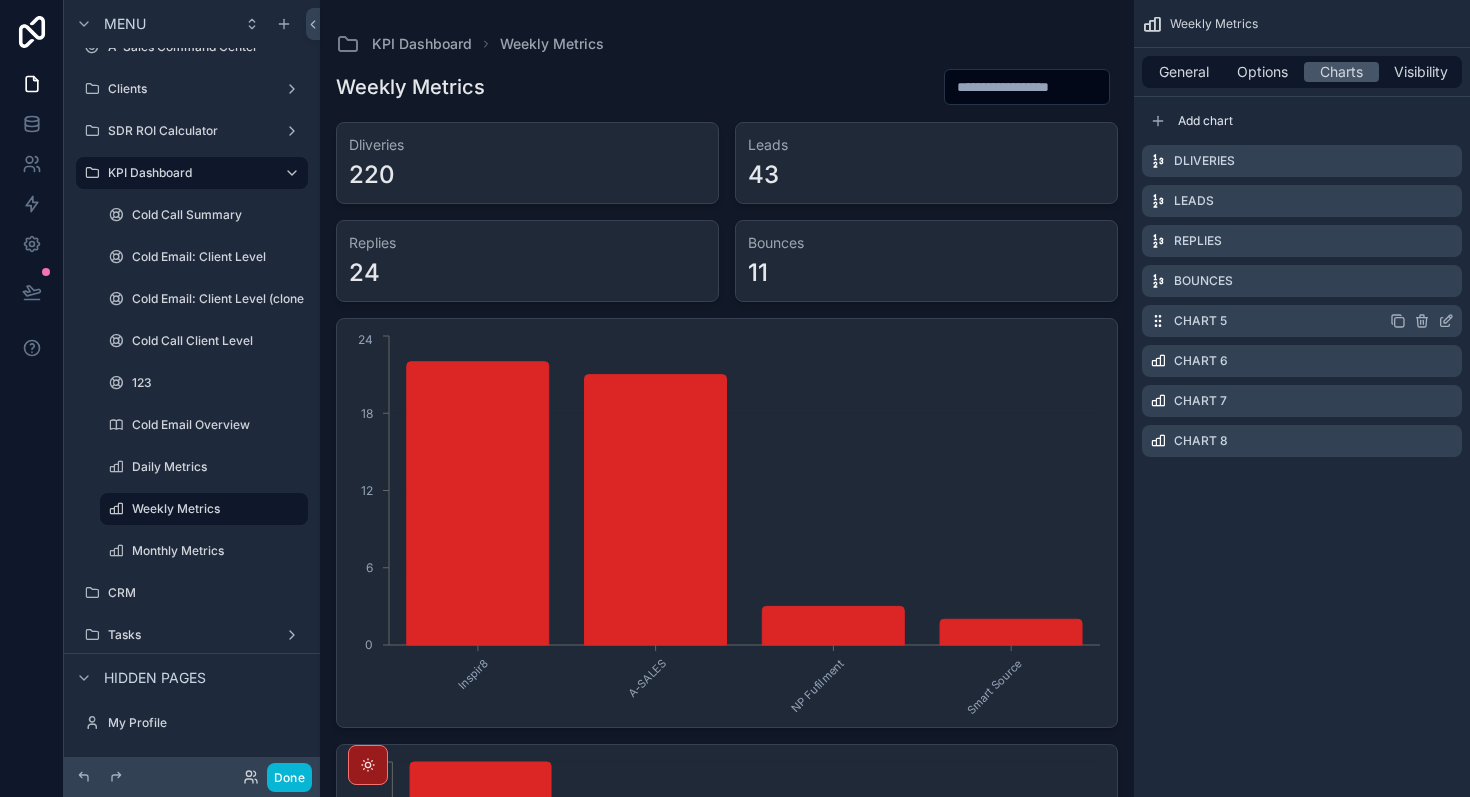 click 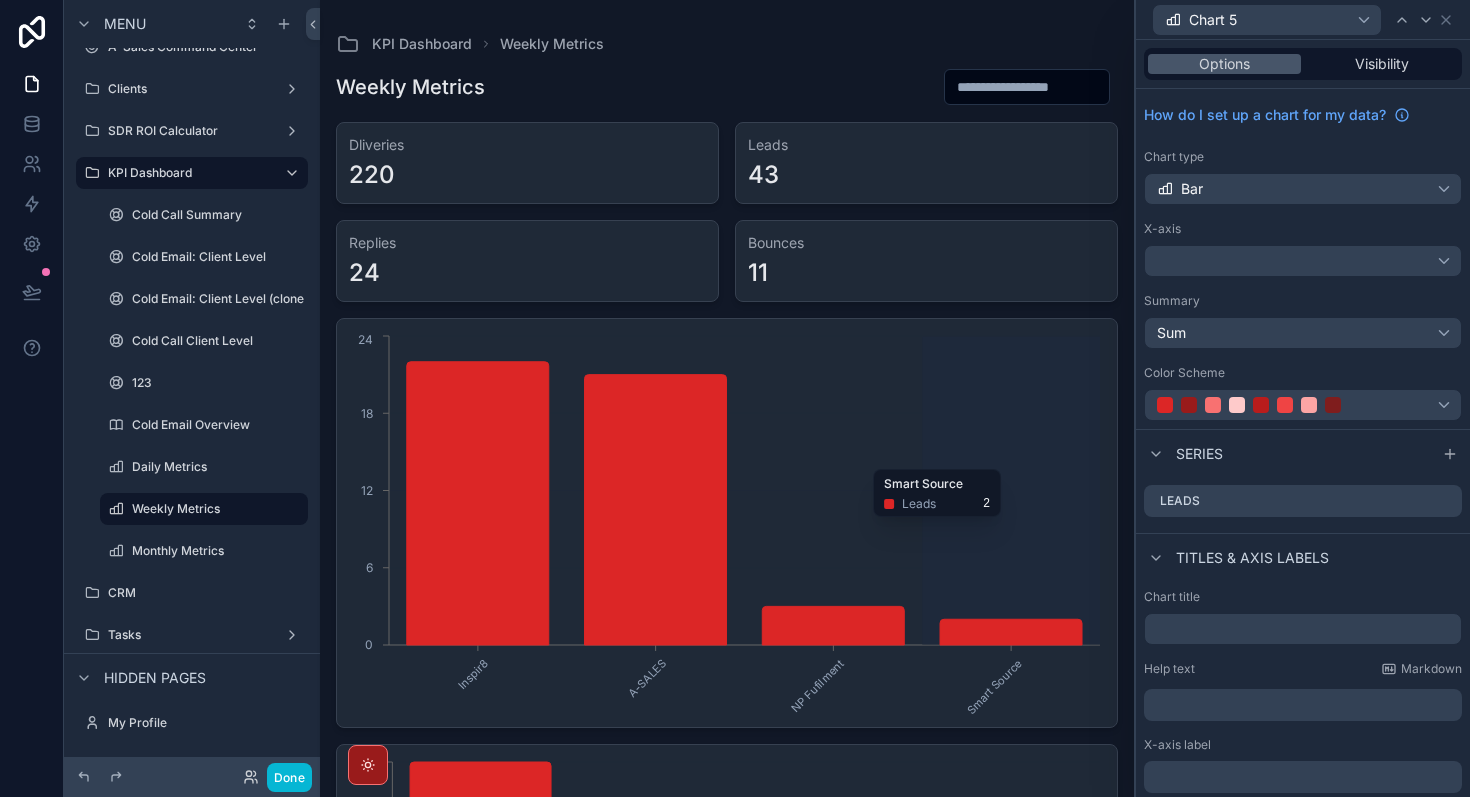 click on "Inspir8 A-SALES NP Fufilment Smart Source 0 6 12 18 24" 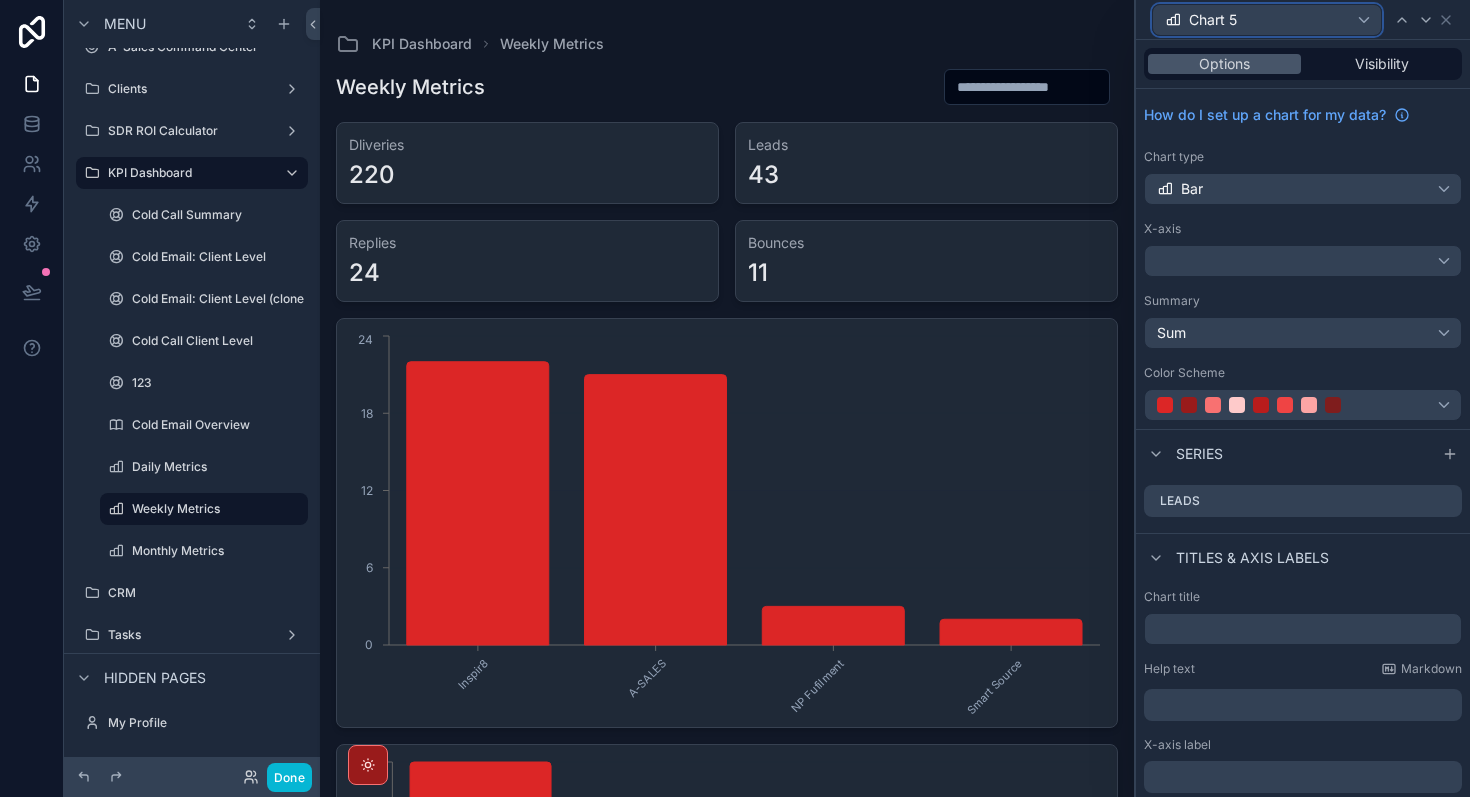 click on "Chart 5" at bounding box center [1267, 20] 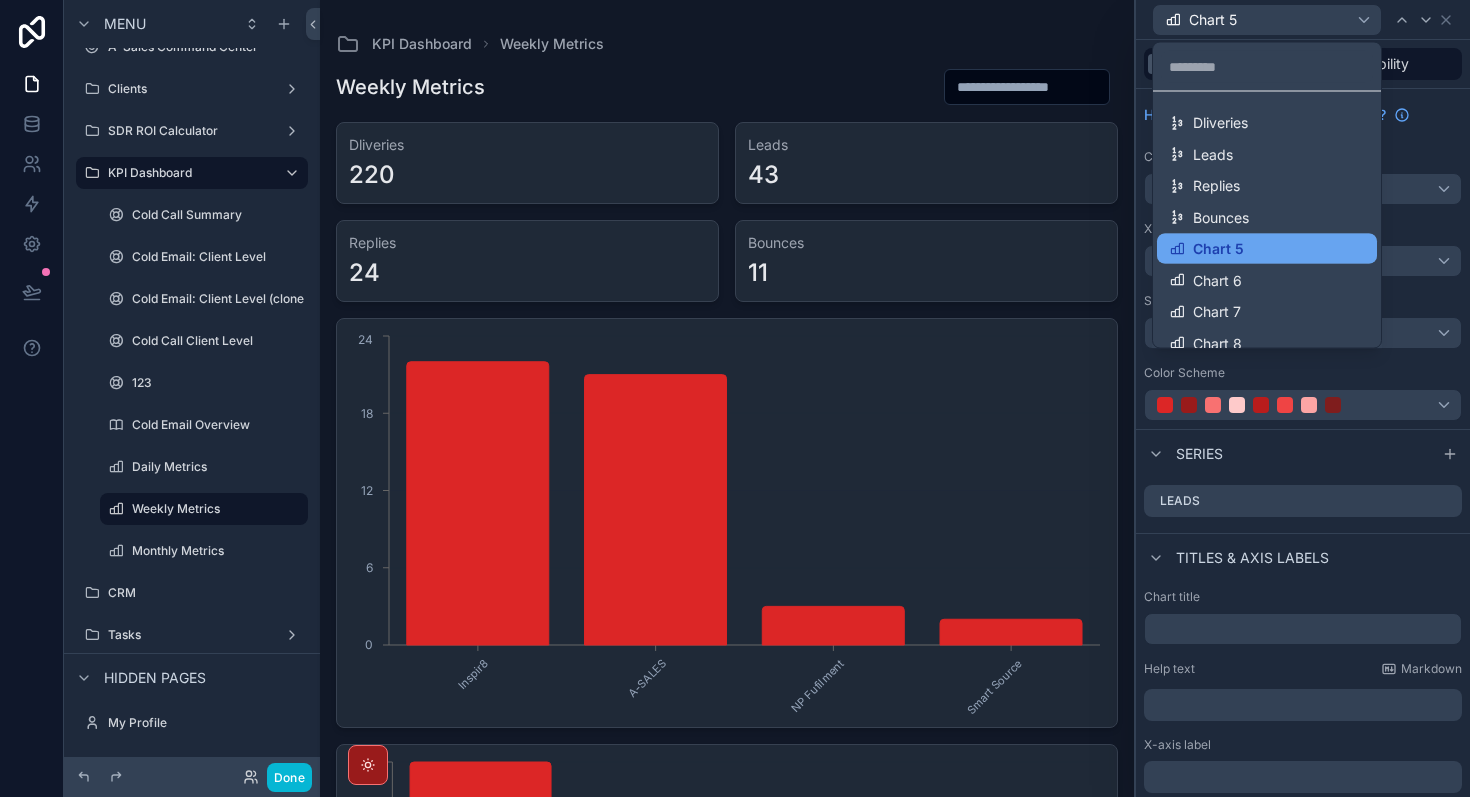 click on "Chart 5" at bounding box center [1267, 249] 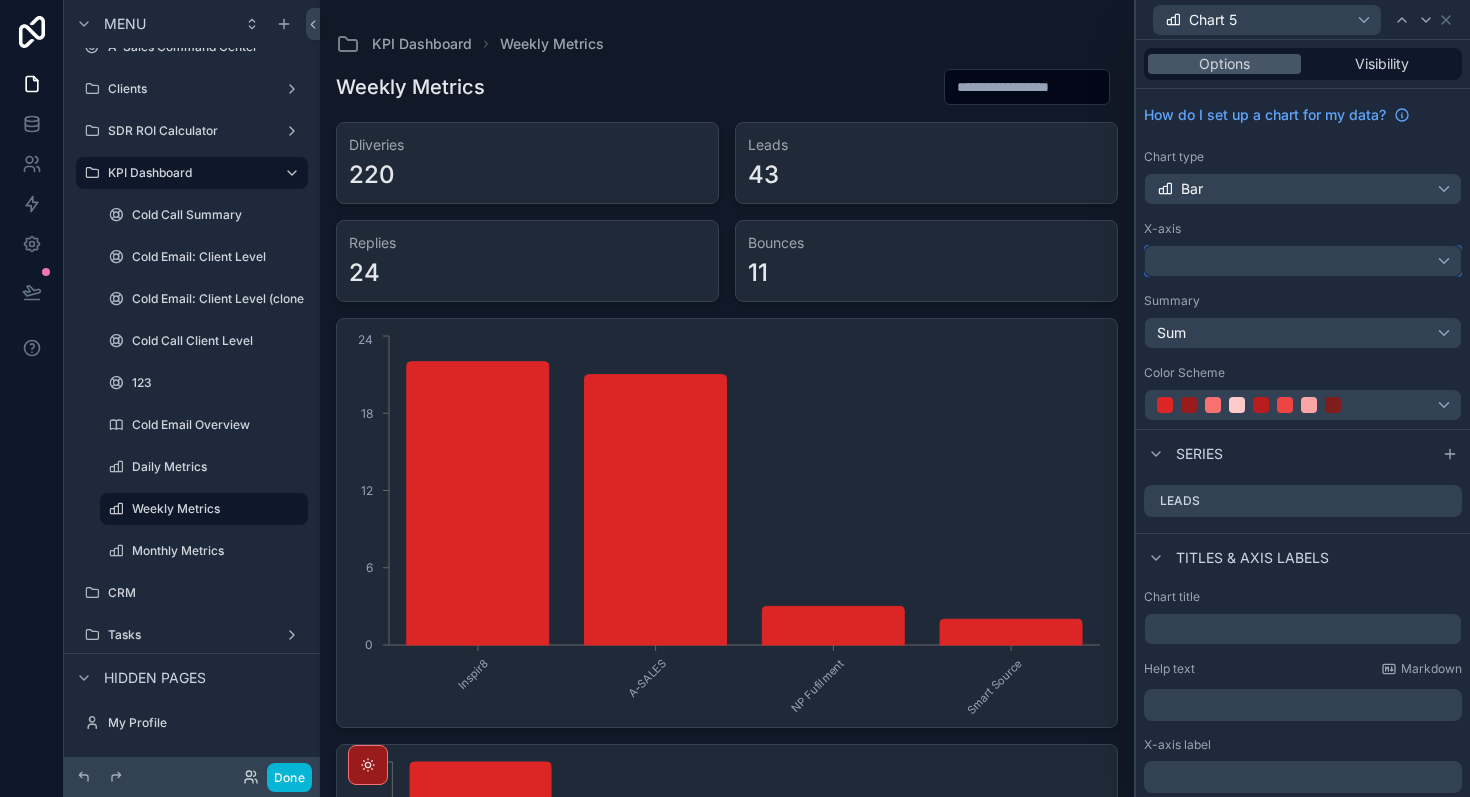 click at bounding box center (1303, 261) 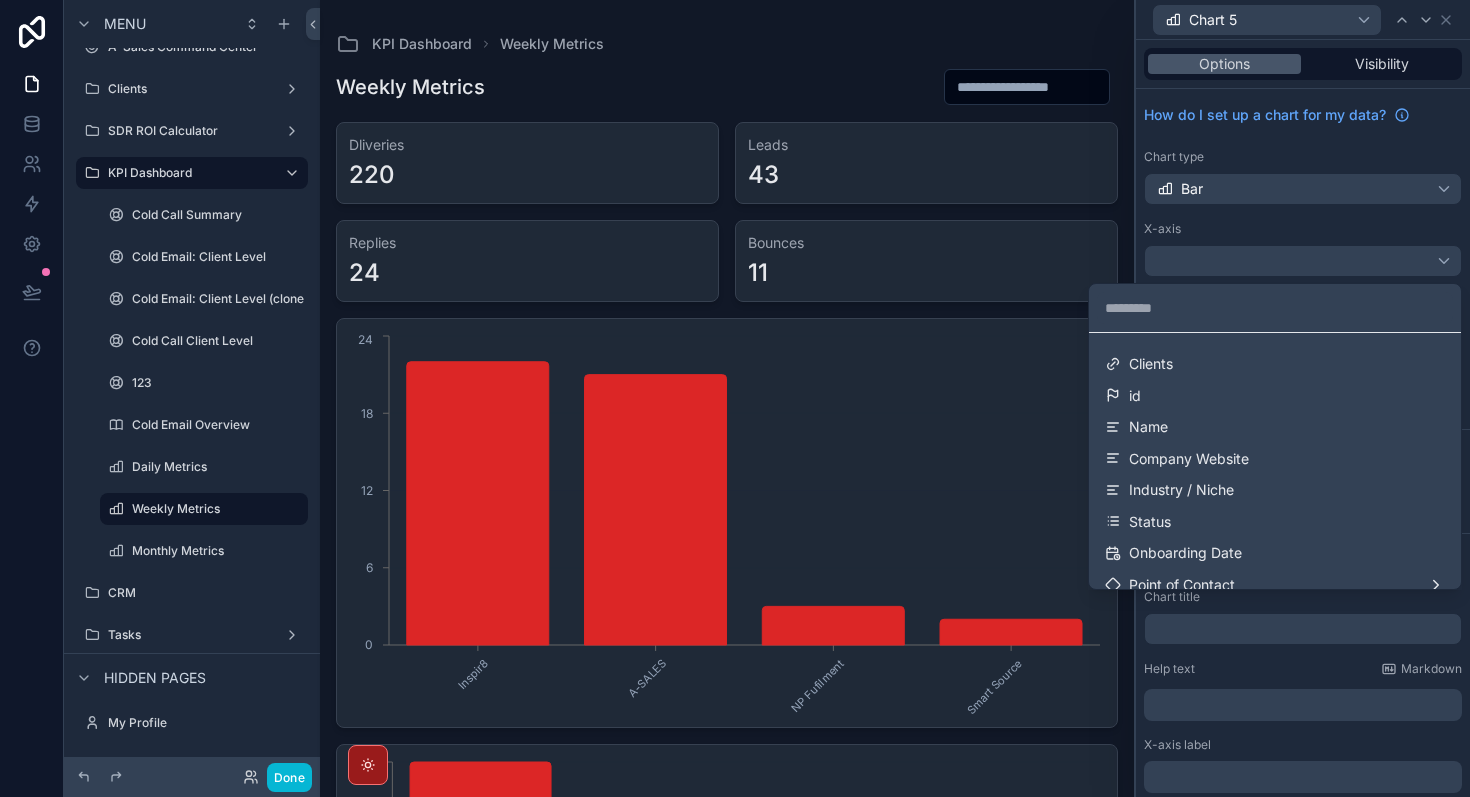 click at bounding box center [1303, 398] 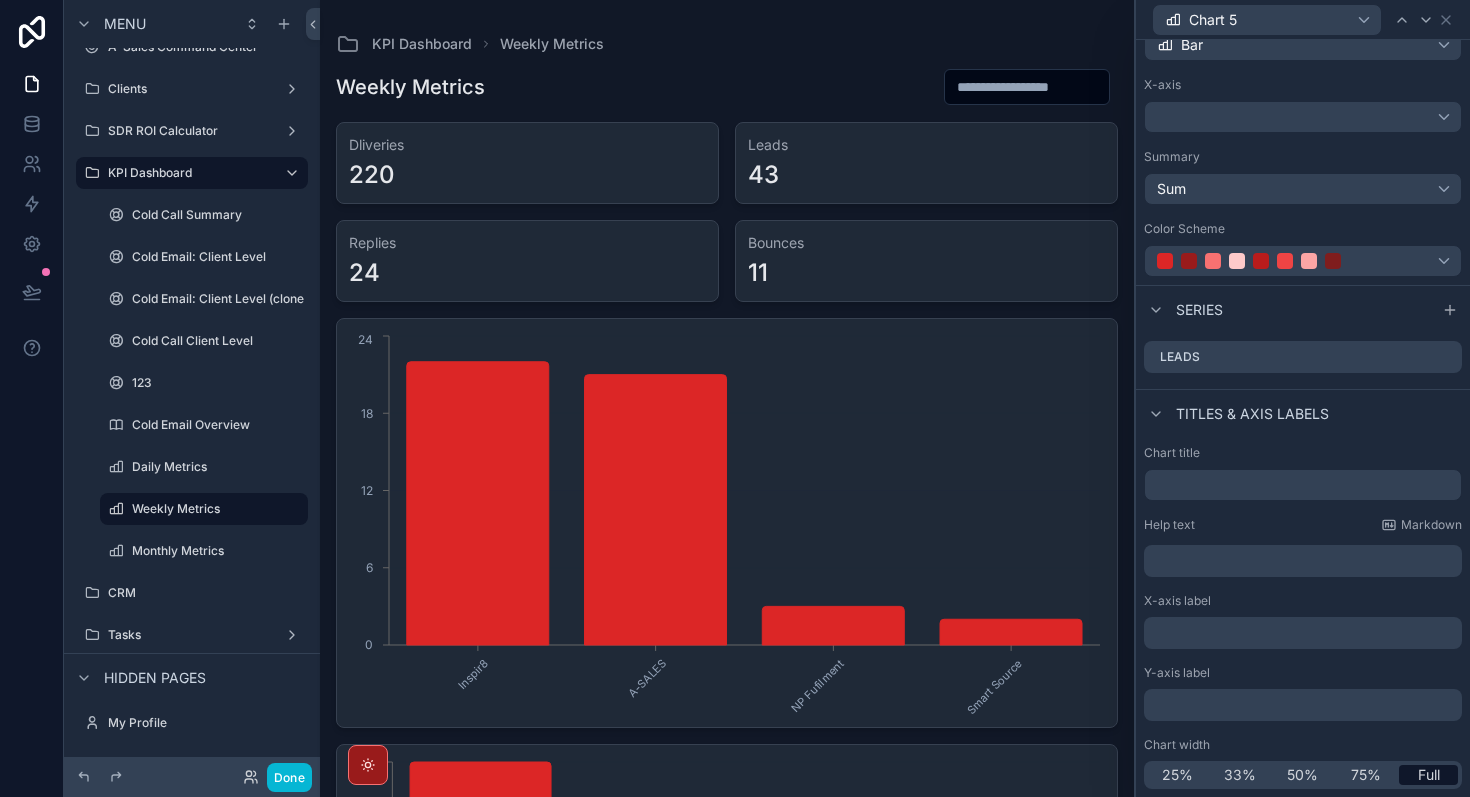 scroll, scrollTop: 0, scrollLeft: 0, axis: both 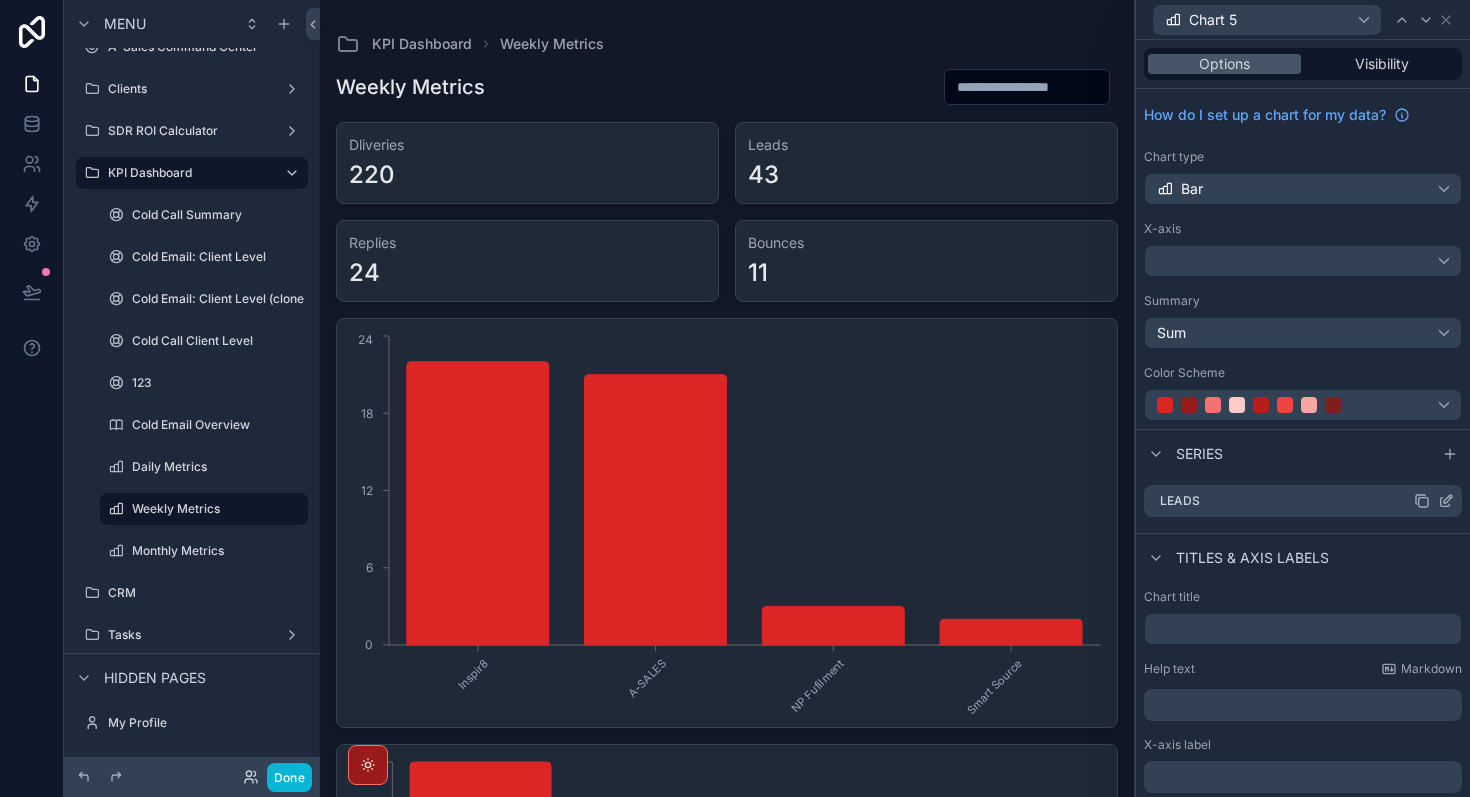 click 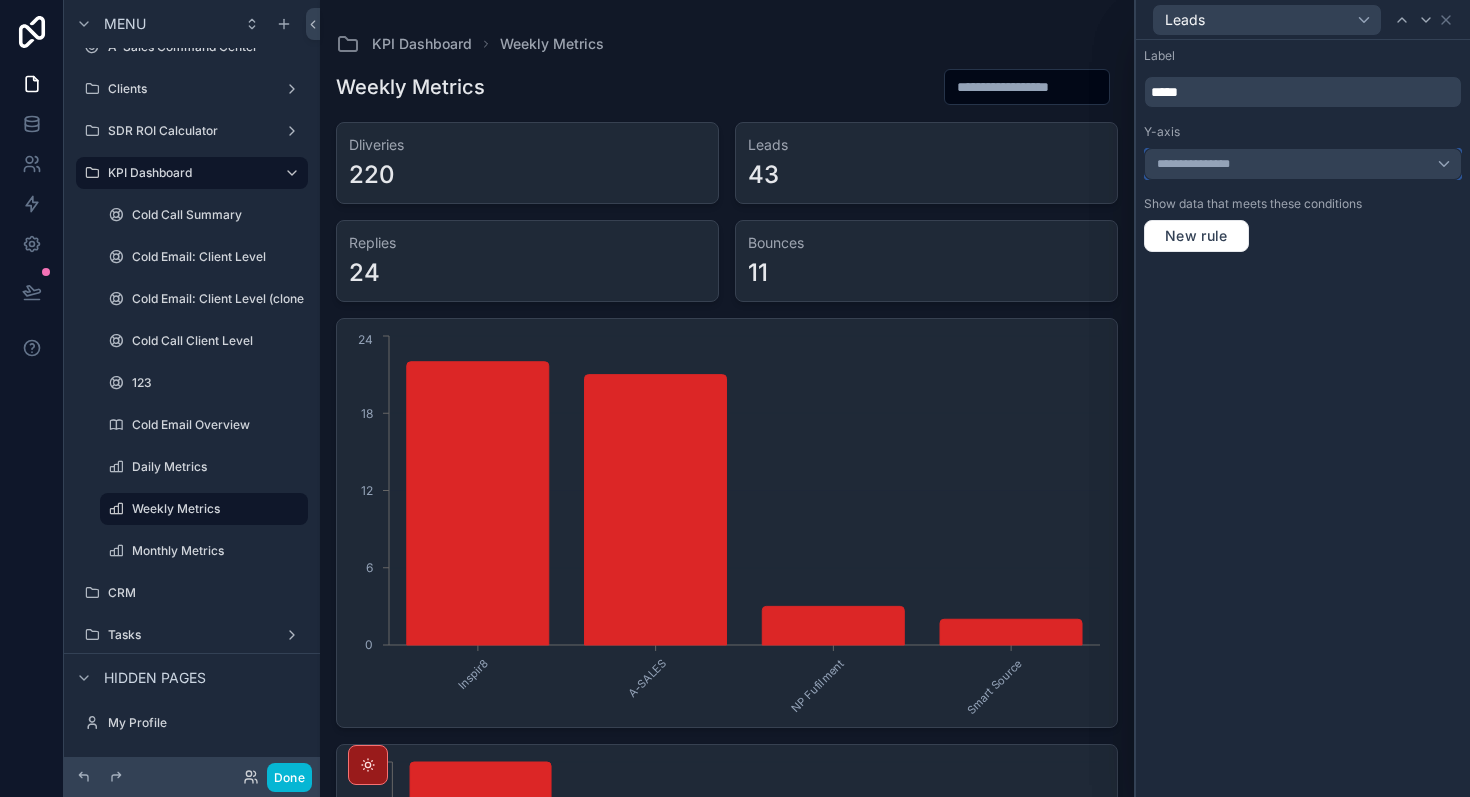 click on "**********" at bounding box center (1303, 164) 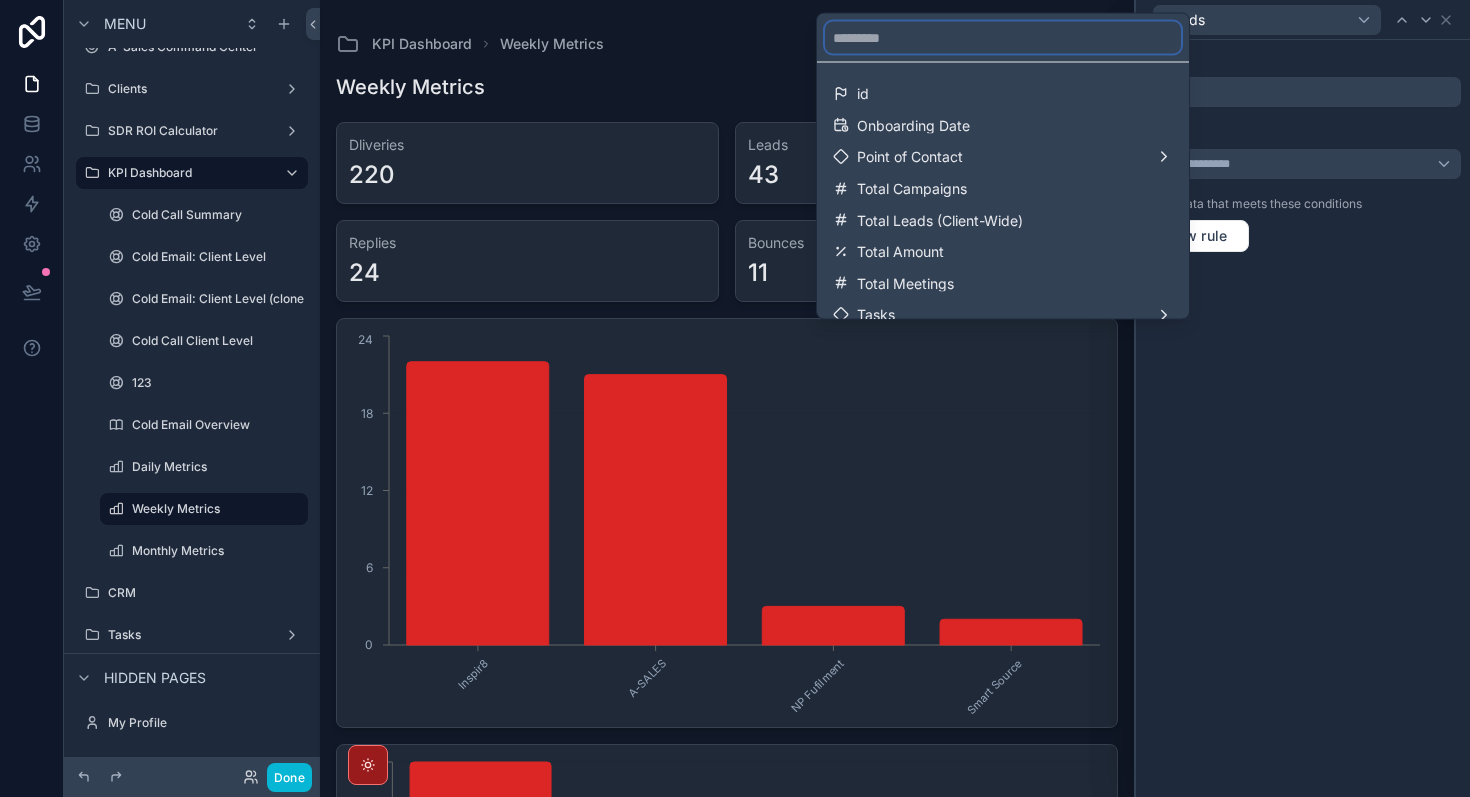 click at bounding box center [1003, 38] 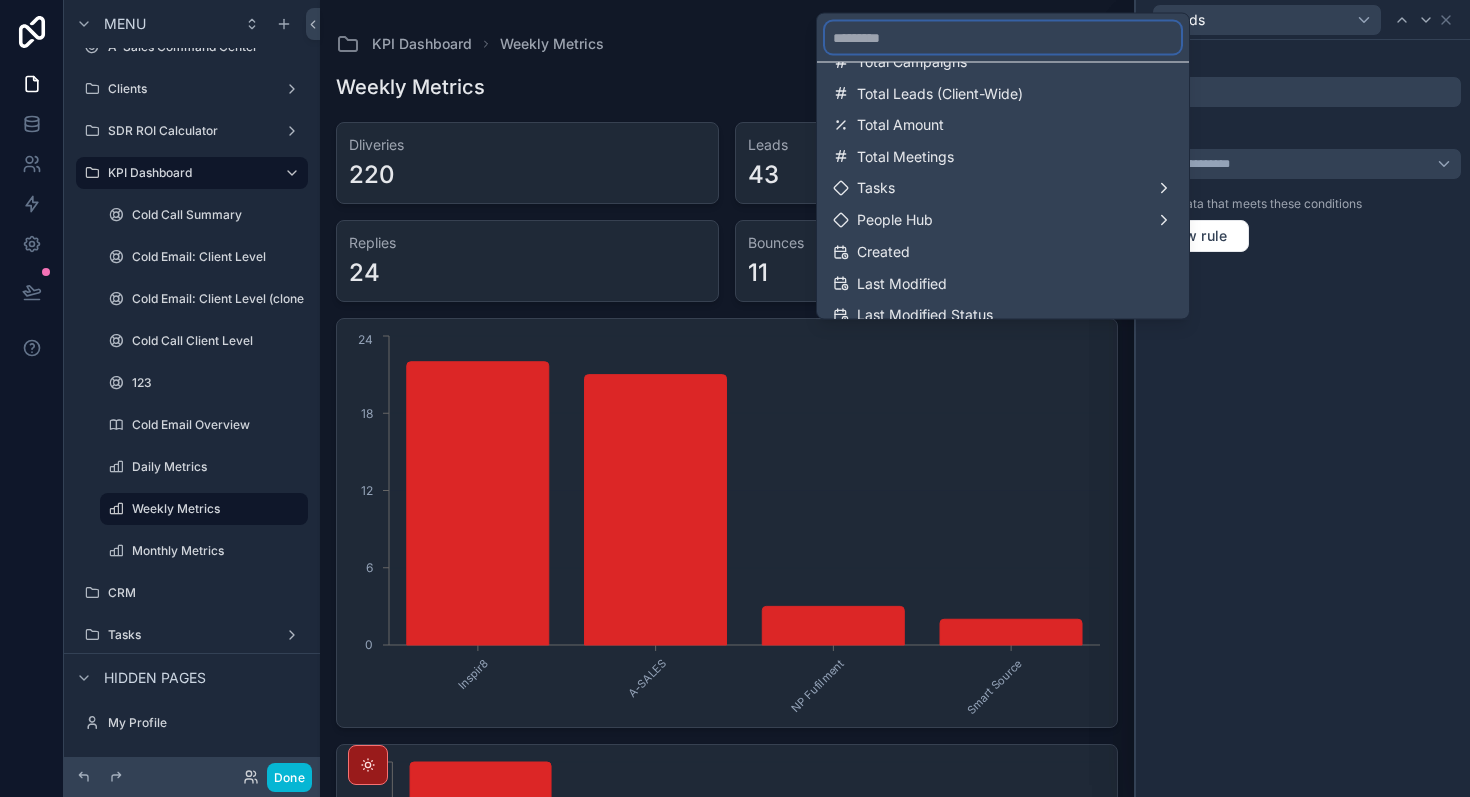 scroll, scrollTop: 0, scrollLeft: 0, axis: both 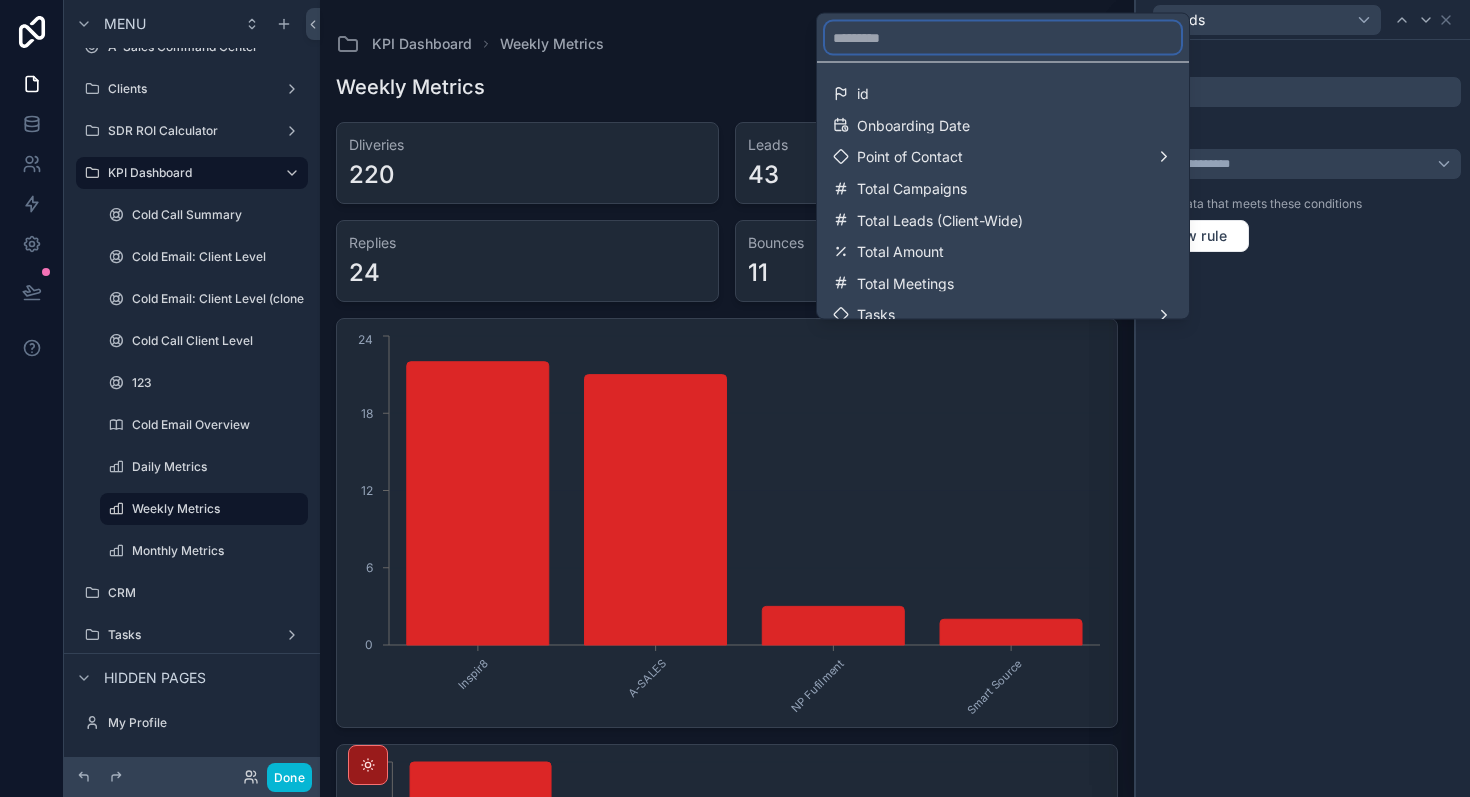 click at bounding box center (1003, 38) 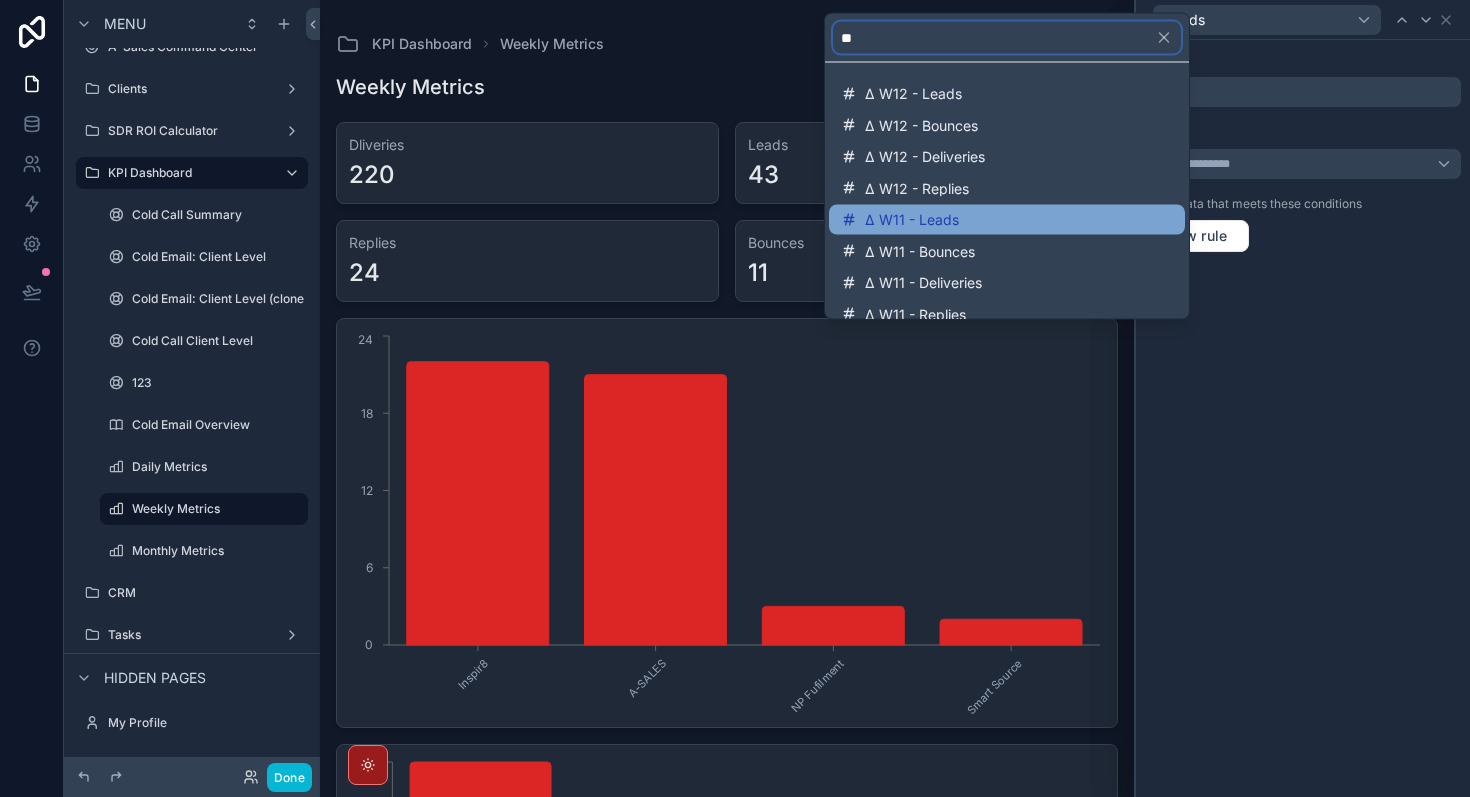 scroll, scrollTop: 266, scrollLeft: 0, axis: vertical 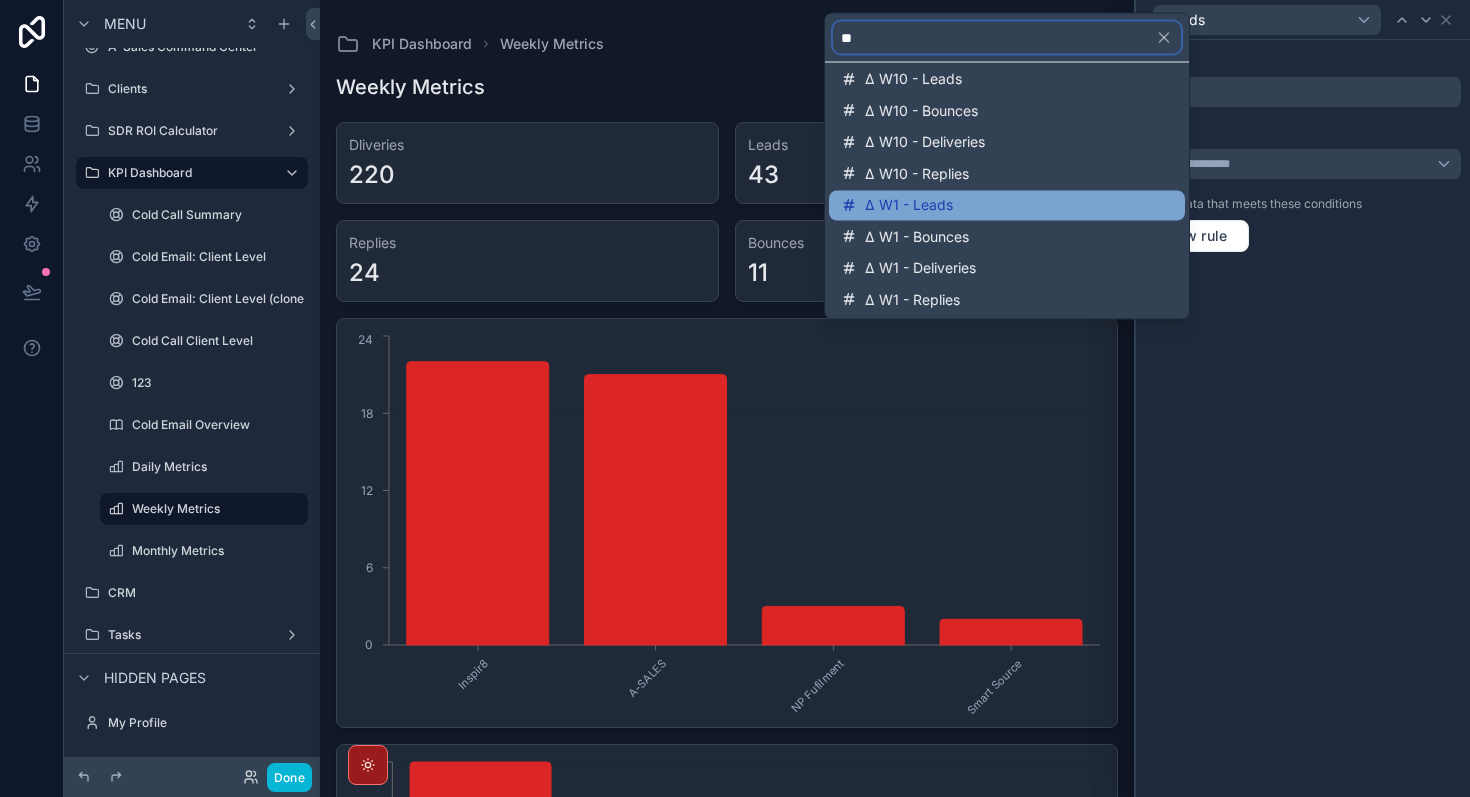 type on "**" 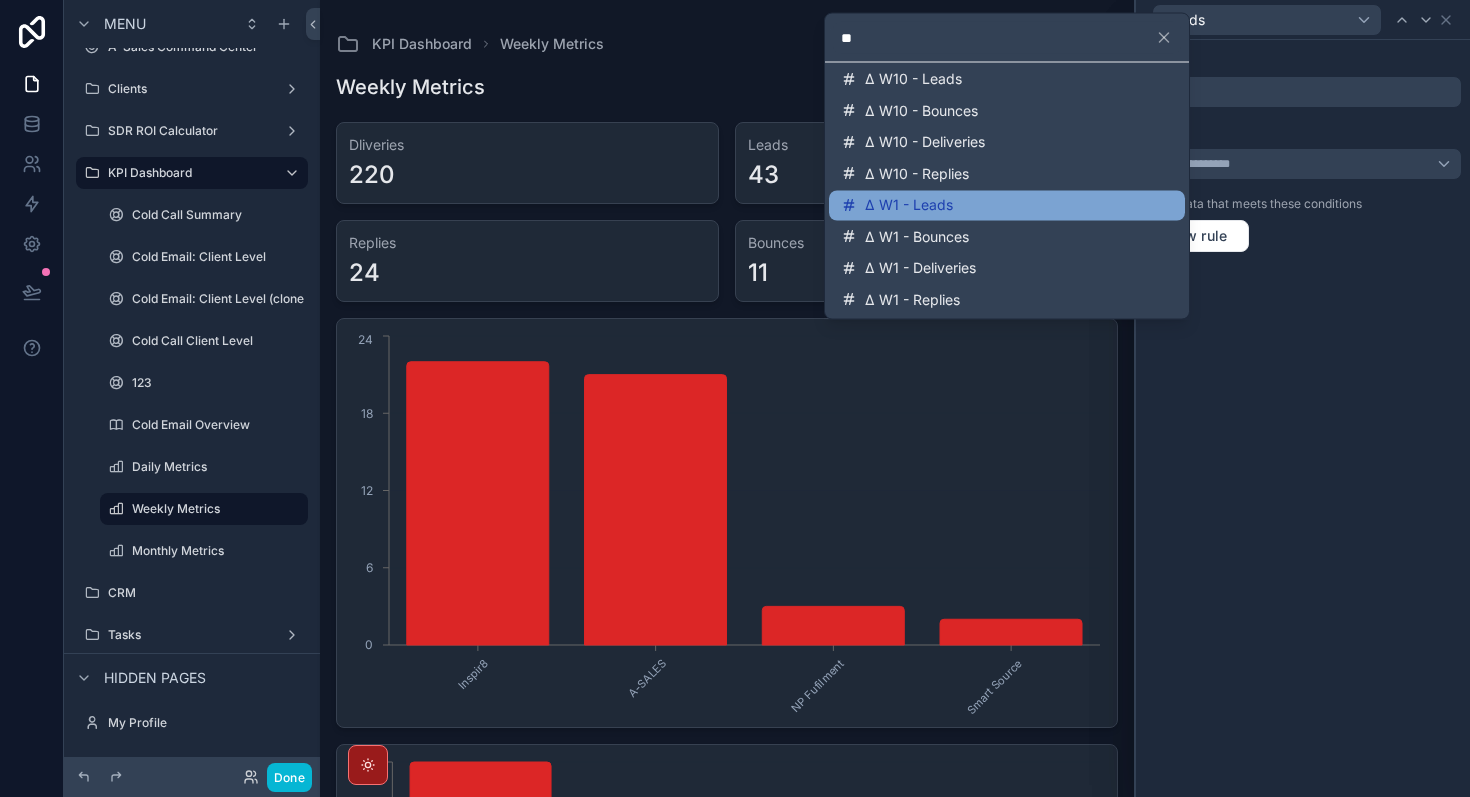 click on "Δ W1 - Leads" at bounding box center [909, 206] 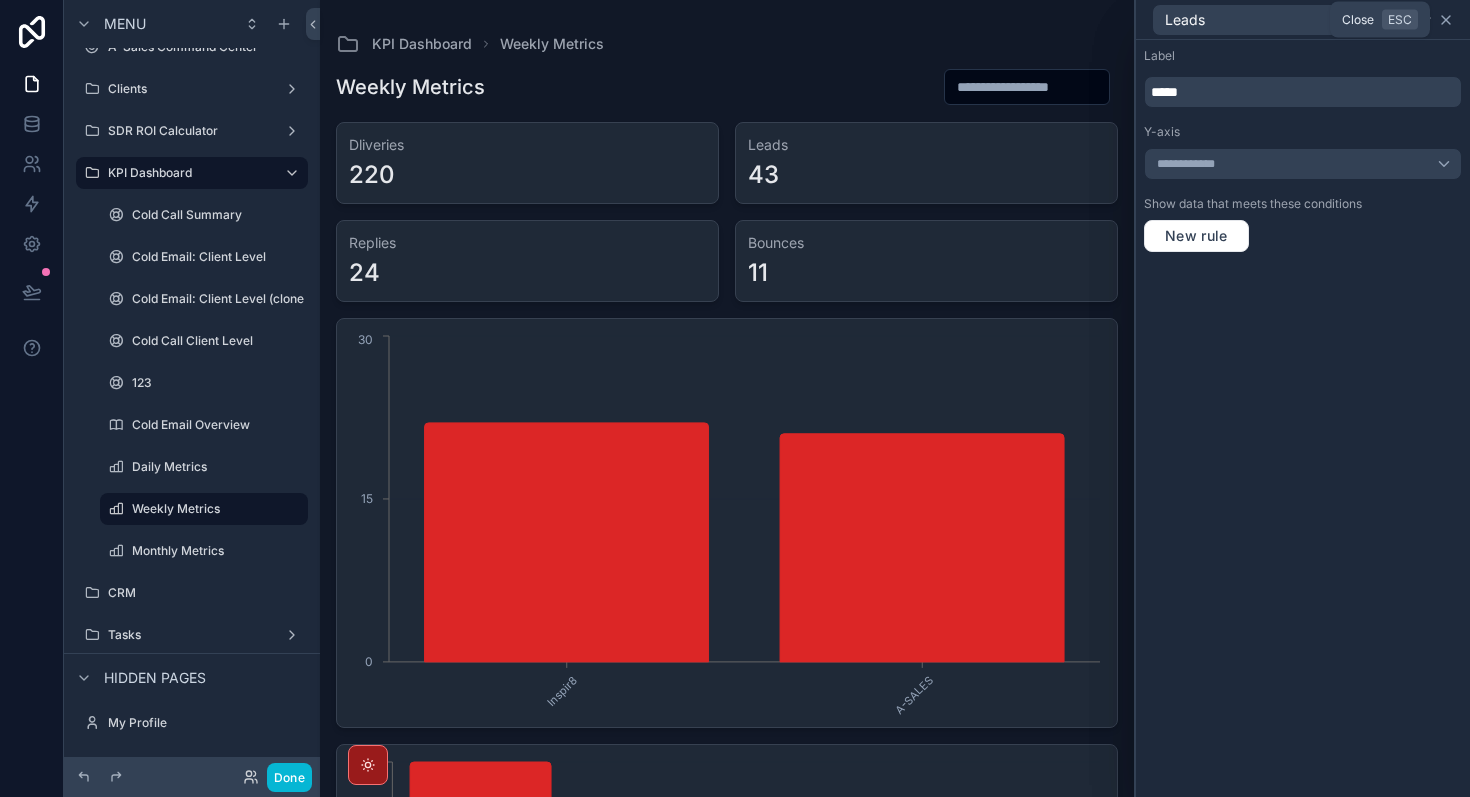 click 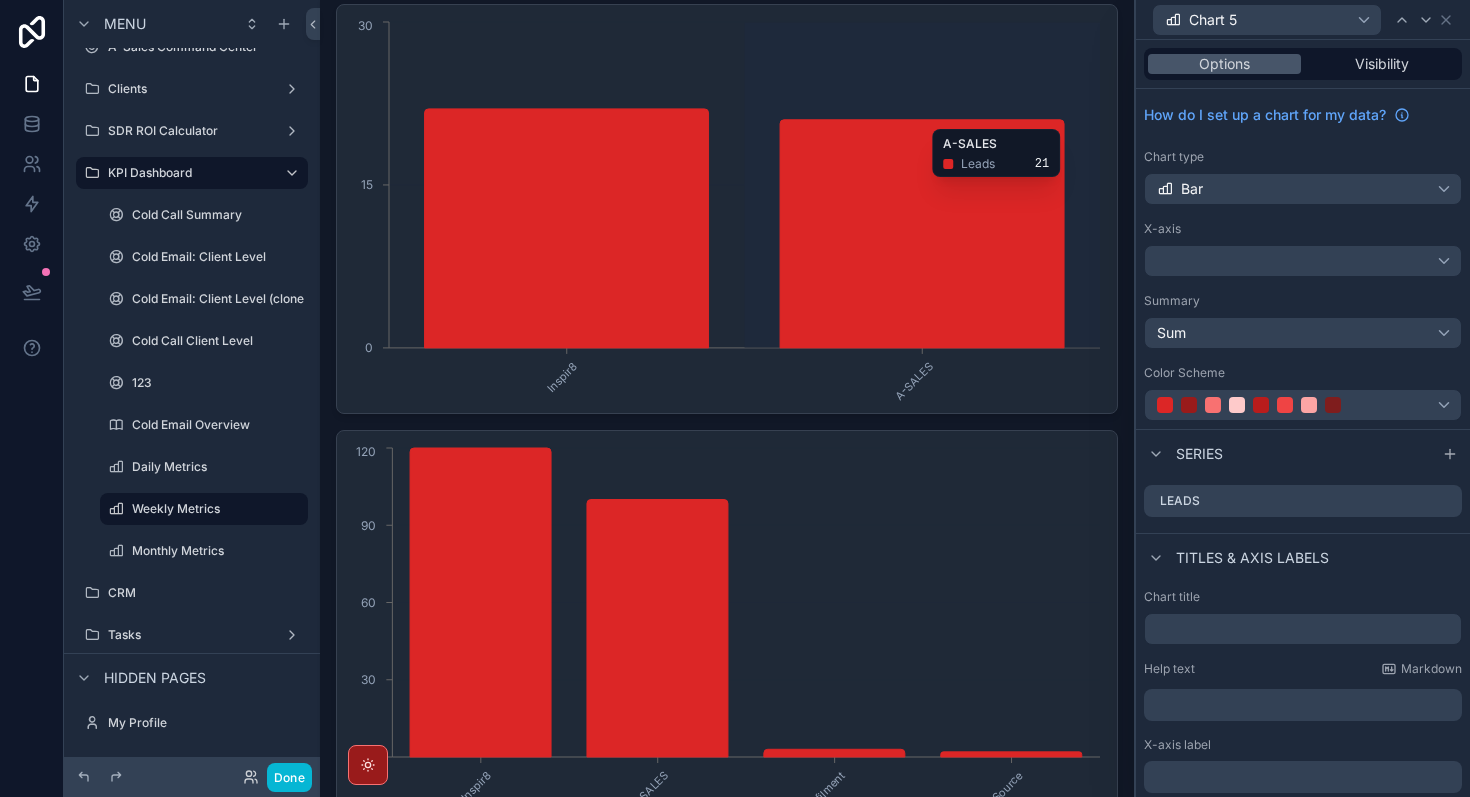 scroll, scrollTop: 443, scrollLeft: 0, axis: vertical 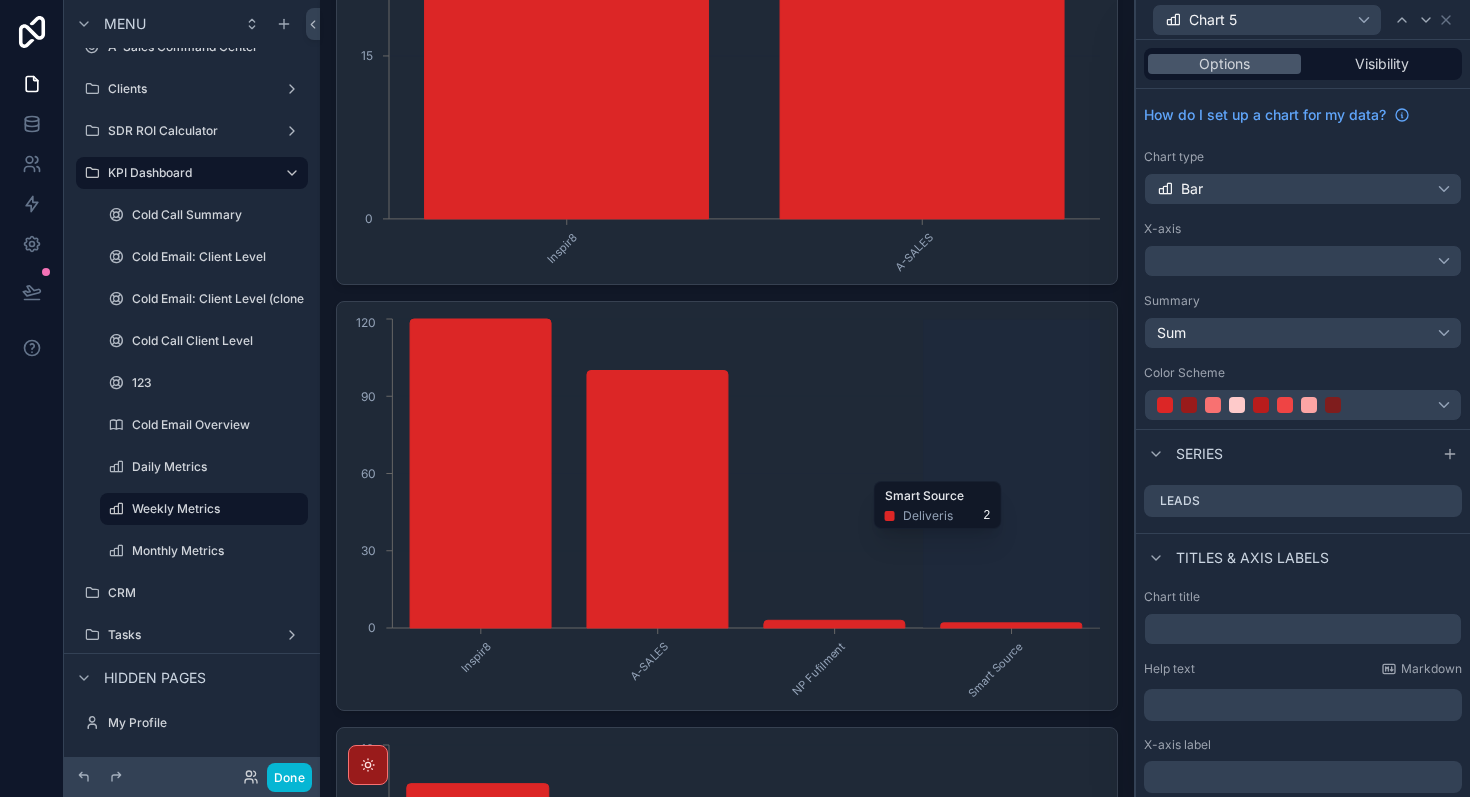 click on "Inspir8 A-SALES NP Fufilment Smart Source 0 30 60 90 120" 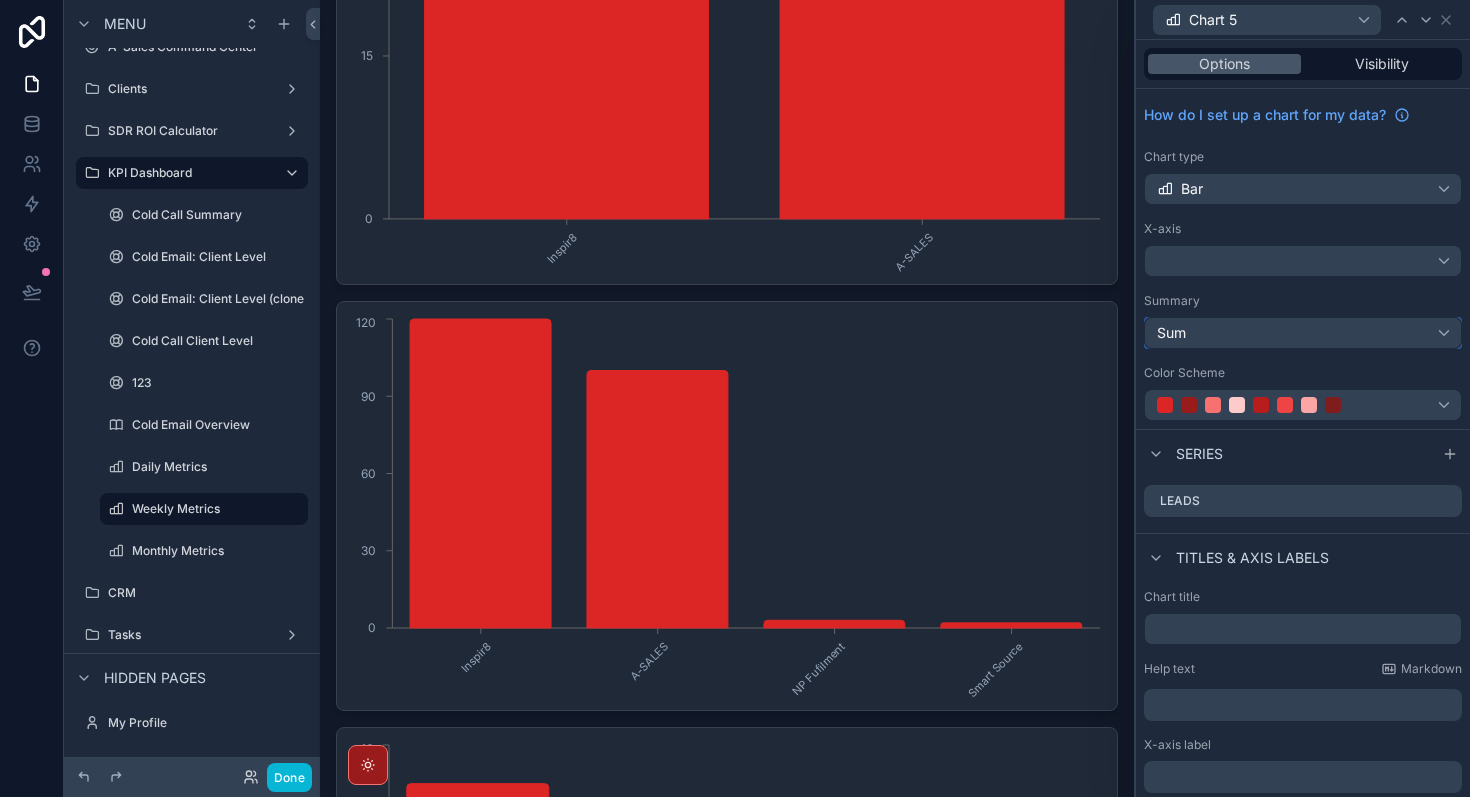 click on "Sum" at bounding box center [1303, 333] 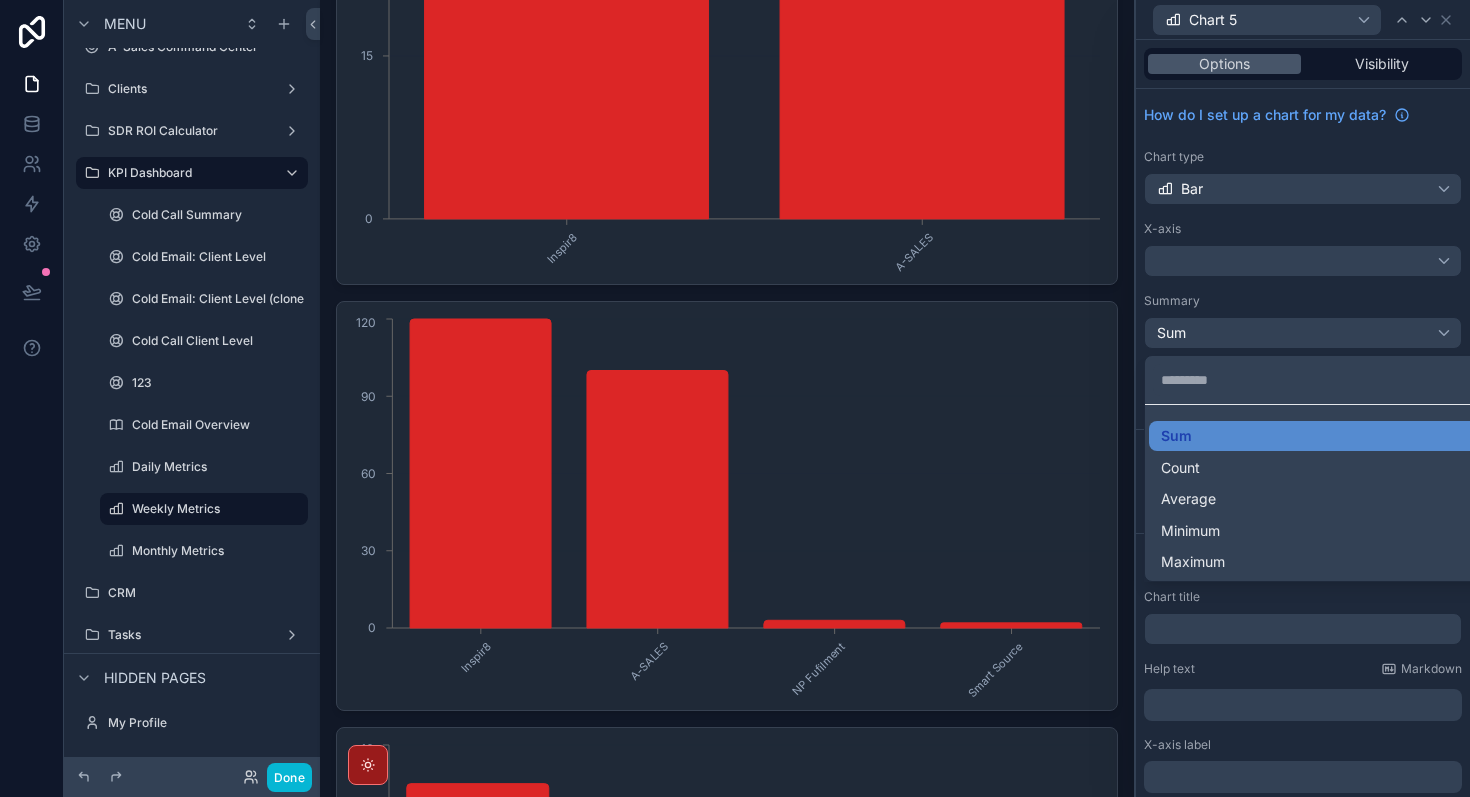 click at bounding box center (1303, 398) 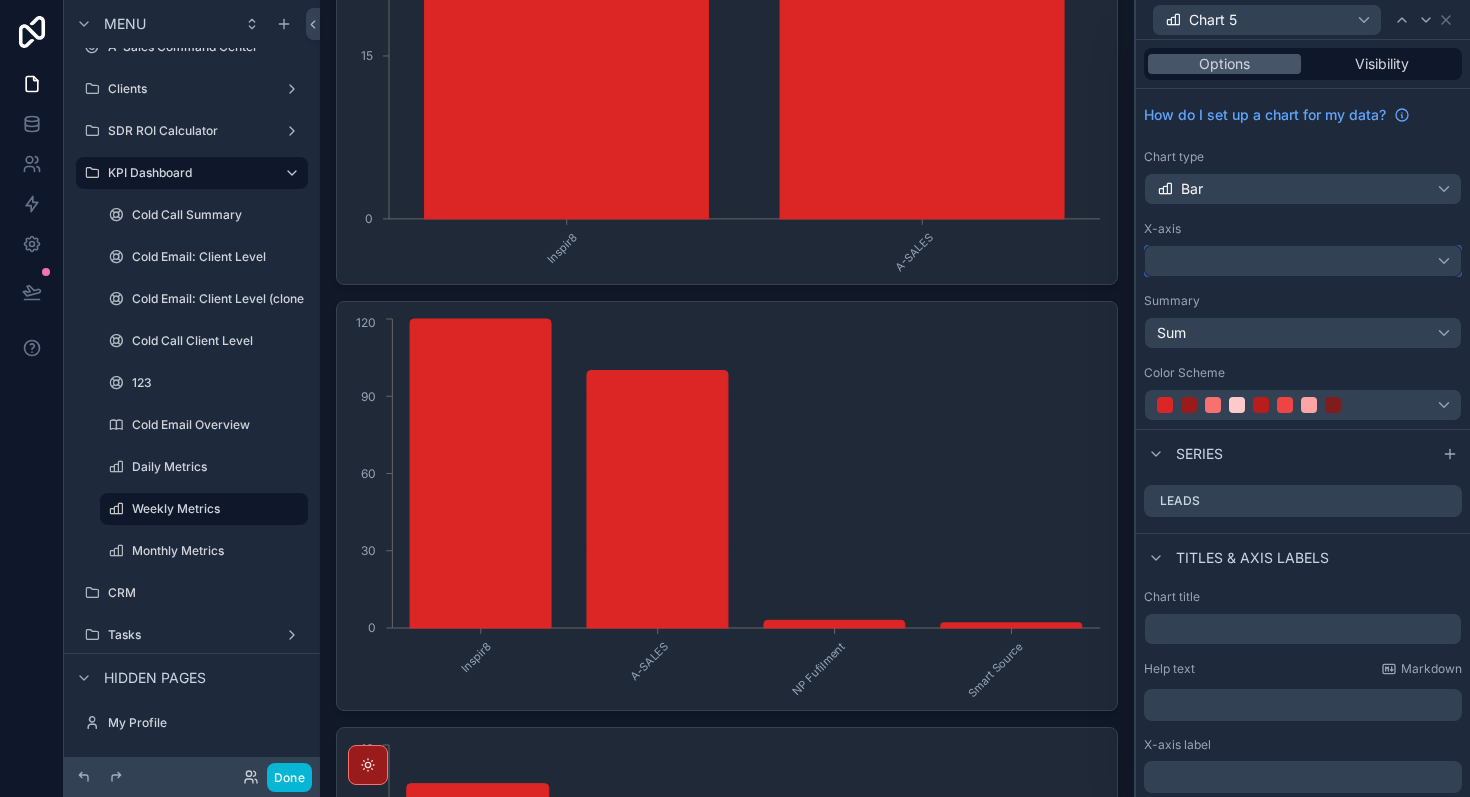 click at bounding box center (1303, 261) 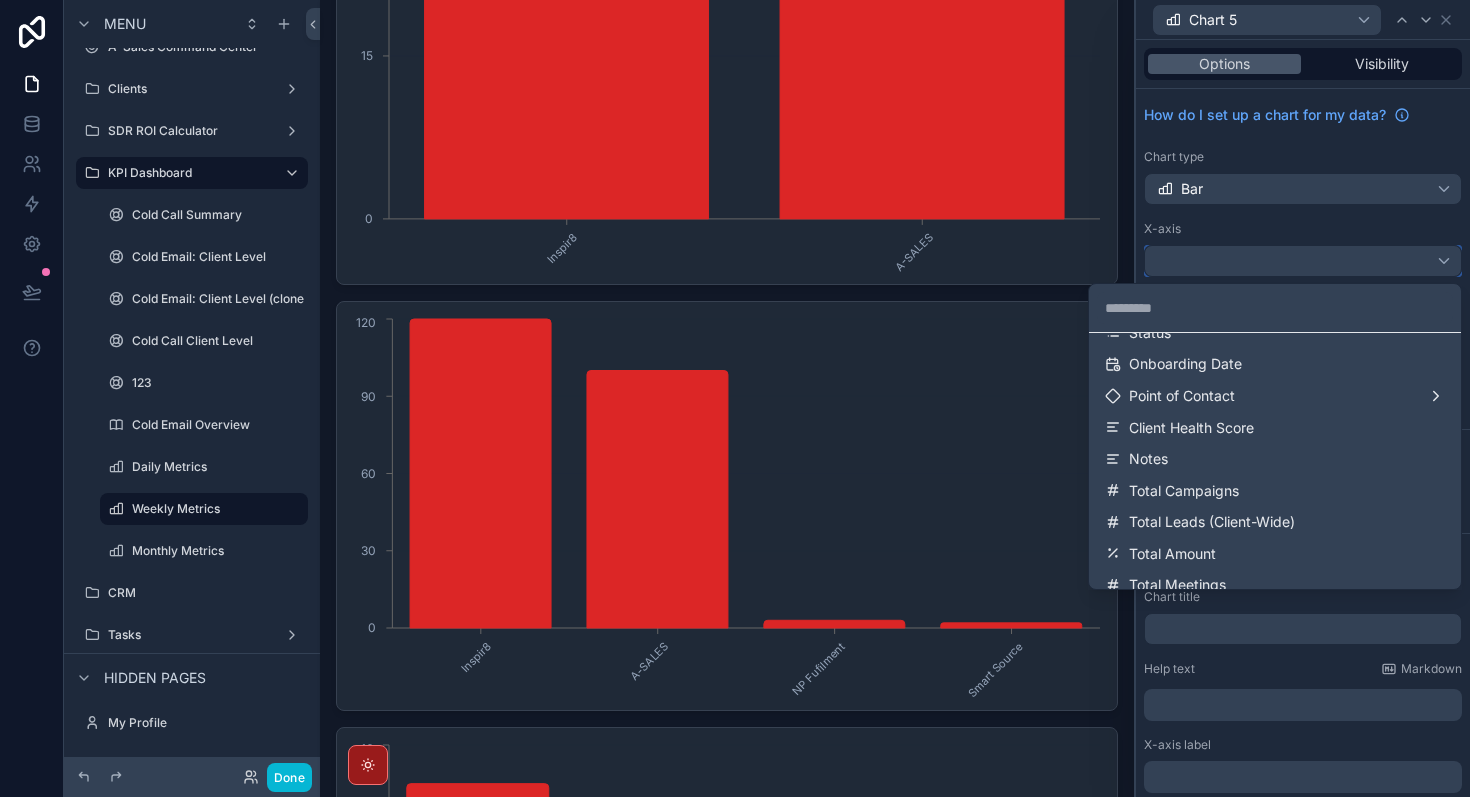 scroll, scrollTop: 20, scrollLeft: 0, axis: vertical 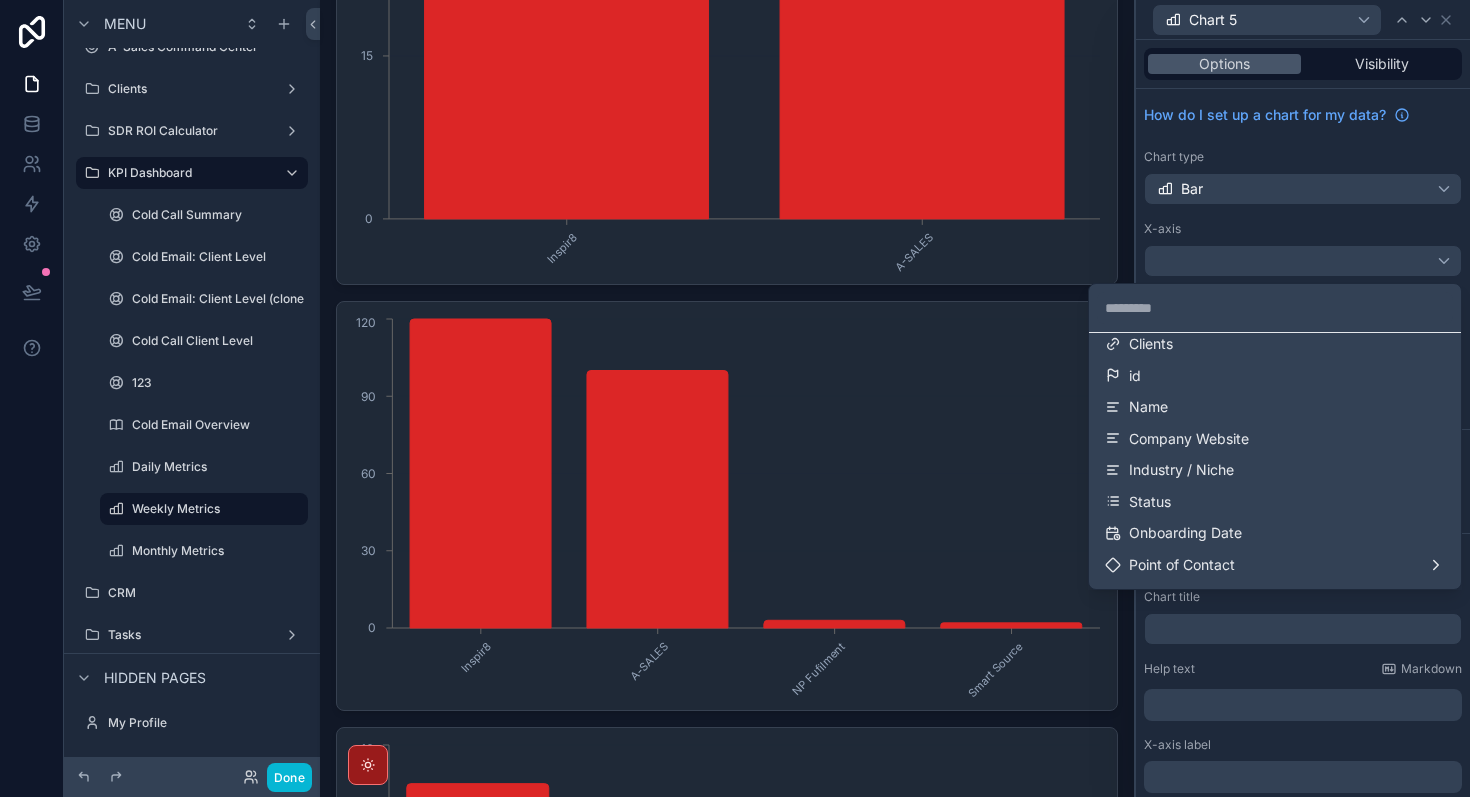 click at bounding box center [1303, 398] 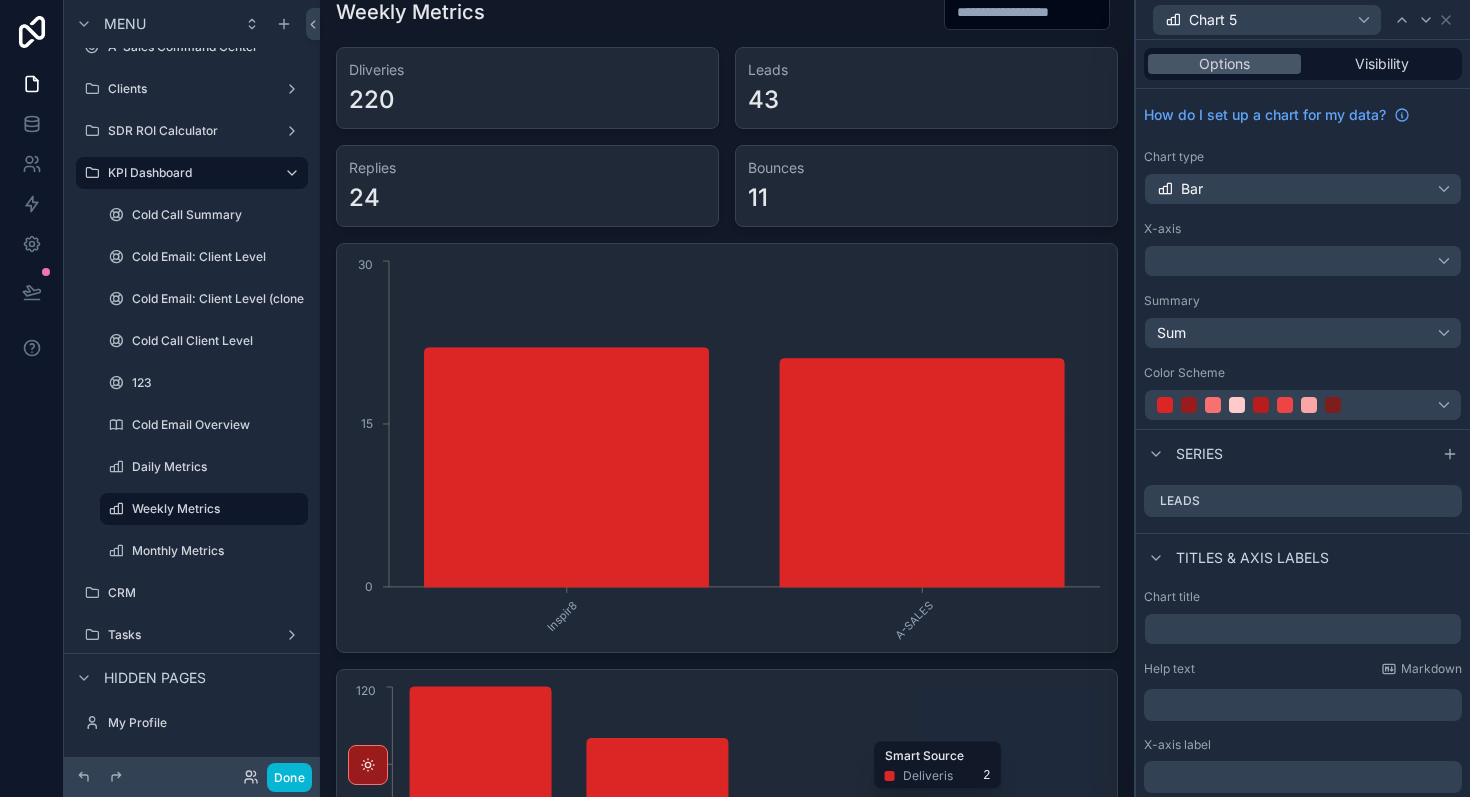 scroll, scrollTop: 0, scrollLeft: 0, axis: both 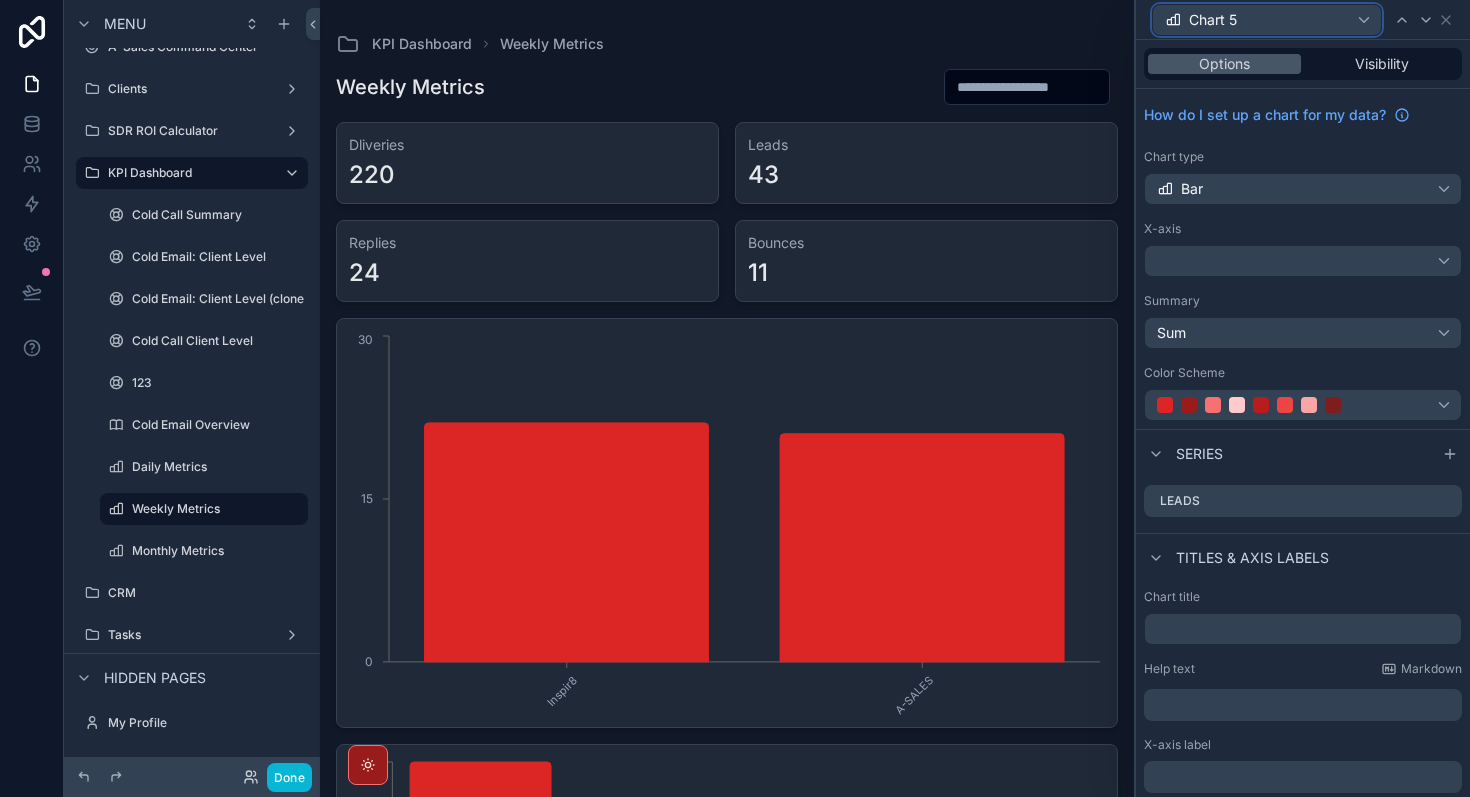 click on "Chart 5" at bounding box center [1267, 20] 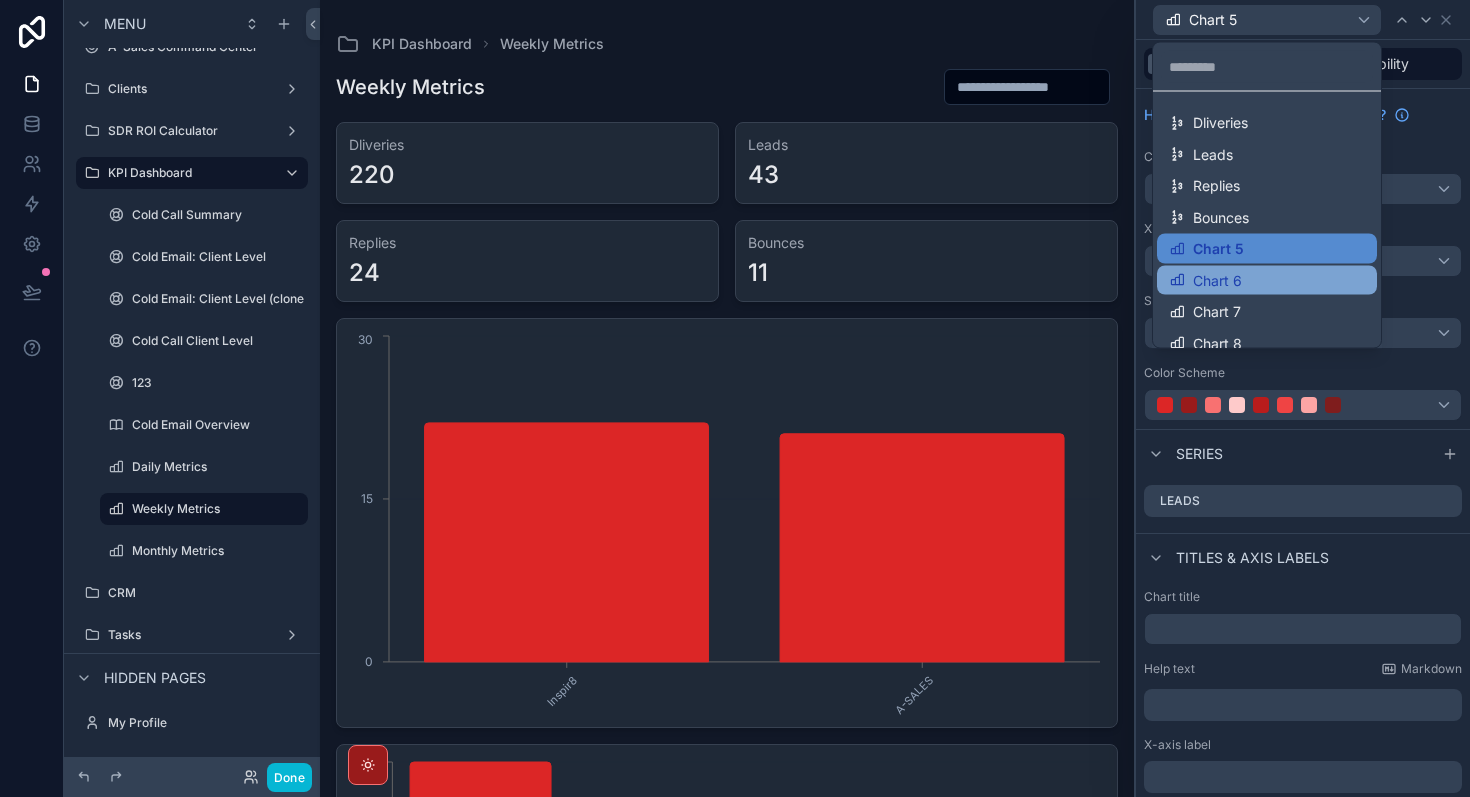 click on "Chart 6" at bounding box center (1217, 280) 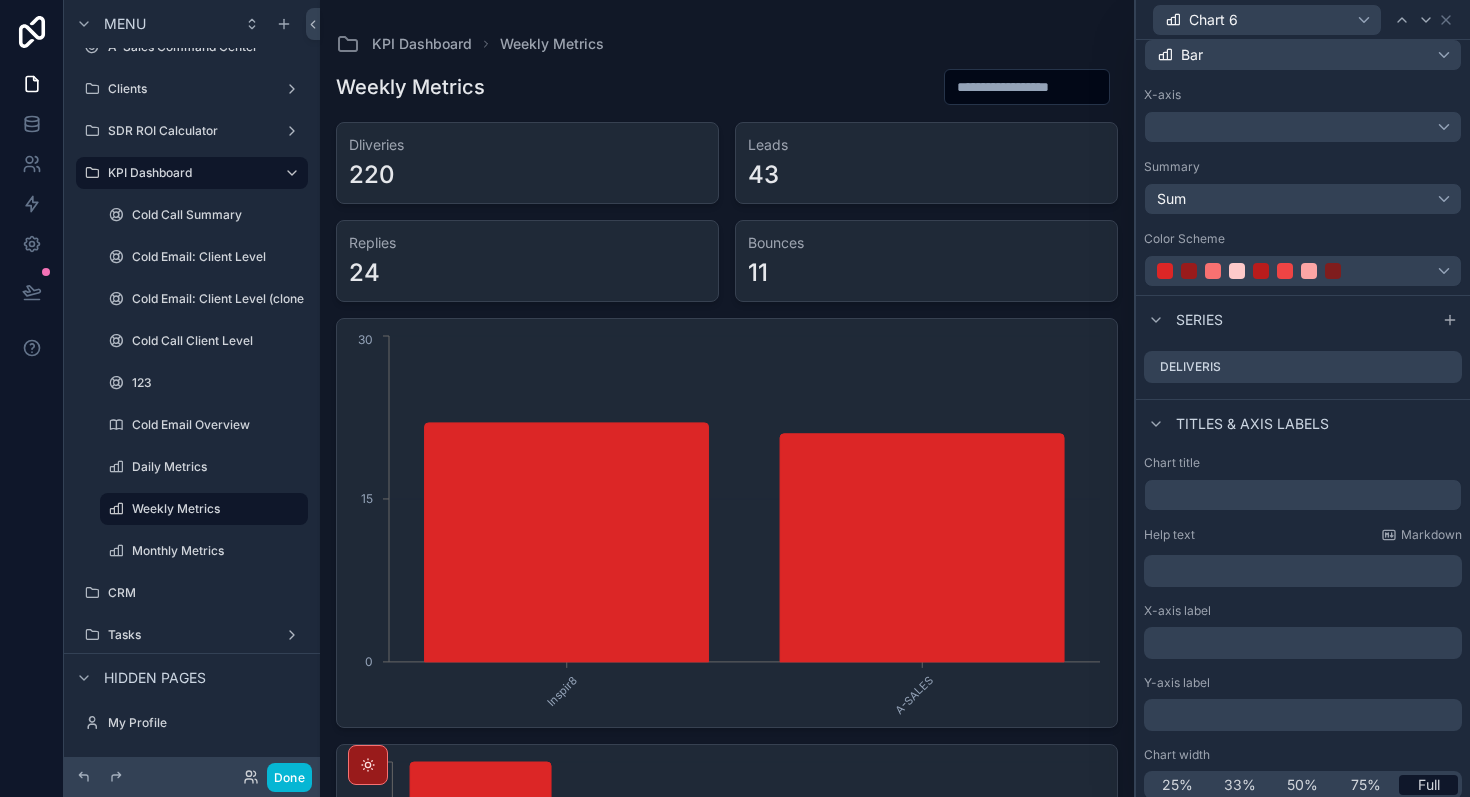 scroll, scrollTop: 144, scrollLeft: 0, axis: vertical 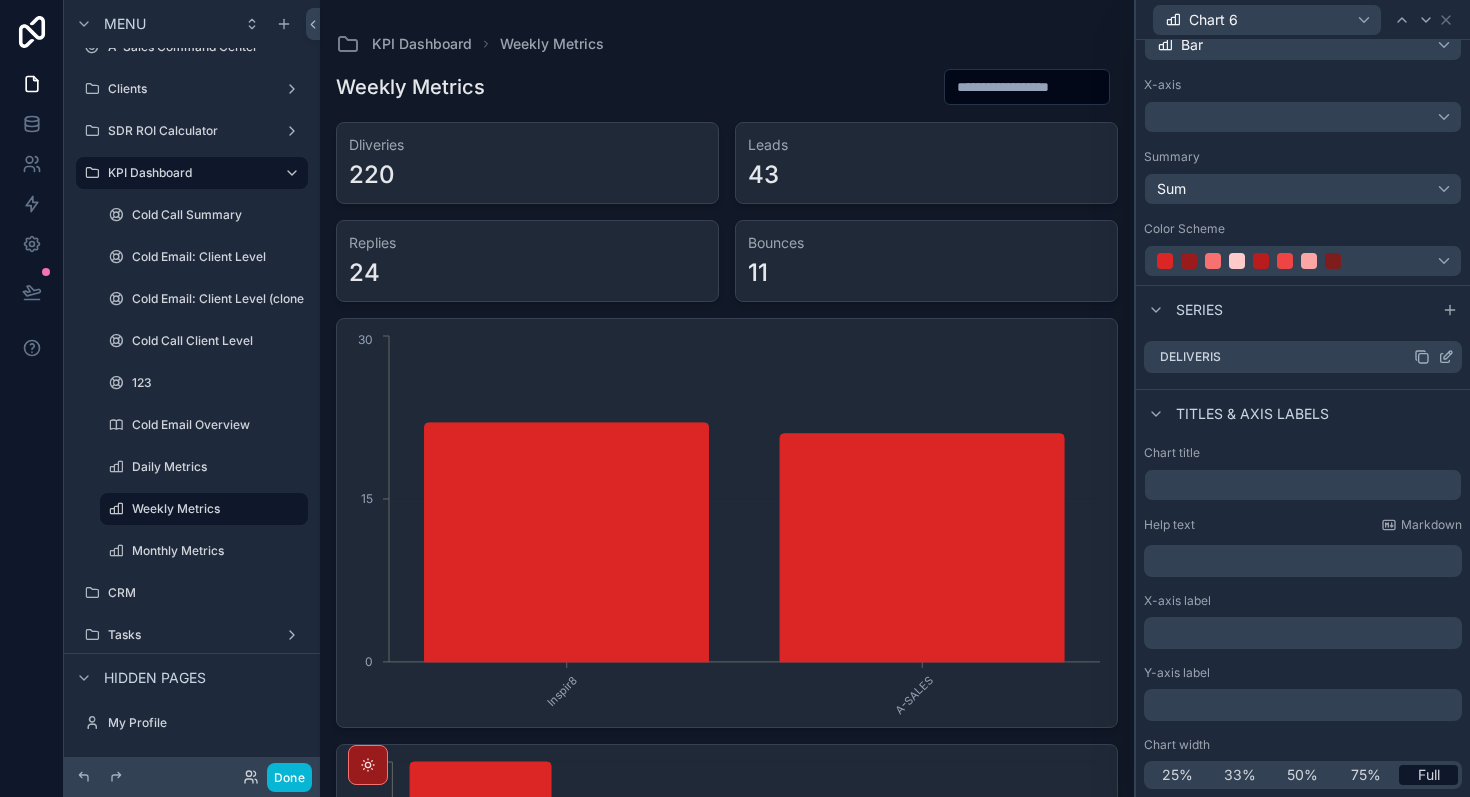 click 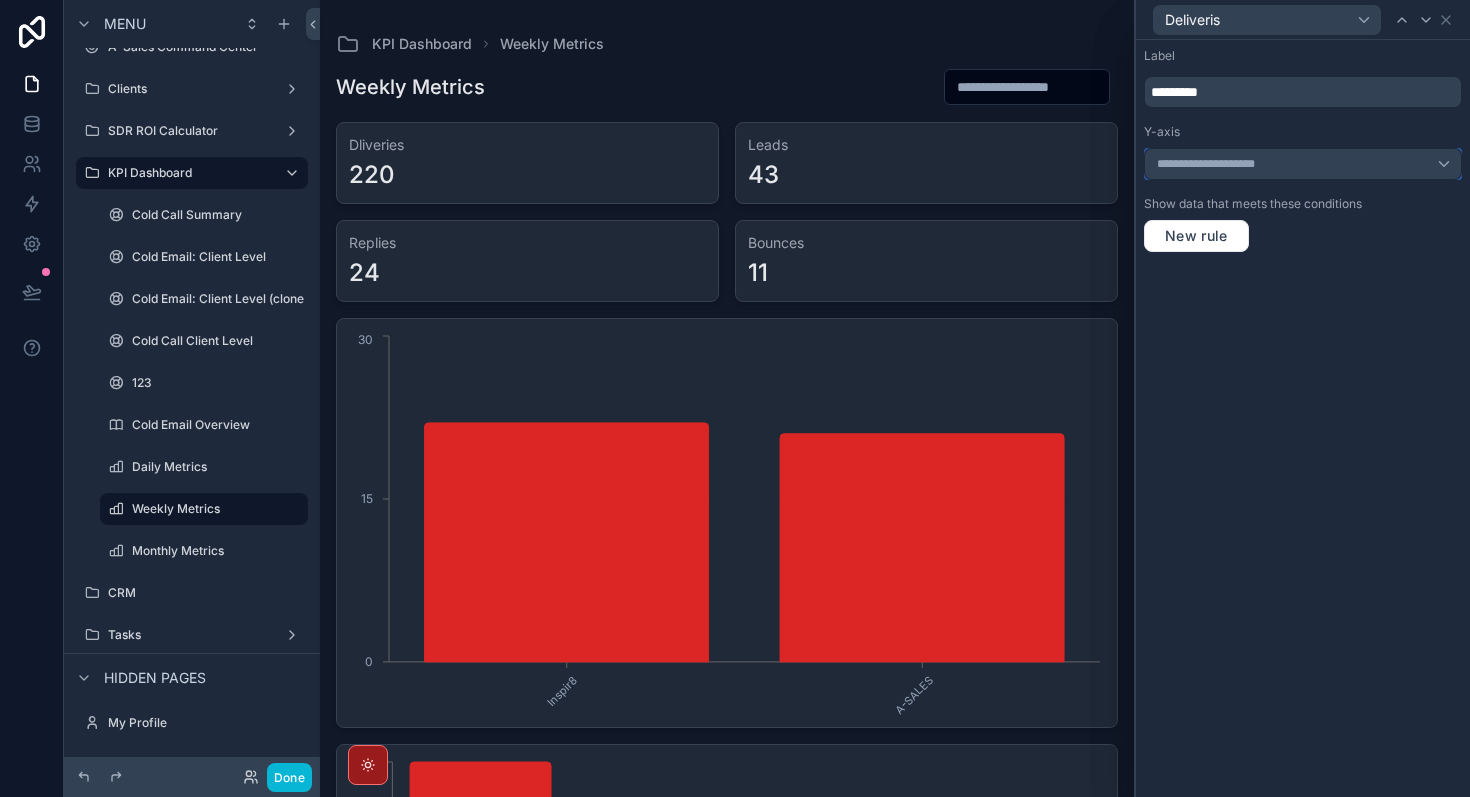 click on "**********" at bounding box center [1214, 164] 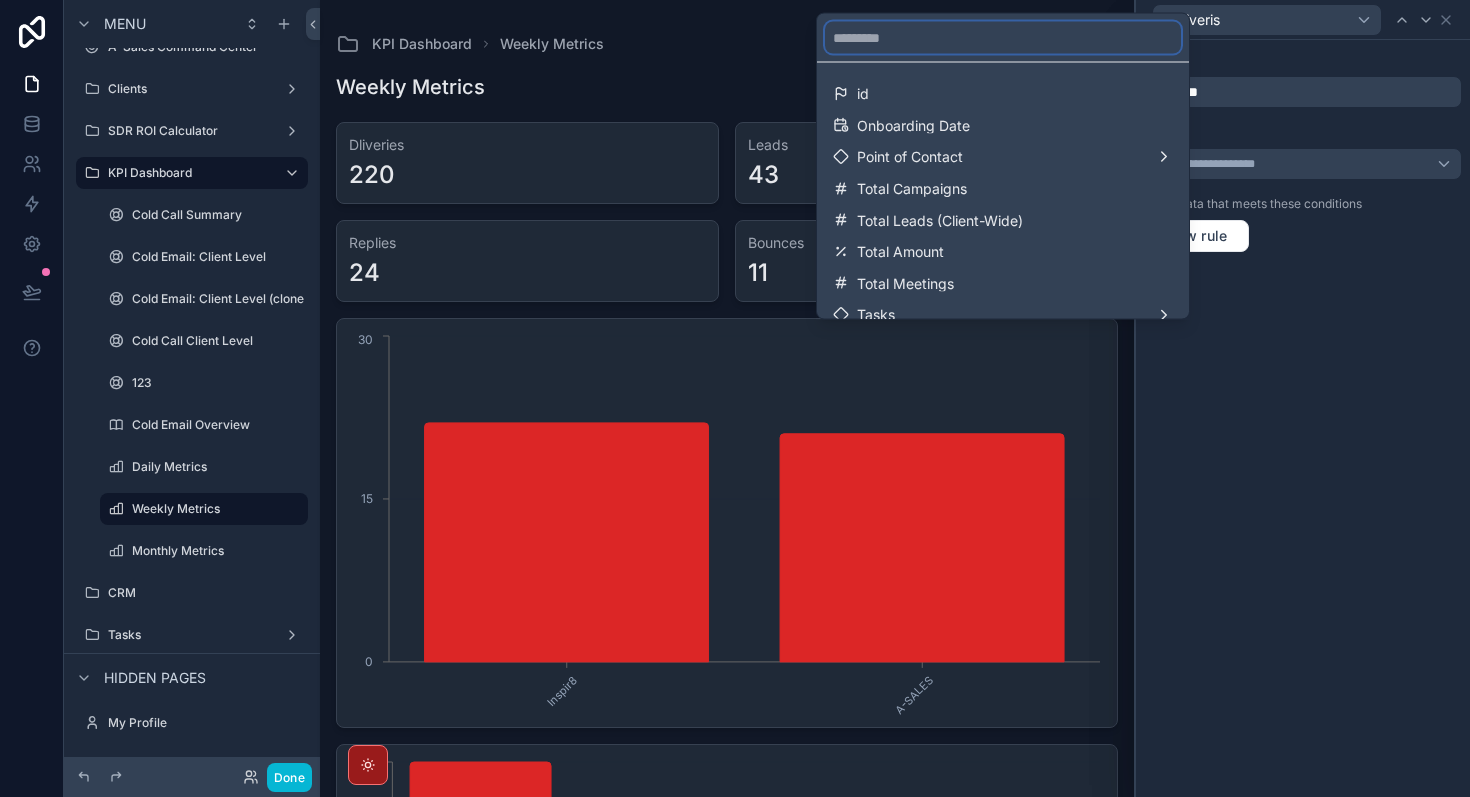 click at bounding box center (1003, 38) 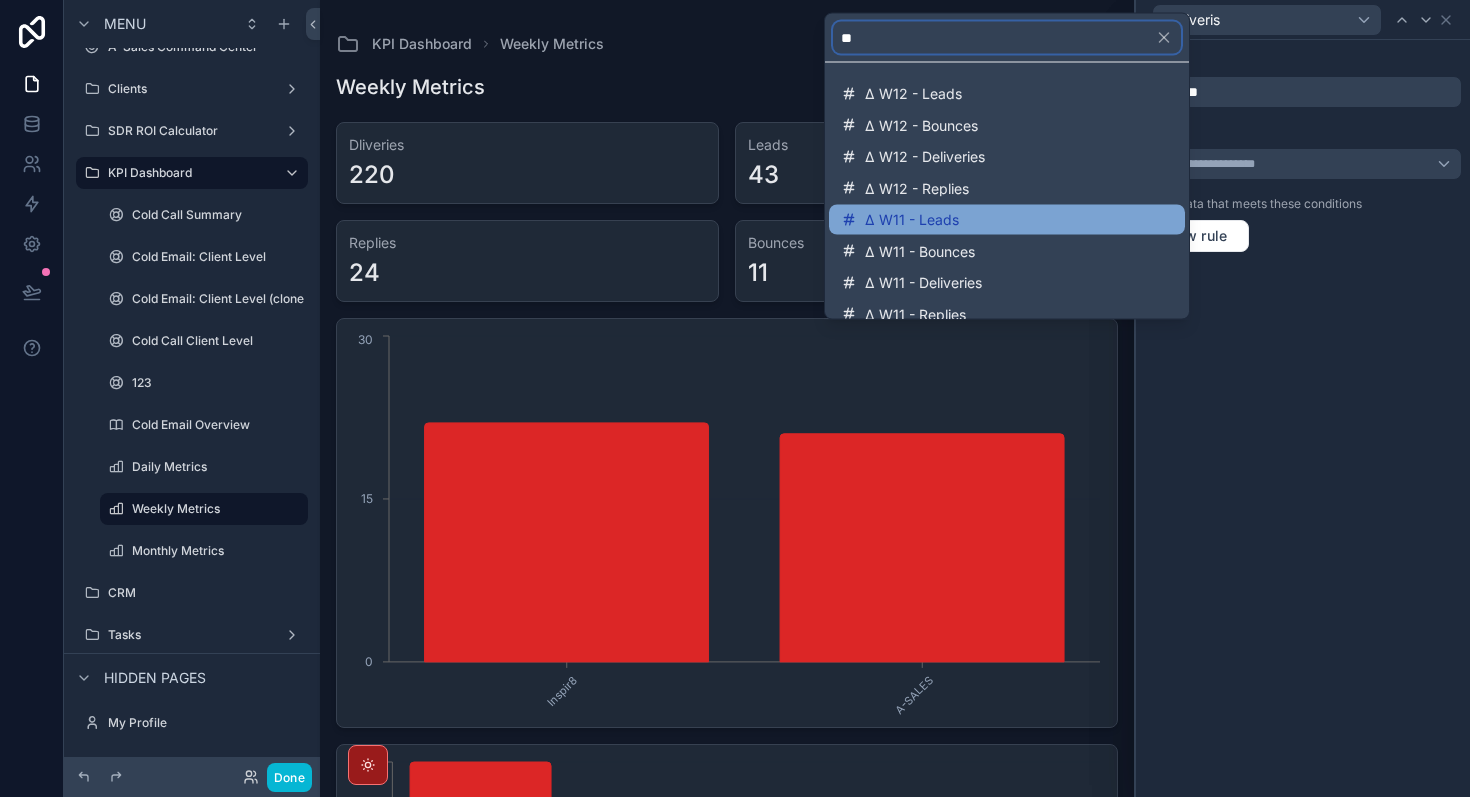 scroll, scrollTop: 266, scrollLeft: 0, axis: vertical 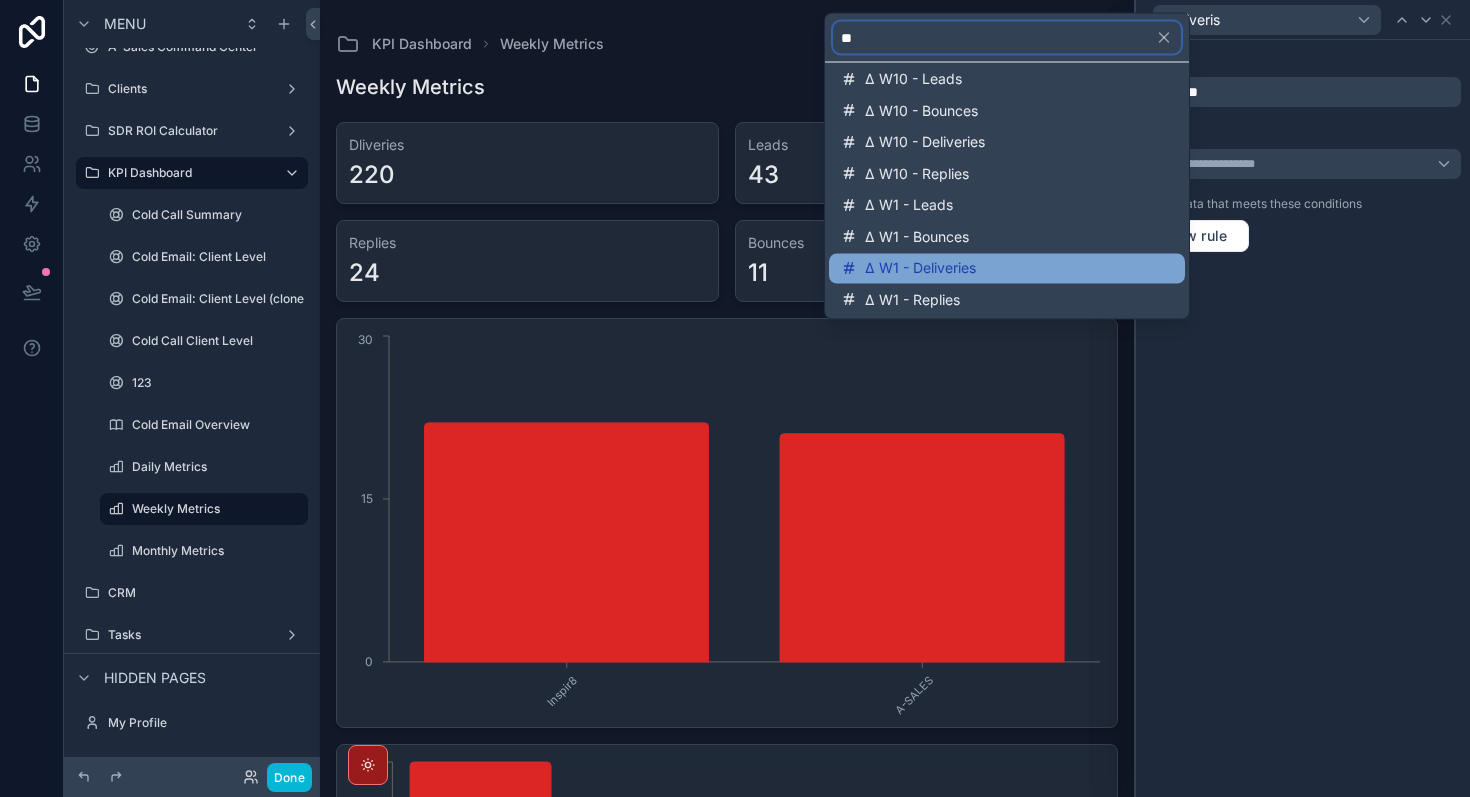 type on "**" 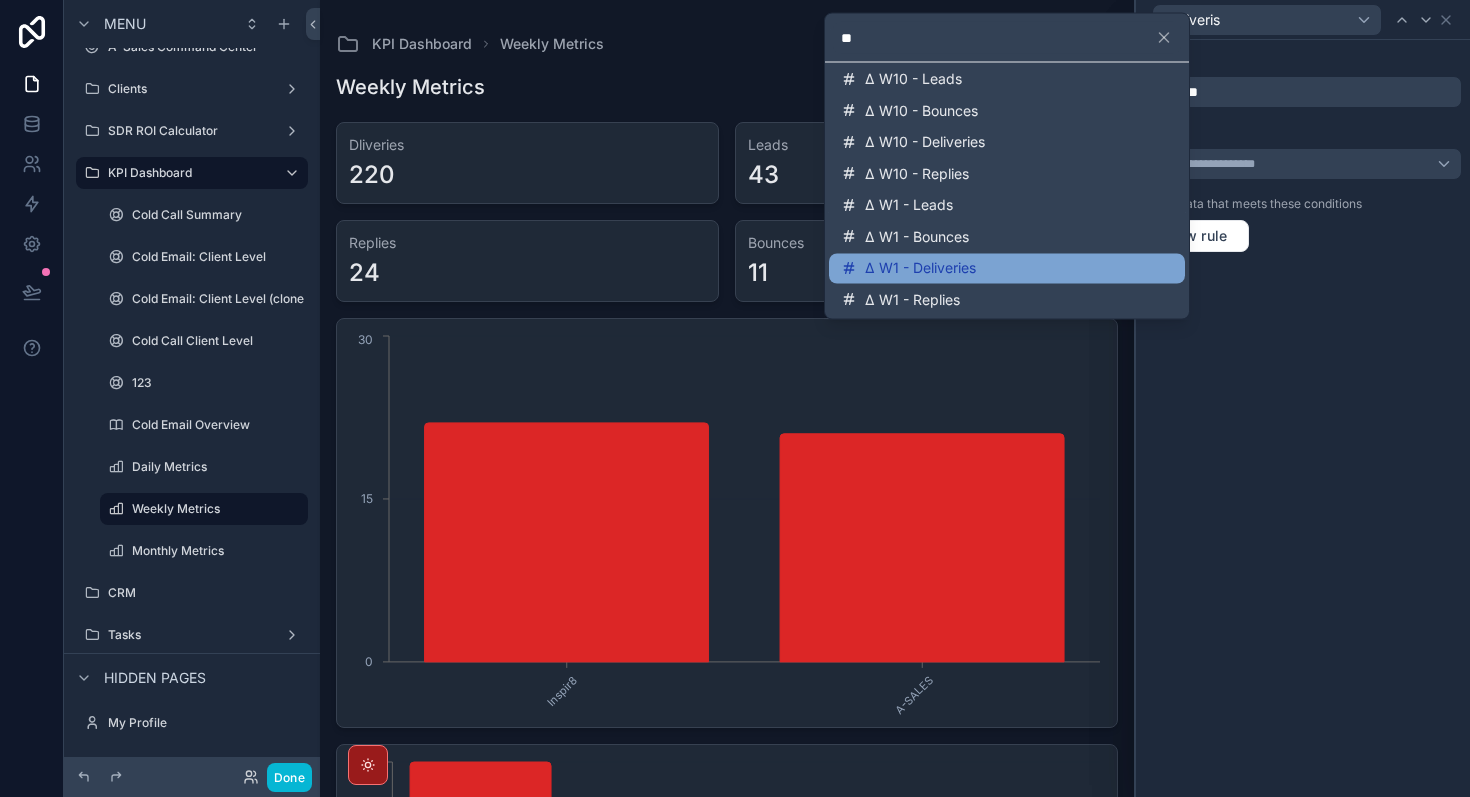 click on "Δ W1 - Deliveries" at bounding box center [1007, 269] 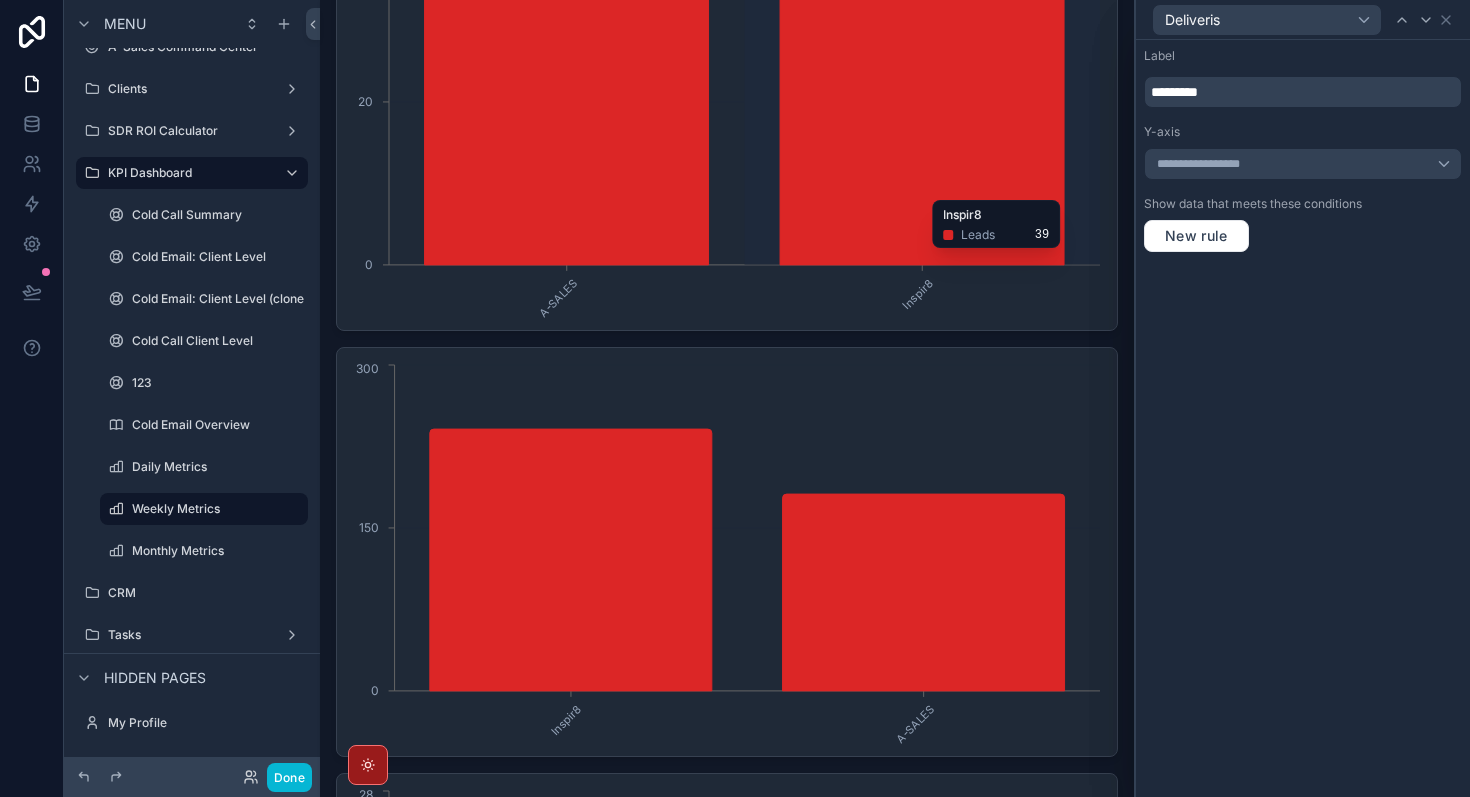 scroll, scrollTop: 424, scrollLeft: 0, axis: vertical 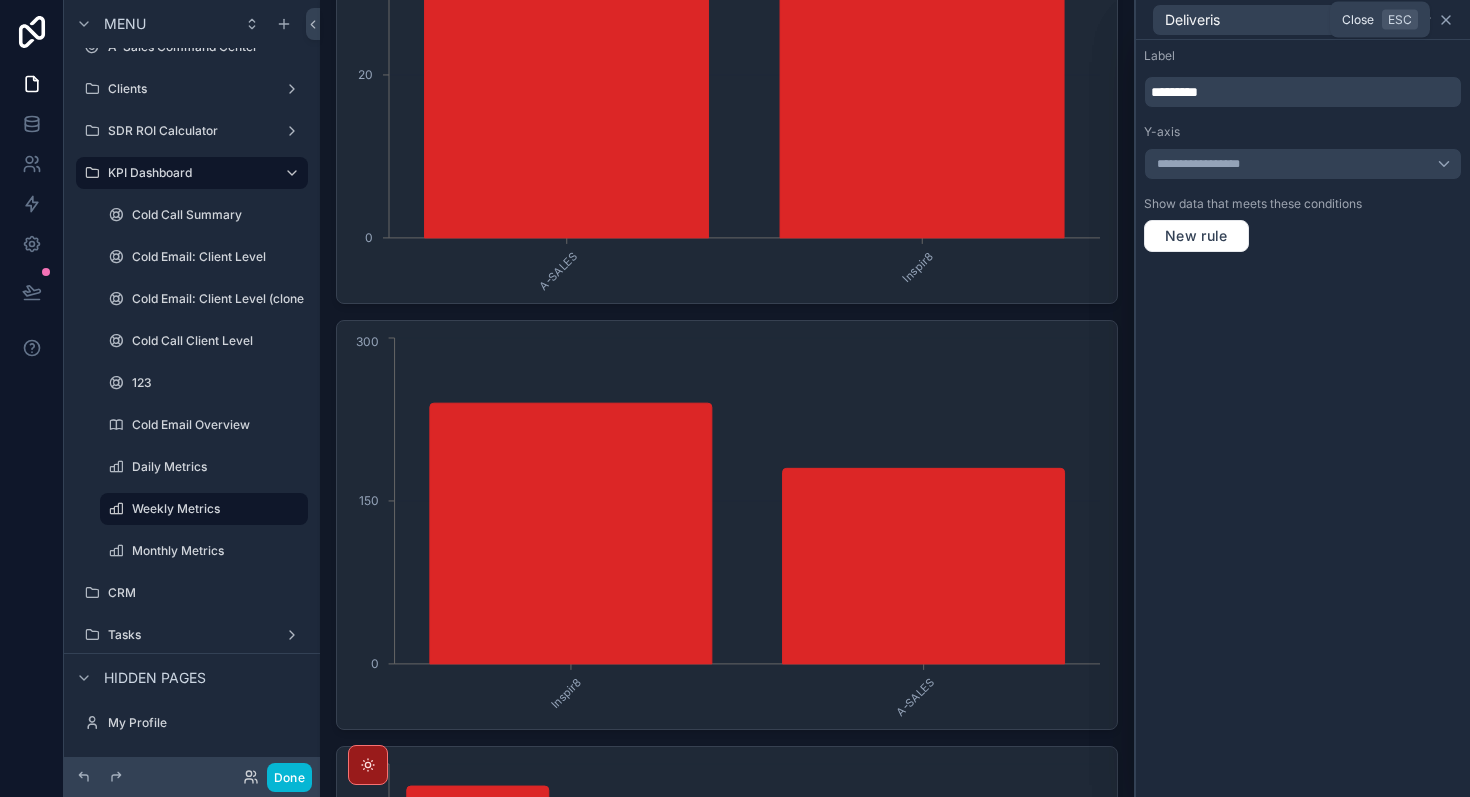 click 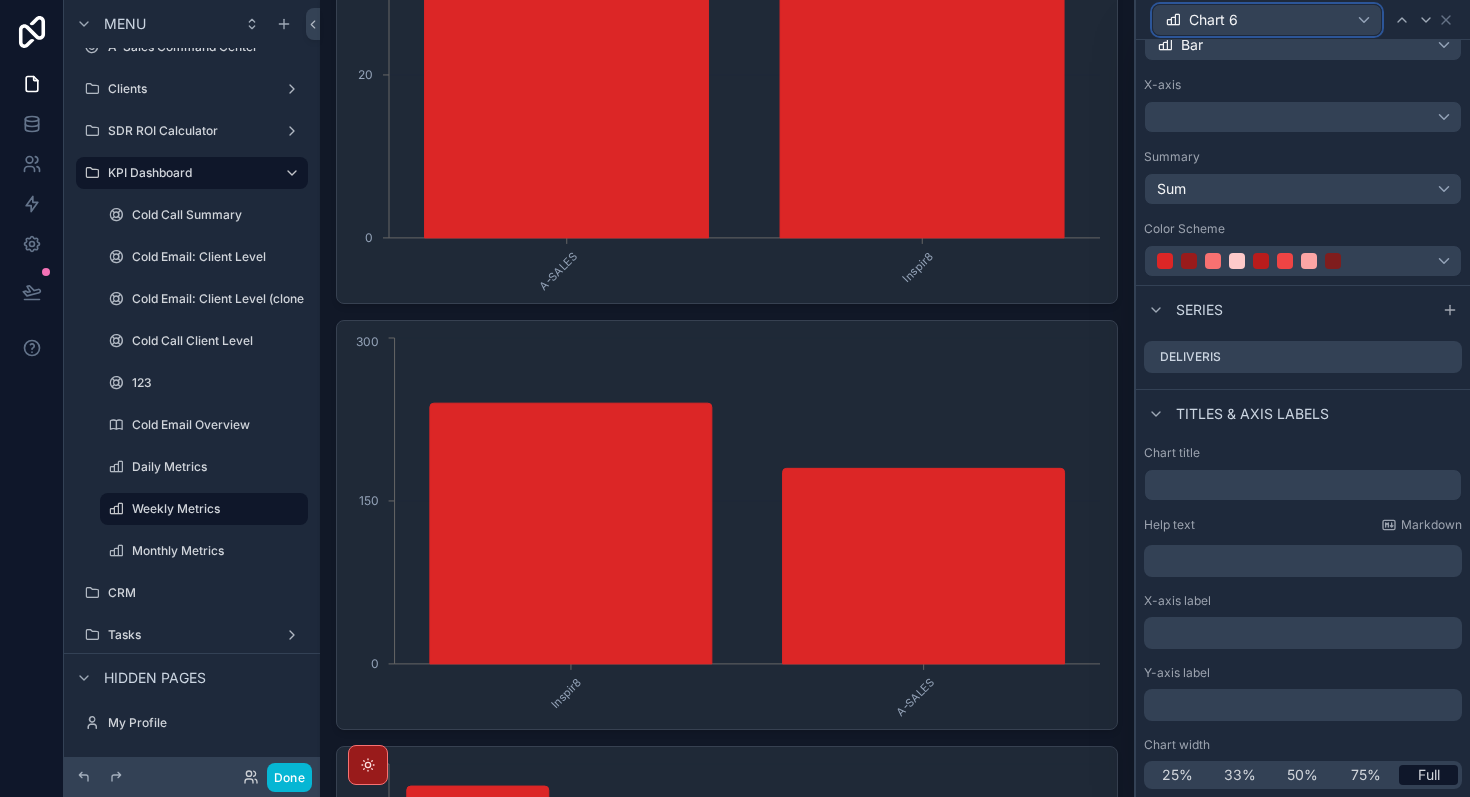 click on "Chart 6" at bounding box center [1267, 20] 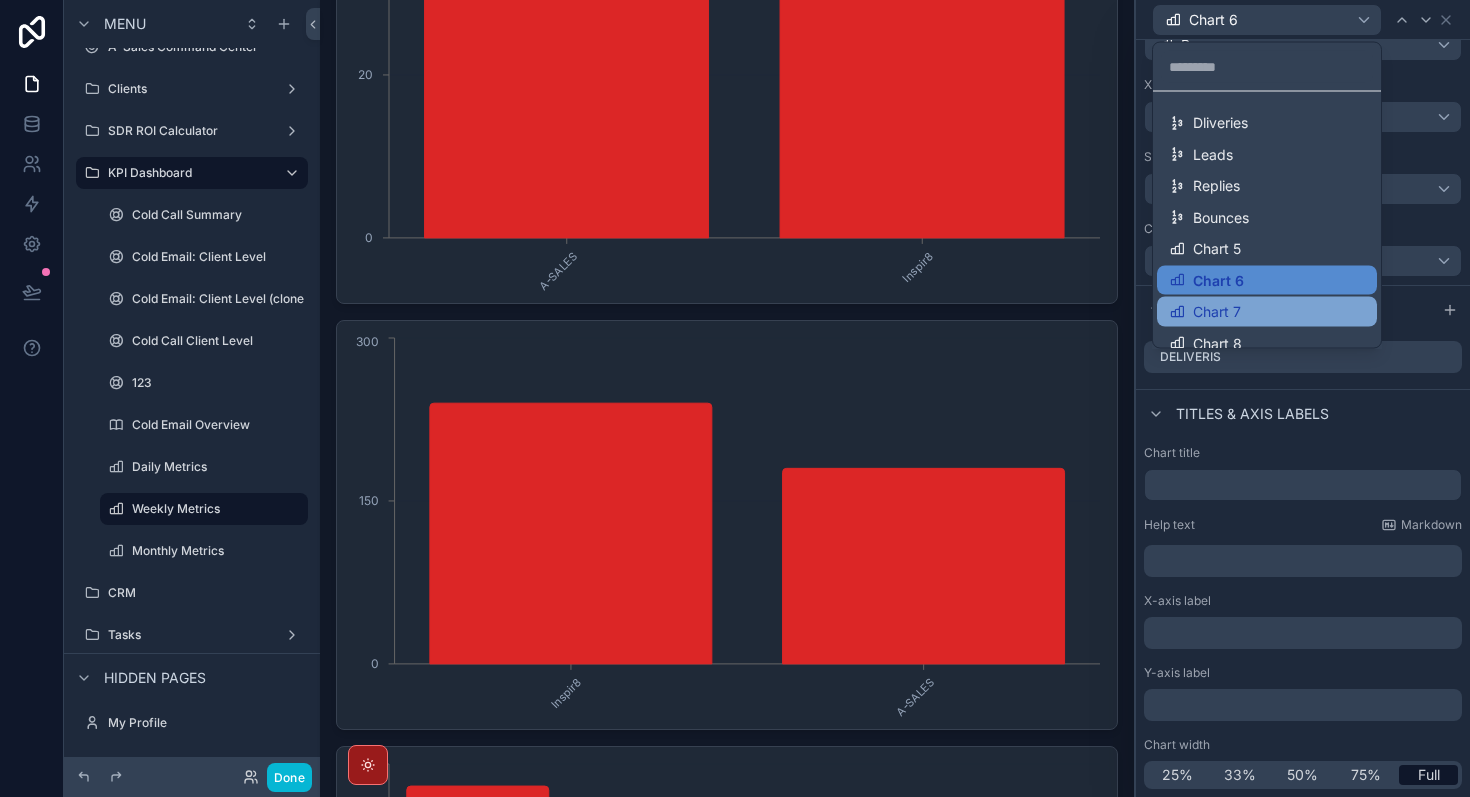 click on "Chart 7" at bounding box center (1267, 312) 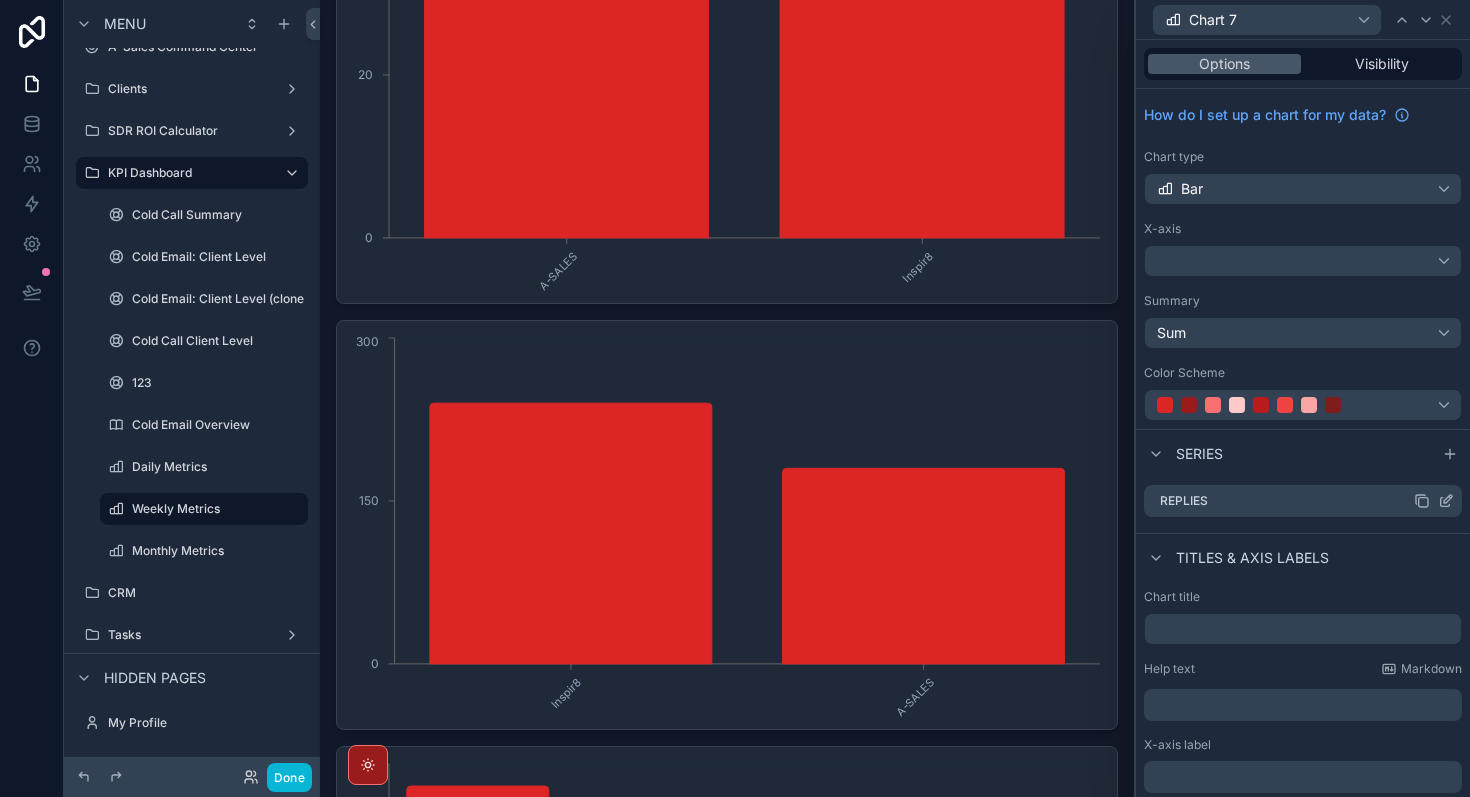 click 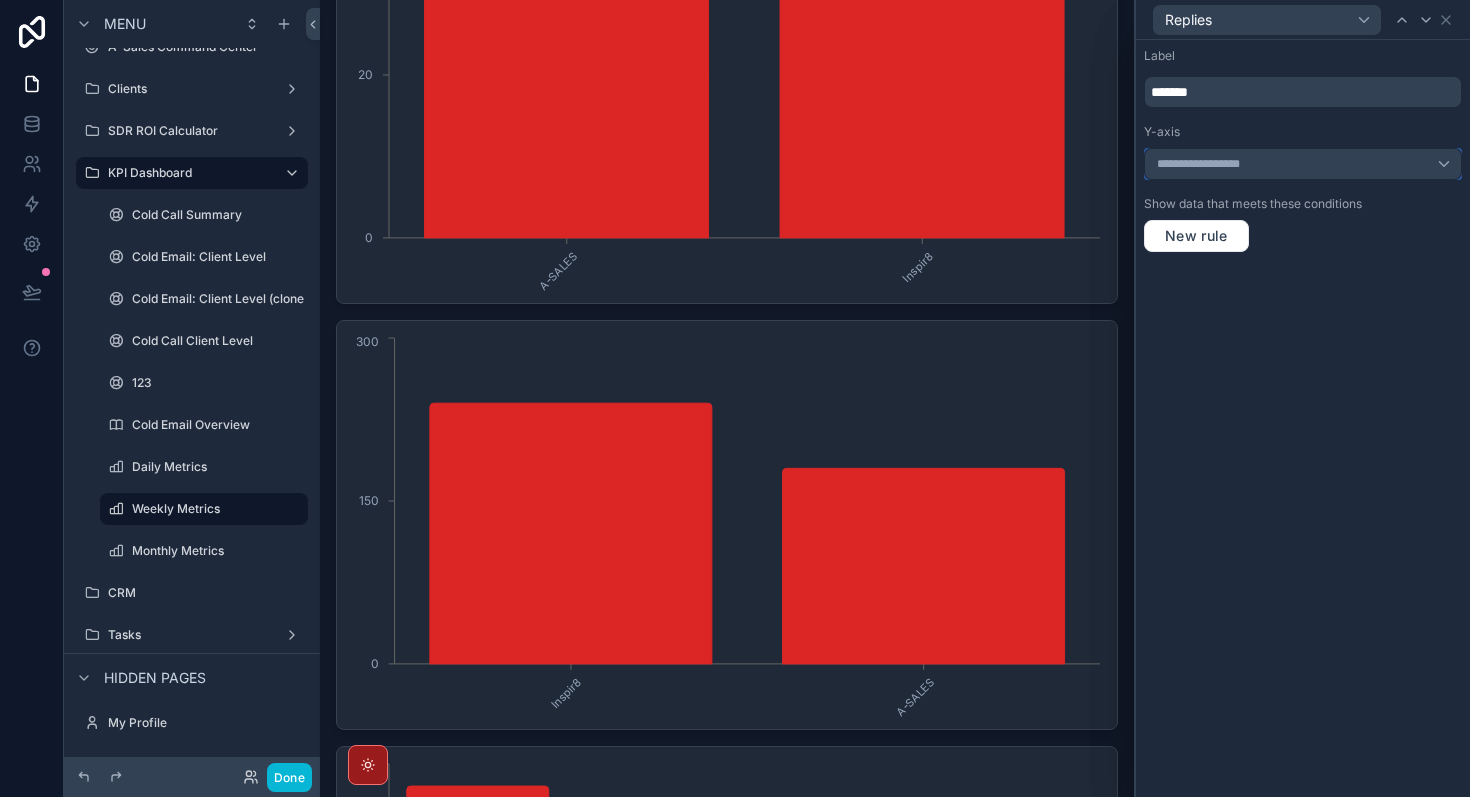 click on "**********" at bounding box center [1303, 164] 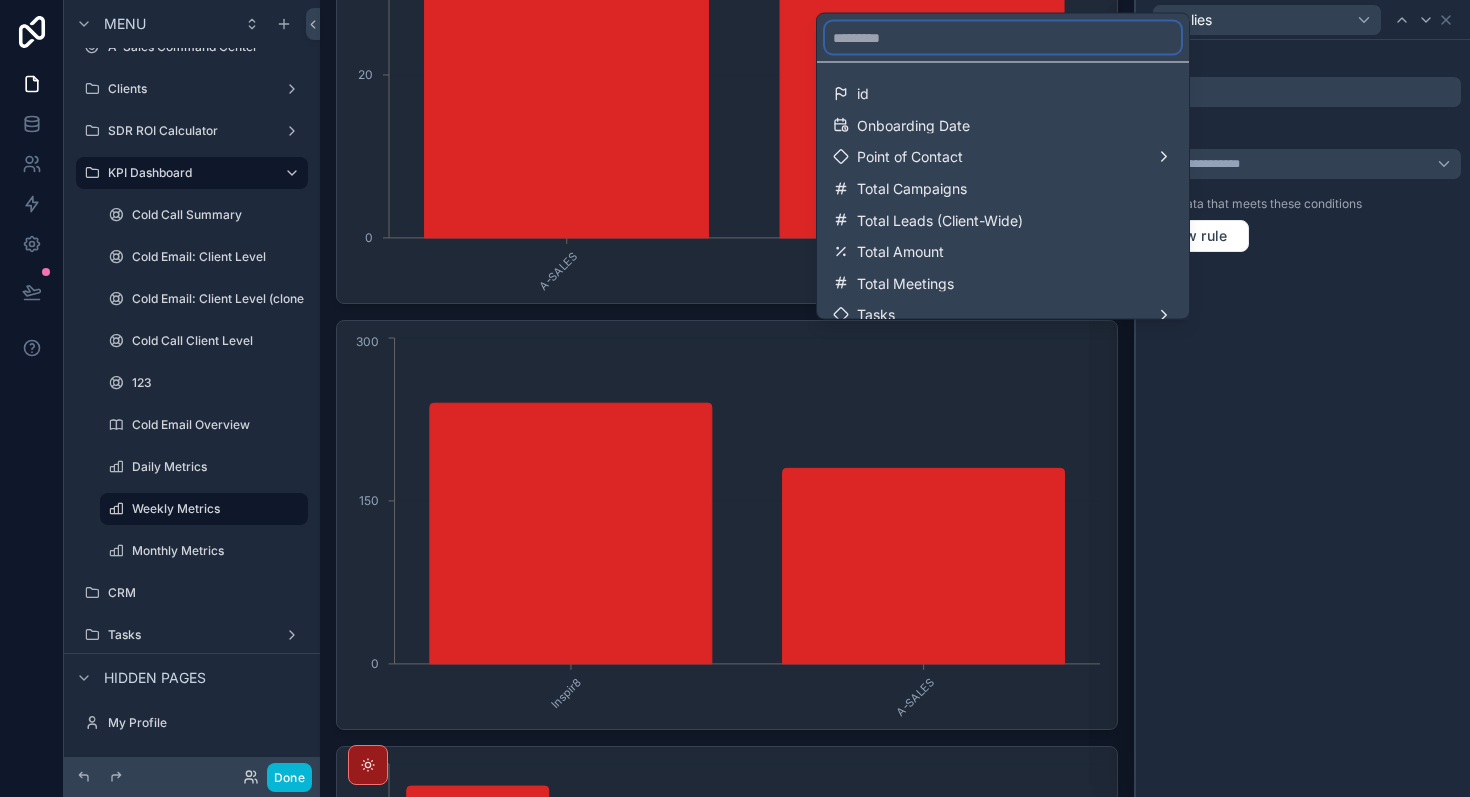 click at bounding box center [1003, 38] 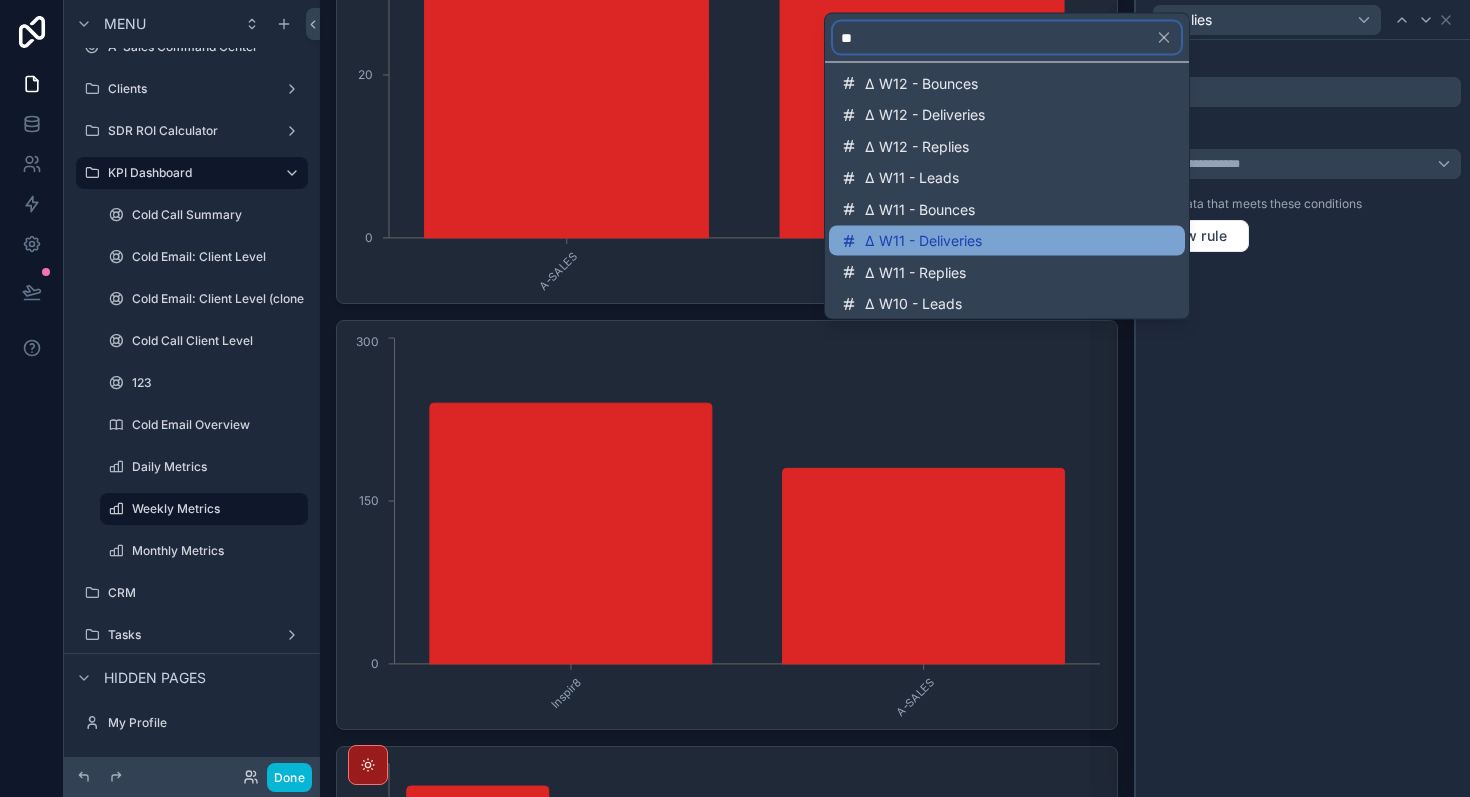 scroll, scrollTop: 266, scrollLeft: 0, axis: vertical 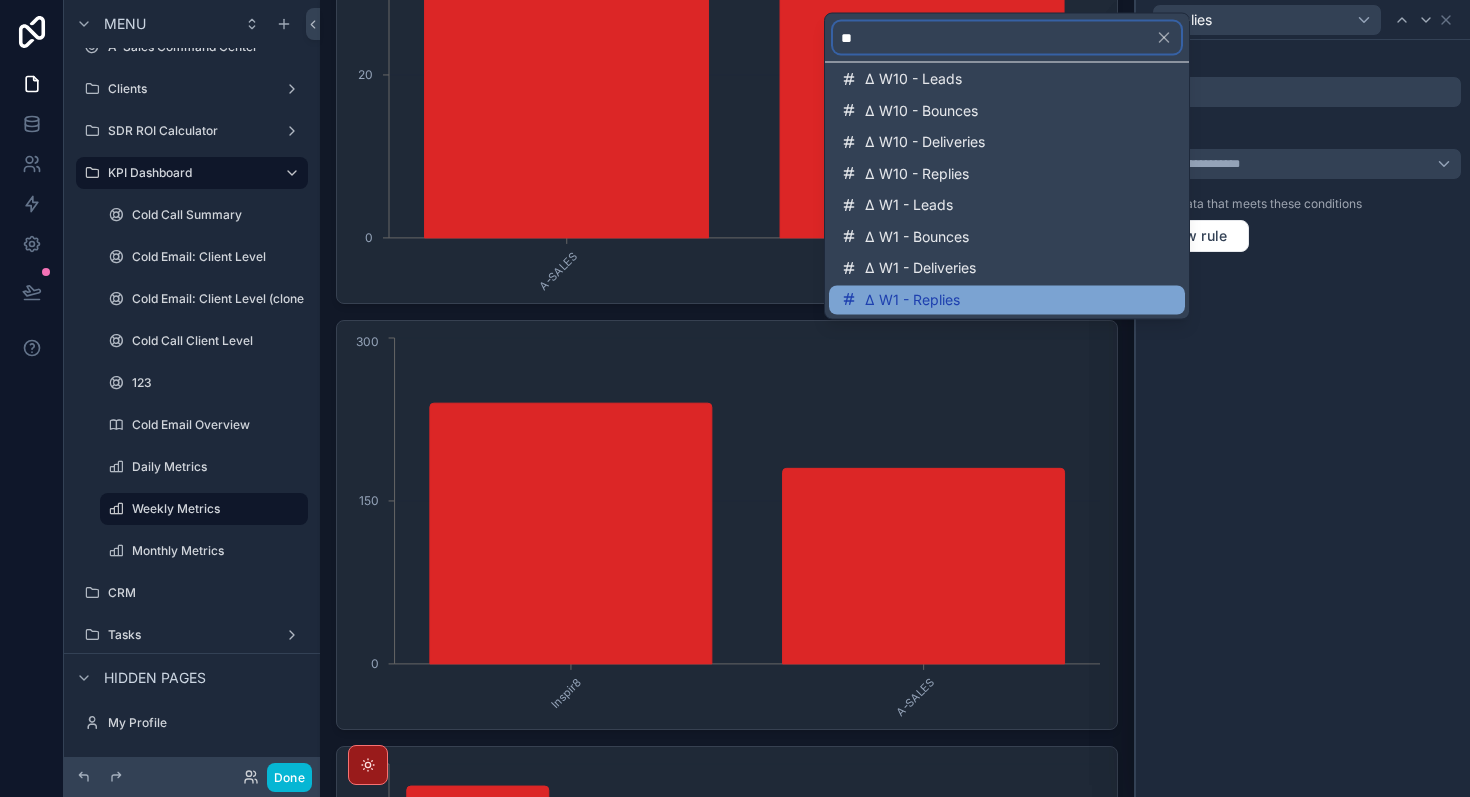 type on "**" 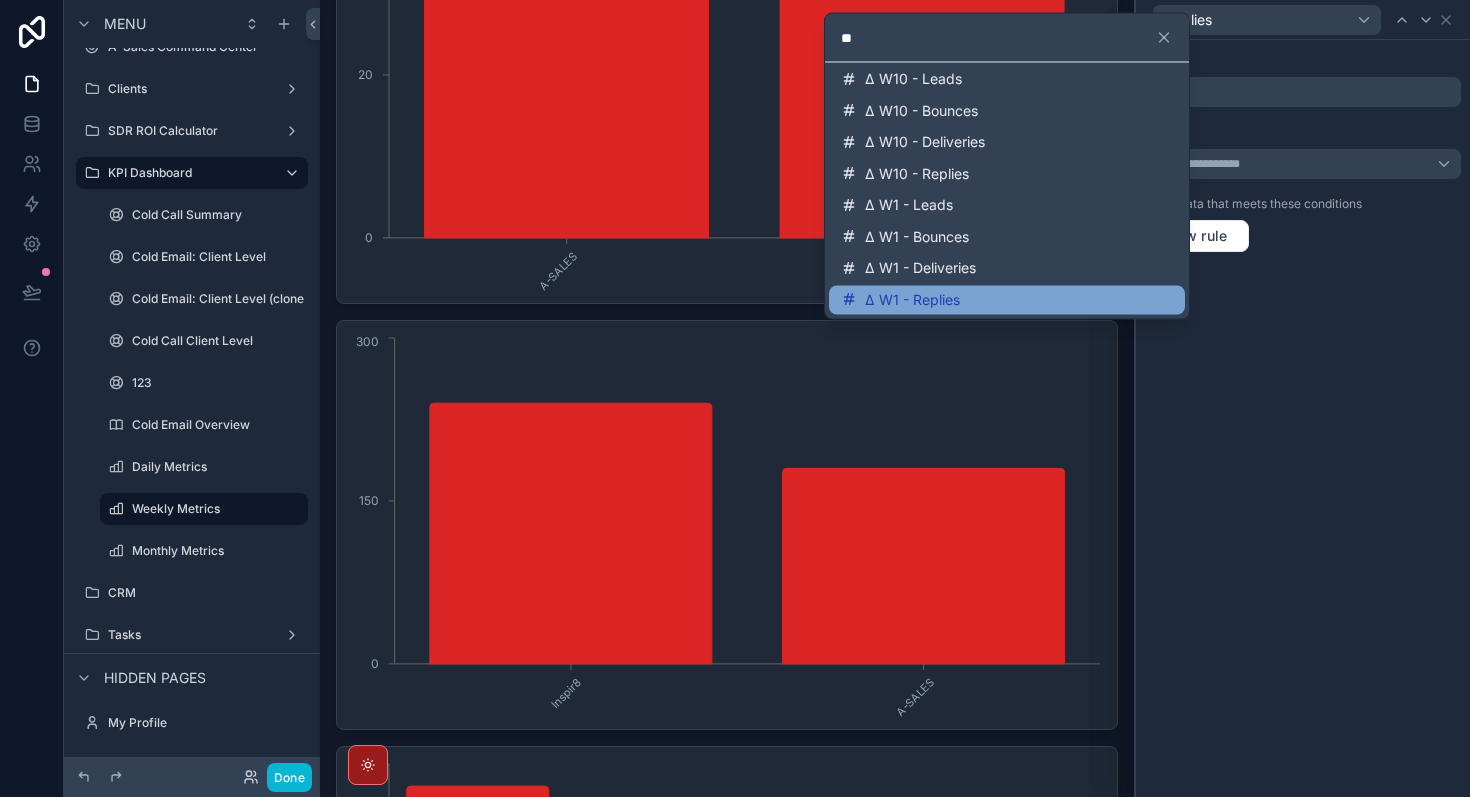 click on "Δ W1 - Replies" at bounding box center (912, 300) 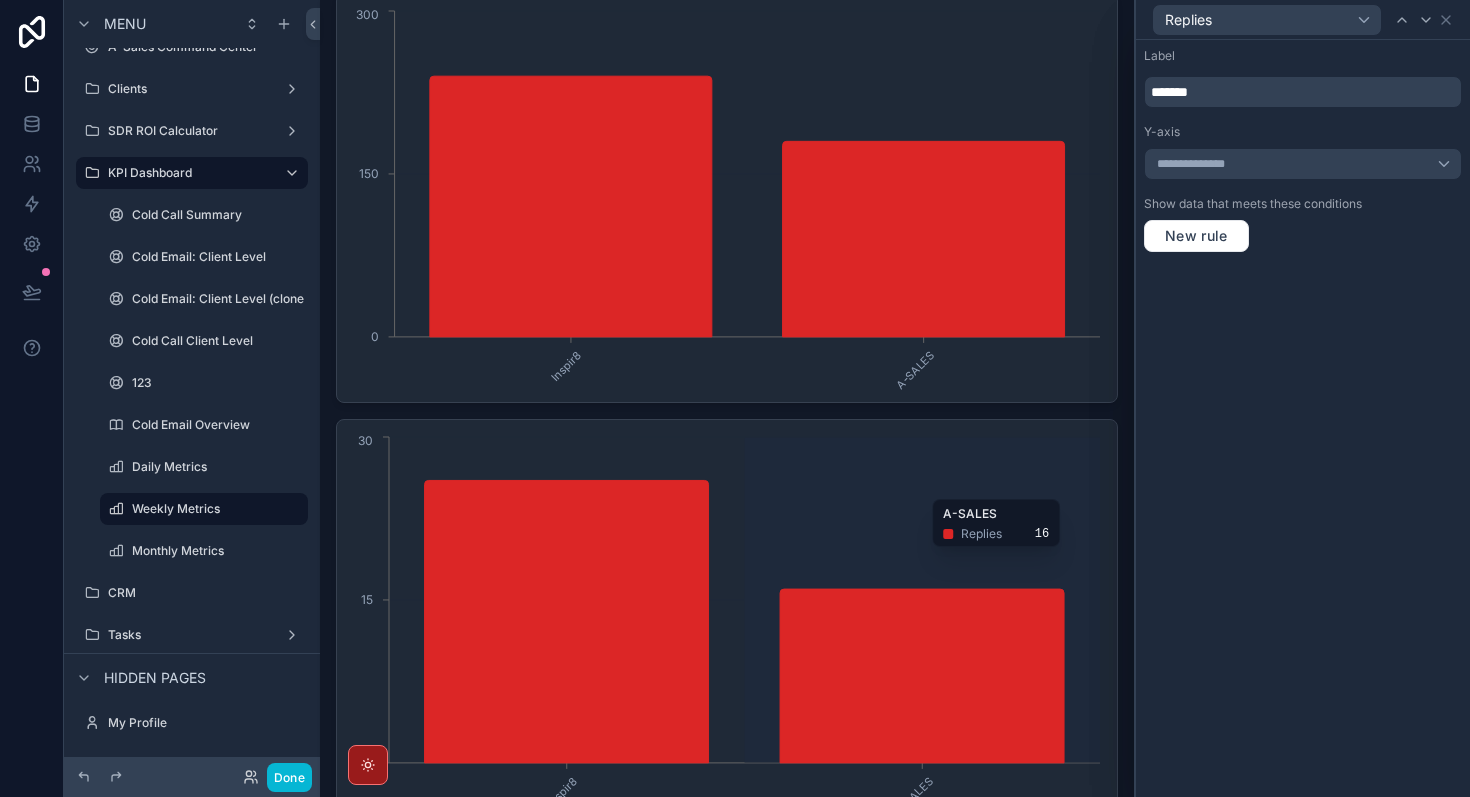 click on "Inspir8 A-SALES 0 15 30" 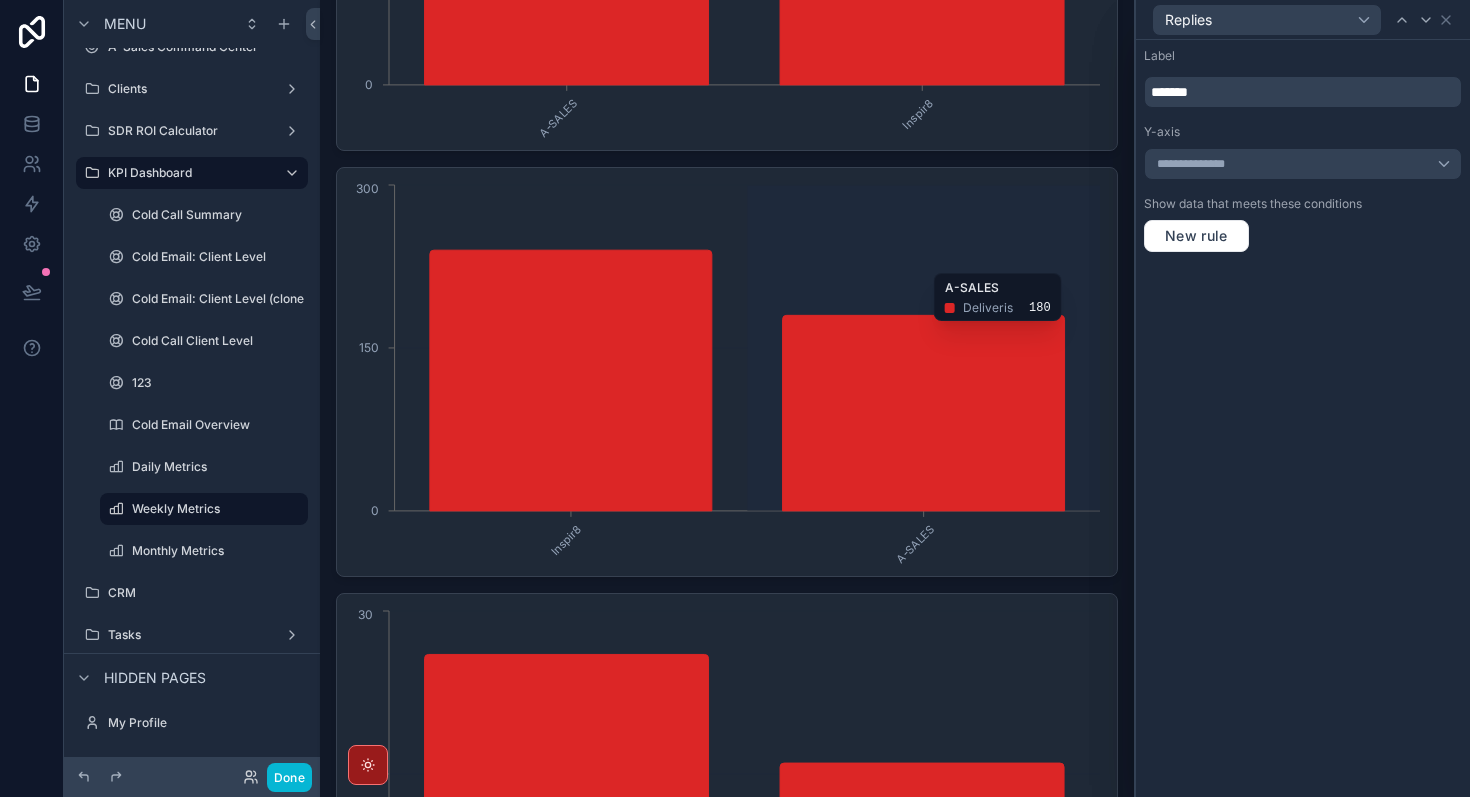 scroll, scrollTop: 575, scrollLeft: 0, axis: vertical 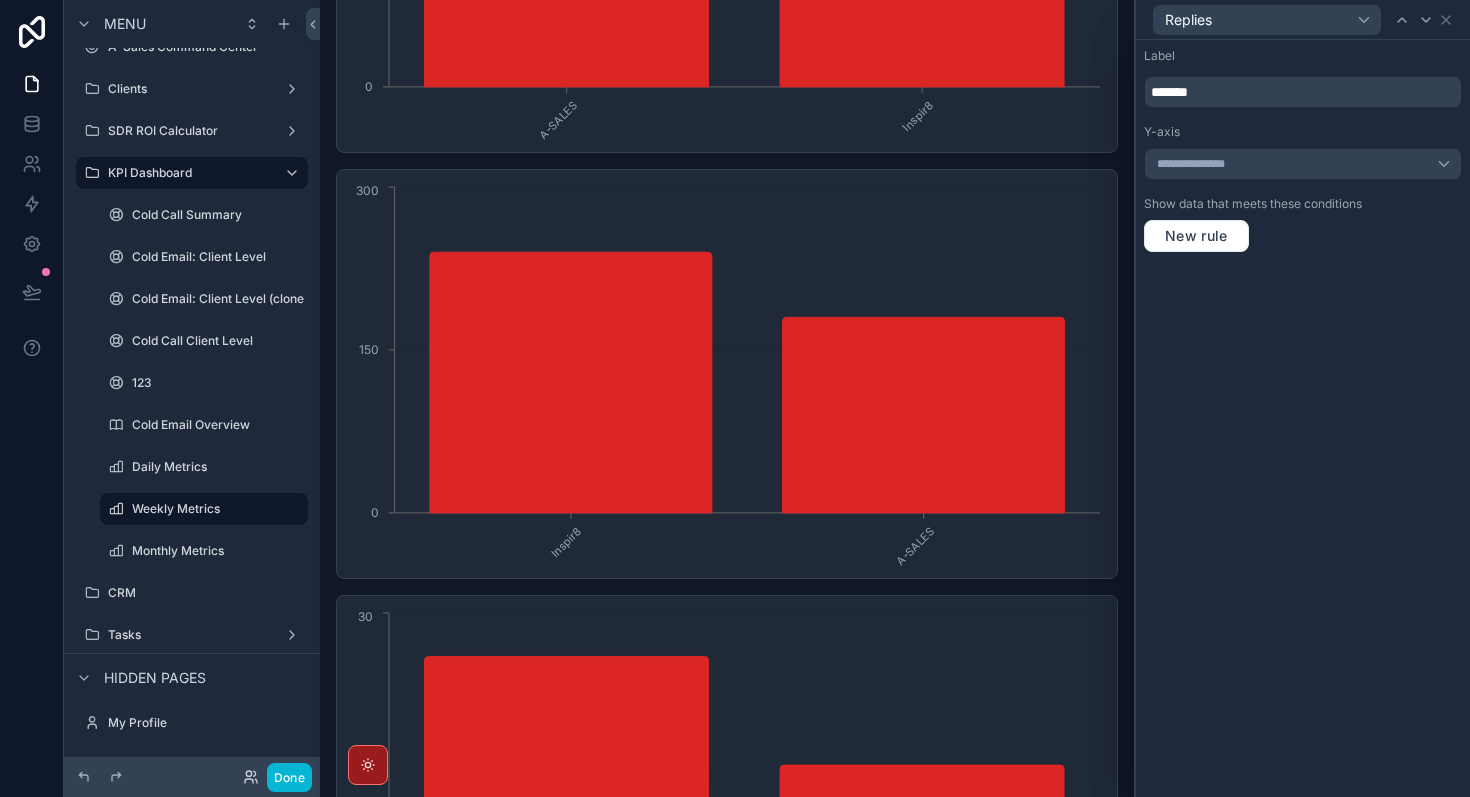 click on "Replies" at bounding box center (1303, 19) 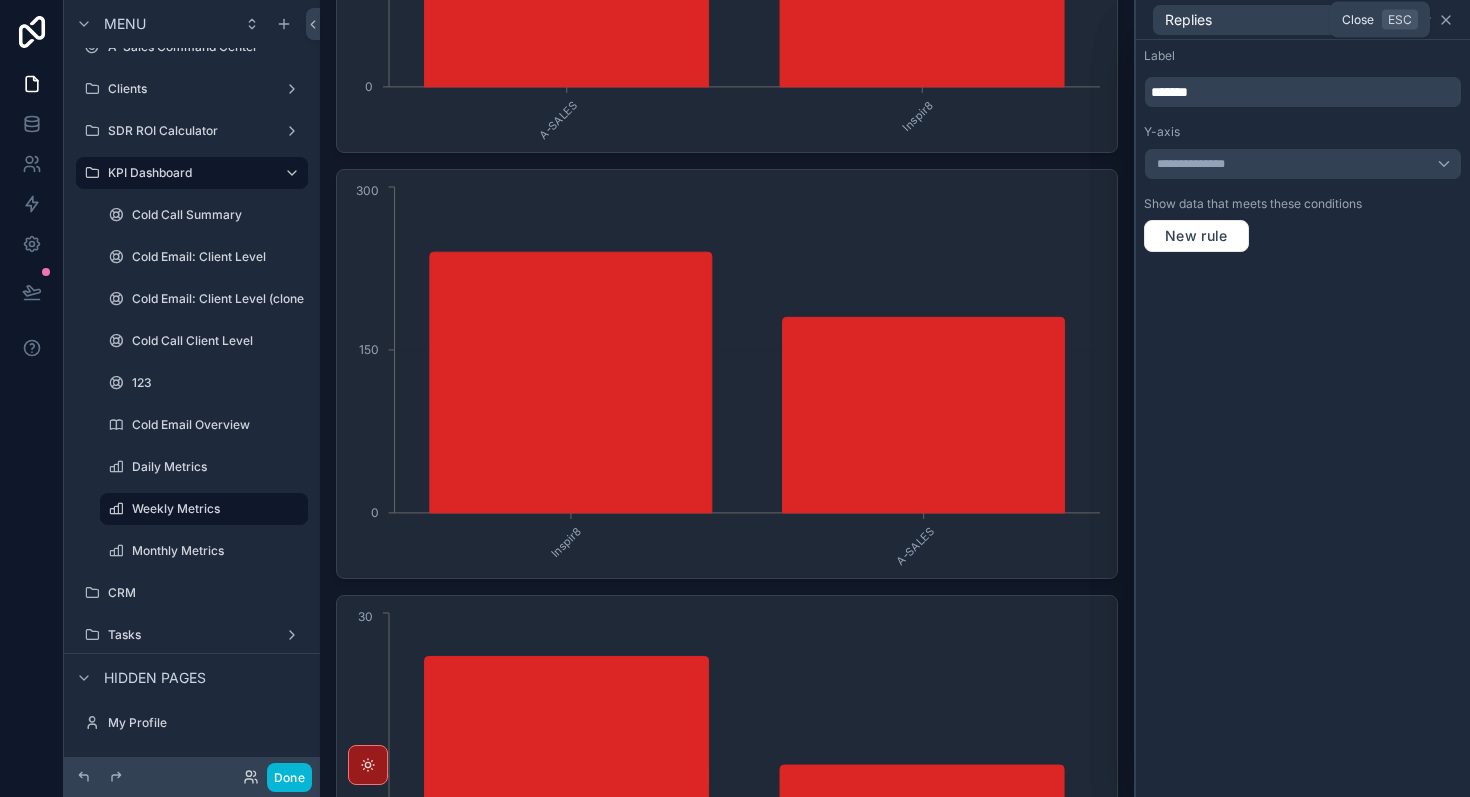 click 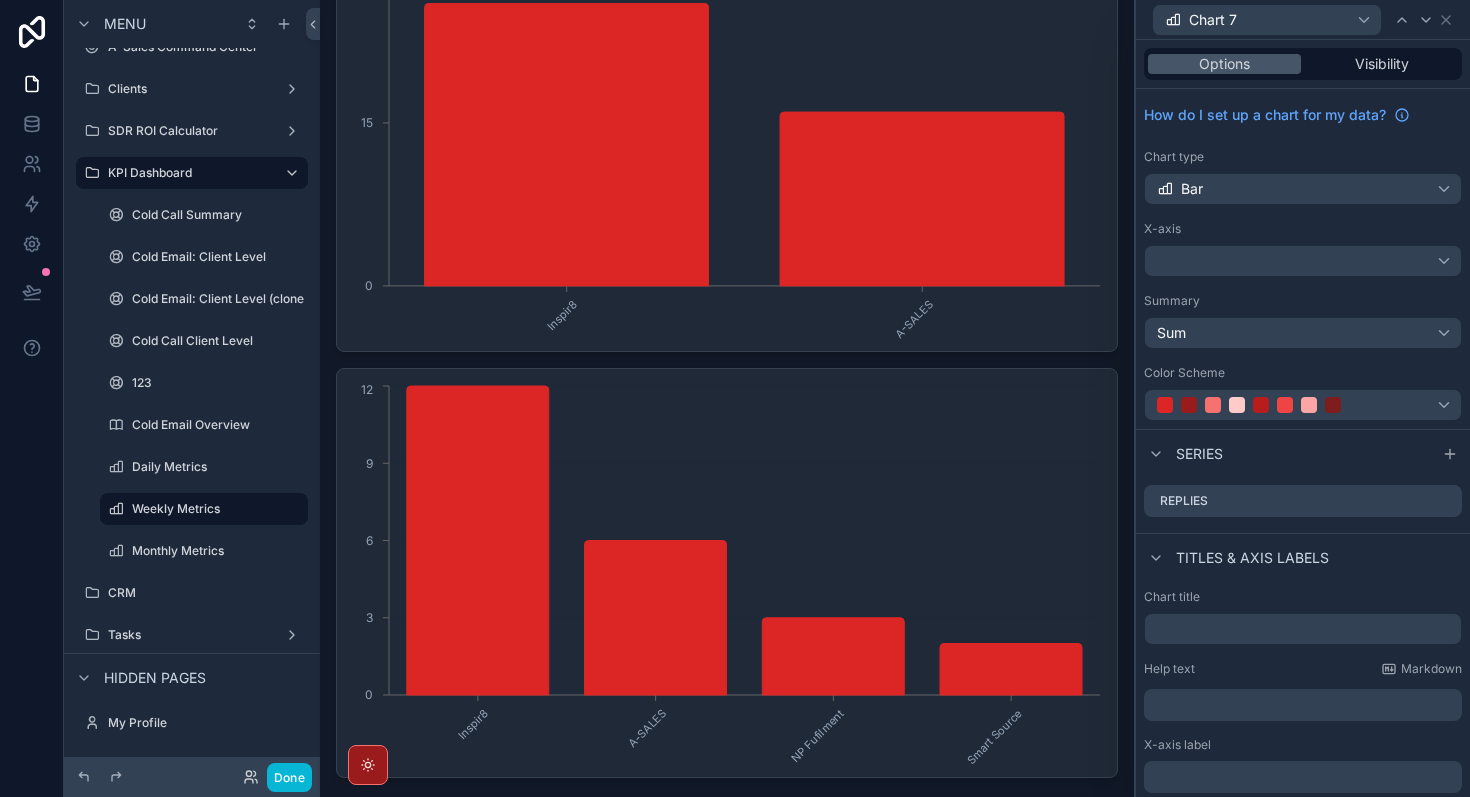 scroll, scrollTop: 1273, scrollLeft: 0, axis: vertical 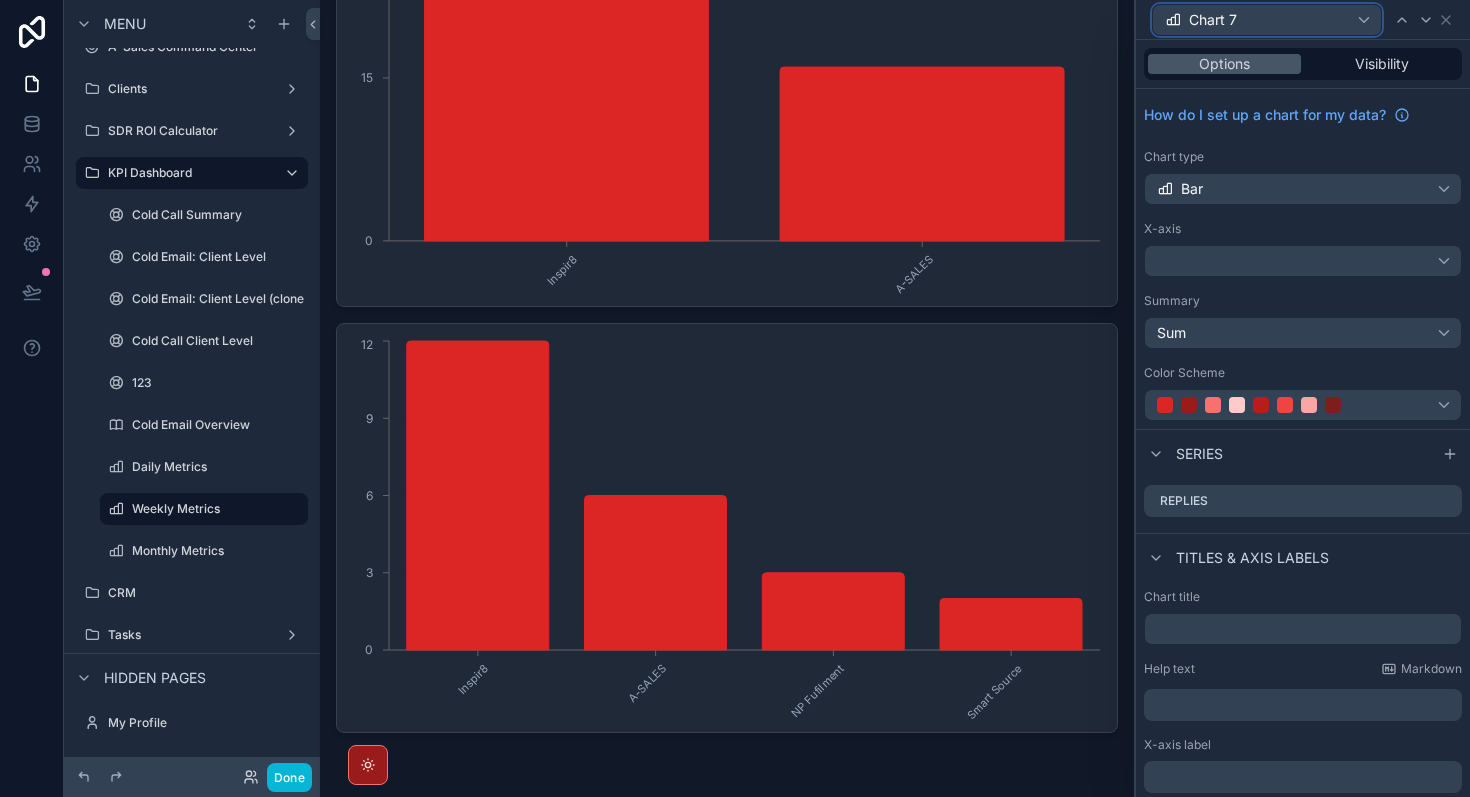 click on "Chart 7" at bounding box center [1267, 20] 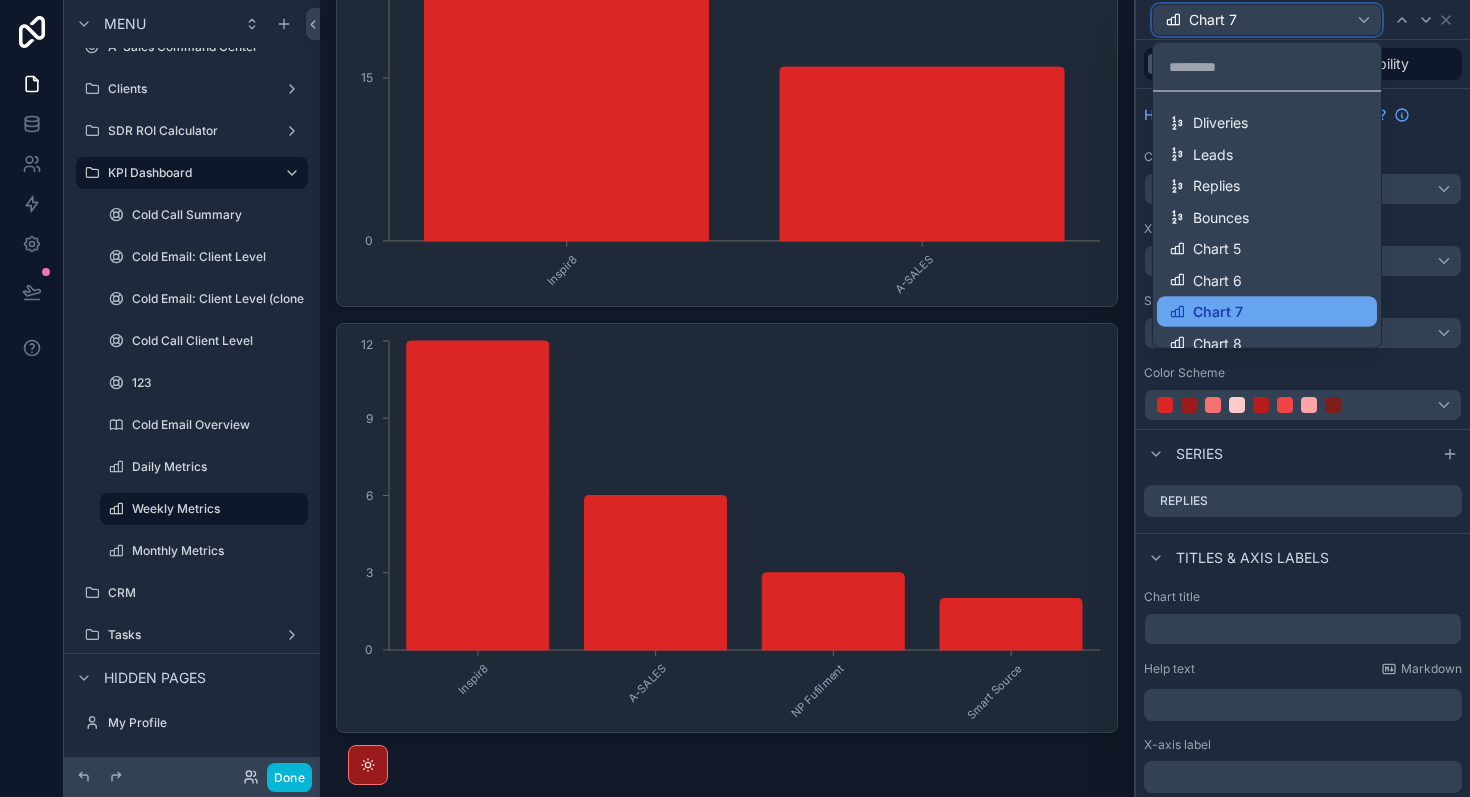 scroll, scrollTop: 14, scrollLeft: 0, axis: vertical 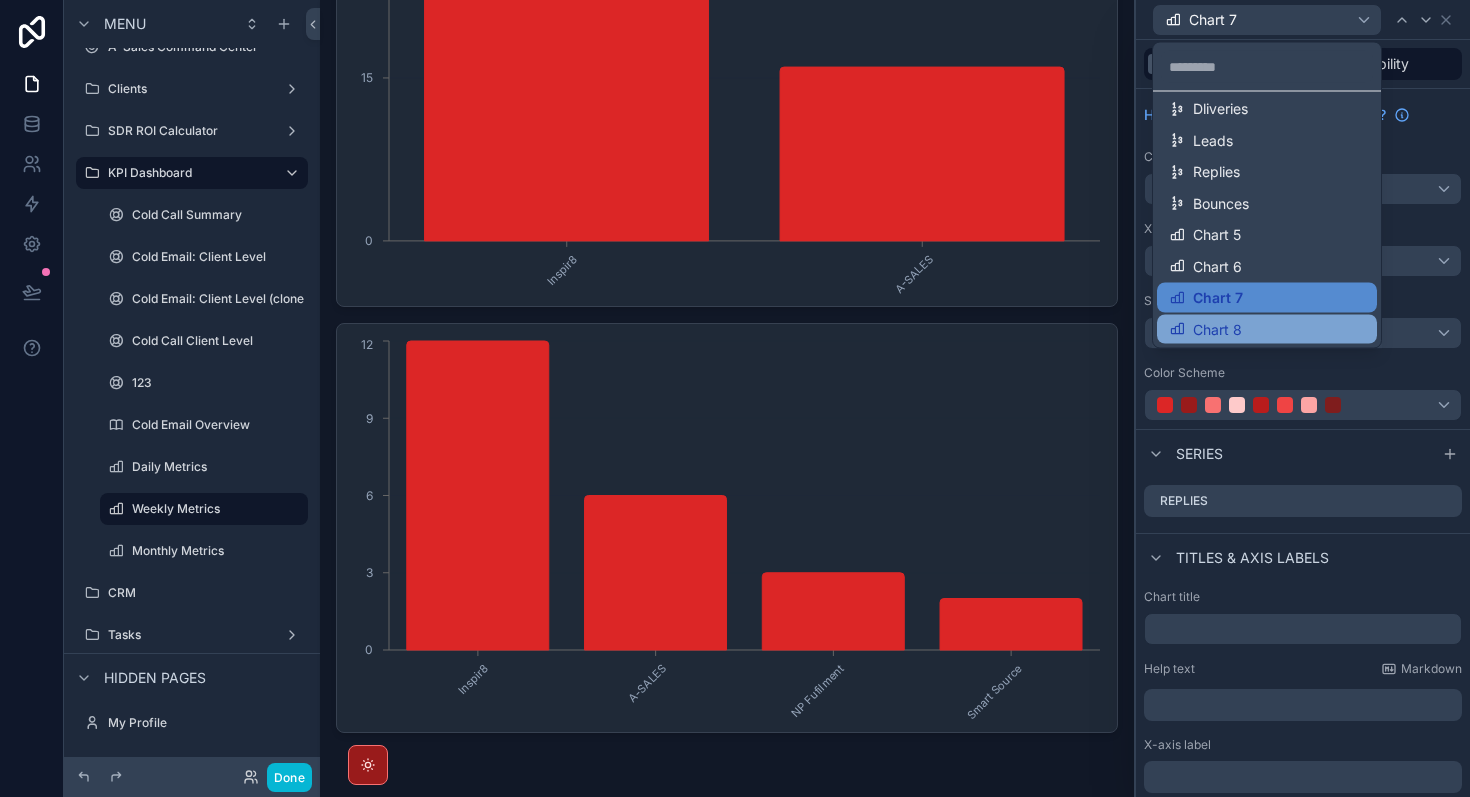 click on "Chart 8" at bounding box center [1217, 329] 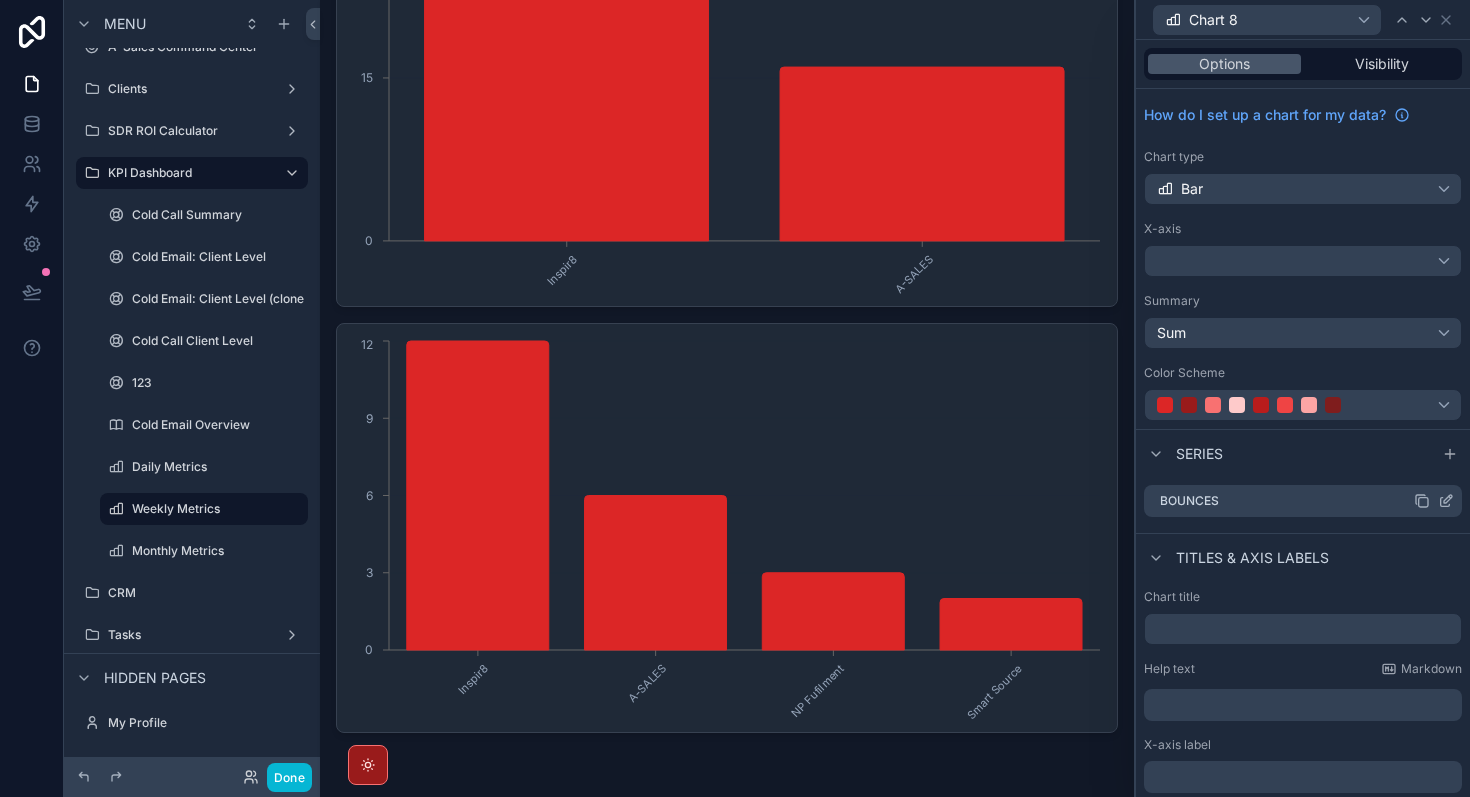 click 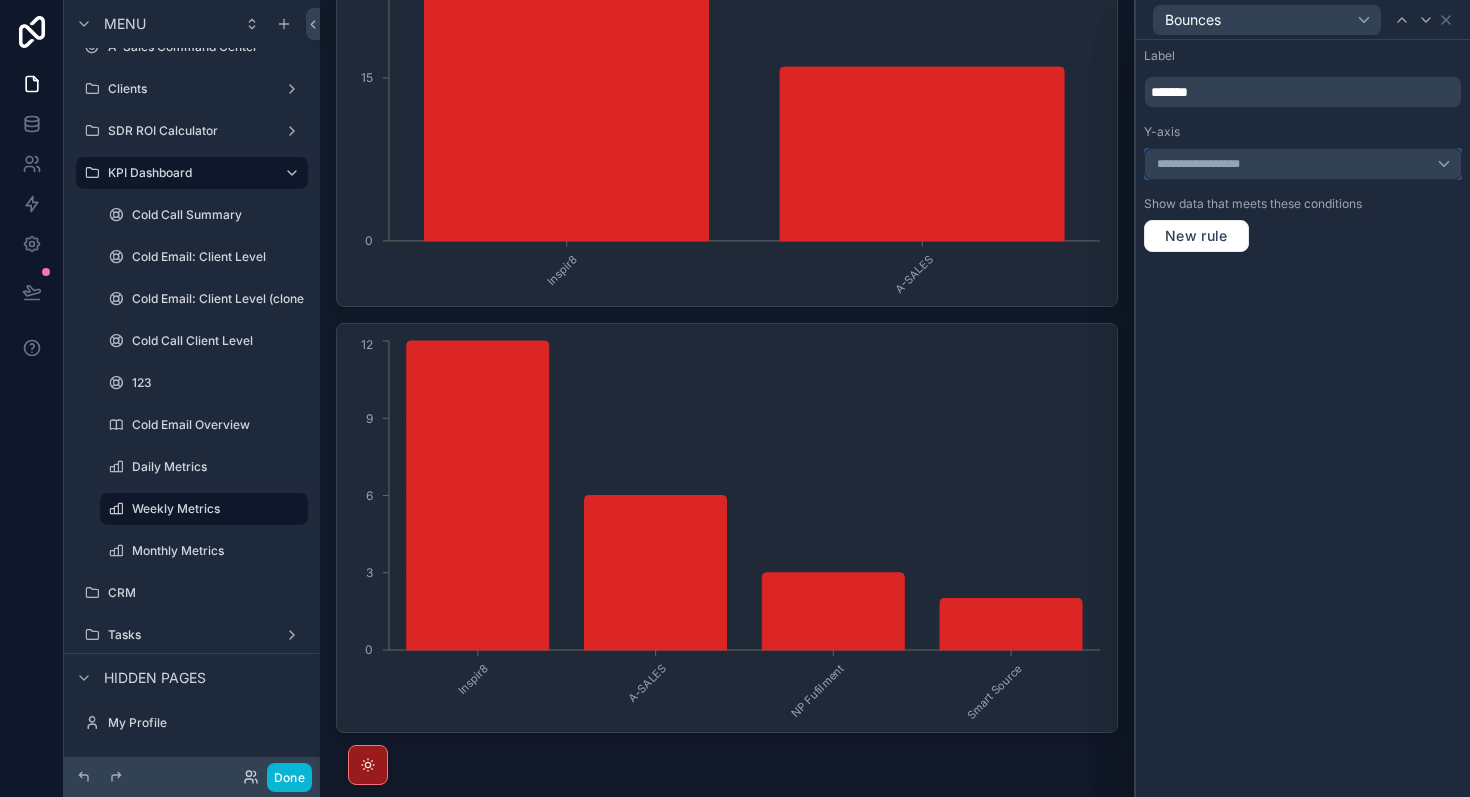 click on "**********" at bounding box center [1303, 164] 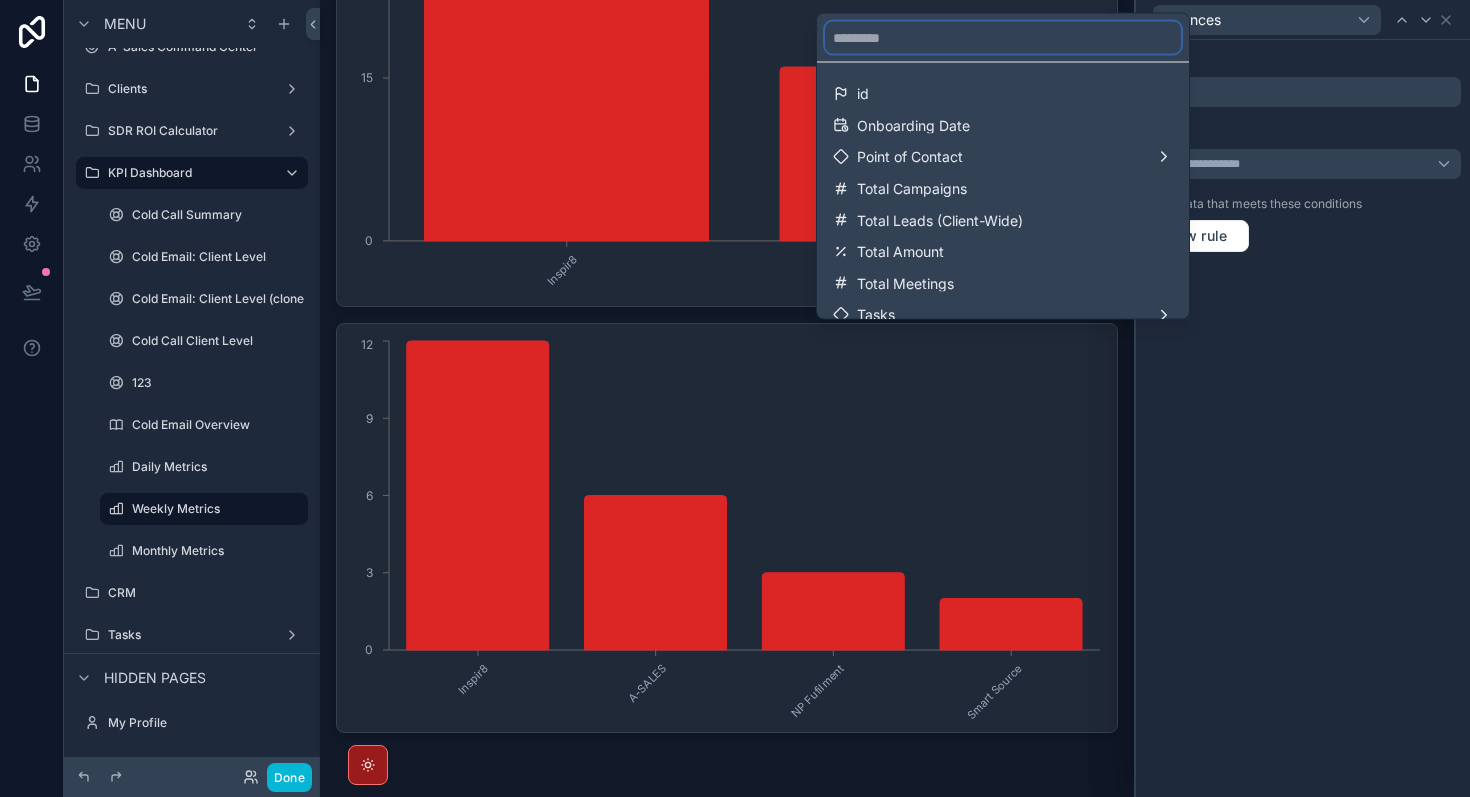 click at bounding box center [1003, 38] 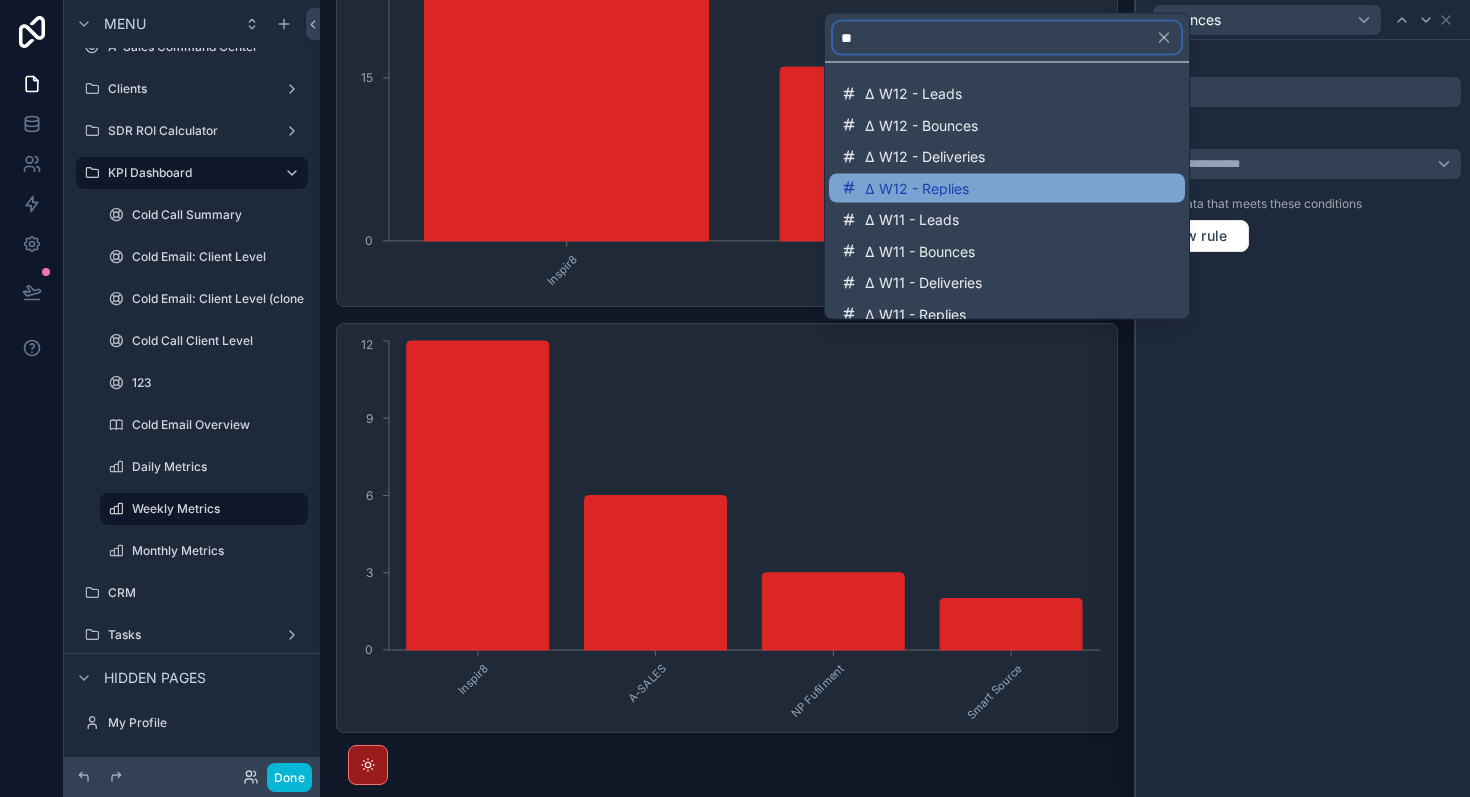 scroll, scrollTop: 266, scrollLeft: 0, axis: vertical 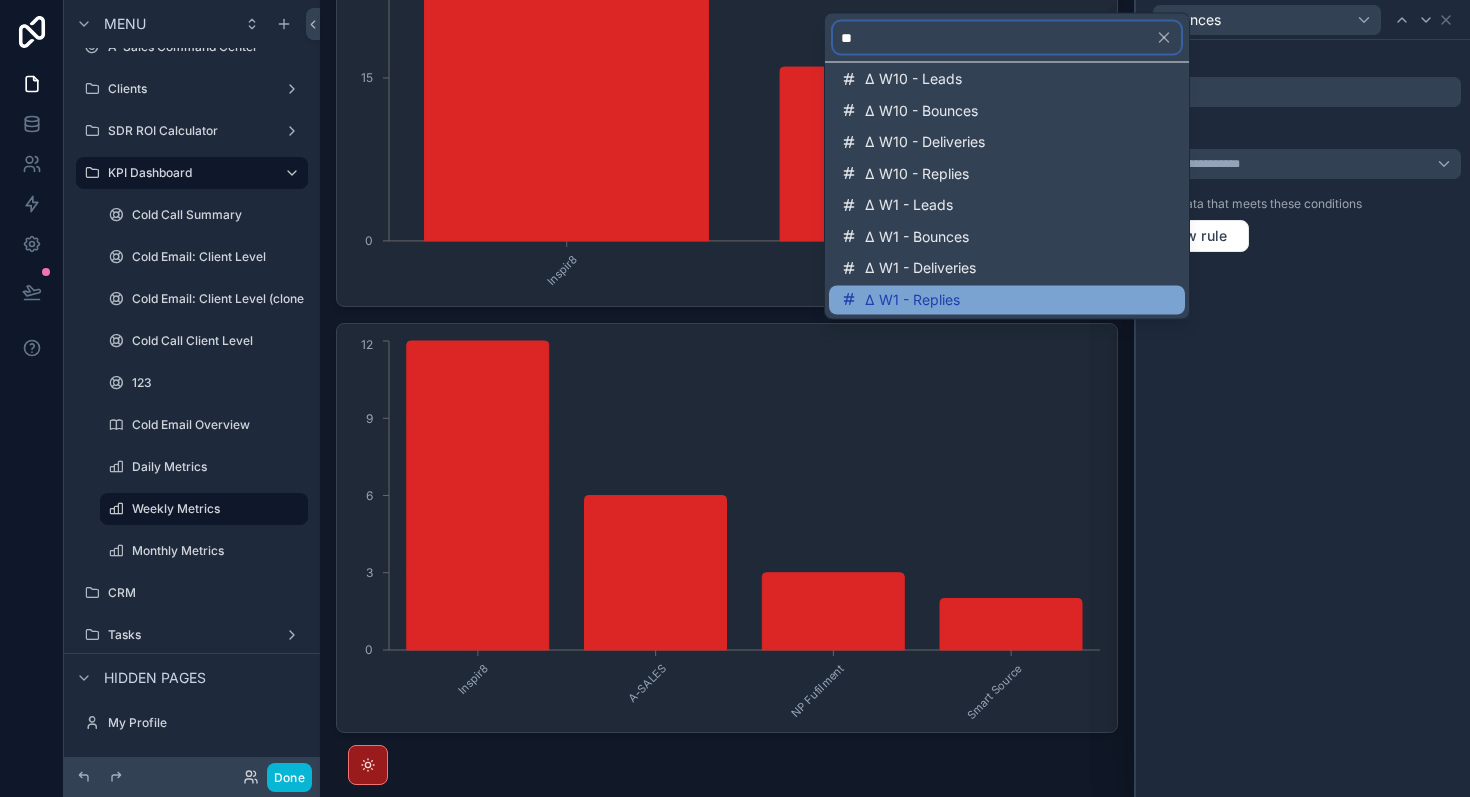 type on "**" 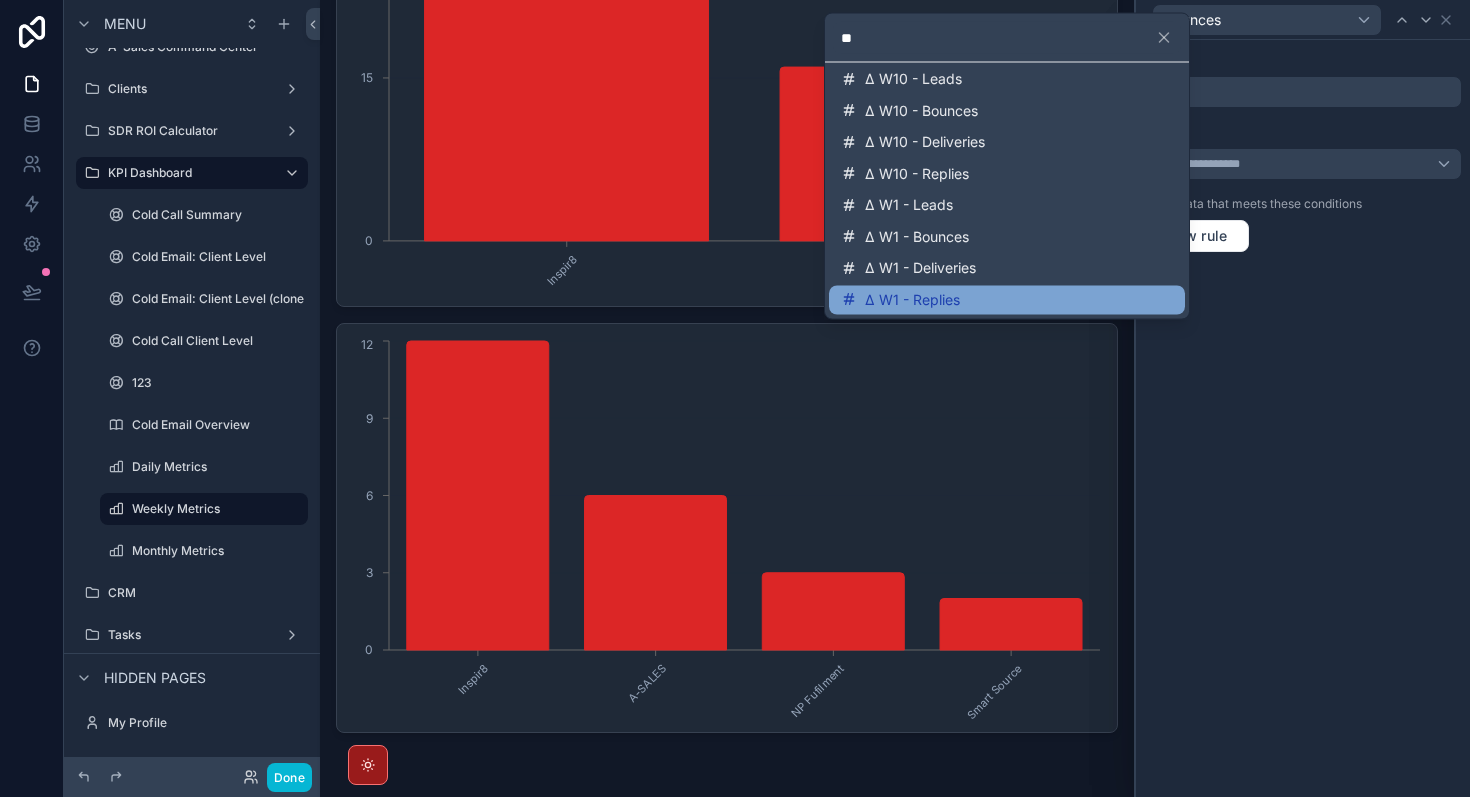 click on "Δ W1 - Replies" at bounding box center (1007, 300) 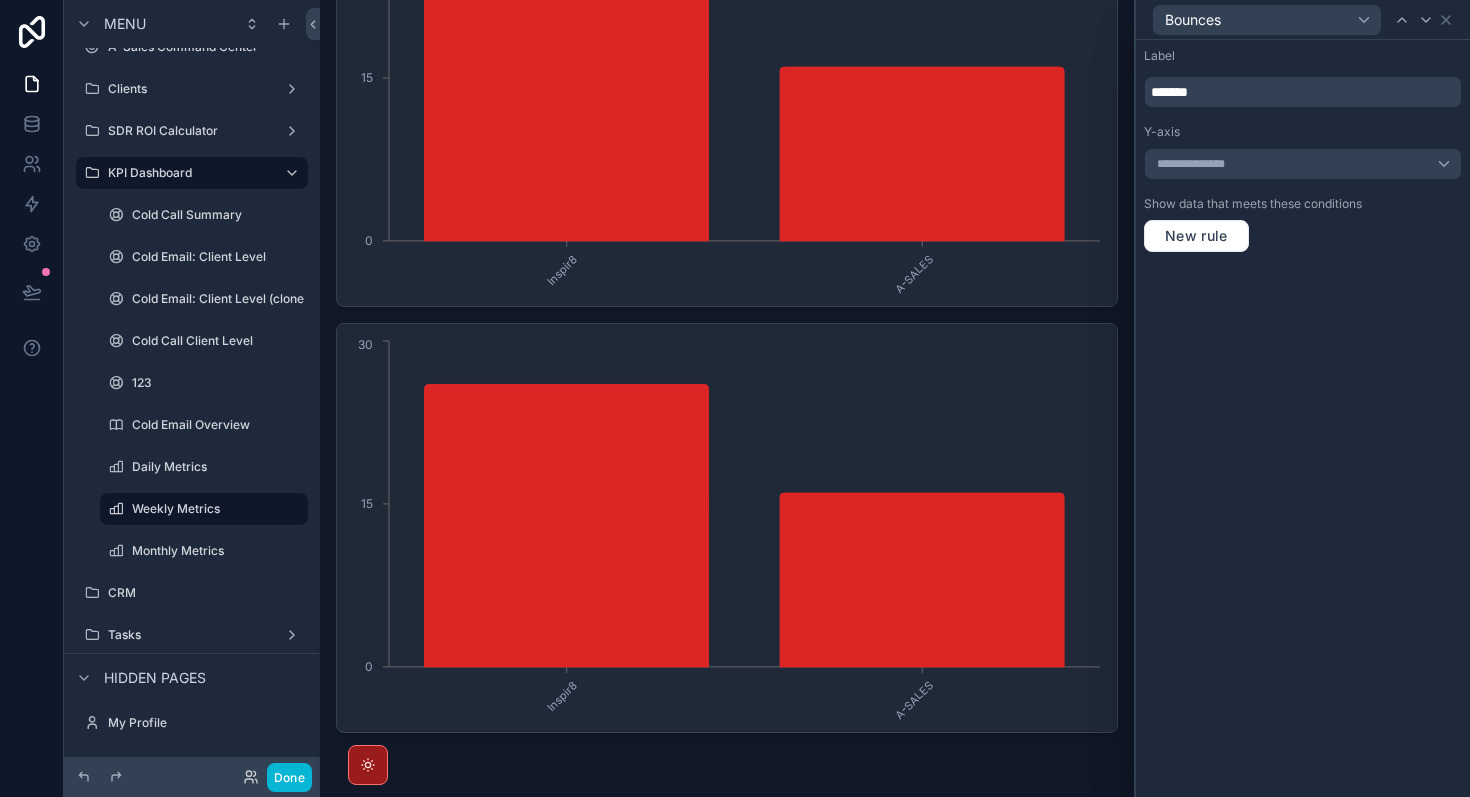 click on "Bounces" at bounding box center [1303, 19] 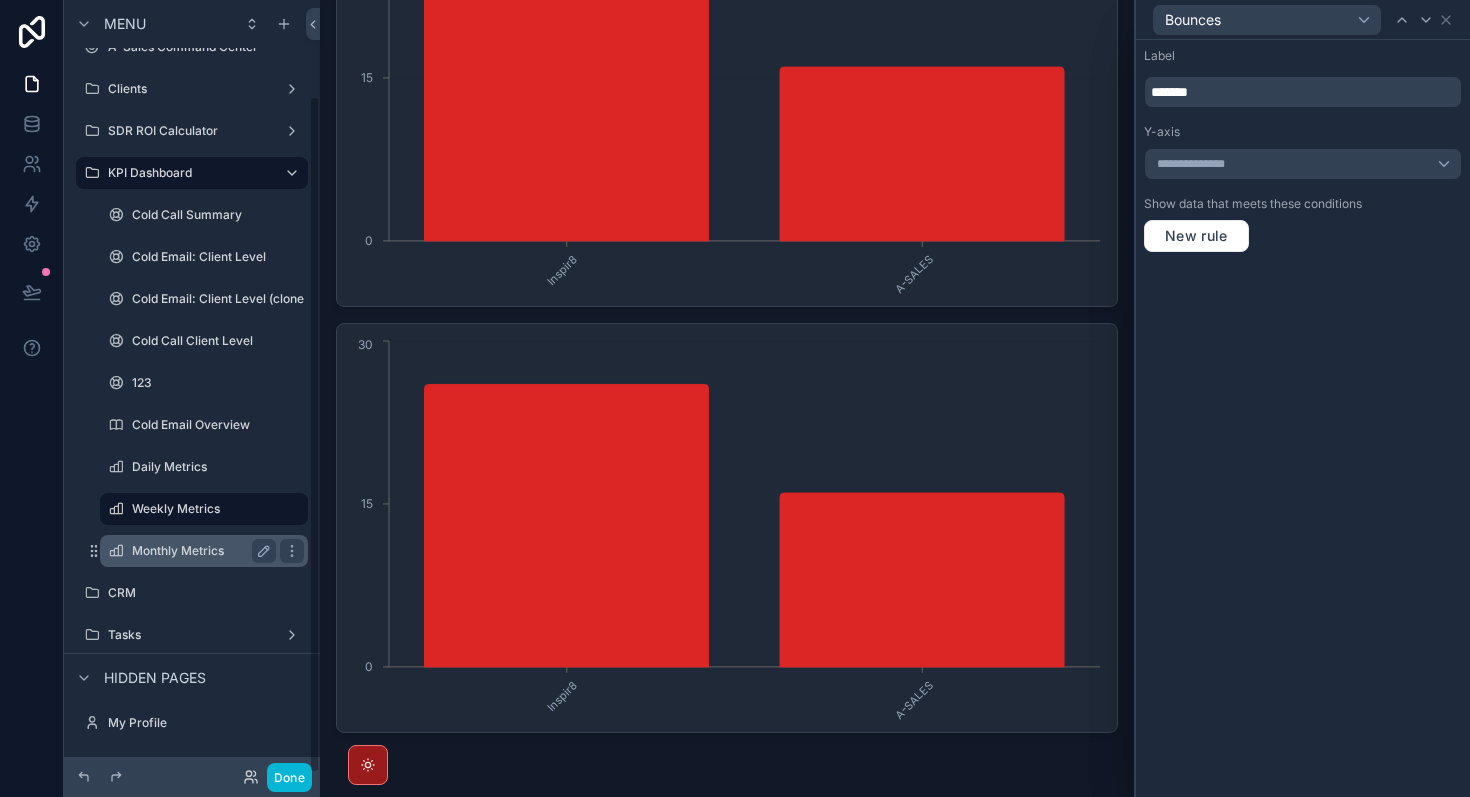 click on "Monthly Metrics" at bounding box center (200, 551) 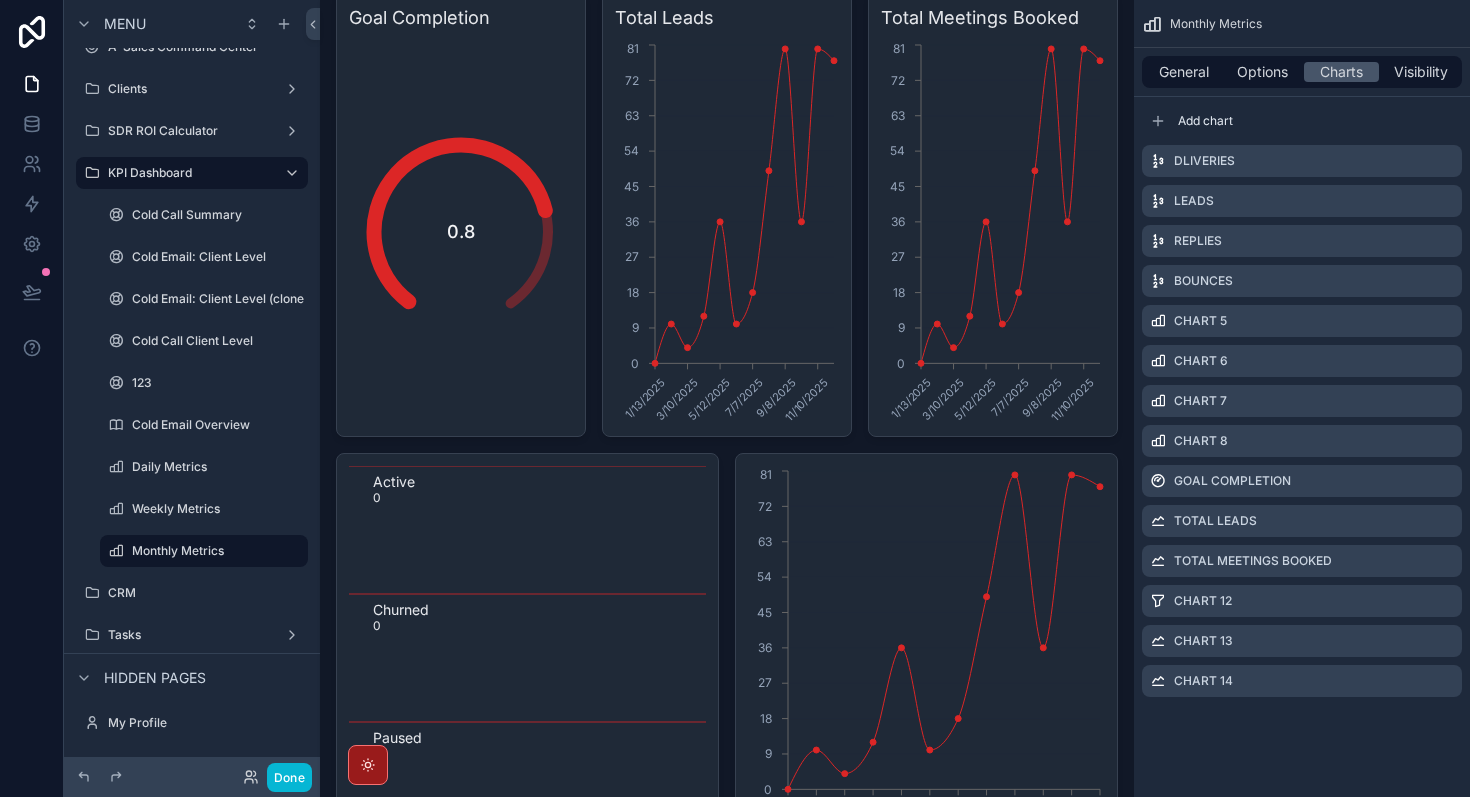 scroll, scrollTop: 2050, scrollLeft: 0, axis: vertical 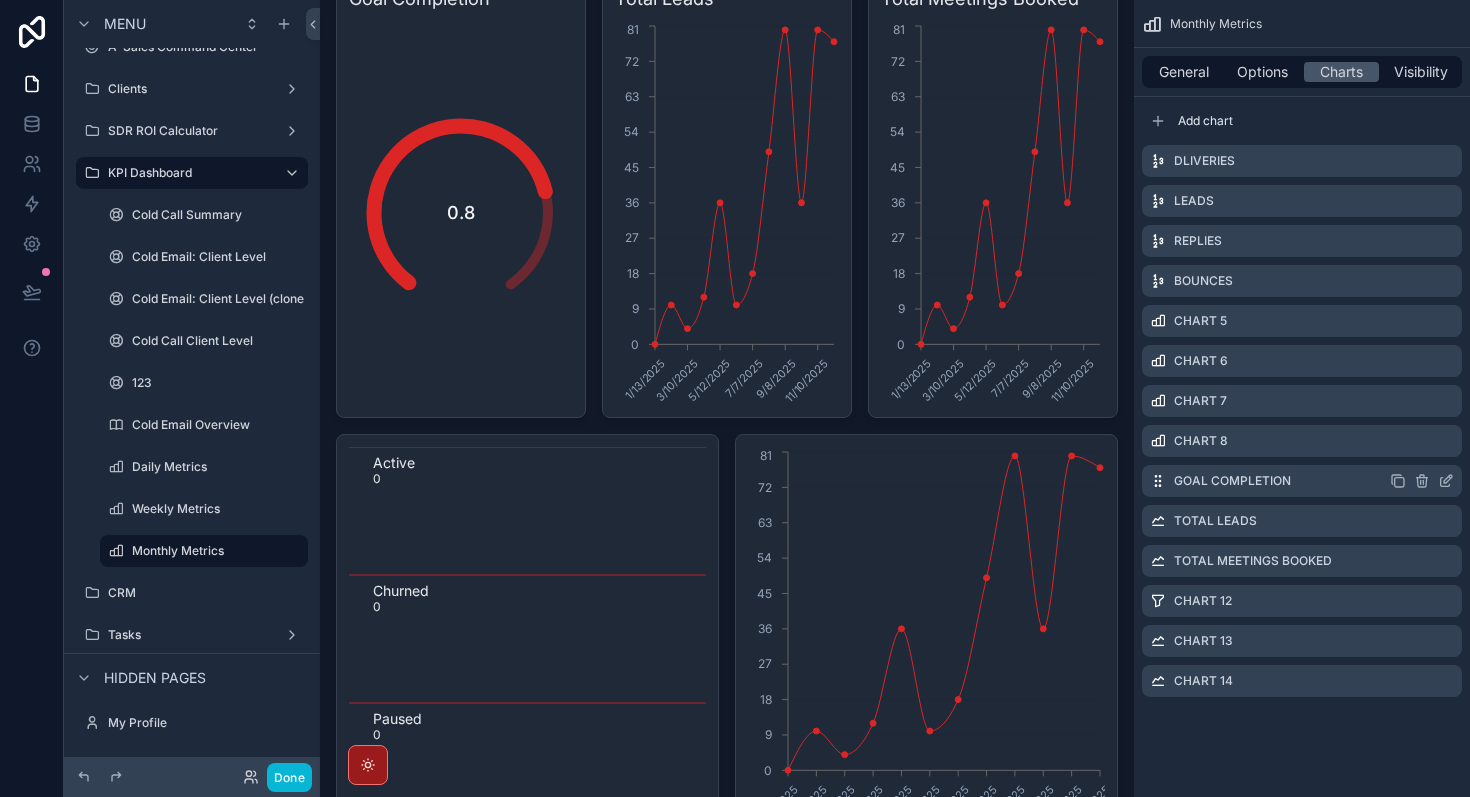 click 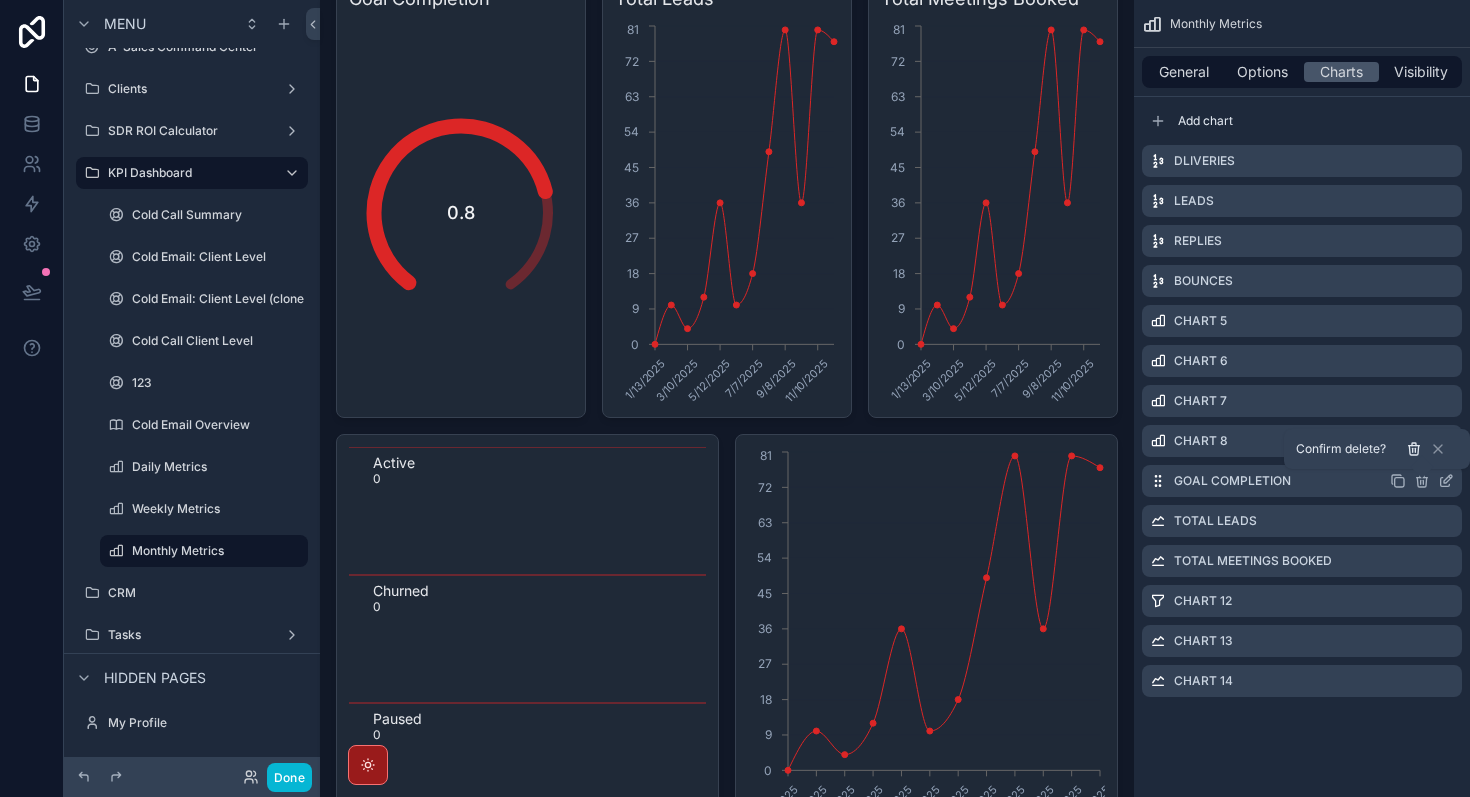 click 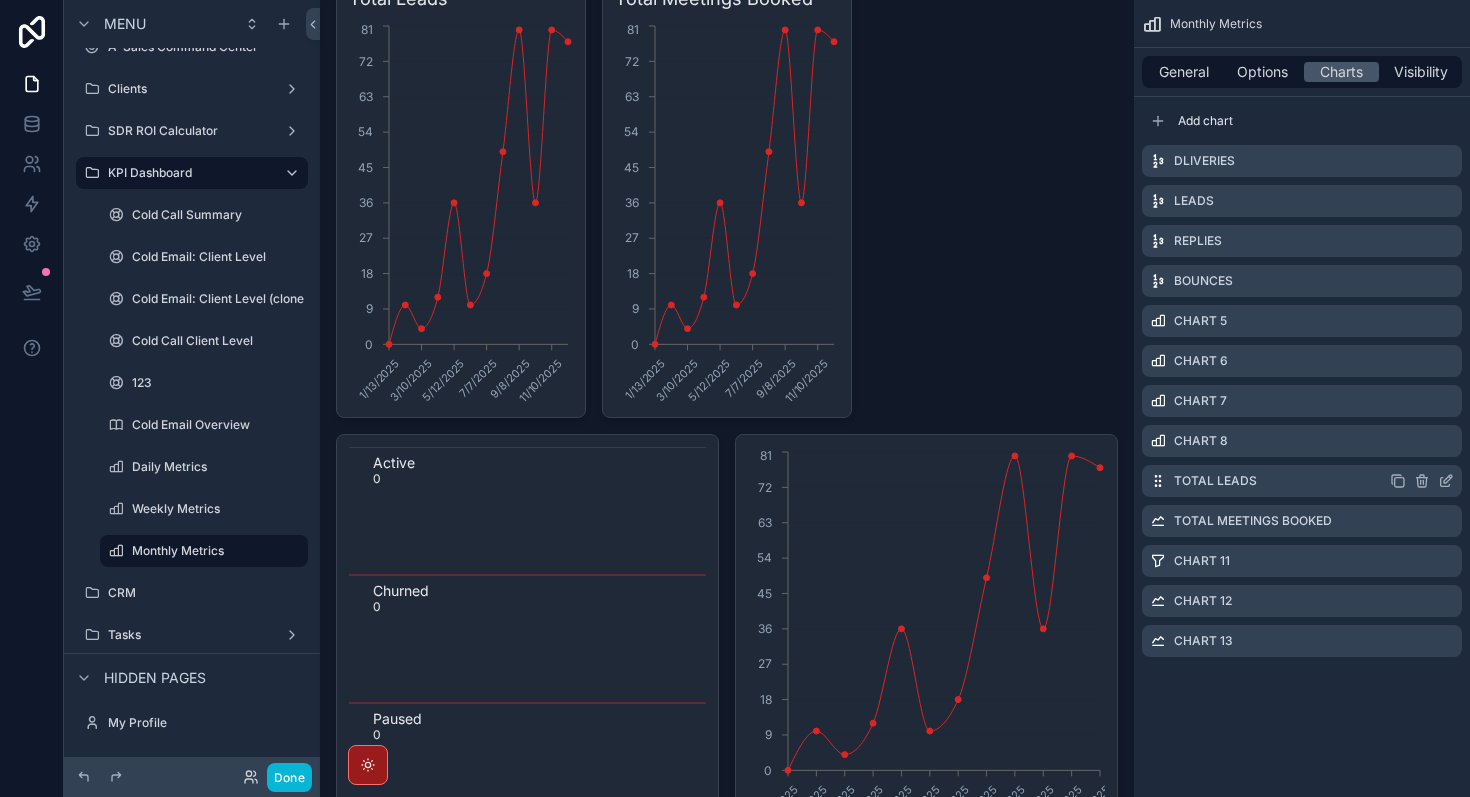 click on "Total Leads" at bounding box center (1302, 481) 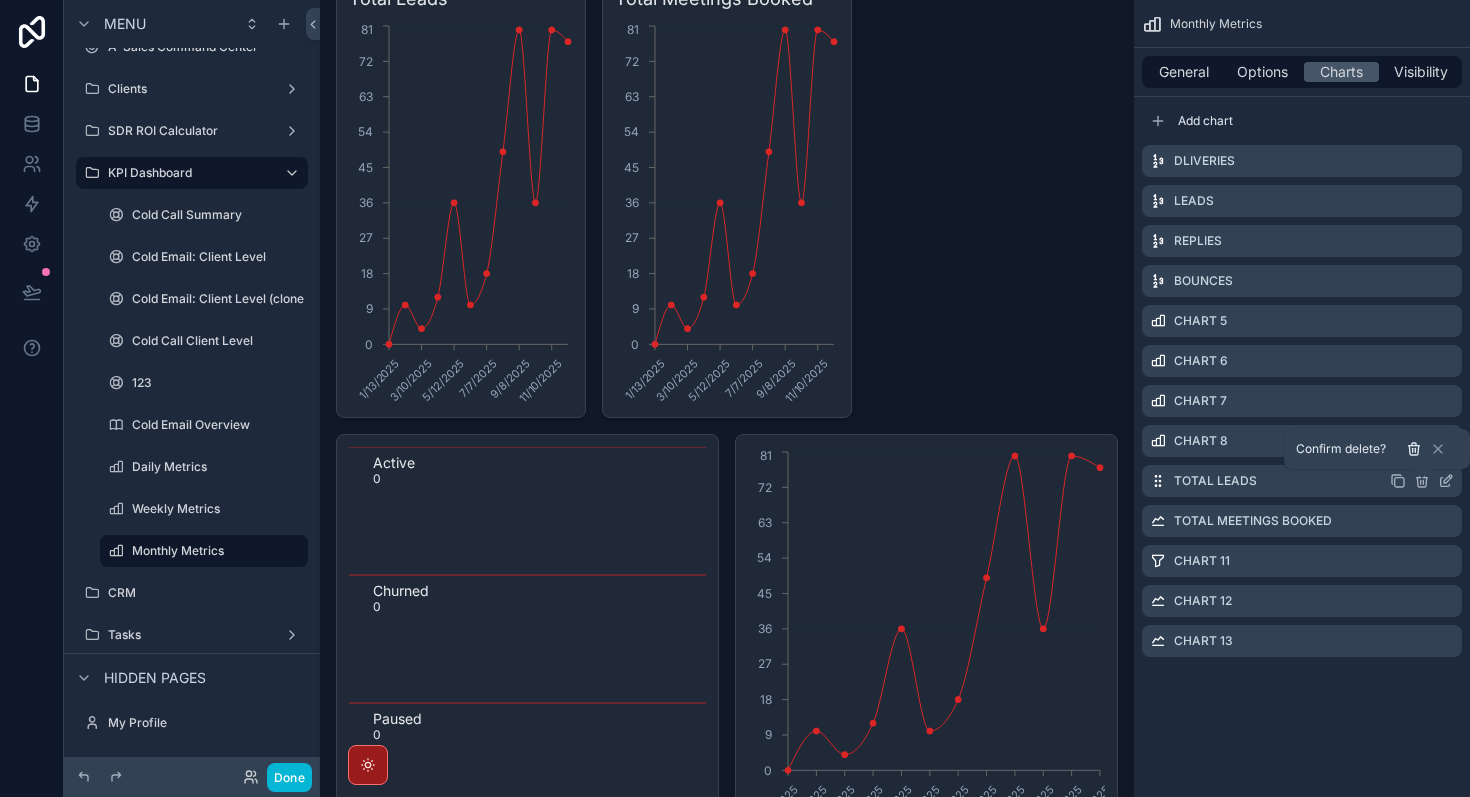 click 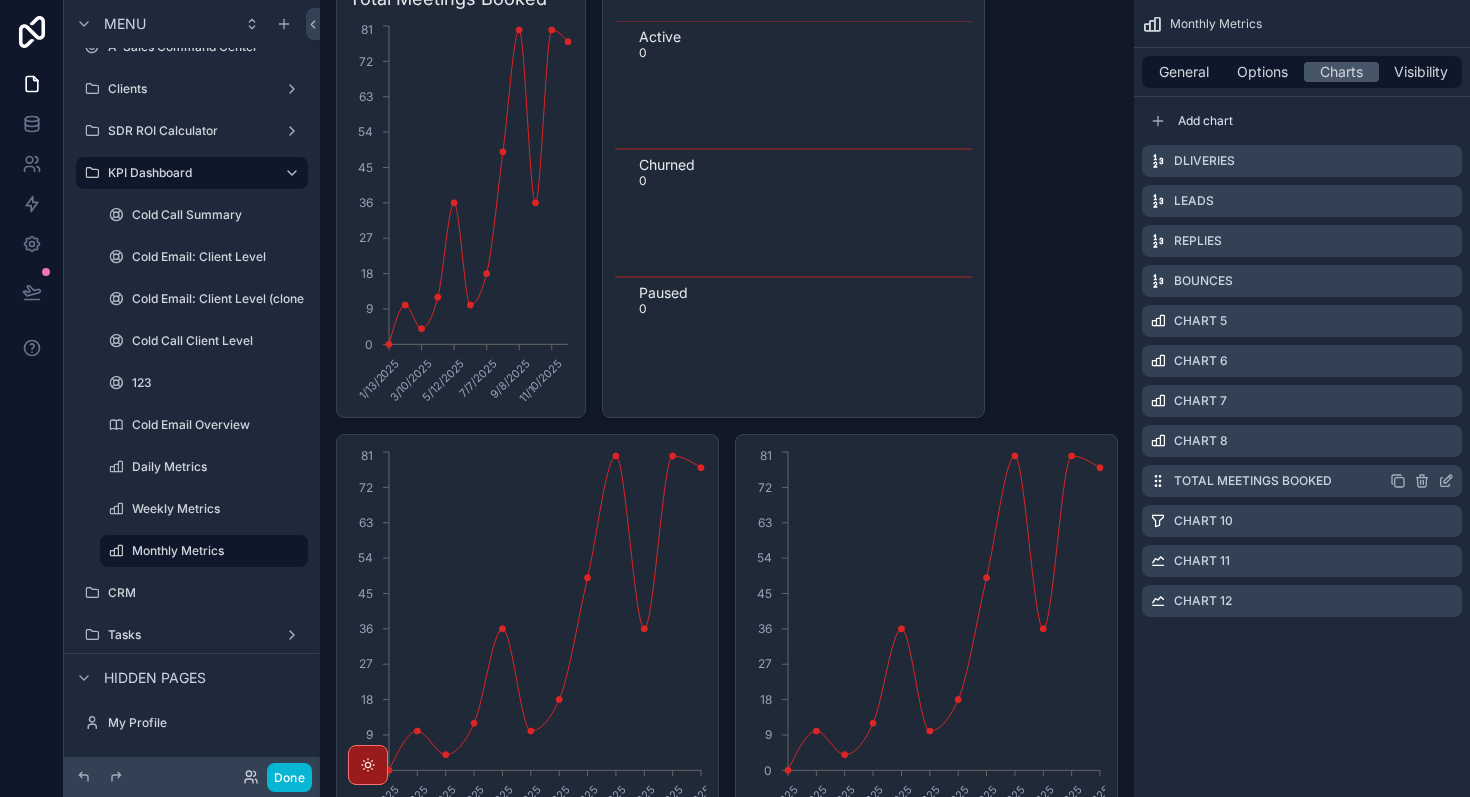 click 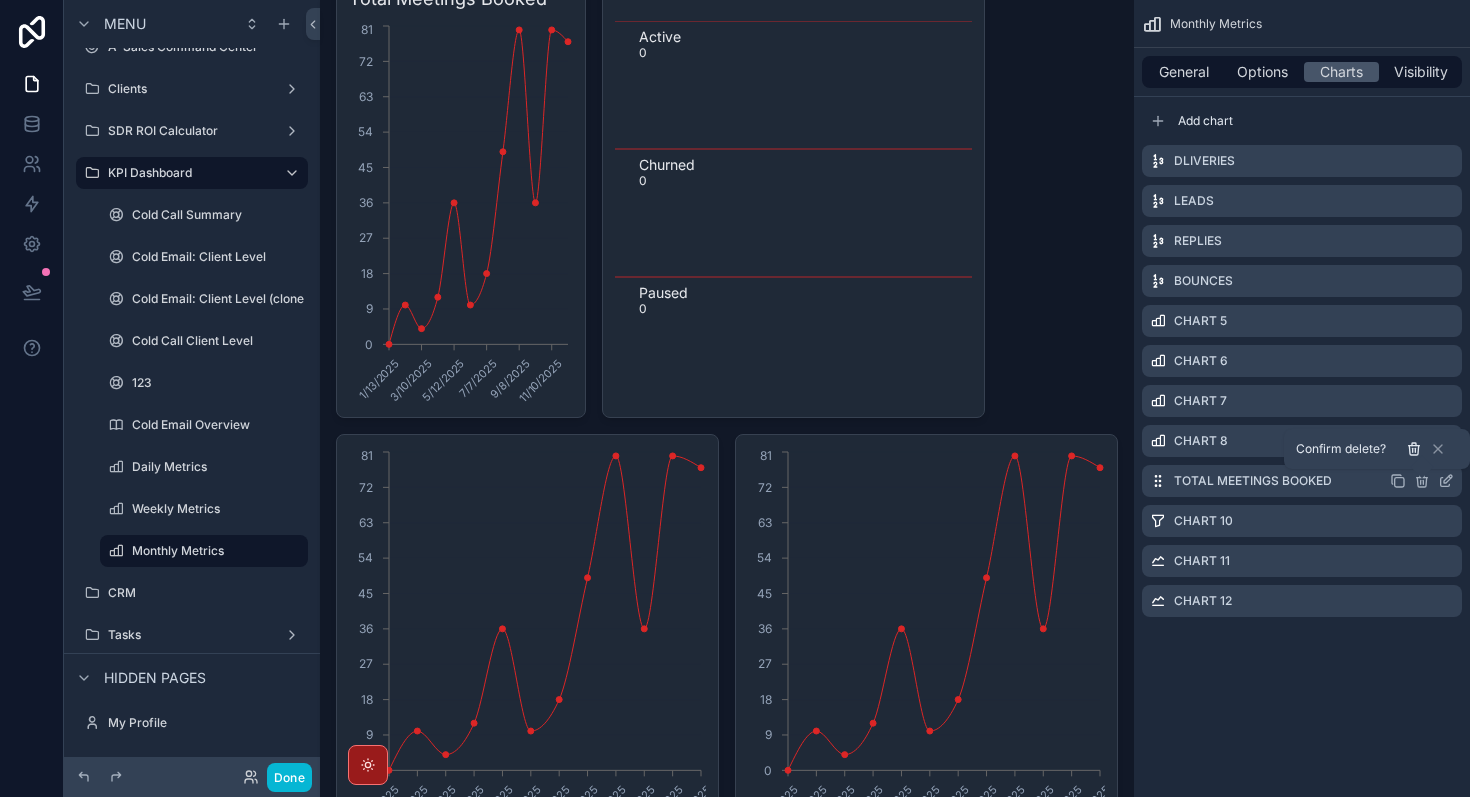 click 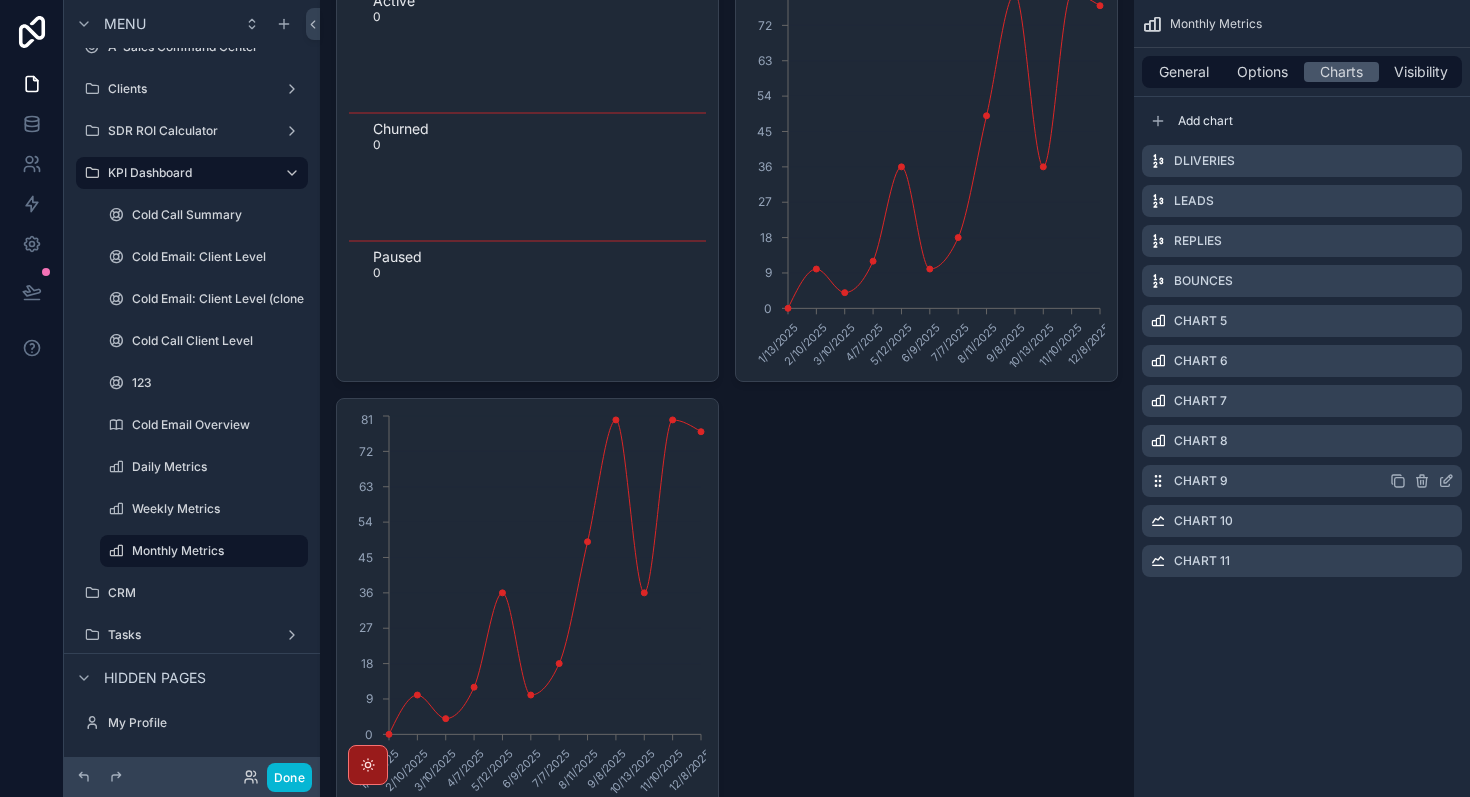 click 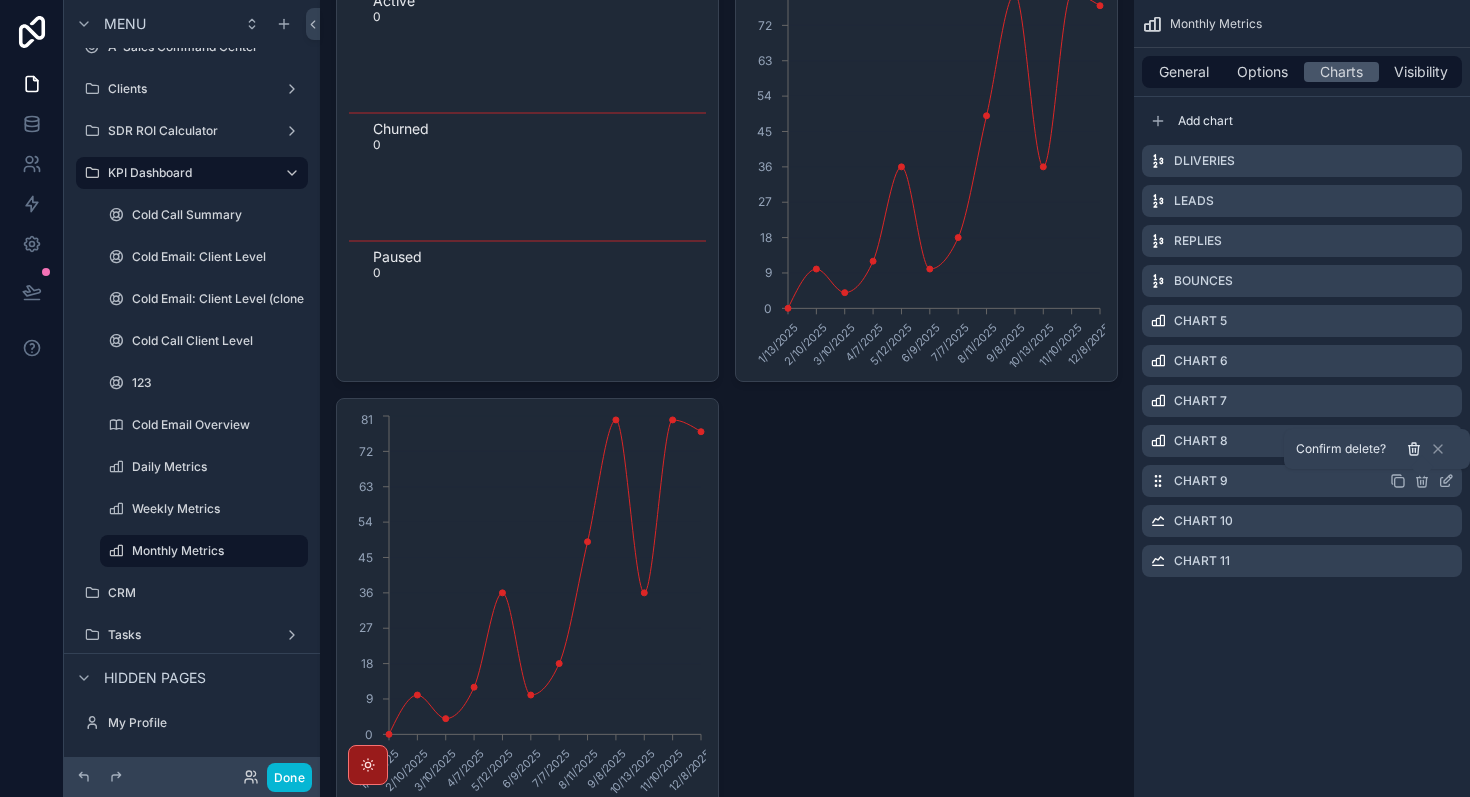 click at bounding box center [1414, 449] 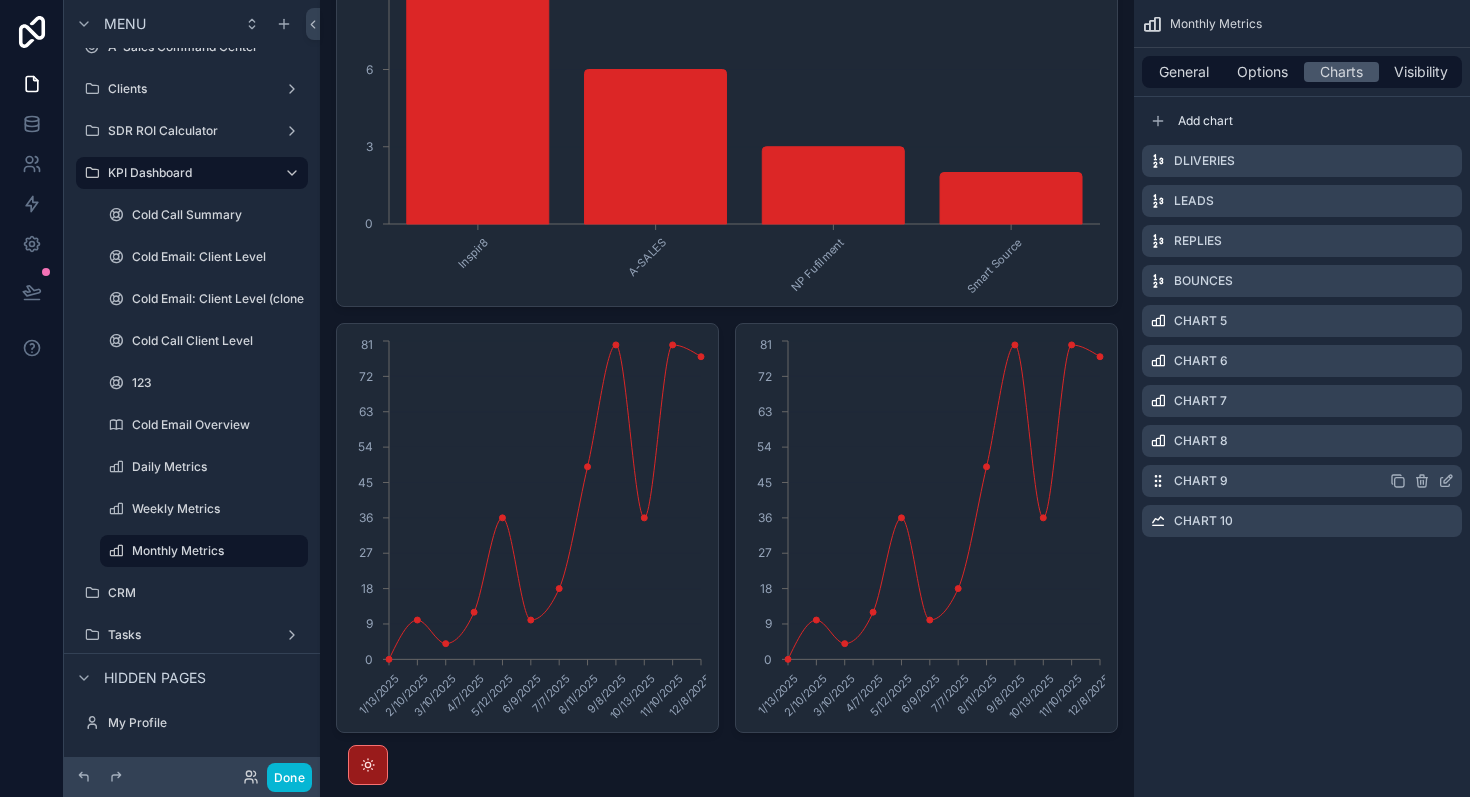 click 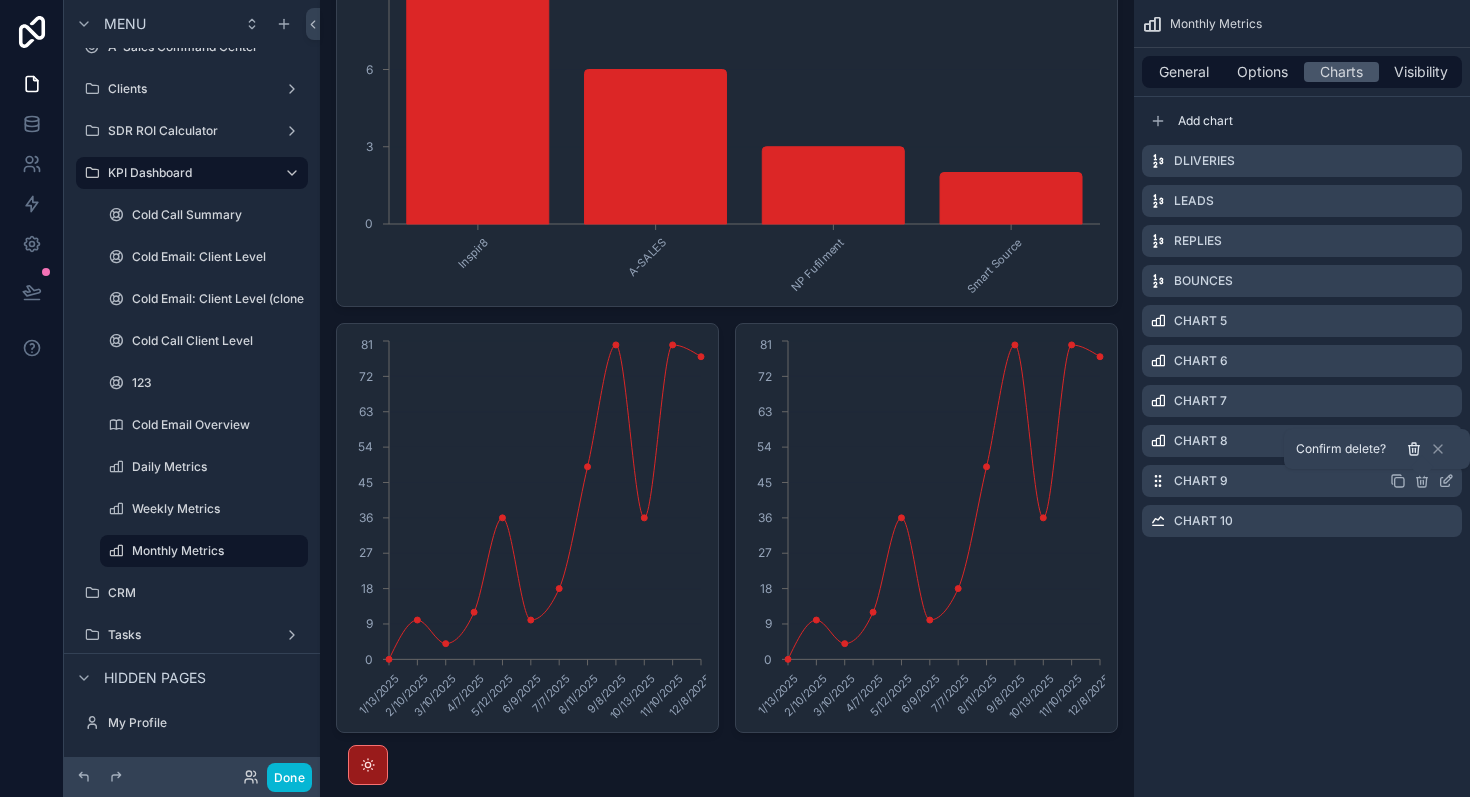 click at bounding box center (1414, 449) 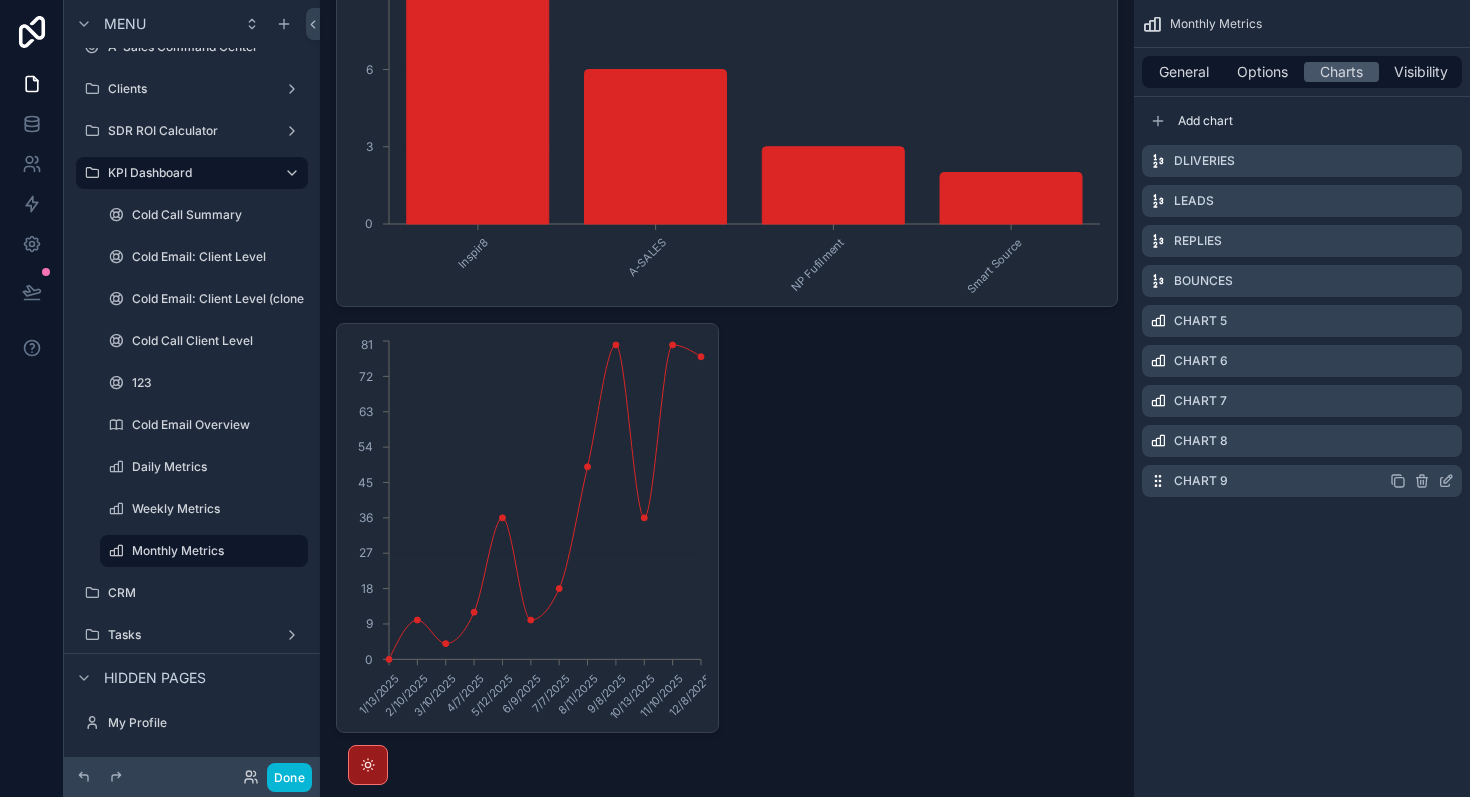 click 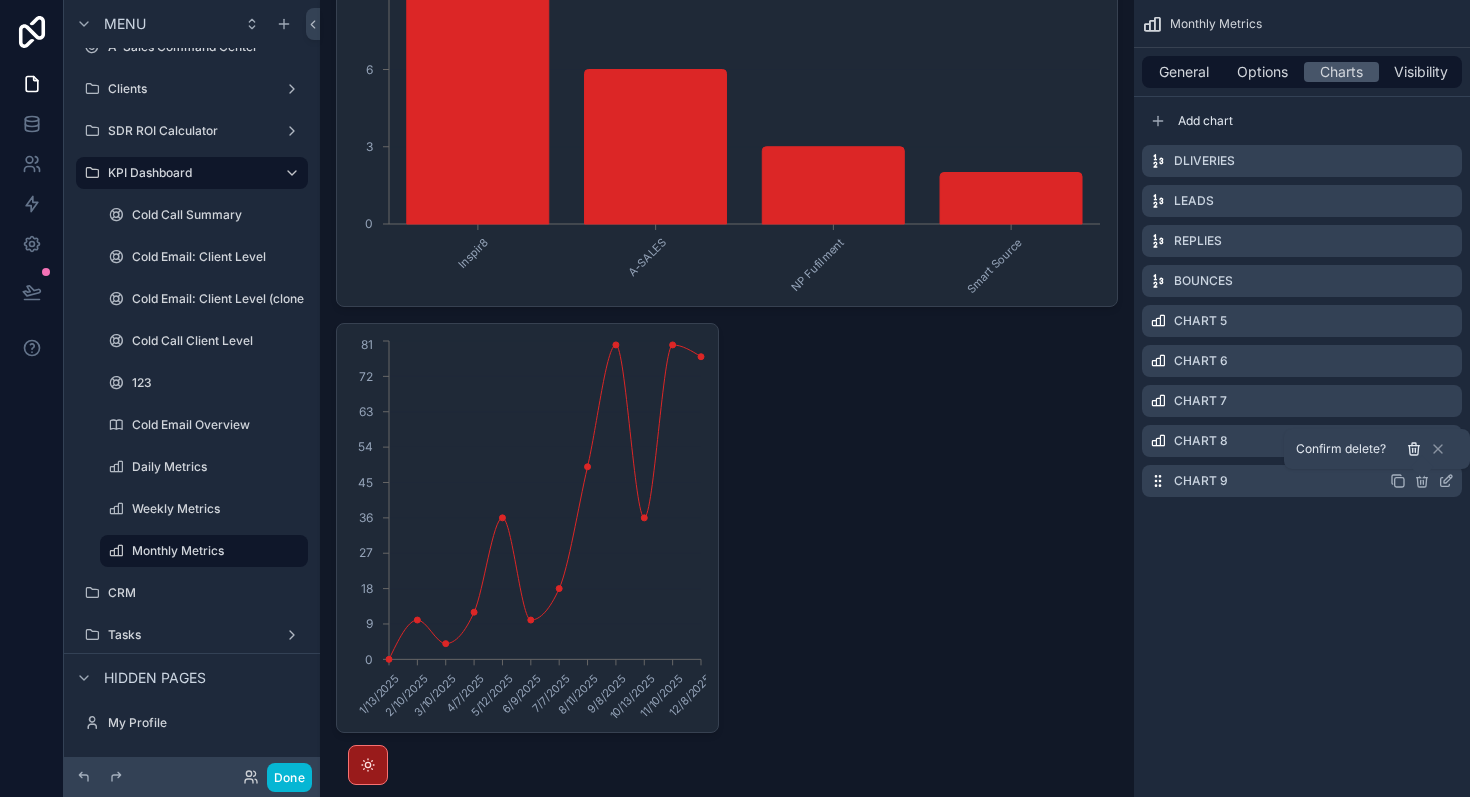 click 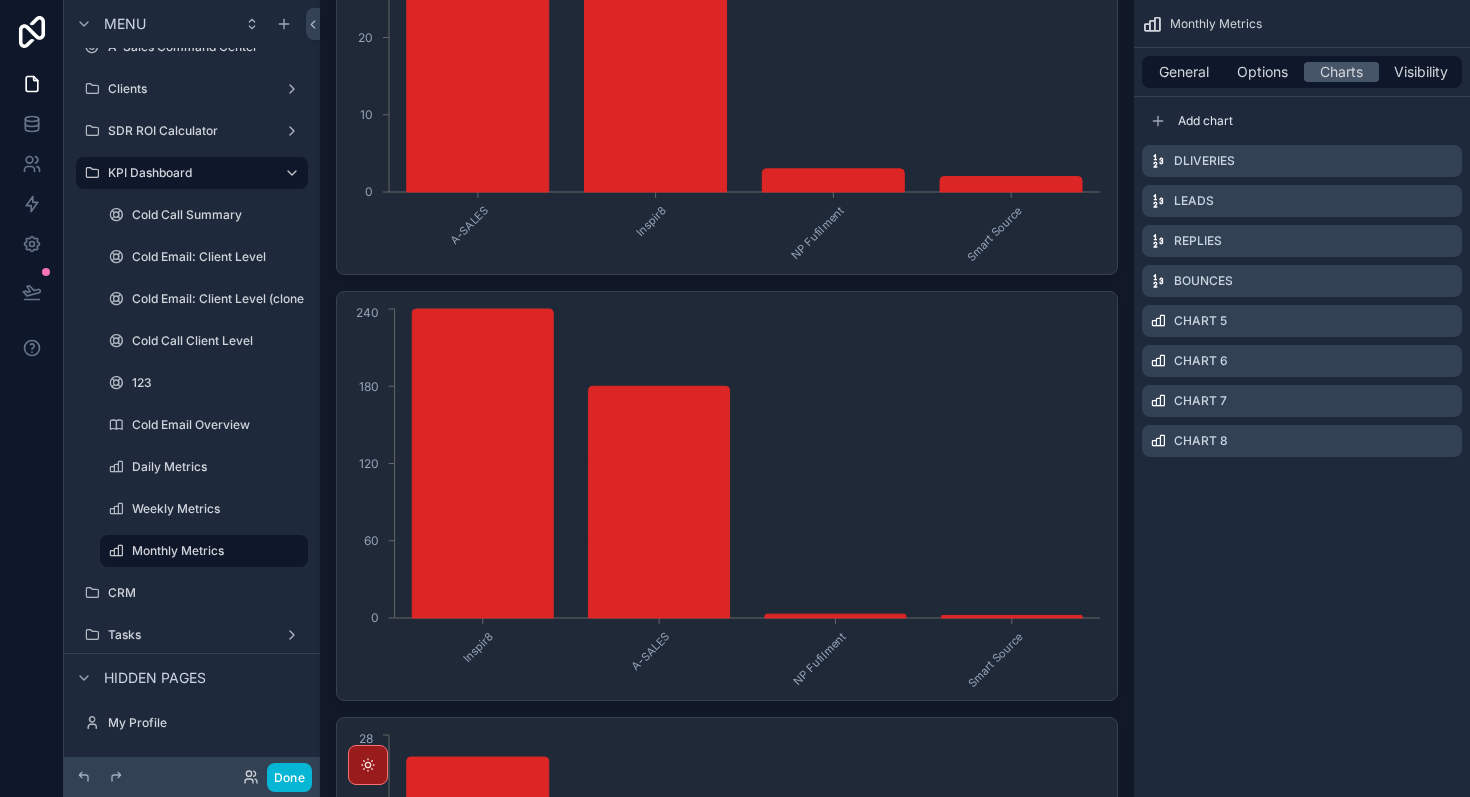 scroll, scrollTop: 0, scrollLeft: 0, axis: both 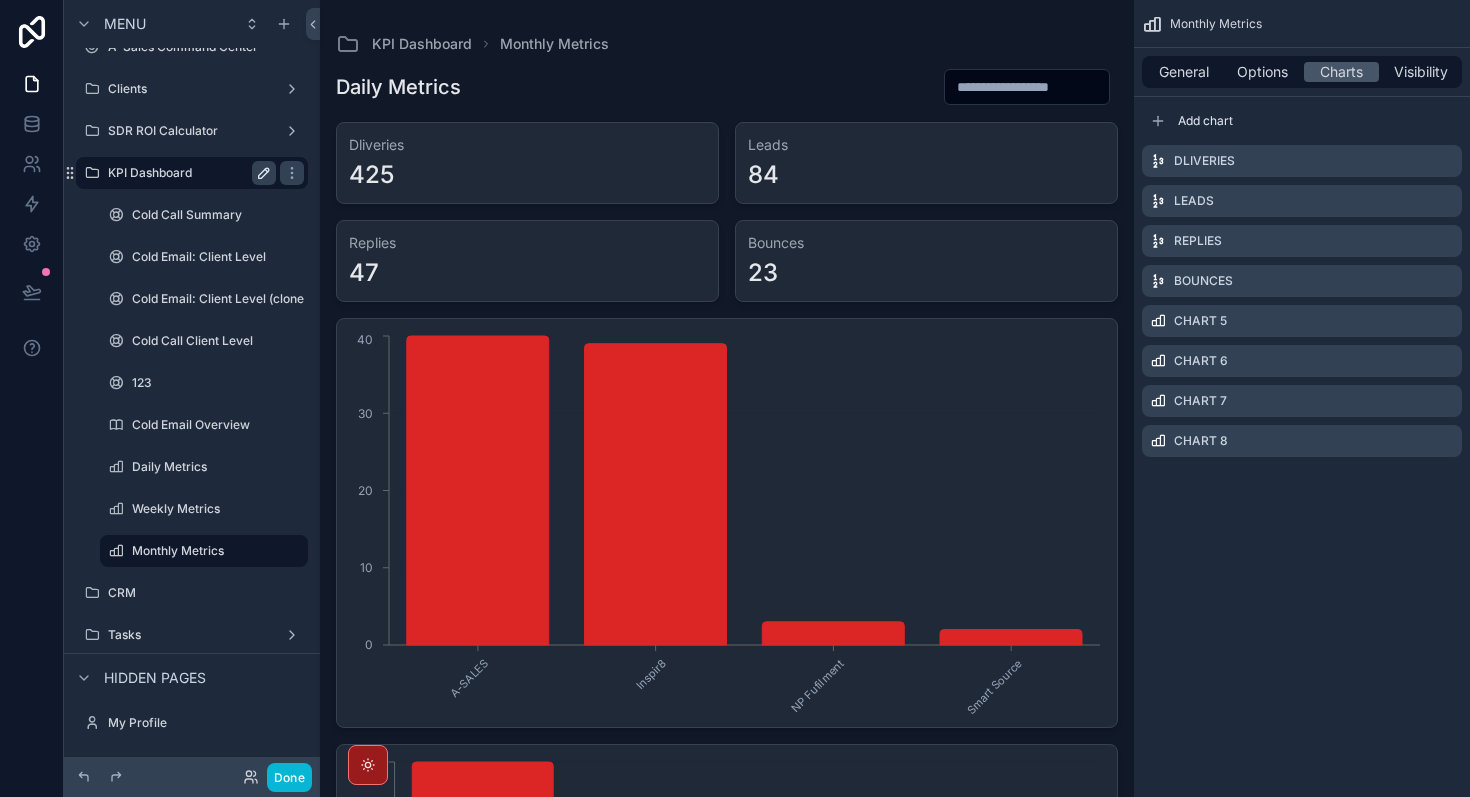 click 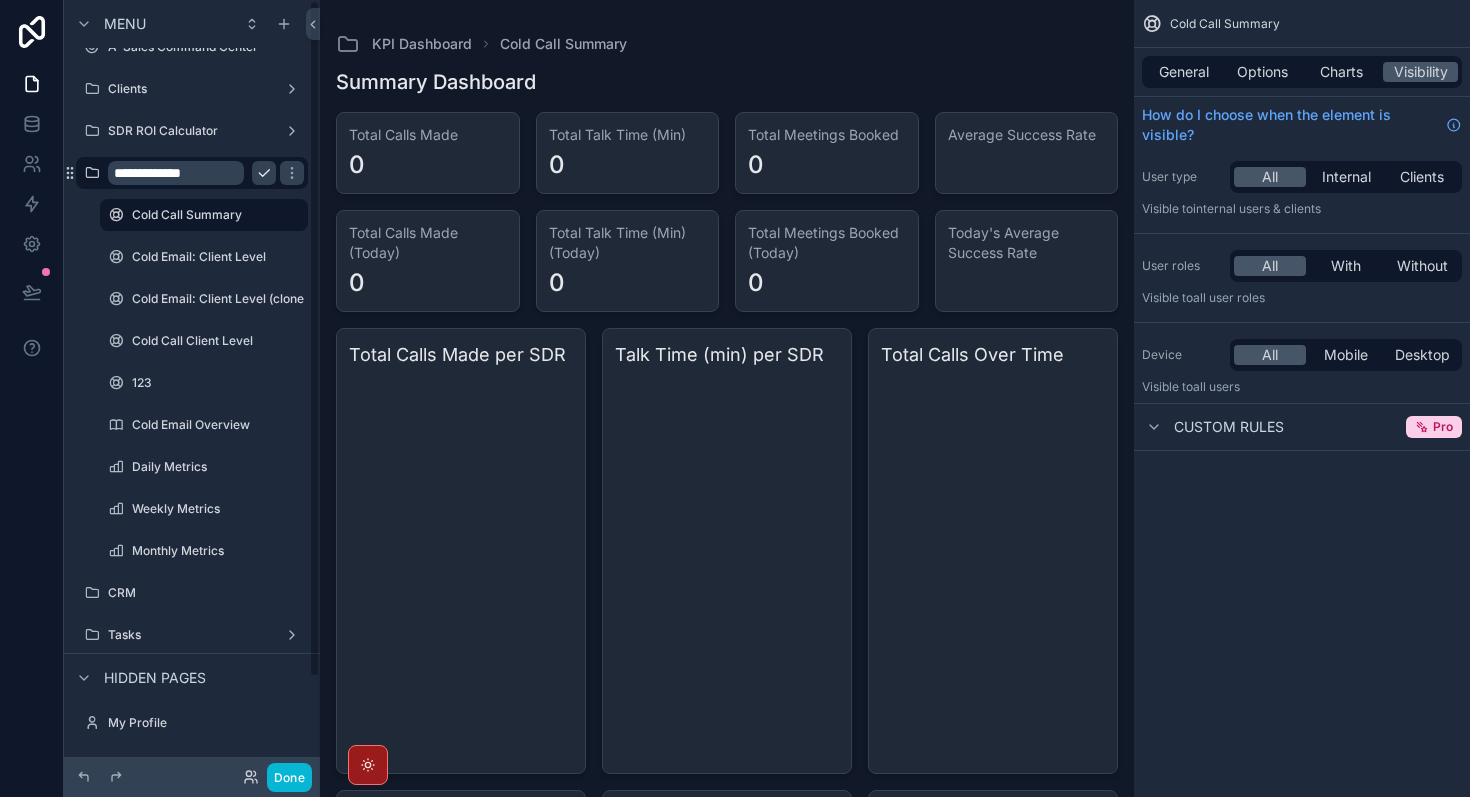 scroll, scrollTop: 0, scrollLeft: 0, axis: both 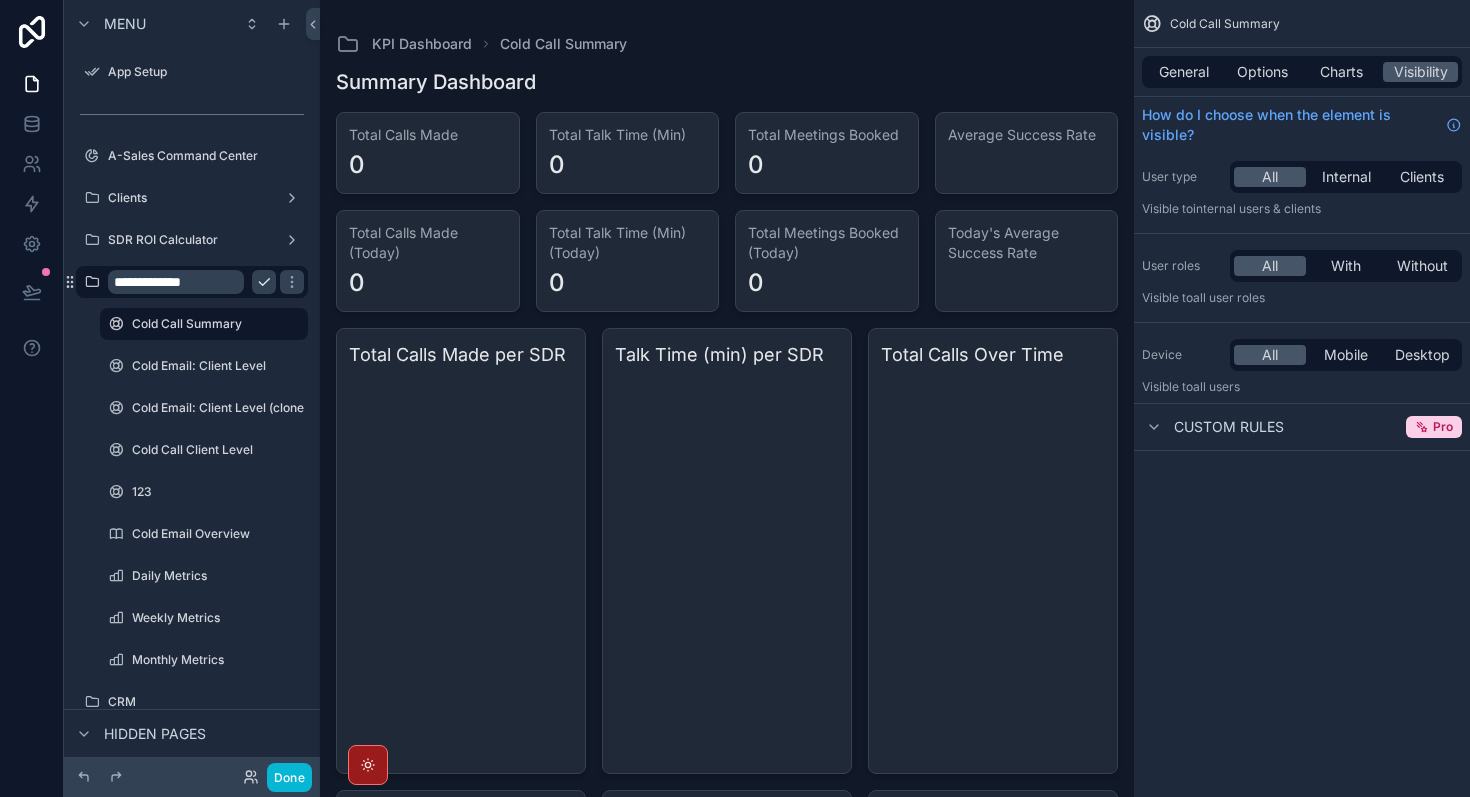 click on "**********" at bounding box center (176, 282) 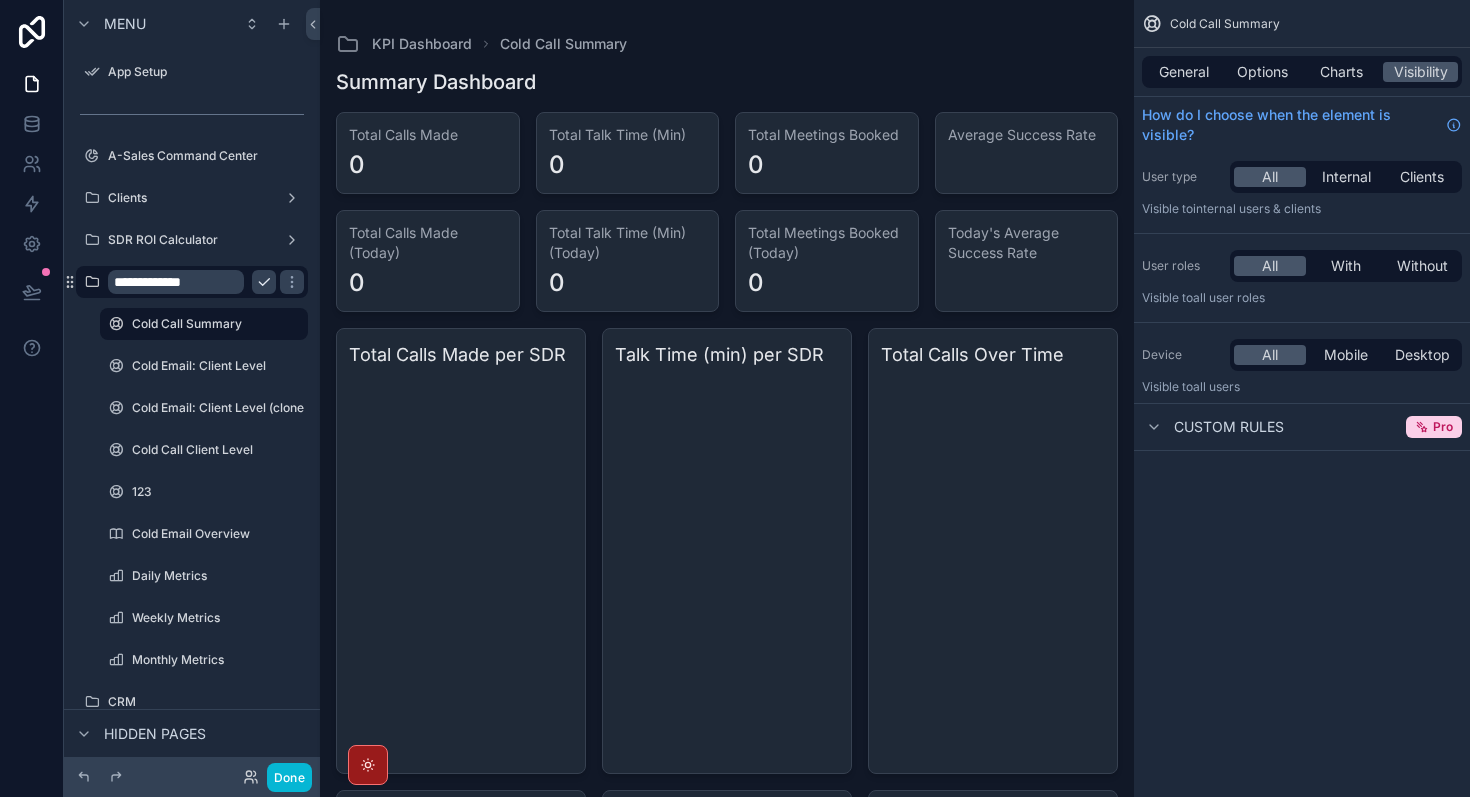 click on "**********" at bounding box center (176, 282) 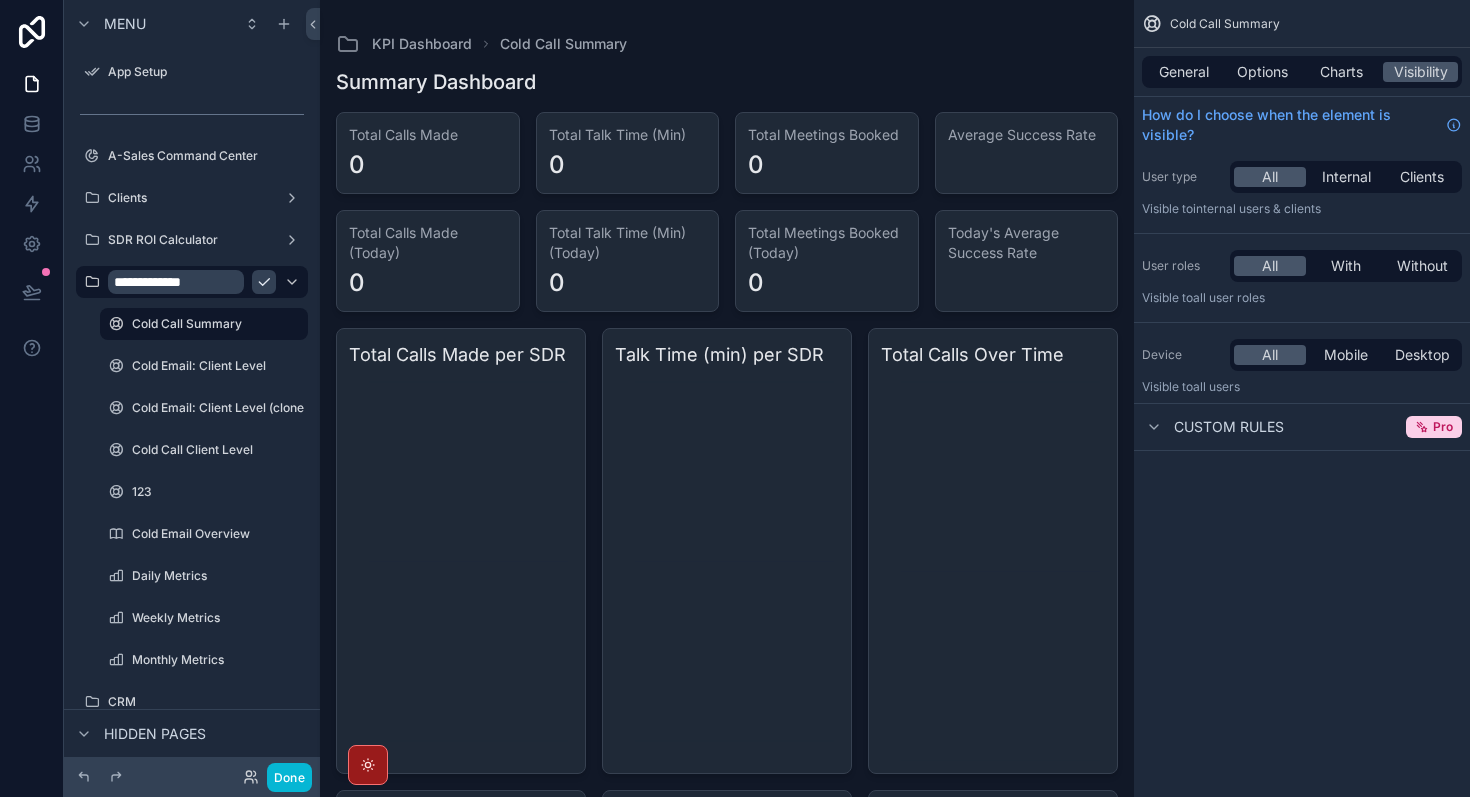 type on "**********" 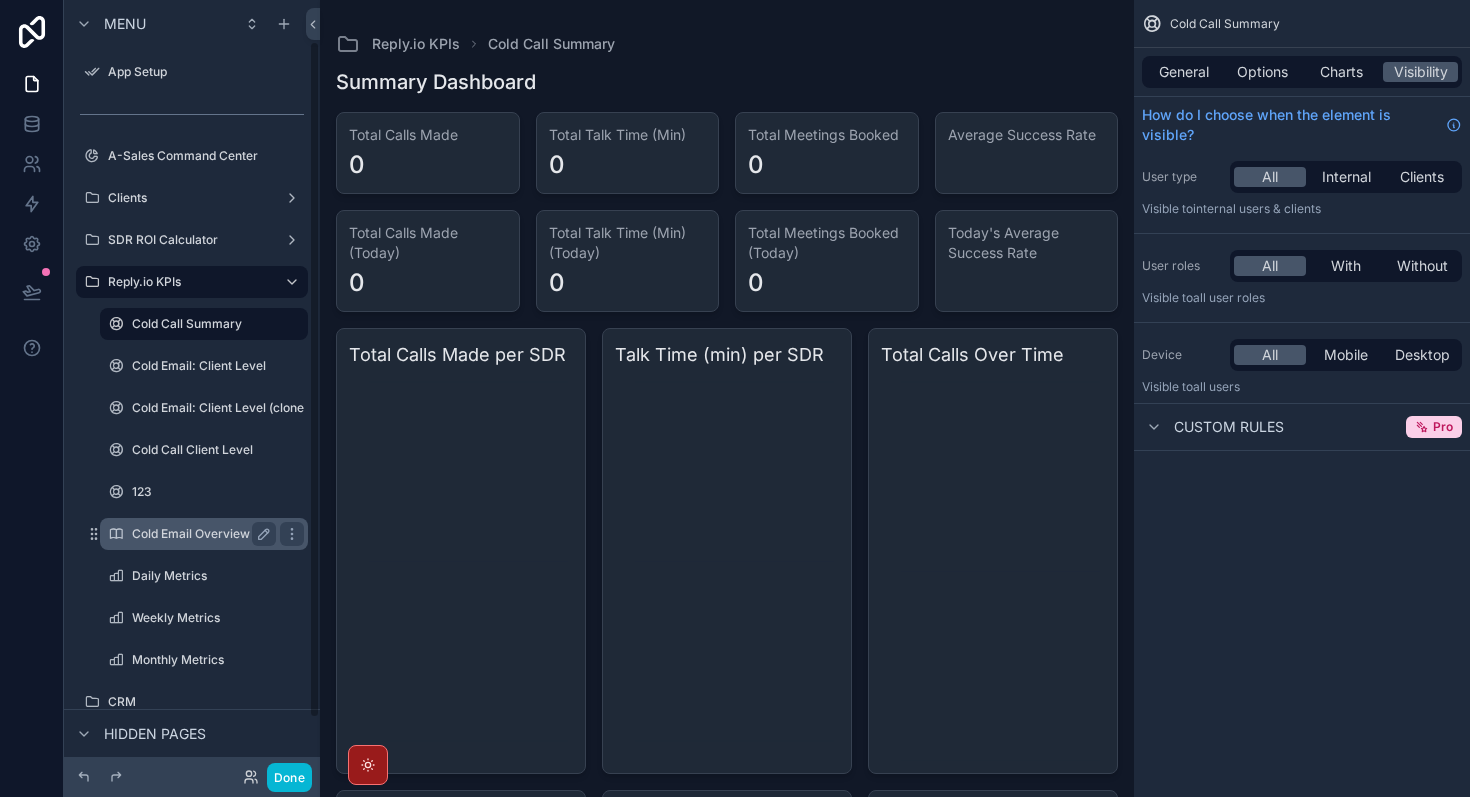 scroll, scrollTop: 71, scrollLeft: 0, axis: vertical 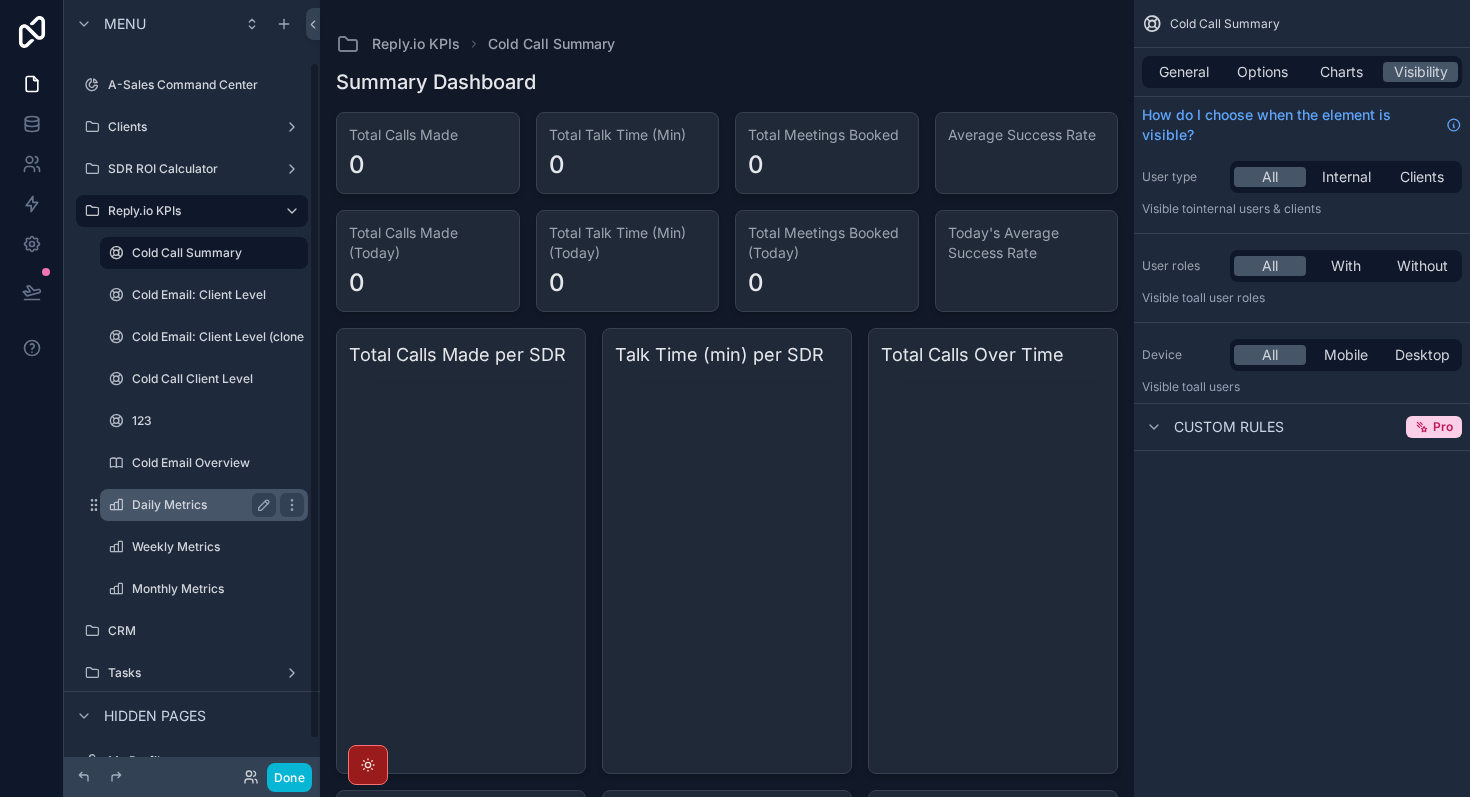 click on "Daily Metrics" at bounding box center (200, 505) 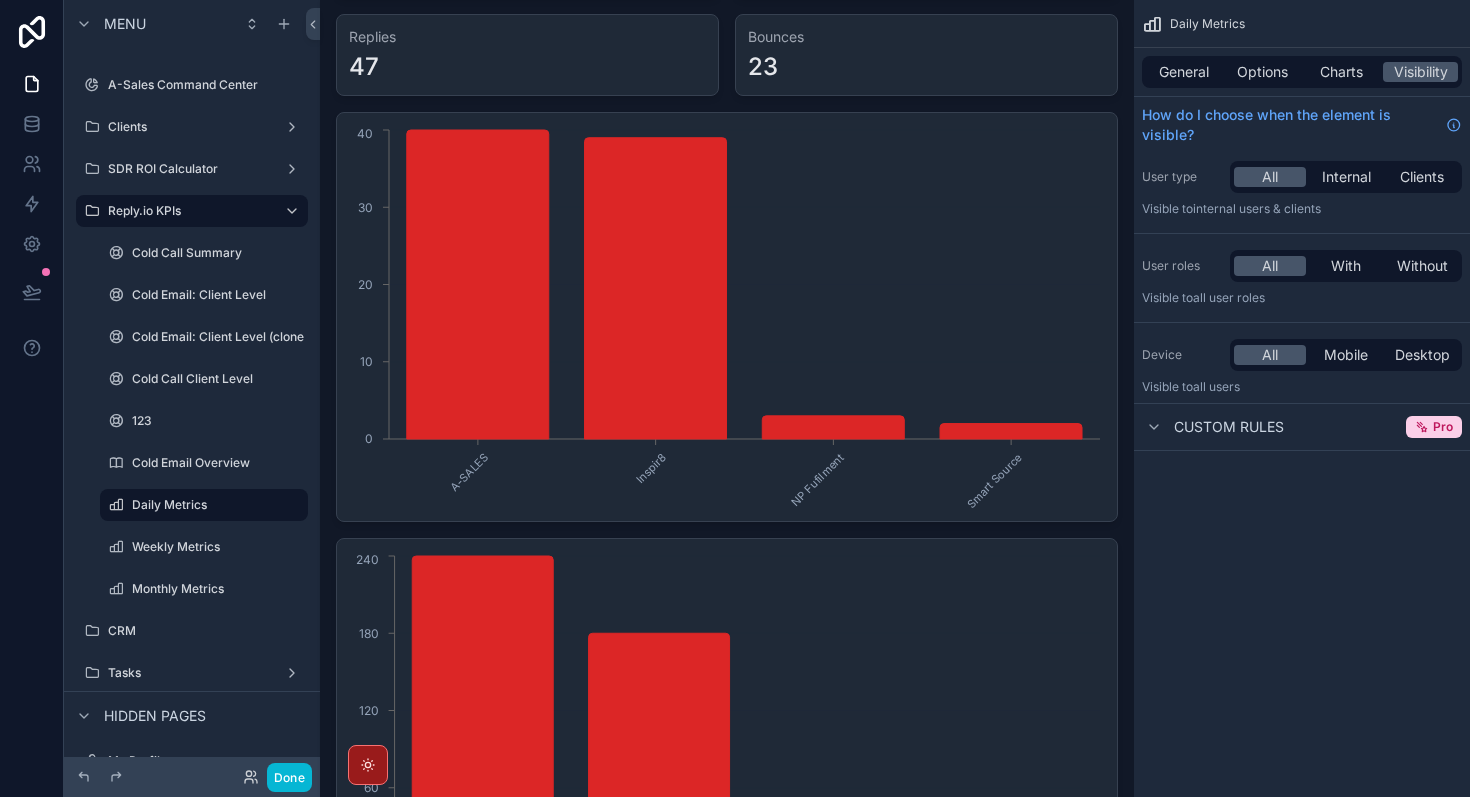 scroll, scrollTop: 0, scrollLeft: 0, axis: both 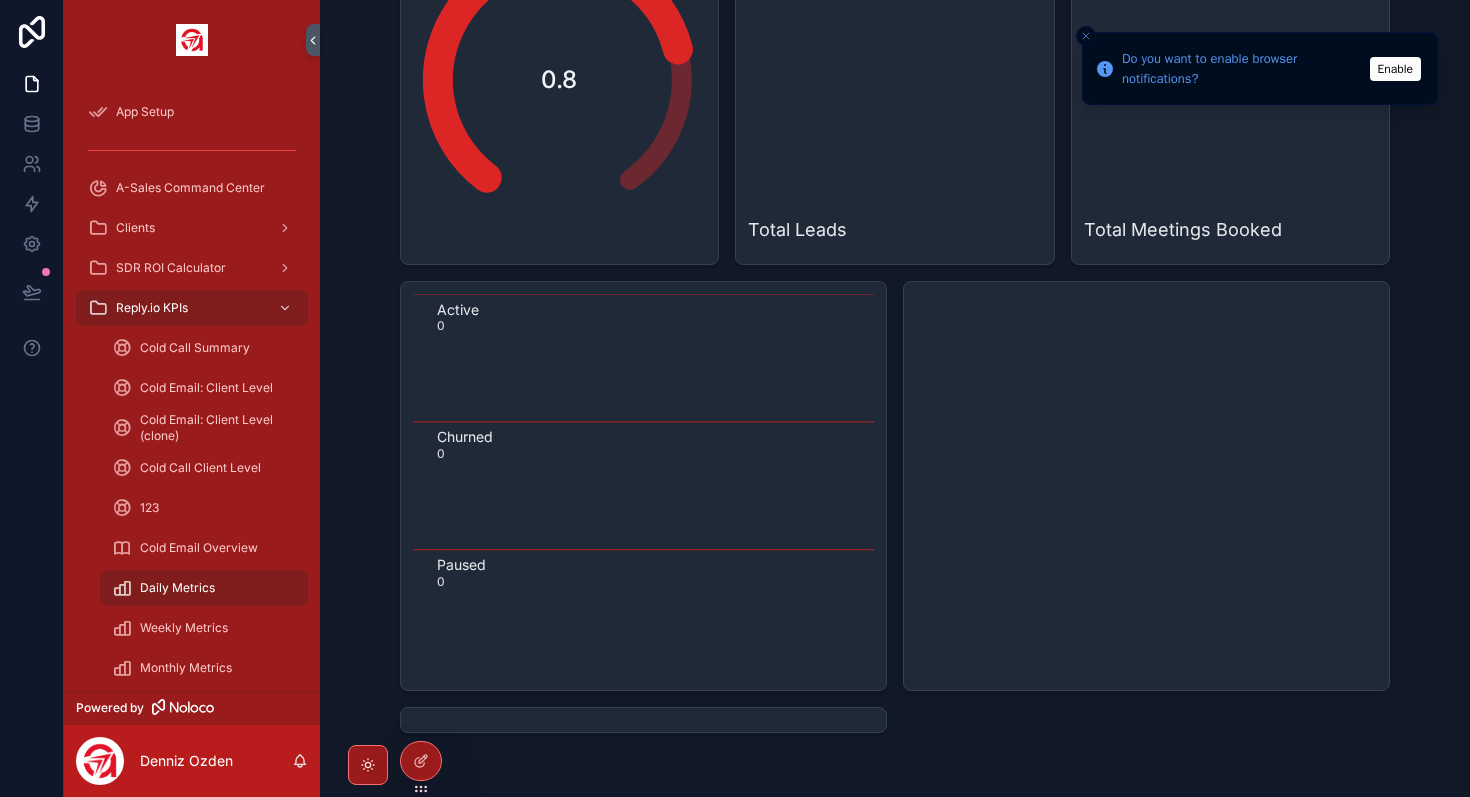 click on "Enable" at bounding box center [1395, 69] 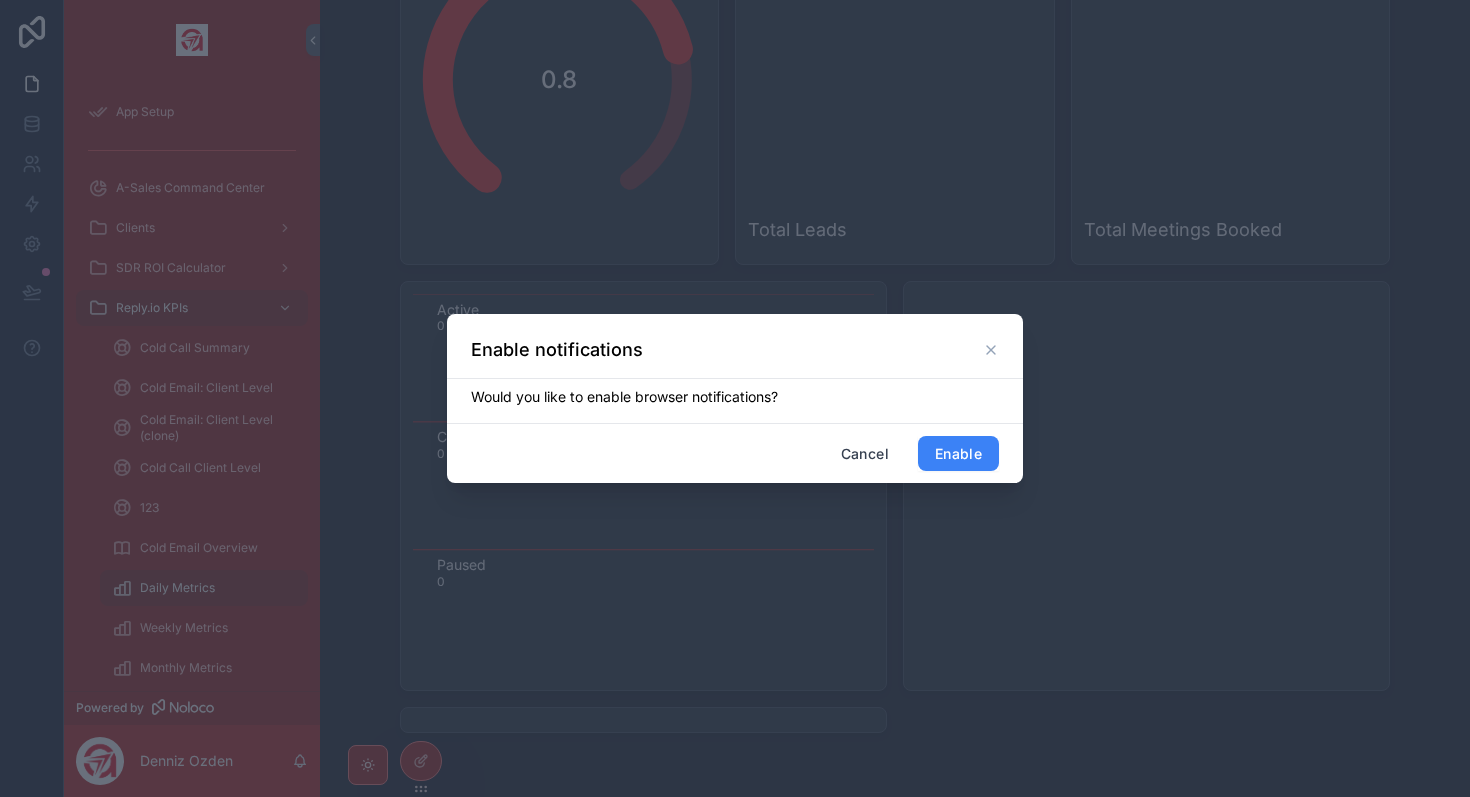 click on "Enable" at bounding box center (958, 454) 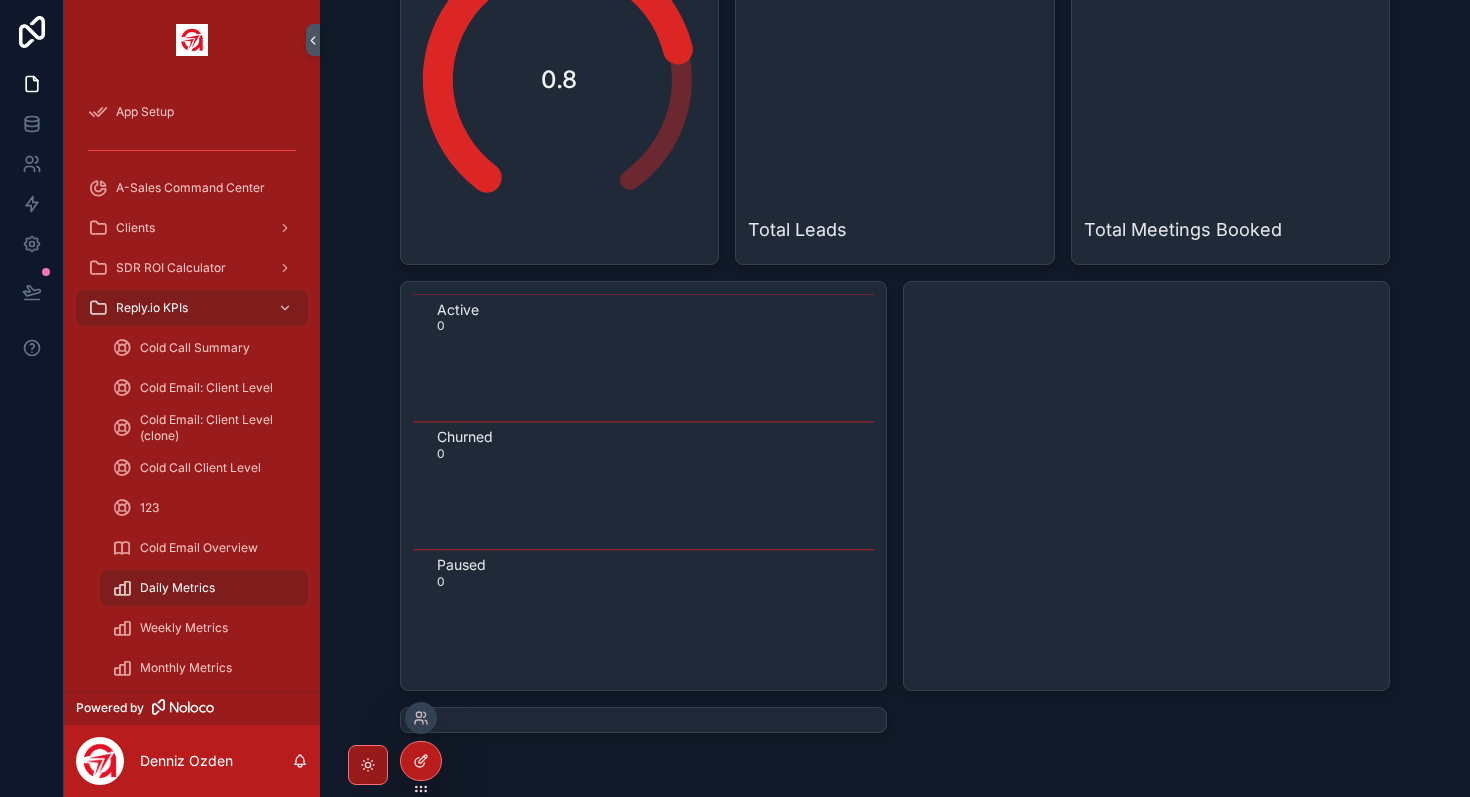 click 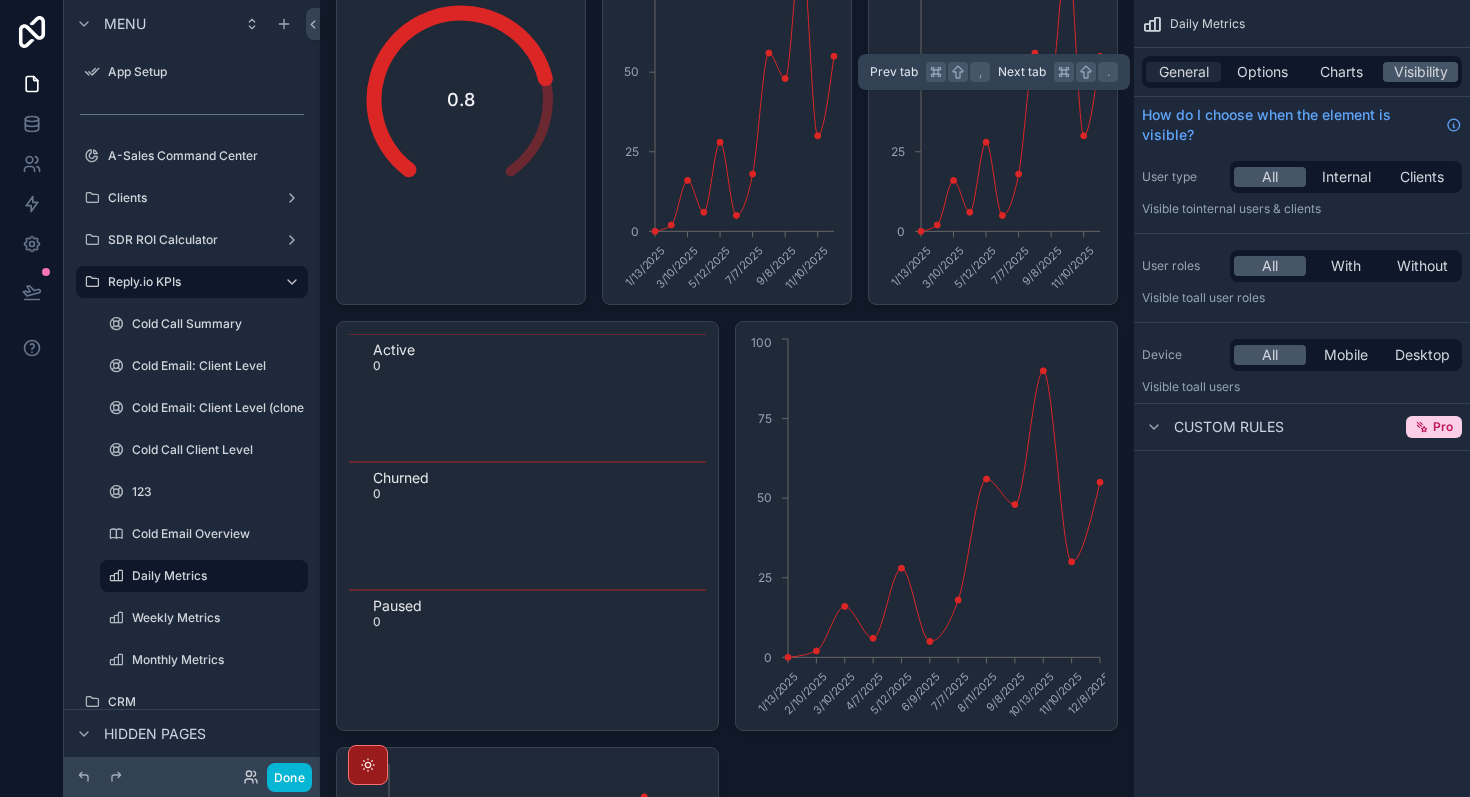click on "General" at bounding box center (1184, 72) 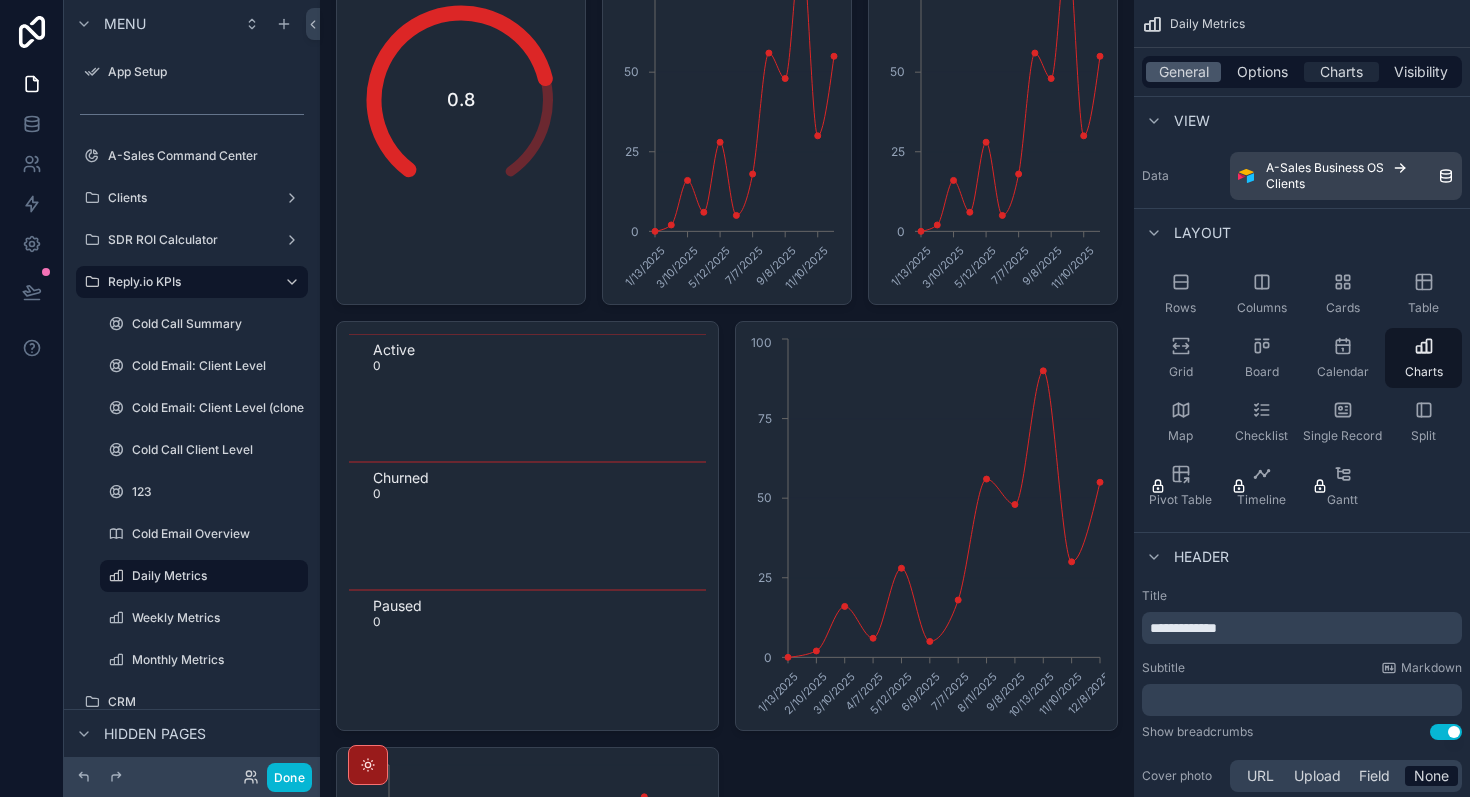 click on "Charts" at bounding box center [1341, 72] 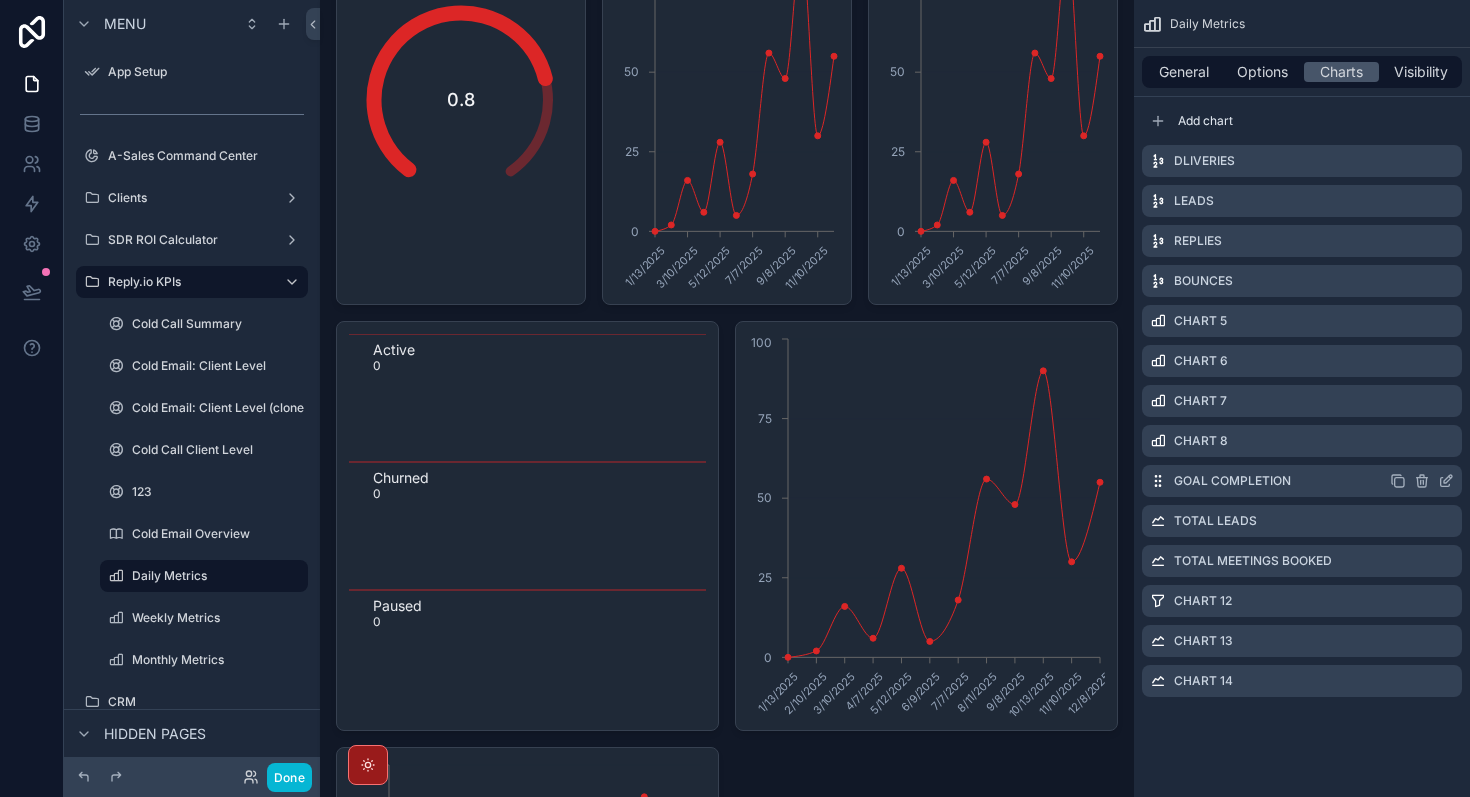click 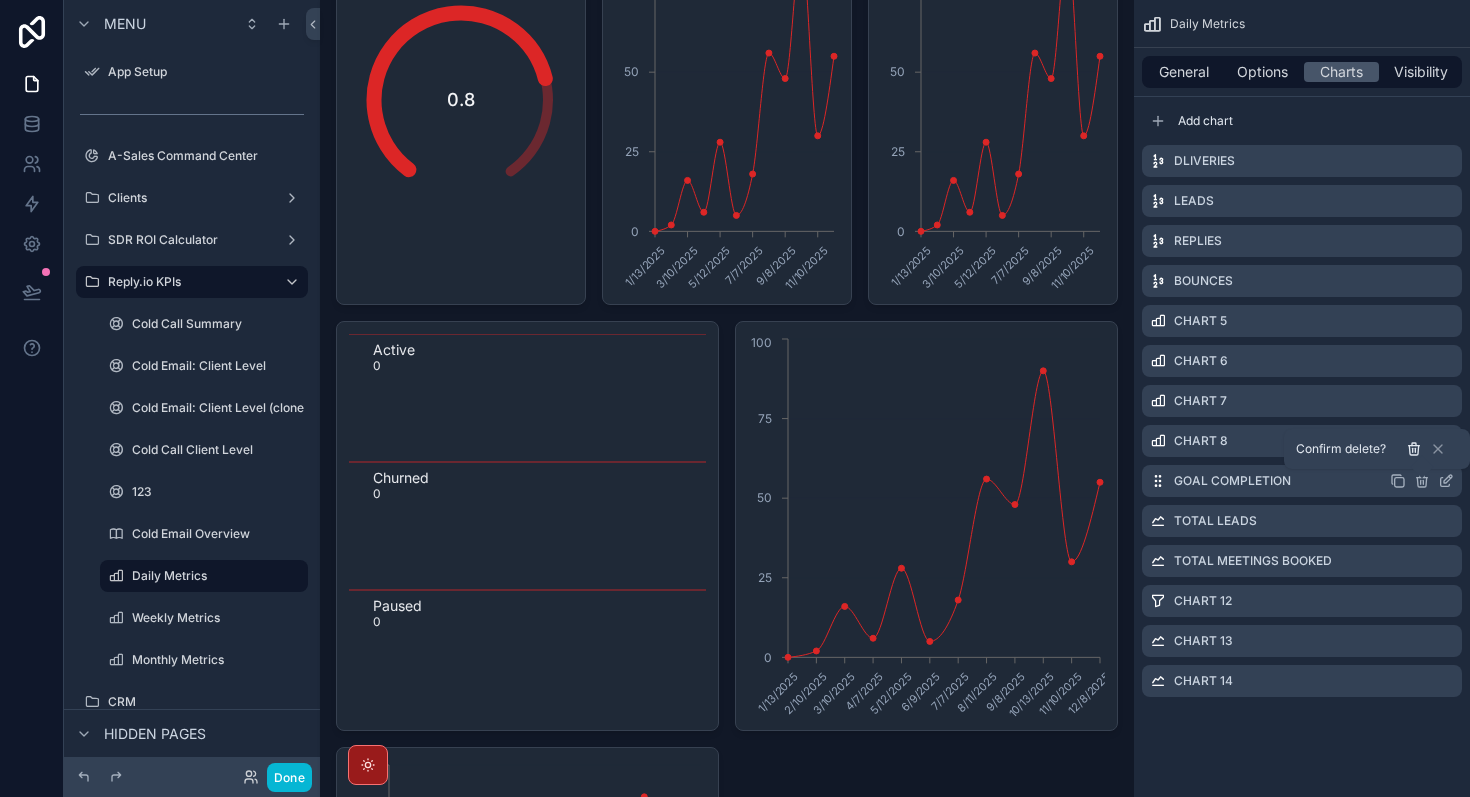 click 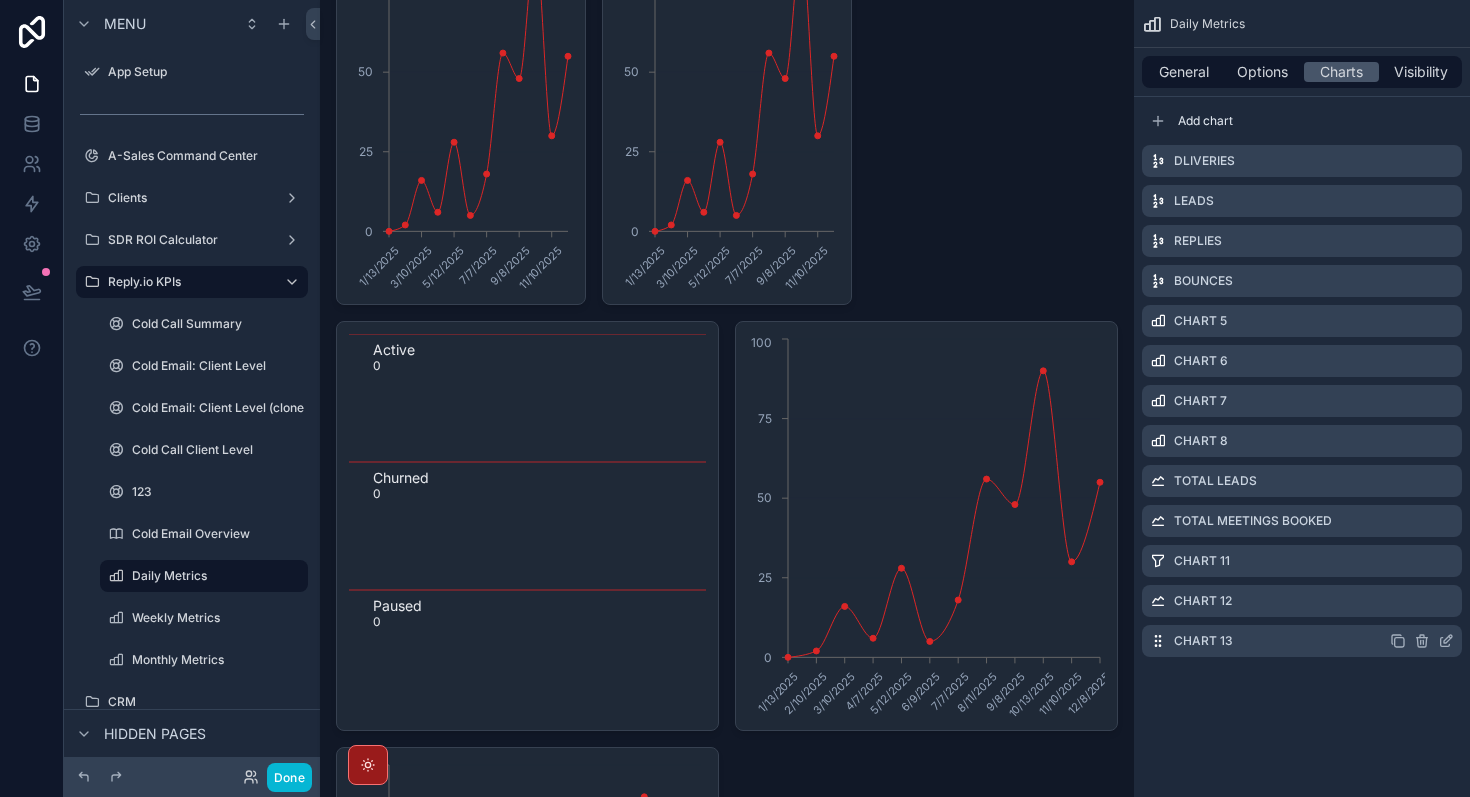 click 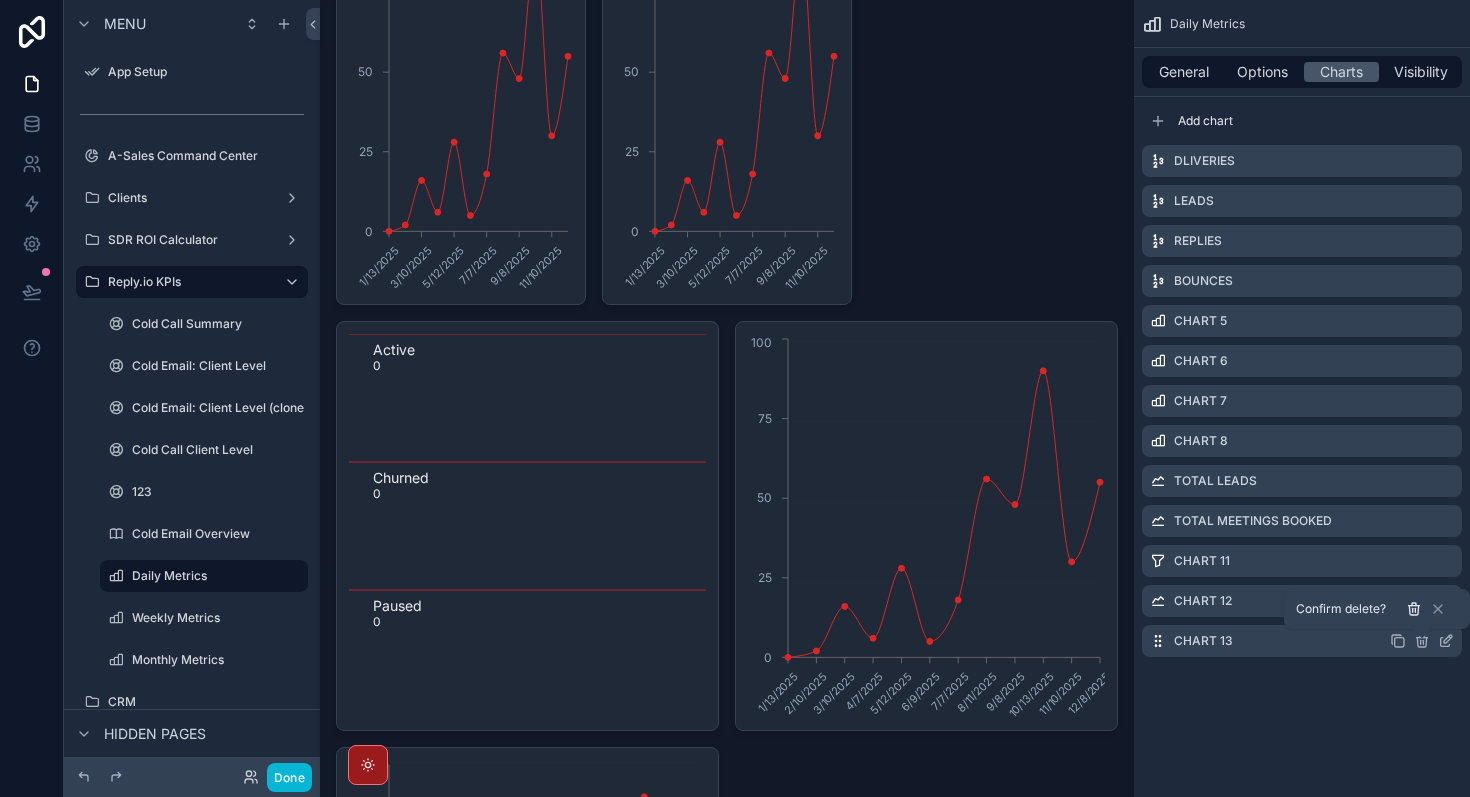 click 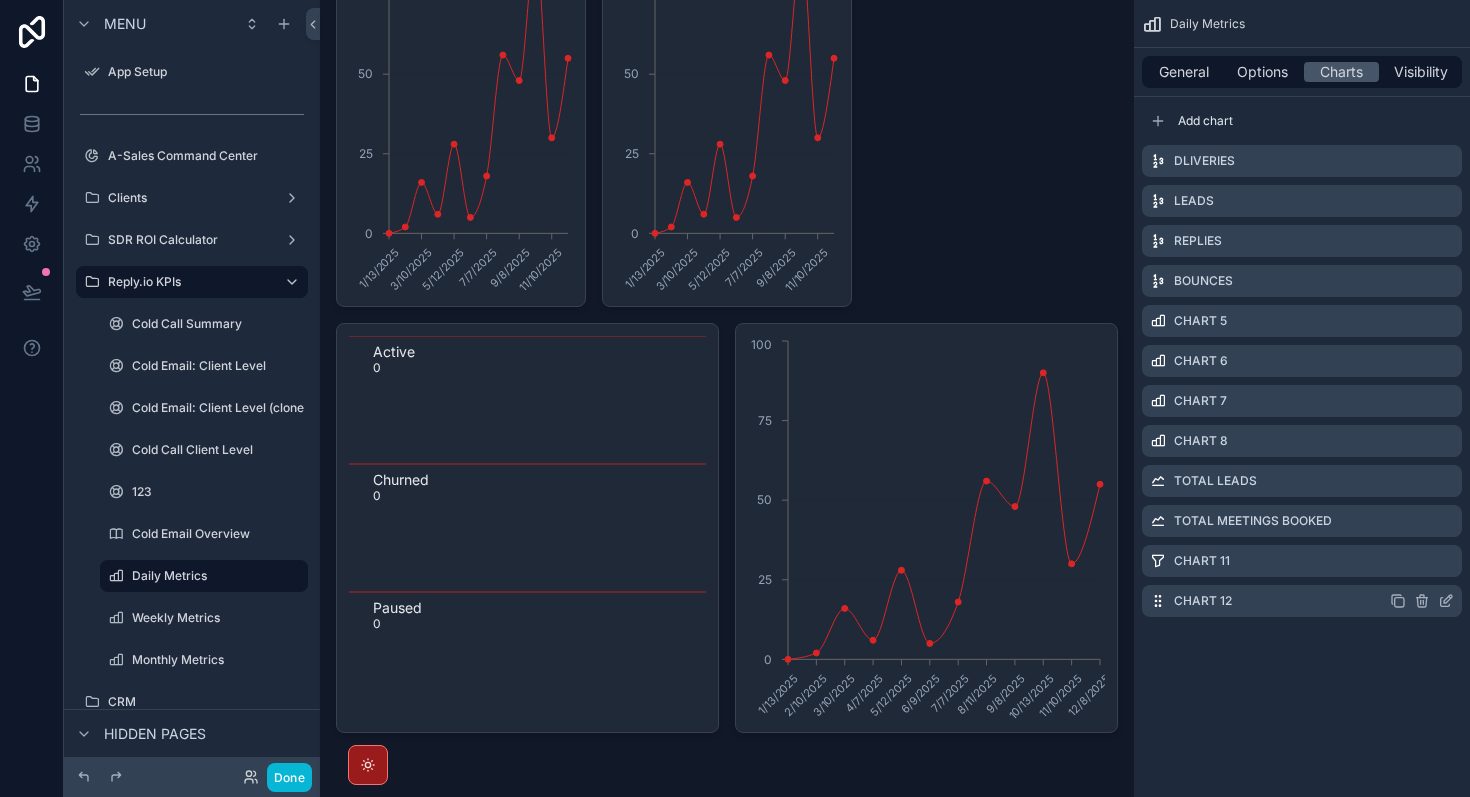 click on "Chart 12" at bounding box center (1302, 601) 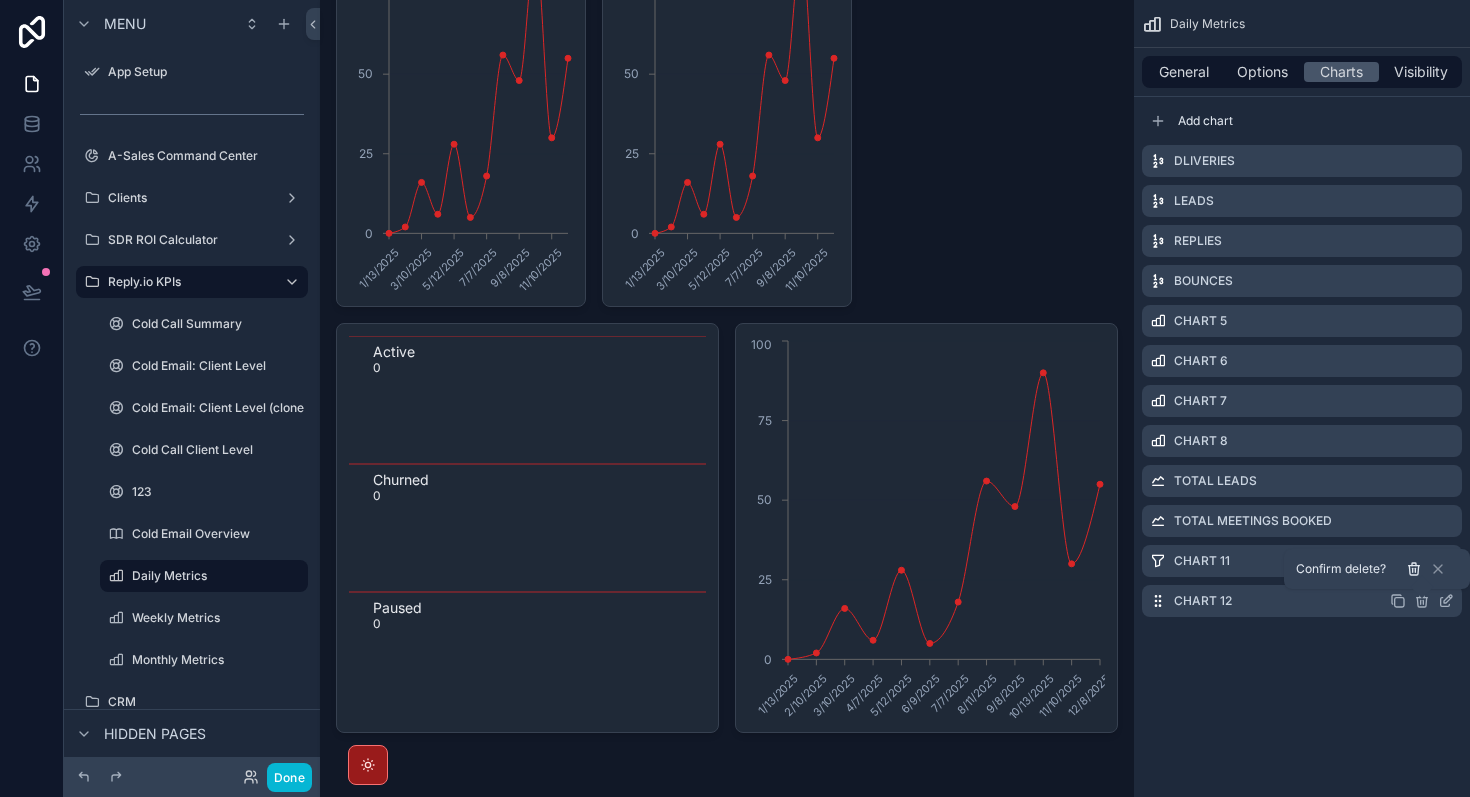 click 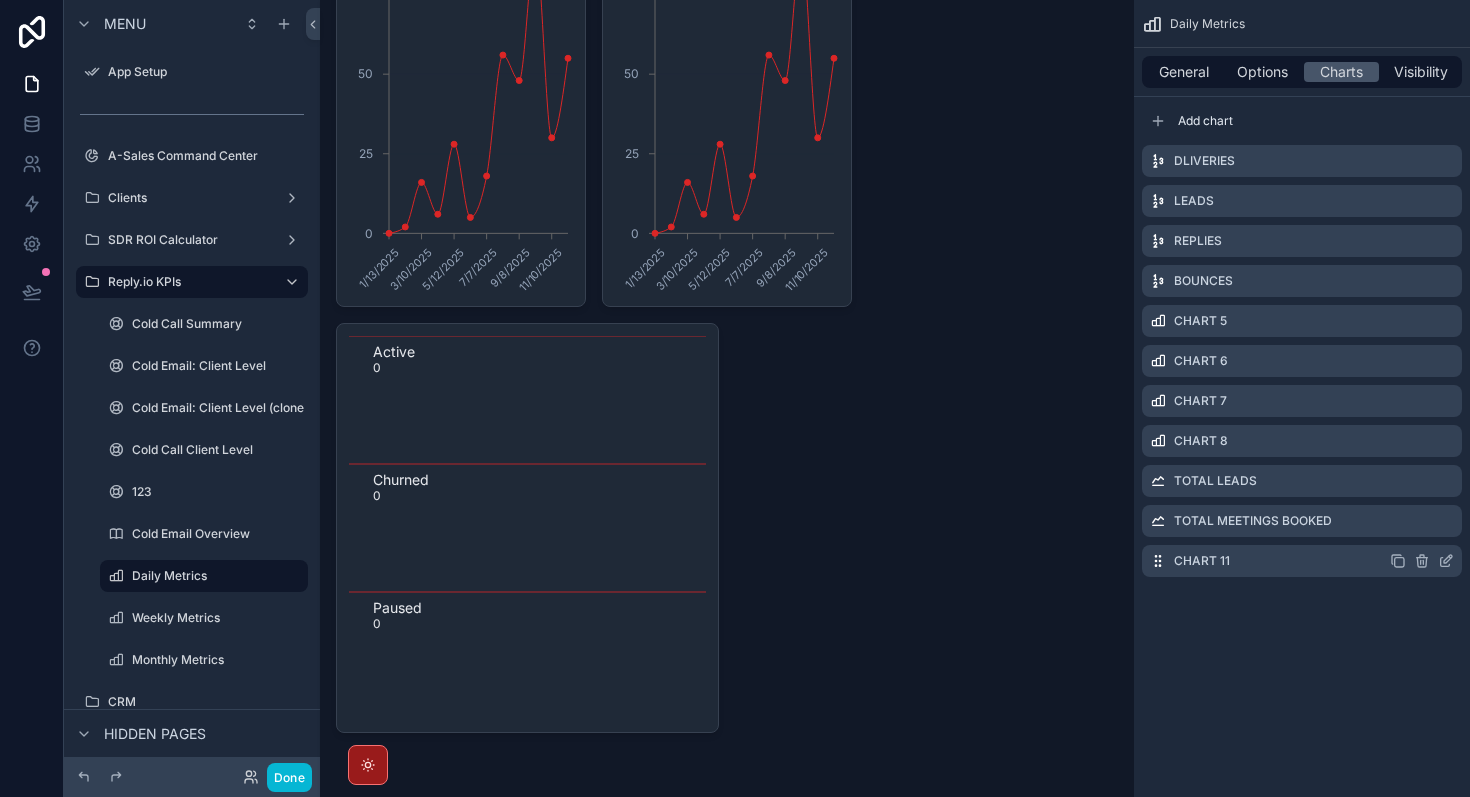 click 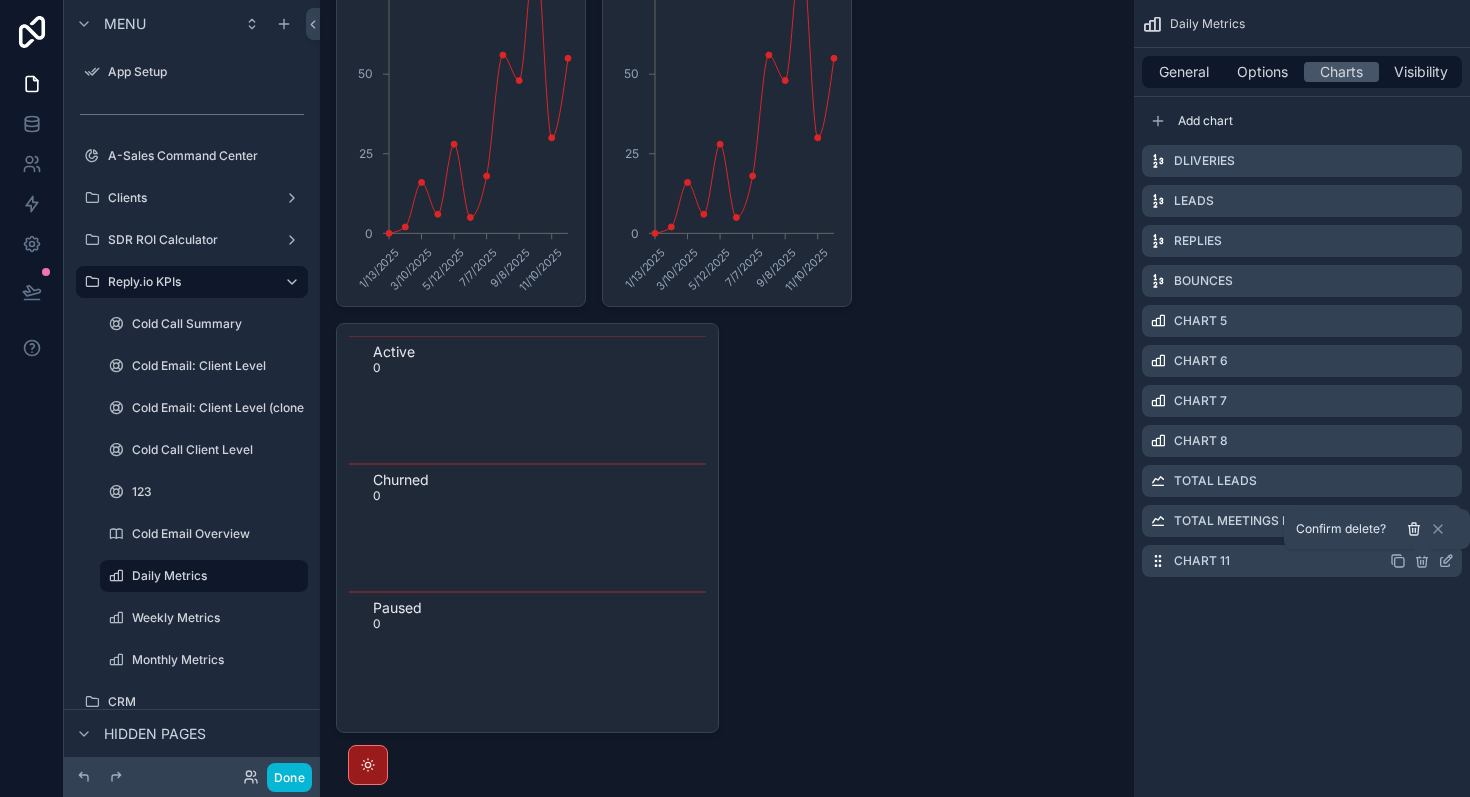 click 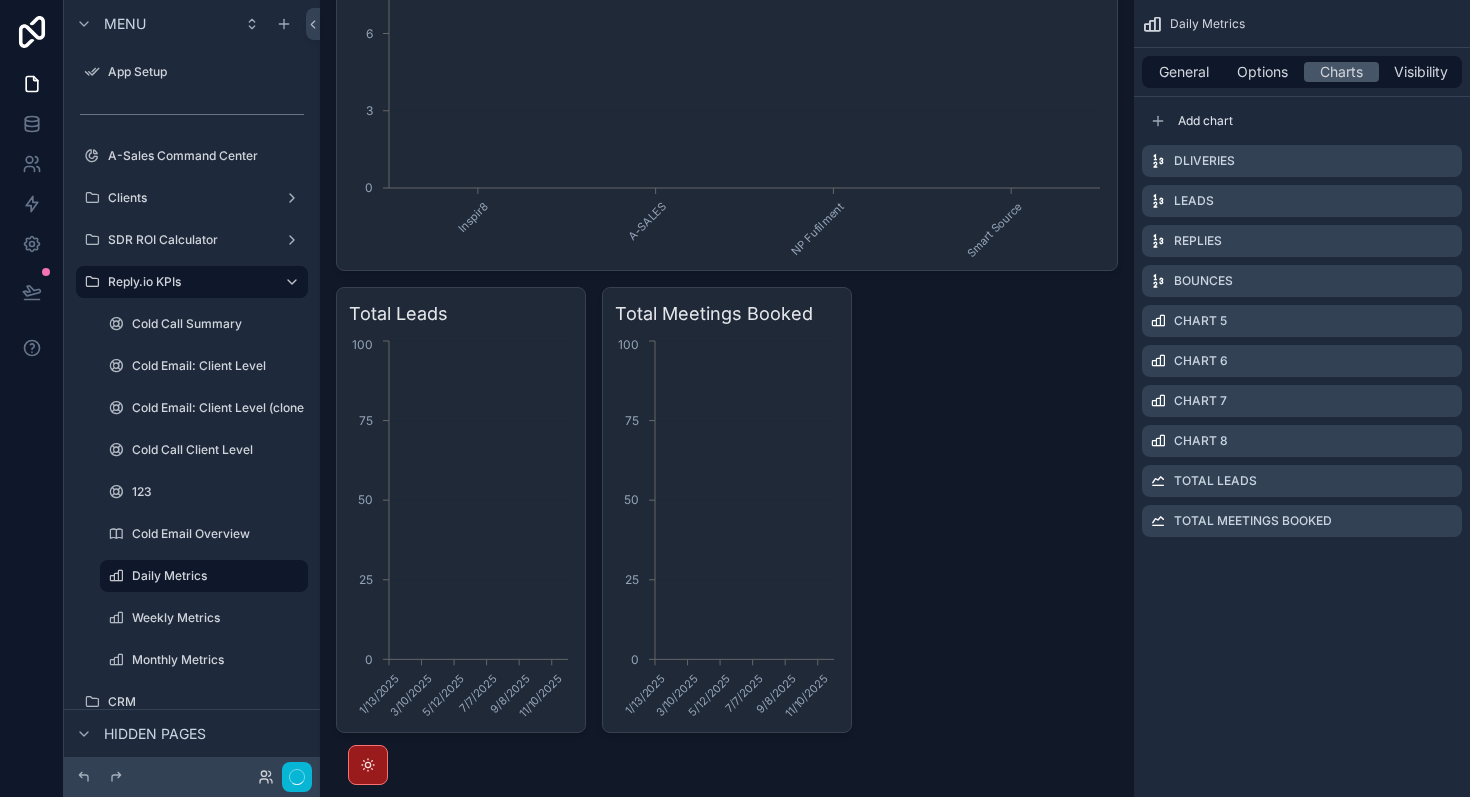 scroll, scrollTop: 1735, scrollLeft: 0, axis: vertical 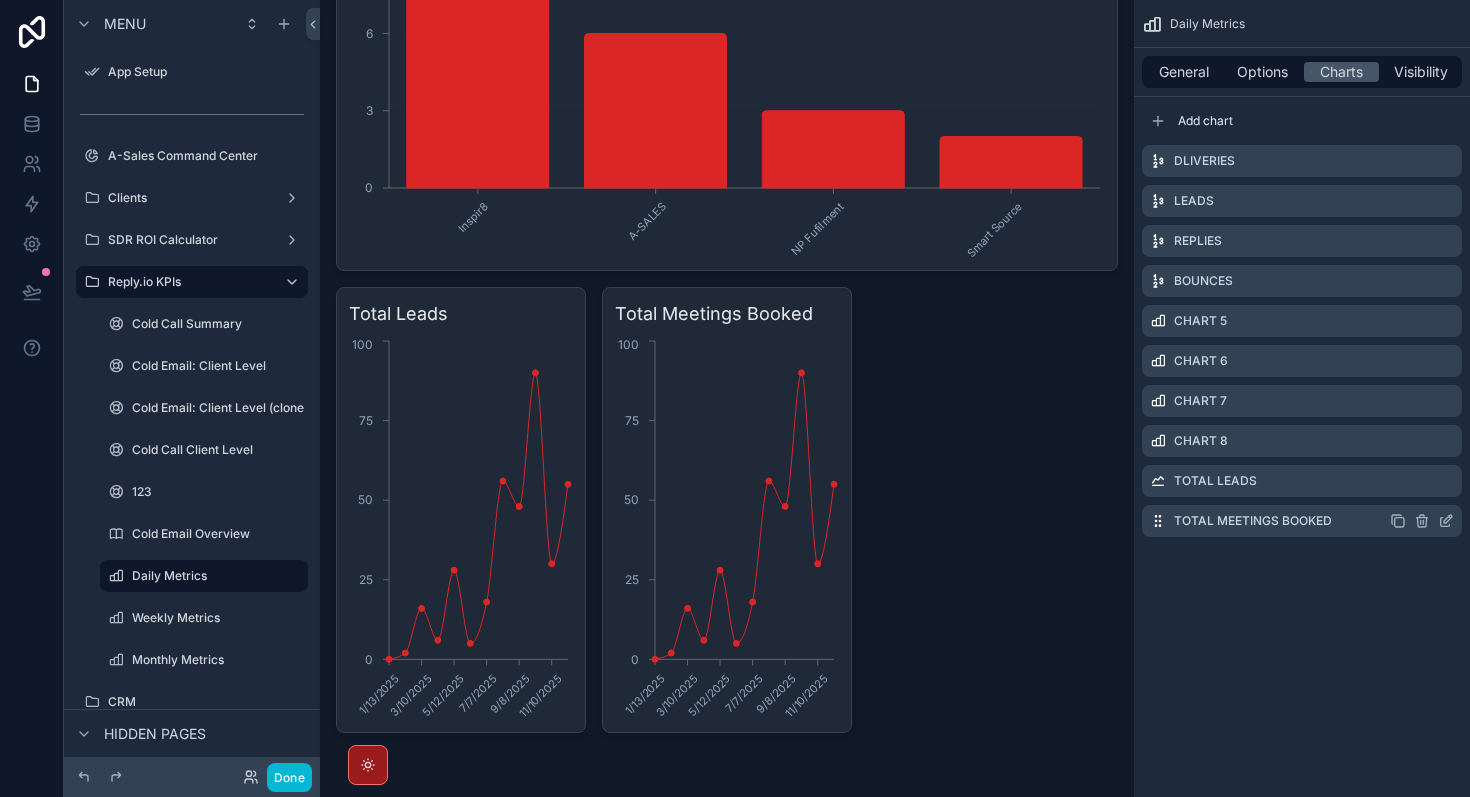 click 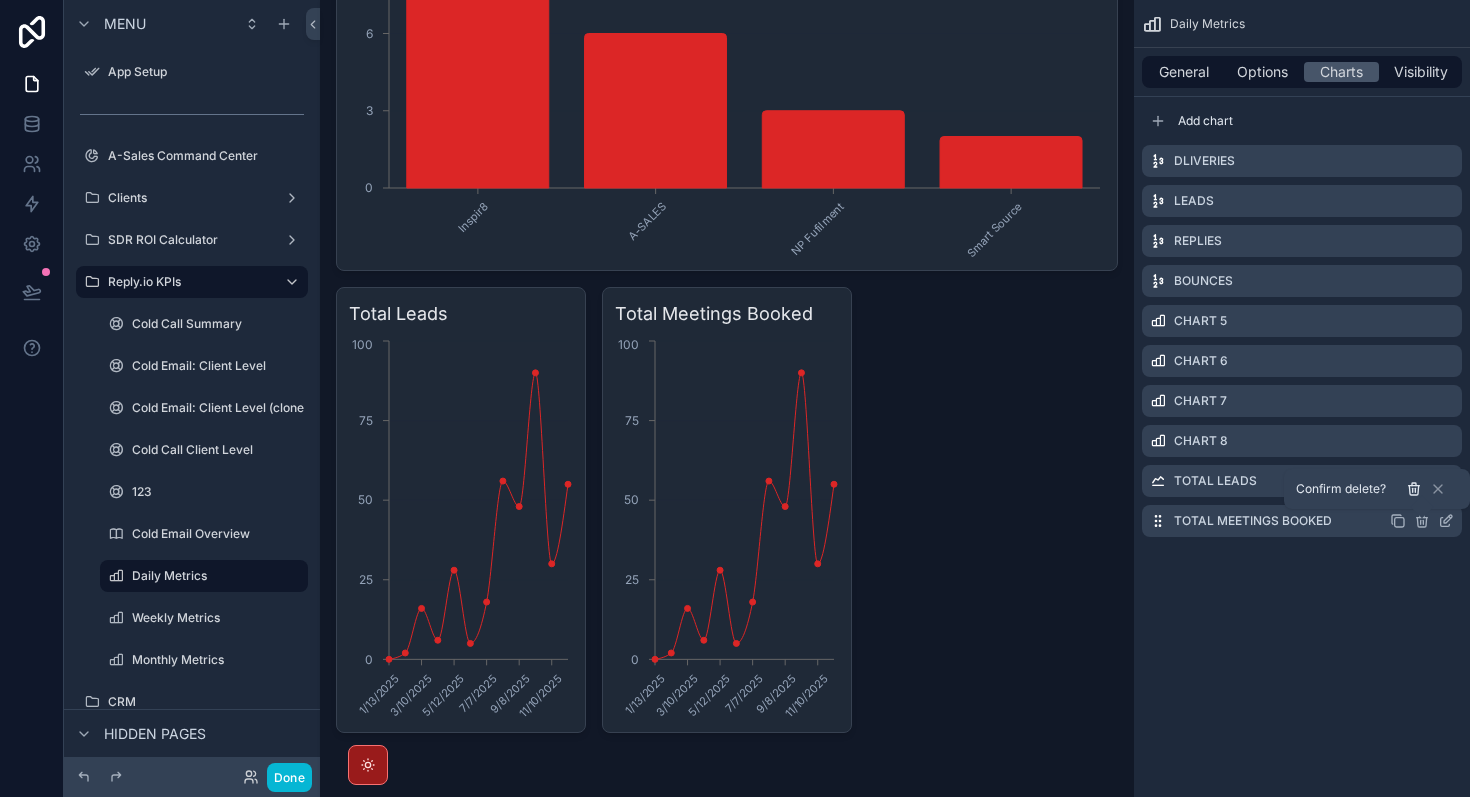 click at bounding box center (1414, 489) 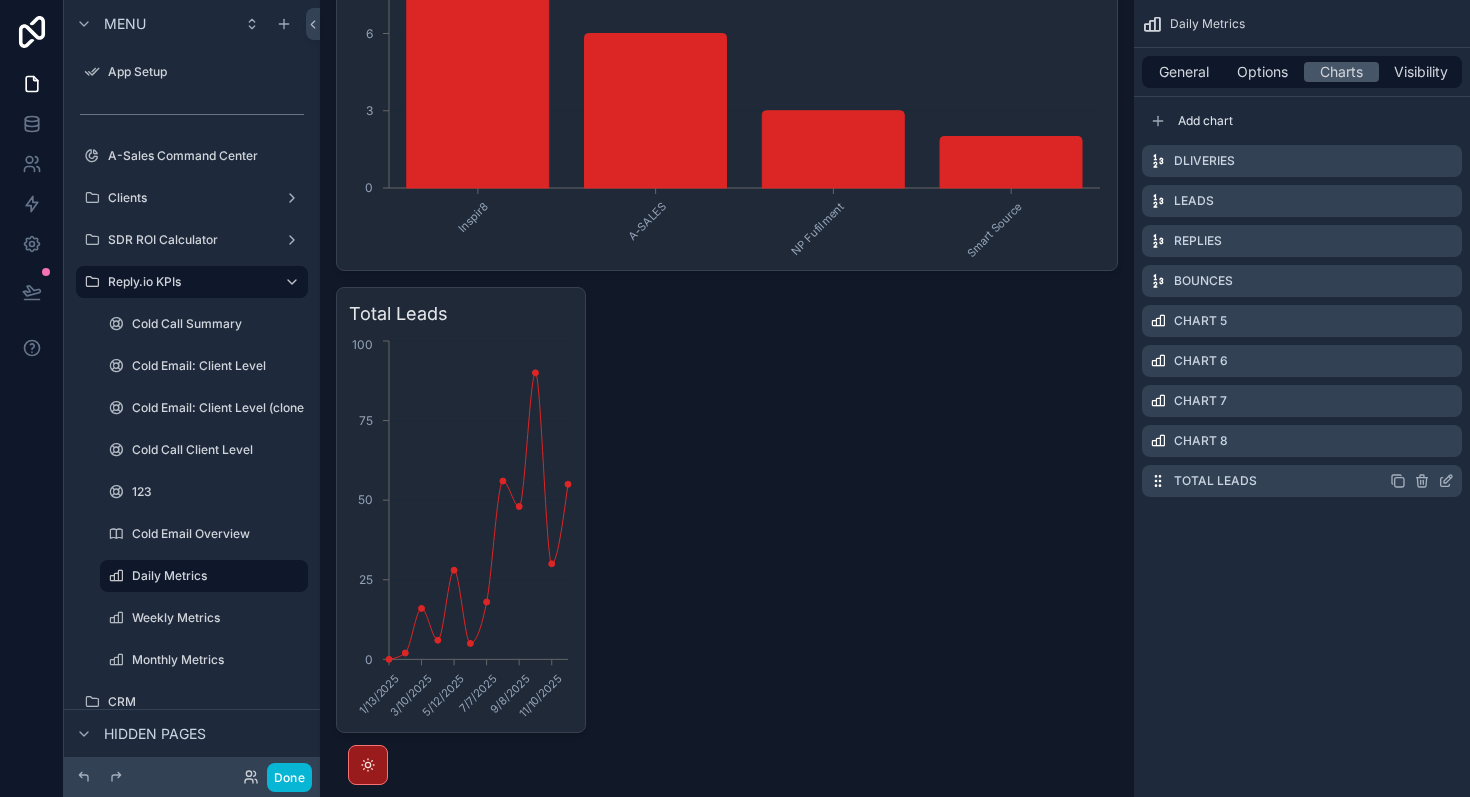 click 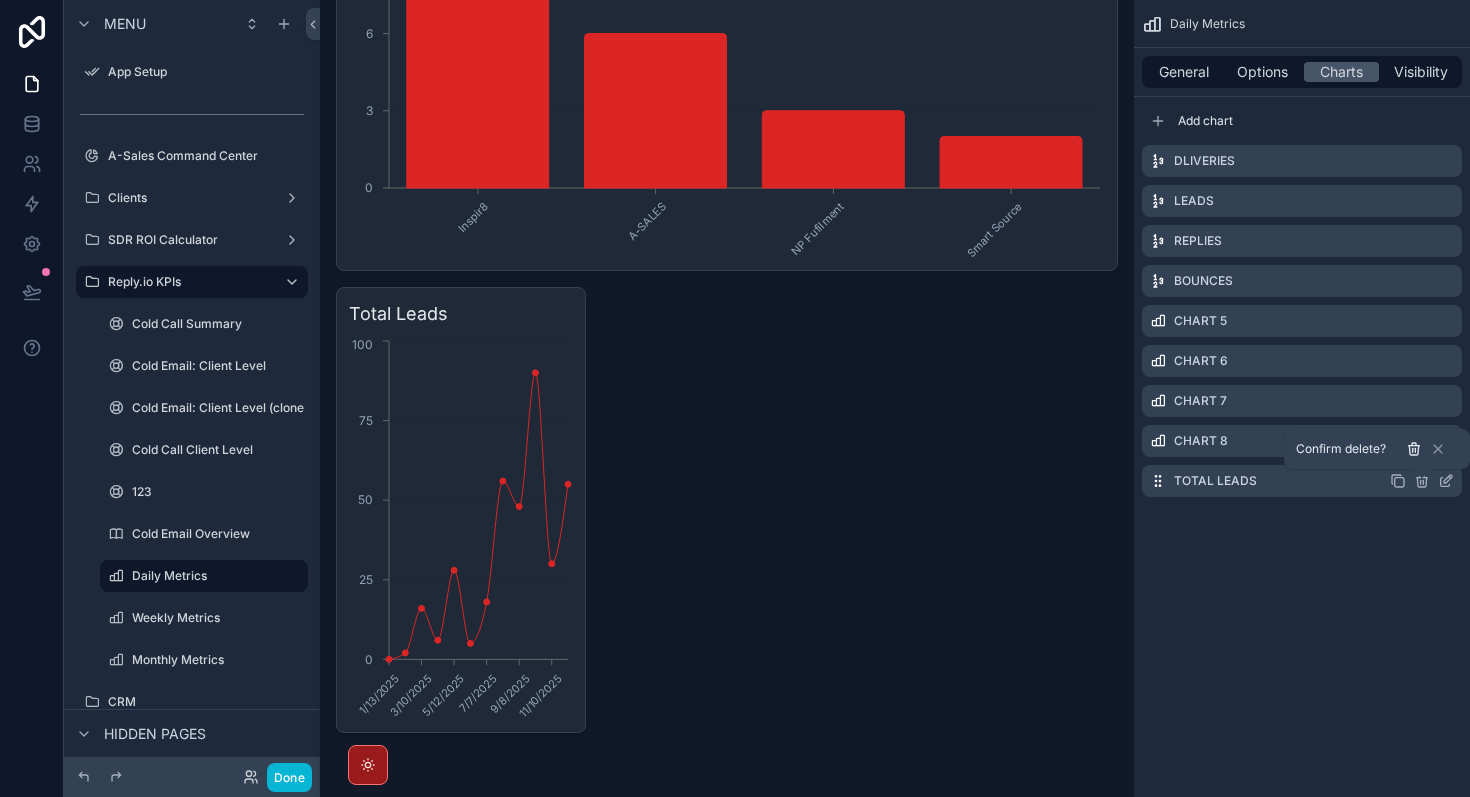 click 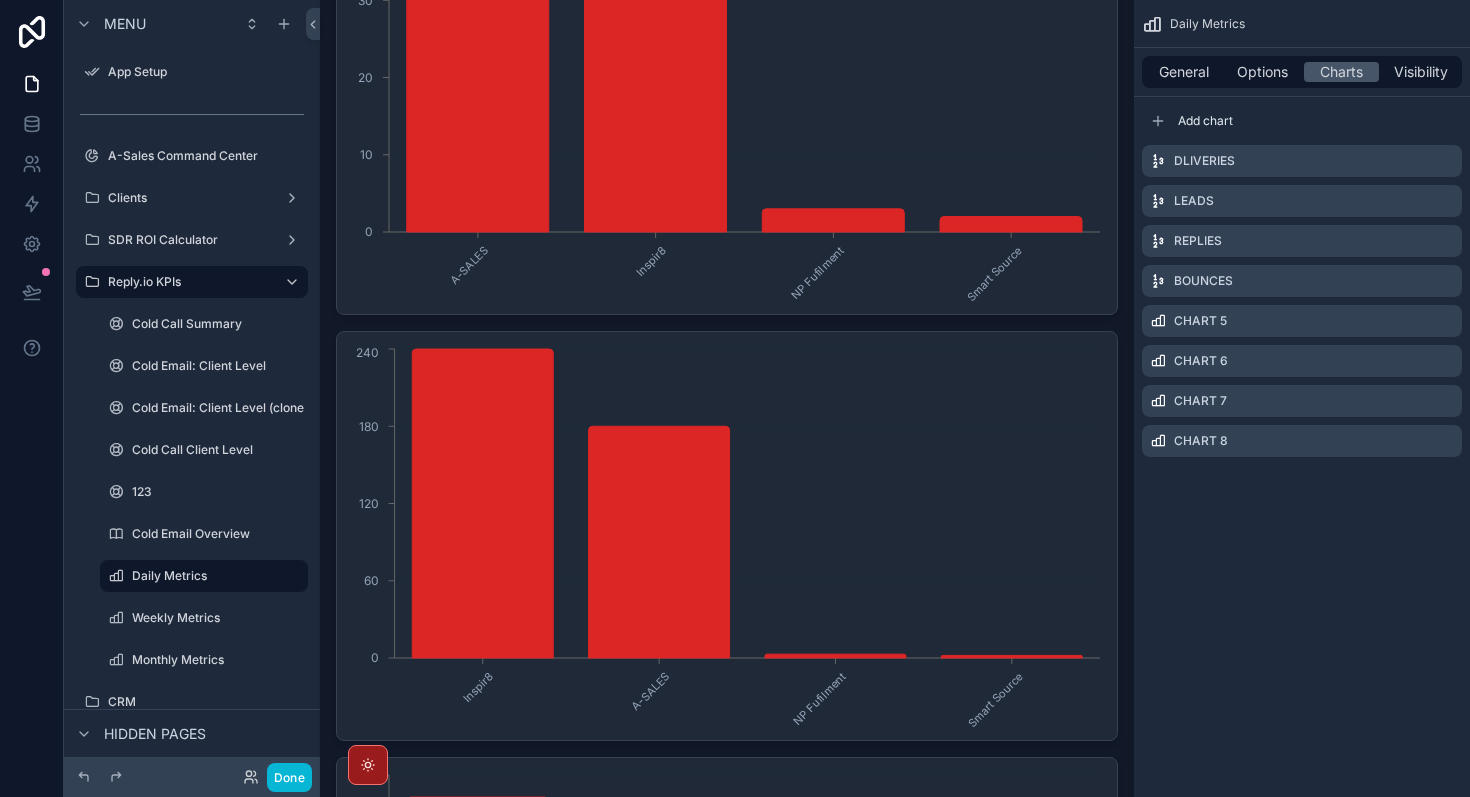 scroll, scrollTop: 0, scrollLeft: 0, axis: both 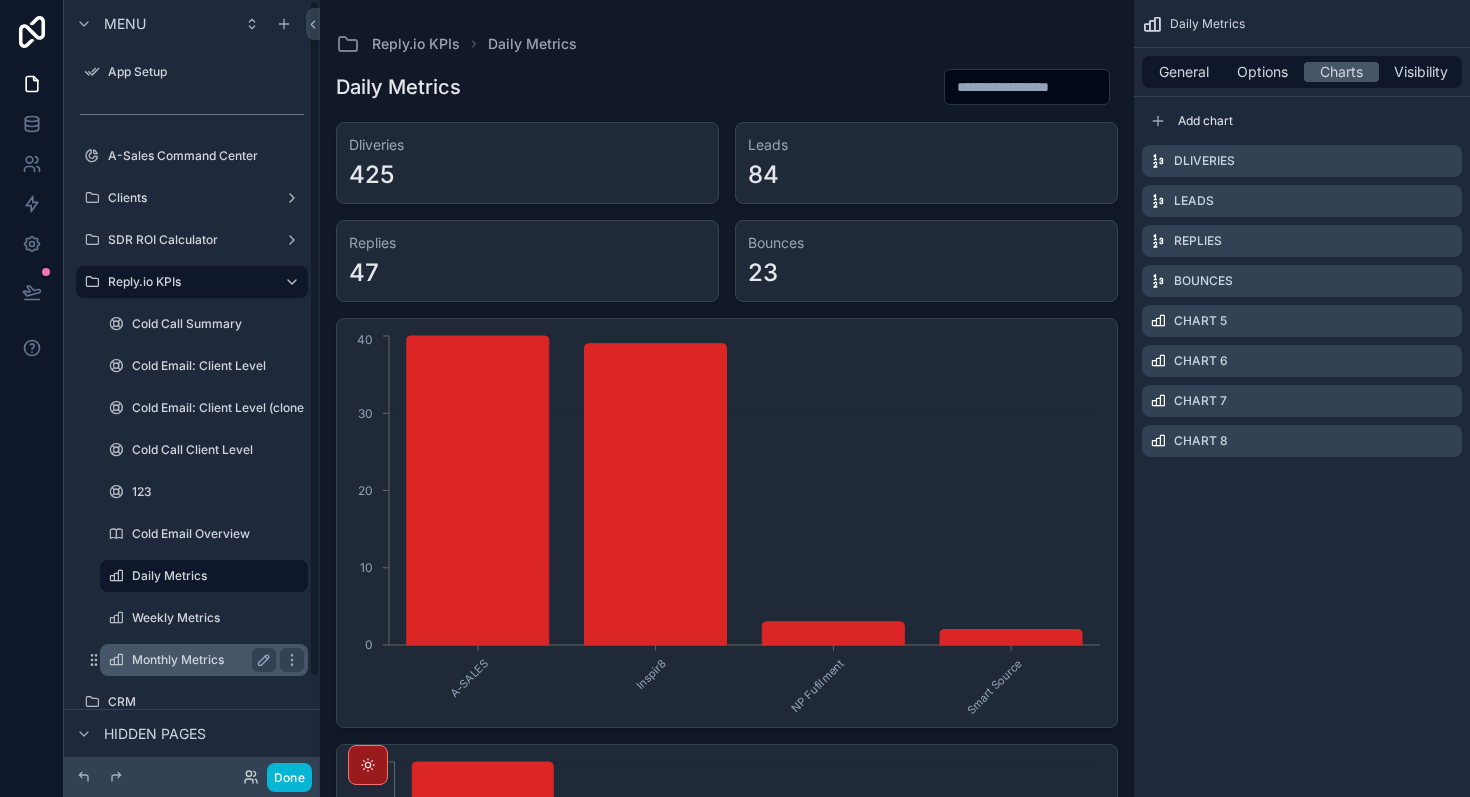 click on "Monthly Metrics" at bounding box center [200, 660] 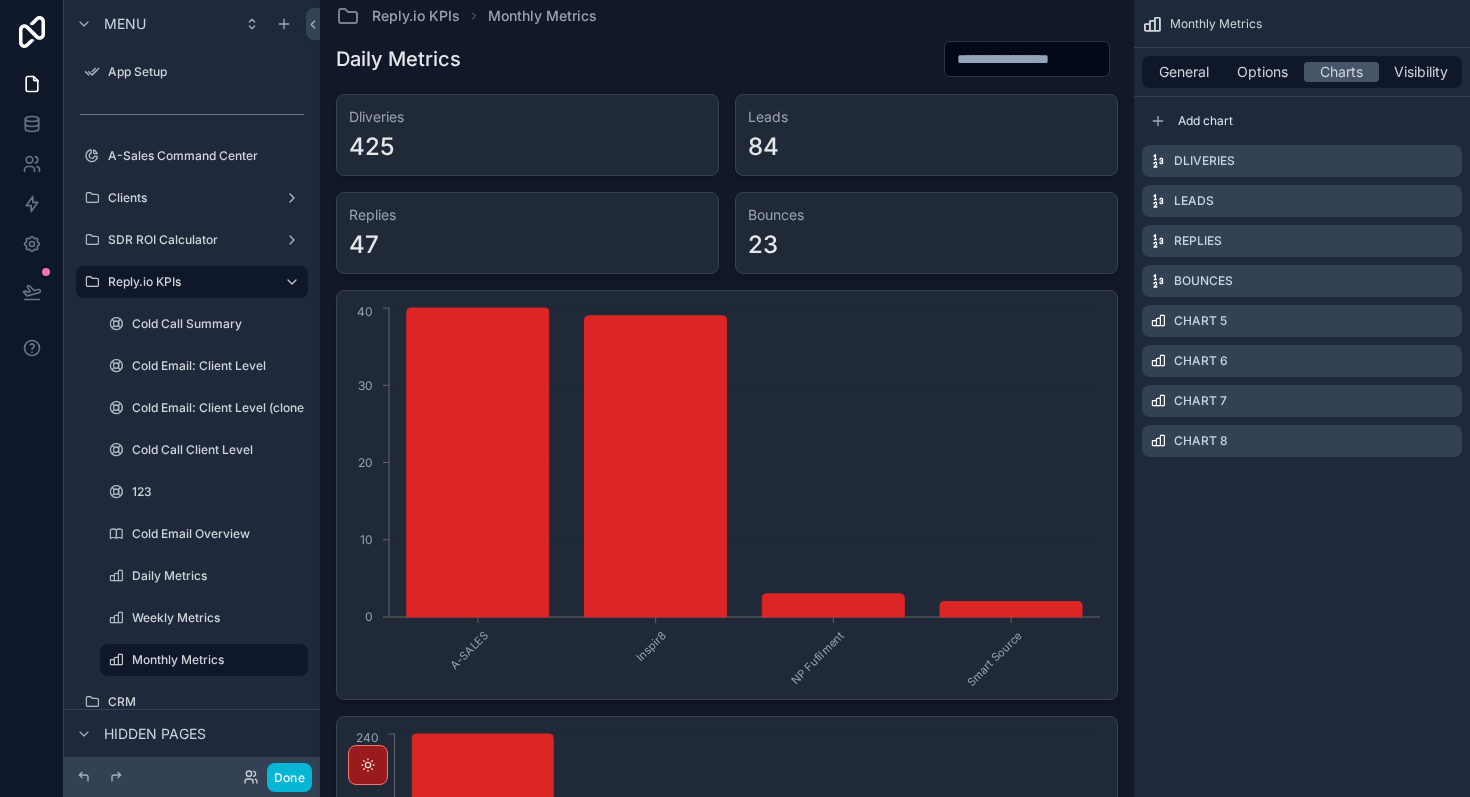 scroll, scrollTop: 0, scrollLeft: 0, axis: both 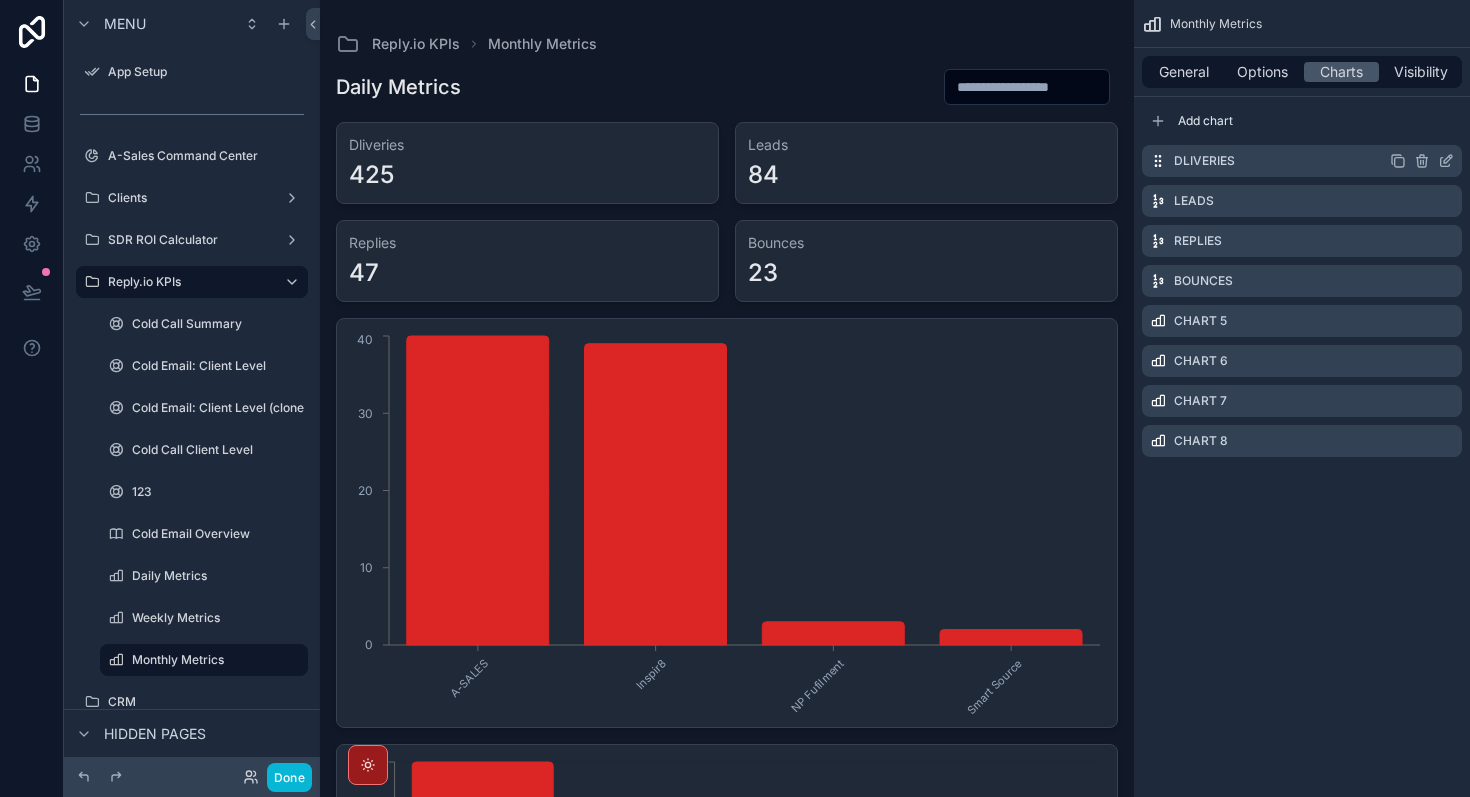 click 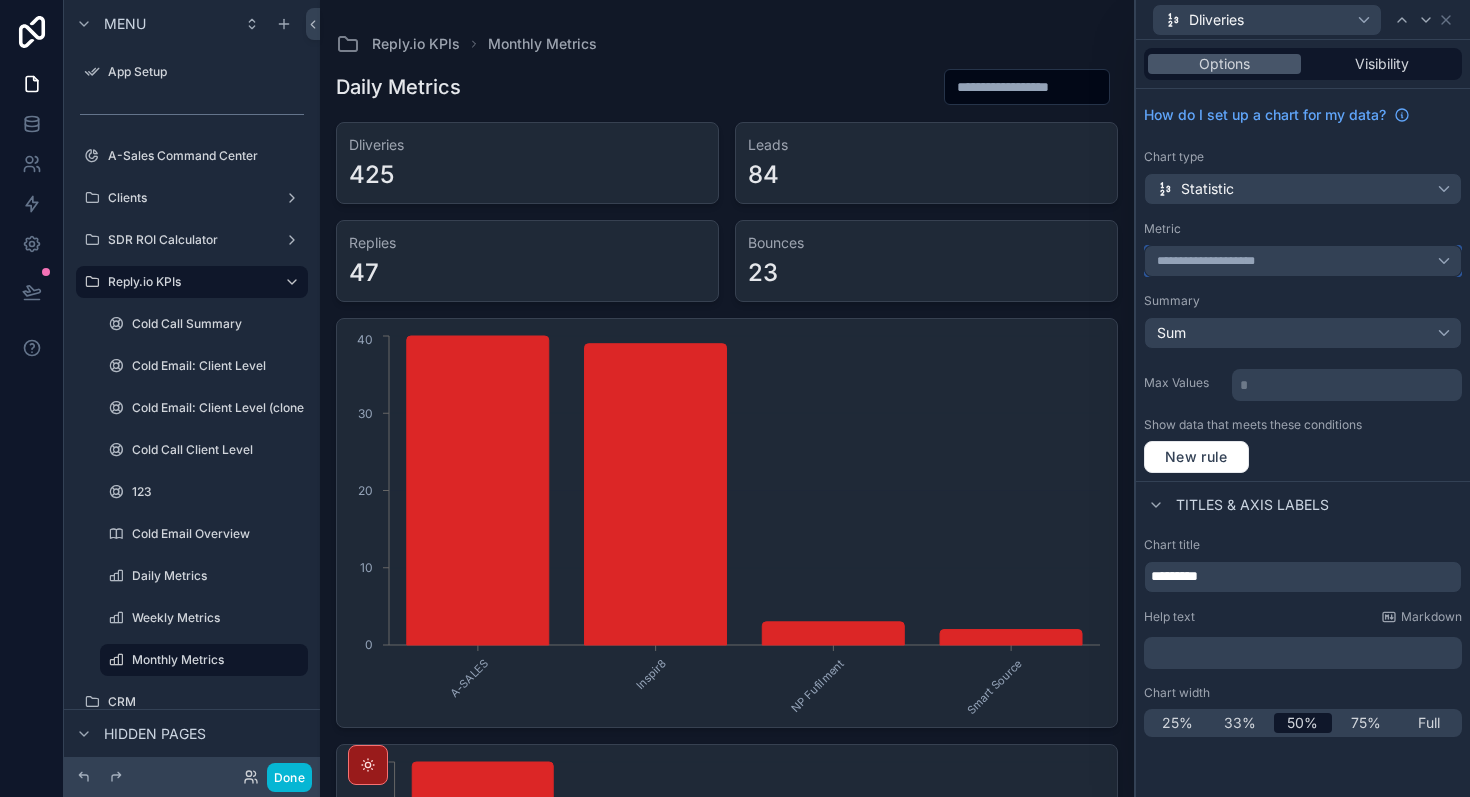 click on "**********" at bounding box center (1303, 261) 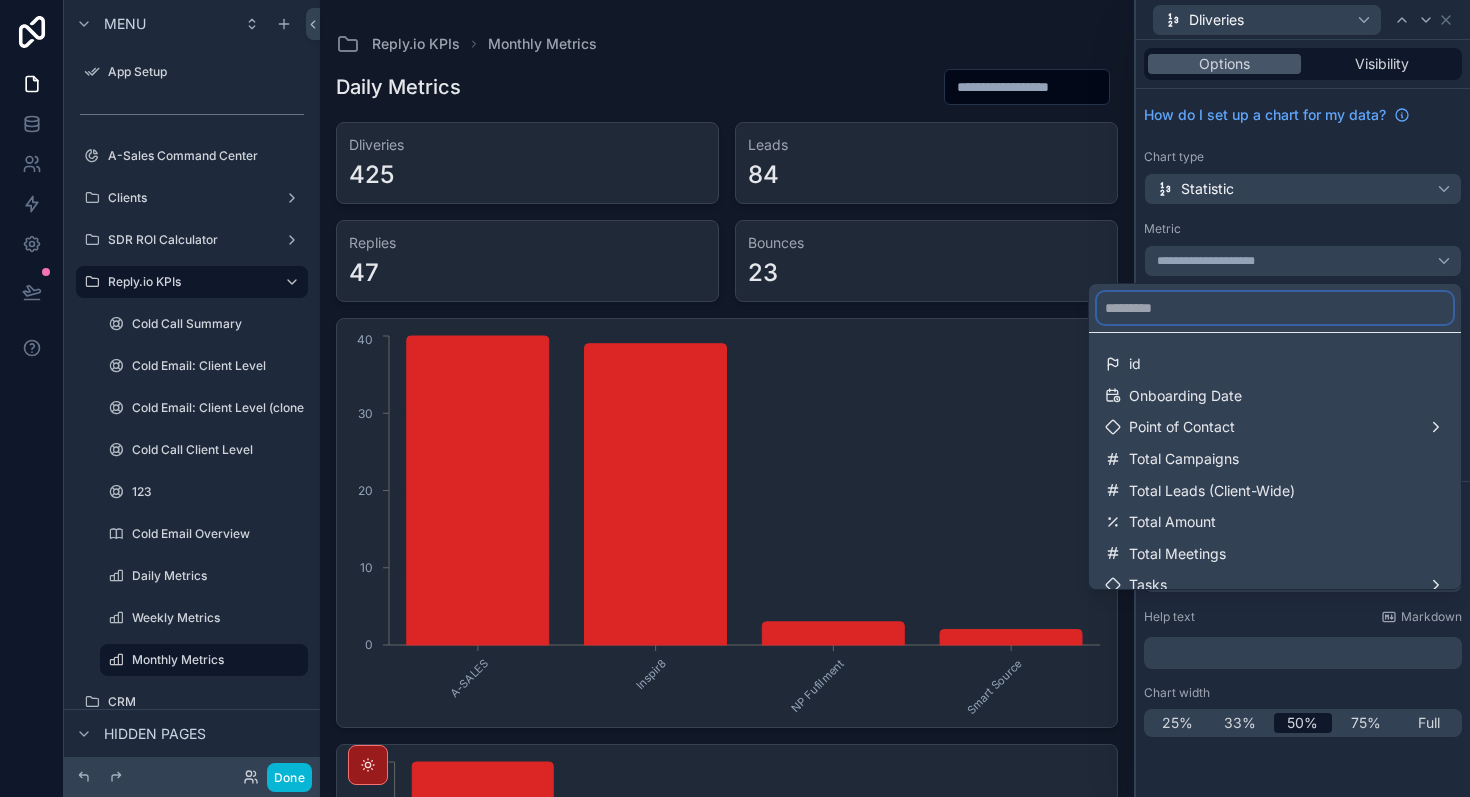 click at bounding box center [1275, 308] 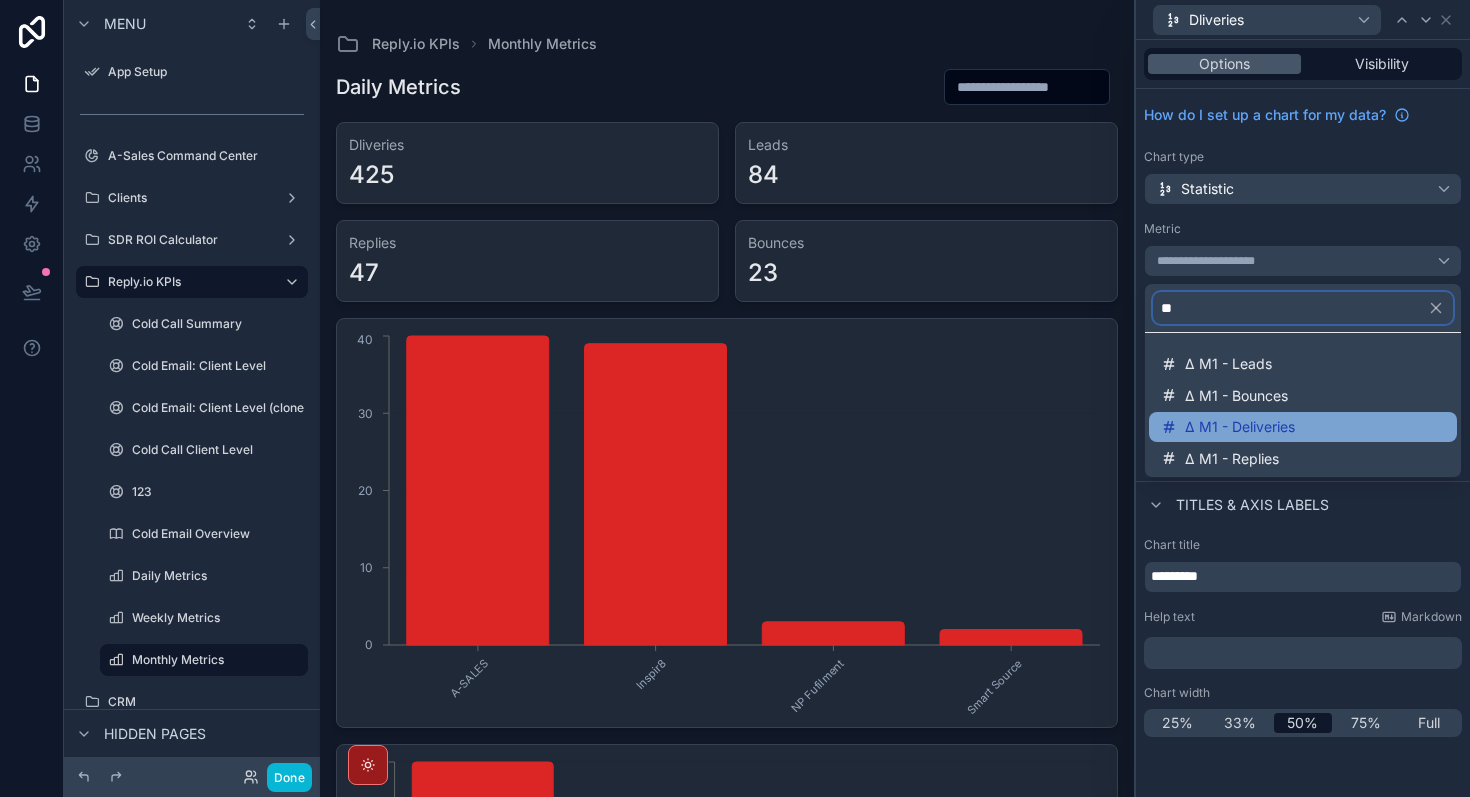 type on "**" 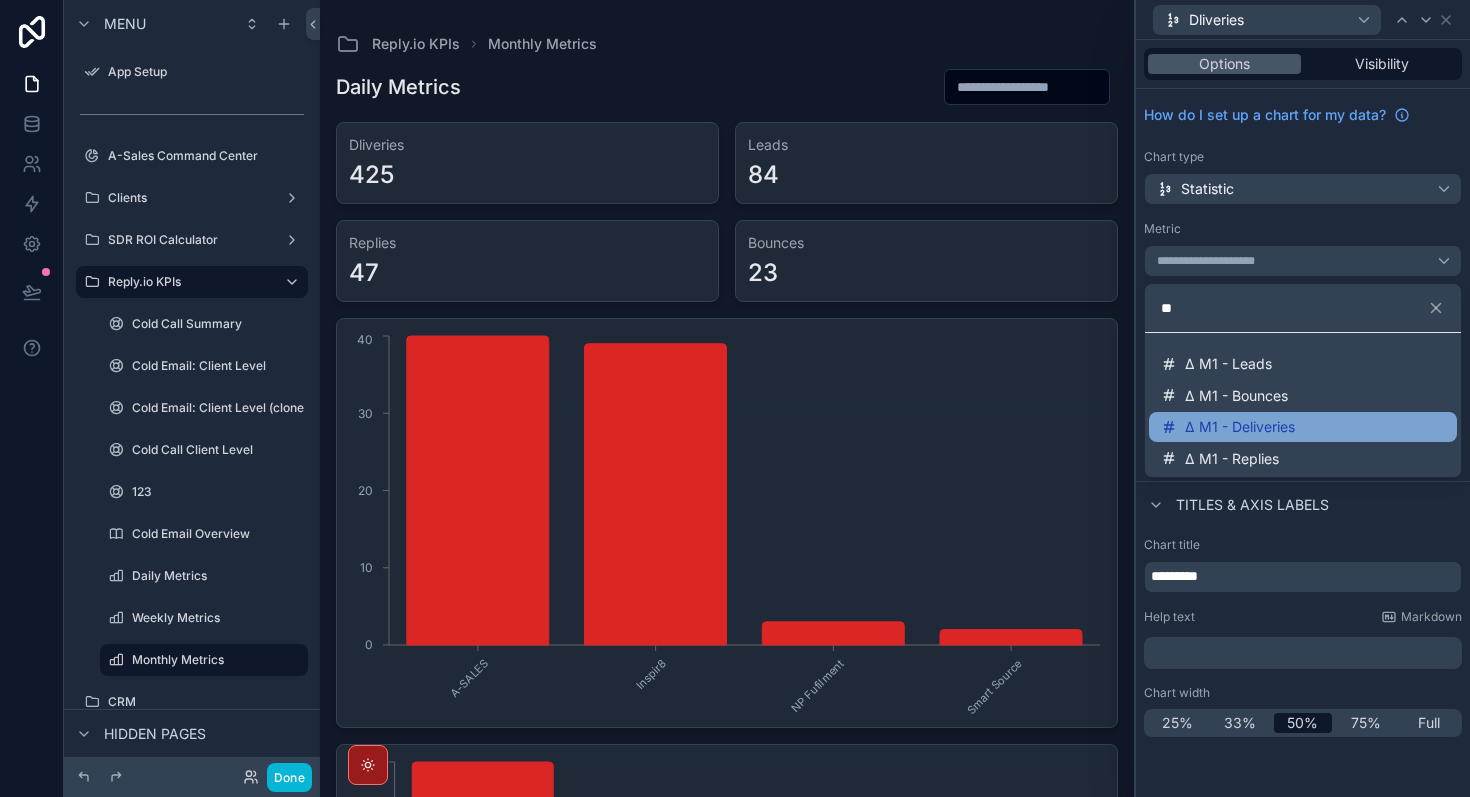 click on "Δ M1 - Deliveries" at bounding box center [1303, 427] 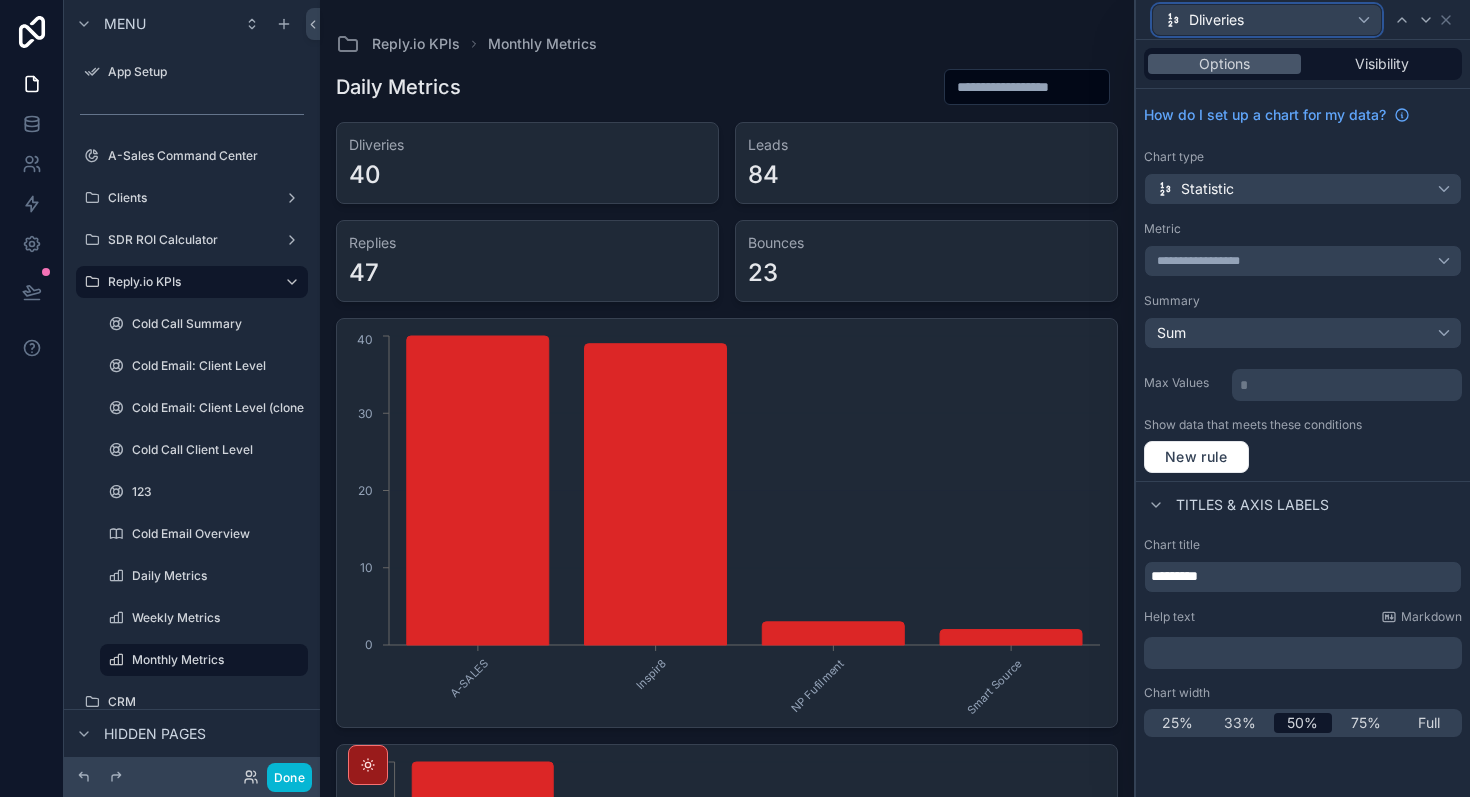 click on "Dliveries" at bounding box center [1267, 20] 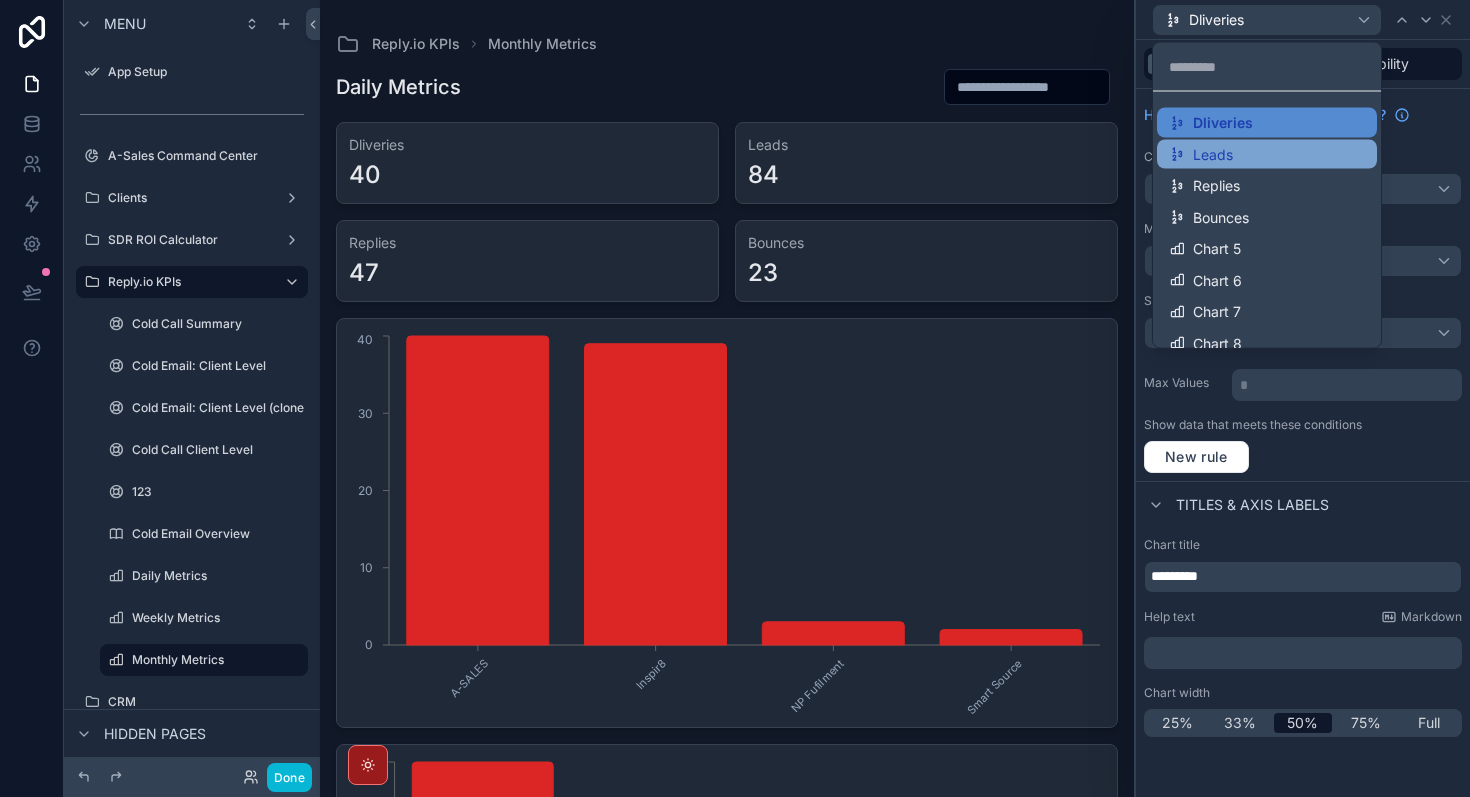 click on "Leads" at bounding box center [1267, 154] 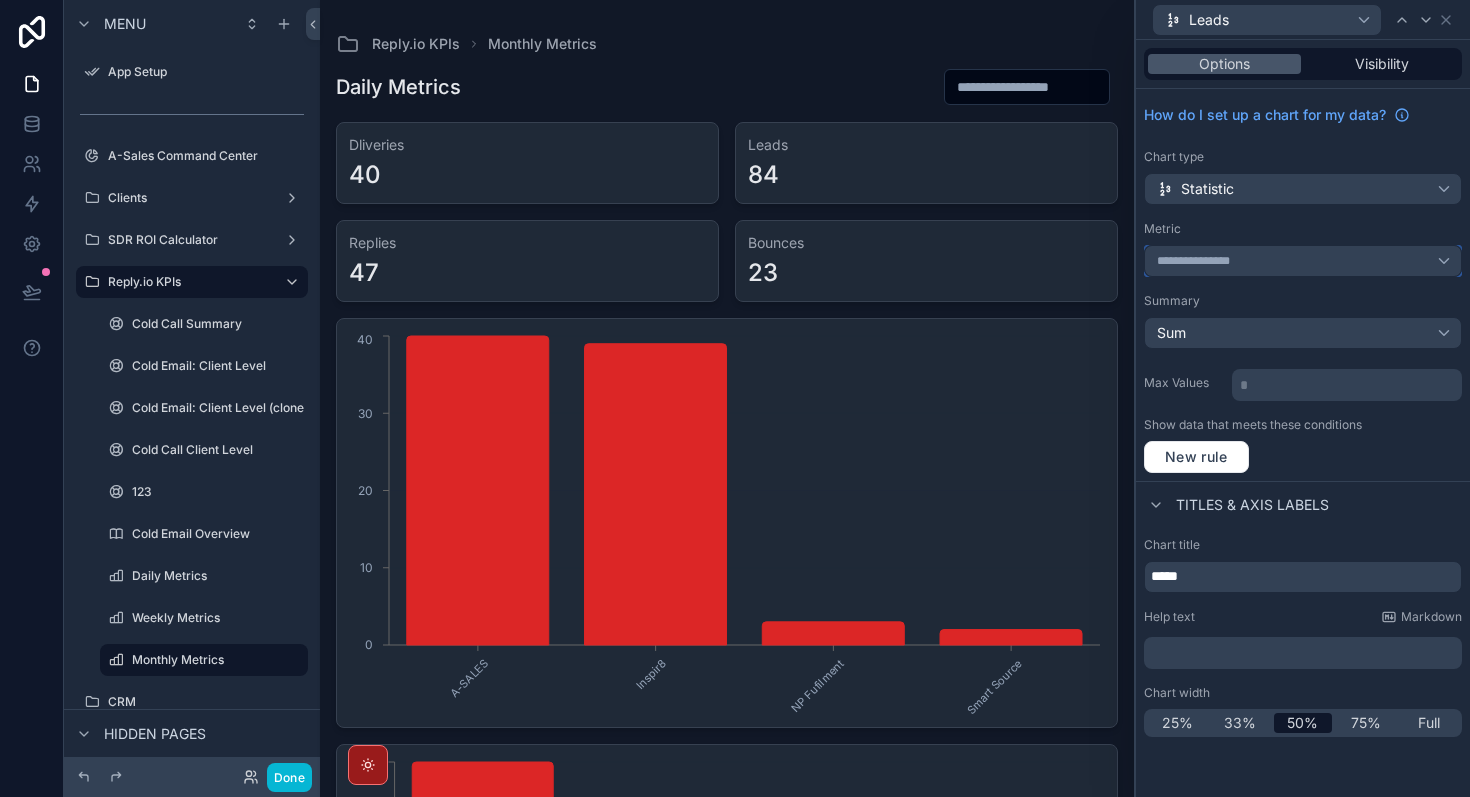 click on "**********" at bounding box center [1303, 261] 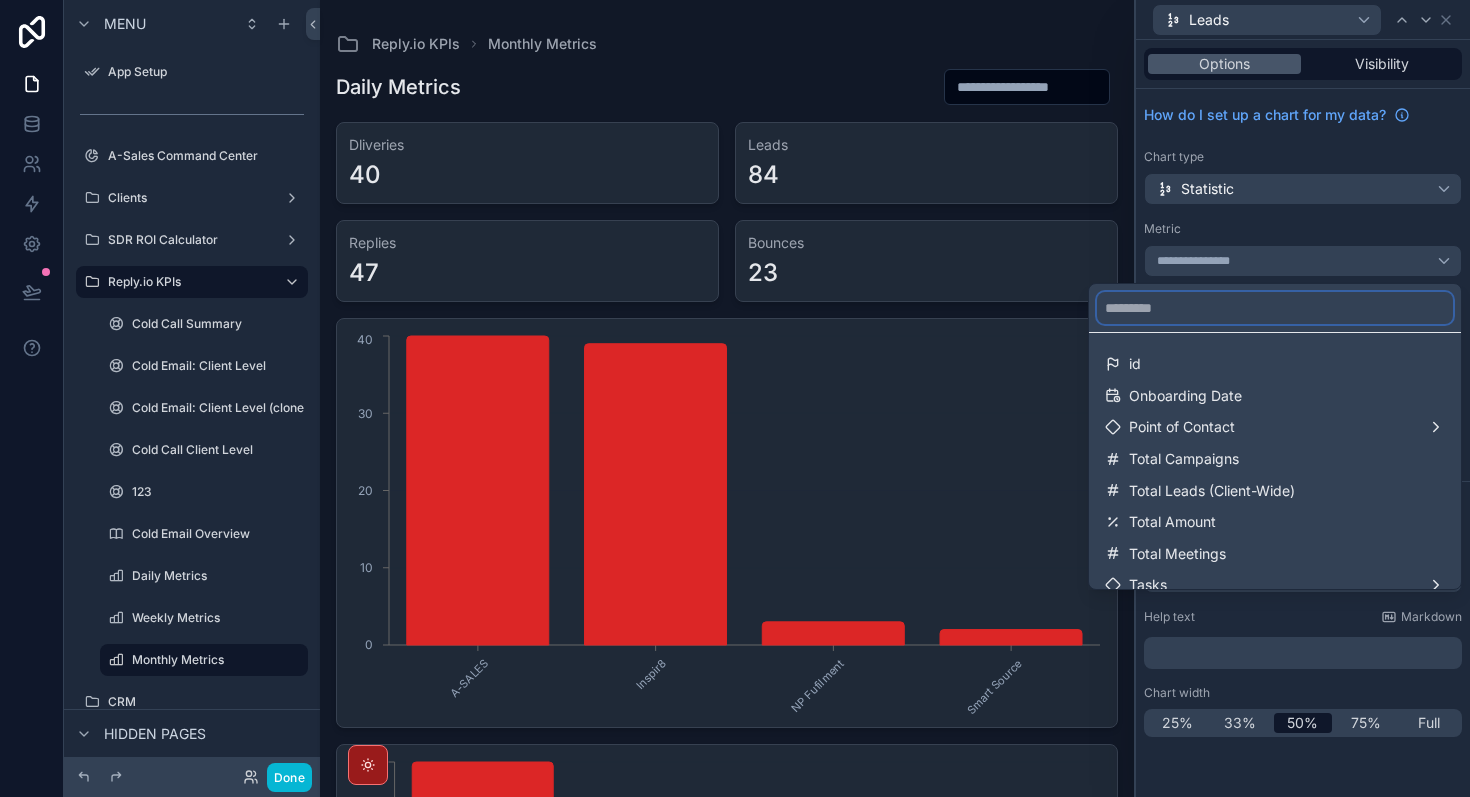 click at bounding box center (1275, 308) 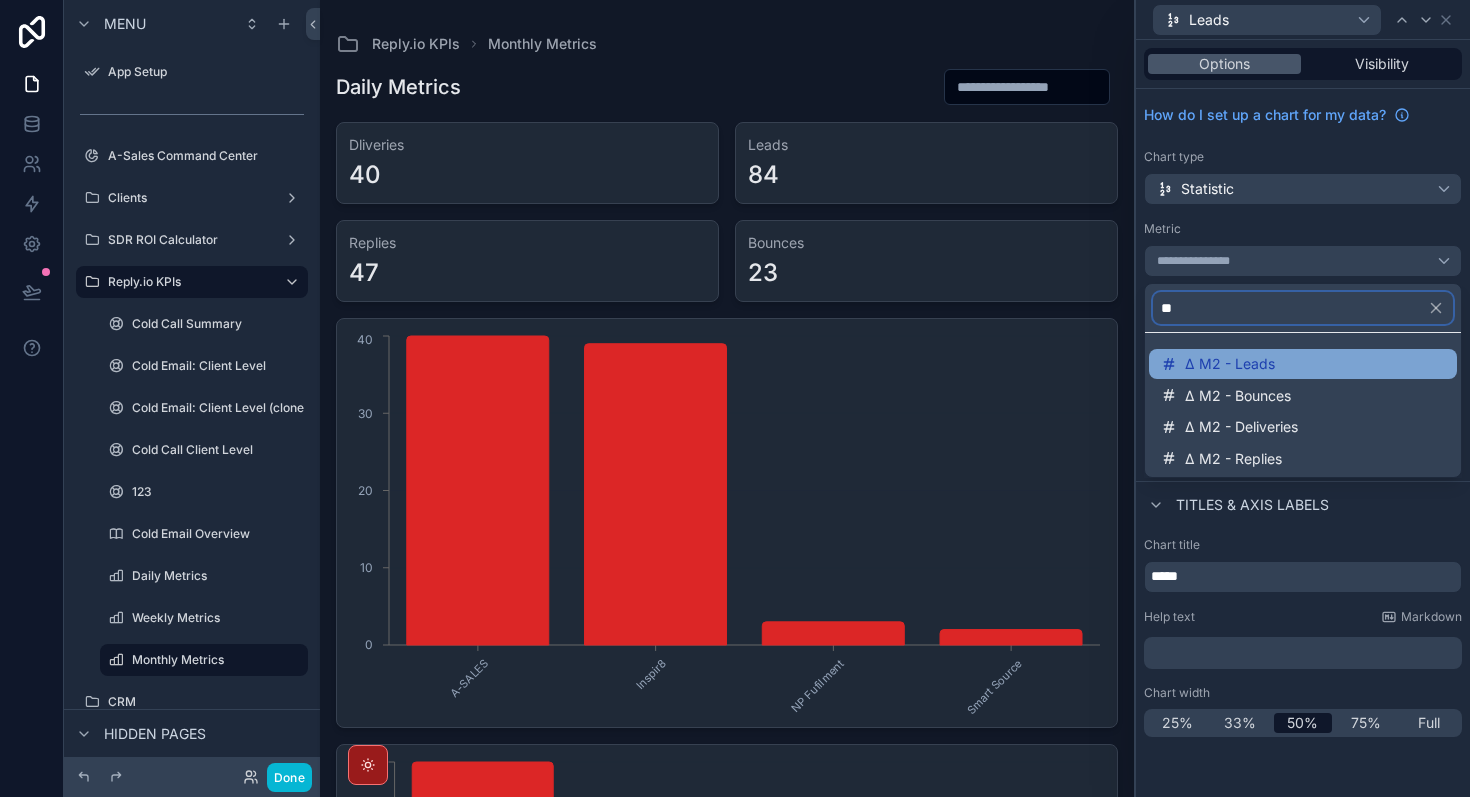 type on "**" 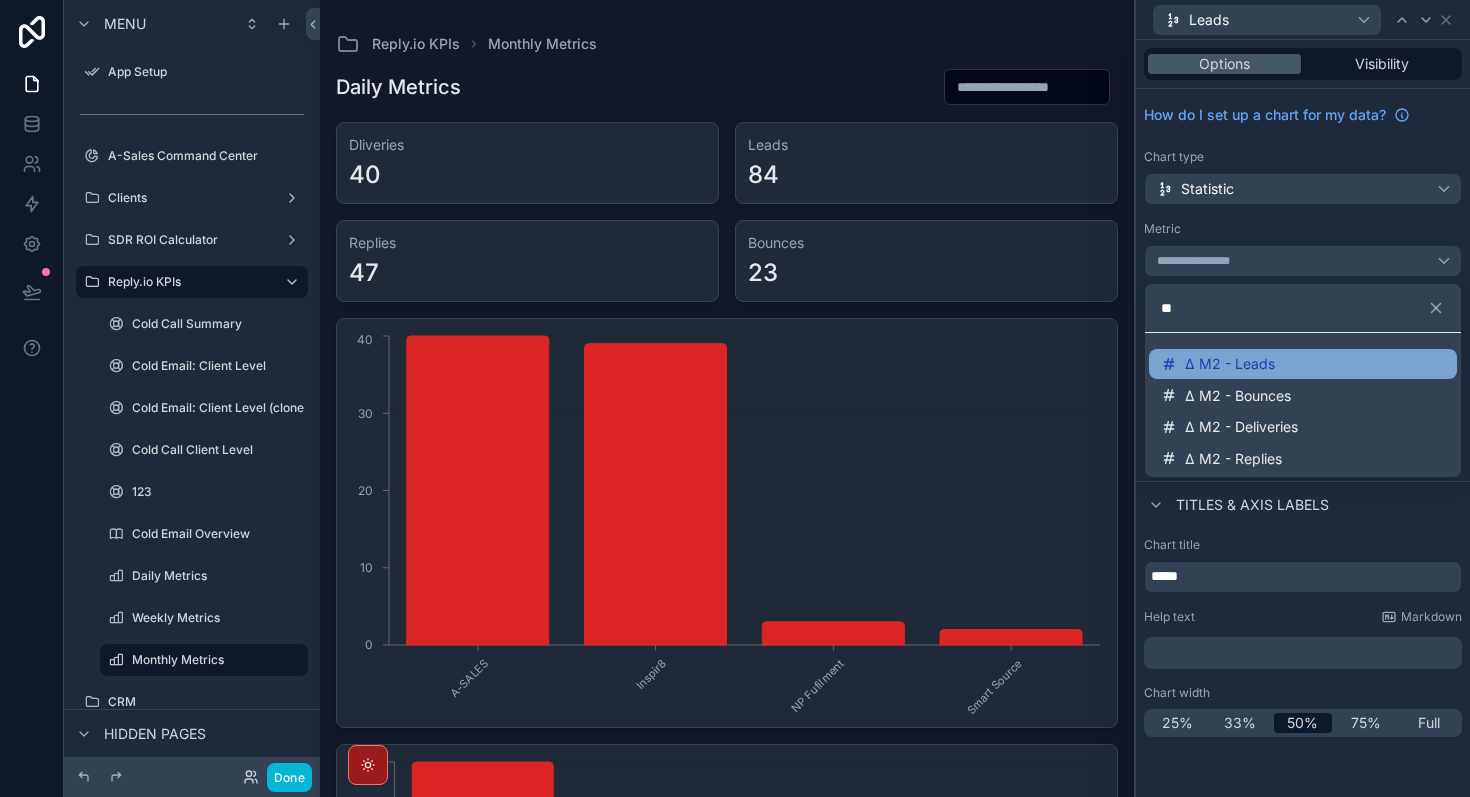 click on "Δ M2 - Leads" at bounding box center (1303, 364) 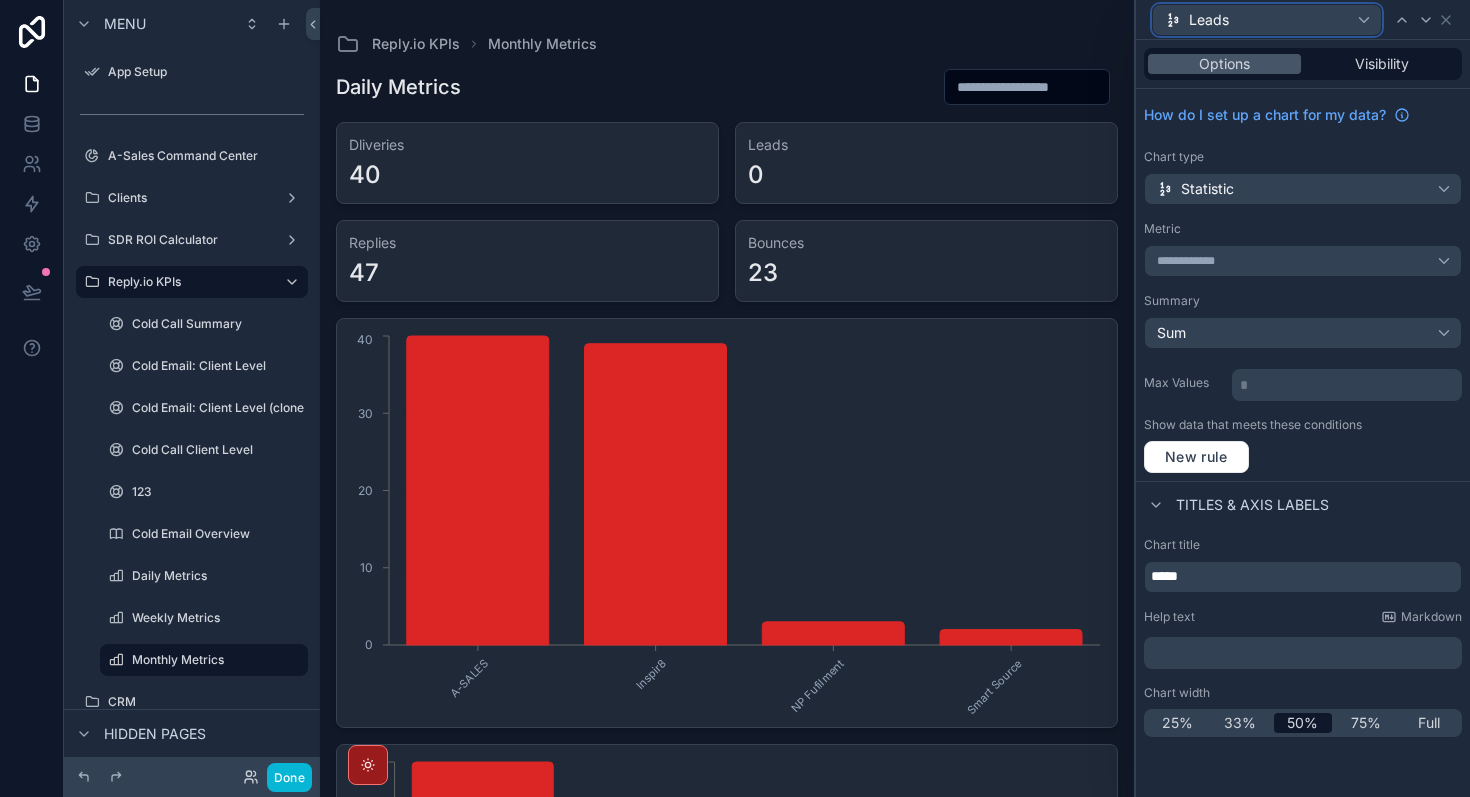 click on "Leads" at bounding box center (1267, 20) 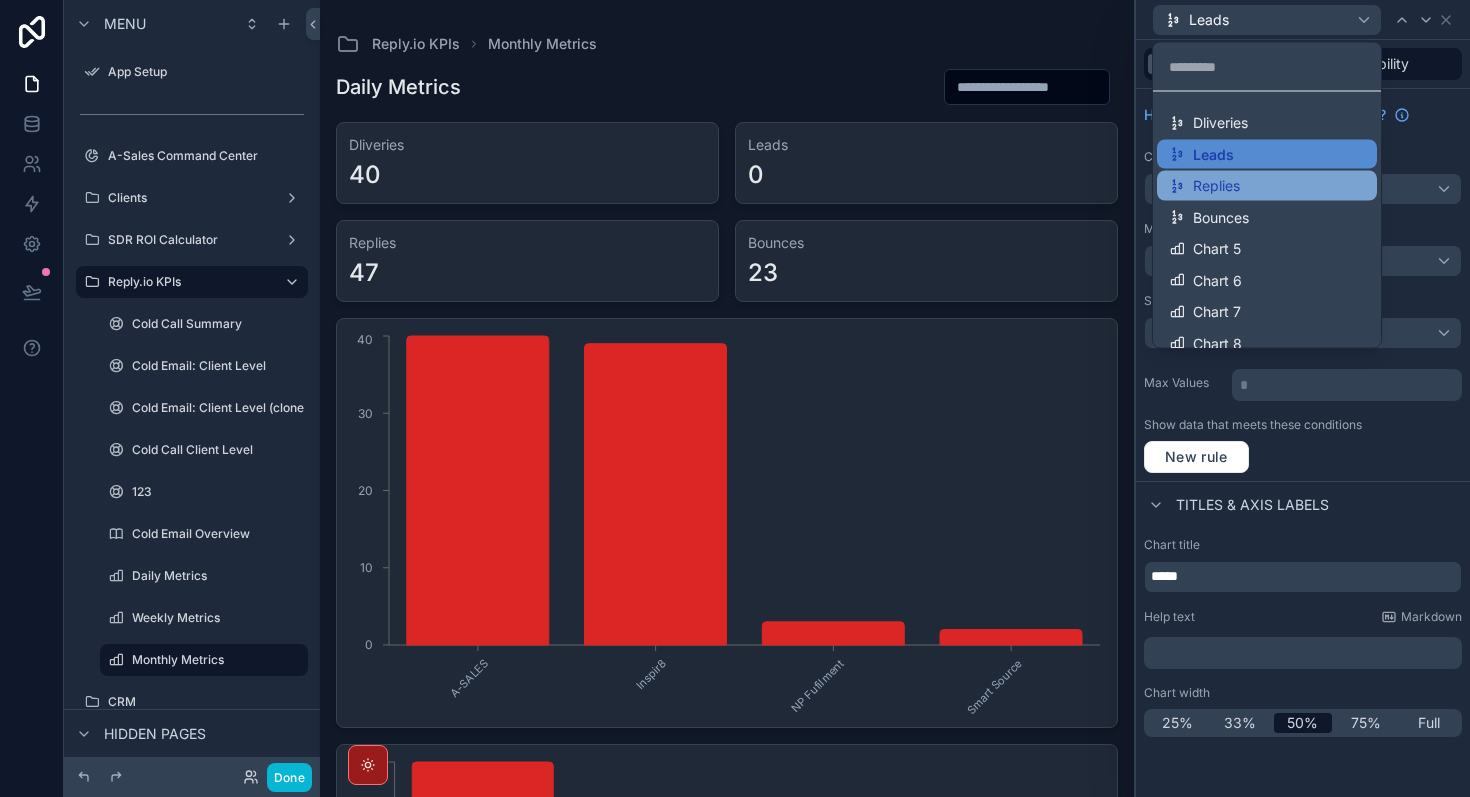 click on "Replies" at bounding box center (1216, 186) 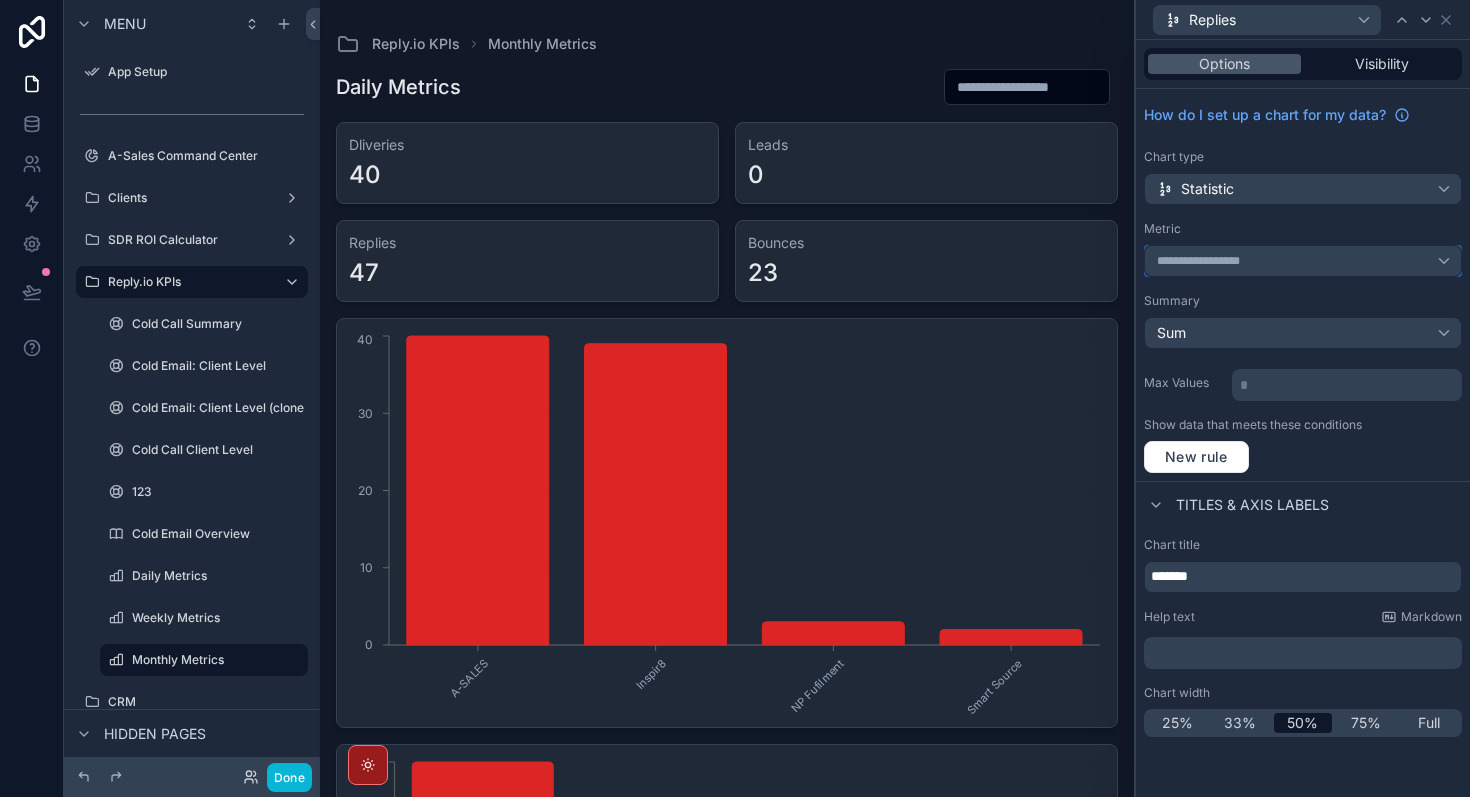 click on "**********" at bounding box center [1207, 261] 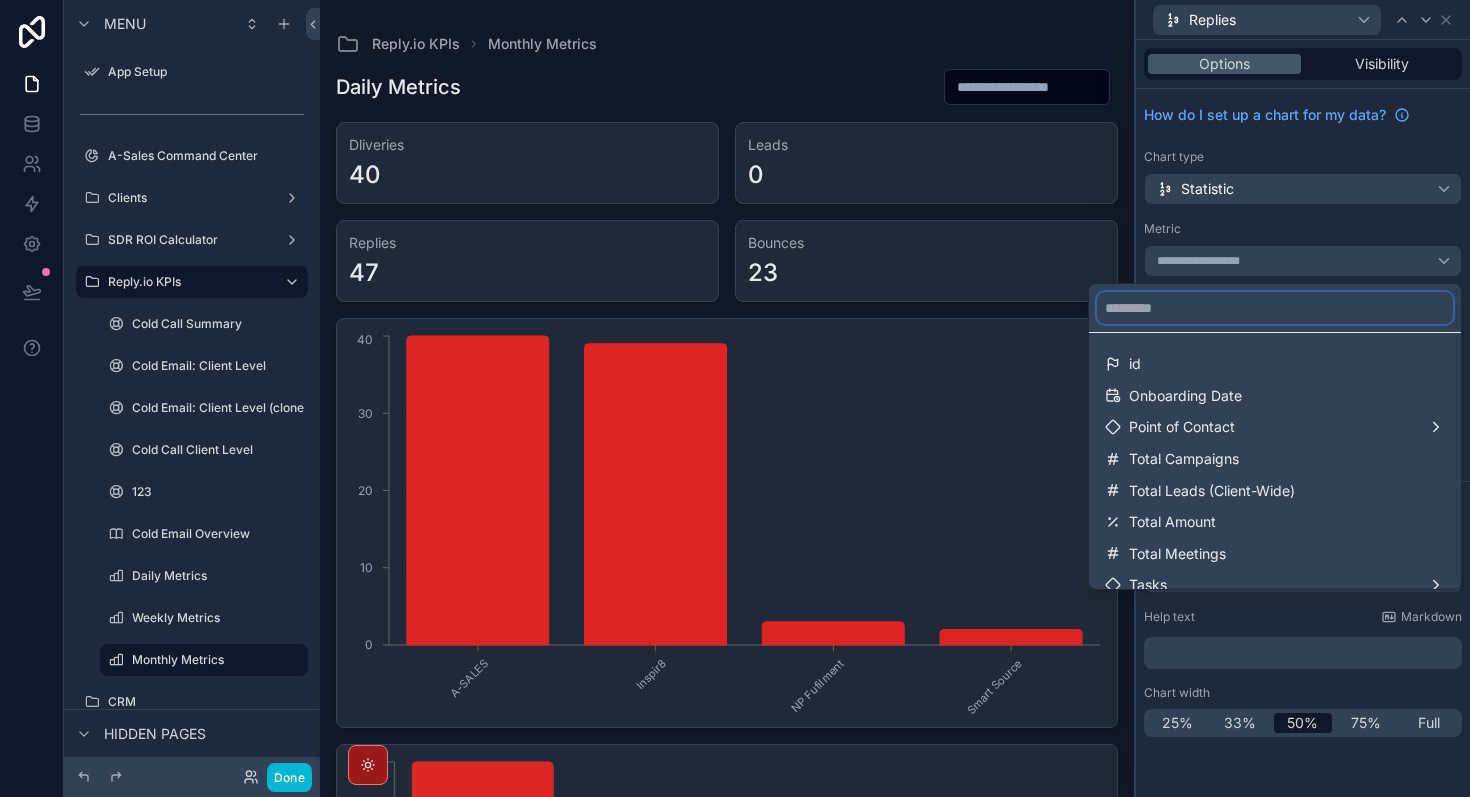 click at bounding box center (1275, 308) 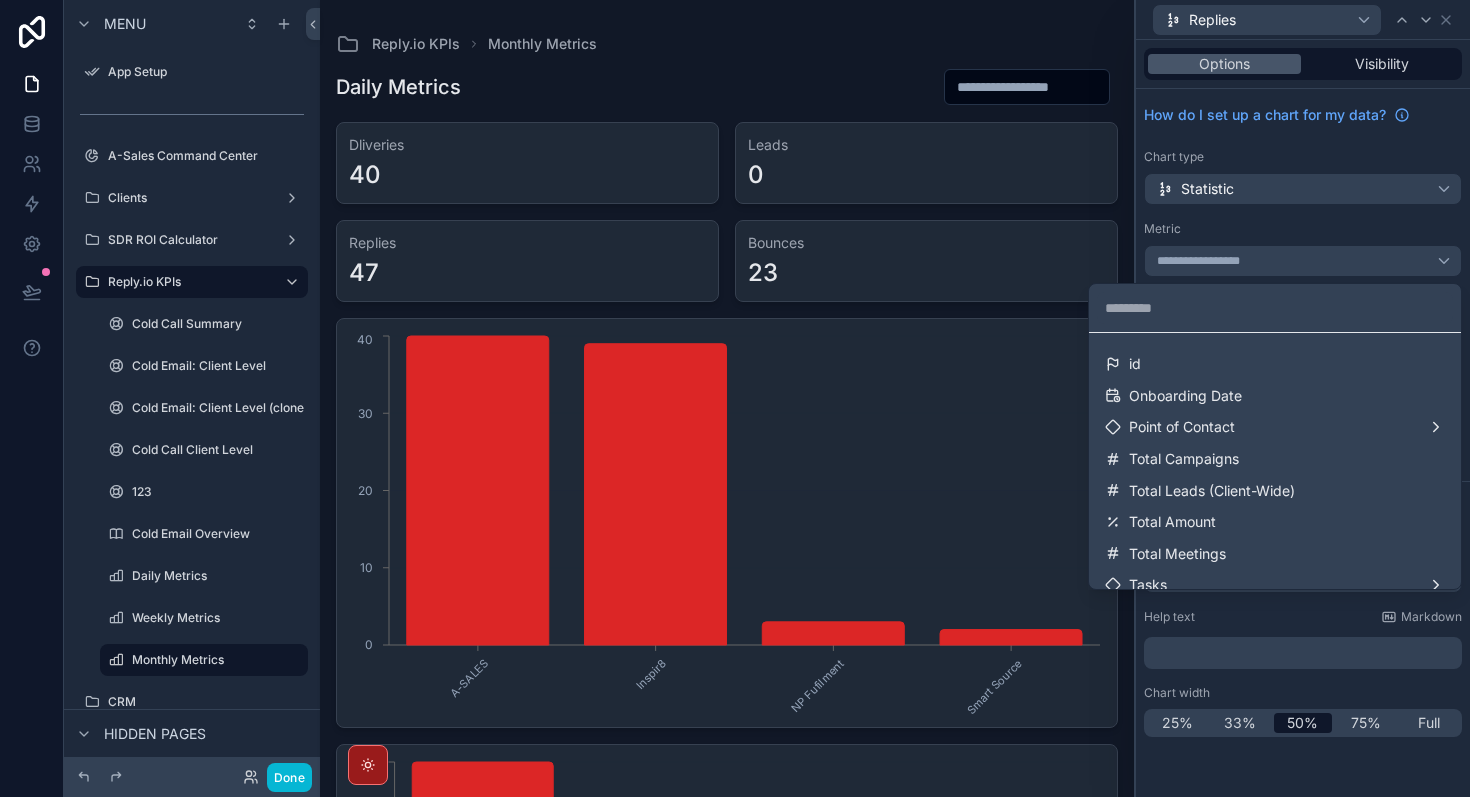 click at bounding box center [727, 1035] 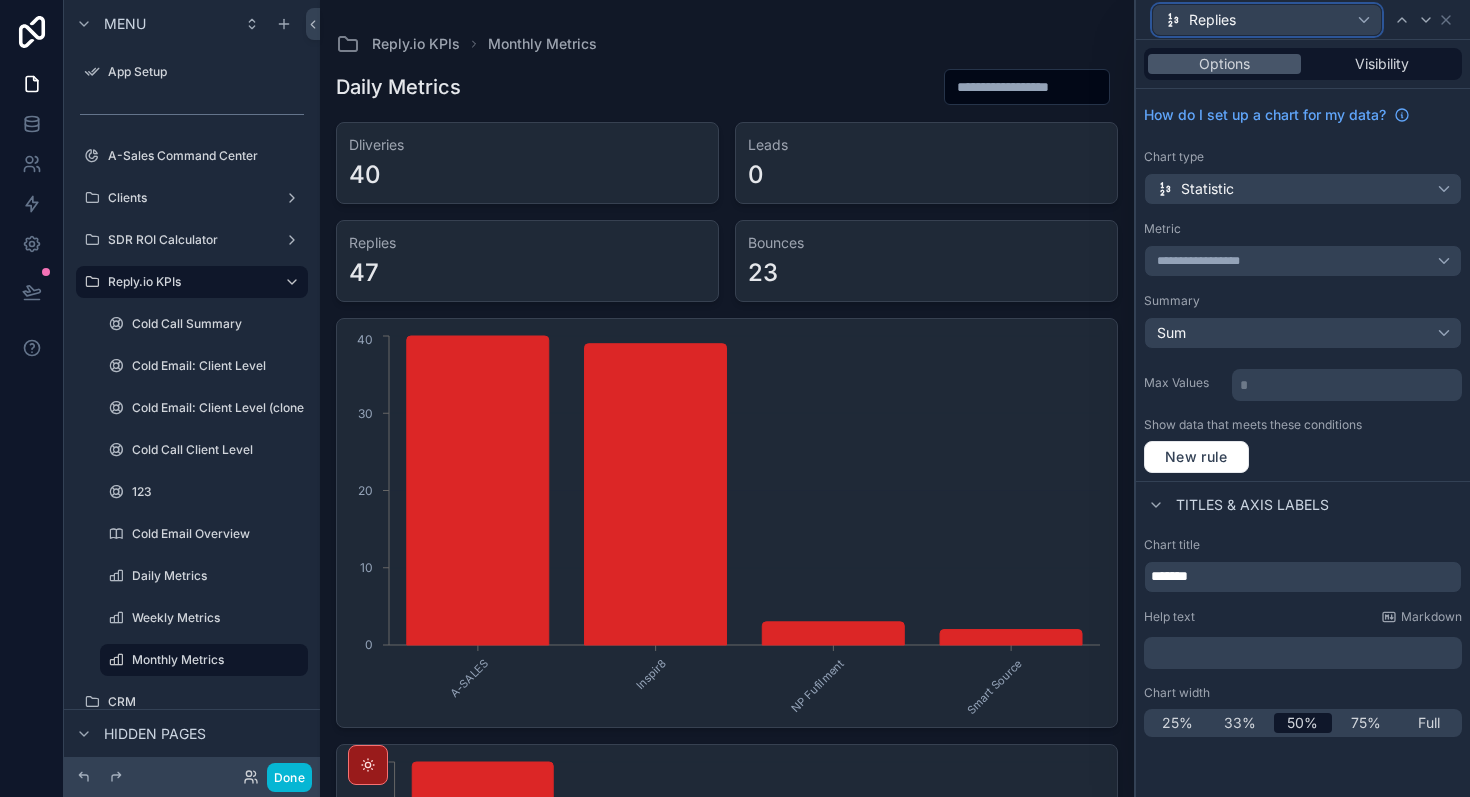 click on "Replies" at bounding box center (1267, 20) 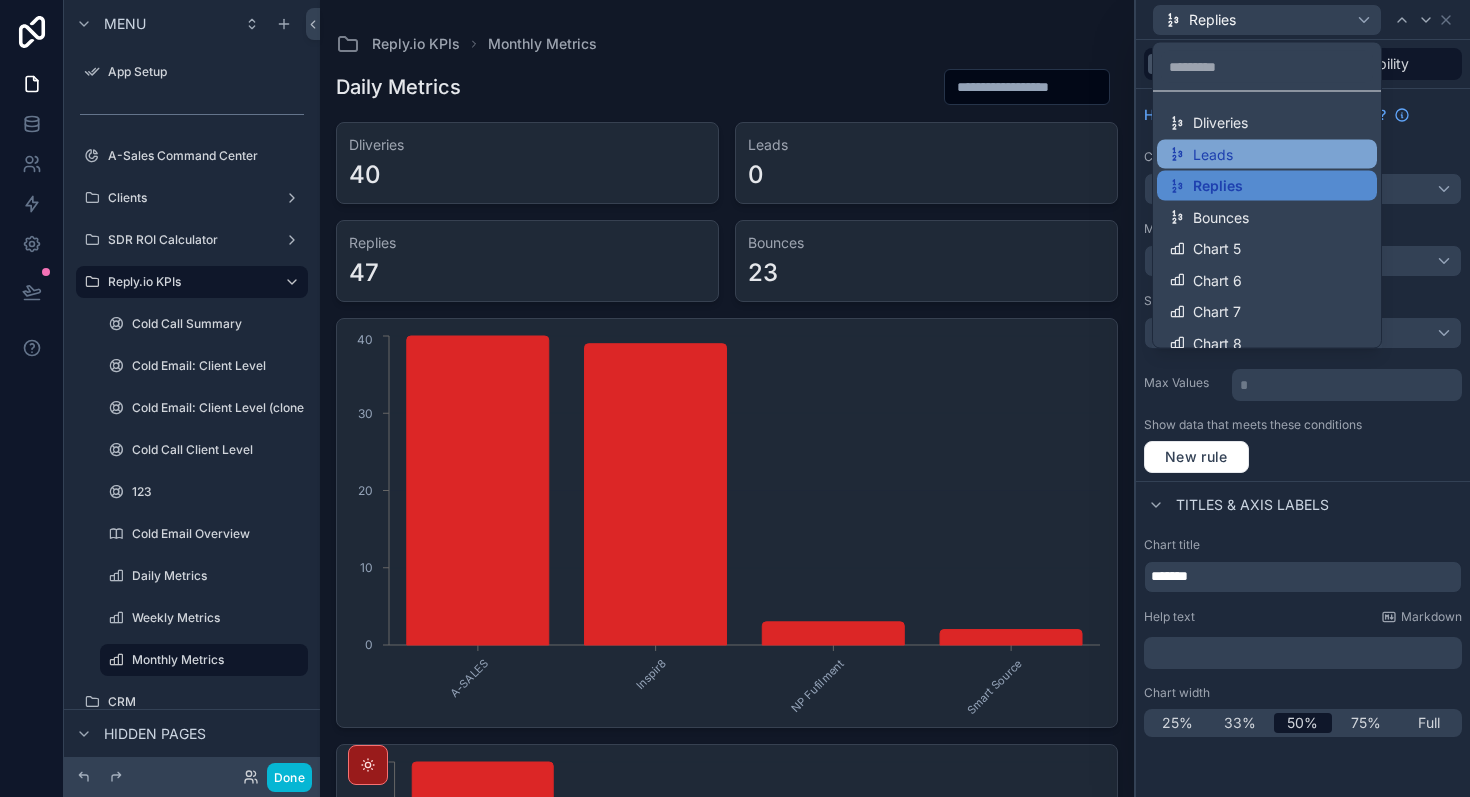 click on "Leads" at bounding box center (1213, 154) 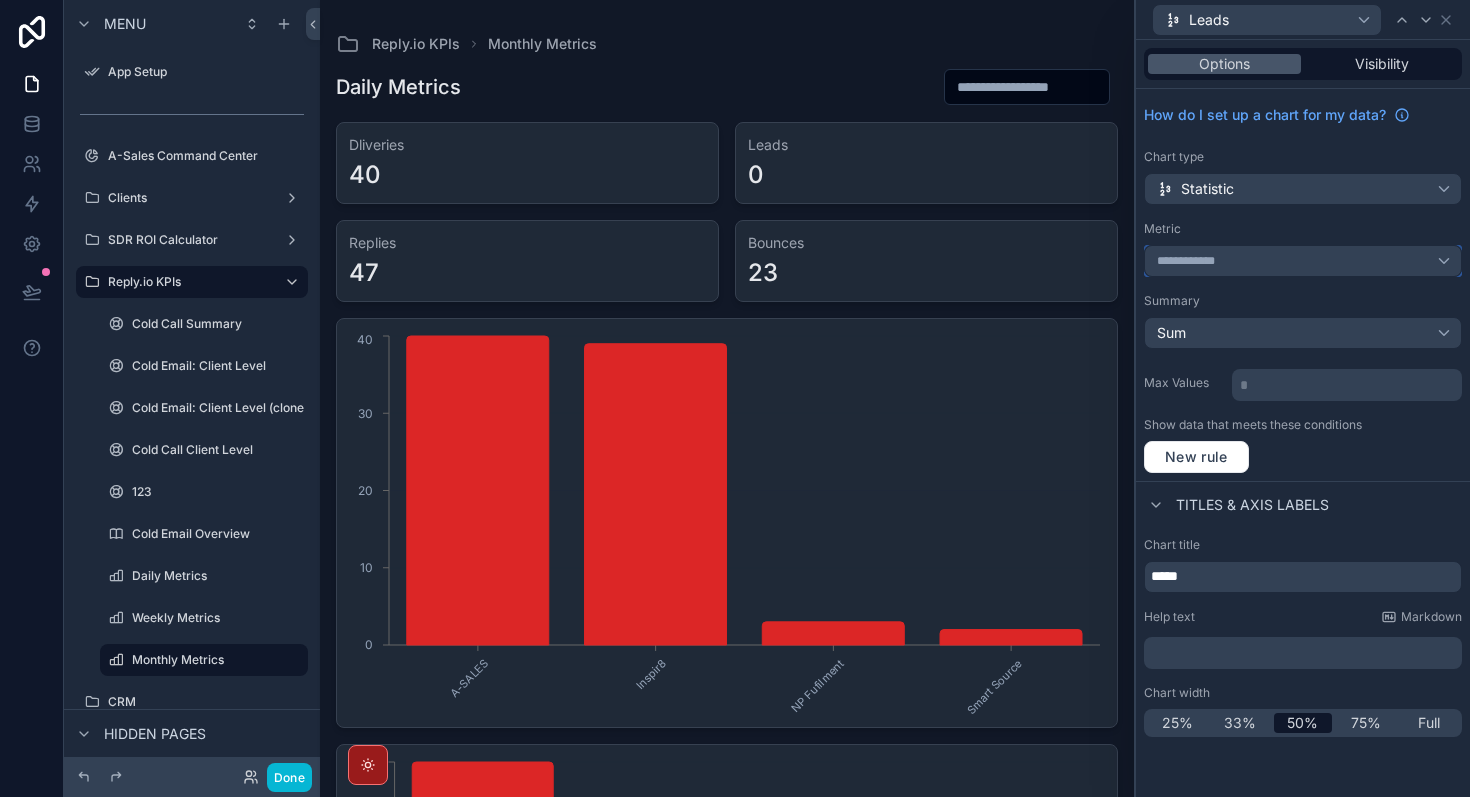 click on "**********" at bounding box center (1303, 261) 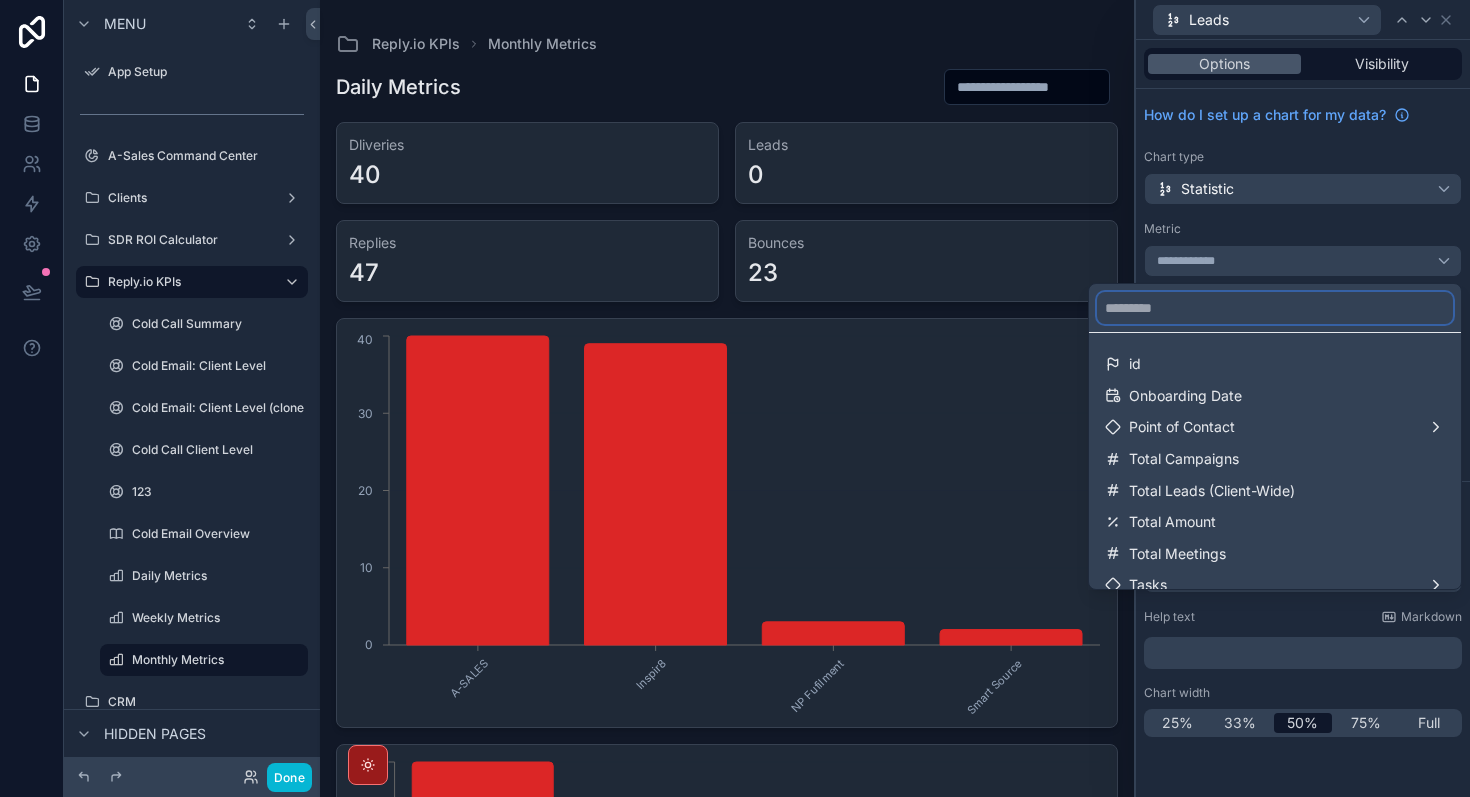 click at bounding box center (1275, 308) 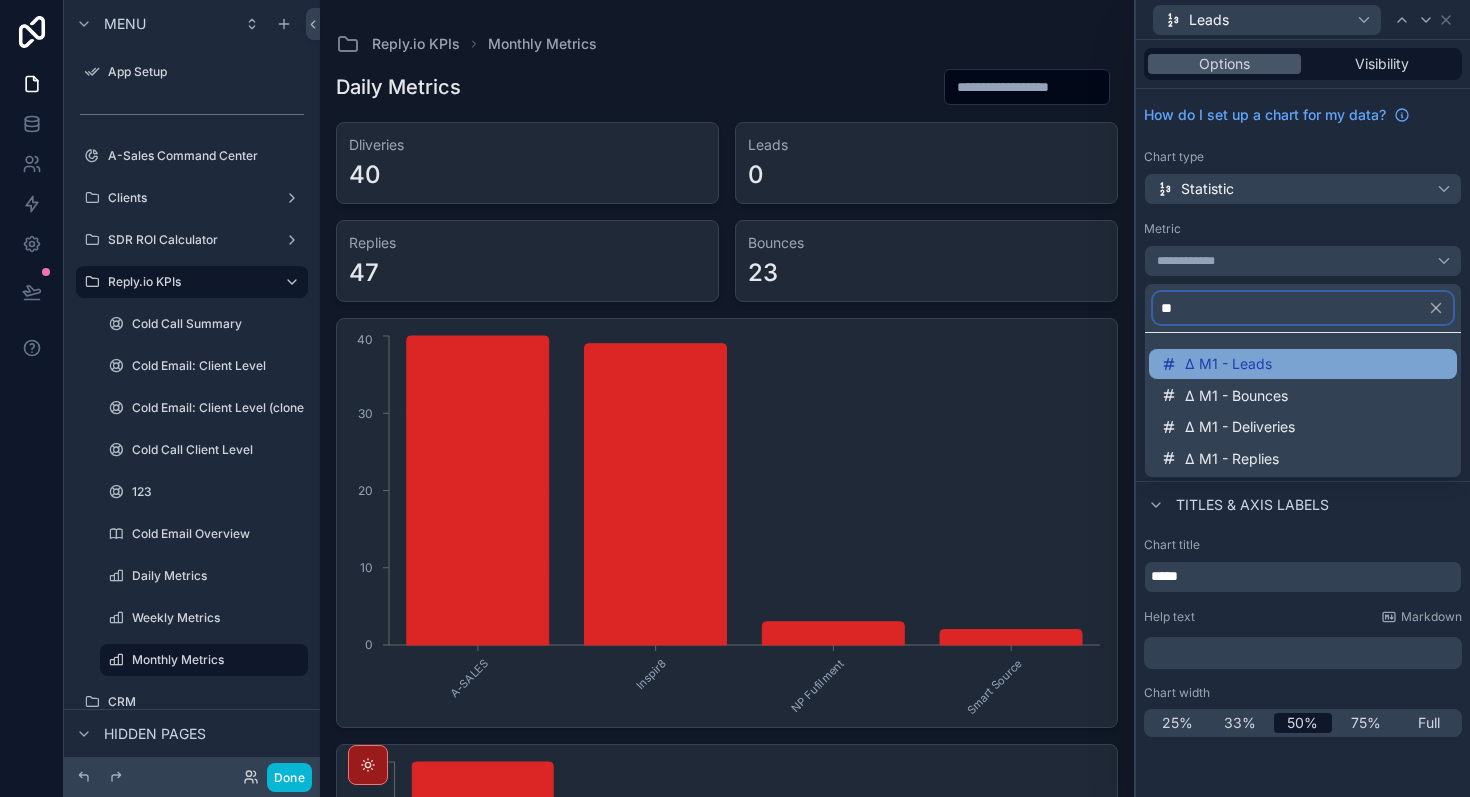 type on "**" 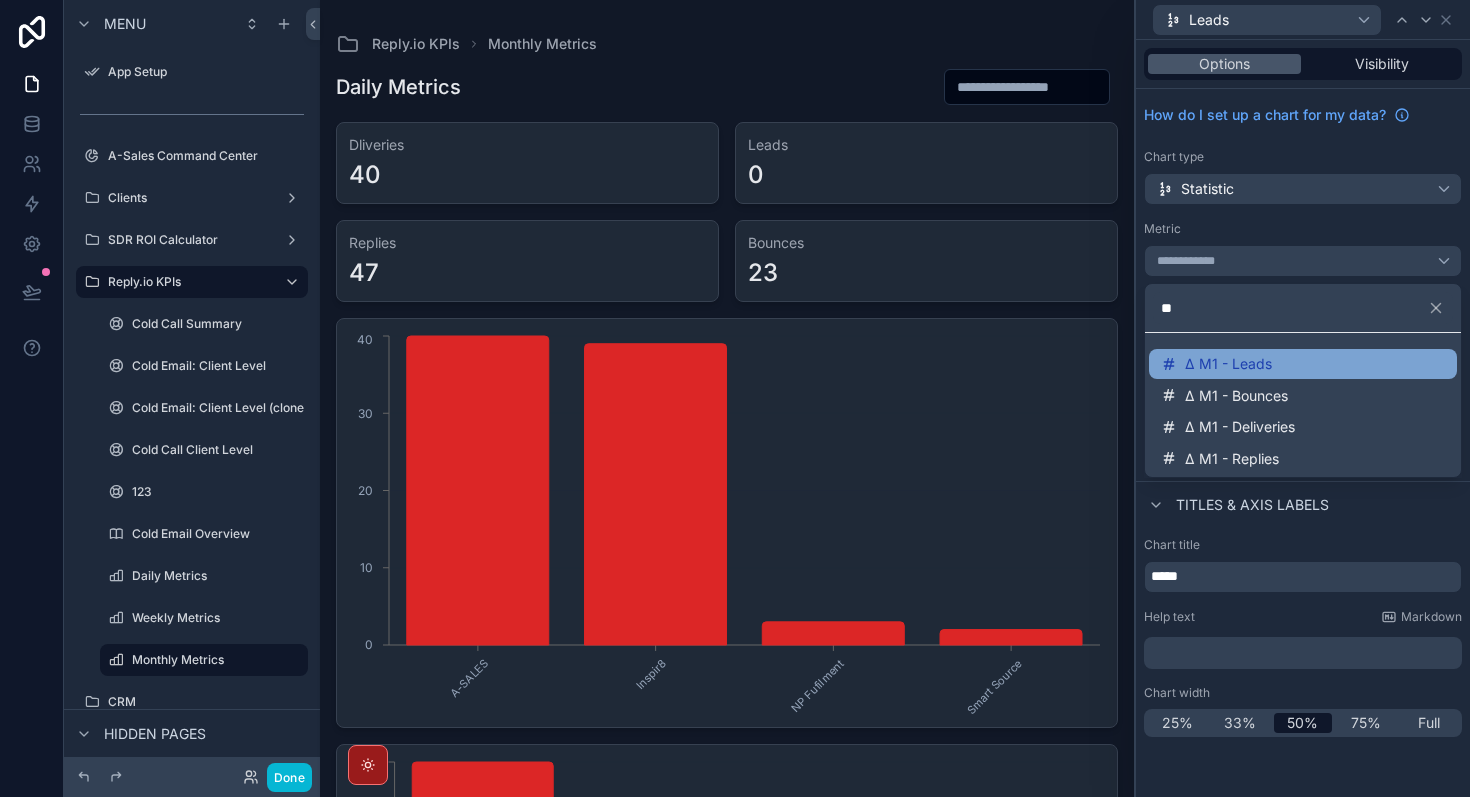 click on "Δ M1 - Leads" at bounding box center [1303, 364] 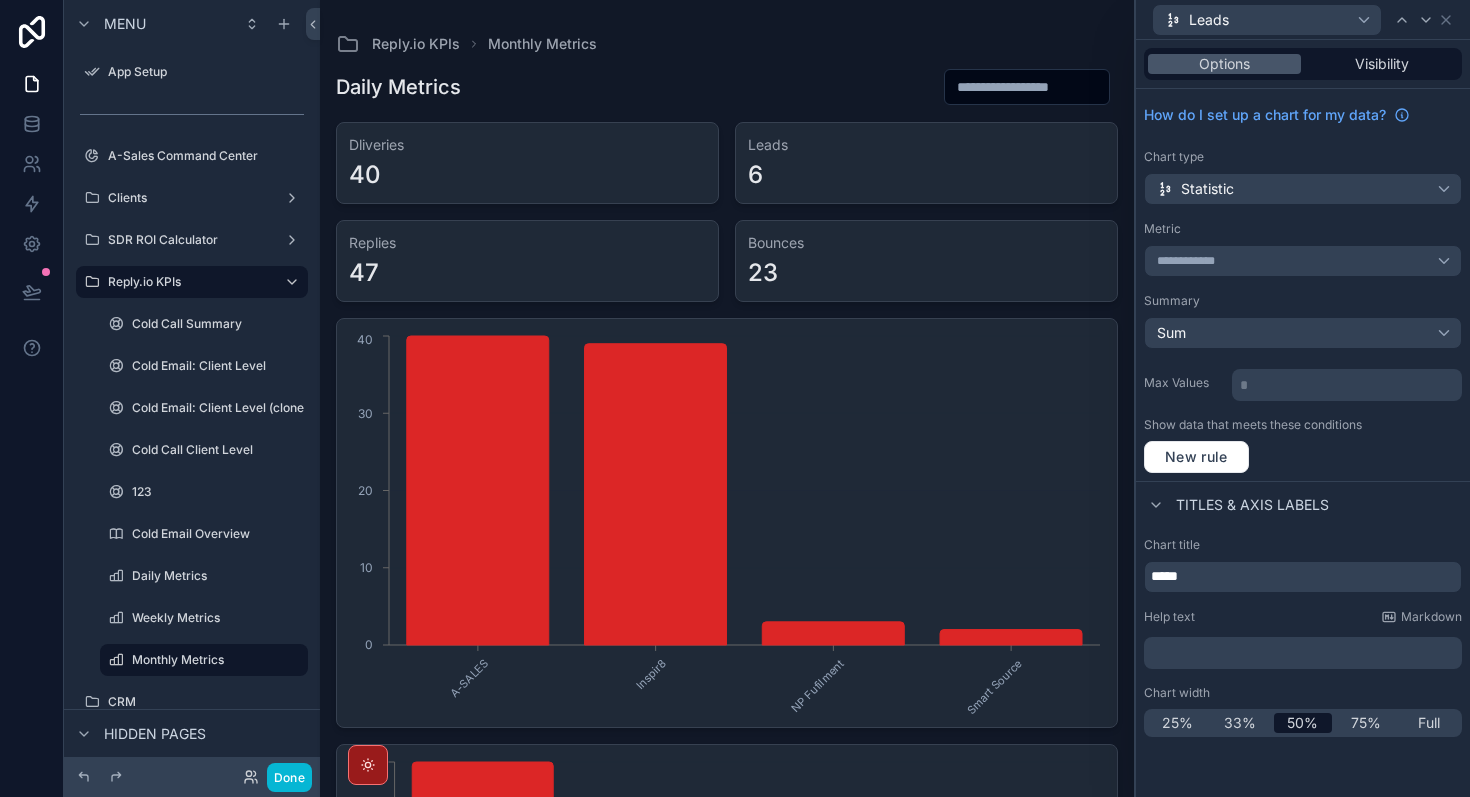 click on "40" at bounding box center (527, 175) 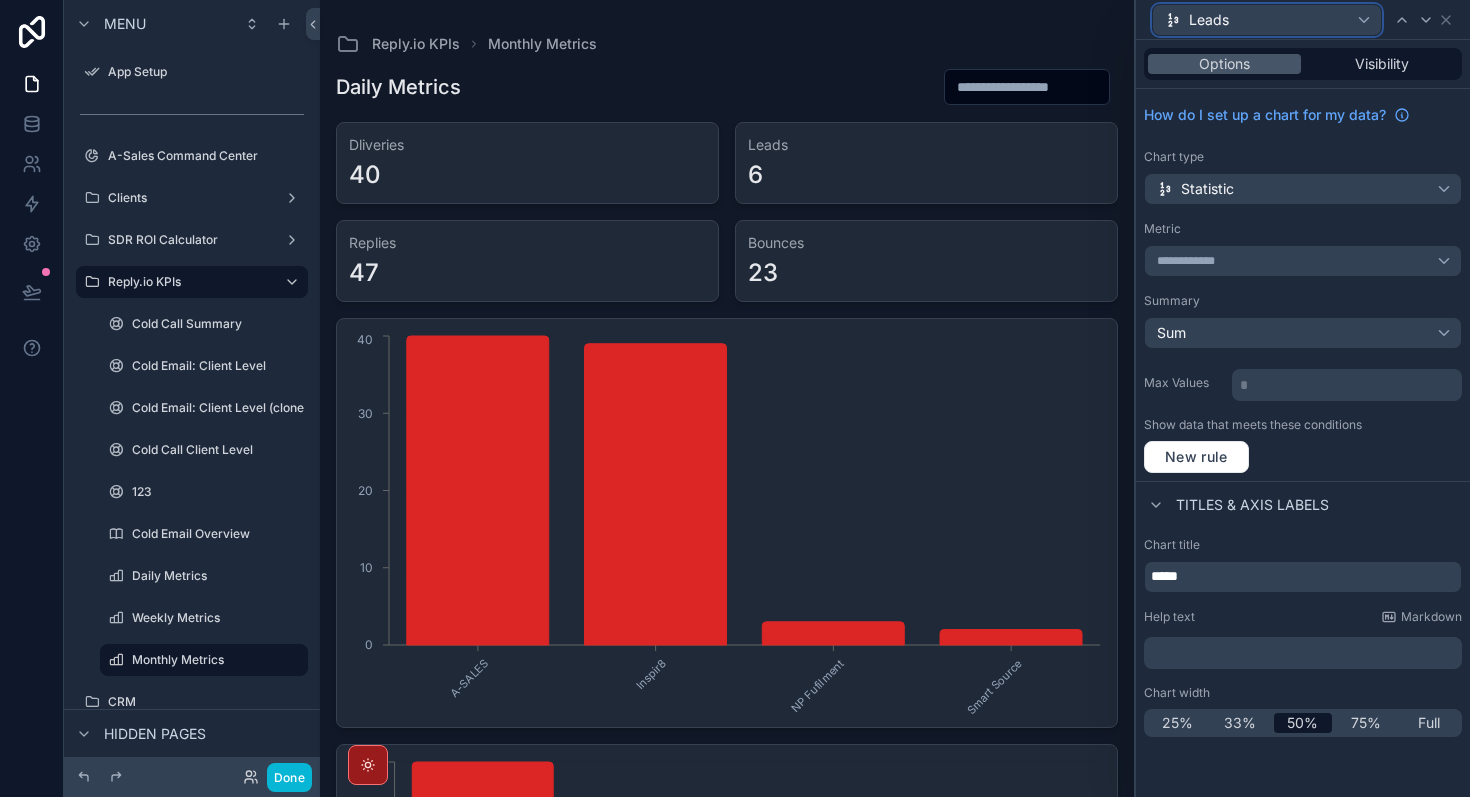 click on "Leads" at bounding box center (1267, 20) 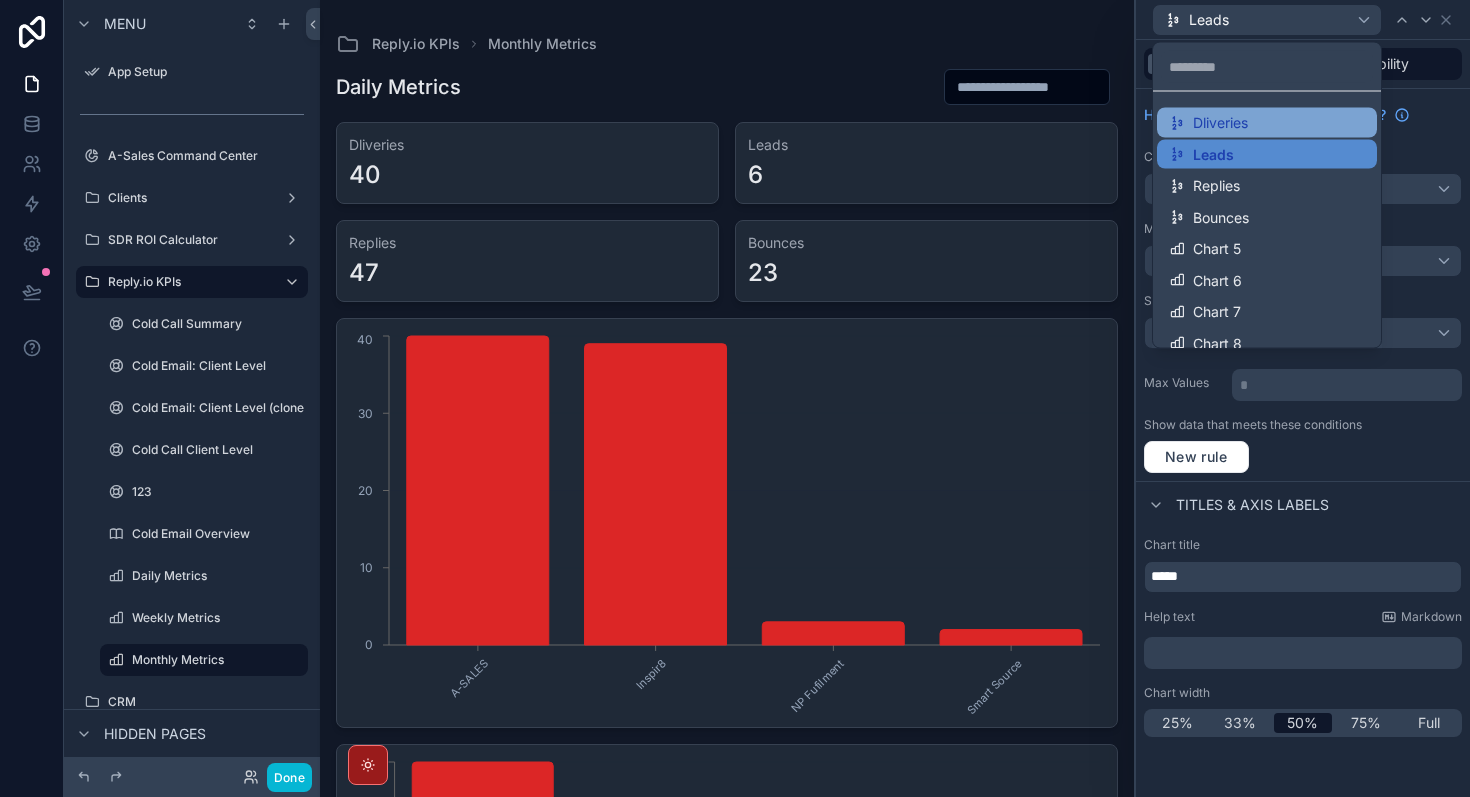 click on "Dliveries" at bounding box center [1220, 123] 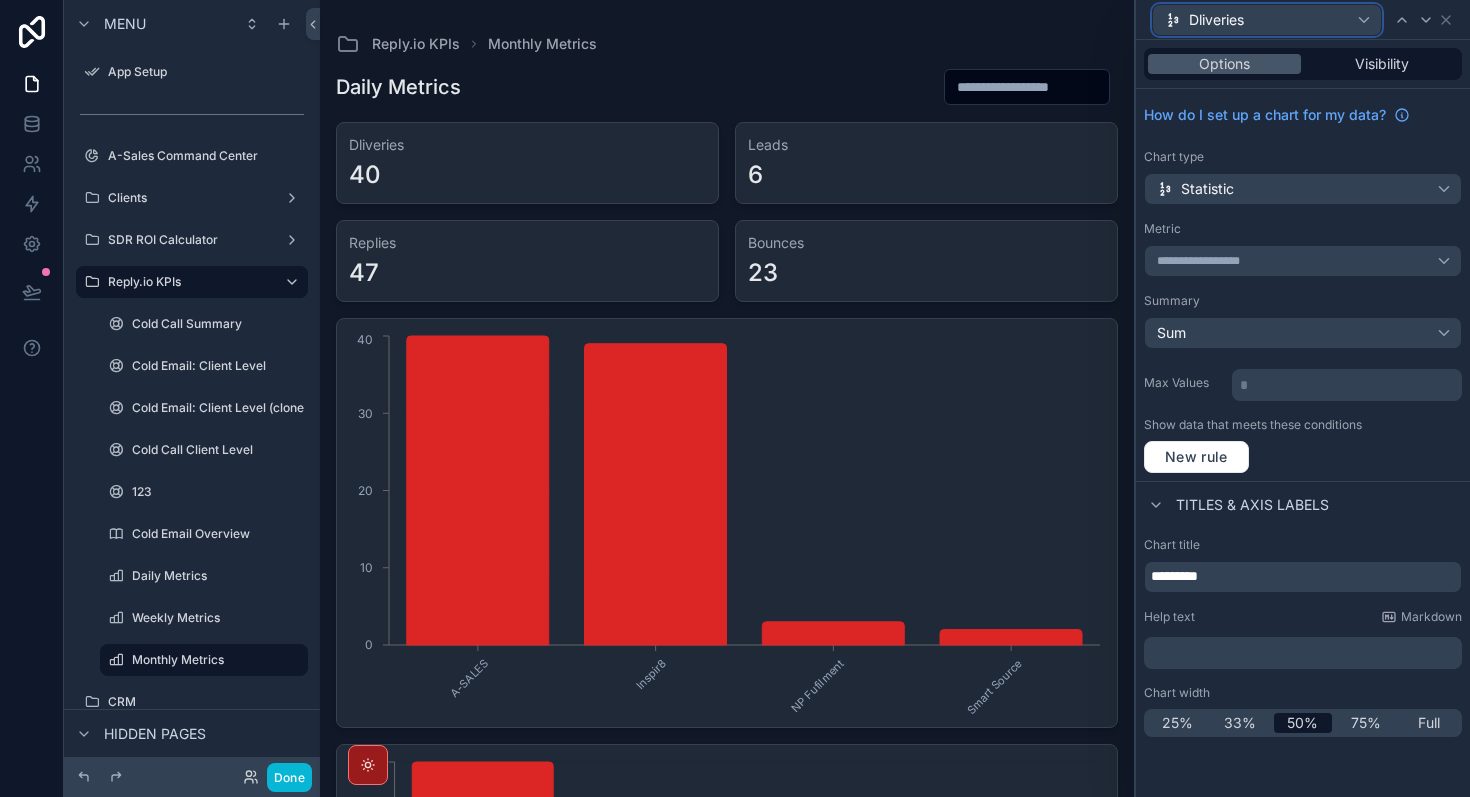 click on "Dliveries" at bounding box center [1267, 20] 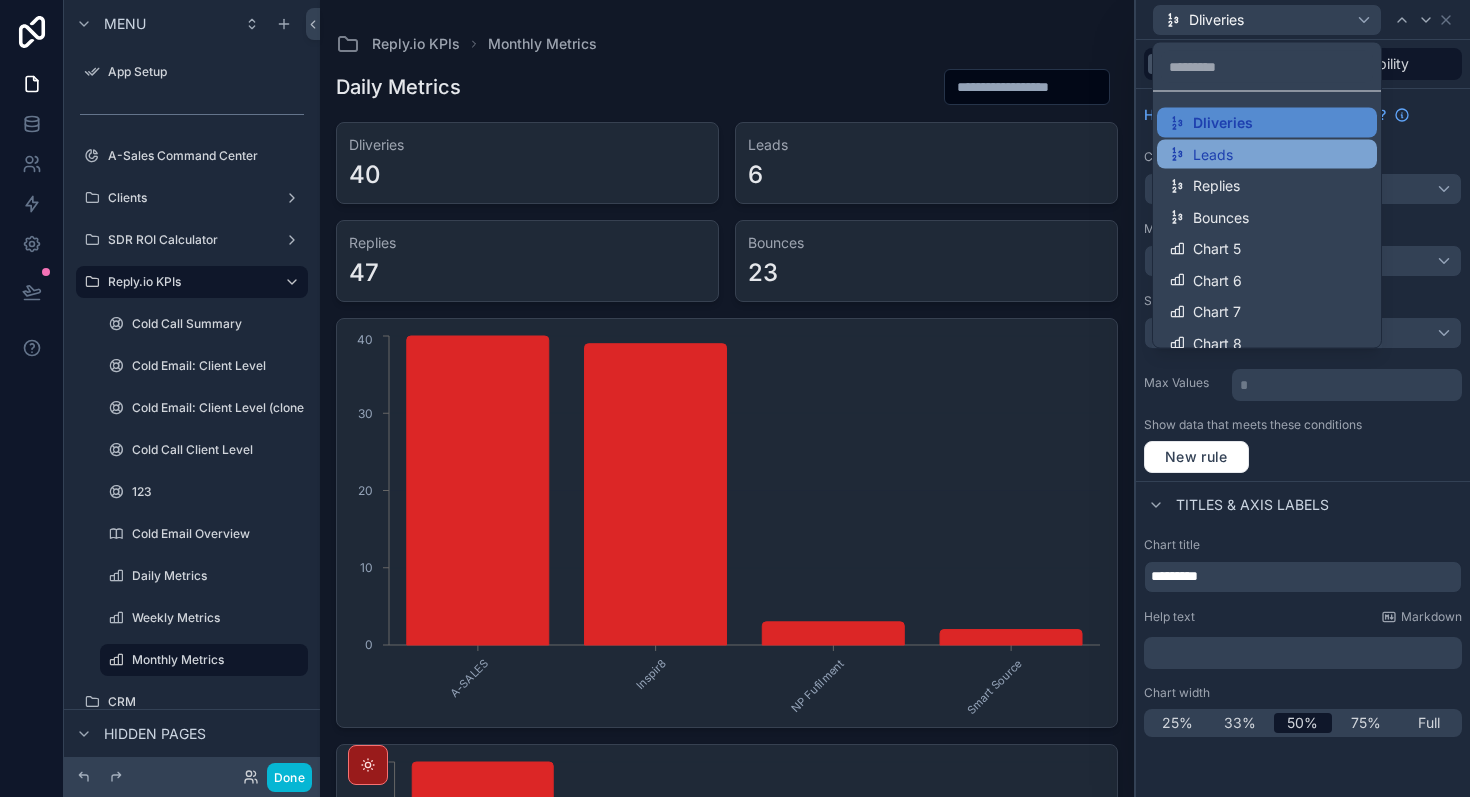 click on "Leads" at bounding box center (1267, 154) 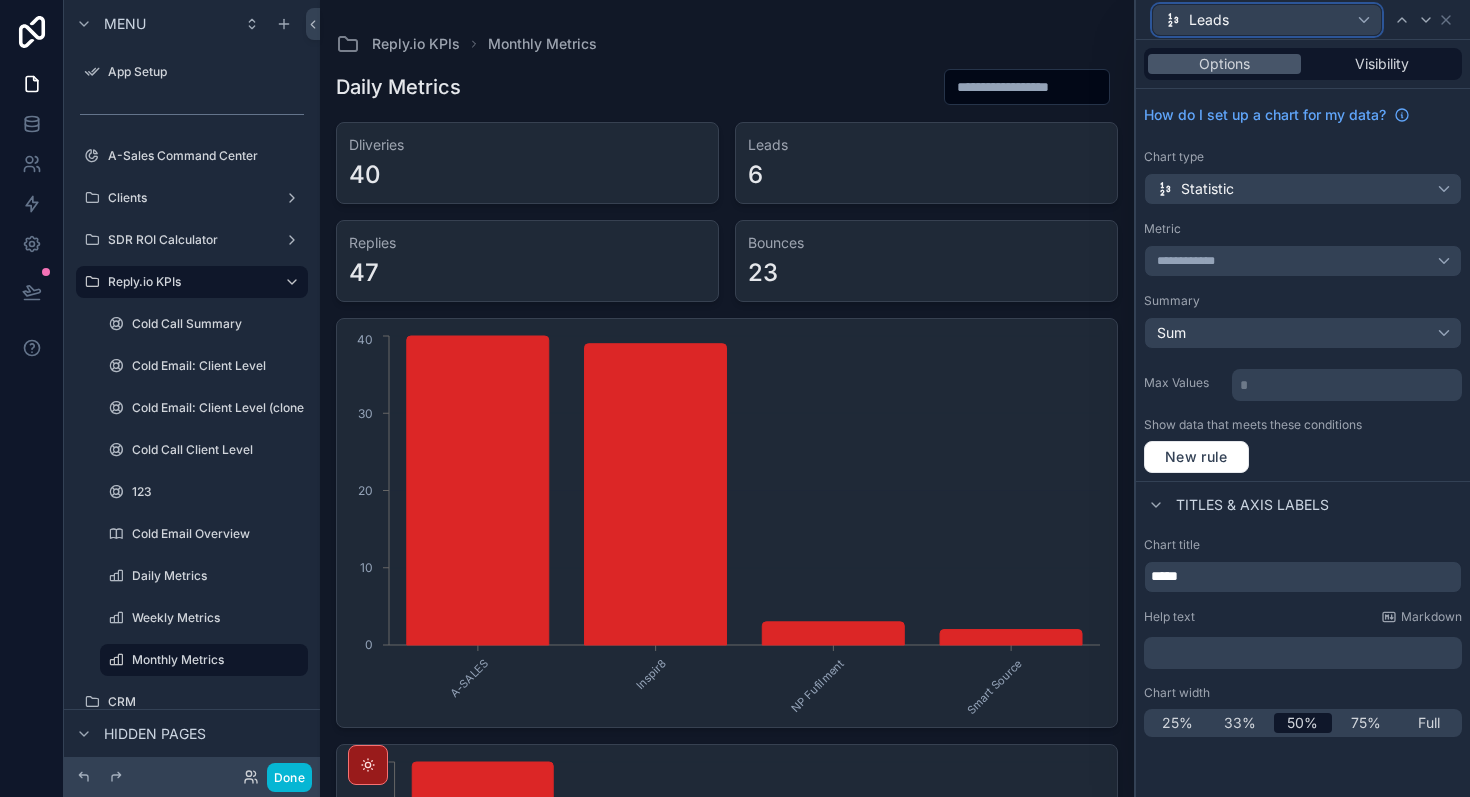click on "Leads" at bounding box center [1267, 20] 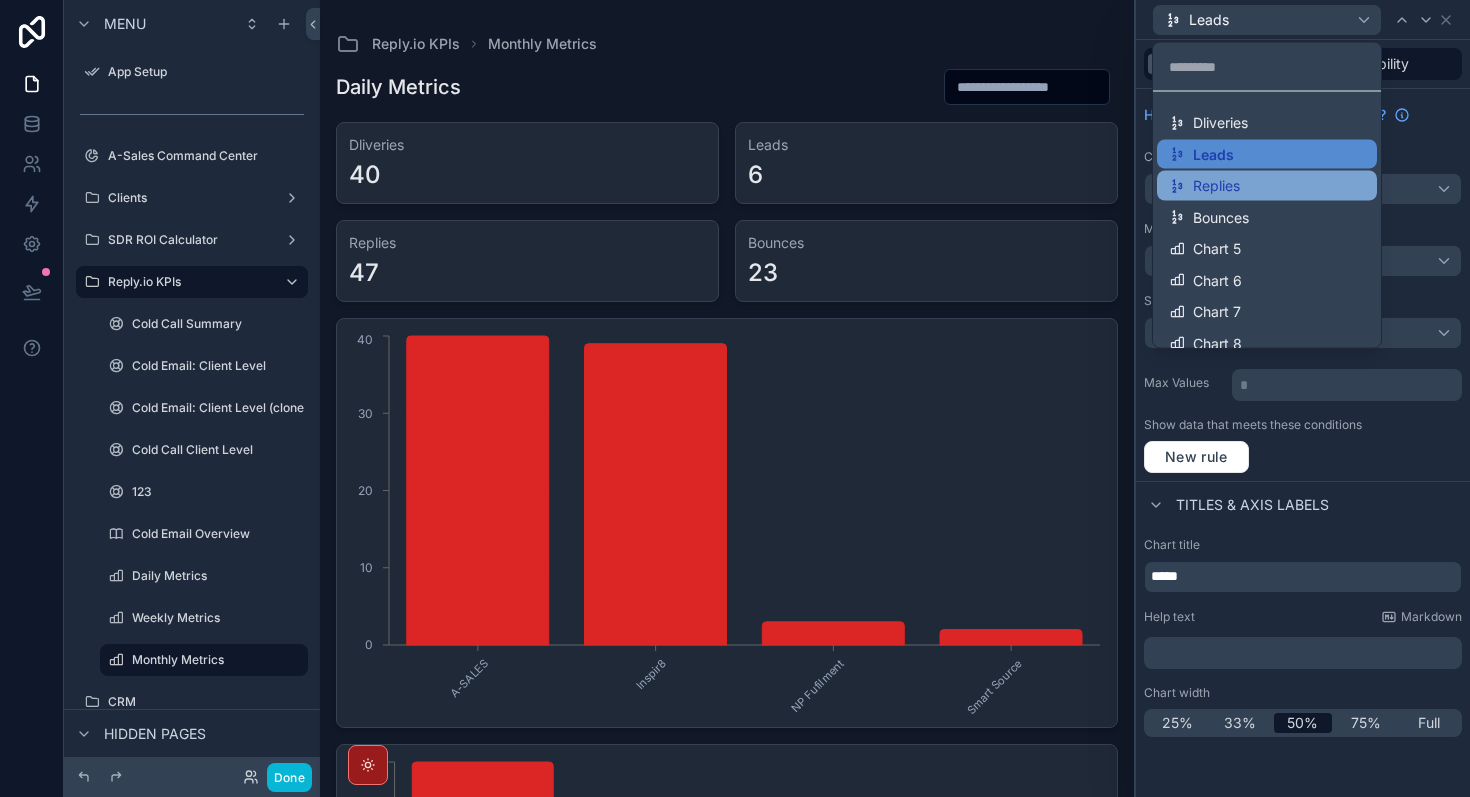 click on "Replies" at bounding box center (1216, 186) 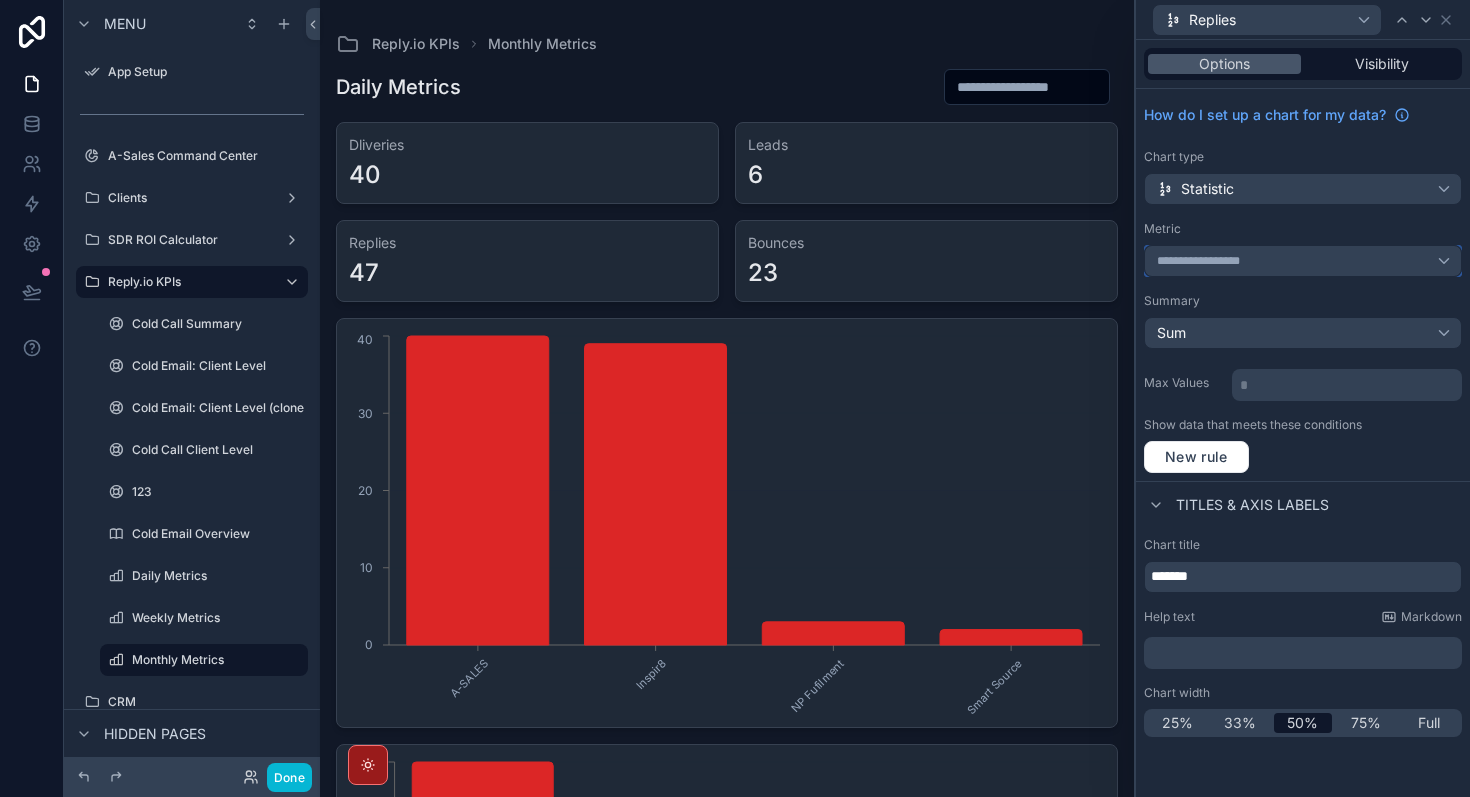 click on "**********" at bounding box center (1207, 261) 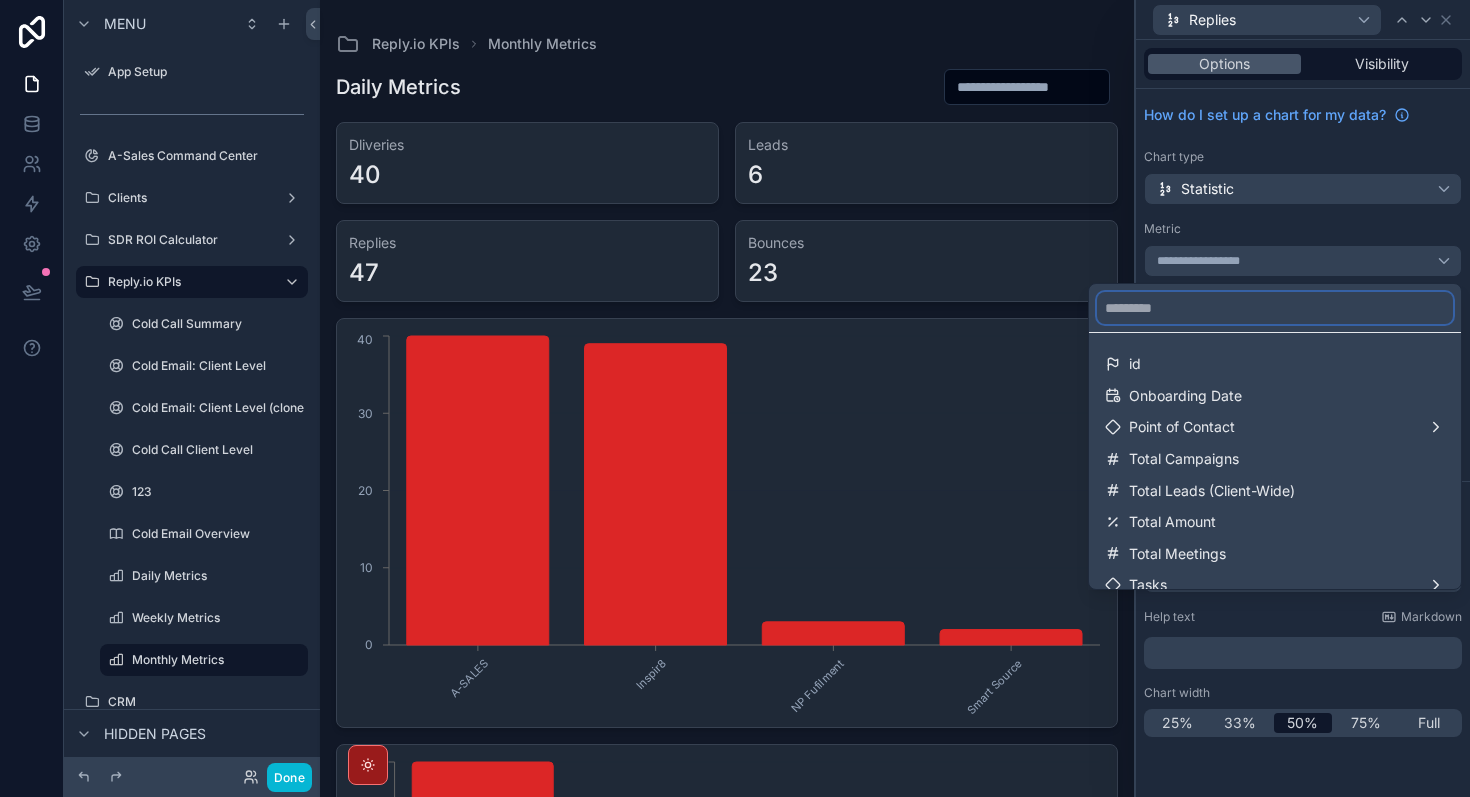 click at bounding box center [1275, 308] 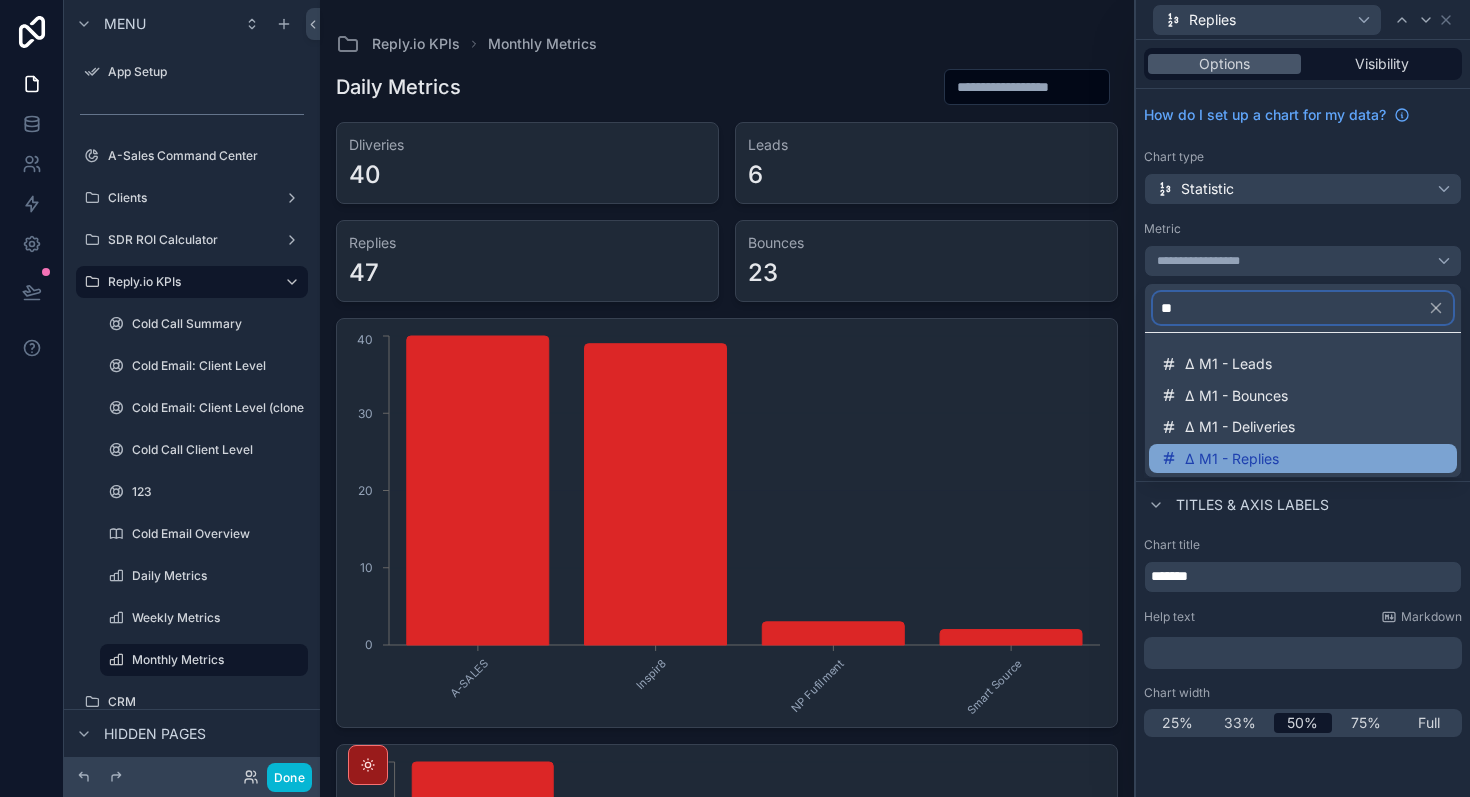 type on "**" 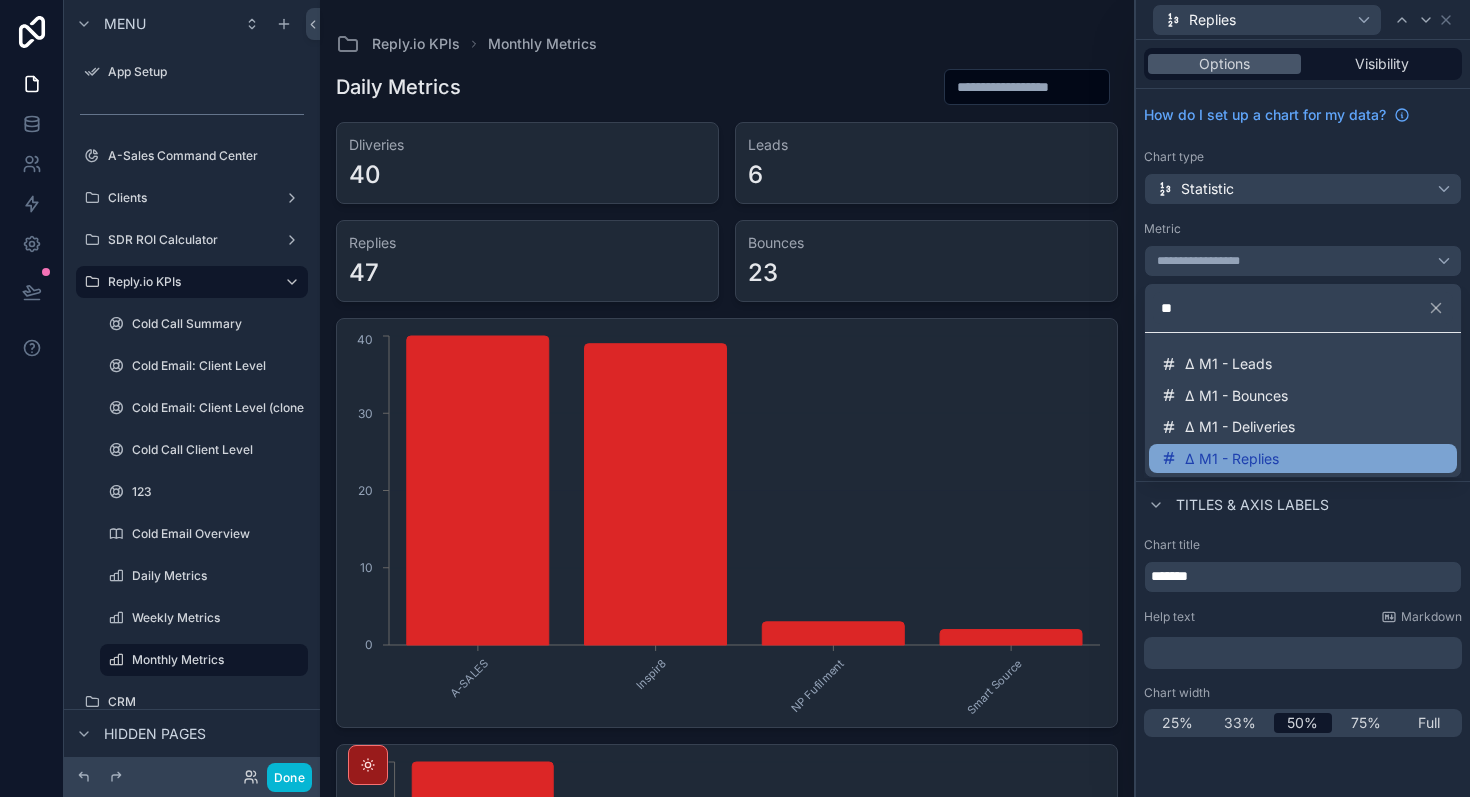 click on "Δ M1 - Replies" at bounding box center (1232, 459) 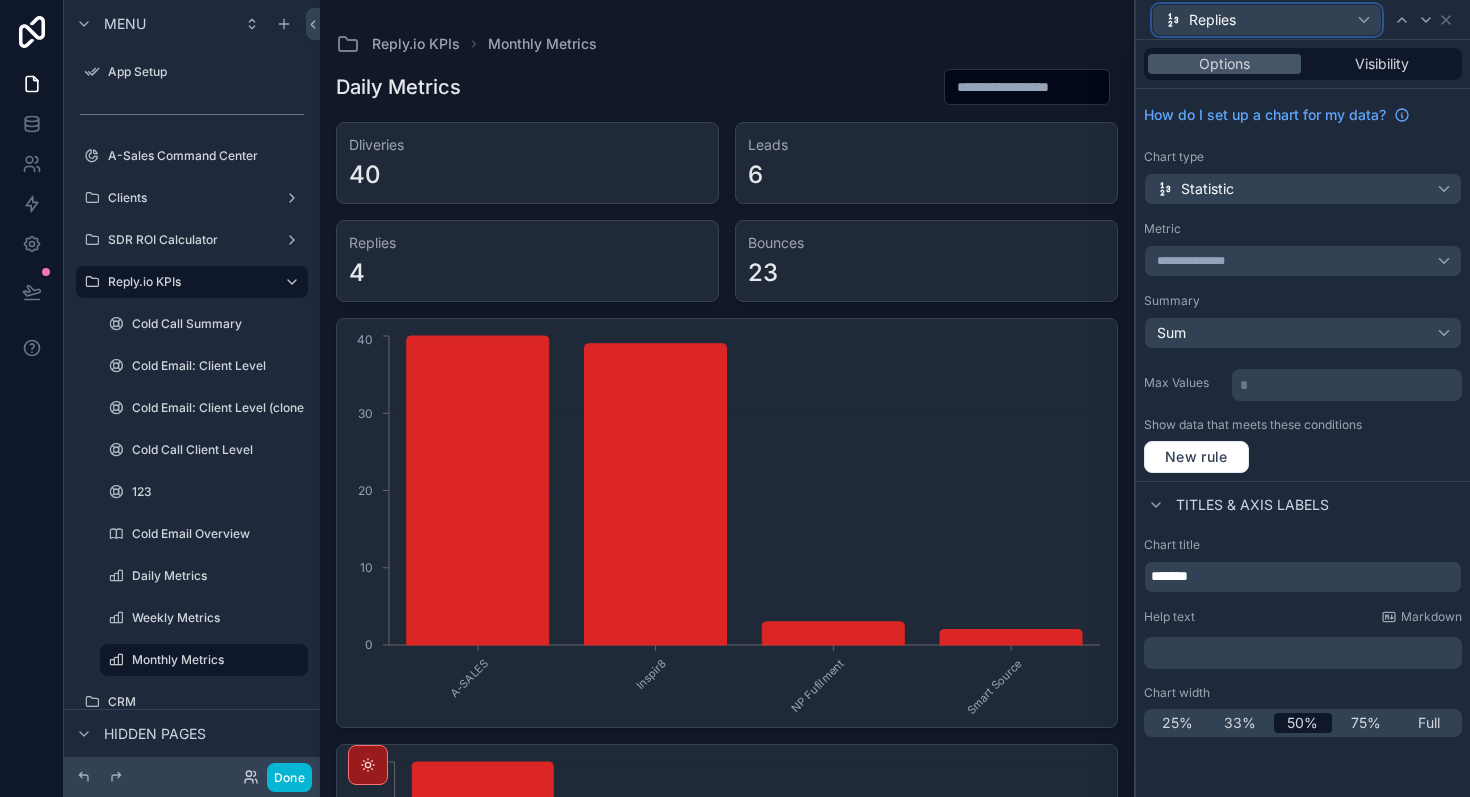click on "Replies" at bounding box center (1267, 20) 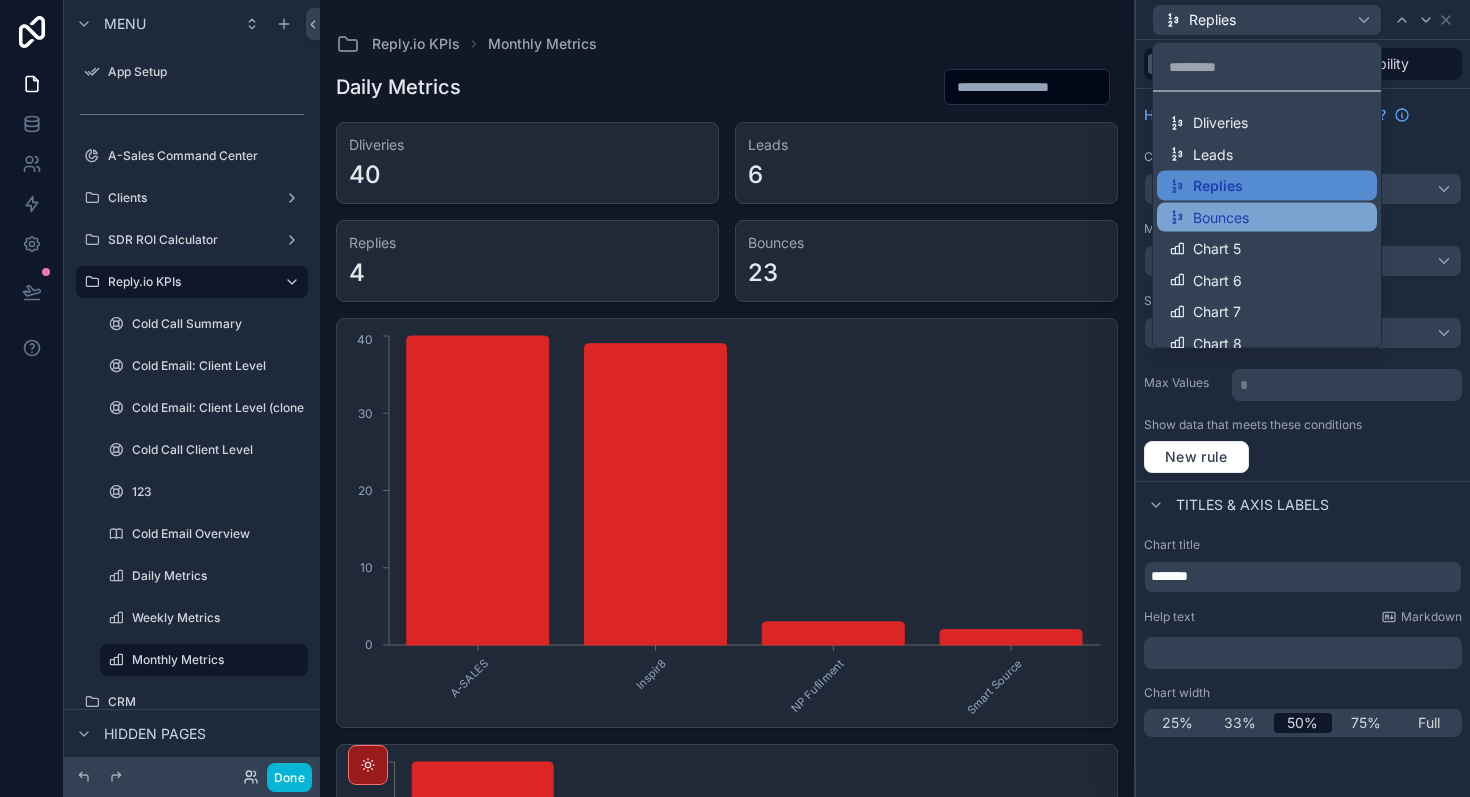 click on "Bounces" at bounding box center (1221, 217) 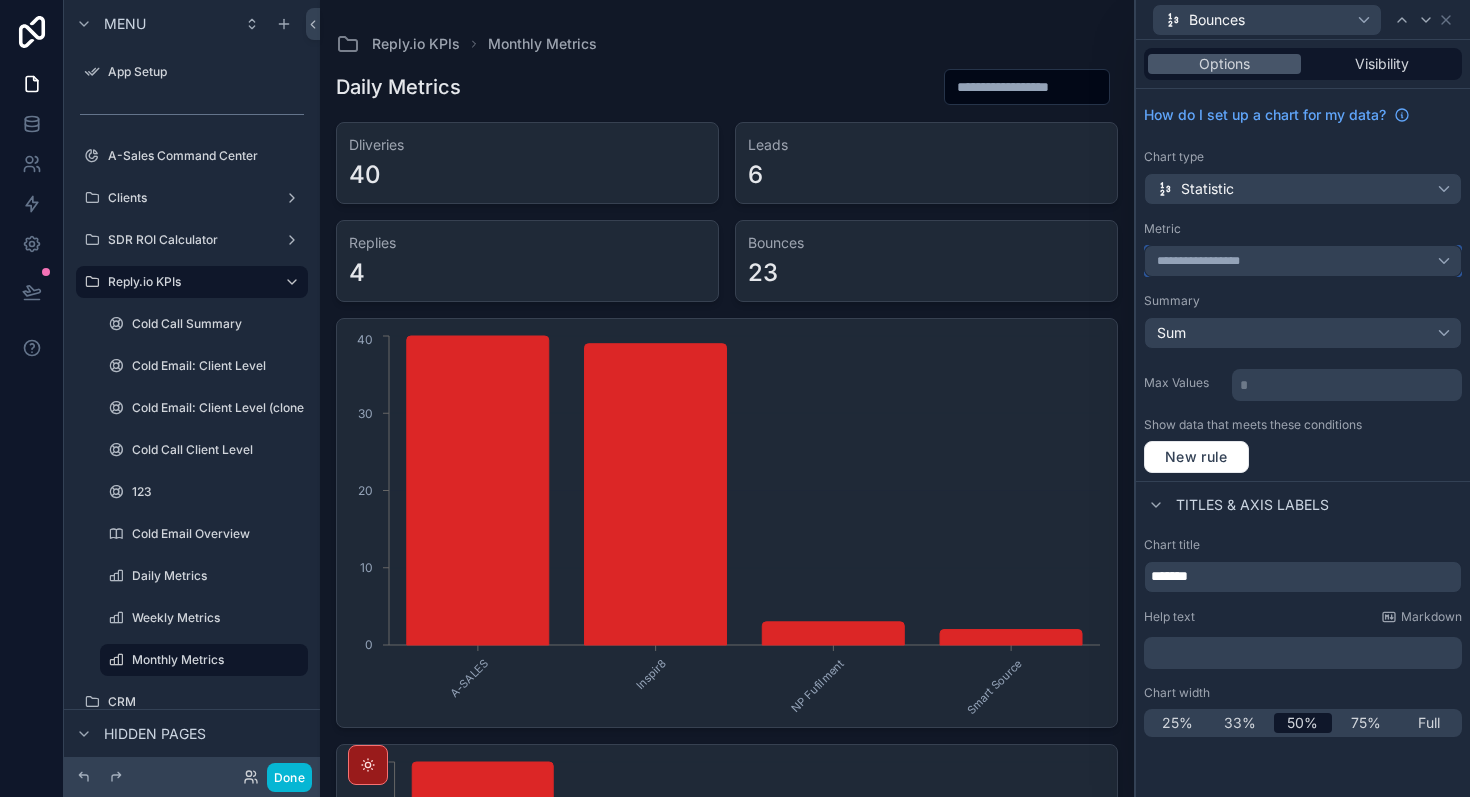 click on "**********" at bounding box center [1211, 261] 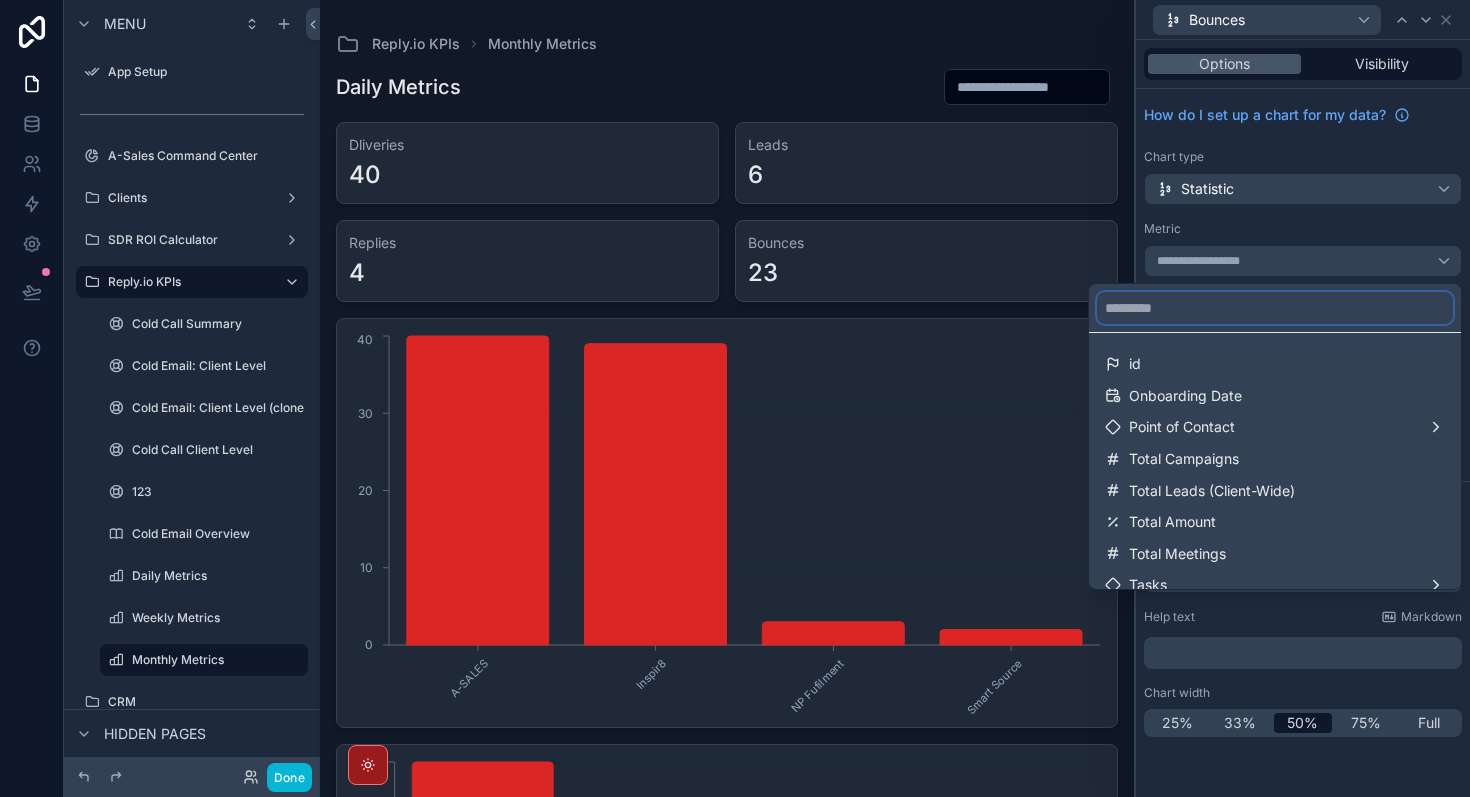 click at bounding box center (1275, 308) 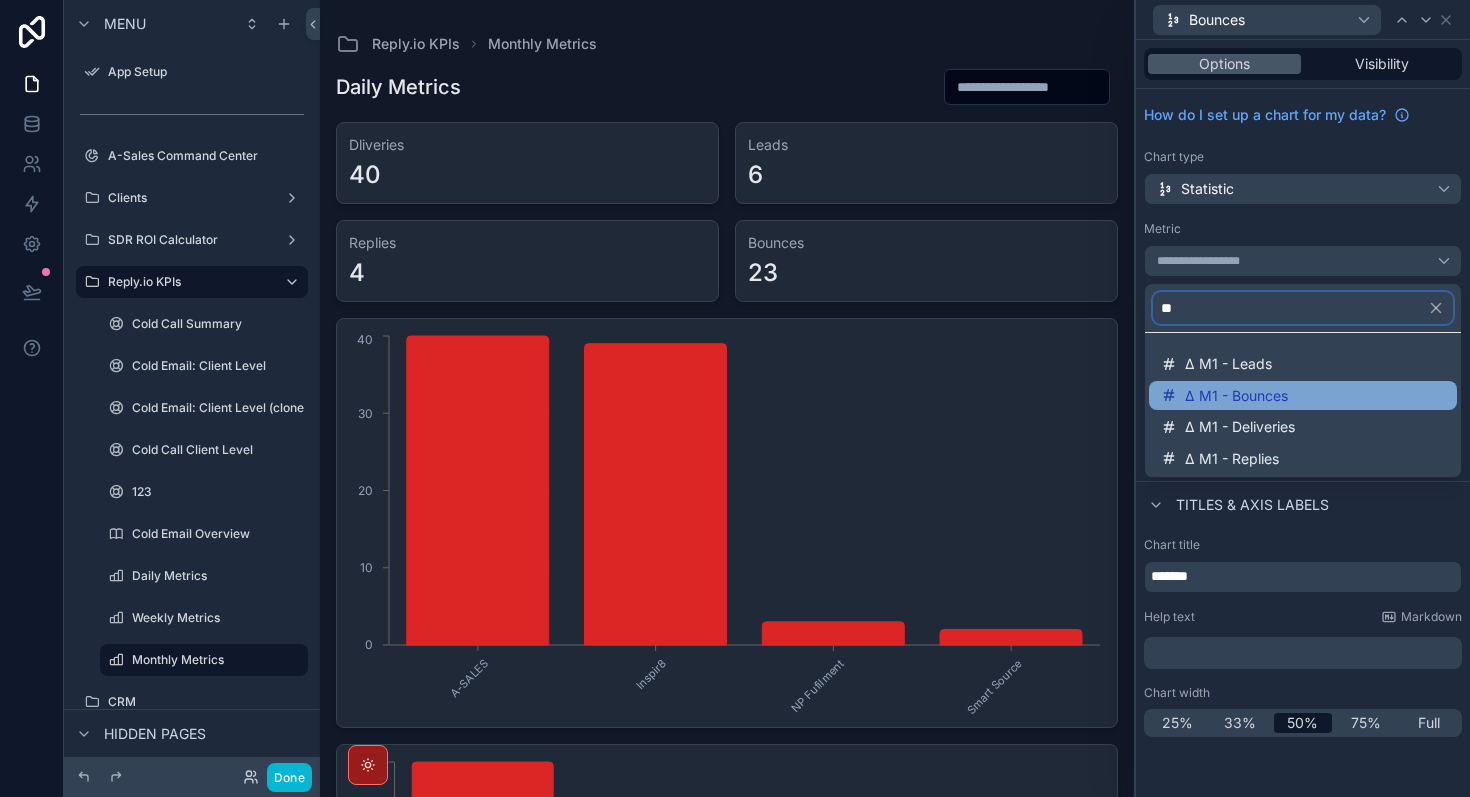 type on "**" 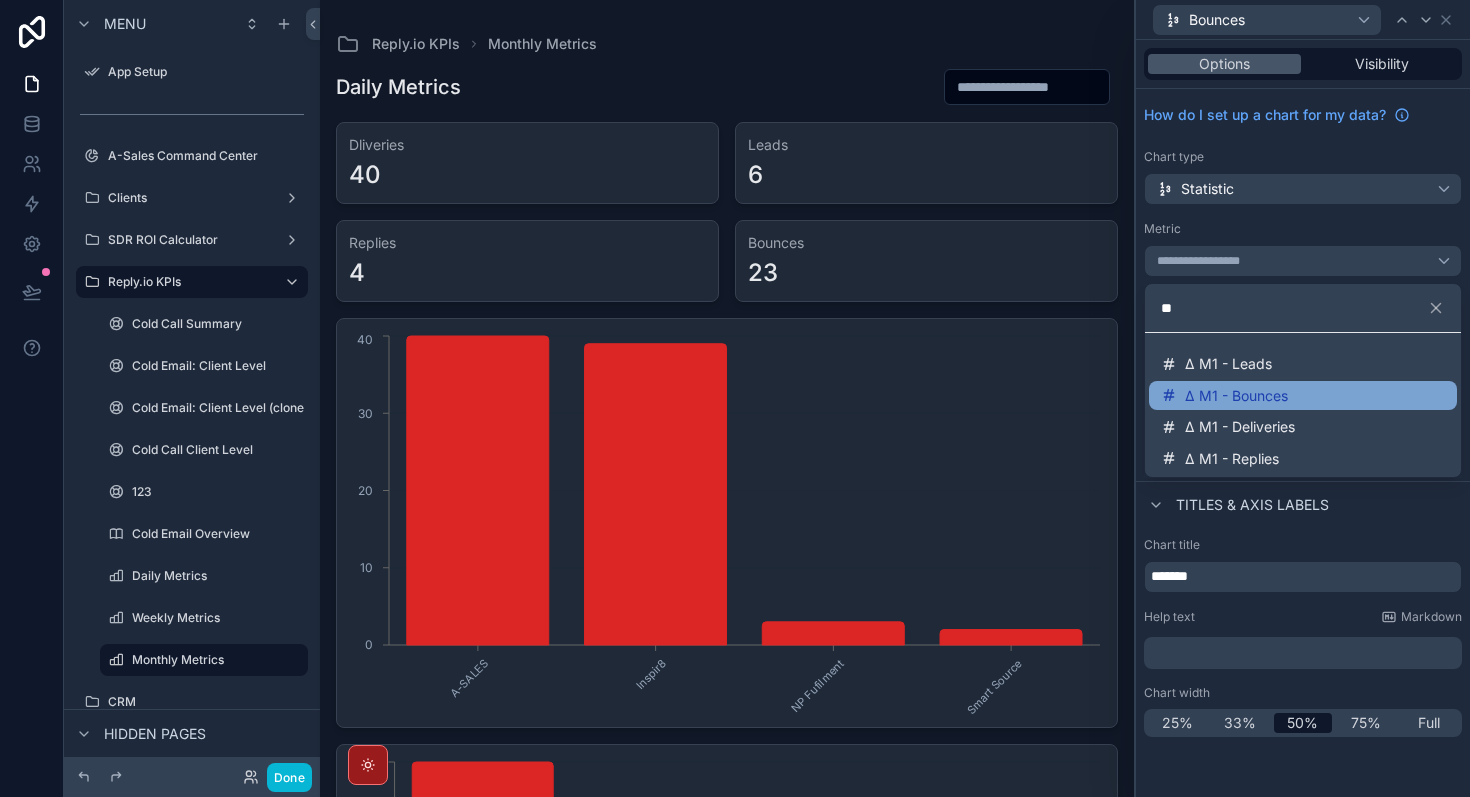 click on "Δ M1 - Bounces" at bounding box center (1236, 396) 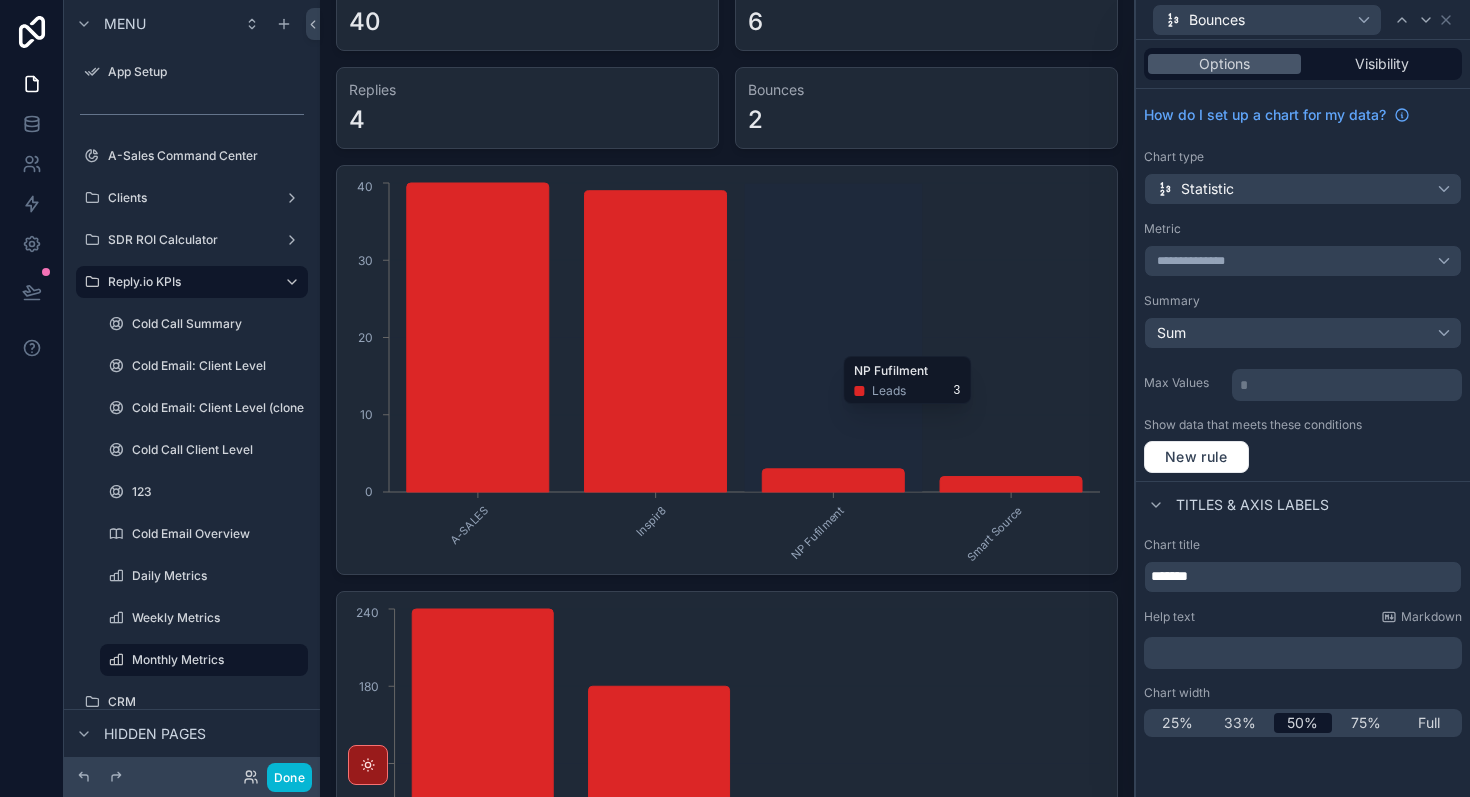 scroll, scrollTop: 0, scrollLeft: 0, axis: both 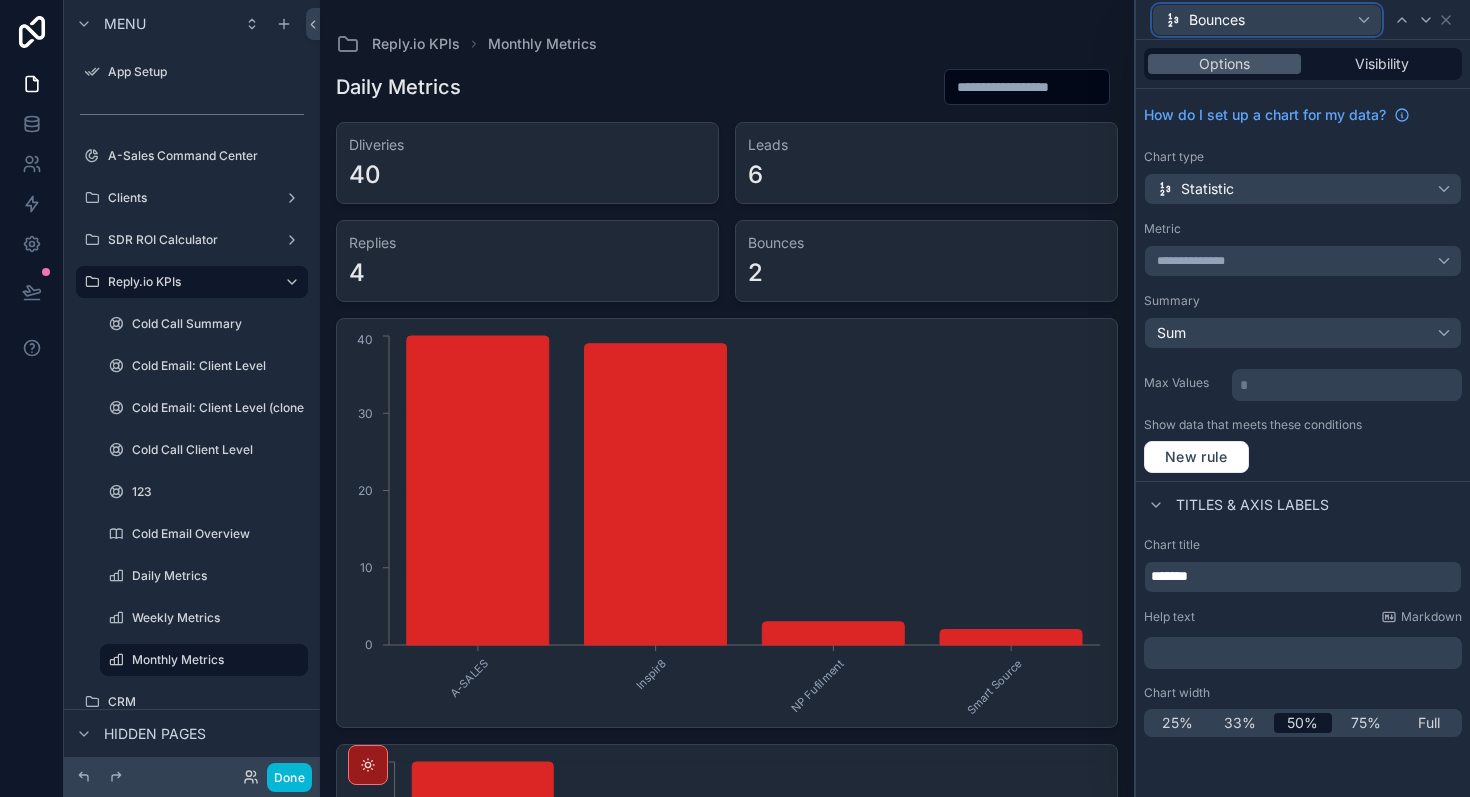 click on "Bounces" at bounding box center (1267, 20) 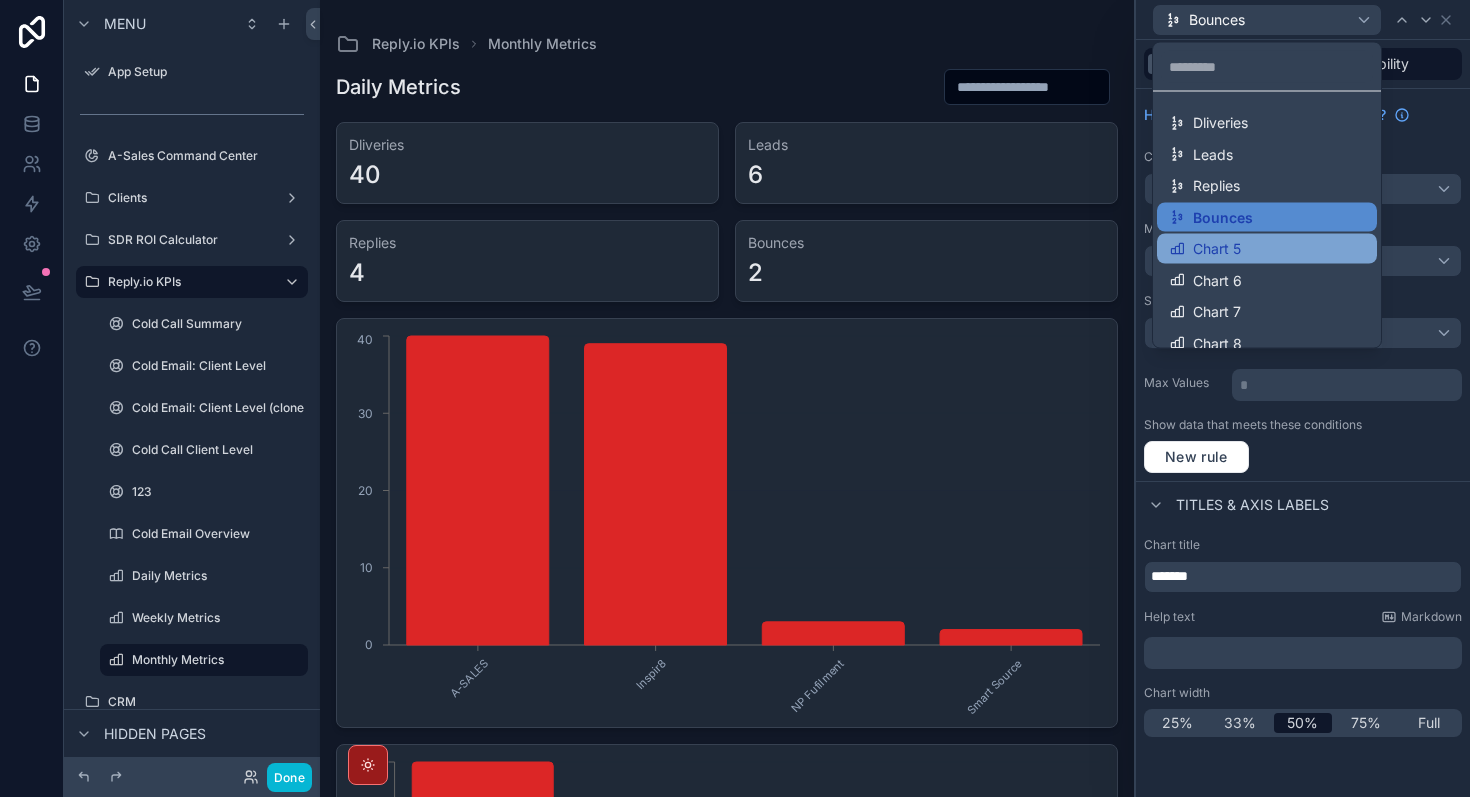 click on "Chart 5" at bounding box center [1267, 249] 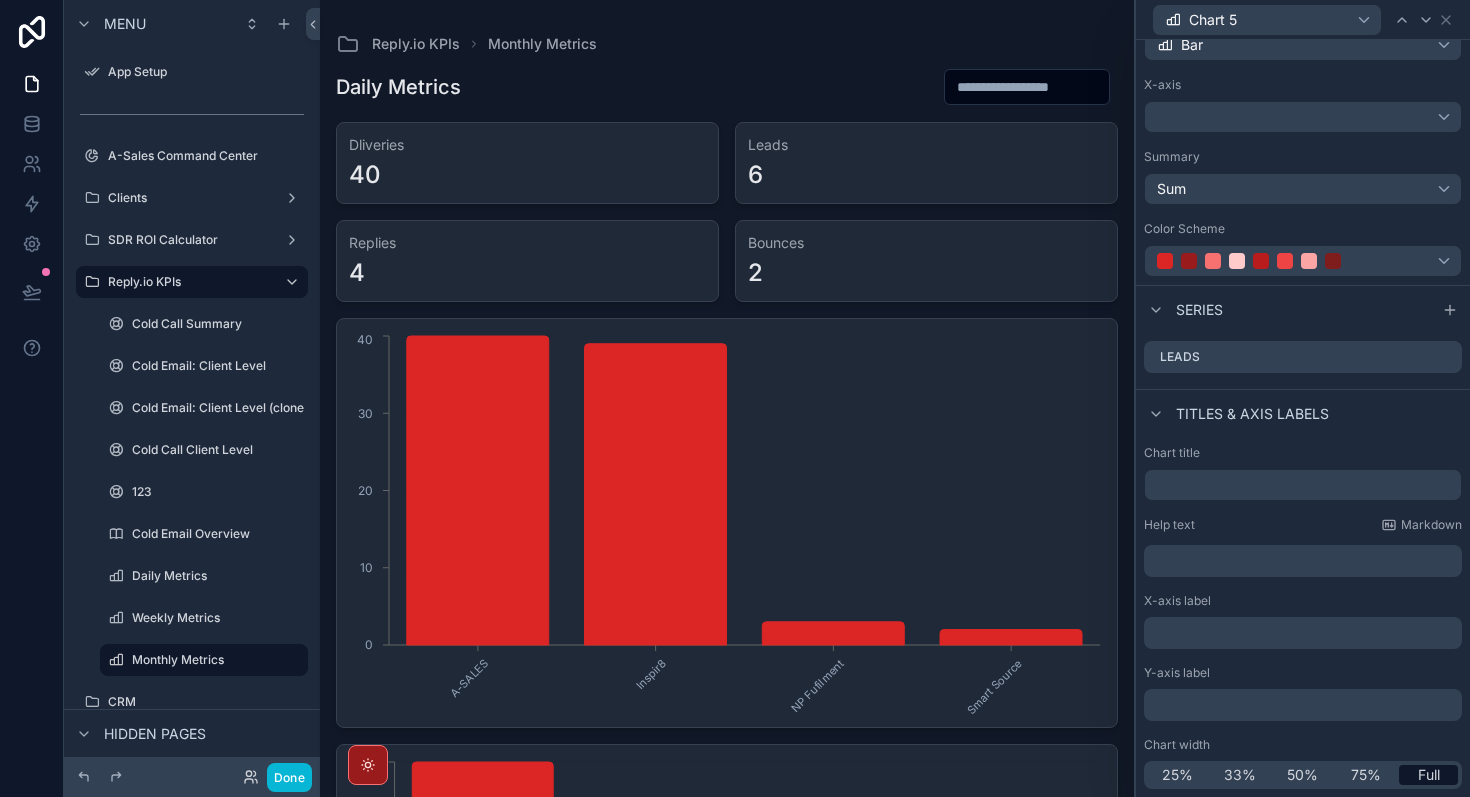 scroll, scrollTop: 0, scrollLeft: 0, axis: both 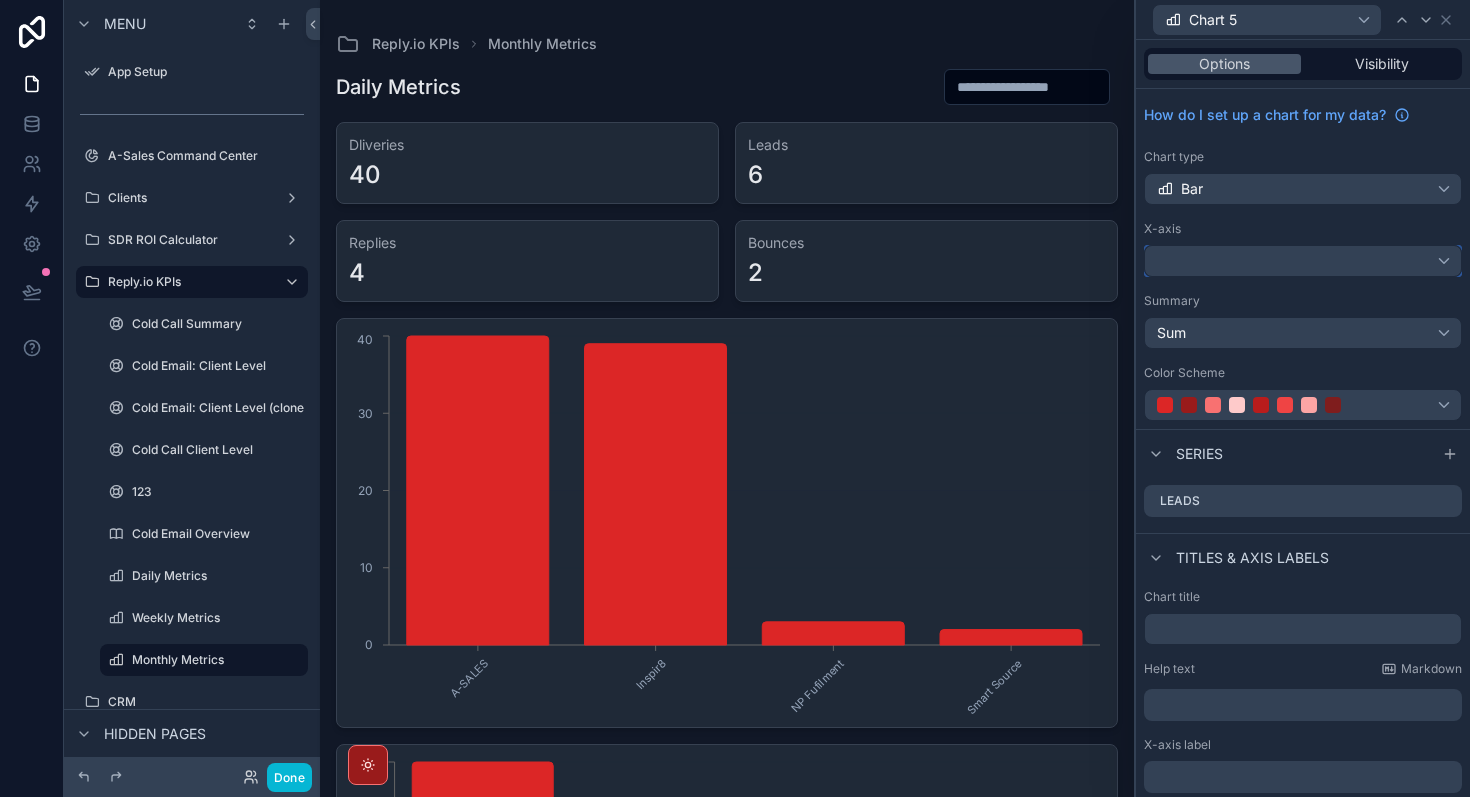 click at bounding box center [1303, 261] 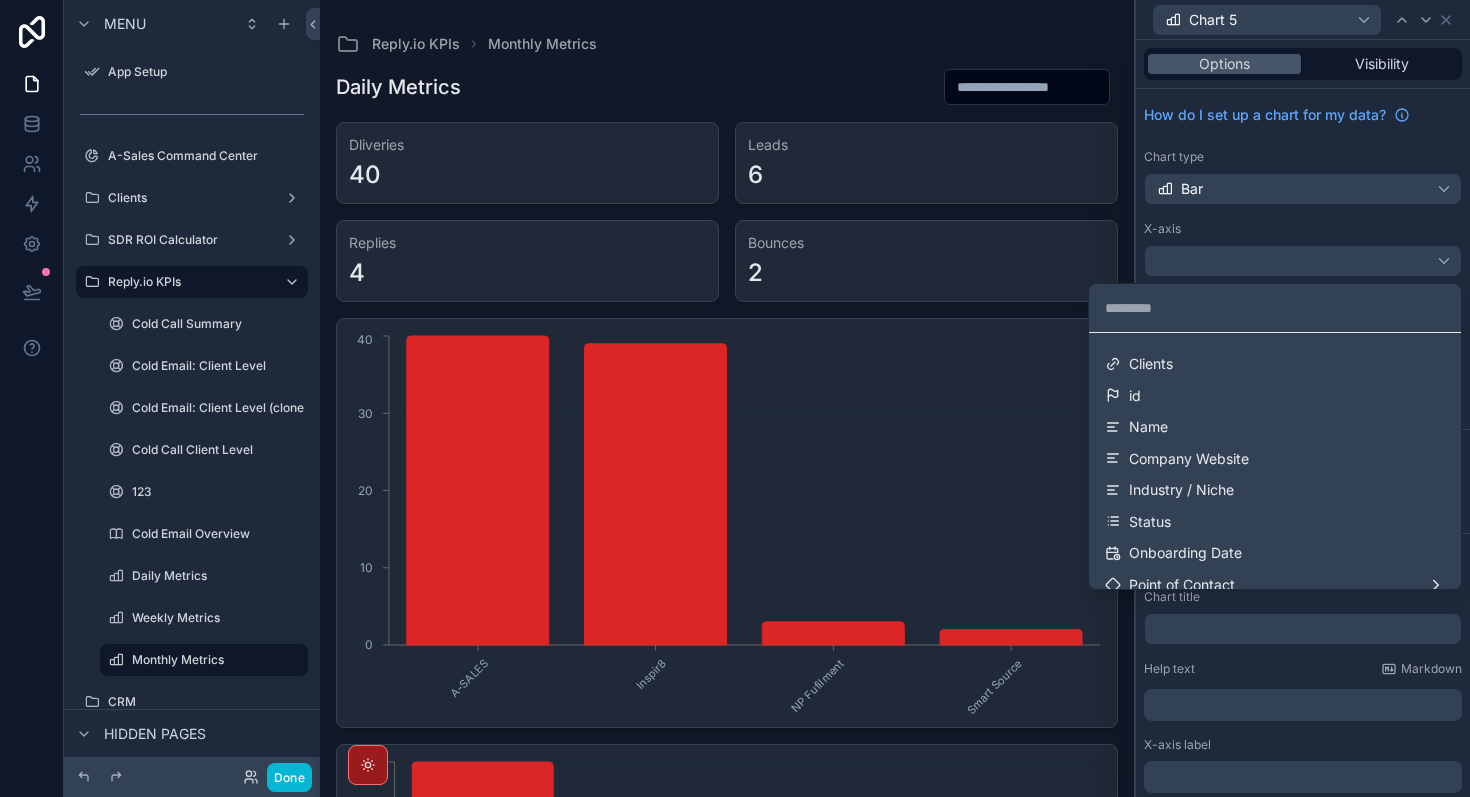 click at bounding box center (1303, 398) 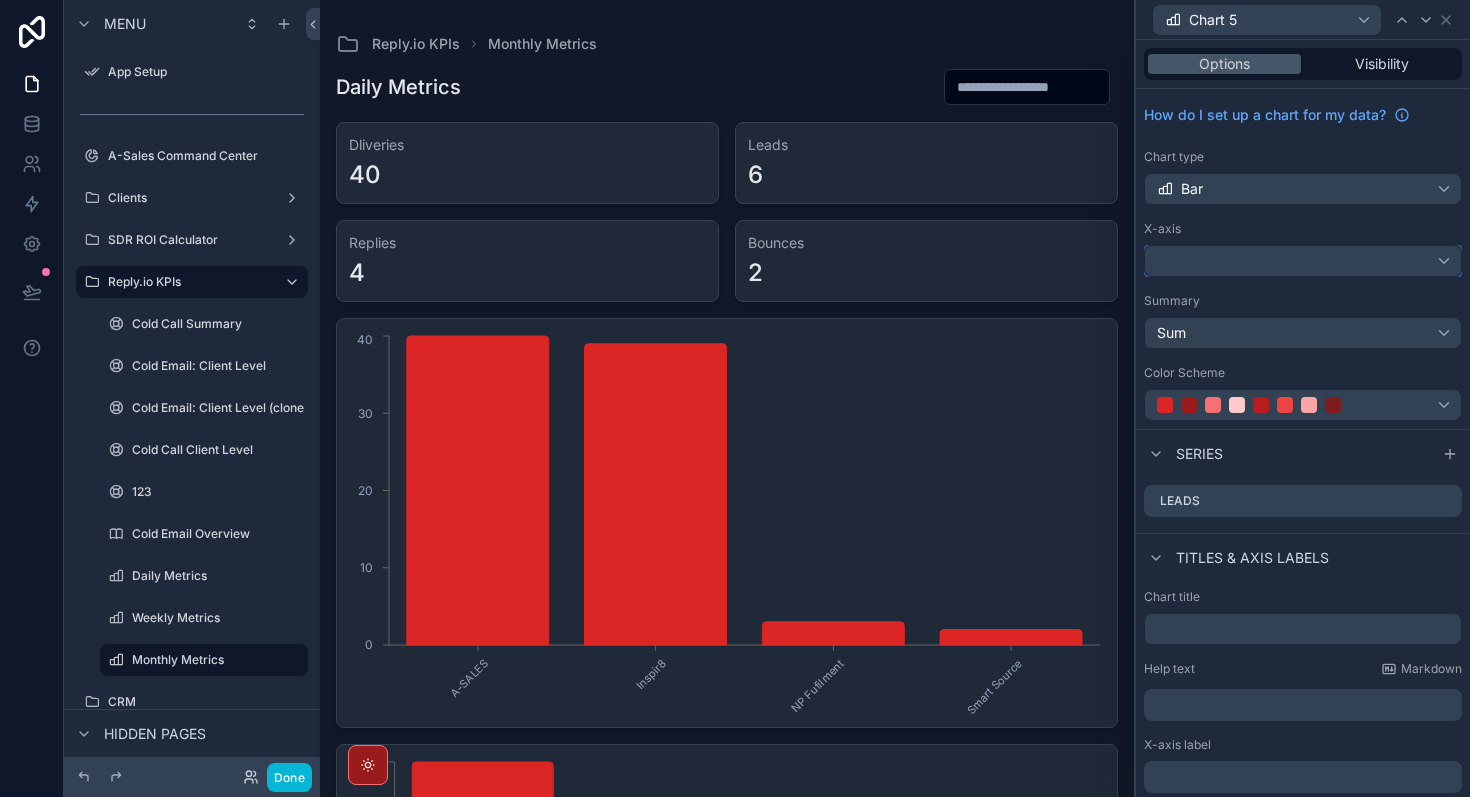 click at bounding box center (1303, 261) 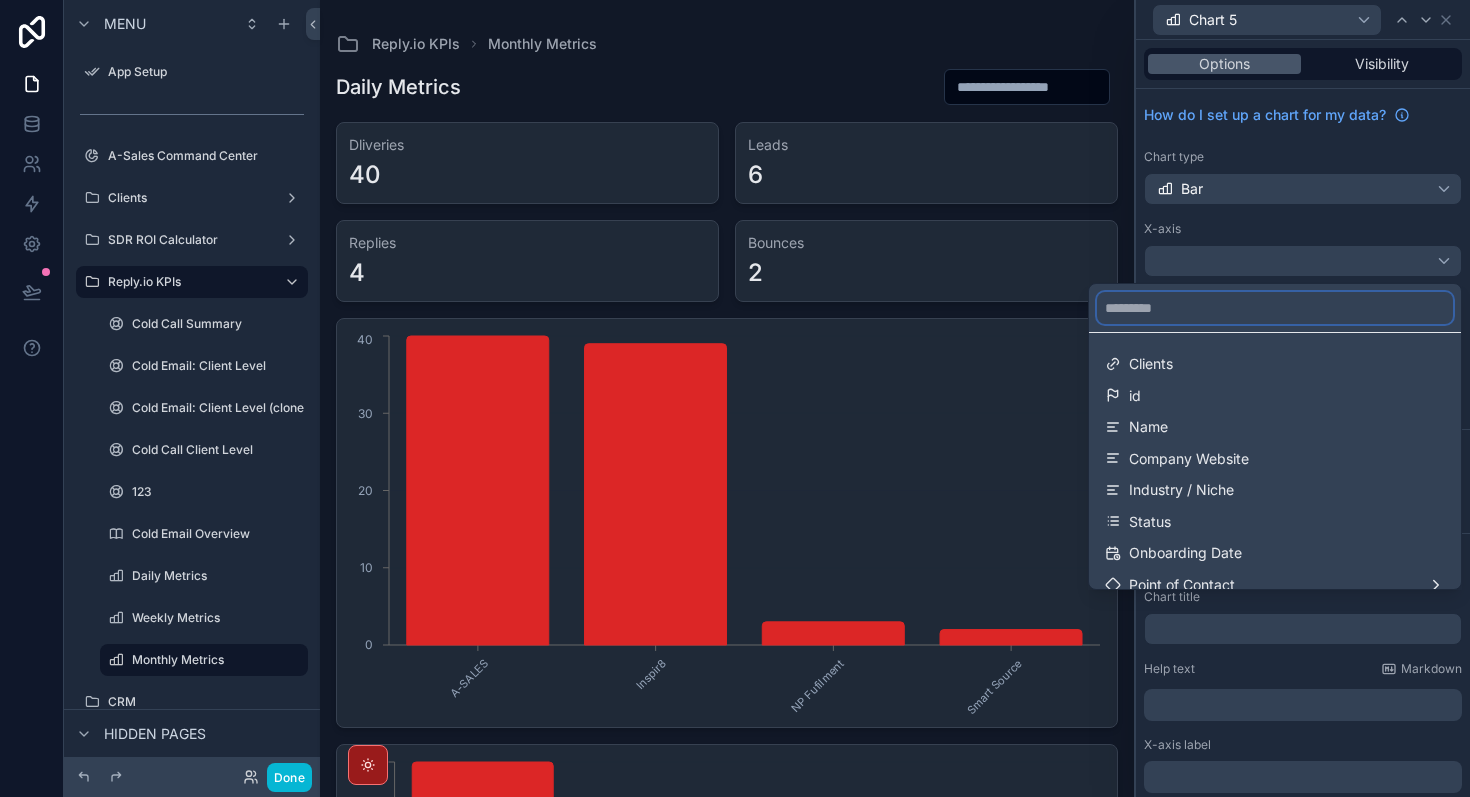 click at bounding box center [1275, 308] 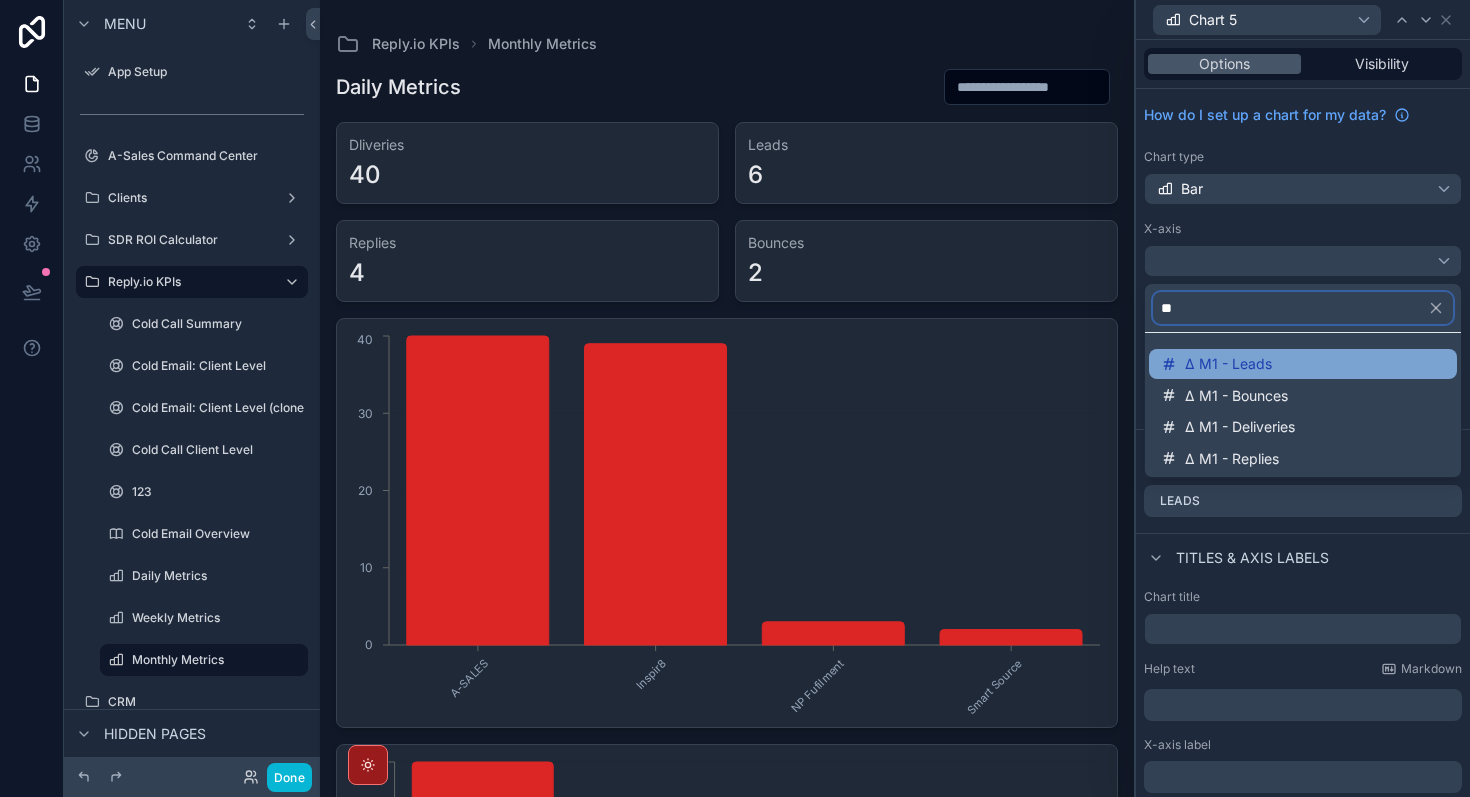 type on "**" 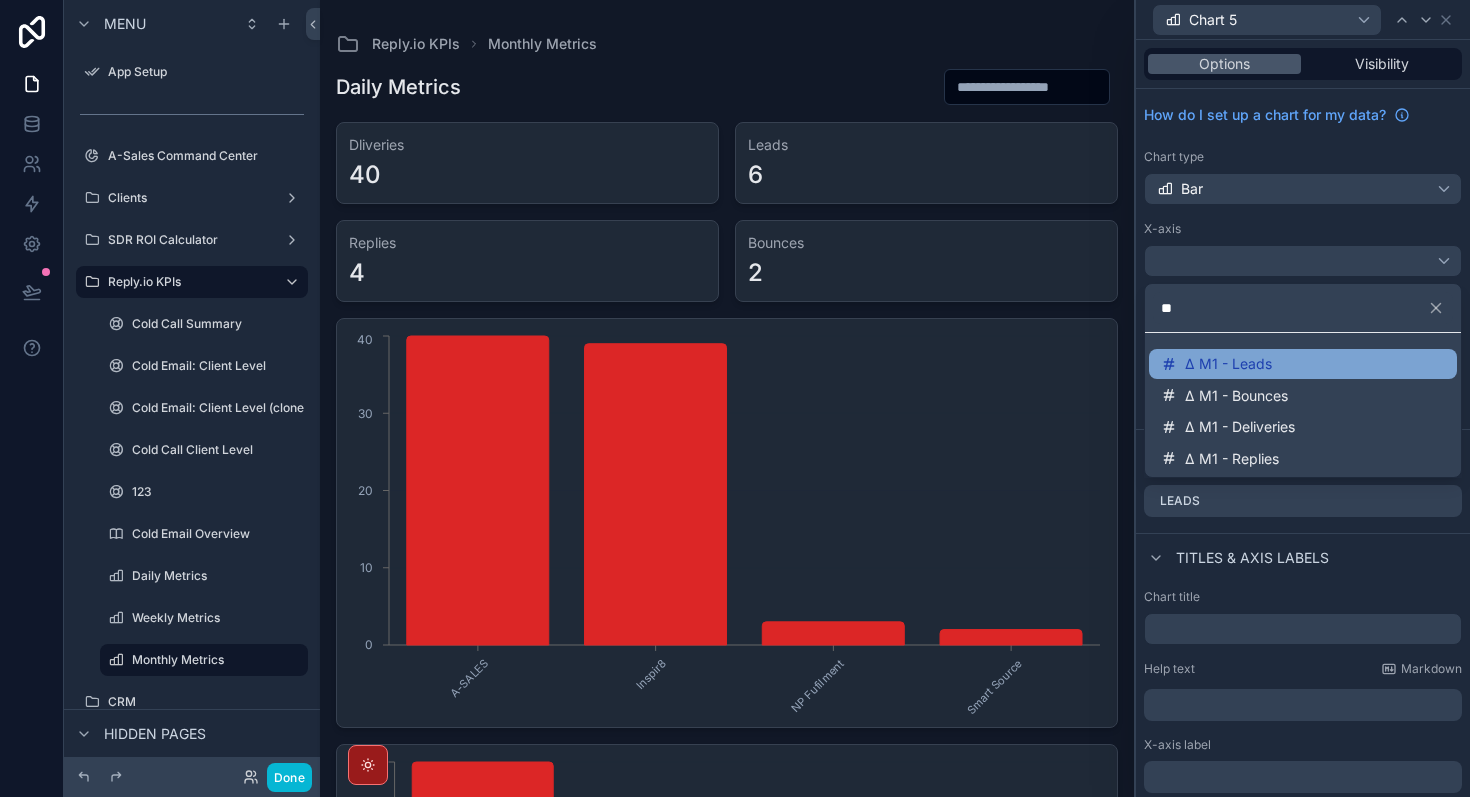 click on "Δ M1 - Leads" at bounding box center (1303, 364) 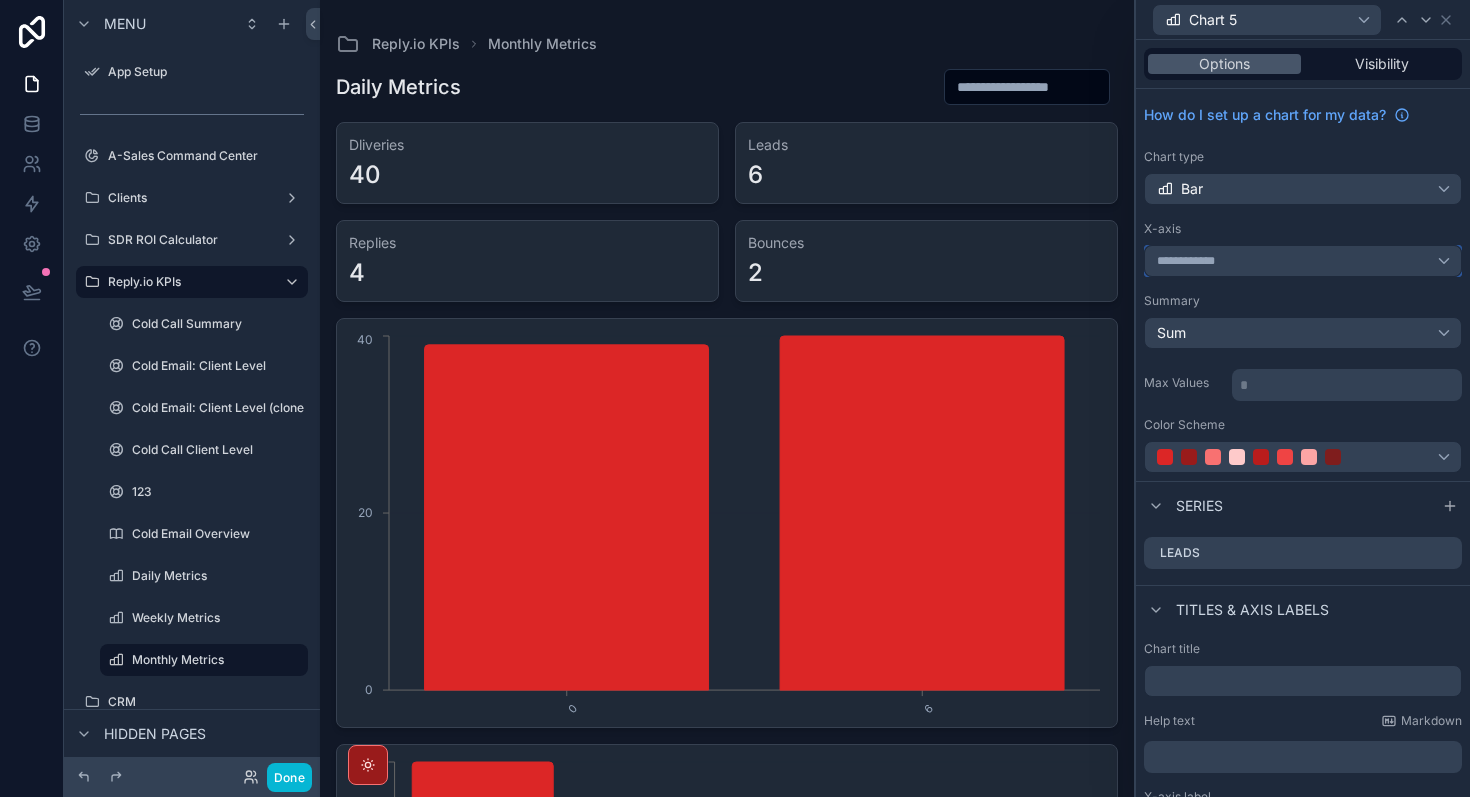 click on "**********" at bounding box center (1303, 261) 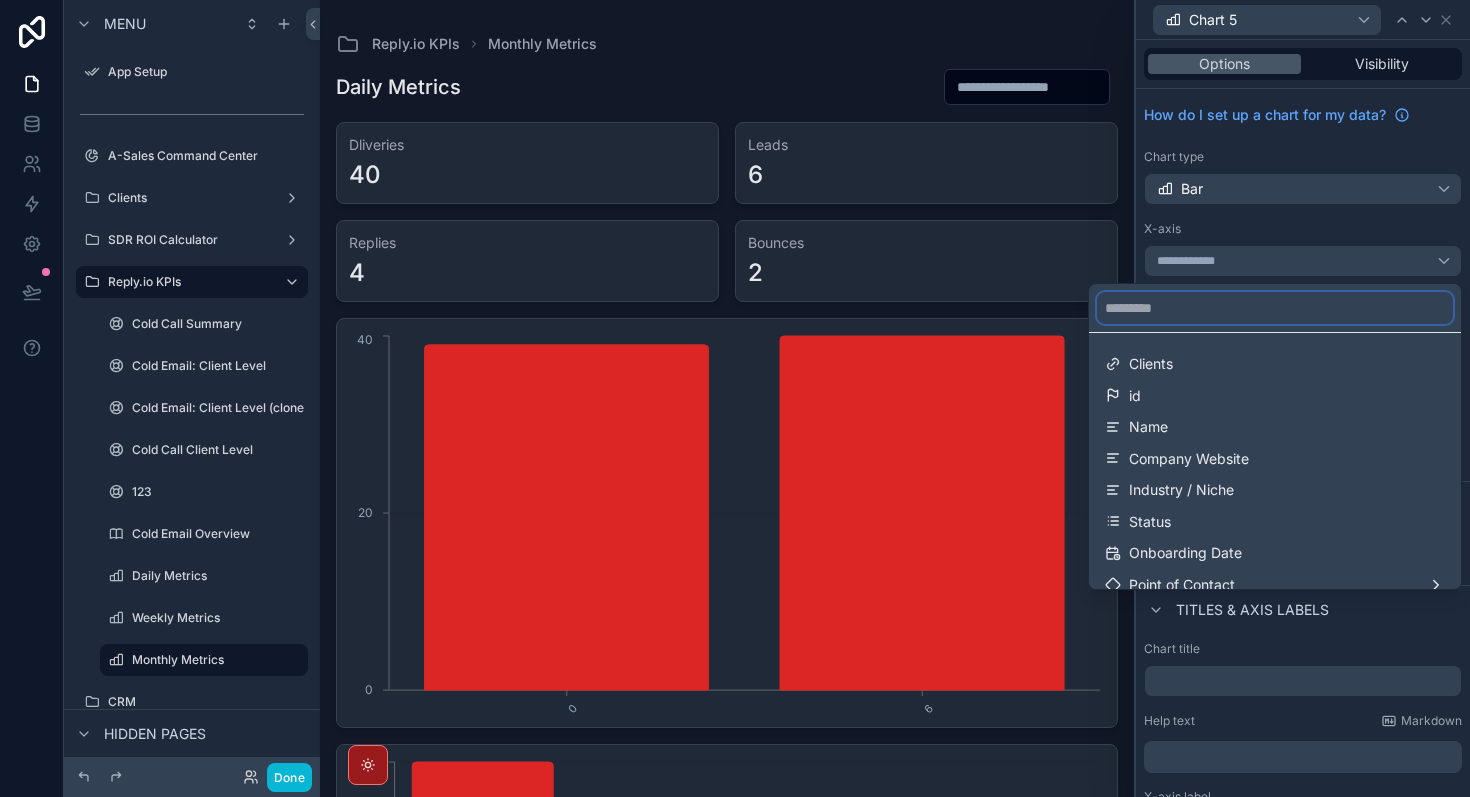 click at bounding box center [1275, 308] 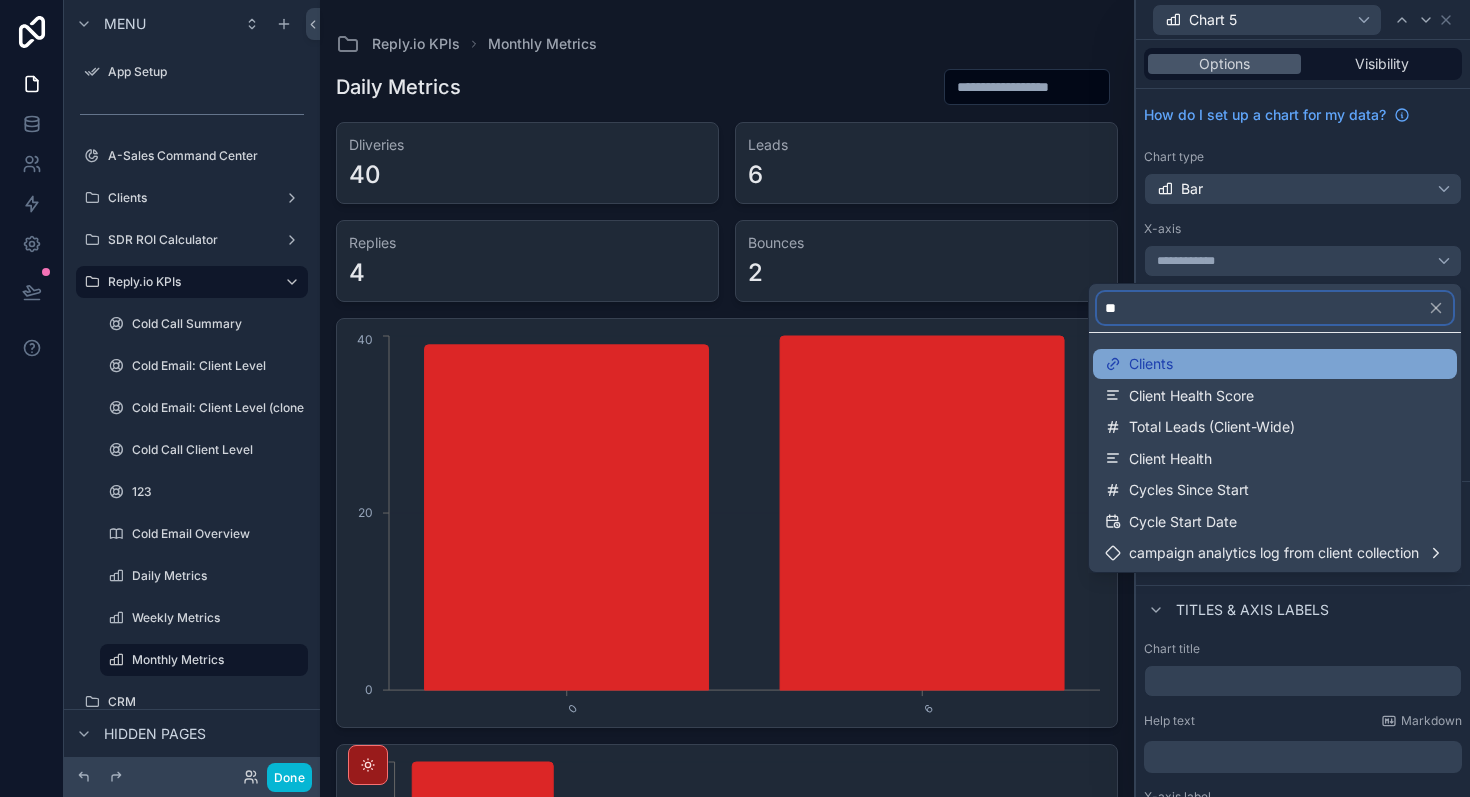 type on "**" 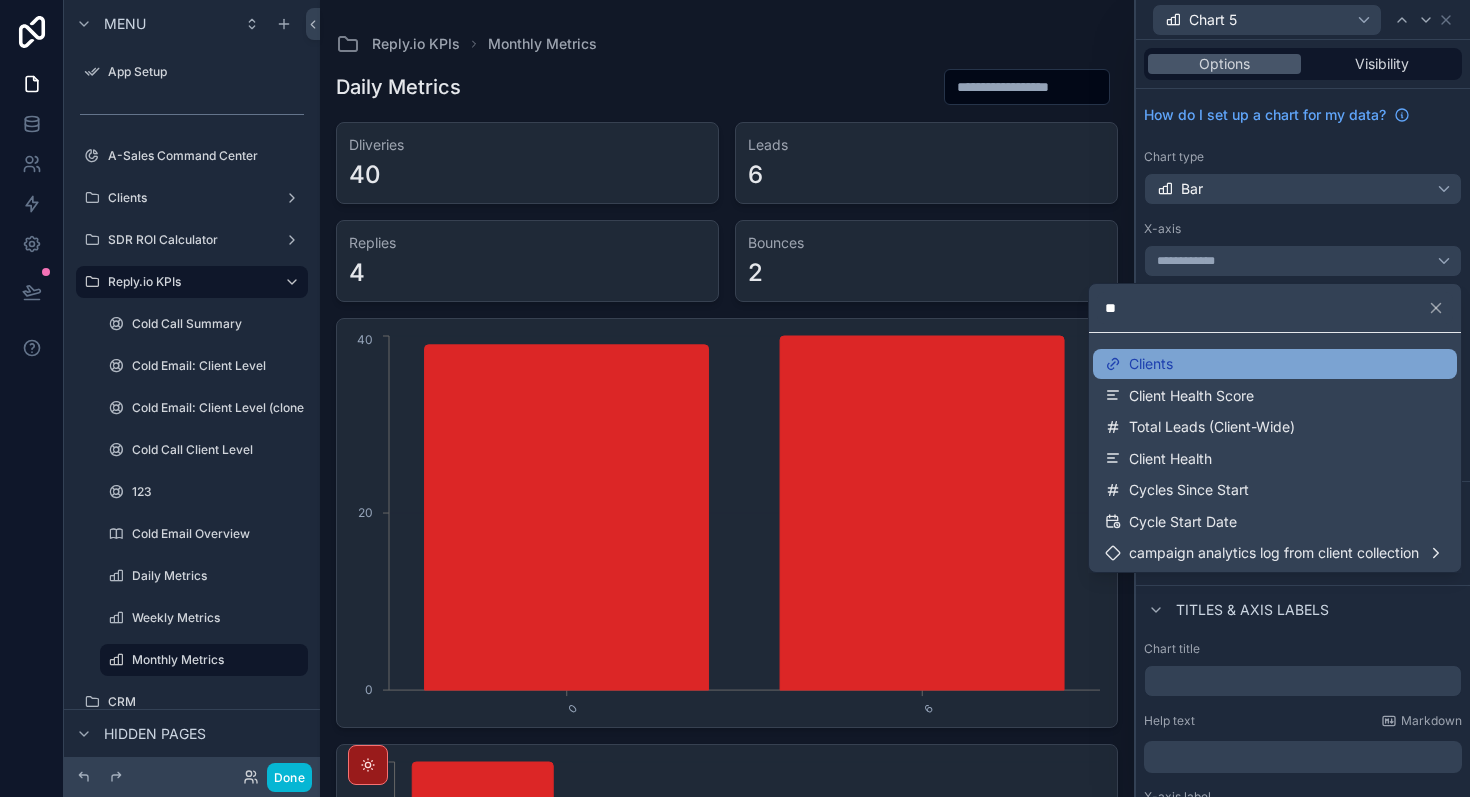click on "Clients" at bounding box center [1275, 364] 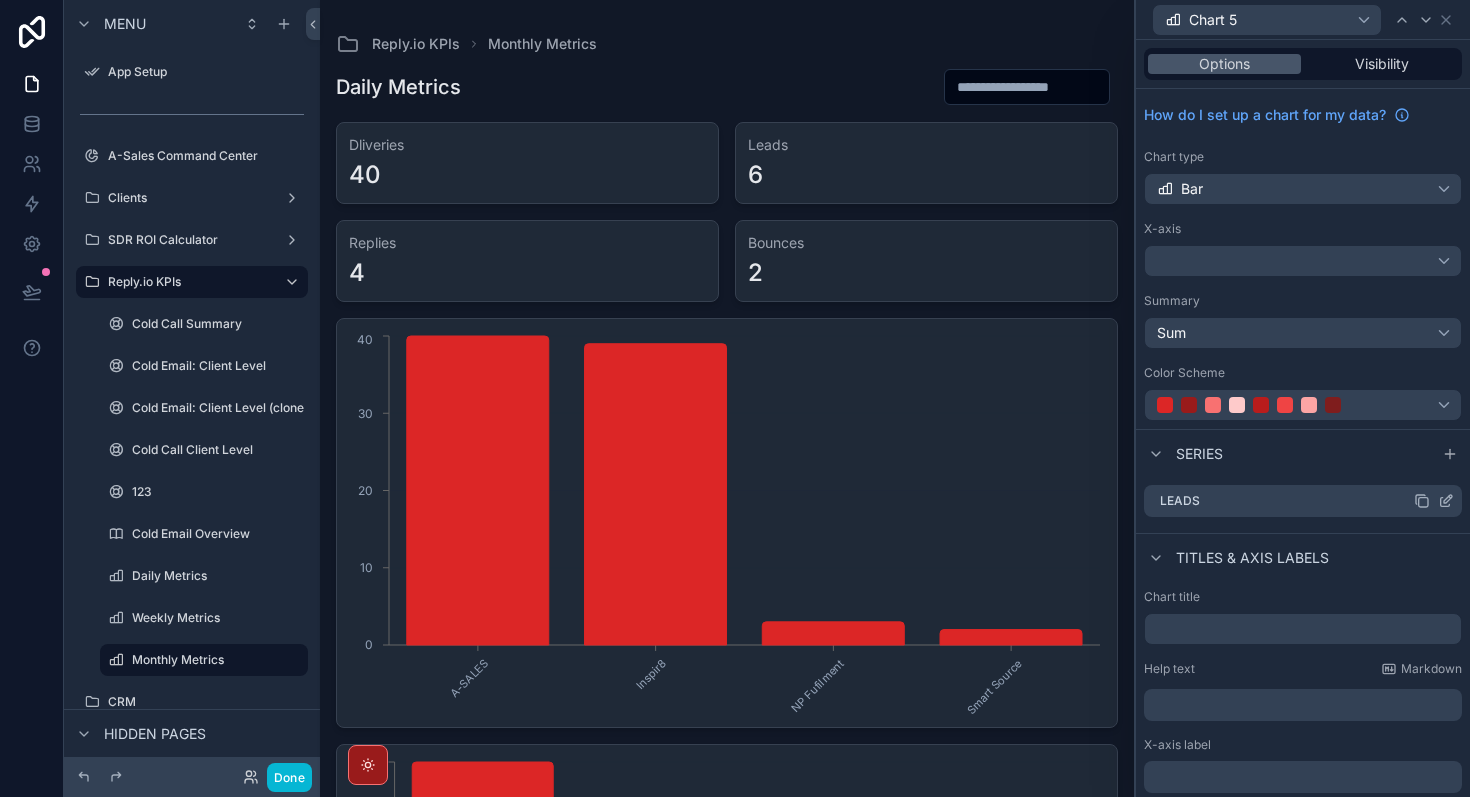 click 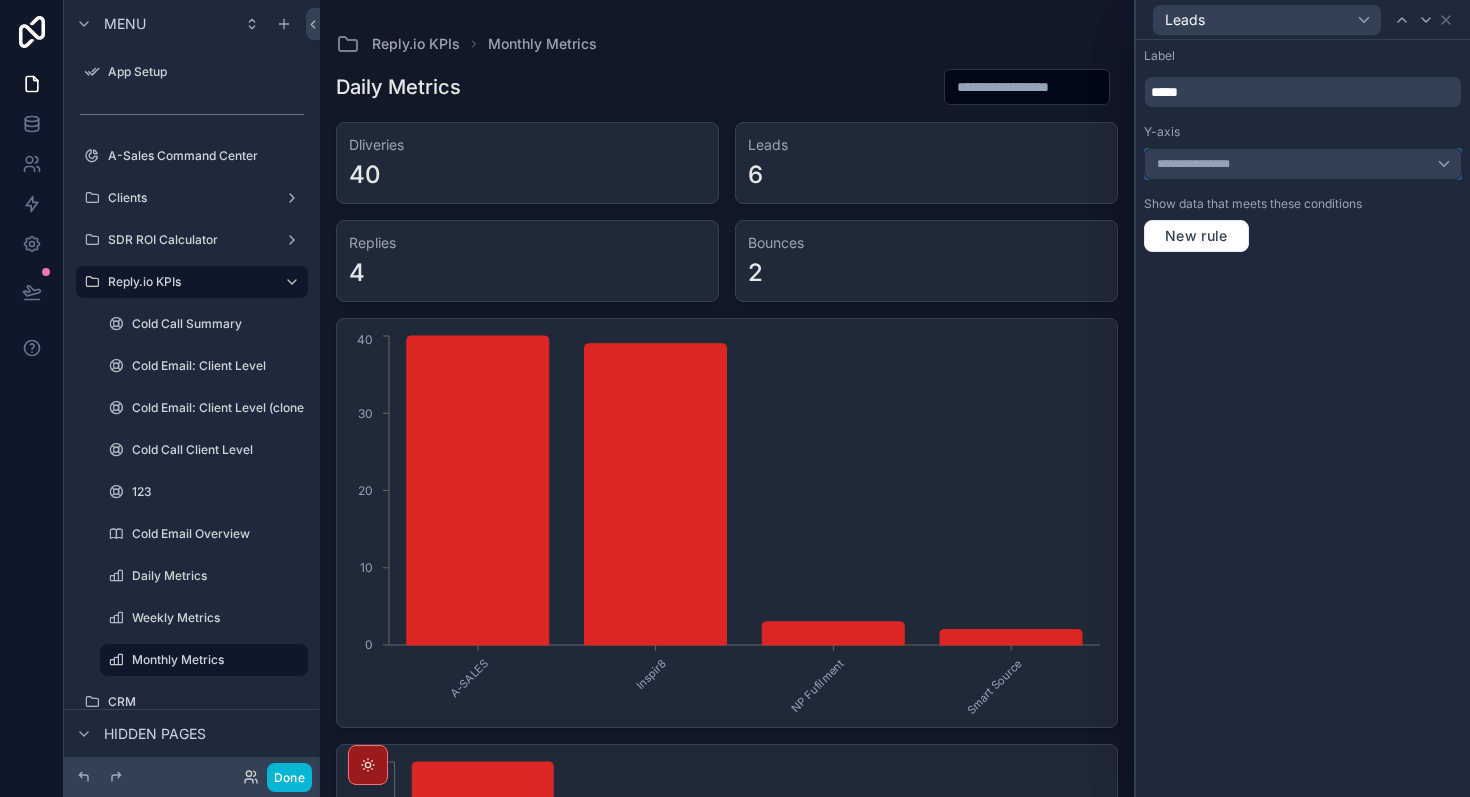 click on "**********" at bounding box center (1303, 164) 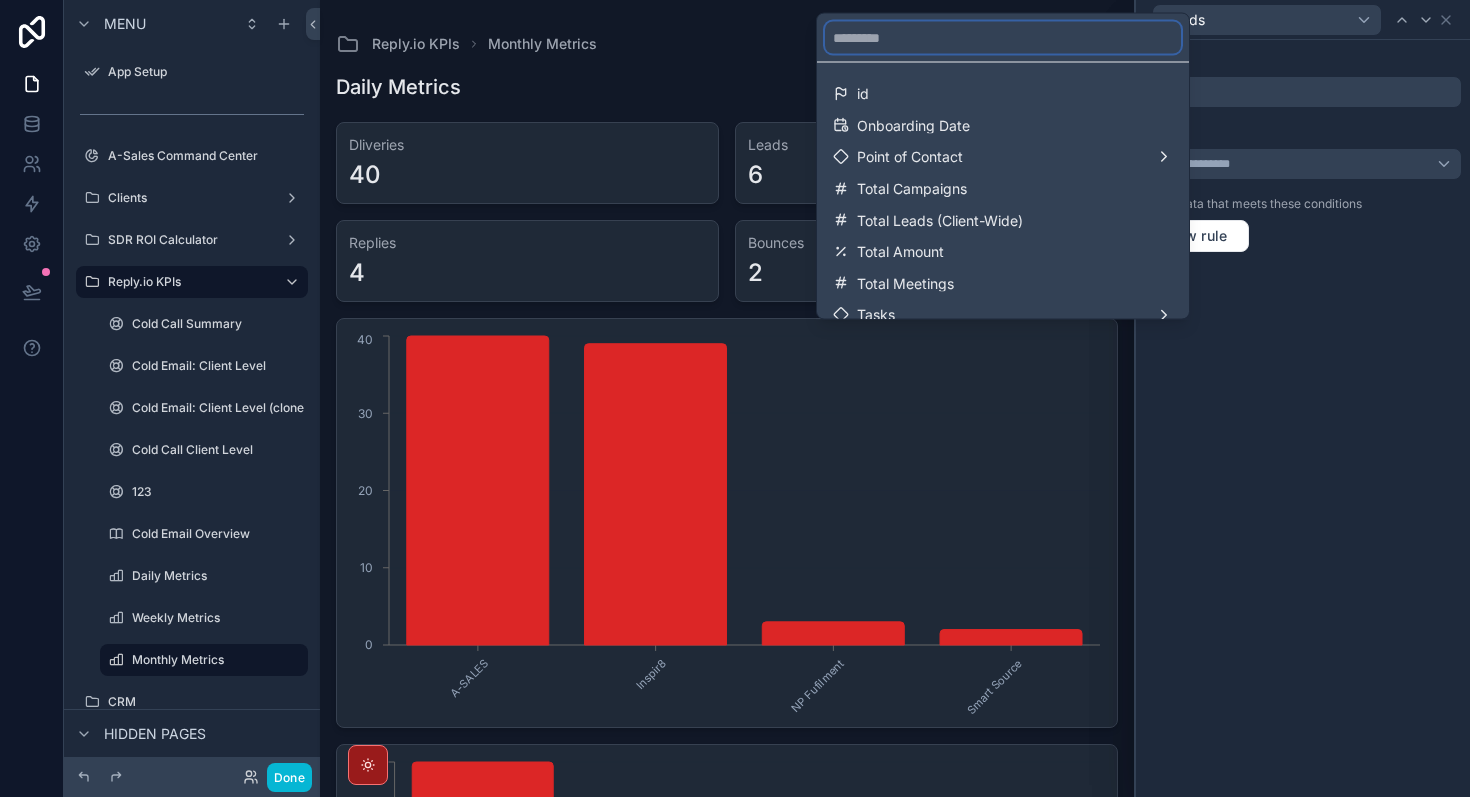 click at bounding box center [1003, 38] 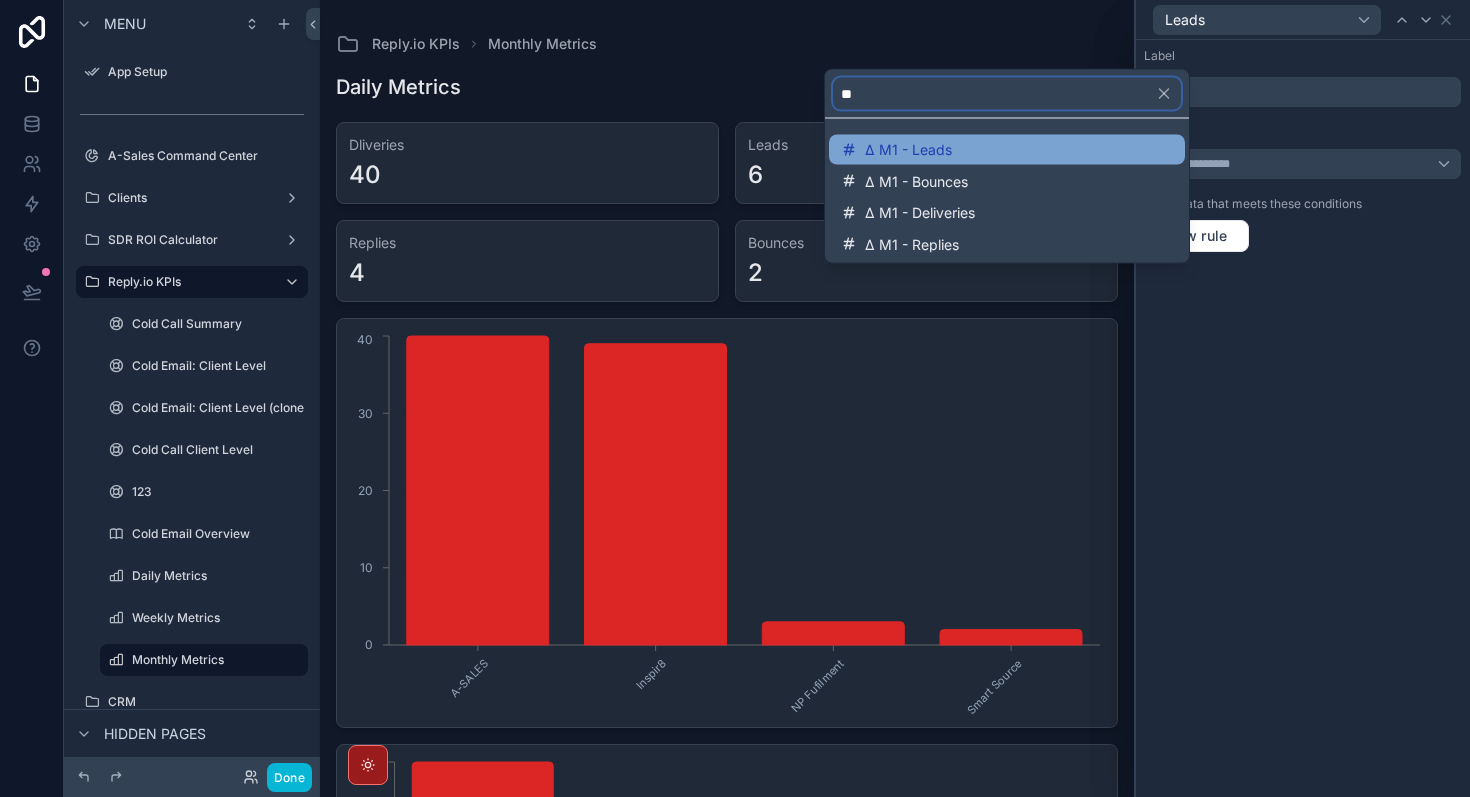 type on "**" 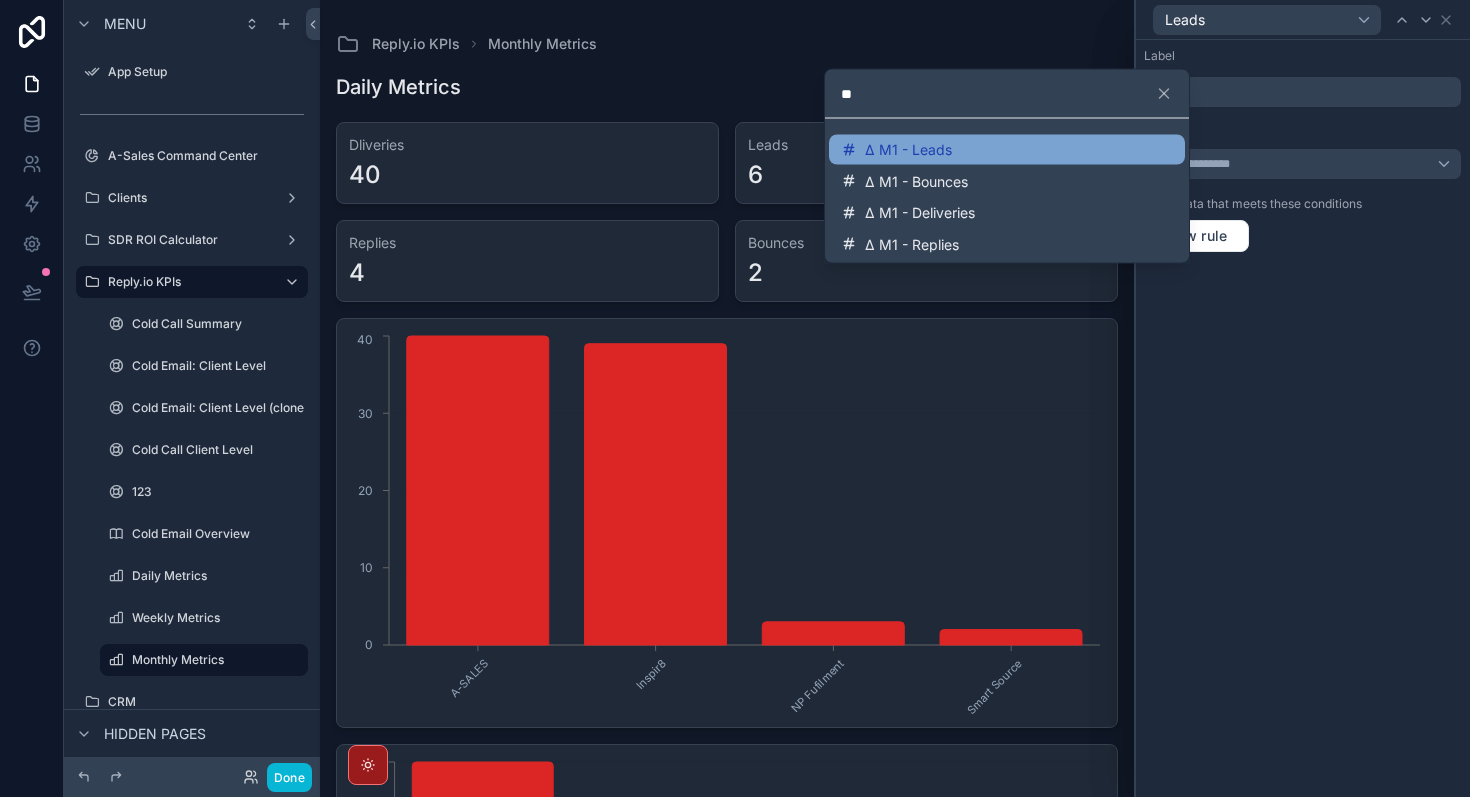 click on "Δ M1 - Leads" at bounding box center (1007, 150) 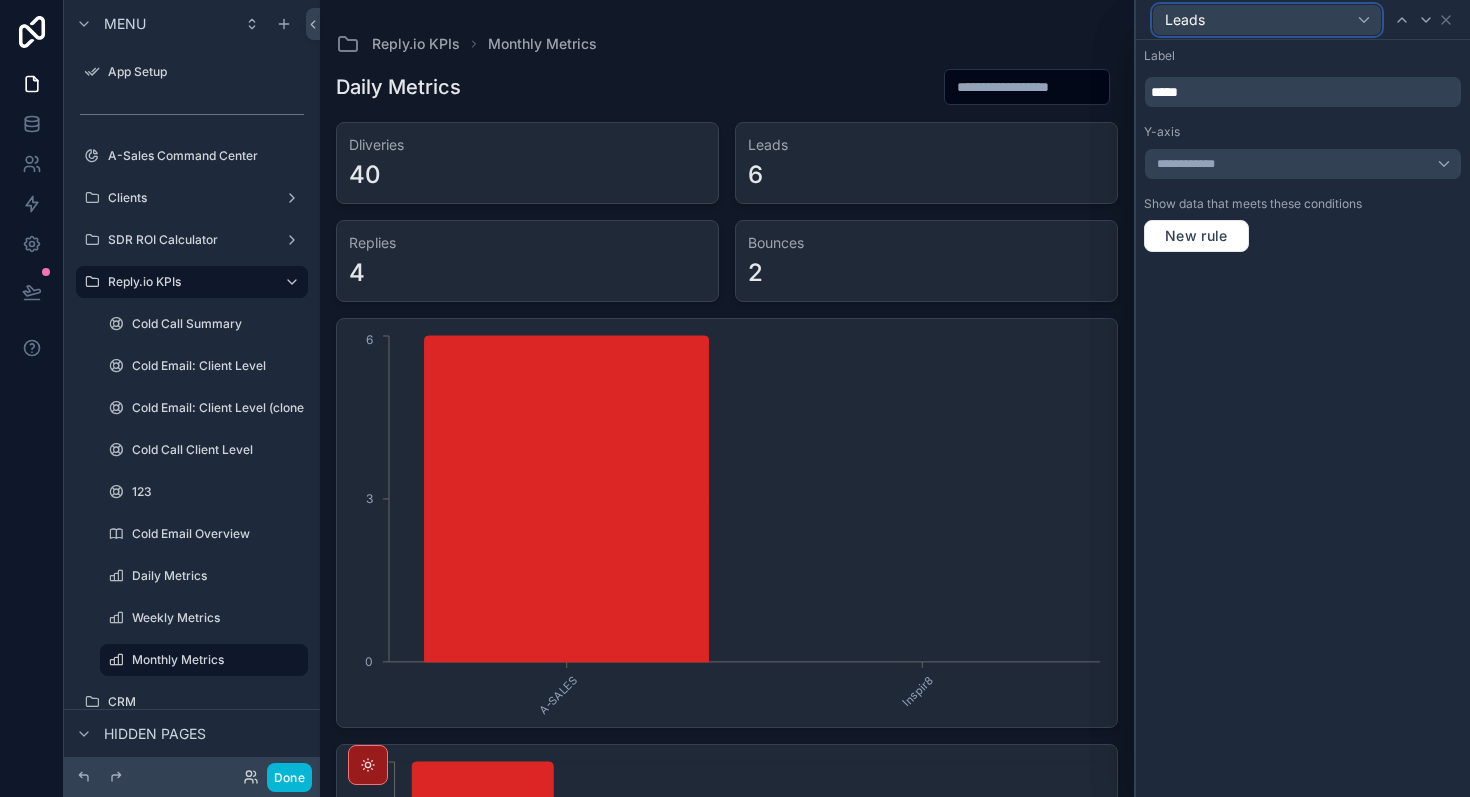 click on "Leads" at bounding box center (1267, 20) 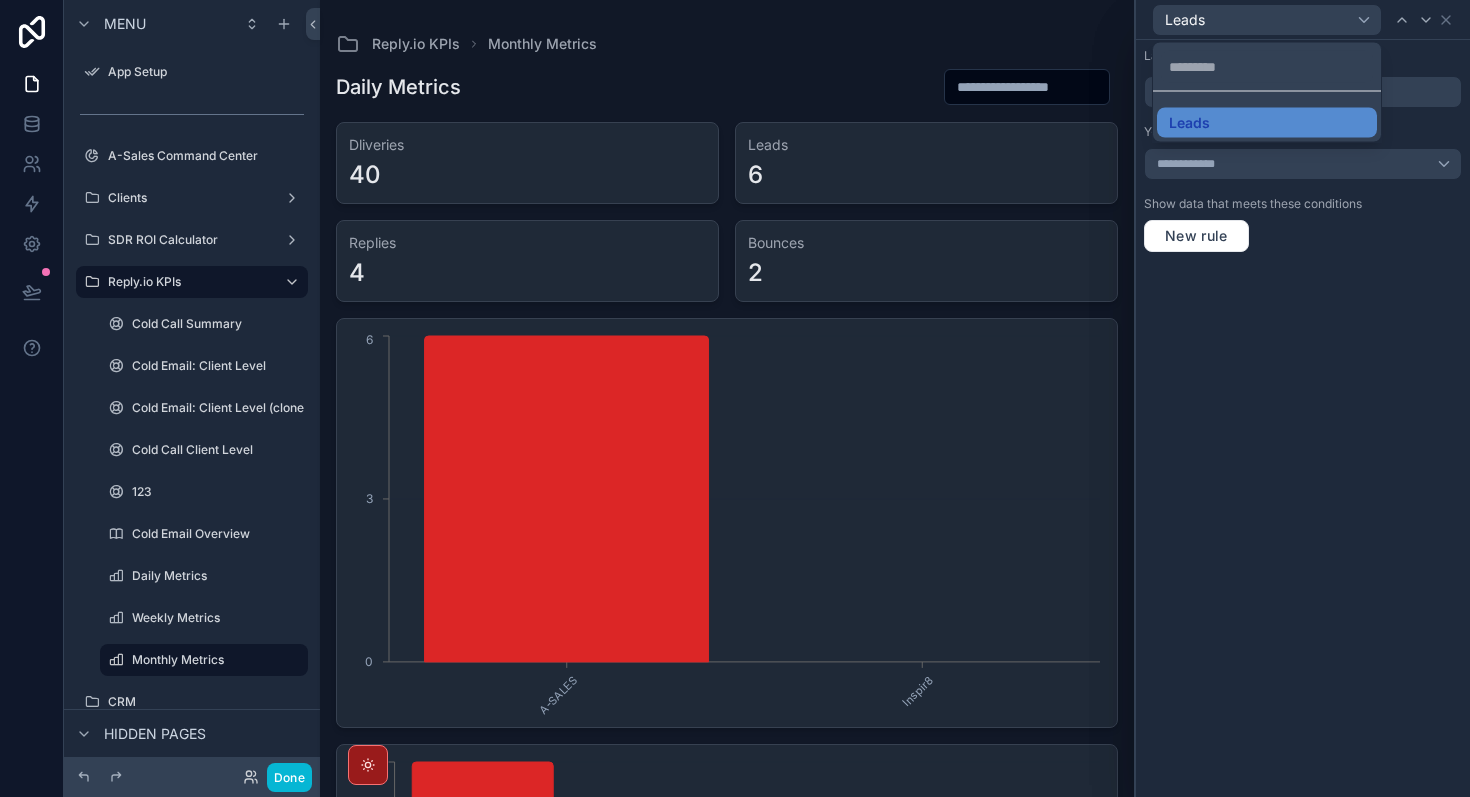 click at bounding box center [1303, 398] 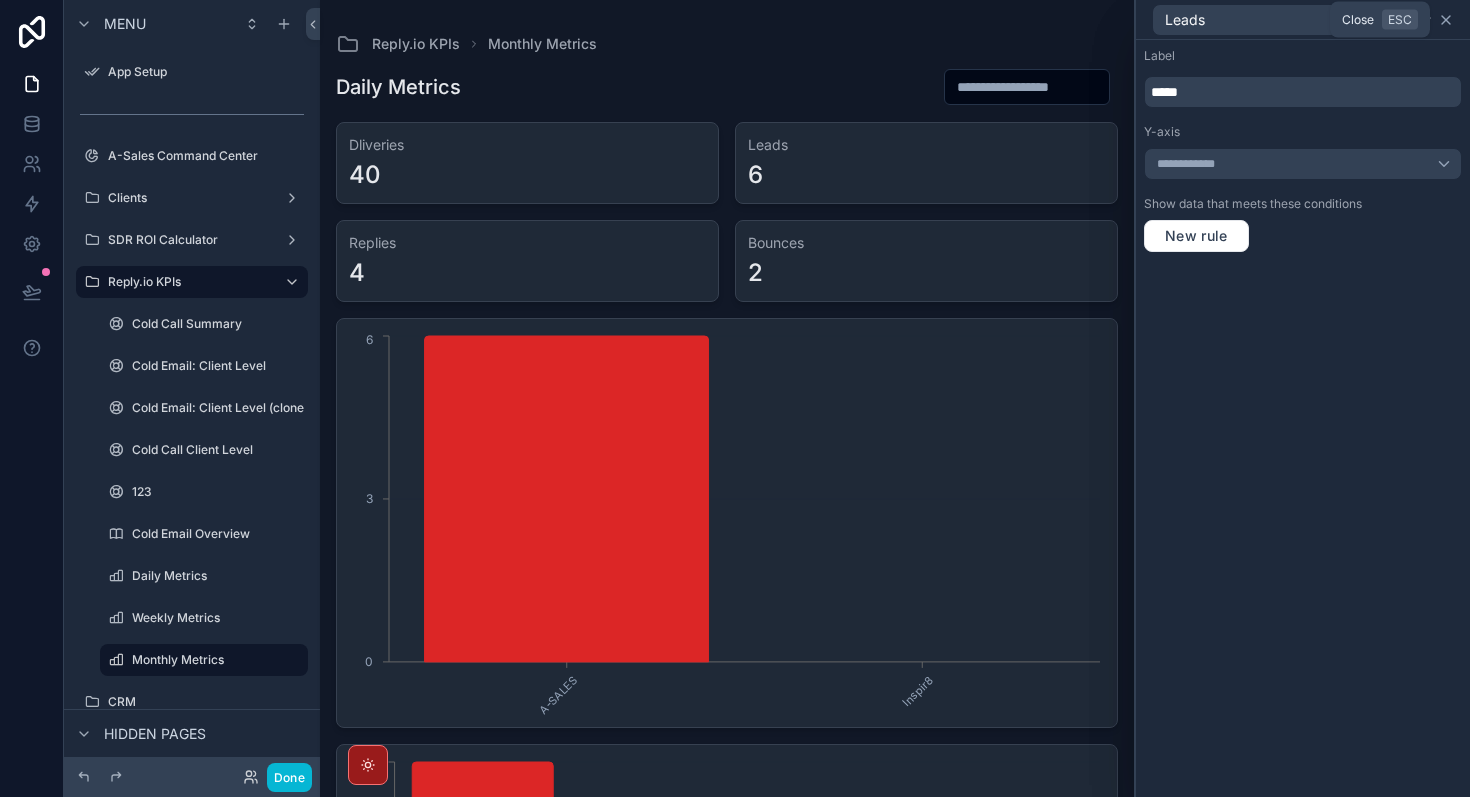 click 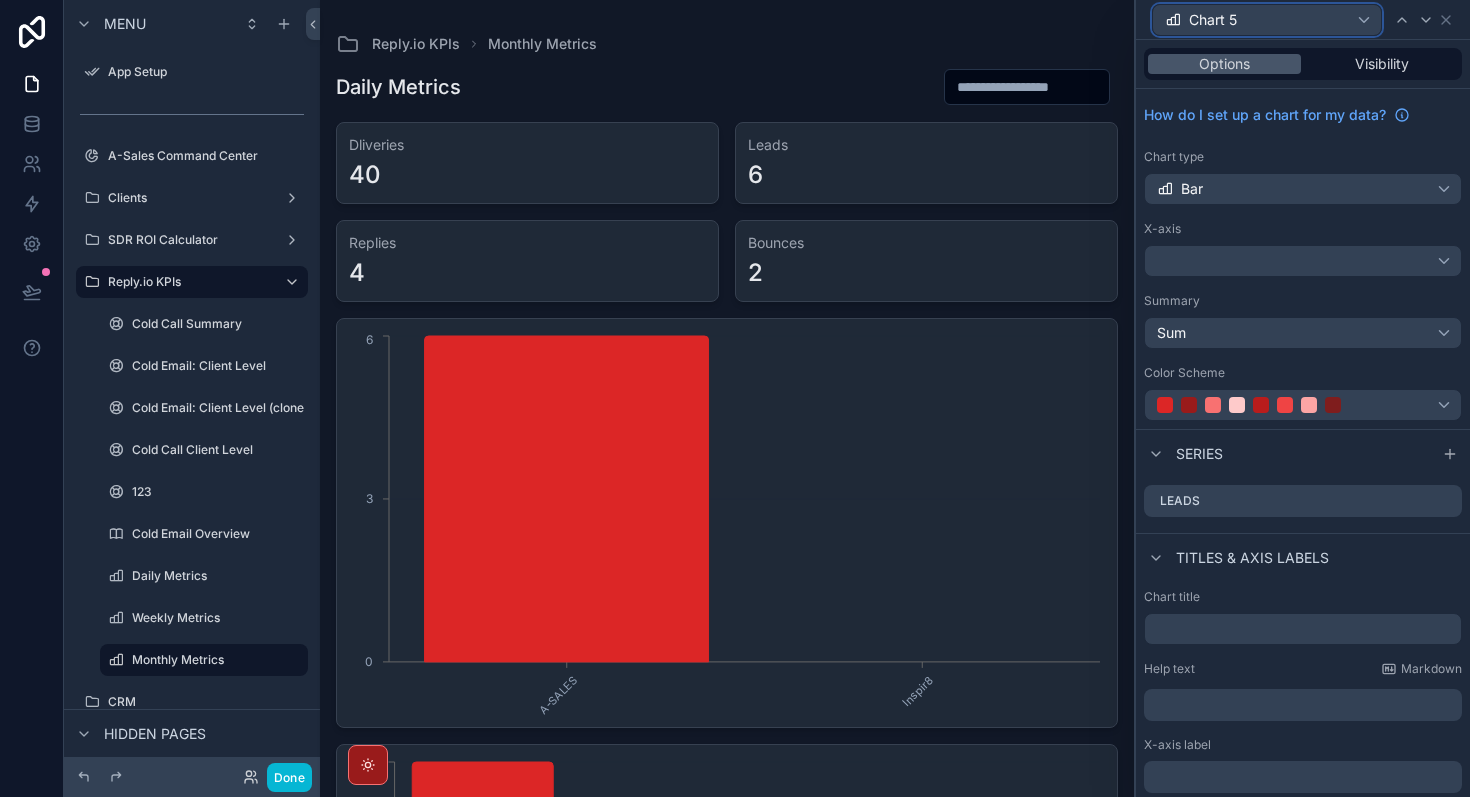 click on "Chart 5" at bounding box center [1267, 20] 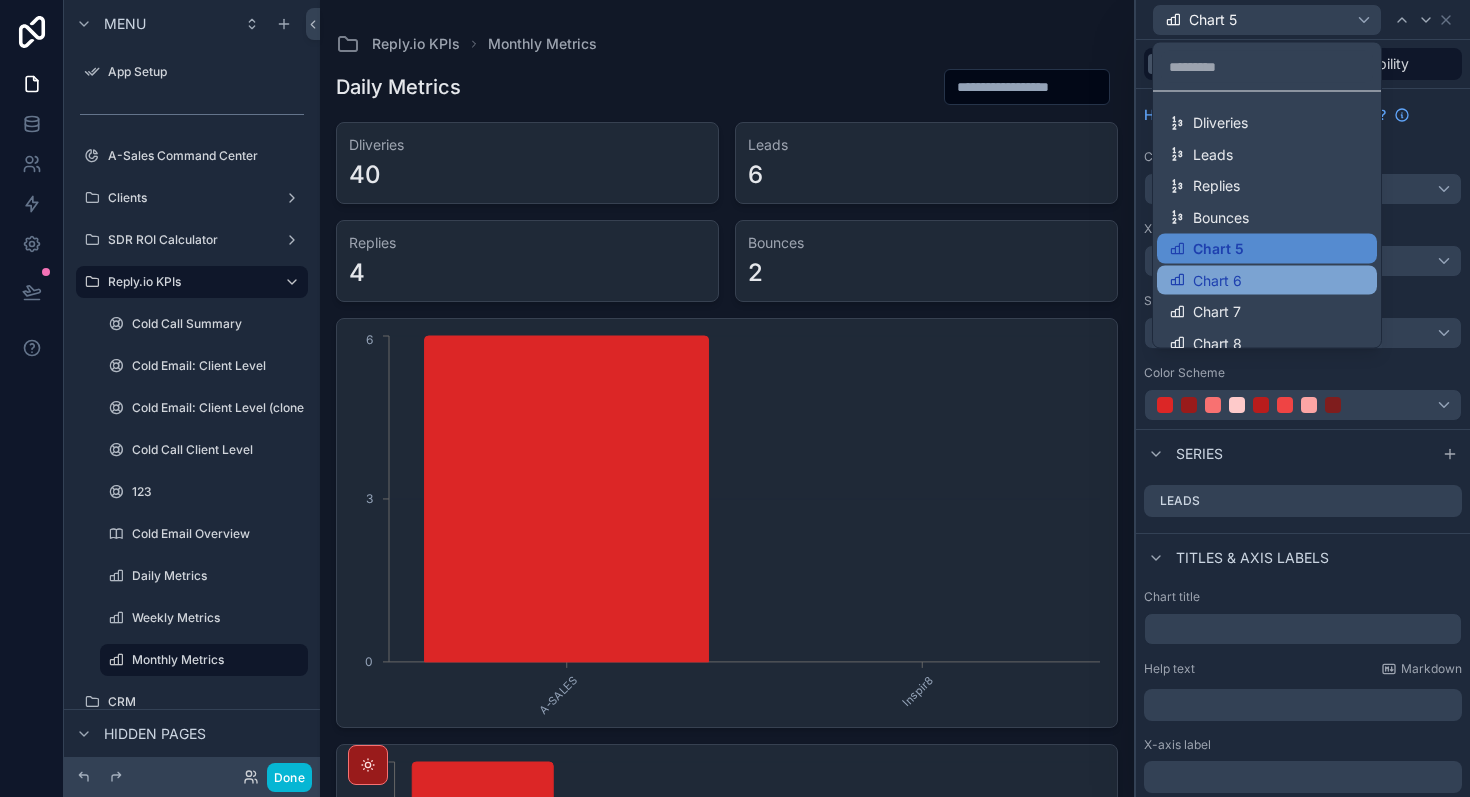 click on "Chart 6" at bounding box center (1217, 280) 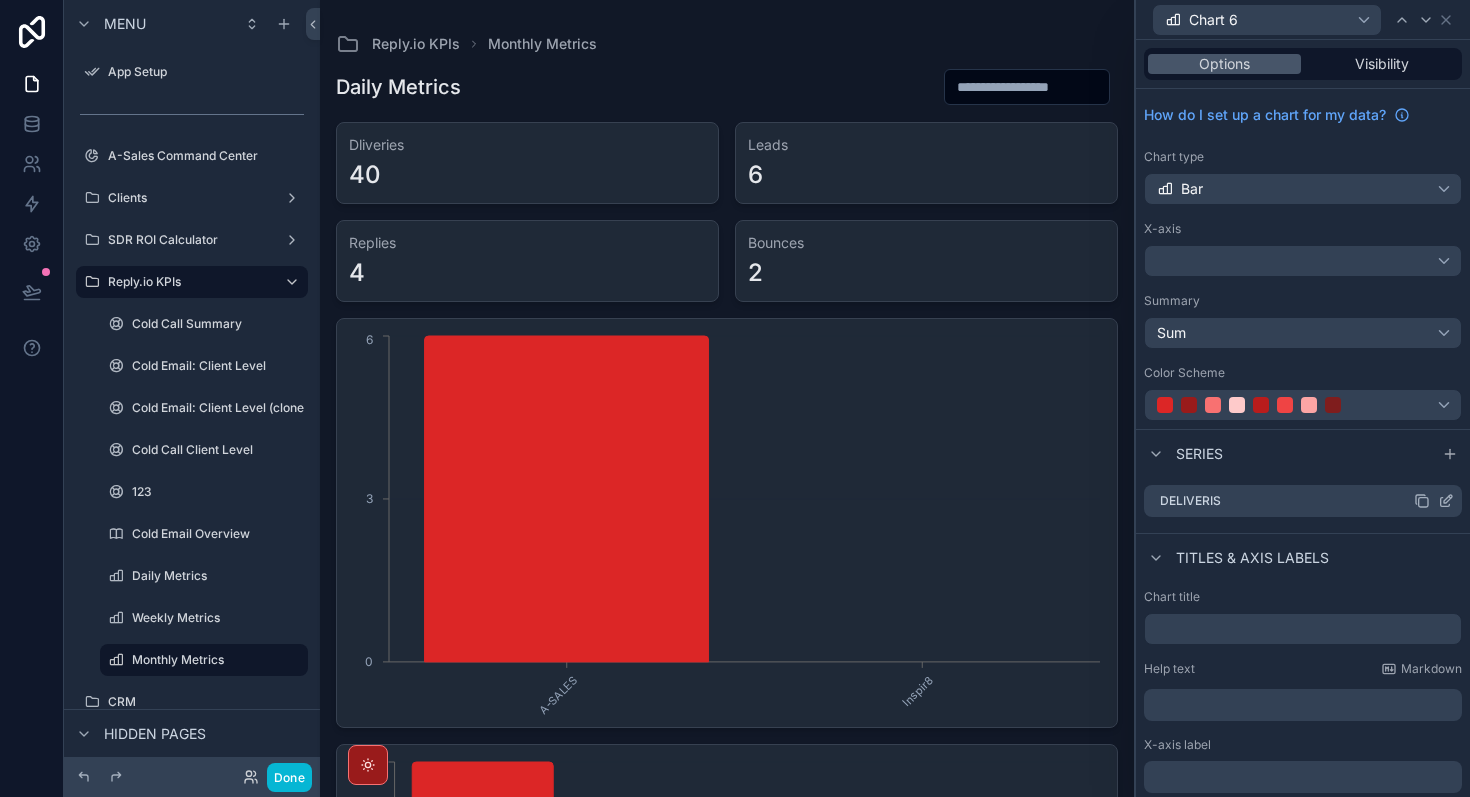 click 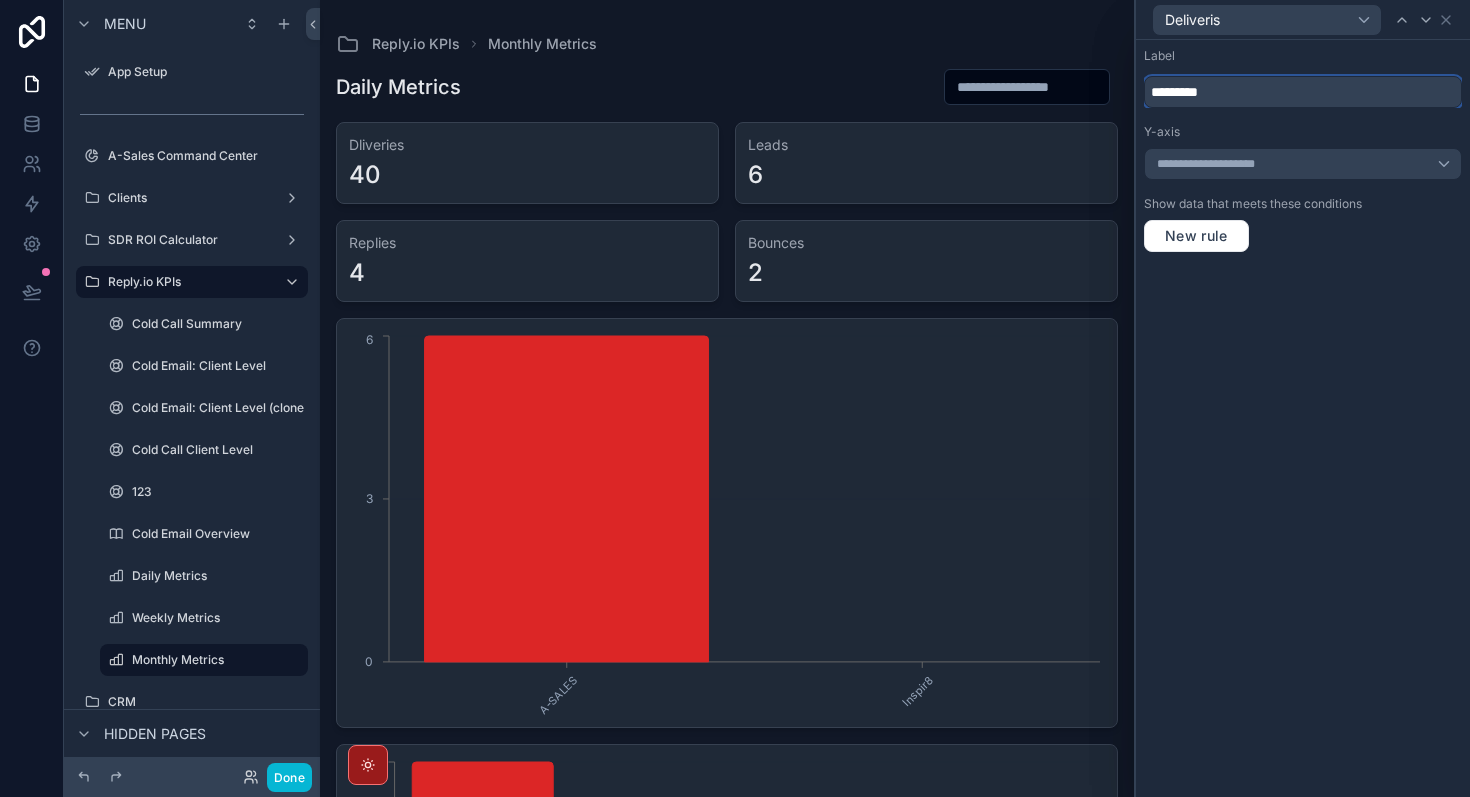click on "*********" at bounding box center (1303, 92) 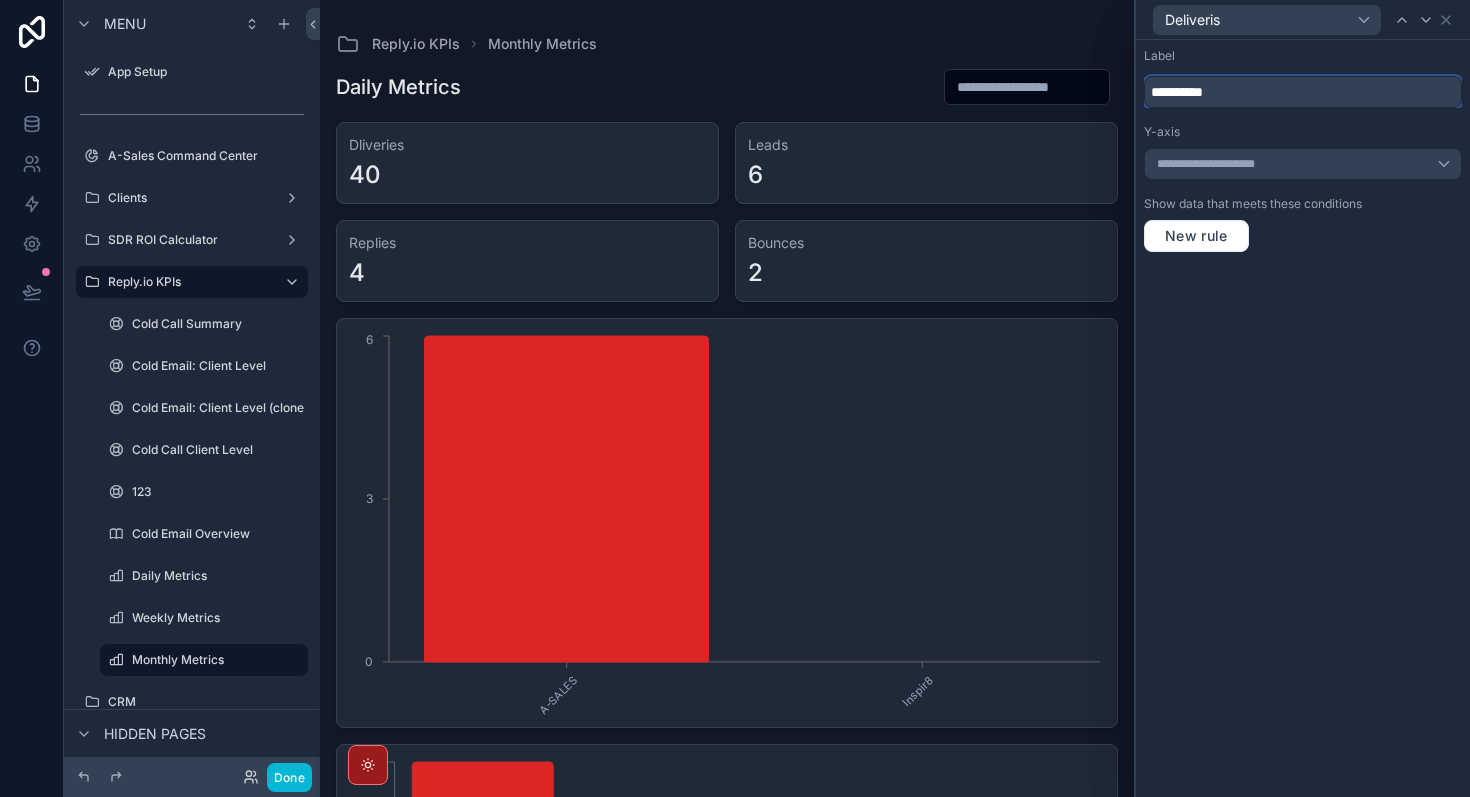 type on "**********" 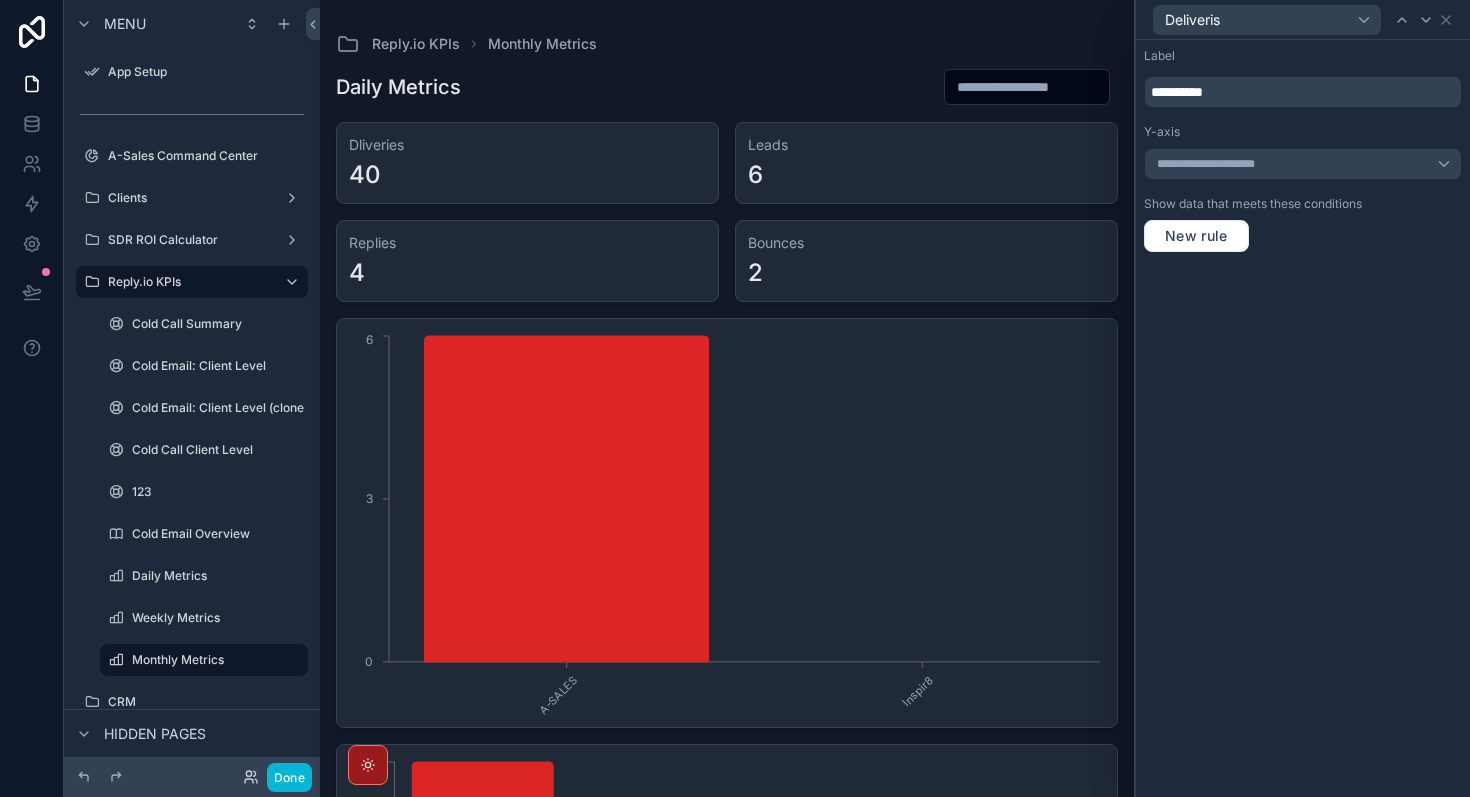 click on "**********" at bounding box center [1303, 418] 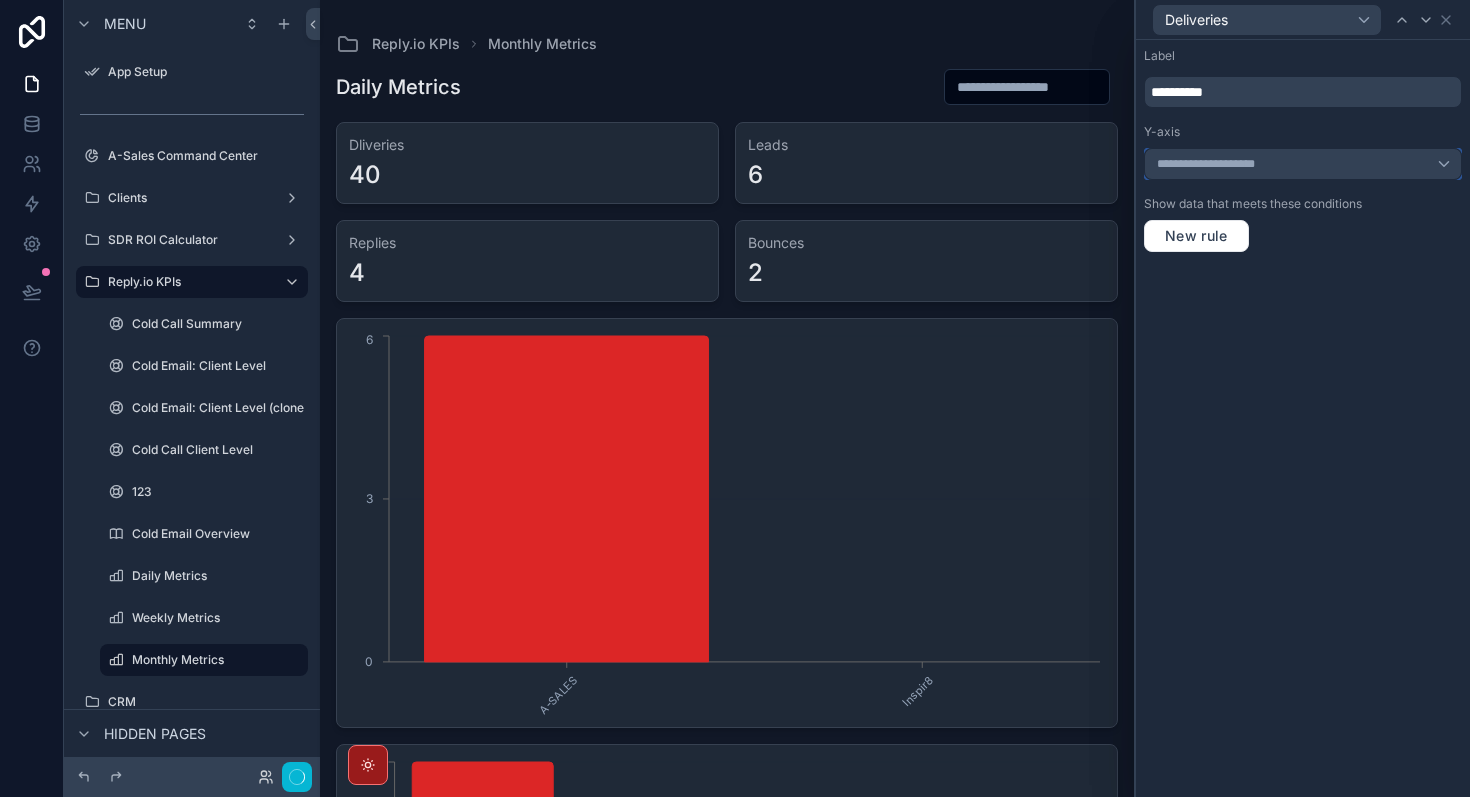 click on "**********" at bounding box center (1303, 164) 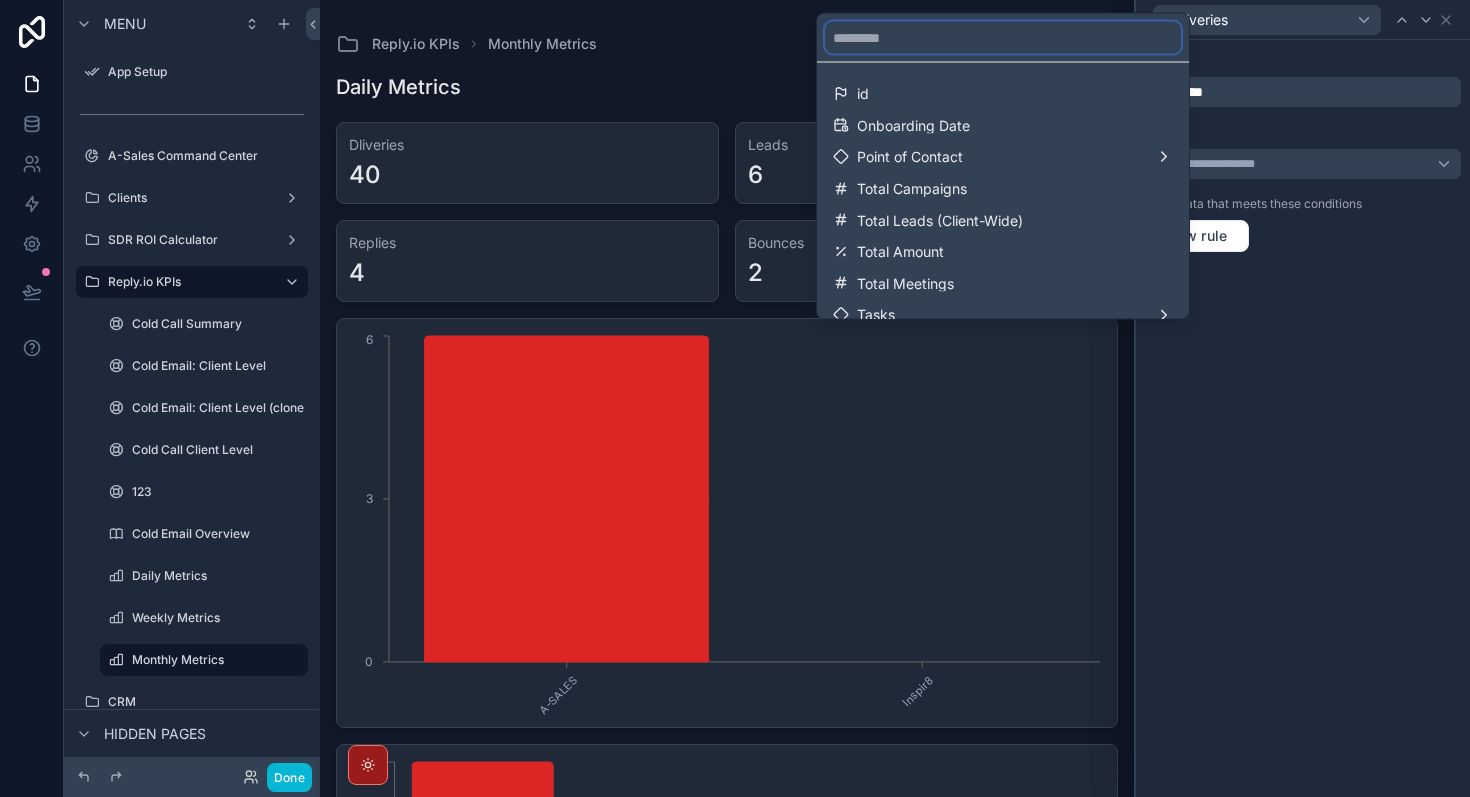 click at bounding box center [1003, 38] 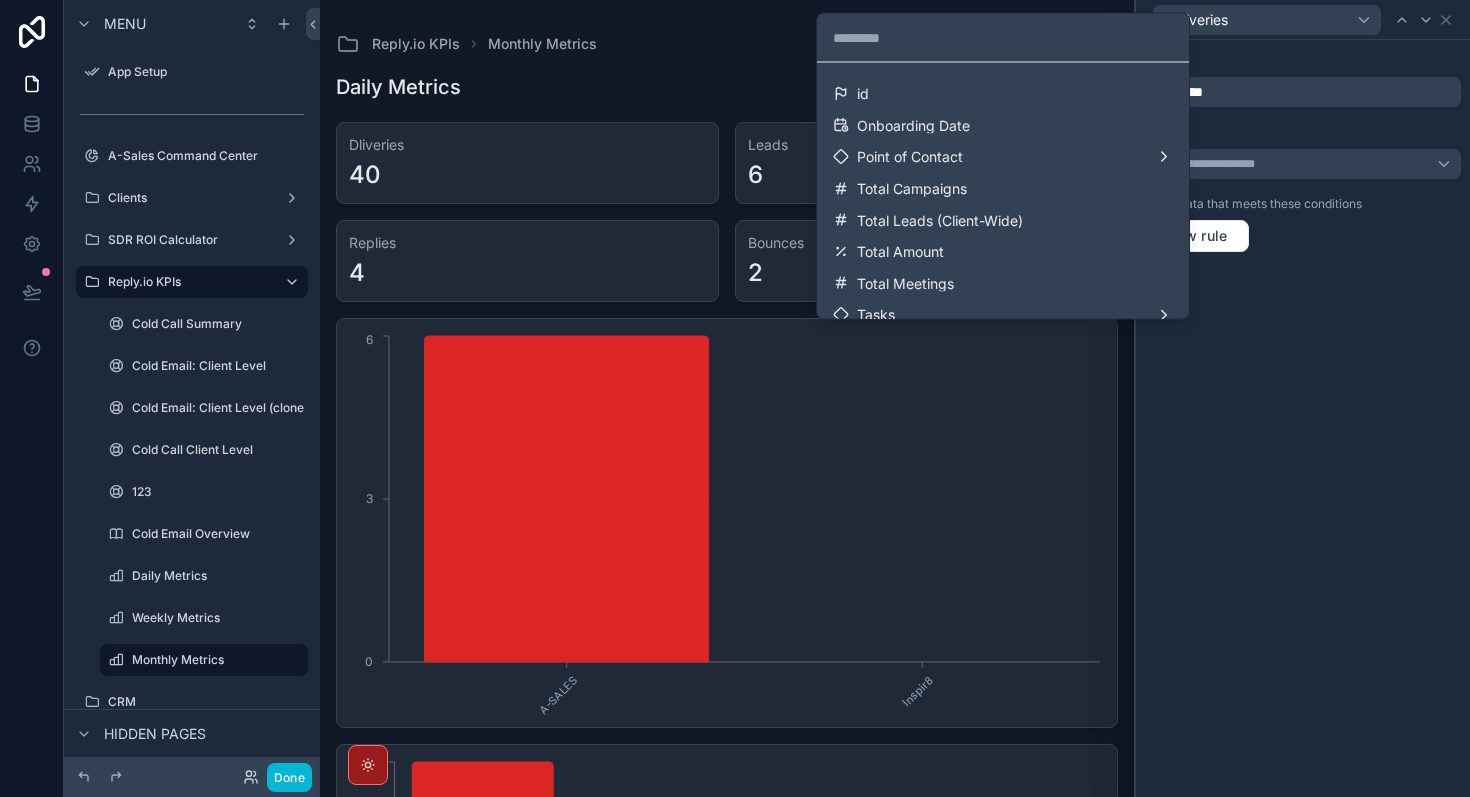 click at bounding box center (1303, 398) 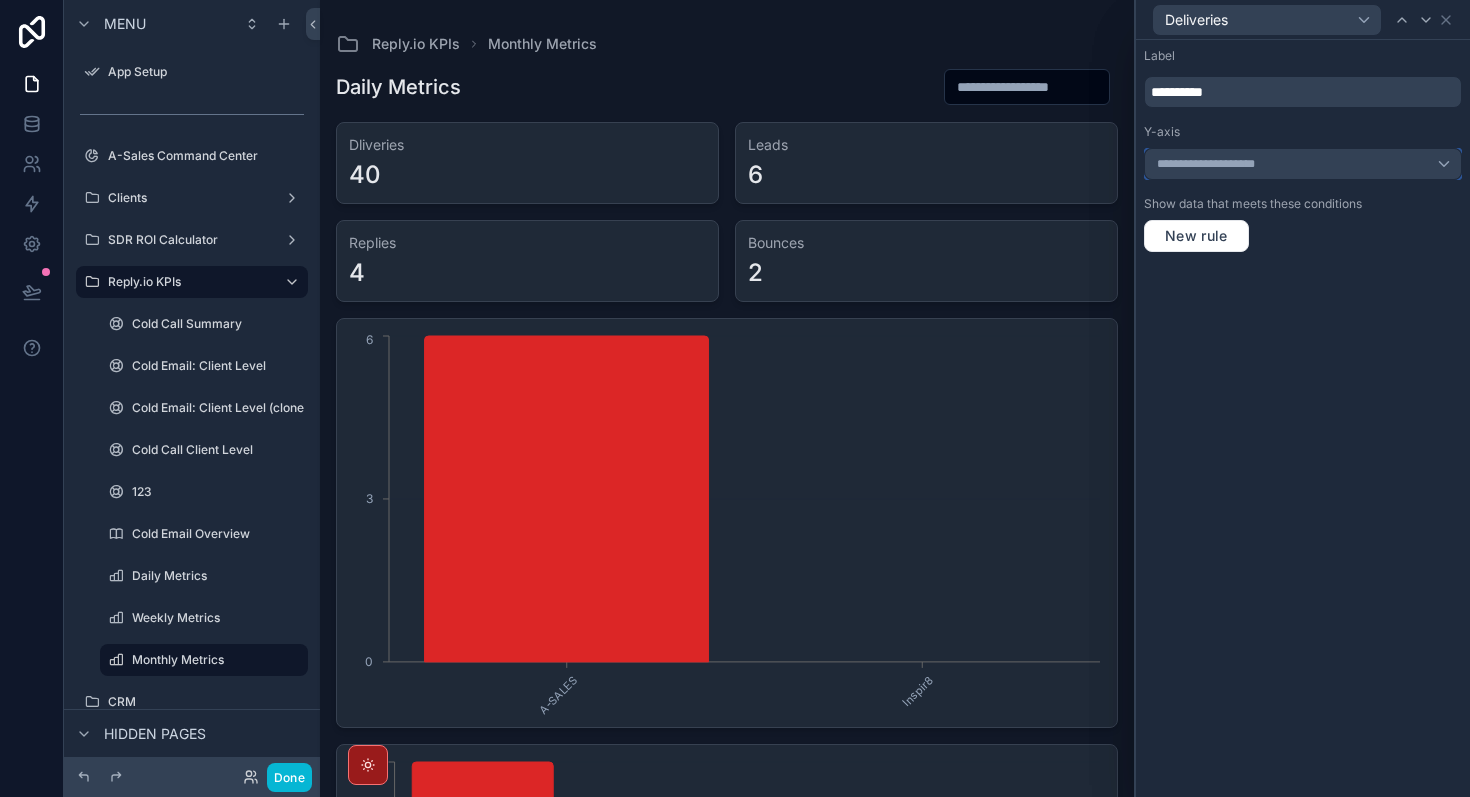 click on "**********" at bounding box center [1303, 164] 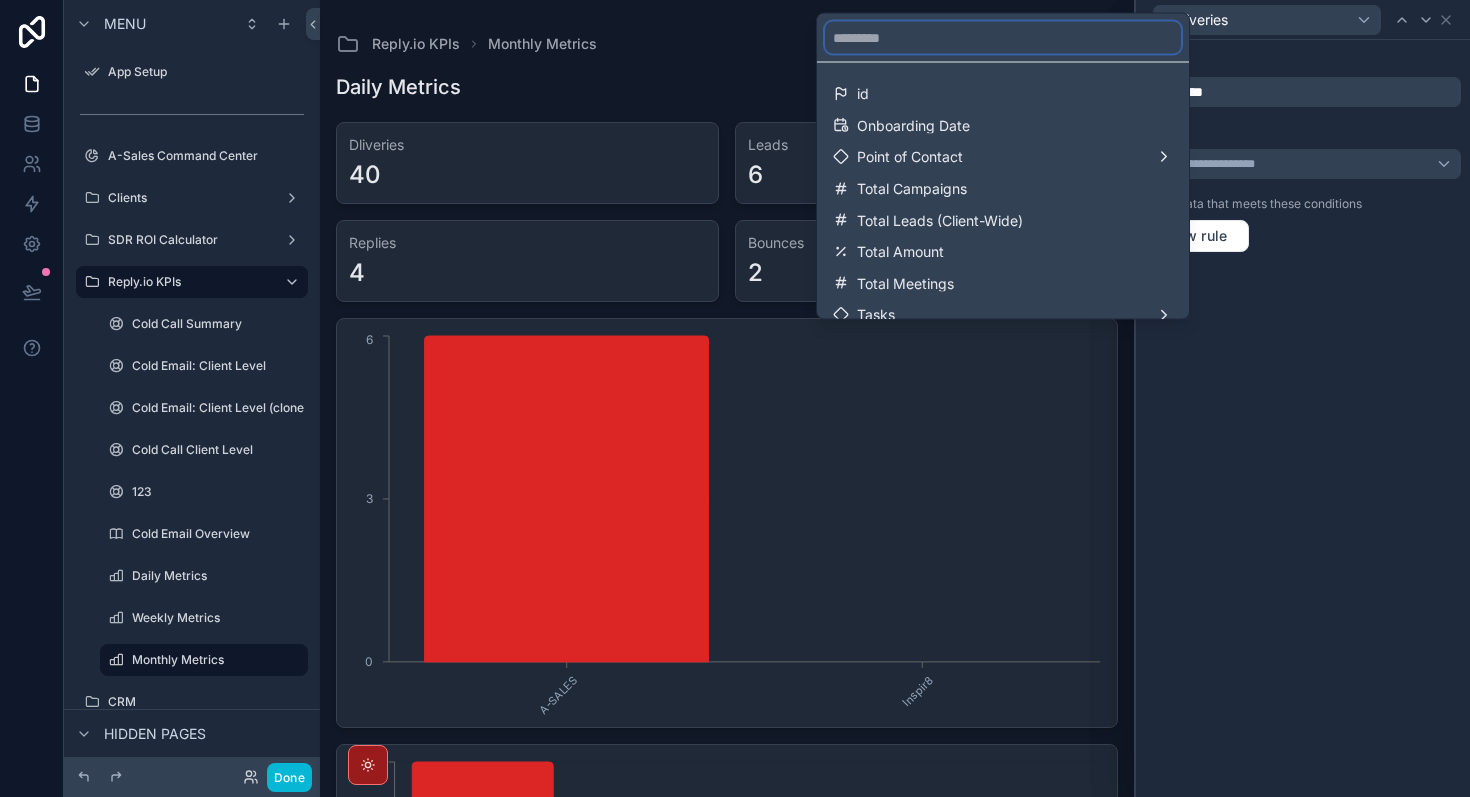 click at bounding box center (1003, 38) 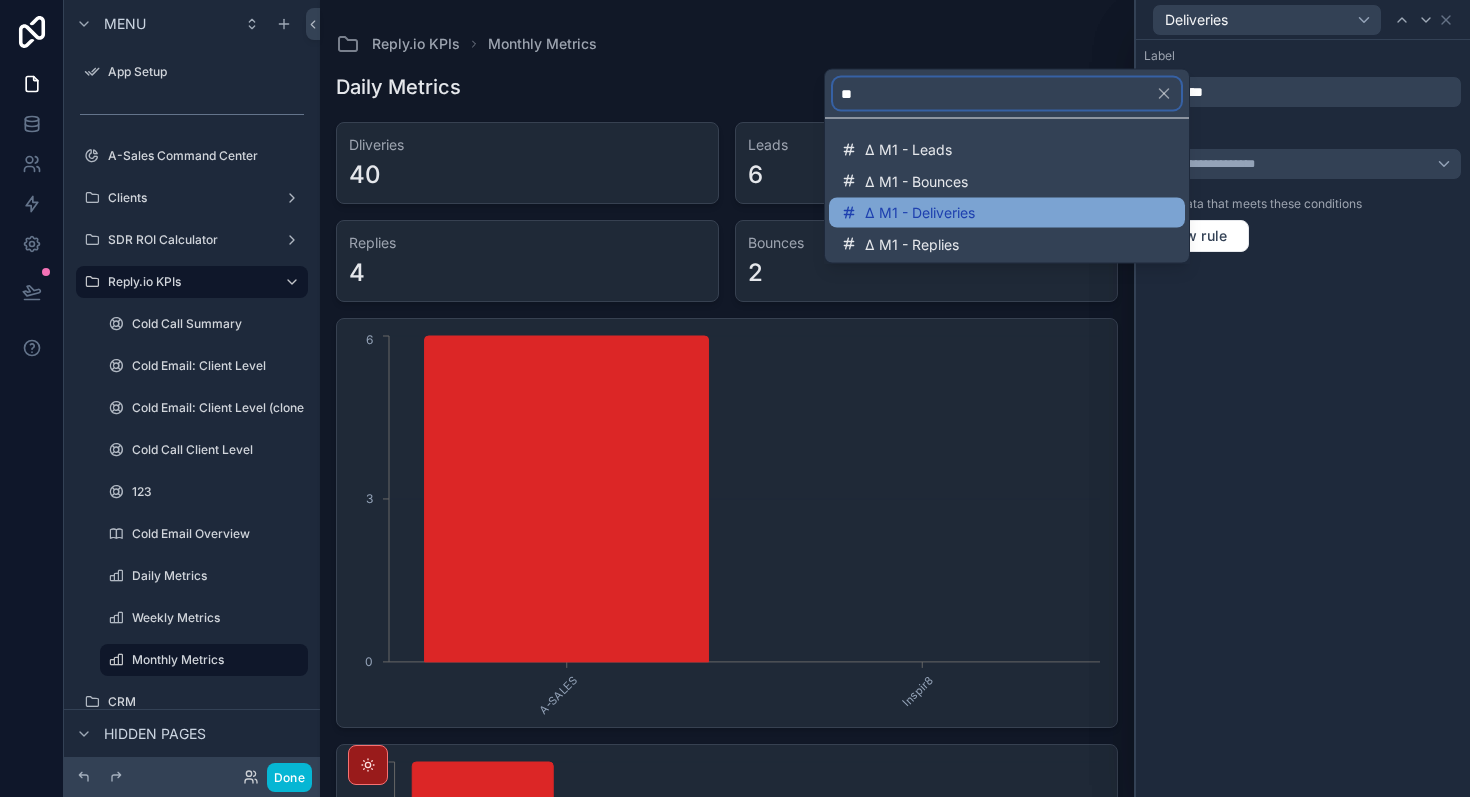 type on "**" 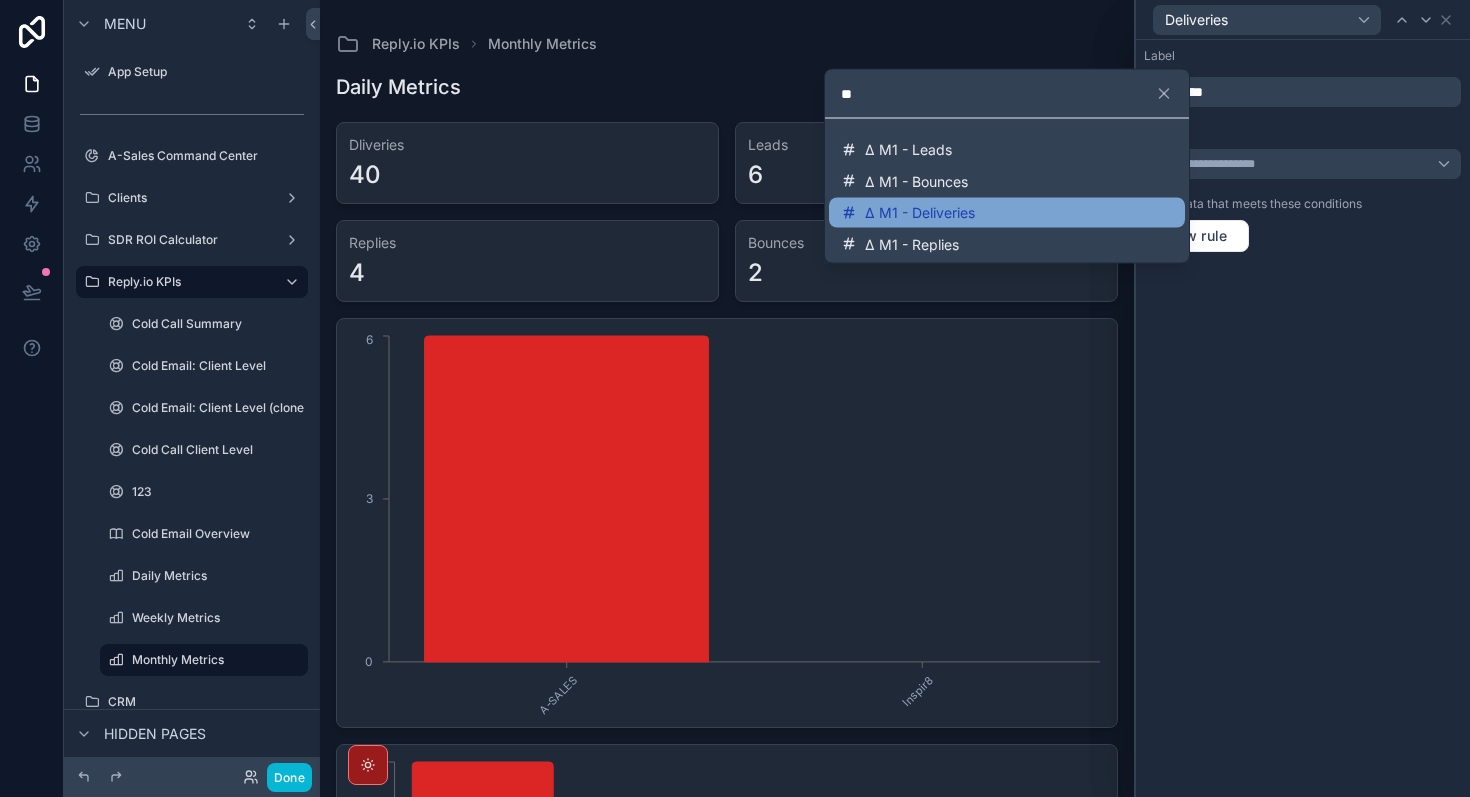 click on "Δ M1 - Deliveries" at bounding box center (1007, 213) 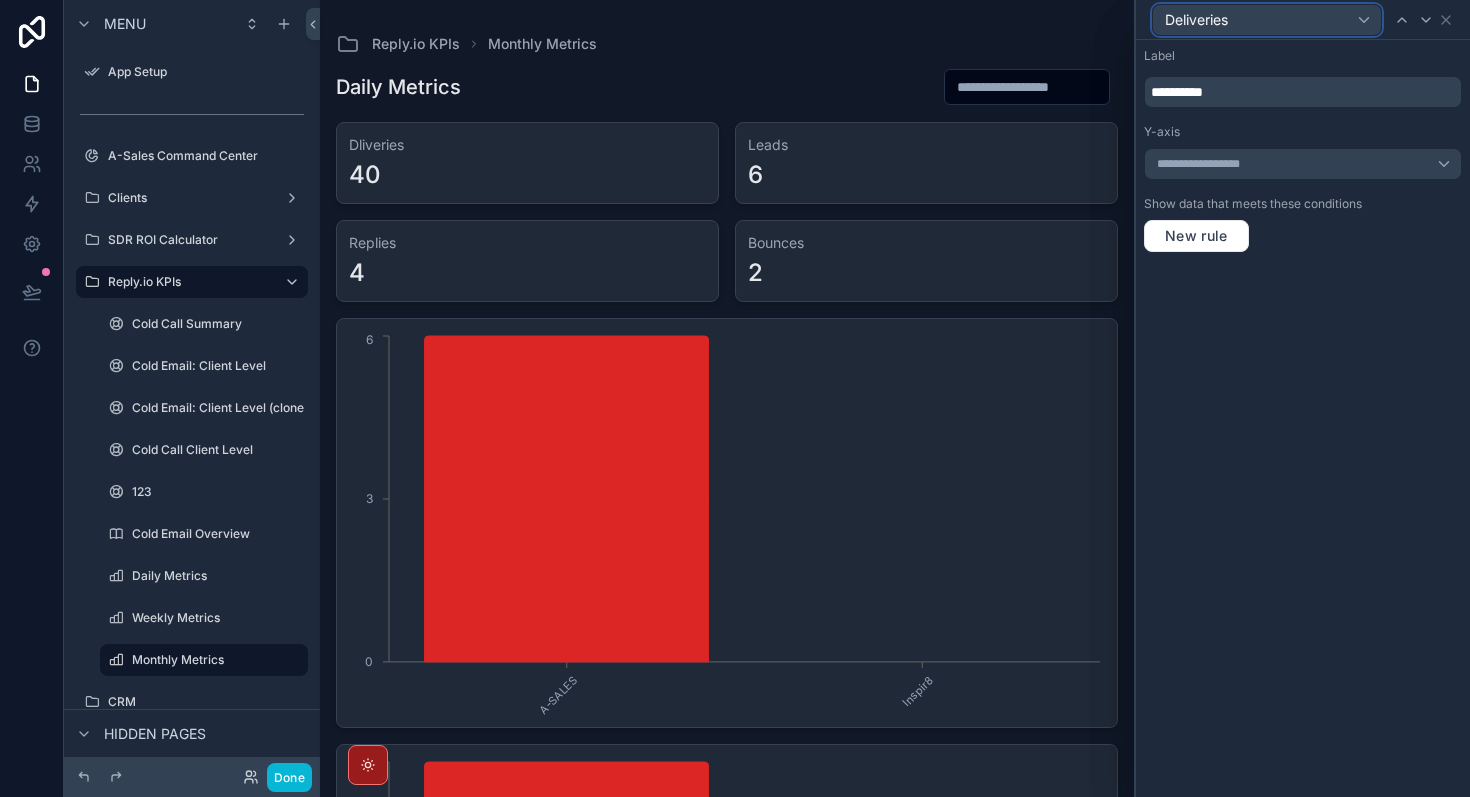 click on "Deliveries" at bounding box center (1267, 20) 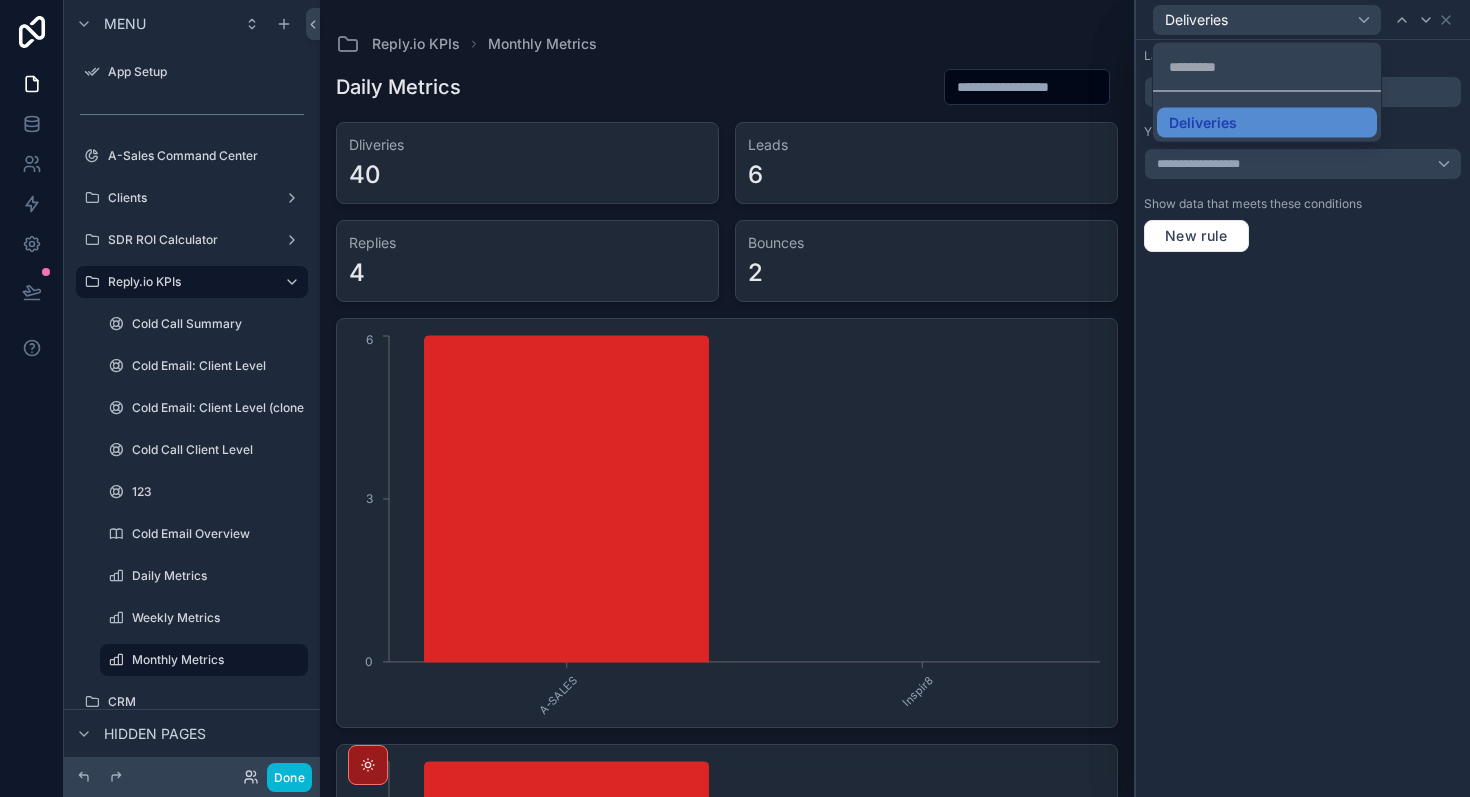 click at bounding box center (1303, 398) 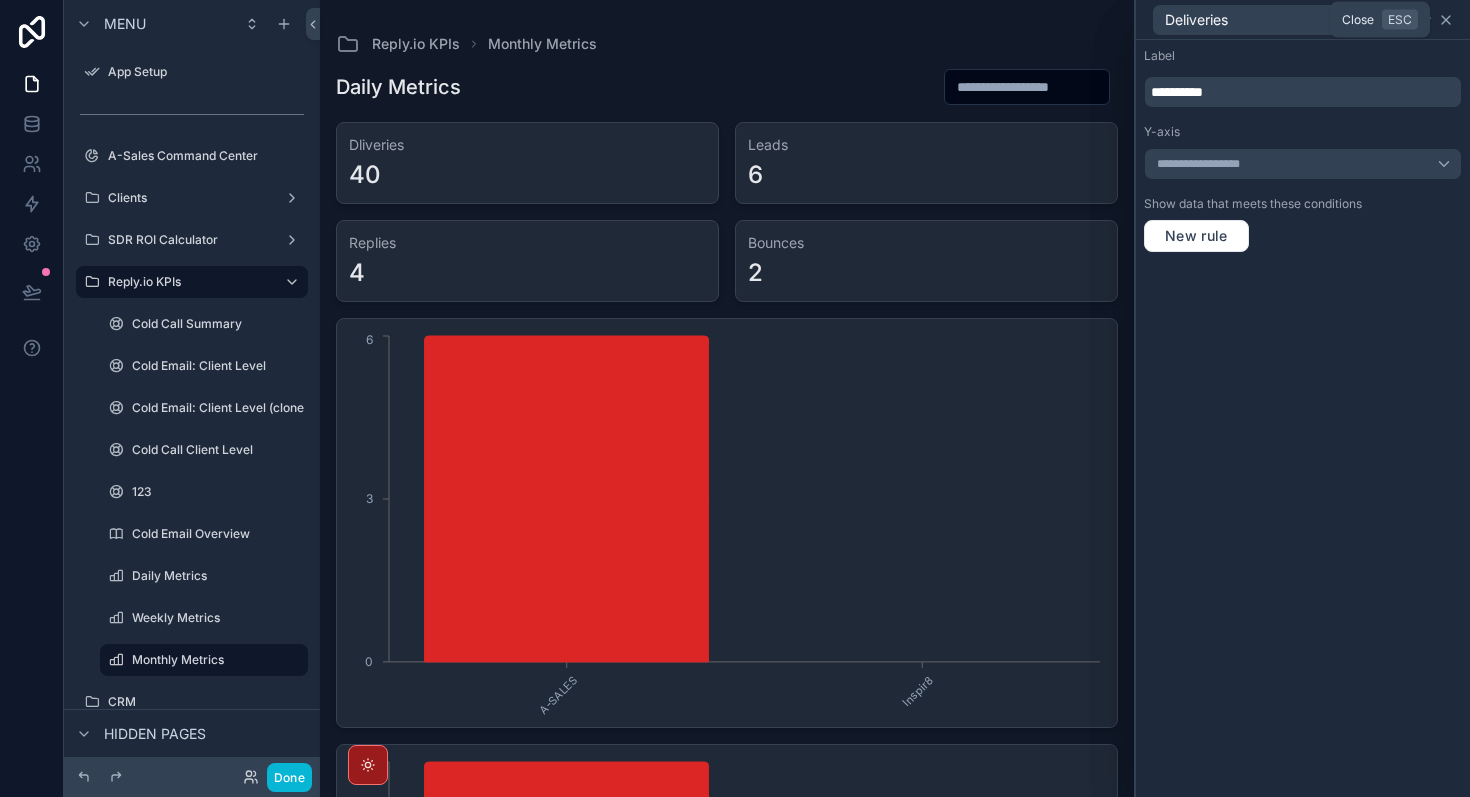 click 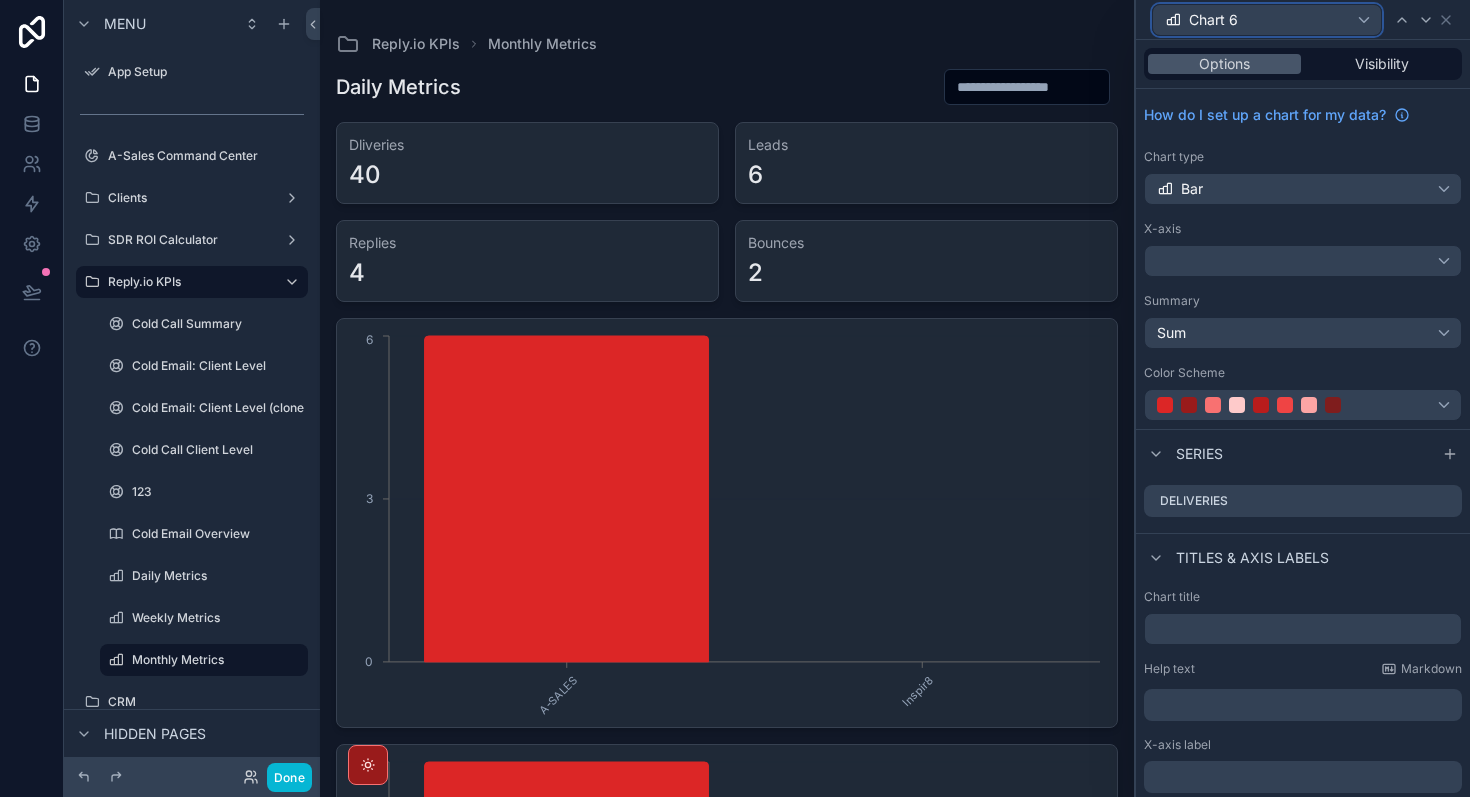 click on "Chart 6" at bounding box center [1267, 20] 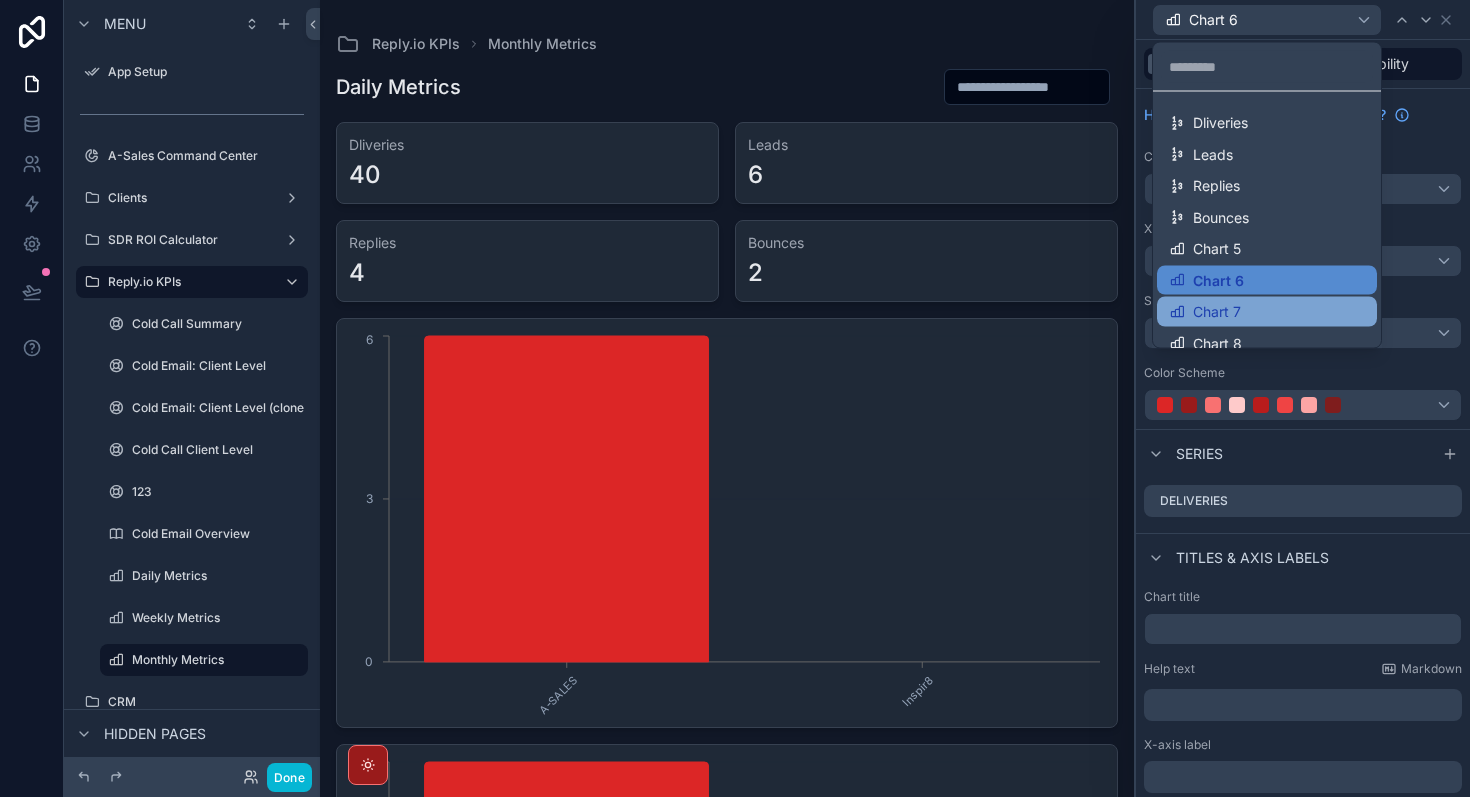 click on "Chart 7" at bounding box center (1267, 312) 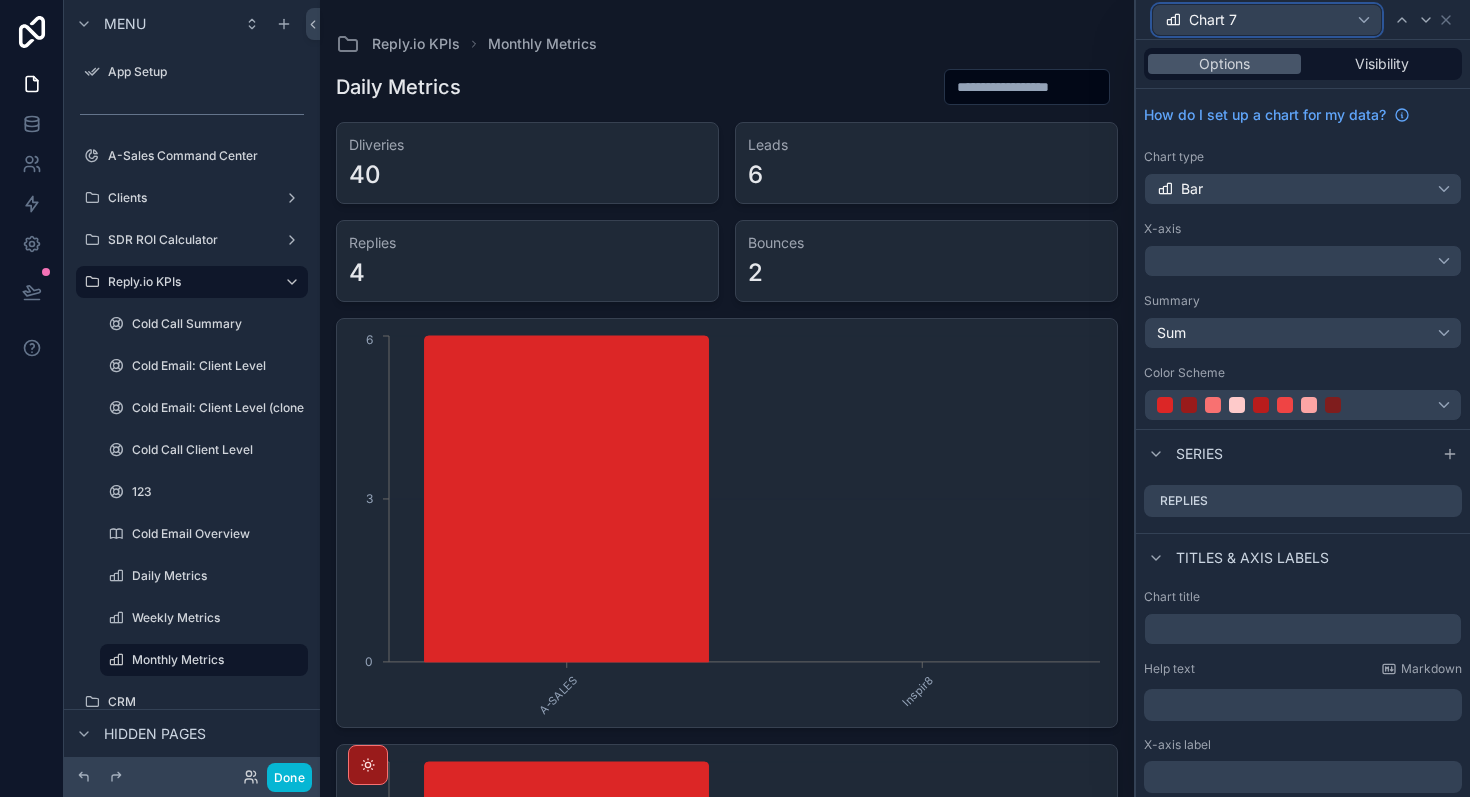 click on "Chart 7" at bounding box center [1267, 20] 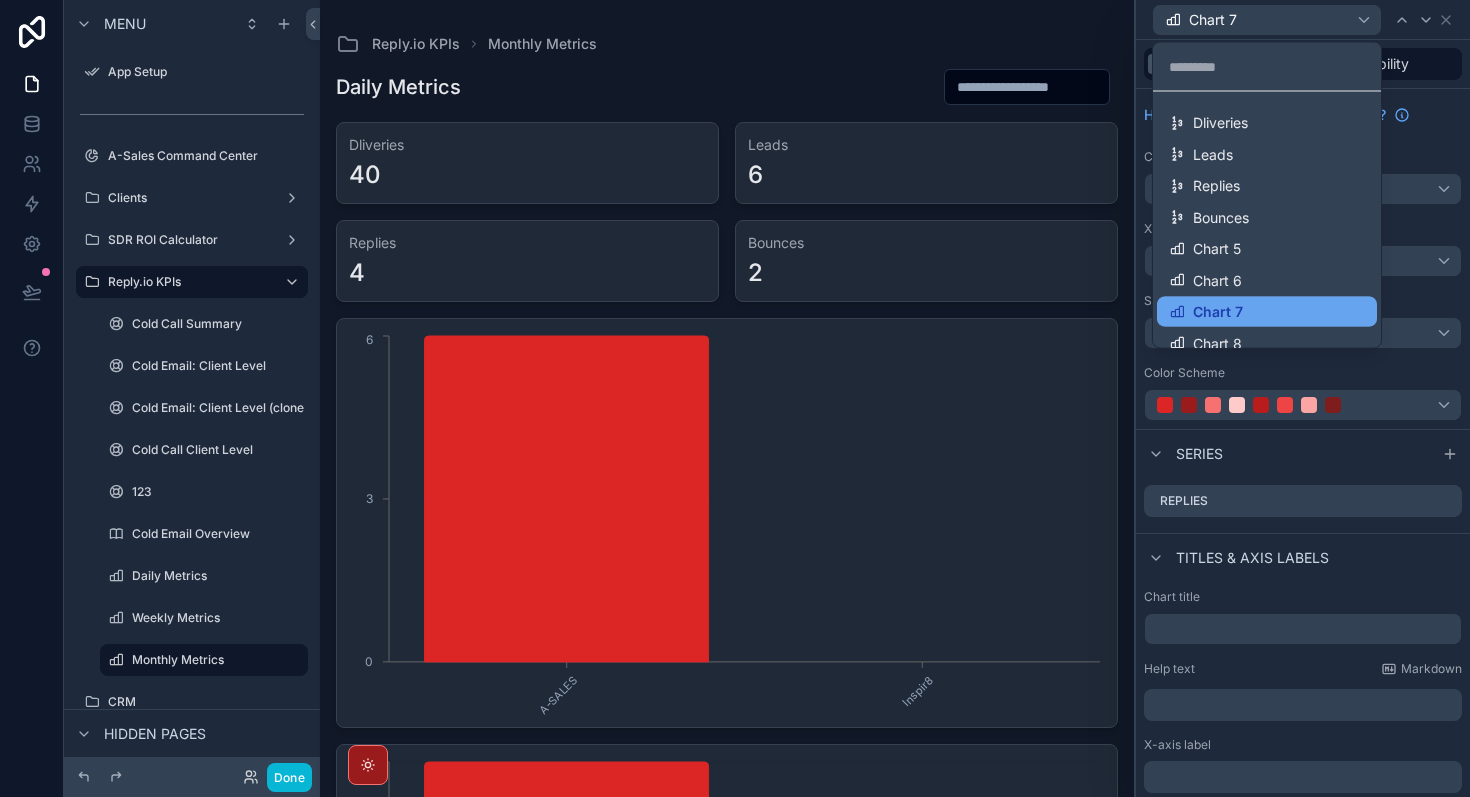 click on "Chart 7" at bounding box center [1267, 312] 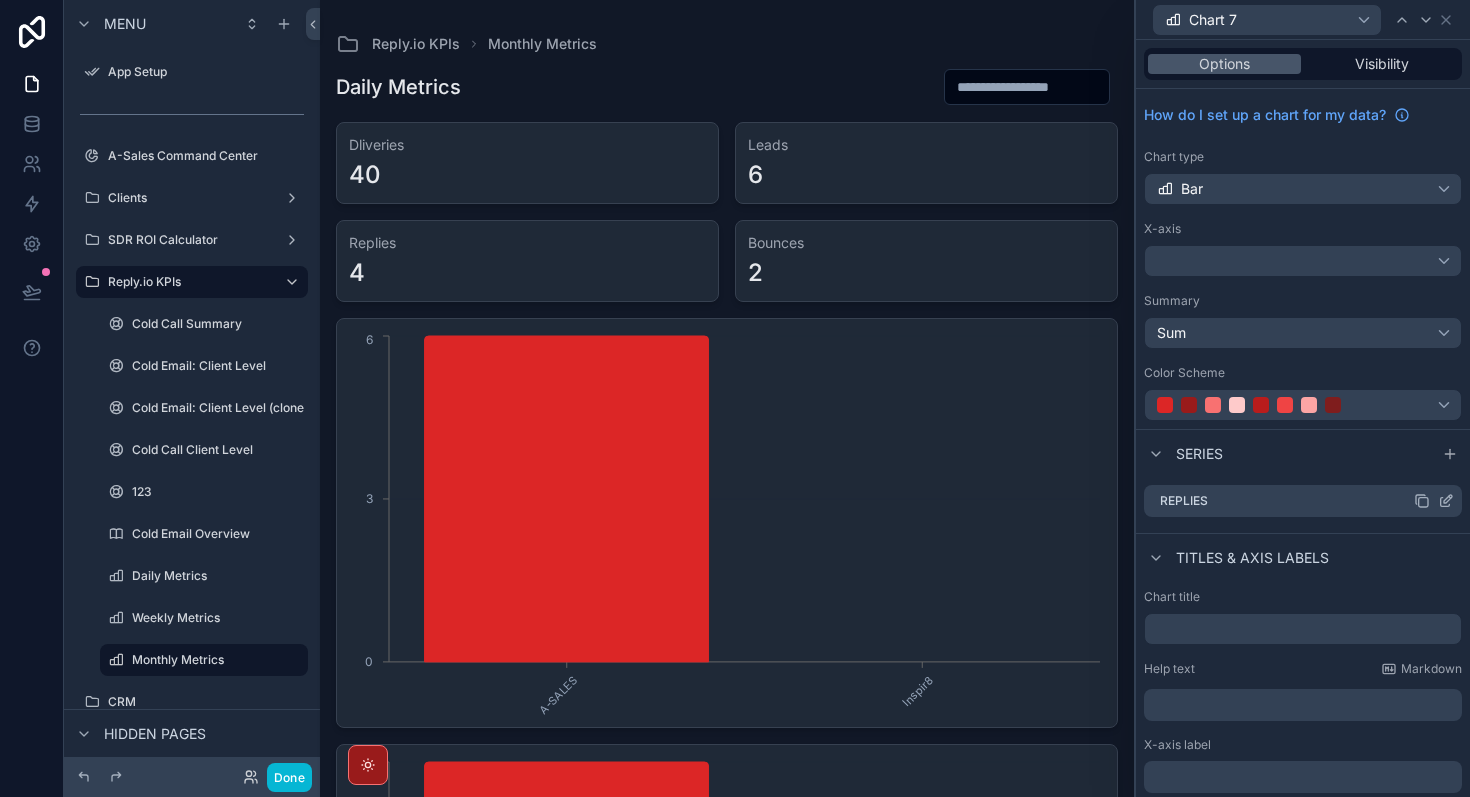 click 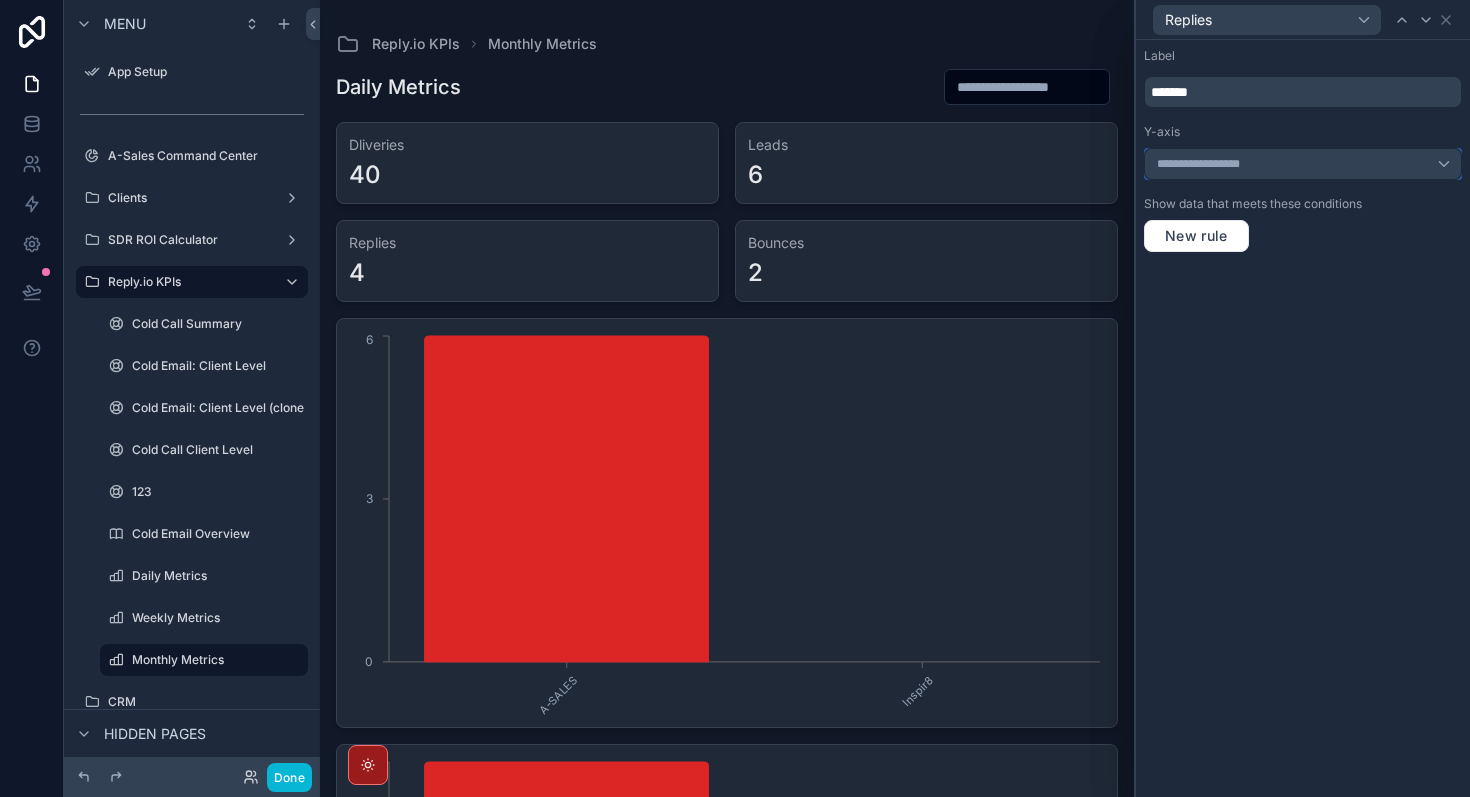click on "**********" at bounding box center [1303, 164] 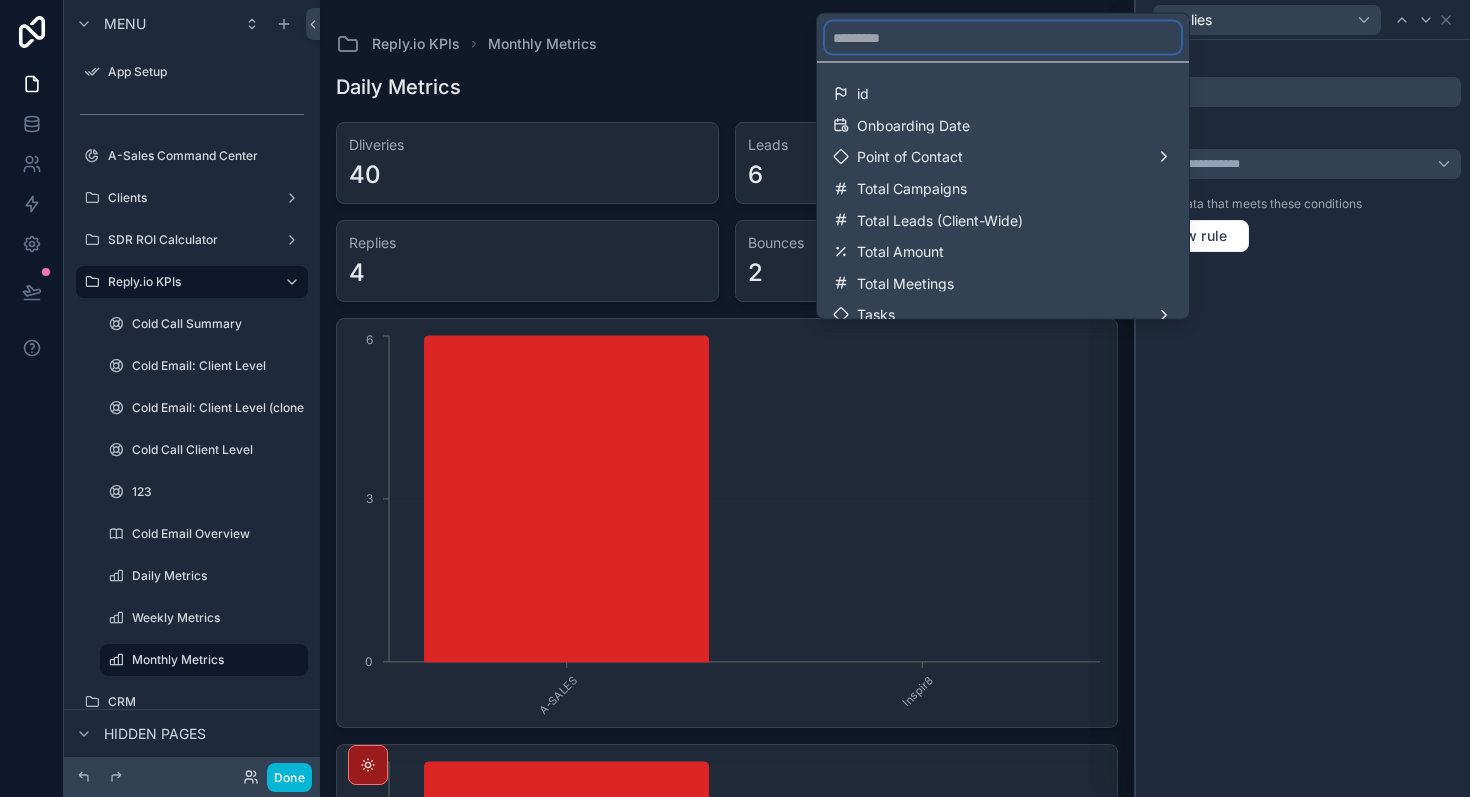 click at bounding box center (1003, 38) 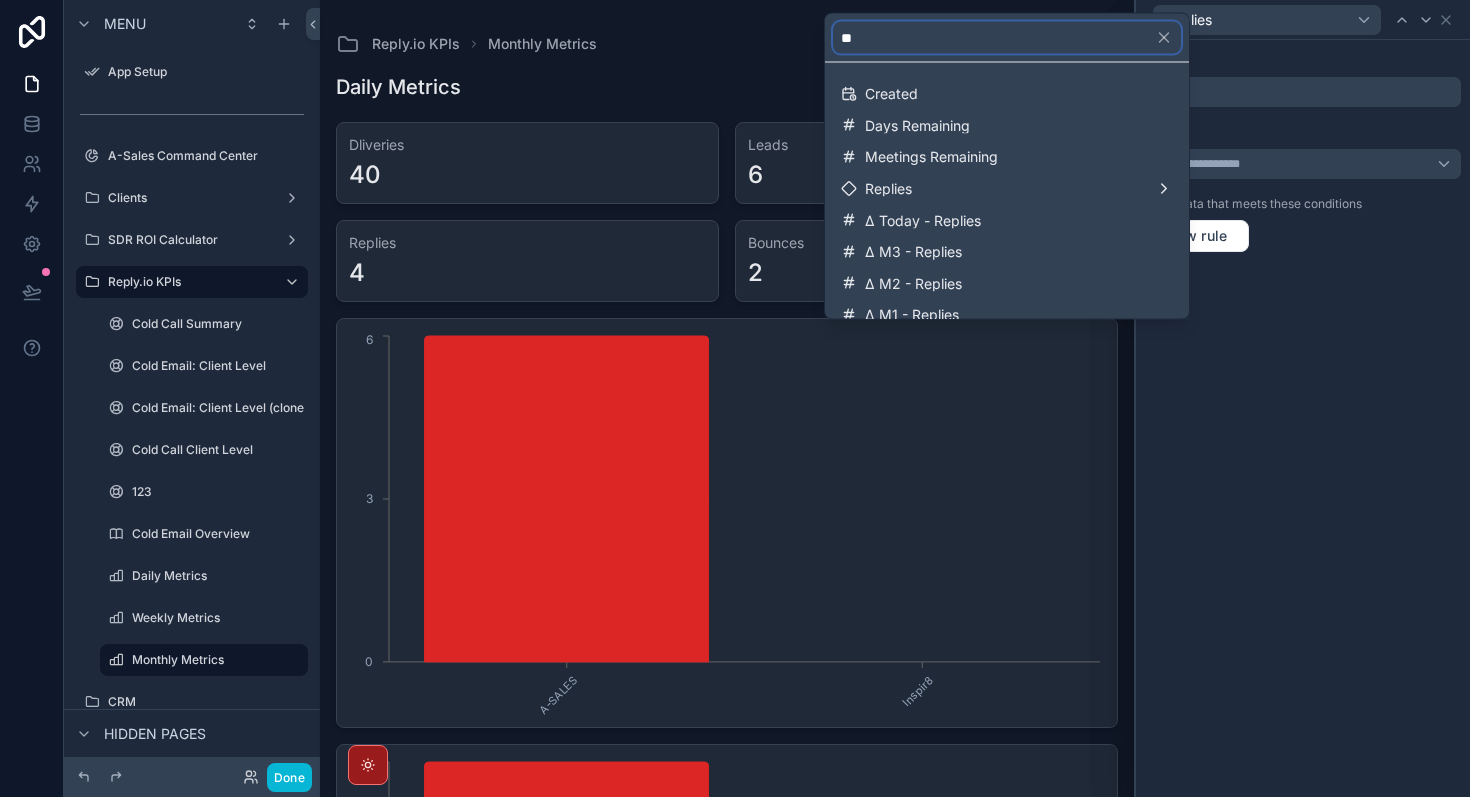 type on "*" 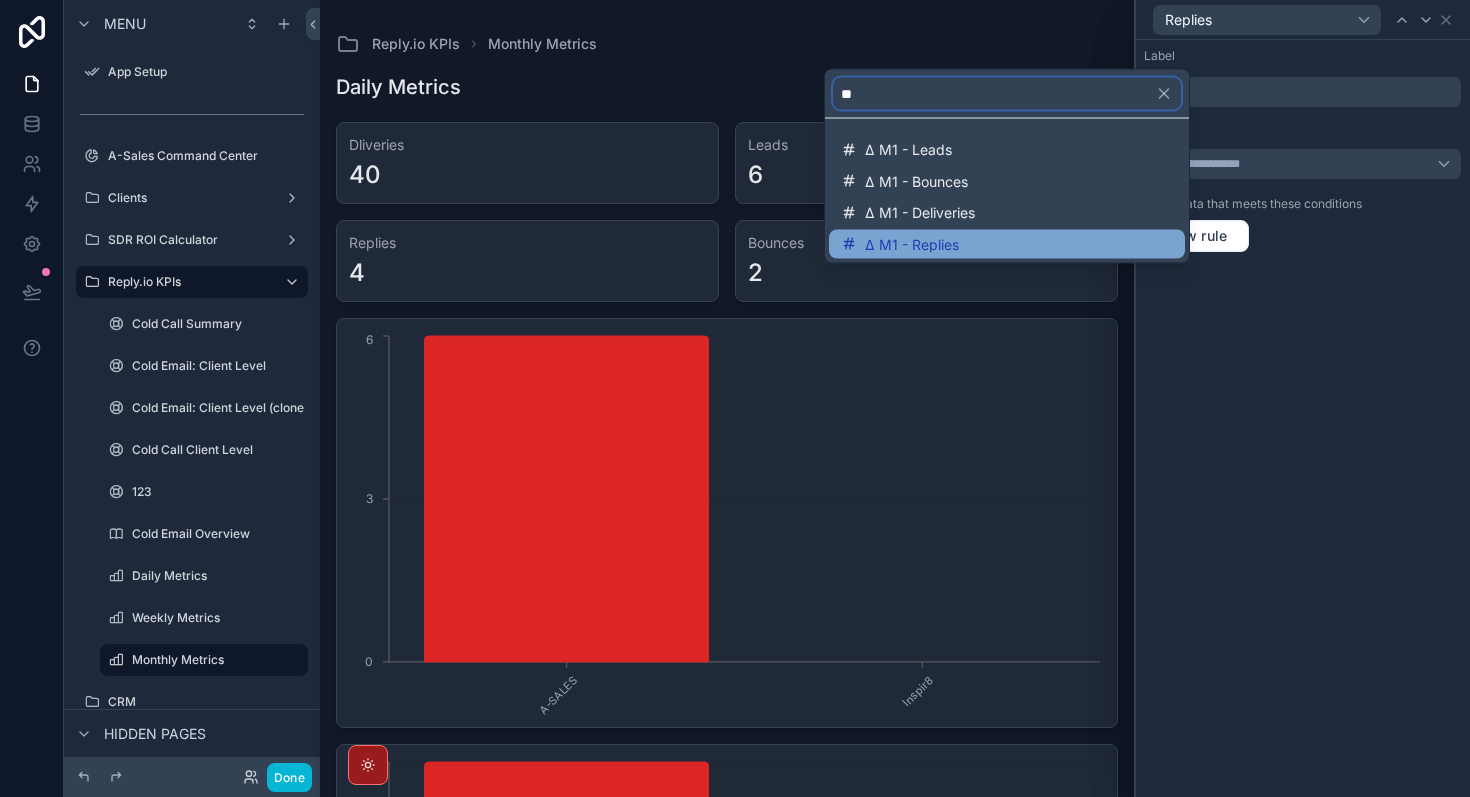 type on "**" 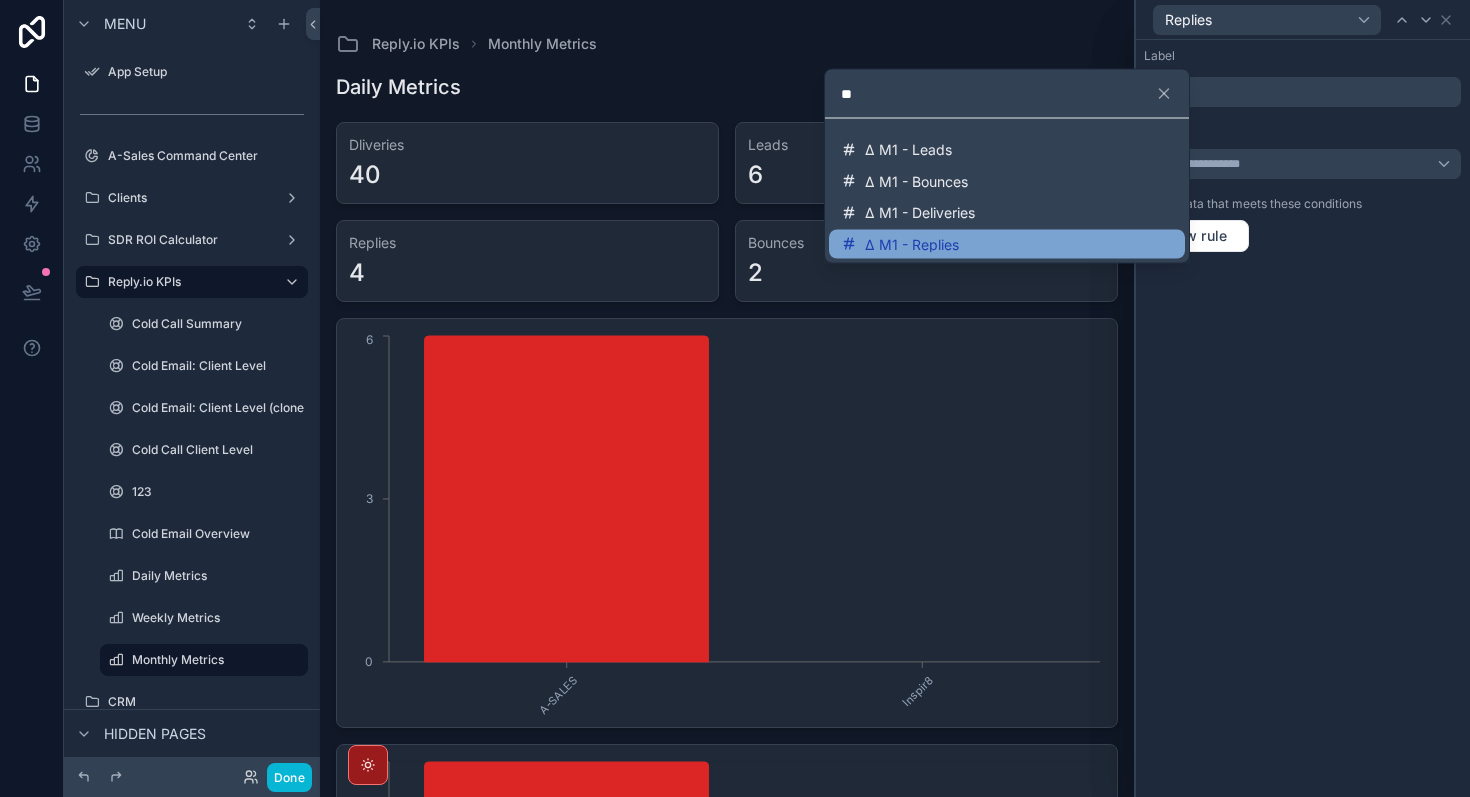 click on "Δ M1 - Replies" at bounding box center (1007, 244) 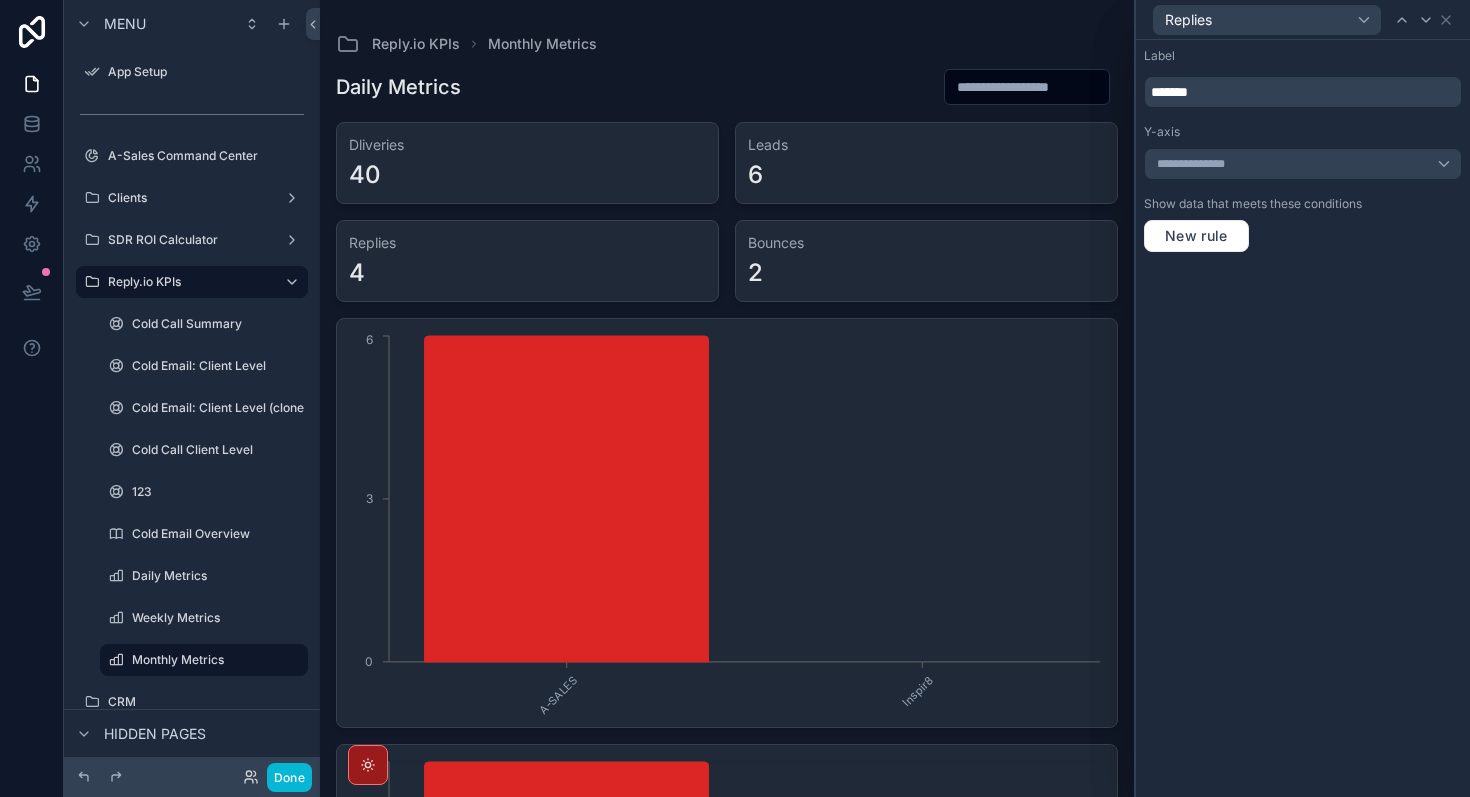 click on "Replies" at bounding box center (1303, 19) 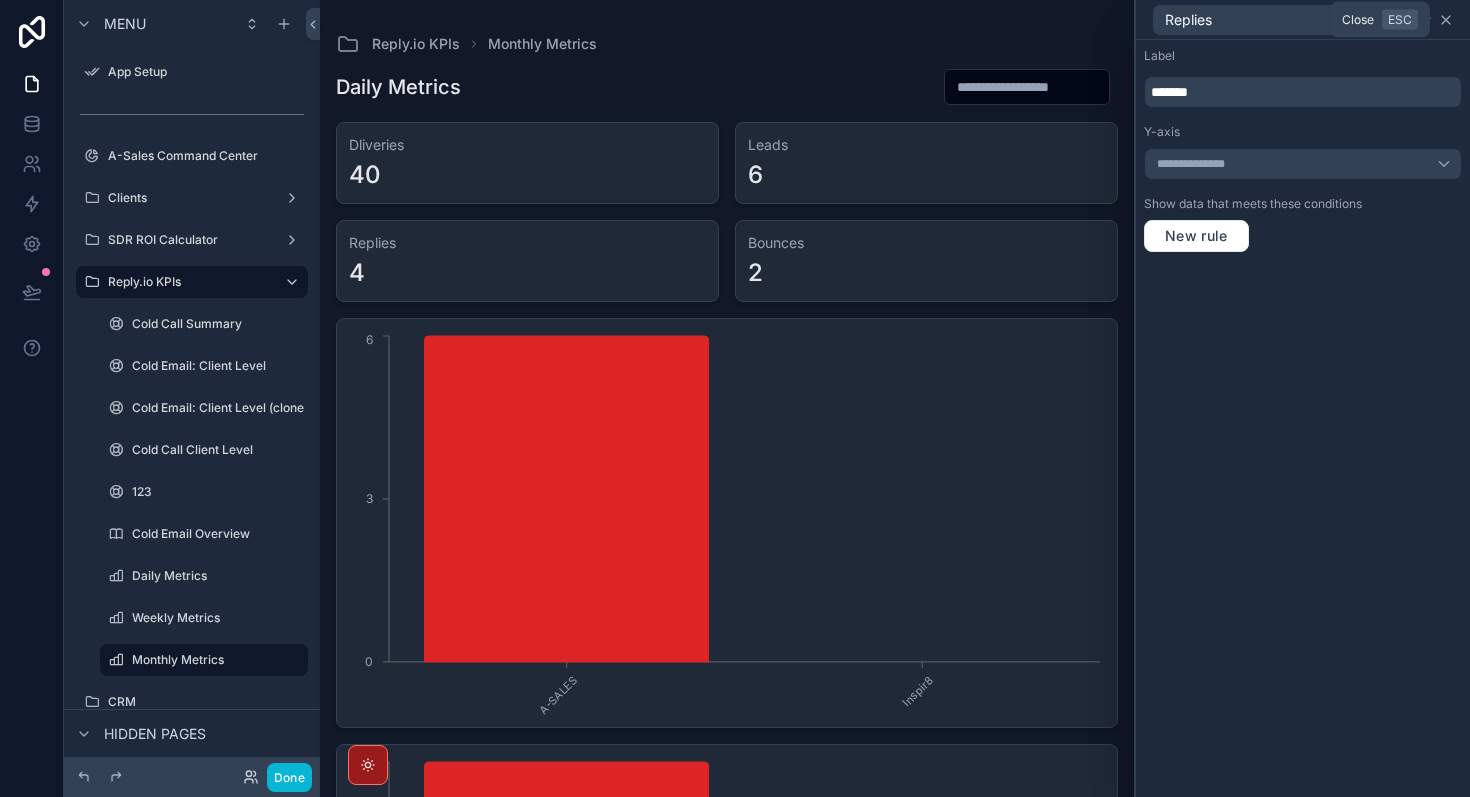 click 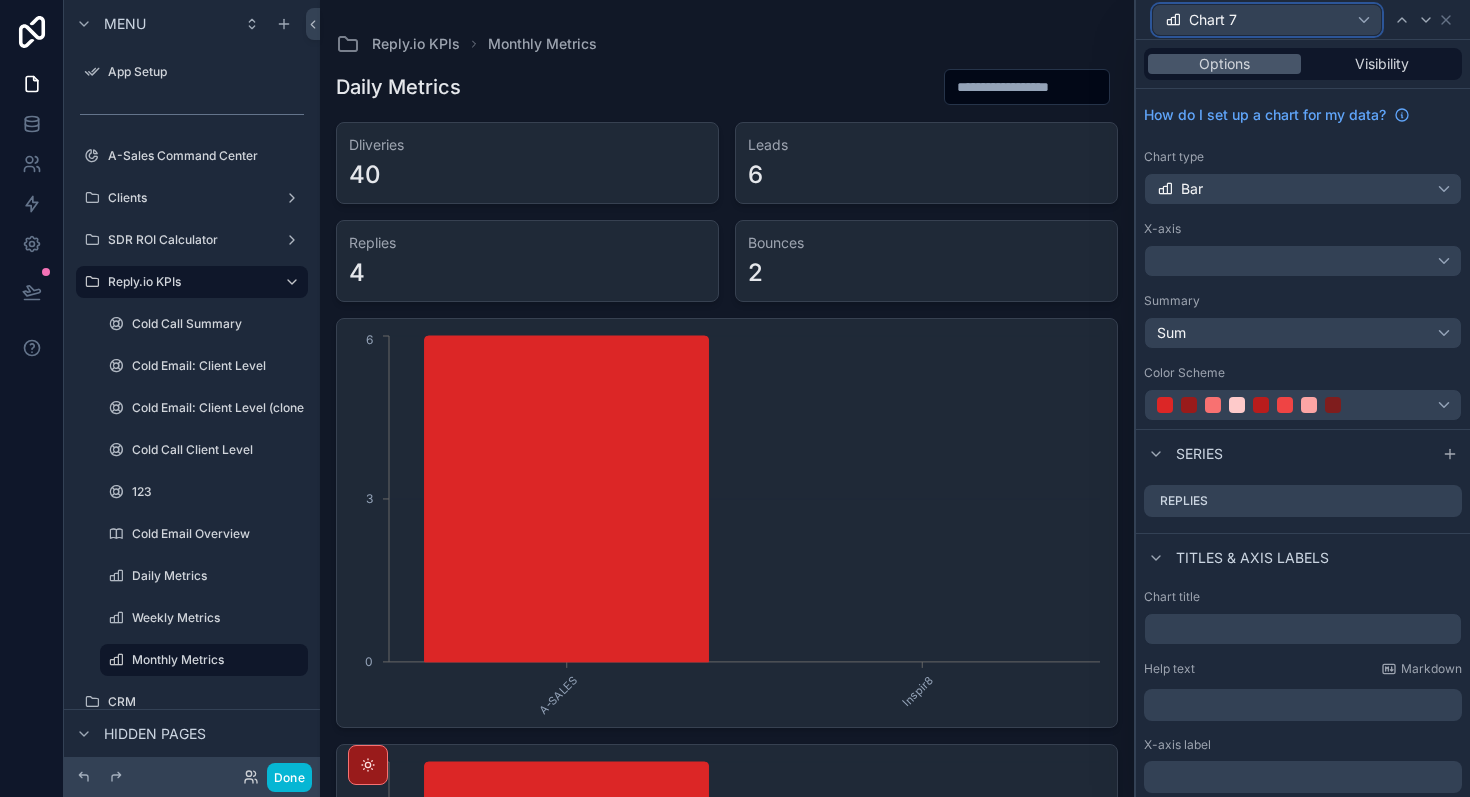 click on "Chart 7" at bounding box center (1267, 20) 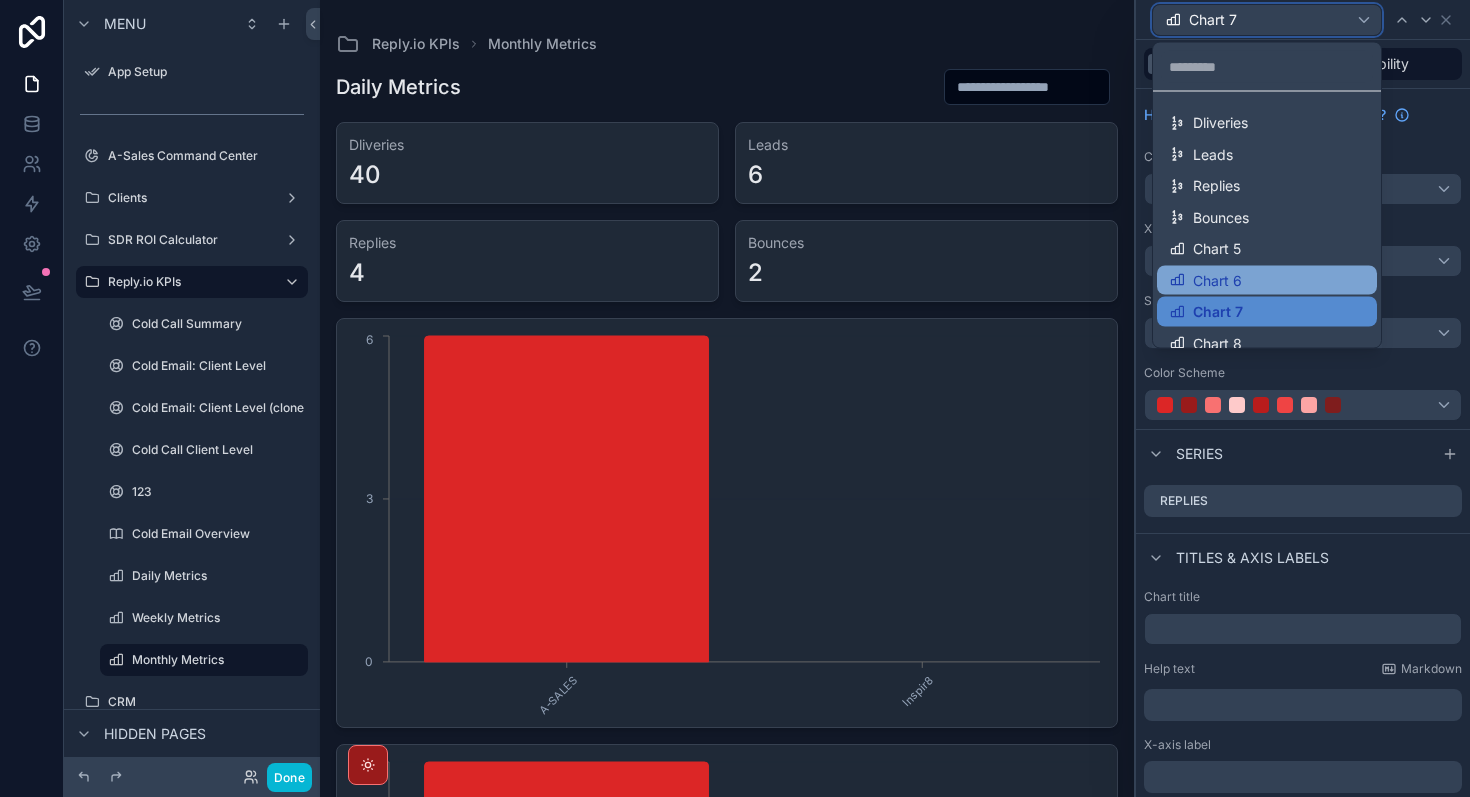 scroll, scrollTop: 14, scrollLeft: 0, axis: vertical 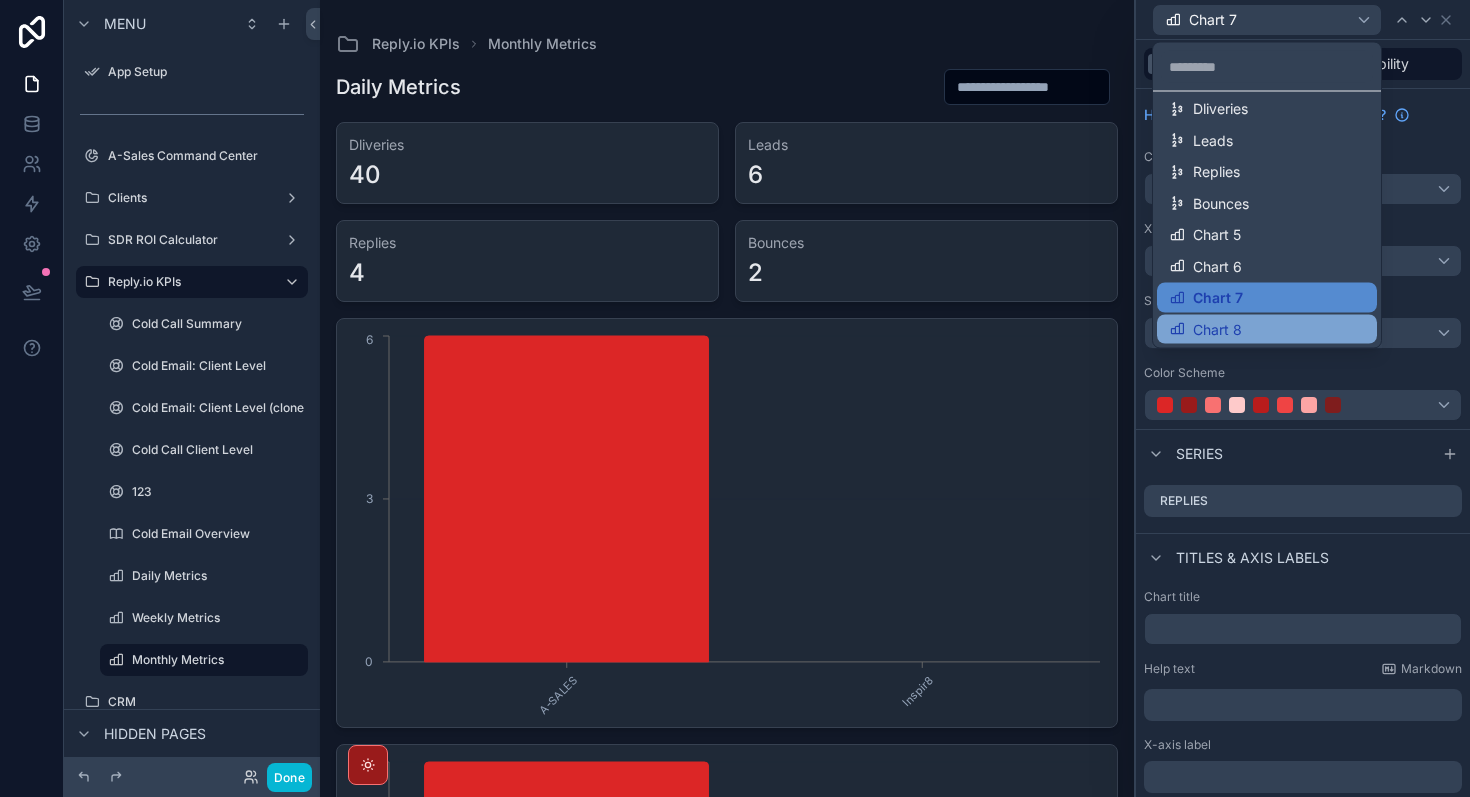 click on "Chart 8" at bounding box center (1217, 329) 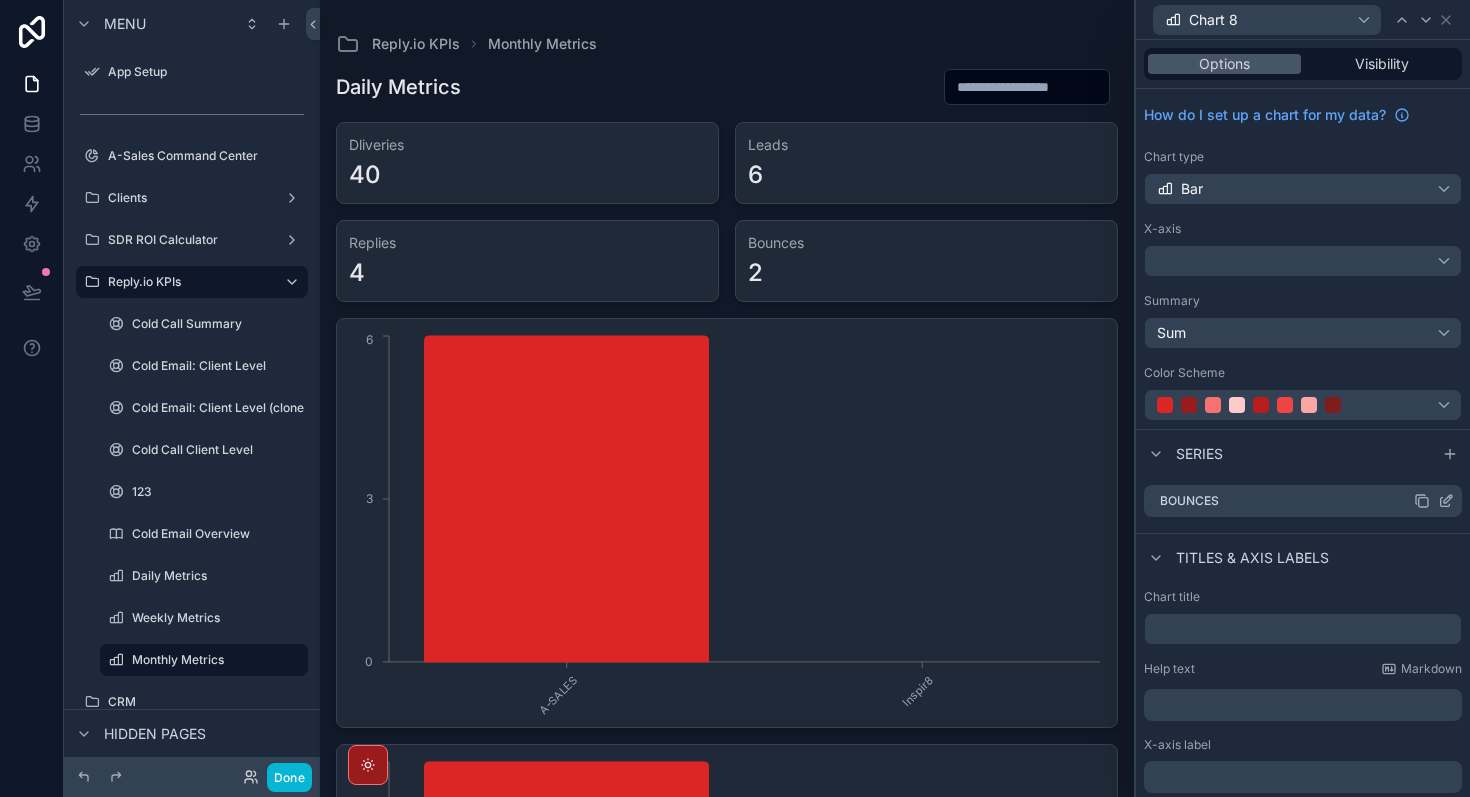 click 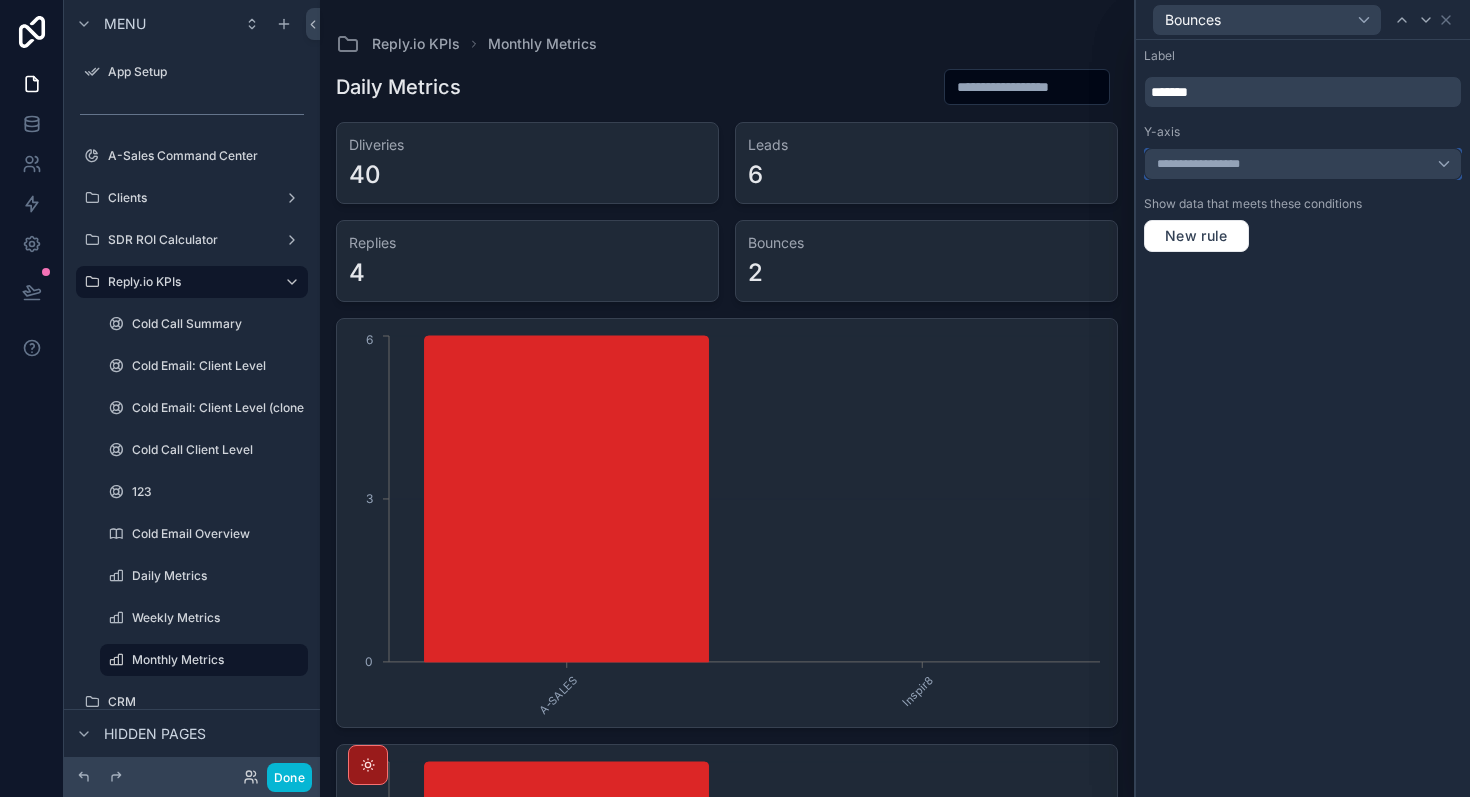 click on "**********" at bounding box center [1303, 164] 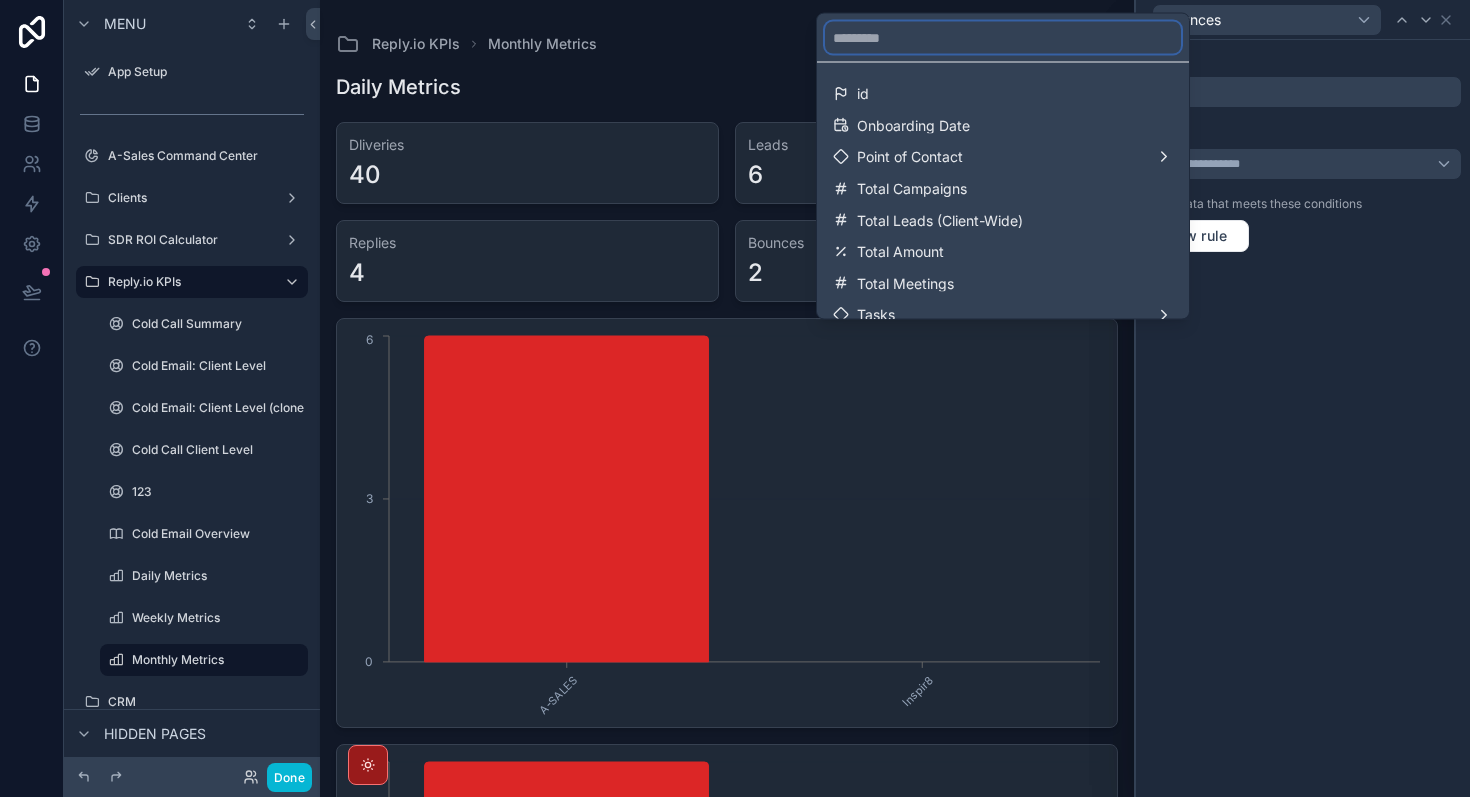click at bounding box center [1003, 38] 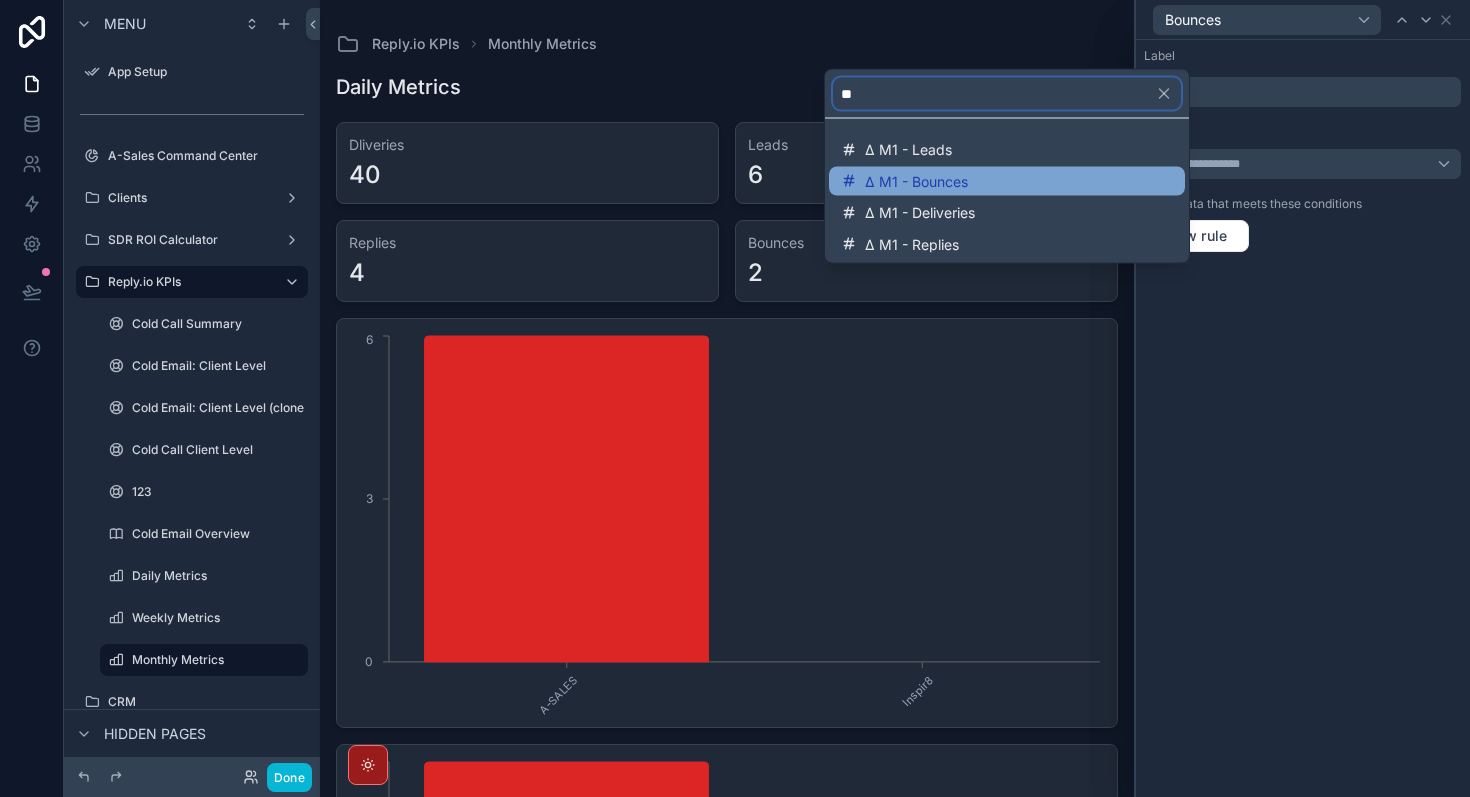 type on "**" 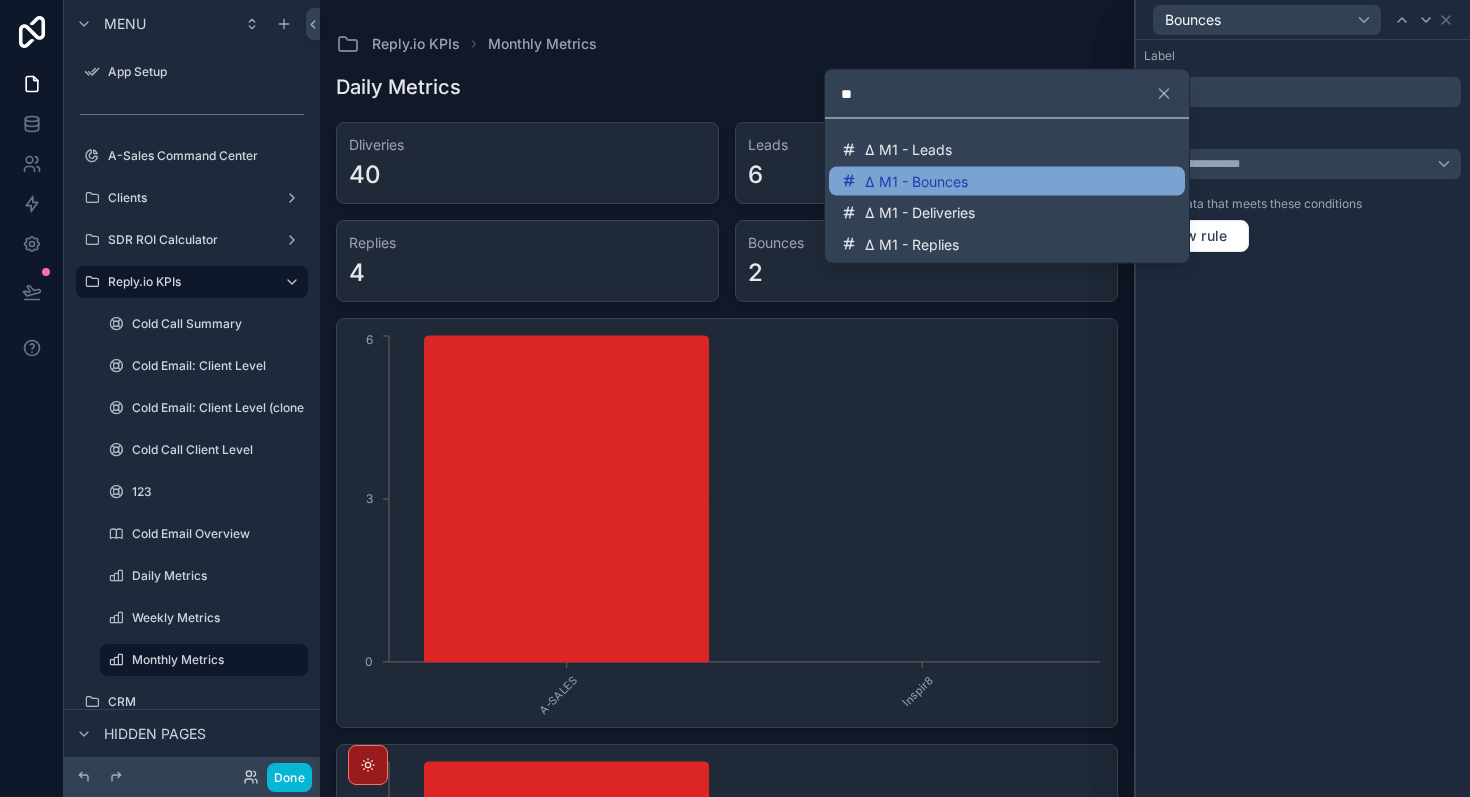 click on "Δ M1 - Bounces" at bounding box center [1007, 181] 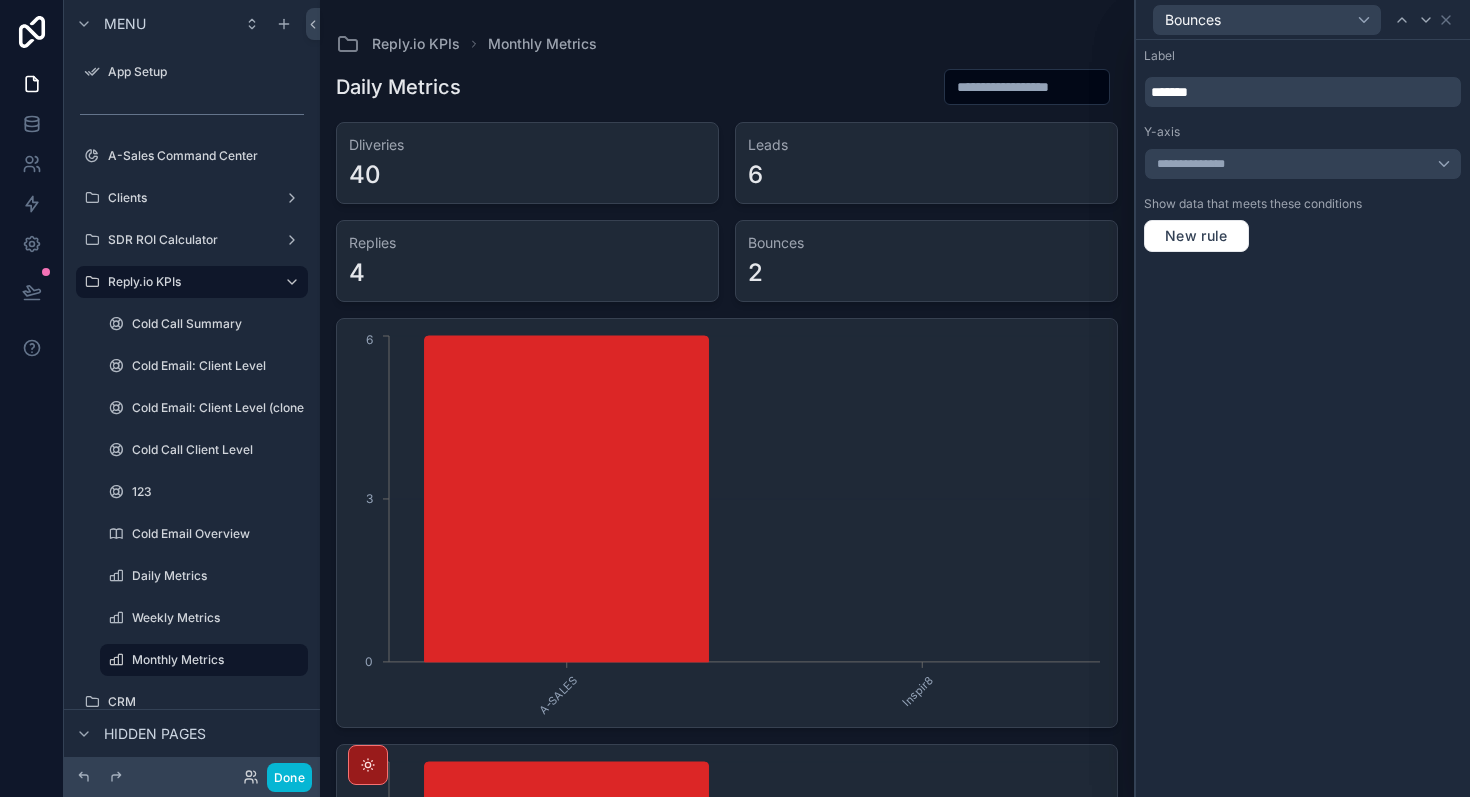 click on "Bounces" at bounding box center (1303, 19) 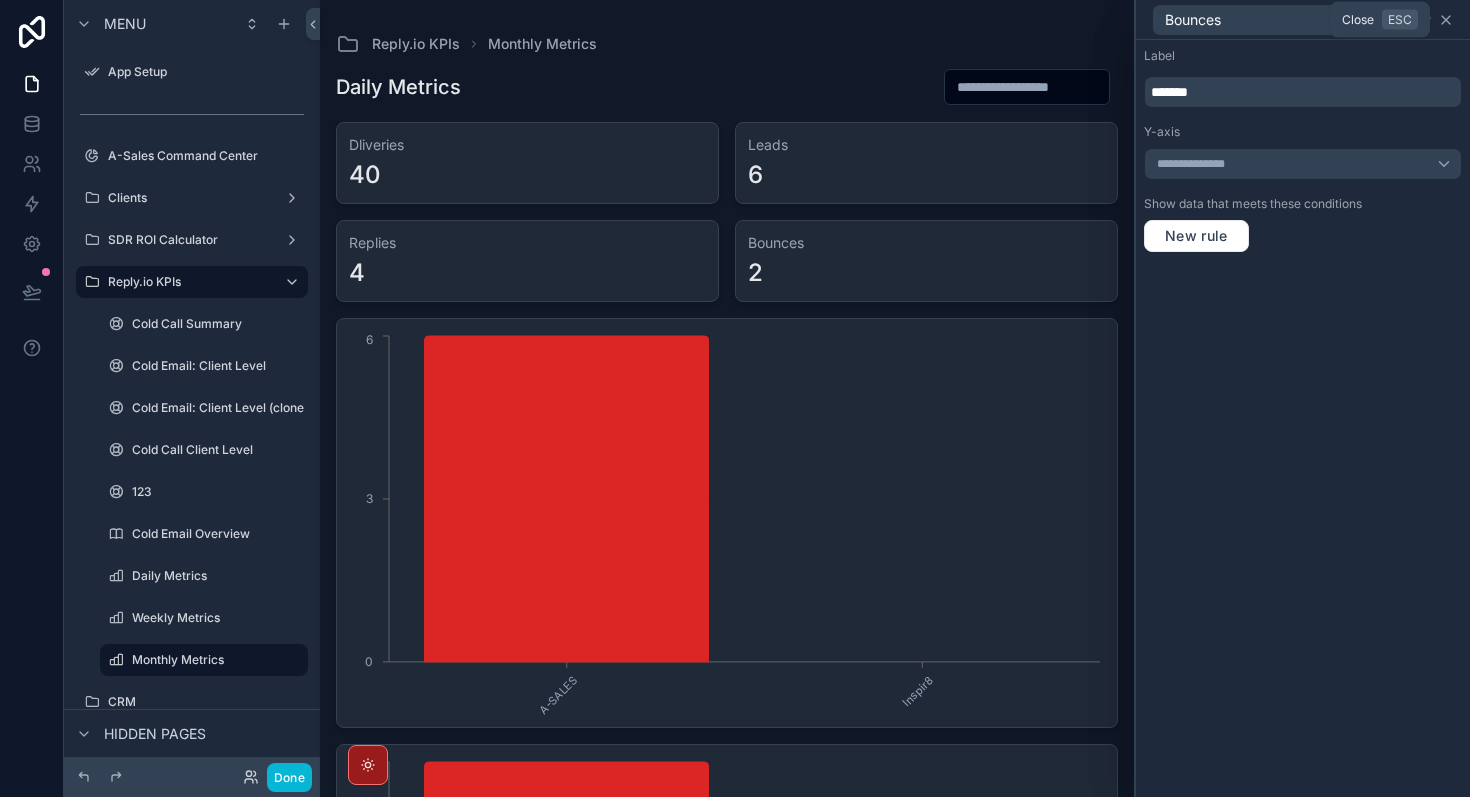 click 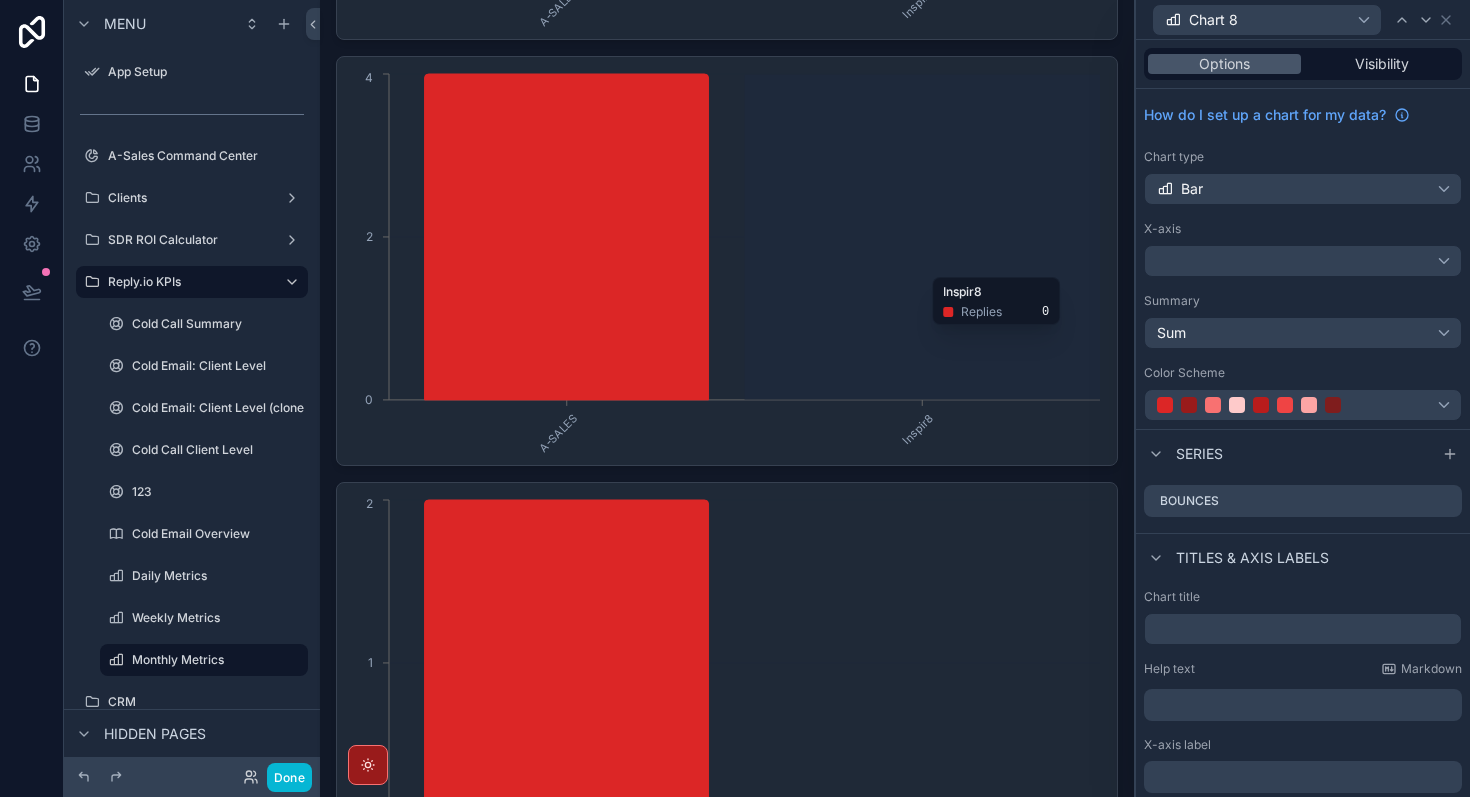 scroll, scrollTop: 1273, scrollLeft: 0, axis: vertical 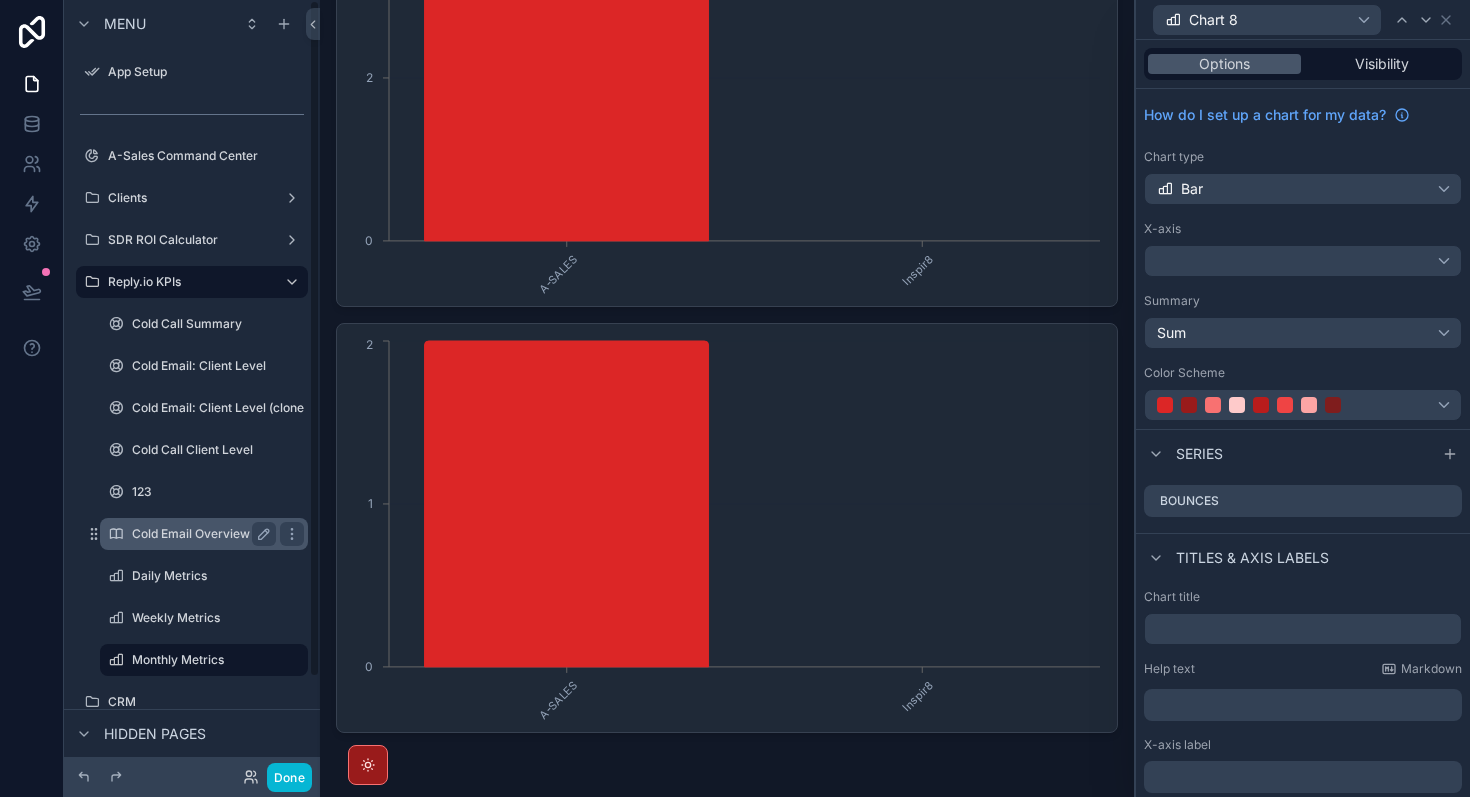 click on "Cold Email Overview" at bounding box center (200, 534) 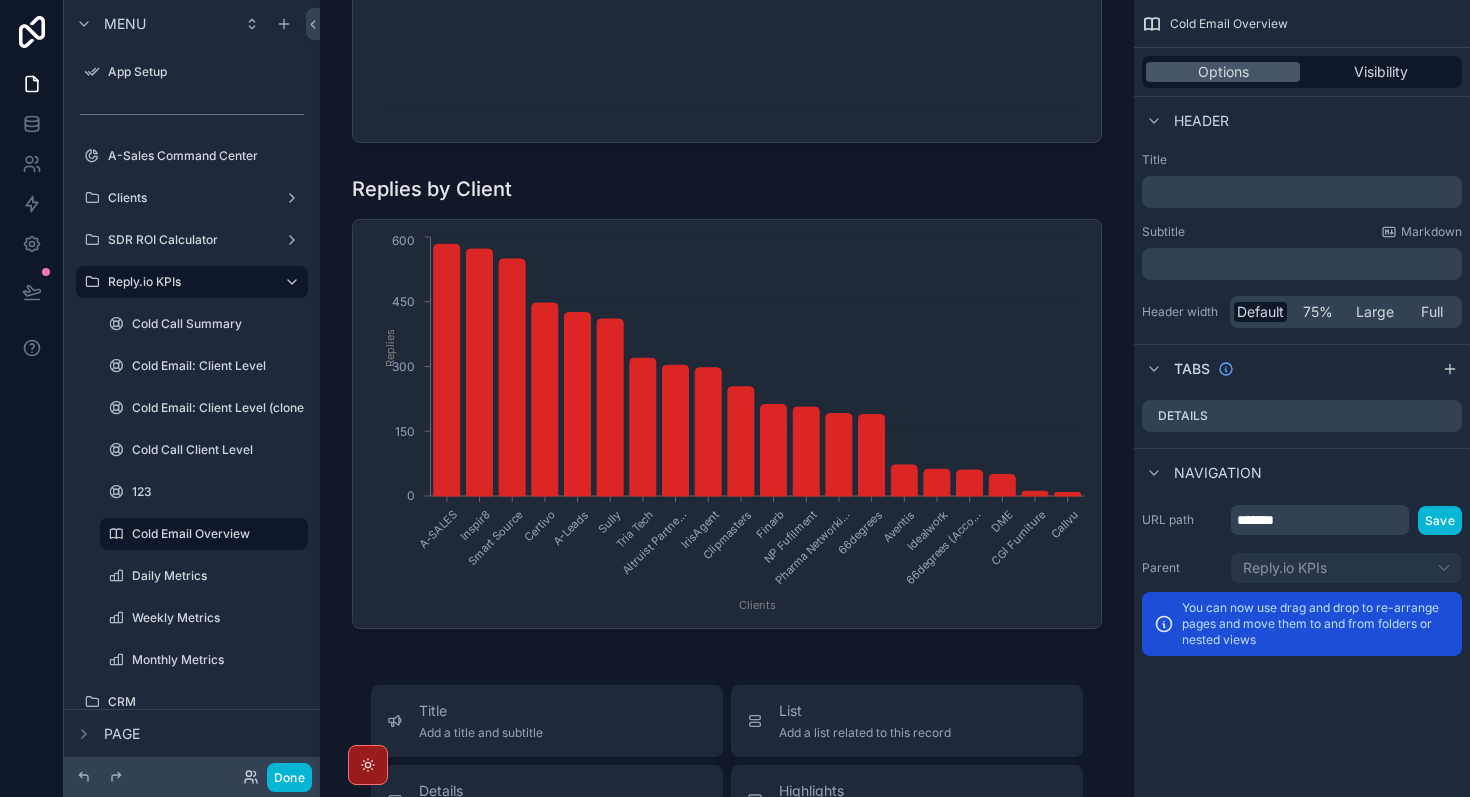scroll, scrollTop: 1413, scrollLeft: 0, axis: vertical 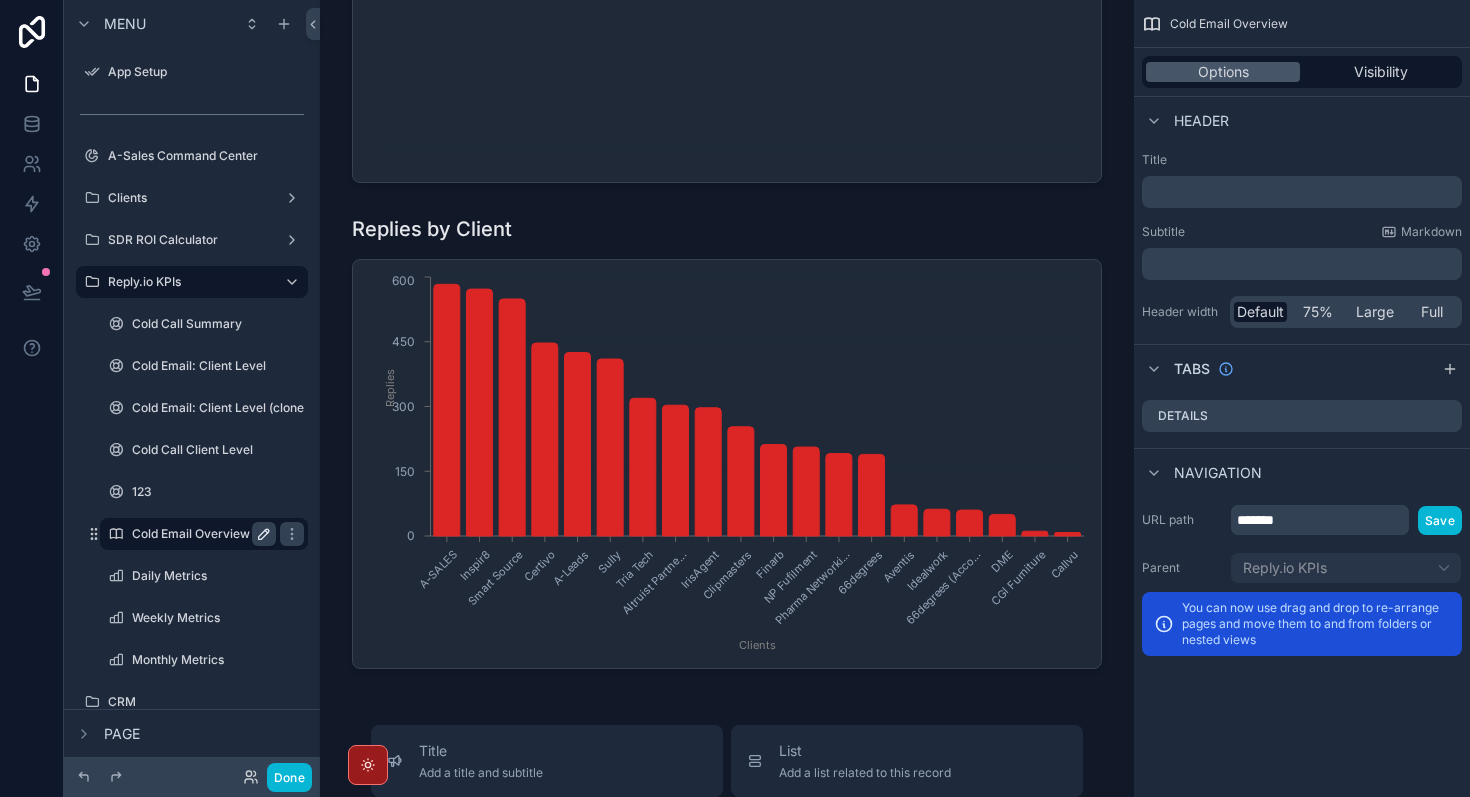 click 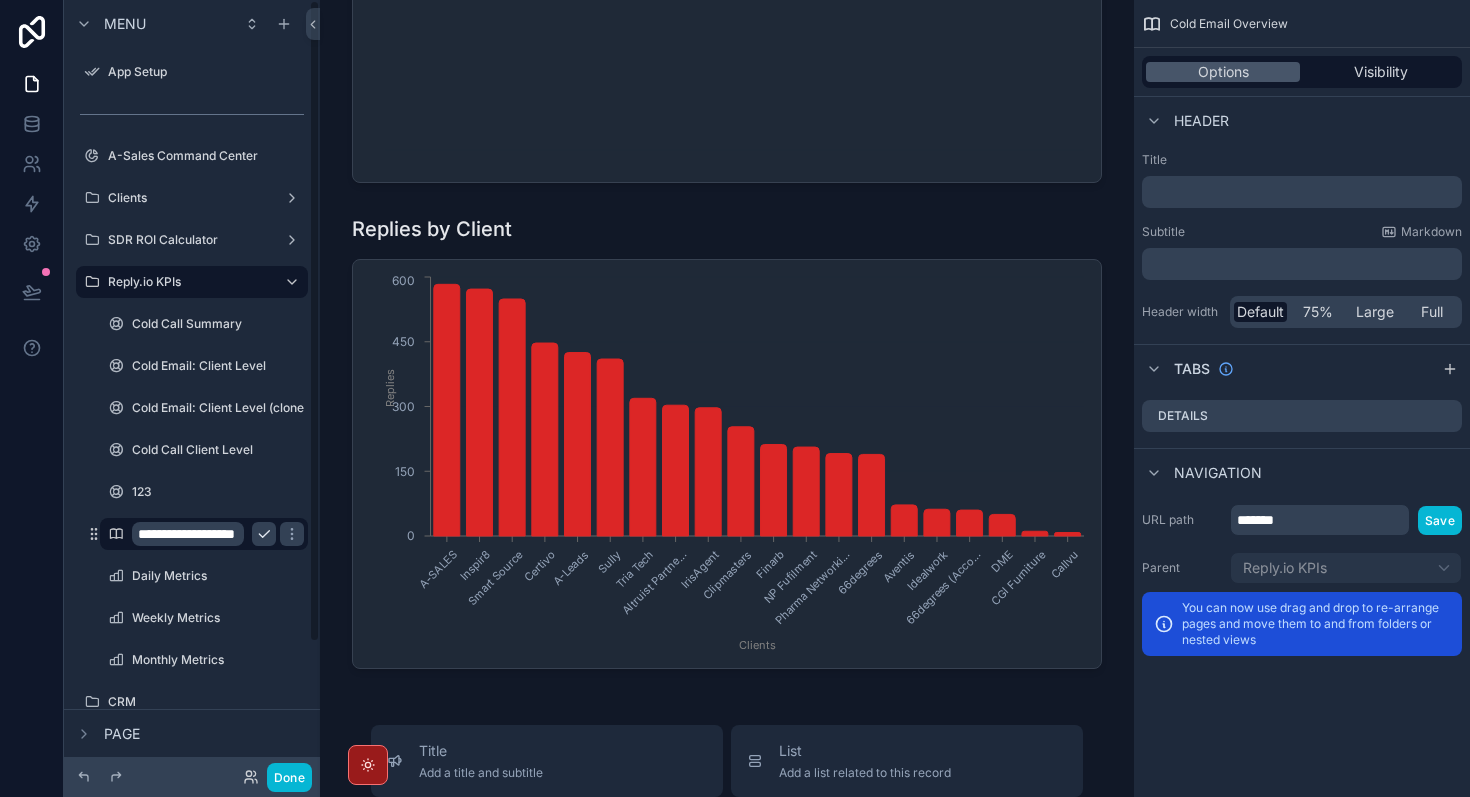 click on "**********" at bounding box center [188, 534] 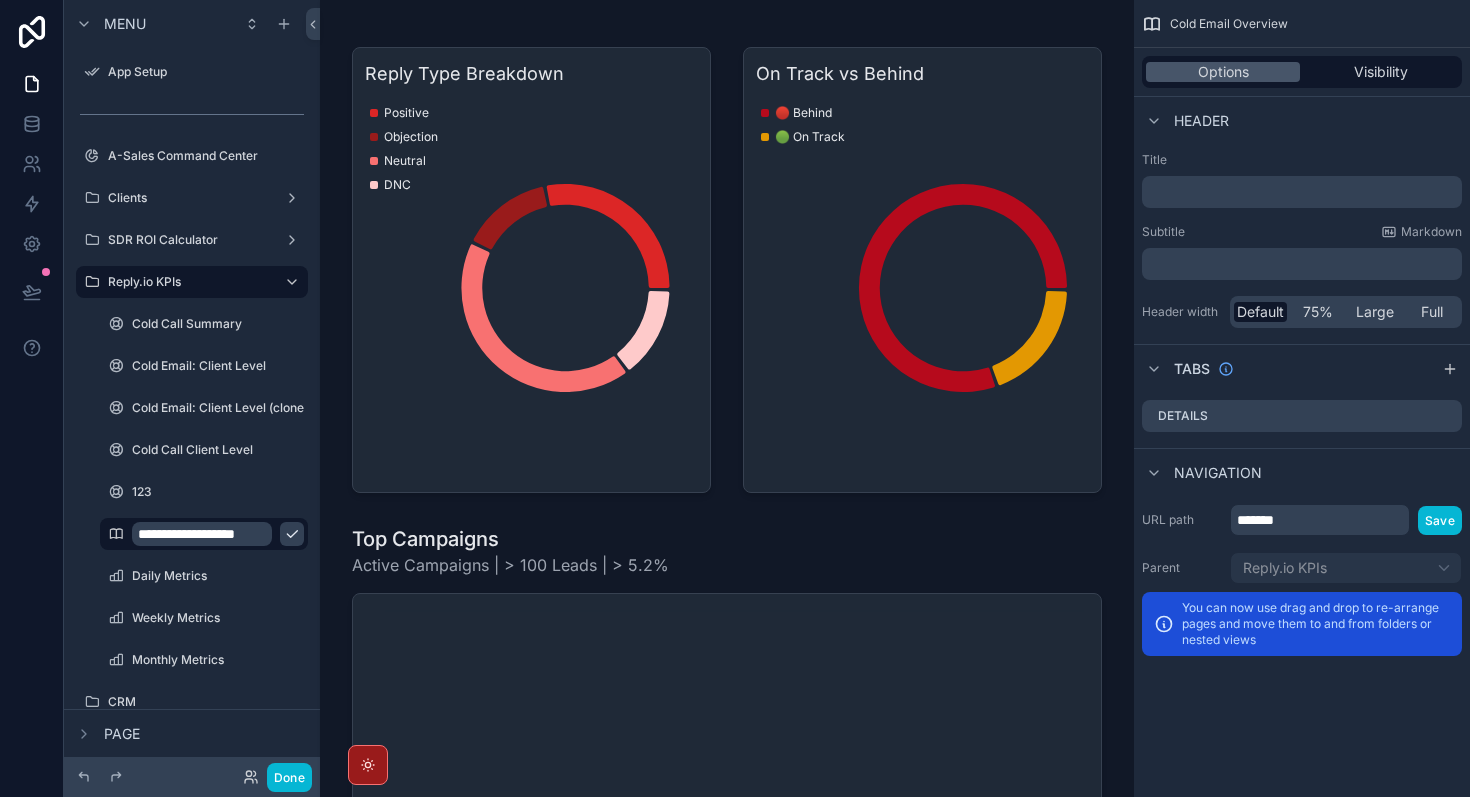 scroll, scrollTop: 817, scrollLeft: 0, axis: vertical 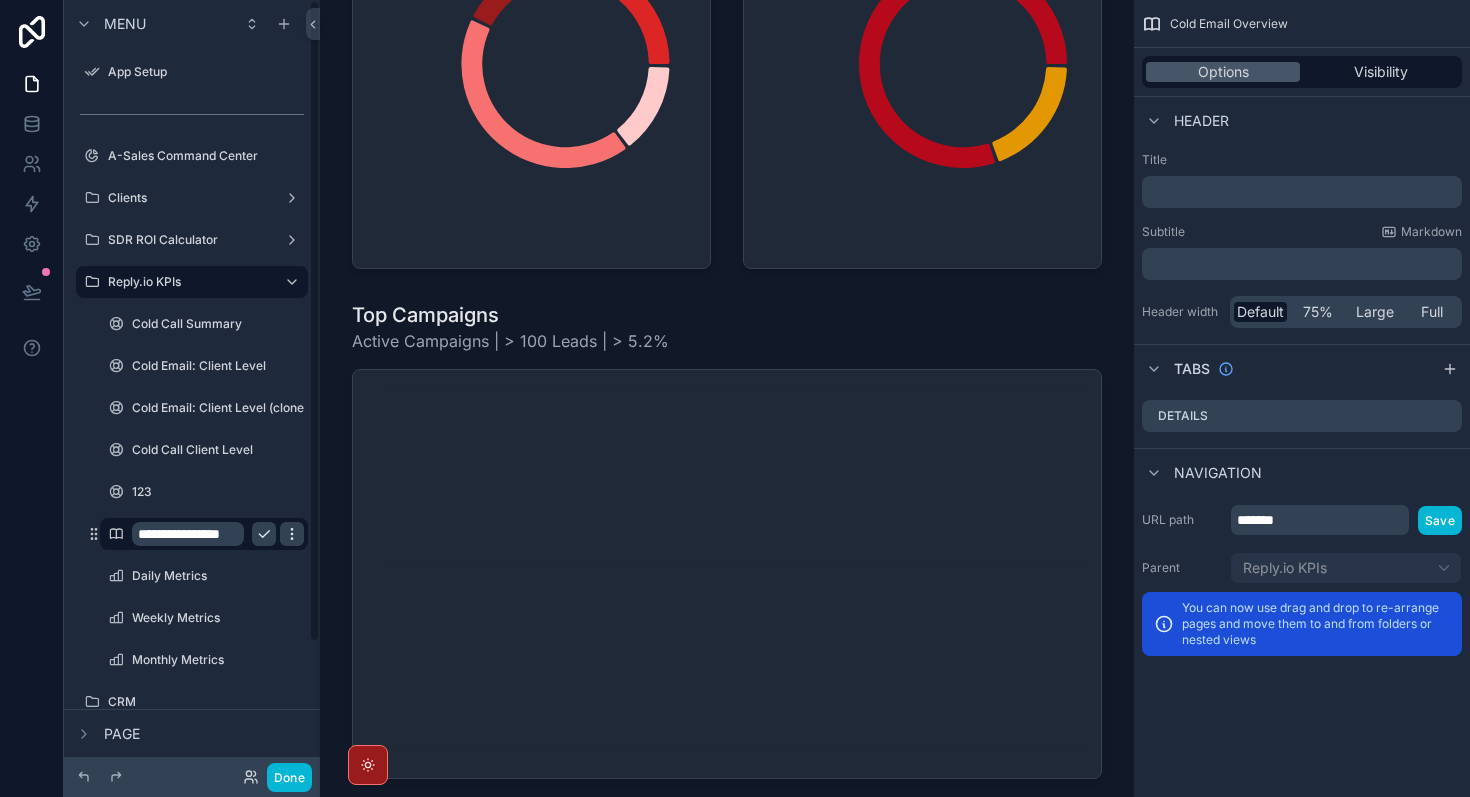 type on "**********" 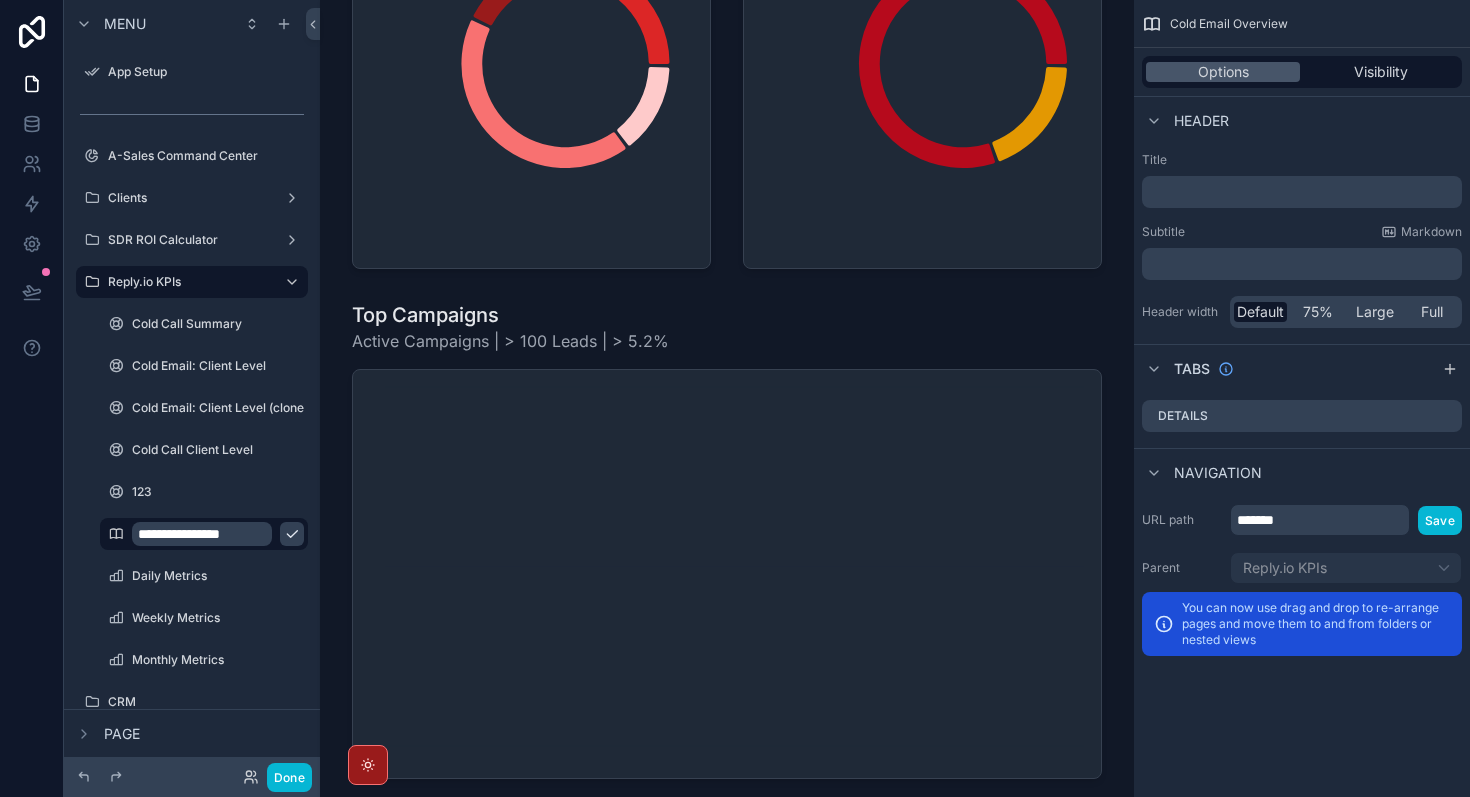 click 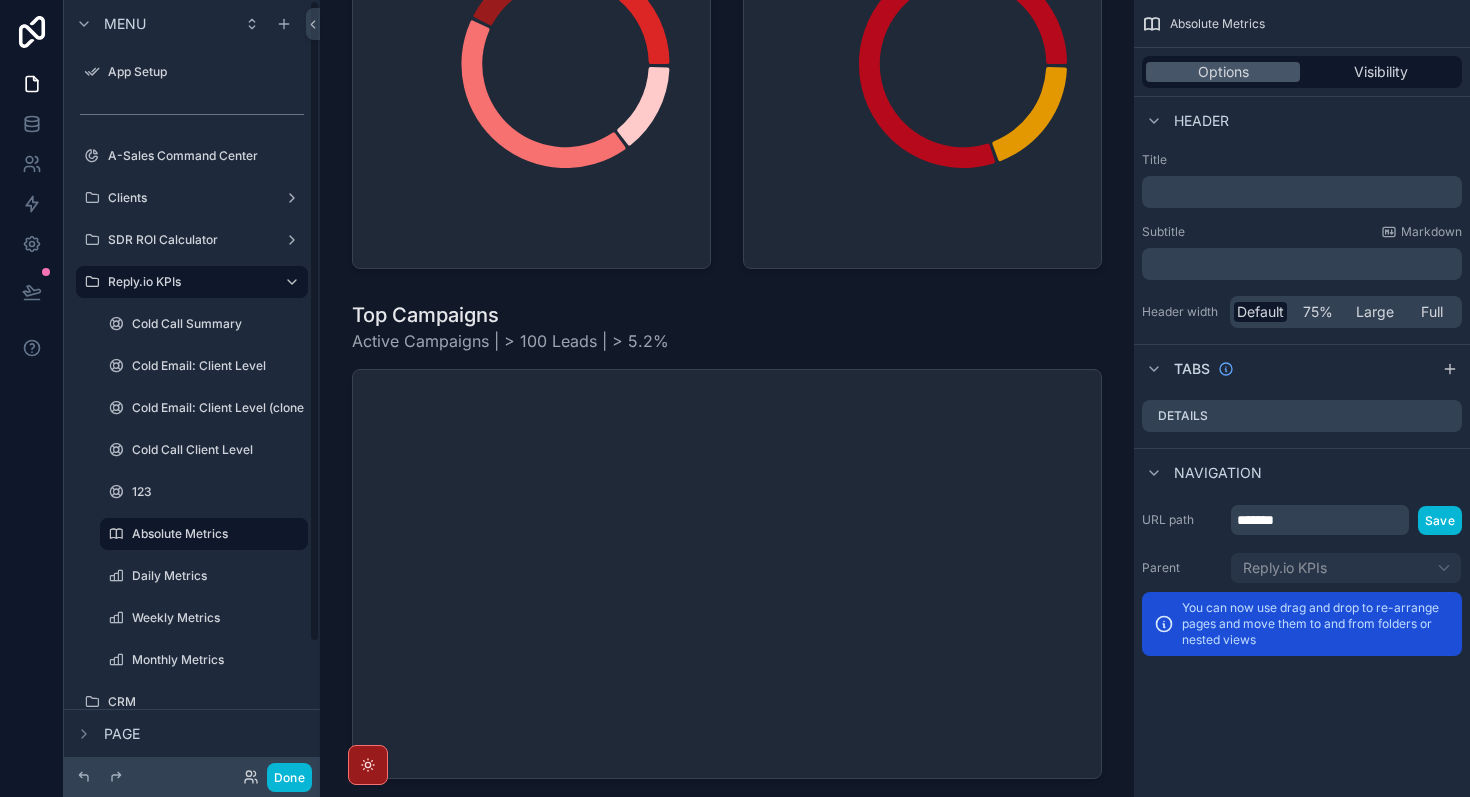 scroll, scrollTop: 0, scrollLeft: 0, axis: both 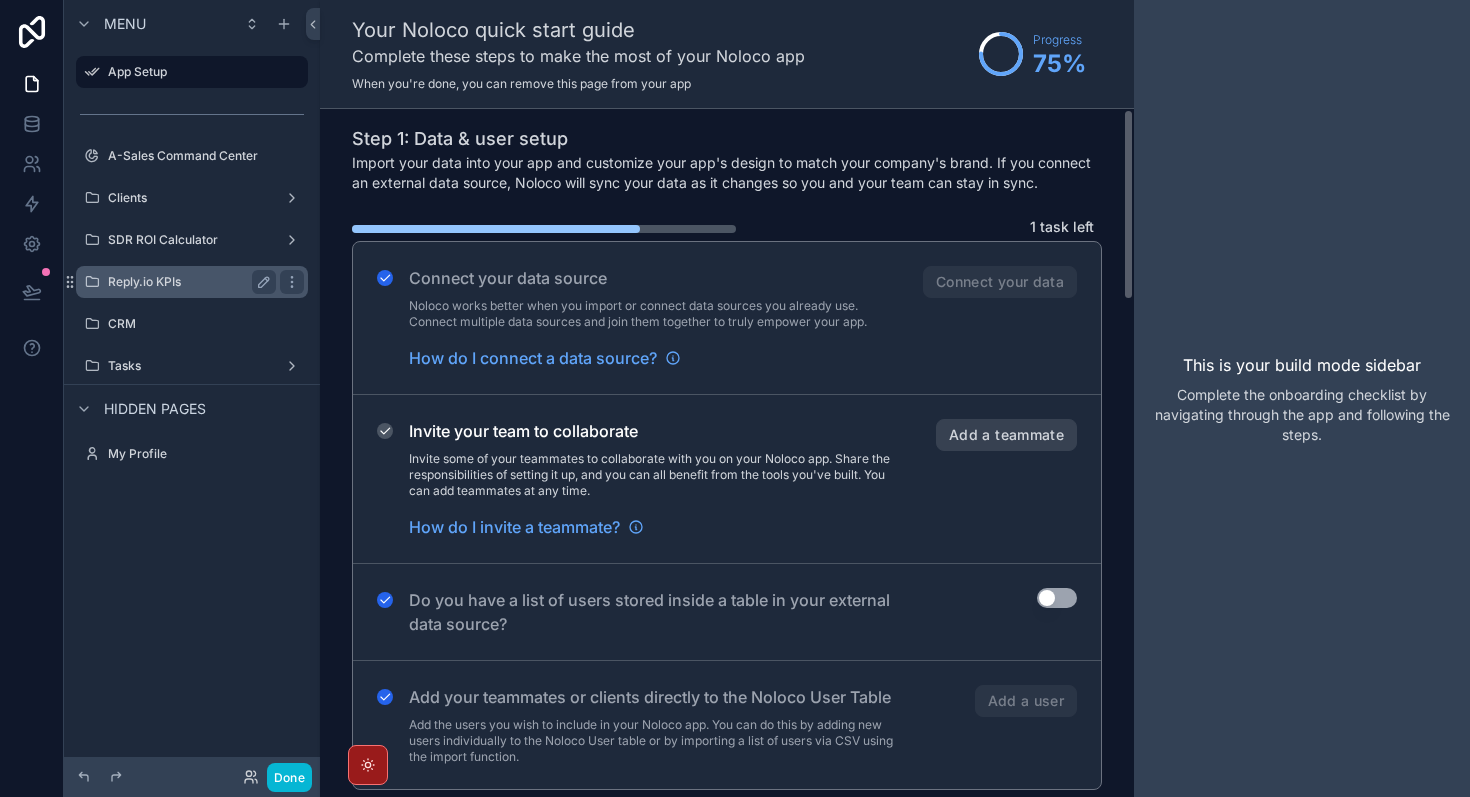 click on "Reply.io KPIs" at bounding box center [188, 282] 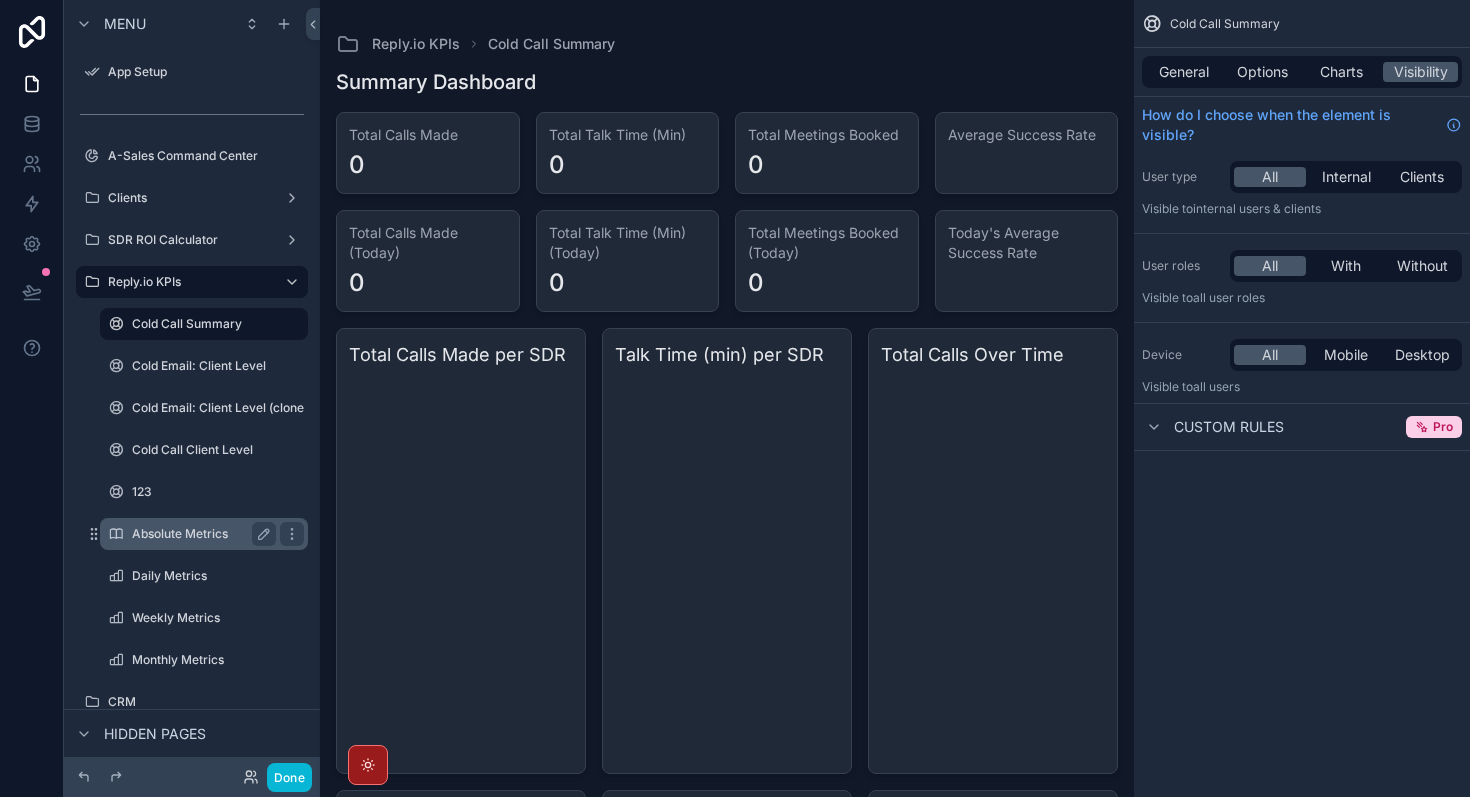click on "Absolute Metrics" at bounding box center (200, 534) 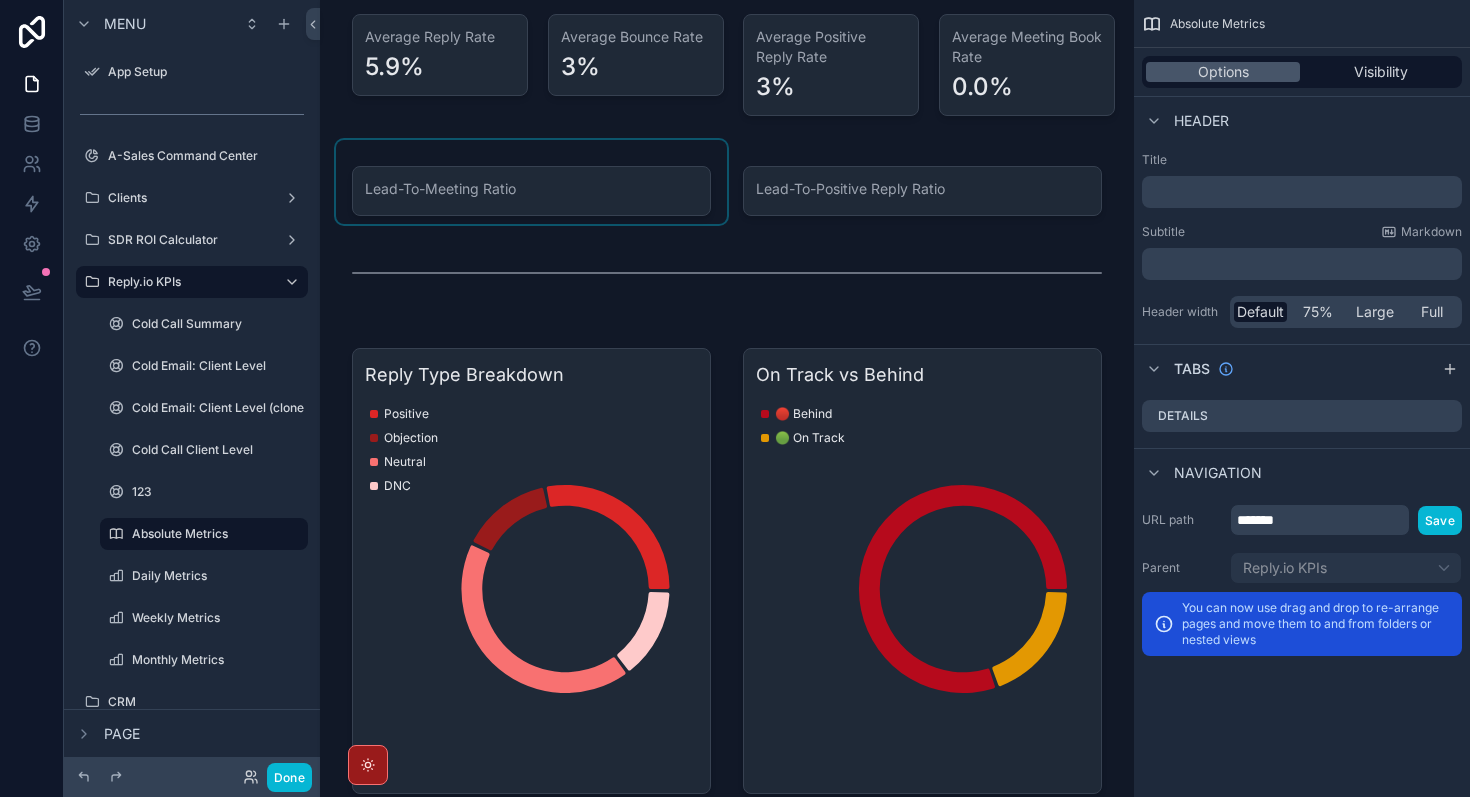 scroll, scrollTop: 296, scrollLeft: 0, axis: vertical 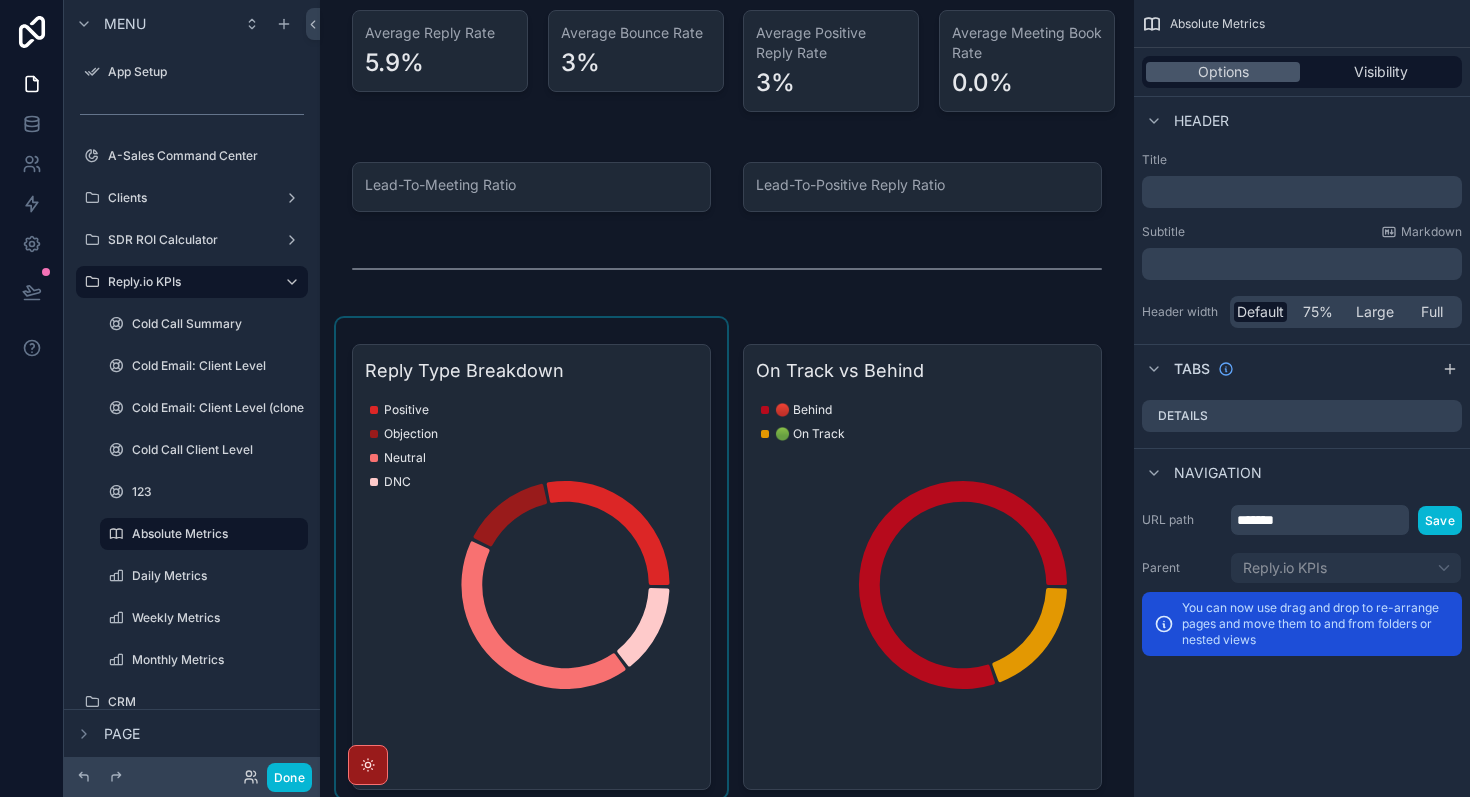 click at bounding box center [531, 558] 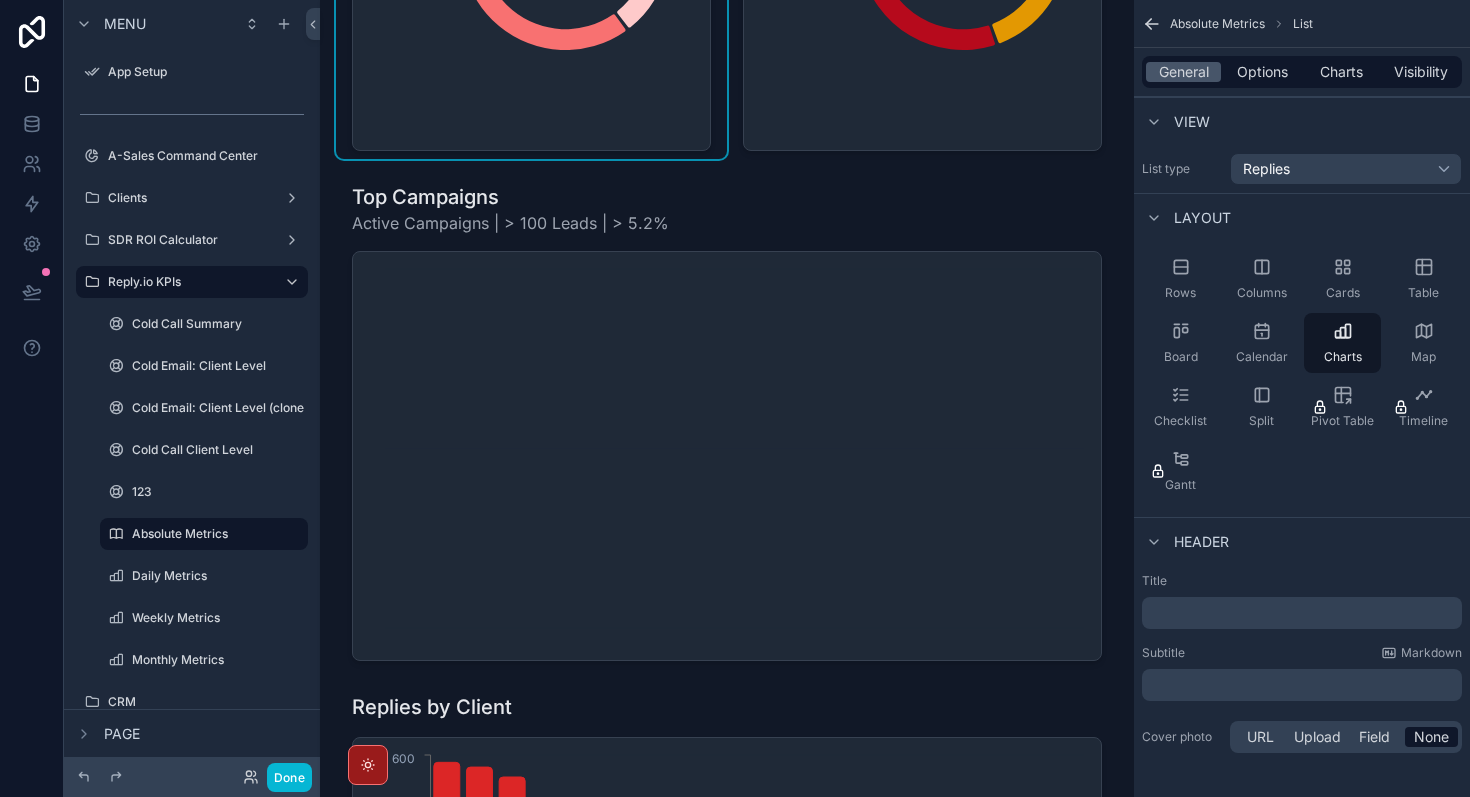 scroll, scrollTop: 936, scrollLeft: 0, axis: vertical 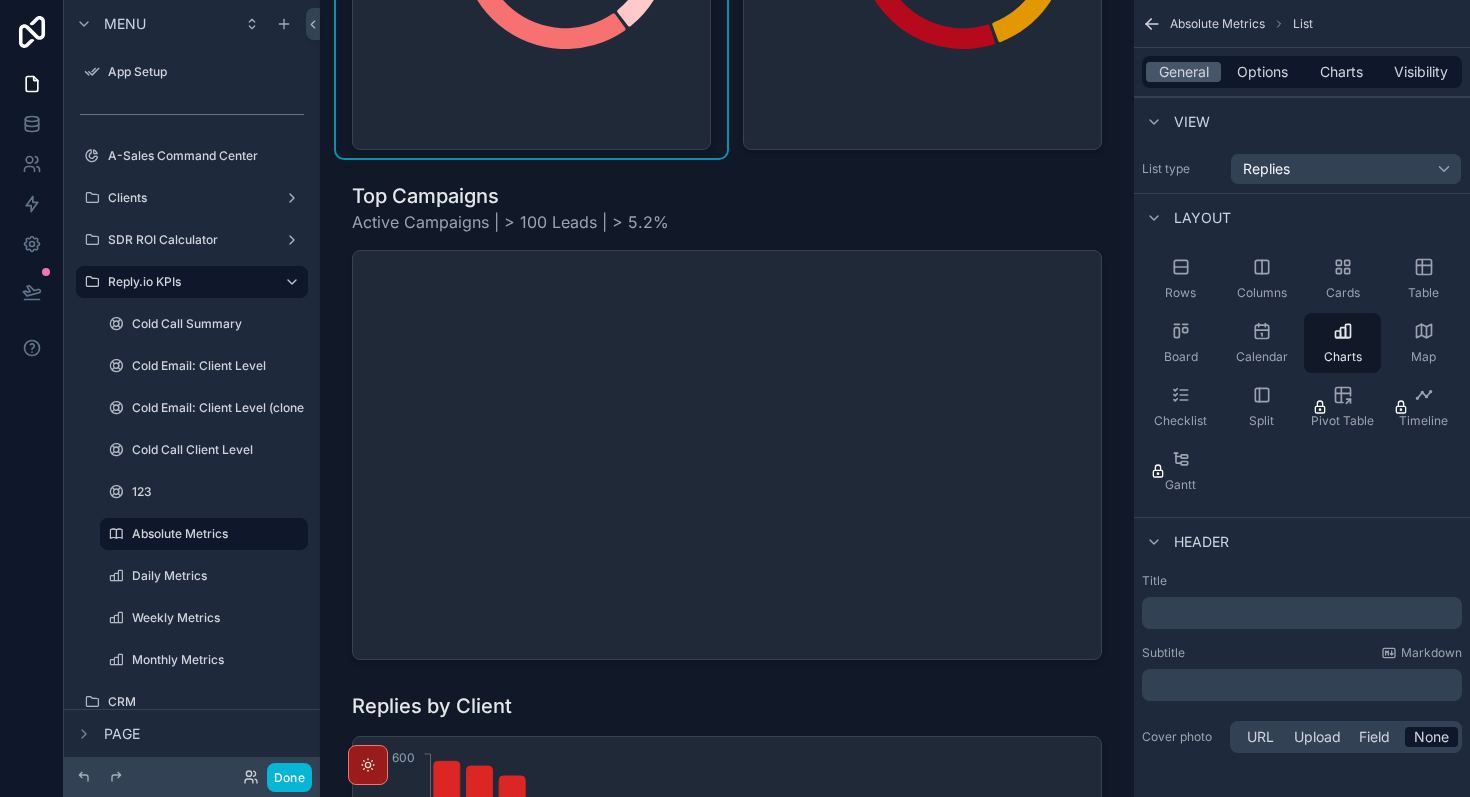 click at bounding box center [727, 421] 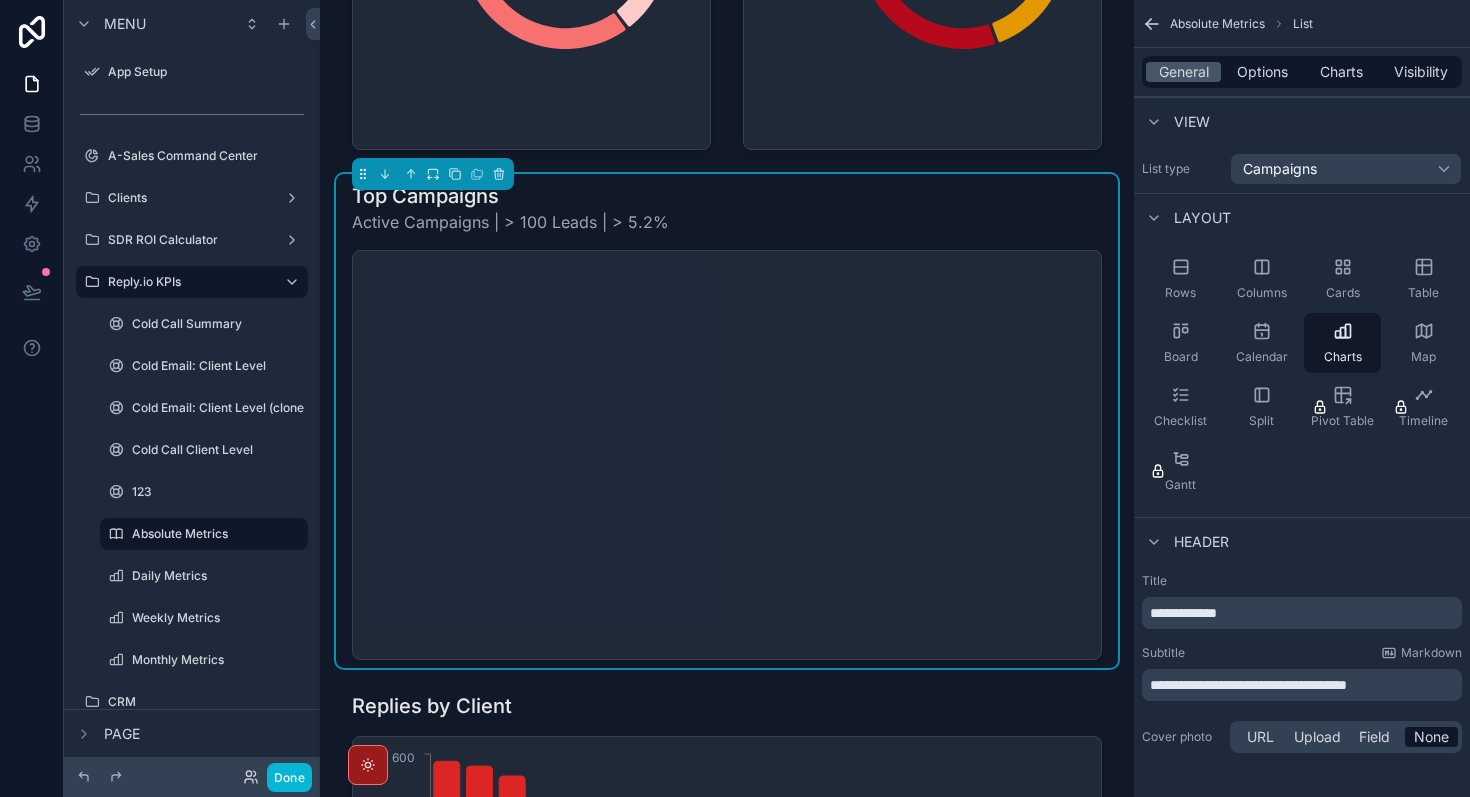 click 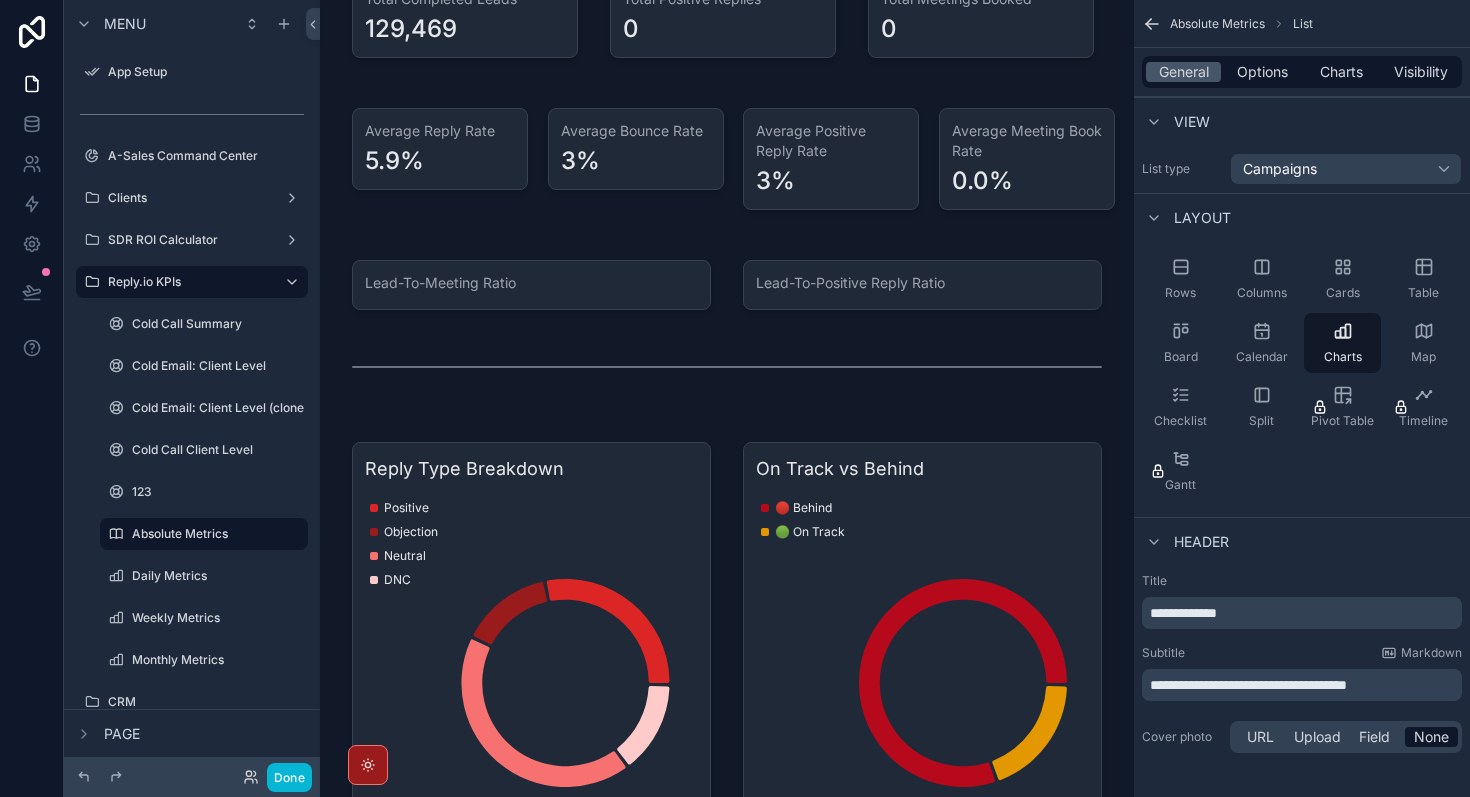 scroll, scrollTop: 254, scrollLeft: 0, axis: vertical 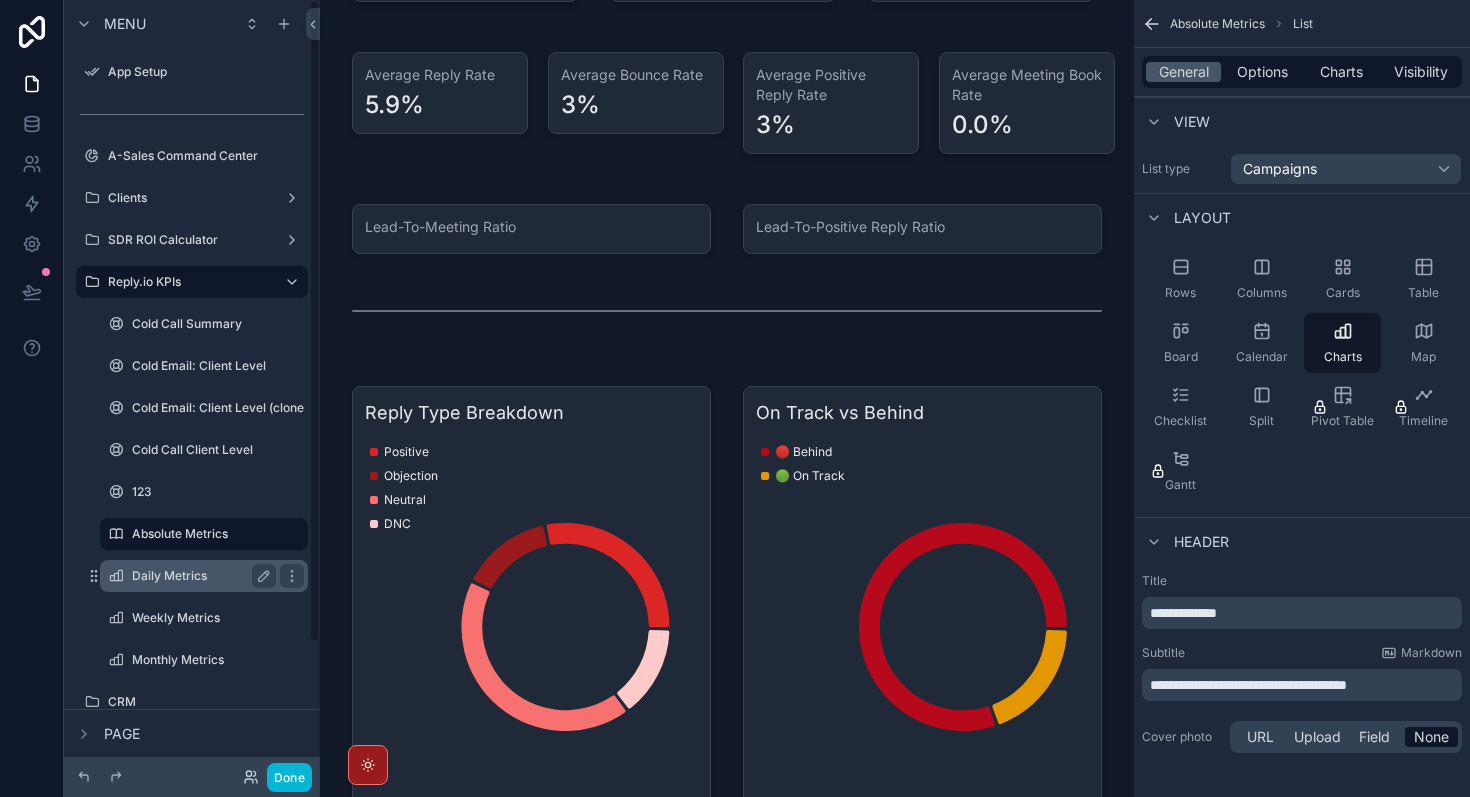 click on "Daily Metrics" at bounding box center (200, 576) 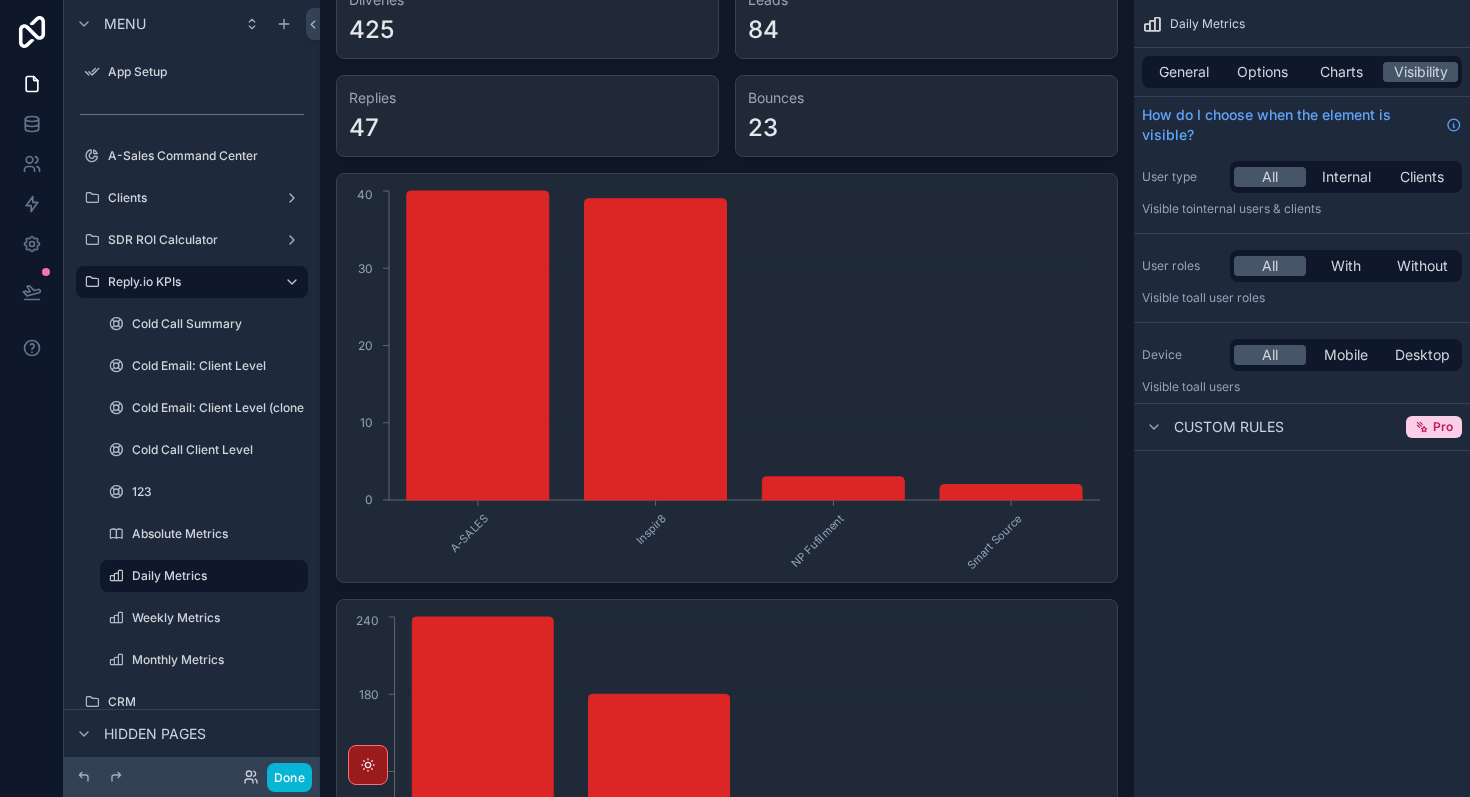 scroll, scrollTop: 0, scrollLeft: 0, axis: both 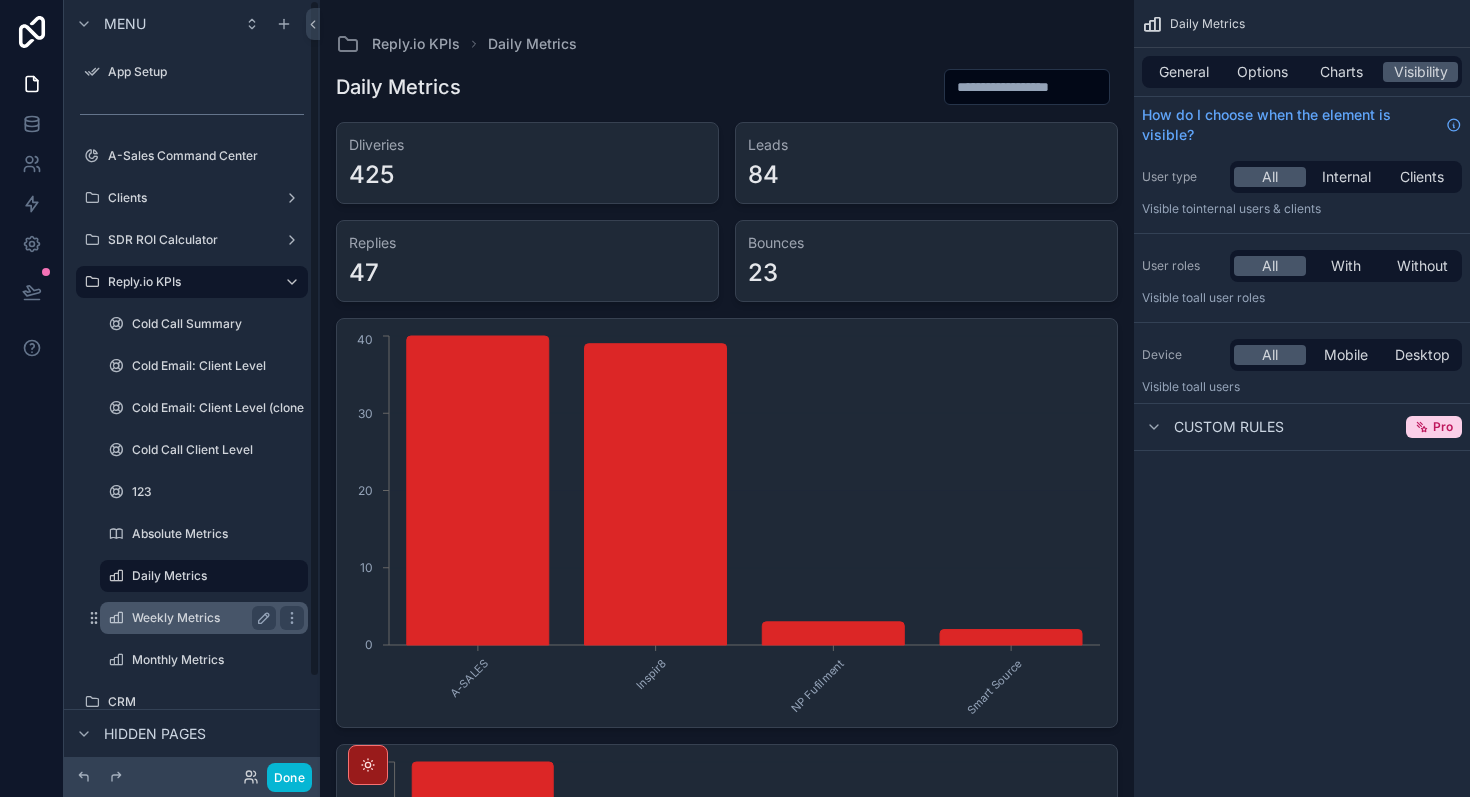 click on "Weekly Metrics" at bounding box center [200, 618] 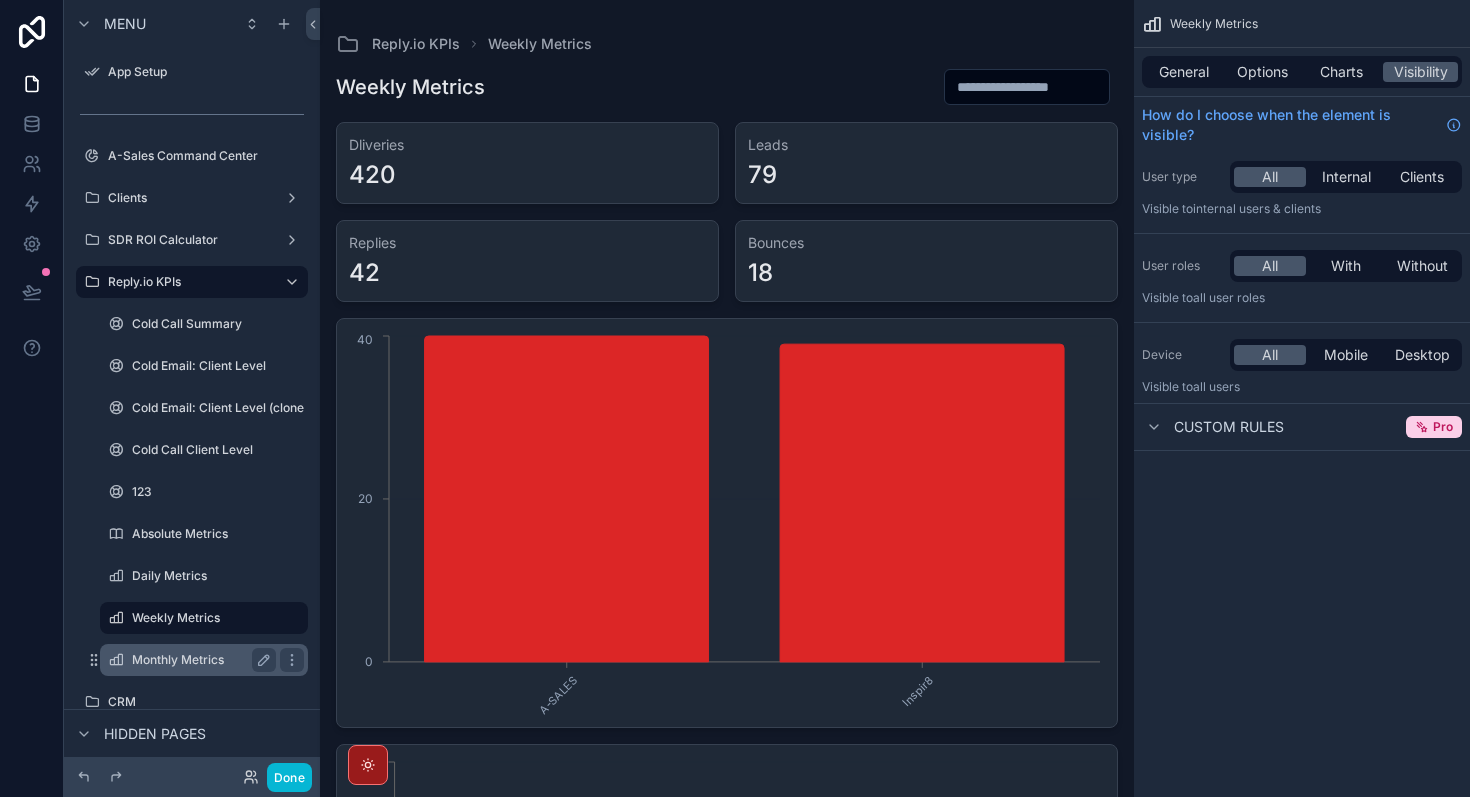 click on "Monthly Metrics" at bounding box center [200, 660] 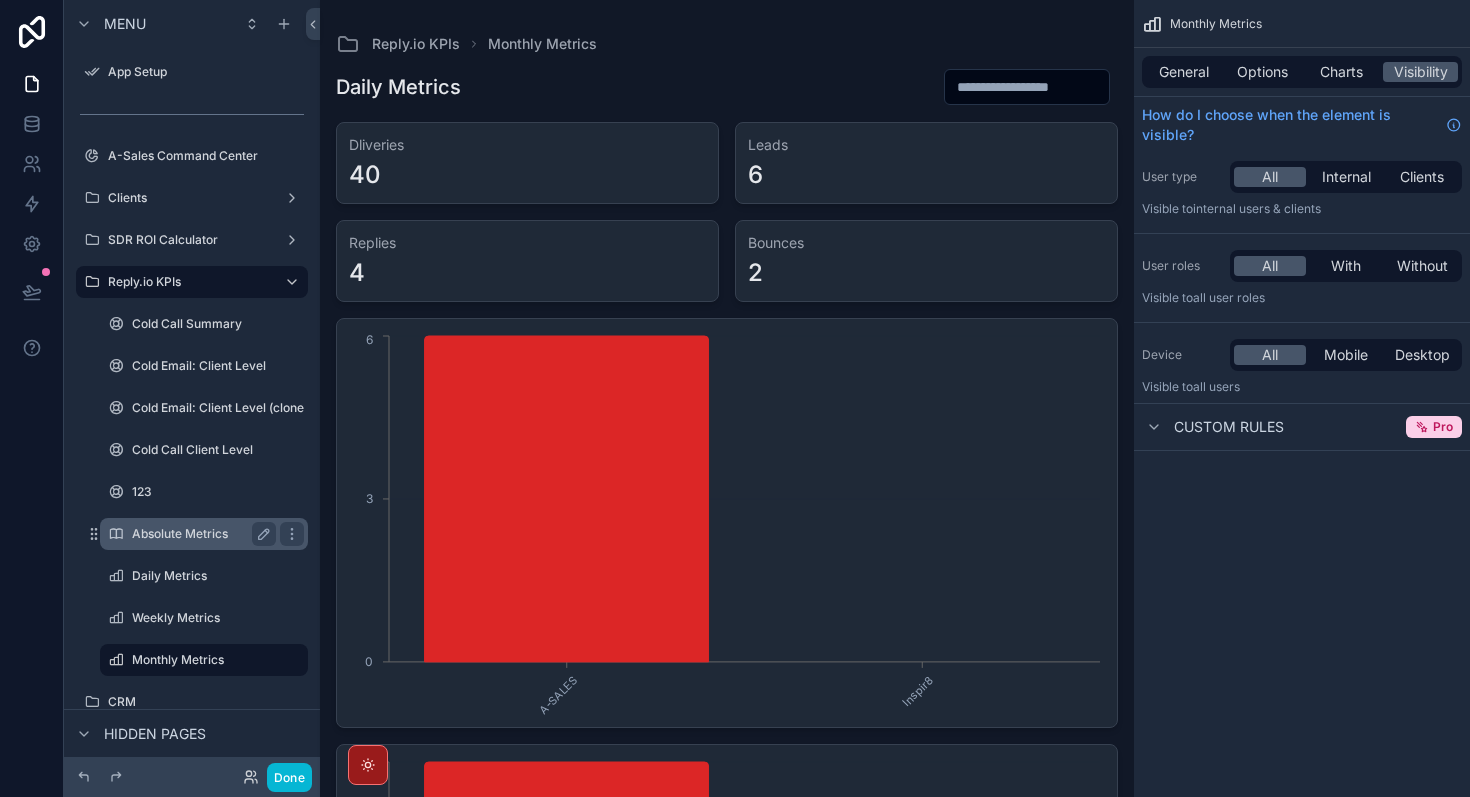 click on "Absolute Metrics" at bounding box center (200, 534) 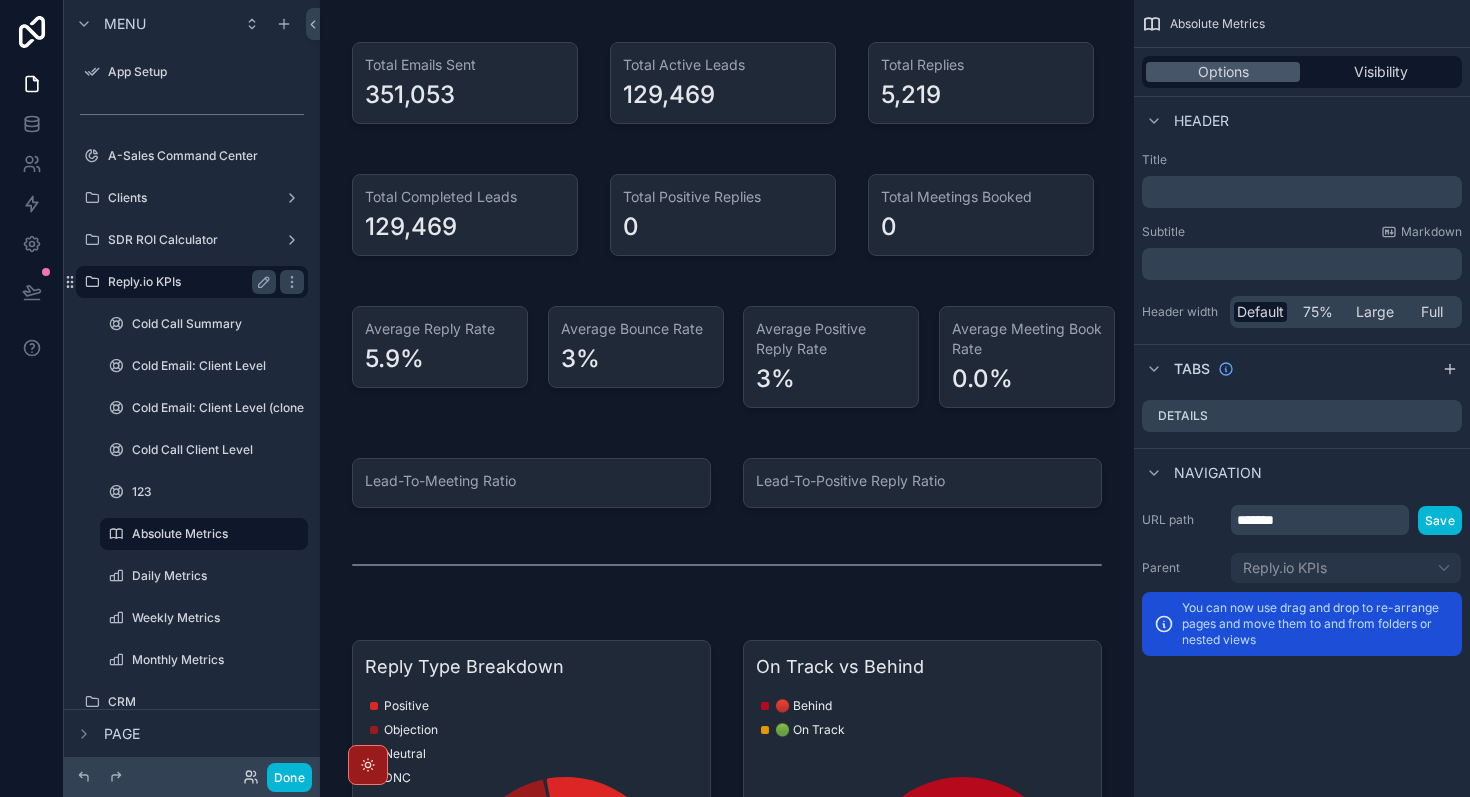 click on "Reply.io KPIs" at bounding box center (188, 282) 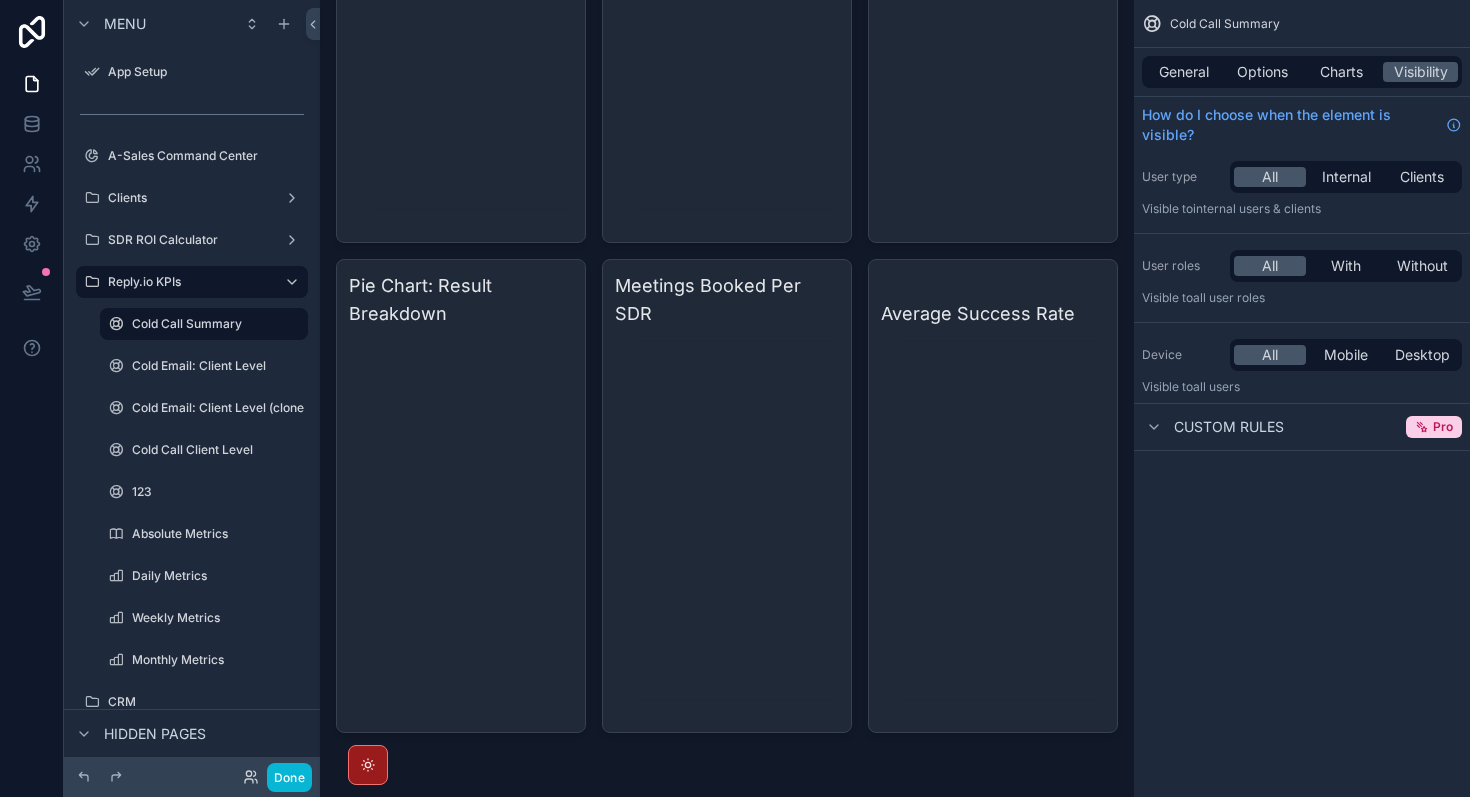 scroll, scrollTop: 0, scrollLeft: 0, axis: both 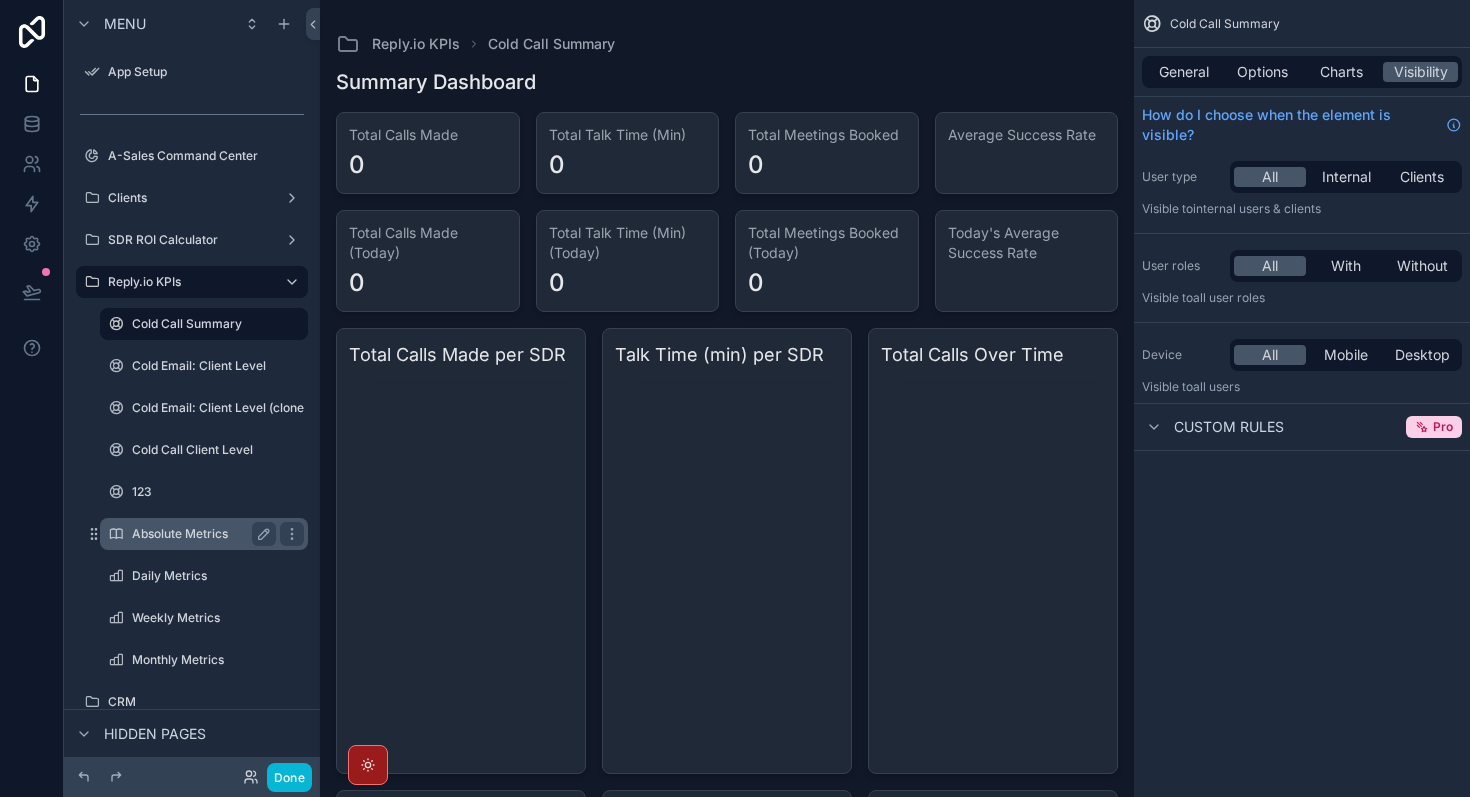 click on "Absolute Metrics" at bounding box center (200, 534) 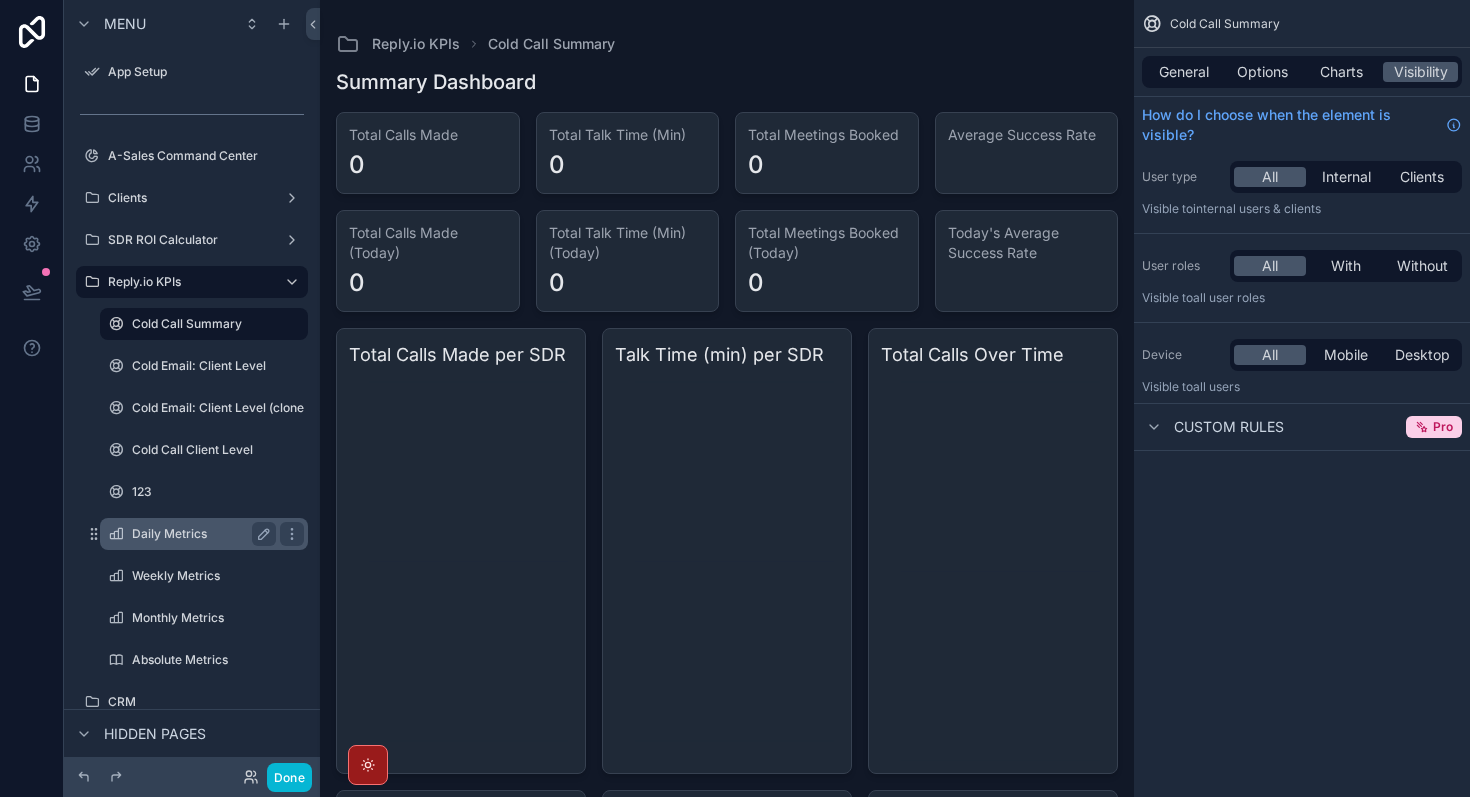 click on "Daily Metrics" at bounding box center (200, 534) 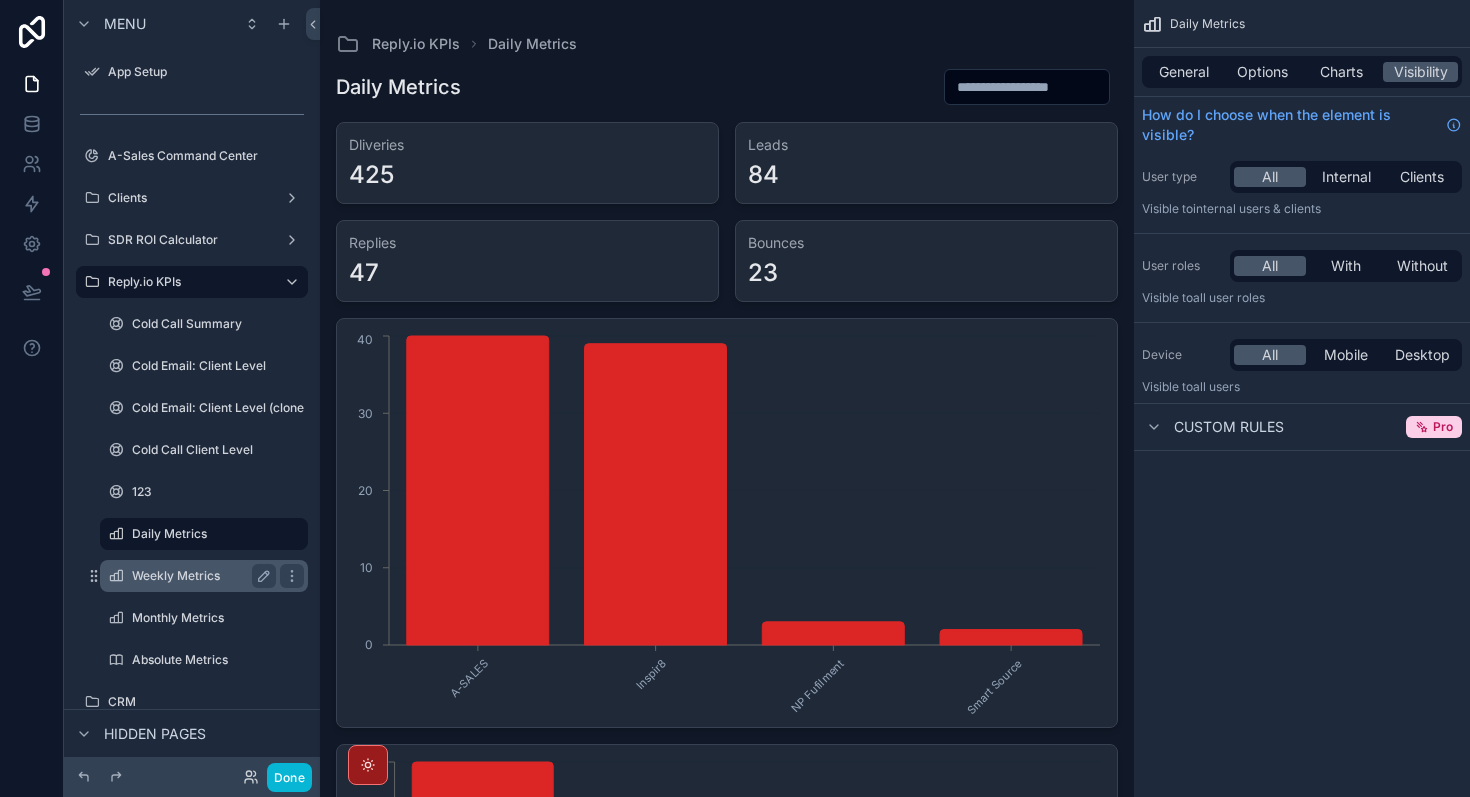 click on "Weekly Metrics" at bounding box center (200, 576) 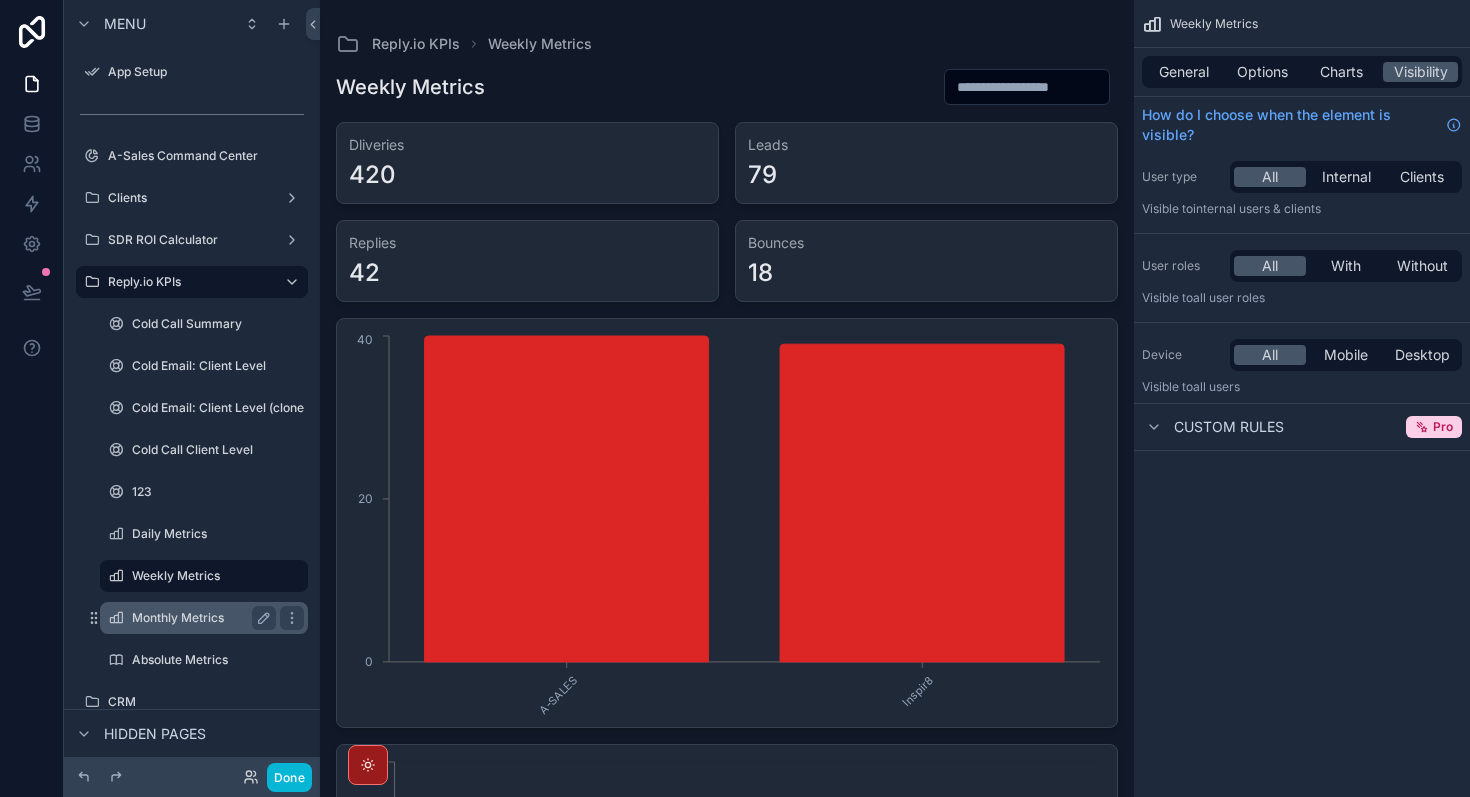 click on "Monthly Metrics" at bounding box center (200, 618) 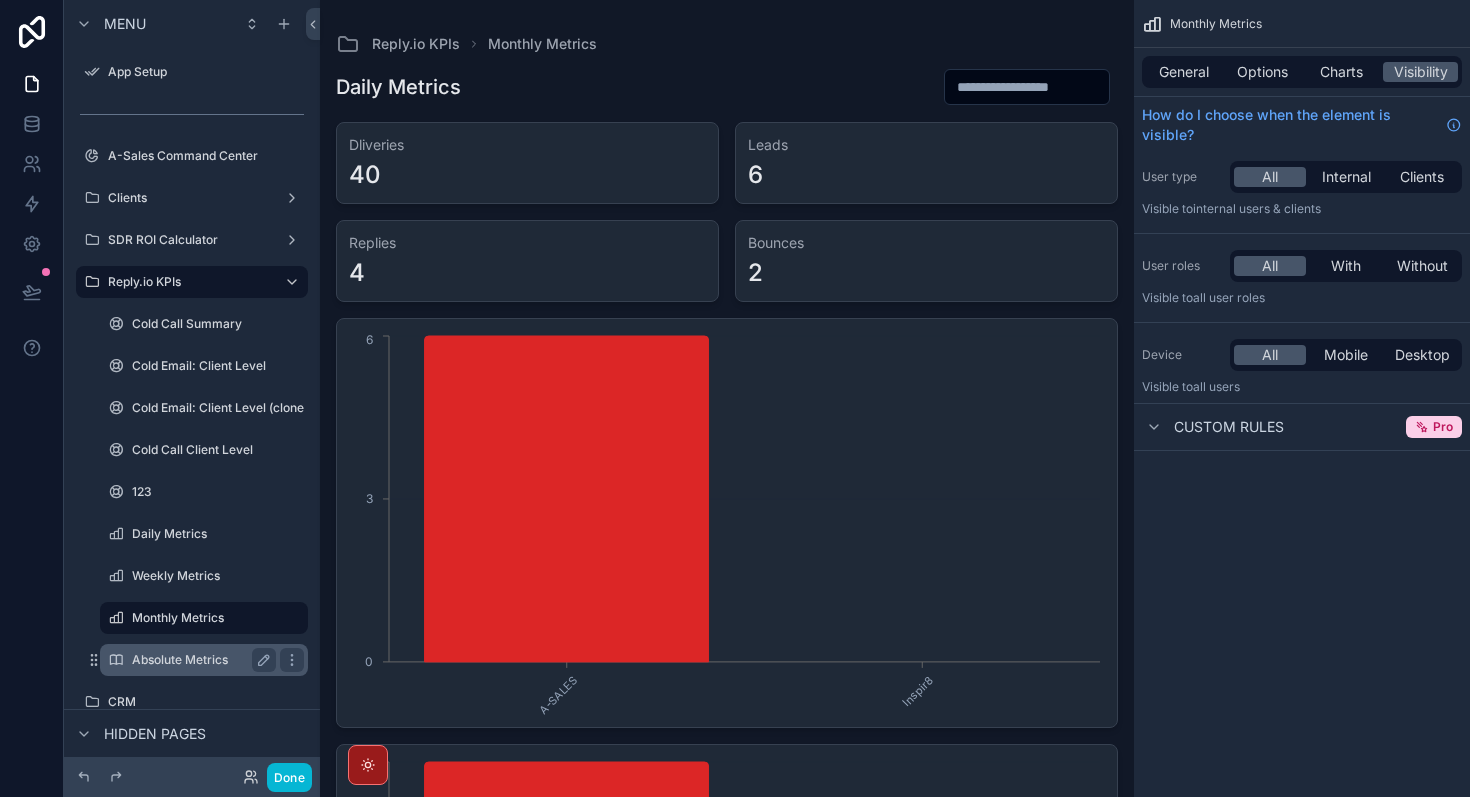 click on "Absolute Metrics" at bounding box center (200, 660) 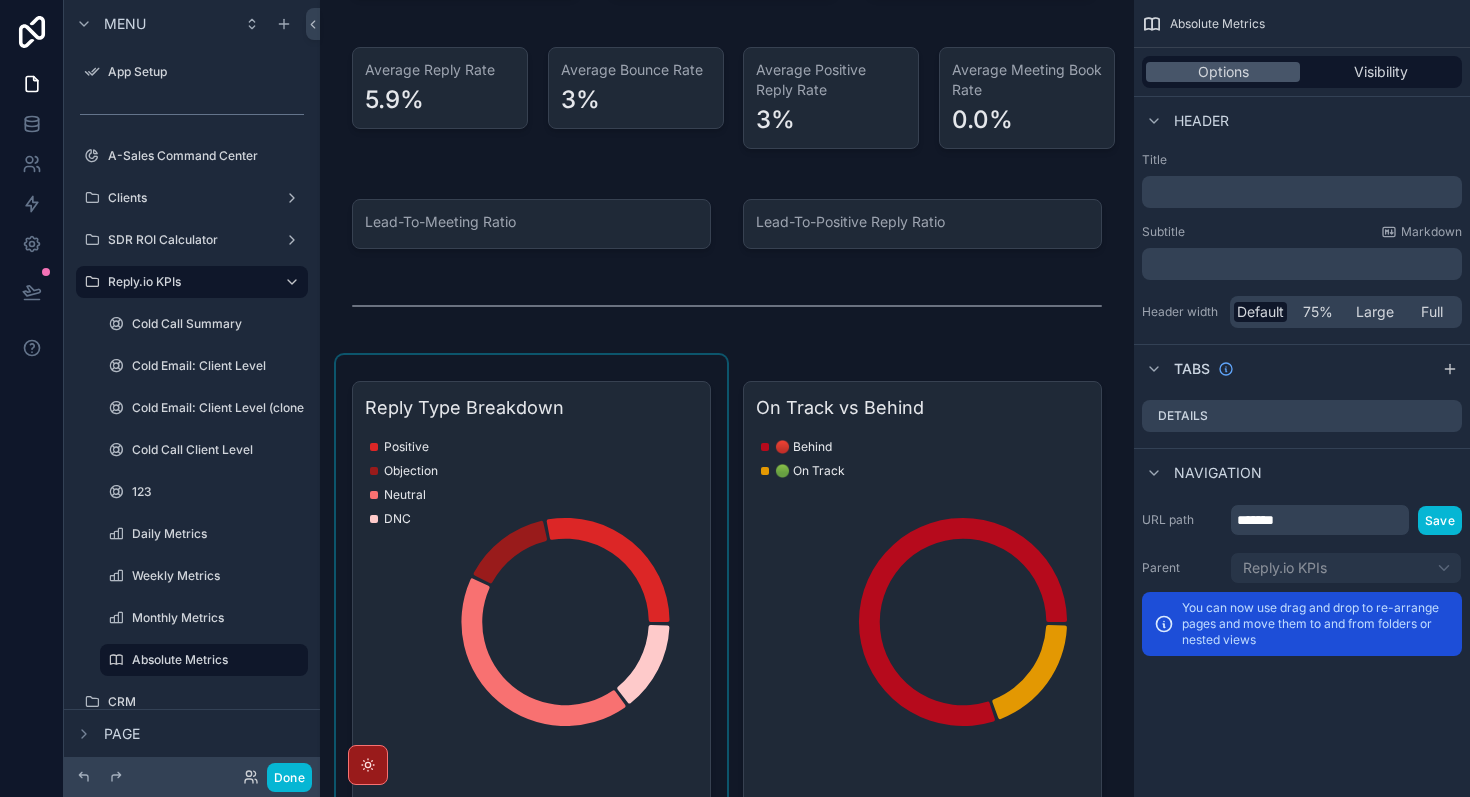 scroll, scrollTop: 262, scrollLeft: 0, axis: vertical 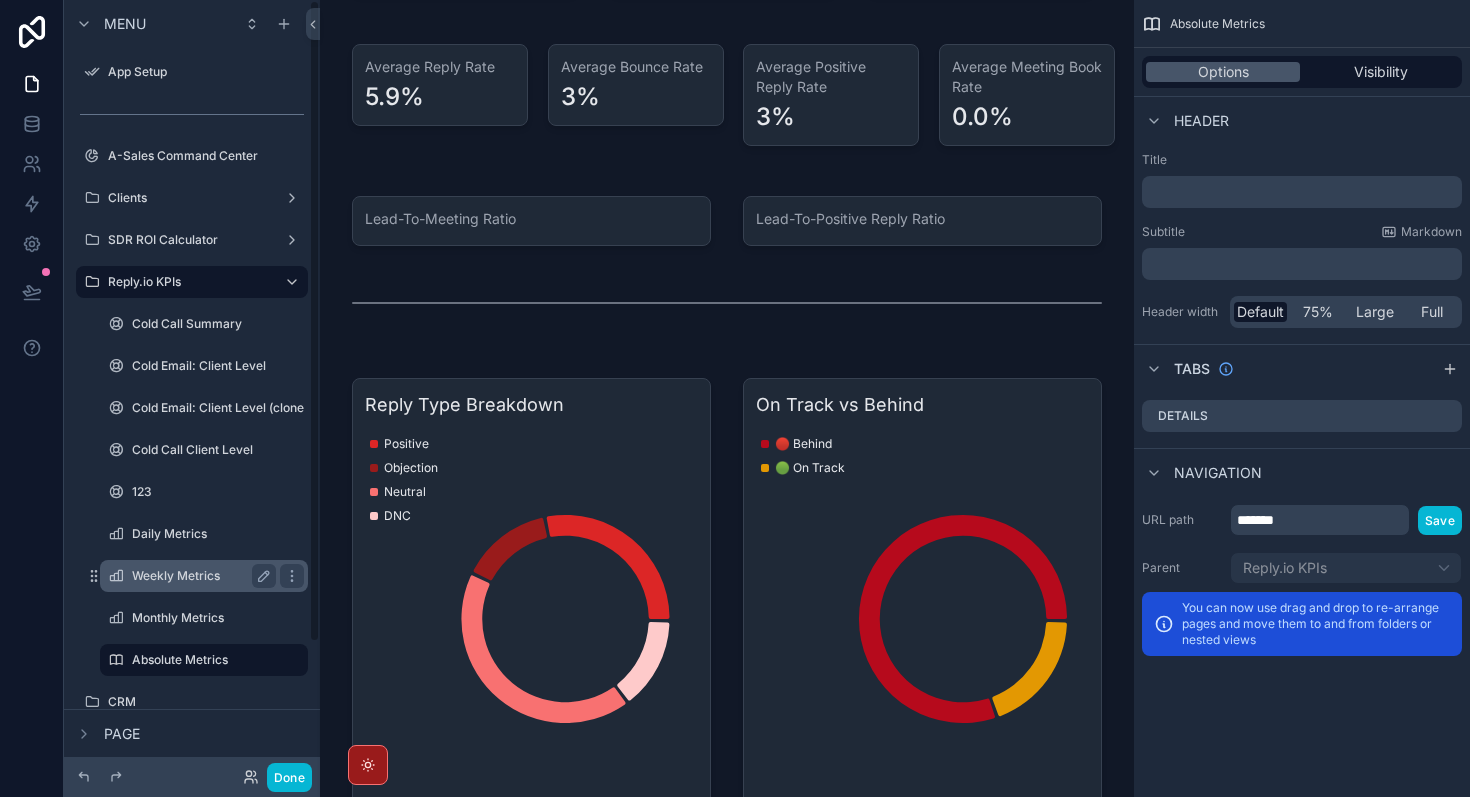 click on "Weekly Metrics" at bounding box center [200, 576] 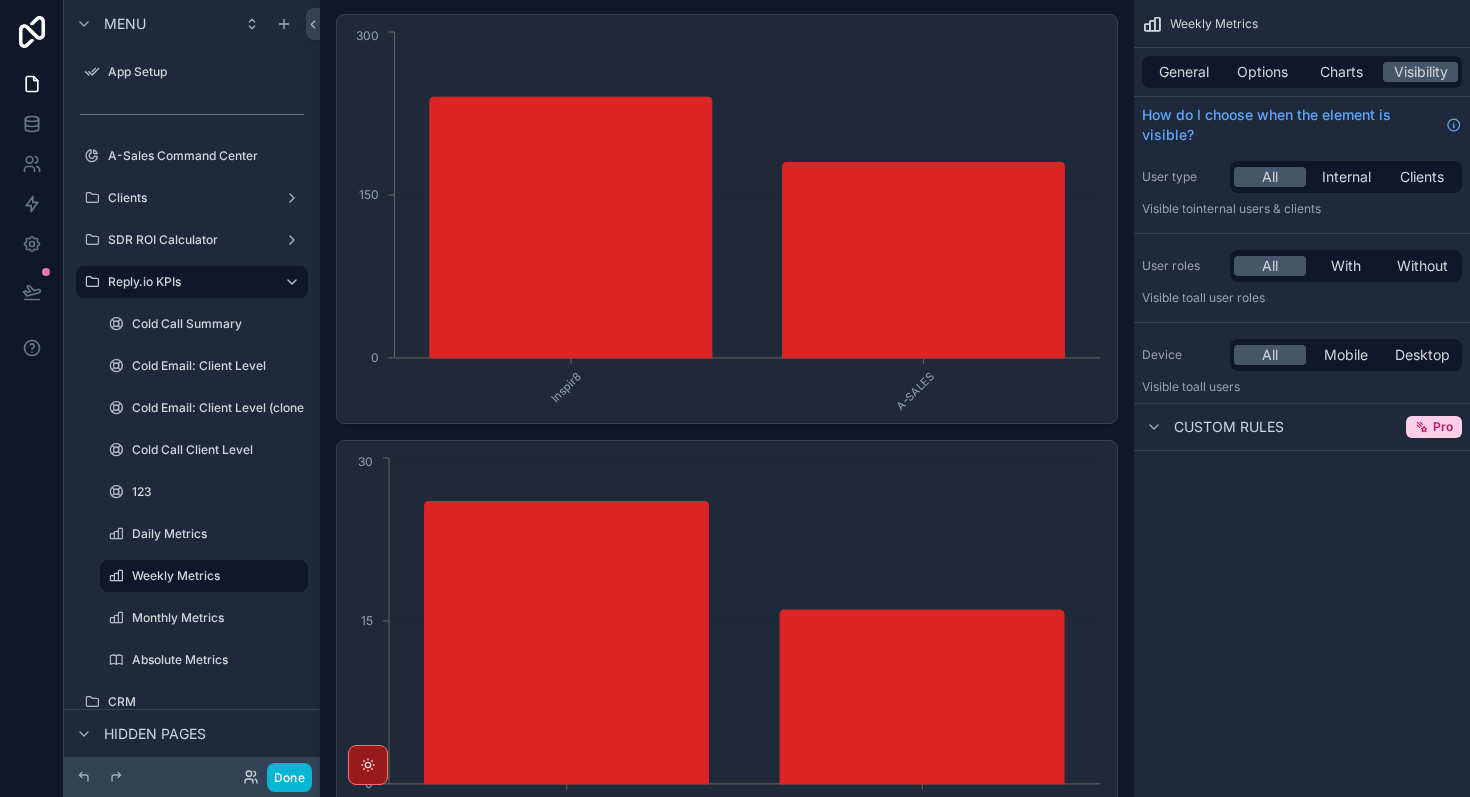 scroll, scrollTop: 1273, scrollLeft: 0, axis: vertical 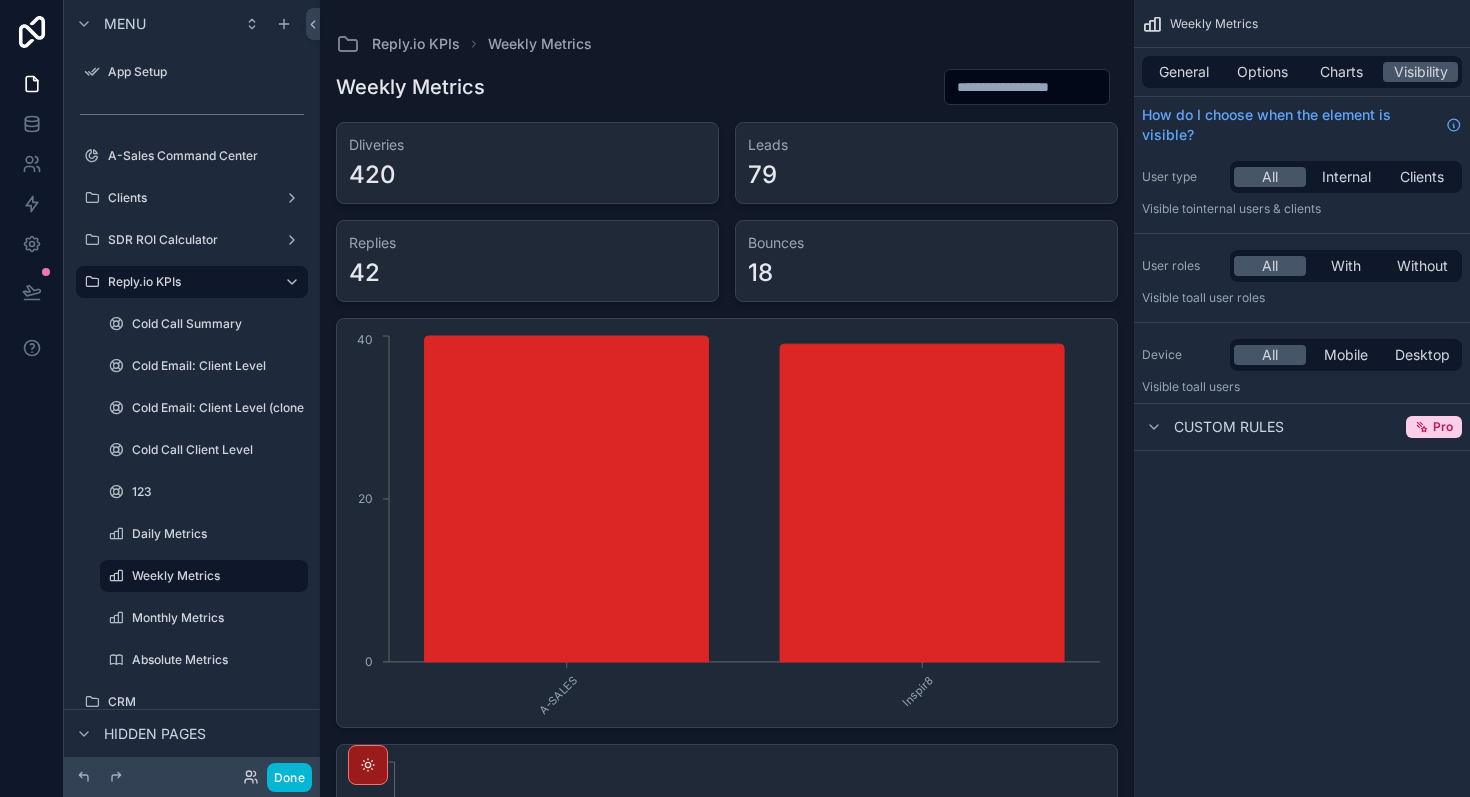 click on "Weekly Metrics General Options Charts Visibility How do I choose when the element is visible? User type All Internal Clients Visible to  Internal users & clients User roles All With Without Visible to  All user roles Device All Mobile Desktop Visible to  all users Custom rules Pro" at bounding box center (1302, 398) 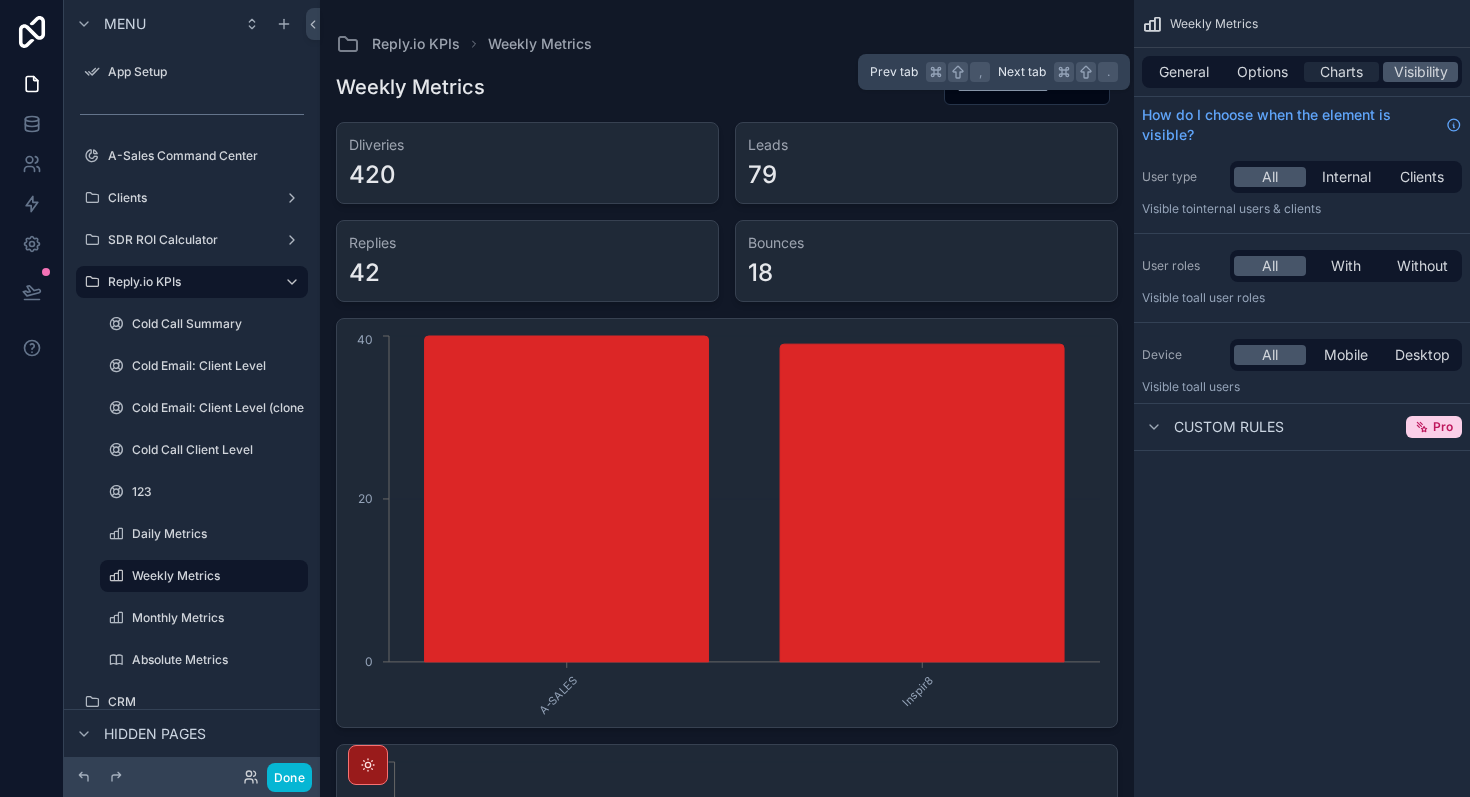 click on "Charts" at bounding box center (1341, 72) 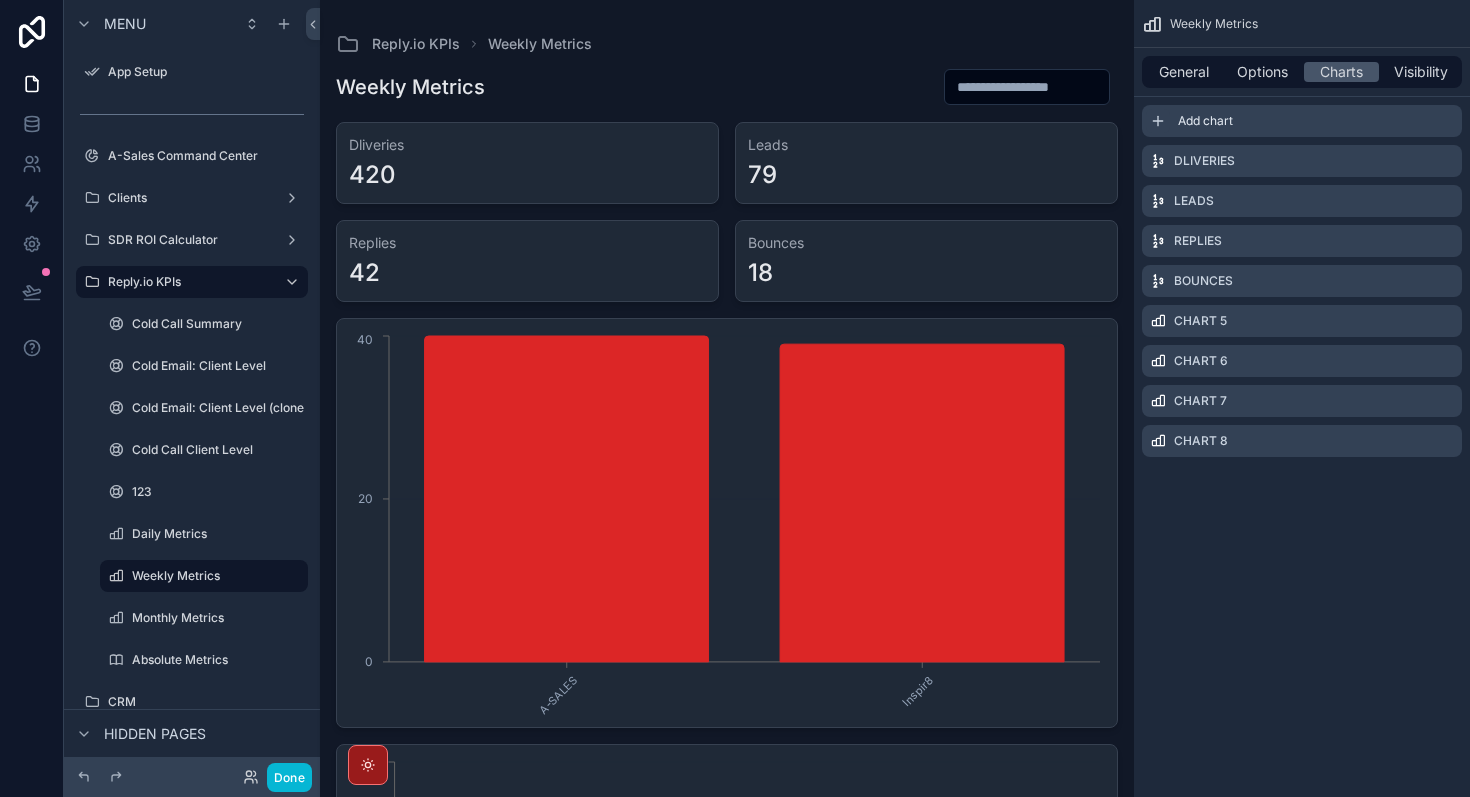 click 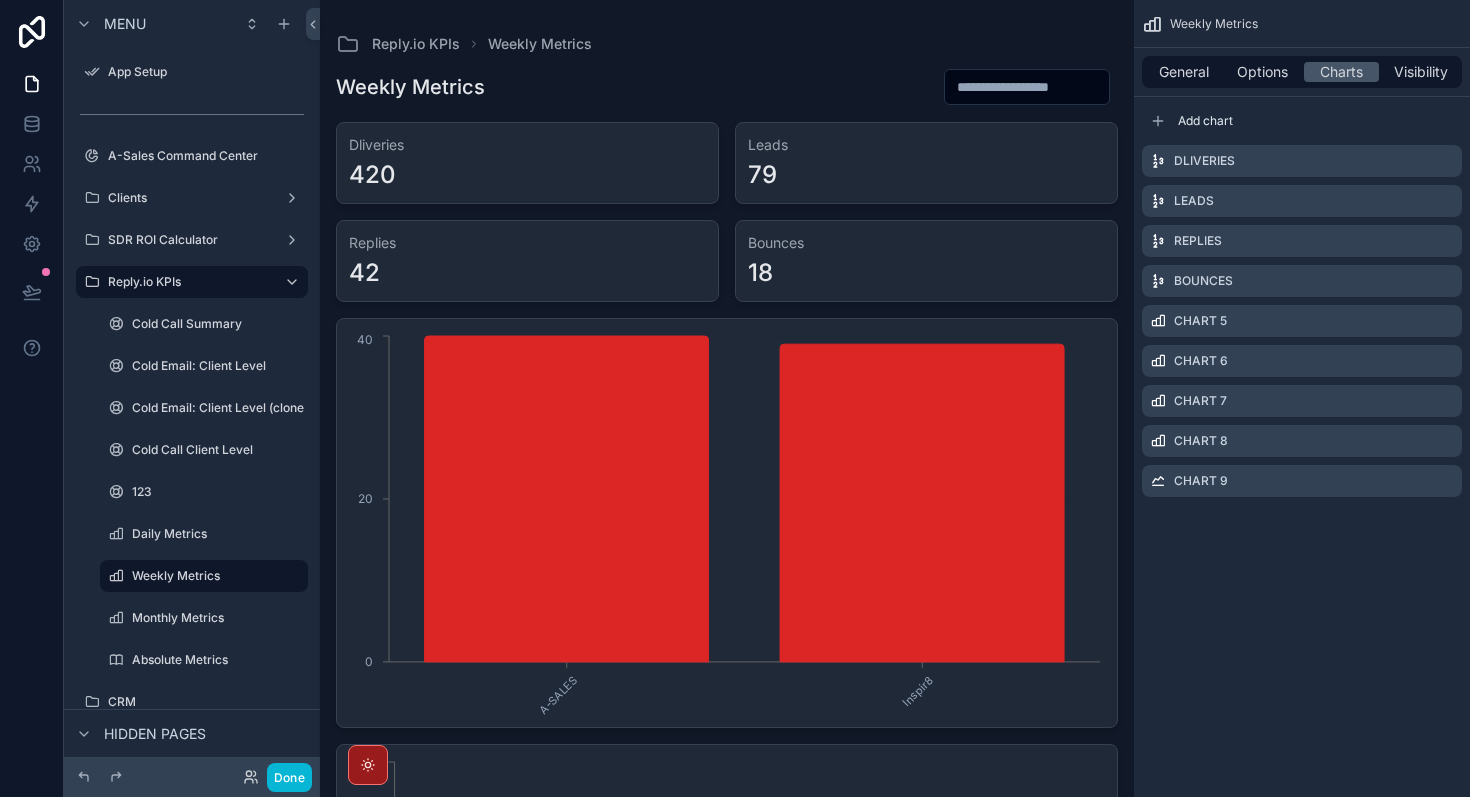 scroll, scrollTop: 1699, scrollLeft: 0, axis: vertical 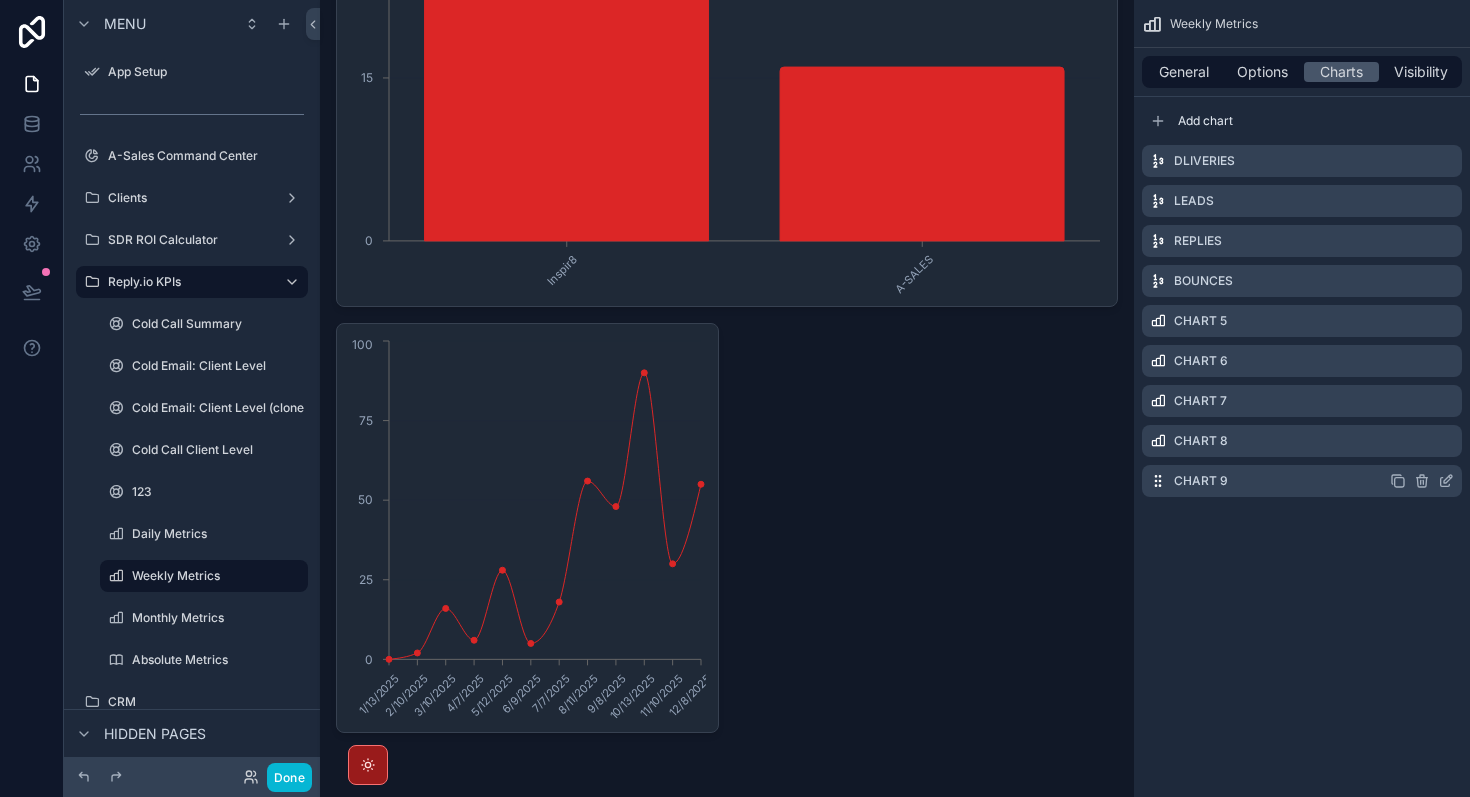 click 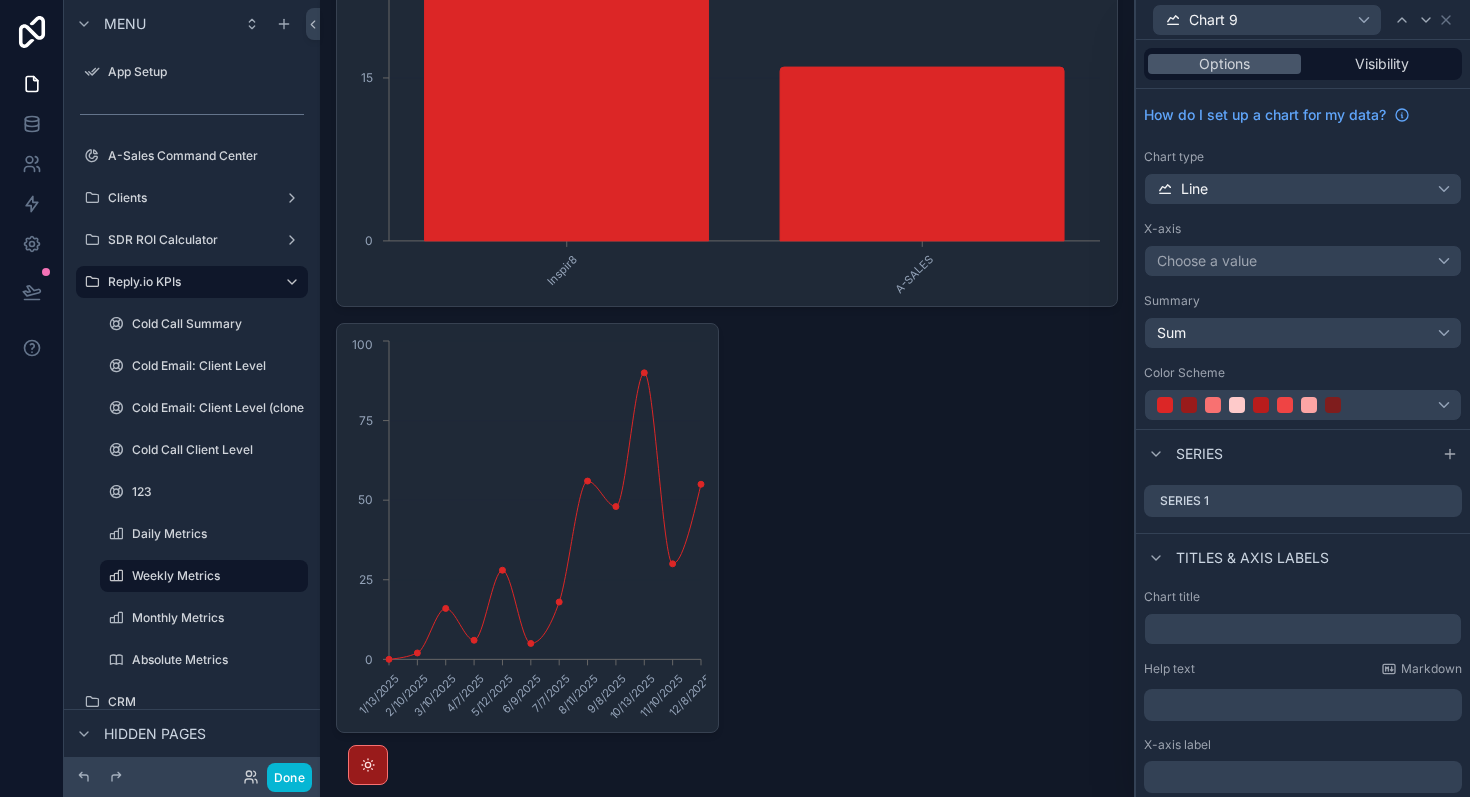 scroll, scrollTop: 144, scrollLeft: 0, axis: vertical 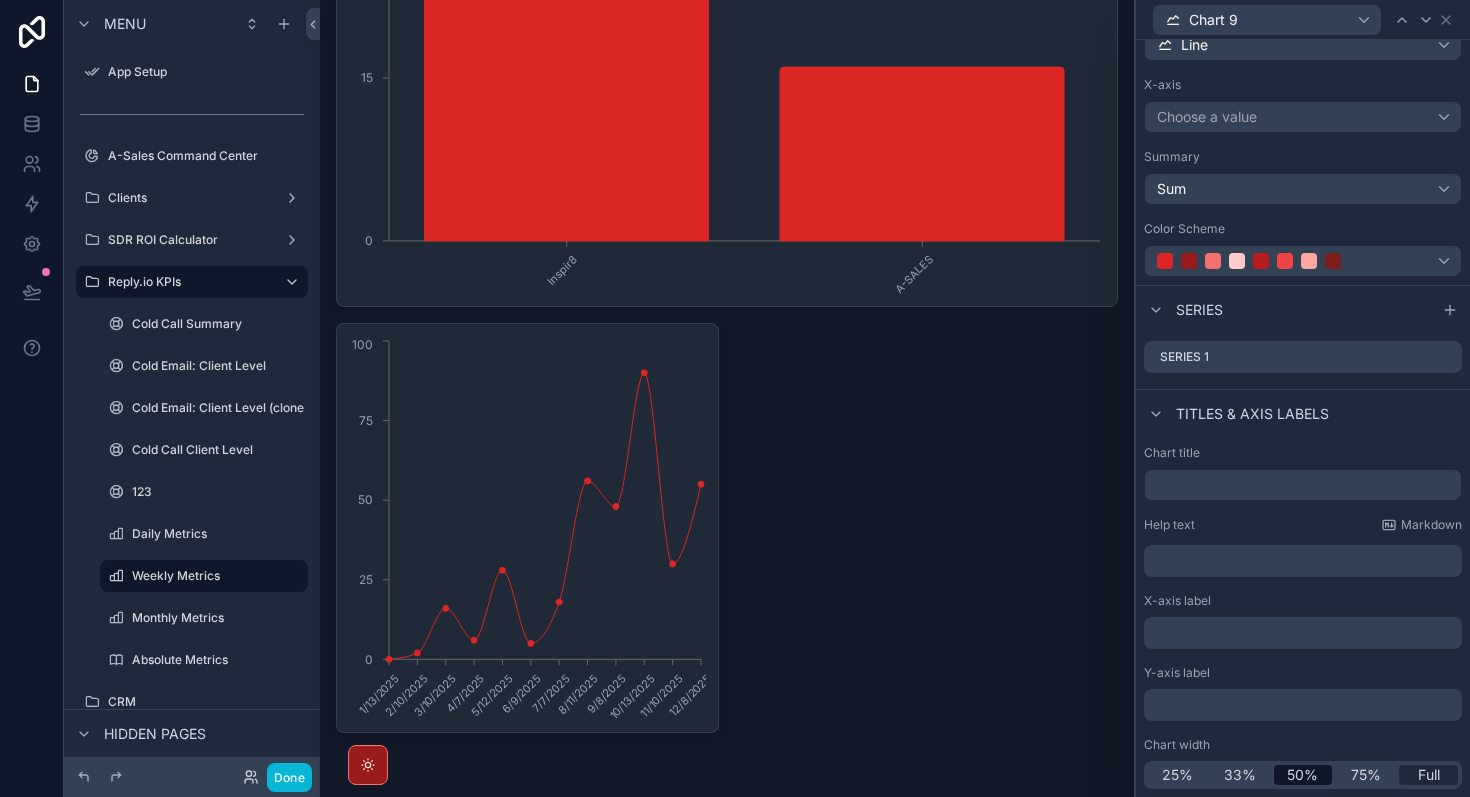 click on "Full" at bounding box center [1429, 775] 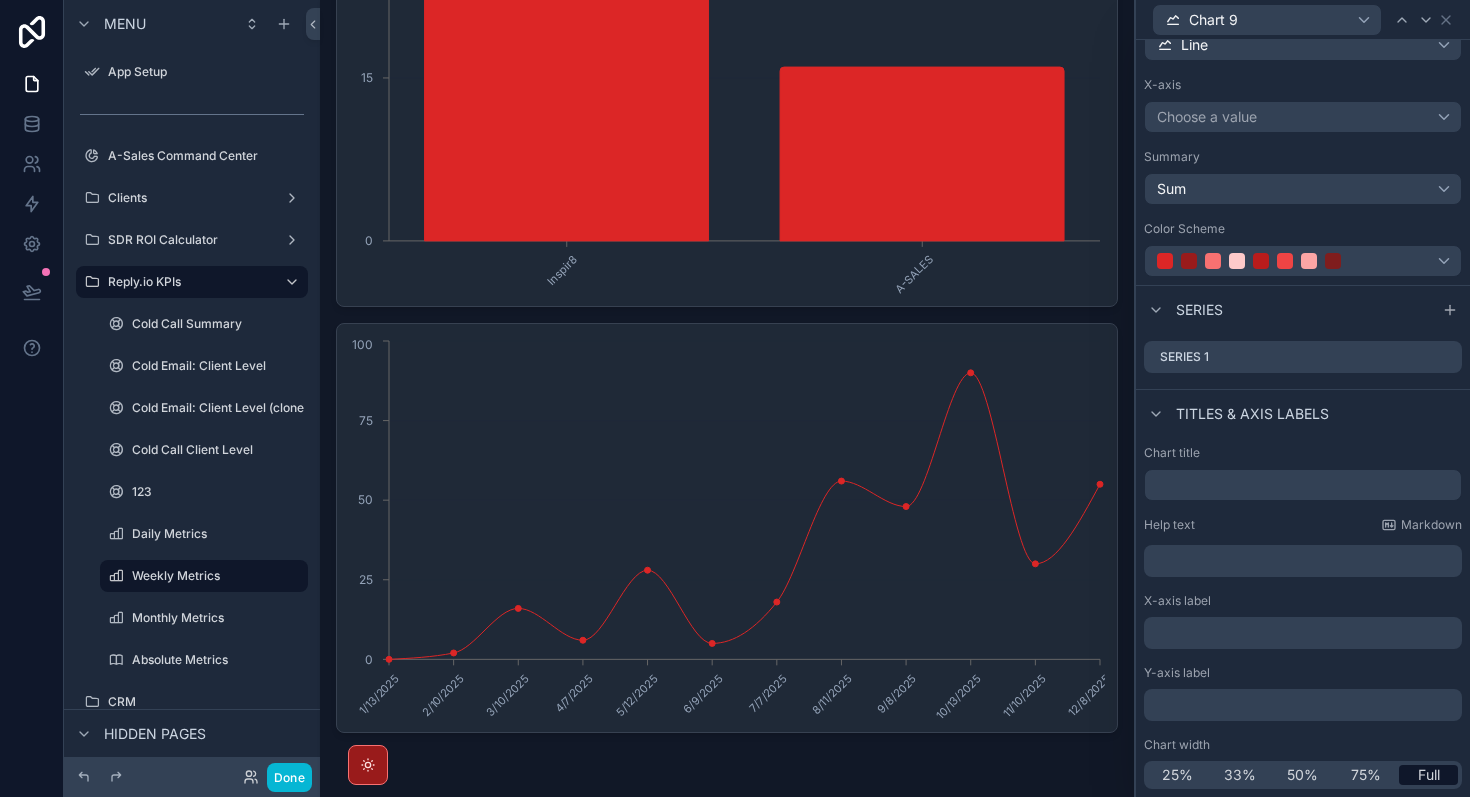 scroll, scrollTop: 0, scrollLeft: 0, axis: both 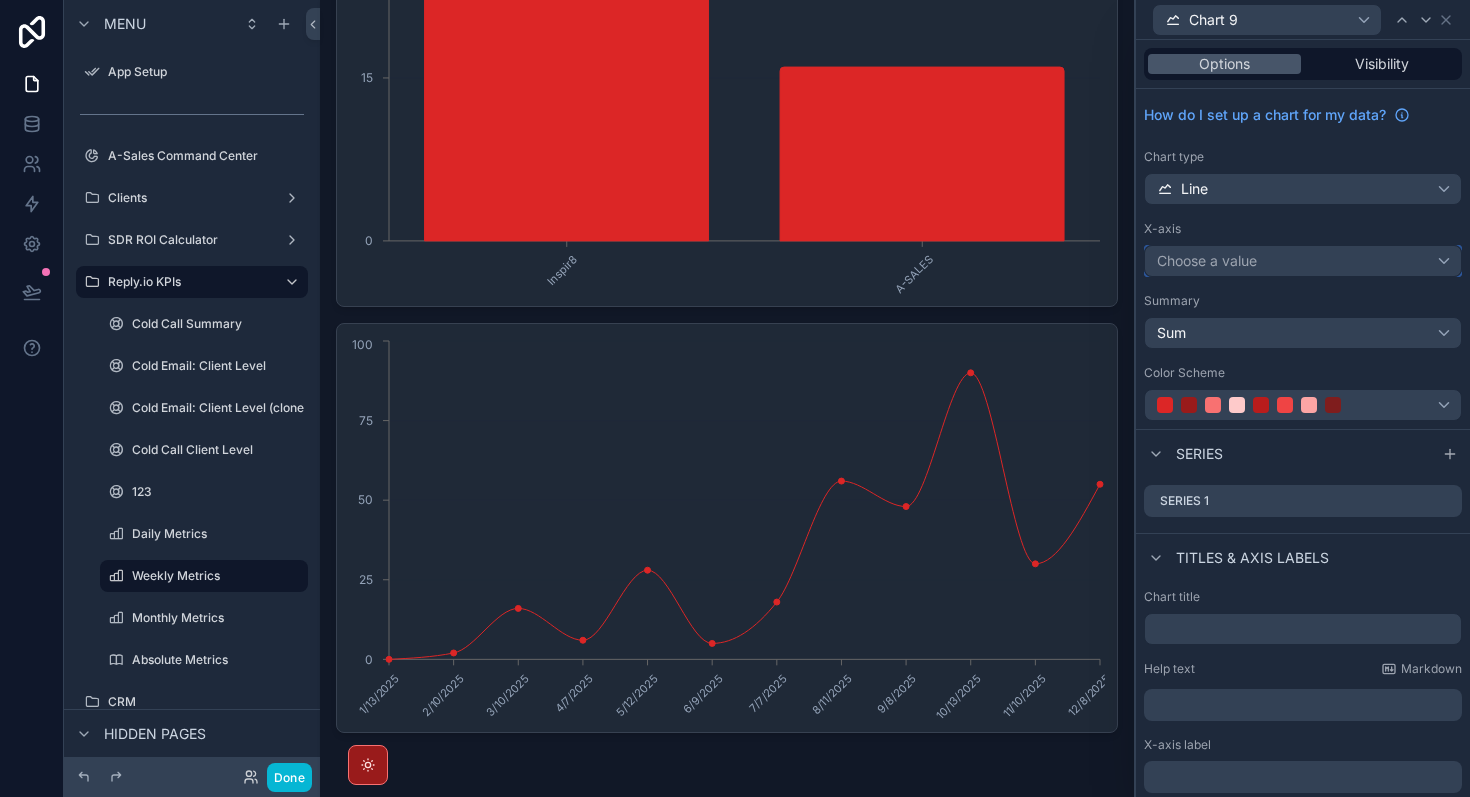 click on "Choose a value" at bounding box center [1207, 260] 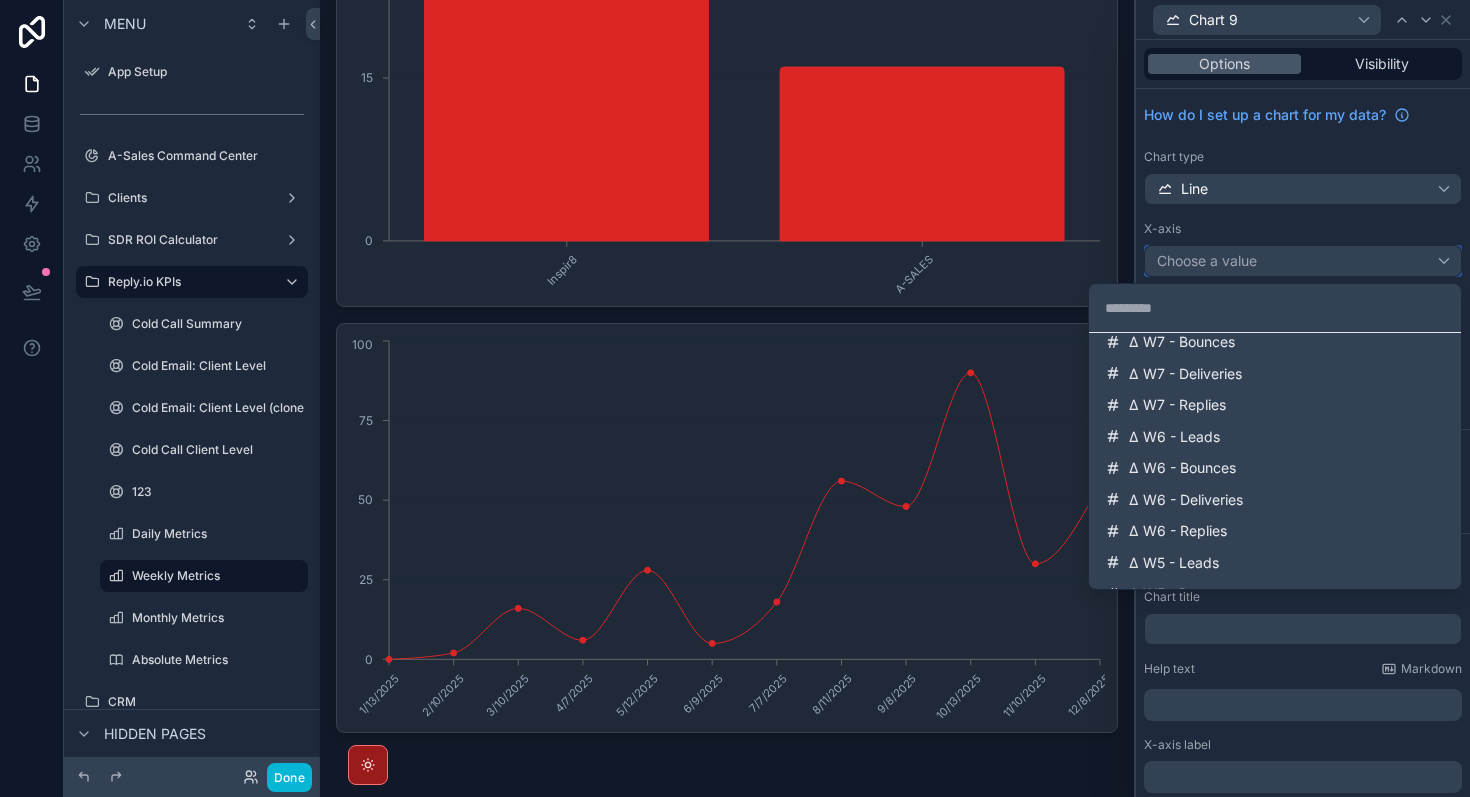 scroll, scrollTop: 2450, scrollLeft: 0, axis: vertical 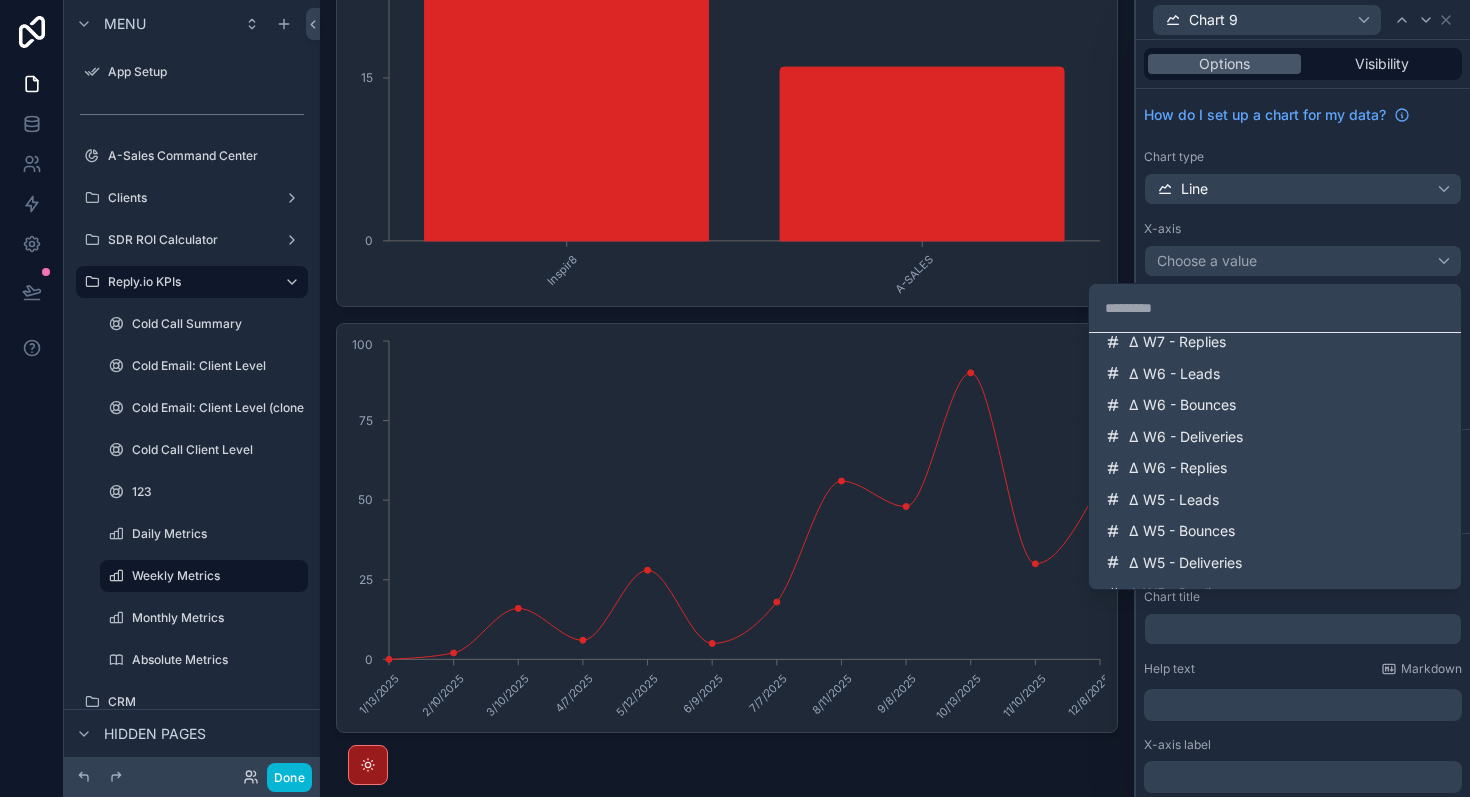 click at bounding box center [1303, 398] 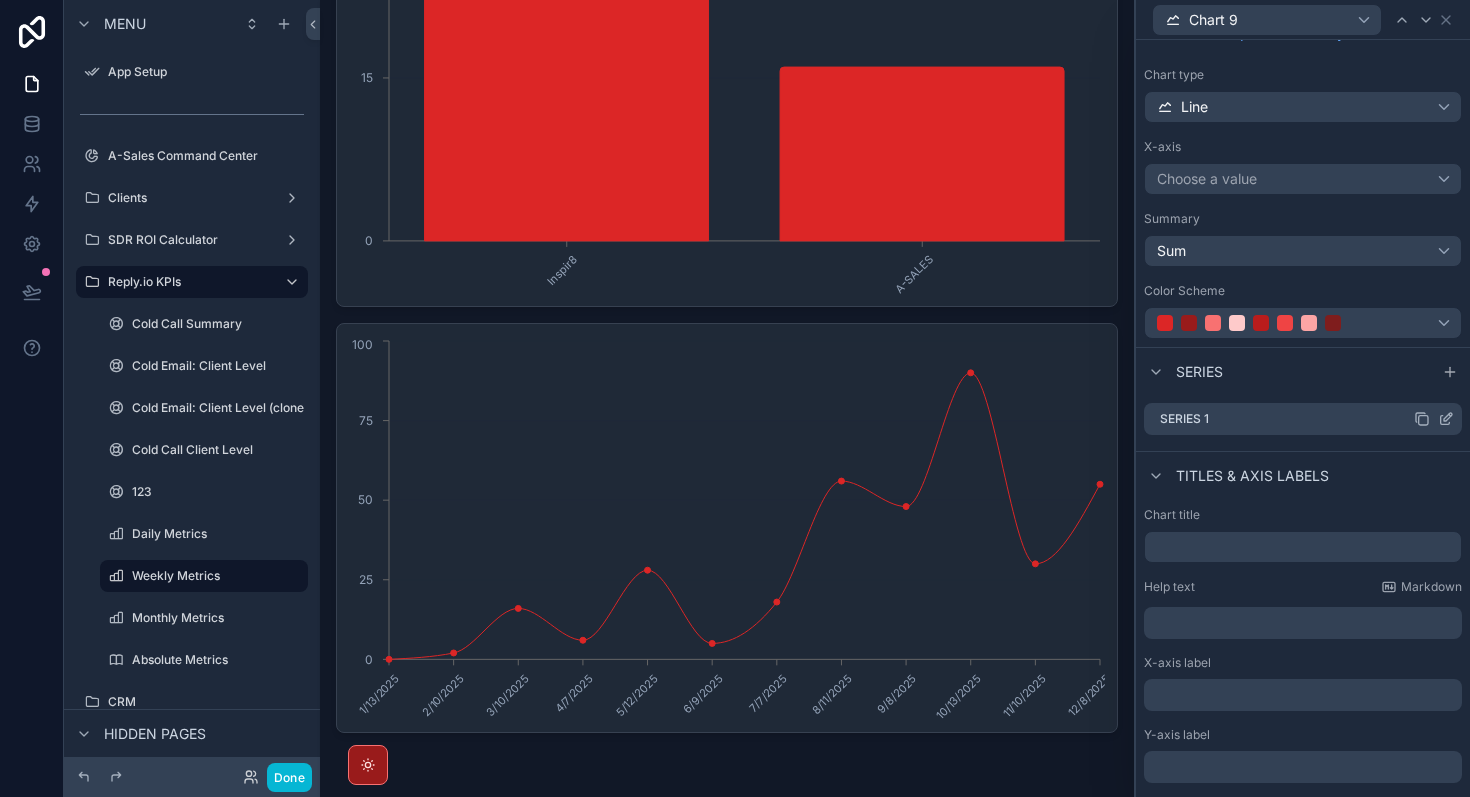 scroll, scrollTop: 0, scrollLeft: 0, axis: both 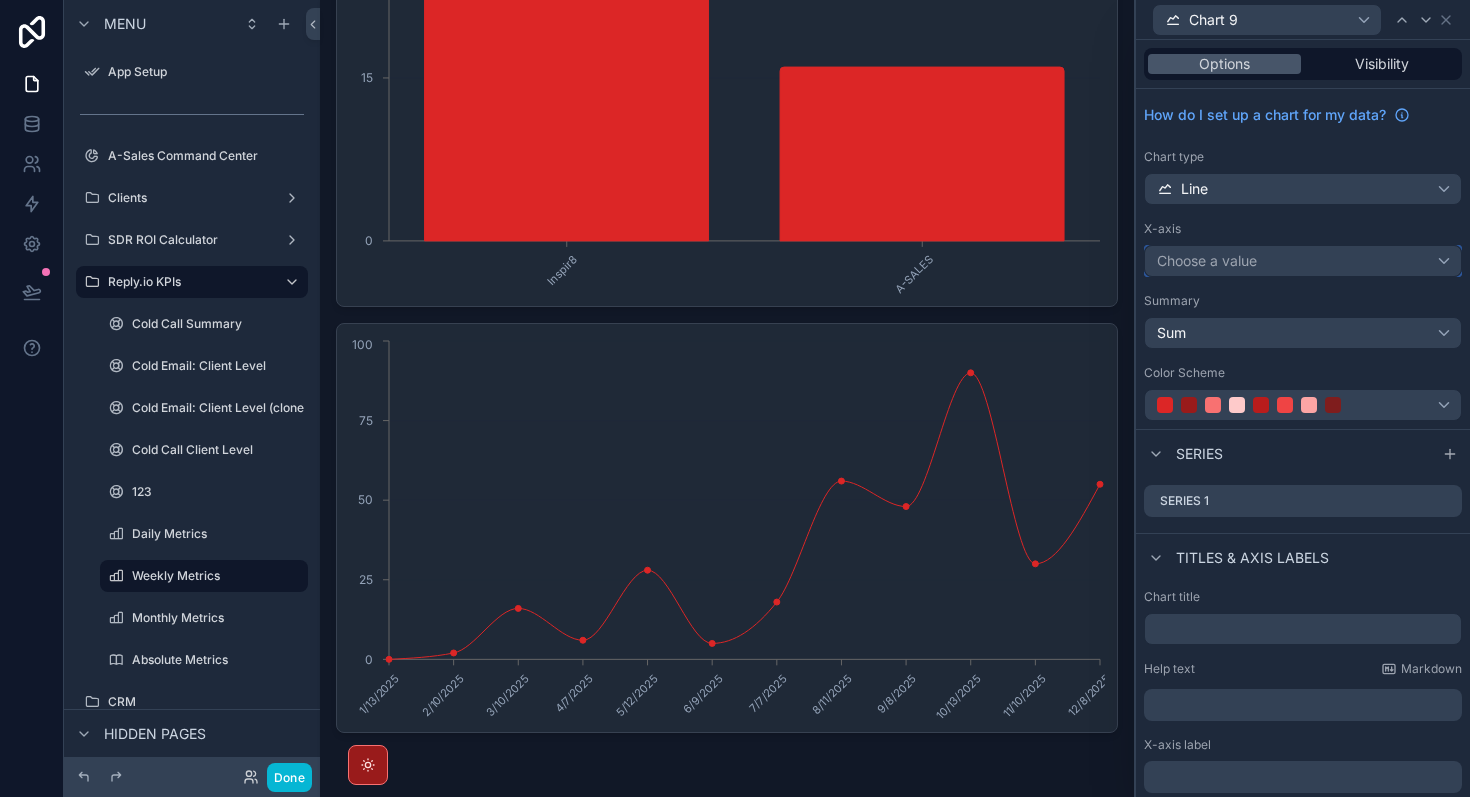 click on "Choose a value" at bounding box center [1303, 261] 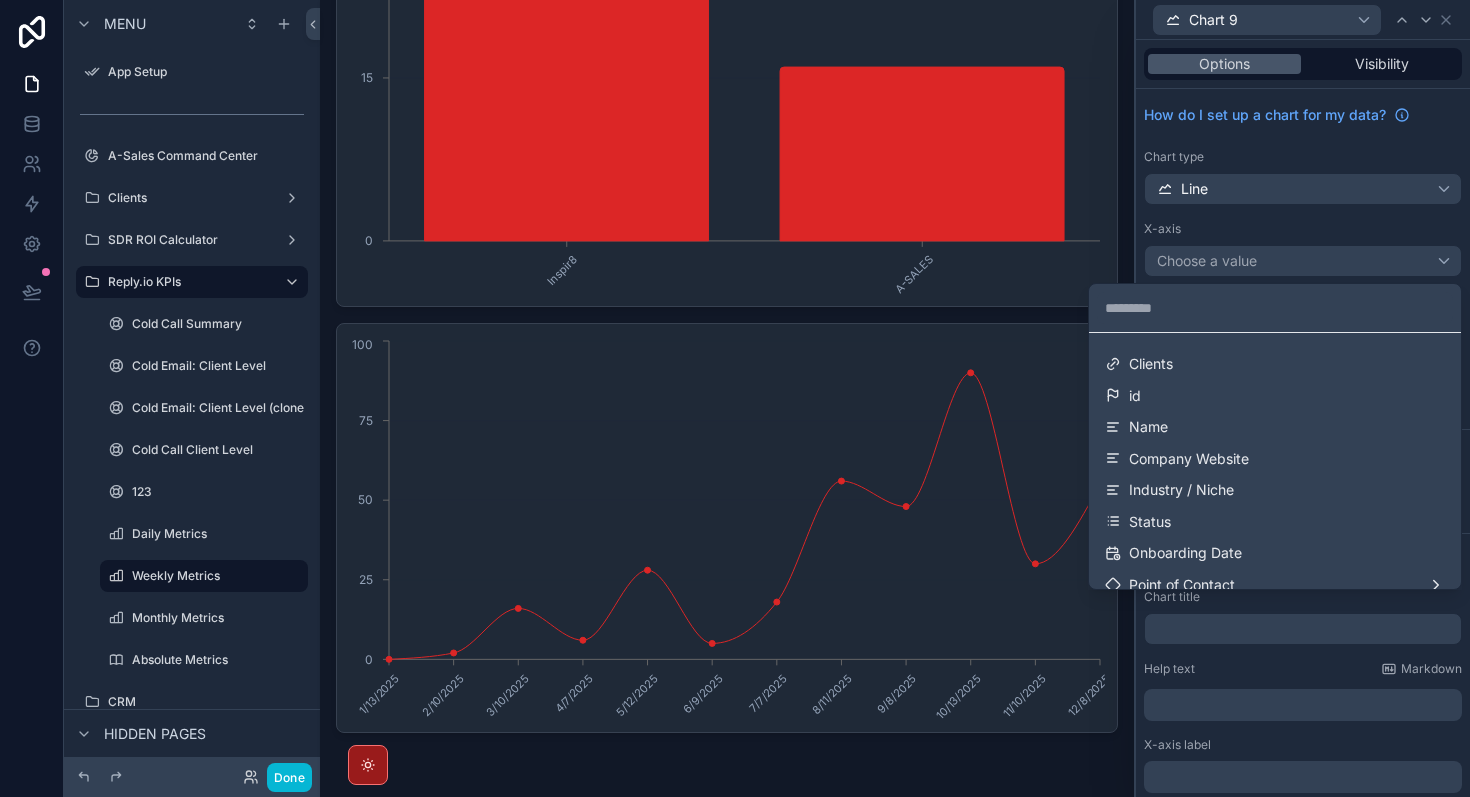 click at bounding box center (1303, 398) 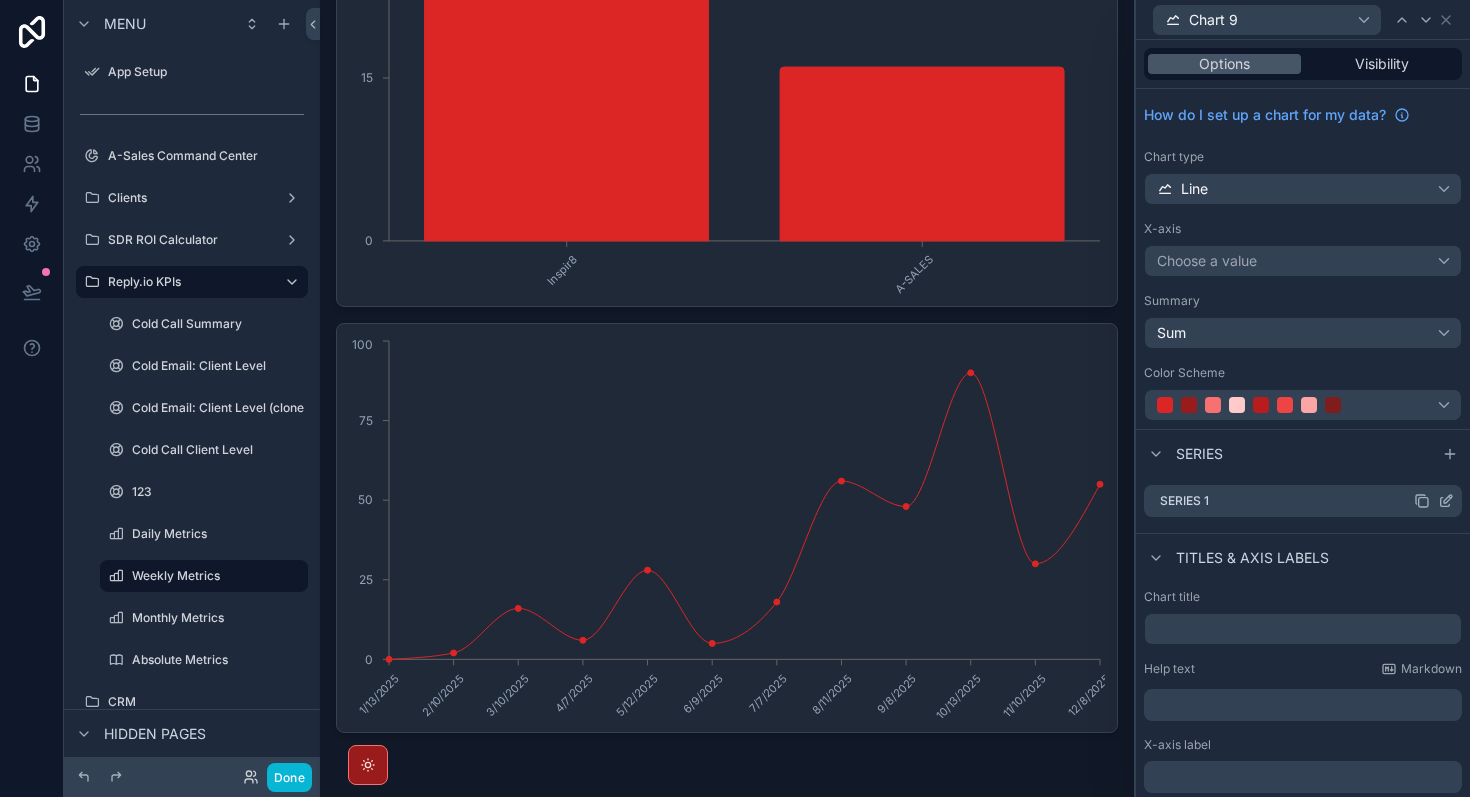 click 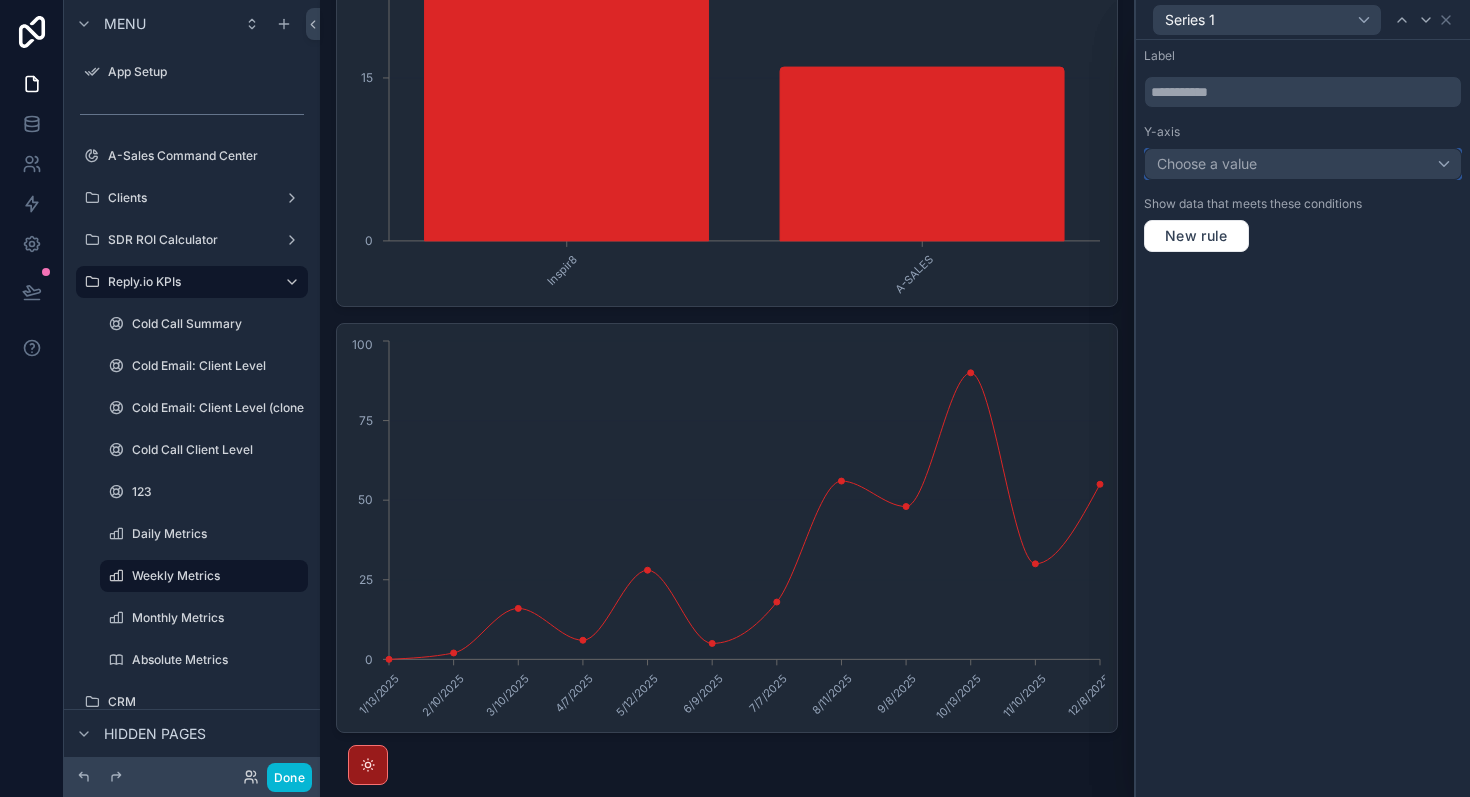 click on "Choose a value" at bounding box center [1303, 164] 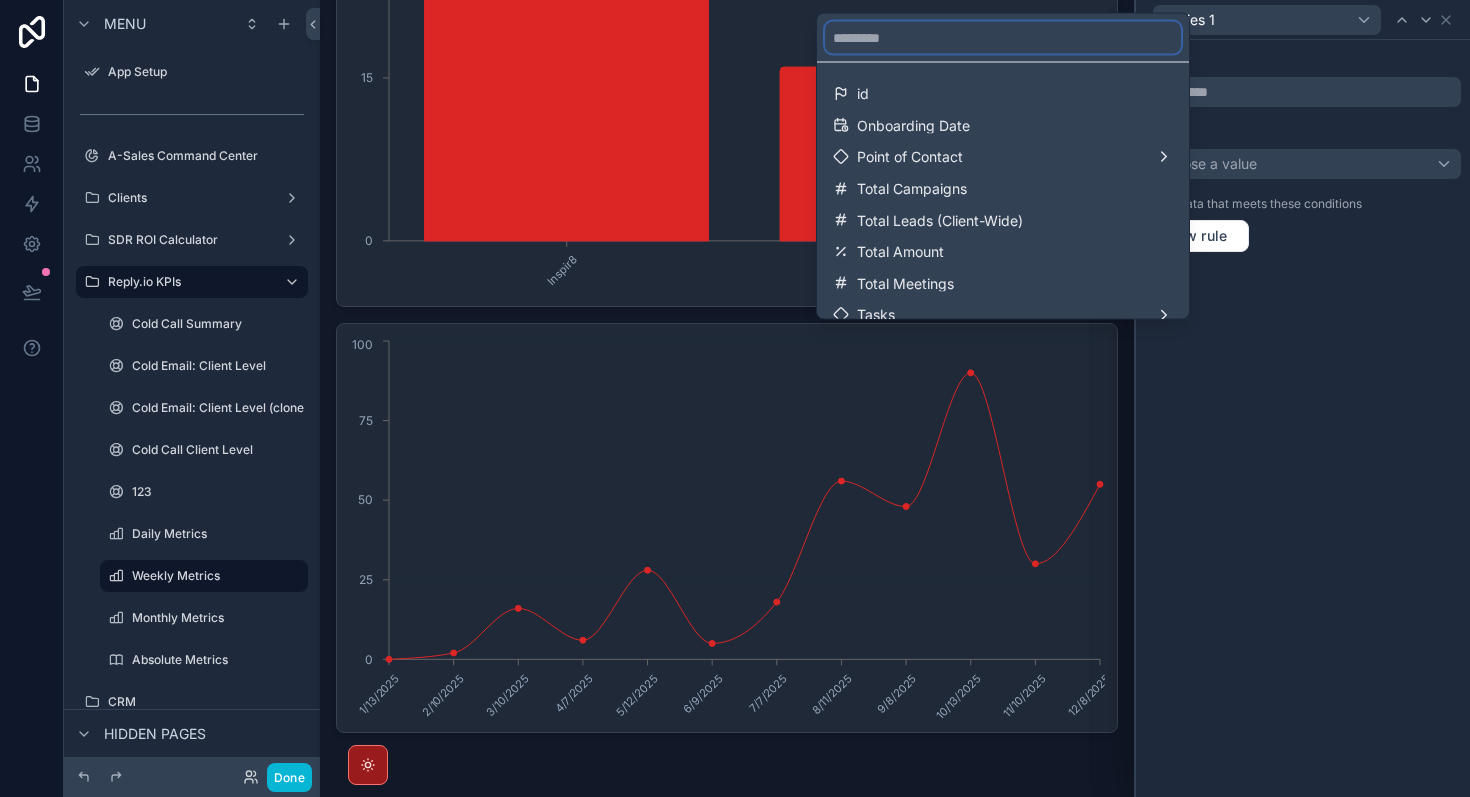 click at bounding box center [1003, 38] 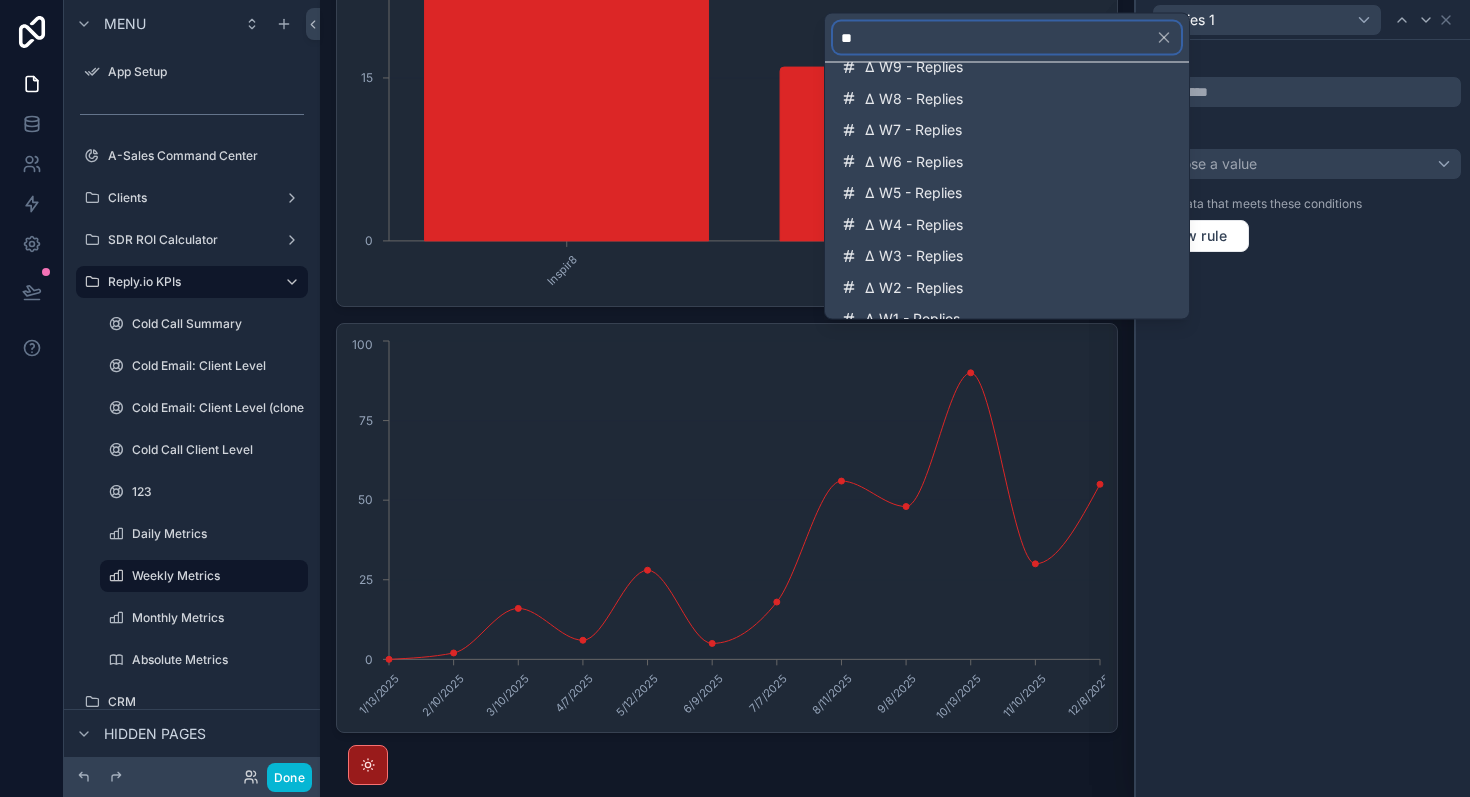 scroll, scrollTop: 456, scrollLeft: 0, axis: vertical 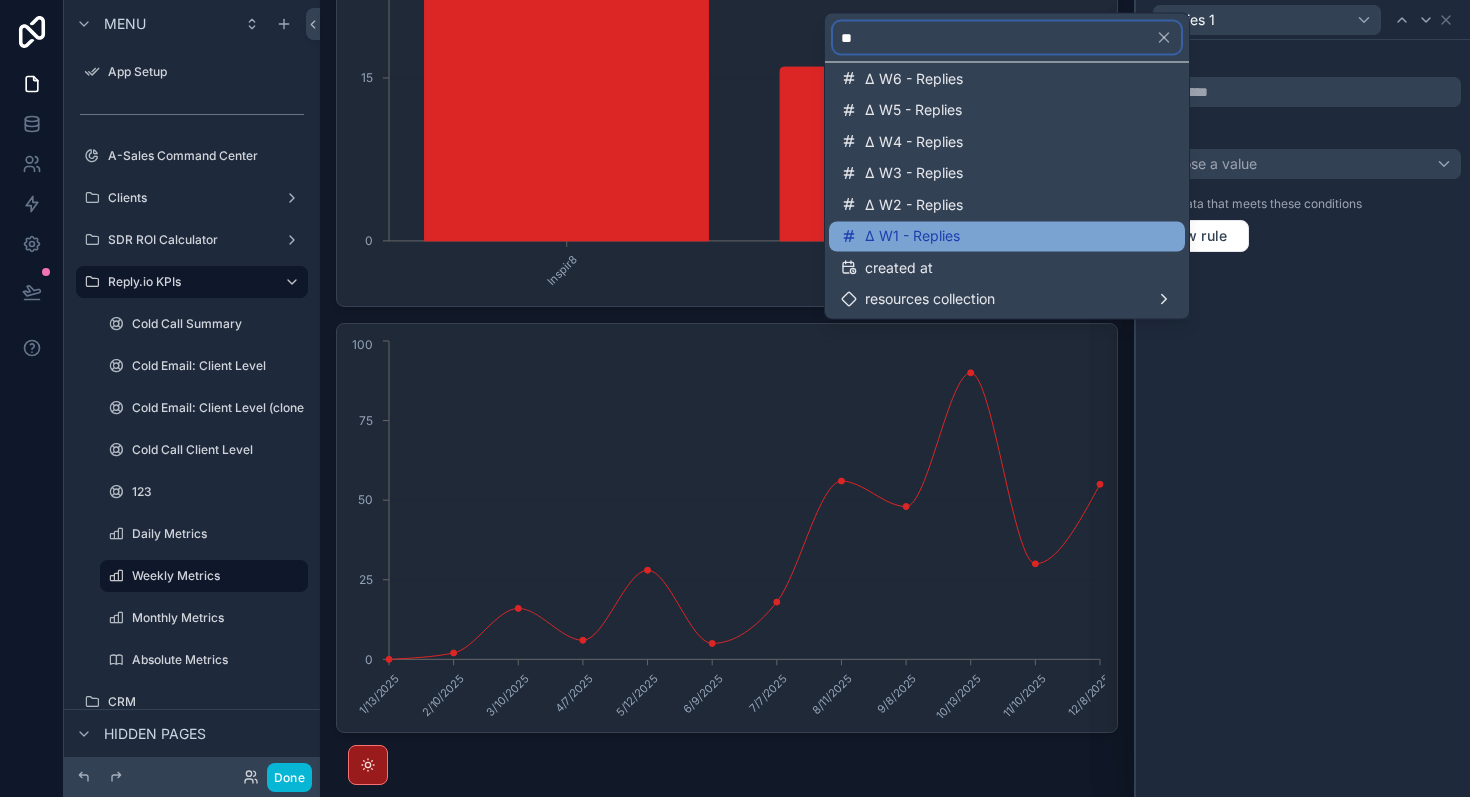 type on "**" 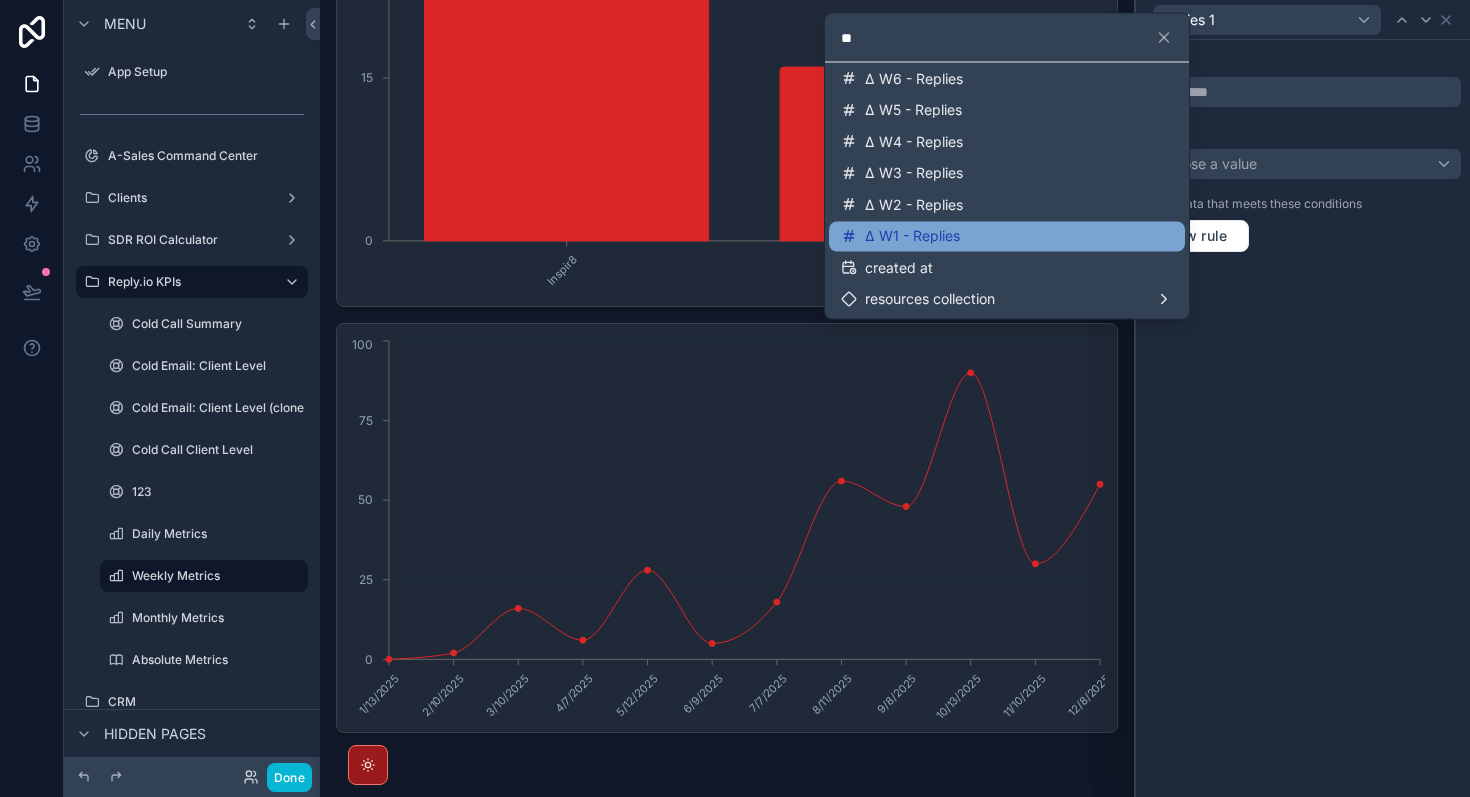 click on "Δ W1 - Replies" at bounding box center [912, 237] 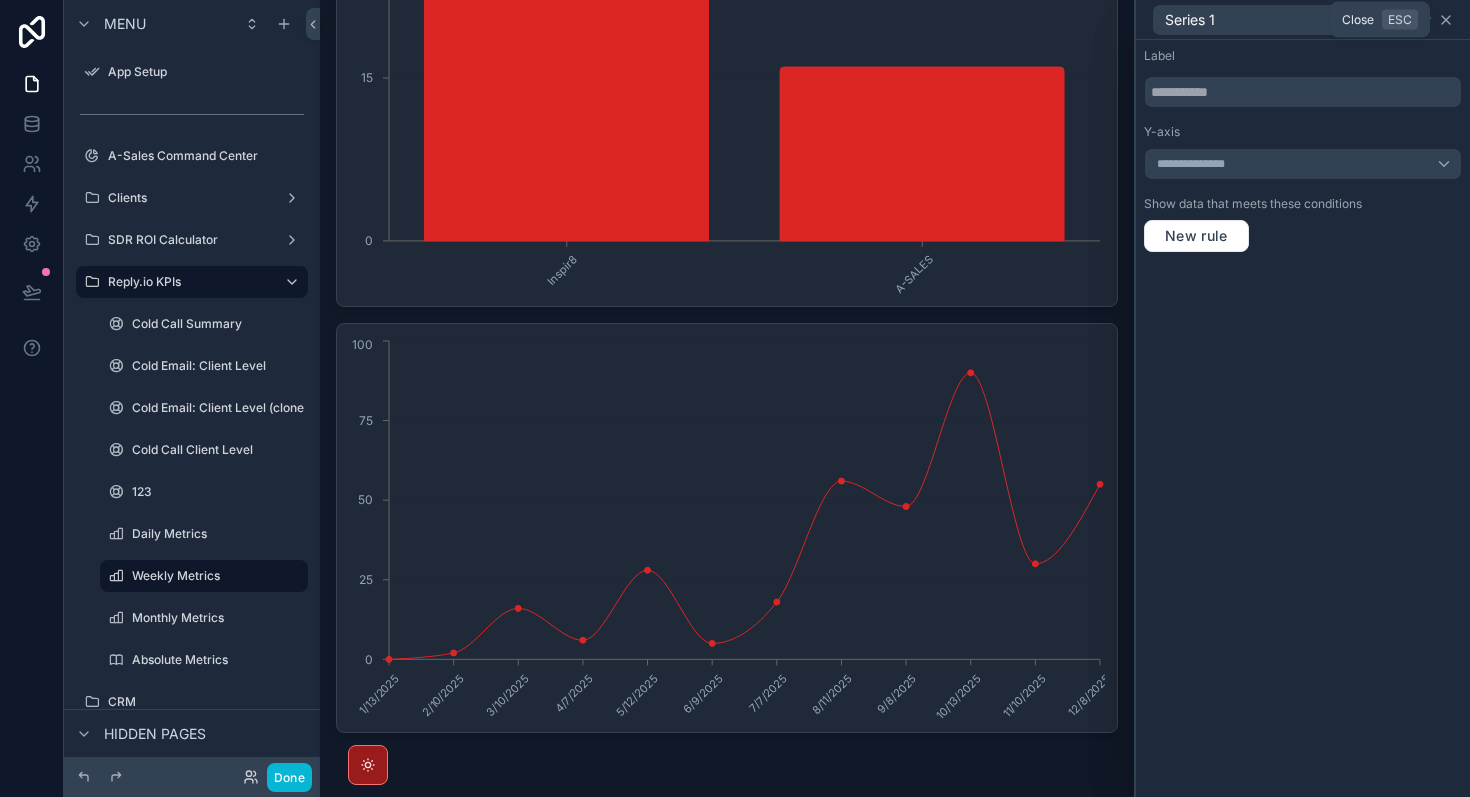 click 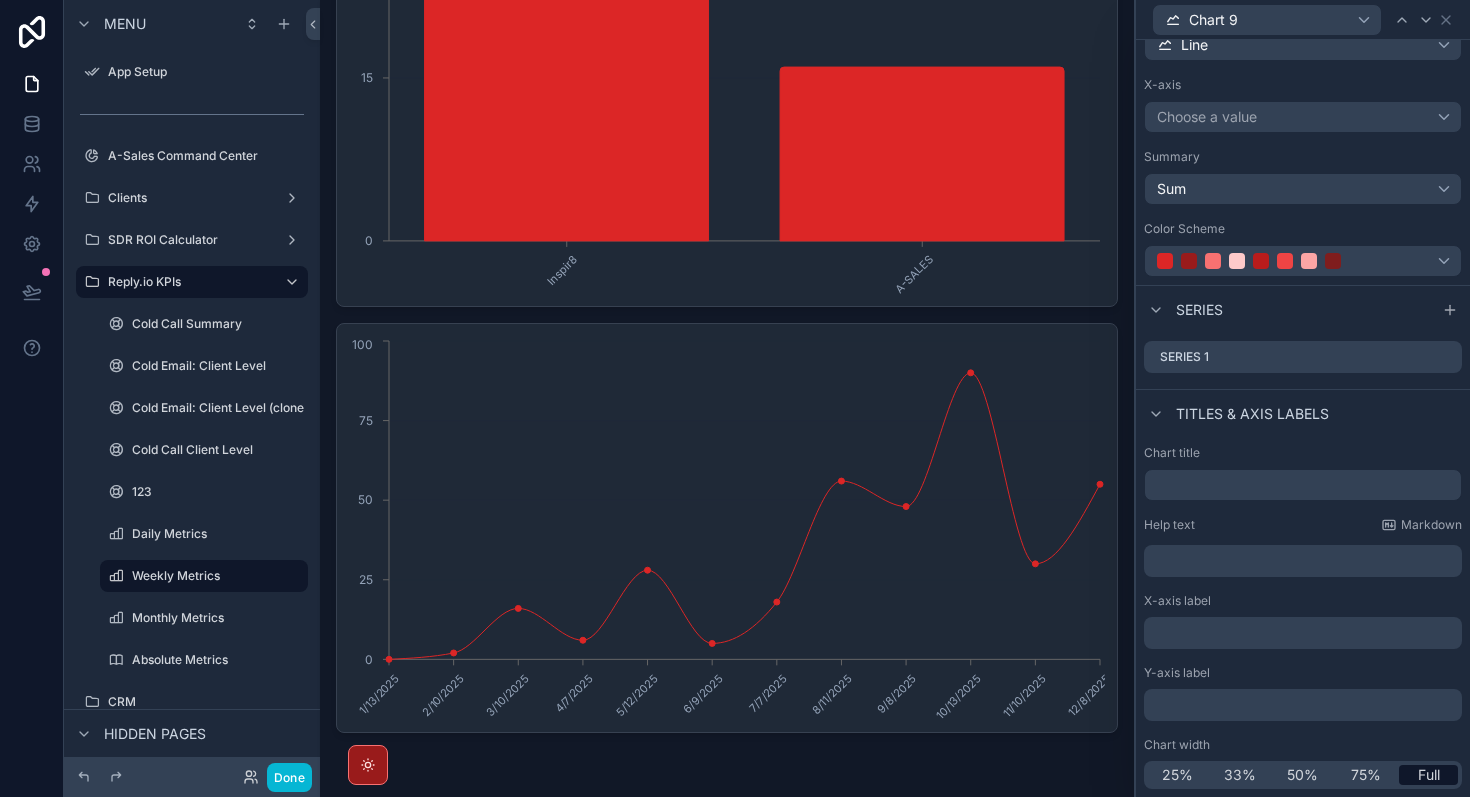 scroll, scrollTop: 0, scrollLeft: 0, axis: both 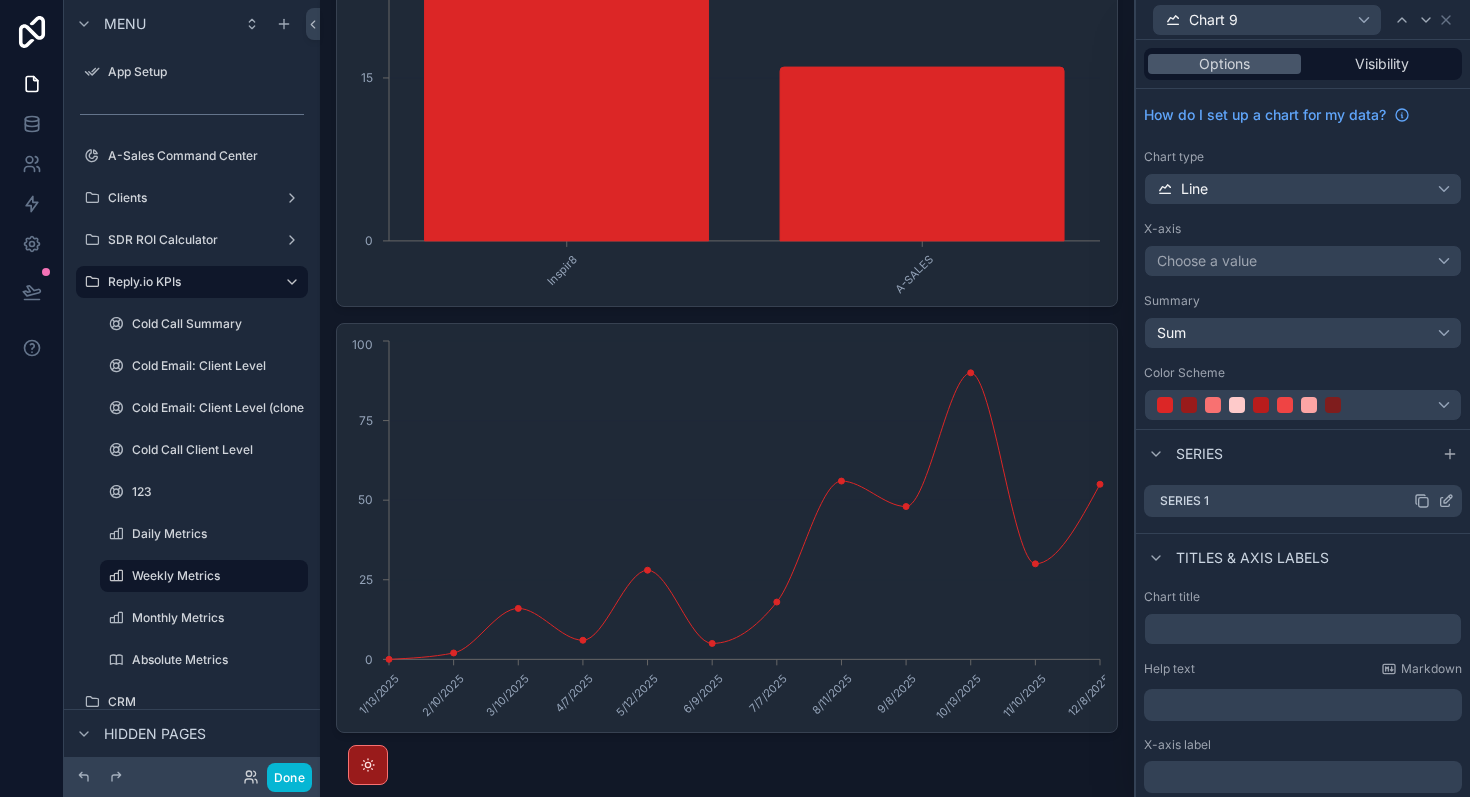 click on "Series 1" at bounding box center (1303, 501) 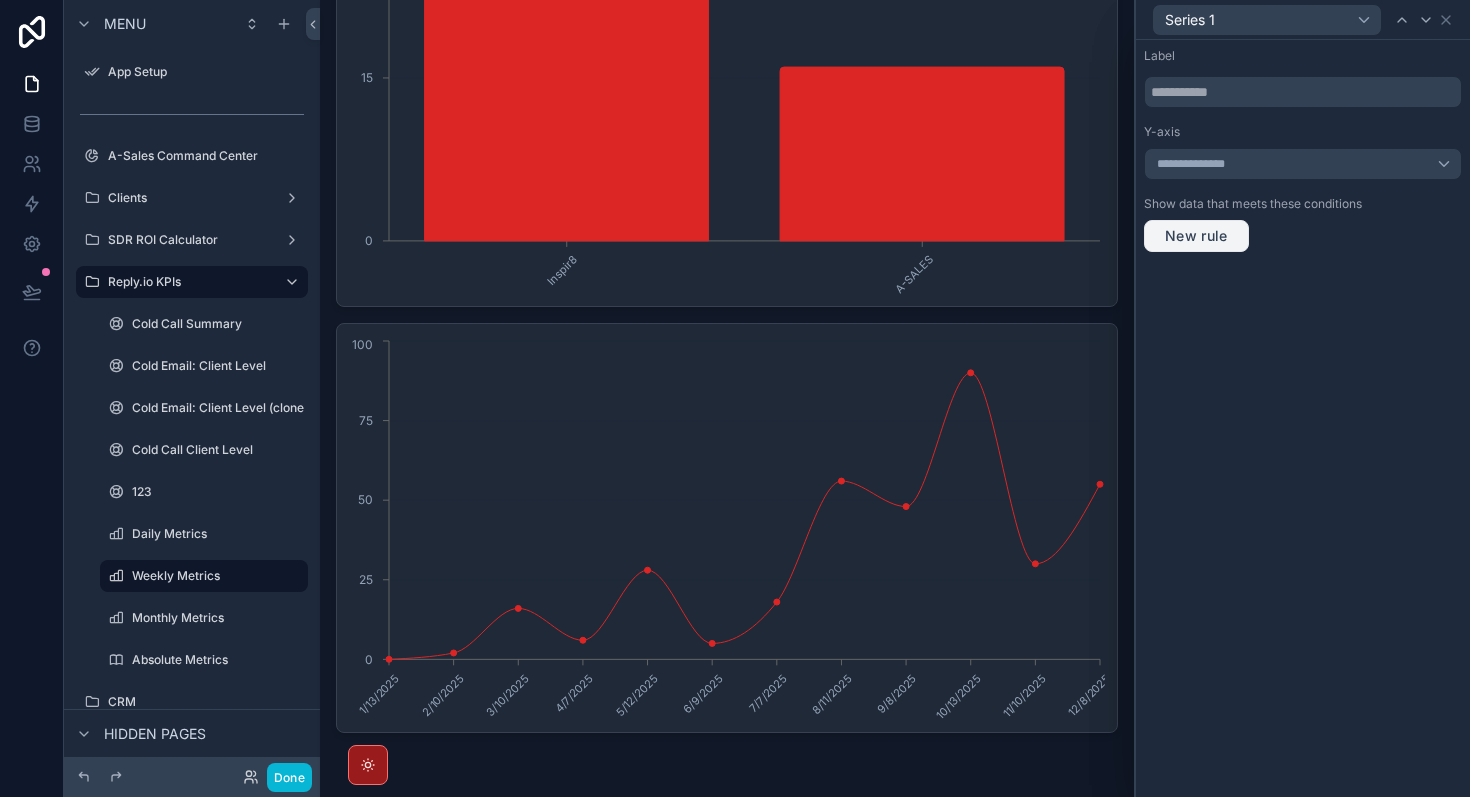 click on "New rule" at bounding box center (1196, 236) 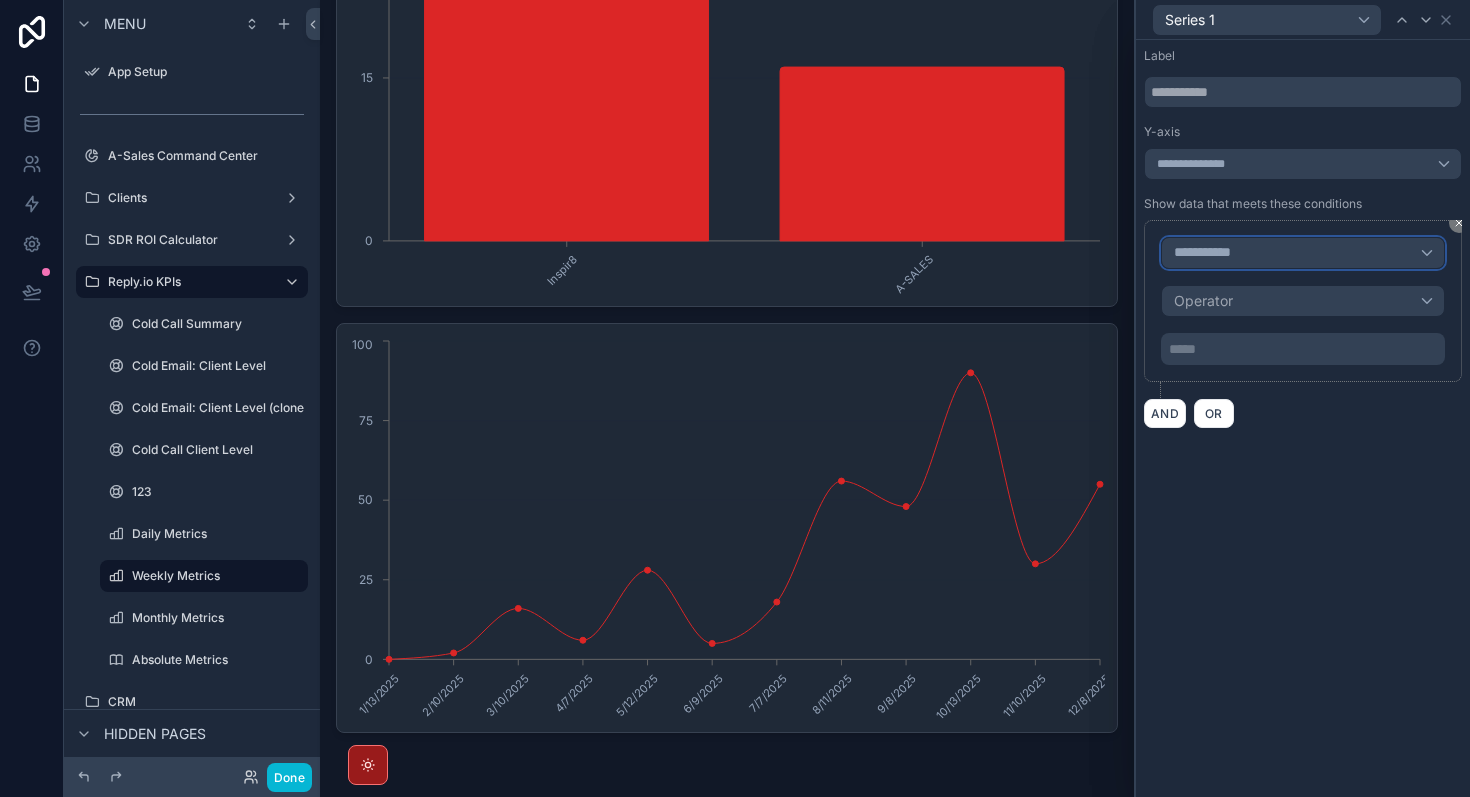 click on "**********" at bounding box center [1303, 253] 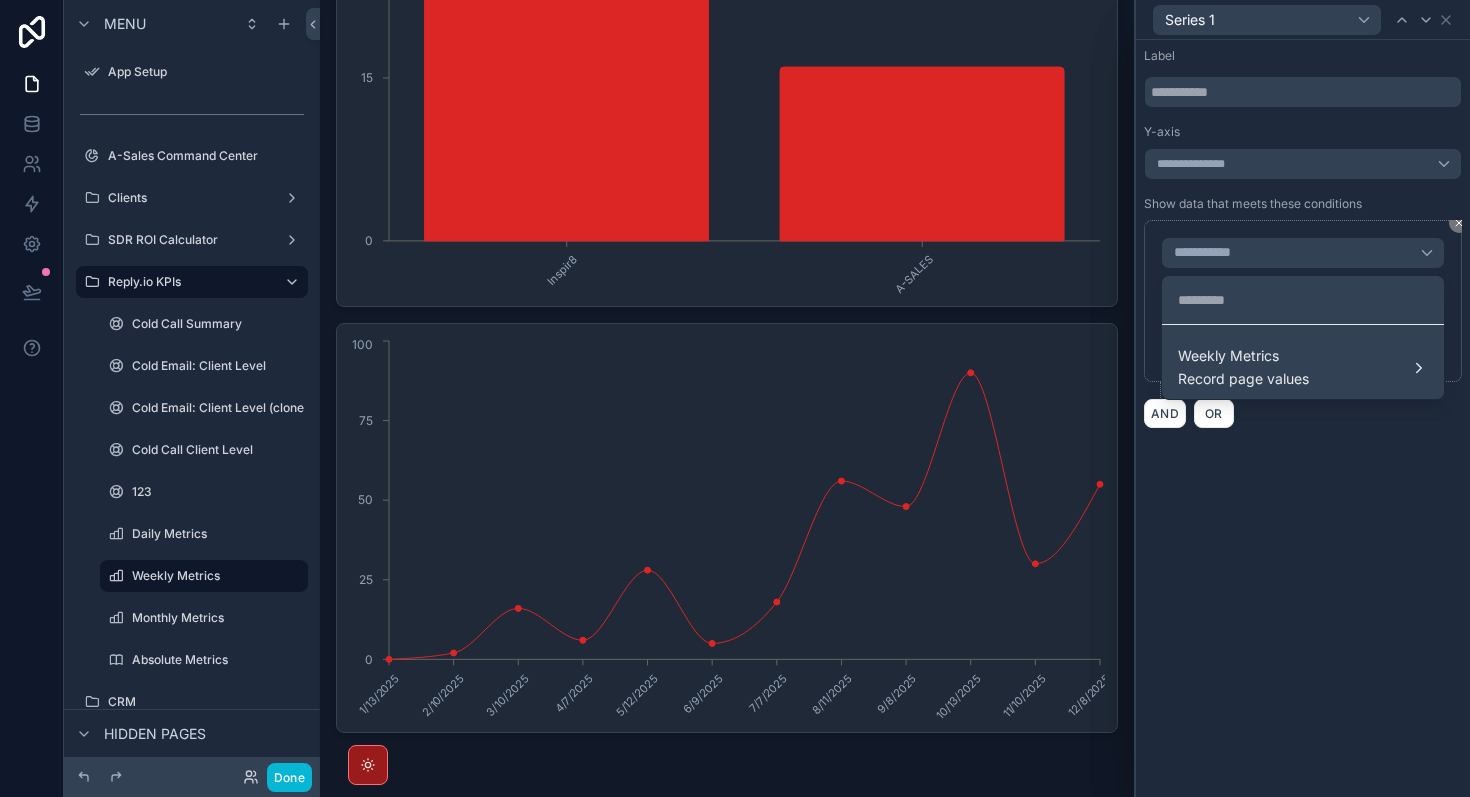 click at bounding box center [1303, 398] 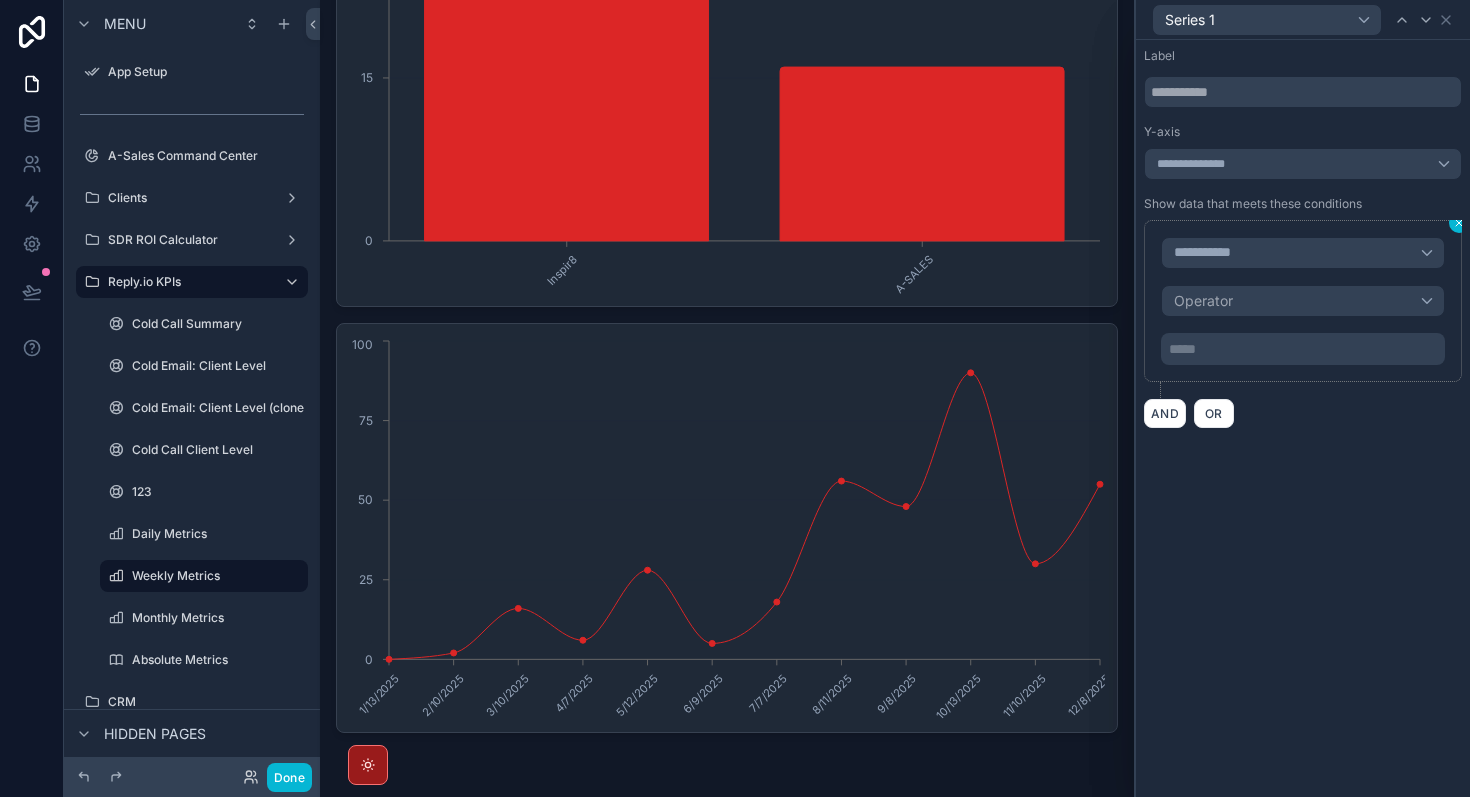click 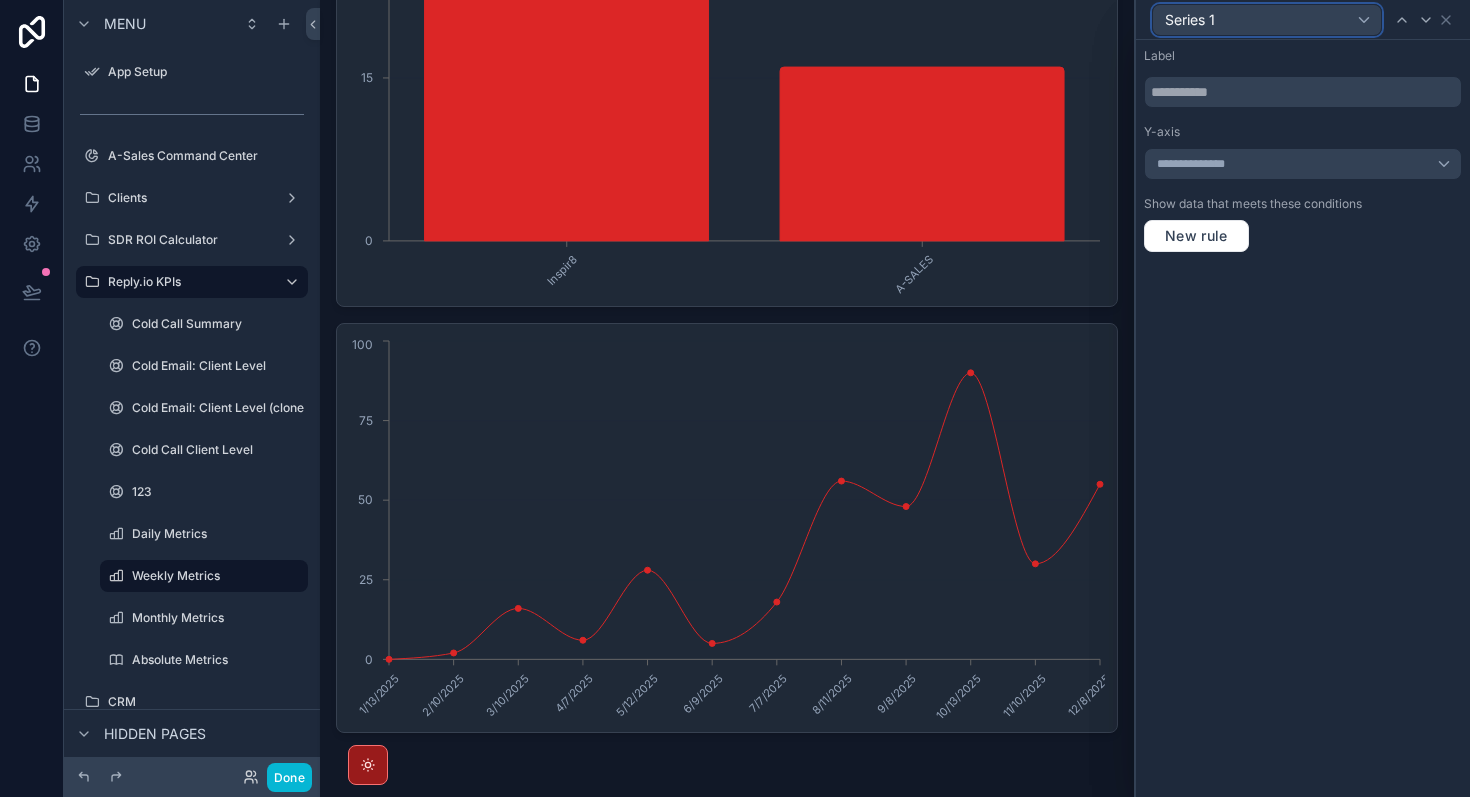 click on "Series 1" at bounding box center [1267, 20] 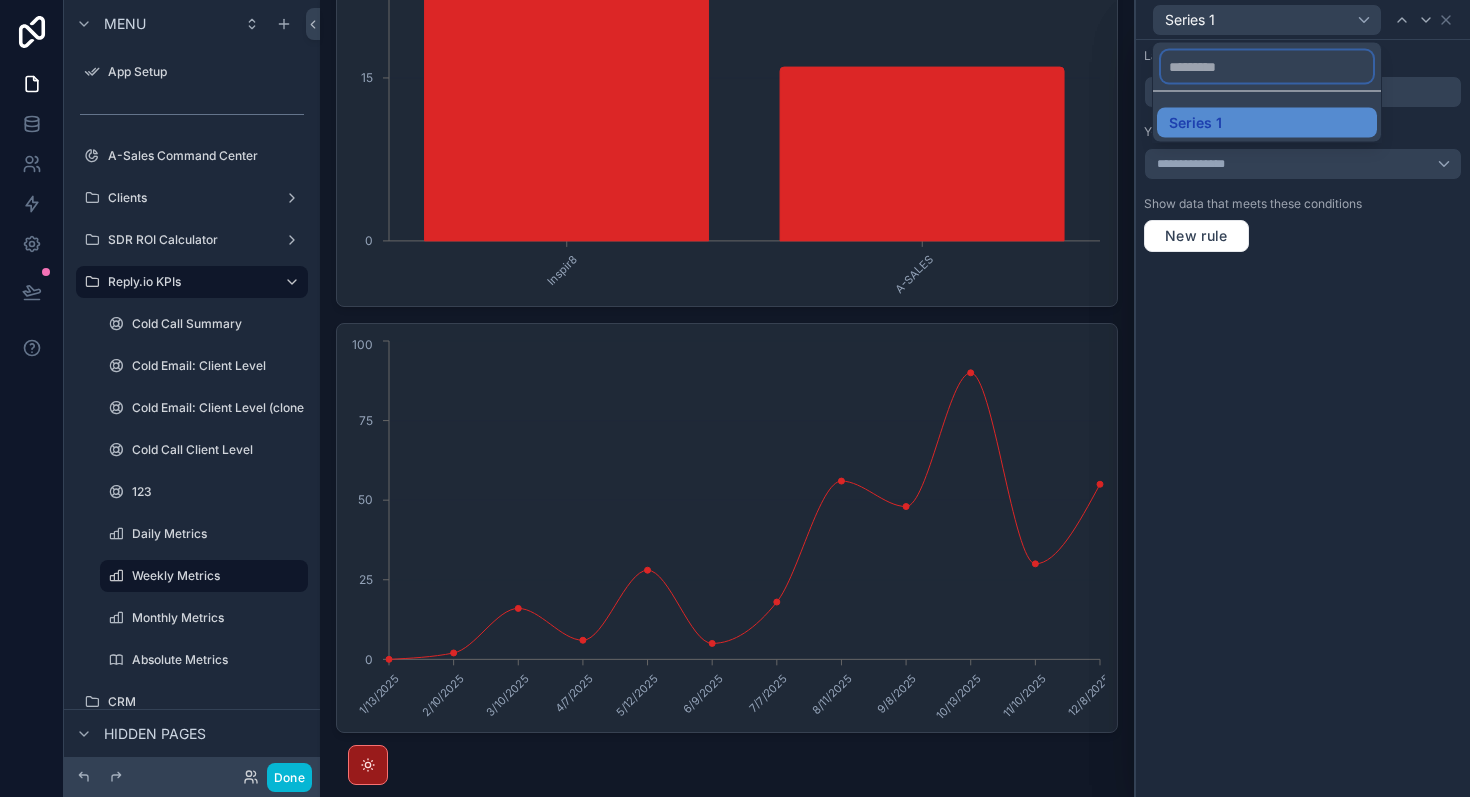 click at bounding box center [1267, 67] 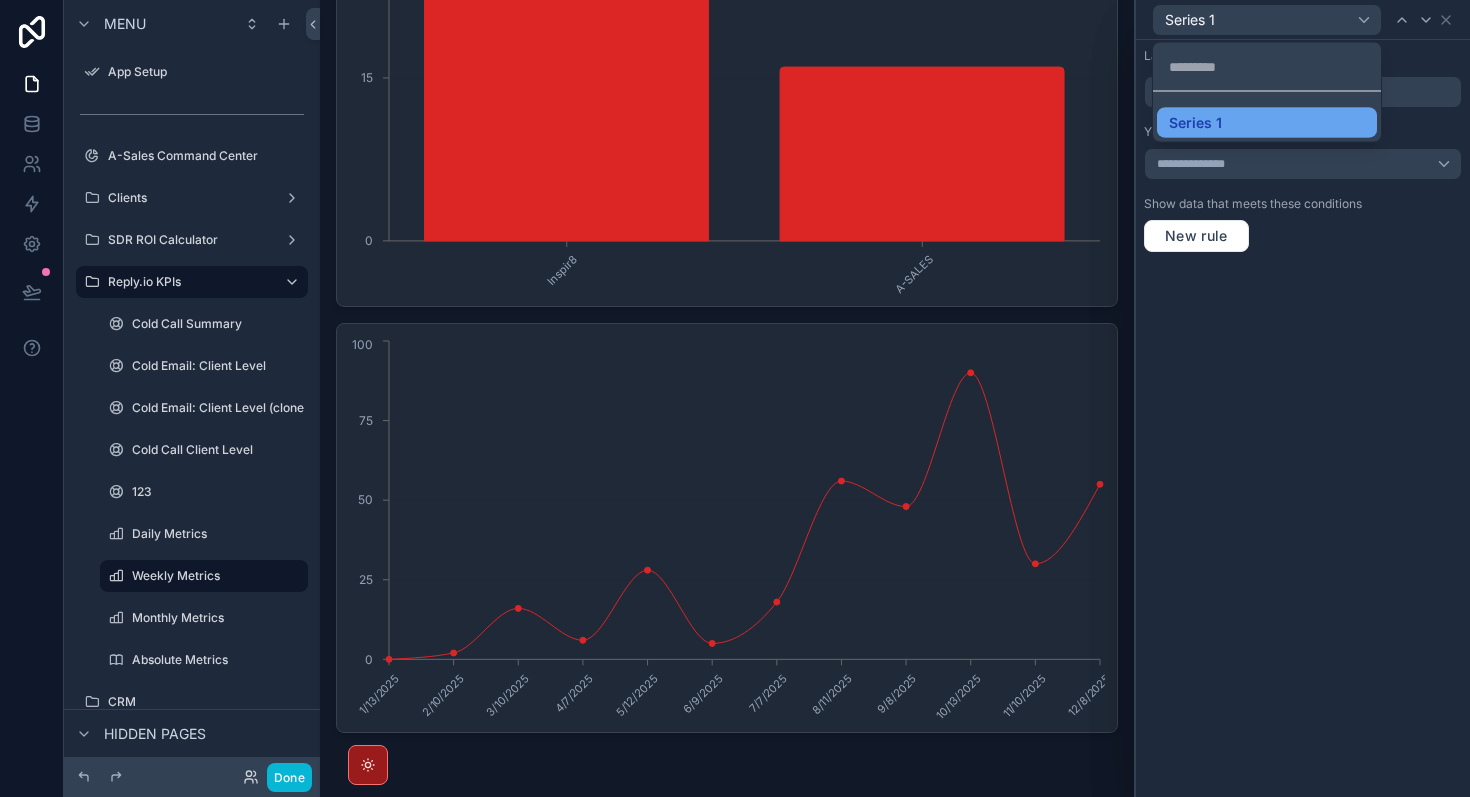 click on "Series 1" at bounding box center [1267, 123] 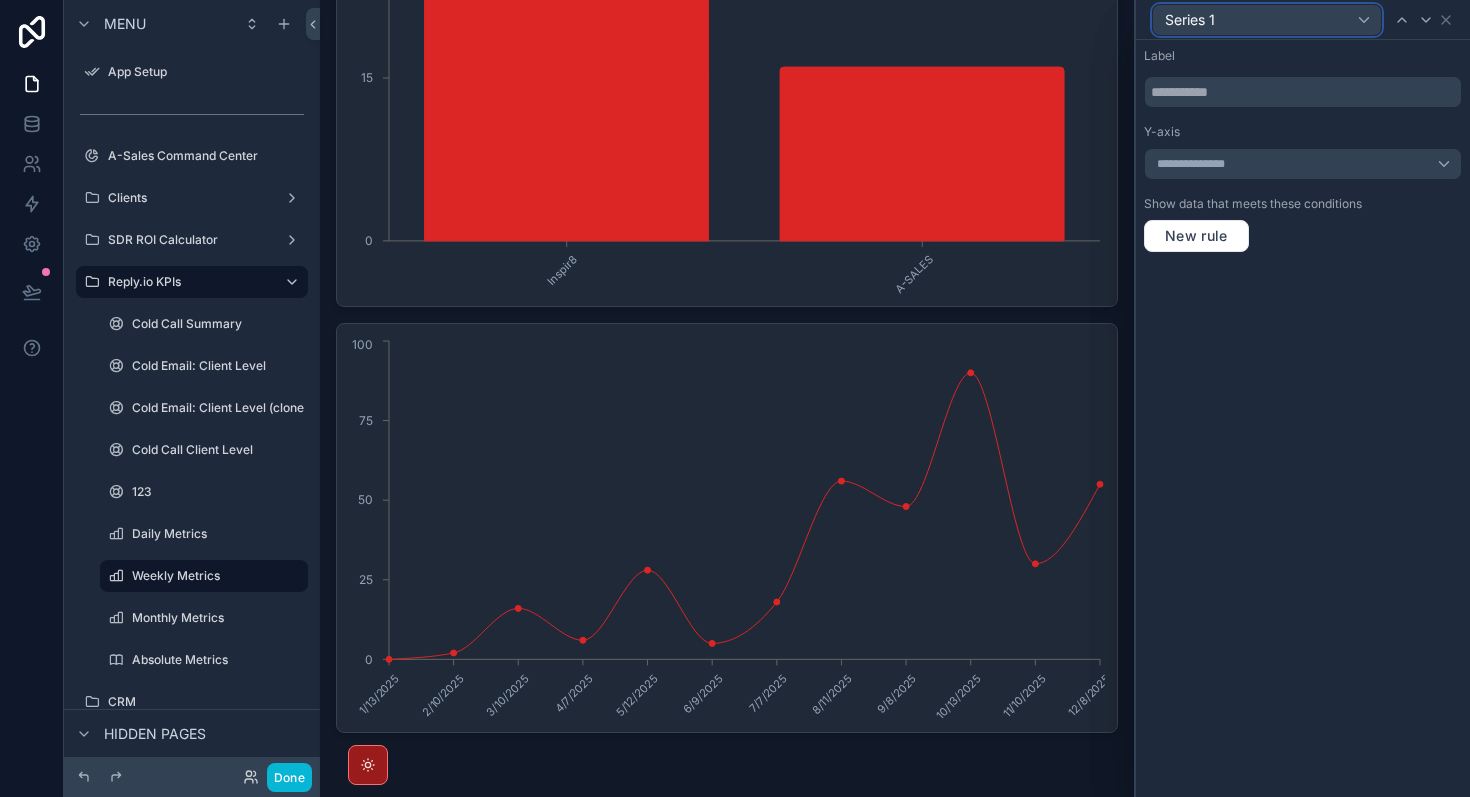 click on "Series 1" at bounding box center [1267, 20] 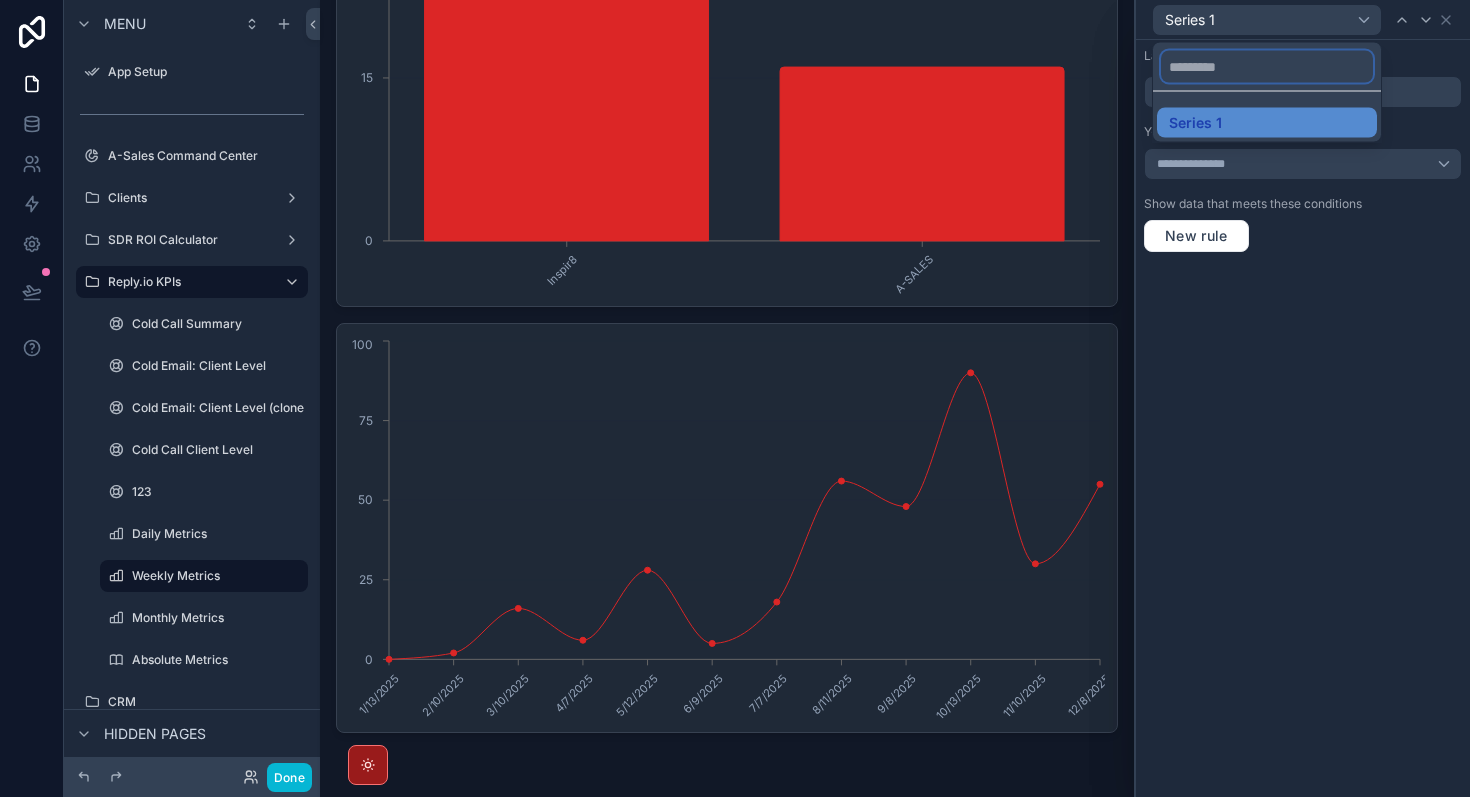 click at bounding box center [1267, 67] 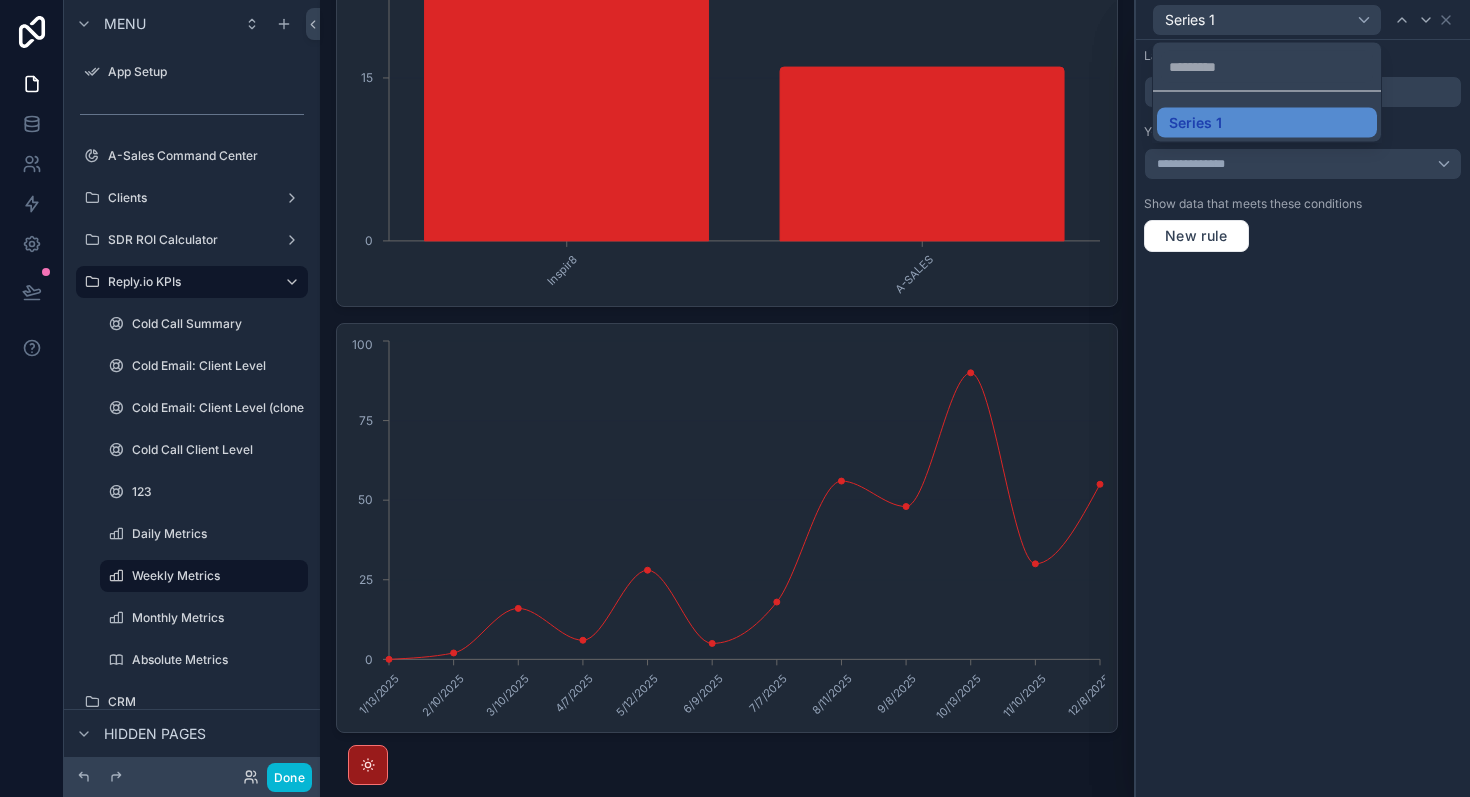 click at bounding box center [1303, 398] 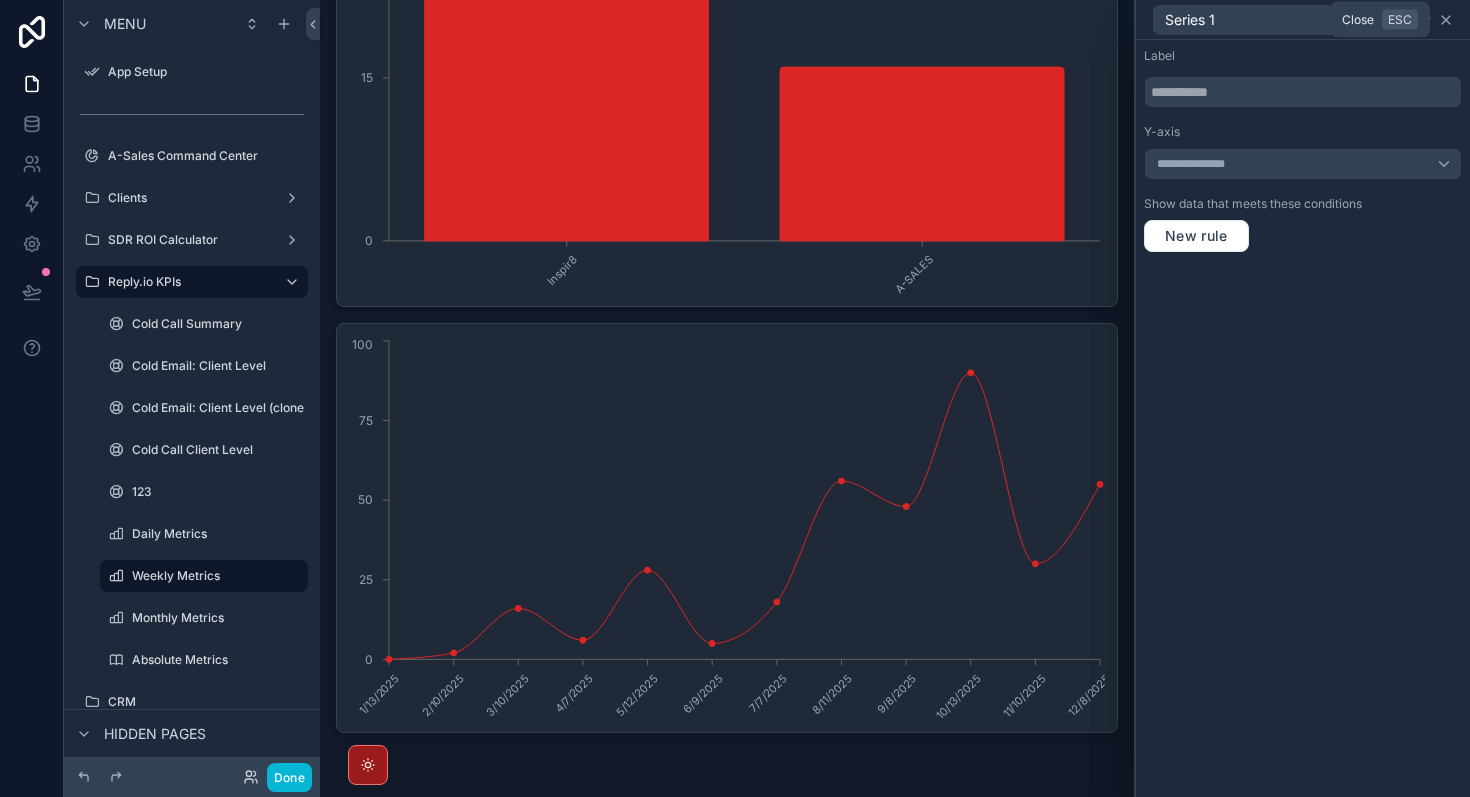 click 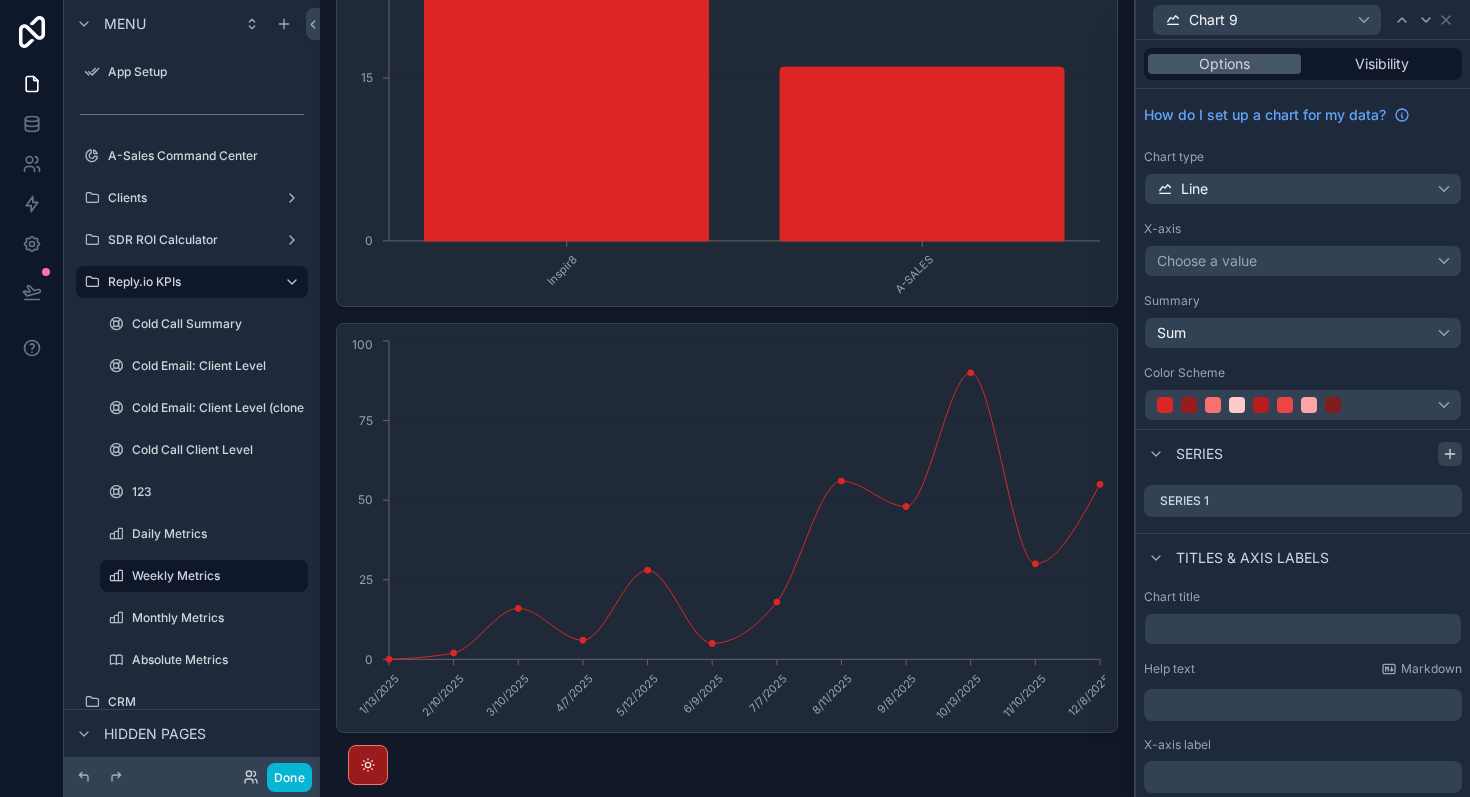 click 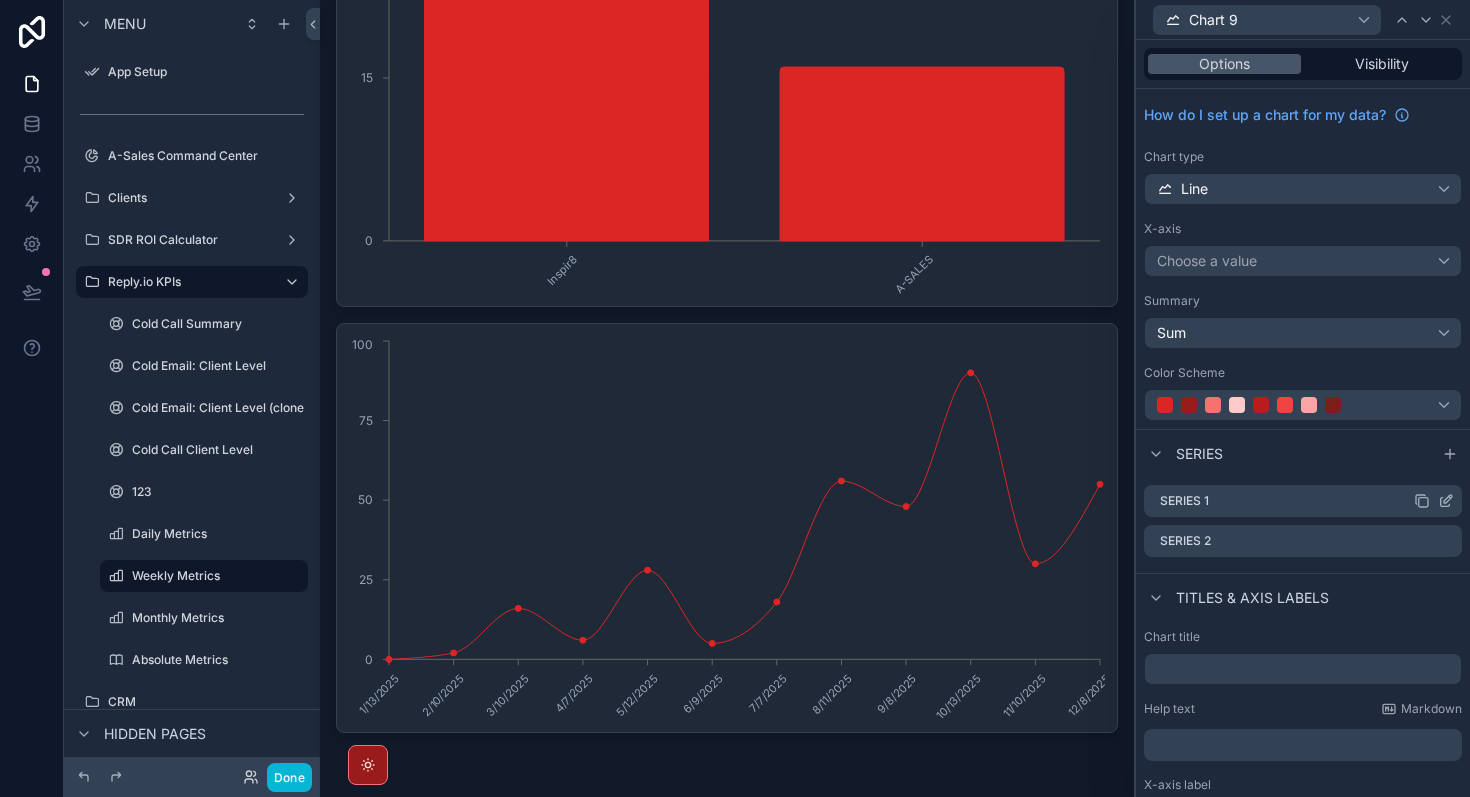 click 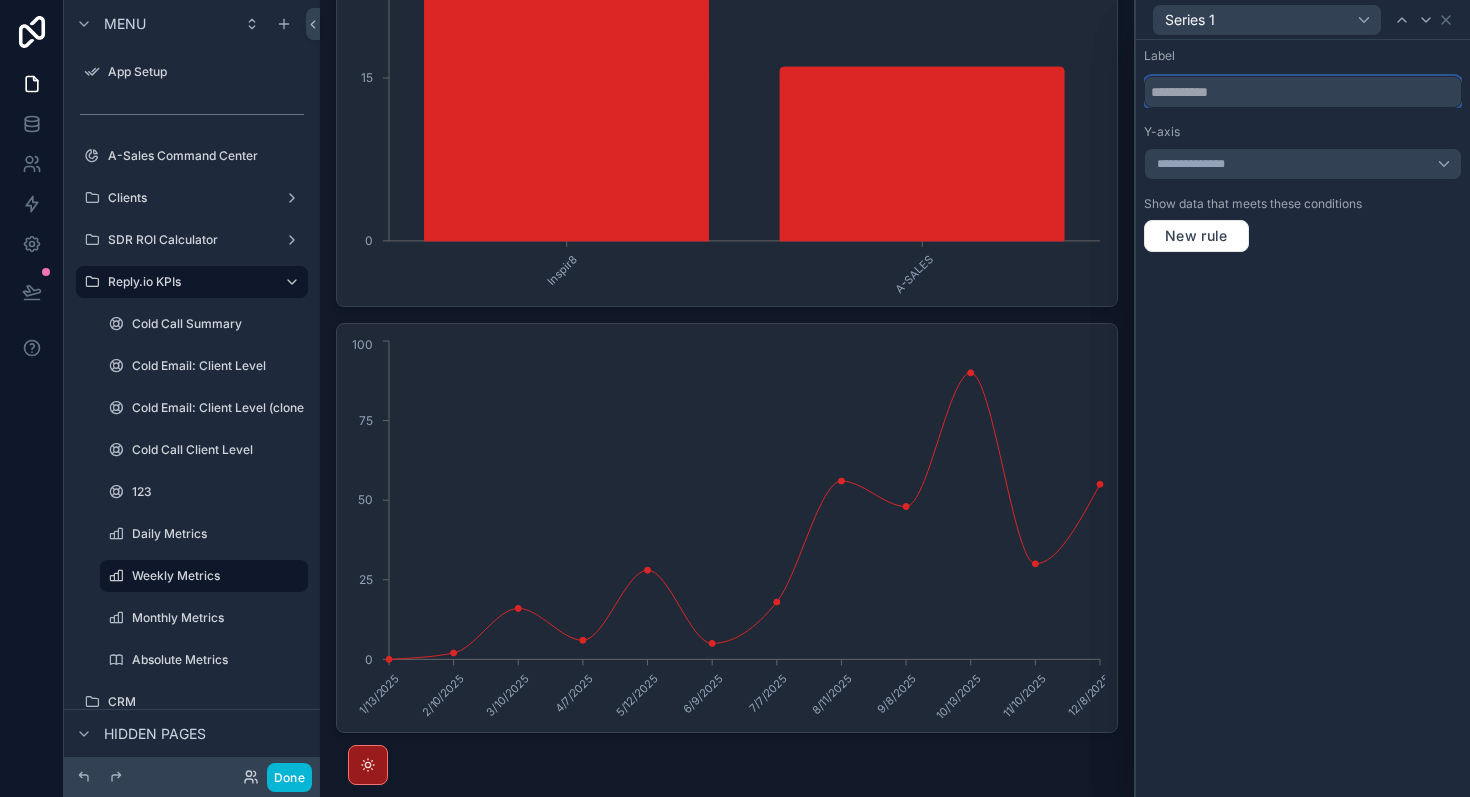 click at bounding box center (1303, 92) 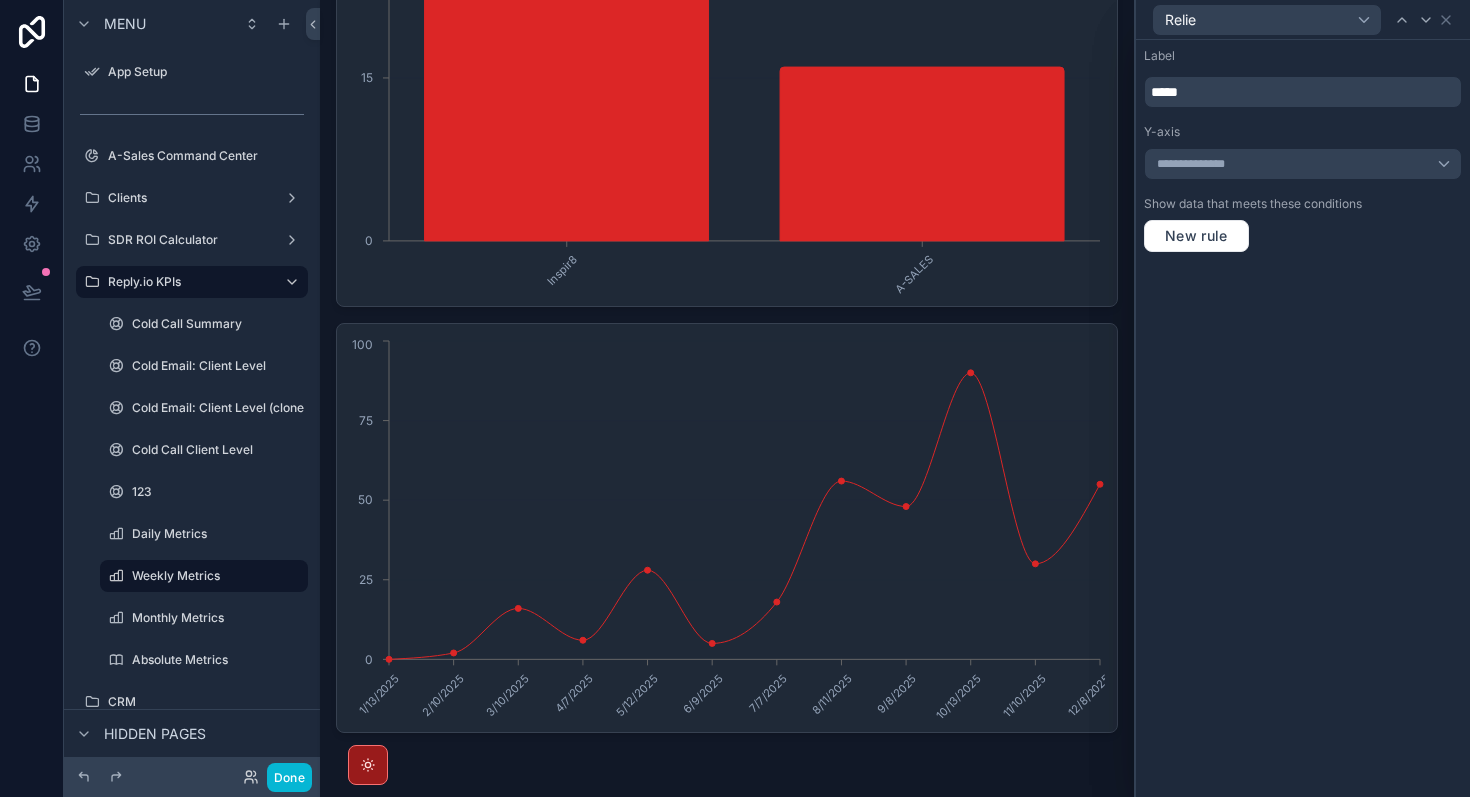 click on "Relie" at bounding box center [1303, 19] 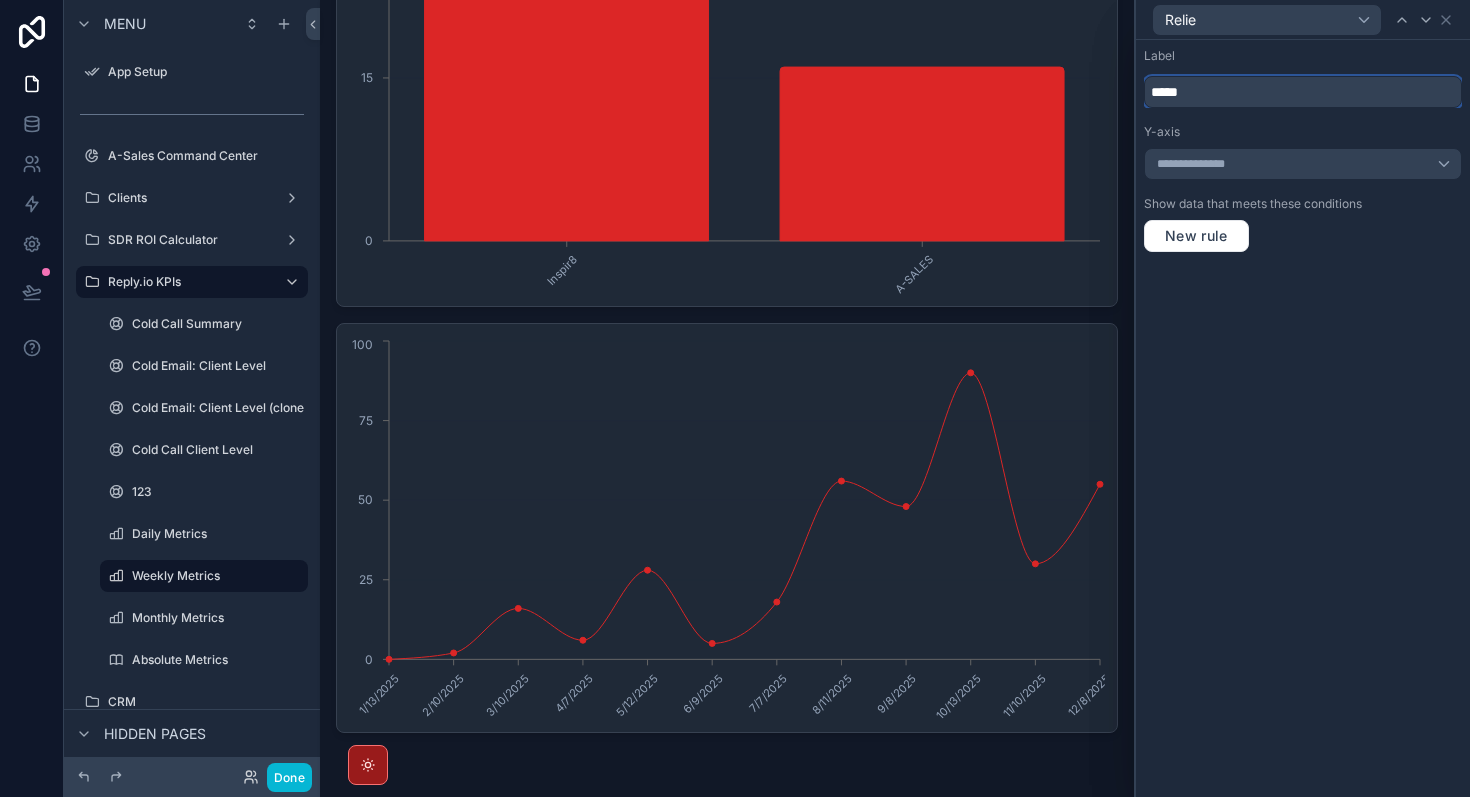 click on "*****" at bounding box center (1303, 92) 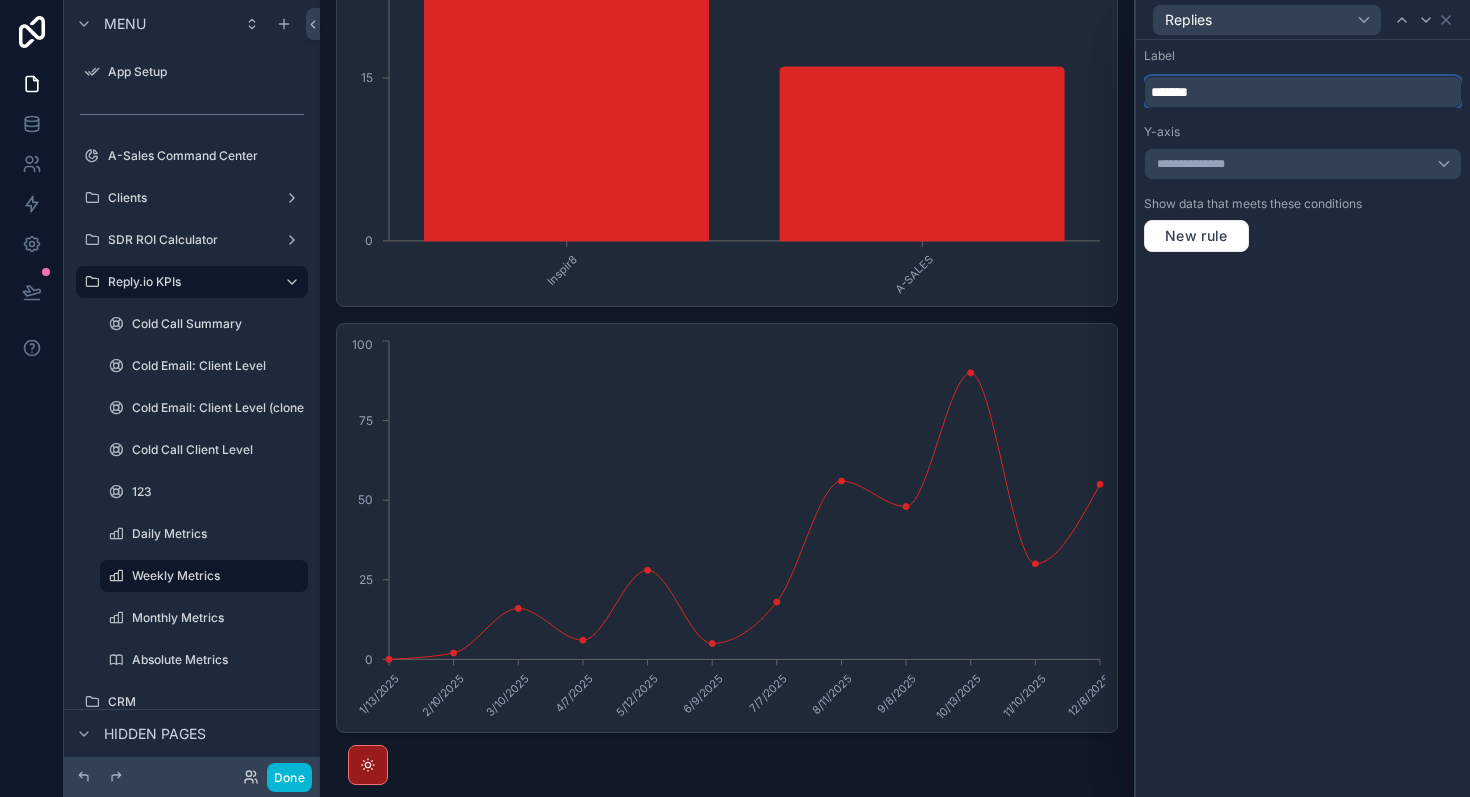 type on "*******" 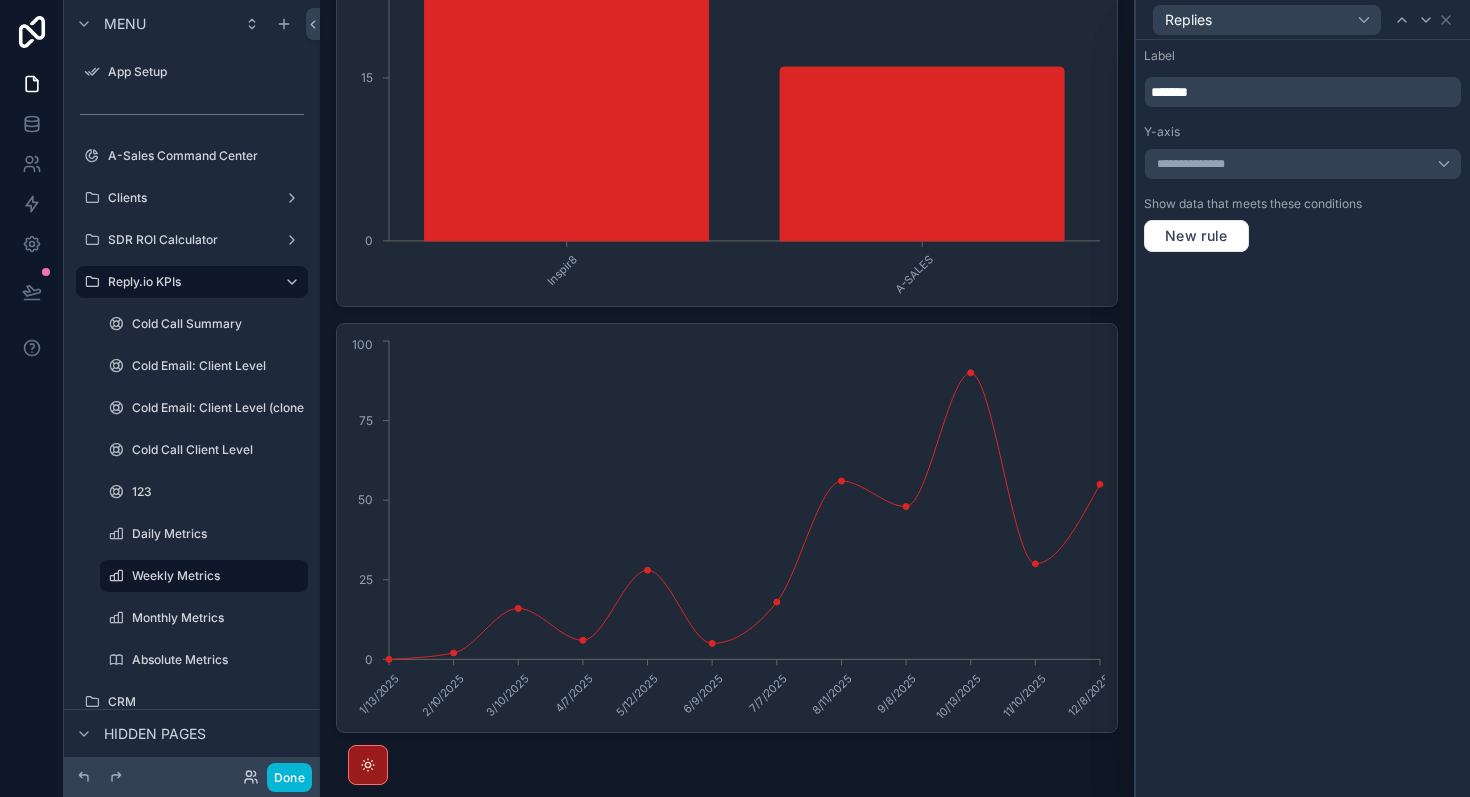 click on "Replies" at bounding box center [1303, 19] 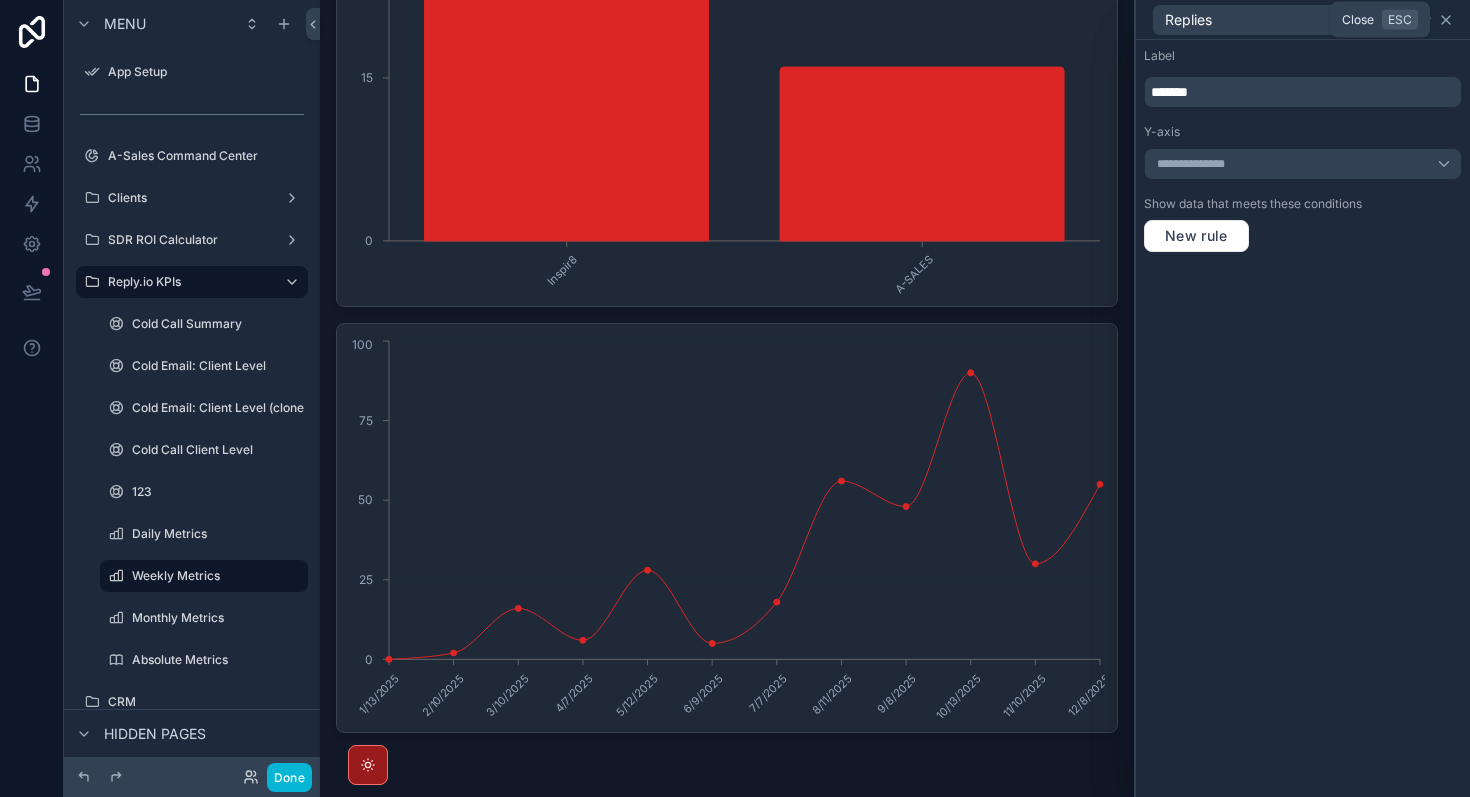 click 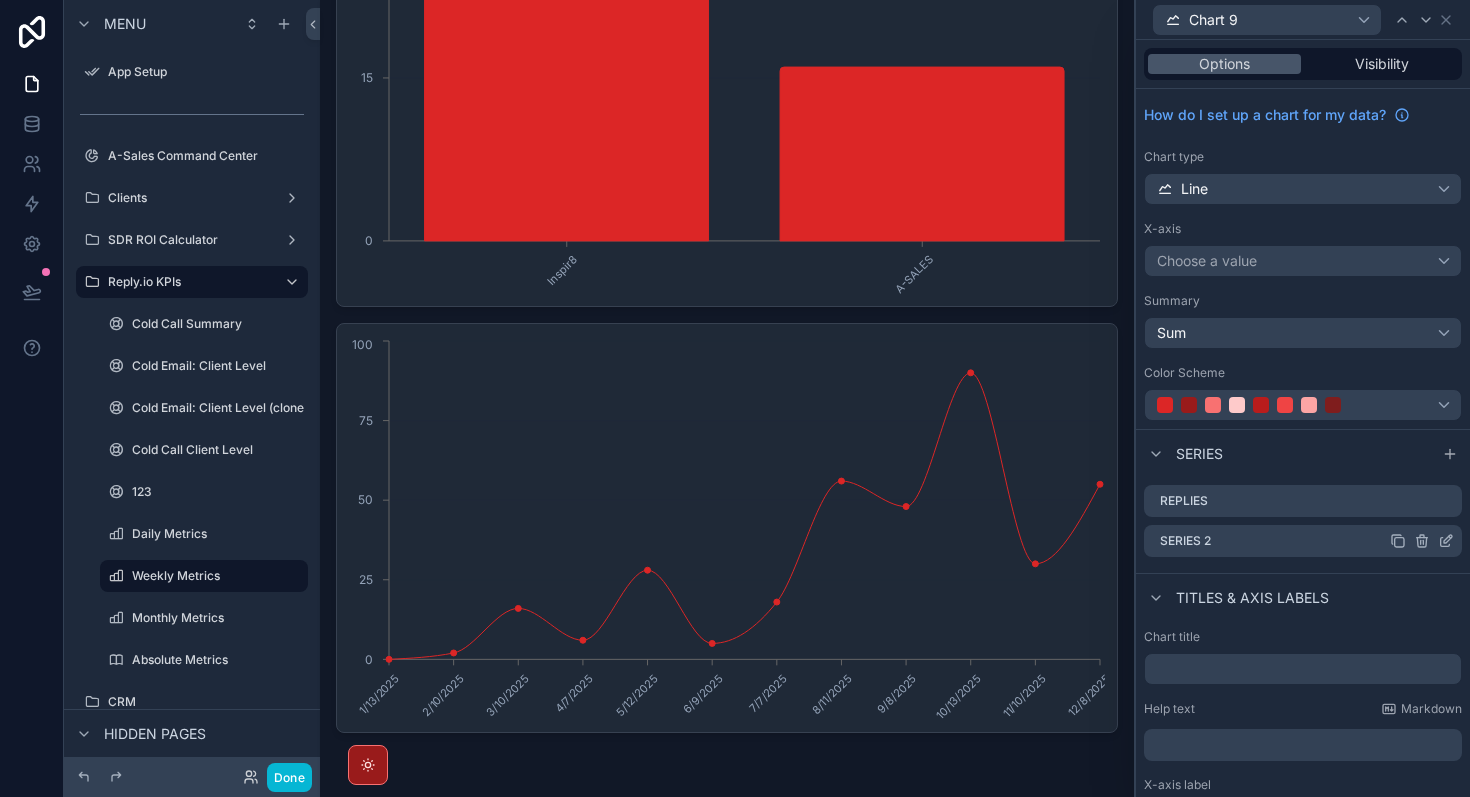 click 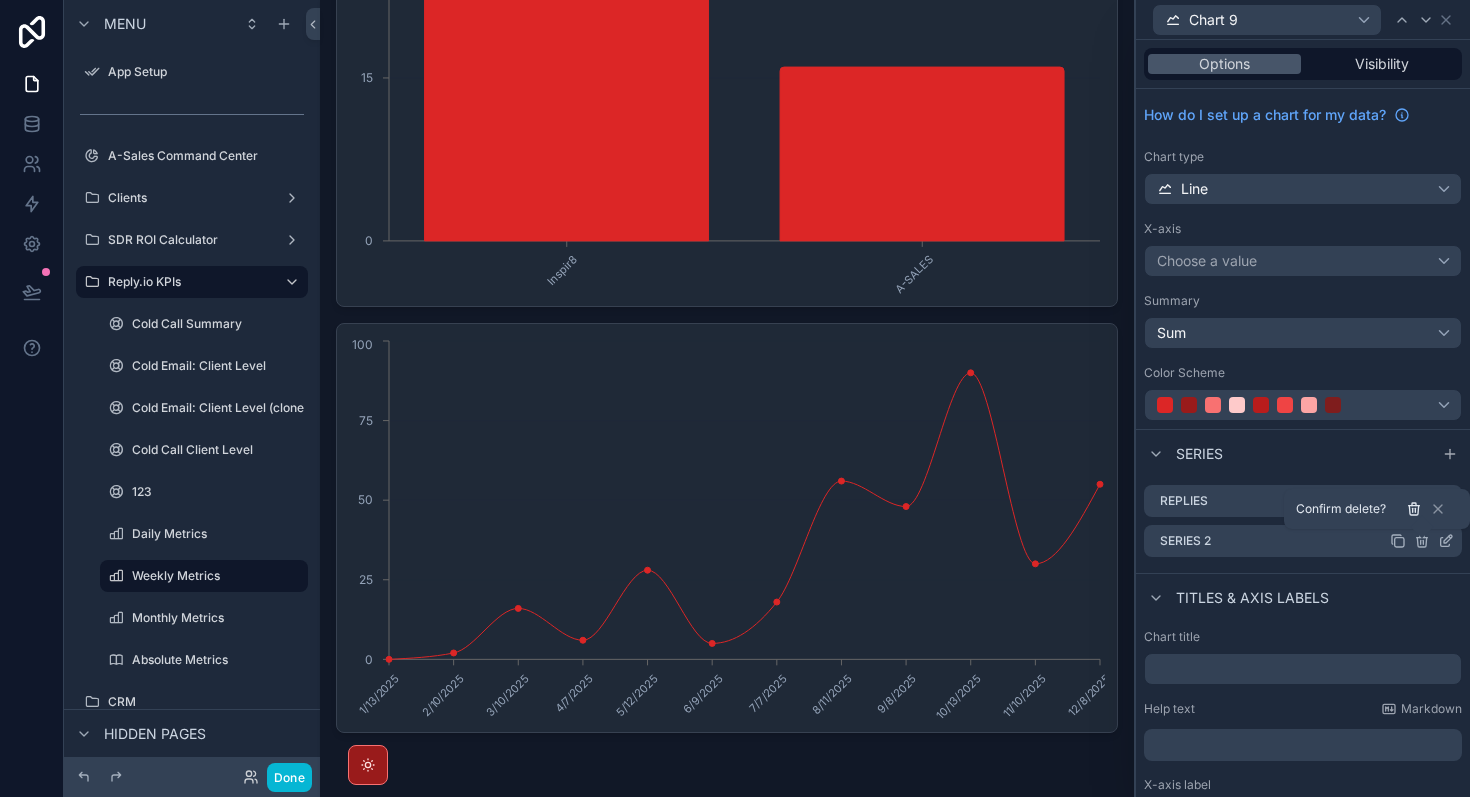 click 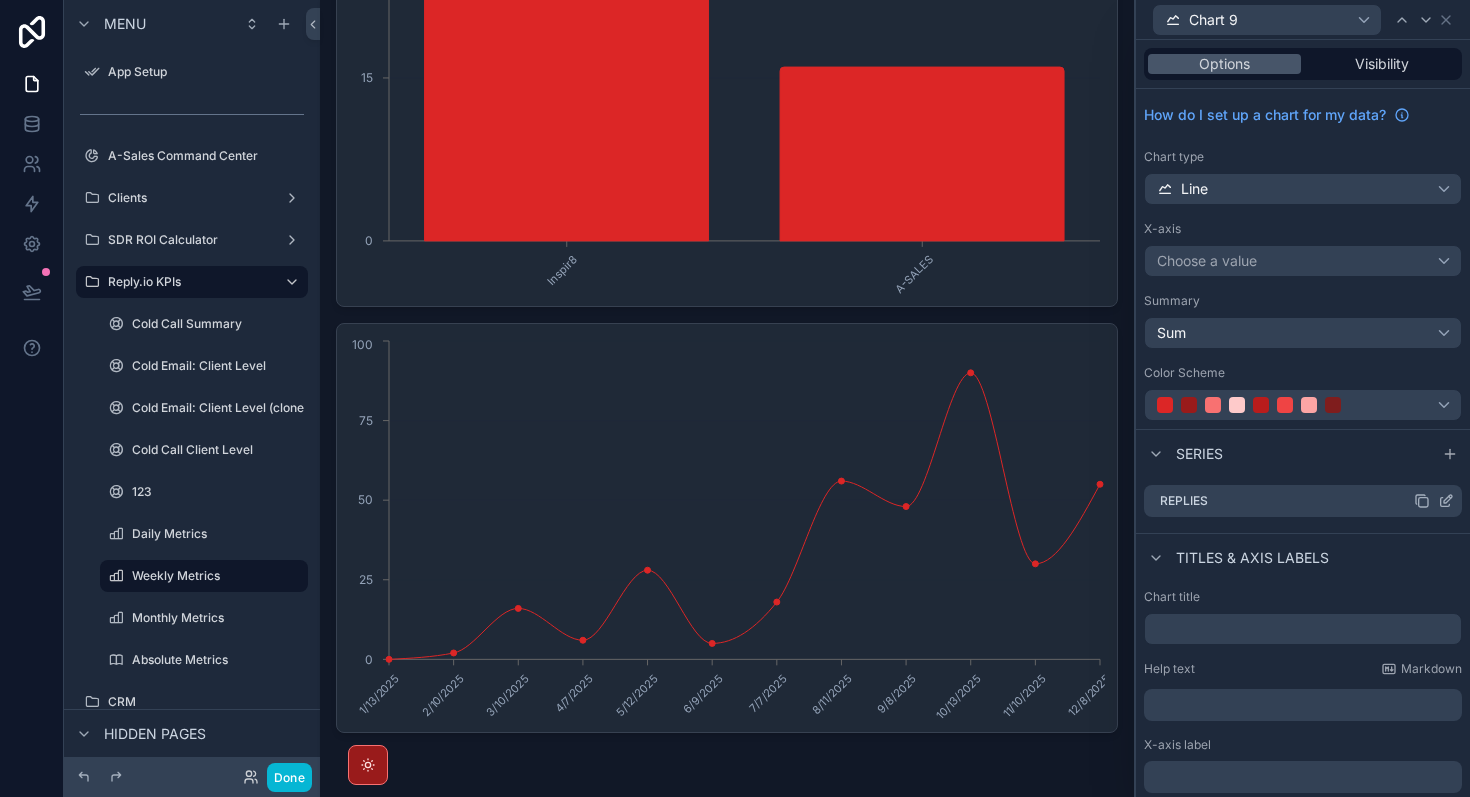 click 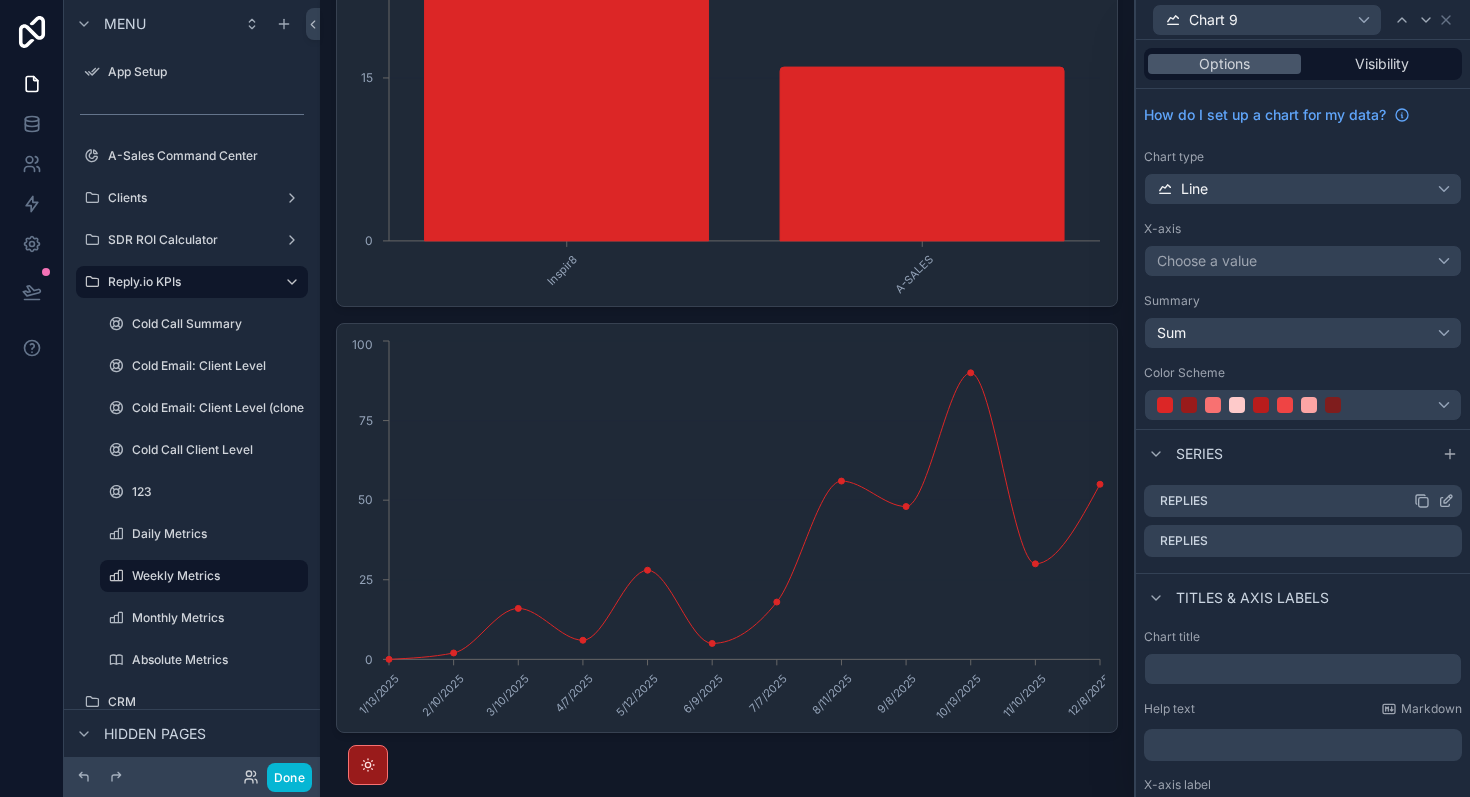 click 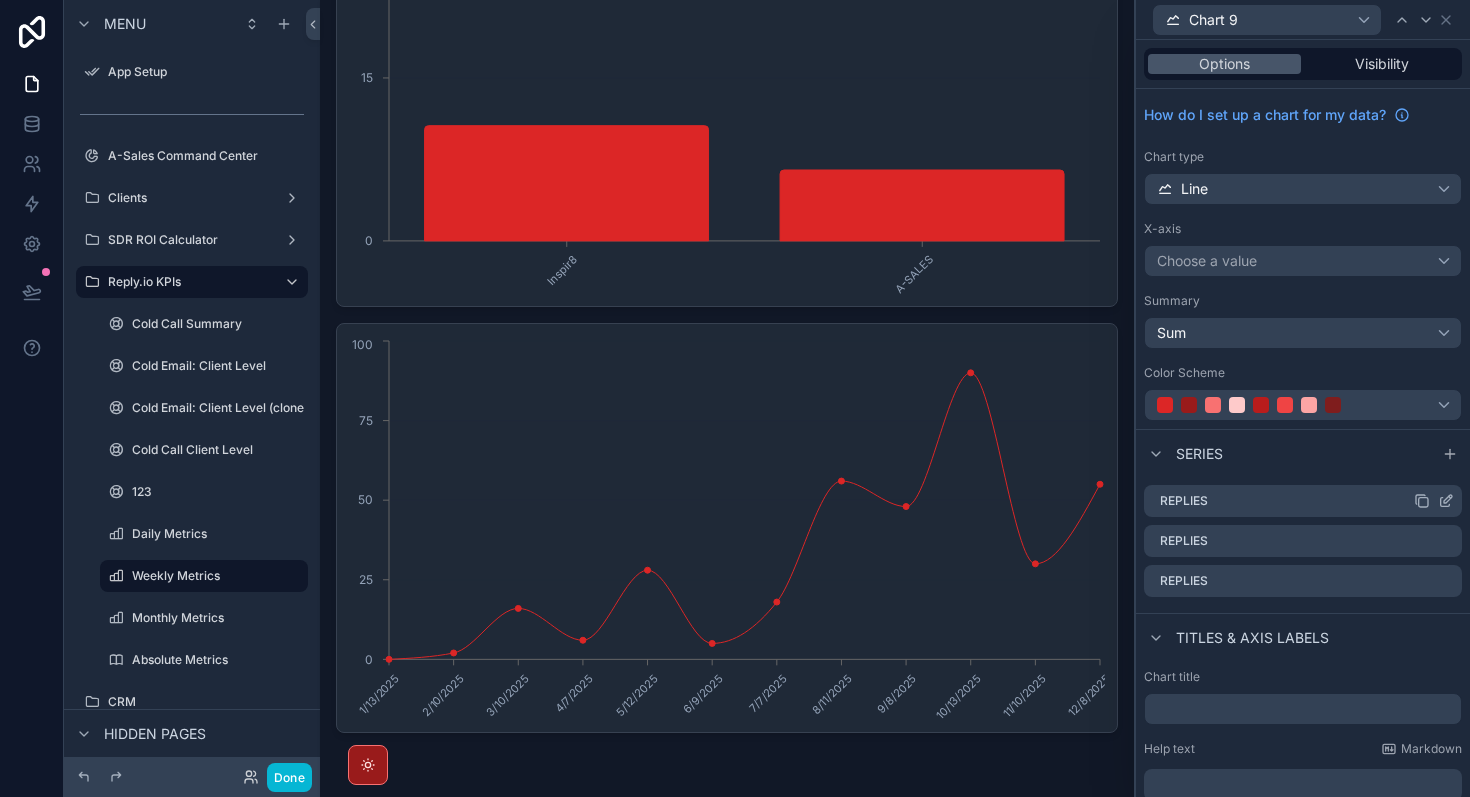 click 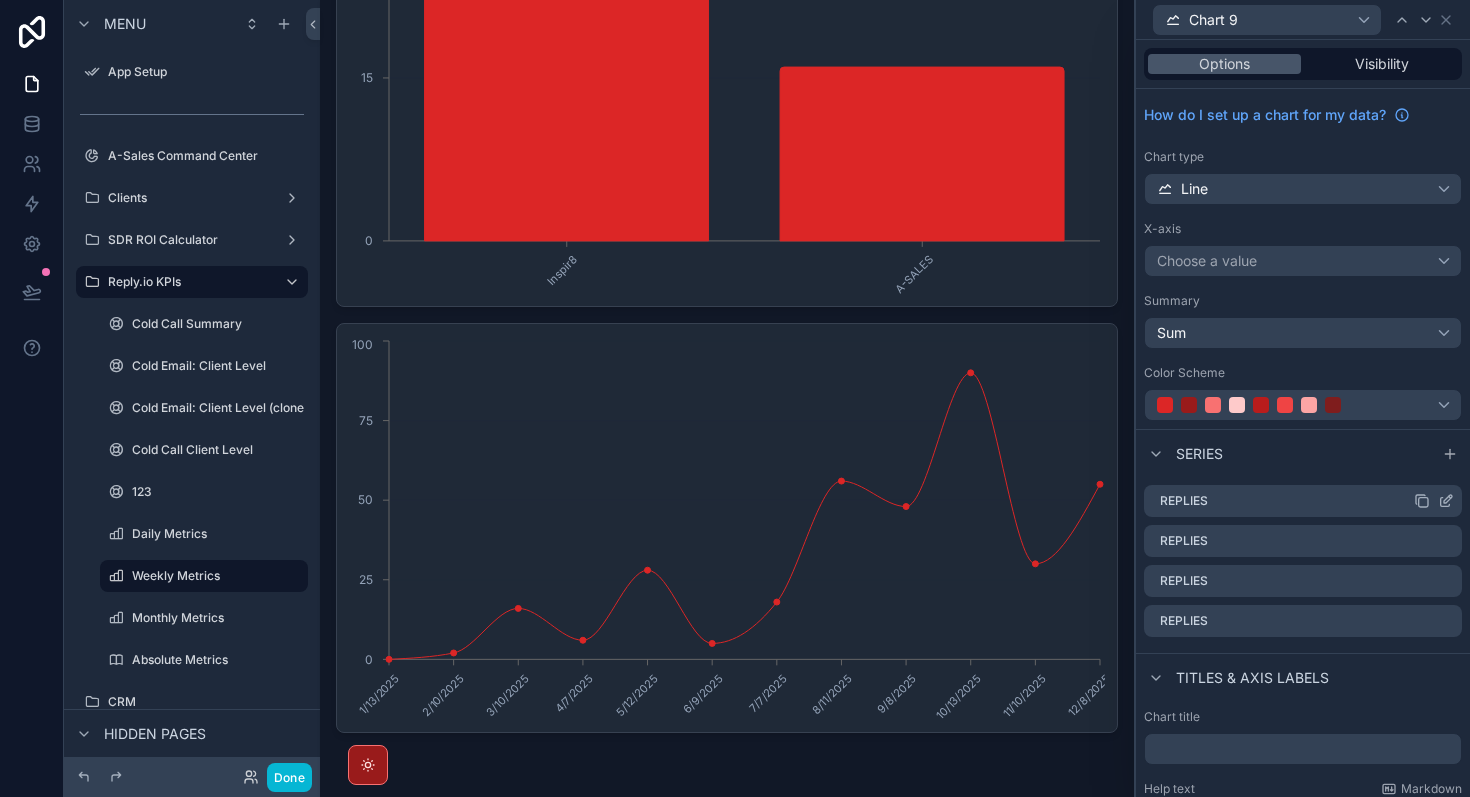 click 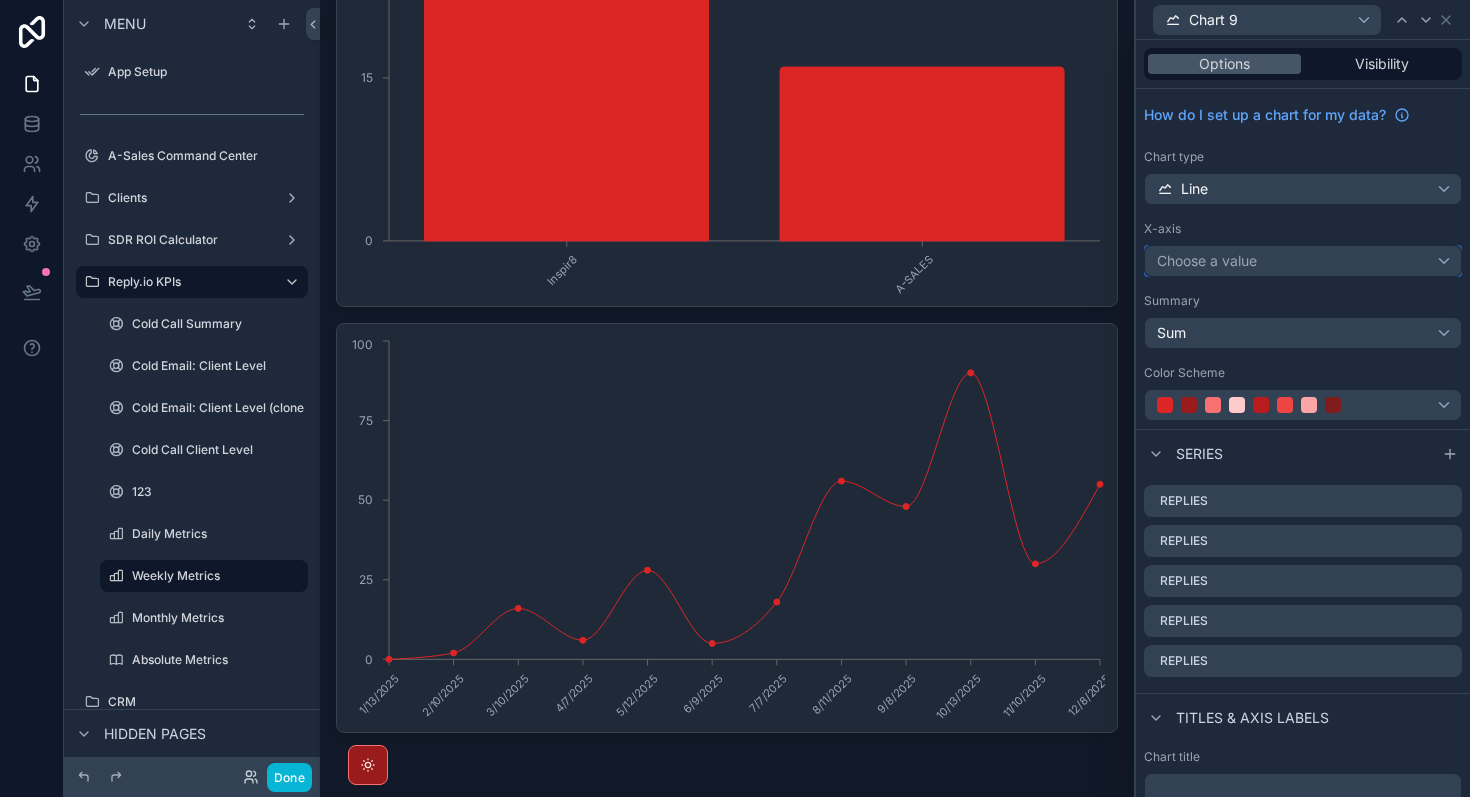 click on "Choose a value" at bounding box center (1303, 261) 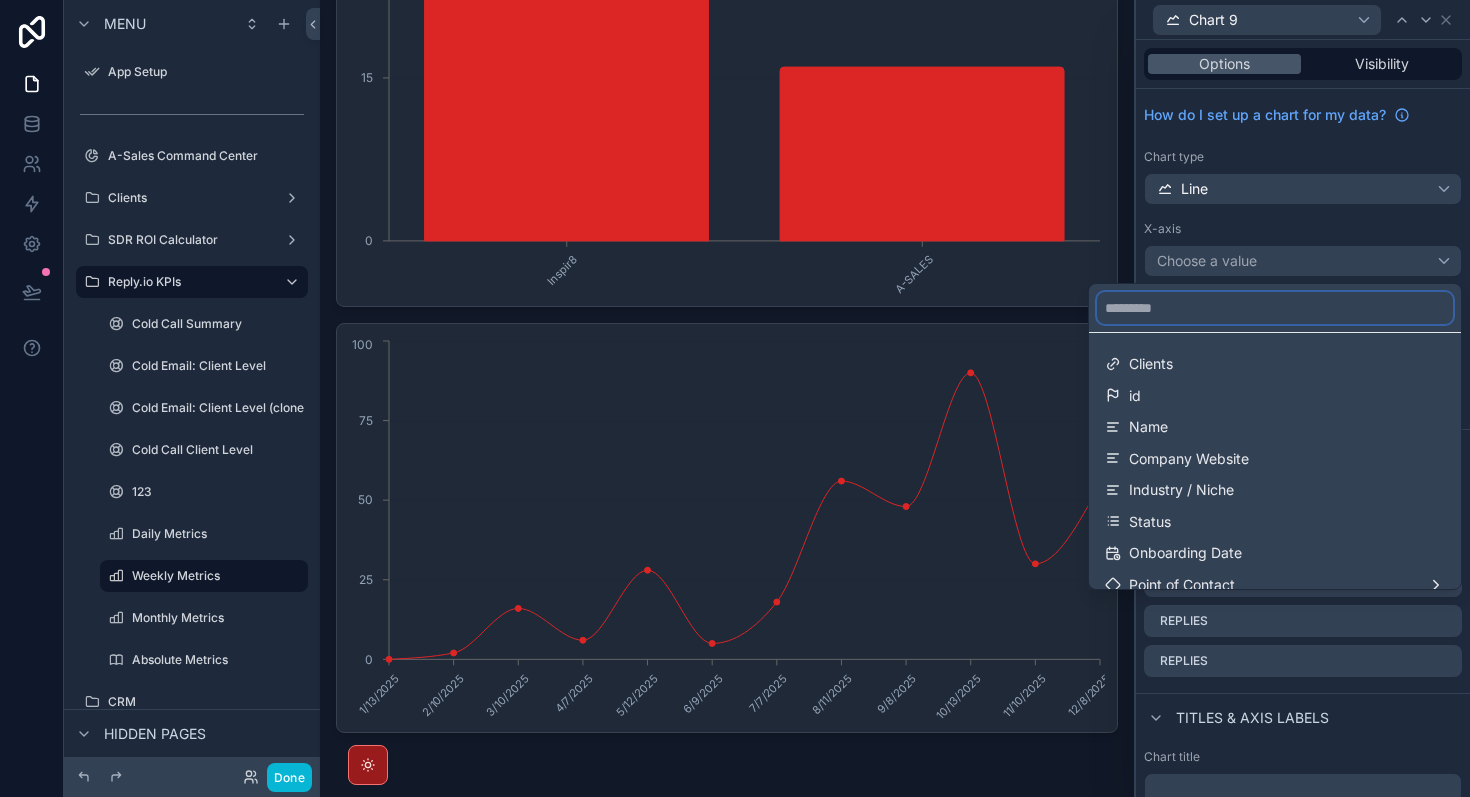 click at bounding box center (1275, 308) 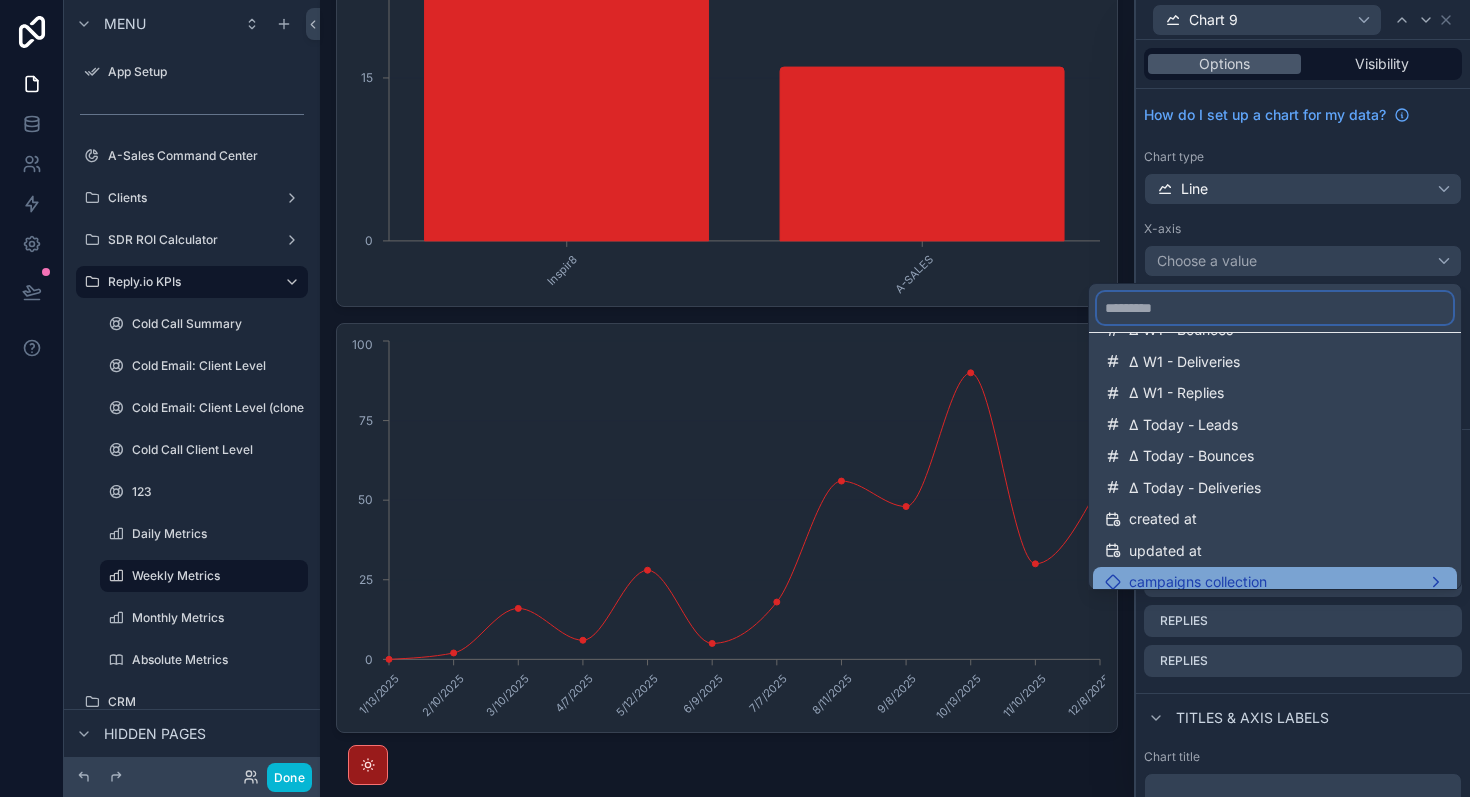 scroll, scrollTop: 3132, scrollLeft: 0, axis: vertical 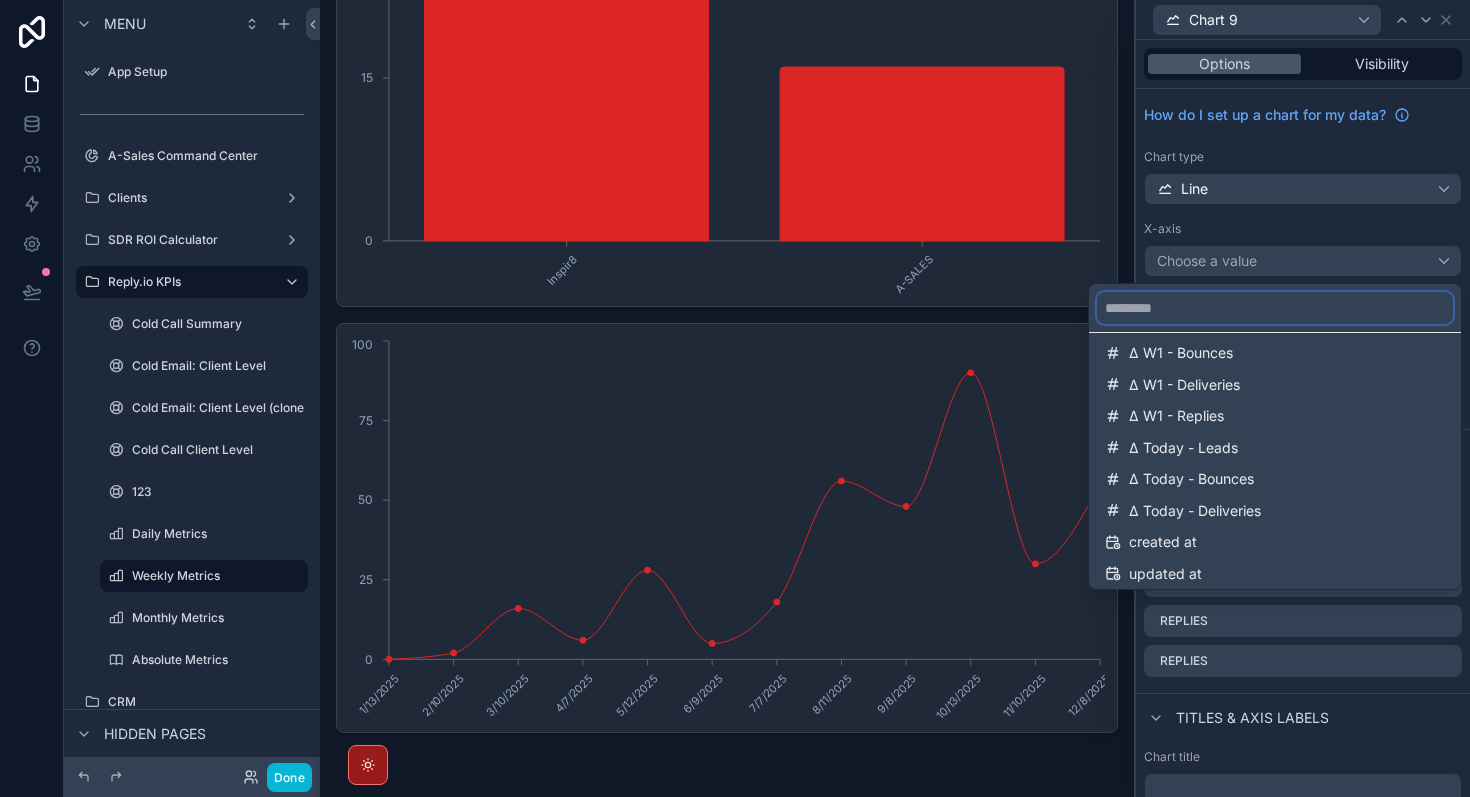 click at bounding box center [1275, 308] 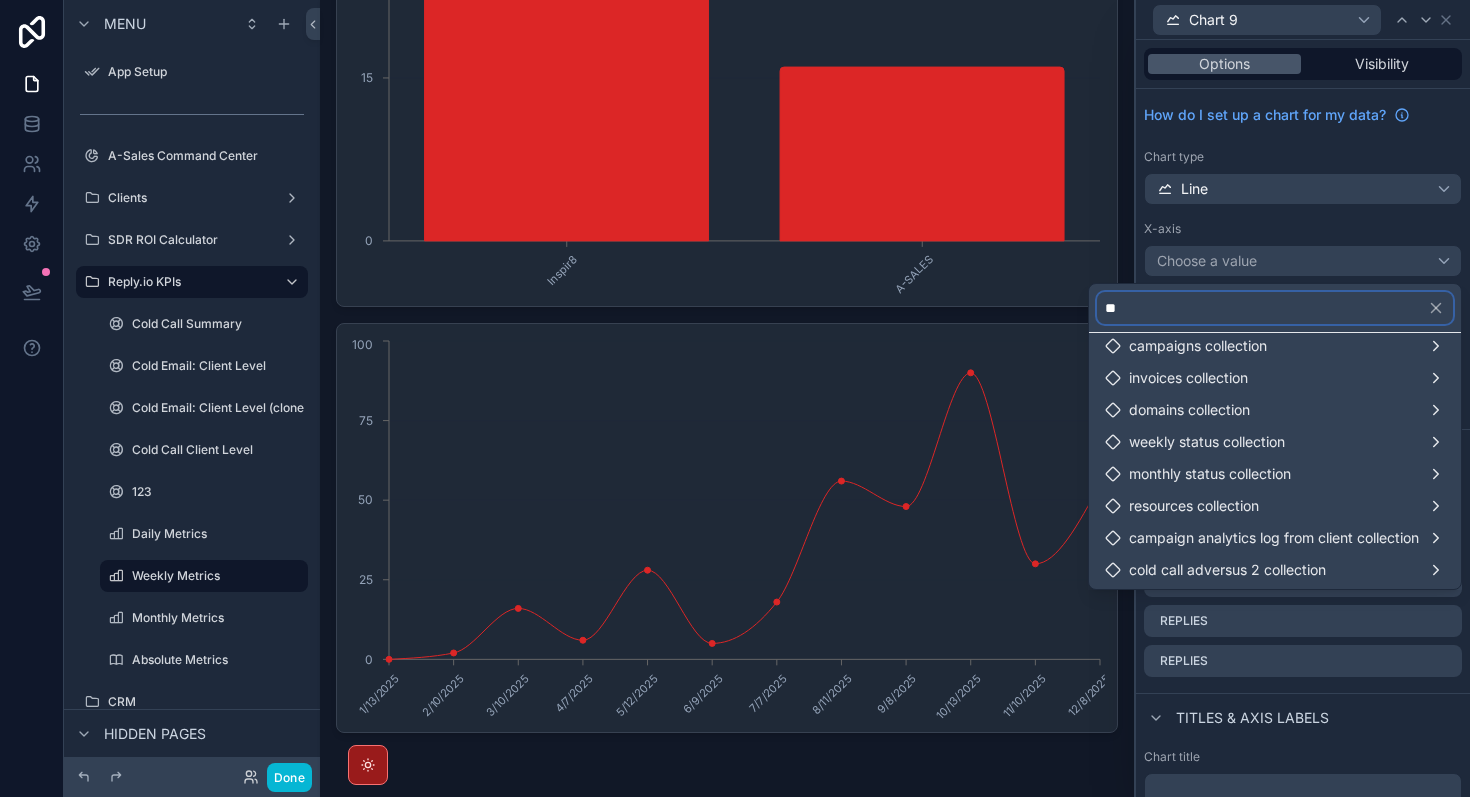 scroll, scrollTop: 0, scrollLeft: 0, axis: both 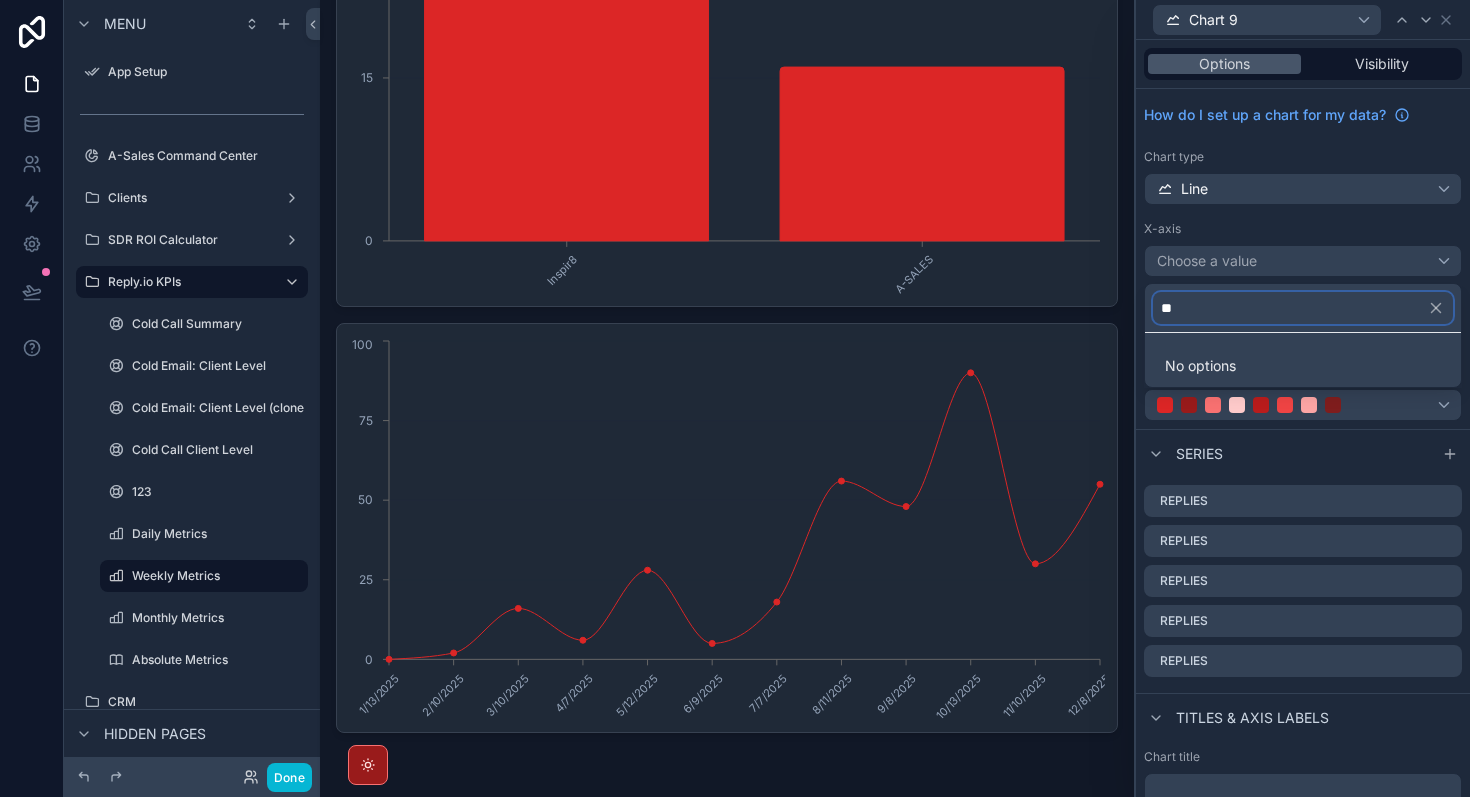type on "*" 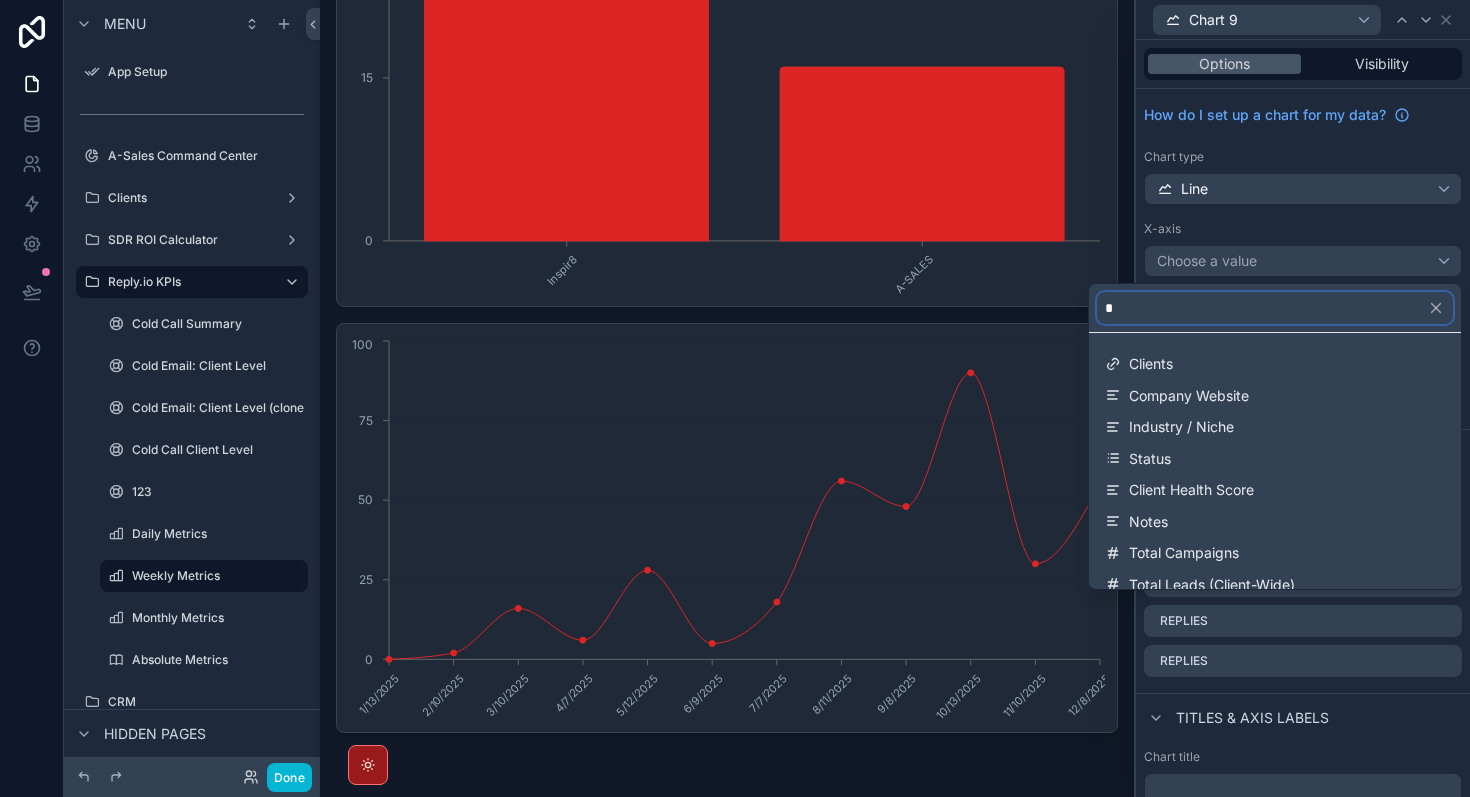 type on "*" 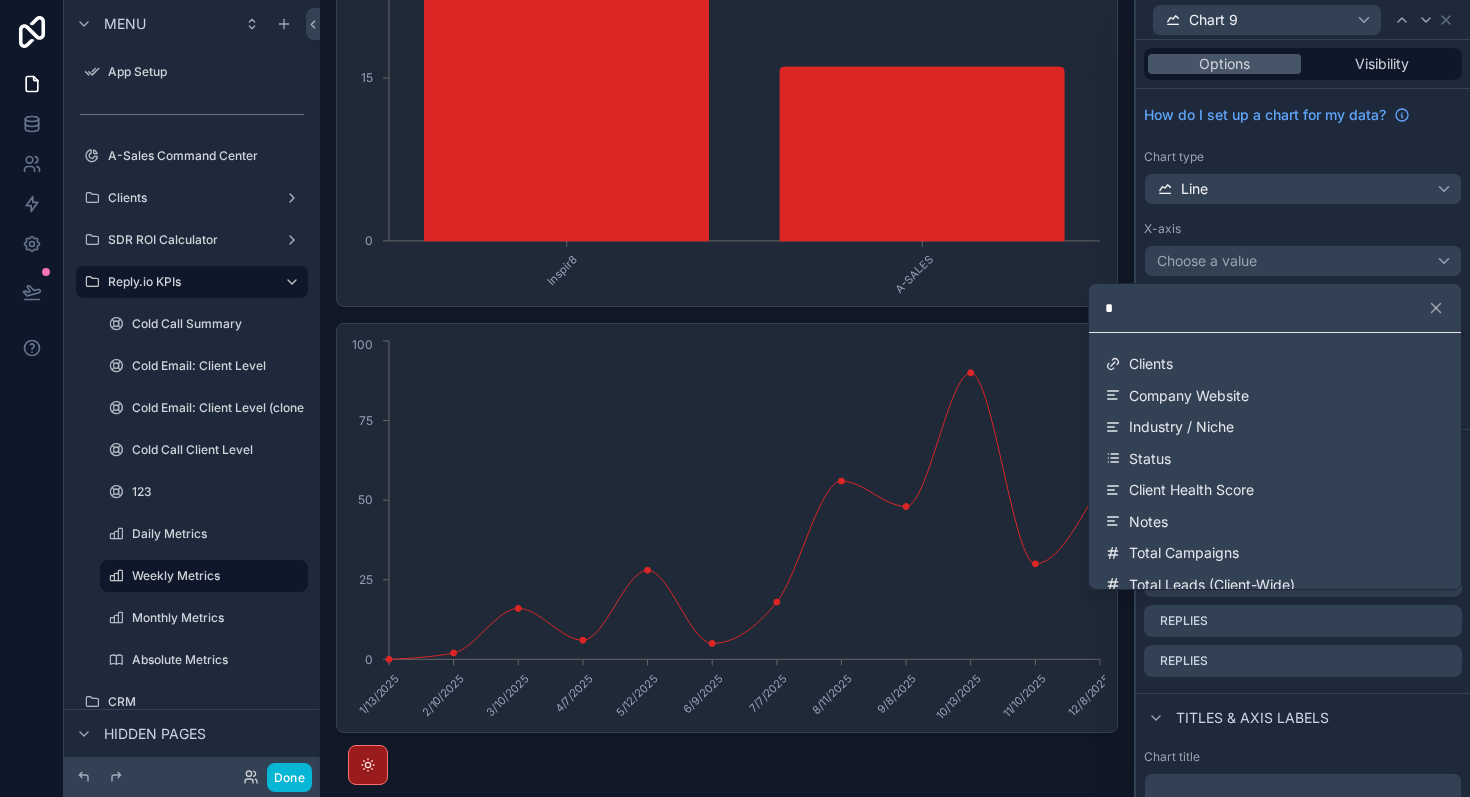 click at bounding box center (1303, 398) 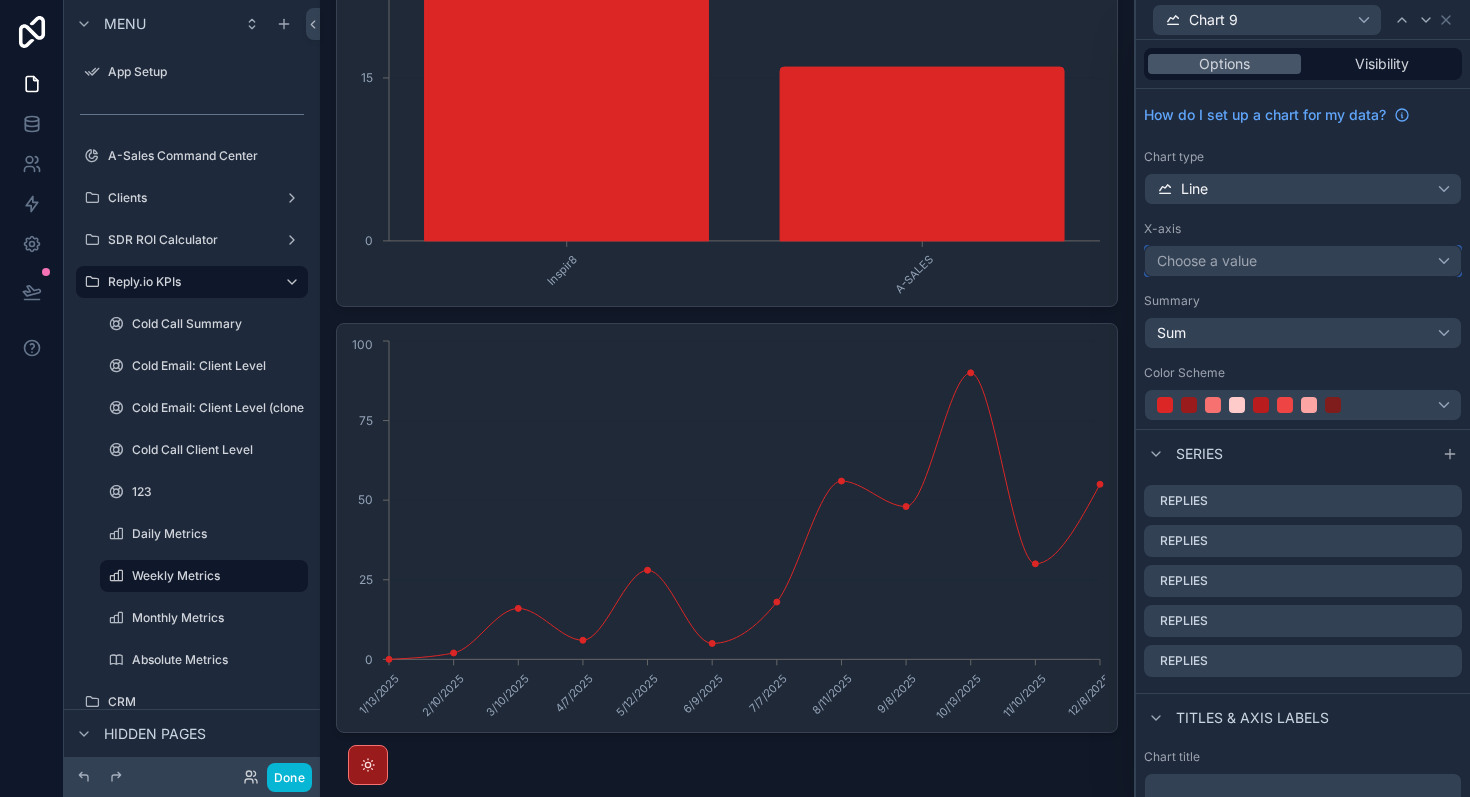 click on "Choose a value" at bounding box center (1303, 261) 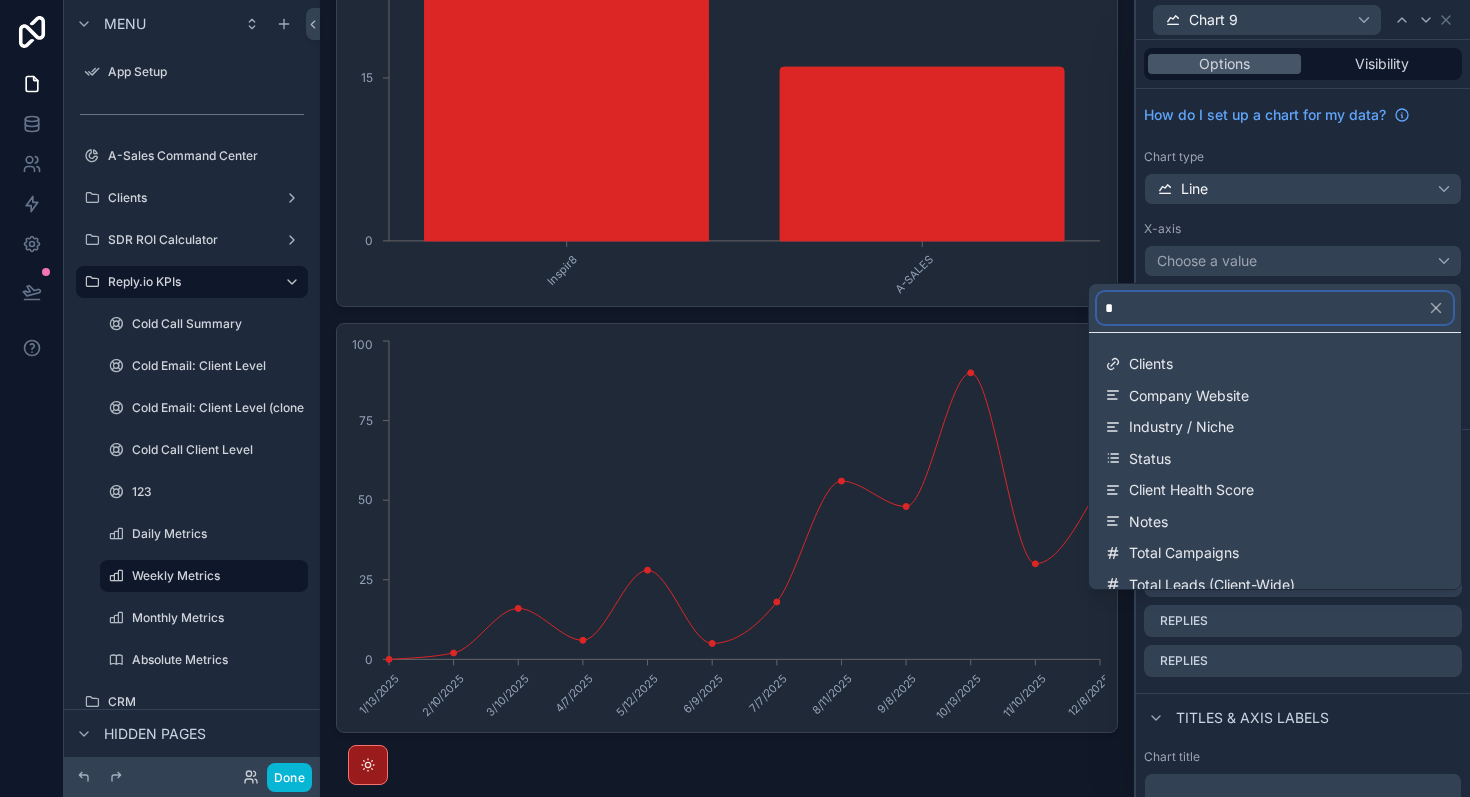 click on "*" at bounding box center [1275, 308] 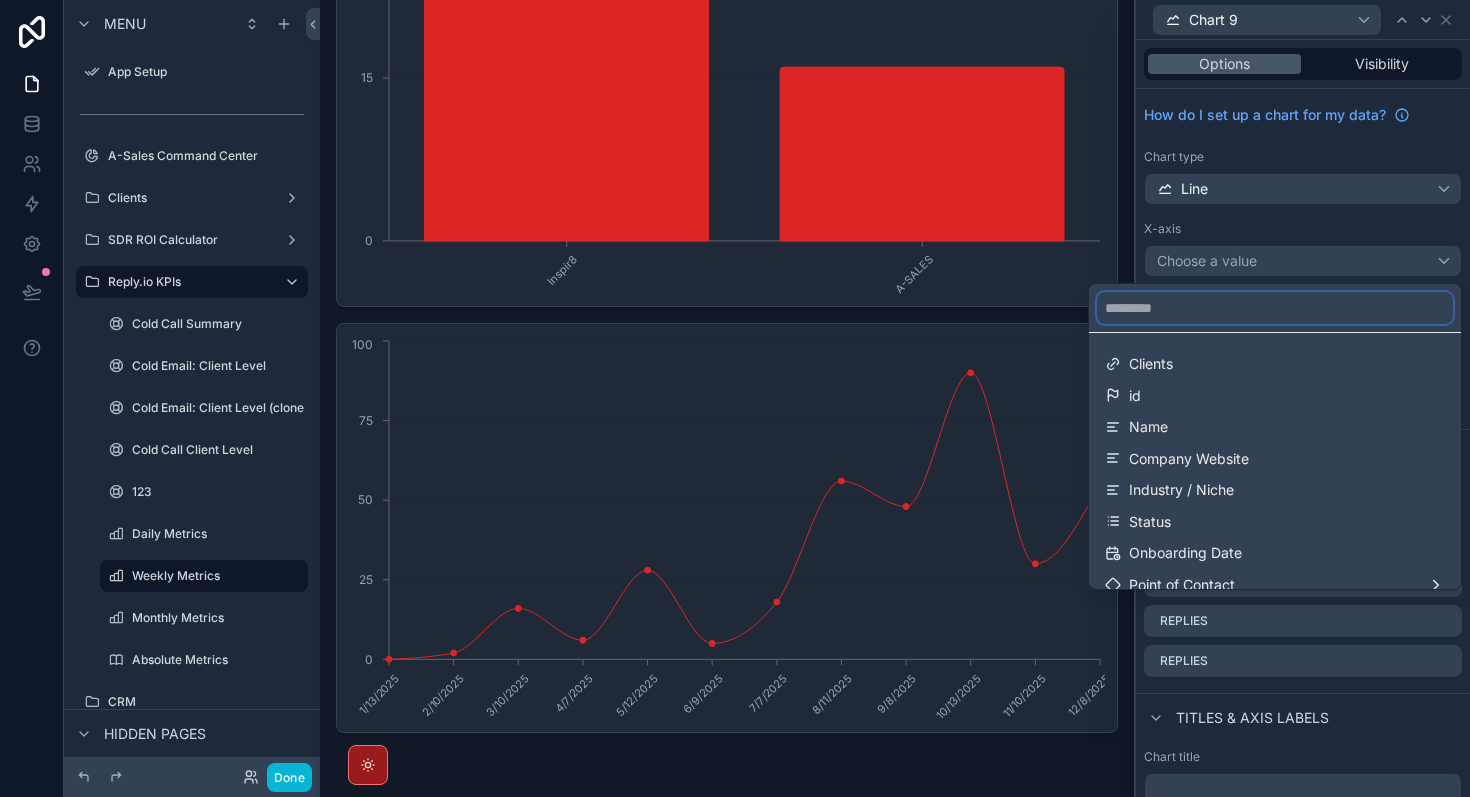 type 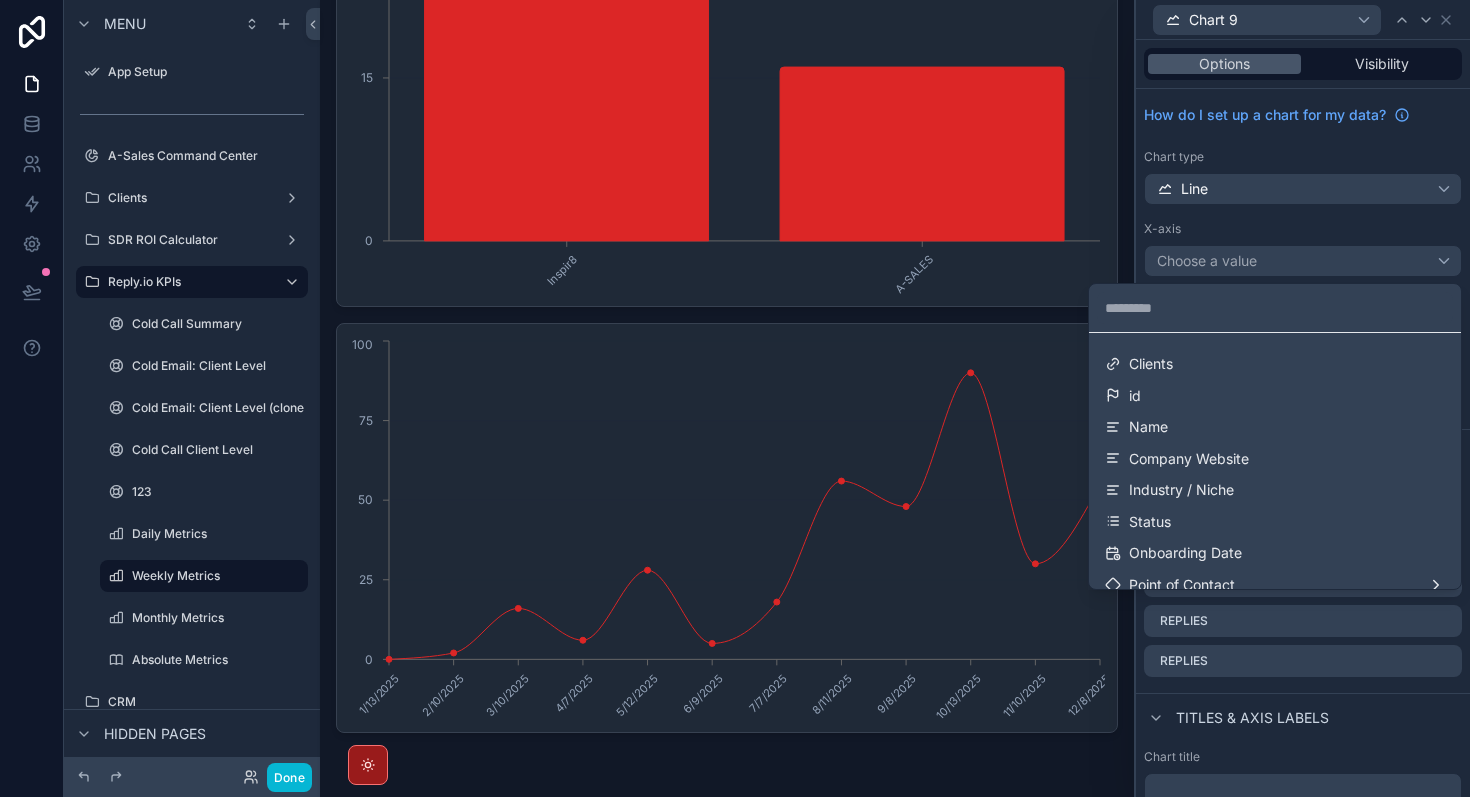 click at bounding box center (1303, 398) 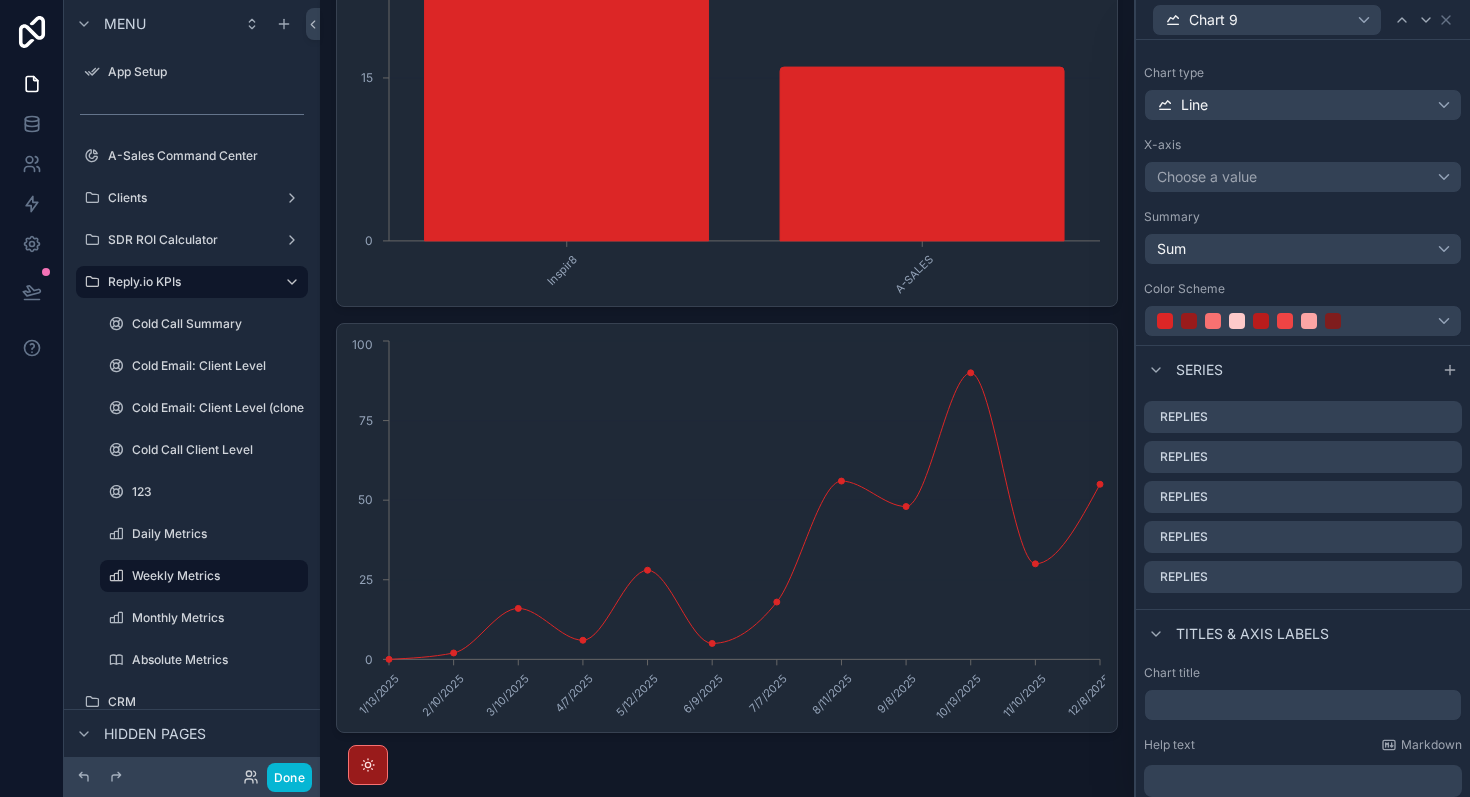 scroll, scrollTop: 0, scrollLeft: 0, axis: both 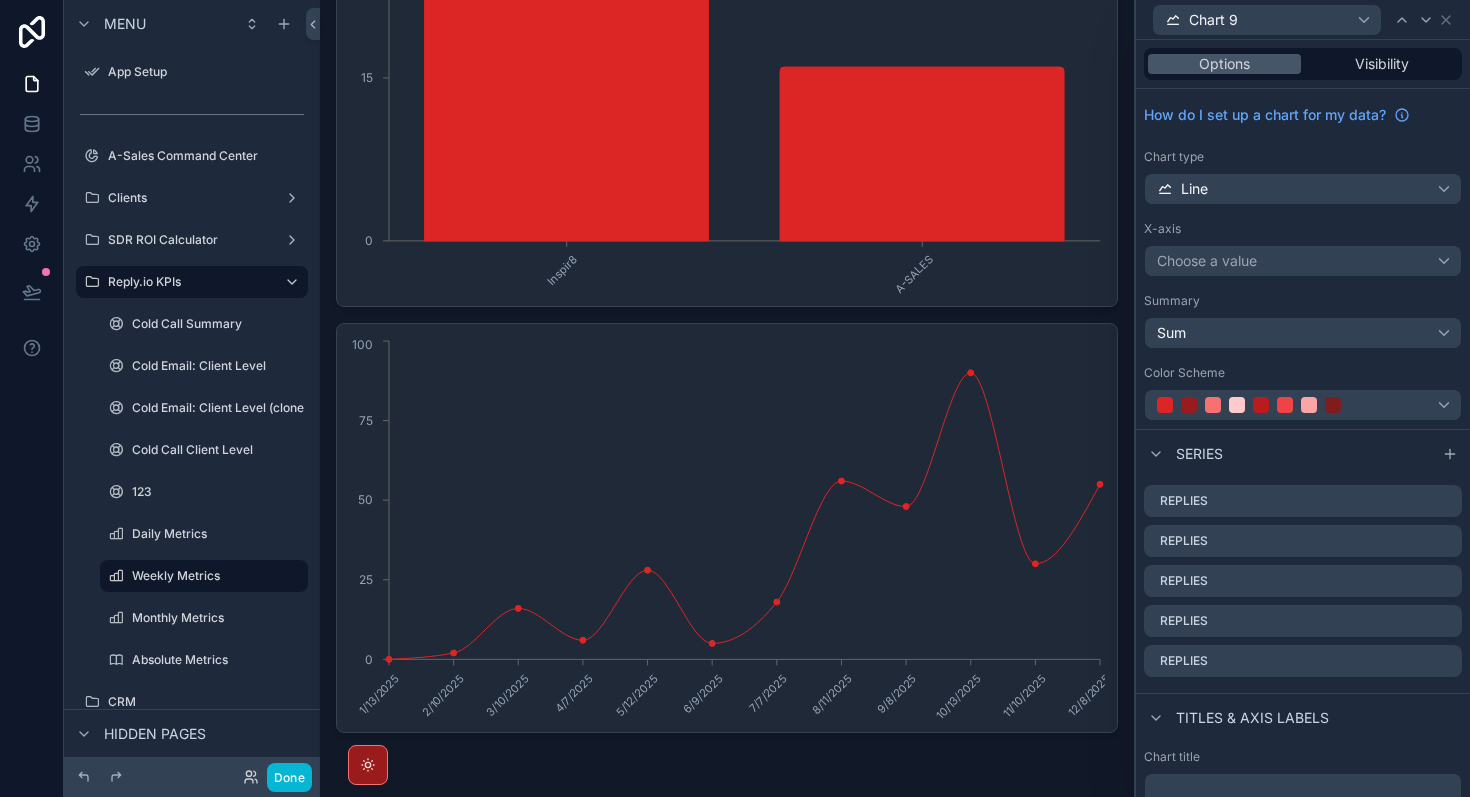 click at bounding box center [727, -451] 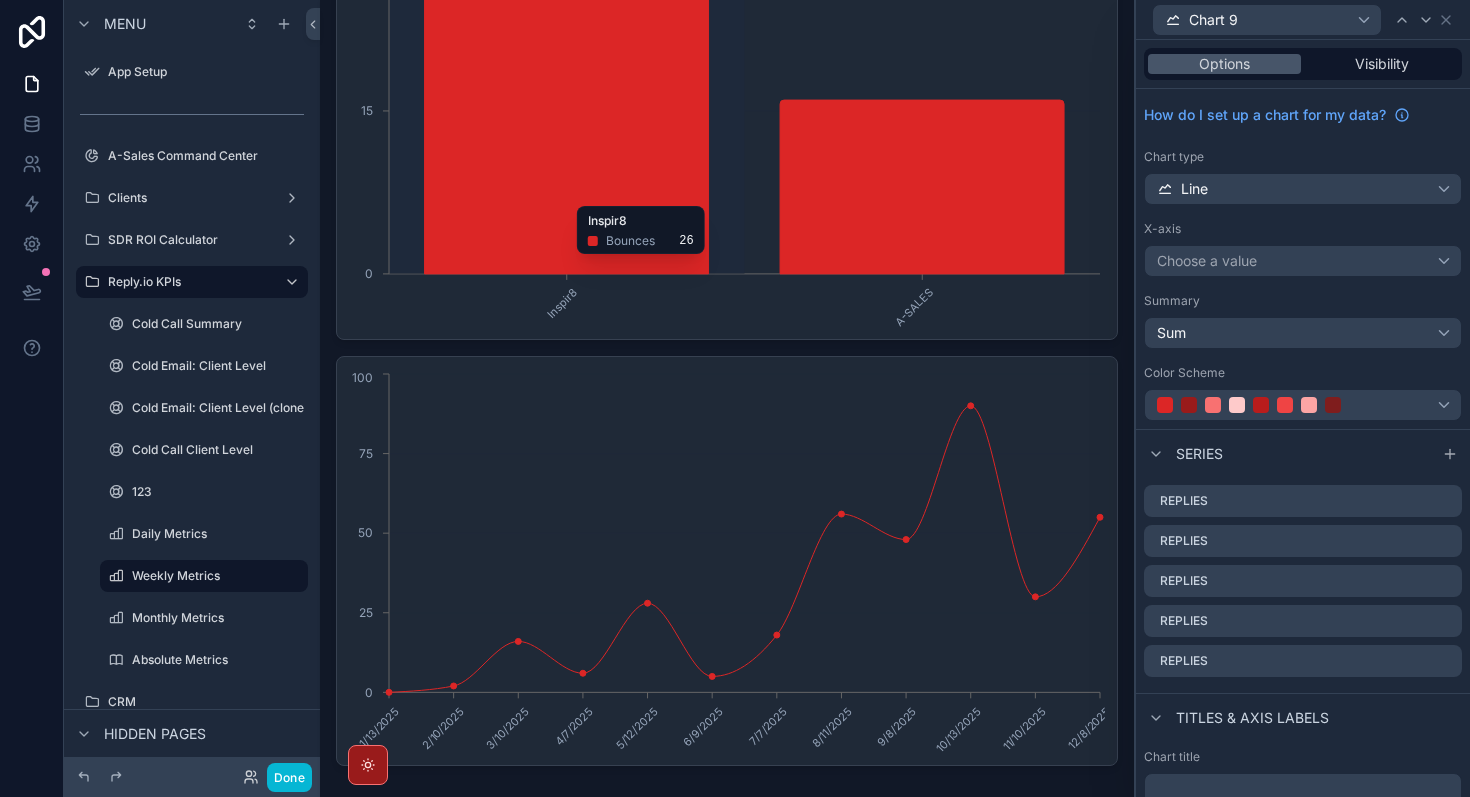 scroll, scrollTop: 1699, scrollLeft: 0, axis: vertical 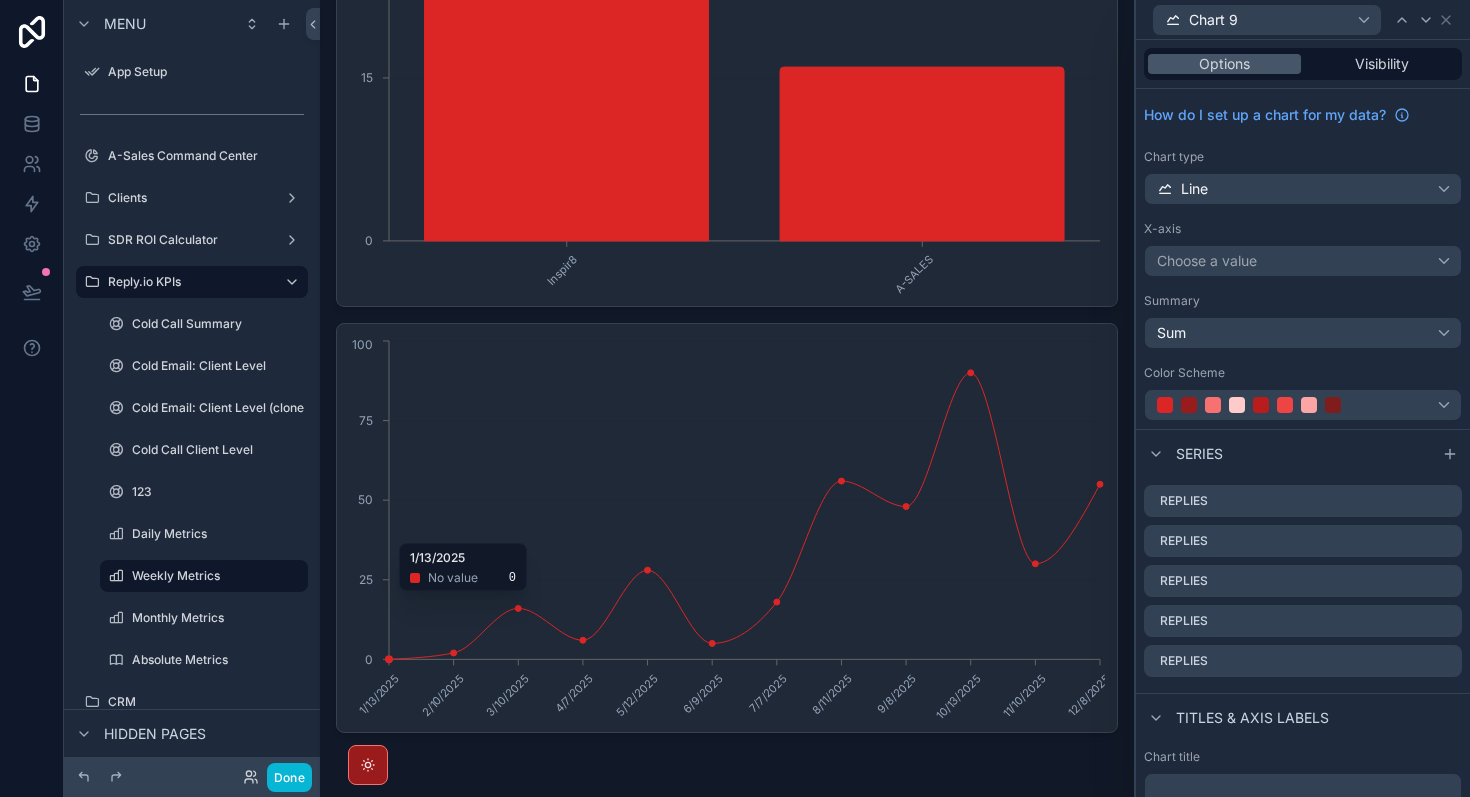 click on "1/13/2025 2/10/2025 3/10/2025 4/7/2025 5/12/2025 6/9/2025 7/7/2025 8/11/2025 9/8/2025 10/13/2025 11/10/2025 12/8/2025 0 25 50 75 100" 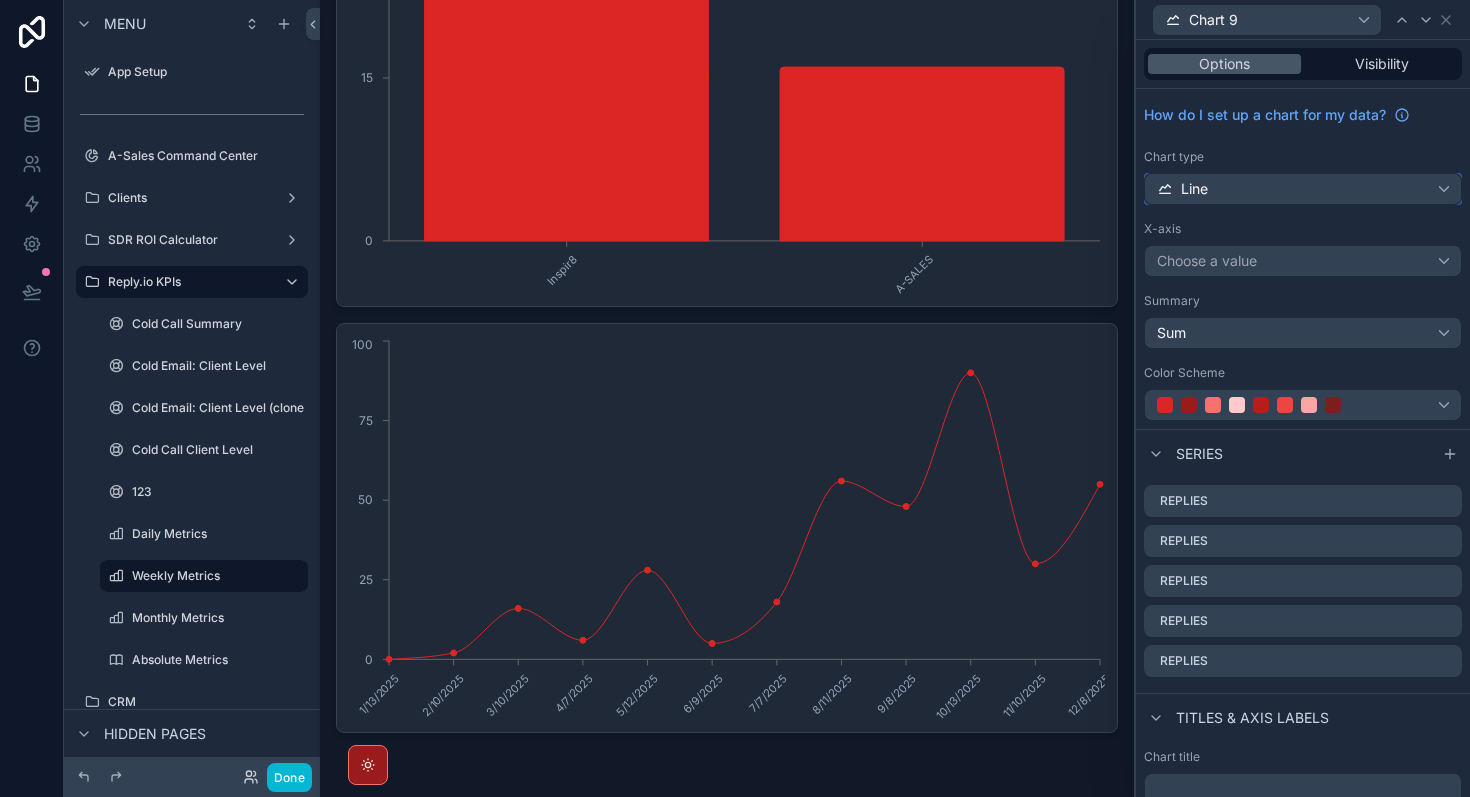 click on "Line" at bounding box center [1303, 189] 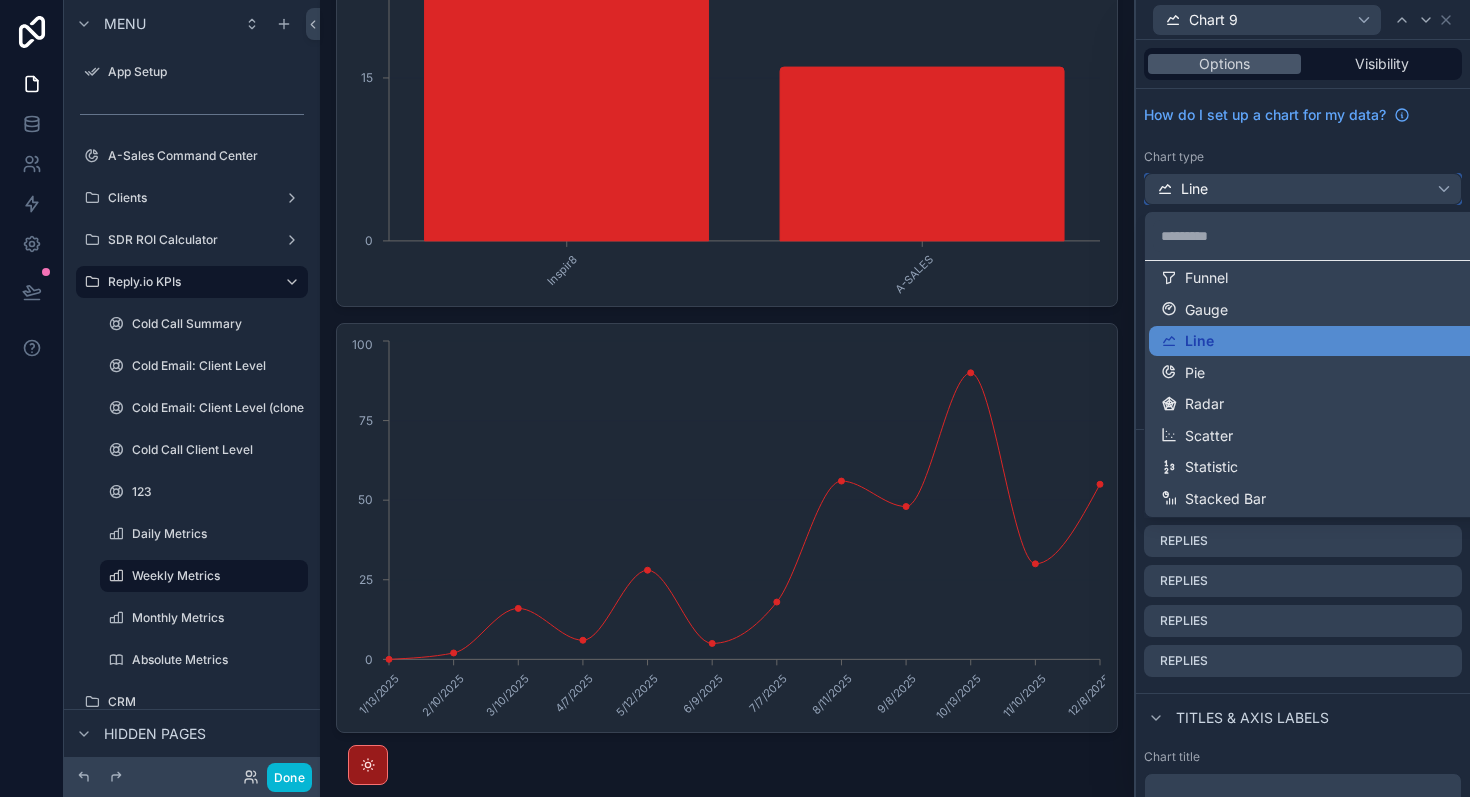 scroll, scrollTop: 0, scrollLeft: 0, axis: both 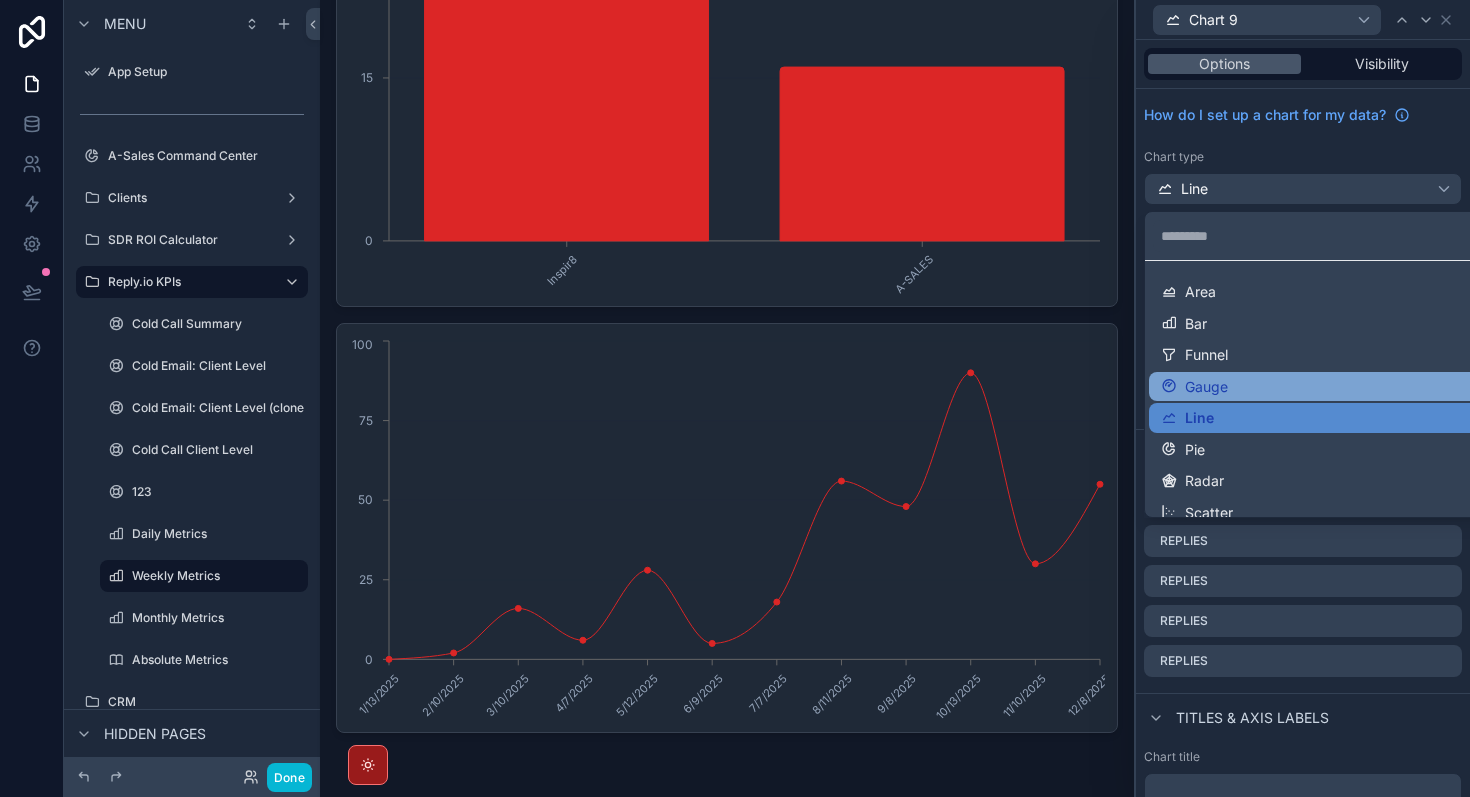 drag, startPoint x: 1169, startPoint y: 273, endPoint x: 1238, endPoint y: 385, distance: 131.54848 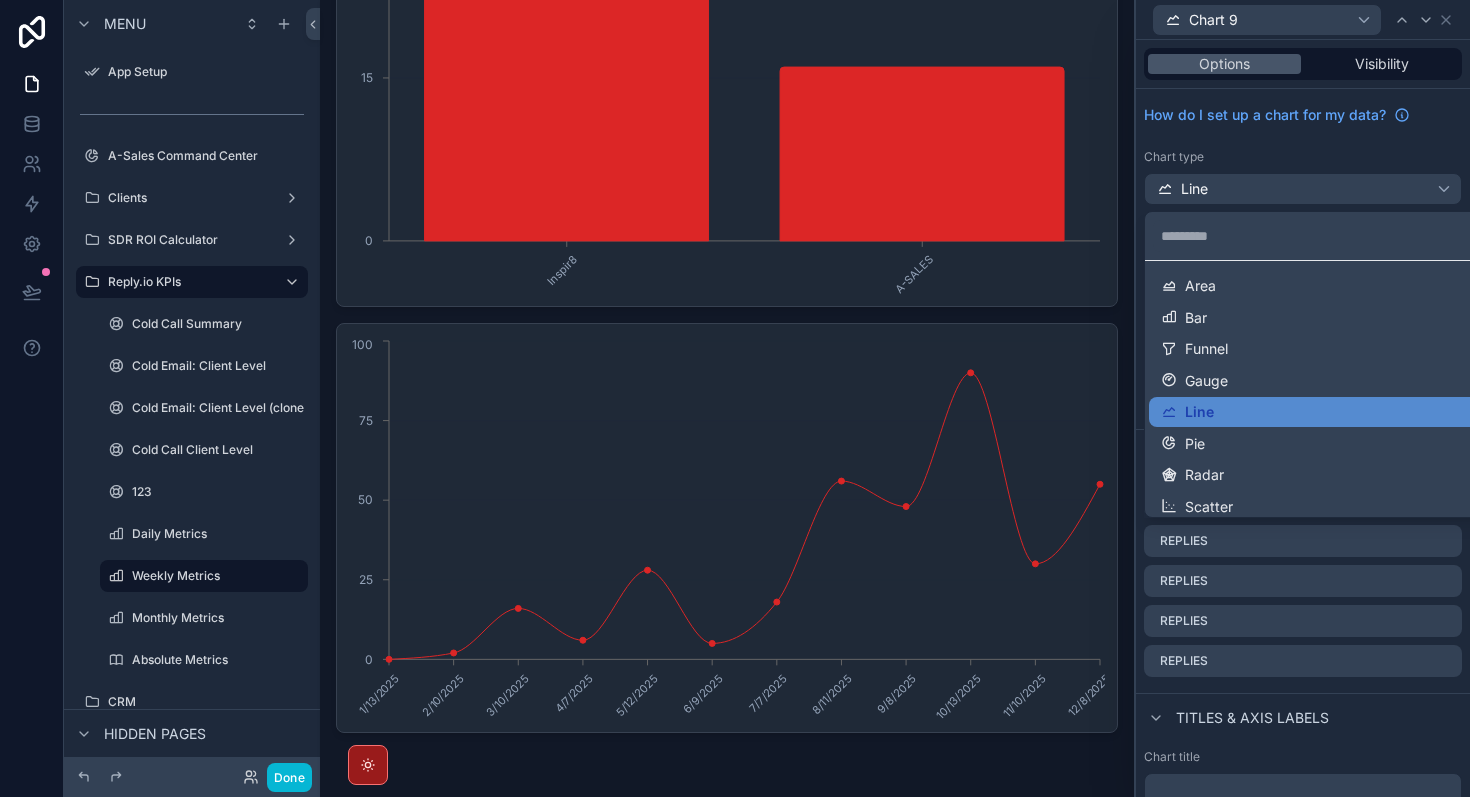 scroll, scrollTop: 0, scrollLeft: 0, axis: both 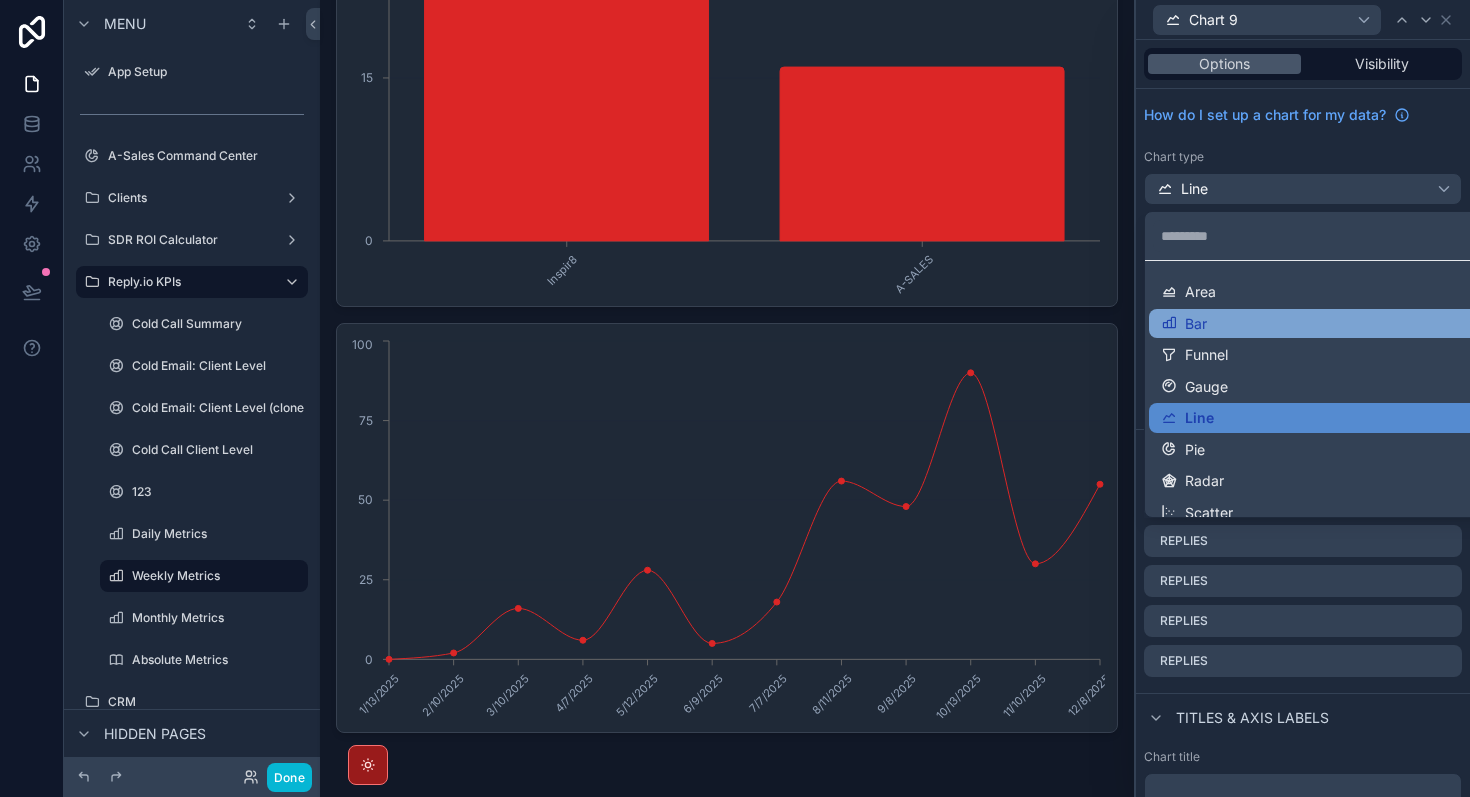 click on "Bar" at bounding box center (1327, 324) 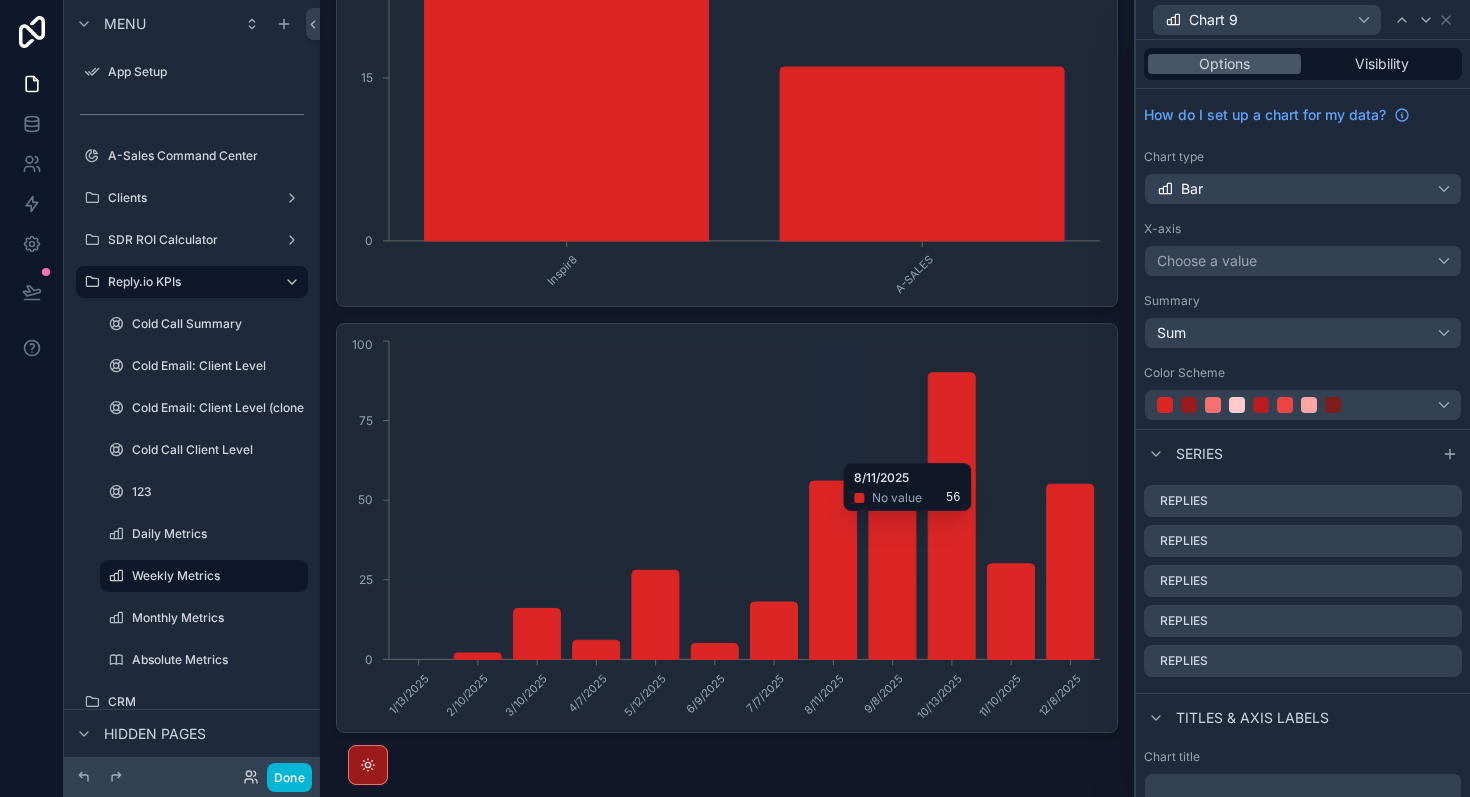 click on "1/13/2025 2/10/2025 3/10/2025 4/7/2025 5/12/2025 6/9/2025 7/7/2025 8/11/2025 9/8/2025 10/13/2025 11/10/2025 12/8/2025 0 25 50 75 100" 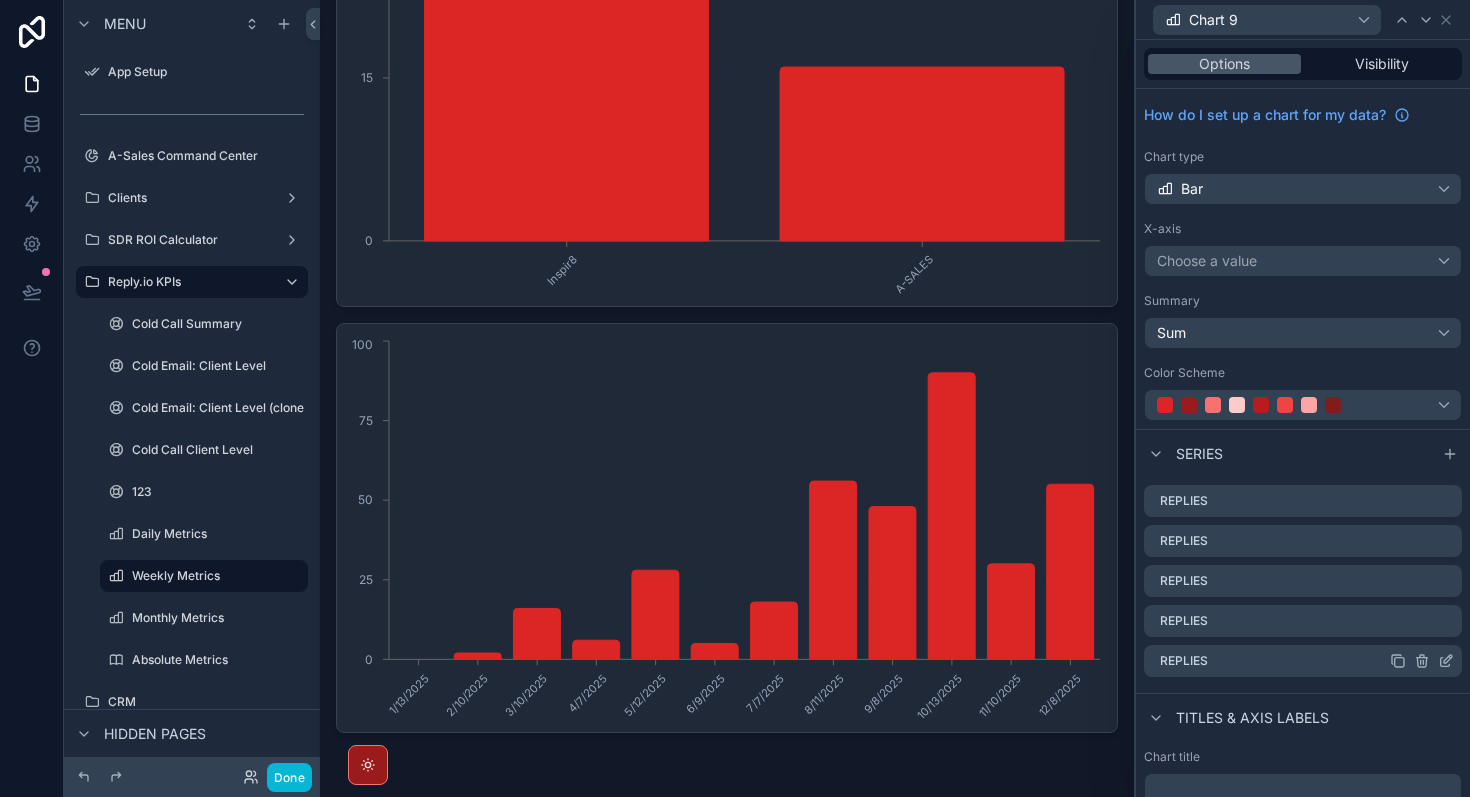 click 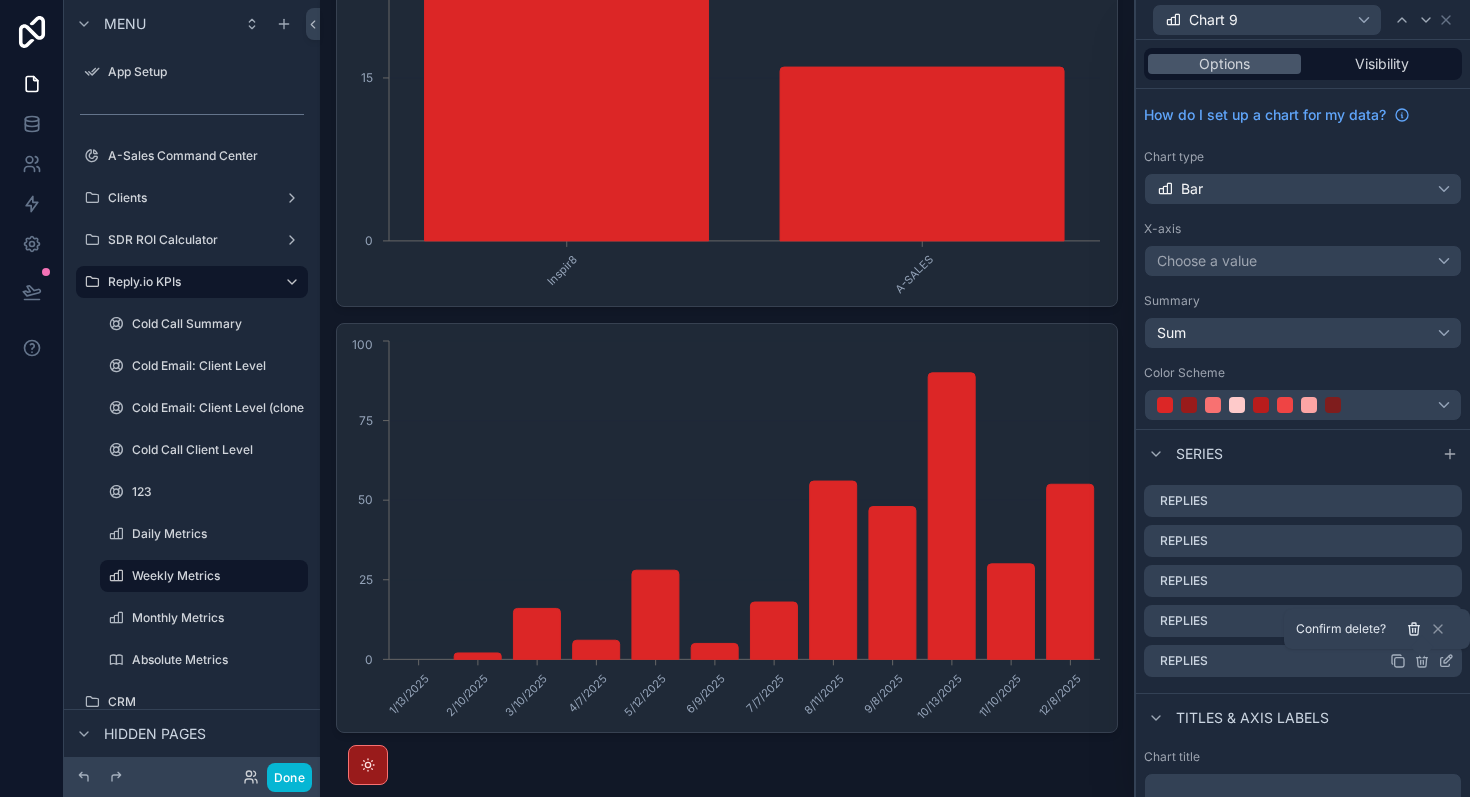 click 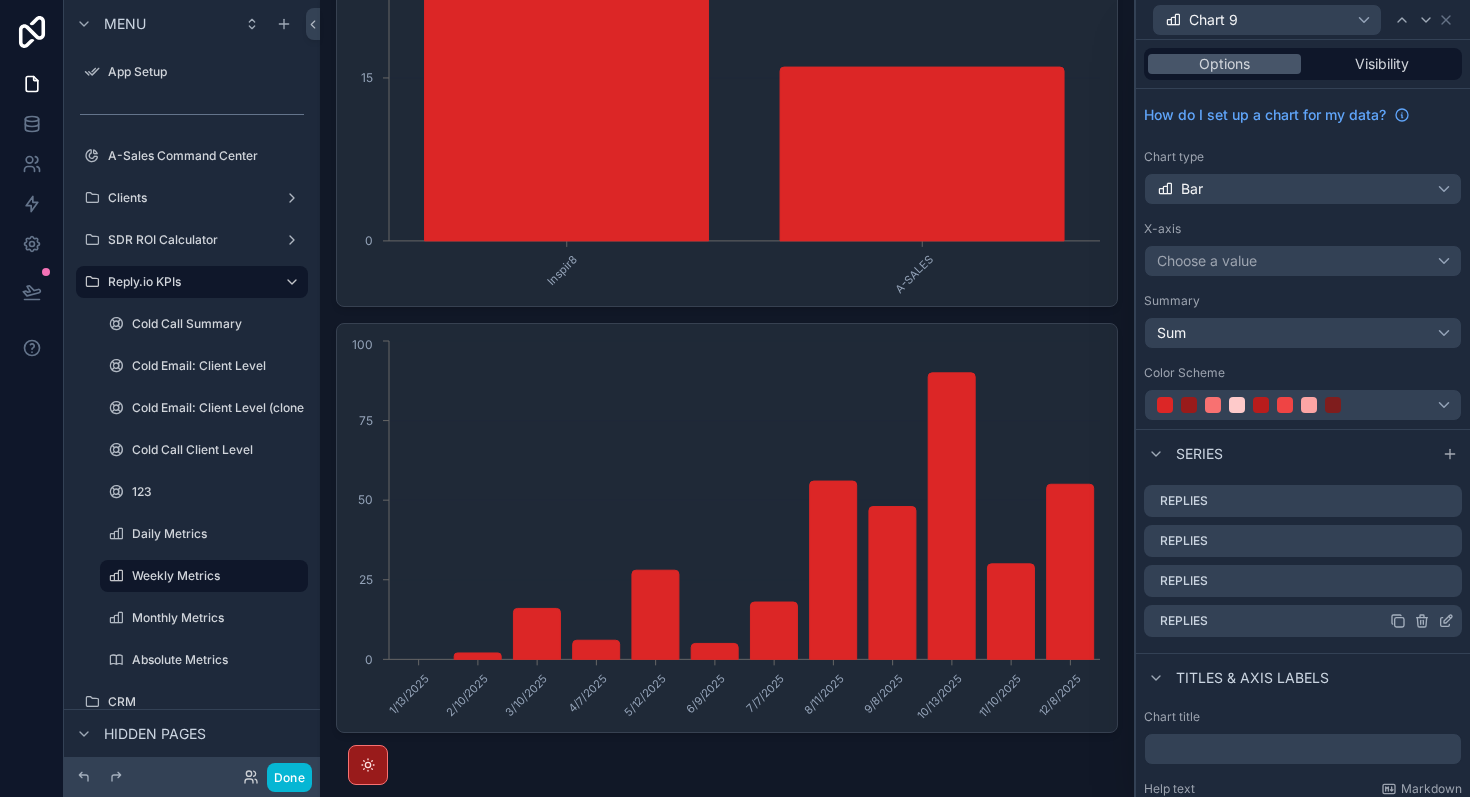 click 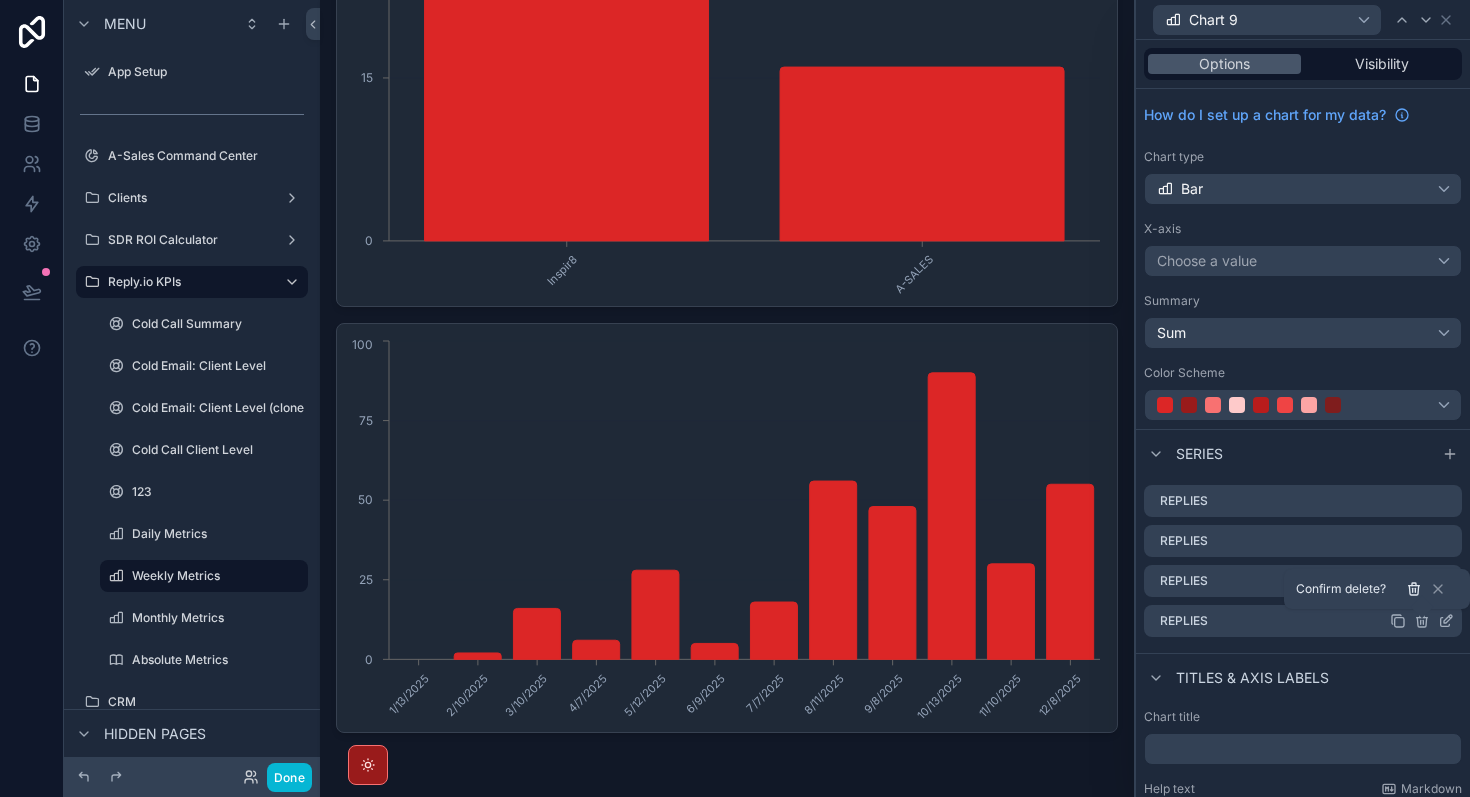 click 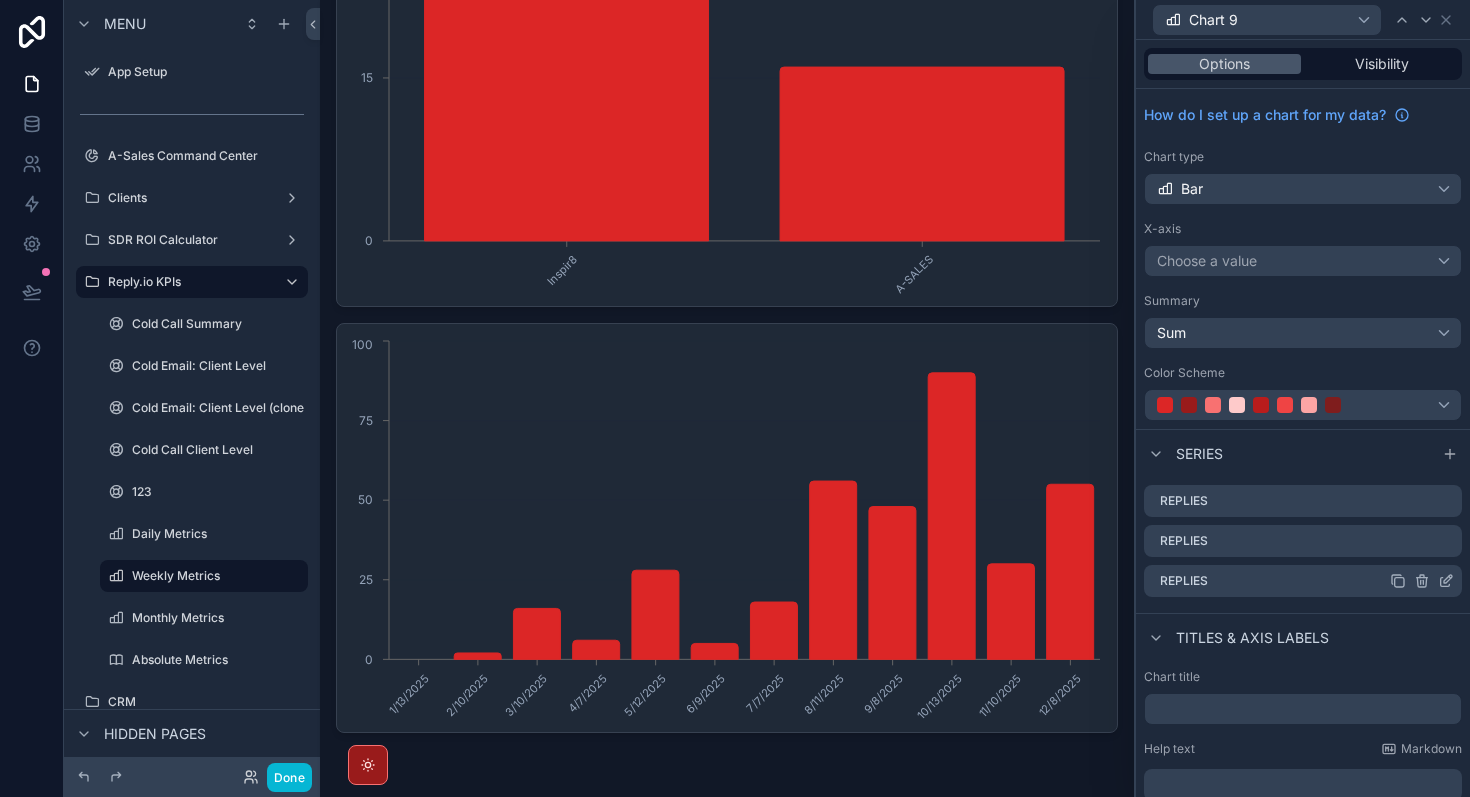 click 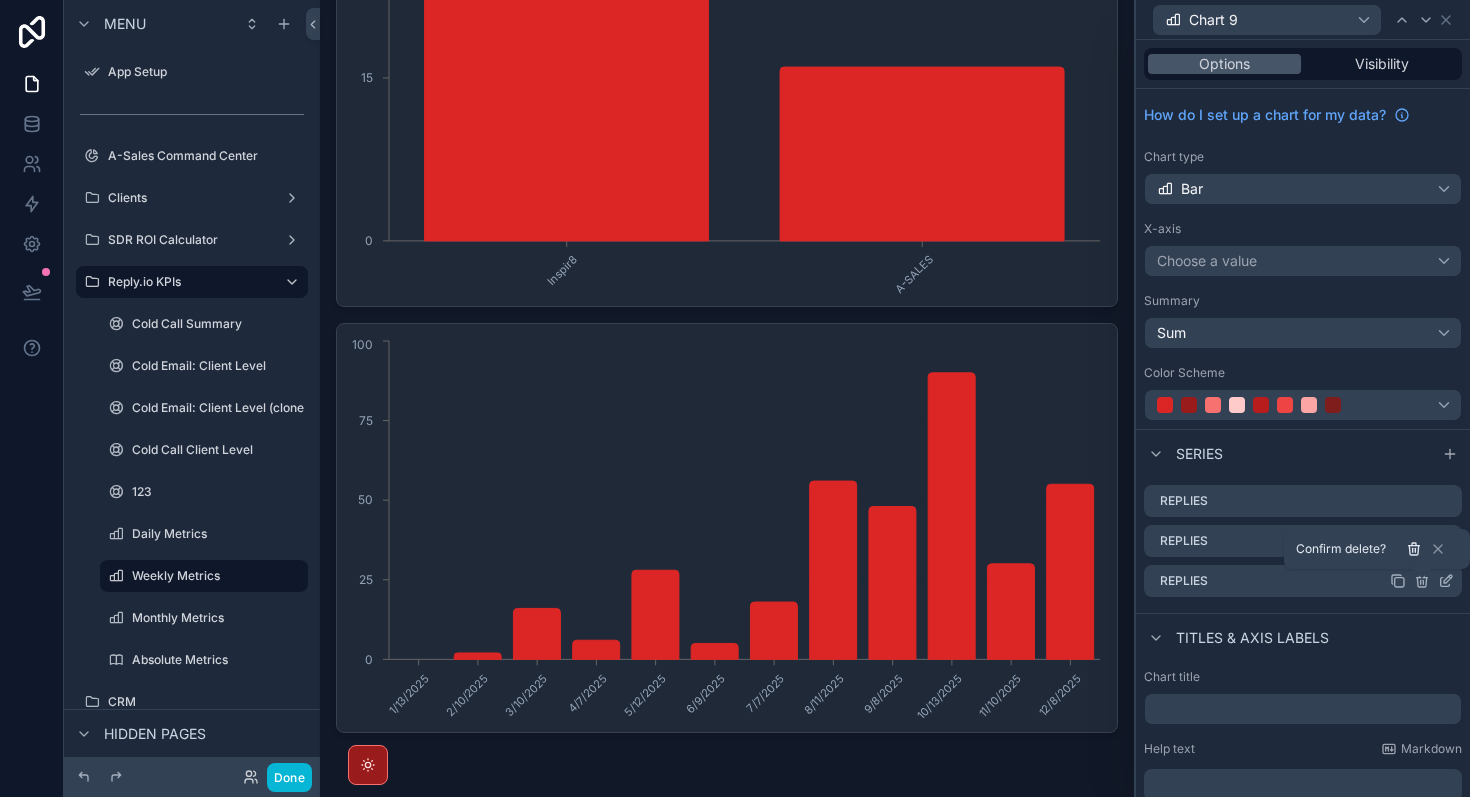 click on "Confirm delete?" at bounding box center [1377, 549] 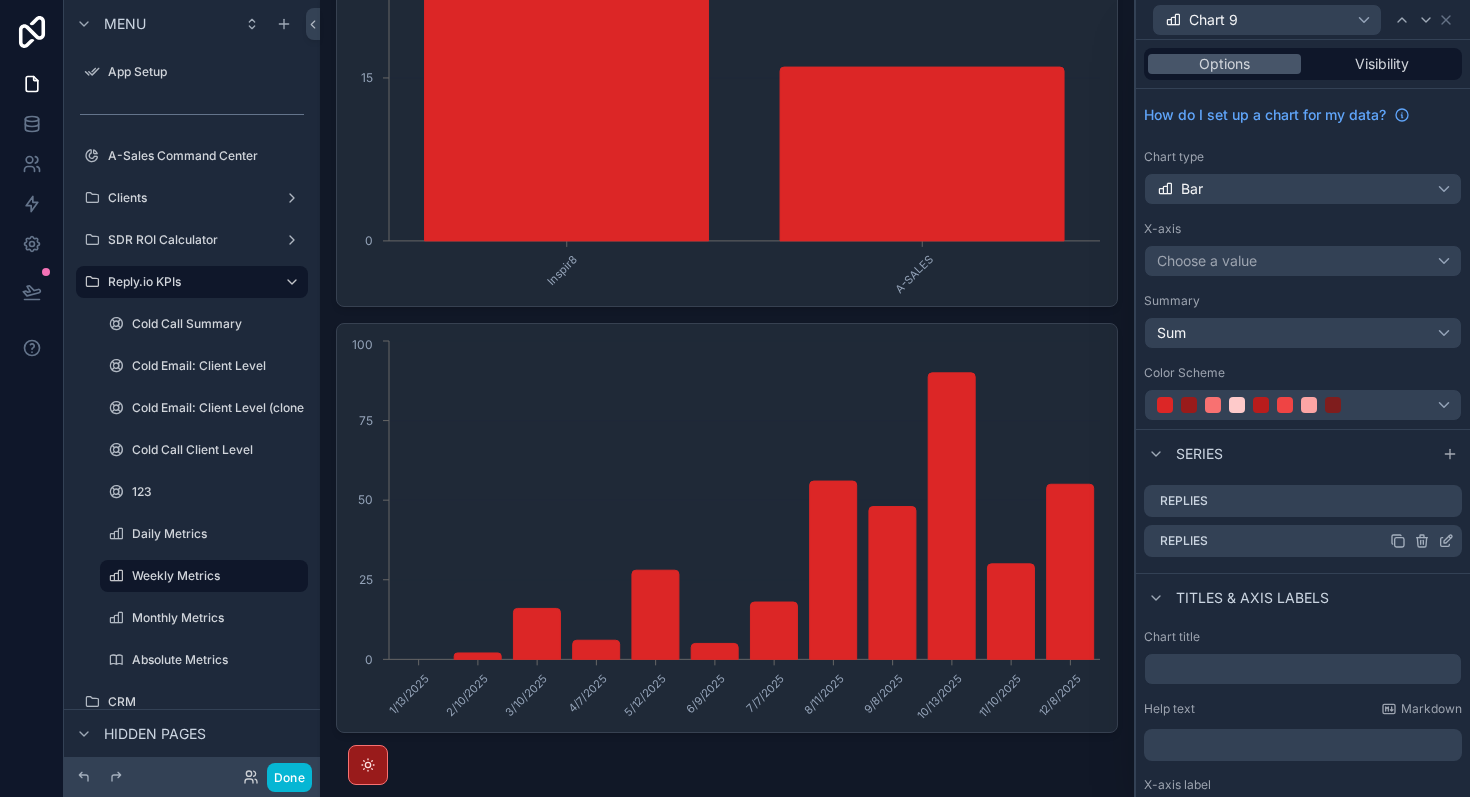 click 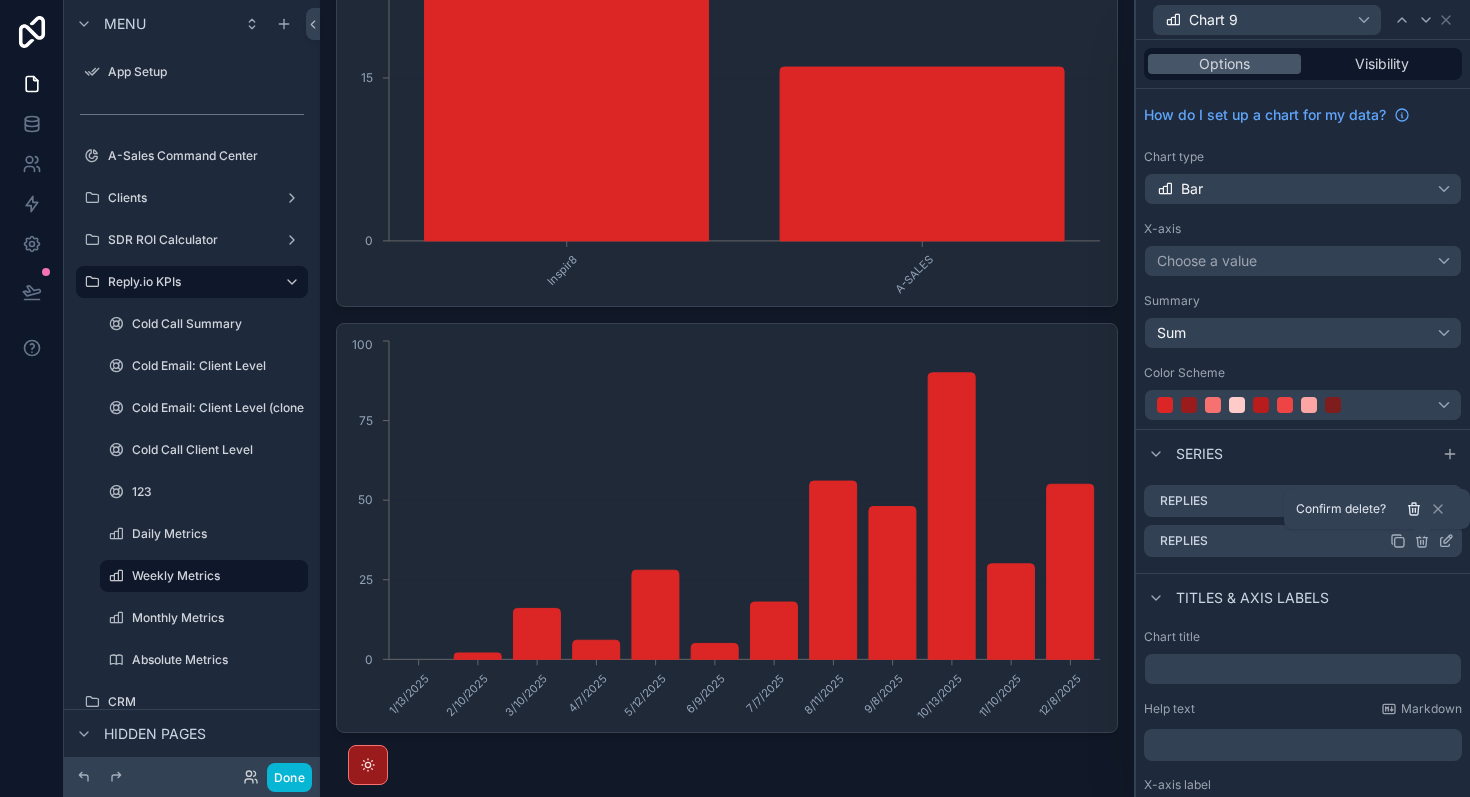click 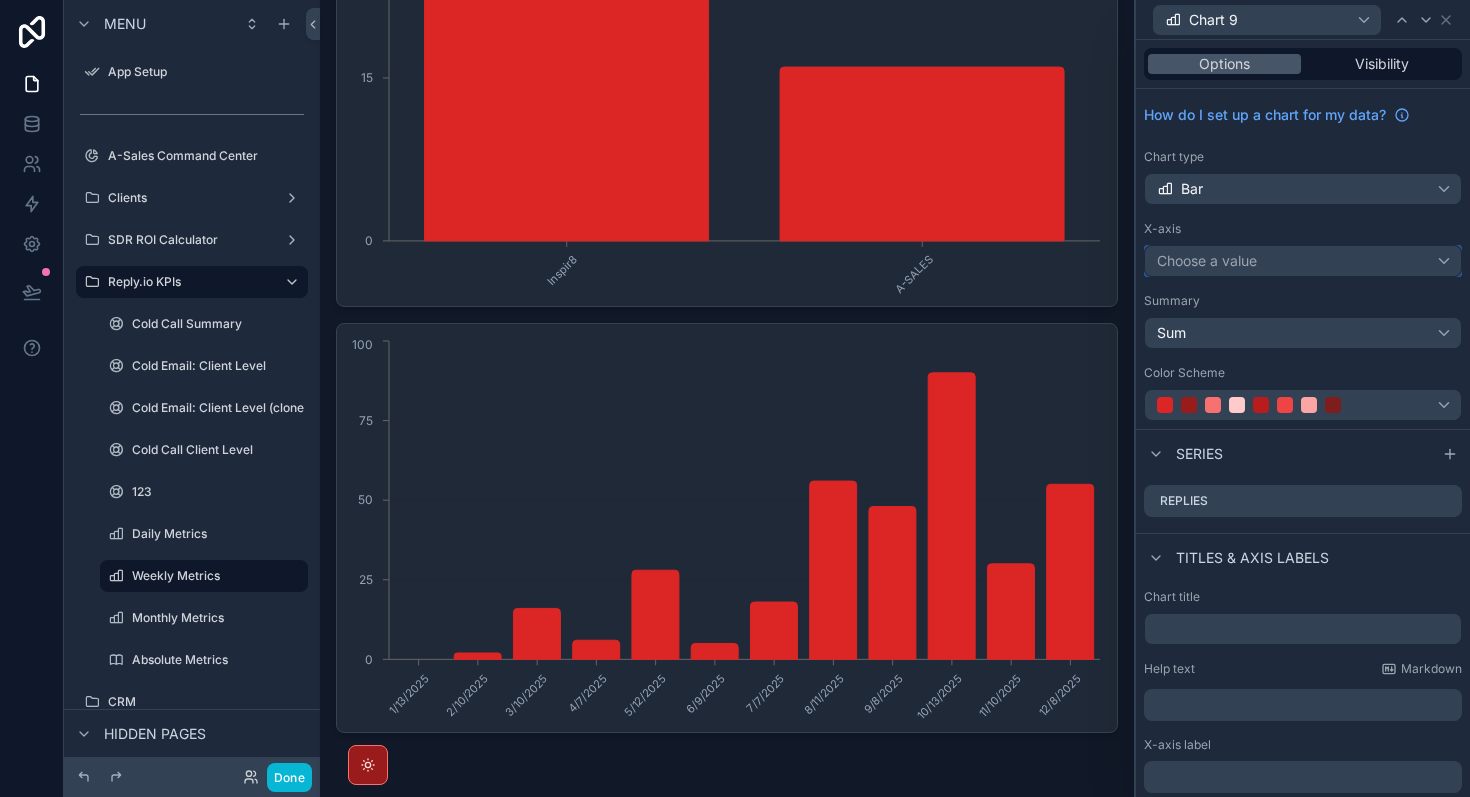 click on "Choose a value" at bounding box center [1303, 261] 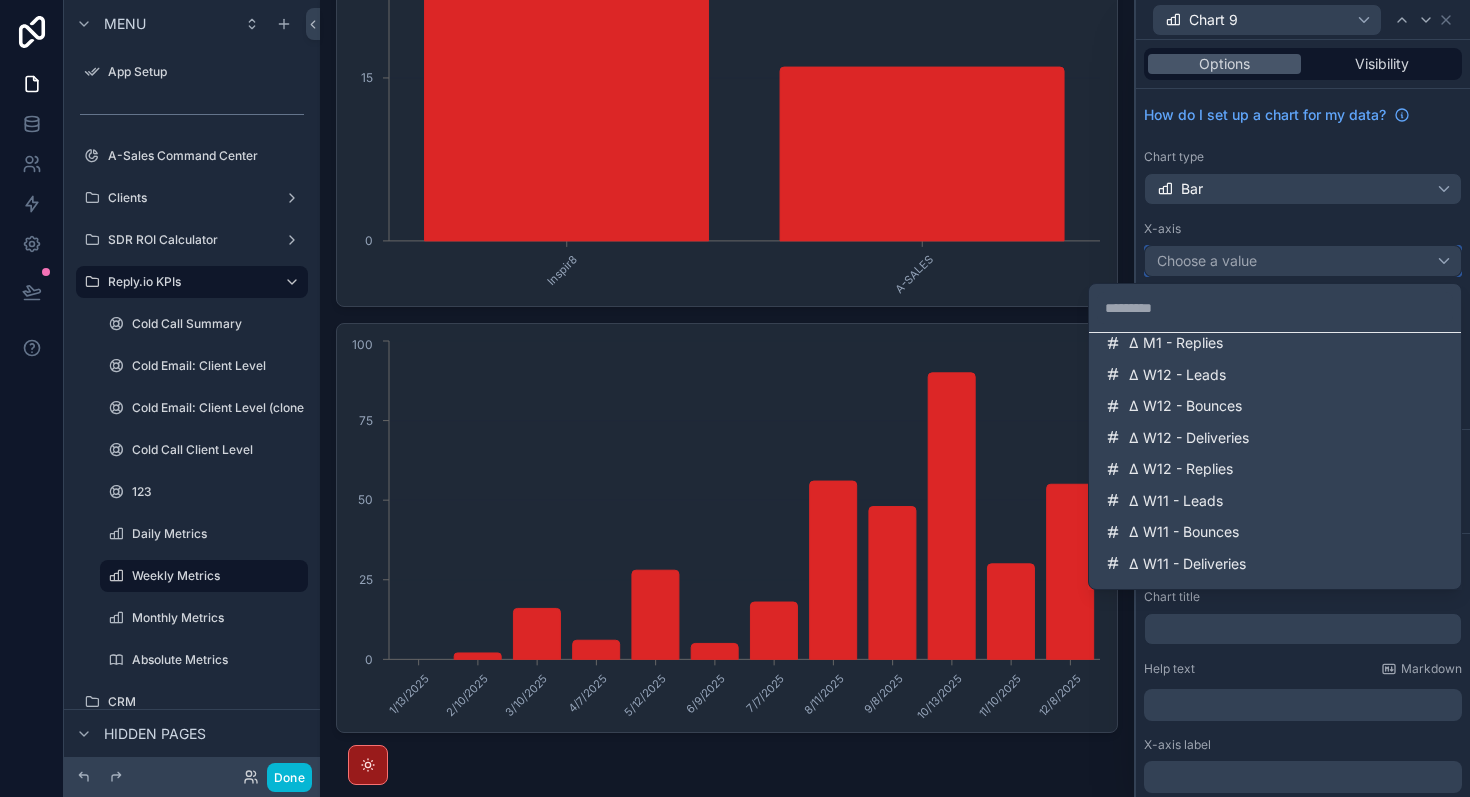 scroll, scrollTop: 1687, scrollLeft: 0, axis: vertical 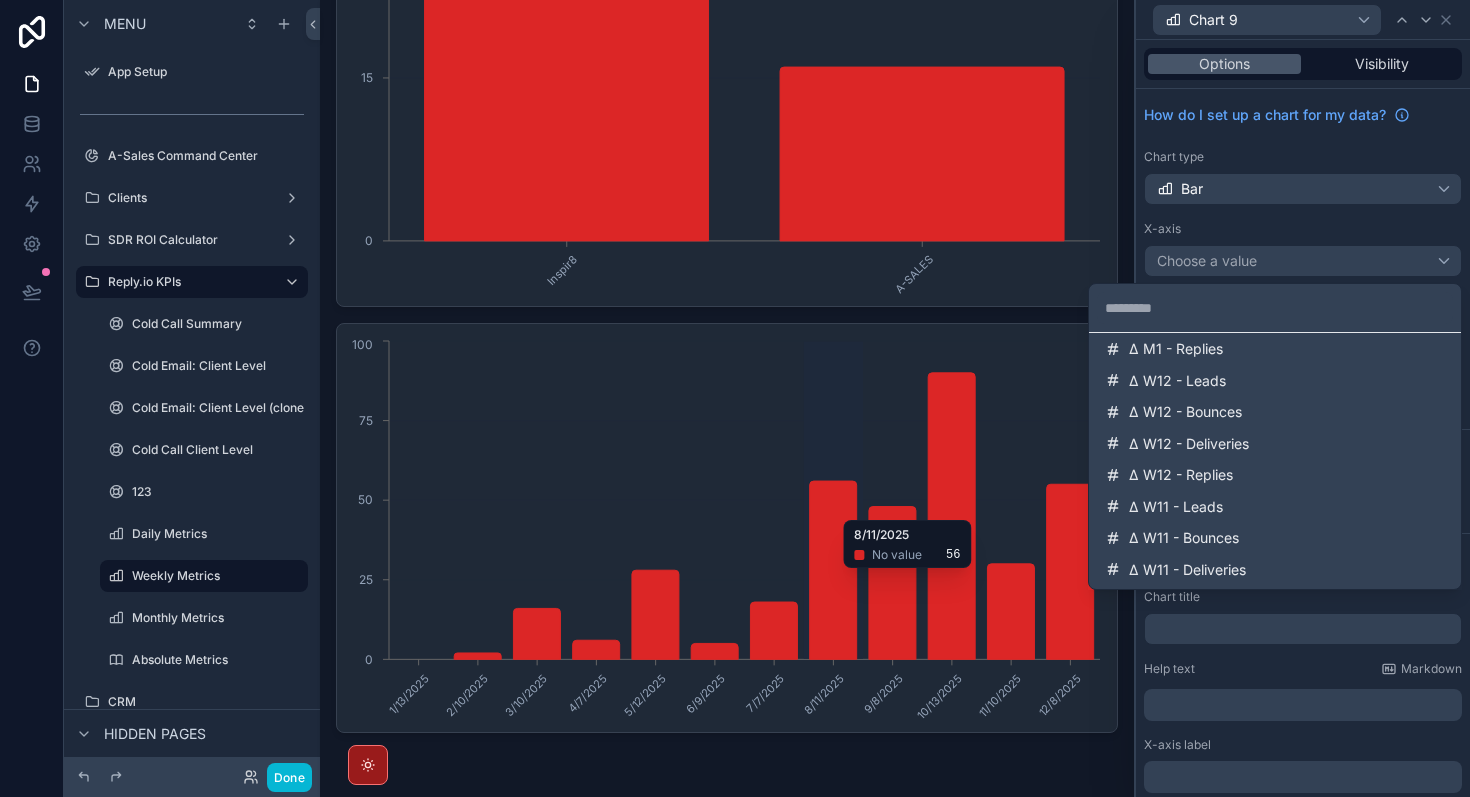 click 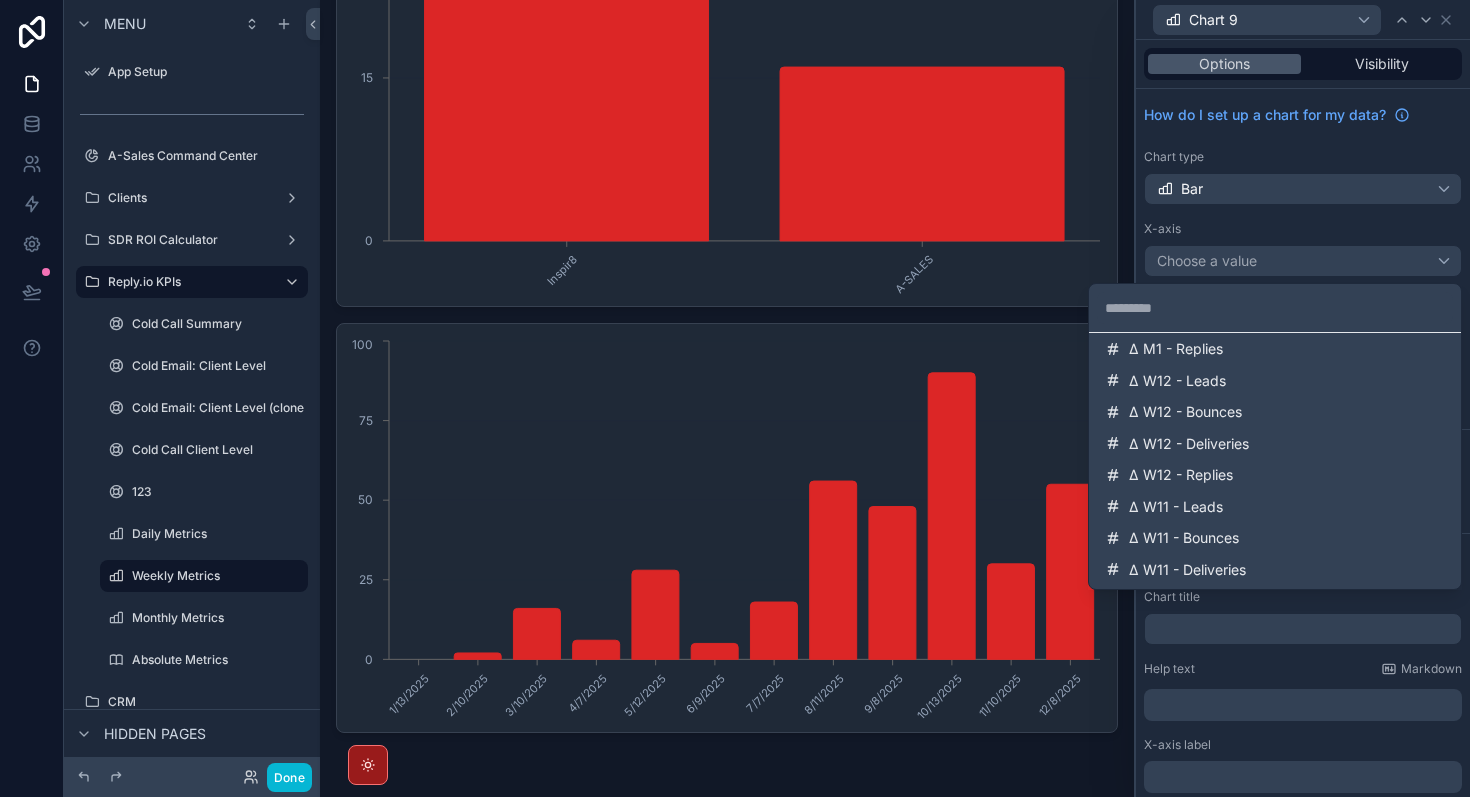 click at bounding box center [1303, 398] 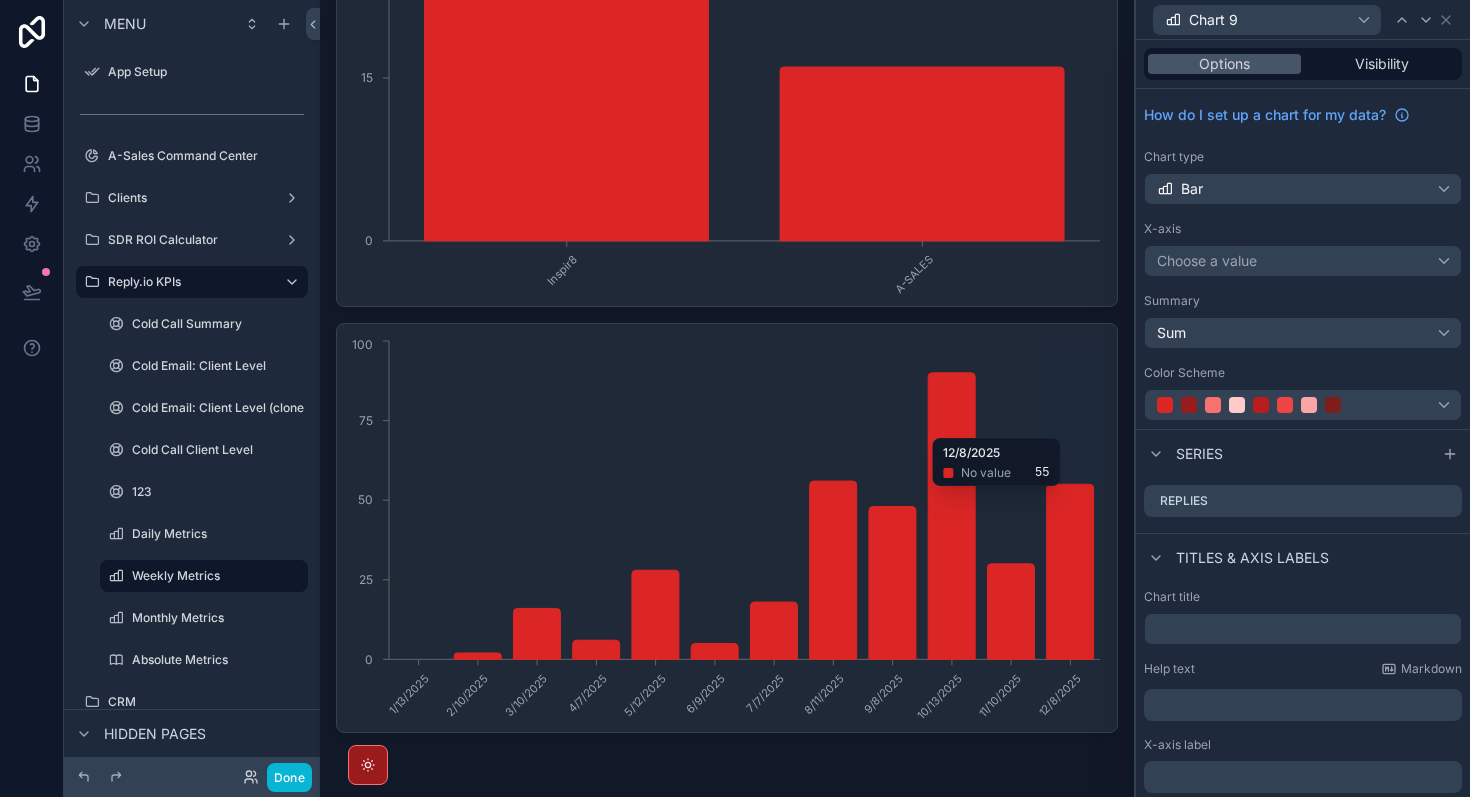 click on "1/13/2025 2/10/2025 3/10/2025 4/7/2025 5/12/2025 6/9/2025 7/7/2025 8/11/2025 9/8/2025 10/13/2025 11/10/2025 12/8/2025 0 25 50 75 100" 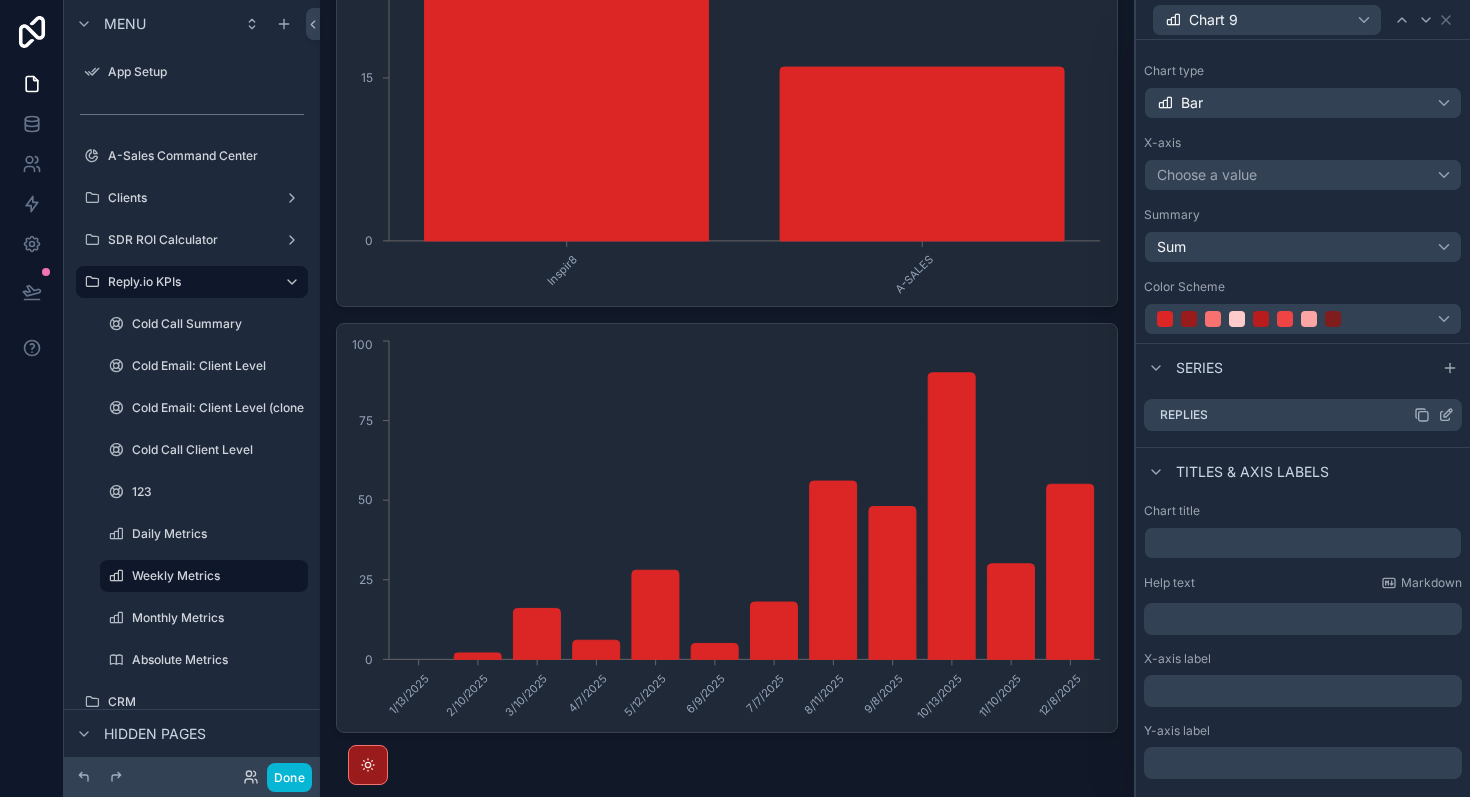 scroll, scrollTop: 144, scrollLeft: 0, axis: vertical 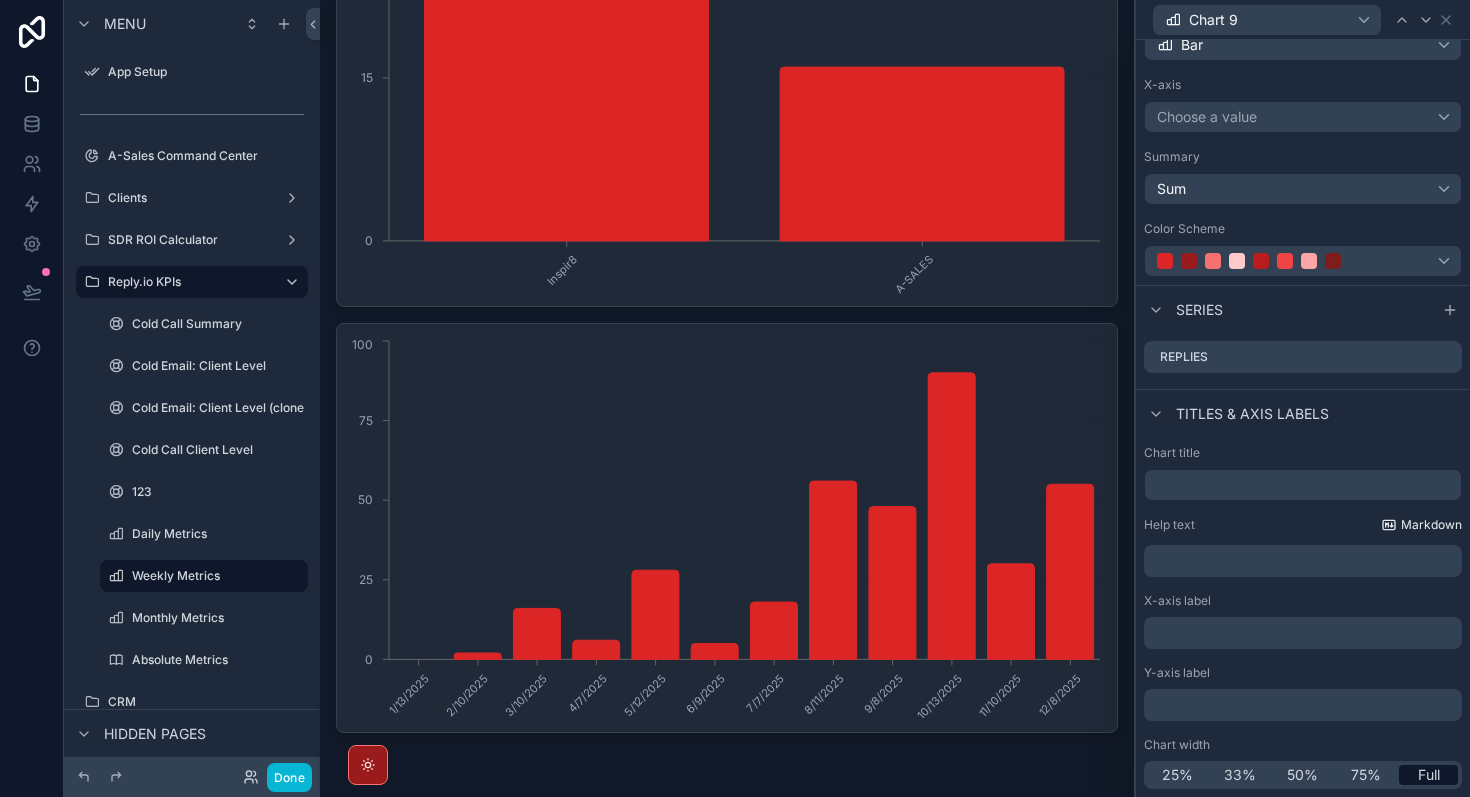click 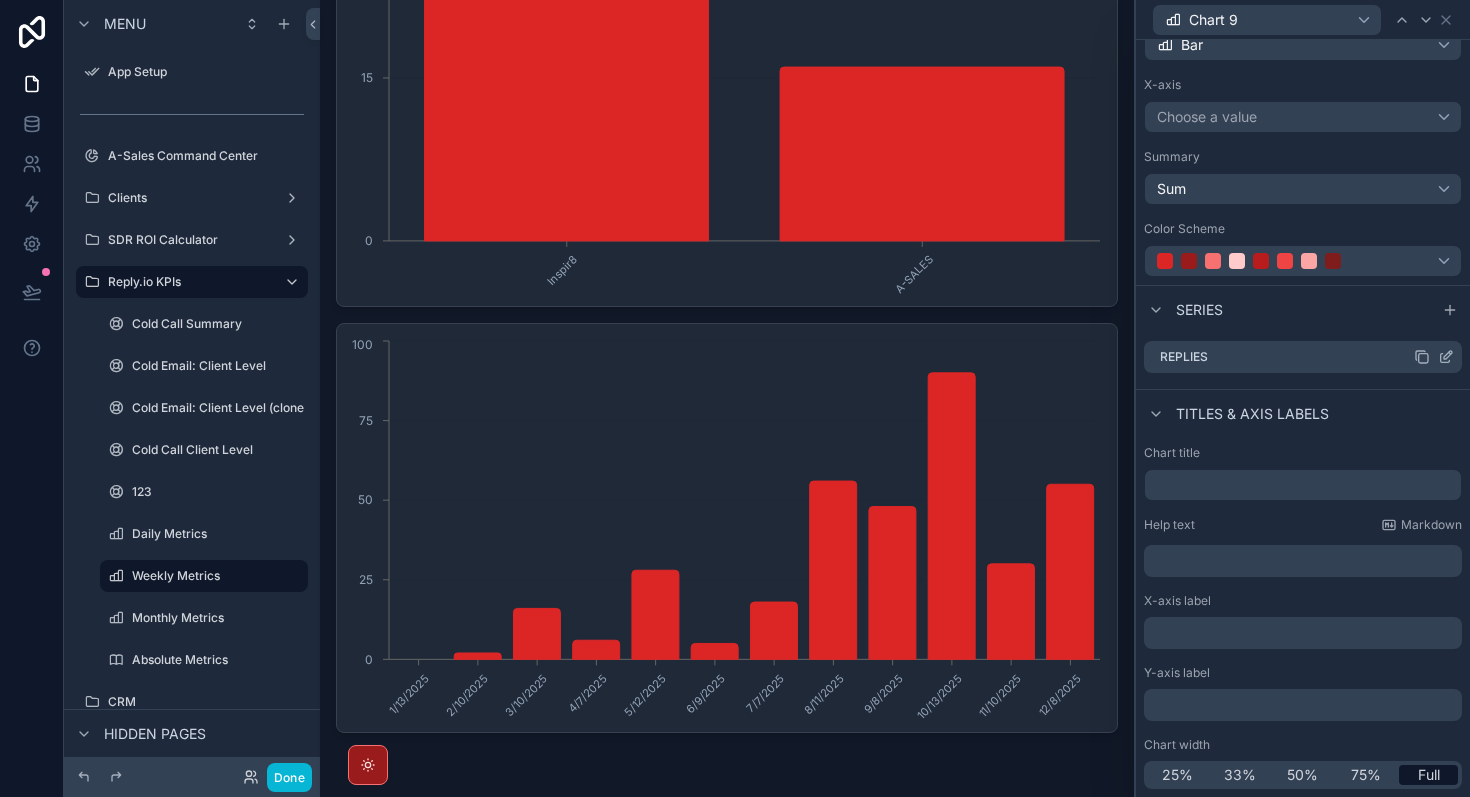 scroll, scrollTop: 0, scrollLeft: 0, axis: both 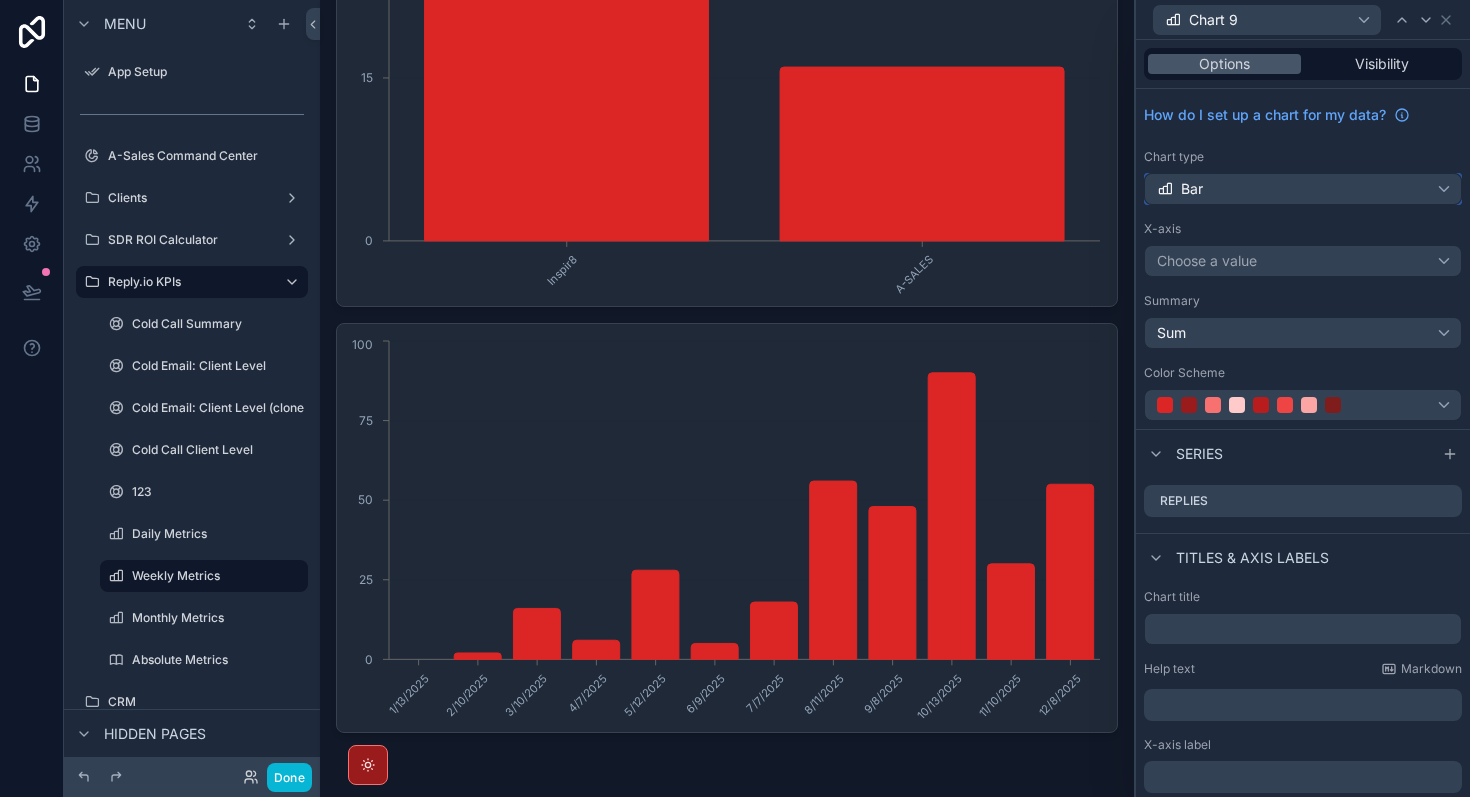 click on "Bar" at bounding box center (1303, 189) 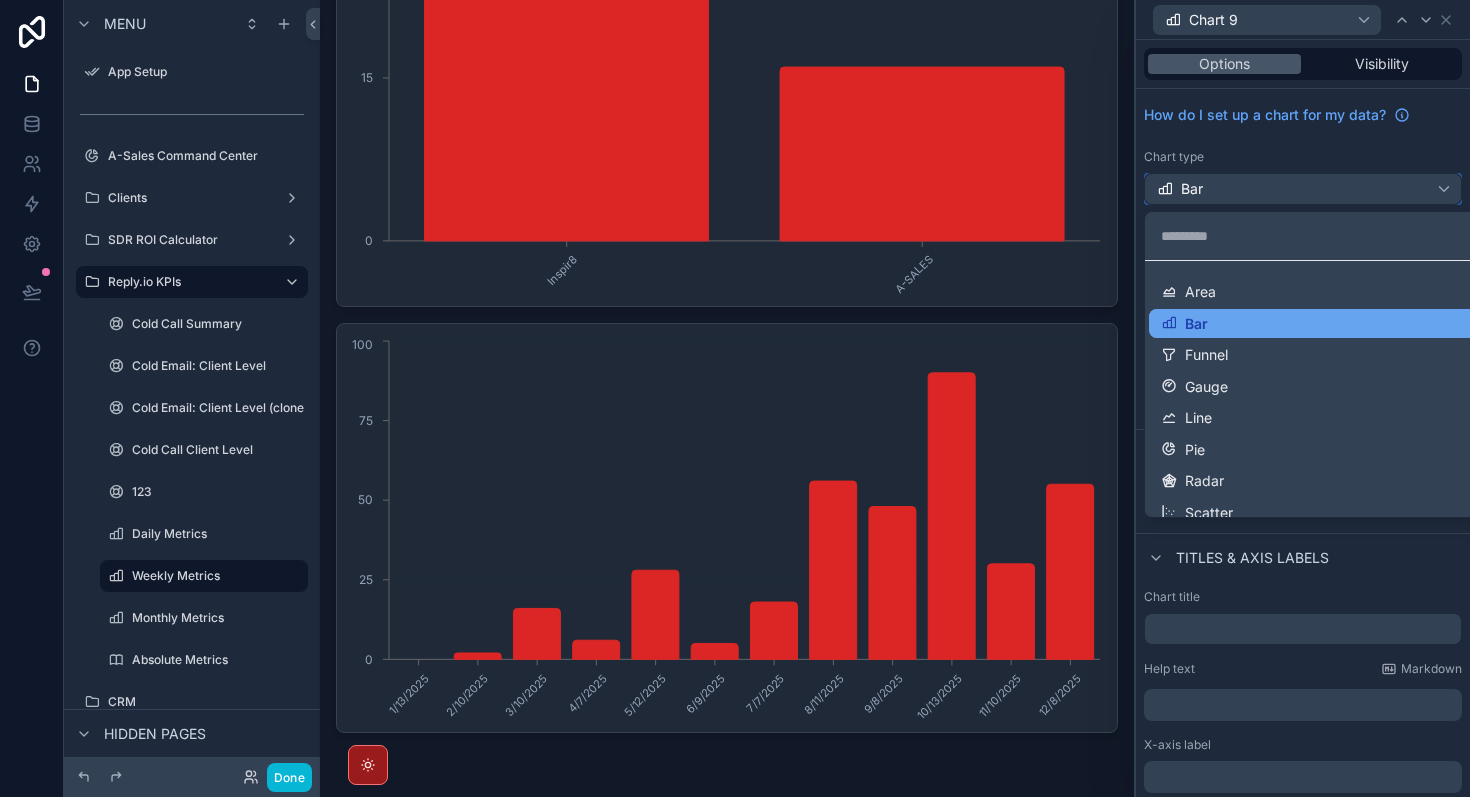 scroll, scrollTop: 0, scrollLeft: 0, axis: both 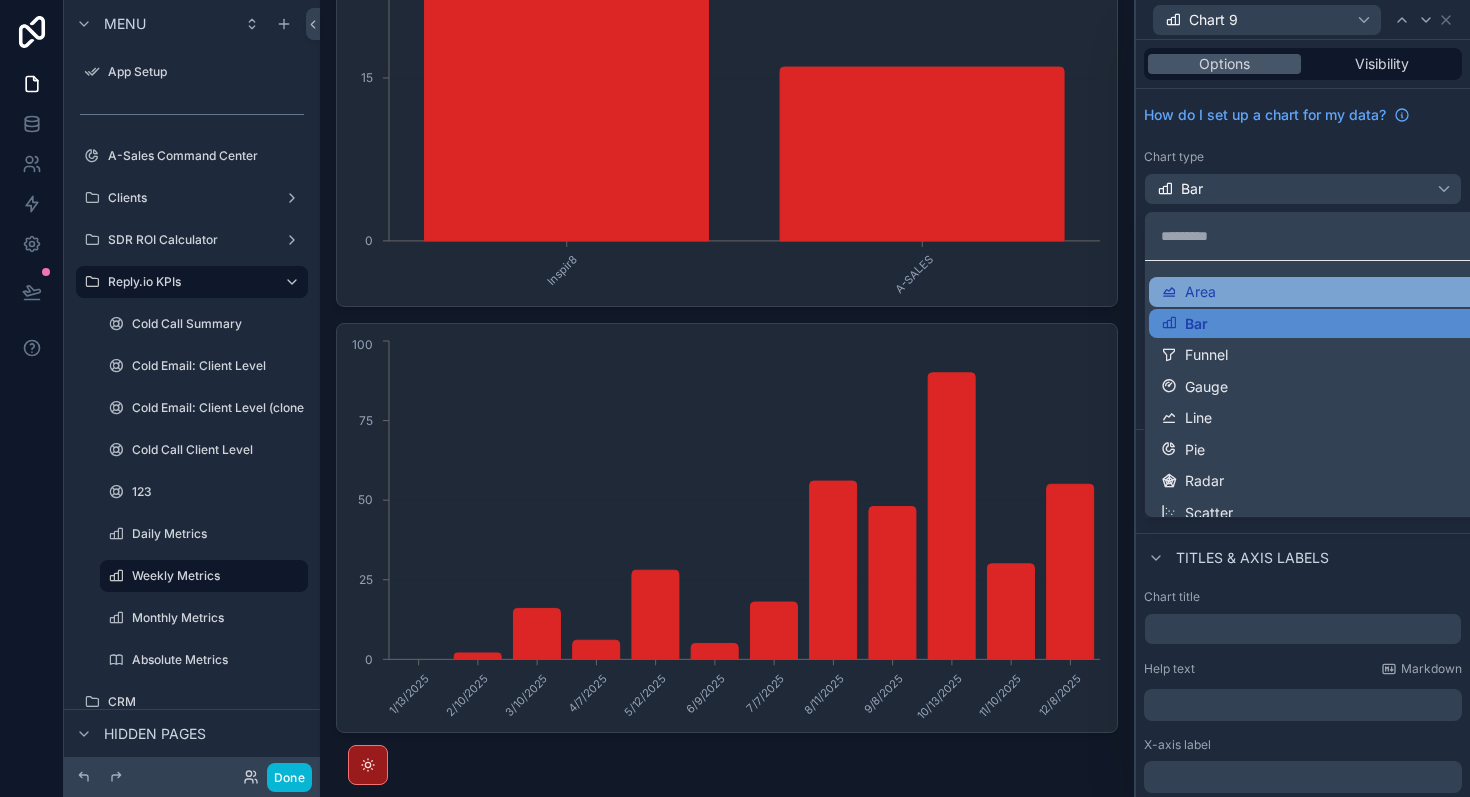 click on "Area" at bounding box center [1327, 292] 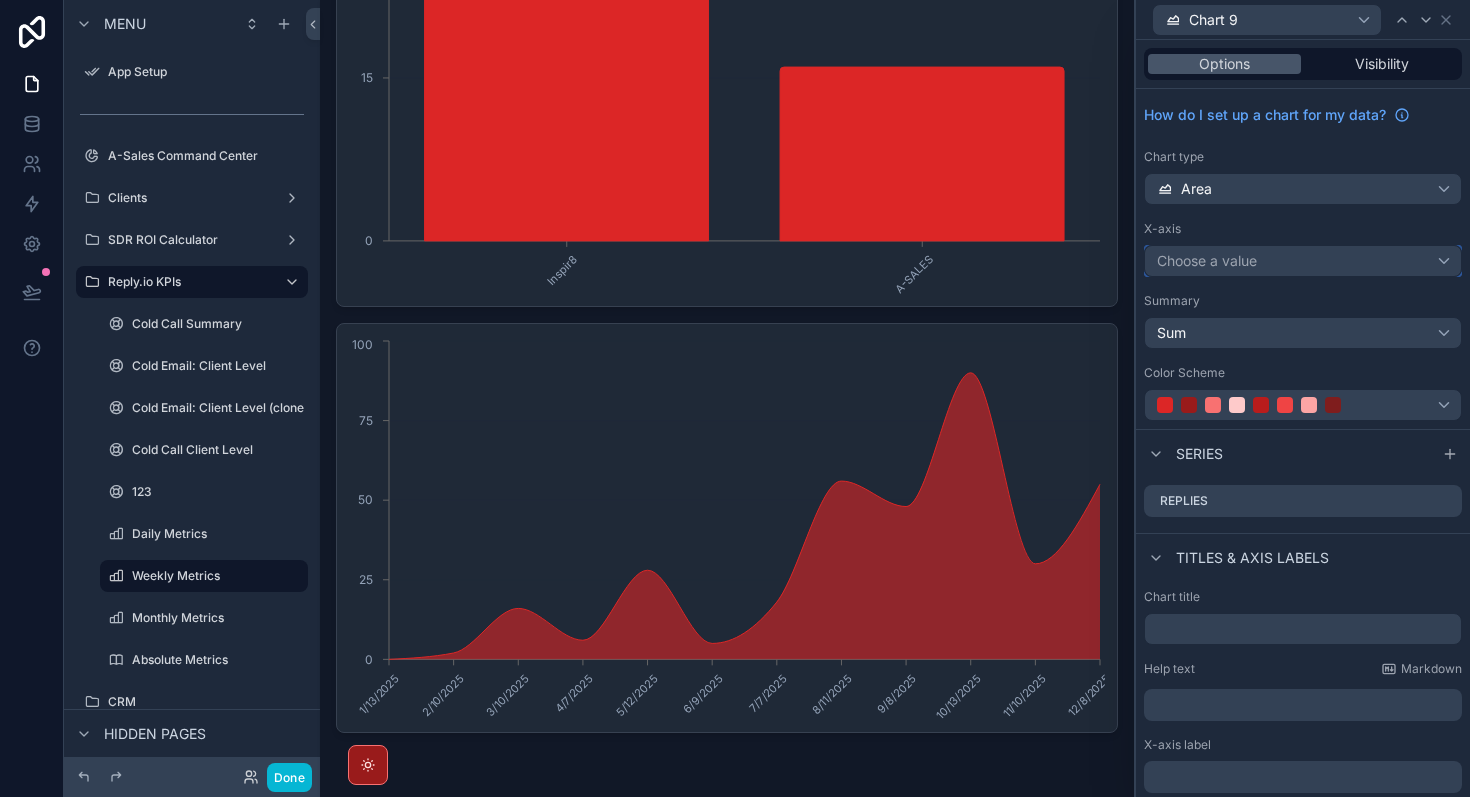 click on "Choose a value" at bounding box center (1303, 261) 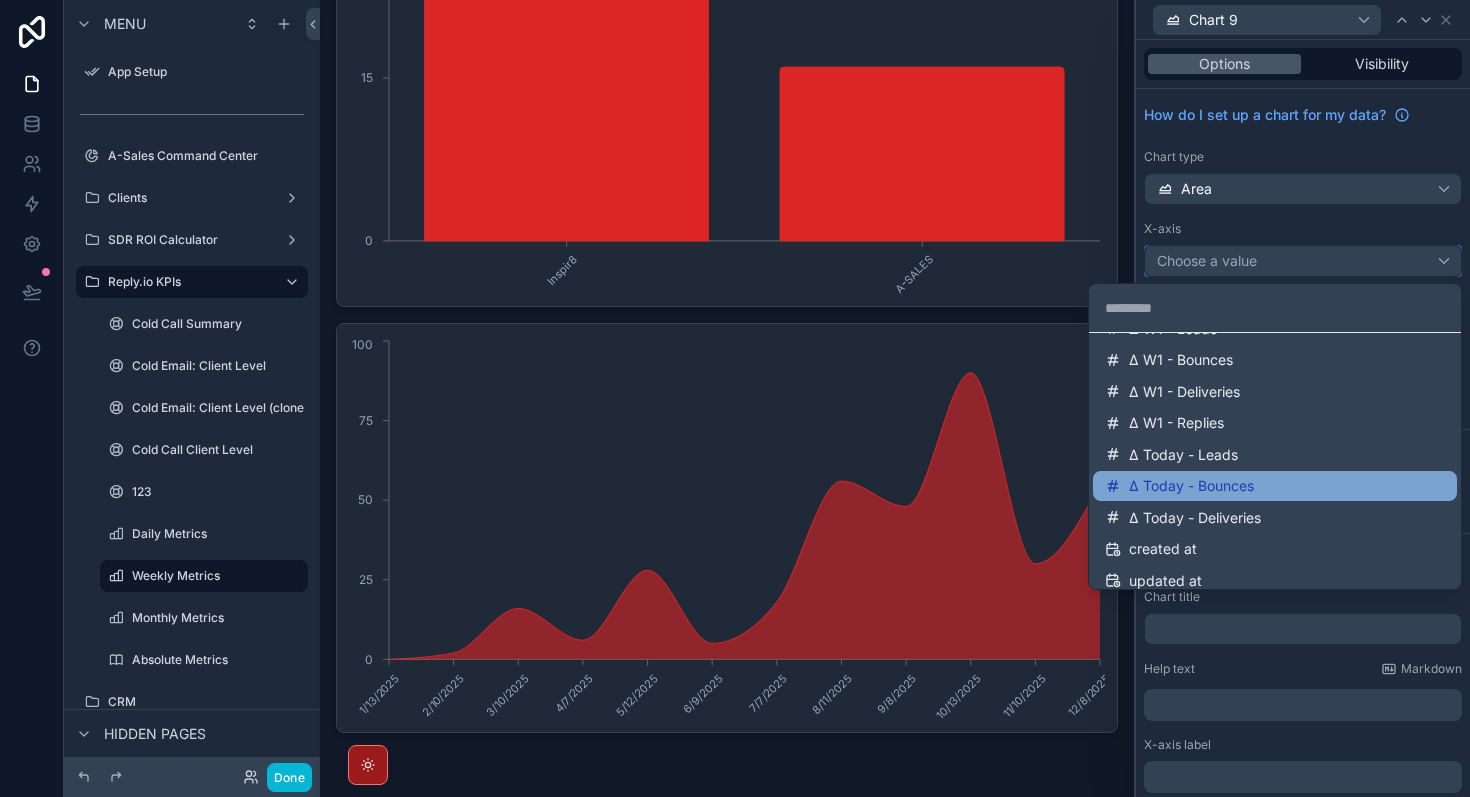 scroll, scrollTop: 3142, scrollLeft: 0, axis: vertical 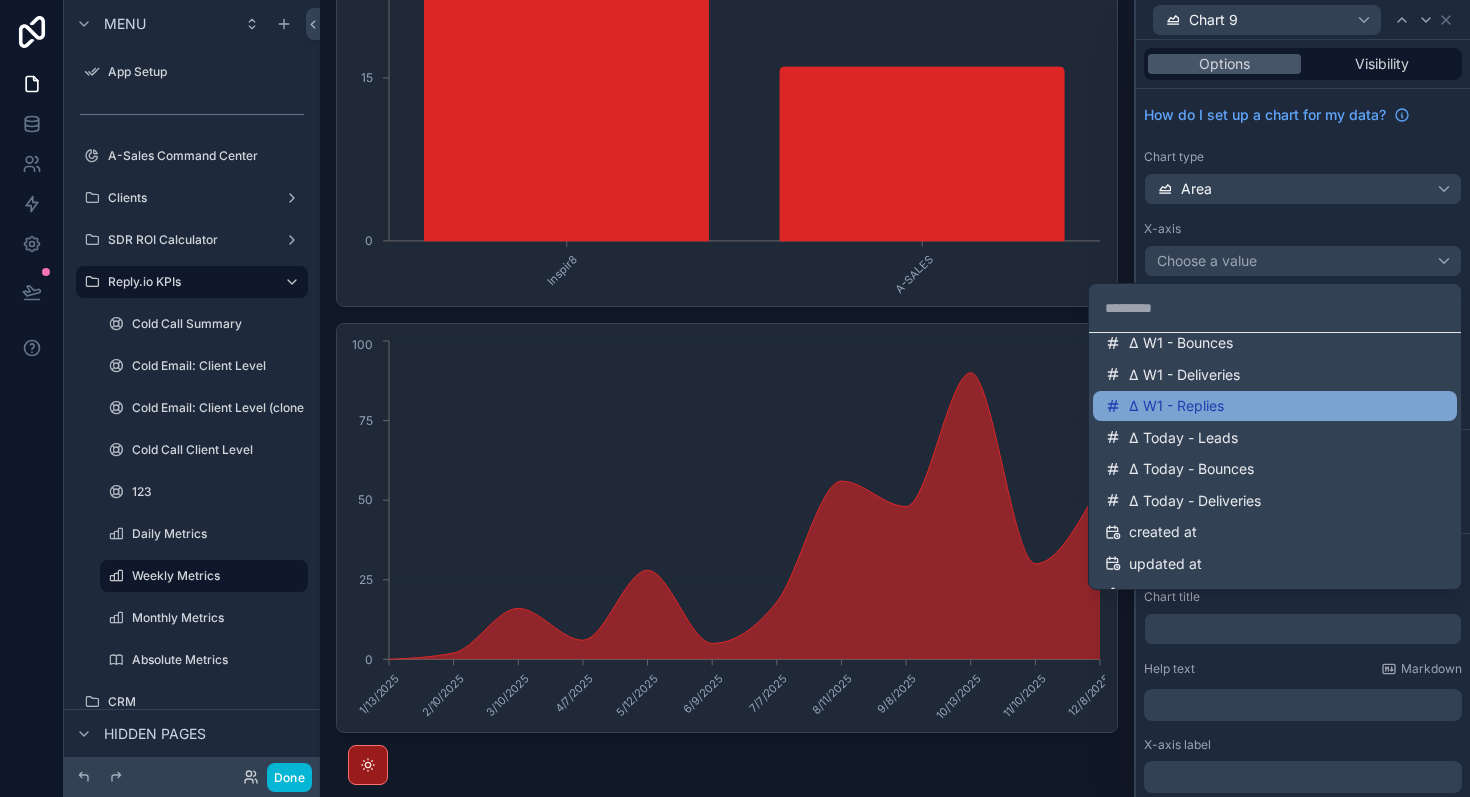 click on "Δ W1 - Replies" at bounding box center (1176, 406) 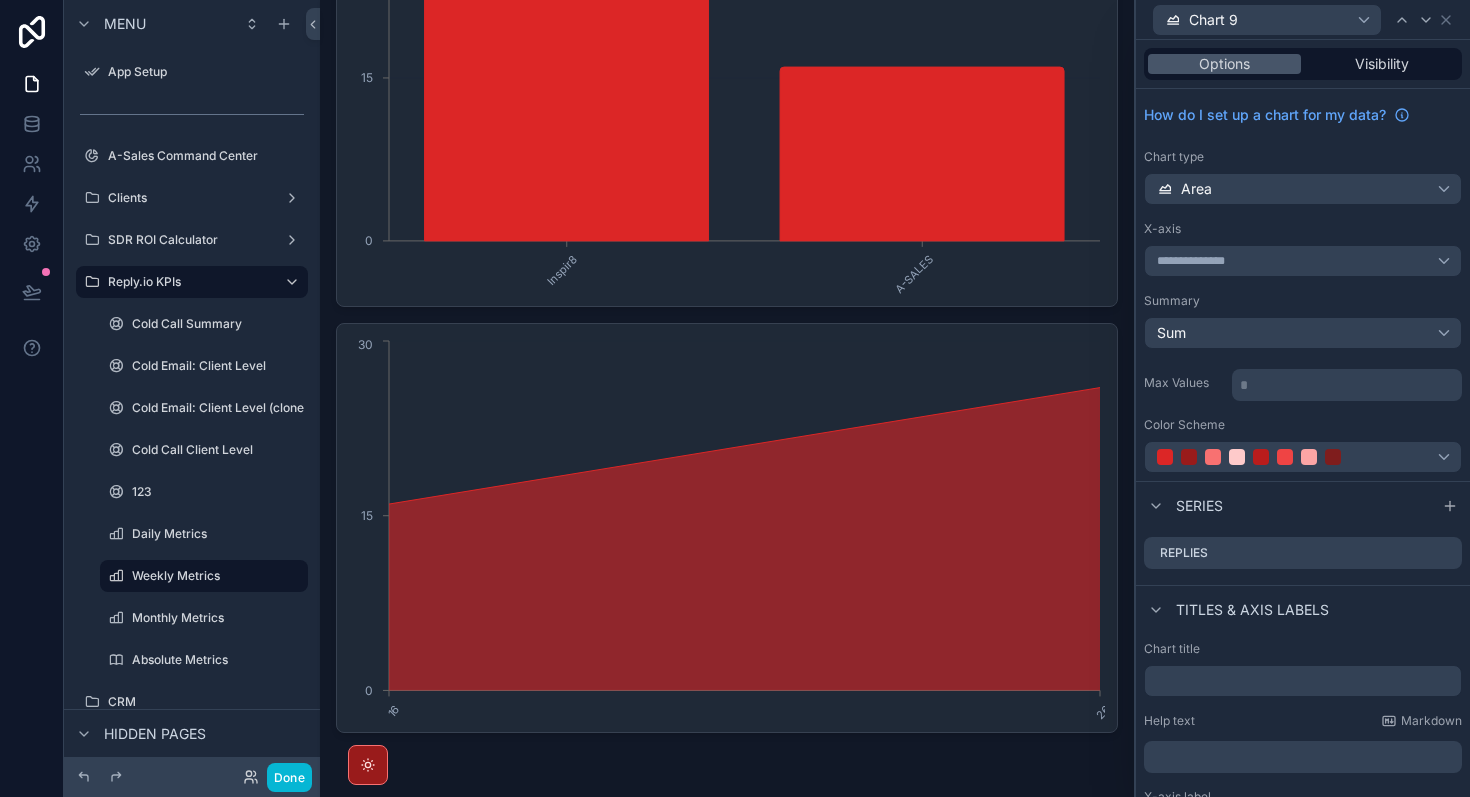 click on "**********" at bounding box center [1303, 285] 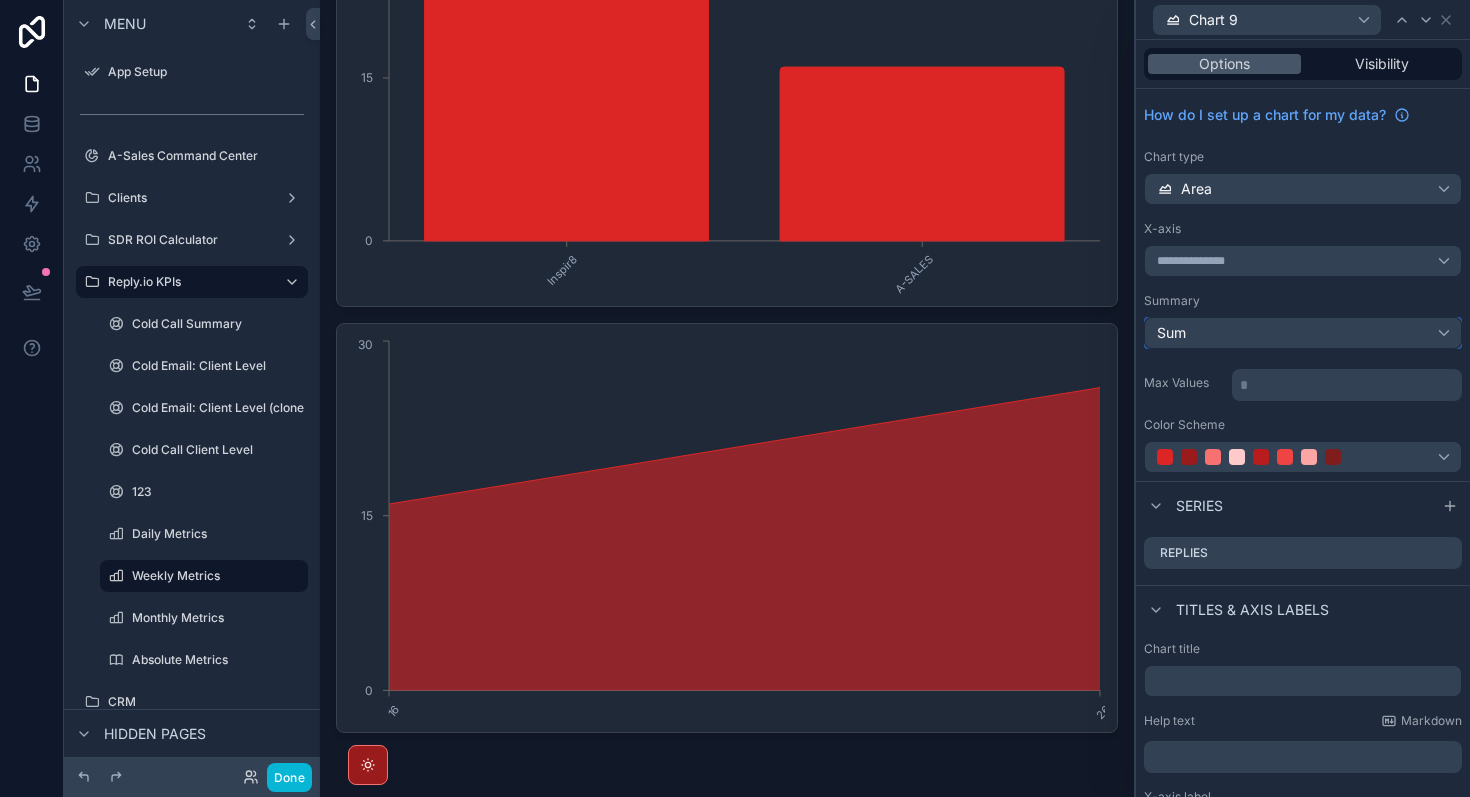 click on "Sum" at bounding box center [1303, 333] 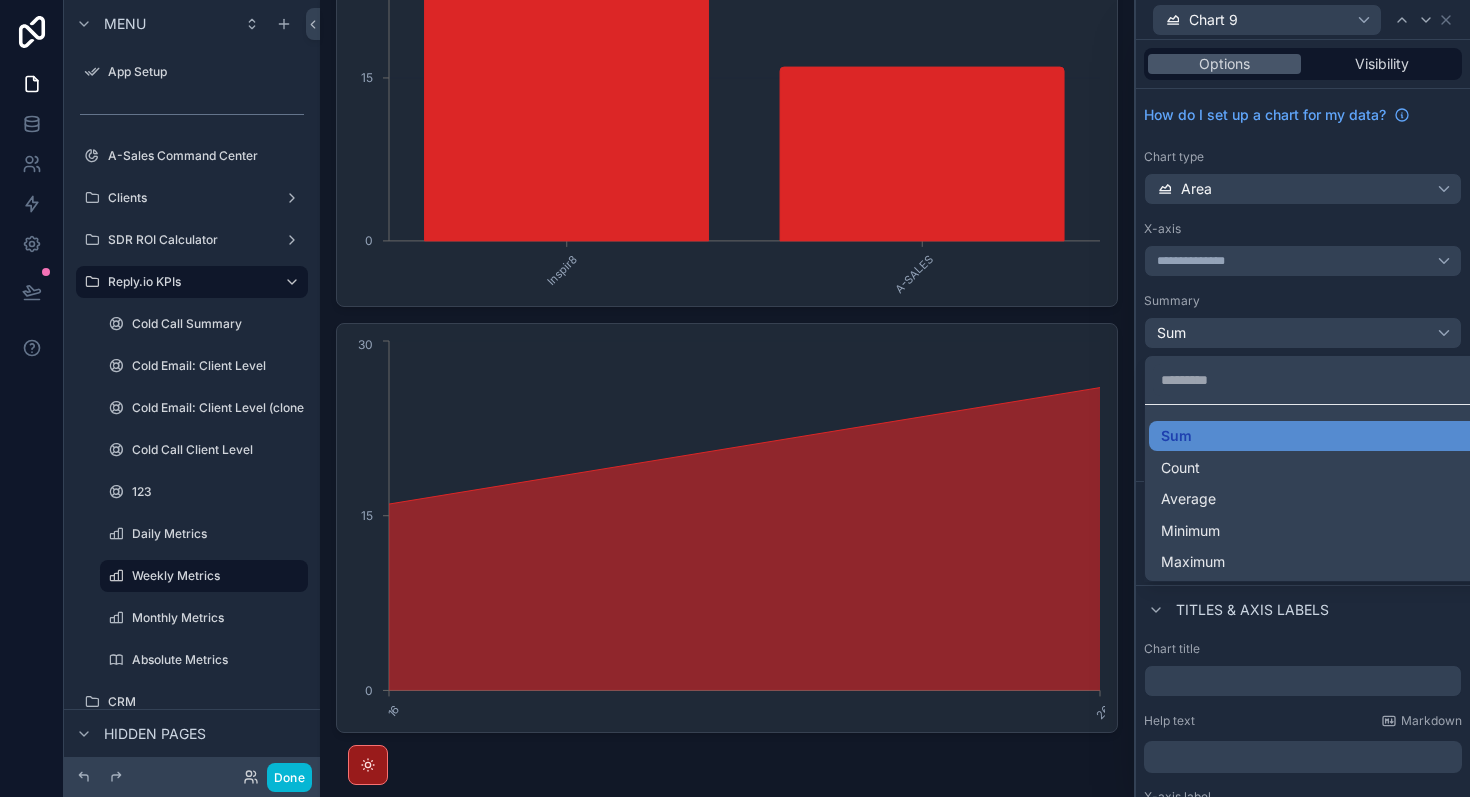 click at bounding box center (1303, 398) 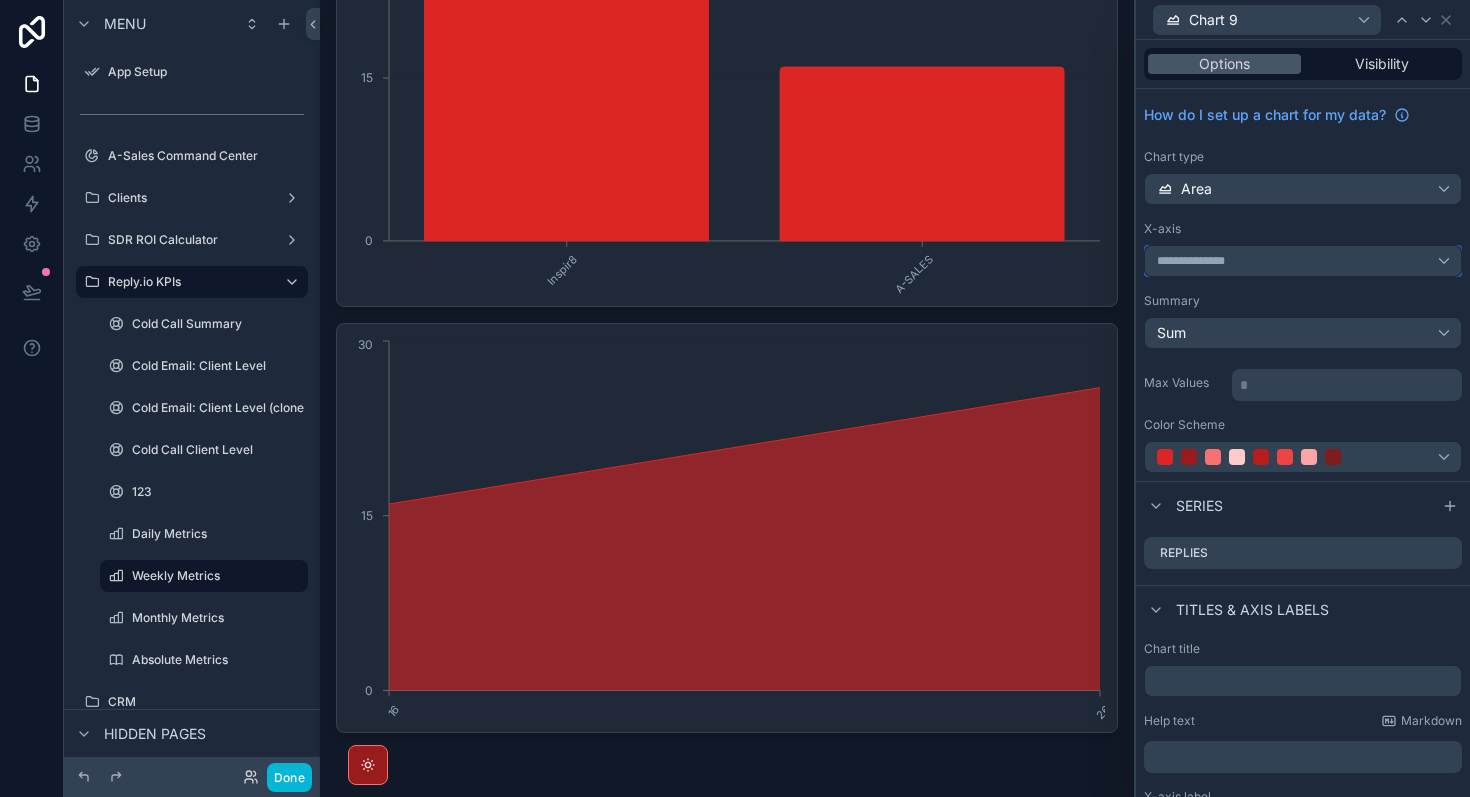 click on "**********" at bounding box center (1303, 261) 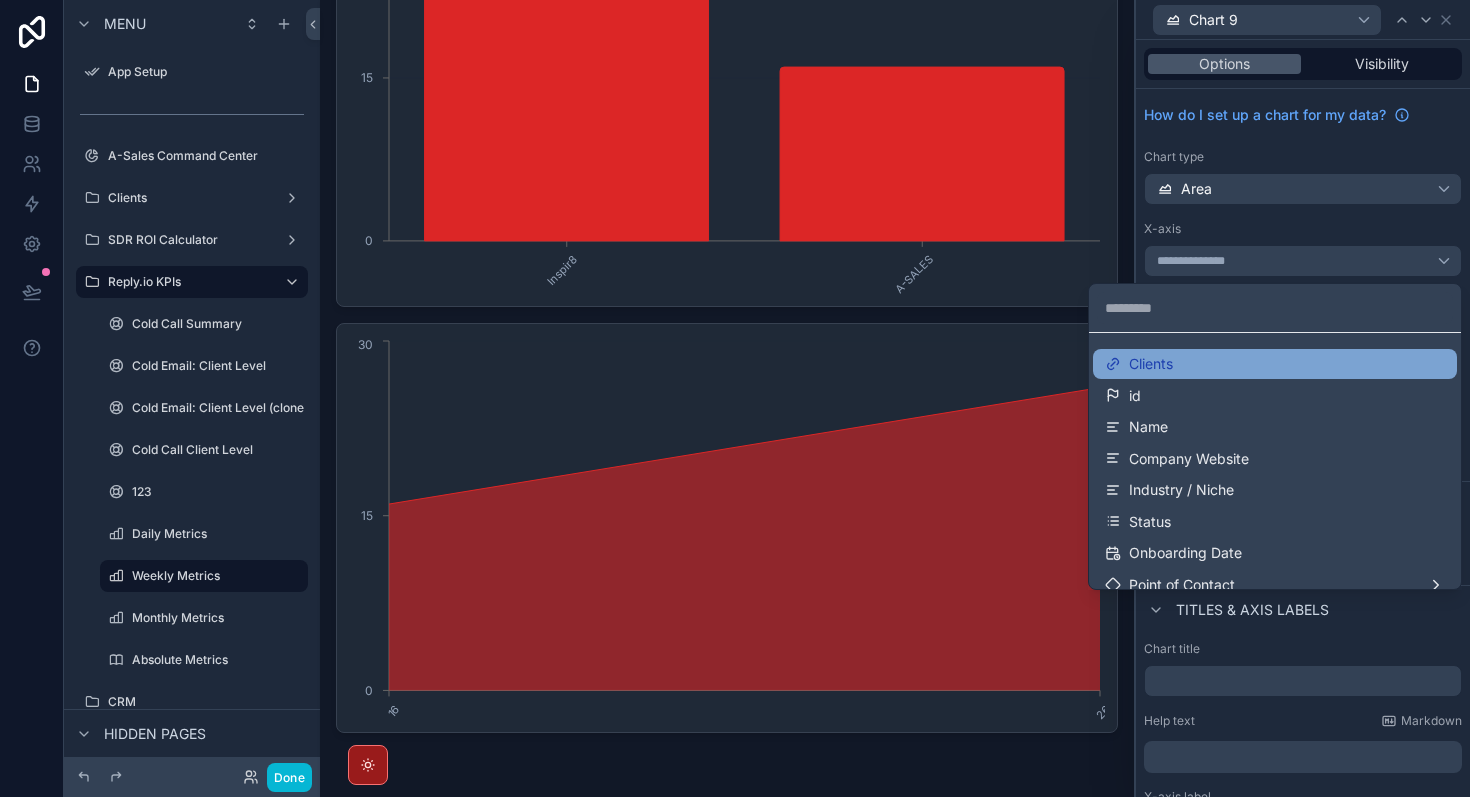 click on "Clients" at bounding box center [1275, 364] 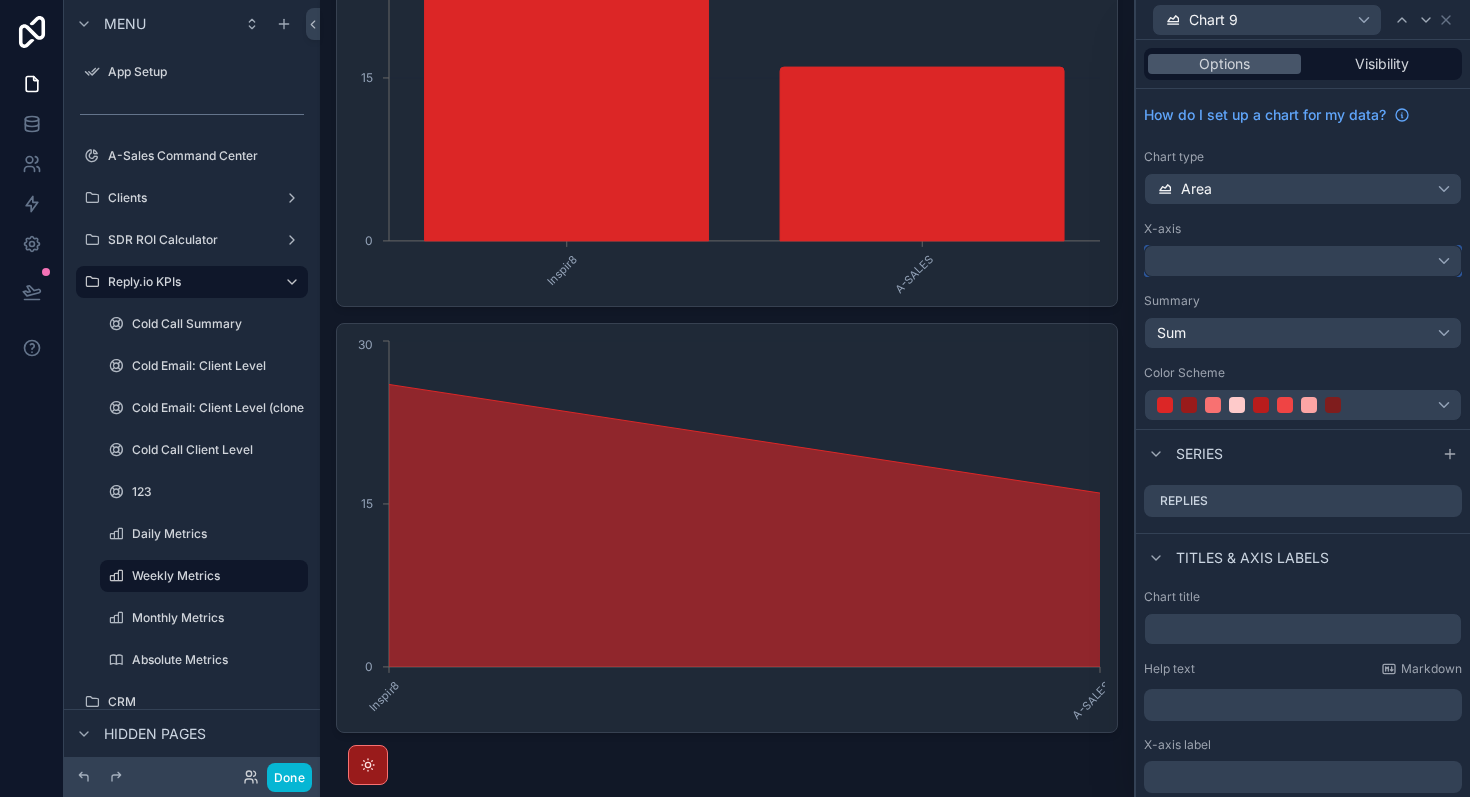 click at bounding box center [1303, 261] 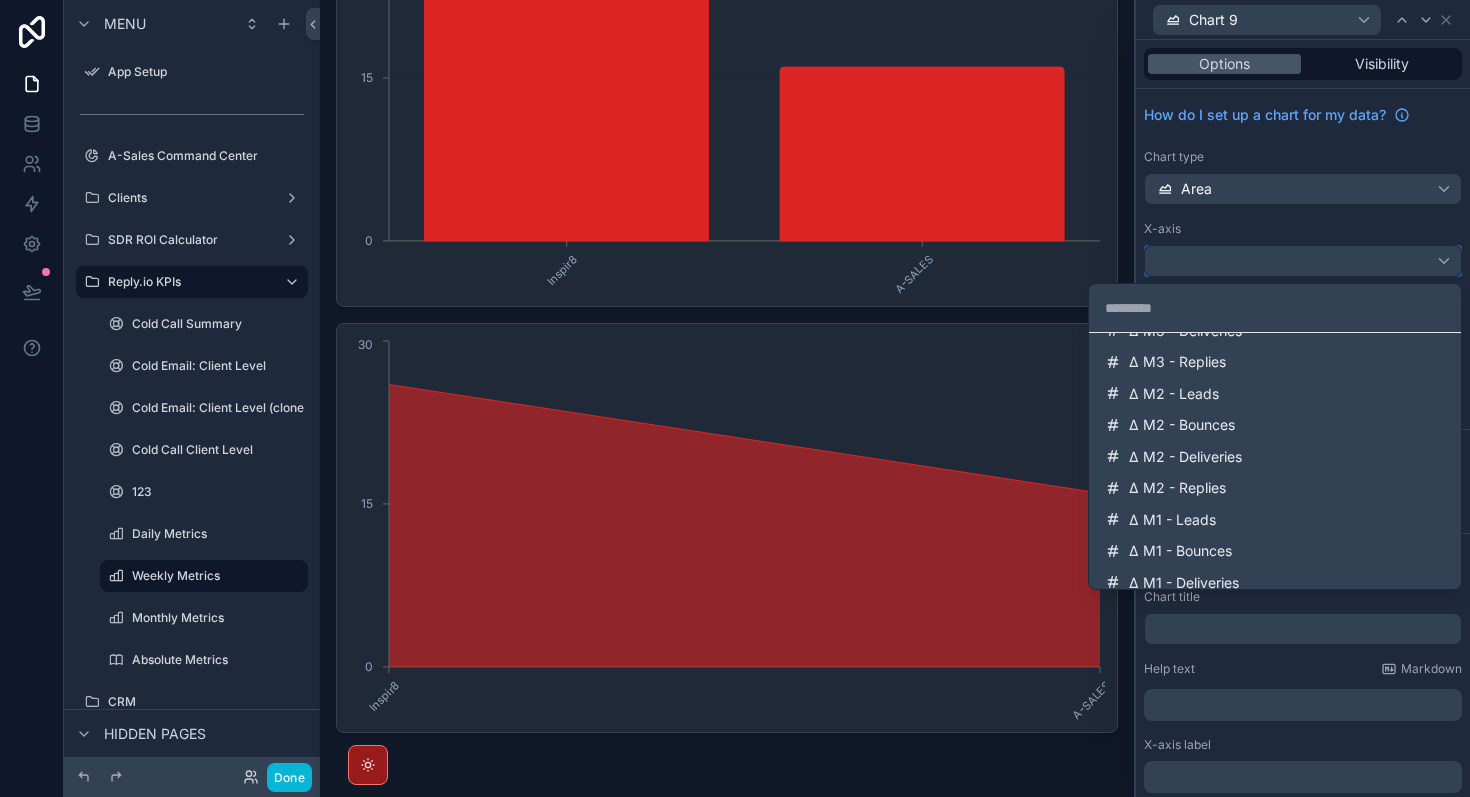 scroll, scrollTop: 1424, scrollLeft: 0, axis: vertical 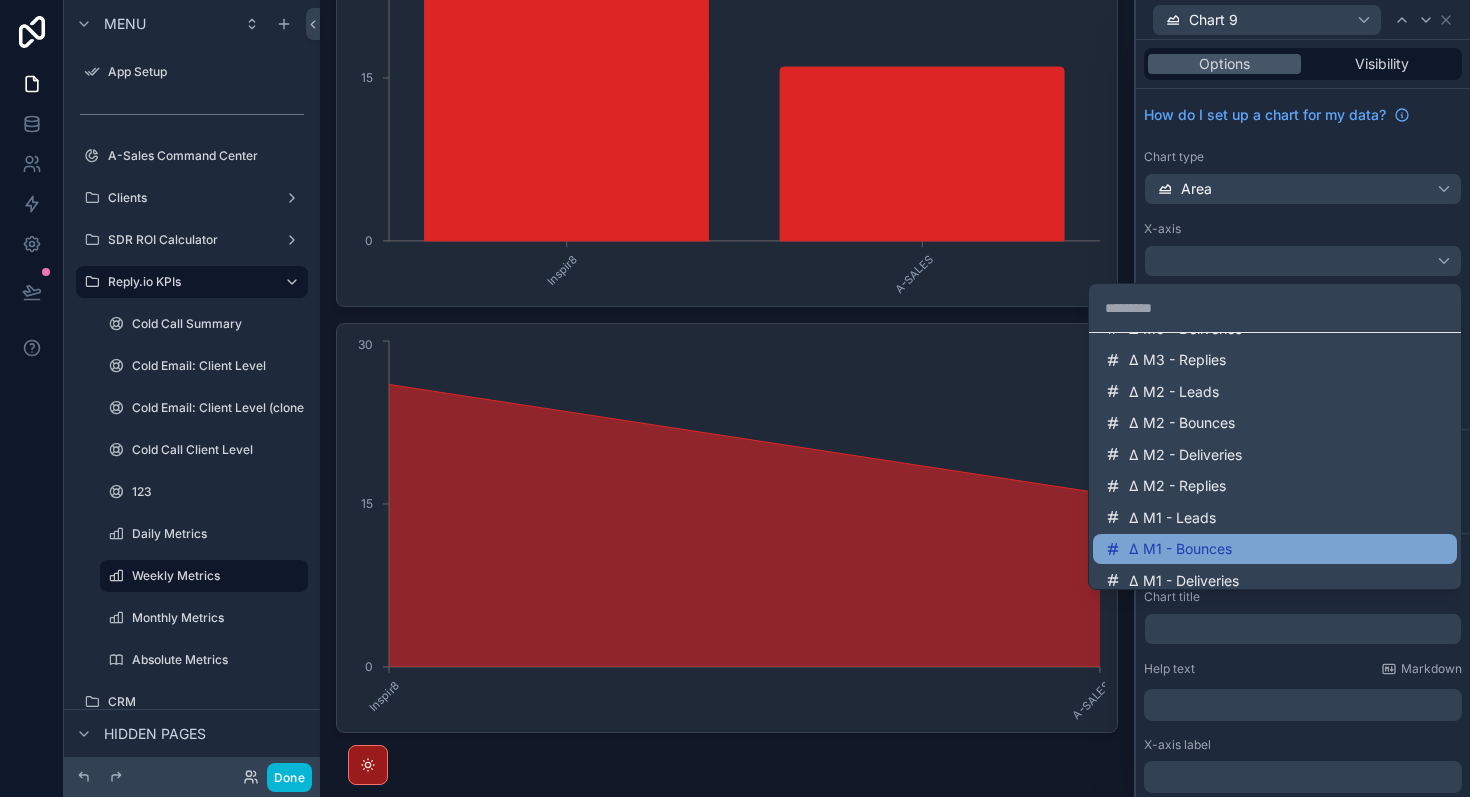 click on "Δ M1 - Bounces" at bounding box center (1180, 549) 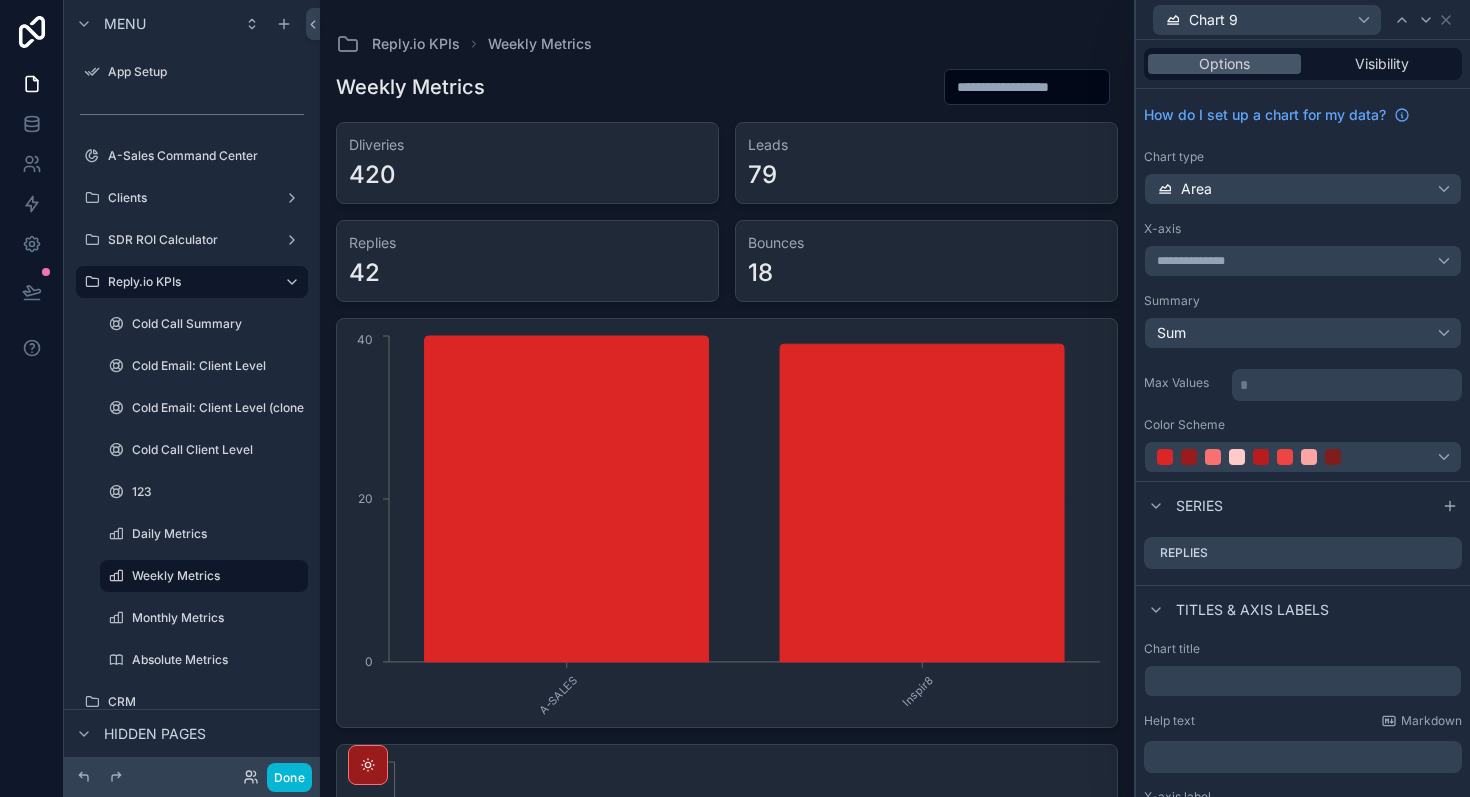scroll, scrollTop: 1699, scrollLeft: 0, axis: vertical 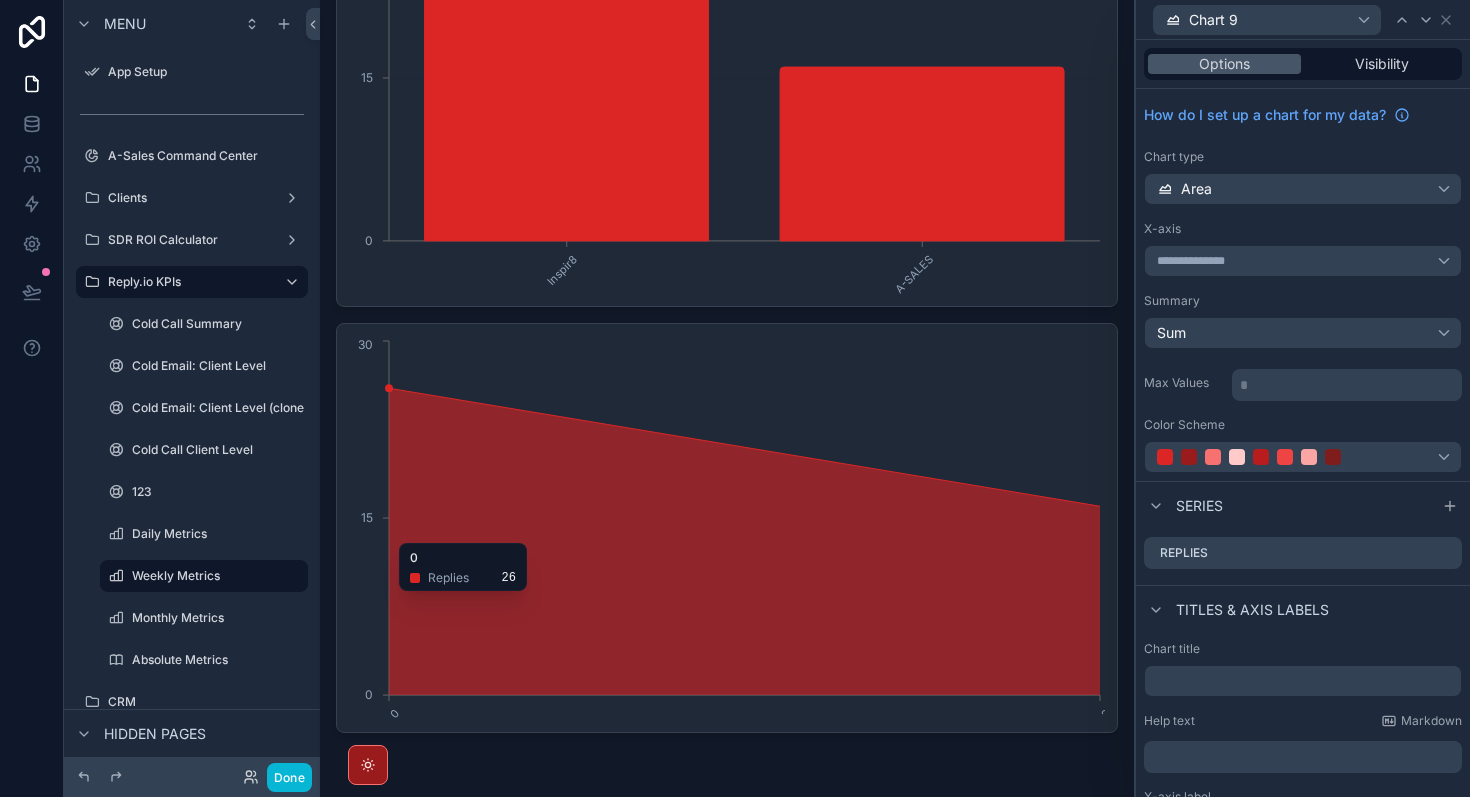 click on "0 2 0 15 30" 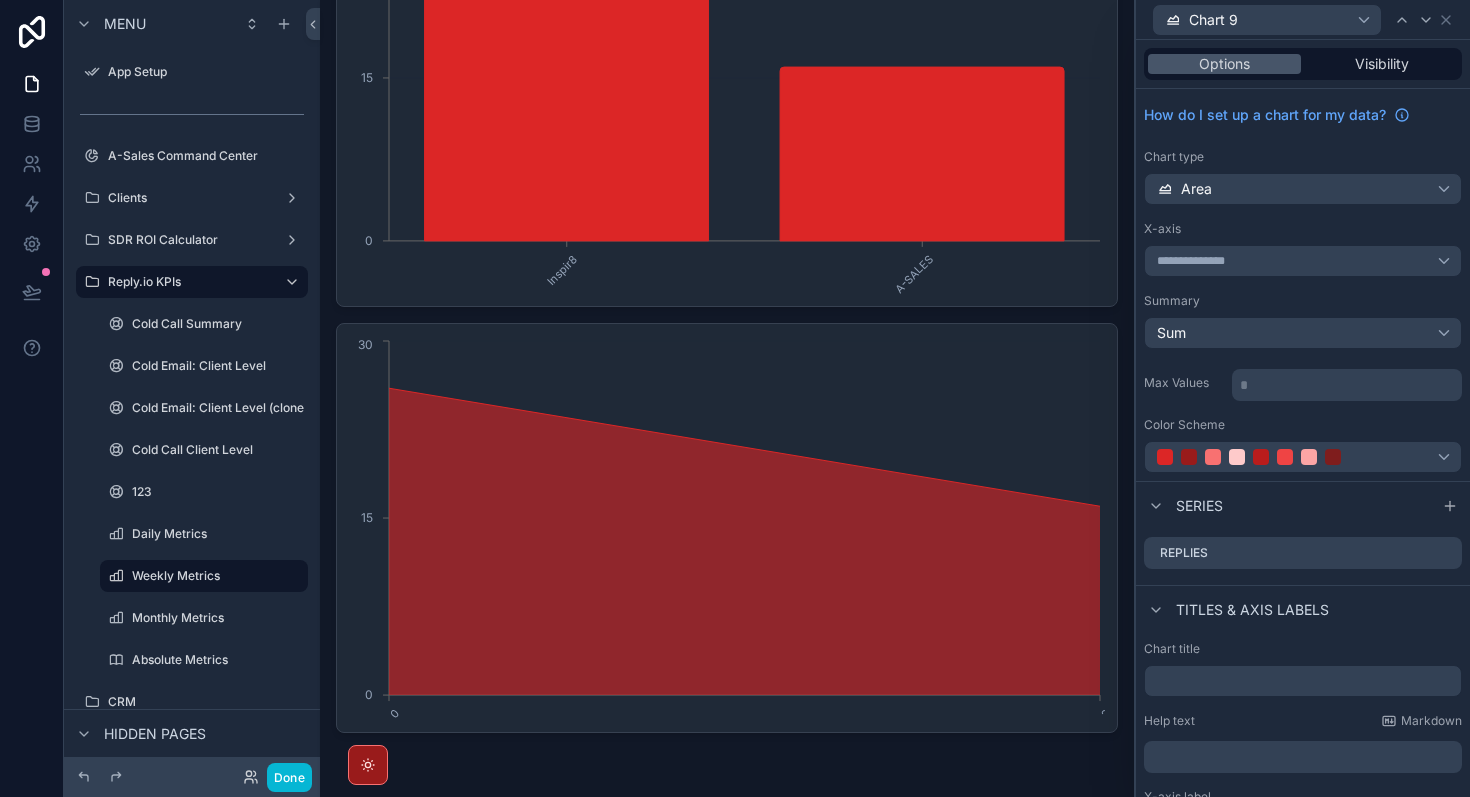 click on "0 2 0 15 30" 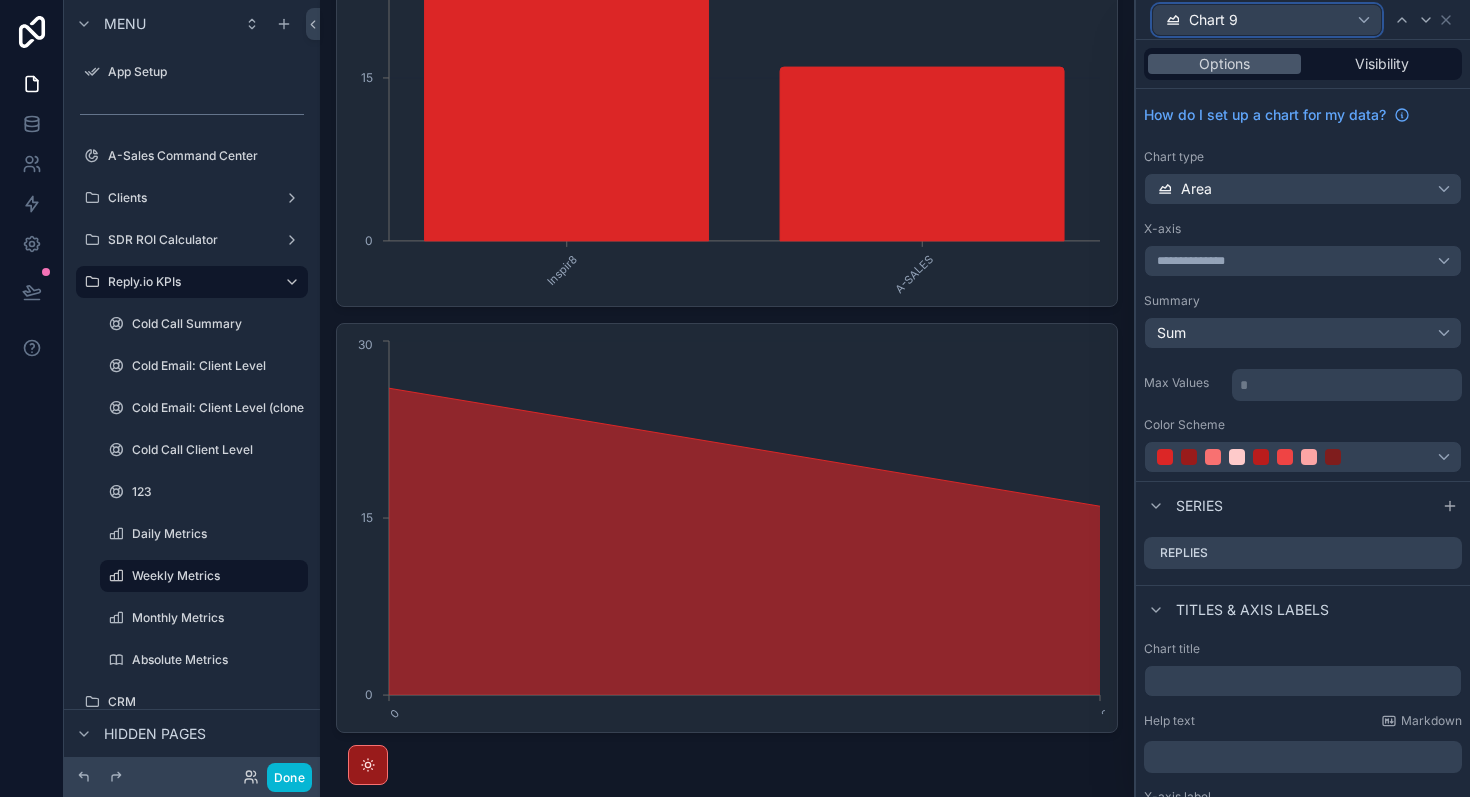 click on "Chart 9" at bounding box center (1267, 20) 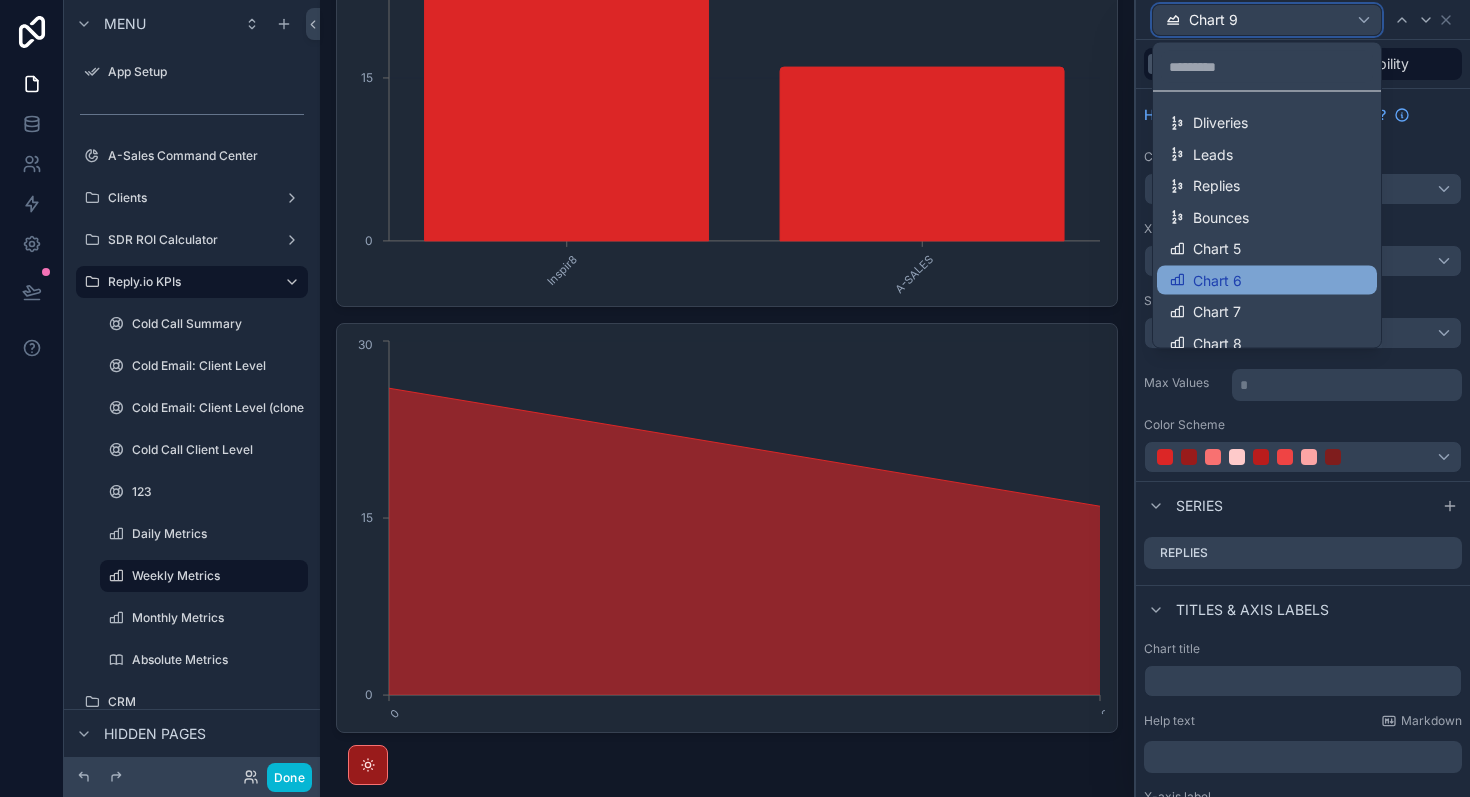 scroll, scrollTop: 45, scrollLeft: 0, axis: vertical 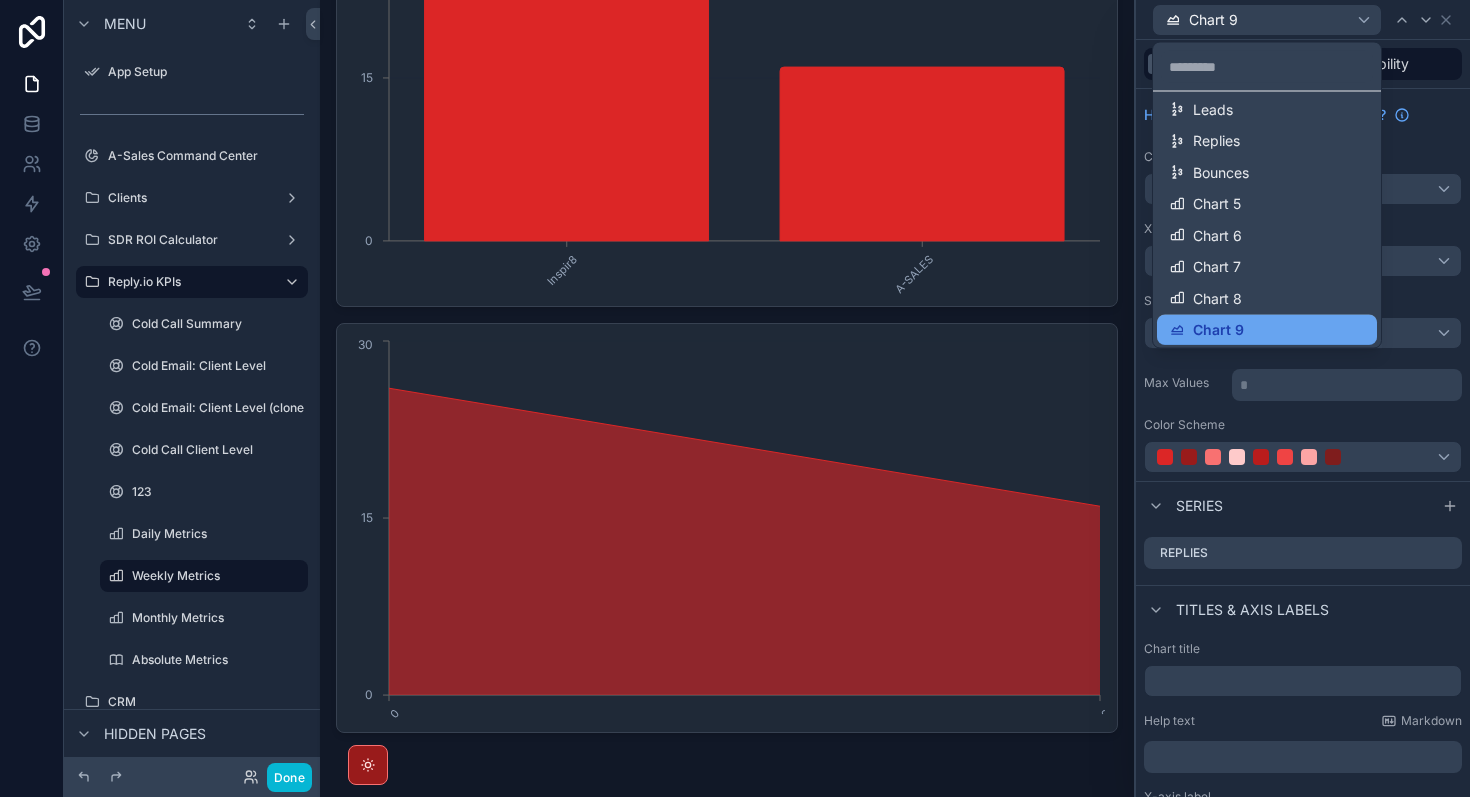 click on "Chart 9" at bounding box center [1267, 330] 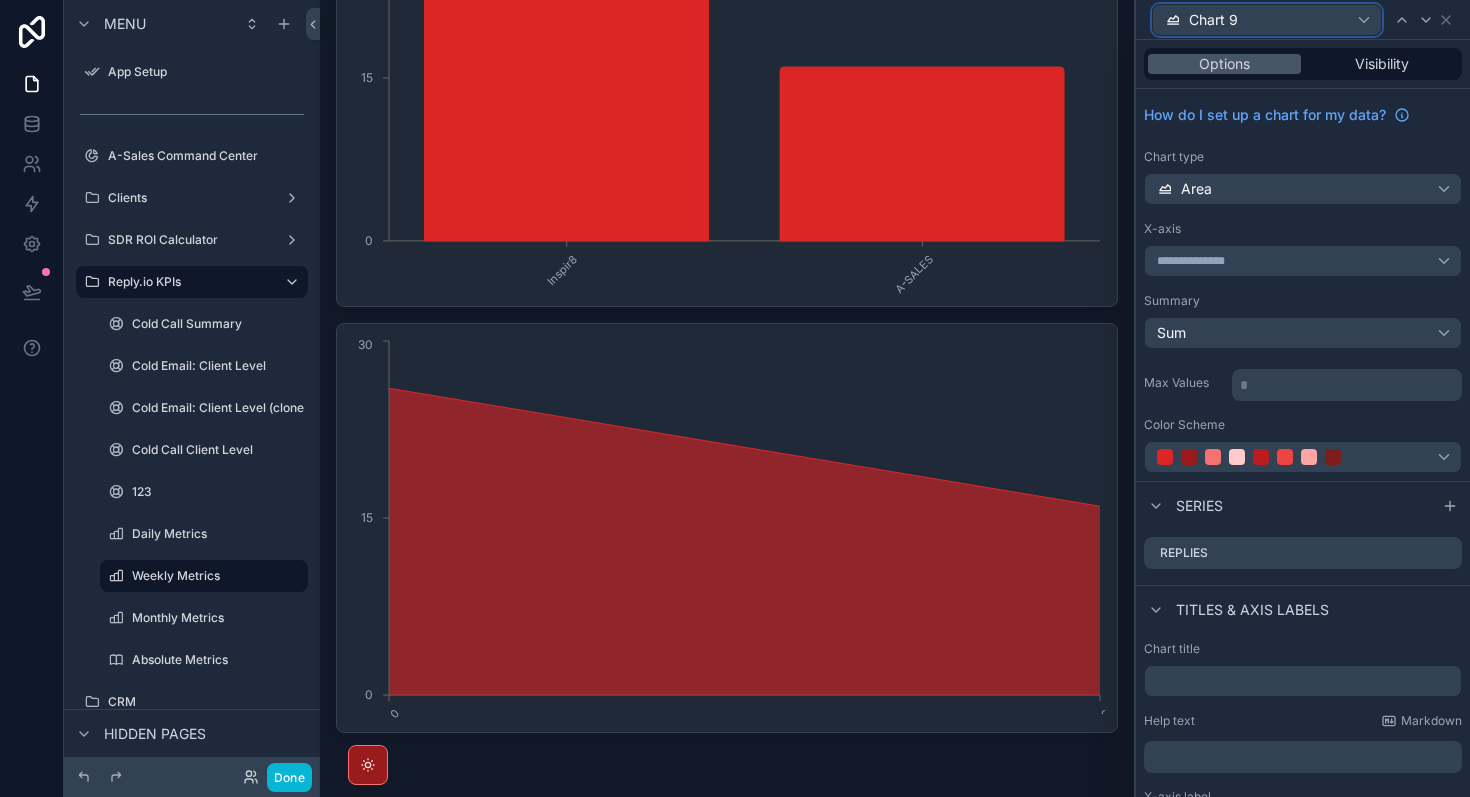 click on "Chart 9" at bounding box center (1267, 20) 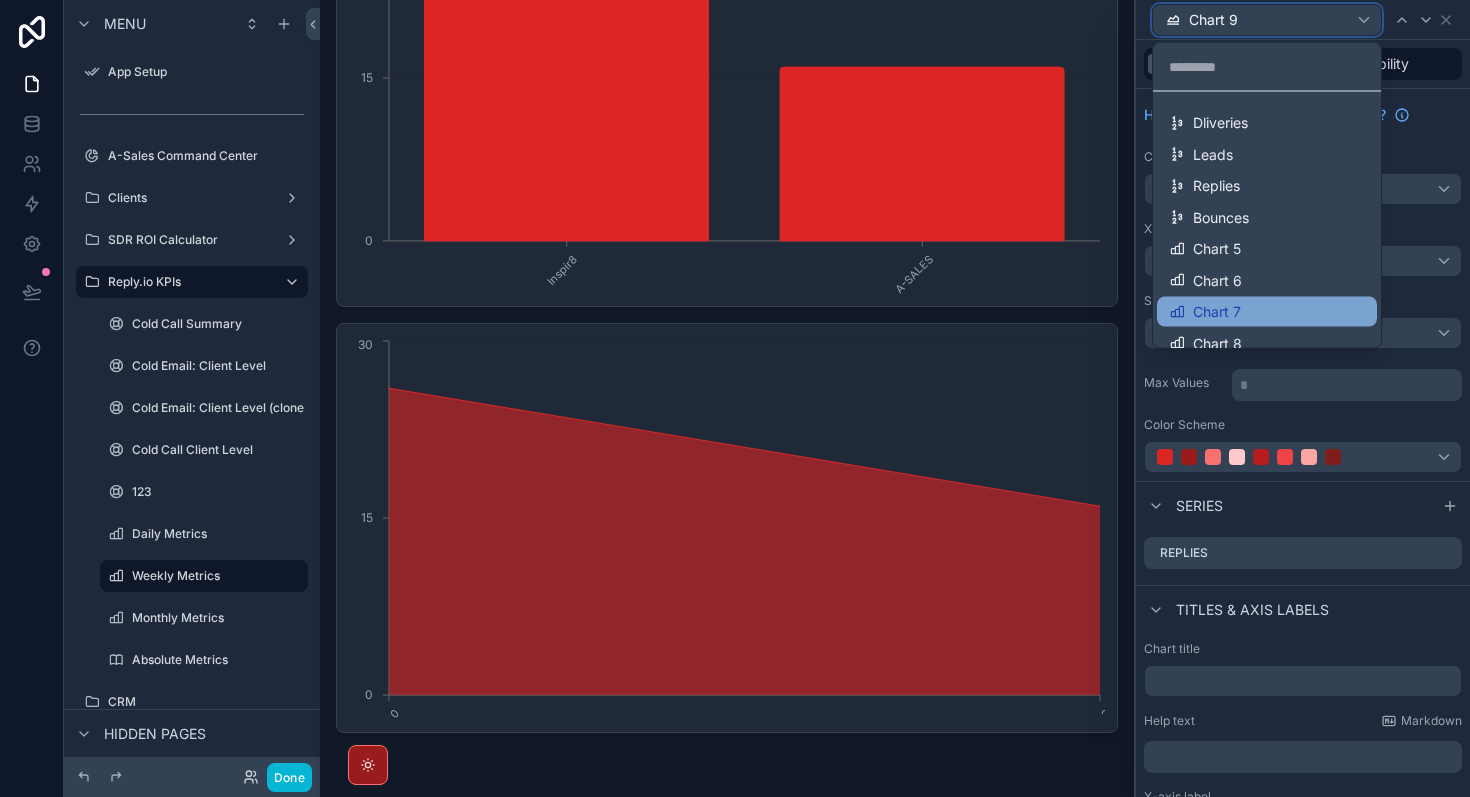 scroll, scrollTop: 45, scrollLeft: 0, axis: vertical 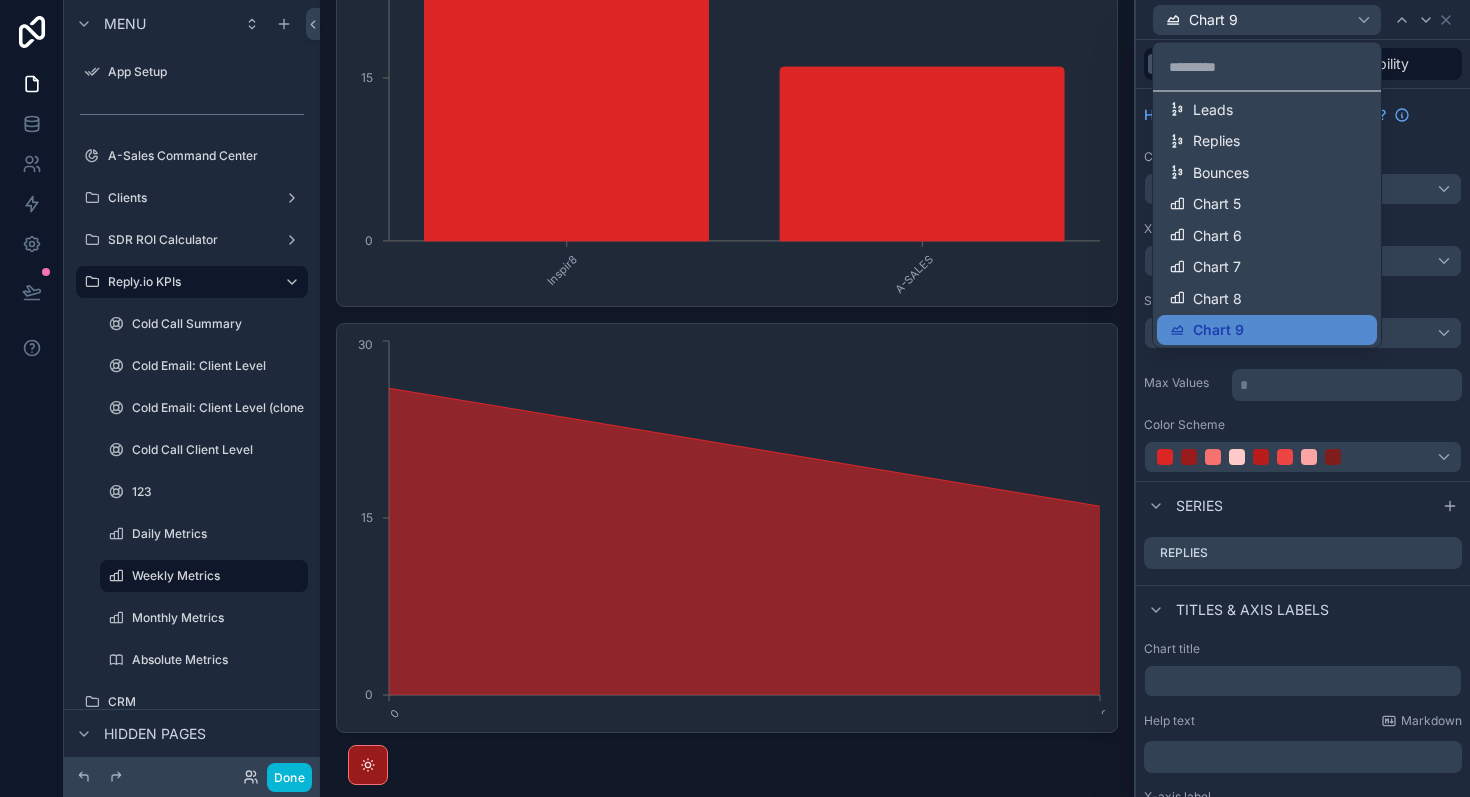 click at bounding box center (1303, 398) 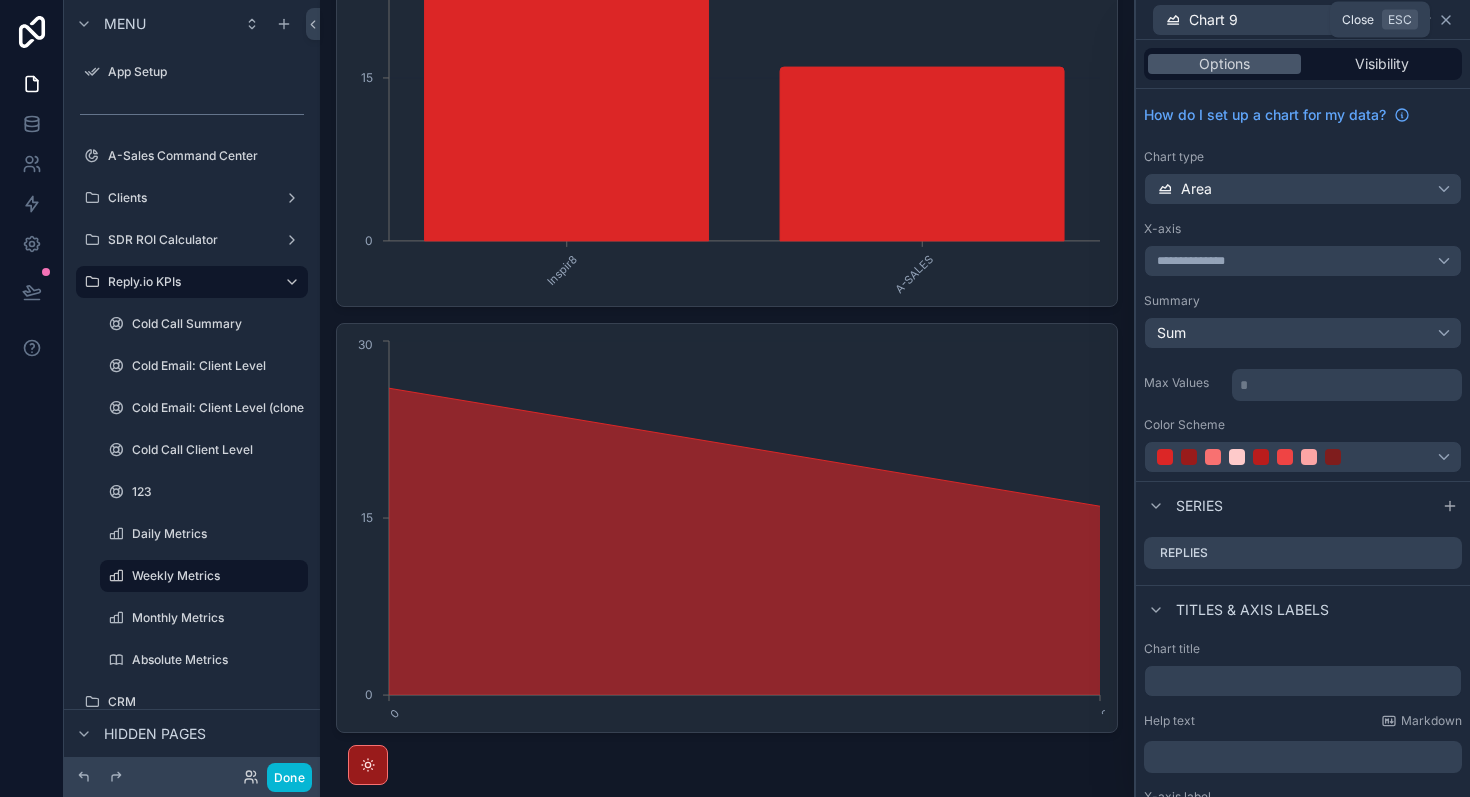 click 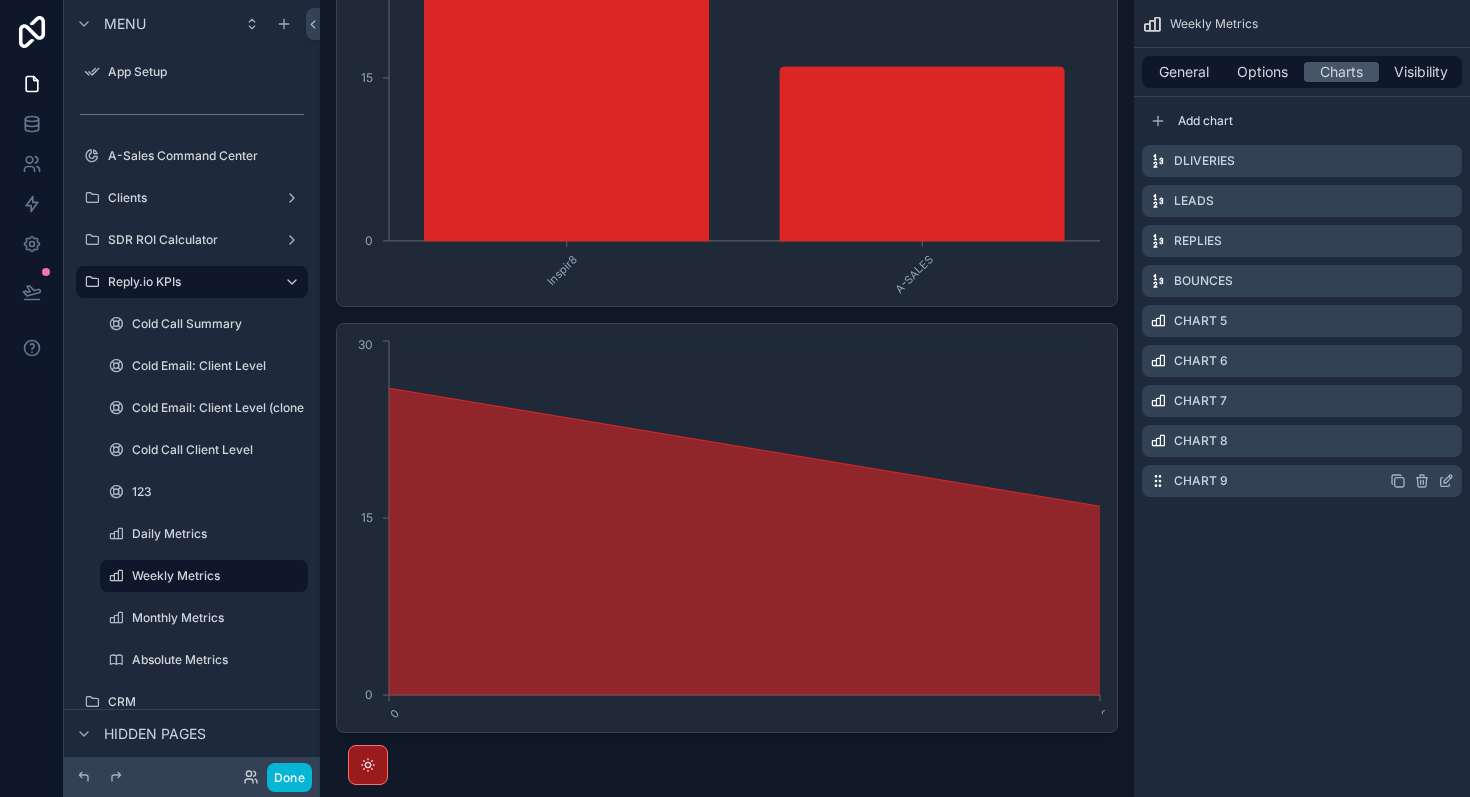 click 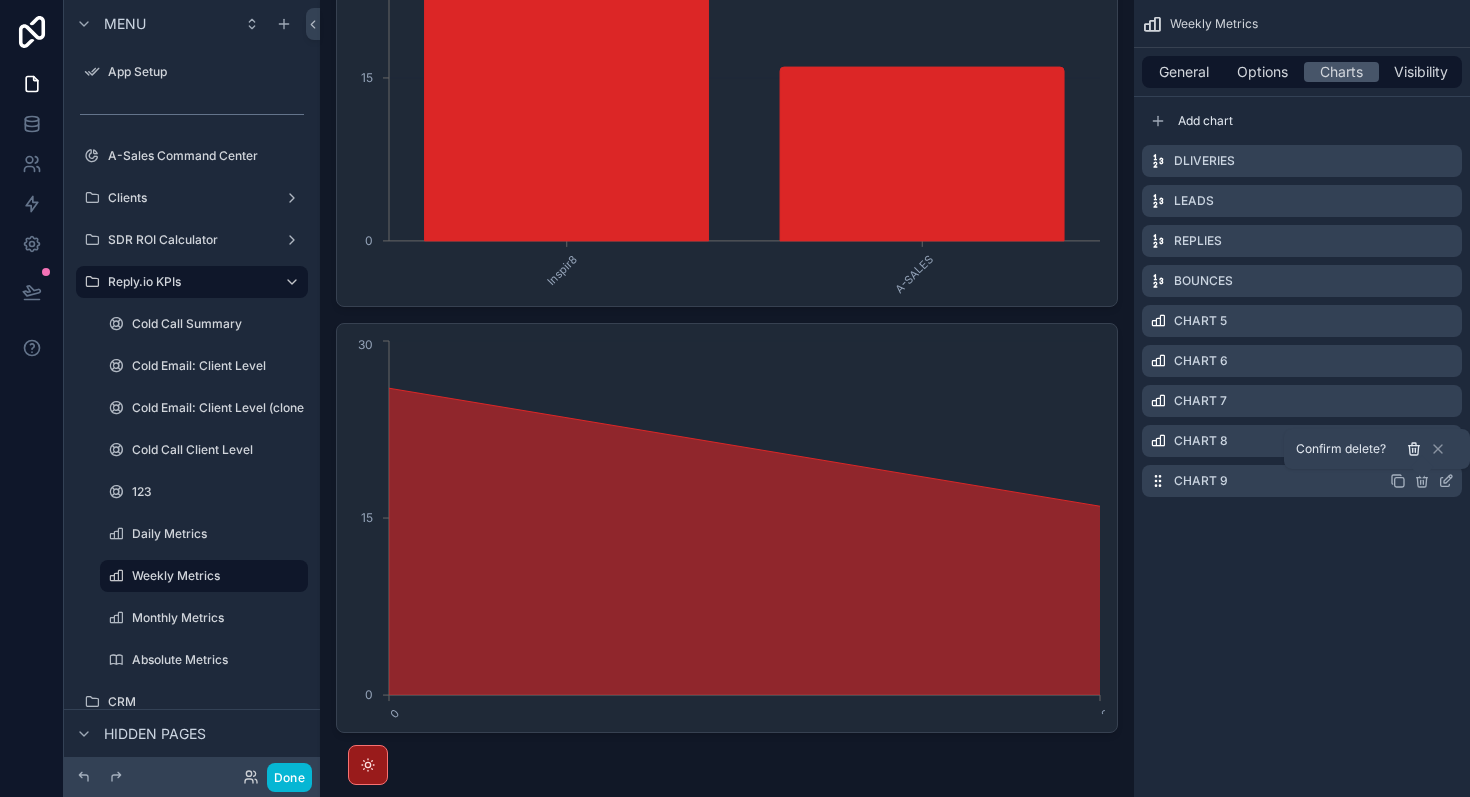 click 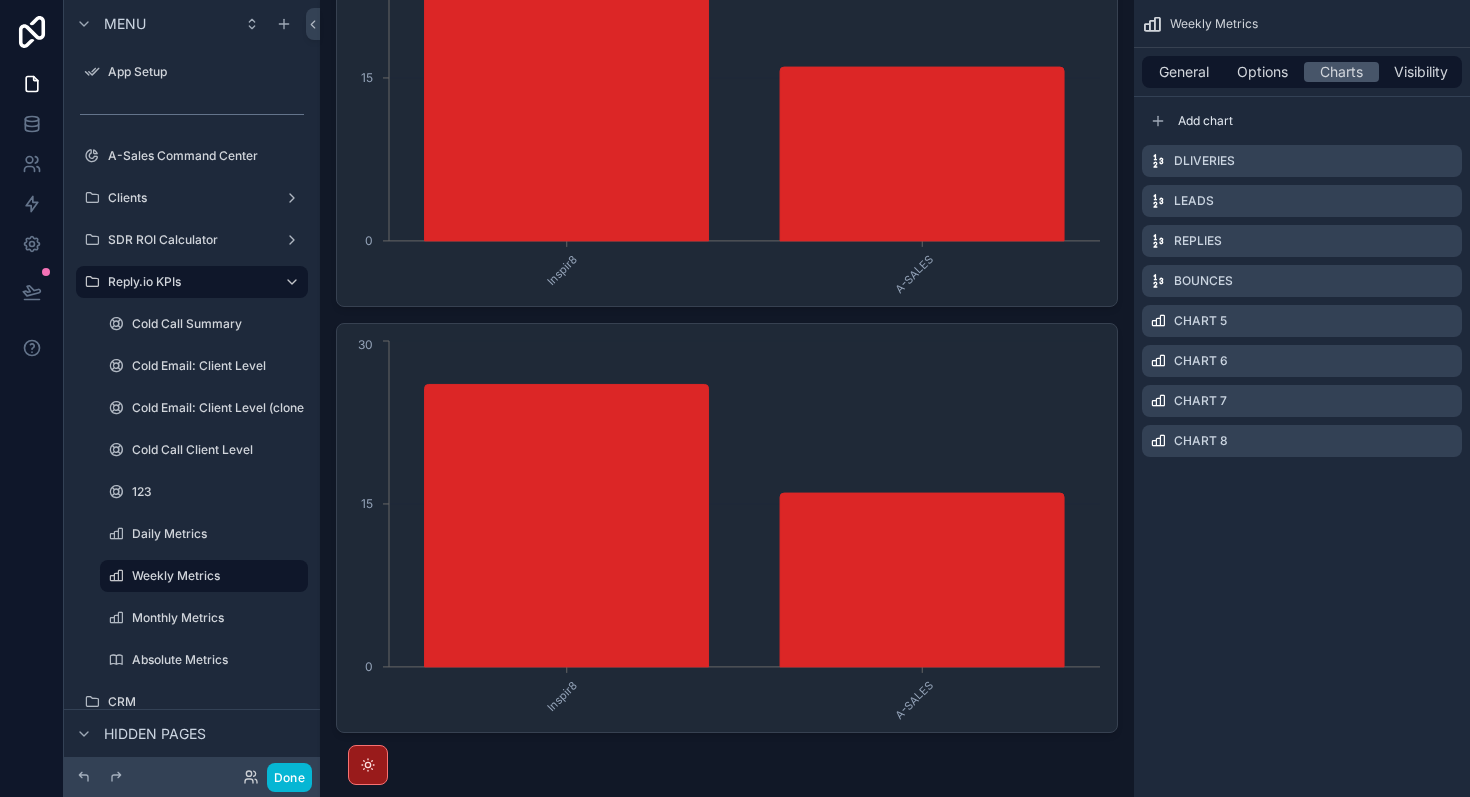 scroll, scrollTop: 0, scrollLeft: 0, axis: both 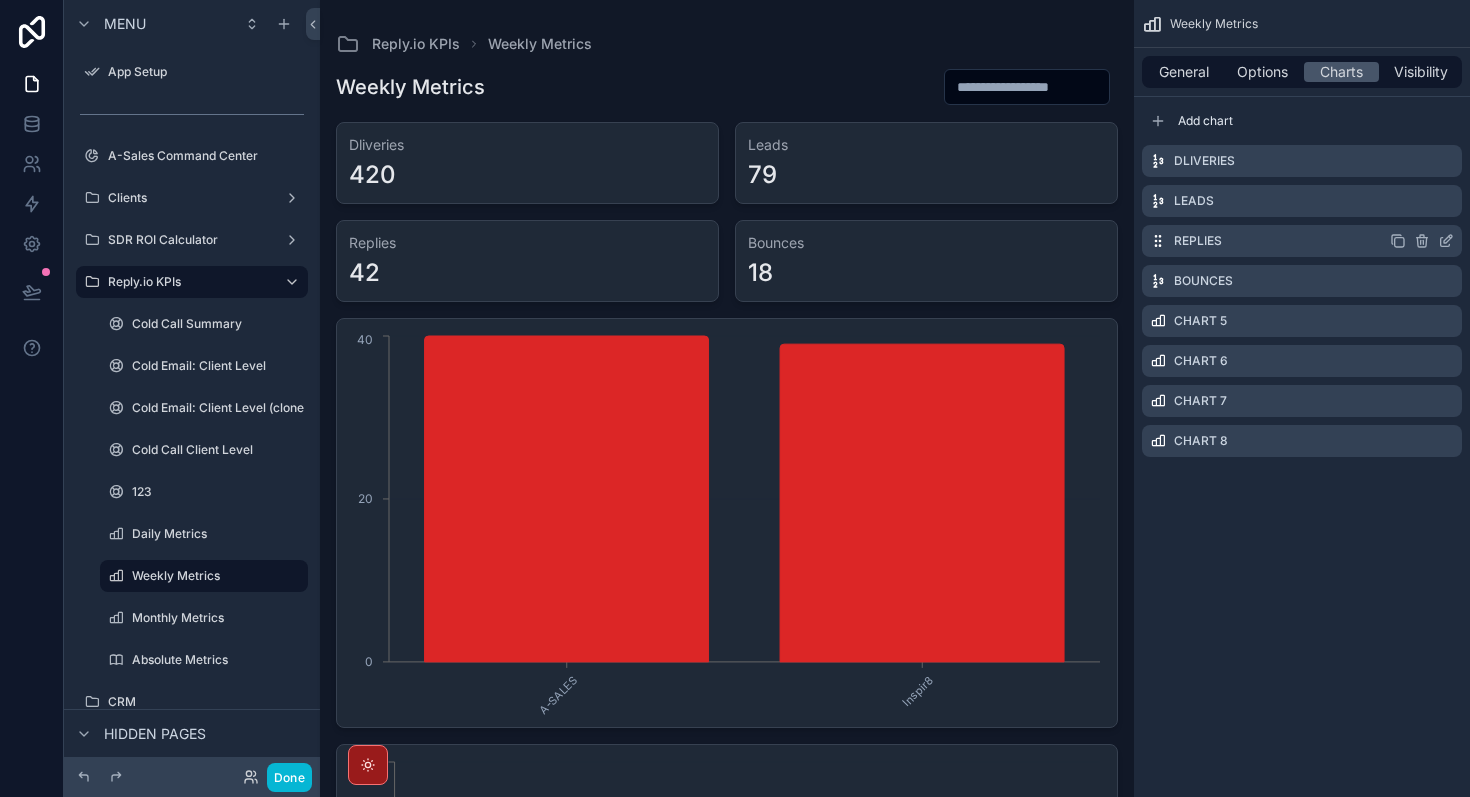 click 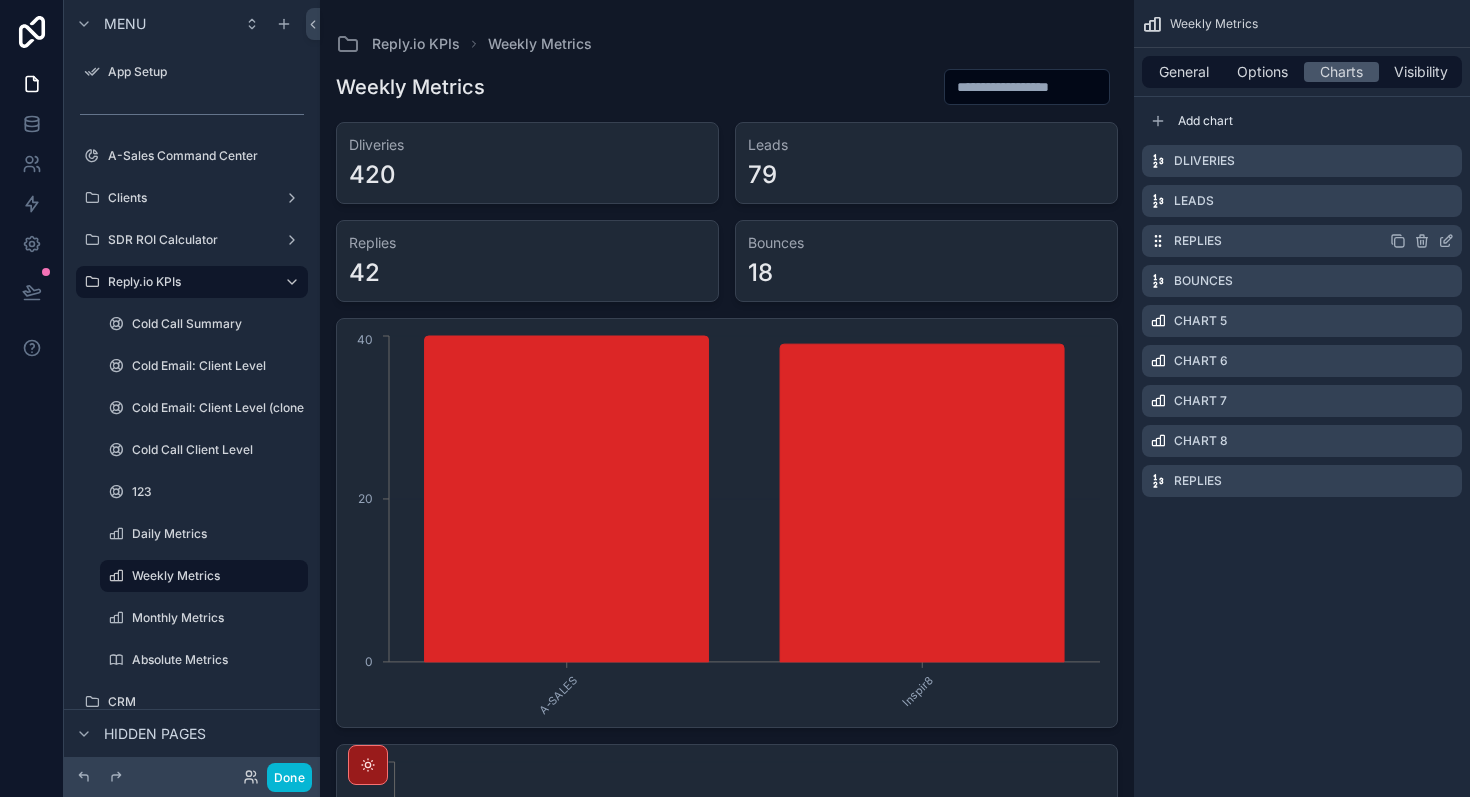 click 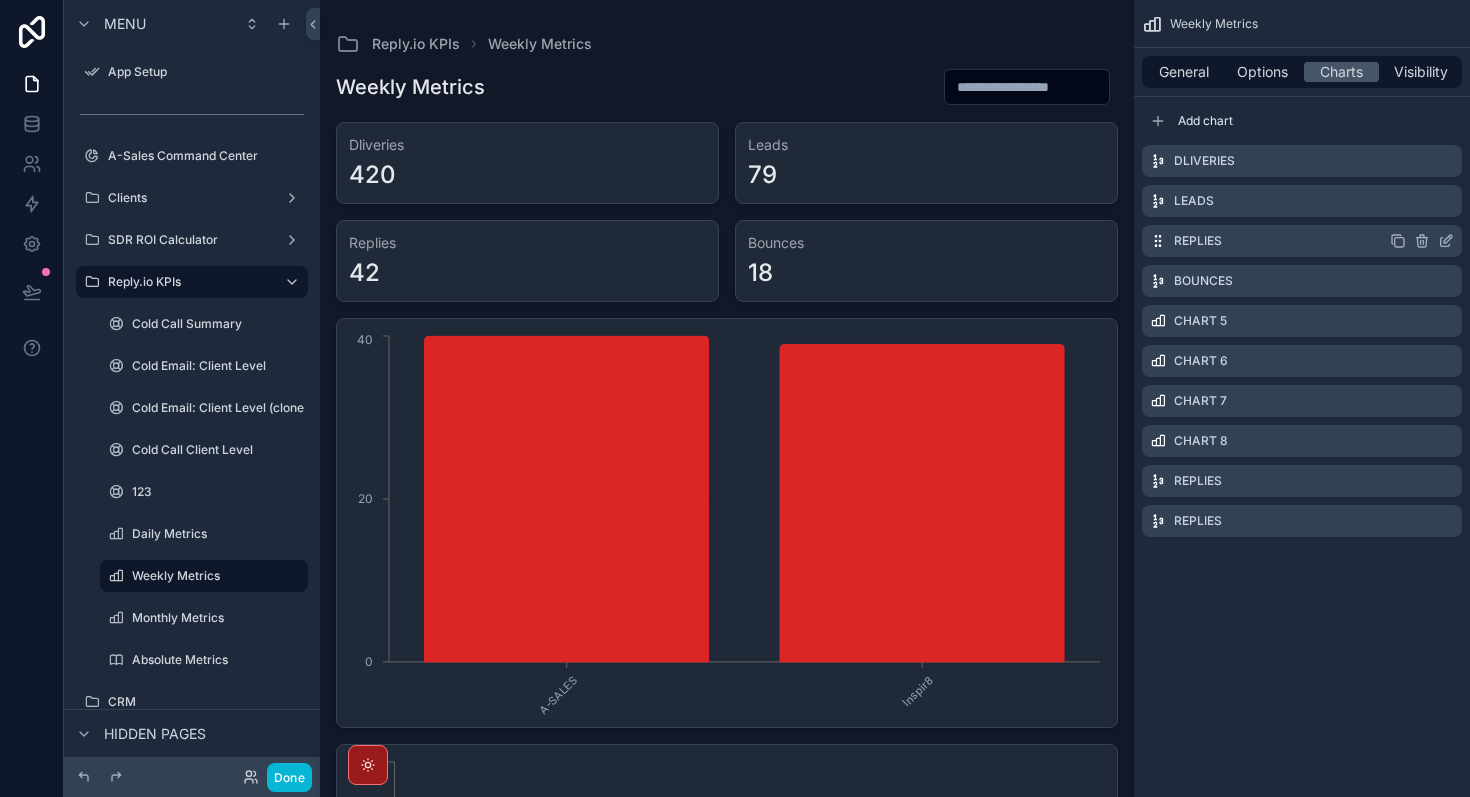 click 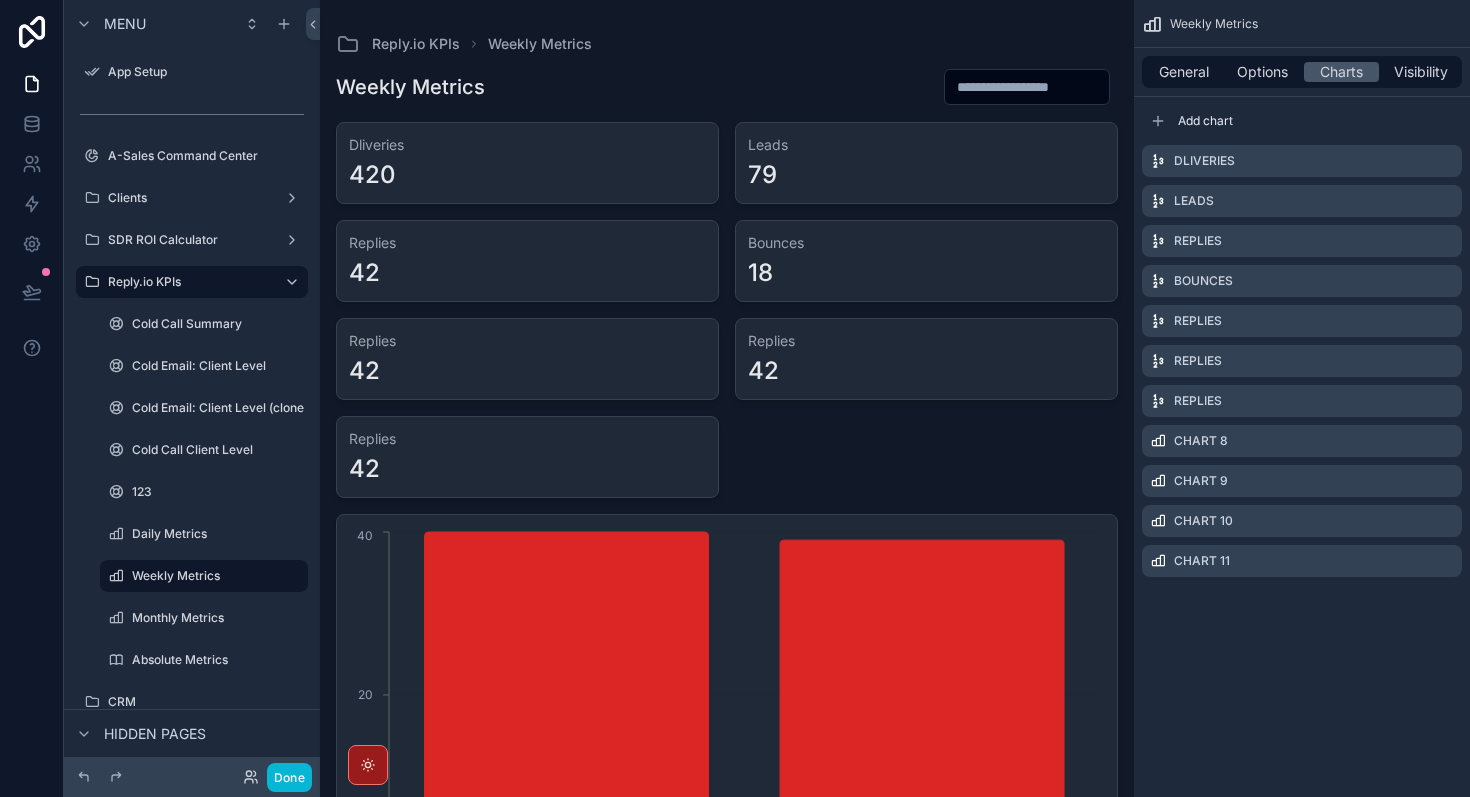 click on "42" at bounding box center [527, 371] 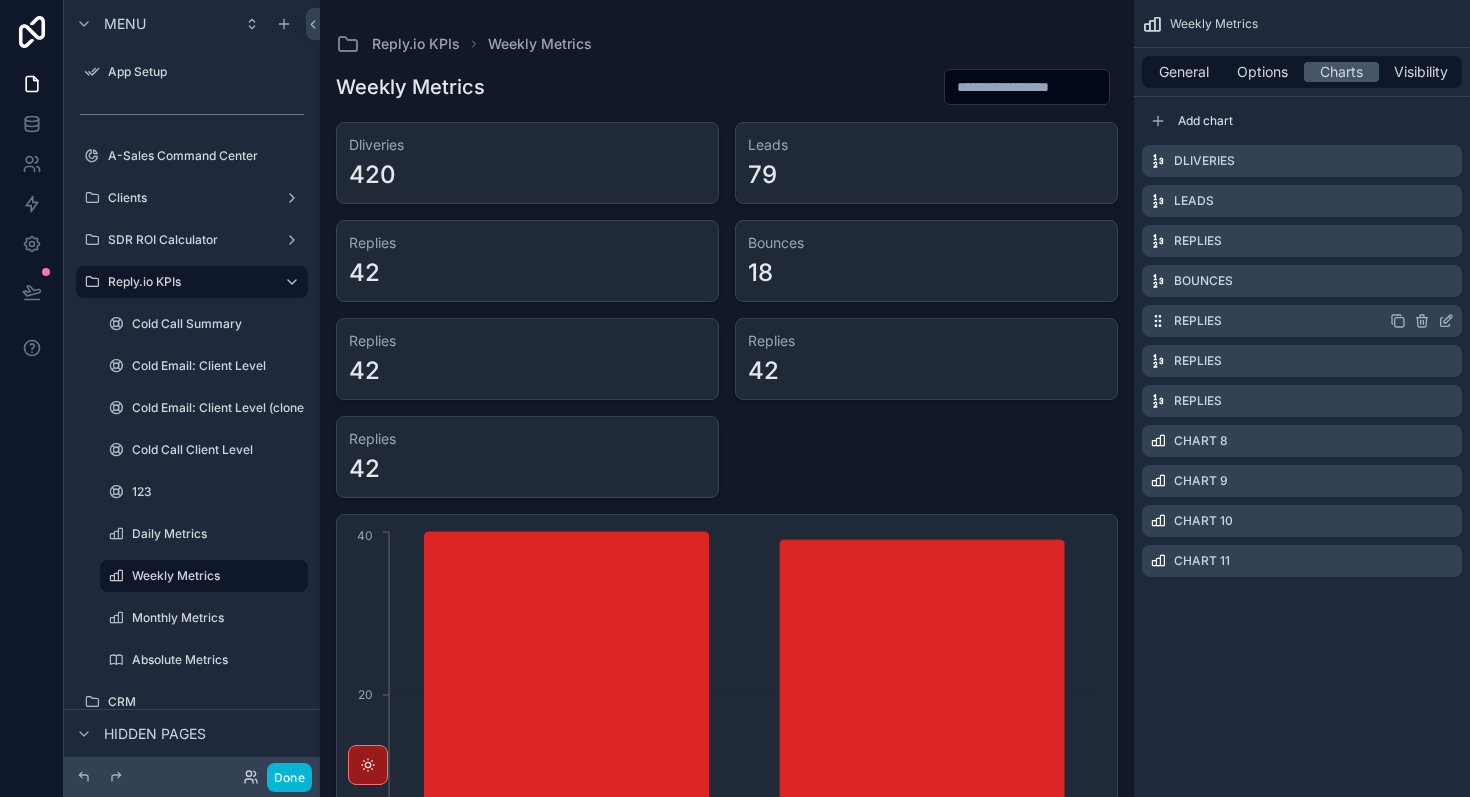 click 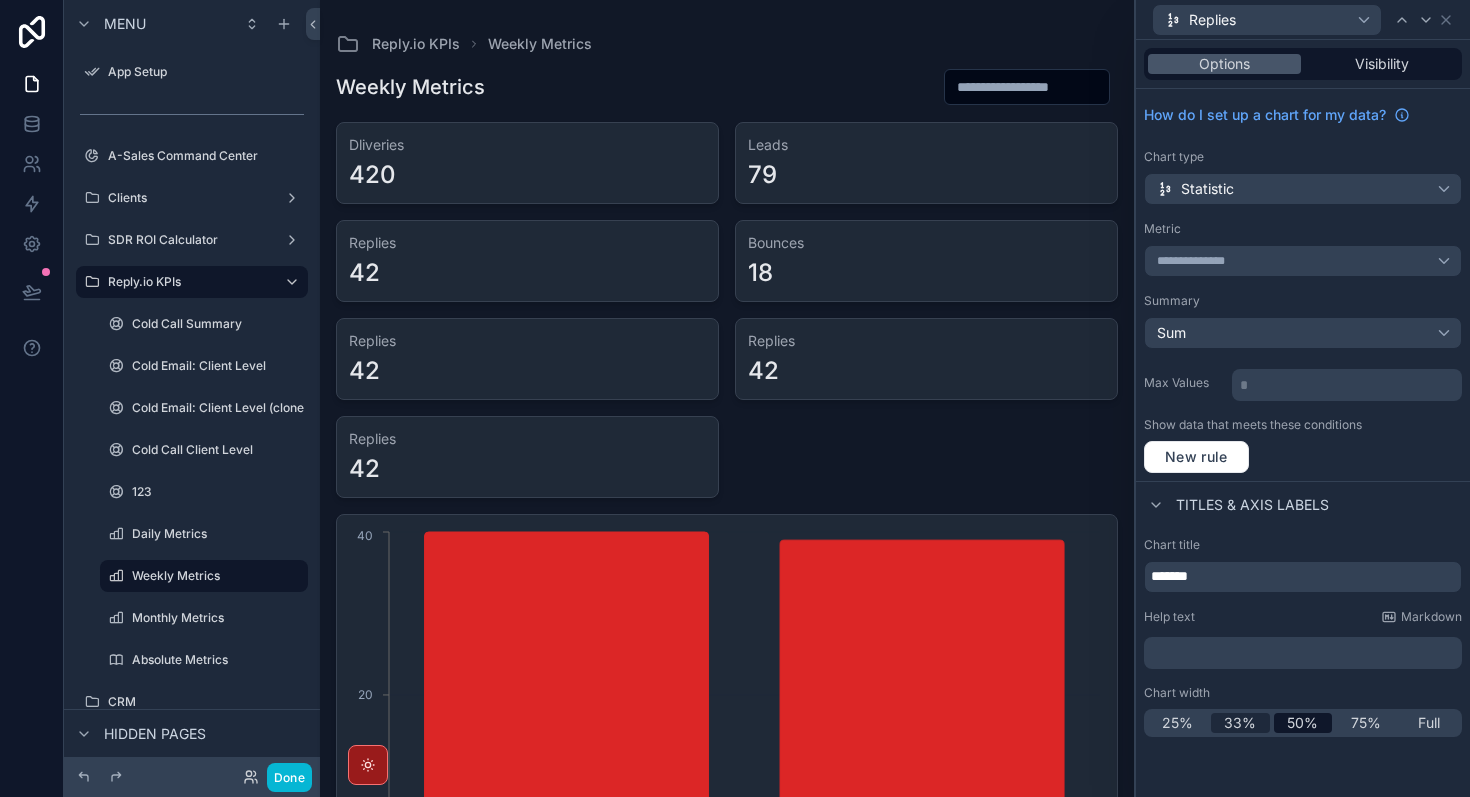 click on "33%" at bounding box center [1240, 723] 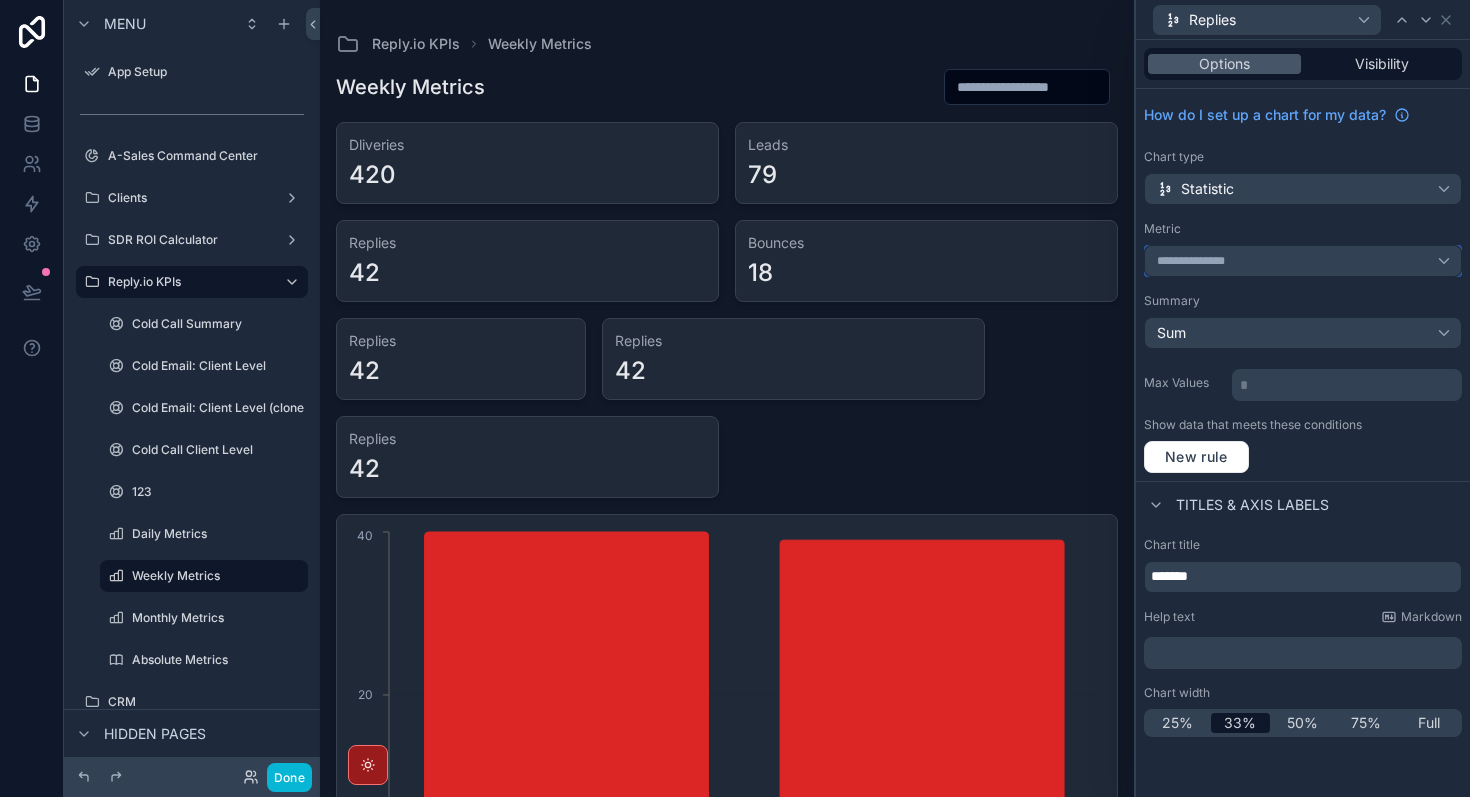 click on "**********" at bounding box center (1303, 261) 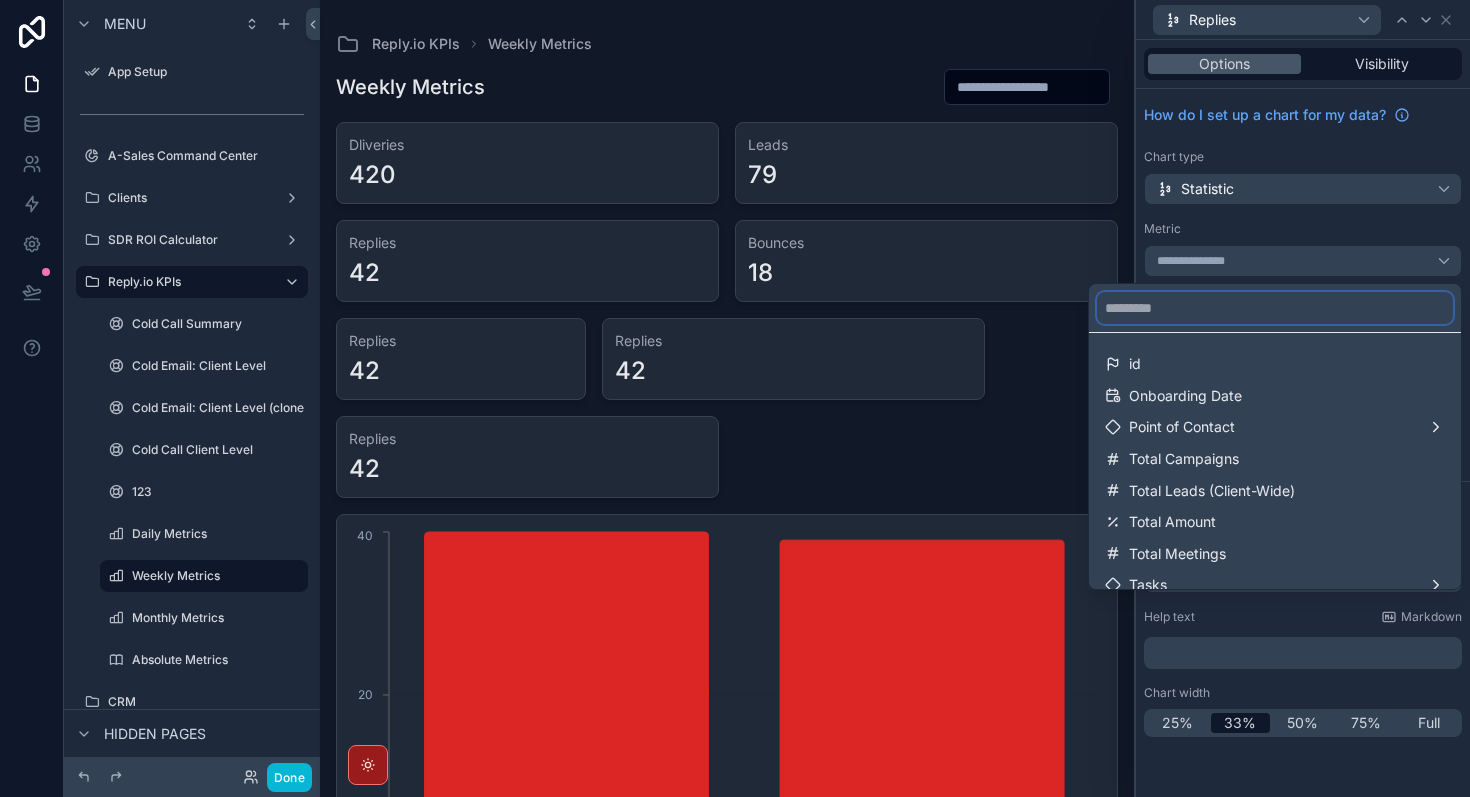 click at bounding box center (1275, 308) 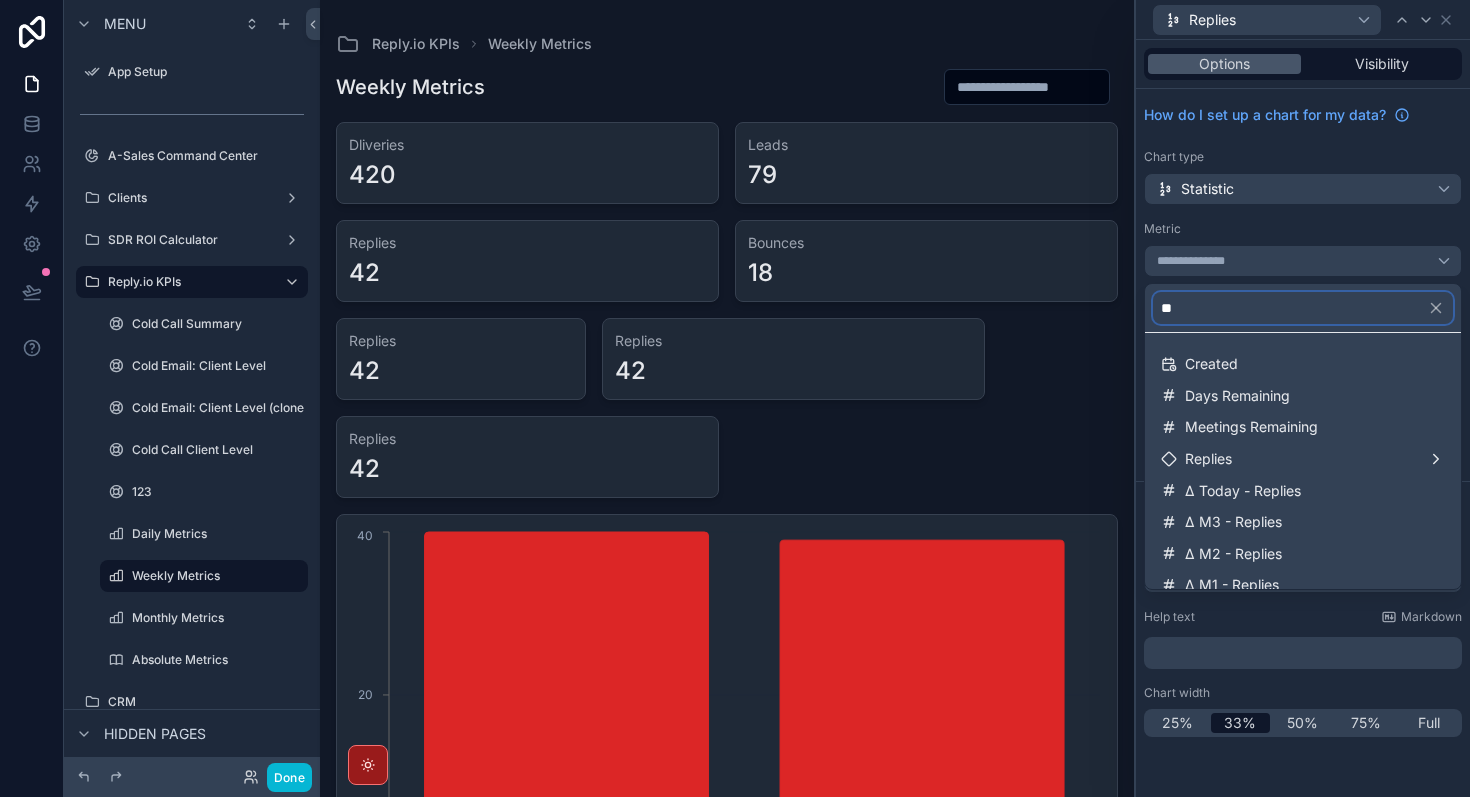 type on "*" 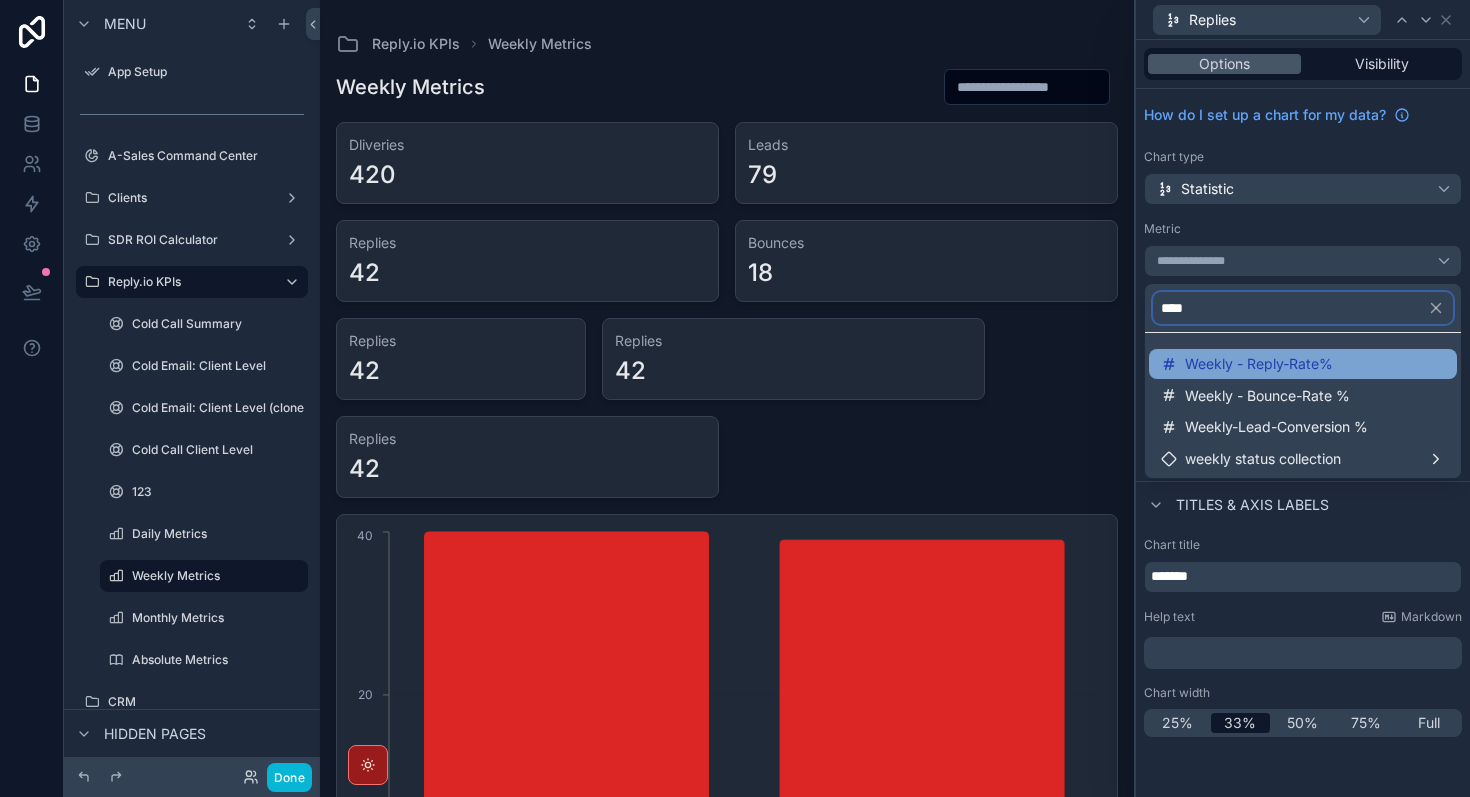 type on "****" 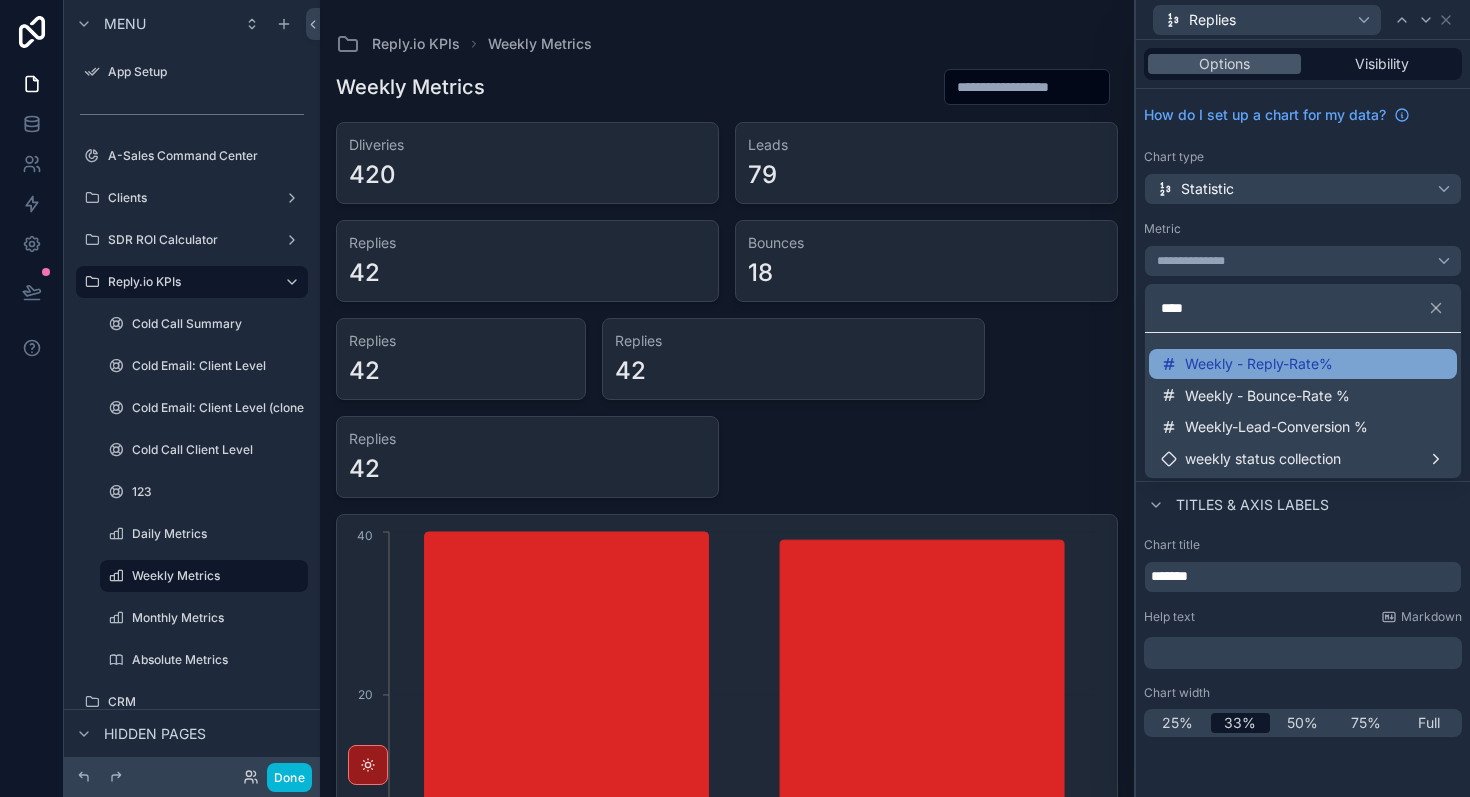 click on "Weekly - Reply-Rate%" at bounding box center (1259, 364) 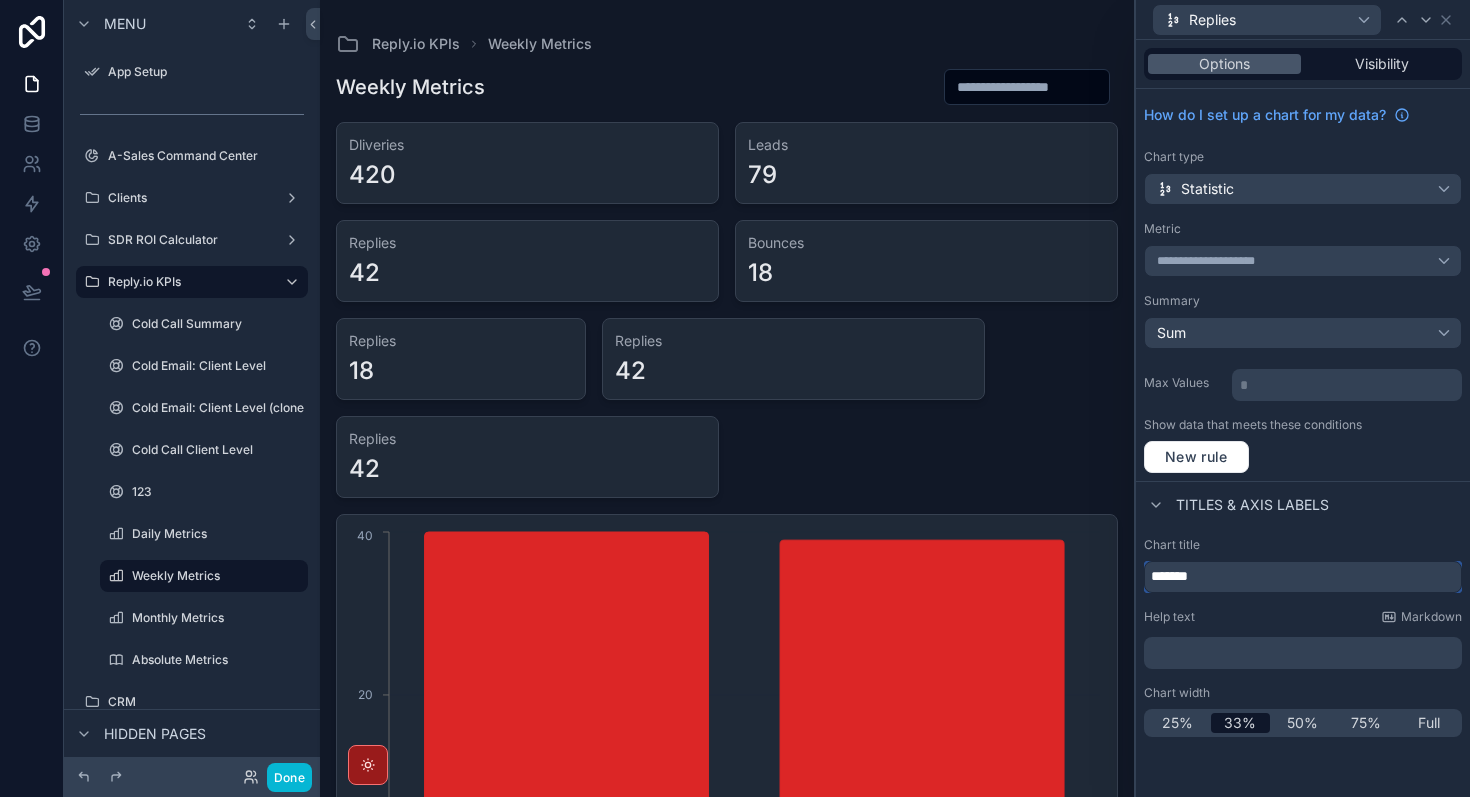 click on "*******" at bounding box center [1303, 577] 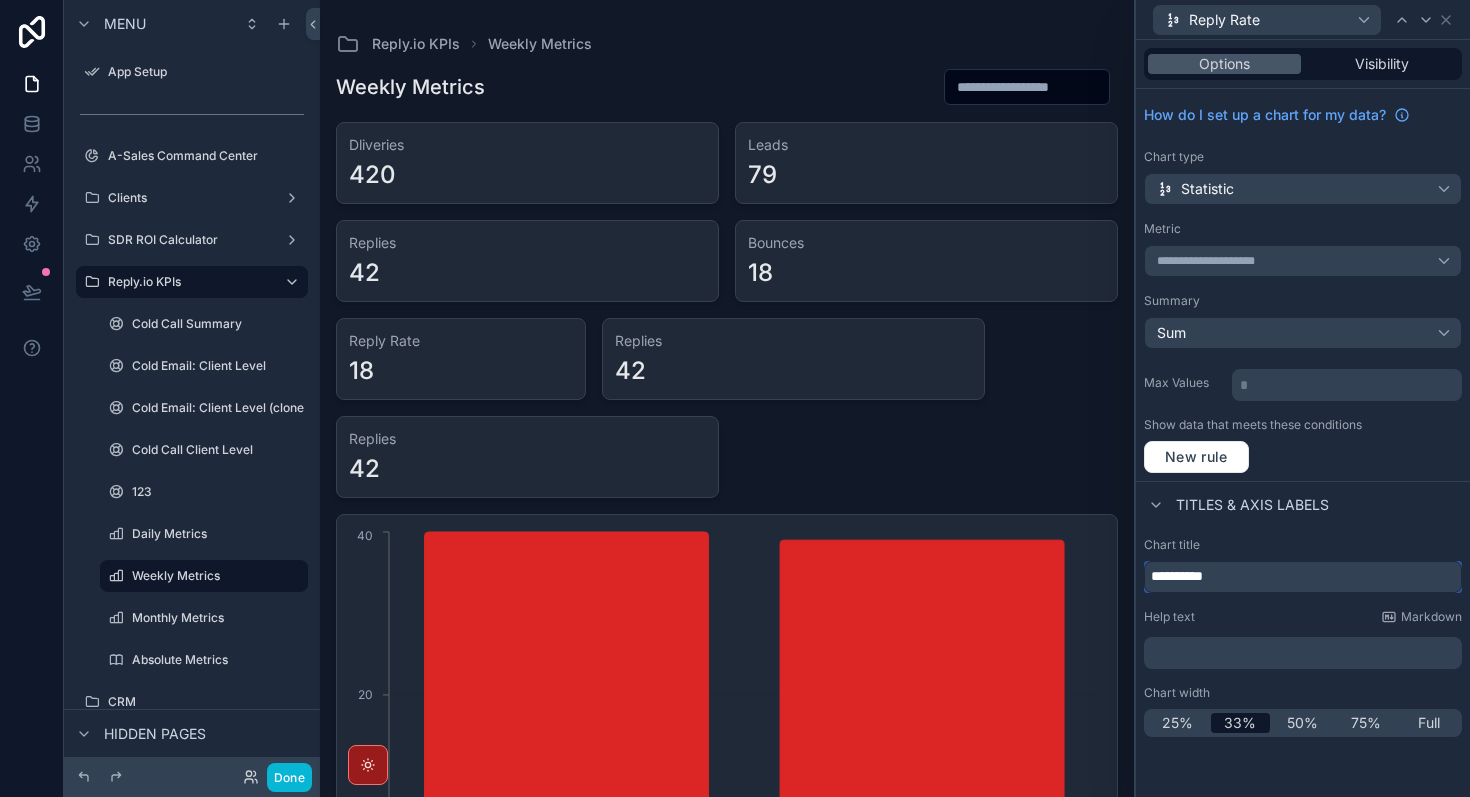 type on "**********" 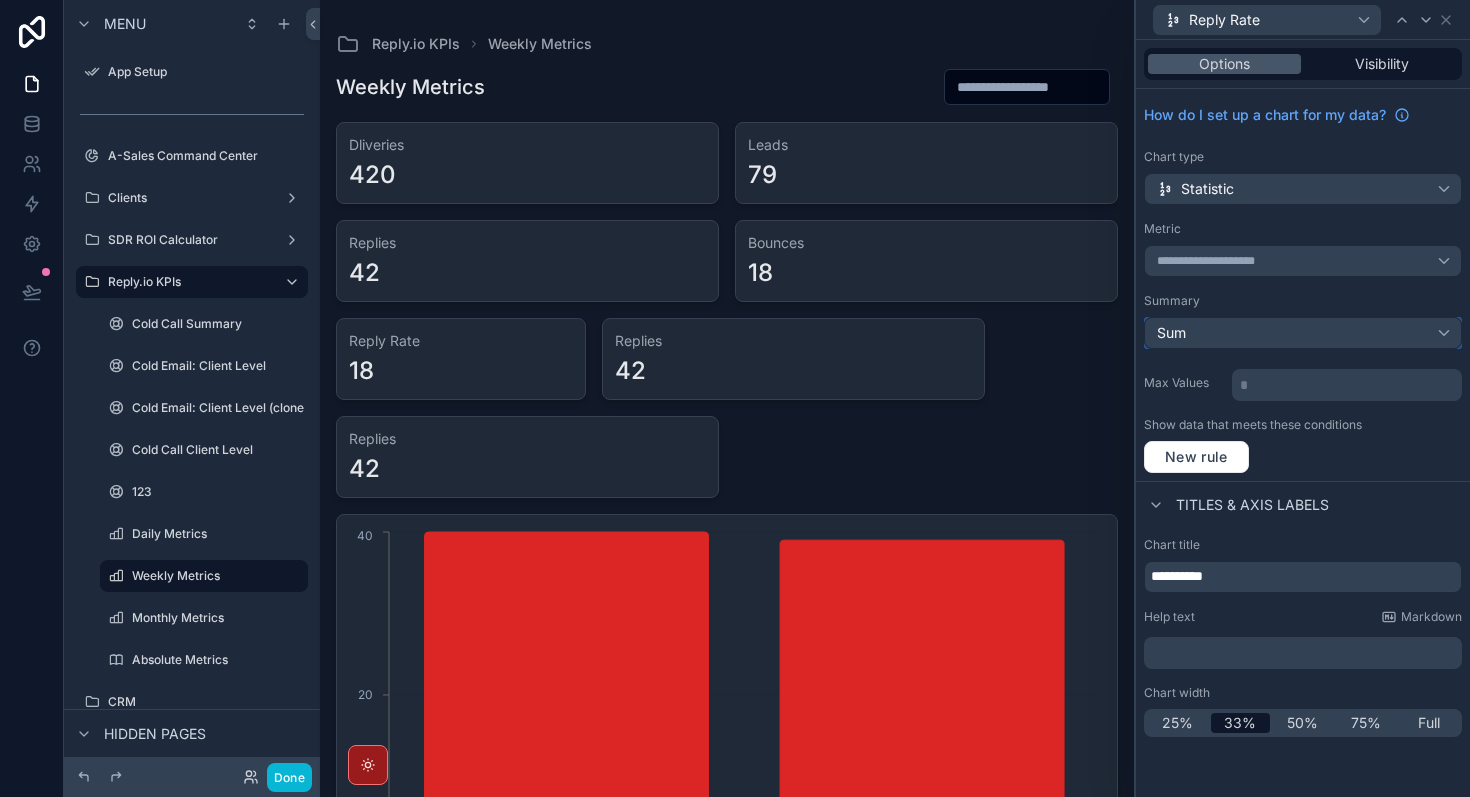 click on "Sum" at bounding box center [1303, 333] 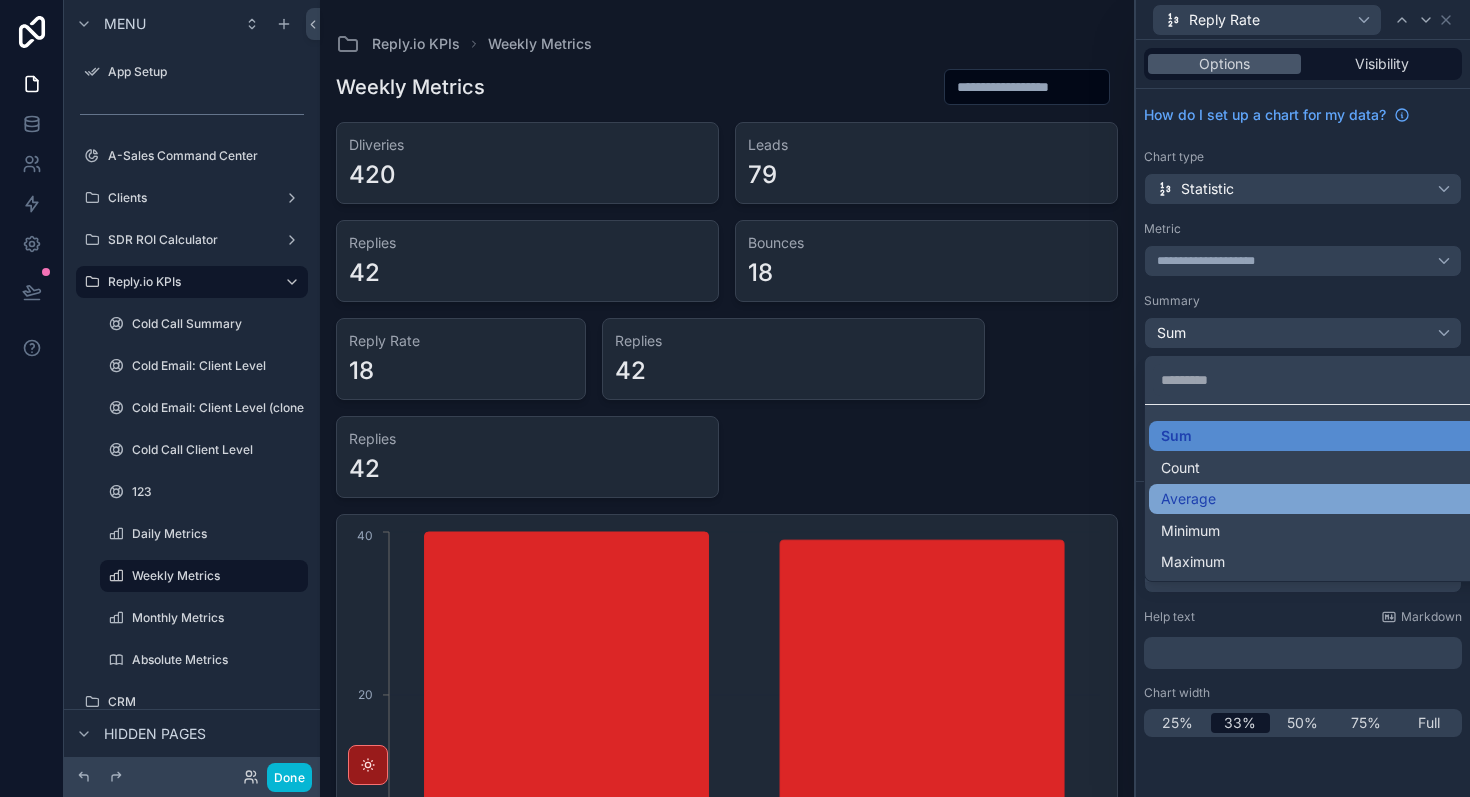 click on "Average" at bounding box center [1327, 499] 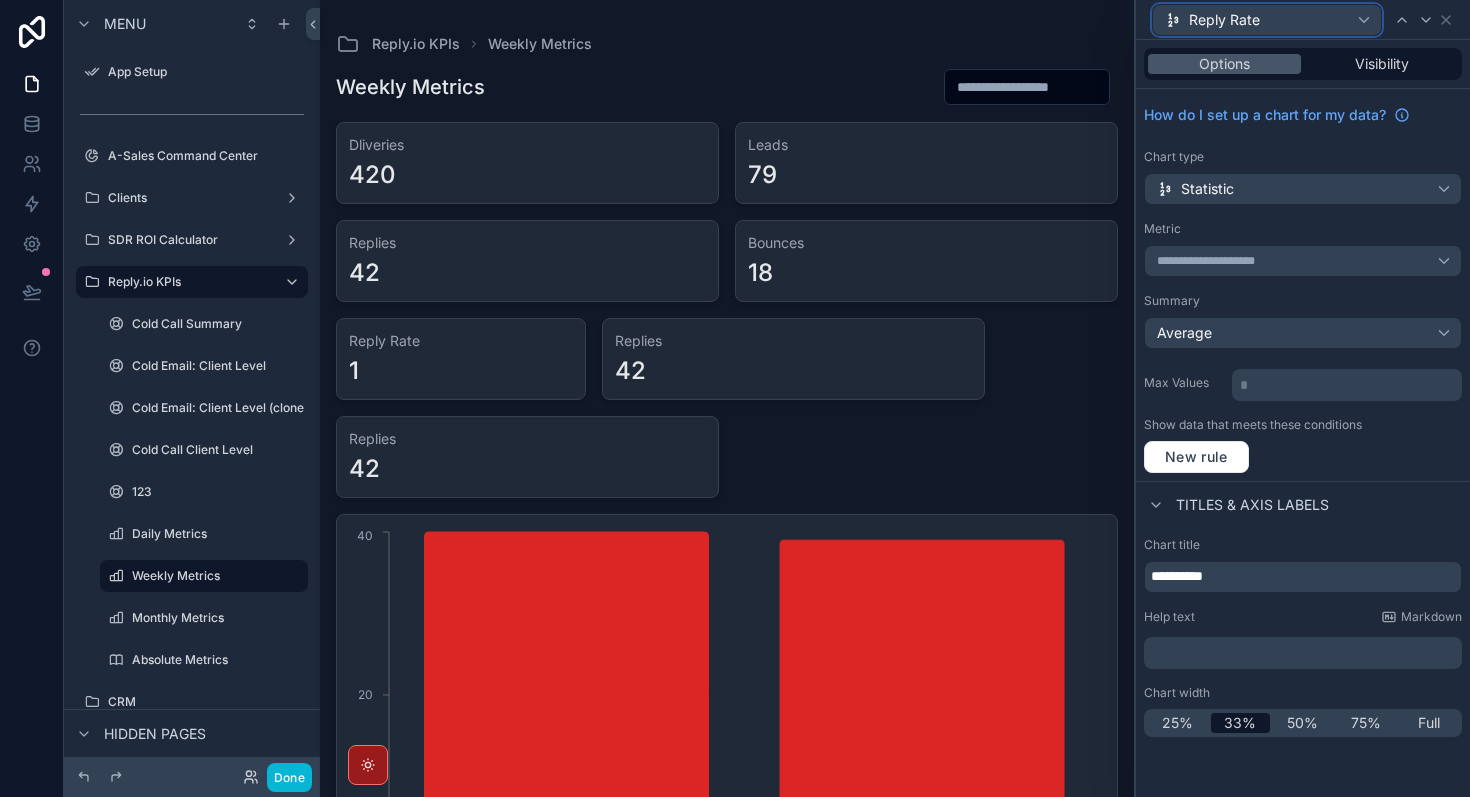 click on "Reply Rate" at bounding box center [1267, 20] 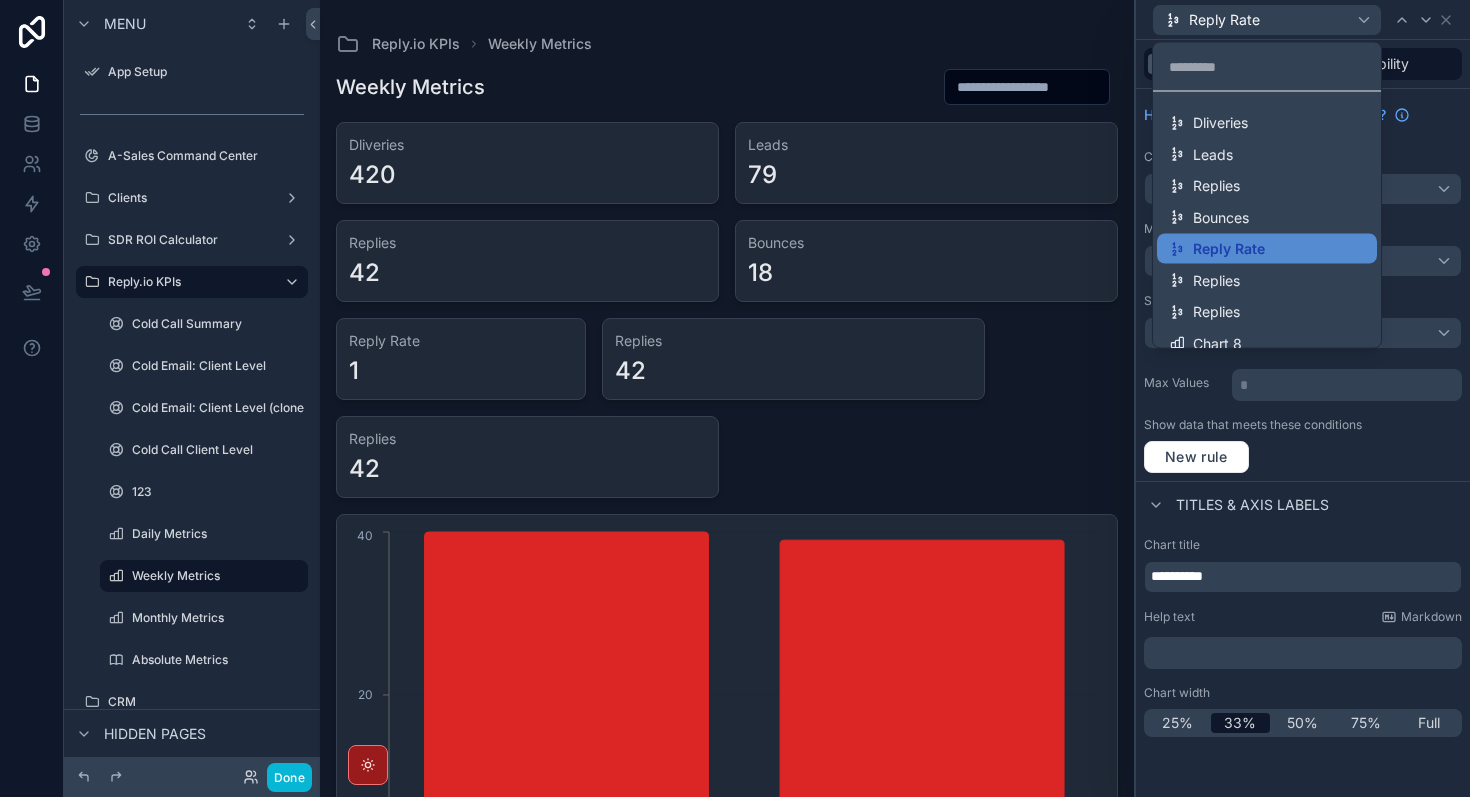 click at bounding box center [1303, 398] 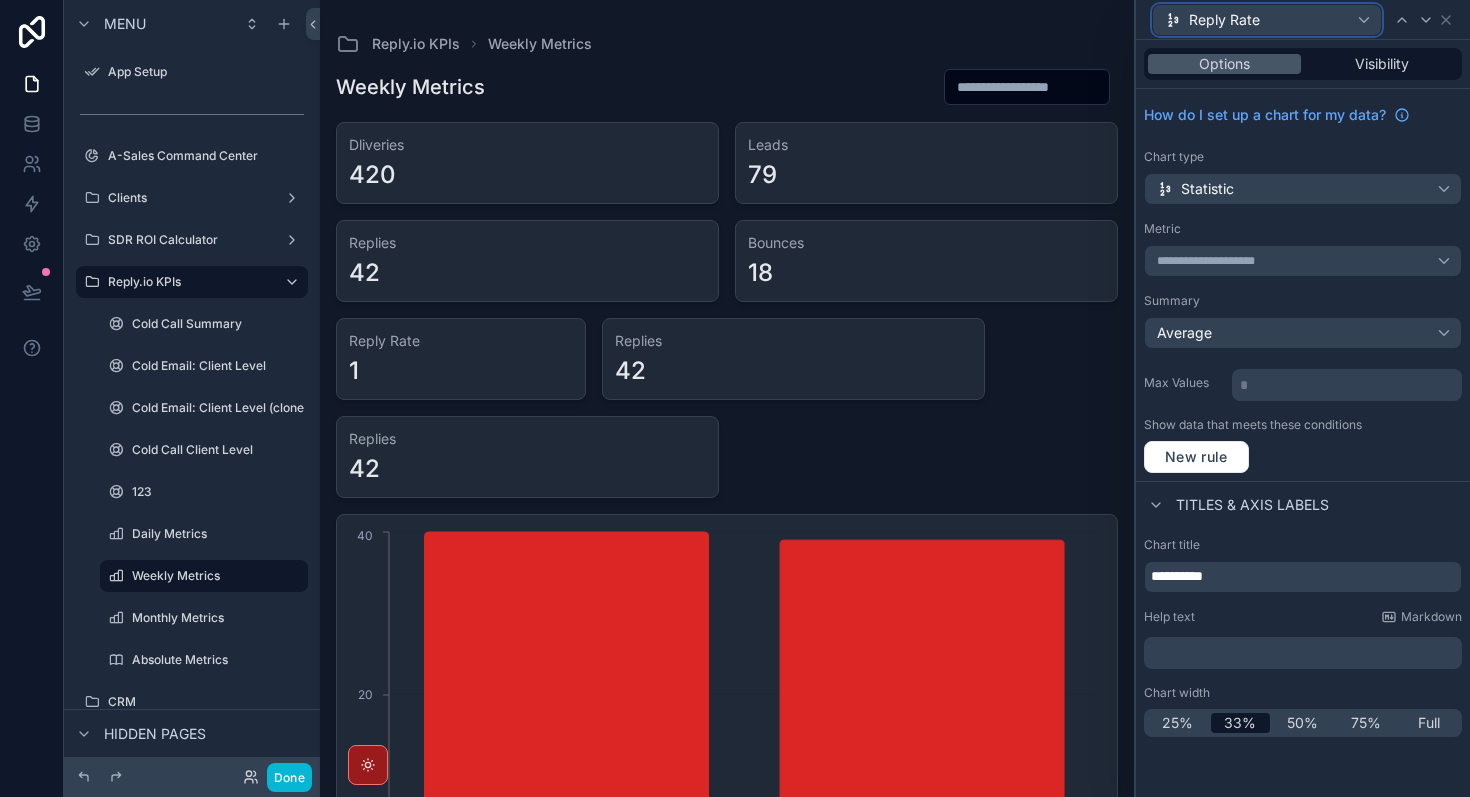 click on "Reply Rate" at bounding box center [1267, 20] 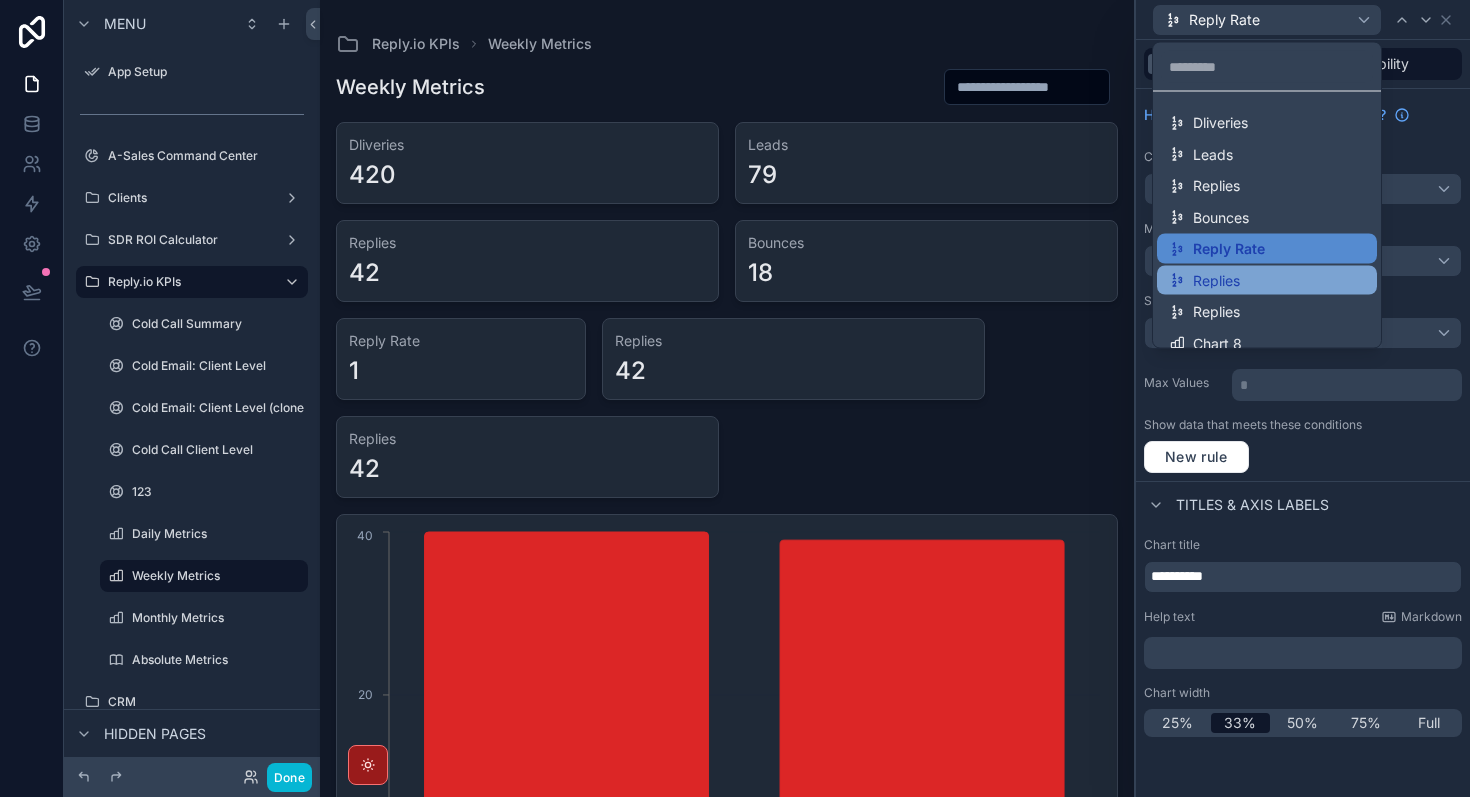 click on "Replies" at bounding box center [1216, 280] 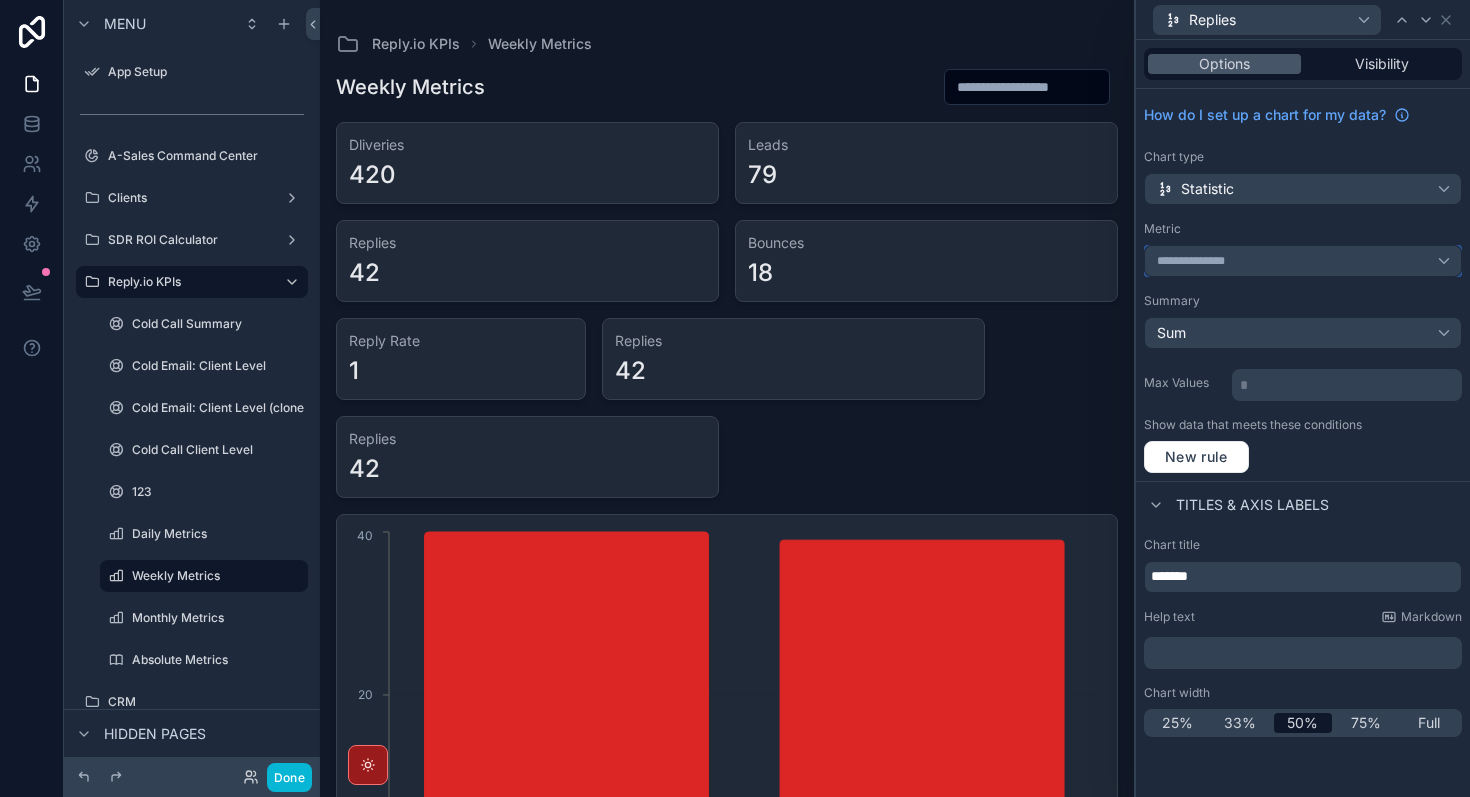 click on "**********" at bounding box center (1198, 261) 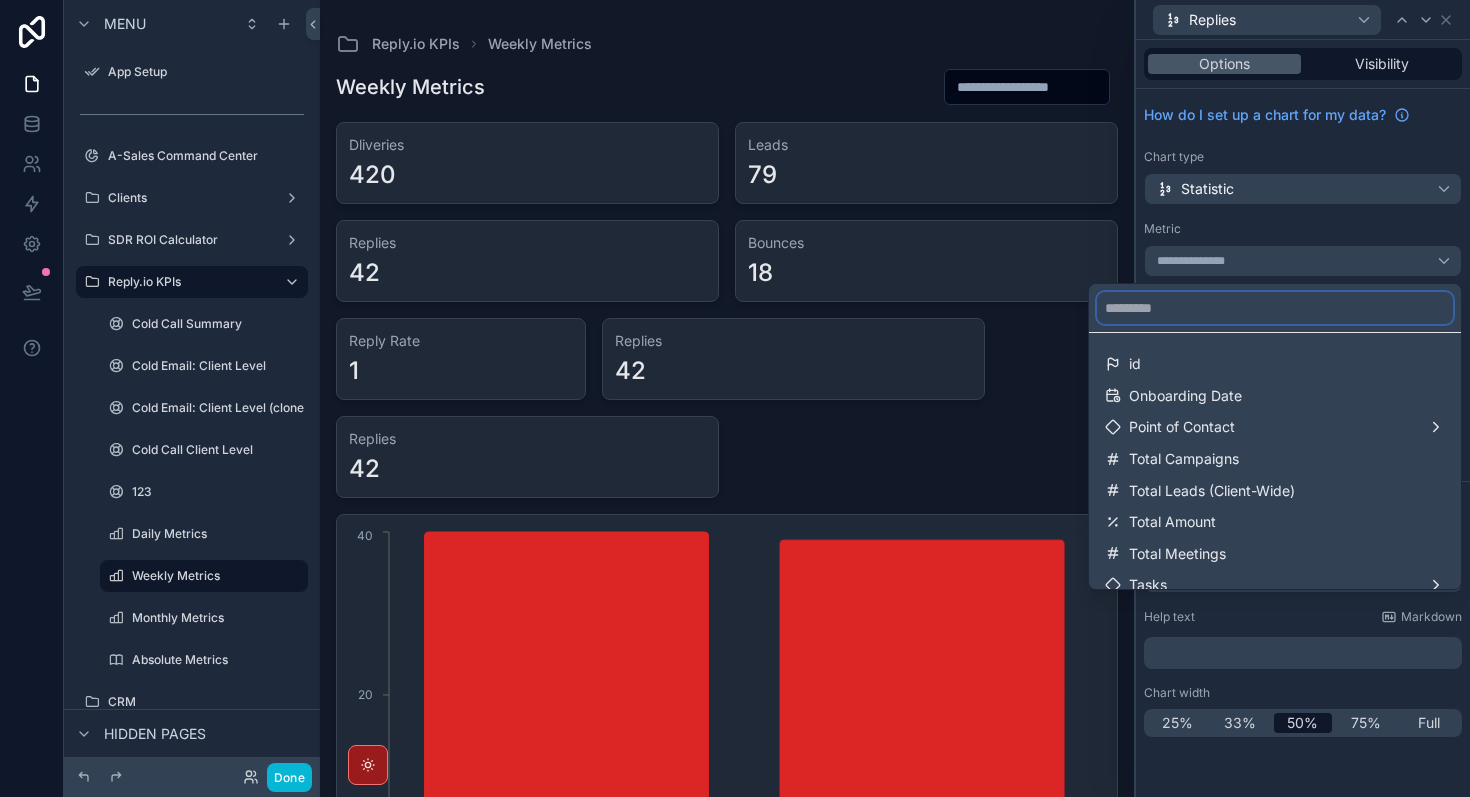 click at bounding box center [1275, 308] 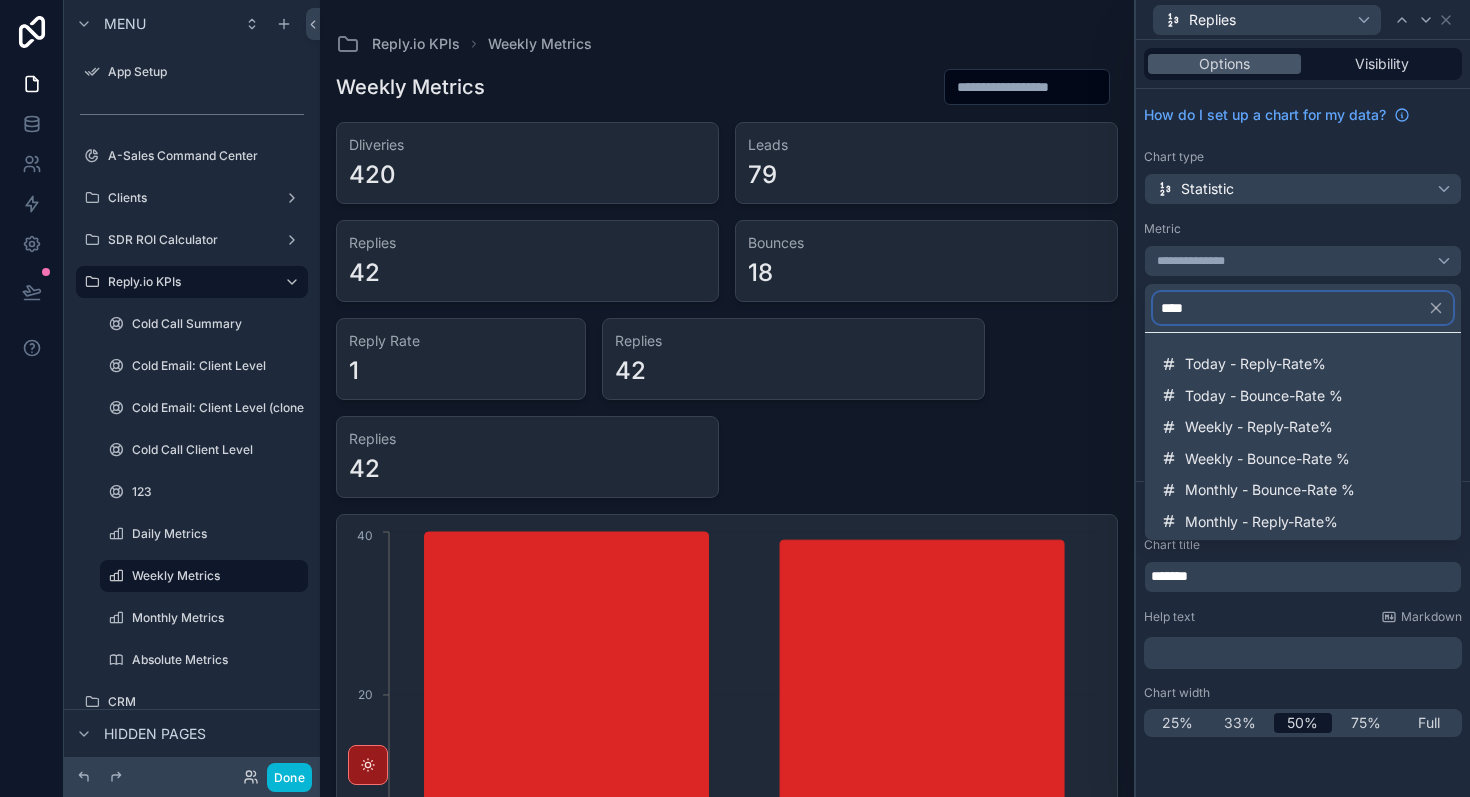 click on "****" at bounding box center [1303, 308] 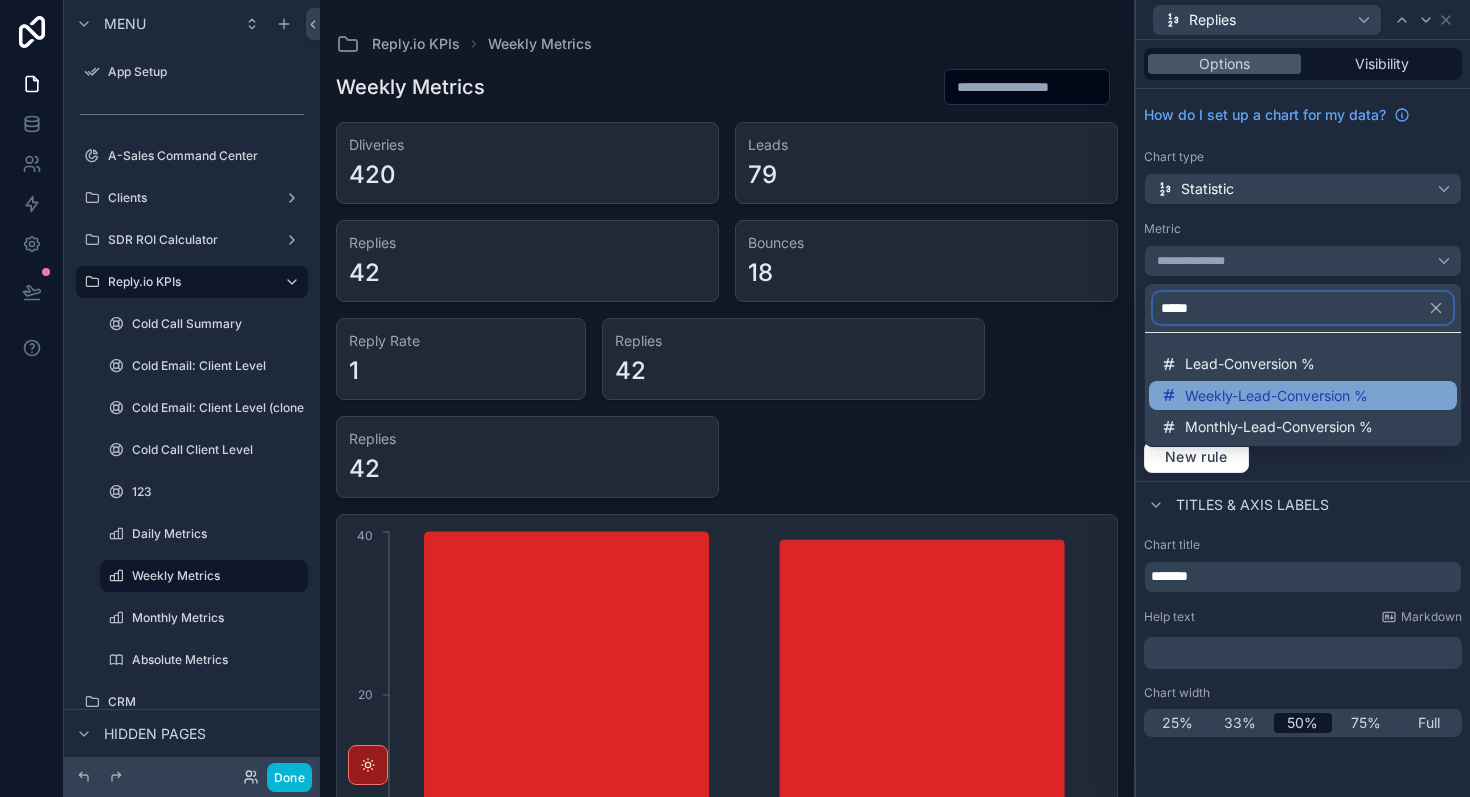 type on "*****" 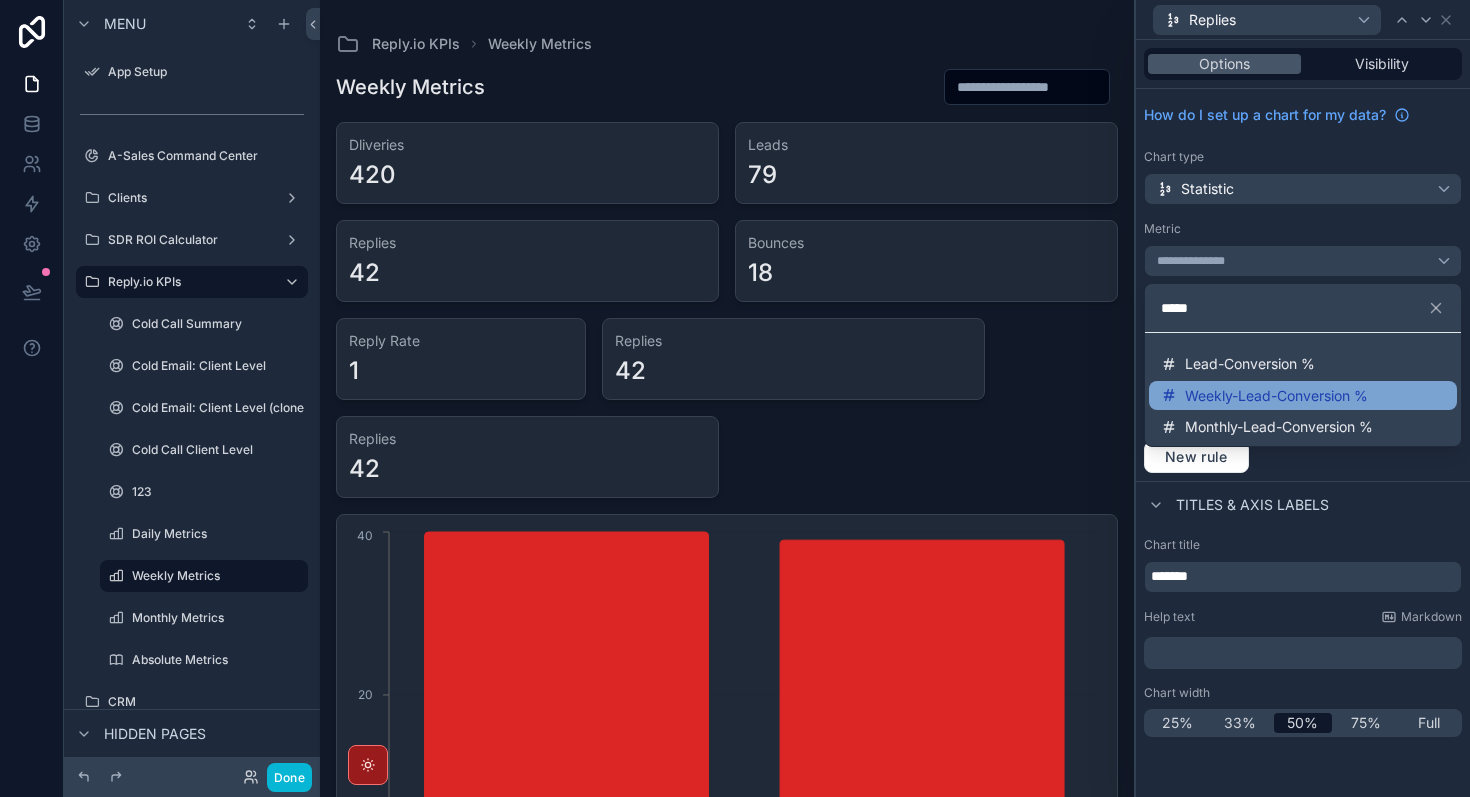 click on "Weekly-Lead-Conversion %" at bounding box center [1276, 396] 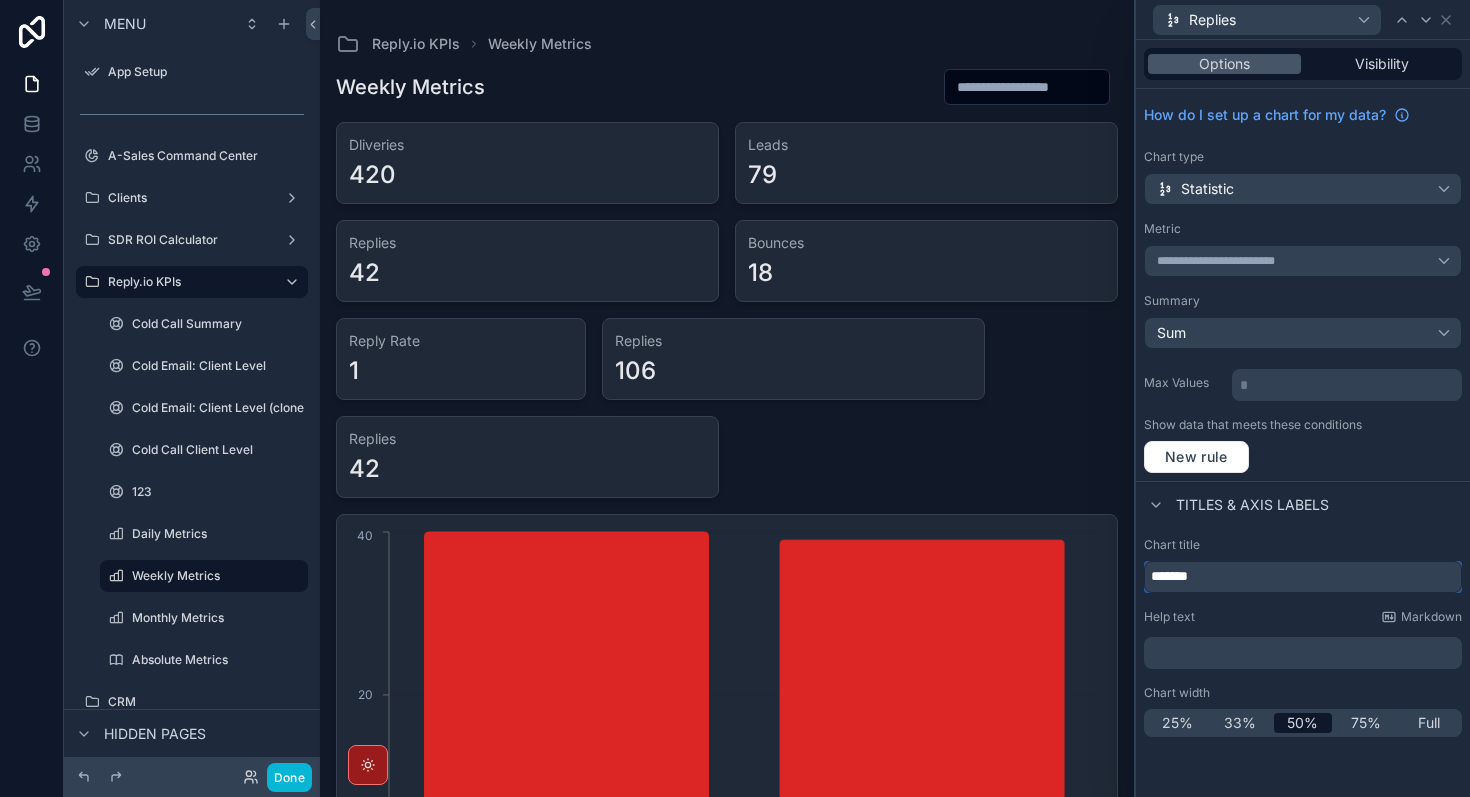 click on "*******" at bounding box center (1303, 577) 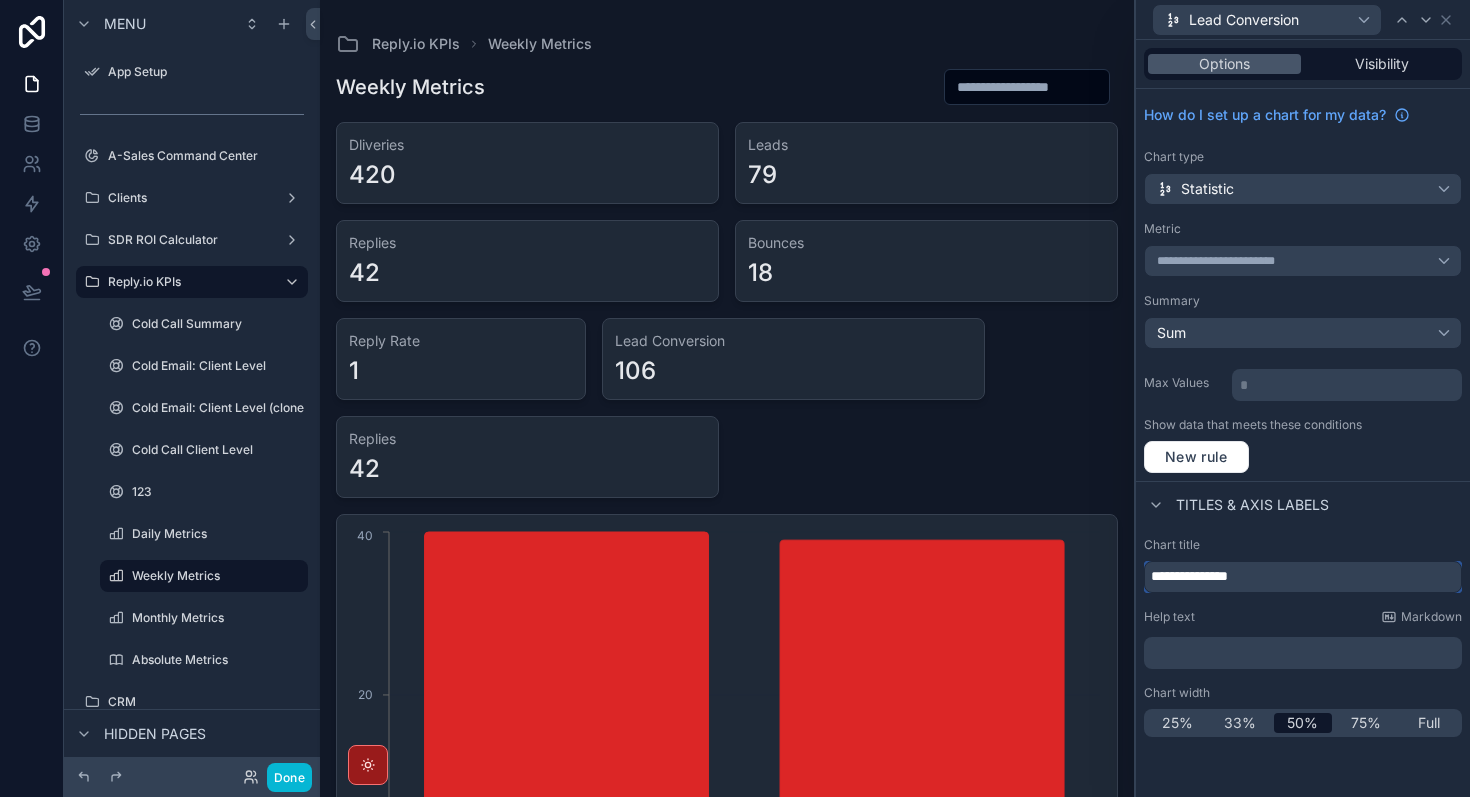 type on "**********" 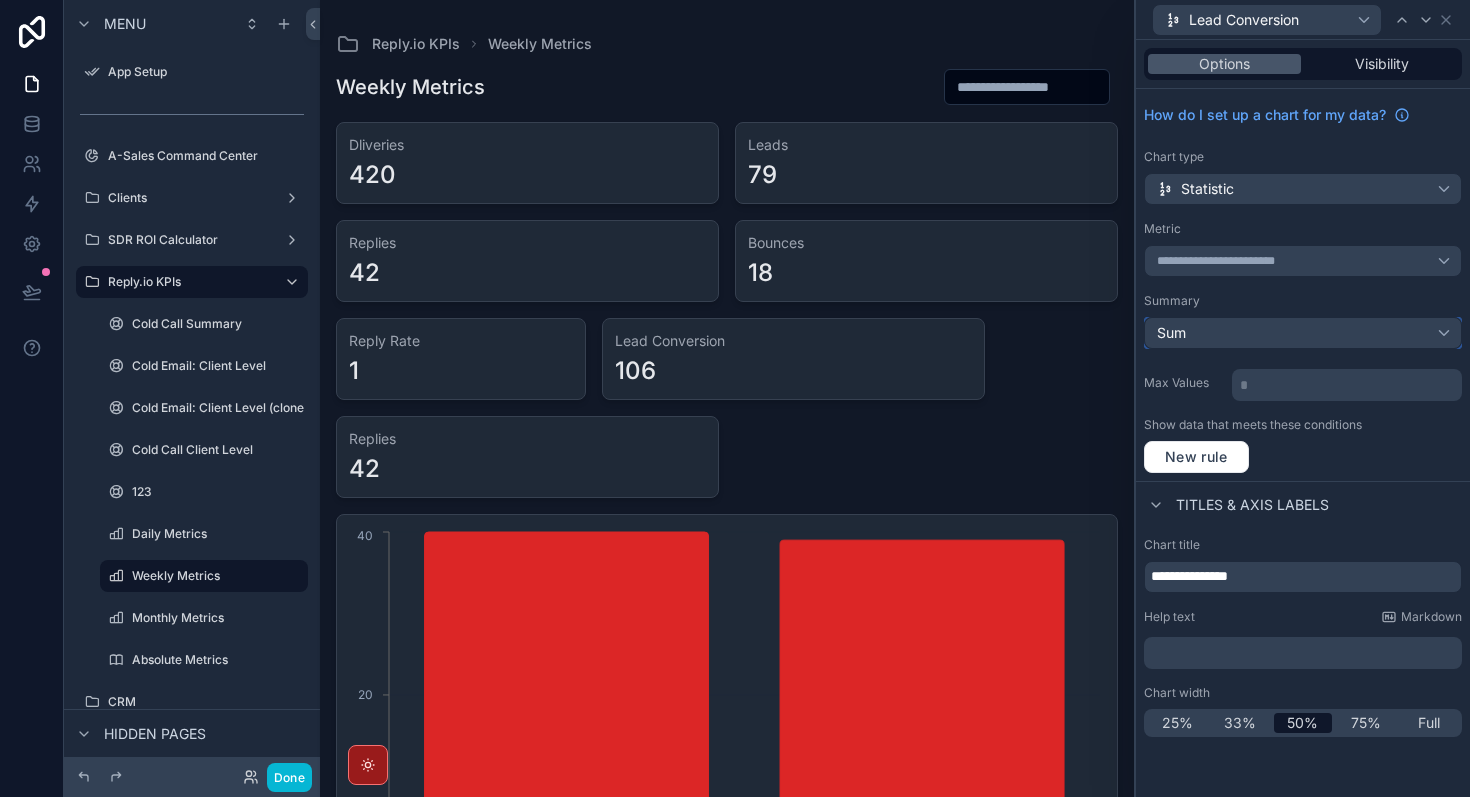 click on "Sum" at bounding box center [1303, 333] 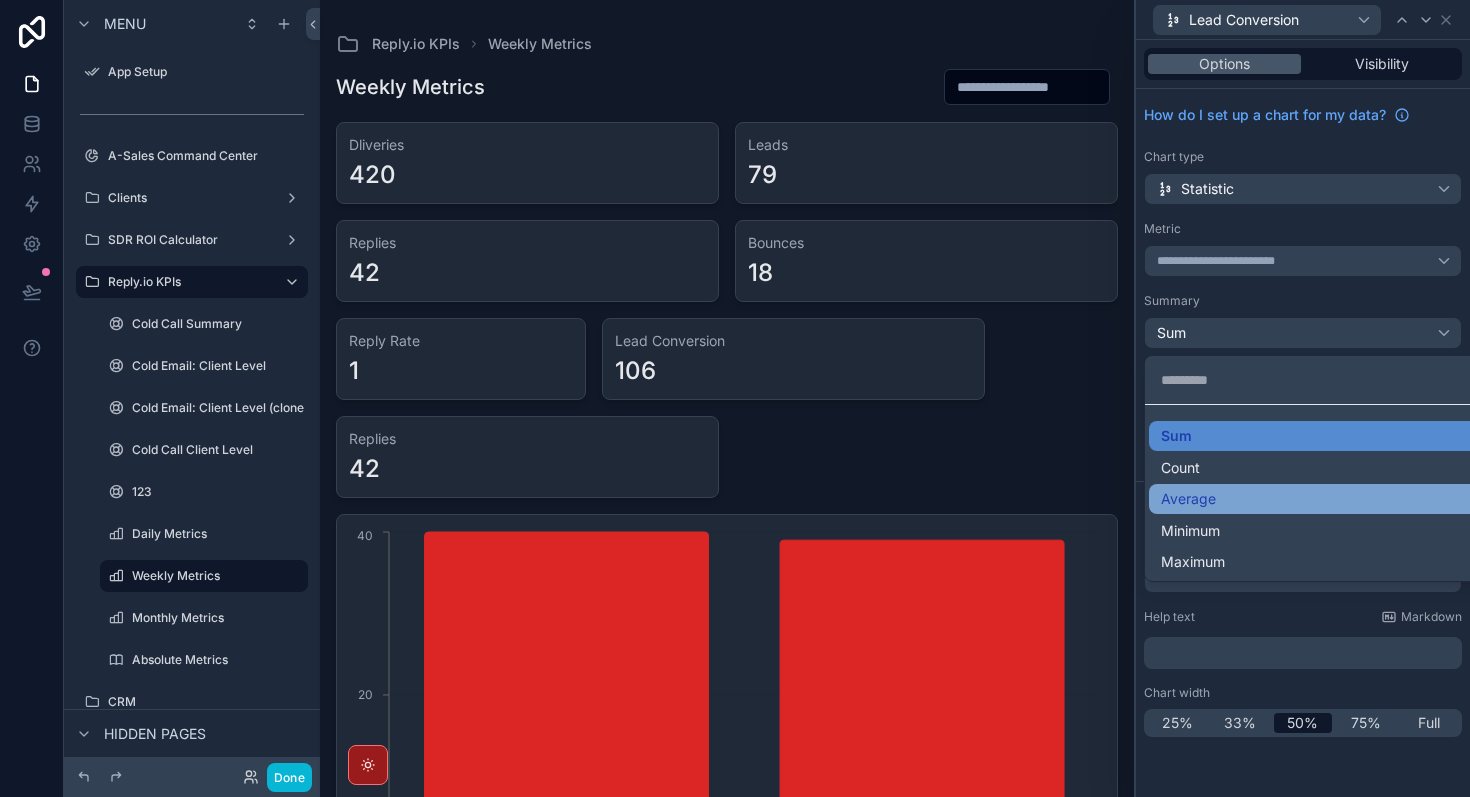 click on "Average" at bounding box center (1327, 499) 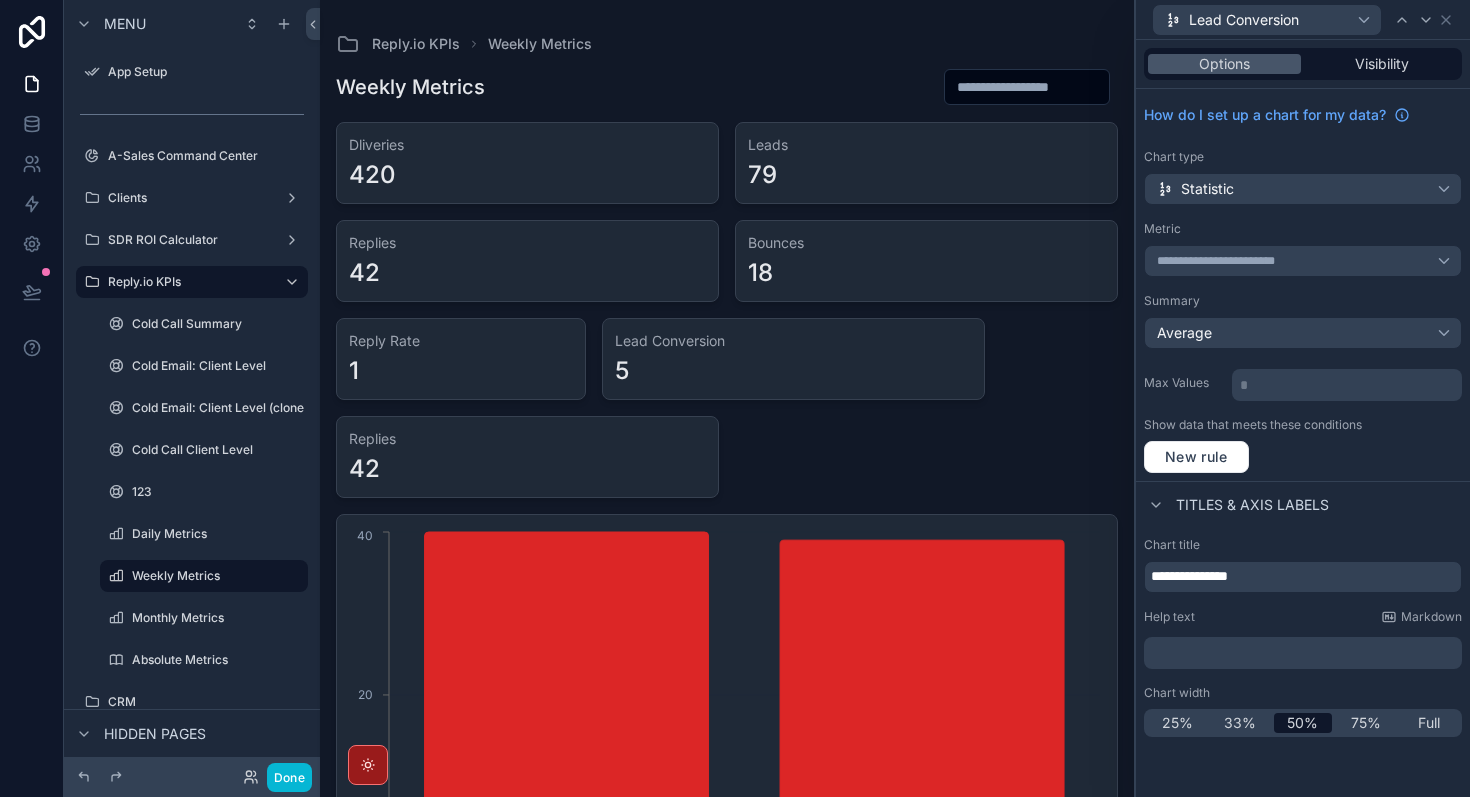 click on "**********" at bounding box center (1303, 637) 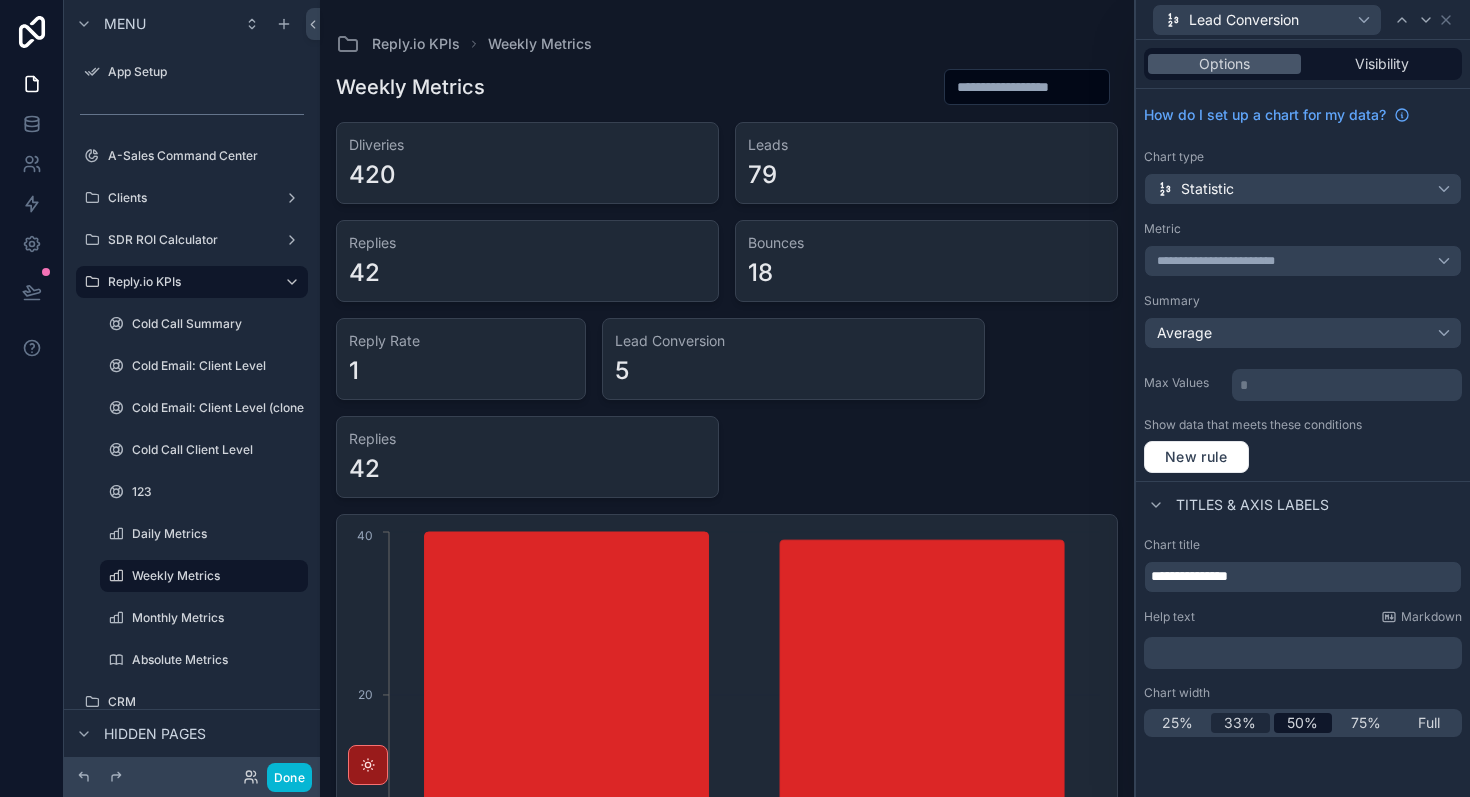click on "33%" at bounding box center [1240, 723] 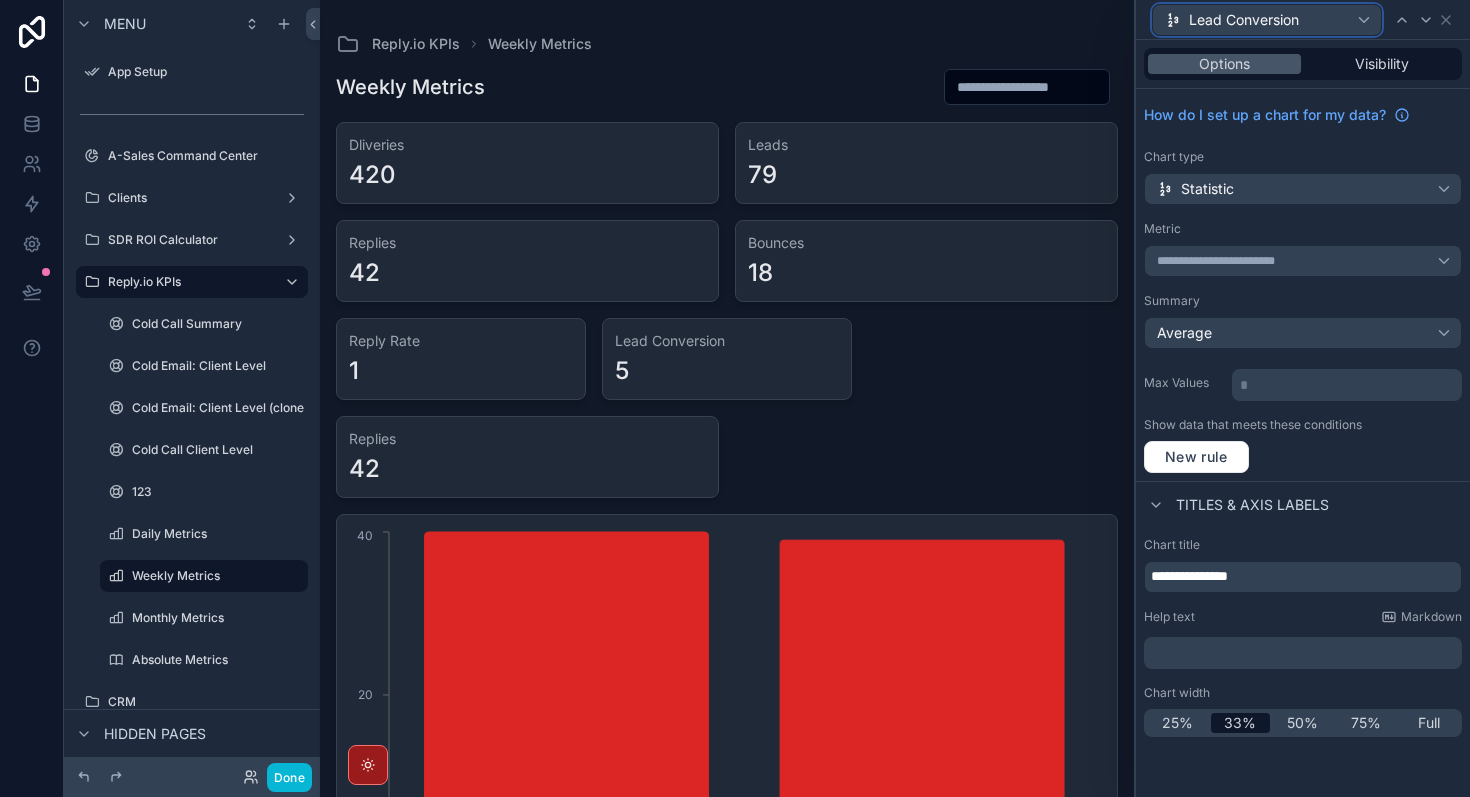 click on "Lead Conversion" at bounding box center [1244, 20] 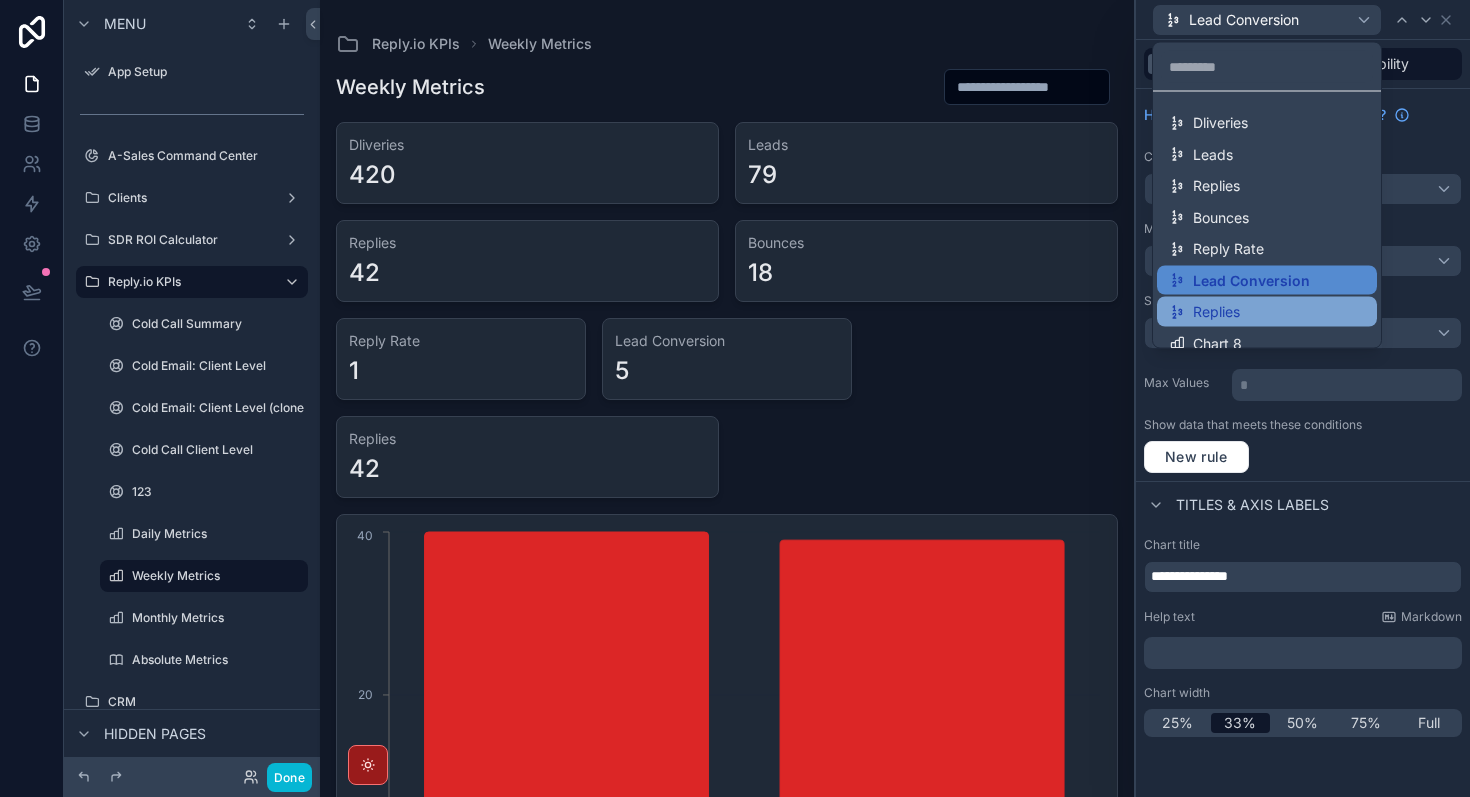 click on "Replies" at bounding box center (1216, 312) 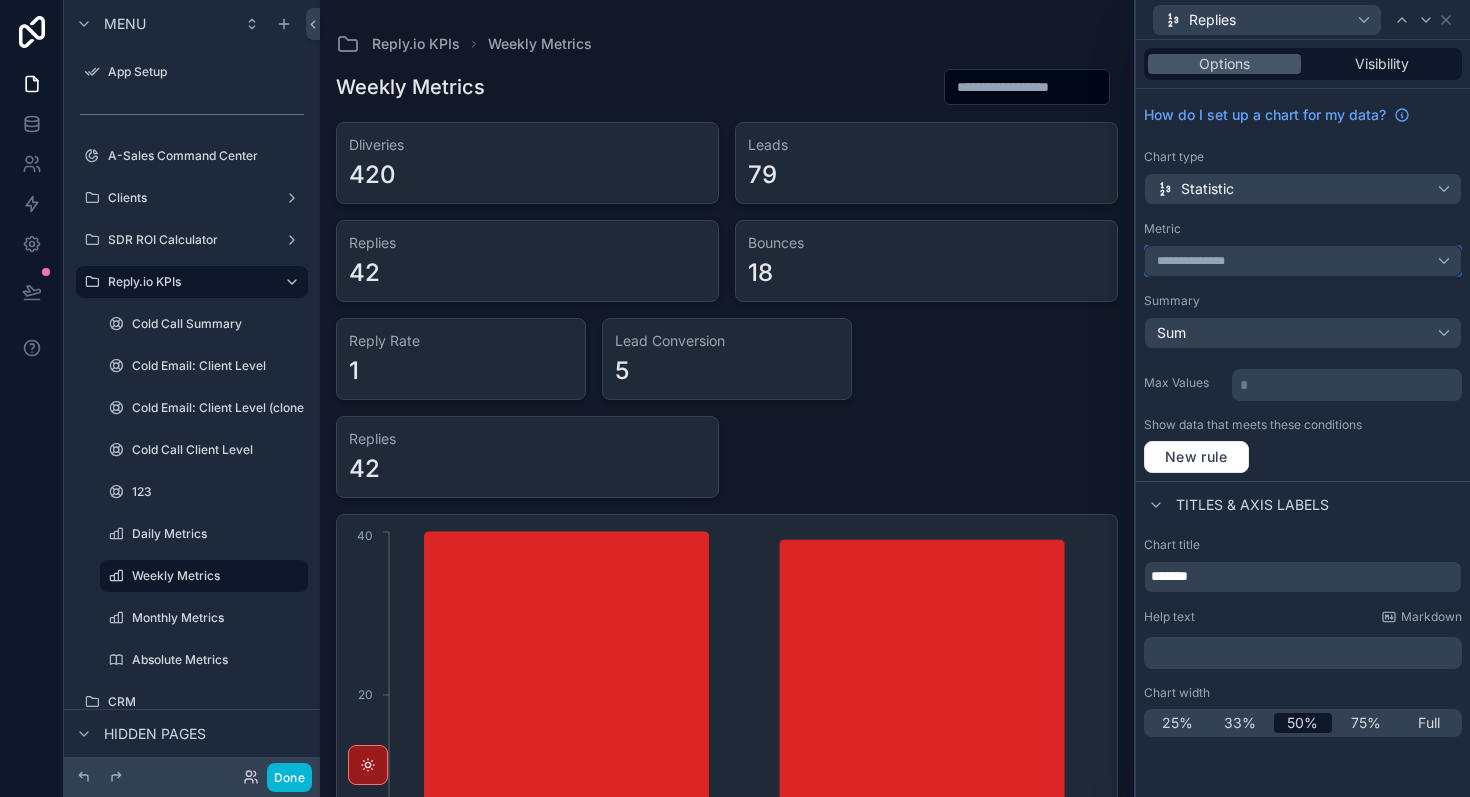click on "**********" at bounding box center [1198, 261] 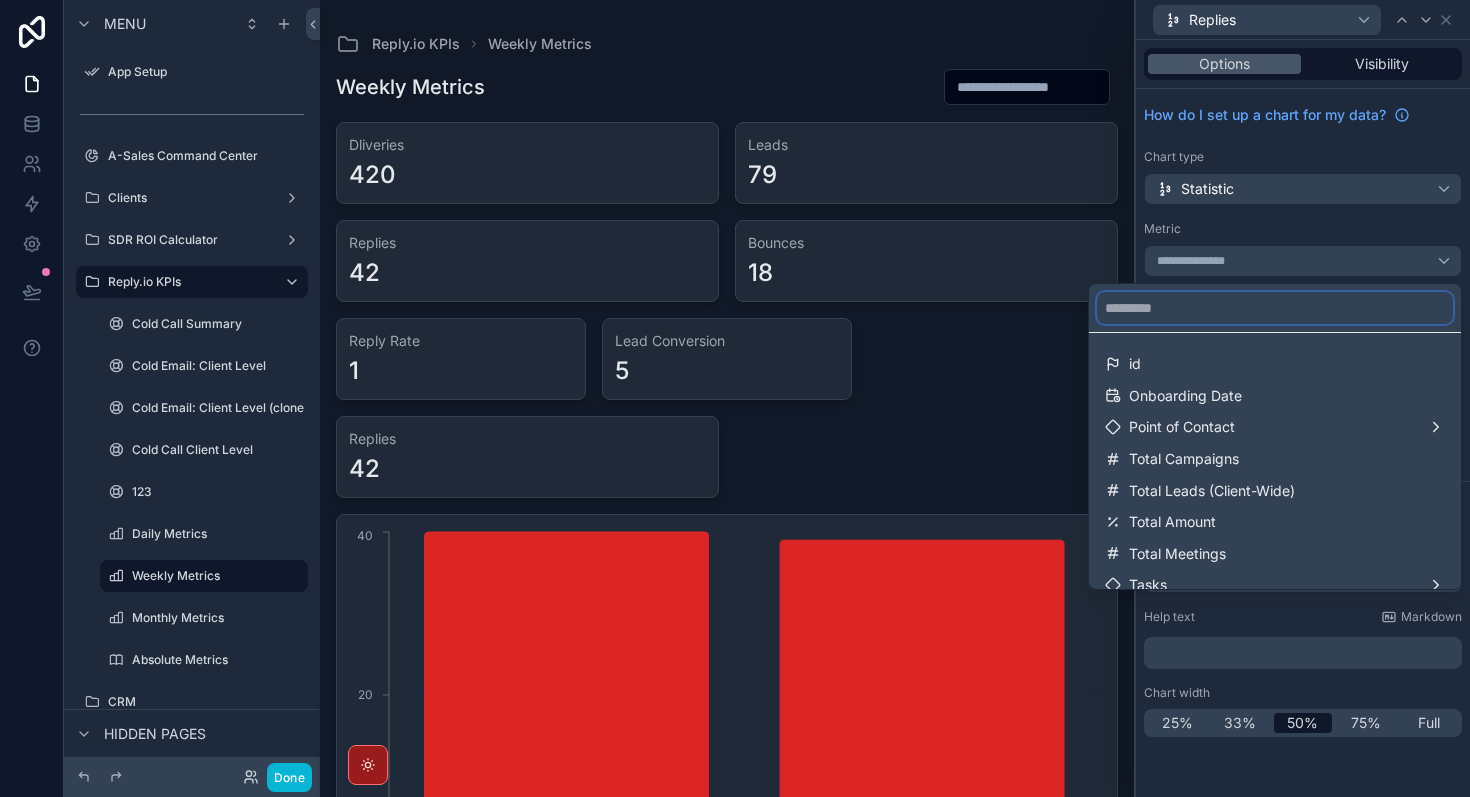 click at bounding box center [1275, 308] 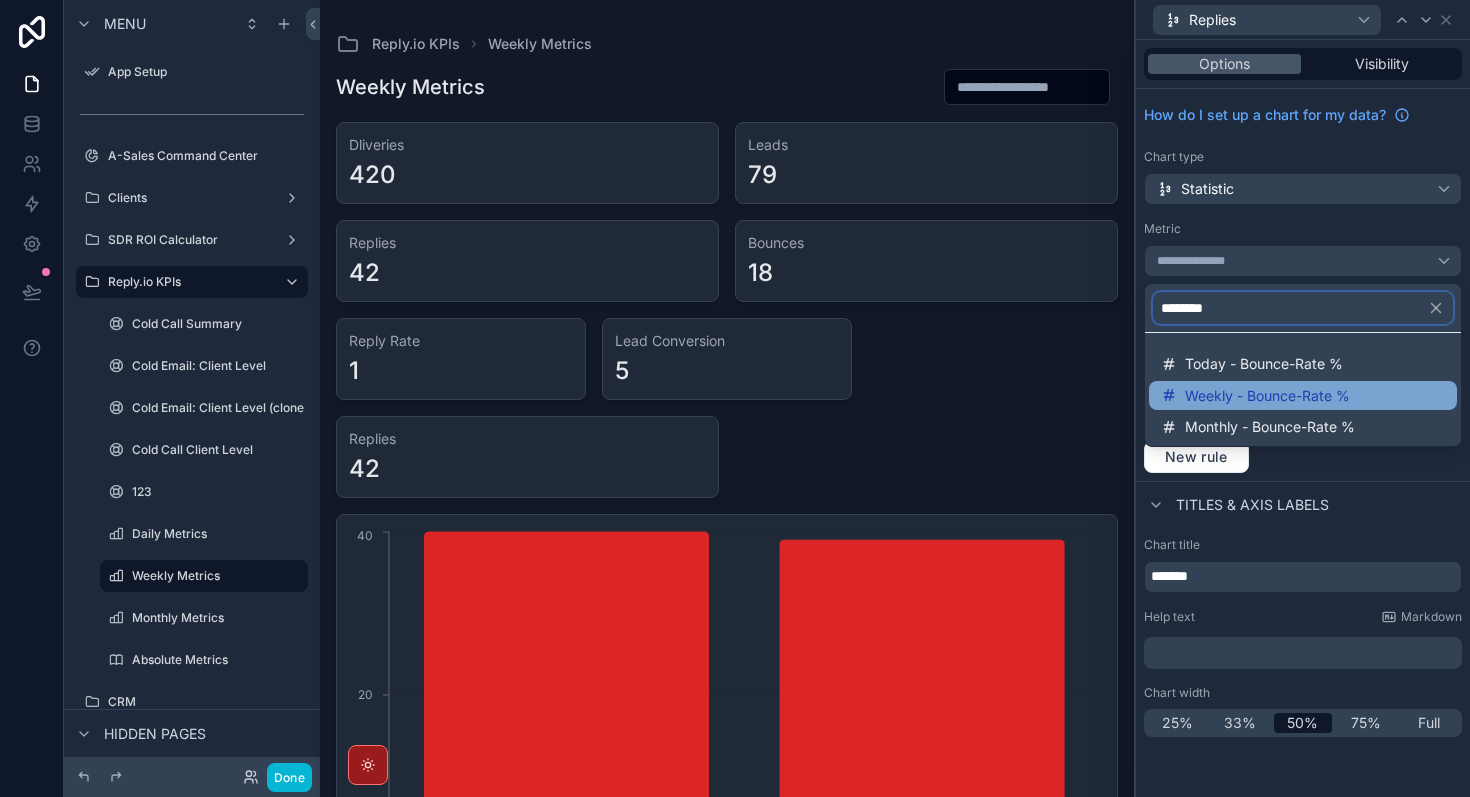 type on "********" 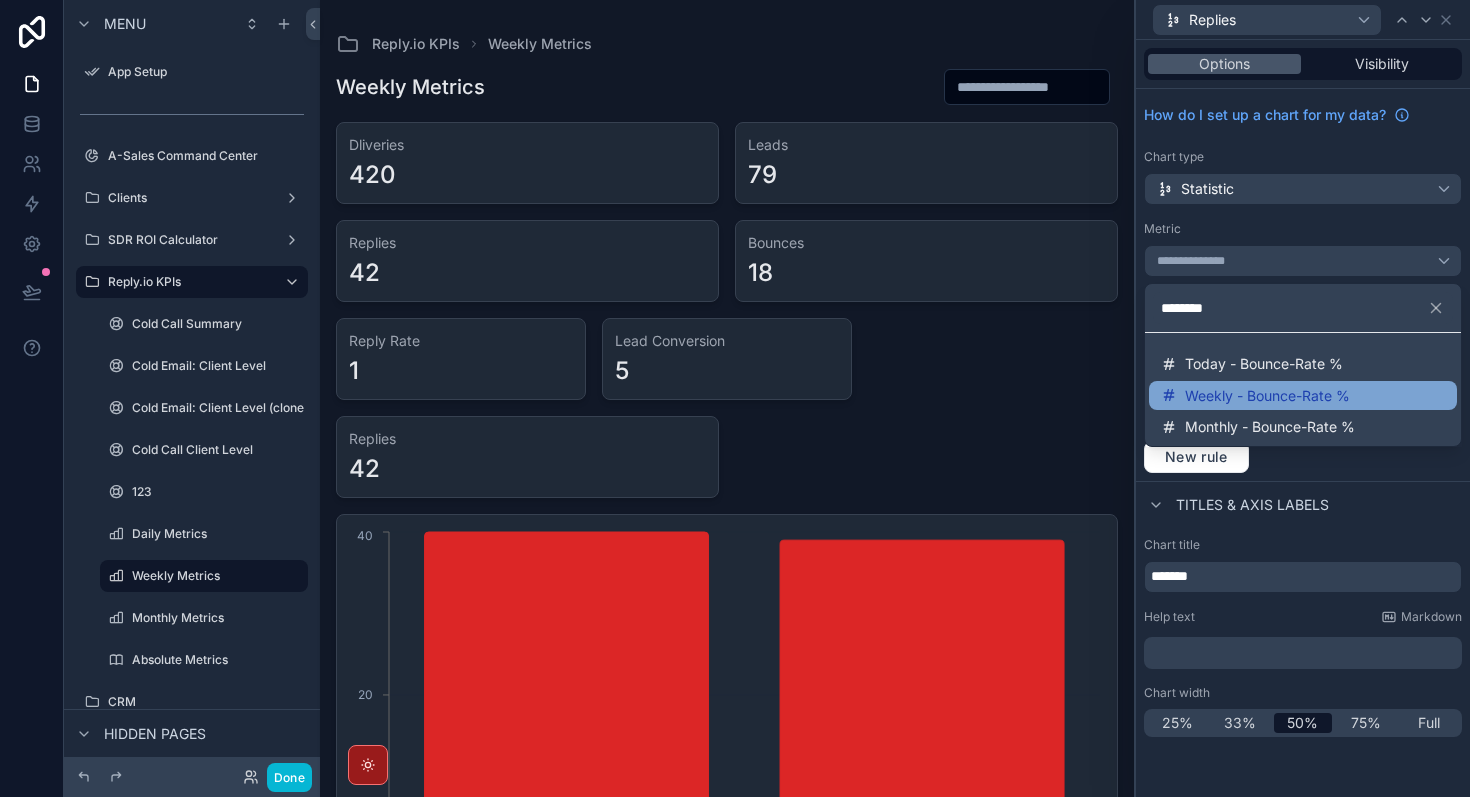 click on "Weekly - Bounce-Rate %" at bounding box center (1267, 396) 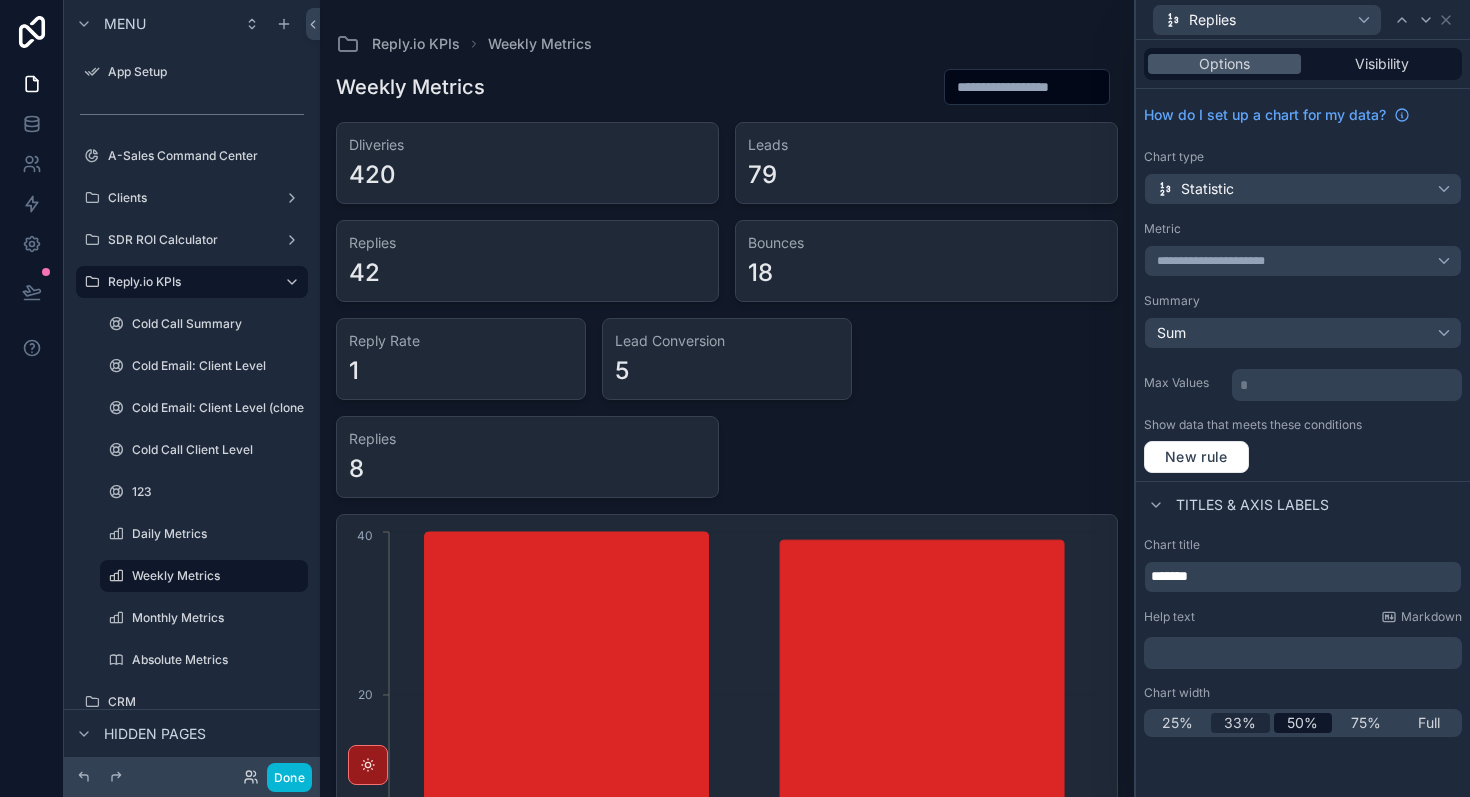 click on "33%" at bounding box center (1240, 723) 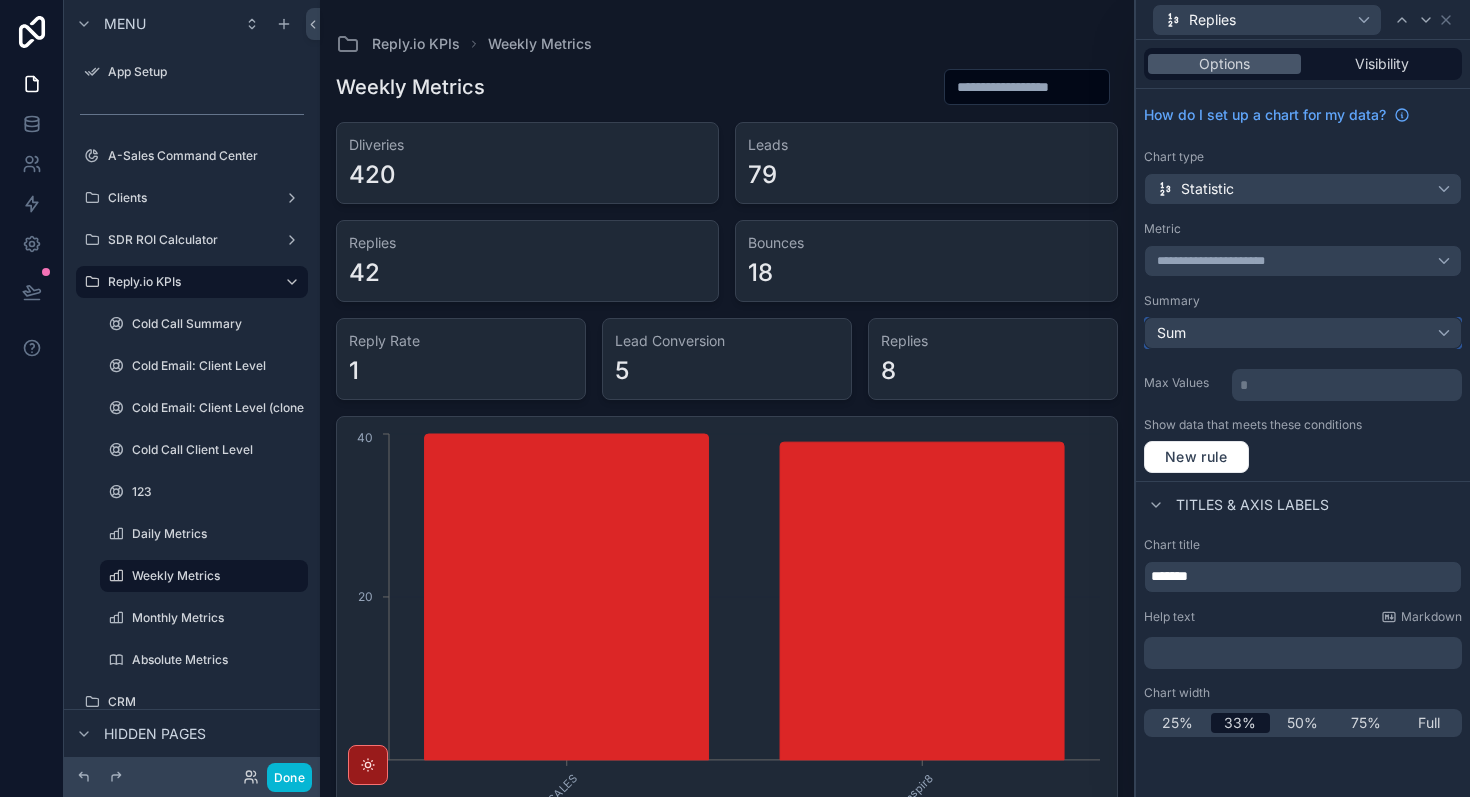 click on "Sum" at bounding box center [1303, 333] 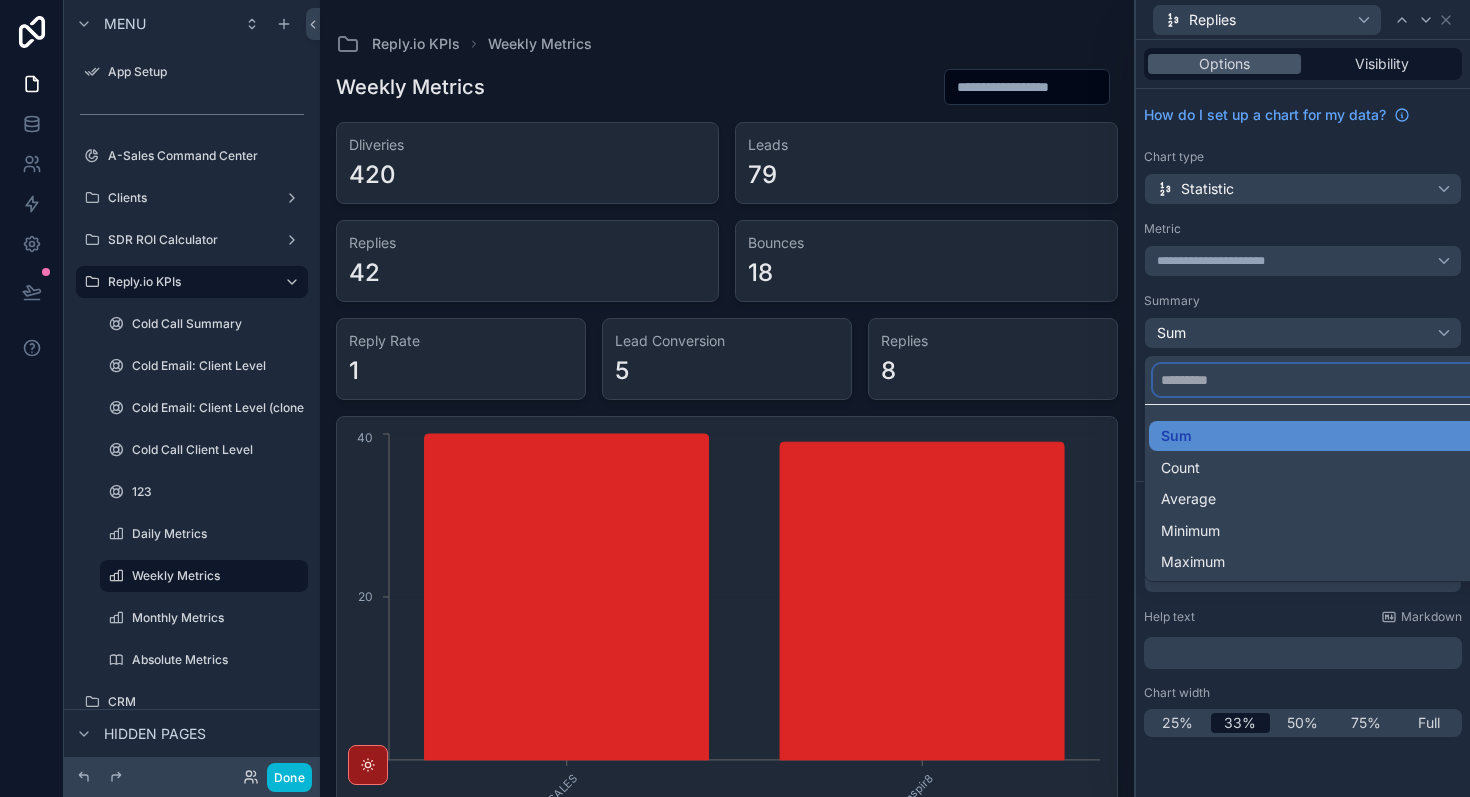 click at bounding box center (1327, 380) 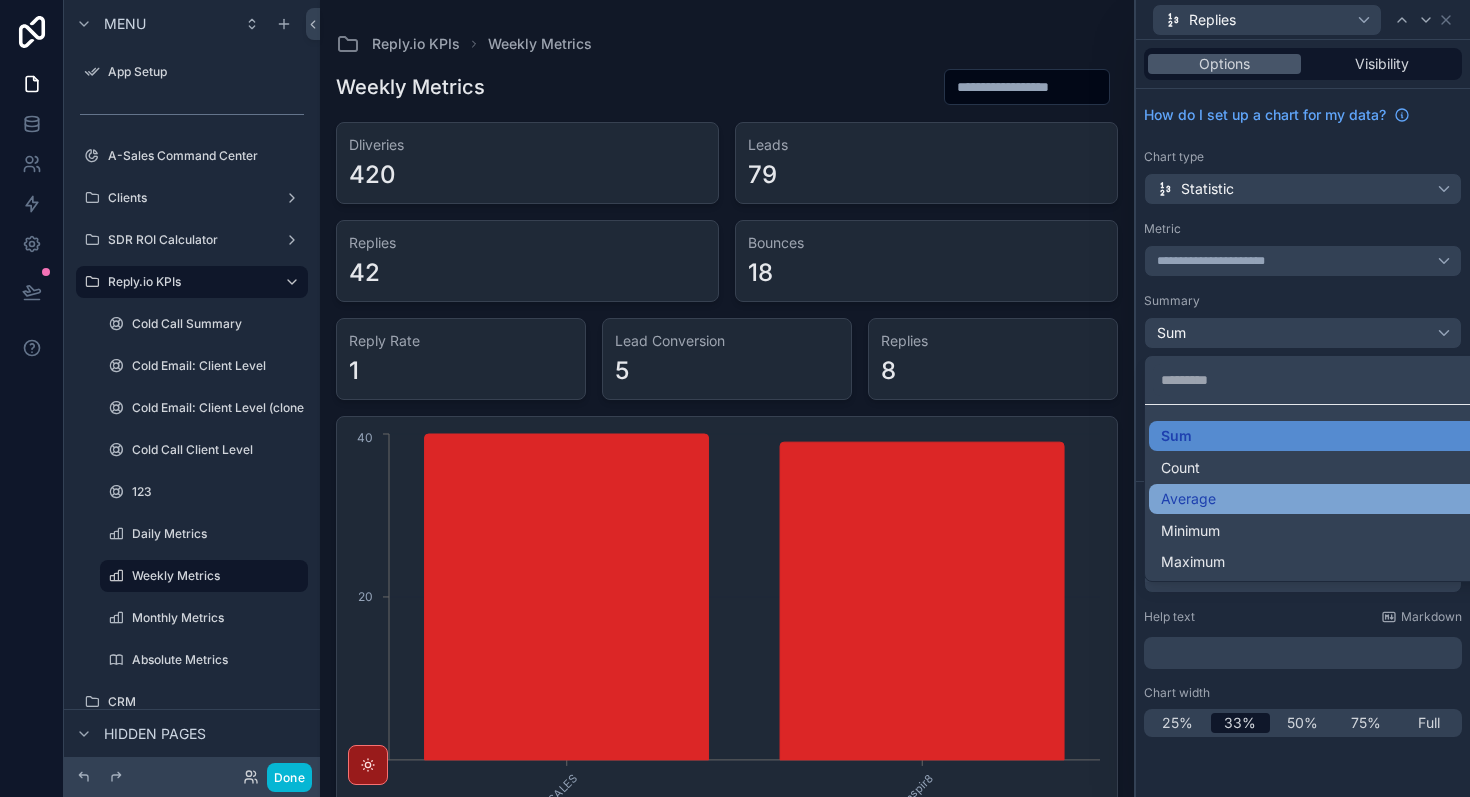 click on "Average" at bounding box center [1188, 499] 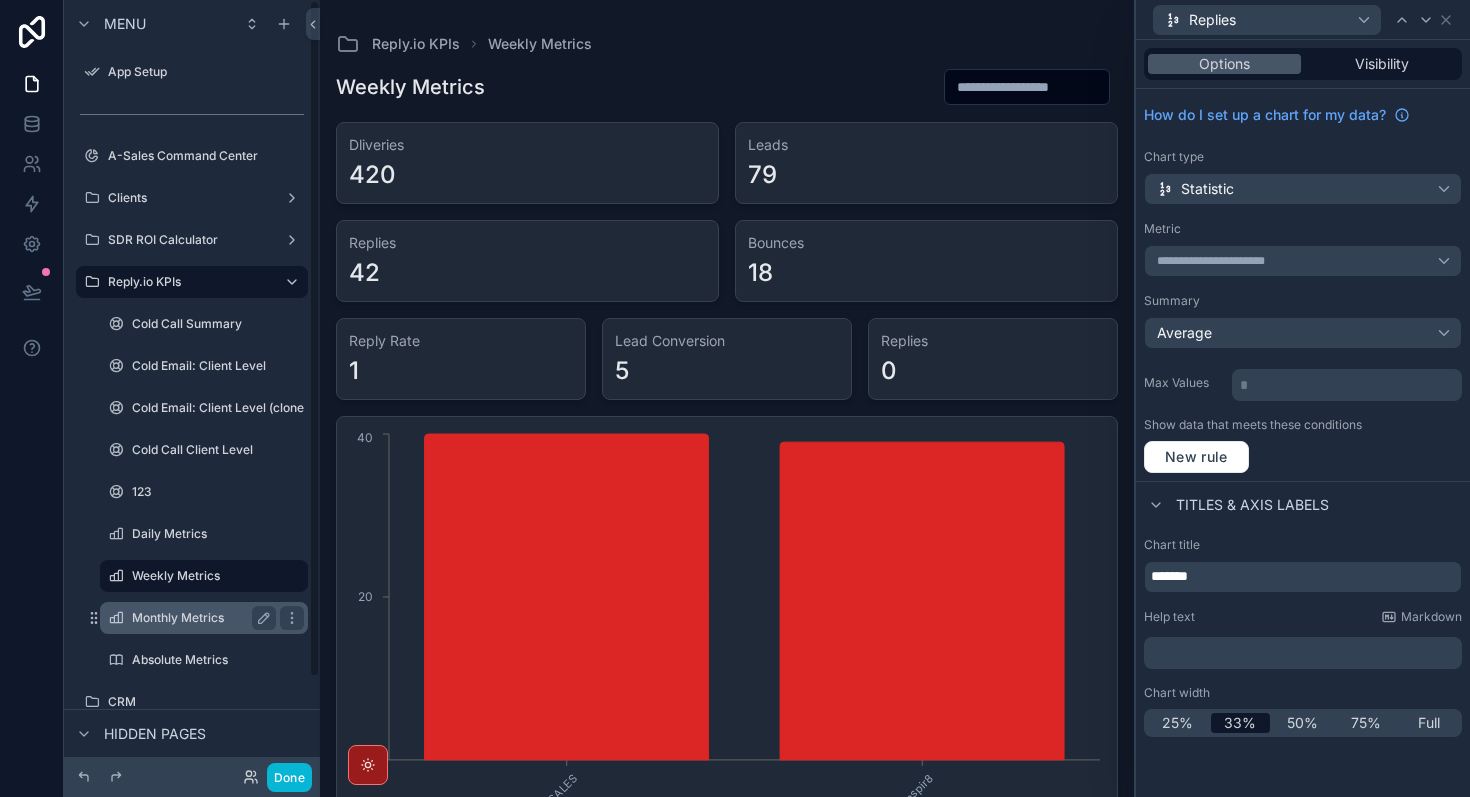 click on "Monthly Metrics" at bounding box center [200, 618] 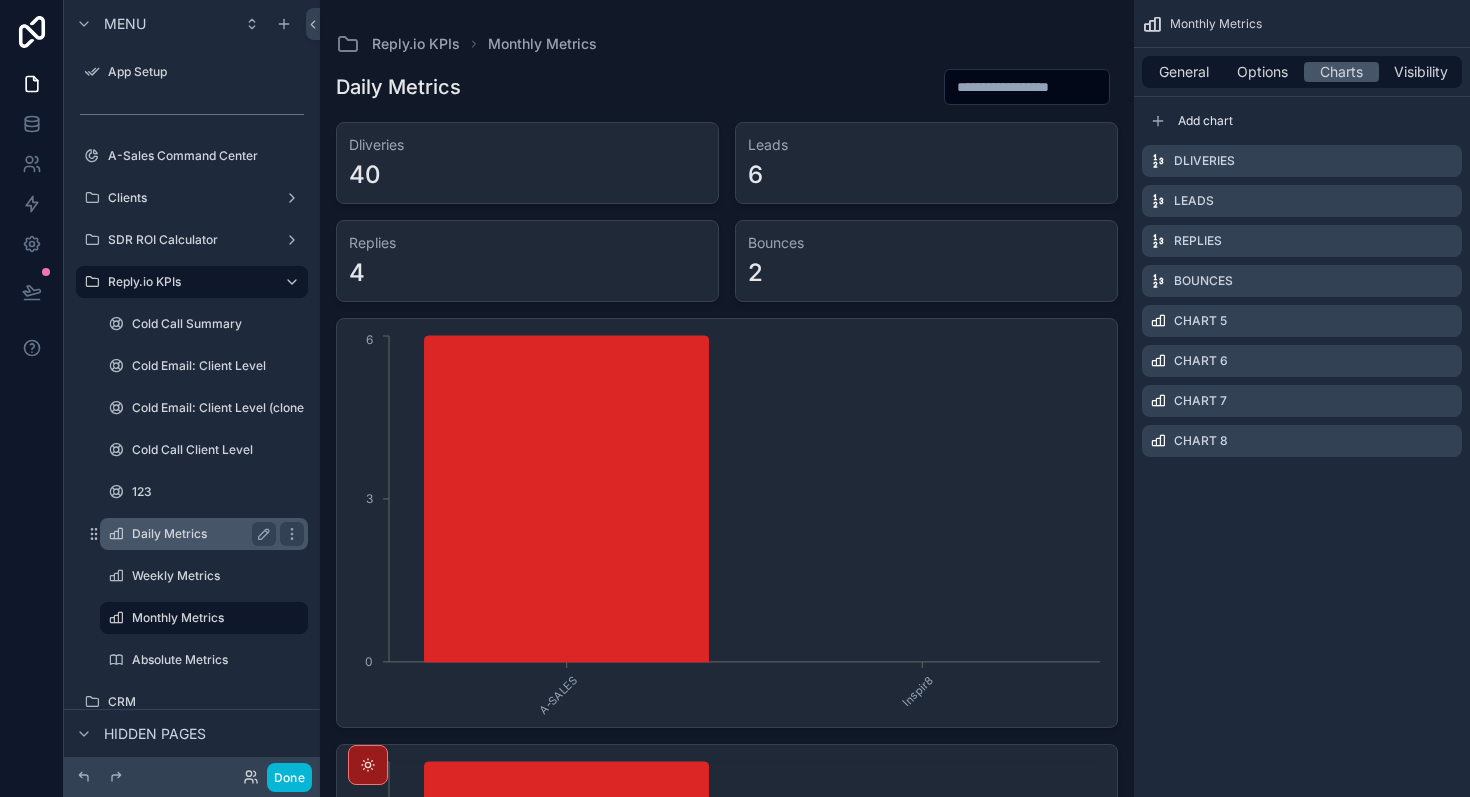 click on "Daily Metrics" at bounding box center [200, 534] 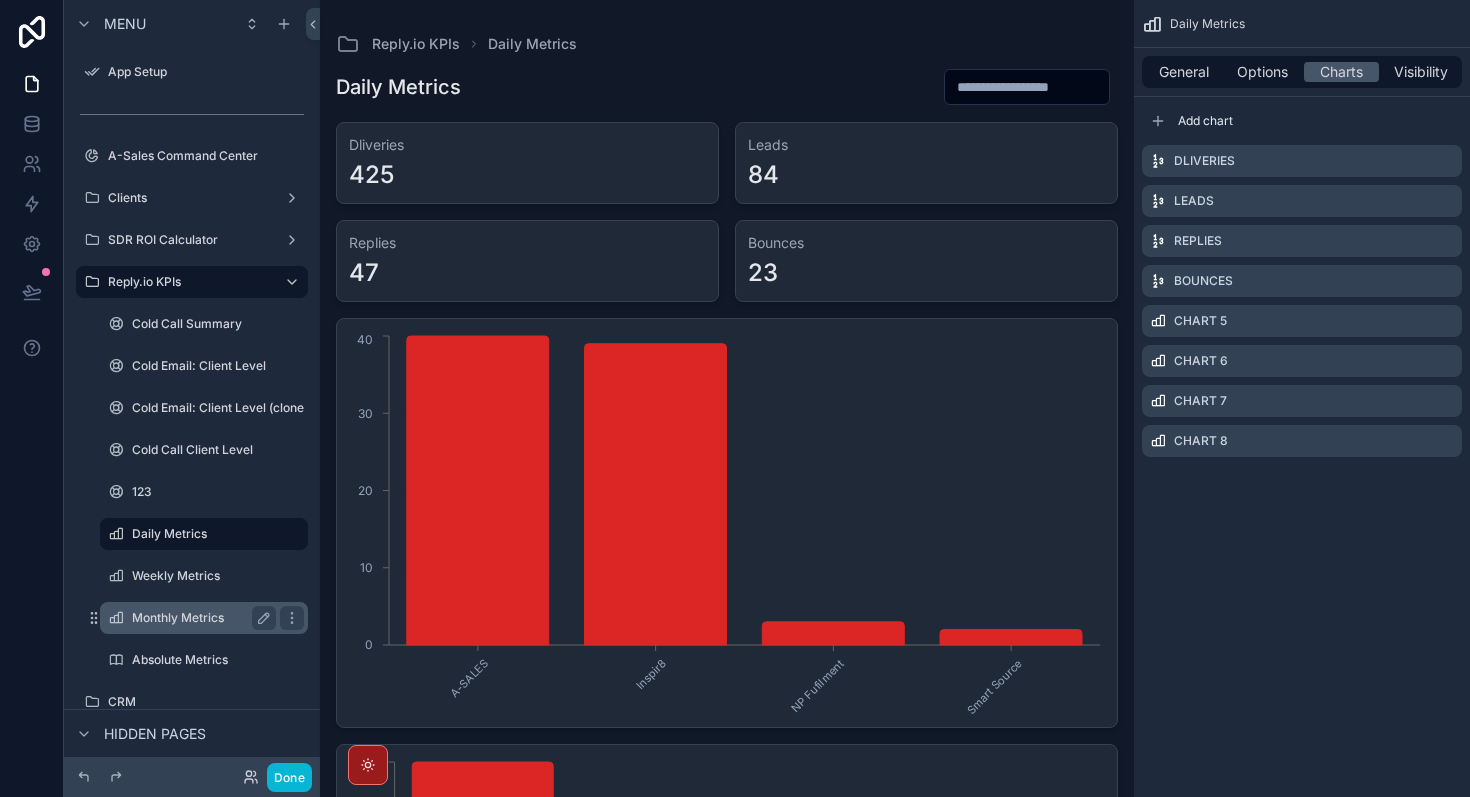 click on "Monthly Metrics" at bounding box center [200, 618] 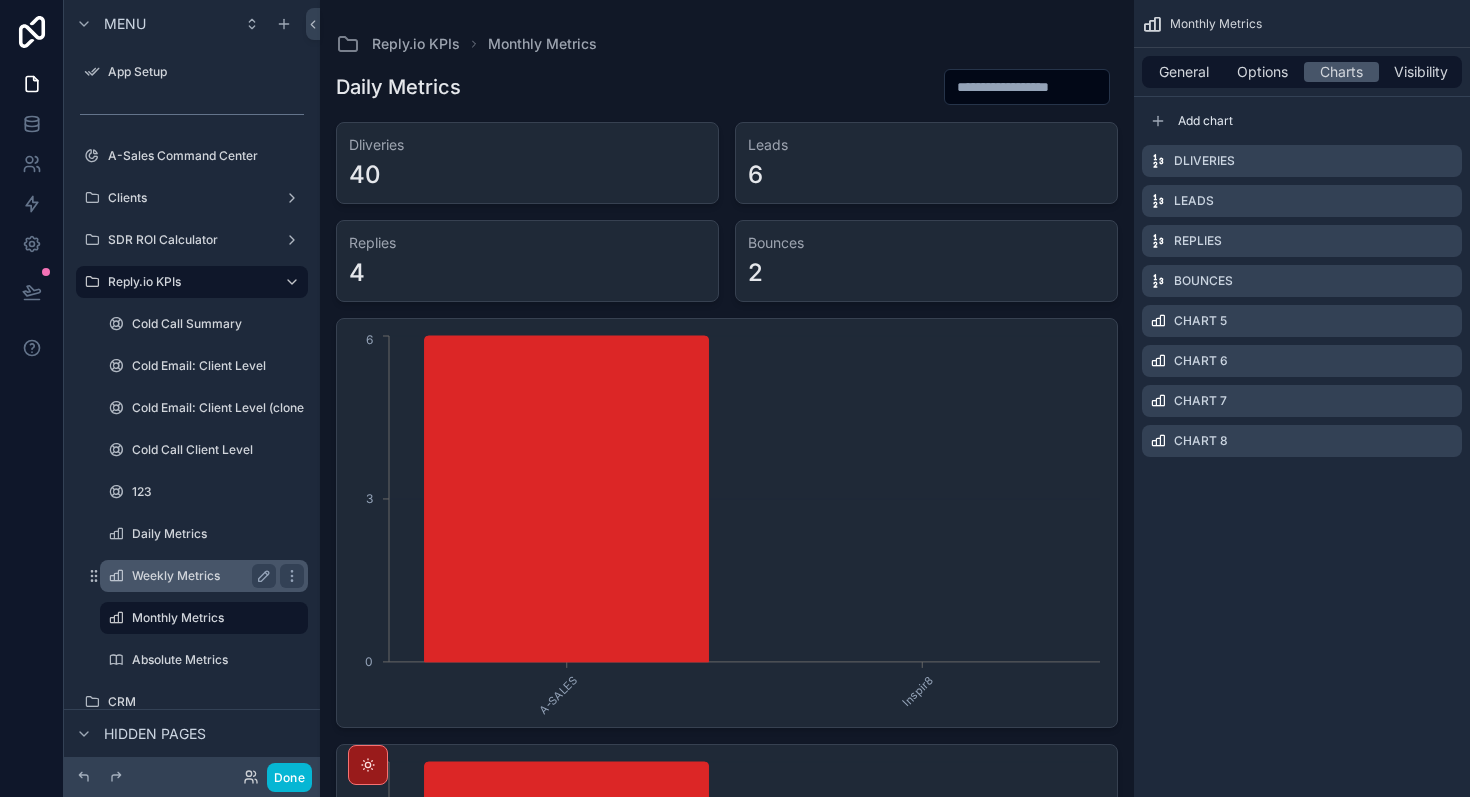 click on "Weekly Metrics" at bounding box center (200, 576) 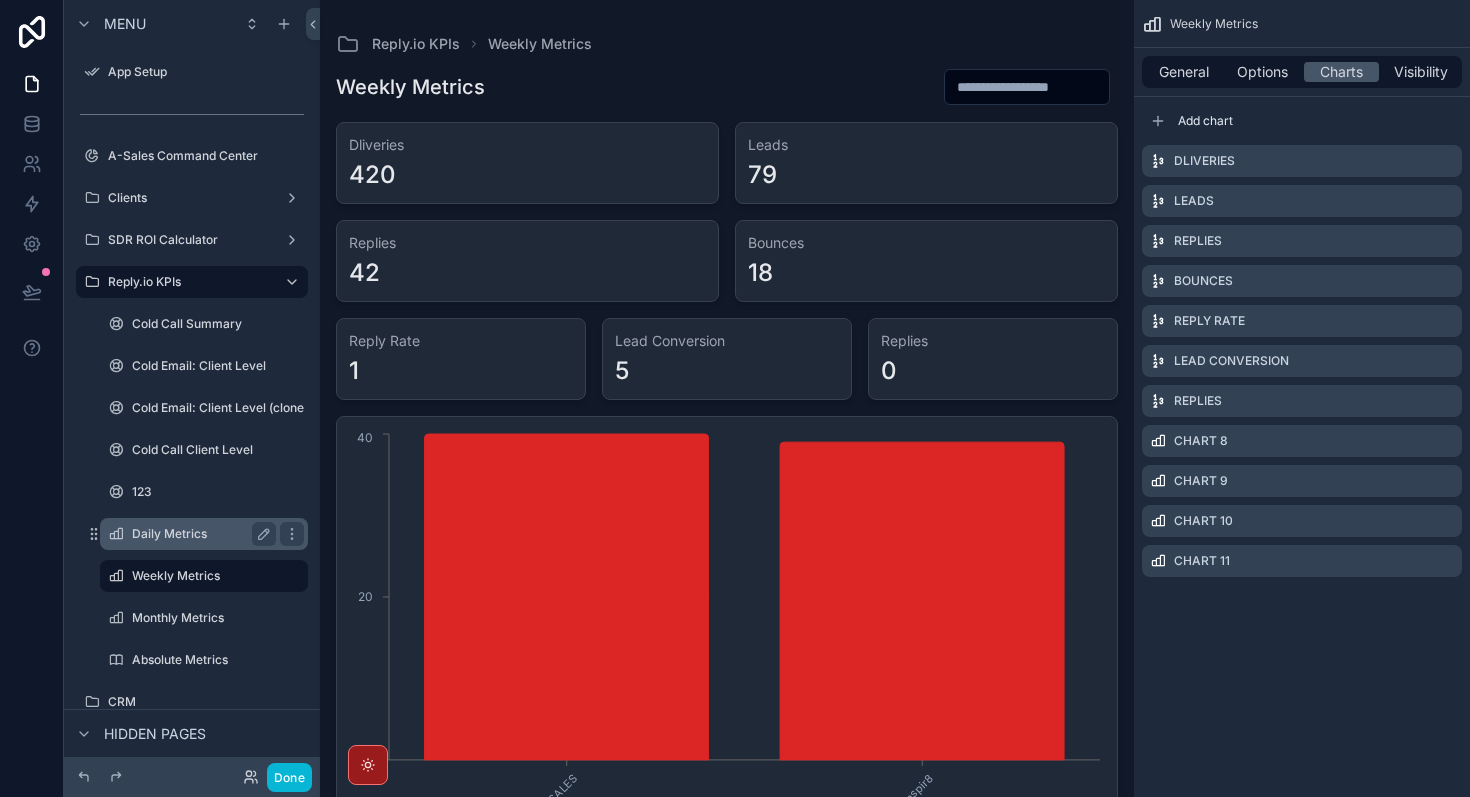 click on "Daily Metrics" at bounding box center [204, 534] 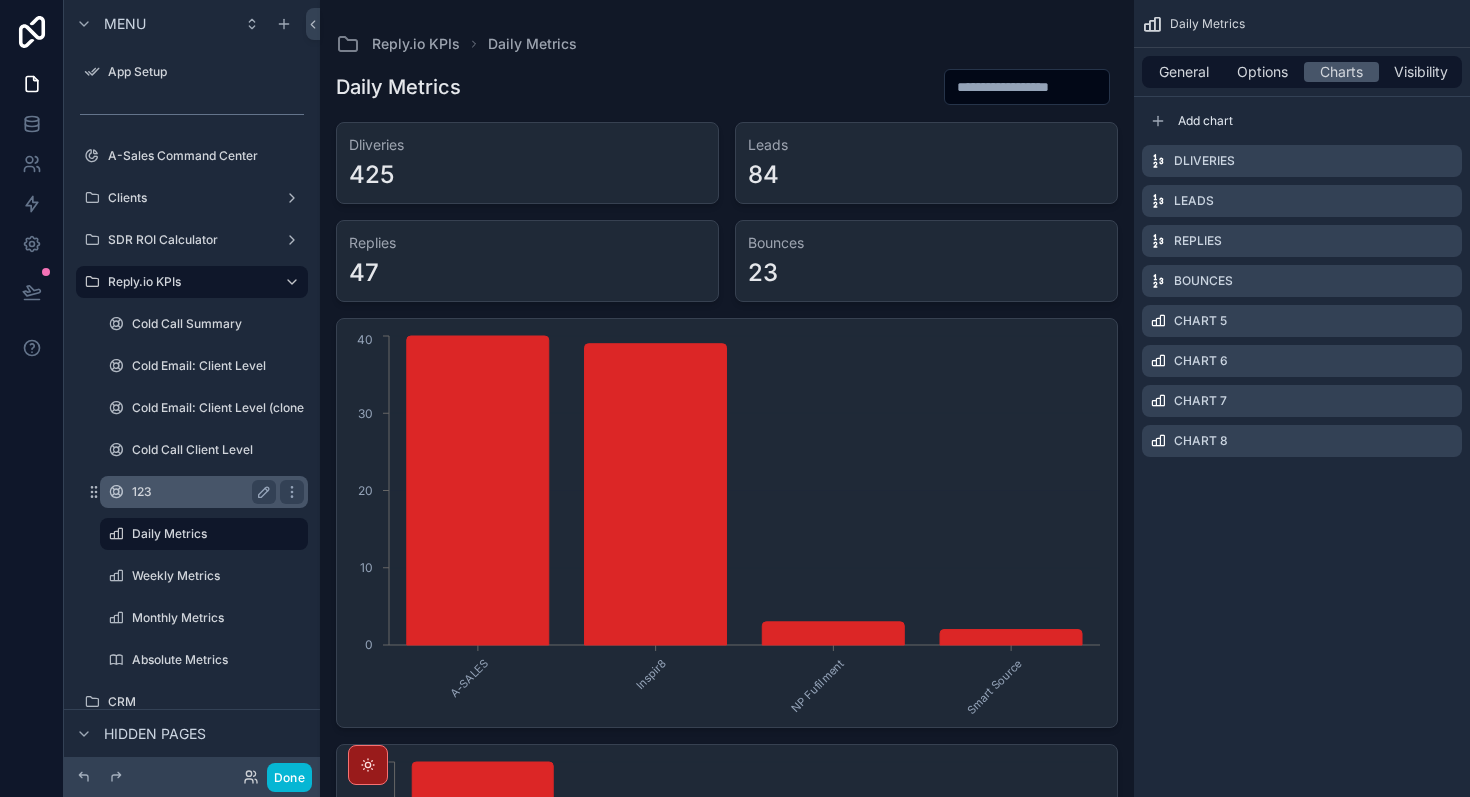 click on "123" at bounding box center [204, 492] 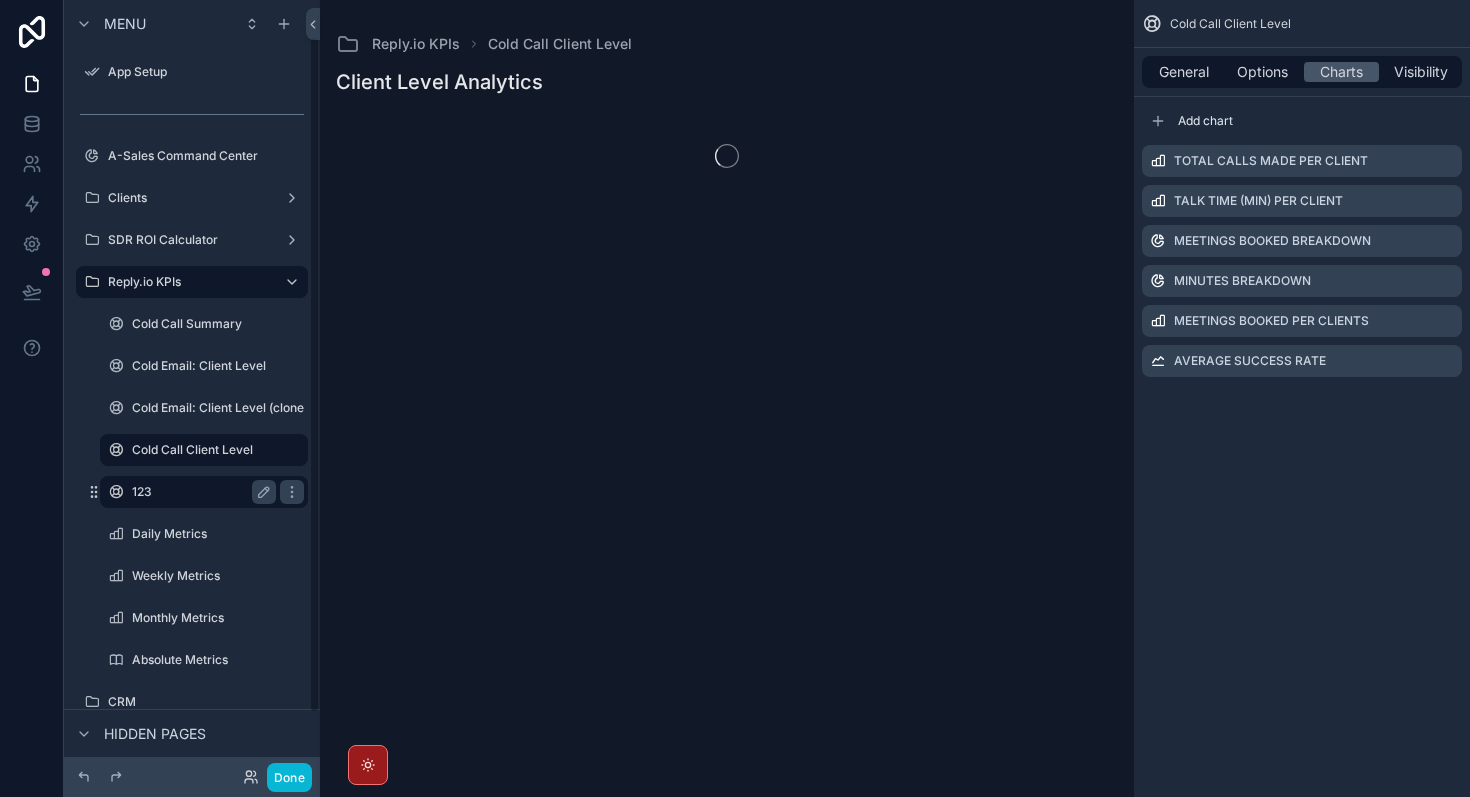 scroll, scrollTop: 41, scrollLeft: 0, axis: vertical 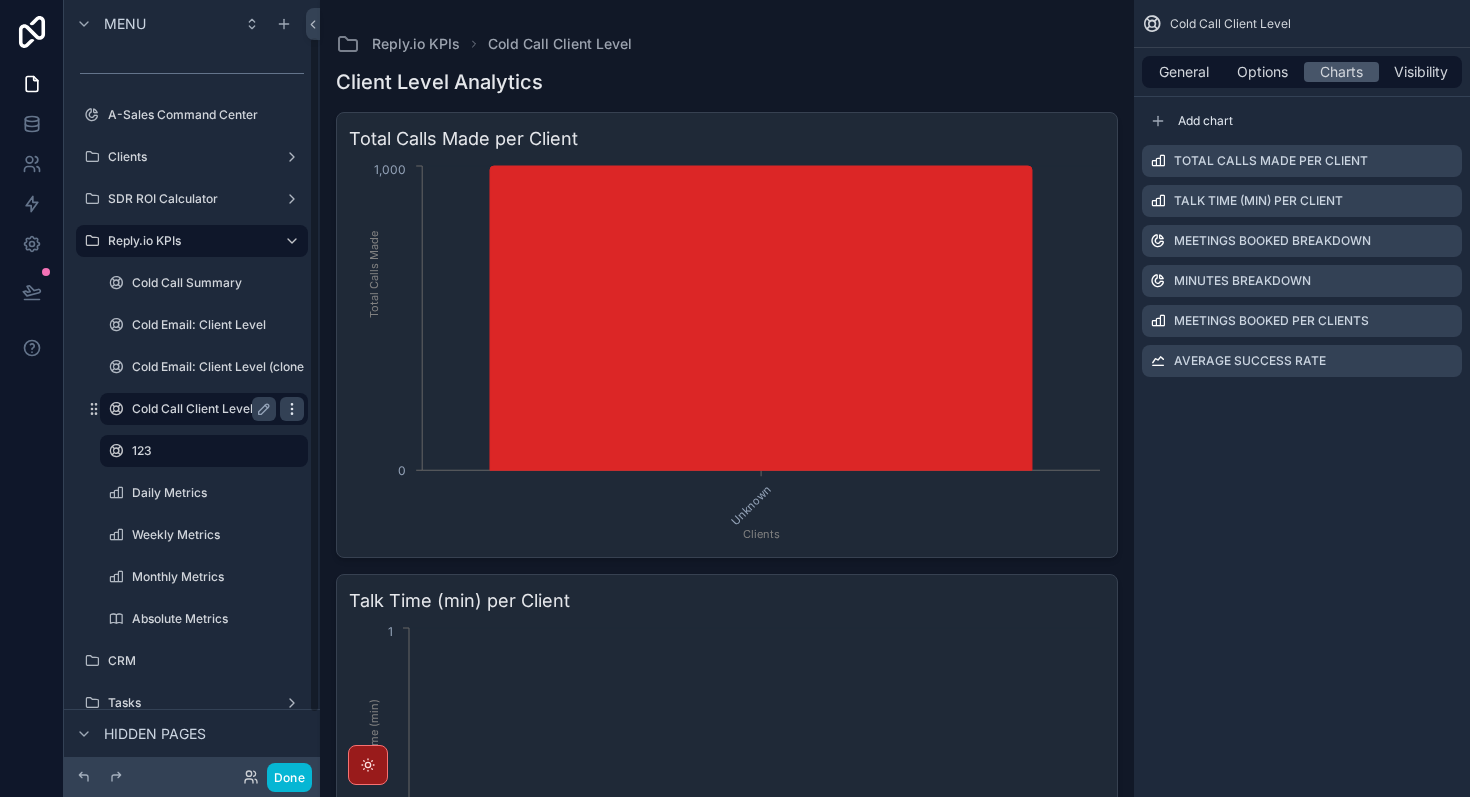 click 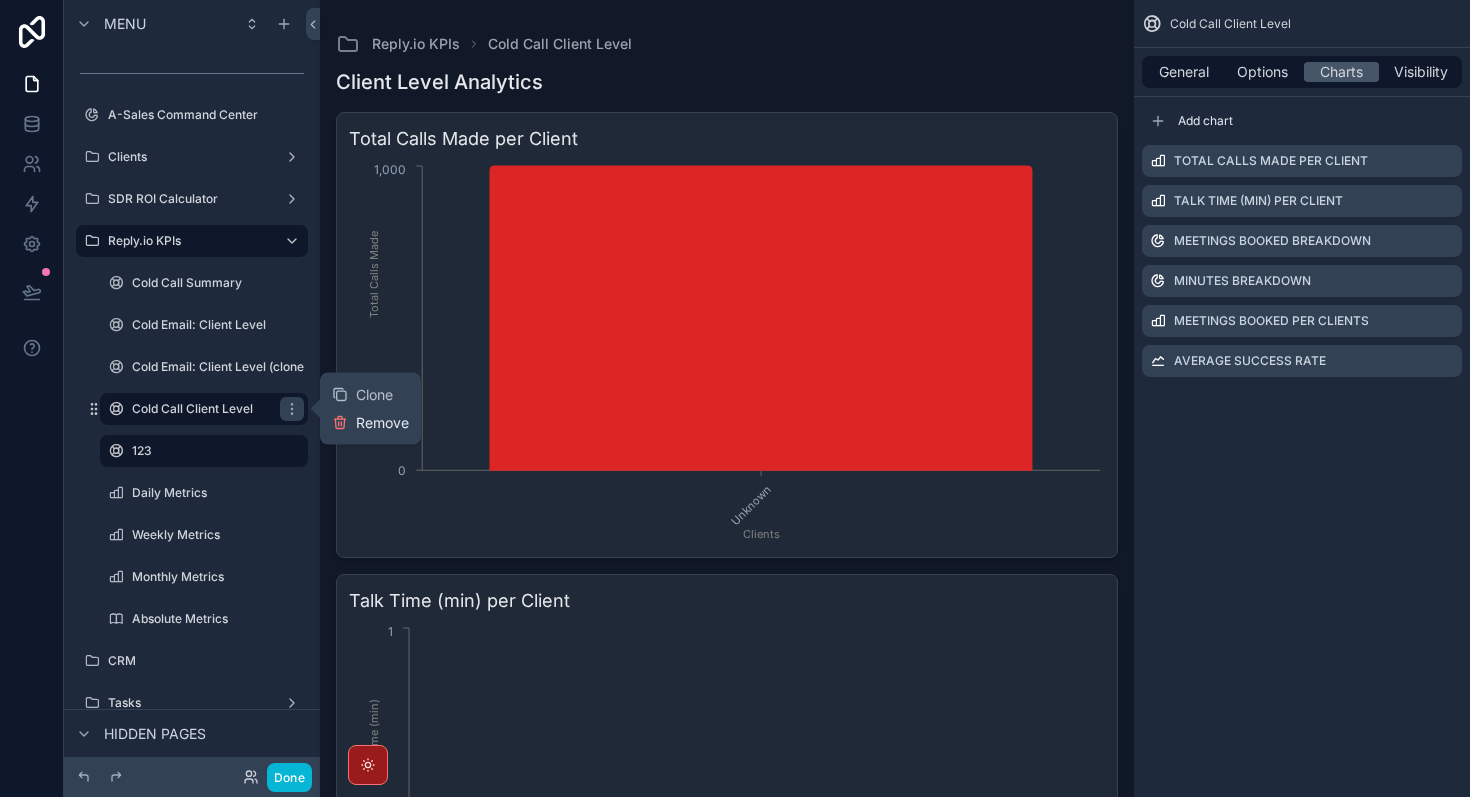 click on "Remove" at bounding box center (382, 423) 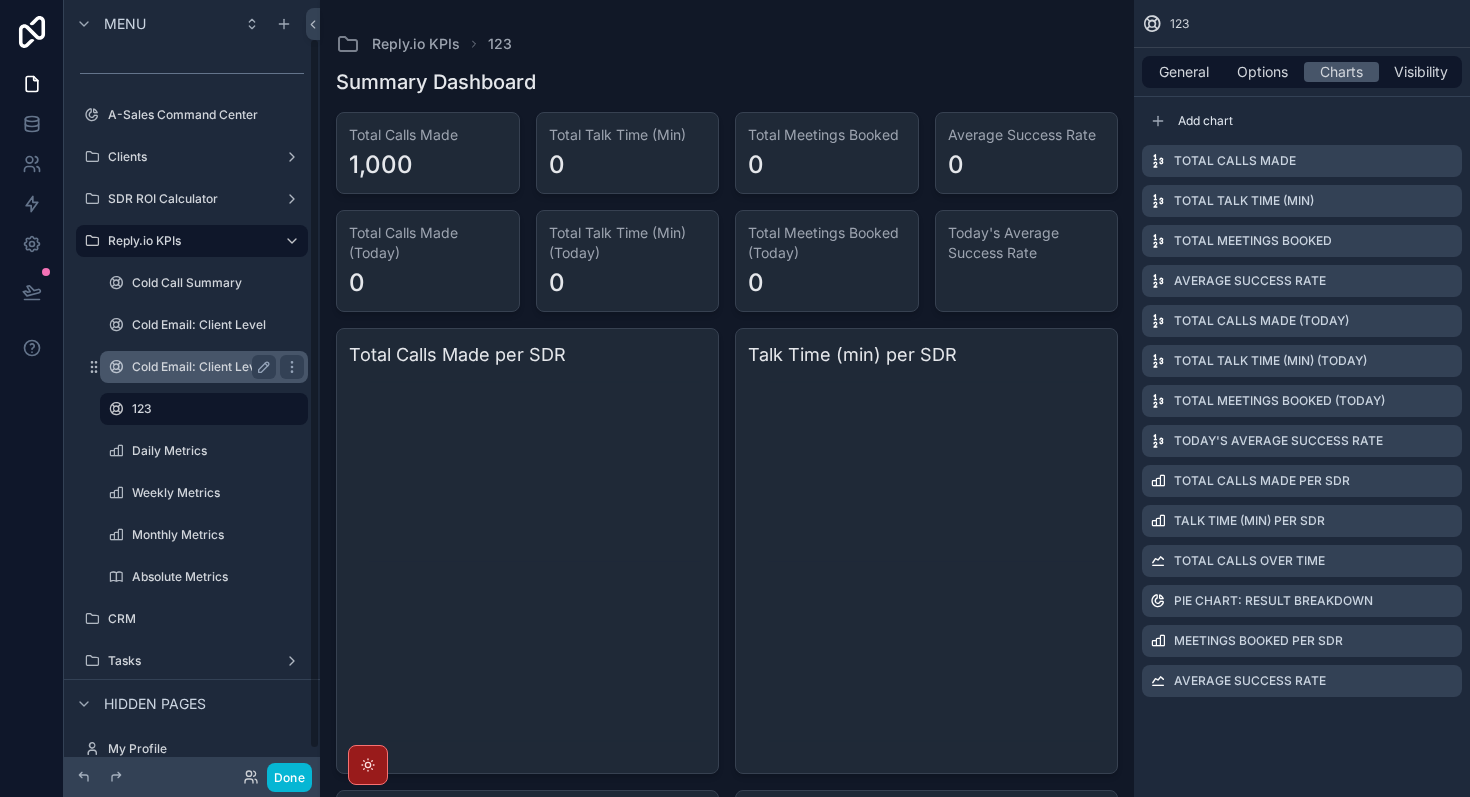 click on "Cold Email: Client Level (clone)" at bounding box center (220, 367) 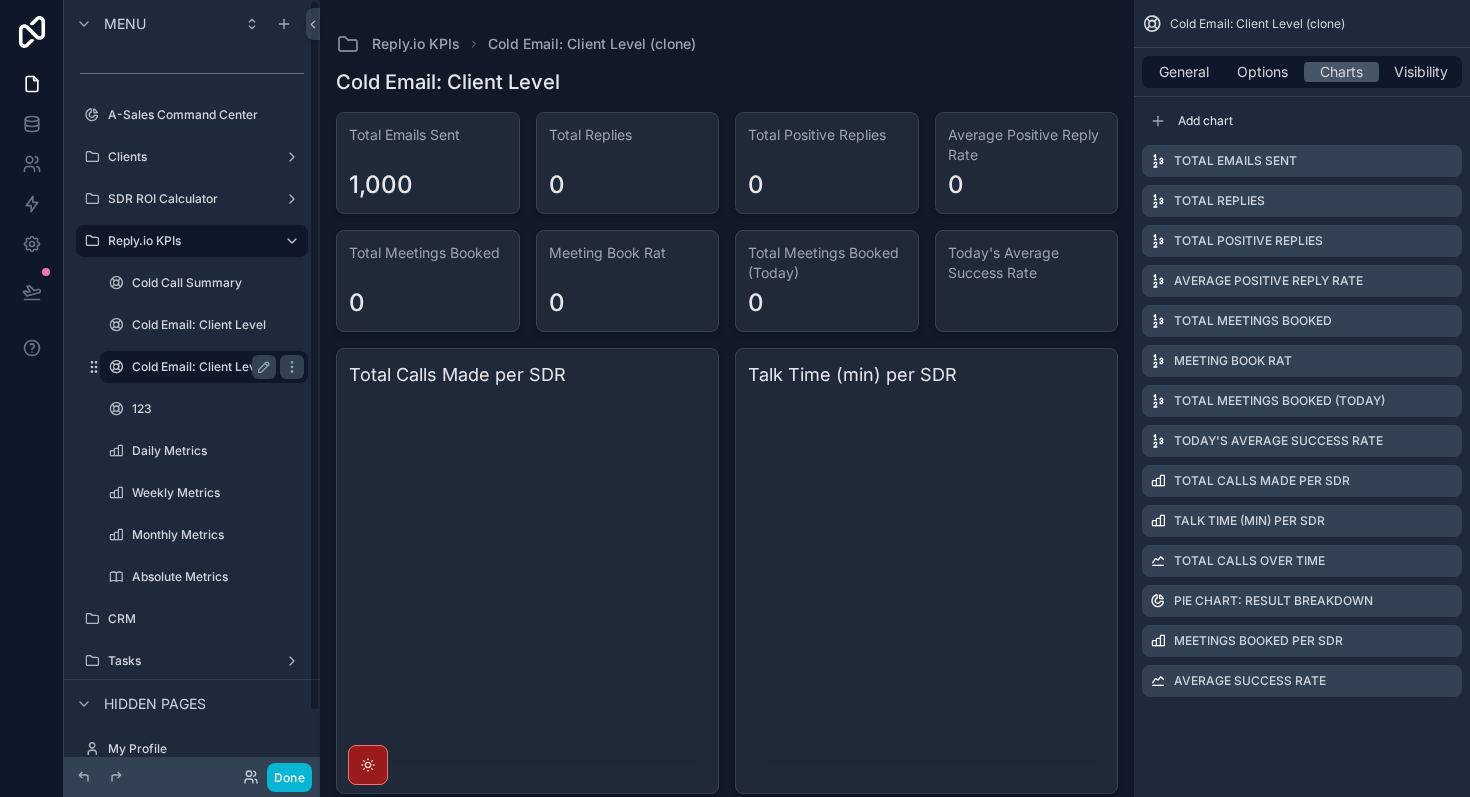 scroll, scrollTop: 0, scrollLeft: 0, axis: both 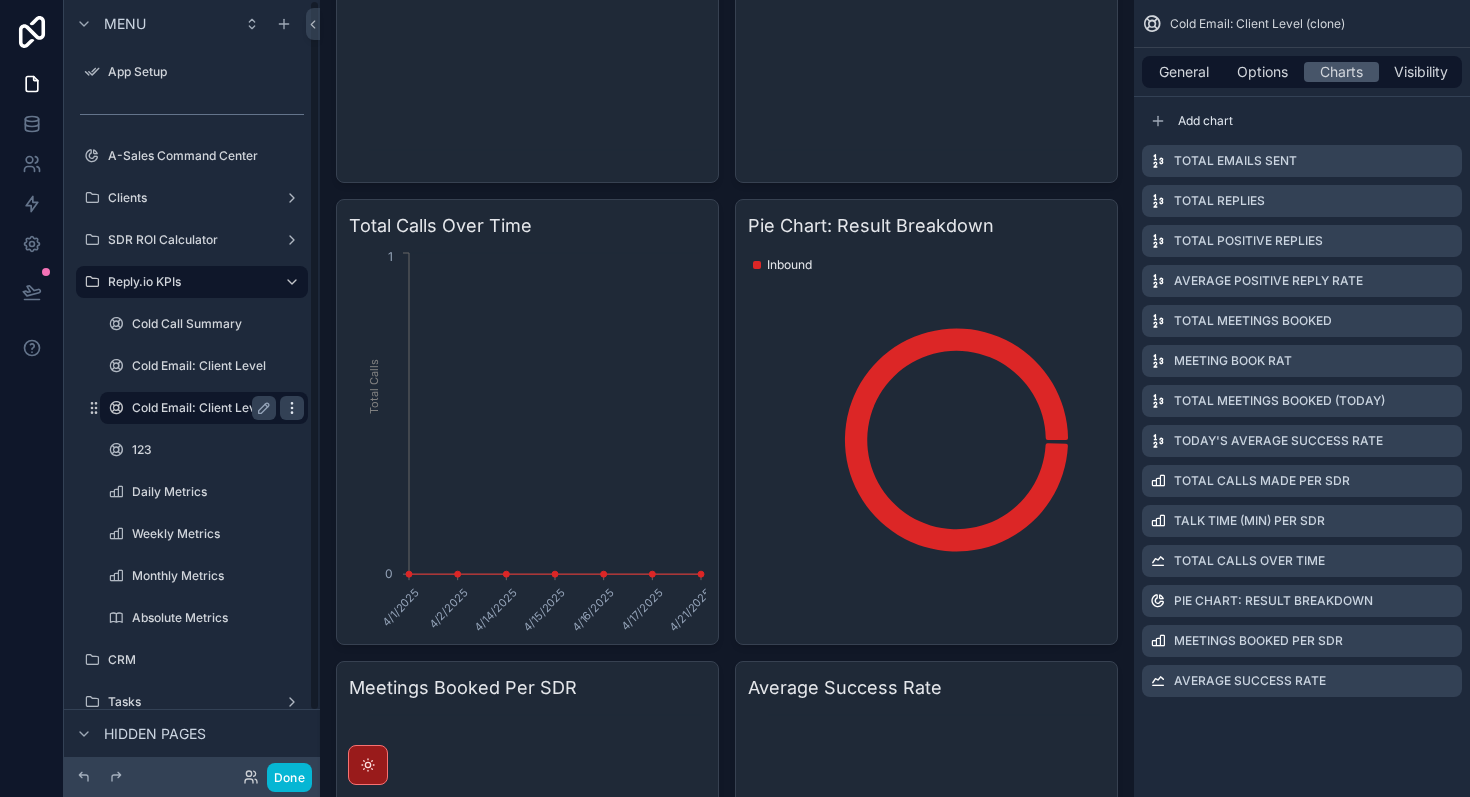 click 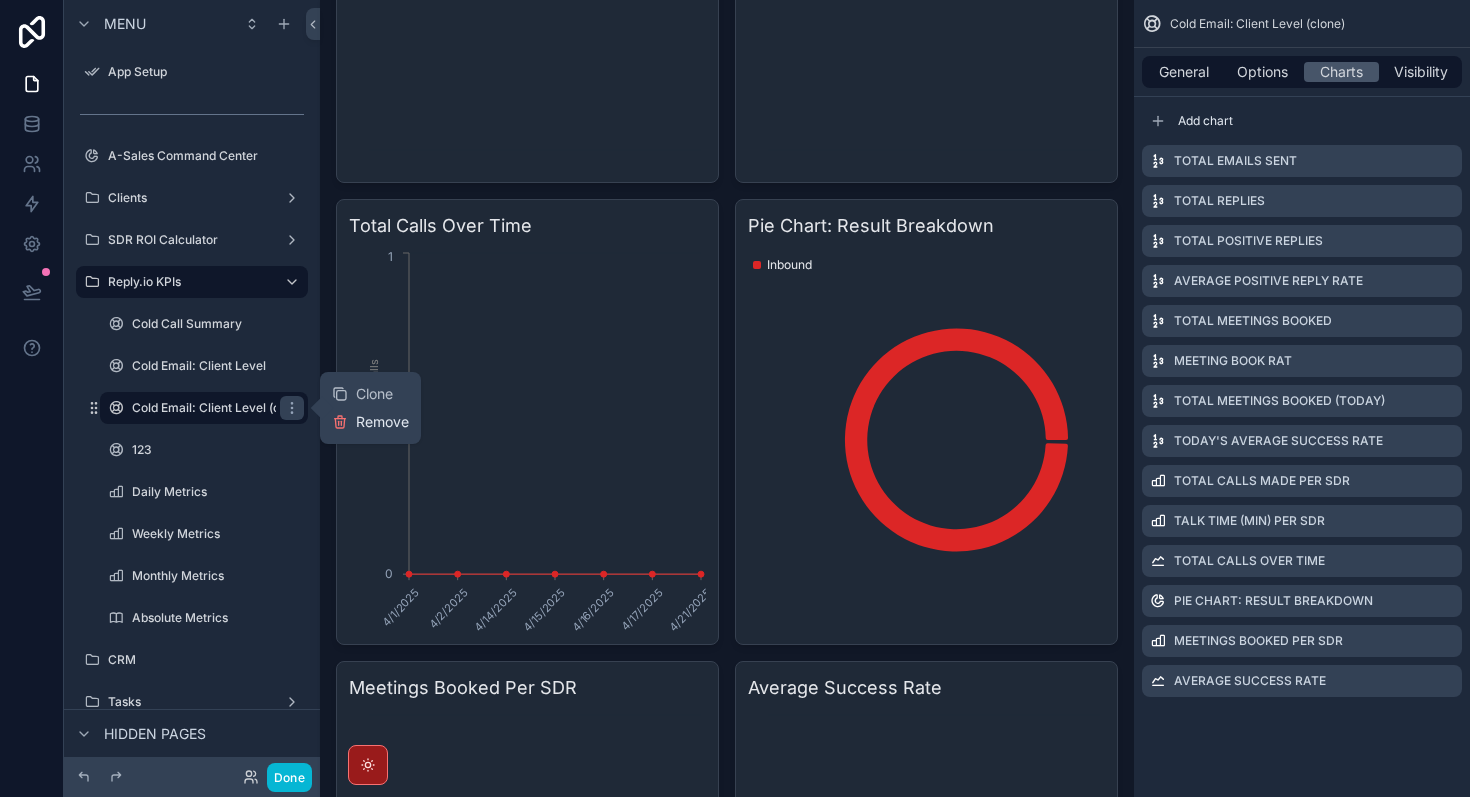 click on "Remove" at bounding box center (370, 422) 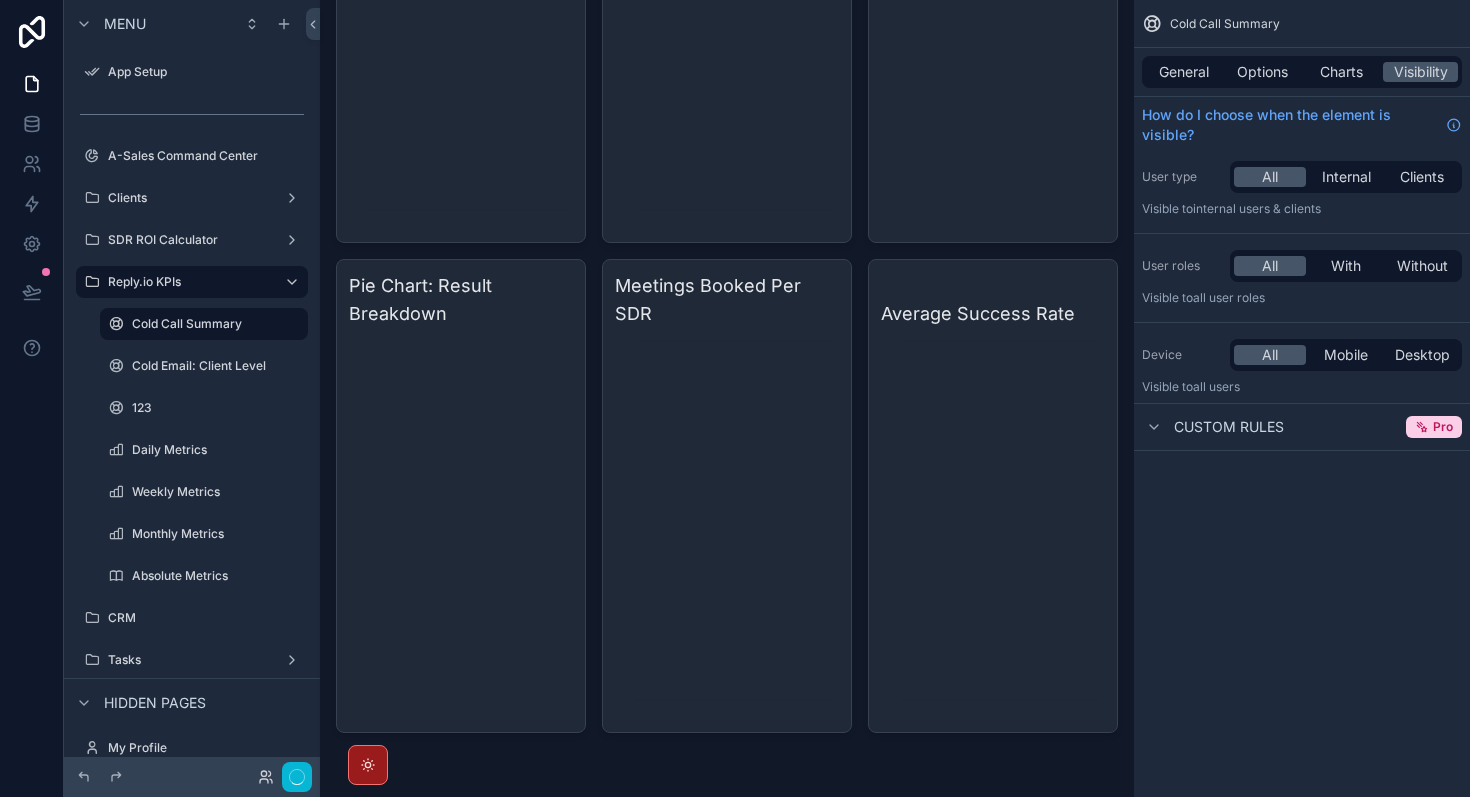 scroll, scrollTop: 0, scrollLeft: 0, axis: both 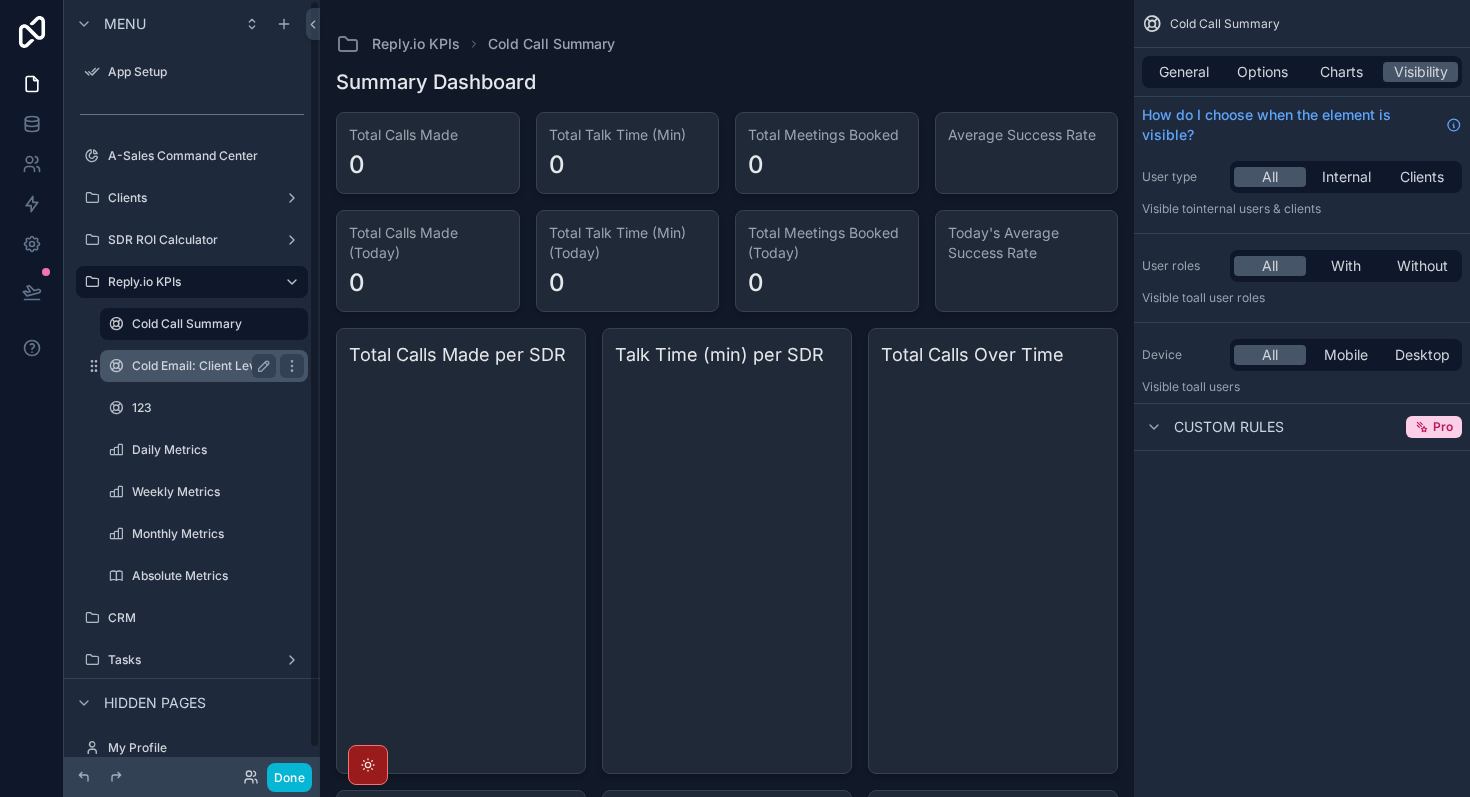 click on "Cold Email: Client Level" at bounding box center (200, 366) 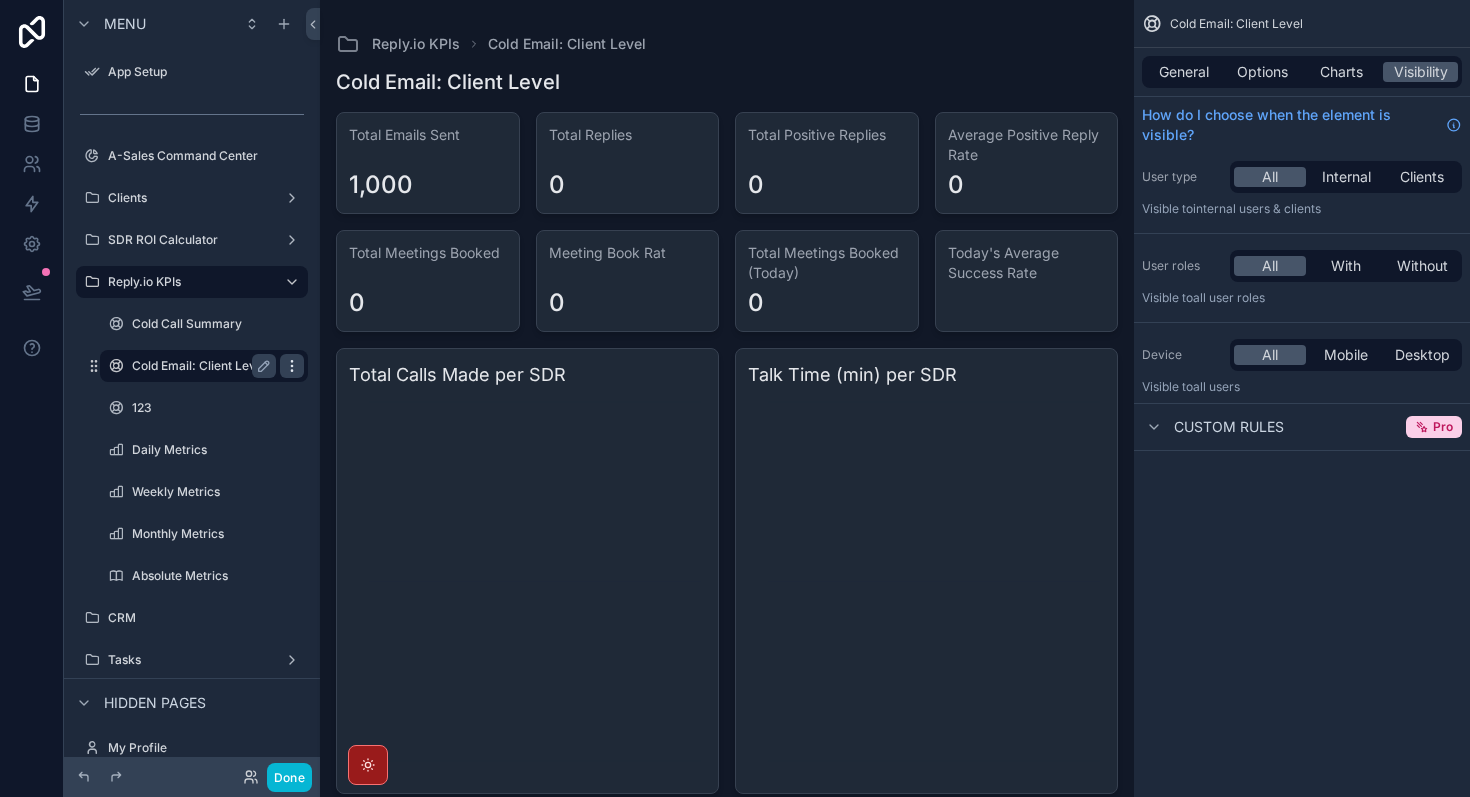 click 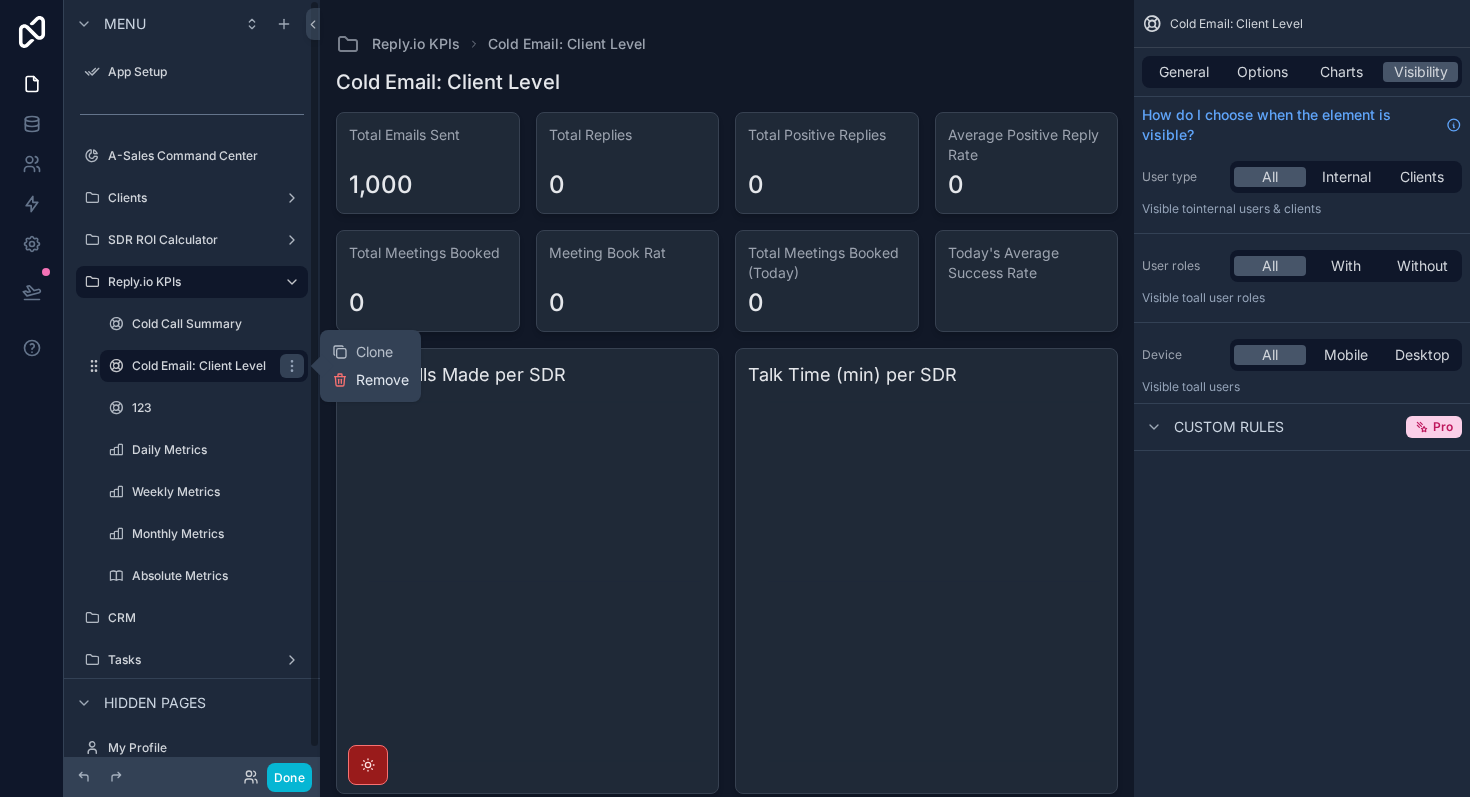click on "Remove" at bounding box center (370, 380) 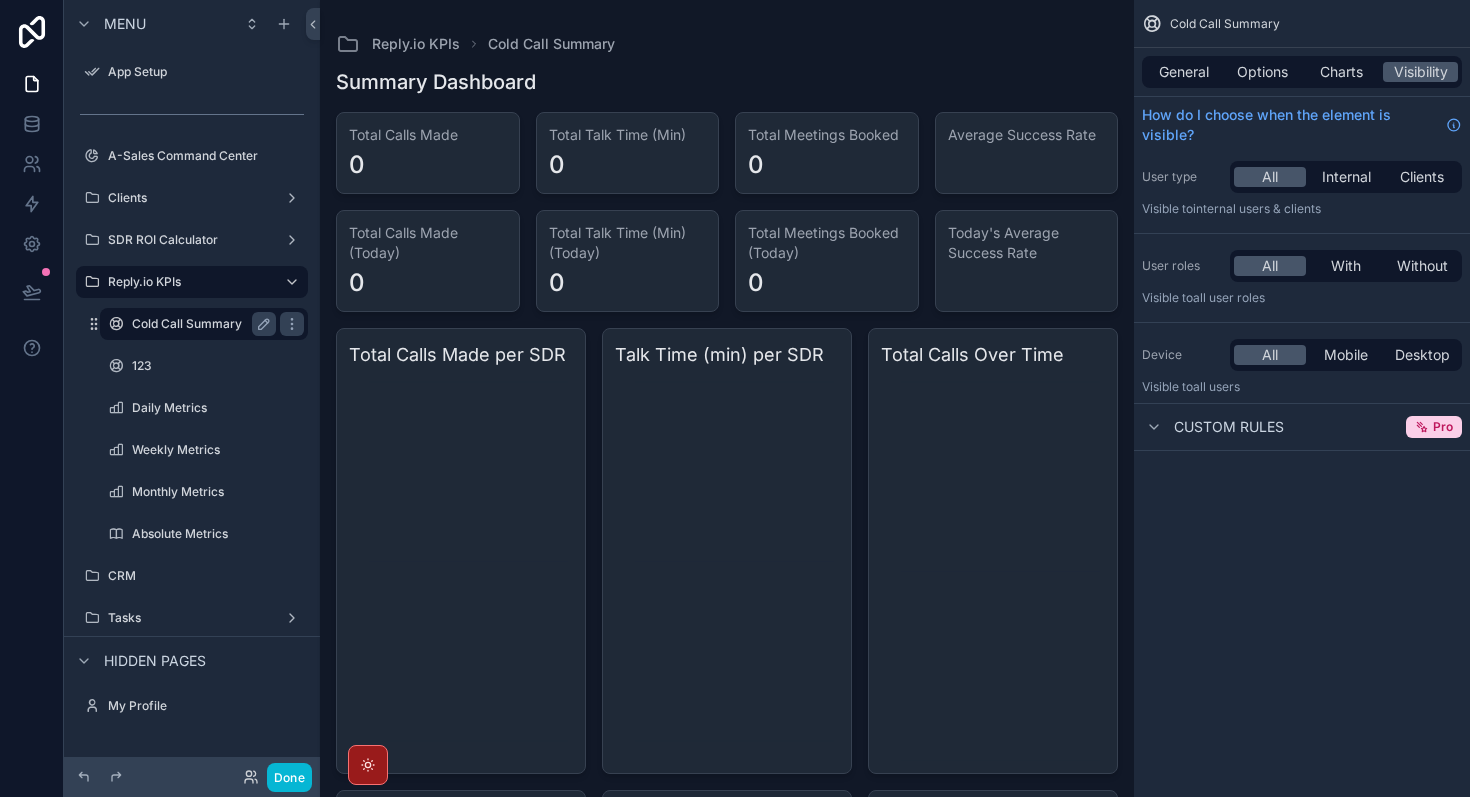 click on "Cold Call Summary" at bounding box center [204, 324] 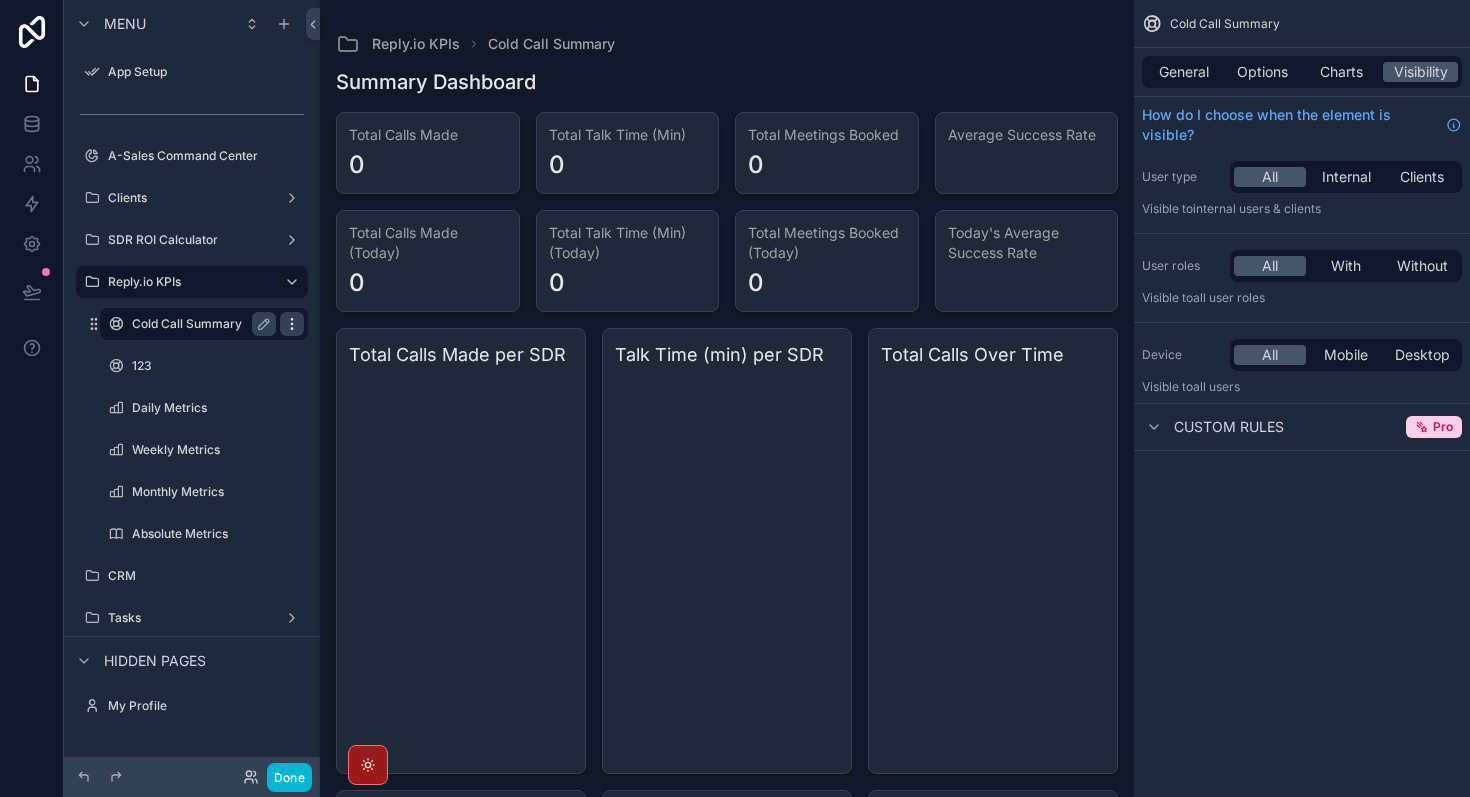 click at bounding box center [292, 324] 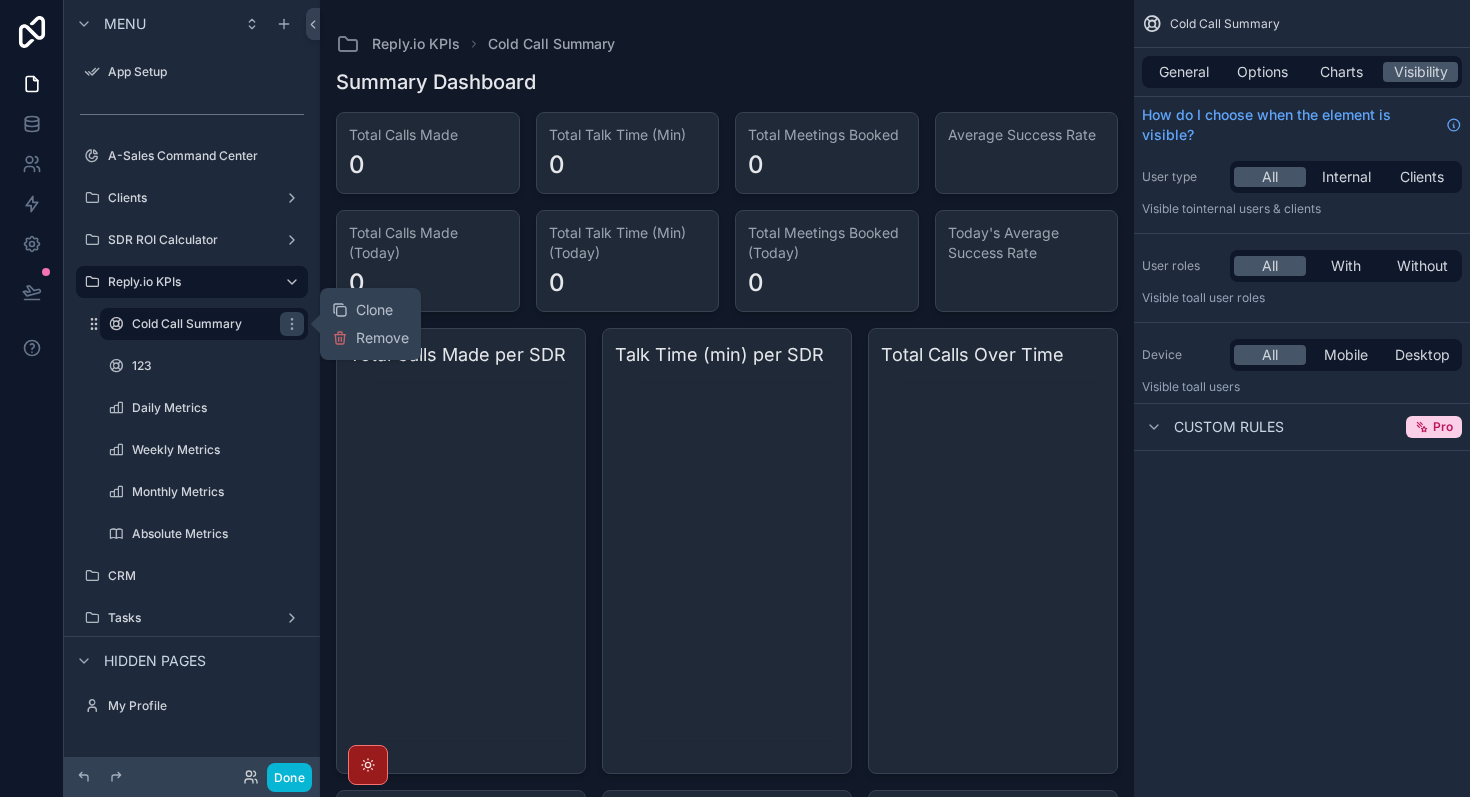 click on "Clone Remove" at bounding box center (370, 324) 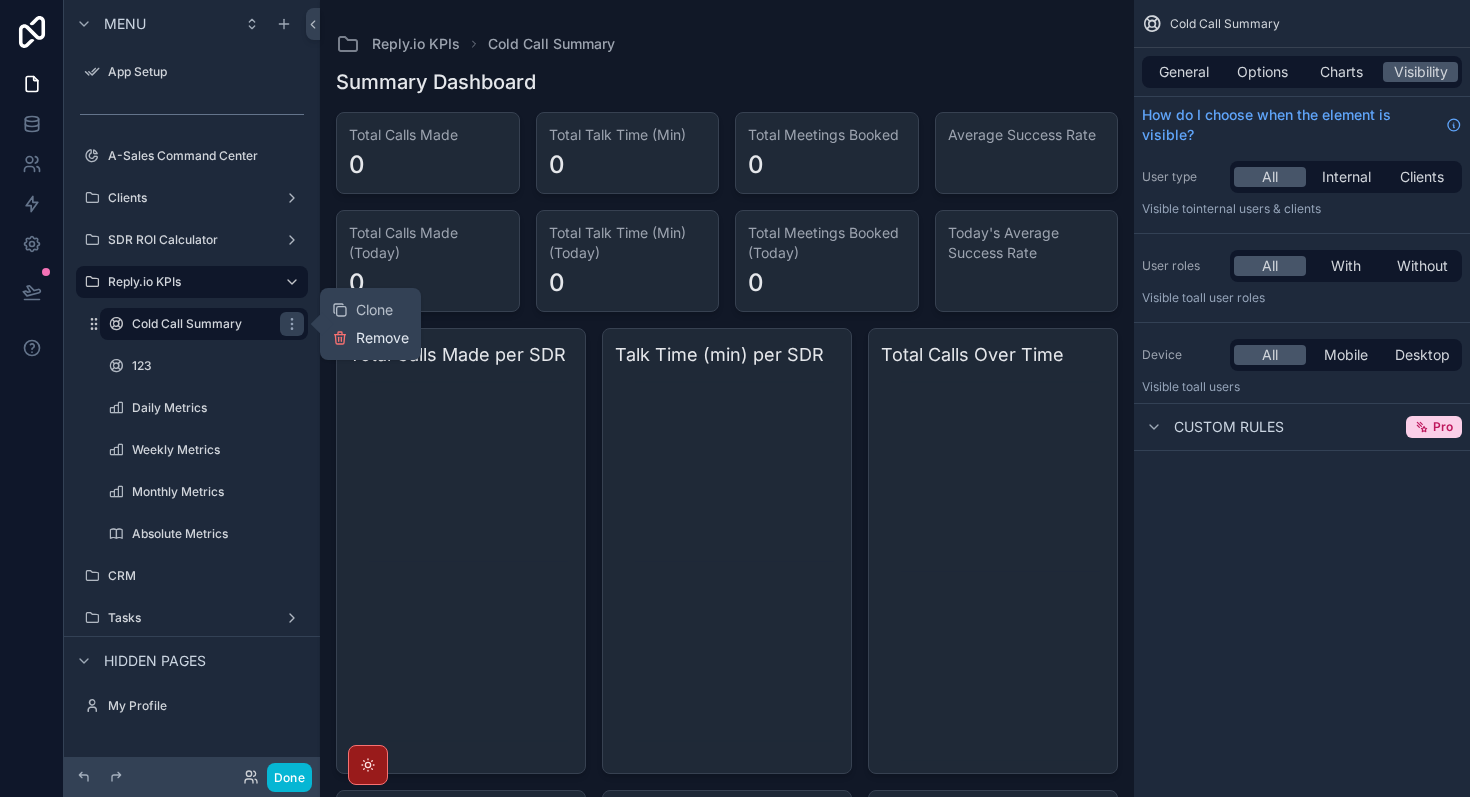 click on "Remove" at bounding box center (382, 338) 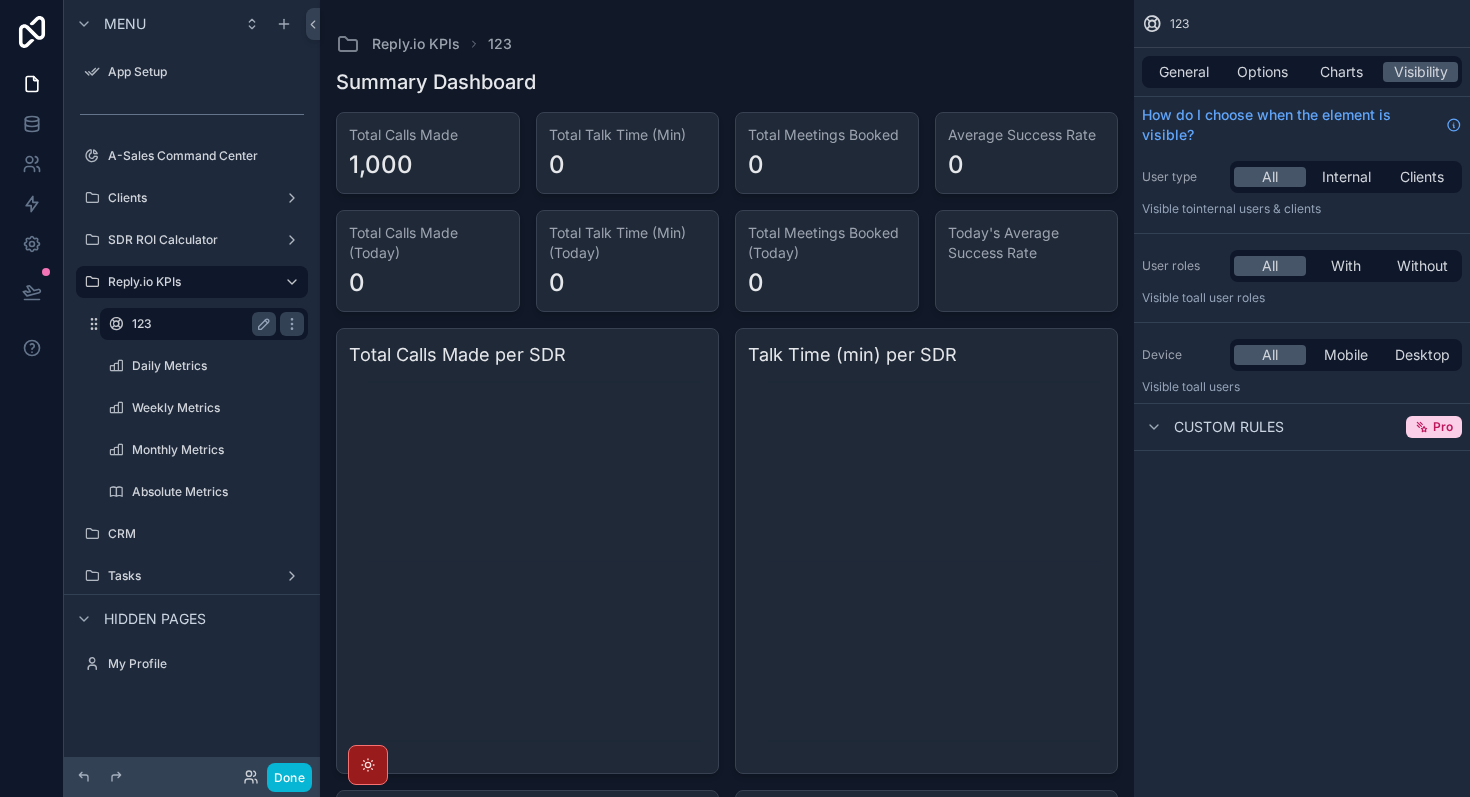 click on "123" at bounding box center [200, 324] 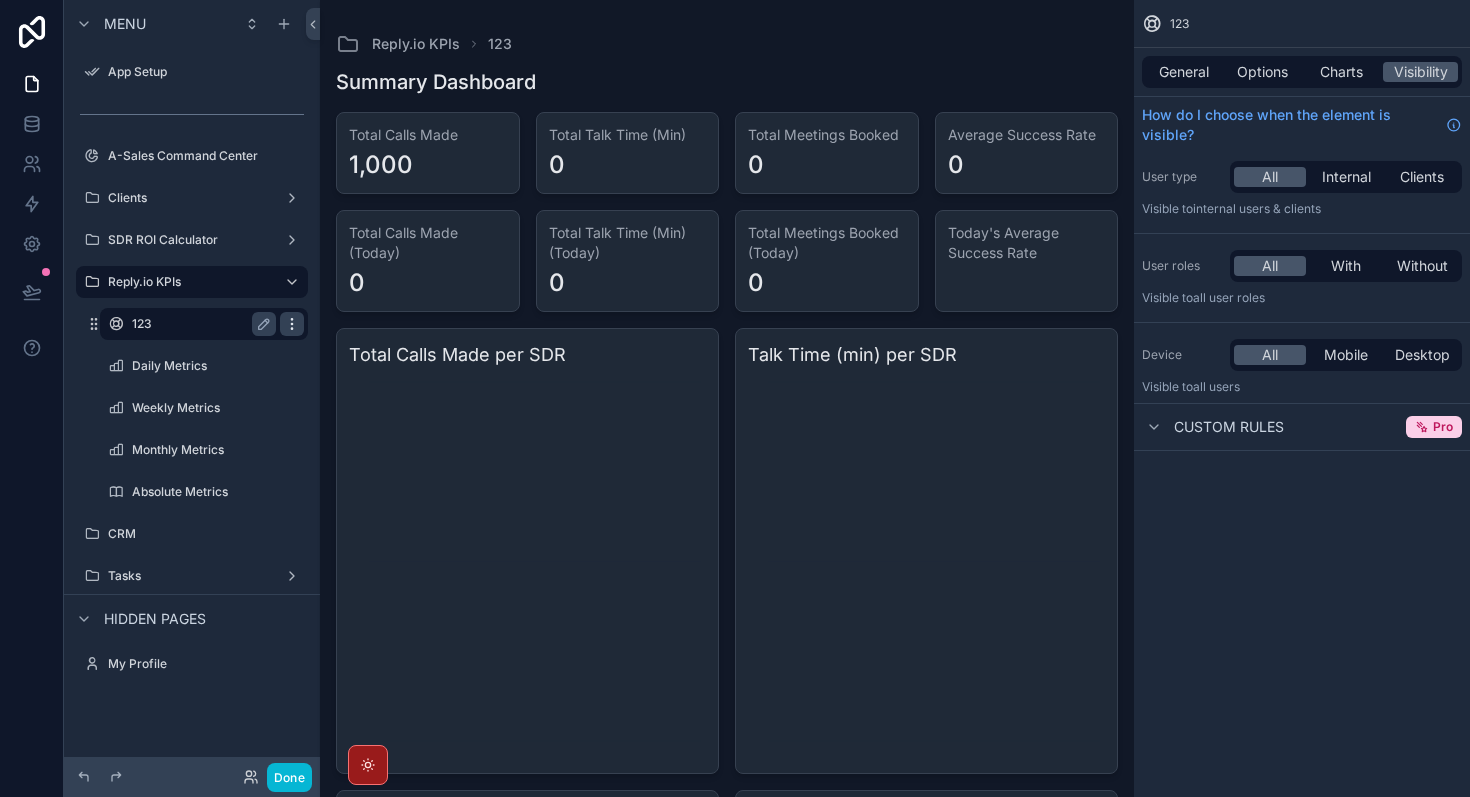 click 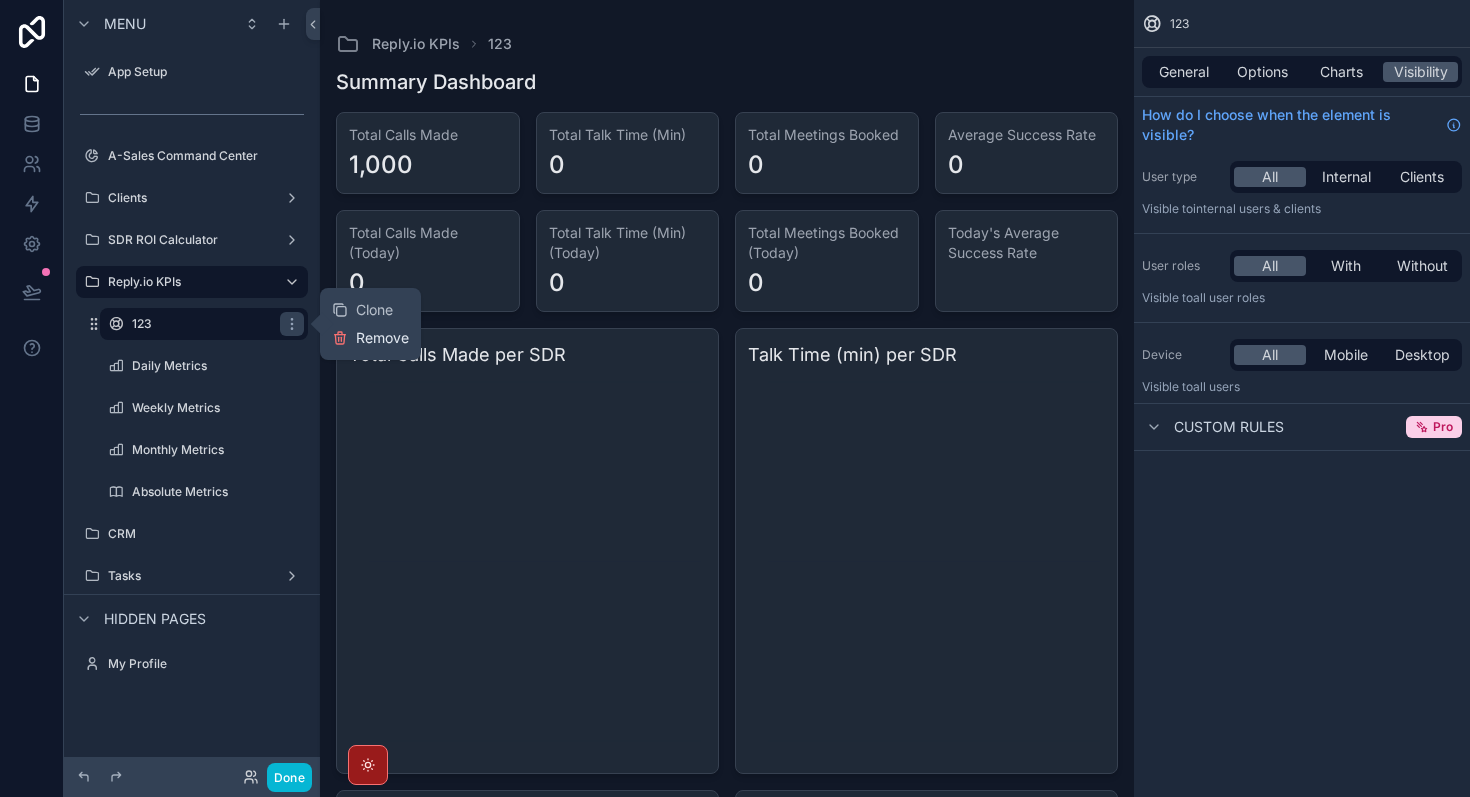 click on "Remove" at bounding box center (382, 338) 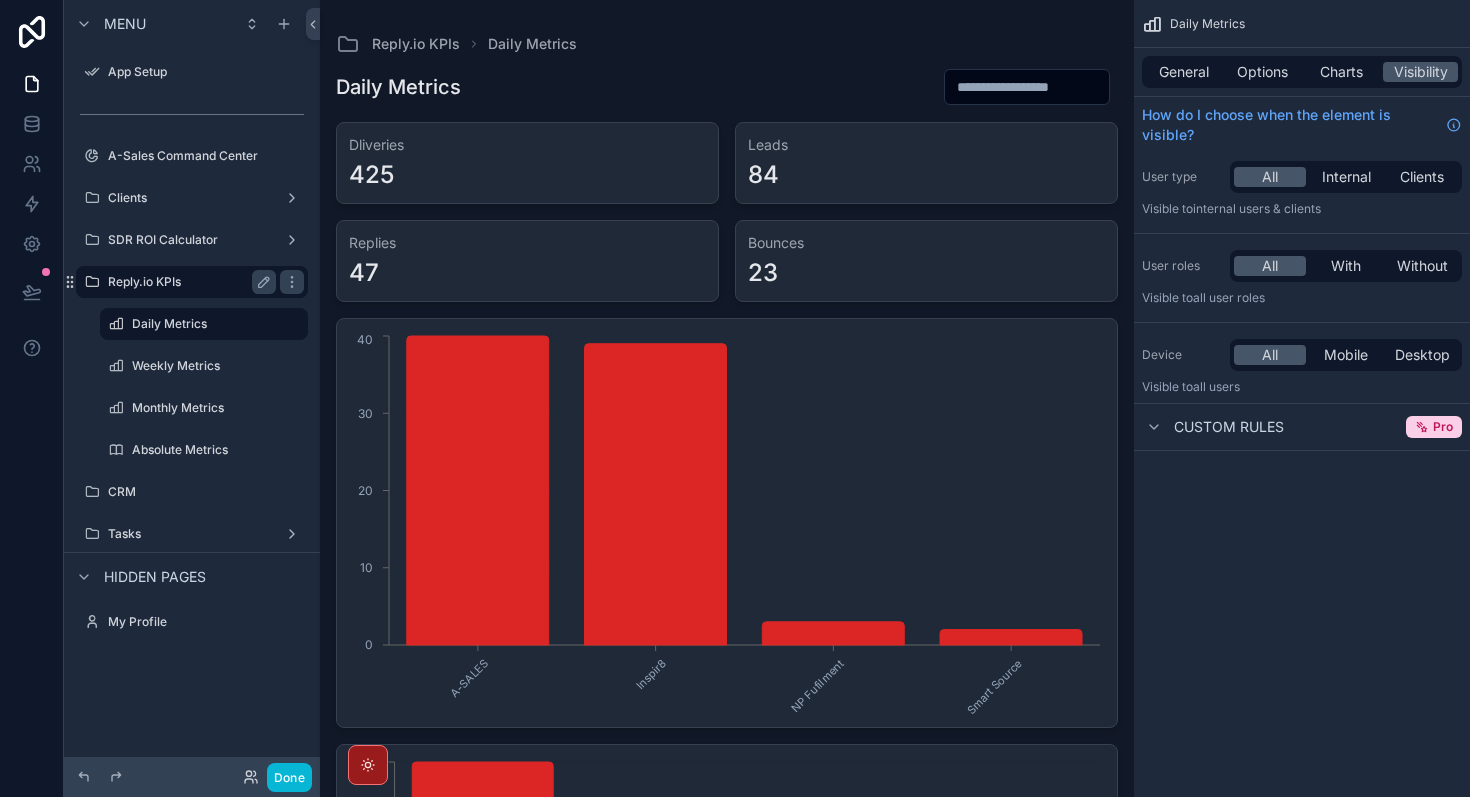 click on "Reply.io KPIs" at bounding box center (188, 282) 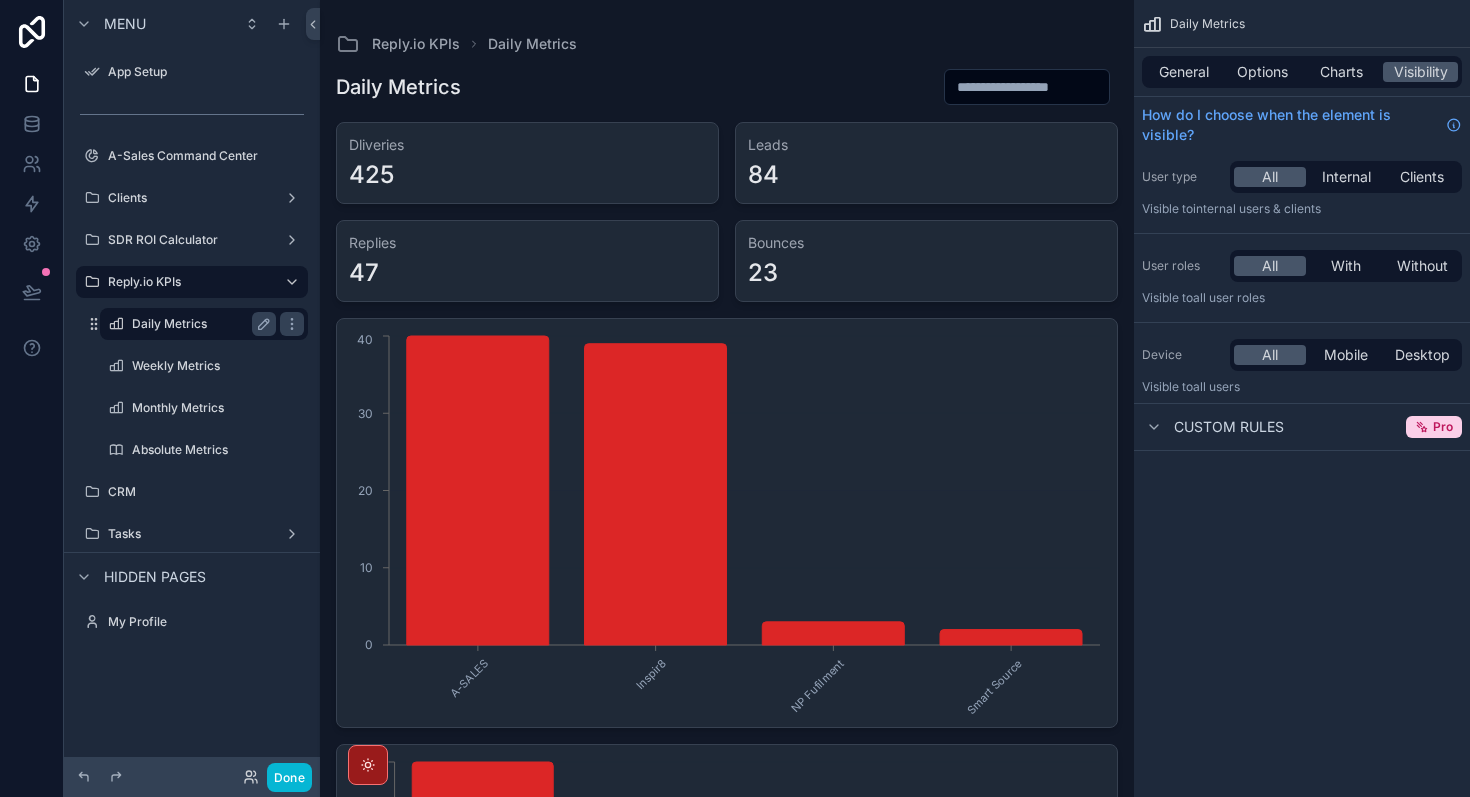 click on "Daily Metrics" at bounding box center [200, 324] 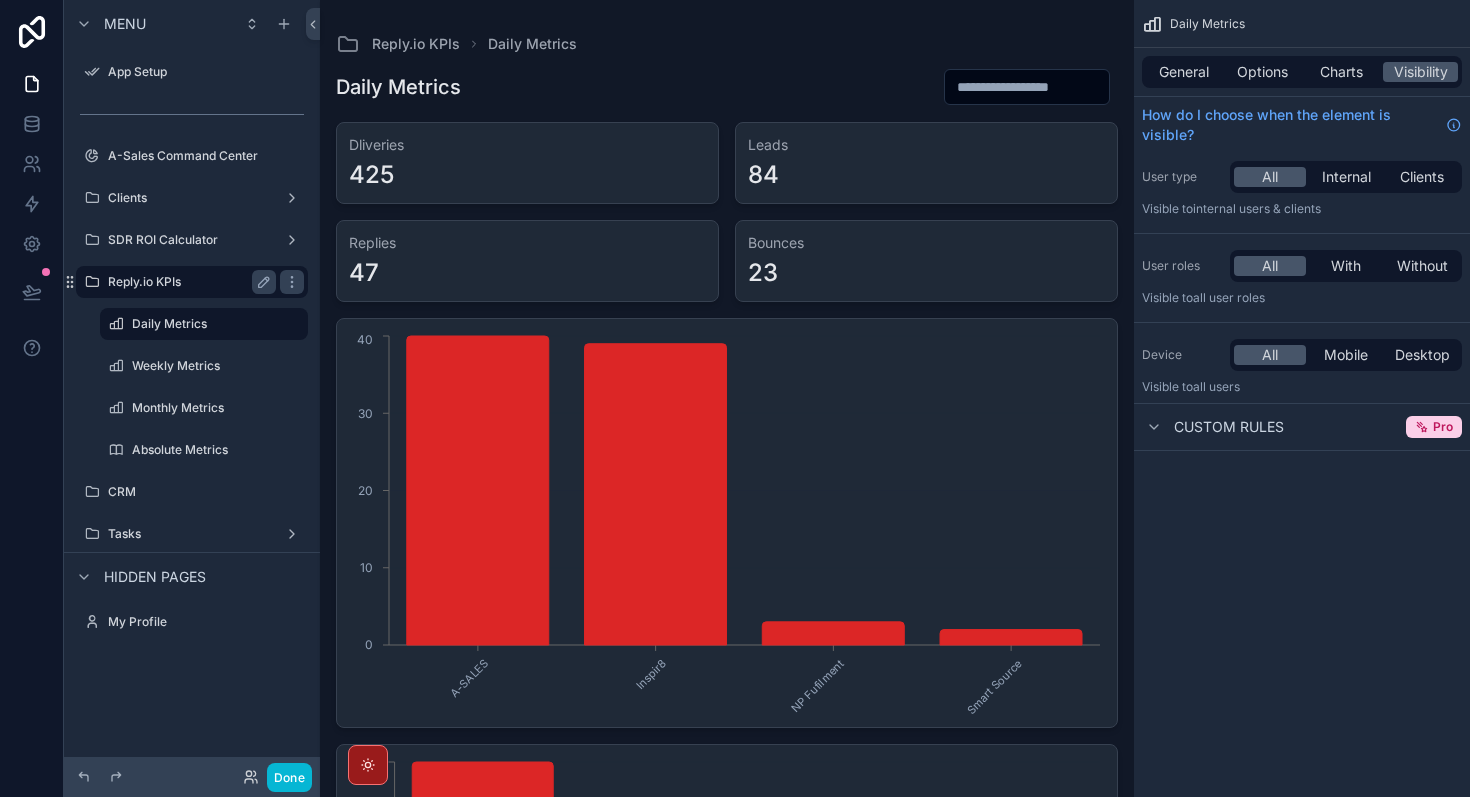 click on "Reply.io KPIs" at bounding box center [188, 282] 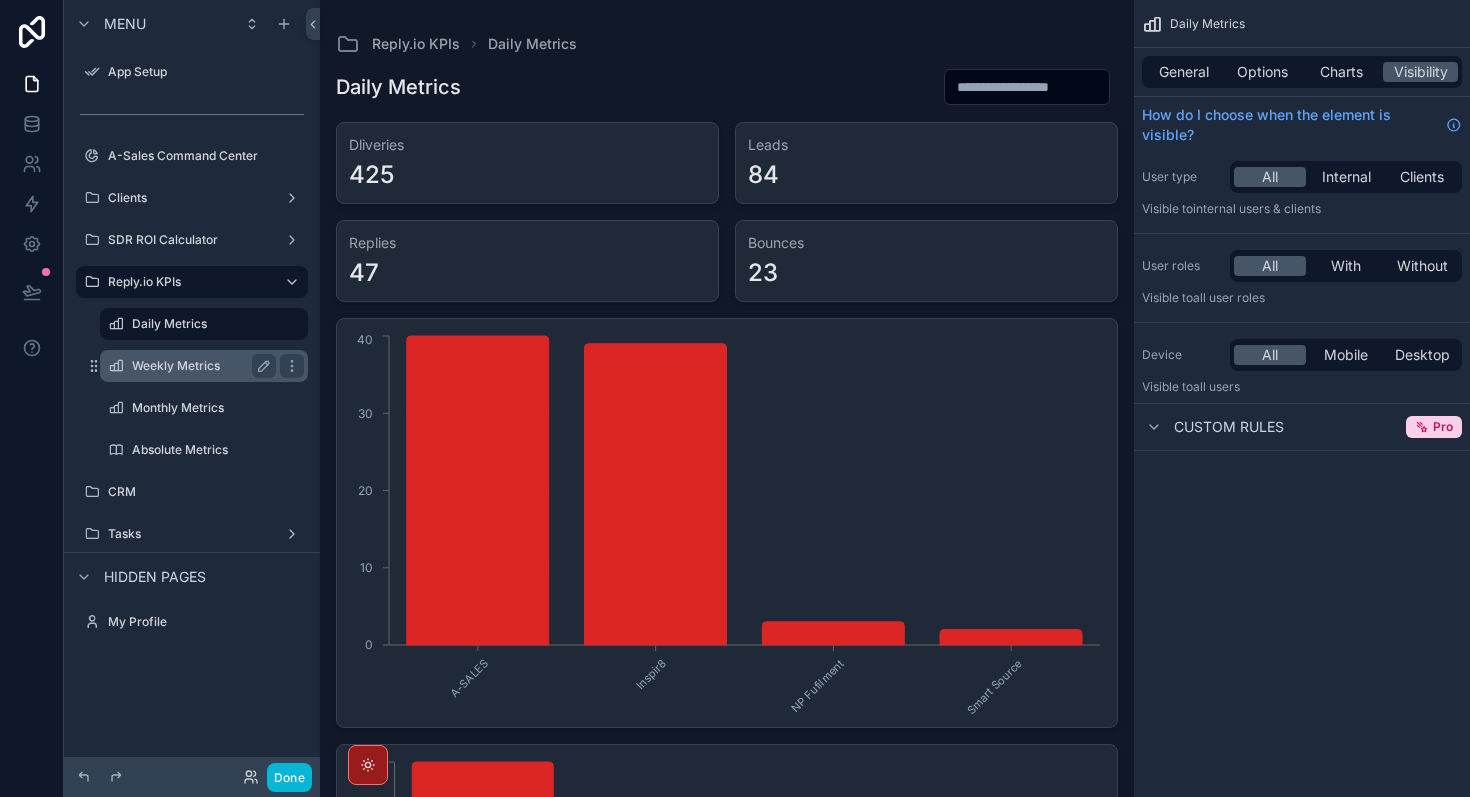 click on "Weekly Metrics" at bounding box center [200, 366] 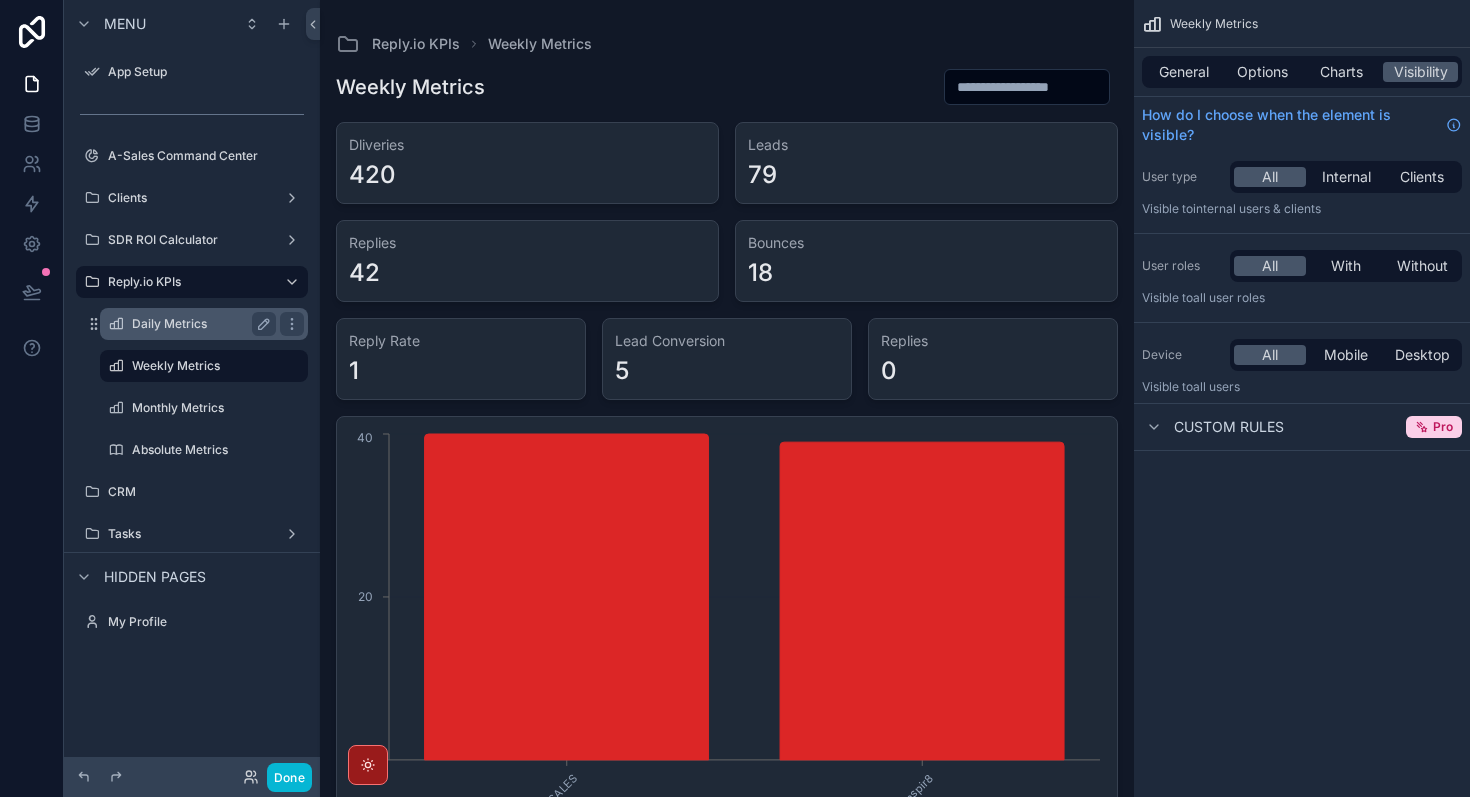 click on "Daily Metrics" at bounding box center [204, 324] 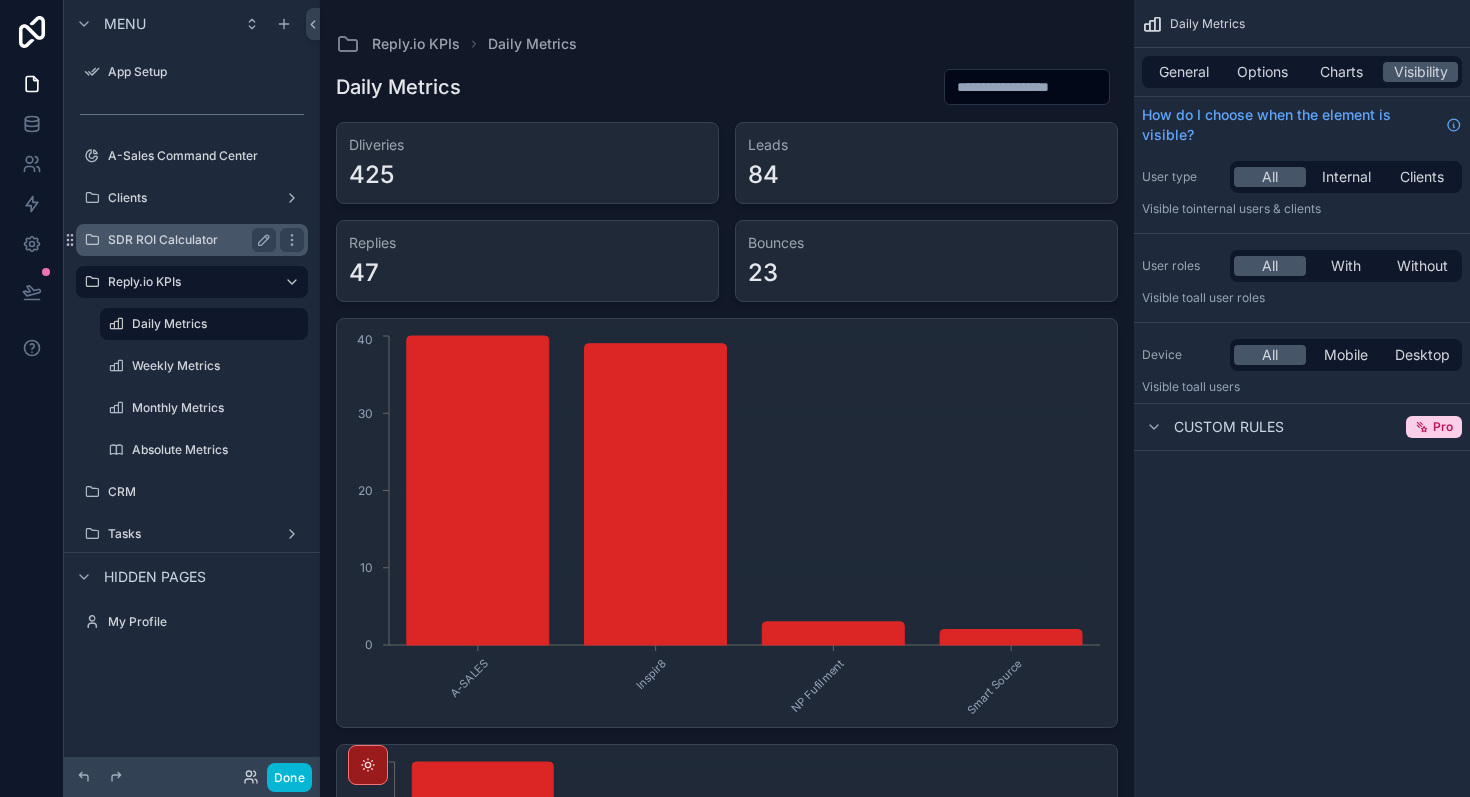 click on "SDR ROI Calculator" at bounding box center [192, 240] 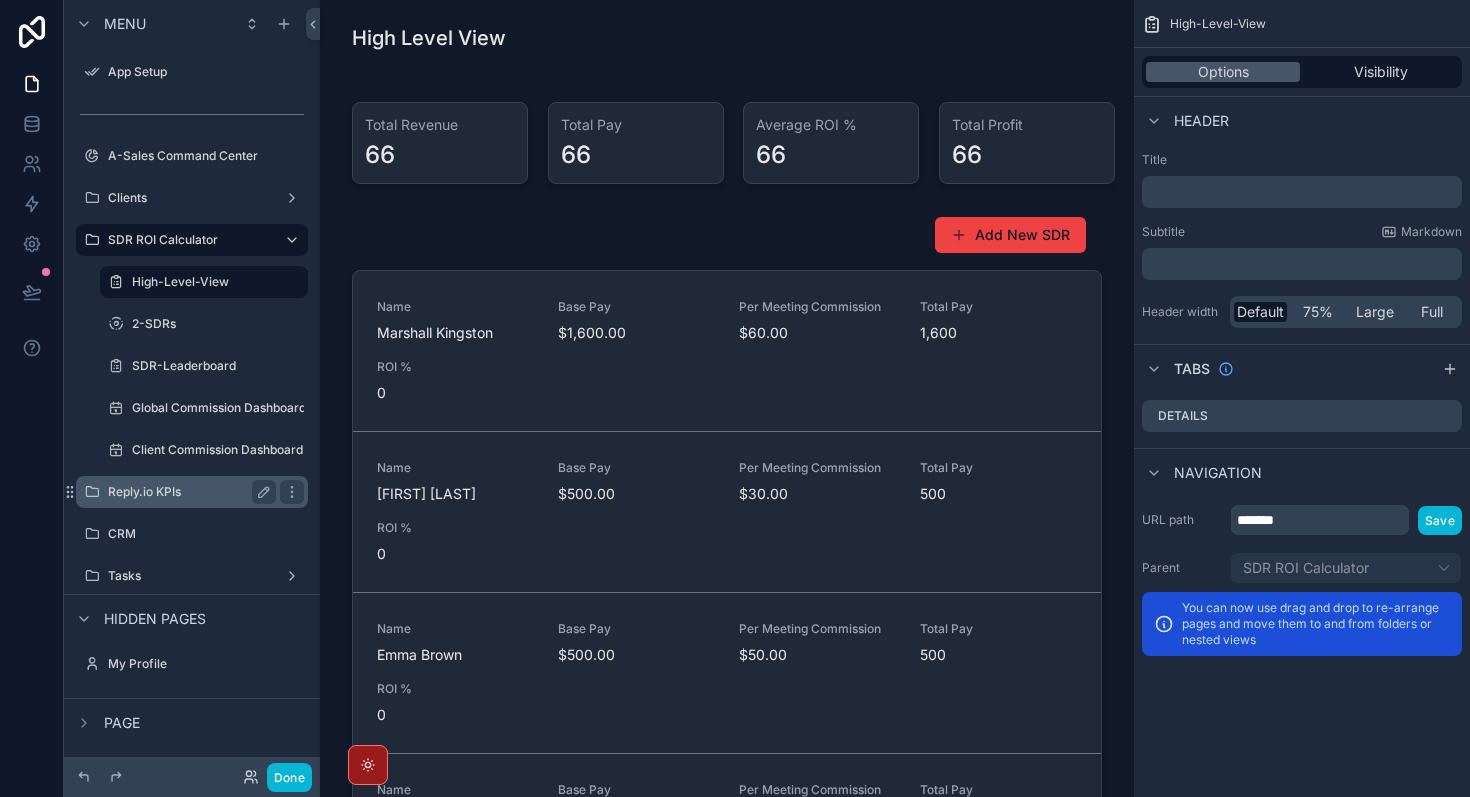 click on "Reply.io KPIs" at bounding box center (188, 492) 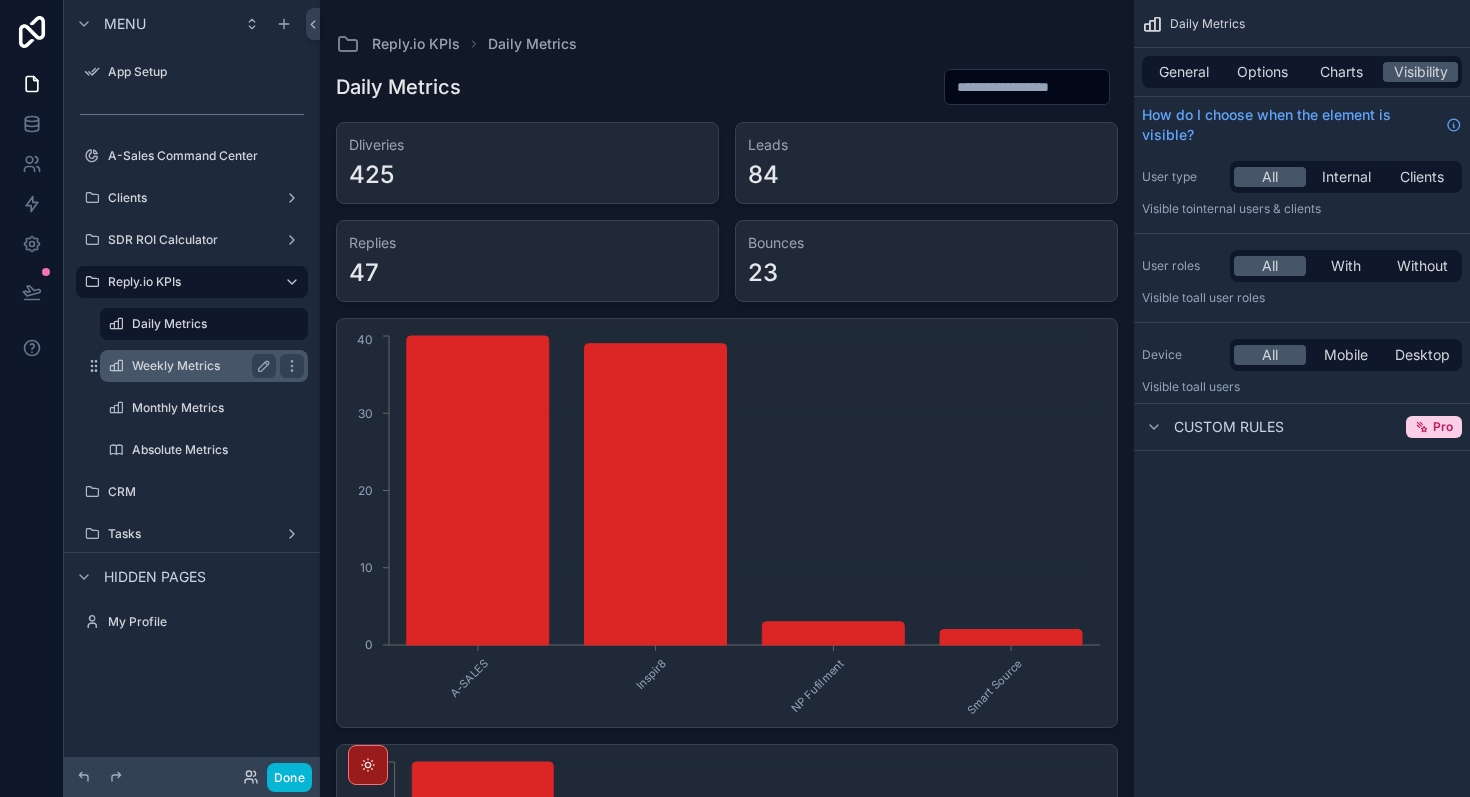 click on "Weekly Metrics" at bounding box center (204, 366) 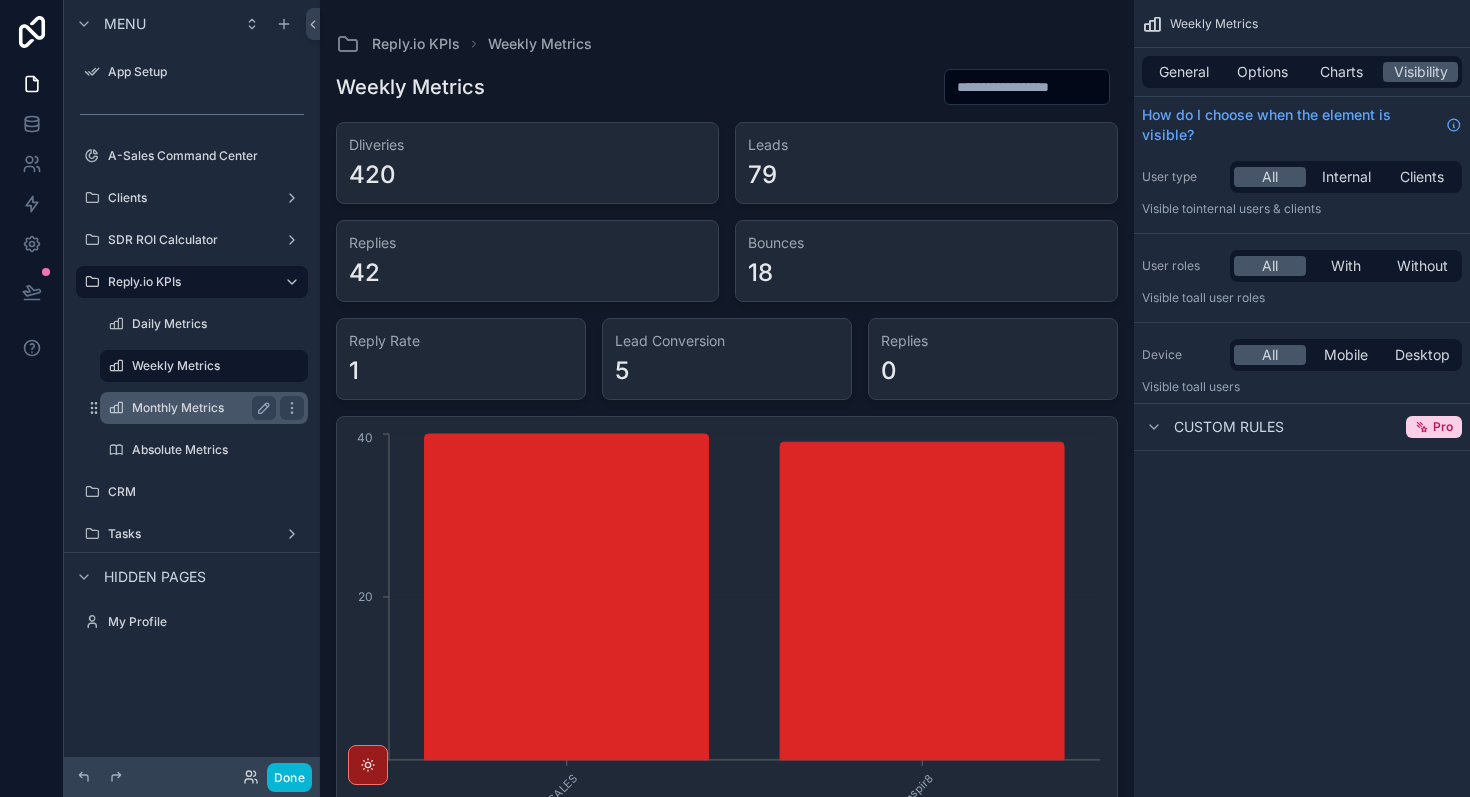 click on "Monthly Metrics" at bounding box center [200, 408] 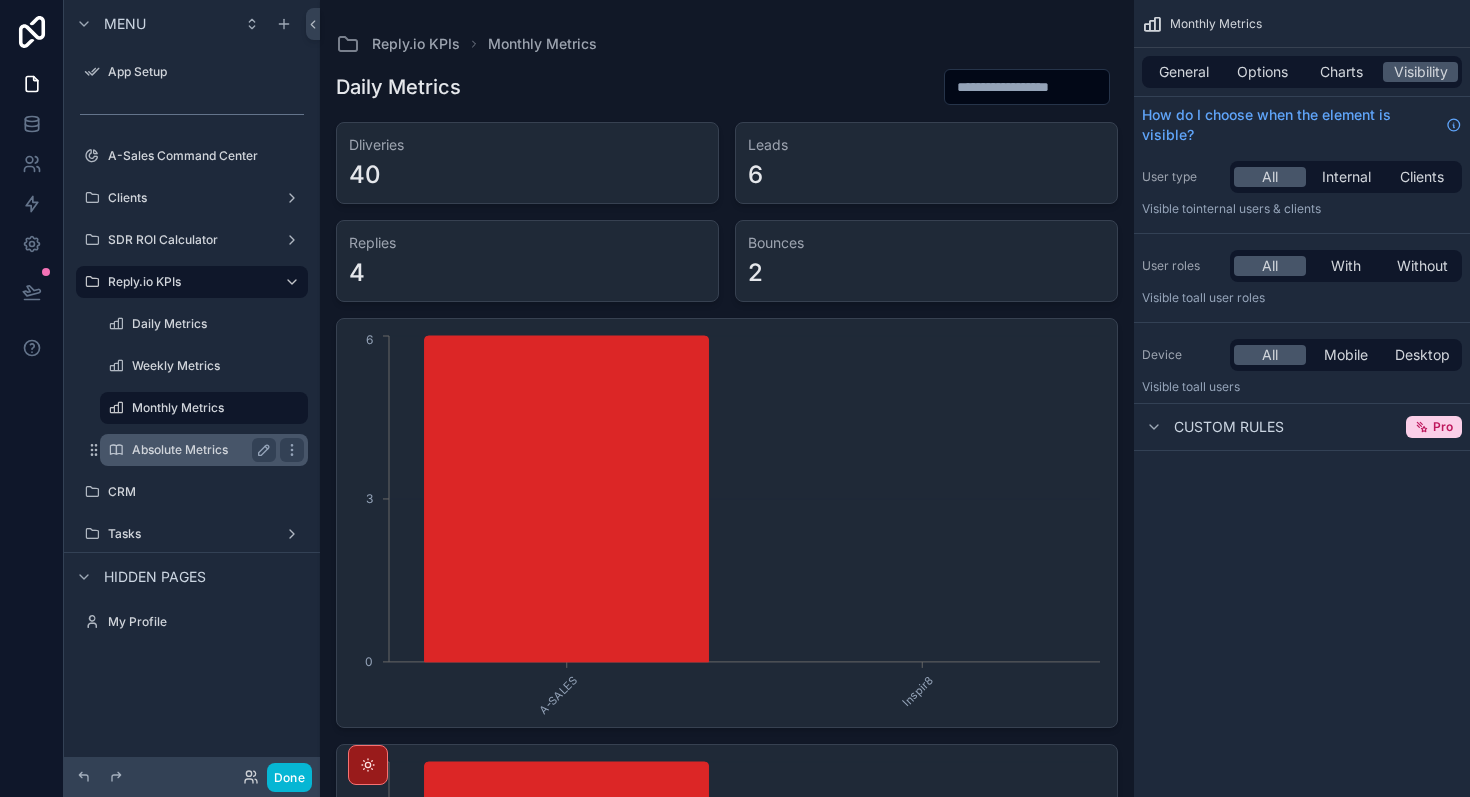 click on "Absolute Metrics" at bounding box center (200, 450) 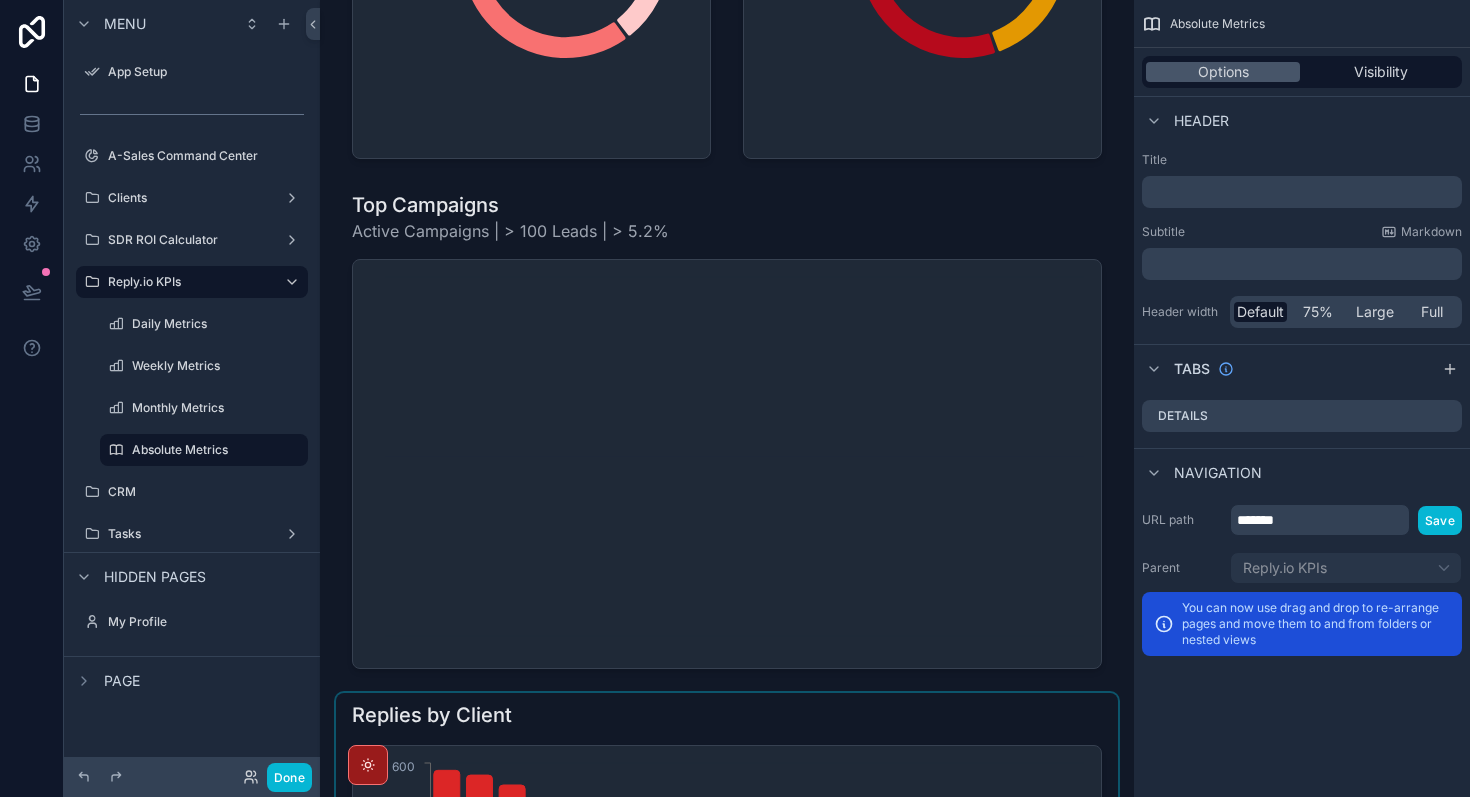 scroll, scrollTop: 907, scrollLeft: 0, axis: vertical 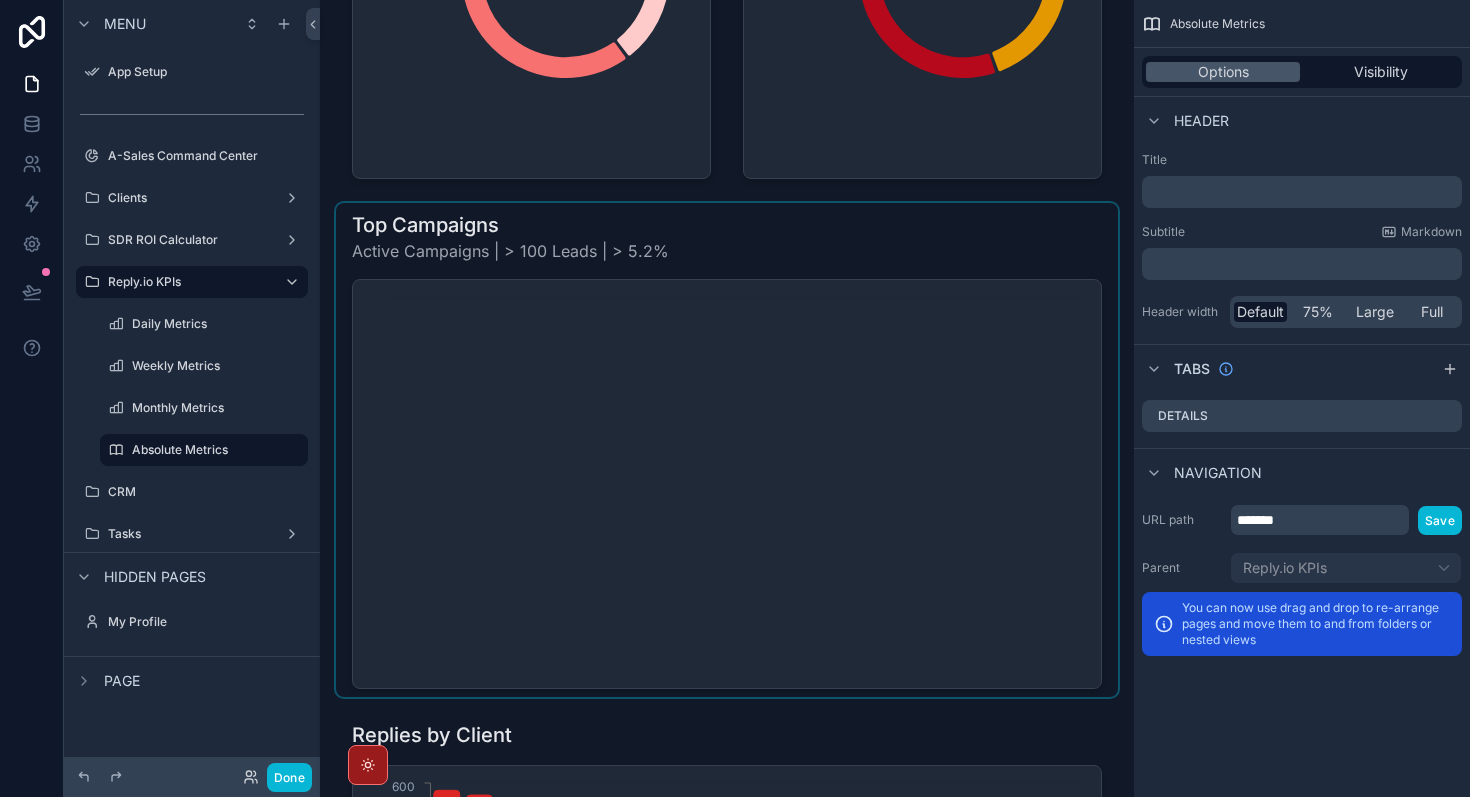 click at bounding box center [727, 450] 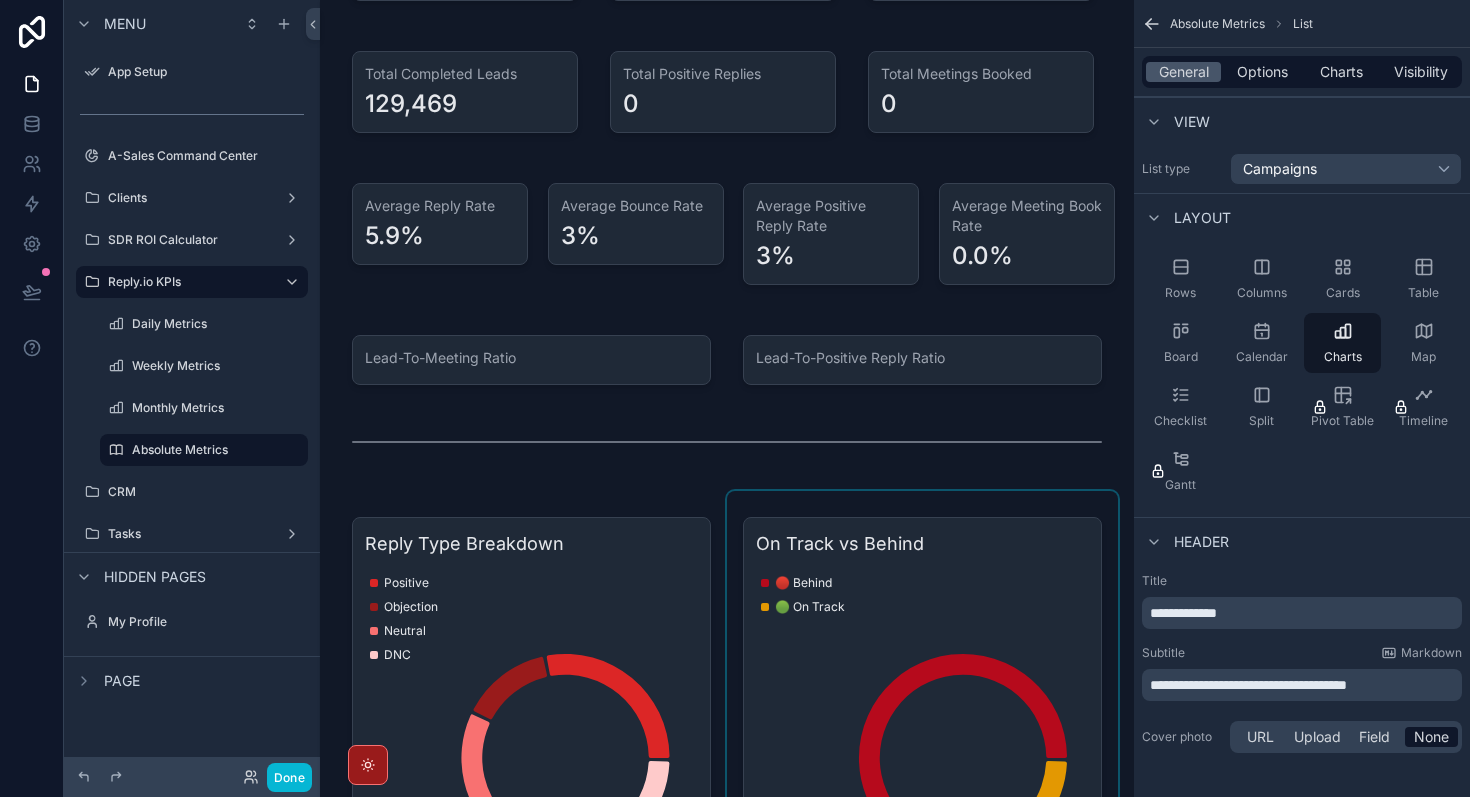 scroll, scrollTop: 0, scrollLeft: 0, axis: both 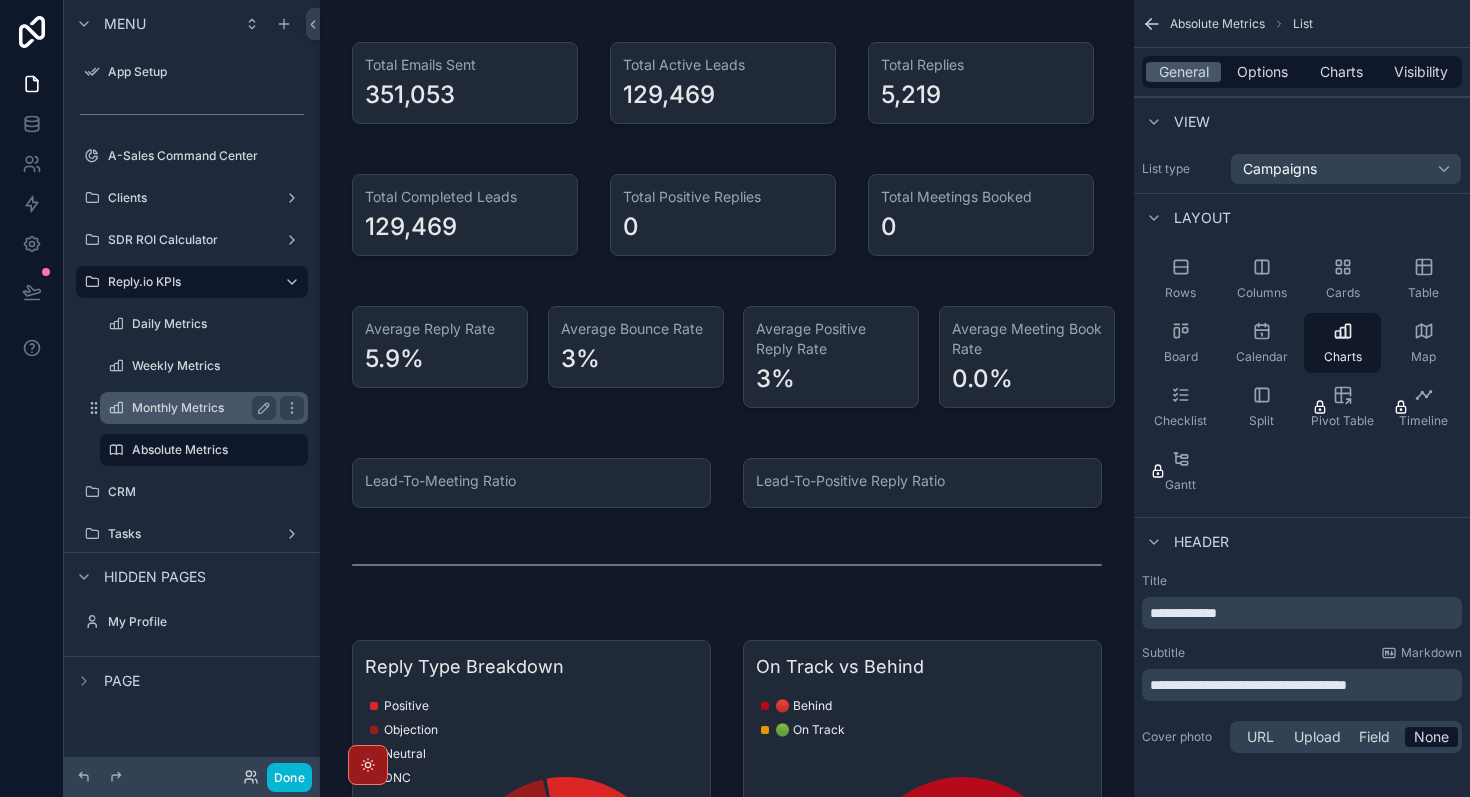 click on "Monthly Metrics" at bounding box center (200, 408) 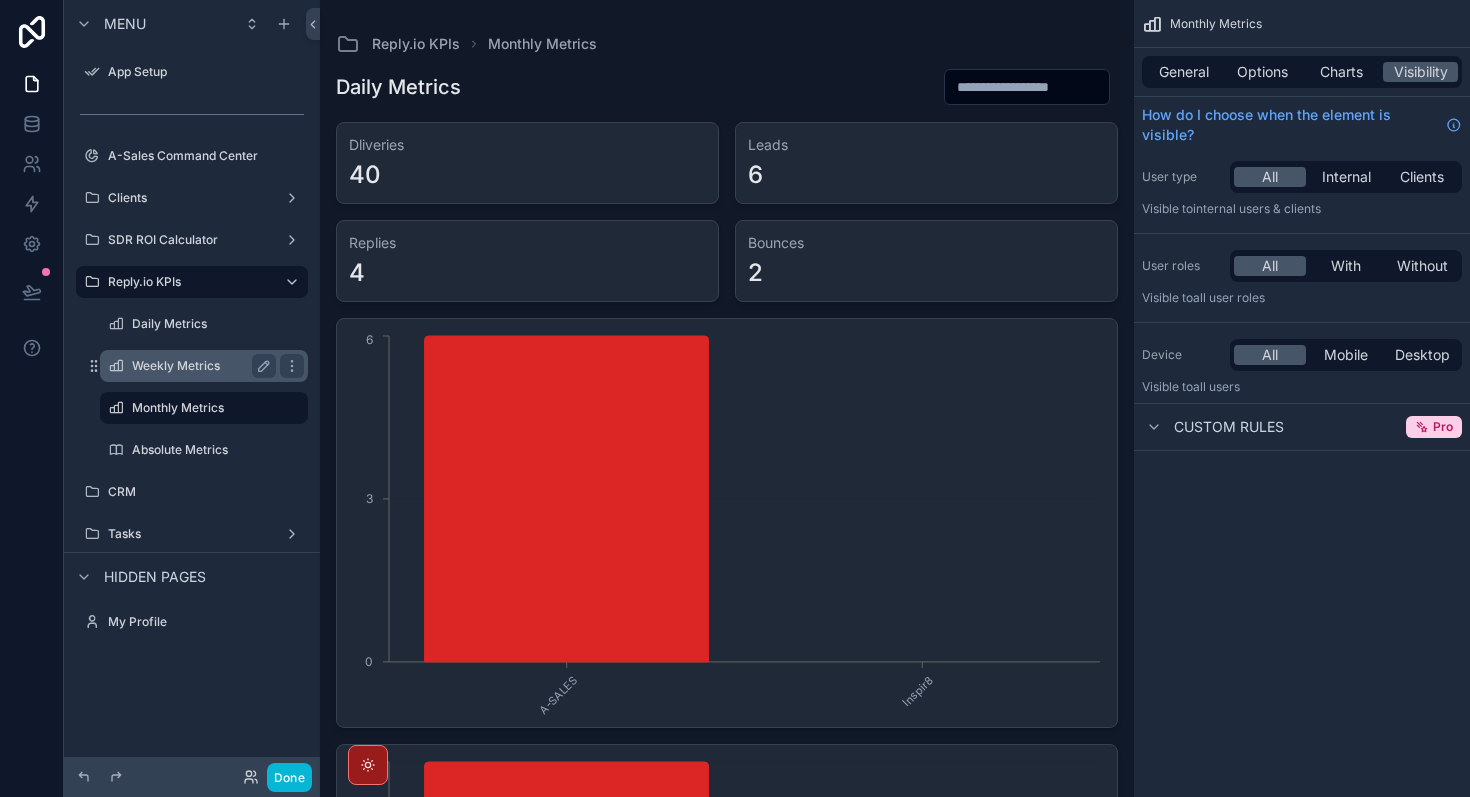 click on "Weekly Metrics" at bounding box center (204, 366) 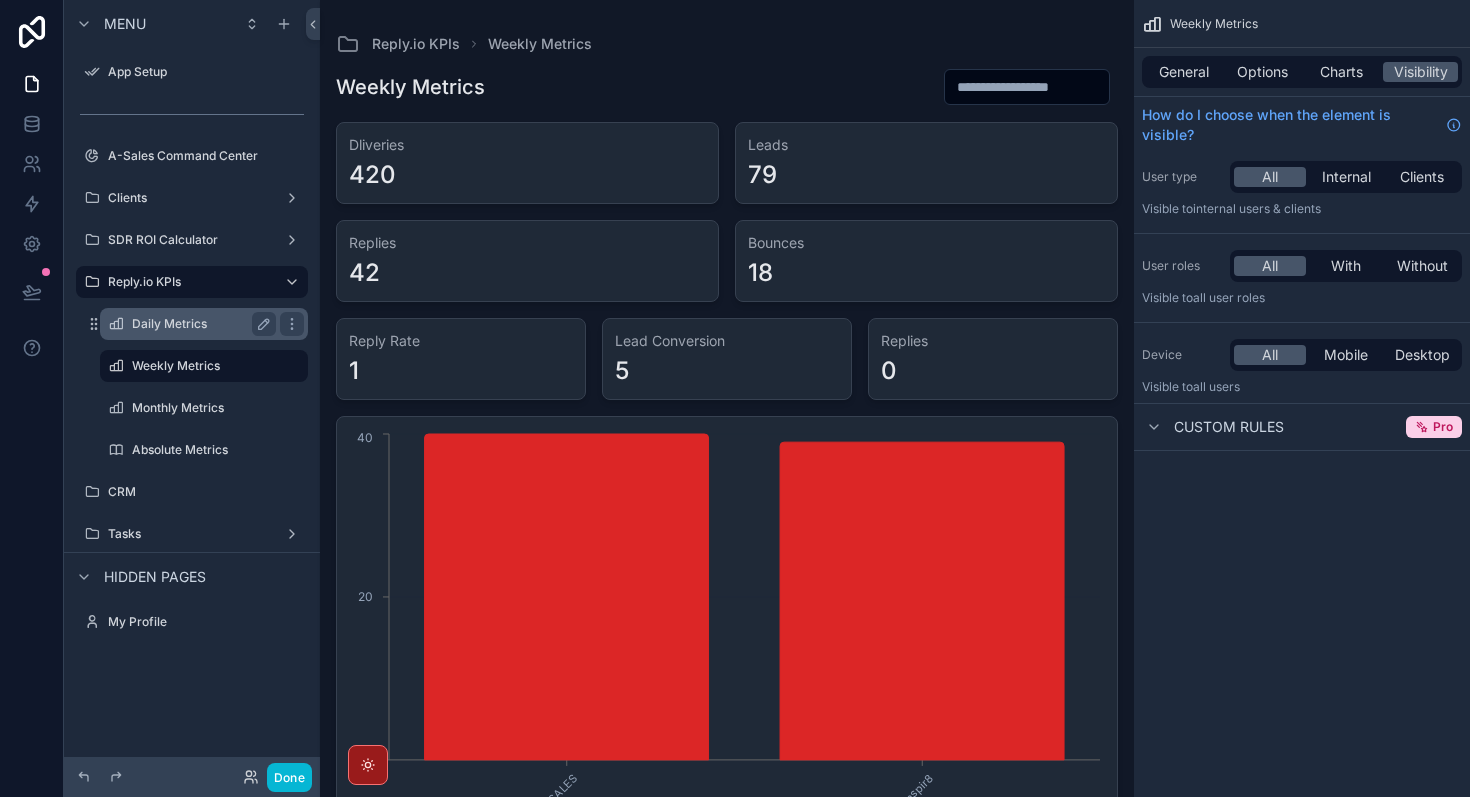 click on "Daily Metrics" at bounding box center [200, 324] 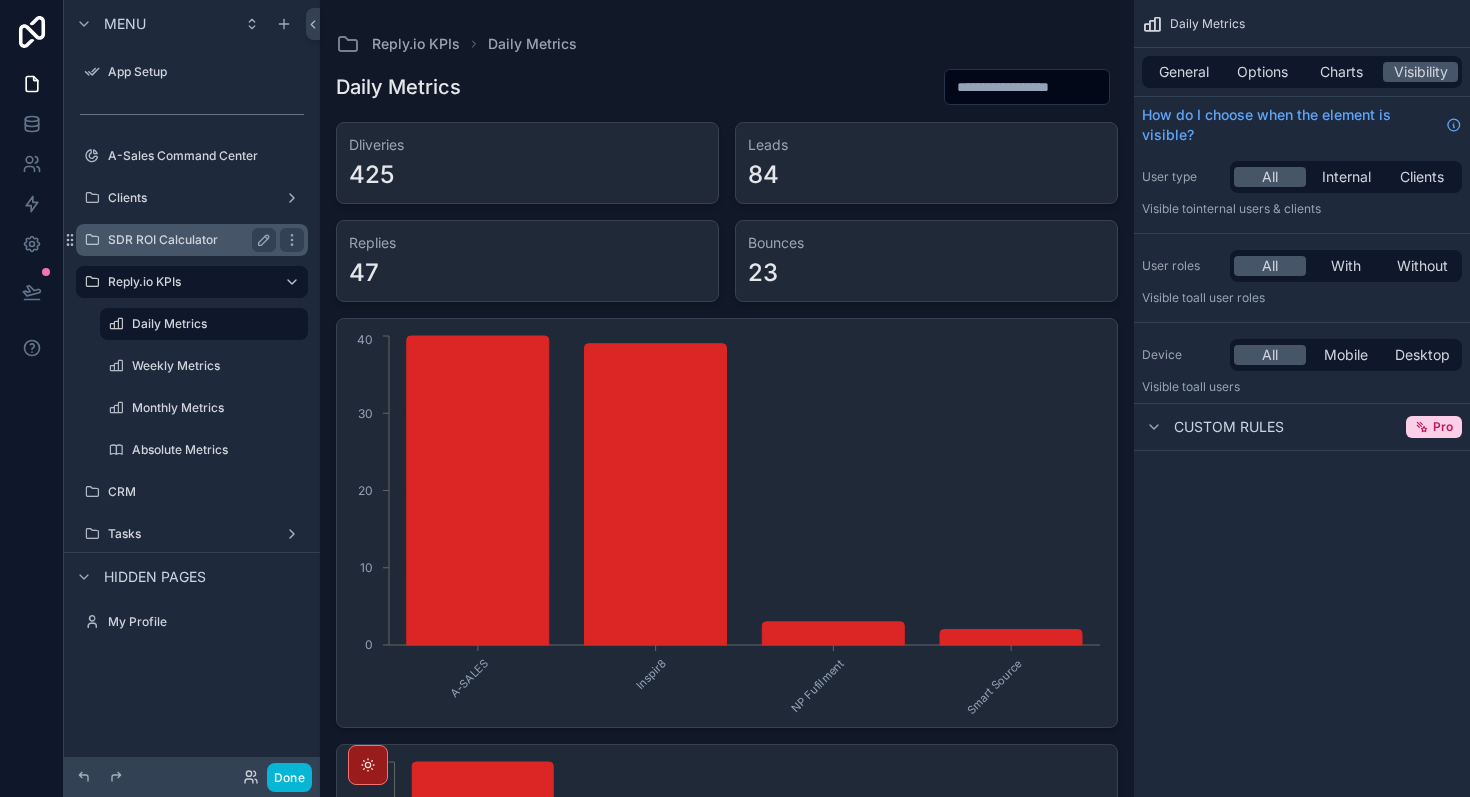 click on "SDR ROI Calculator" at bounding box center (188, 240) 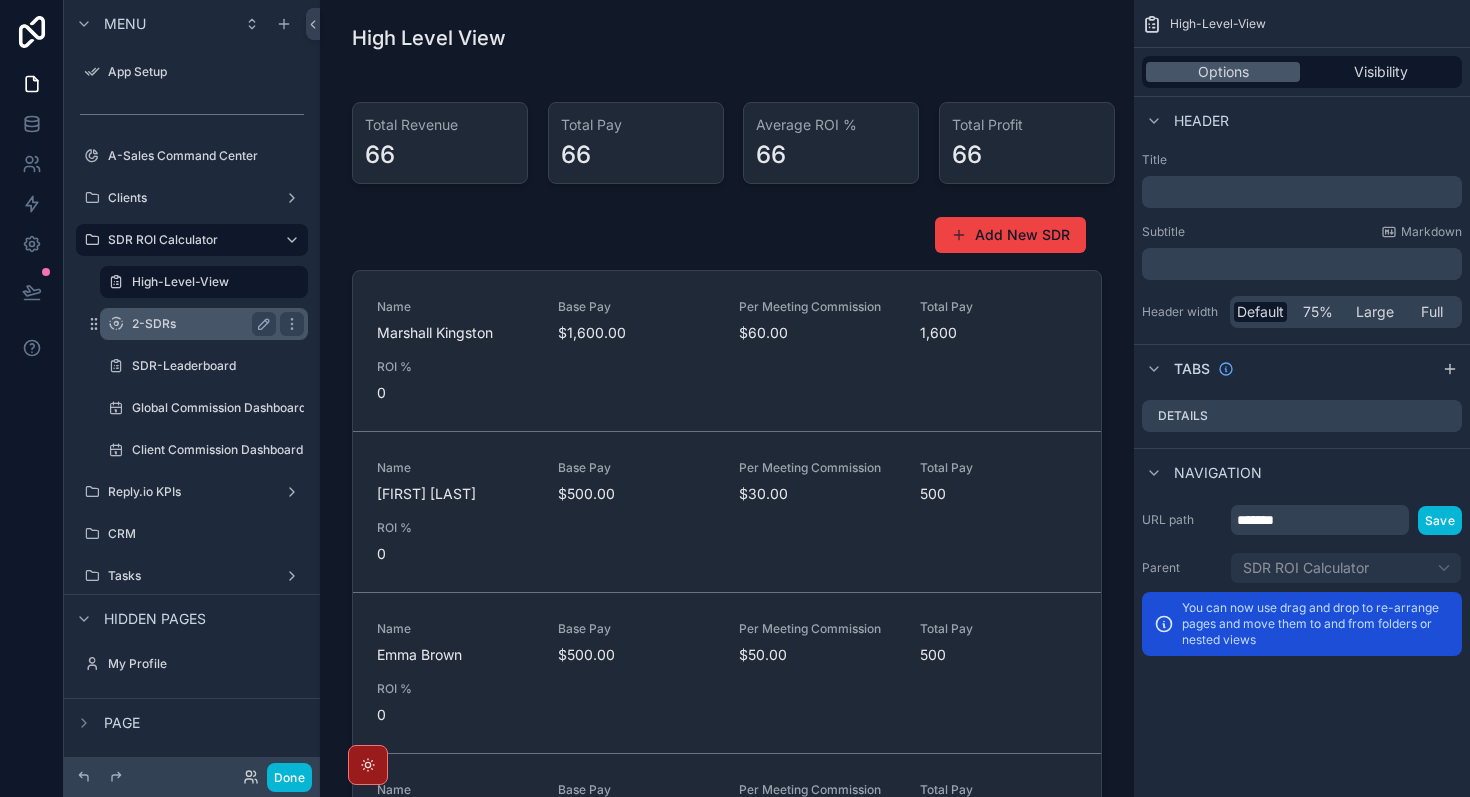 click on "2-SDRs" at bounding box center (200, 324) 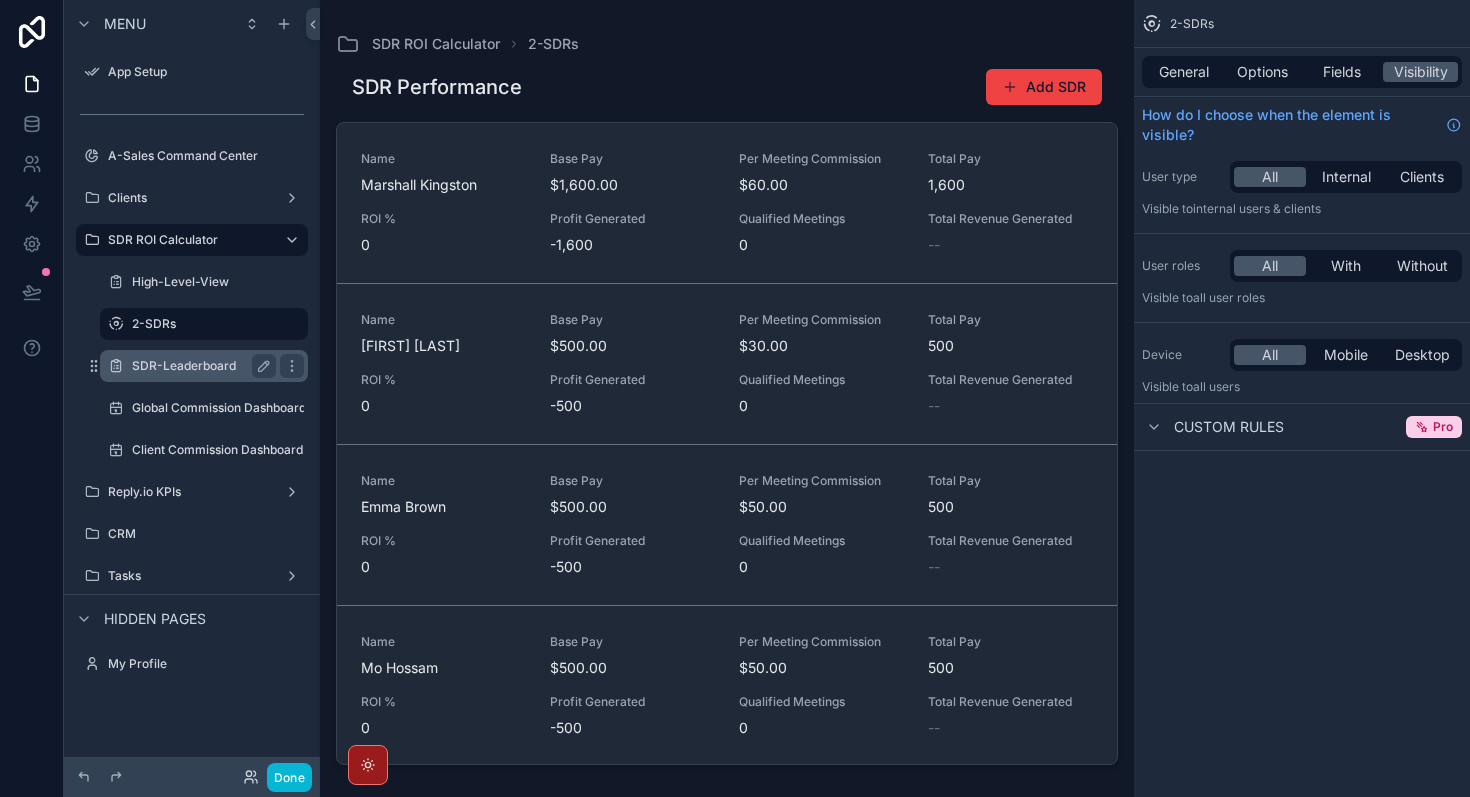 click on "SDR-Leaderboard" at bounding box center [204, 366] 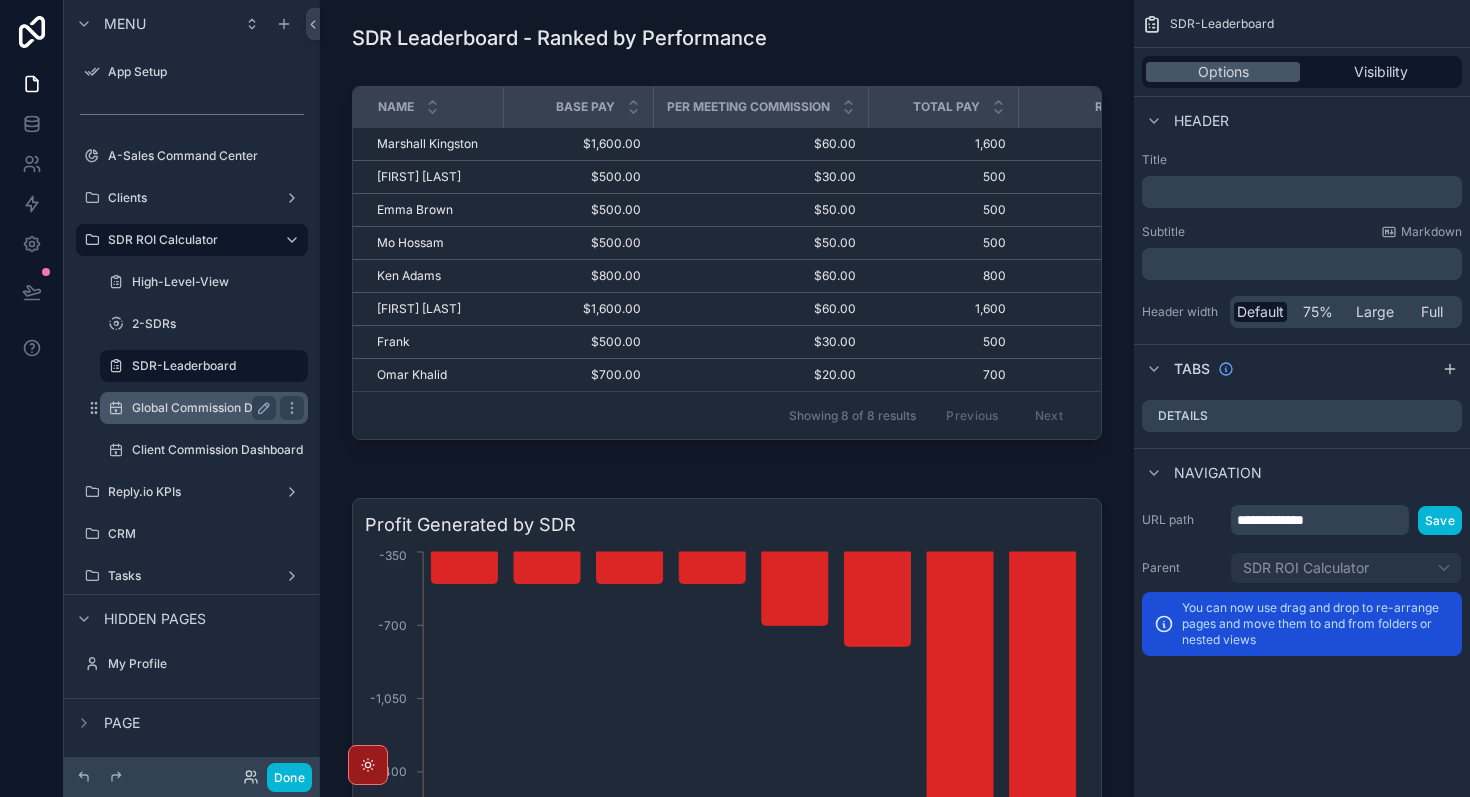 click on "Global Commission Dashboard" at bounding box center [219, 408] 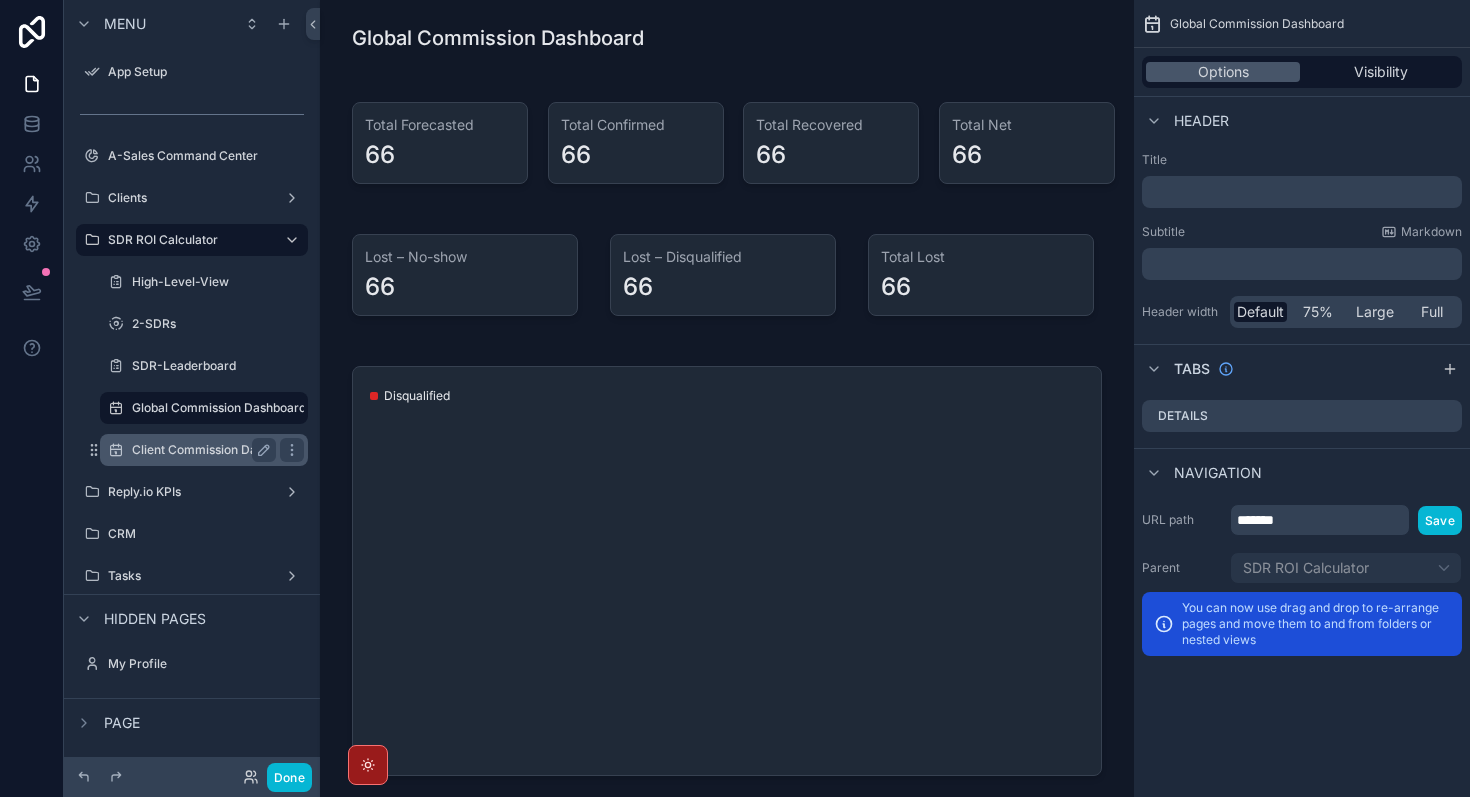 click on "Client Commission Dashboard" at bounding box center [217, 450] 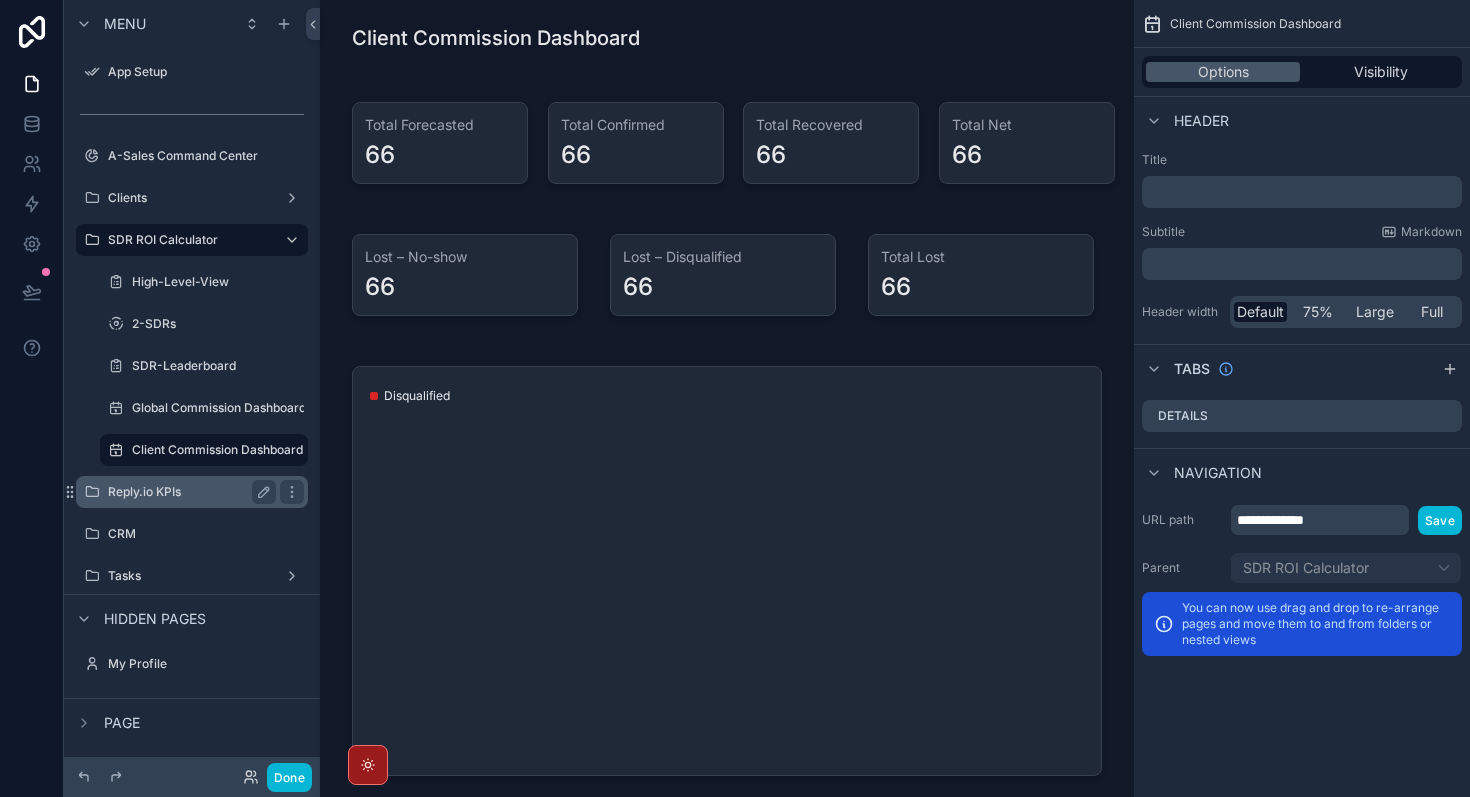 click on "Reply.io KPIs" at bounding box center (192, 492) 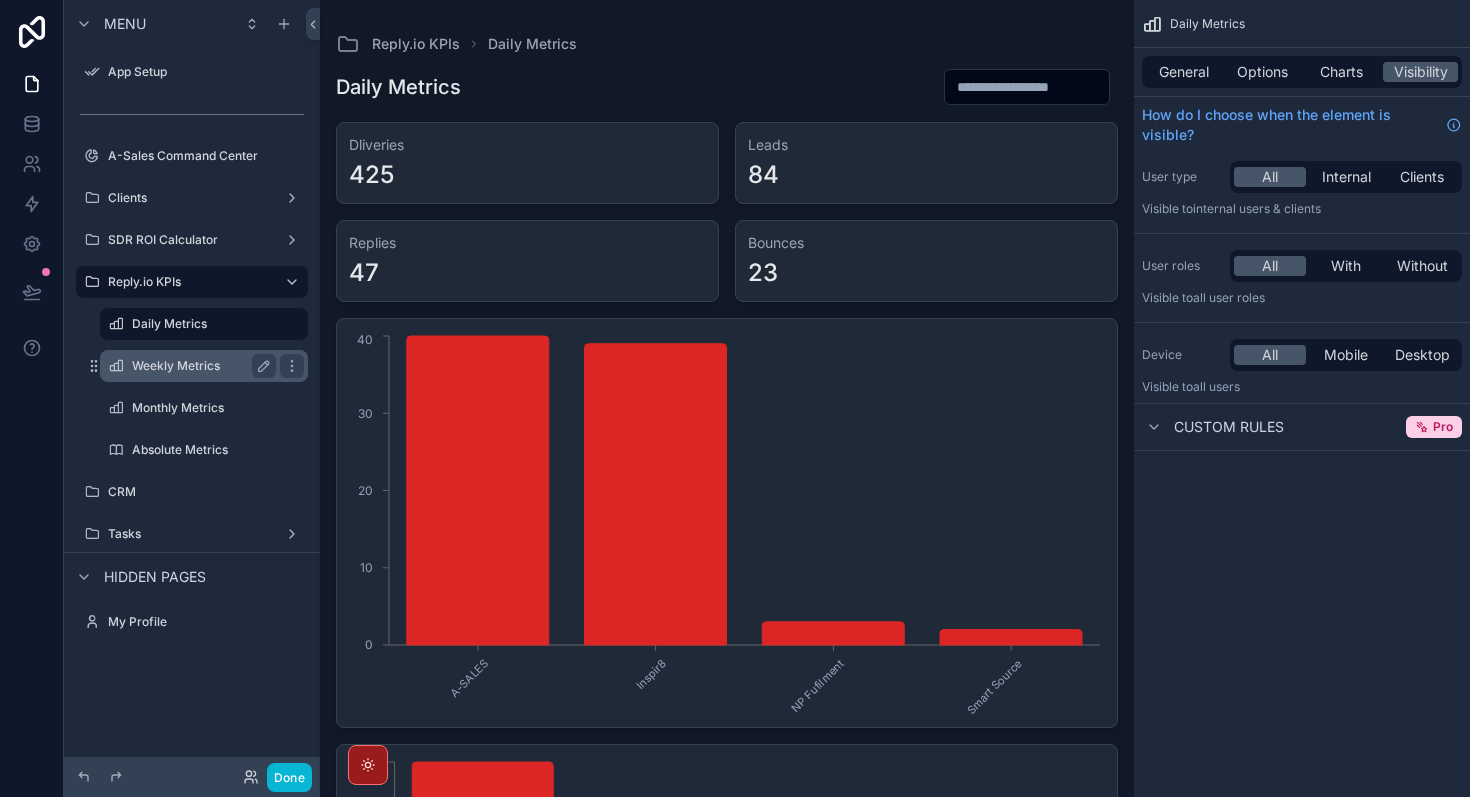 click on "Weekly Metrics" at bounding box center [200, 366] 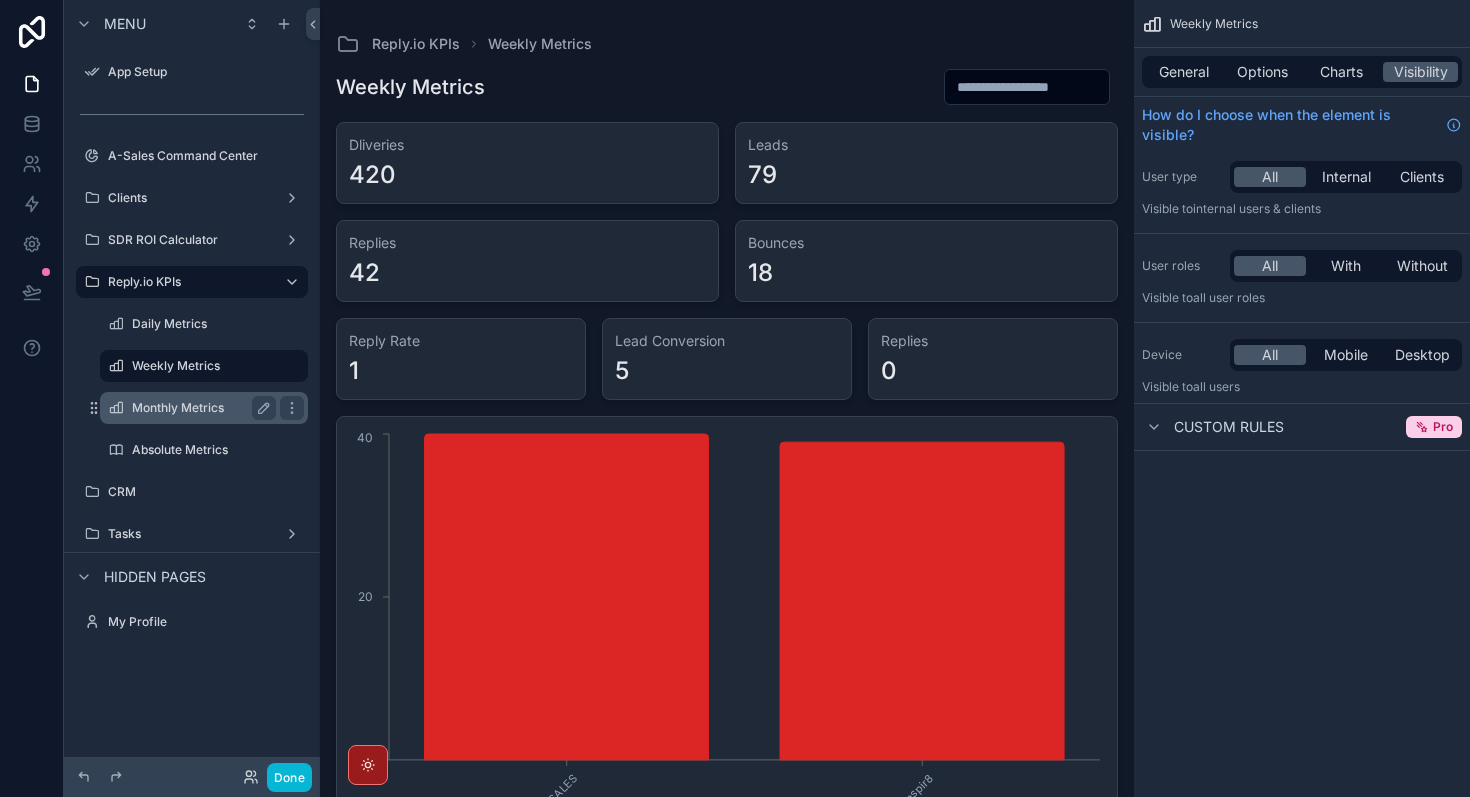 click on "Monthly Metrics" at bounding box center [200, 408] 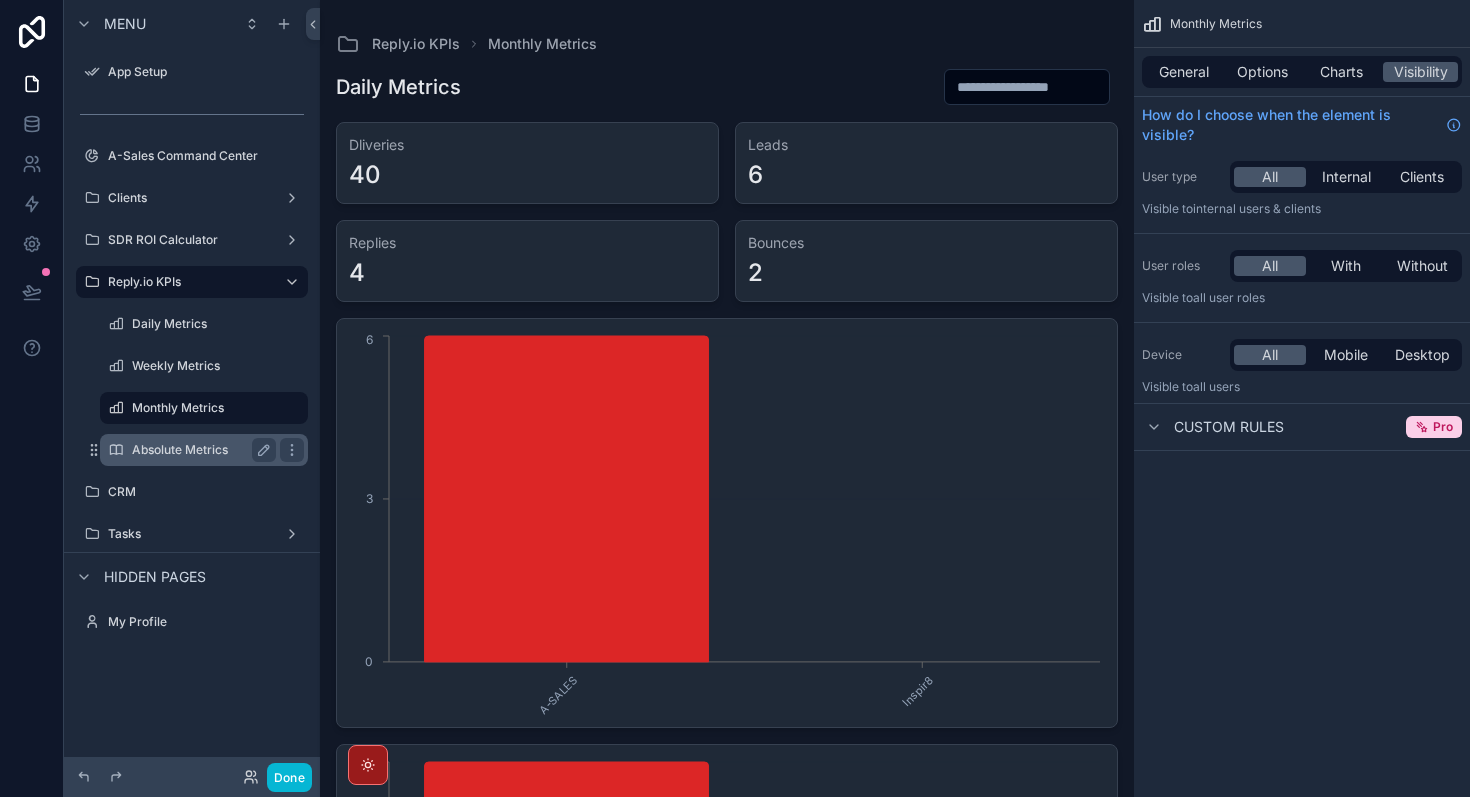 click on "Absolute Metrics" at bounding box center (200, 450) 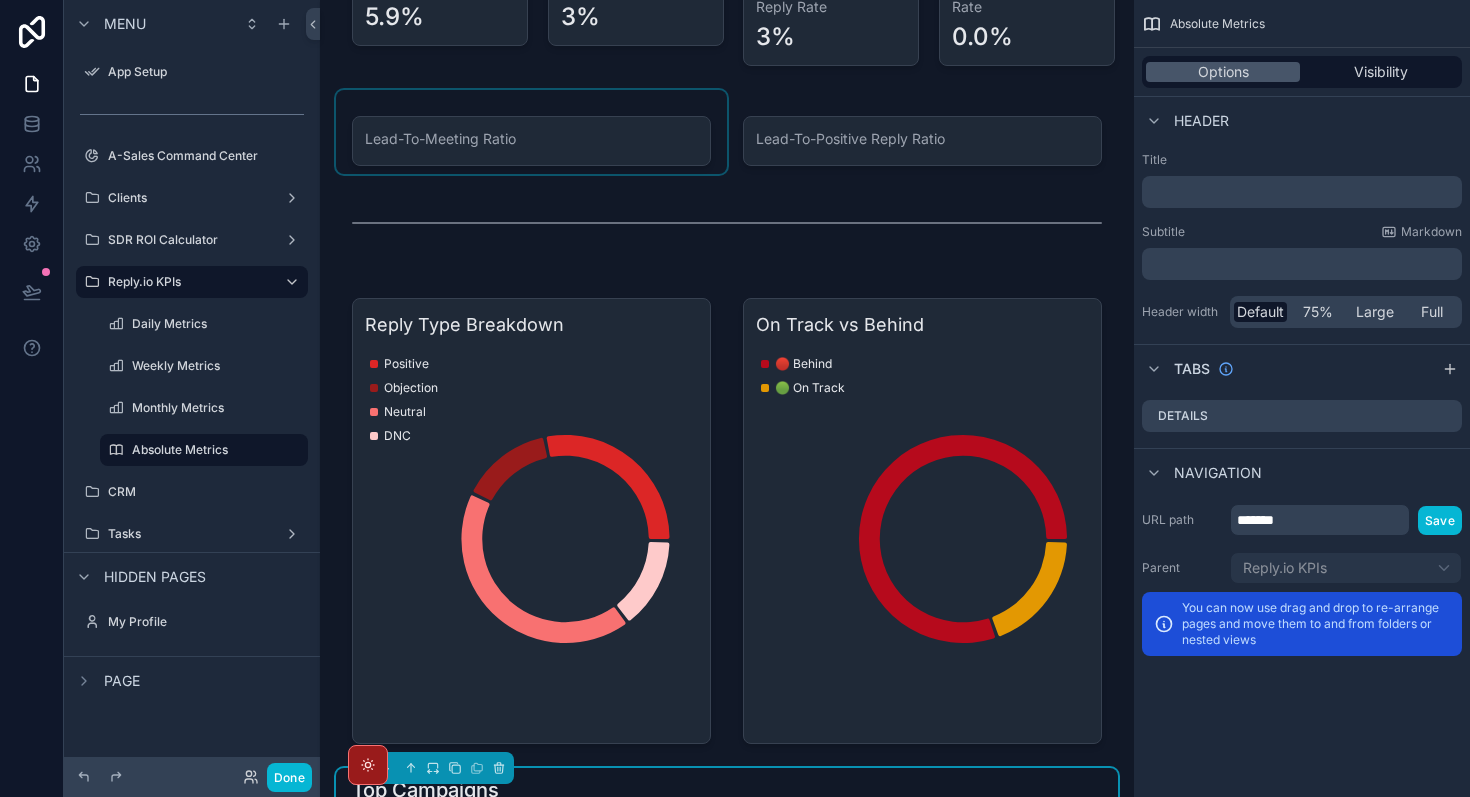 scroll, scrollTop: 0, scrollLeft: 0, axis: both 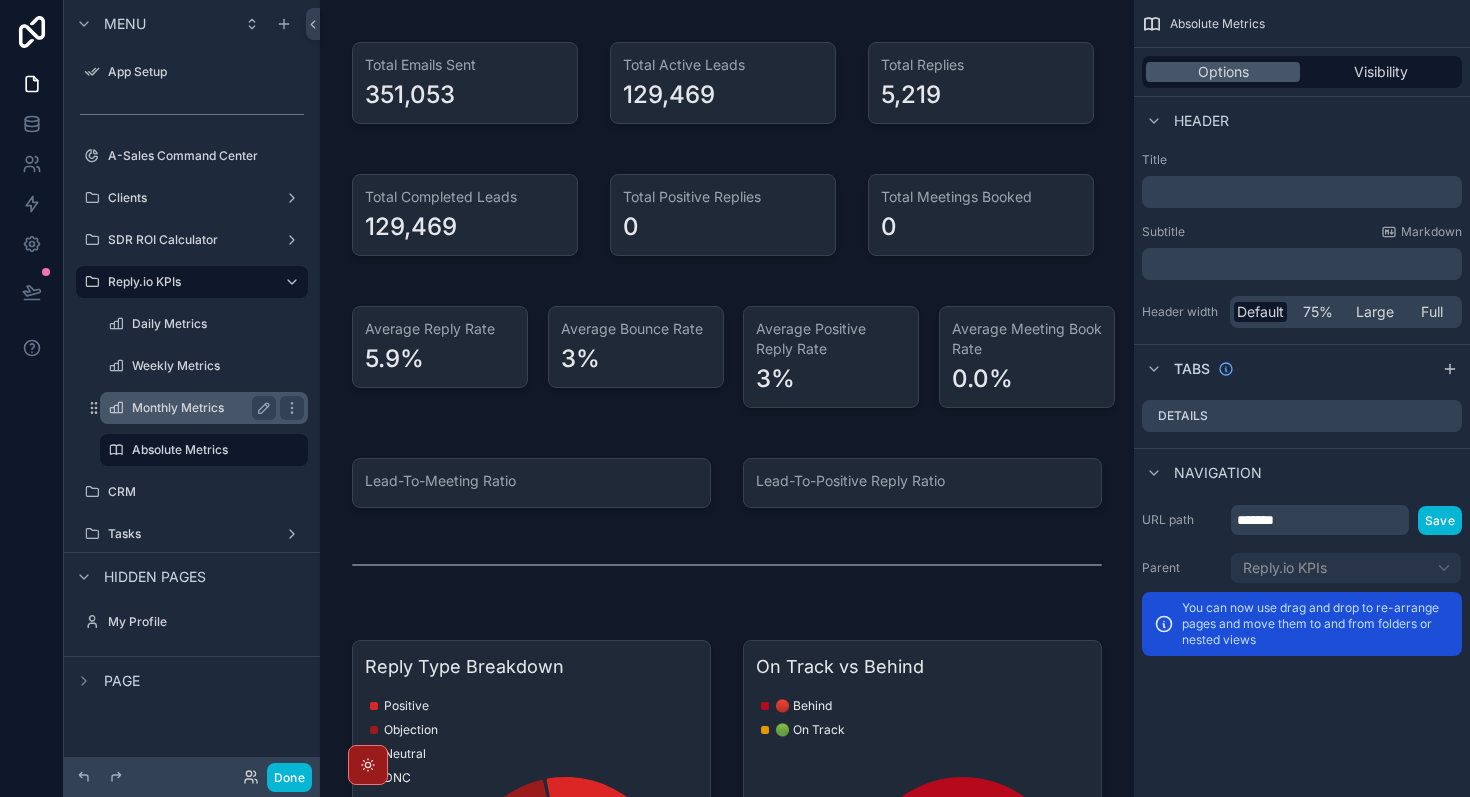 click on "Monthly Metrics" at bounding box center (204, 408) 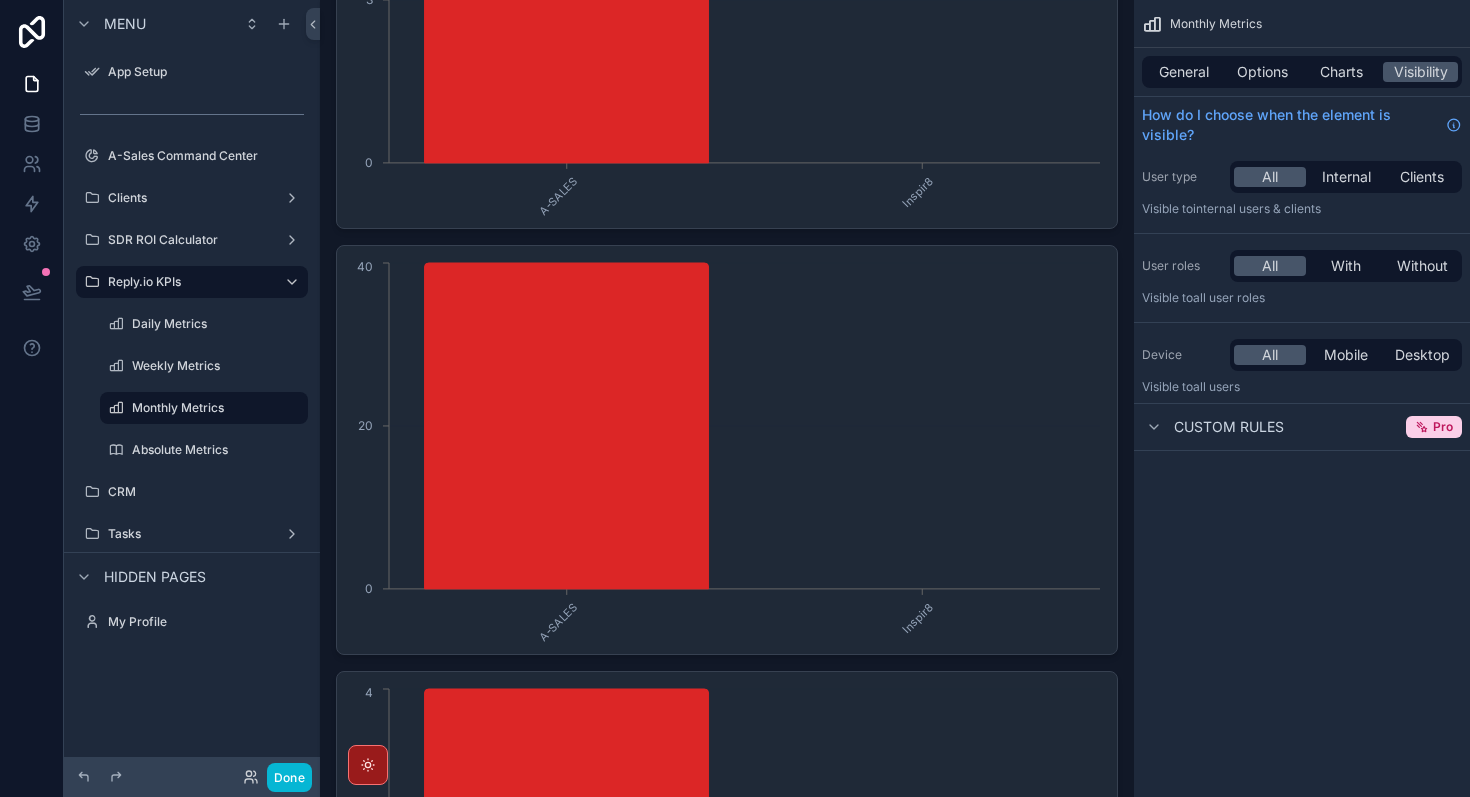 scroll, scrollTop: 0, scrollLeft: 0, axis: both 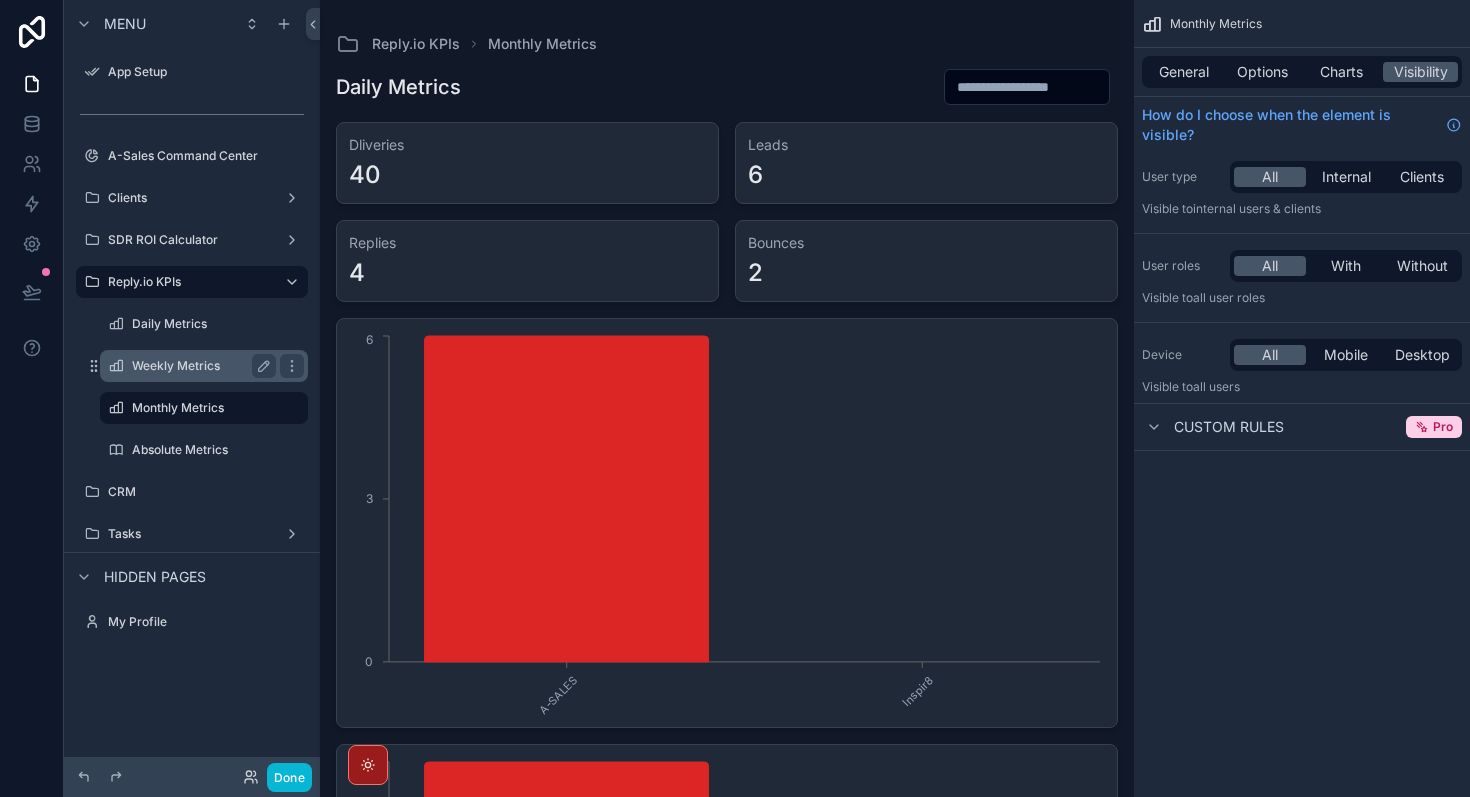 click on "Weekly Metrics" at bounding box center (204, 366) 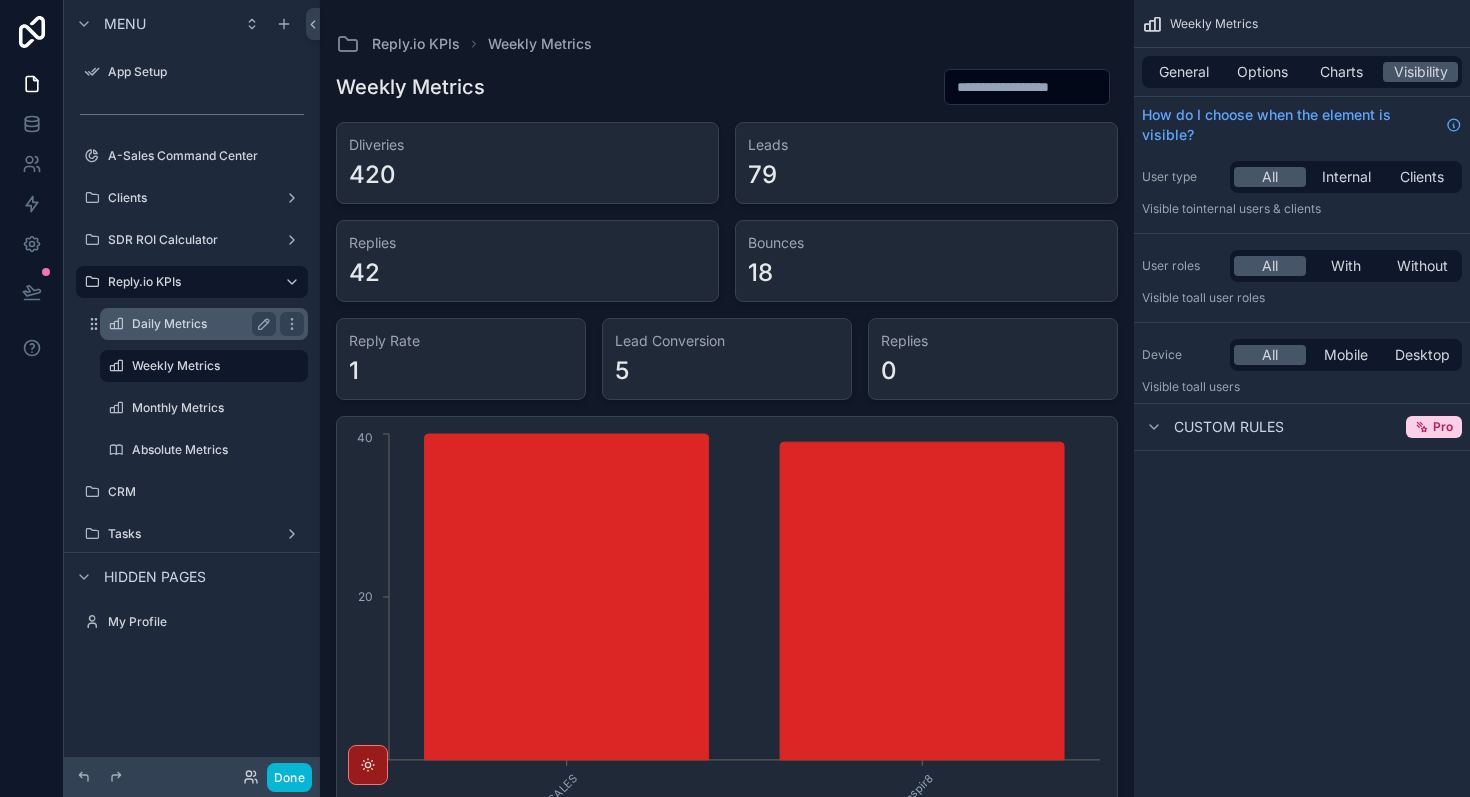 click on "Daily Metrics" at bounding box center (200, 324) 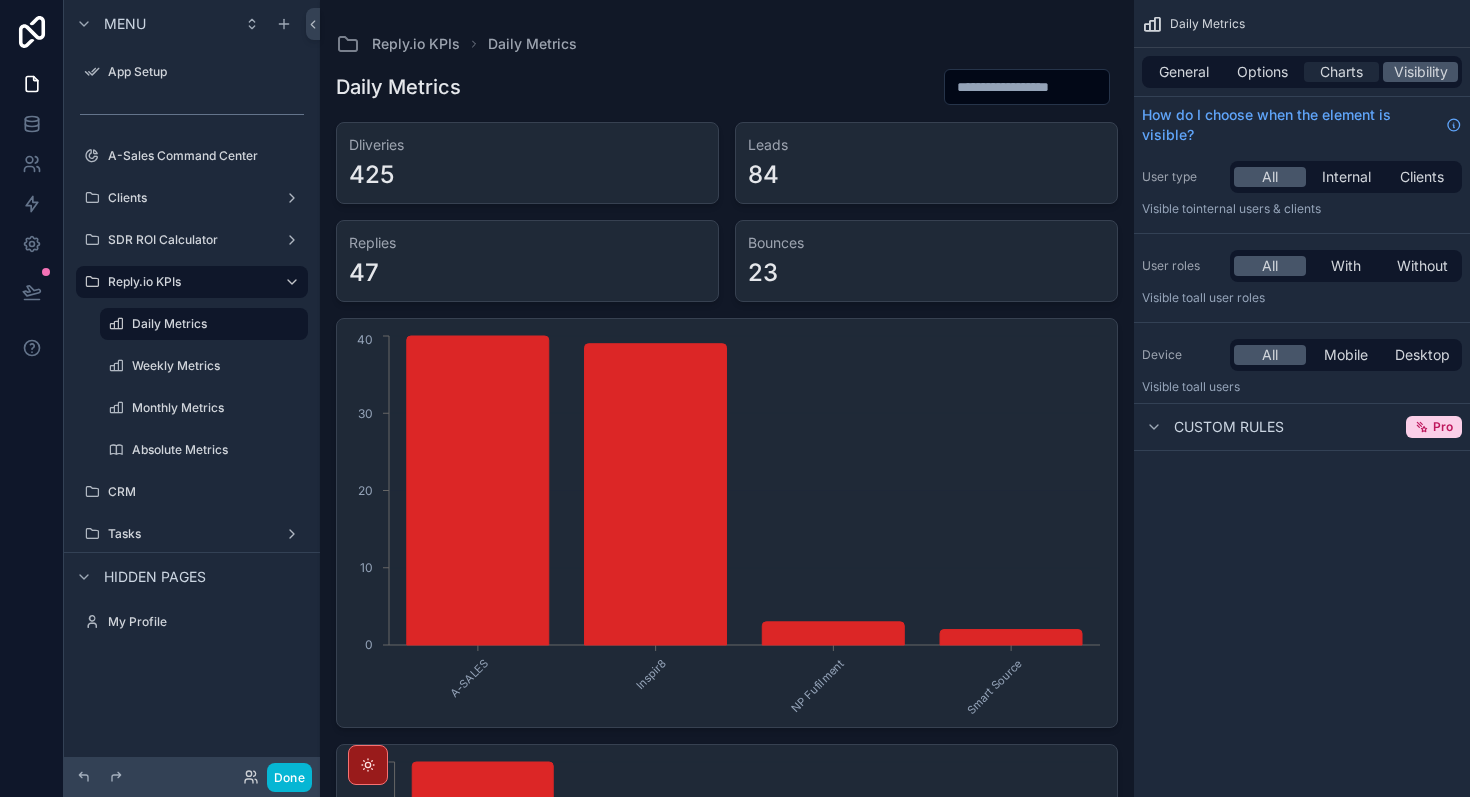 click on "Charts" at bounding box center [1341, 72] 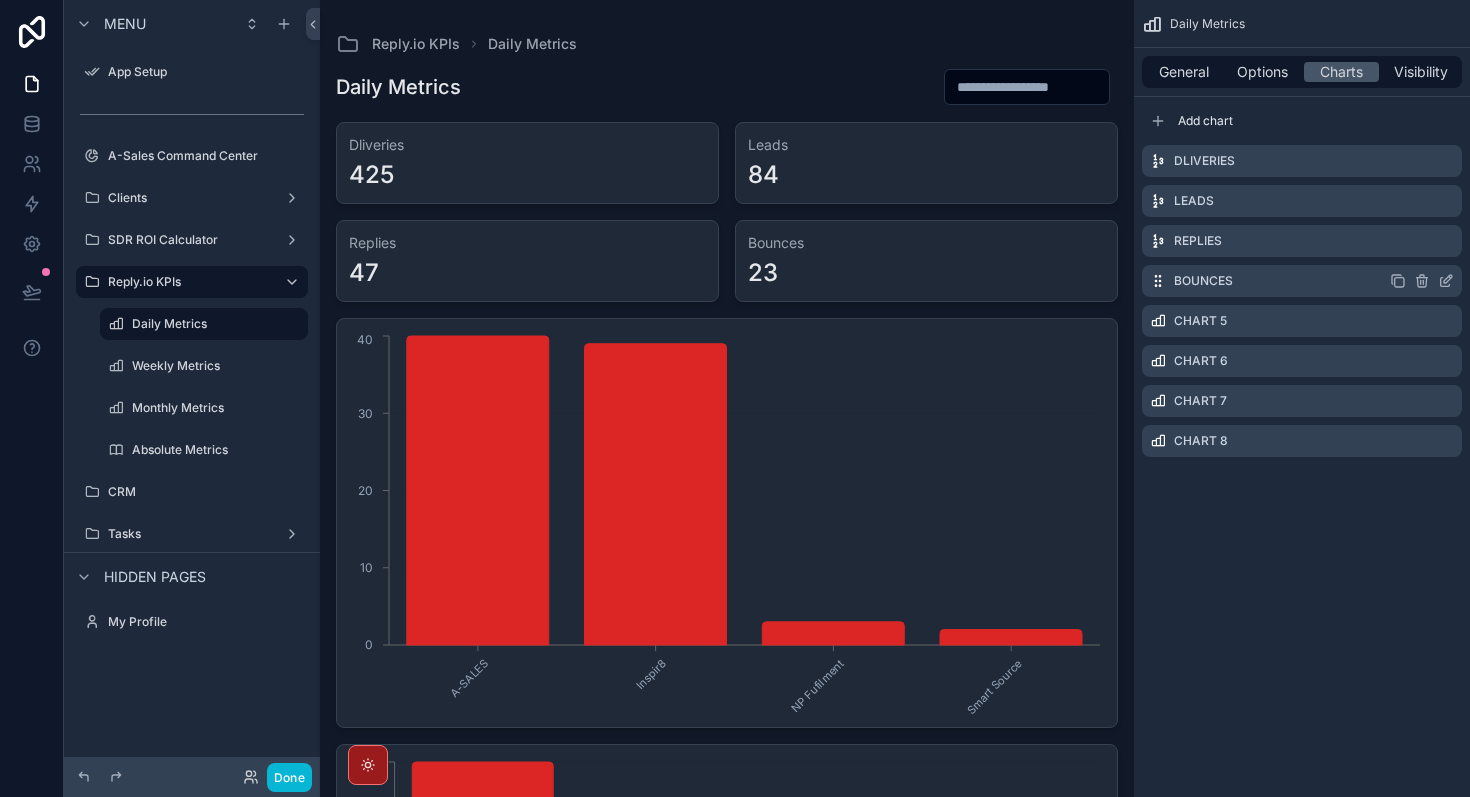 click 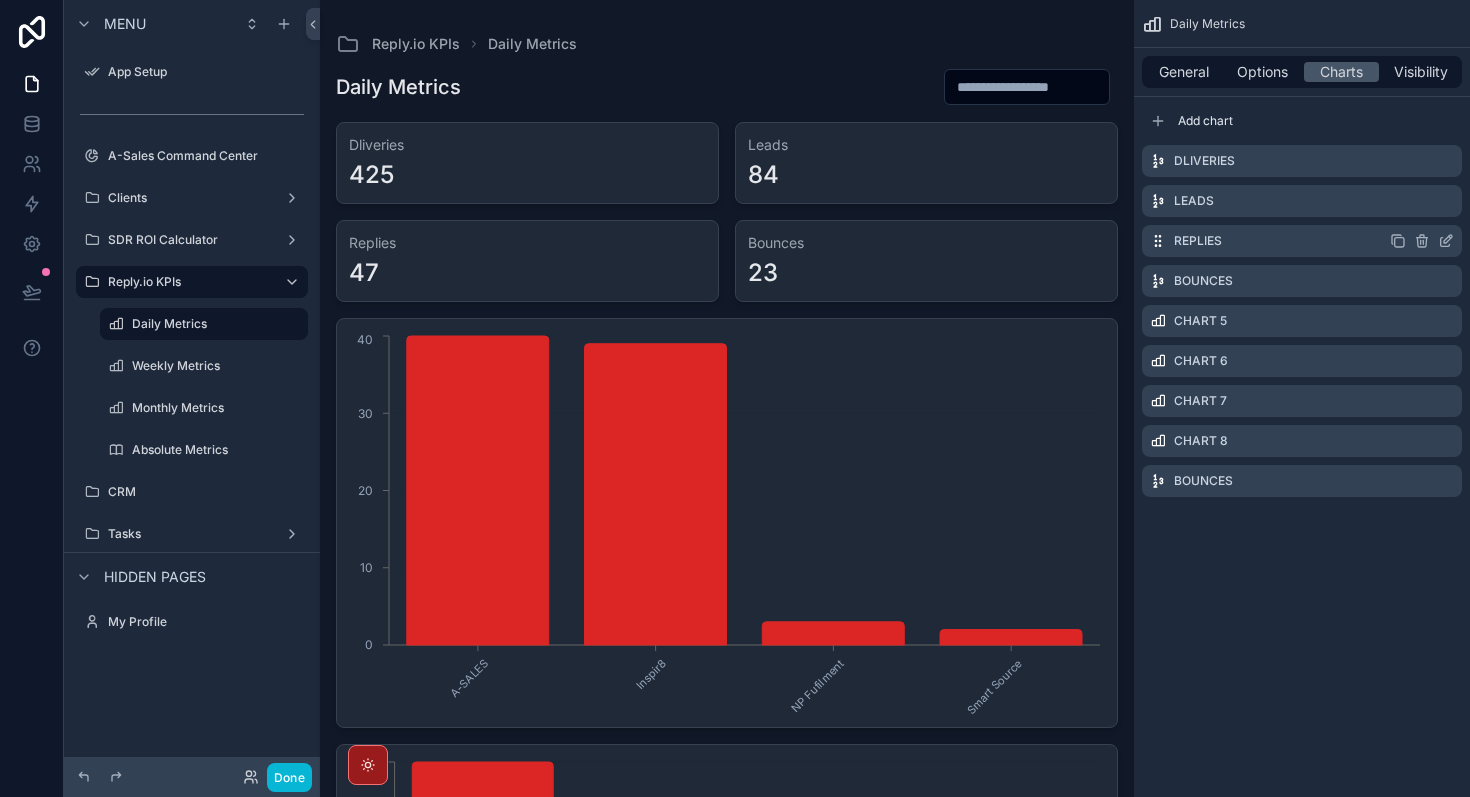click 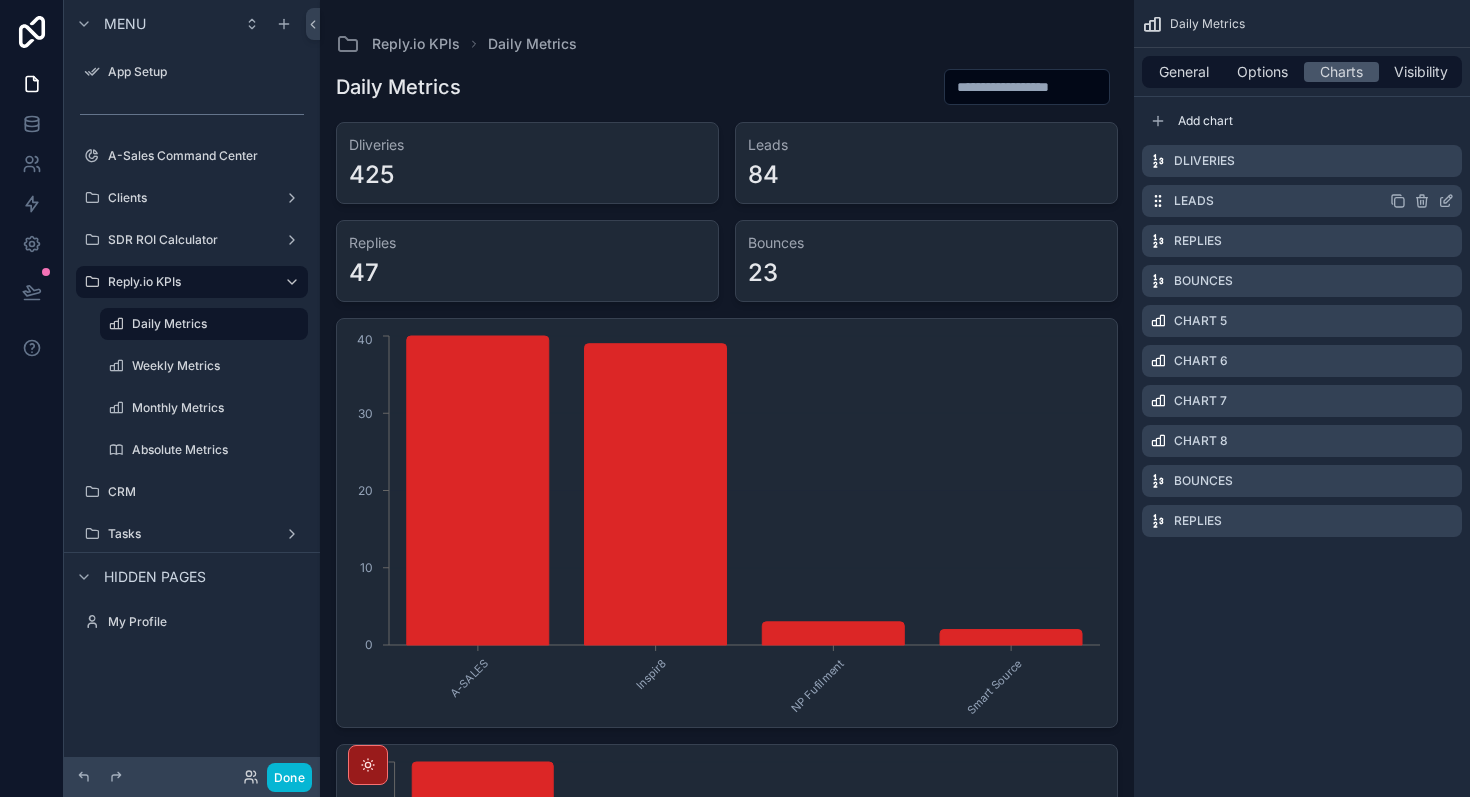 click on "Leads" at bounding box center [1302, 201] 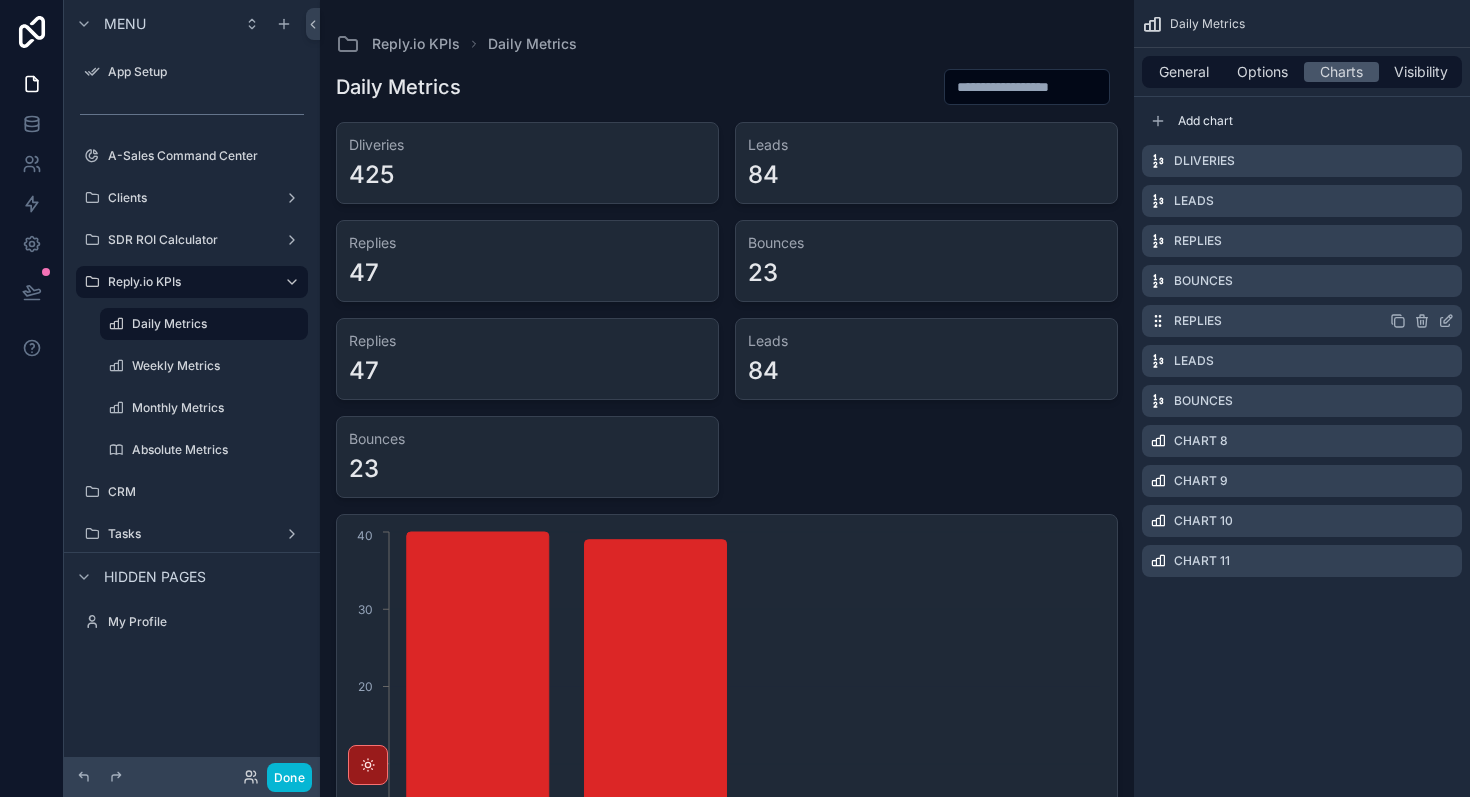 click 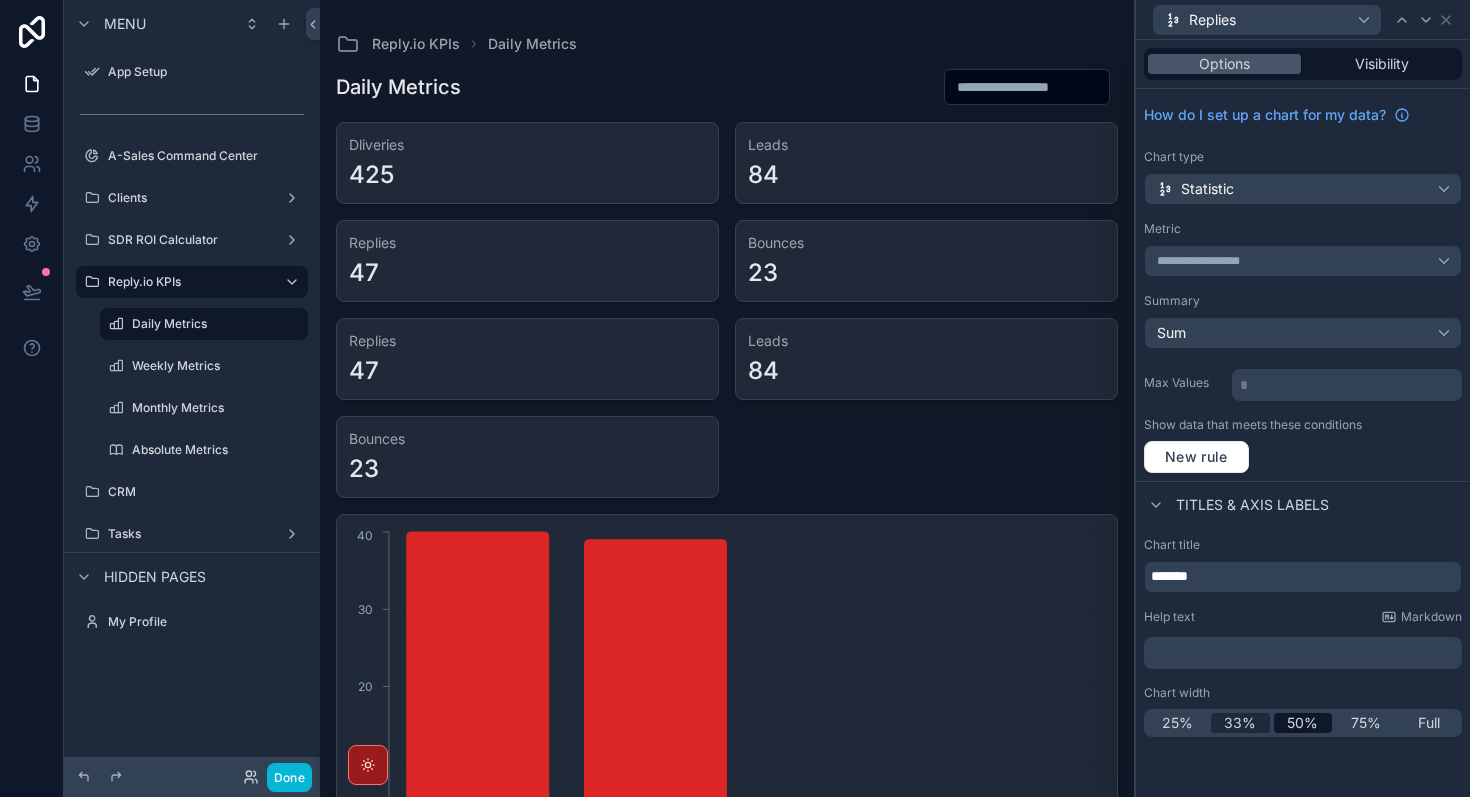 click on "33%" at bounding box center [1240, 723] 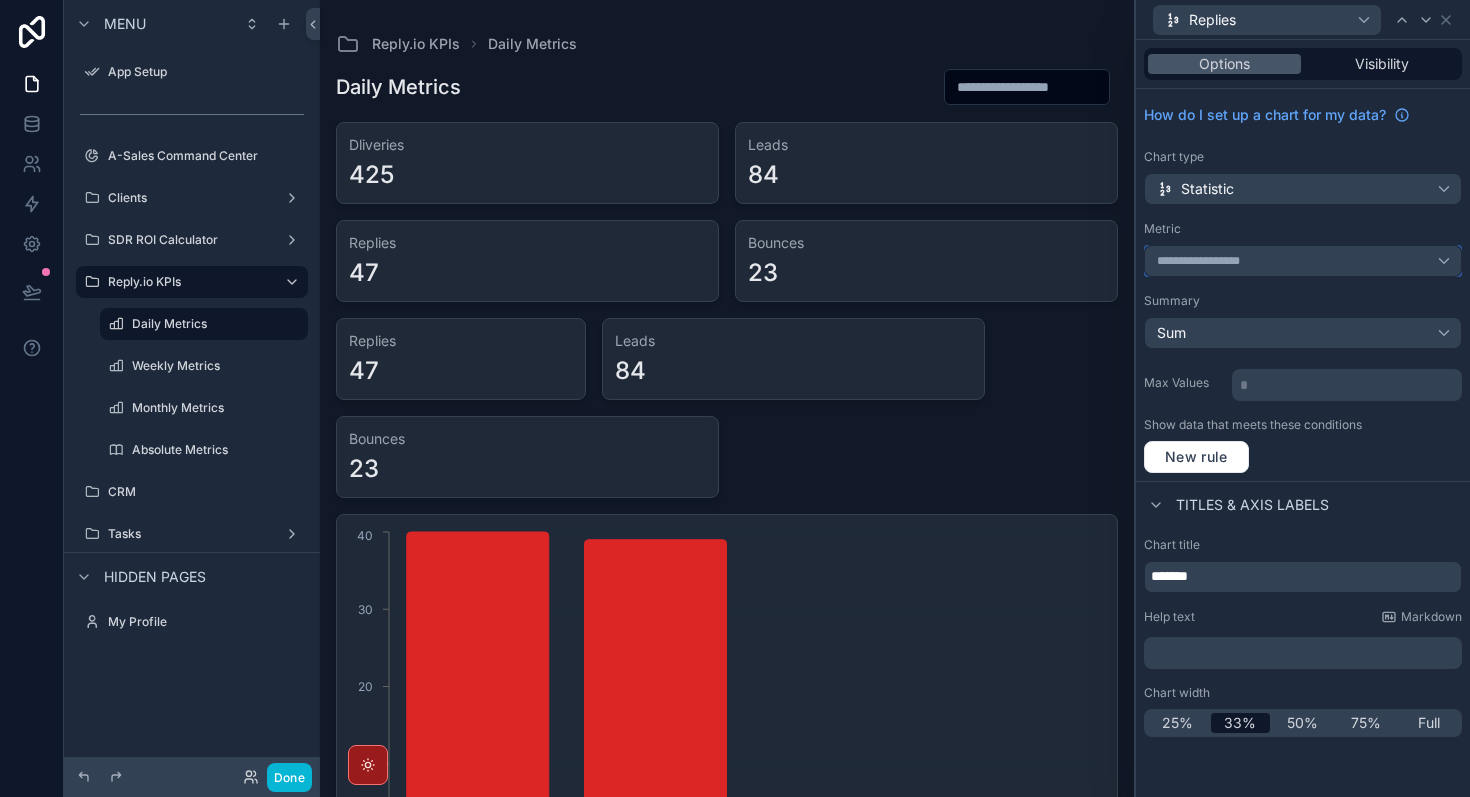 click on "**********" at bounding box center (1303, 261) 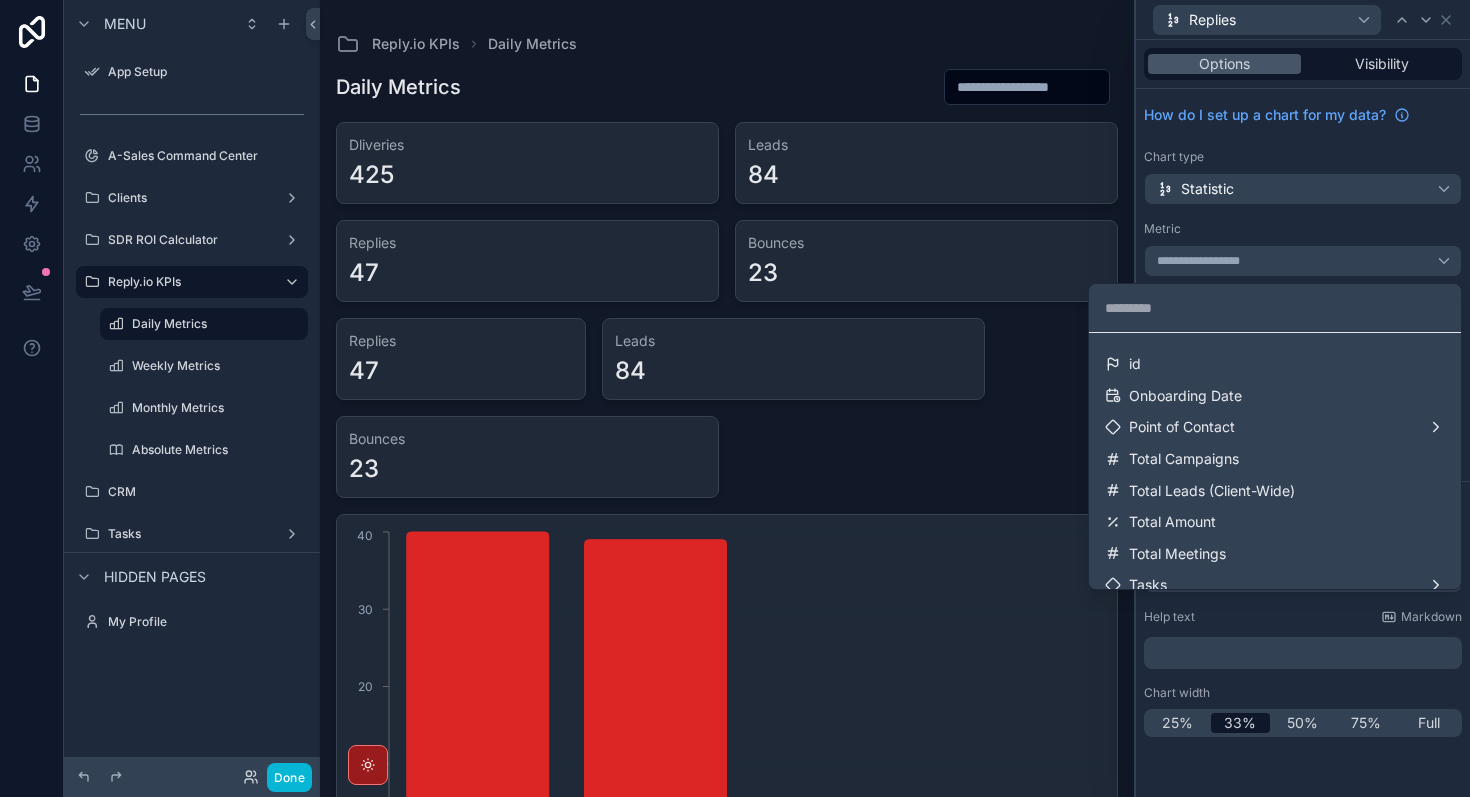 click at bounding box center [727, 1133] 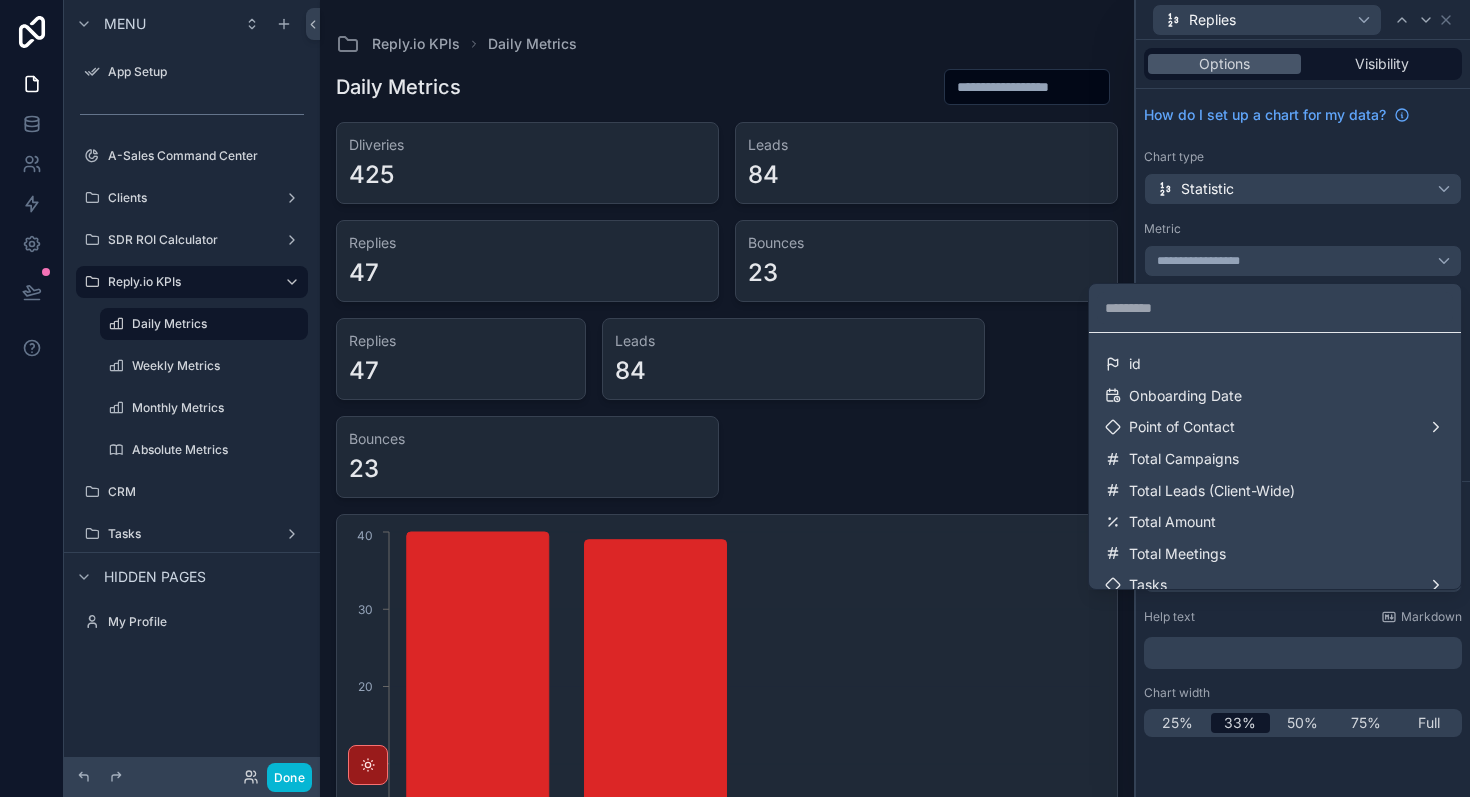 click on "47" at bounding box center [461, 371] 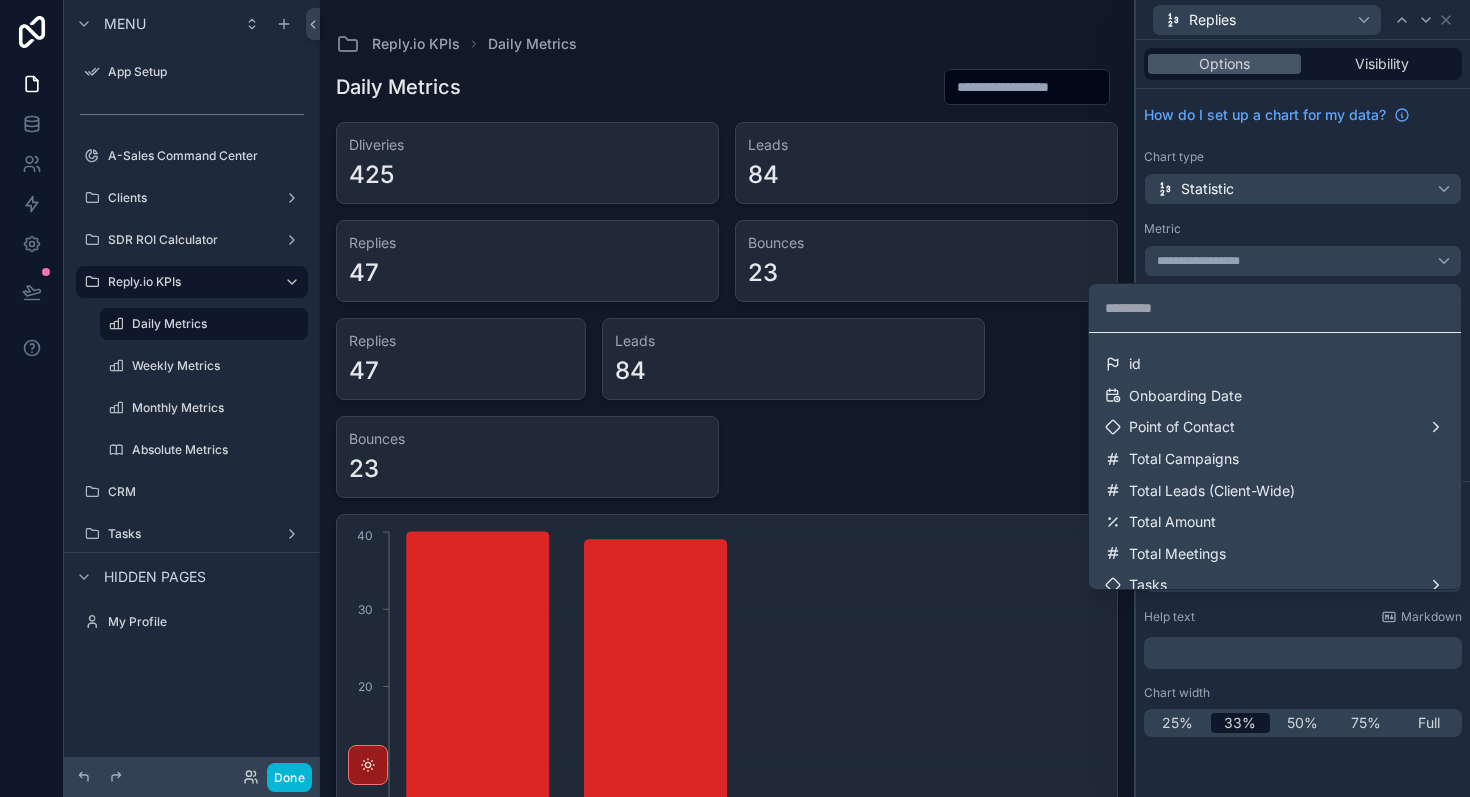 click on "Dliveries 425 Leads 84 Replies 47 Bounces 23 Replies 47 Leads 84 Bounces 23 A-SALES Inspir8 NP Fufilment Smart Source 0 10 20 30 40 Inspir8 A-SALES NP Fufilment Smart Source 0 60 120 180 240 Inspir8 A-SALES NP Fufilment Smart Source 0 7 14 21 28 Inspir8 A-SALES NP Fufilment Smart Source 0 3 6 9 12" at bounding box center (727, 1162) 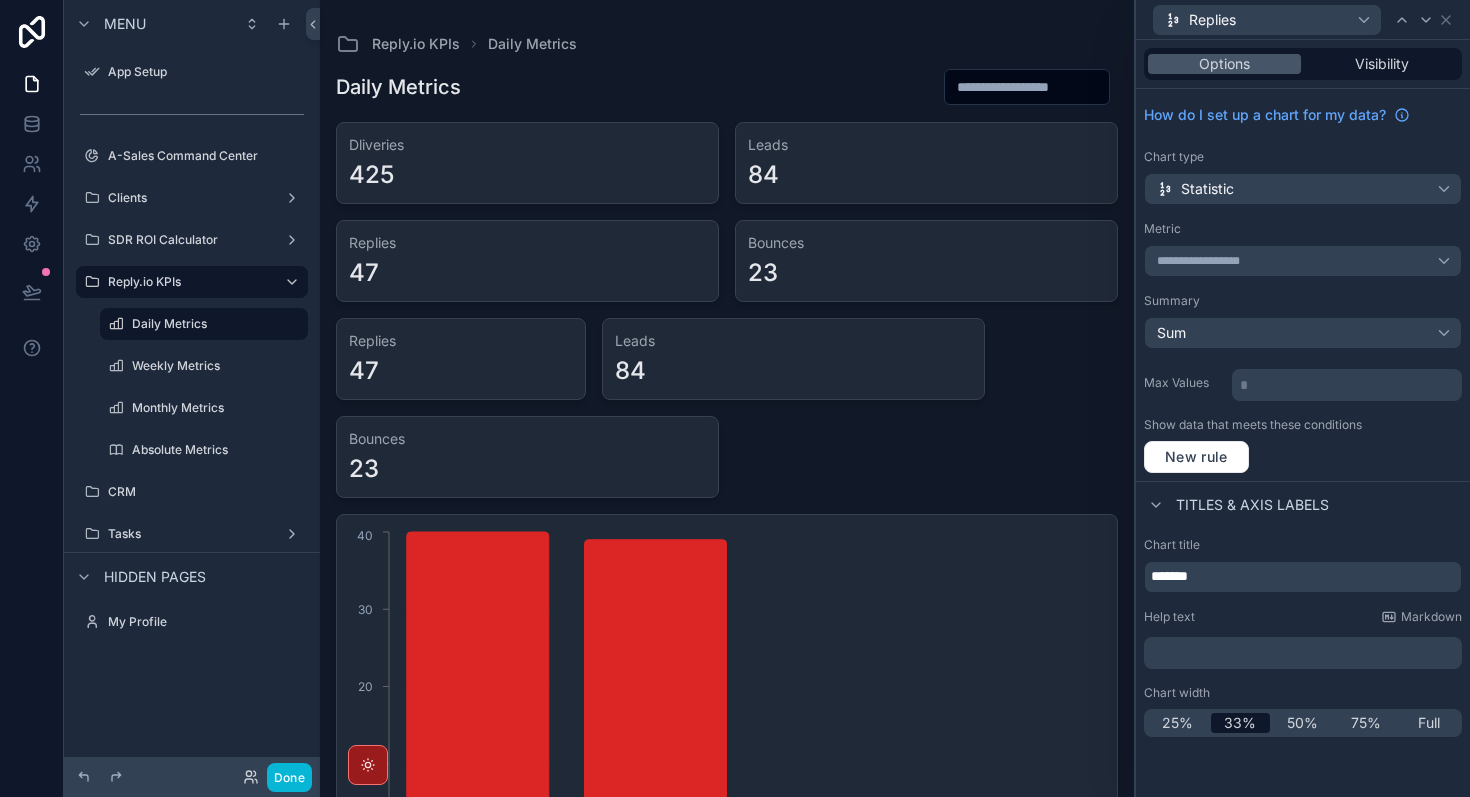 click on "47" at bounding box center [461, 371] 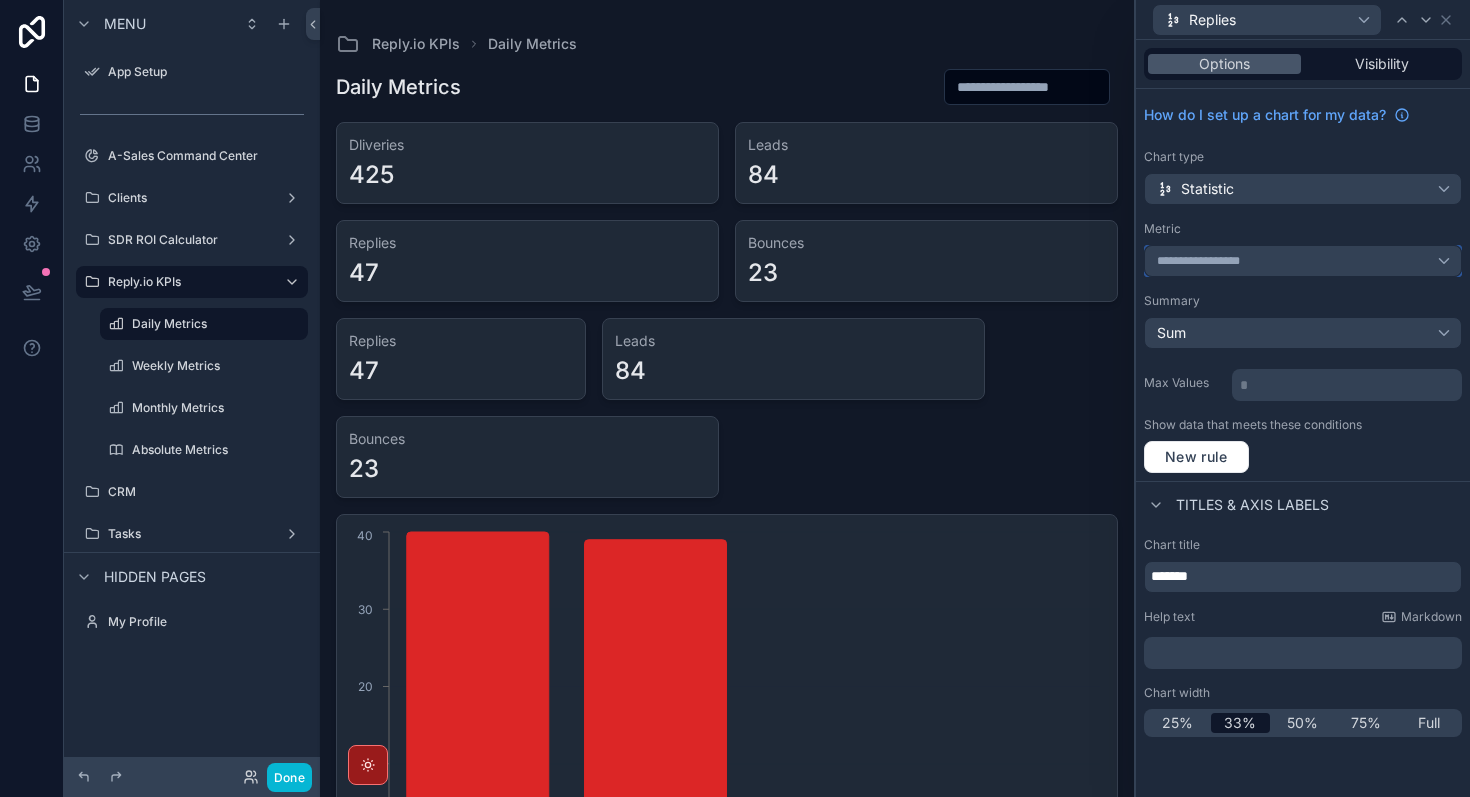 click on "**********" at bounding box center [1303, 261] 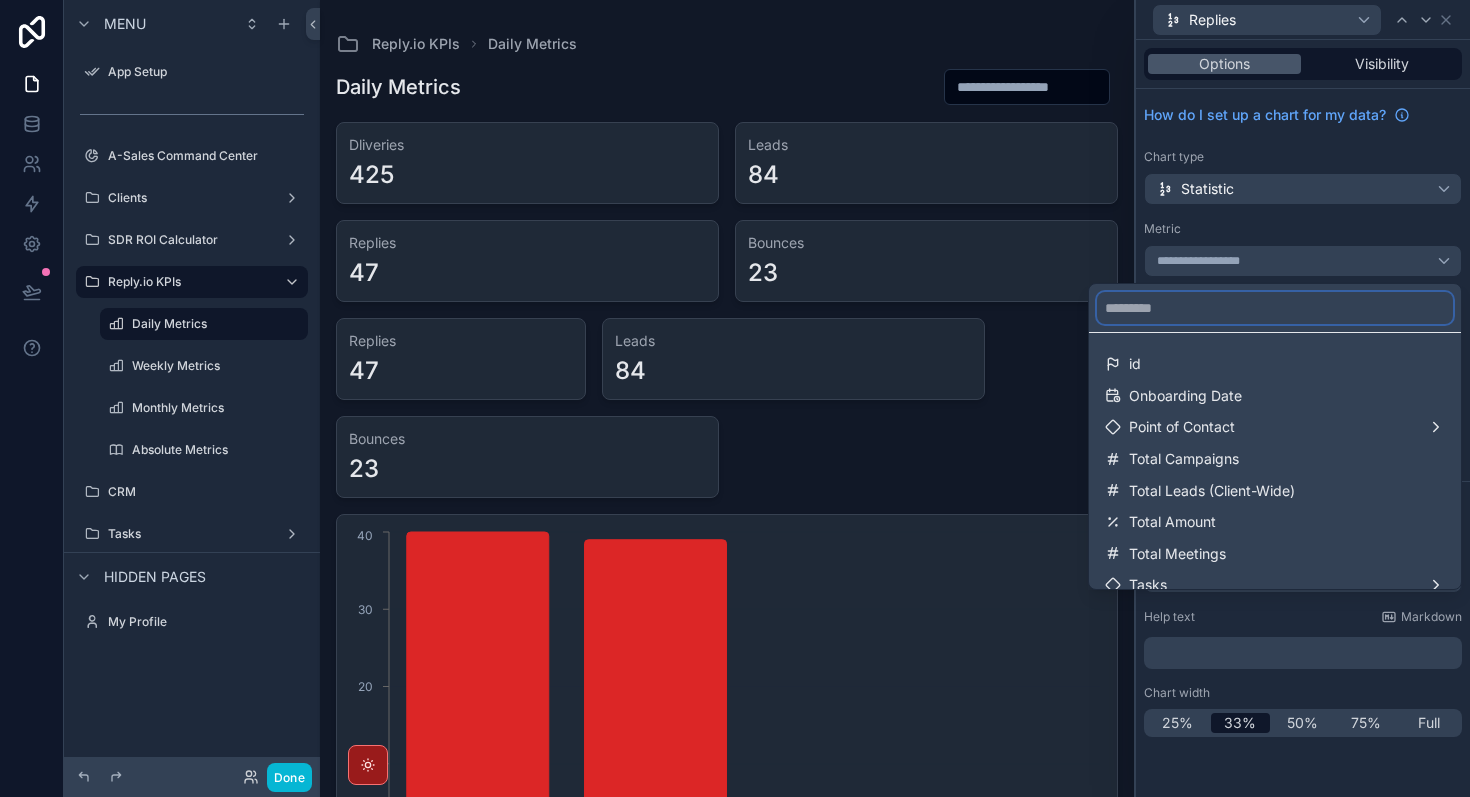 click at bounding box center (1275, 308) 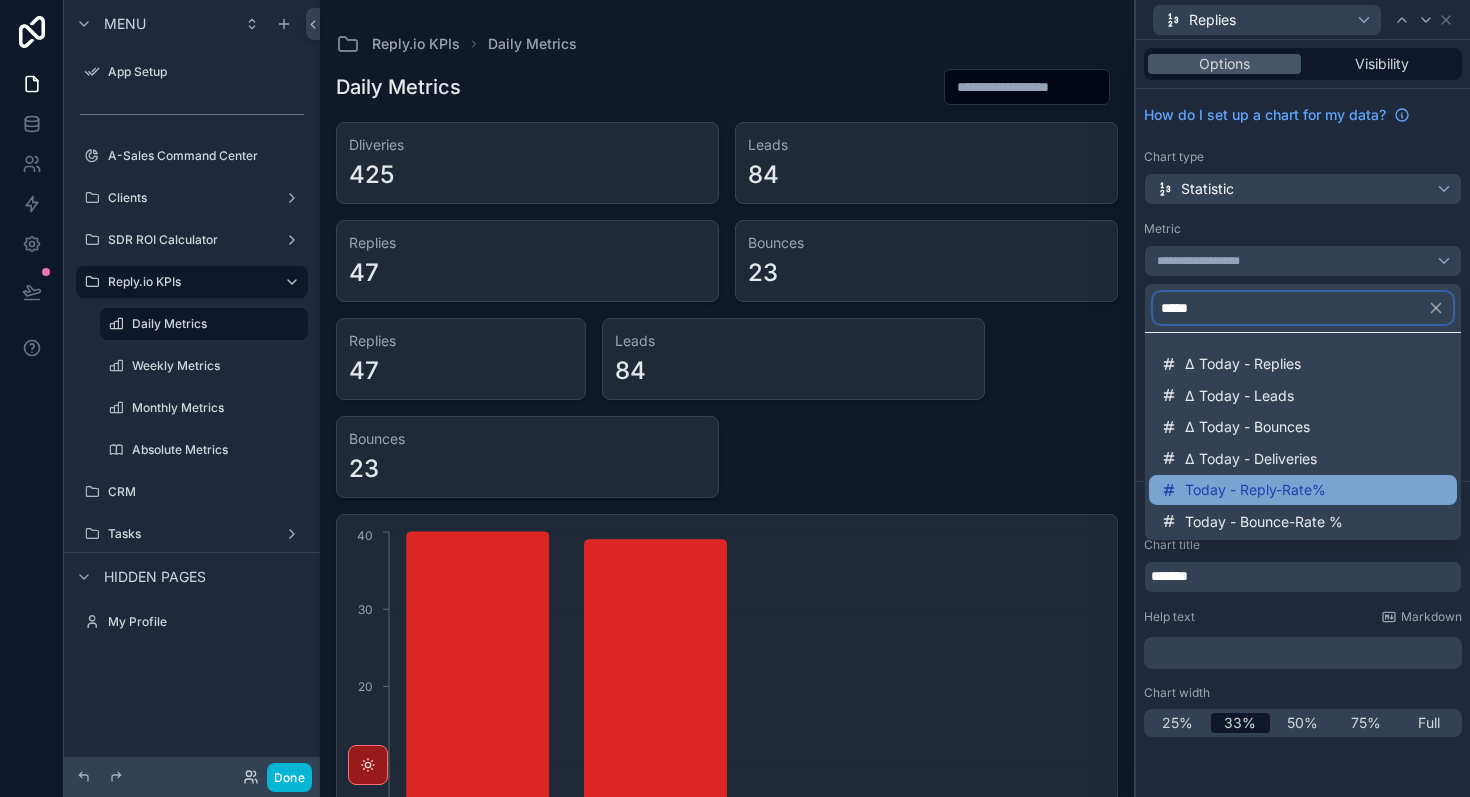 type on "*****" 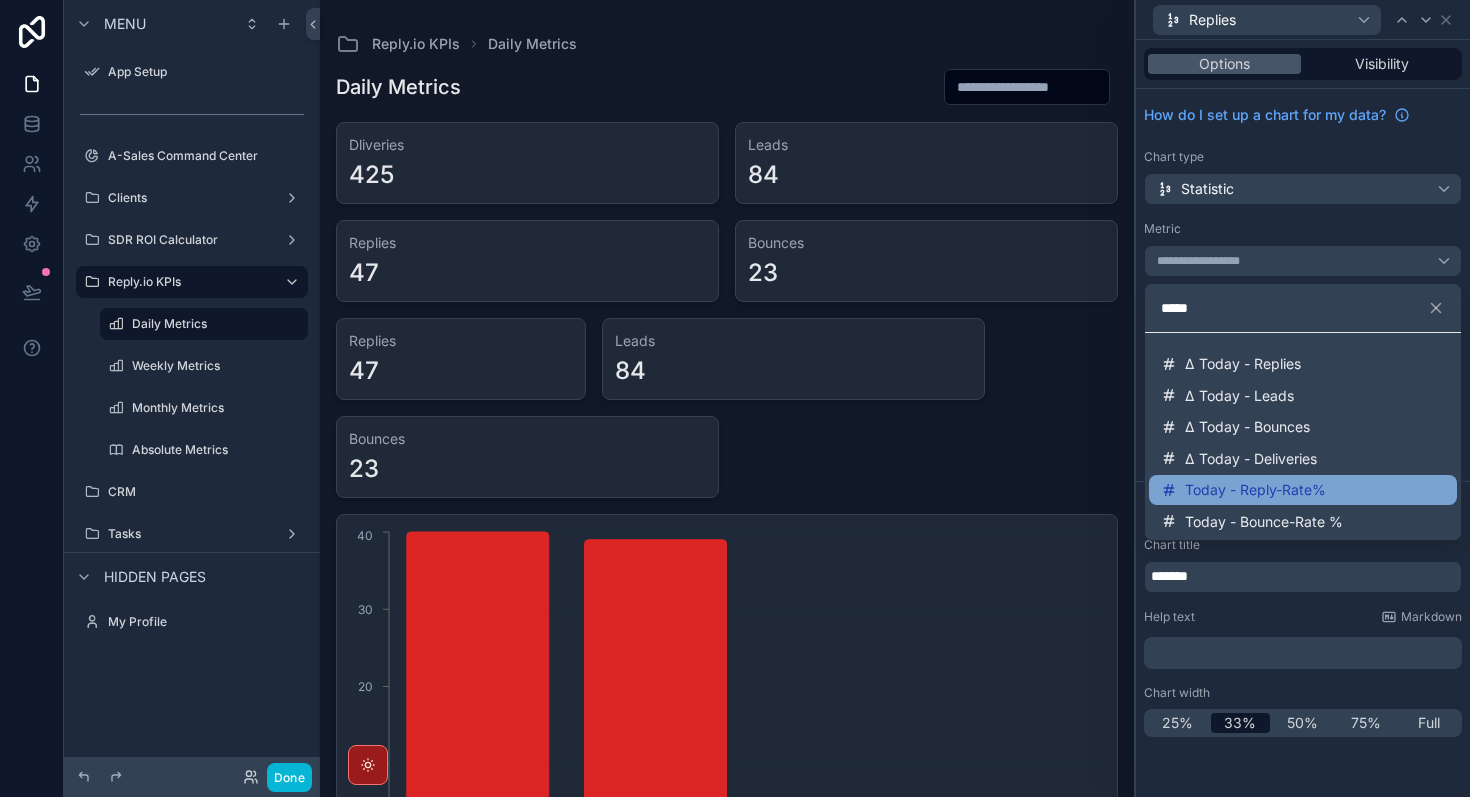 click on "Today - Reply-Rate%" at bounding box center [1255, 490] 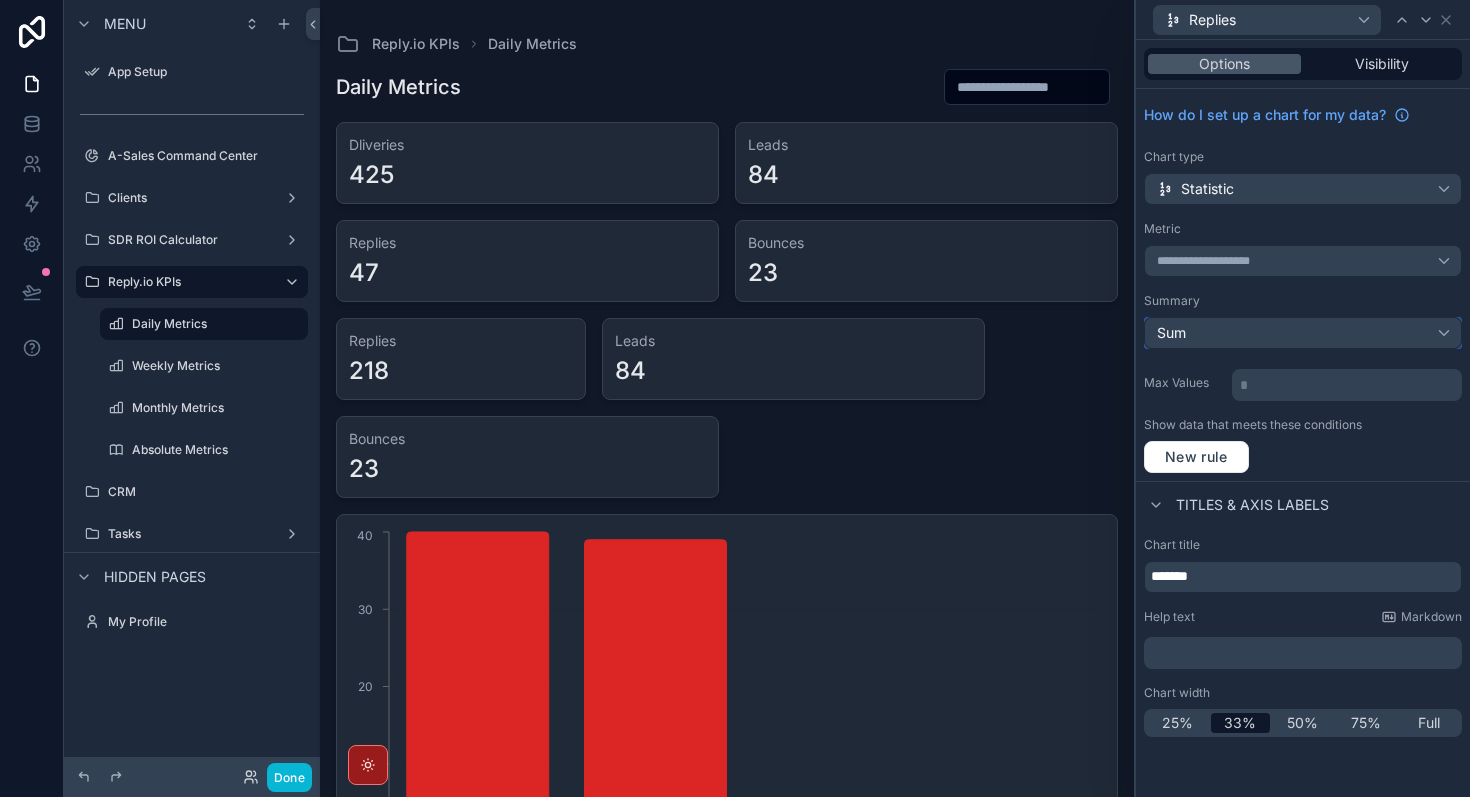 click on "Sum" at bounding box center [1303, 333] 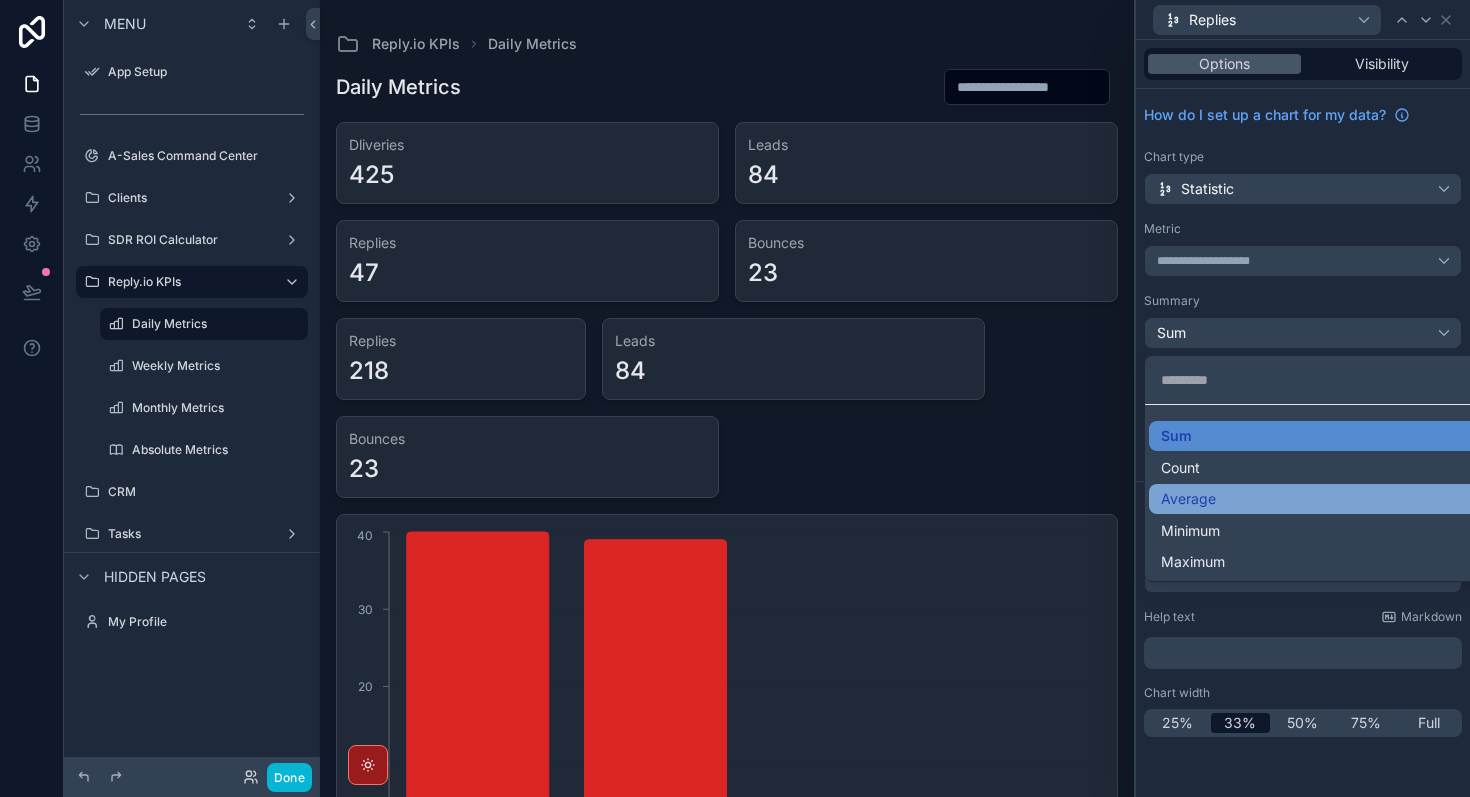 click on "Average" at bounding box center (1327, 499) 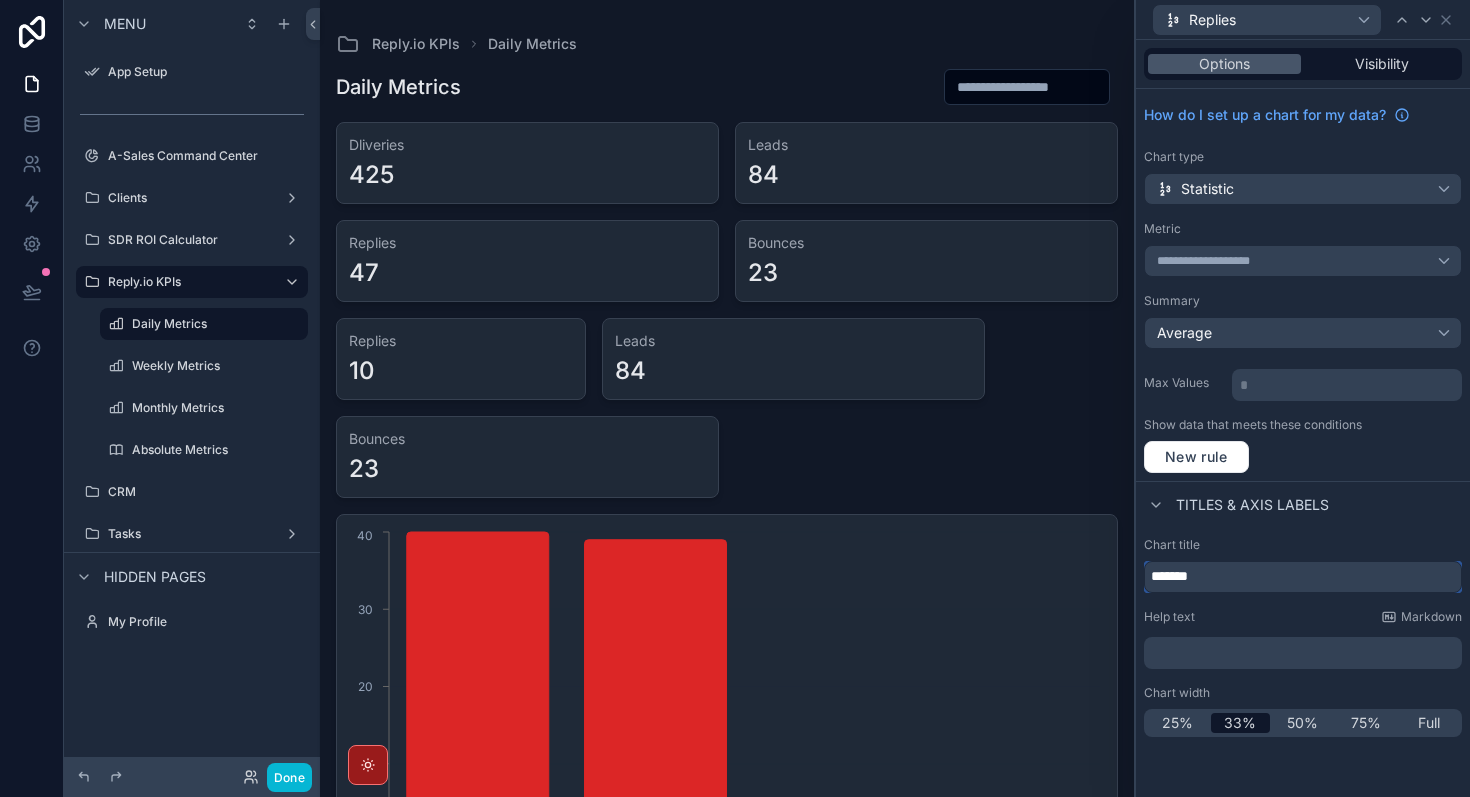 drag, startPoint x: 1206, startPoint y: 582, endPoint x: 1146, endPoint y: 582, distance: 60 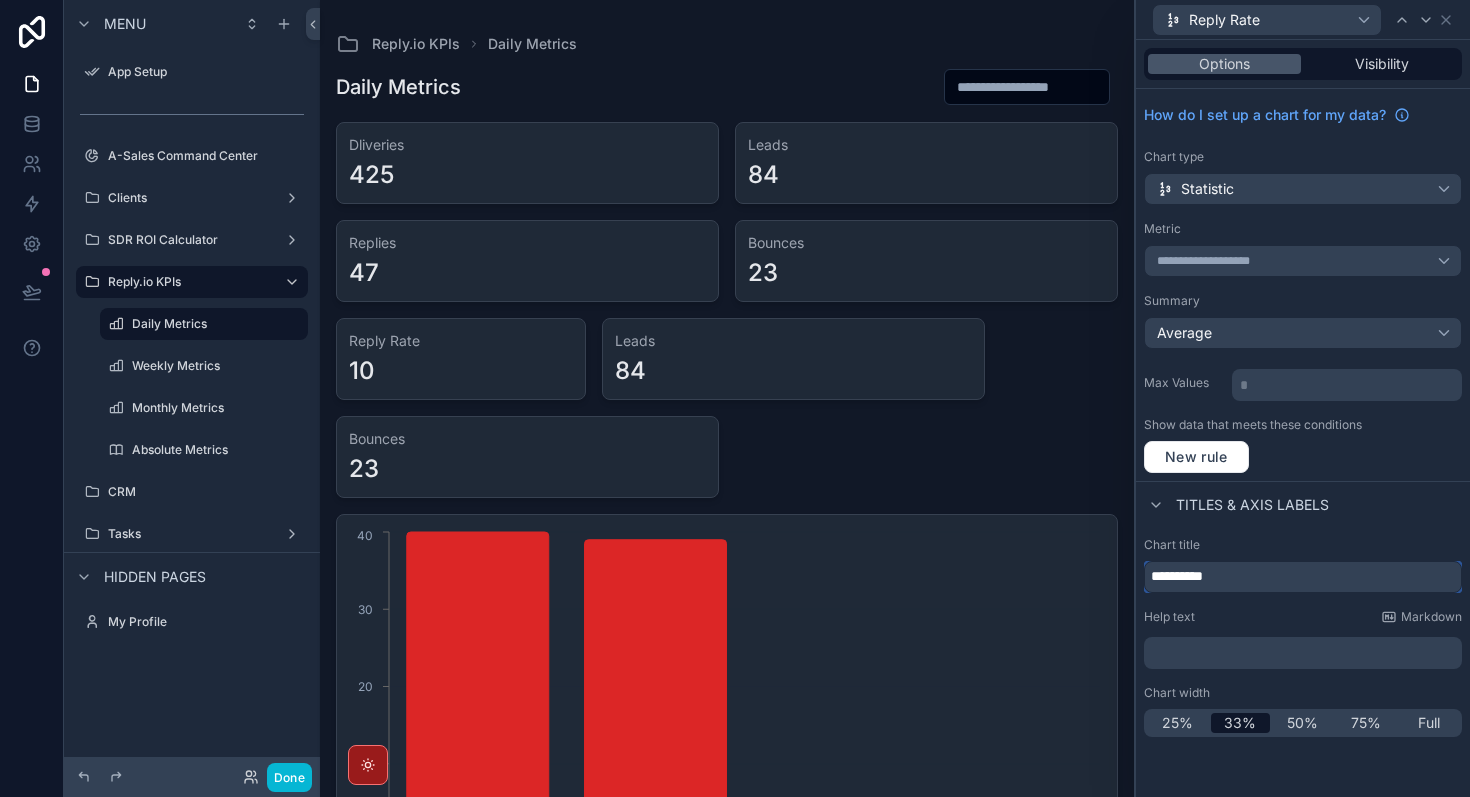 type on "**********" 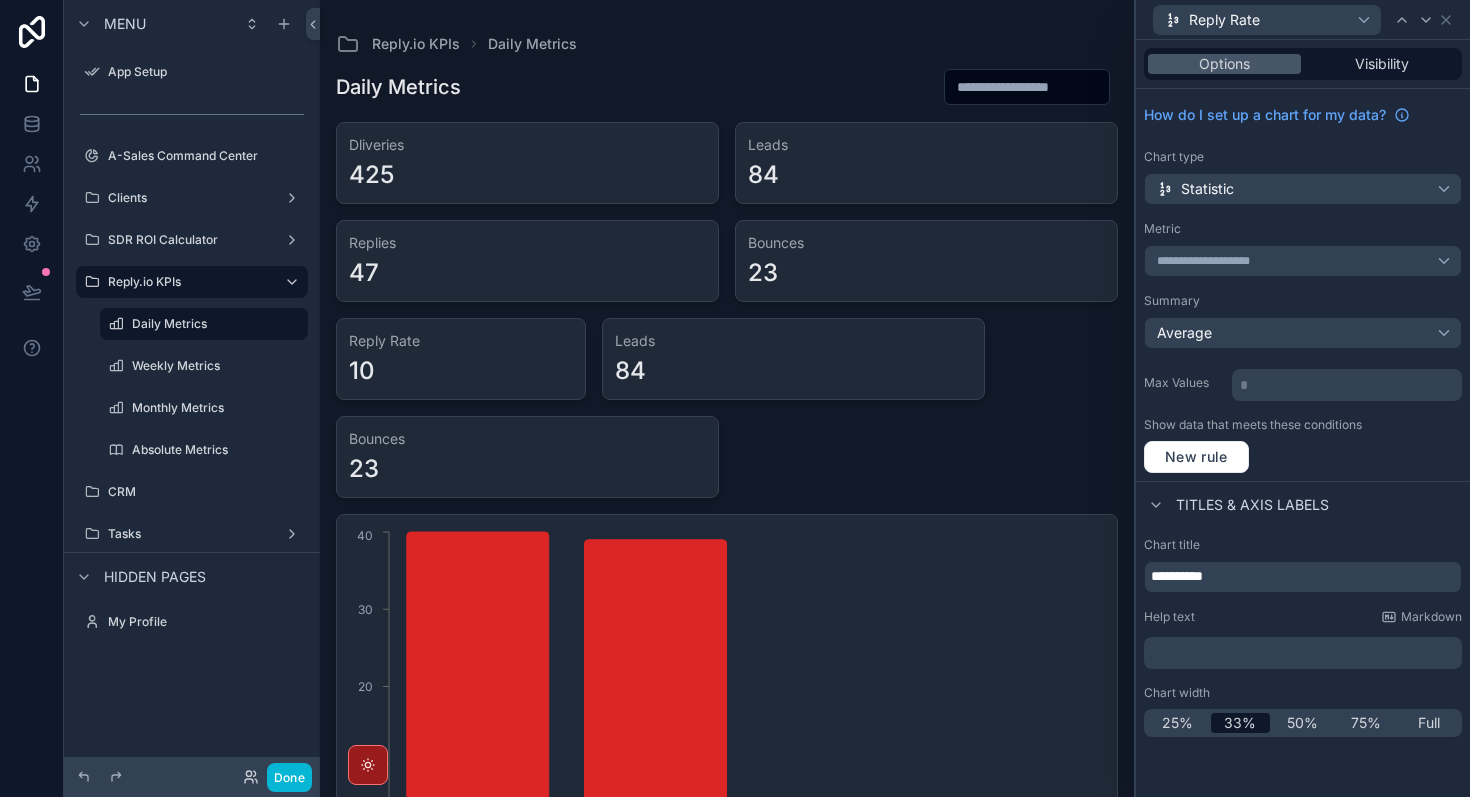 click on "Chart title" at bounding box center (1303, 545) 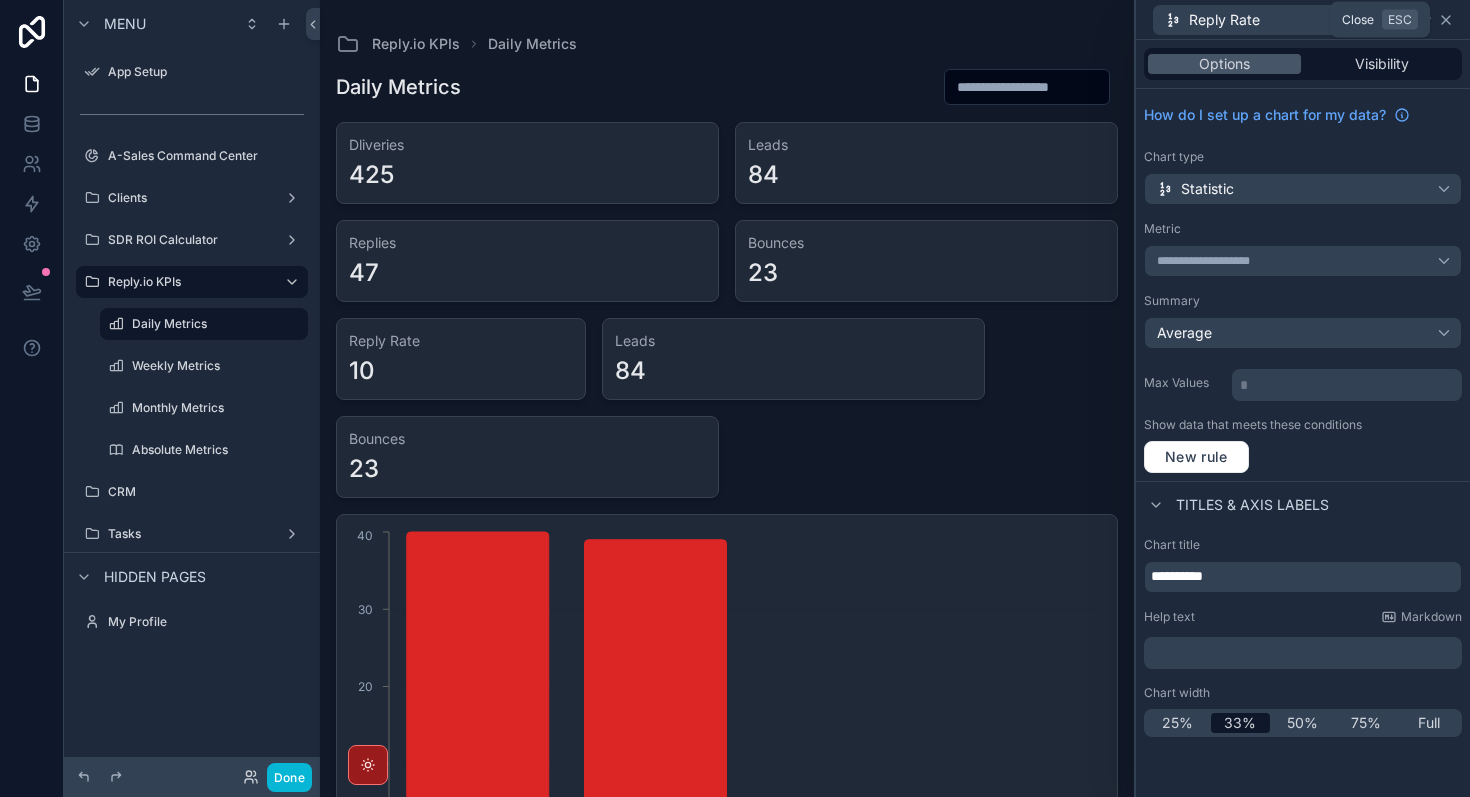 click 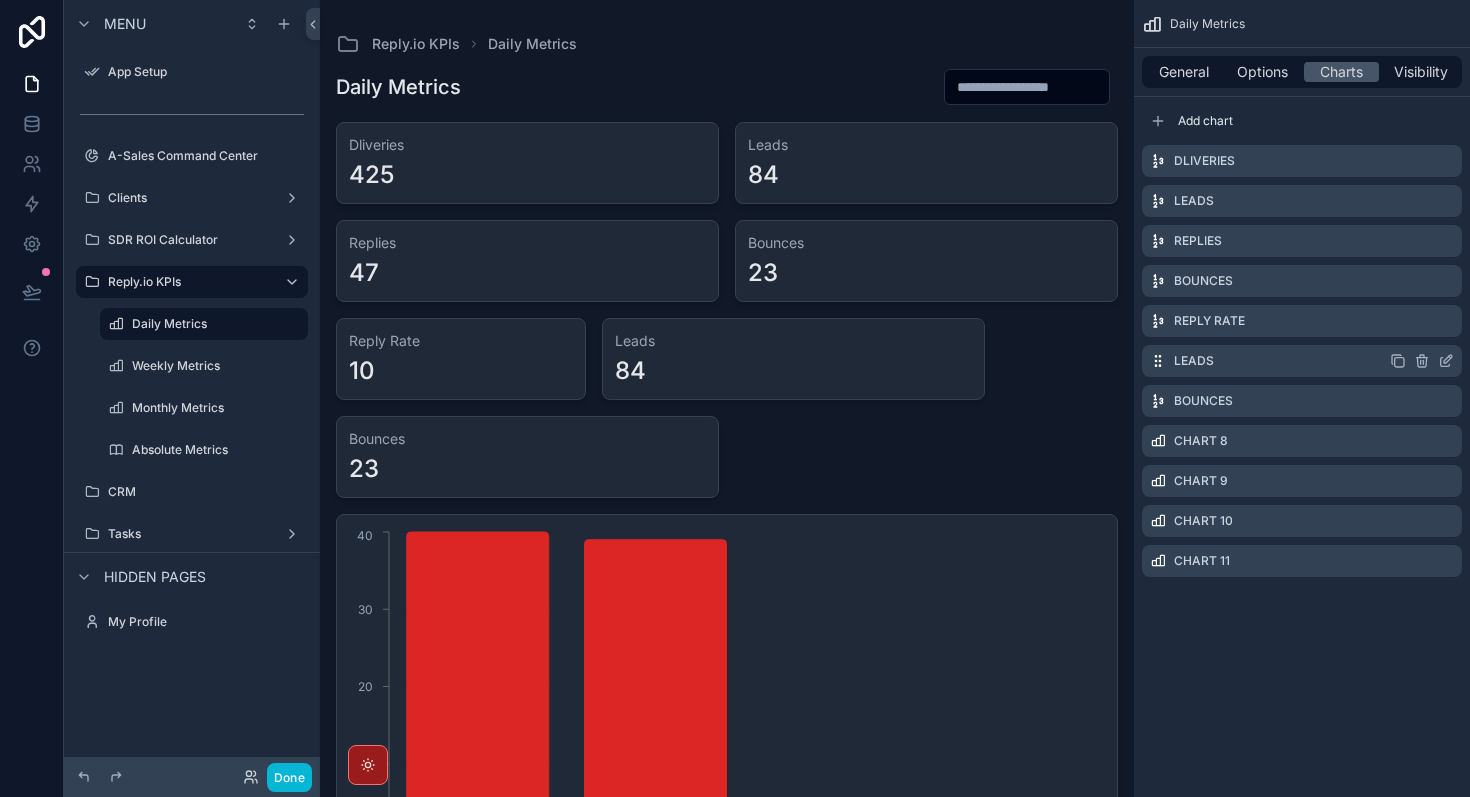 click 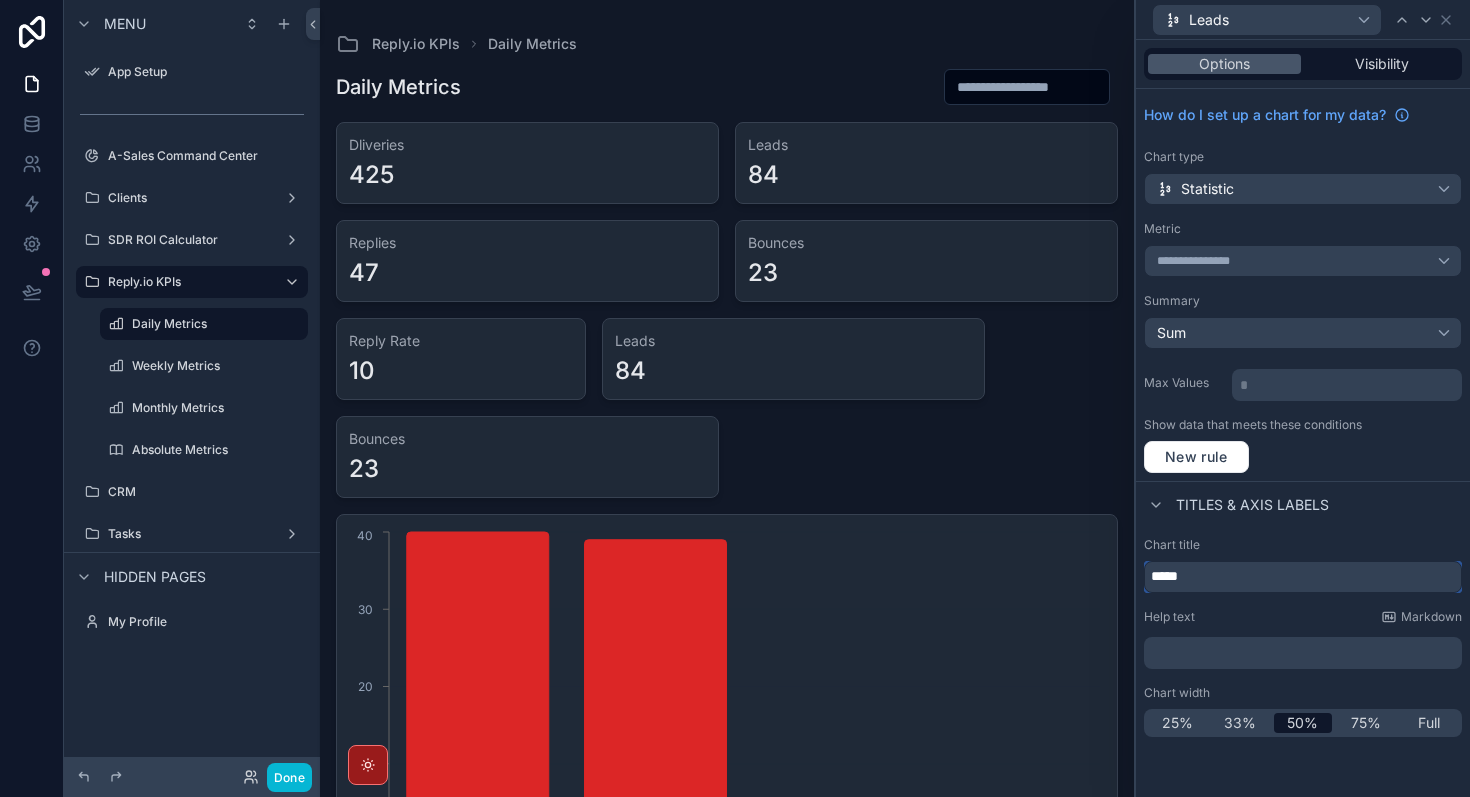 click on "*****" at bounding box center [1303, 577] 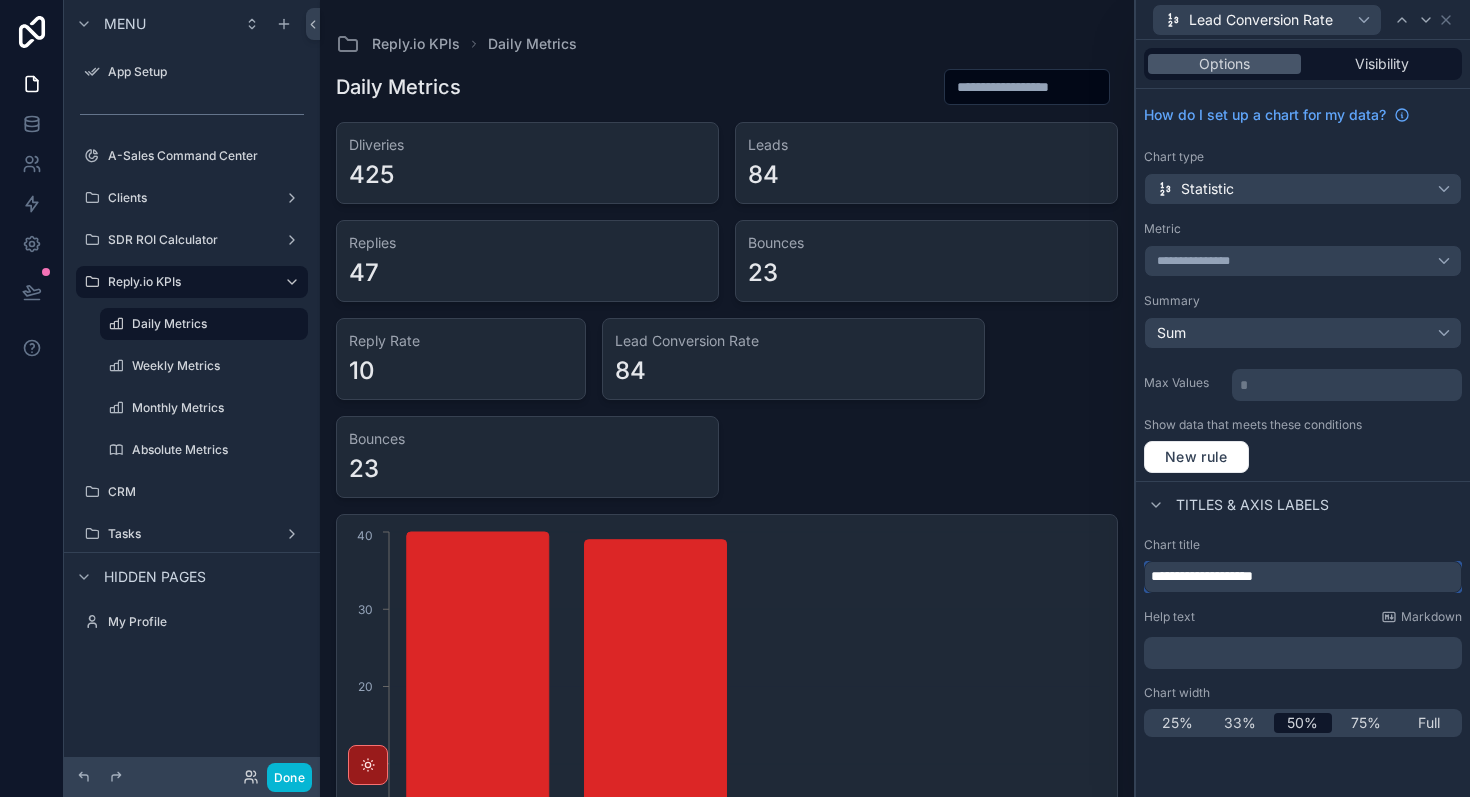 type on "**********" 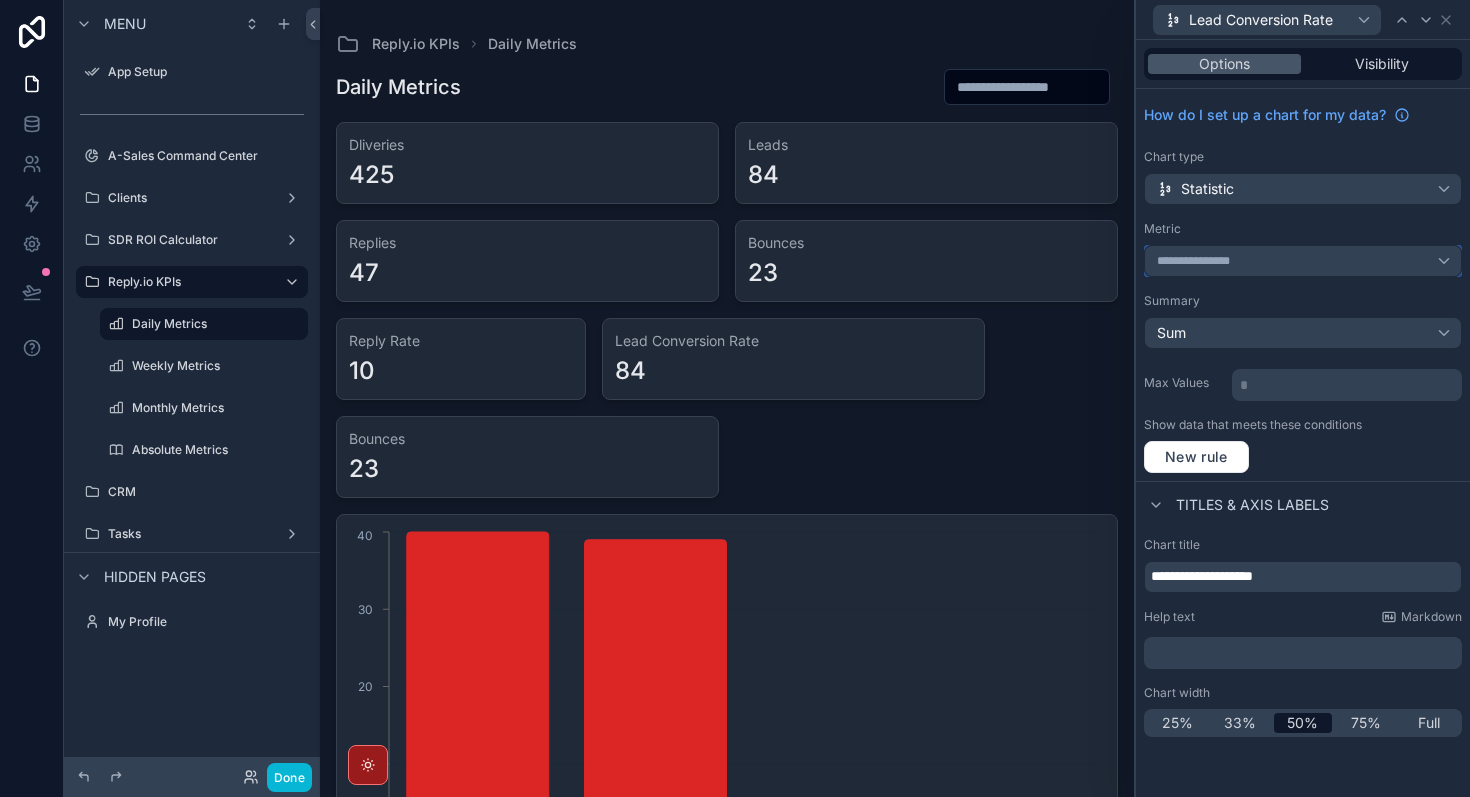 click on "**********" at bounding box center (1303, 261) 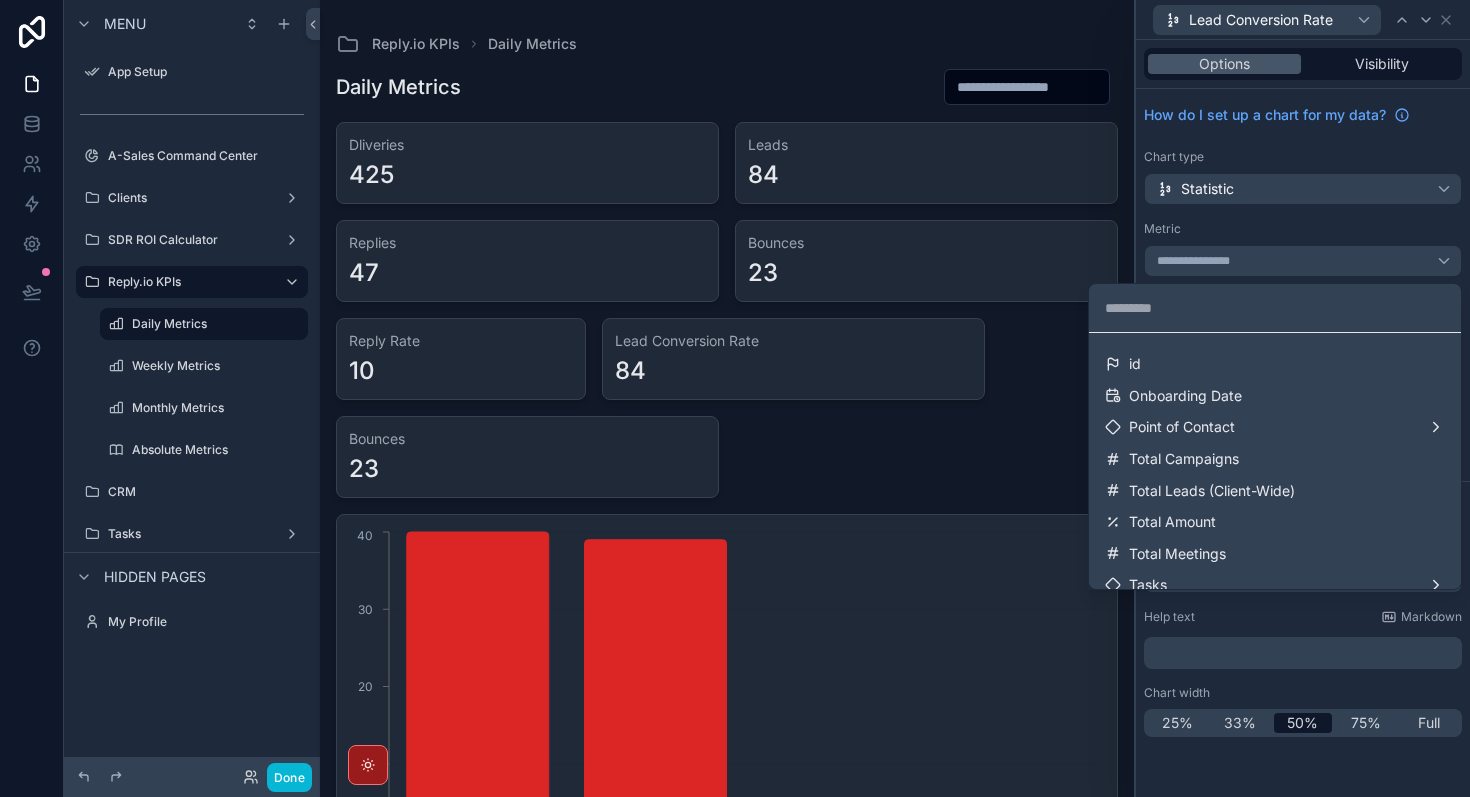 click at bounding box center (1303, 398) 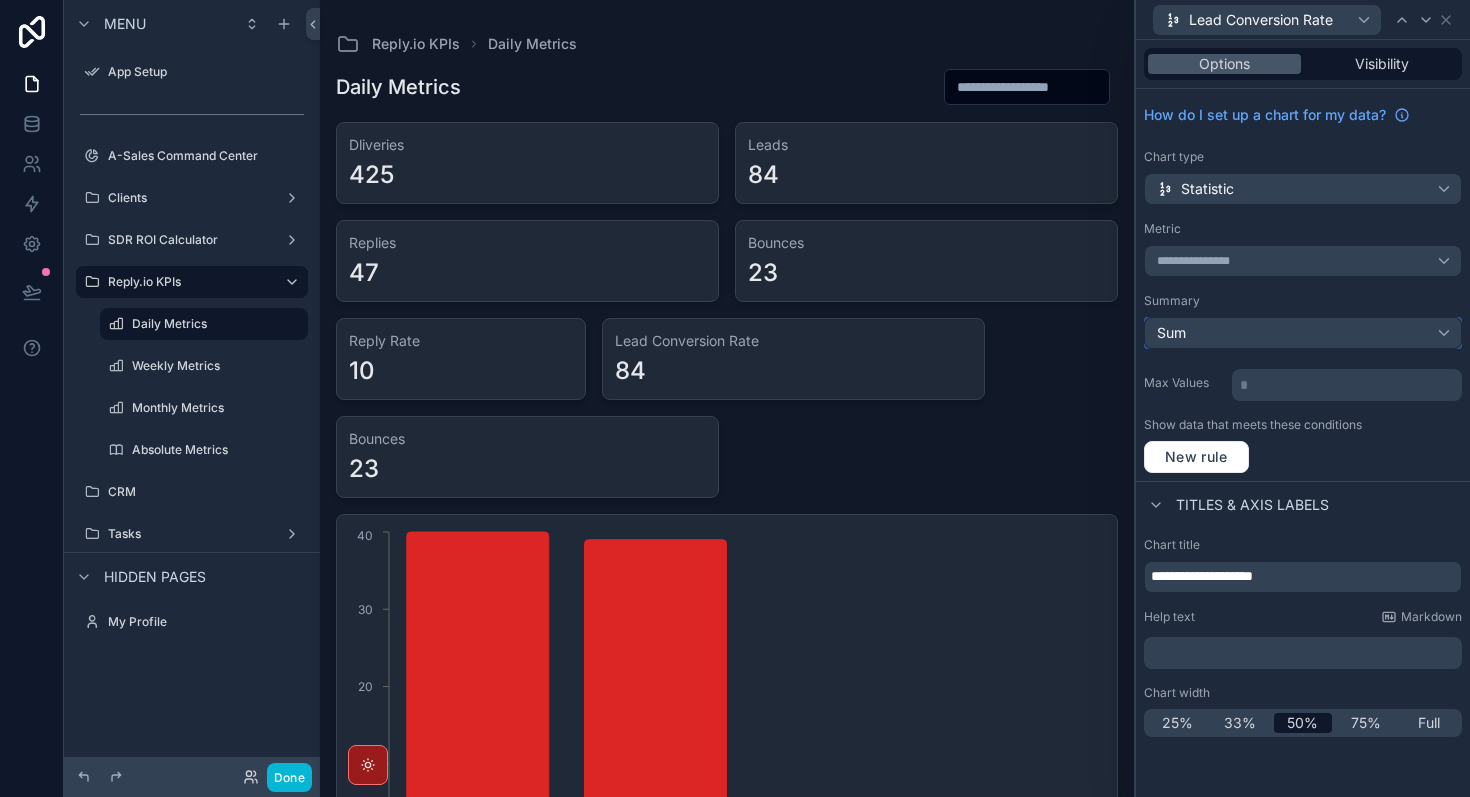 click on "Sum" at bounding box center [1303, 333] 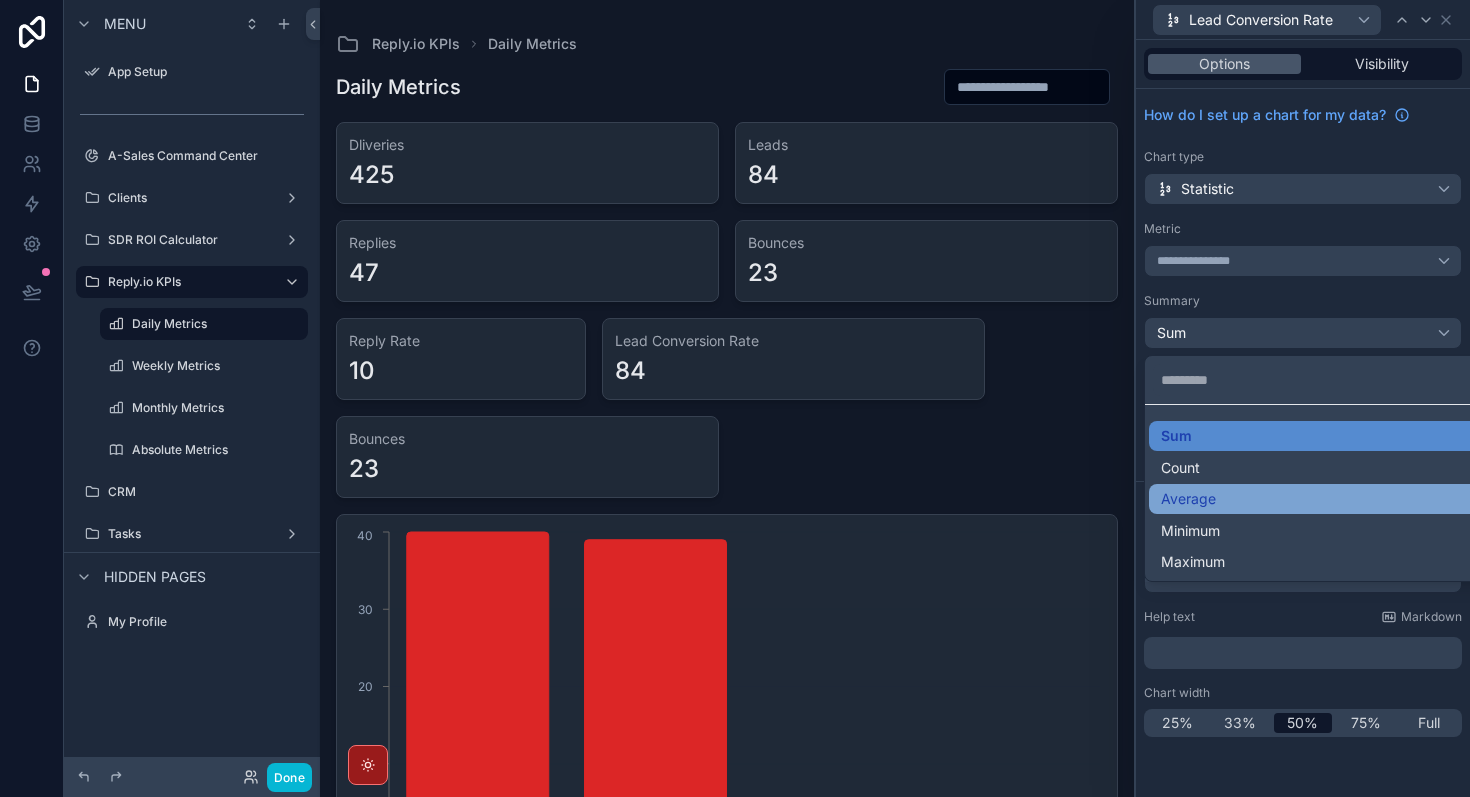 click on "Average" at bounding box center (1327, 499) 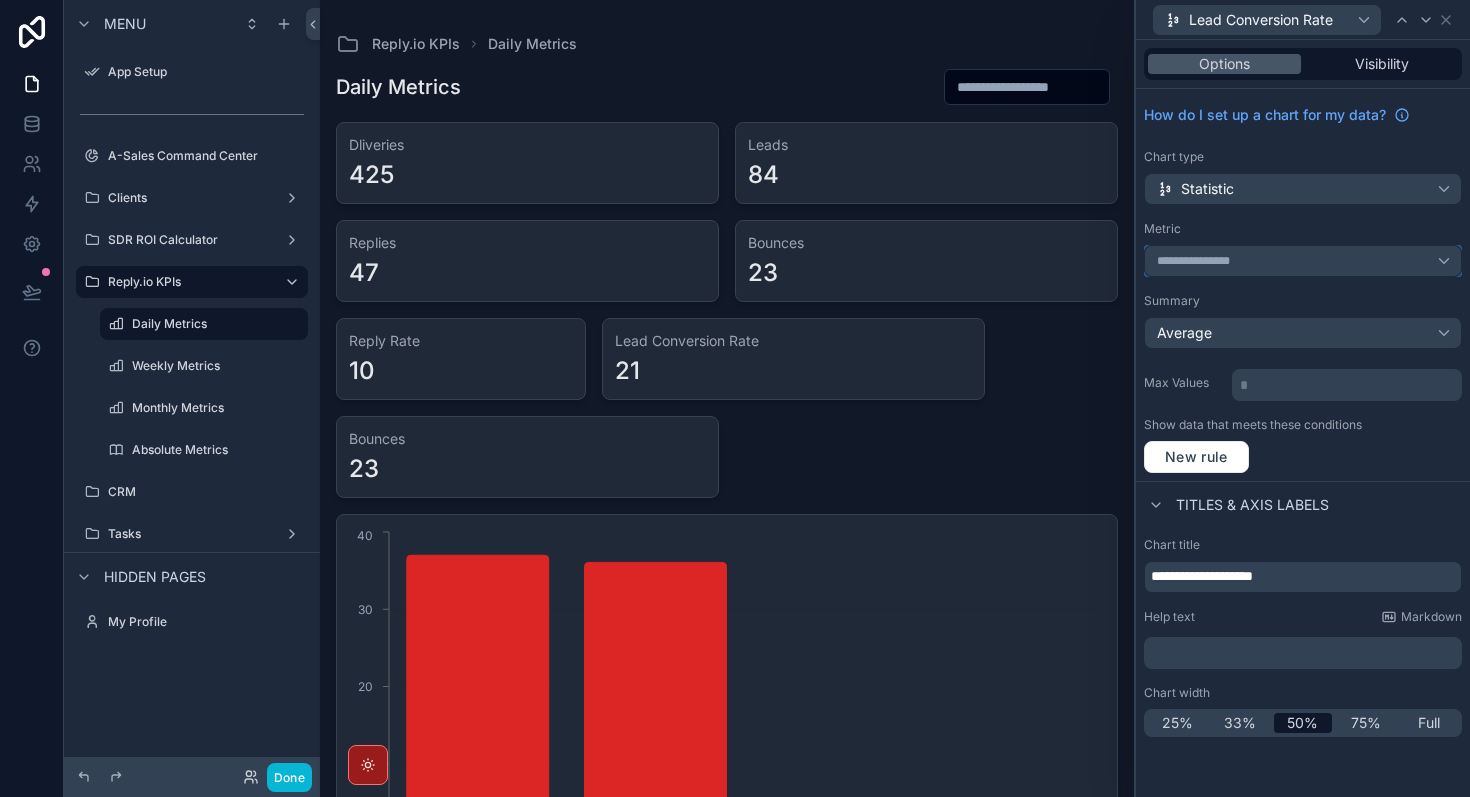 click on "**********" at bounding box center (1303, 261) 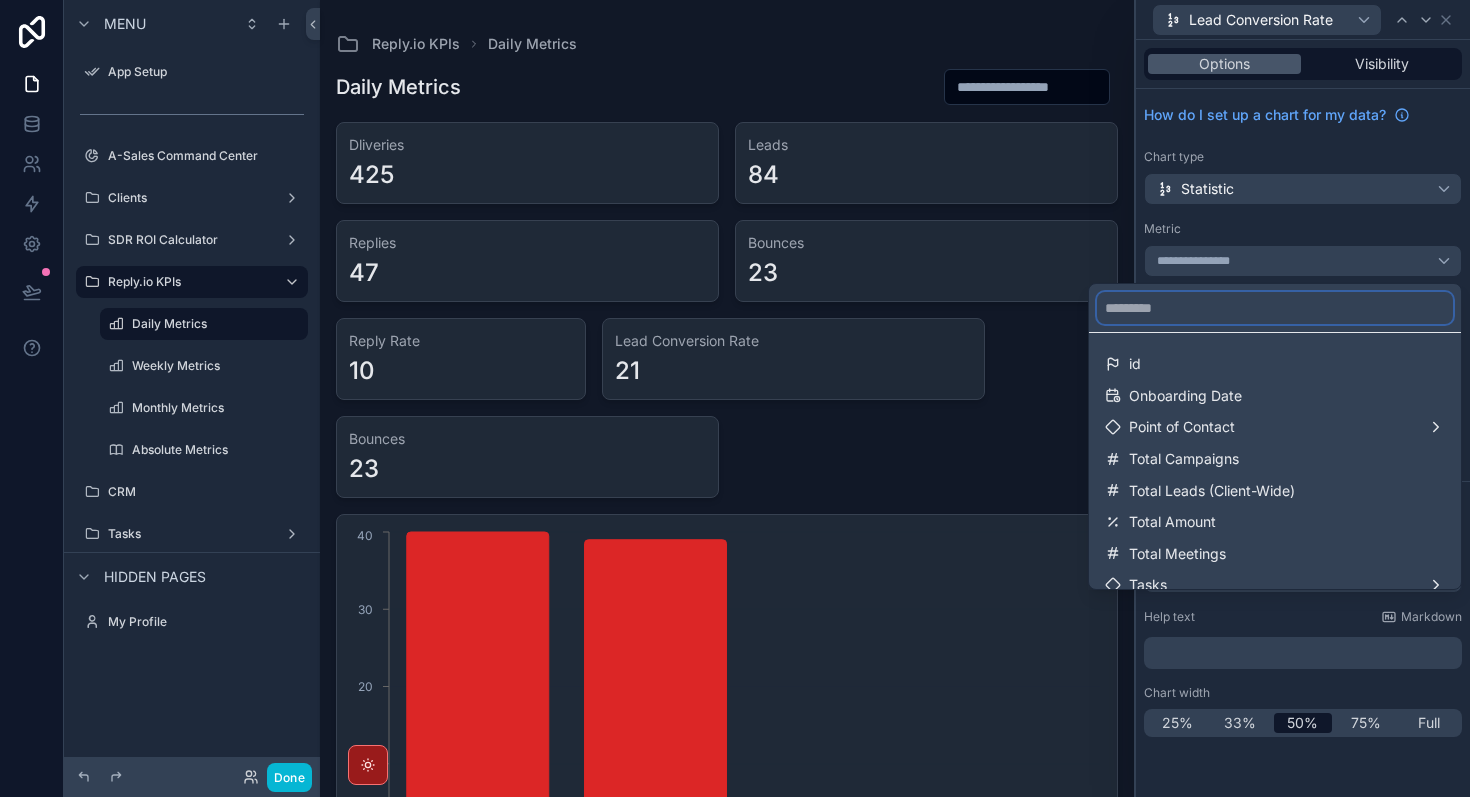 click at bounding box center (1275, 308) 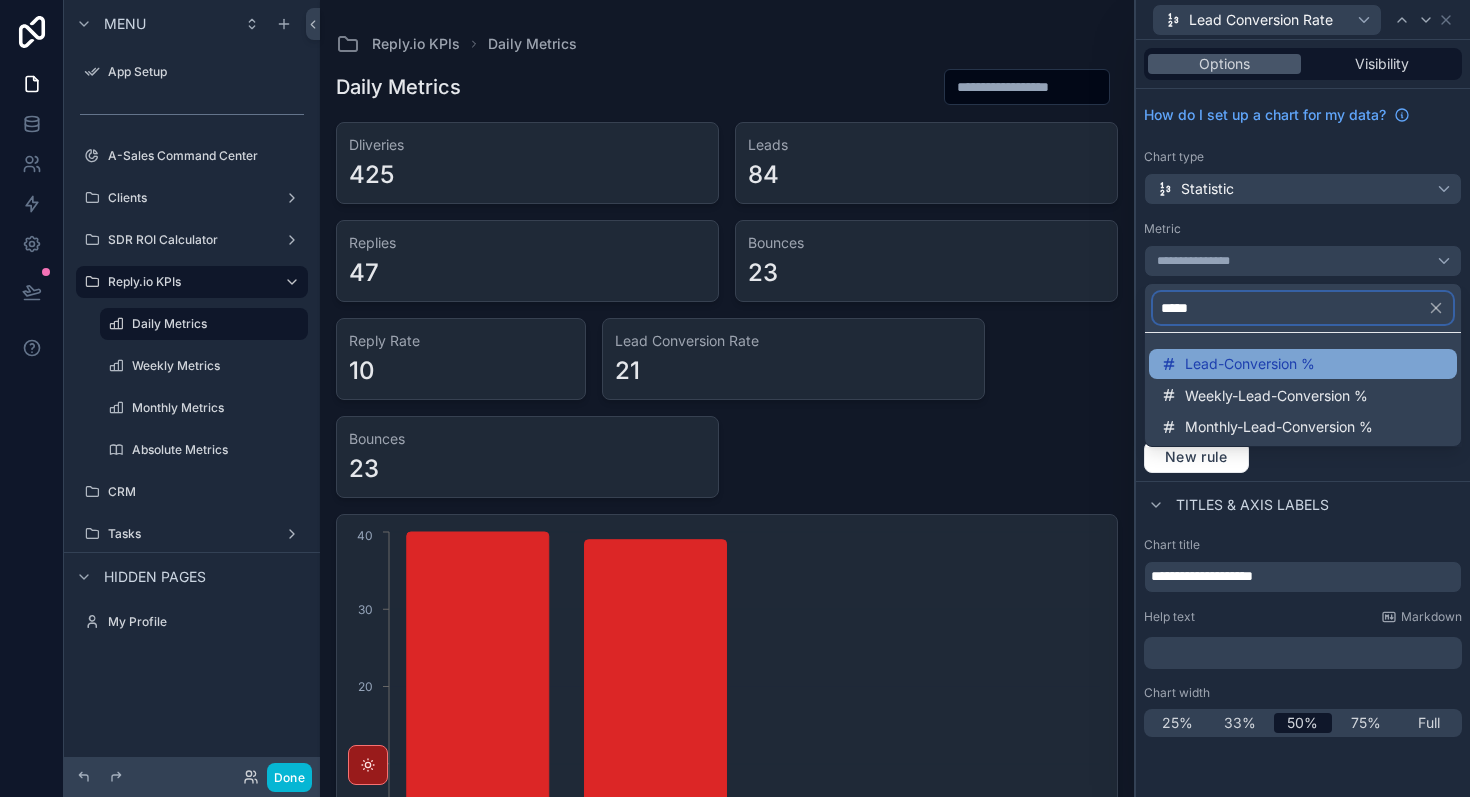 type on "*****" 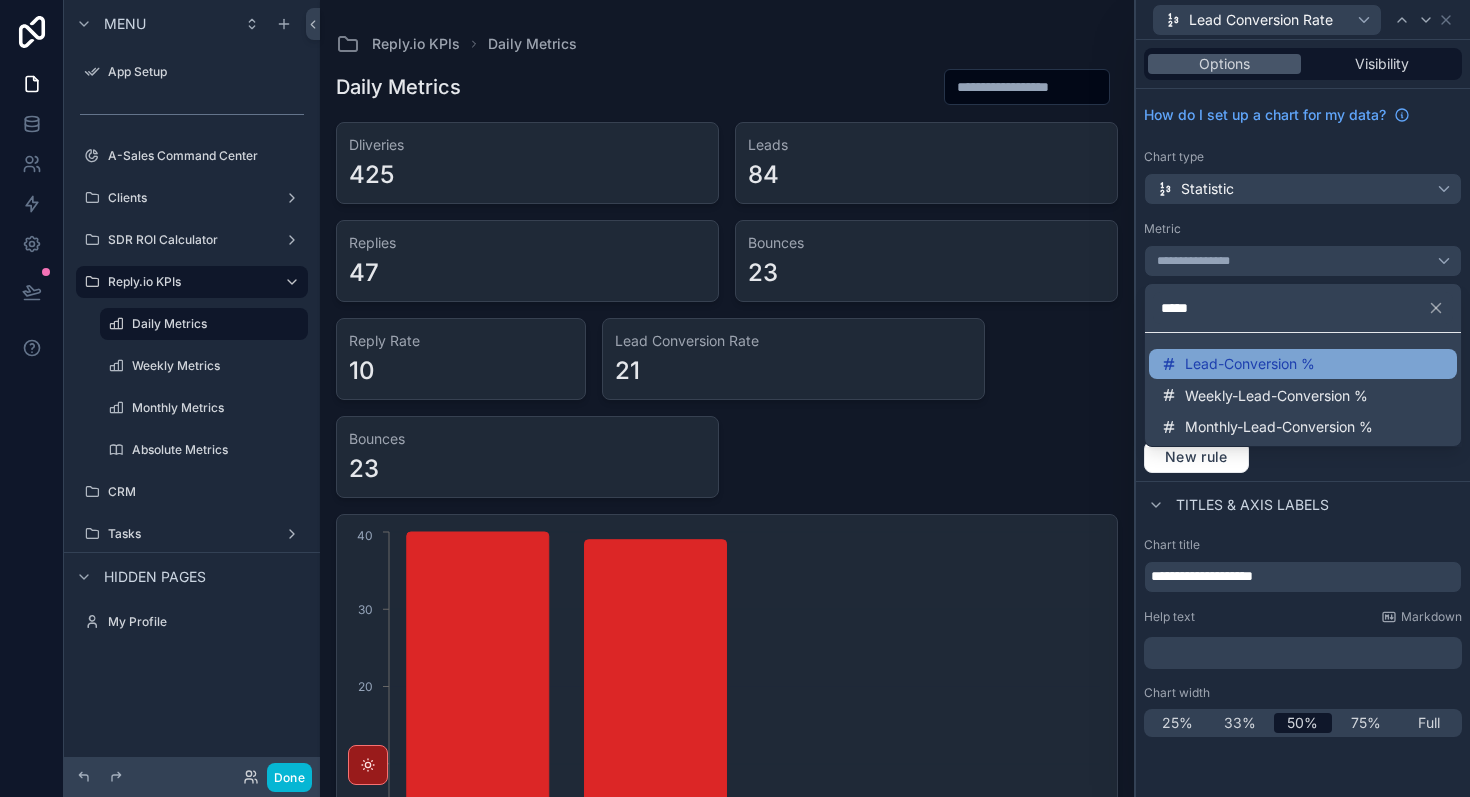 click on "Lead-Conversion %" at bounding box center (1250, 364) 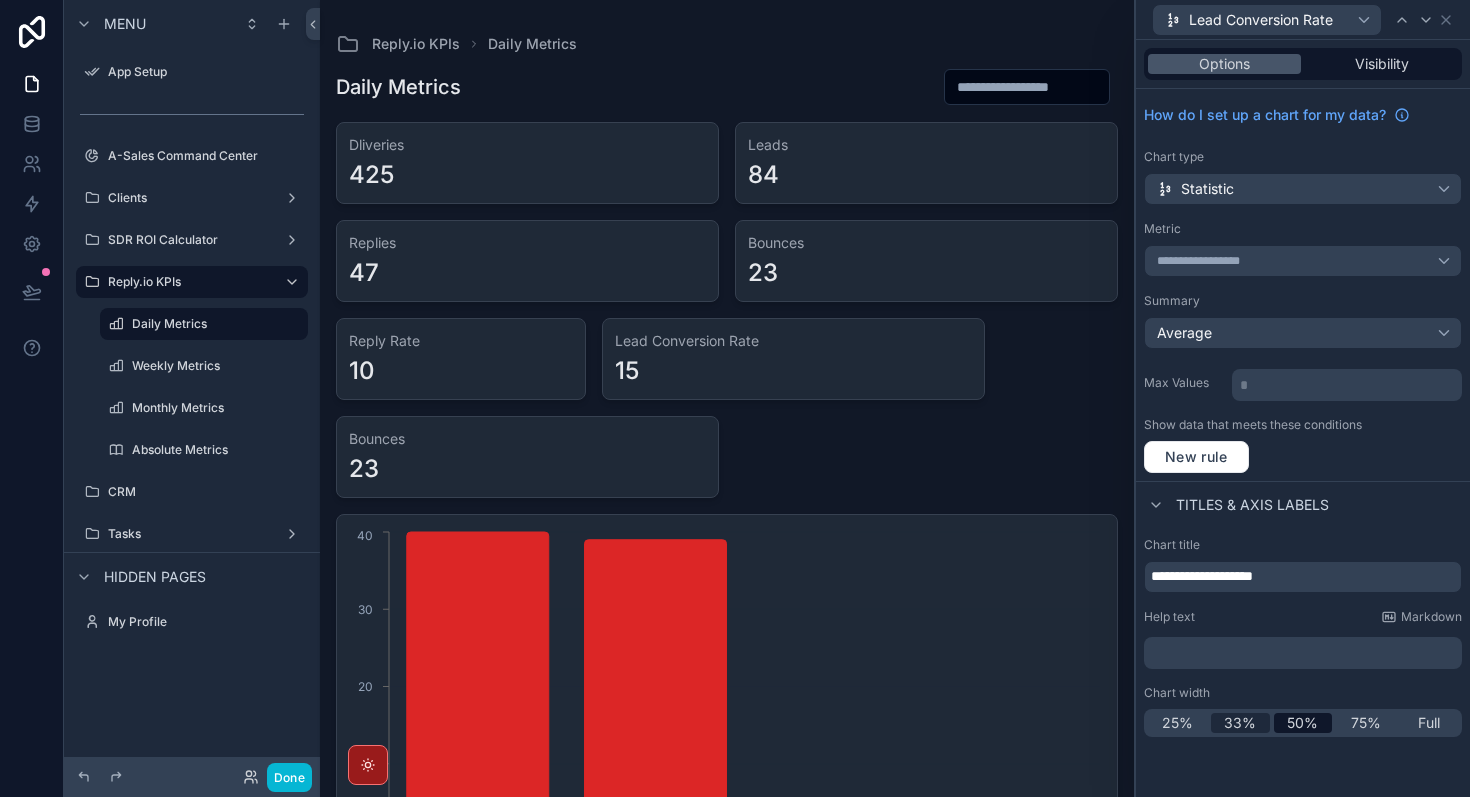click on "33%" at bounding box center (1240, 723) 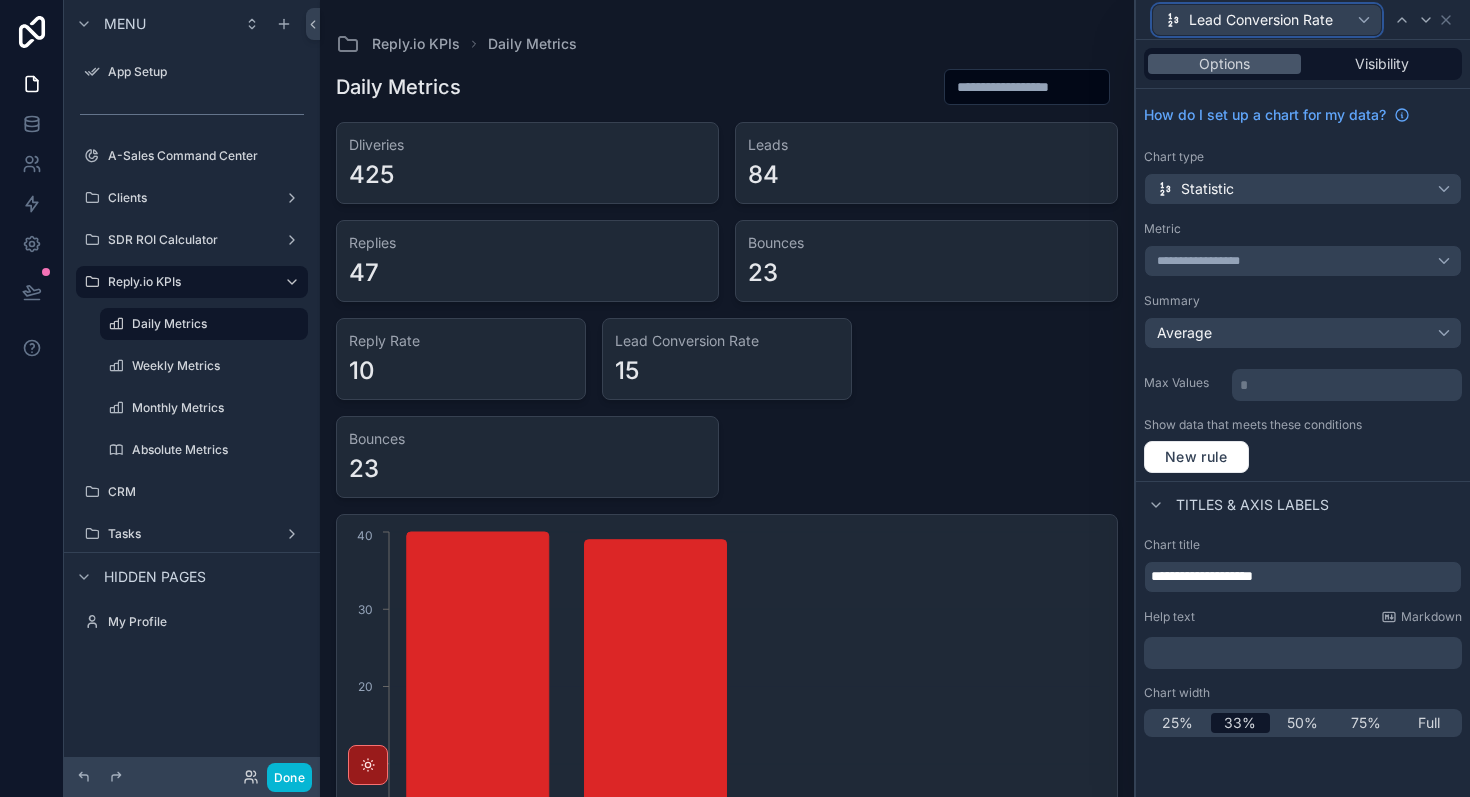 click on "Lead Conversion Rate" at bounding box center (1267, 20) 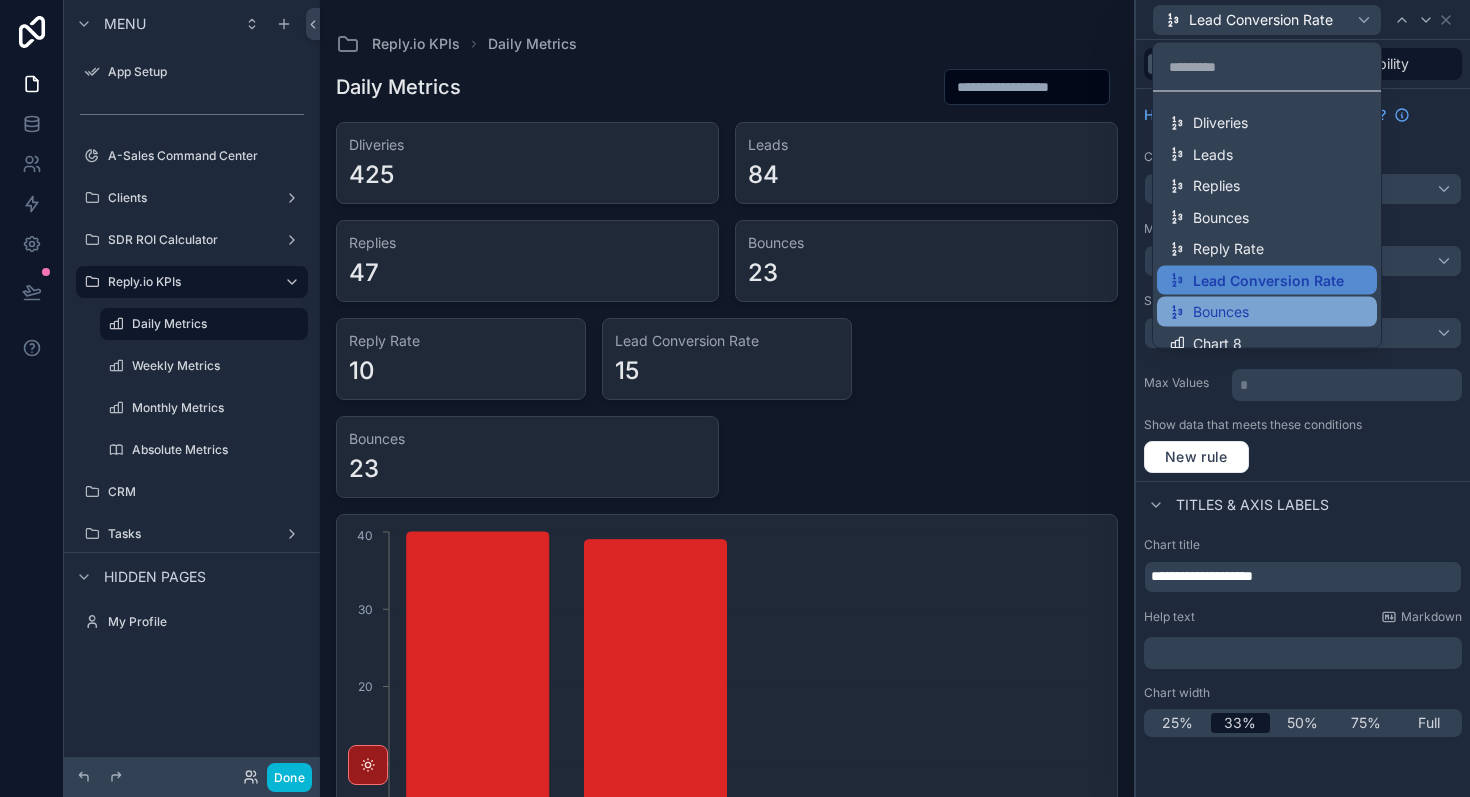 click on "Bounces" at bounding box center (1221, 312) 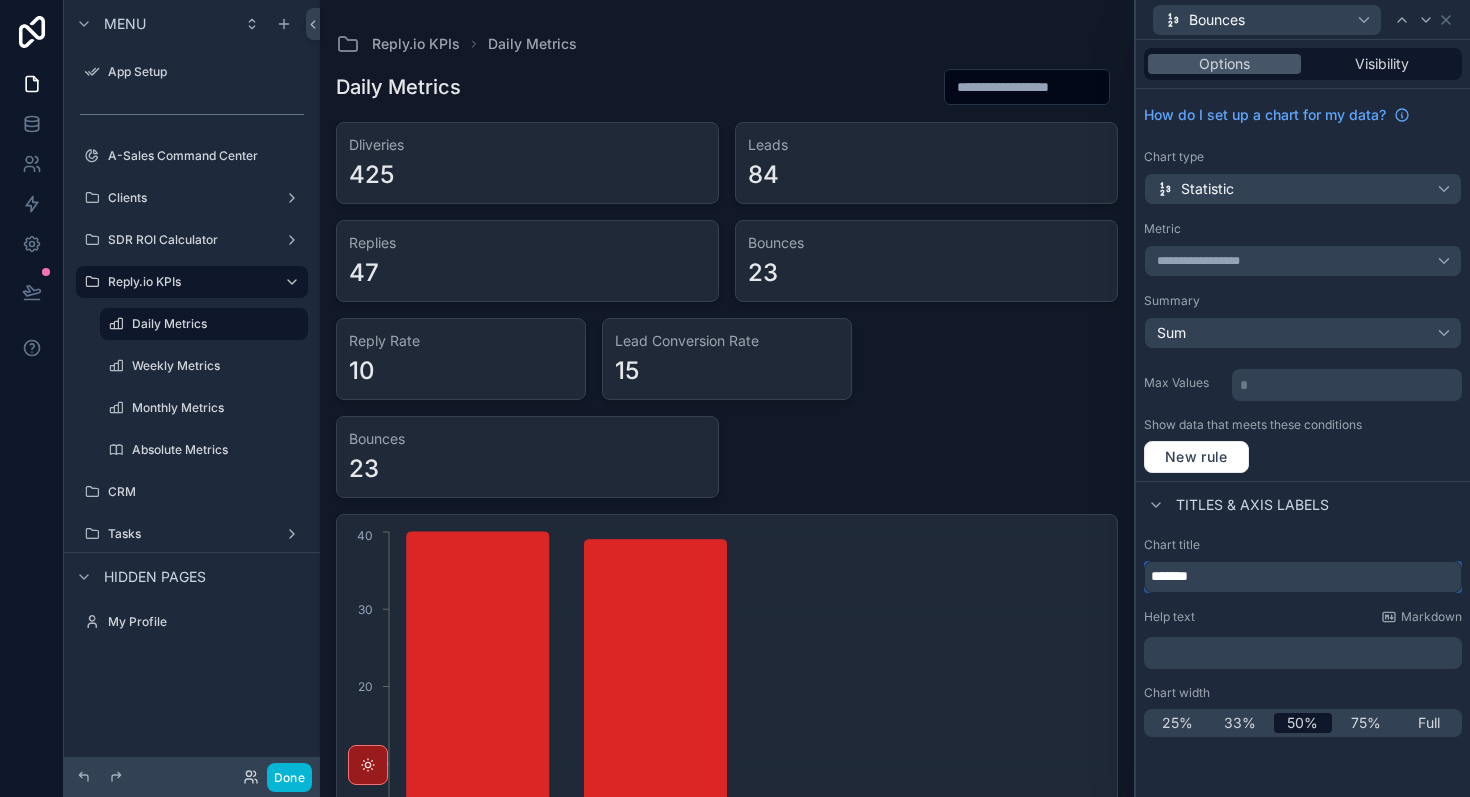 click on "*******" at bounding box center (1303, 577) 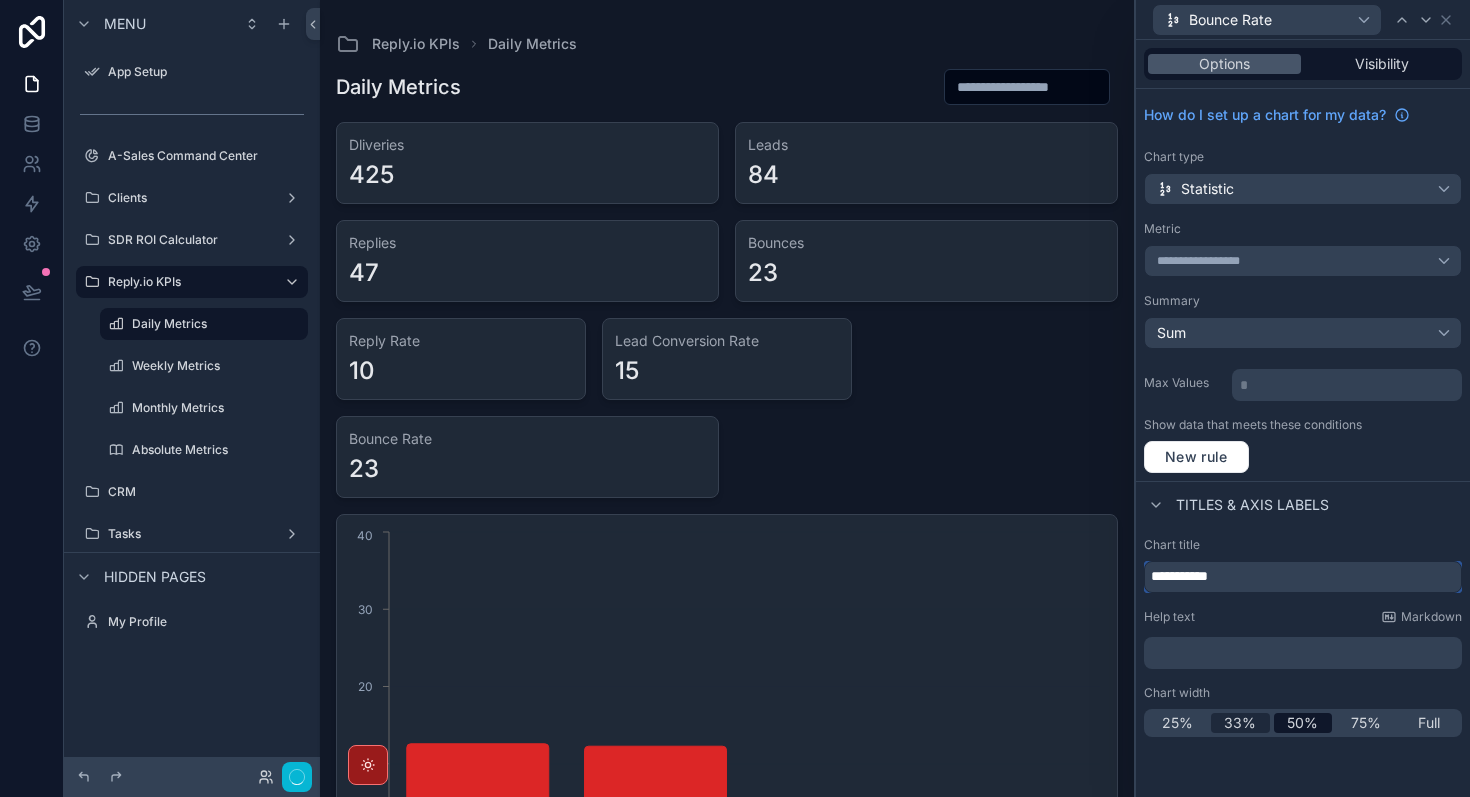 type on "**********" 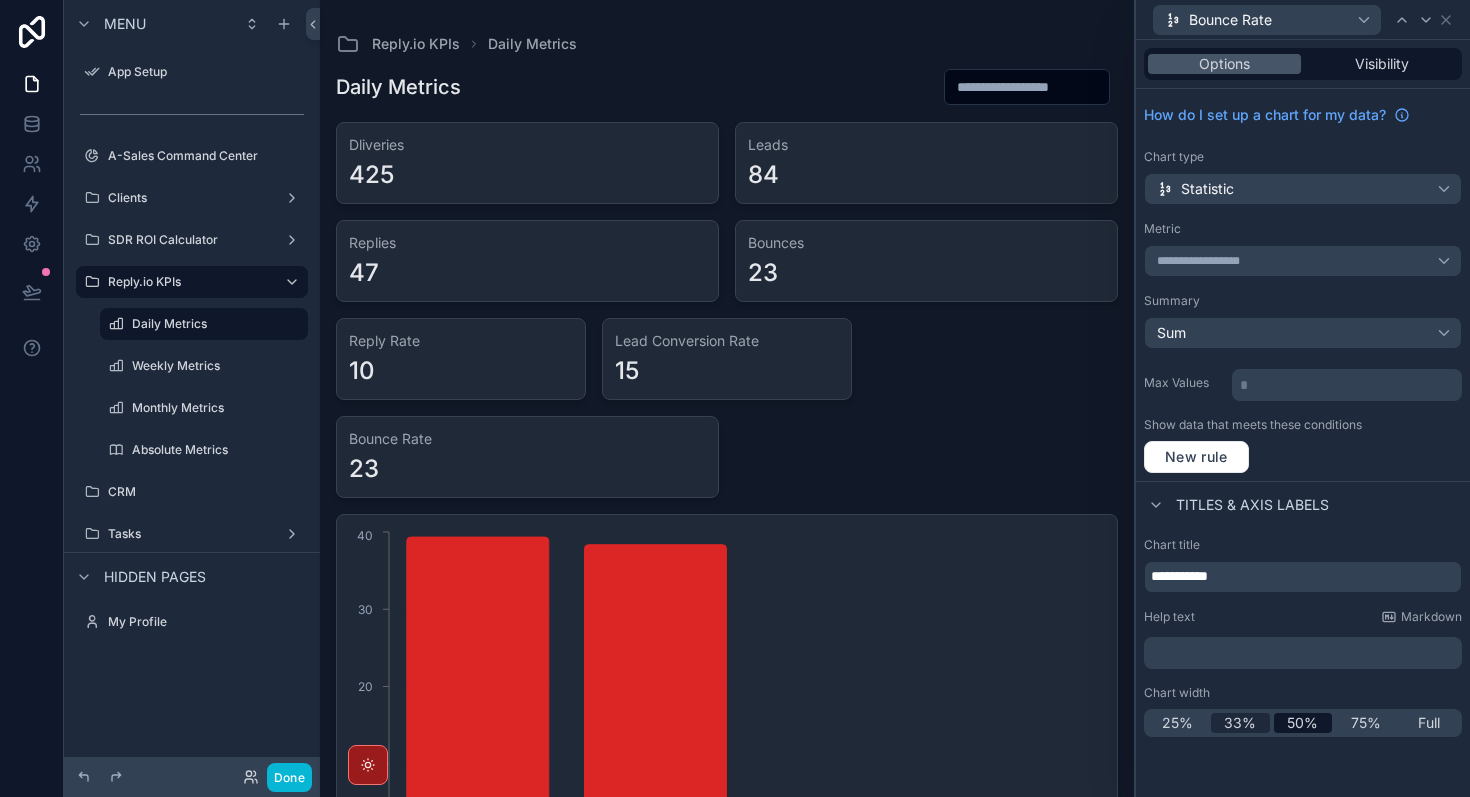 click on "33%" at bounding box center (1240, 723) 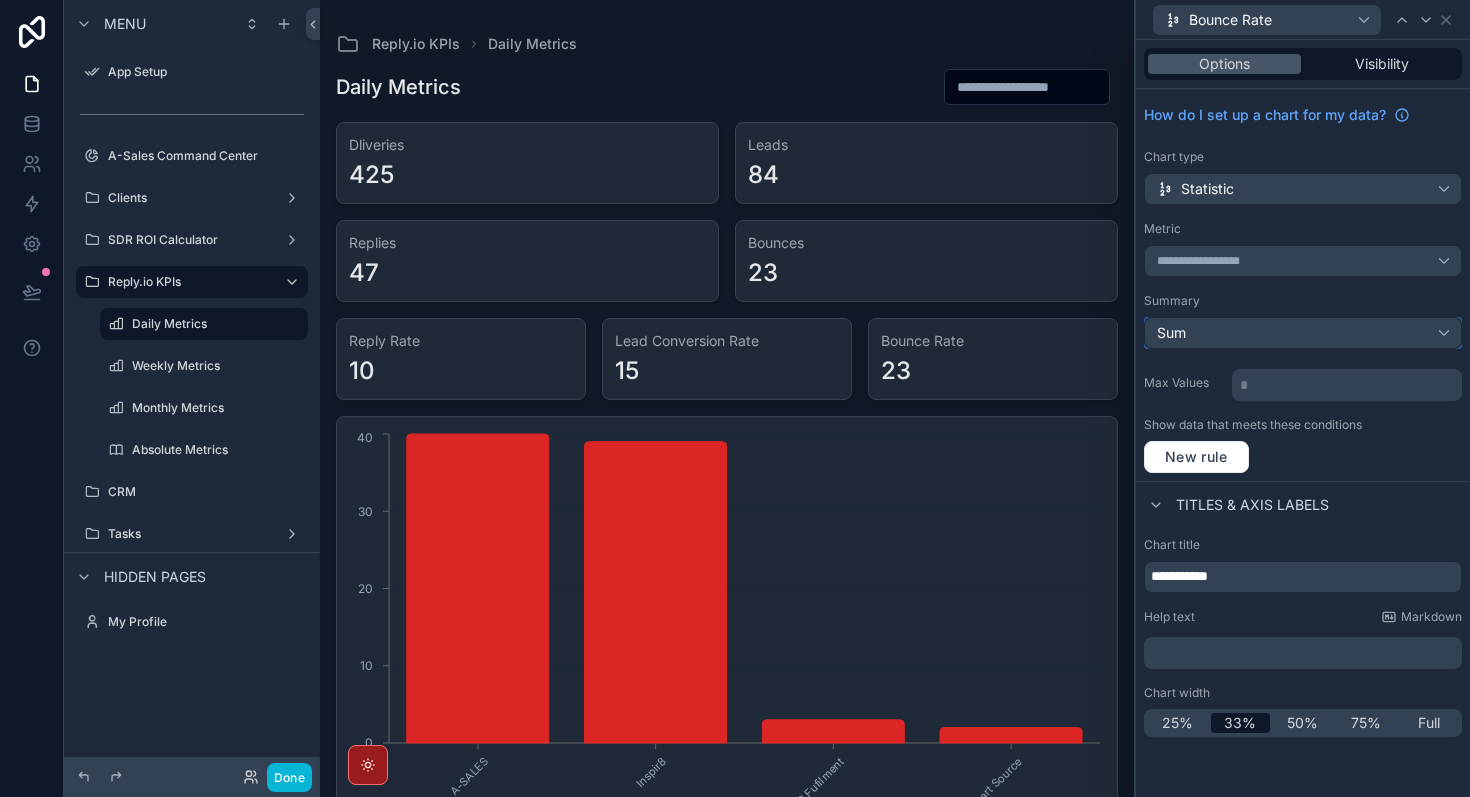 click on "Sum" at bounding box center (1303, 333) 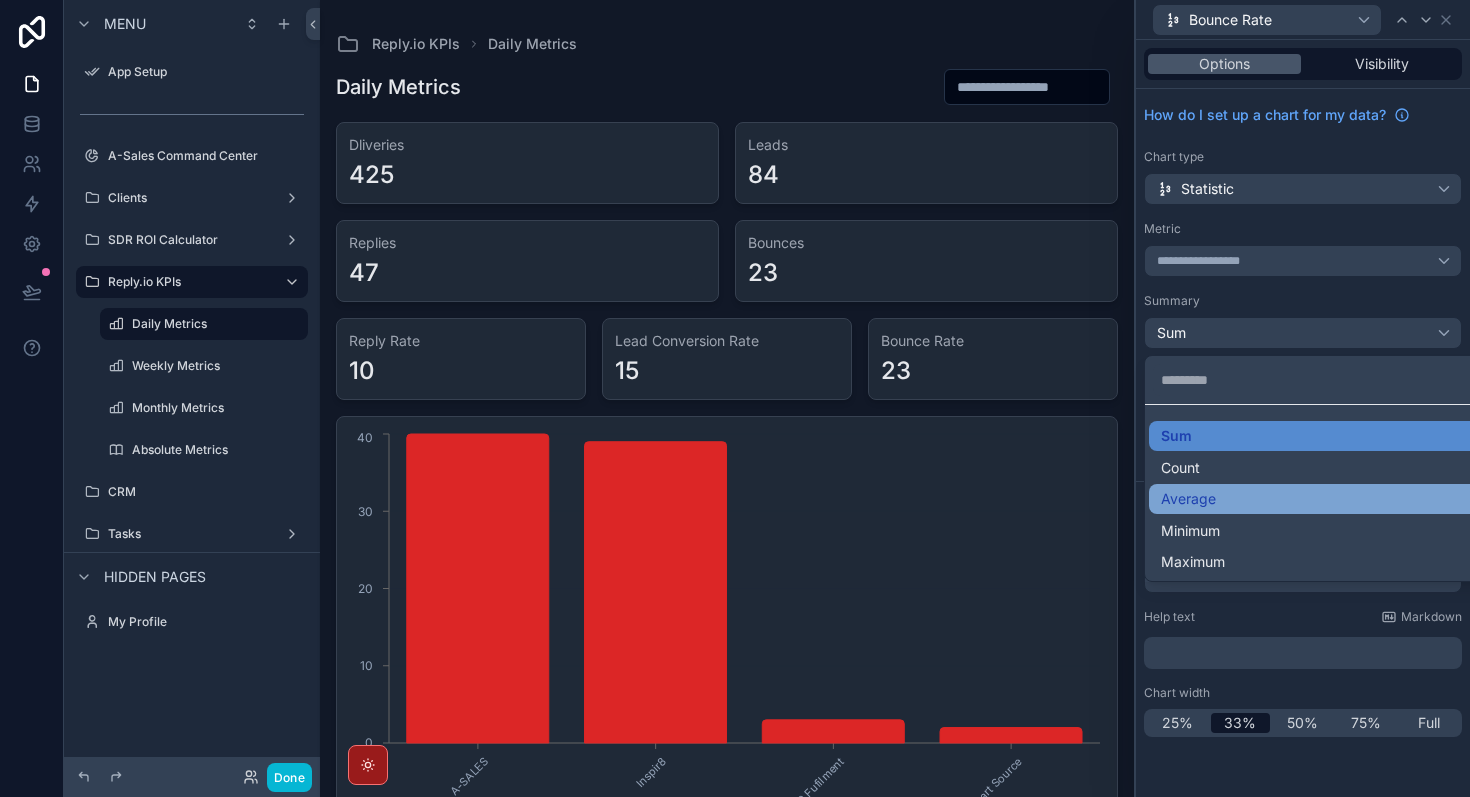 click on "Average" at bounding box center [1188, 499] 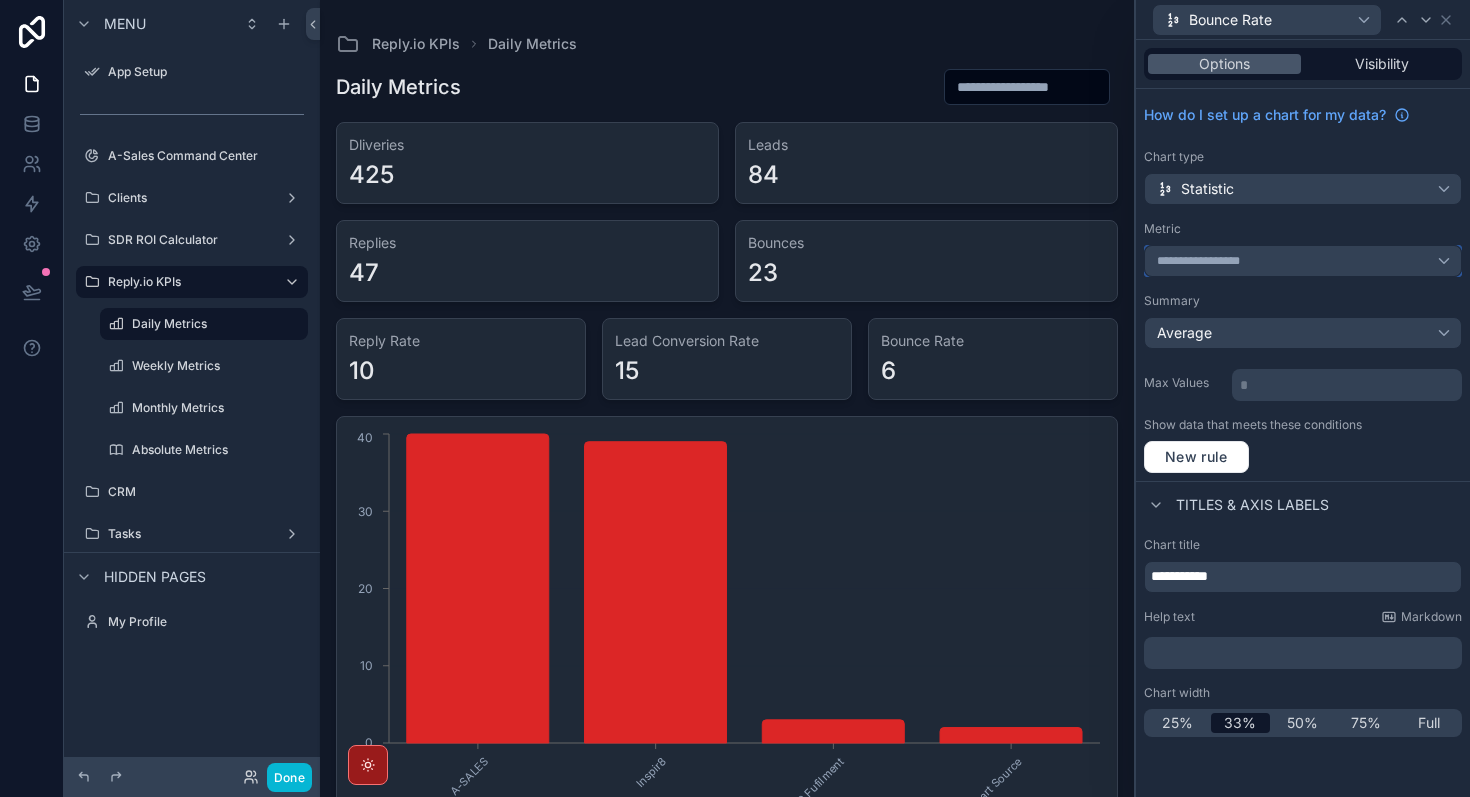 click on "**********" at bounding box center (1211, 261) 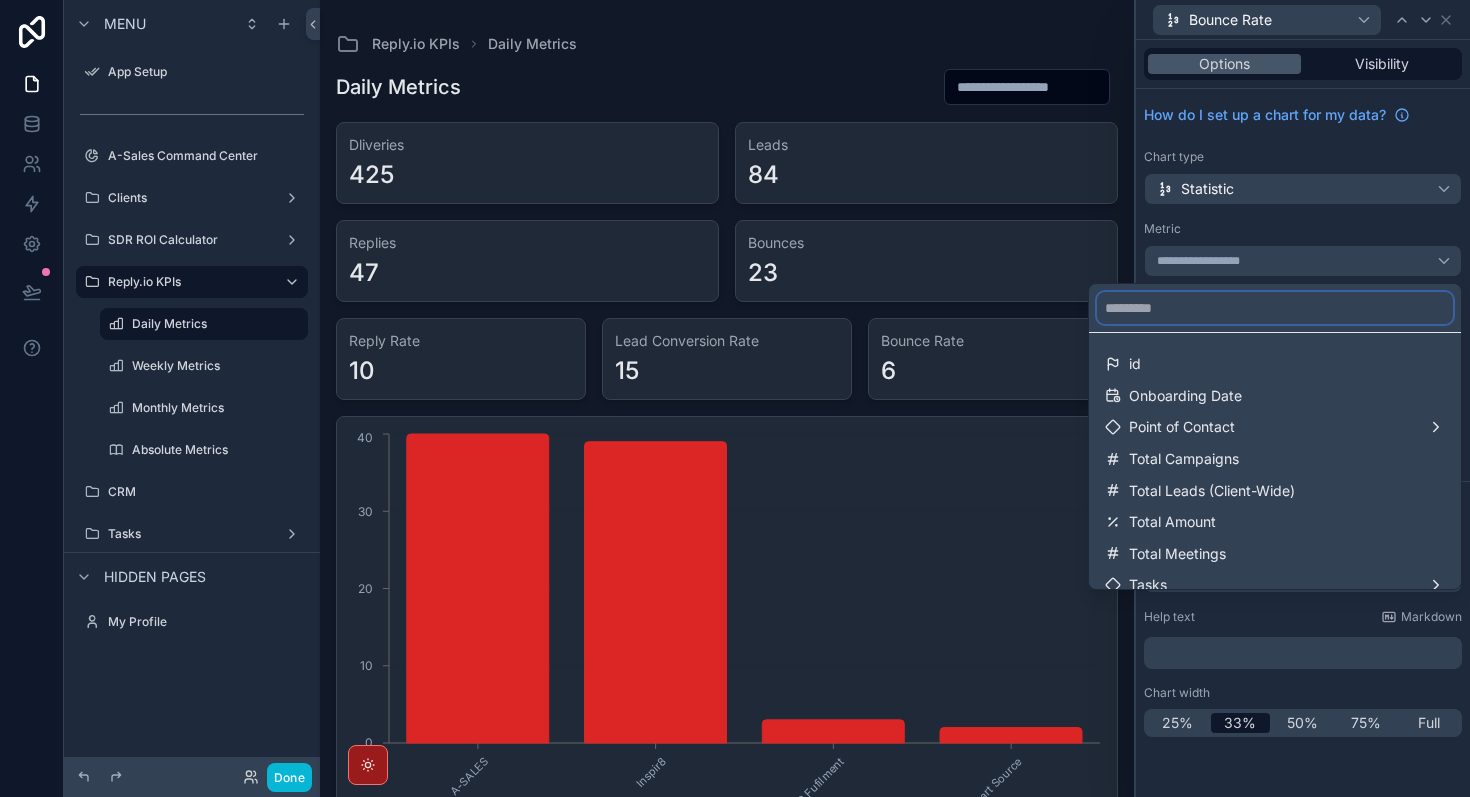 click at bounding box center [1275, 308] 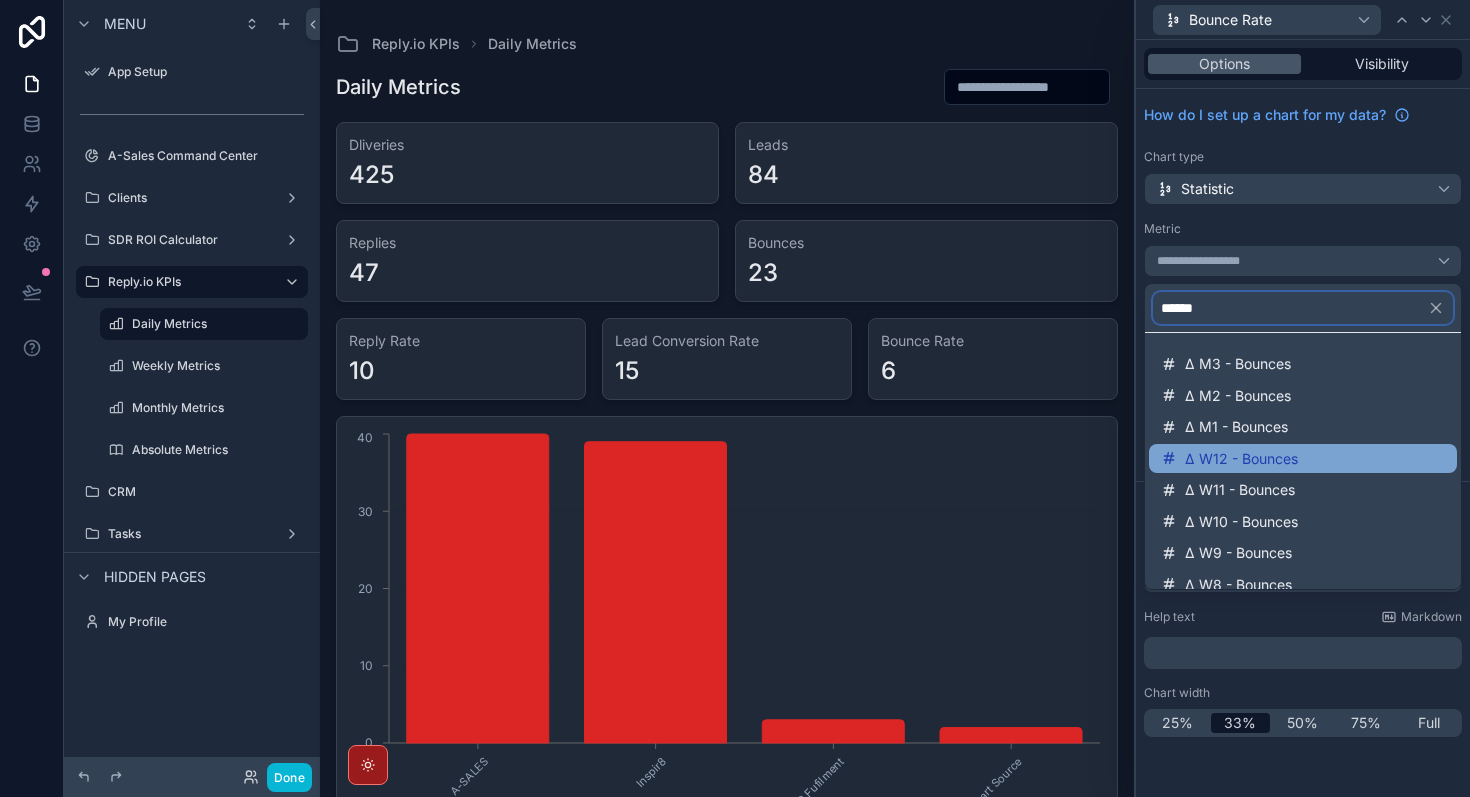scroll, scrollTop: 360, scrollLeft: 0, axis: vertical 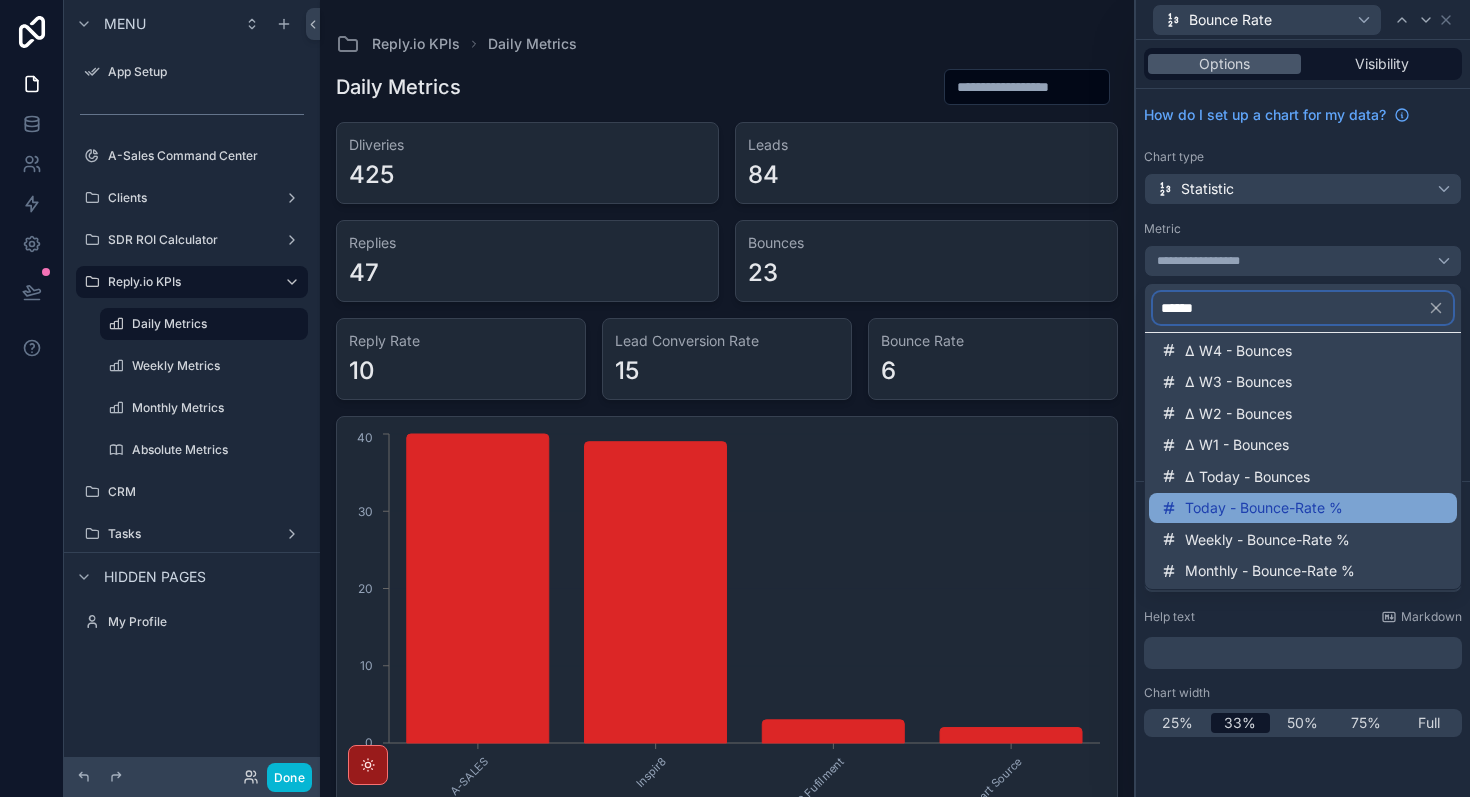 type on "******" 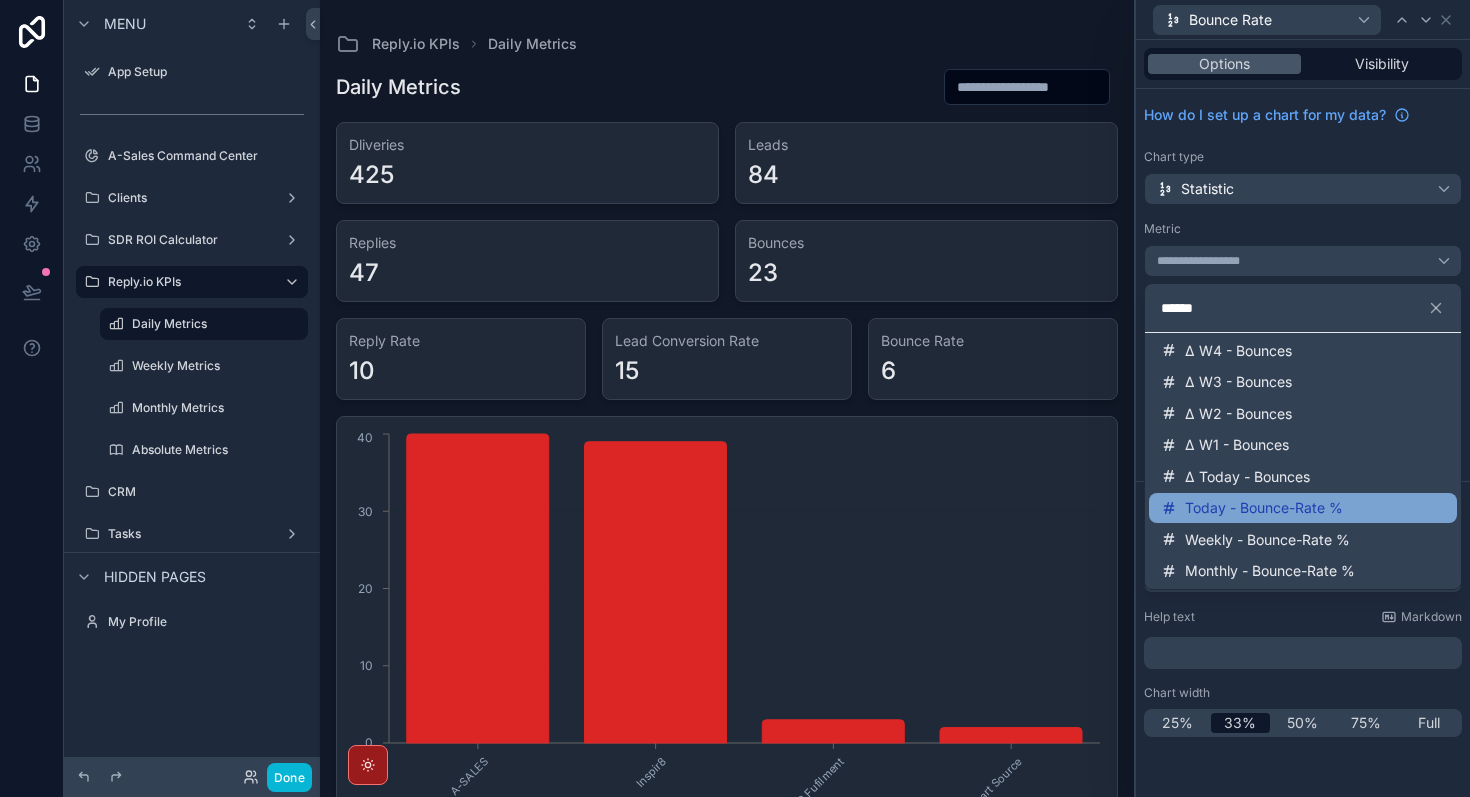 click on "Today - Bounce-Rate %" at bounding box center [1264, 508] 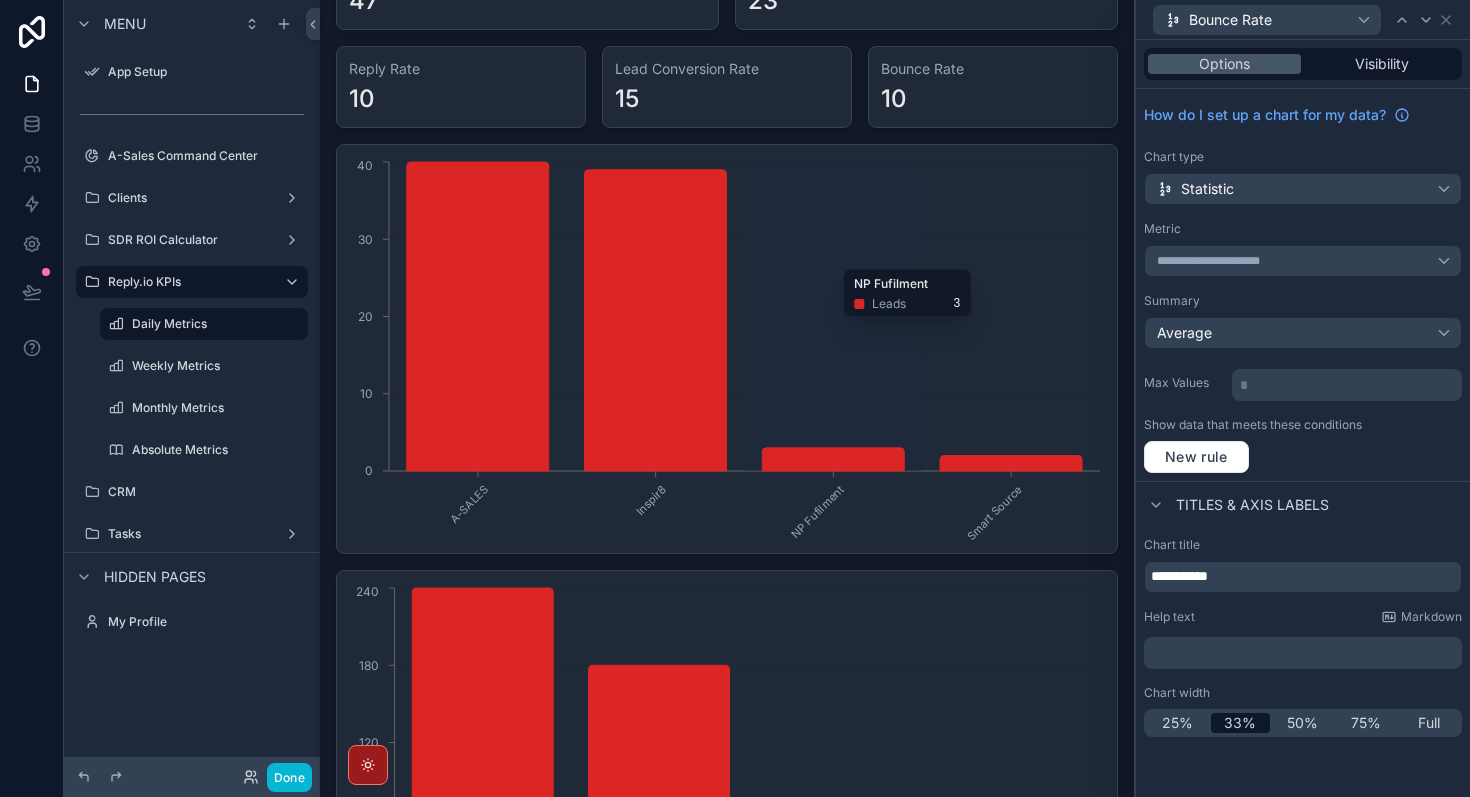 scroll, scrollTop: 0, scrollLeft: 0, axis: both 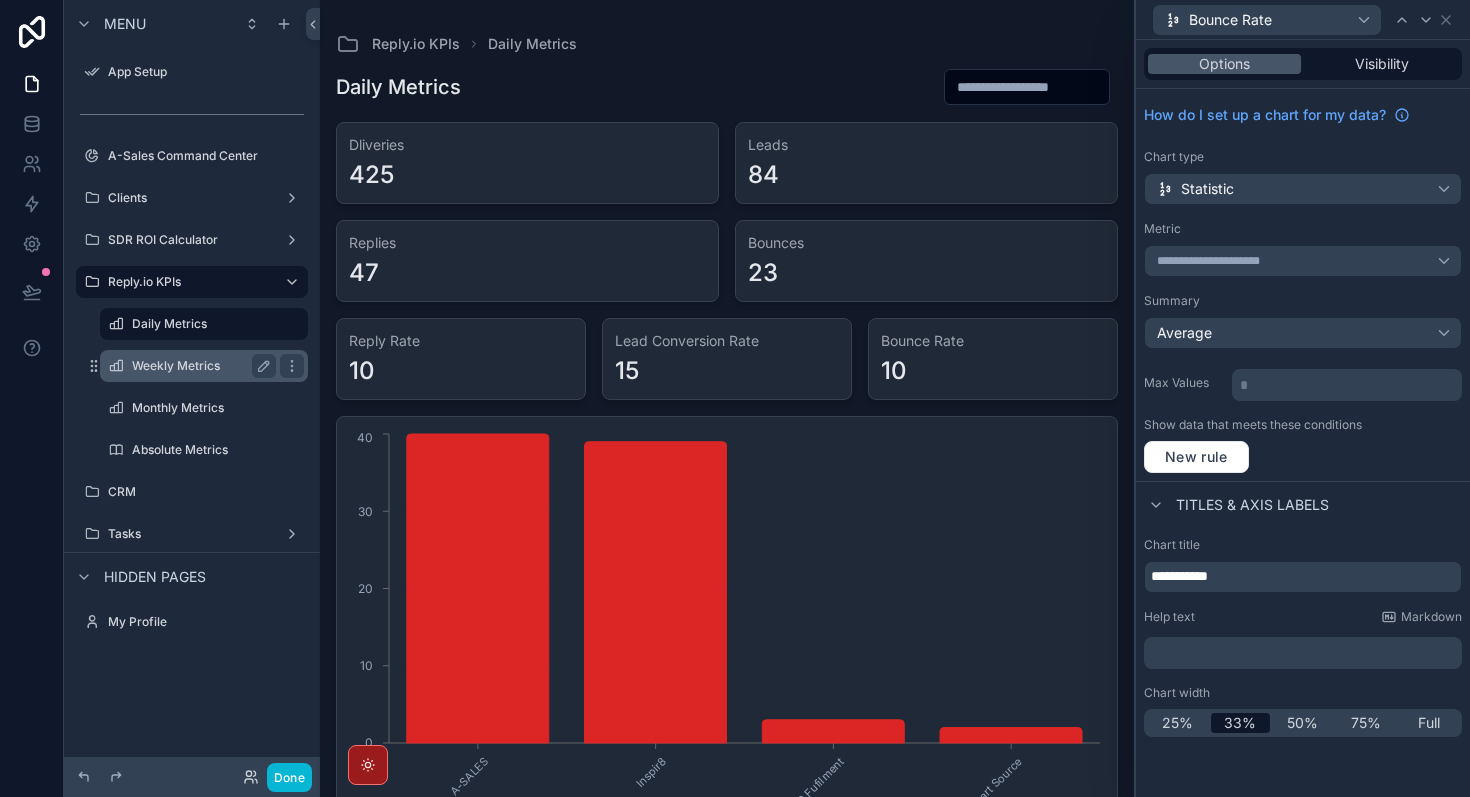 click on "Weekly Metrics" at bounding box center (204, 366) 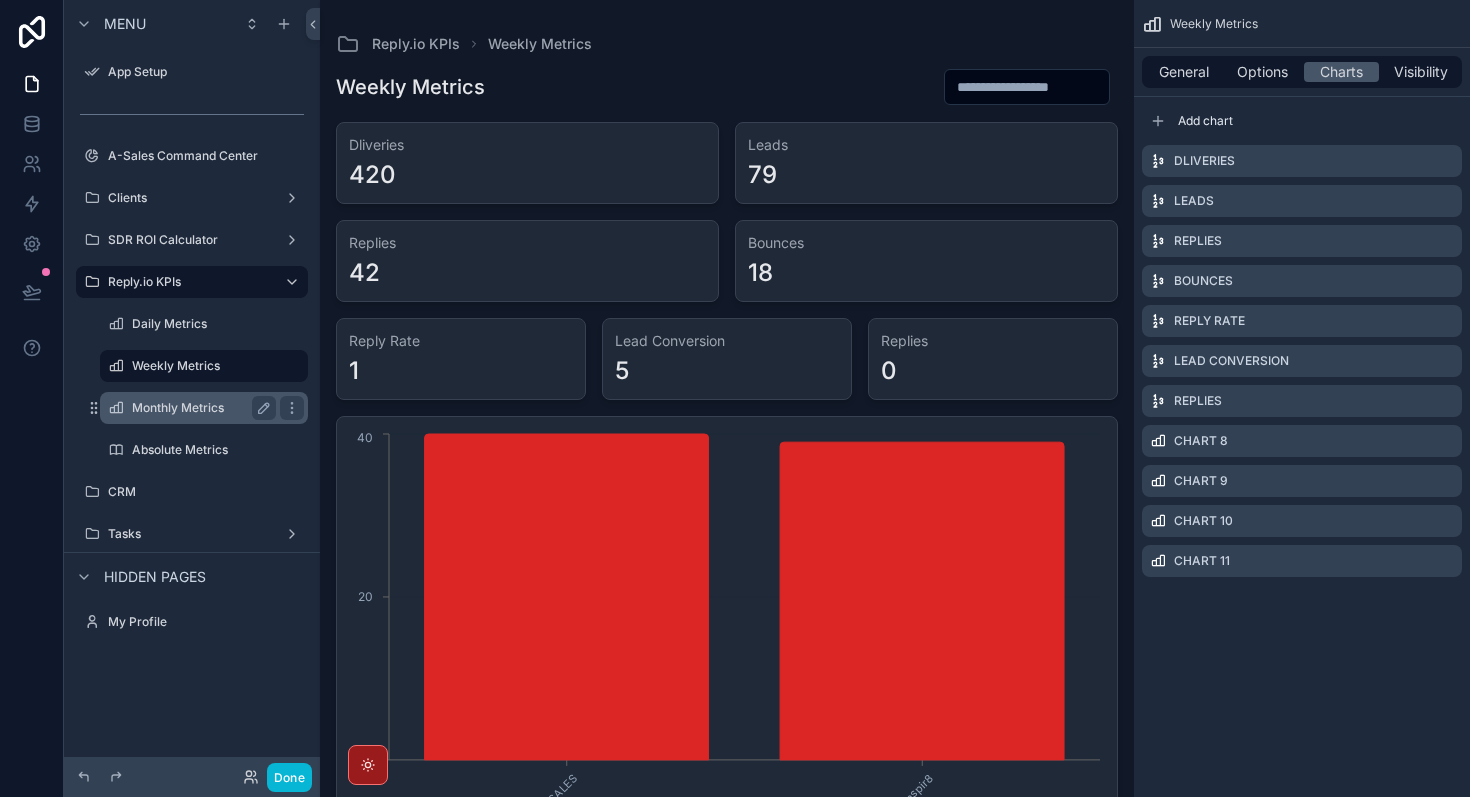 click on "Monthly Metrics" at bounding box center [200, 408] 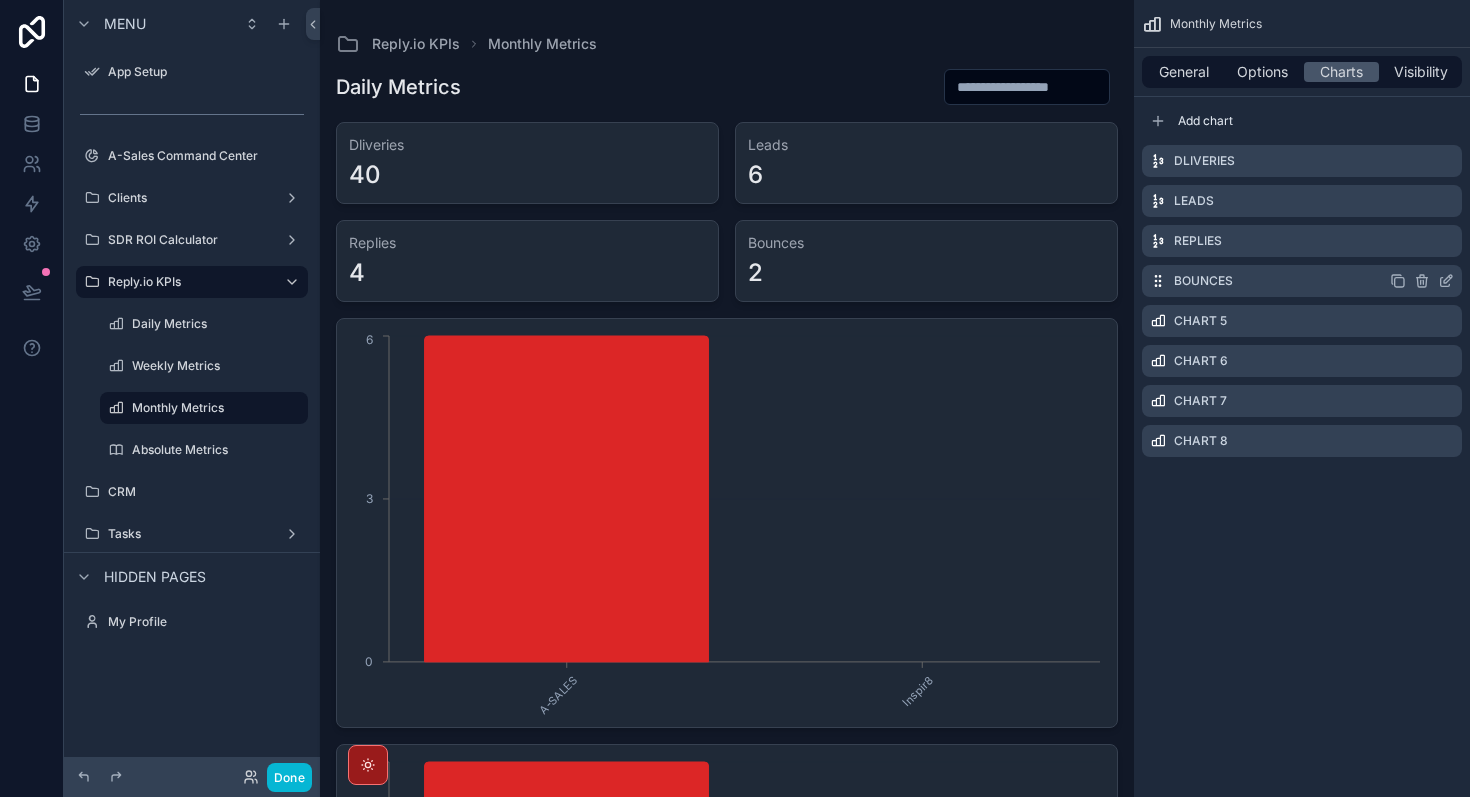 click 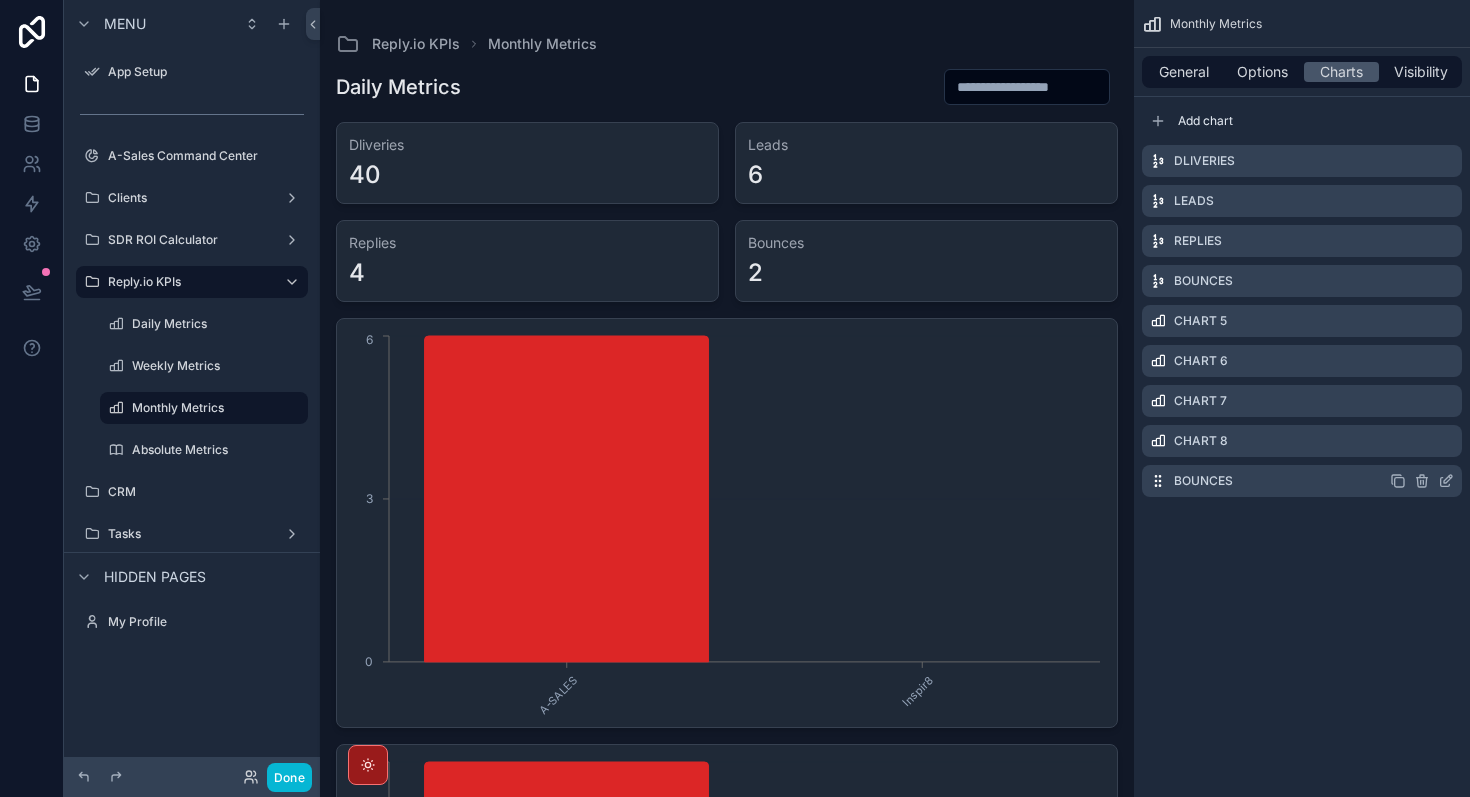 click 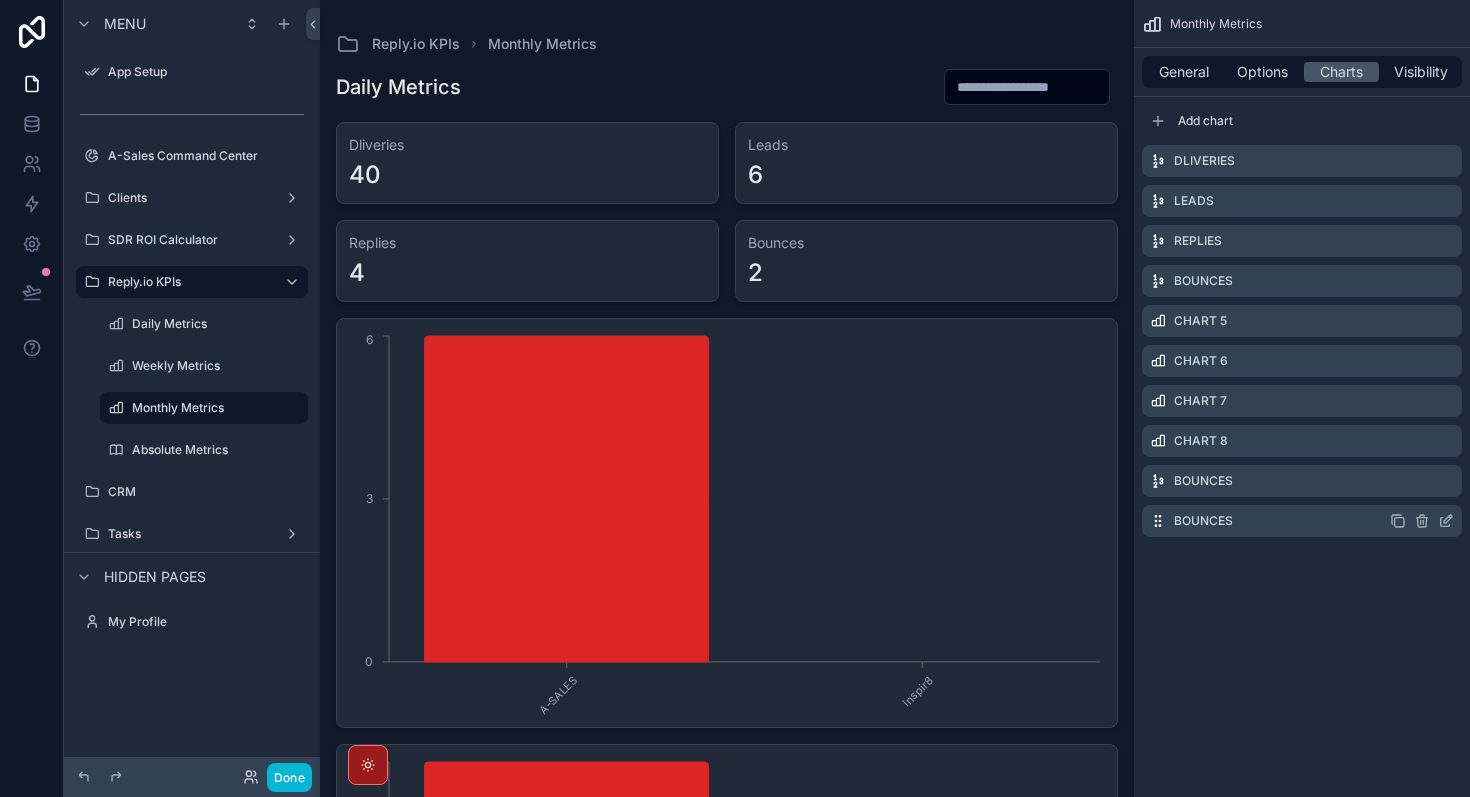 click 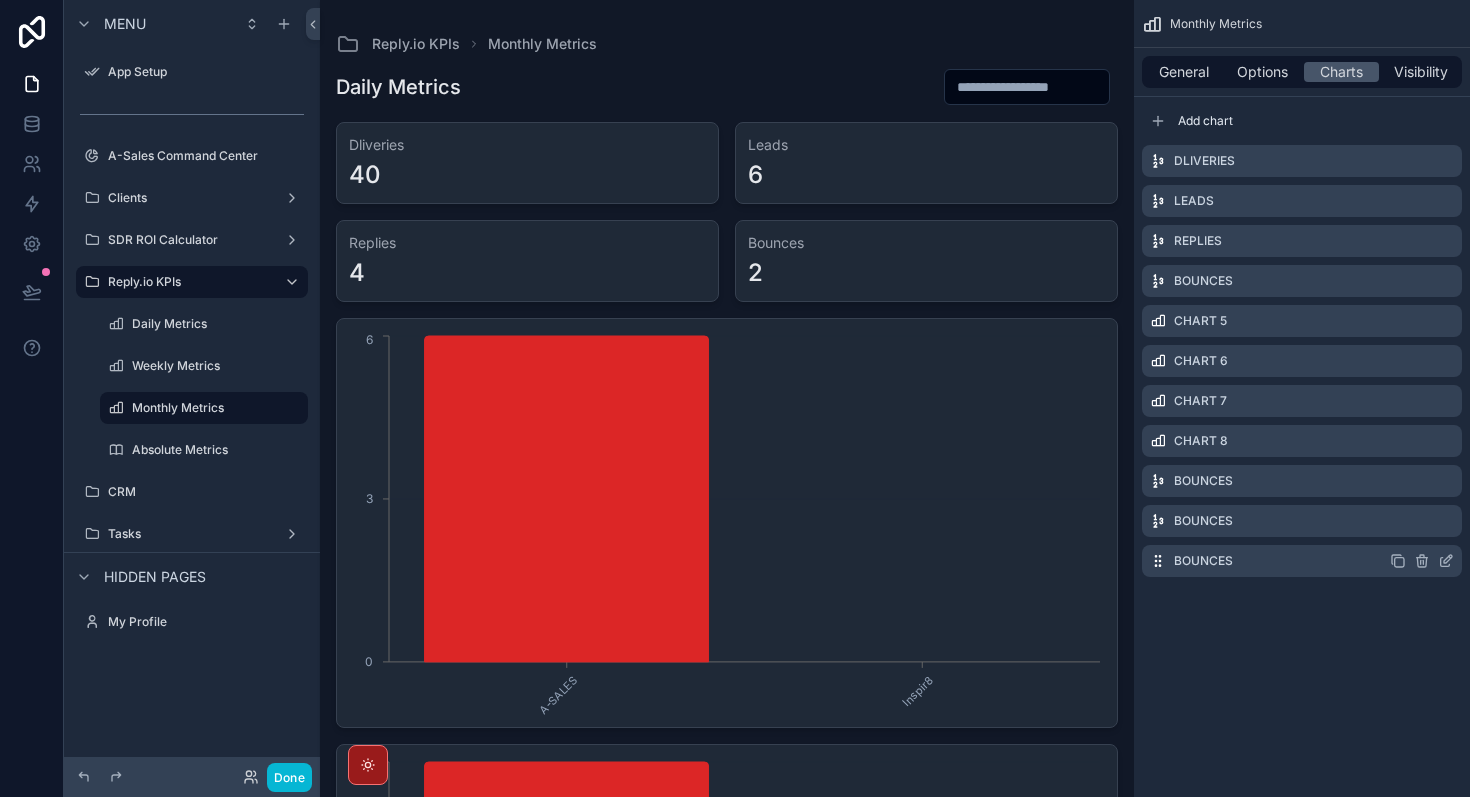 click 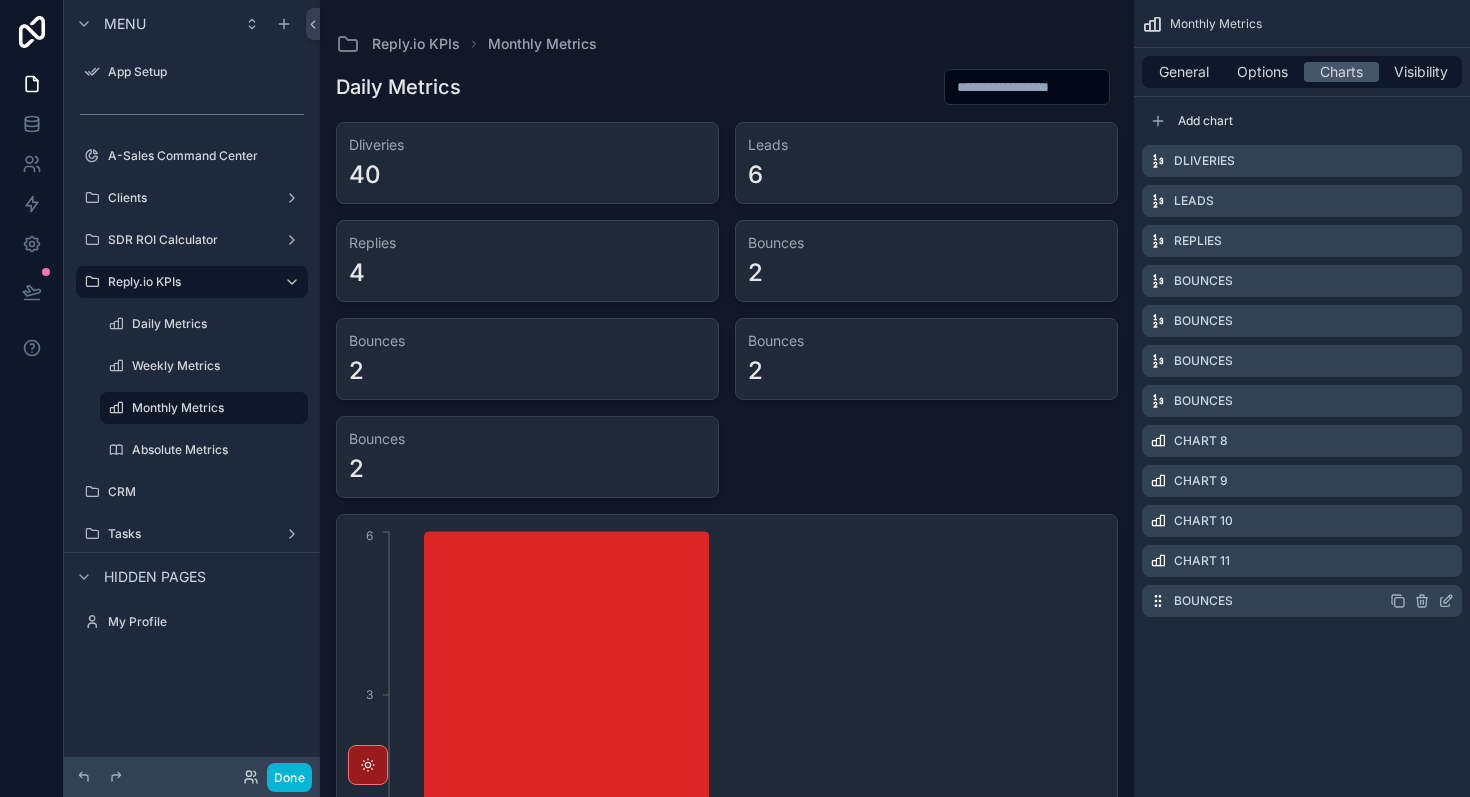 click 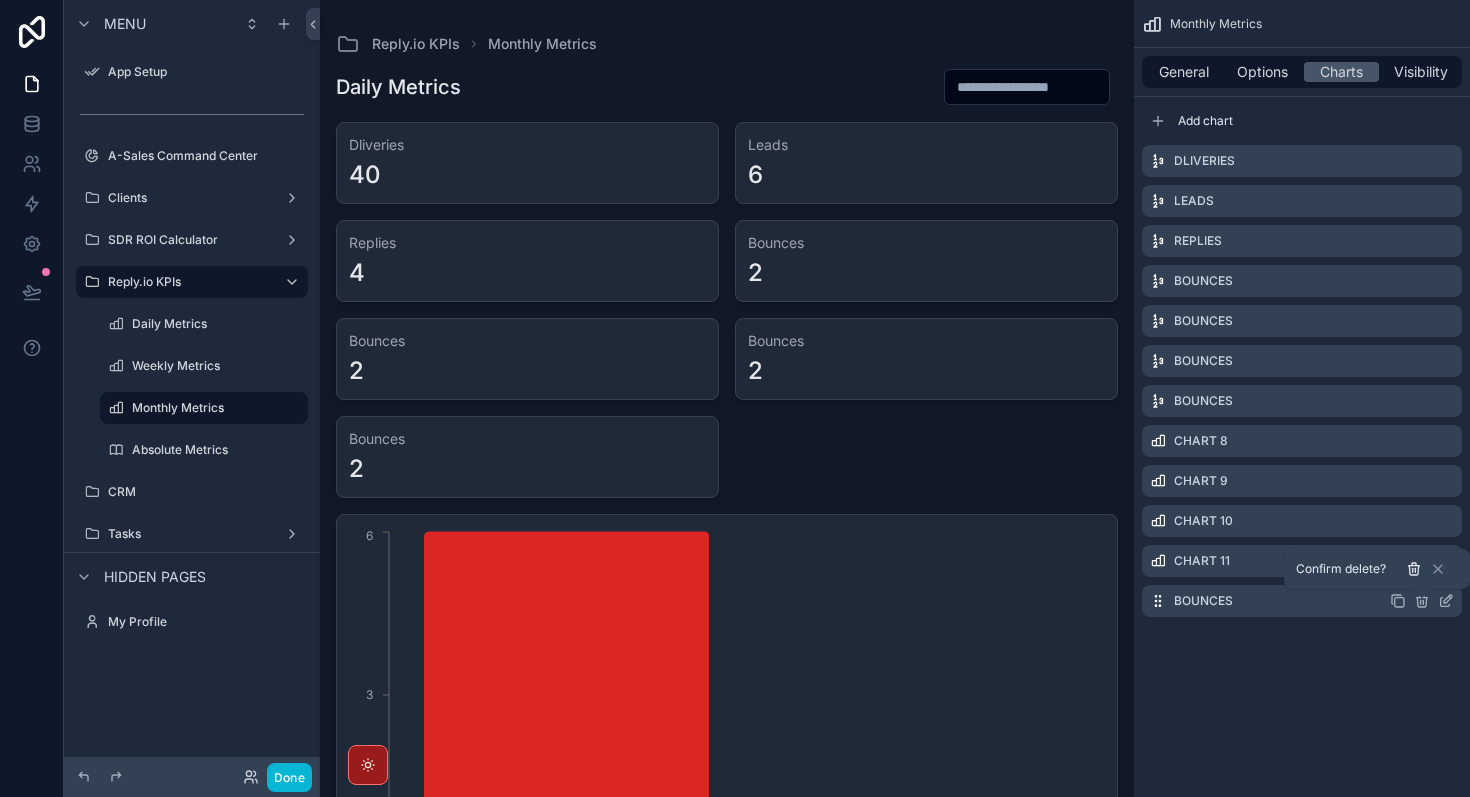 click 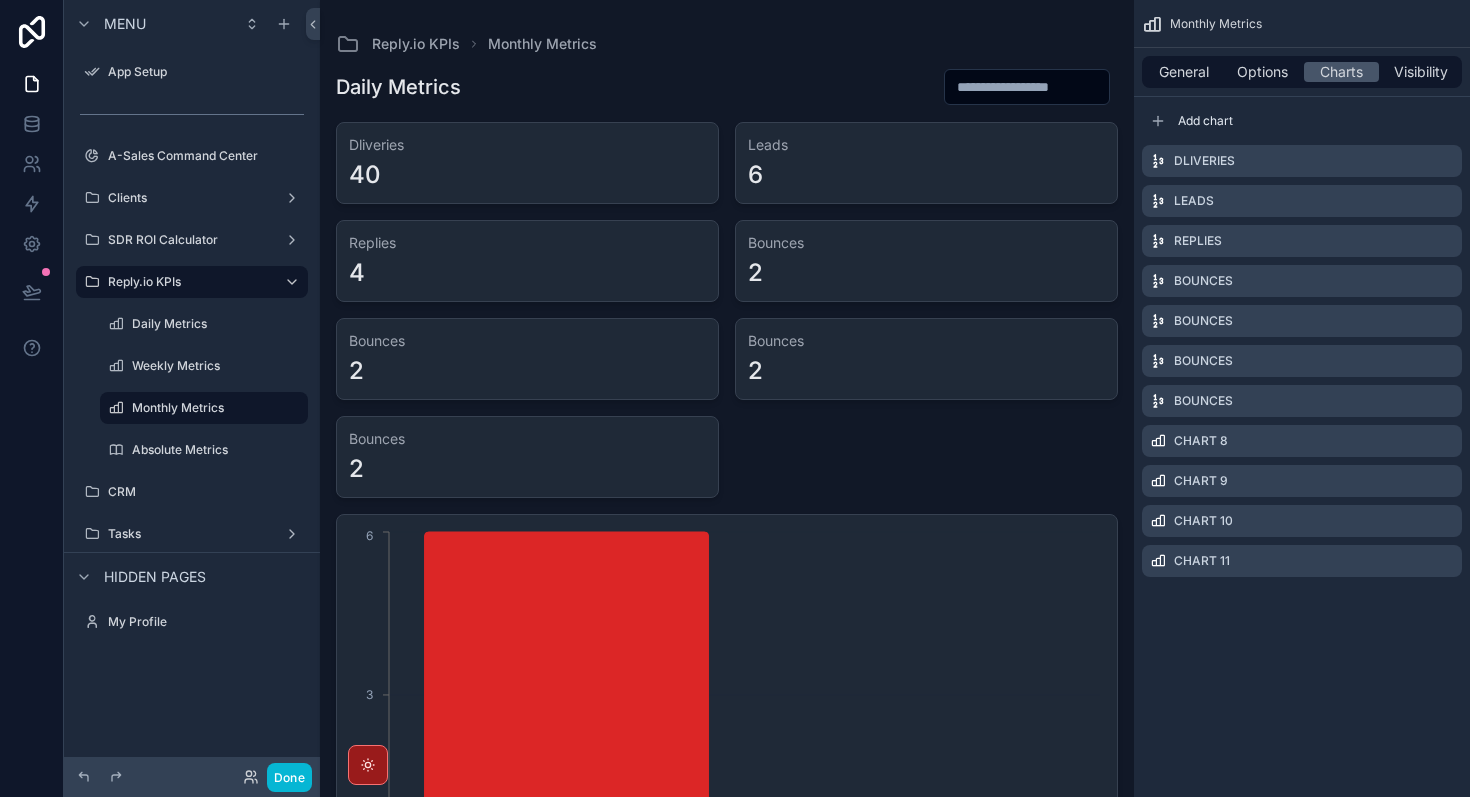 click at bounding box center (727, 1133) 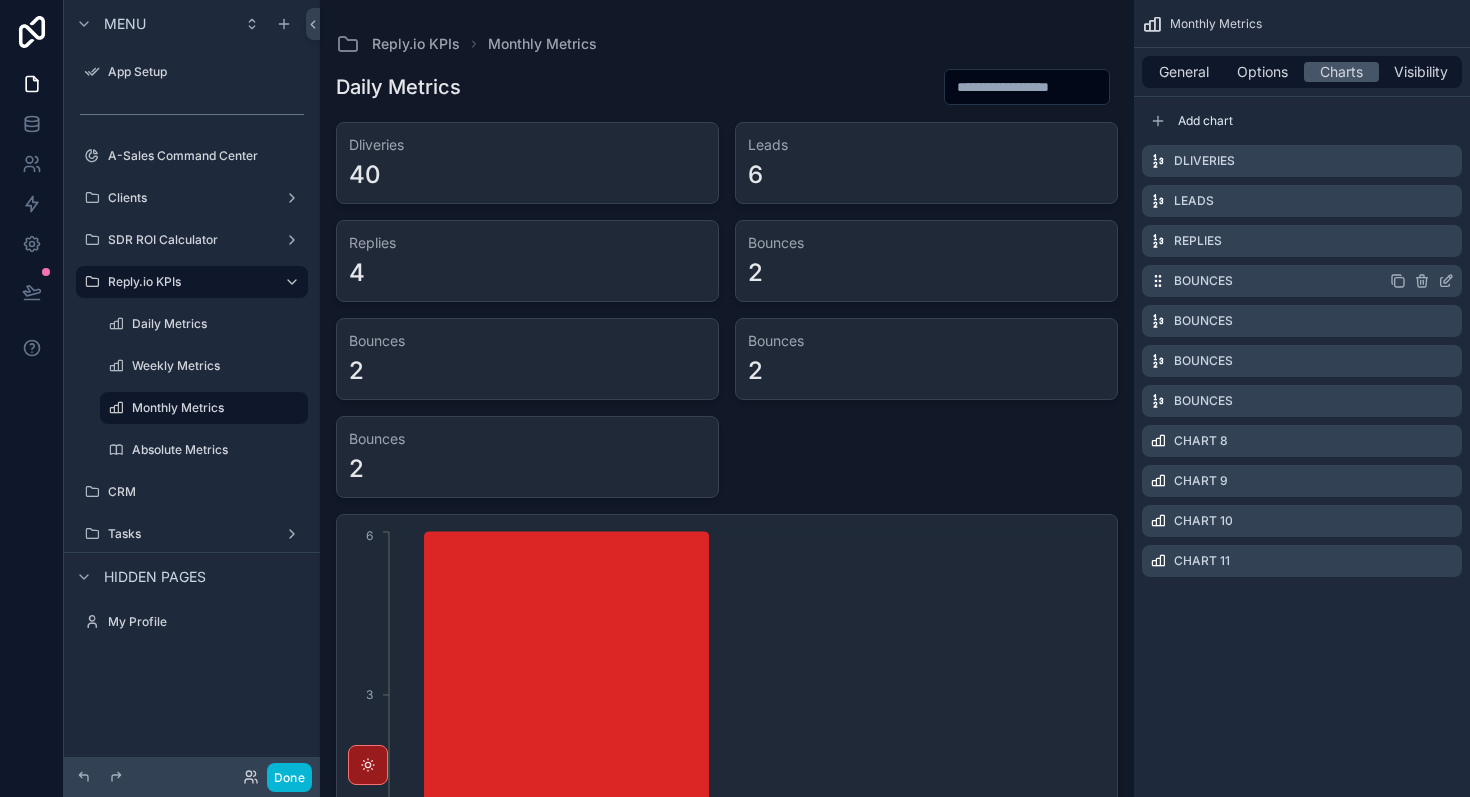 click 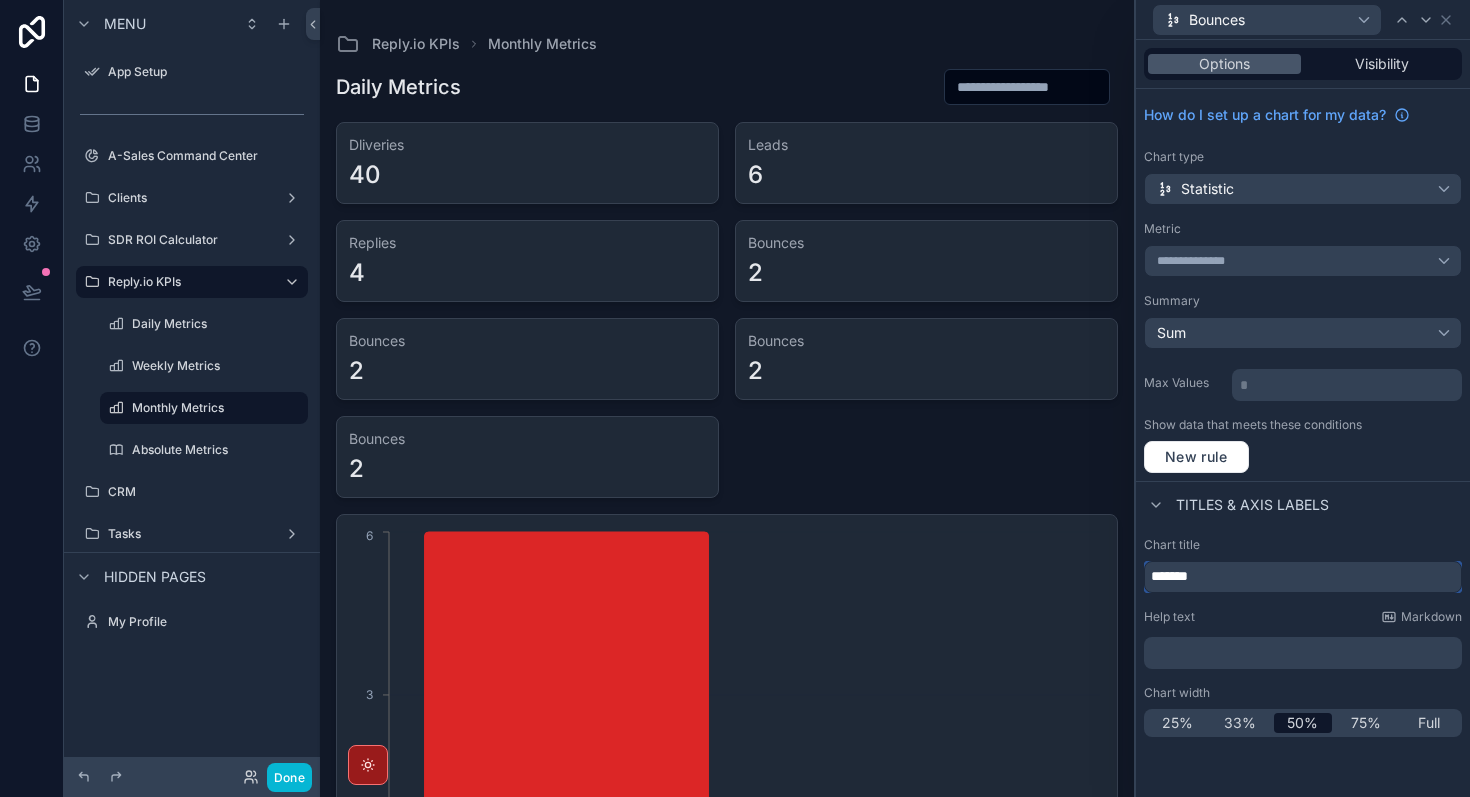 click on "*******" at bounding box center (1303, 577) 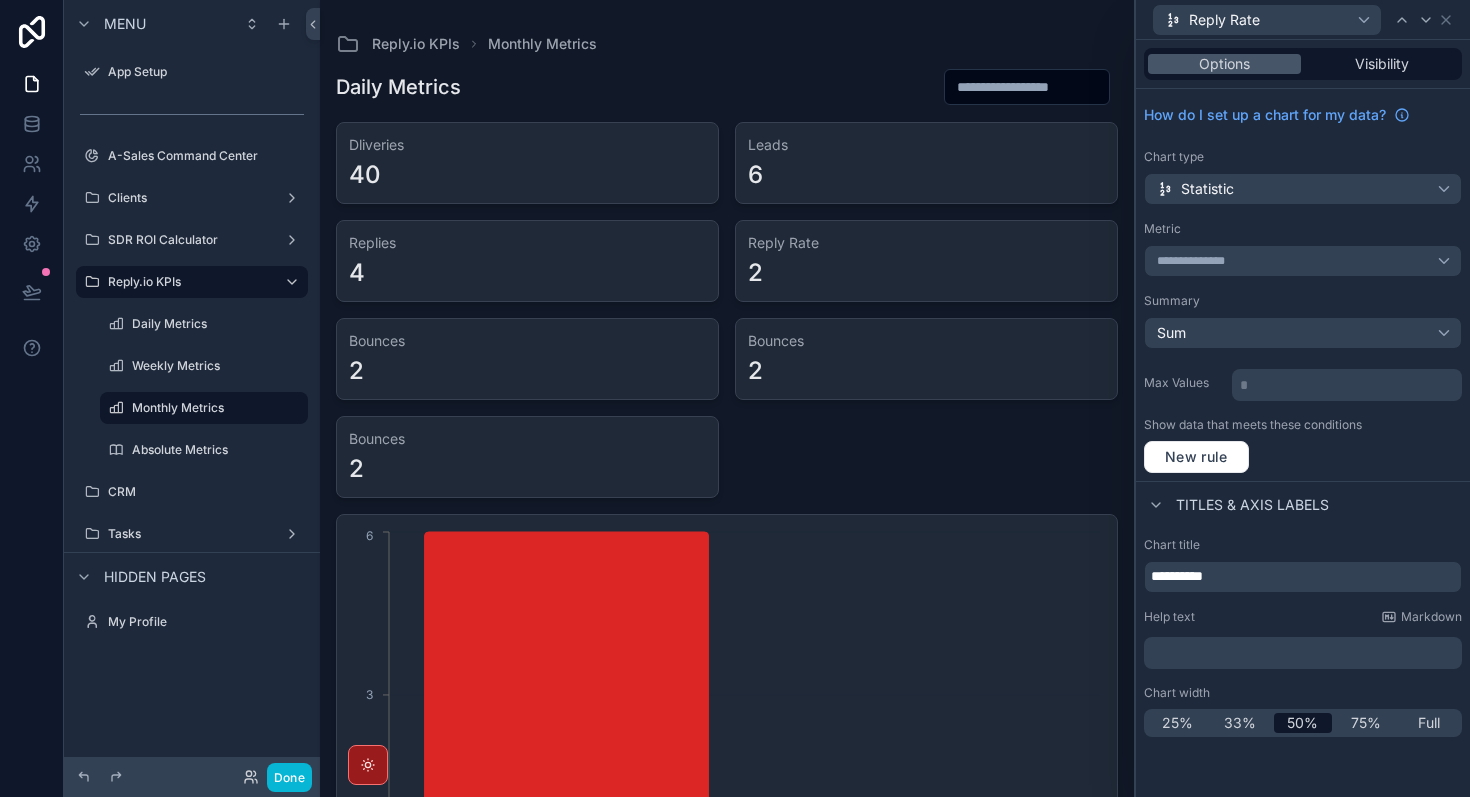 click on "Titles & Axis labels" at bounding box center (1303, 505) 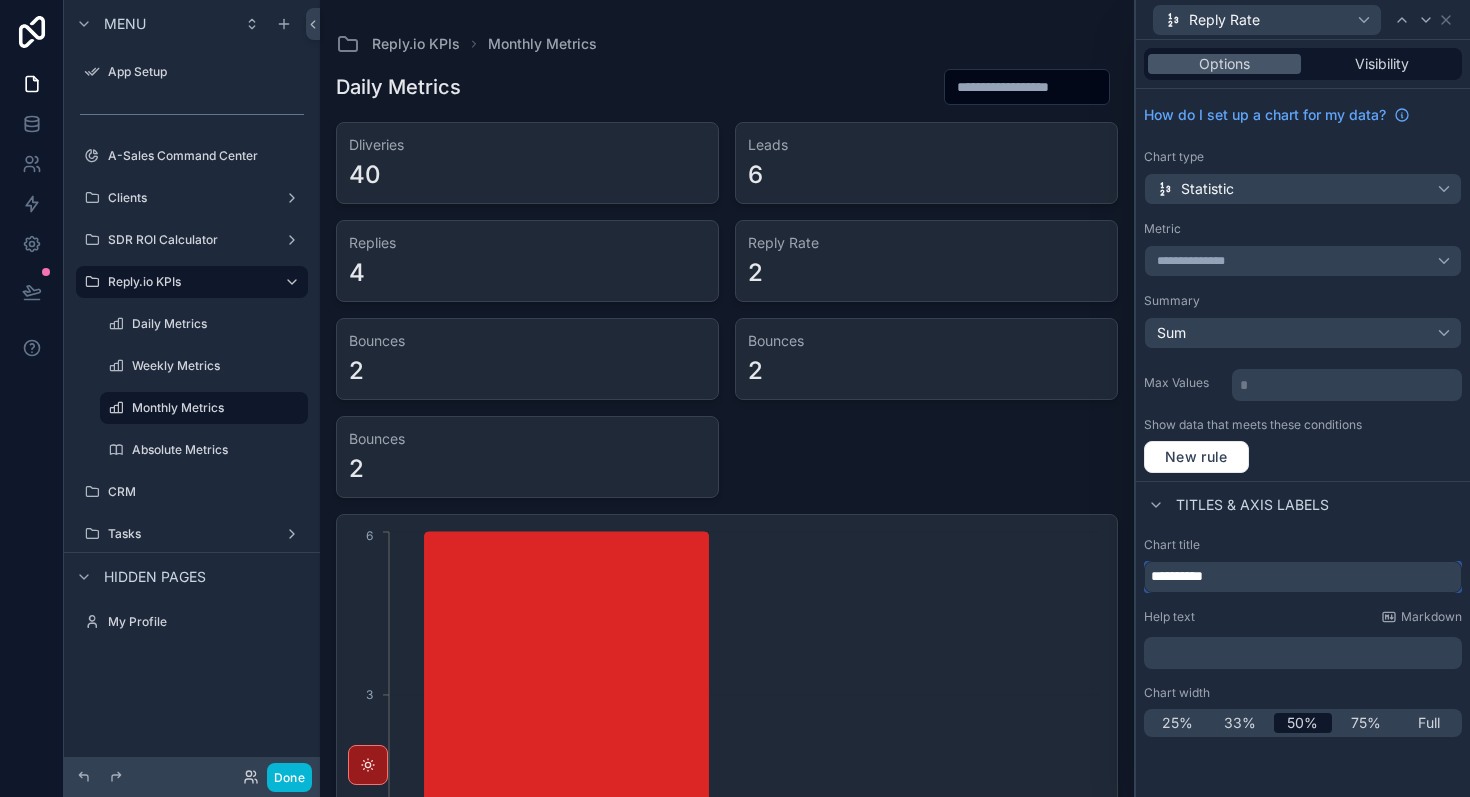 click on "**********" at bounding box center (1303, 577) 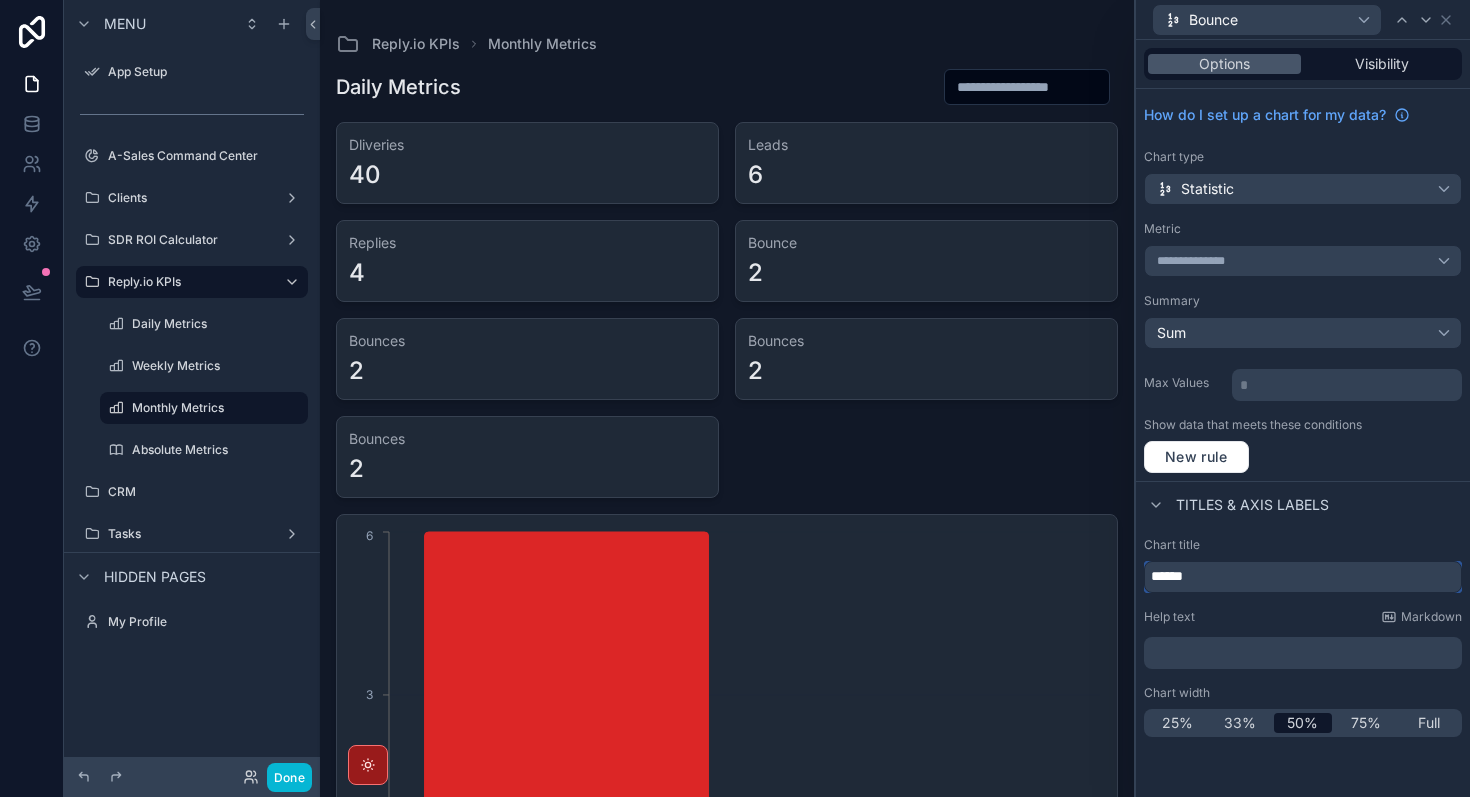 type on "******" 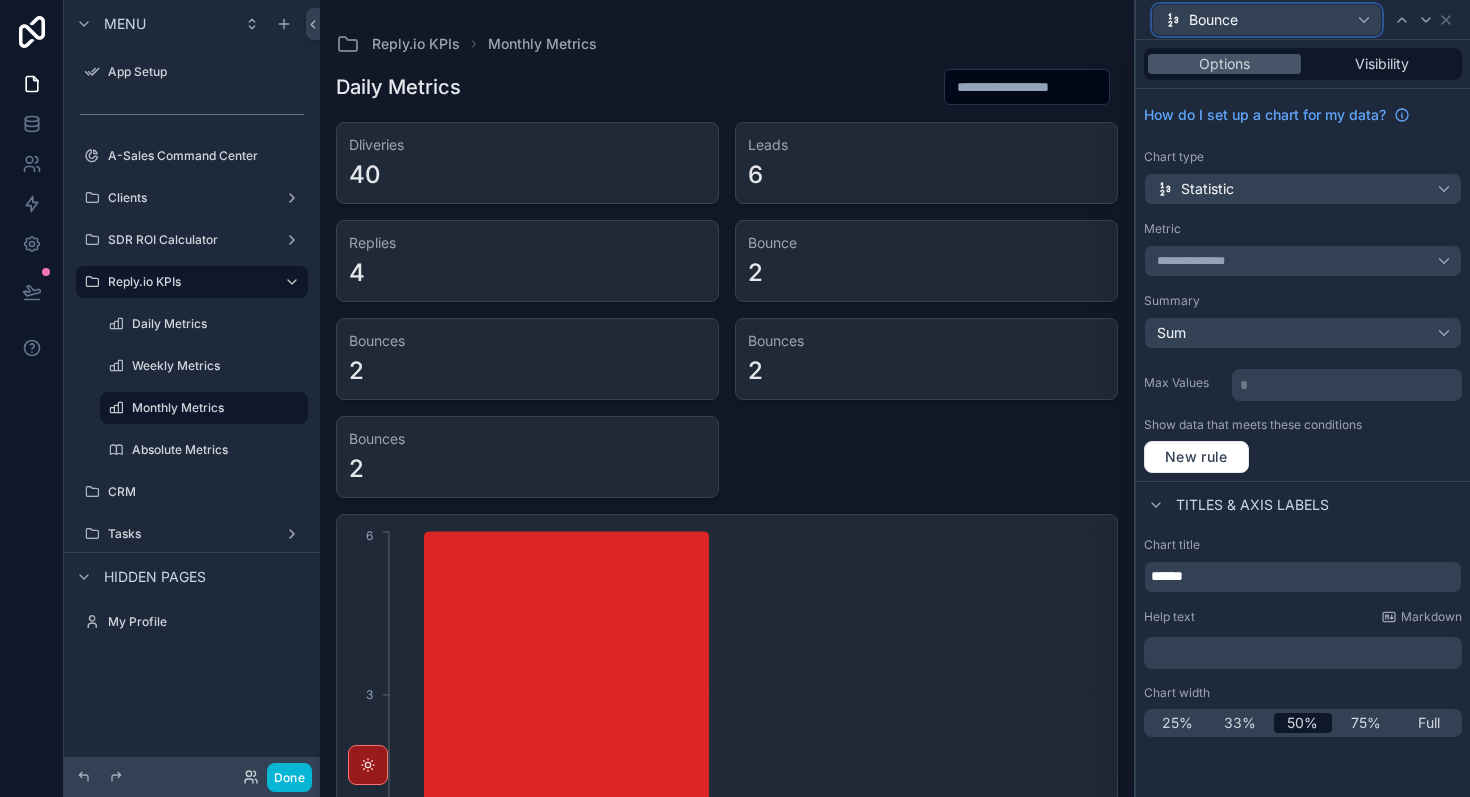 click on "Bounce" at bounding box center [1267, 20] 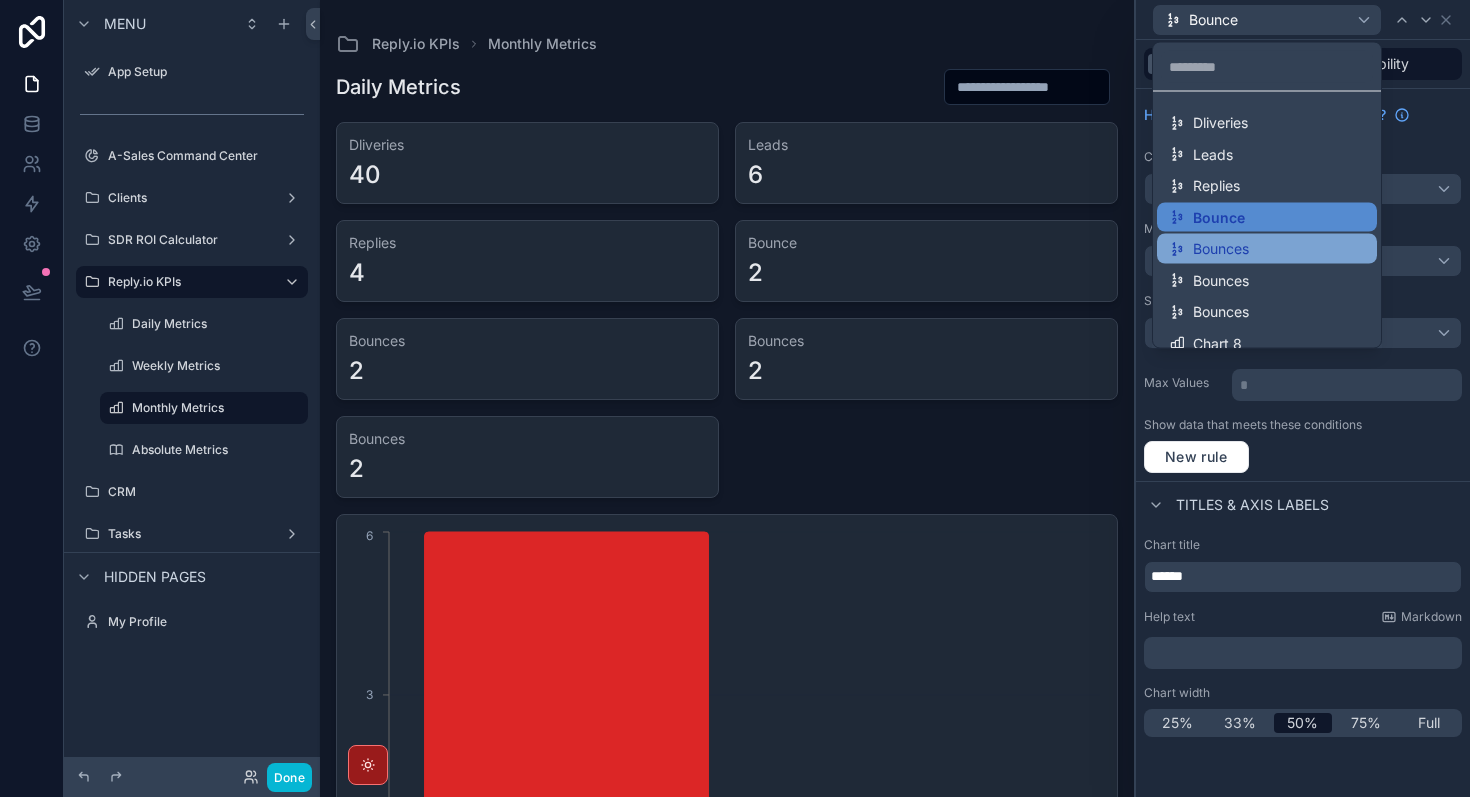 click on "Bounces" at bounding box center (1221, 249) 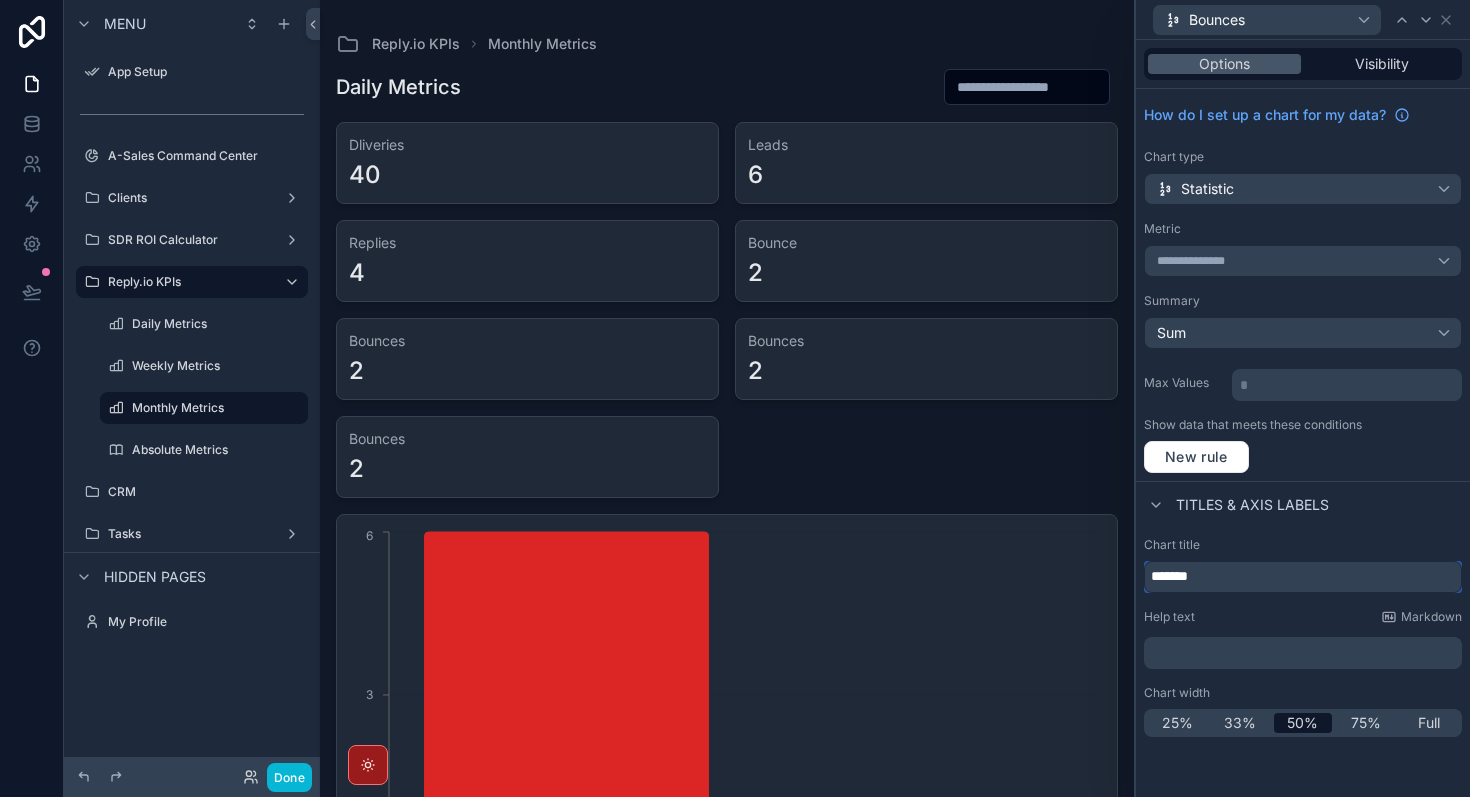 click on "*******" at bounding box center [1303, 577] 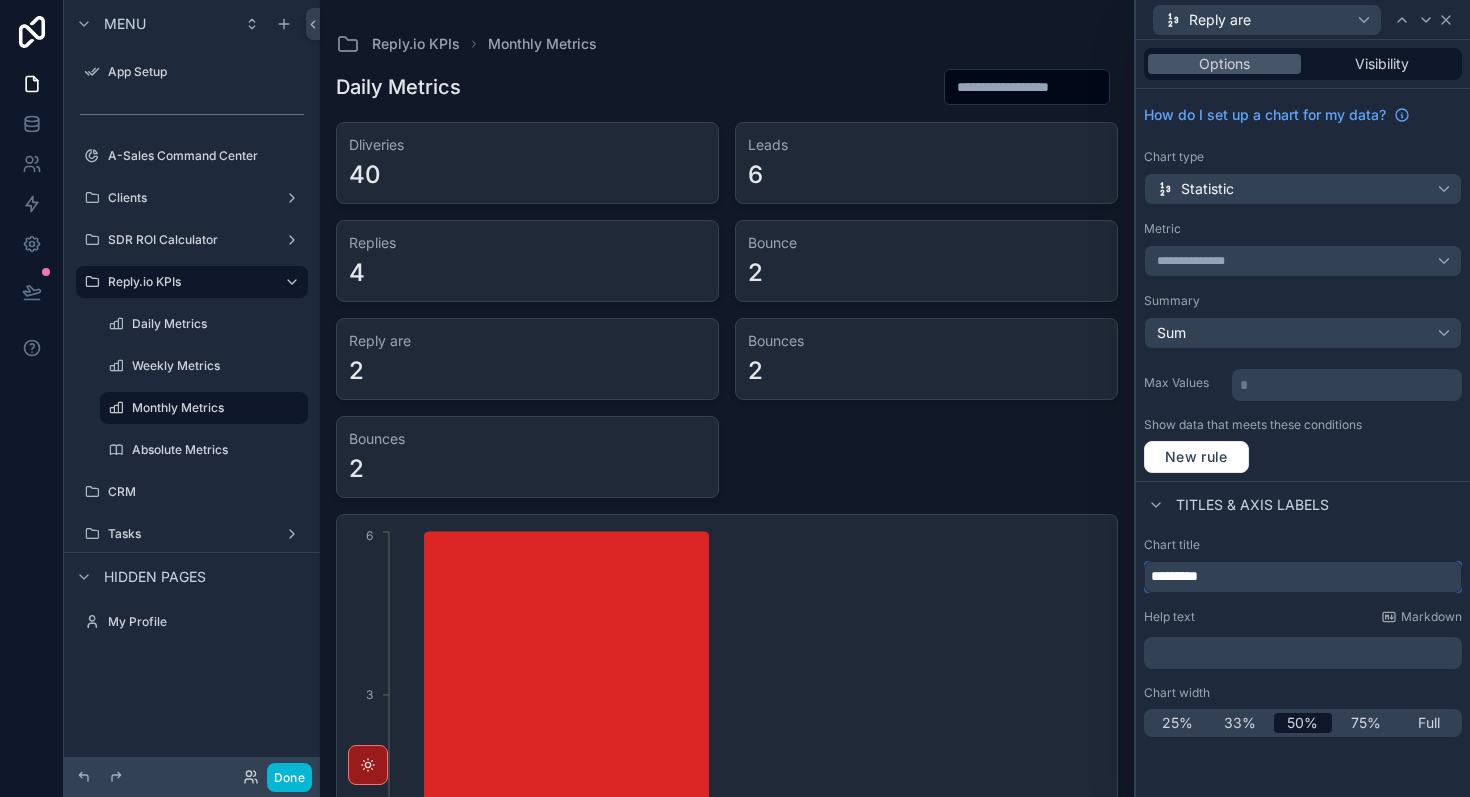 type on "*********" 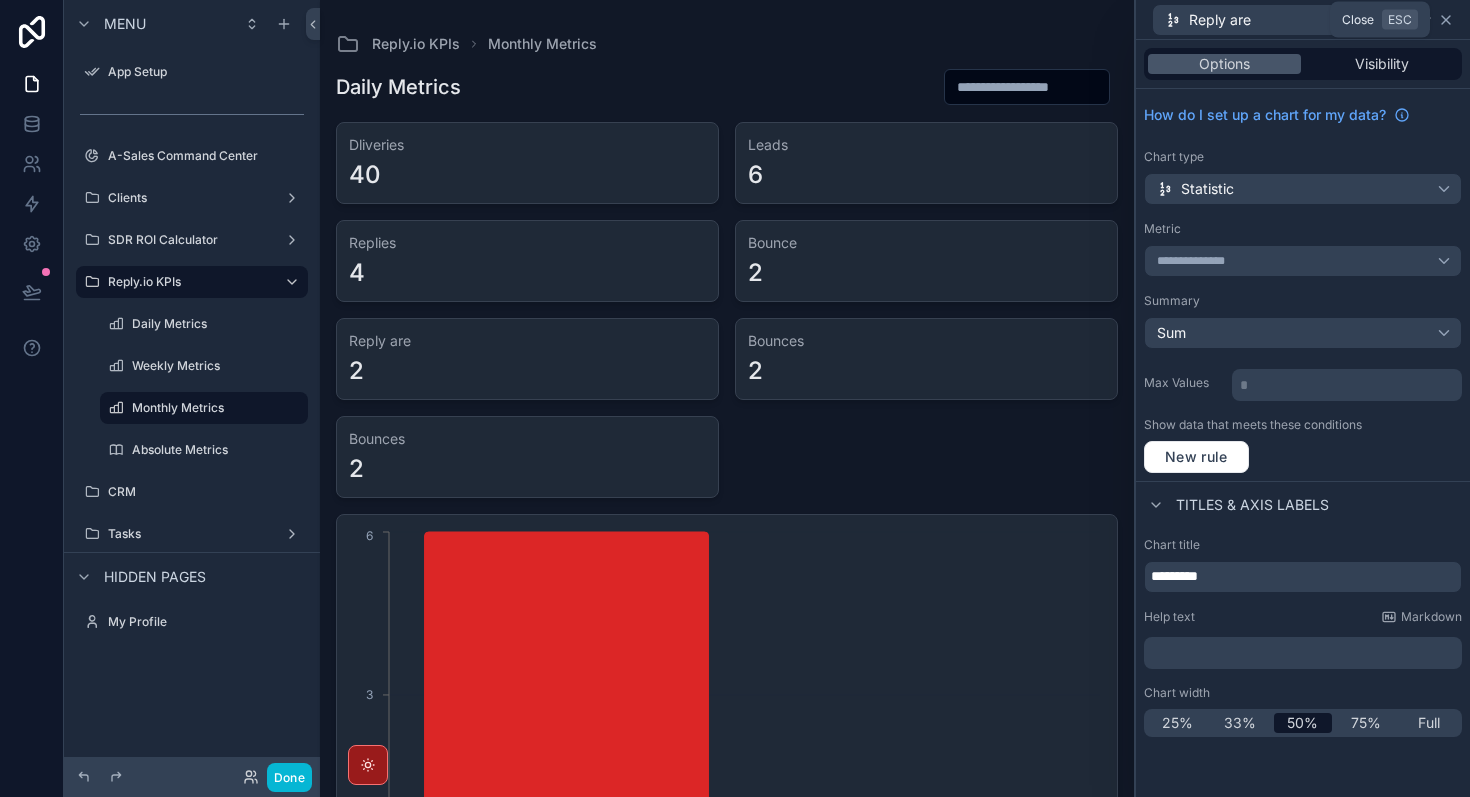 click 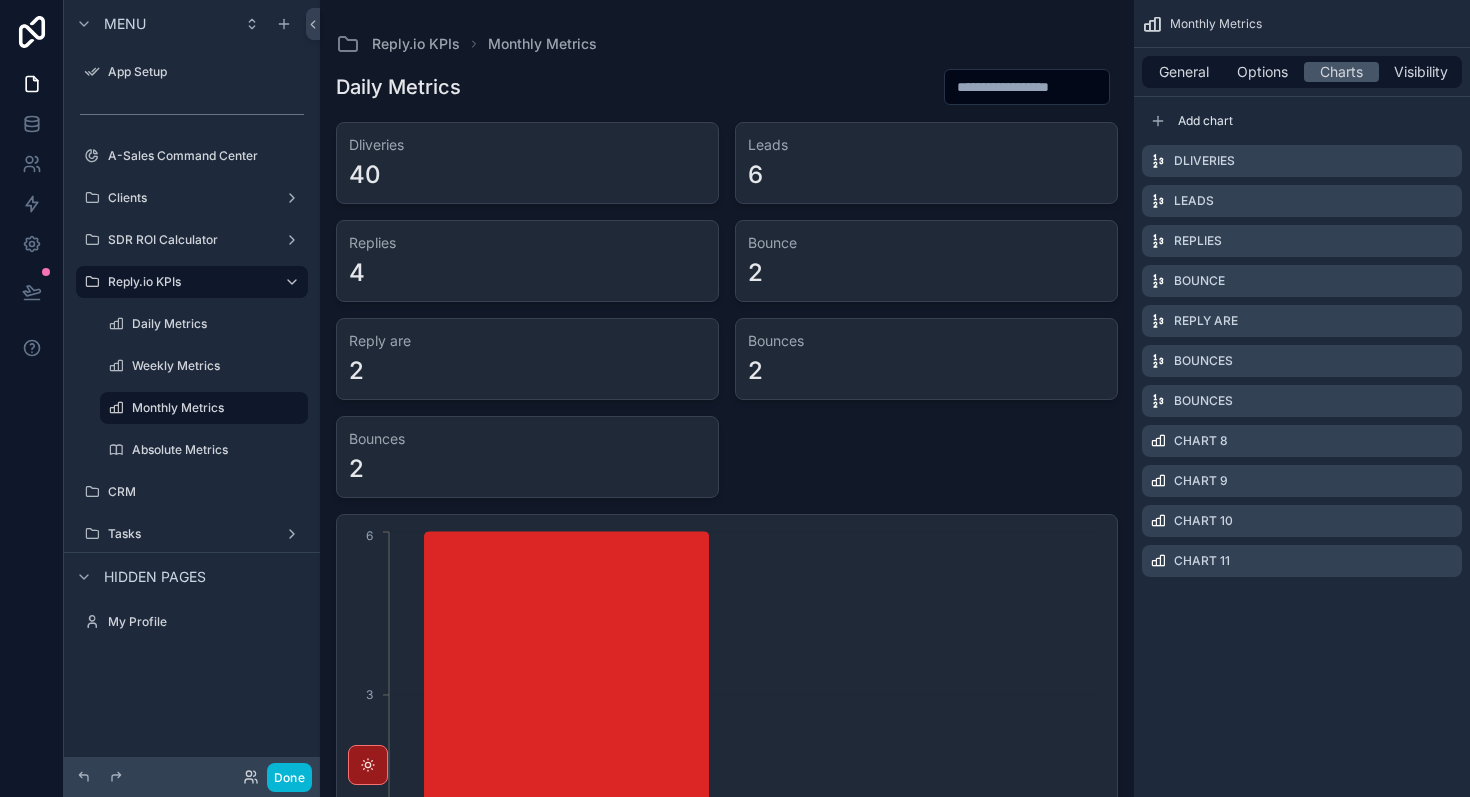 click on "Weekly Metrics" at bounding box center (204, 366) 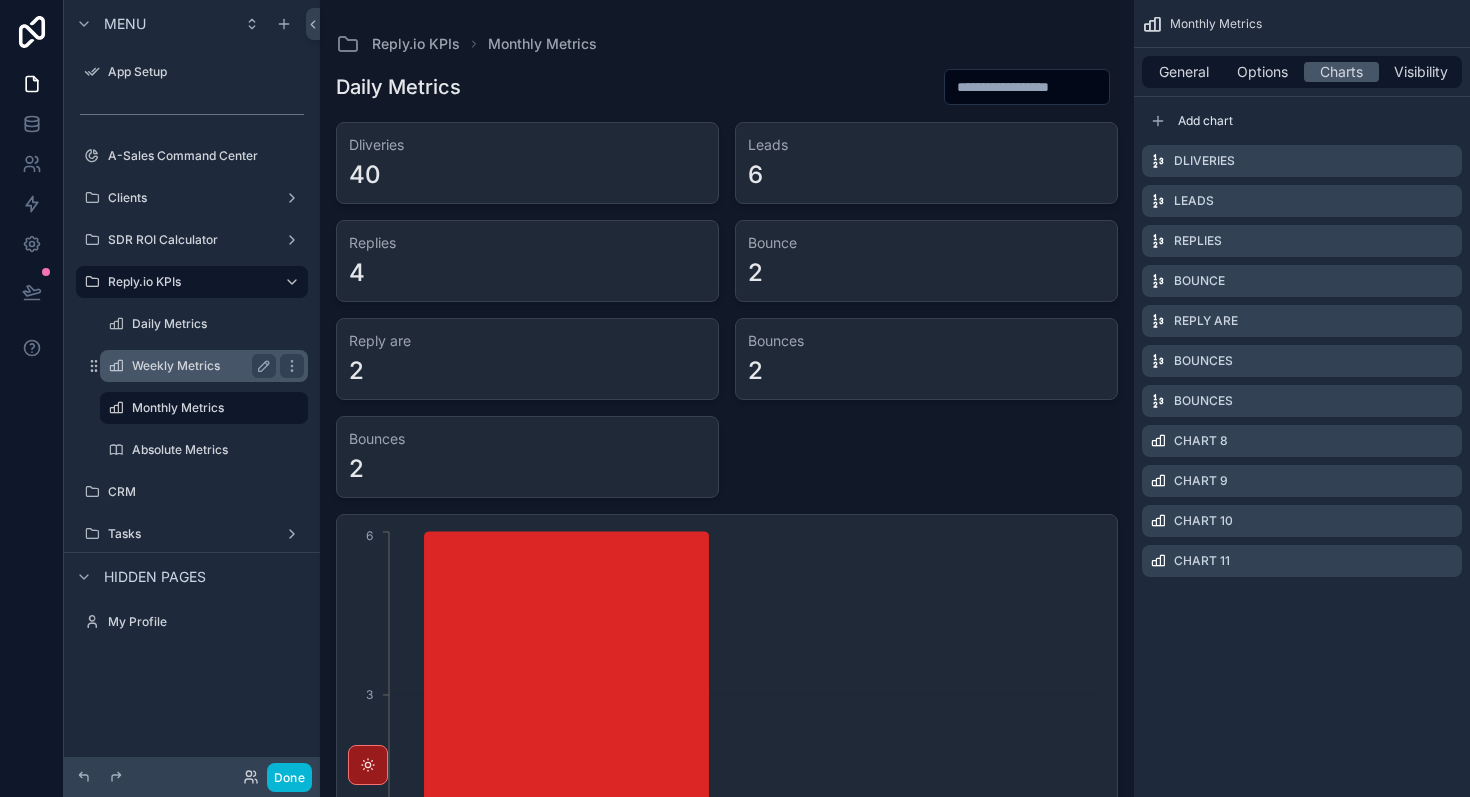 click on "Weekly Metrics" at bounding box center (204, 366) 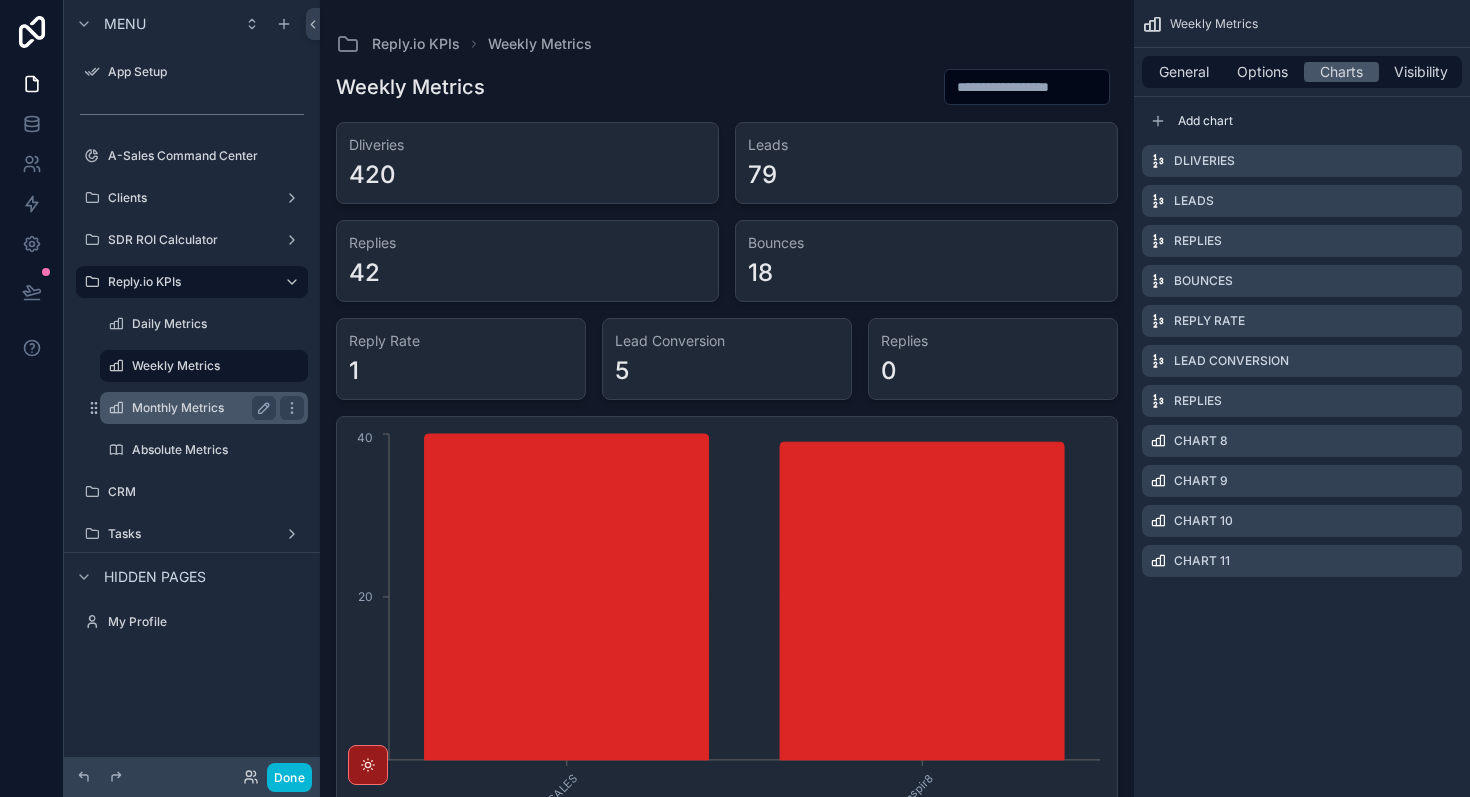 click on "Monthly Metrics" at bounding box center [200, 408] 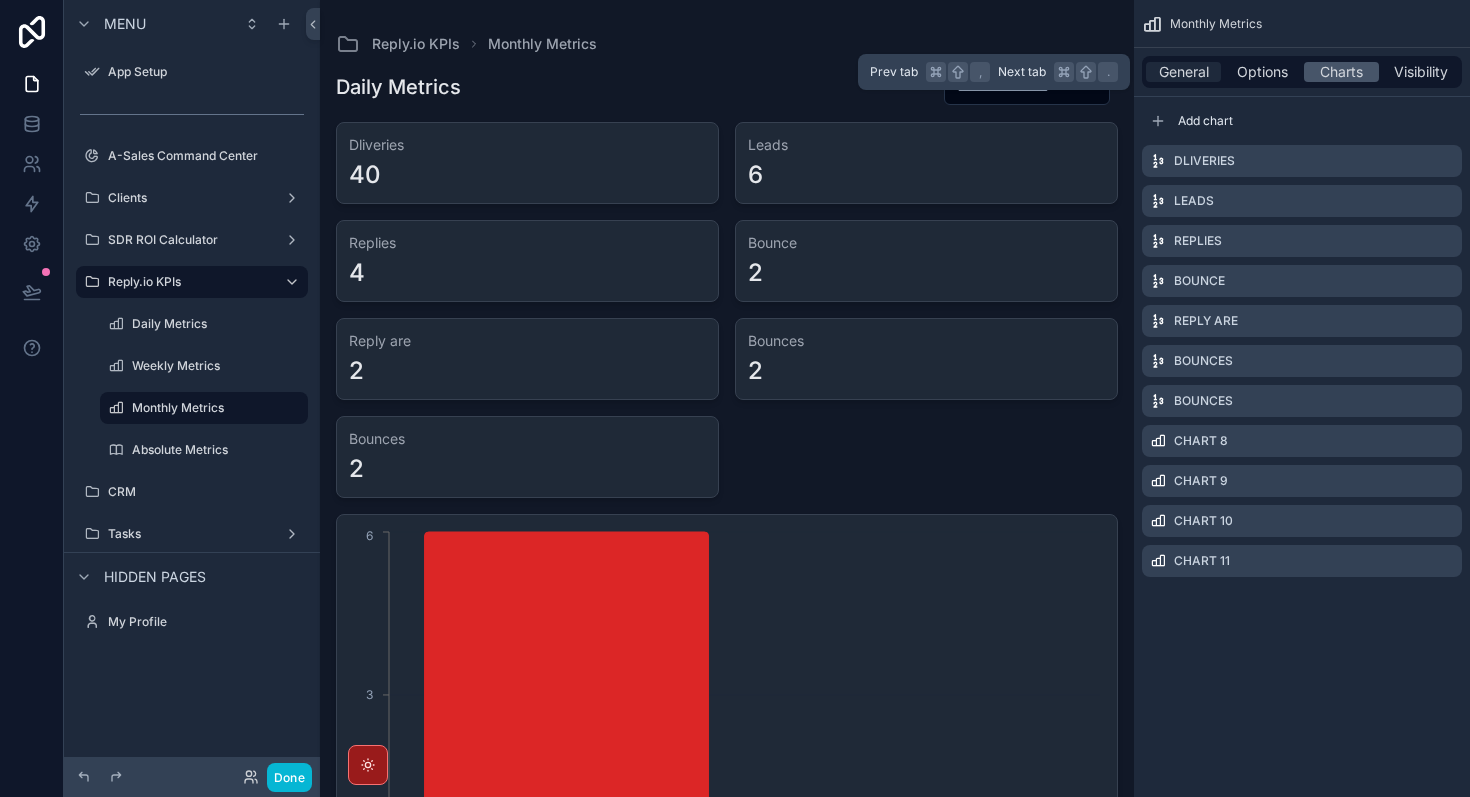 click on "General" at bounding box center (1184, 72) 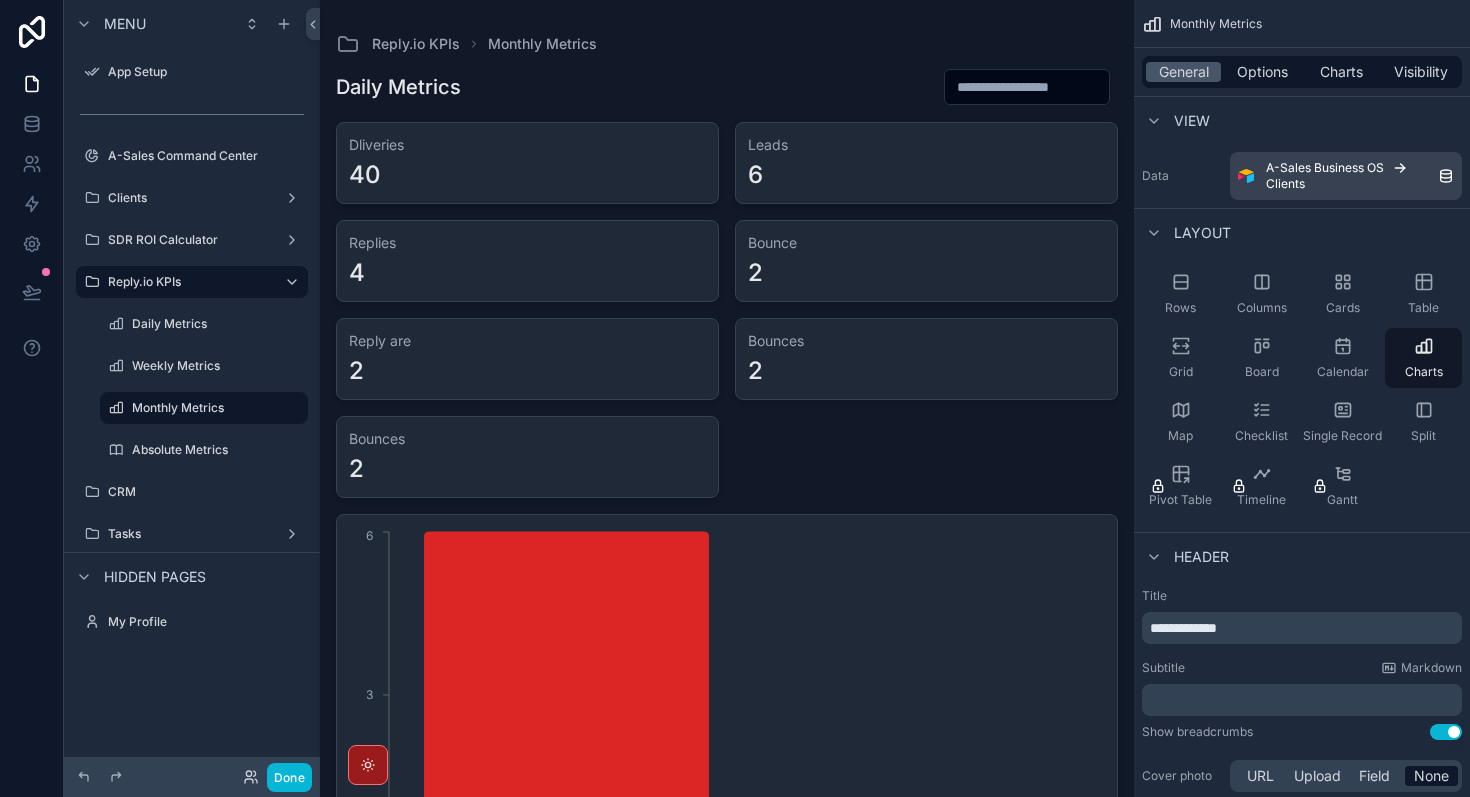 click on "**********" at bounding box center (1183, 628) 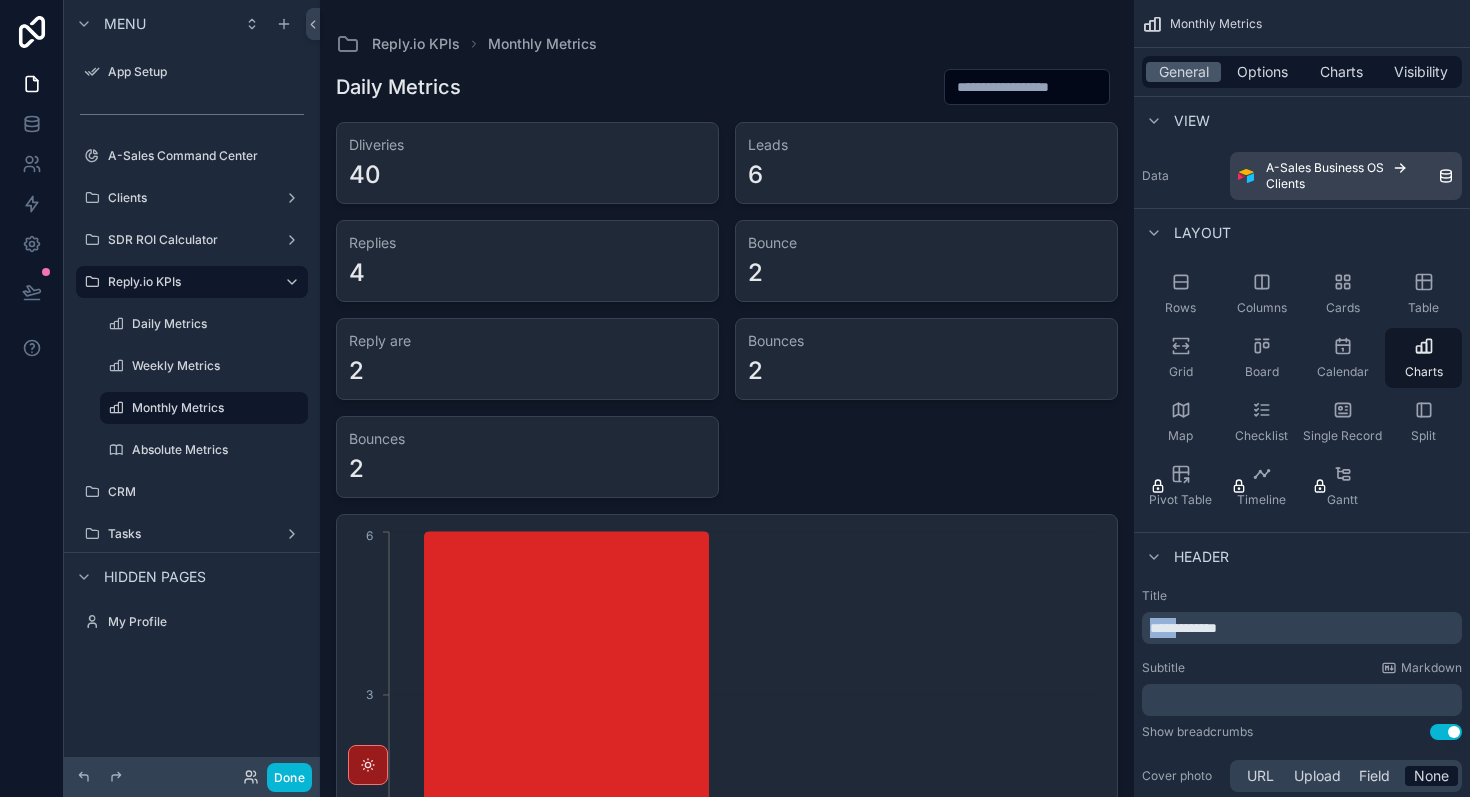 click on "**********" at bounding box center (1183, 628) 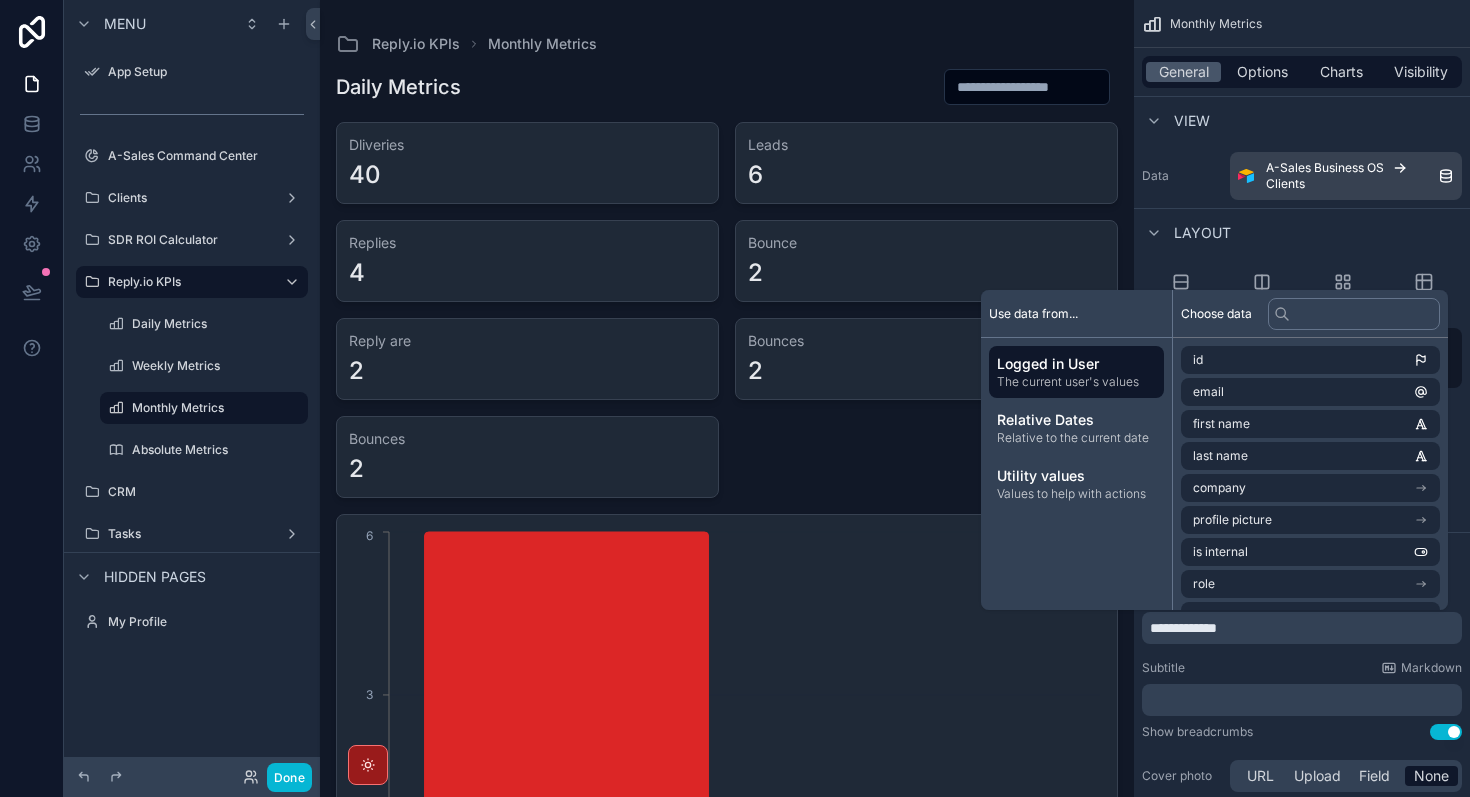 type 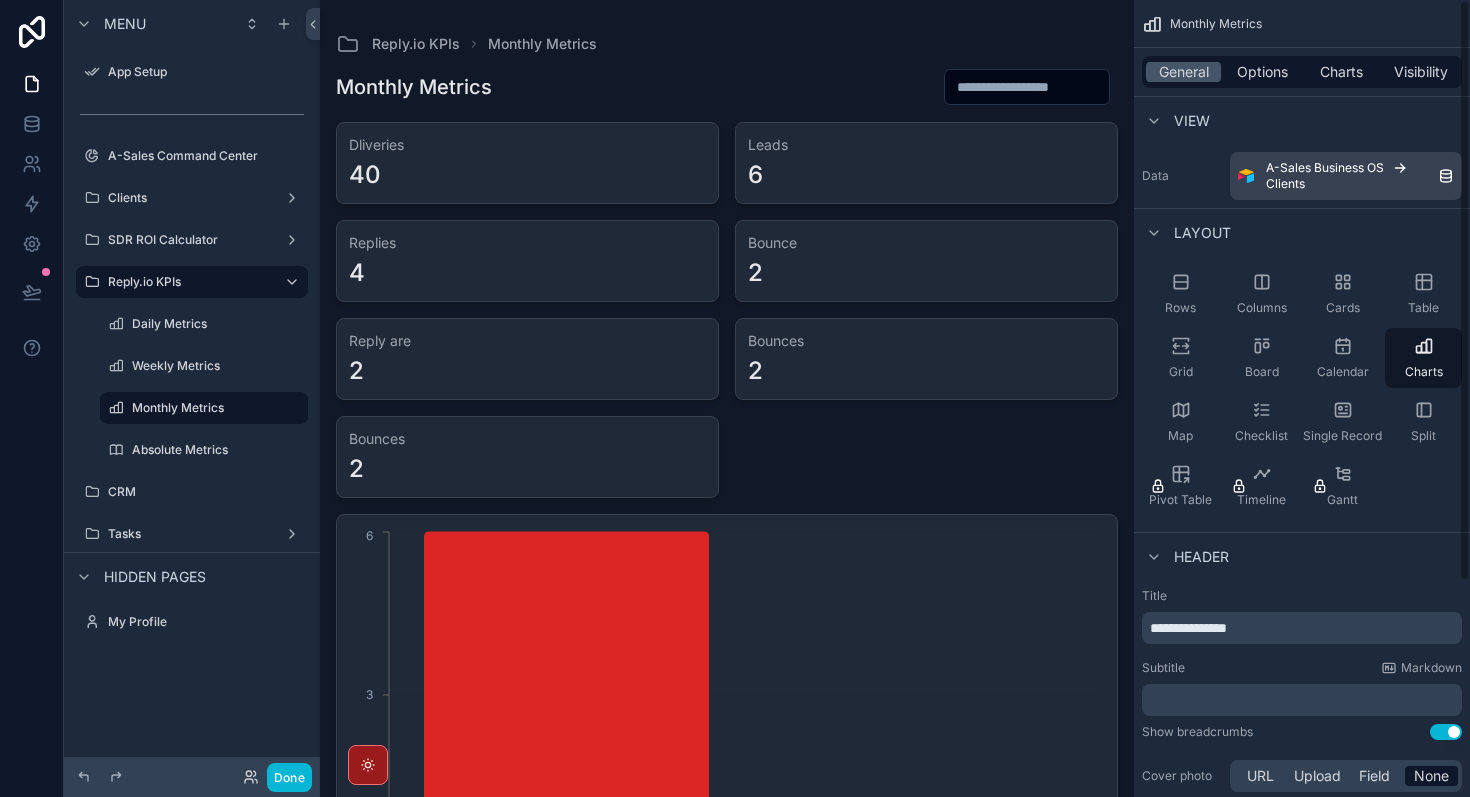 click on "Dliveries 40 Leads 6 Replies 4 Bounce 2 Reply are 2 Bounces 2 Bounces 2 A-SALES Inspir8 0 3 6 A-SALES Inspir8 0 20 40 A-SALES Inspir8 0 2 4 A-SALES Inspir8 0 1 2" at bounding box center (727, 1162) 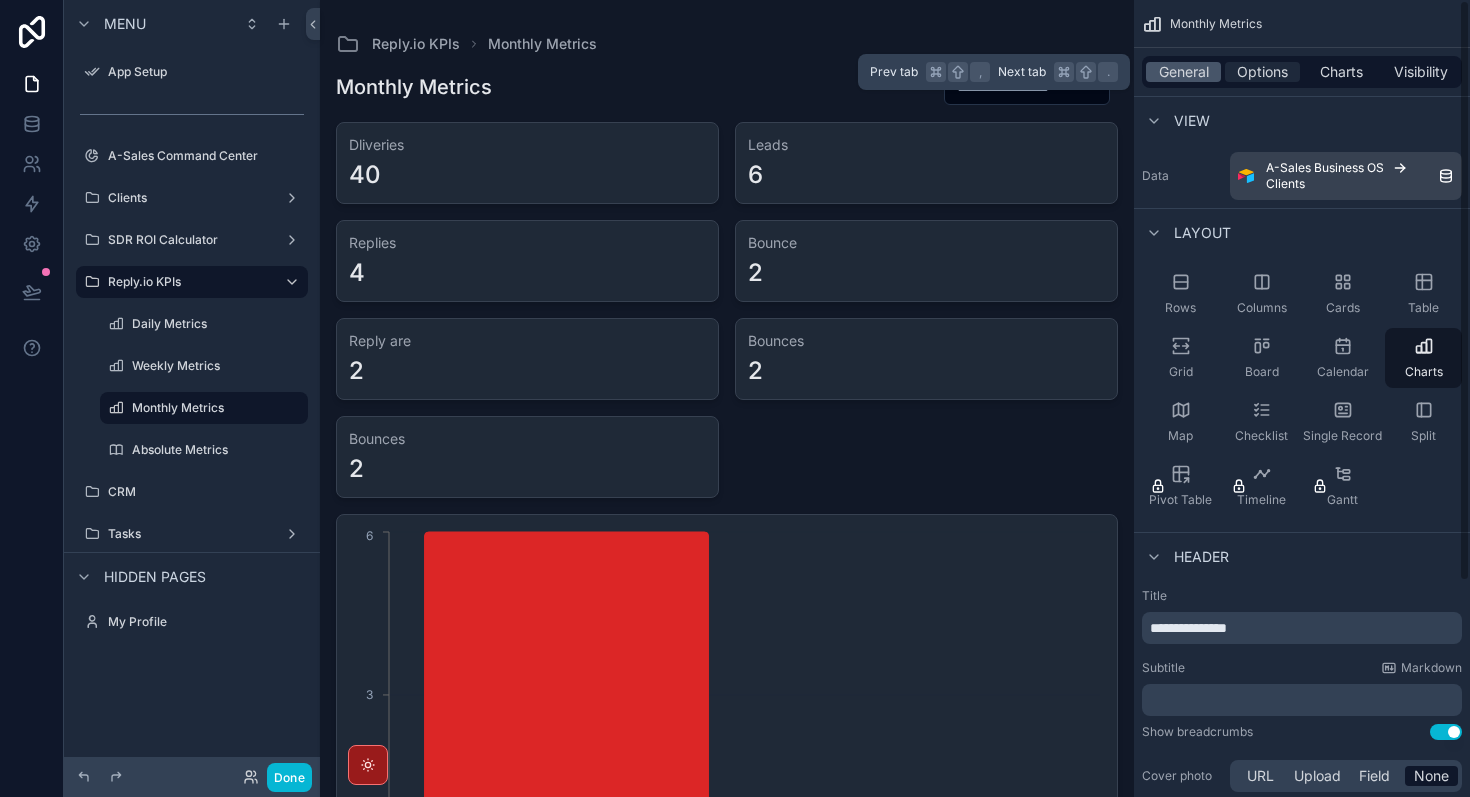 click on "Options" at bounding box center (1262, 72) 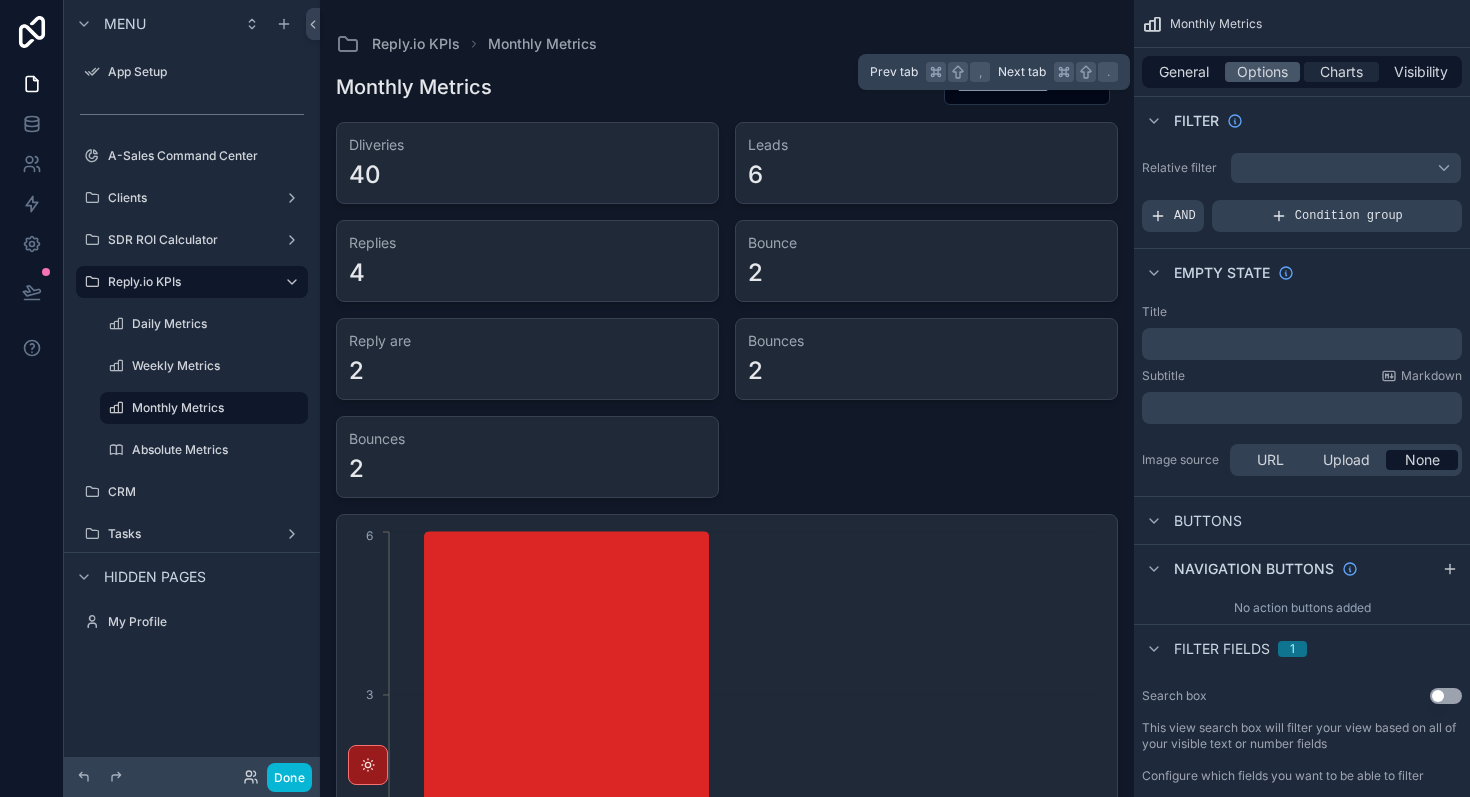 click on "Charts" at bounding box center [1341, 72] 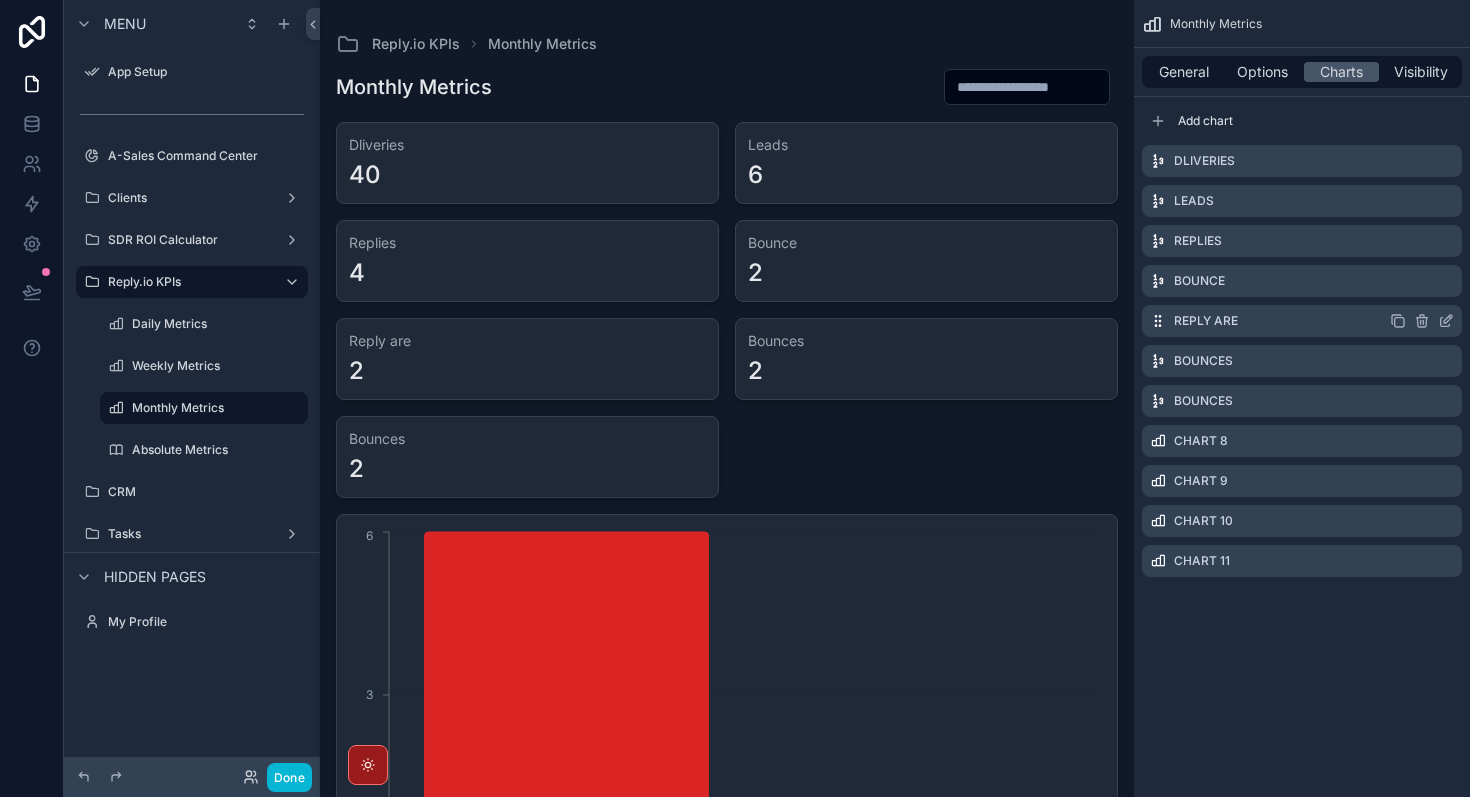 click 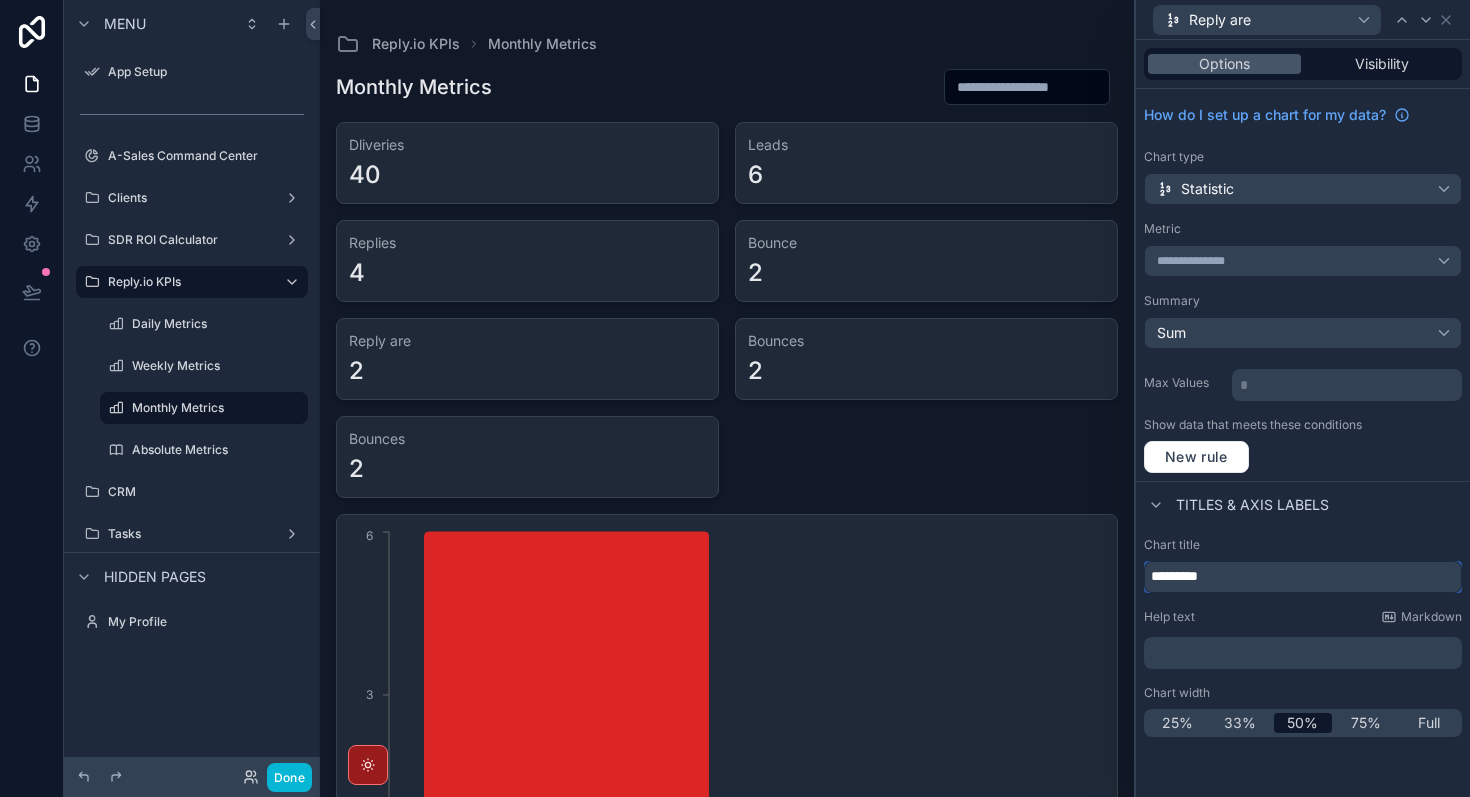 click on "*********" at bounding box center (1303, 577) 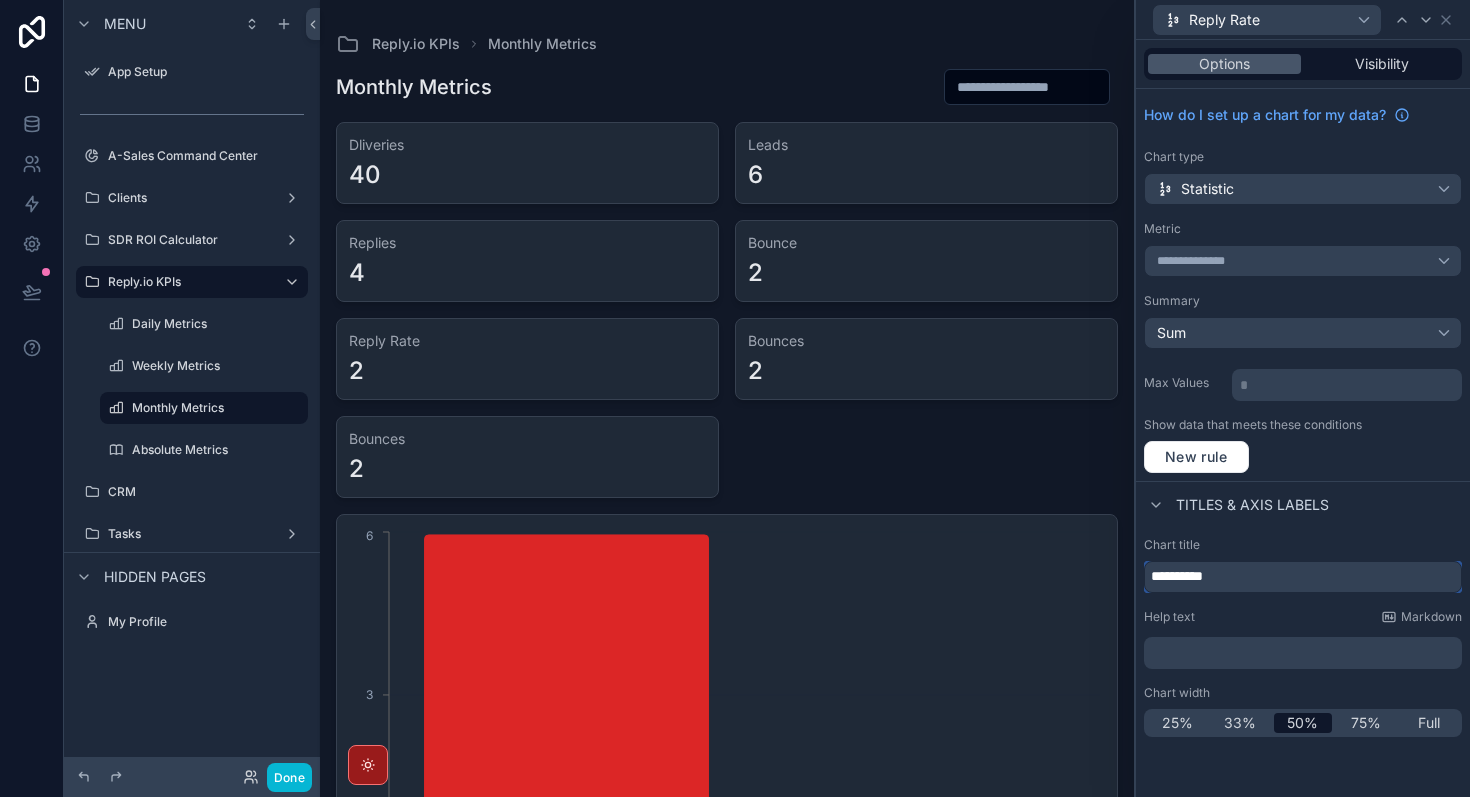 type on "**********" 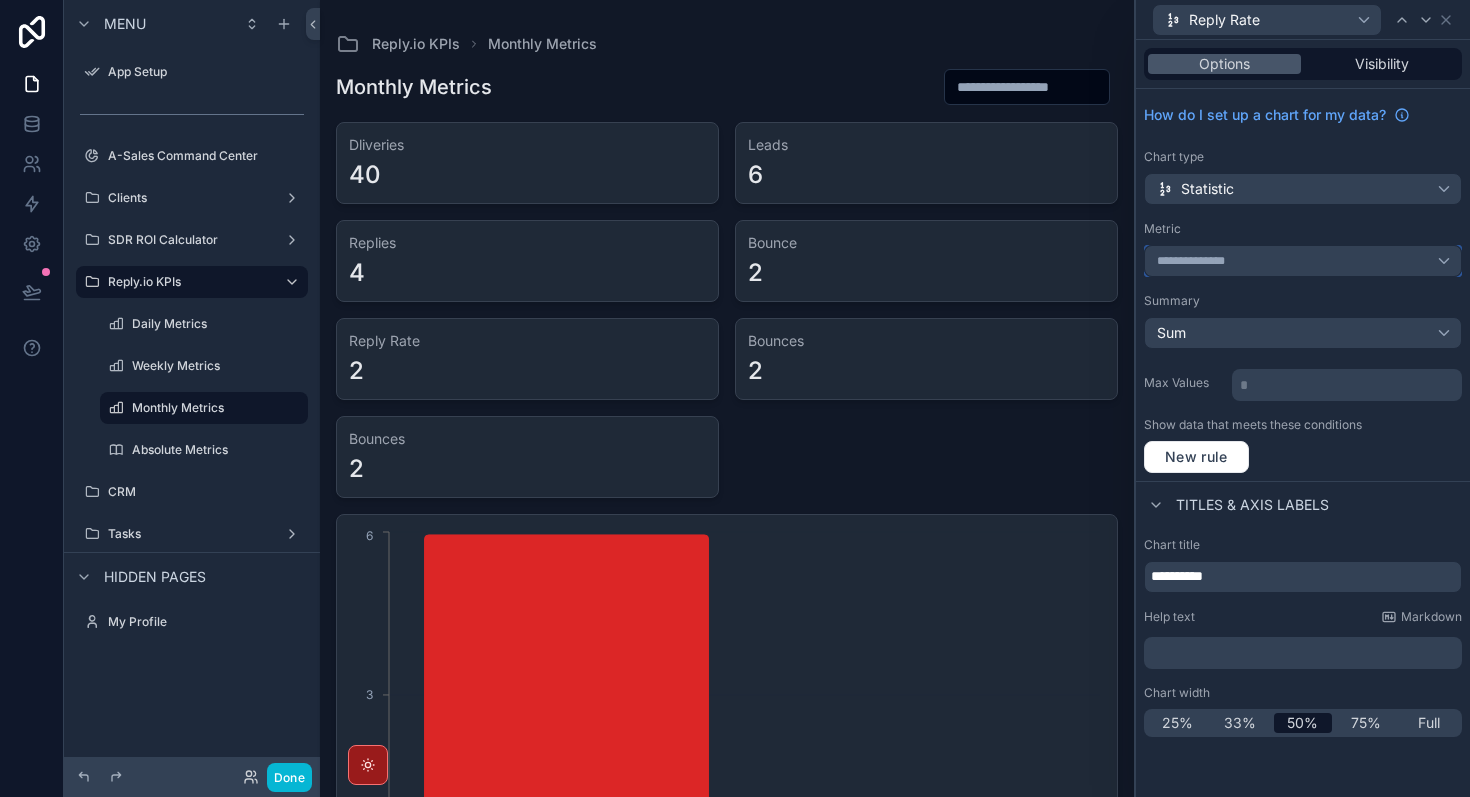 click on "**********" at bounding box center (1303, 261) 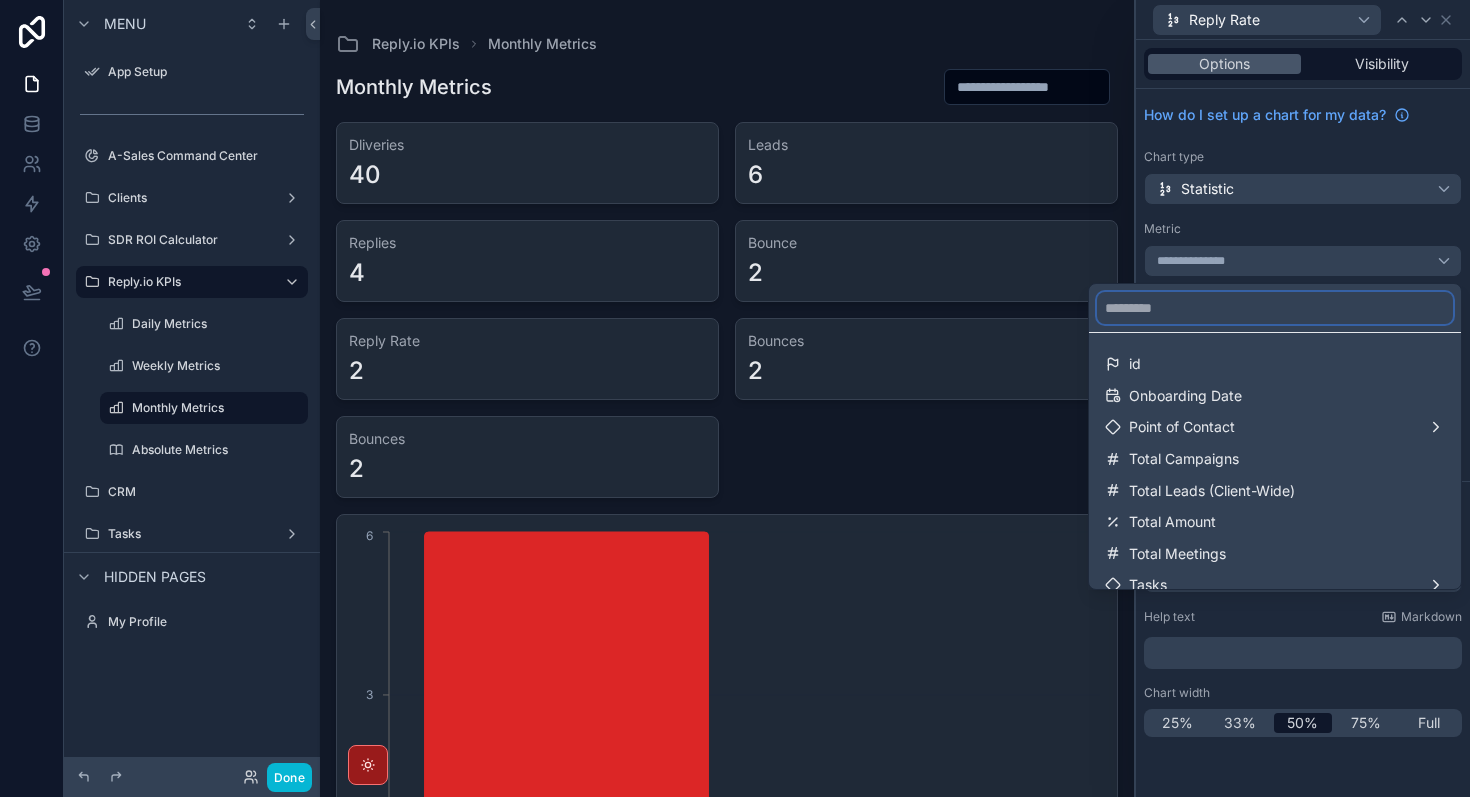 click at bounding box center (1275, 308) 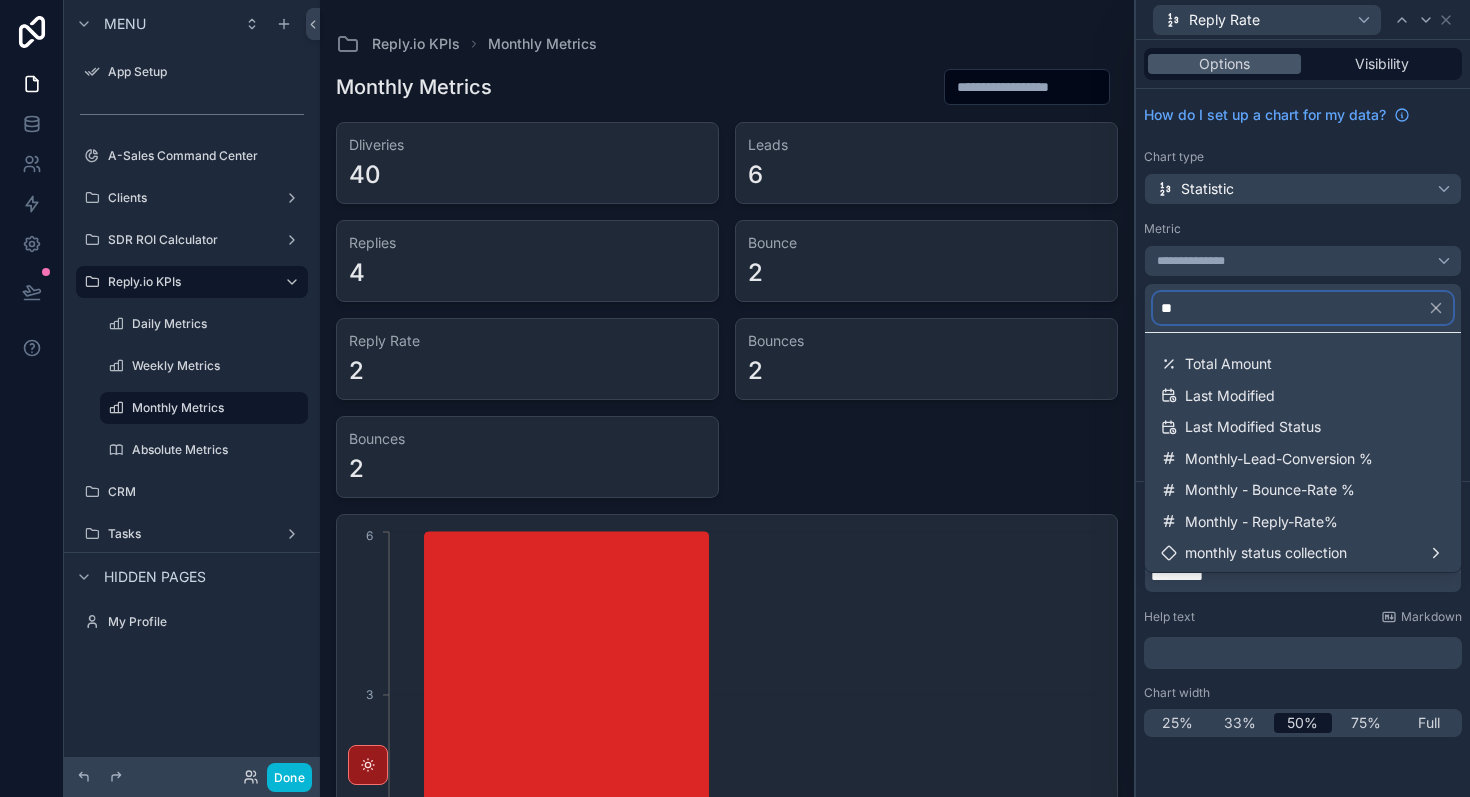 type on "*" 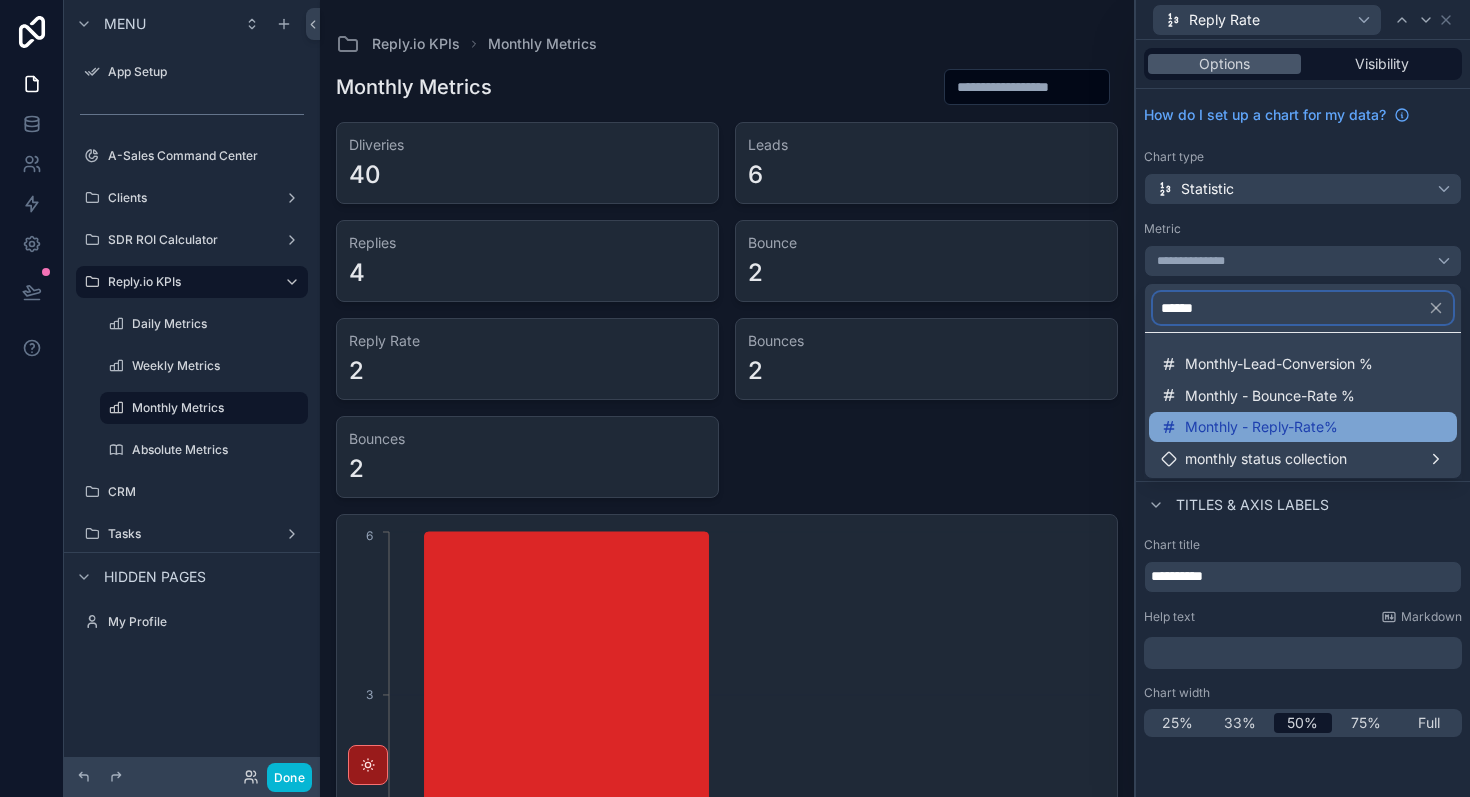 type on "******" 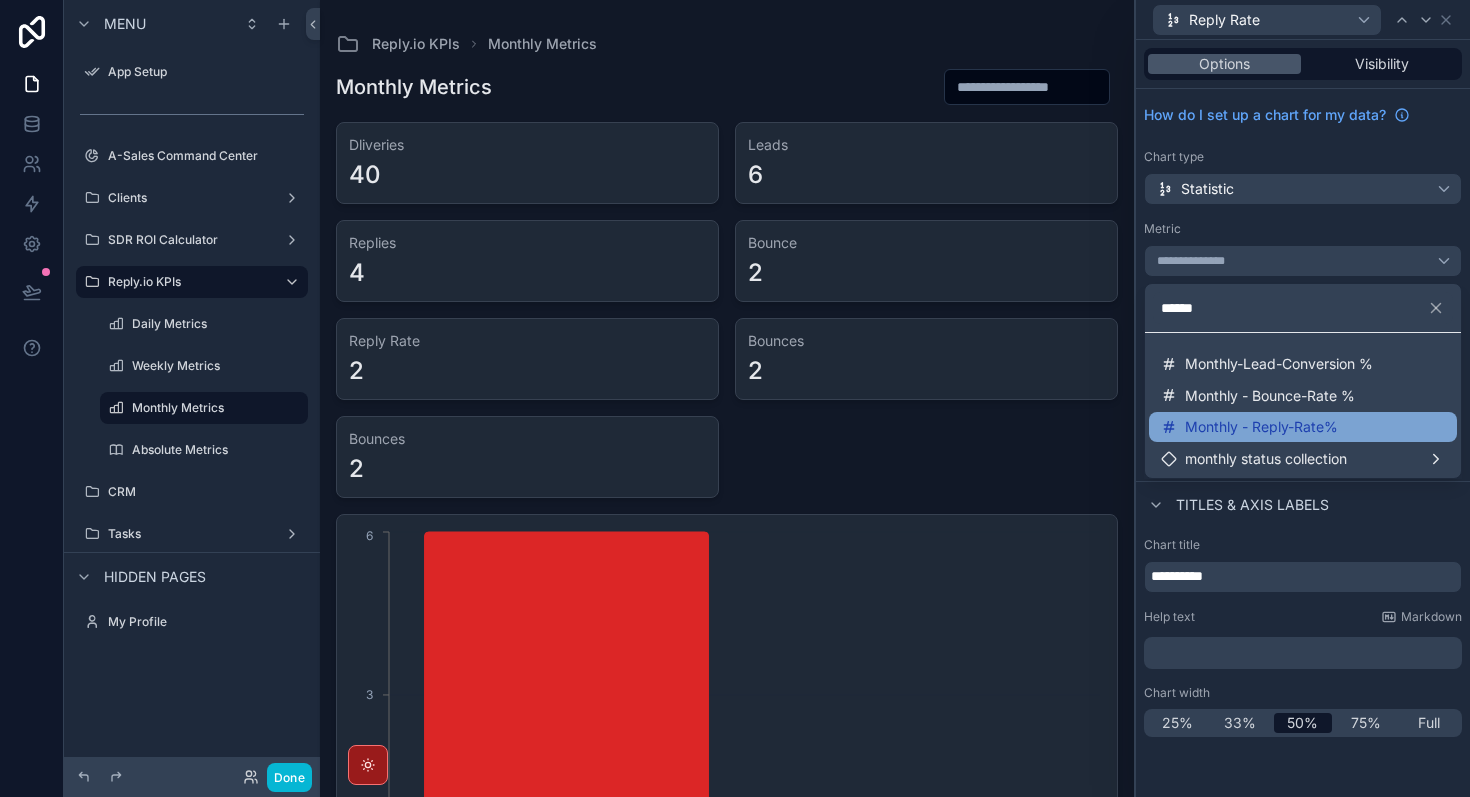 click on "Monthly - Reply-Rate%" at bounding box center (1261, 427) 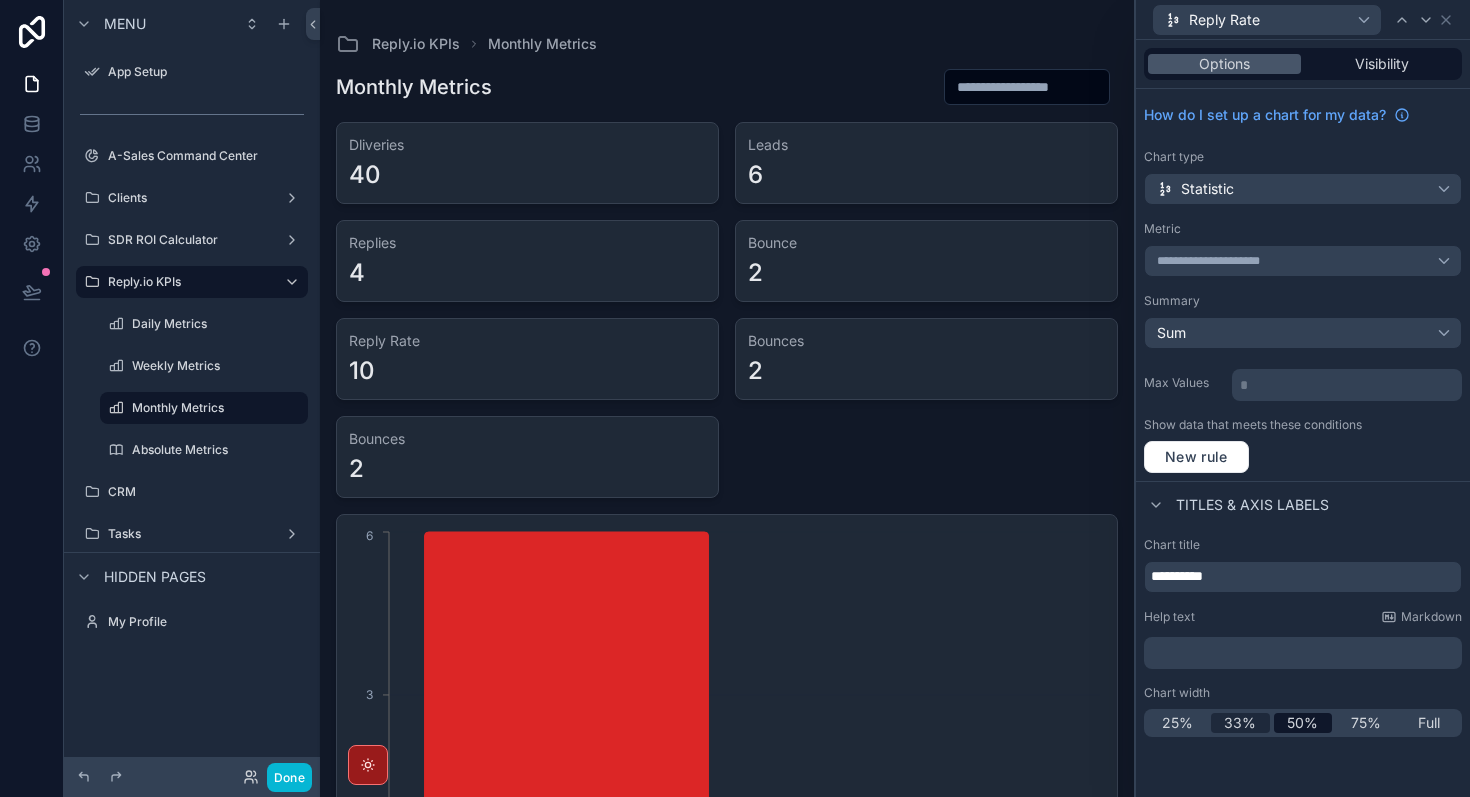 click on "33%" at bounding box center (1240, 723) 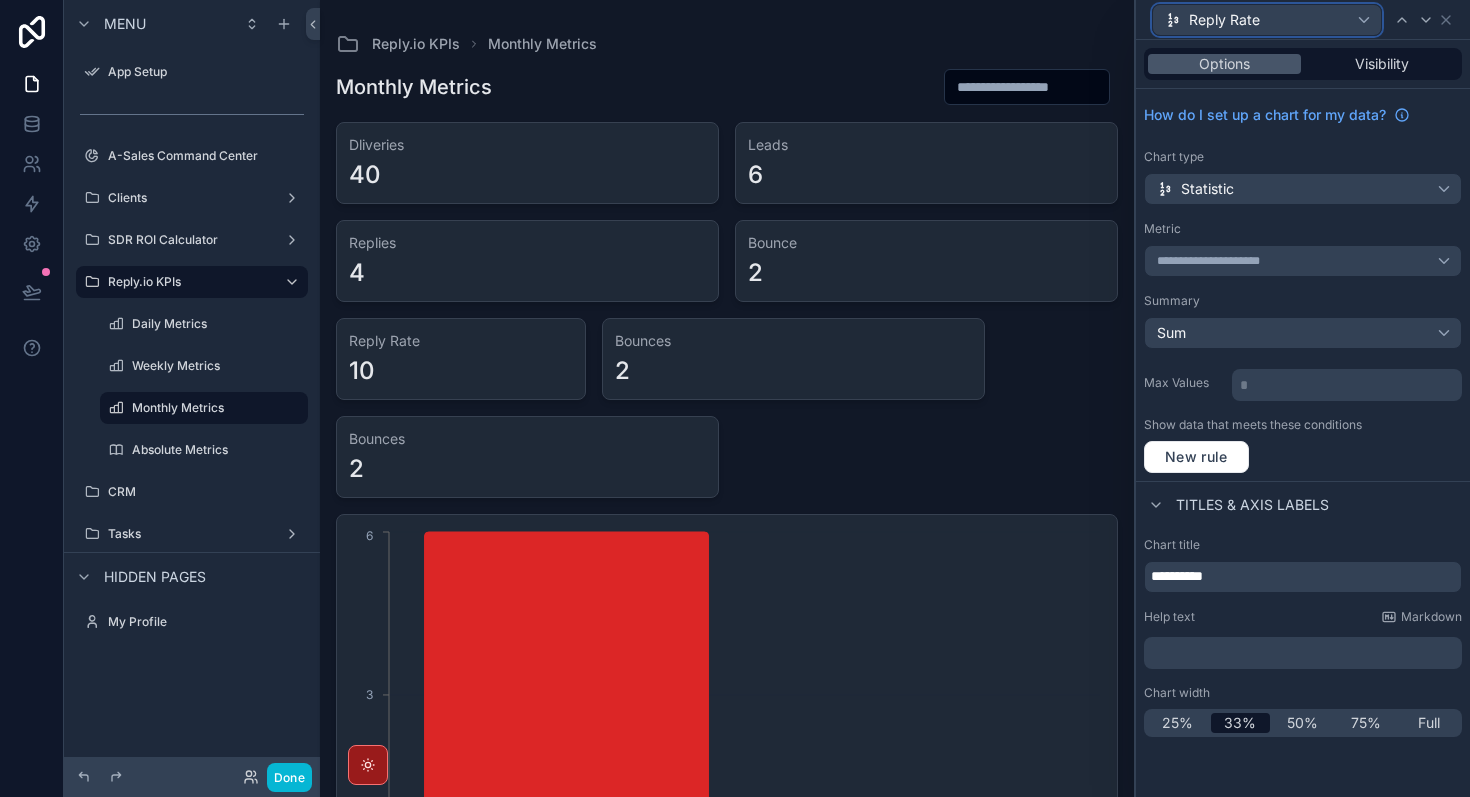 click on "Reply Rate" at bounding box center (1224, 20) 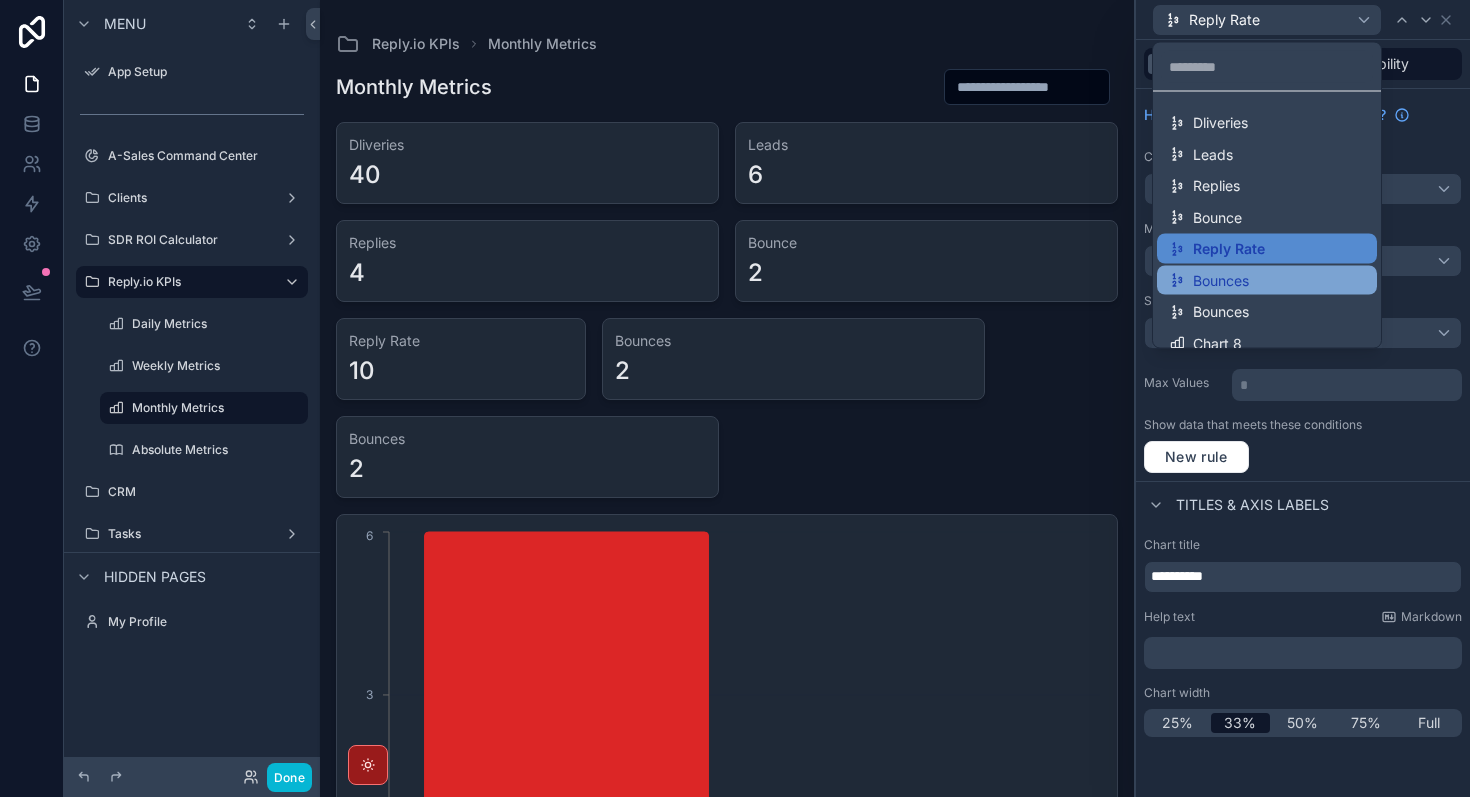 click on "Bounces" at bounding box center [1221, 280] 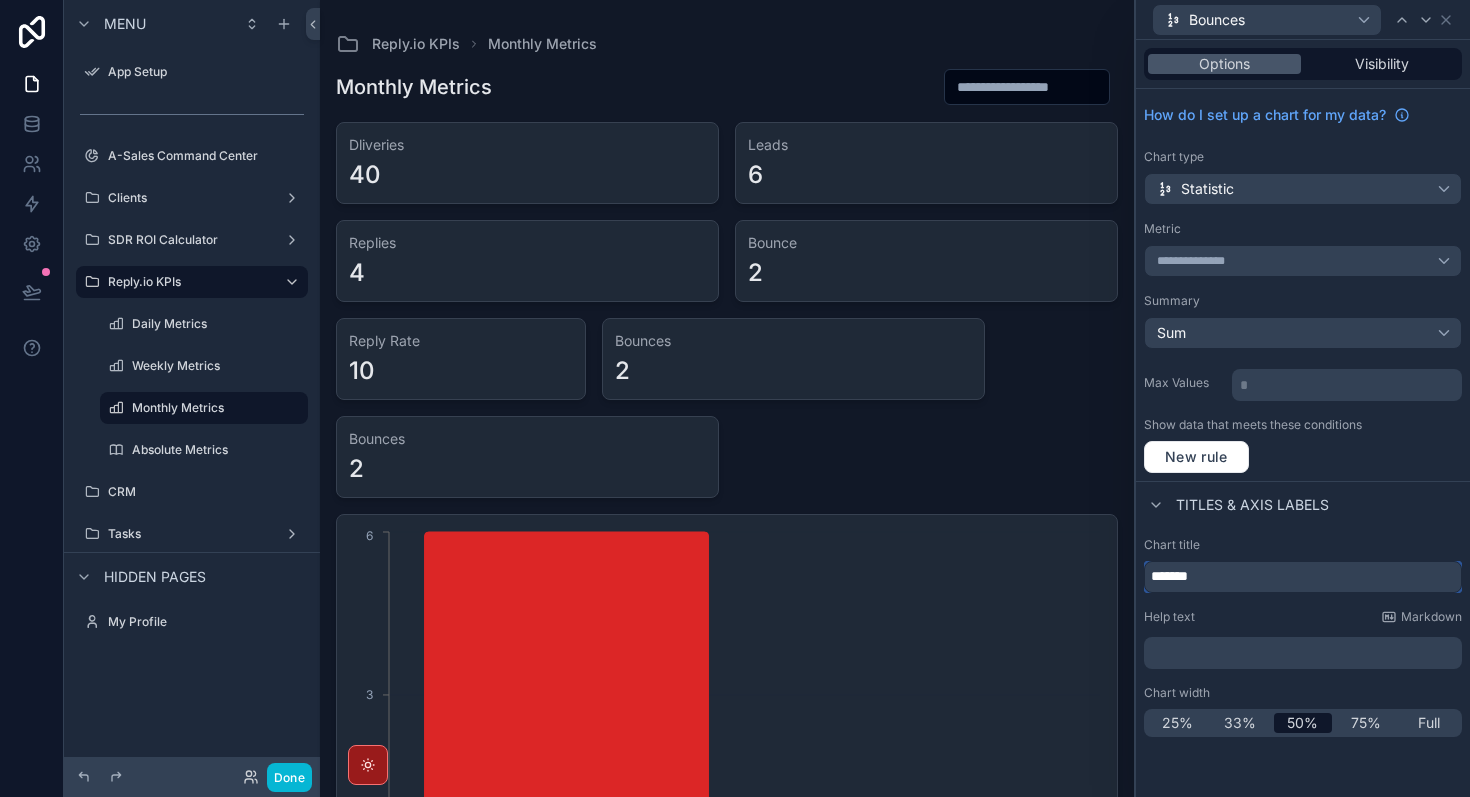 click on "*******" at bounding box center (1303, 577) 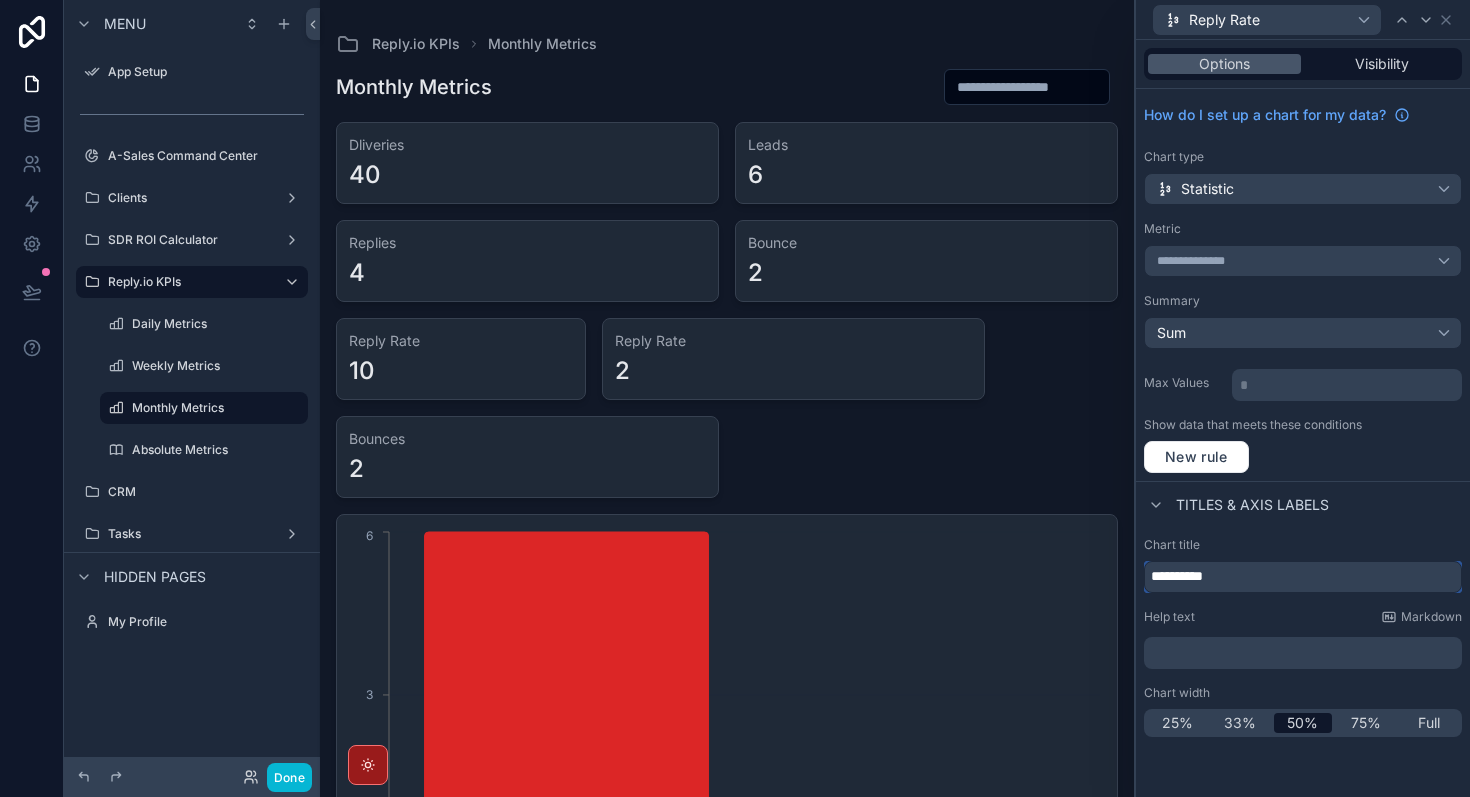 type on "**********" 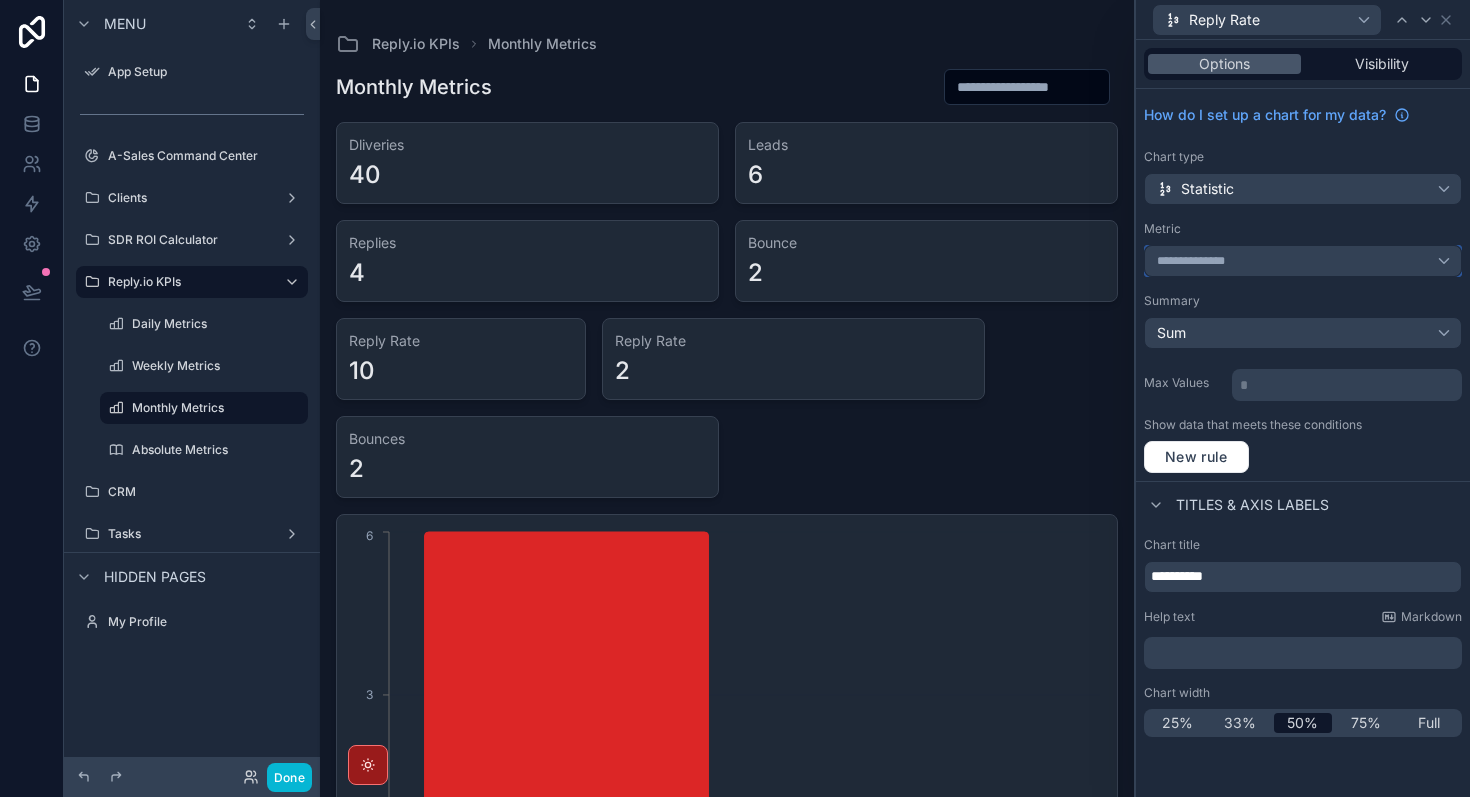 click on "**********" at bounding box center [1303, 261] 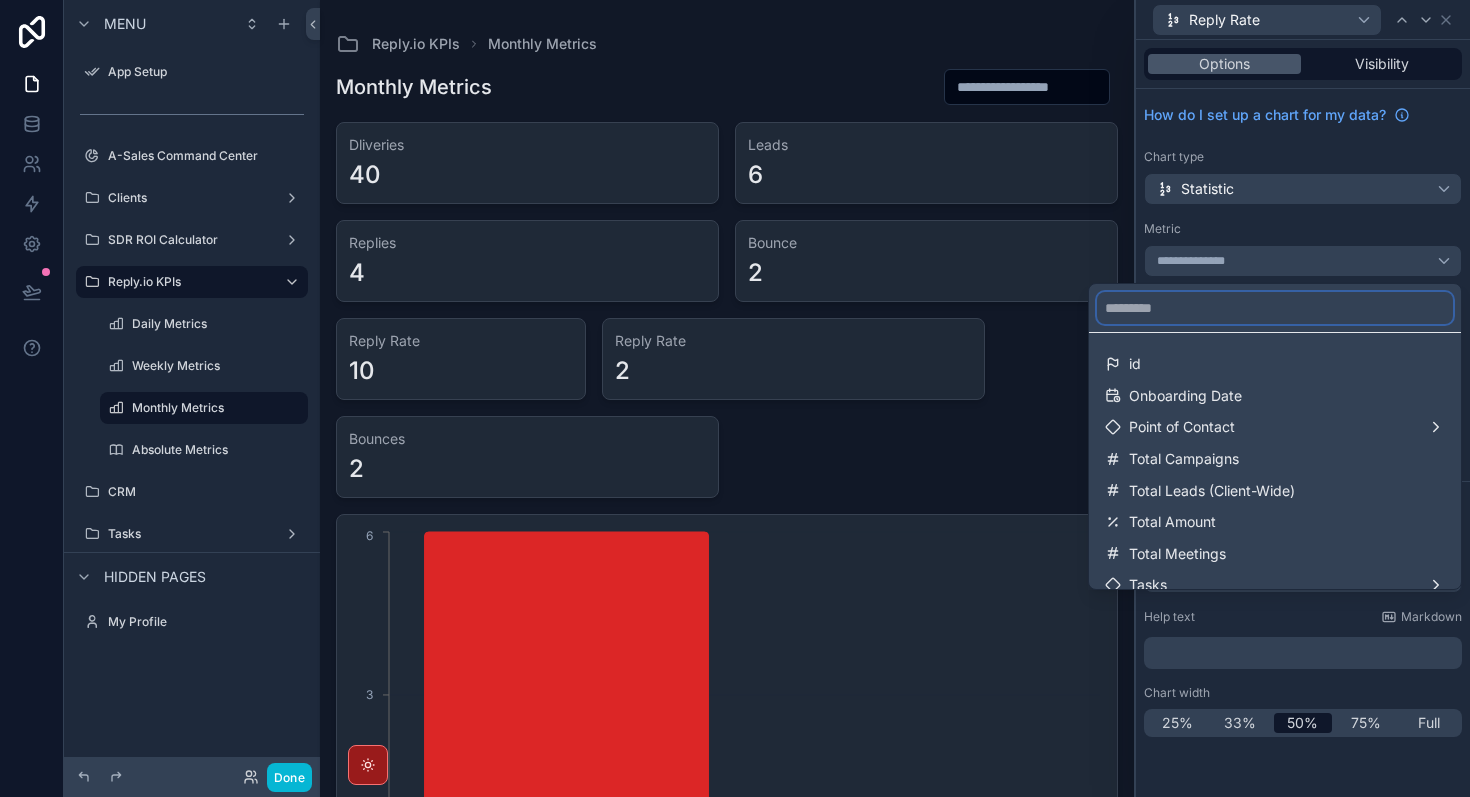 click at bounding box center [1275, 308] 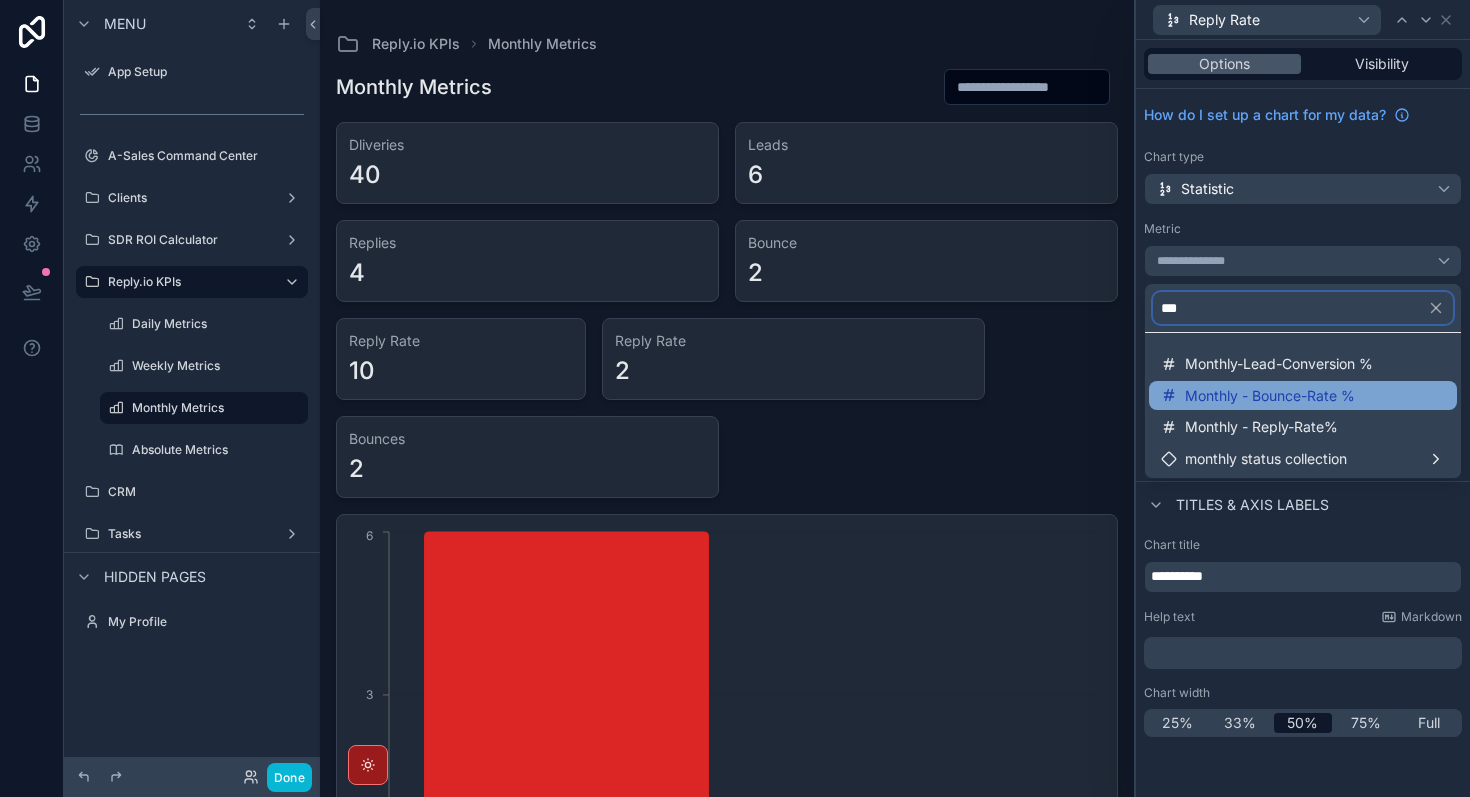 type on "***" 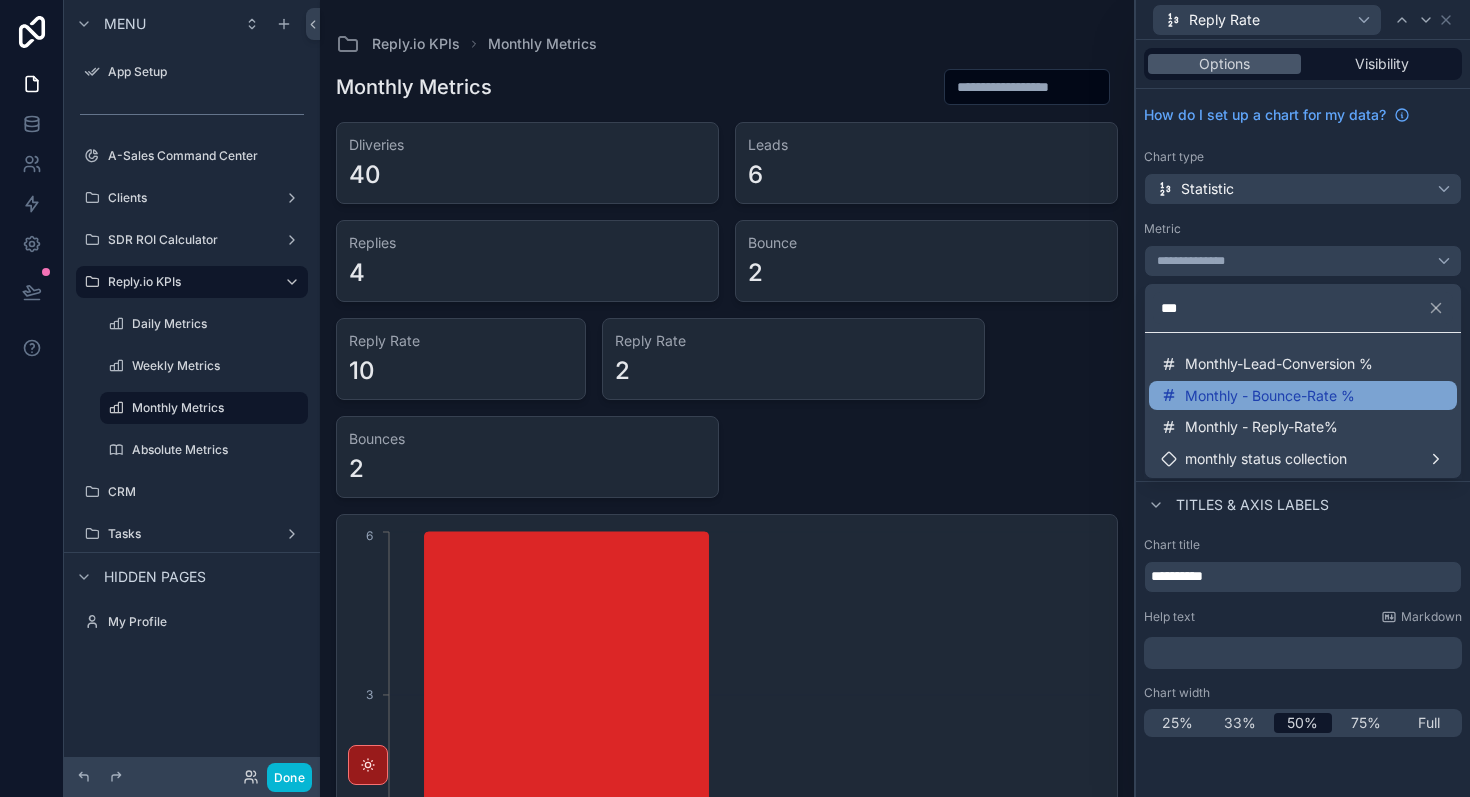 click on "Monthly - Bounce-Rate %" at bounding box center (1270, 396) 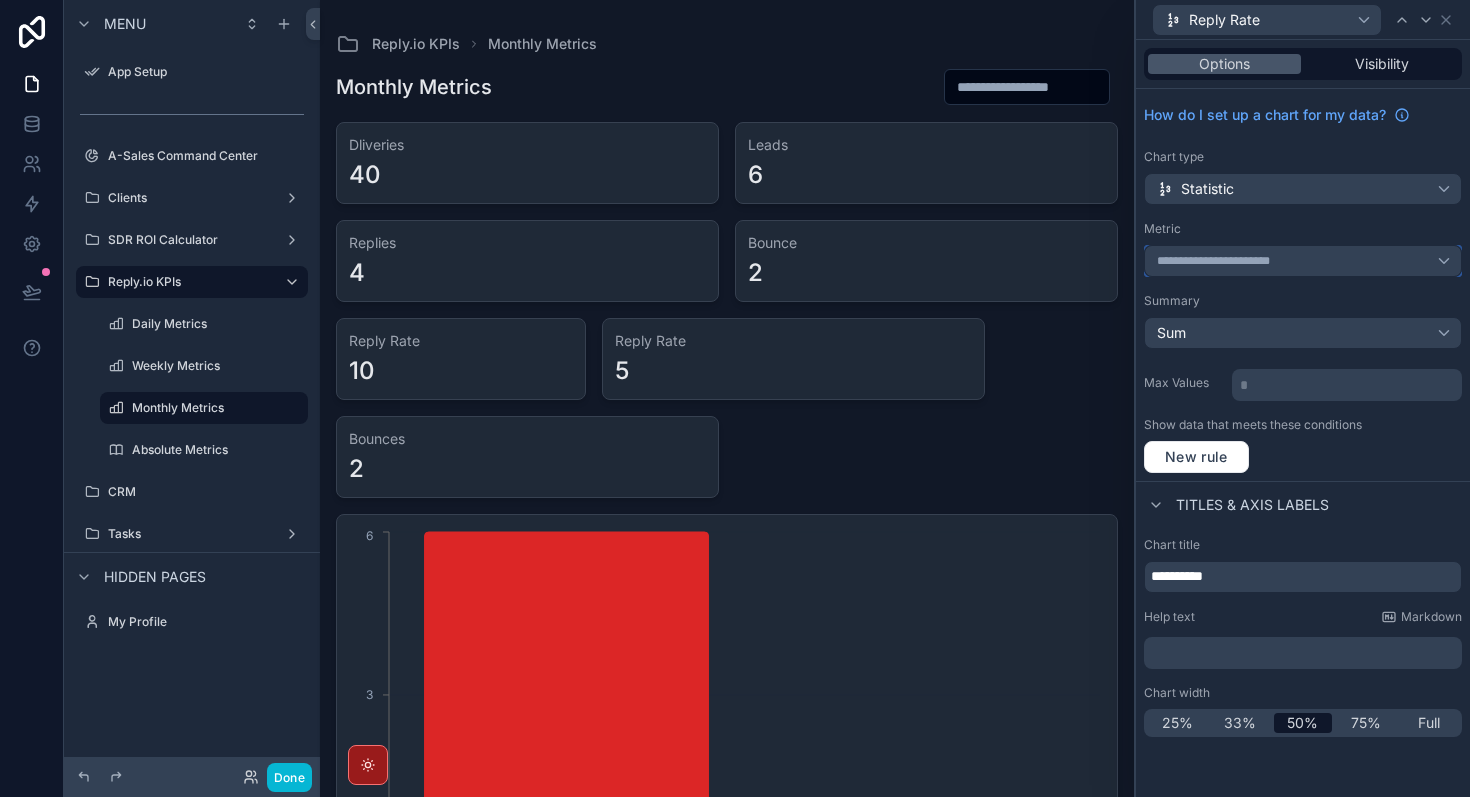 click on "**********" at bounding box center (1230, 261) 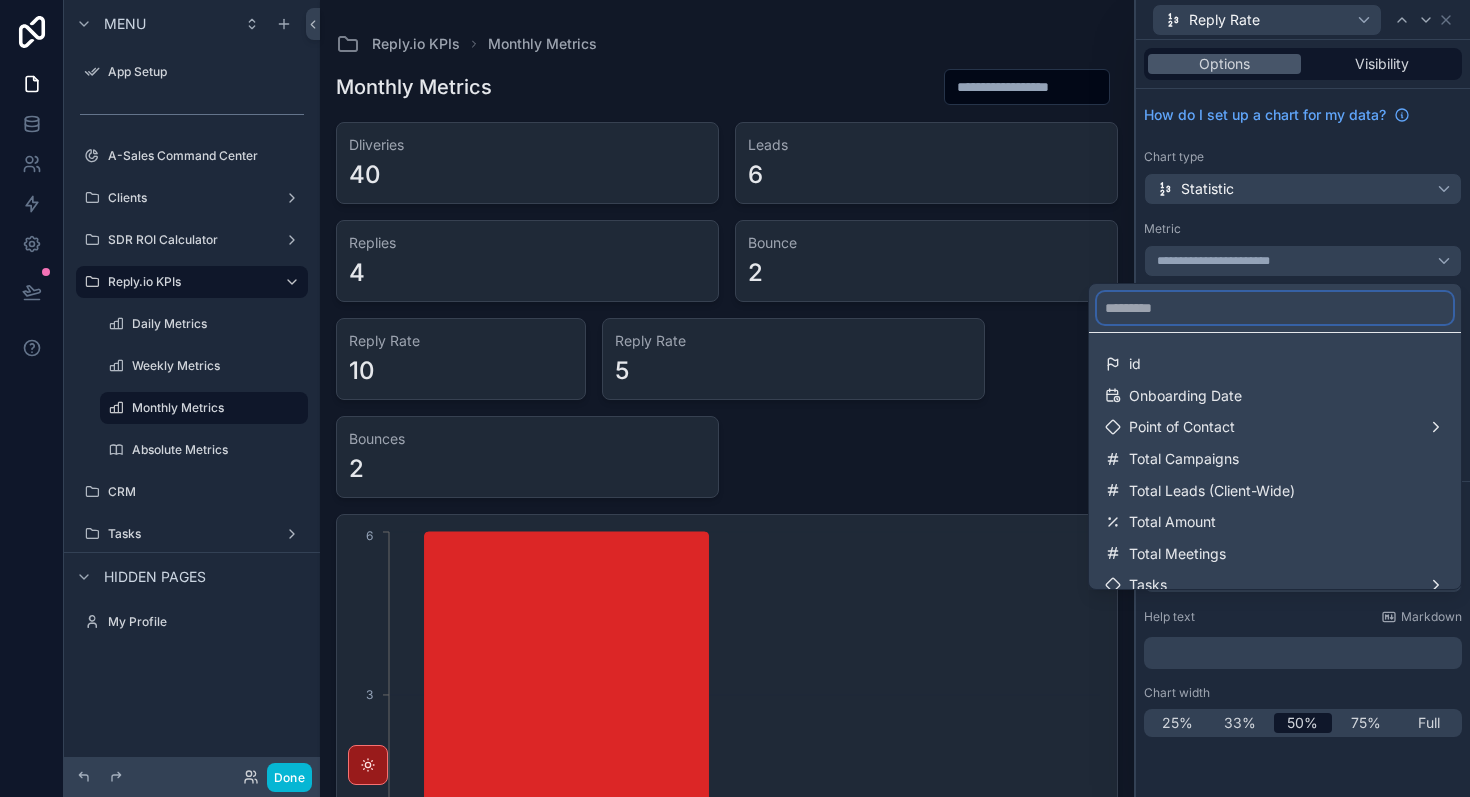 click at bounding box center (1275, 308) 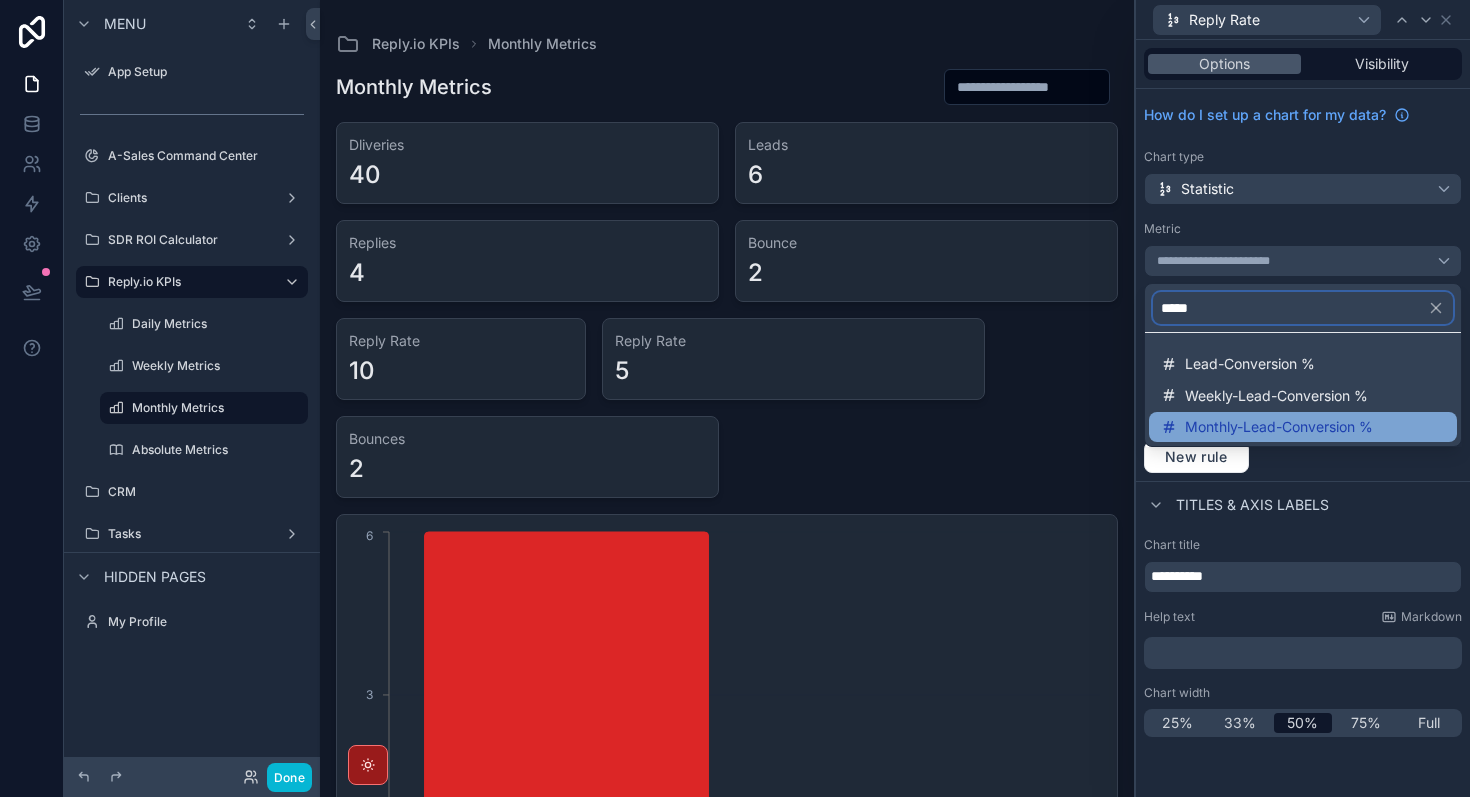 type on "*****" 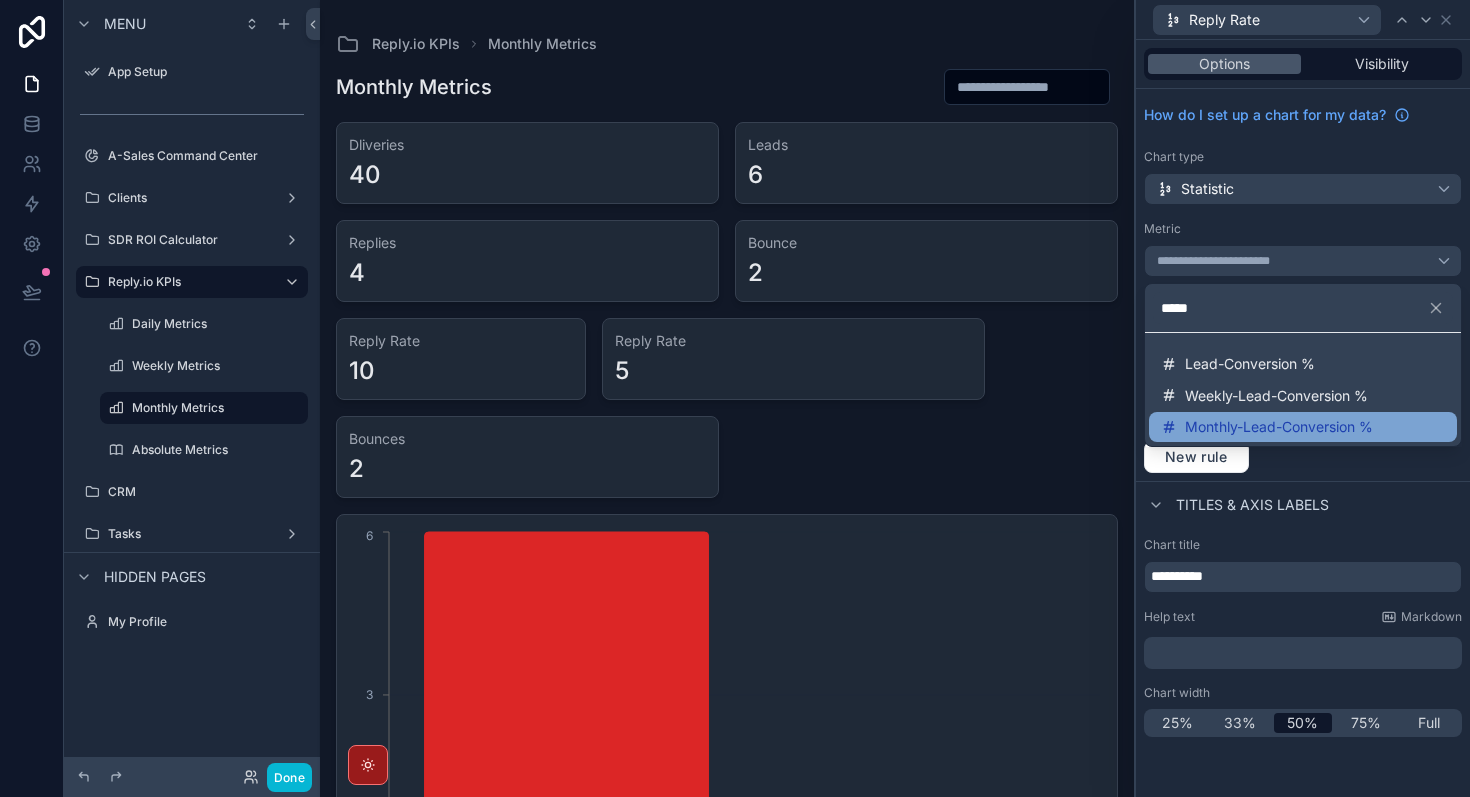 click on "Monthly-Lead-Conversion %" at bounding box center [1279, 427] 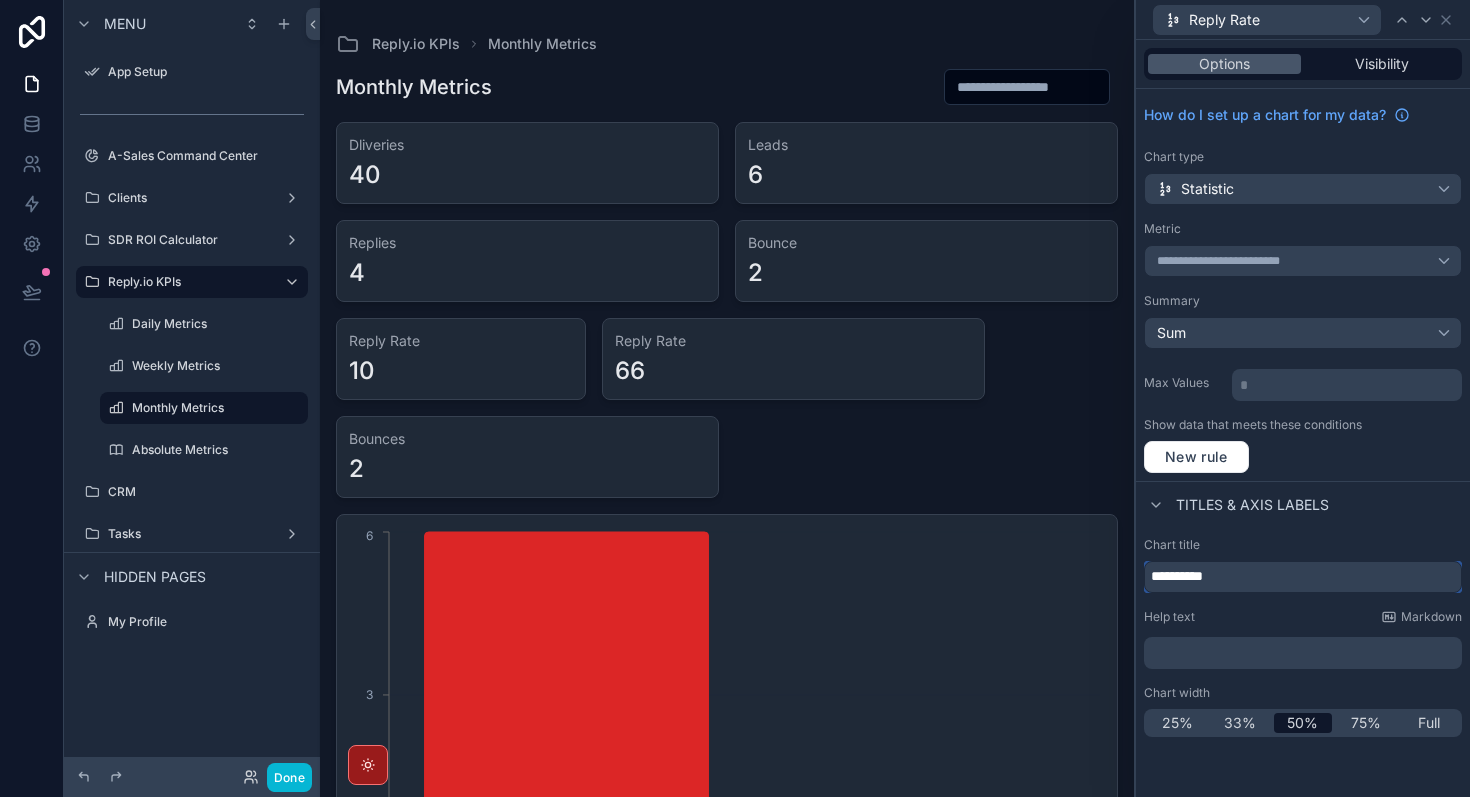 click on "**********" at bounding box center [1303, 577] 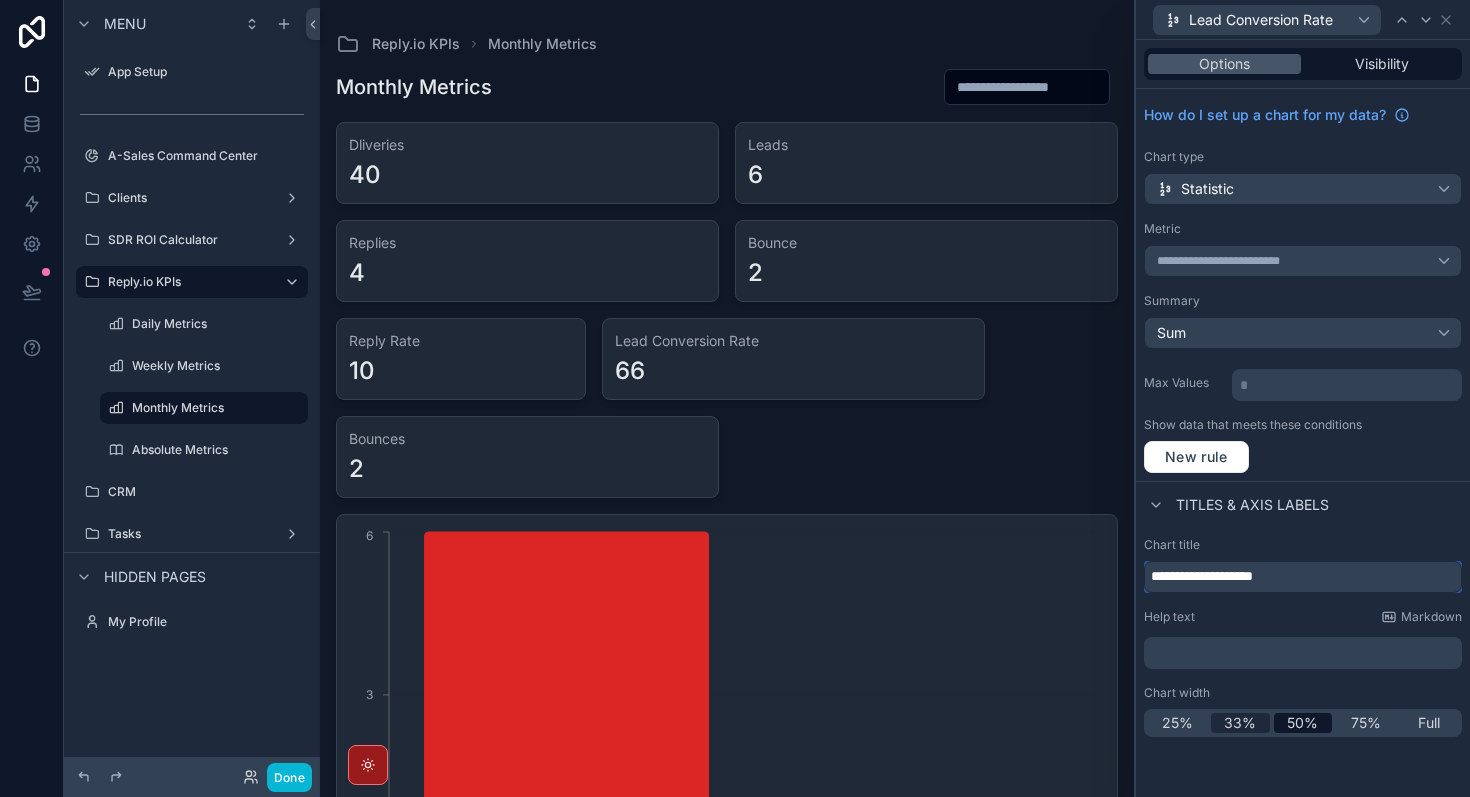type on "**********" 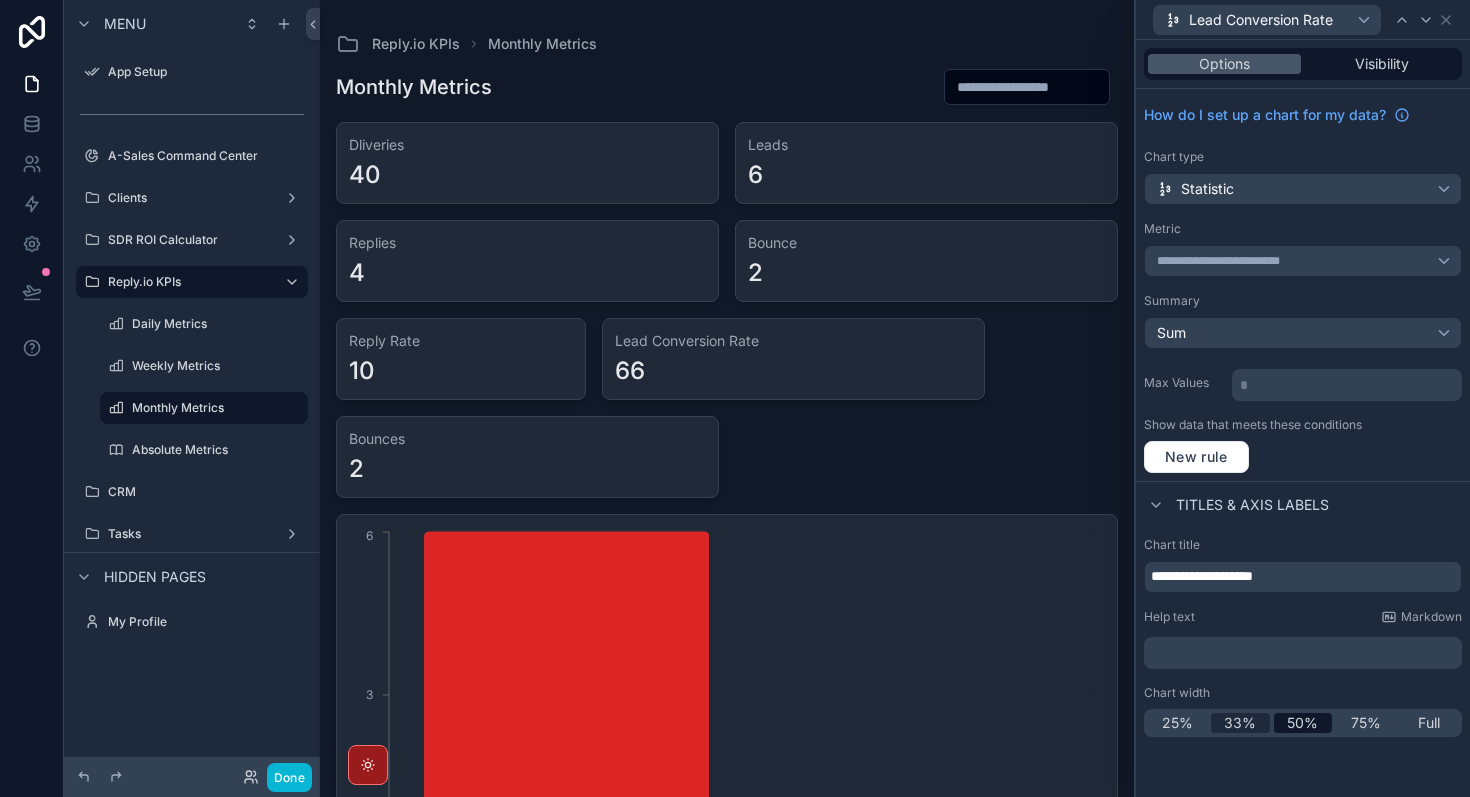 click on "33%" at bounding box center [1240, 723] 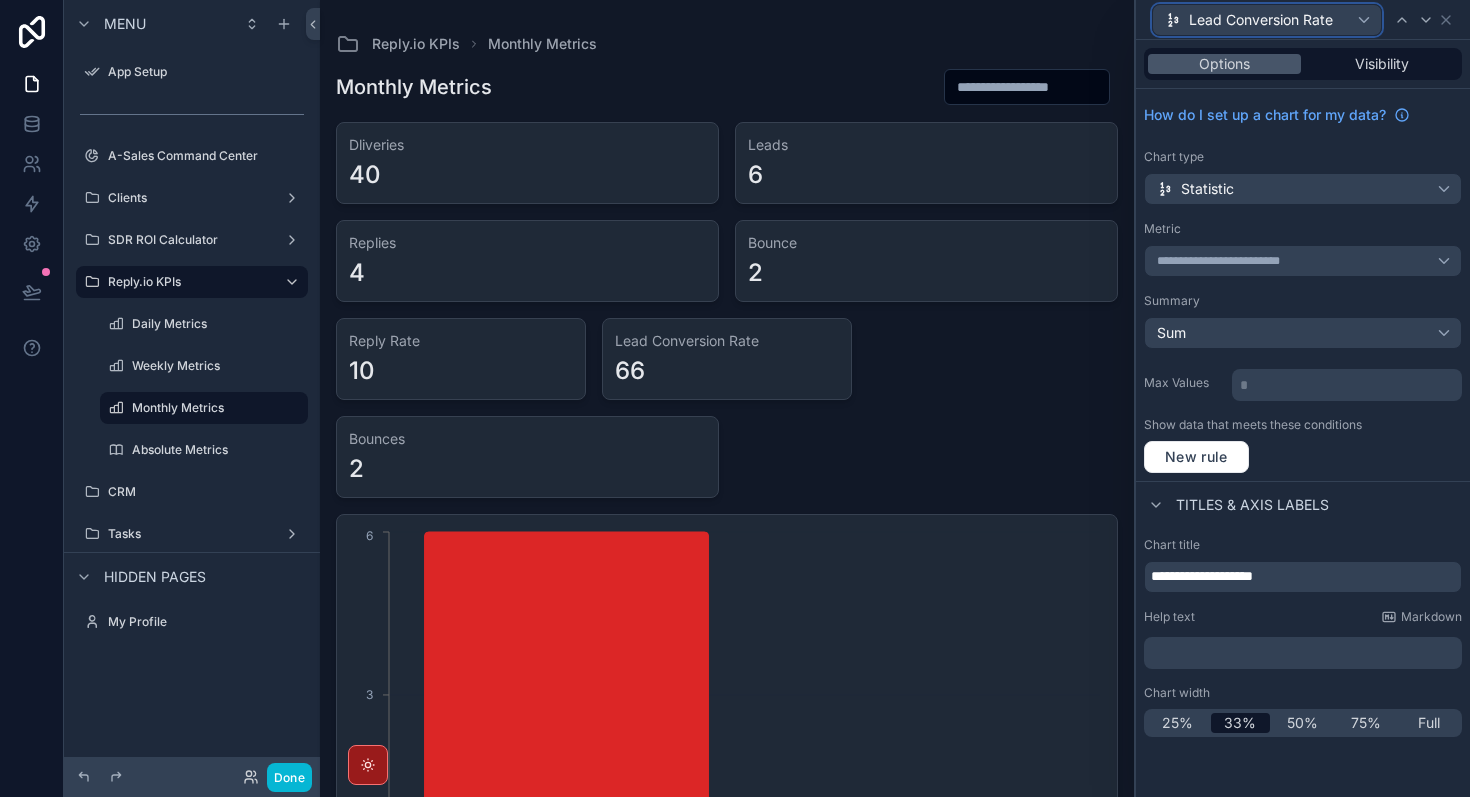 click on "Lead Conversion Rate" at bounding box center [1267, 20] 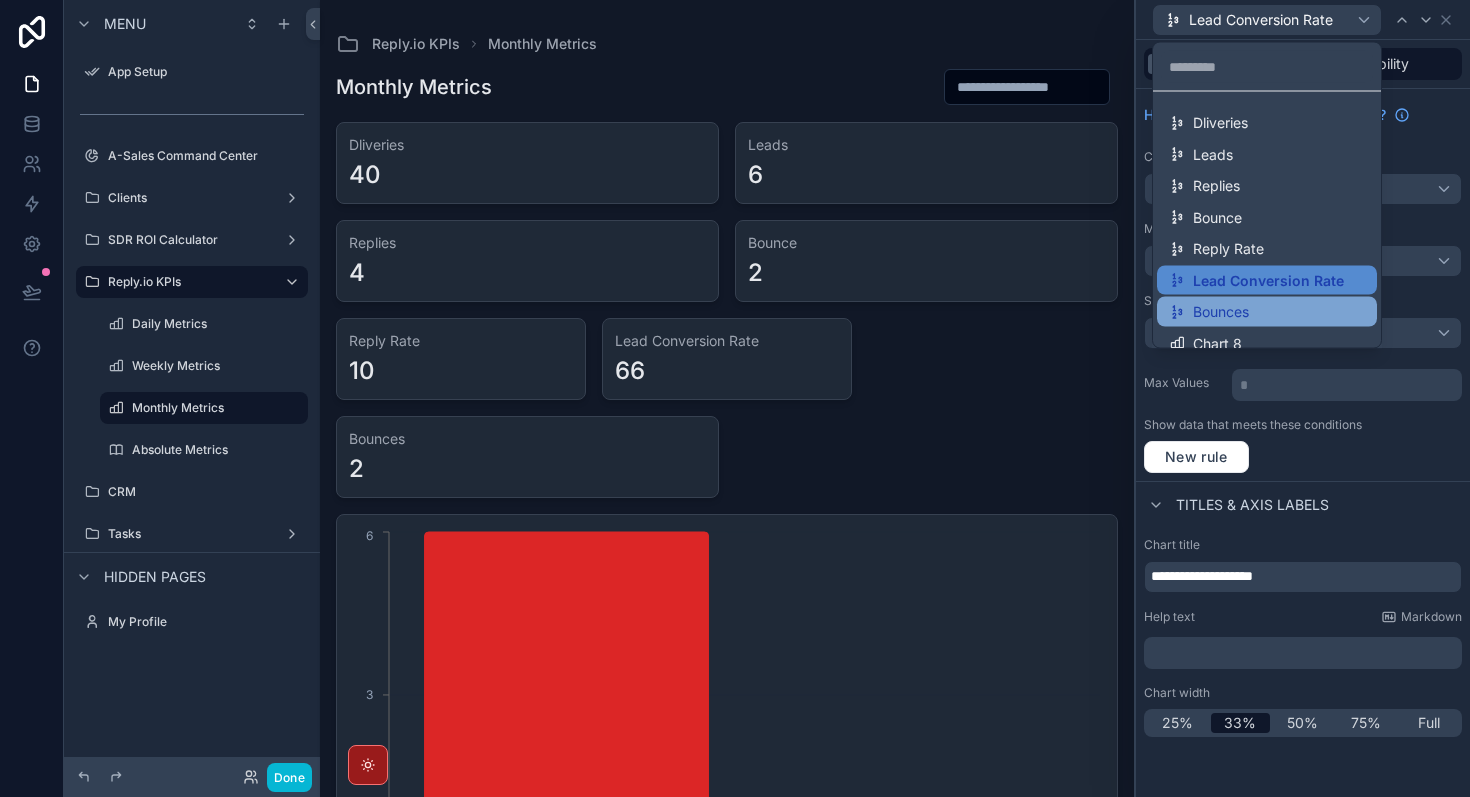 click on "Bounces" at bounding box center (1221, 312) 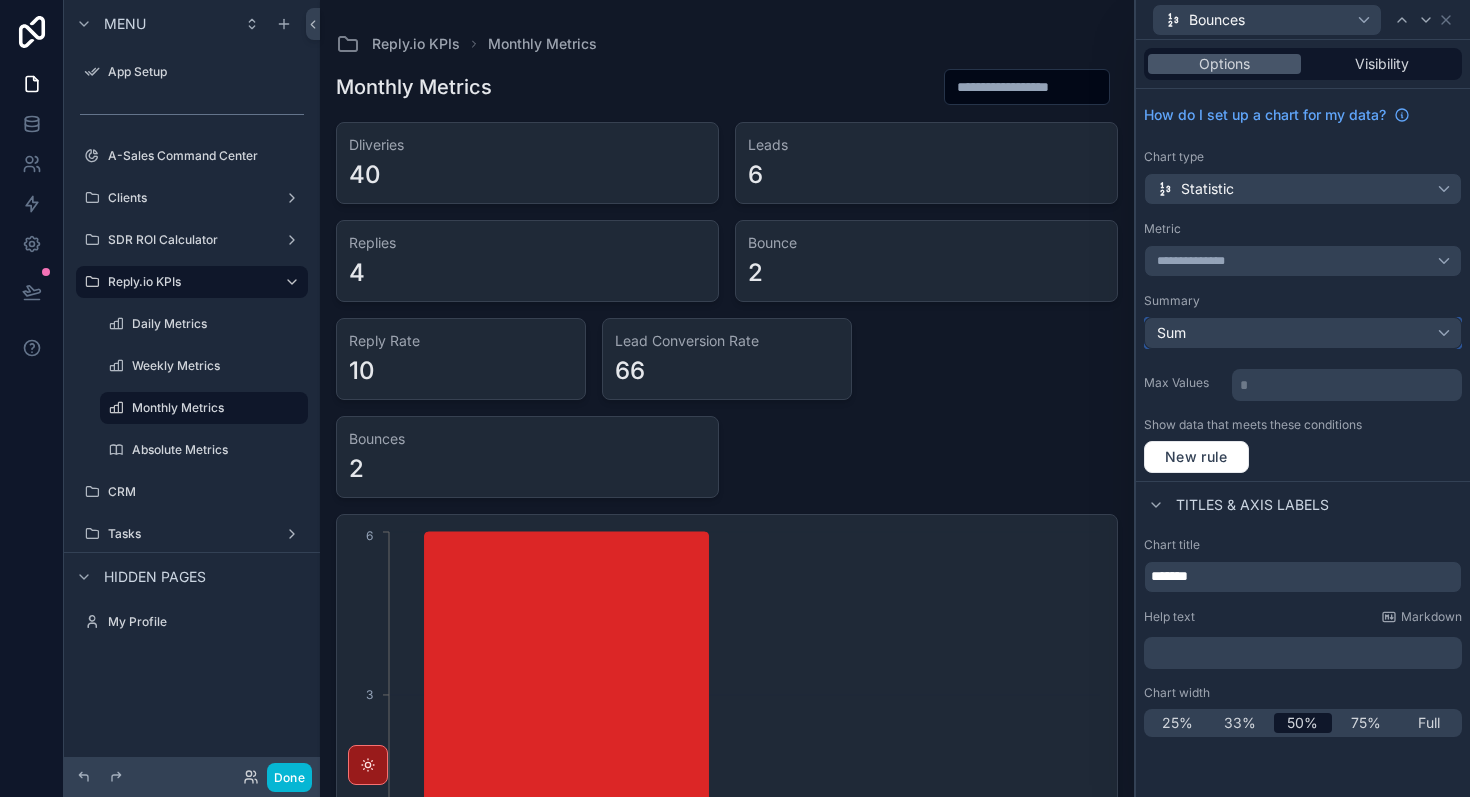 click on "Sum" at bounding box center (1303, 333) 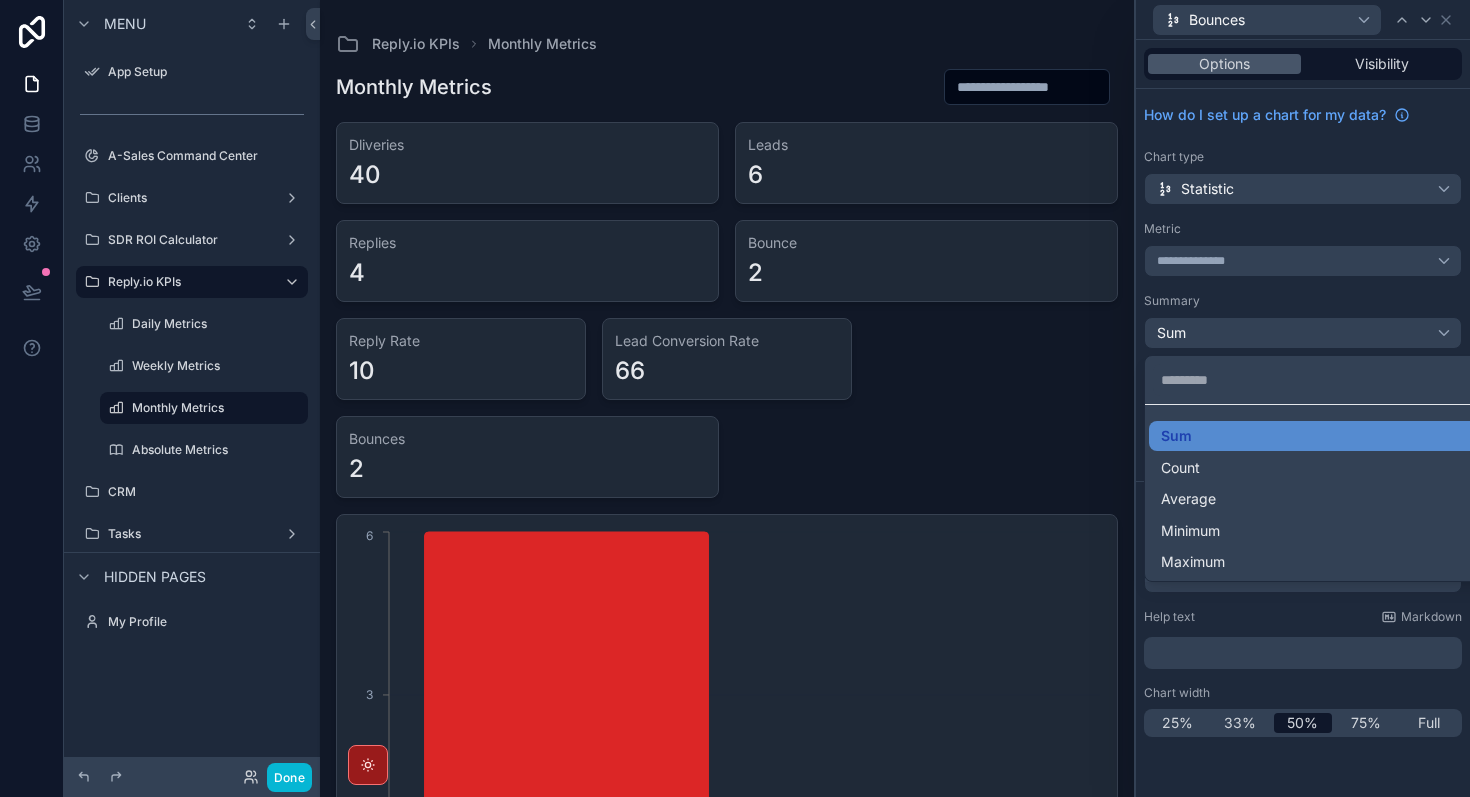 click at bounding box center [1303, 398] 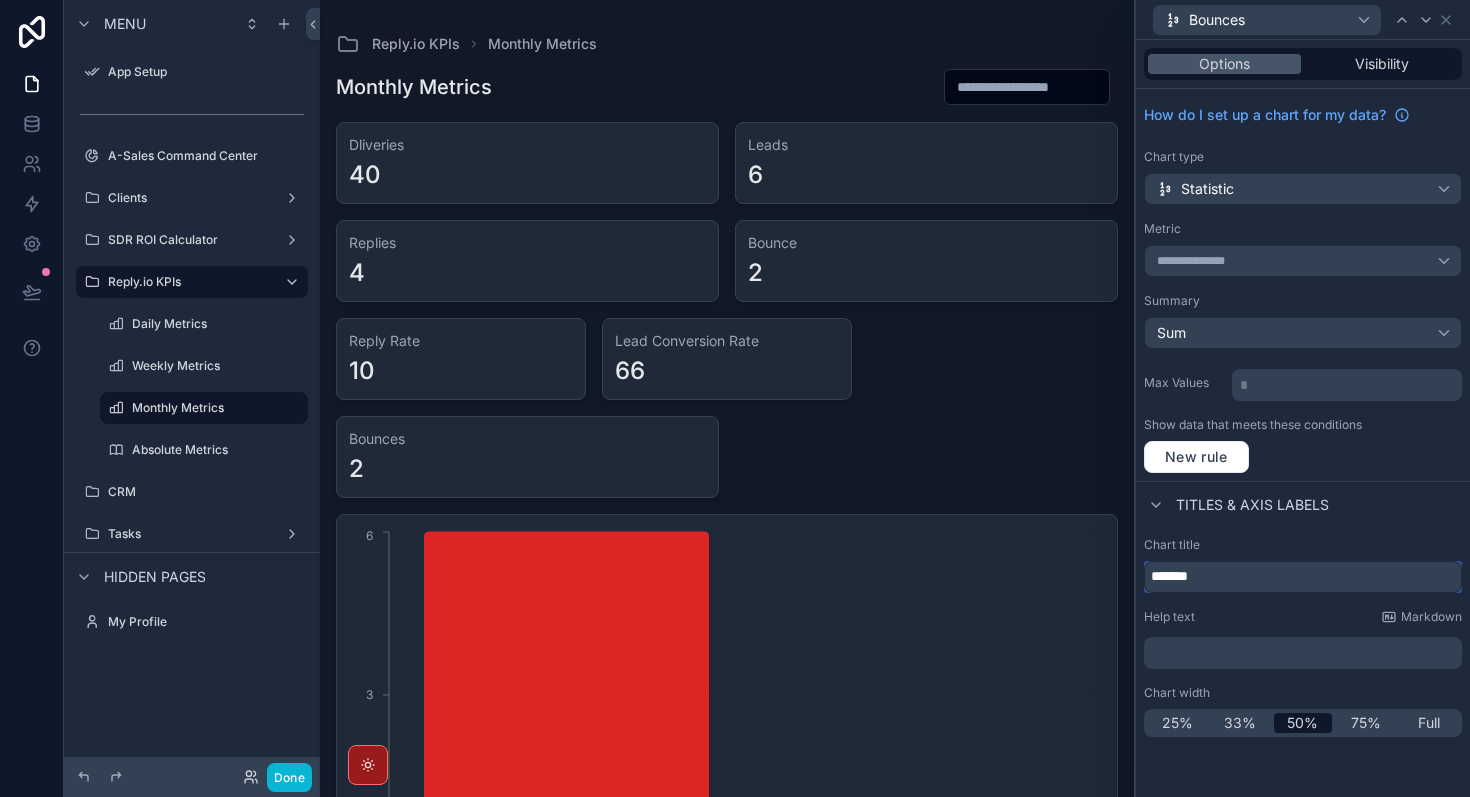 click on "*******" at bounding box center (1303, 577) 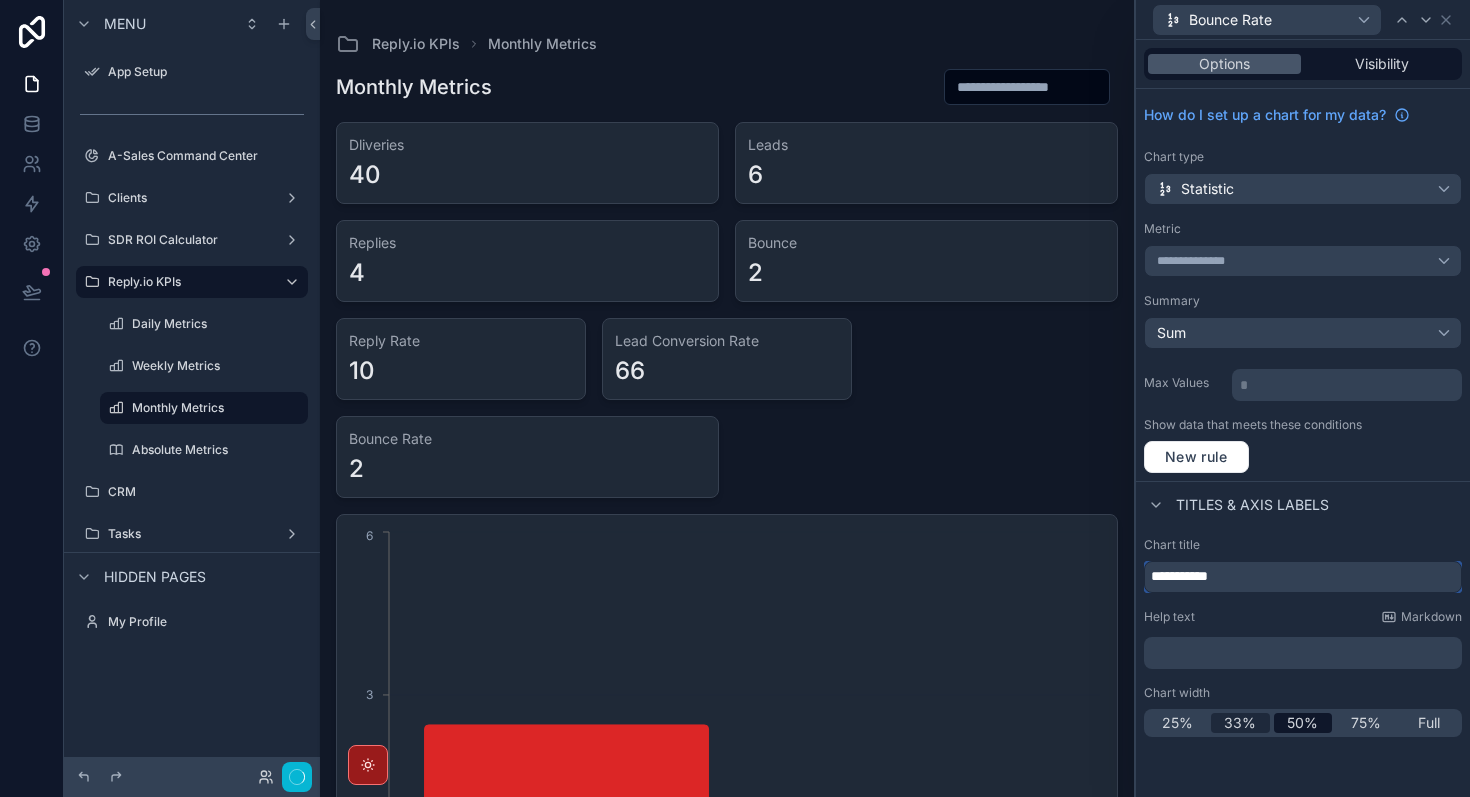 type on "**********" 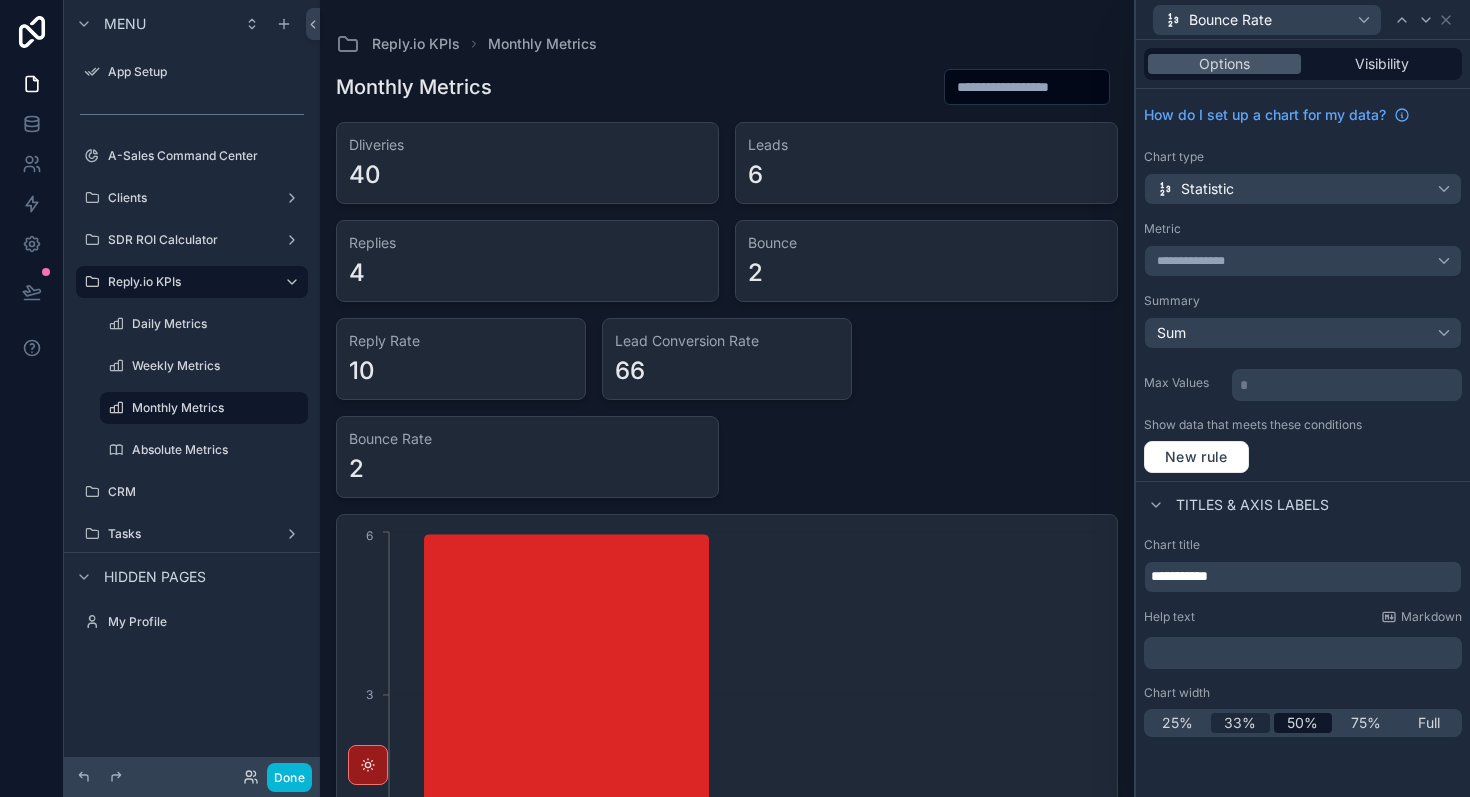 click on "33%" at bounding box center [1240, 723] 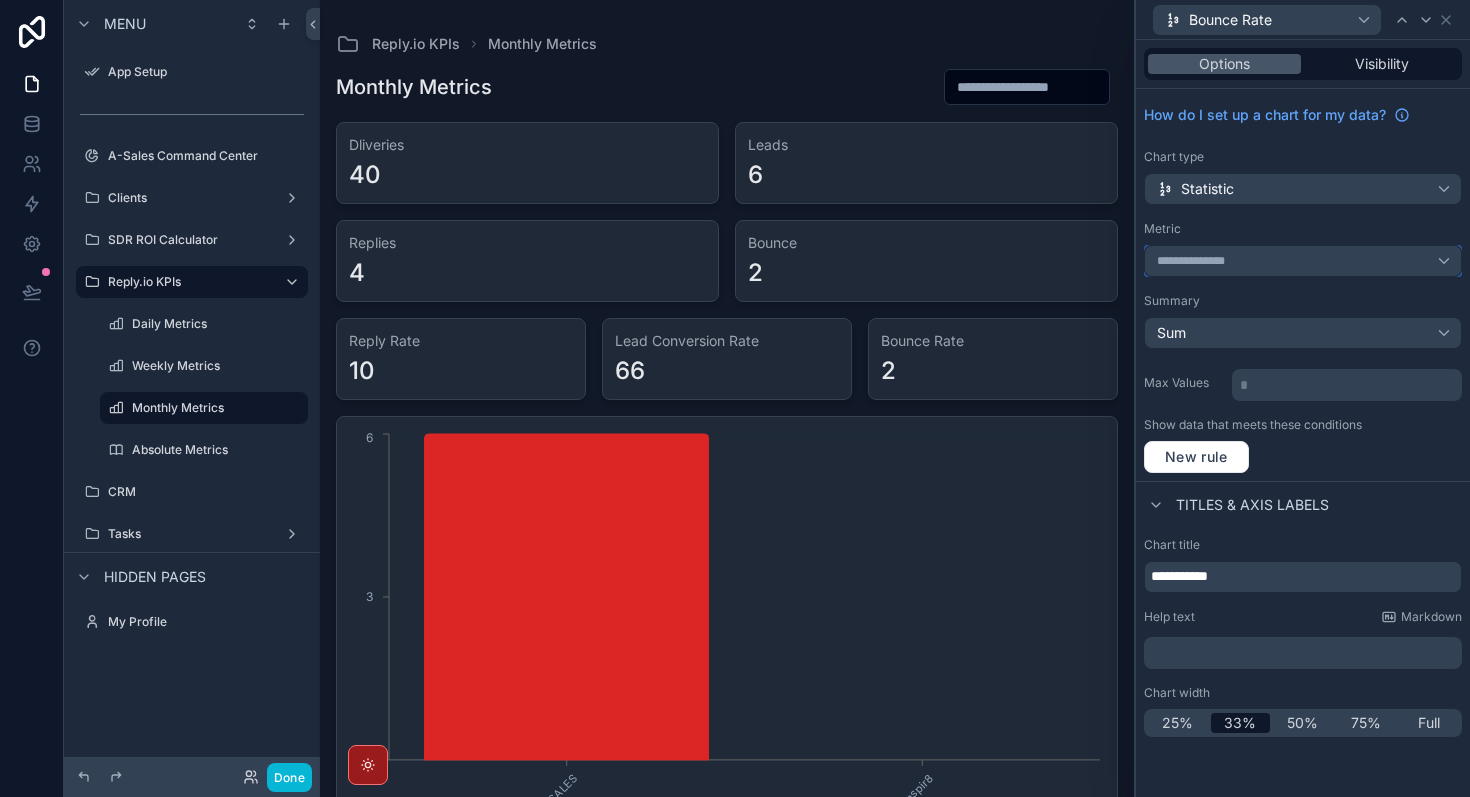 click on "**********" at bounding box center [1303, 261] 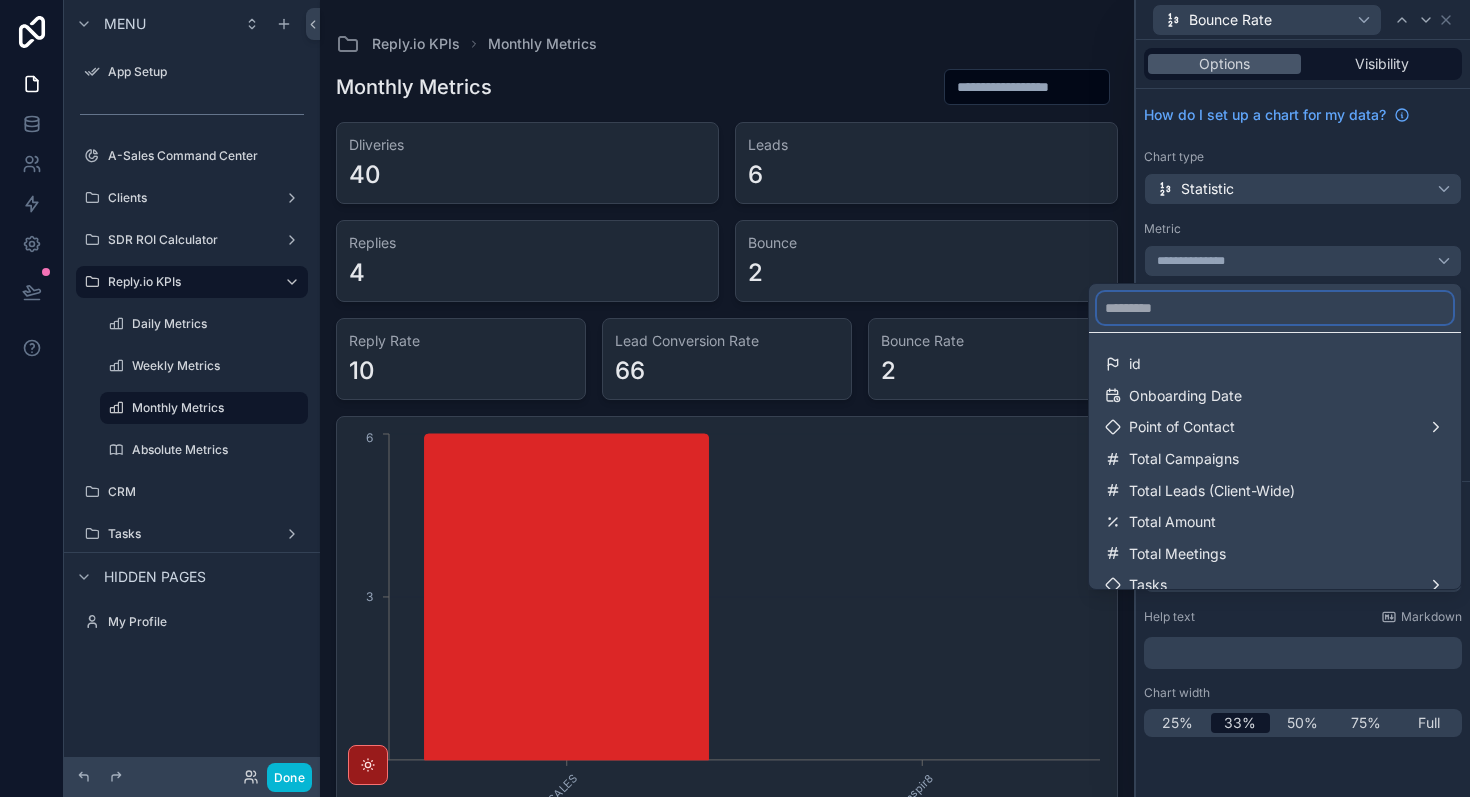 click at bounding box center (1275, 308) 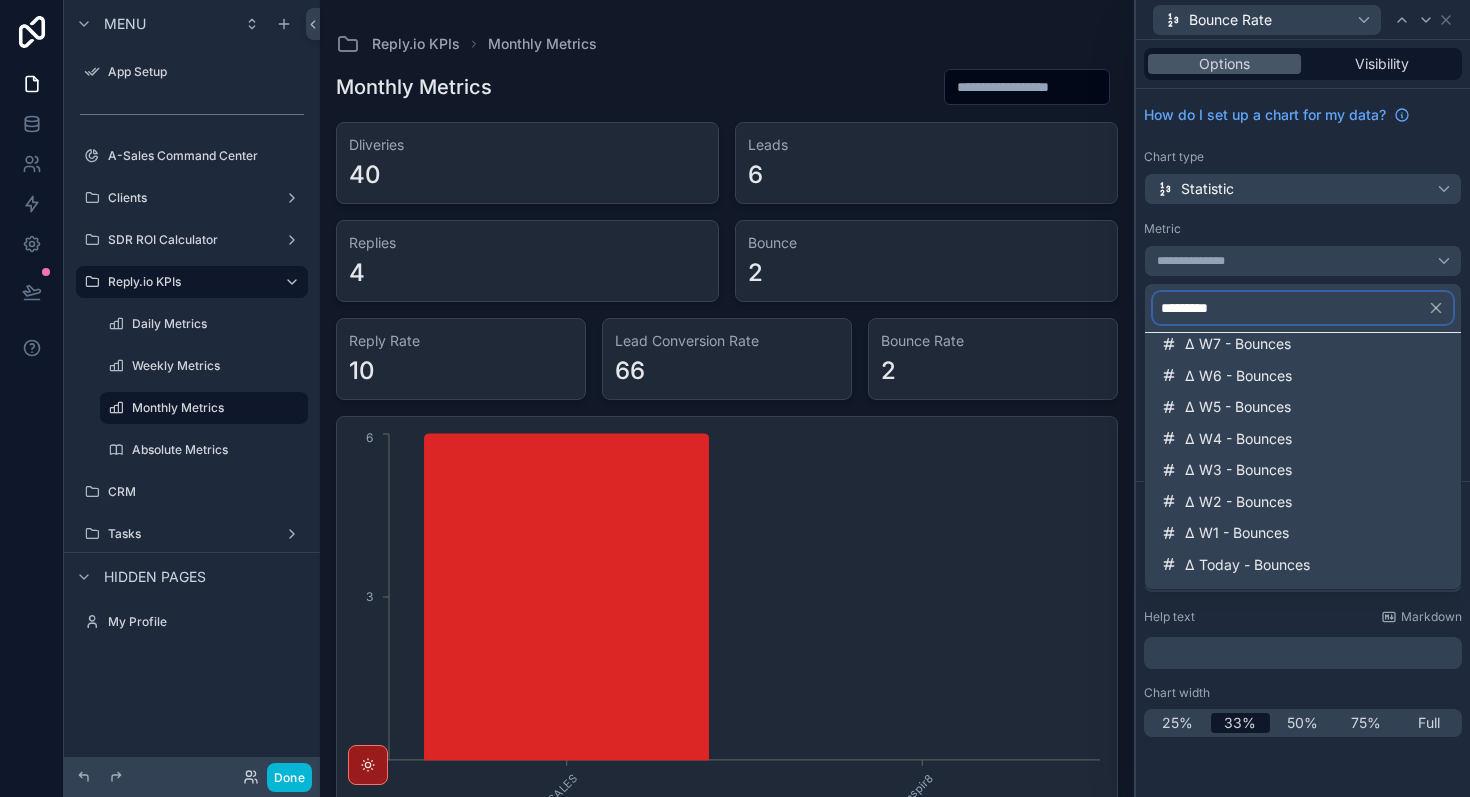 scroll, scrollTop: 0, scrollLeft: 0, axis: both 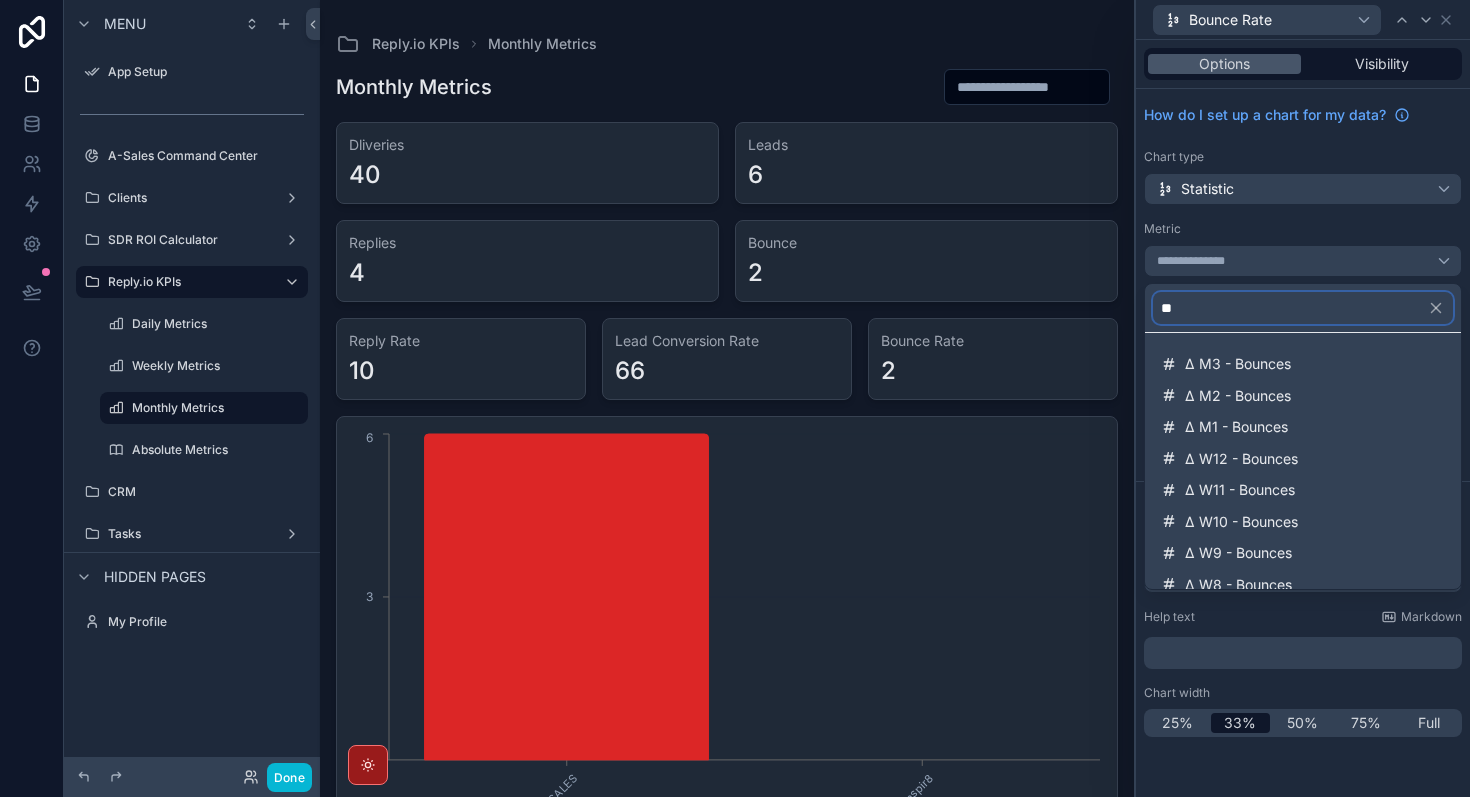 type on "*" 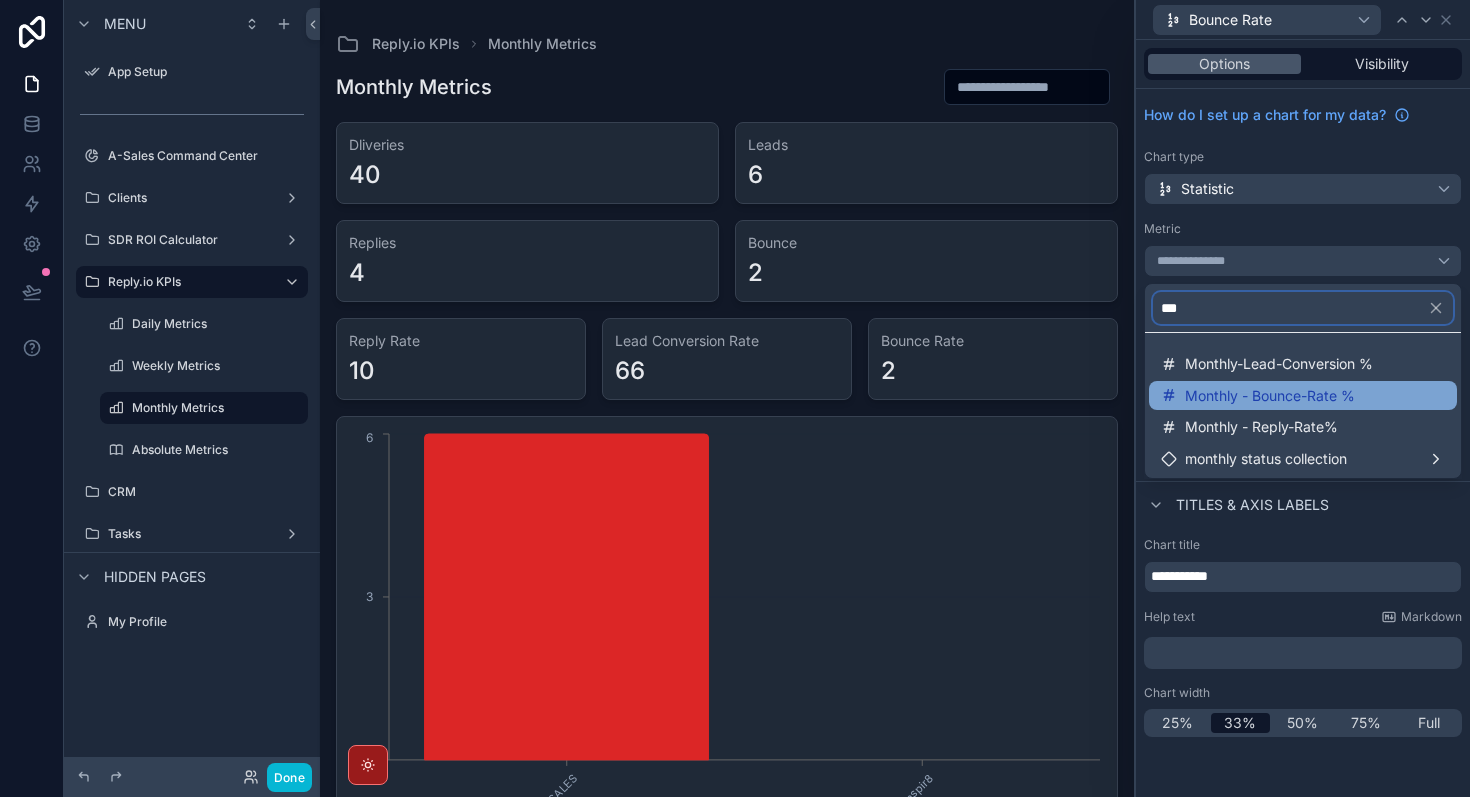 type on "***" 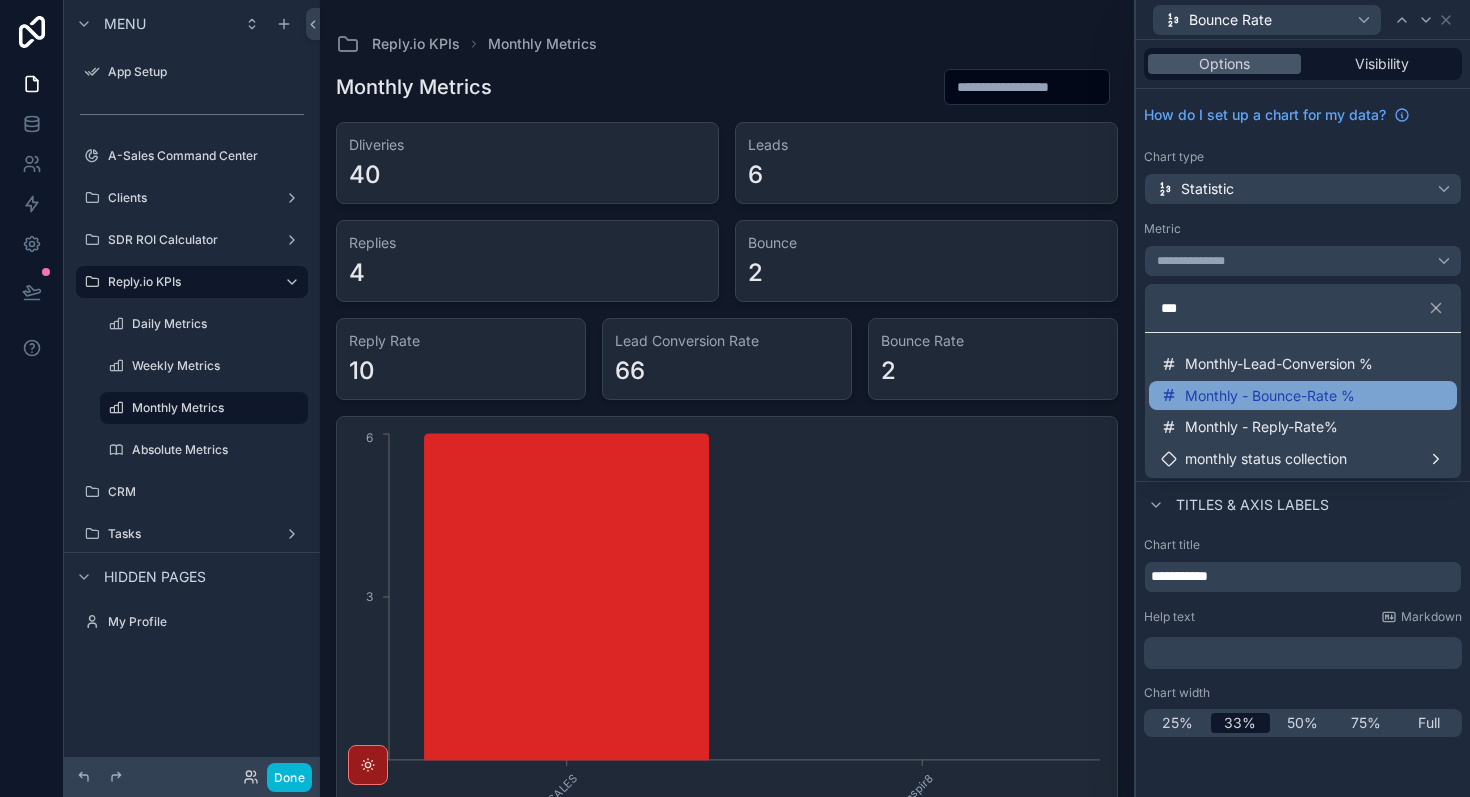click on "Monthly - Bounce-Rate %" at bounding box center (1270, 396) 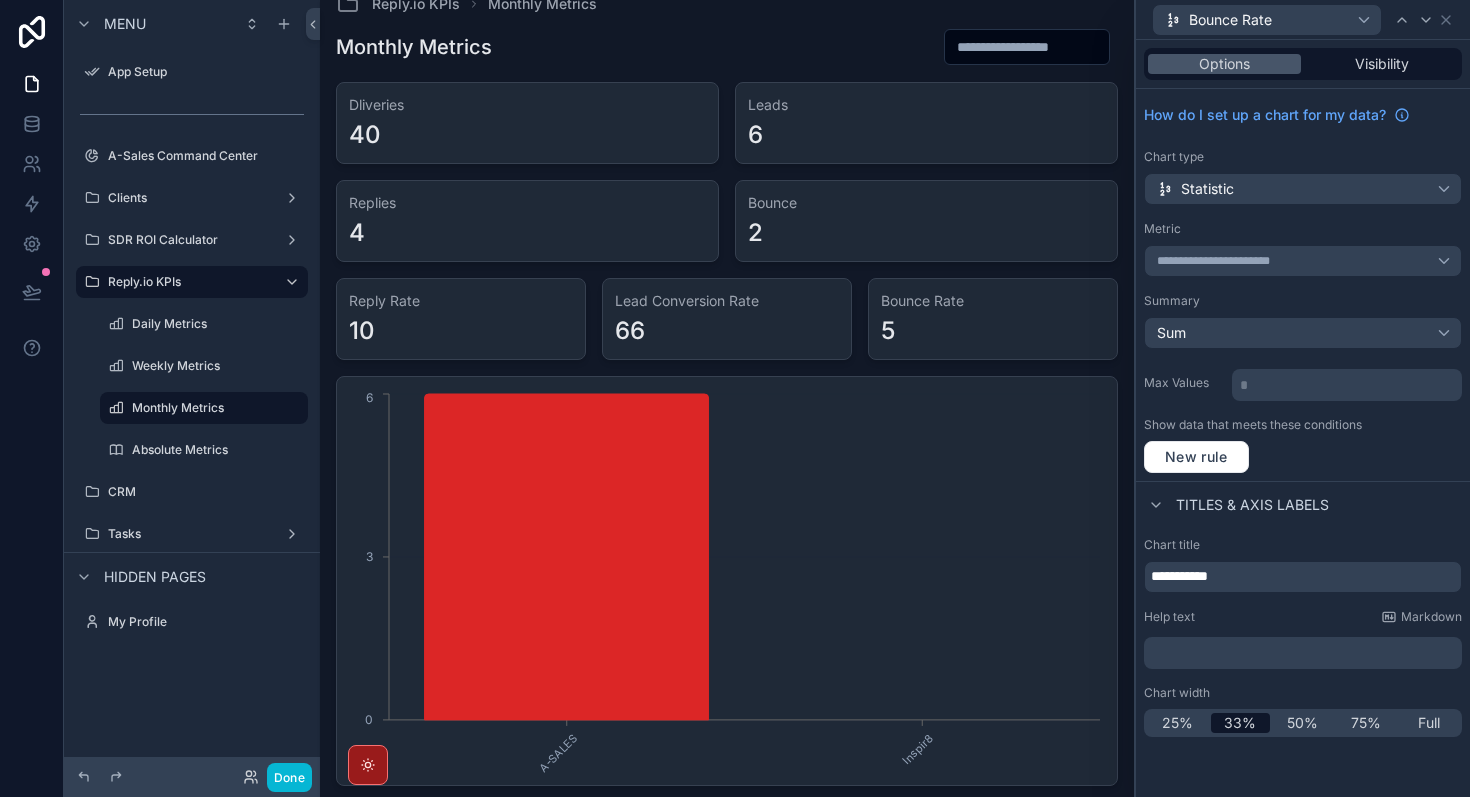 scroll, scrollTop: 0, scrollLeft: 0, axis: both 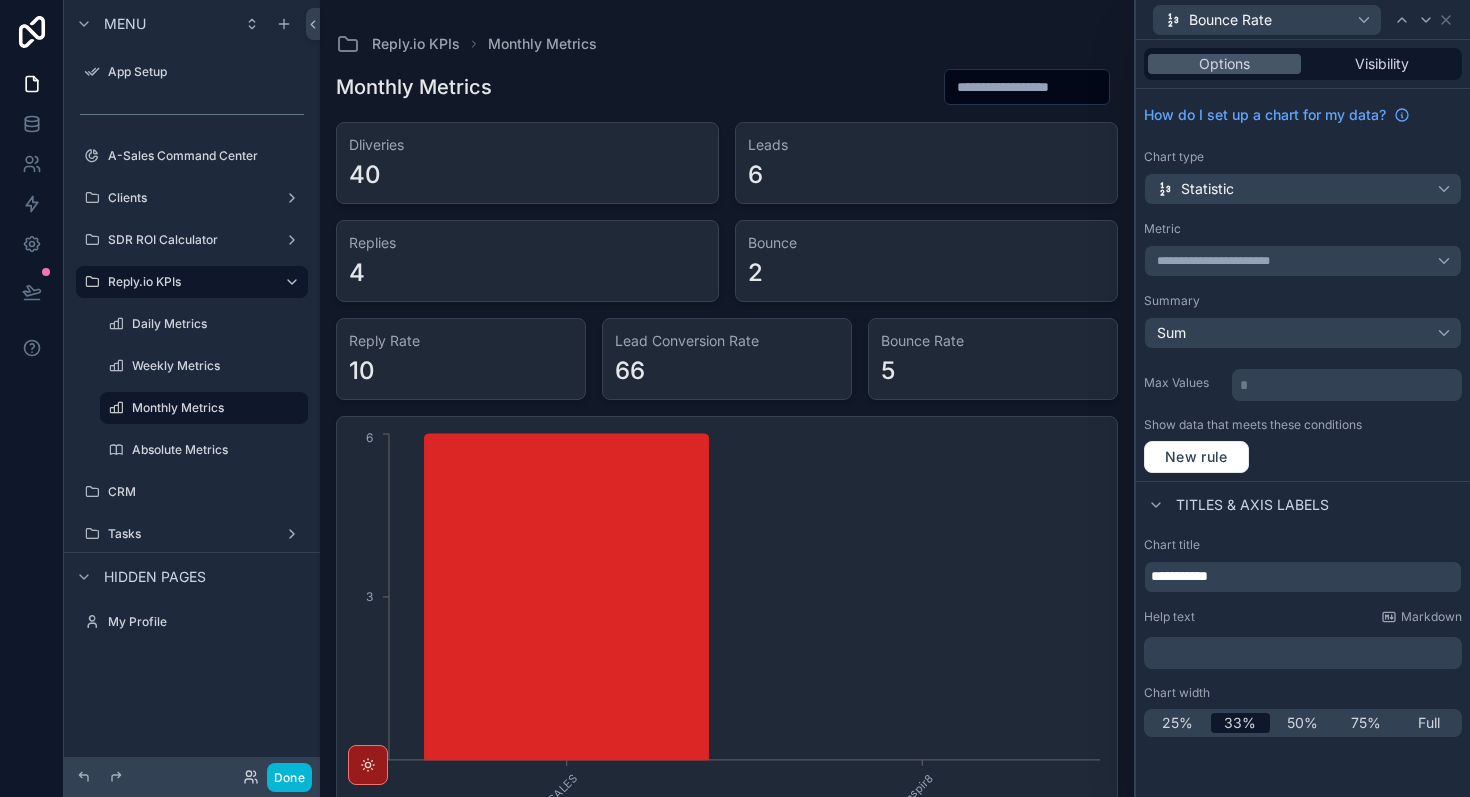 click on "Dliveries 40 Leads 6 Replies 4 Bounce 2 Reply Rate 10 Lead Conversion Rate 66 Bounce Rate 5 A-SALES Inspir8 0 3 6 A-SALES Inspir8 0 20 40 A-SALES Inspir8 0 2 4 A-SALES Inspir8 0 1 2" at bounding box center [727, 1113] 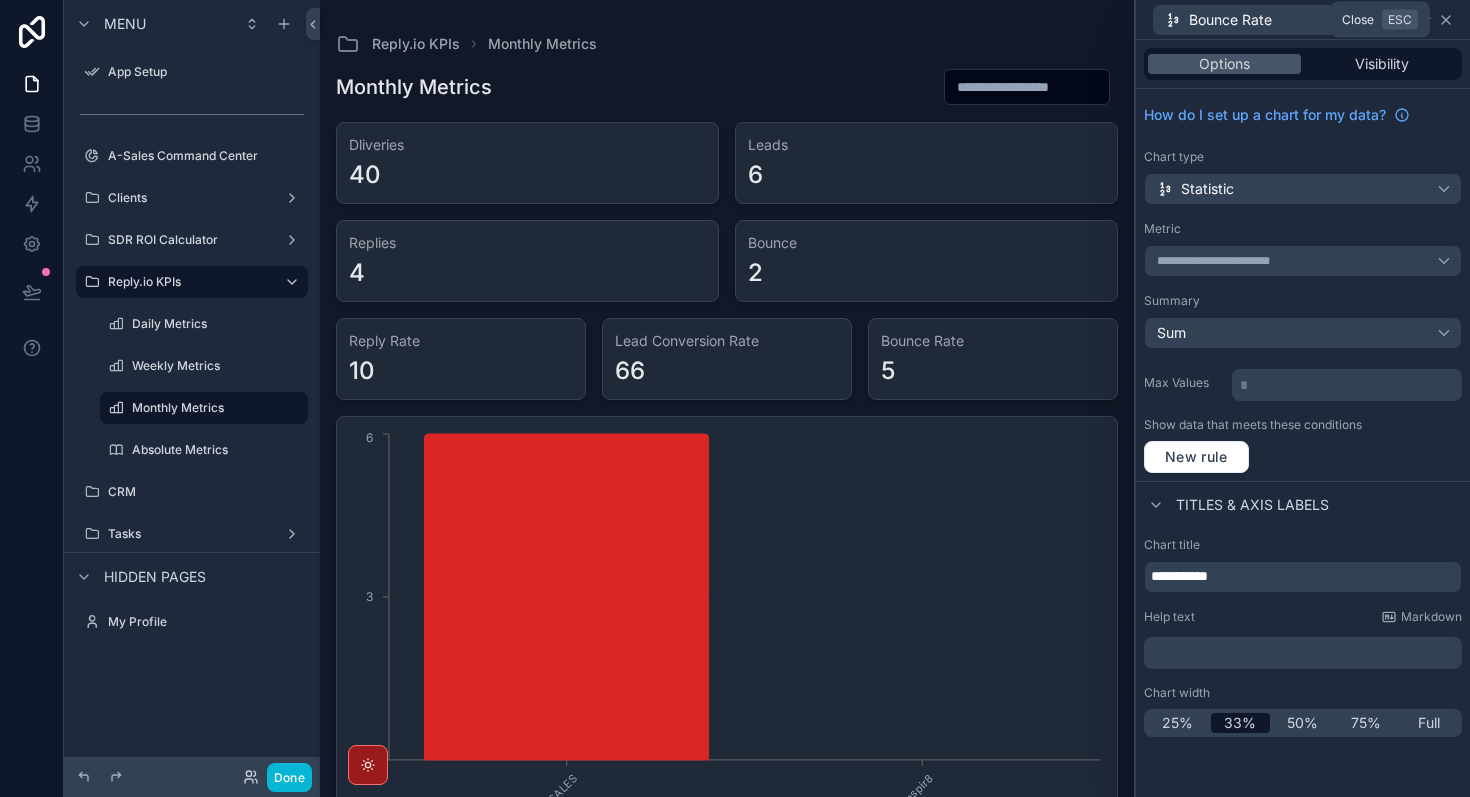 click 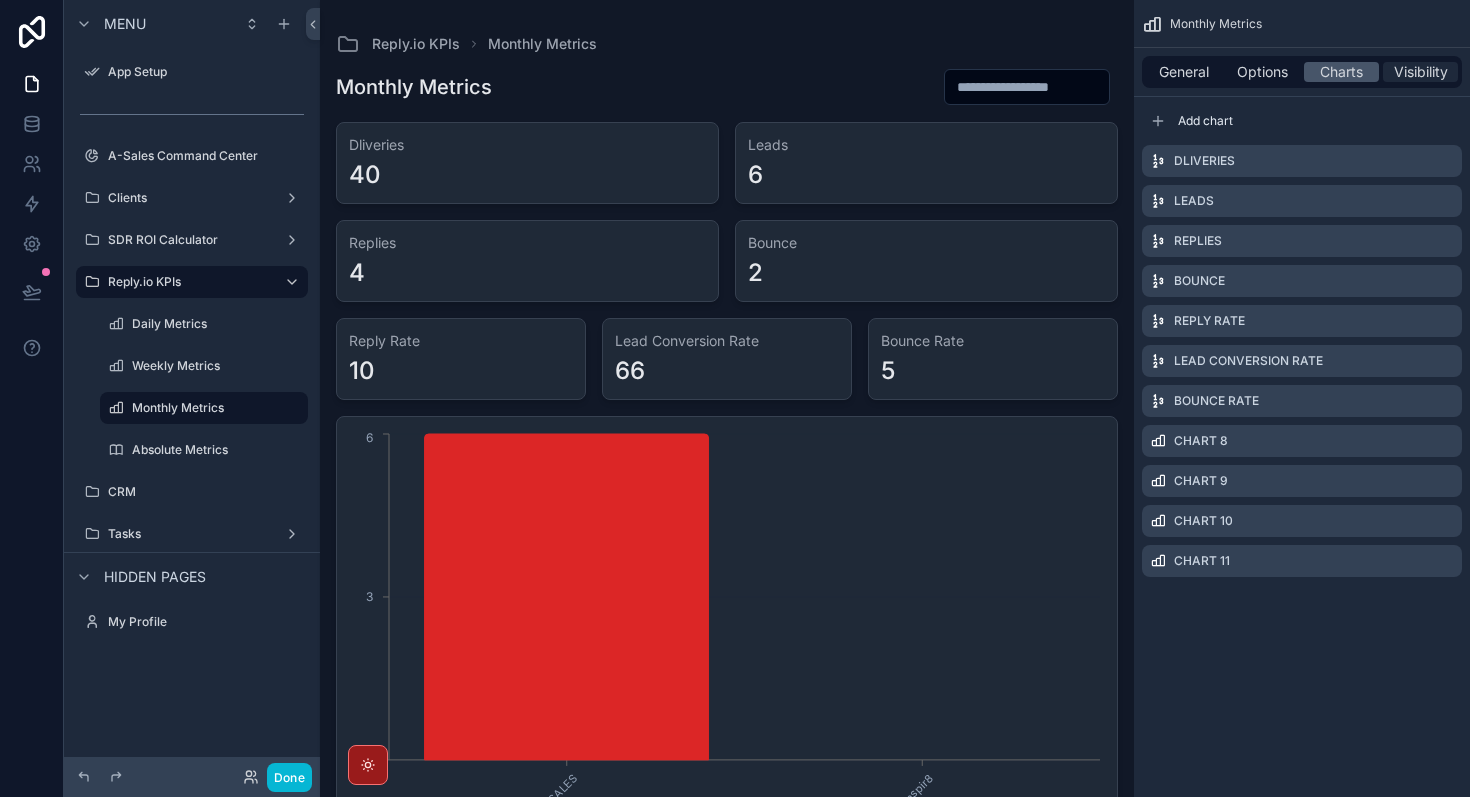 click on "Visibility" at bounding box center [1421, 72] 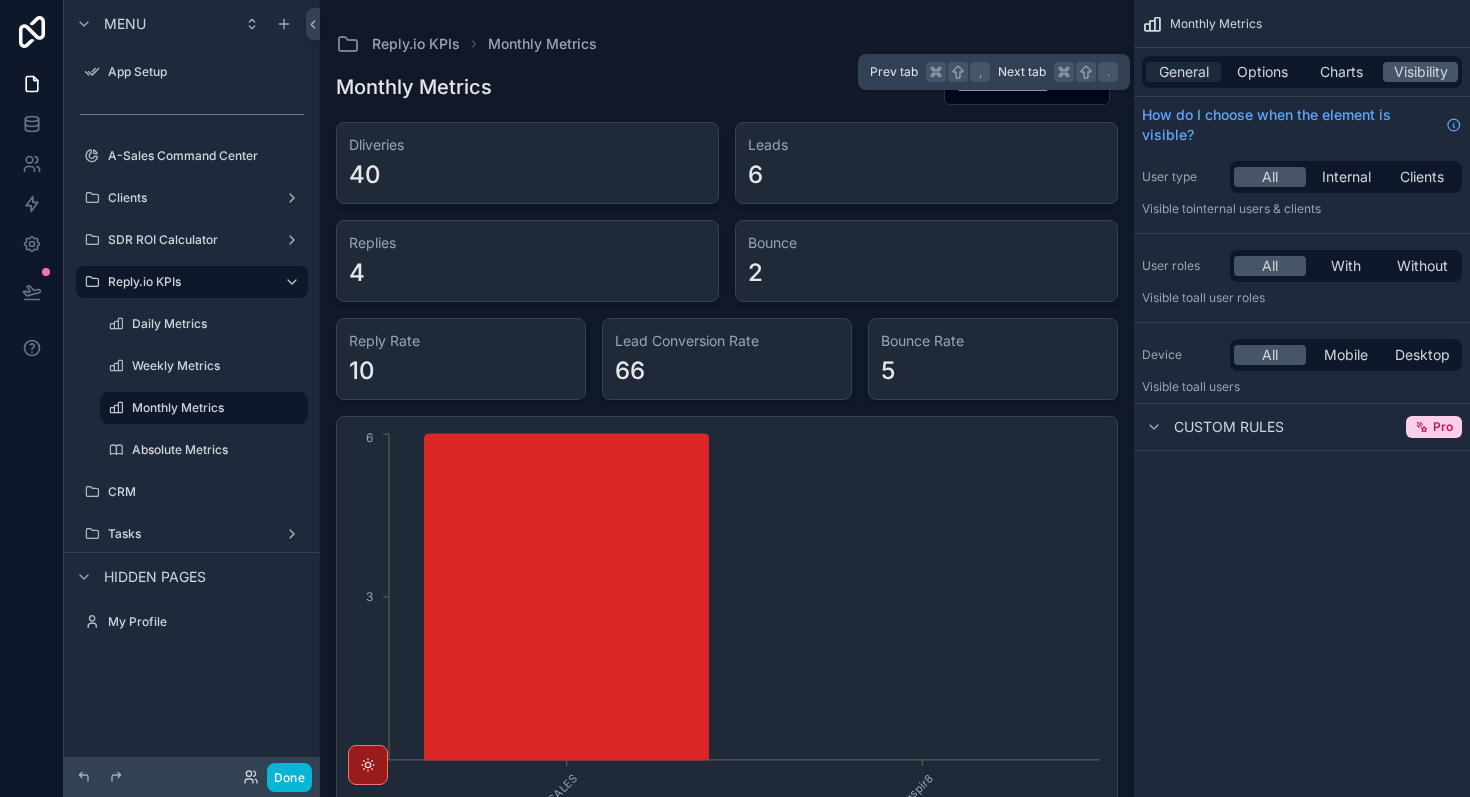 click on "General" at bounding box center (1184, 72) 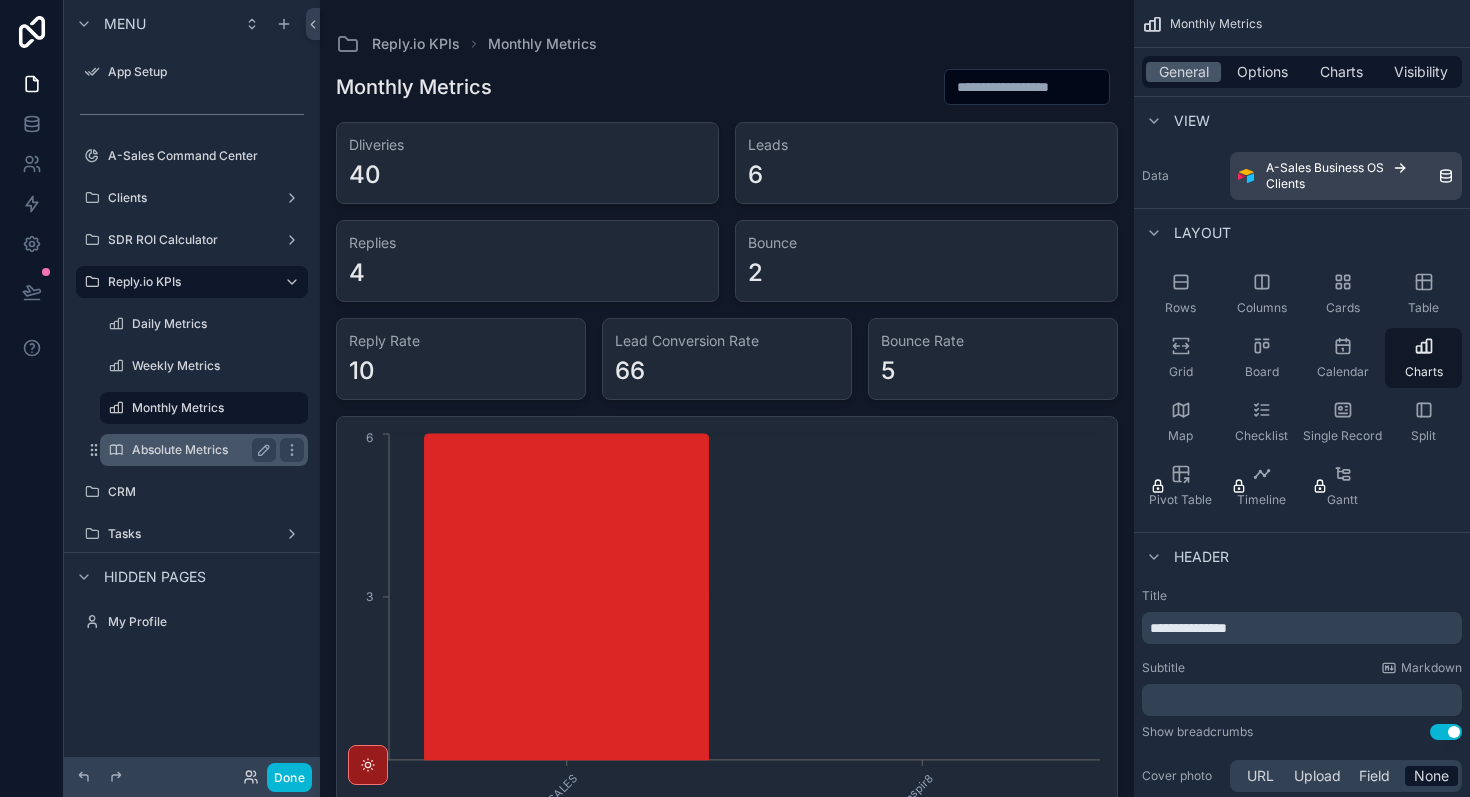 click on "Absolute Metrics" at bounding box center (200, 450) 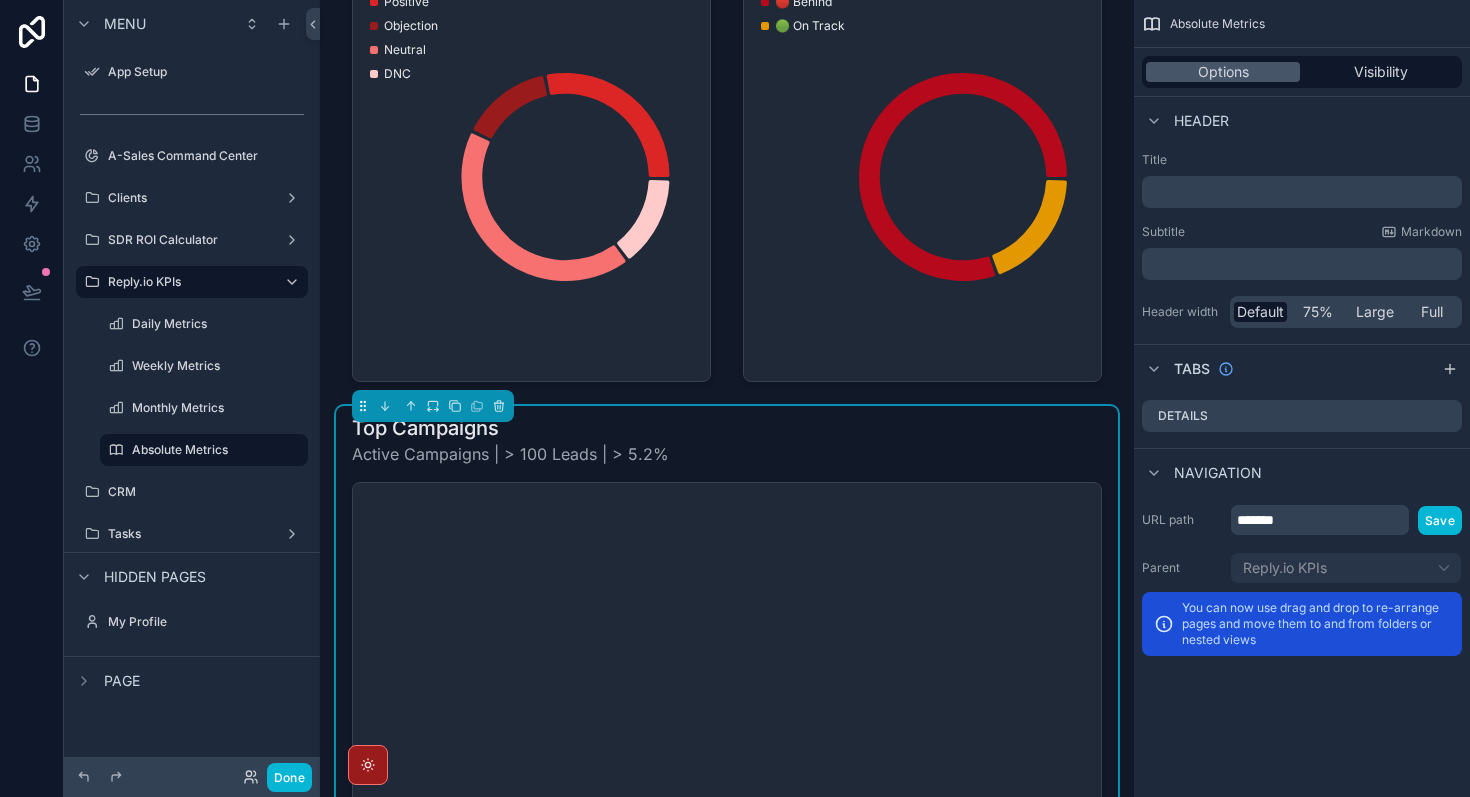 scroll, scrollTop: 854, scrollLeft: 0, axis: vertical 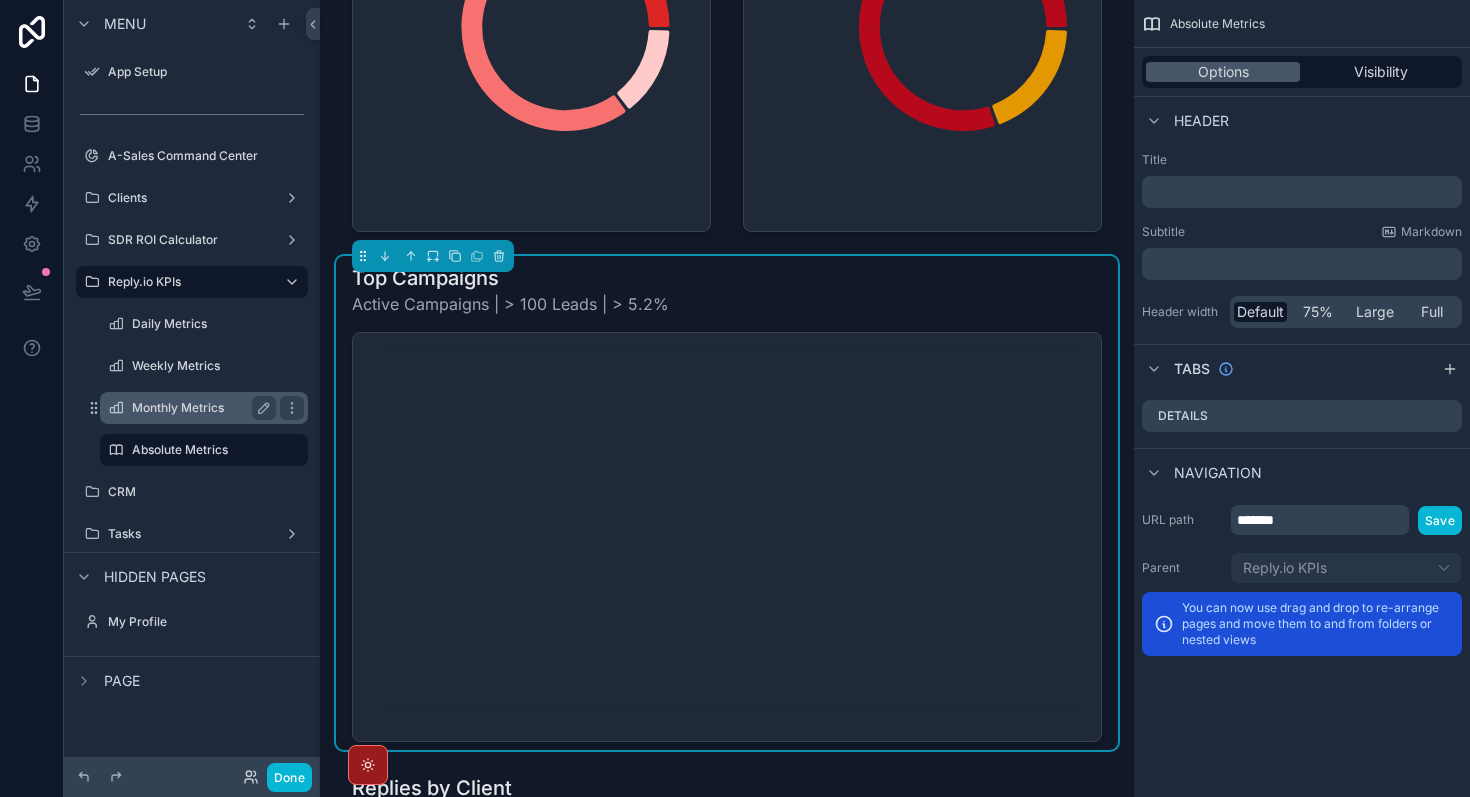 click on "Monthly Metrics" at bounding box center [200, 408] 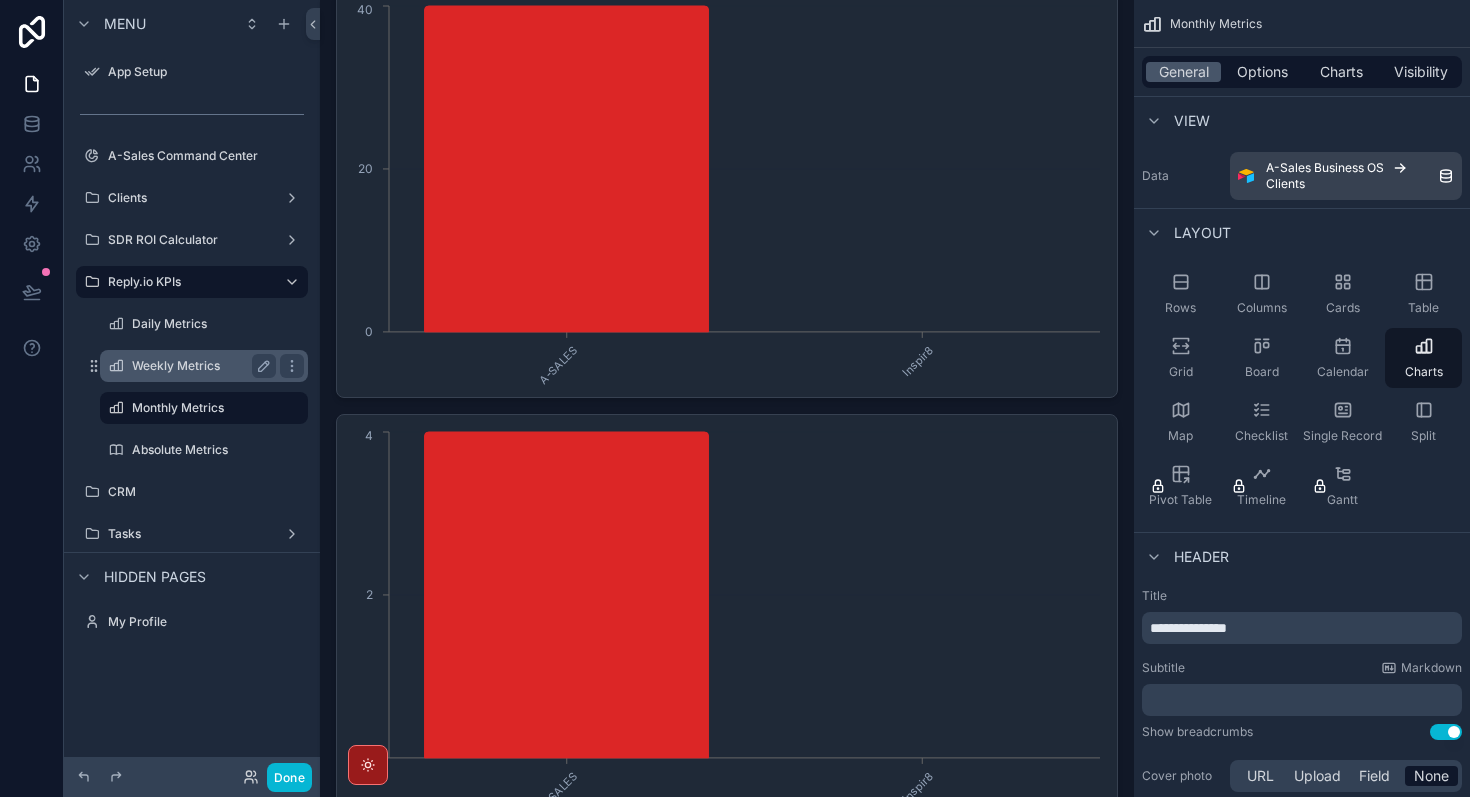 click on "Weekly Metrics" at bounding box center [200, 366] 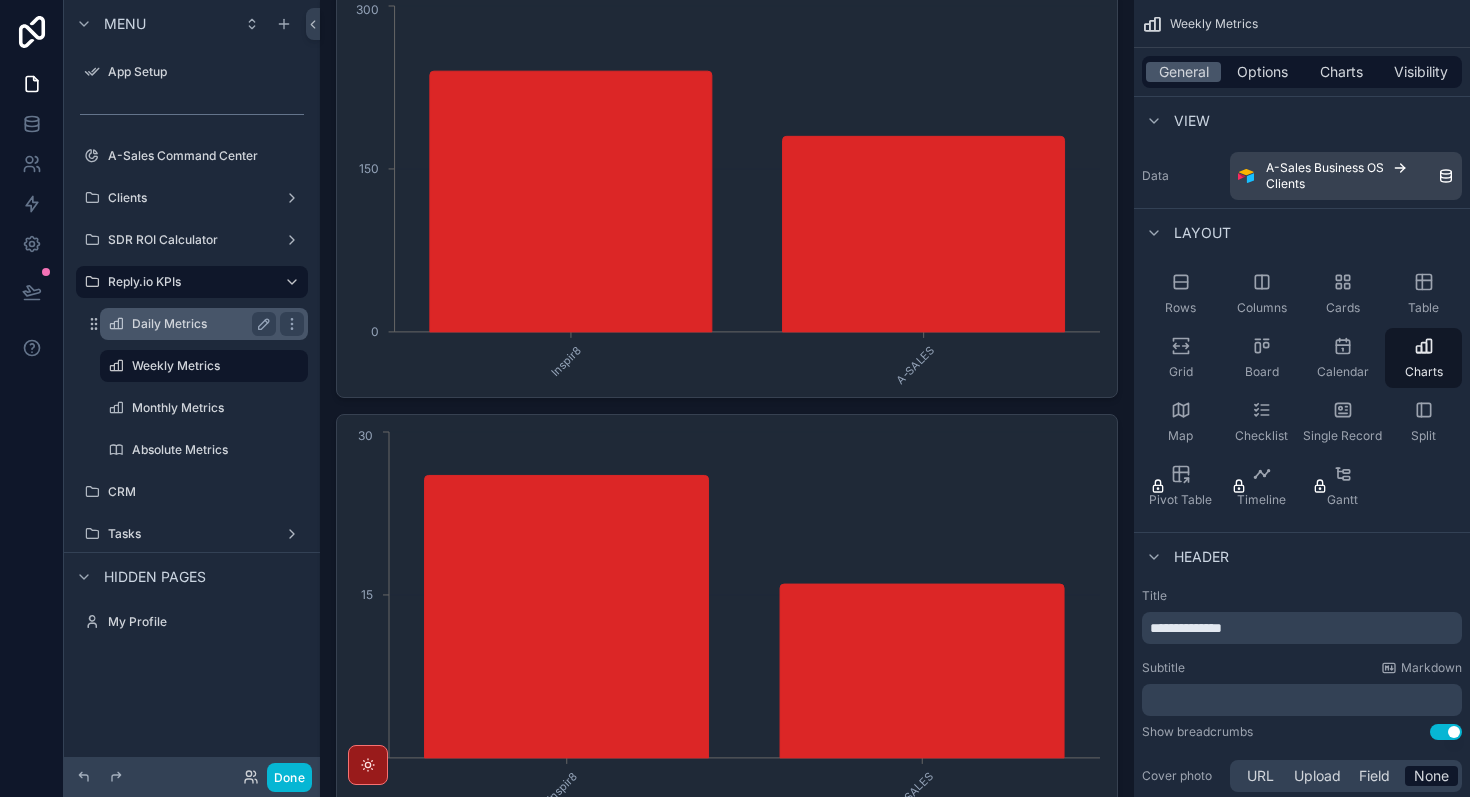 click on "Daily Metrics" at bounding box center [200, 324] 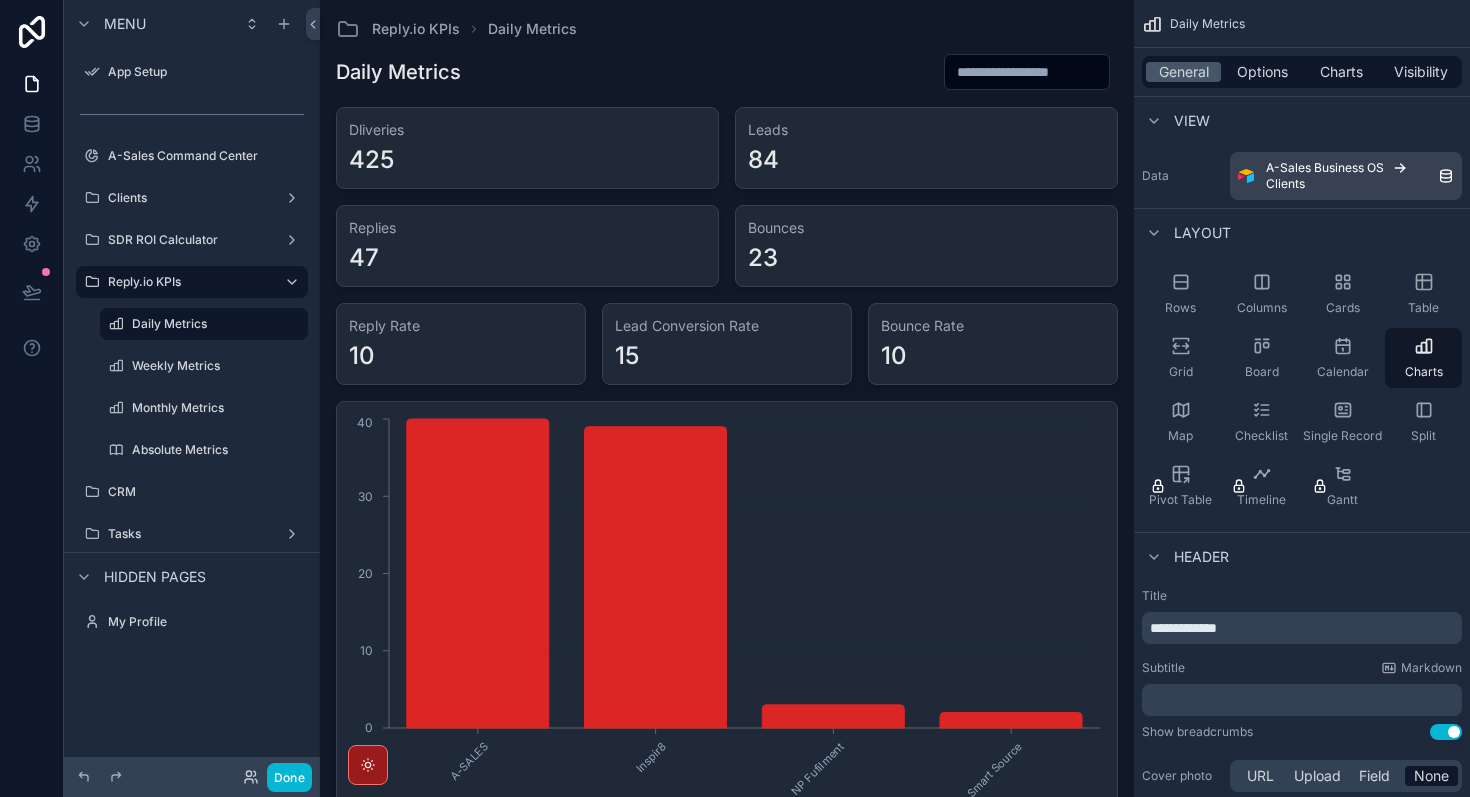 scroll, scrollTop: 0, scrollLeft: 0, axis: both 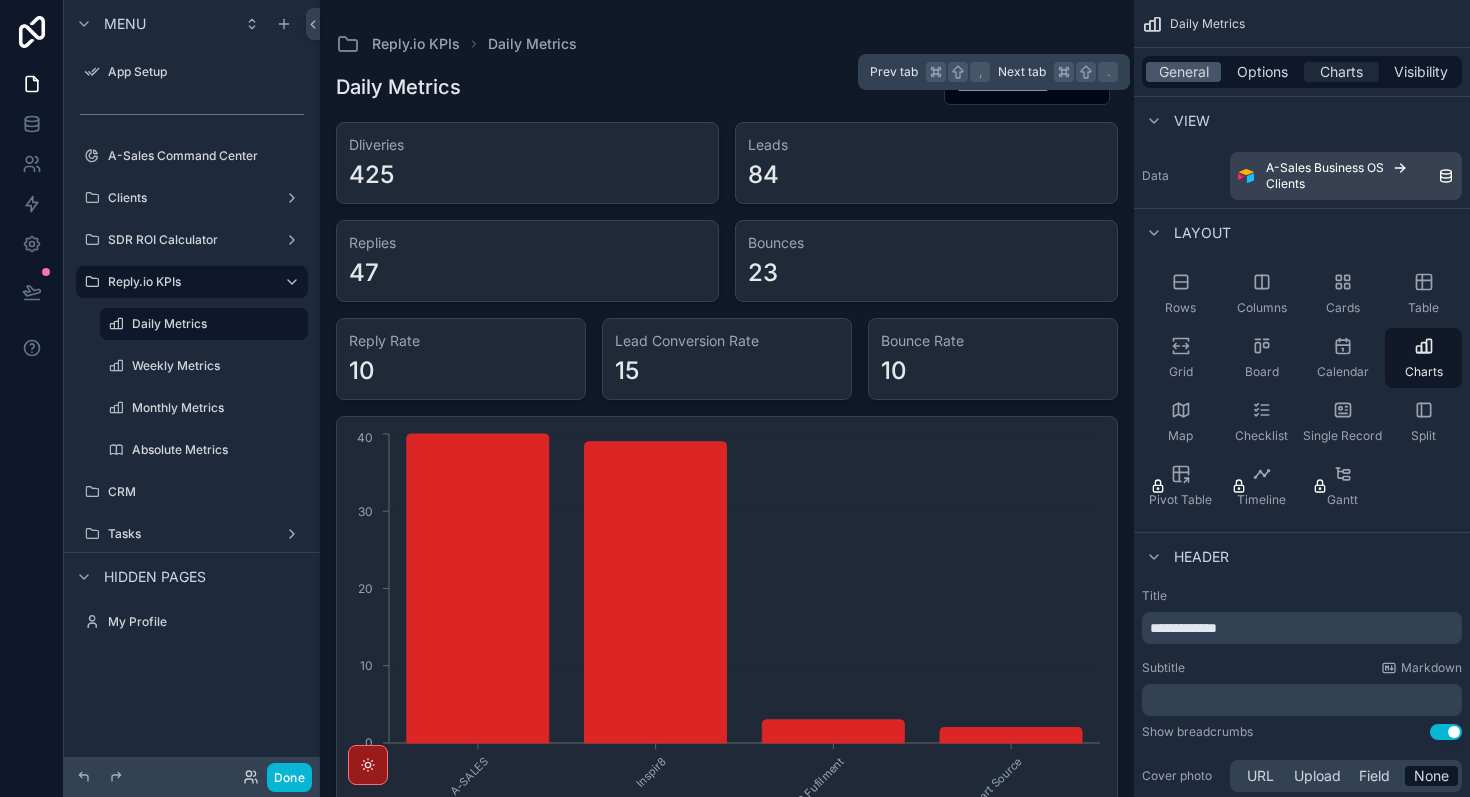 click on "Charts" at bounding box center (1341, 72) 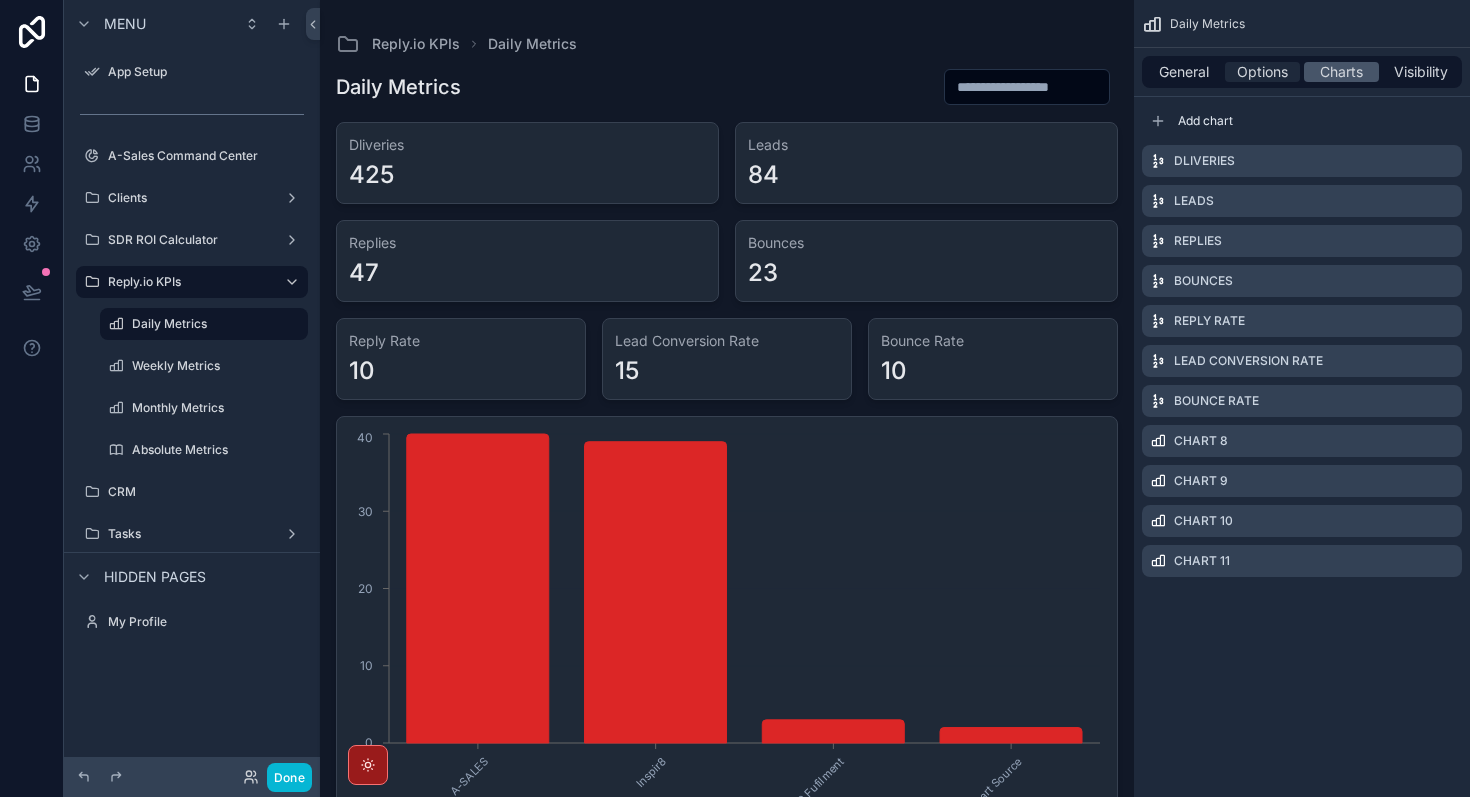 click on "Options" at bounding box center [1262, 72] 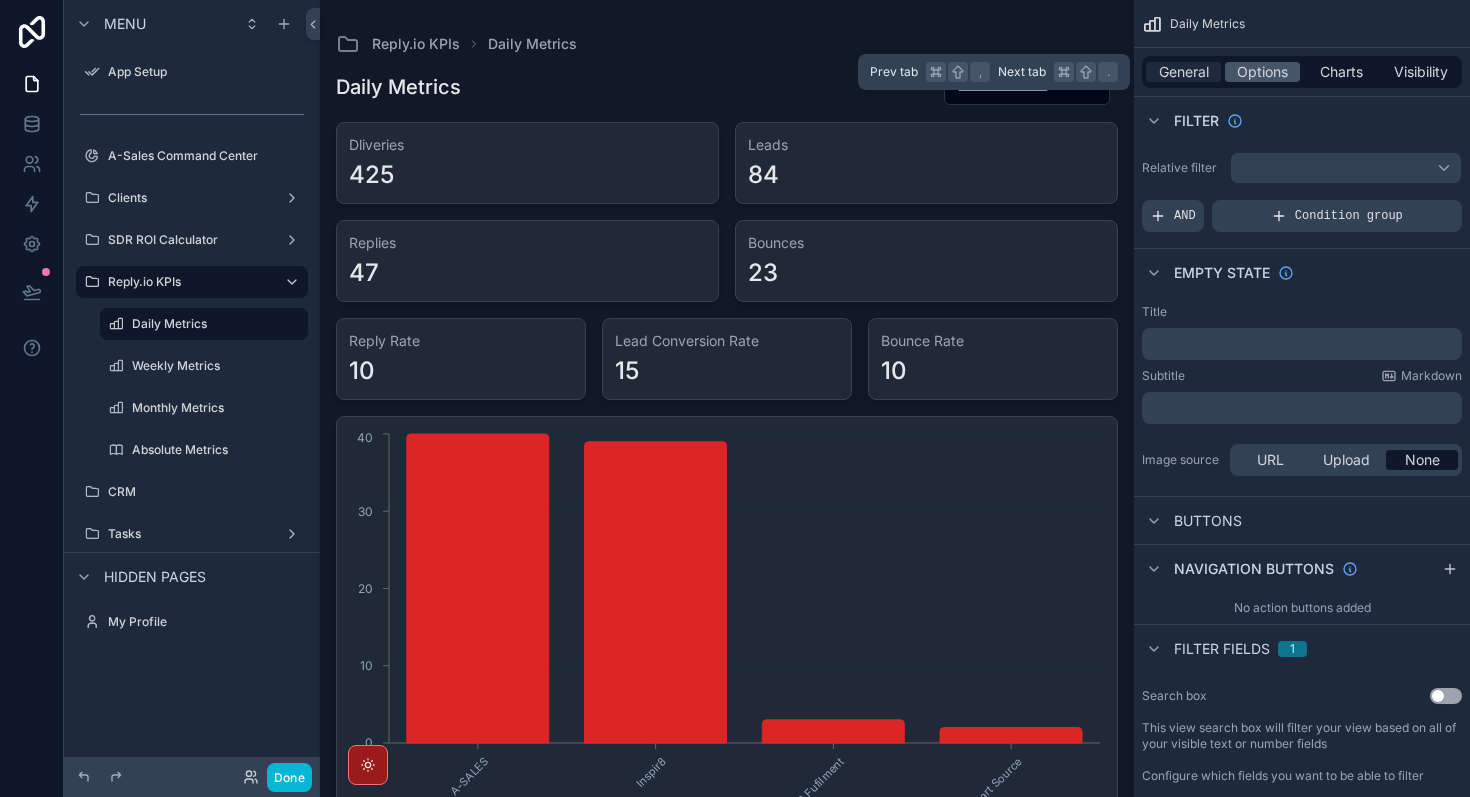 click on "General" at bounding box center (1184, 72) 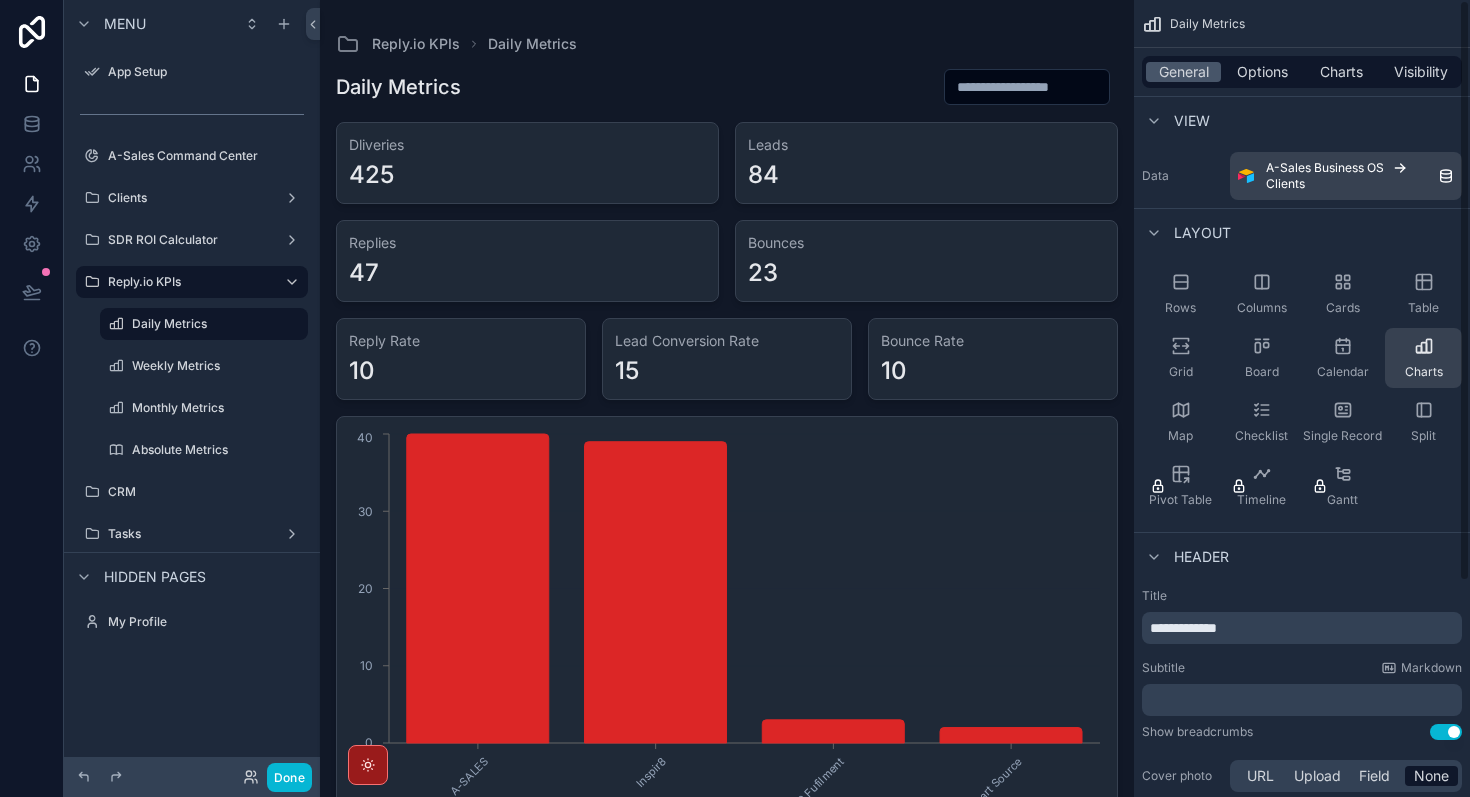click 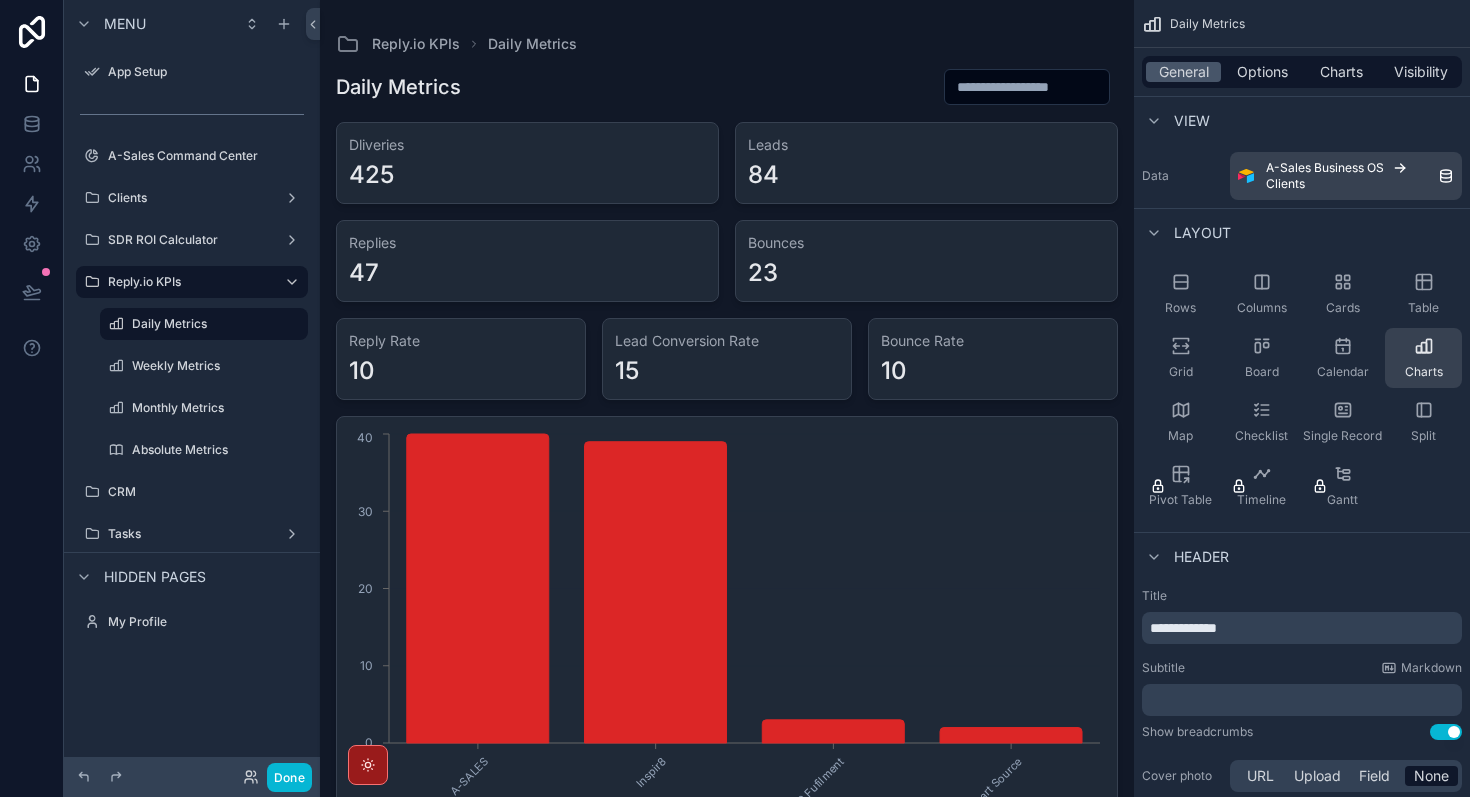click on "Charts" at bounding box center (1423, 358) 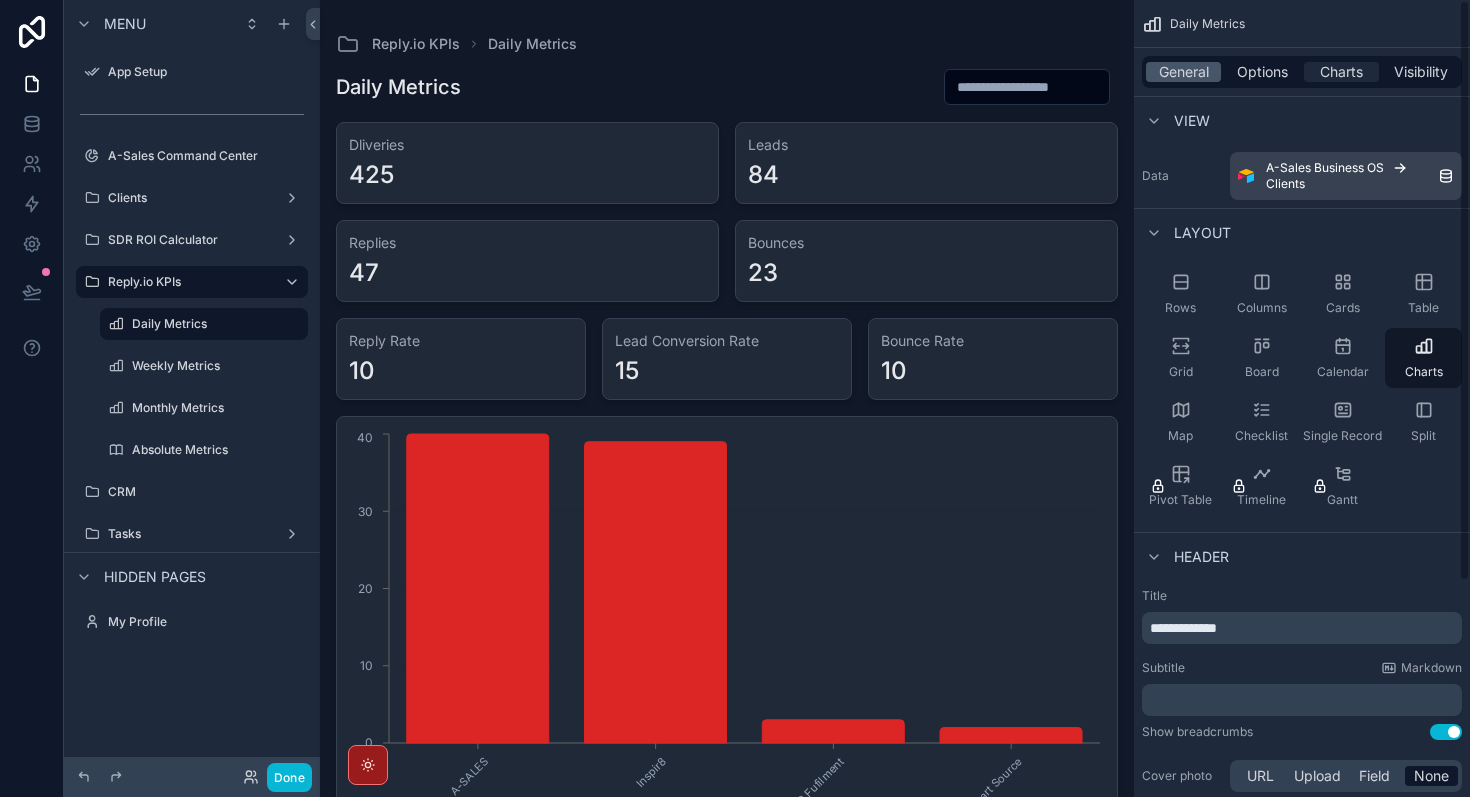 click on "Charts" at bounding box center (1341, 72) 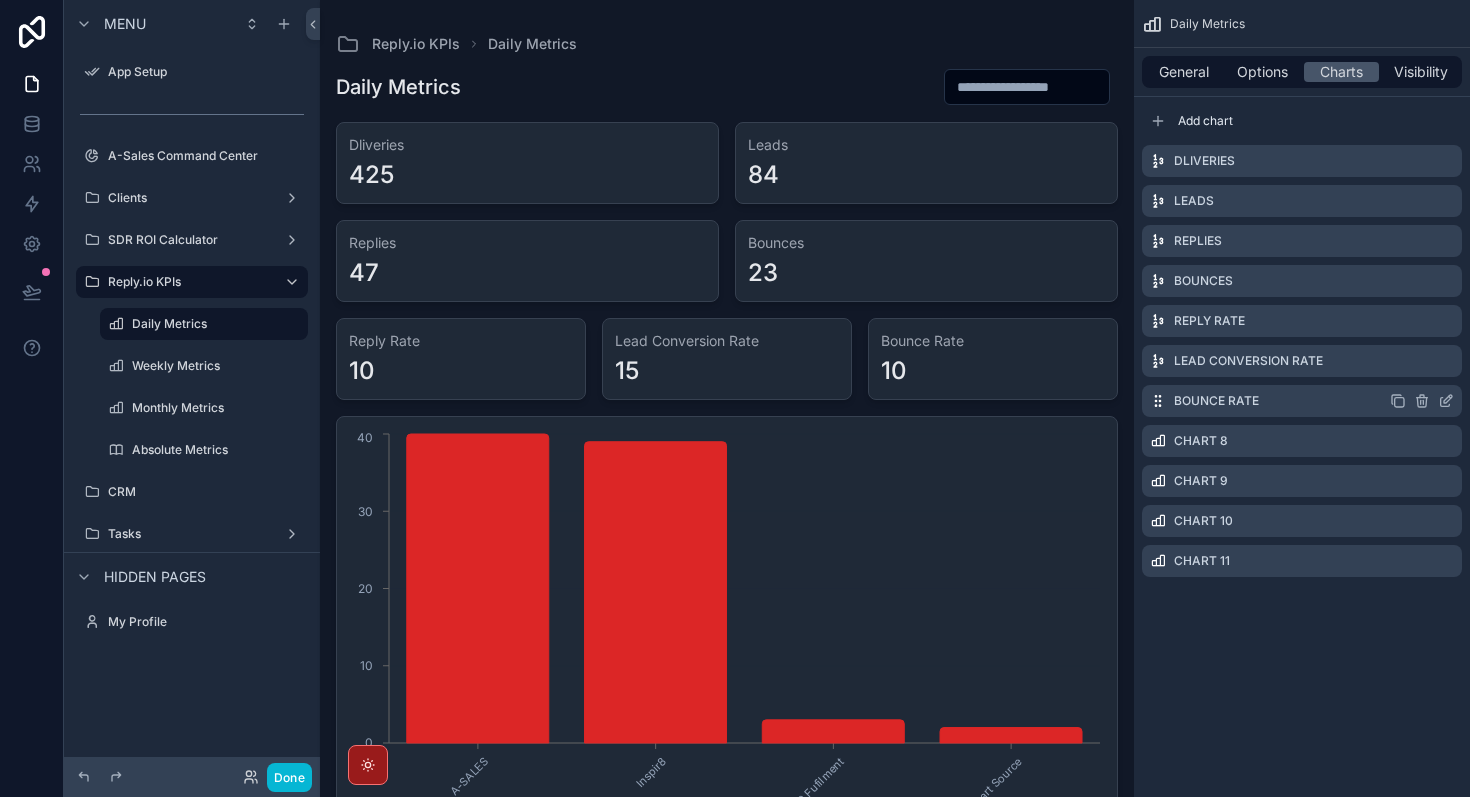 click 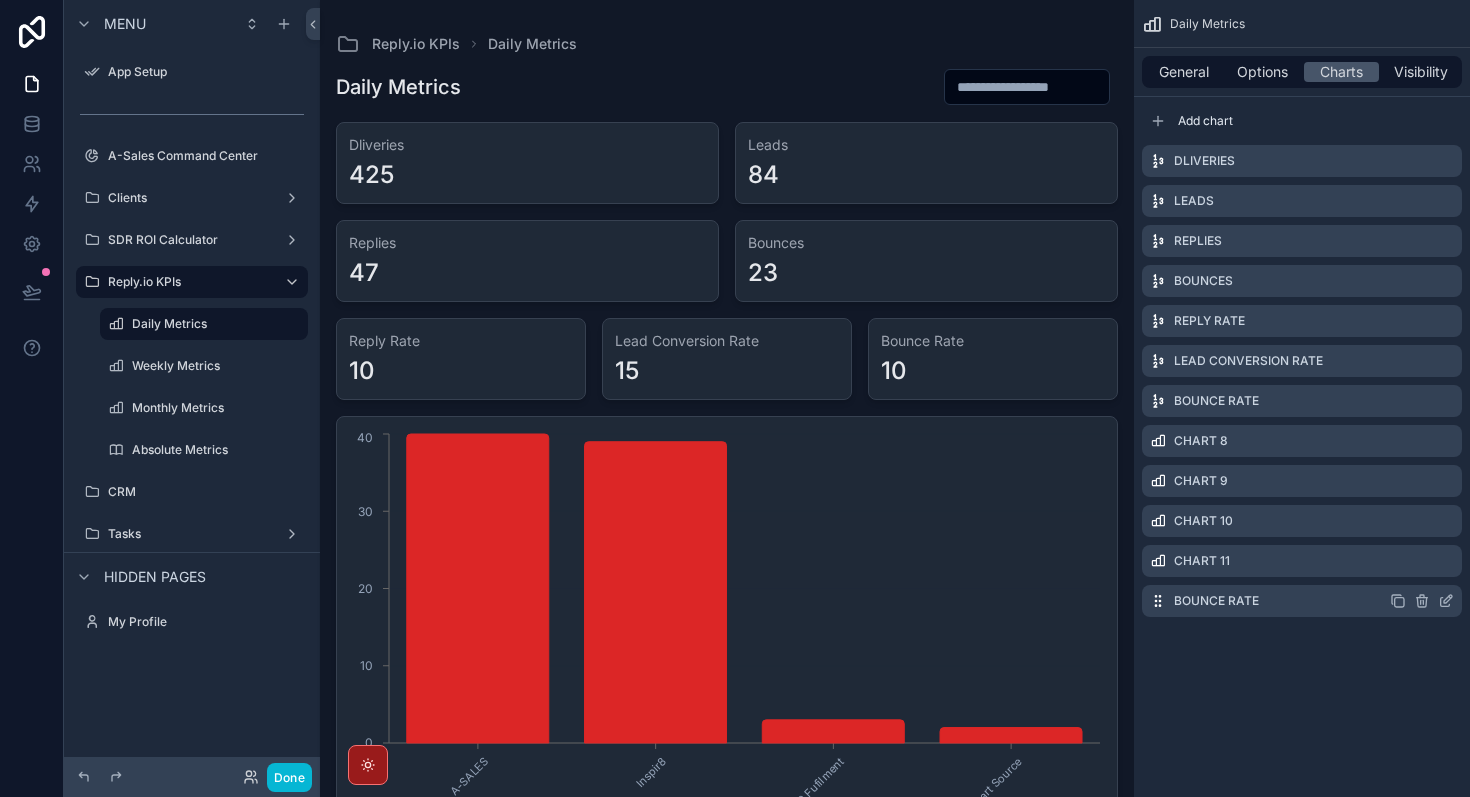 click 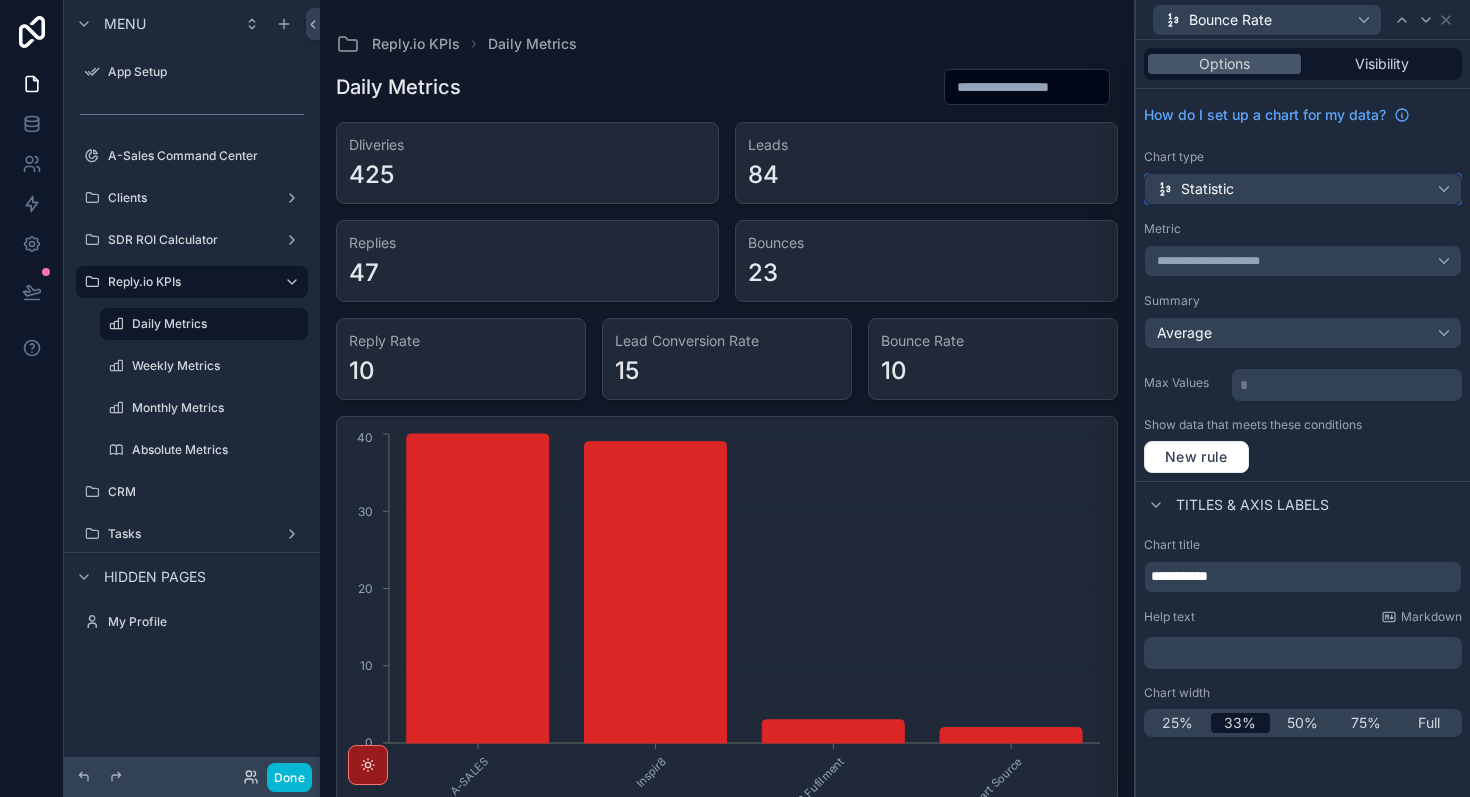 click on "Statistic" at bounding box center [1303, 189] 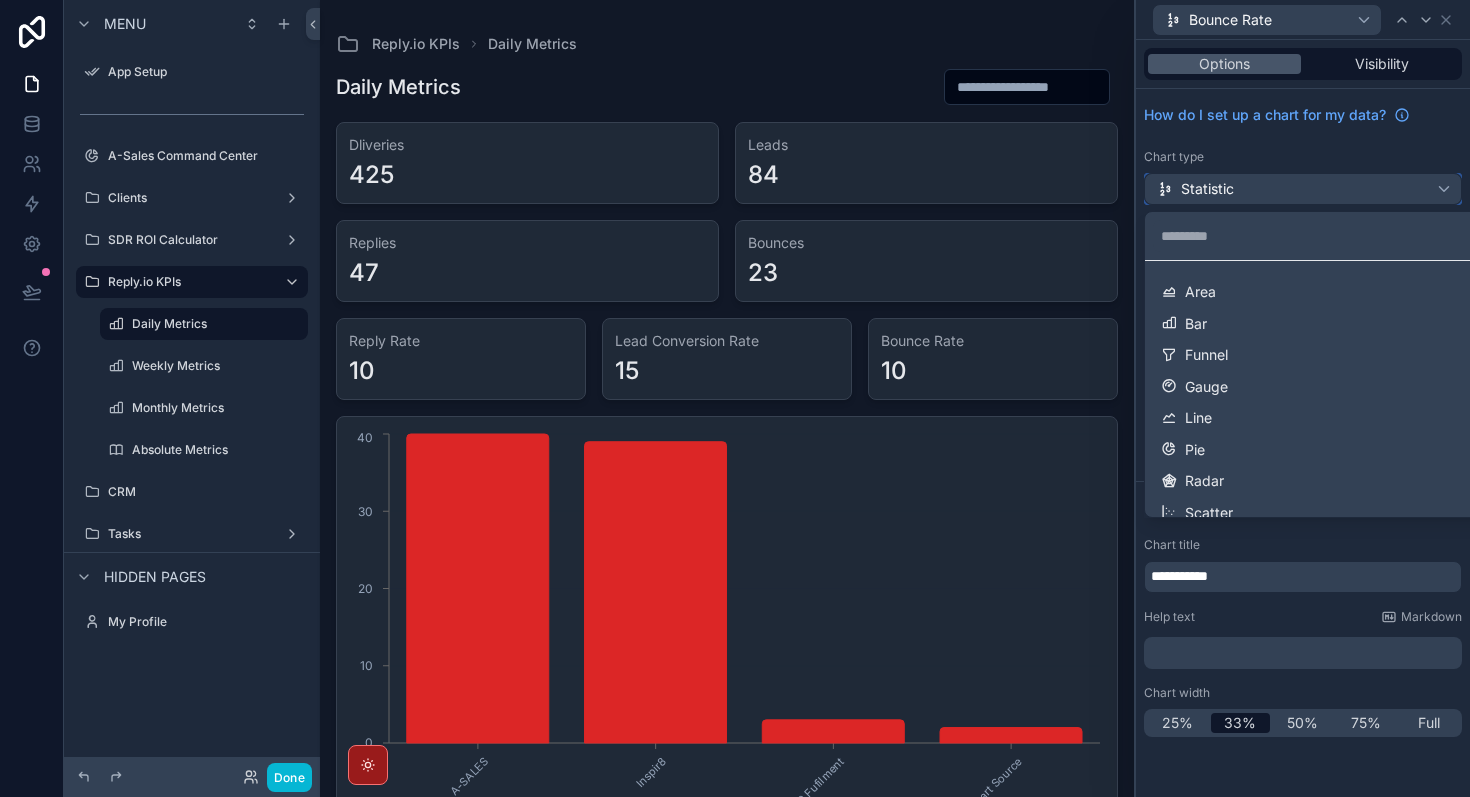 scroll, scrollTop: 77, scrollLeft: 0, axis: vertical 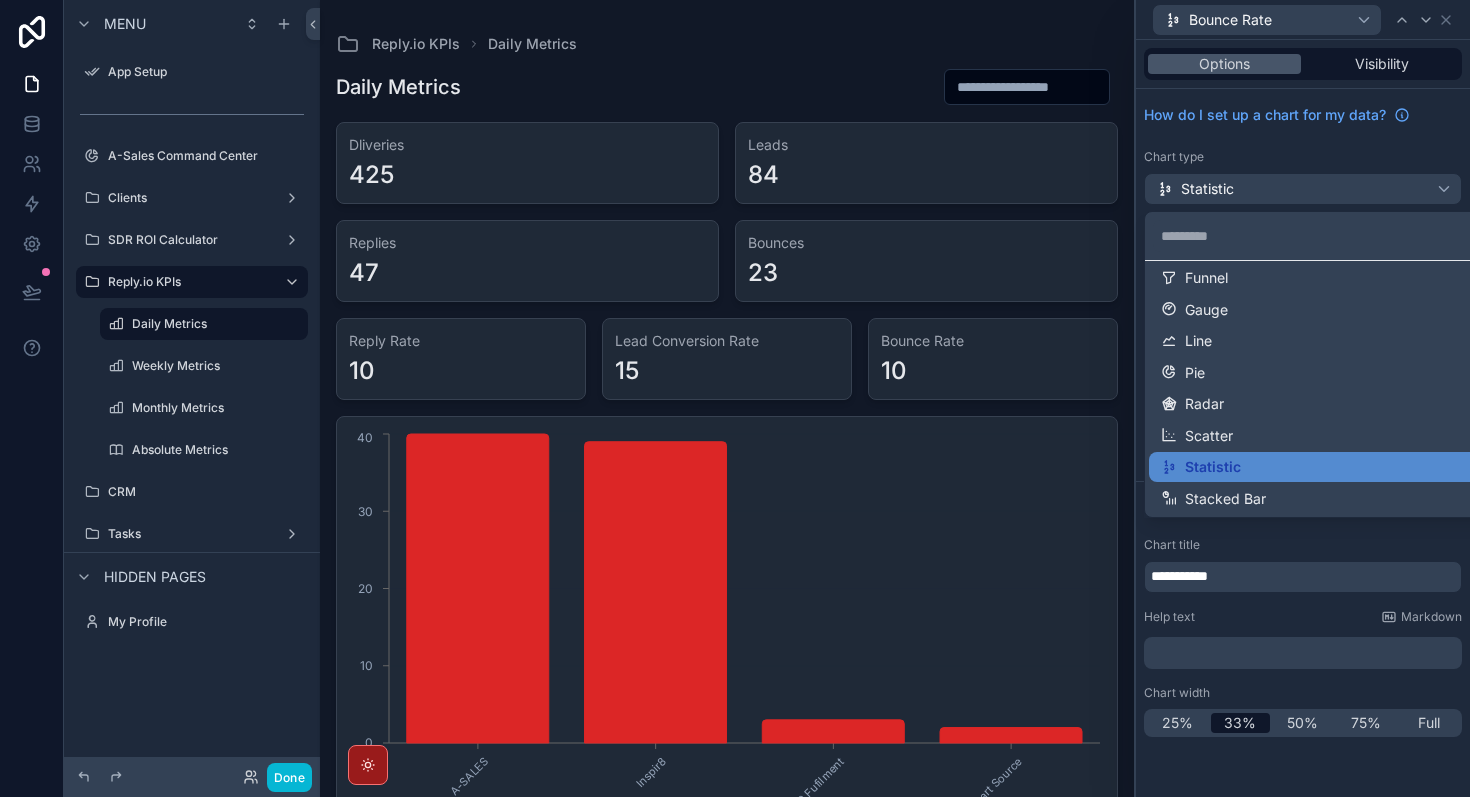 click at bounding box center [1303, 398] 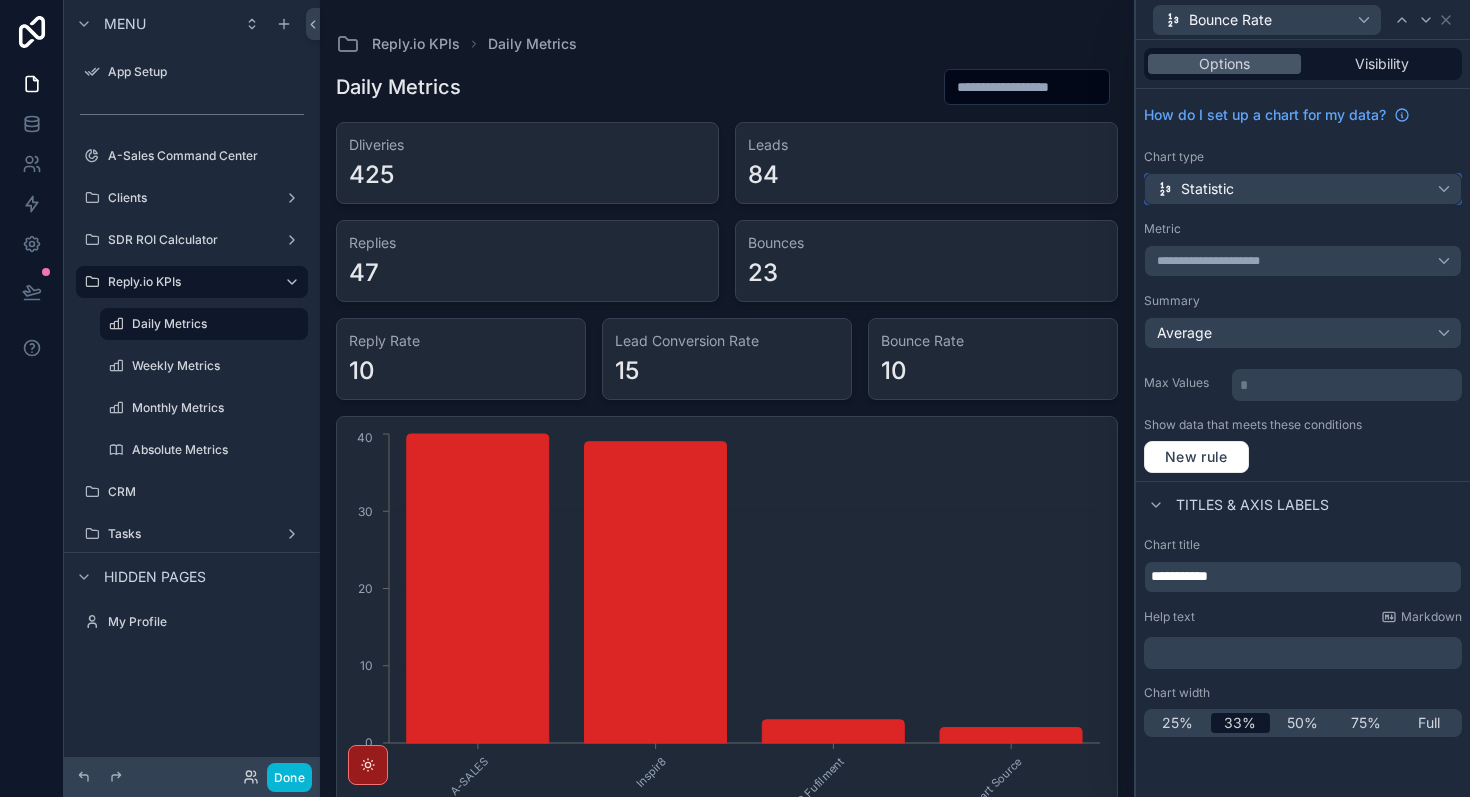 click on "Statistic" at bounding box center (1303, 189) 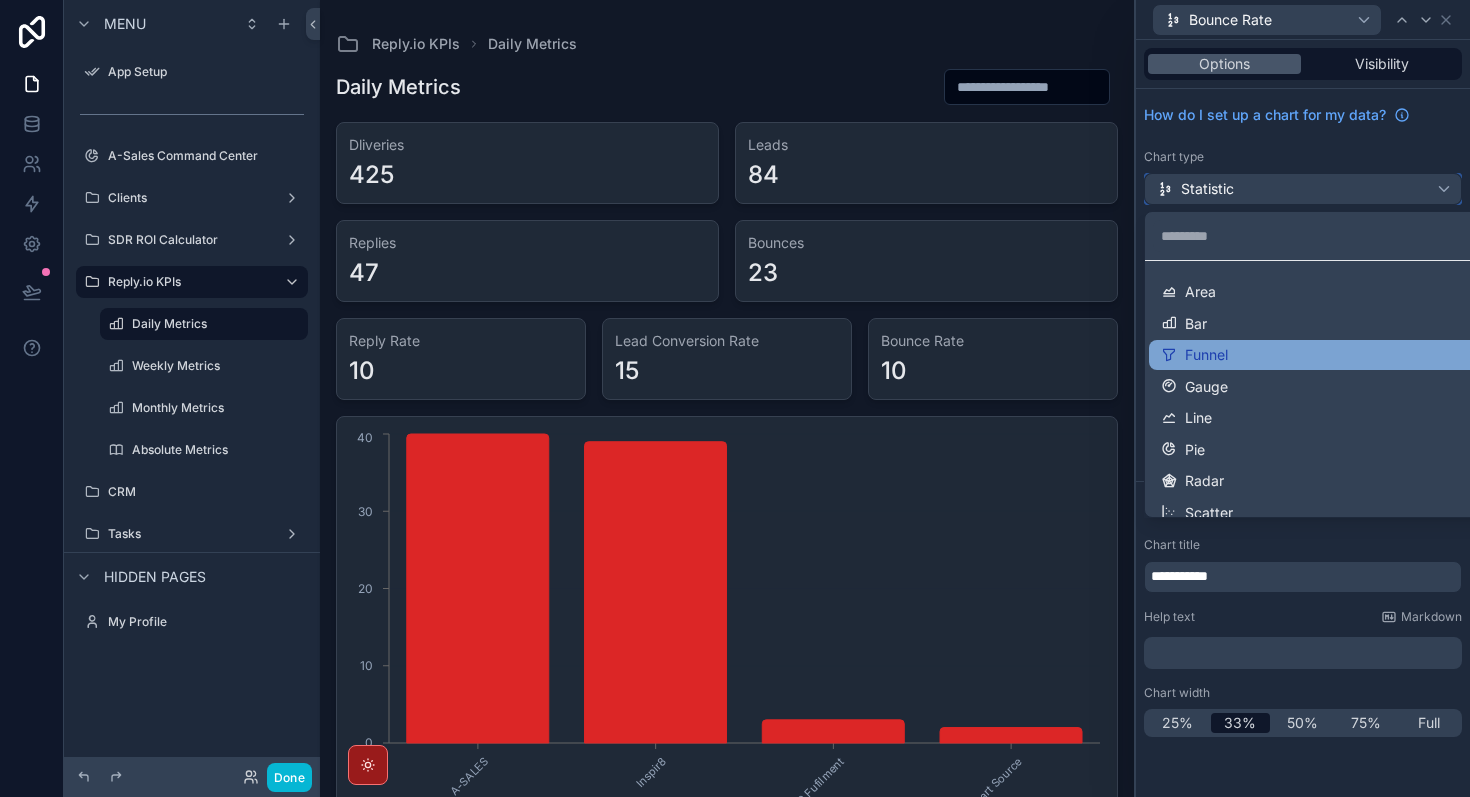 scroll, scrollTop: 77, scrollLeft: 0, axis: vertical 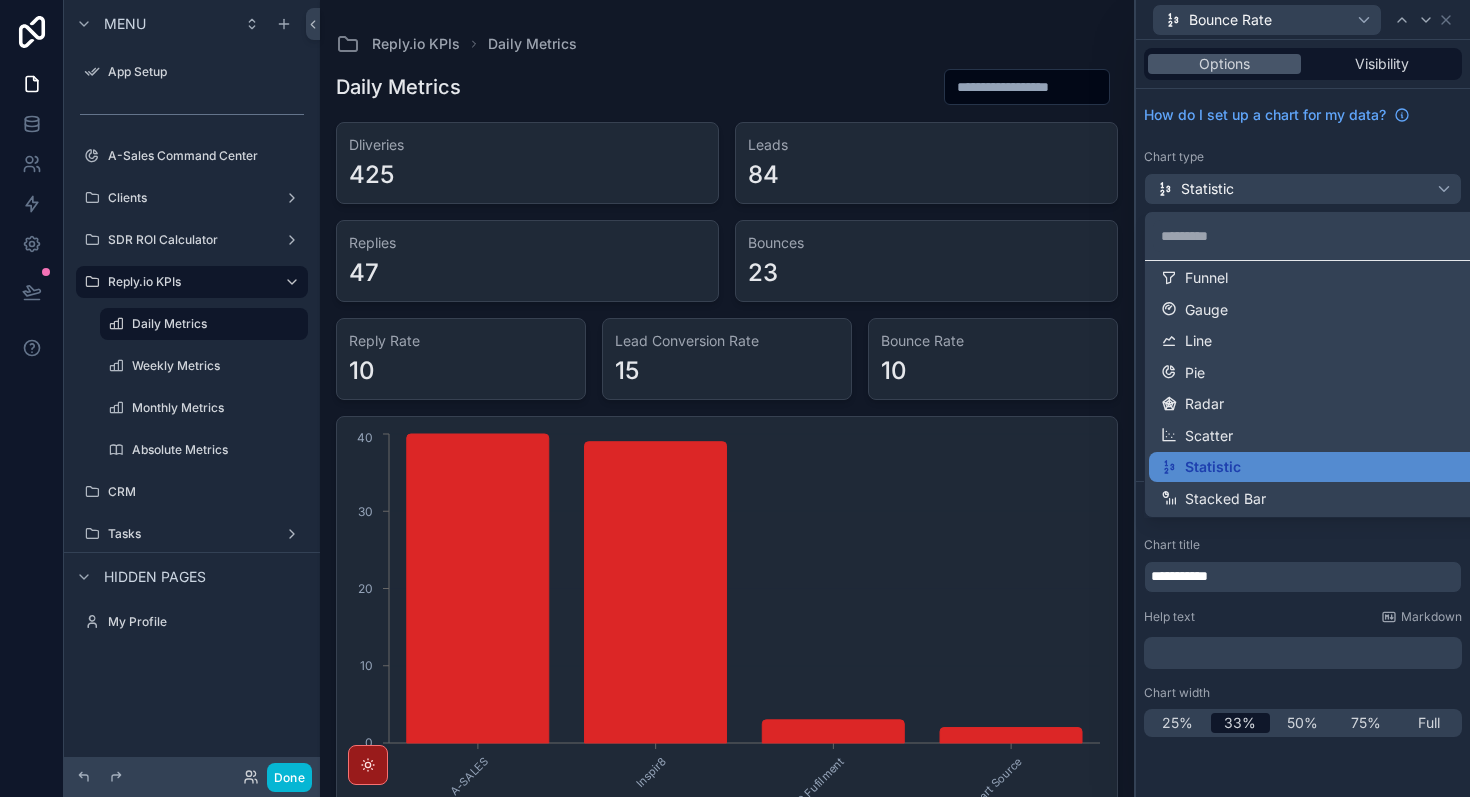 click at bounding box center [1303, 398] 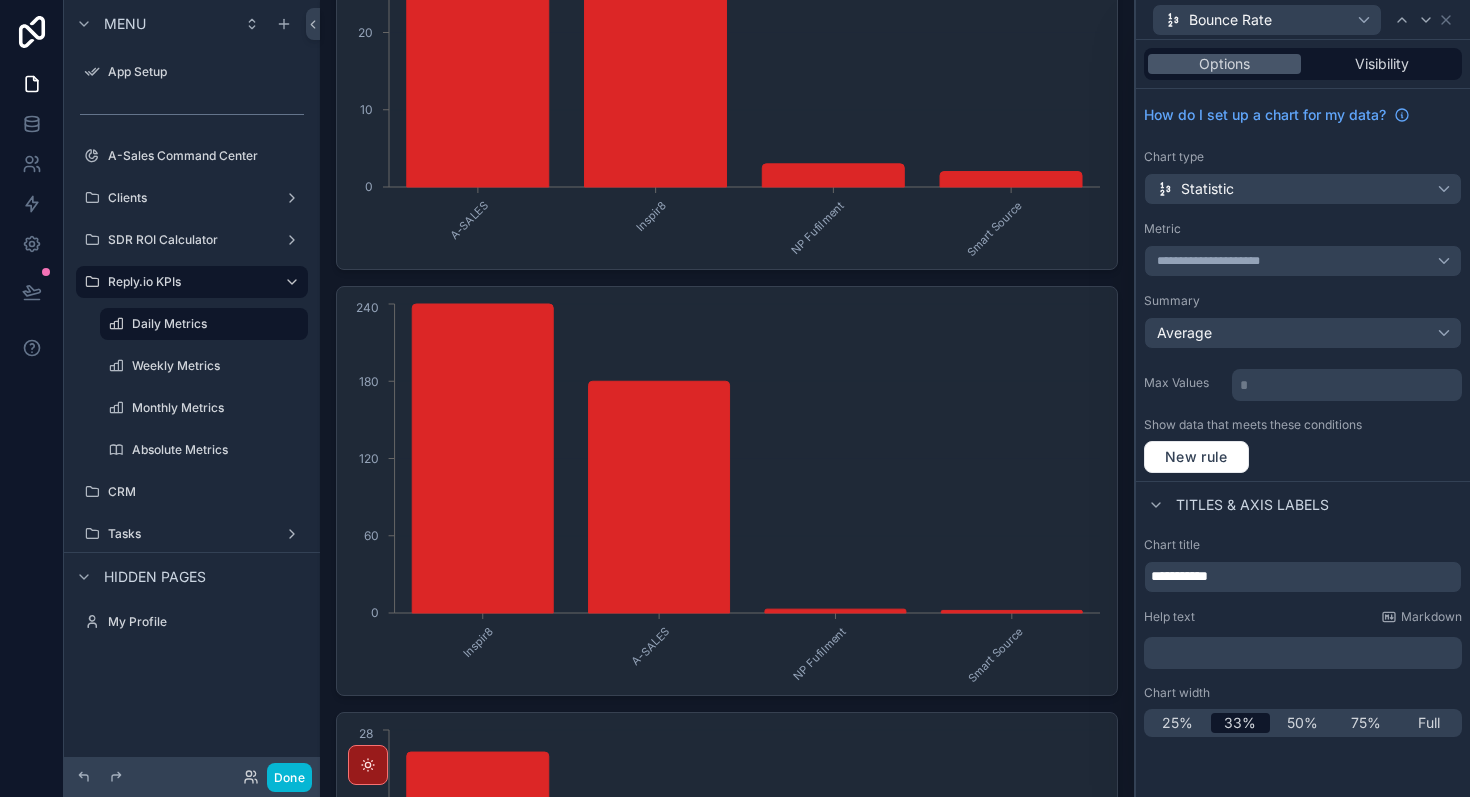 scroll, scrollTop: 1469, scrollLeft: 0, axis: vertical 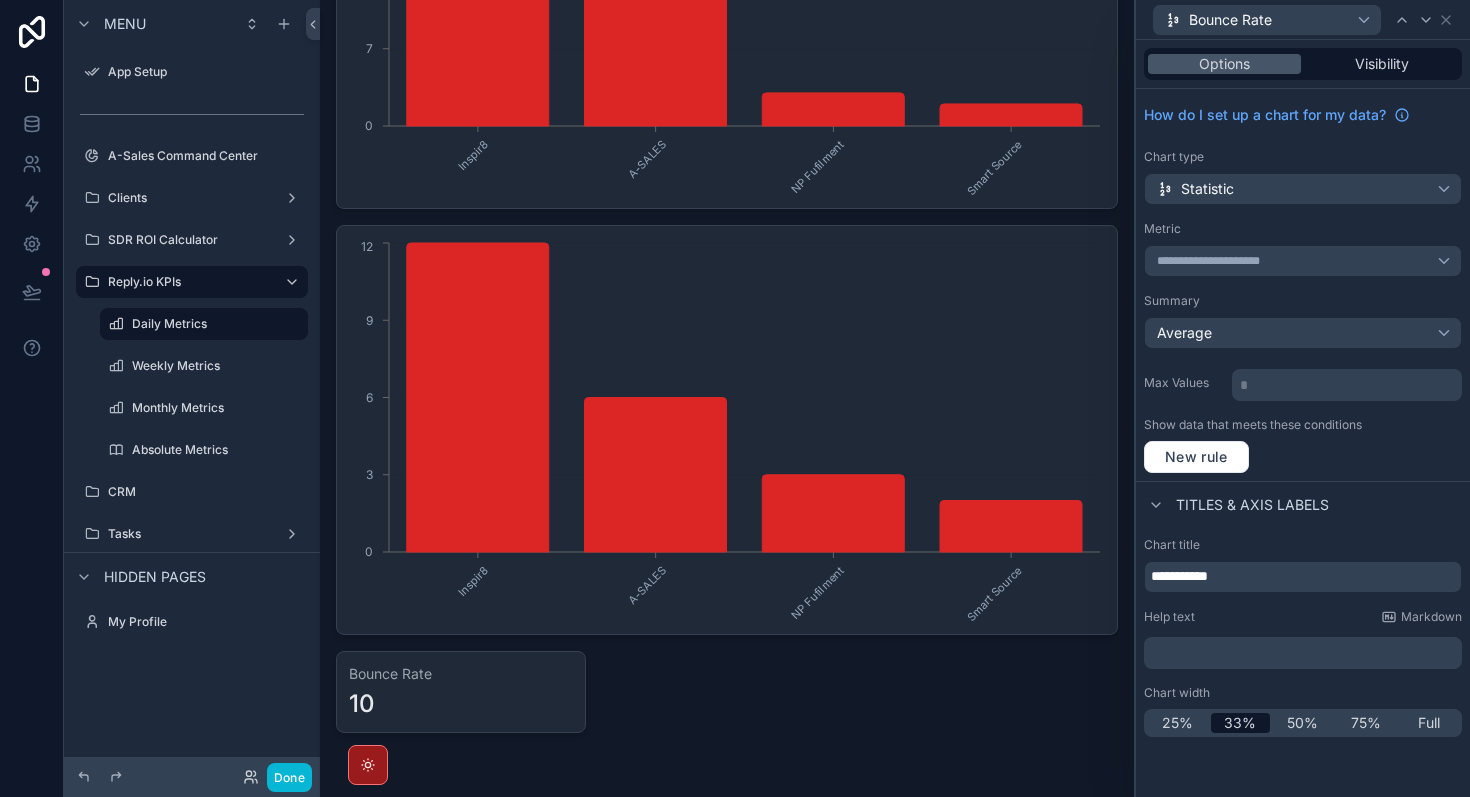 click at bounding box center (727, -336) 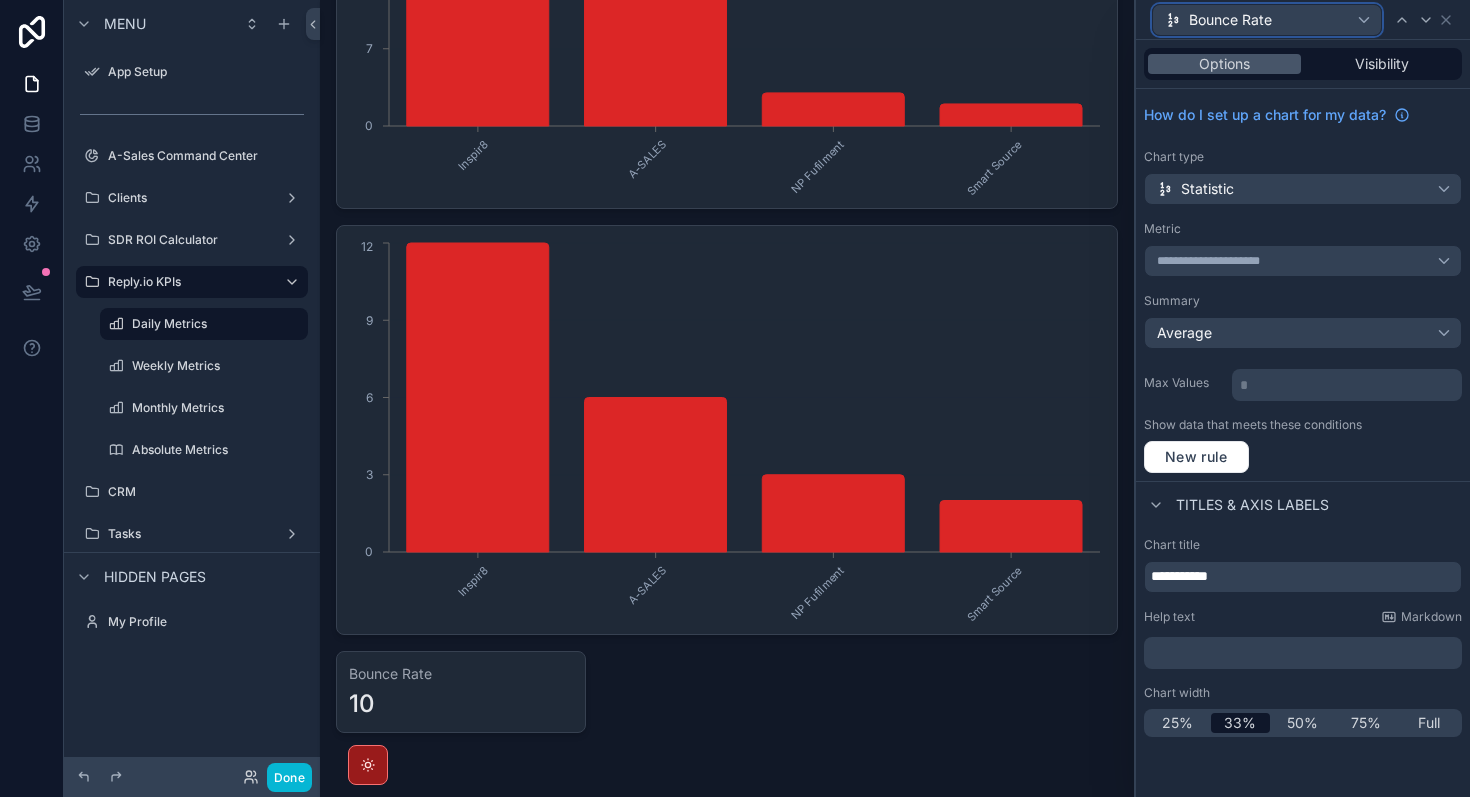 click on "Bounce Rate" at bounding box center [1267, 20] 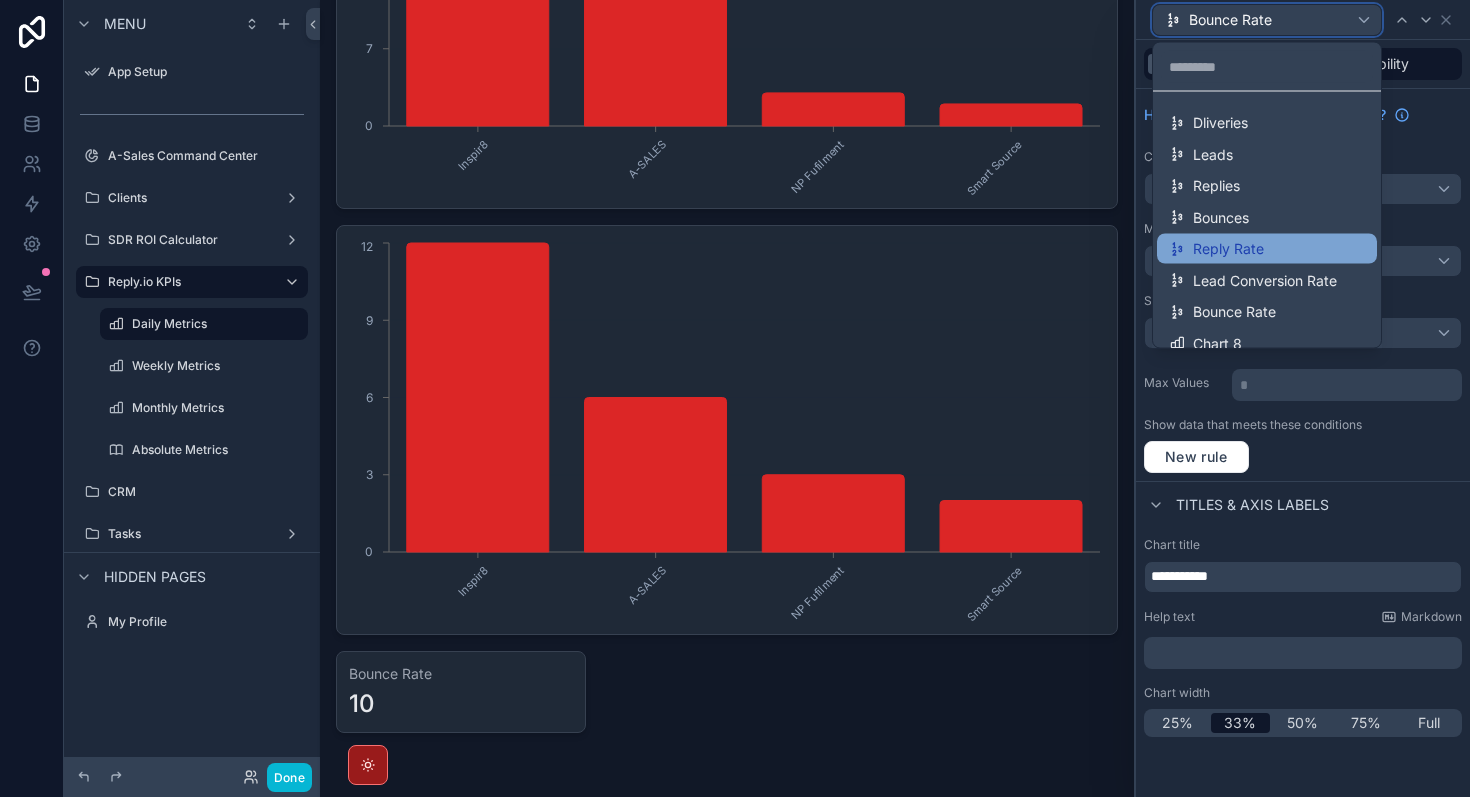 scroll, scrollTop: 140, scrollLeft: 0, axis: vertical 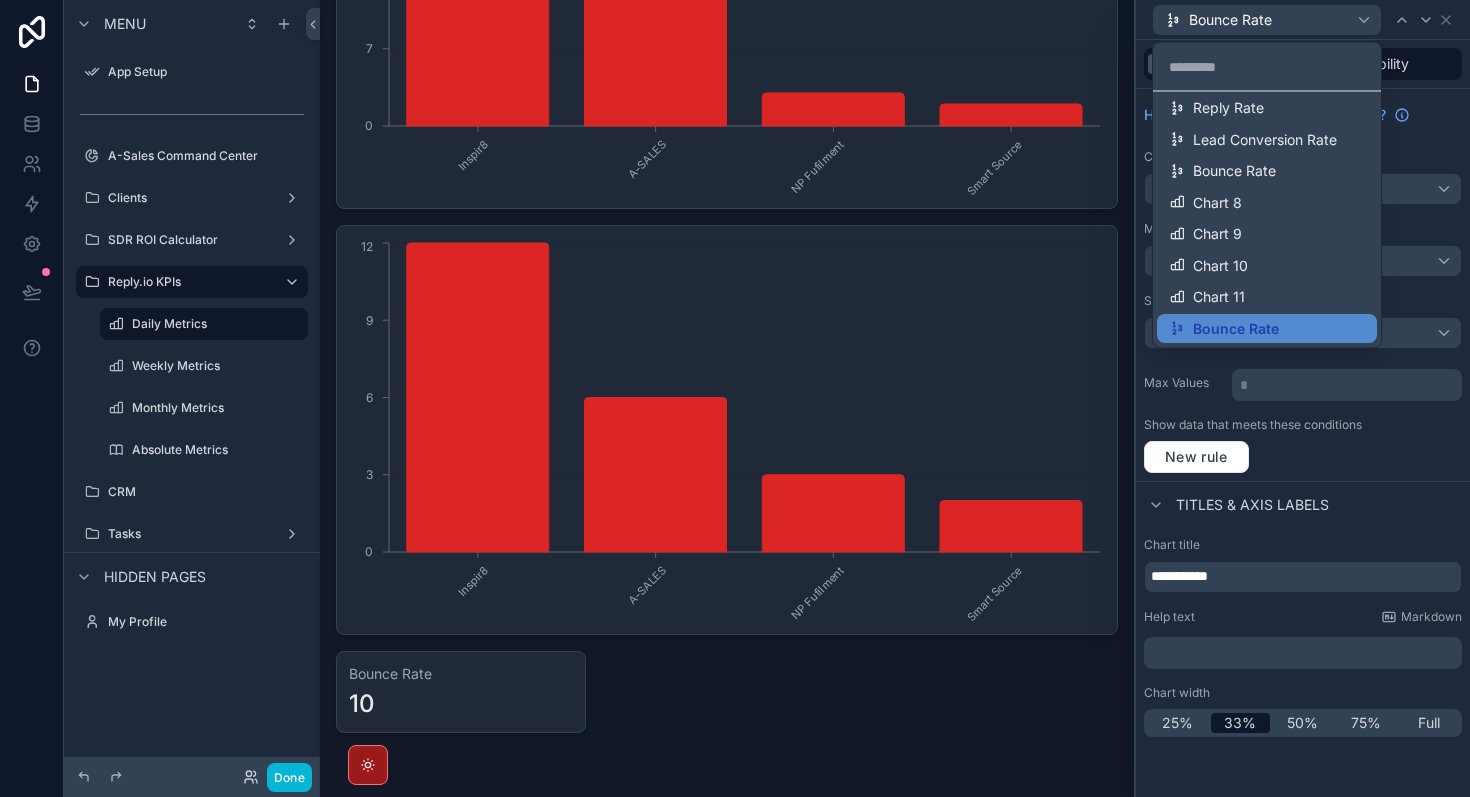 click at bounding box center (1303, 398) 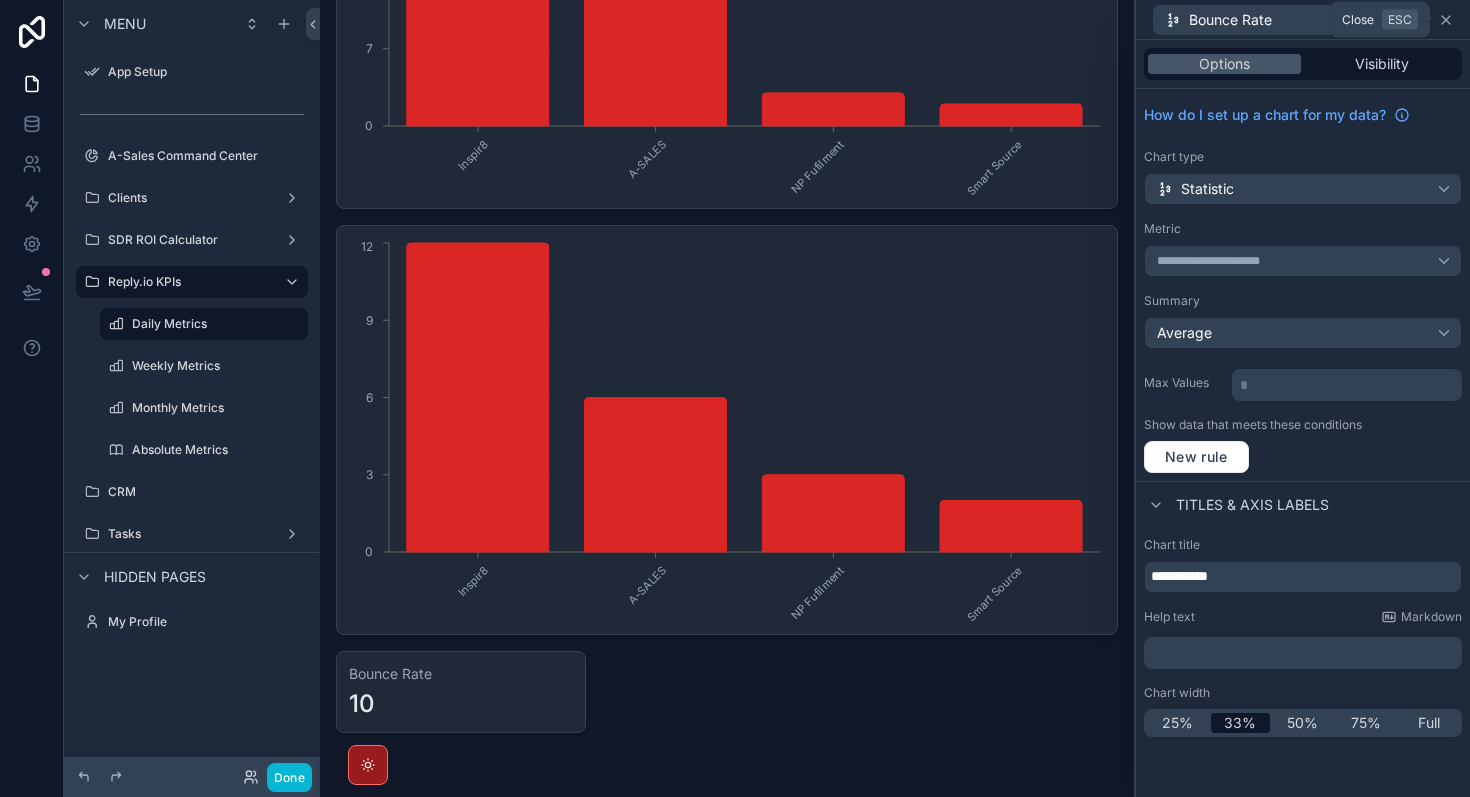 click 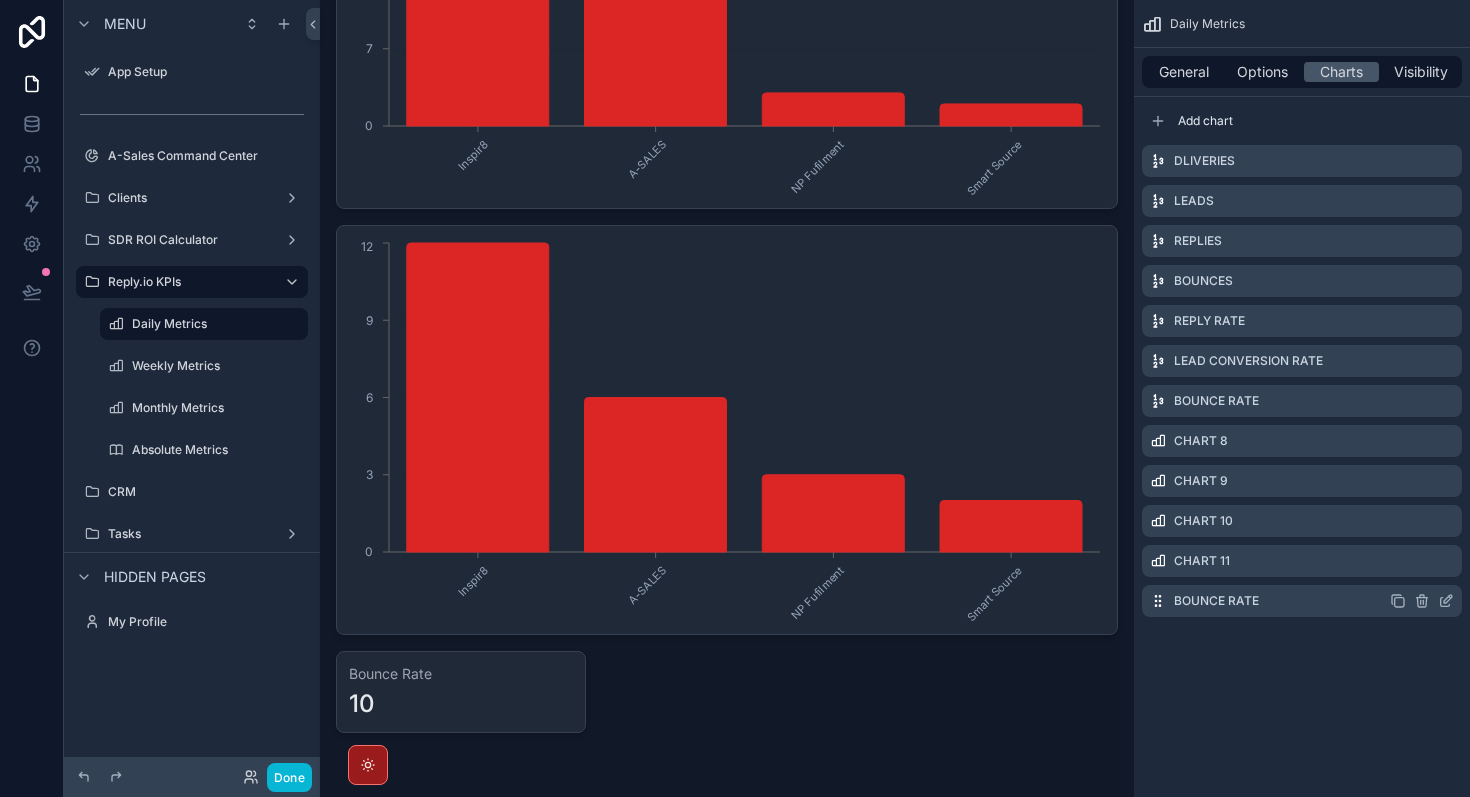 click 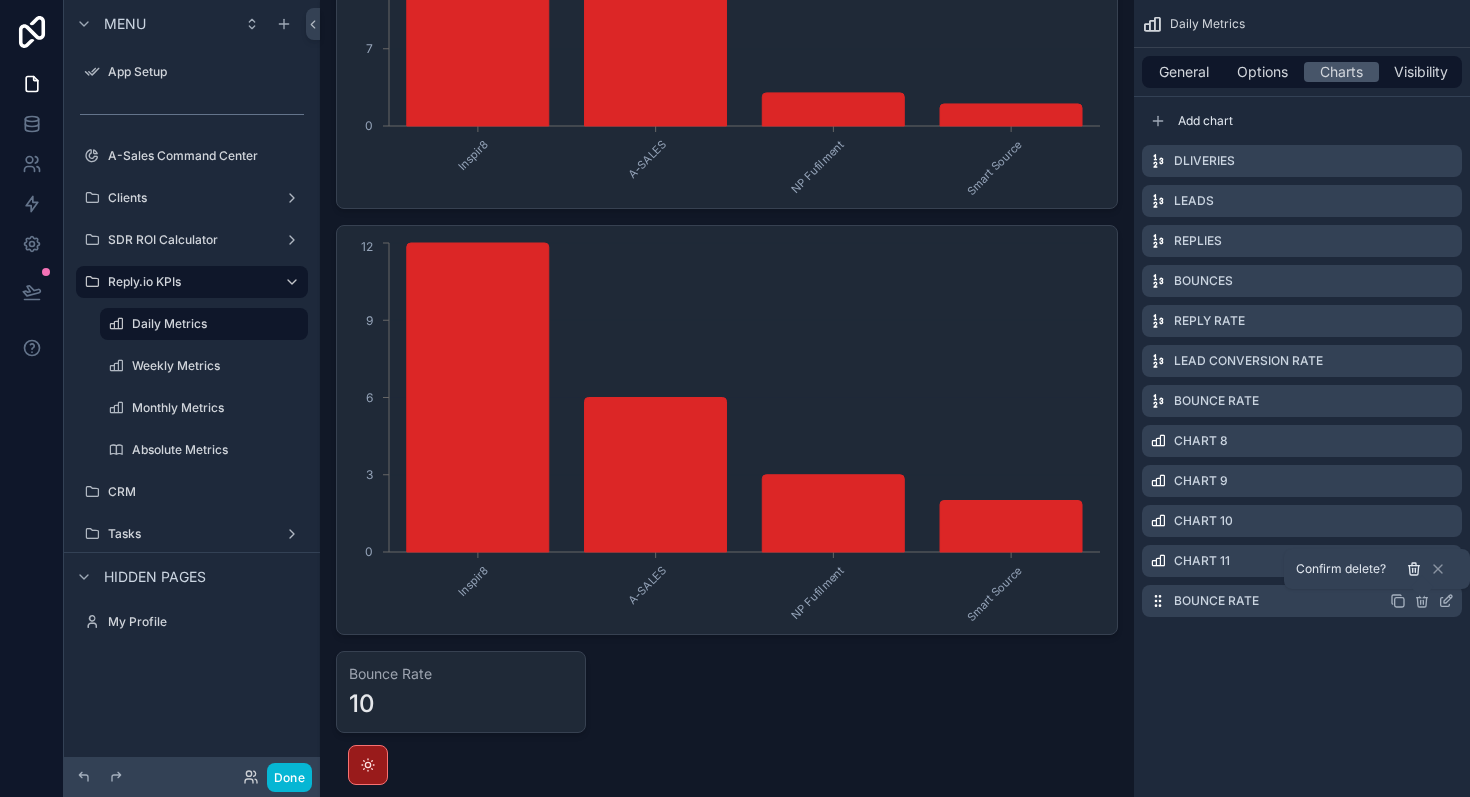 click 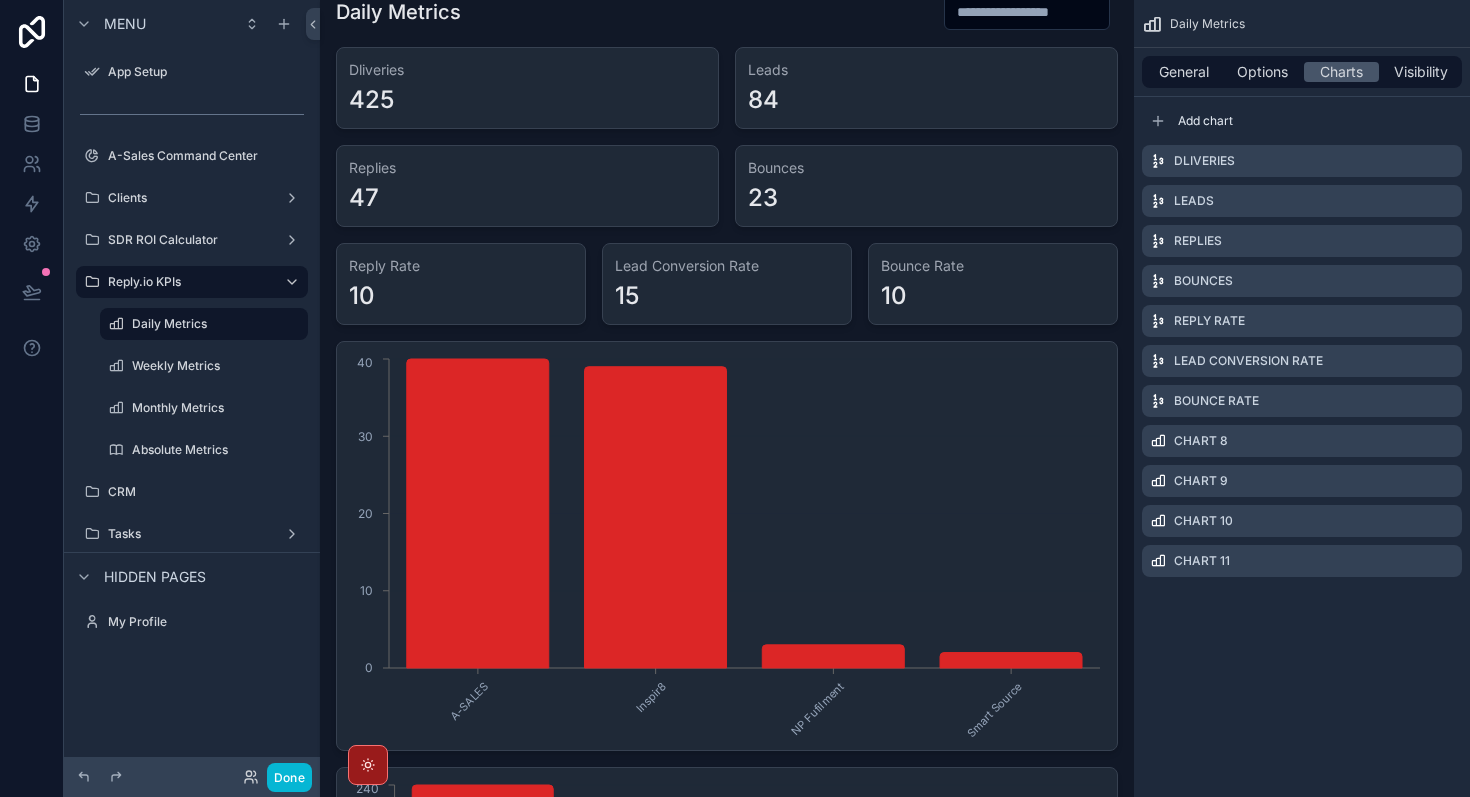 scroll, scrollTop: 0, scrollLeft: 0, axis: both 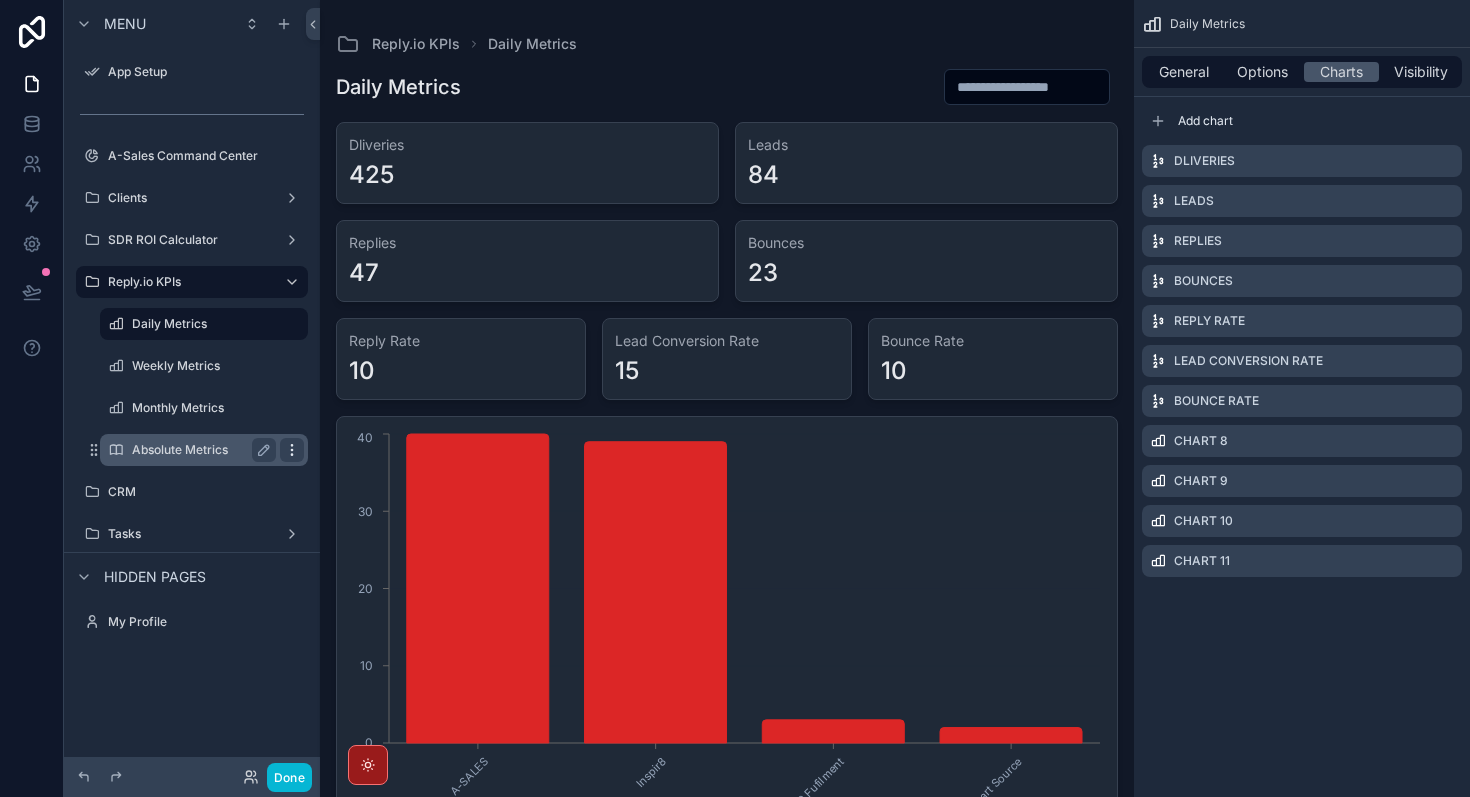click 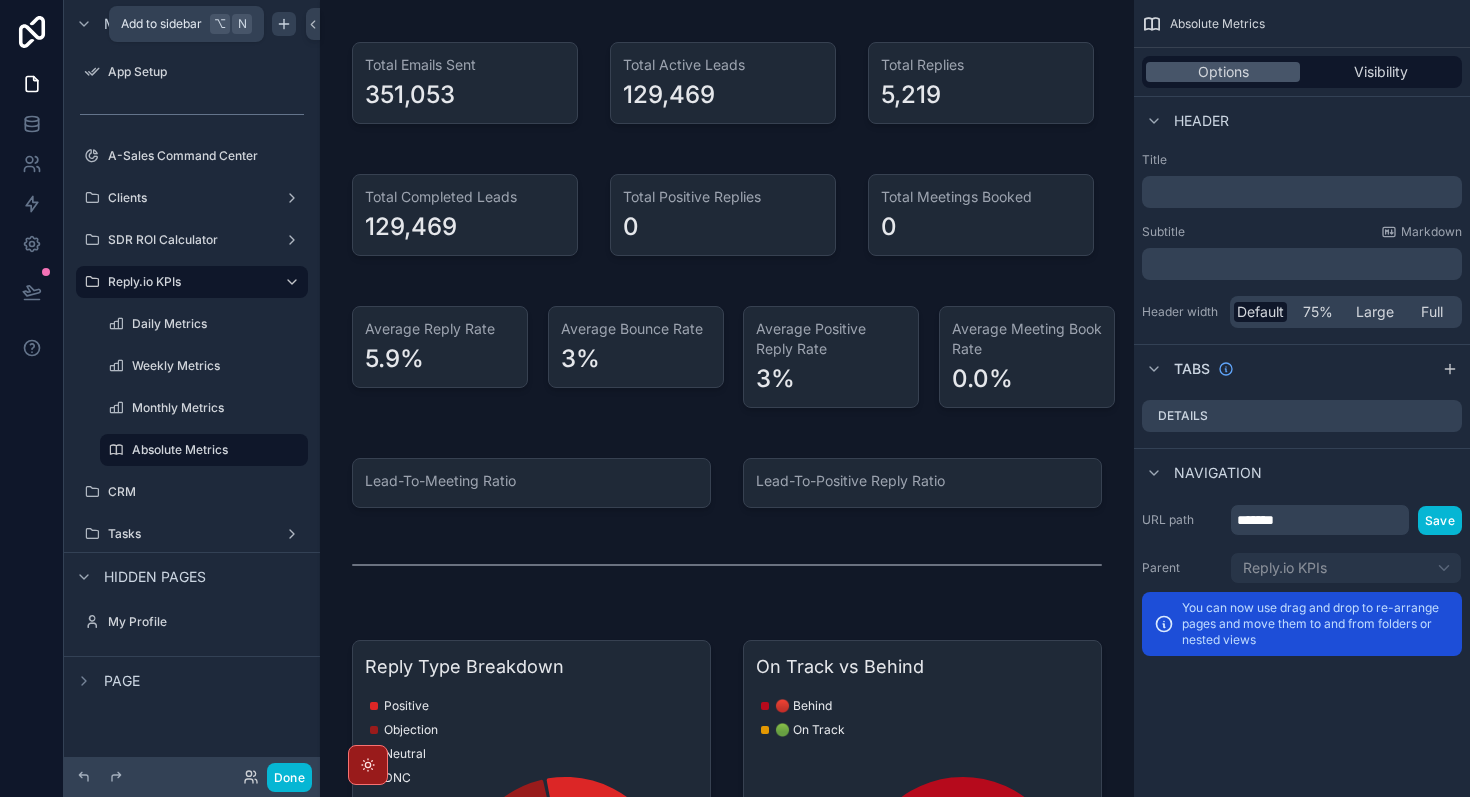 click 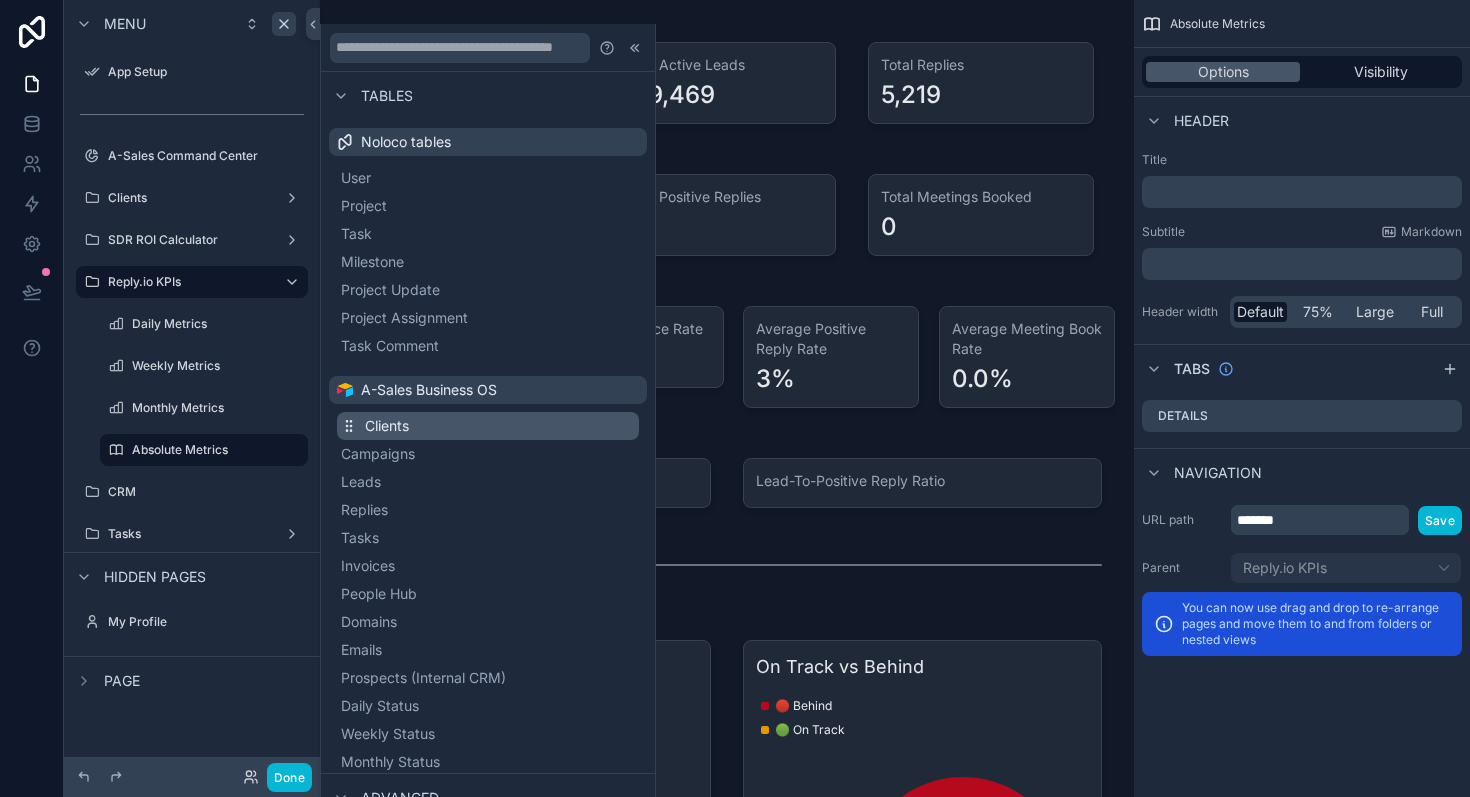 click on "Clients" at bounding box center [488, 426] 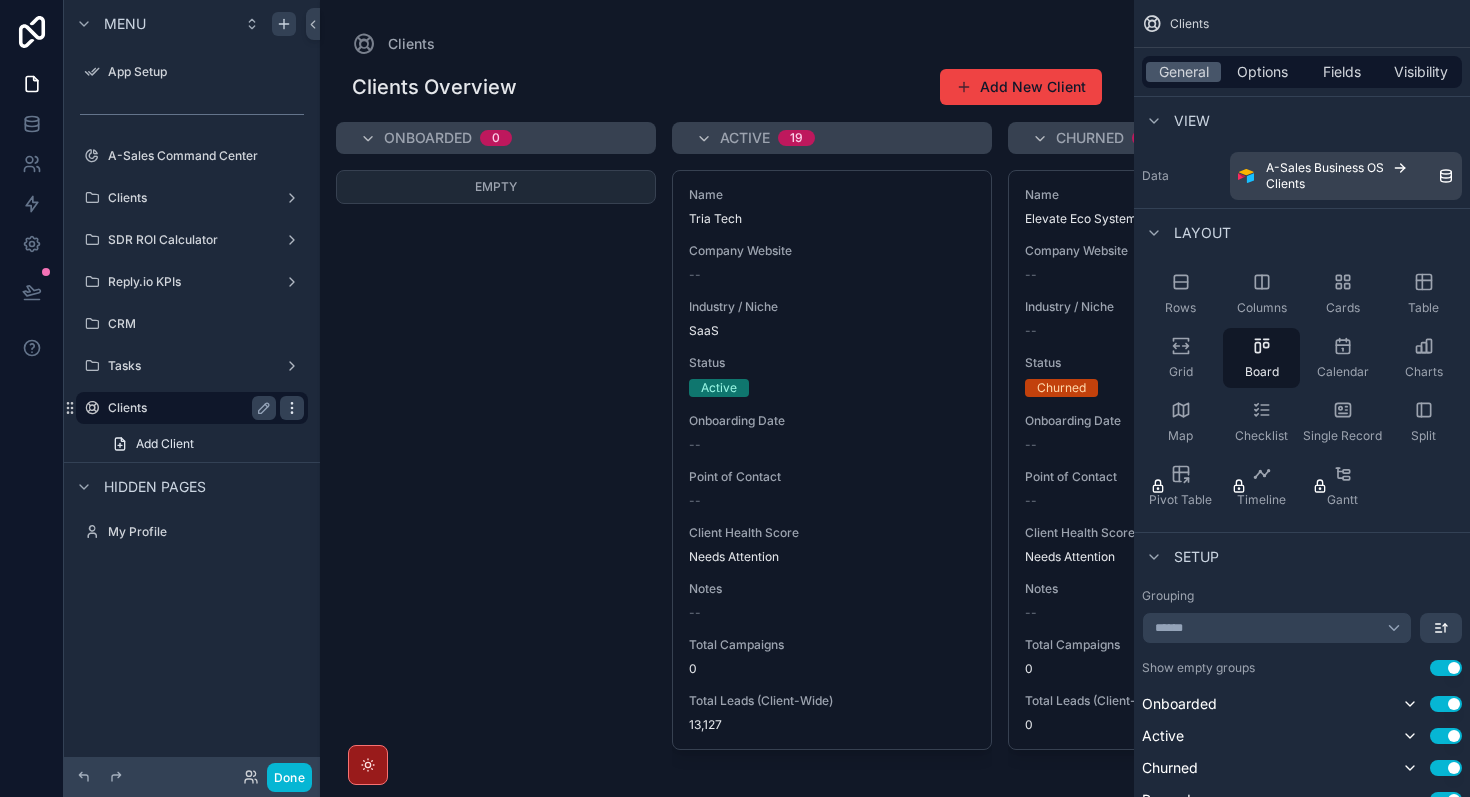 click 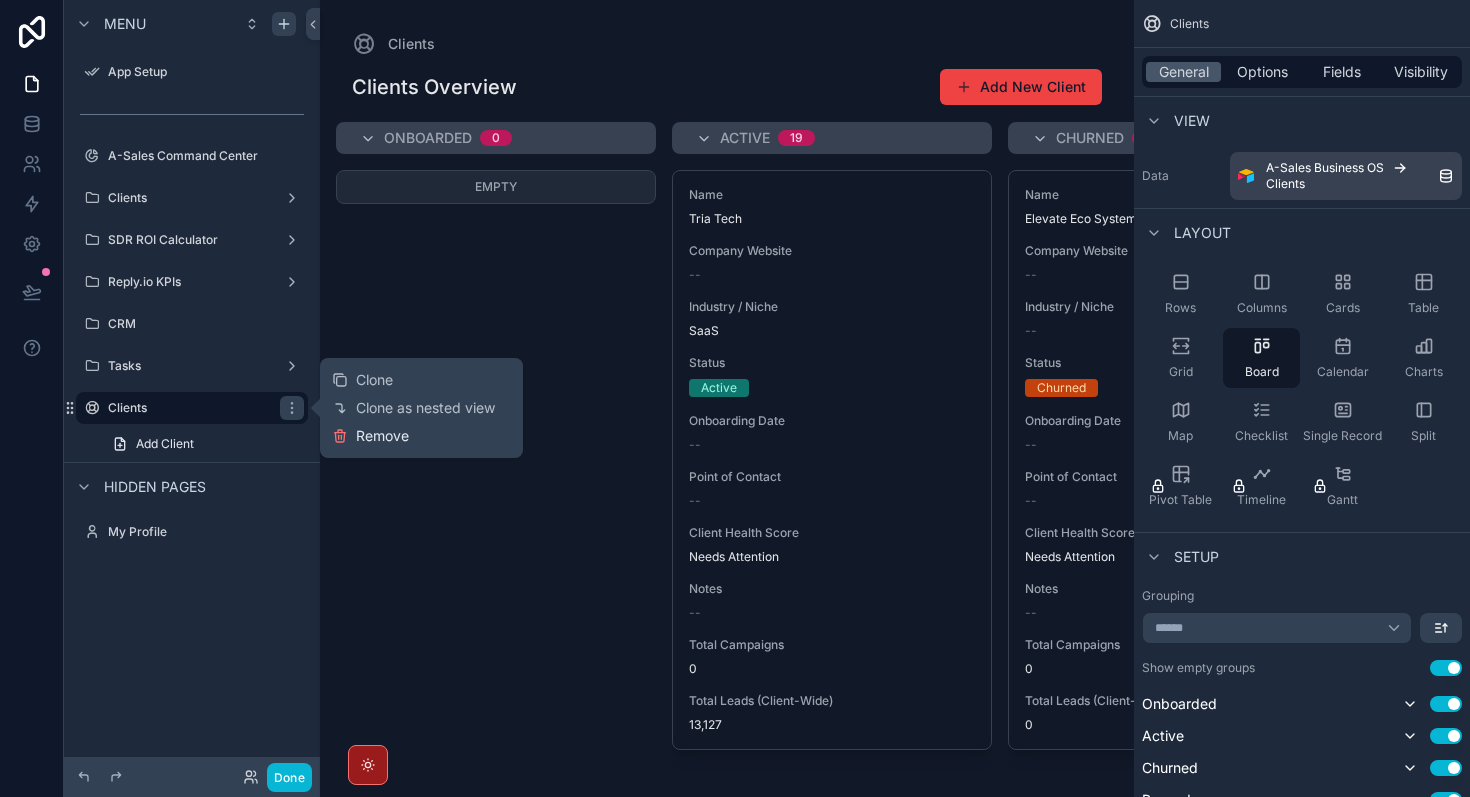 click on "Remove" at bounding box center [382, 436] 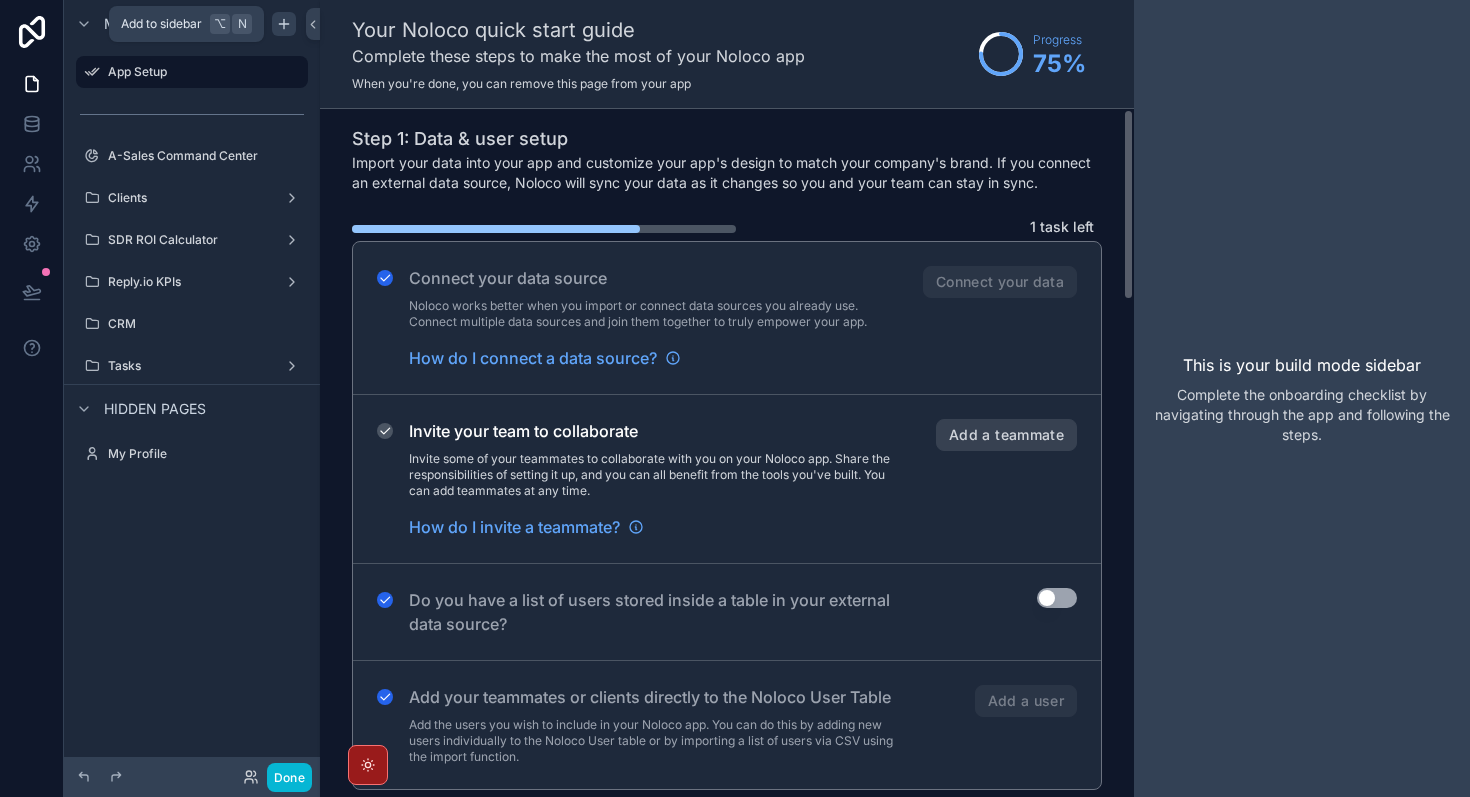 click 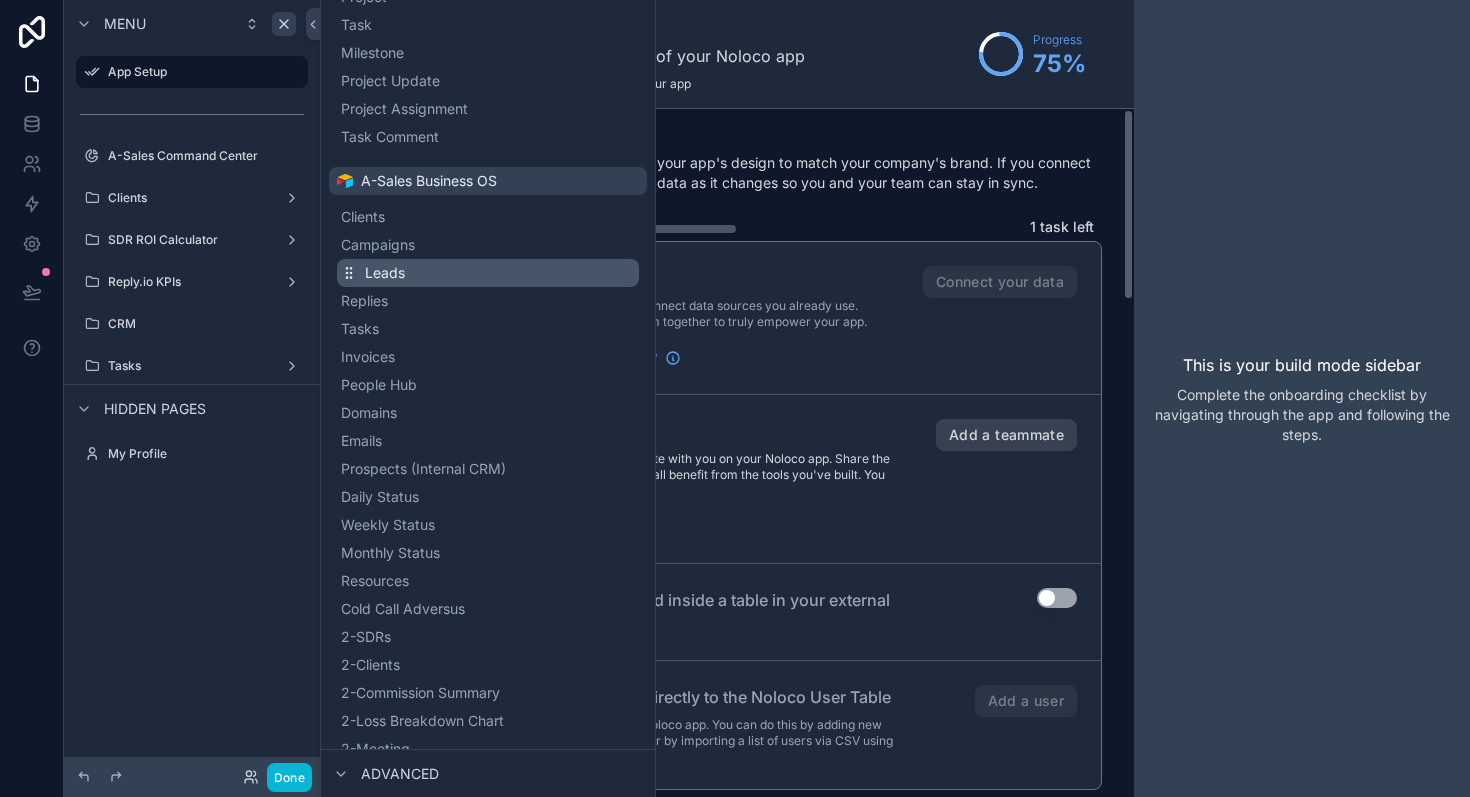 scroll, scrollTop: 200, scrollLeft: 0, axis: vertical 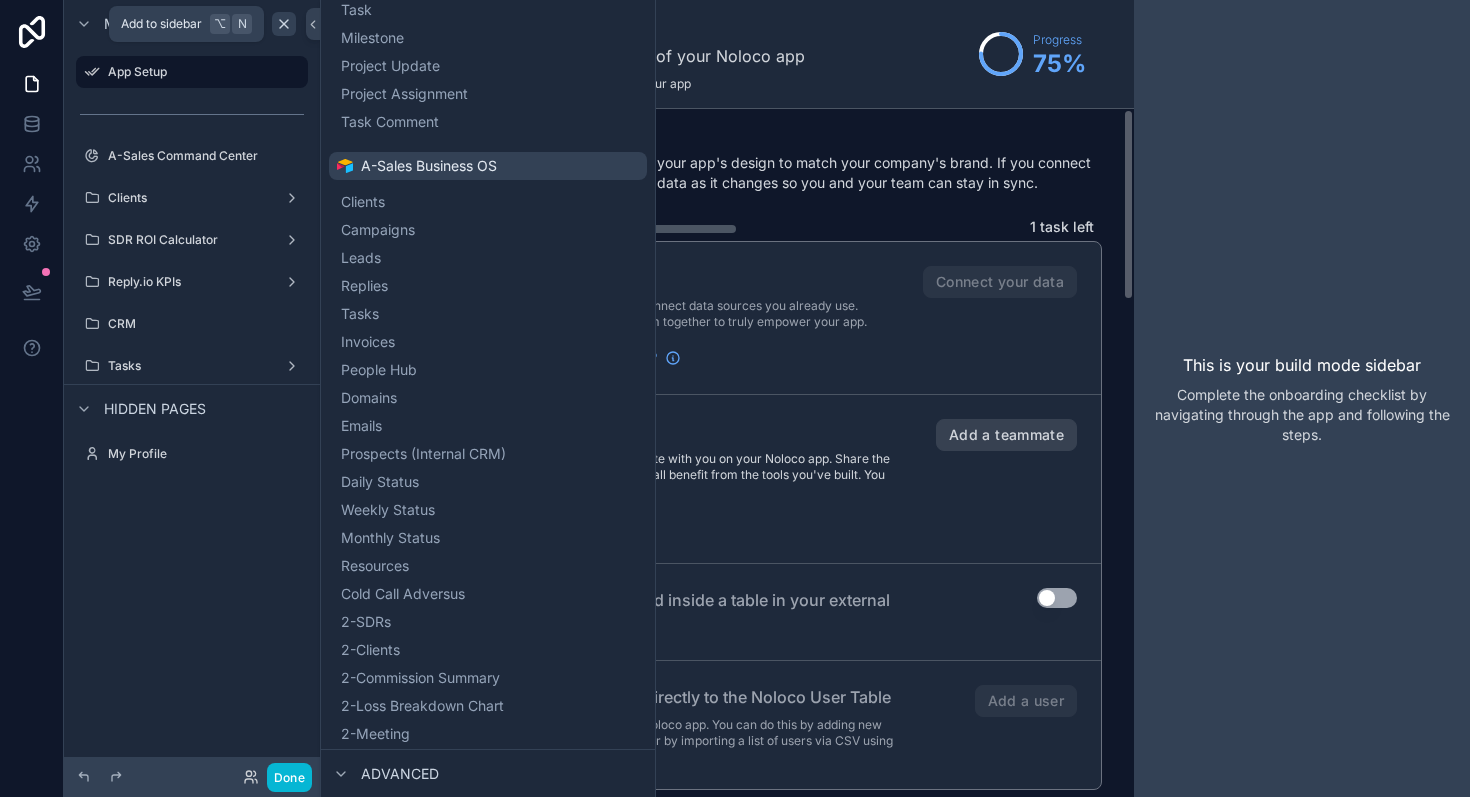 click 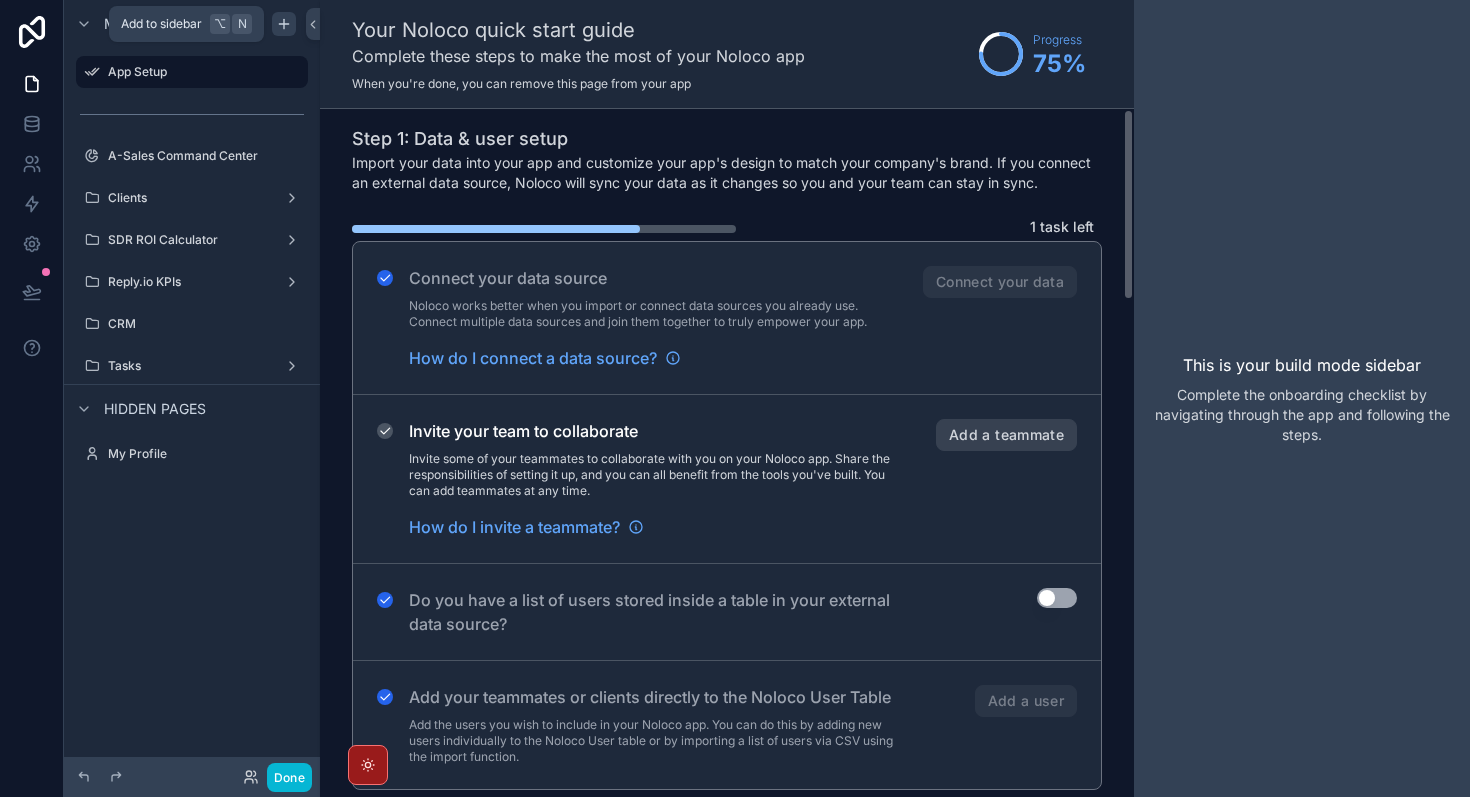 click 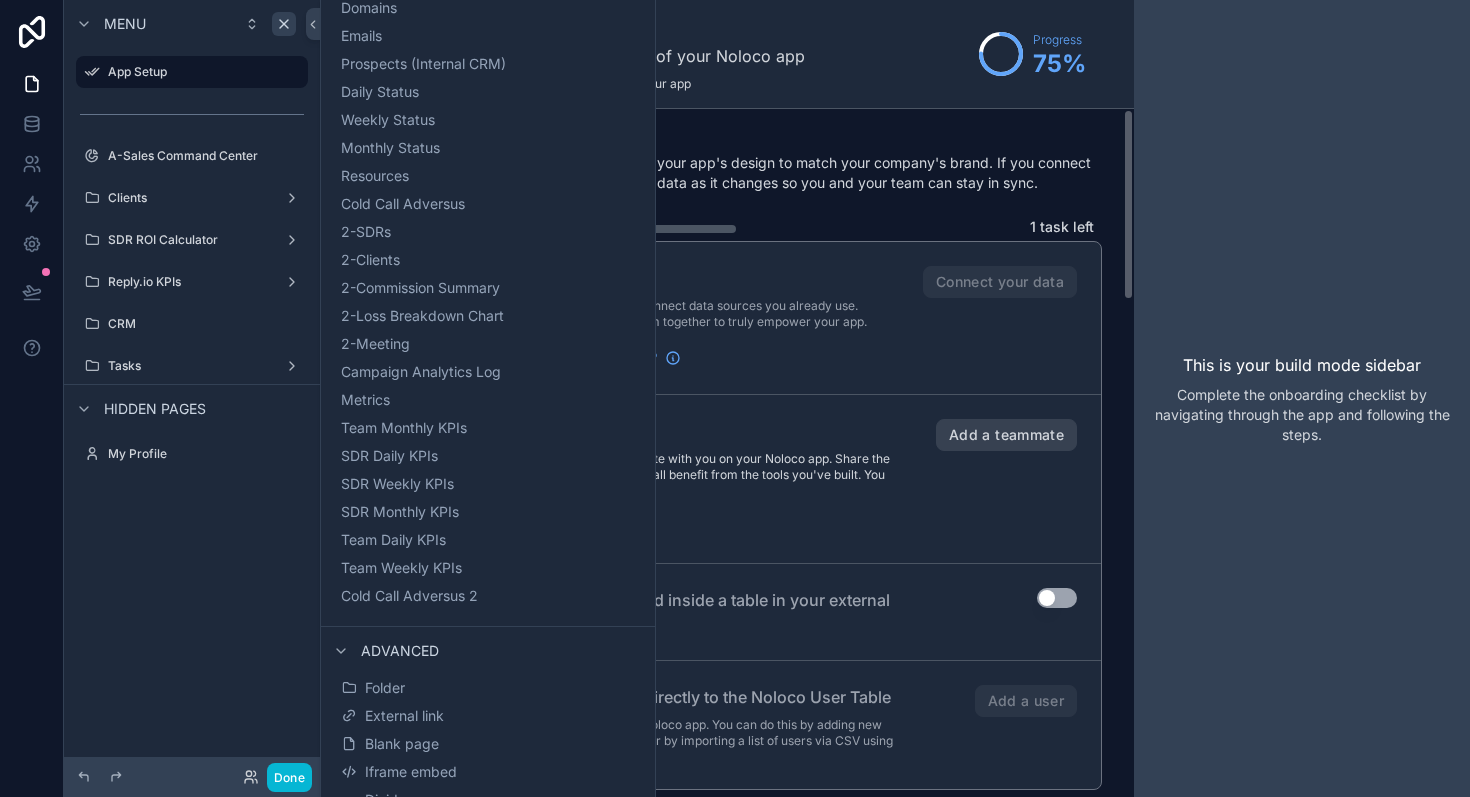 scroll, scrollTop: 607, scrollLeft: 0, axis: vertical 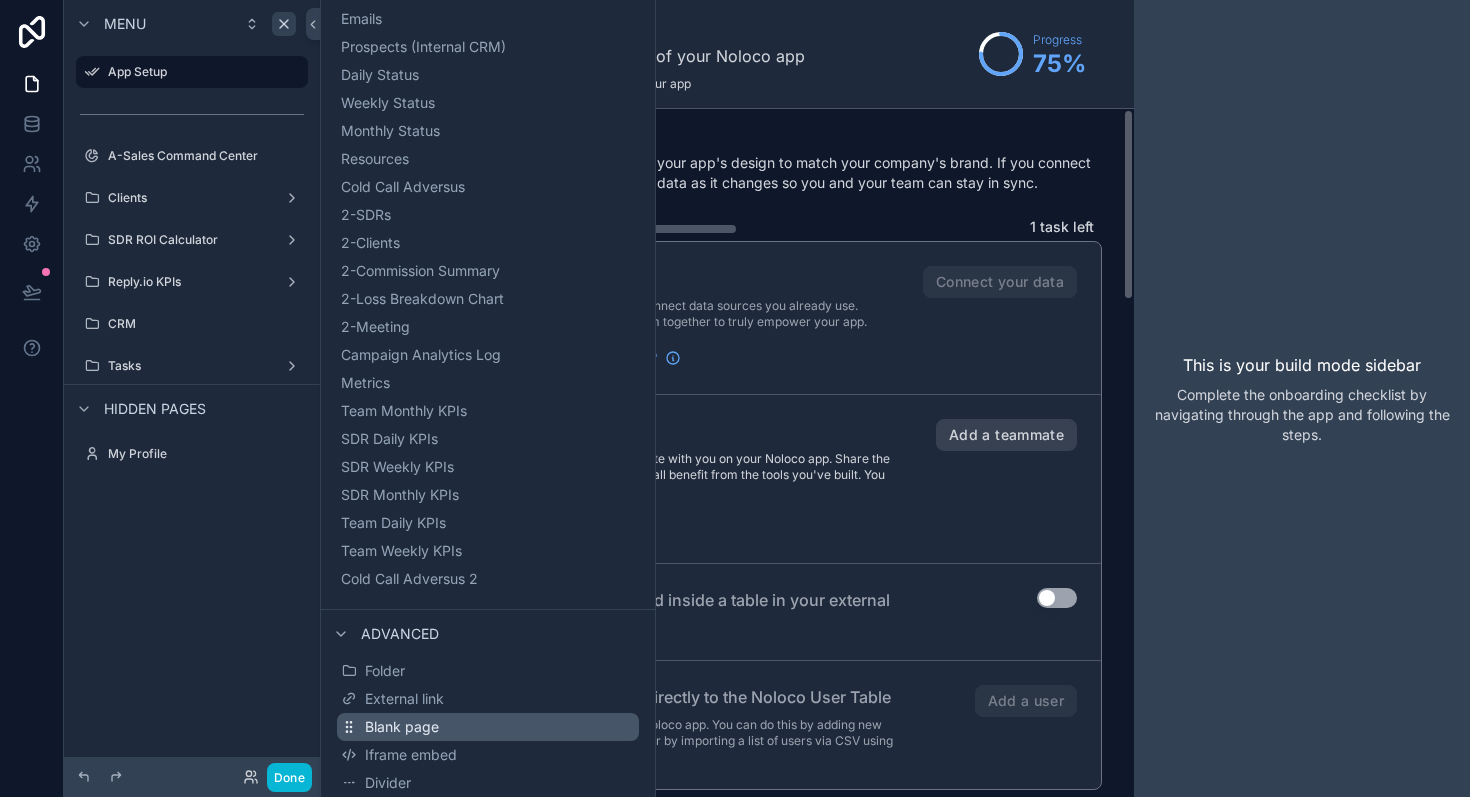 click on "Blank page" at bounding box center (488, 727) 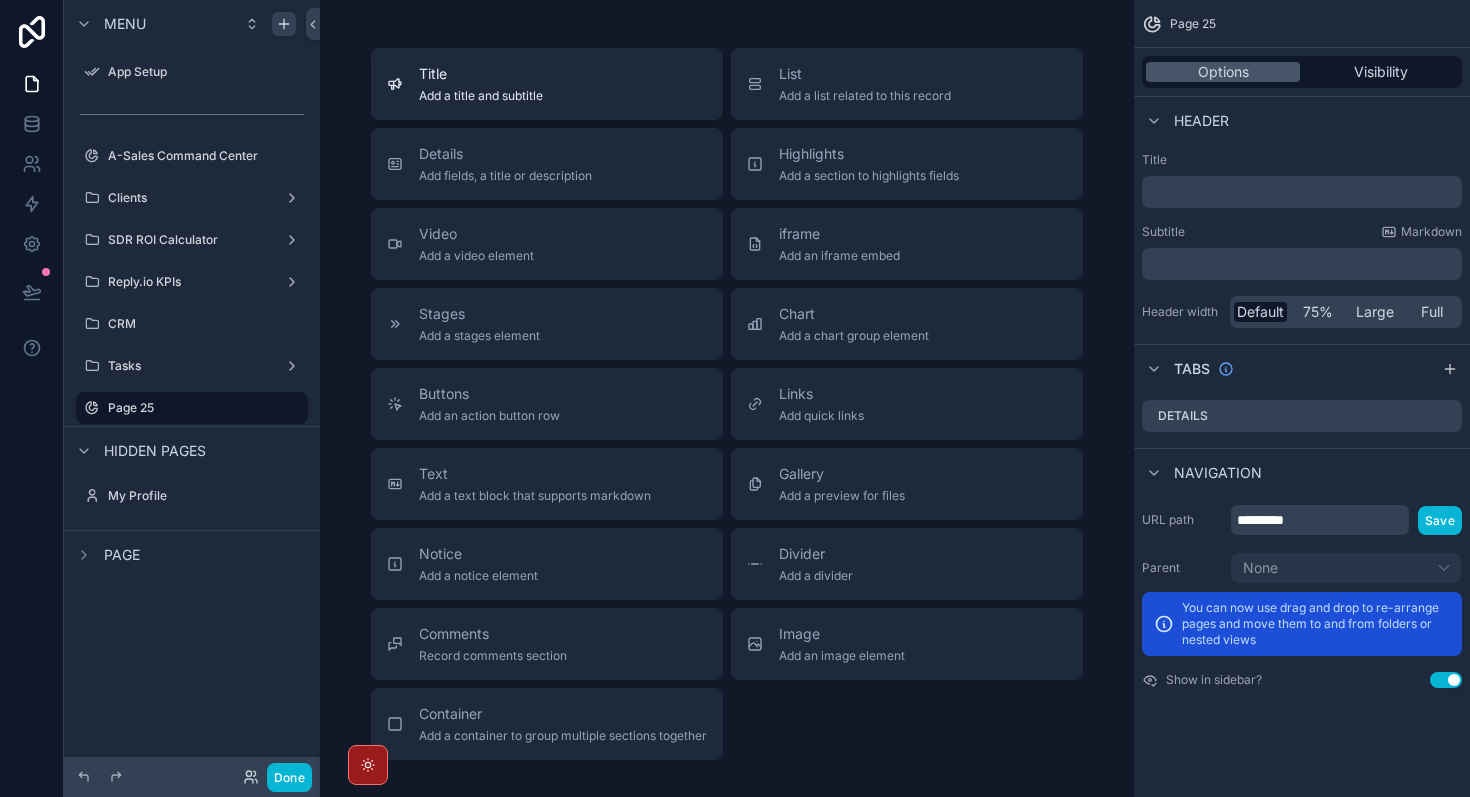 click on "Add a title and subtitle" at bounding box center (481, 96) 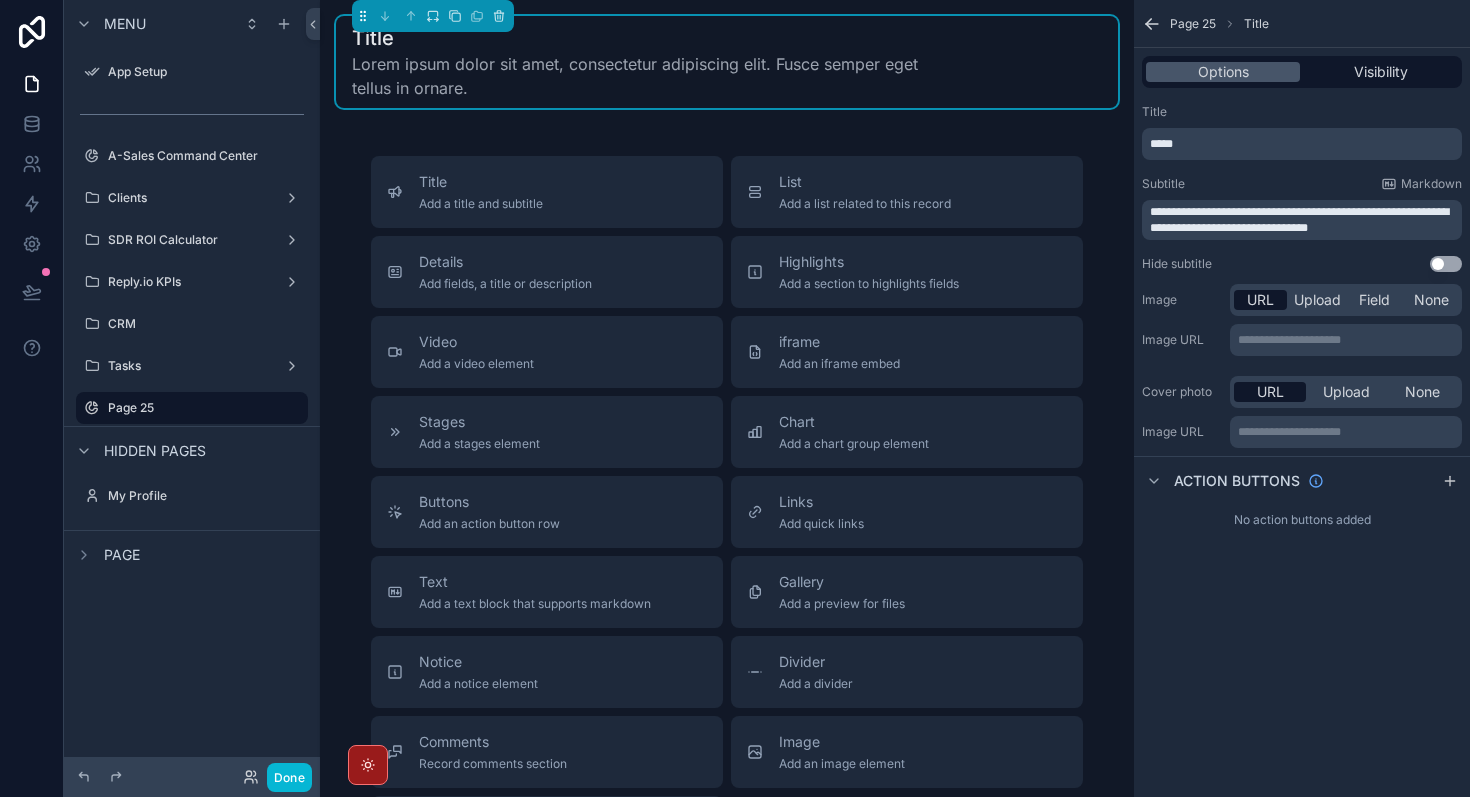 scroll, scrollTop: 0, scrollLeft: 0, axis: both 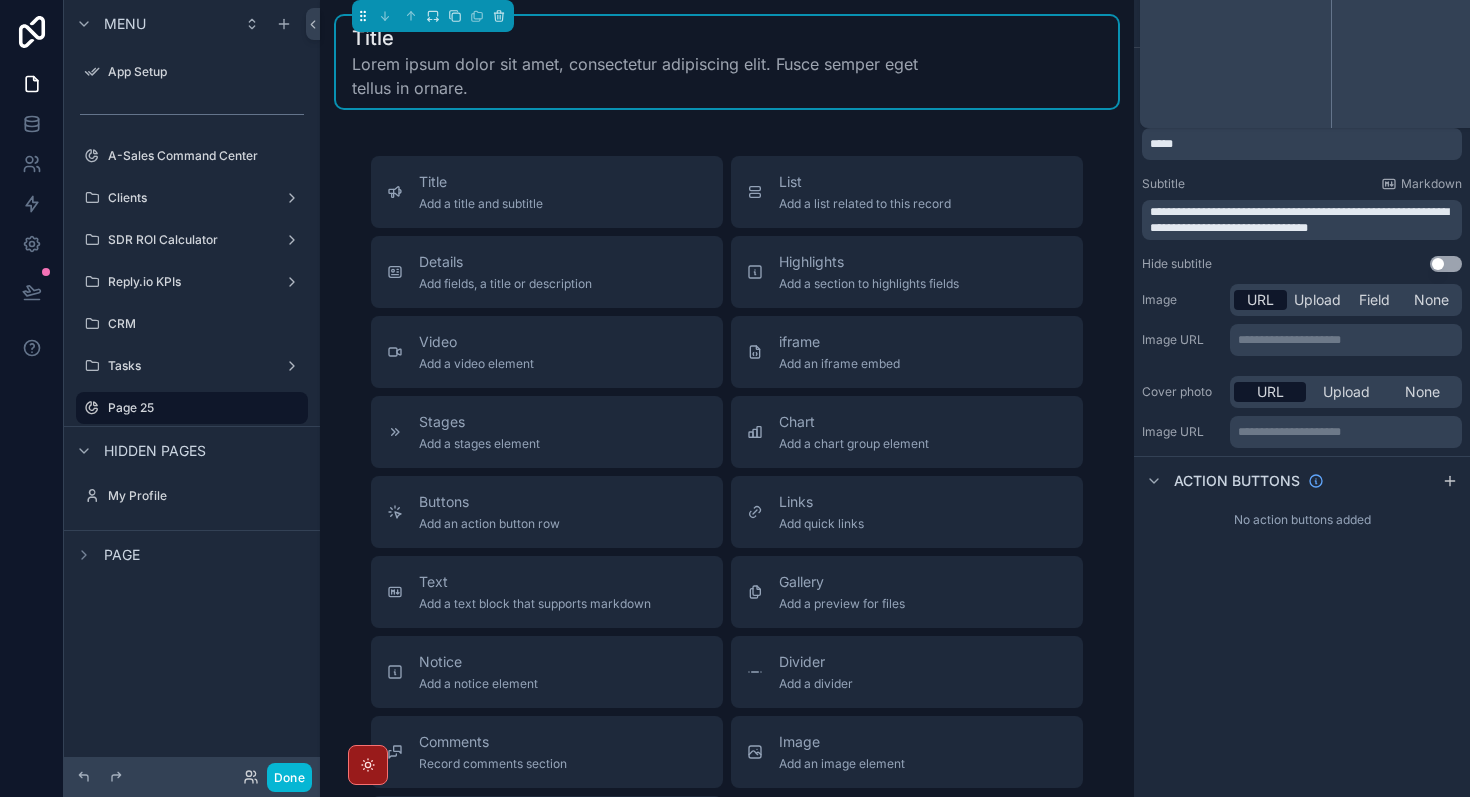 click on "*****" at bounding box center (1304, 144) 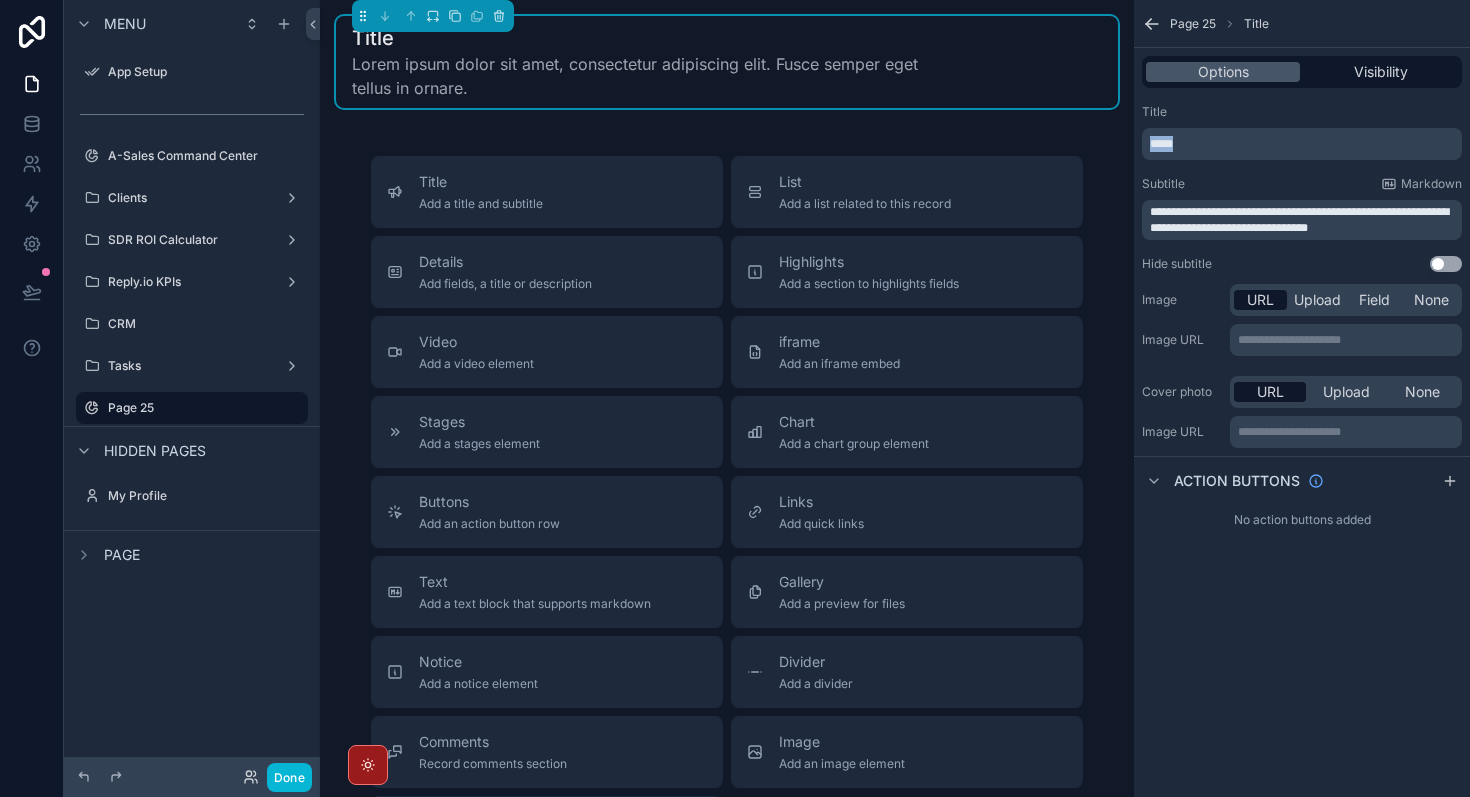 click on "*****" at bounding box center [1304, 144] 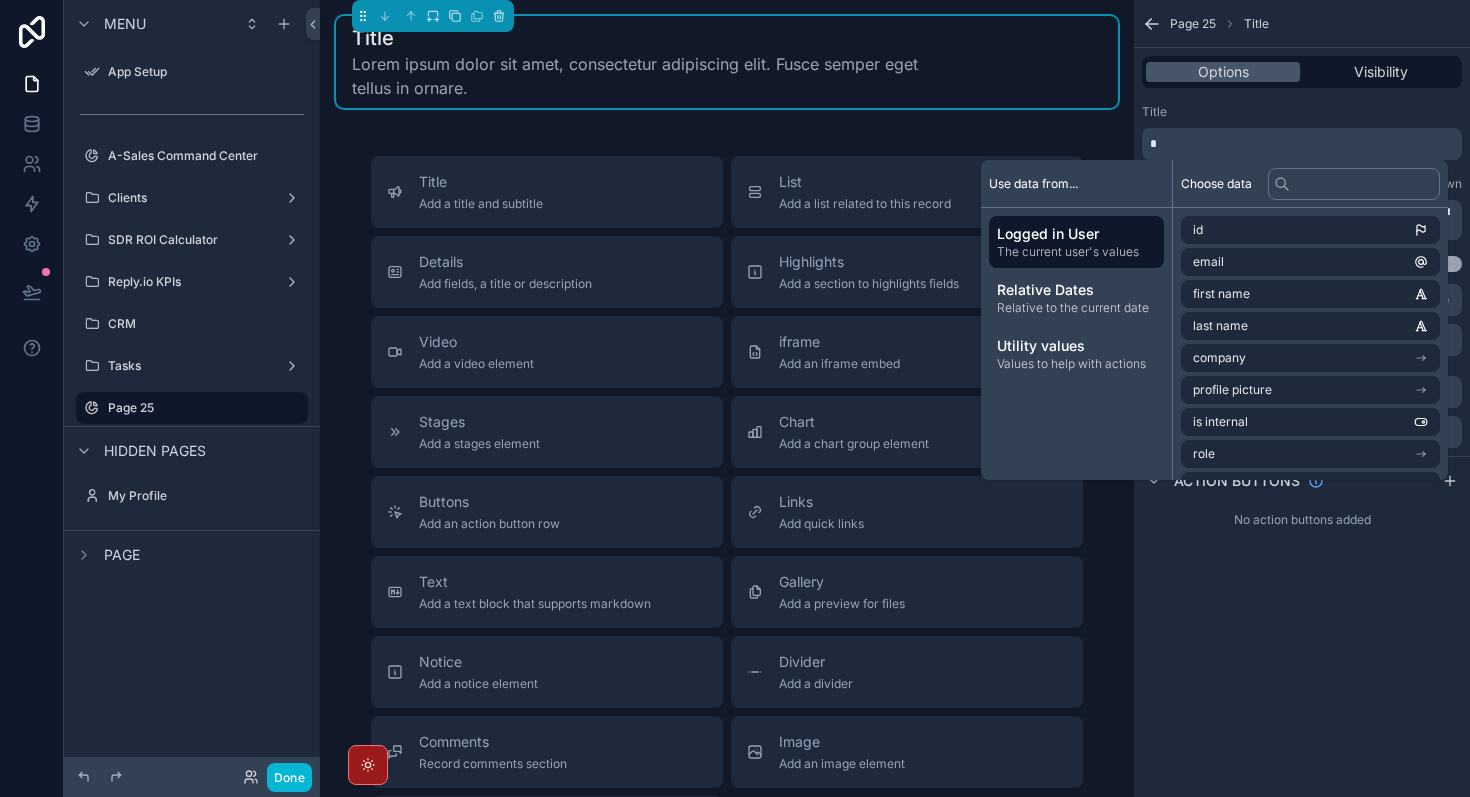 type 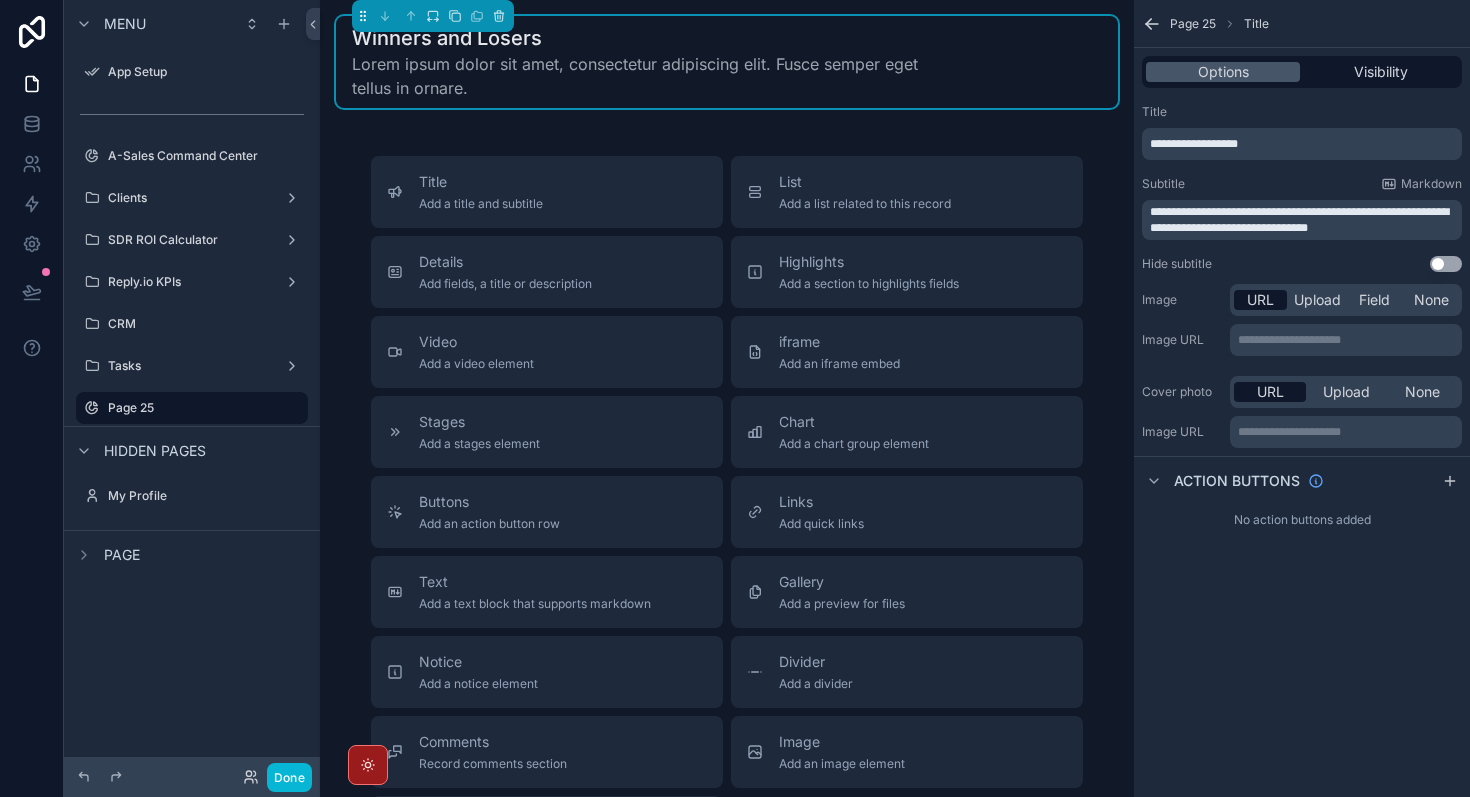 click on "**********" at bounding box center [1302, 398] 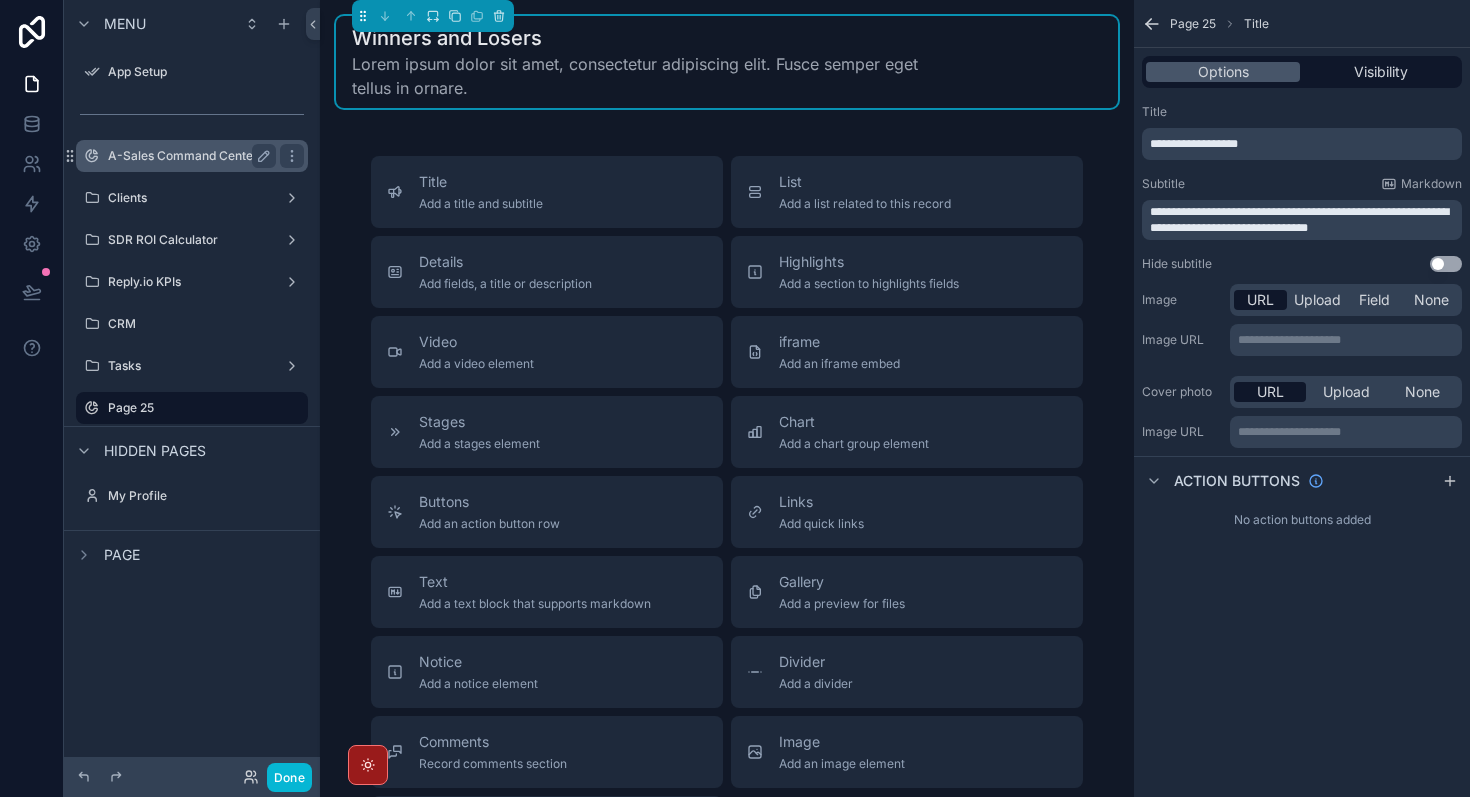 click on "A-Sales Command Center" at bounding box center (188, 156) 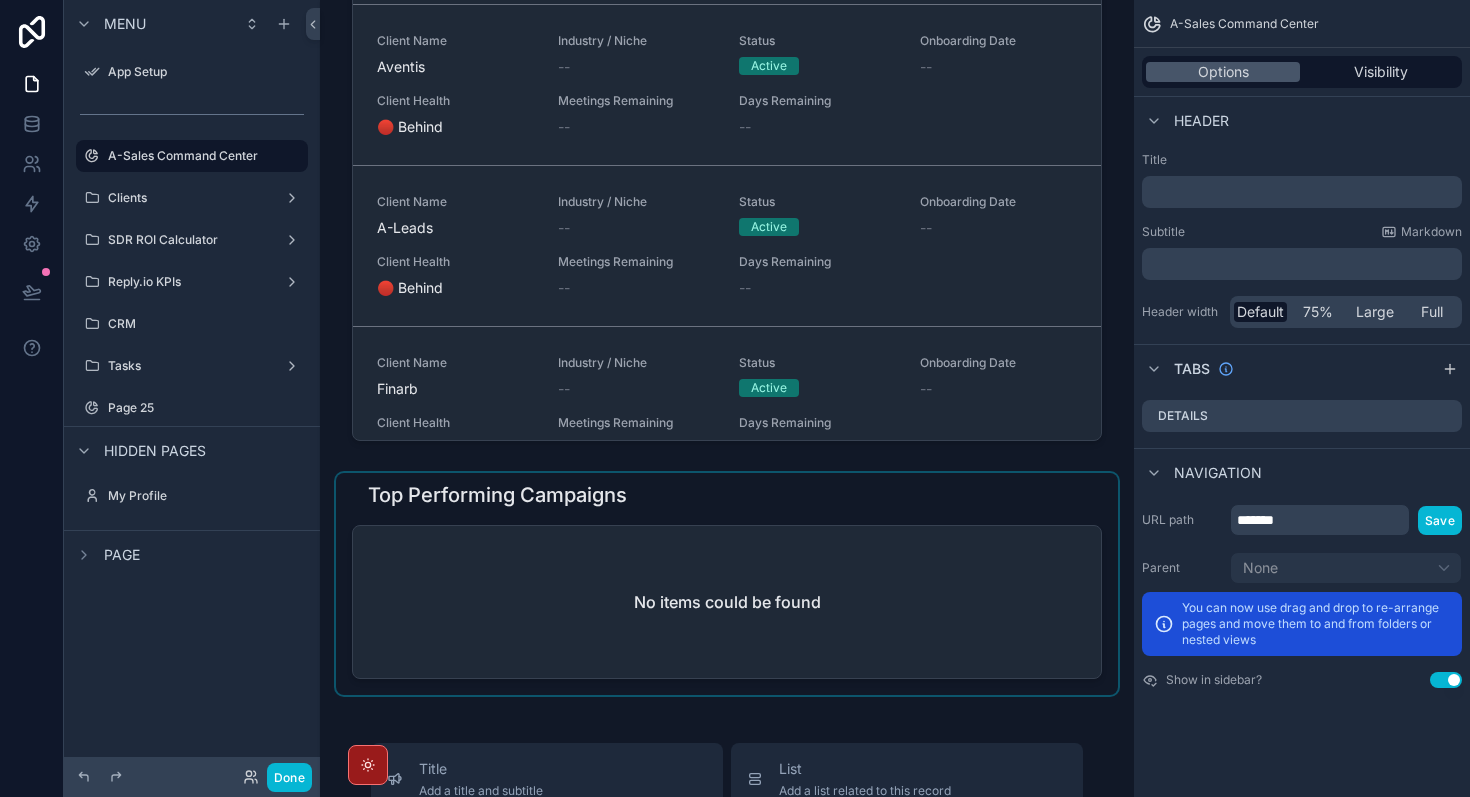 scroll, scrollTop: 548, scrollLeft: 0, axis: vertical 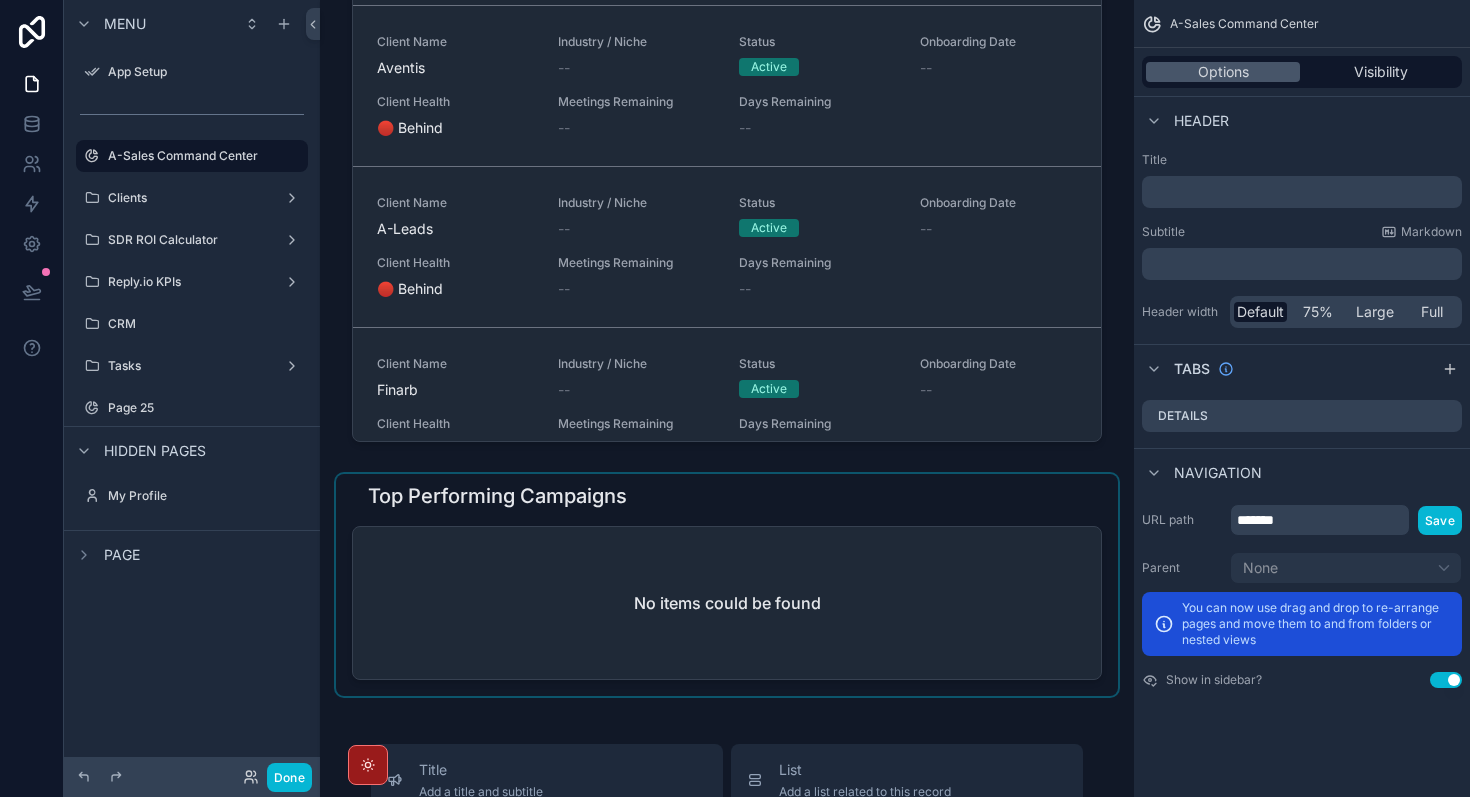 click at bounding box center (727, 585) 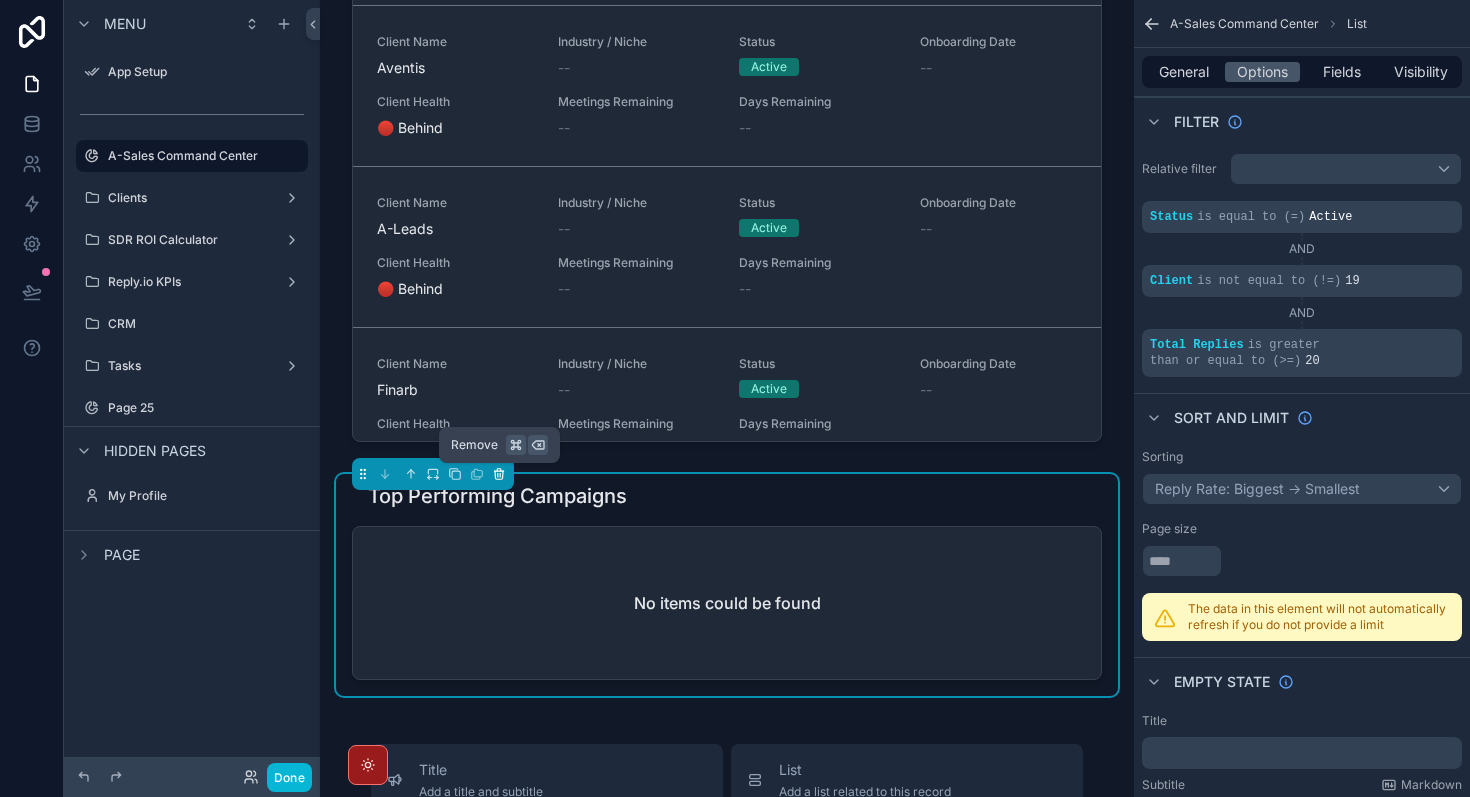 click 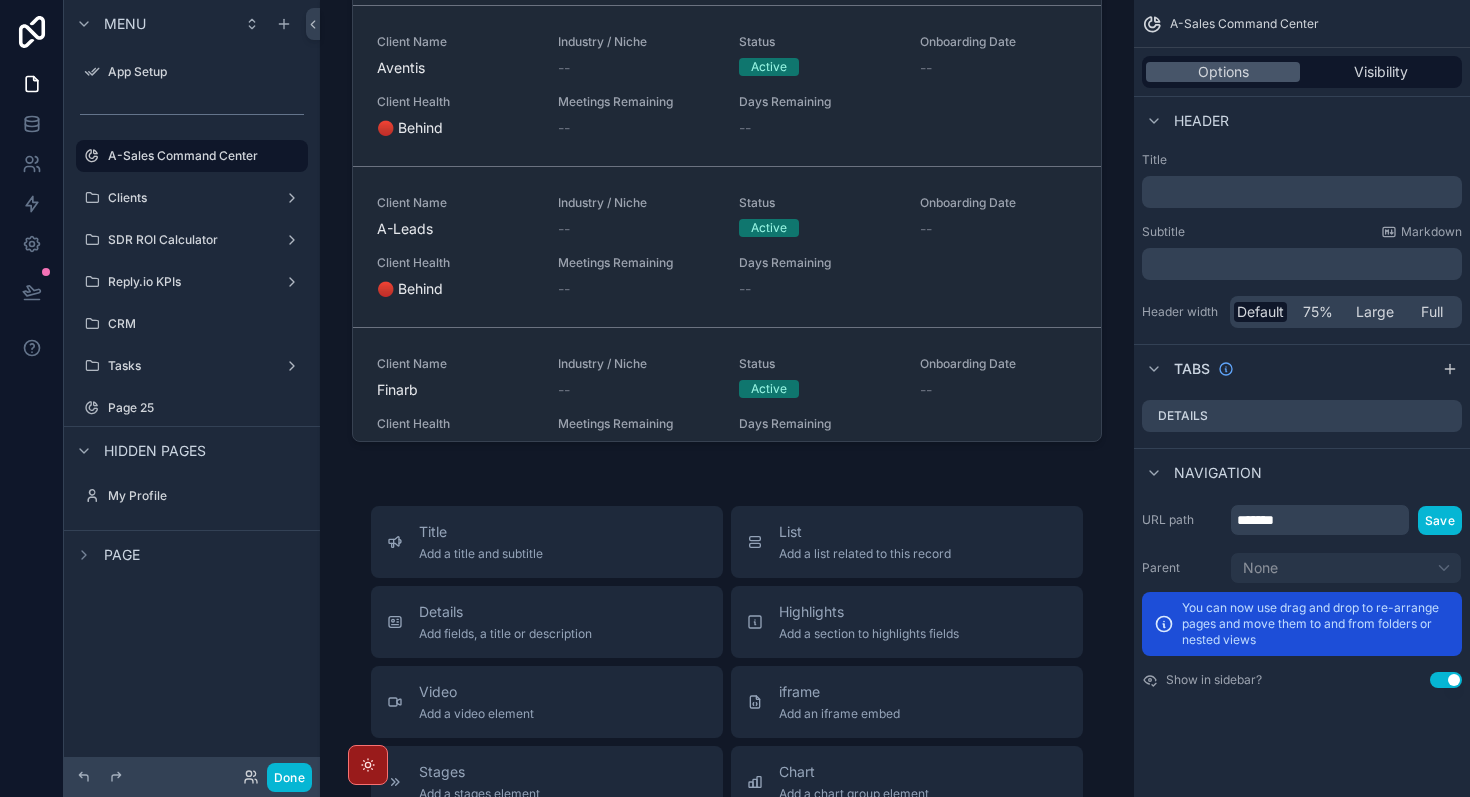 click on "A-Sales Command Center Campaigns Active  66 Total Replies 66 Total Cold Calls 66 Campaigns Active  66 Campaigns Active  66 Clients Falling Behind Client Name Tria Tech Industry / Niche SaaS Status Active Onboarding Date -- Client Health 🔴 Behind Meetings Remaining -- Days Remaining -- Client Name Aventis Industry / Niche -- Status Active Onboarding Date -- Client Health 🔴 Behind Meetings Remaining -- Days Remaining -- Client Name A-Leads Industry / Niche -- Status Active Onboarding Date -- Client Health 🔴 Behind Meetings Remaining -- Days Remaining -- Client Name Finarb Industry / Niche -- Status Active Onboarding Date -- Client Health 🔴 Behind Meetings Remaining -- Days Remaining -- Client Name Clipmasters Industry / Niche -- Status Active Onboarding Date -- Client Health 🔴 Behind Meetings Remaining -- Days Remaining -- Client Name Sully Industry / Niche -- Status Active Onboarding Date -- Client Health 🔴 Behind Meetings Remaining -- Days Remaining -- Client Name 66degrees (Account Based)" at bounding box center [727, 415] 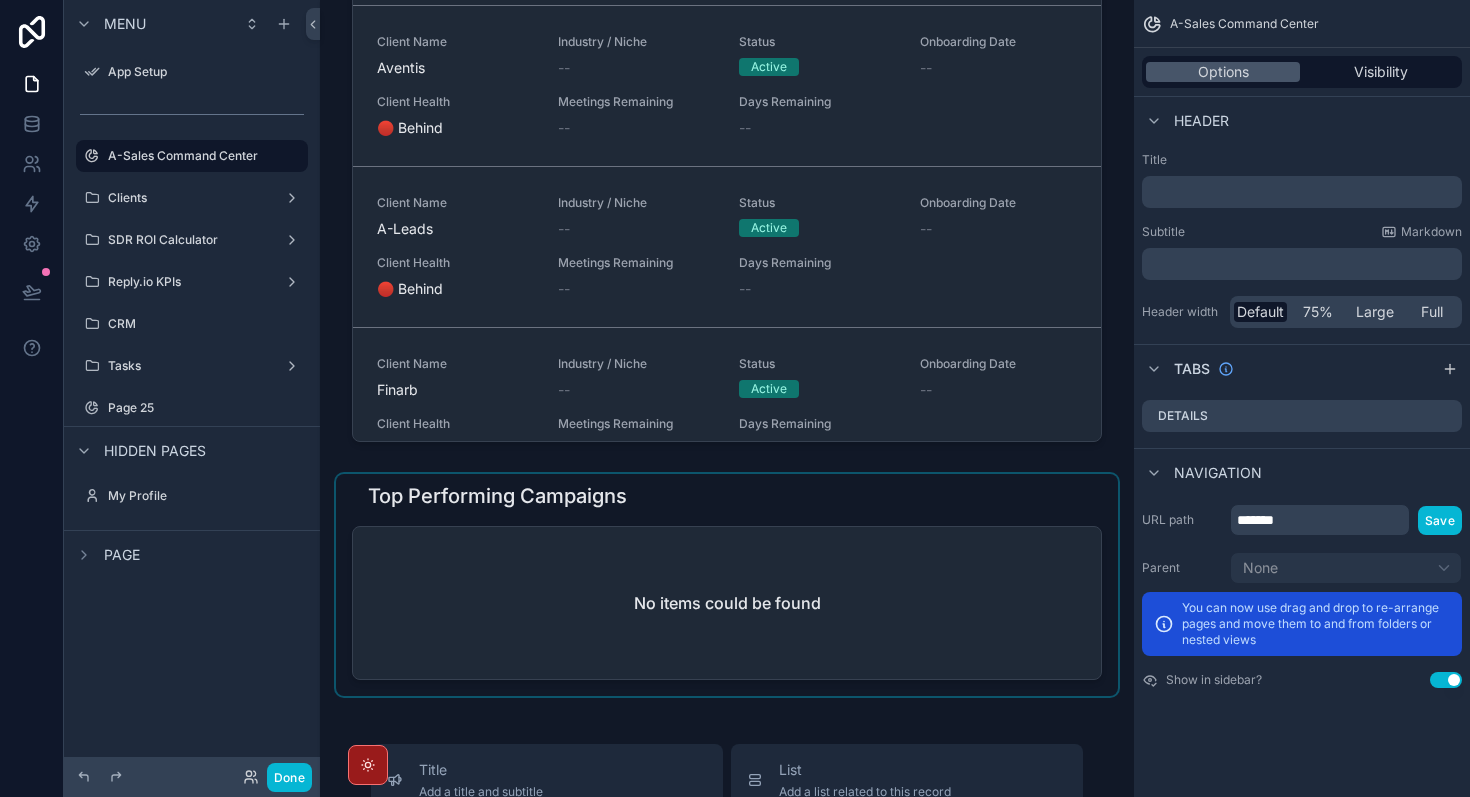 click at bounding box center (727, 585) 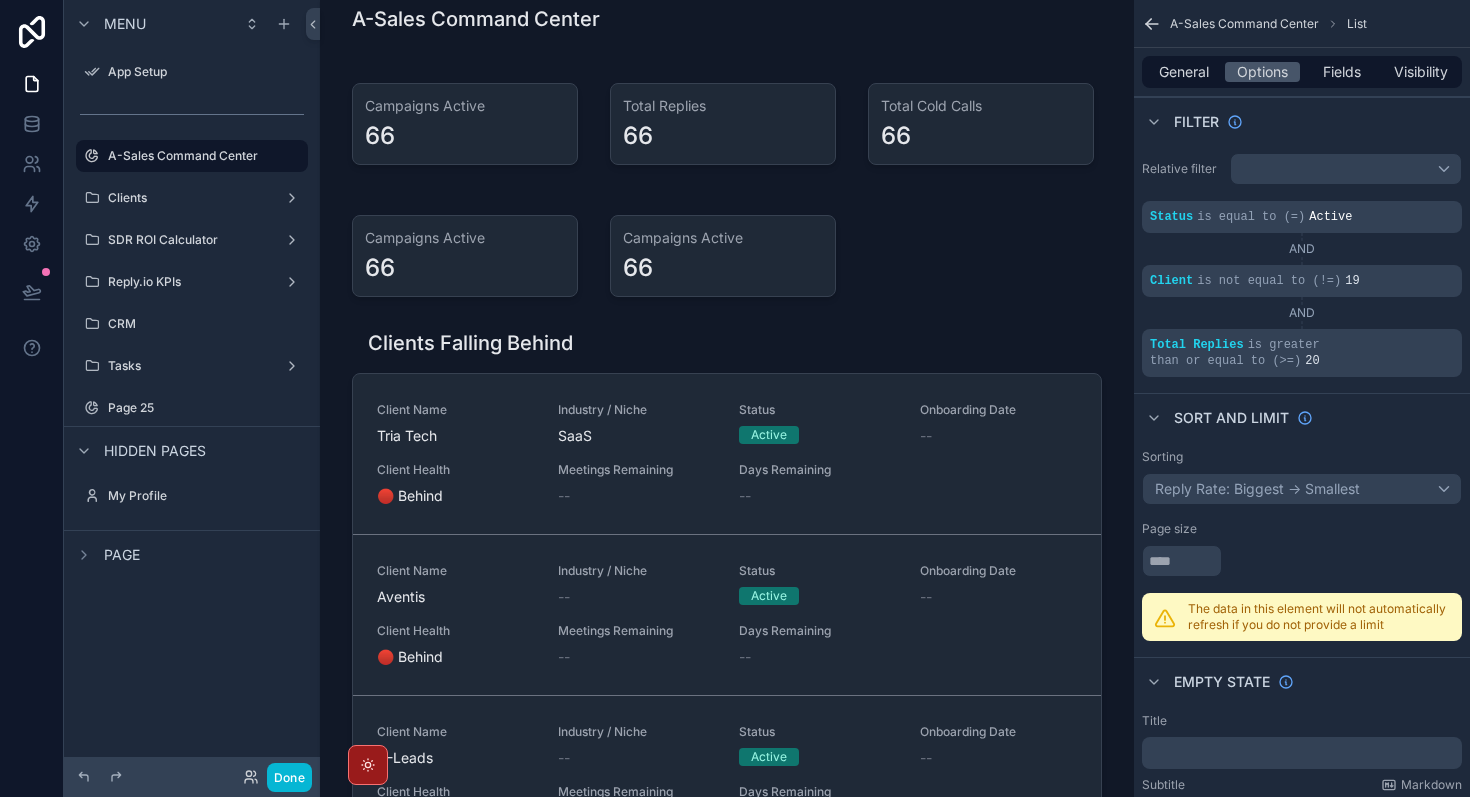 scroll, scrollTop: 0, scrollLeft: 0, axis: both 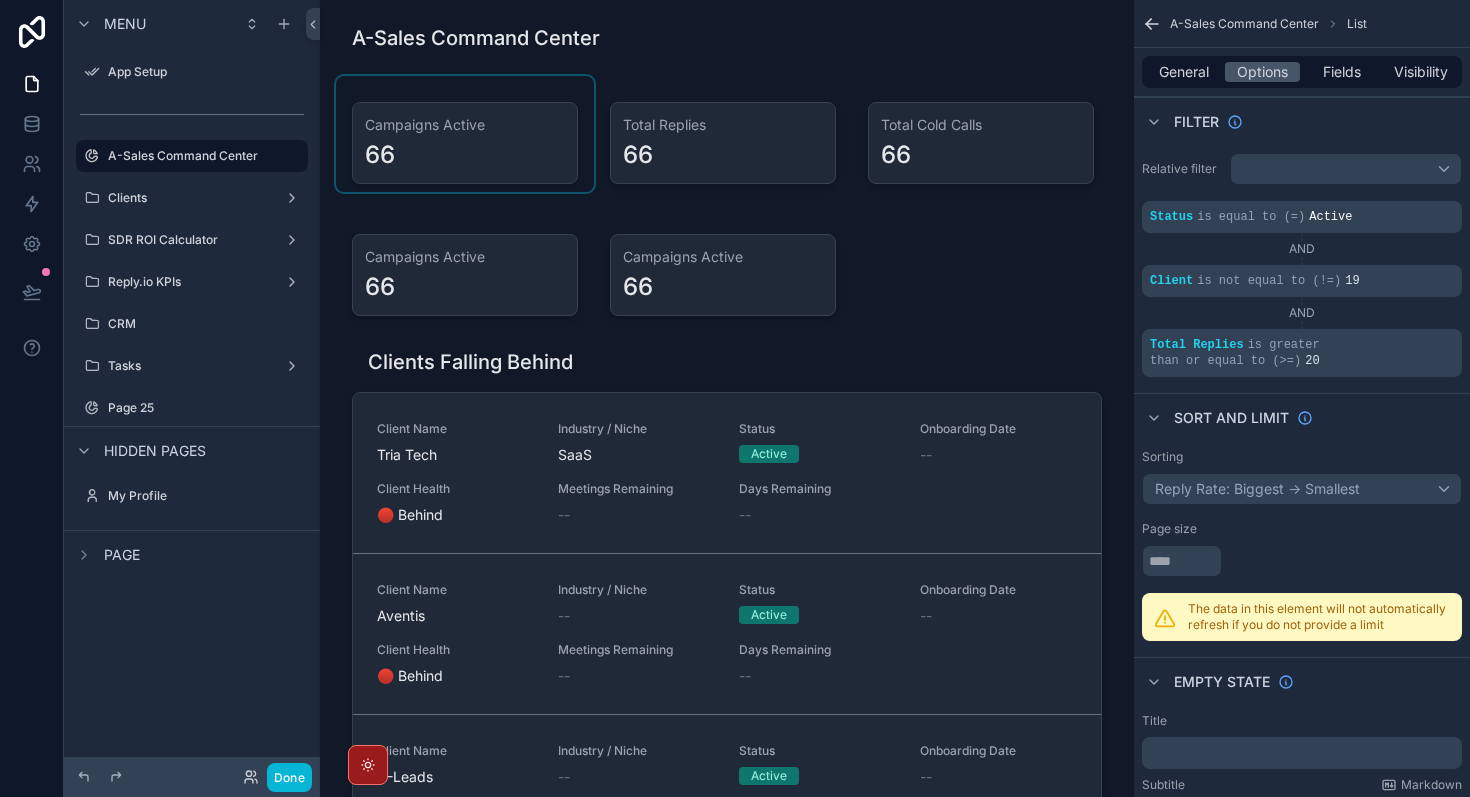 click at bounding box center (465, 134) 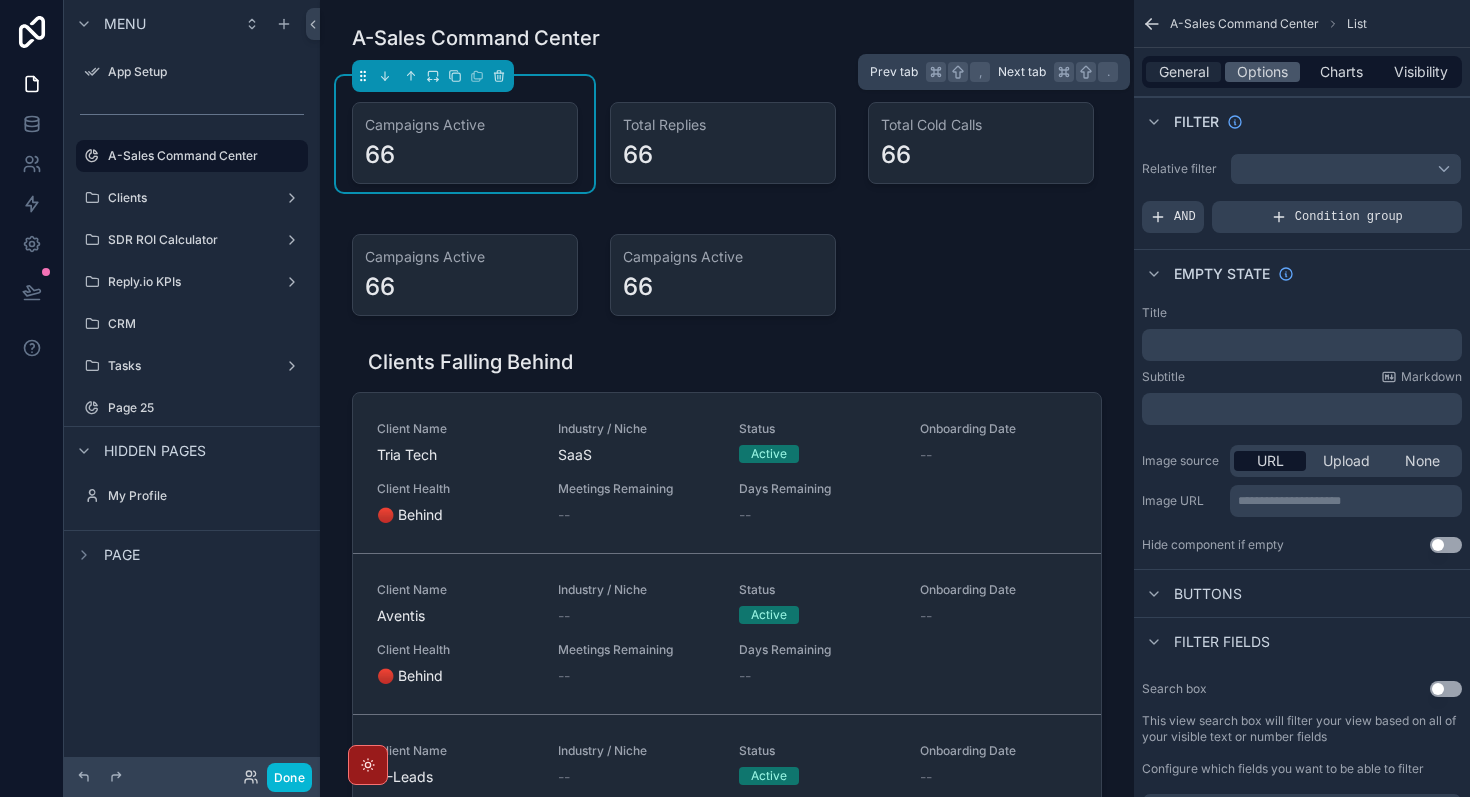 click on "General" at bounding box center [1184, 72] 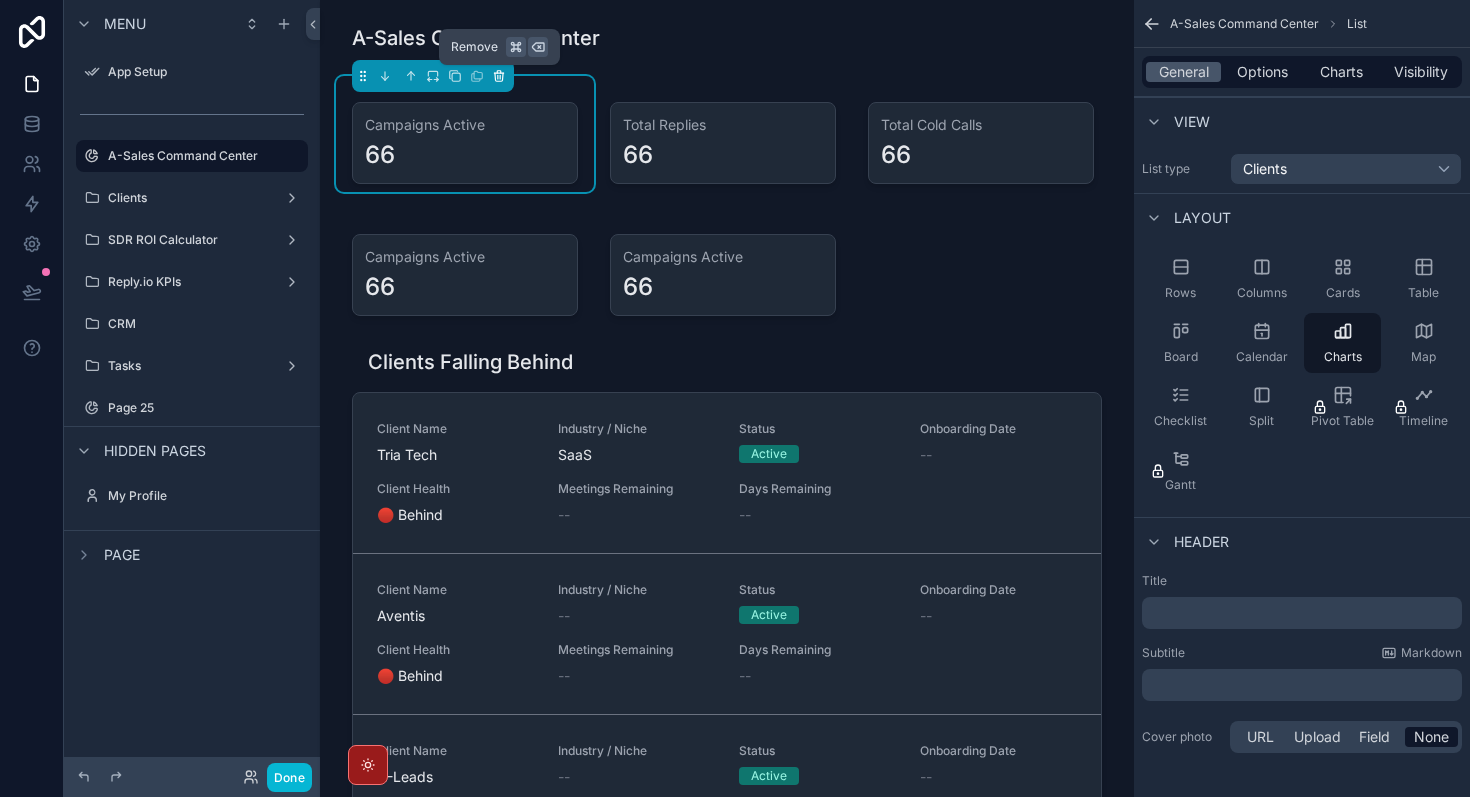 click 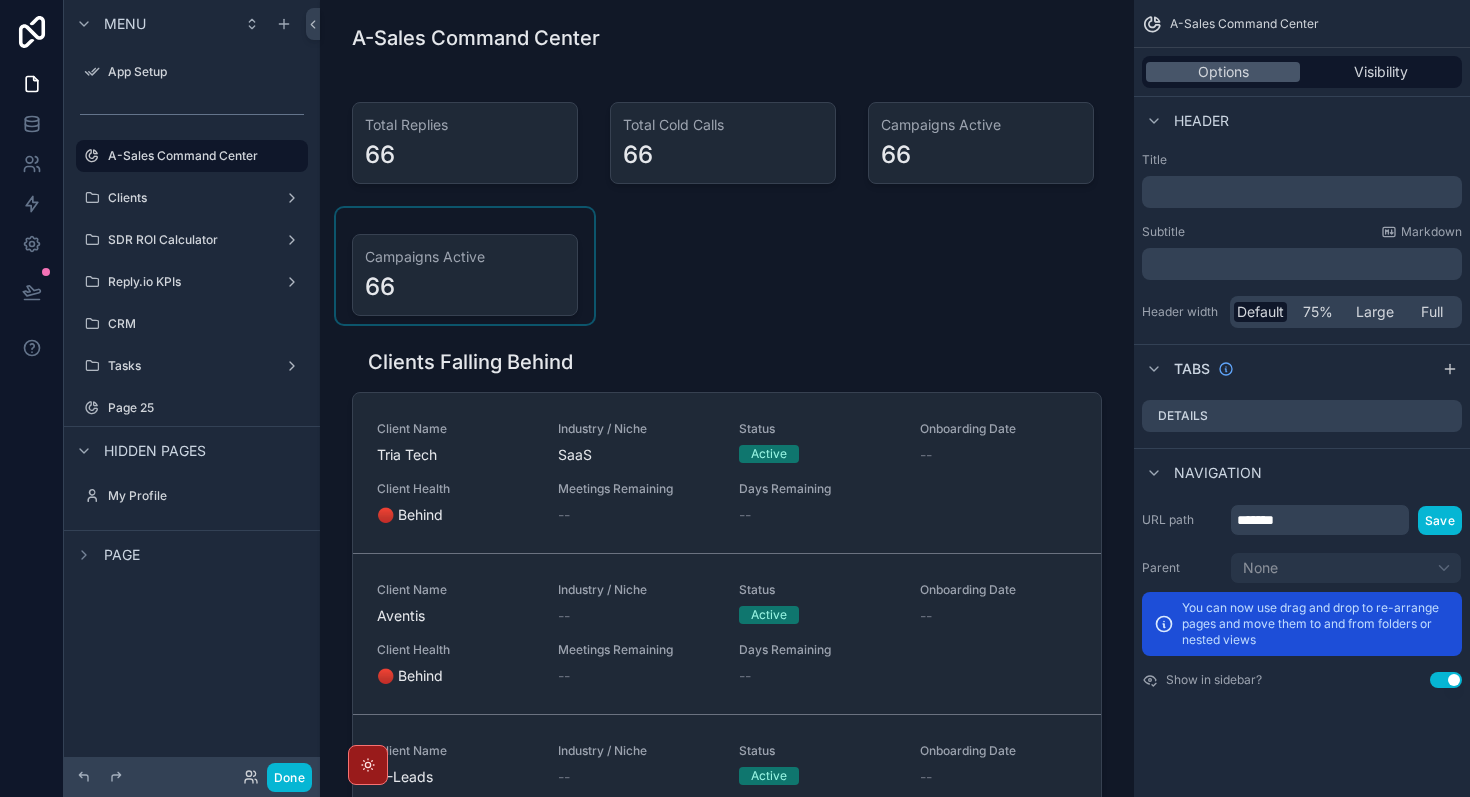 click at bounding box center (465, 266) 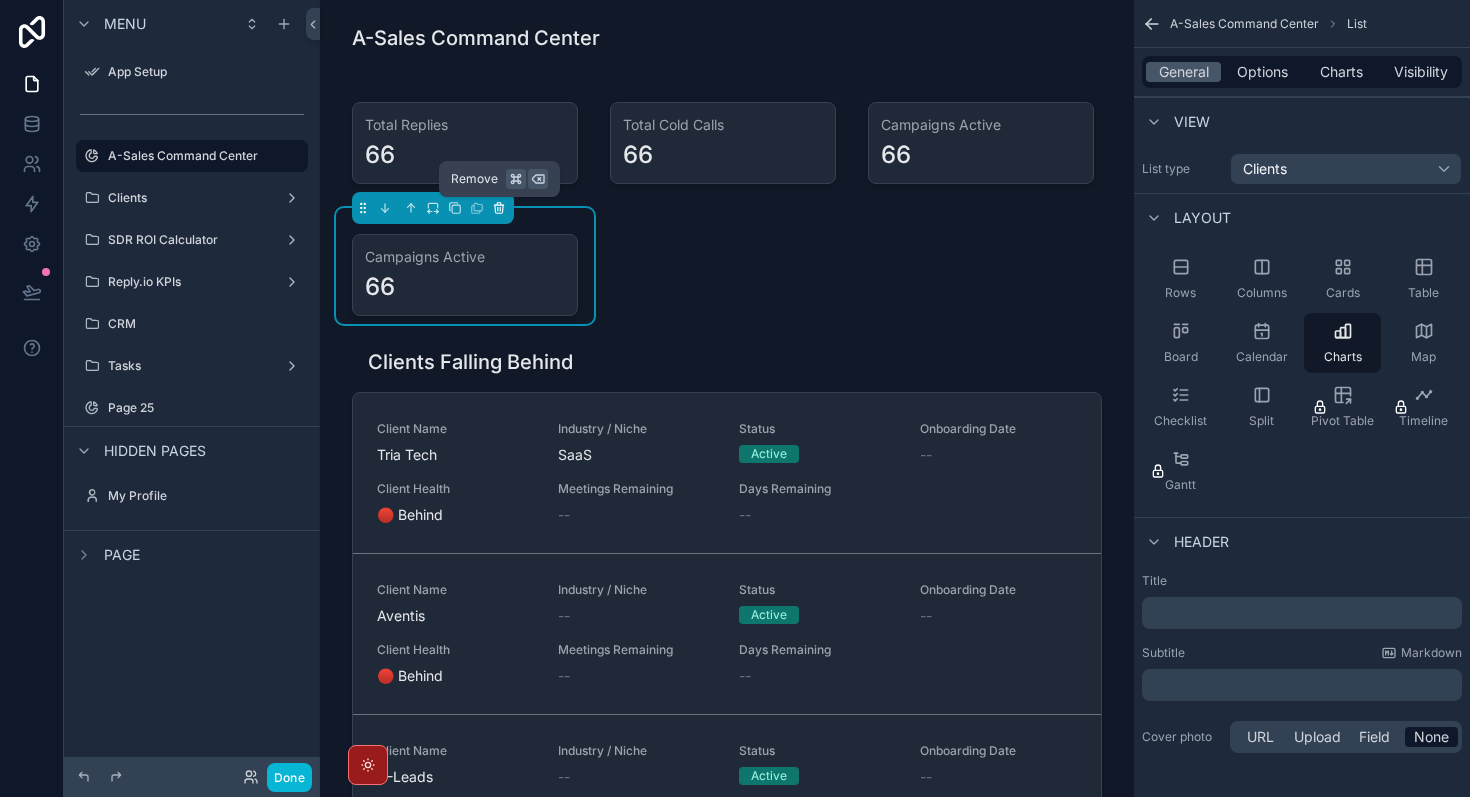 click 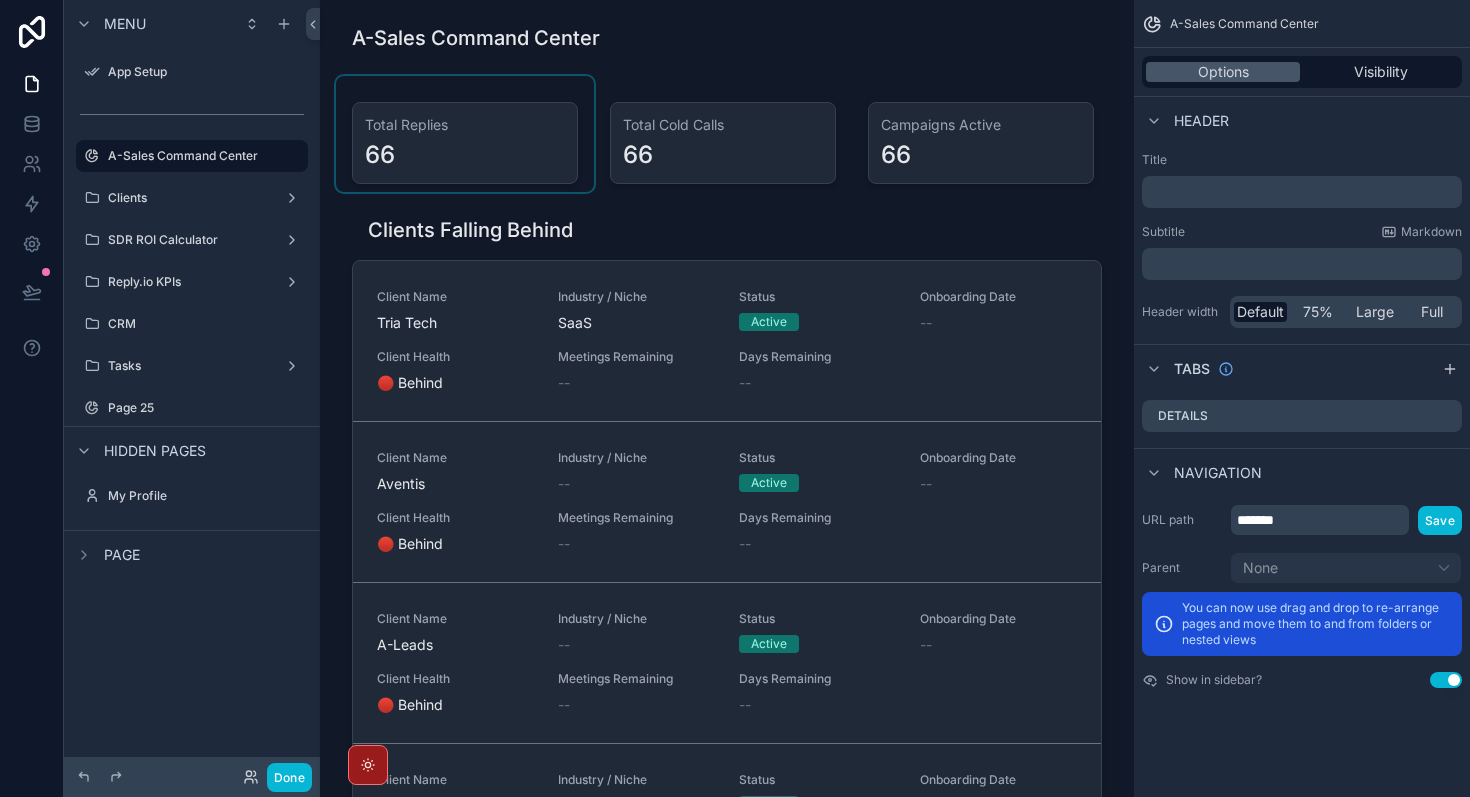 click at bounding box center [465, 134] 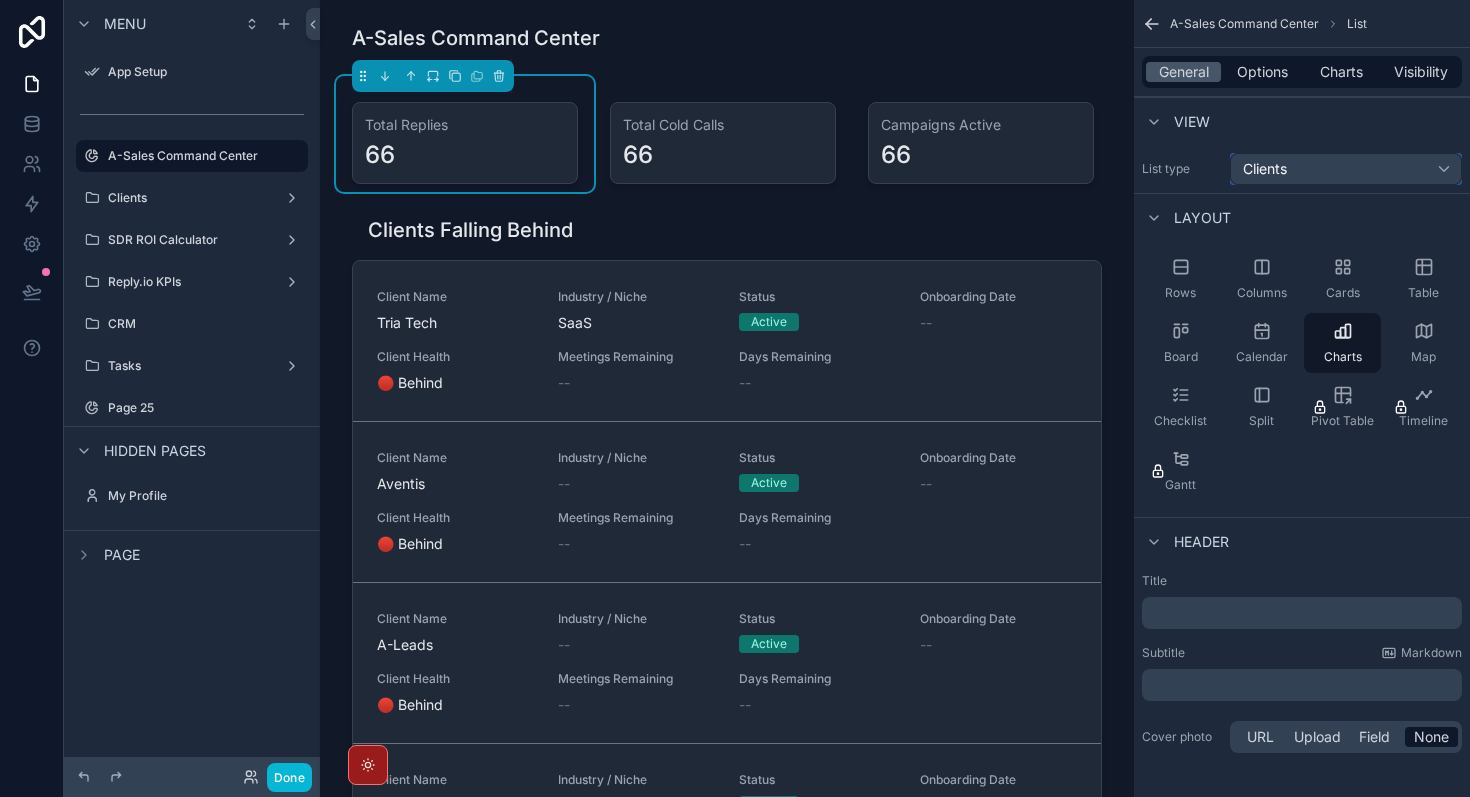 click on "Clients" at bounding box center [1346, 169] 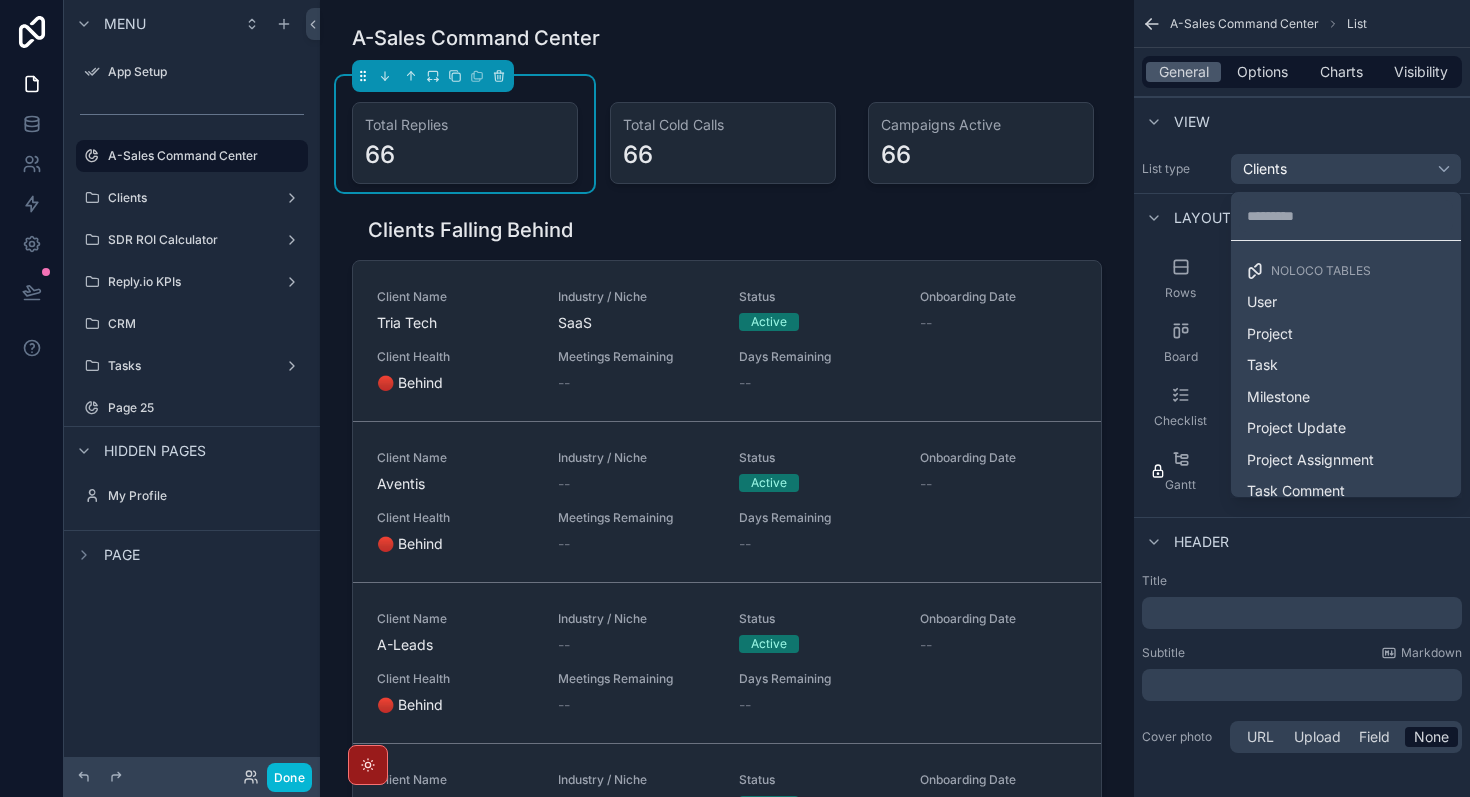 click at bounding box center [735, 398] 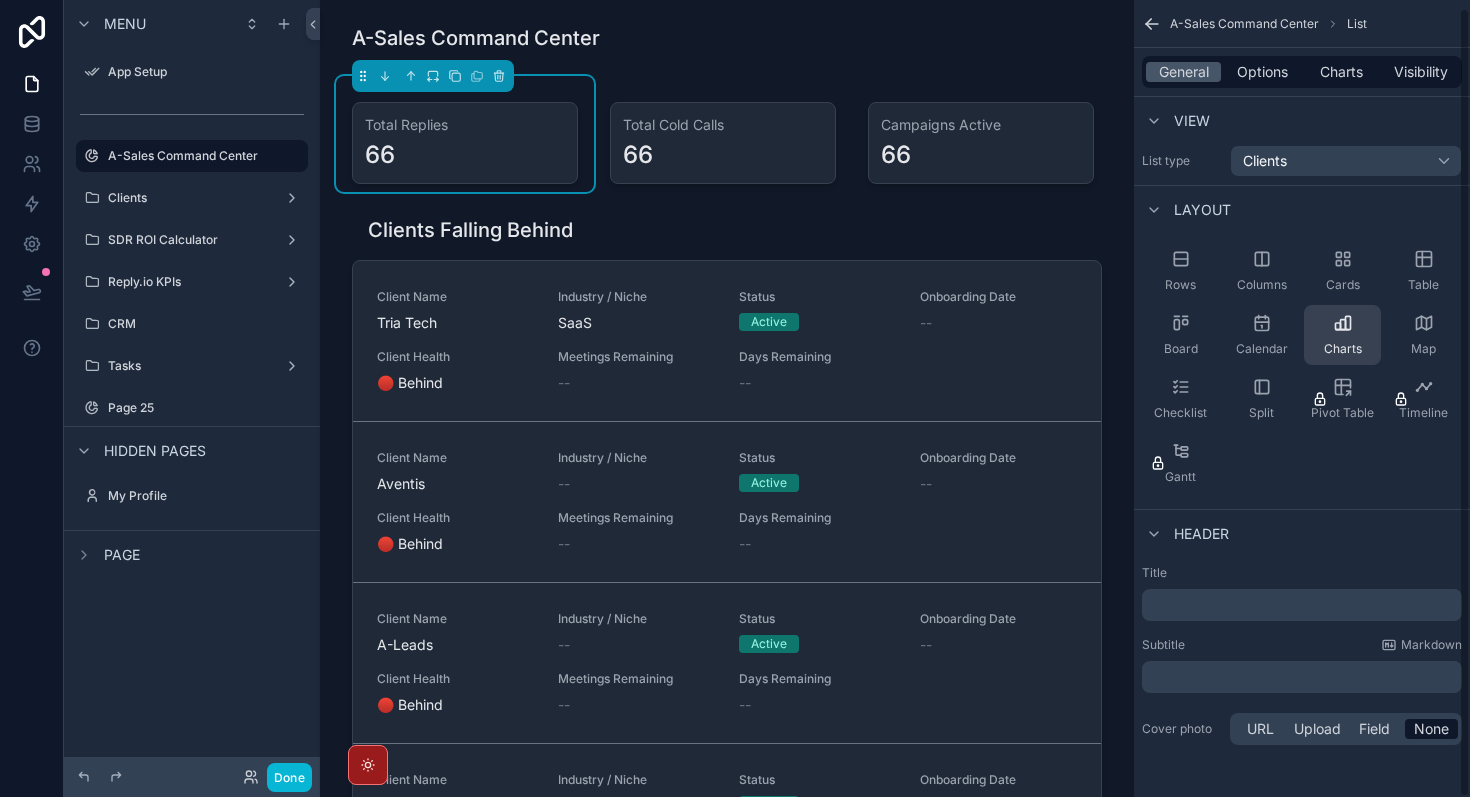 scroll, scrollTop: 0, scrollLeft: 0, axis: both 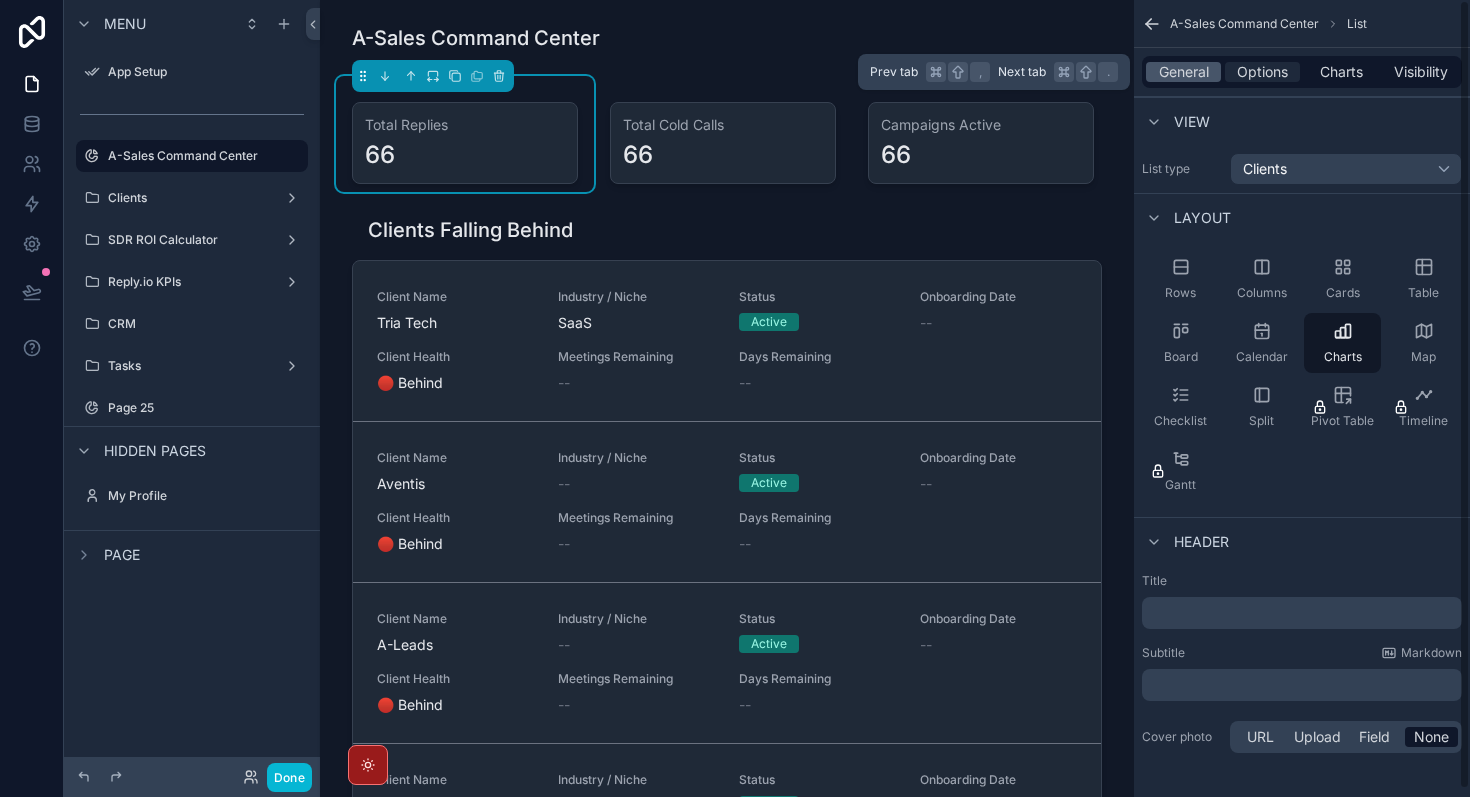 click on "Options" at bounding box center (1262, 72) 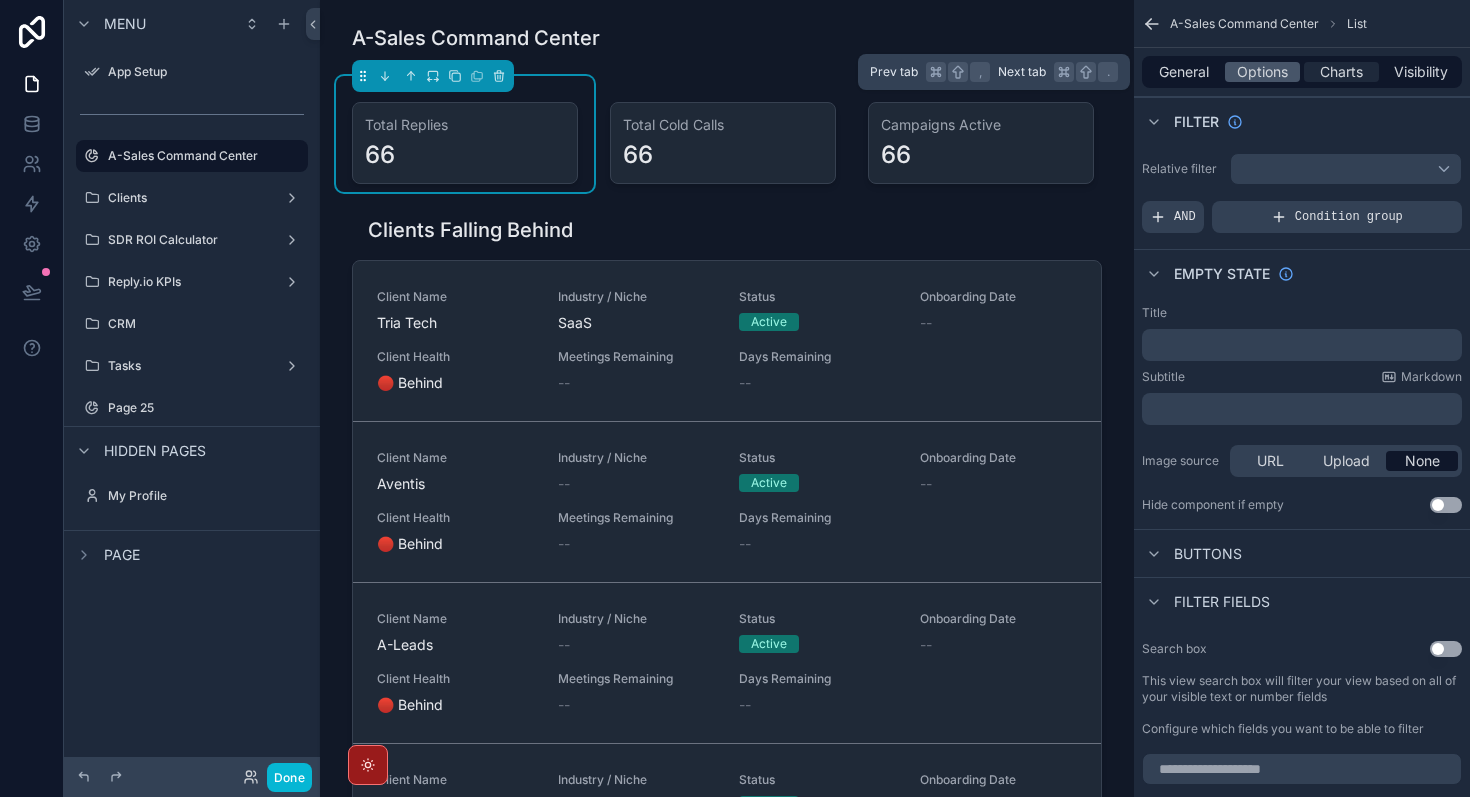 click on "Charts" at bounding box center (1341, 72) 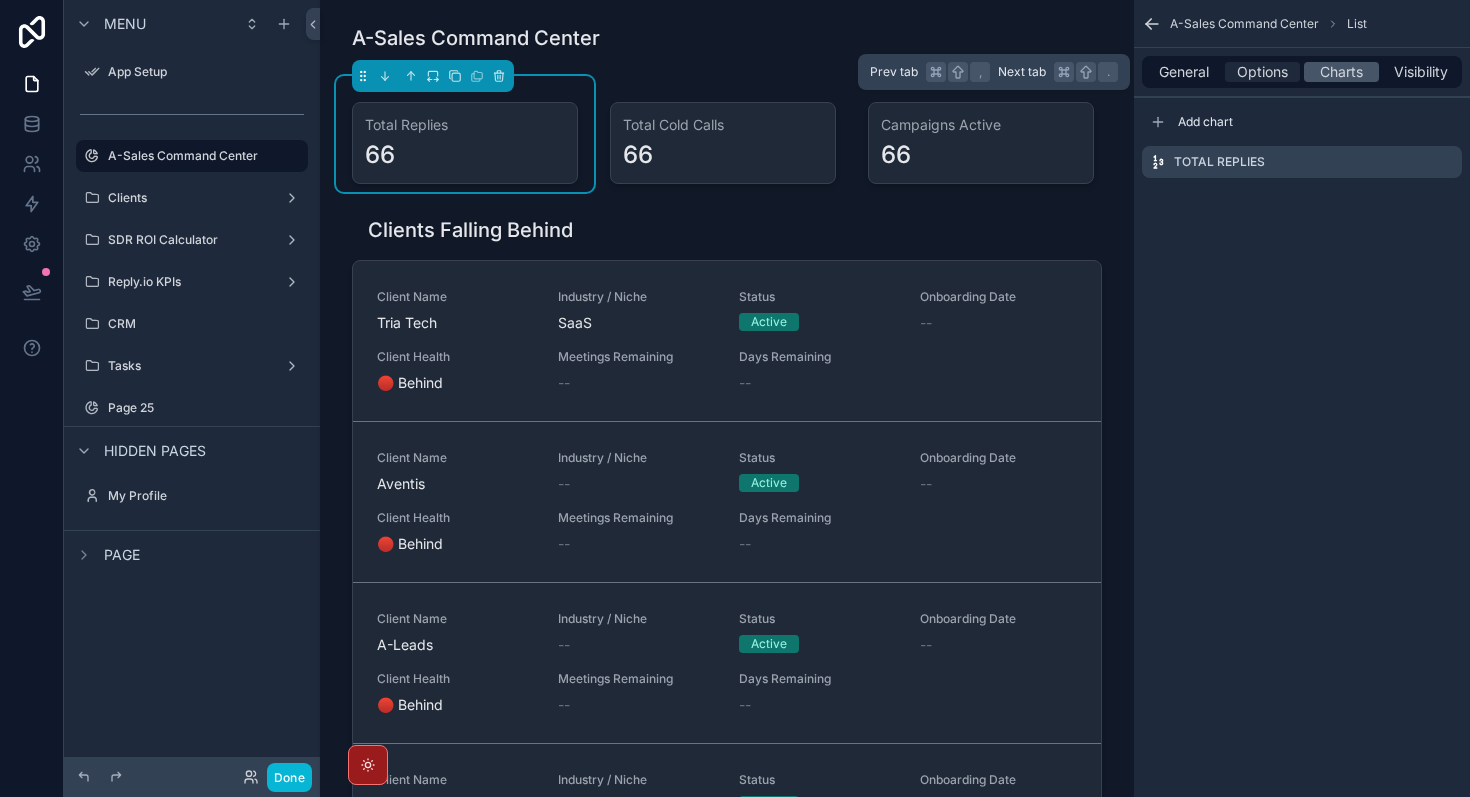 click on "Options" at bounding box center [1262, 72] 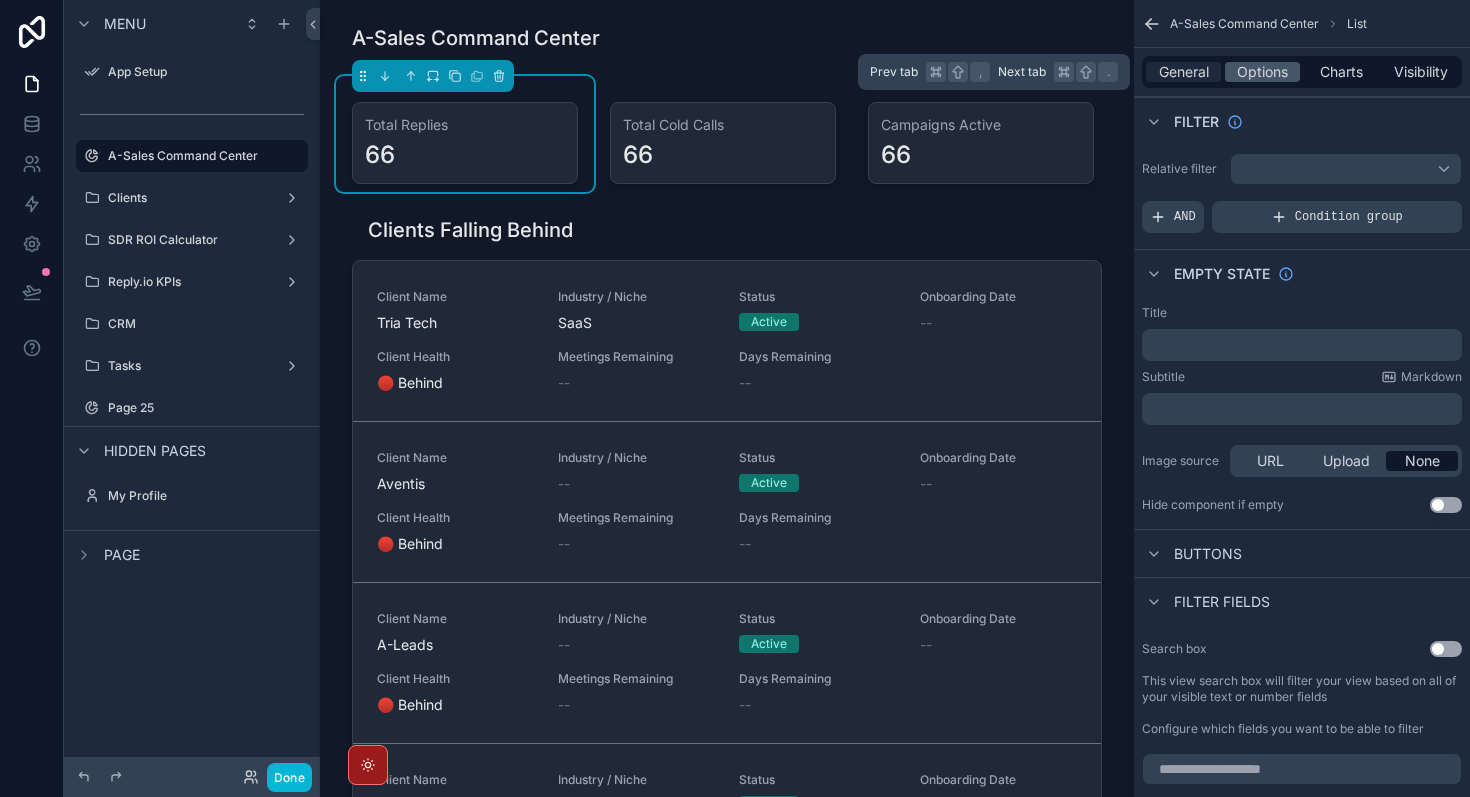 click on "General" at bounding box center (1184, 72) 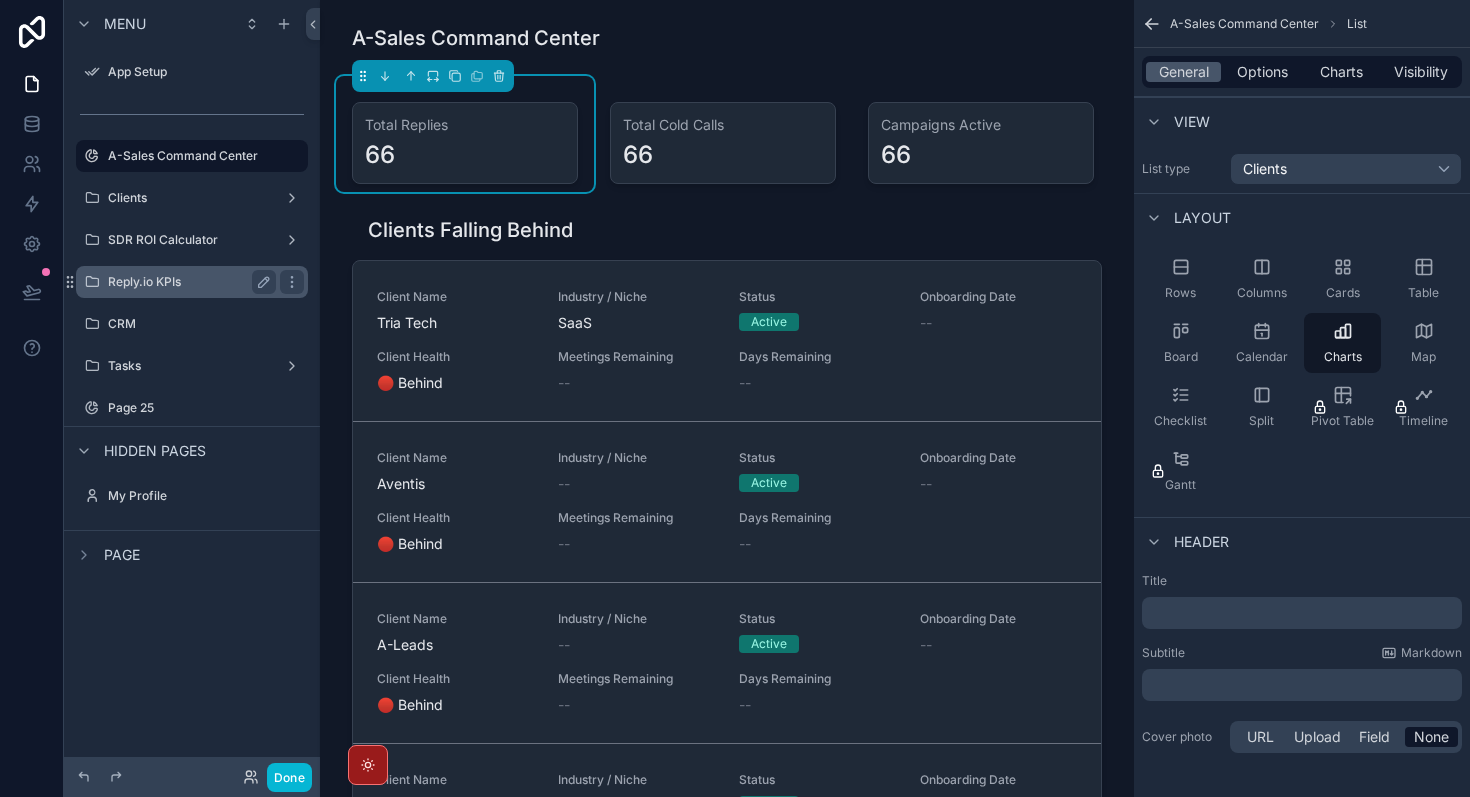 click on "Reply.io KPIs" at bounding box center (188, 282) 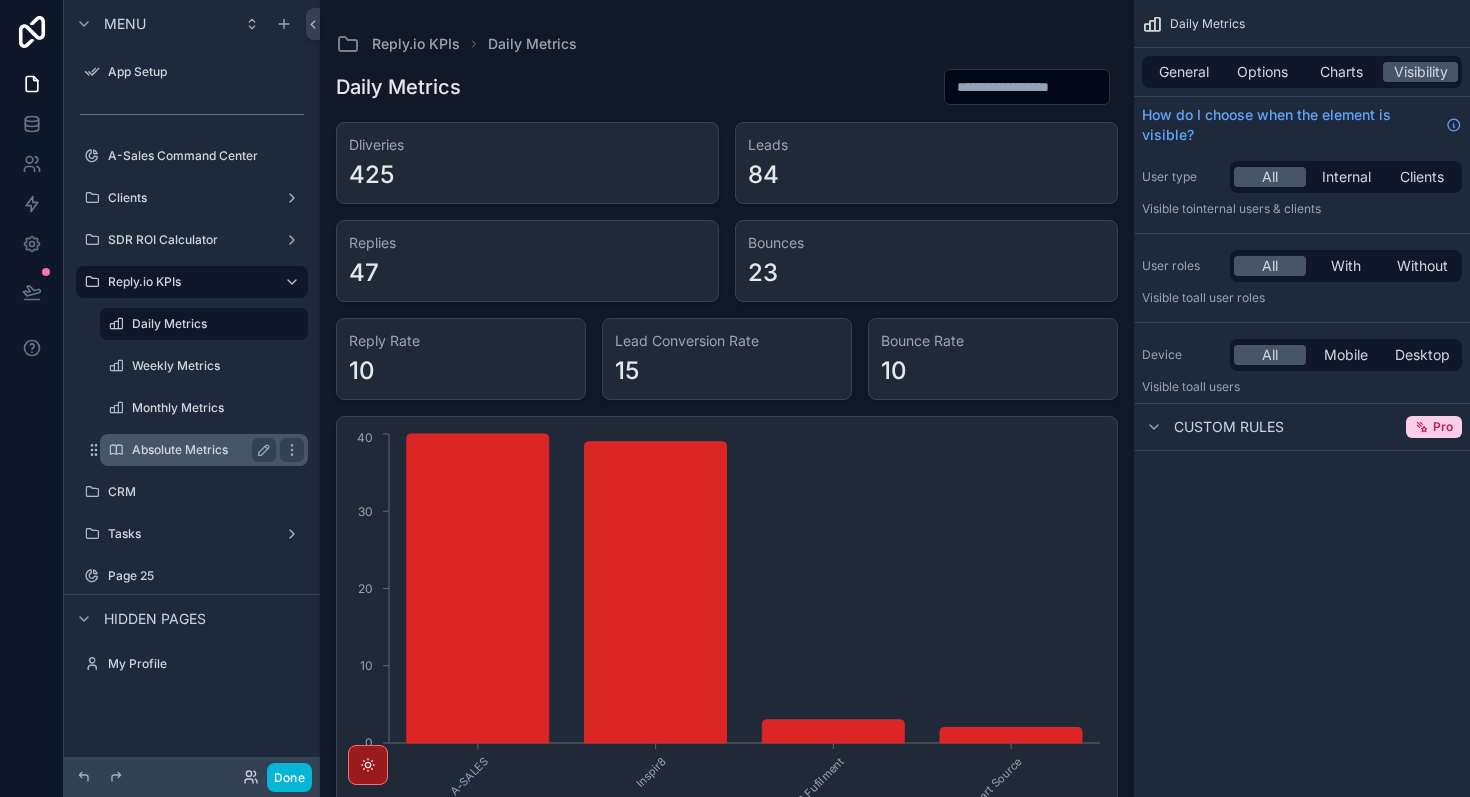 click on "Absolute Metrics" at bounding box center [204, 450] 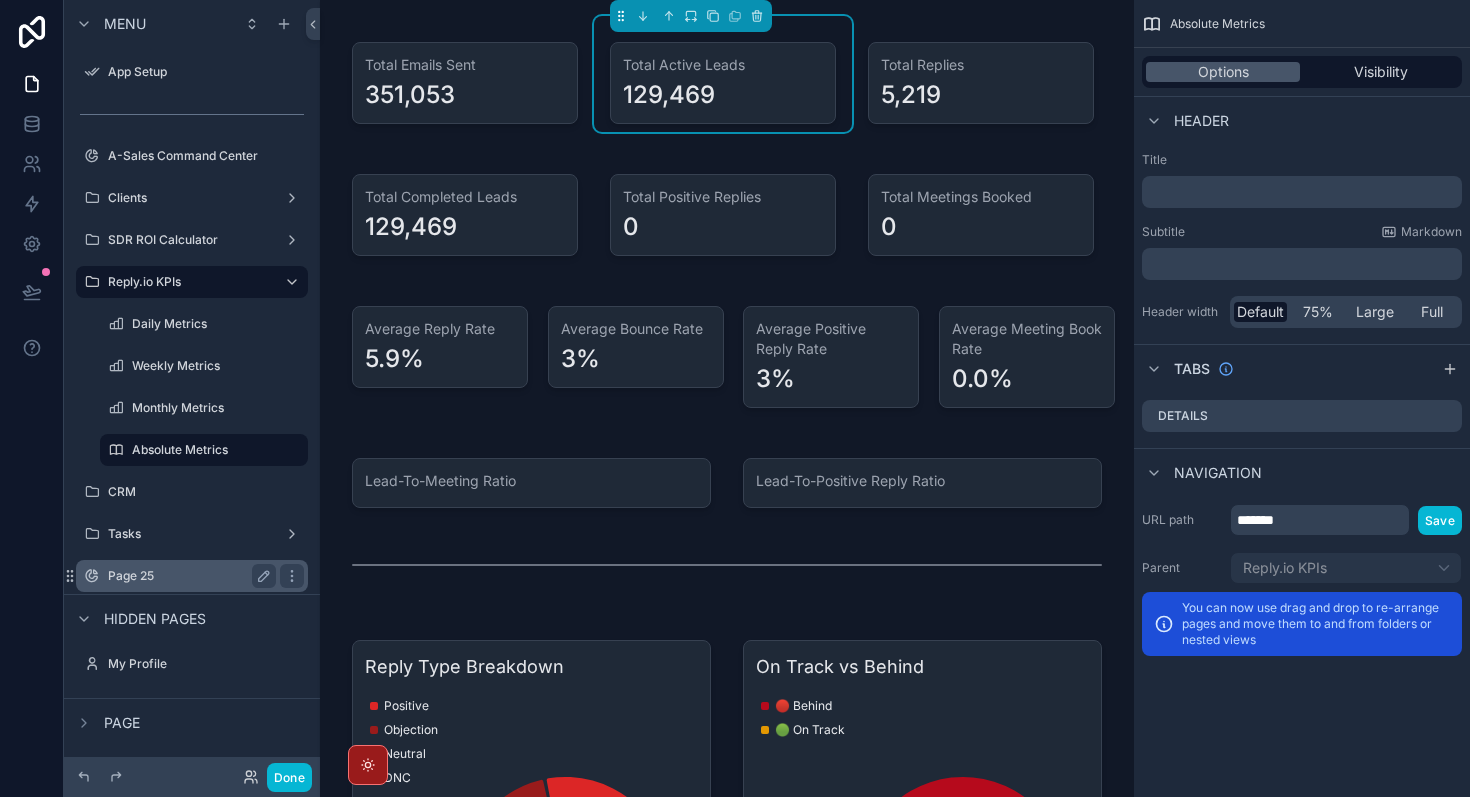 click on "Page 25" at bounding box center (188, 576) 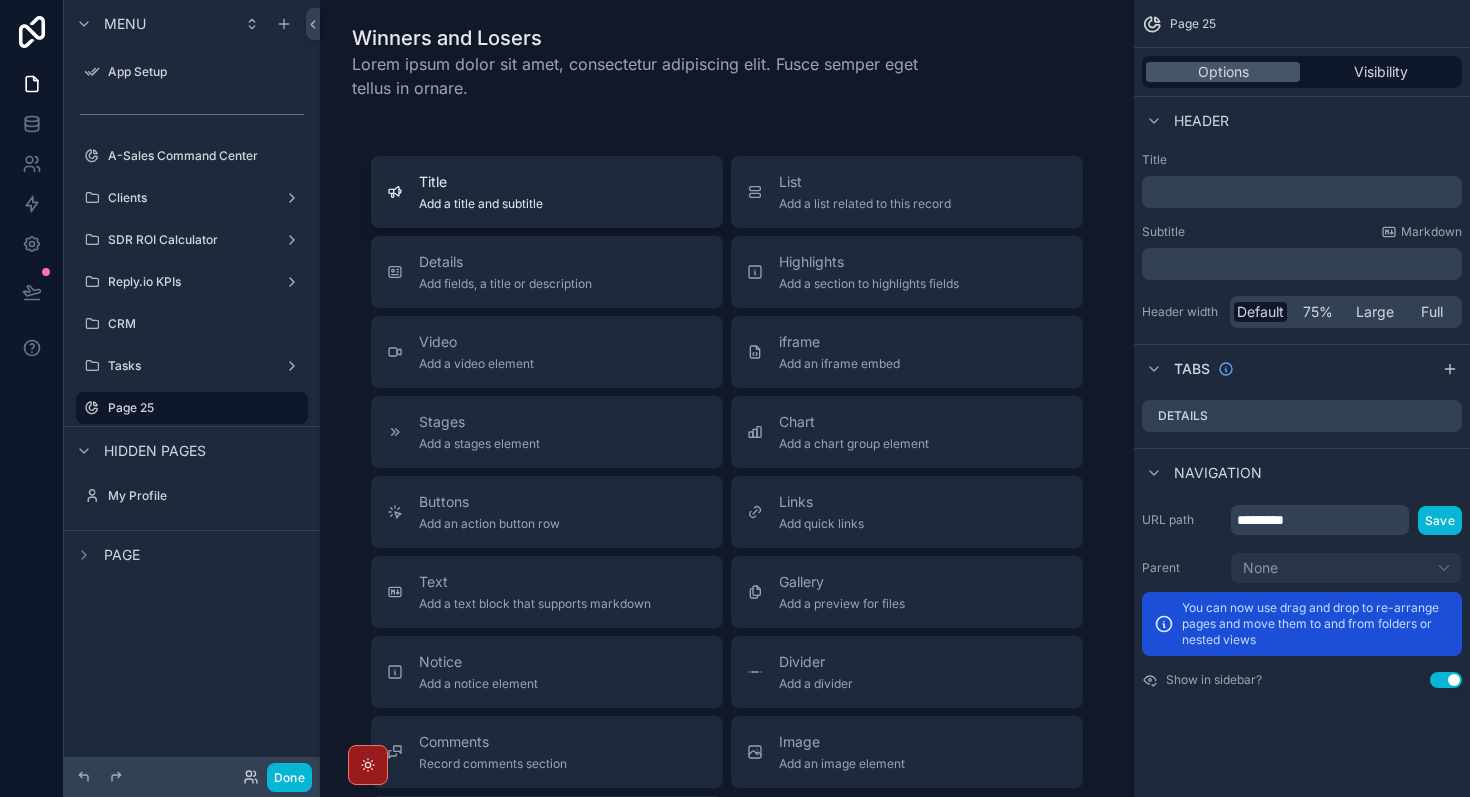 click on "Title Add a title and subtitle" at bounding box center [547, 192] 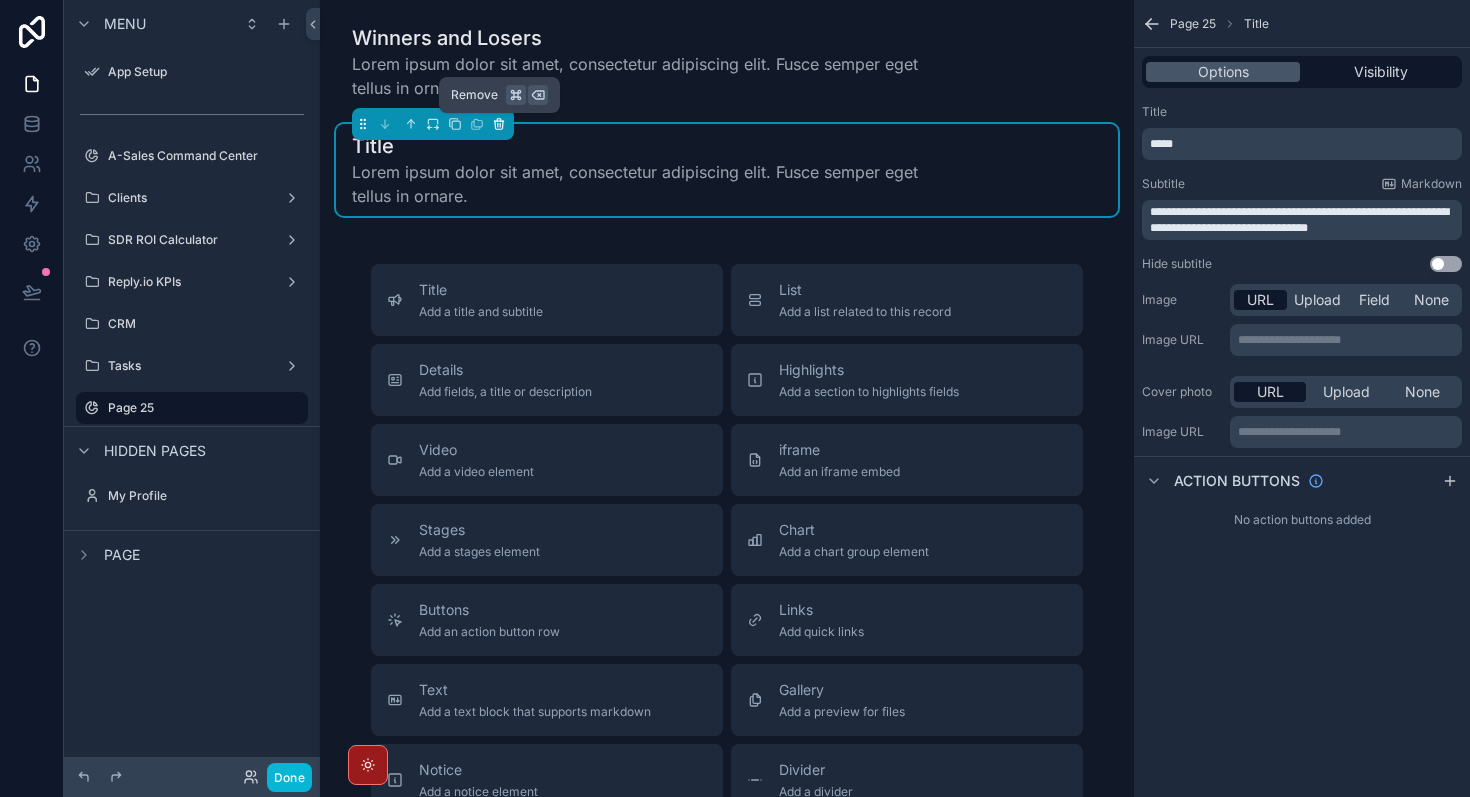 click at bounding box center [499, 124] 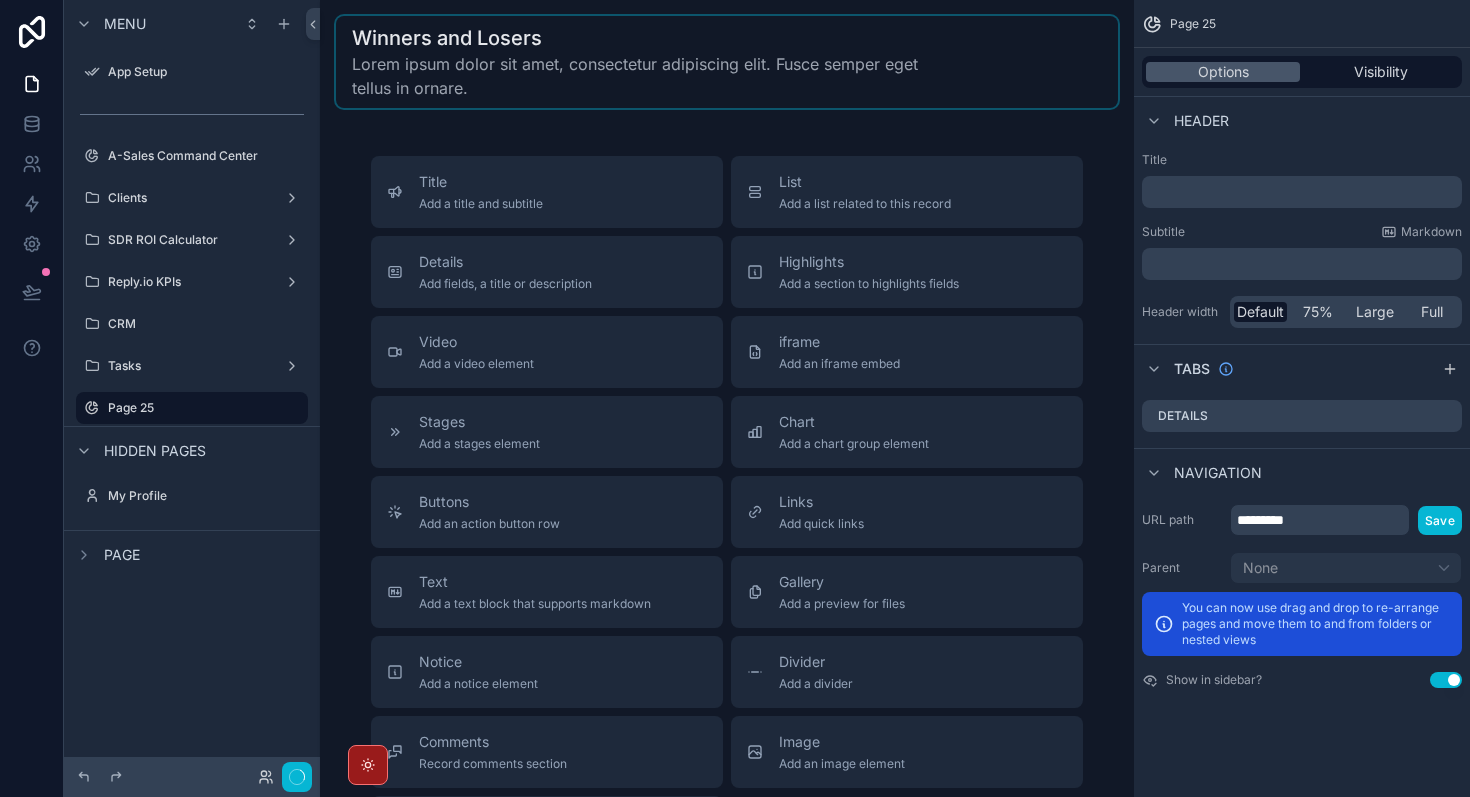 click at bounding box center (727, 62) 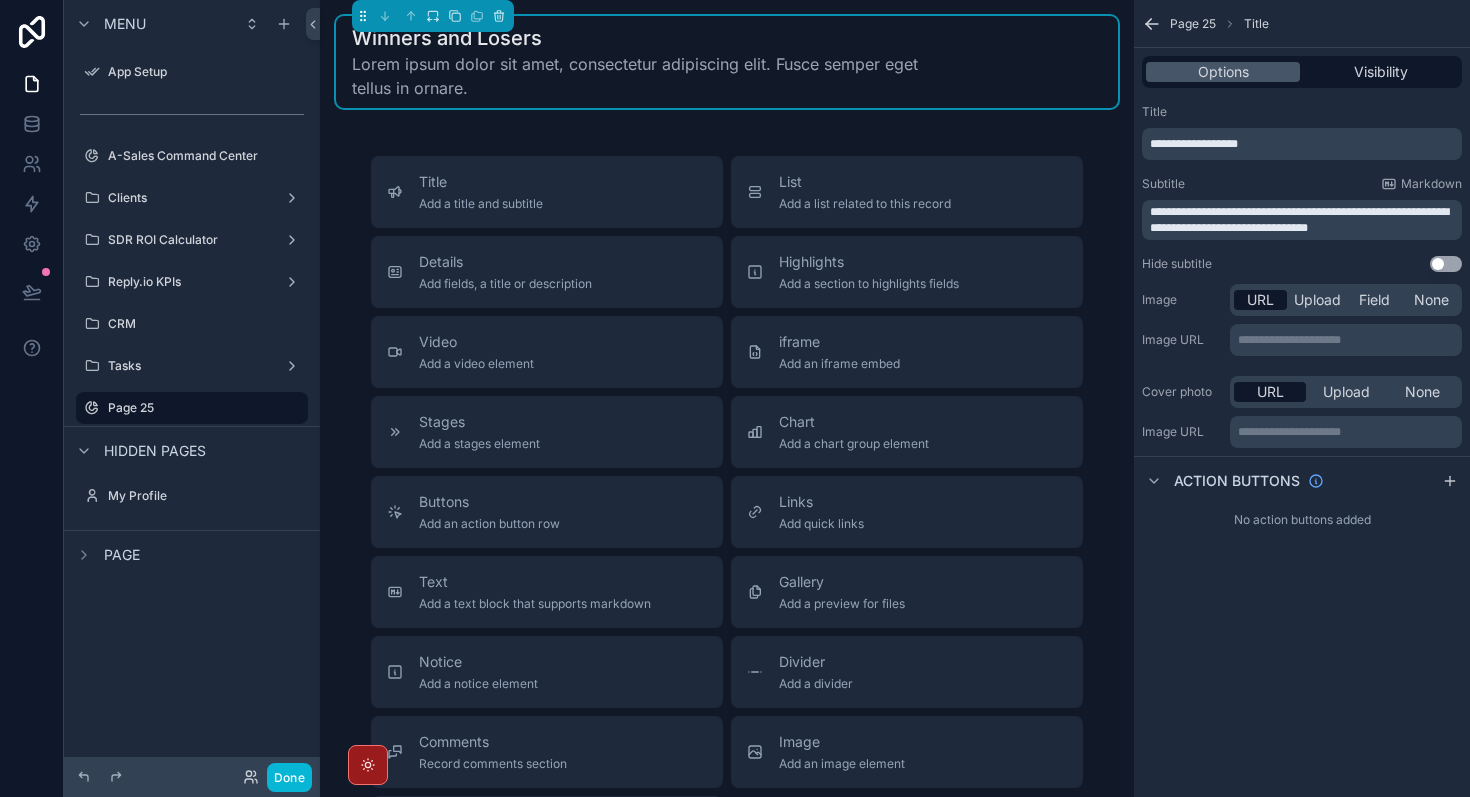 click on "**********" at bounding box center (1299, 220) 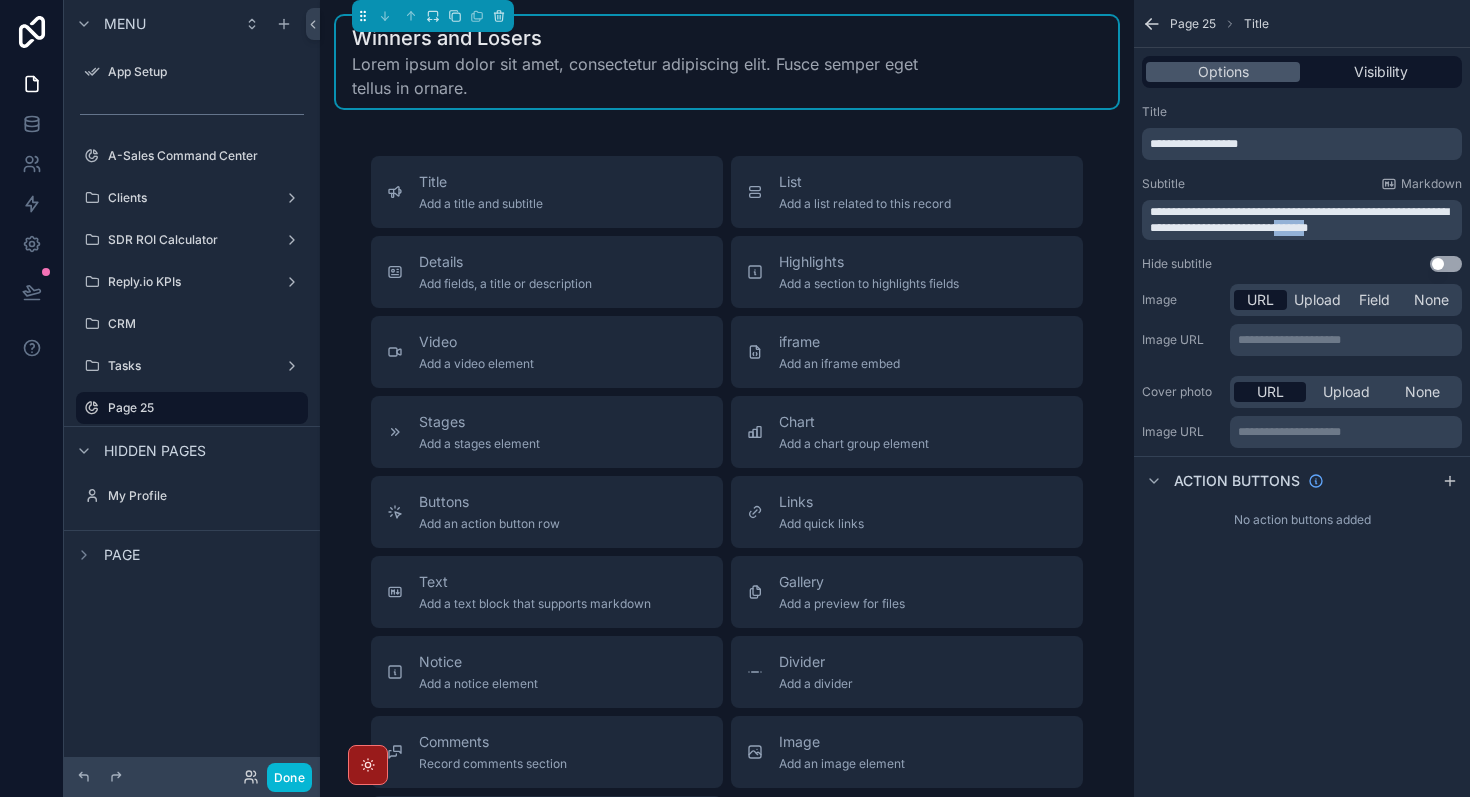 click on "**********" at bounding box center (1299, 220) 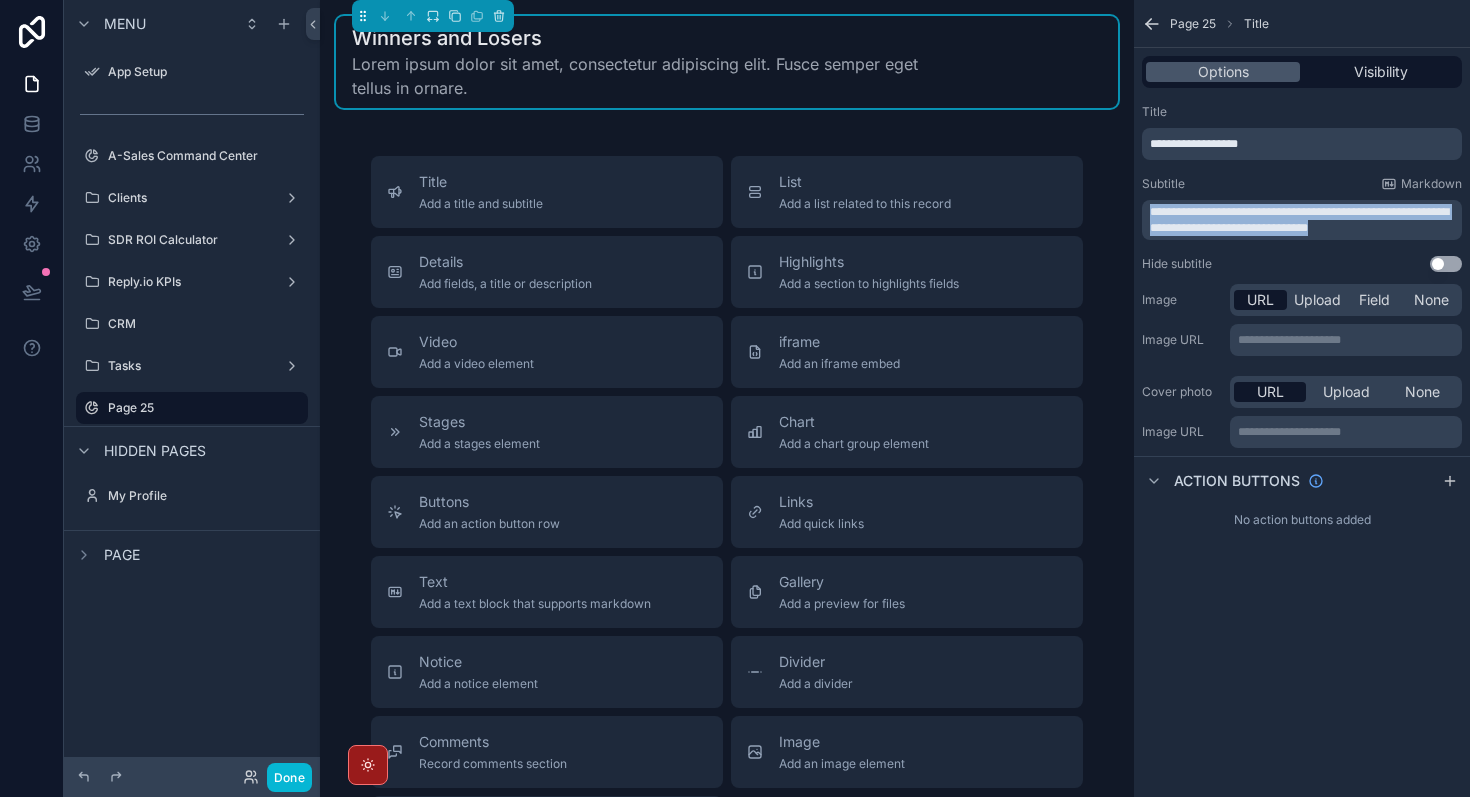 click on "**********" at bounding box center [1299, 220] 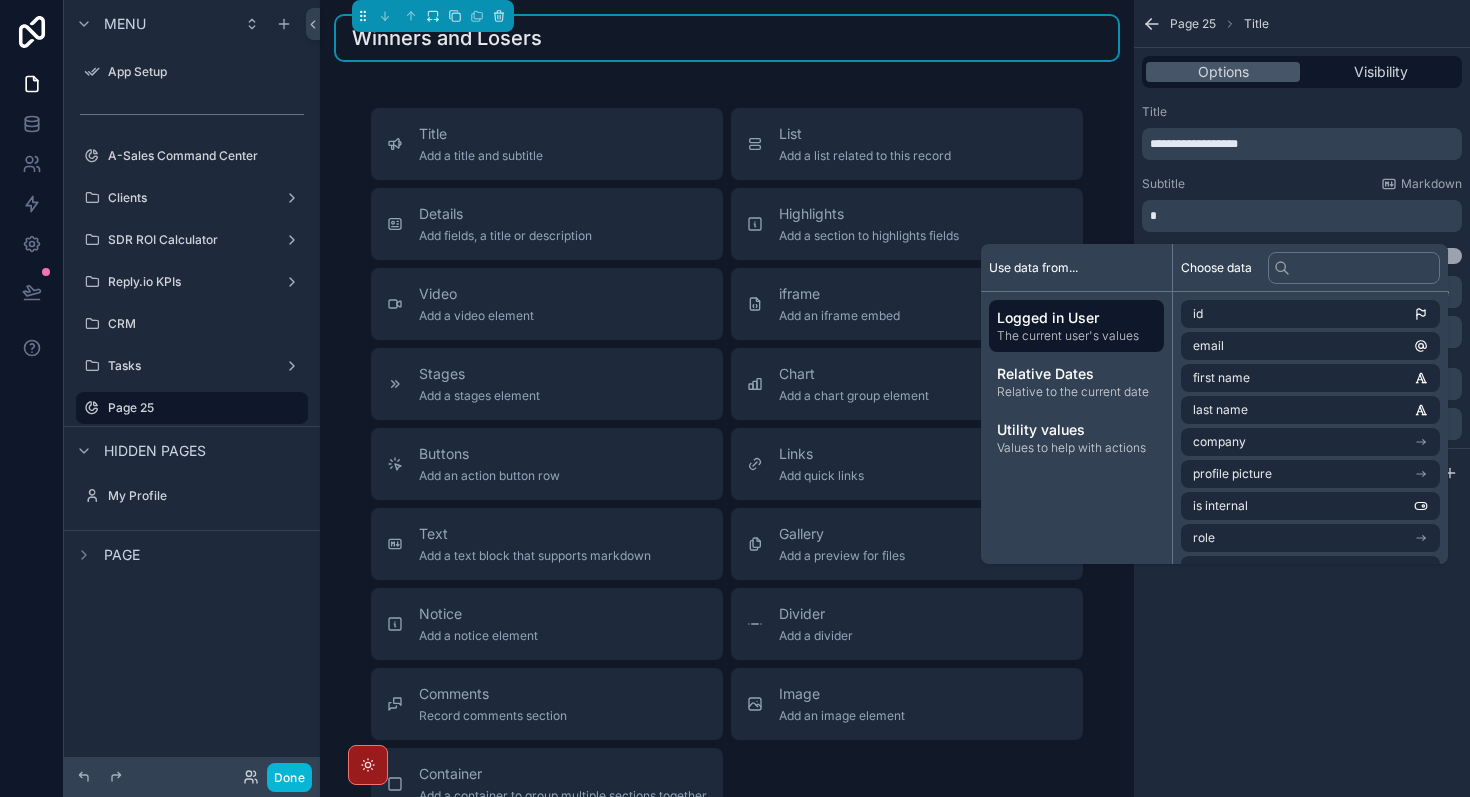 type 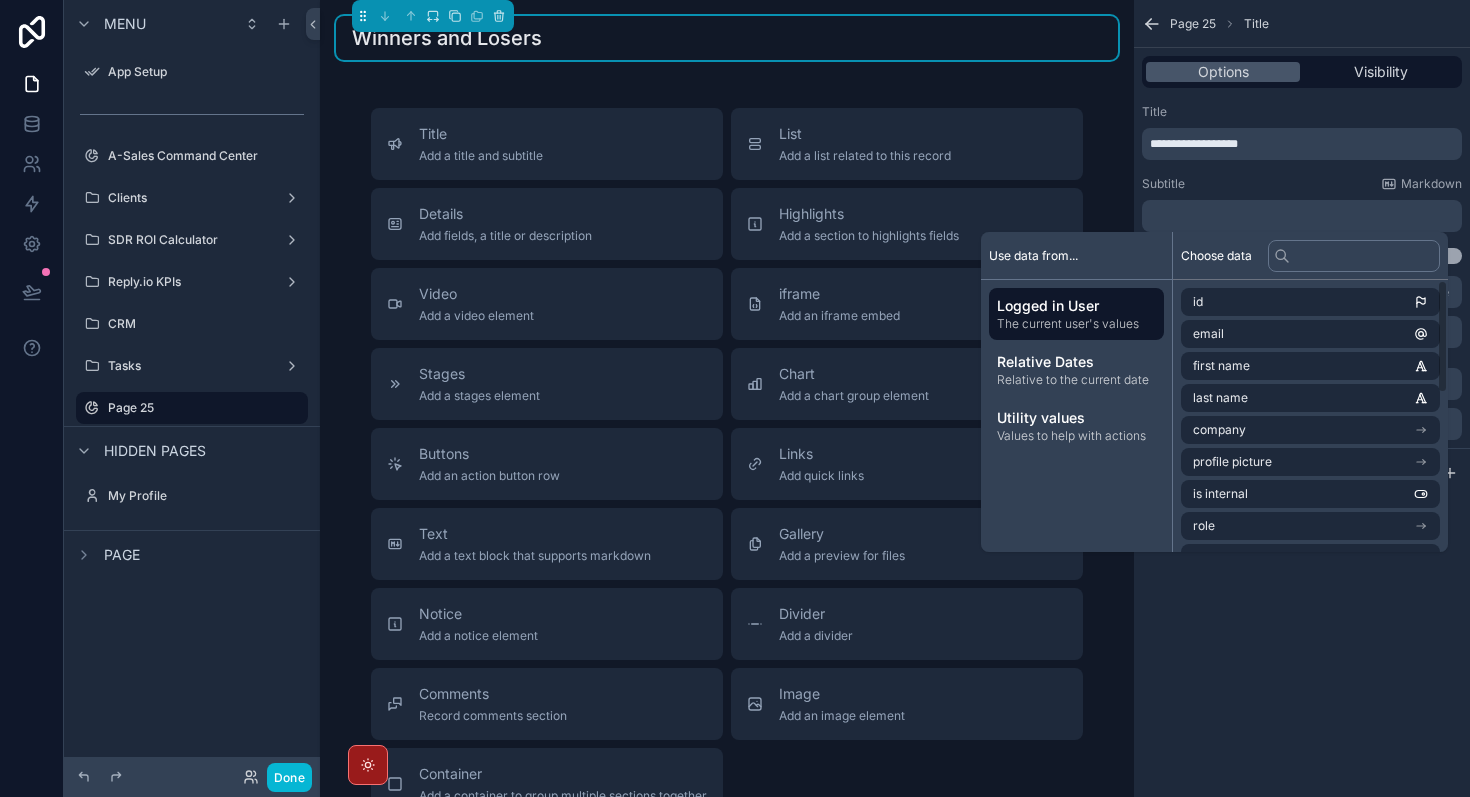 click on "**********" at bounding box center (1302, 398) 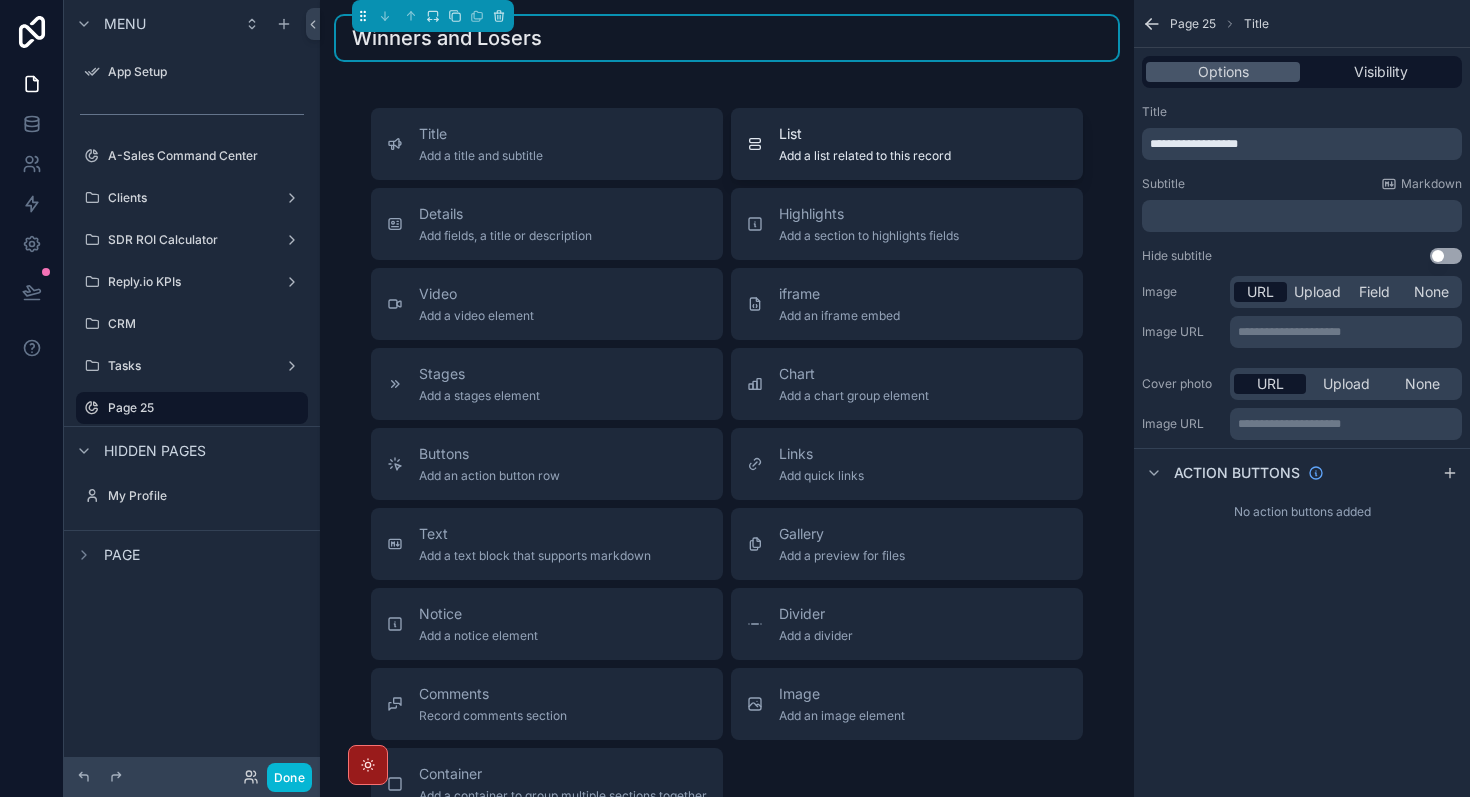 click on "List" at bounding box center [865, 134] 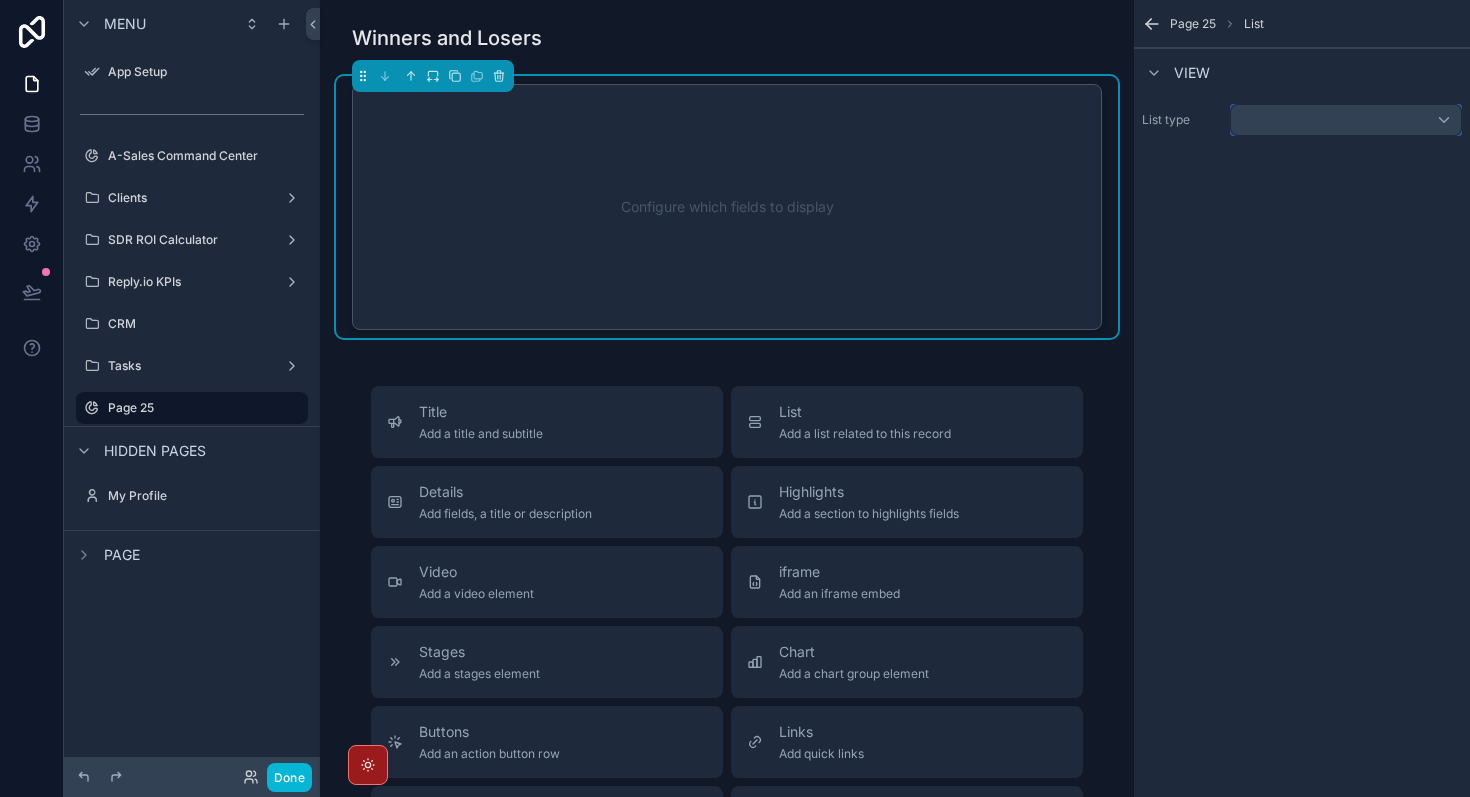 click at bounding box center [1346, 120] 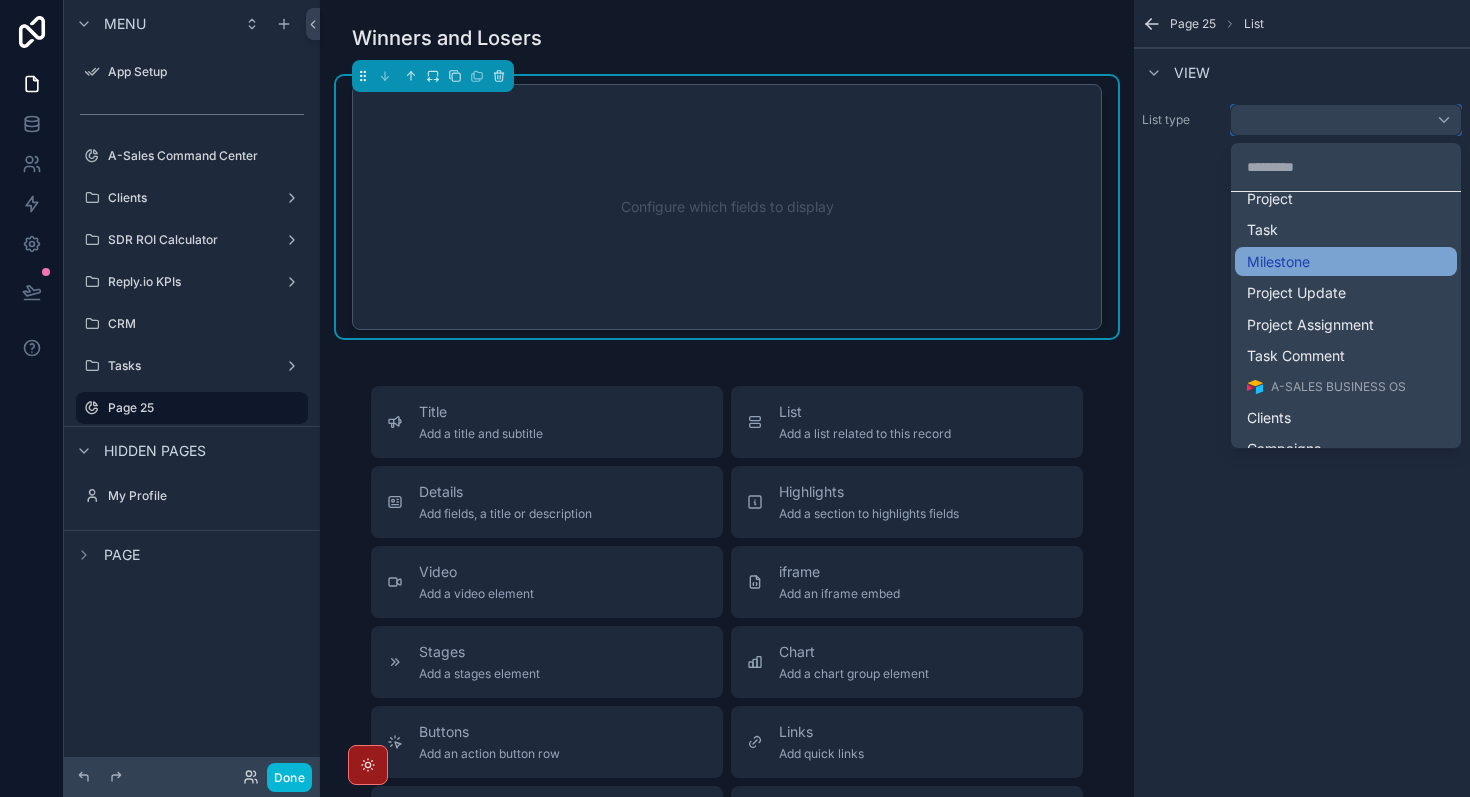 scroll, scrollTop: 166, scrollLeft: 0, axis: vertical 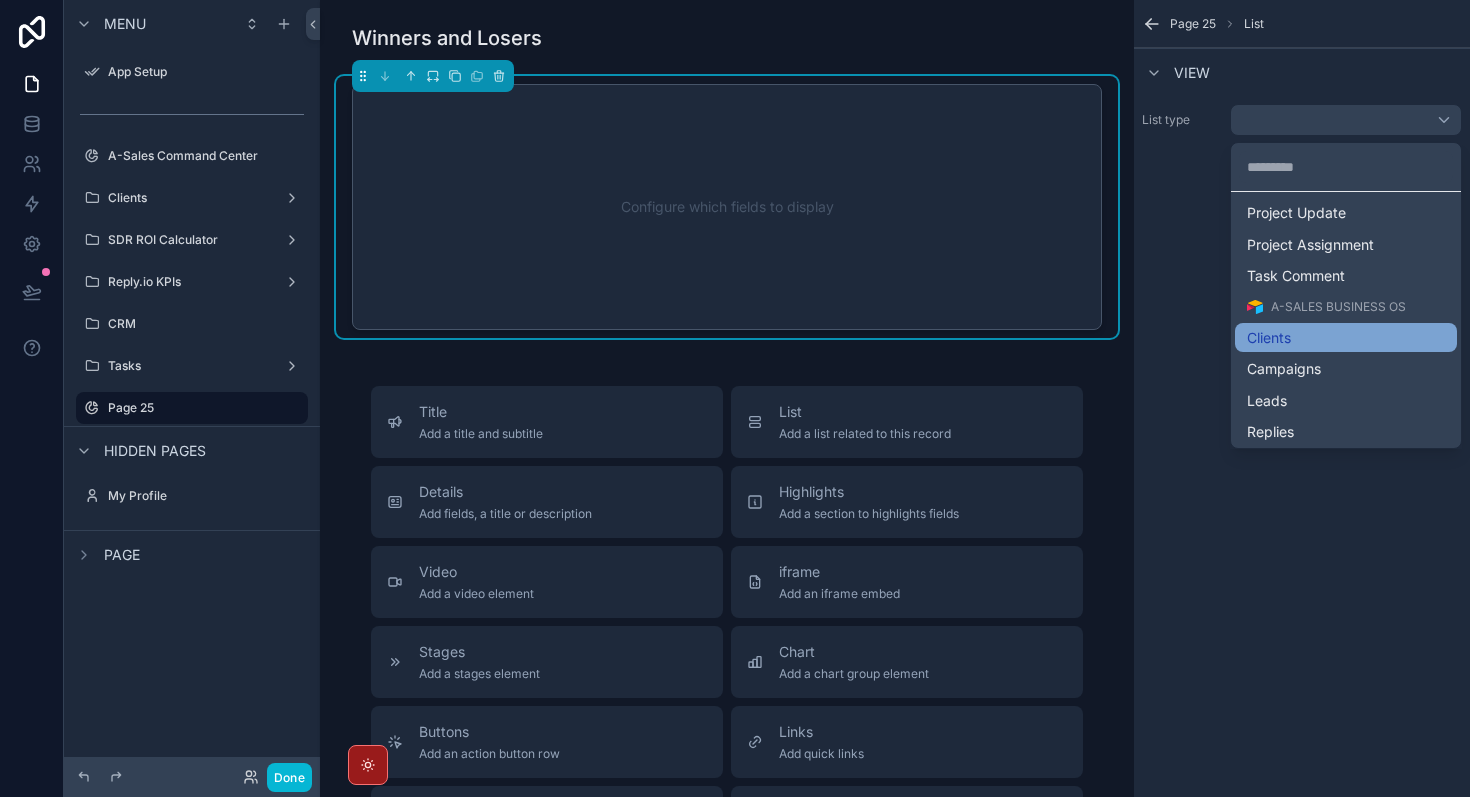 click on "Clients" at bounding box center (1269, 338) 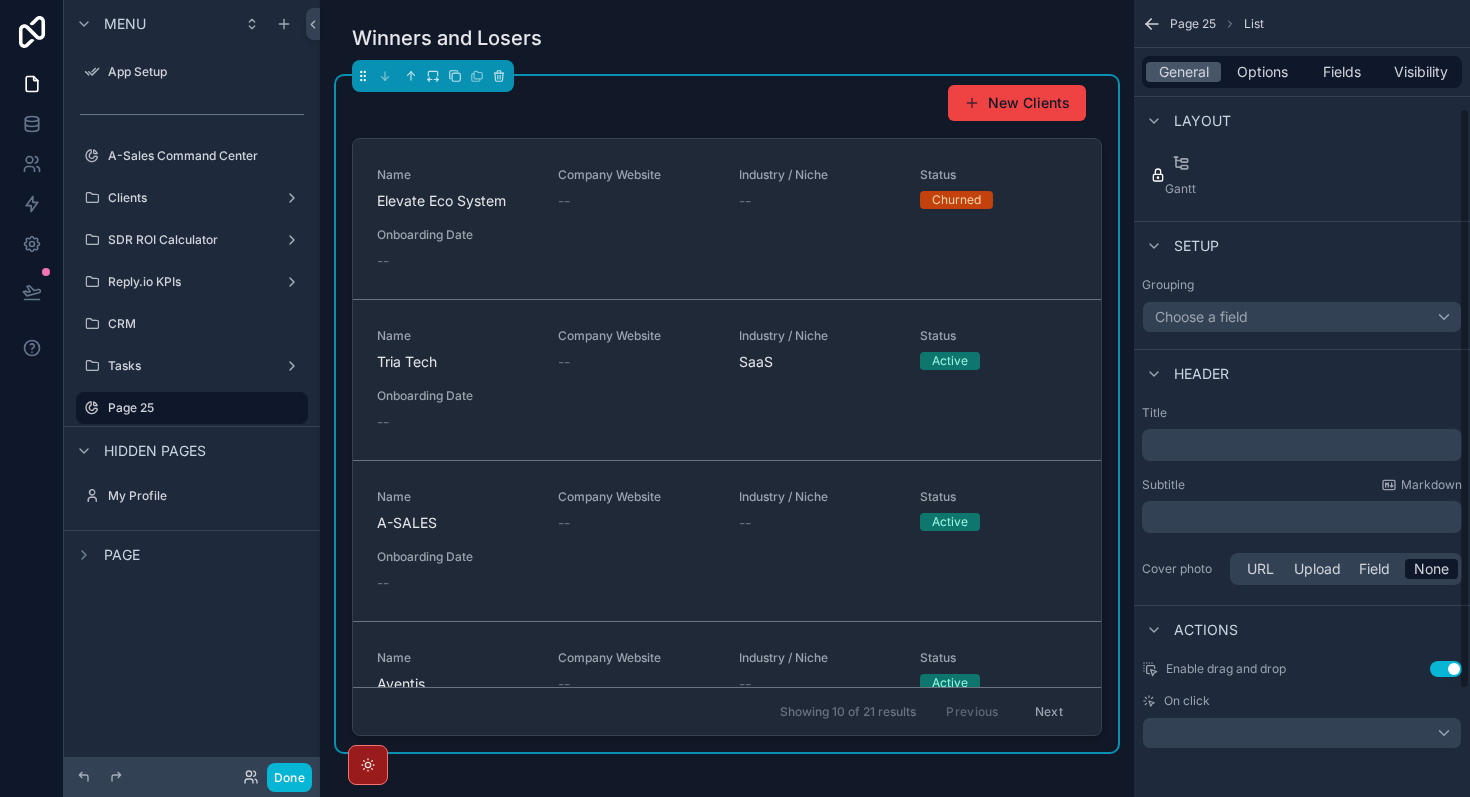 scroll, scrollTop: 0, scrollLeft: 0, axis: both 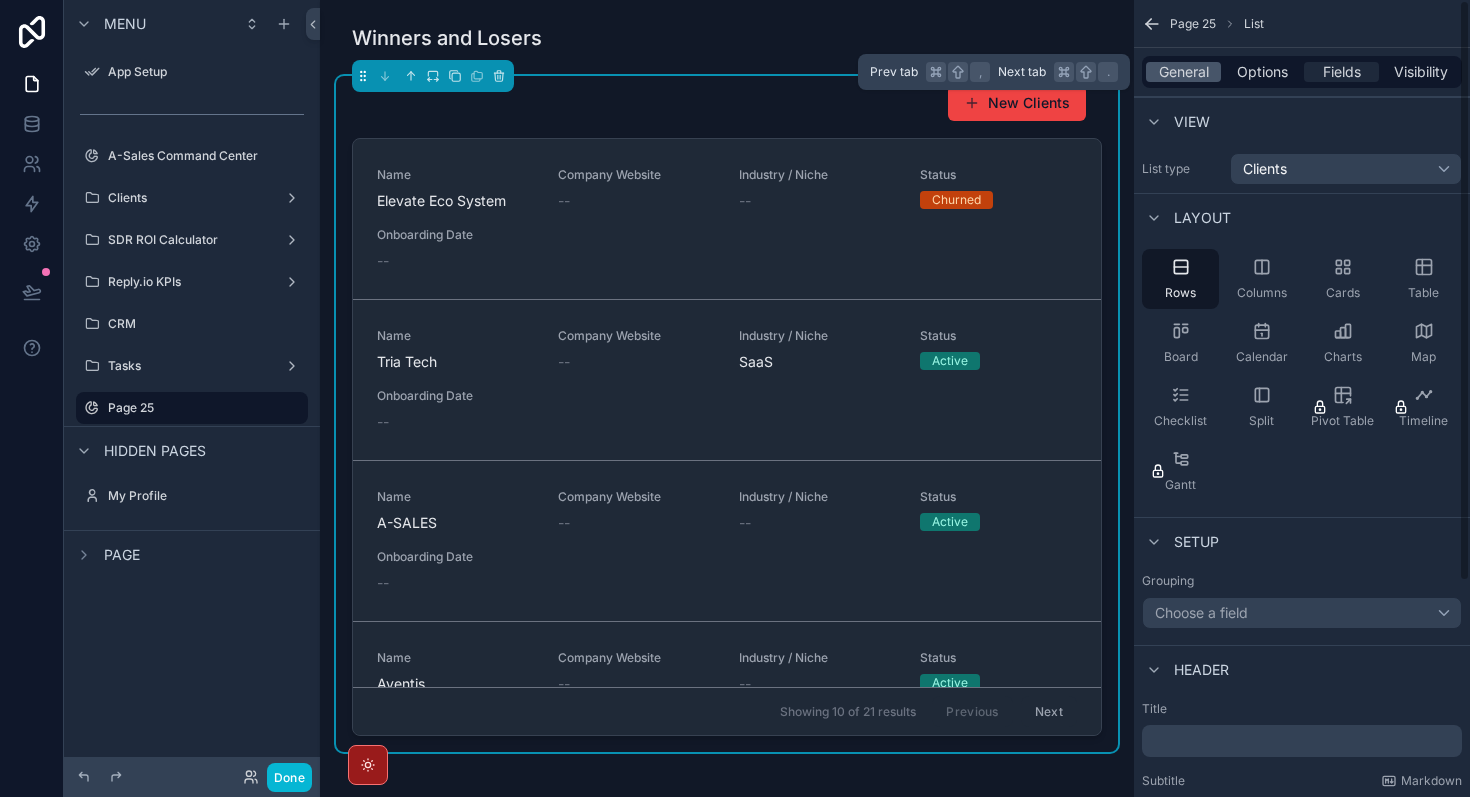 click on "Fields" at bounding box center [1342, 72] 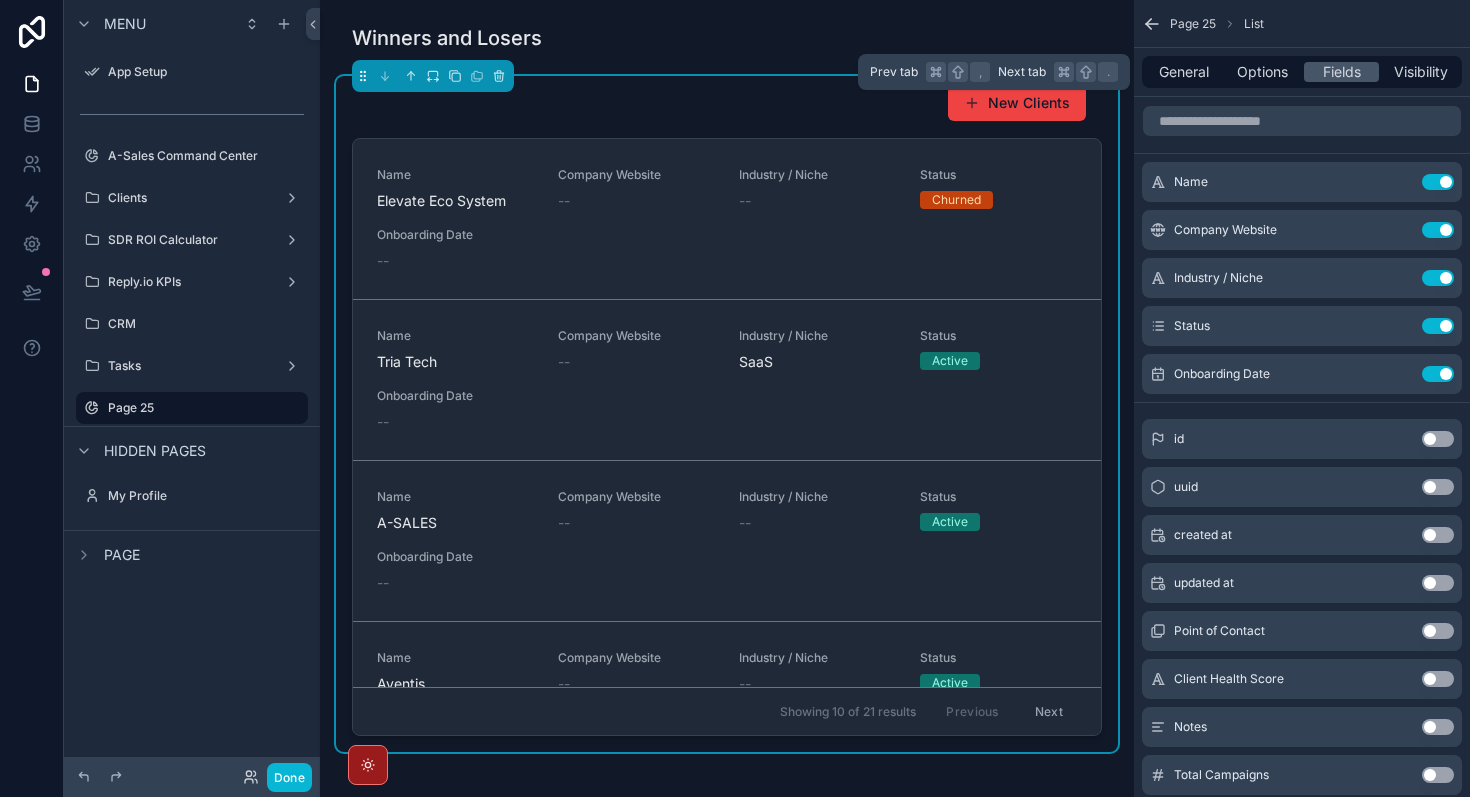 click on "General Options Fields Visibility" at bounding box center [1302, 72] 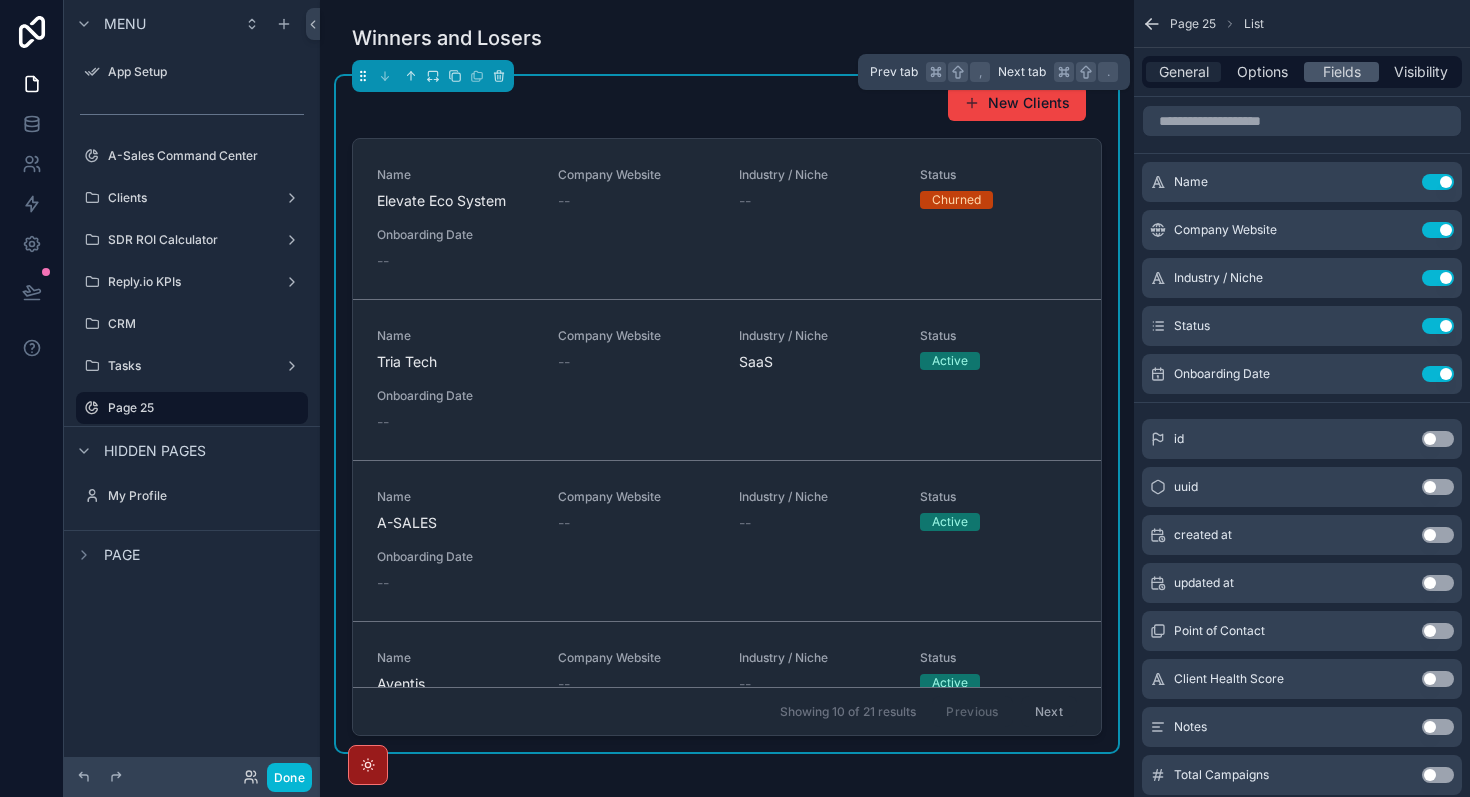 click on "General" at bounding box center (1184, 72) 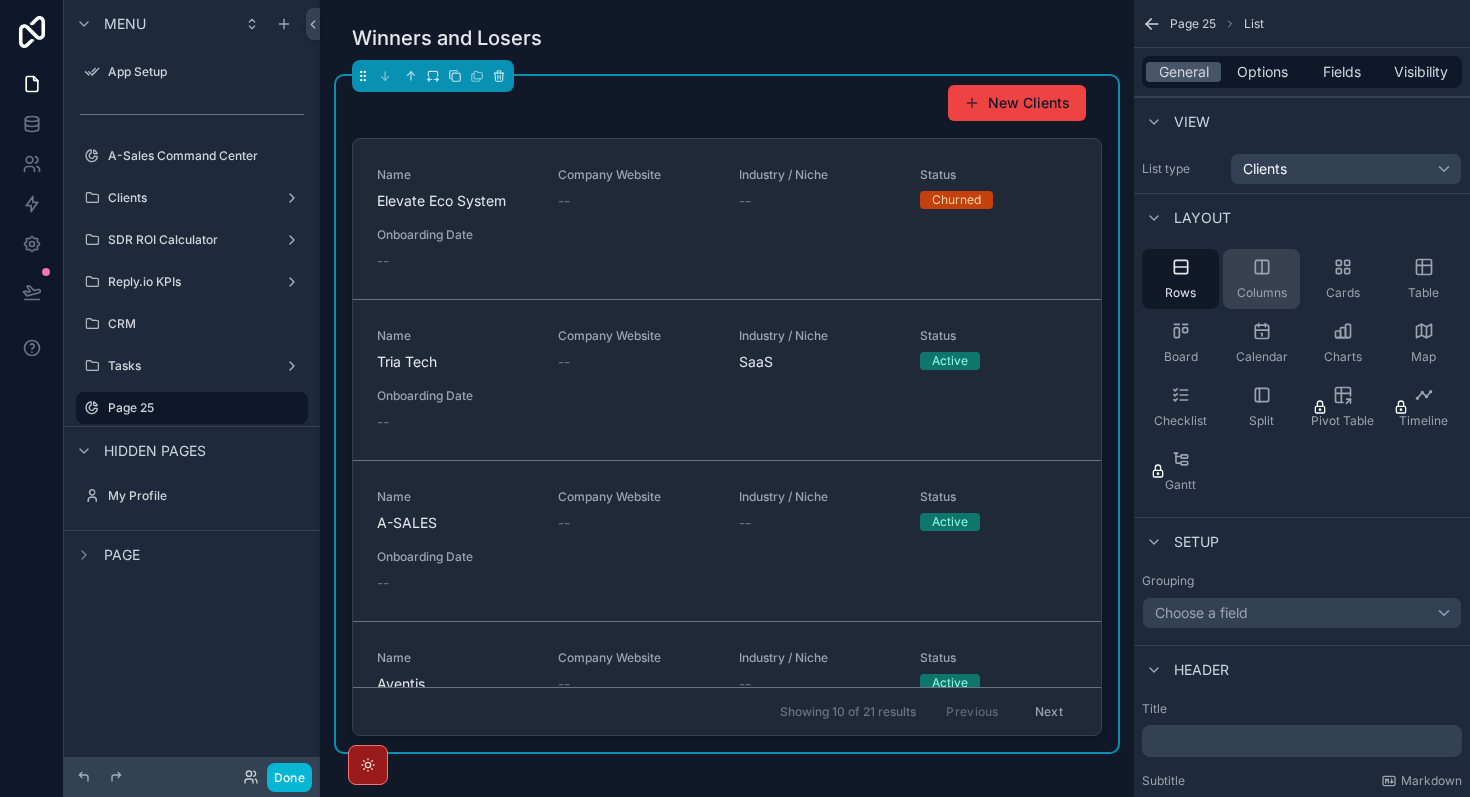 click on "Columns" at bounding box center (1262, 293) 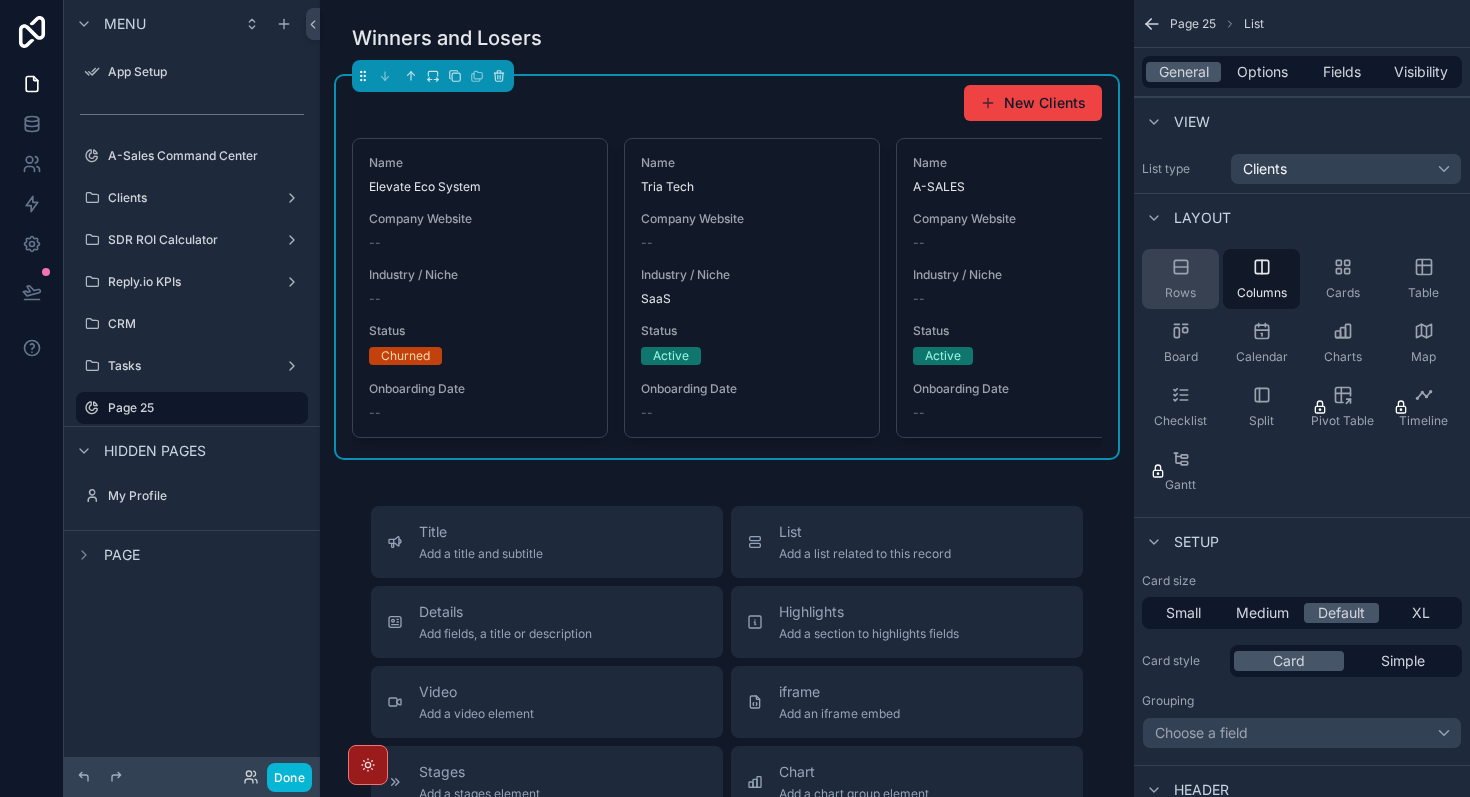 click on "Rows" at bounding box center [1180, 279] 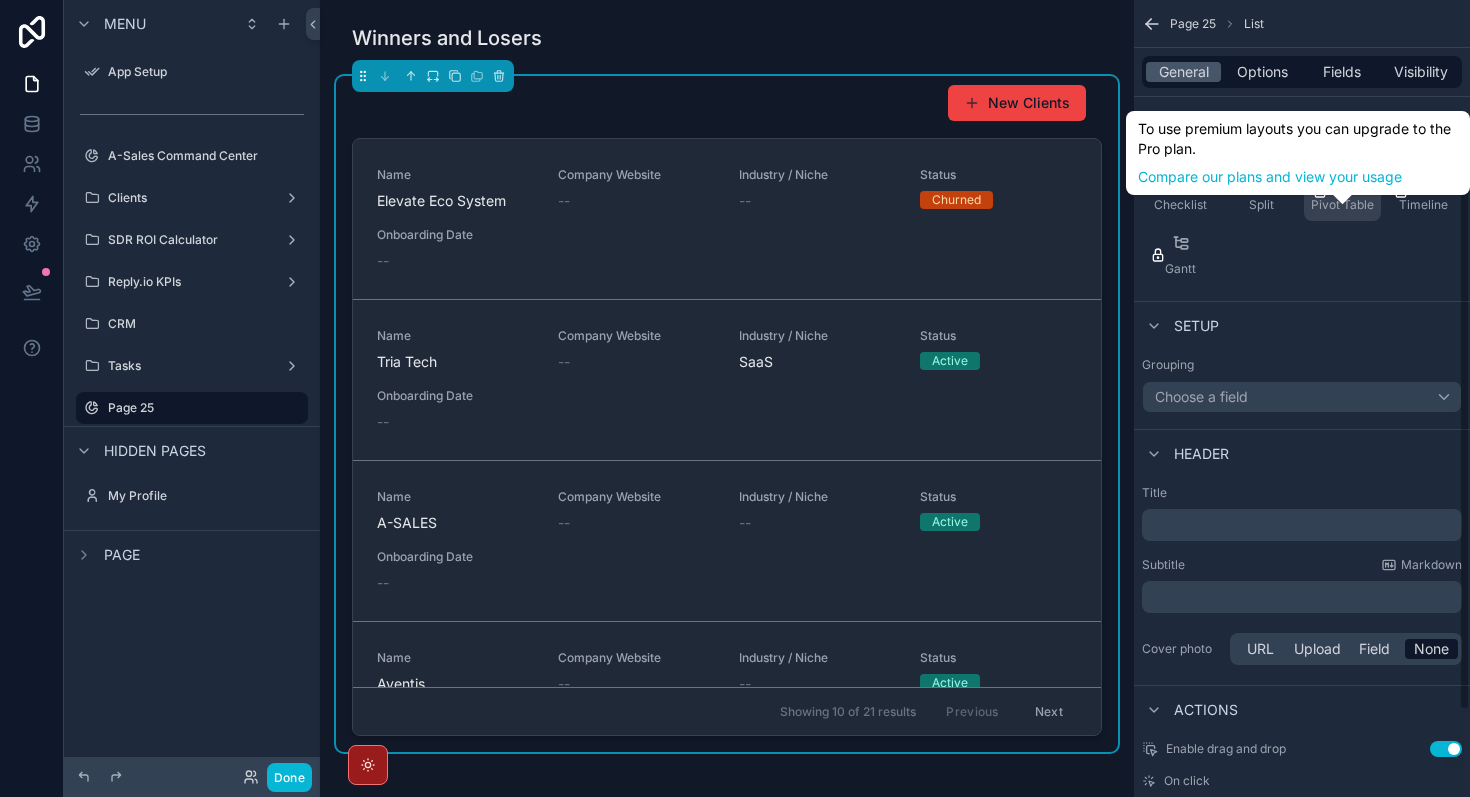scroll, scrollTop: 293, scrollLeft: 0, axis: vertical 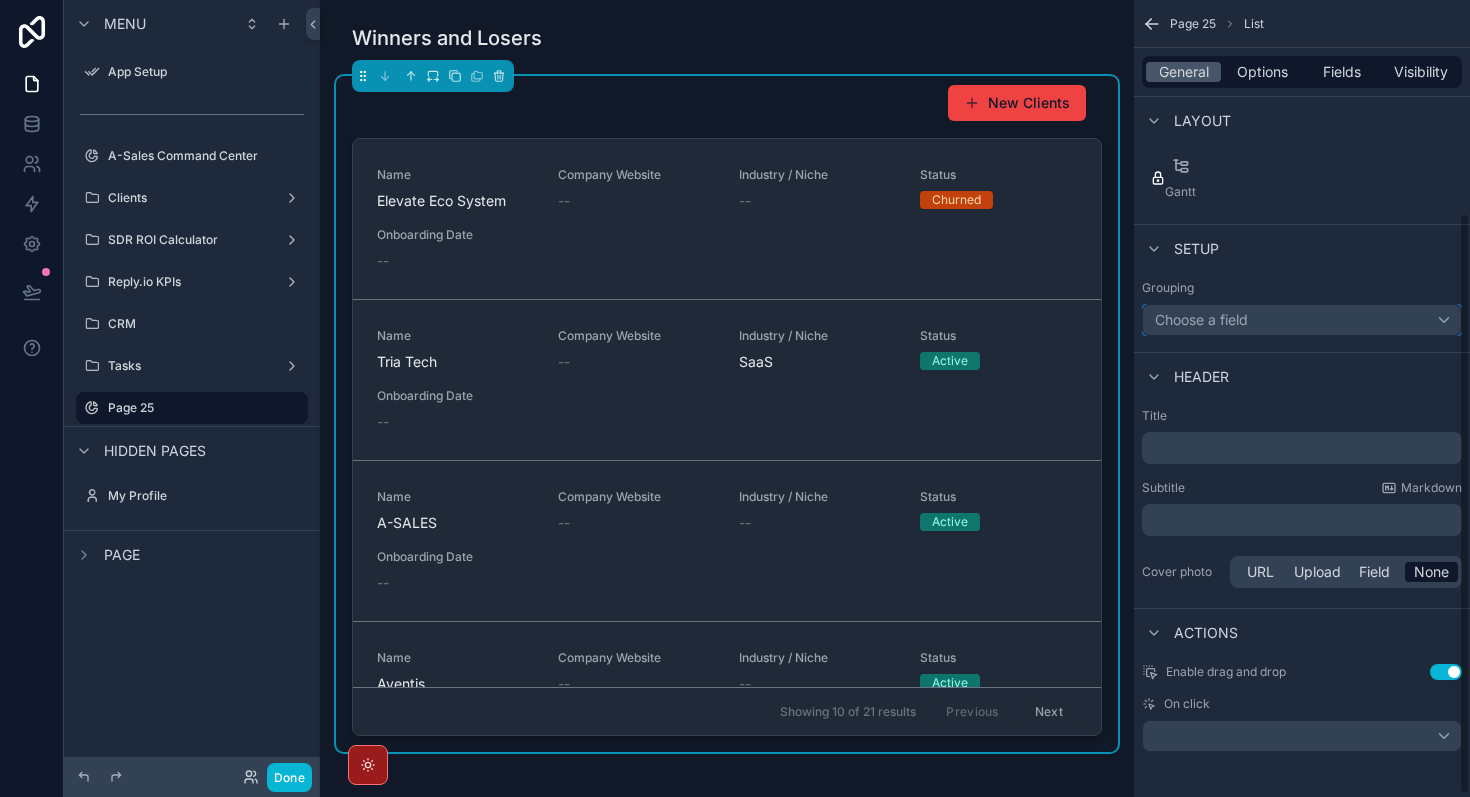 click on "Choose a field" at bounding box center [1302, 320] 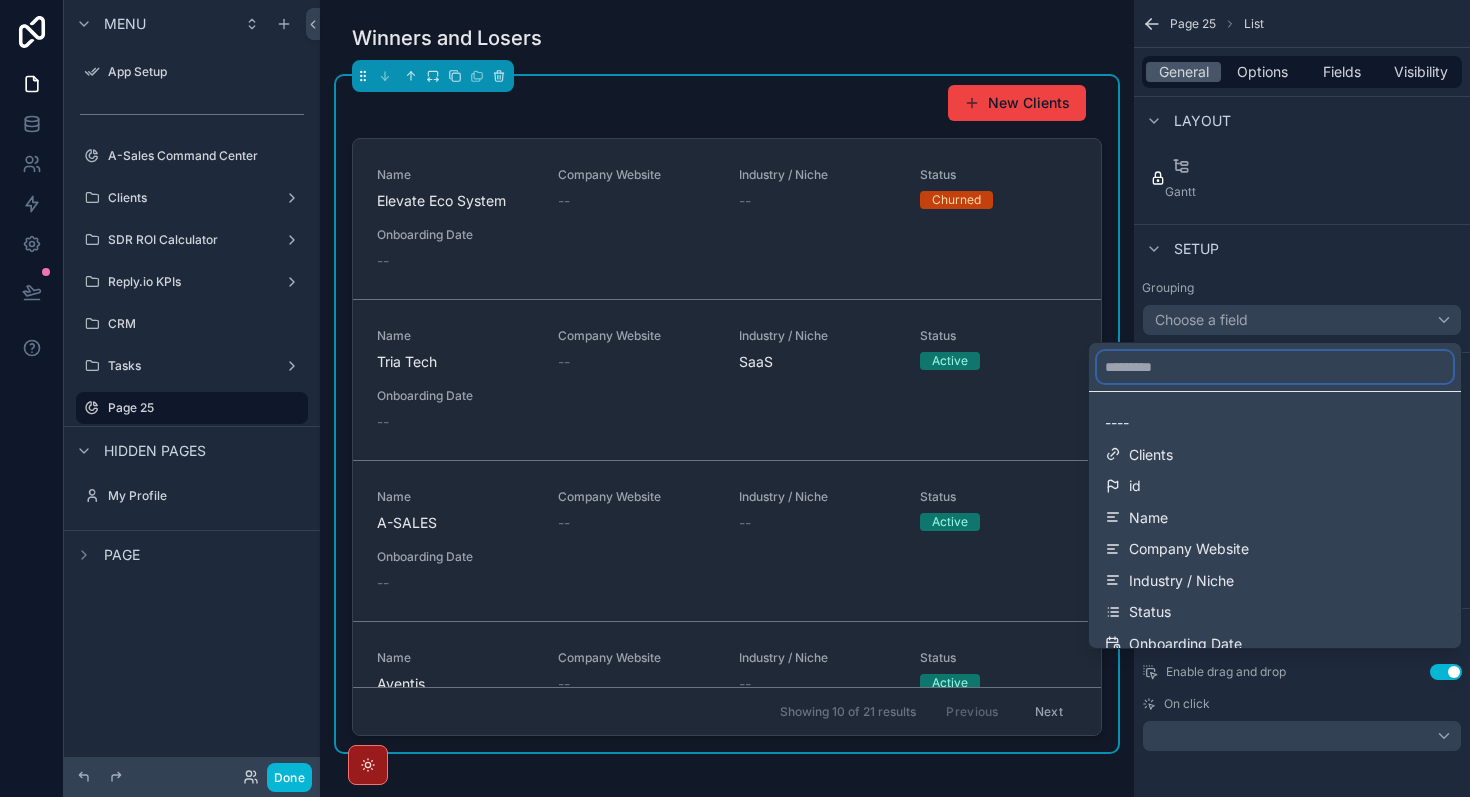 click at bounding box center (1275, 367) 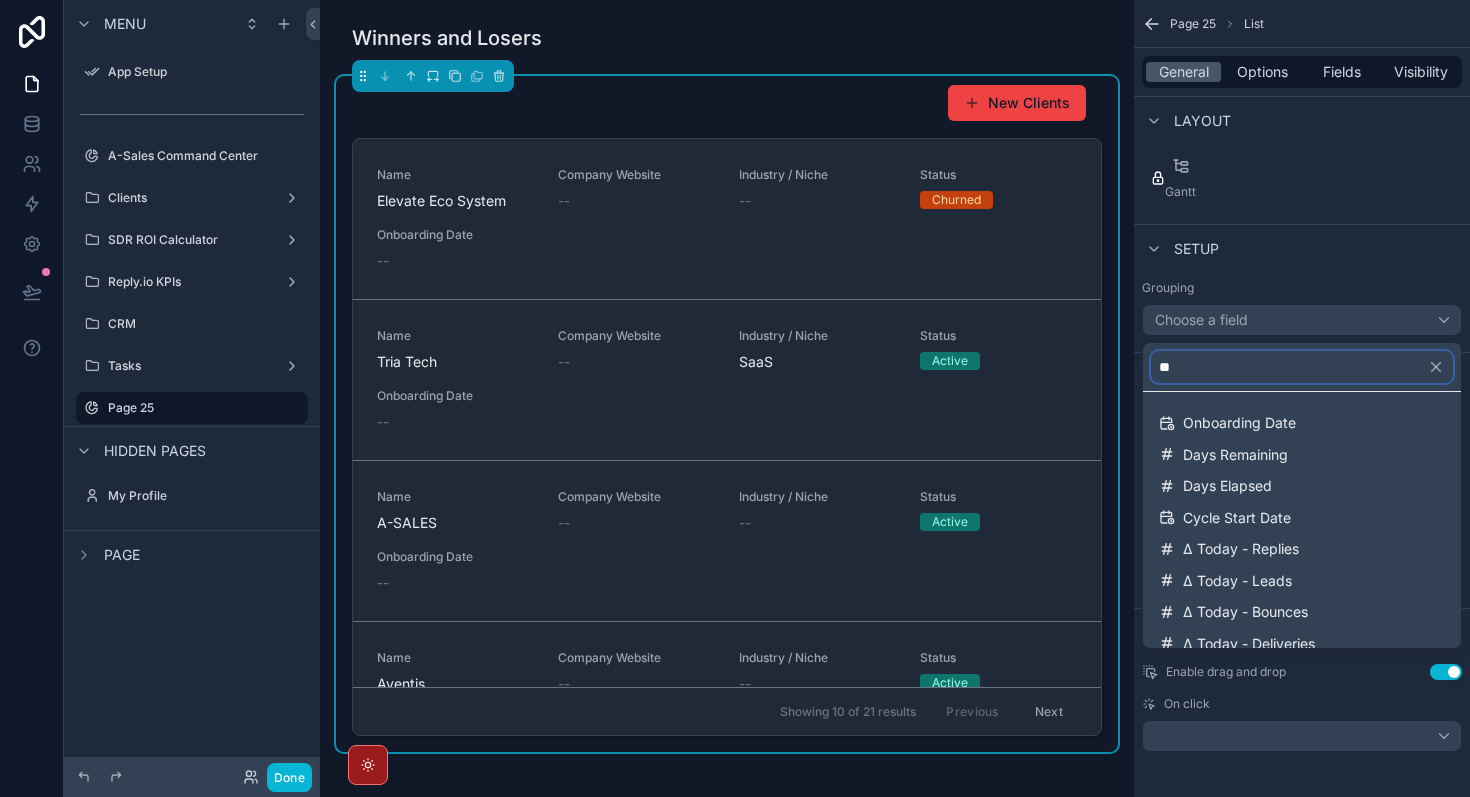 type on "*" 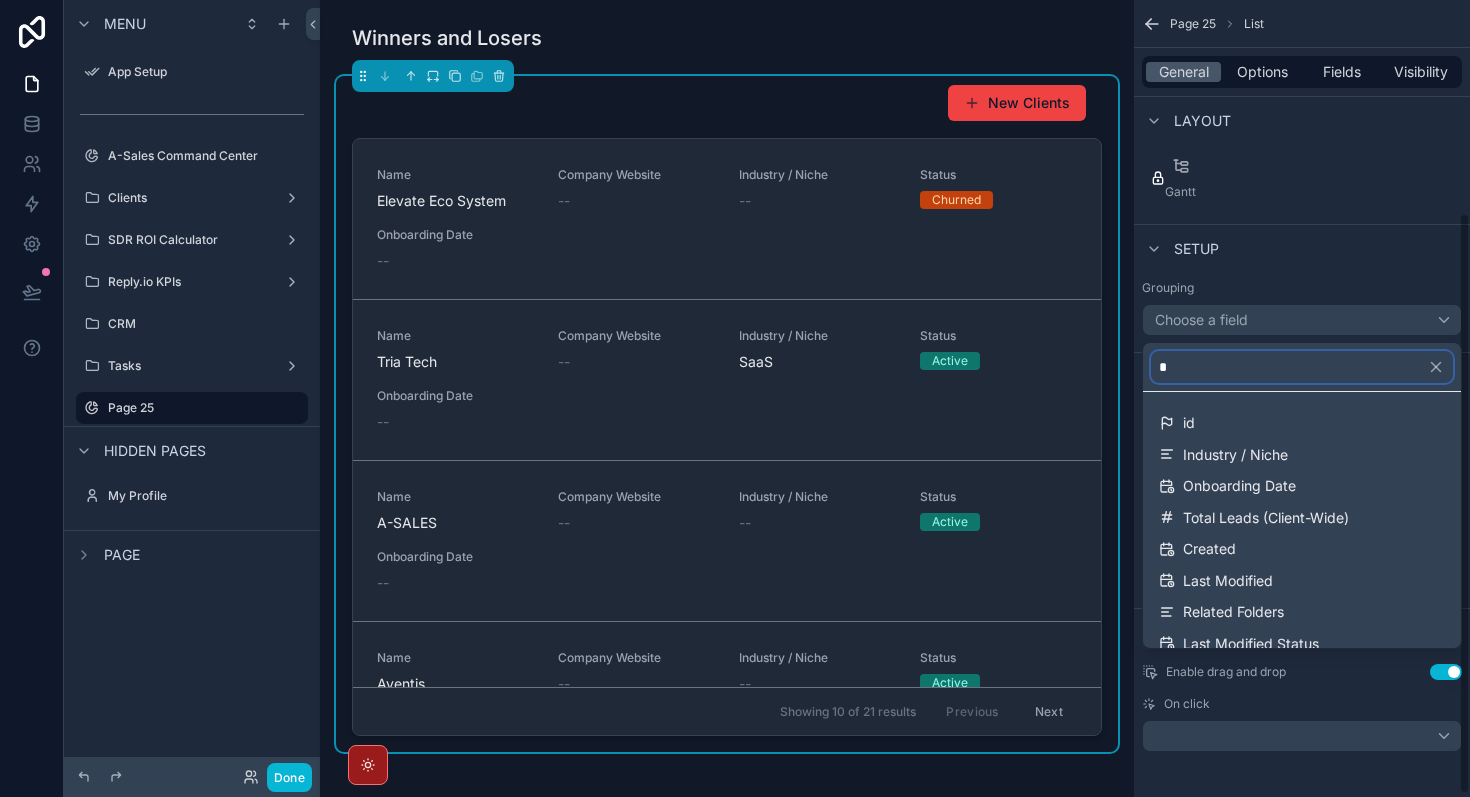 type on "*" 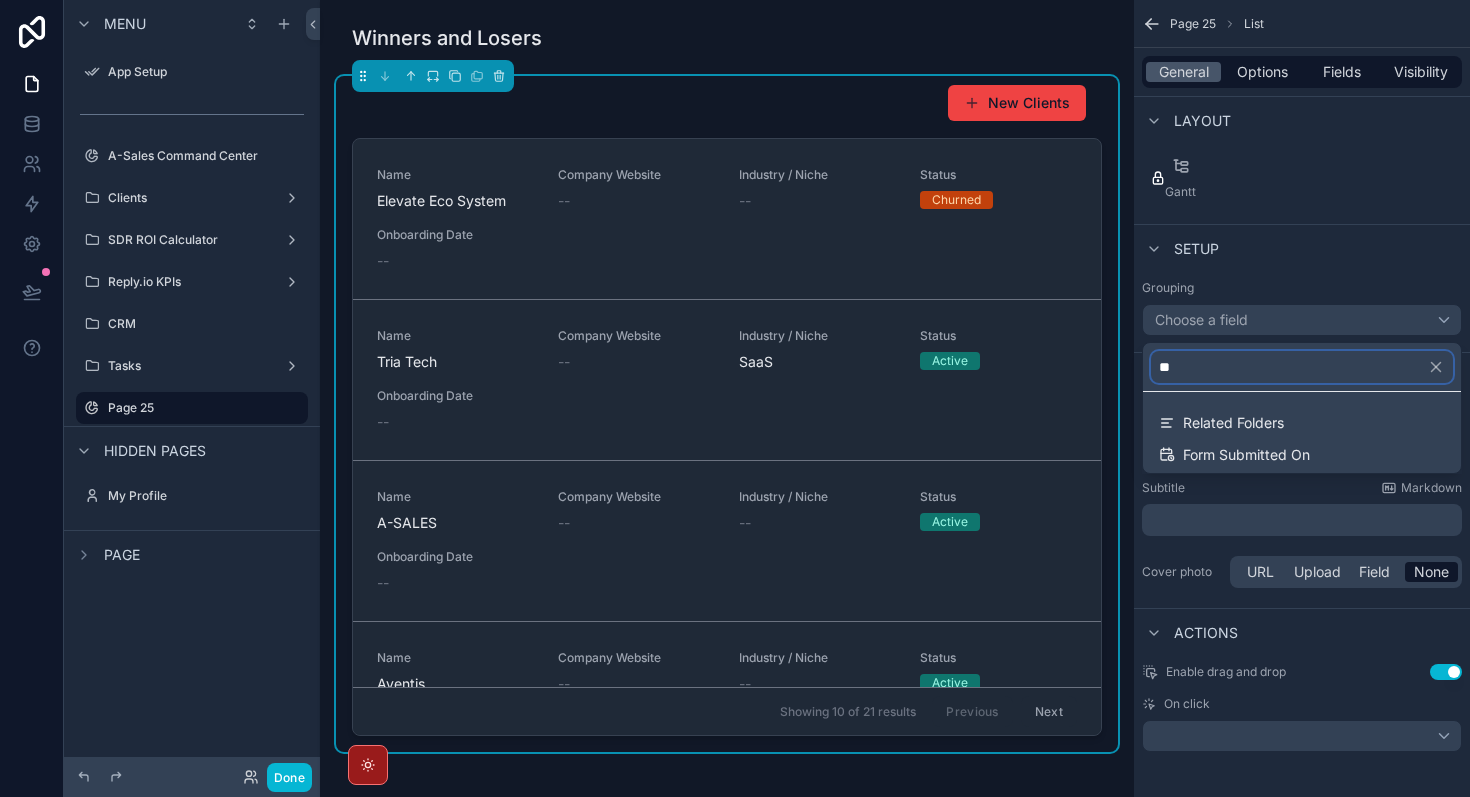 type on "*" 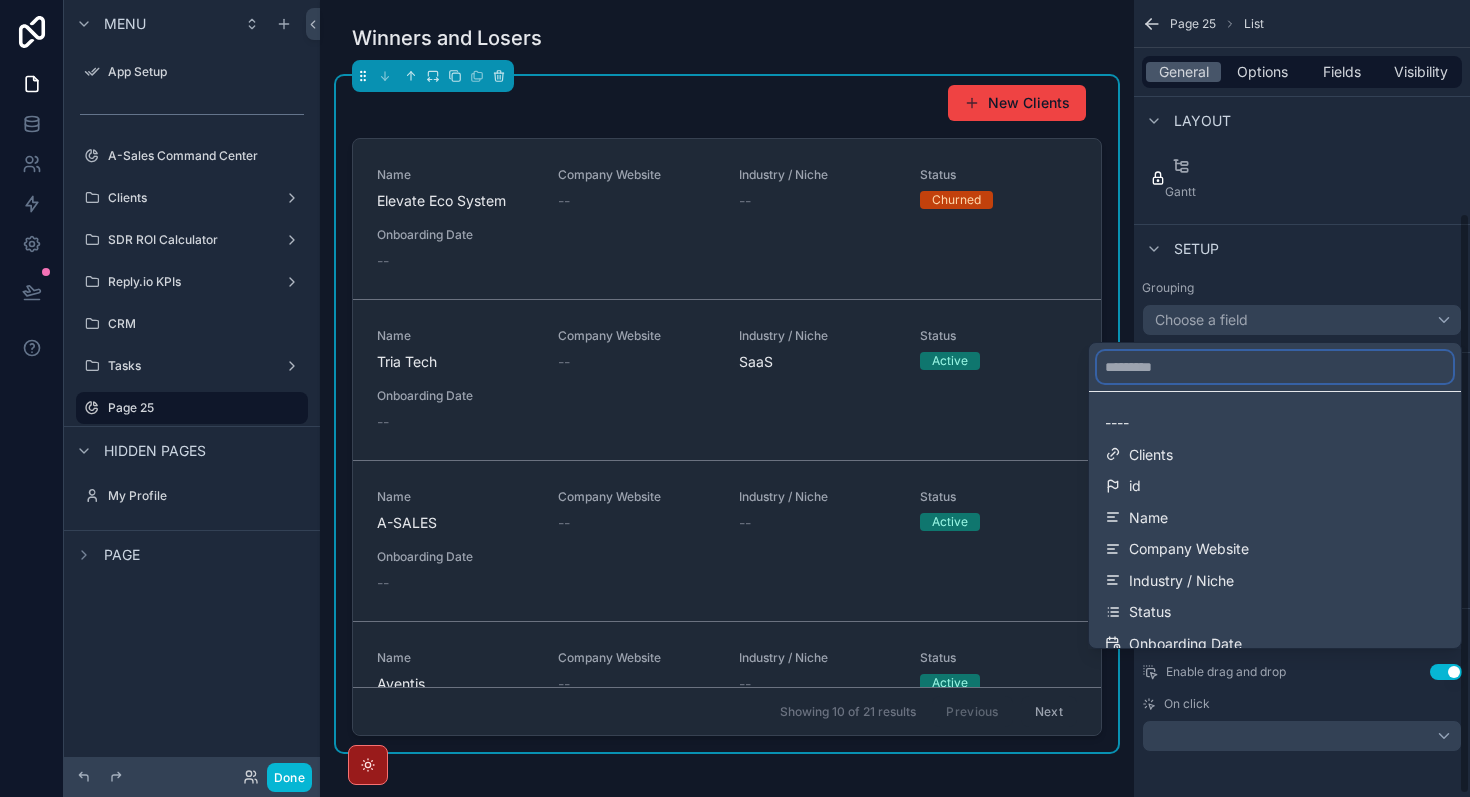 type 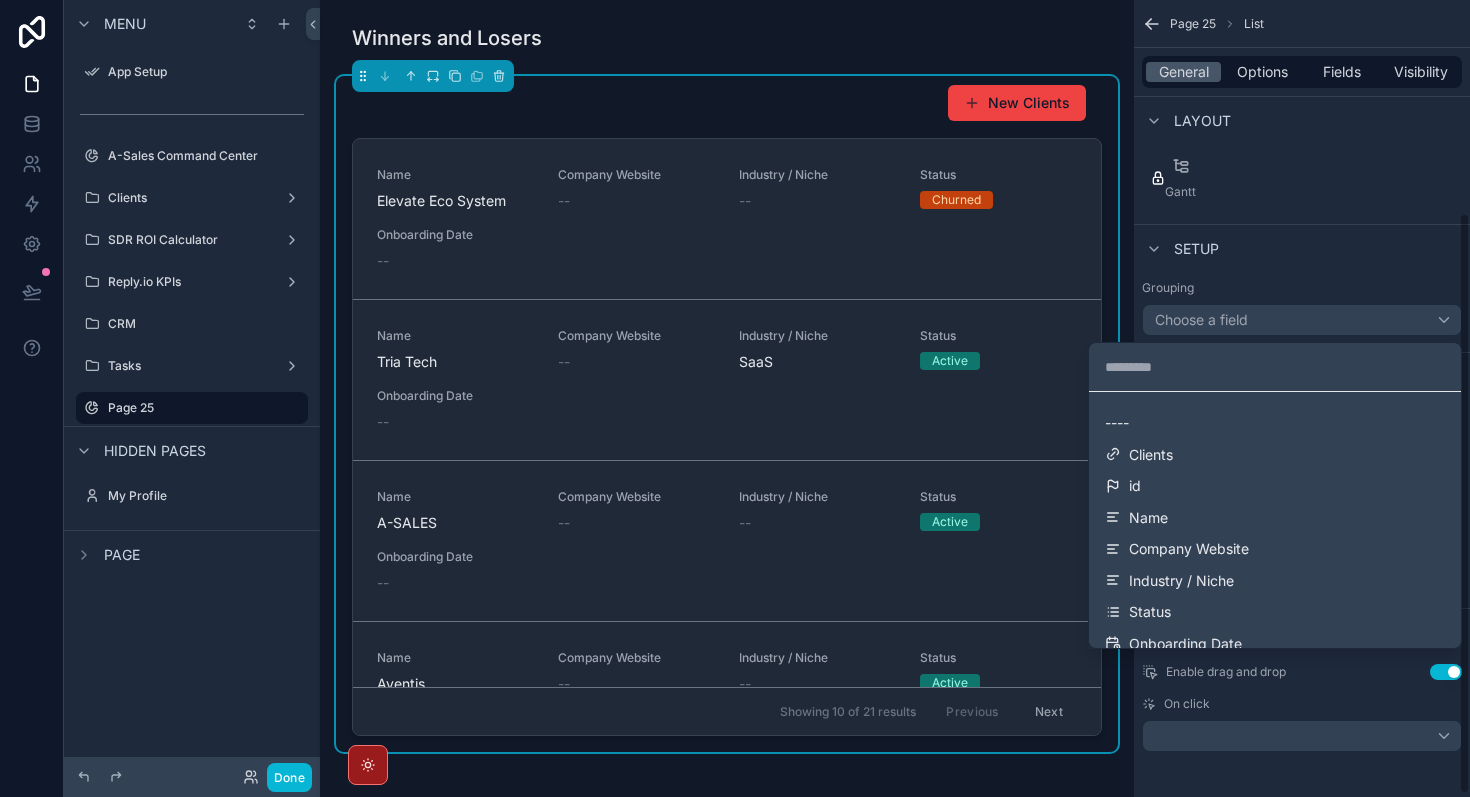 click at bounding box center [735, 398] 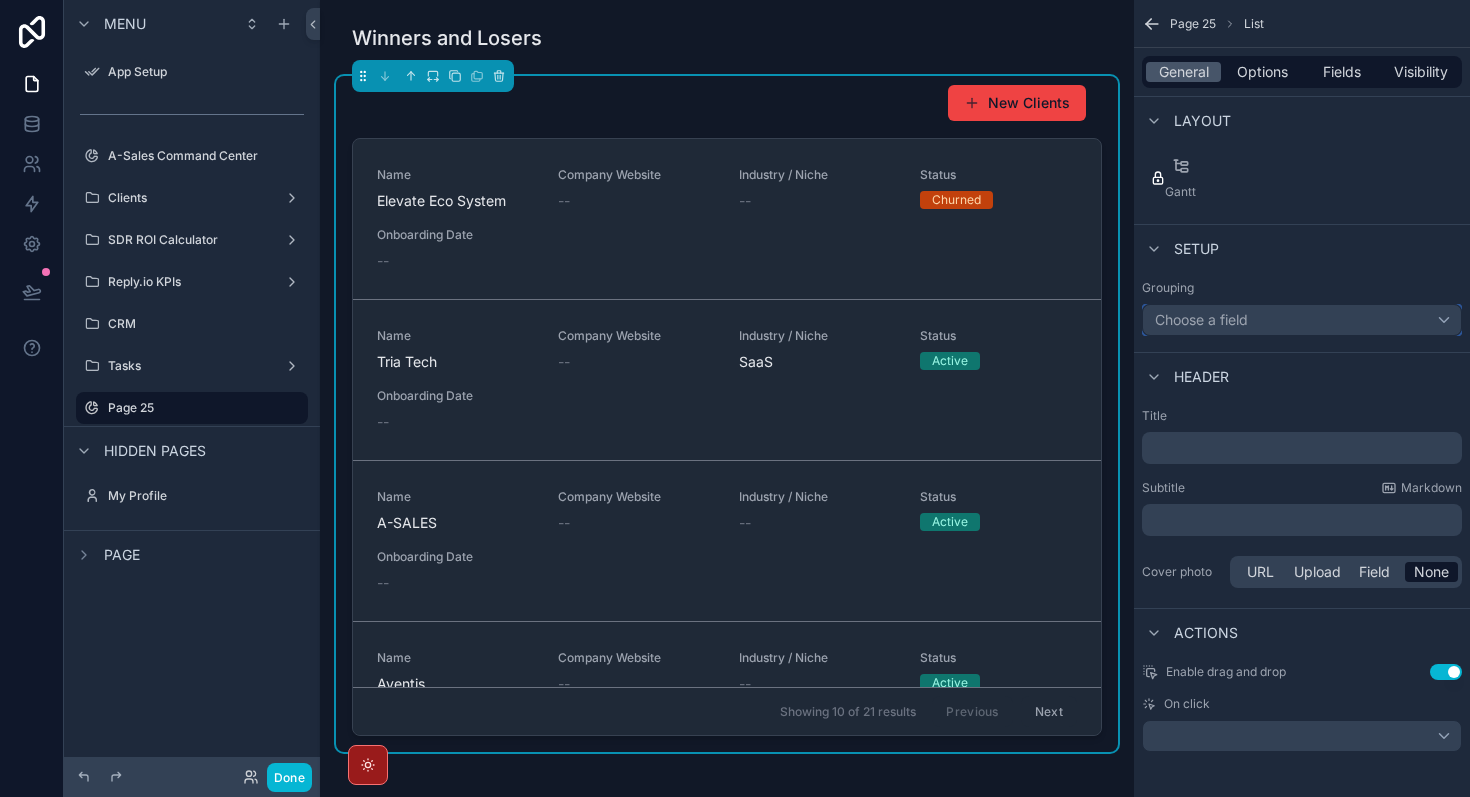 click on "Choose a field" at bounding box center [1302, 320] 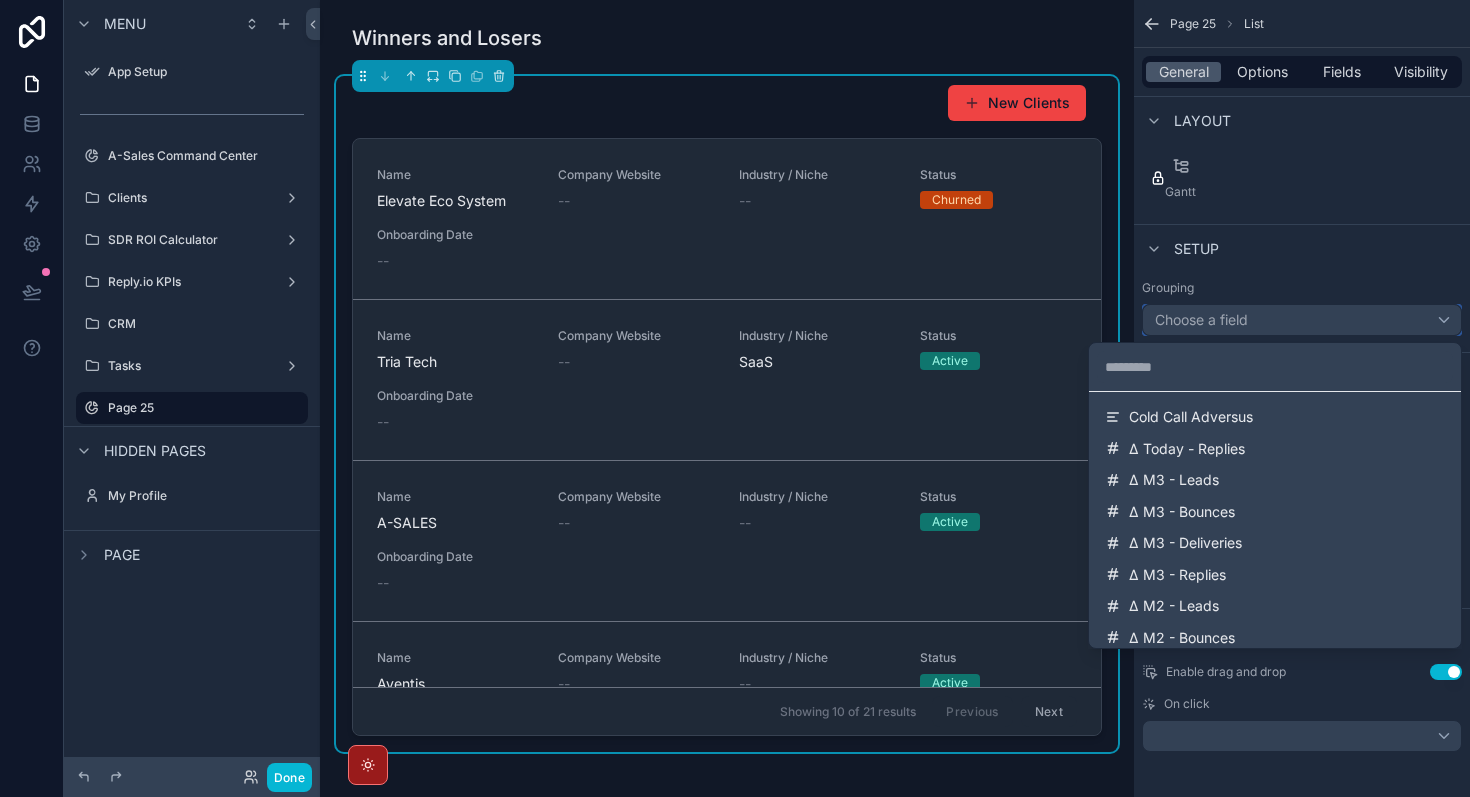 scroll, scrollTop: 1229, scrollLeft: 0, axis: vertical 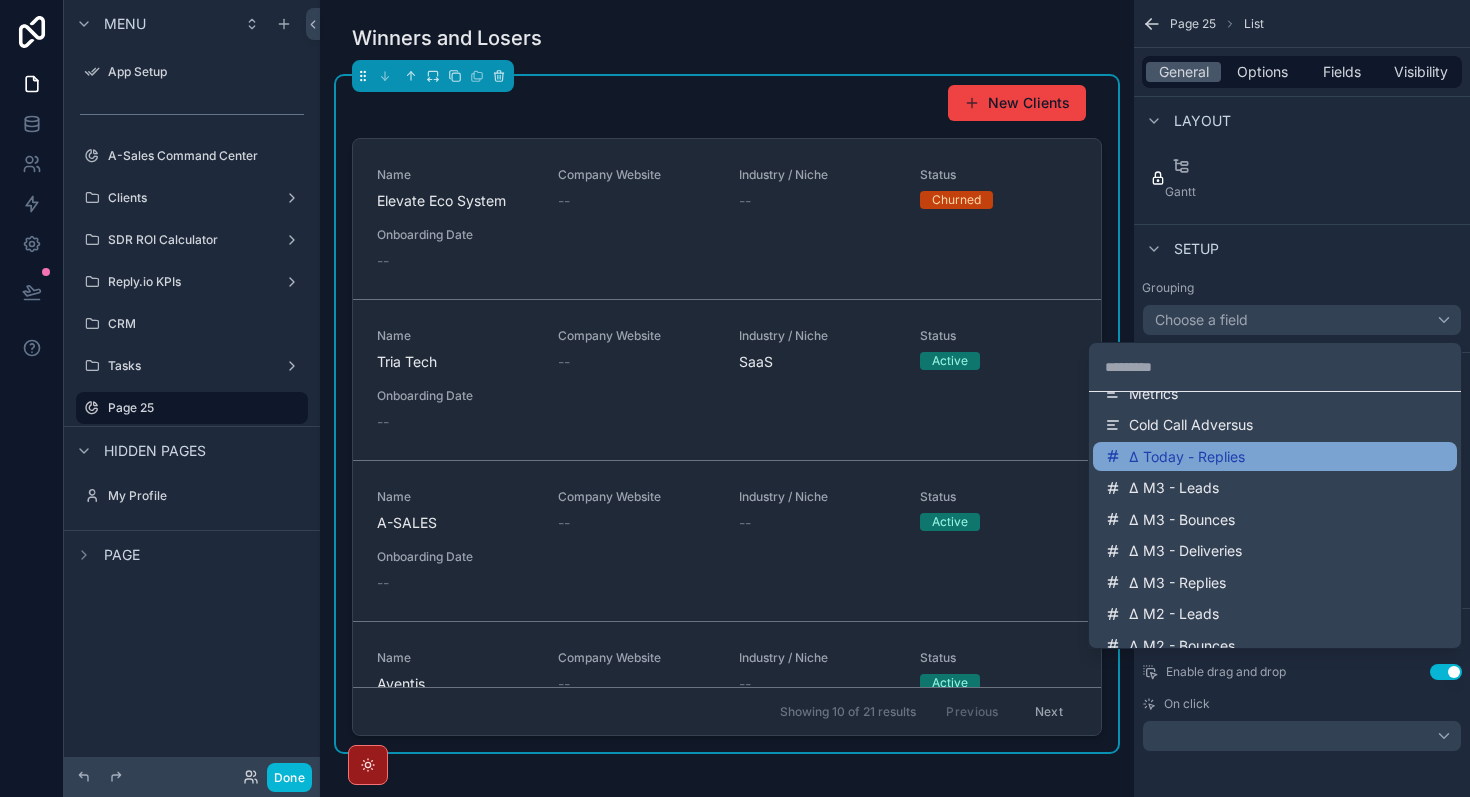 click on "Δ Today - Replies" at bounding box center (1187, 457) 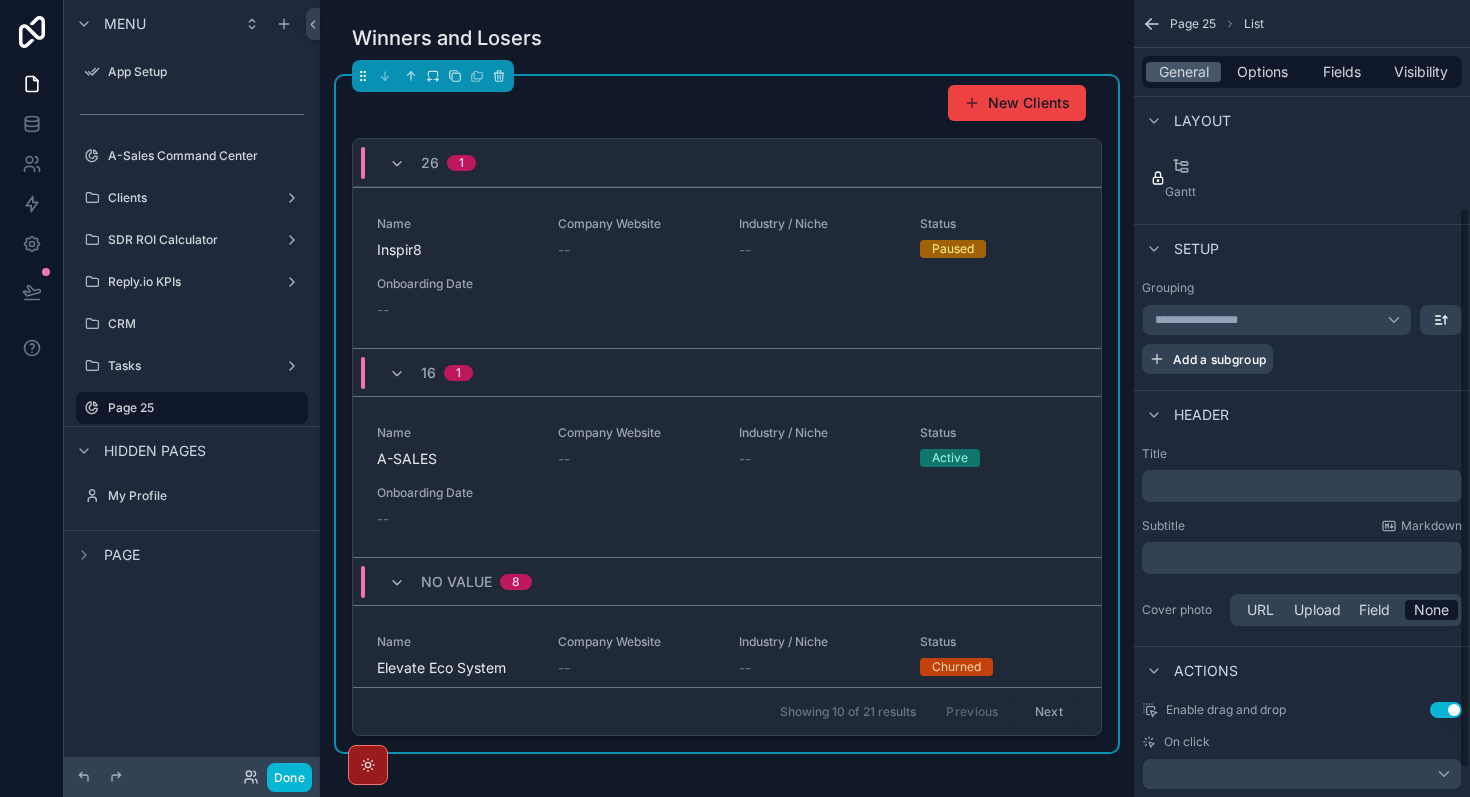 click 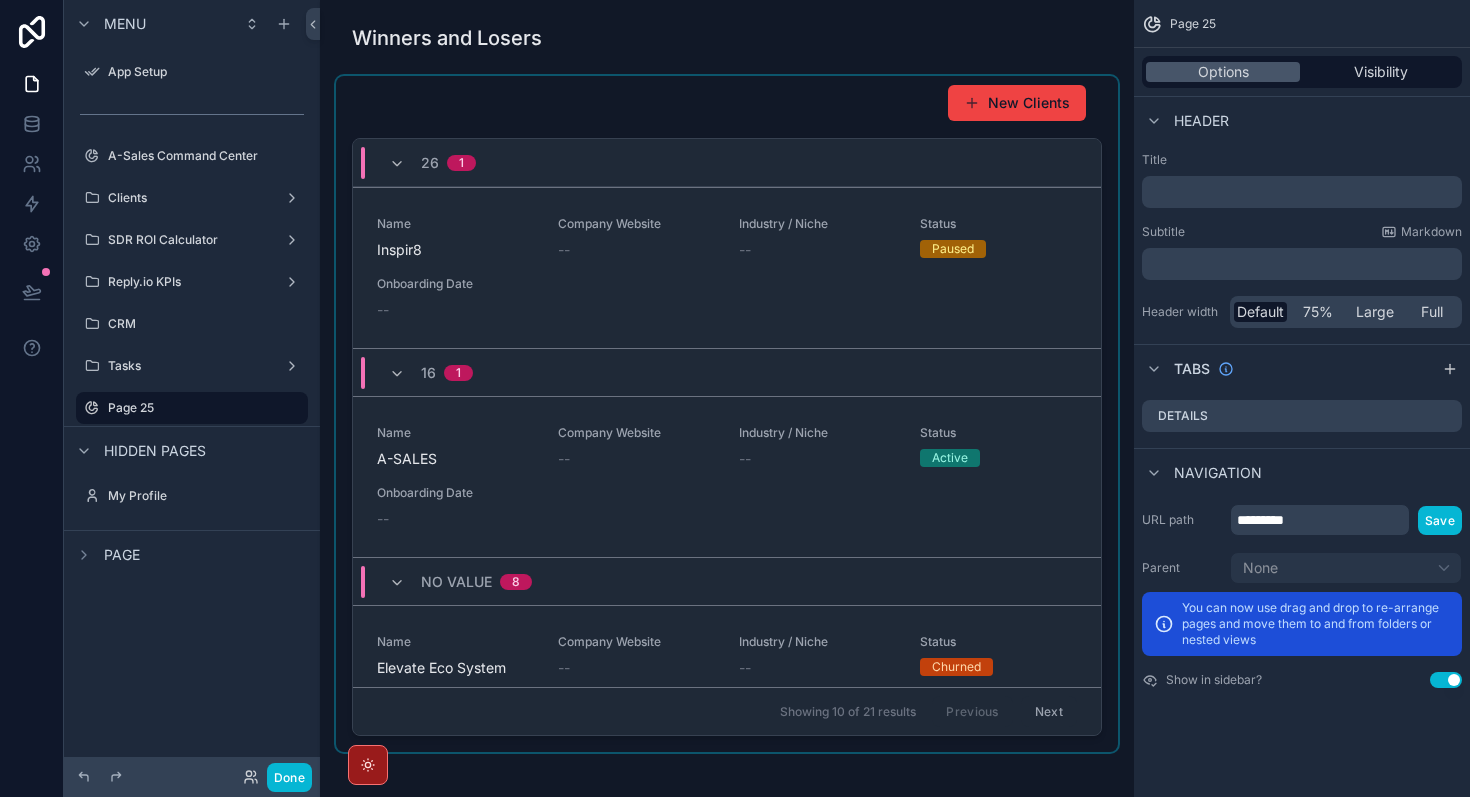 click on "26 1" at bounding box center [727, 163] 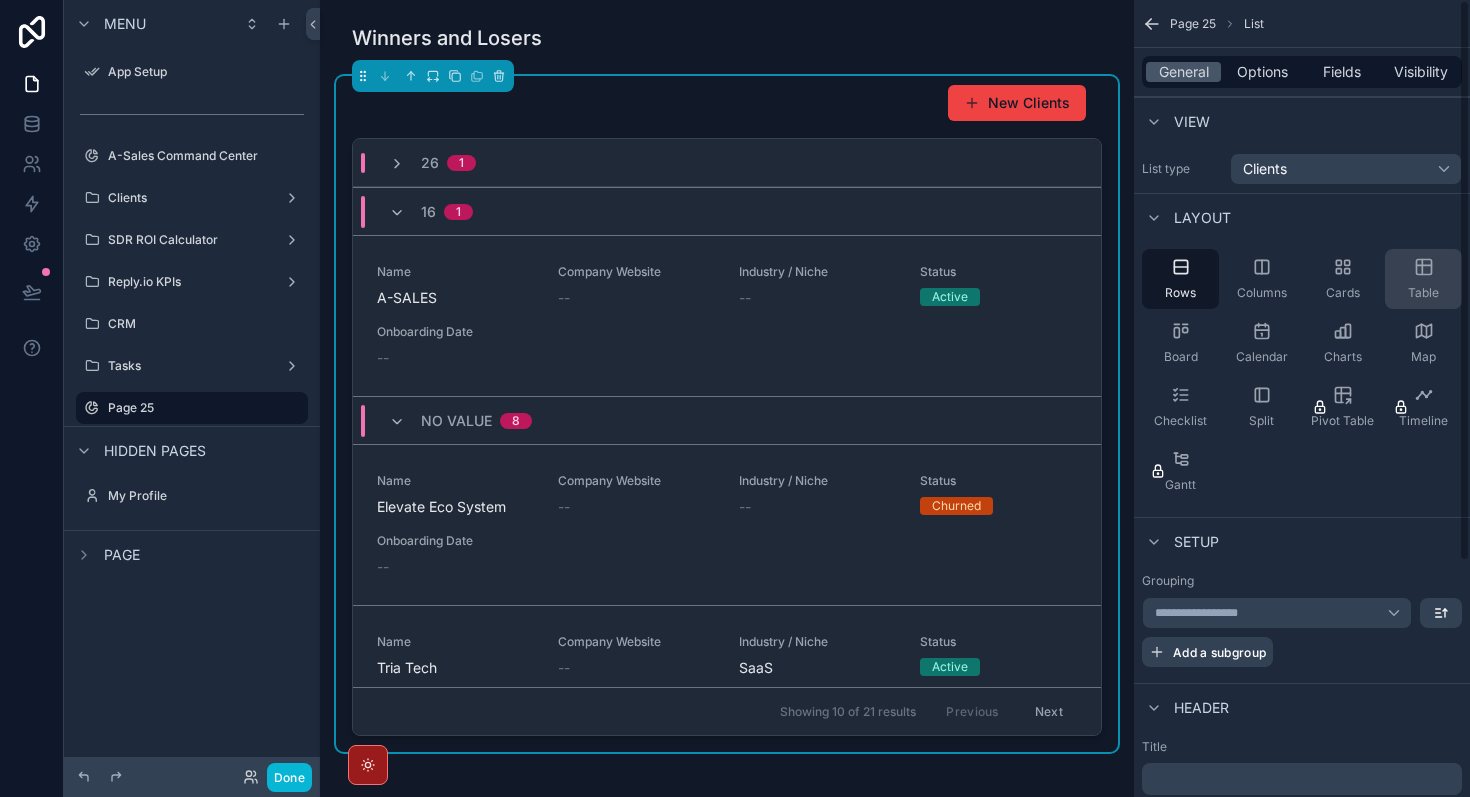 click on "Table" at bounding box center [1423, 279] 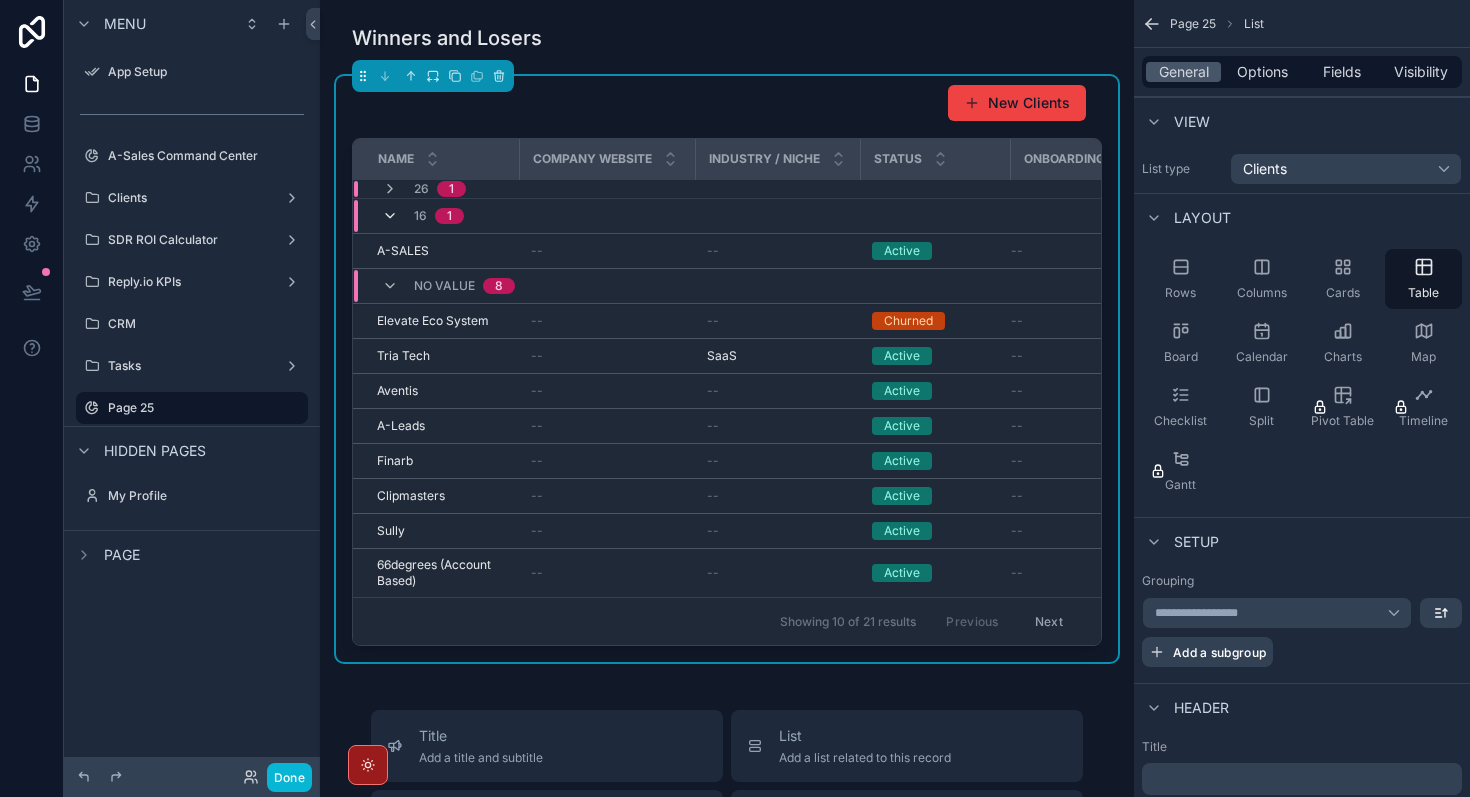 click at bounding box center [390, 216] 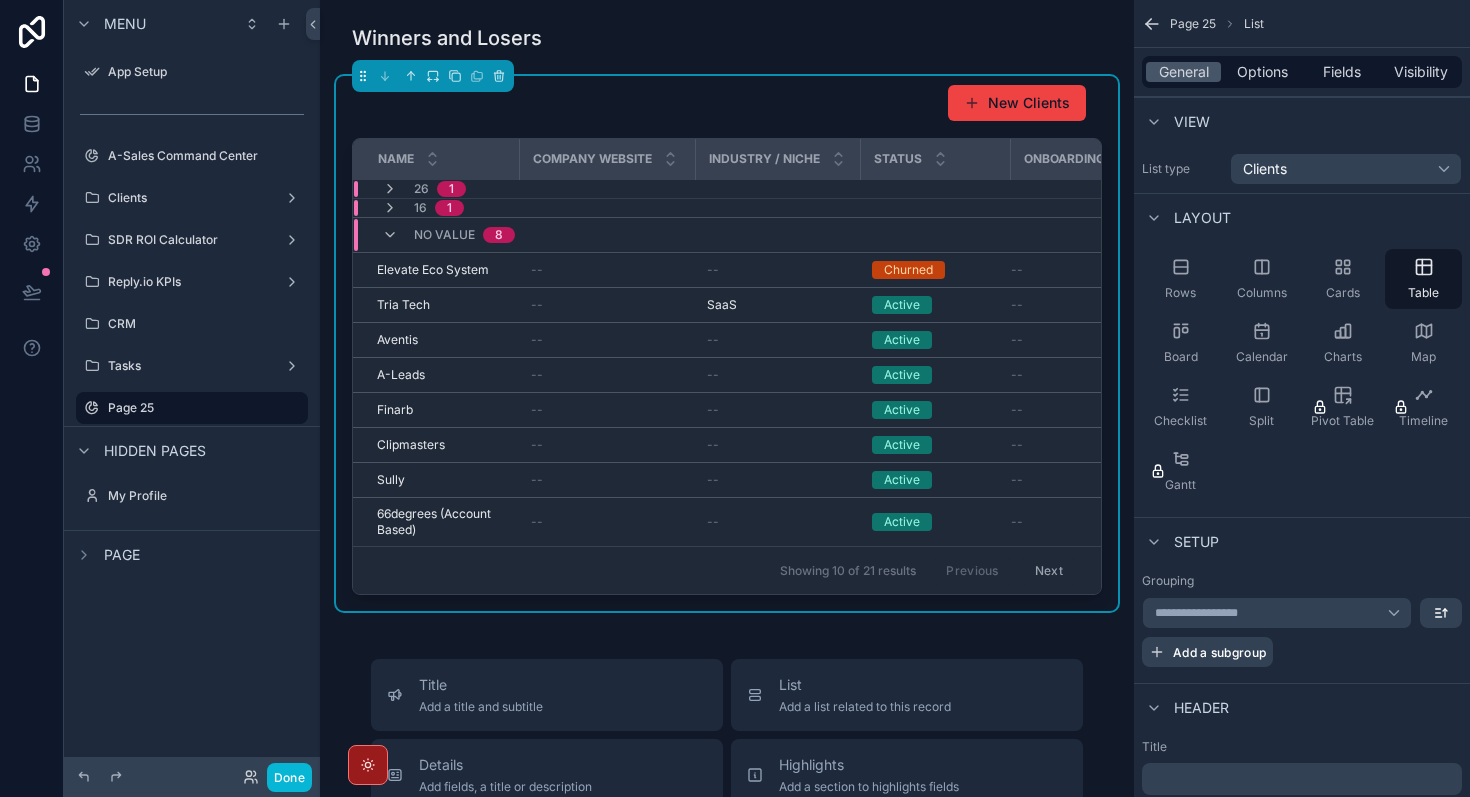 click on "No value 8" at bounding box center (448, 235) 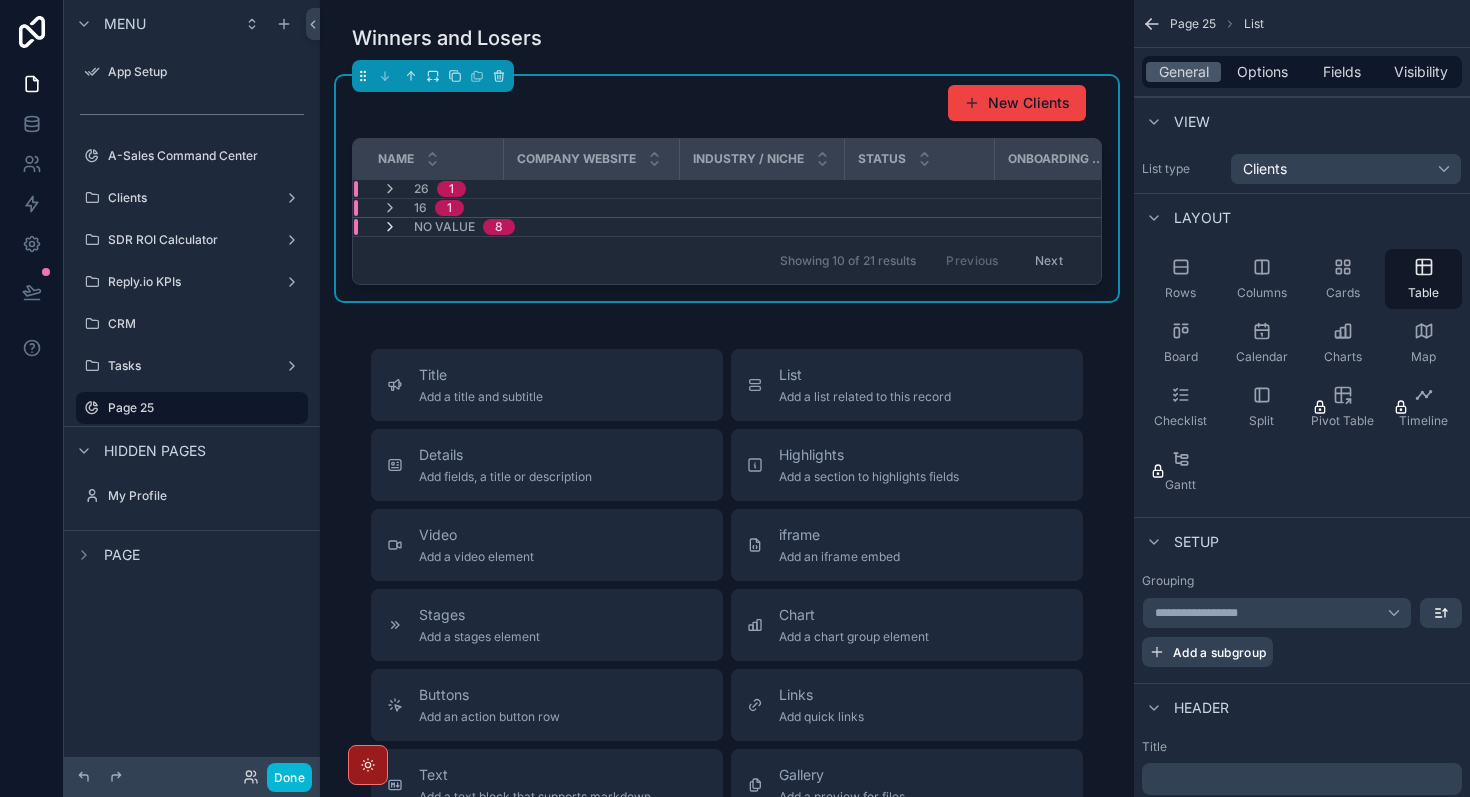 click at bounding box center (390, 227) 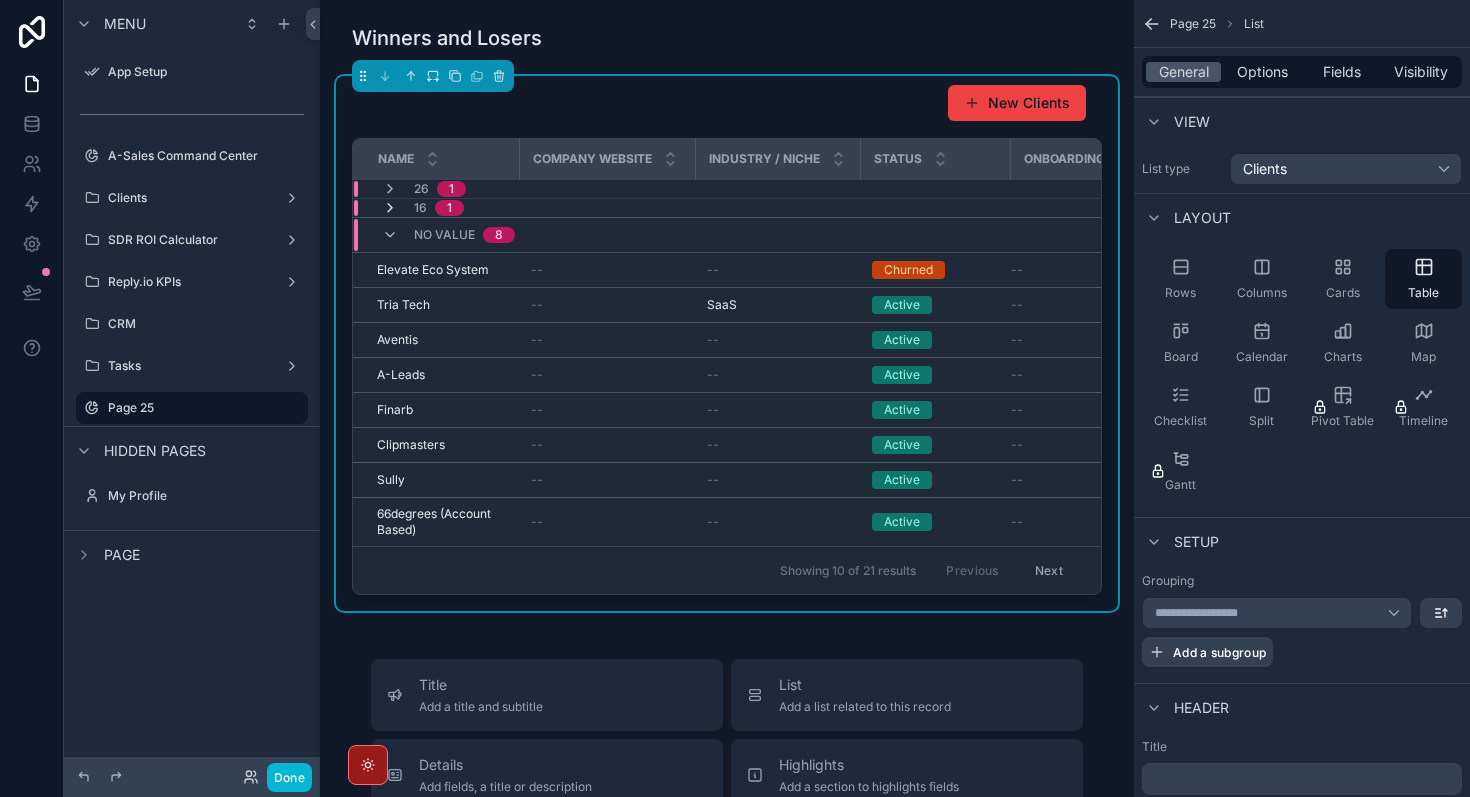 click at bounding box center [390, 208] 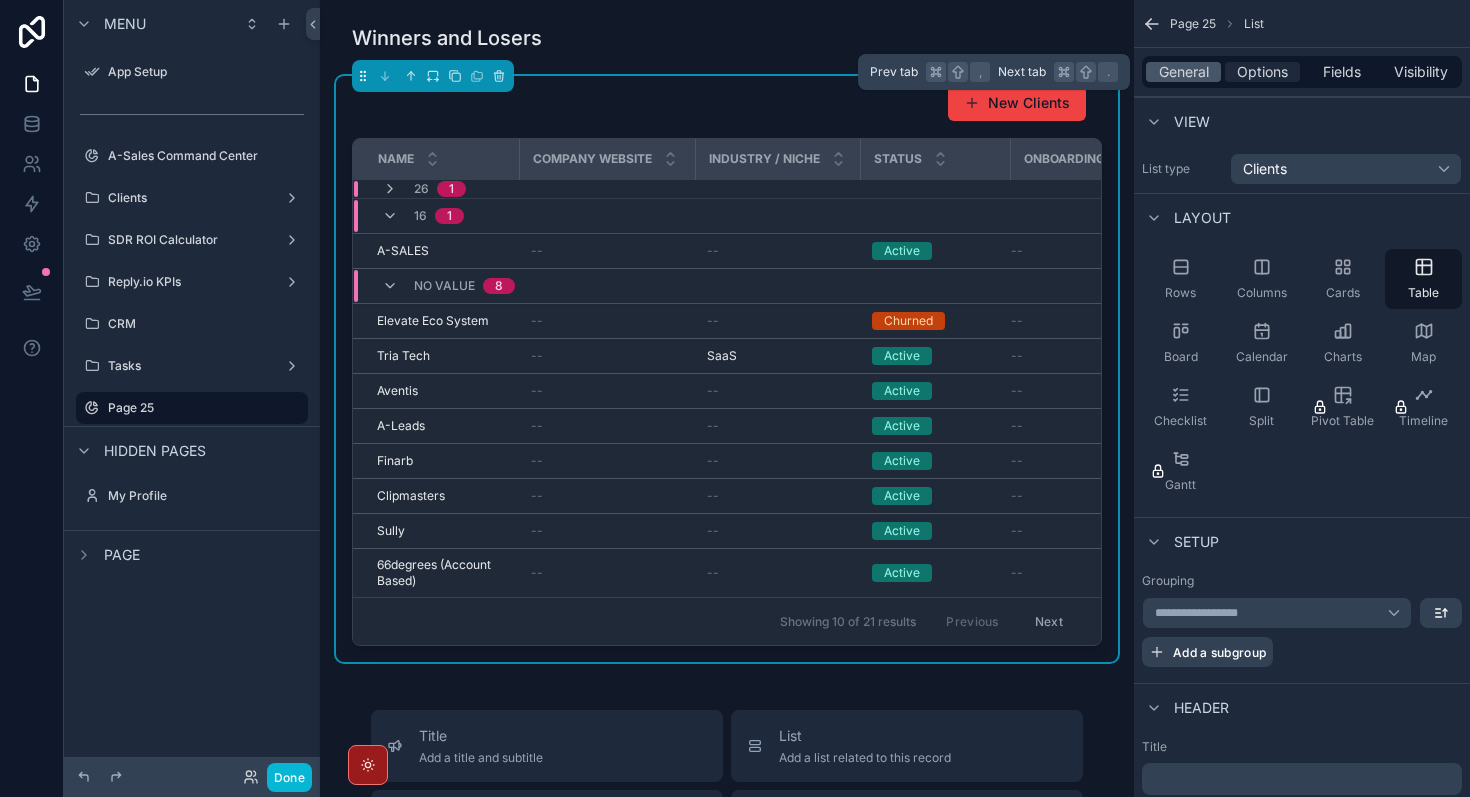 click on "Options" at bounding box center [1262, 72] 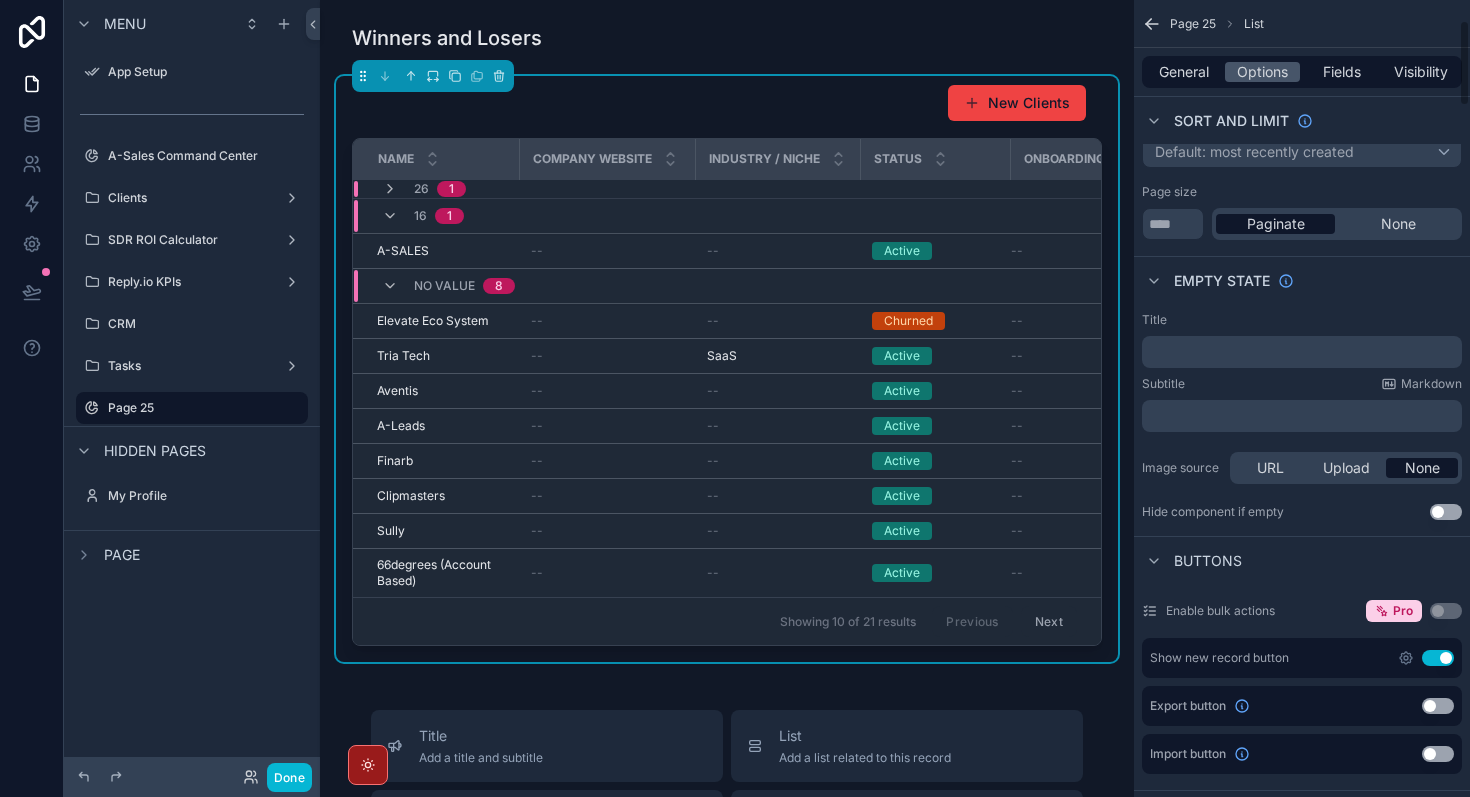 scroll, scrollTop: 0, scrollLeft: 0, axis: both 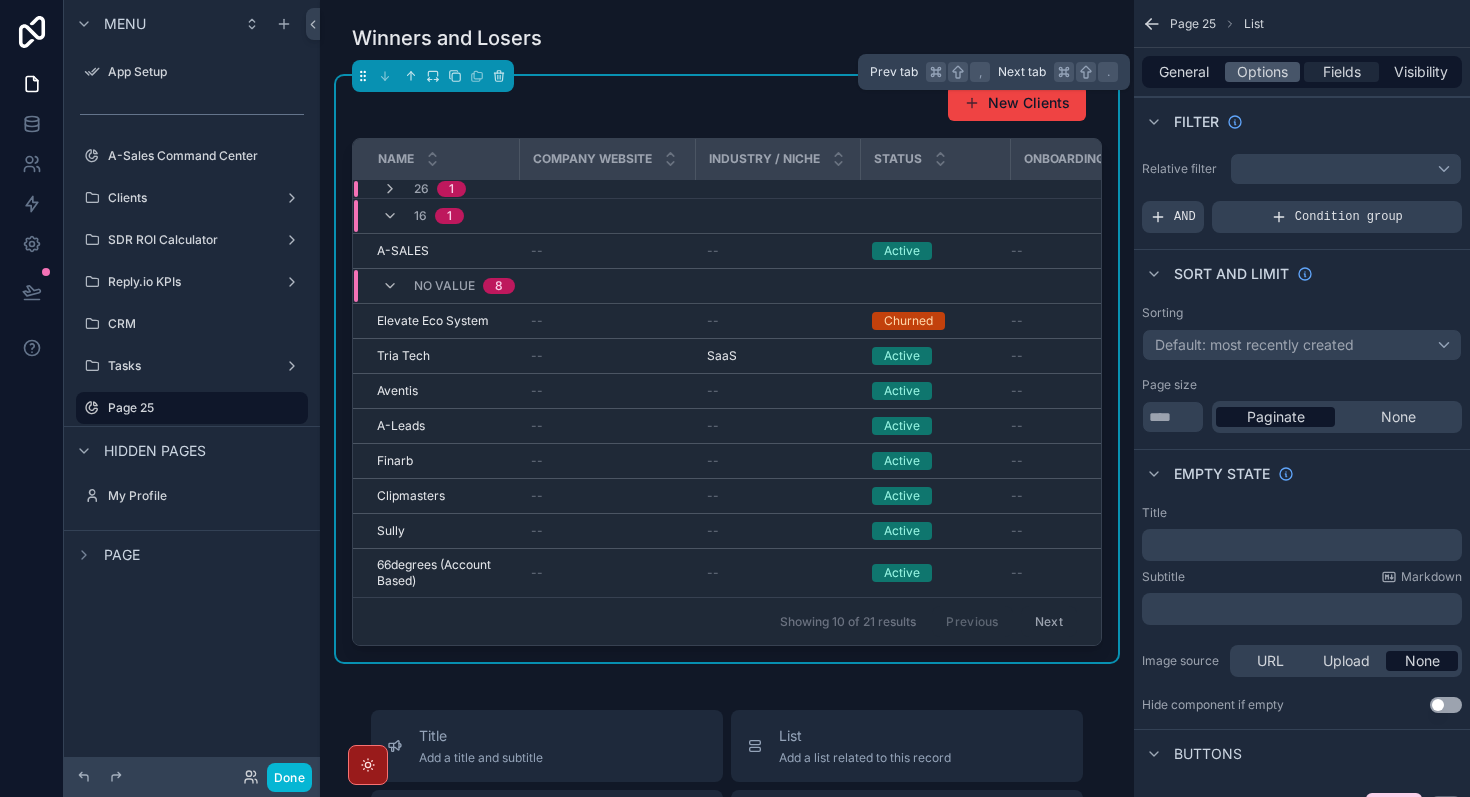 click on "Fields" at bounding box center [1342, 72] 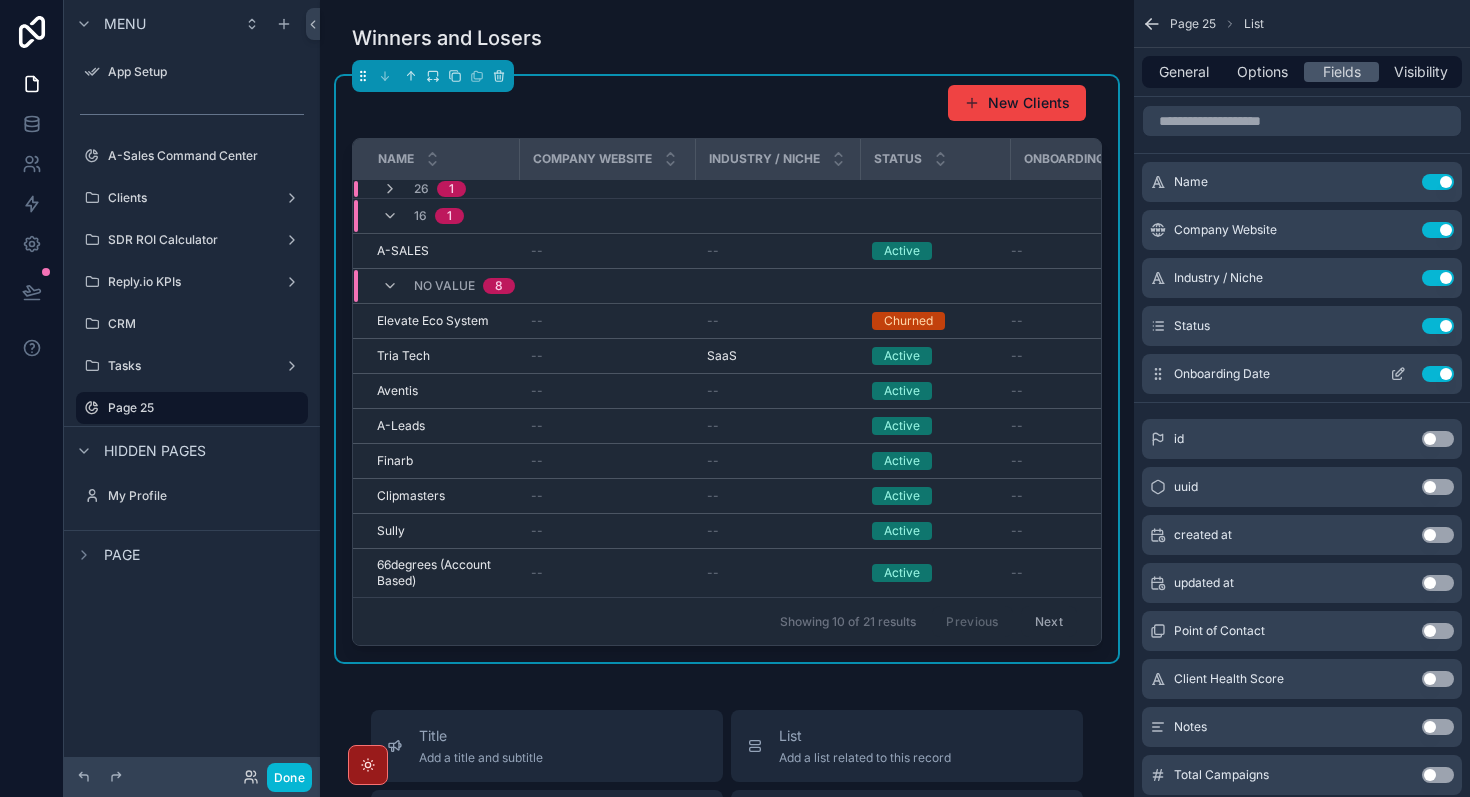 click on "Use setting" at bounding box center (1438, 374) 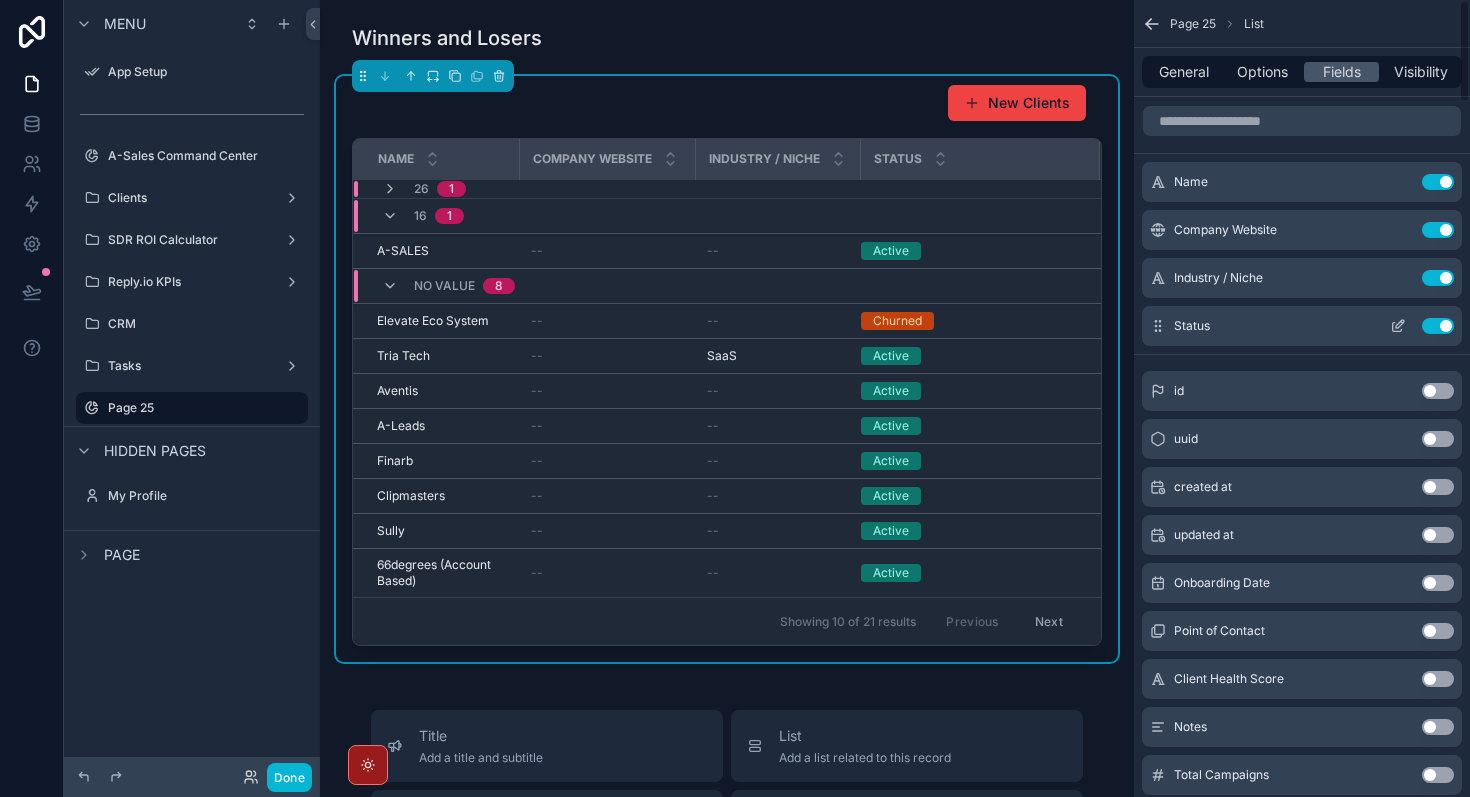 click on "Use setting" at bounding box center (1438, 326) 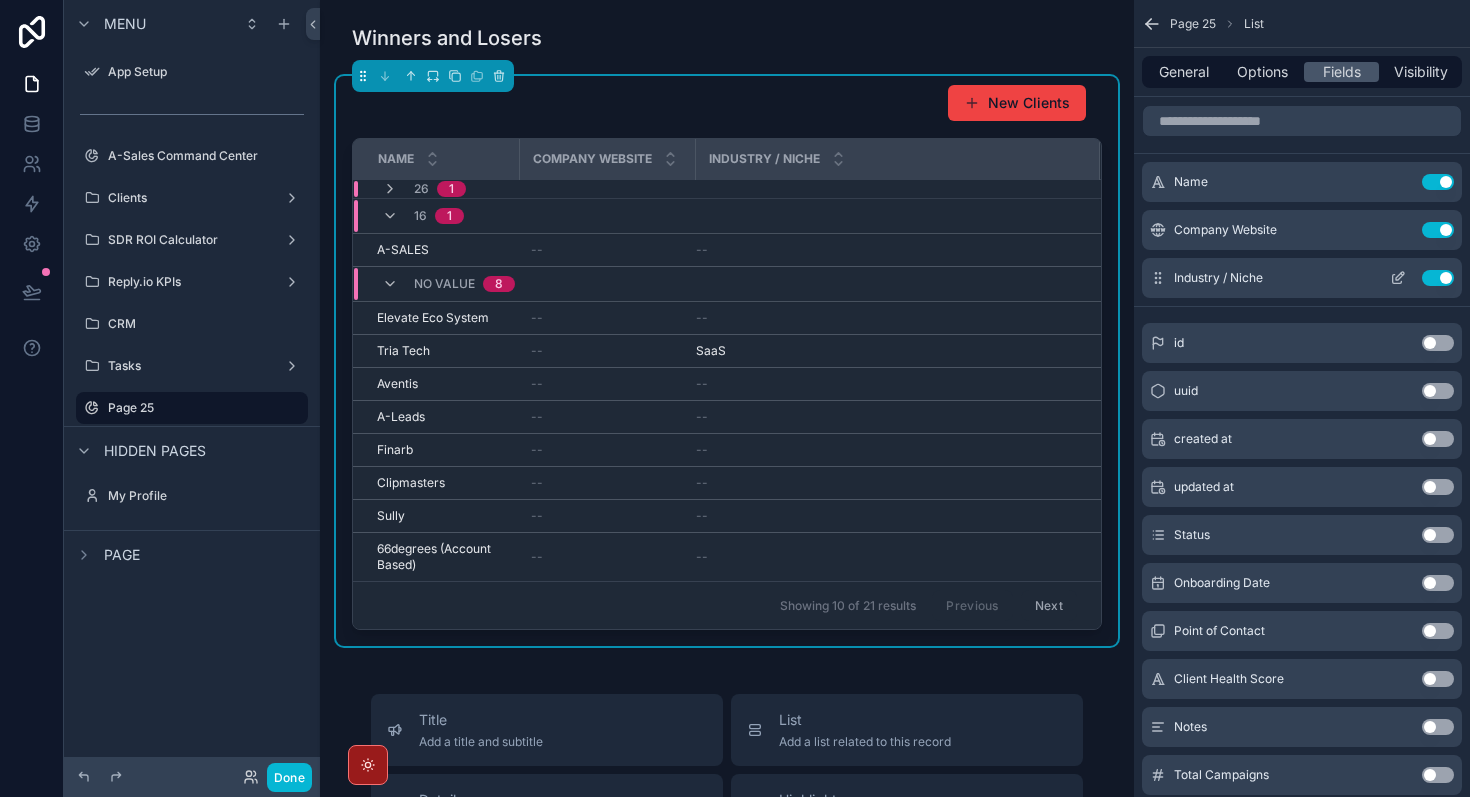 click on "Use setting" at bounding box center (1438, 278) 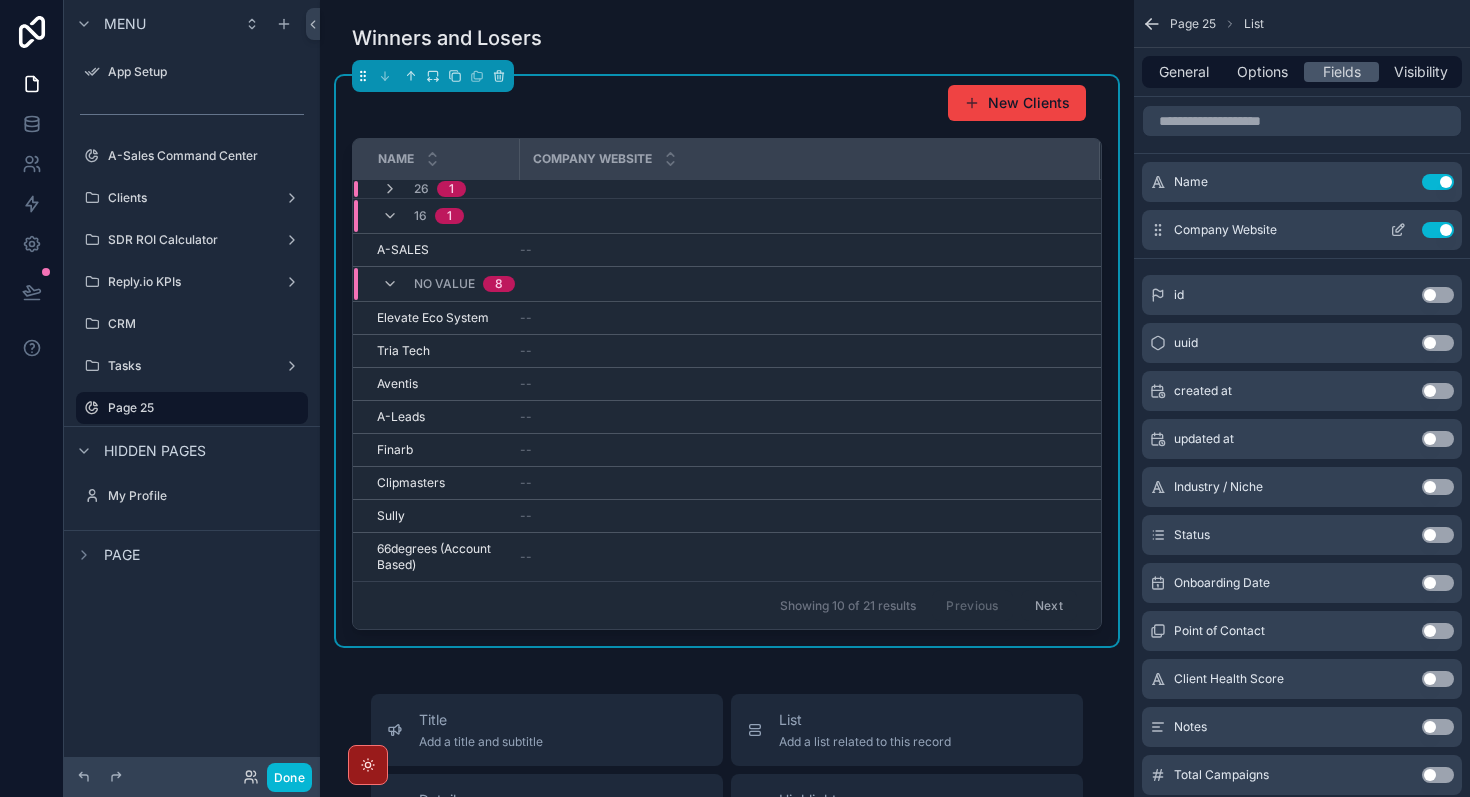click on "Use setting" at bounding box center [1438, 230] 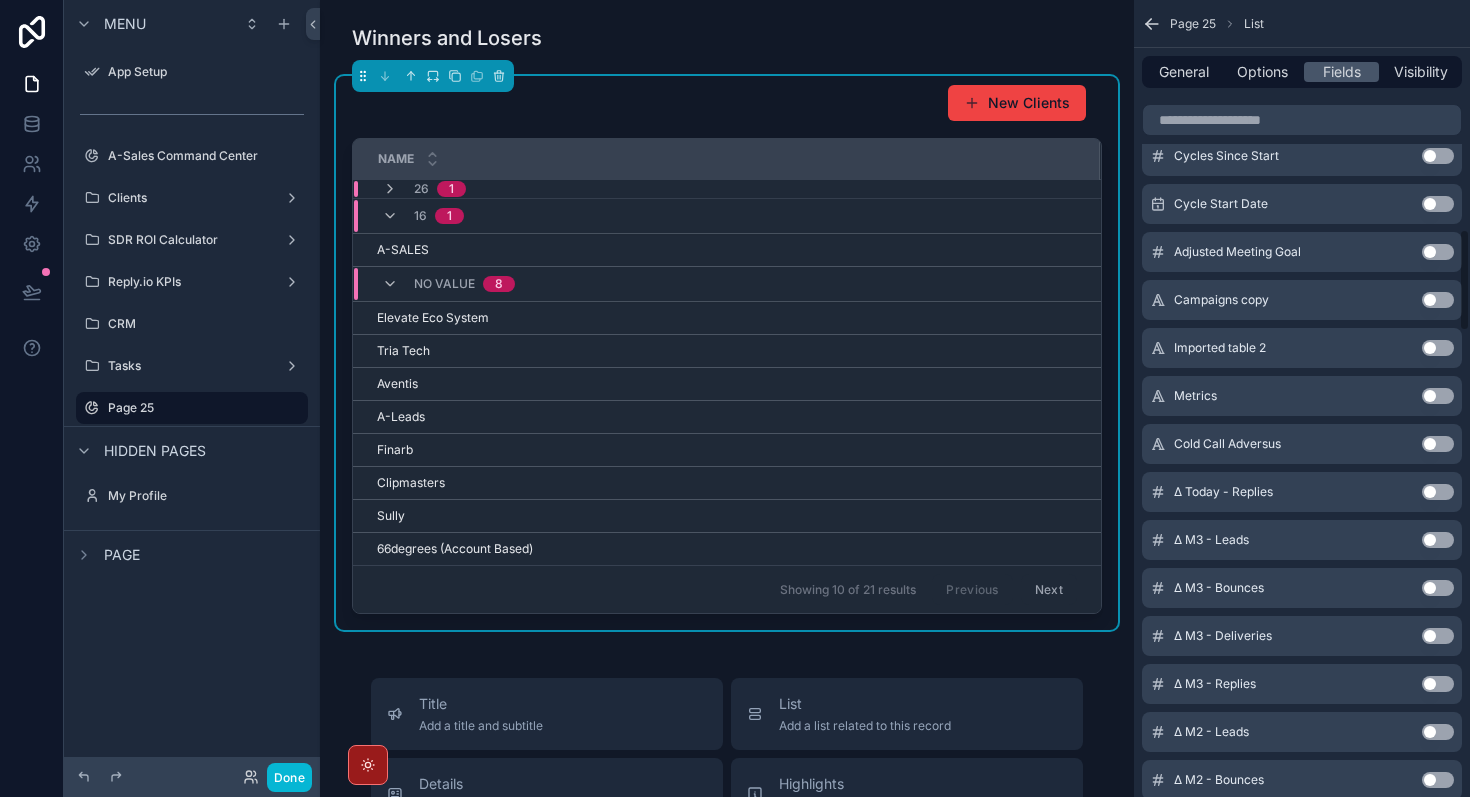 scroll, scrollTop: 1764, scrollLeft: 0, axis: vertical 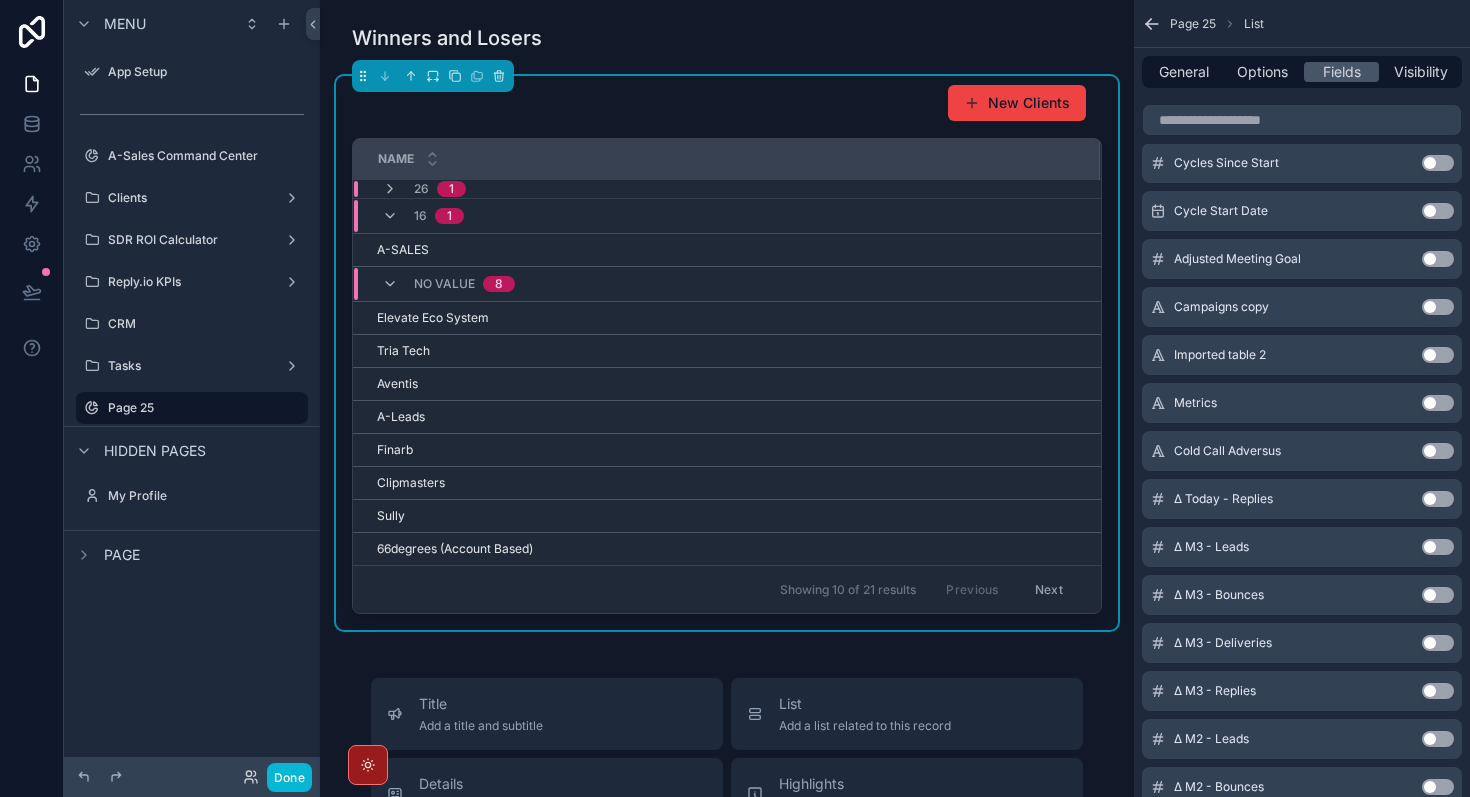 click on "Use setting" at bounding box center (1438, 499) 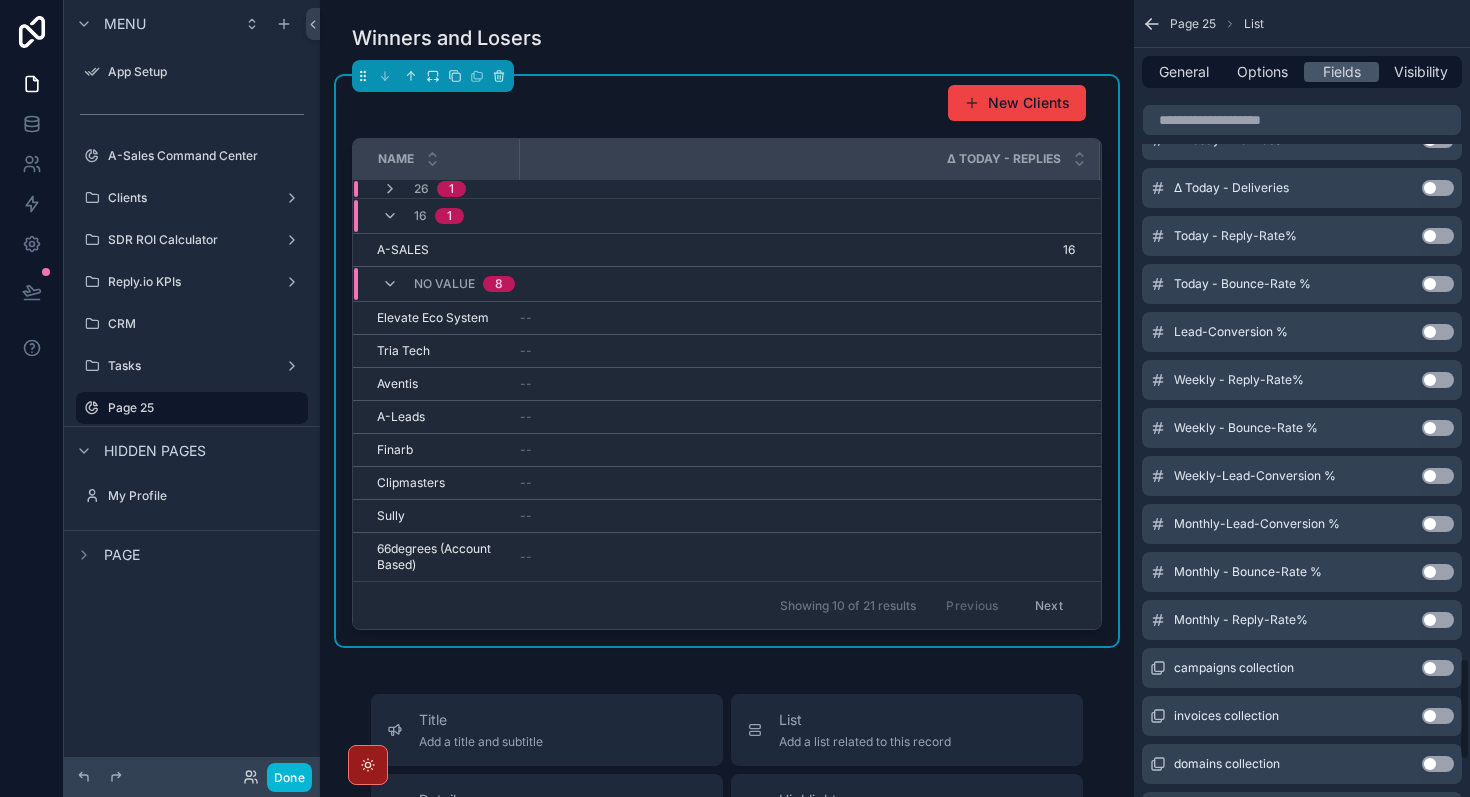 scroll, scrollTop: 5097, scrollLeft: 0, axis: vertical 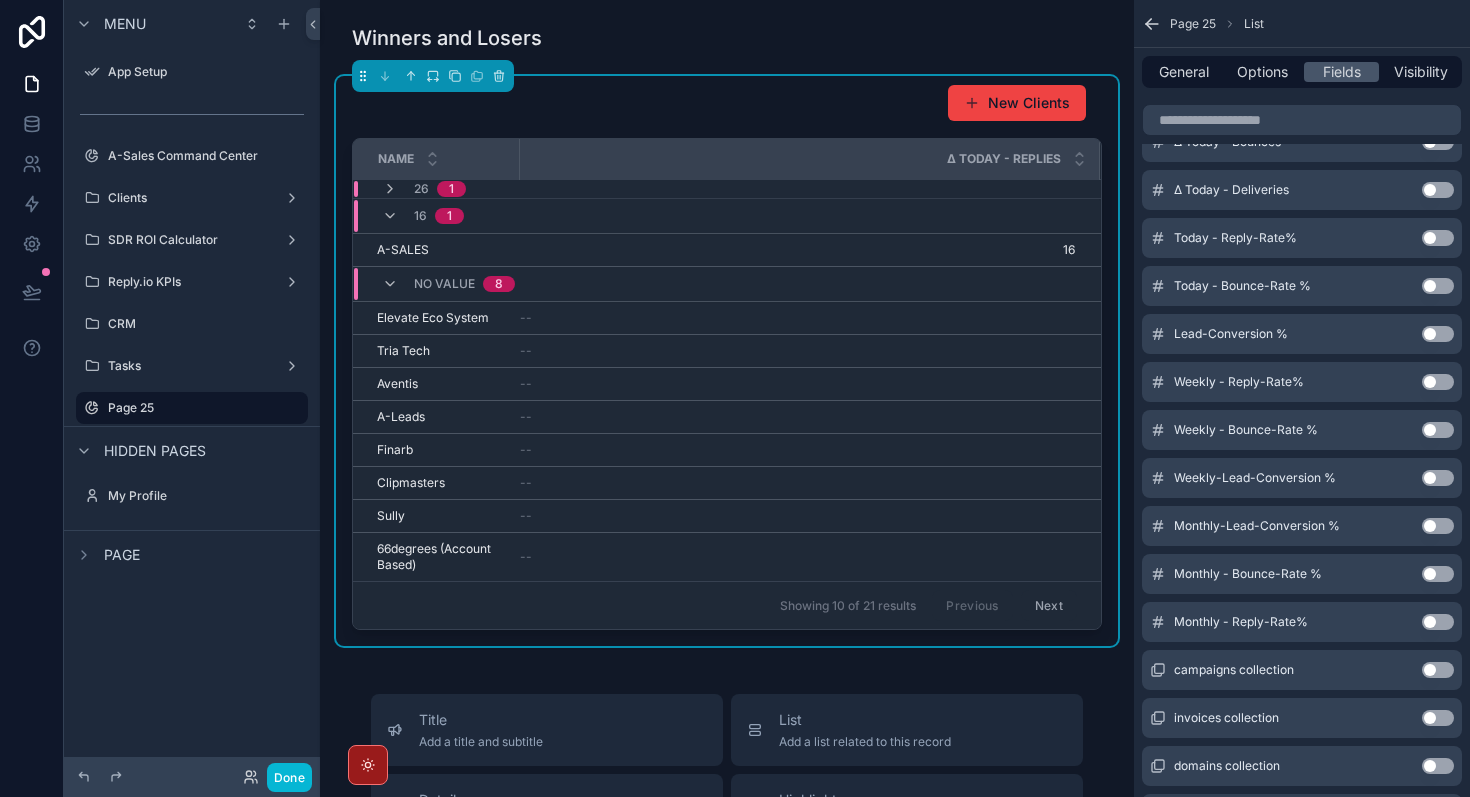 click on "Use setting" at bounding box center (1438, 238) 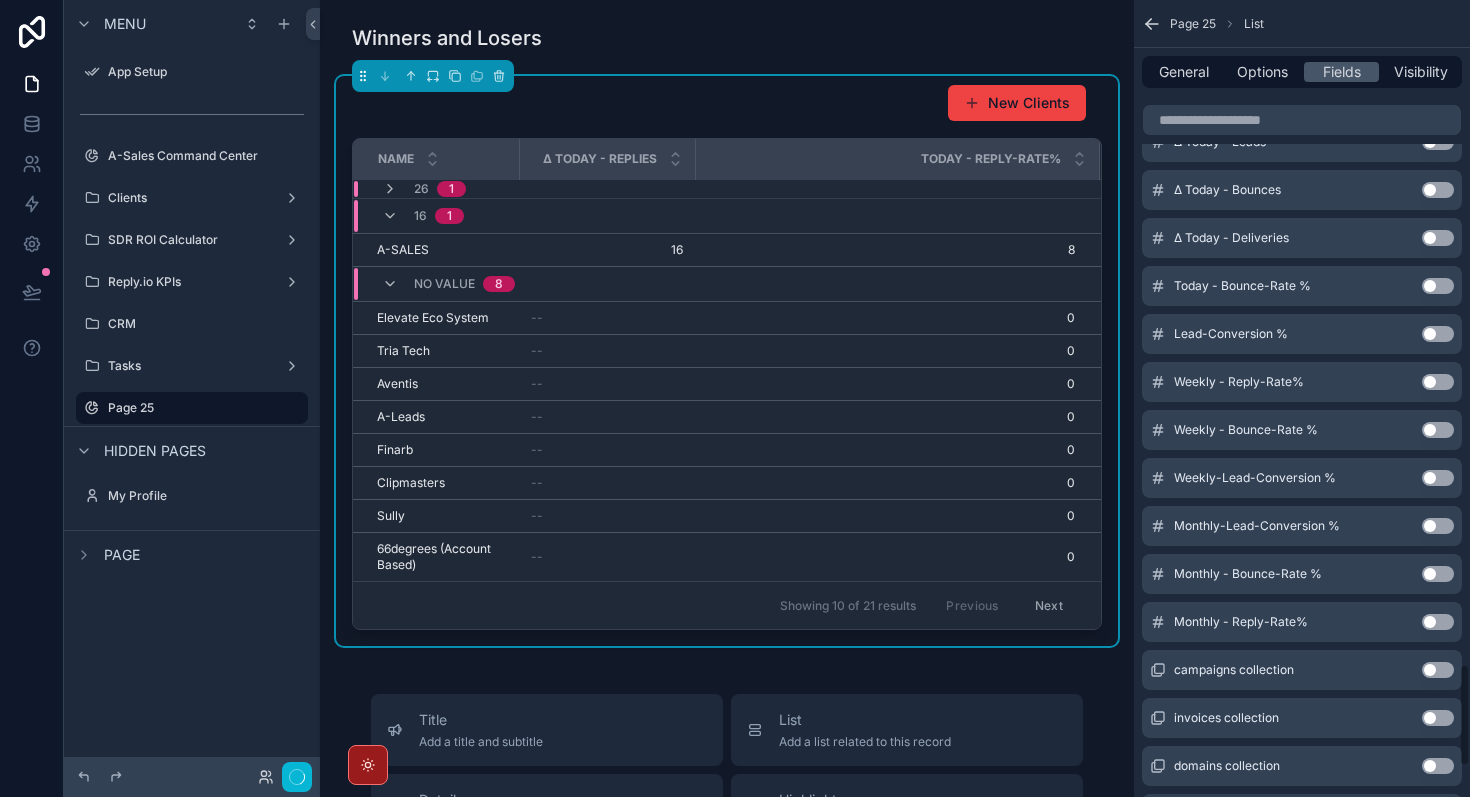 scroll, scrollTop: 5145, scrollLeft: 0, axis: vertical 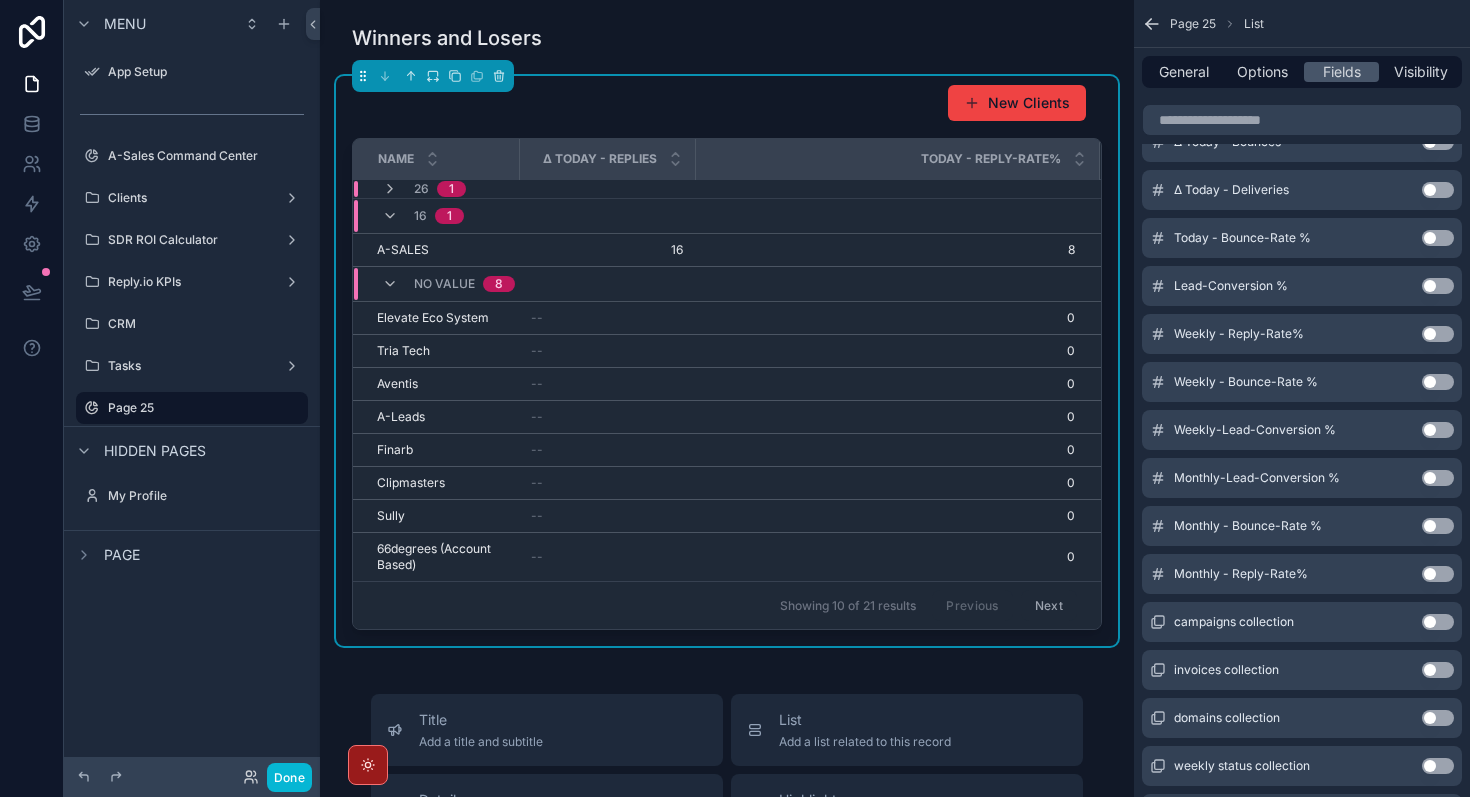 click on "Use setting" at bounding box center [1438, 286] 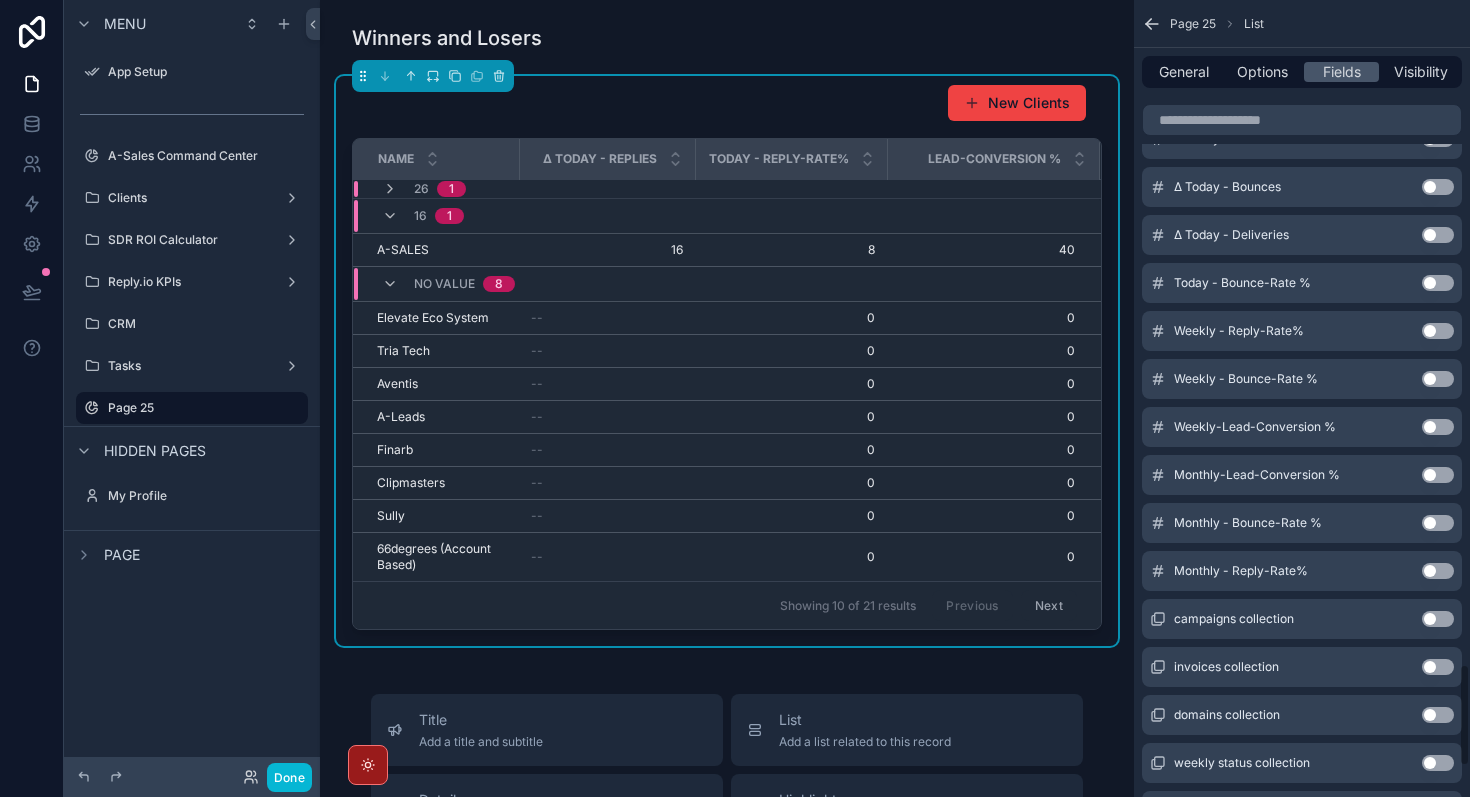 scroll, scrollTop: 5133, scrollLeft: 0, axis: vertical 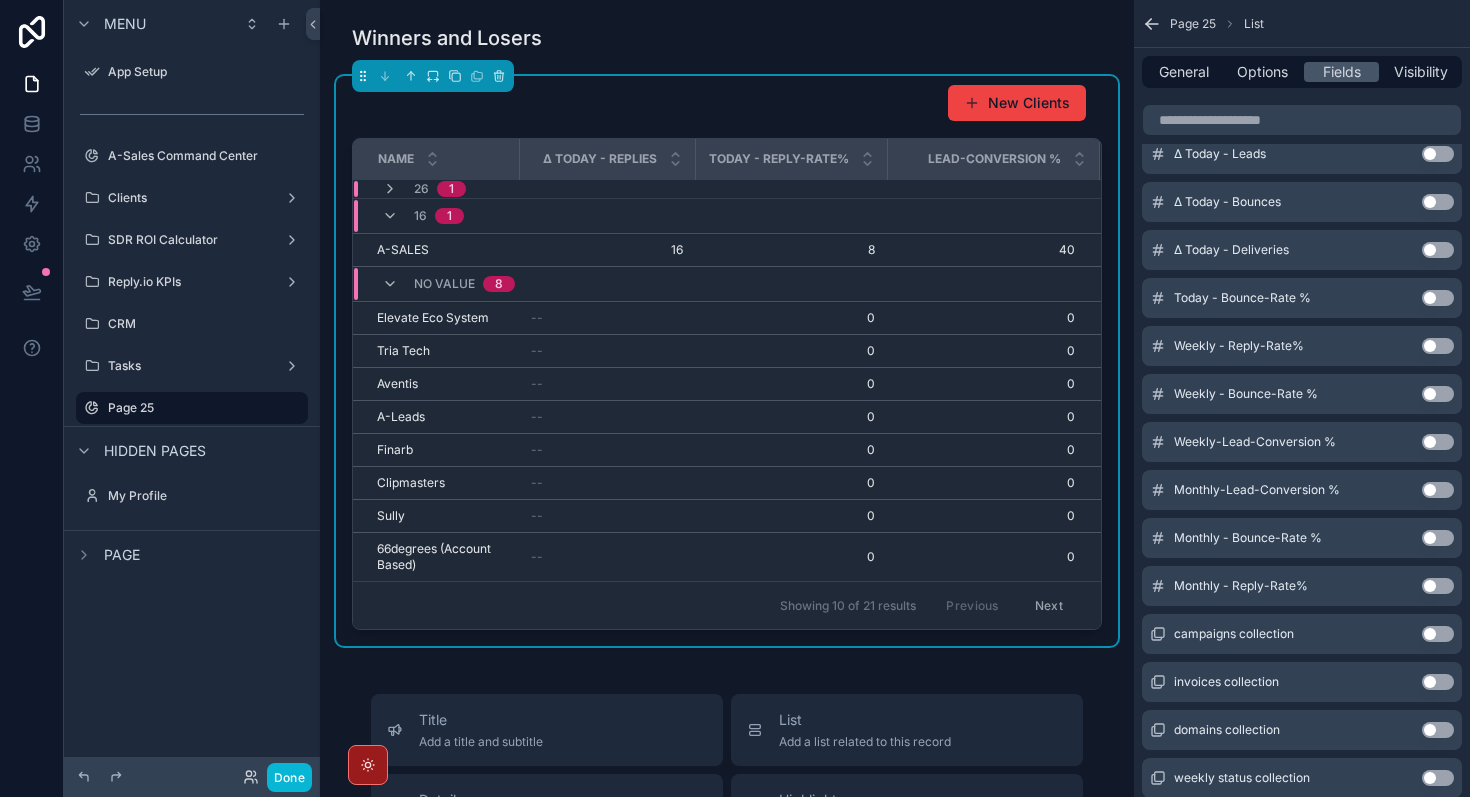 click on "Use setting" at bounding box center [1438, 250] 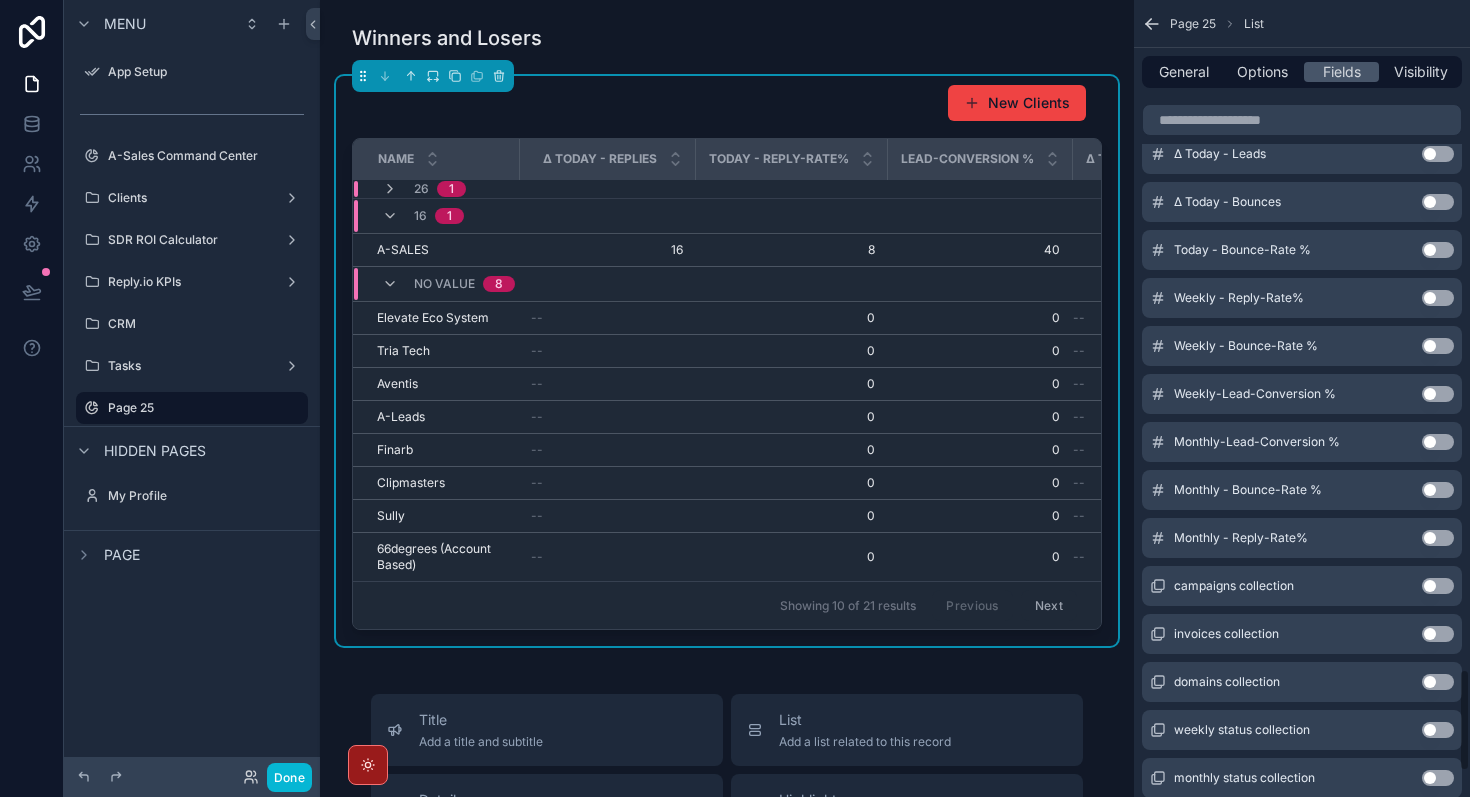 click on "Use setting" at bounding box center (1438, 154) 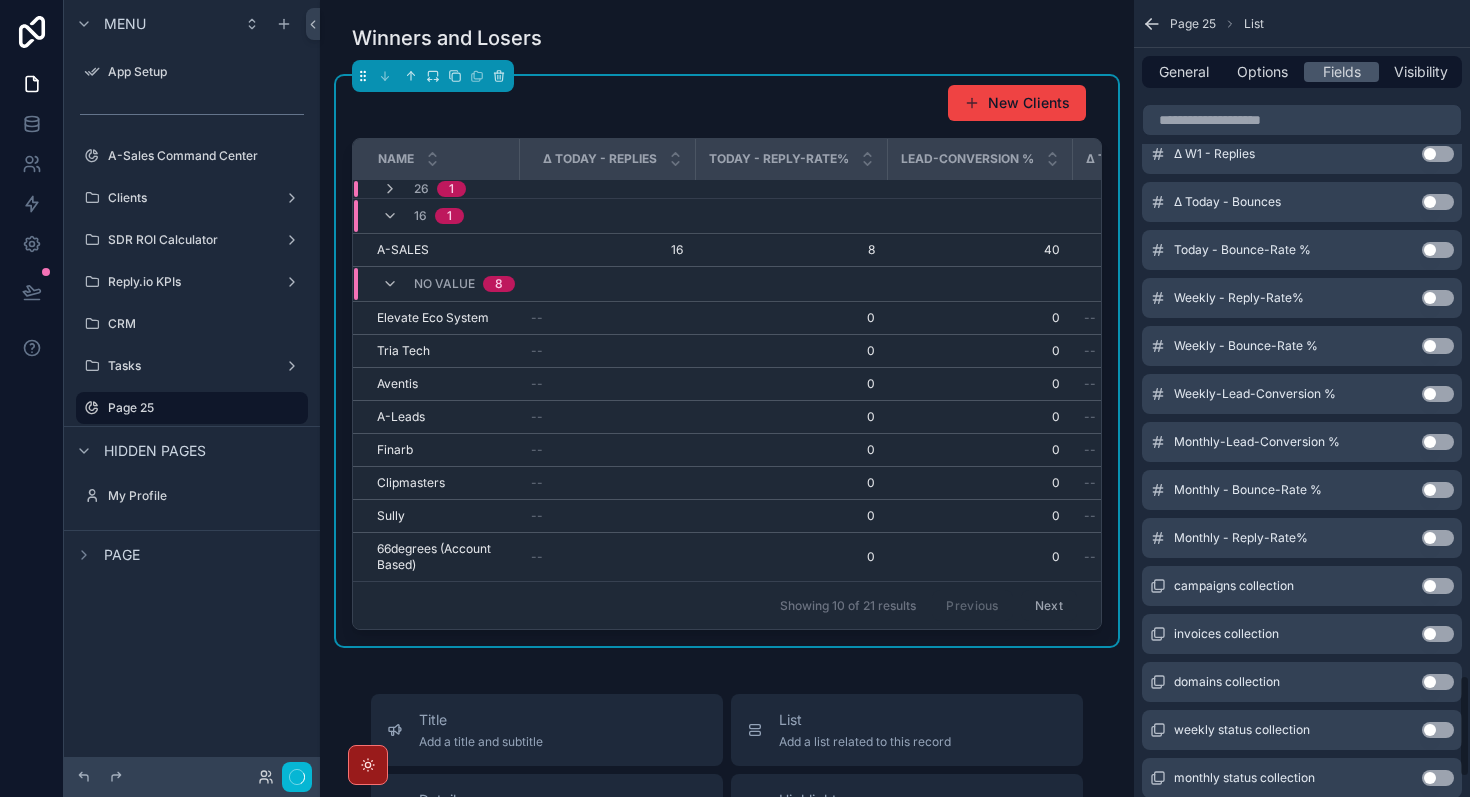 scroll, scrollTop: 5229, scrollLeft: 0, axis: vertical 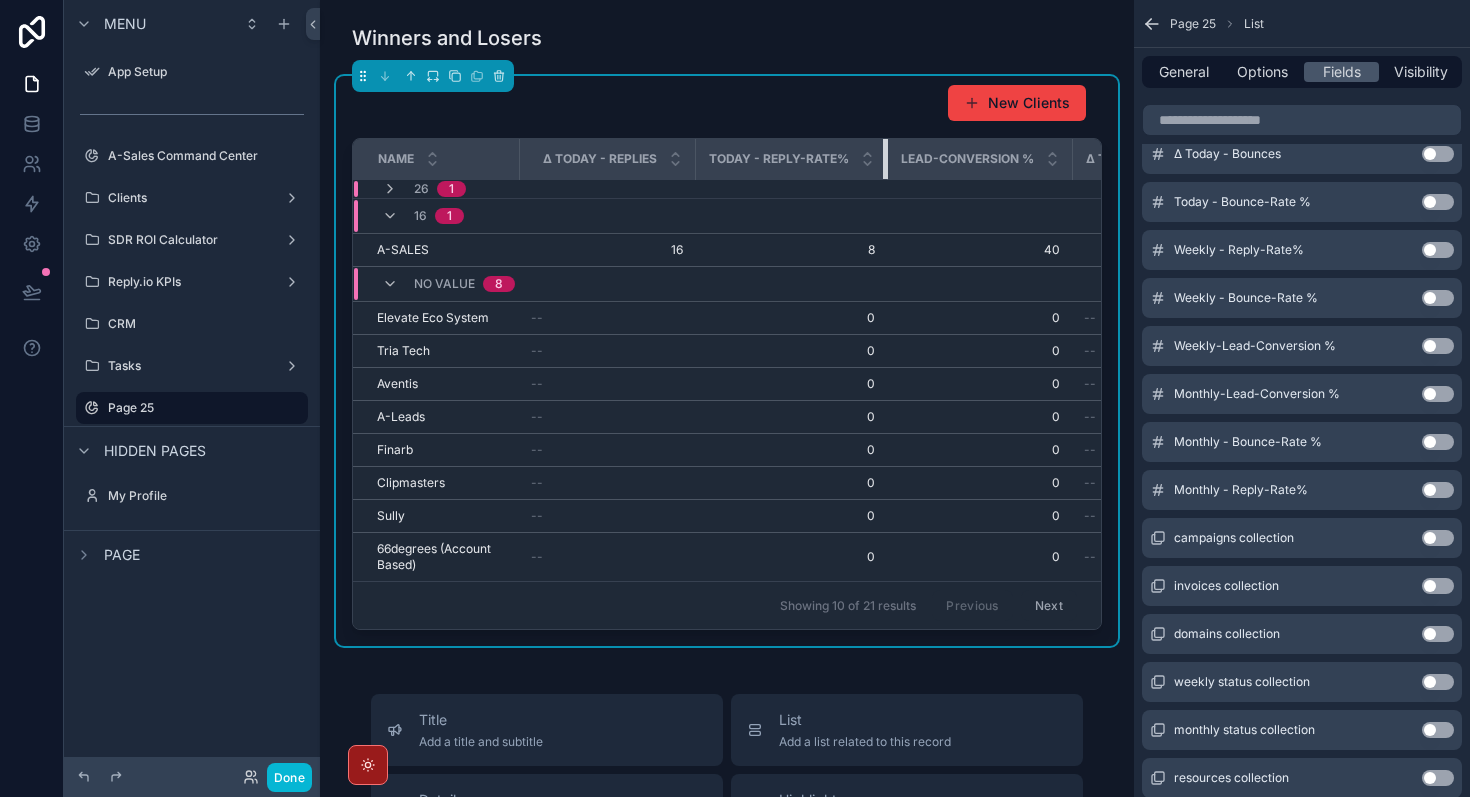 click on "Name Δ Today - Replies Today - Reply-Rate% Lead-Conversion % Δ Today - Deliveries Δ Today - Leads" at bounding box center [881, 159] 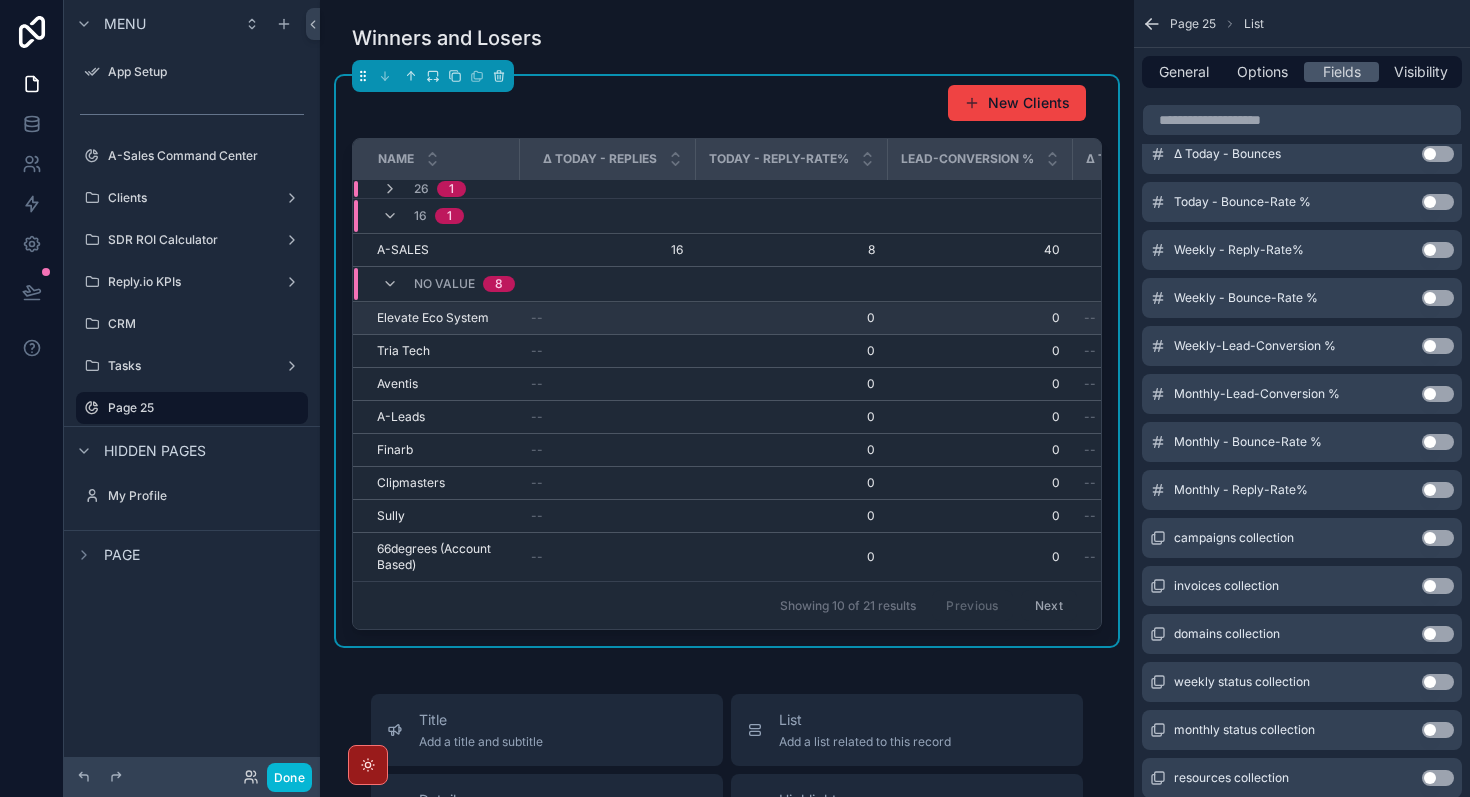 scroll, scrollTop: 0, scrollLeft: 15, axis: horizontal 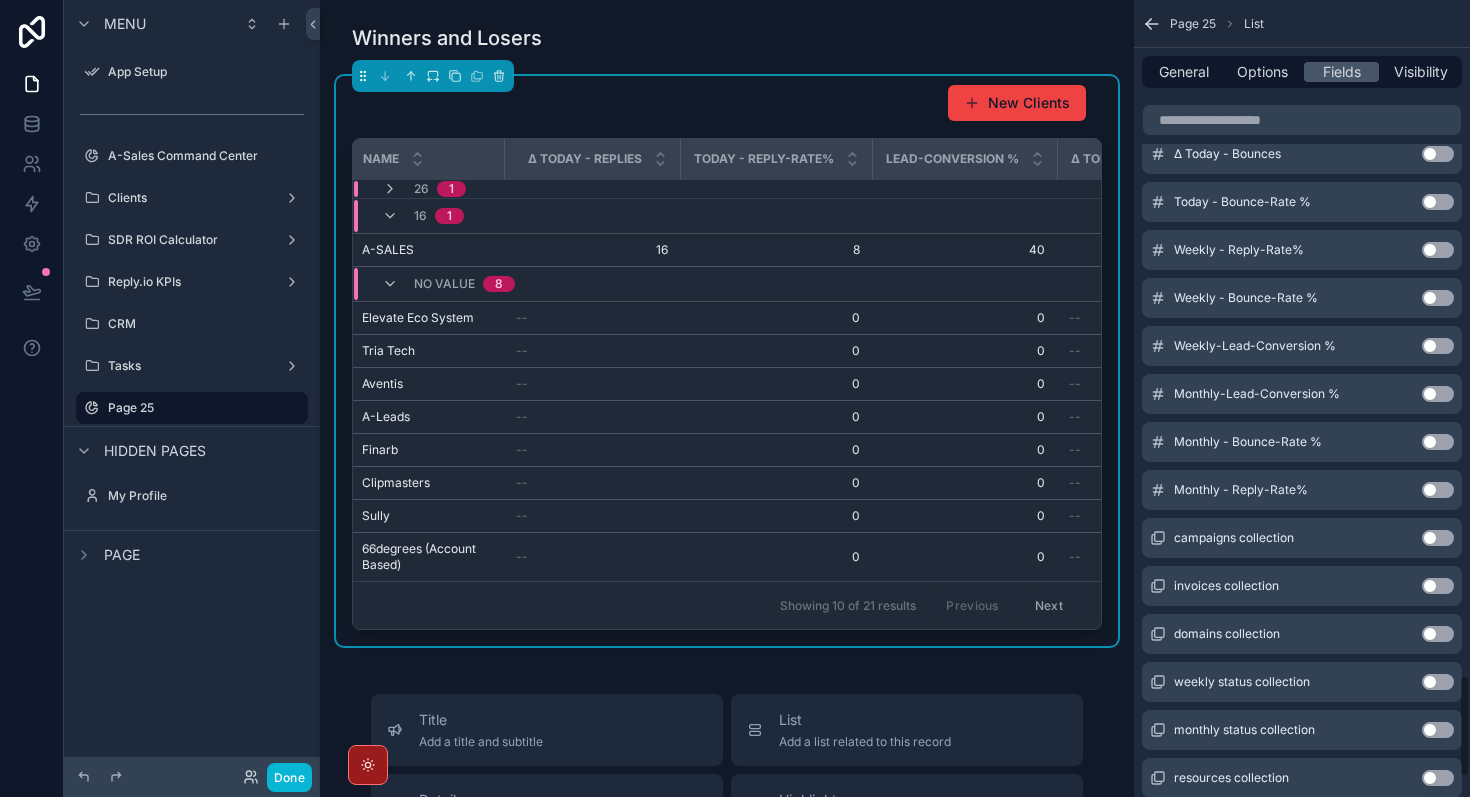 click on "General Options Fields Visibility" at bounding box center [1302, 72] 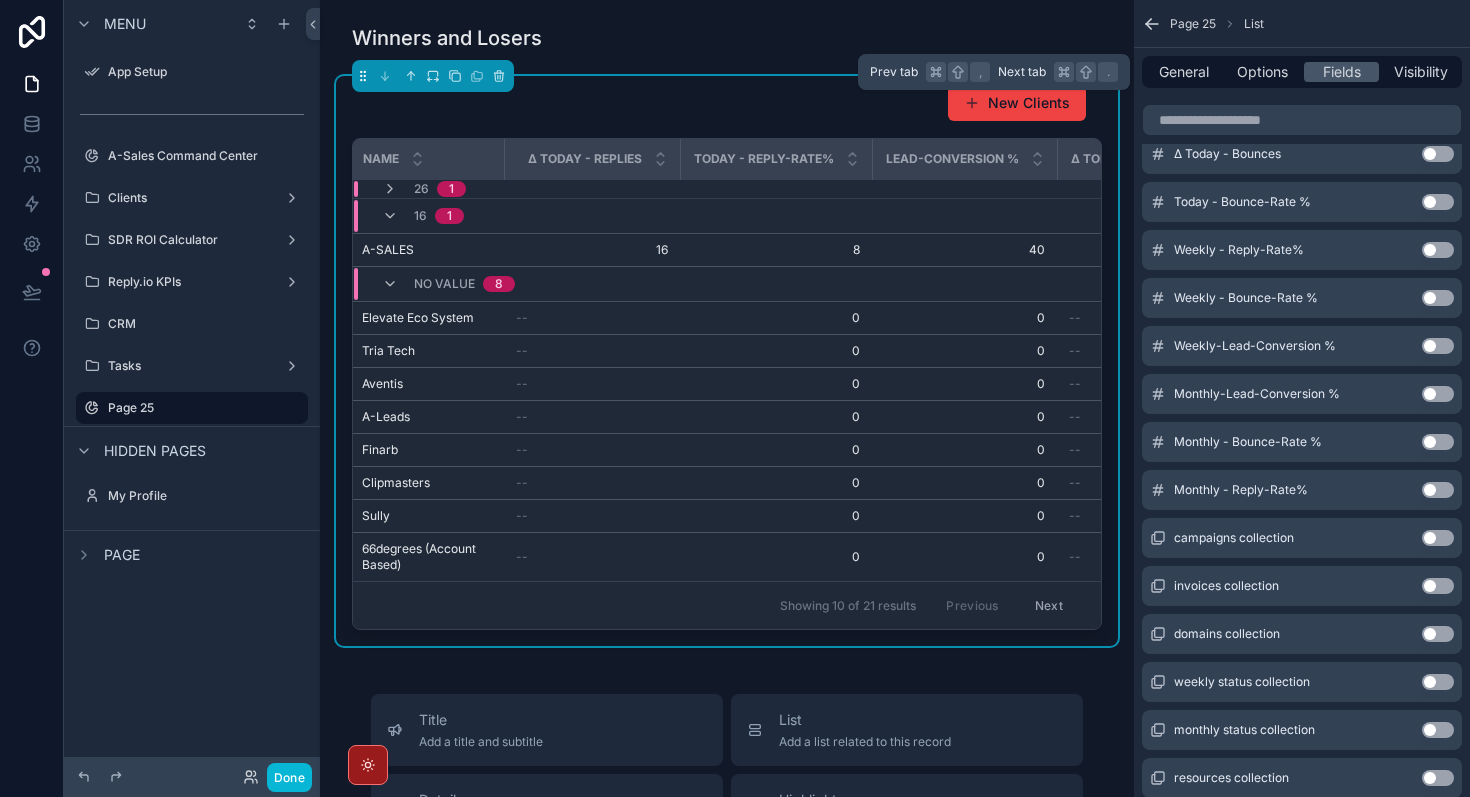 click on "General Options Fields Visibility" at bounding box center (1302, 72) 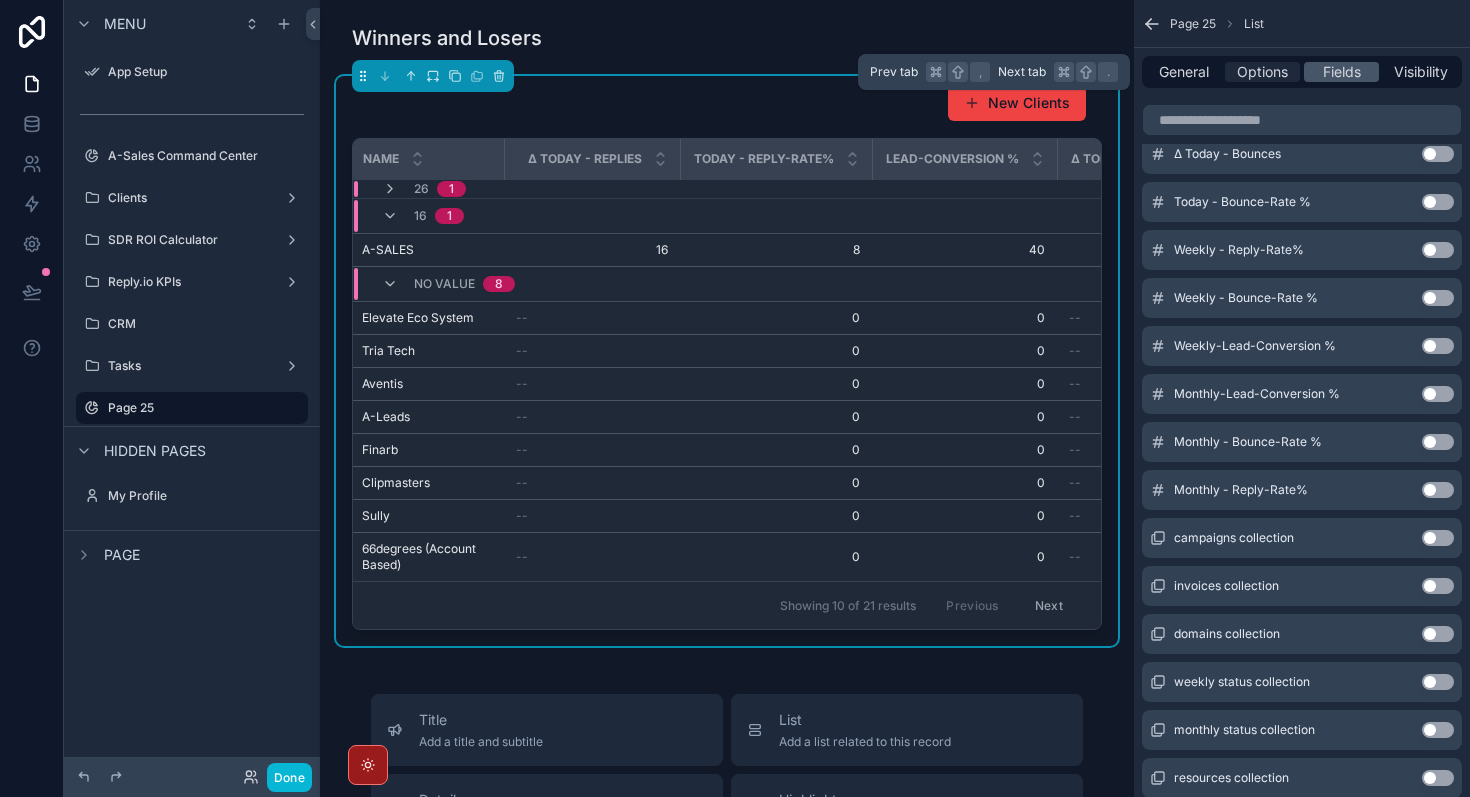 click on "Options" at bounding box center [1262, 72] 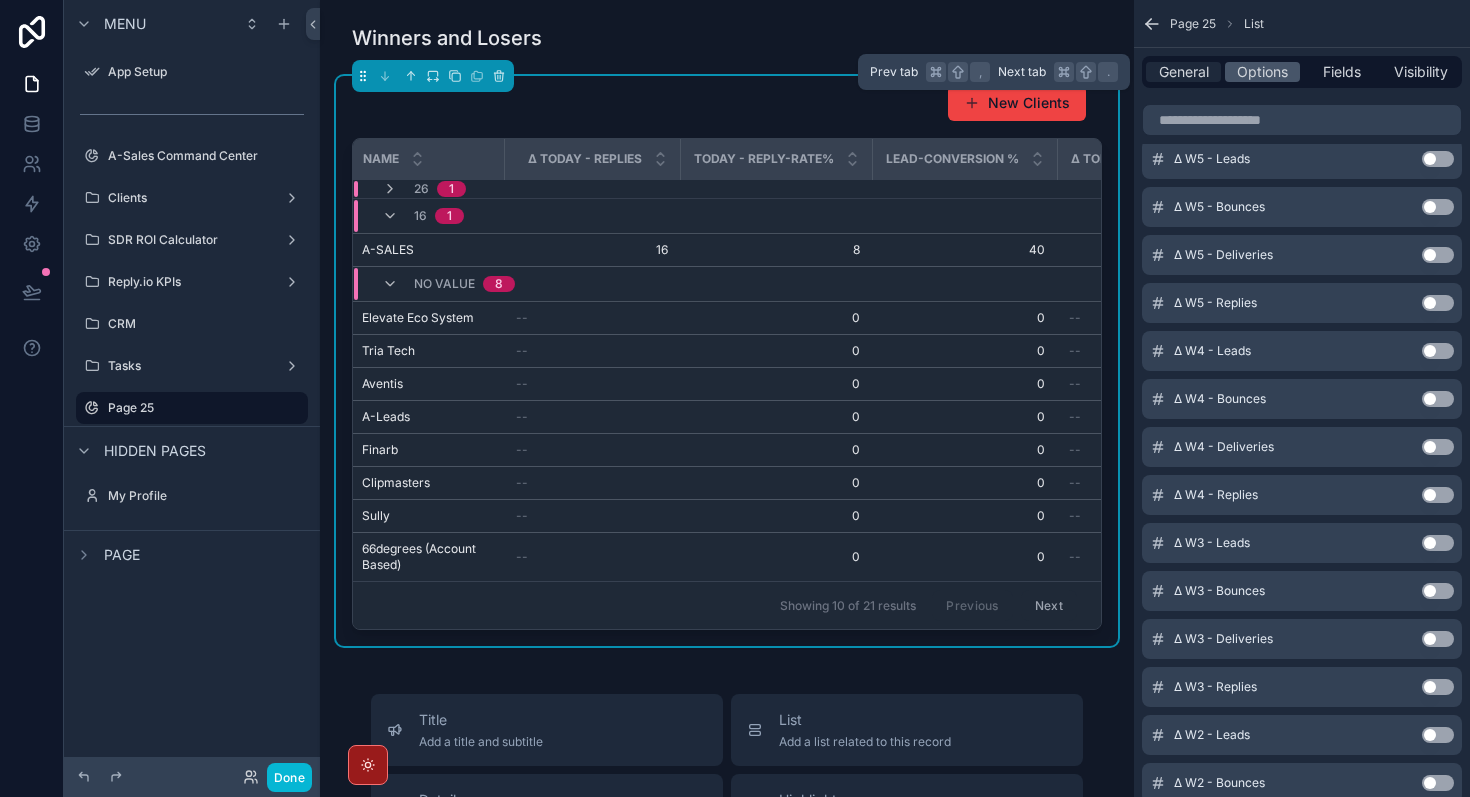 click on "General" at bounding box center (1184, 72) 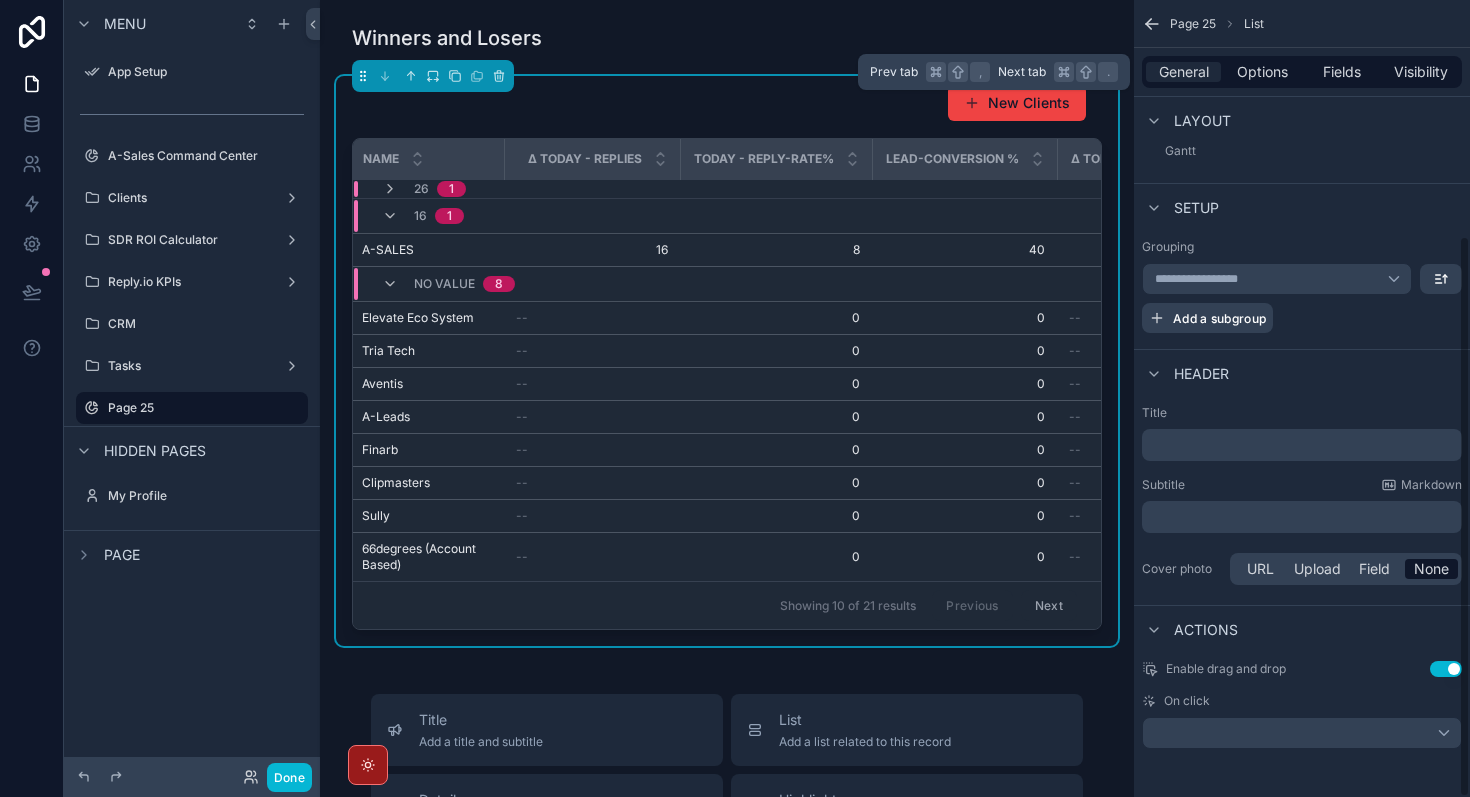 scroll, scrollTop: 334, scrollLeft: 0, axis: vertical 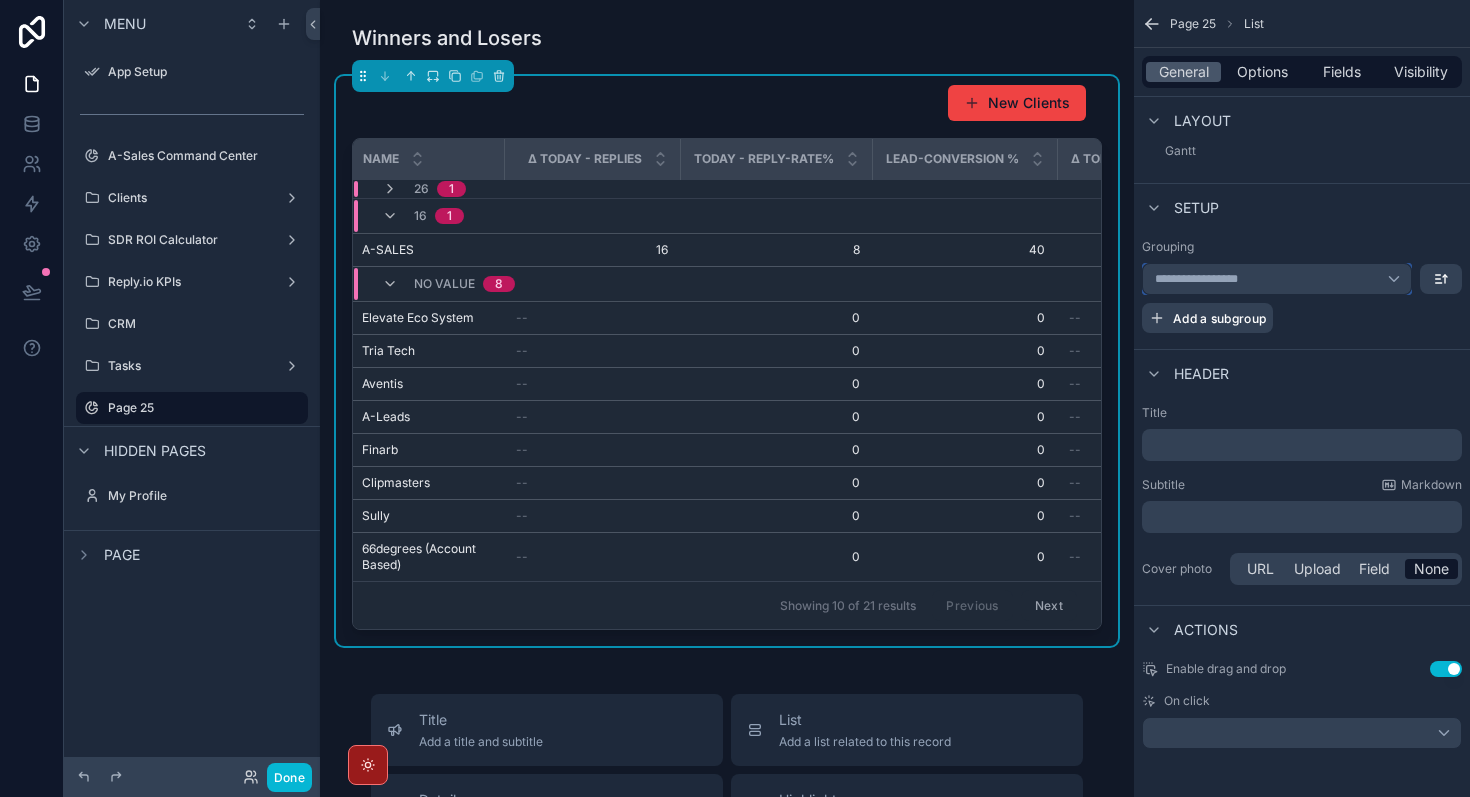 click on "**********" at bounding box center (1277, 279) 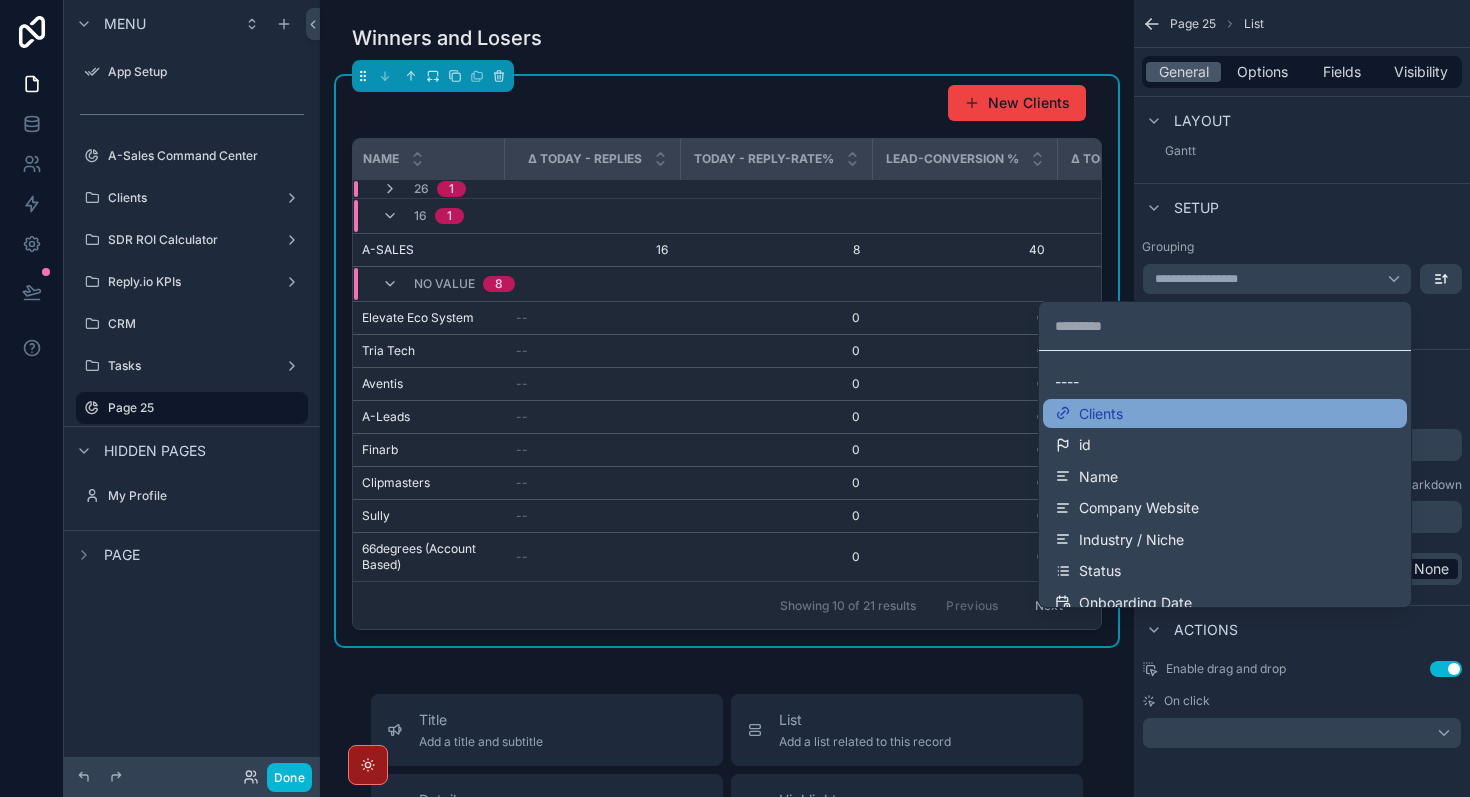 click on "Clients" at bounding box center [1225, 414] 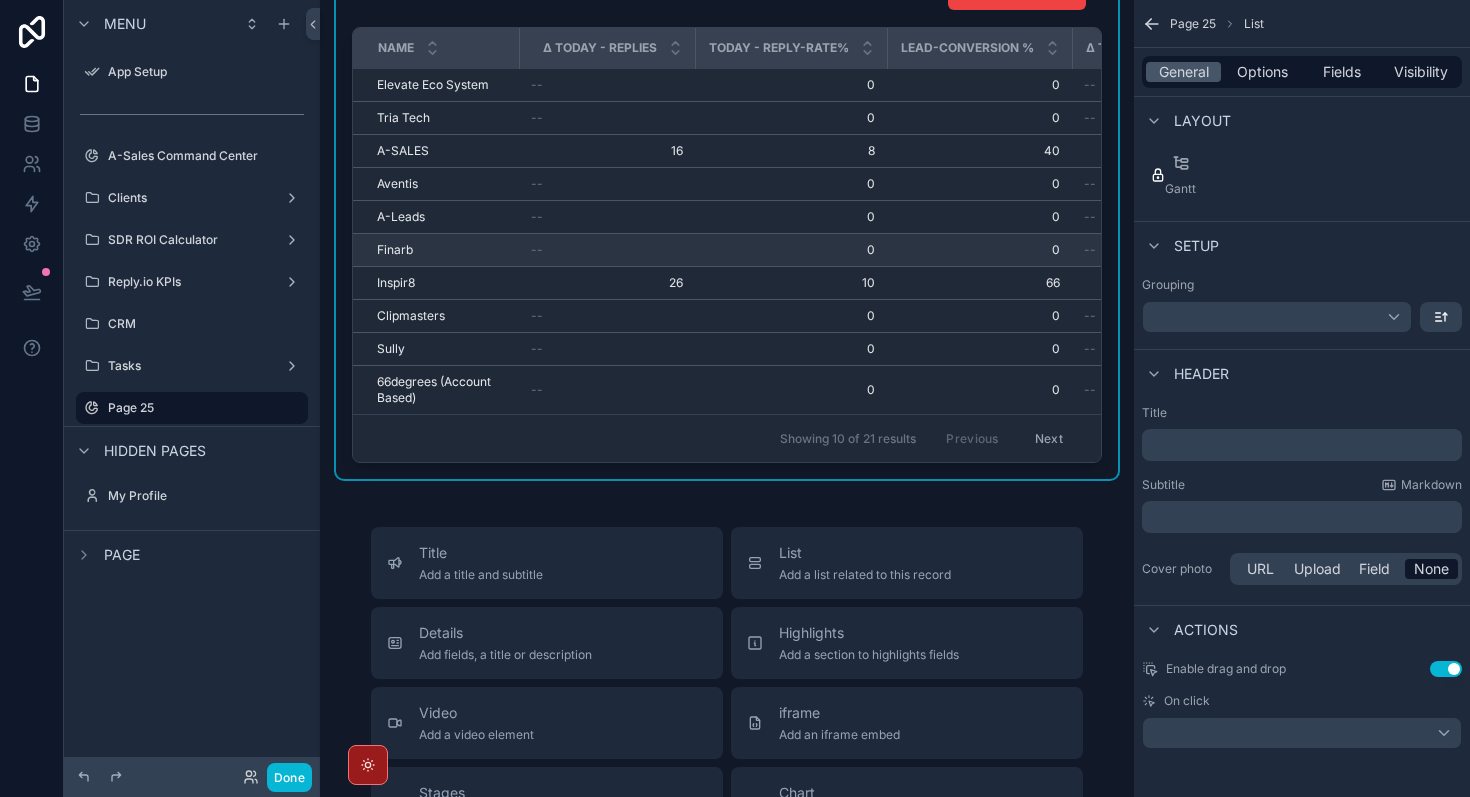 scroll, scrollTop: 0, scrollLeft: 0, axis: both 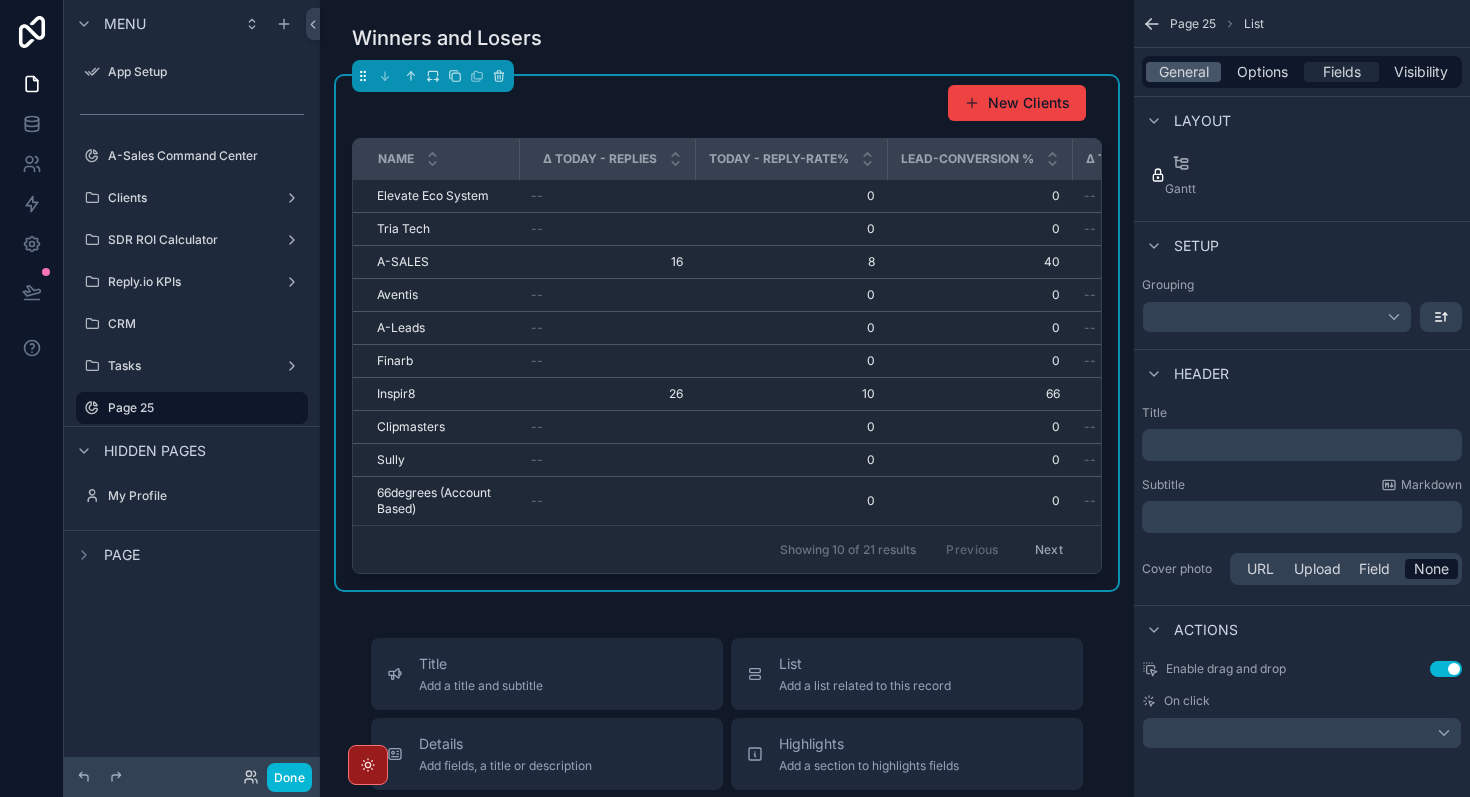 click on "Fields" at bounding box center [1342, 72] 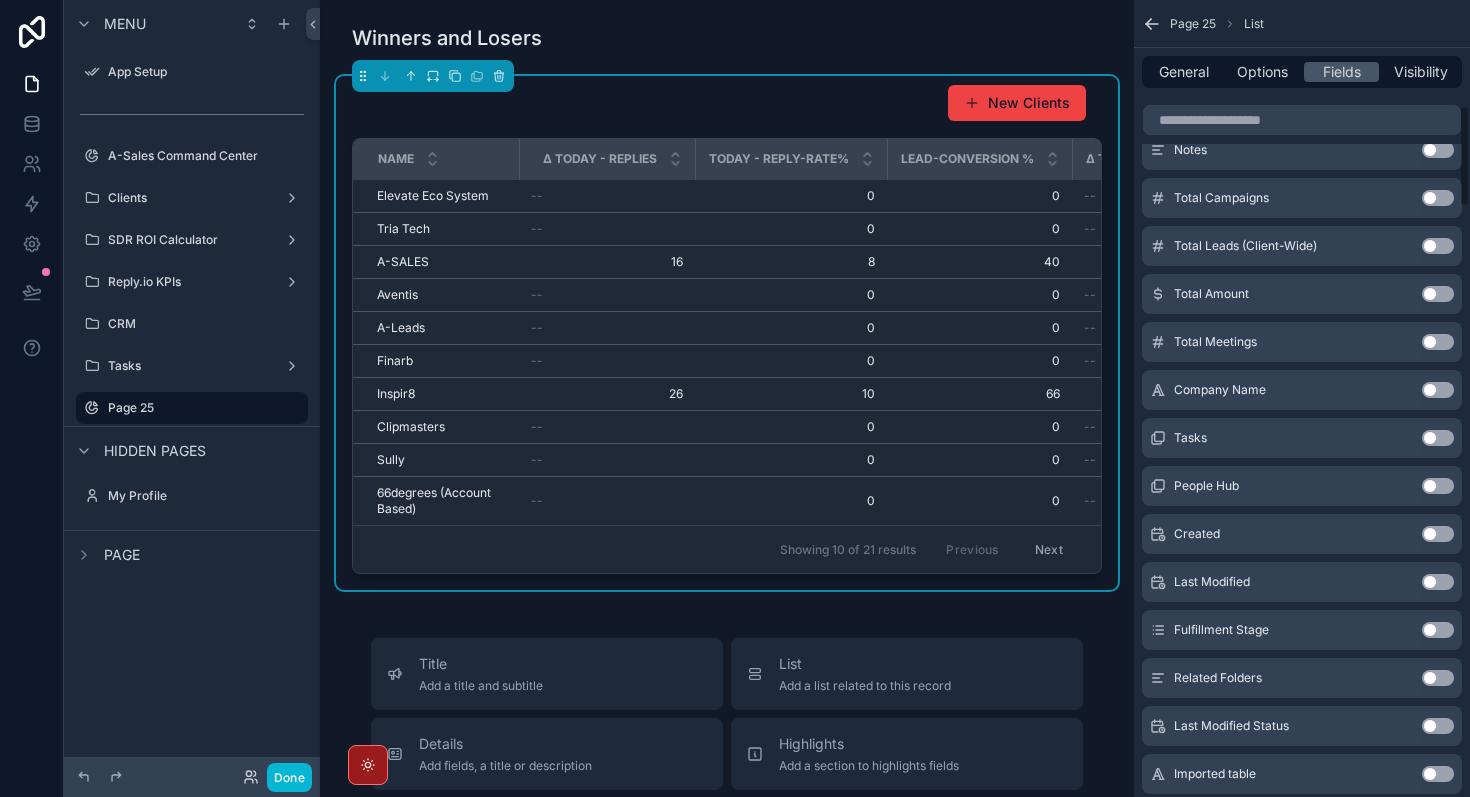 scroll, scrollTop: 0, scrollLeft: 0, axis: both 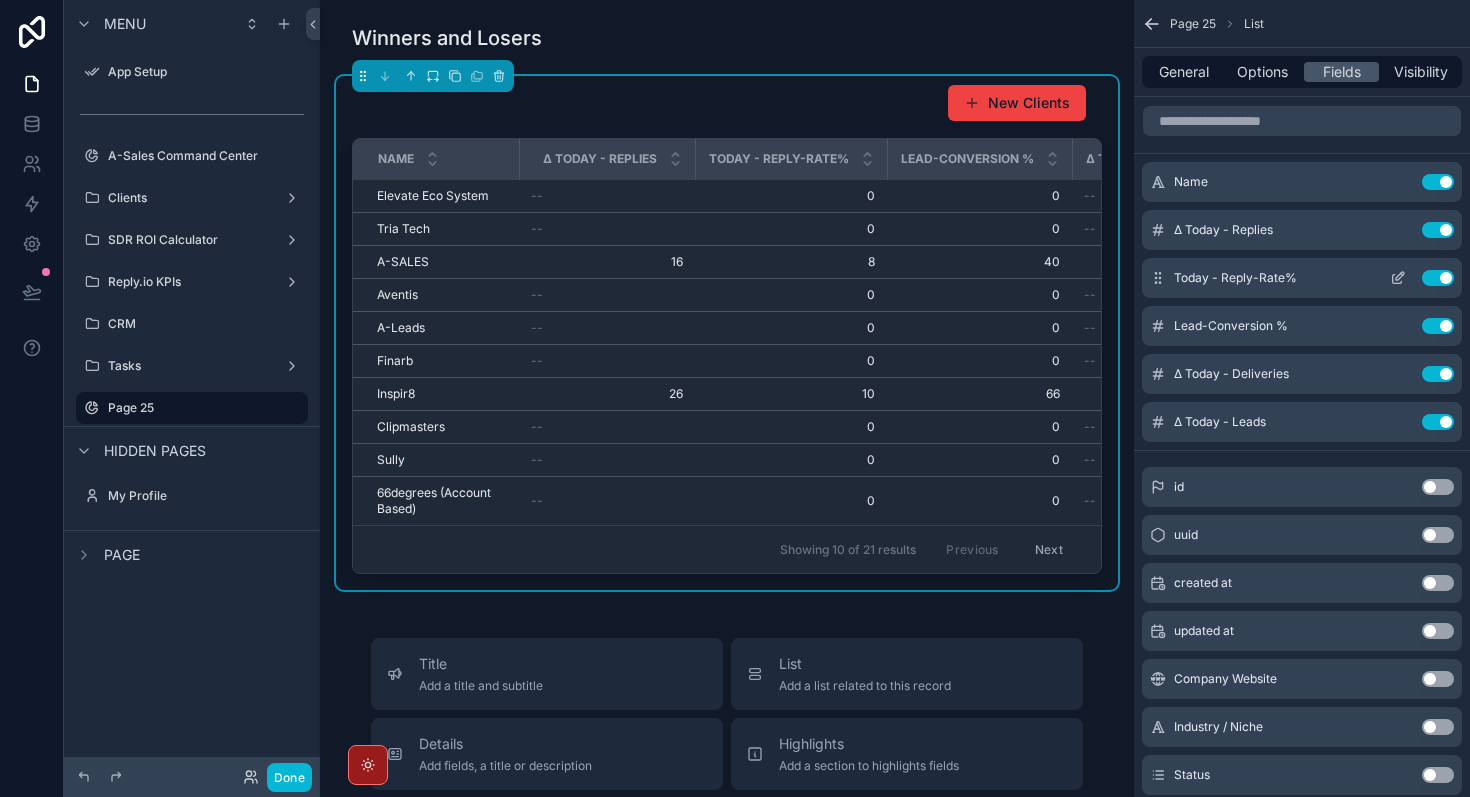 click on "Use setting" at bounding box center (1438, 278) 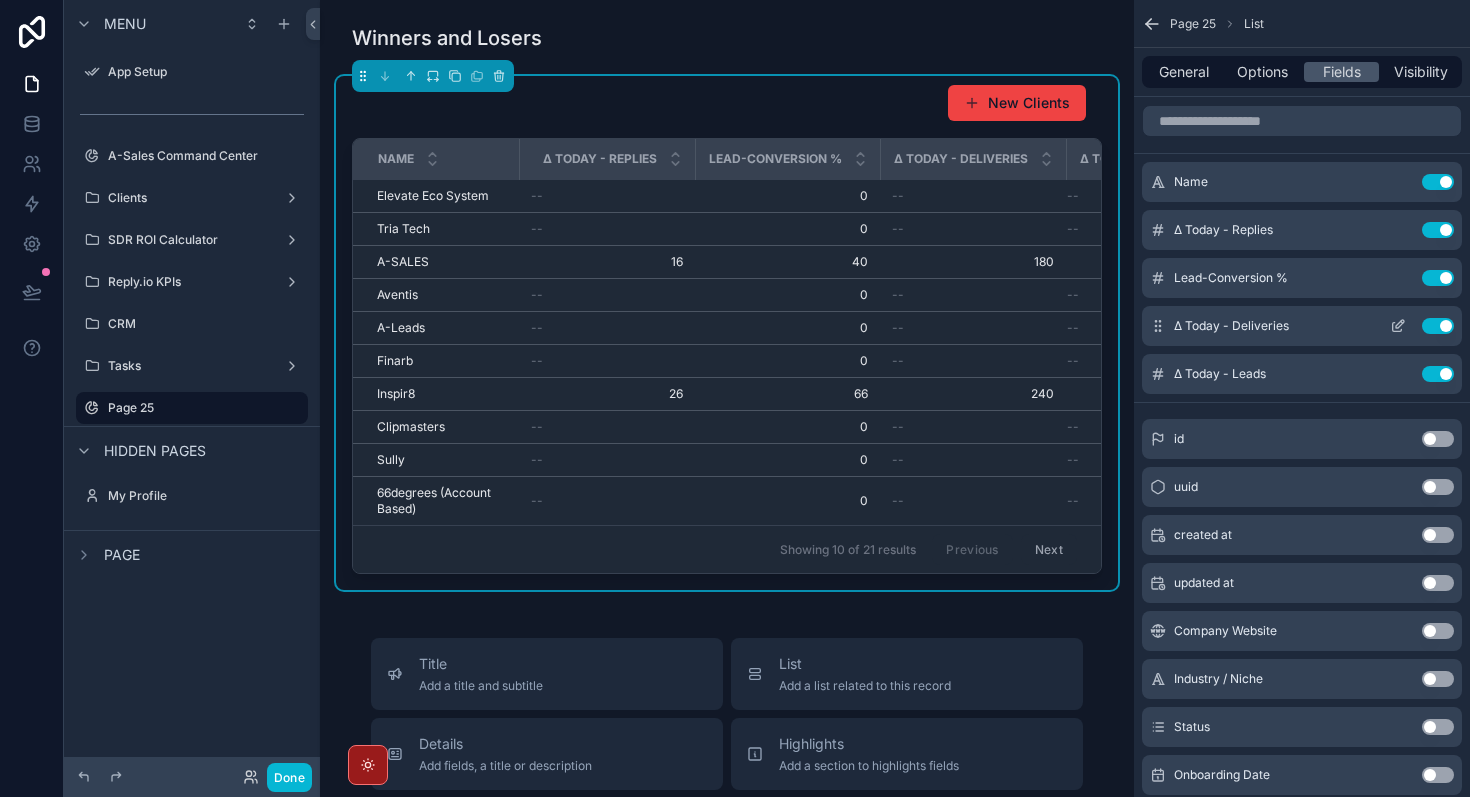 click on "Use setting" at bounding box center (1438, 326) 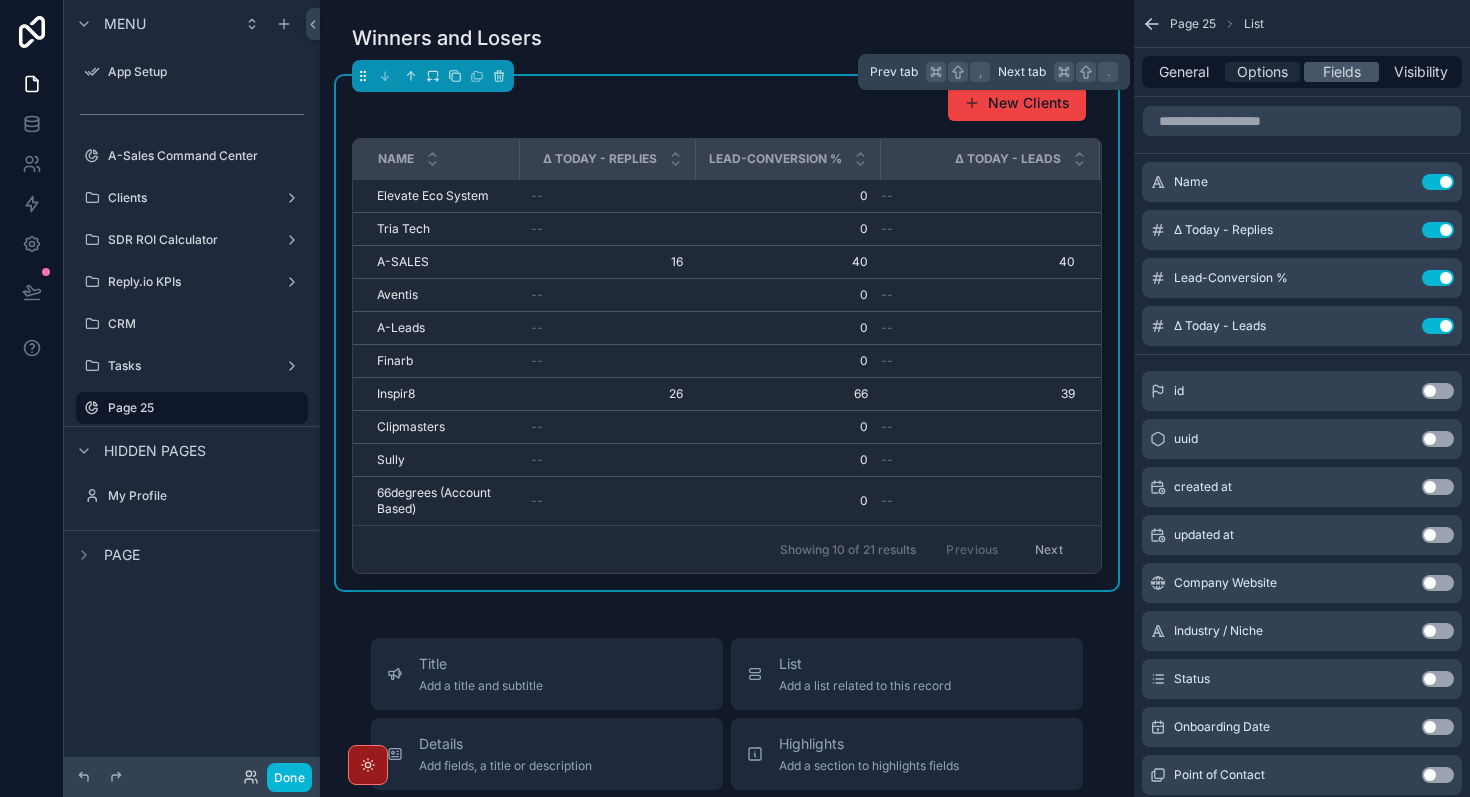 click on "Options" at bounding box center (1262, 72) 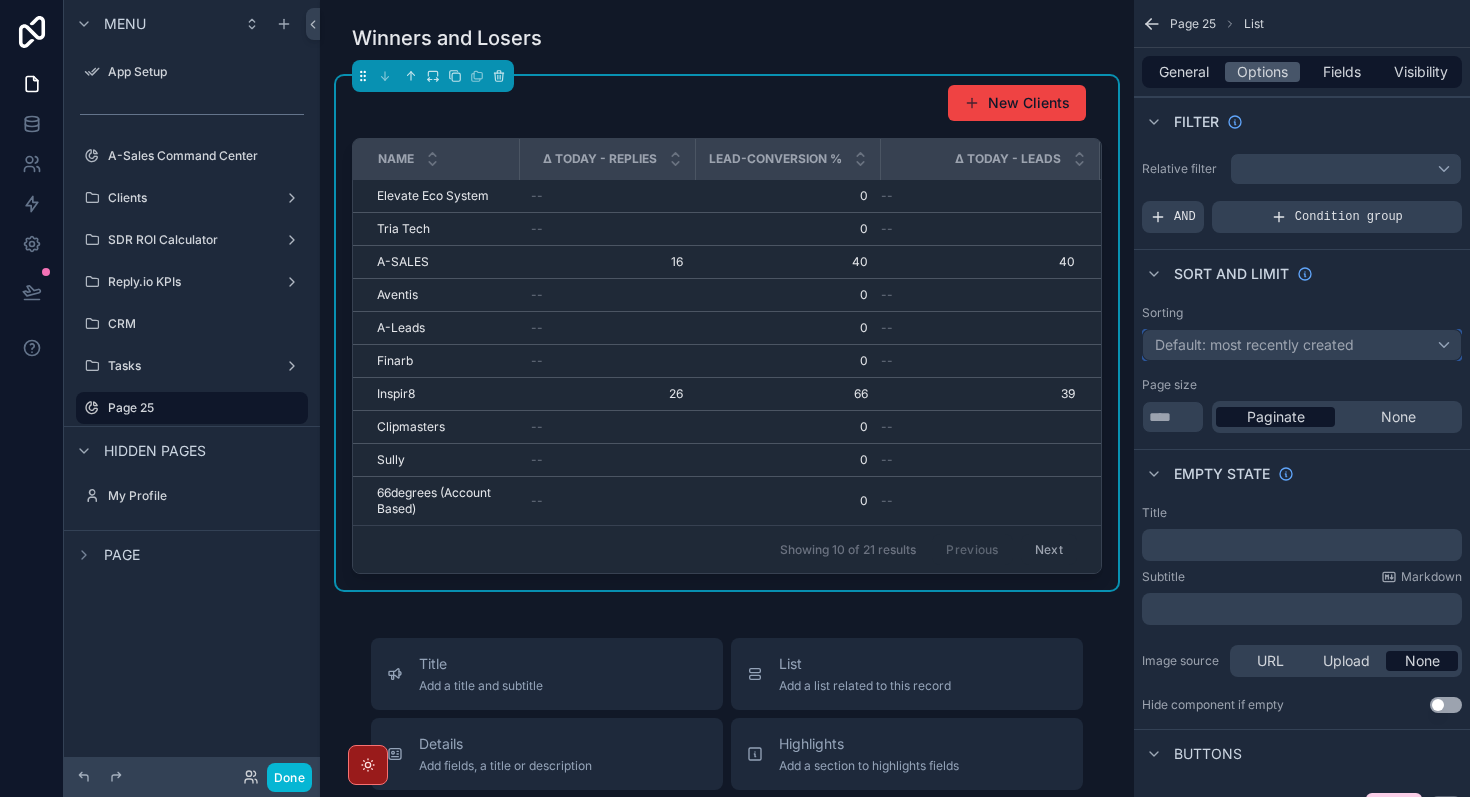 click on "Default: most recently created" at bounding box center (1254, 344) 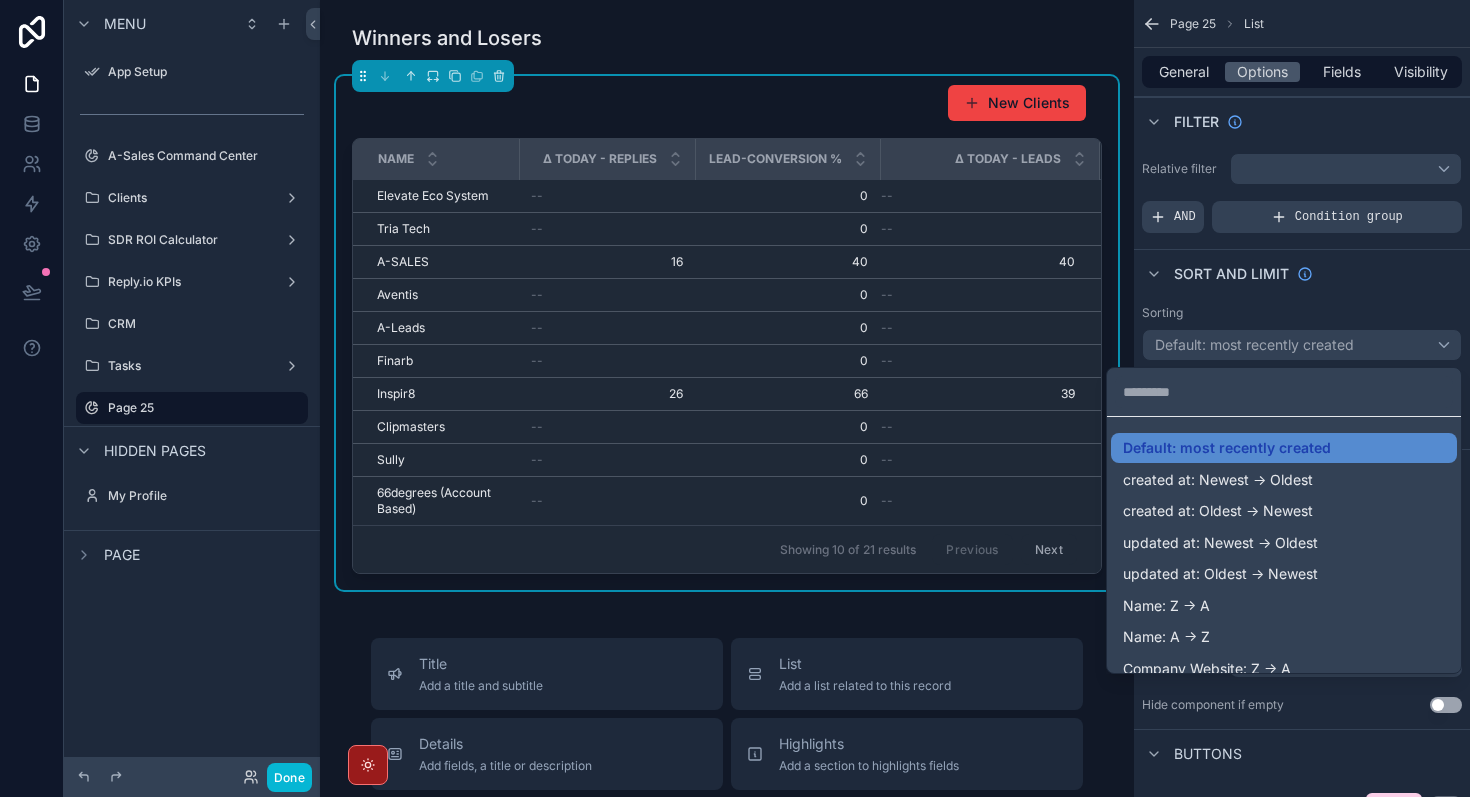 click at bounding box center [735, 398] 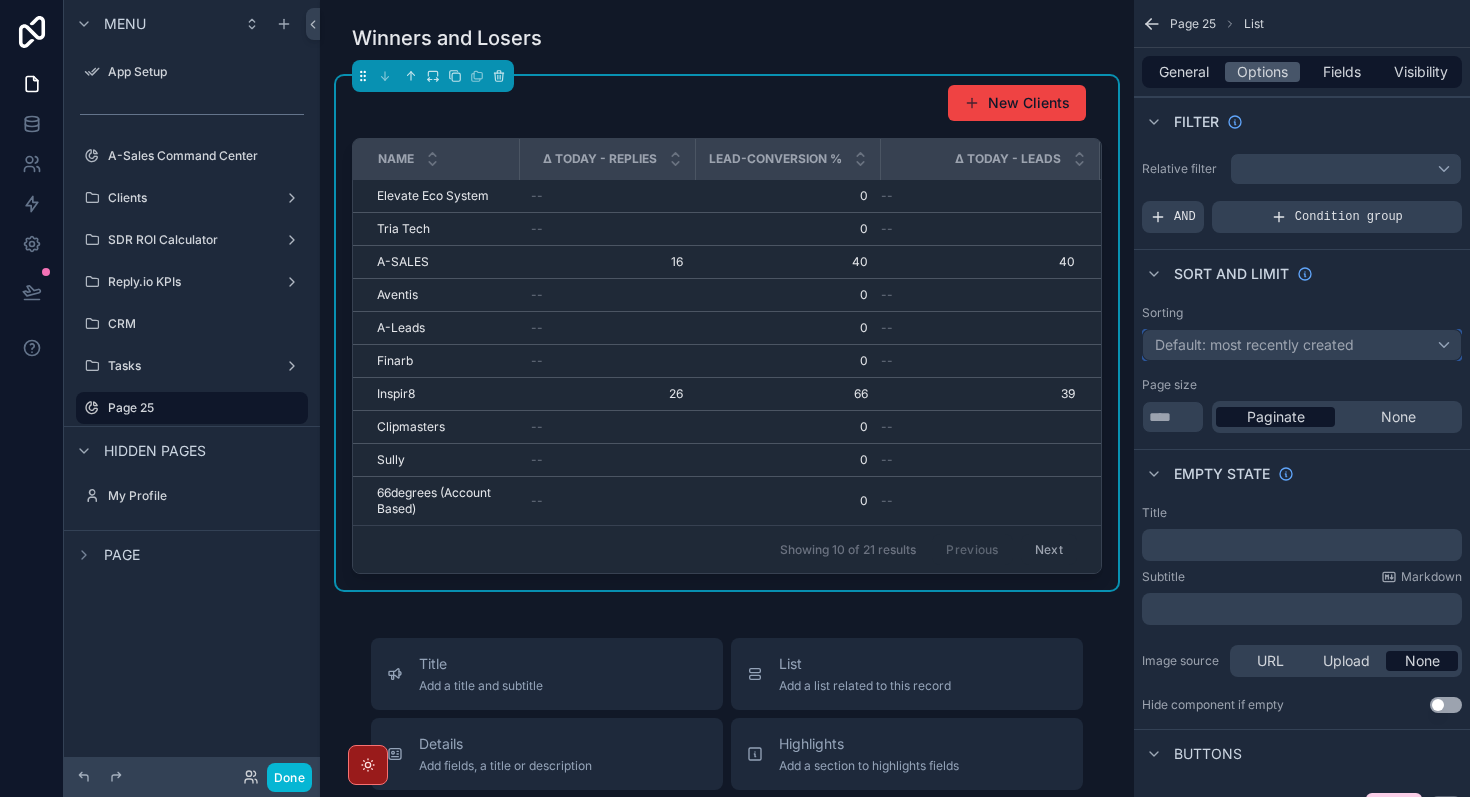 click on "Default: most recently created" at bounding box center [1254, 344] 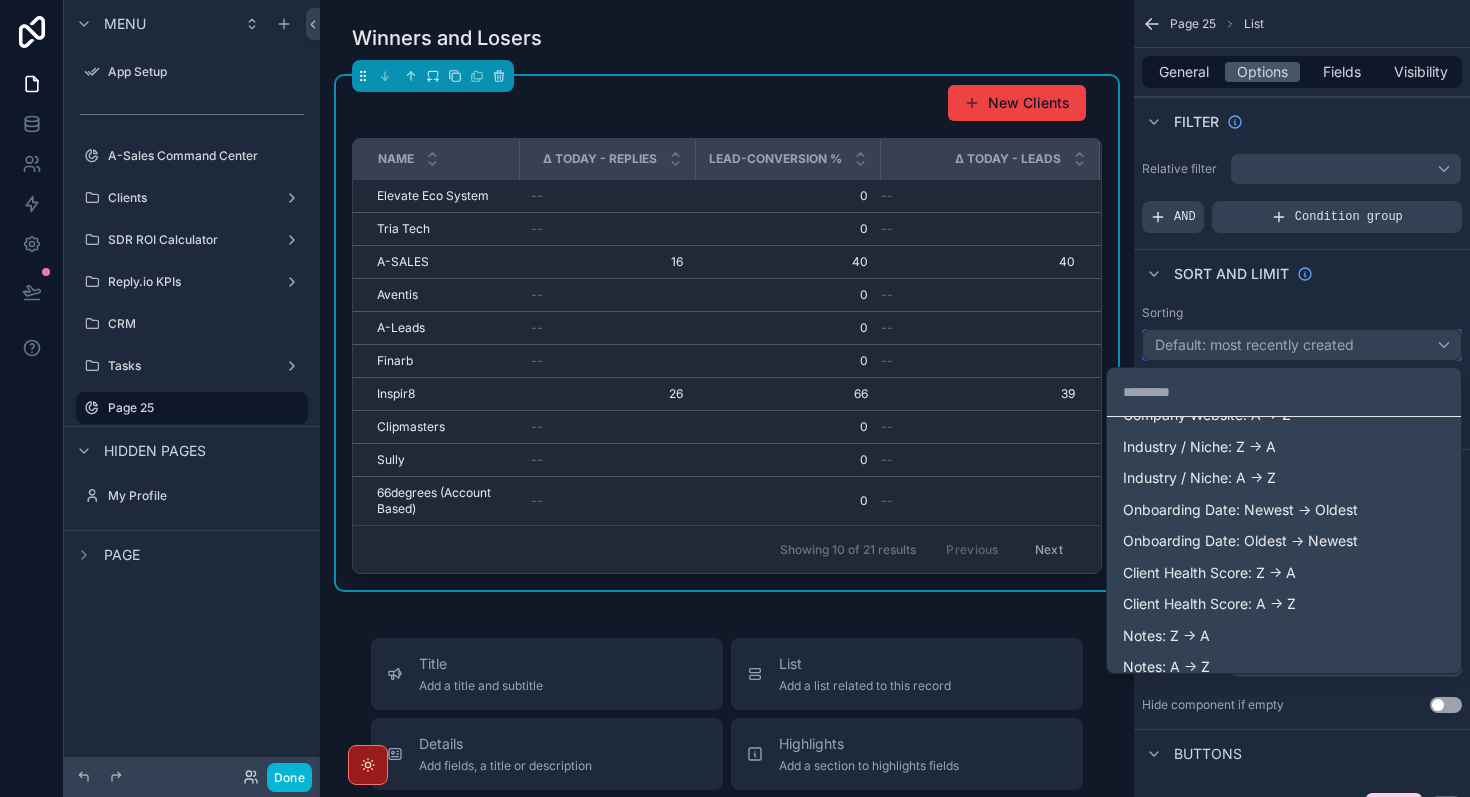 scroll, scrollTop: 434, scrollLeft: 0, axis: vertical 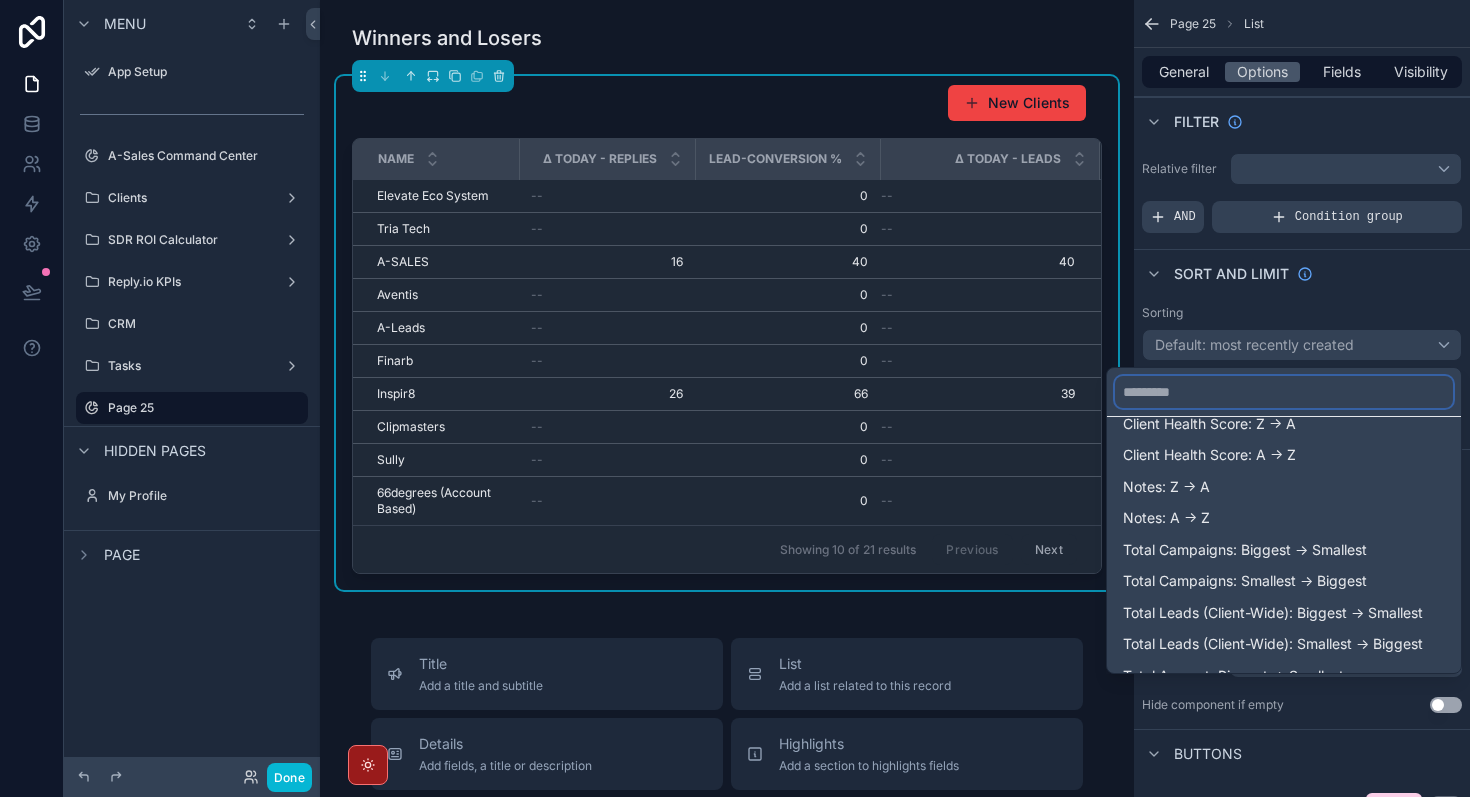 click at bounding box center (1284, 392) 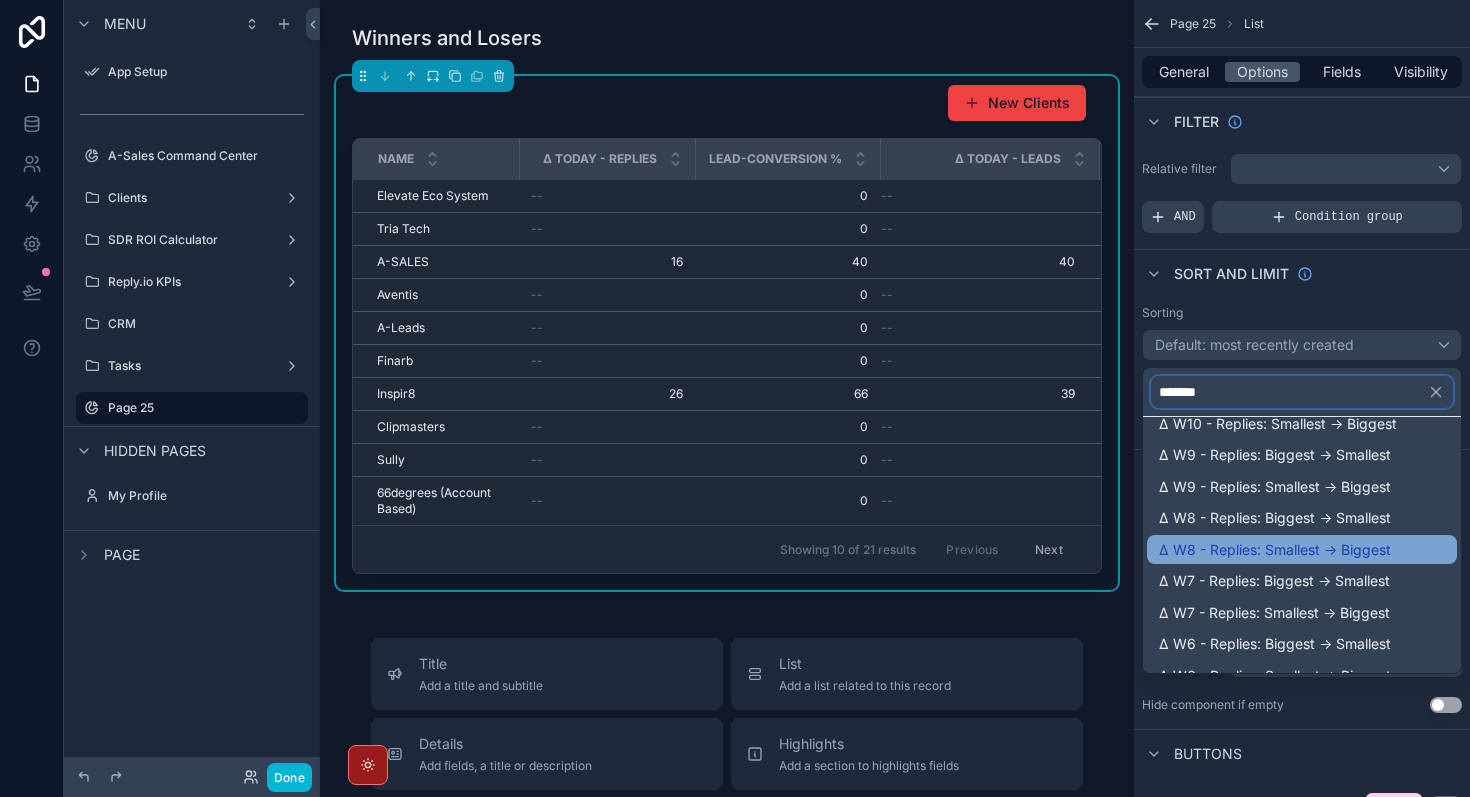 scroll, scrollTop: 770, scrollLeft: 0, axis: vertical 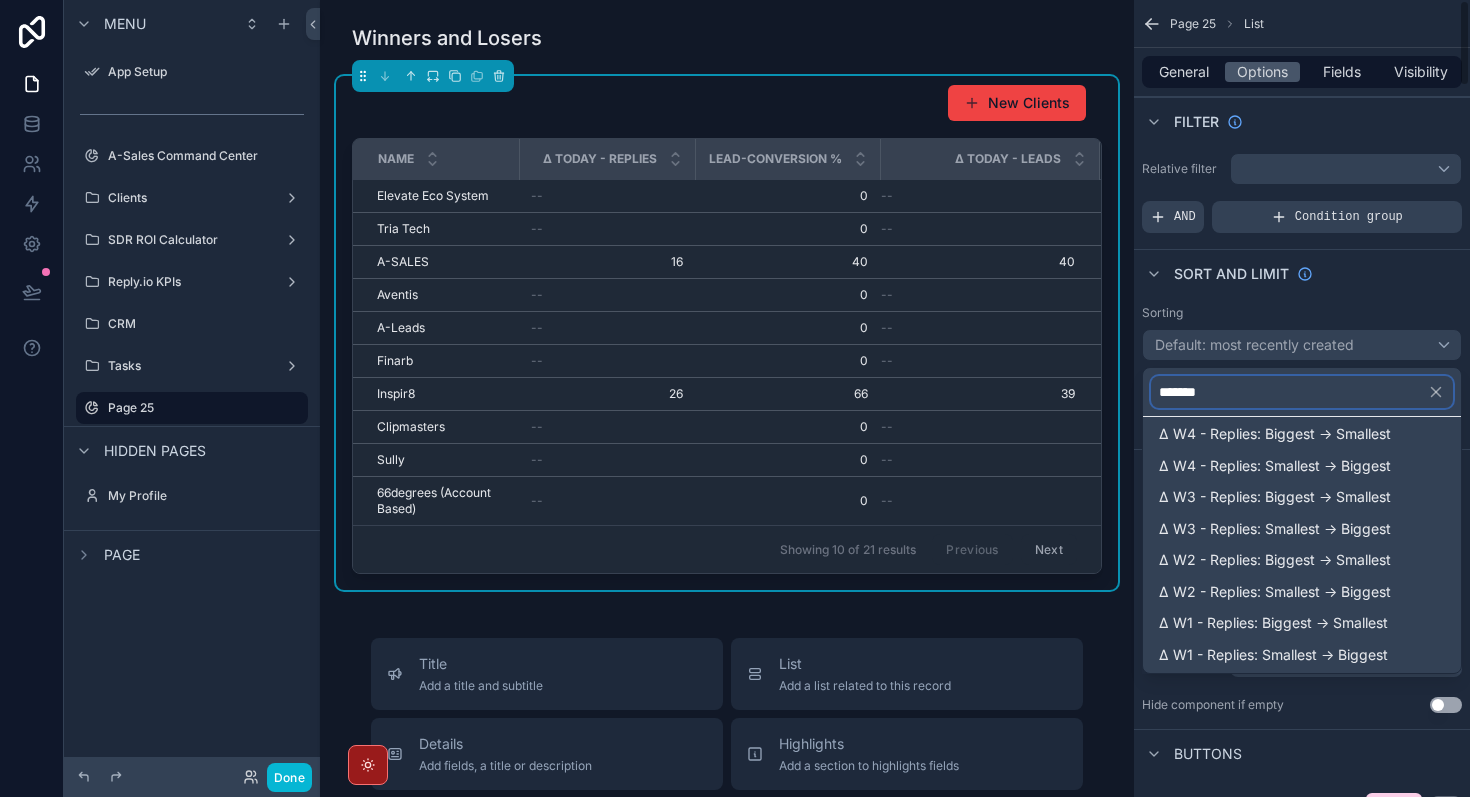 click on "*******" at bounding box center [1302, 392] 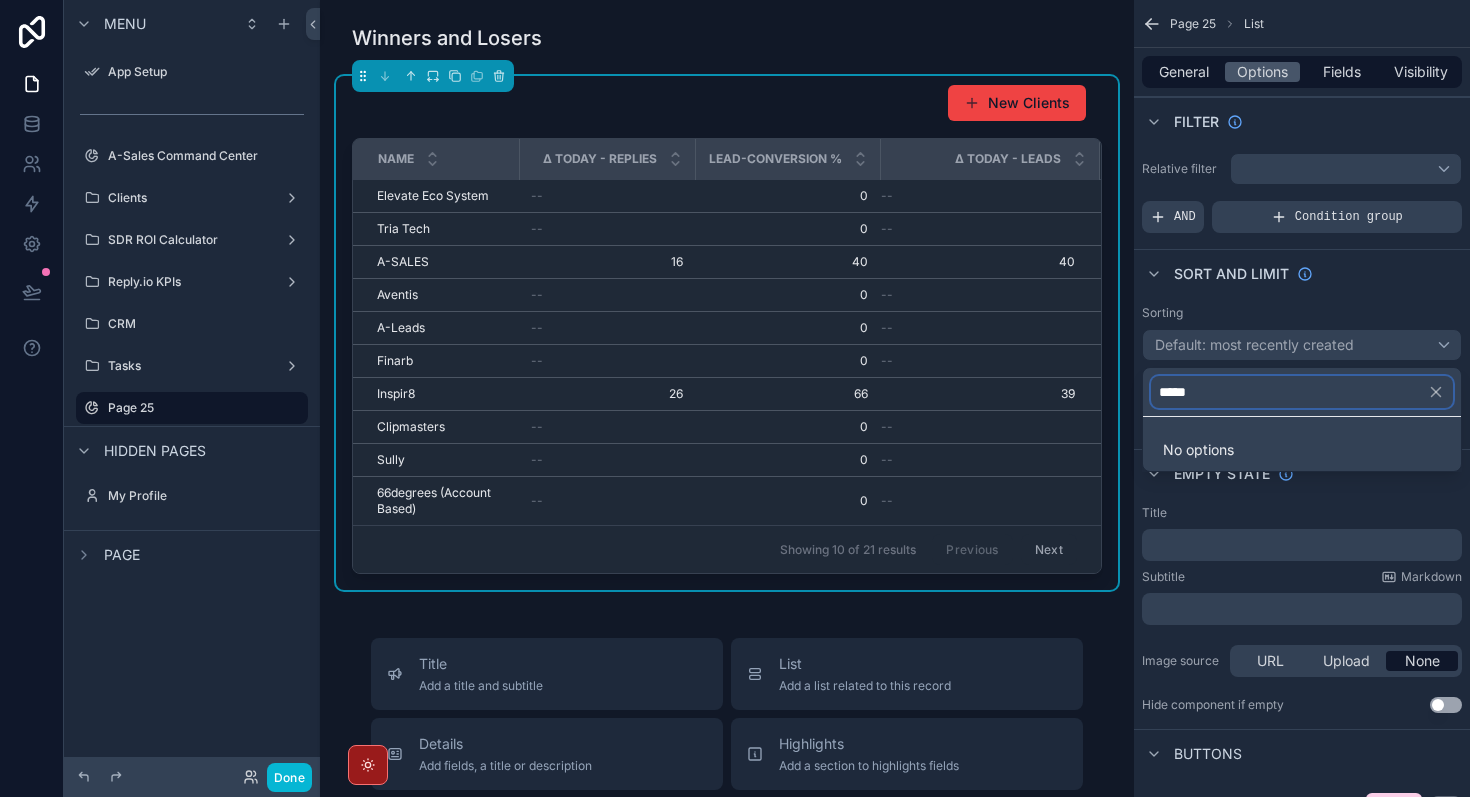 scroll, scrollTop: 0, scrollLeft: 0, axis: both 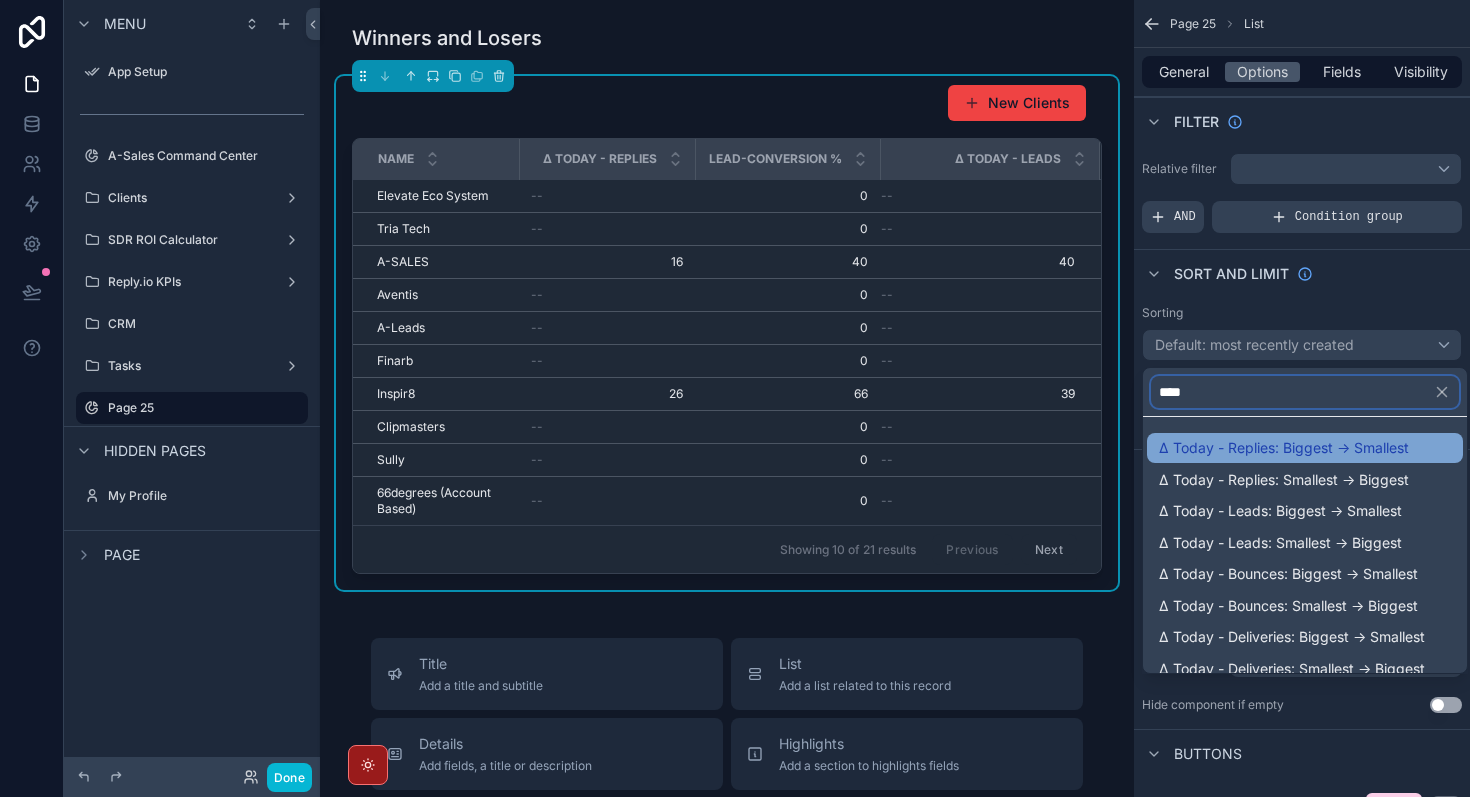 type on "****" 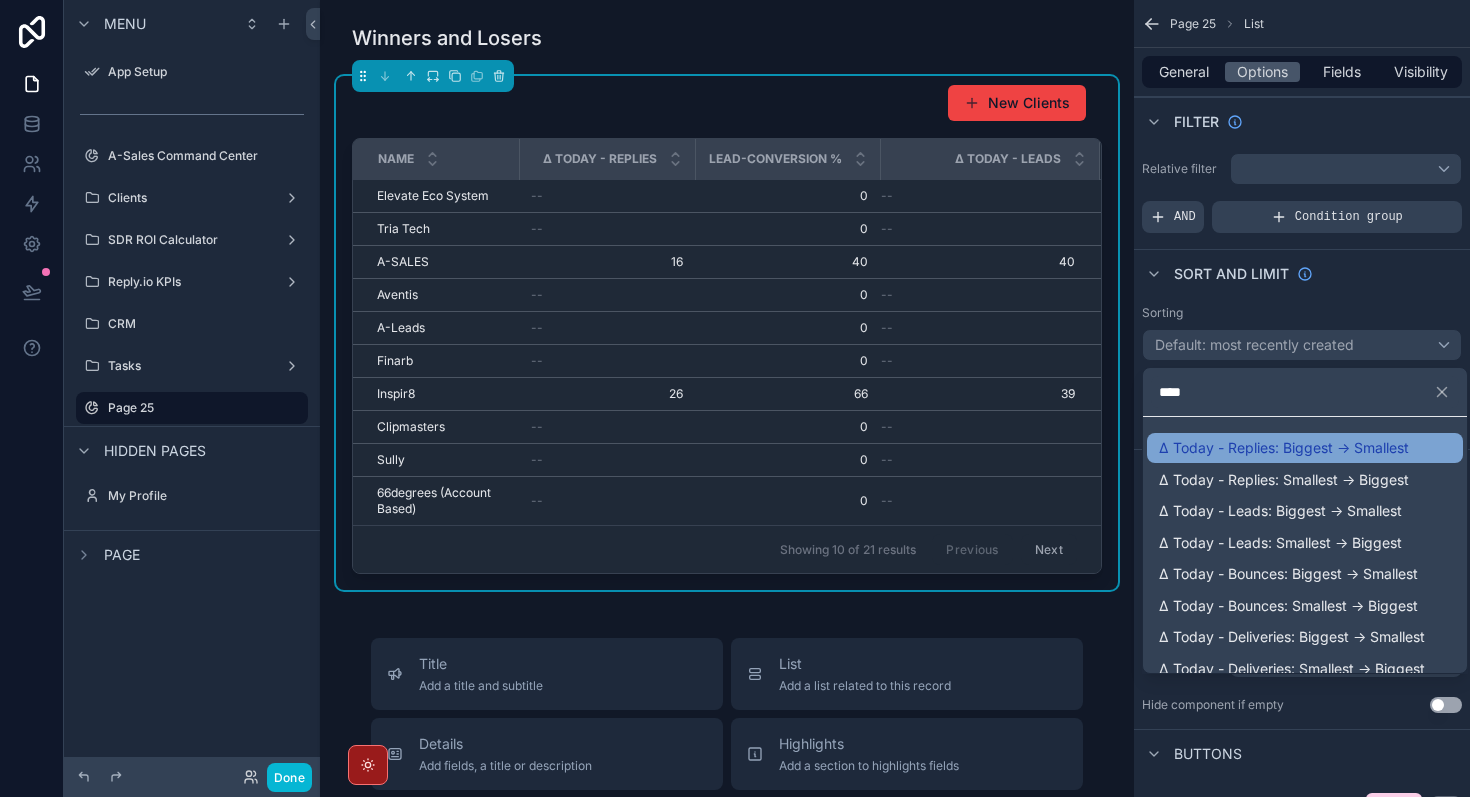 click on "Δ Today - Replies: Biggest -> Smallest" at bounding box center [1284, 448] 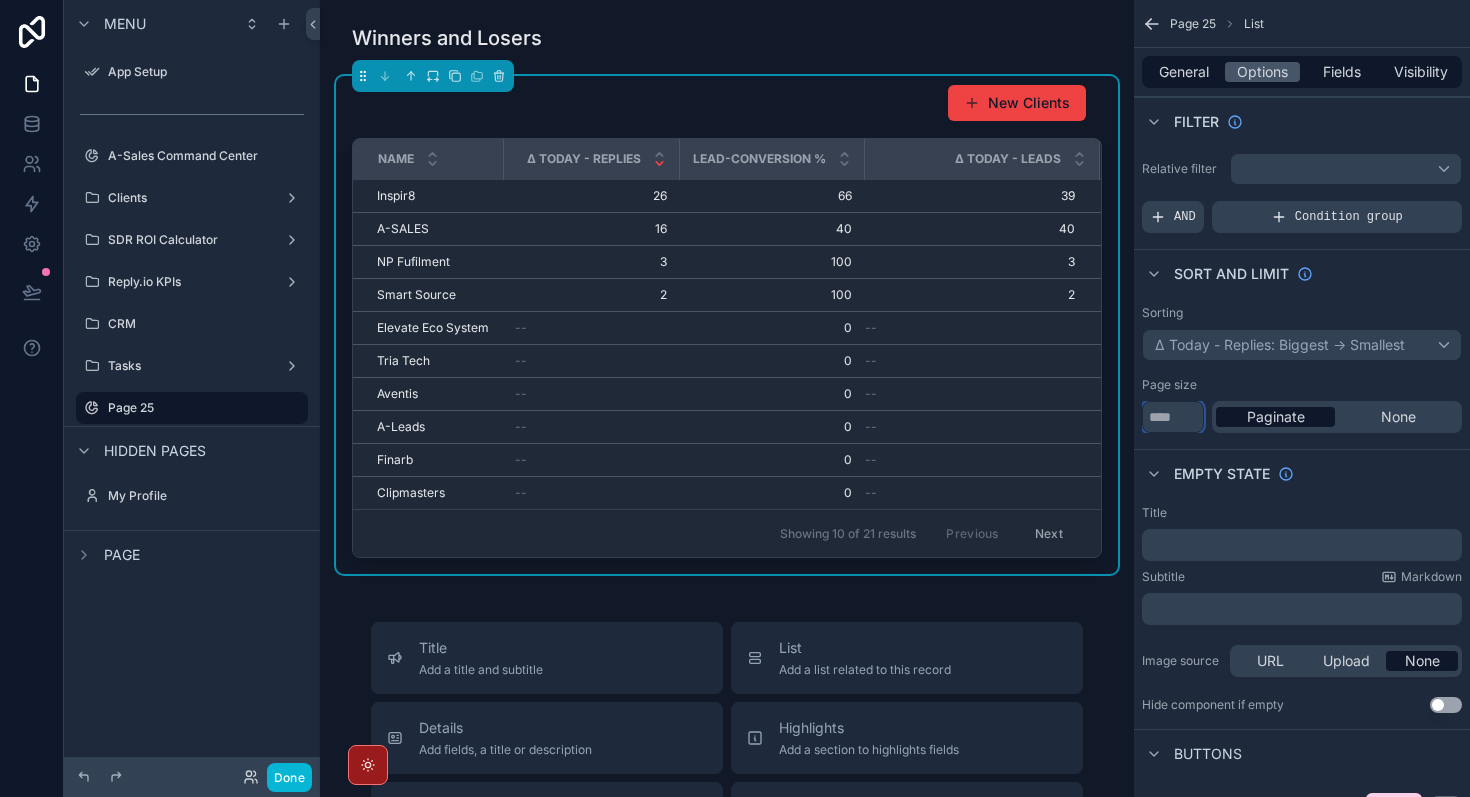 click on "**" at bounding box center [1173, 417] 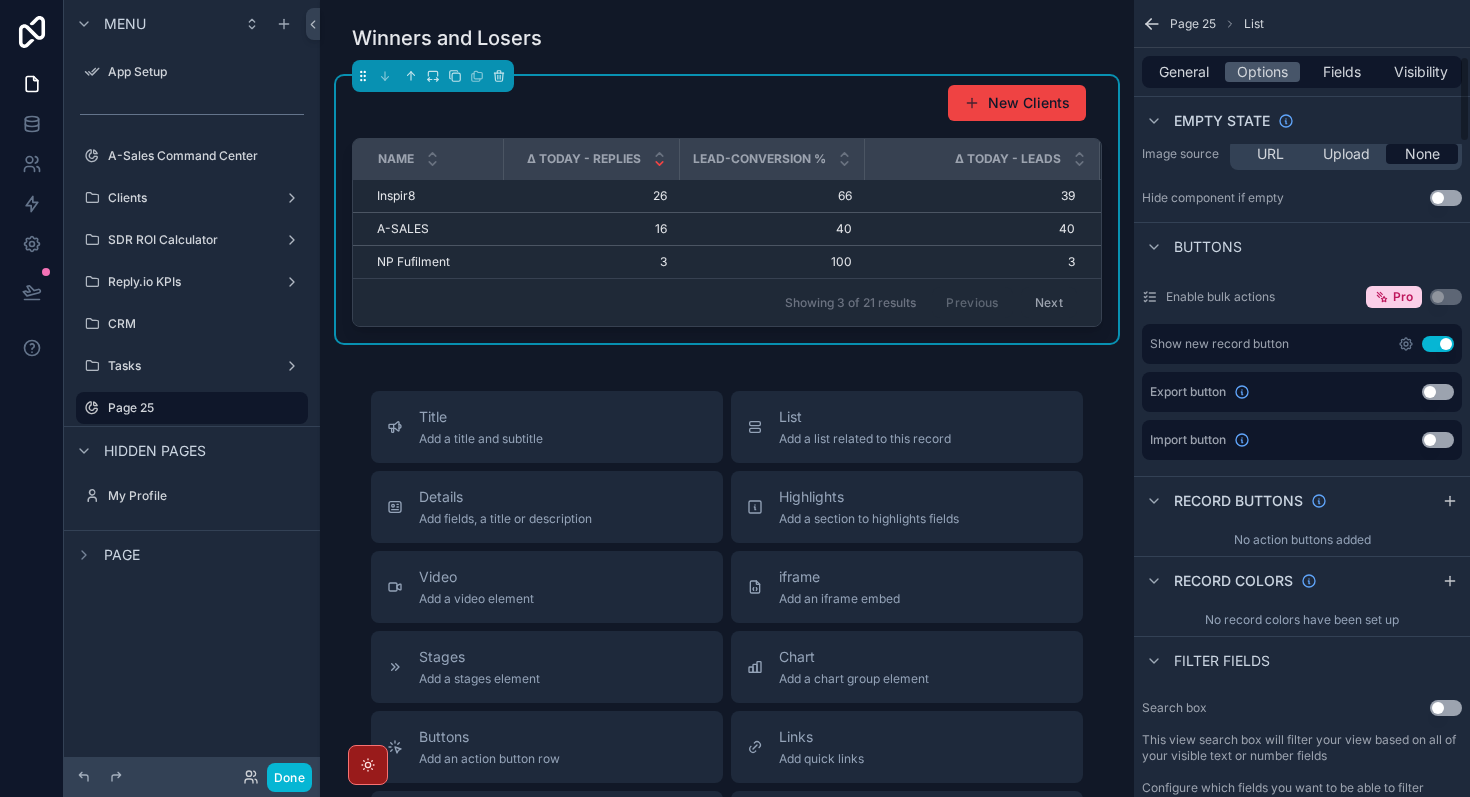 scroll, scrollTop: 504, scrollLeft: 0, axis: vertical 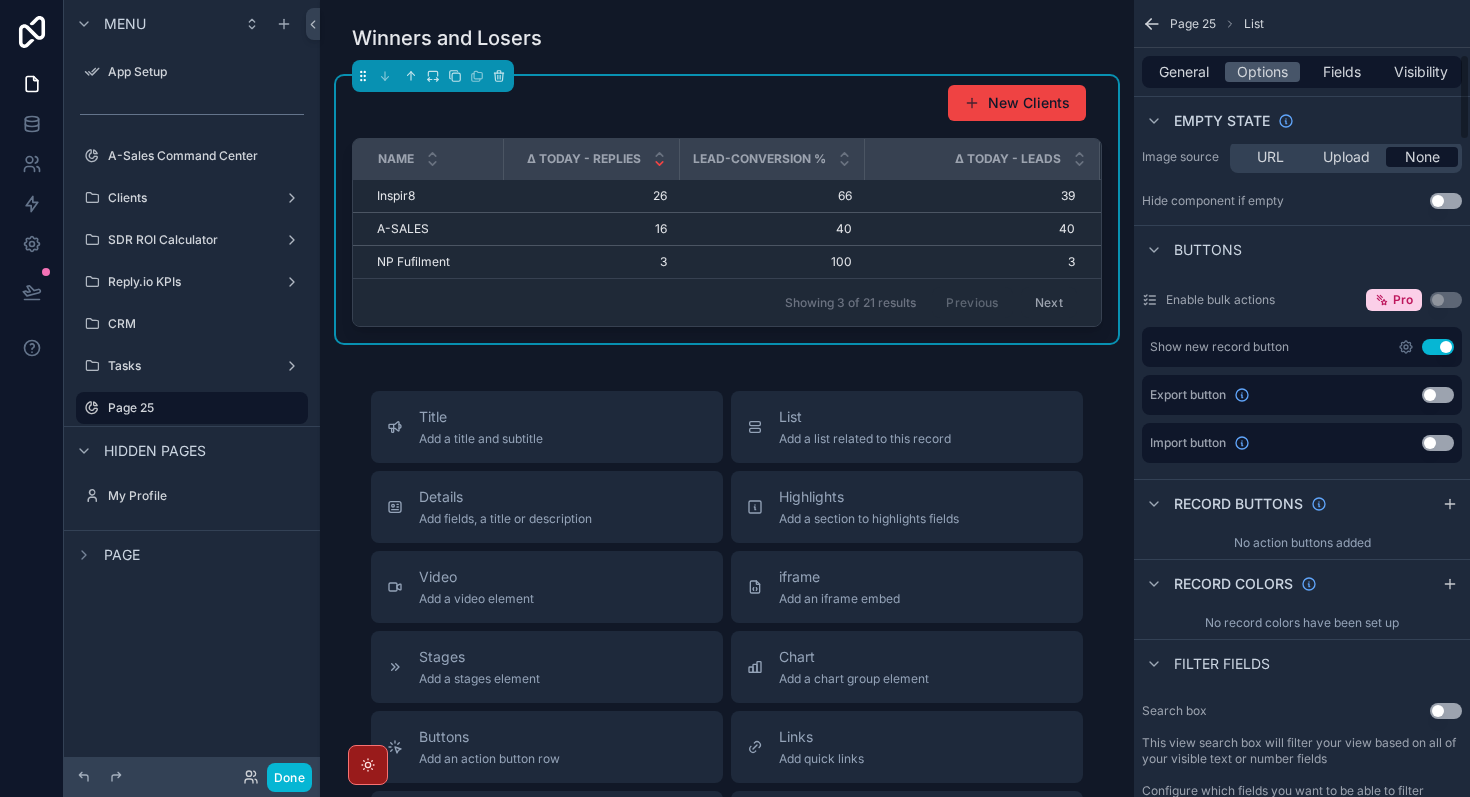 type on "*" 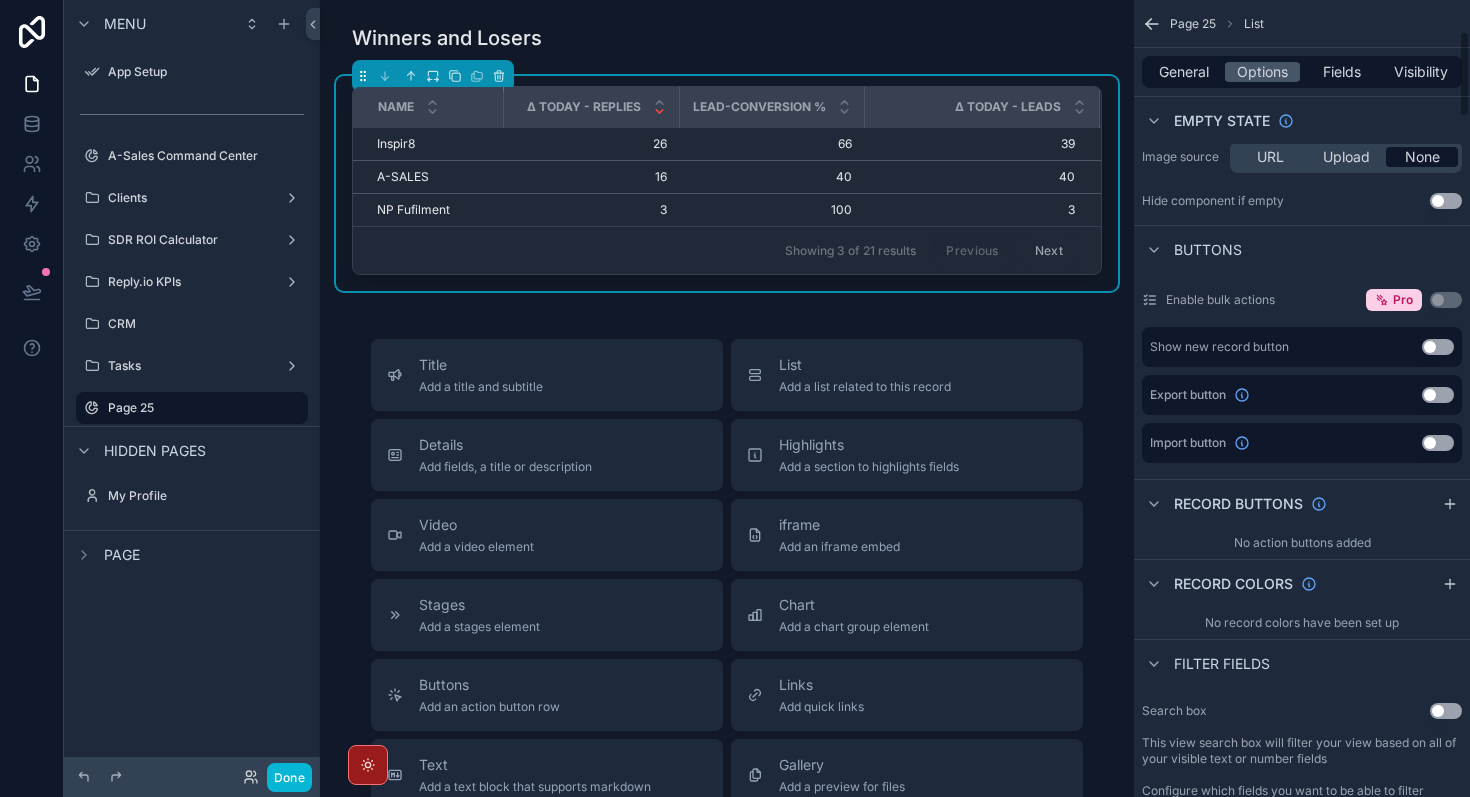 scroll, scrollTop: 0, scrollLeft: 0, axis: both 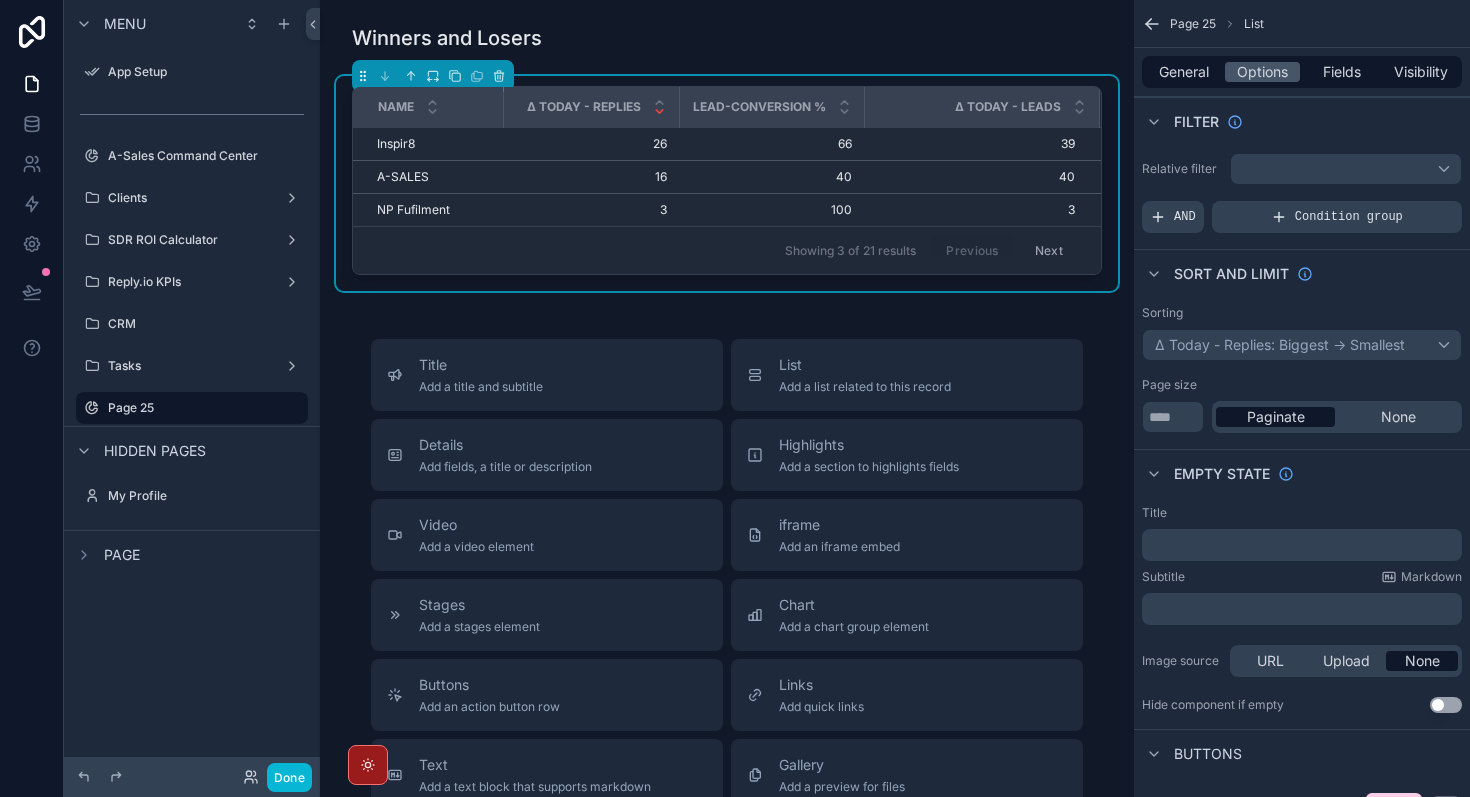 click on "﻿" at bounding box center [1304, 545] 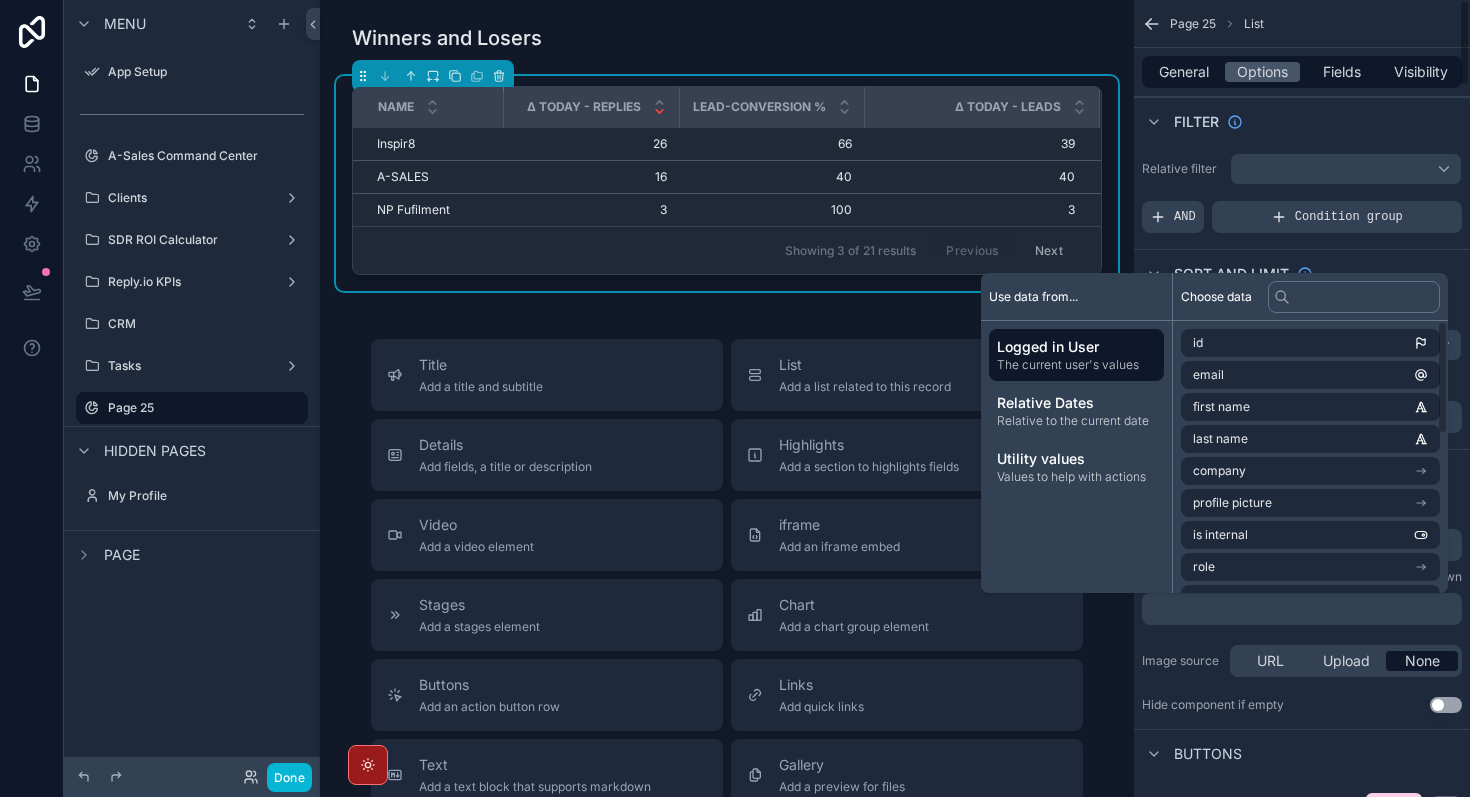 click on "Filter" at bounding box center (1302, 121) 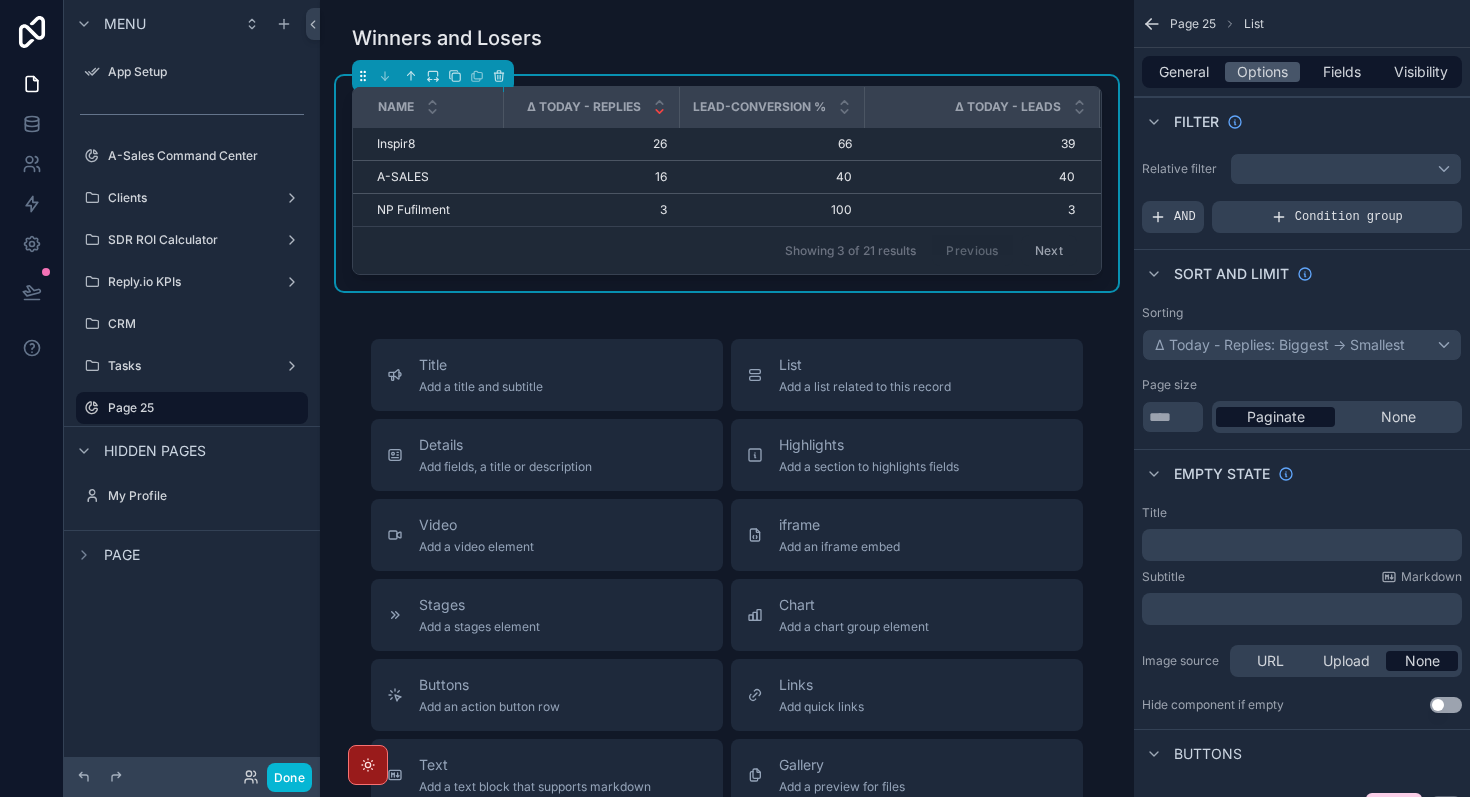 click on "﻿" at bounding box center [1304, 545] 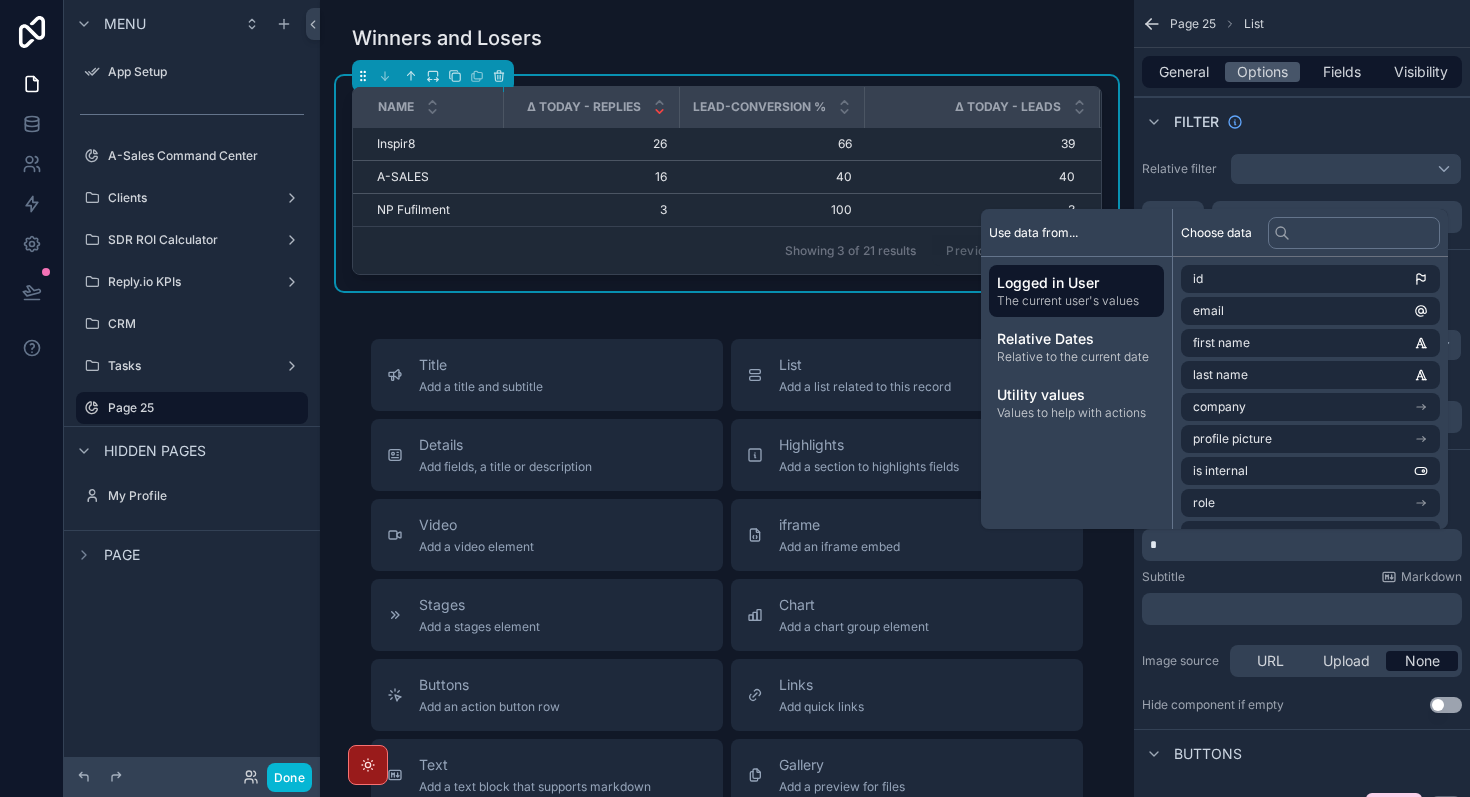 type 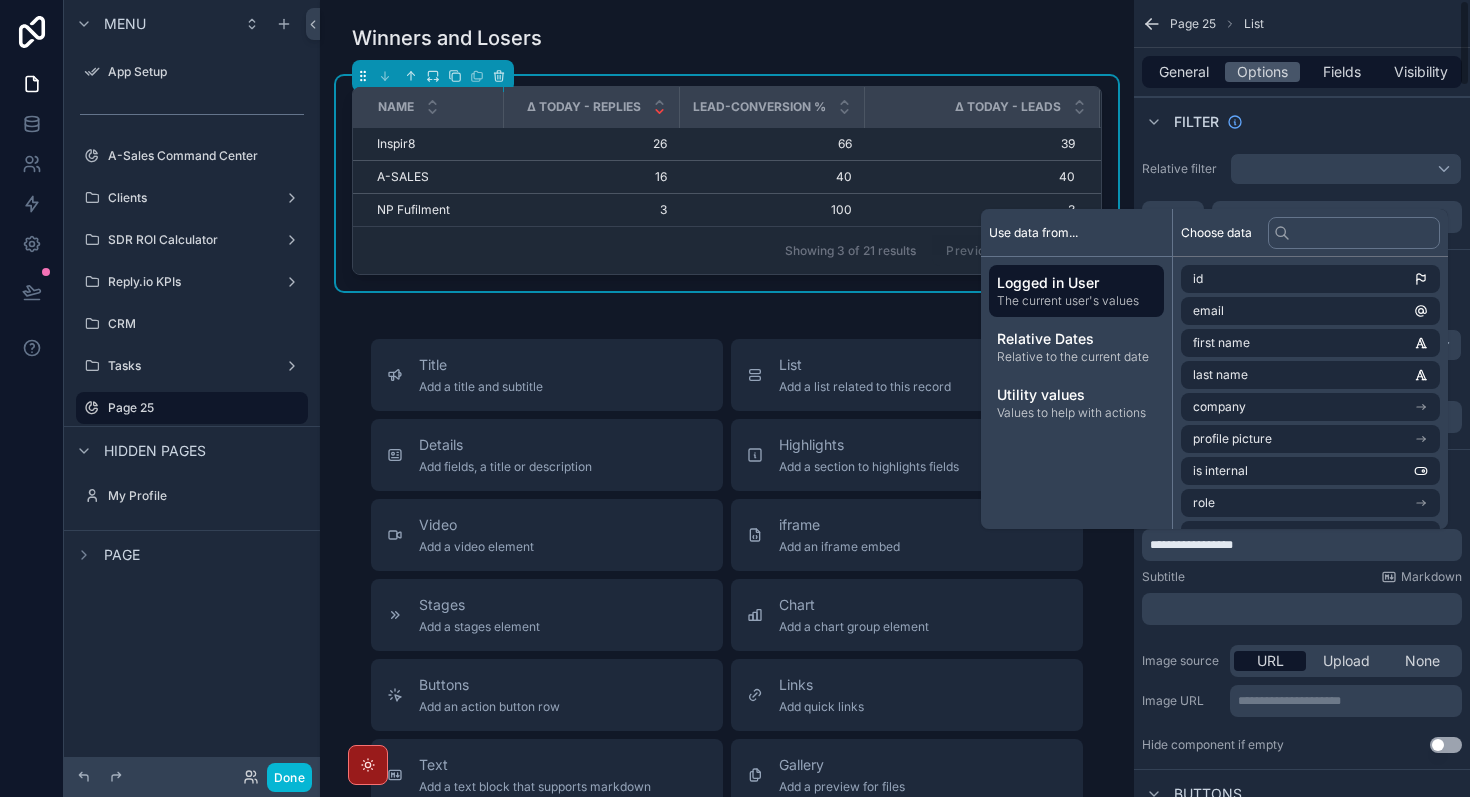 click on "﻿" at bounding box center (1302, 609) 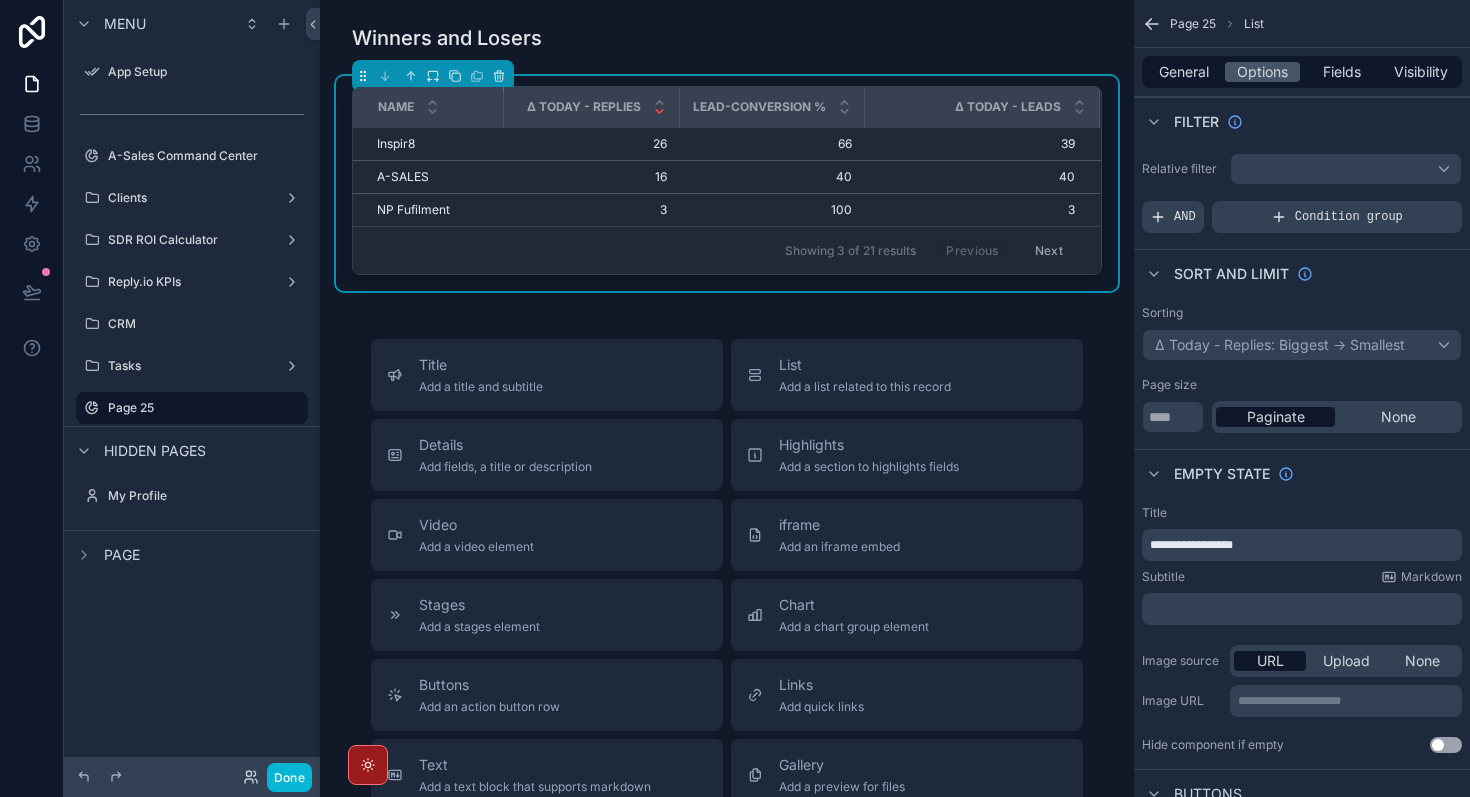 click on "﻿" at bounding box center [1304, 609] 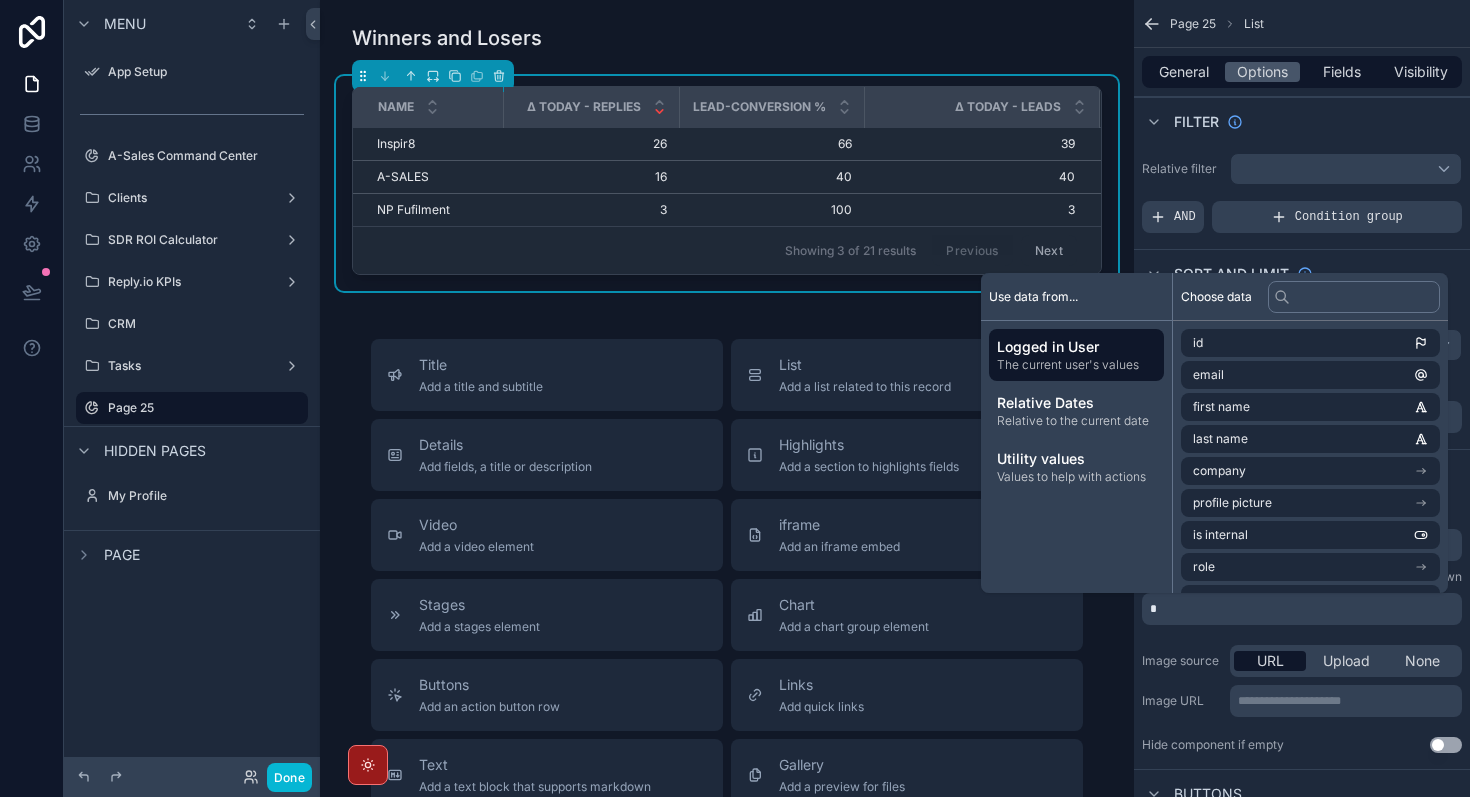 type 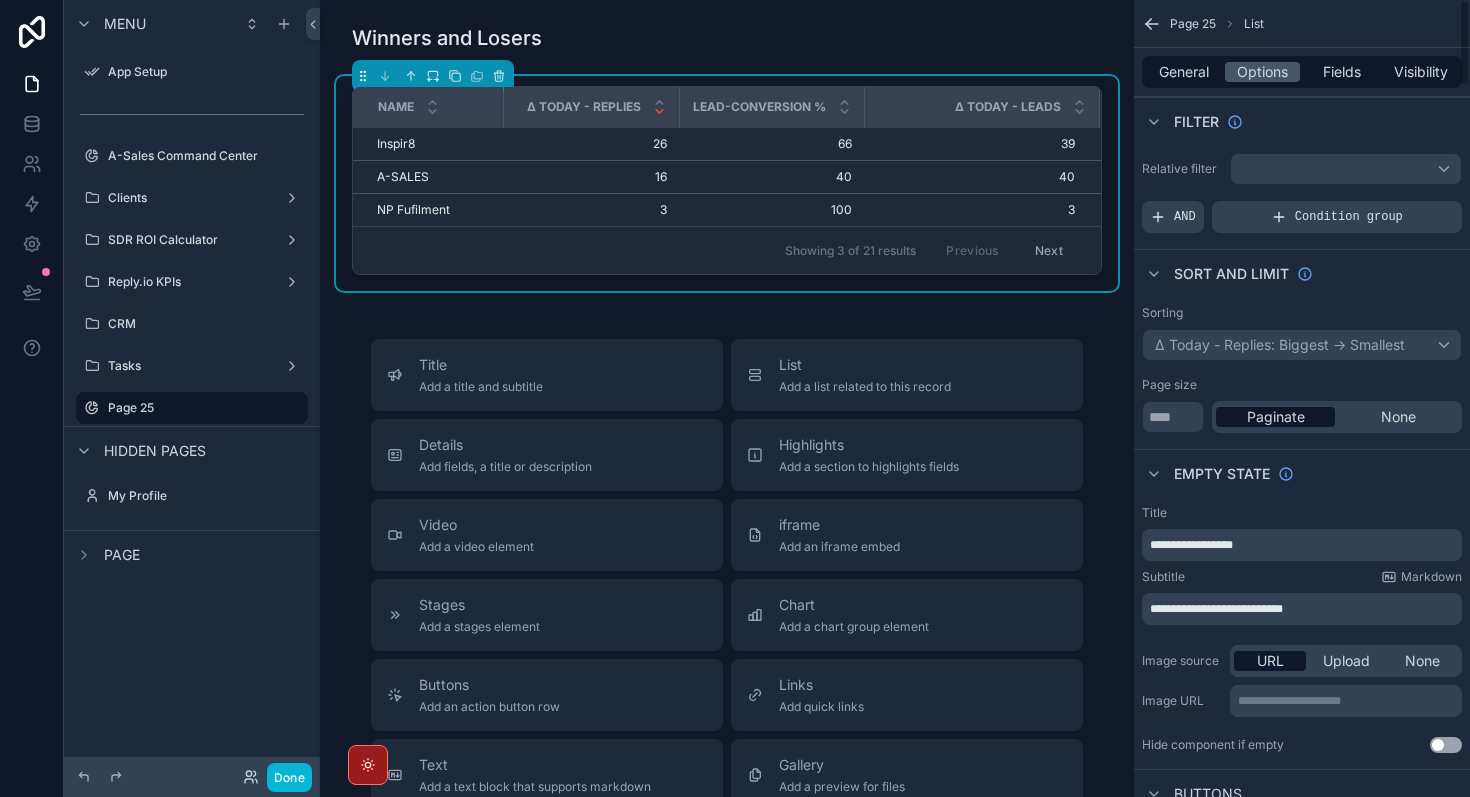 click on "**********" at bounding box center [1302, 681] 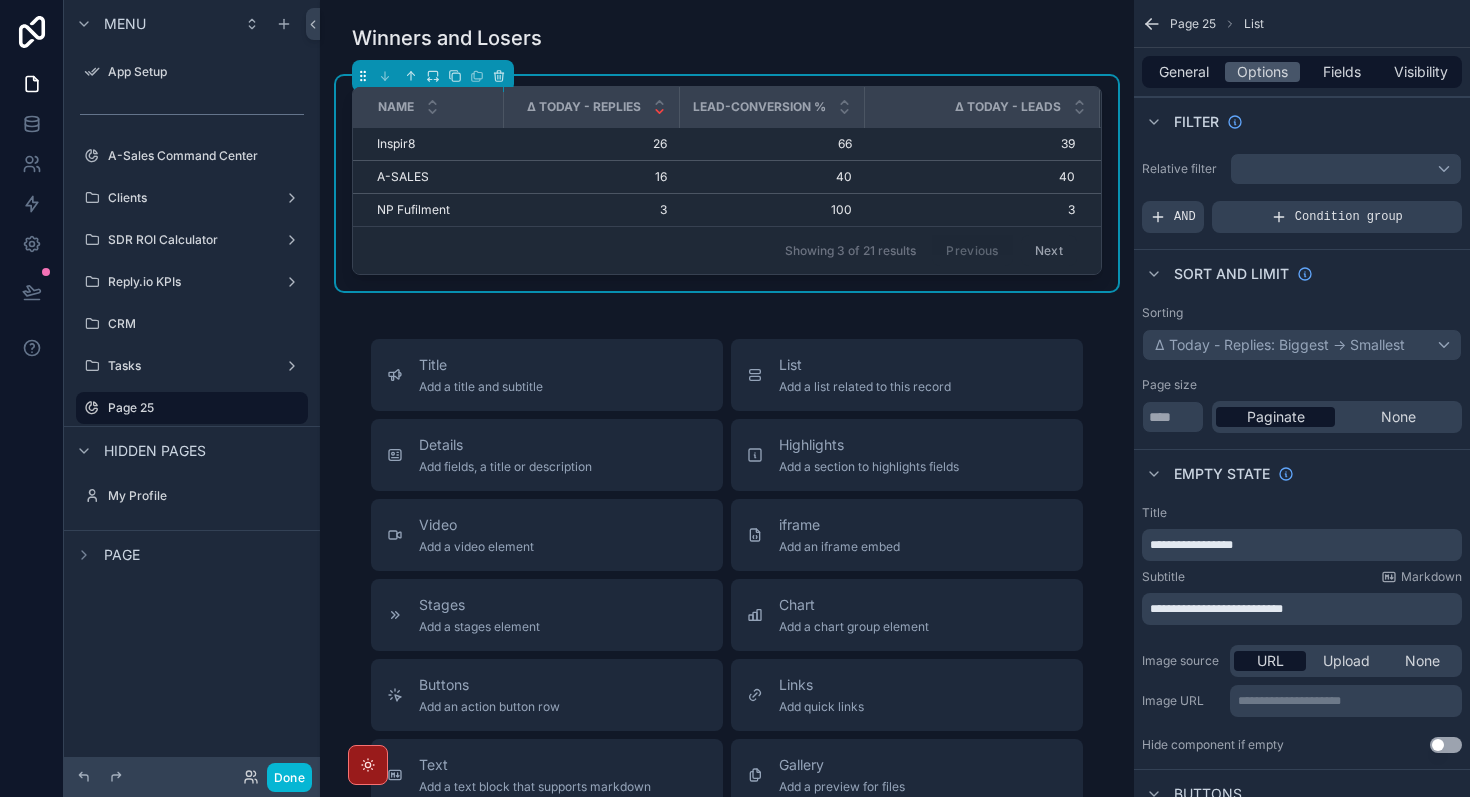 click on "Winners and Losers Name Δ Today - Replies Lead-Conversion % Δ Today - Leads Inspir8 Inspir8 26 26 66 66 39 39 A-SALES A-SALES 16 16 40 40 40 40 NP Fufilment NP Fufilment 3 3 100 100 3 3 Showing 3 of 21 results Previous Next Title Add a title and subtitle List Add a list related to this record Details Add fields, a title or description Highlights Add a section to highlights fields Video Add a video element iframe Add an iframe embed Stages Add a stages element Chart Add a chart group element Buttons Add an action button row Links Add quick links Text Add a text block that supports markdown Gallery Add a preview for files Notice Add a notice element Divider Add a divider Comments Record comments section Image Add an image element Container Add a container to group multiple sections together" at bounding box center [727, 605] 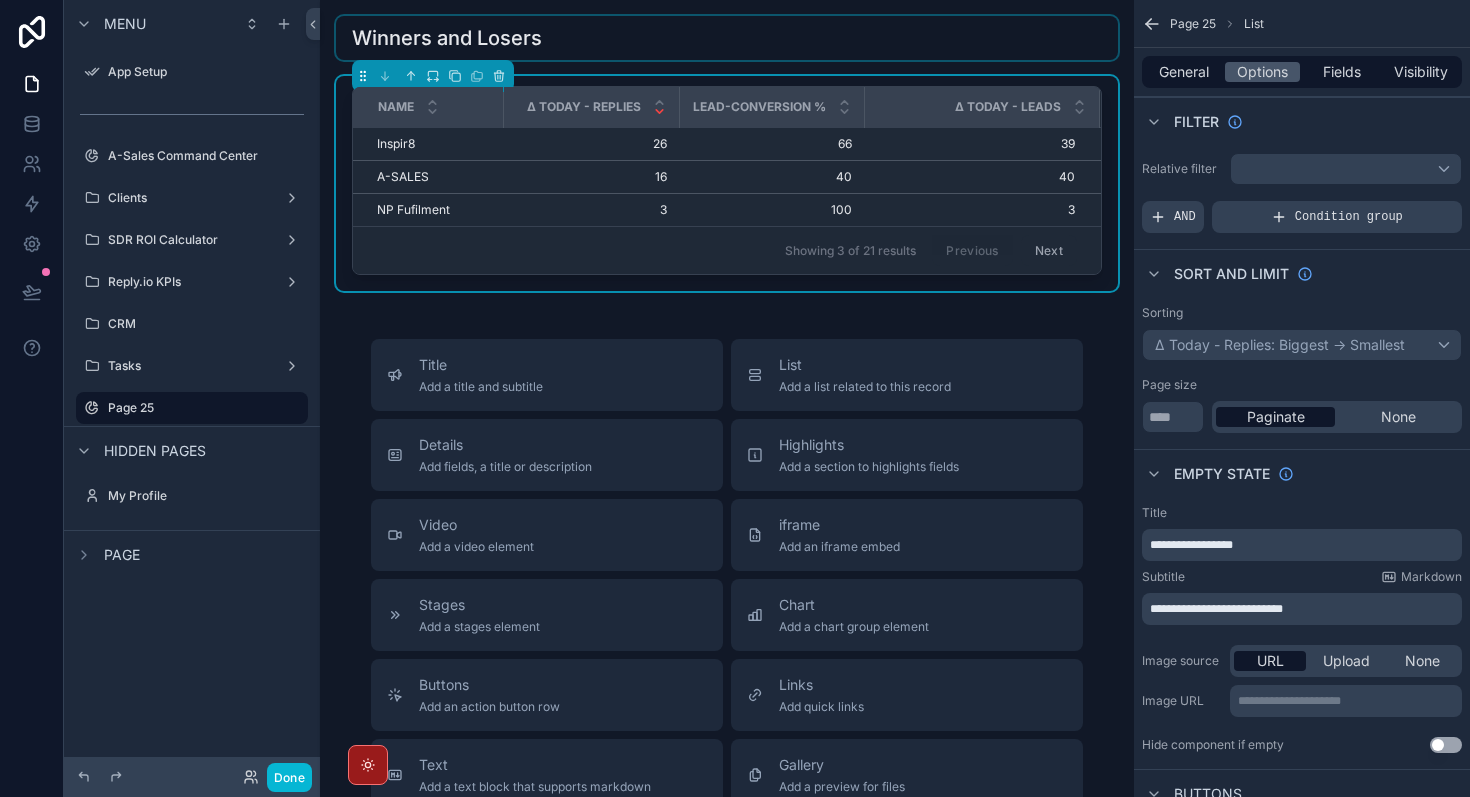 click at bounding box center (727, 38) 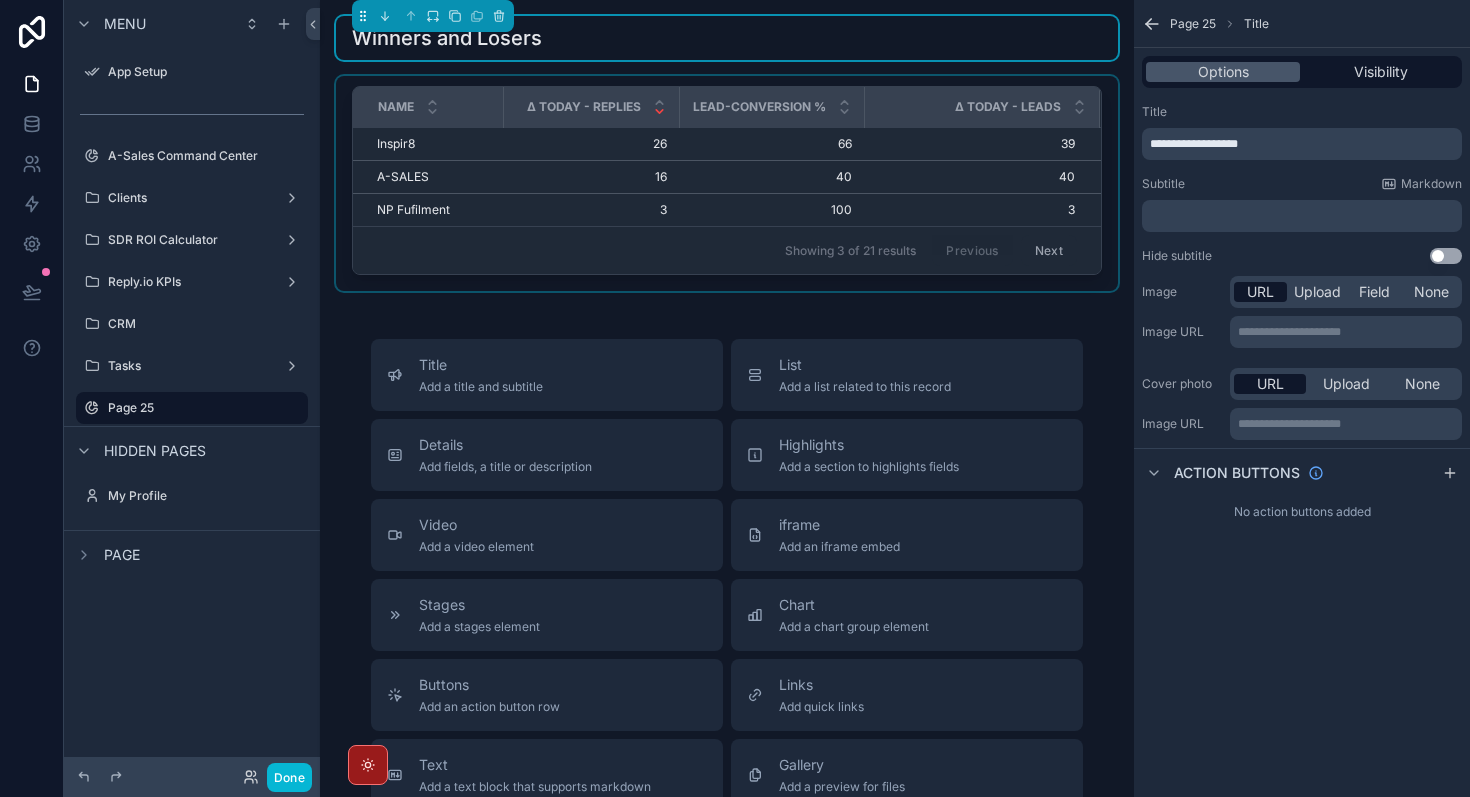 click at bounding box center [727, 183] 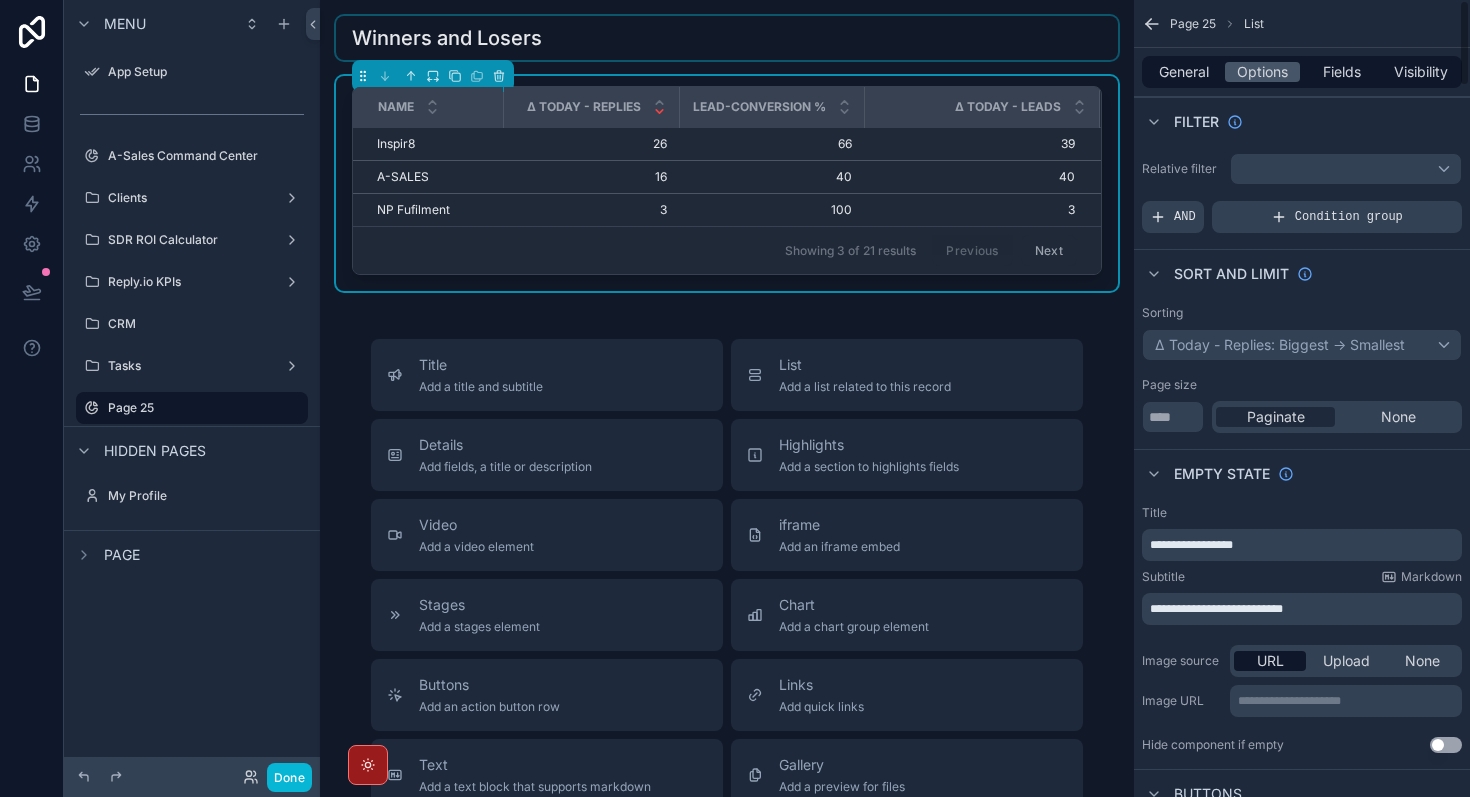 scroll, scrollTop: 75, scrollLeft: 0, axis: vertical 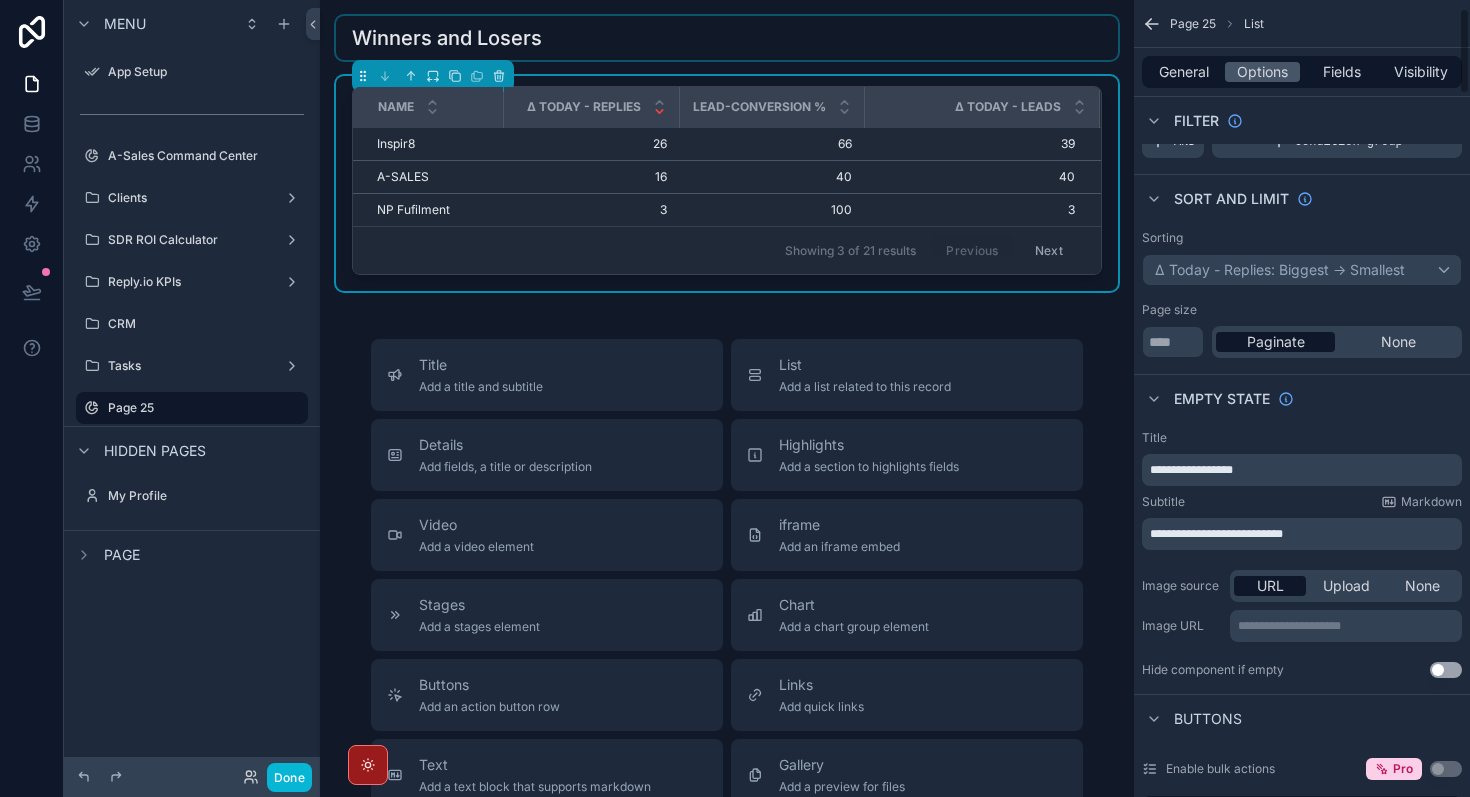 click on "**********" at bounding box center [1191, 470] 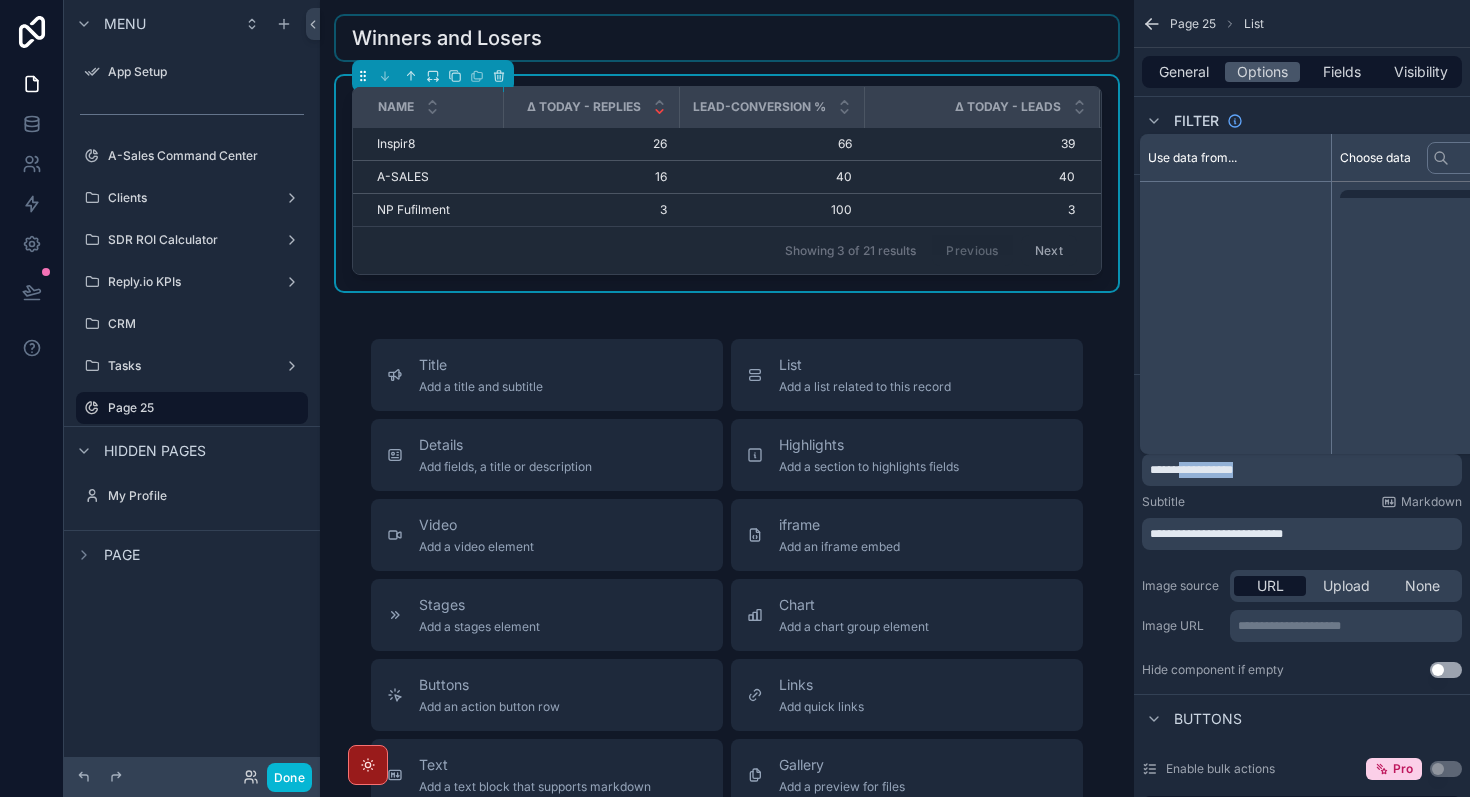 click on "**********" at bounding box center (1191, 470) 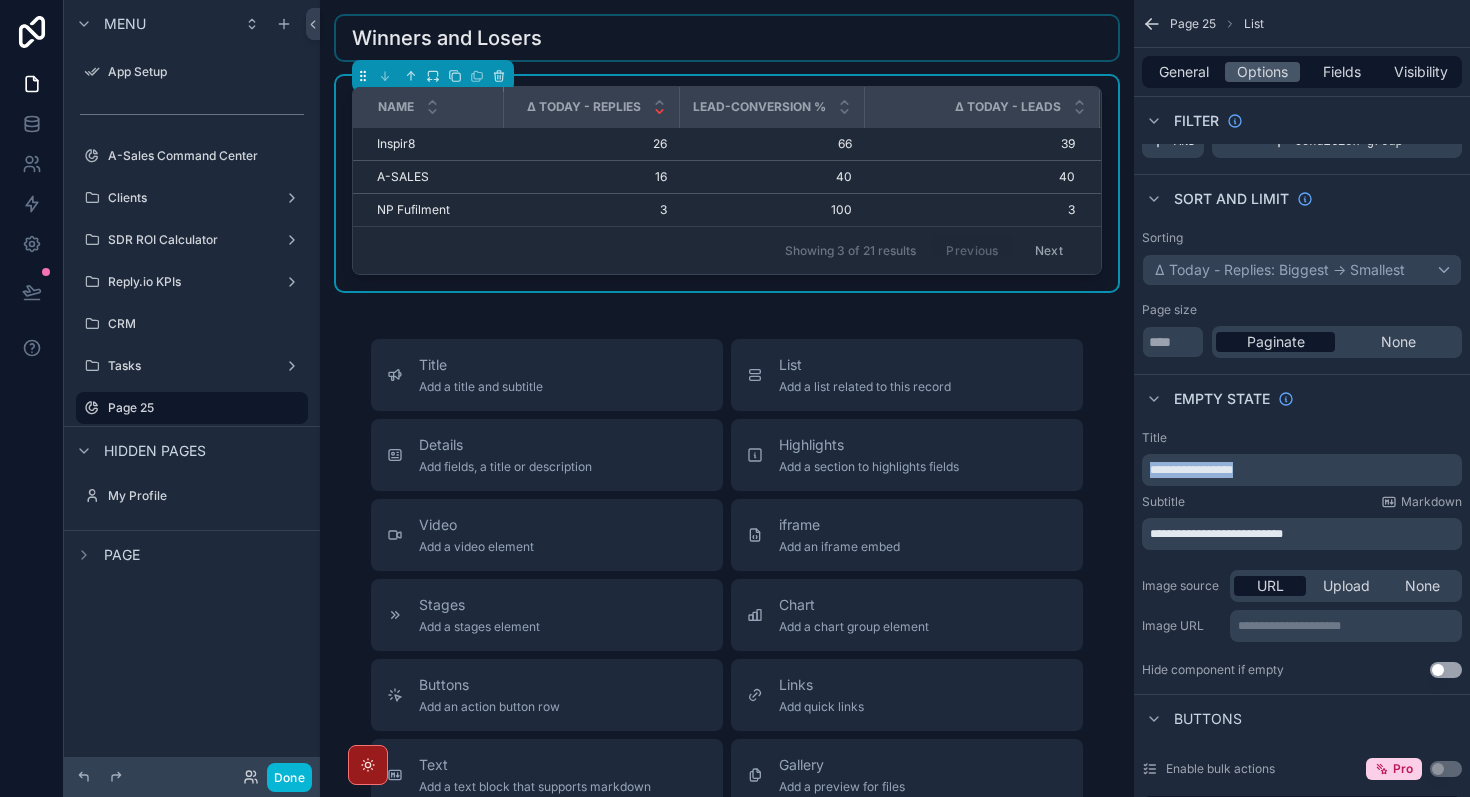 click on "**********" at bounding box center [1191, 470] 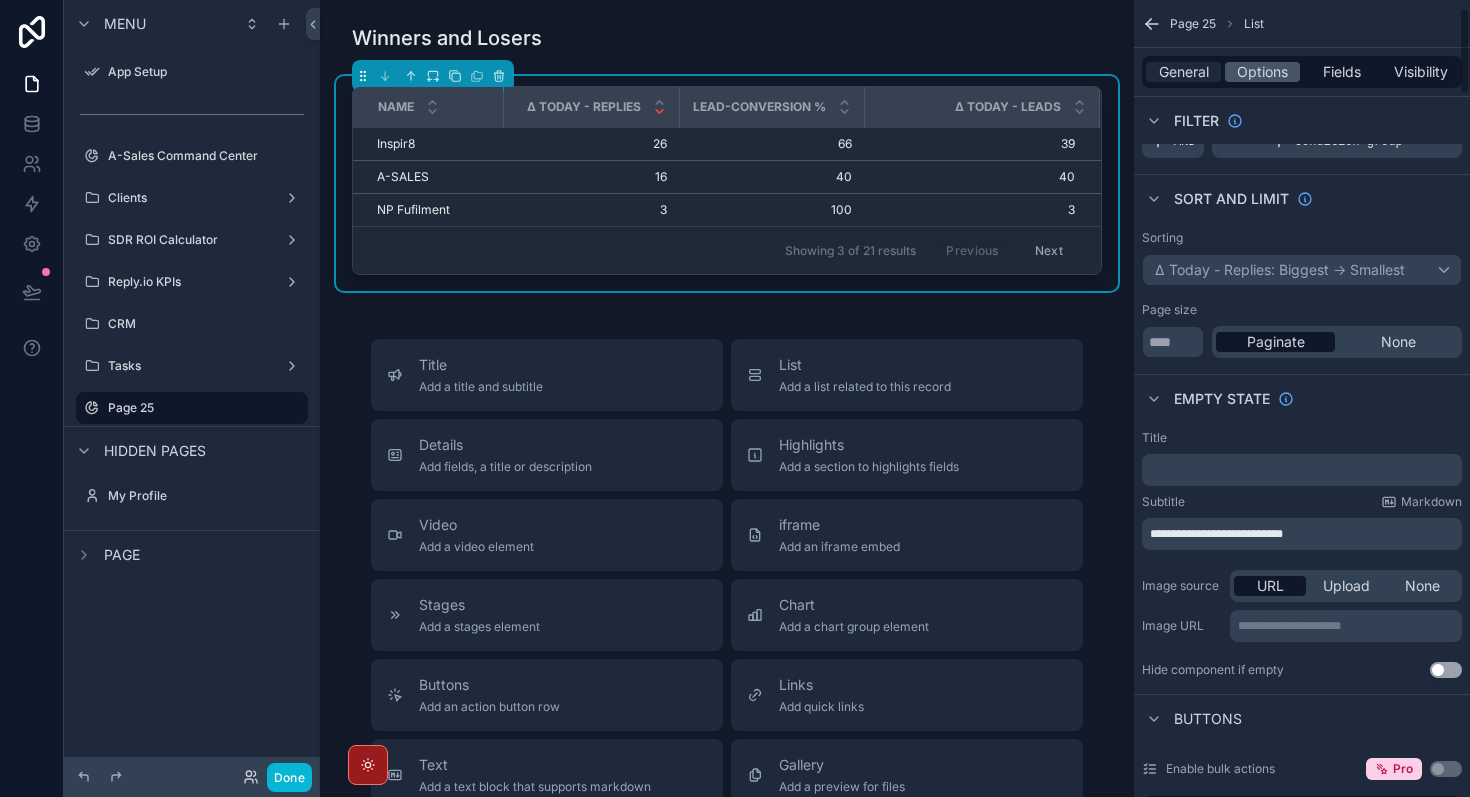 click on "General" at bounding box center (1184, 72) 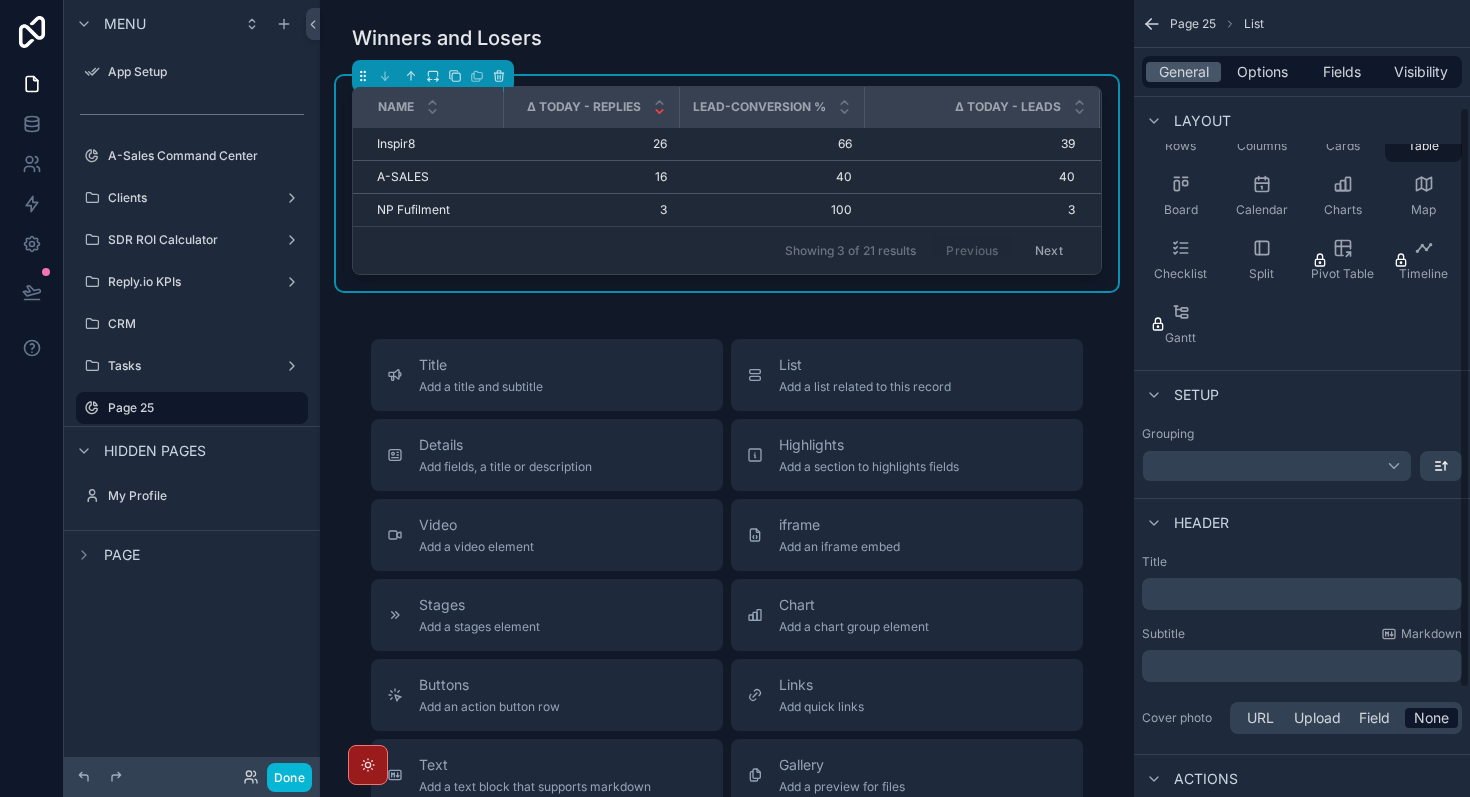 scroll, scrollTop: 154, scrollLeft: 0, axis: vertical 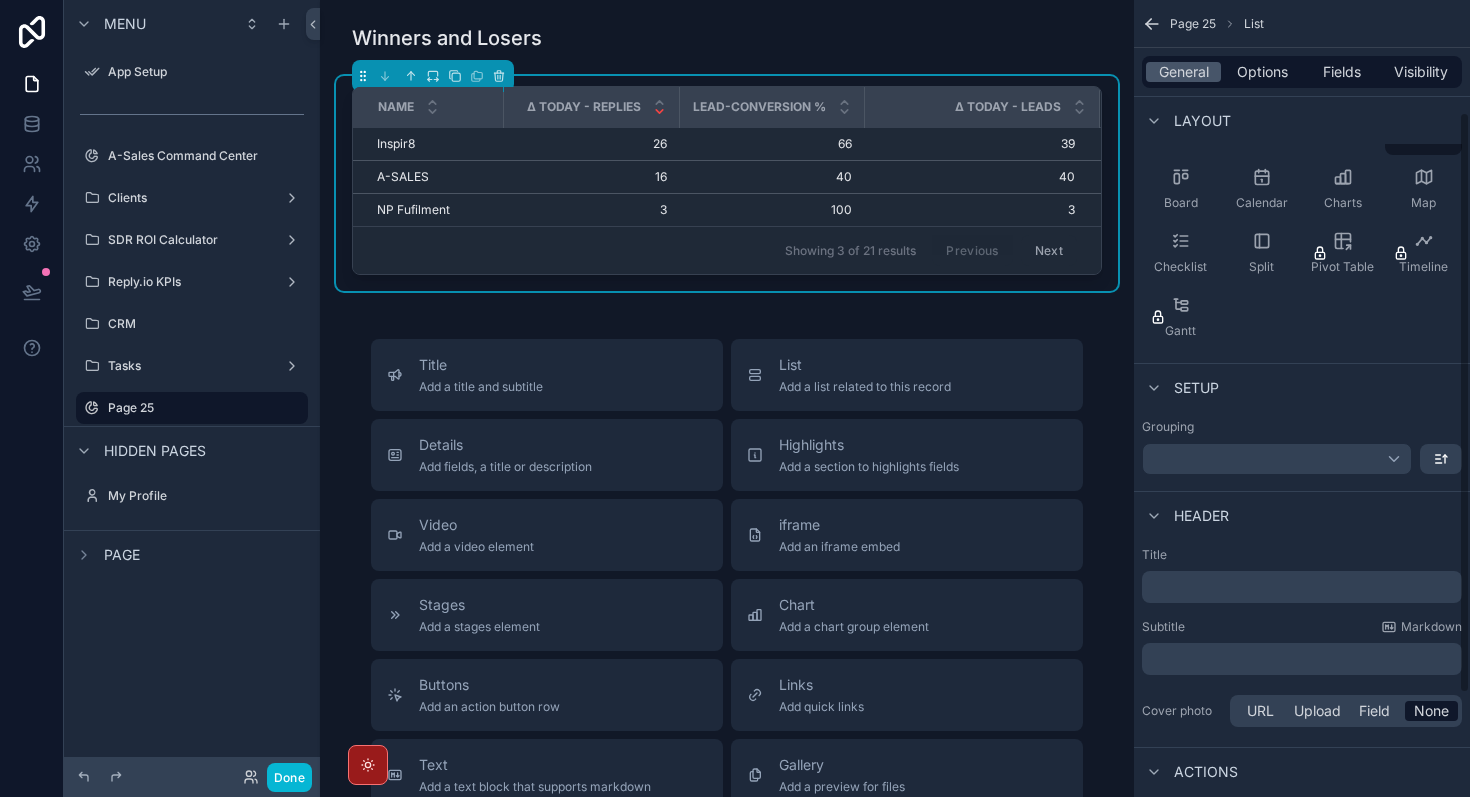 click on "﻿" at bounding box center [1304, 587] 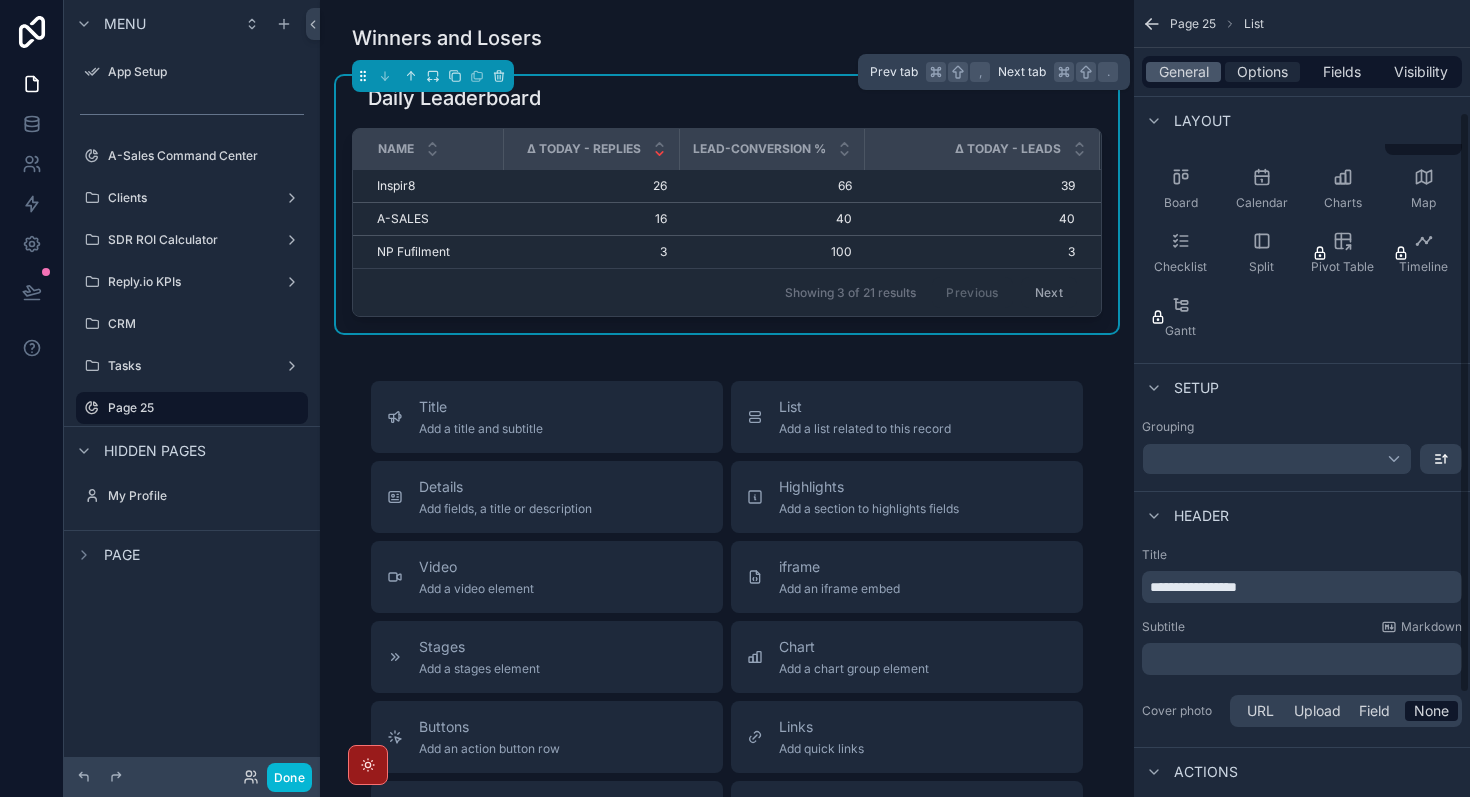 click on "Options" at bounding box center (1262, 72) 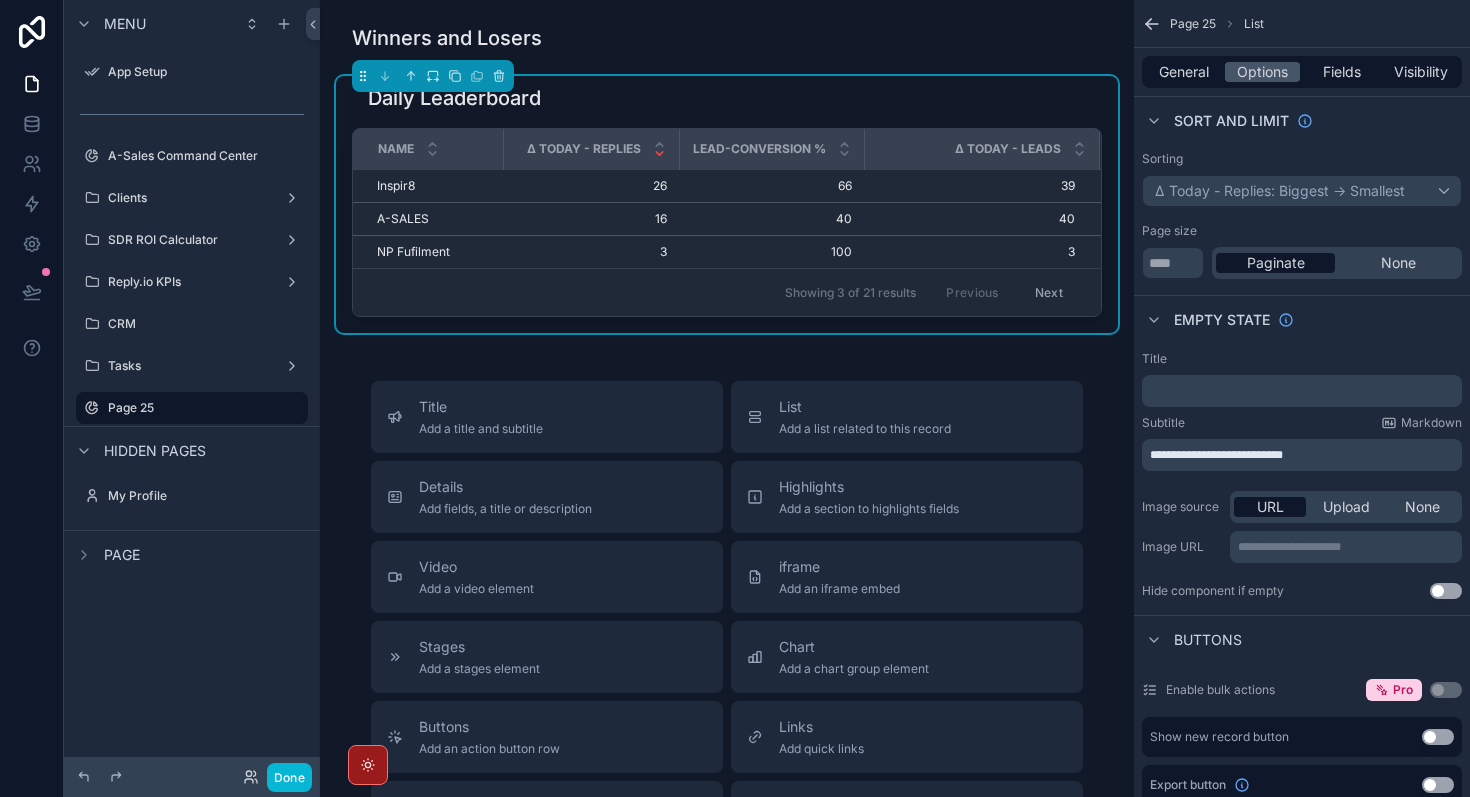 click on "**********" at bounding box center (1302, 455) 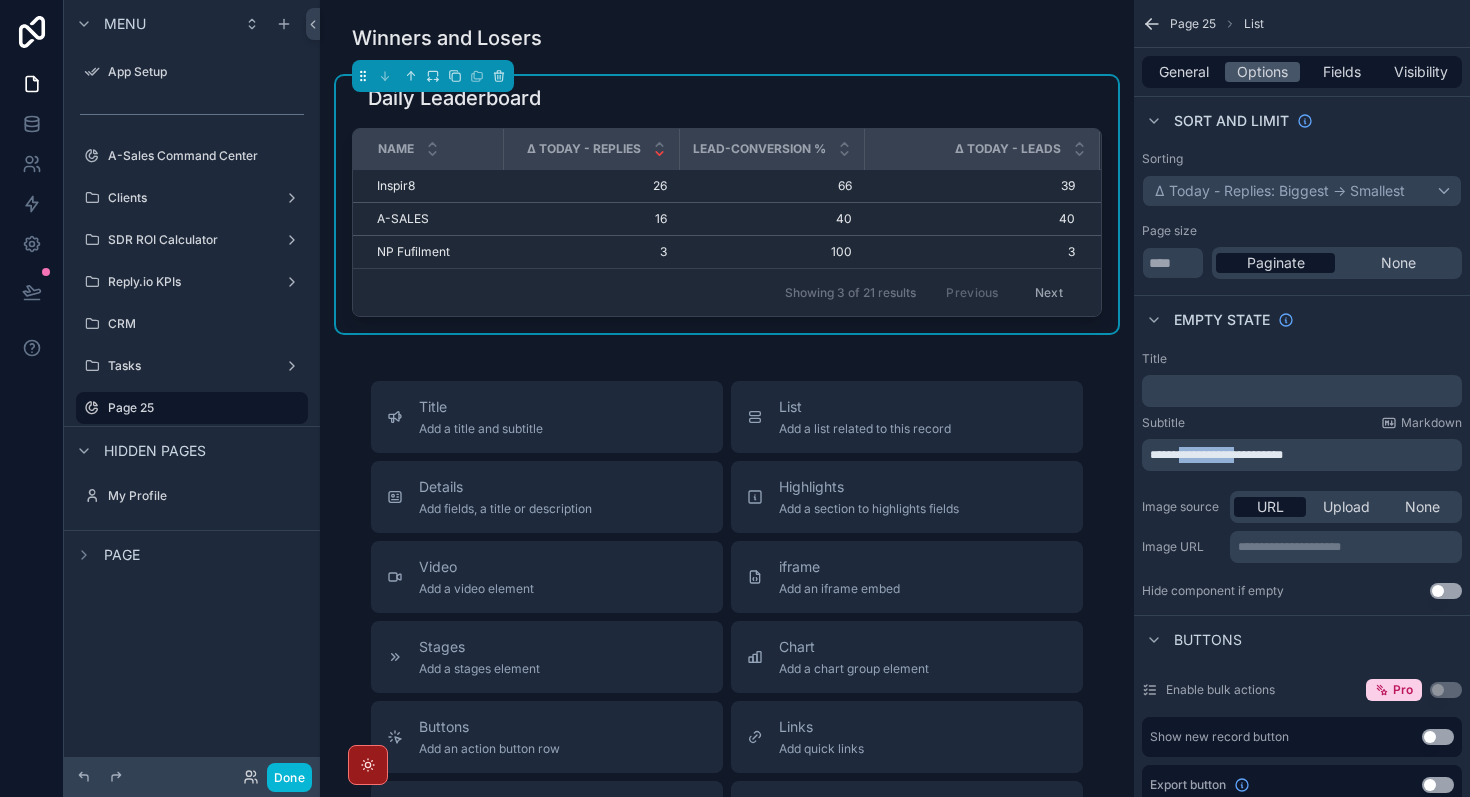 click on "**********" at bounding box center [1304, 455] 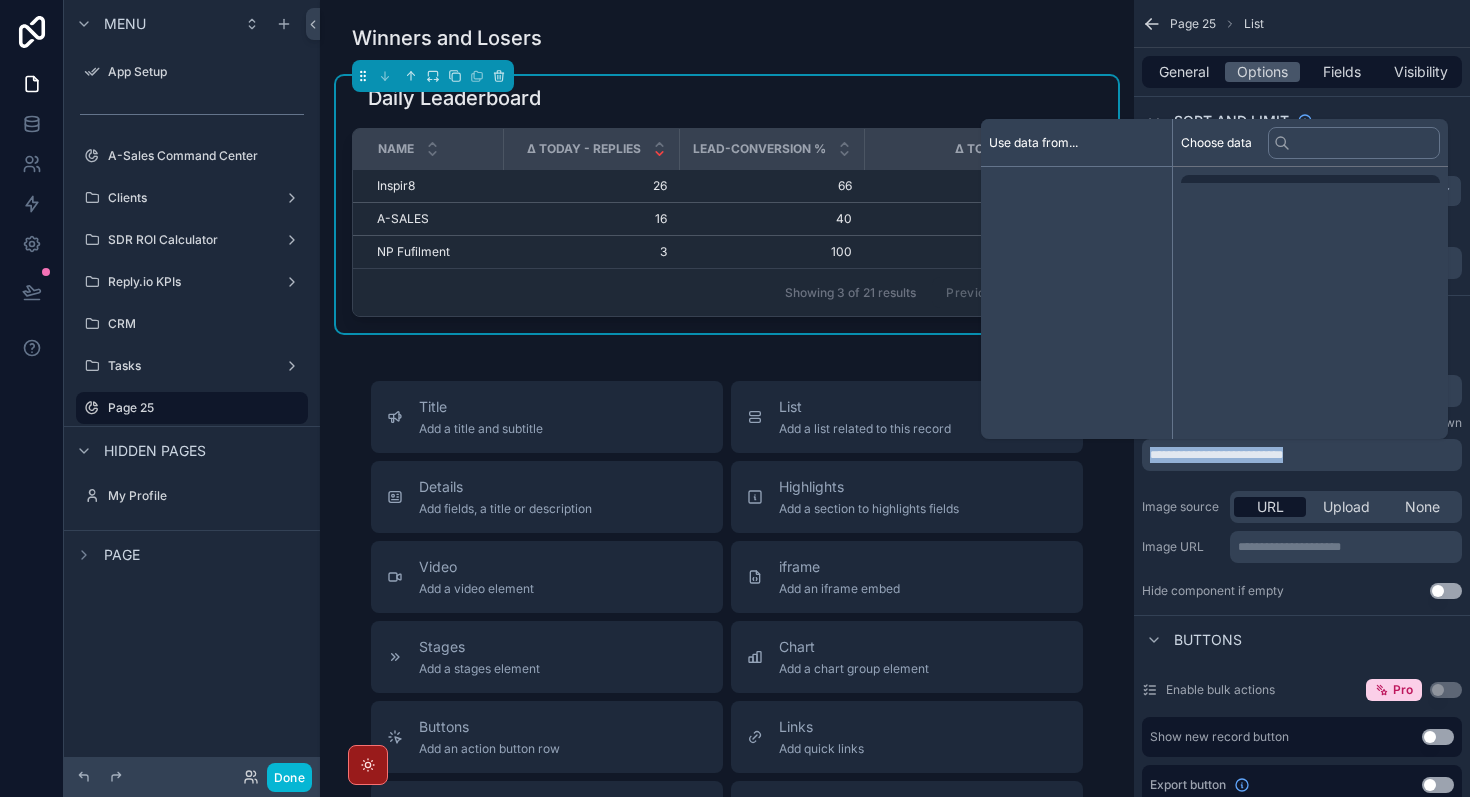 click on "**********" at bounding box center (1304, 455) 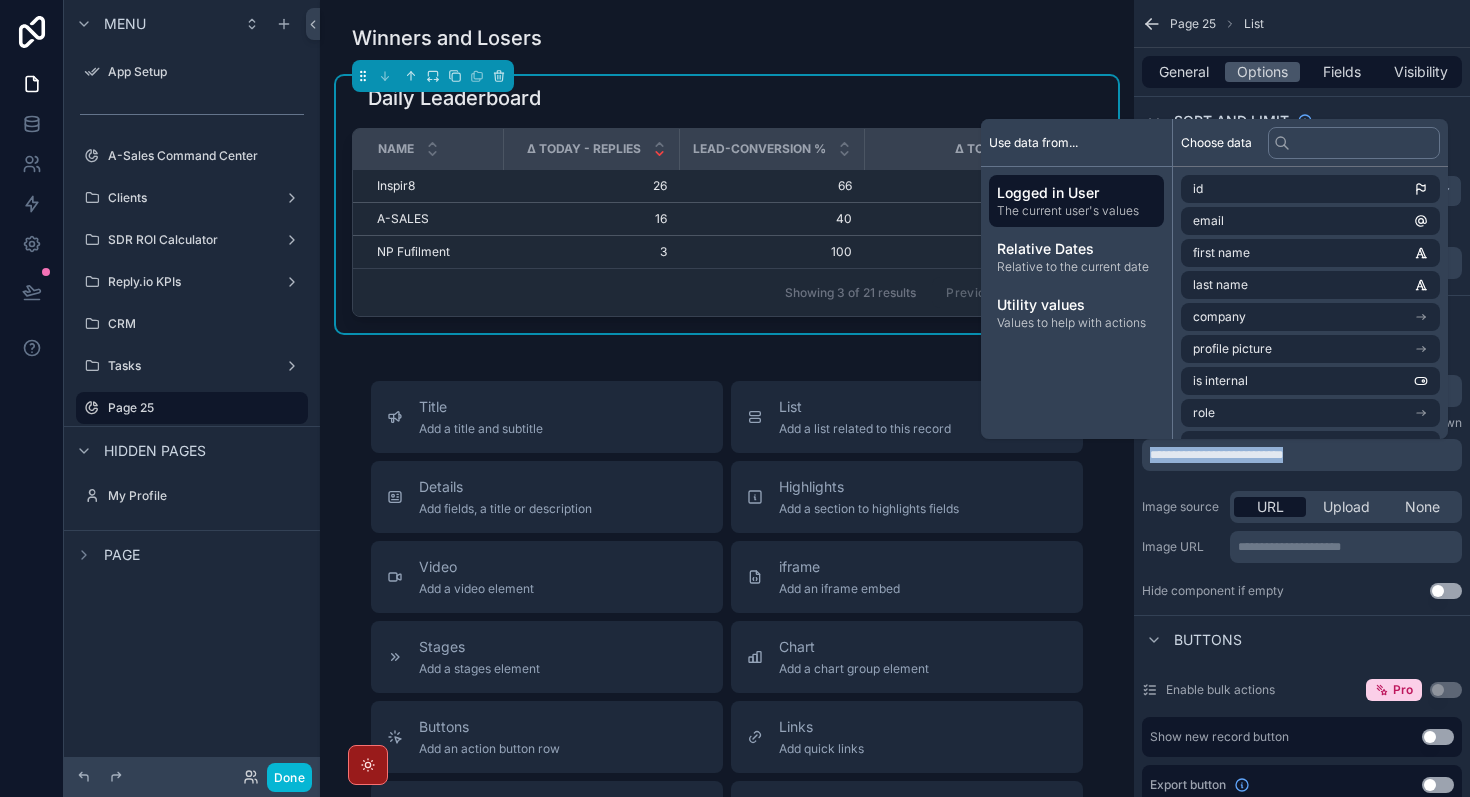 copy on "**********" 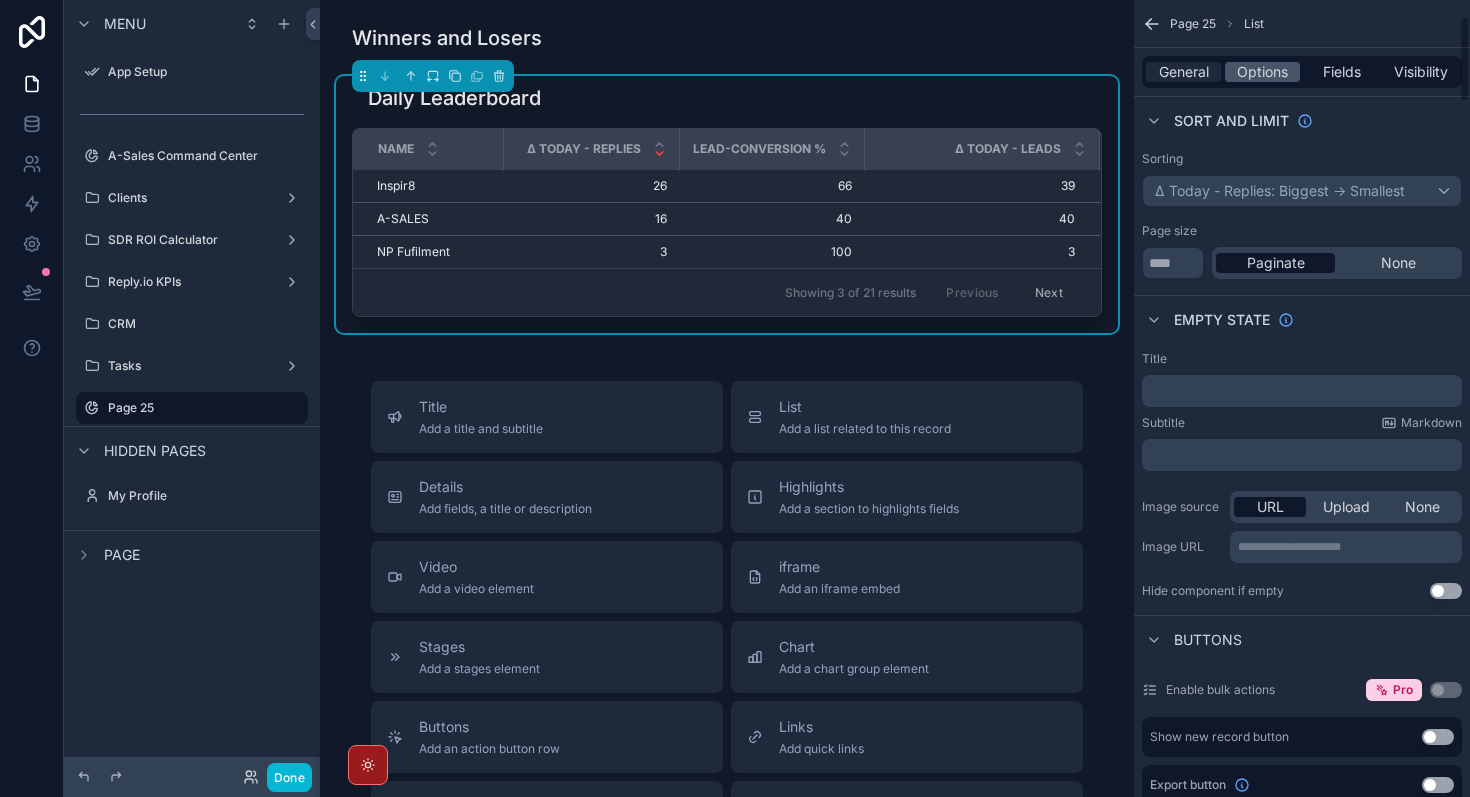 click on "General" at bounding box center (1184, 72) 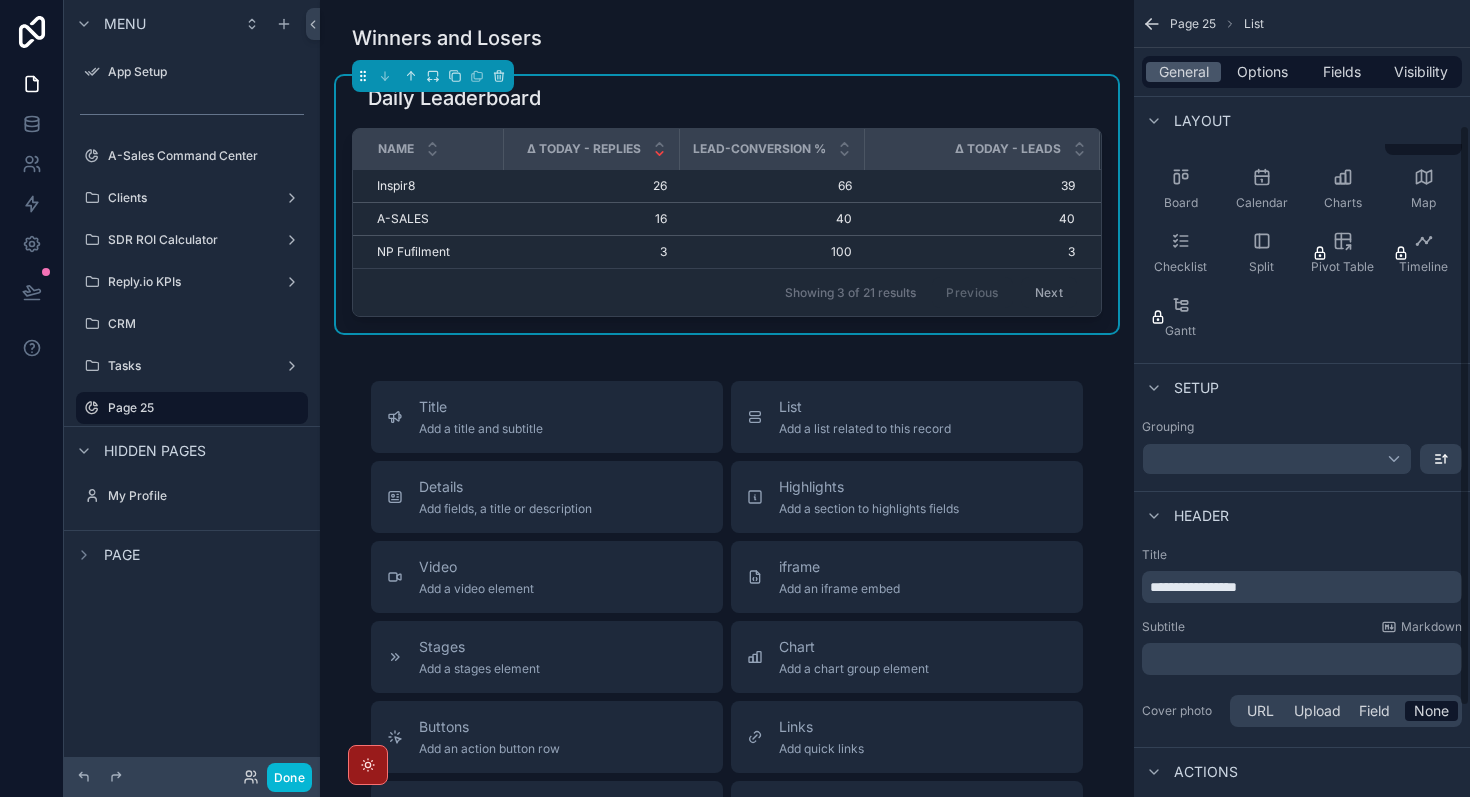 scroll, scrollTop: 197, scrollLeft: 0, axis: vertical 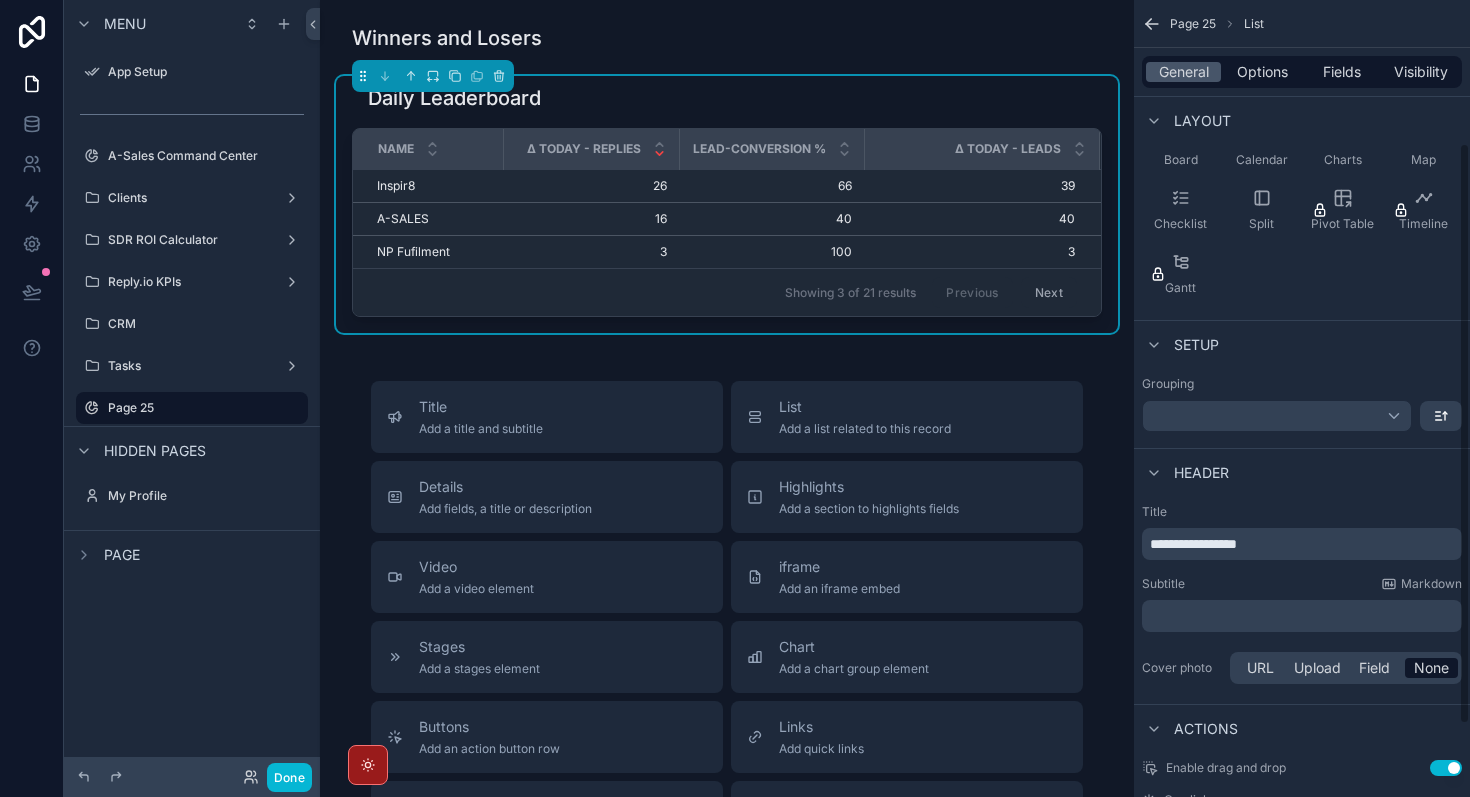 click on "﻿" at bounding box center [1304, 616] 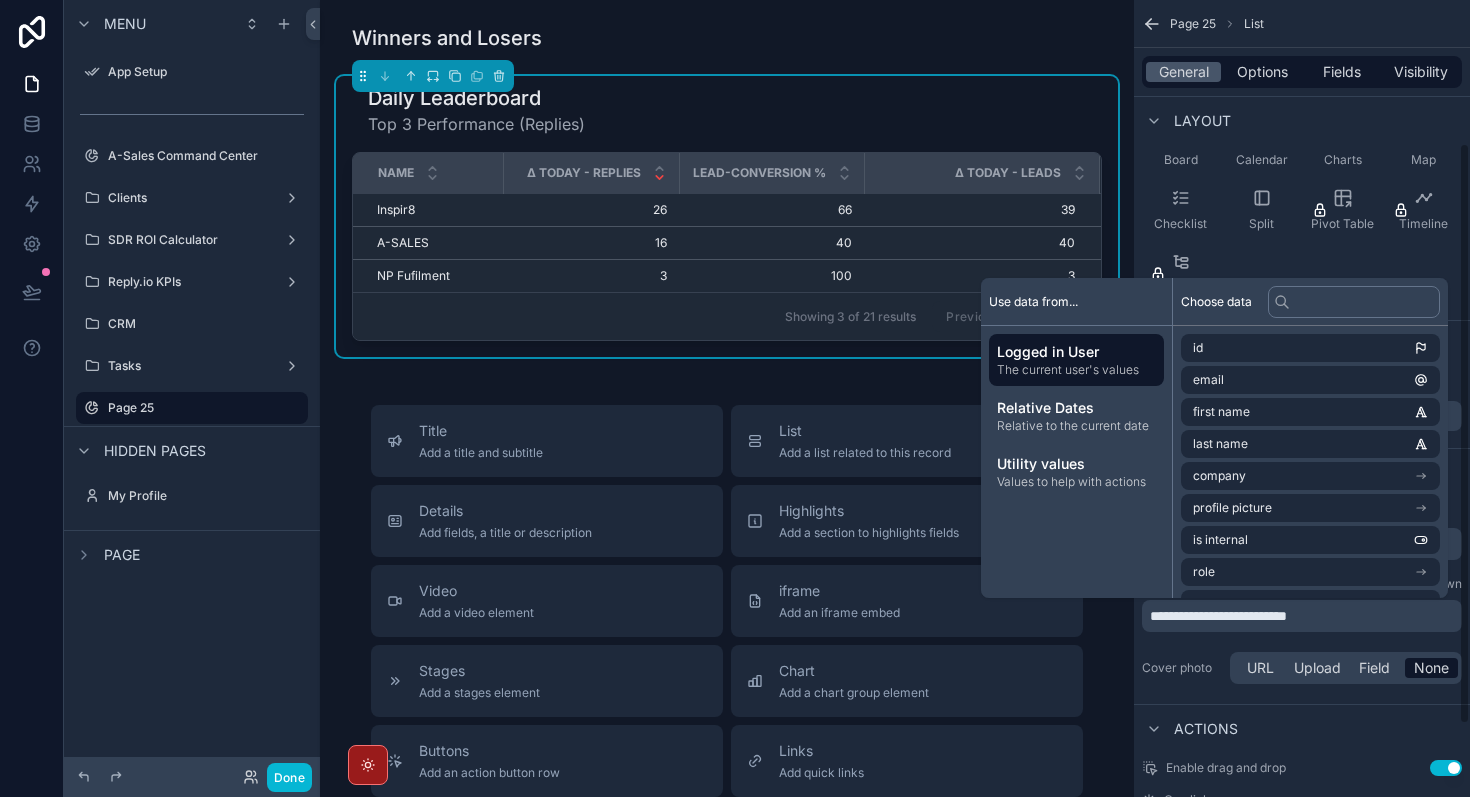 click on "Actions" at bounding box center [1302, 728] 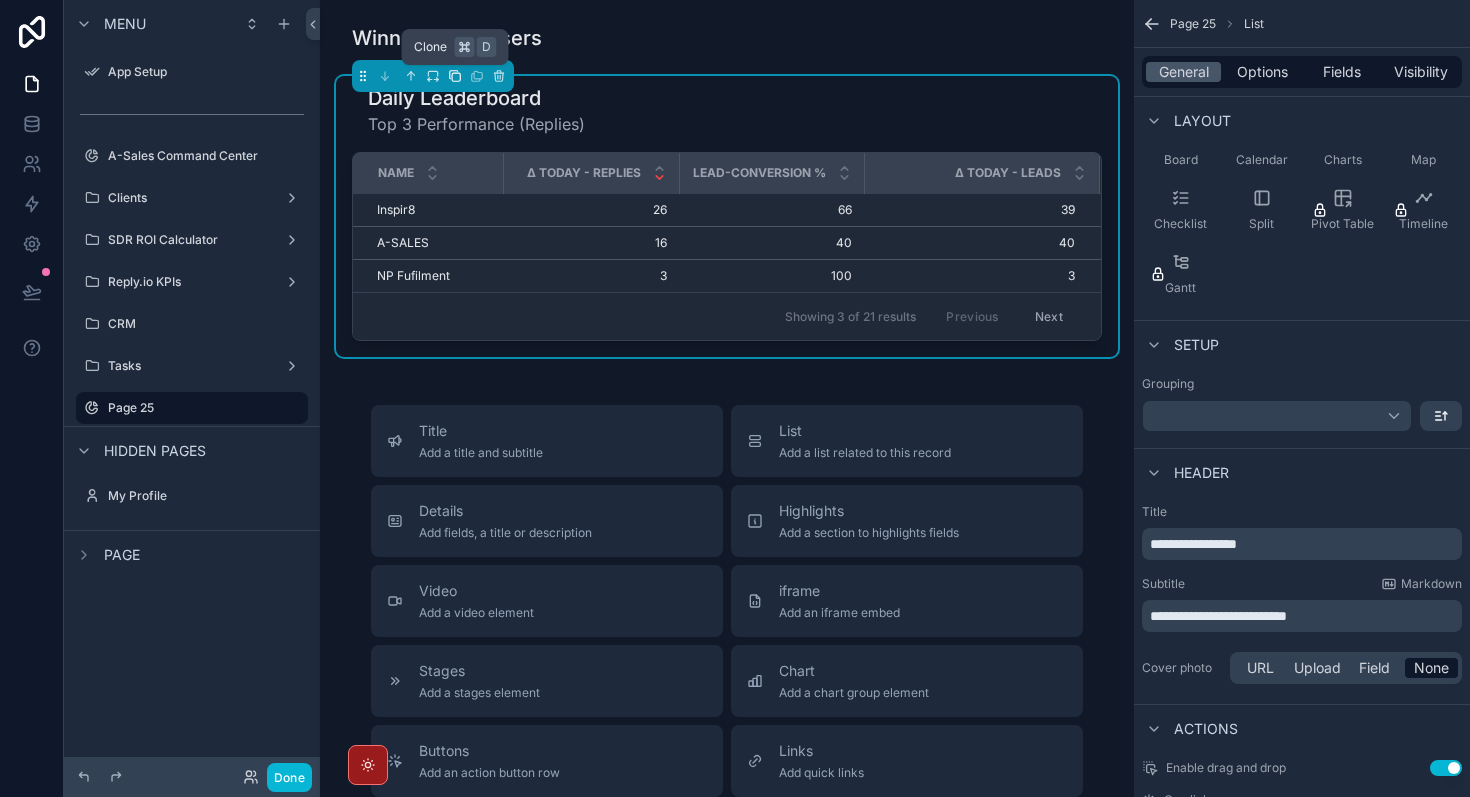 click 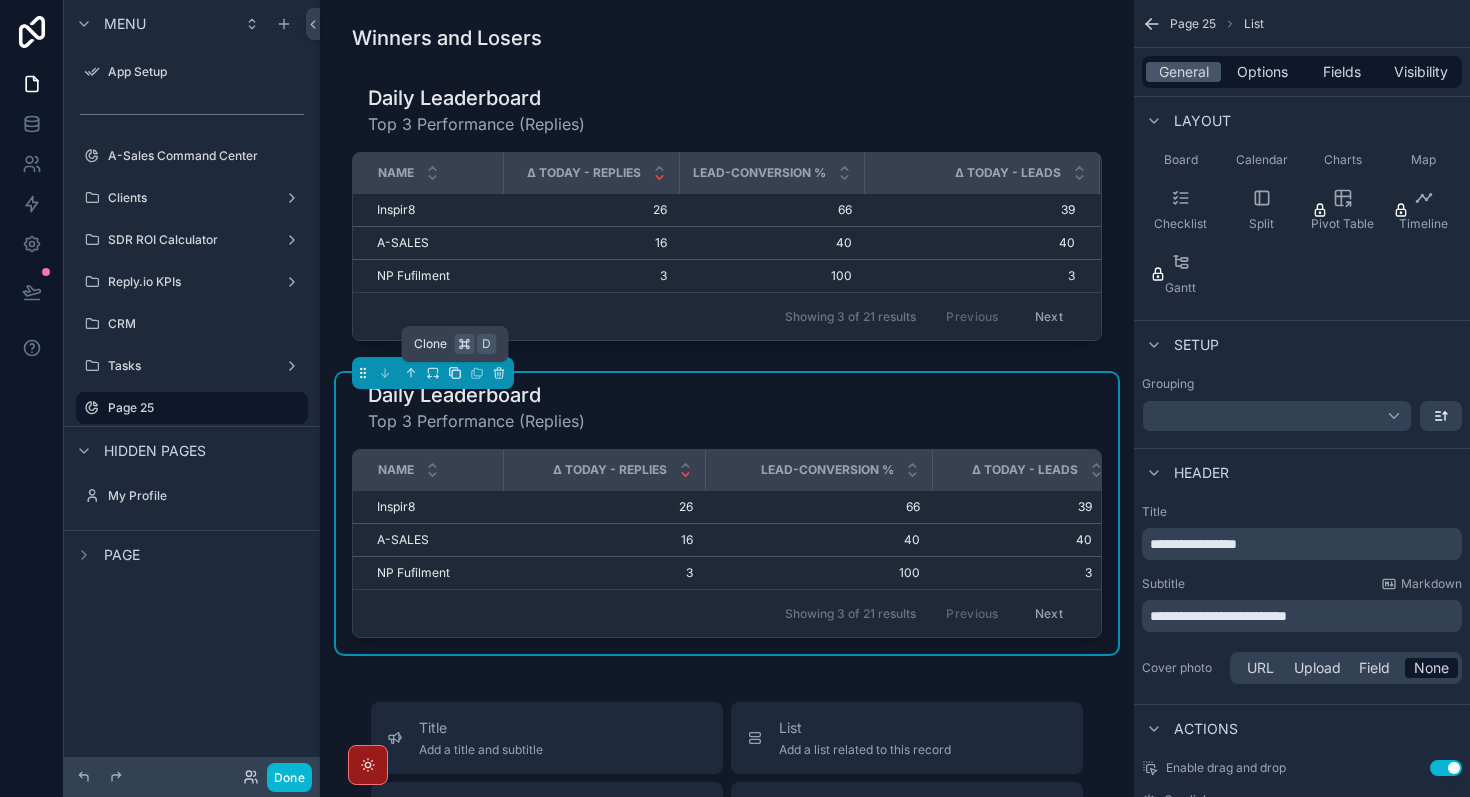click 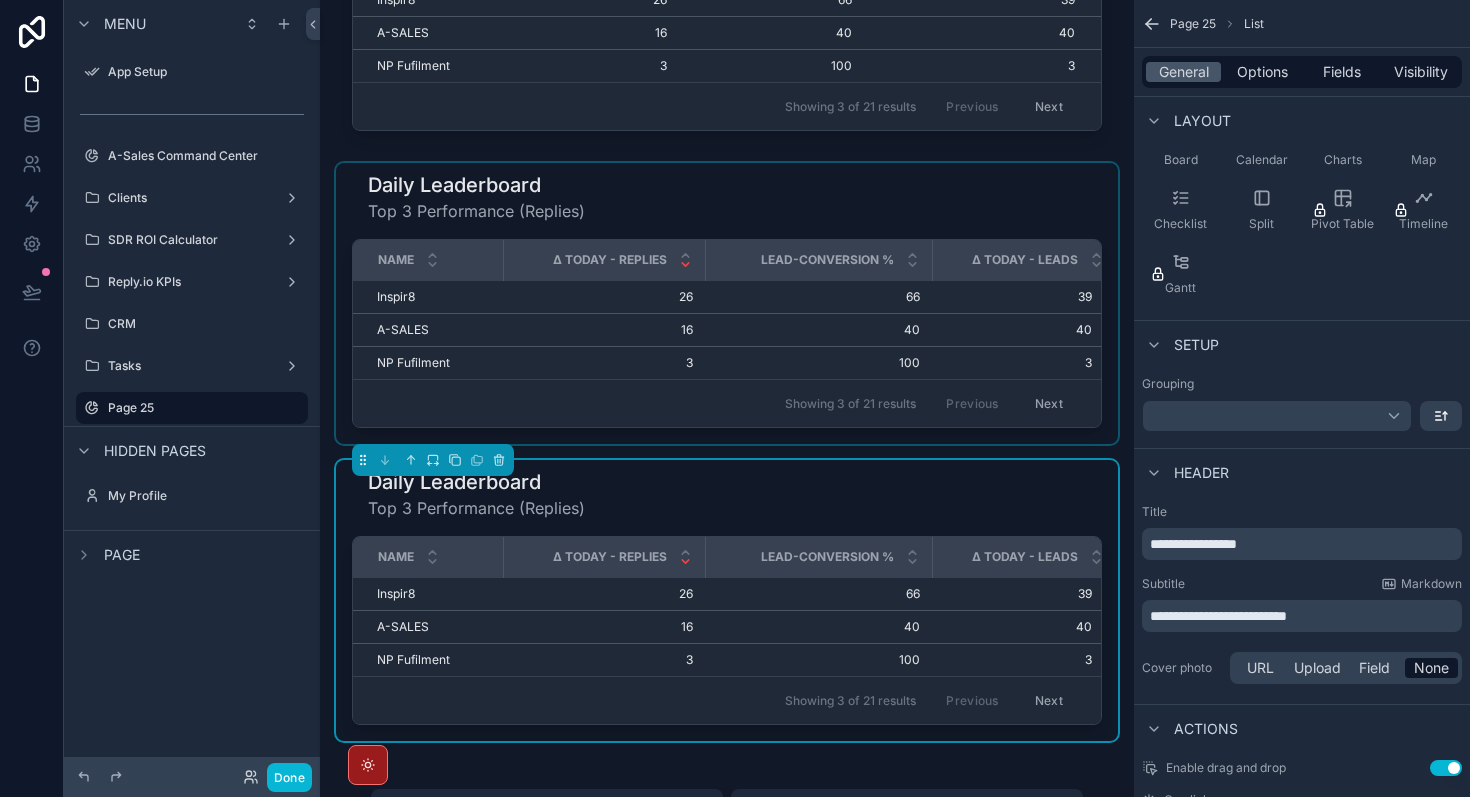 scroll, scrollTop: 244, scrollLeft: 0, axis: vertical 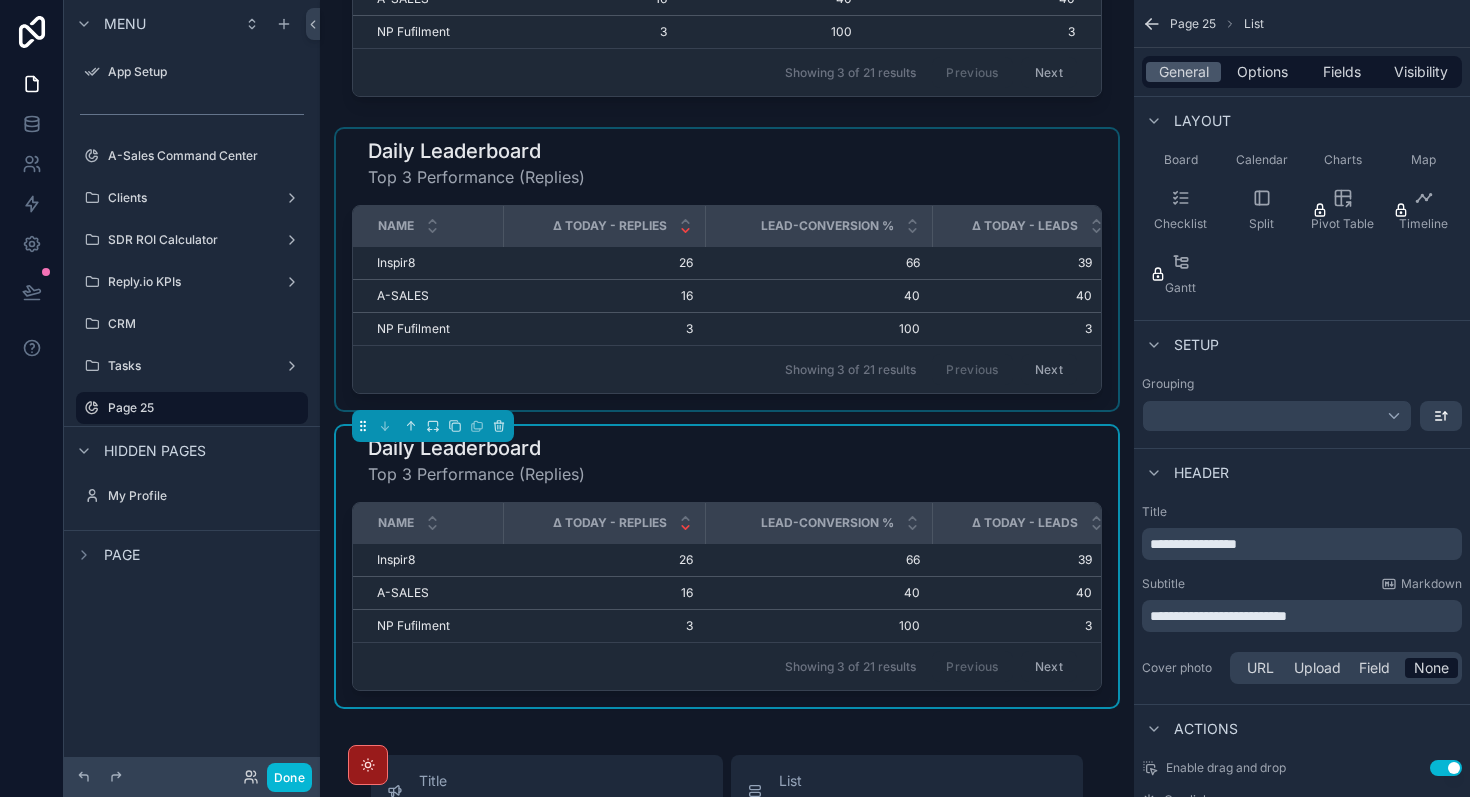 click at bounding box center [727, 269] 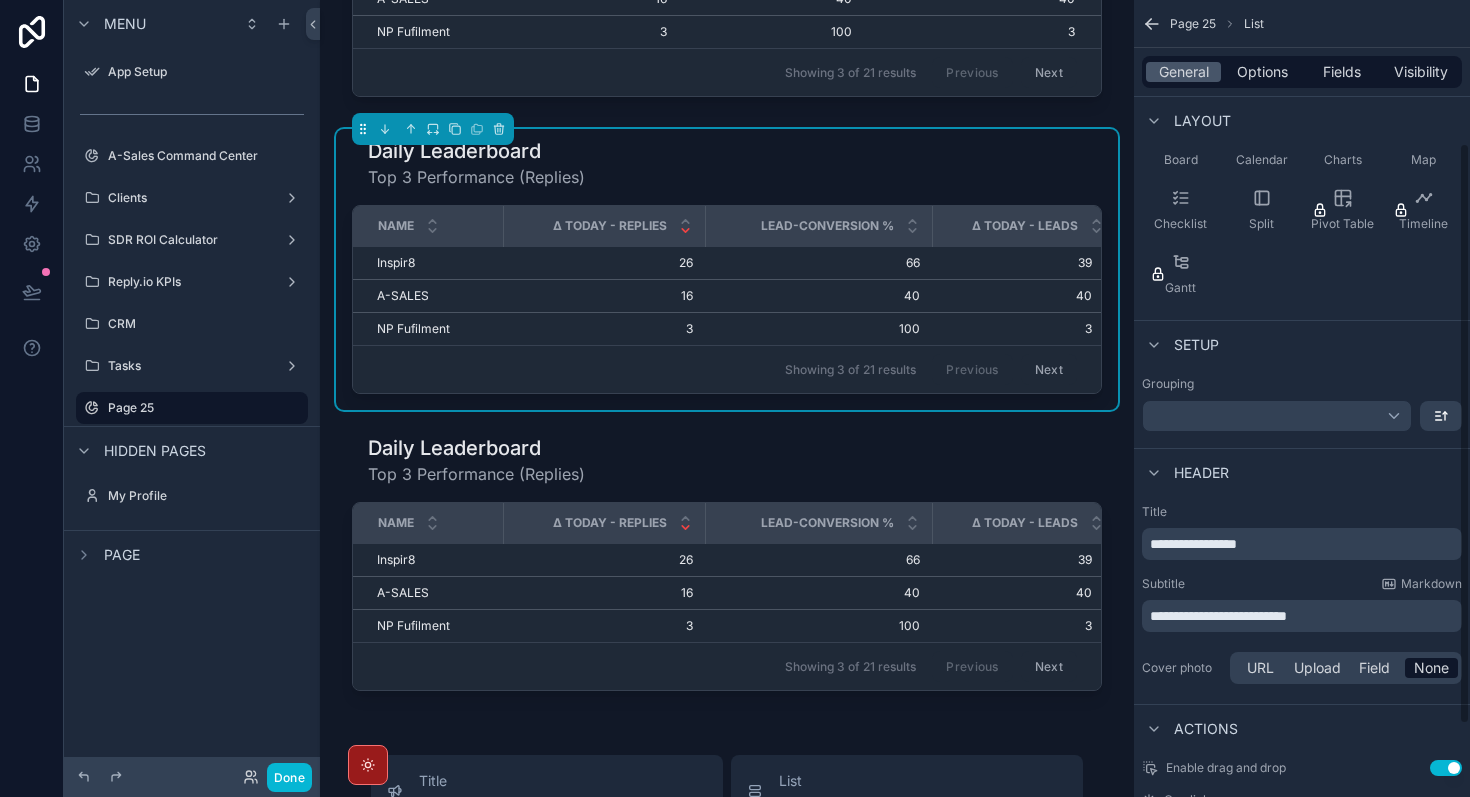 click on "**********" at bounding box center (1193, 544) 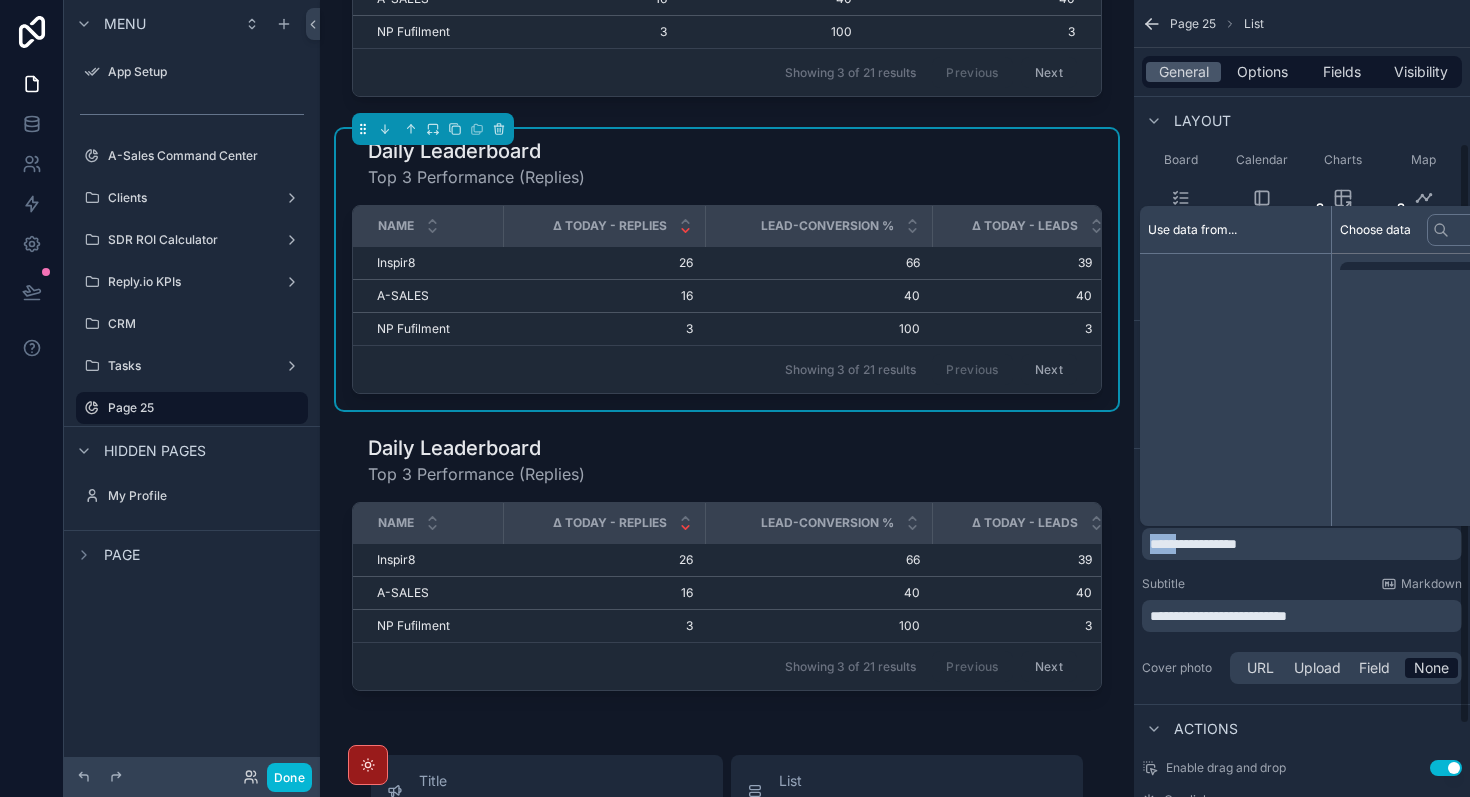 click on "**********" at bounding box center [1193, 544] 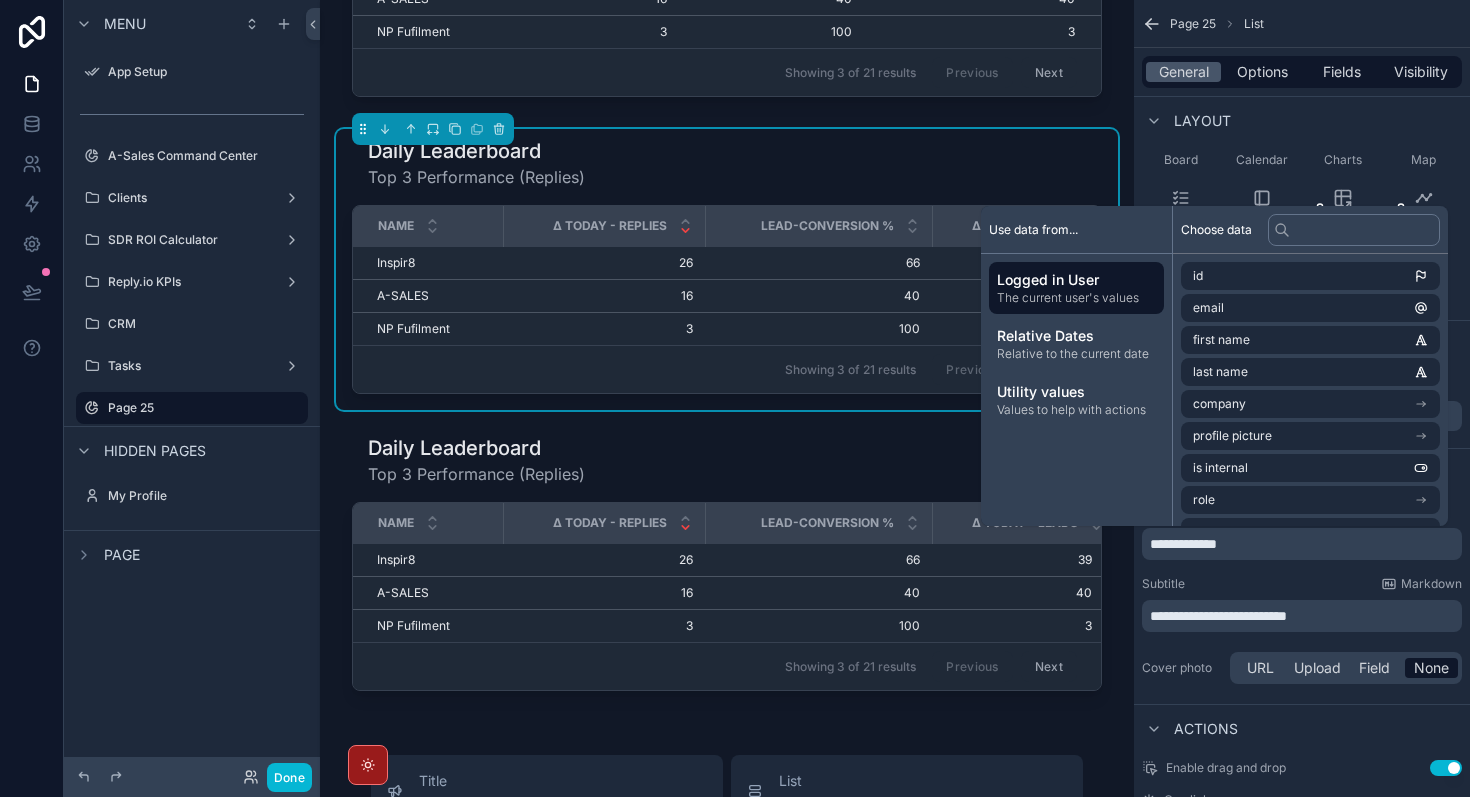 type 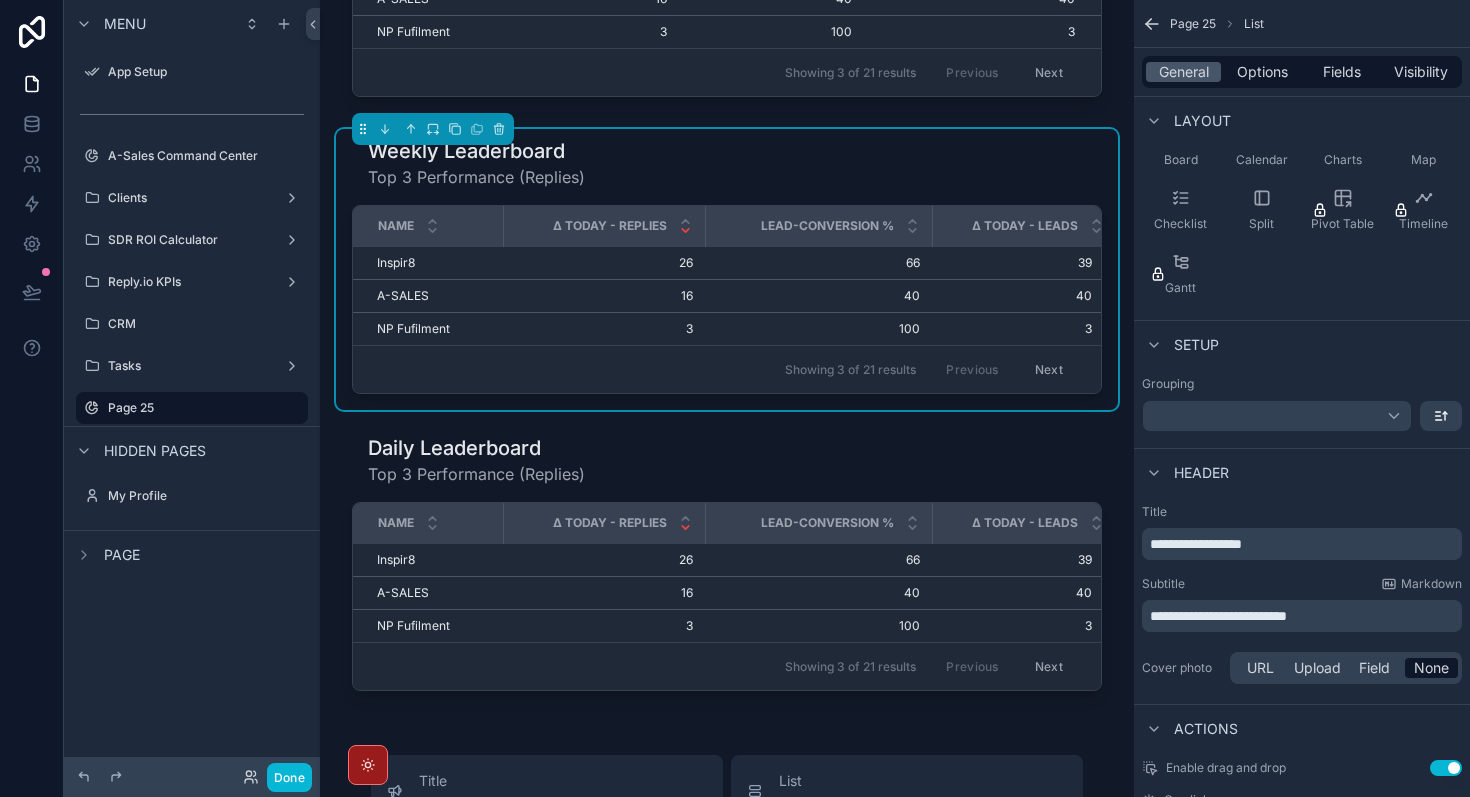 click on "**********" at bounding box center [1302, 604] 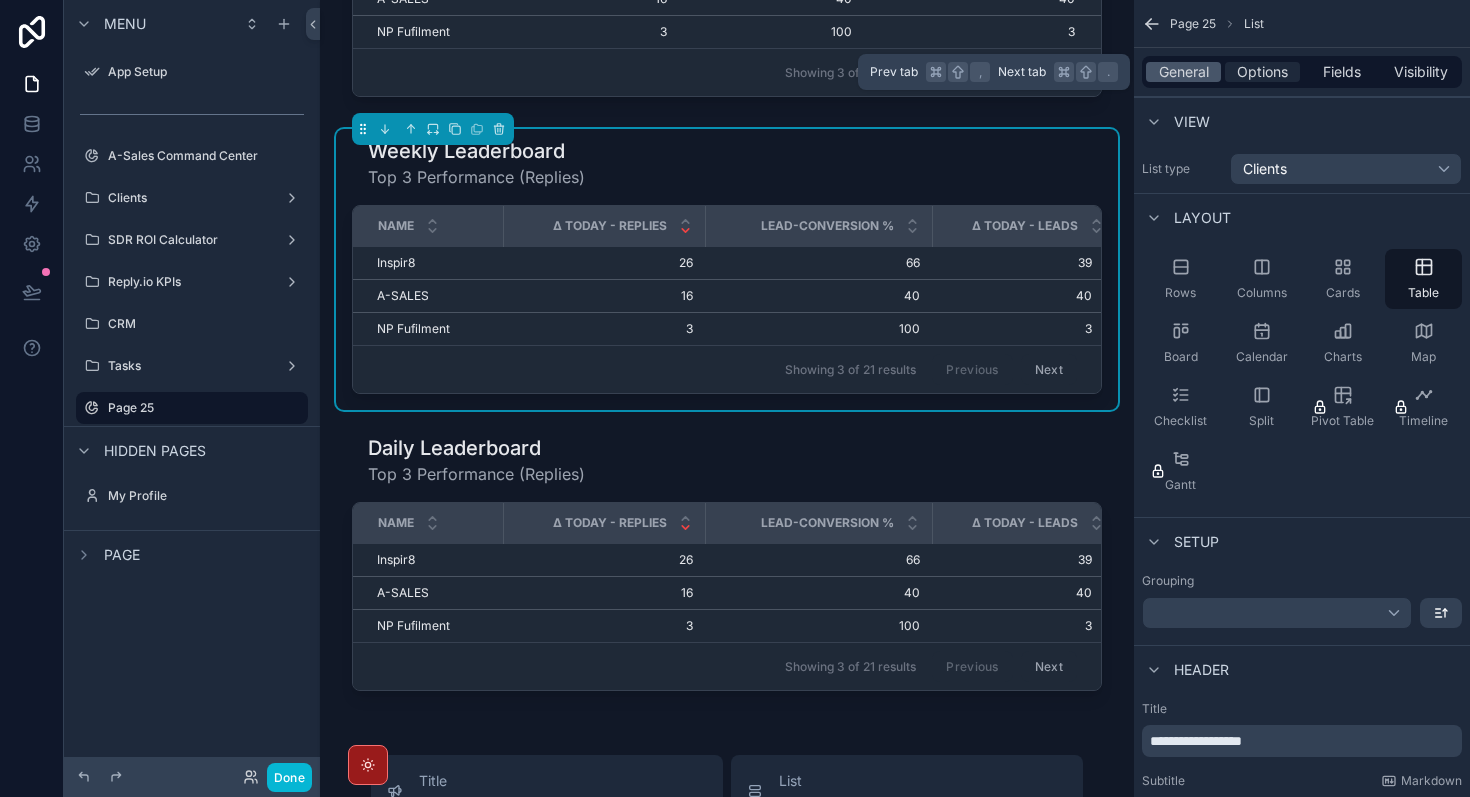 click on "Options" at bounding box center (1262, 72) 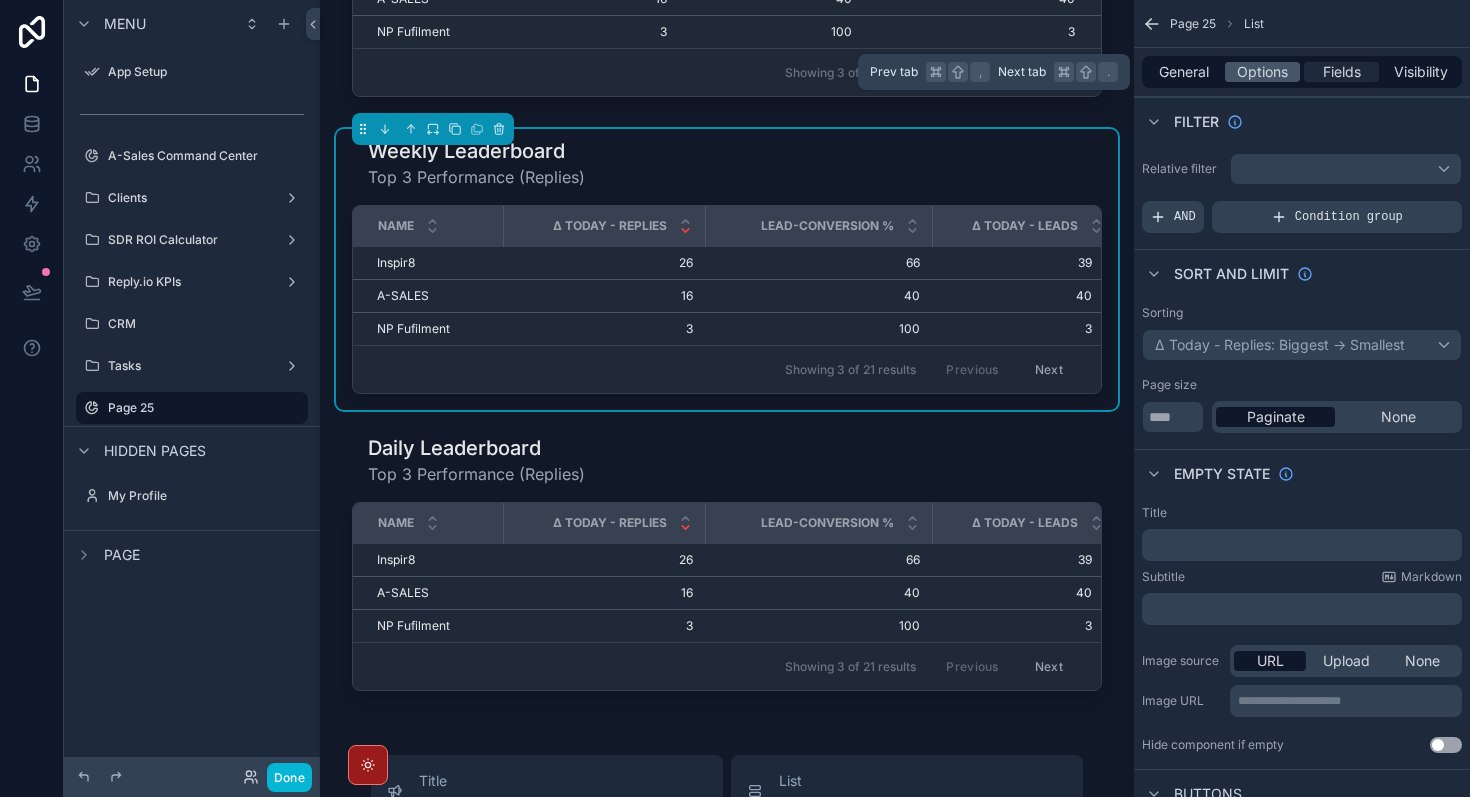 click on "Fields" at bounding box center [1342, 72] 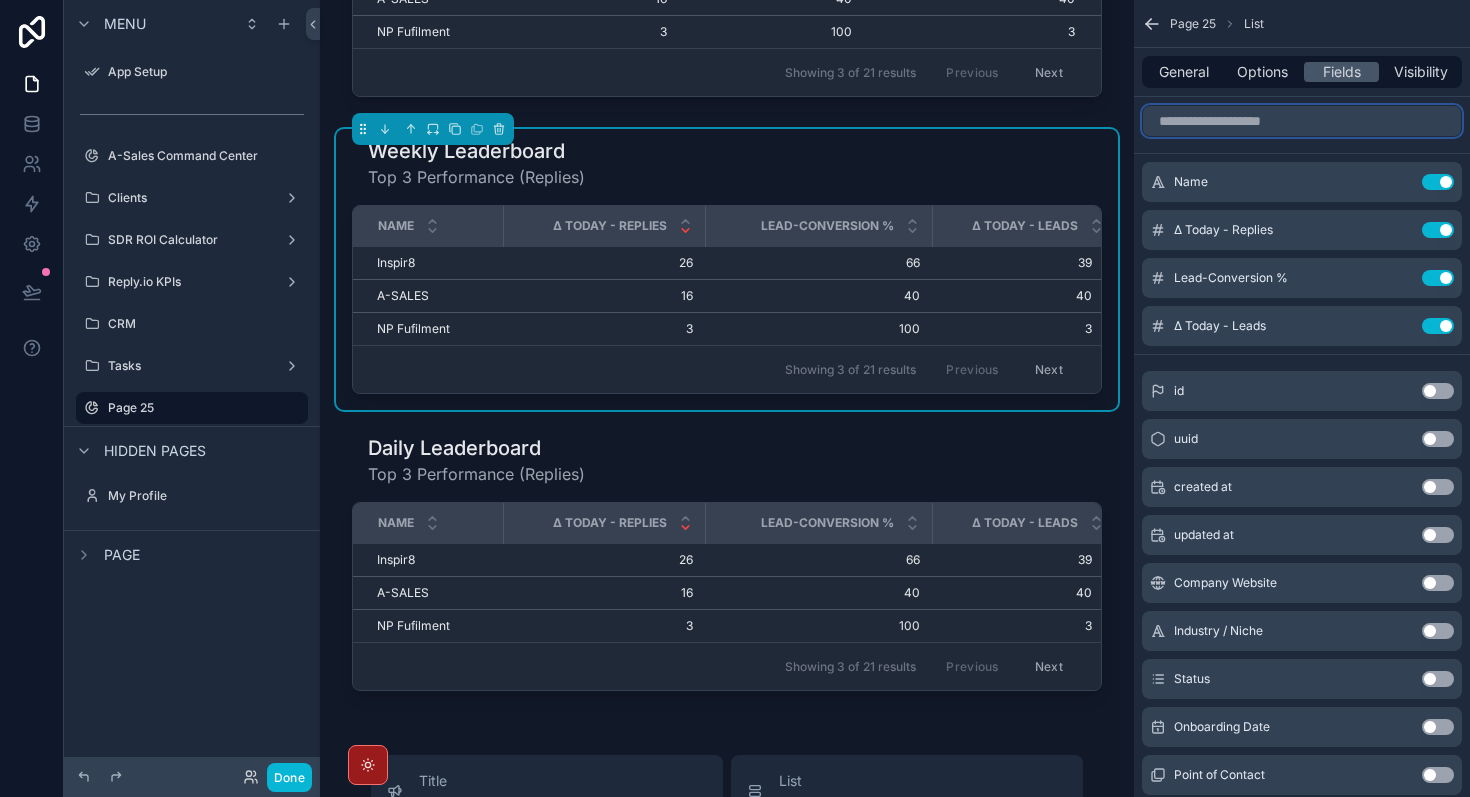 click at bounding box center (1302, 121) 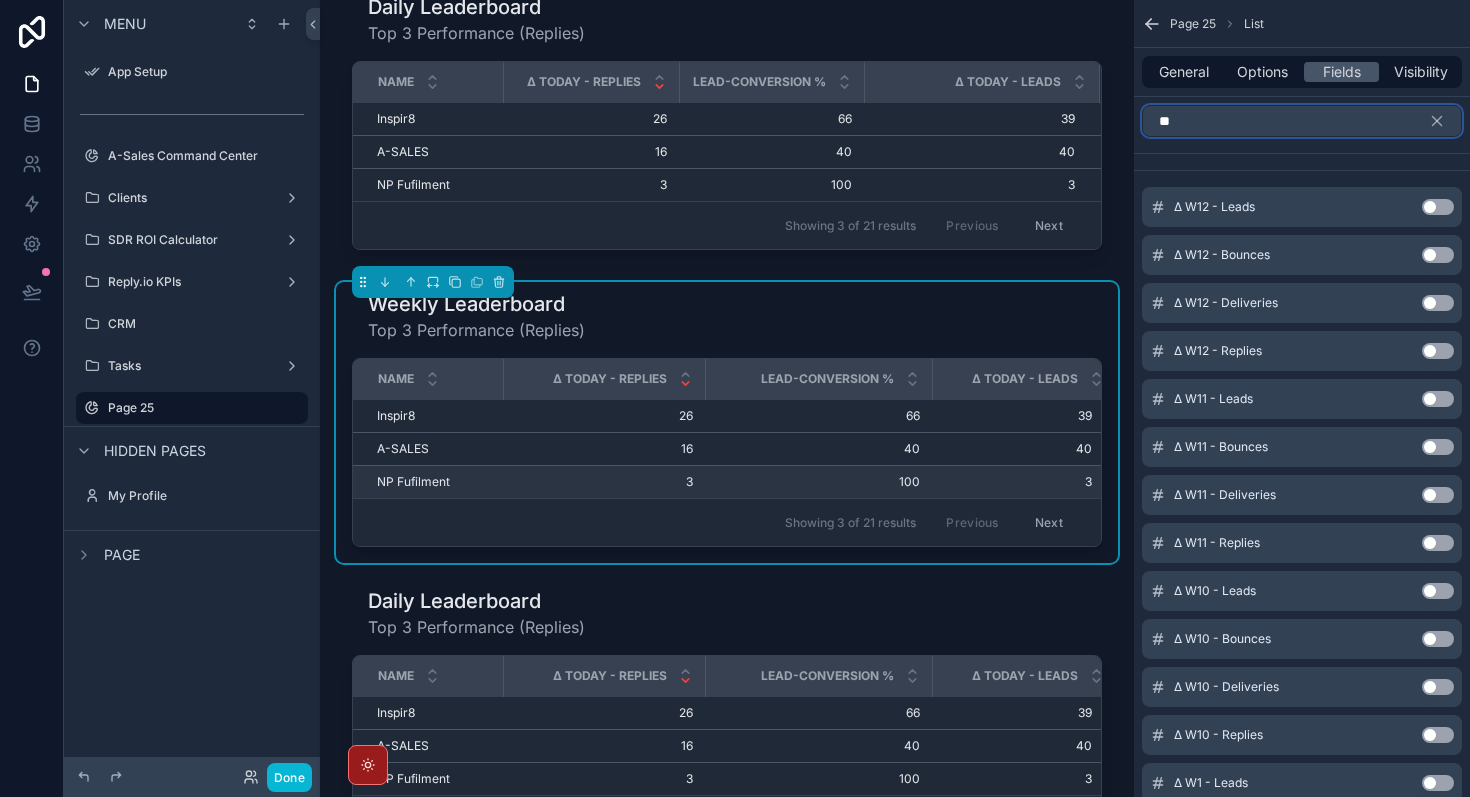 scroll, scrollTop: 92, scrollLeft: 0, axis: vertical 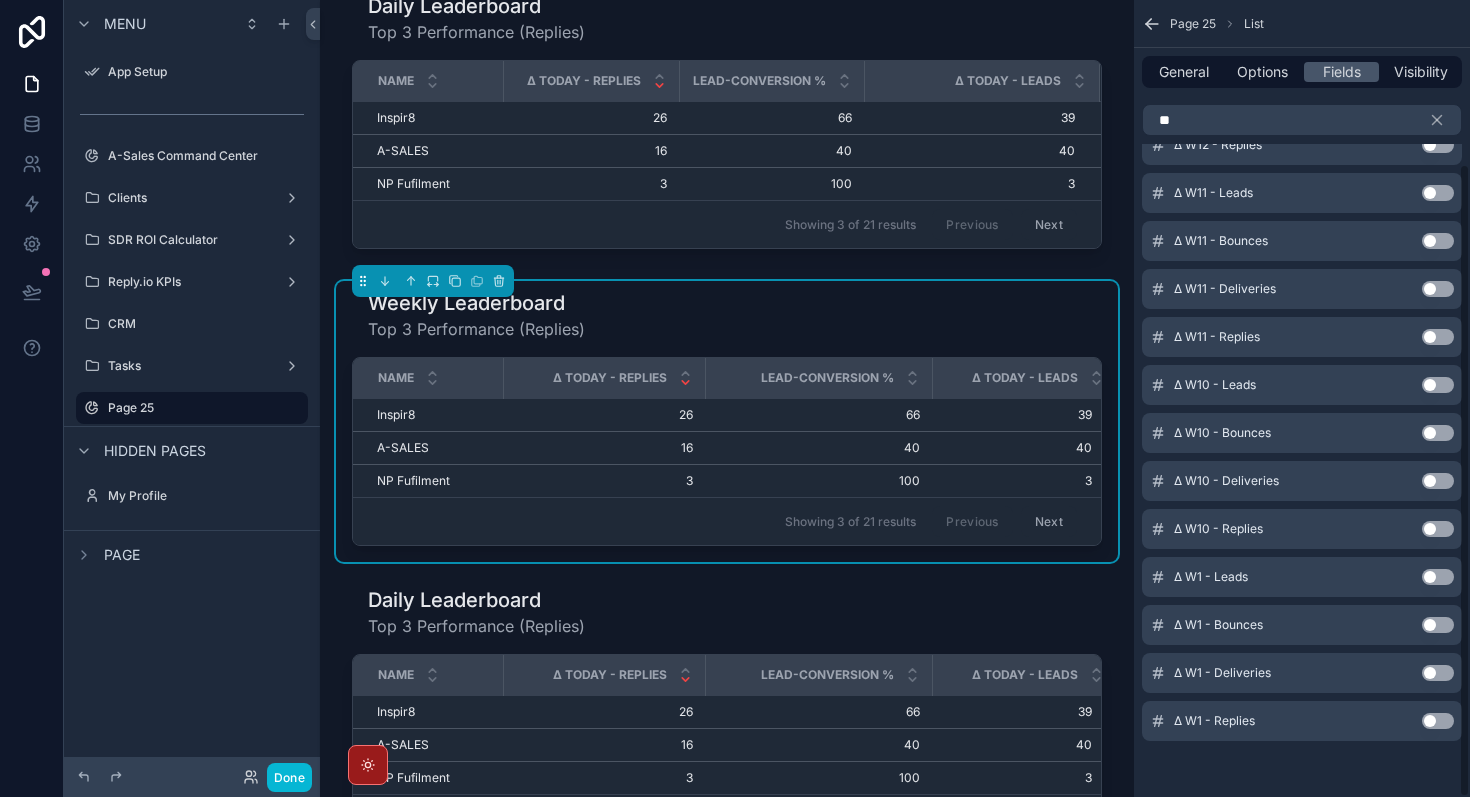 click on "Use setting" at bounding box center [1438, 721] 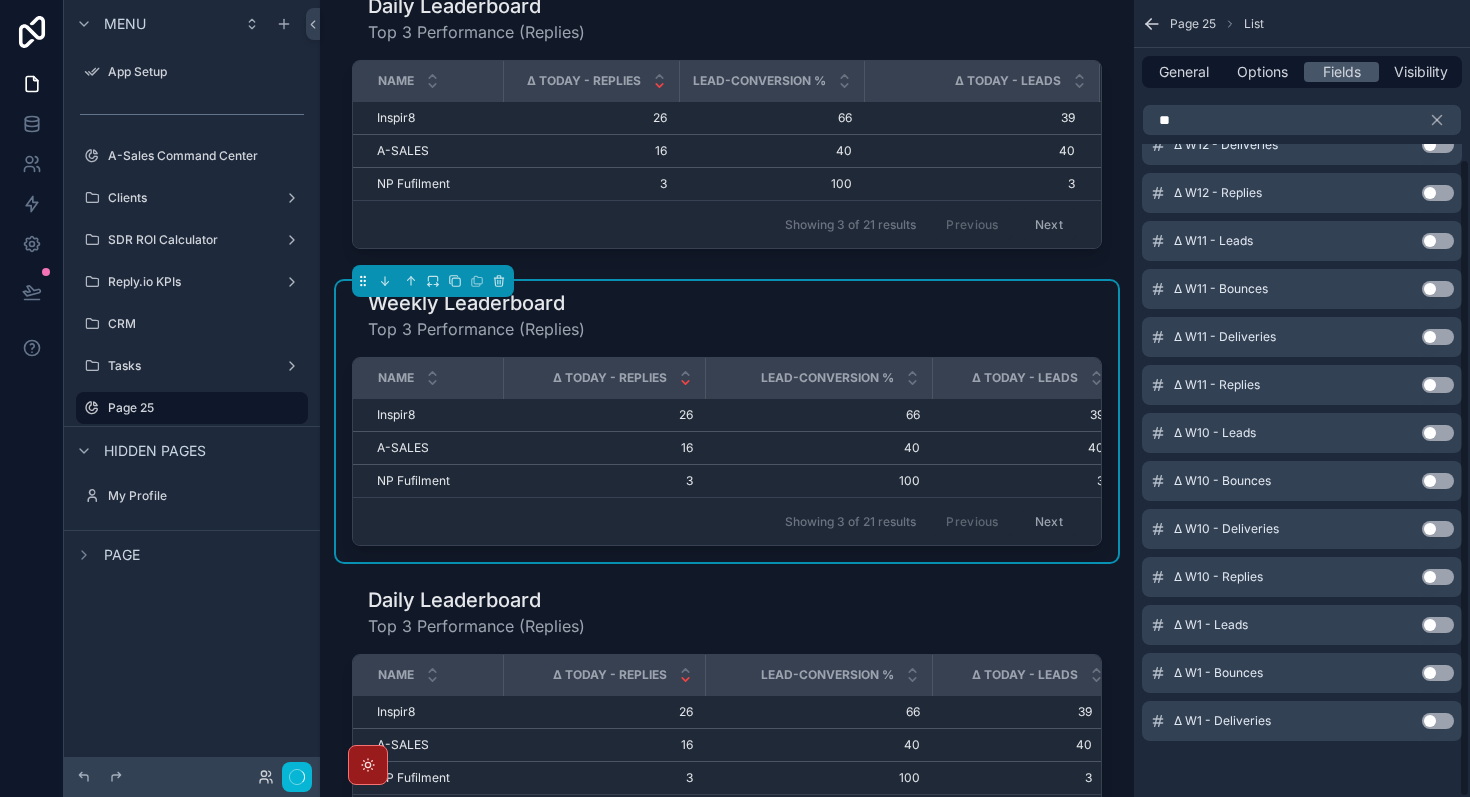 scroll, scrollTop: 198, scrollLeft: 0, axis: vertical 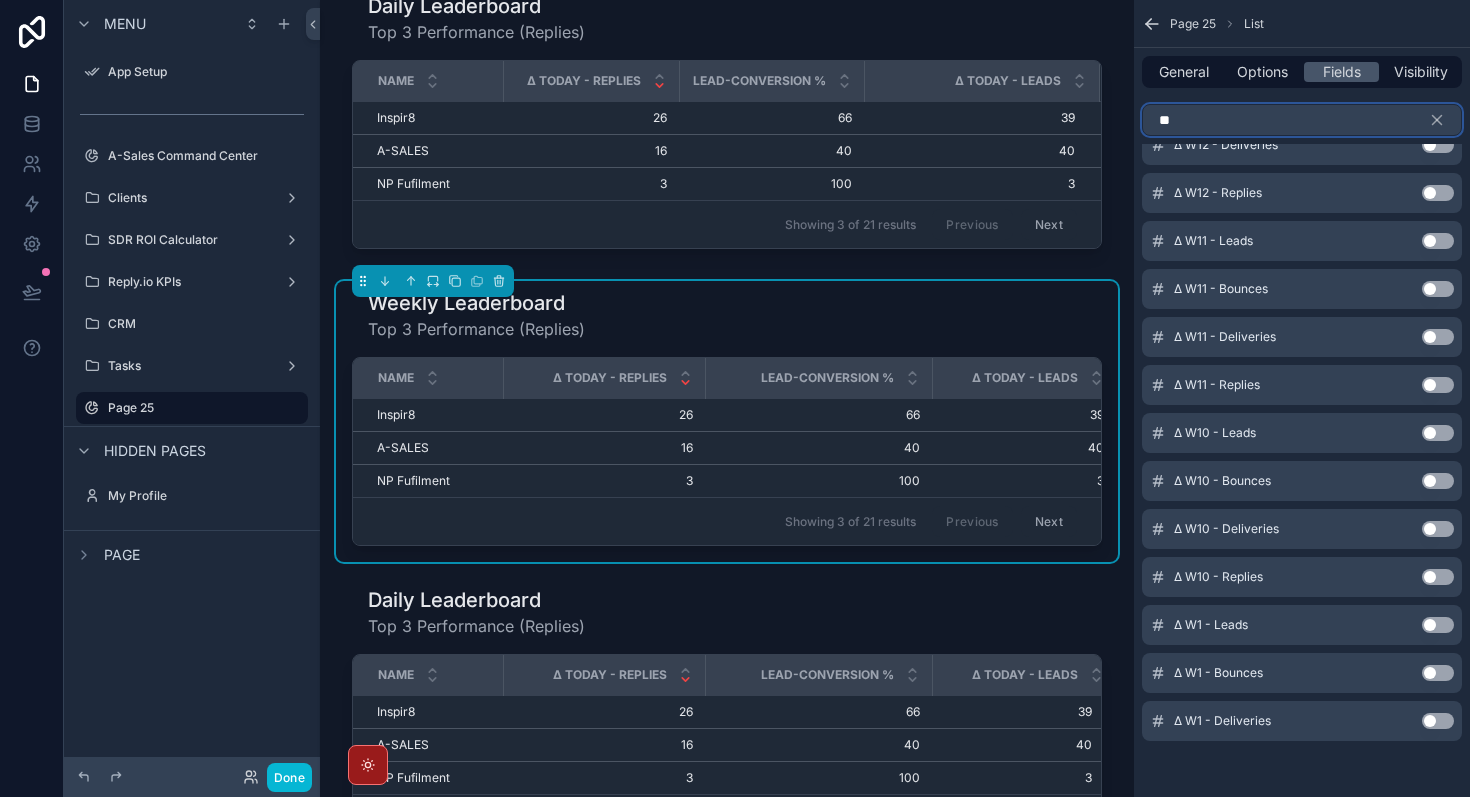 click on "**" at bounding box center (1302, 120) 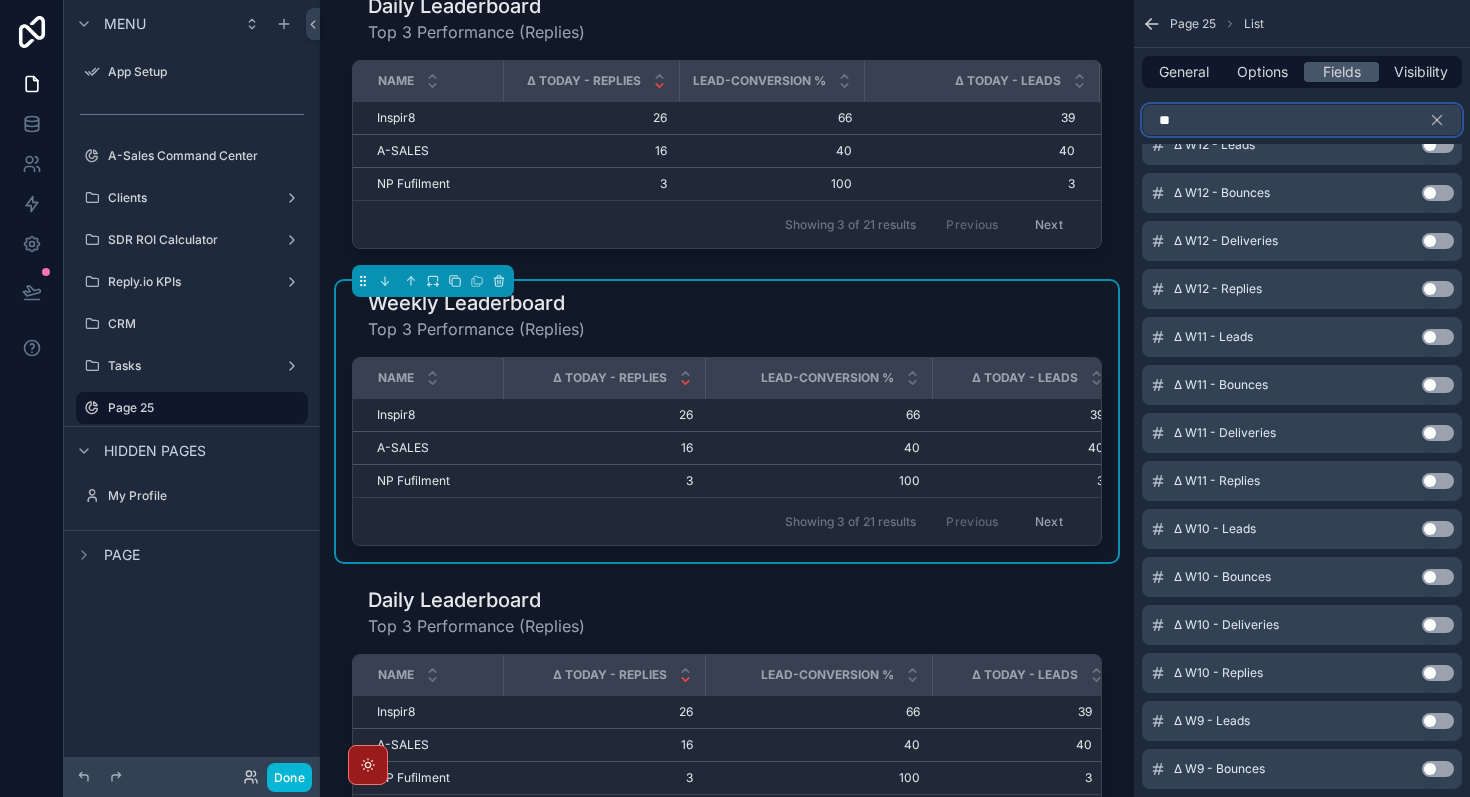 scroll, scrollTop: 0, scrollLeft: 0, axis: both 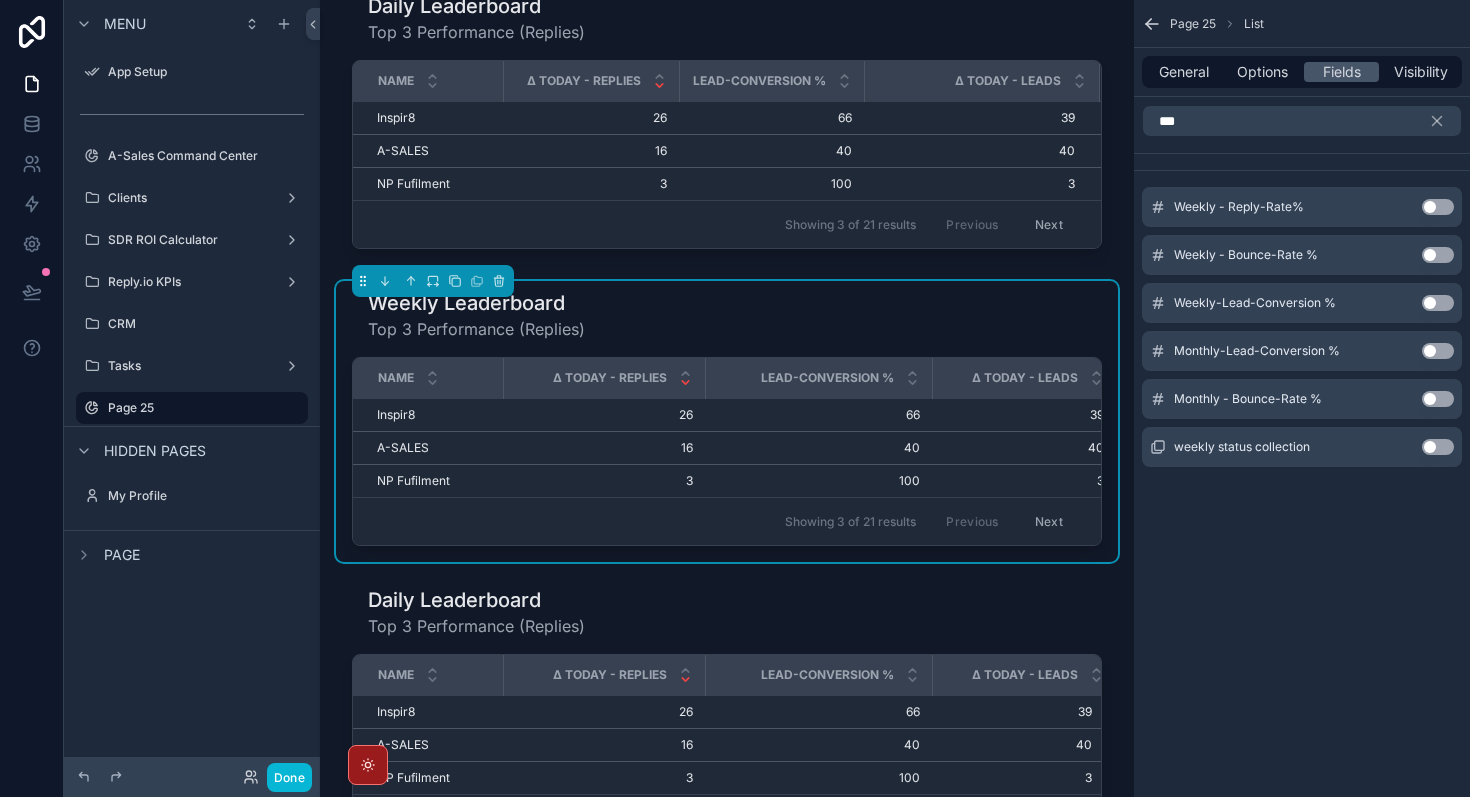 click on "Use setting" at bounding box center (1438, 303) 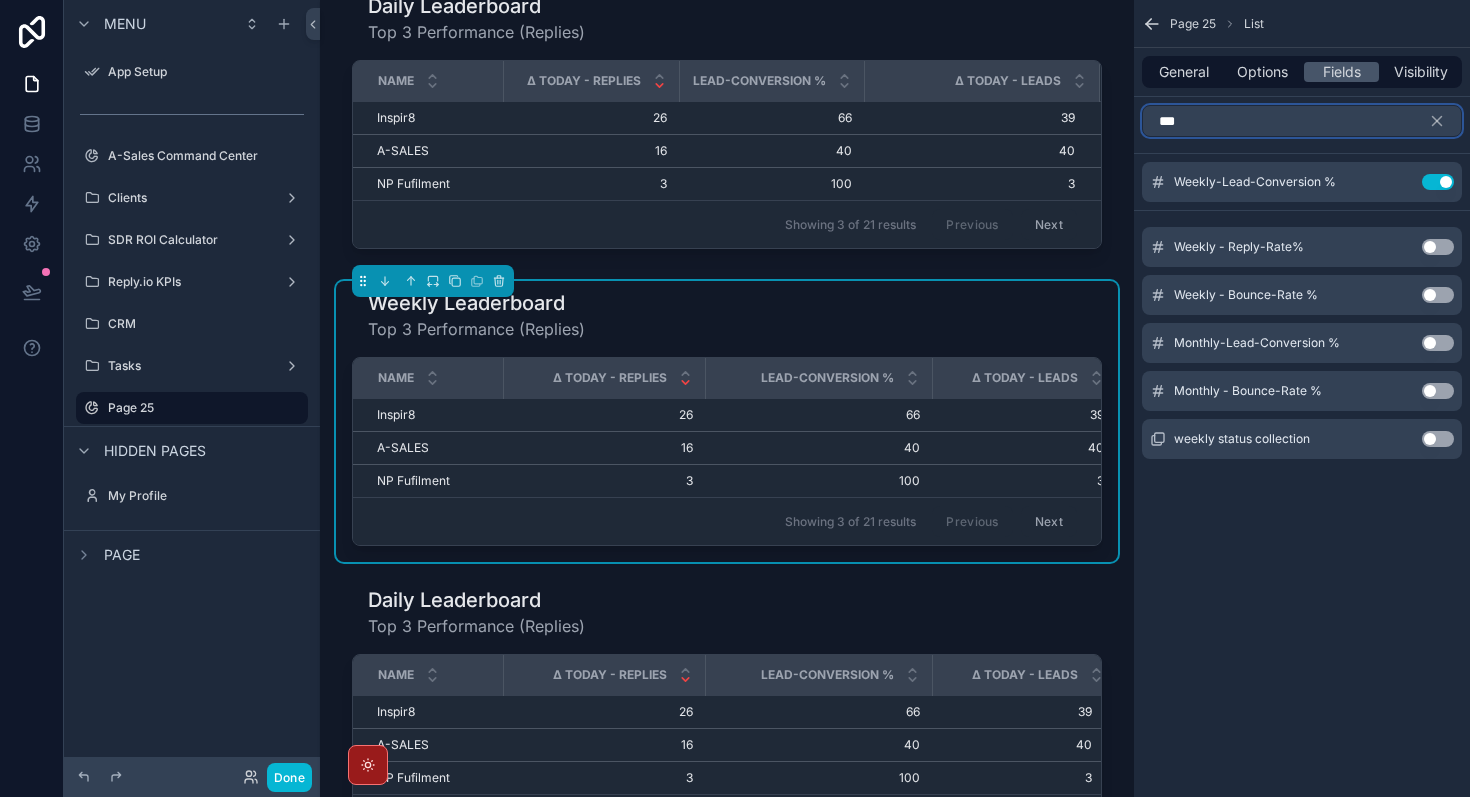 click on "***" at bounding box center (1302, 121) 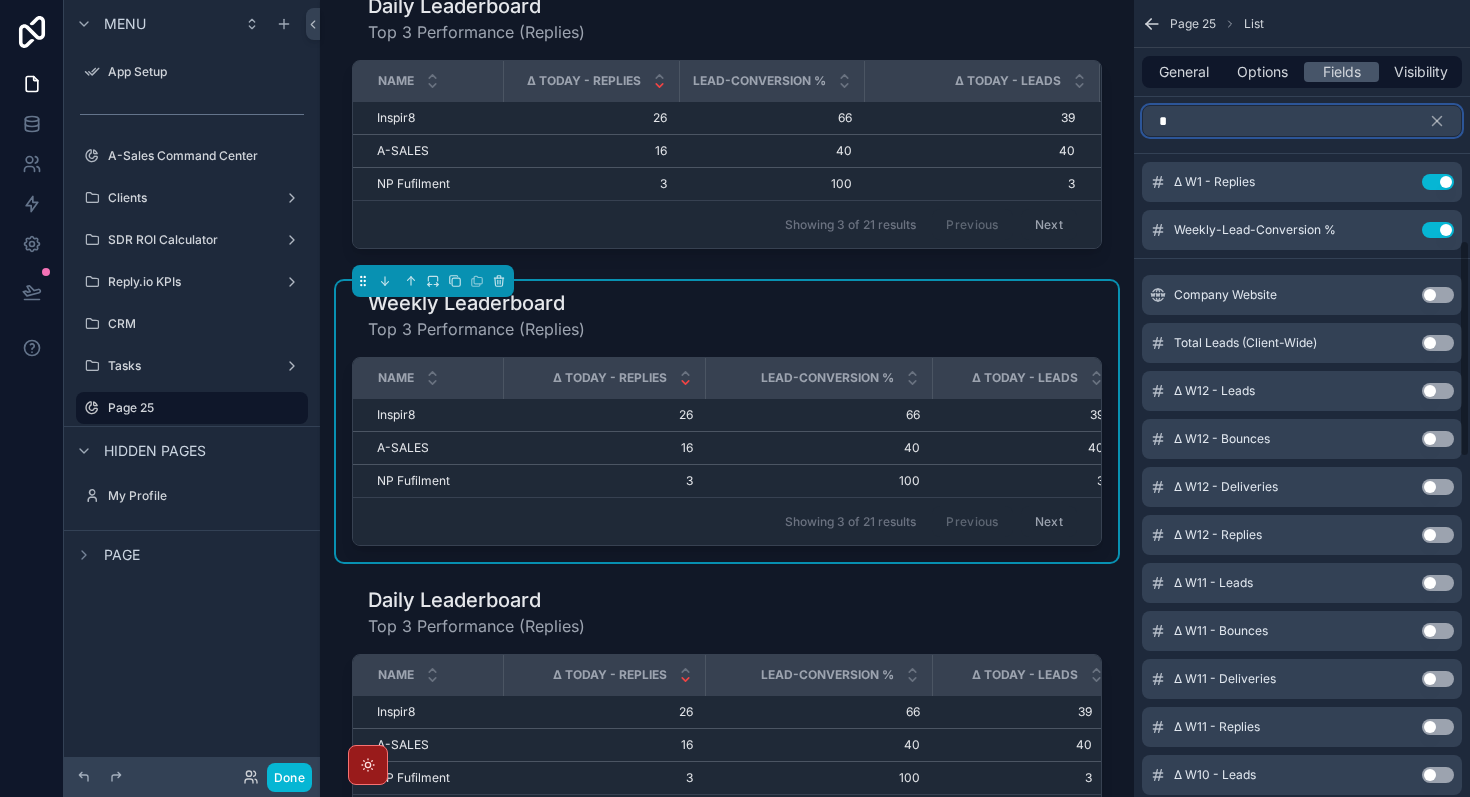 scroll, scrollTop: 2118, scrollLeft: 0, axis: vertical 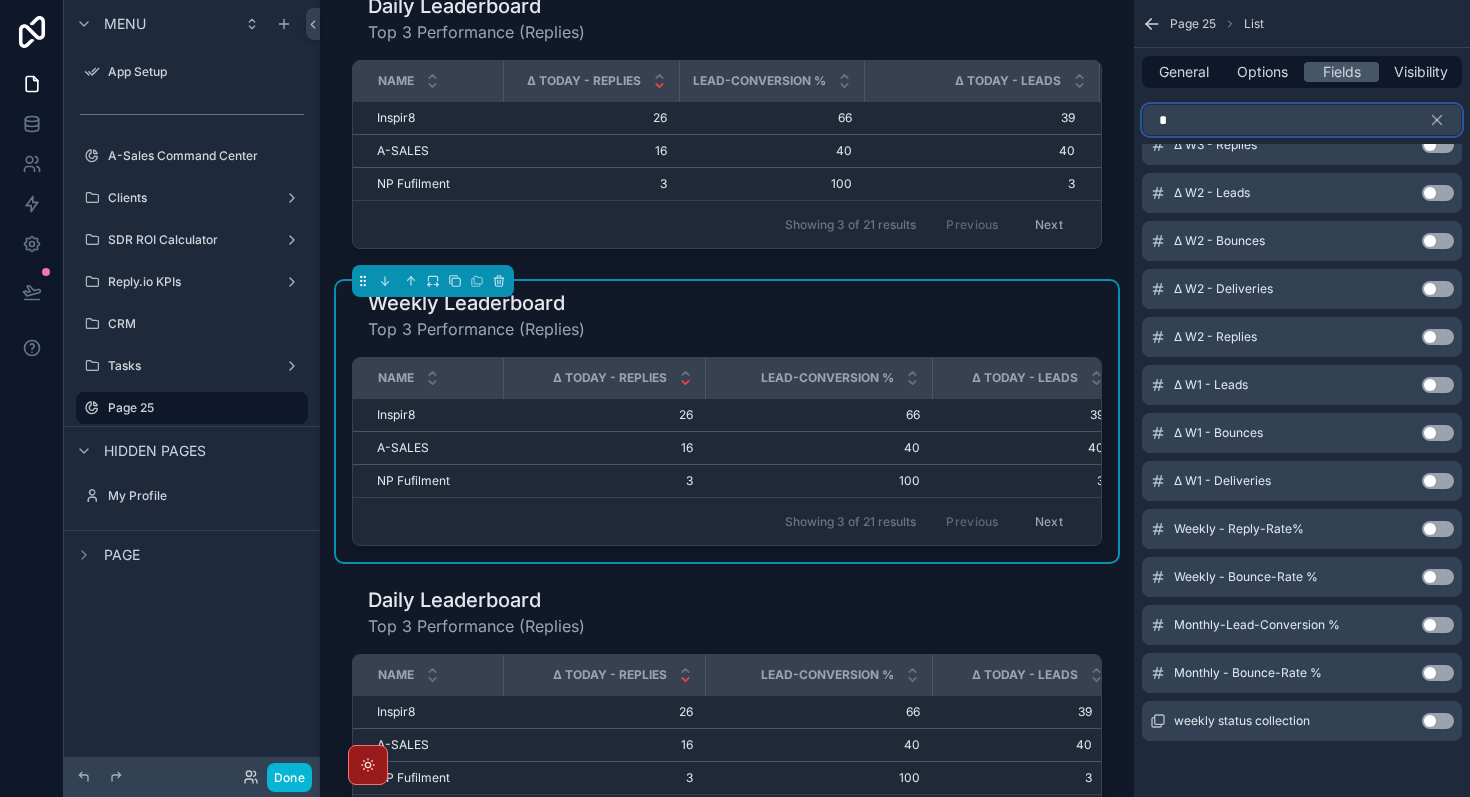 type on "*" 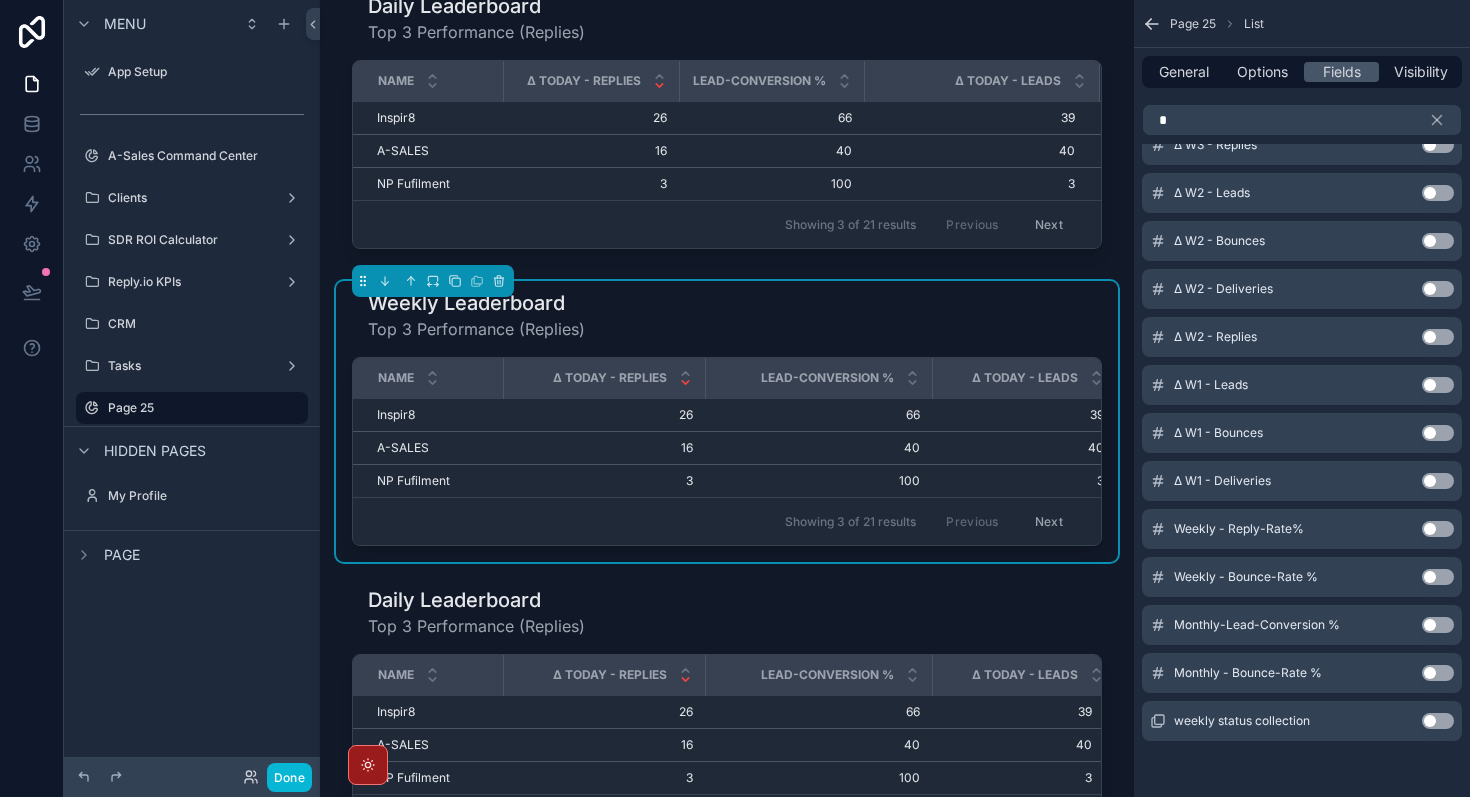 click on "Use setting" at bounding box center (1438, 385) 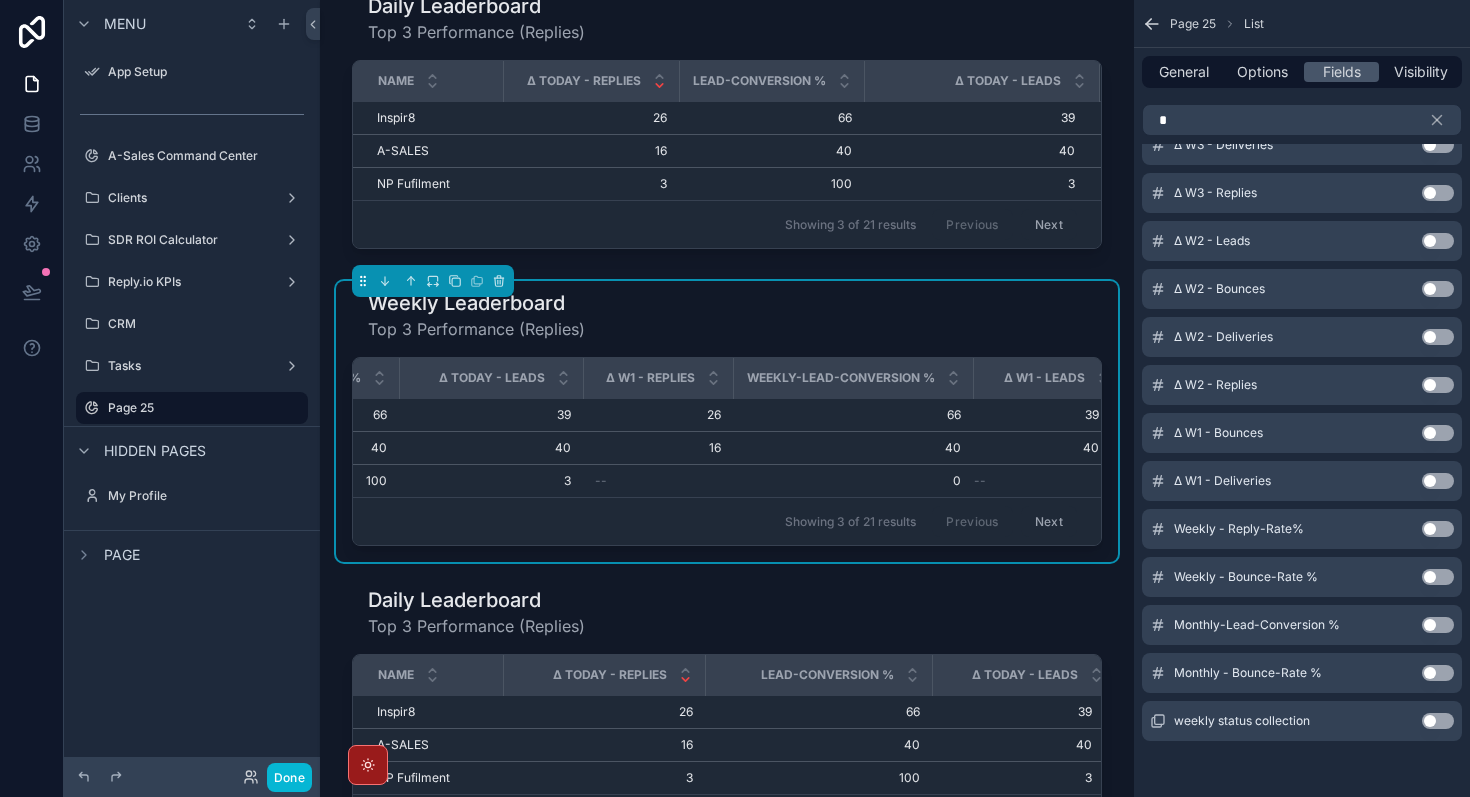 scroll, scrollTop: 0, scrollLeft: 557, axis: horizontal 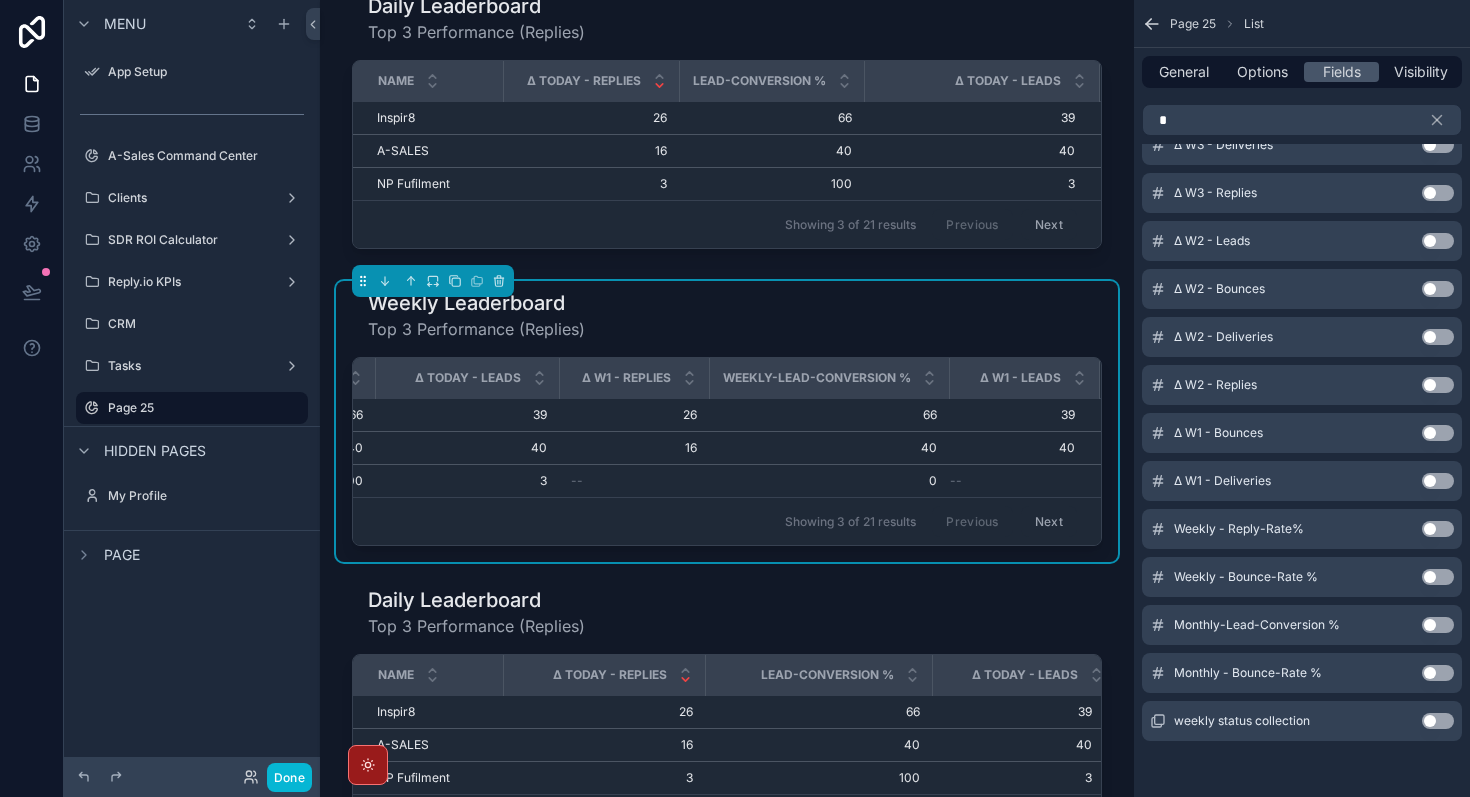 click 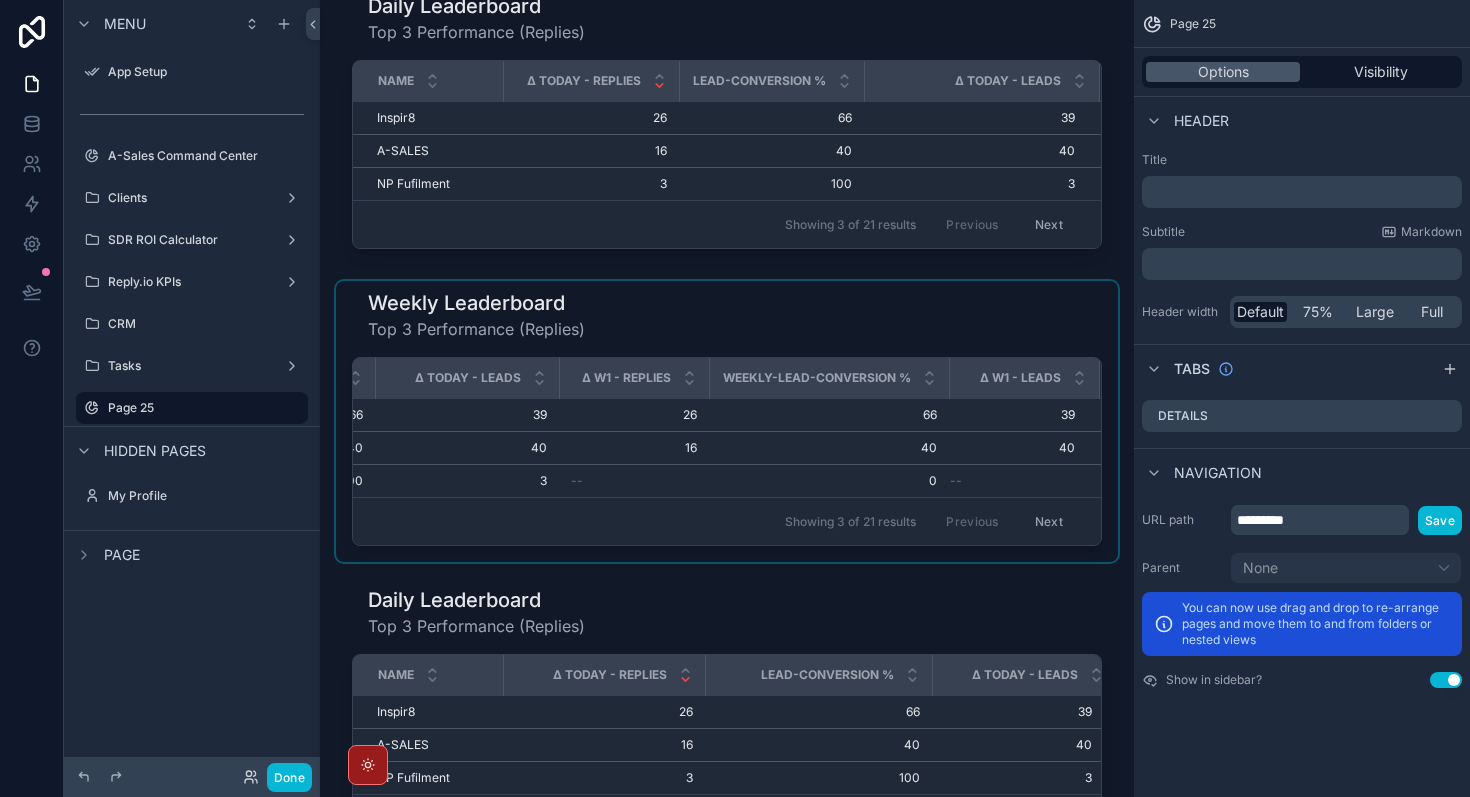 click at bounding box center (727, 421) 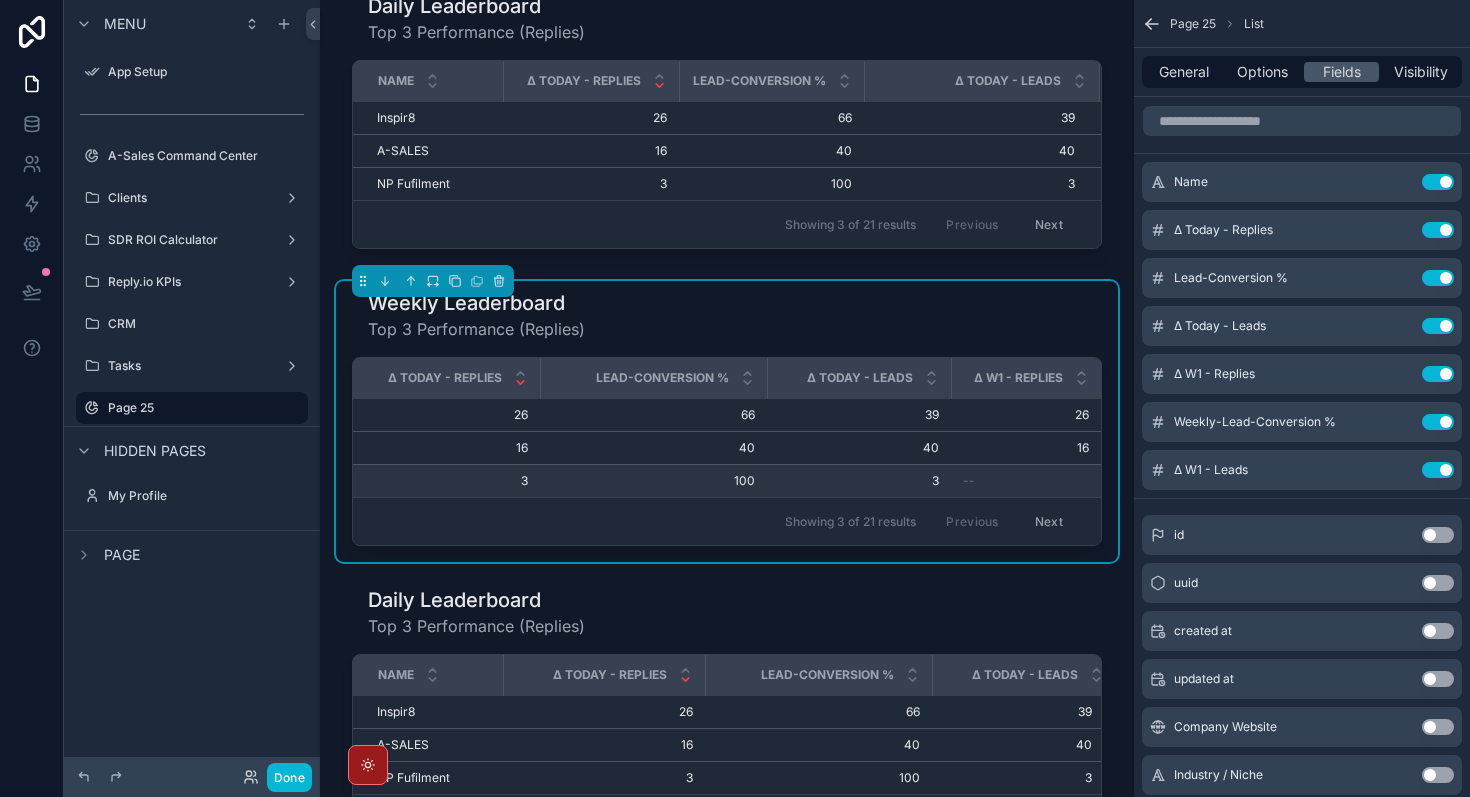 scroll, scrollTop: 0, scrollLeft: 0, axis: both 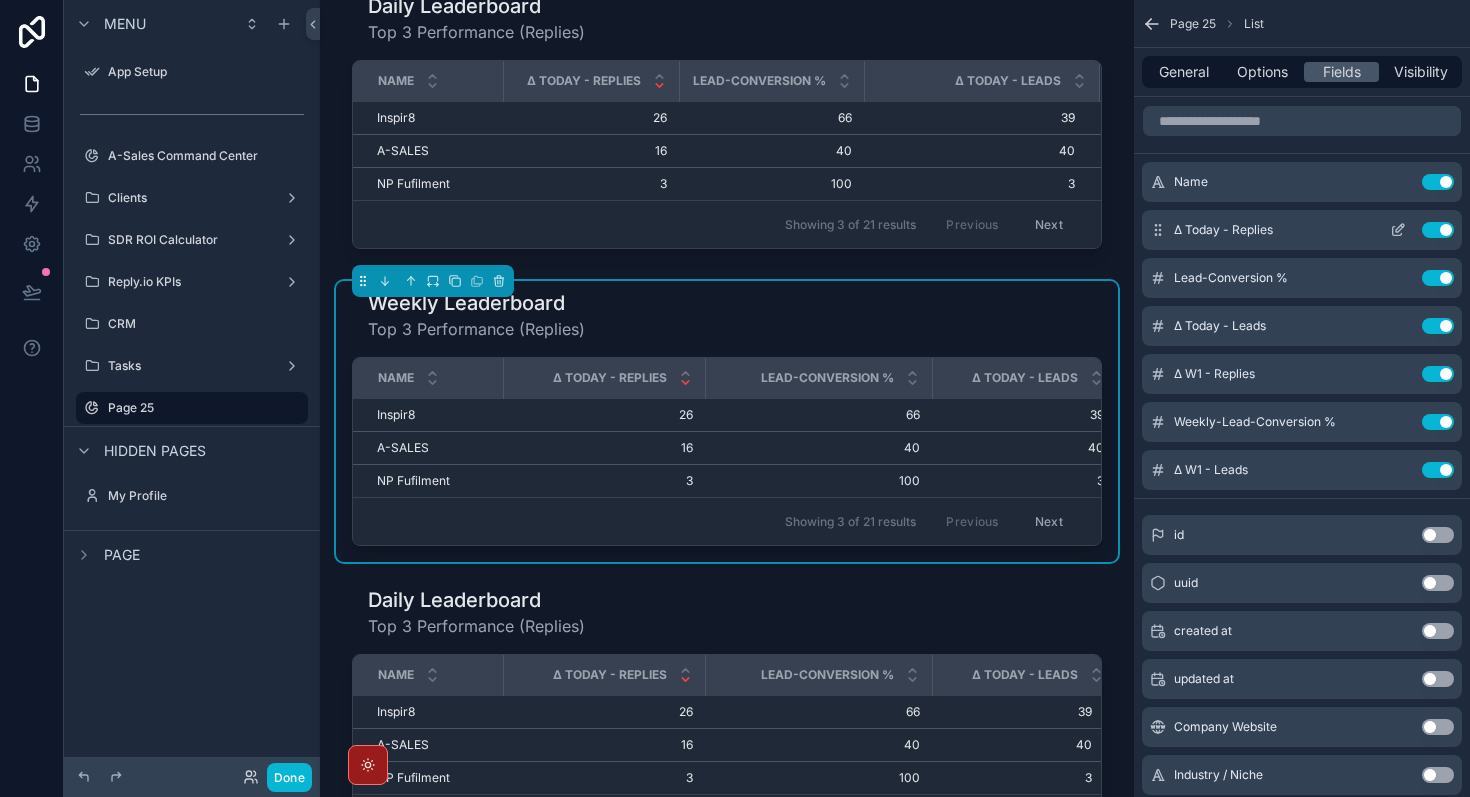 click on "Use setting" at bounding box center (1438, 230) 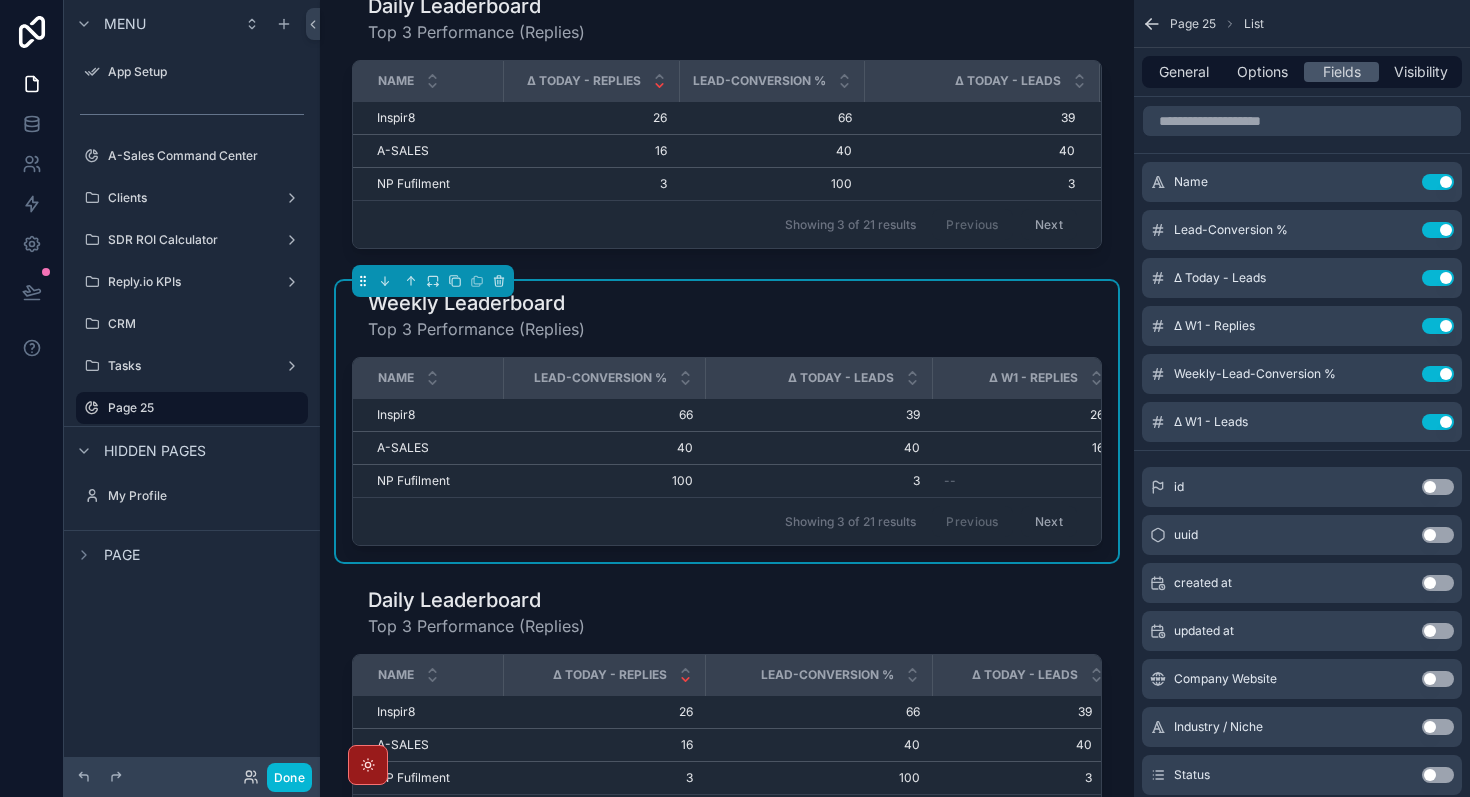 click on "Use setting" at bounding box center [1438, 230] 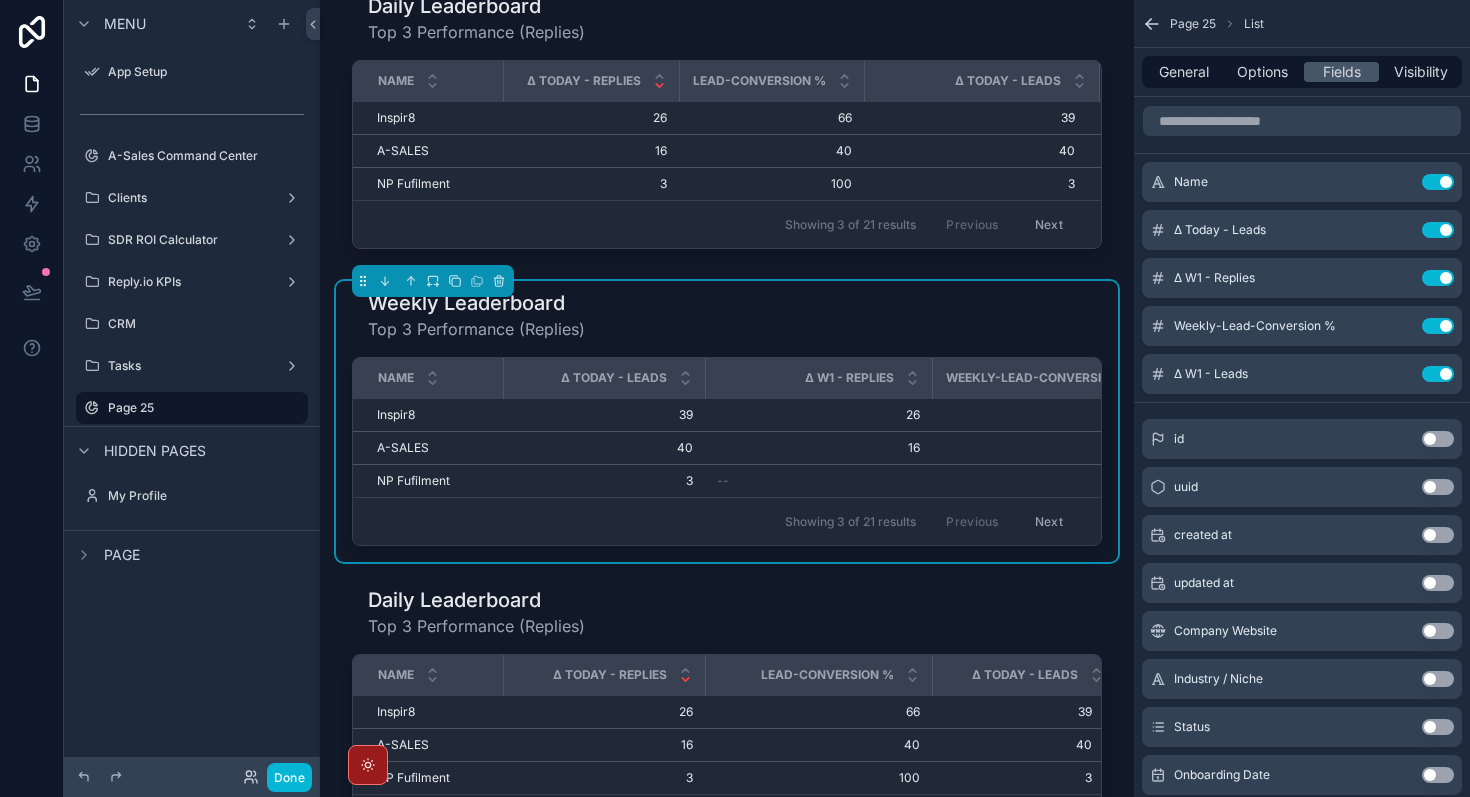 click on "Use setting" at bounding box center [1438, 230] 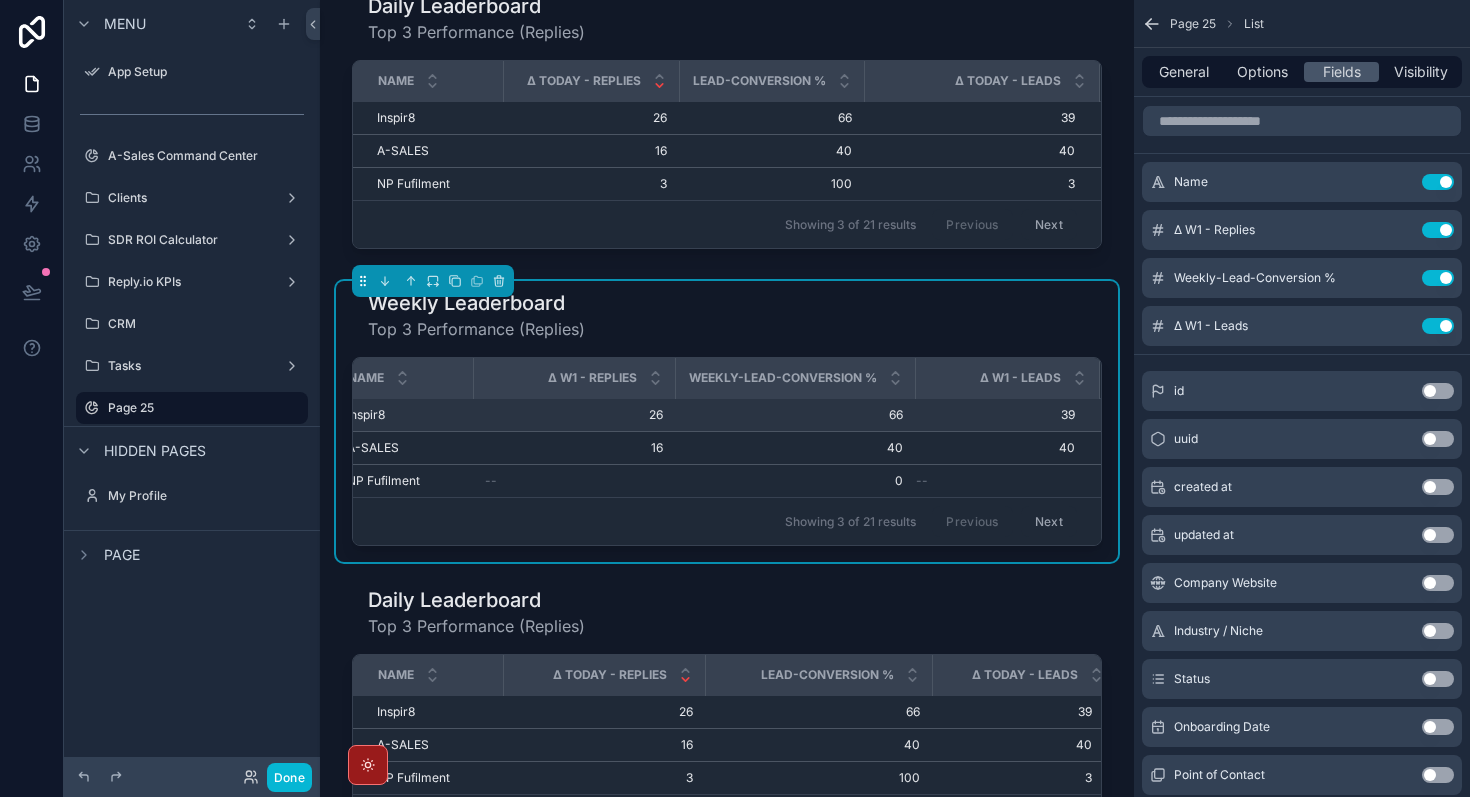 scroll, scrollTop: 0, scrollLeft: 0, axis: both 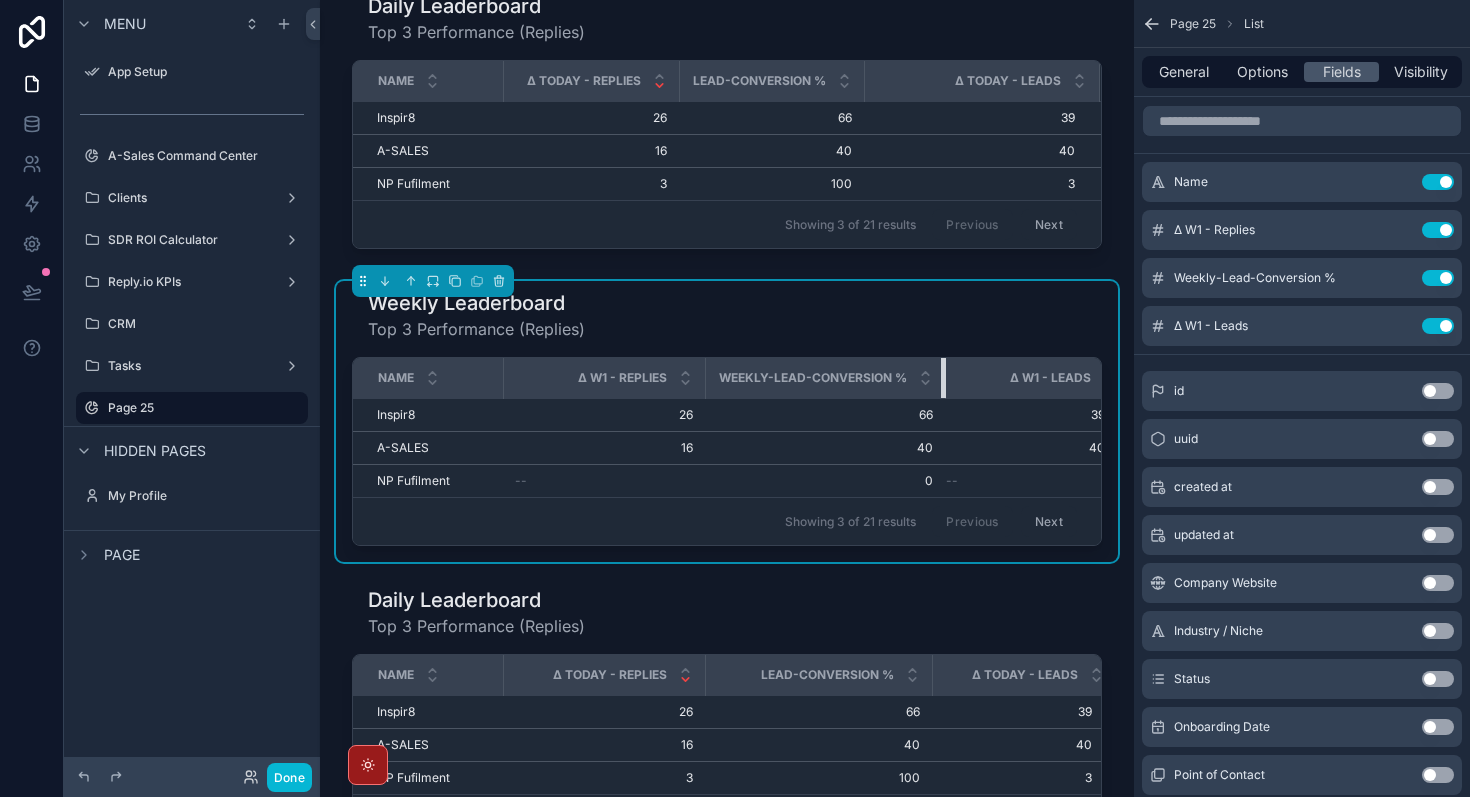 click at bounding box center [945, 378] 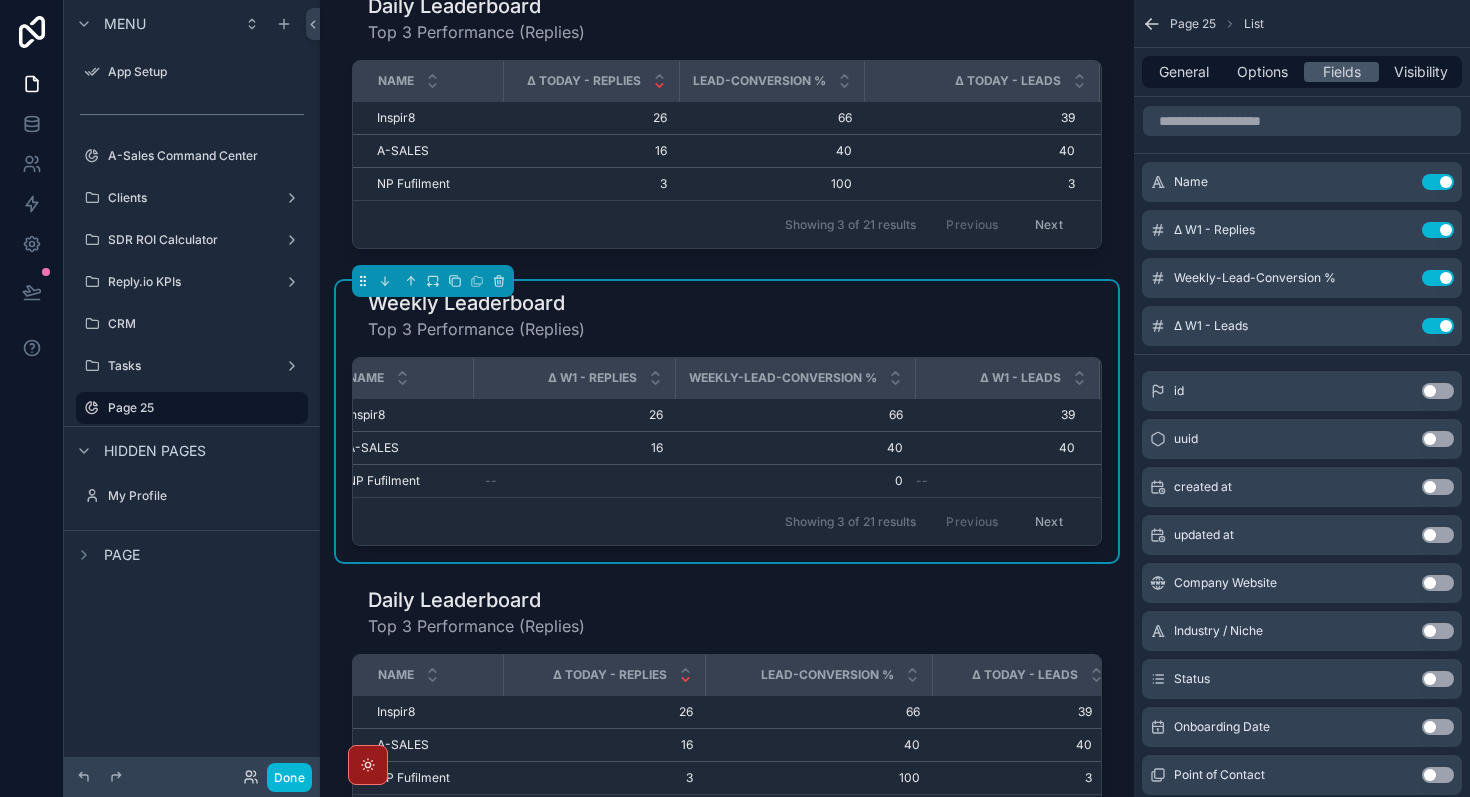 scroll, scrollTop: 0, scrollLeft: 0, axis: both 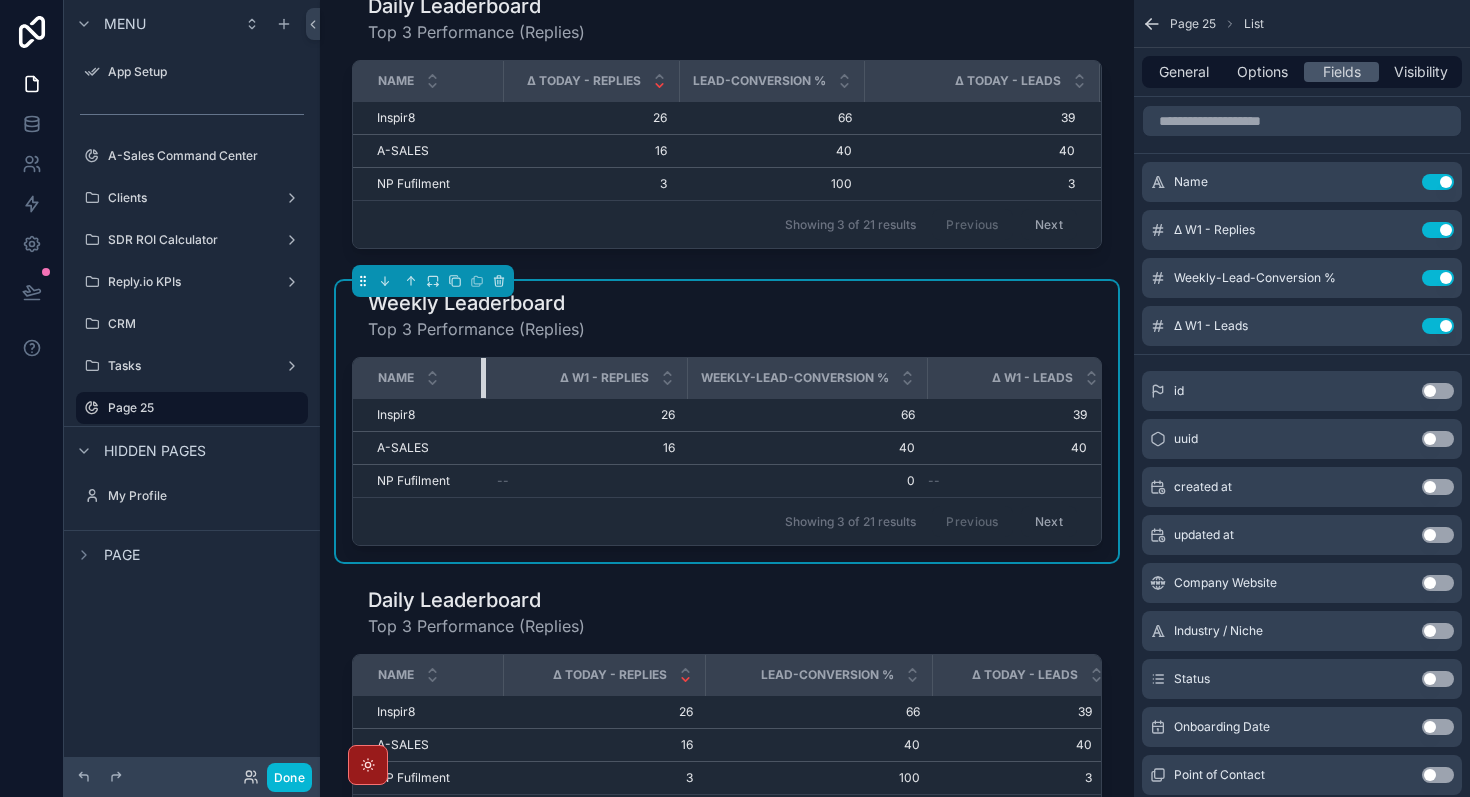 drag, startPoint x: 501, startPoint y: 378, endPoint x: 483, endPoint y: 377, distance: 18.027756 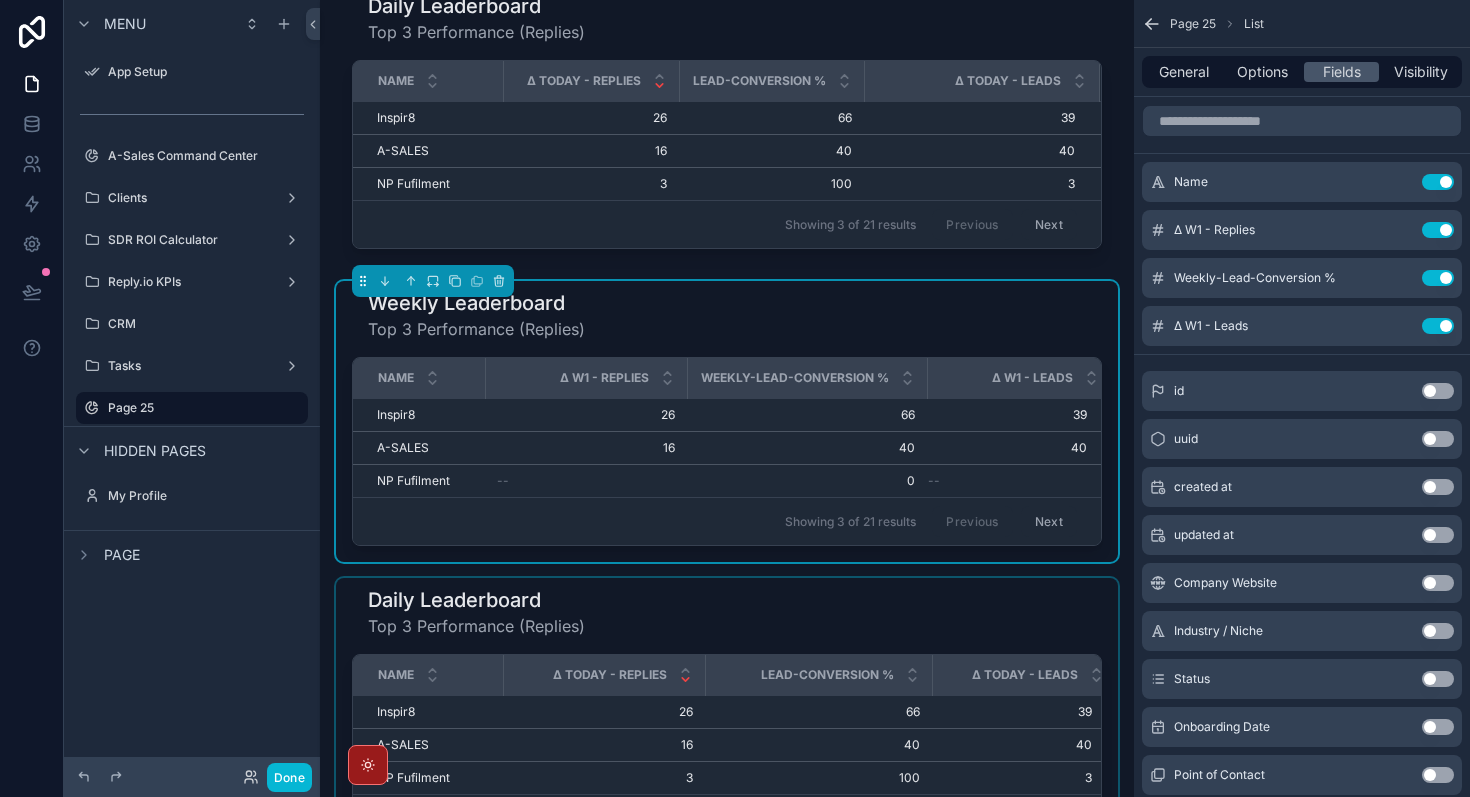 click at bounding box center (727, 718) 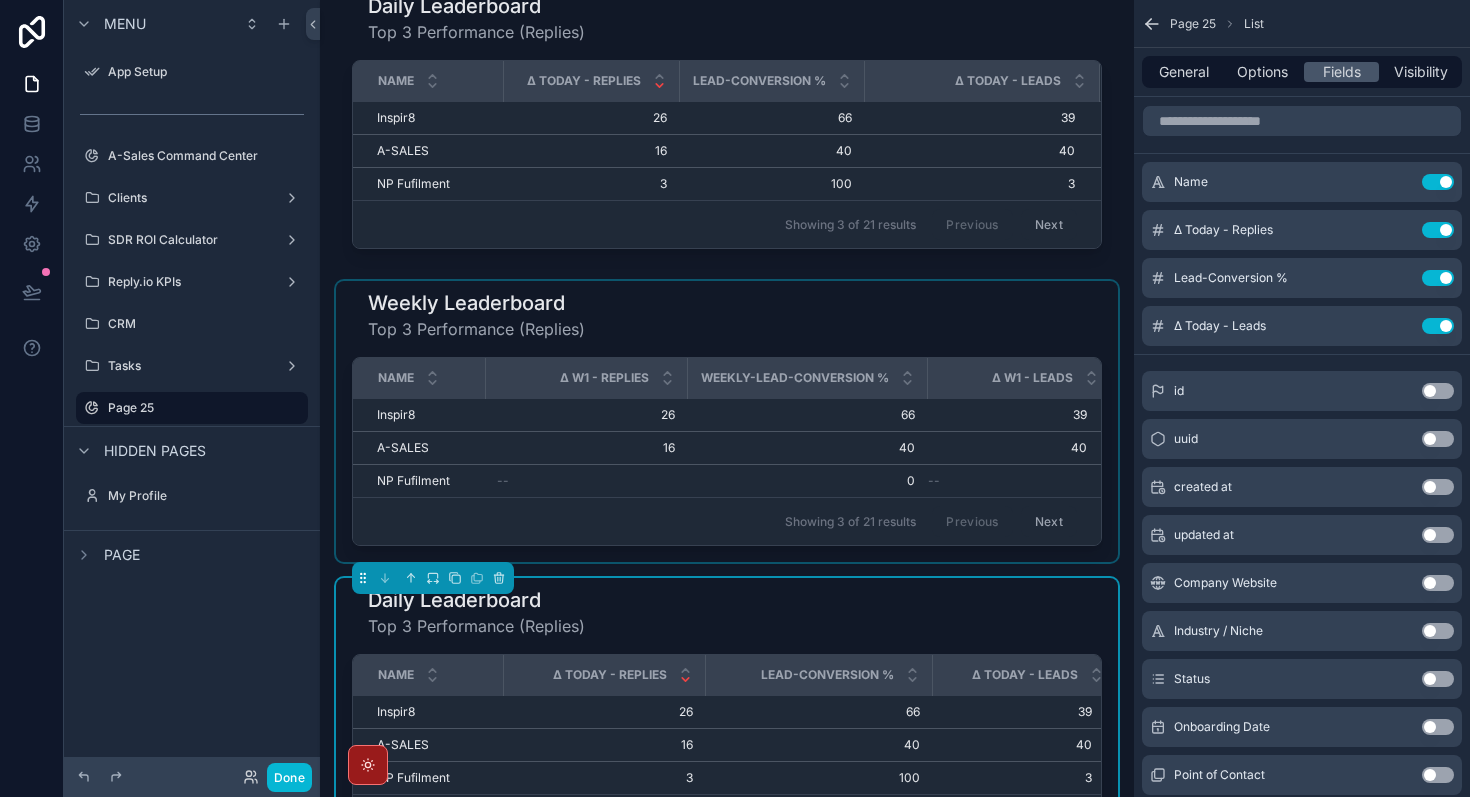 click at bounding box center [727, 421] 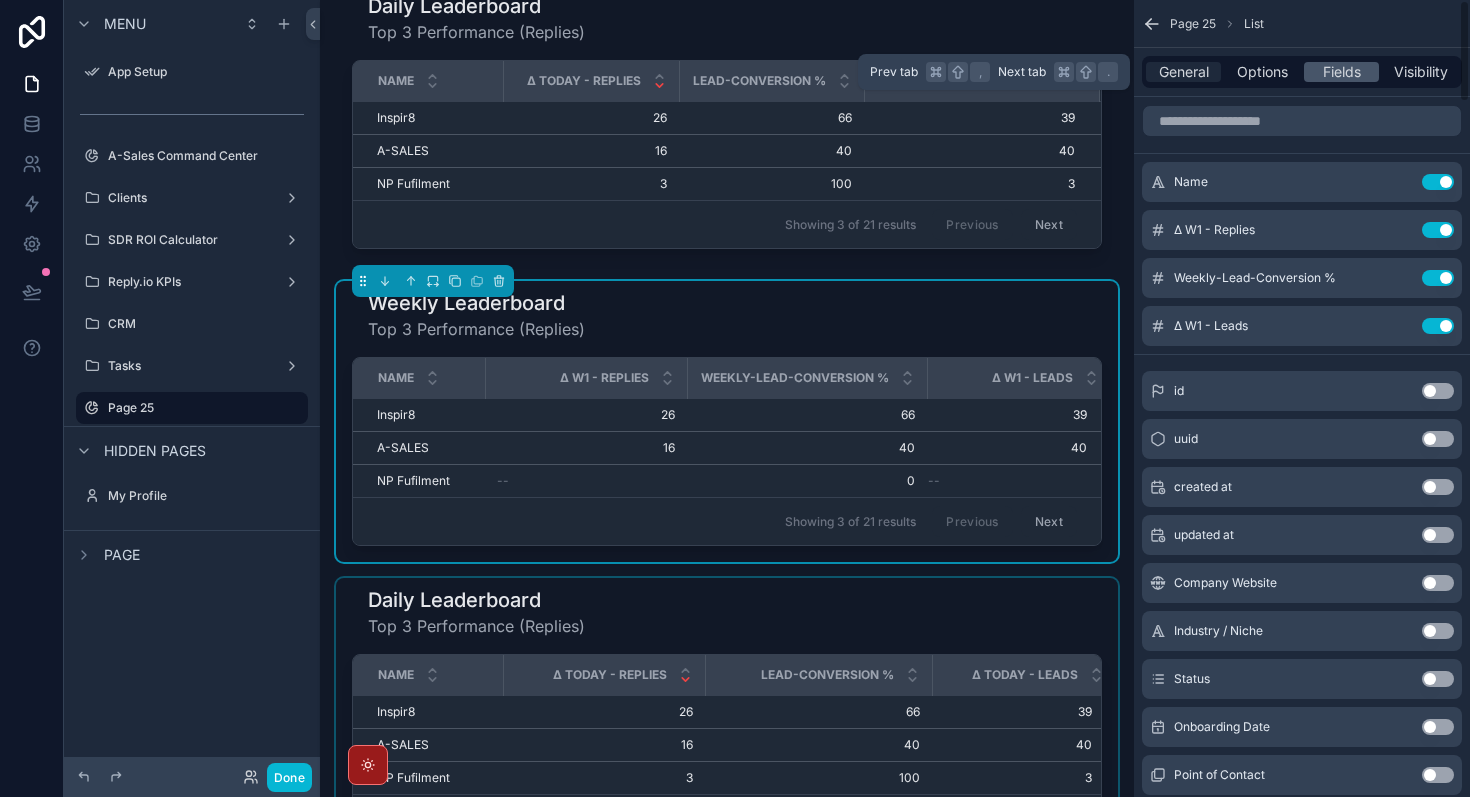 click on "General" at bounding box center (1184, 72) 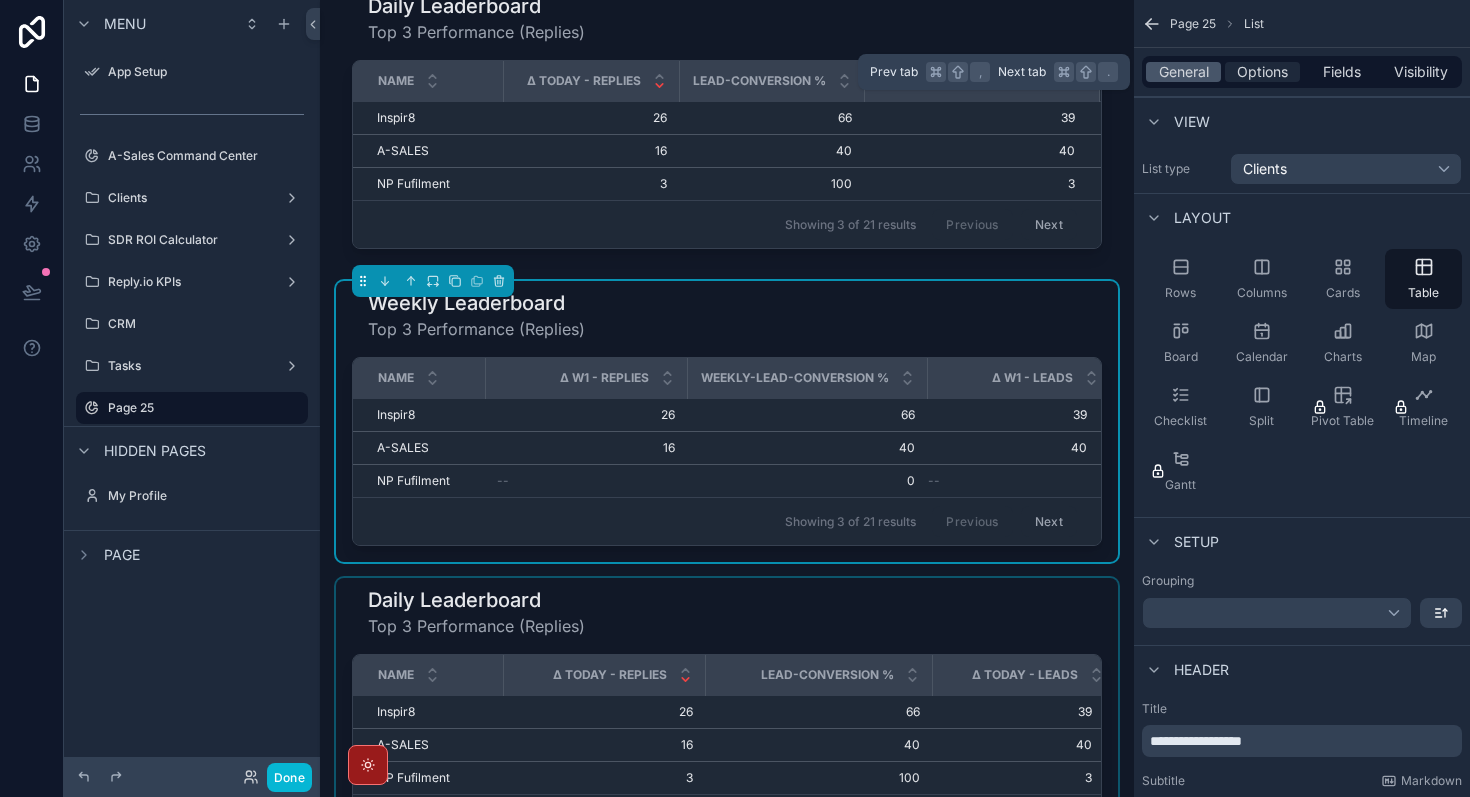 click on "Options" at bounding box center [1262, 72] 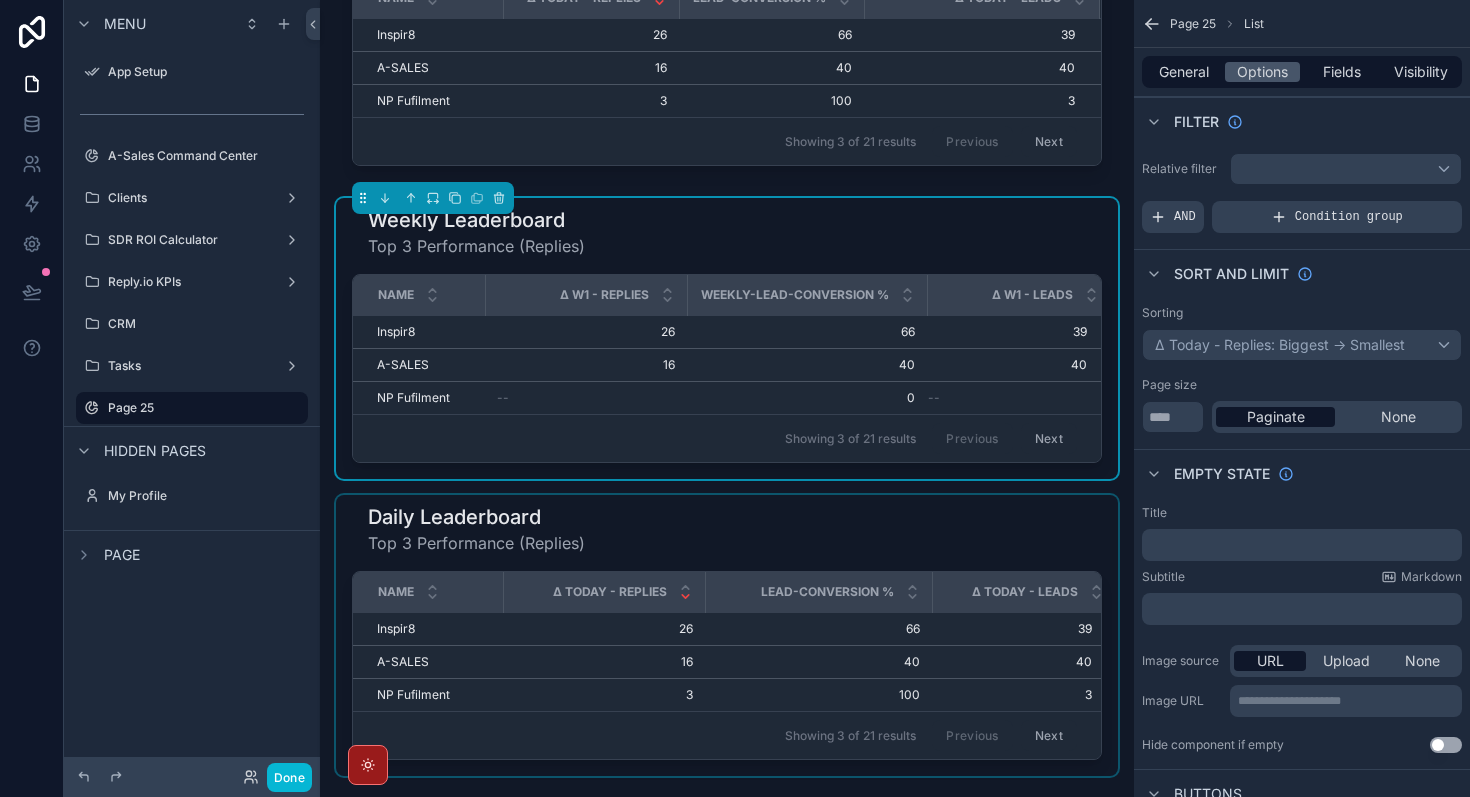 scroll, scrollTop: 180, scrollLeft: 0, axis: vertical 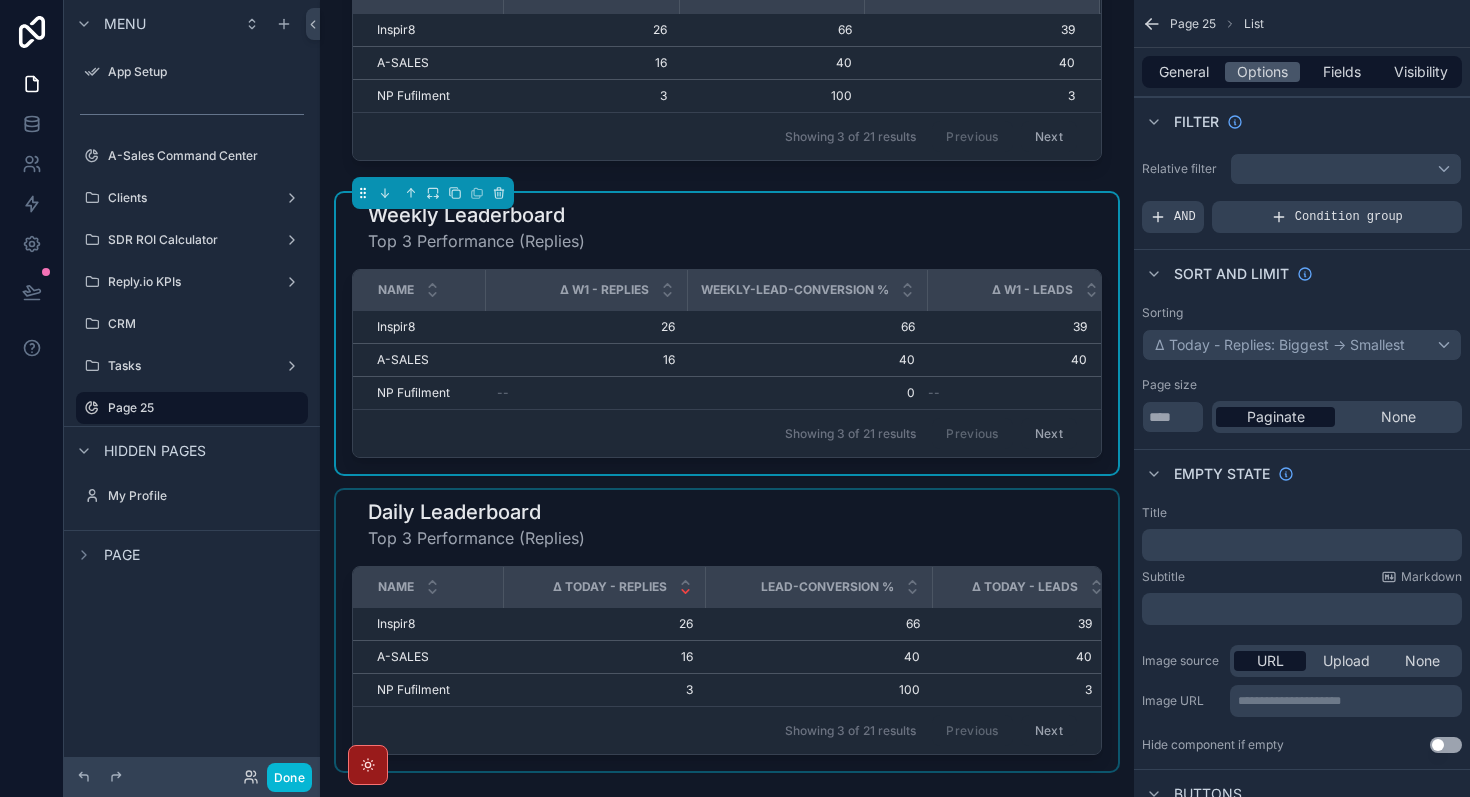 click at bounding box center (727, 630) 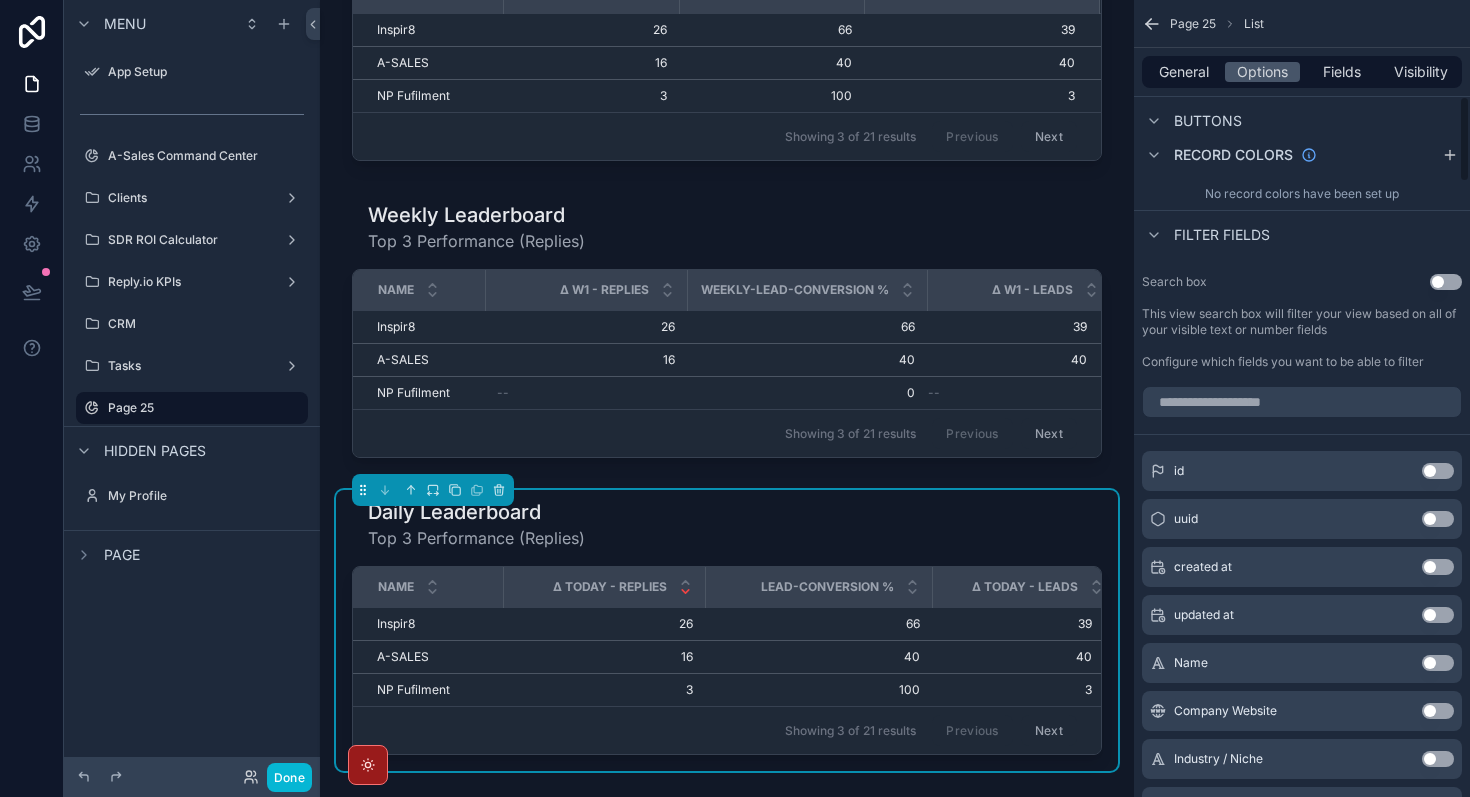 scroll, scrollTop: 278, scrollLeft: 0, axis: vertical 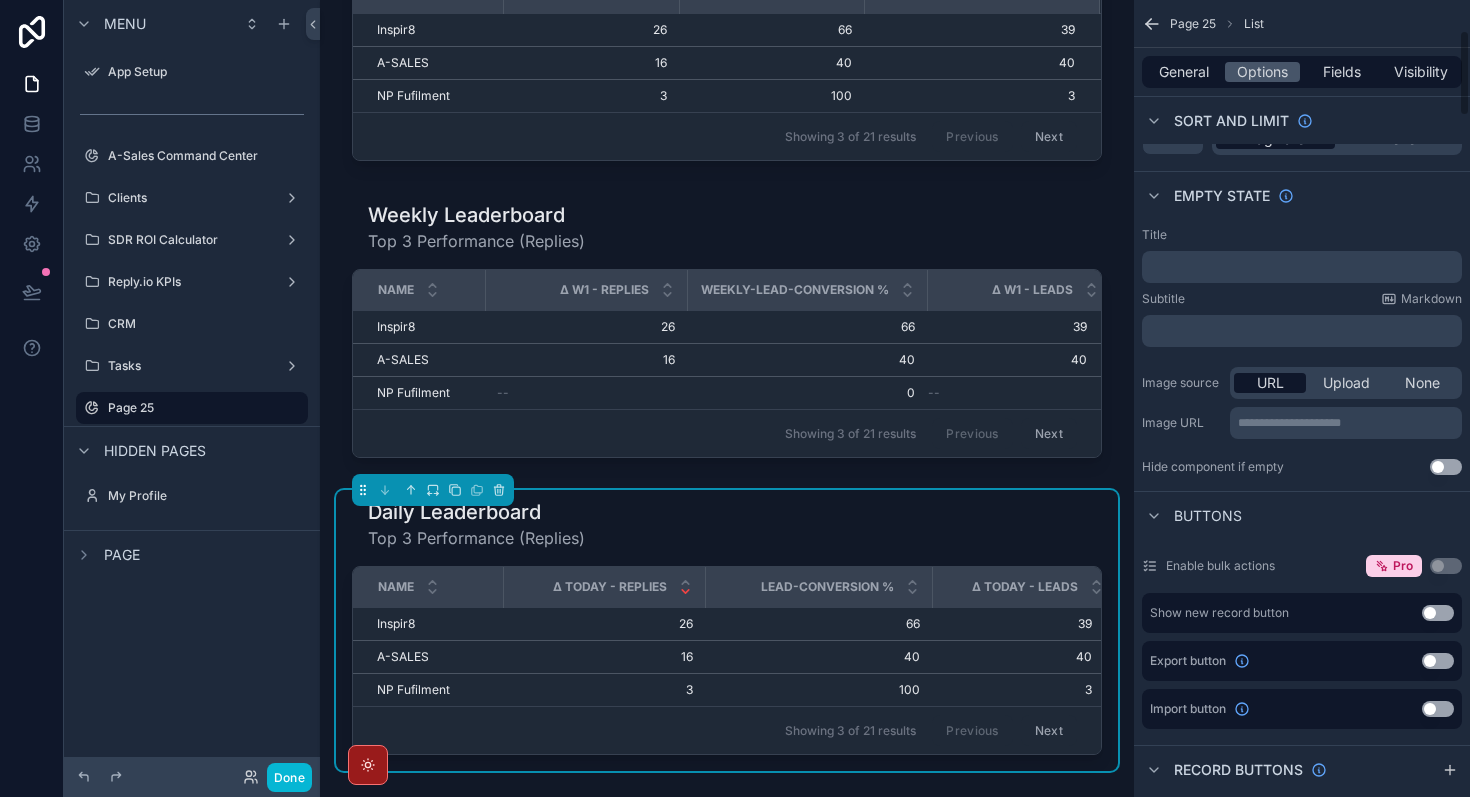 click on "General Options Fields Visibility" at bounding box center (1302, 72) 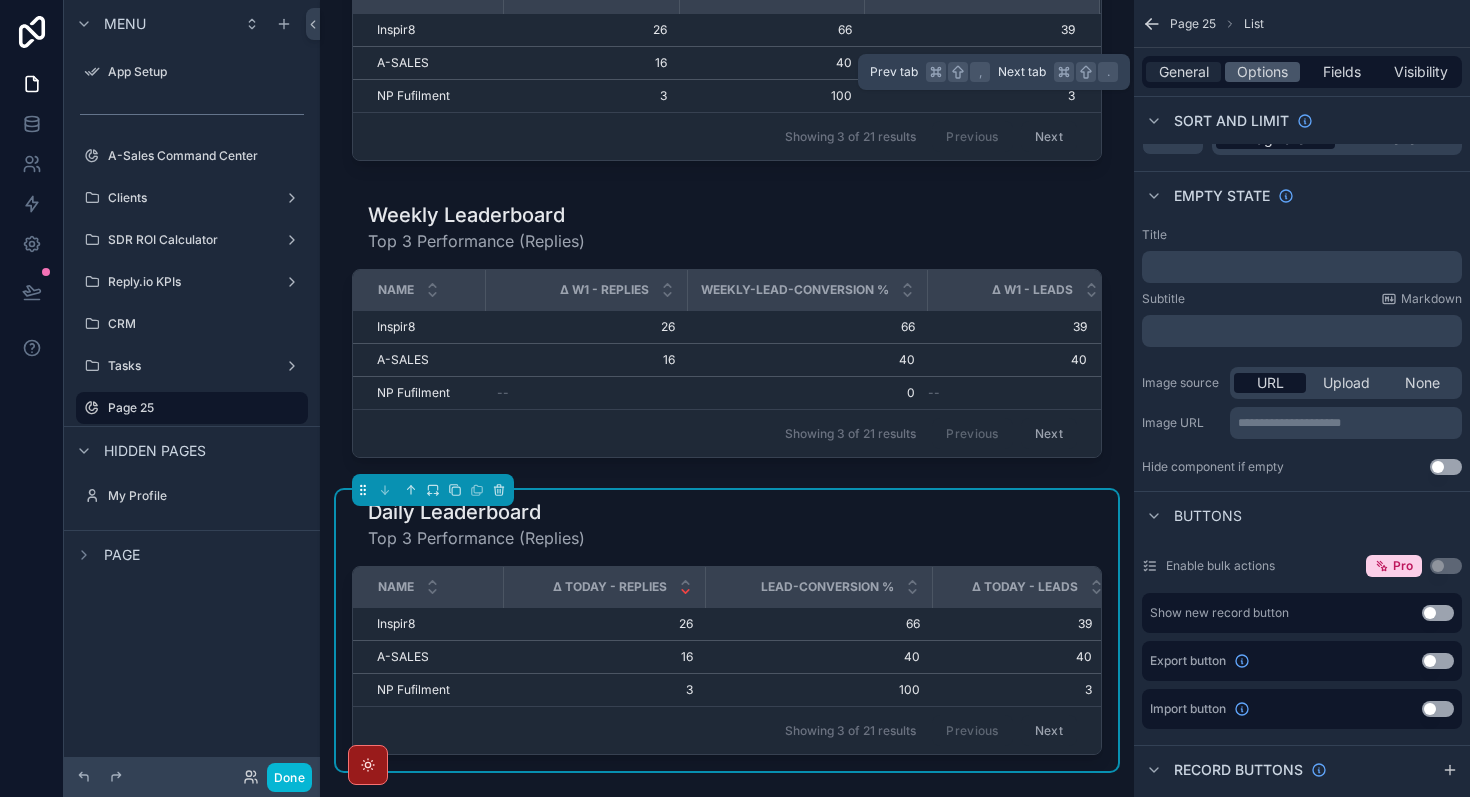 click on "General" at bounding box center (1184, 72) 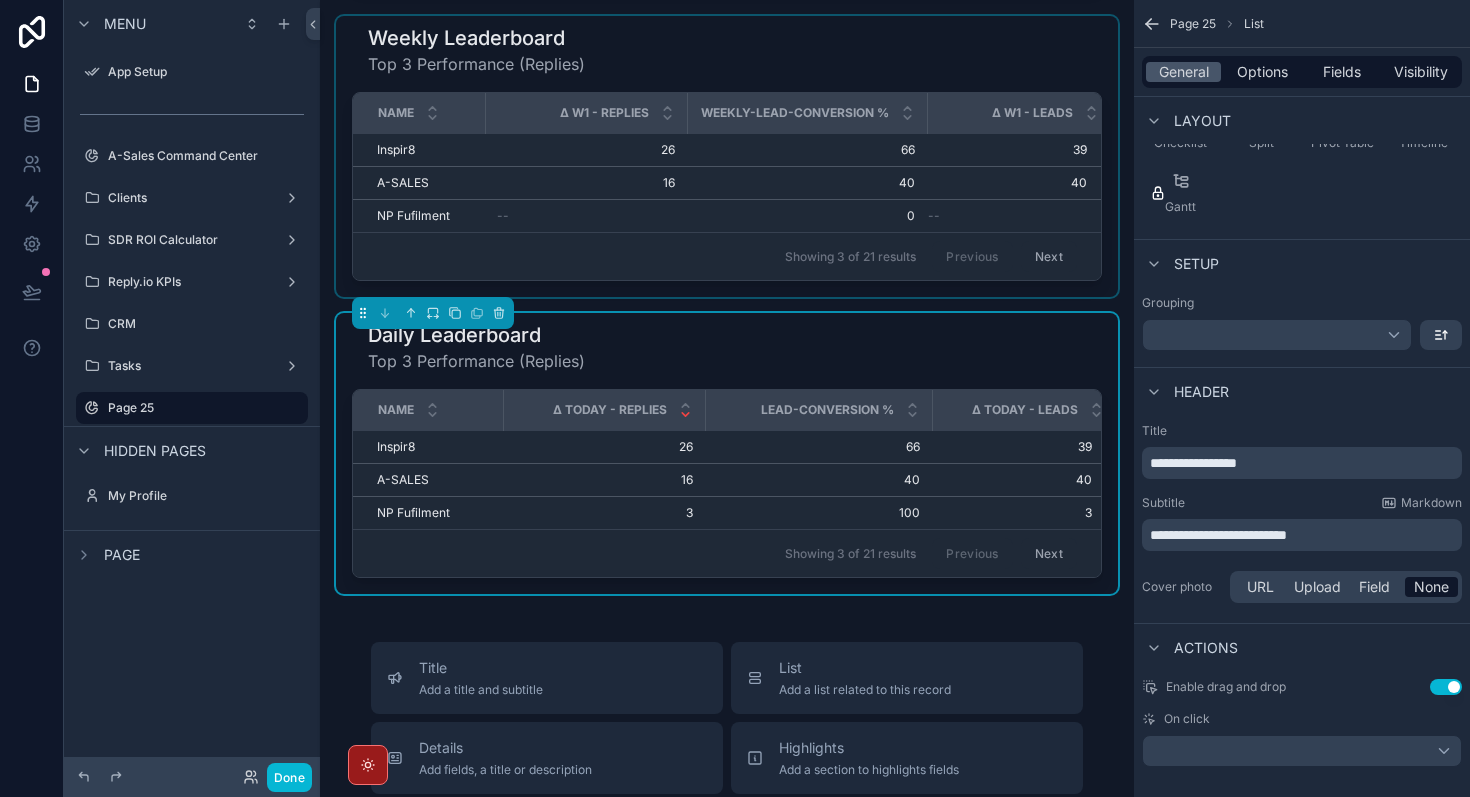 scroll, scrollTop: 420, scrollLeft: 0, axis: vertical 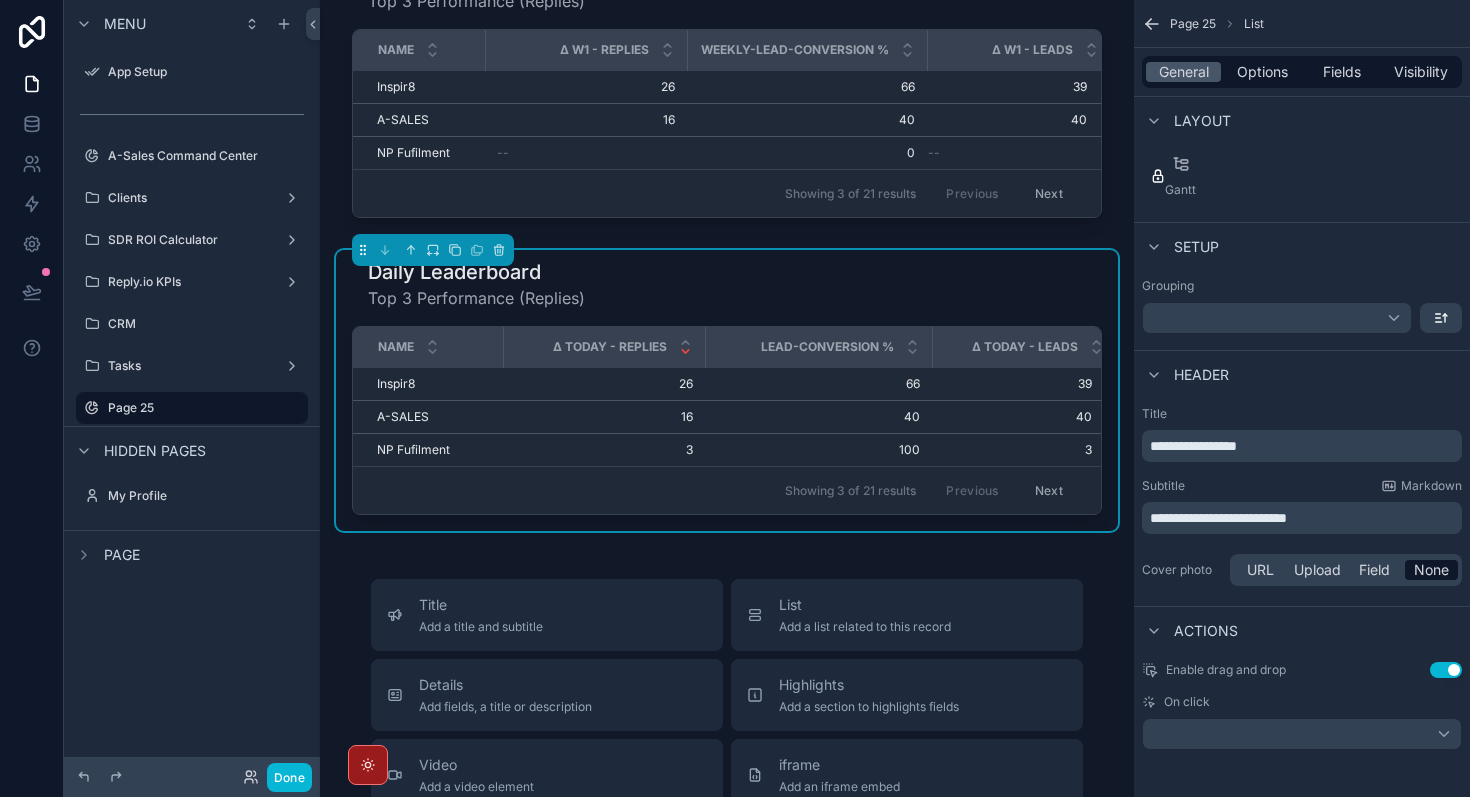 click on "**********" at bounding box center [1193, 446] 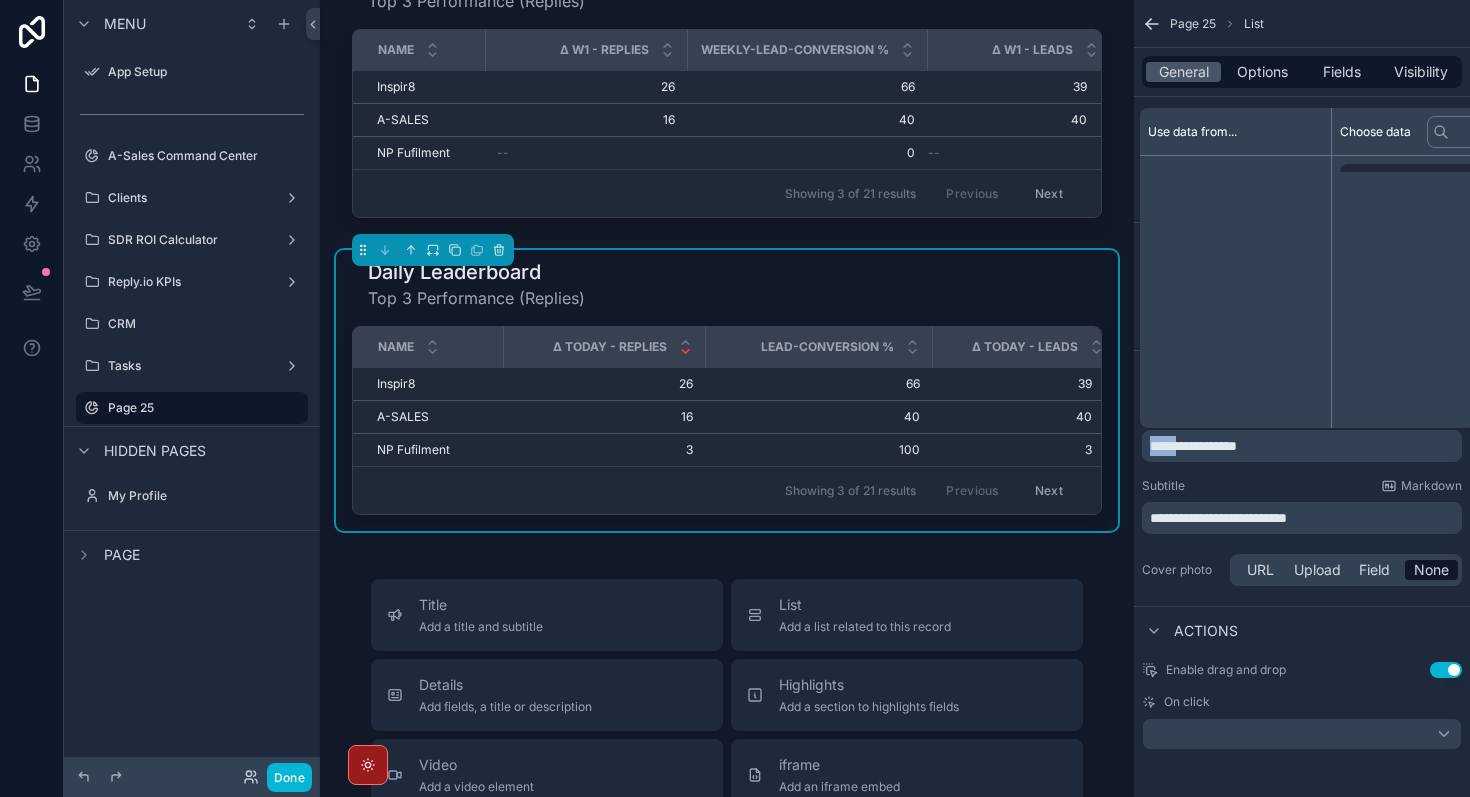 click on "**********" at bounding box center [1193, 446] 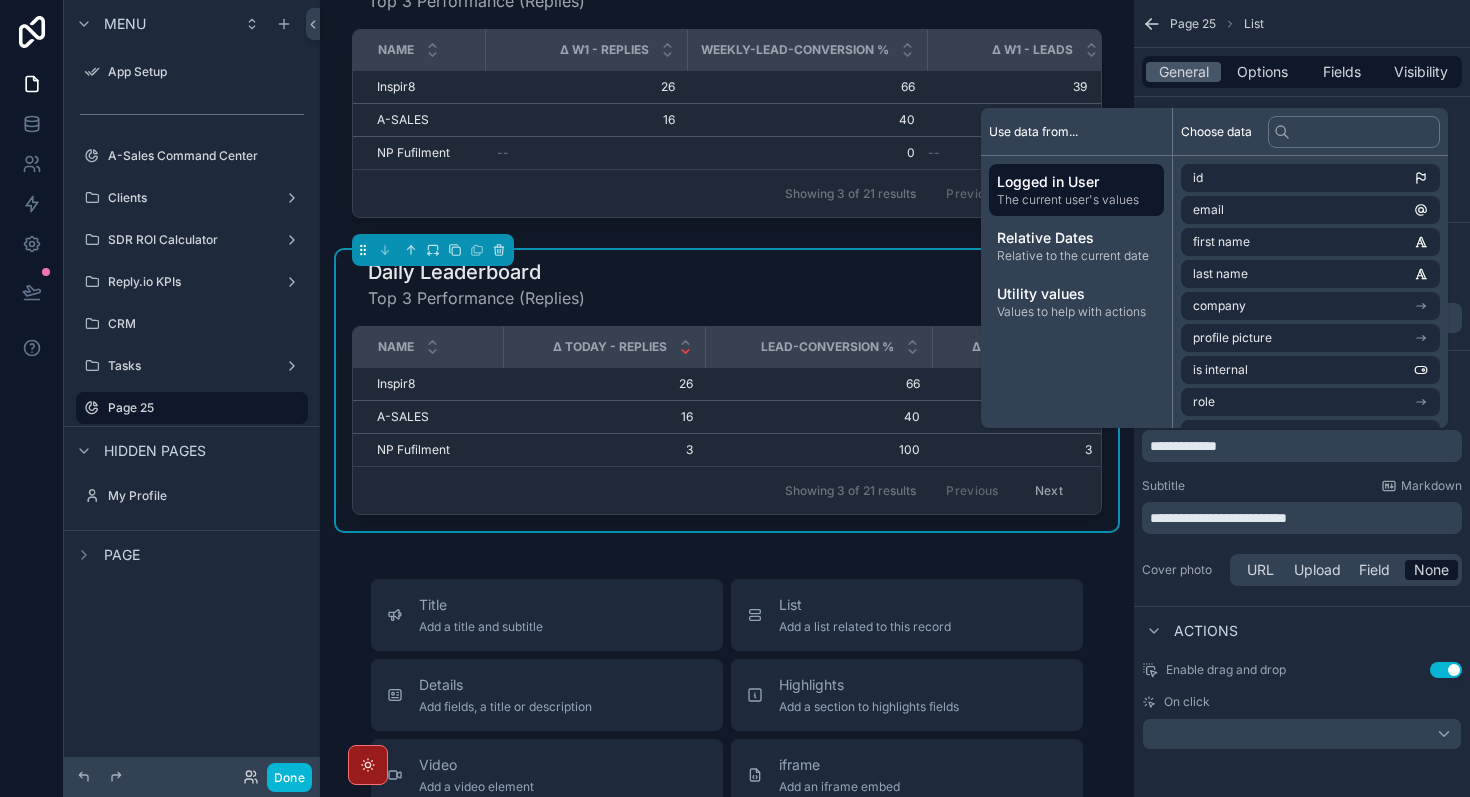 type 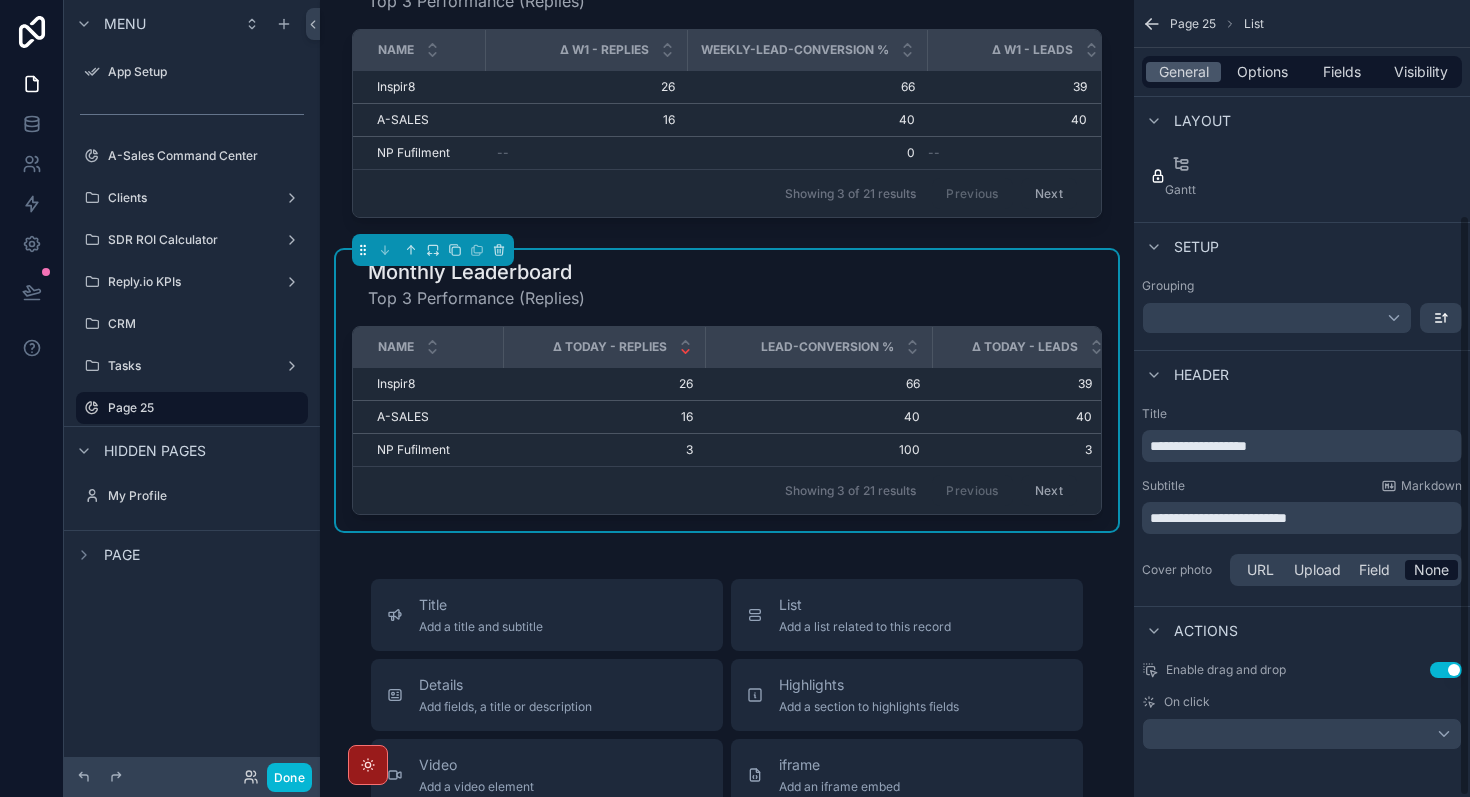 click on "**********" at bounding box center [1302, 506] 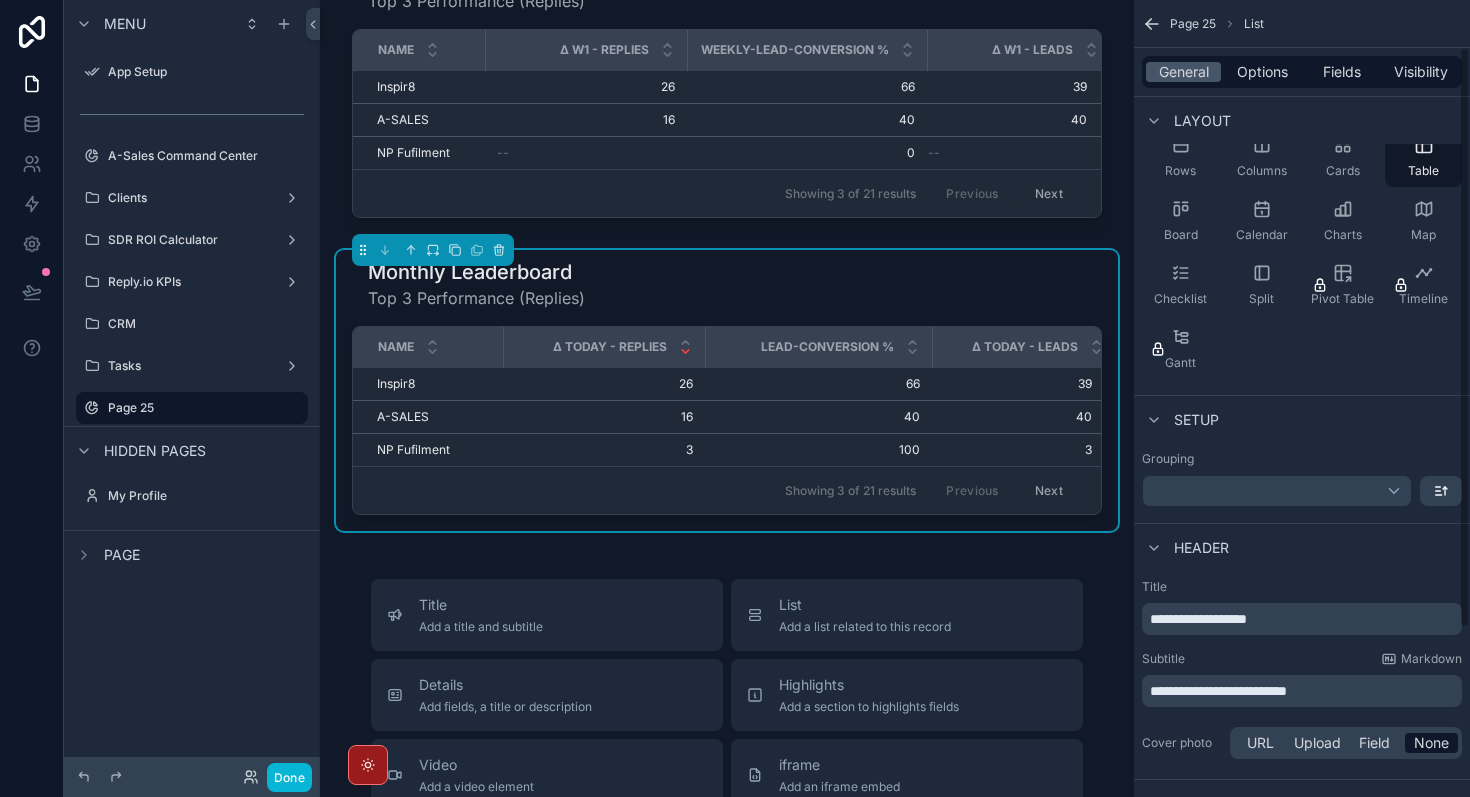 scroll, scrollTop: 0, scrollLeft: 0, axis: both 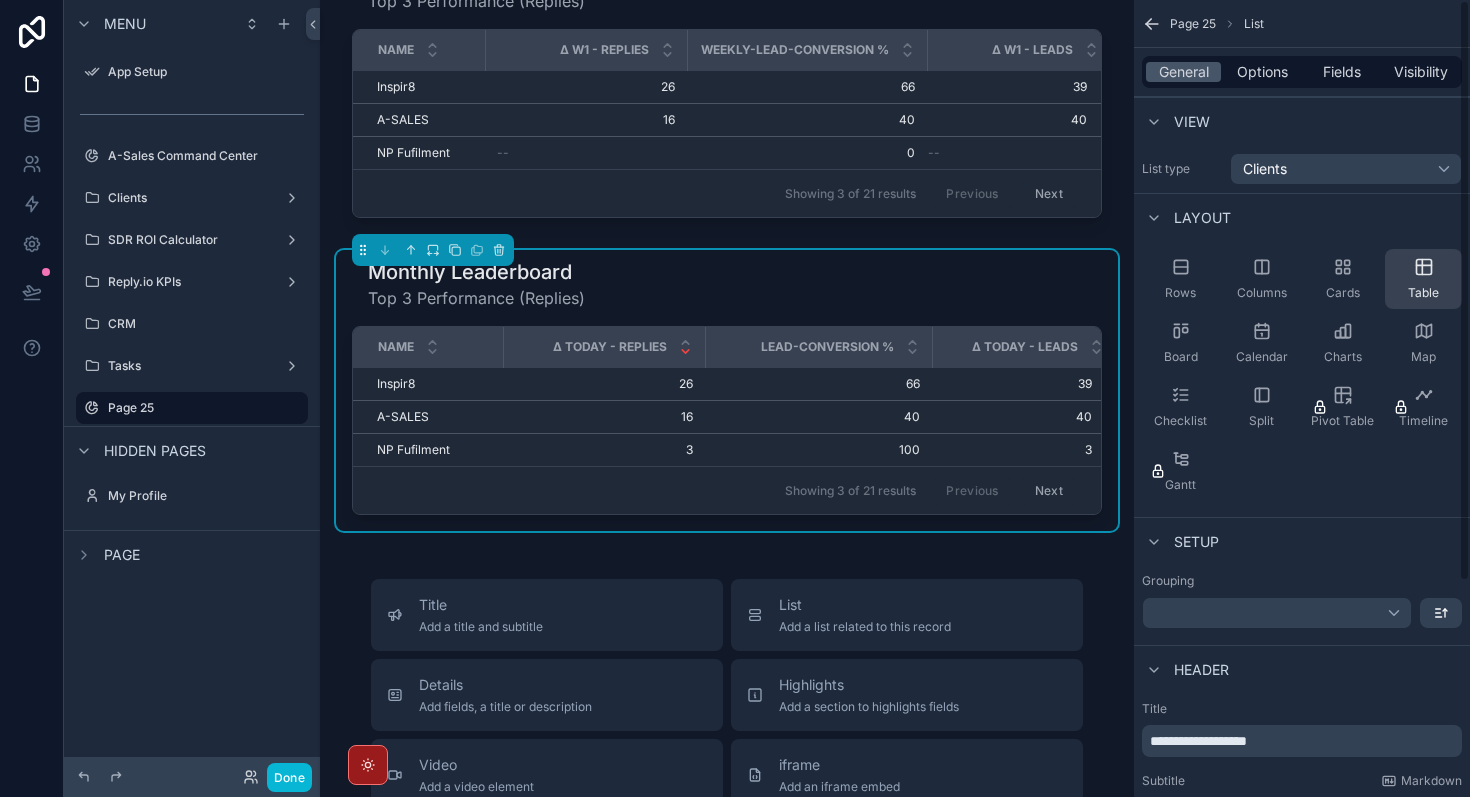 click on "Table" at bounding box center [1423, 293] 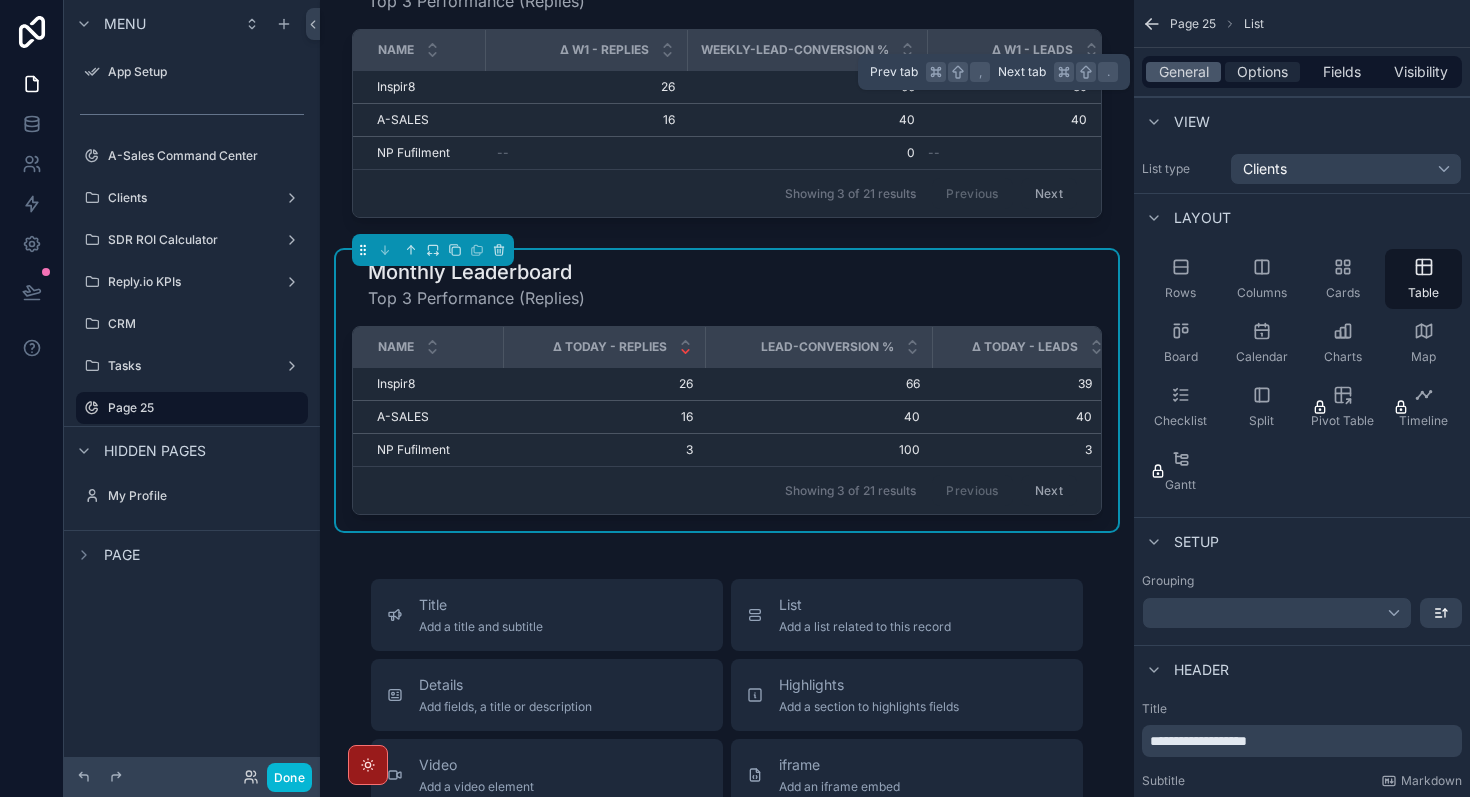 click on "Options" at bounding box center [1262, 72] 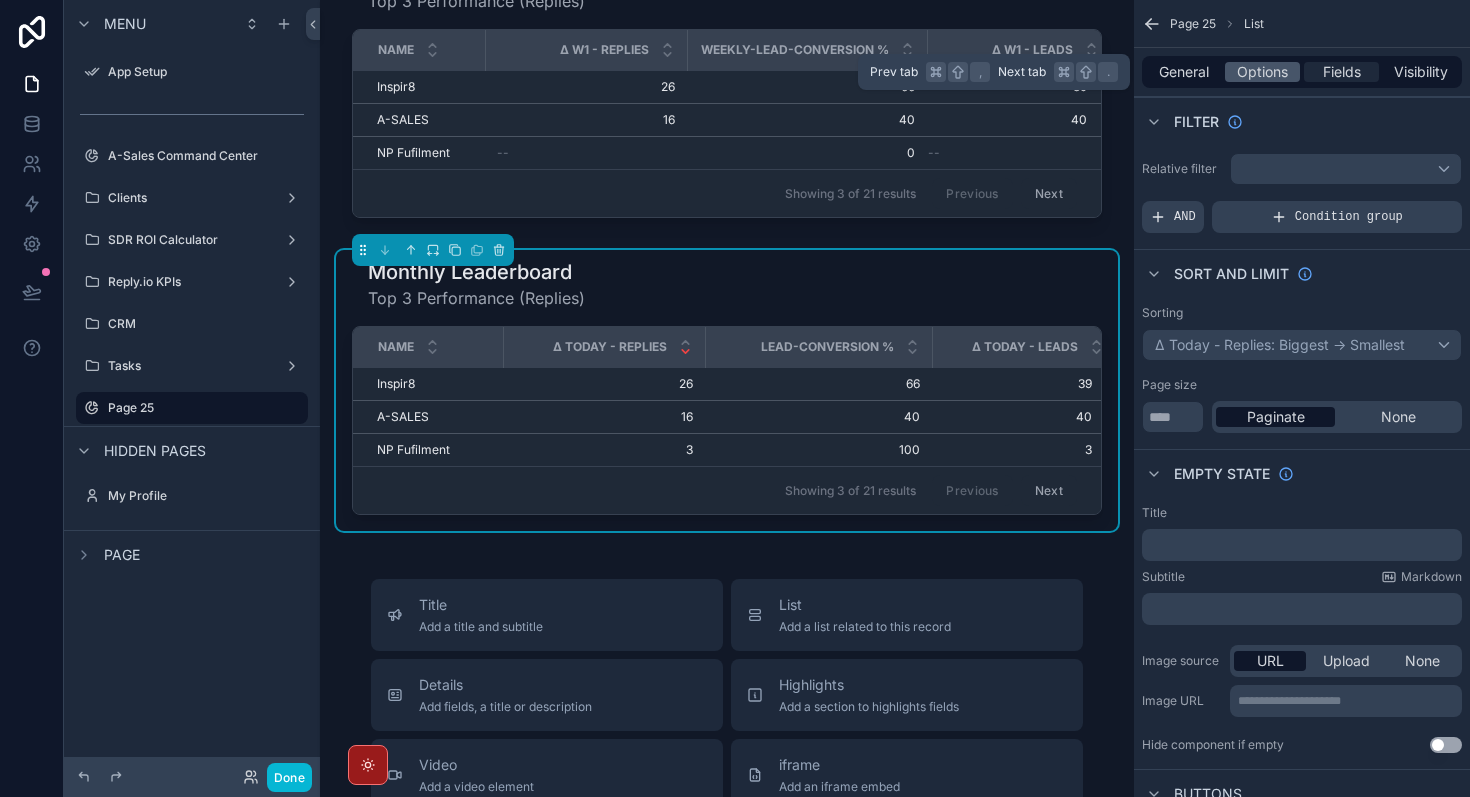 click on "Fields" at bounding box center [1342, 72] 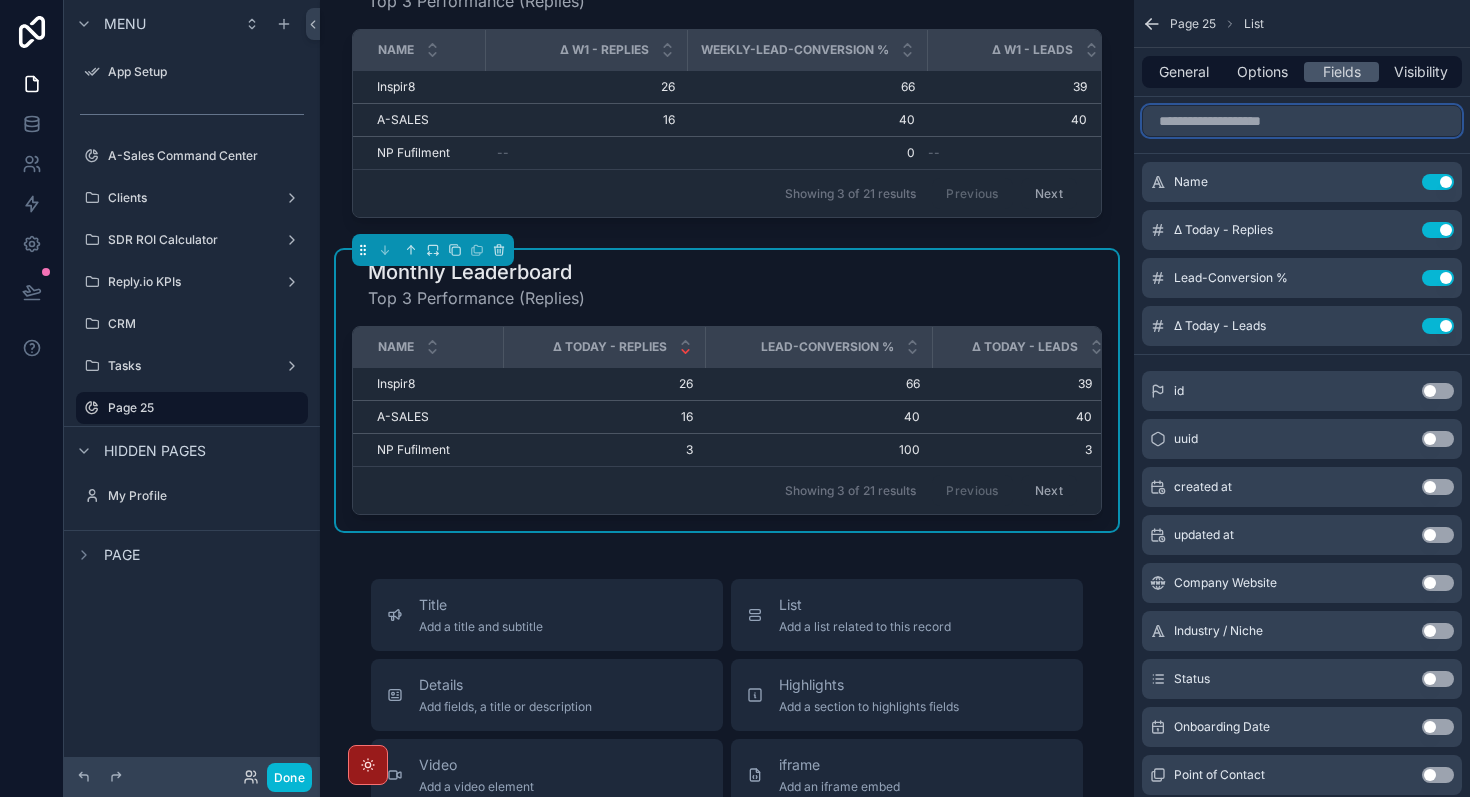 click at bounding box center (1302, 121) 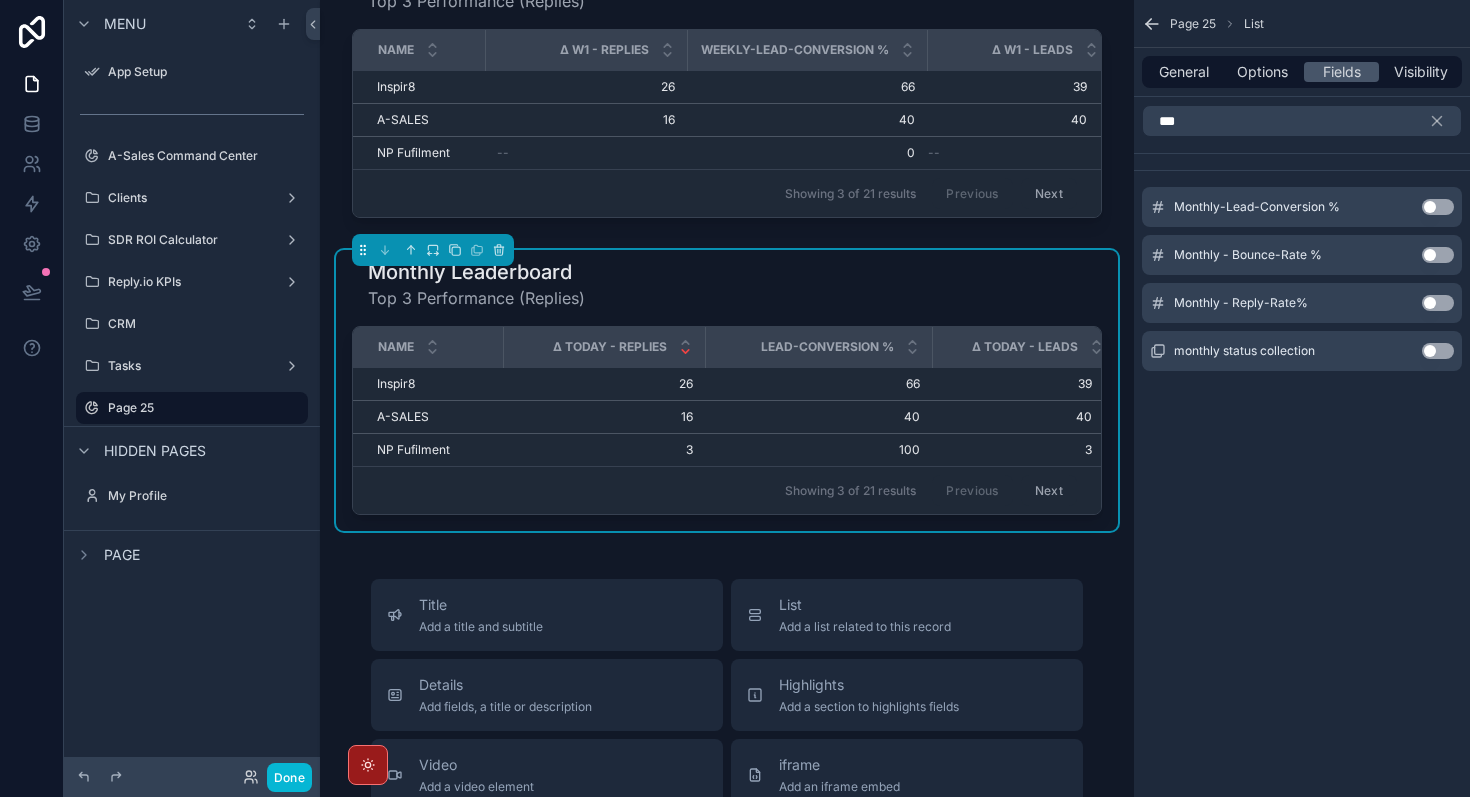 click on "Use setting" at bounding box center [1438, 207] 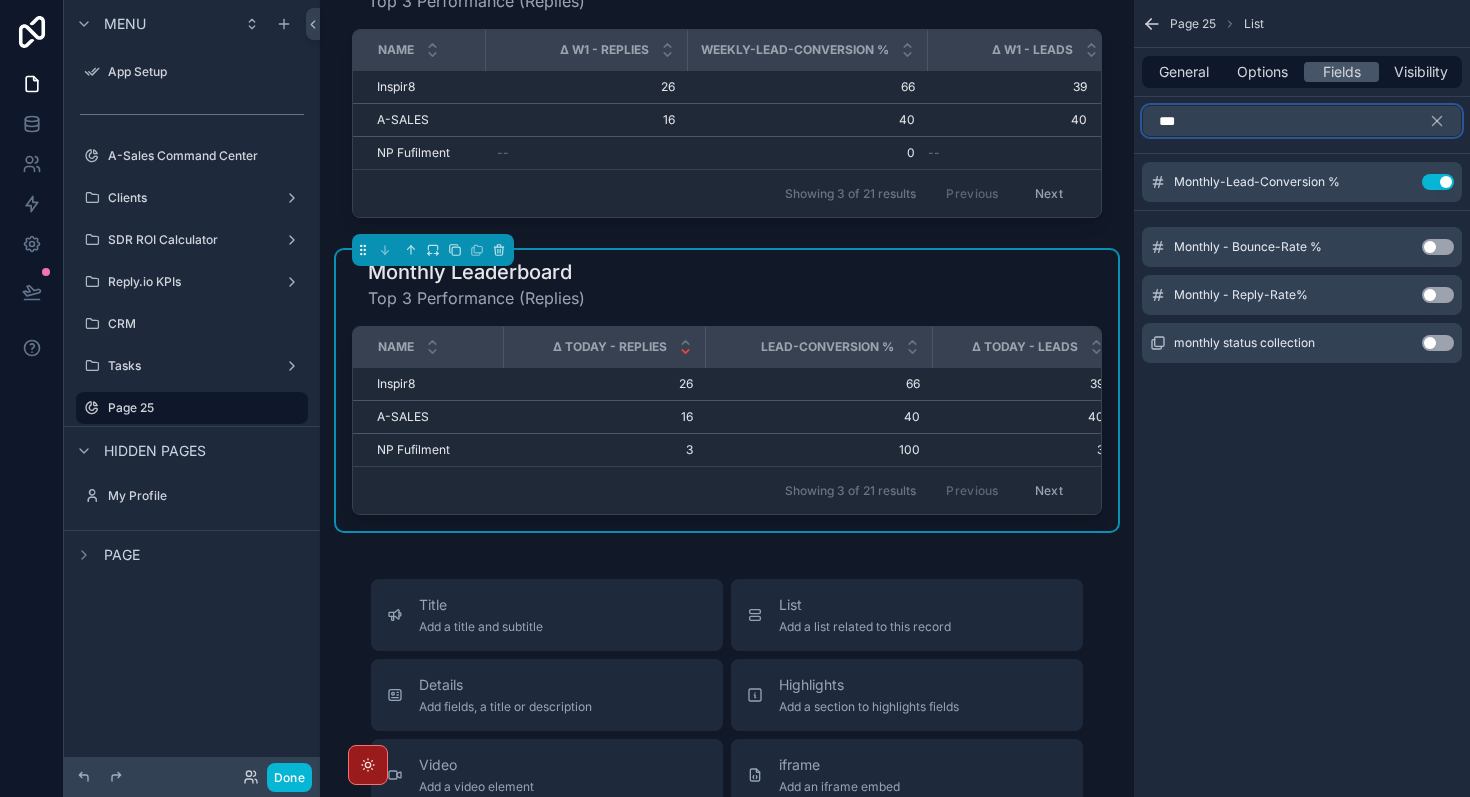 click on "***" at bounding box center [1302, 121] 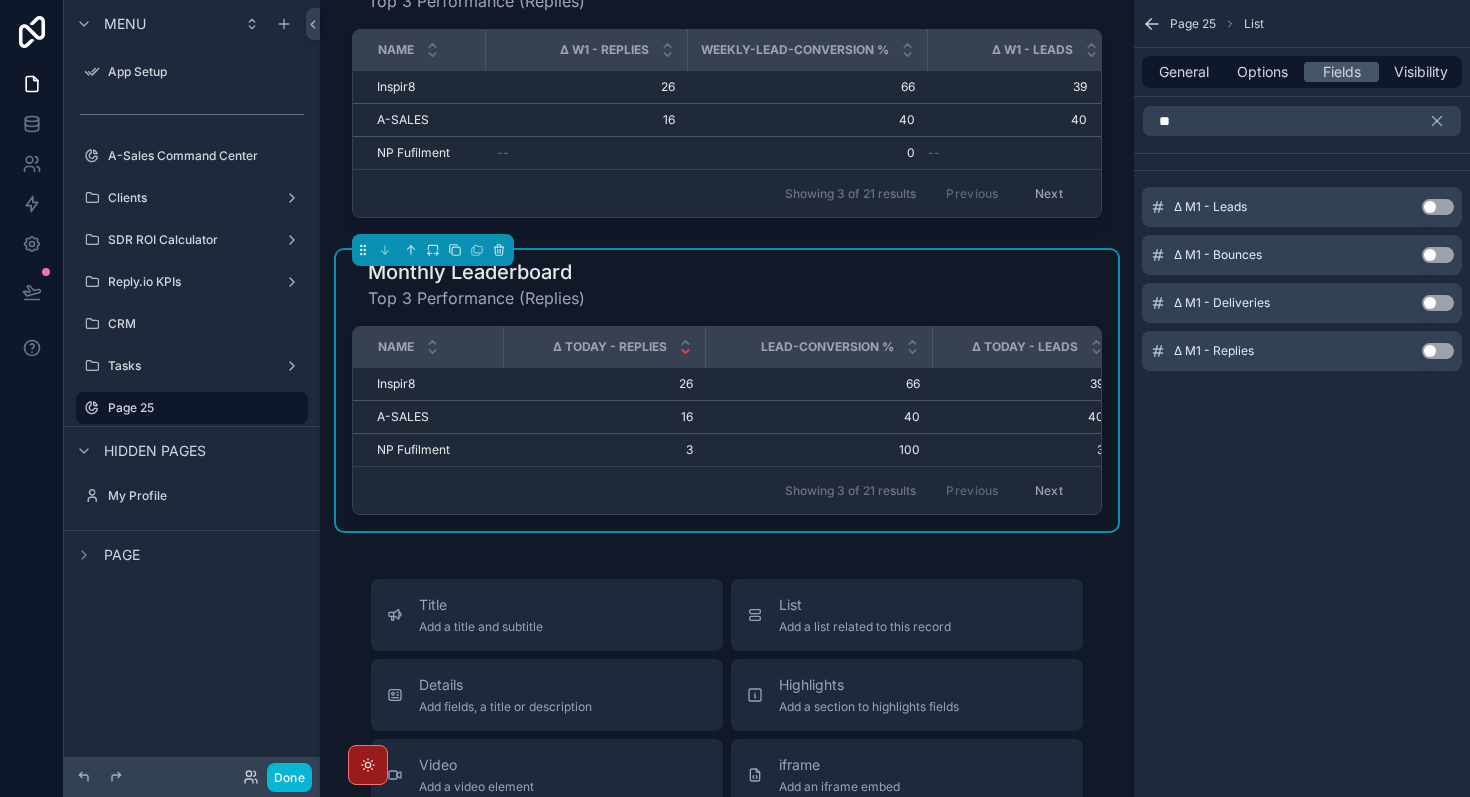 click on "Use setting" at bounding box center [1438, 351] 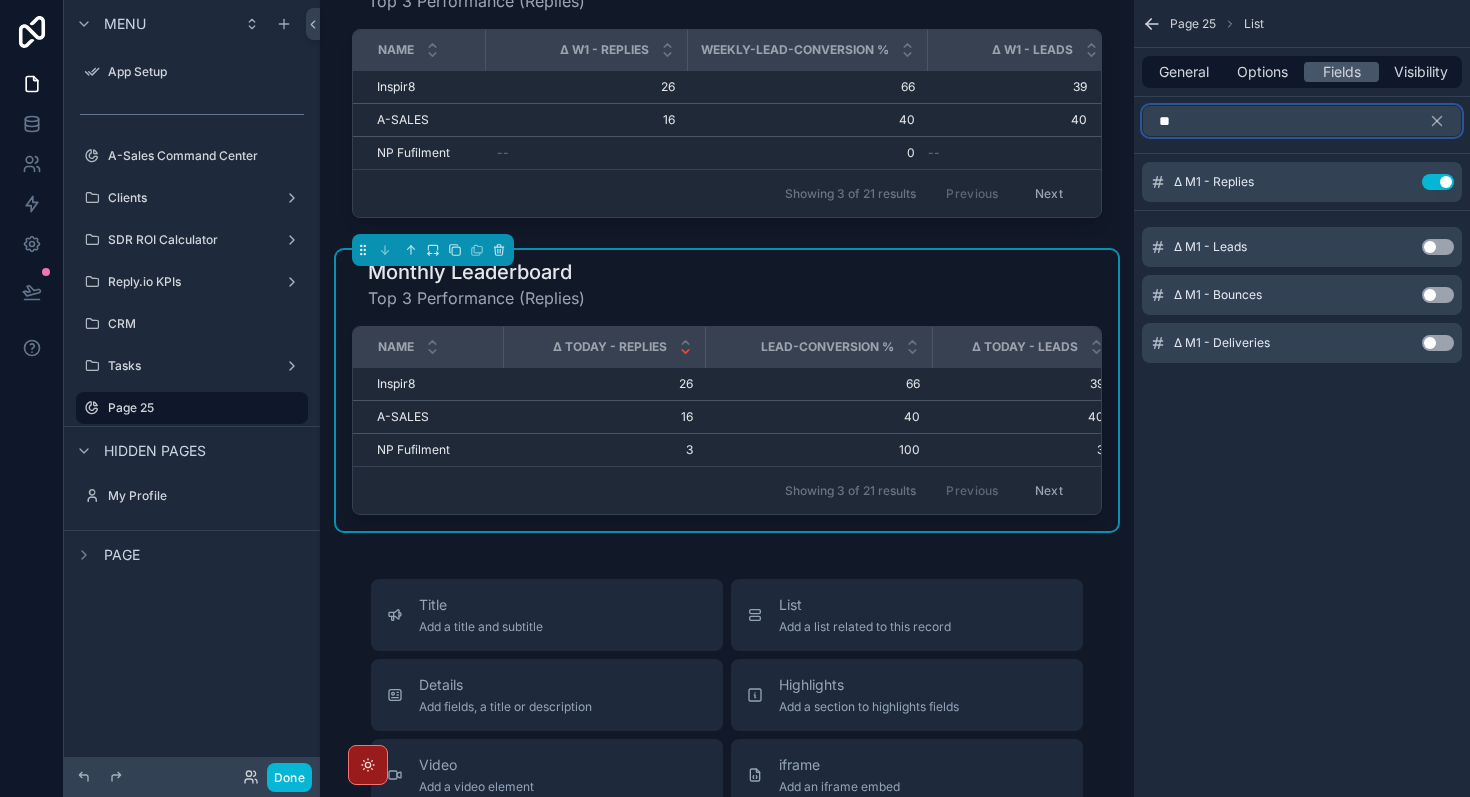 click on "**" at bounding box center [1302, 121] 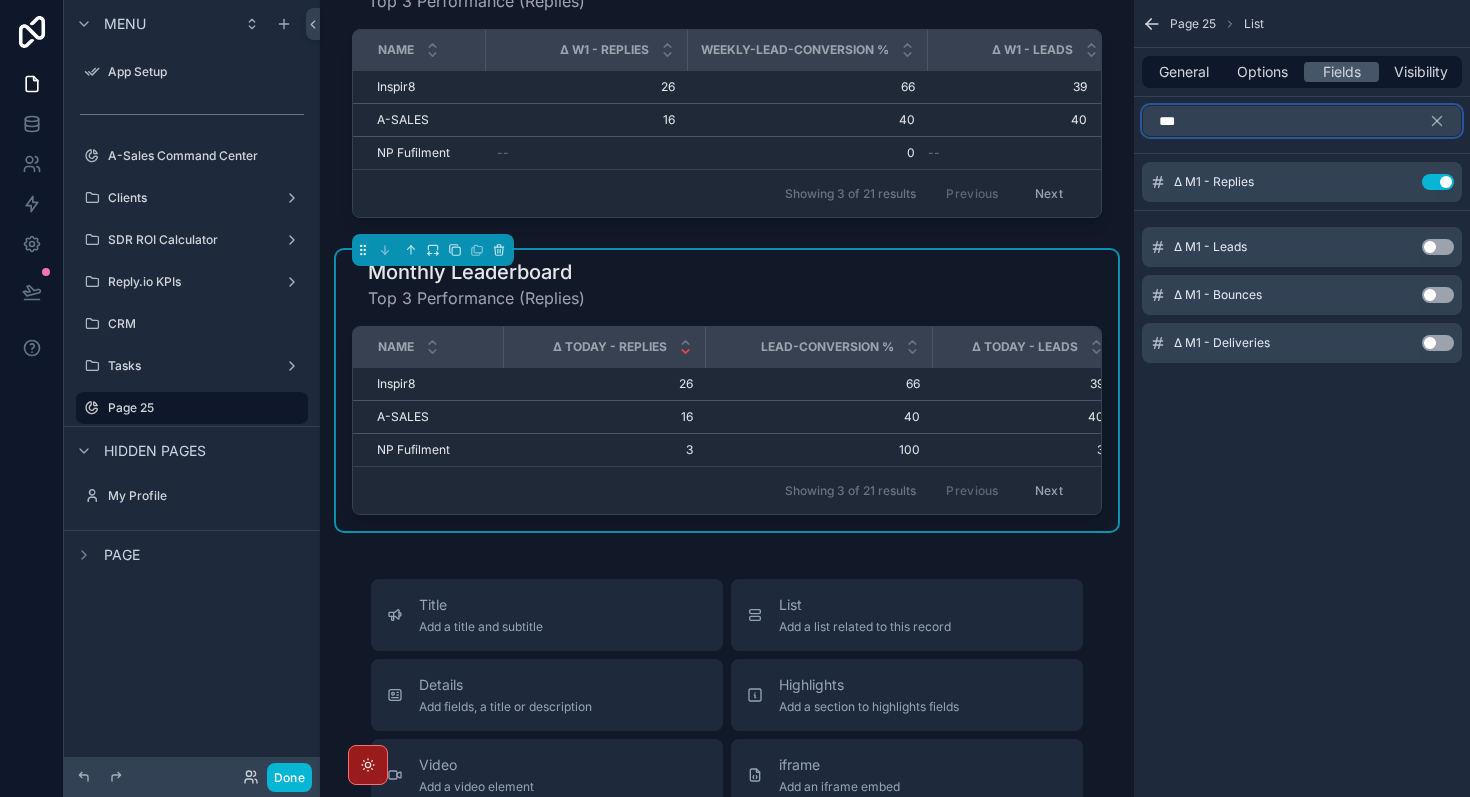 type on "**" 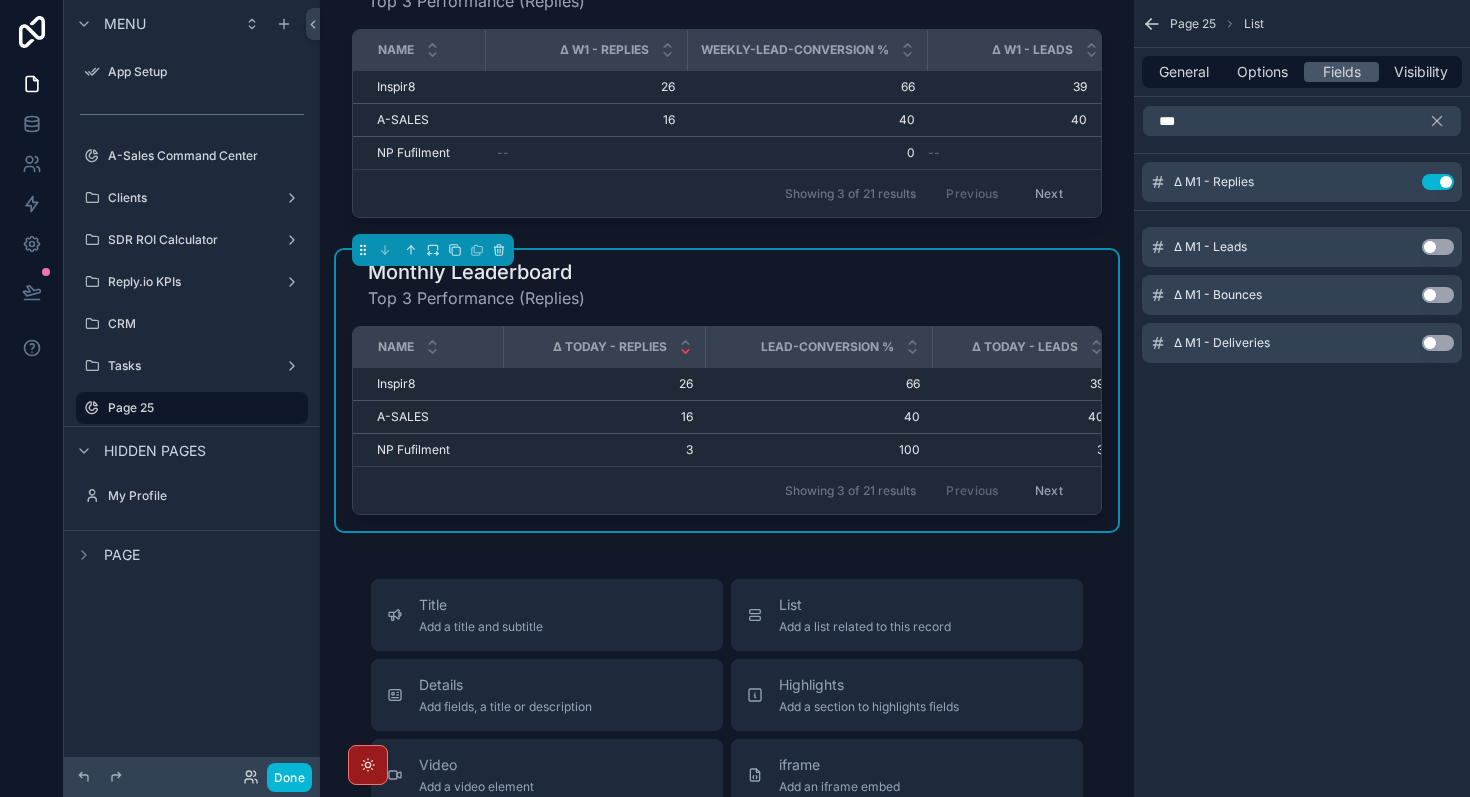 click on "Use setting" at bounding box center (1438, 247) 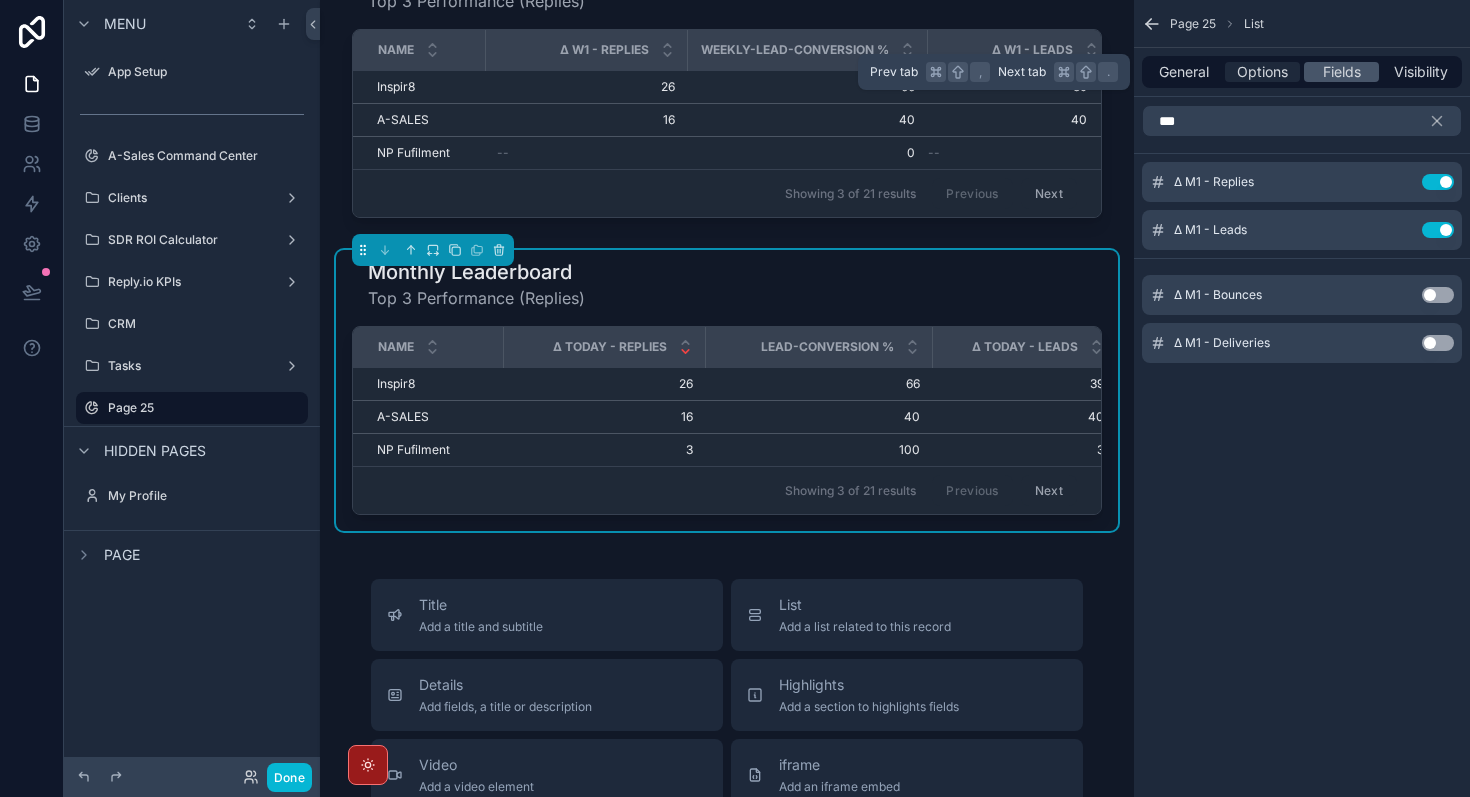 click on "Options" at bounding box center [1262, 72] 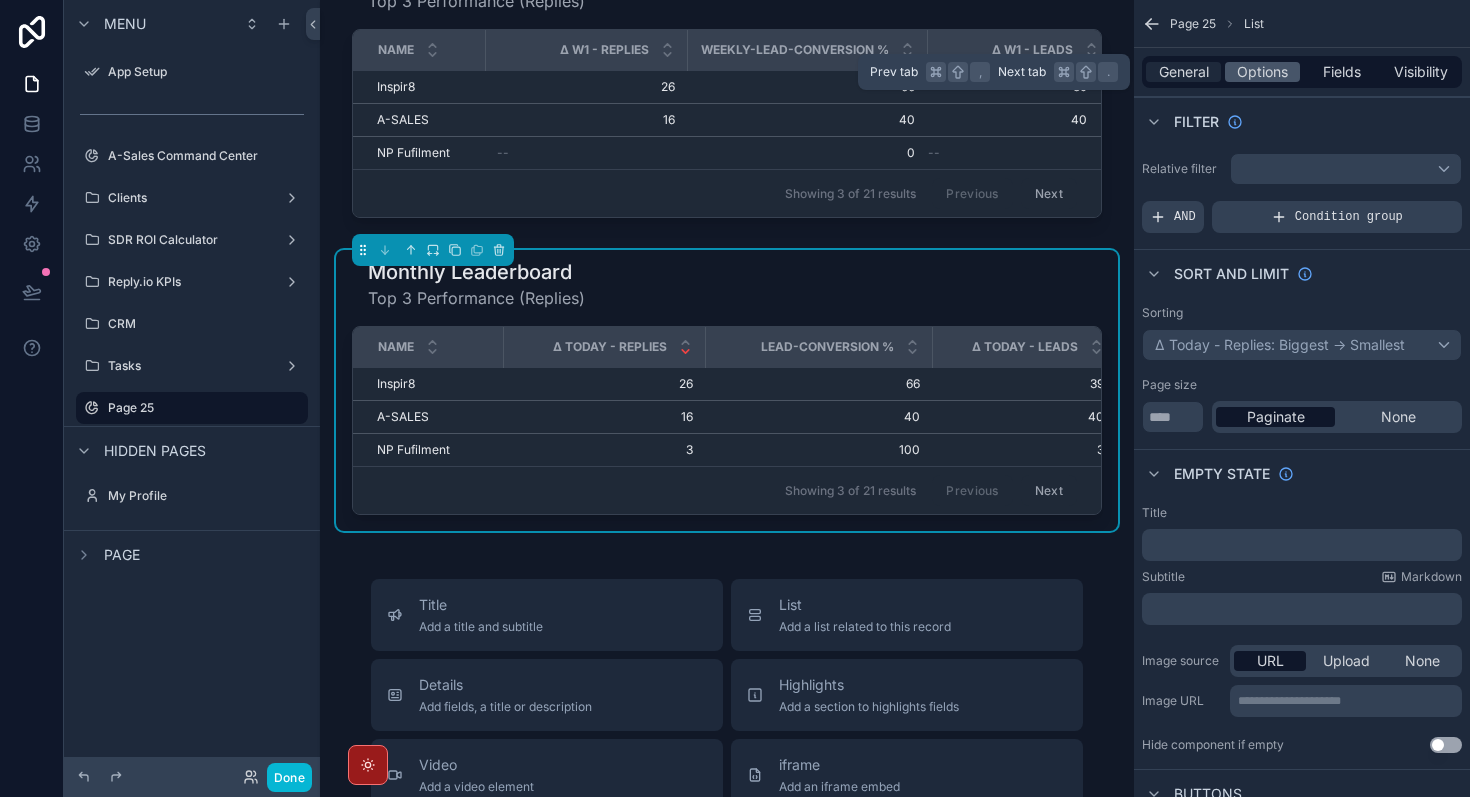 click on "General" at bounding box center (1184, 72) 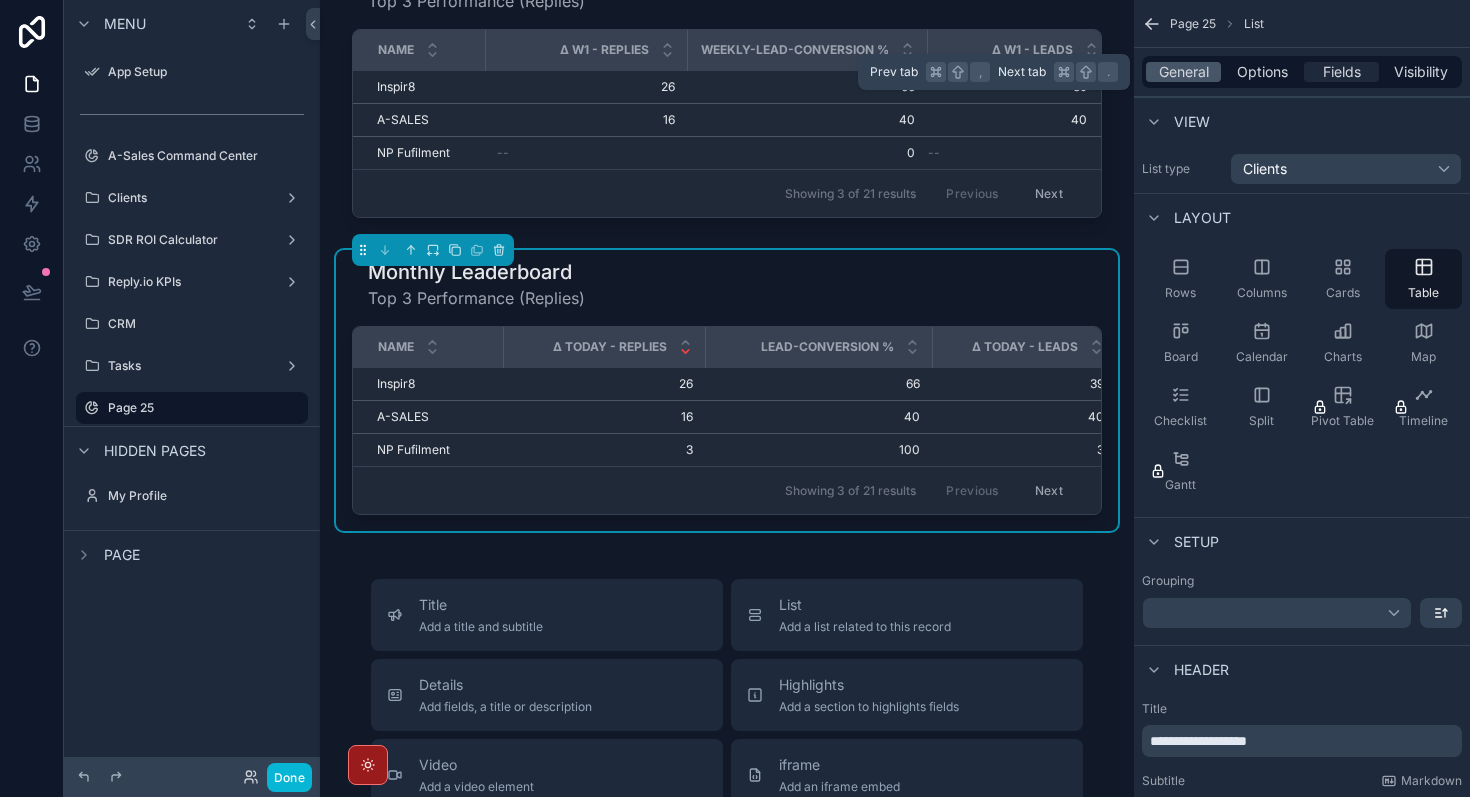 click on "Fields" at bounding box center [1341, 72] 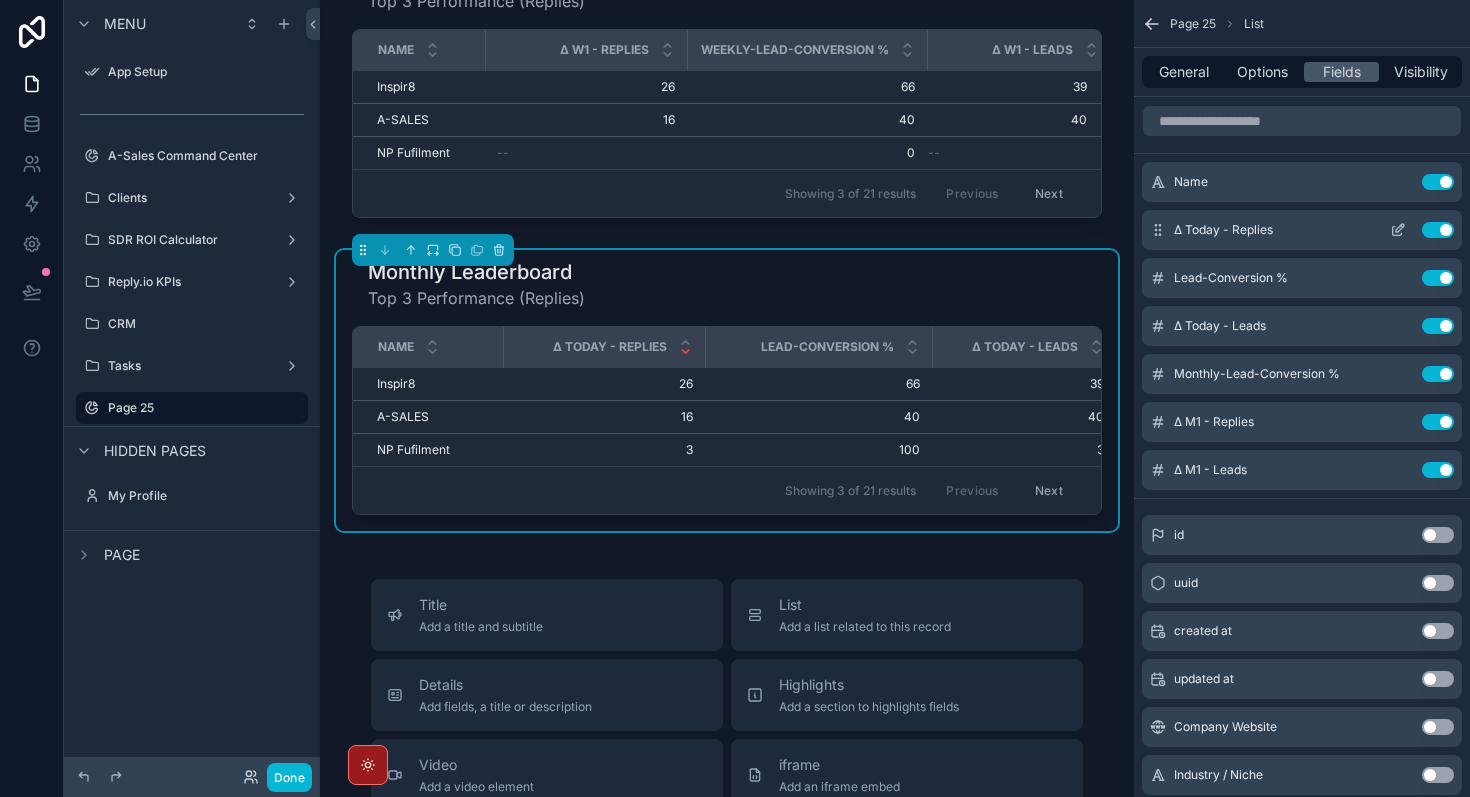 click on "Δ Today - Replies Use setting" at bounding box center [1302, 230] 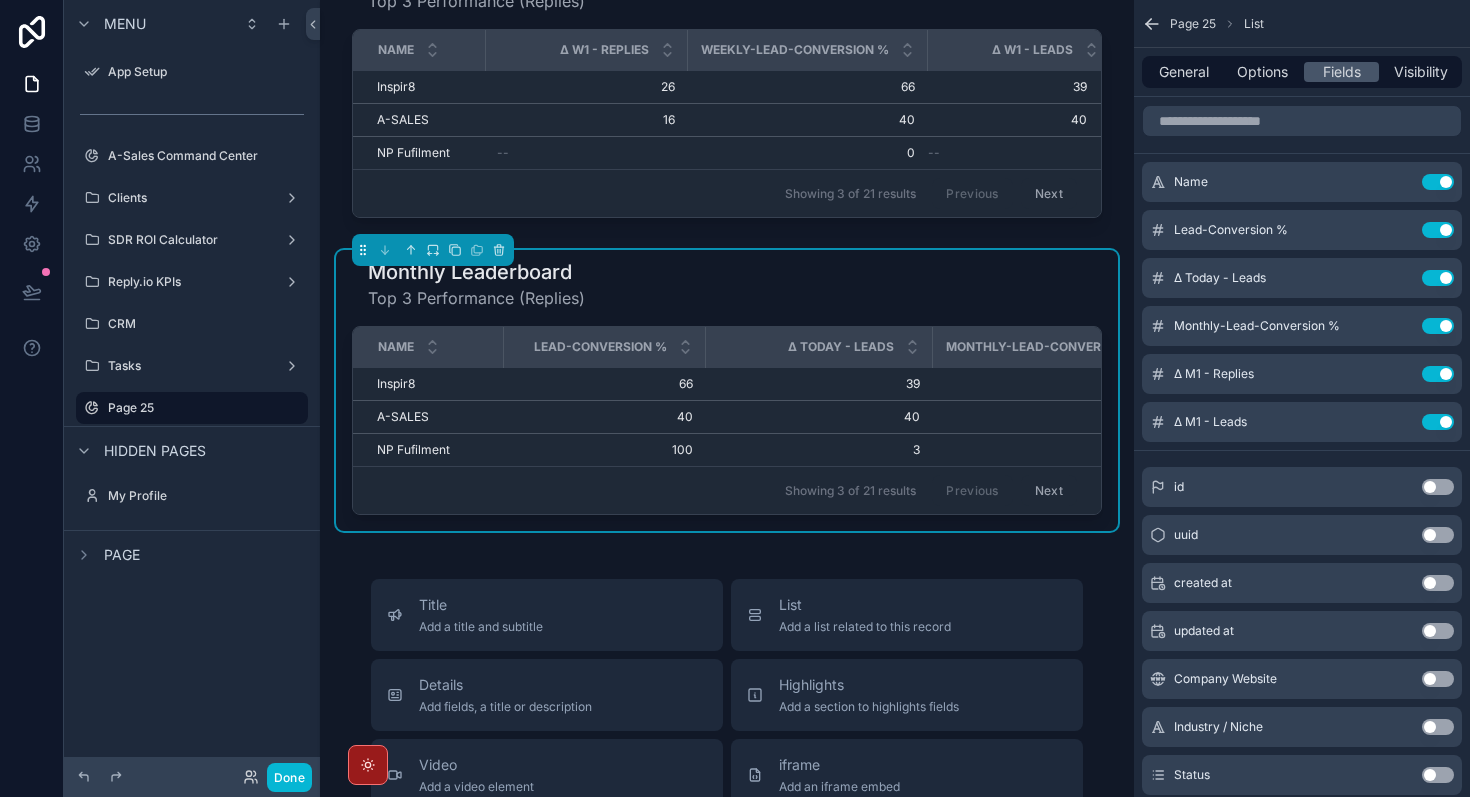 click on "Use setting" at bounding box center [1438, 230] 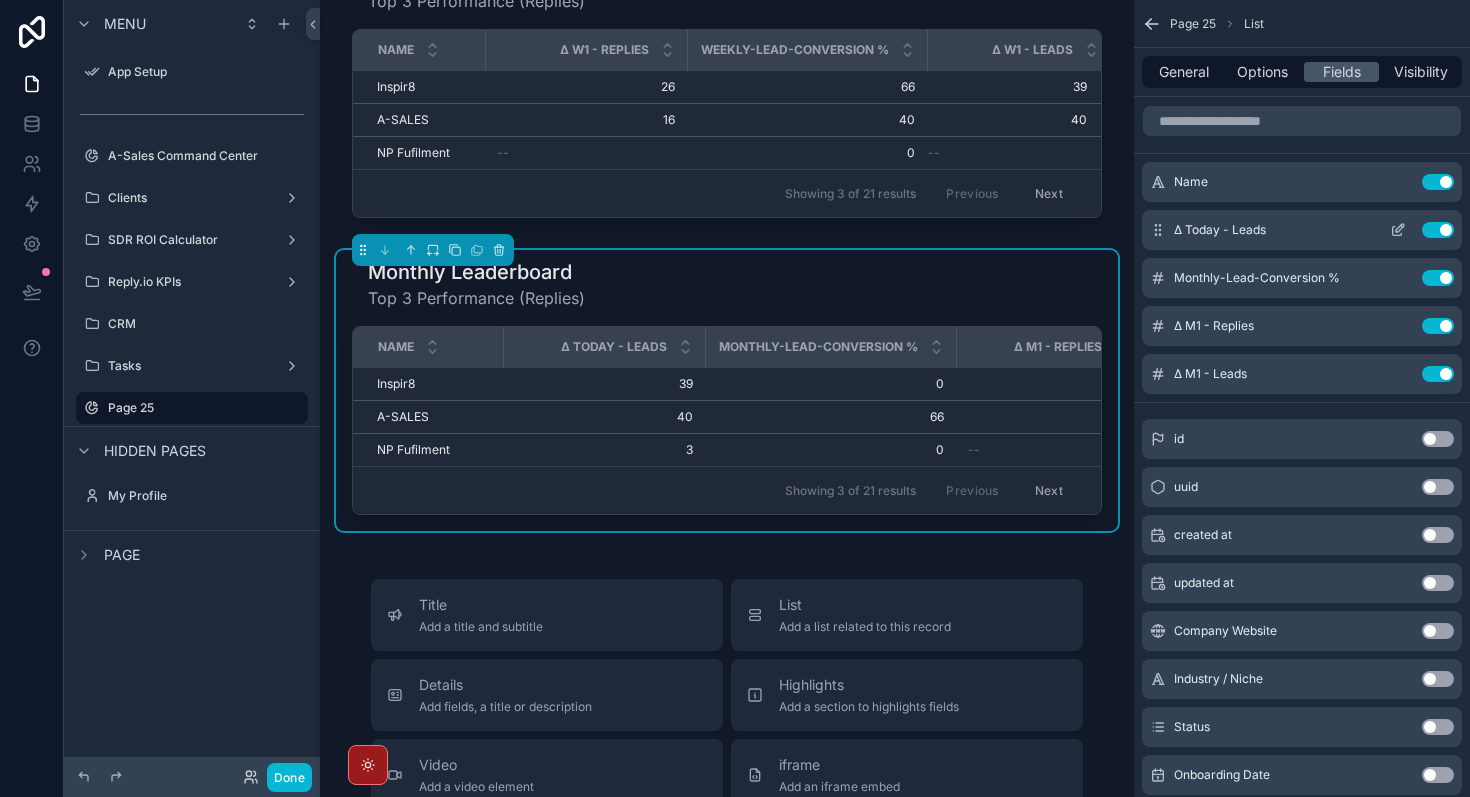 click on "Use setting" at bounding box center (1438, 230) 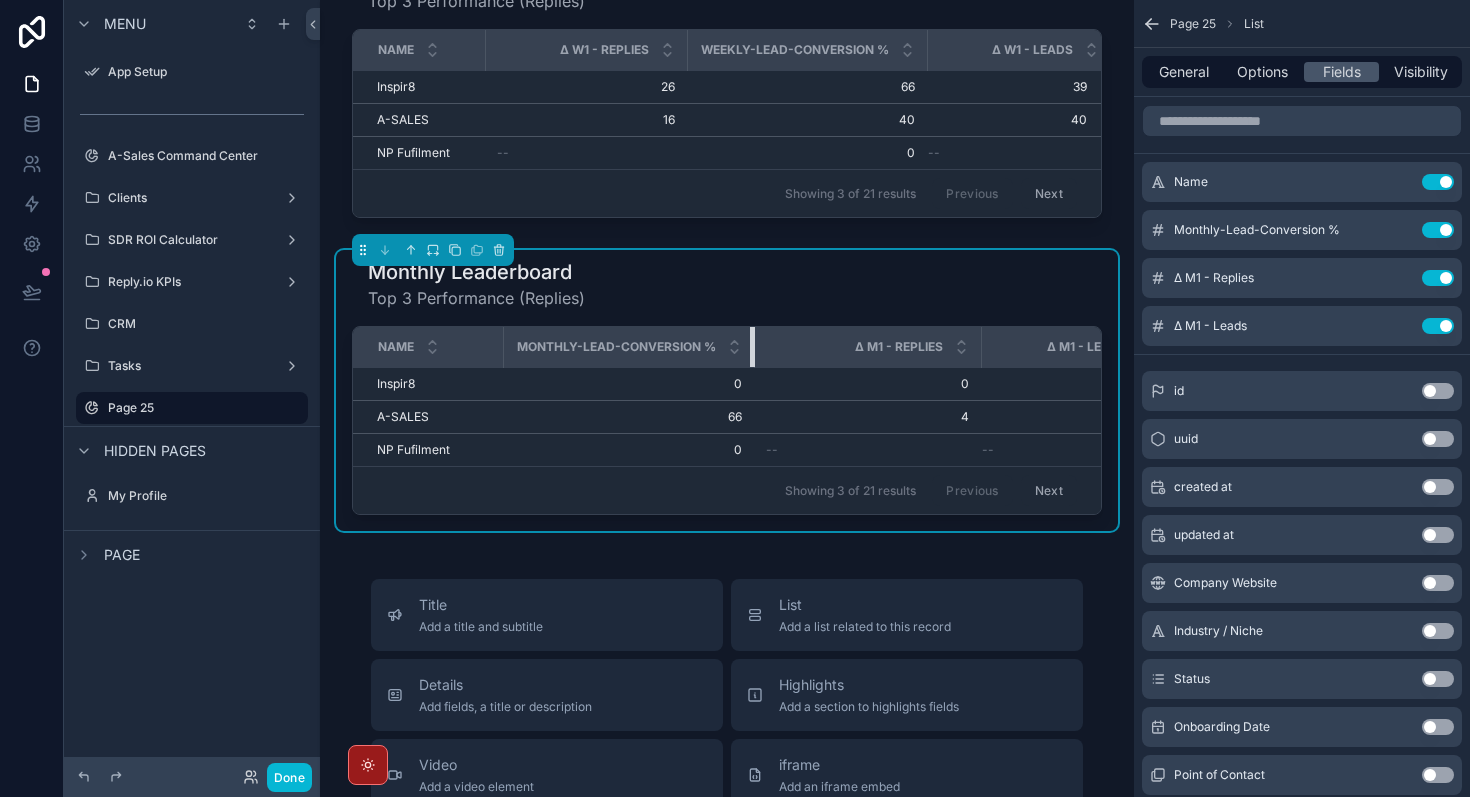 click on "Monthly-Lead-Conversion %" at bounding box center (628, 347) 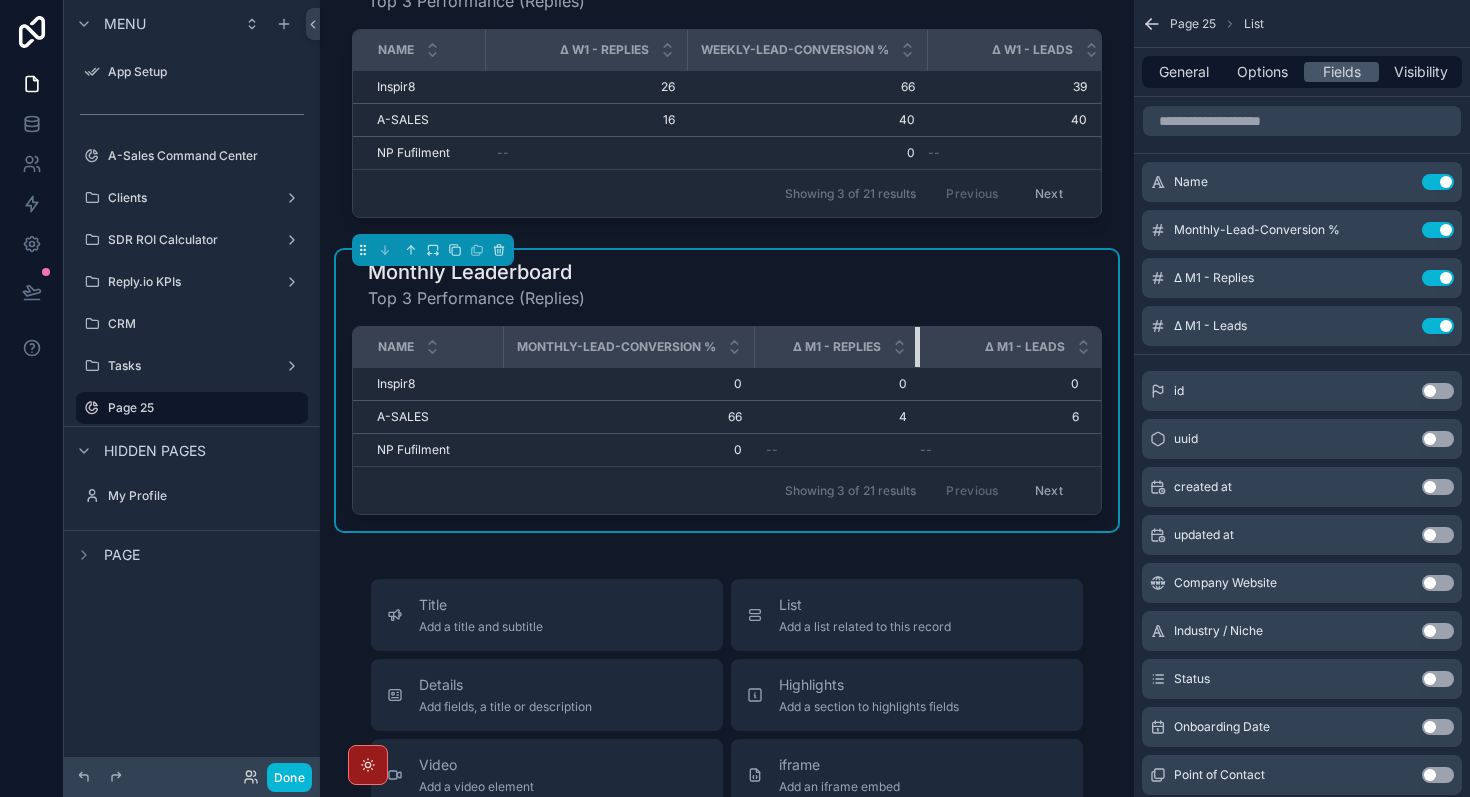 drag, startPoint x: 977, startPoint y: 353, endPoint x: 916, endPoint y: 348, distance: 61.204575 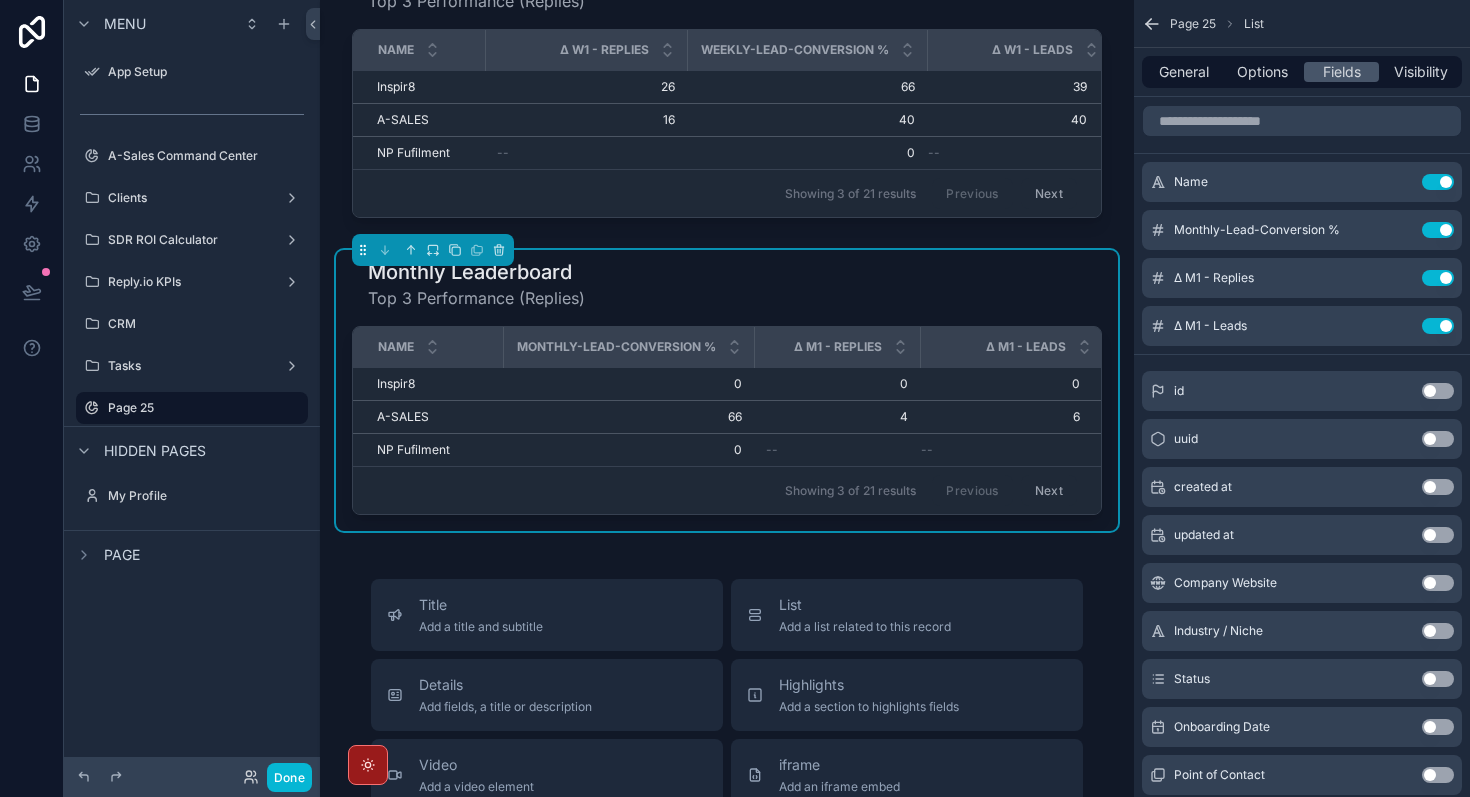 click on "Monthly-Lead-Conversion %" at bounding box center [629, 347] 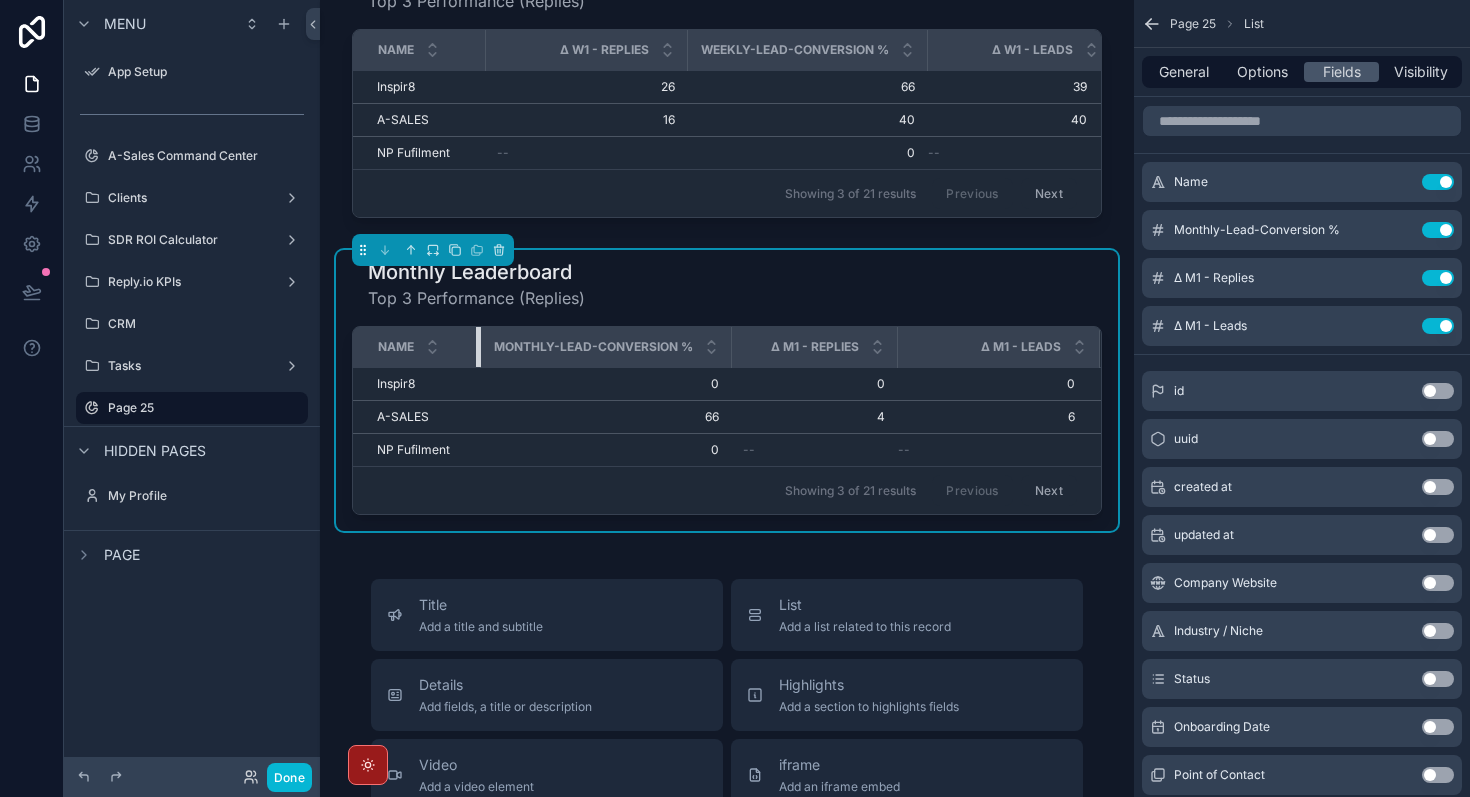 drag, startPoint x: 499, startPoint y: 348, endPoint x: 478, endPoint y: 347, distance: 21.023796 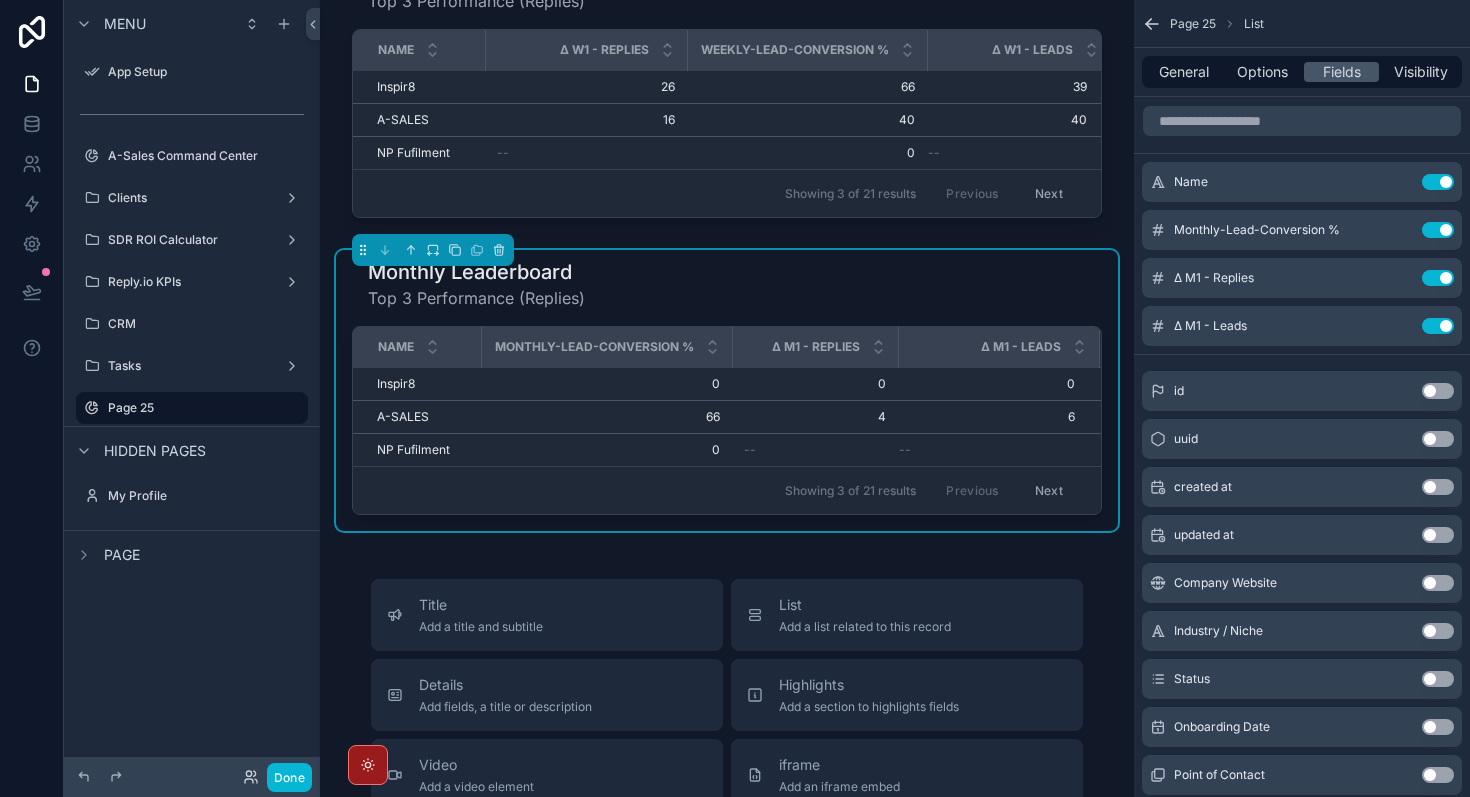 click on "Winners and Losers Daily Leaderboard Top 3 Performance (Replies) Name Δ Today - Replies Lead-Conversion % Δ Today - Leads Inspir8 Inspir8 26 26 66 66 39 39 A-SALES A-SALES 16 16 40 40 40 40 NP Fufilment NP Fufilment 3 3 100 100 3 3 Showing 3 of 21 results Previous Next Weekly Leaderboard Top 3 Performance (Replies) Name Δ W1 - Replies Weekly-Lead-Conversion % Δ W1 - Leads Inspir8 Inspir8 26 26 66 66 39 39 A-SALES A-SALES 16 16 40 40 40 40 NP Fufilment NP Fufilment -- 0 0 -- Showing 3 of 21 results Previous Next Monthly Leaderboard Top 3 Performance (Replies) Name Monthly-Lead-Conversion % Δ M1 - Replies Δ M1 - Leads Inspir8 Inspir8 0 0 0 0 0 0 A-SALES A-SALES 66 66 4 4 6 6 NP Fufilment NP Fufilment 0 0 -- -- Showing 3 of 21 results Previous Next Title Add a title and subtitle List Add a list related to this record Details Add fields, a title or description Highlights Add a section to highlights fields Video Add a video element iframe Add an iframe embed Stages Add a stages element Chart Buttons Links" at bounding box center [727, 515] 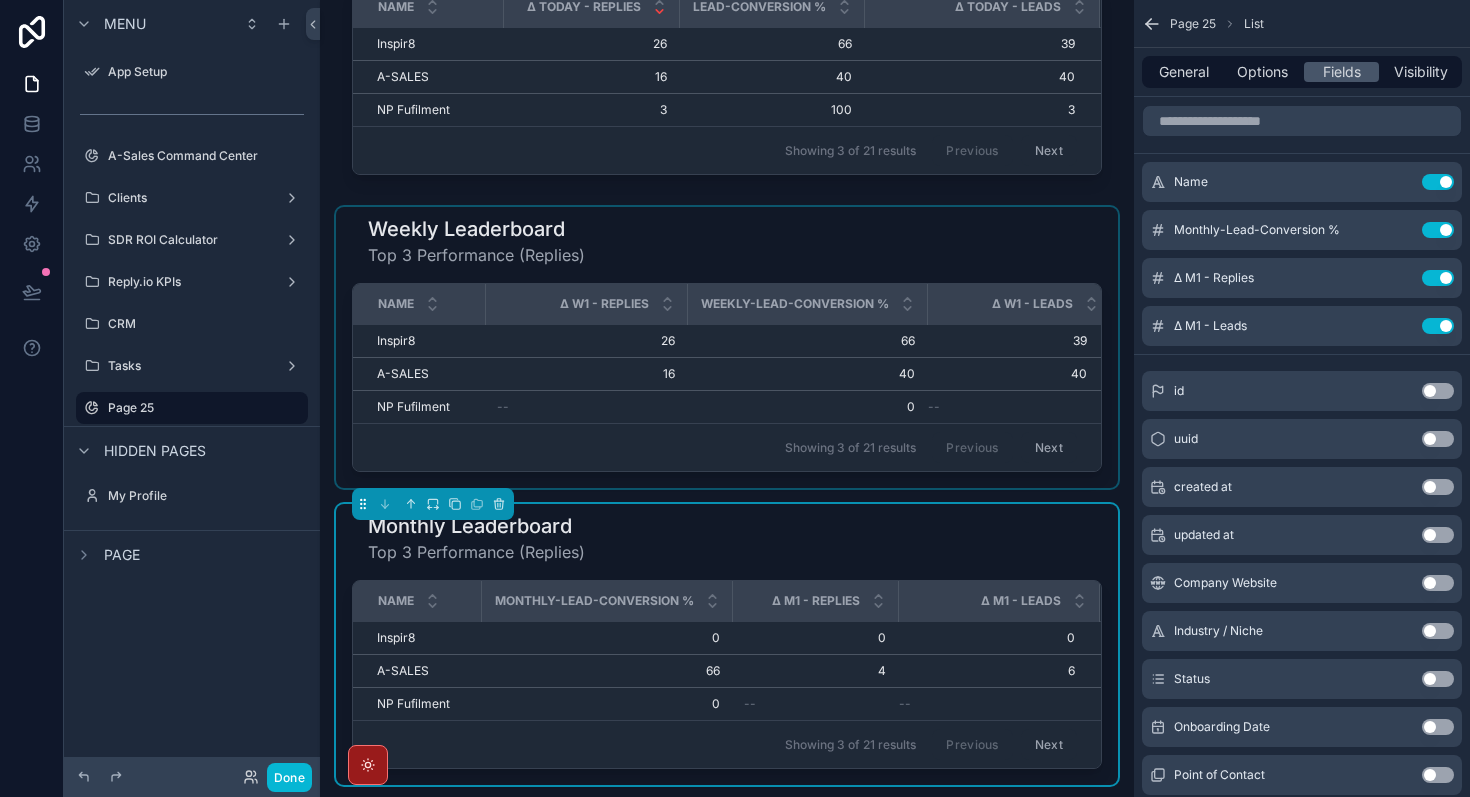 scroll, scrollTop: 0, scrollLeft: 0, axis: both 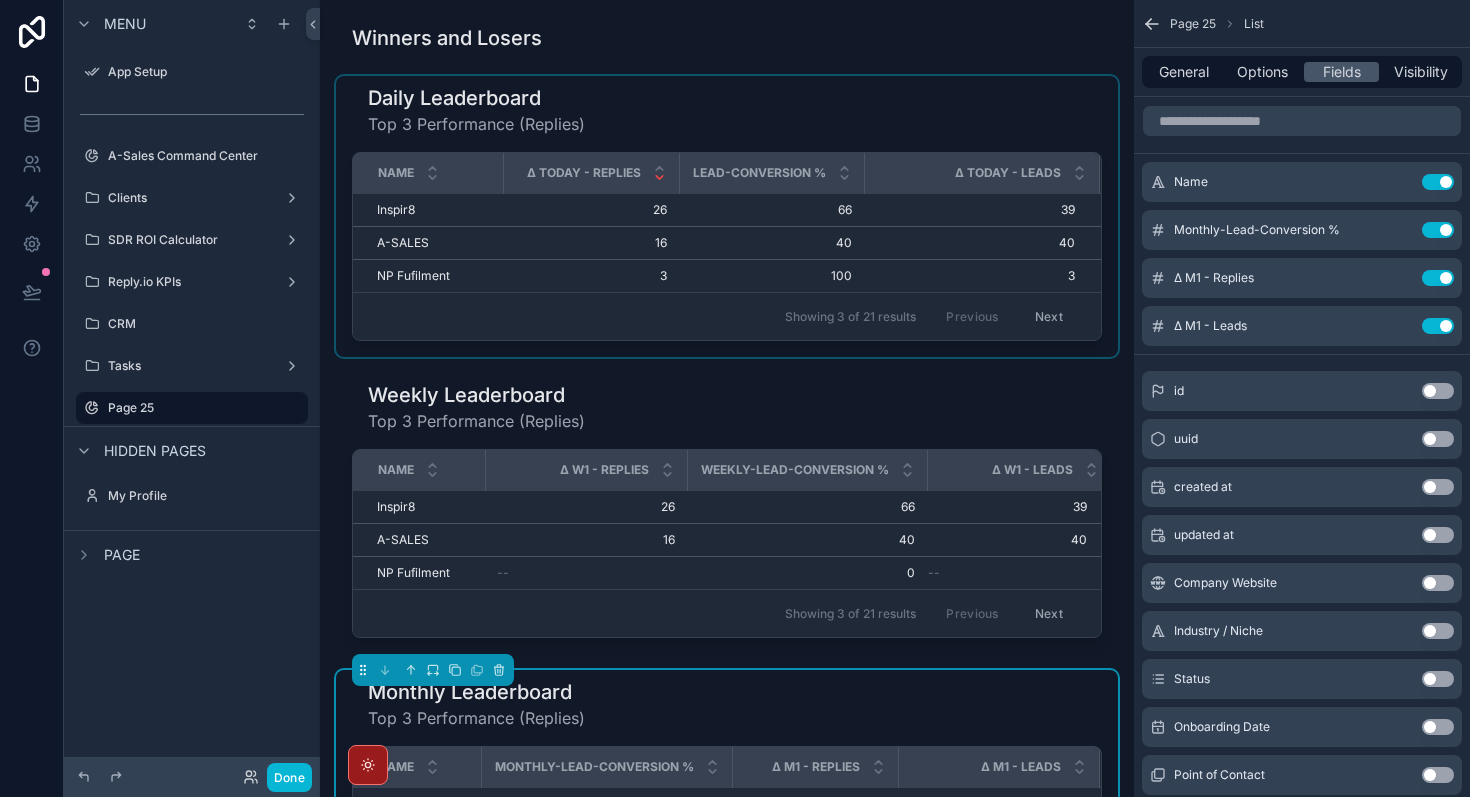click at bounding box center (727, 216) 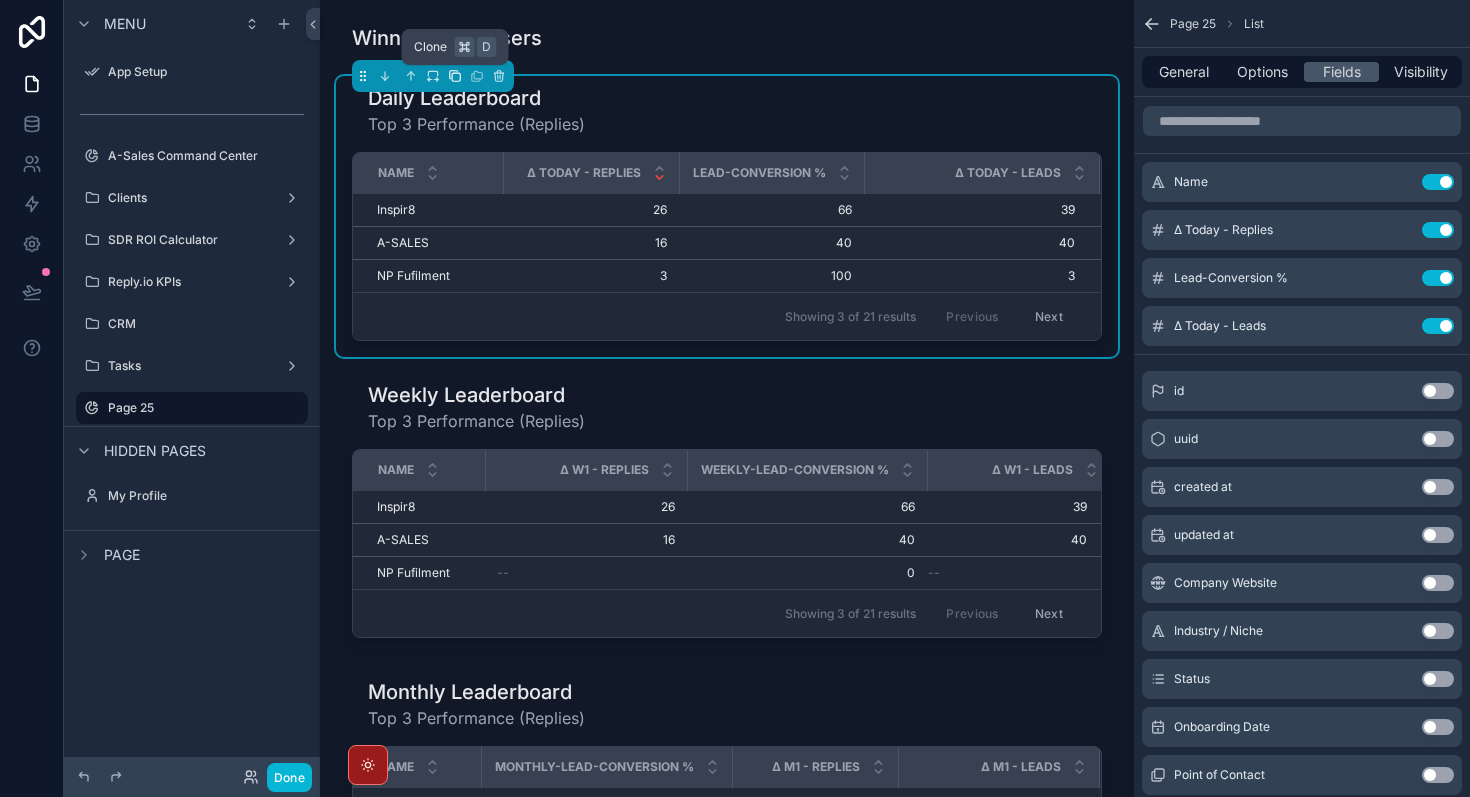 click 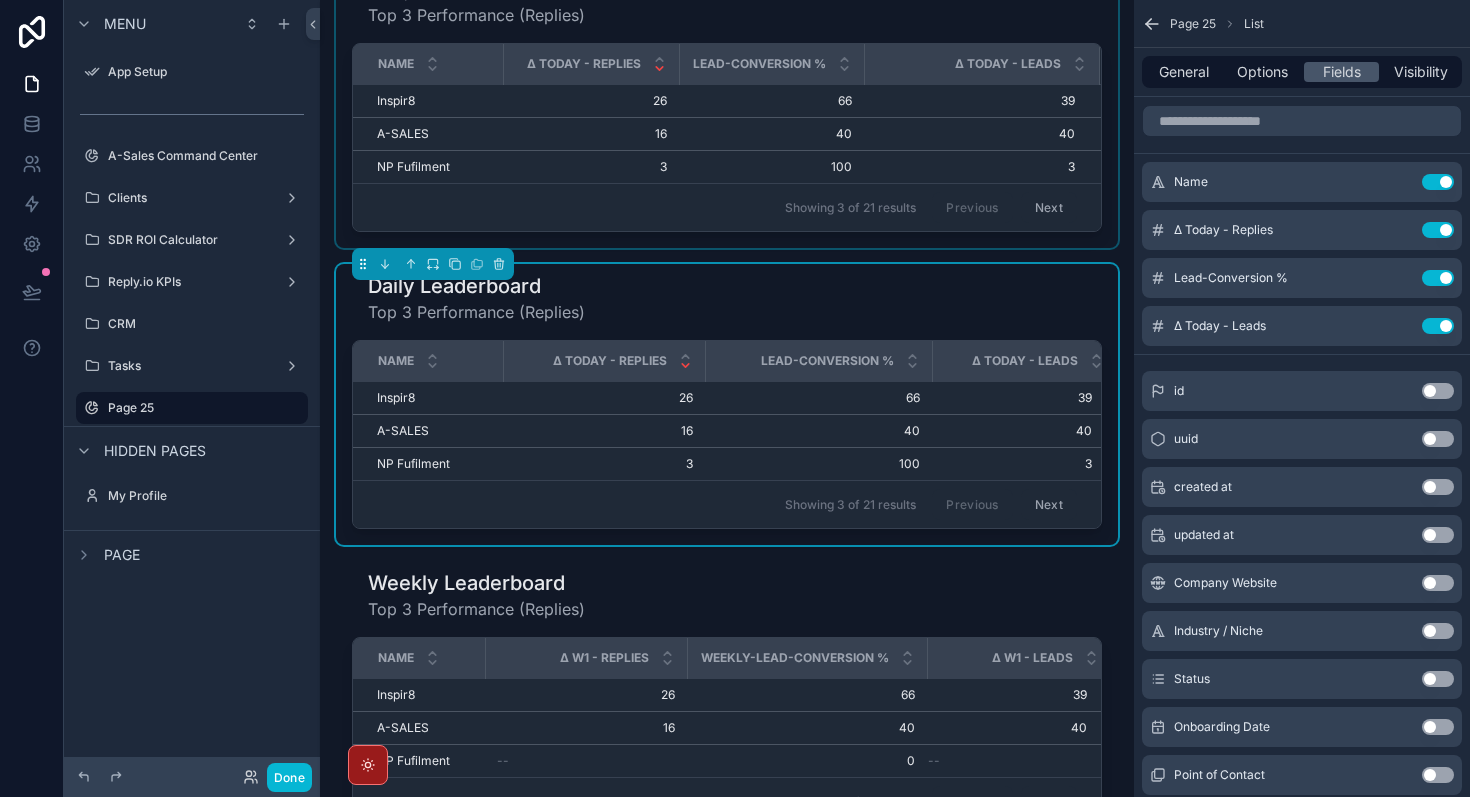 scroll, scrollTop: 134, scrollLeft: 0, axis: vertical 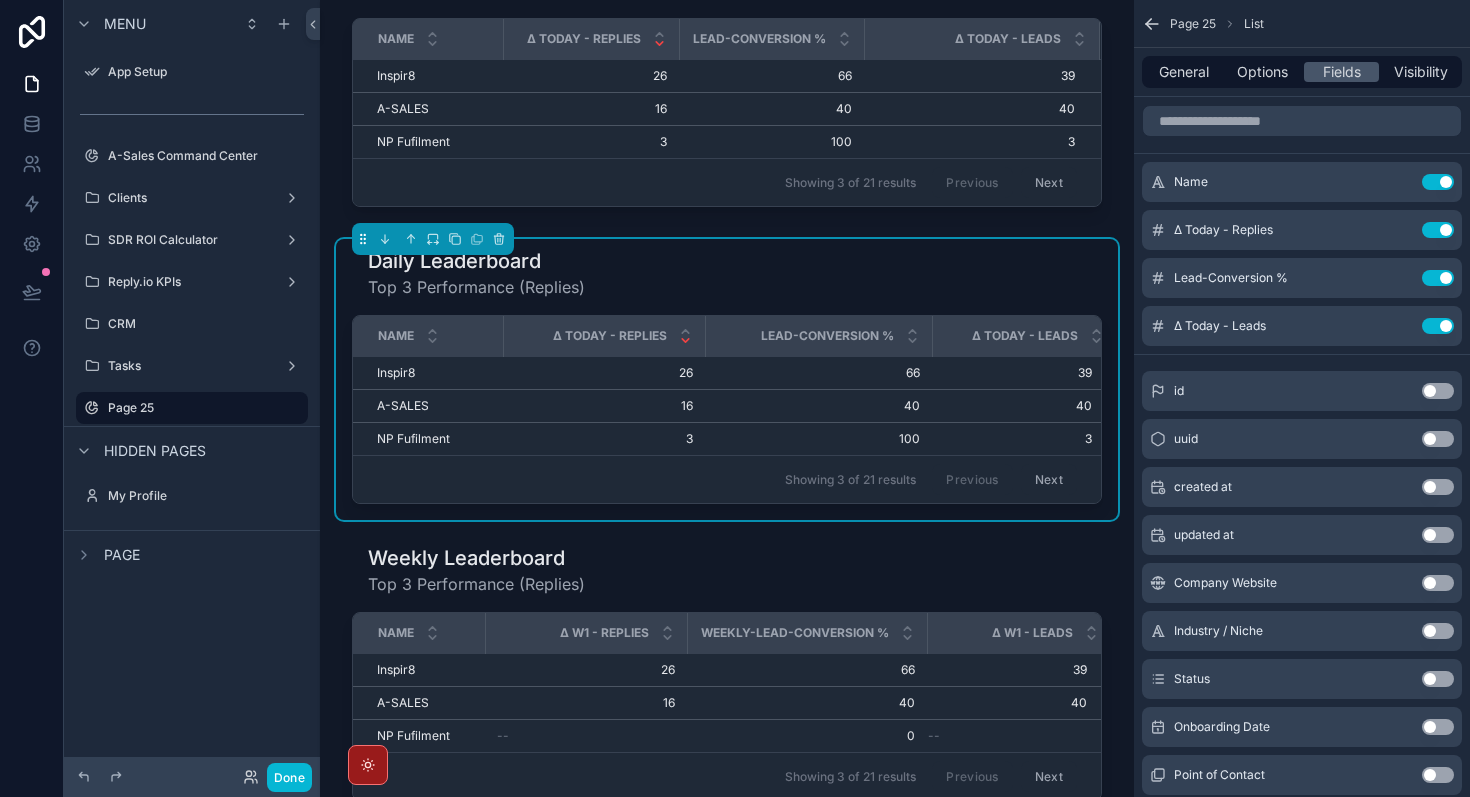 click on "General Options Fields Visibility" at bounding box center [1302, 72] 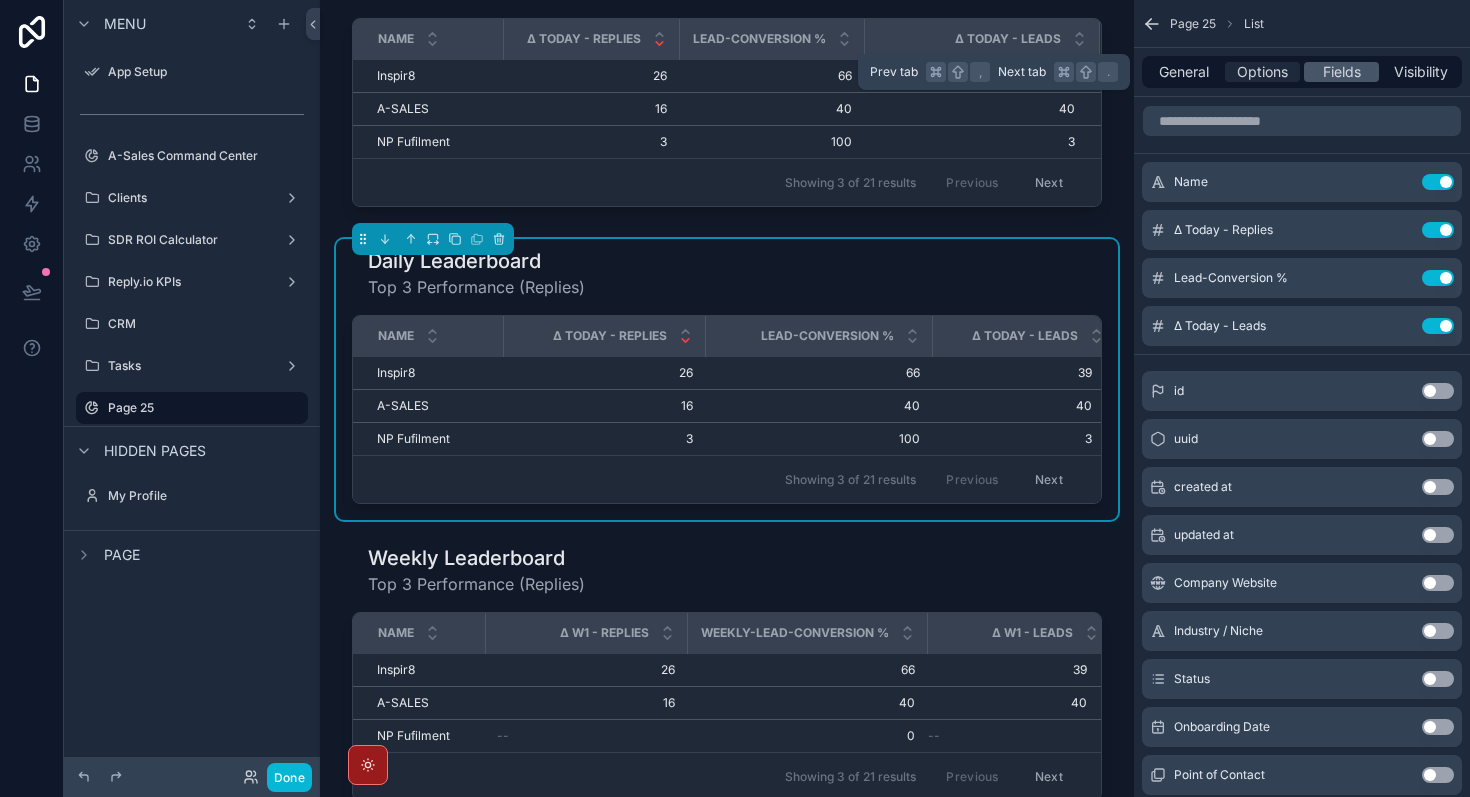 click on "Options" at bounding box center [1262, 72] 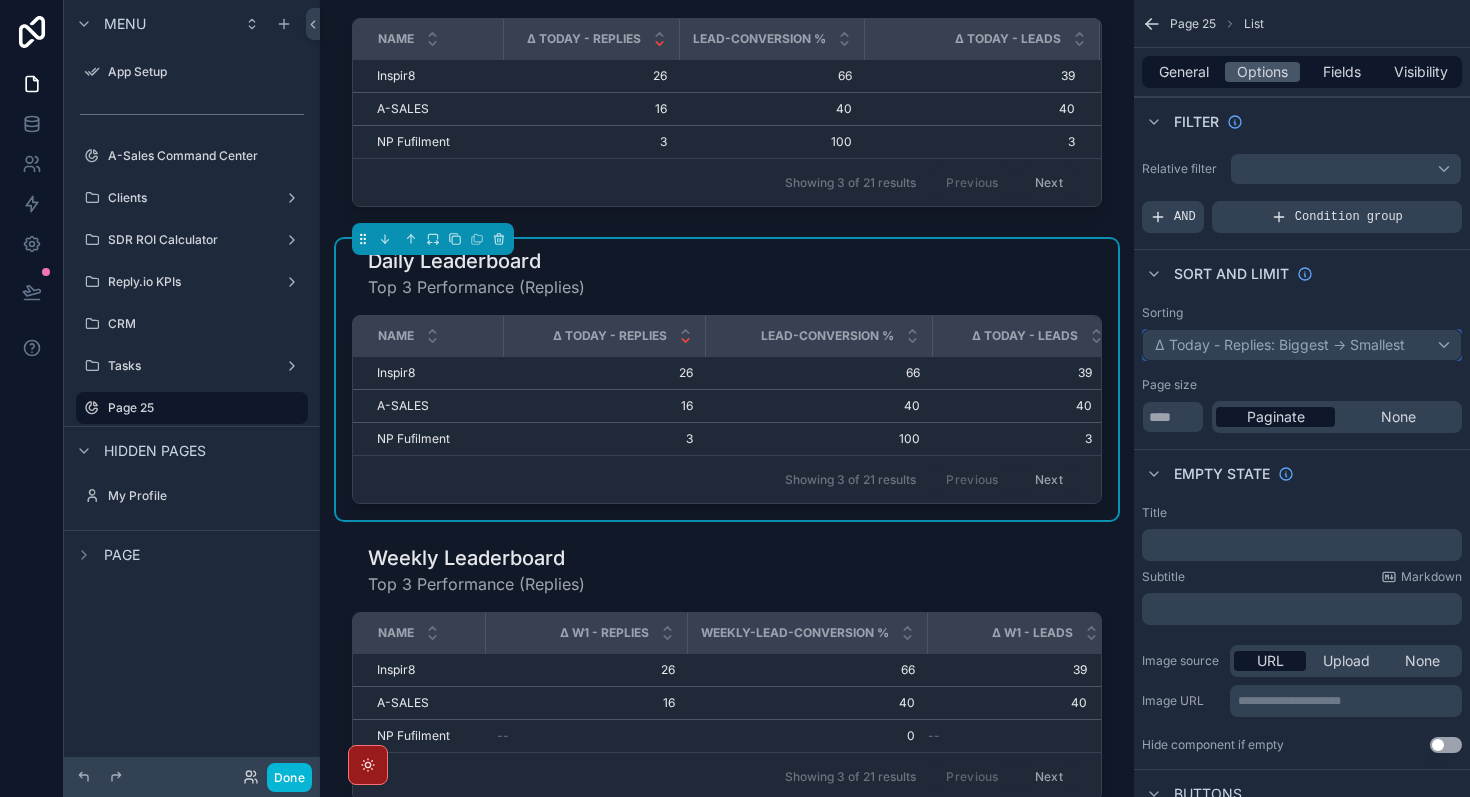 click on "Δ Today - Replies: Biggest -> Smallest" at bounding box center (1302, 345) 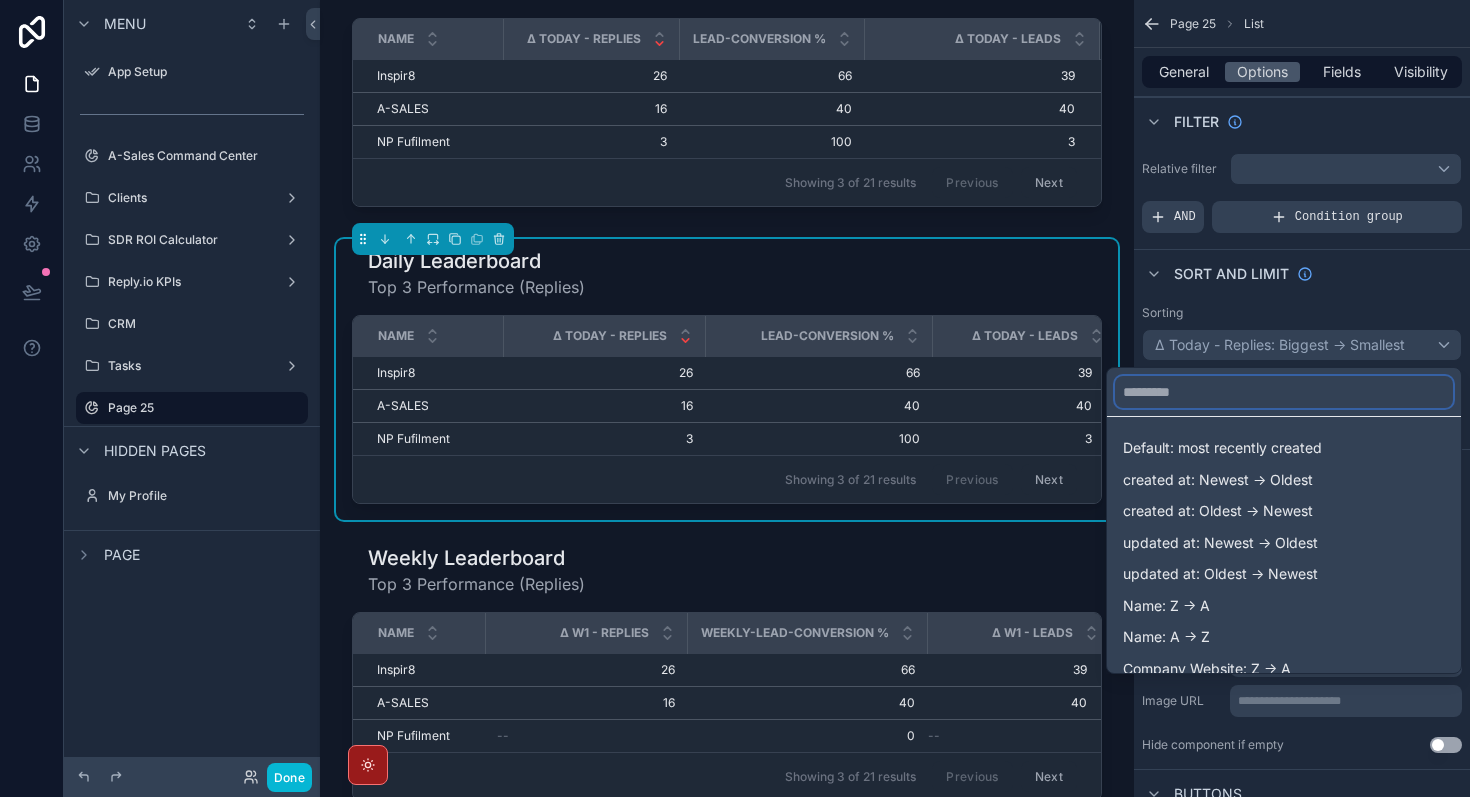 click at bounding box center [1284, 392] 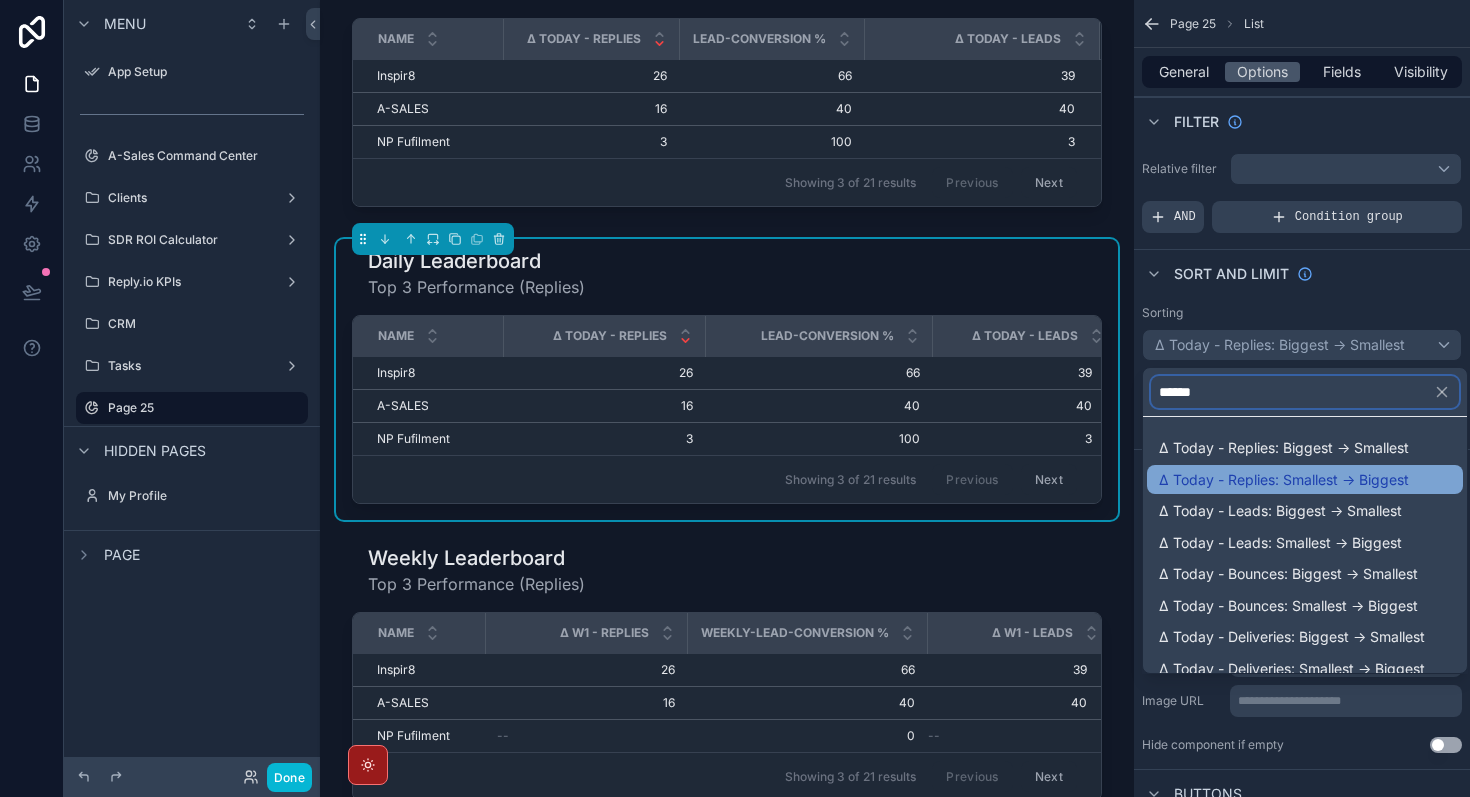 type on "*****" 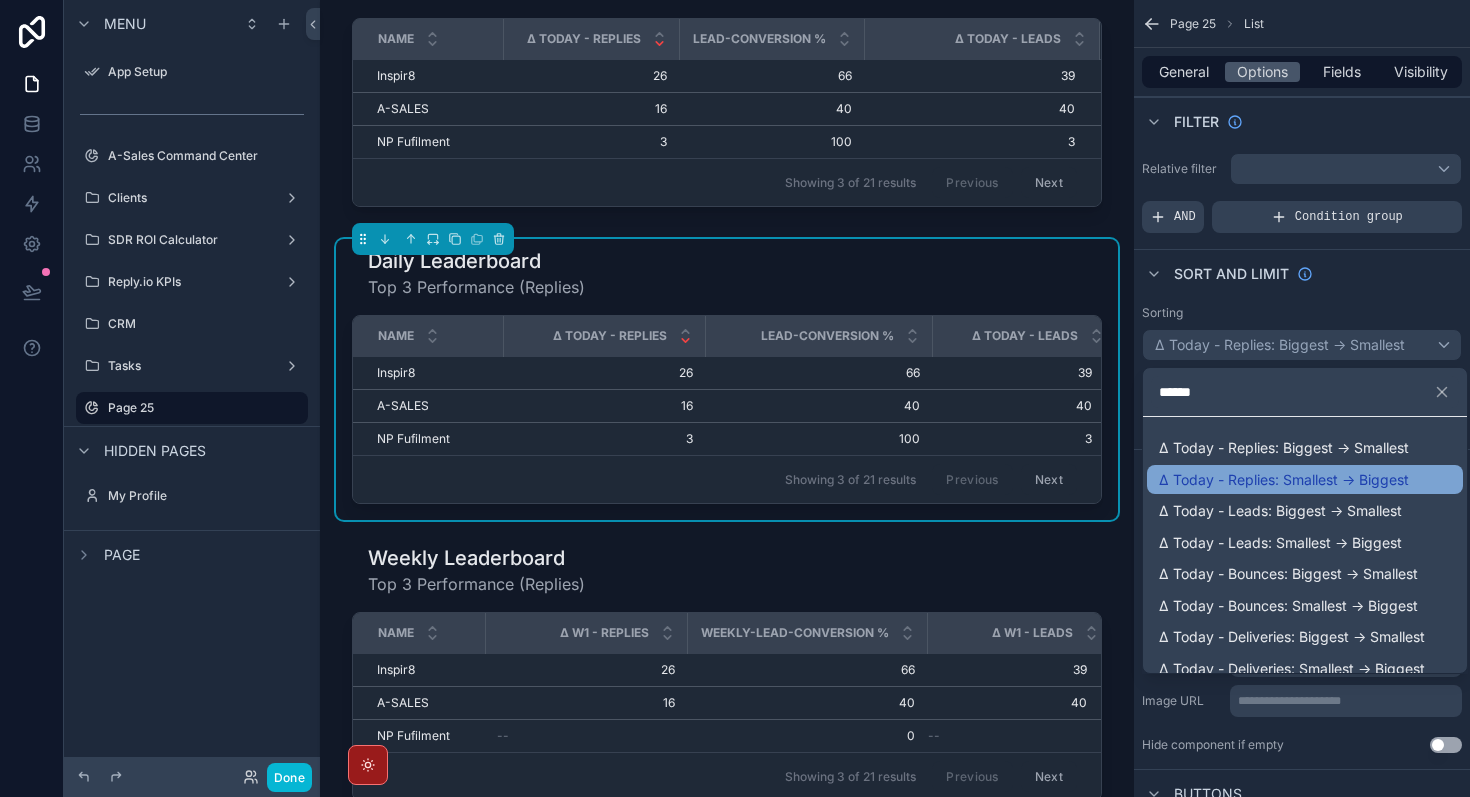 click on "Δ Today - Replies: Smallest -> Biggest" at bounding box center (1284, 480) 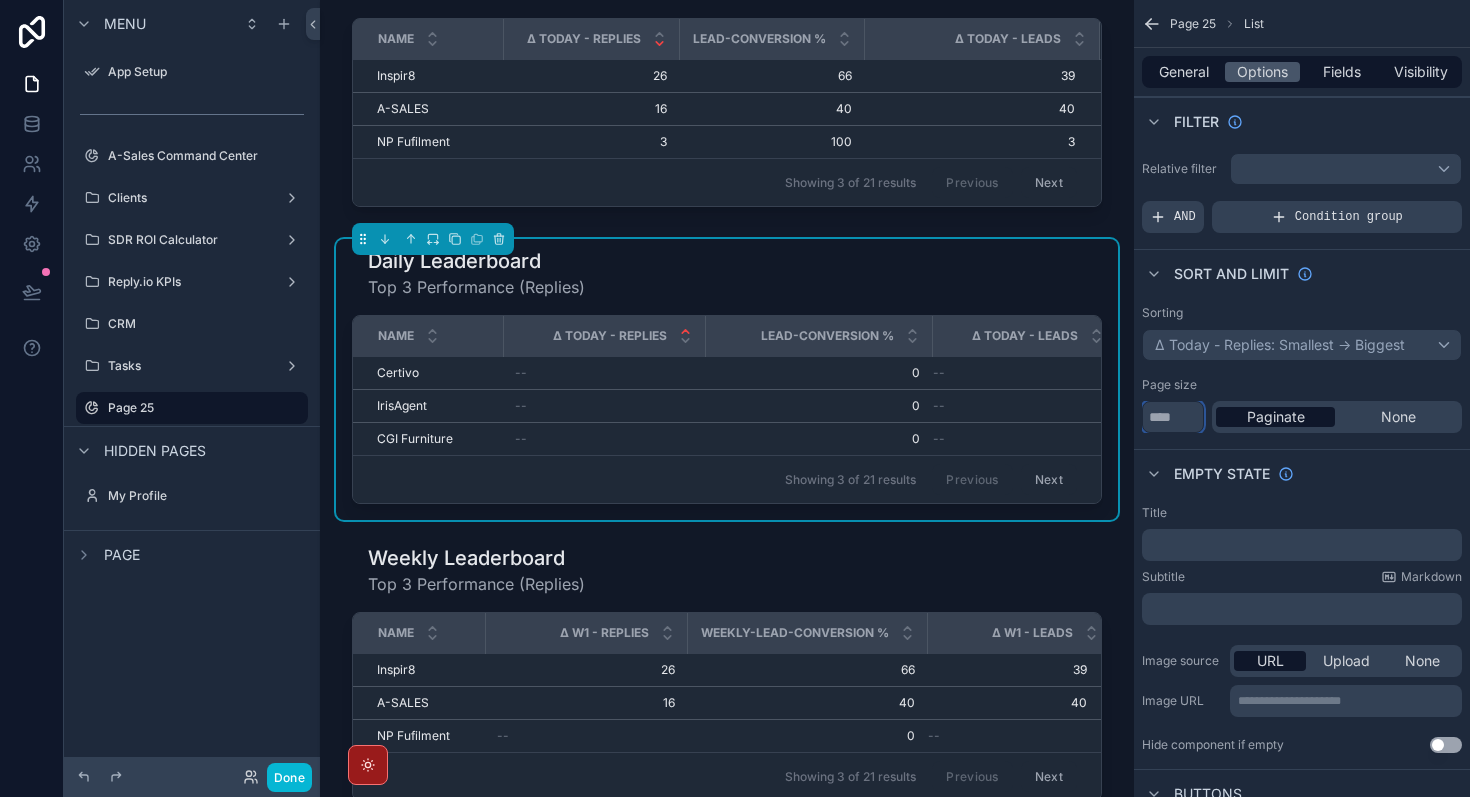 click on "*" at bounding box center (1173, 417) 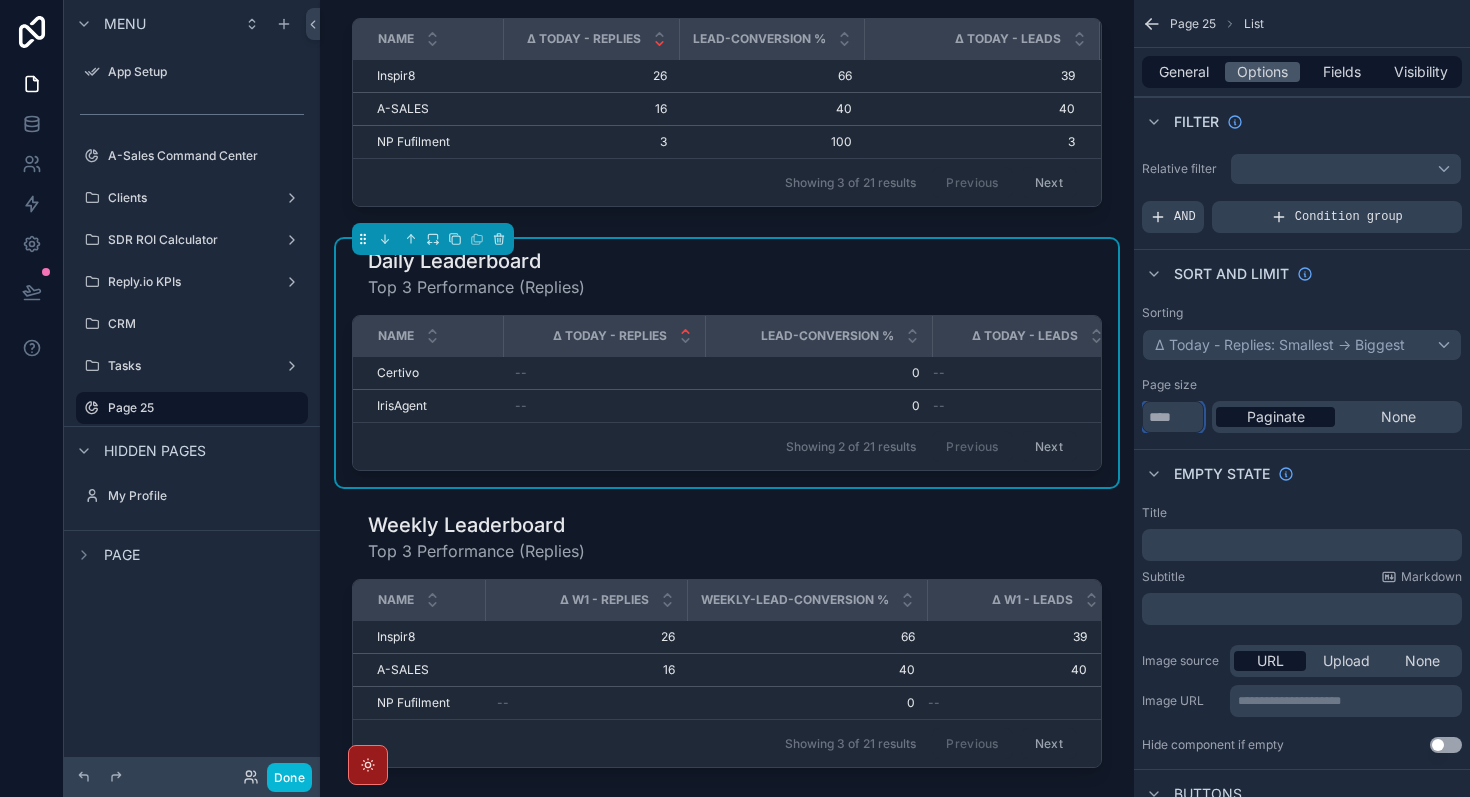type on "*" 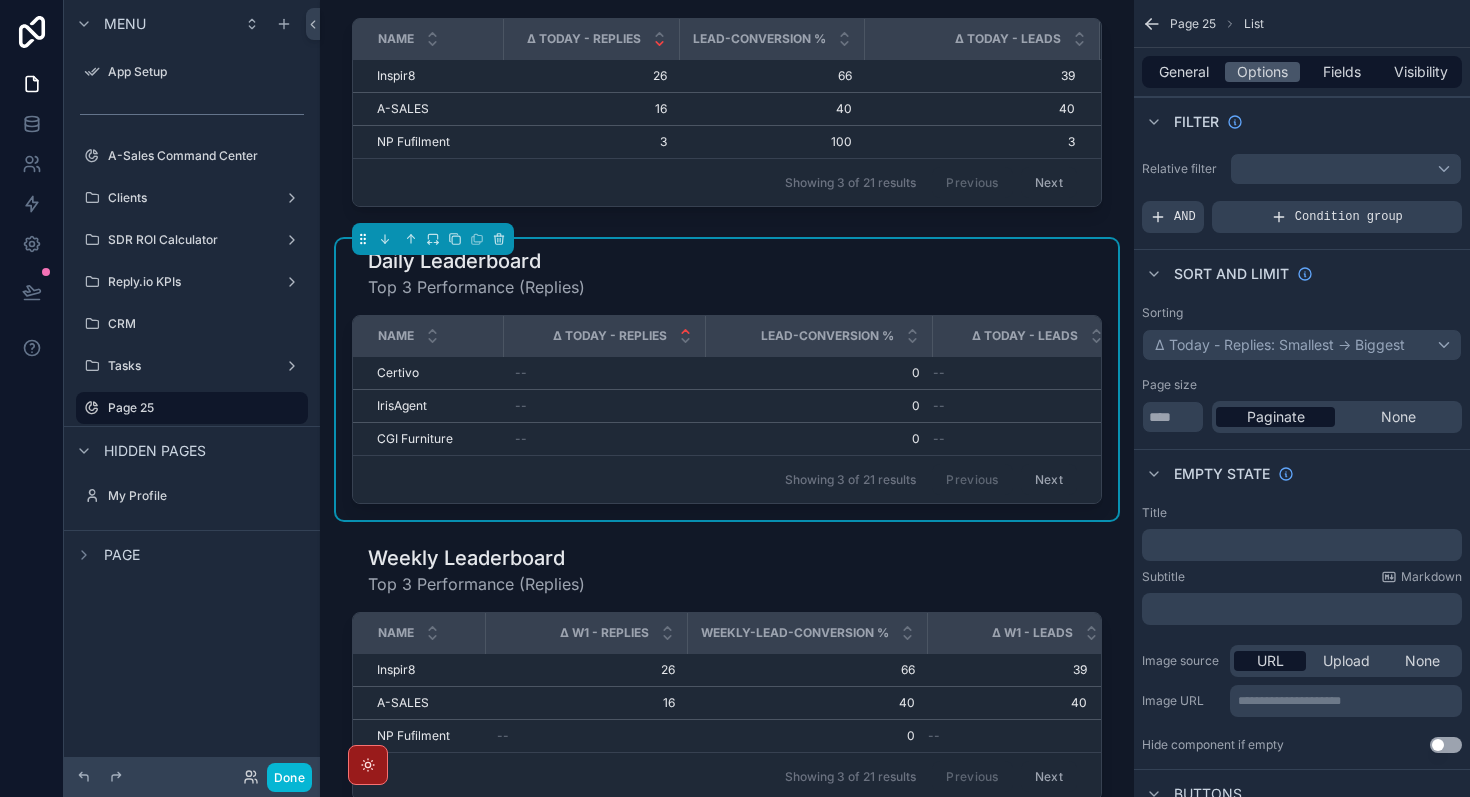 click on "Empty state" at bounding box center (1302, 473) 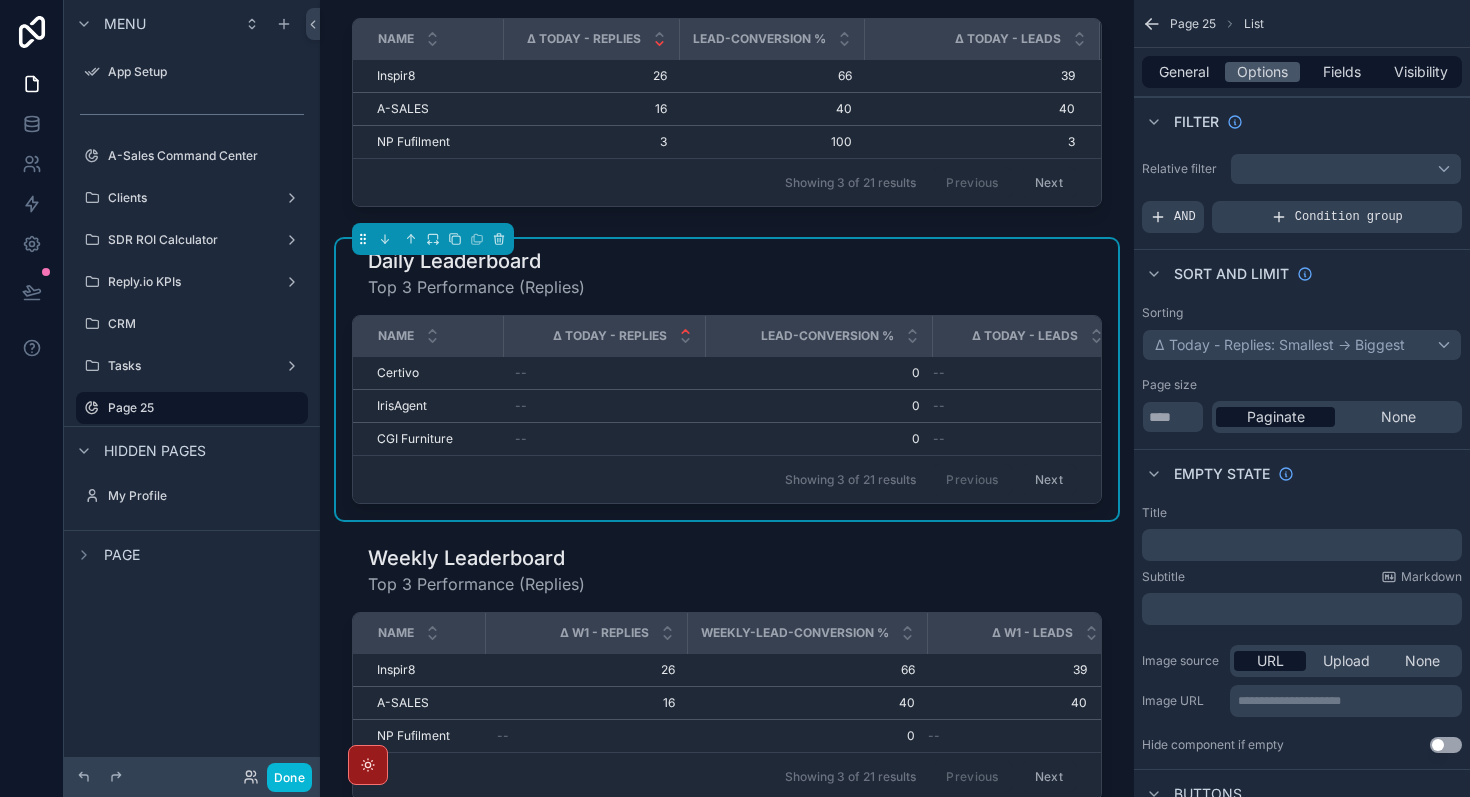 click 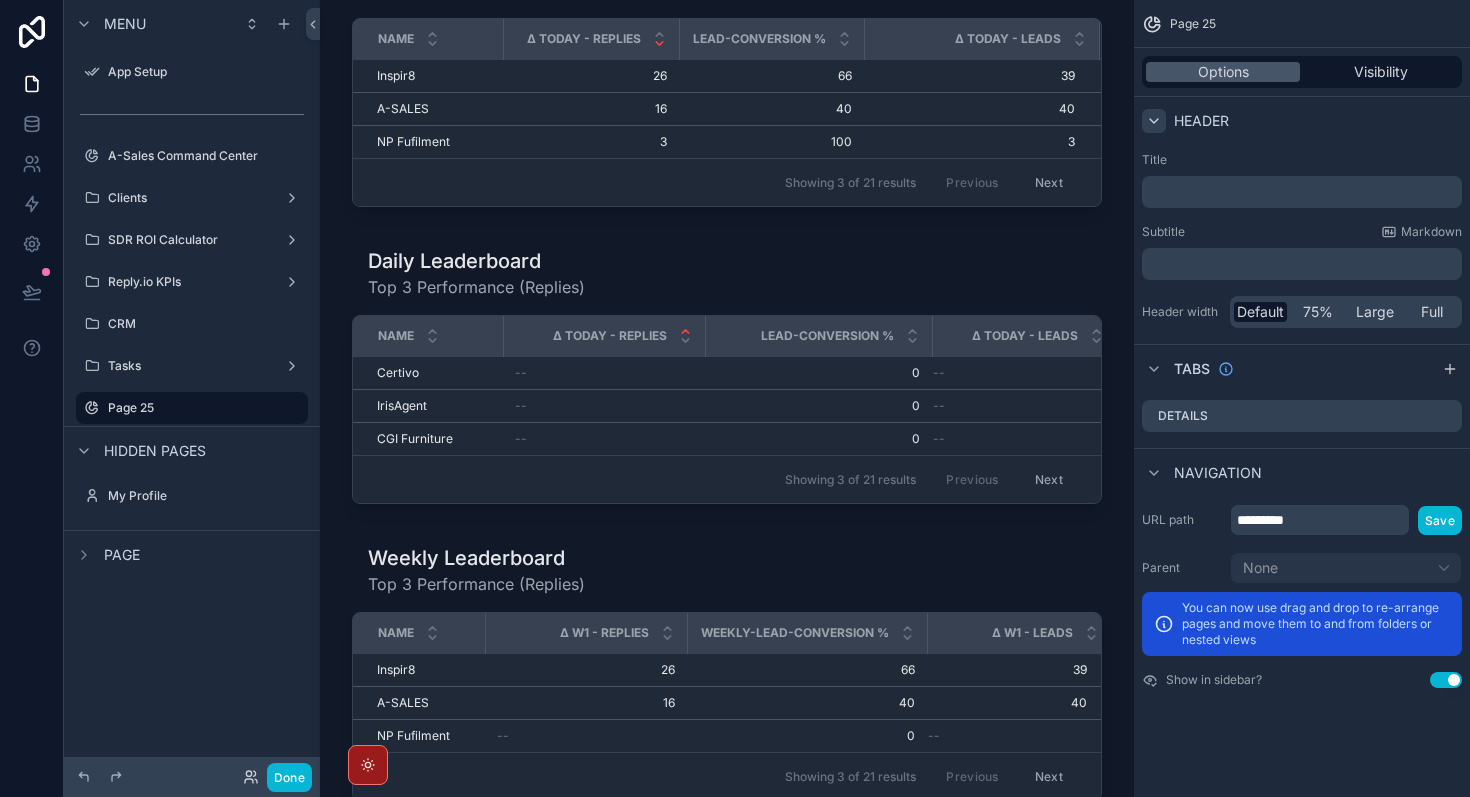 click 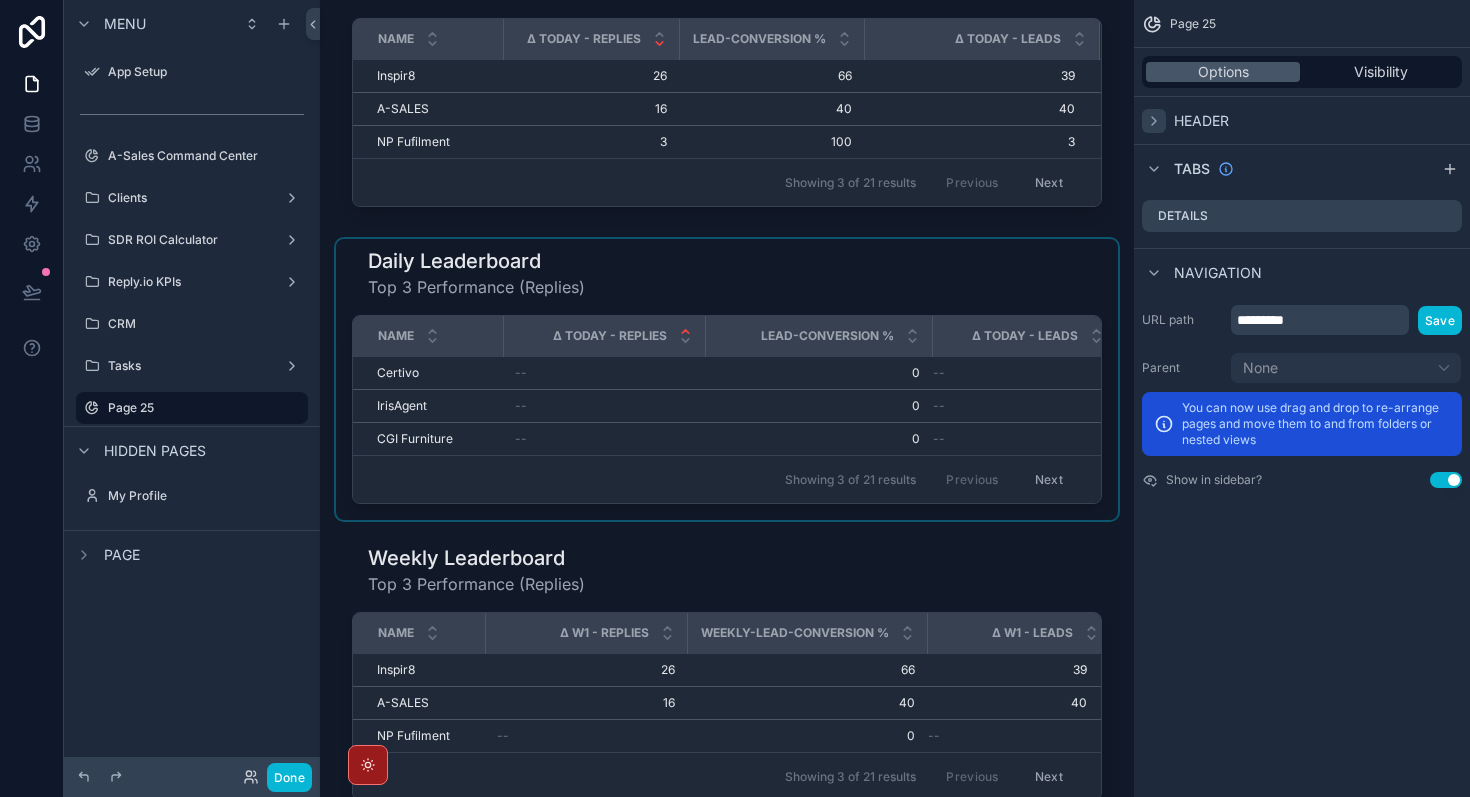 click at bounding box center (727, 379) 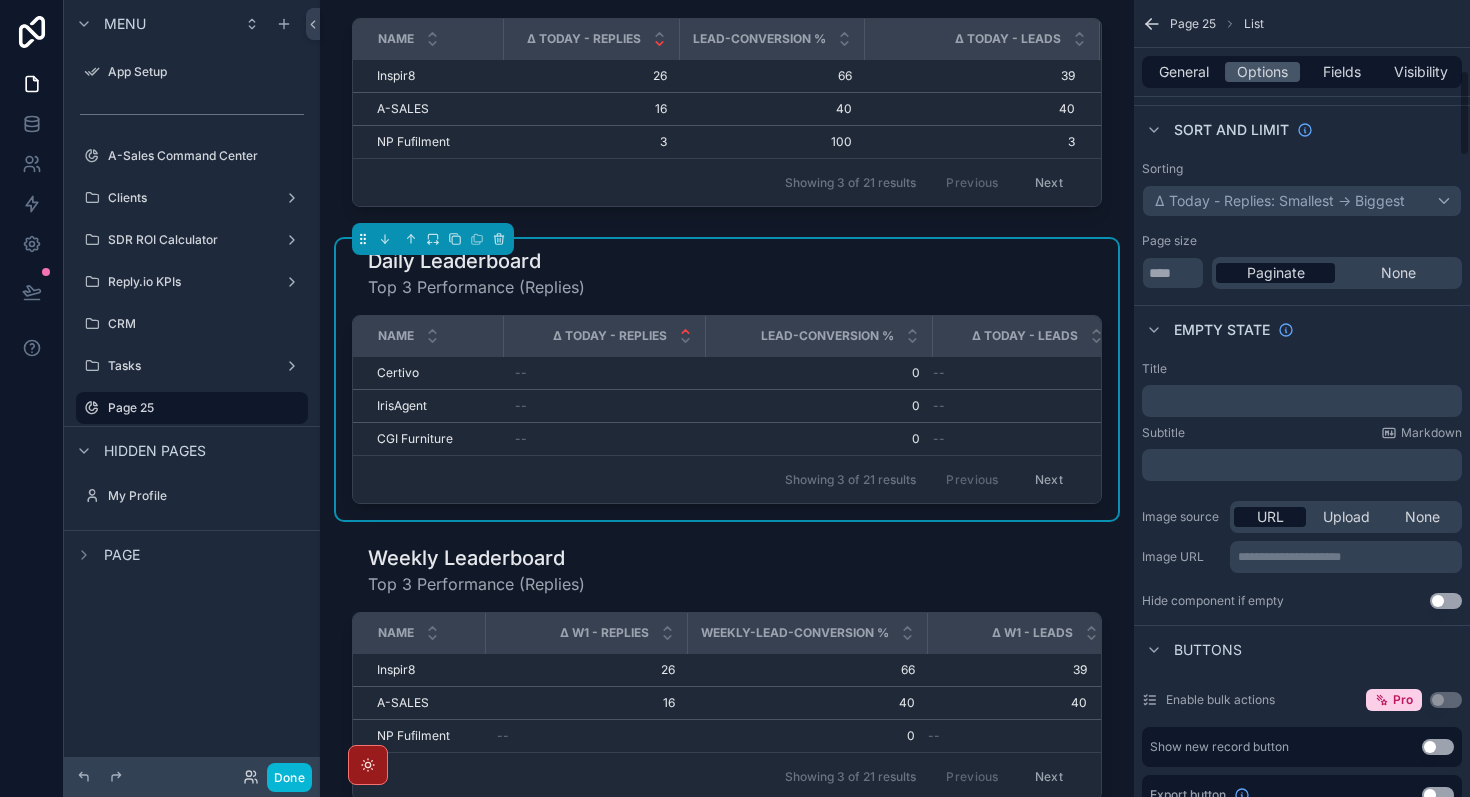 scroll, scrollTop: 0, scrollLeft: 0, axis: both 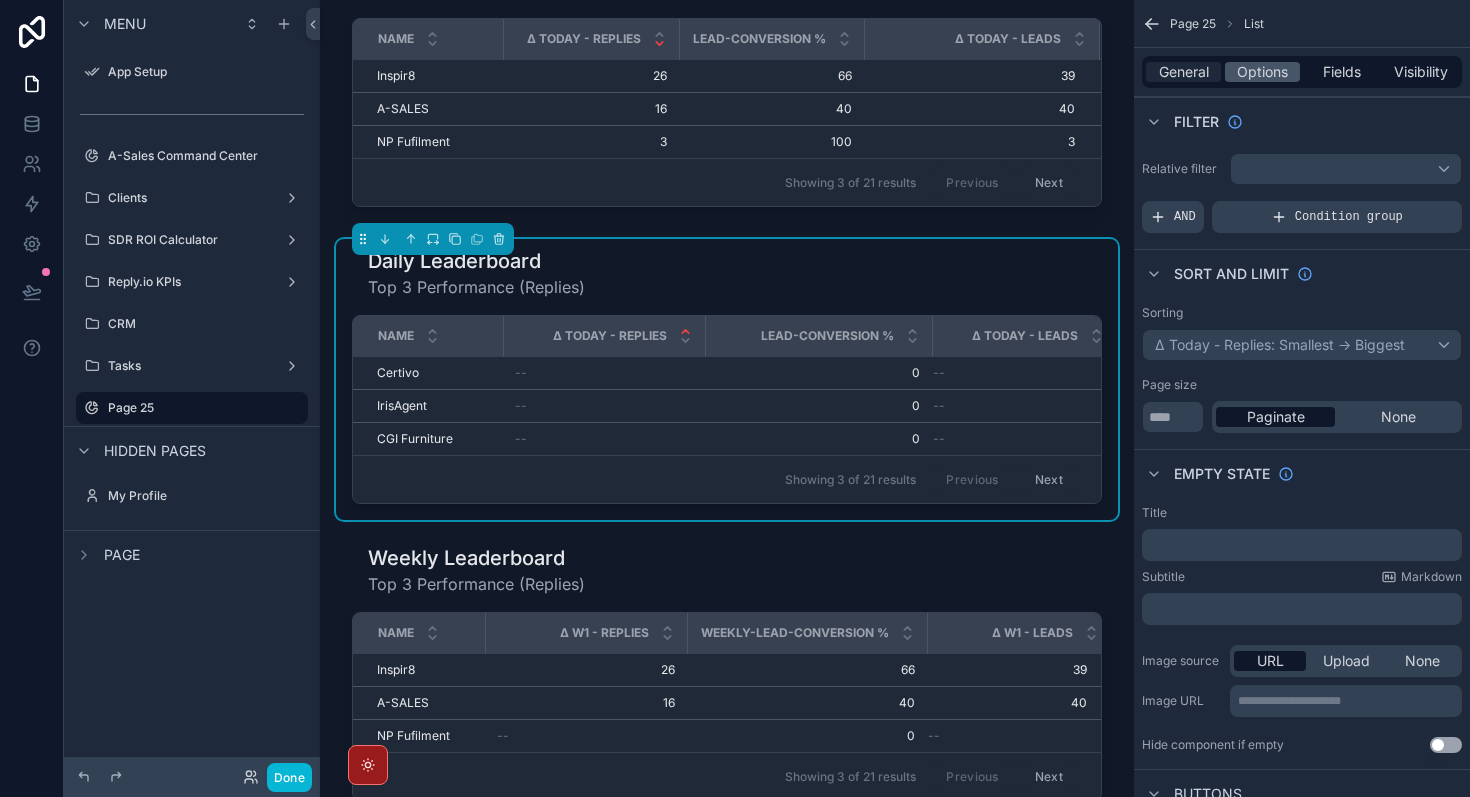 click on "General" at bounding box center (1184, 72) 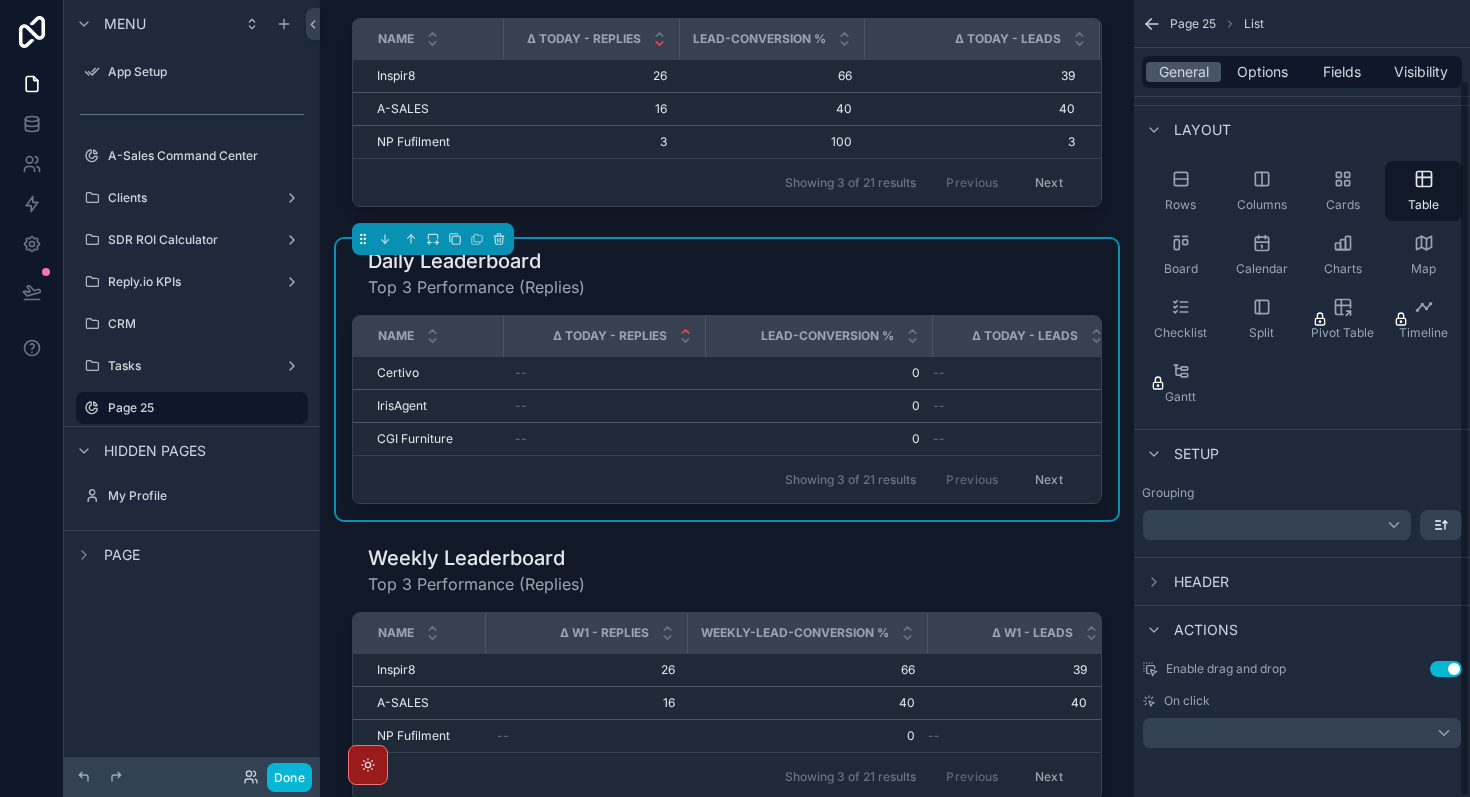 scroll, scrollTop: 0, scrollLeft: 0, axis: both 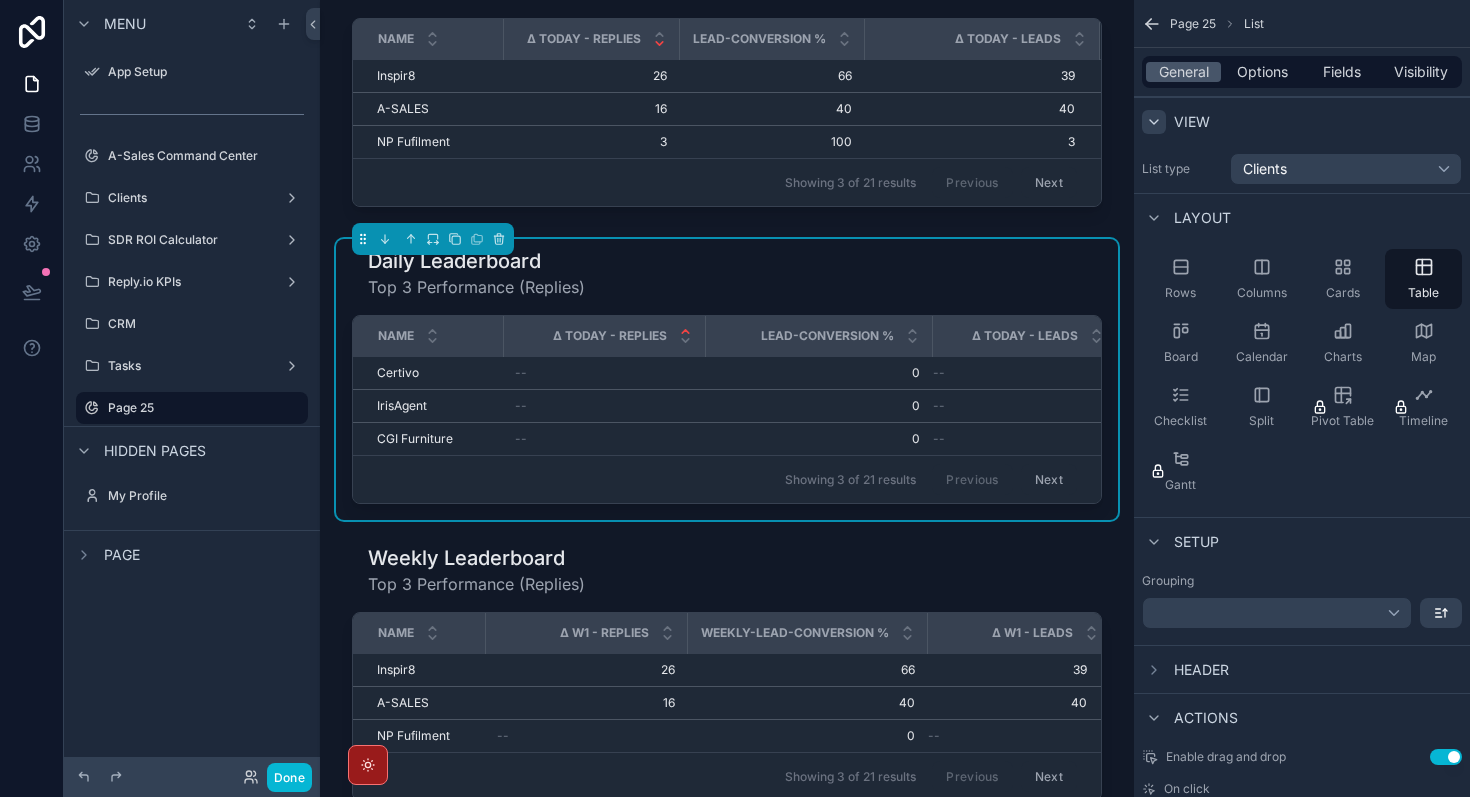 click 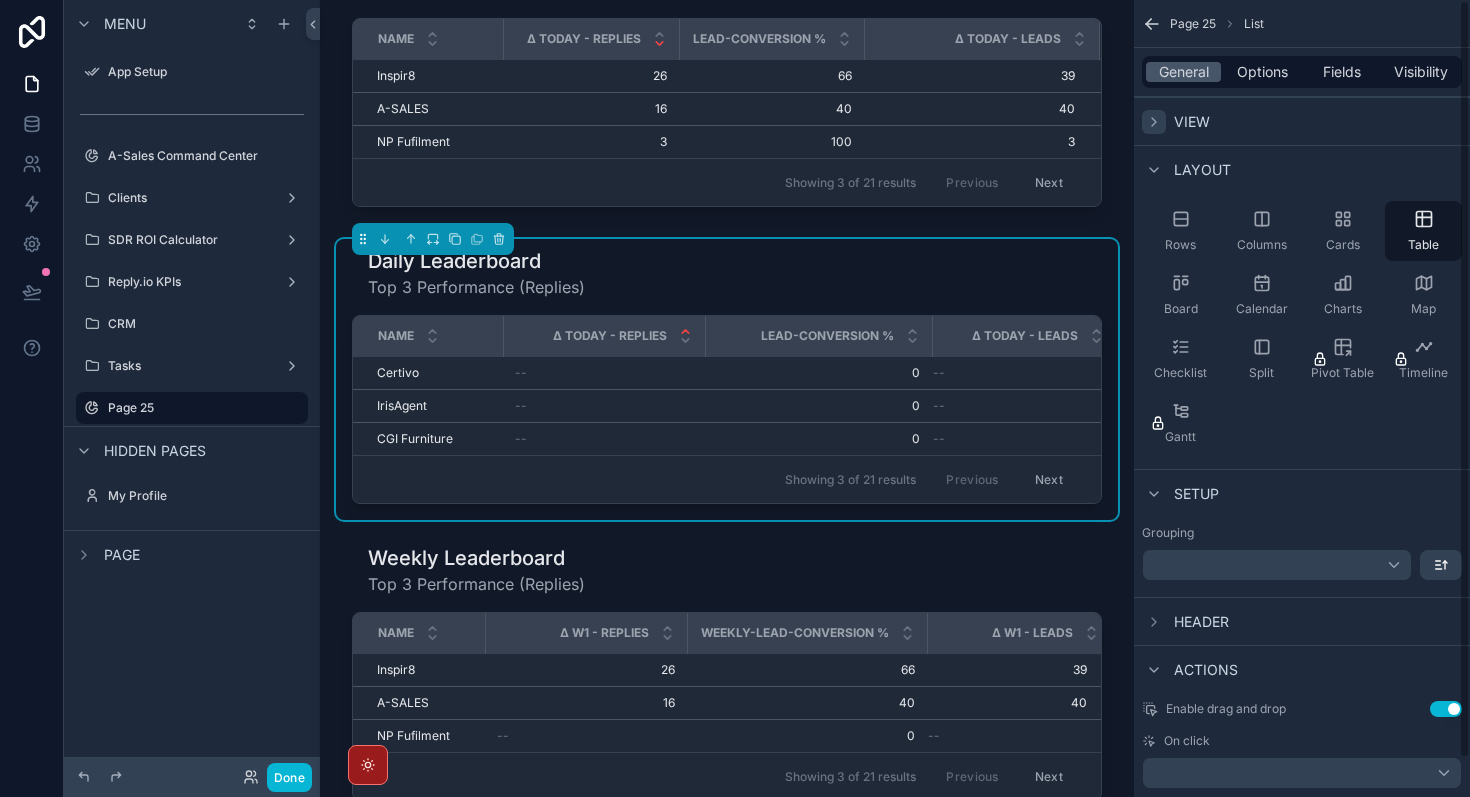click 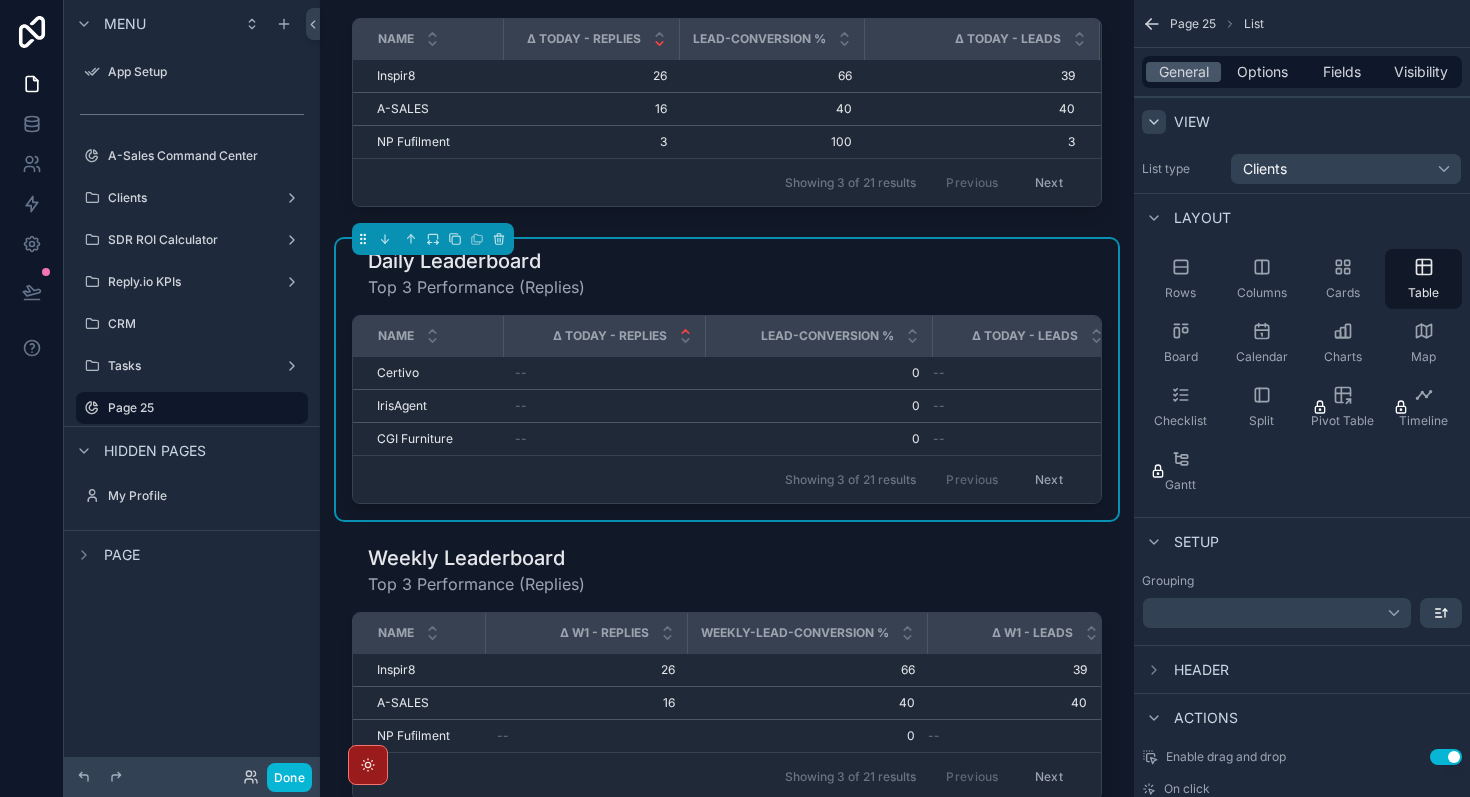 click on "General Options Fields Visibility" at bounding box center [1302, 72] 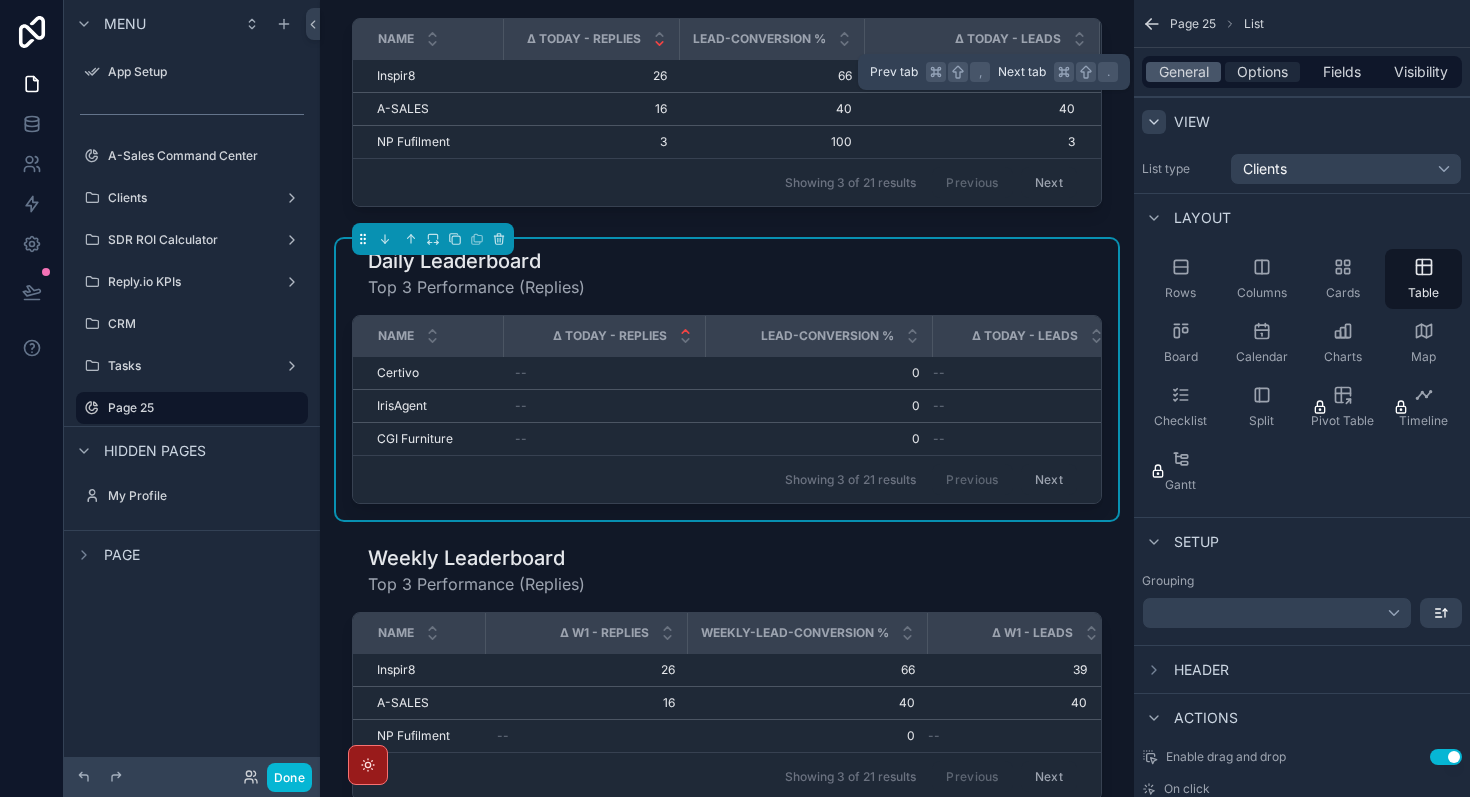 click on "Options" at bounding box center (1262, 72) 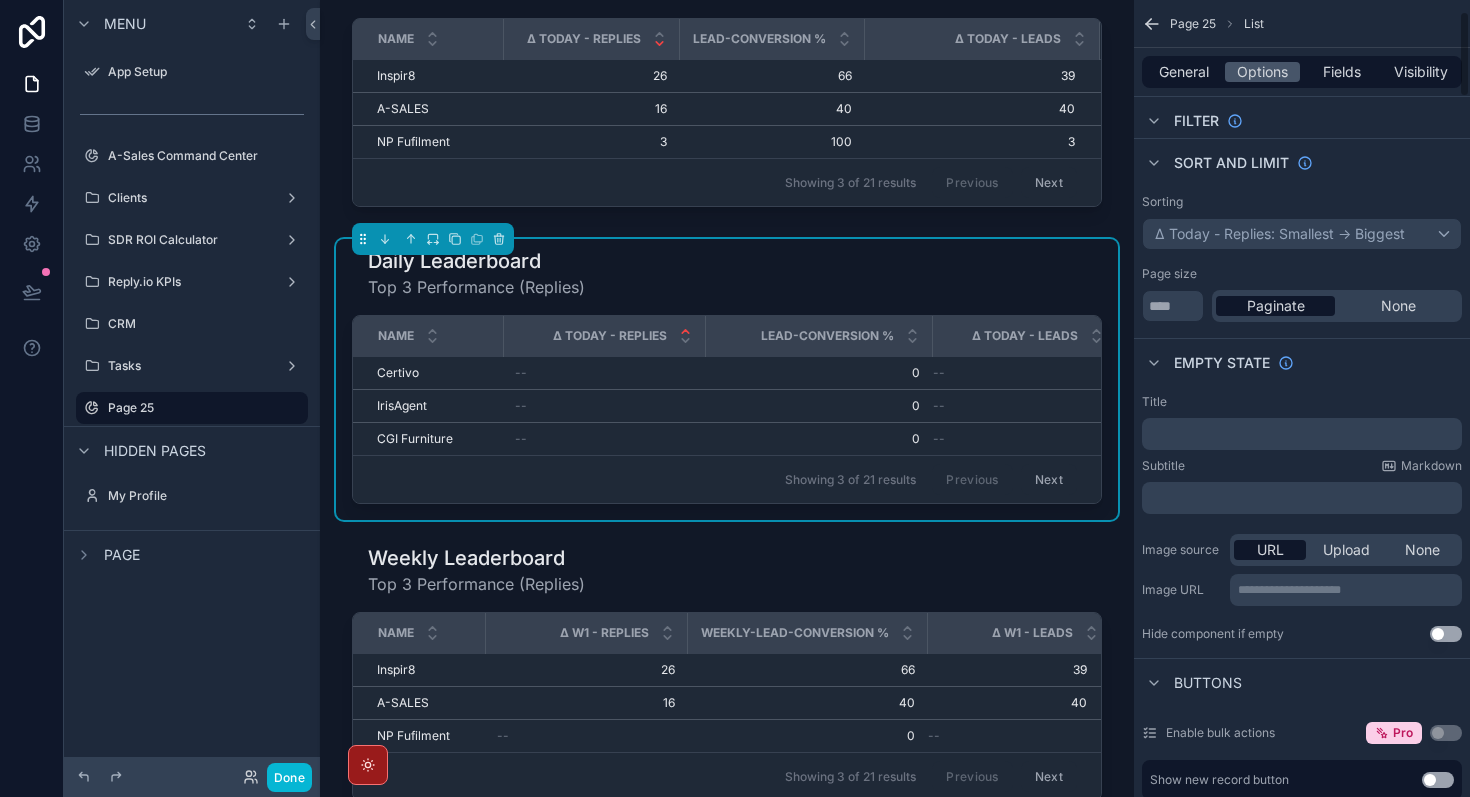 scroll, scrollTop: 107, scrollLeft: 0, axis: vertical 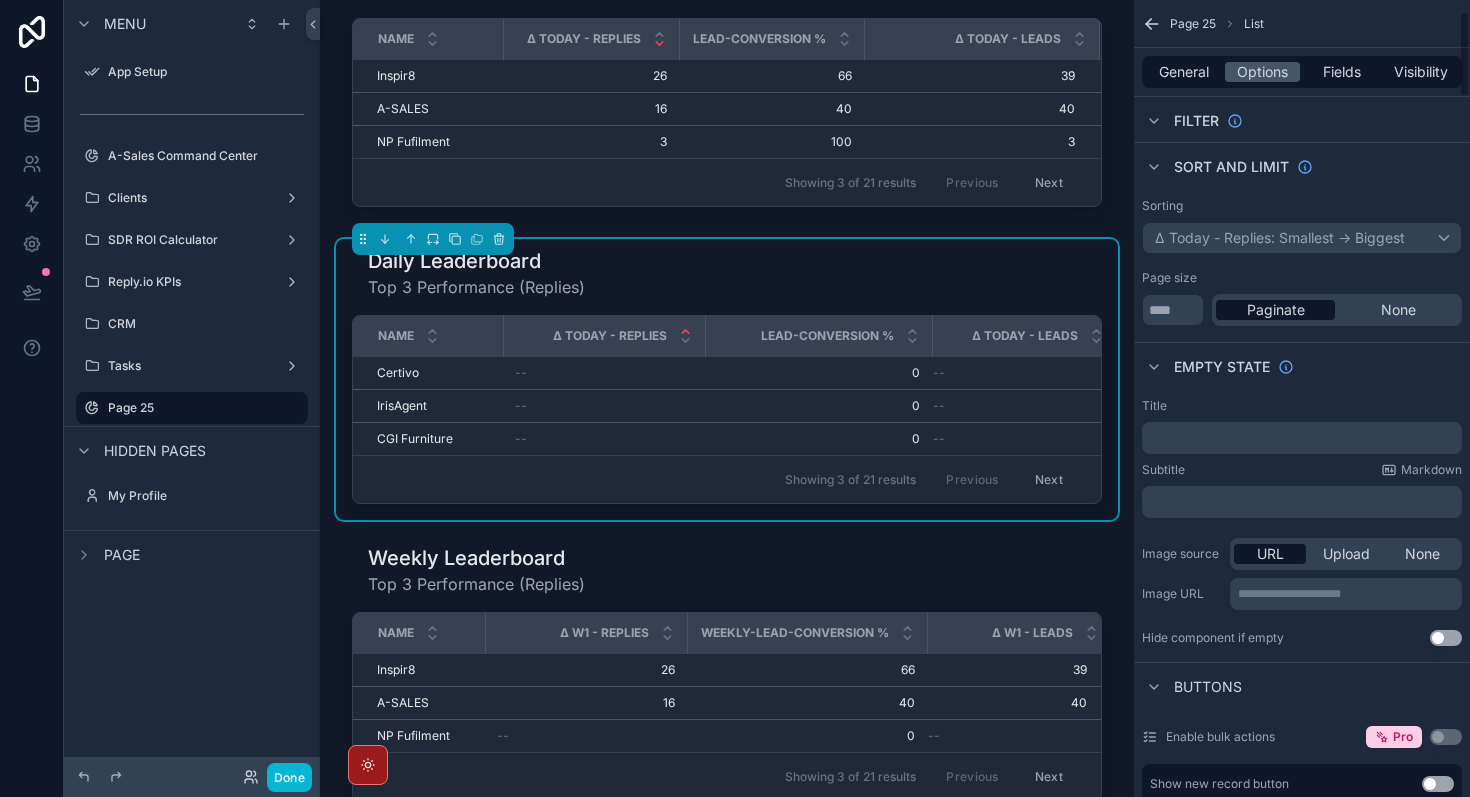 click on "﻿" at bounding box center [1304, 438] 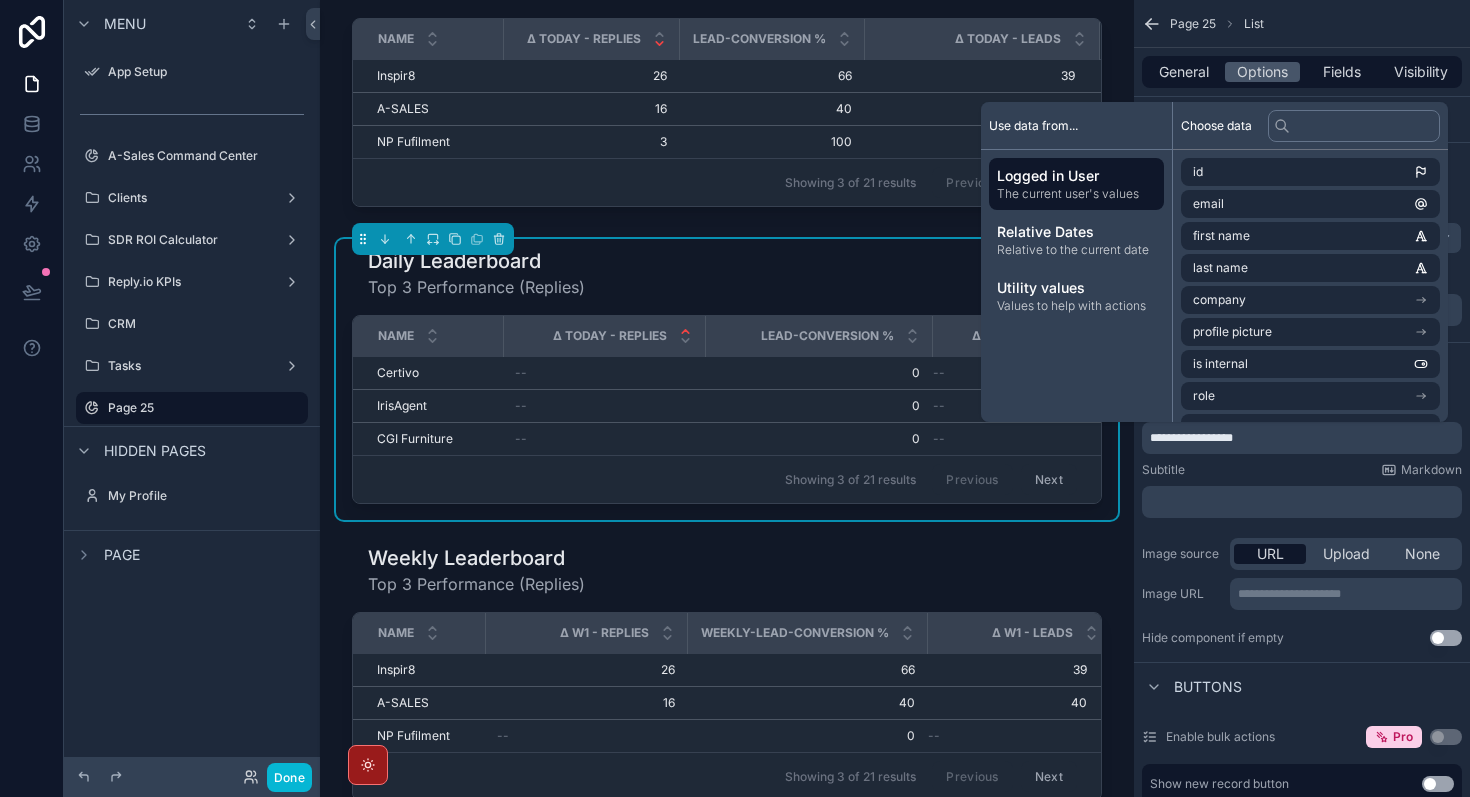 type 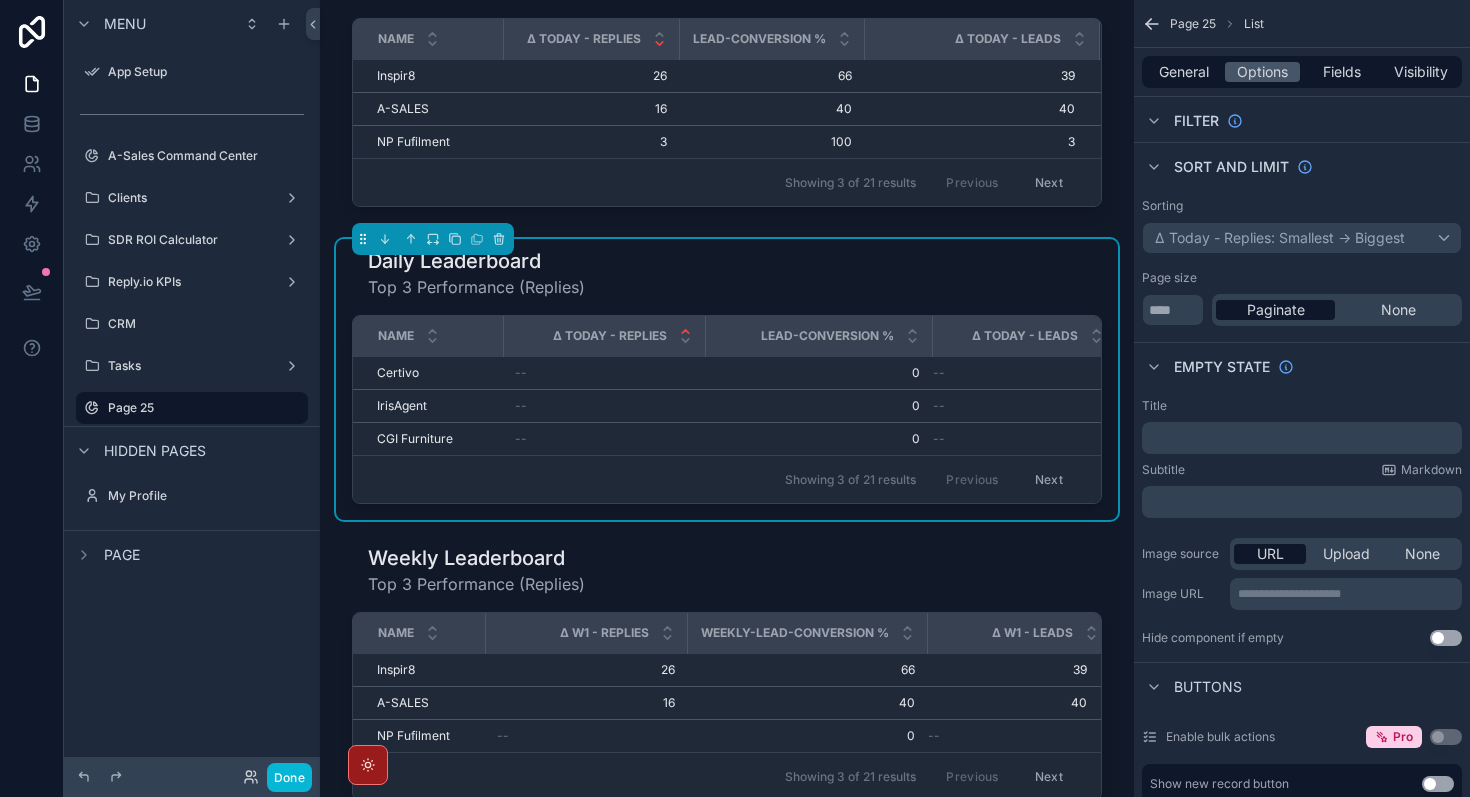 click on "Subtitle Markdown" at bounding box center (1302, 470) 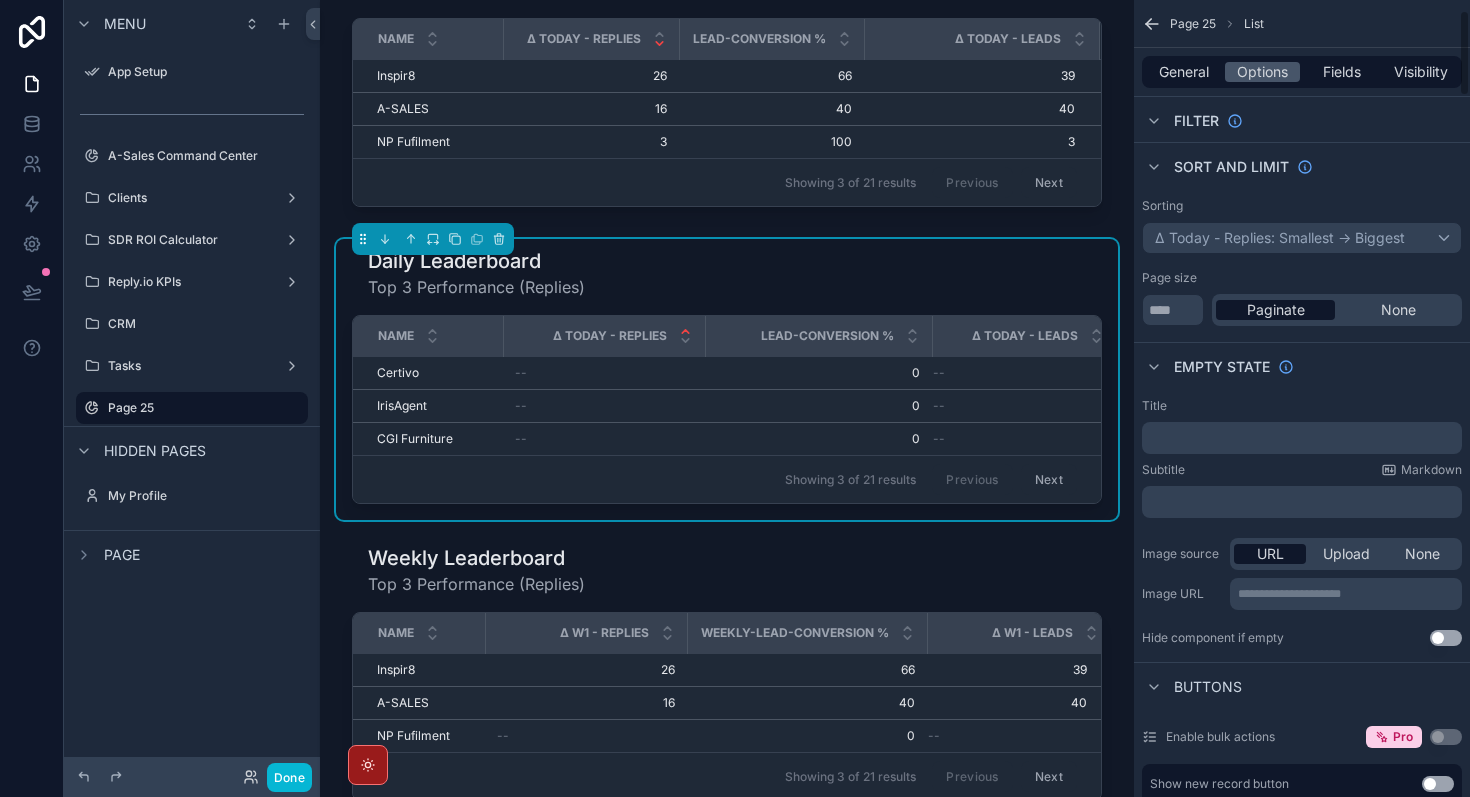 scroll, scrollTop: 0, scrollLeft: 0, axis: both 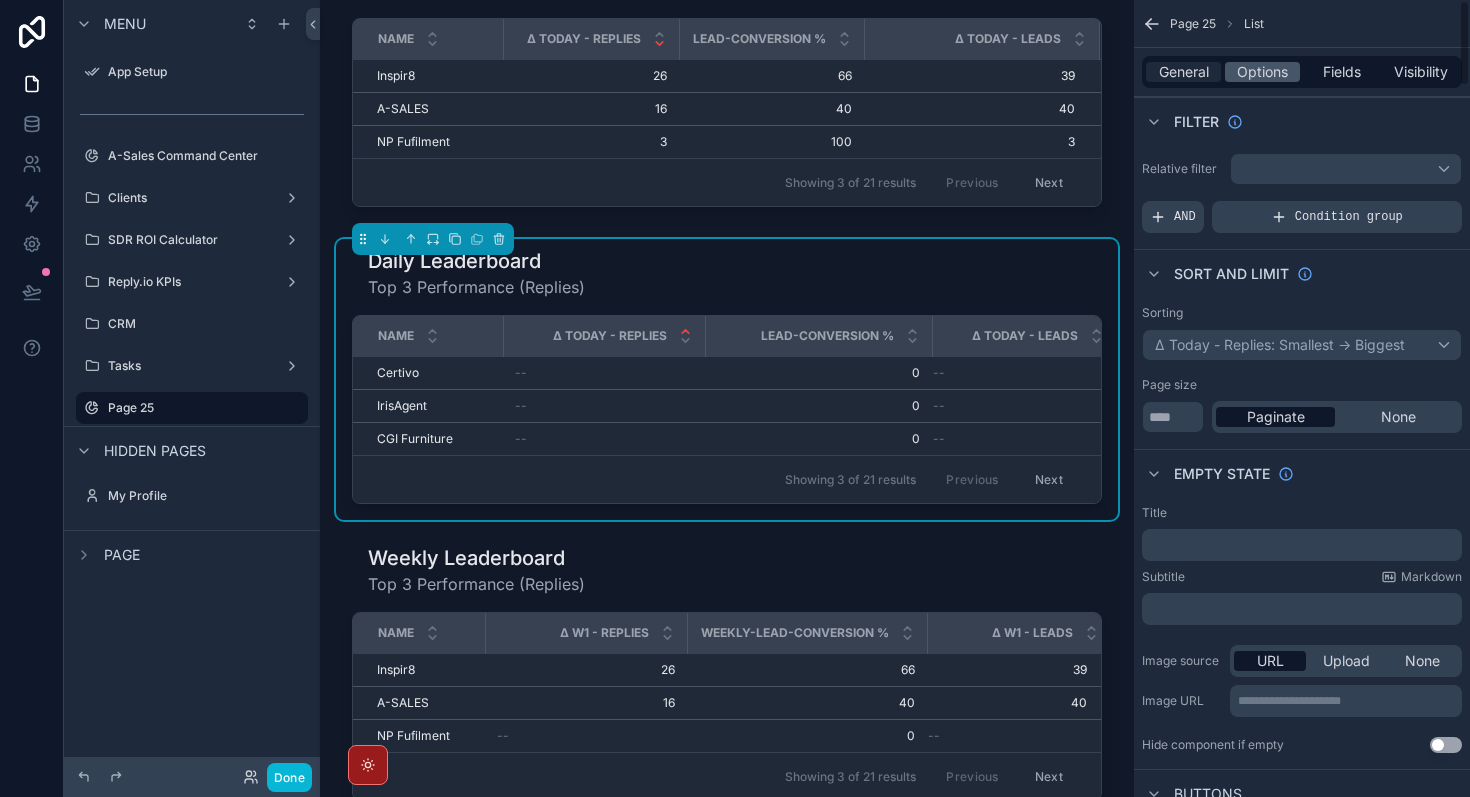 click on "General" at bounding box center [1184, 72] 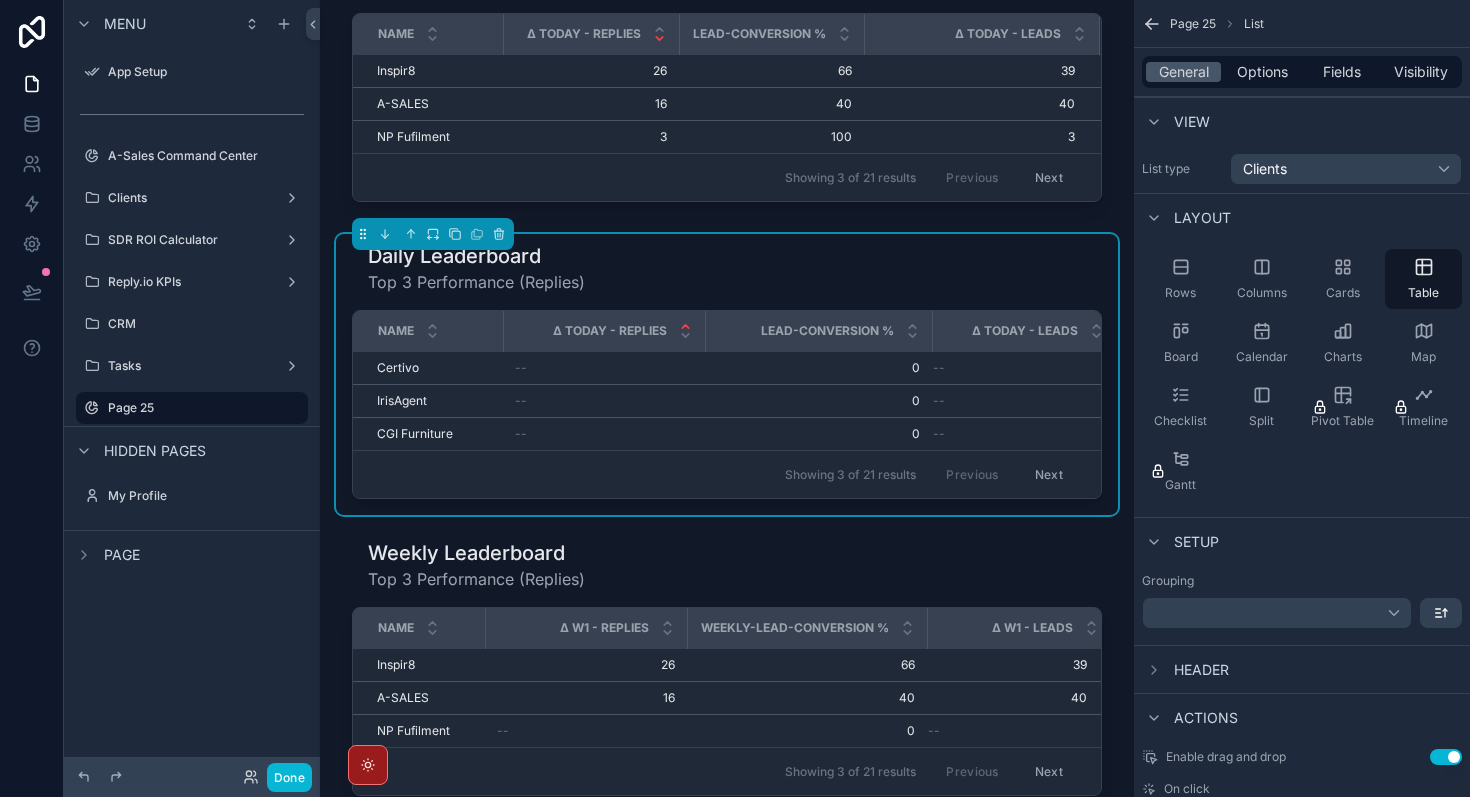 scroll, scrollTop: 0, scrollLeft: 0, axis: both 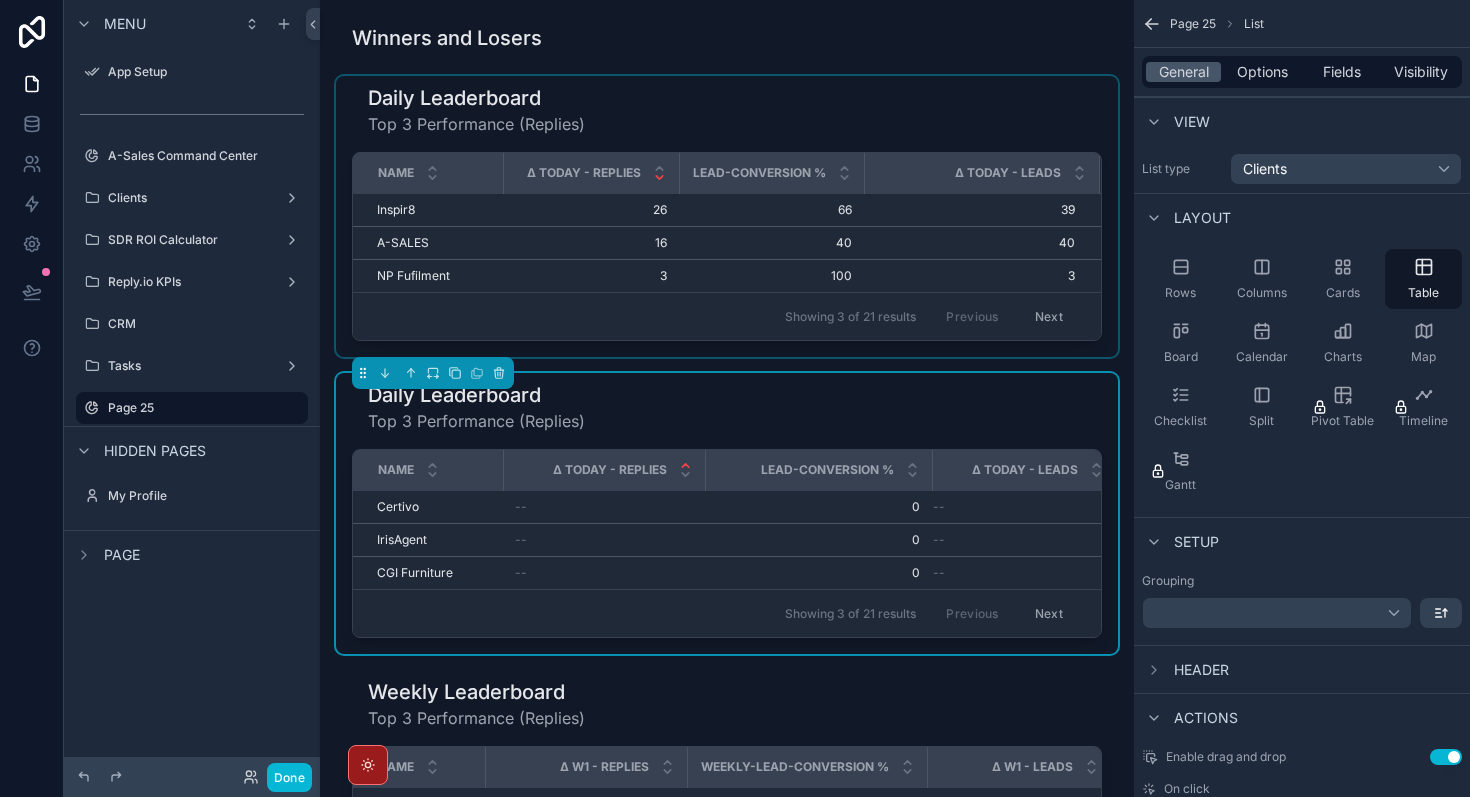 click at bounding box center [727, 216] 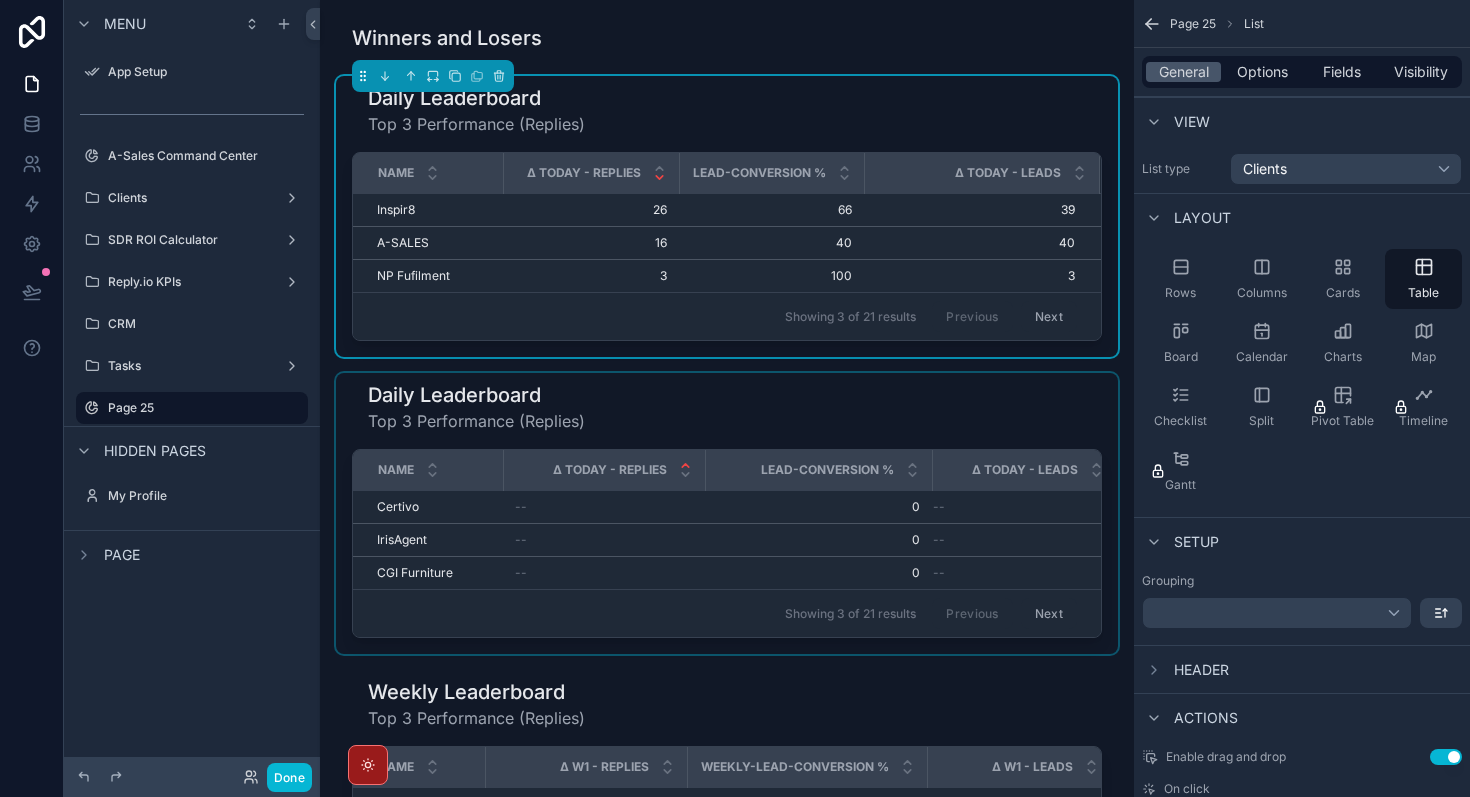 click at bounding box center (727, 513) 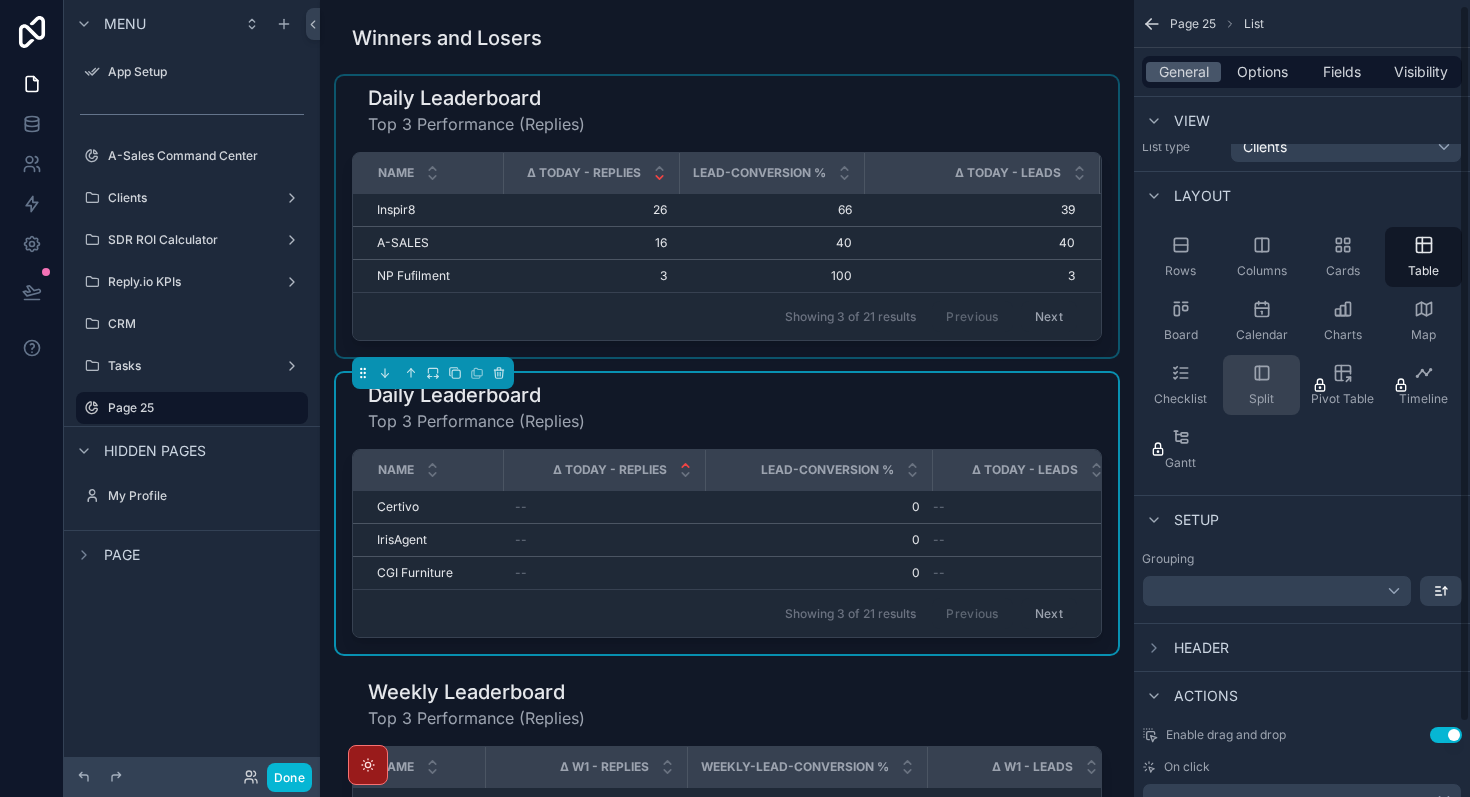 scroll, scrollTop: 0, scrollLeft: 0, axis: both 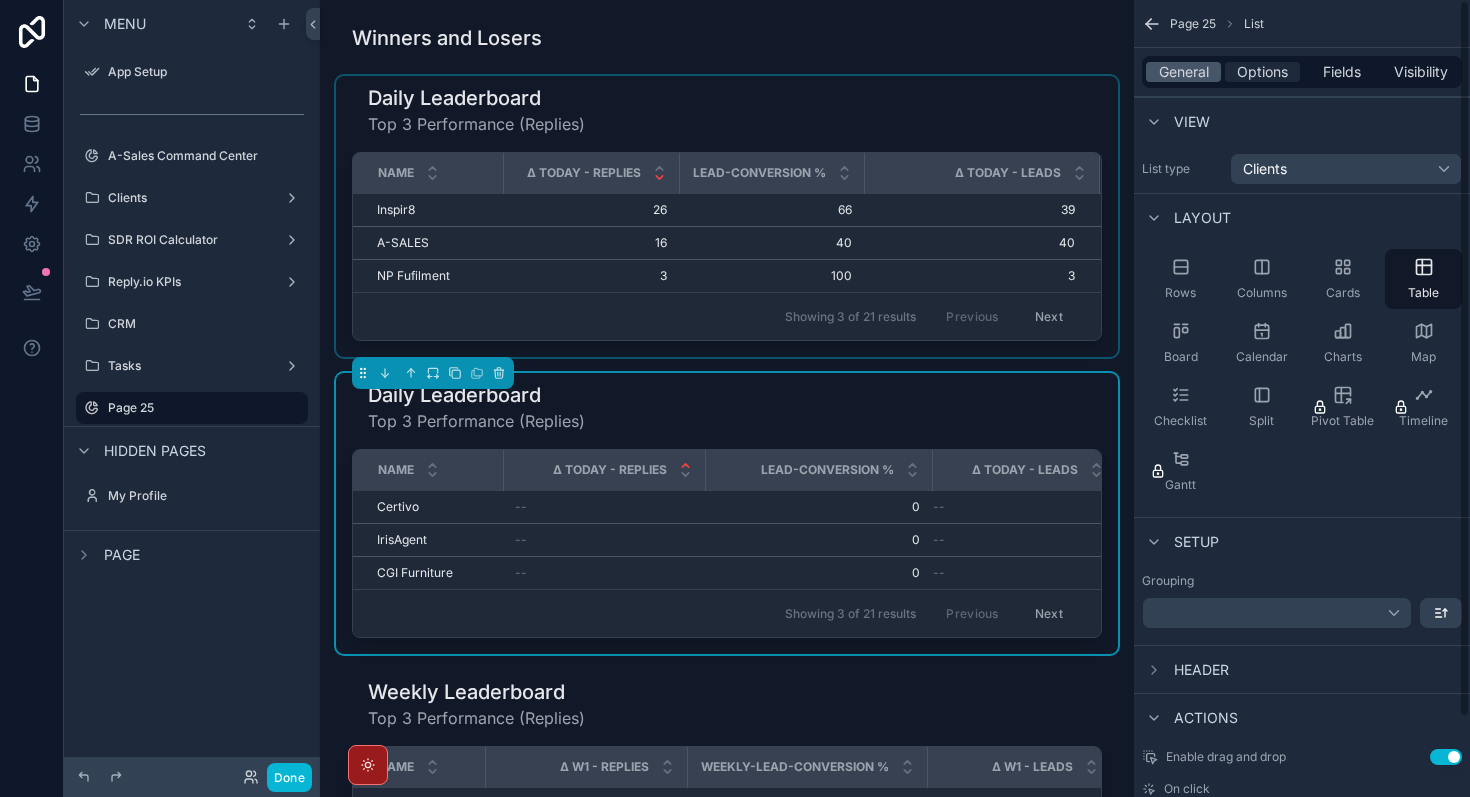 click on "Options" at bounding box center [1262, 72] 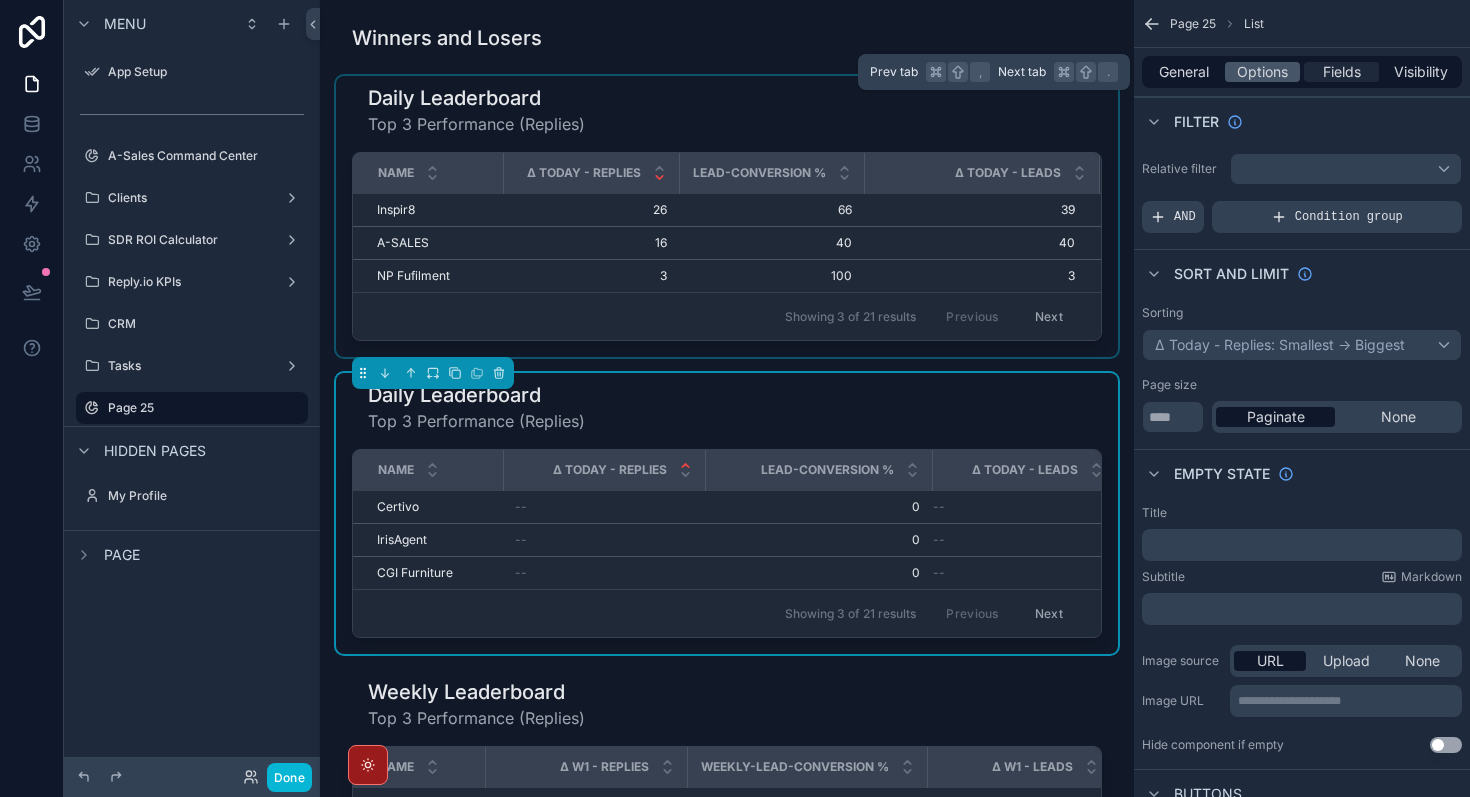 click on "Fields" at bounding box center [1342, 72] 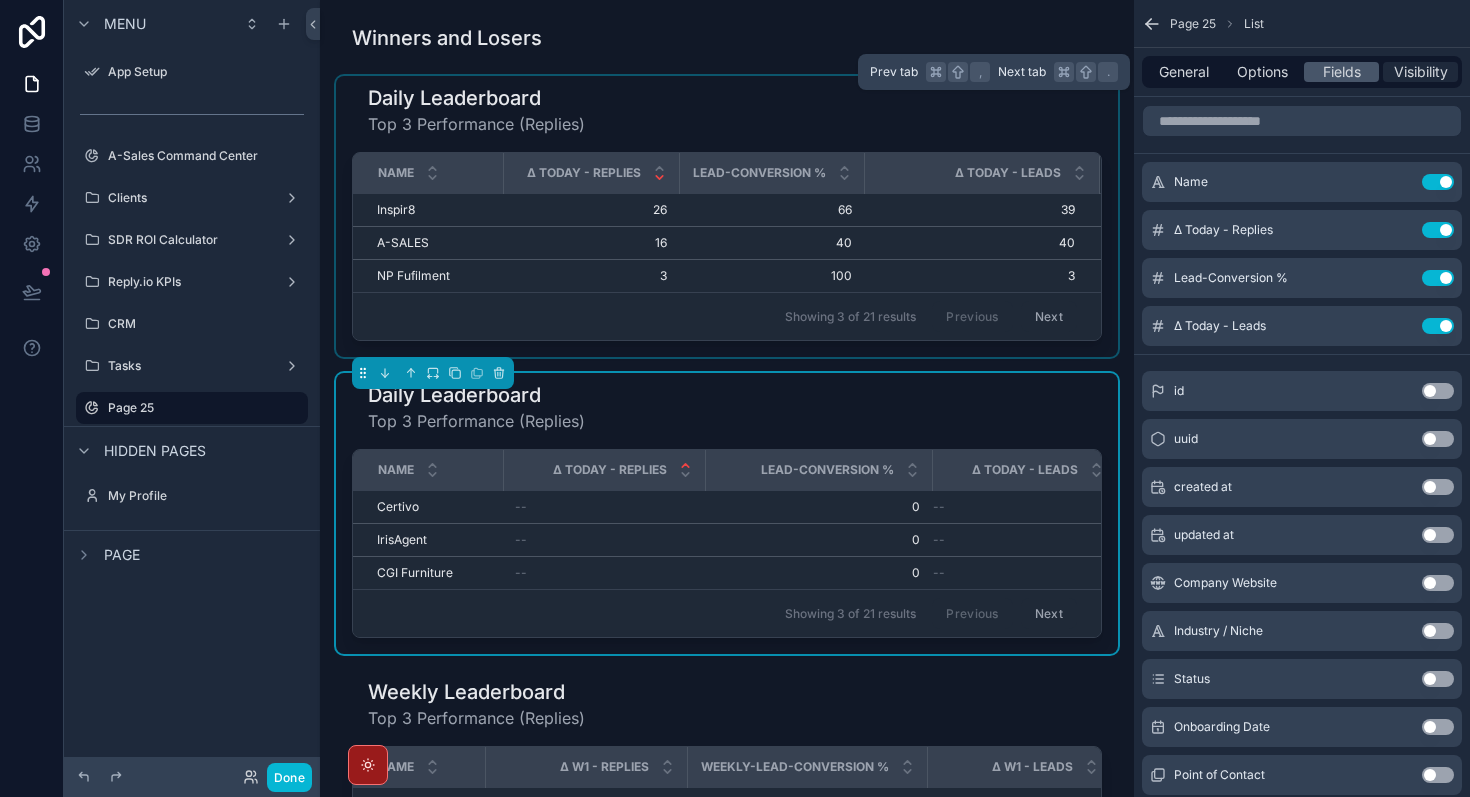 click on "Visibility" at bounding box center [1421, 72] 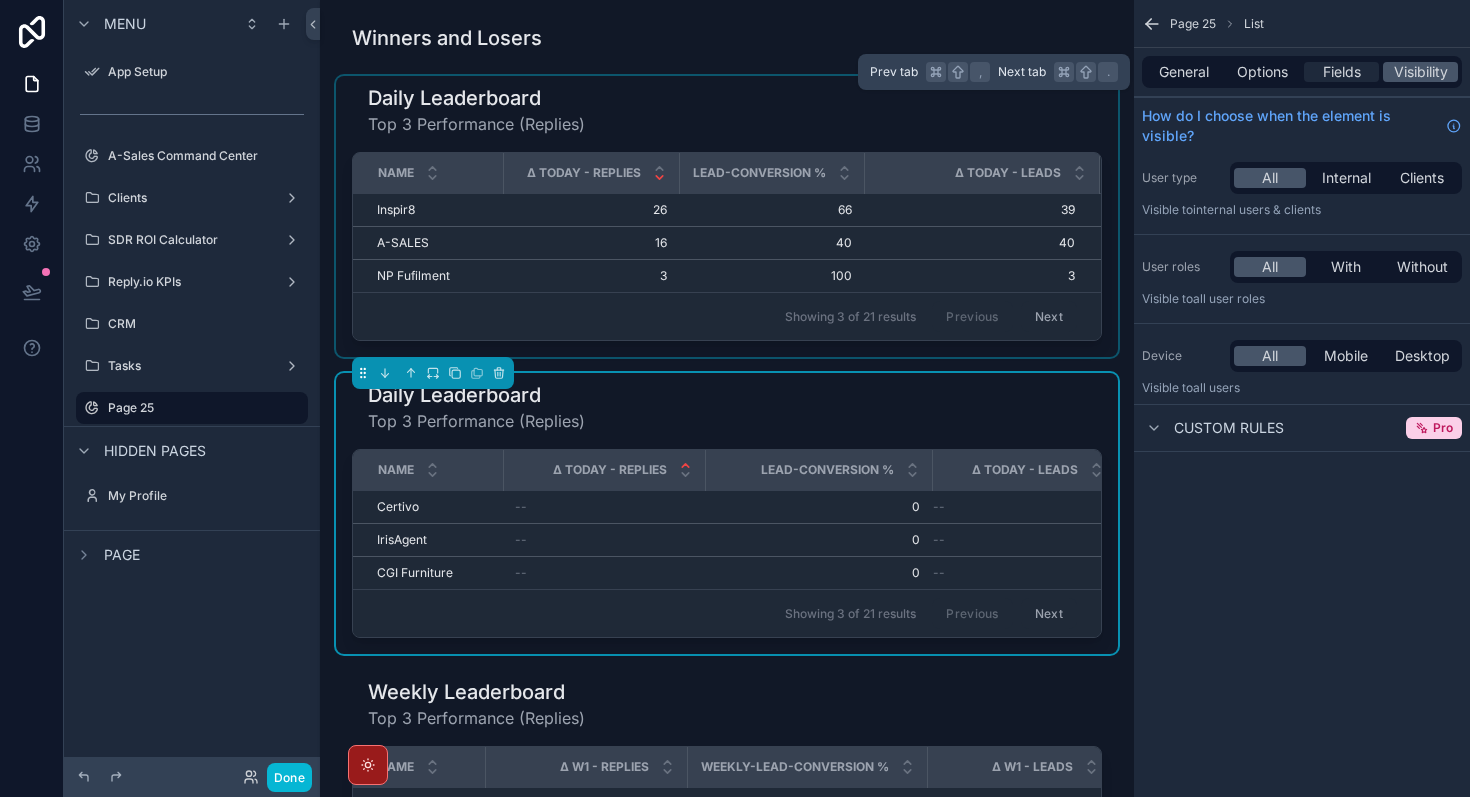 click on "Fields" at bounding box center [1342, 72] 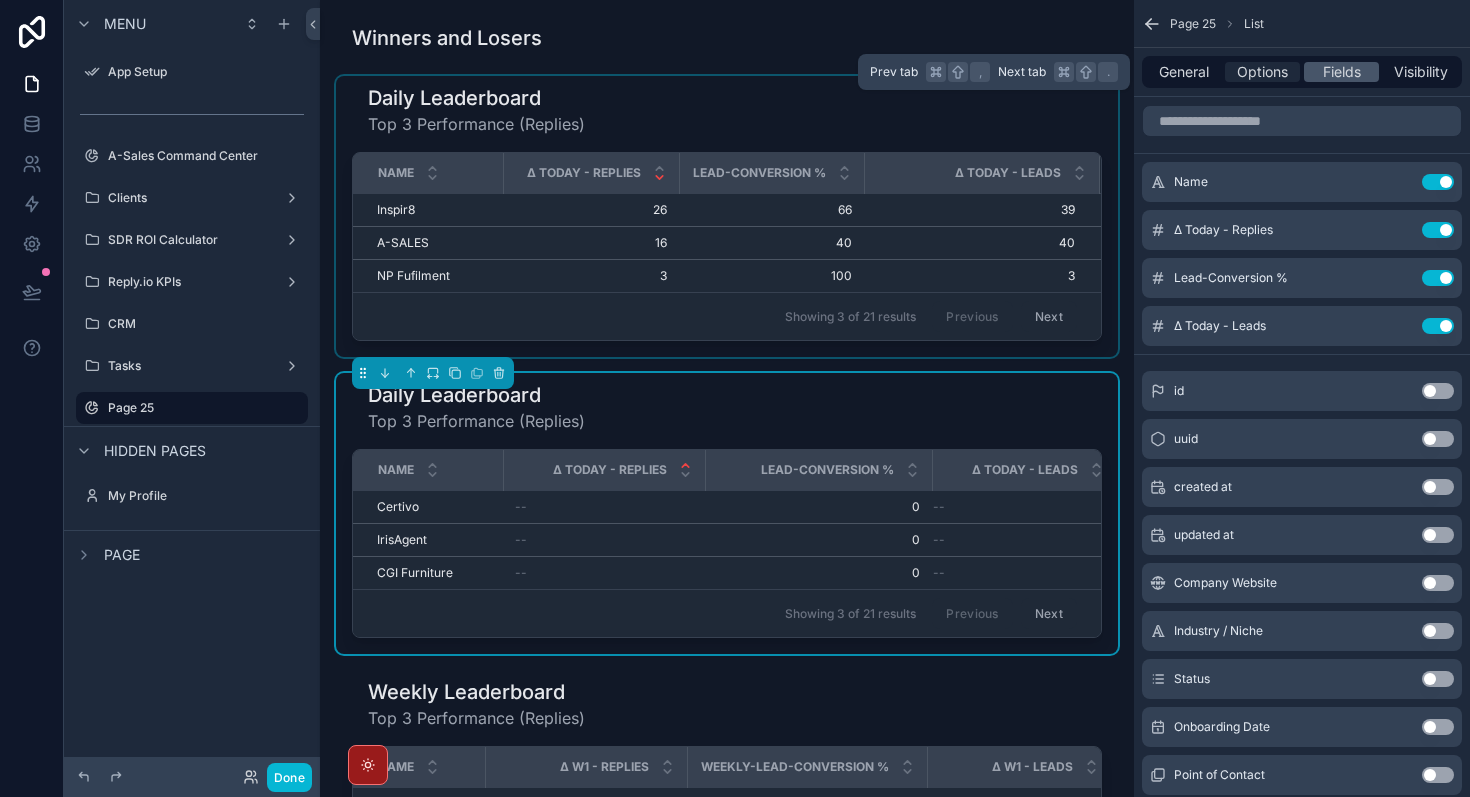 click on "Options" at bounding box center (1262, 72) 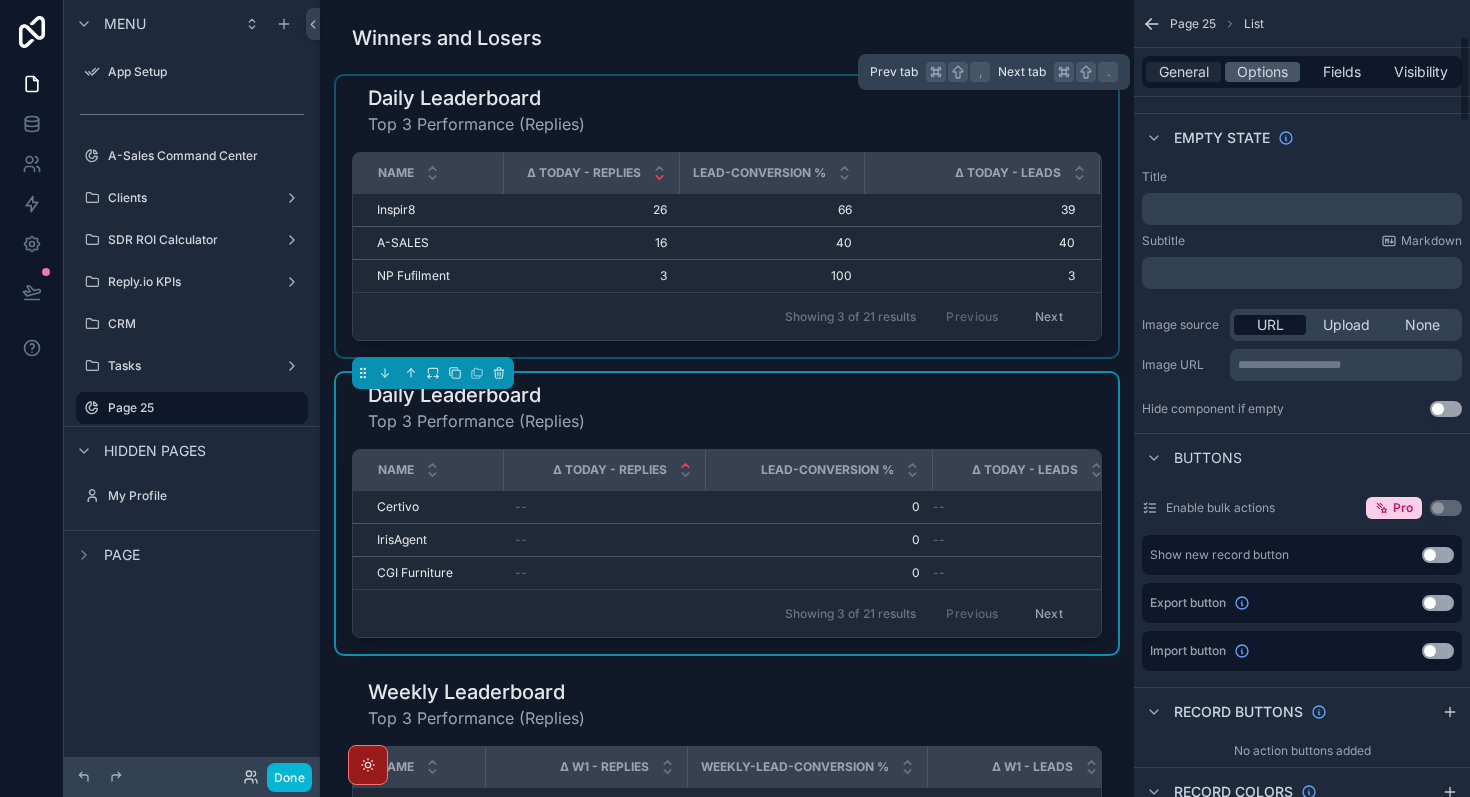 click on "General" at bounding box center [1184, 72] 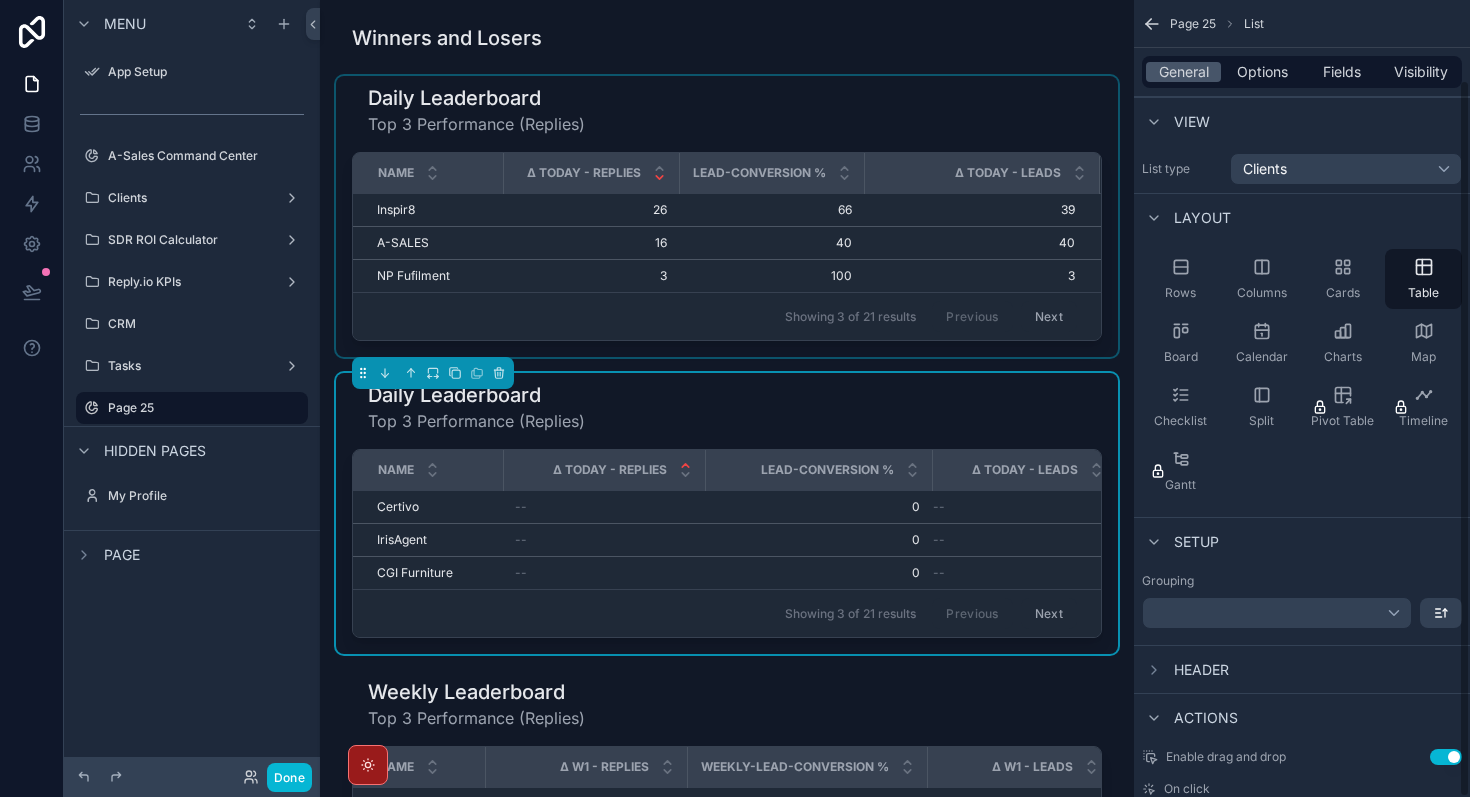 scroll, scrollTop: 88, scrollLeft: 0, axis: vertical 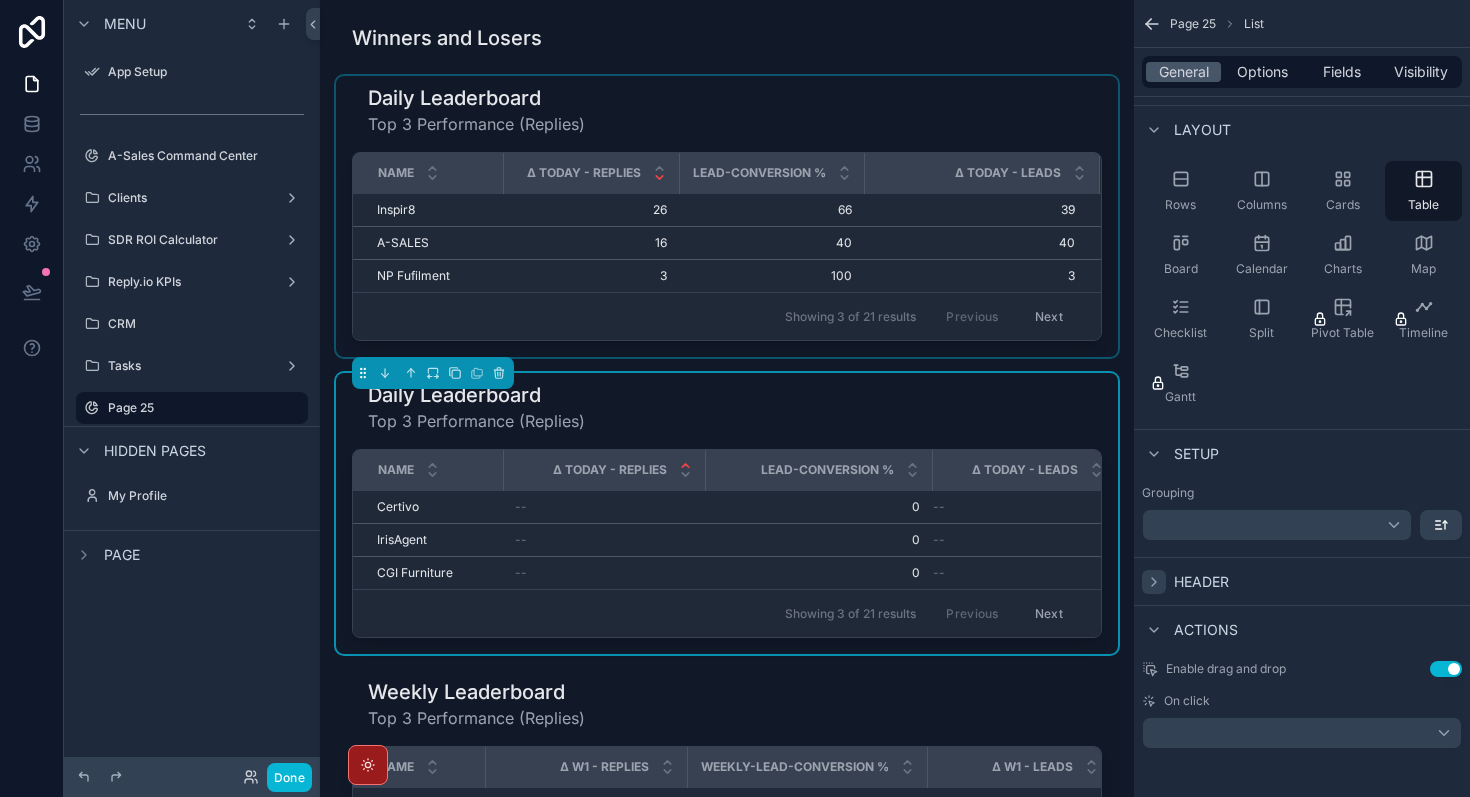 click at bounding box center [1154, 582] 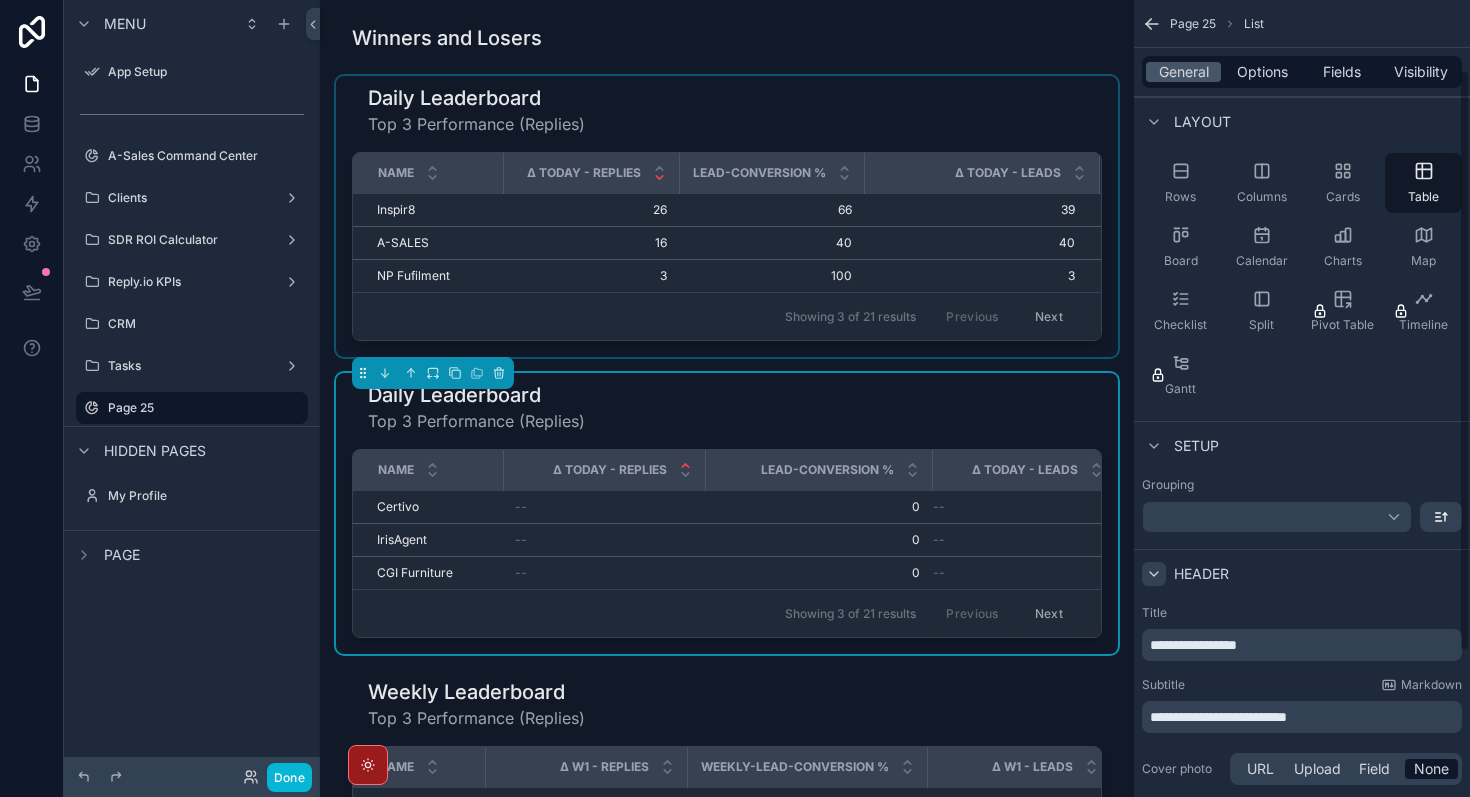 scroll, scrollTop: 296, scrollLeft: 0, axis: vertical 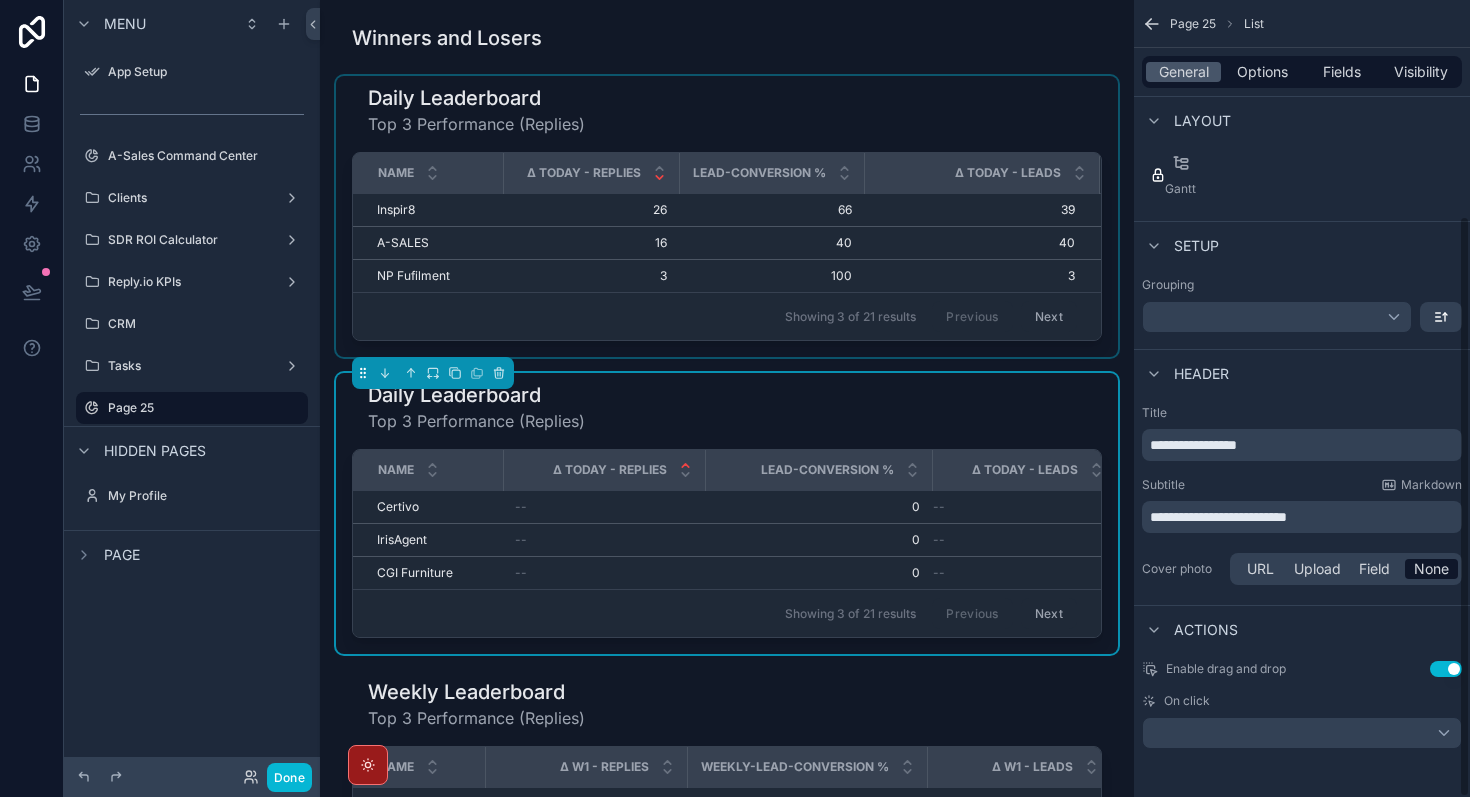 click on "**********" at bounding box center [1193, 445] 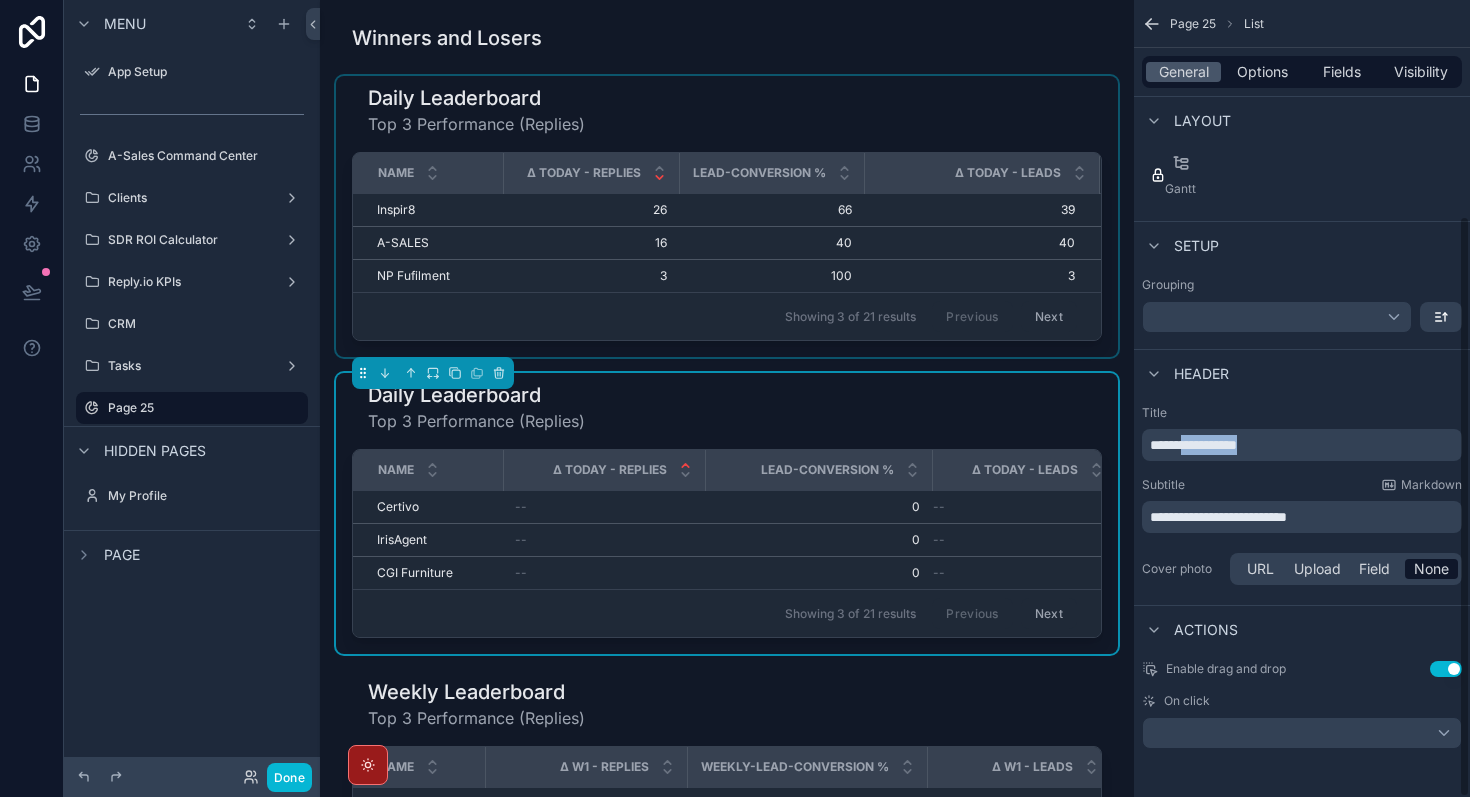 click on "**********" at bounding box center [1193, 445] 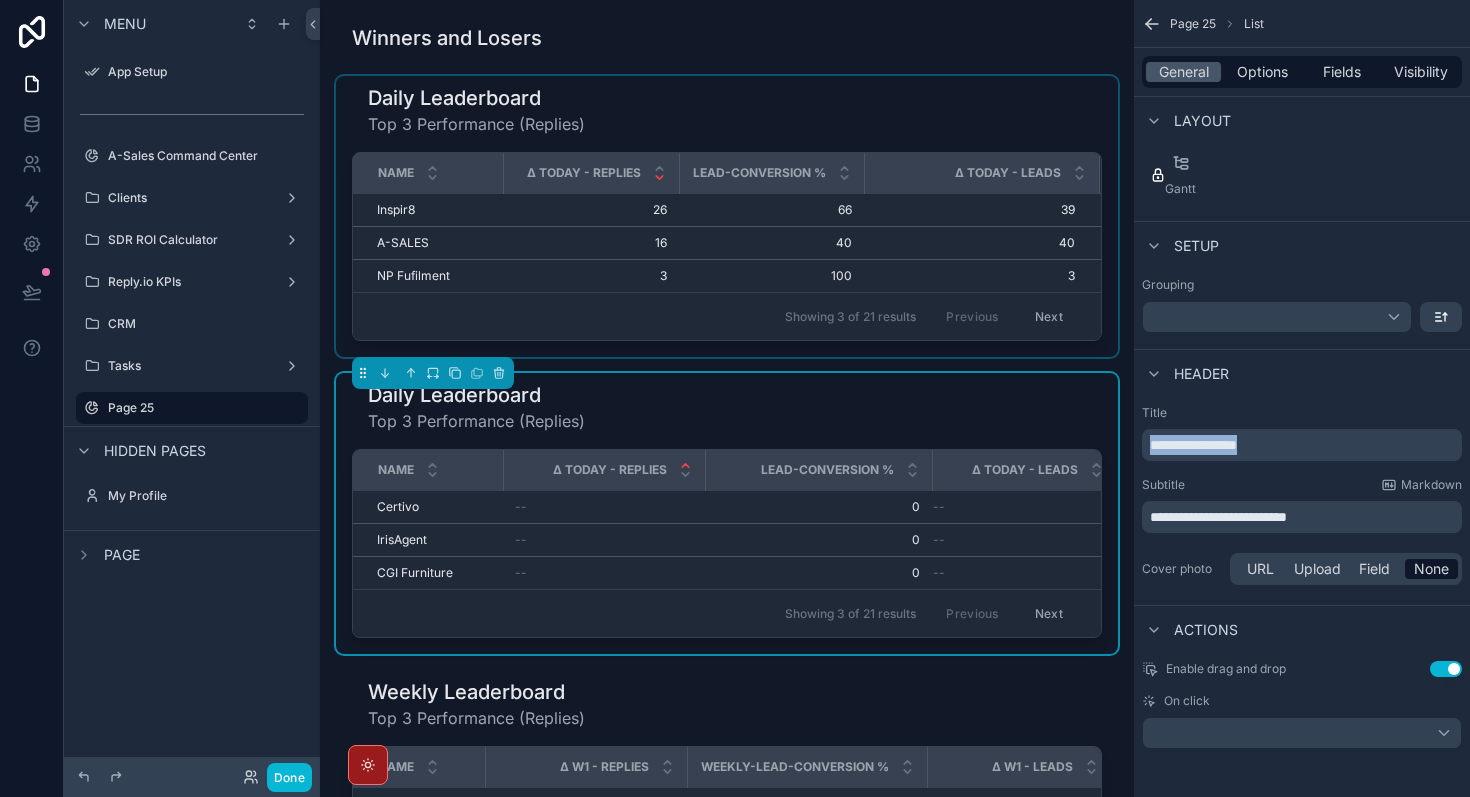 click on "**********" at bounding box center [1193, 445] 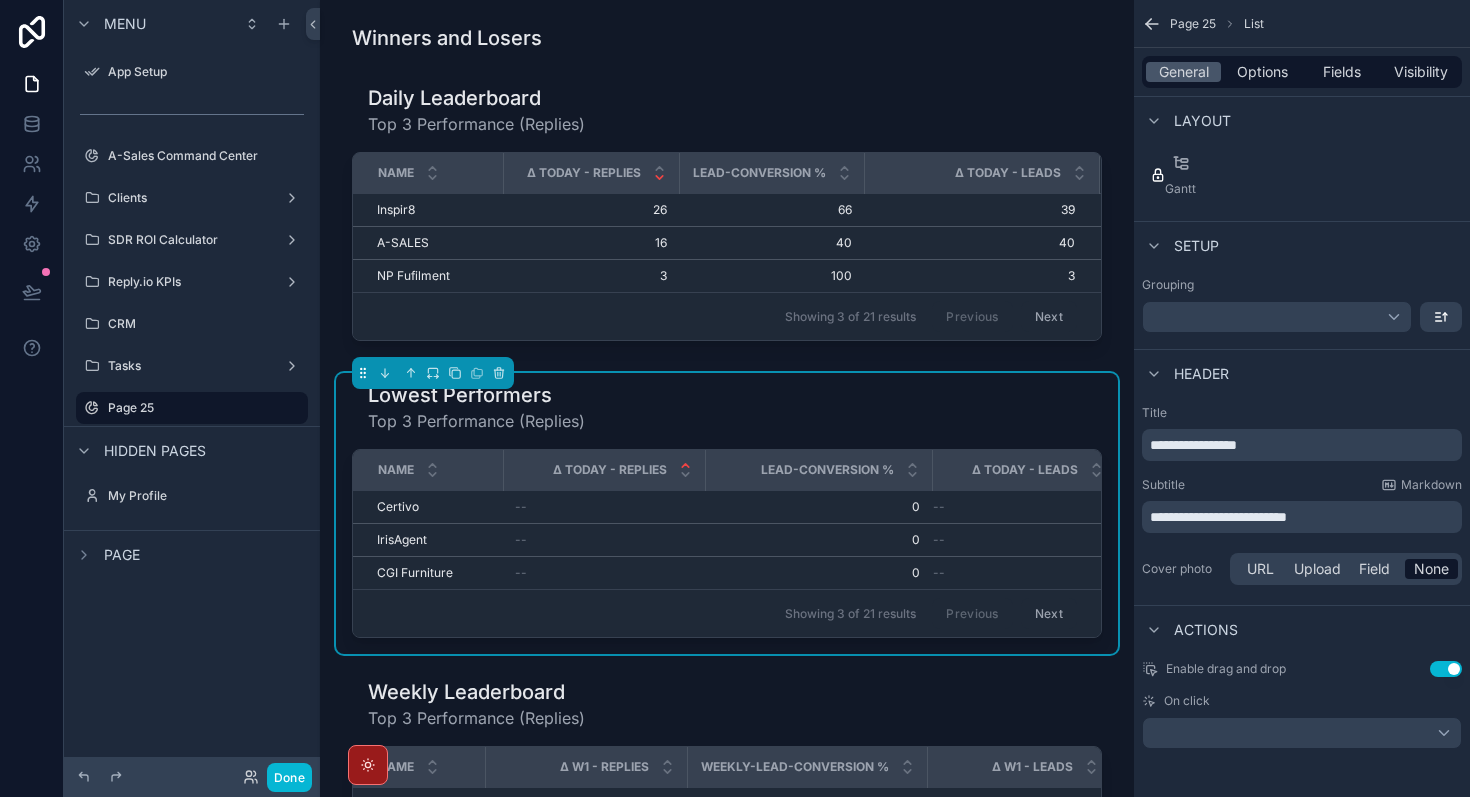 click on "**********" at bounding box center [1218, 517] 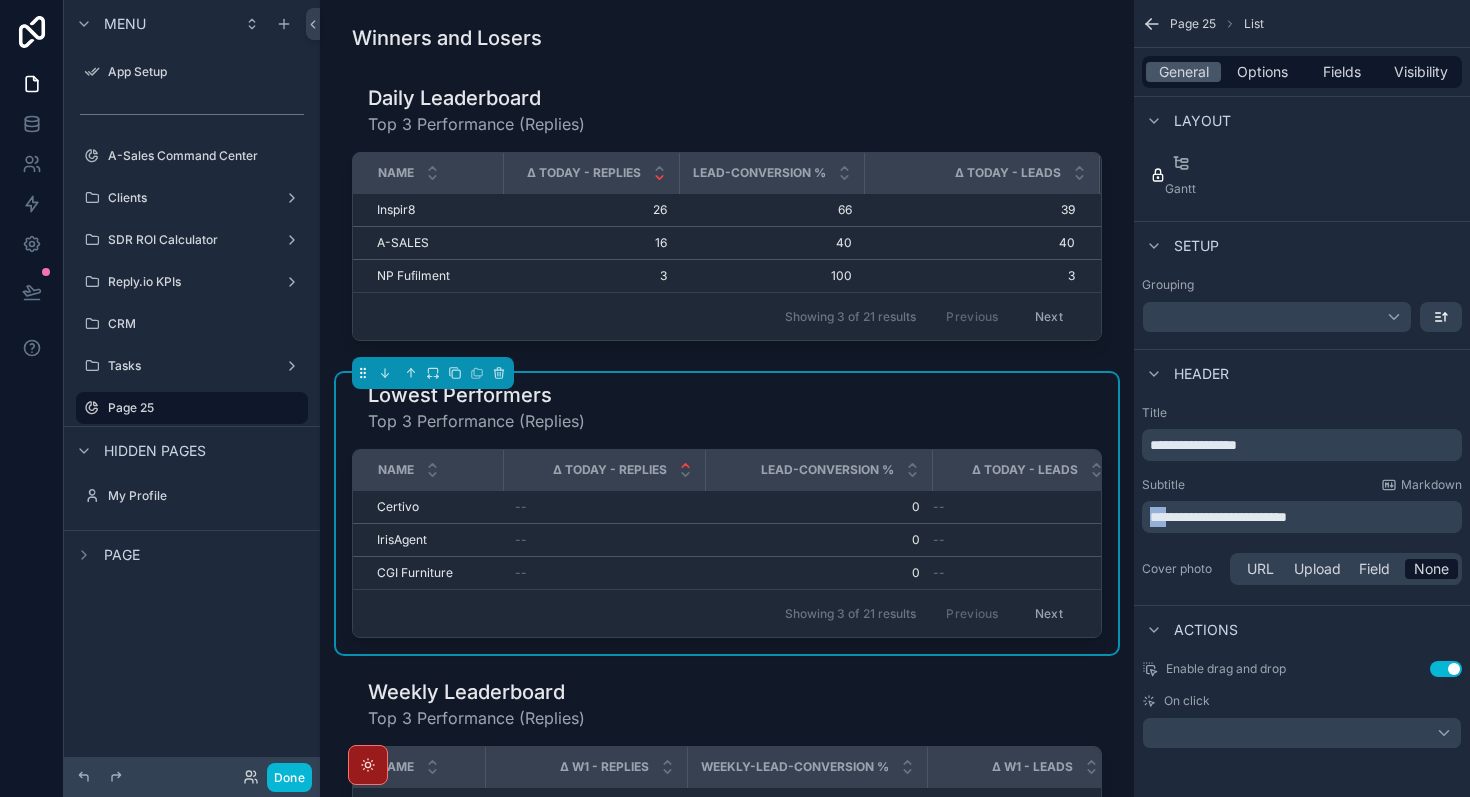 click on "**********" at bounding box center (1218, 517) 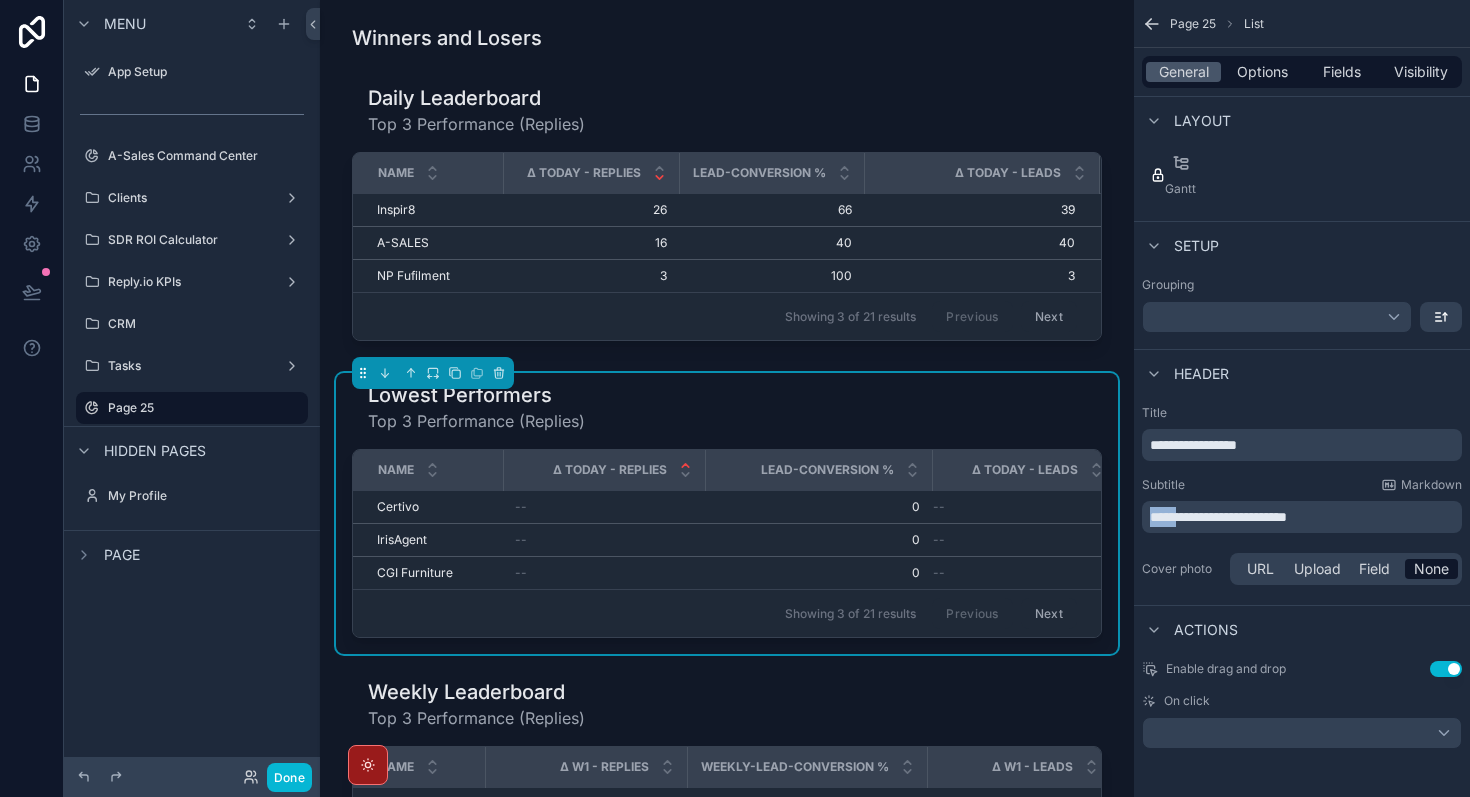 drag, startPoint x: 1187, startPoint y: 517, endPoint x: 1142, endPoint y: 517, distance: 45 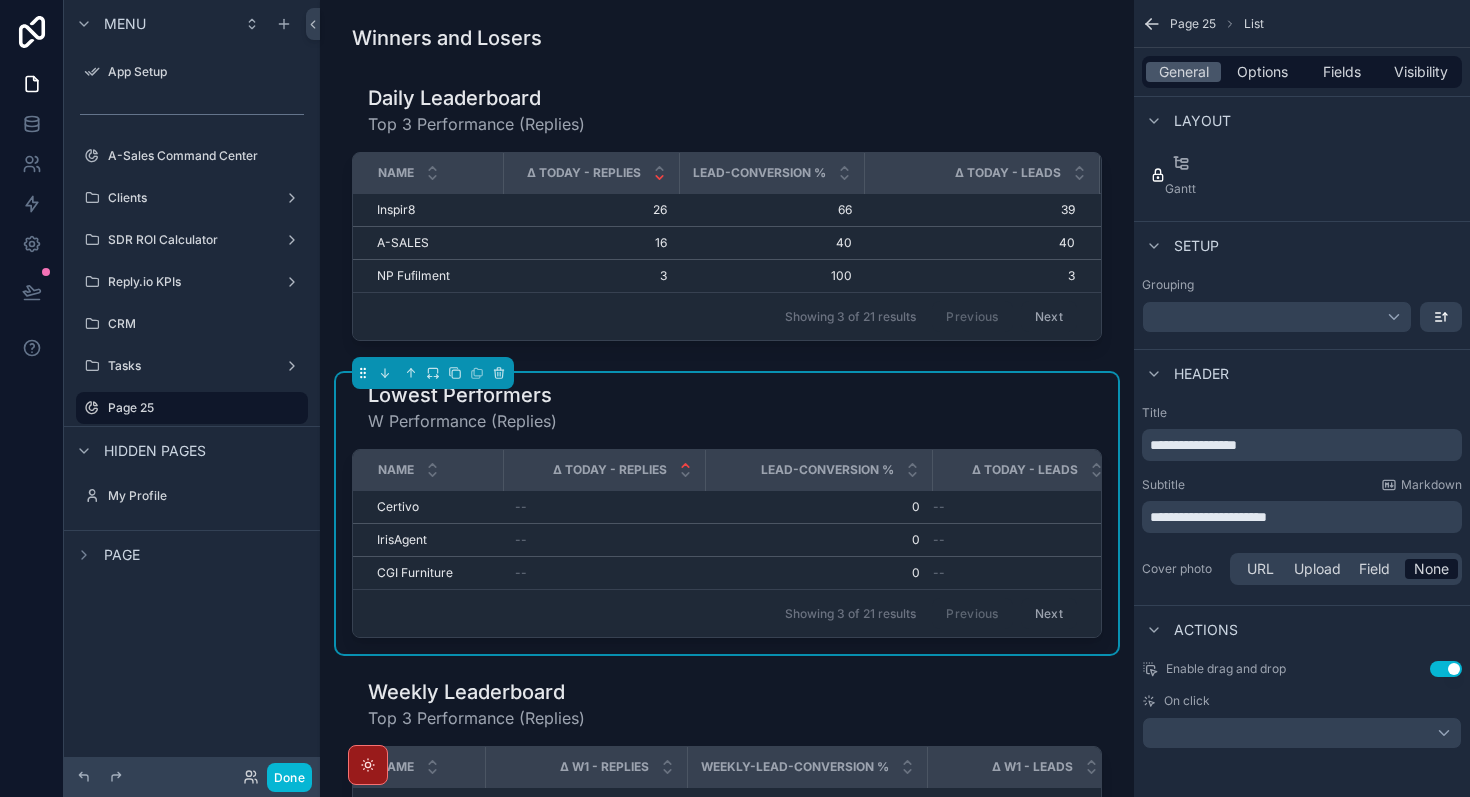 type 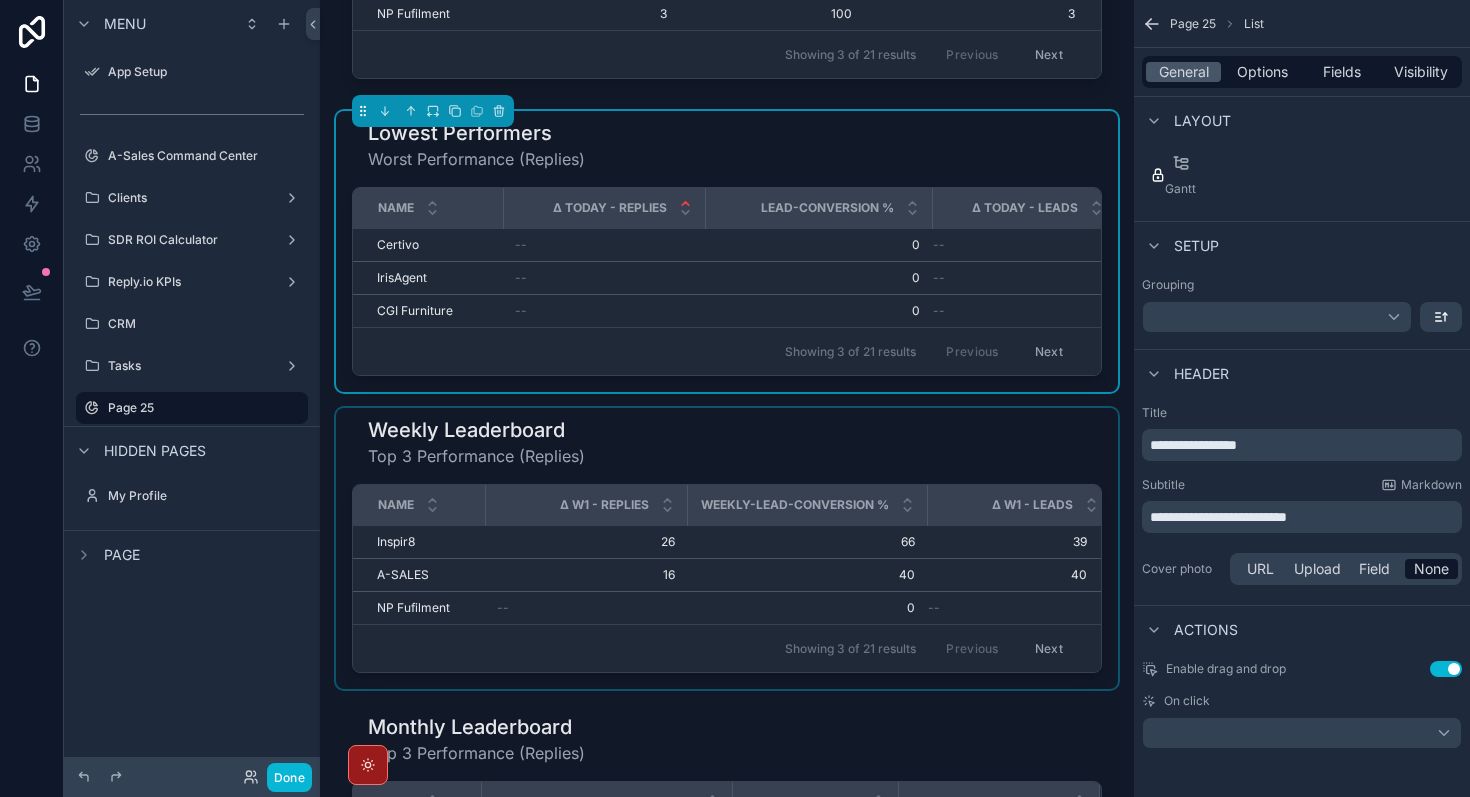 scroll, scrollTop: 227, scrollLeft: 0, axis: vertical 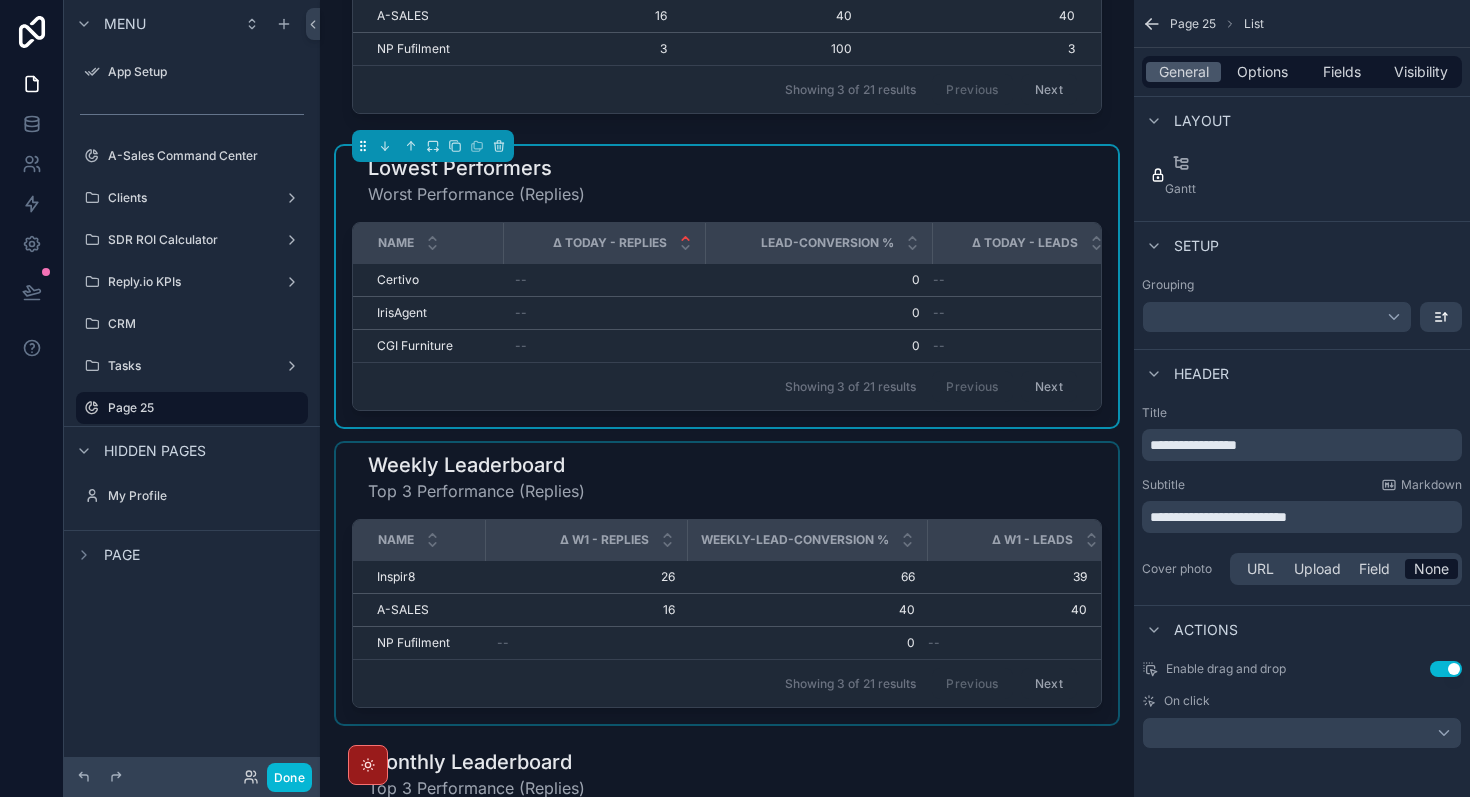 click at bounding box center [727, 583] 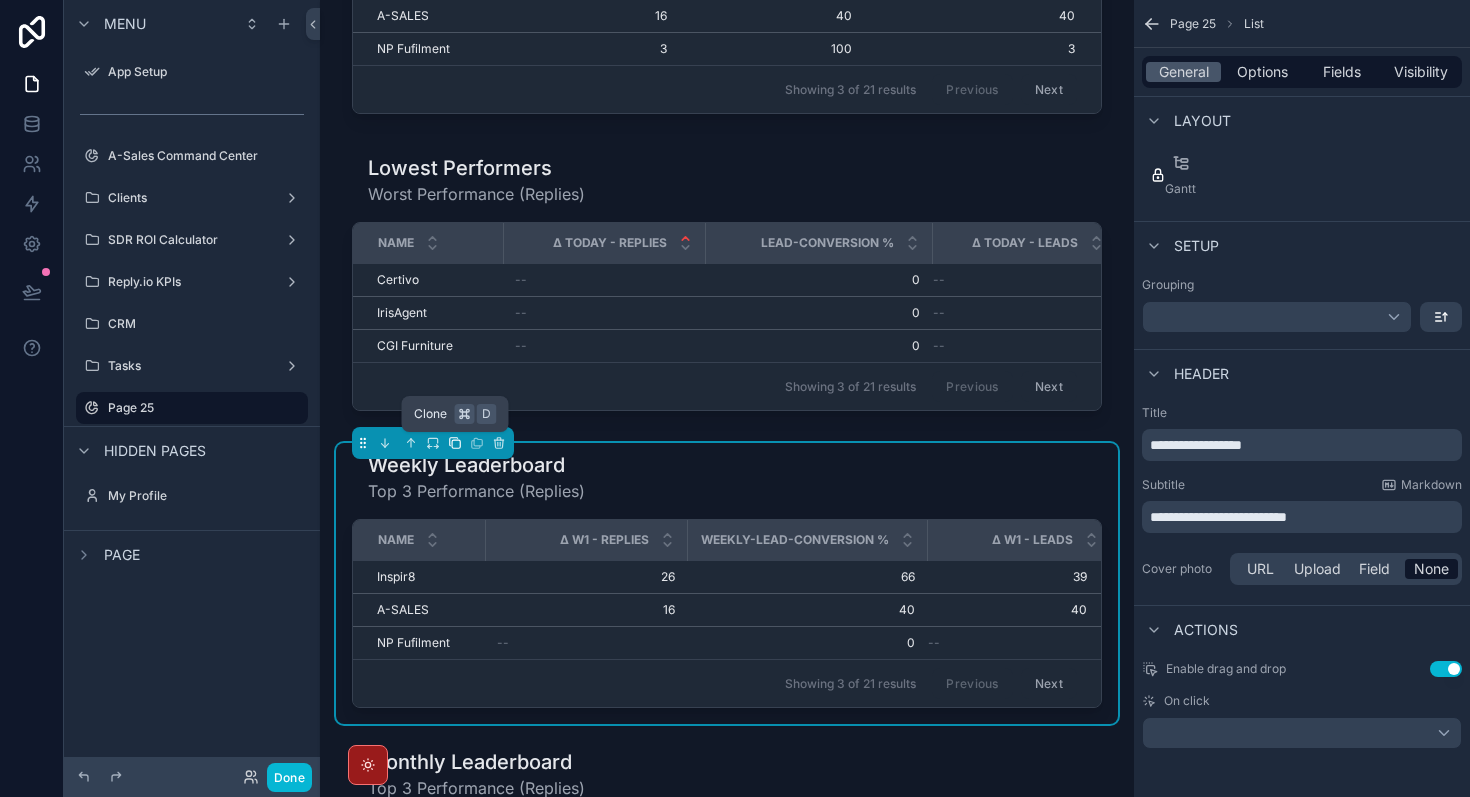 click 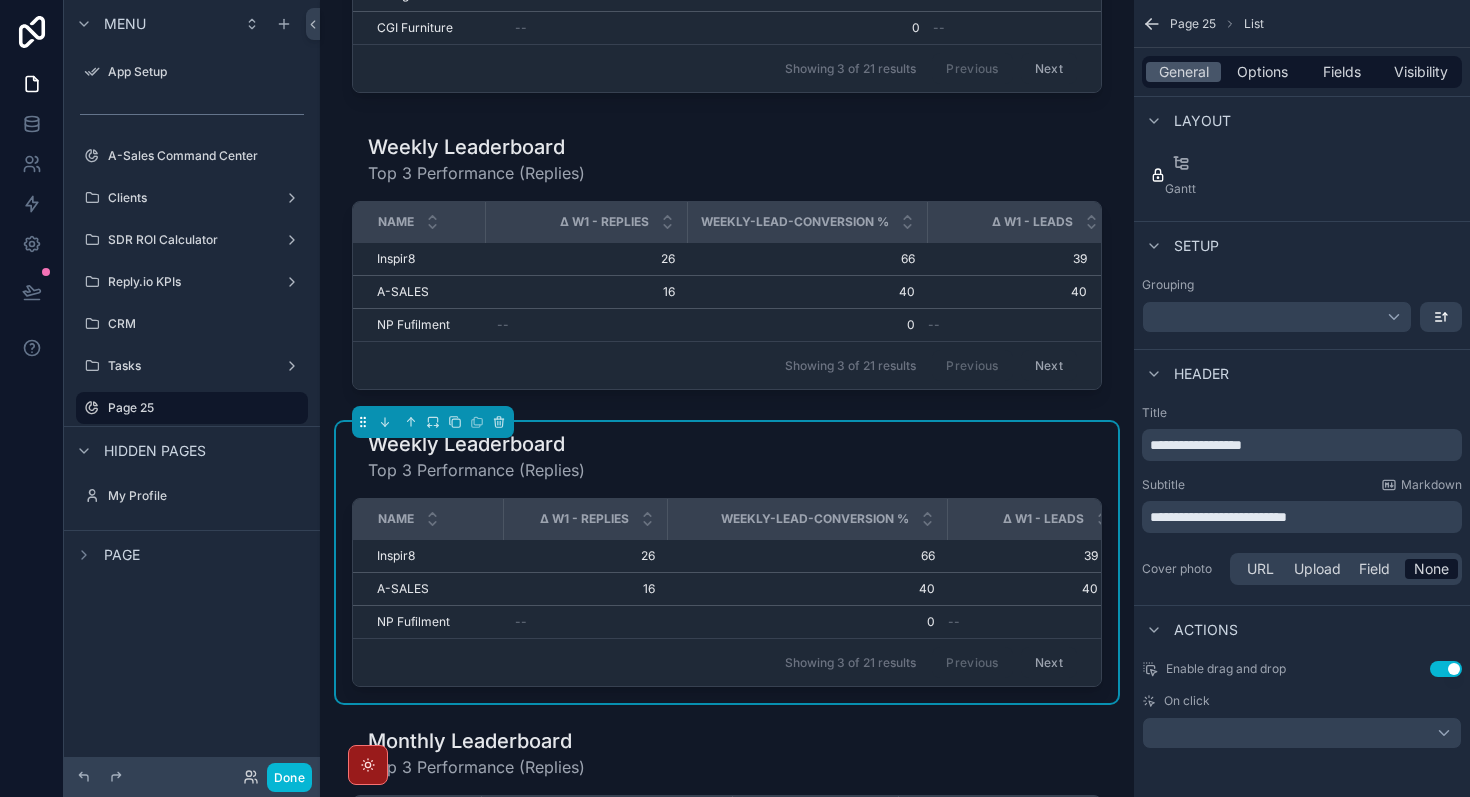 scroll, scrollTop: 793, scrollLeft: 0, axis: vertical 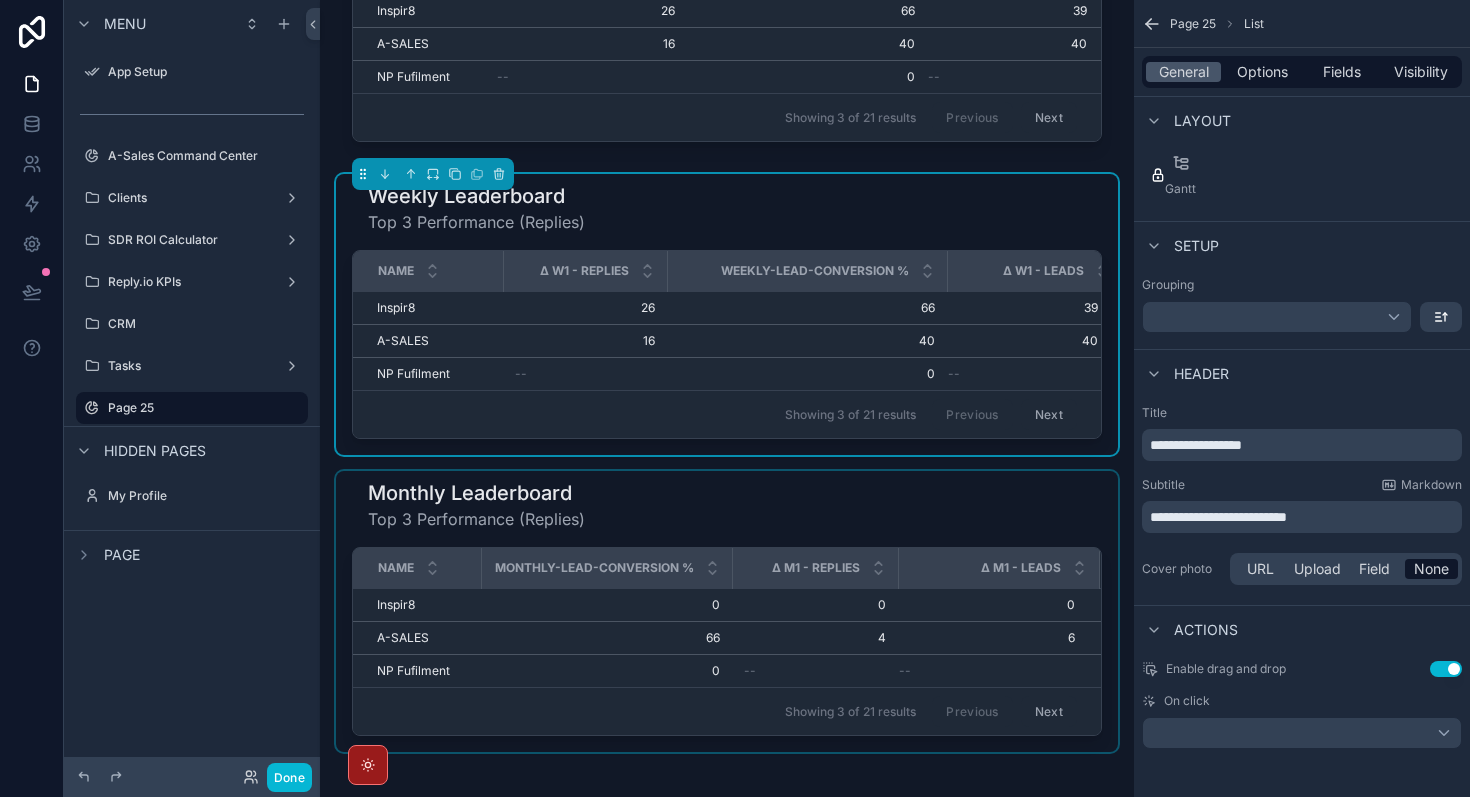 click at bounding box center [727, 611] 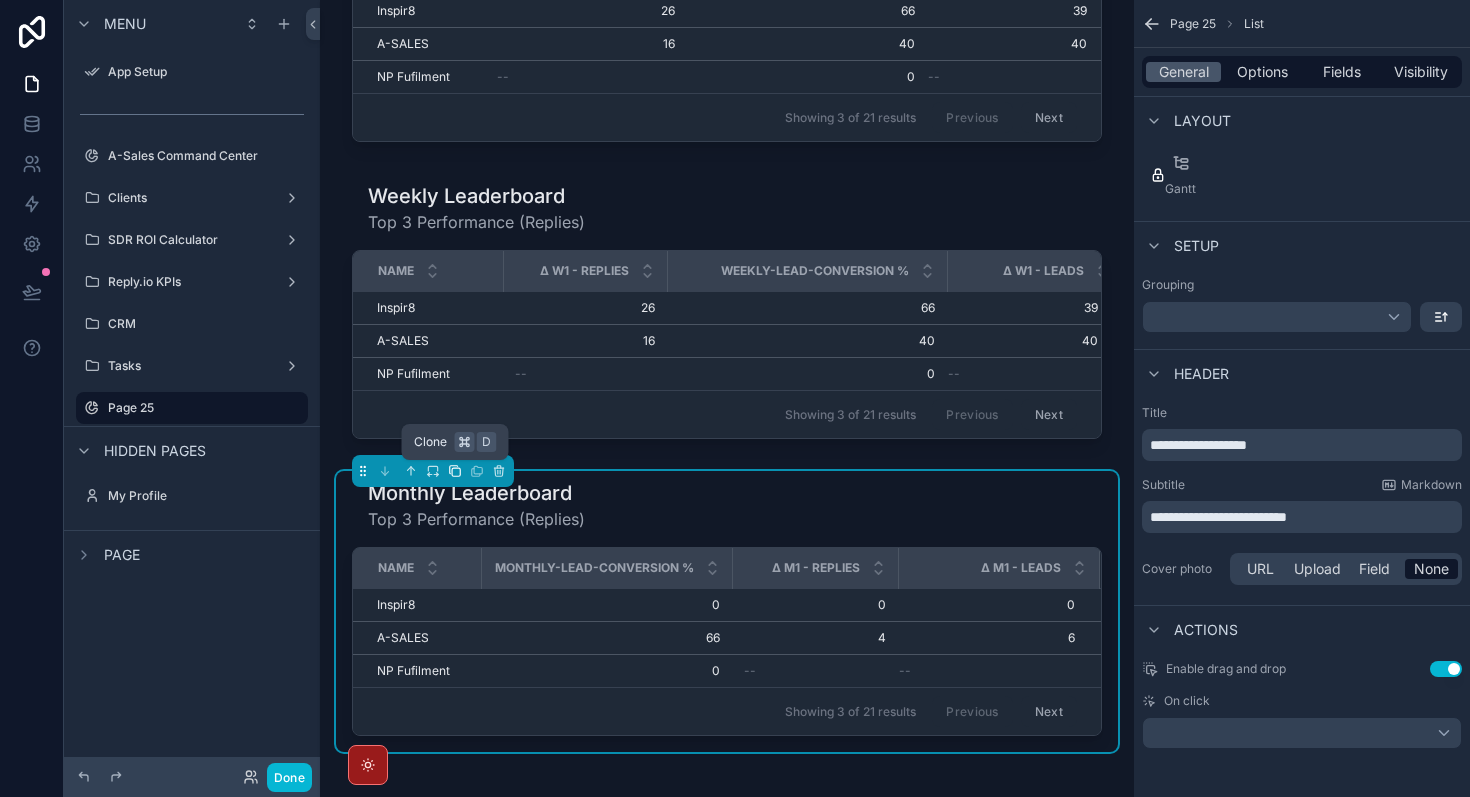 click 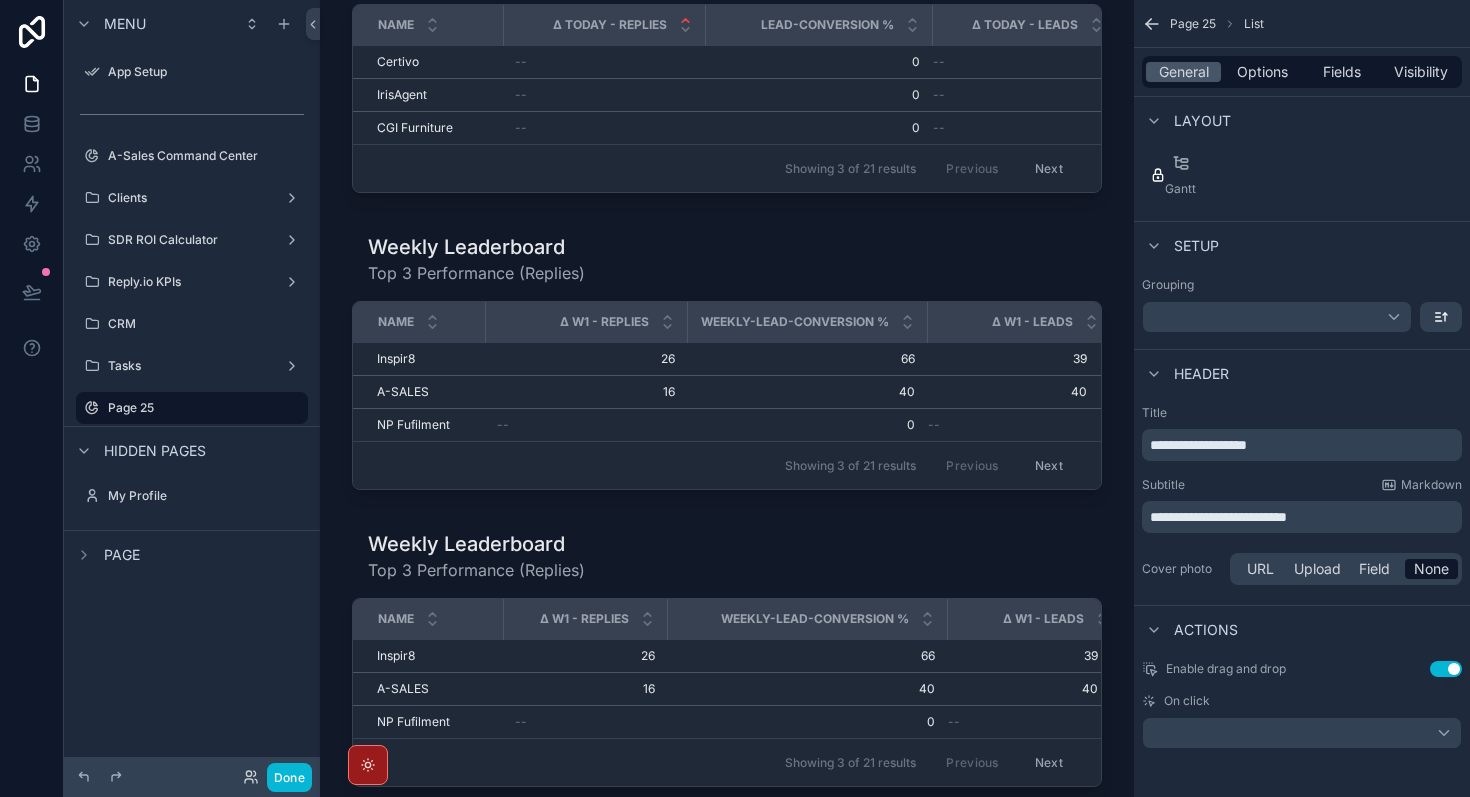 scroll, scrollTop: 452, scrollLeft: 0, axis: vertical 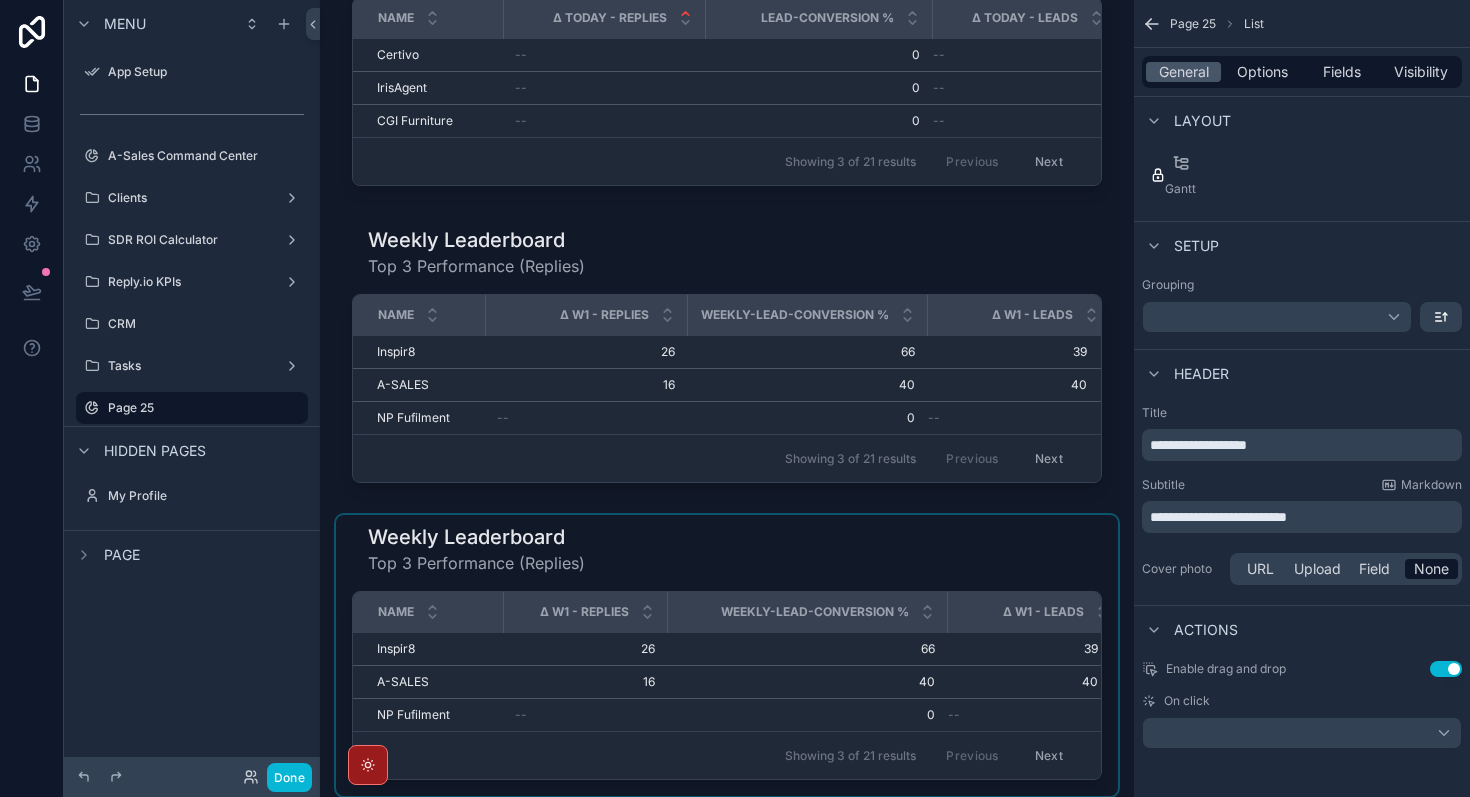 click at bounding box center (727, 655) 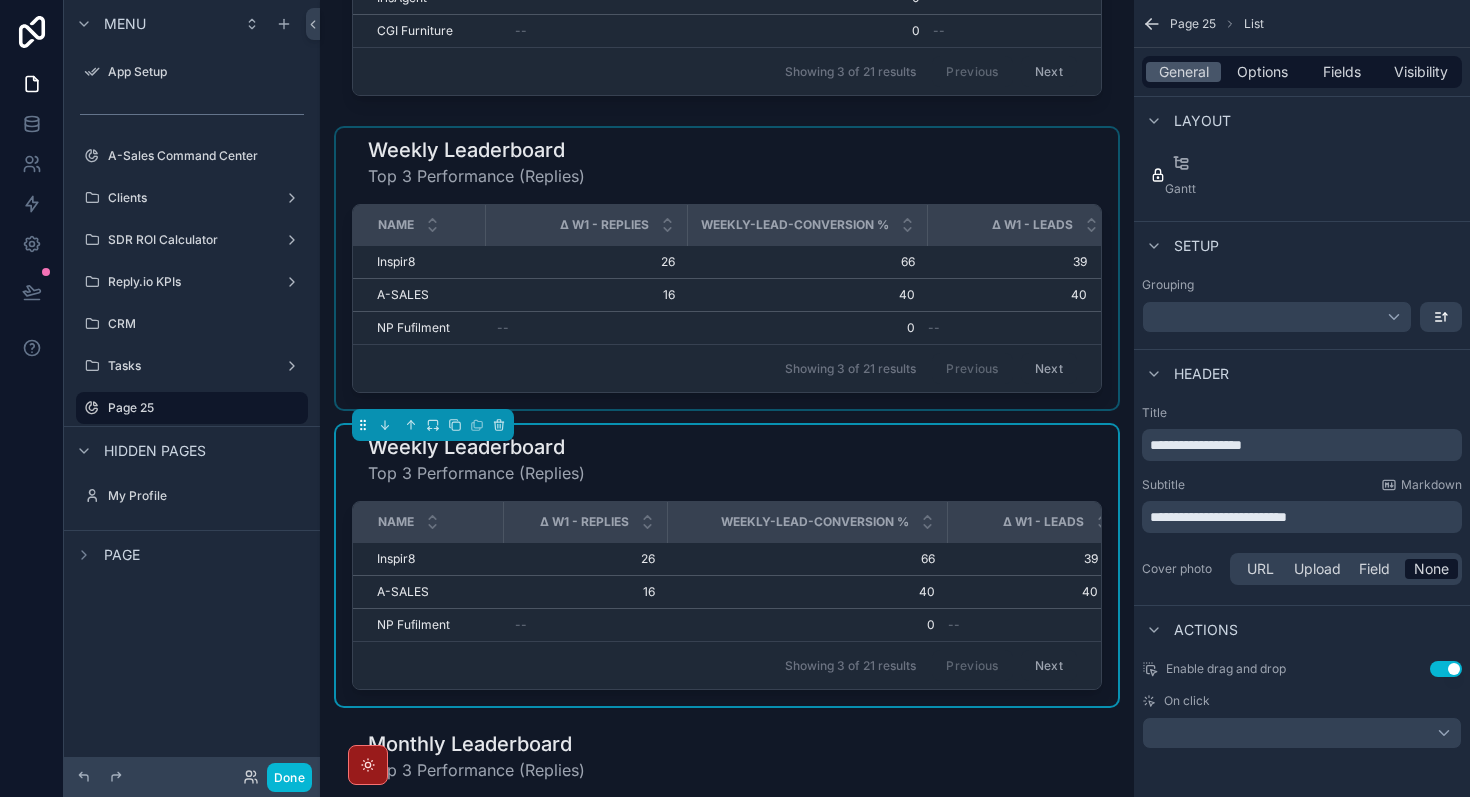 scroll, scrollTop: 545, scrollLeft: 0, axis: vertical 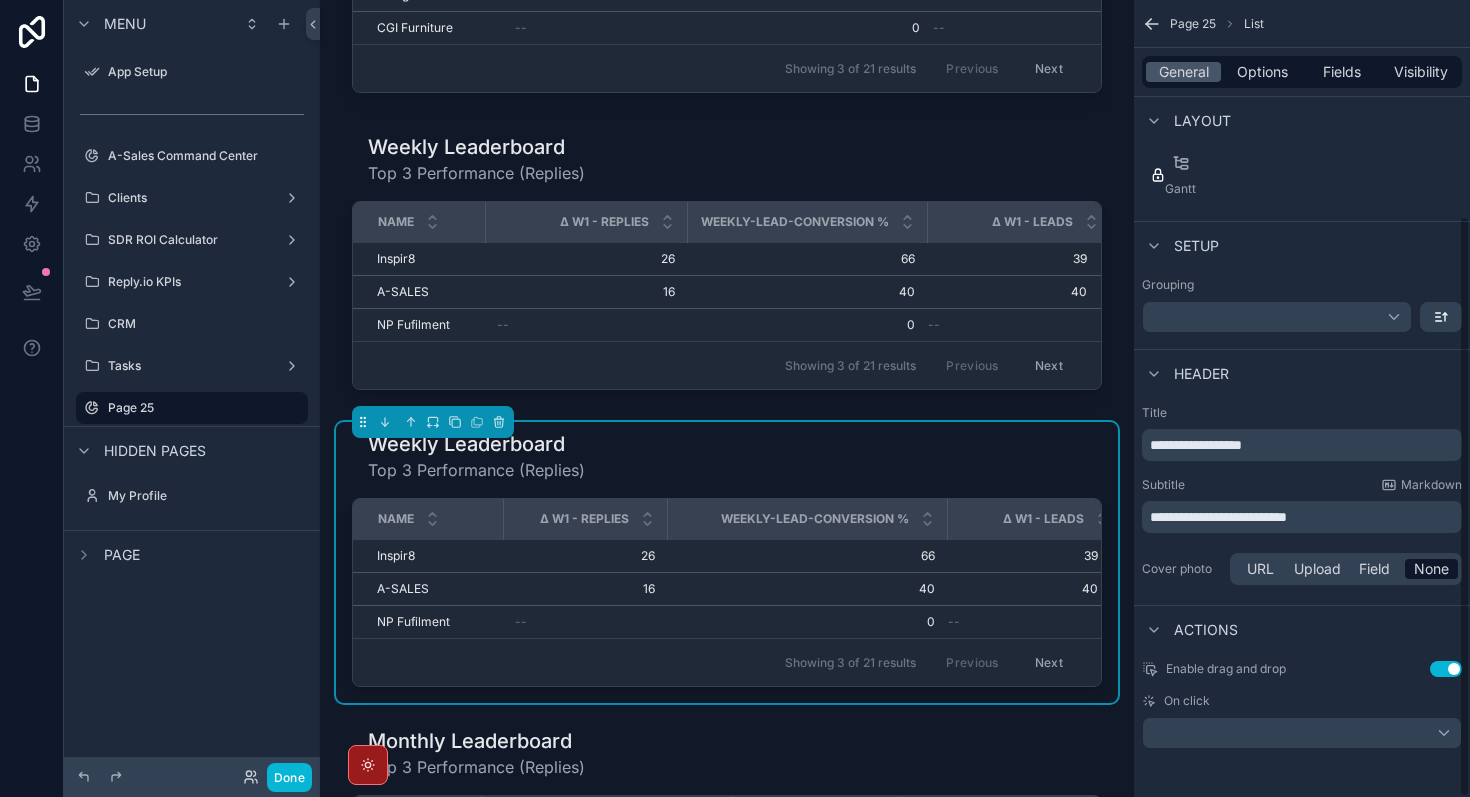 click on "**********" at bounding box center [1304, 445] 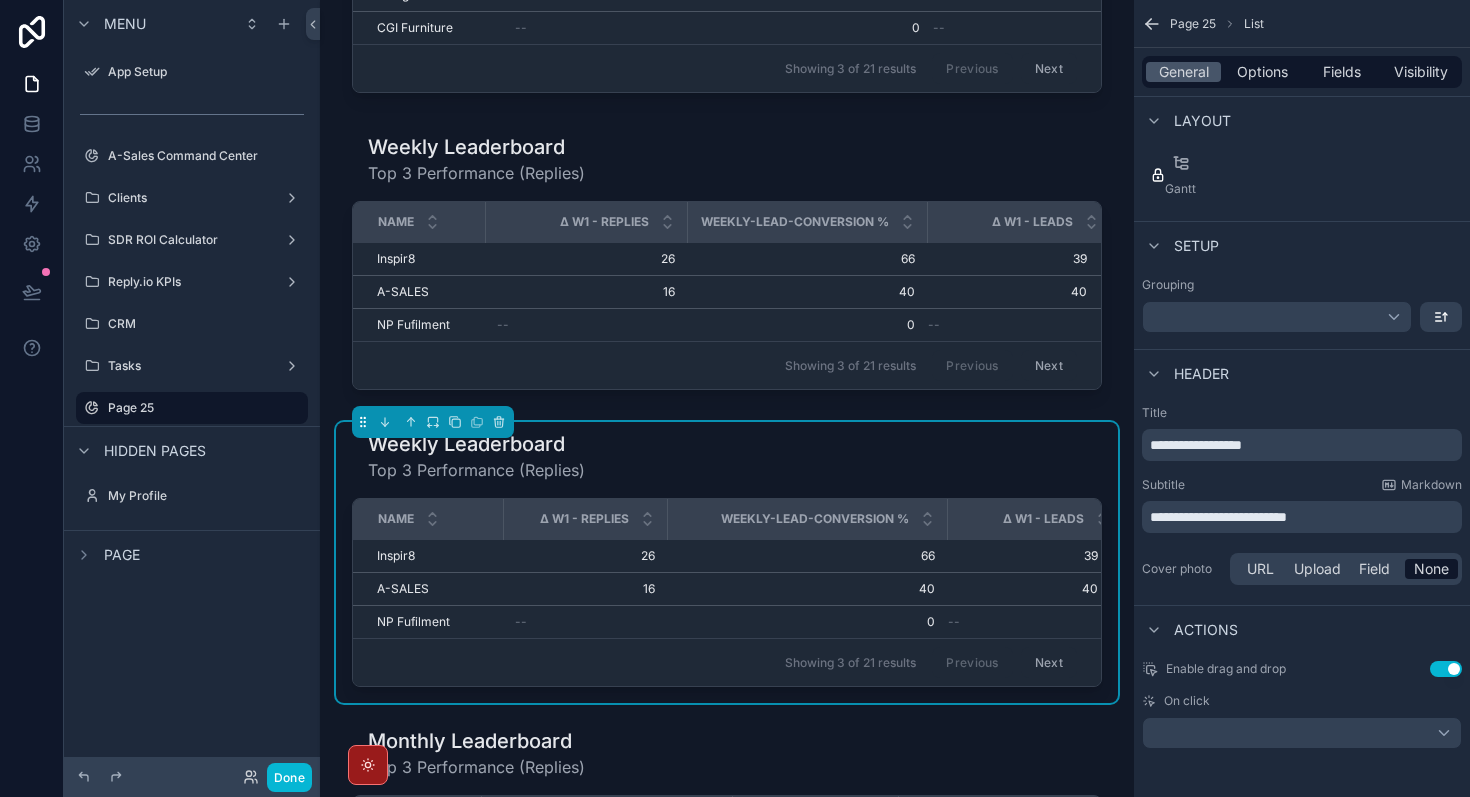 click on "Actions" at bounding box center [1302, 629] 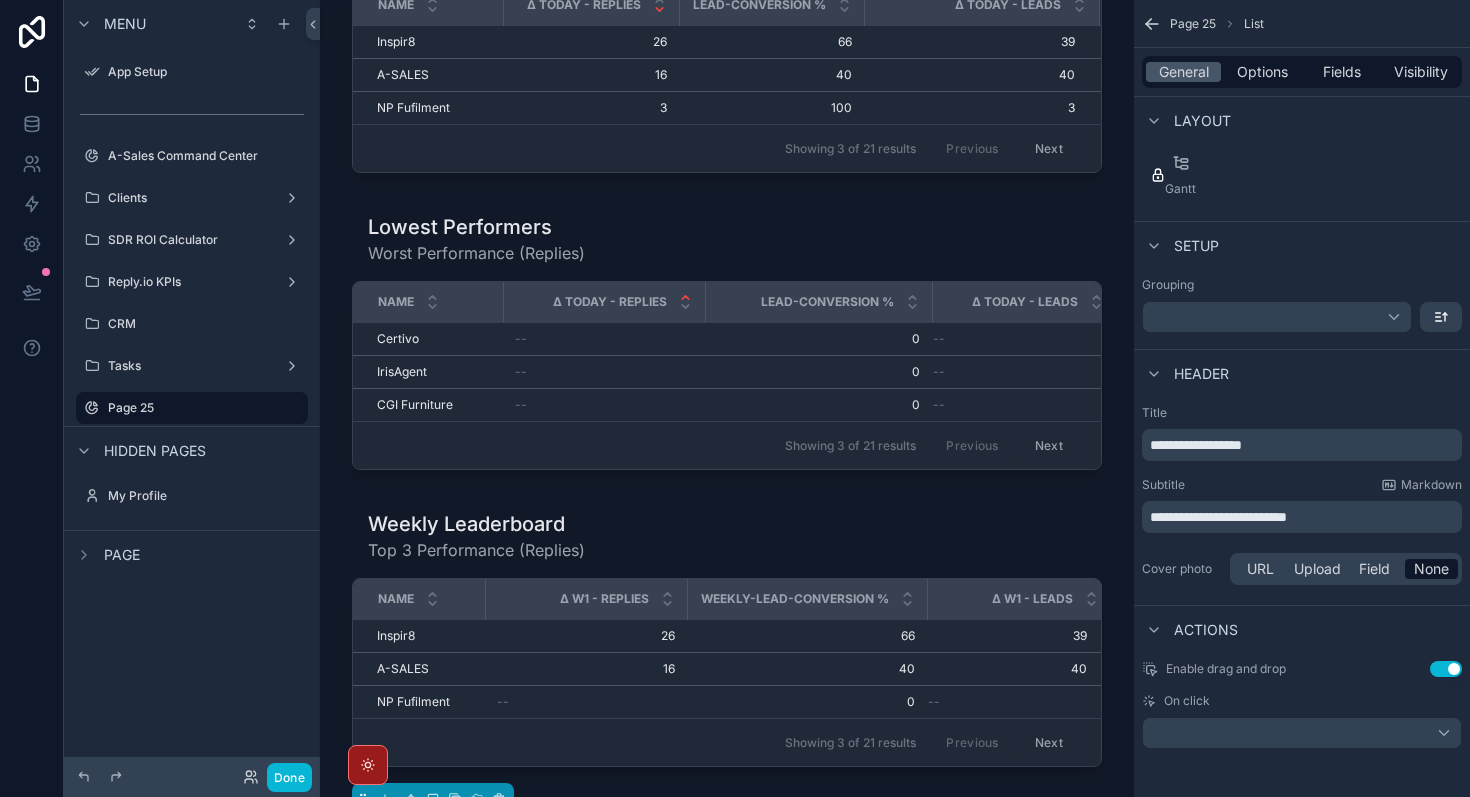 scroll, scrollTop: 252, scrollLeft: 0, axis: vertical 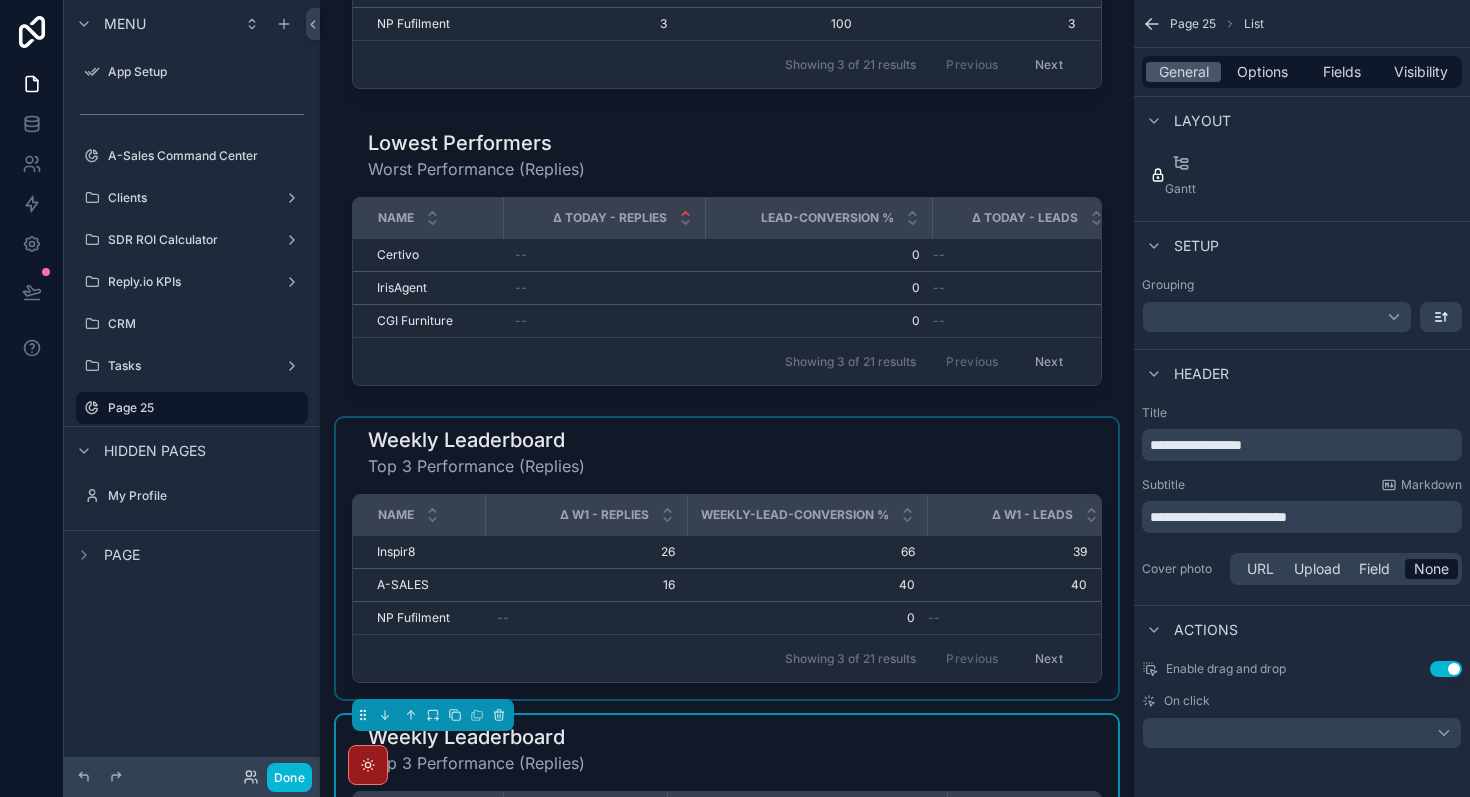 click on "Weekly-Lead-Conversion %" at bounding box center [807, 515] 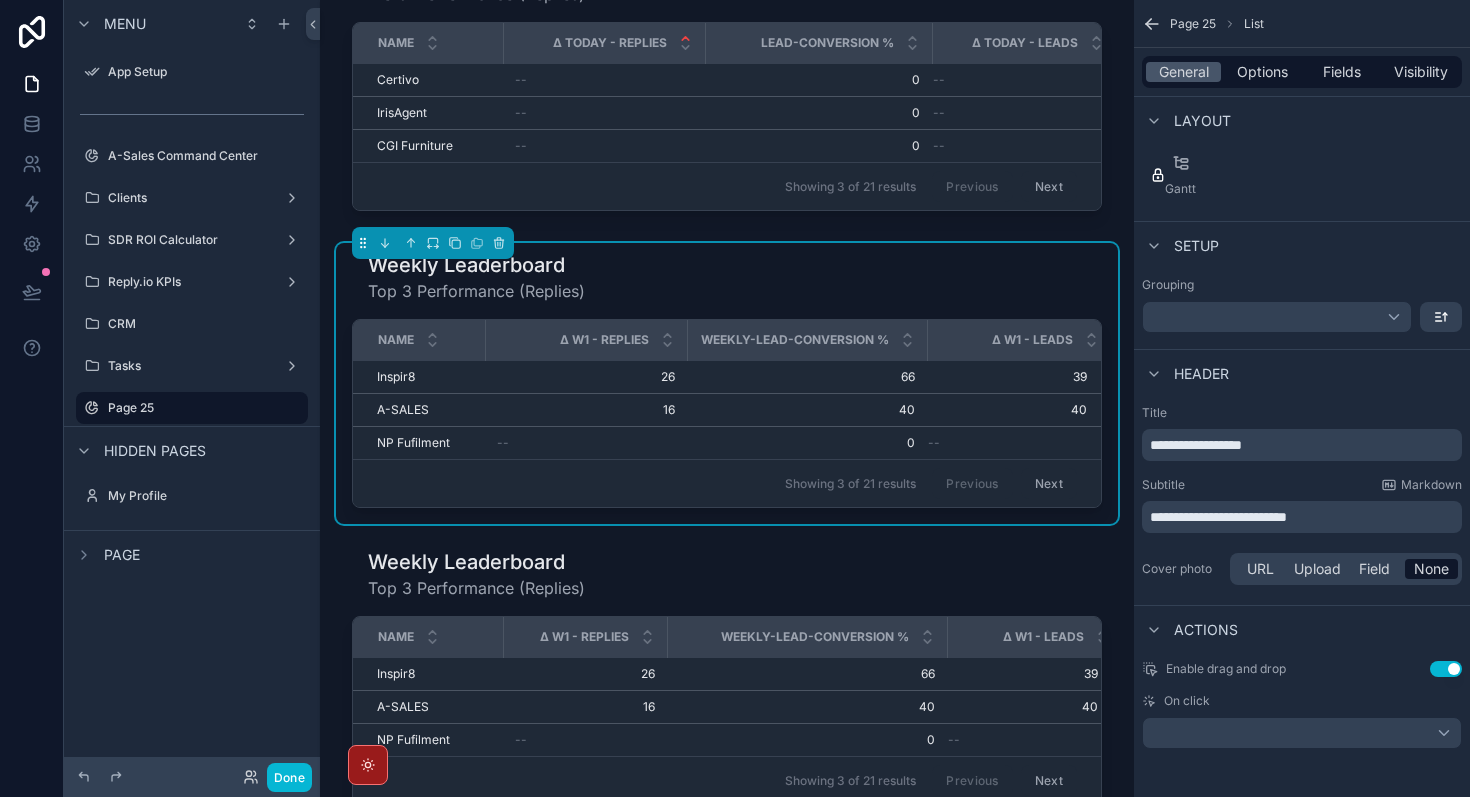 scroll, scrollTop: 527, scrollLeft: 0, axis: vertical 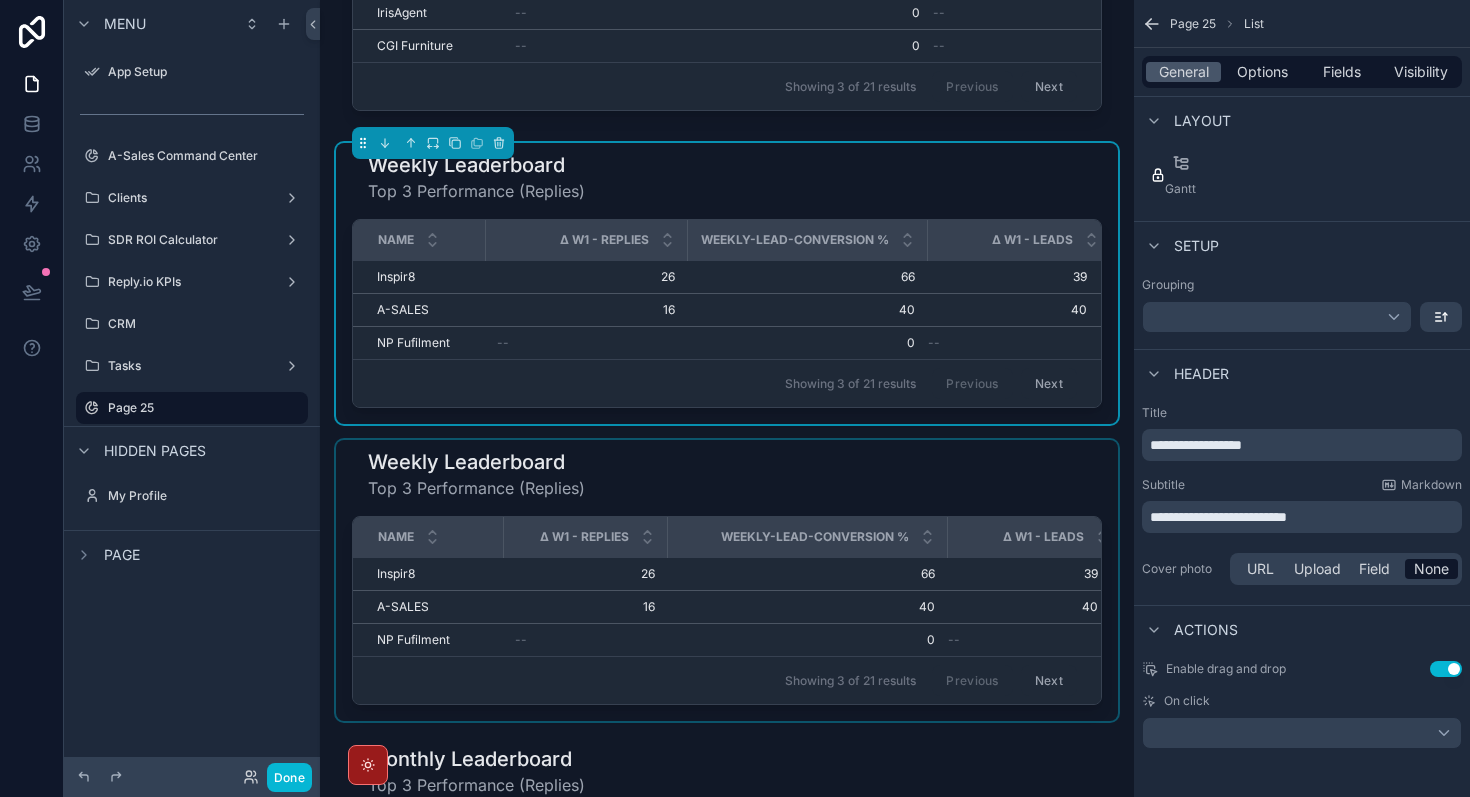 click at bounding box center (727, 580) 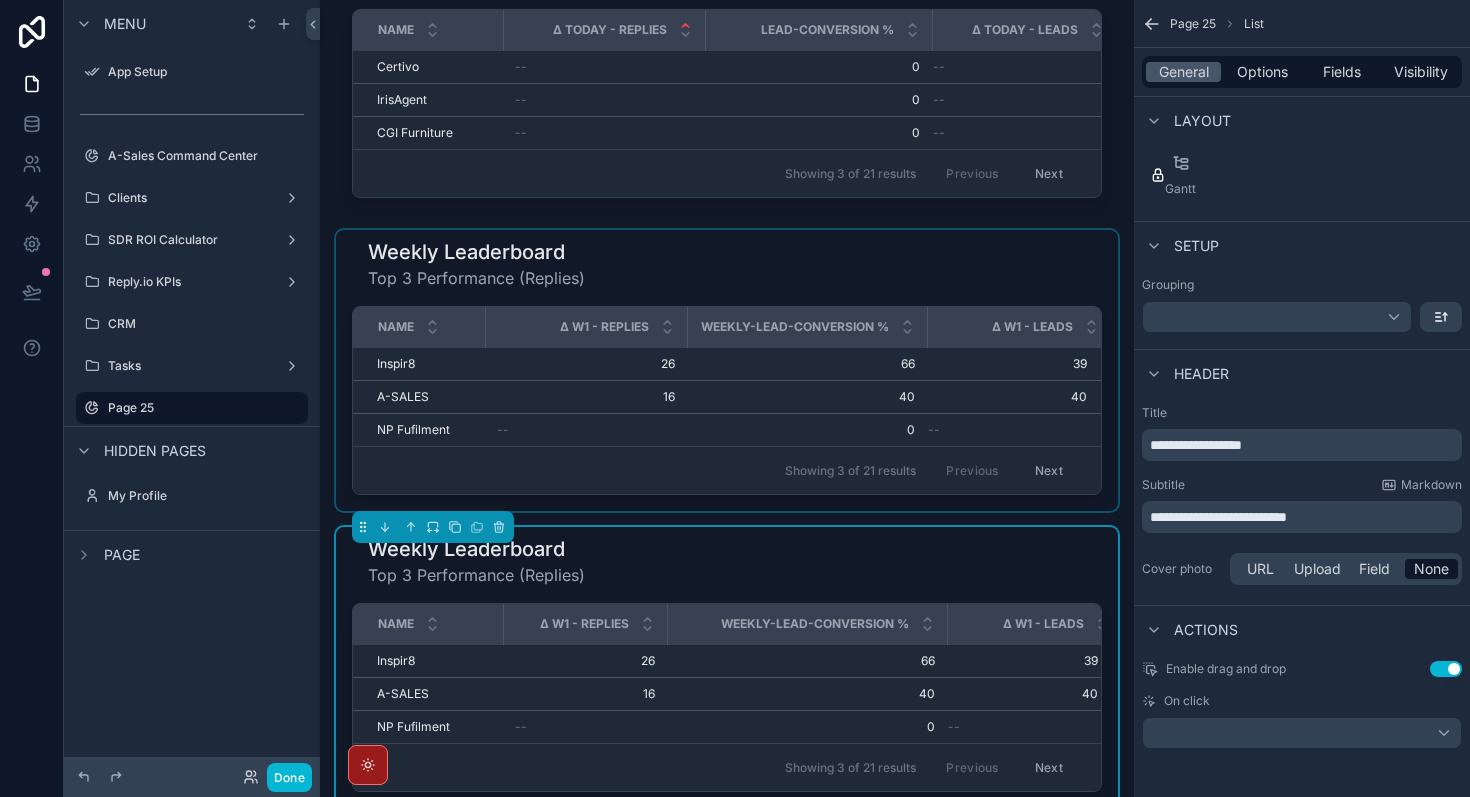 scroll, scrollTop: 480, scrollLeft: 0, axis: vertical 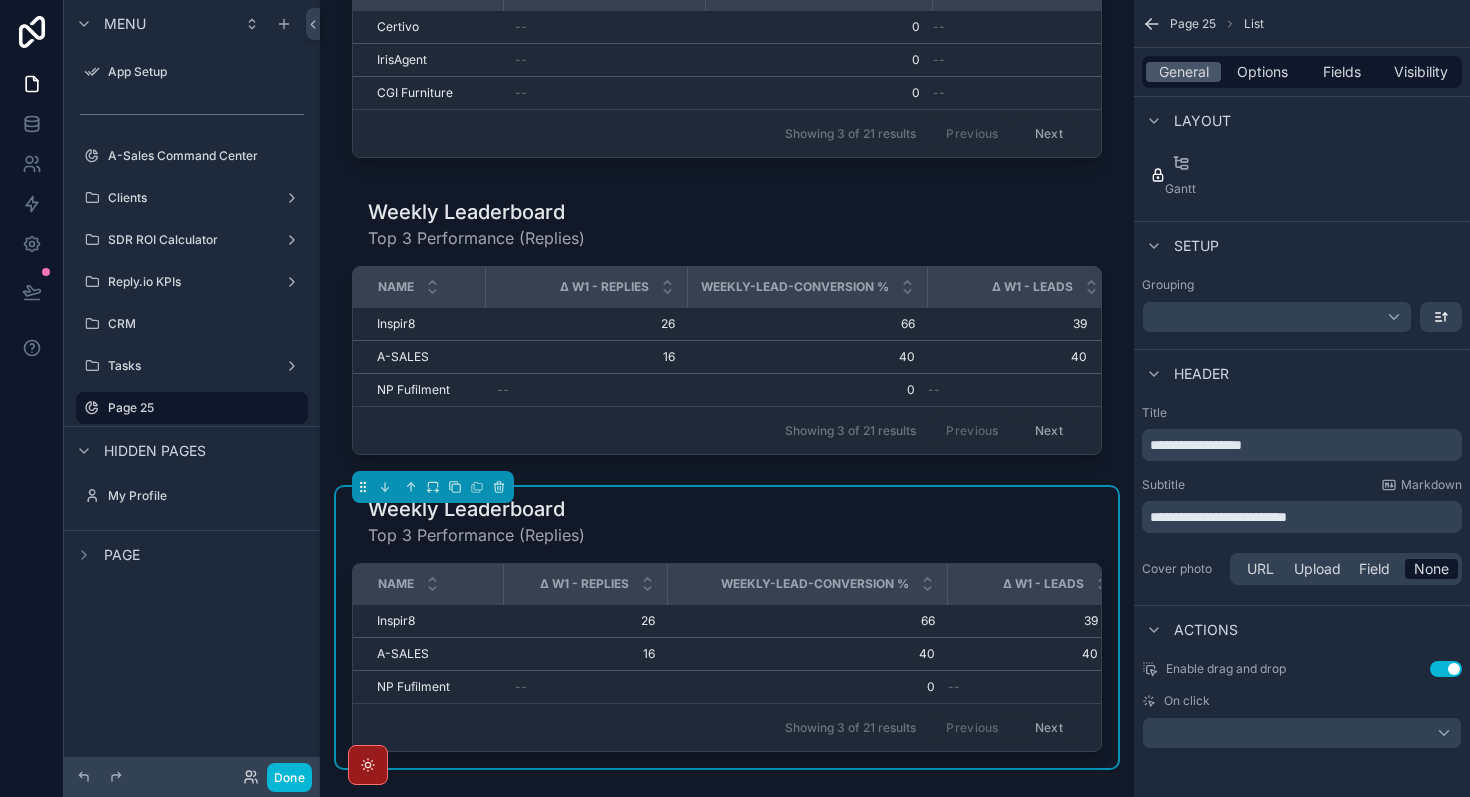 click on "Weekly Leaderboard Top 3 Performance (Replies)" at bounding box center (727, 521) 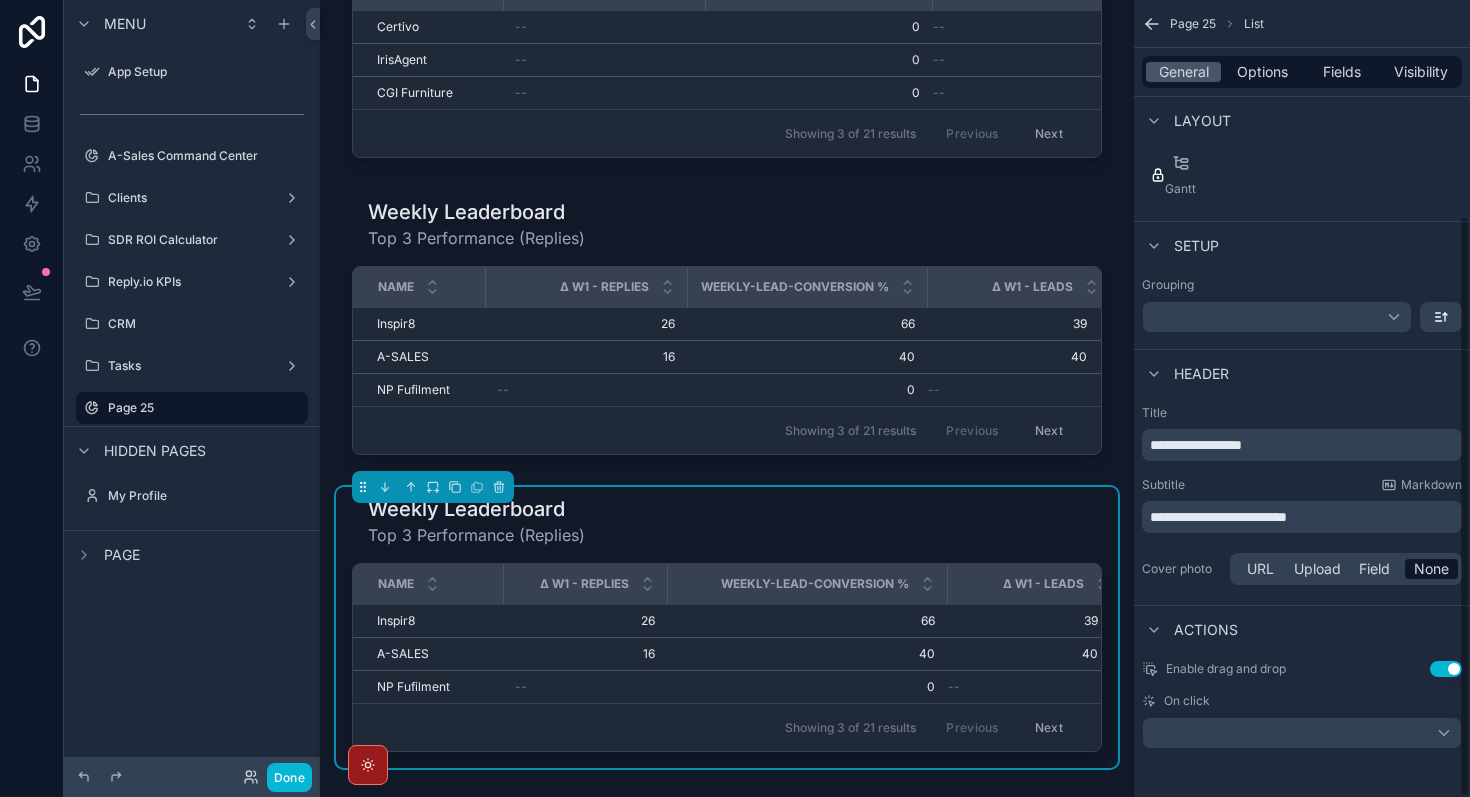 click on "**********" at bounding box center (1196, 445) 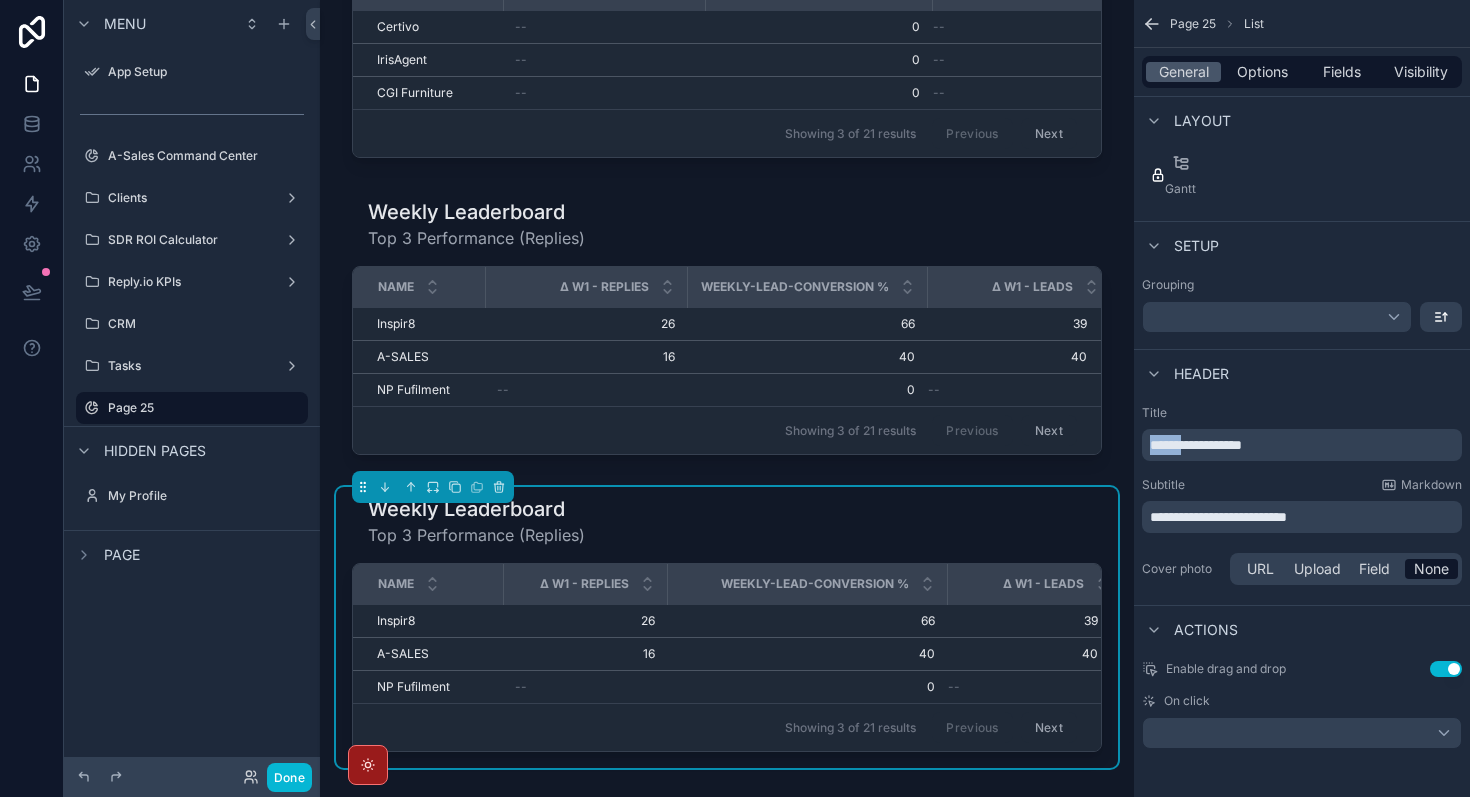 click on "**********" at bounding box center (1196, 445) 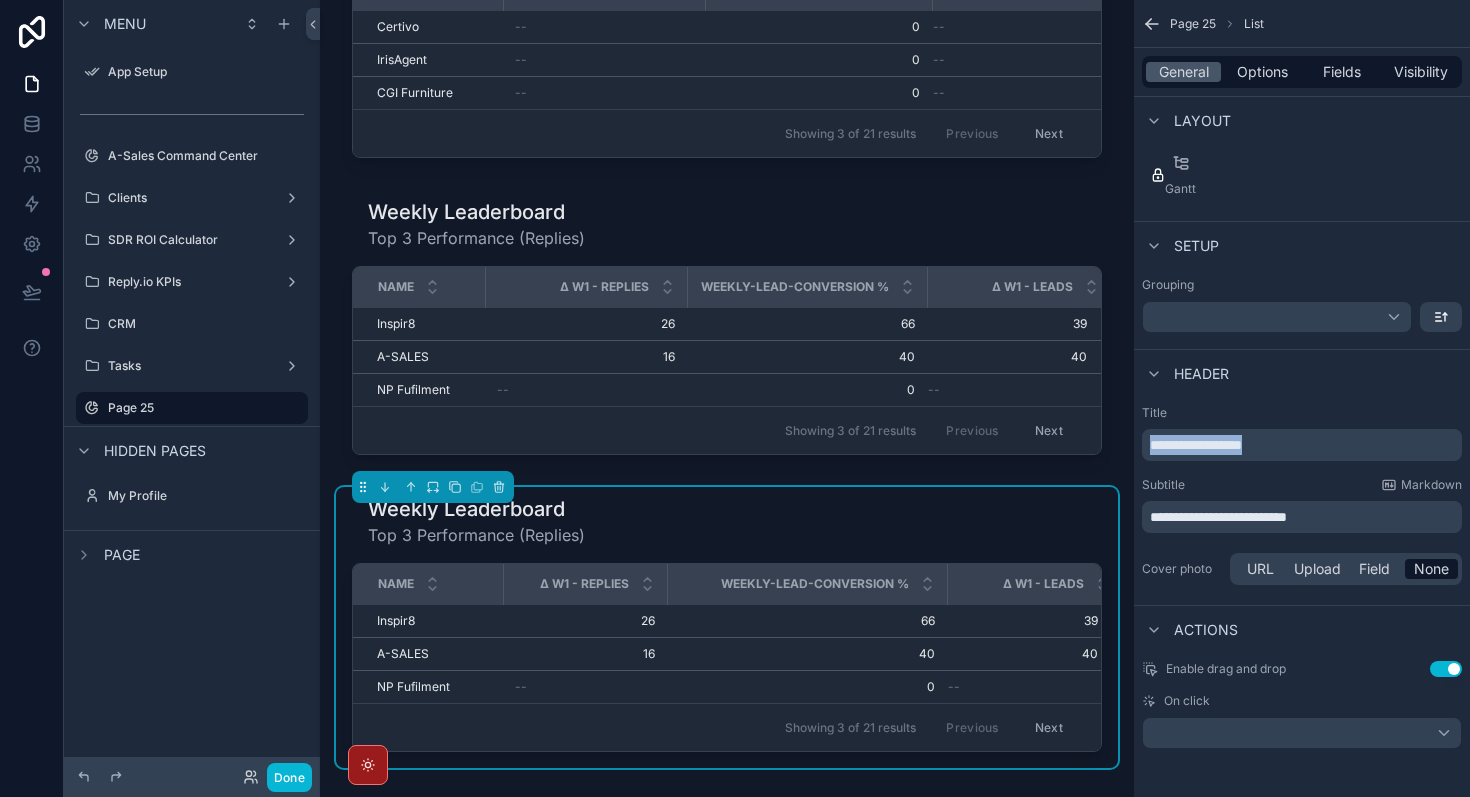 click on "**********" at bounding box center (1196, 445) 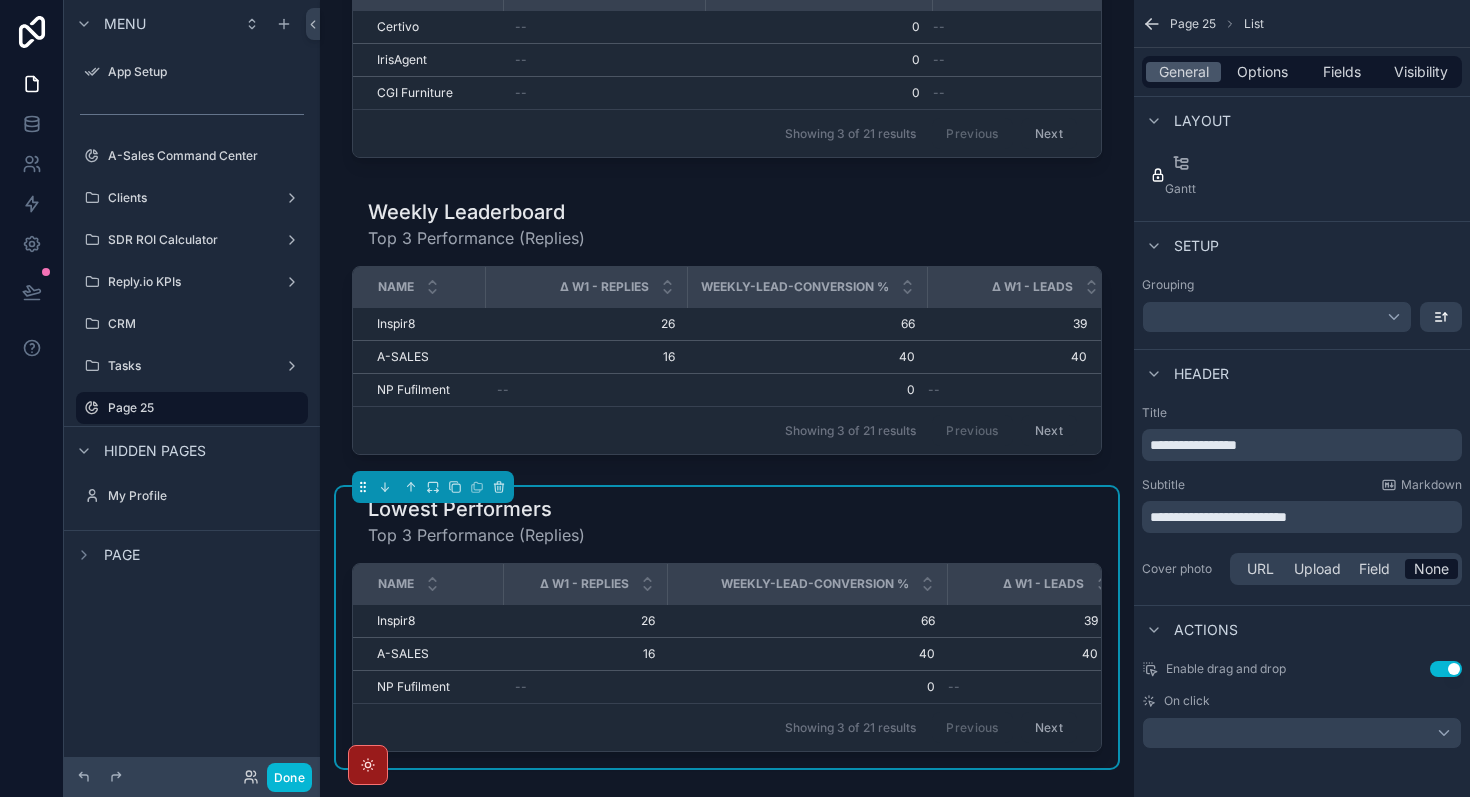 click on "**********" at bounding box center [1193, 445] 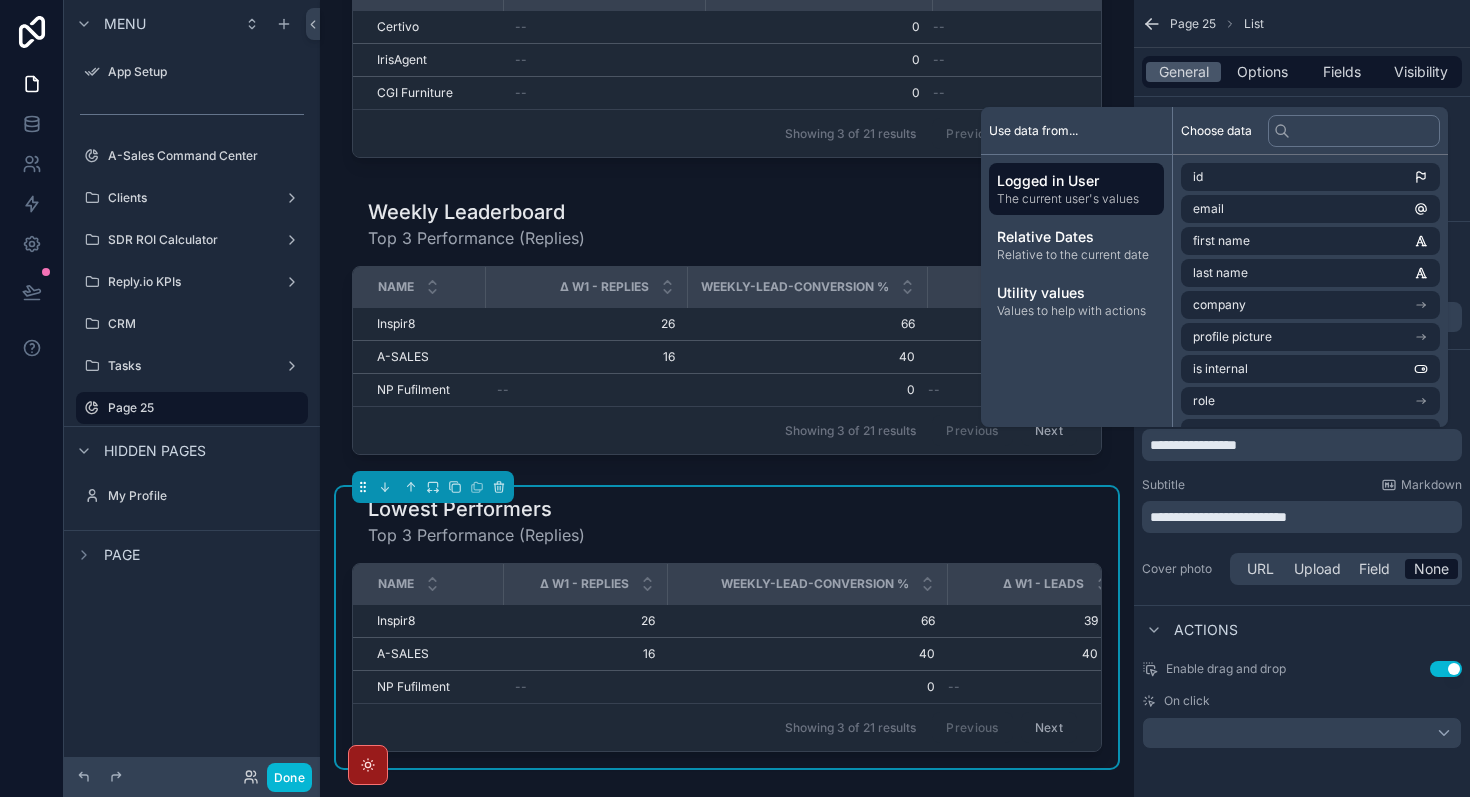 type 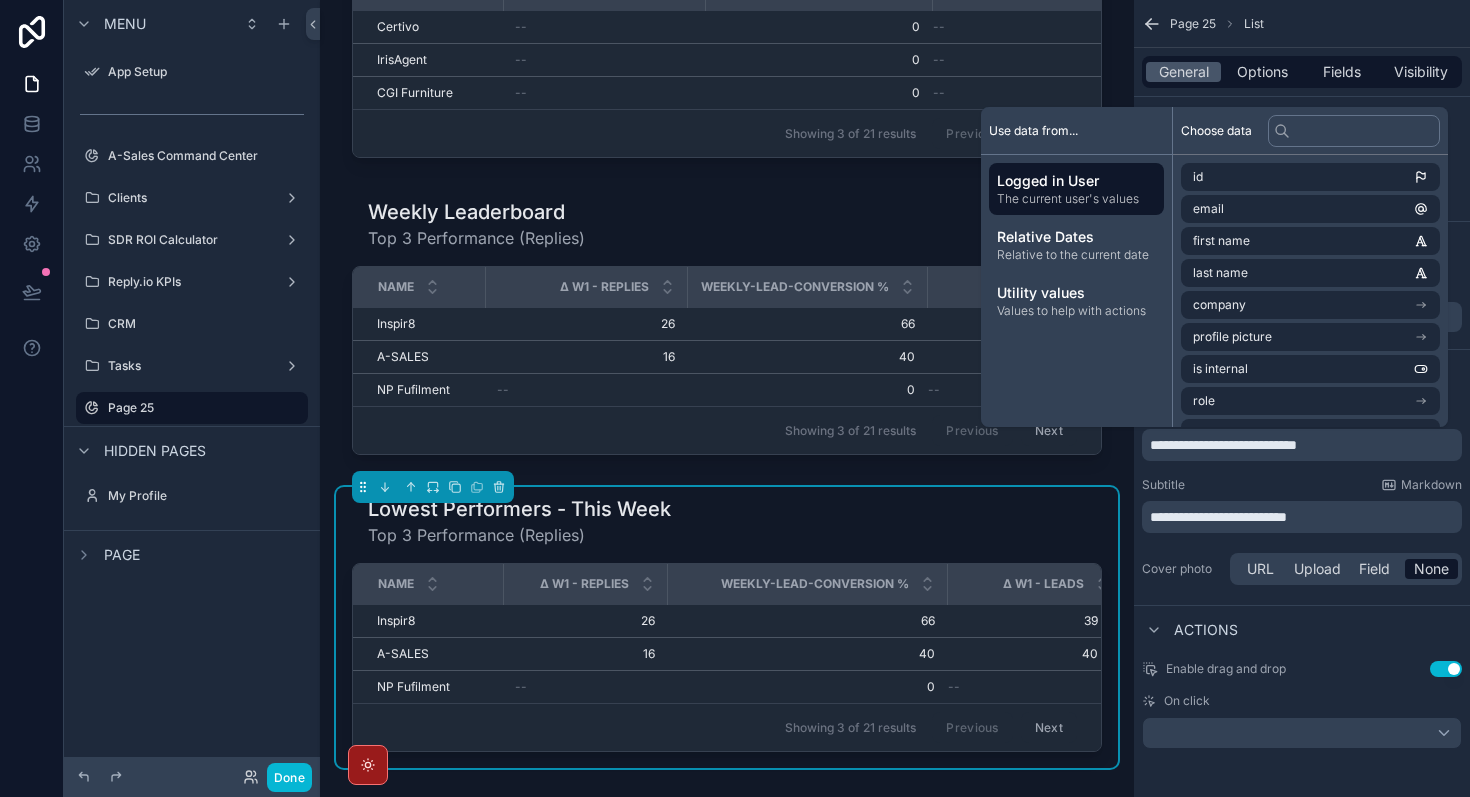 click on "**********" at bounding box center [1218, 517] 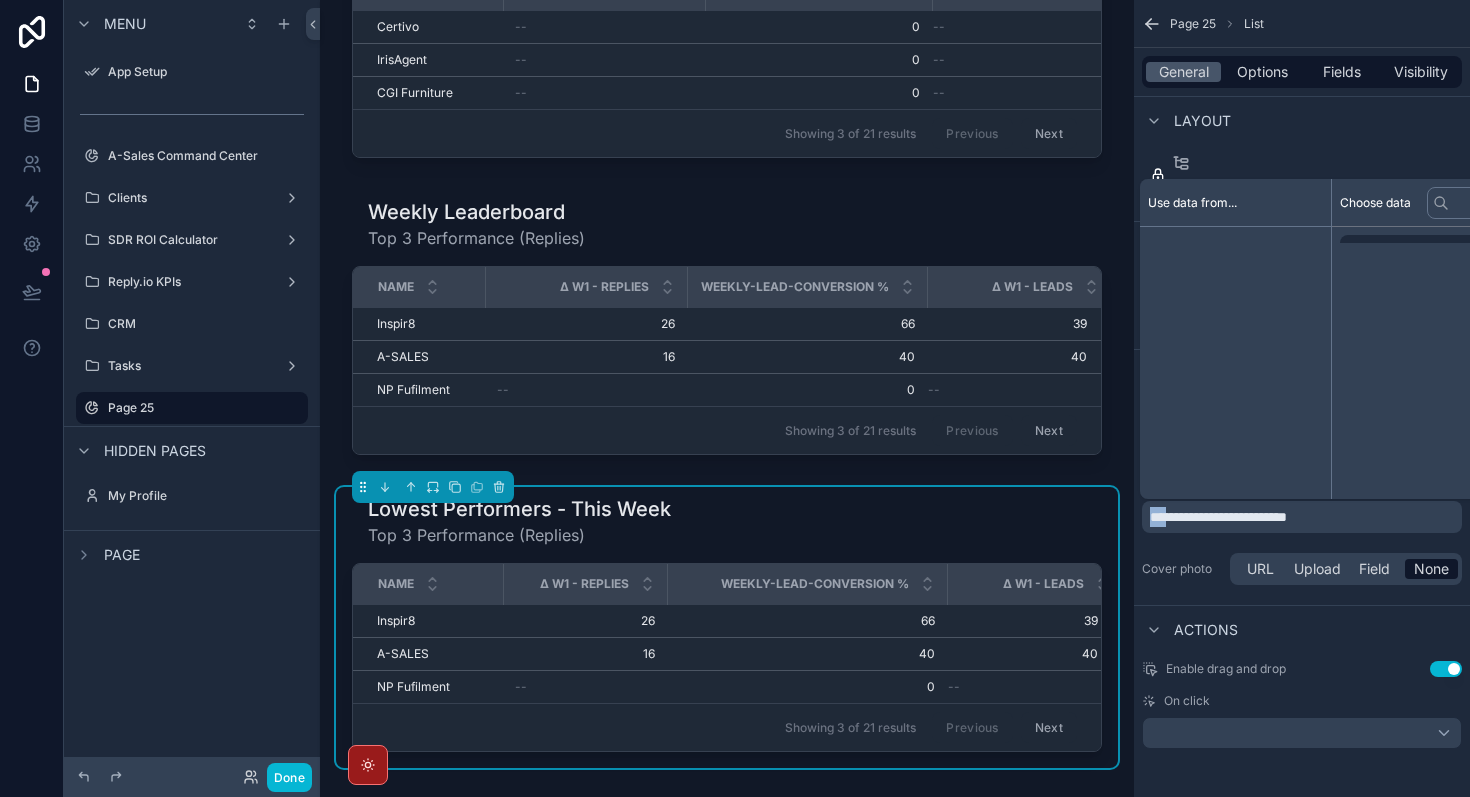 click on "**********" at bounding box center (1218, 517) 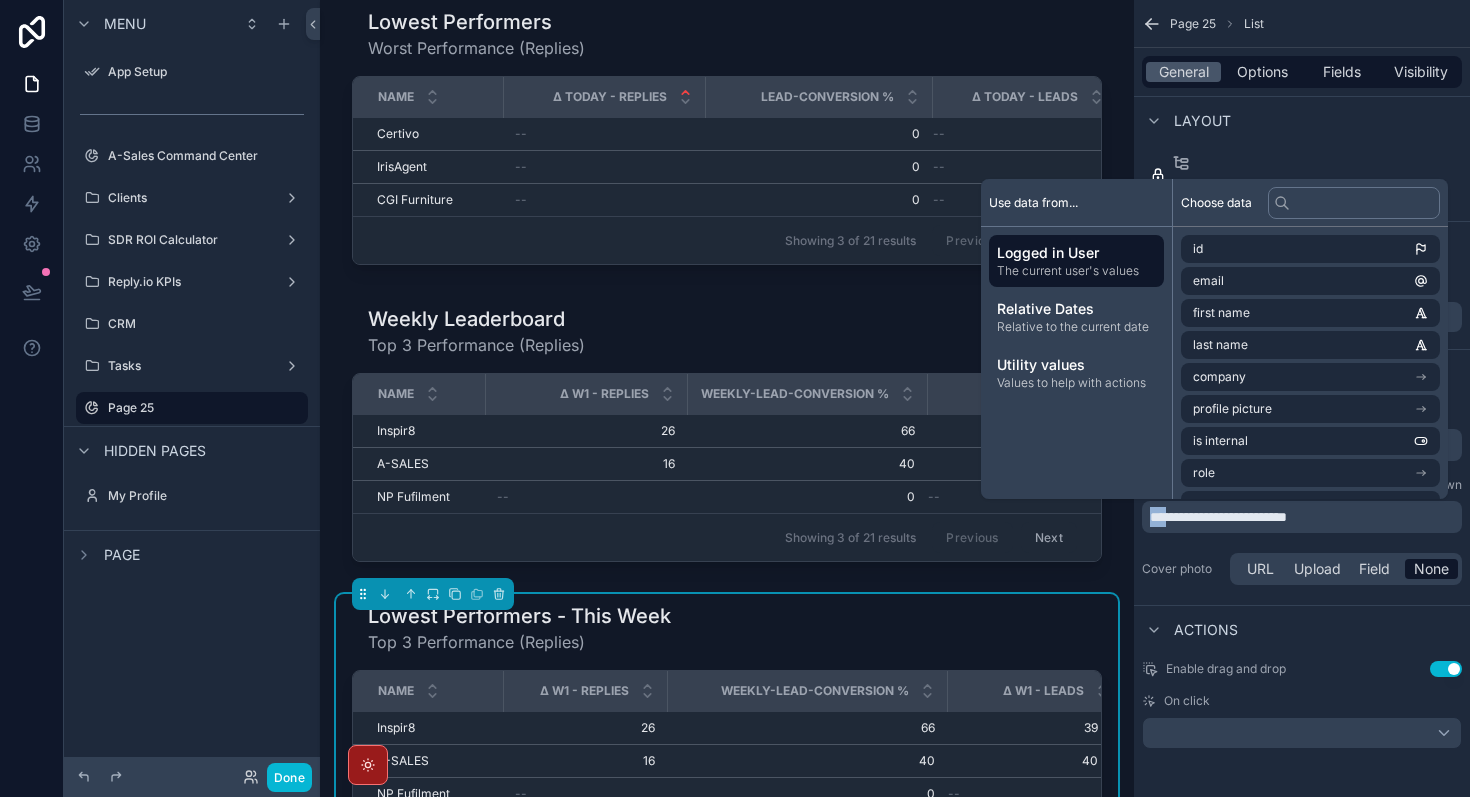 scroll, scrollTop: 365, scrollLeft: 0, axis: vertical 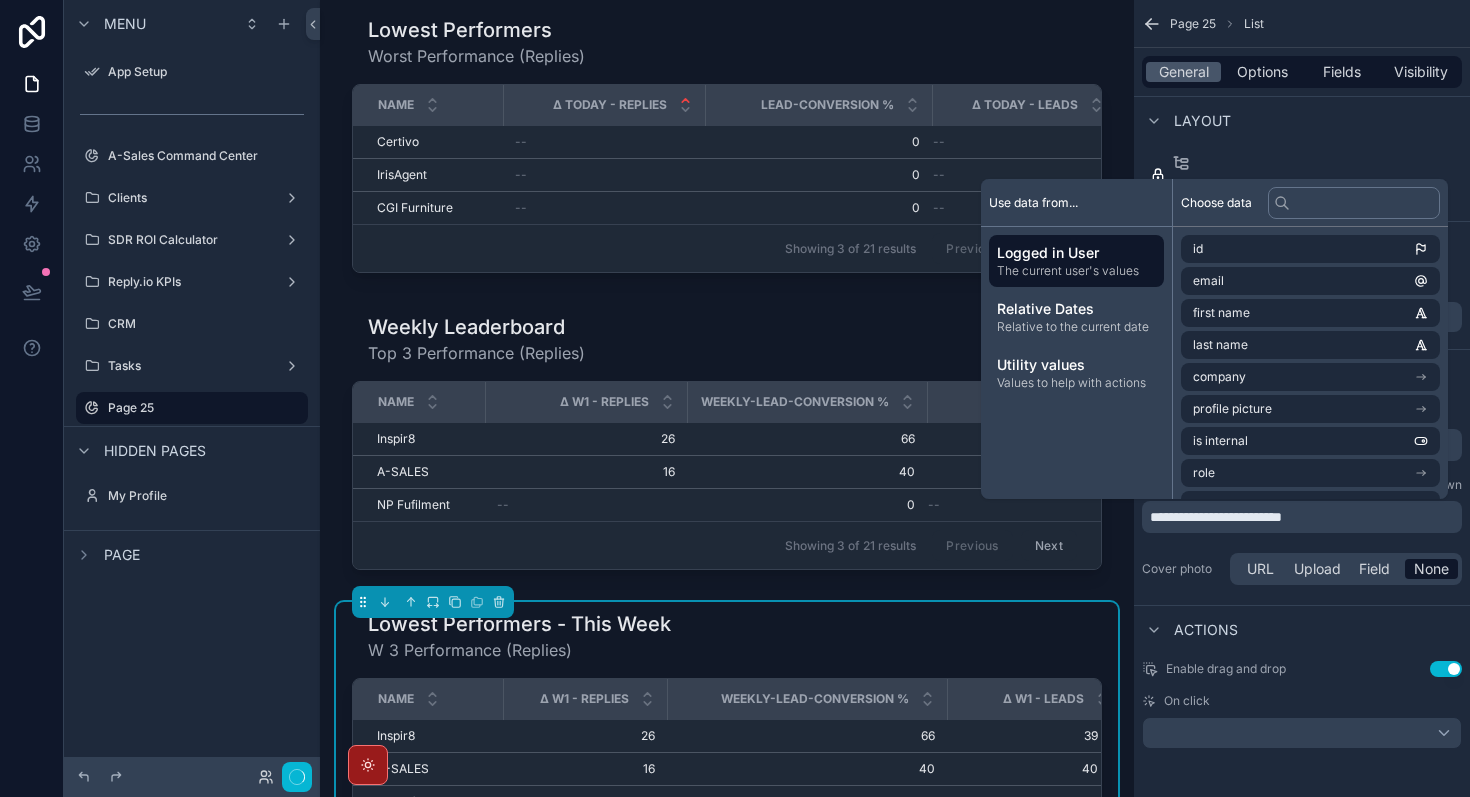 type 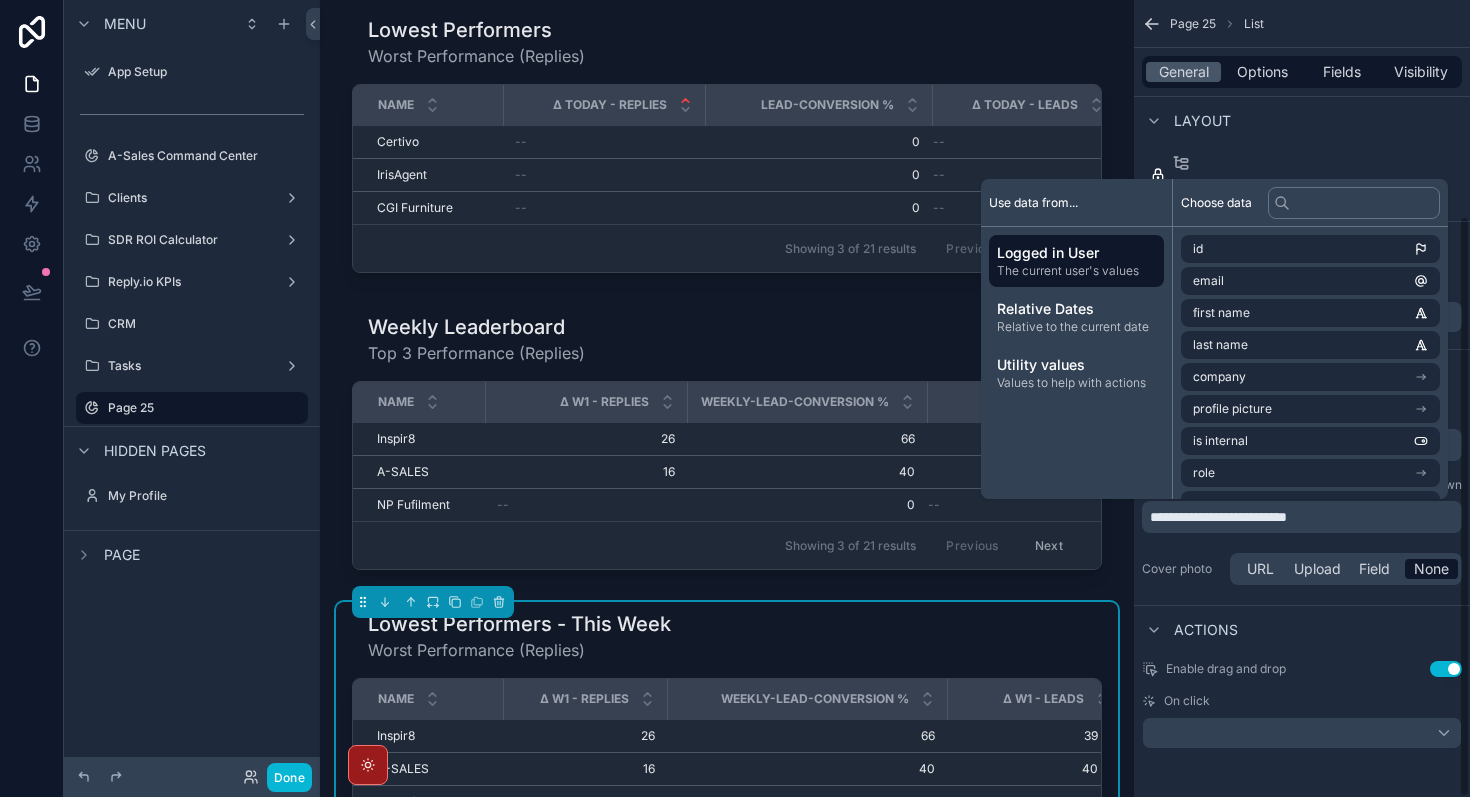 click on "Actions" at bounding box center [1302, 629] 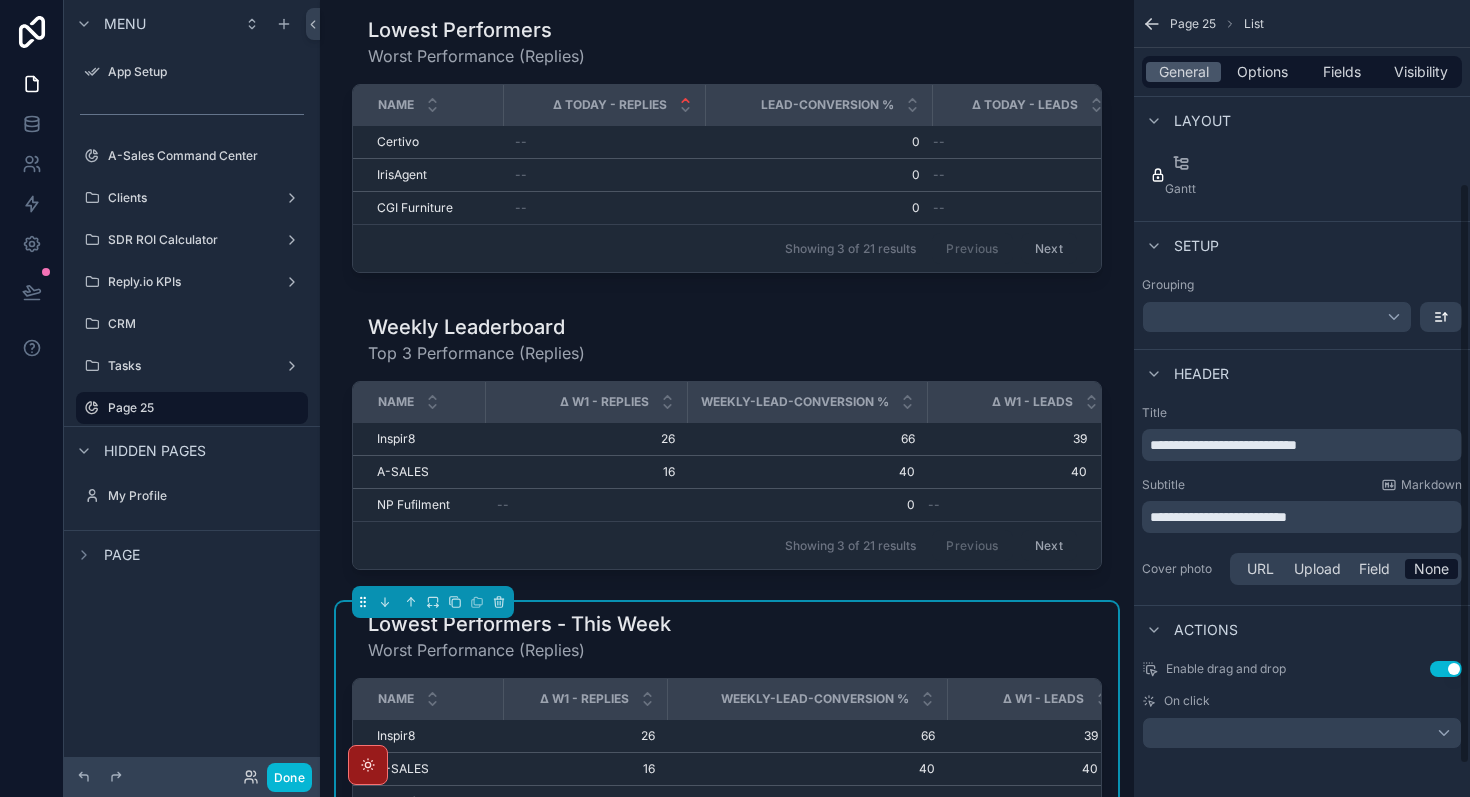 scroll, scrollTop: 0, scrollLeft: 0, axis: both 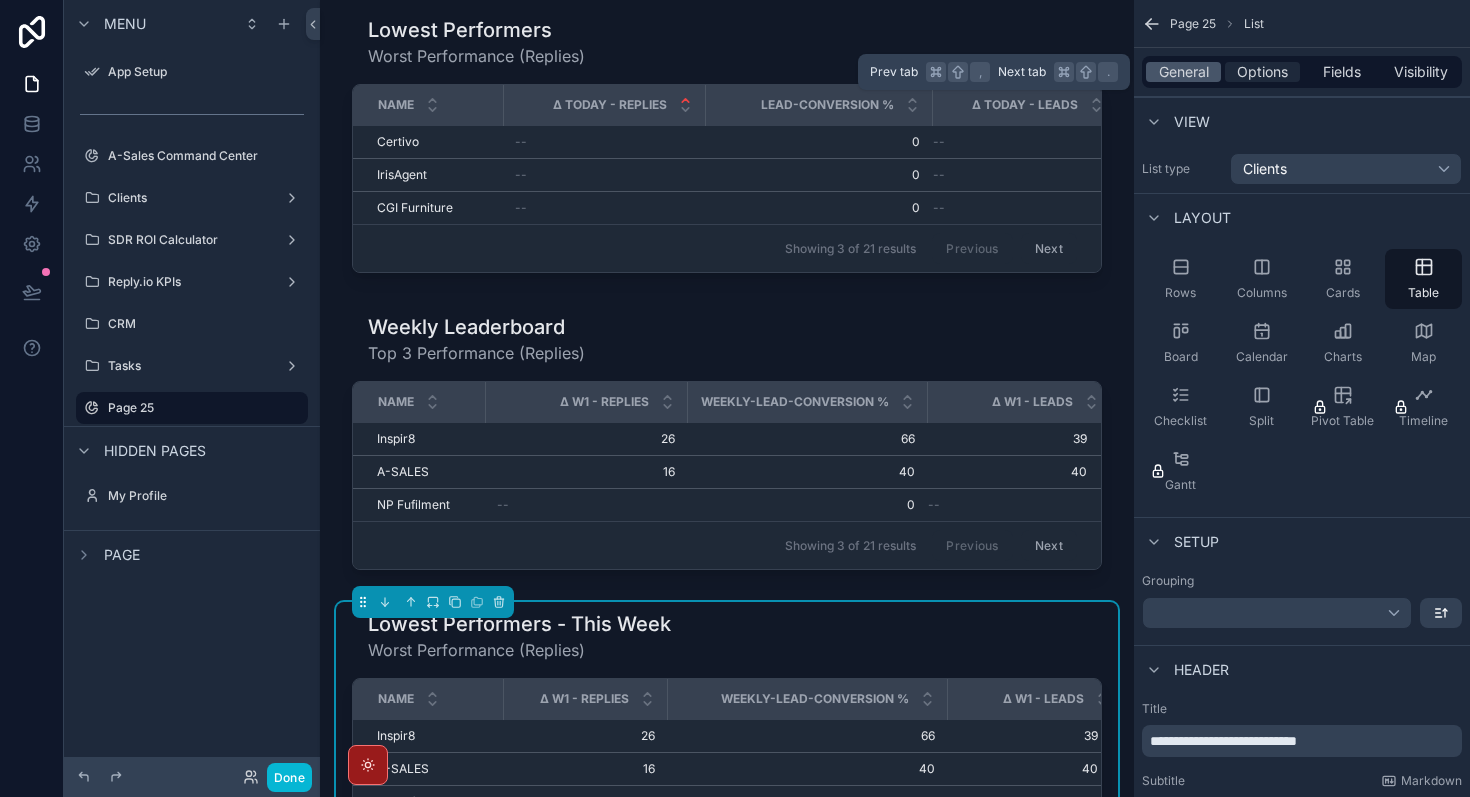 click on "Options" at bounding box center (1262, 72) 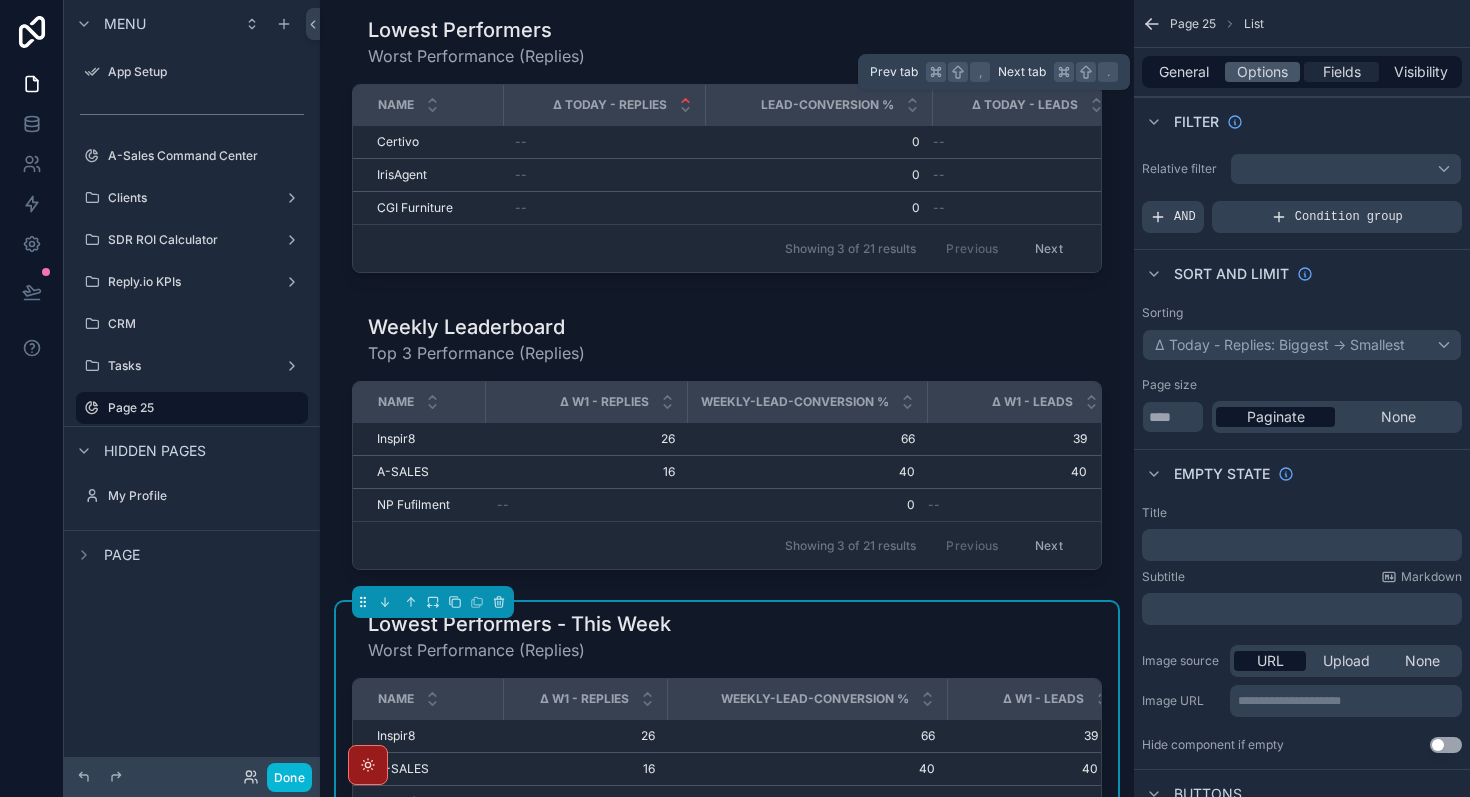 click on "Fields" at bounding box center (1342, 72) 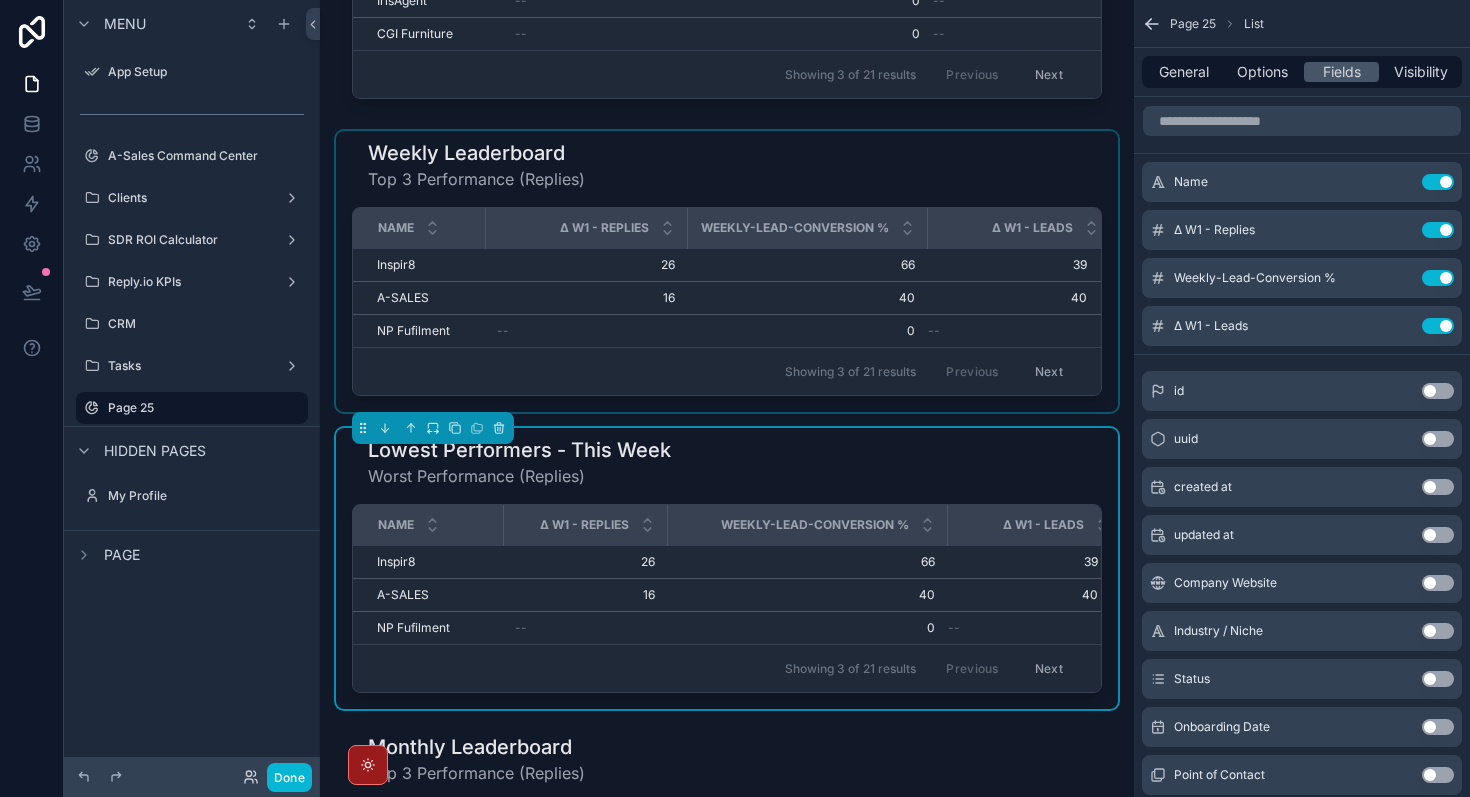 scroll, scrollTop: 536, scrollLeft: 0, axis: vertical 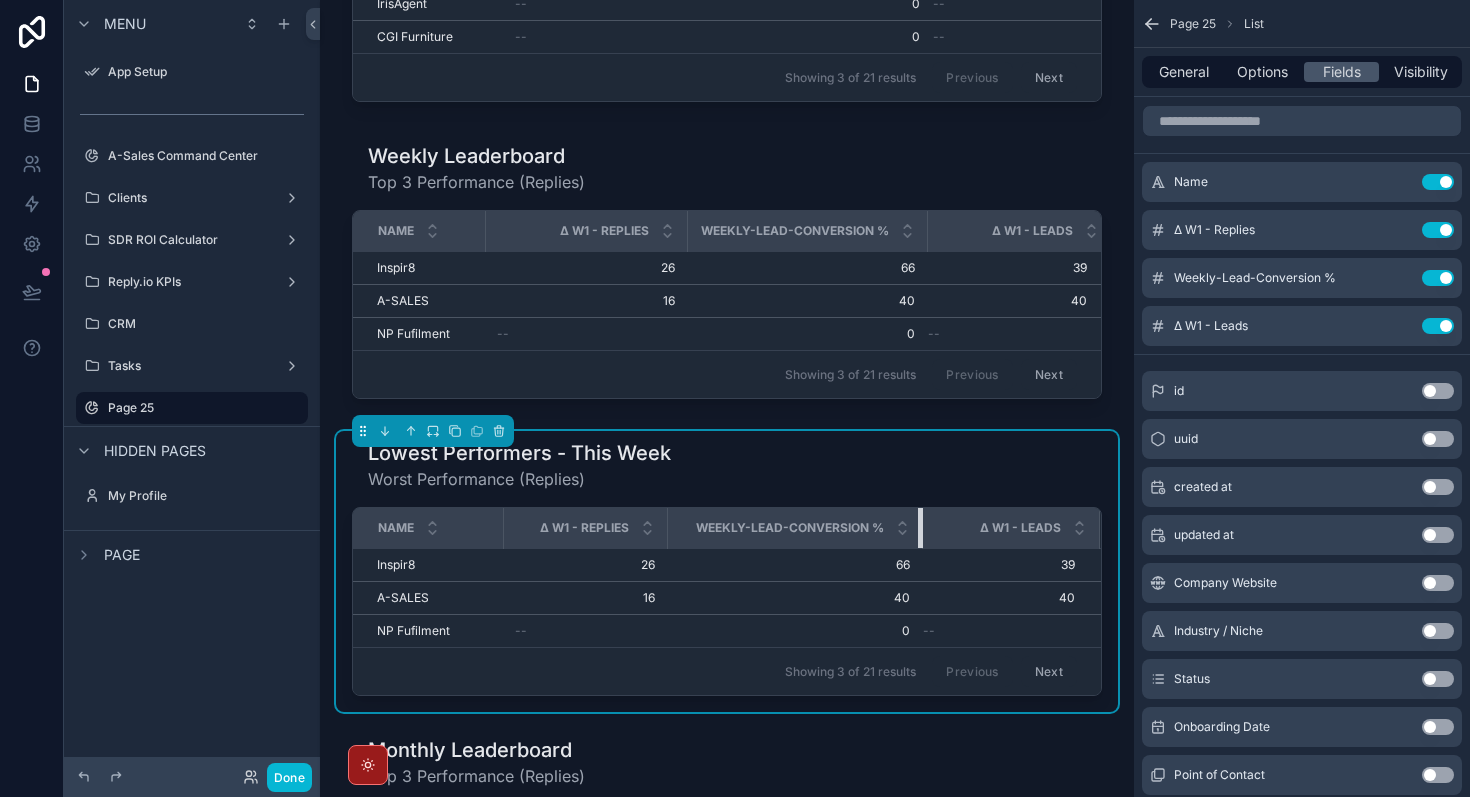 drag, startPoint x: 944, startPoint y: 532, endPoint x: 916, endPoint y: 526, distance: 28.635643 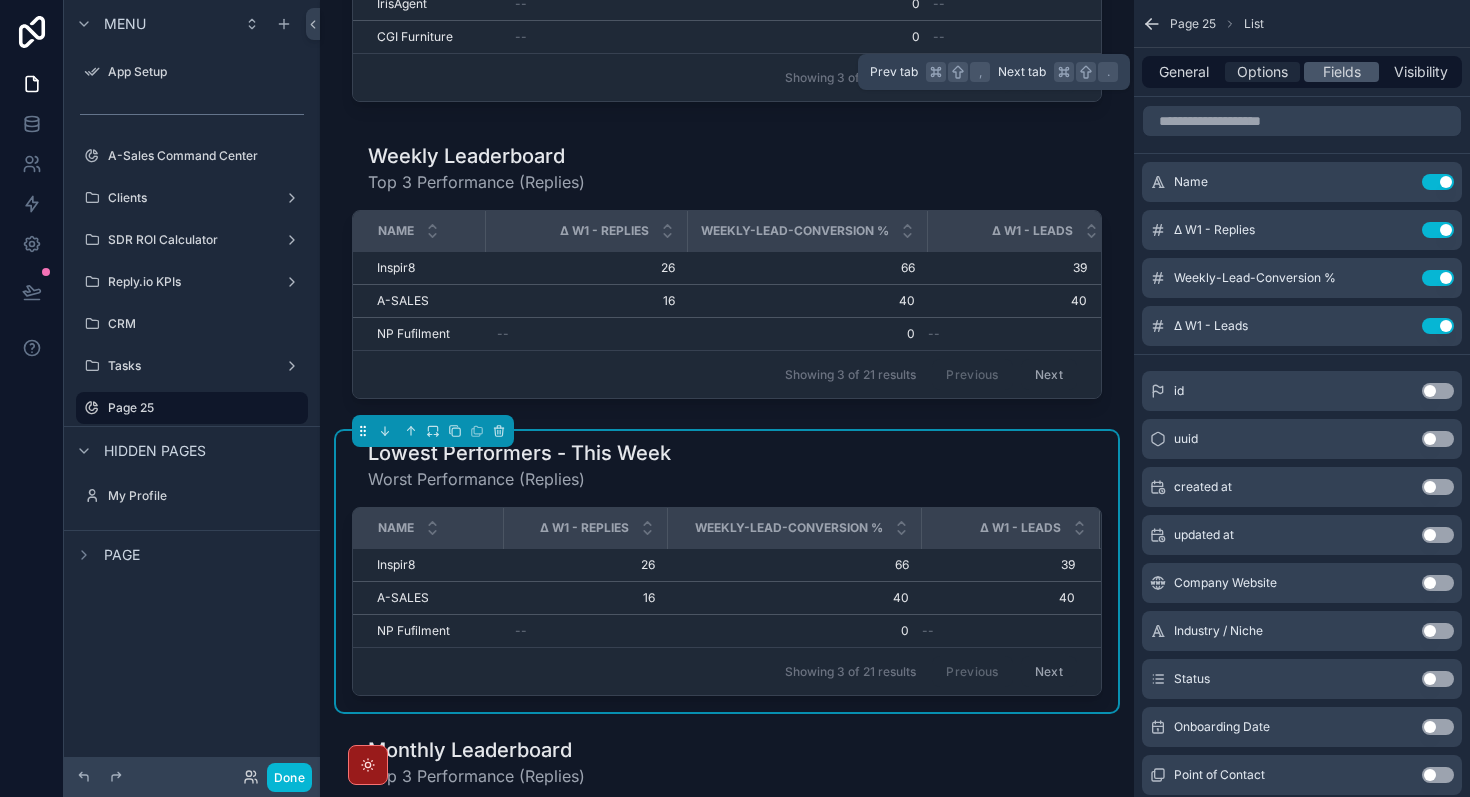 click on "Options" at bounding box center (1262, 72) 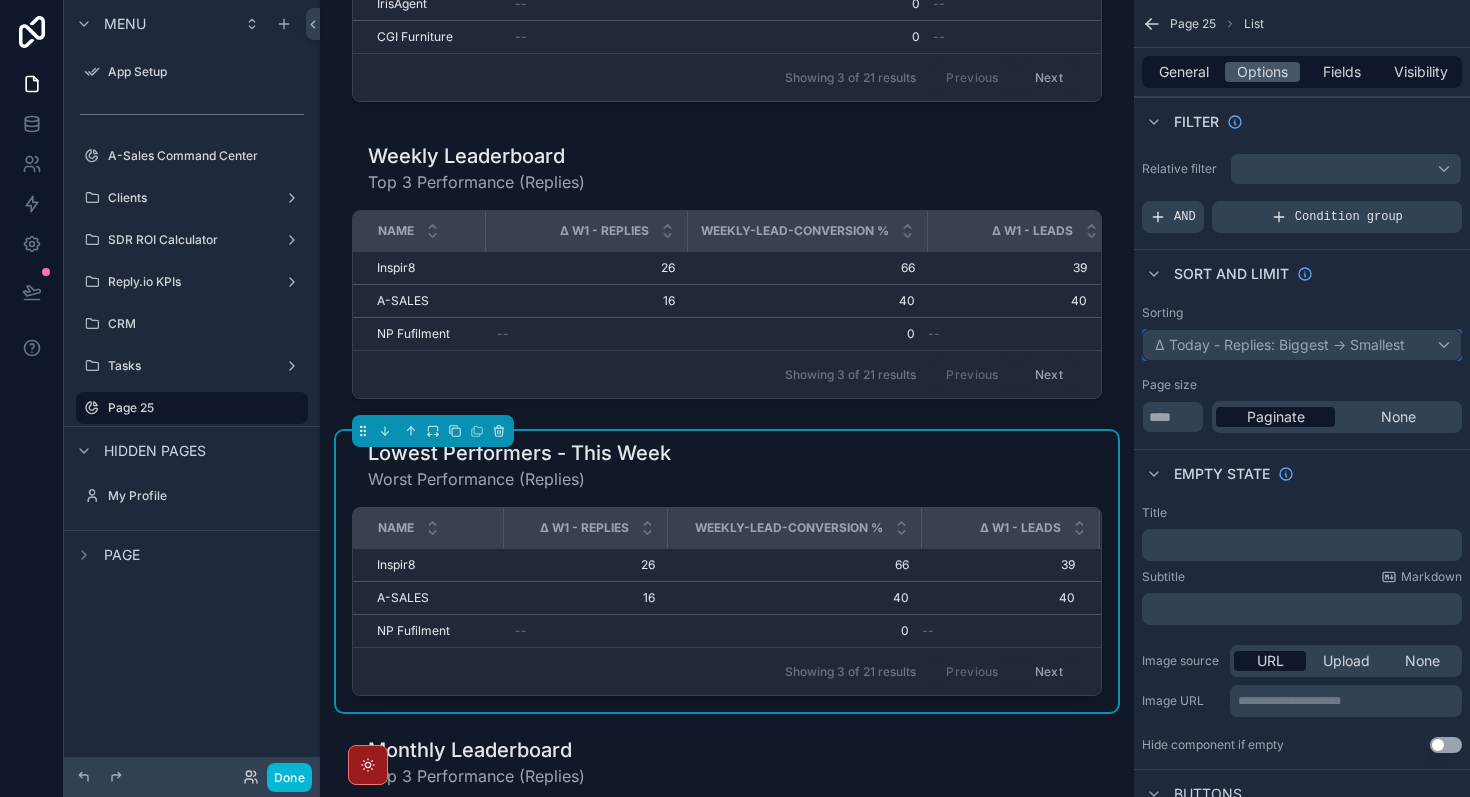 click on "Δ Today - Replies: Biggest -> Smallest" at bounding box center (1302, 345) 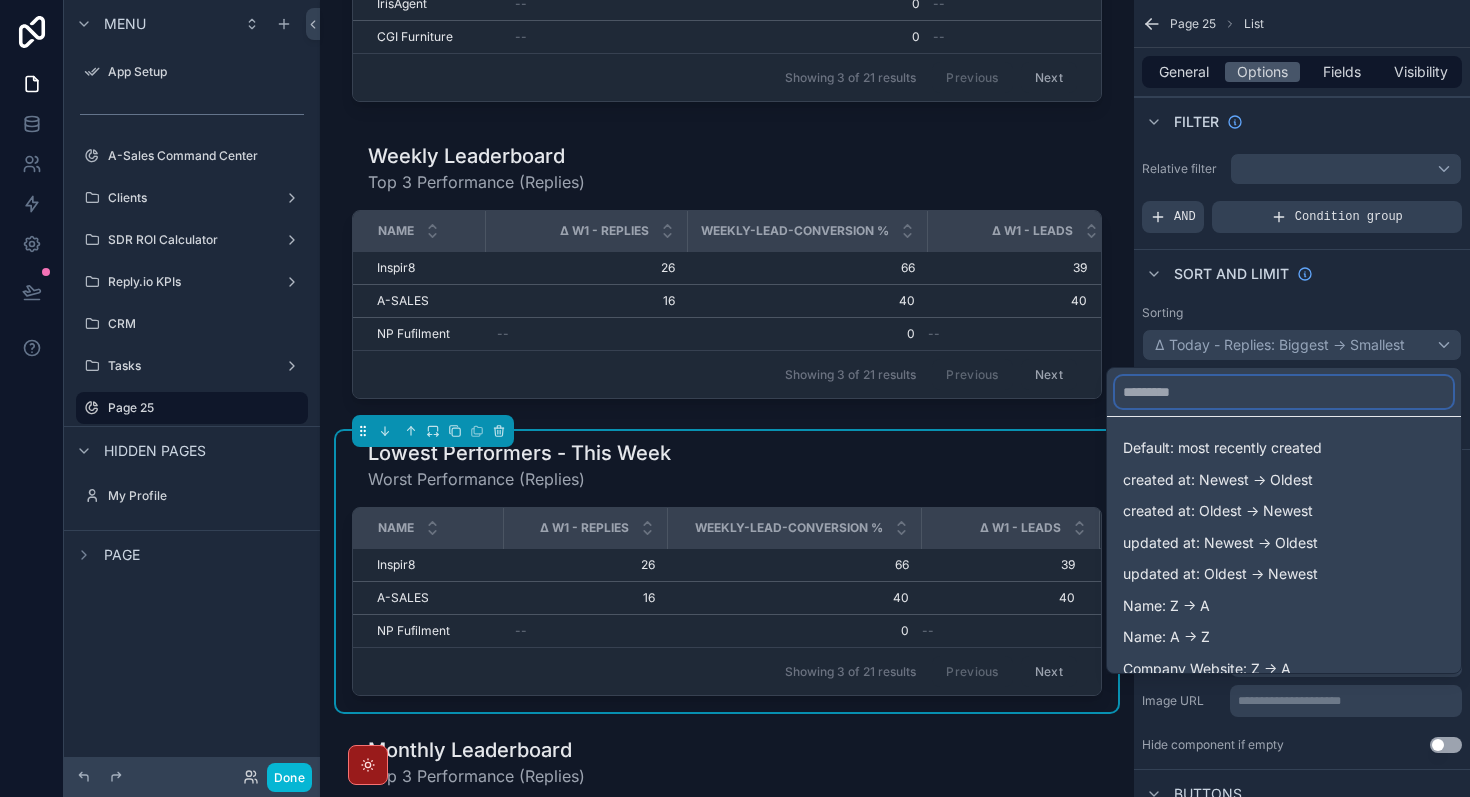 click at bounding box center (1284, 392) 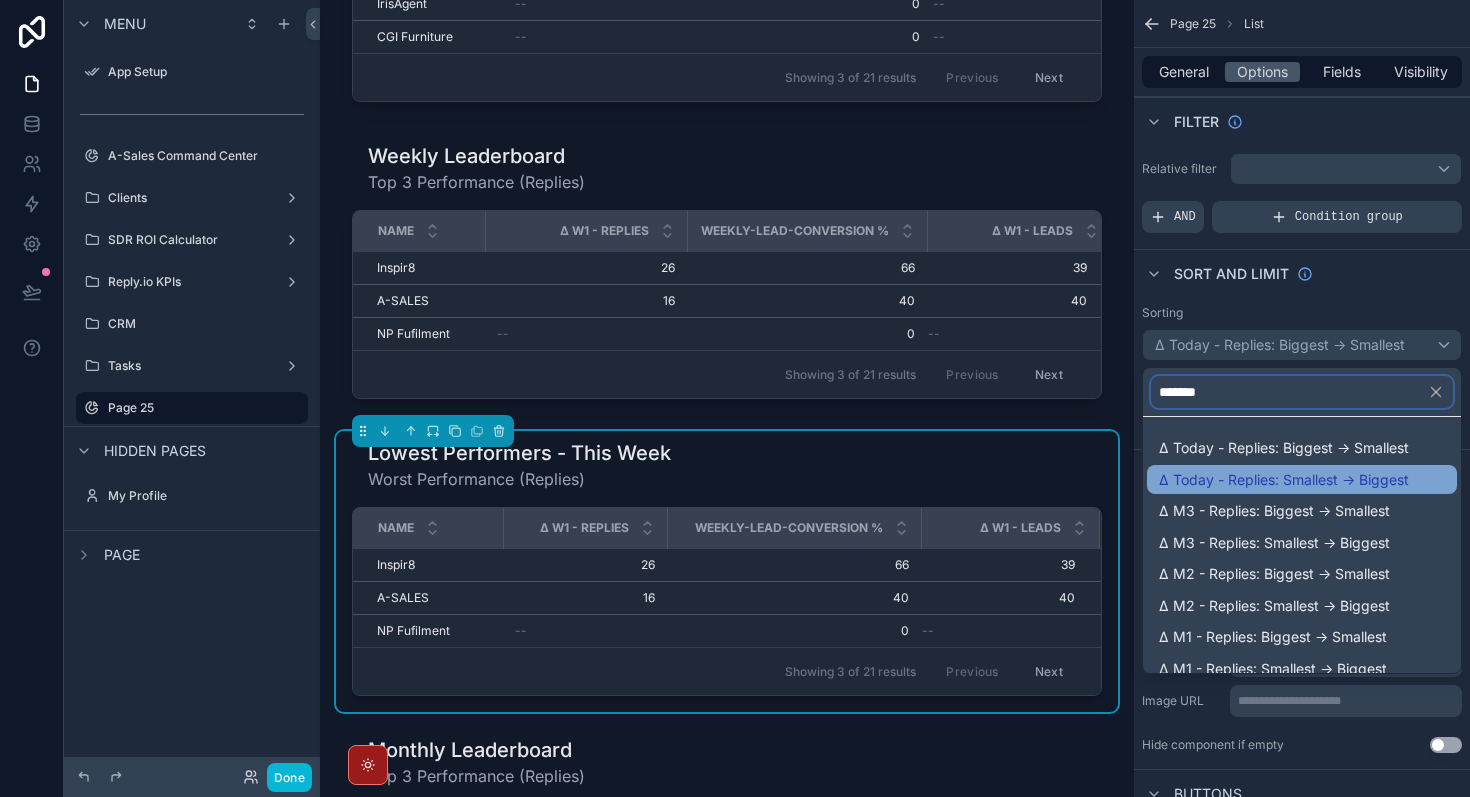 type on "*******" 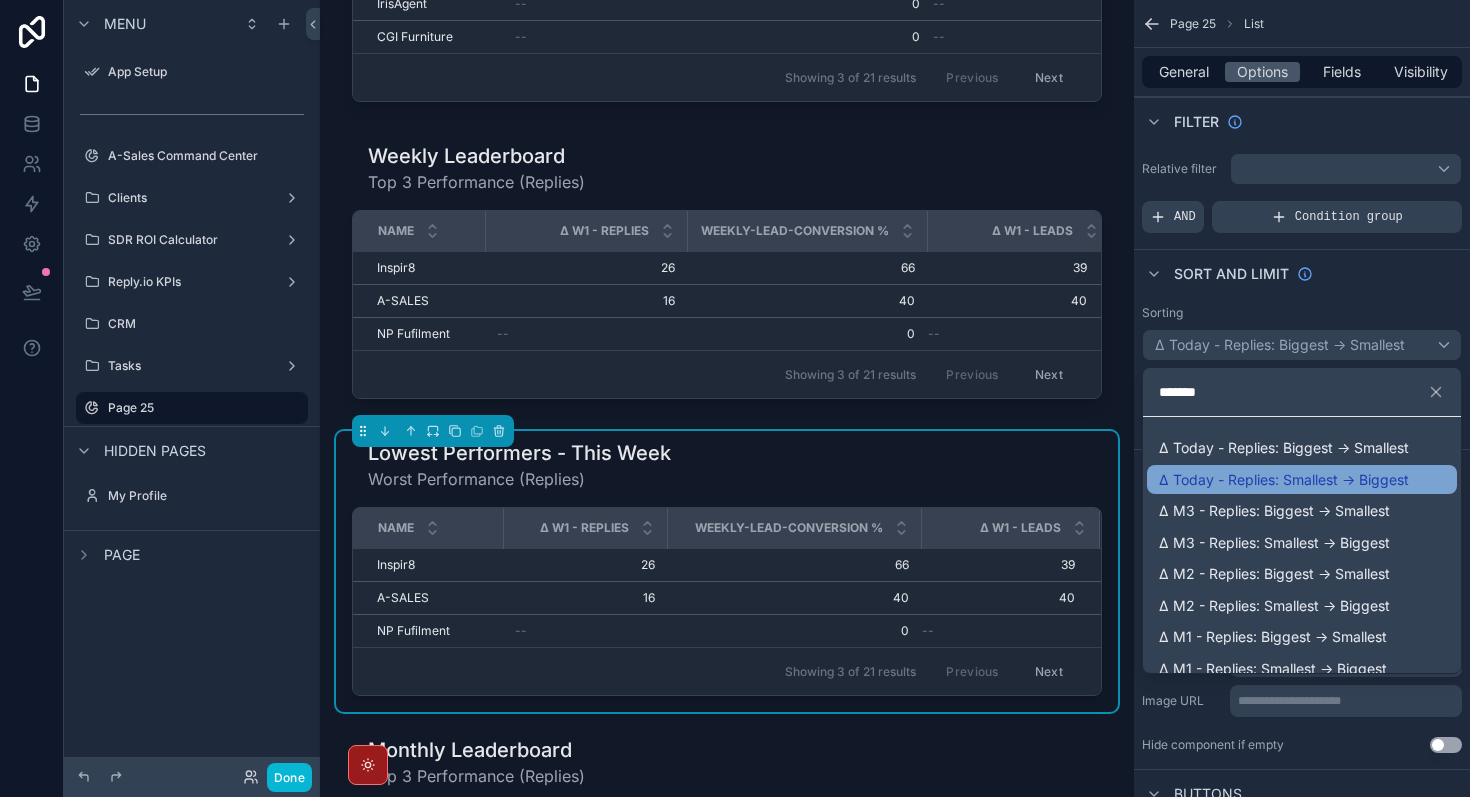 click on "Δ Today - Replies: Smallest -> Biggest" at bounding box center (1284, 480) 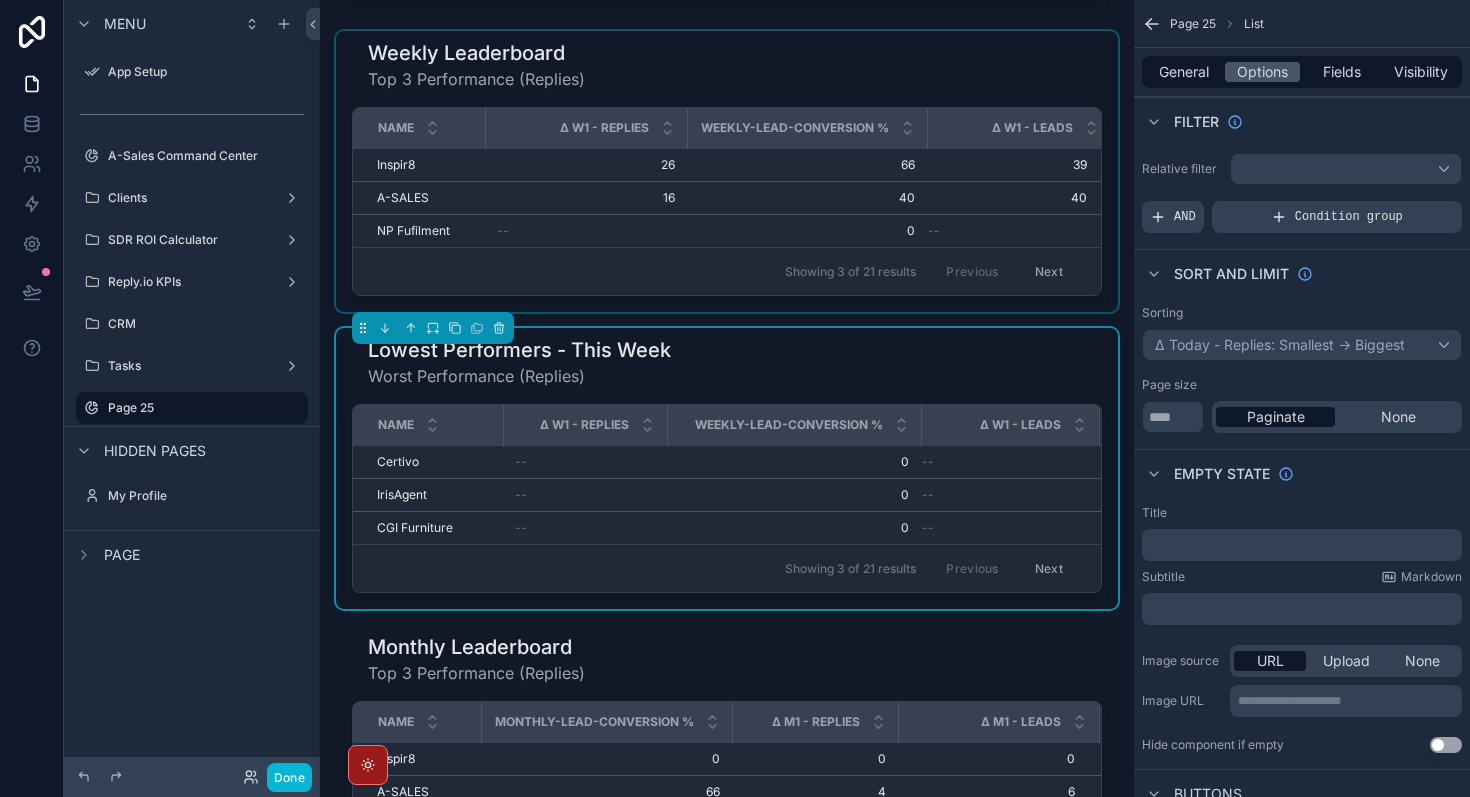 scroll, scrollTop: 638, scrollLeft: 0, axis: vertical 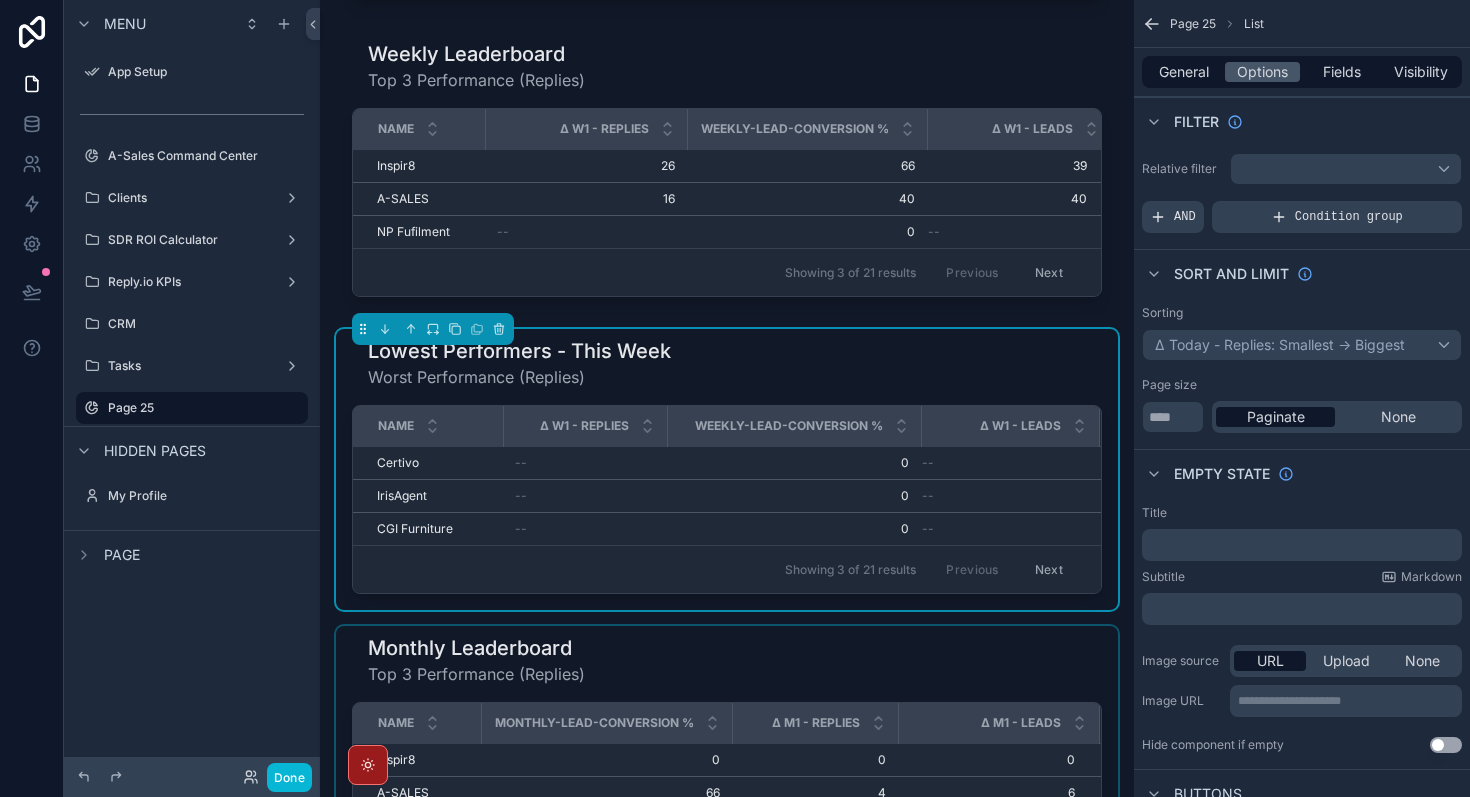 click at bounding box center [727, 766] 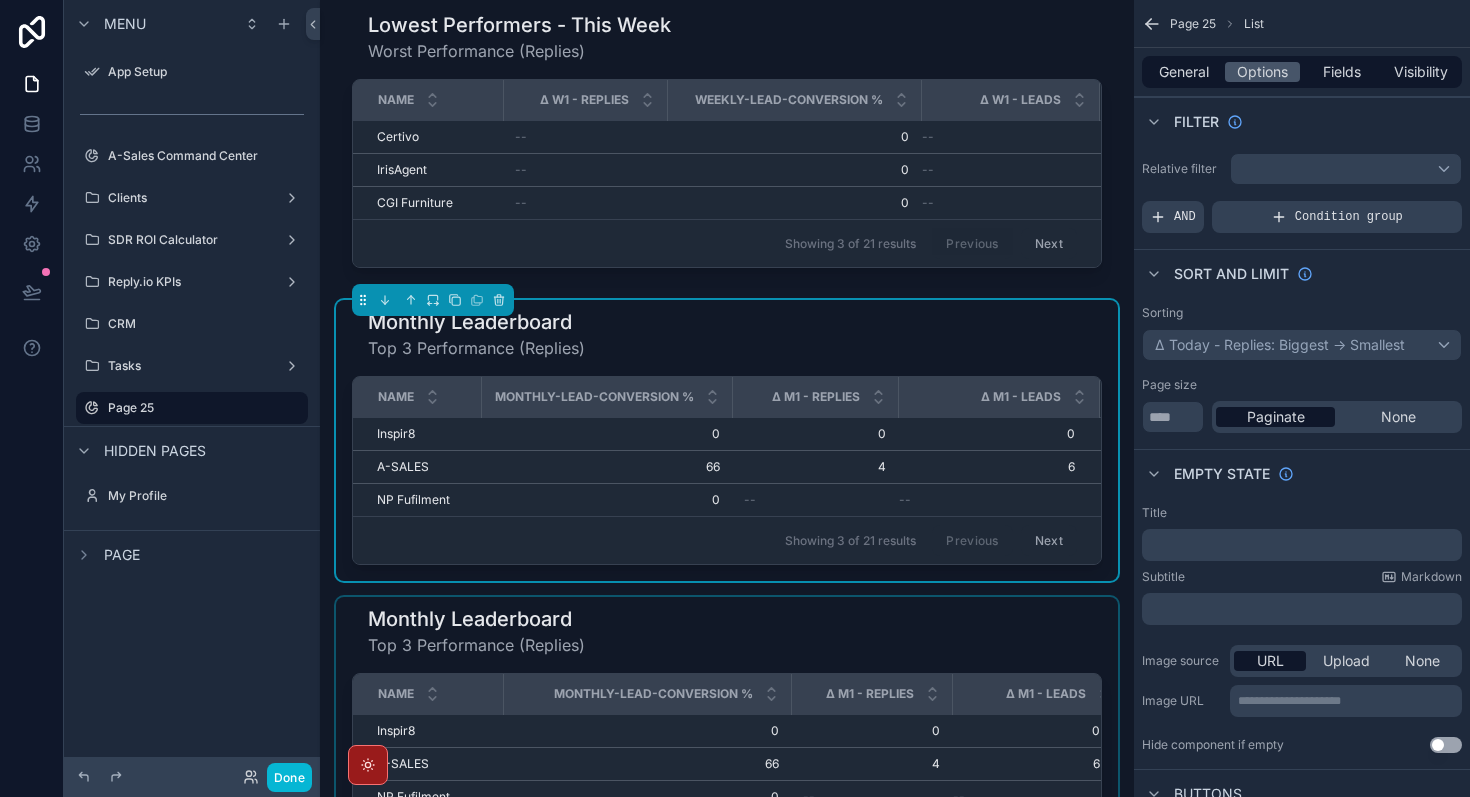 scroll, scrollTop: 978, scrollLeft: 0, axis: vertical 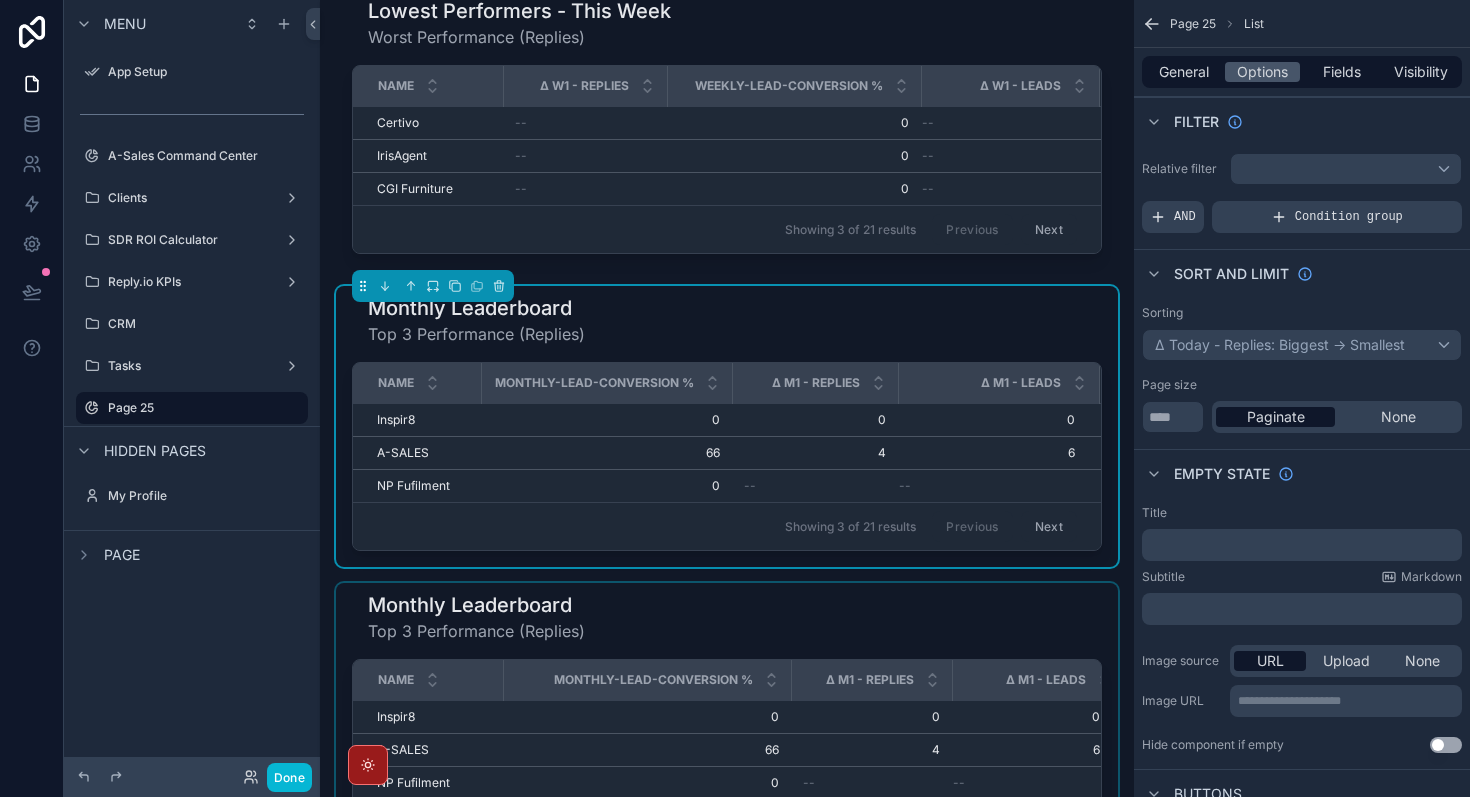 click at bounding box center (727, 723) 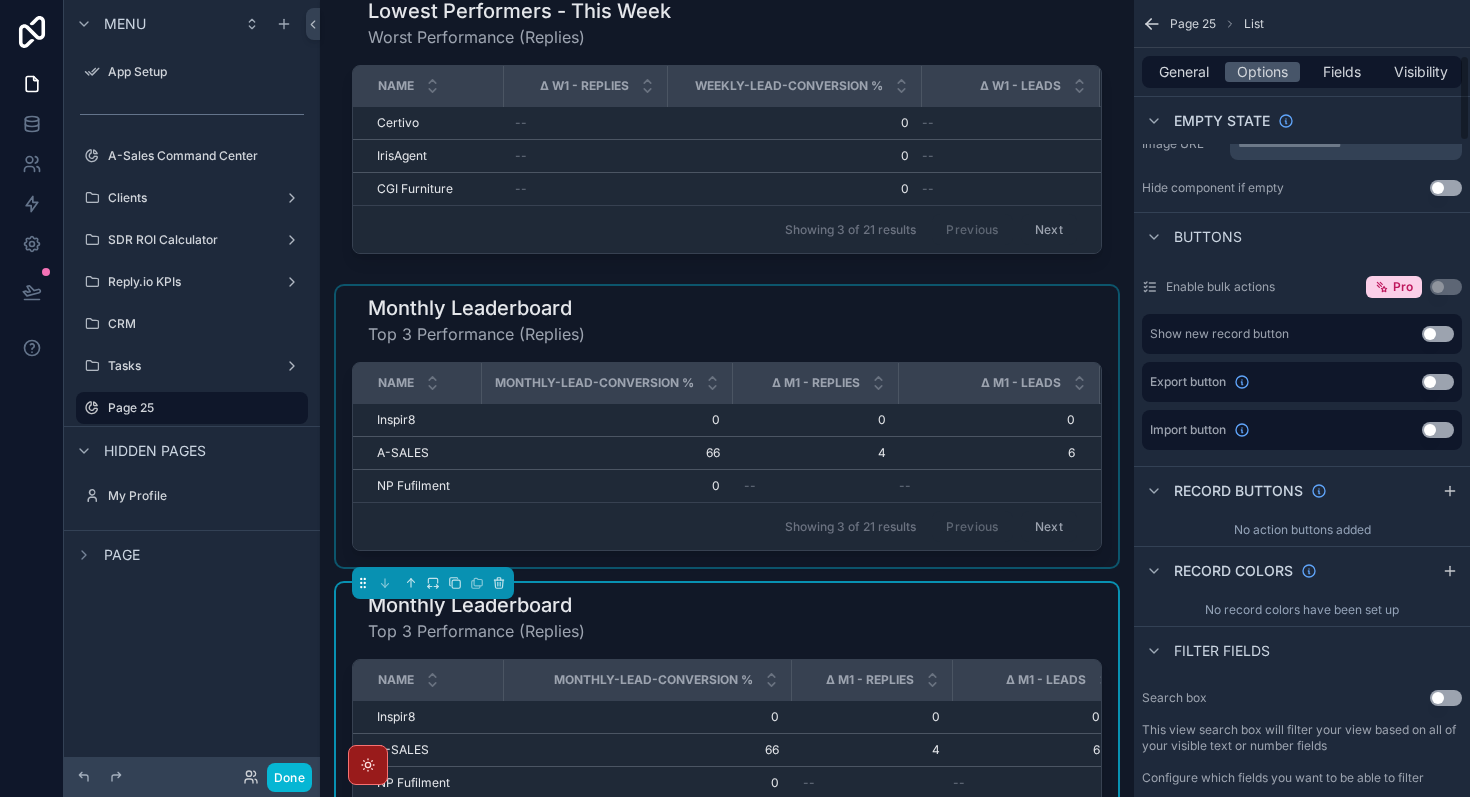 scroll, scrollTop: 379, scrollLeft: 0, axis: vertical 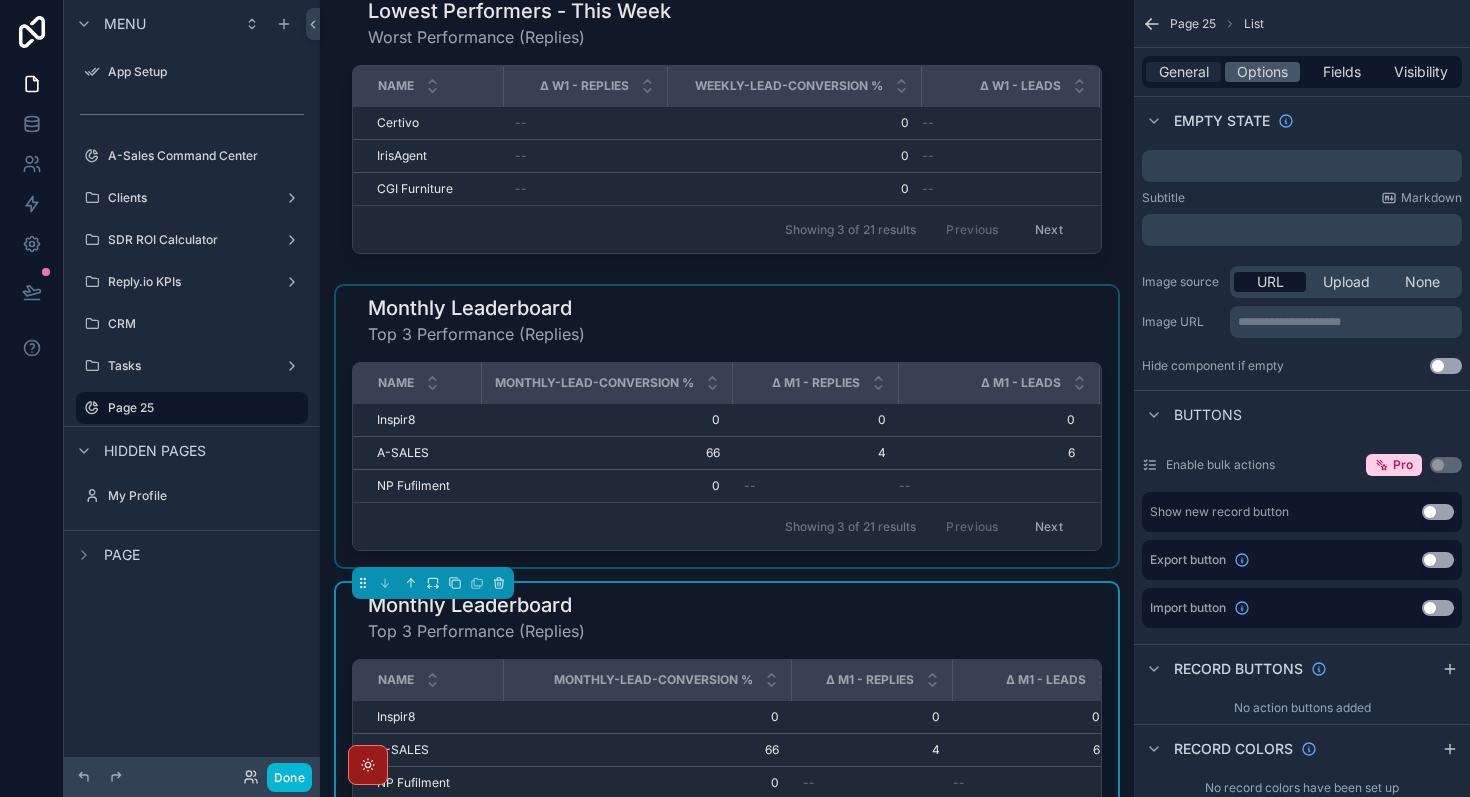 click on "General" at bounding box center [1184, 72] 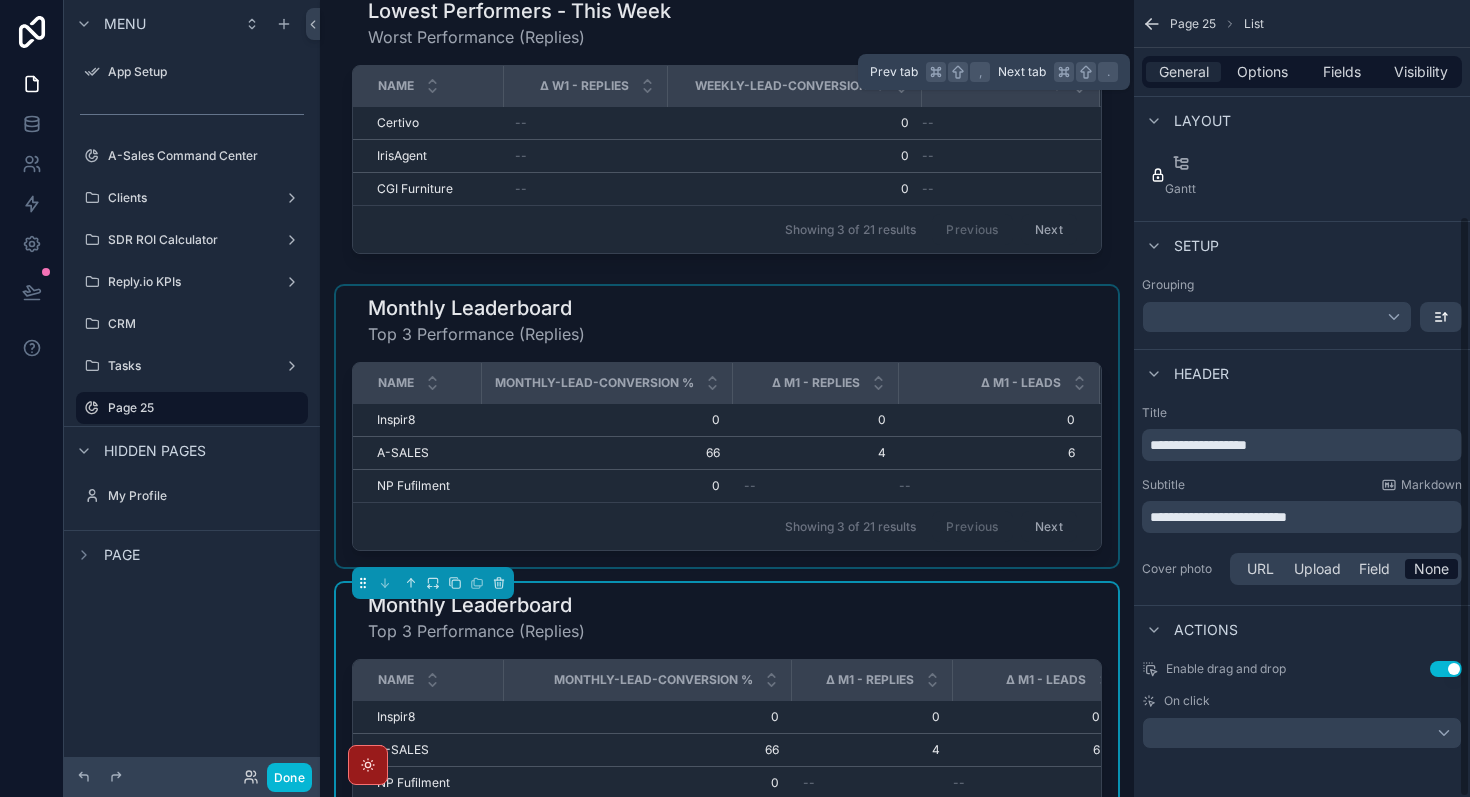 scroll, scrollTop: 296, scrollLeft: 0, axis: vertical 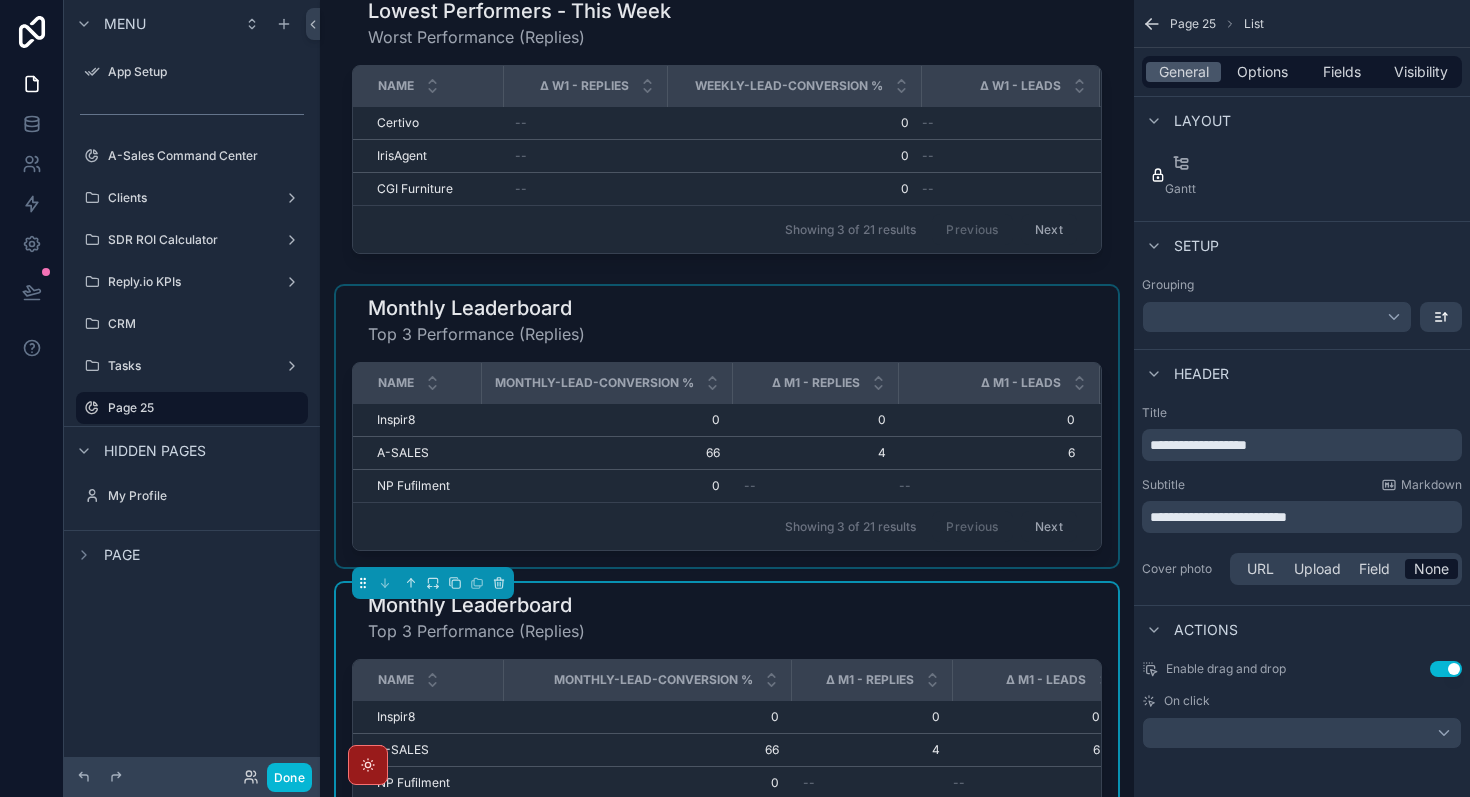 click on "**********" at bounding box center [1198, 445] 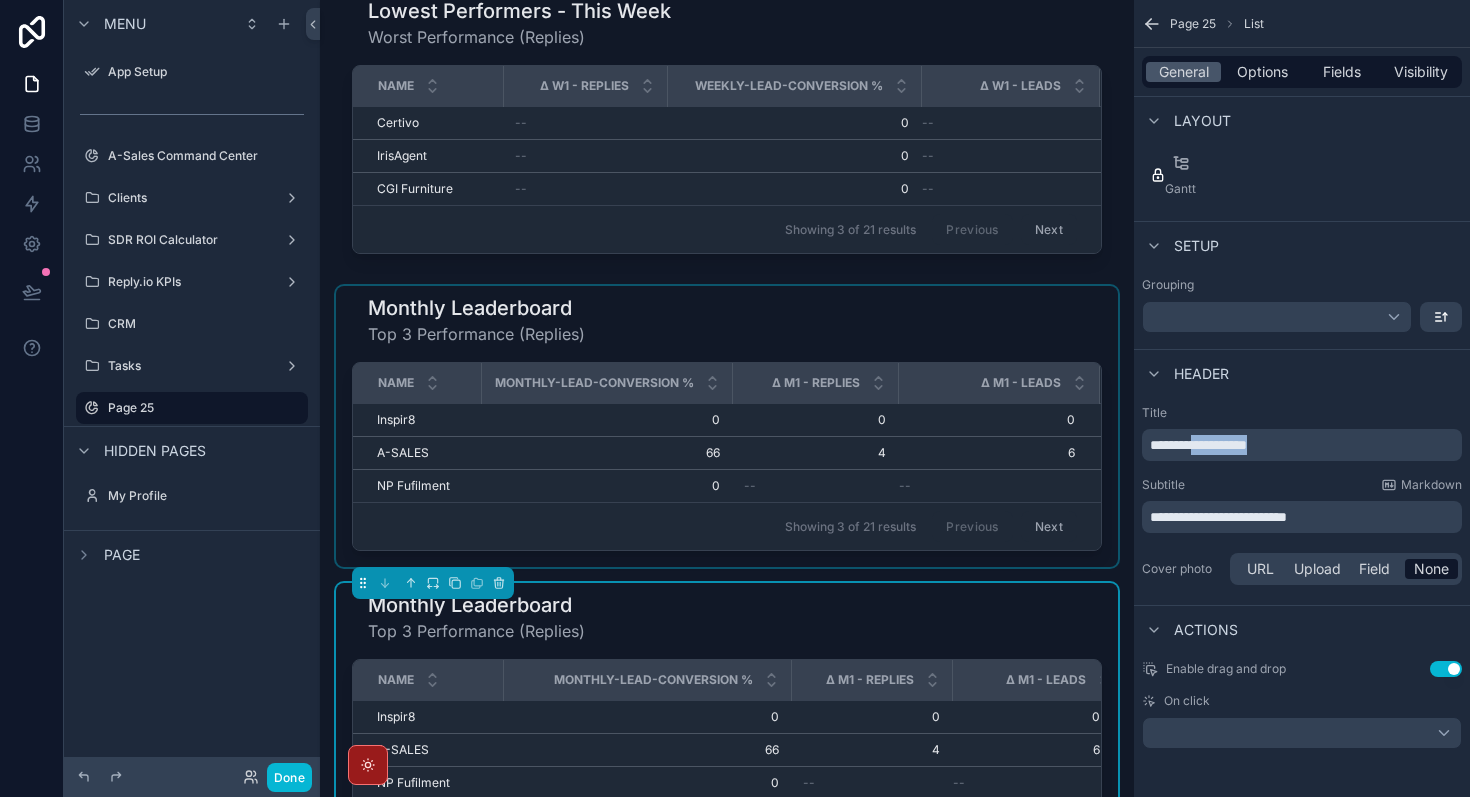 click on "**********" at bounding box center [1198, 445] 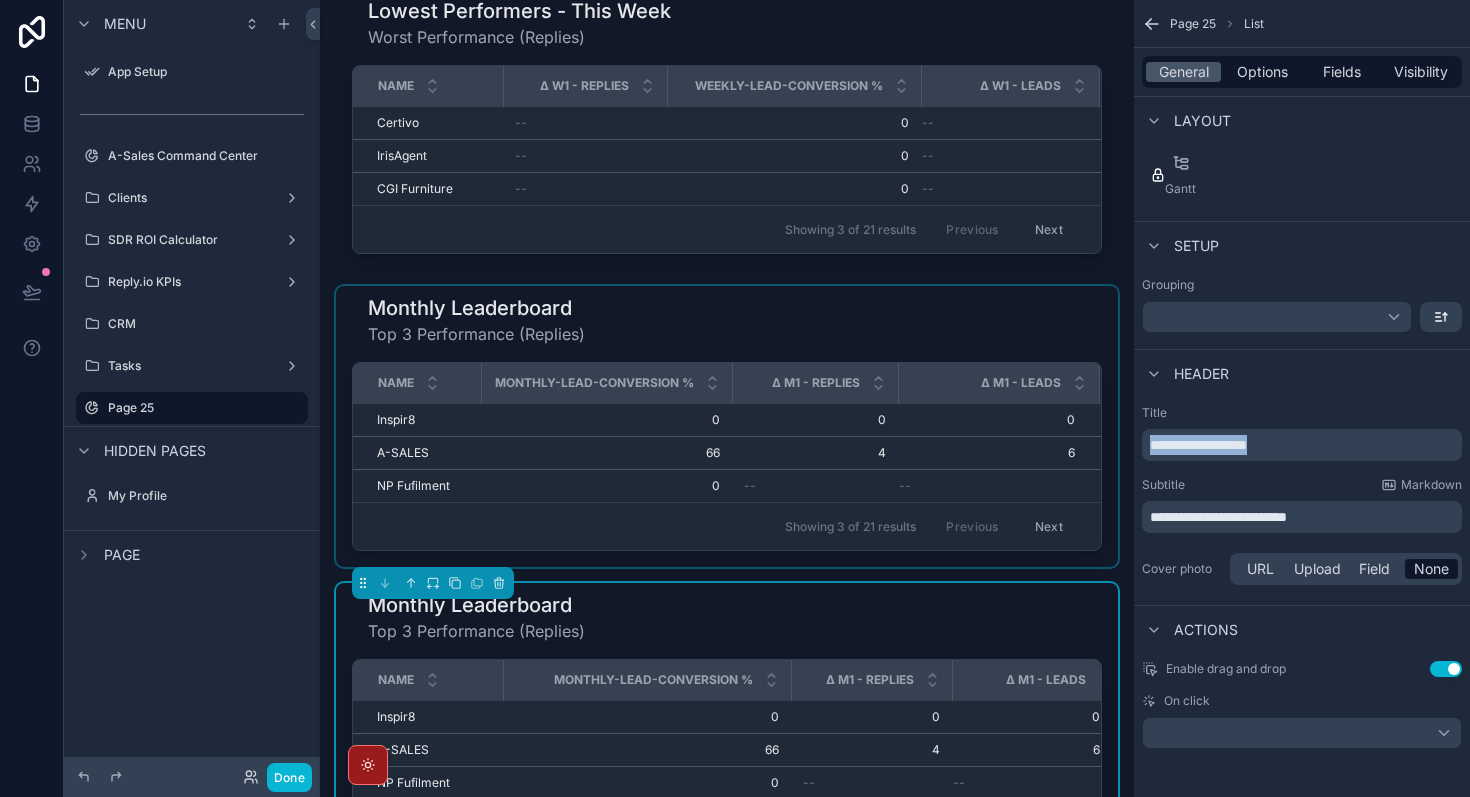 click on "**********" at bounding box center [1198, 445] 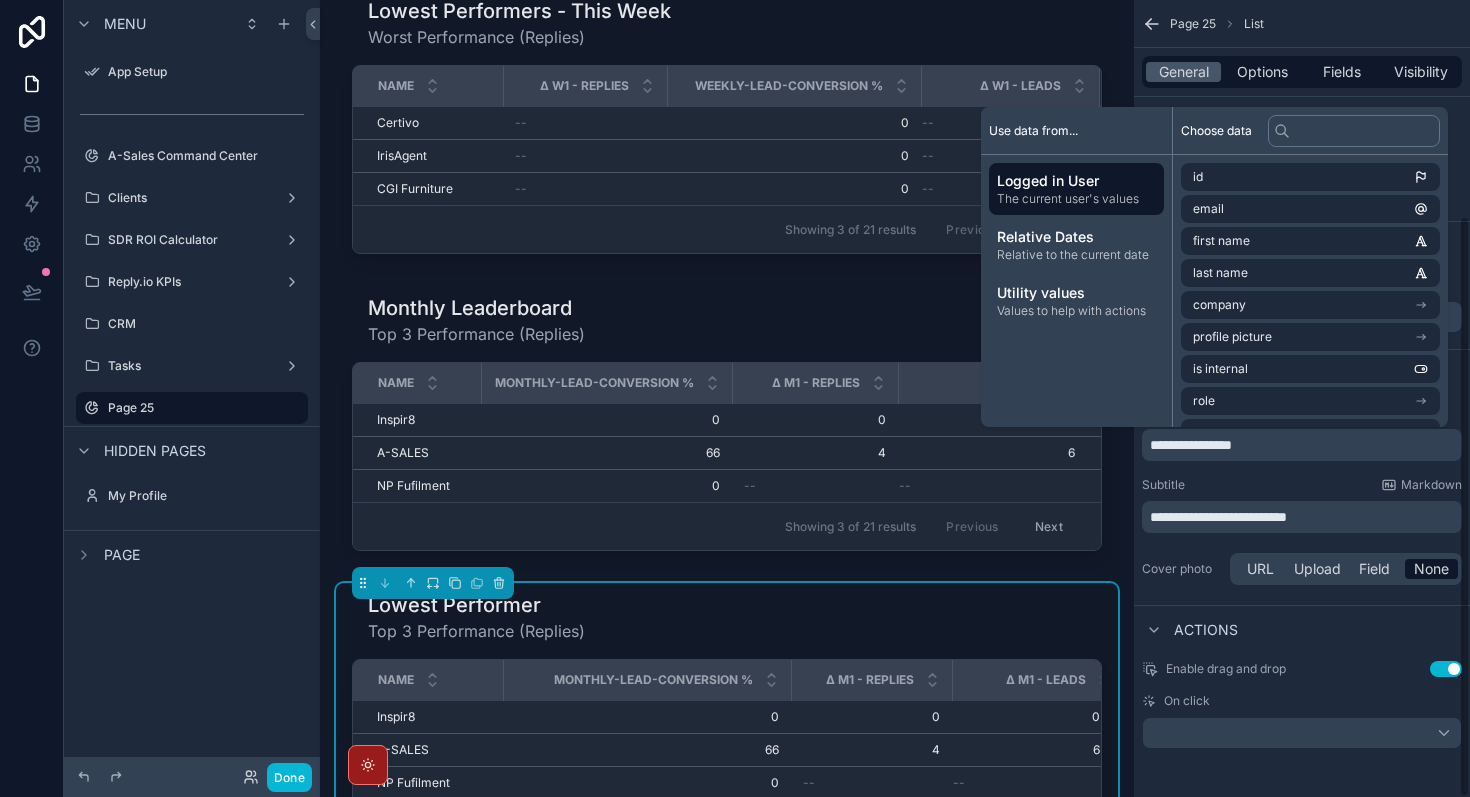 type 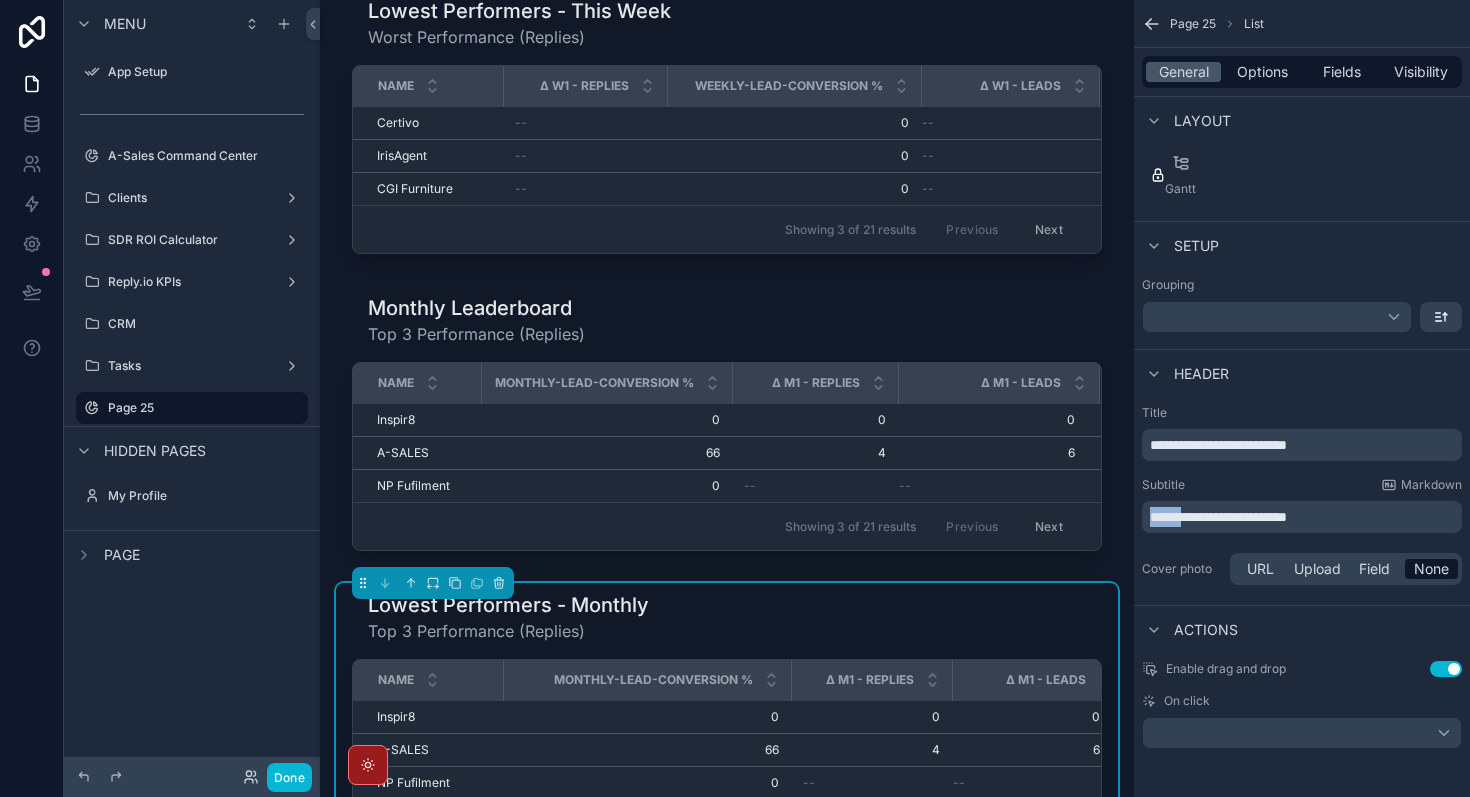 drag, startPoint x: 1189, startPoint y: 516, endPoint x: 1150, endPoint y: 516, distance: 39 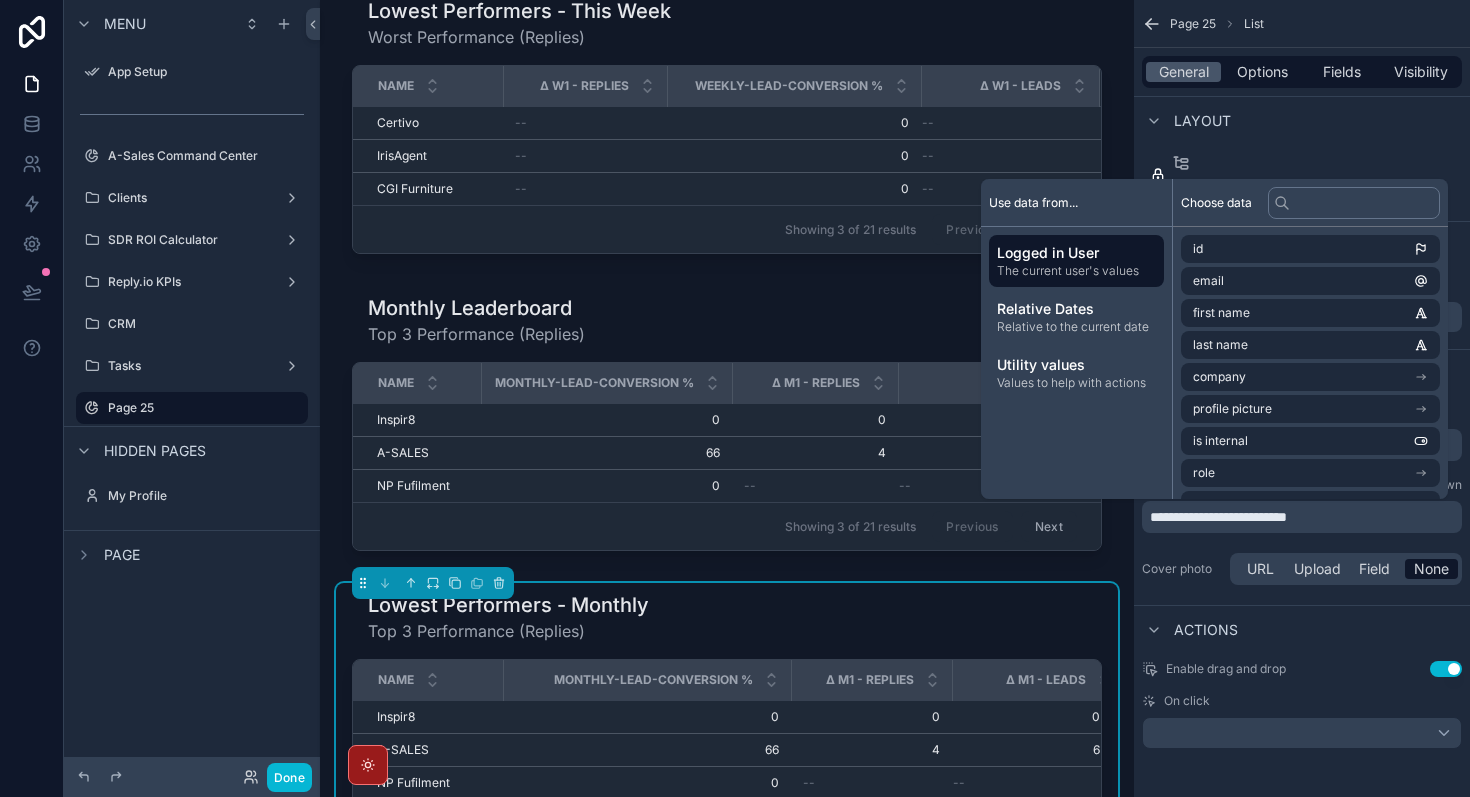 type 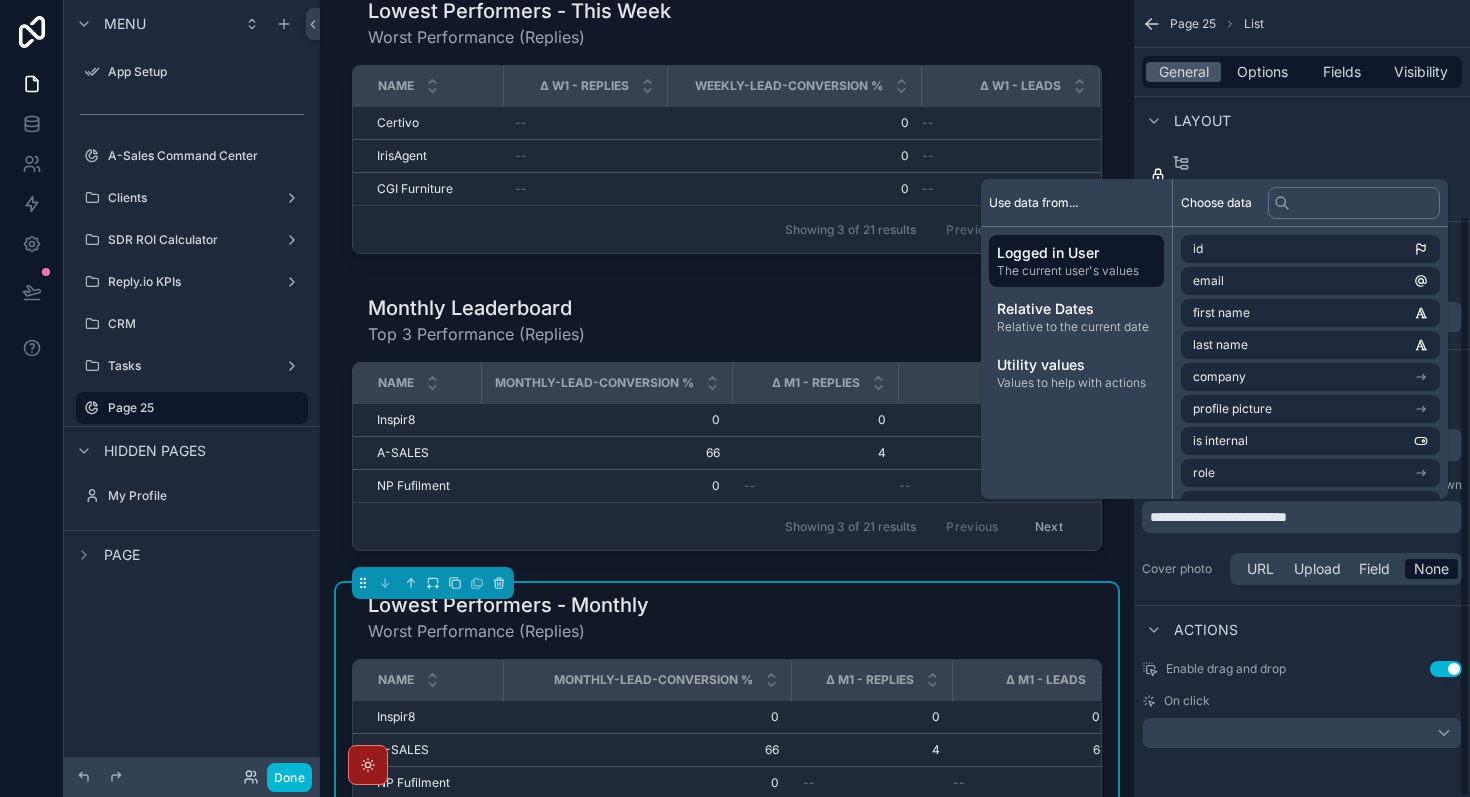 click on "Actions" at bounding box center [1302, 629] 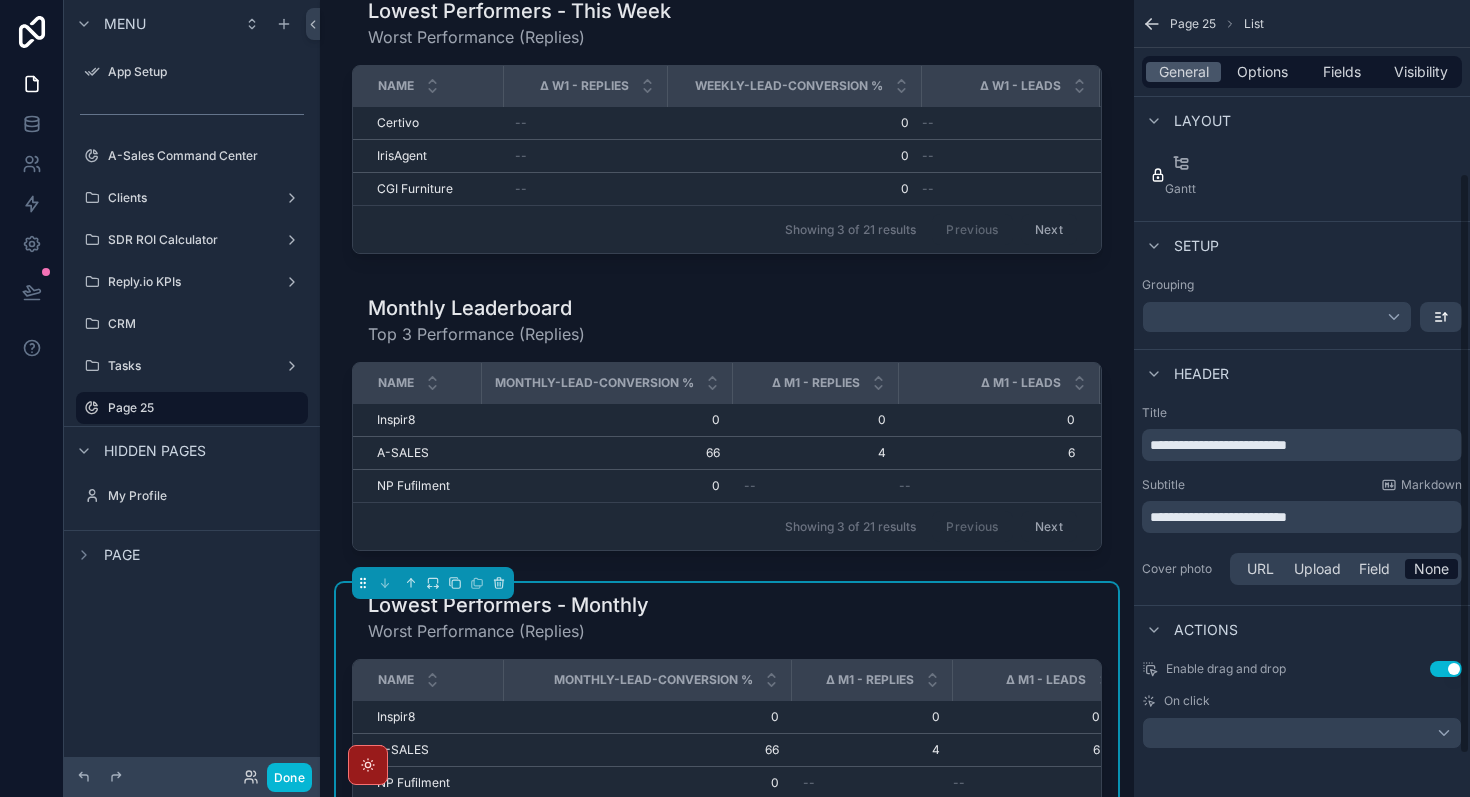 scroll, scrollTop: 0, scrollLeft: 0, axis: both 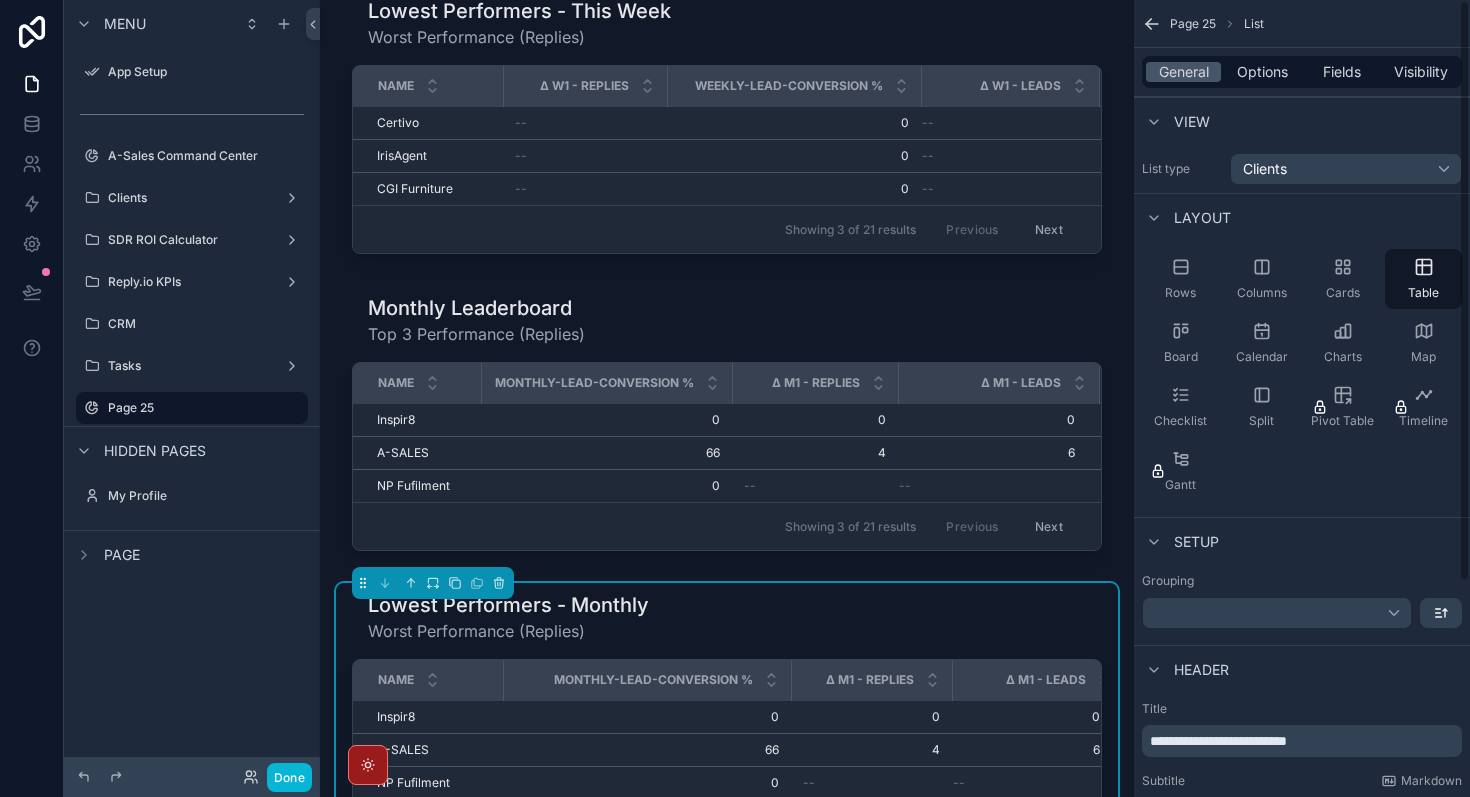 click on "General Options Fields Visibility" at bounding box center (1302, 72) 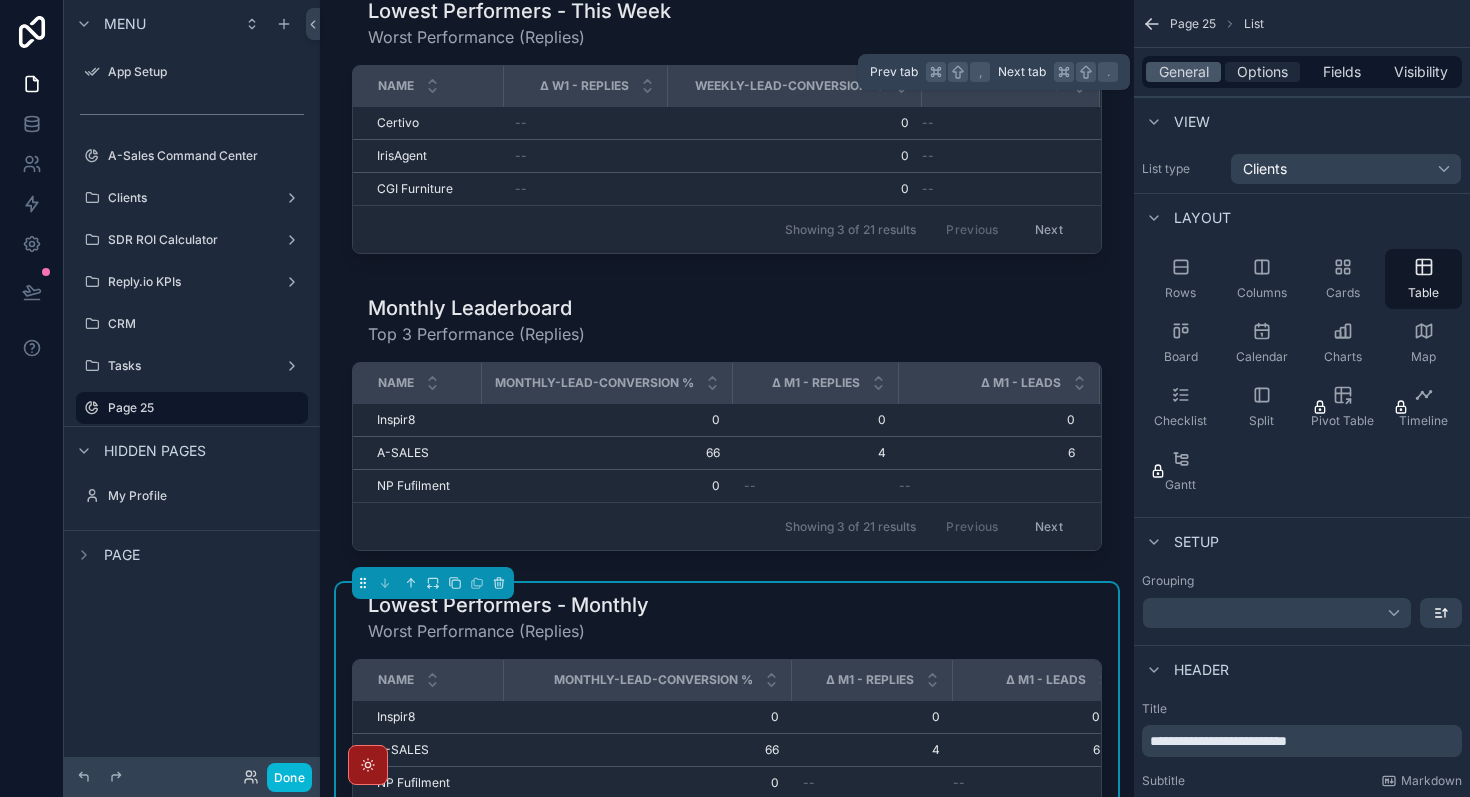 click on "Options" at bounding box center [1262, 72] 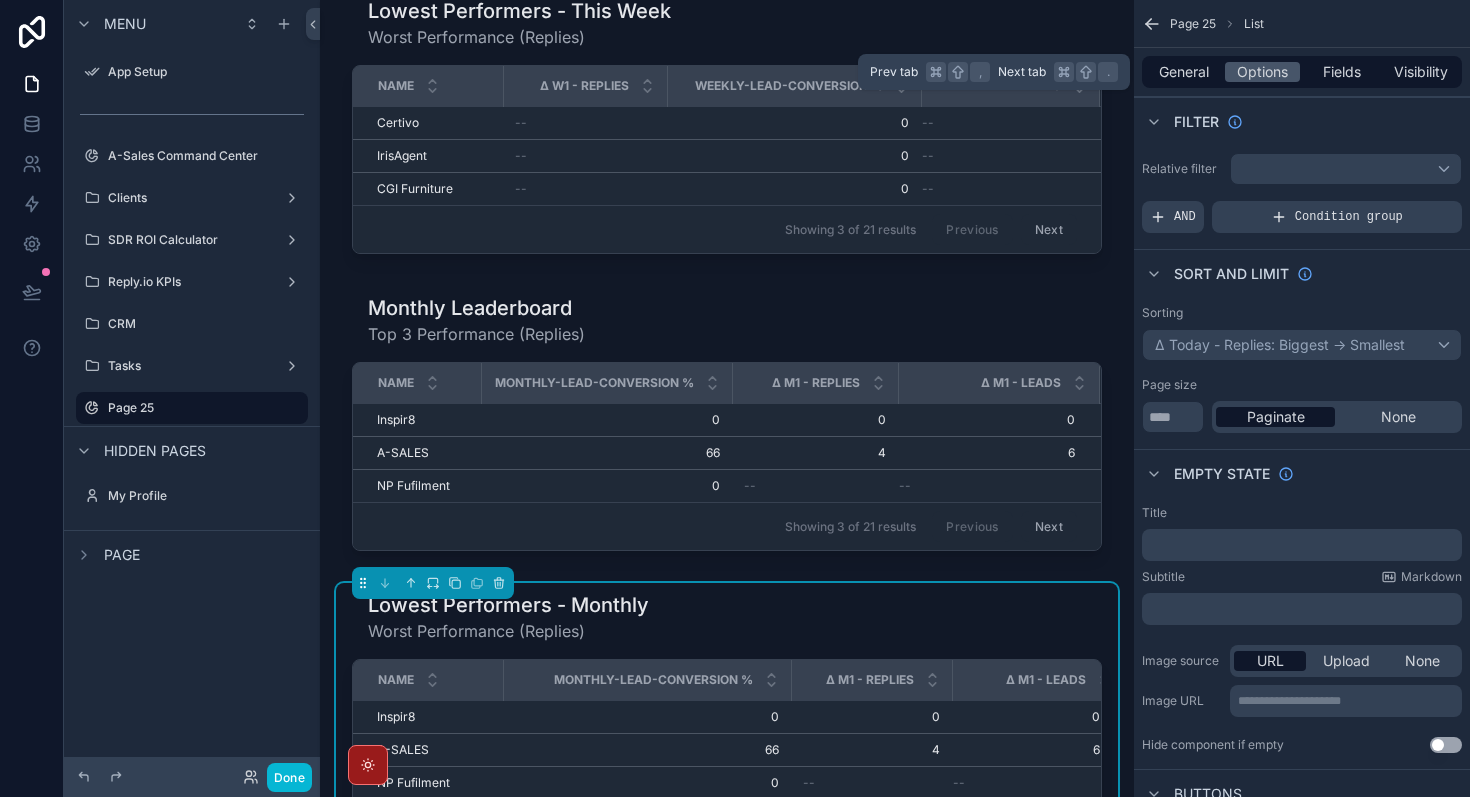 click on "General Options Fields Visibility" at bounding box center (1302, 72) 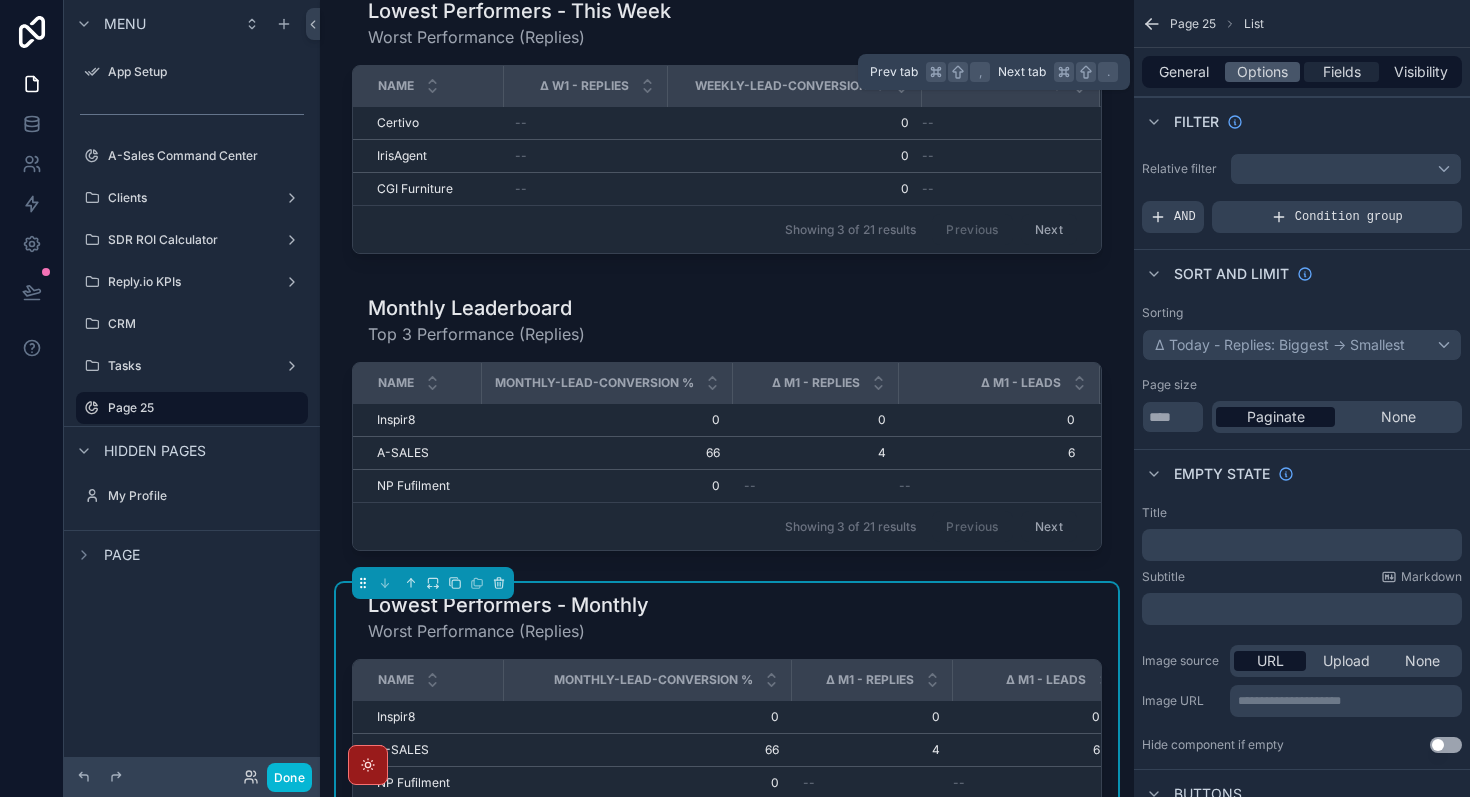 click on "Fields" at bounding box center [1342, 72] 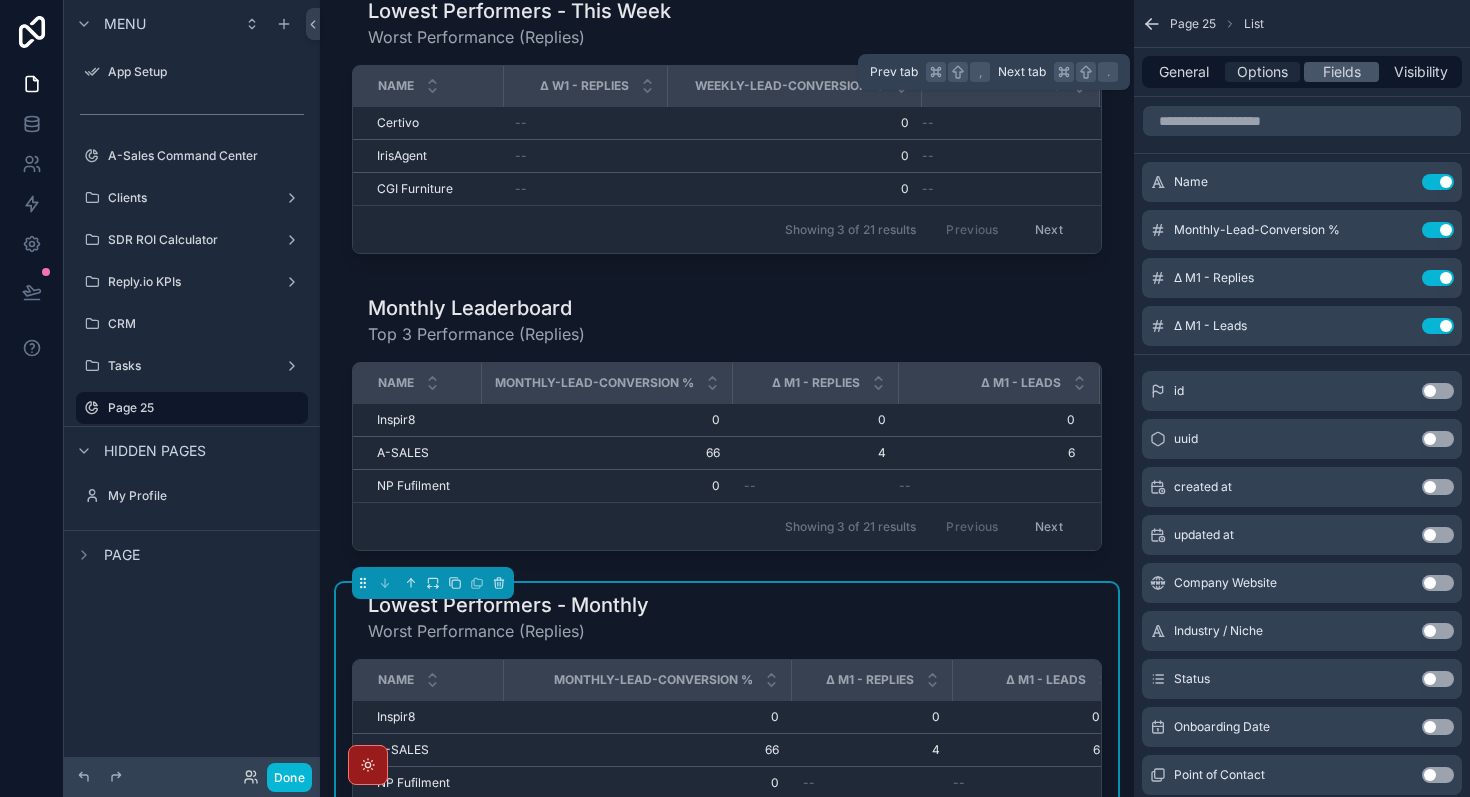 click on "Options" at bounding box center (1262, 72) 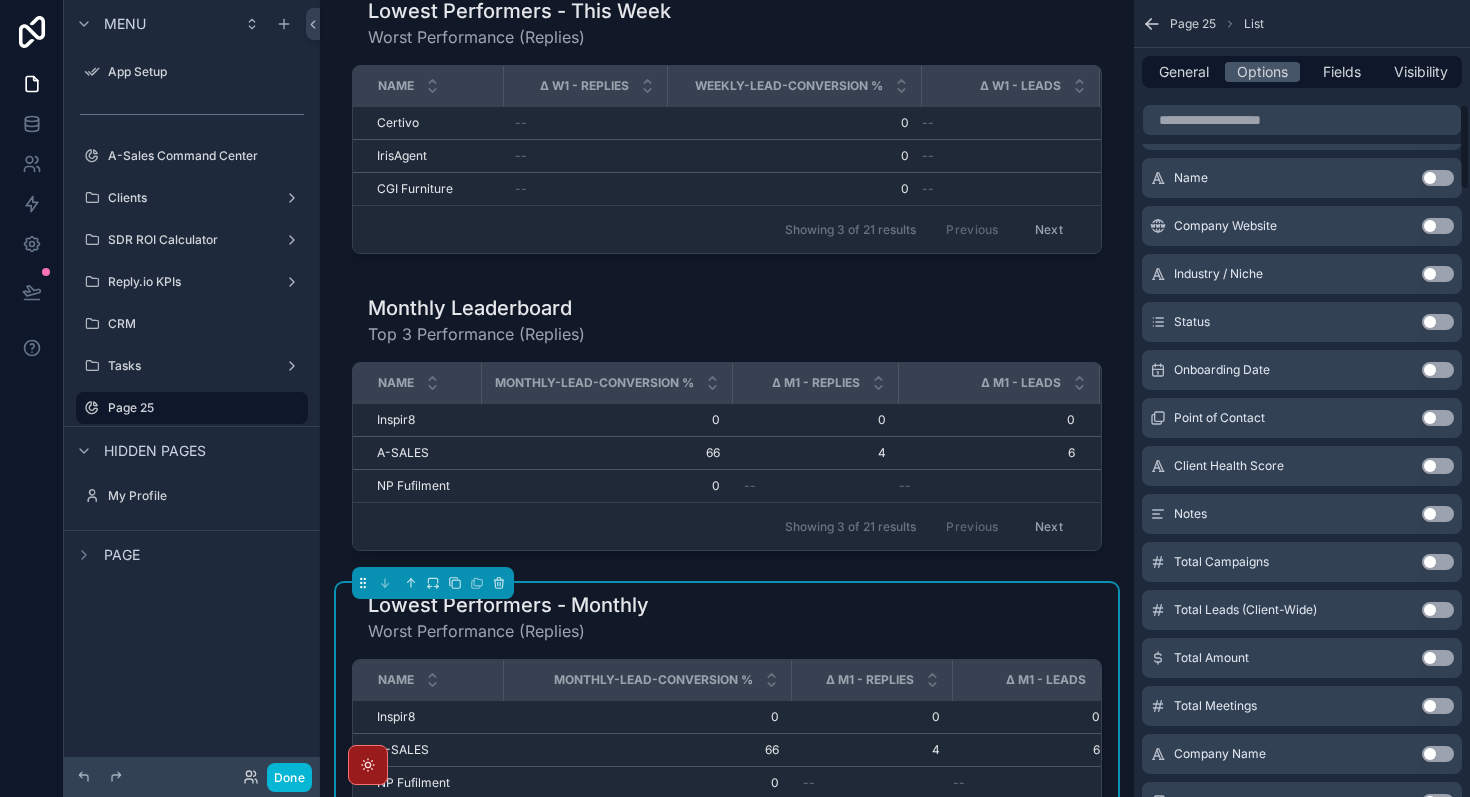 scroll, scrollTop: 533, scrollLeft: 0, axis: vertical 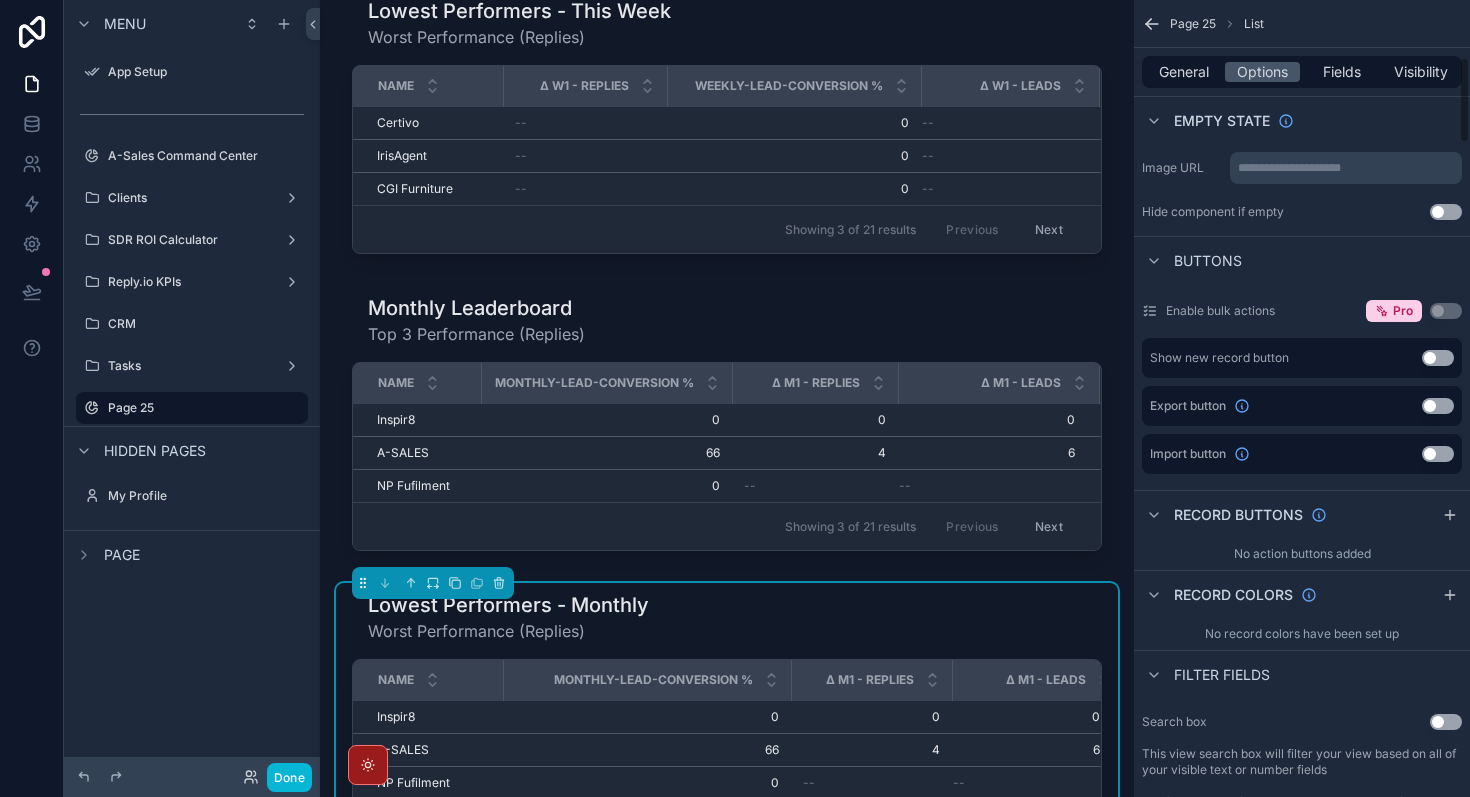 click on "General Options Fields Visibility" at bounding box center [1302, 72] 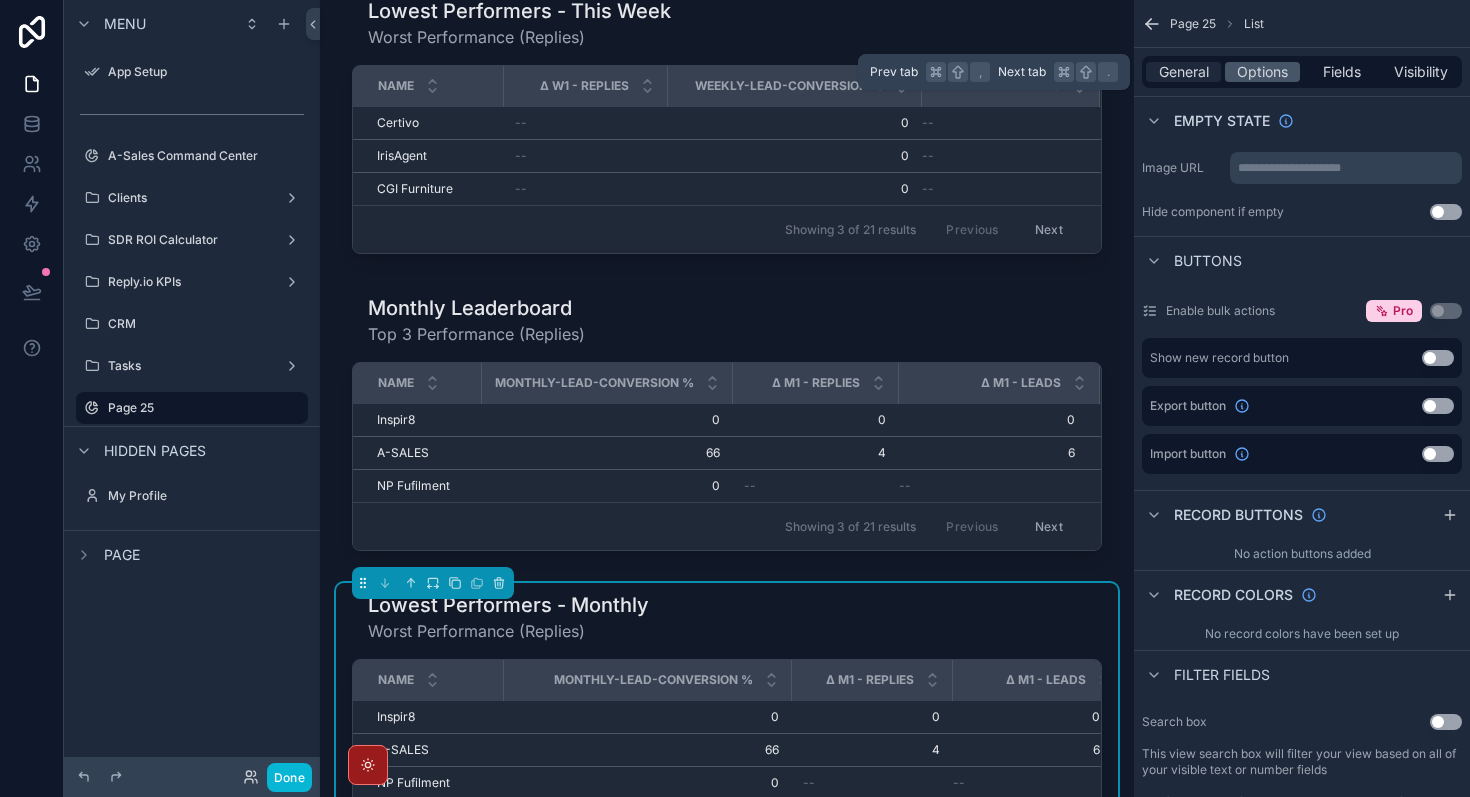 click on "General" at bounding box center (1184, 72) 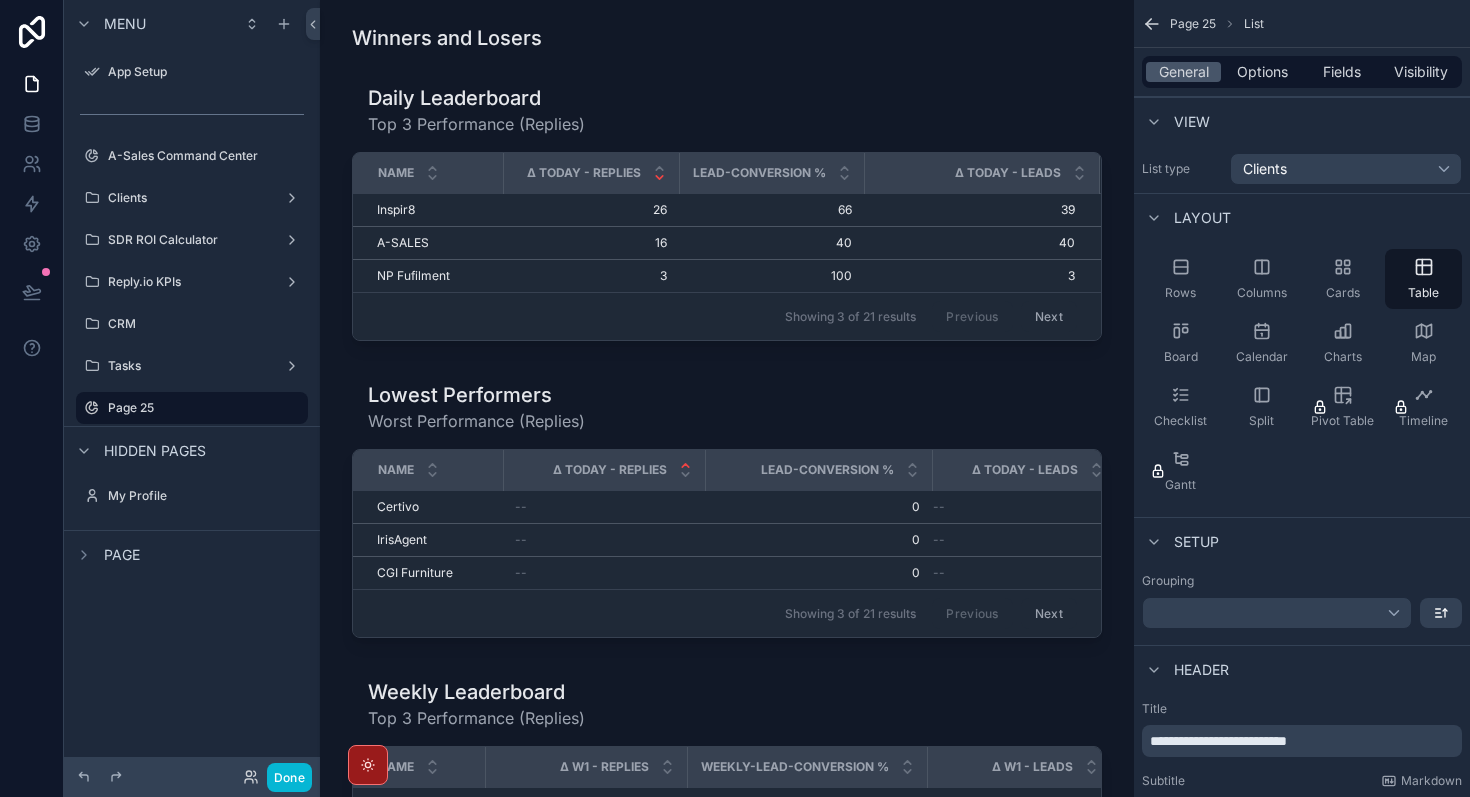 scroll, scrollTop: 0, scrollLeft: 0, axis: both 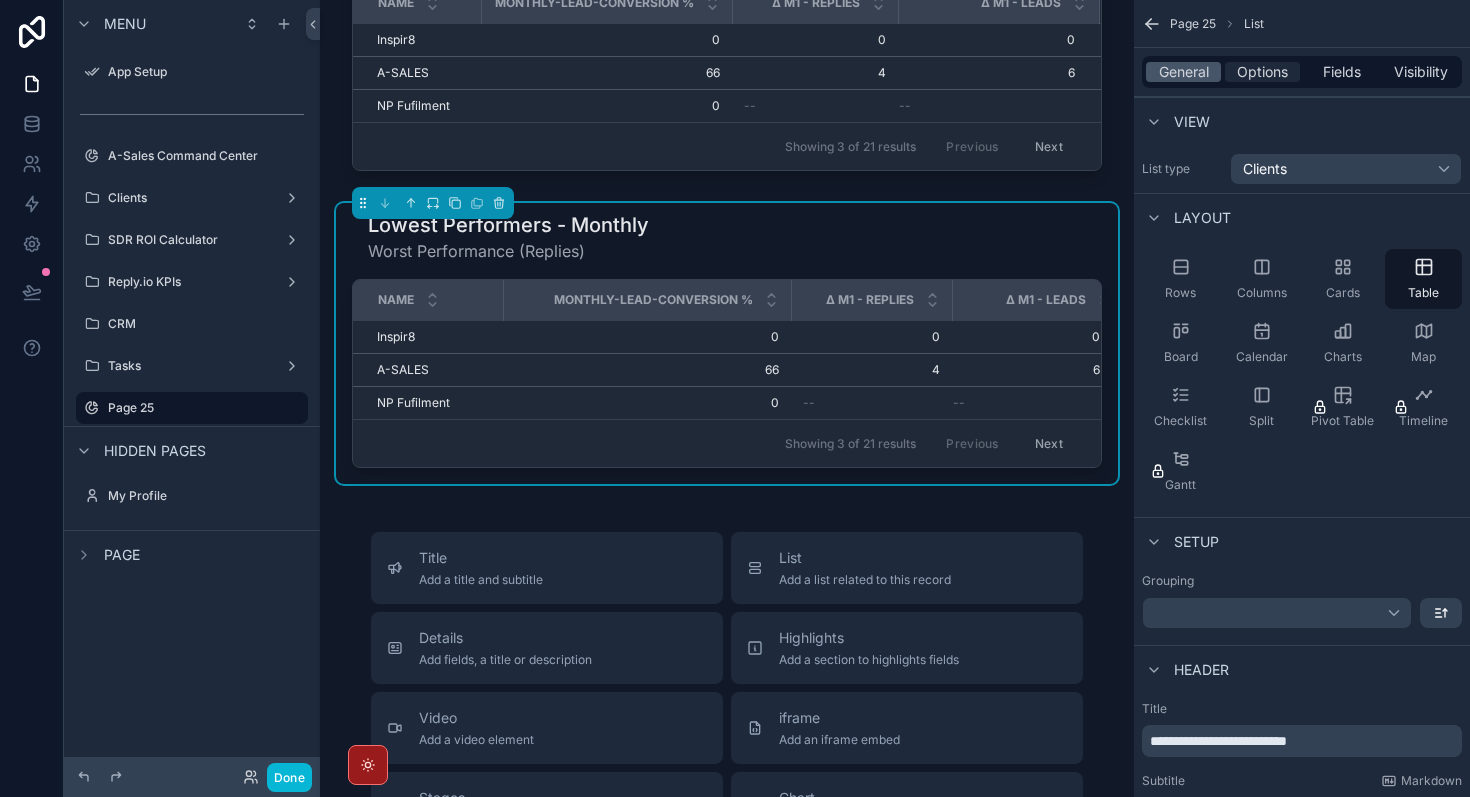 click on "Options" at bounding box center (1262, 72) 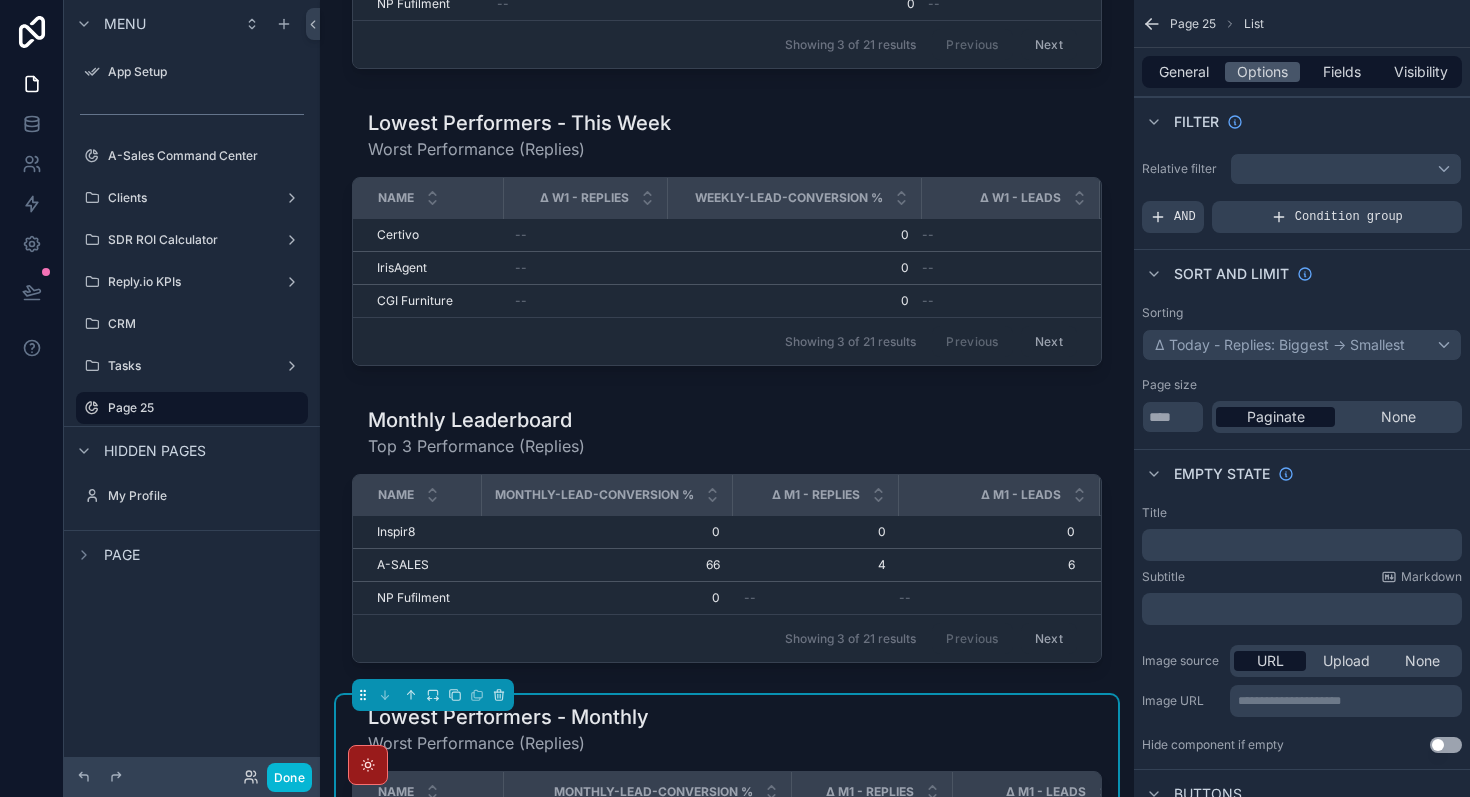 scroll, scrollTop: 863, scrollLeft: 0, axis: vertical 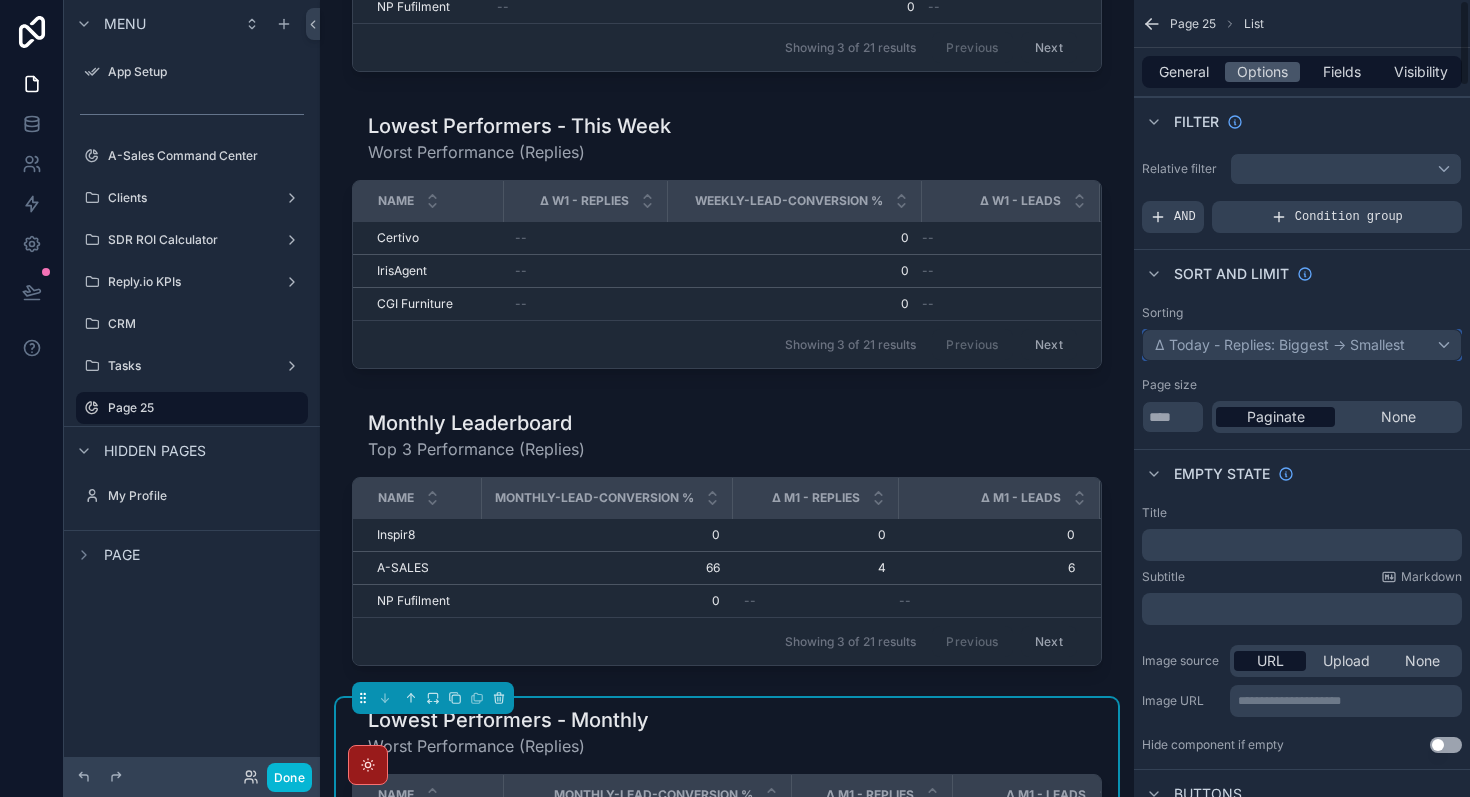 click on "Δ Today - Replies: Biggest -> Smallest" at bounding box center [1302, 345] 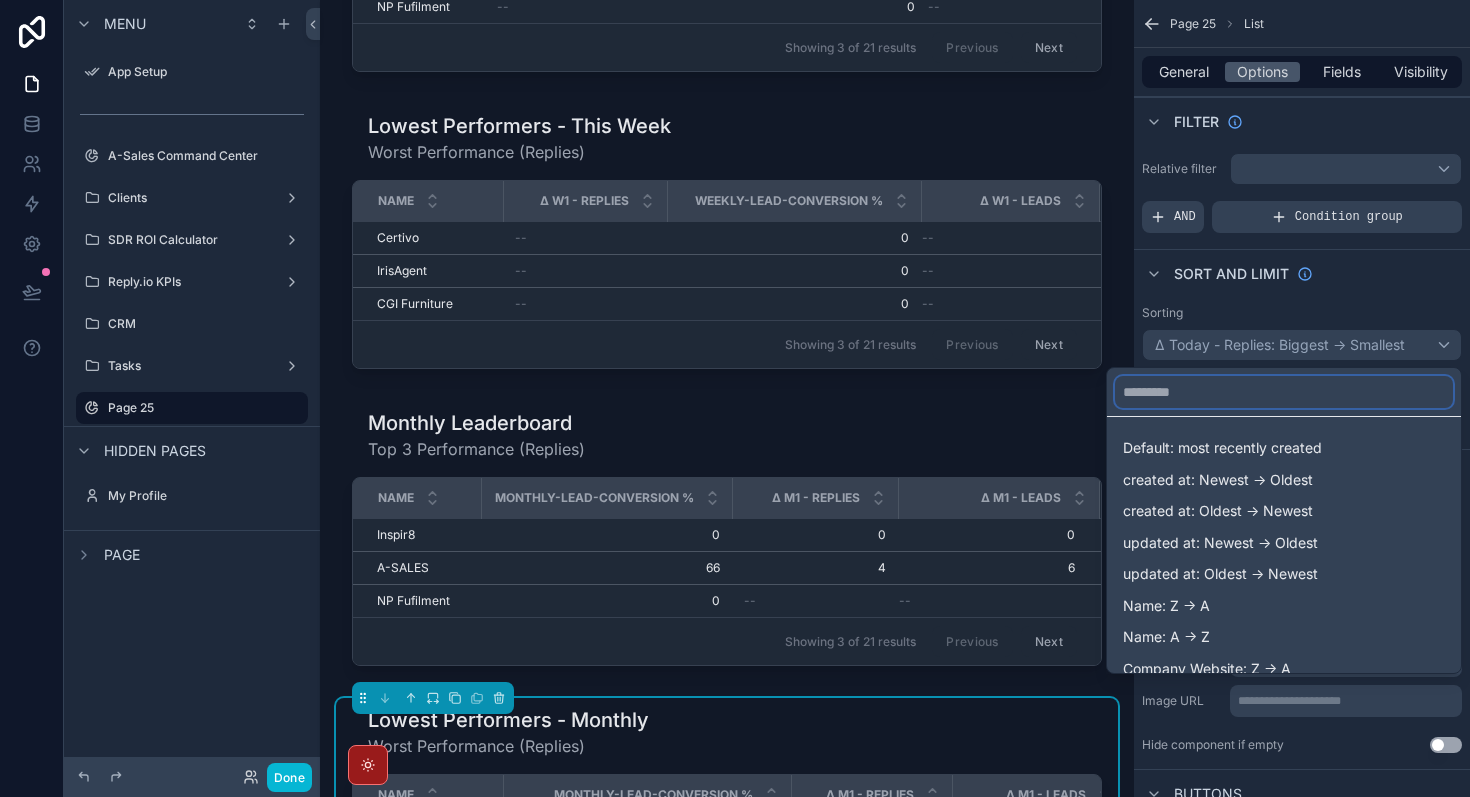 click at bounding box center [1284, 392] 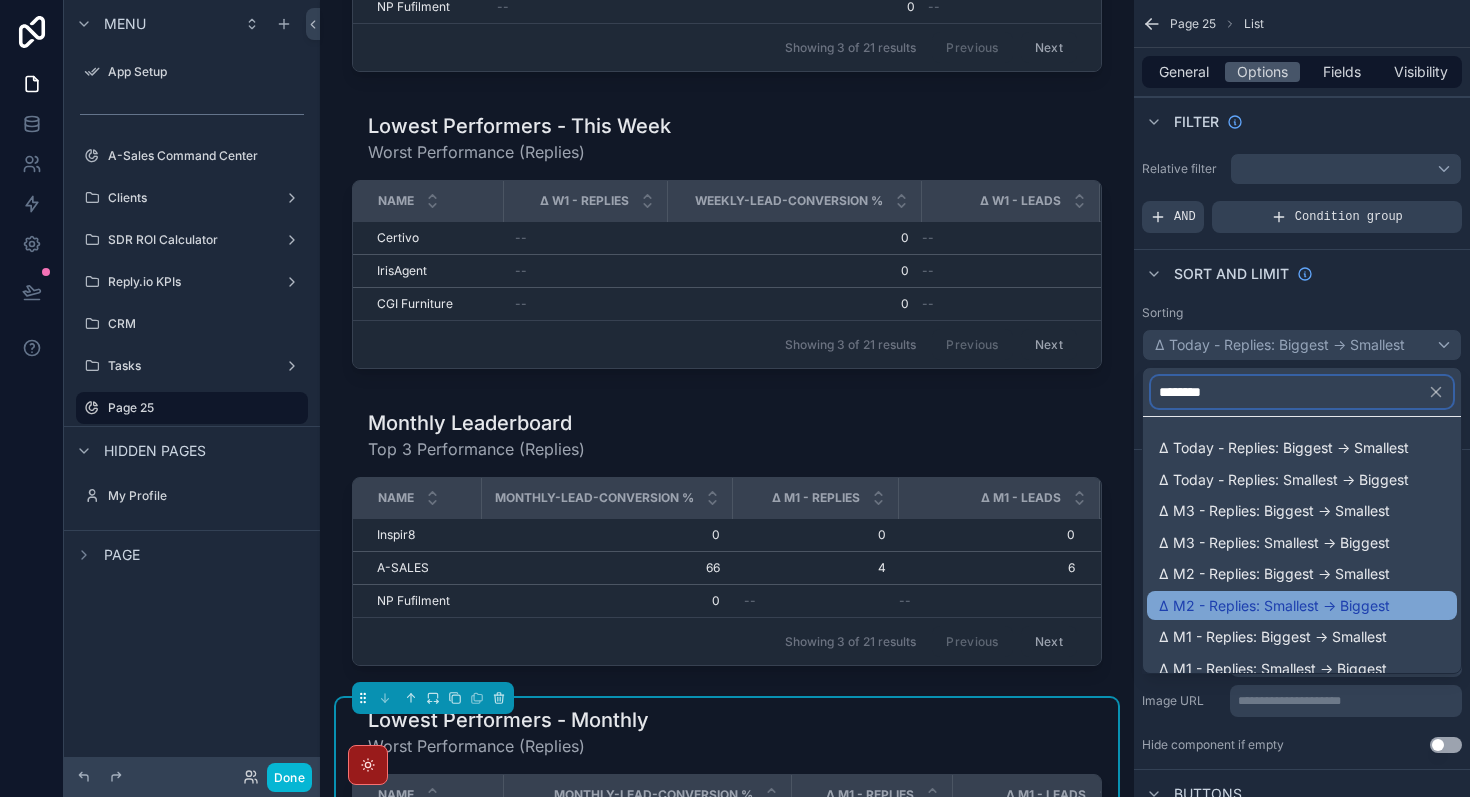 scroll, scrollTop: 31, scrollLeft: 0, axis: vertical 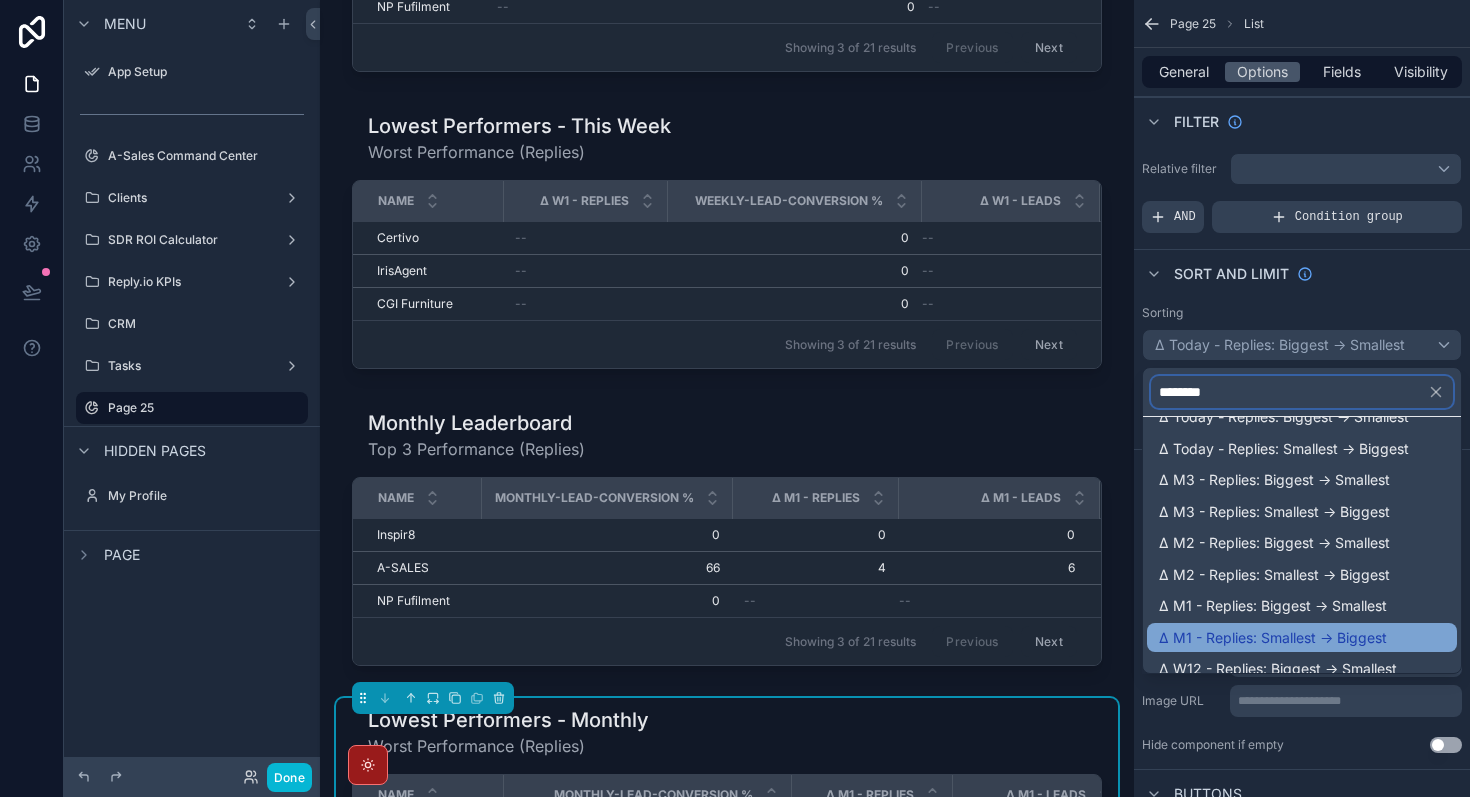 type on "*******" 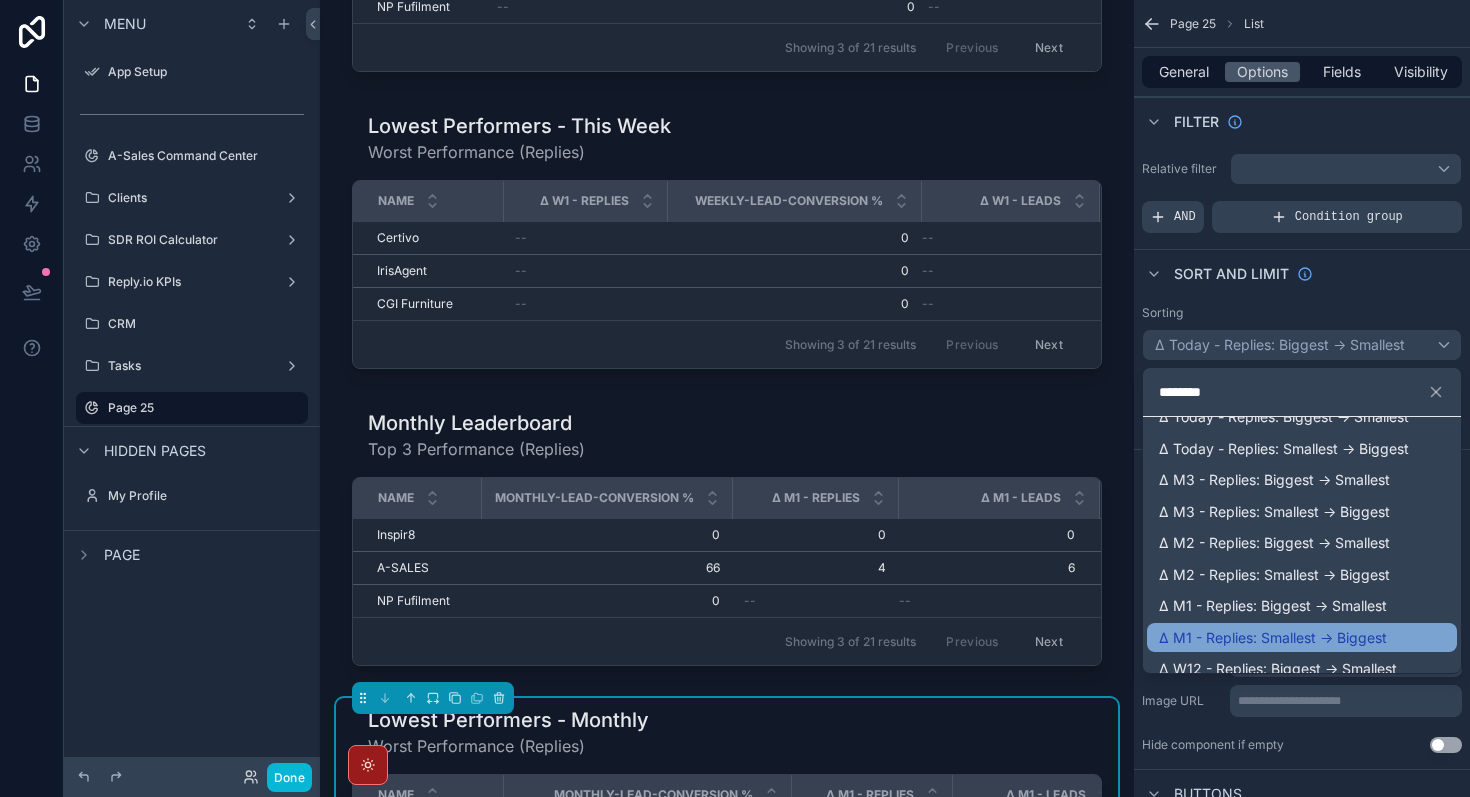 click on "Δ M1 - Replies: Smallest -> Biggest" at bounding box center (1273, 638) 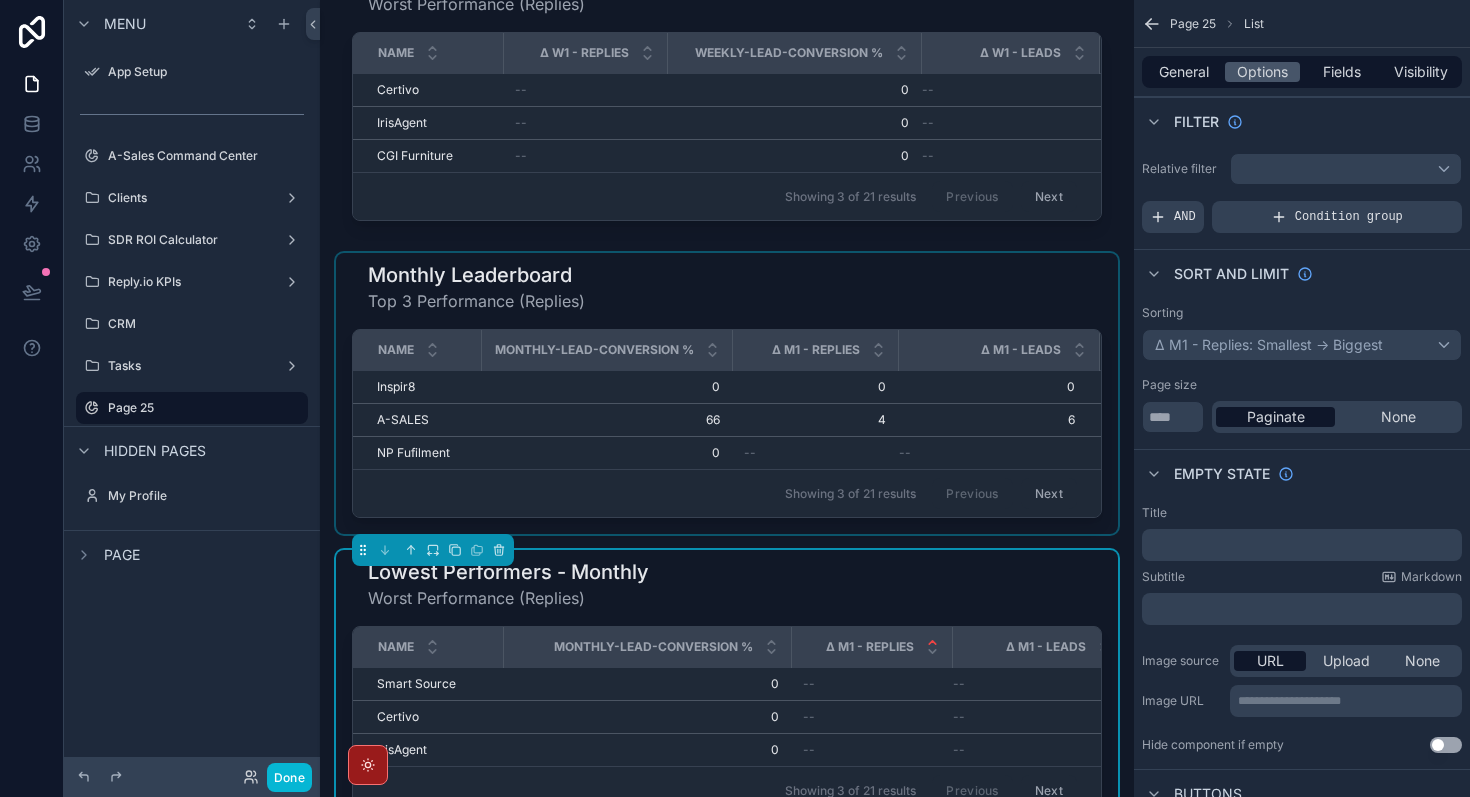 scroll, scrollTop: 1009, scrollLeft: 0, axis: vertical 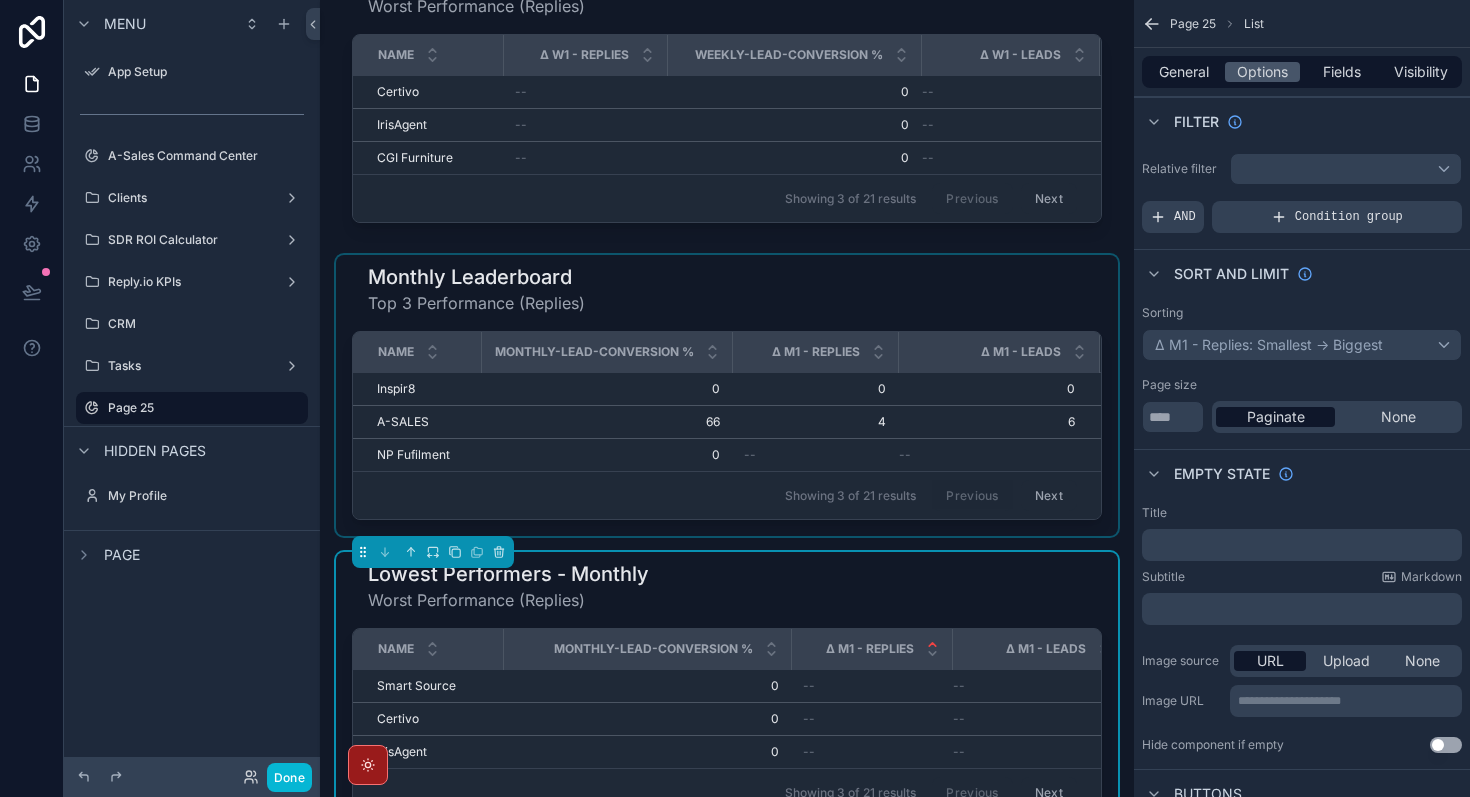 click at bounding box center (727, 395) 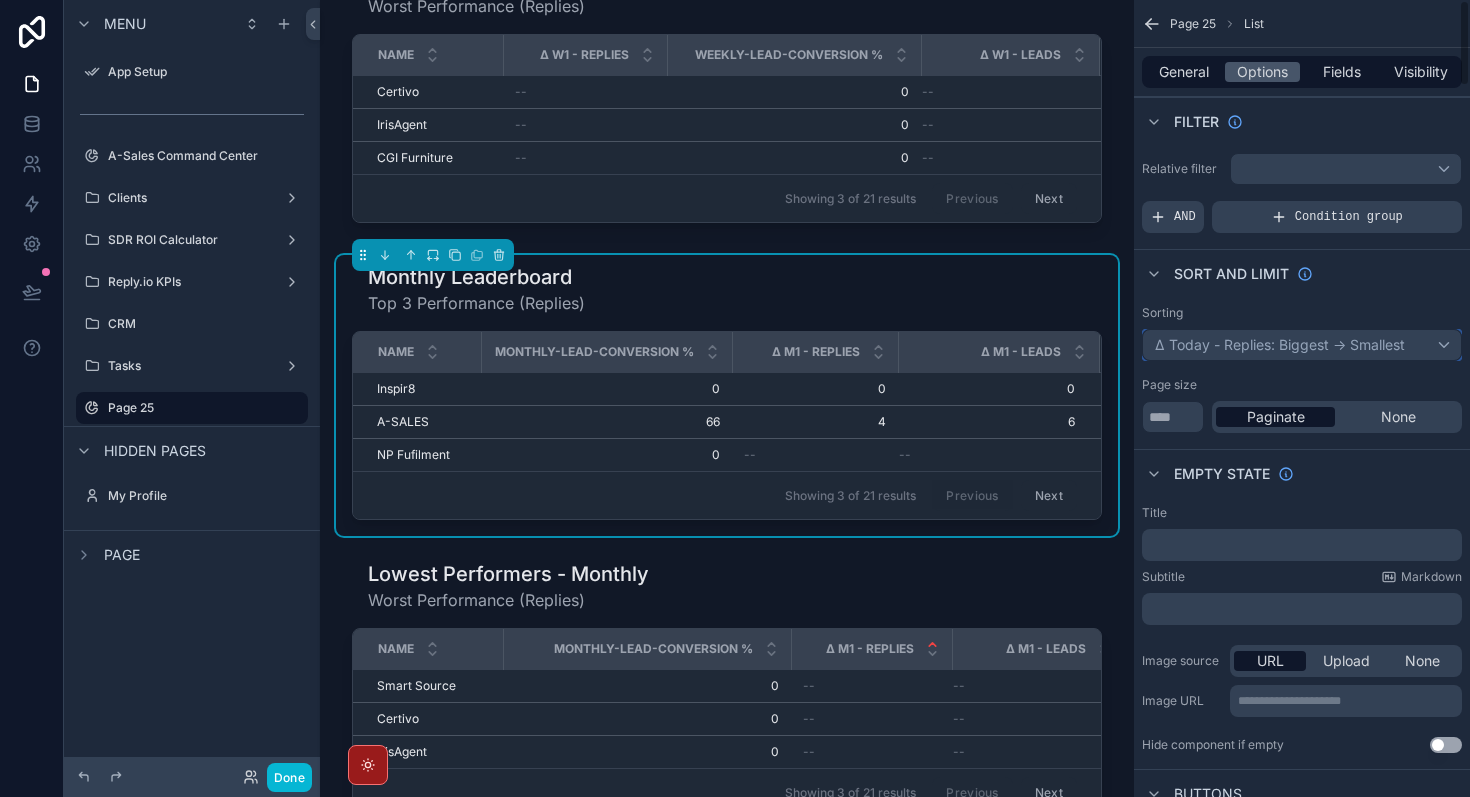 click on "Δ Today - Replies: Biggest -> Smallest" at bounding box center (1302, 345) 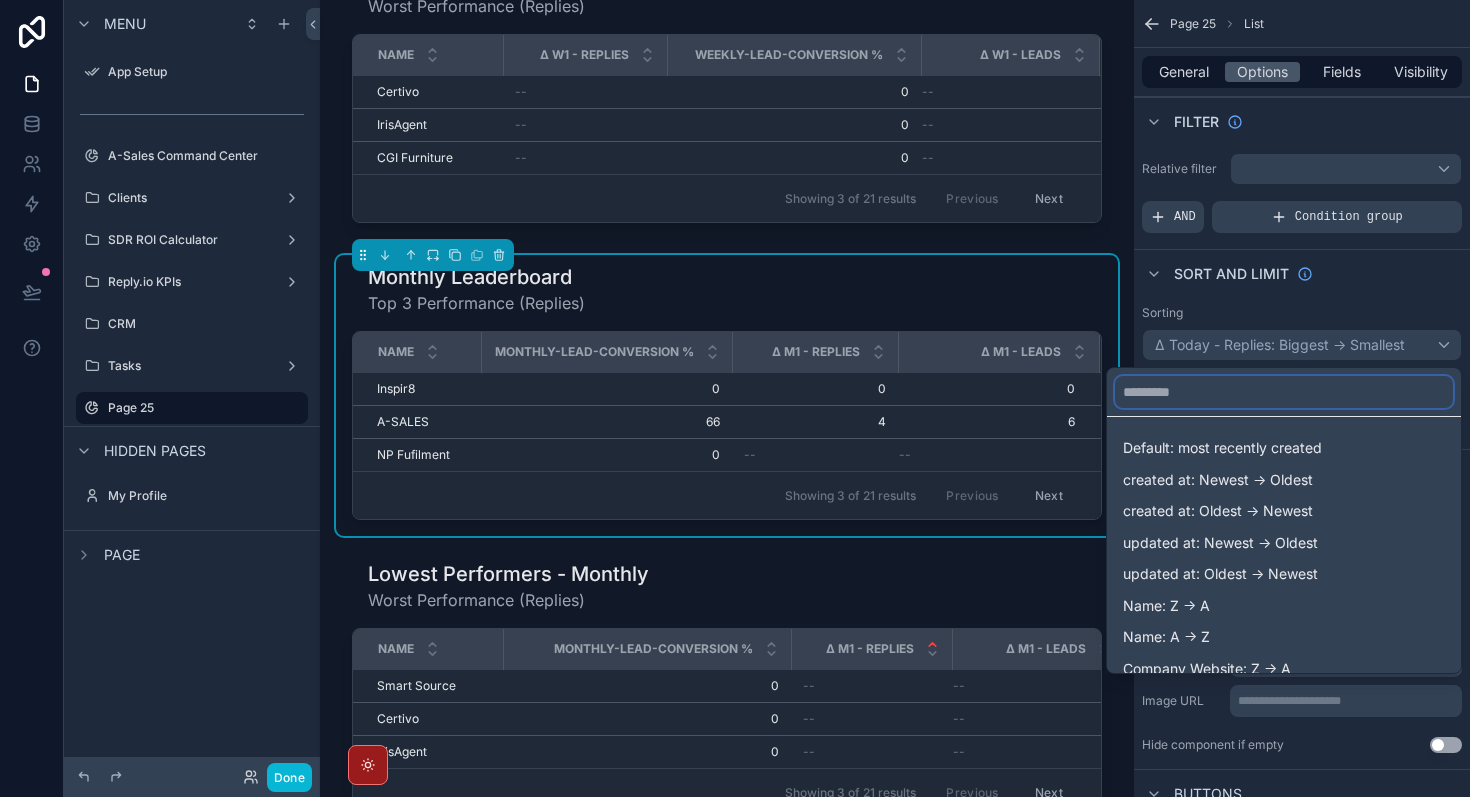 click at bounding box center [1284, 392] 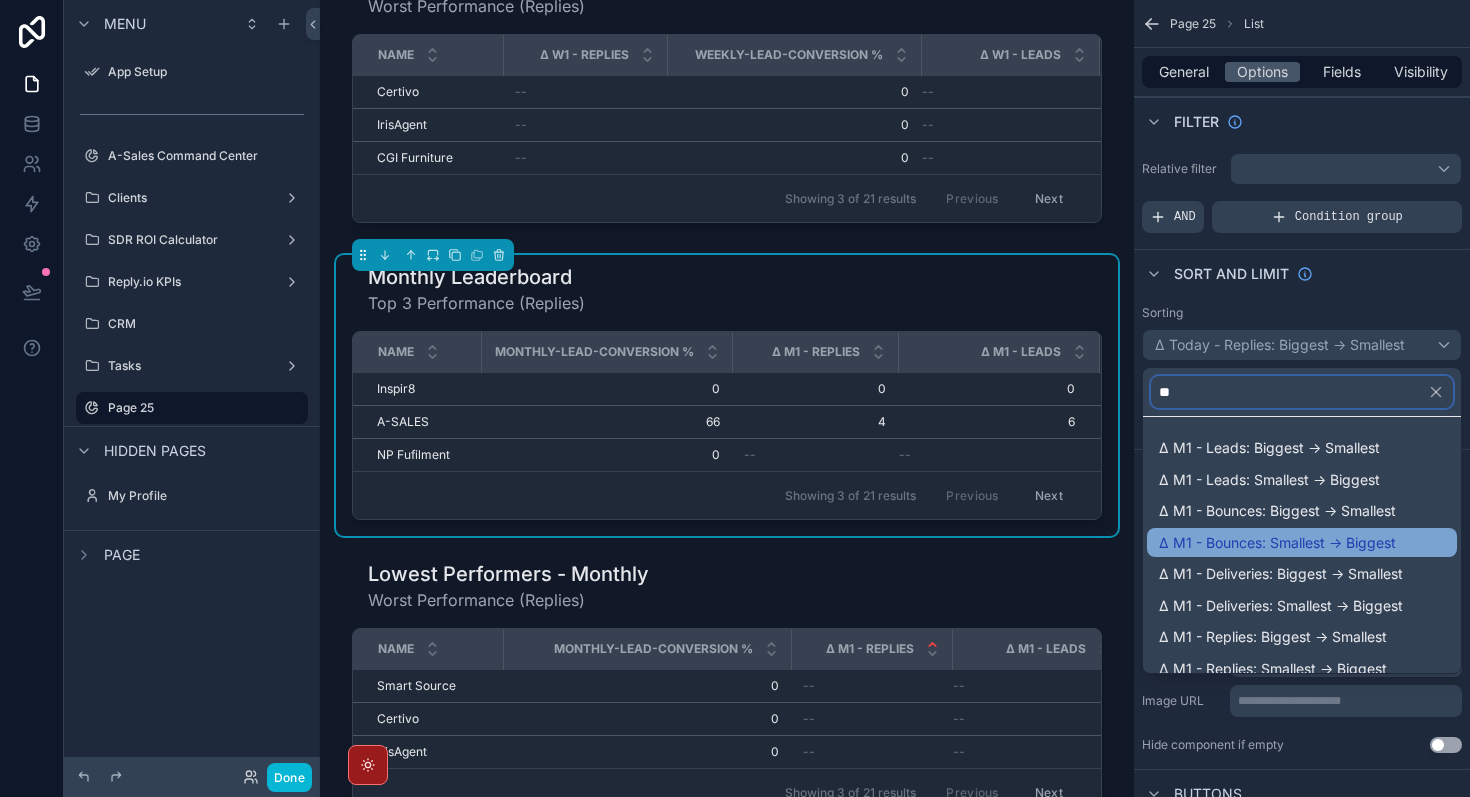 scroll, scrollTop: 14, scrollLeft: 0, axis: vertical 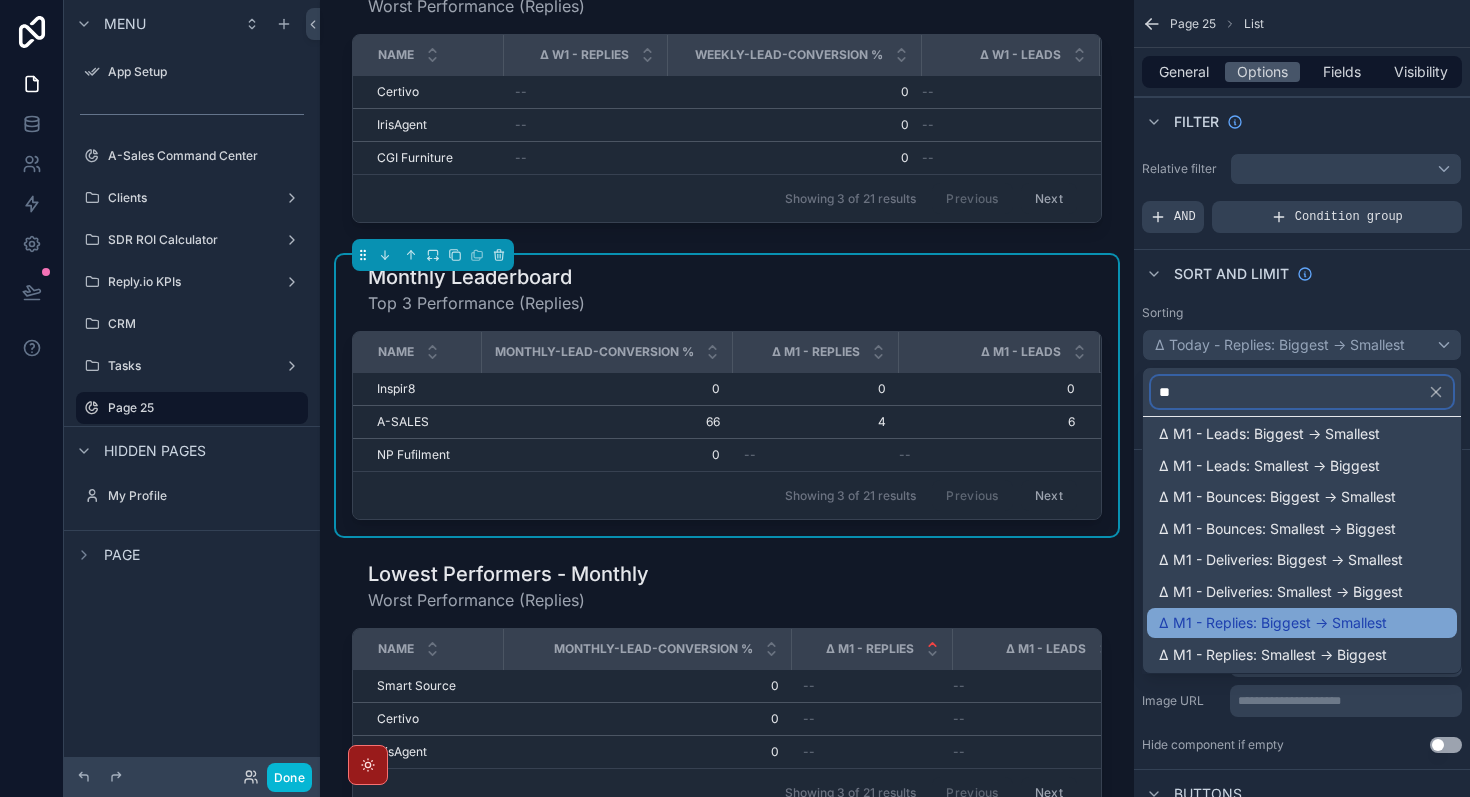 type on "**" 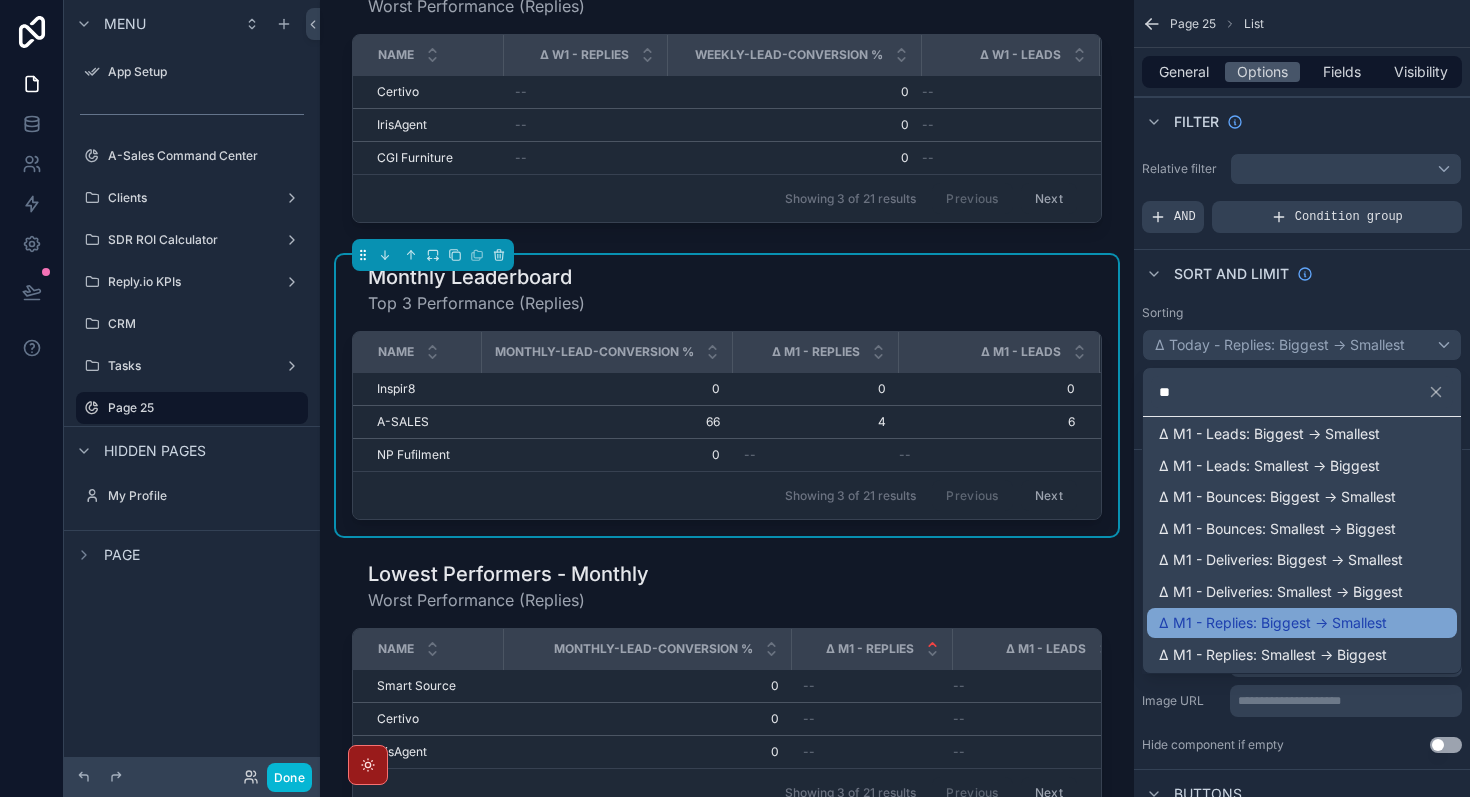 click on "Δ M1 - Replies: Biggest -> Smallest" at bounding box center [1302, 623] 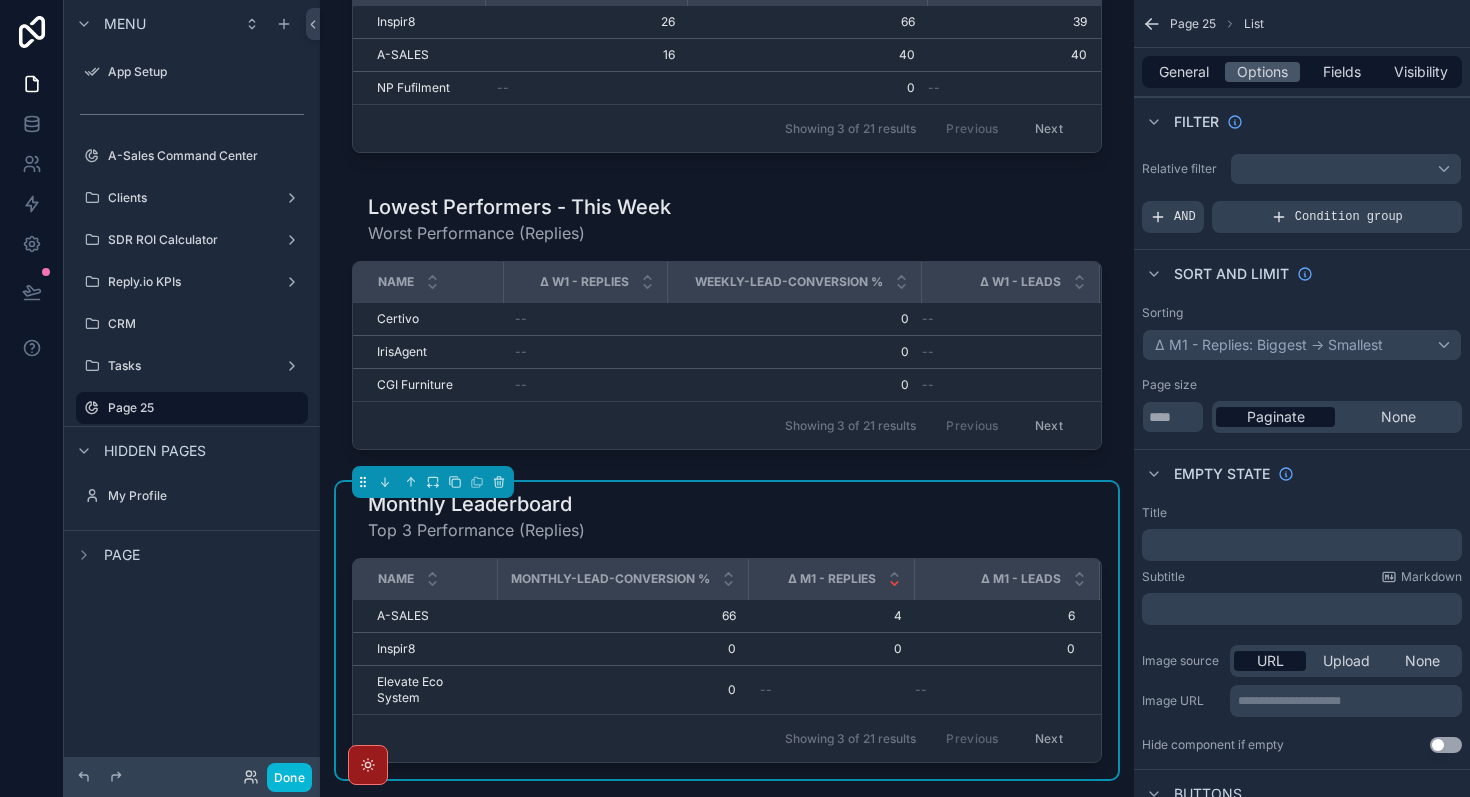 scroll, scrollTop: 767, scrollLeft: 0, axis: vertical 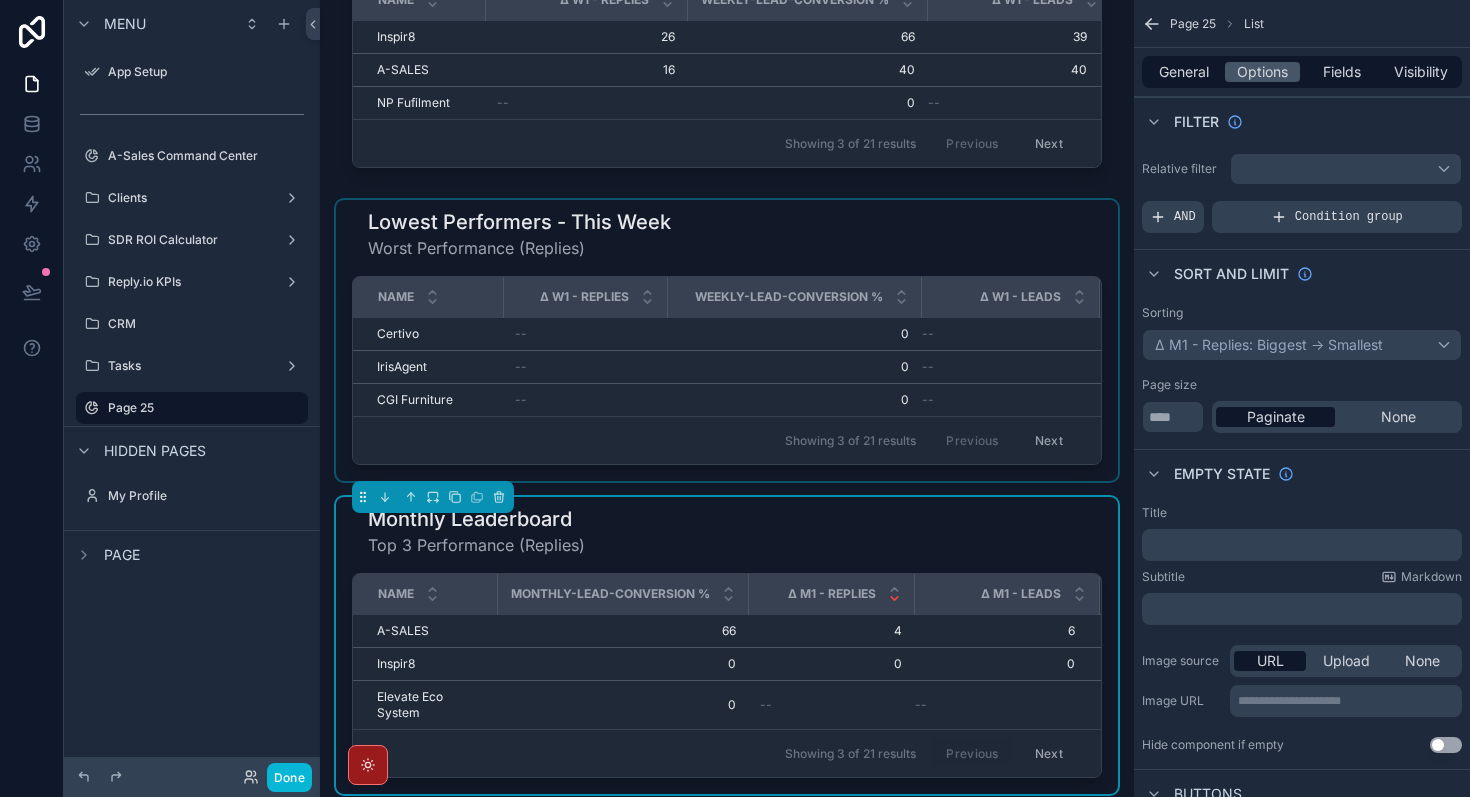 click on "Weekly-Lead-Conversion %" at bounding box center (789, 297) 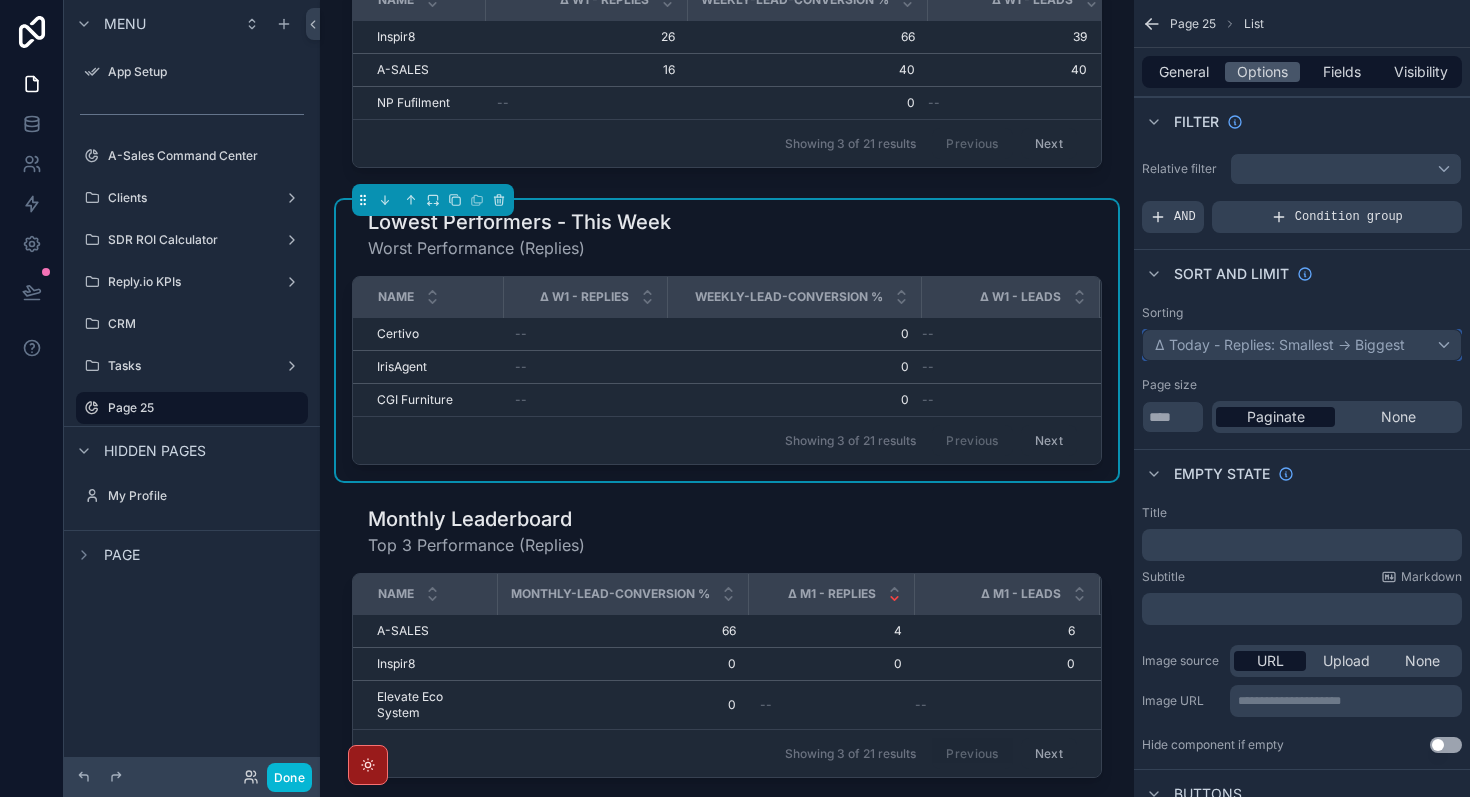 click on "Δ Today - Replies: Smallest -> Biggest" at bounding box center (1302, 345) 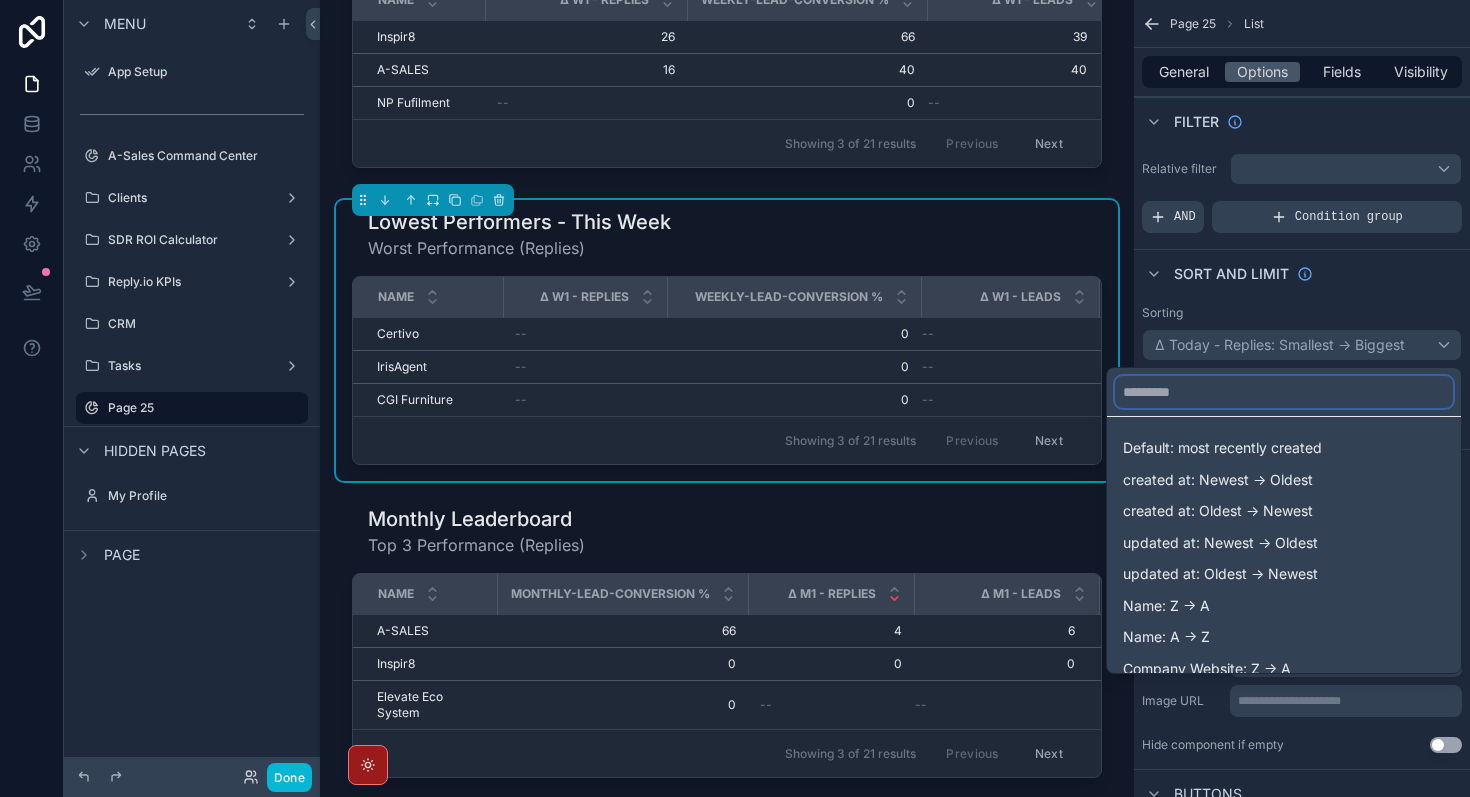click at bounding box center (1284, 392) 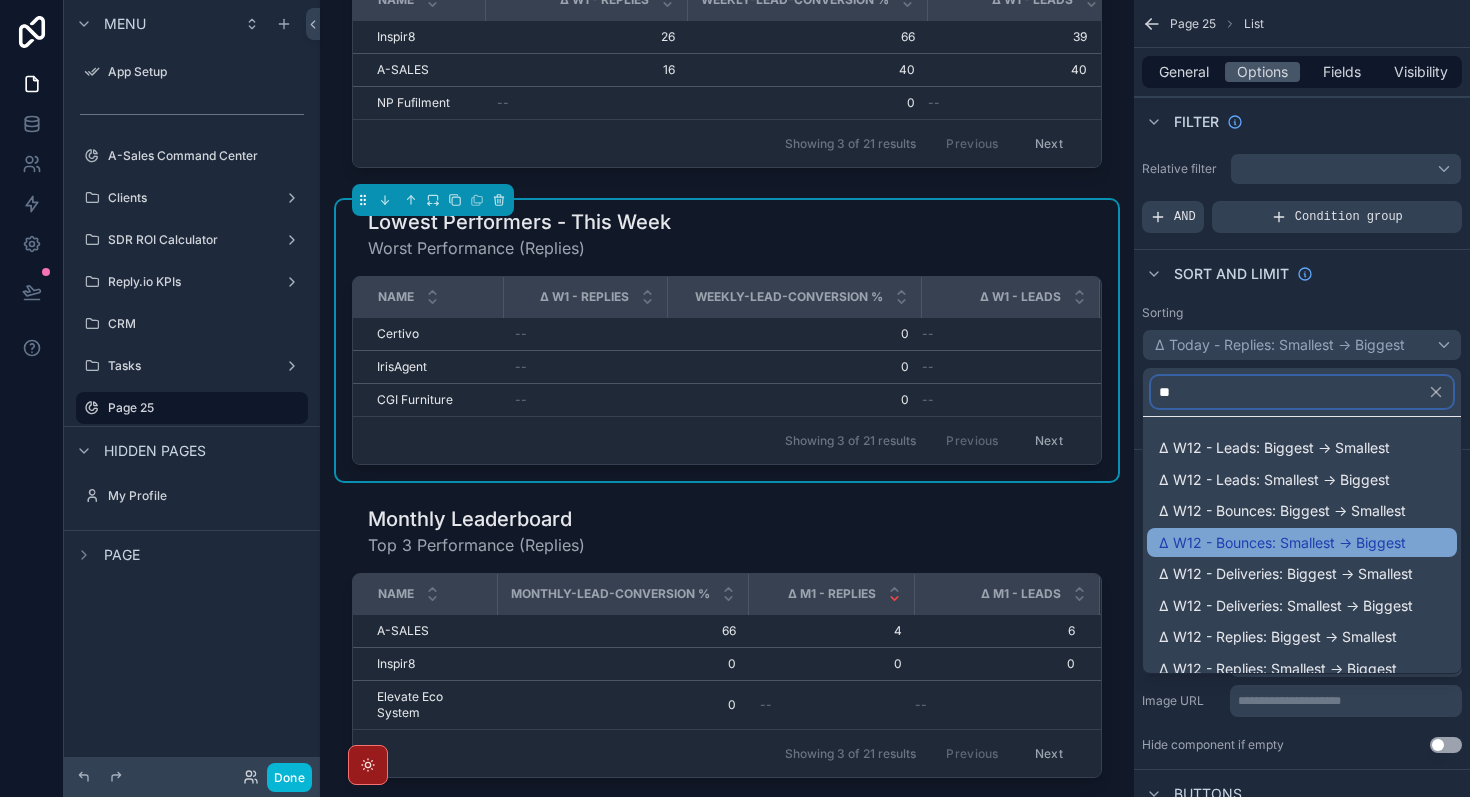 scroll, scrollTop: 770, scrollLeft: 0, axis: vertical 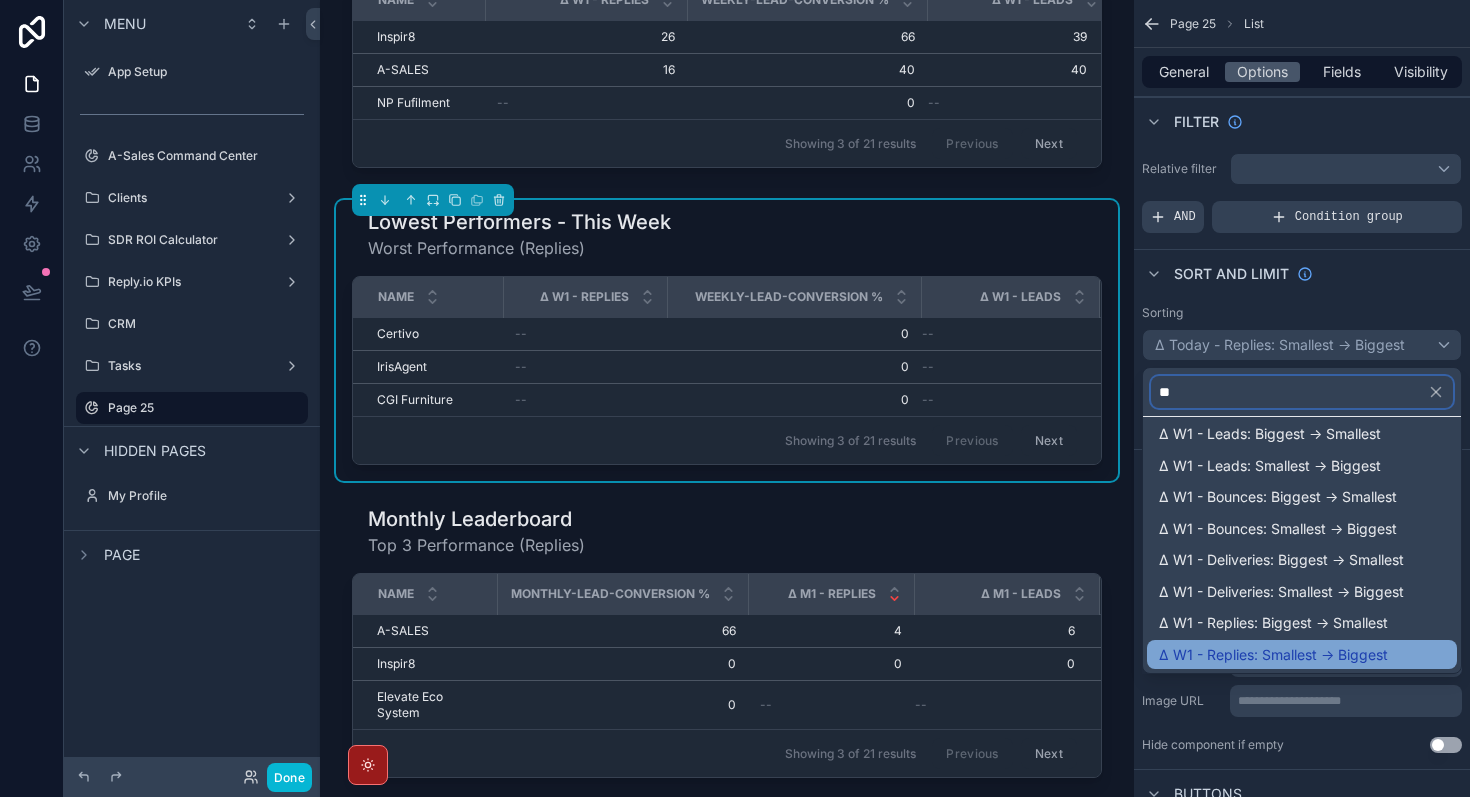 type on "**" 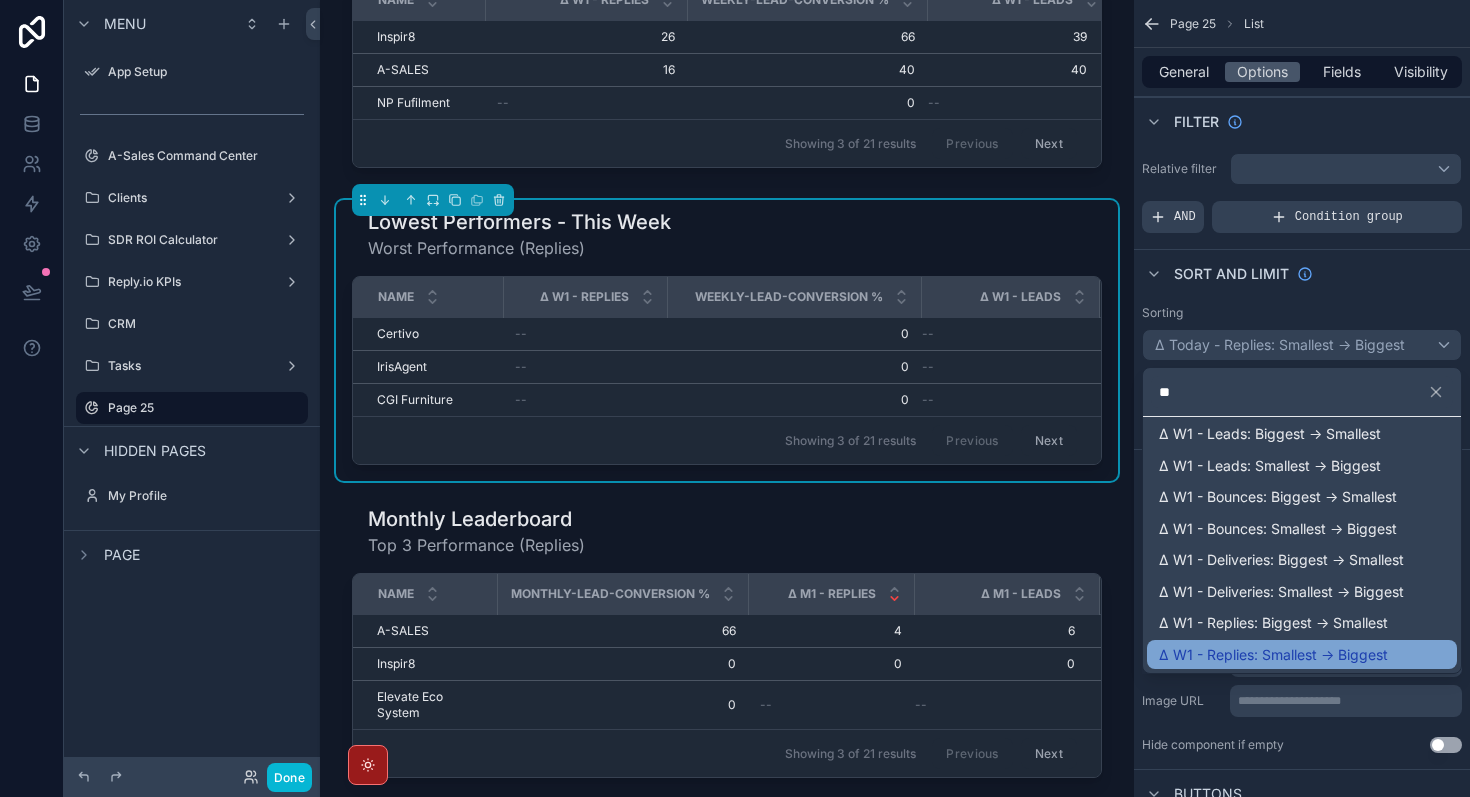 click on "Δ W1 - Replies: Smallest -> Biggest" at bounding box center [1273, 655] 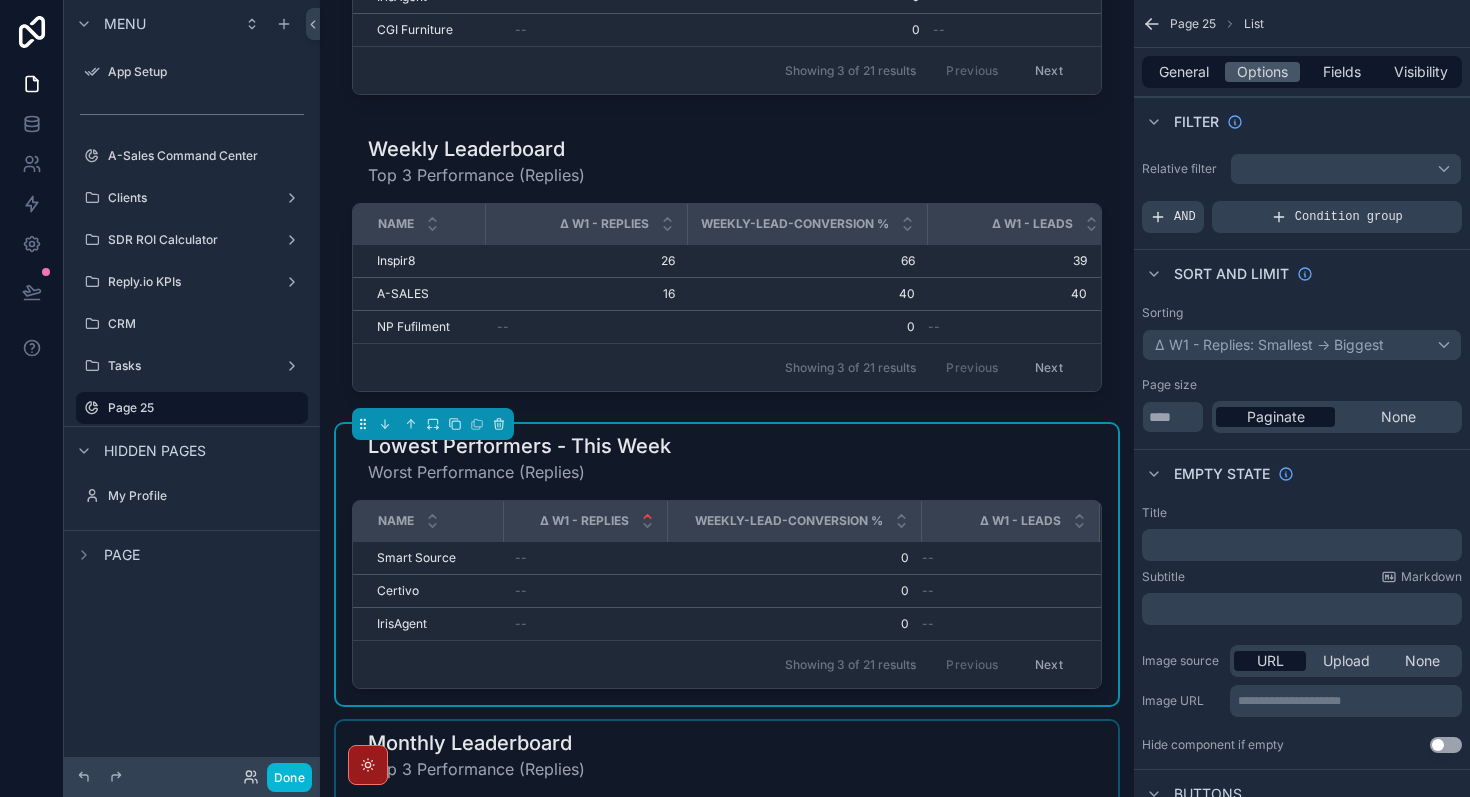 scroll, scrollTop: 456, scrollLeft: 0, axis: vertical 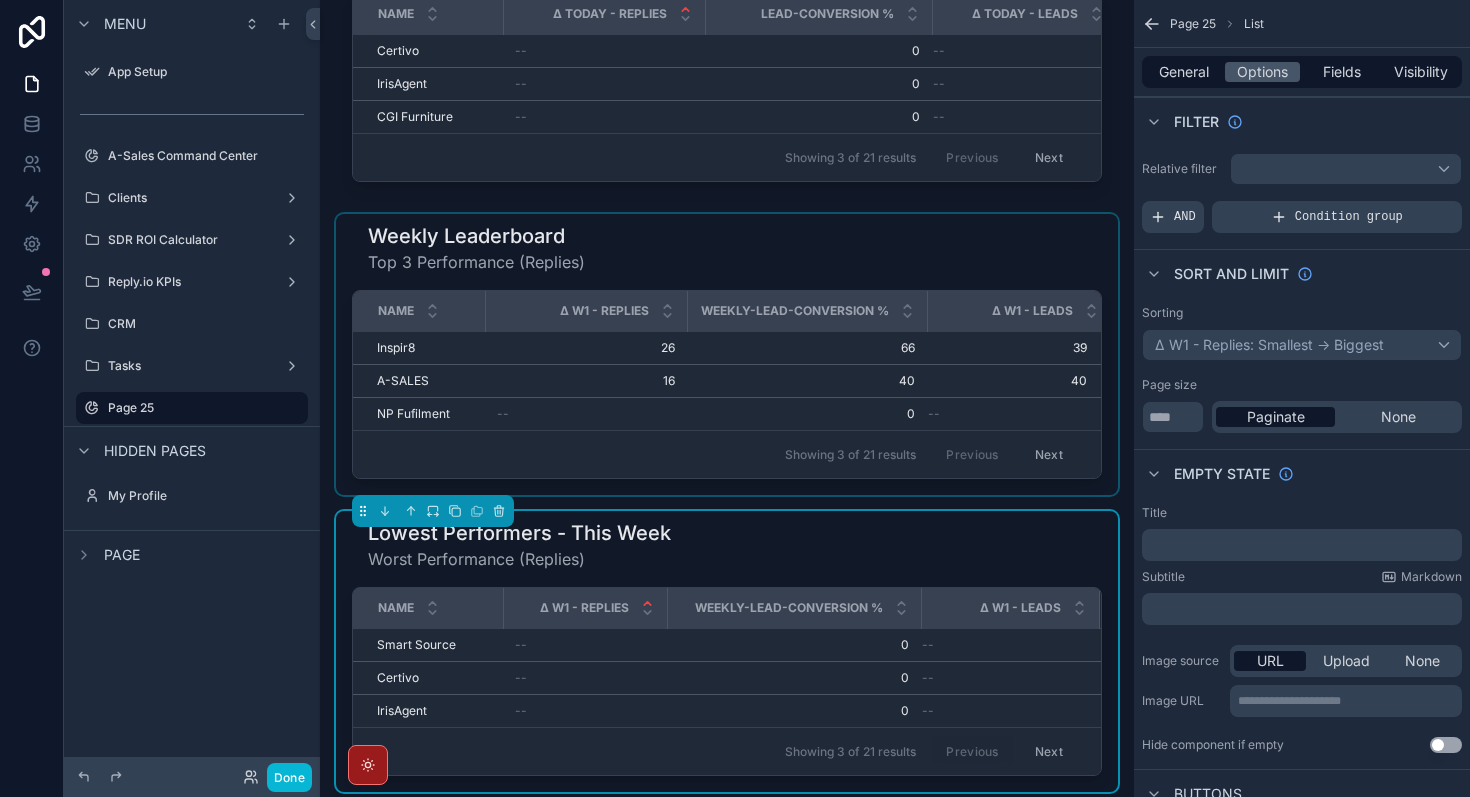 click at bounding box center (727, 354) 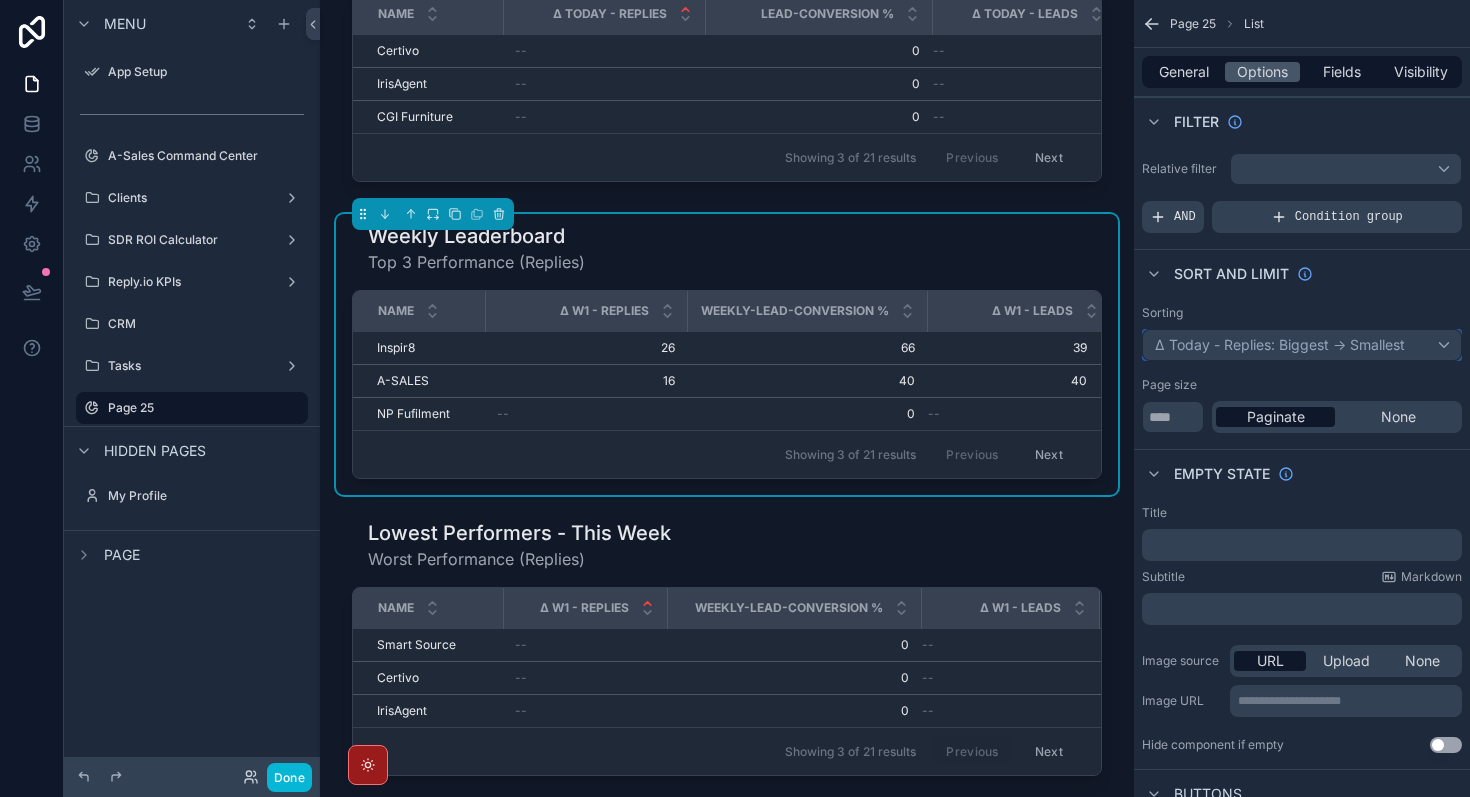 click on "Δ Today - Replies: Biggest -> Smallest" at bounding box center [1302, 345] 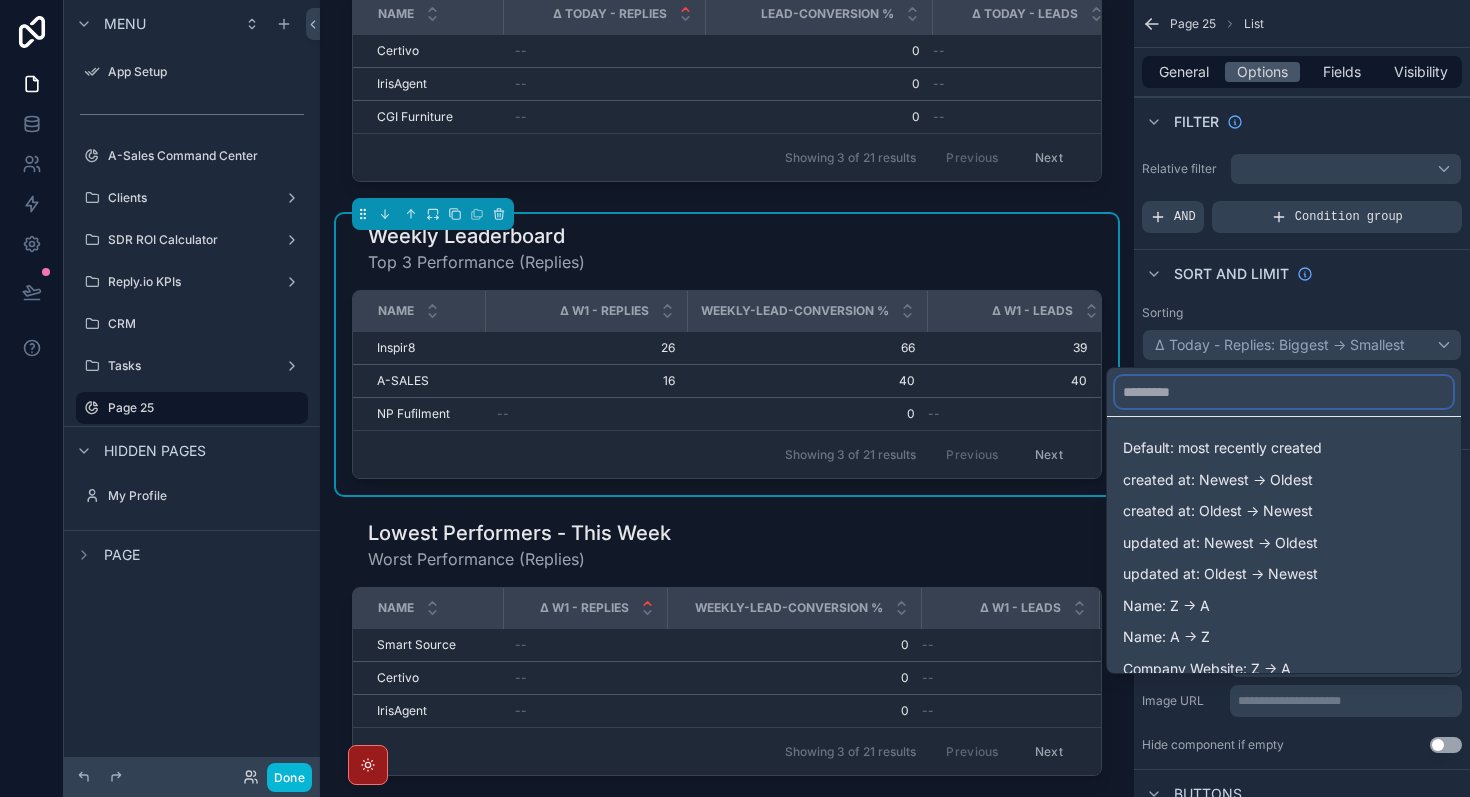 click at bounding box center [1284, 392] 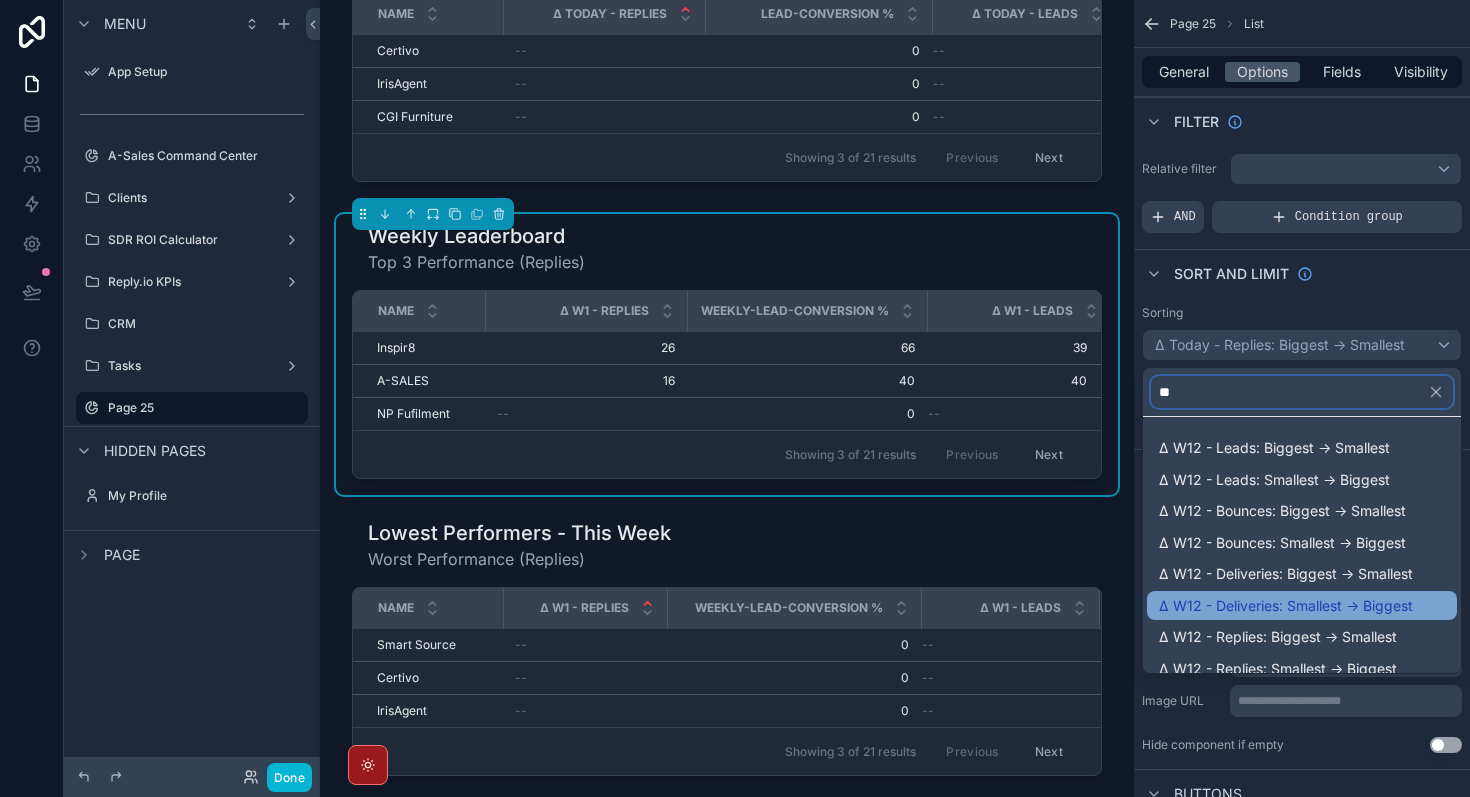 scroll, scrollTop: 770, scrollLeft: 0, axis: vertical 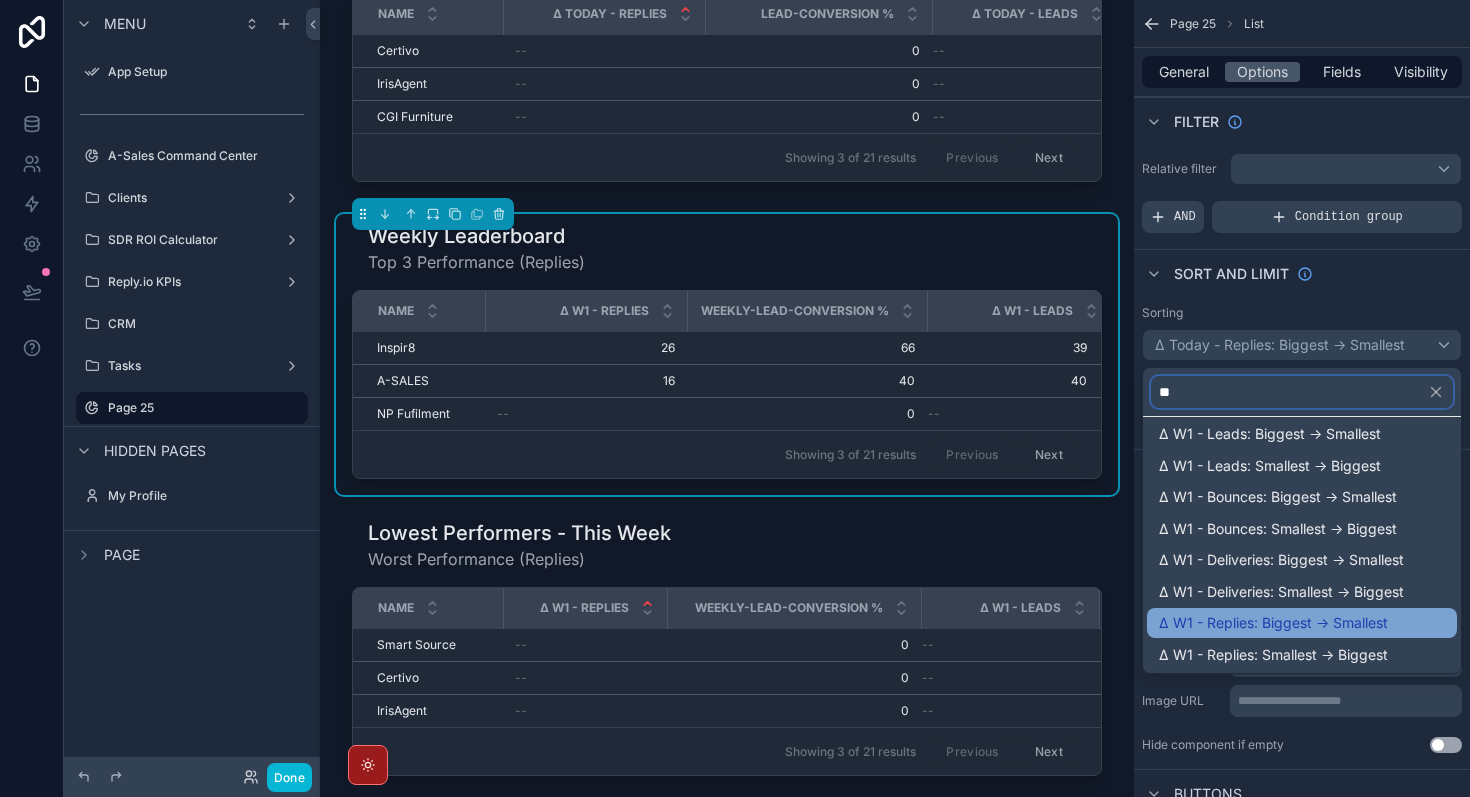 type on "**" 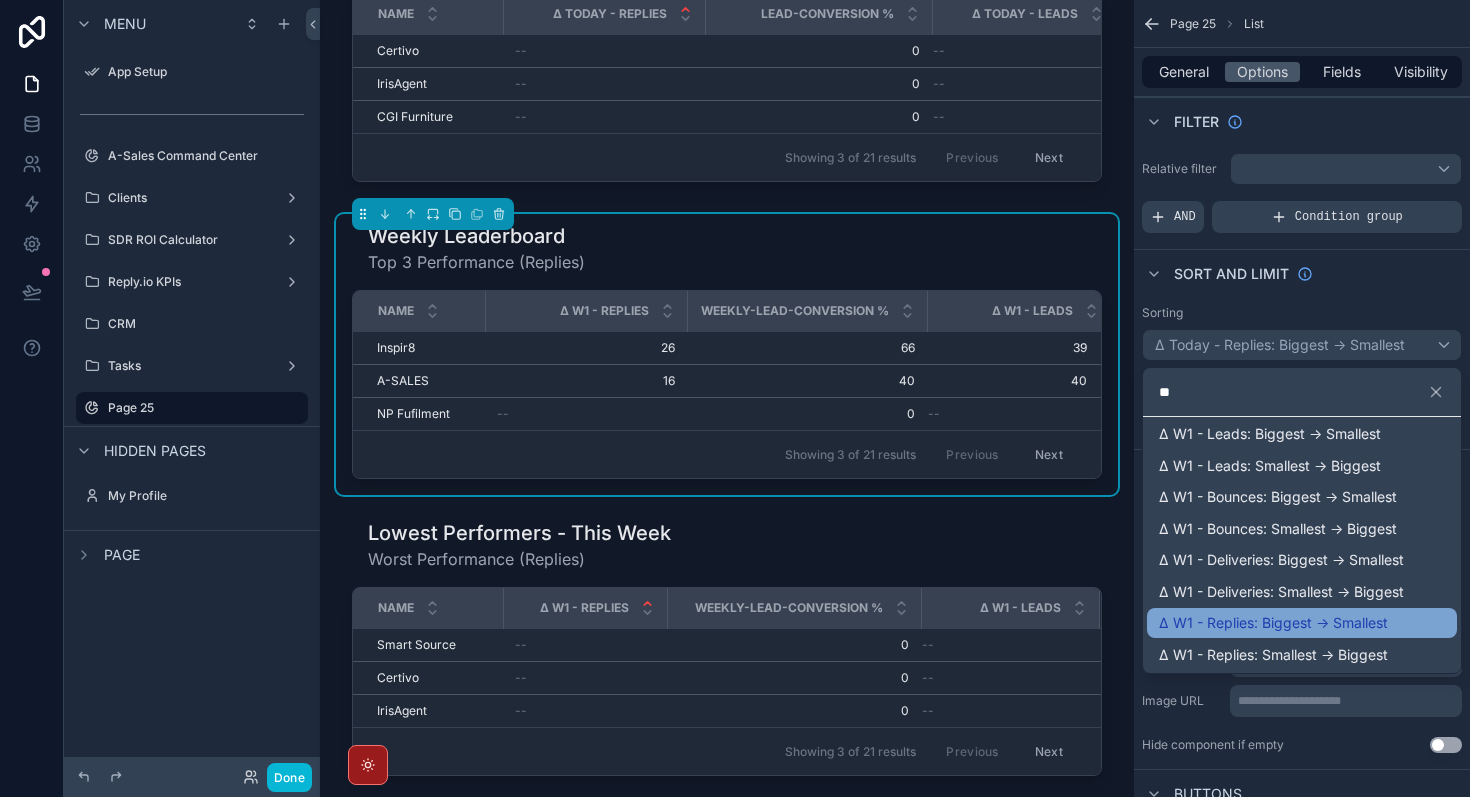 click on "Δ W1 - Replies: Biggest -> Smallest" at bounding box center [1273, 623] 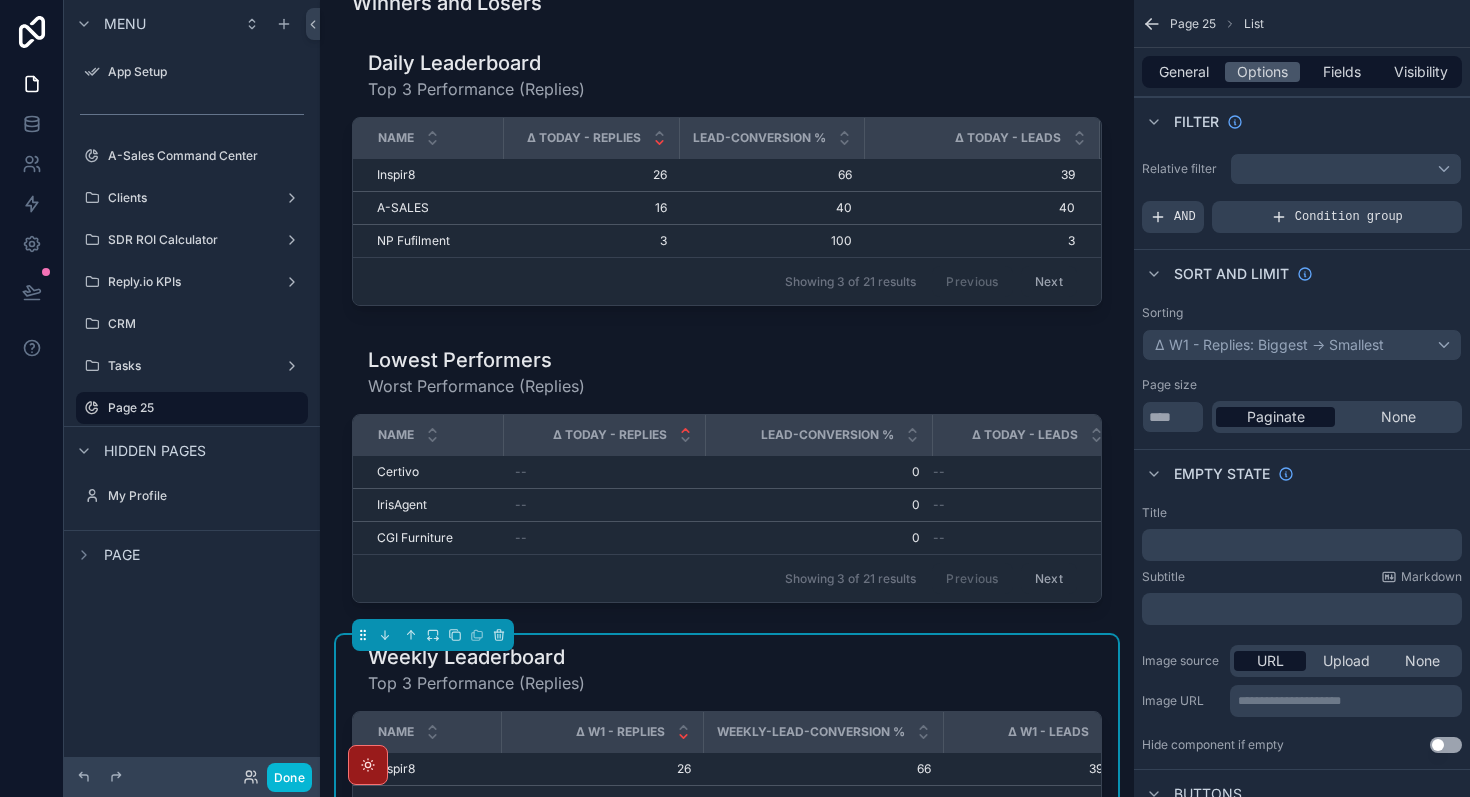 scroll, scrollTop: 0, scrollLeft: 0, axis: both 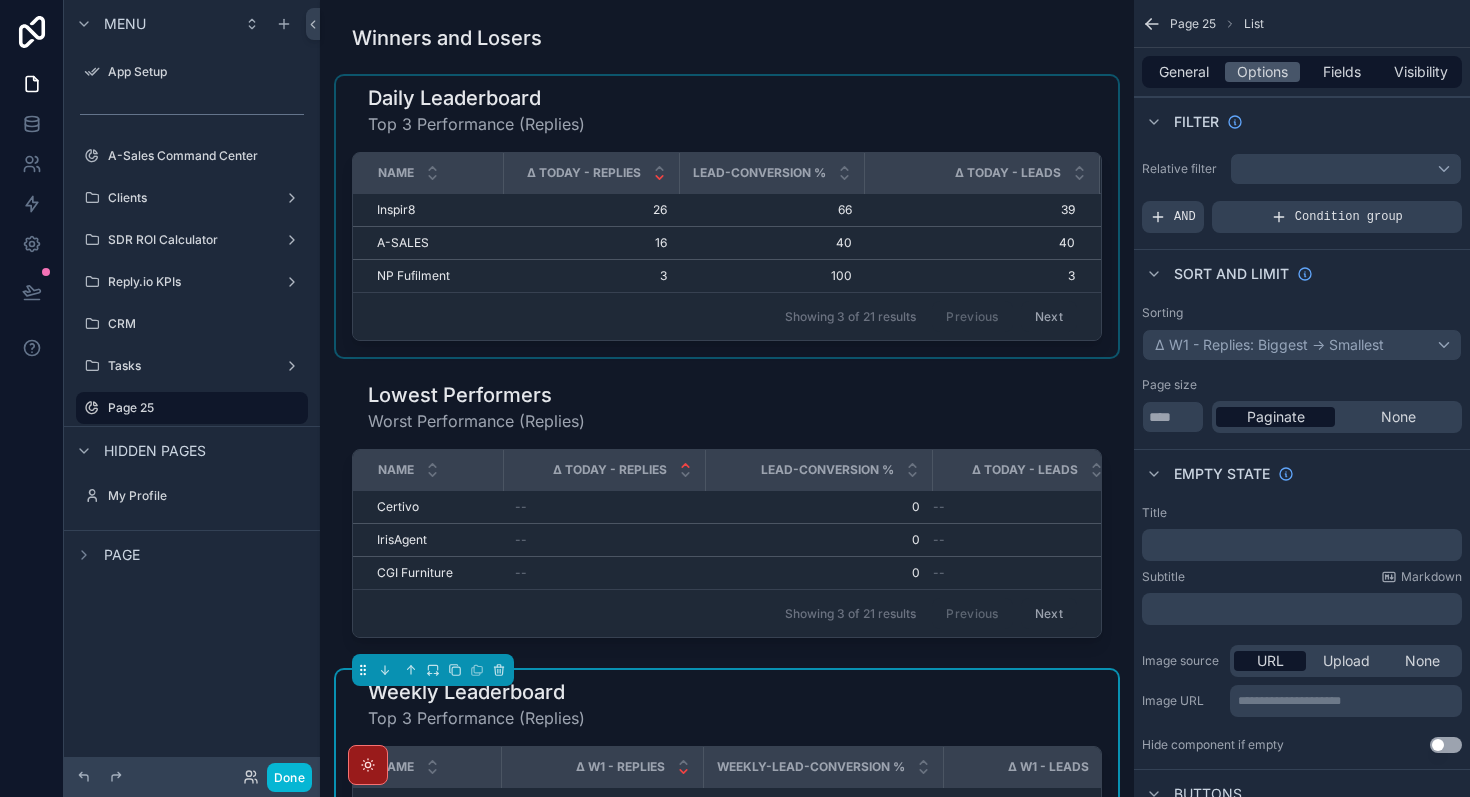 click on "Showing 3 of 21 results" at bounding box center [850, 317] 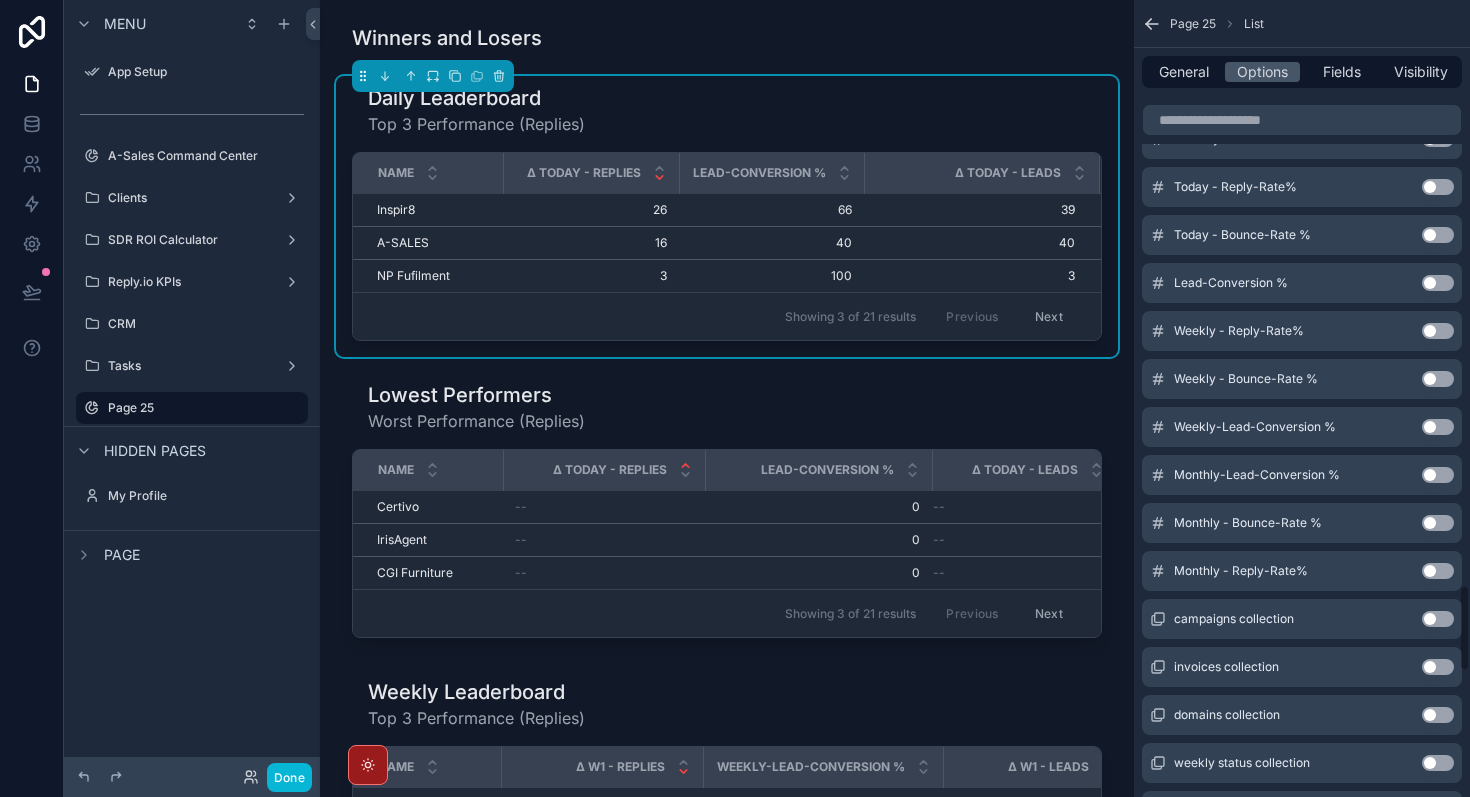 scroll, scrollTop: 6579, scrollLeft: 0, axis: vertical 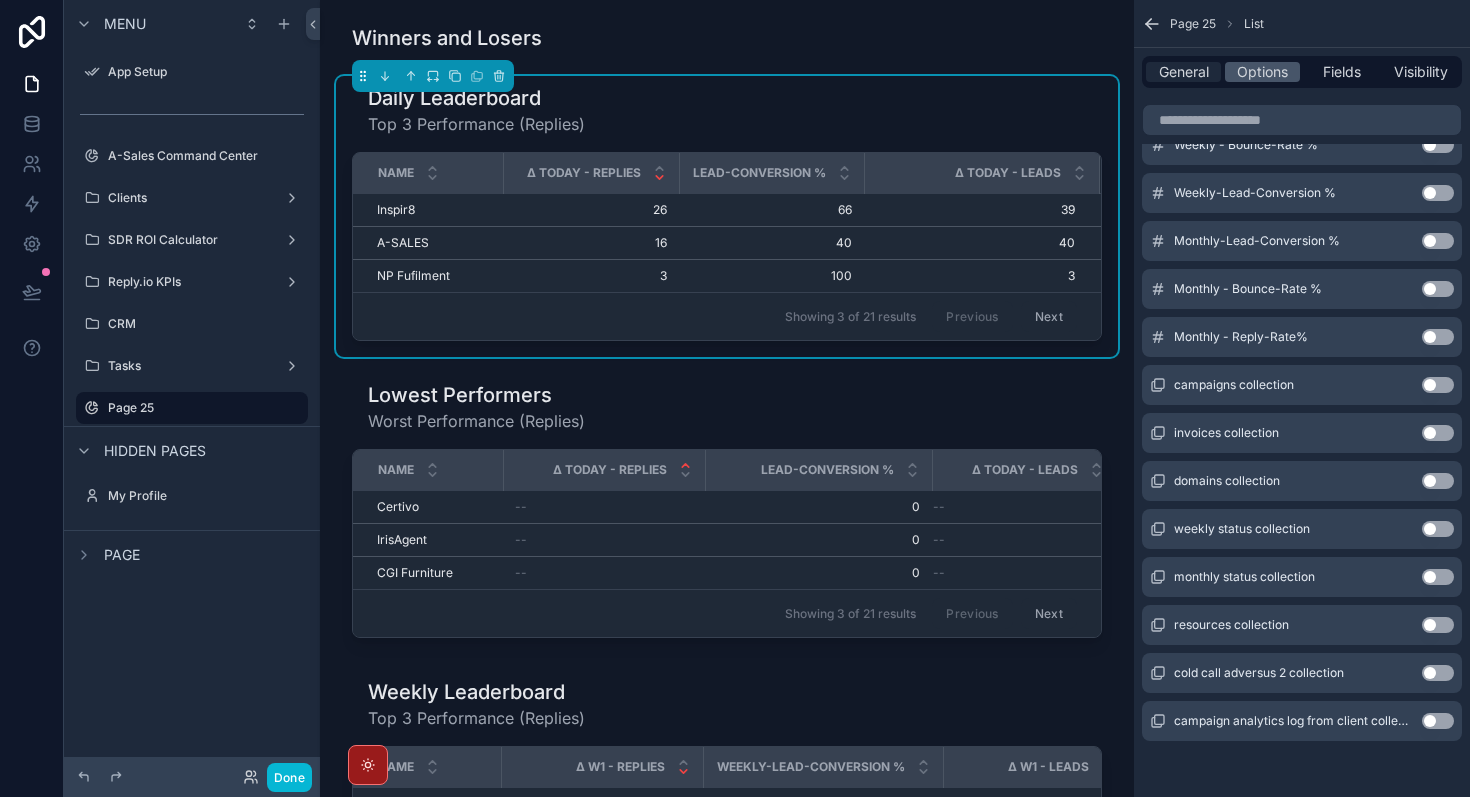 click on "General" at bounding box center [1184, 72] 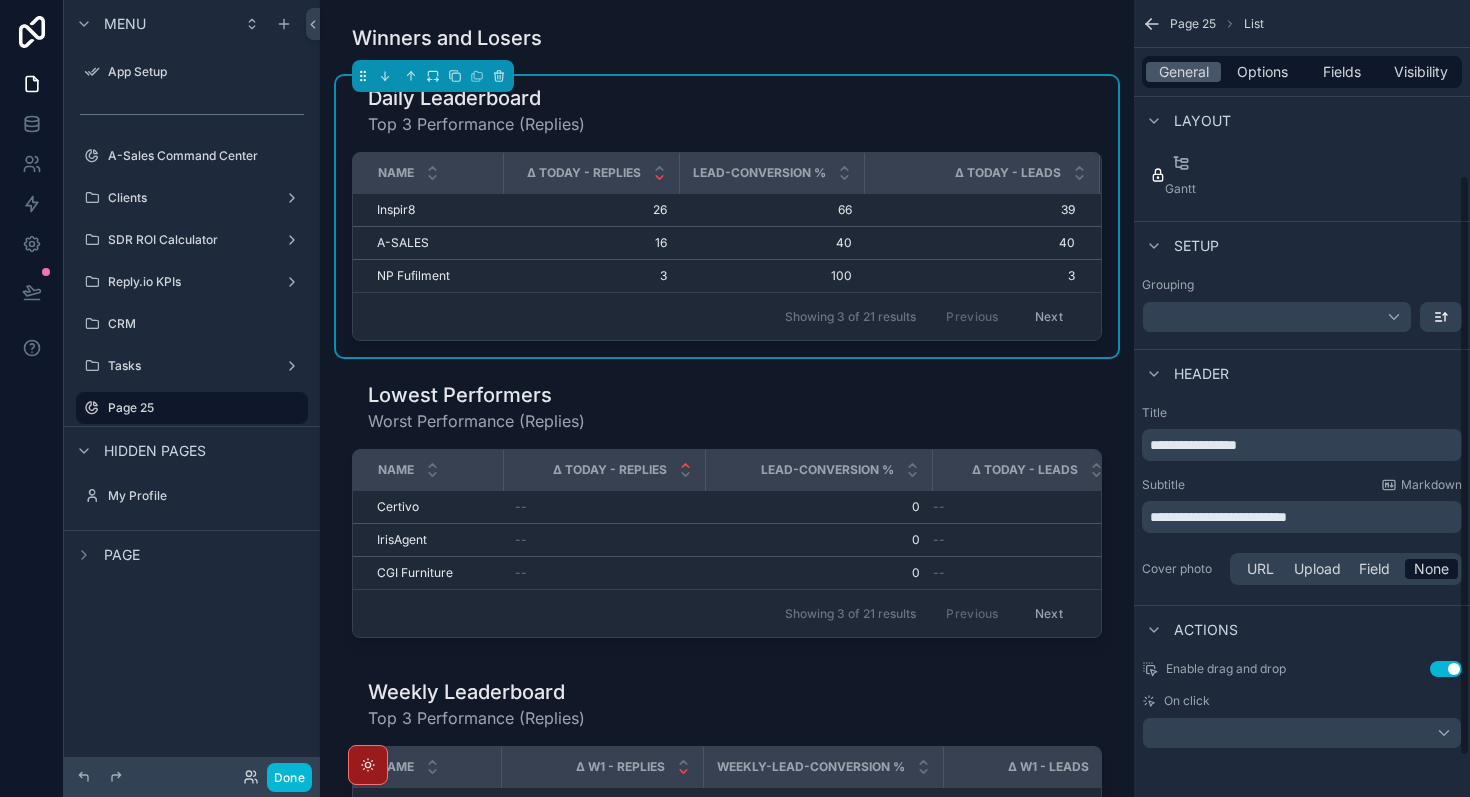 scroll, scrollTop: 0, scrollLeft: 0, axis: both 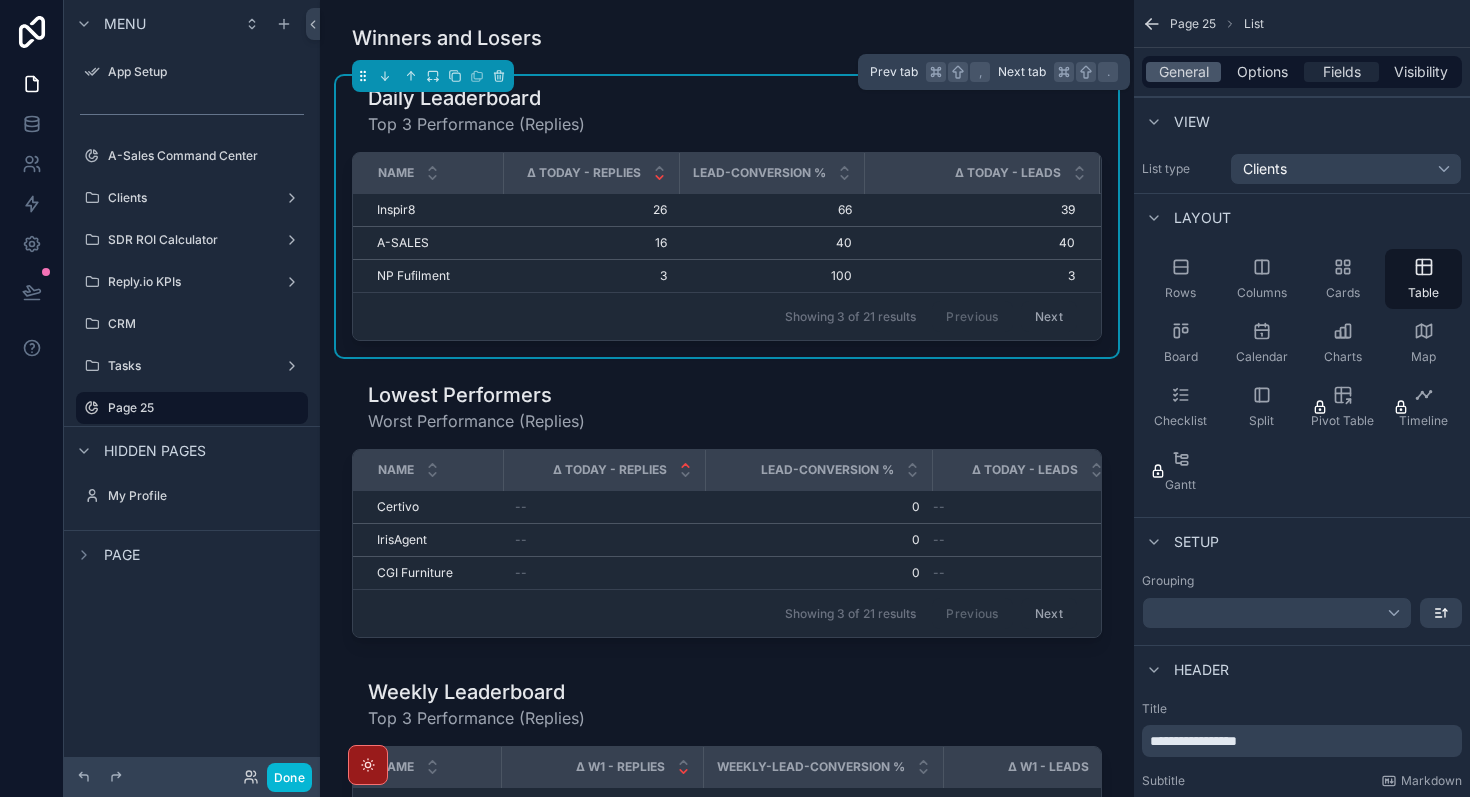 click on "Fields" at bounding box center (1342, 72) 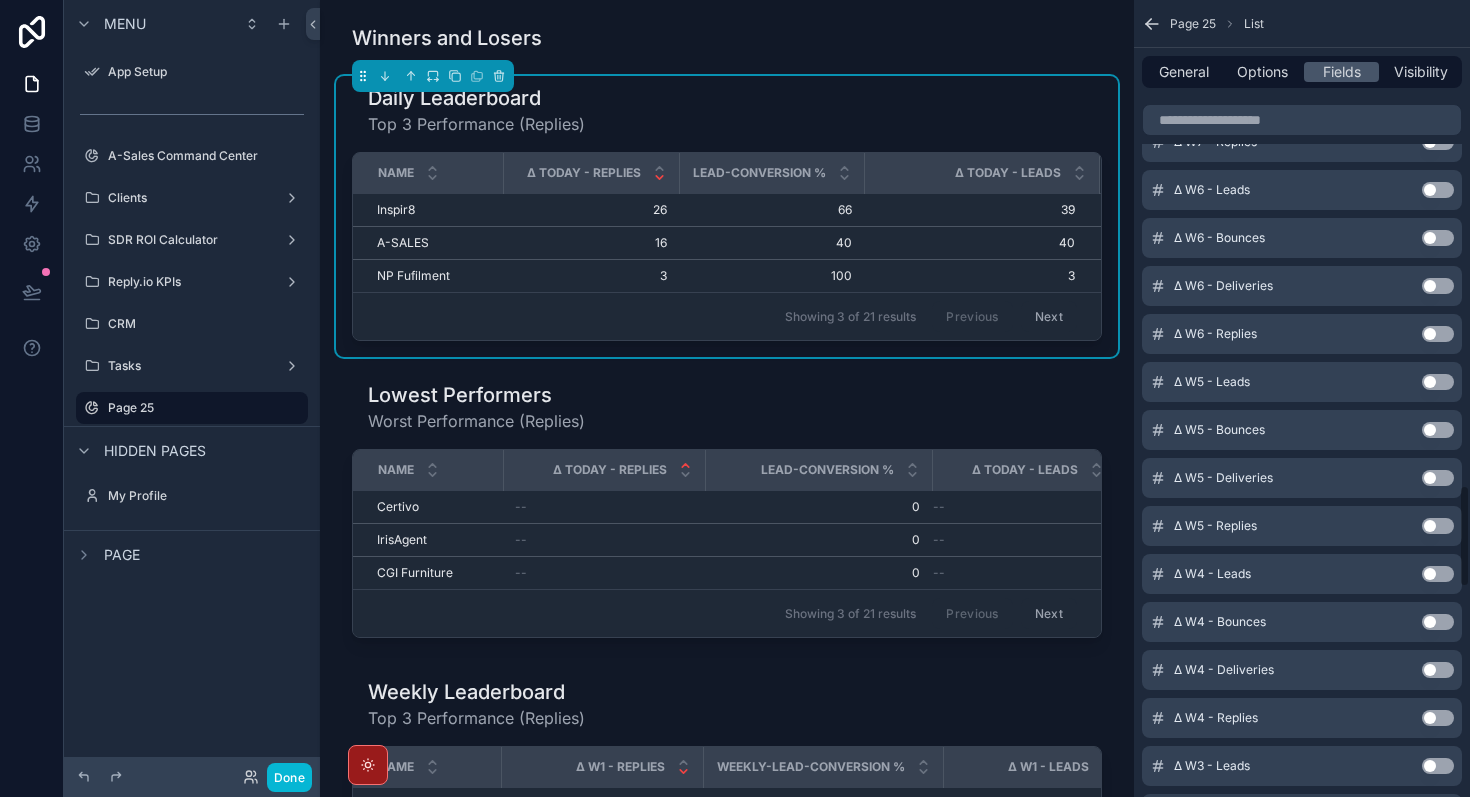 scroll, scrollTop: 5382, scrollLeft: 0, axis: vertical 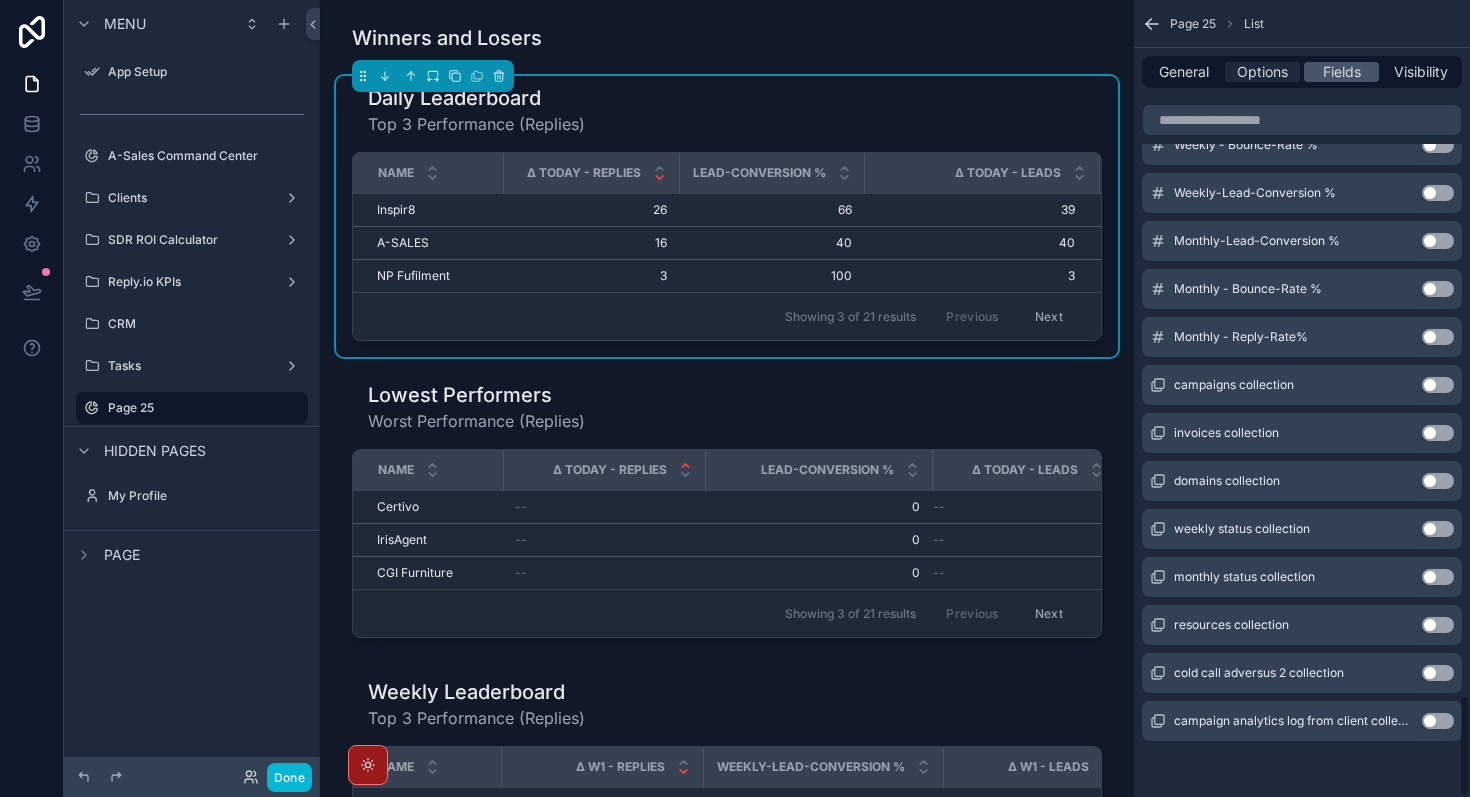 click on "Options" at bounding box center (1262, 72) 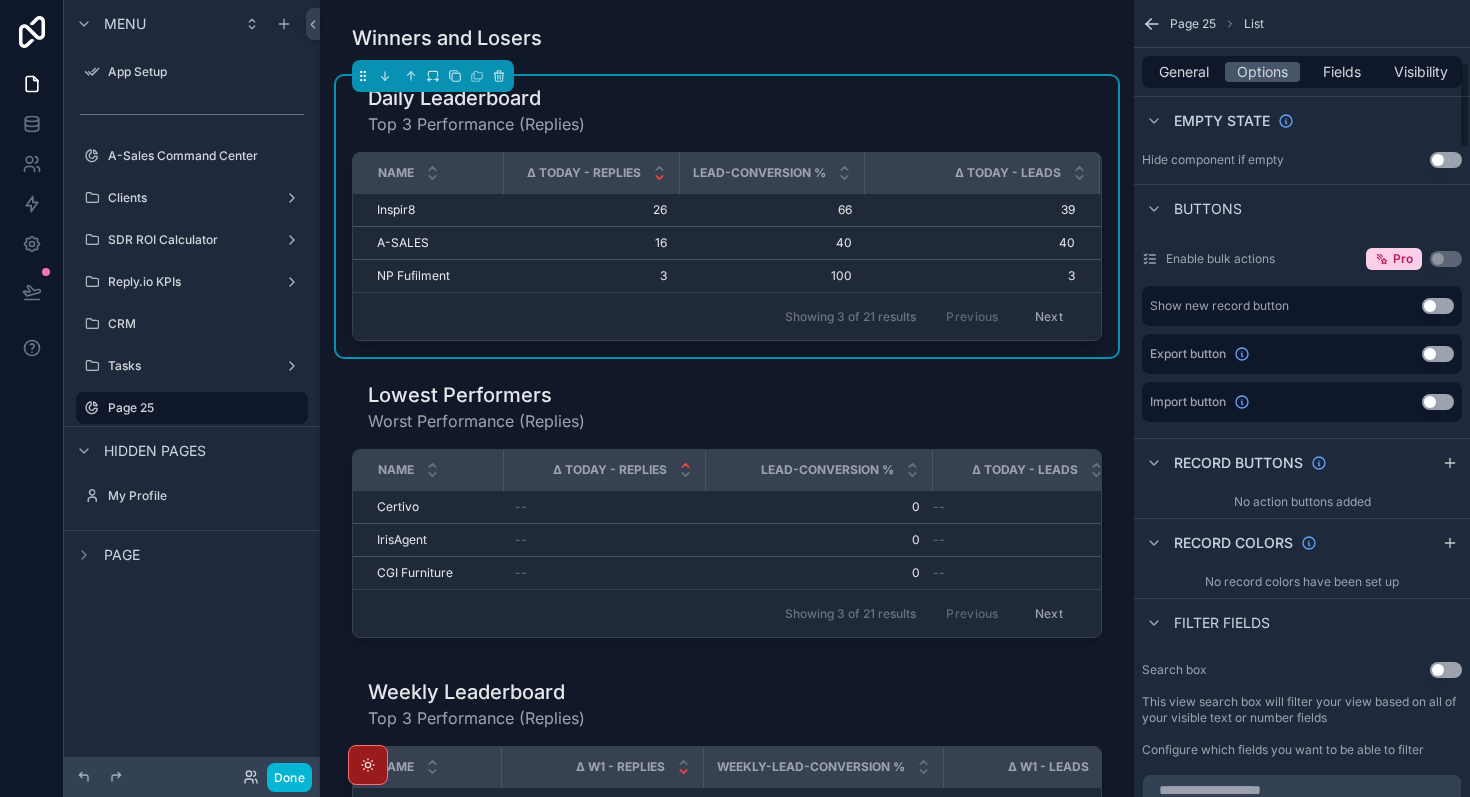 scroll, scrollTop: 578, scrollLeft: 0, axis: vertical 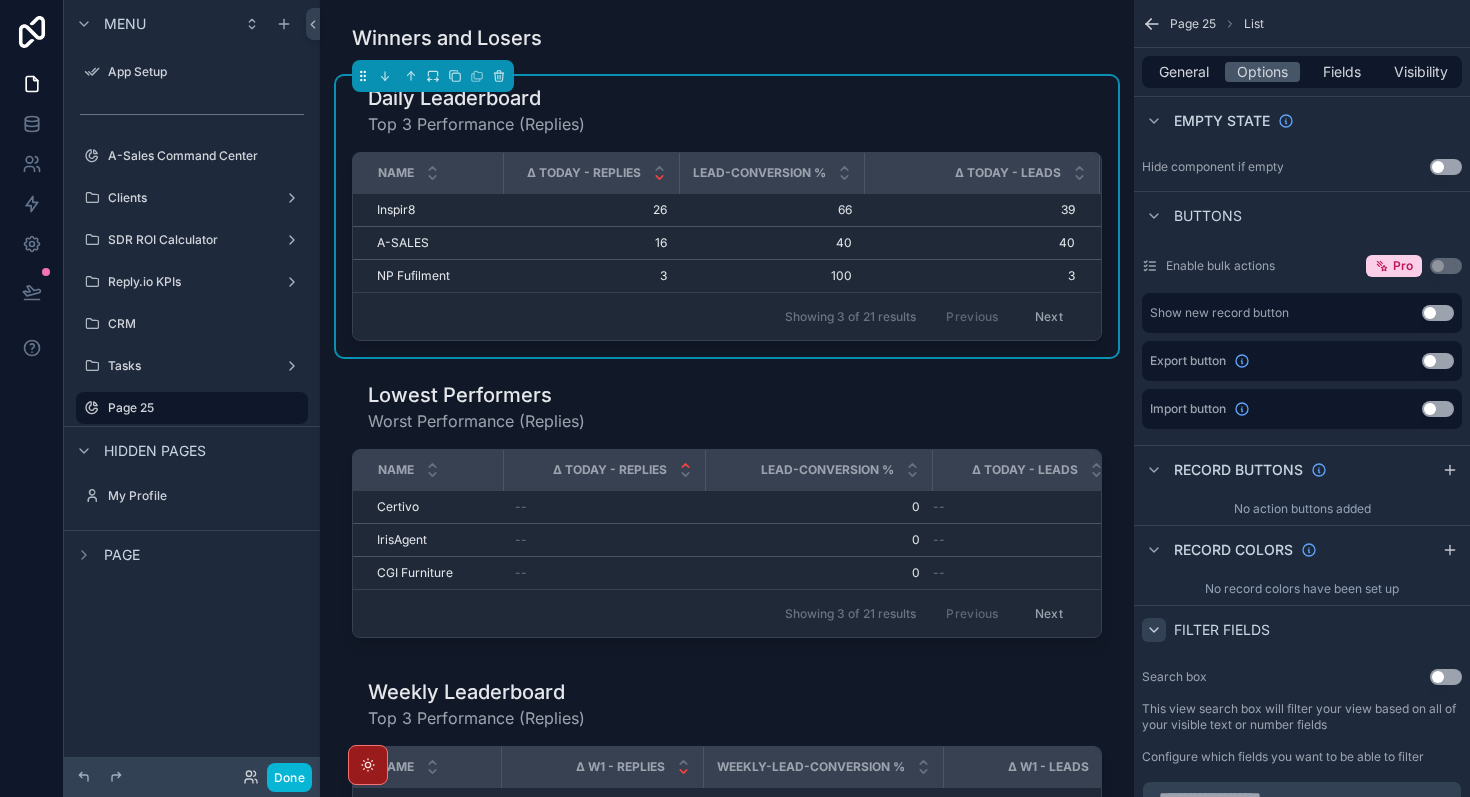 click 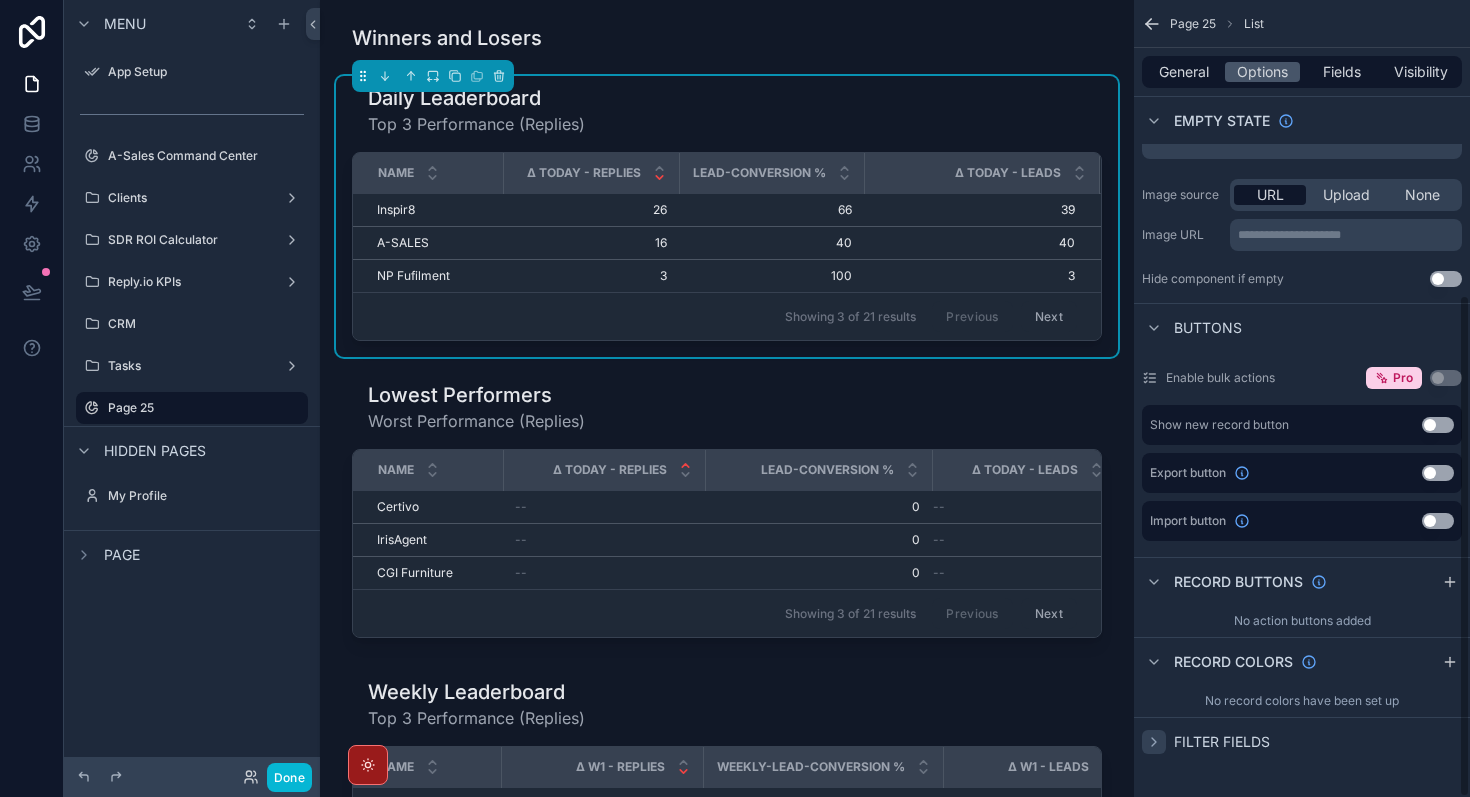scroll, scrollTop: 466, scrollLeft: 0, axis: vertical 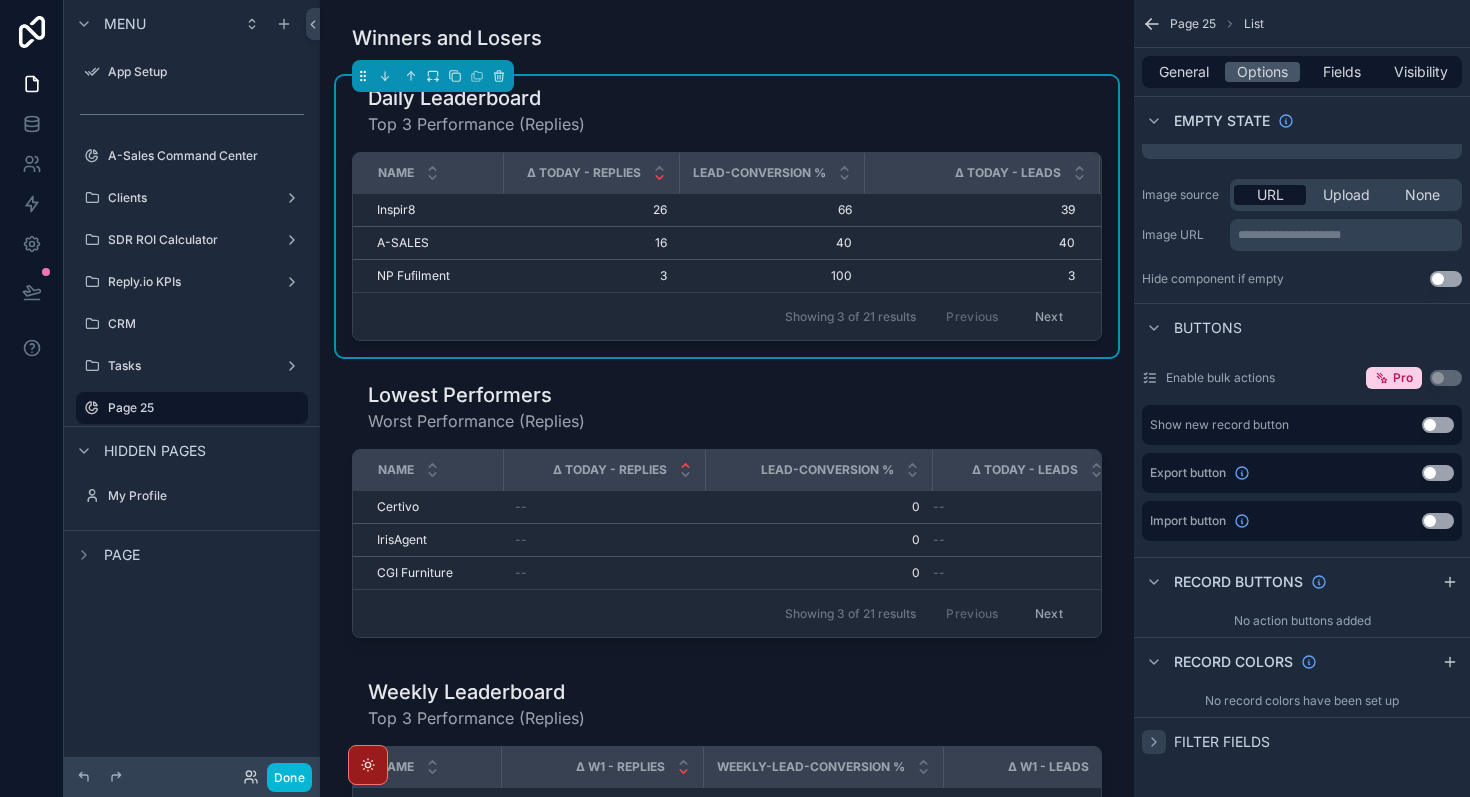 click 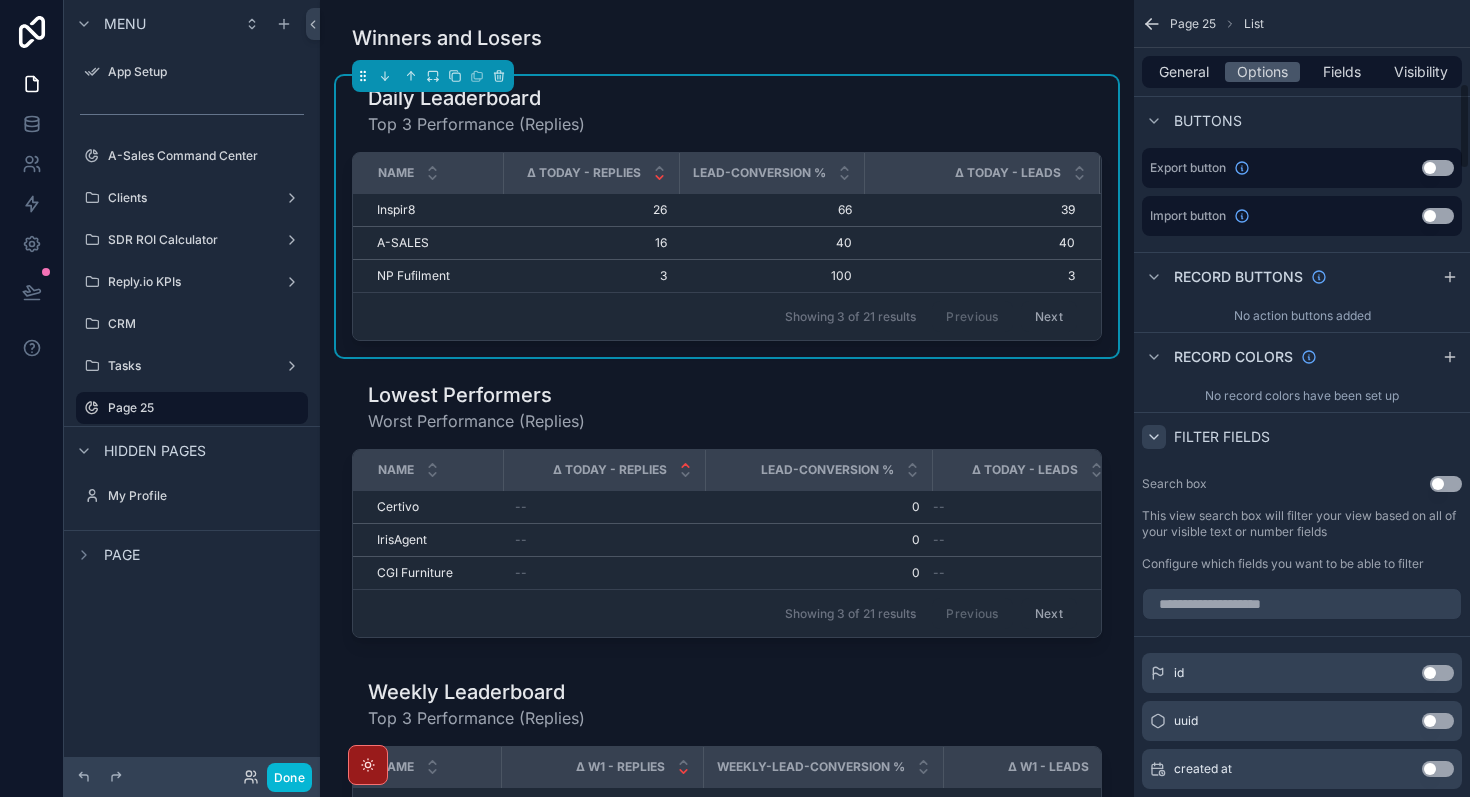 scroll, scrollTop: 769, scrollLeft: 0, axis: vertical 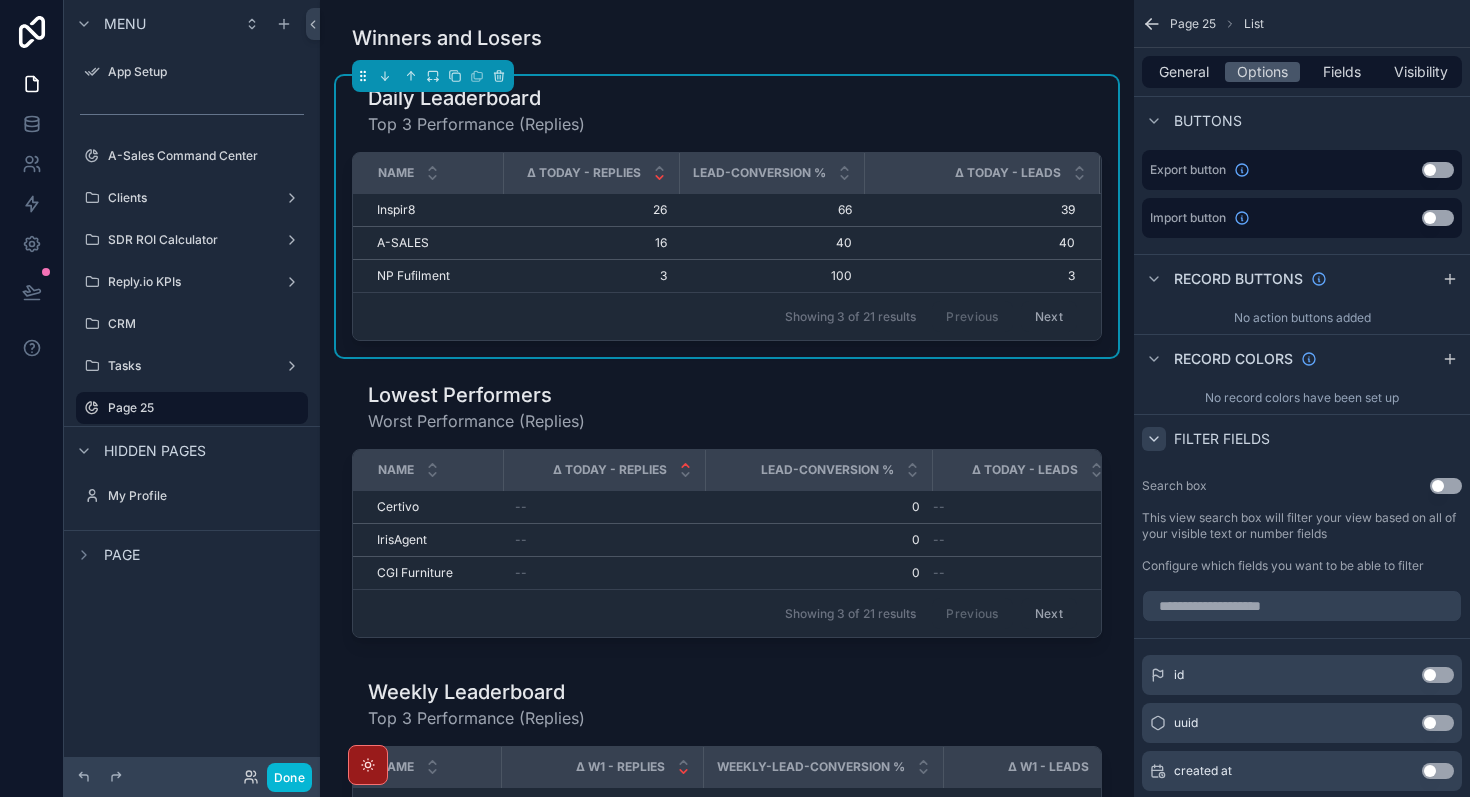 click 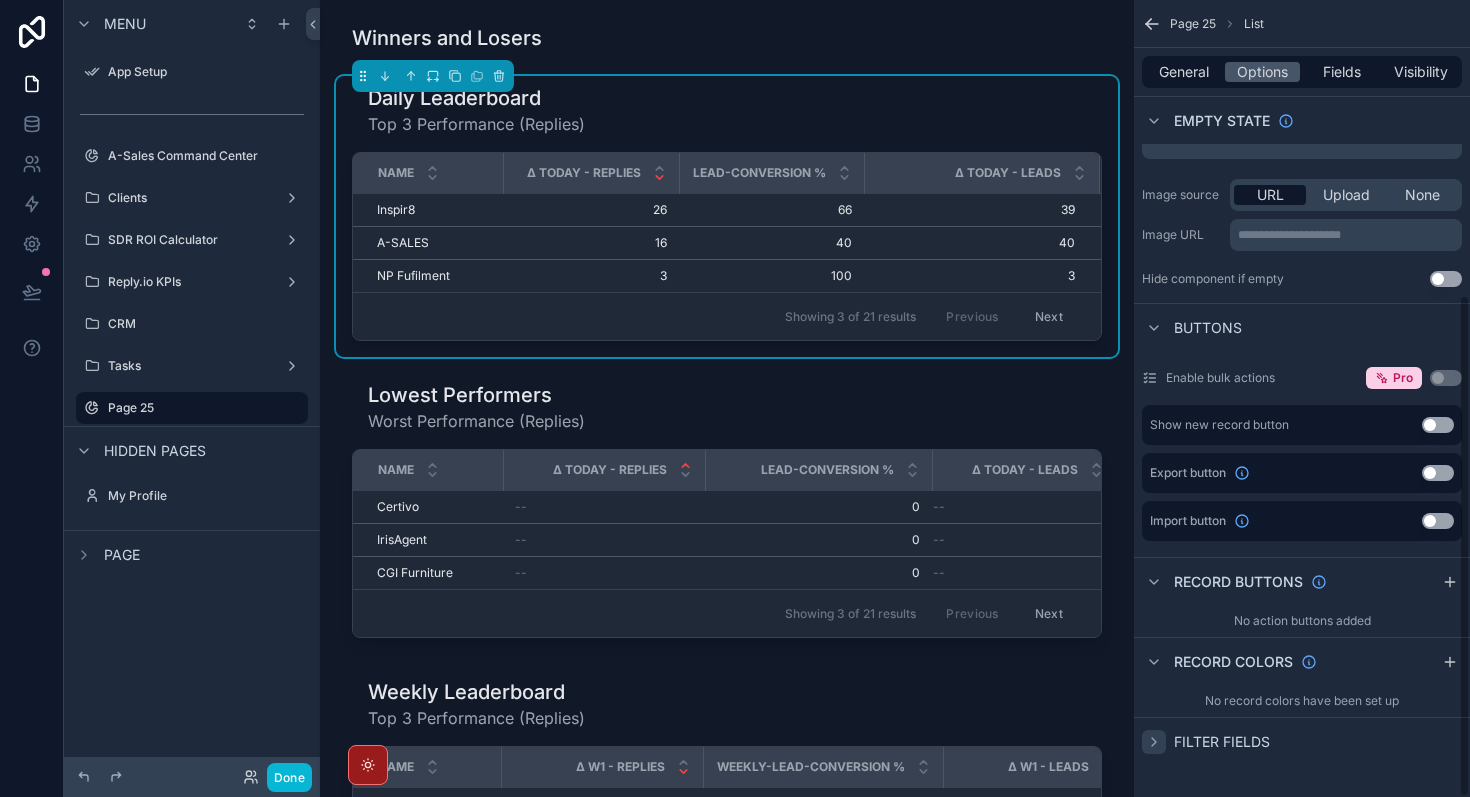 scroll, scrollTop: 466, scrollLeft: 0, axis: vertical 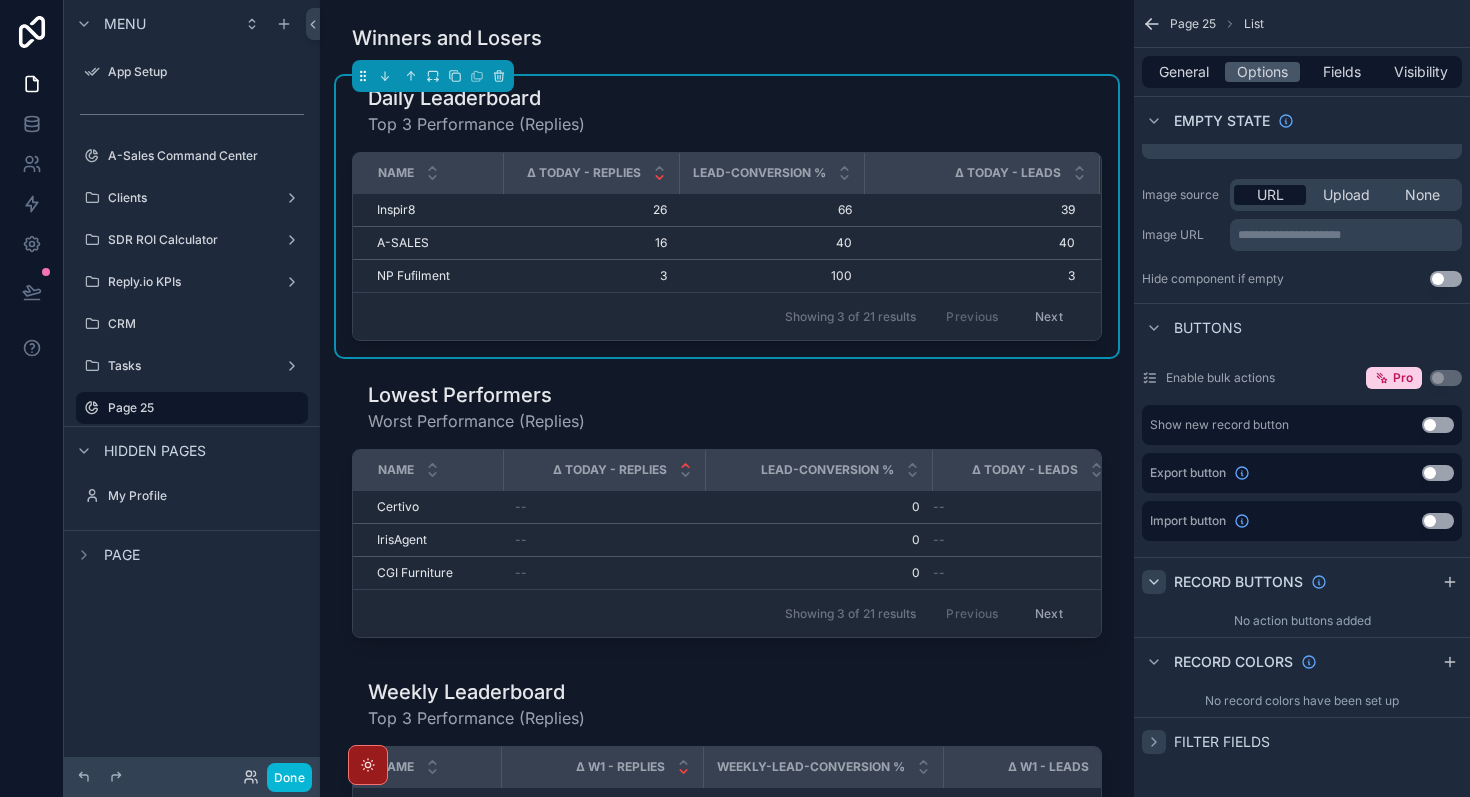 click 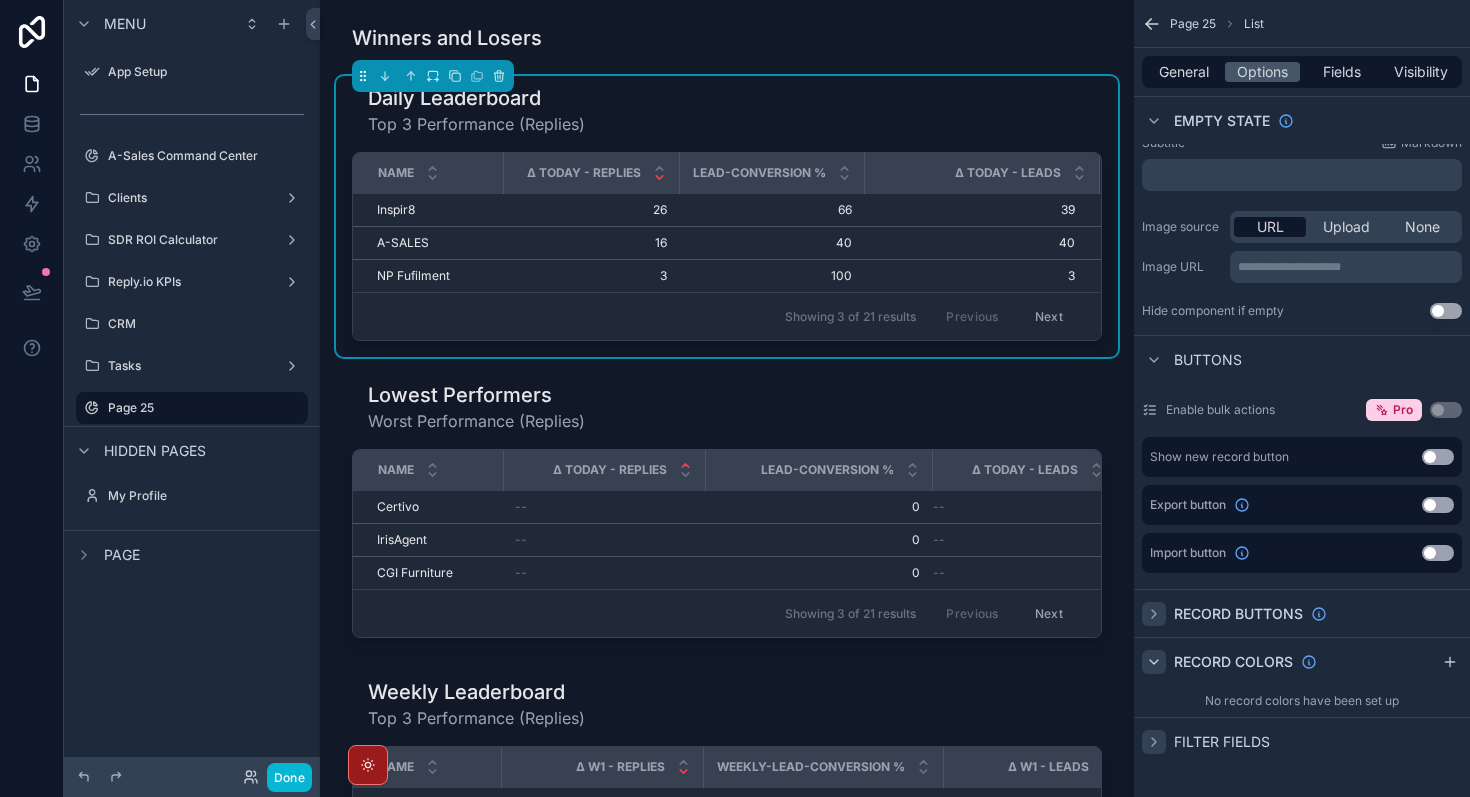 click 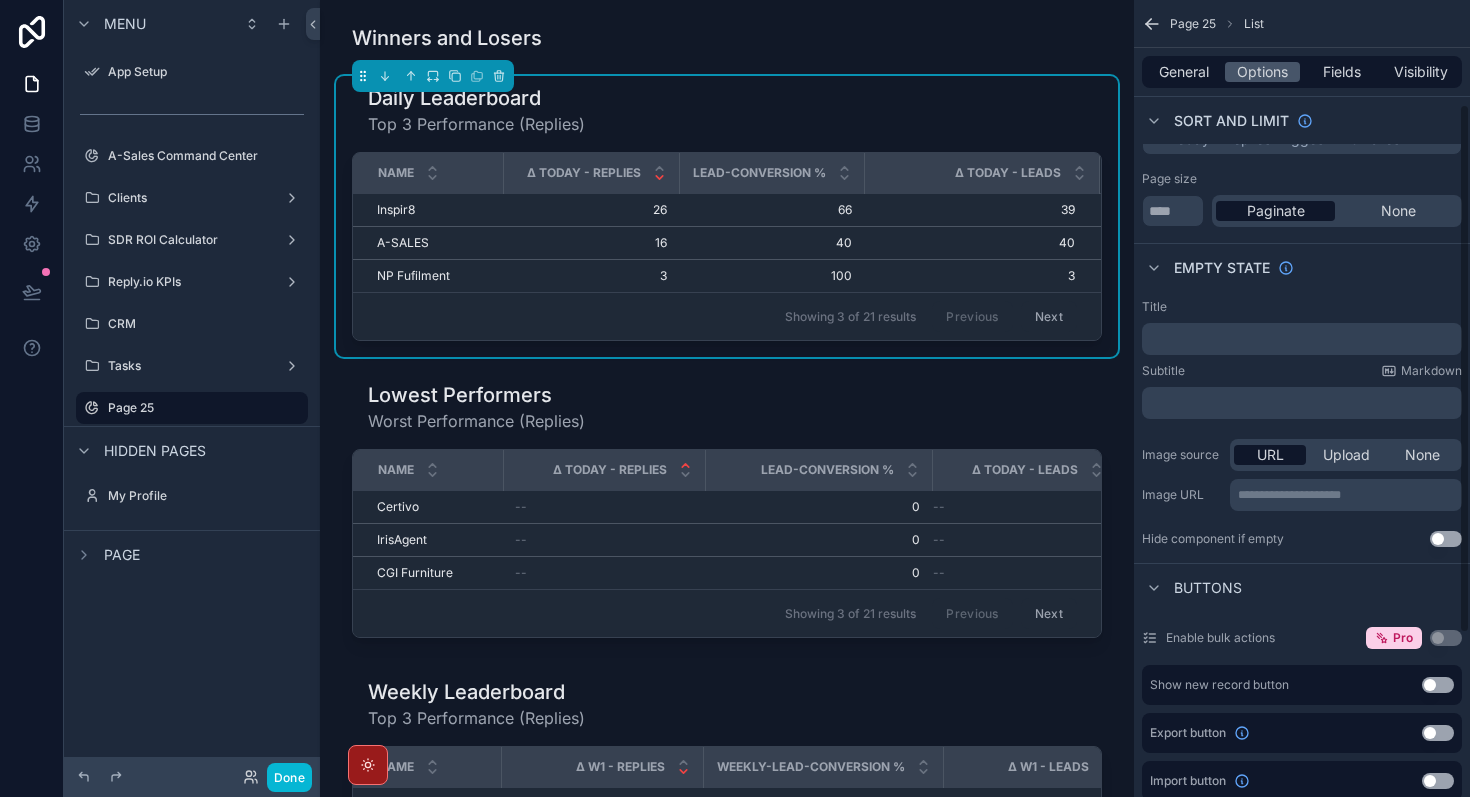 scroll, scrollTop: 0, scrollLeft: 0, axis: both 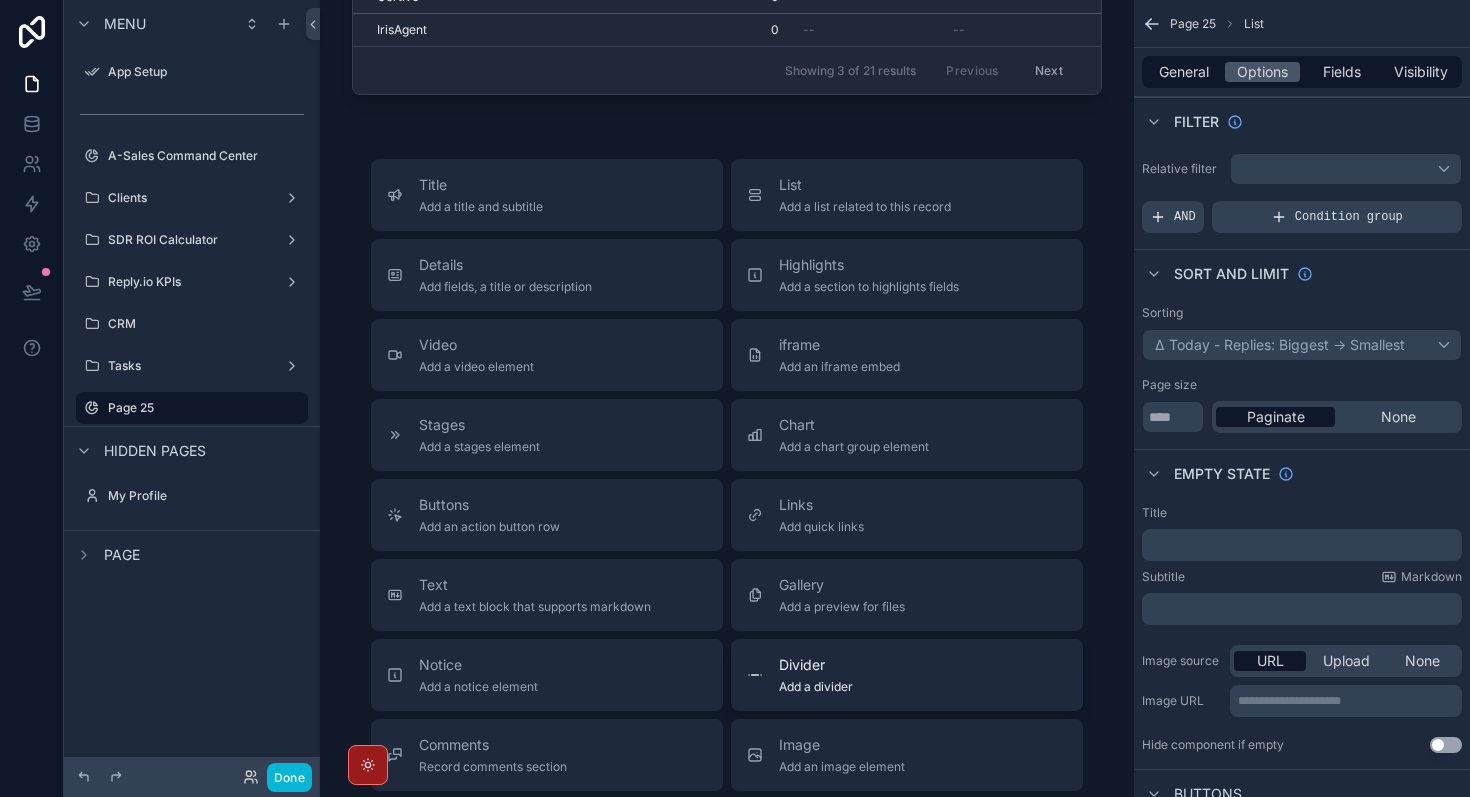 click on "Divider" at bounding box center [816, 665] 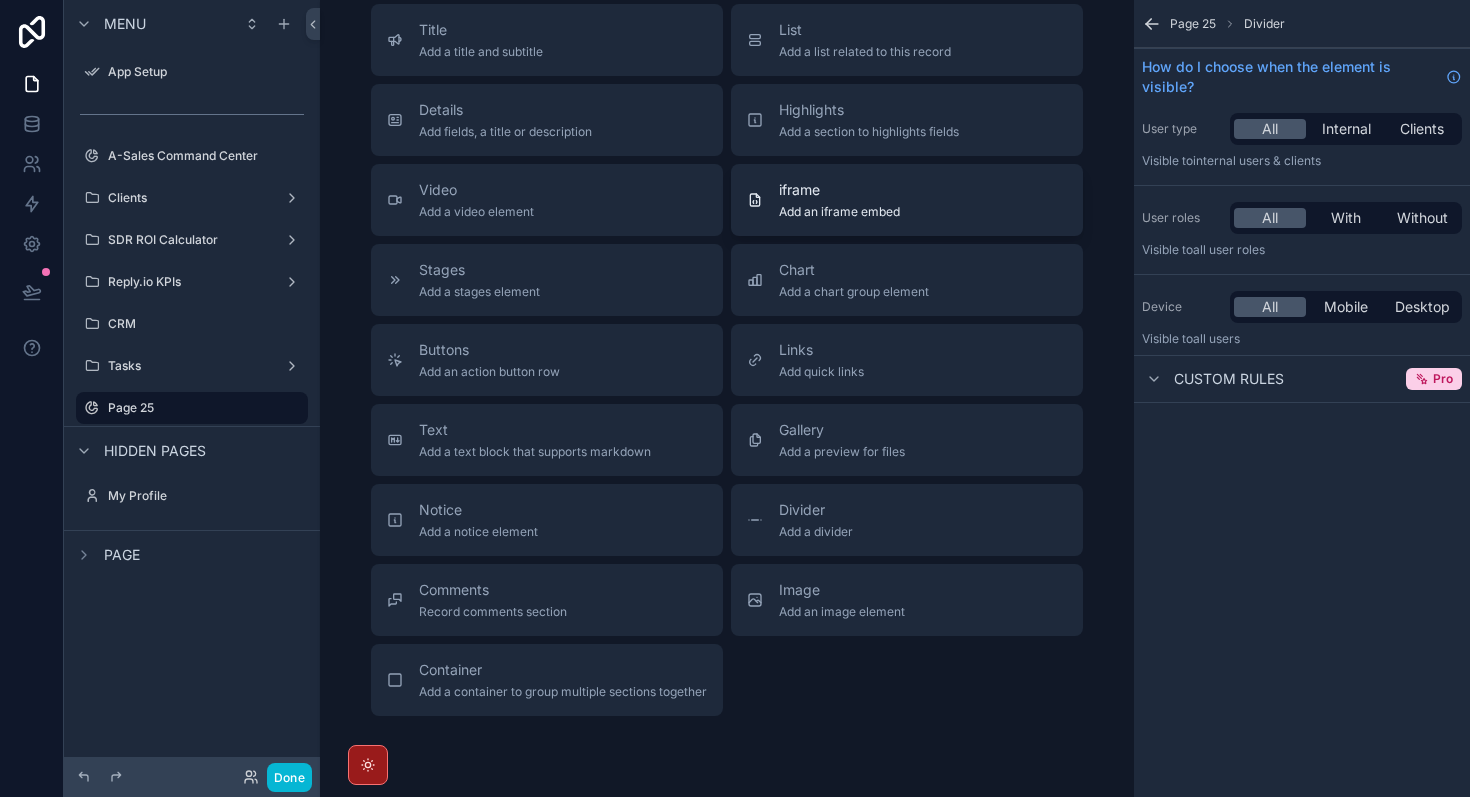 scroll, scrollTop: 1972, scrollLeft: 0, axis: vertical 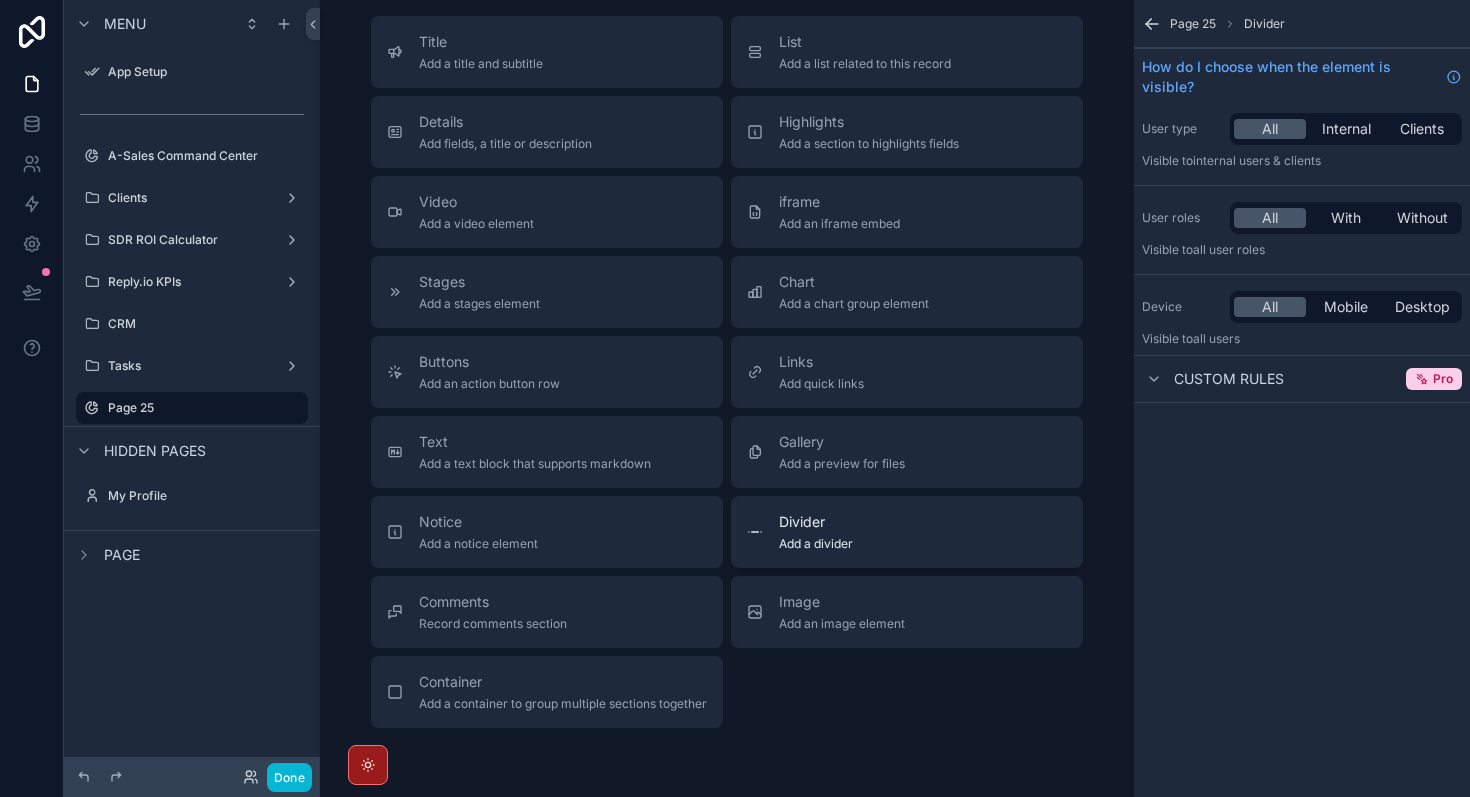 click on "Add a divider" at bounding box center (816, 544) 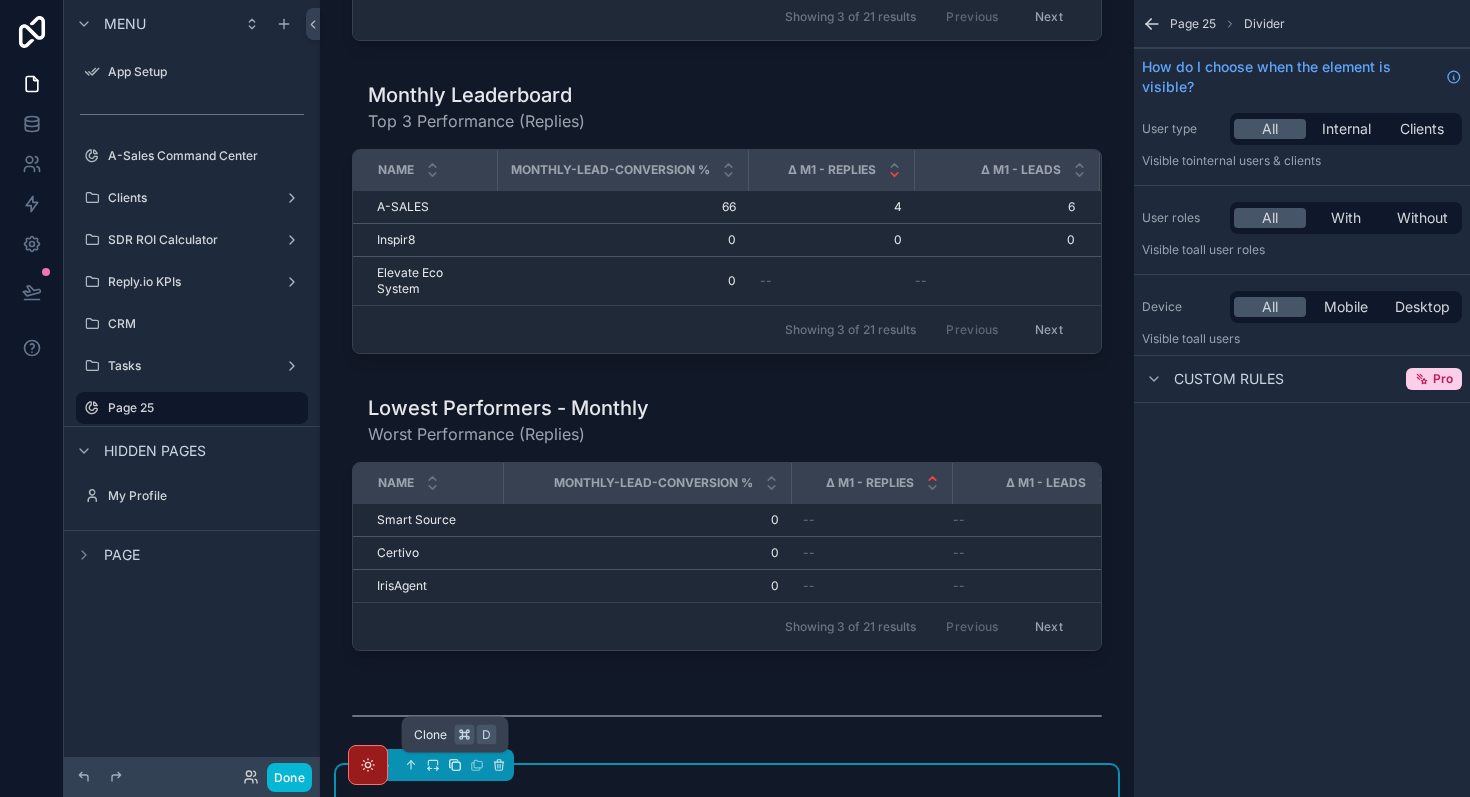 scroll, scrollTop: 1193, scrollLeft: 0, axis: vertical 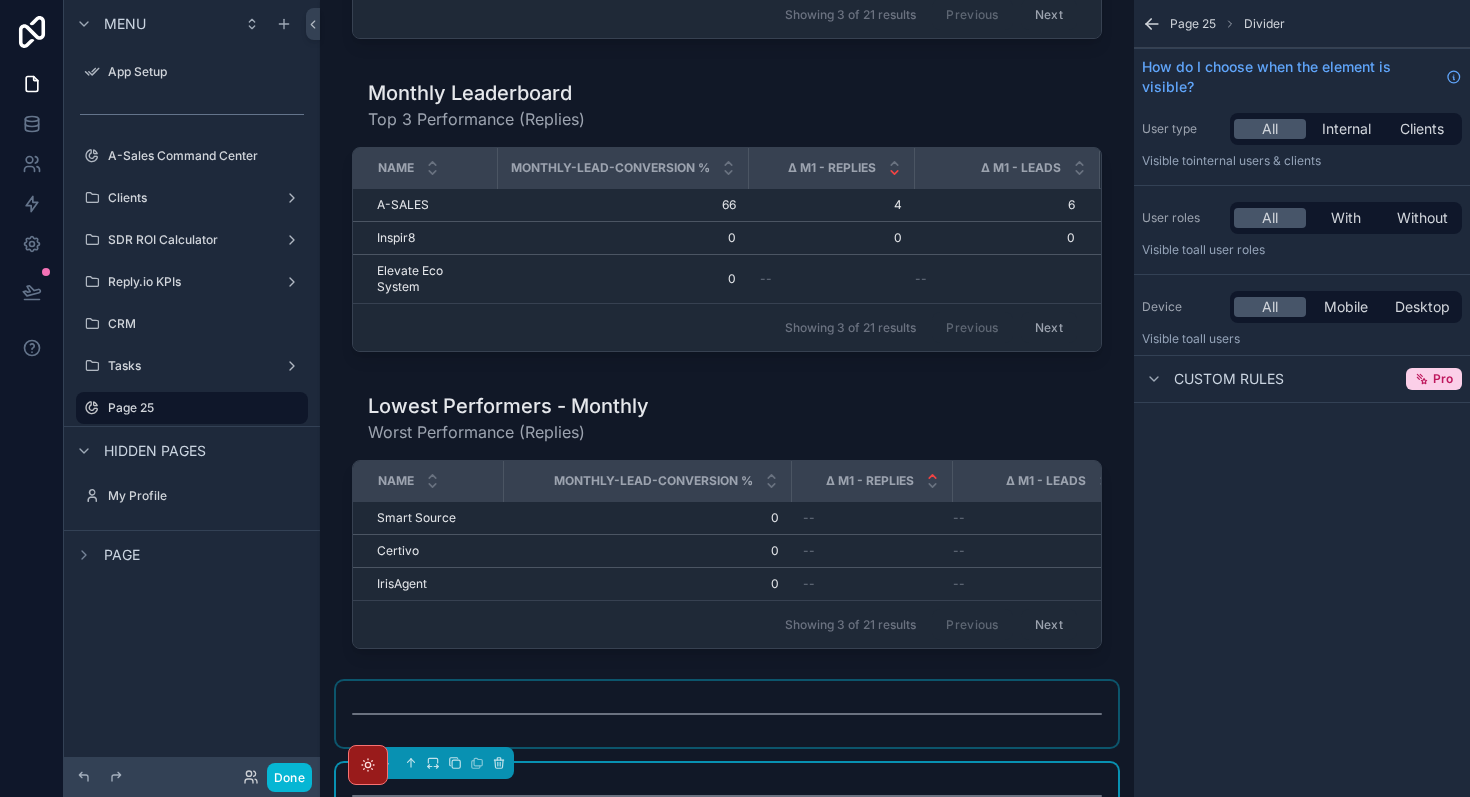 click at bounding box center (727, 714) 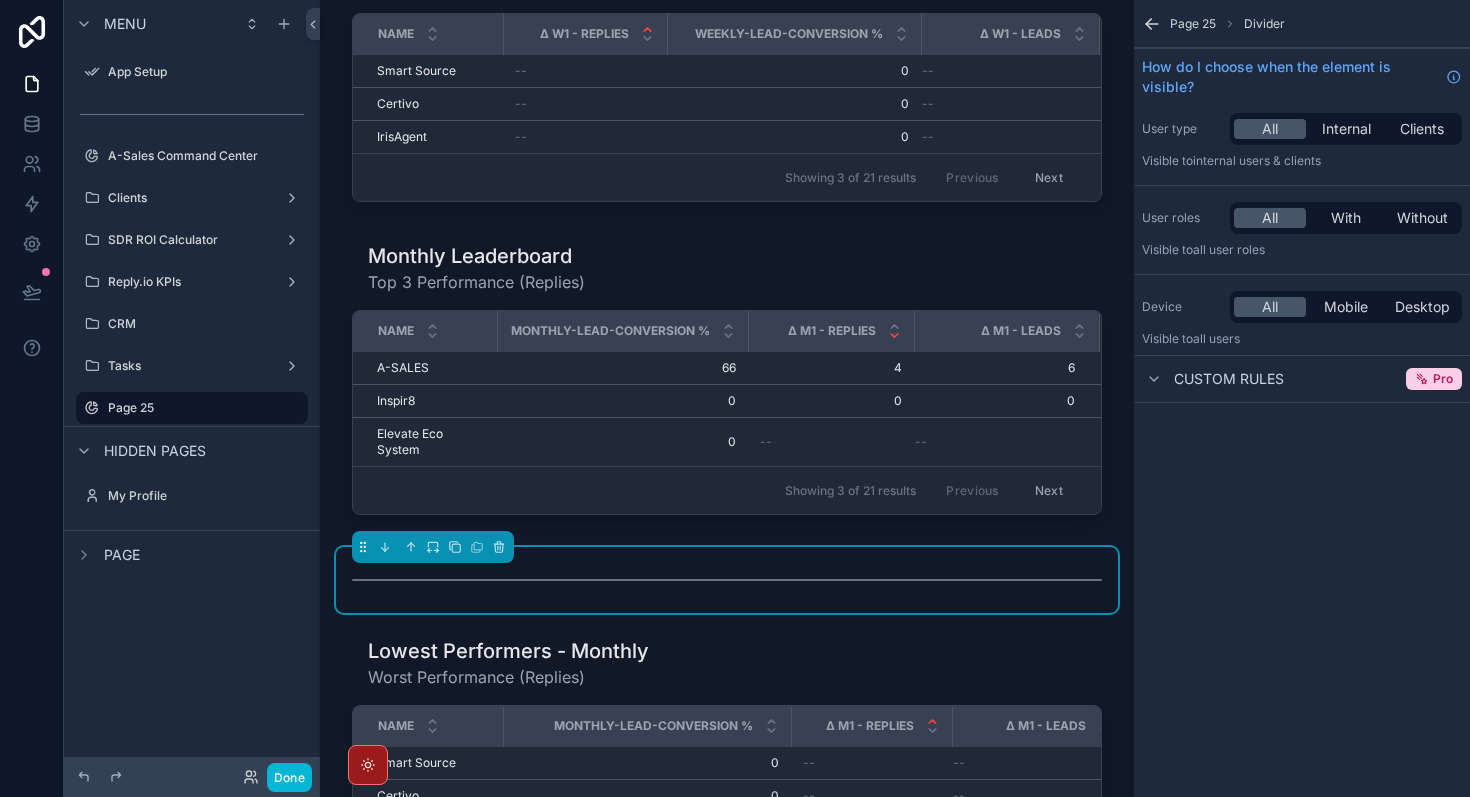 scroll, scrollTop: 999, scrollLeft: 0, axis: vertical 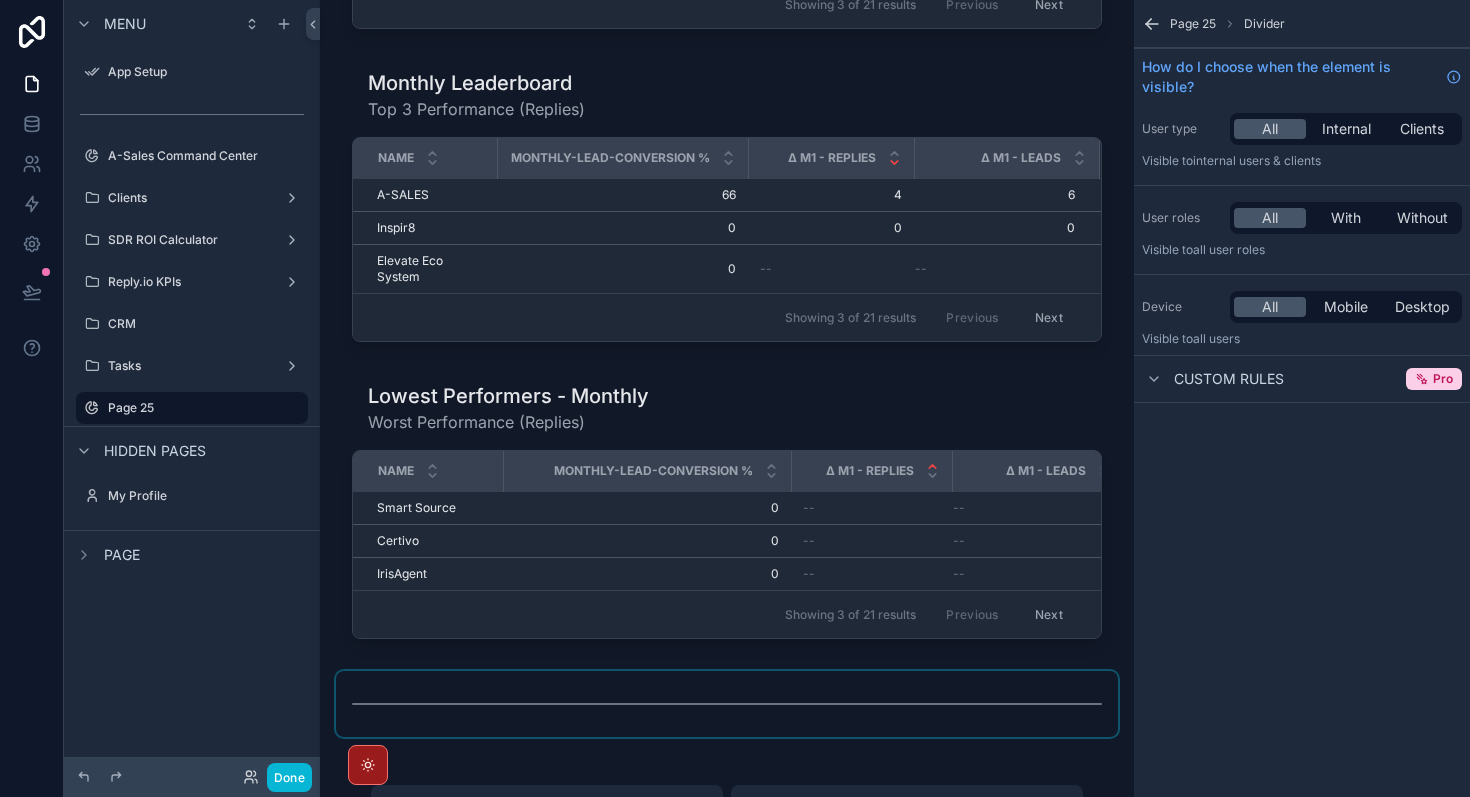 click at bounding box center (727, 704) 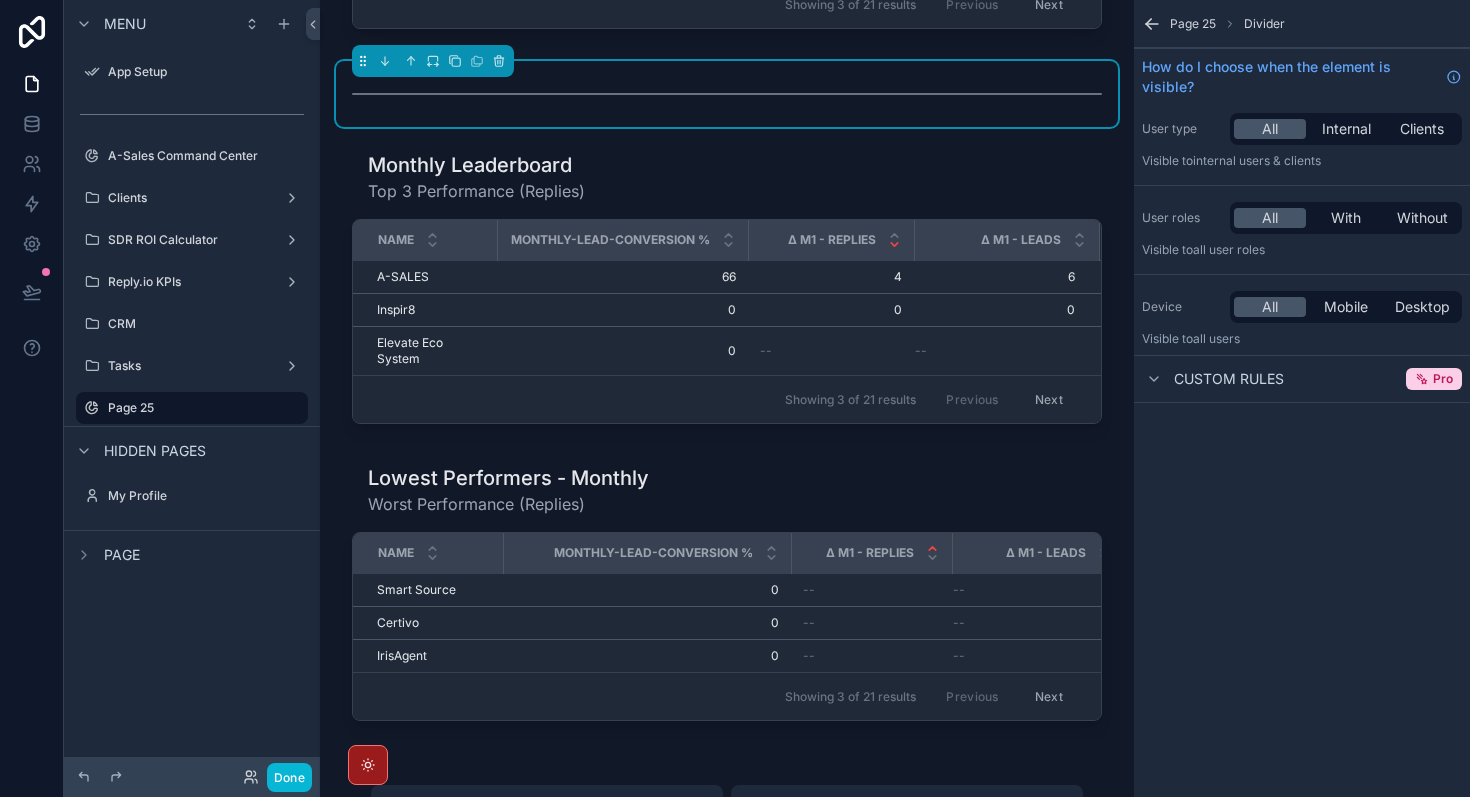 click on "Page 25 Divider How do I choose when the element is visible? User type All Internal Clients Visible to  Internal users & clients User roles All With Without Visible to  All user roles Device All Mobile Desktop Visible to  all users Custom rules Pro" at bounding box center (1302, 398) 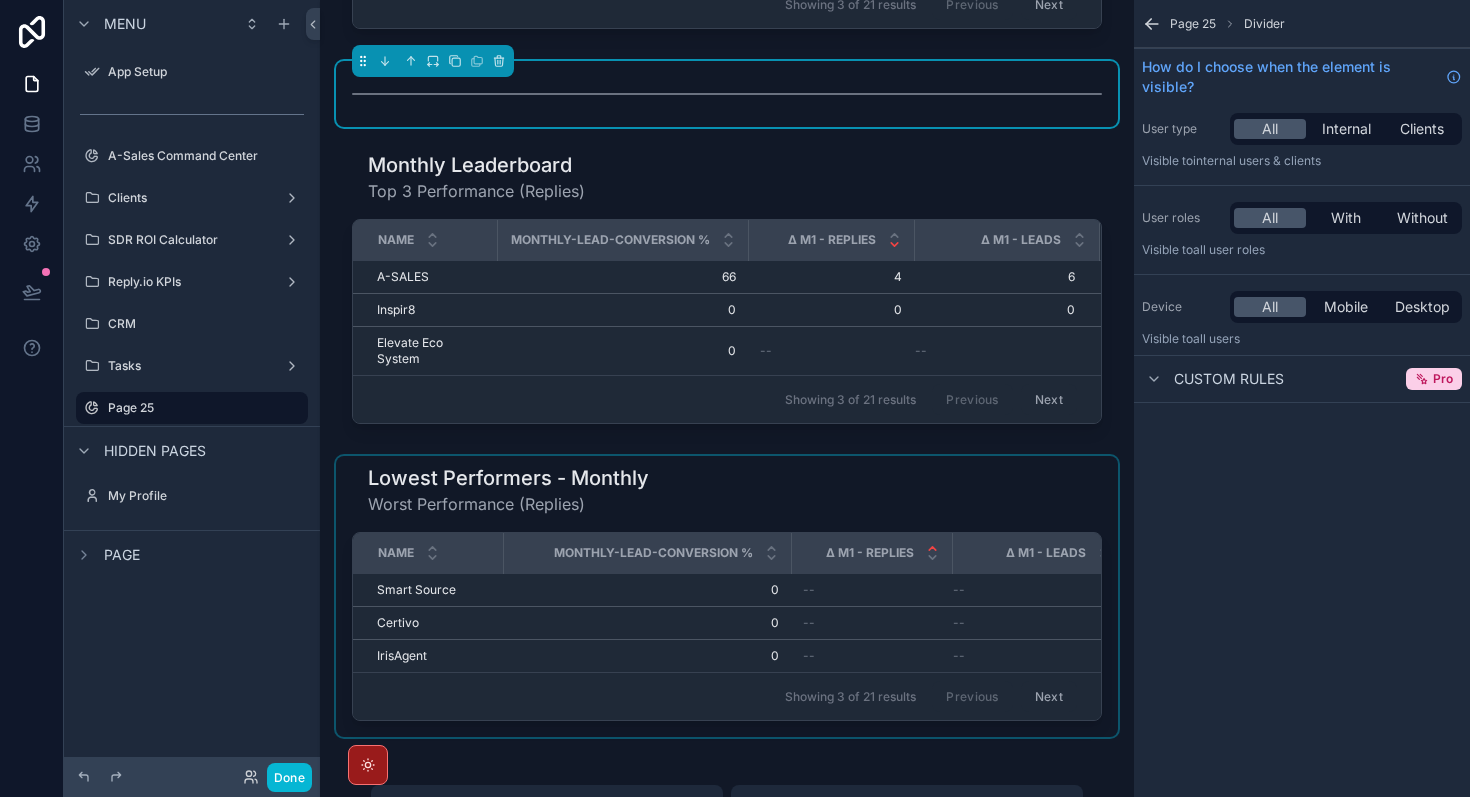 click at bounding box center [727, 596] 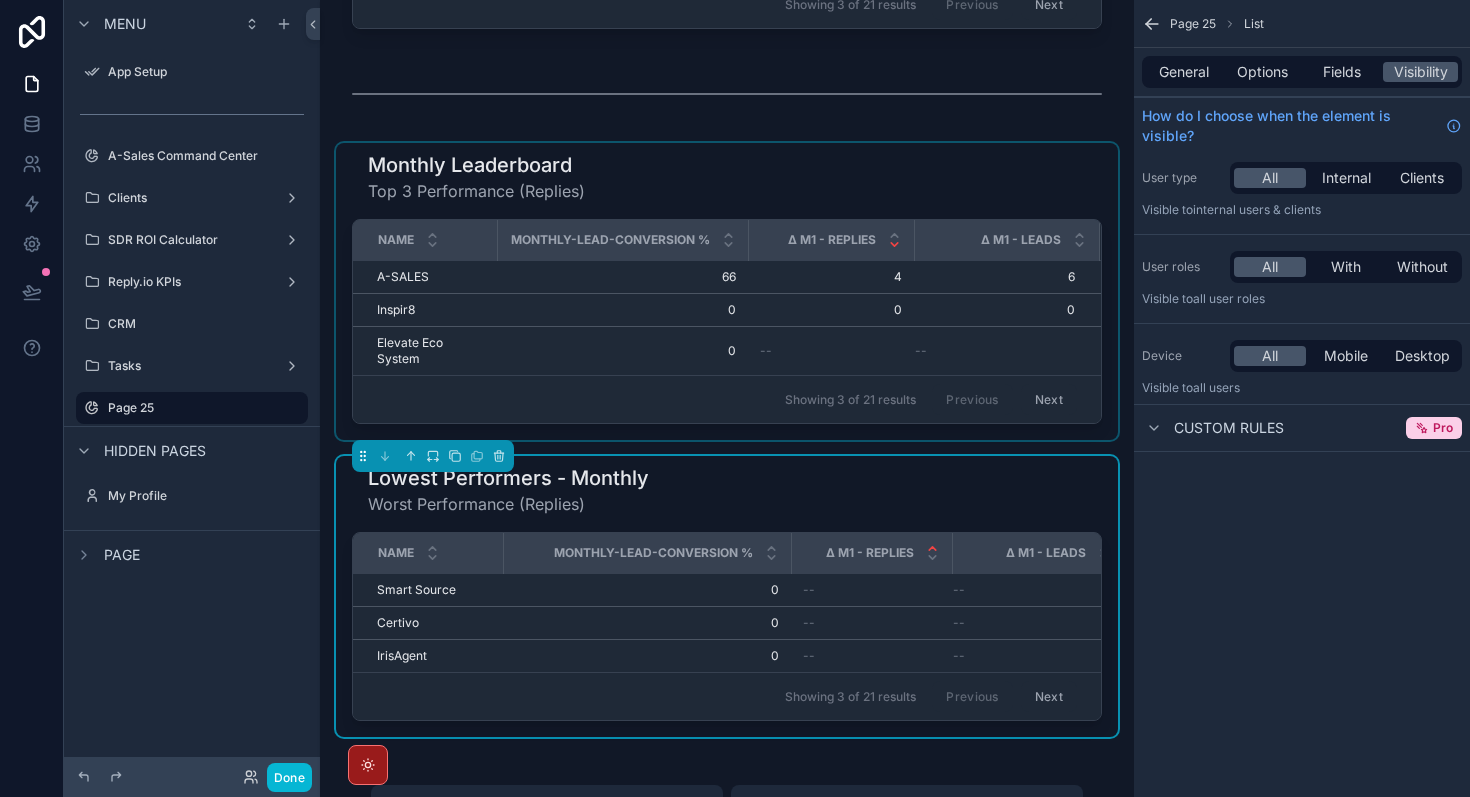 click at bounding box center [727, 291] 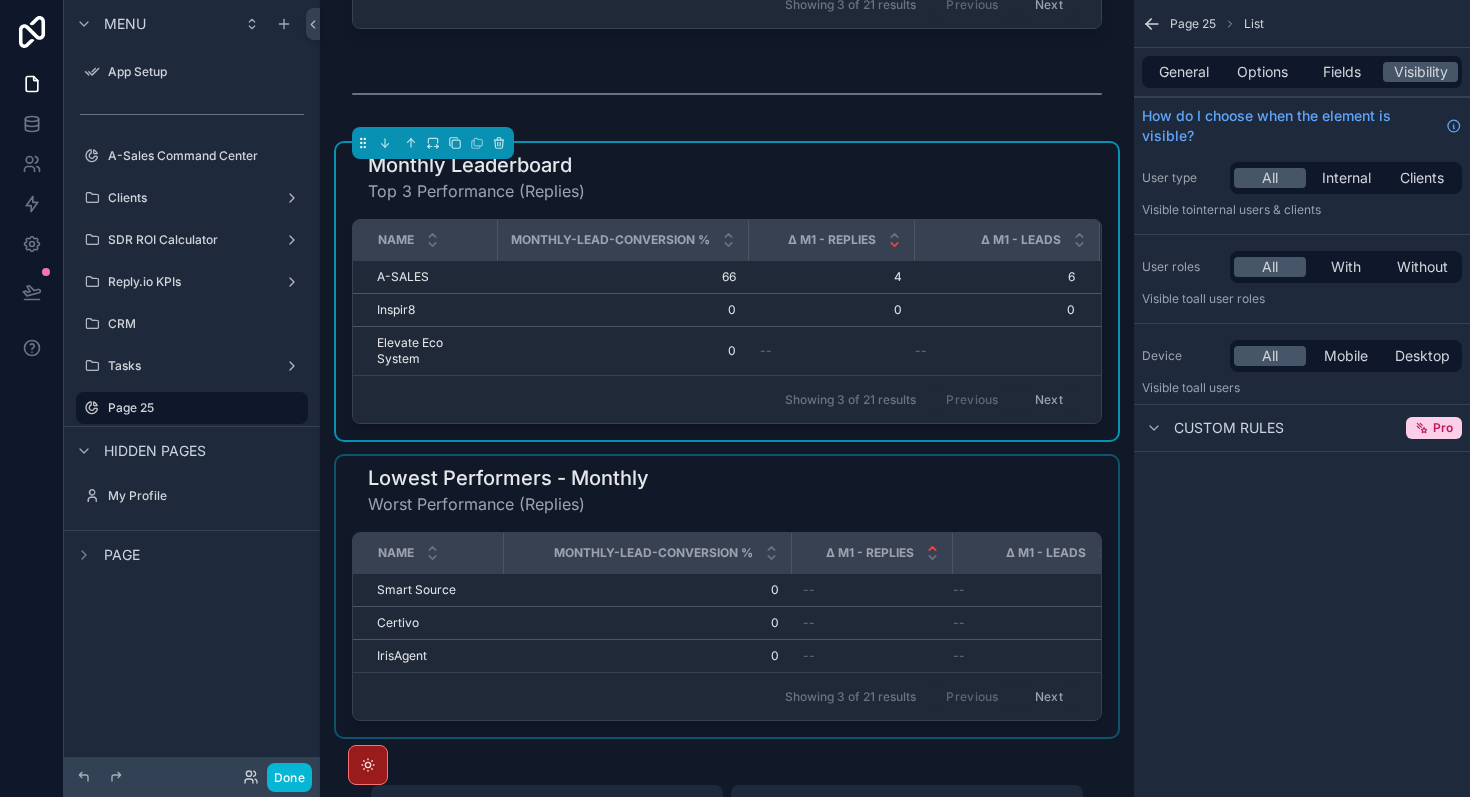 scroll, scrollTop: 2177, scrollLeft: 0, axis: vertical 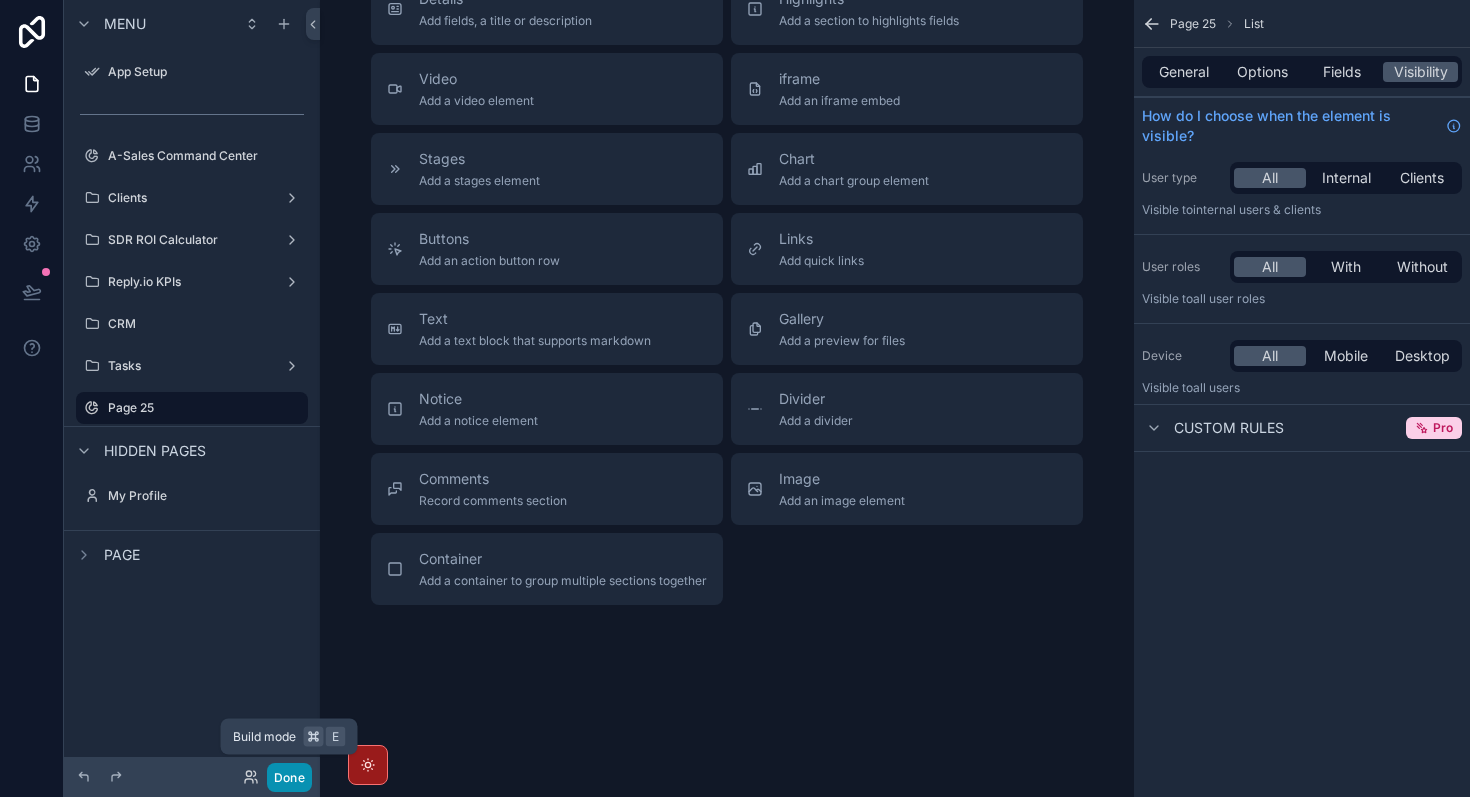 click on "Done" at bounding box center [289, 777] 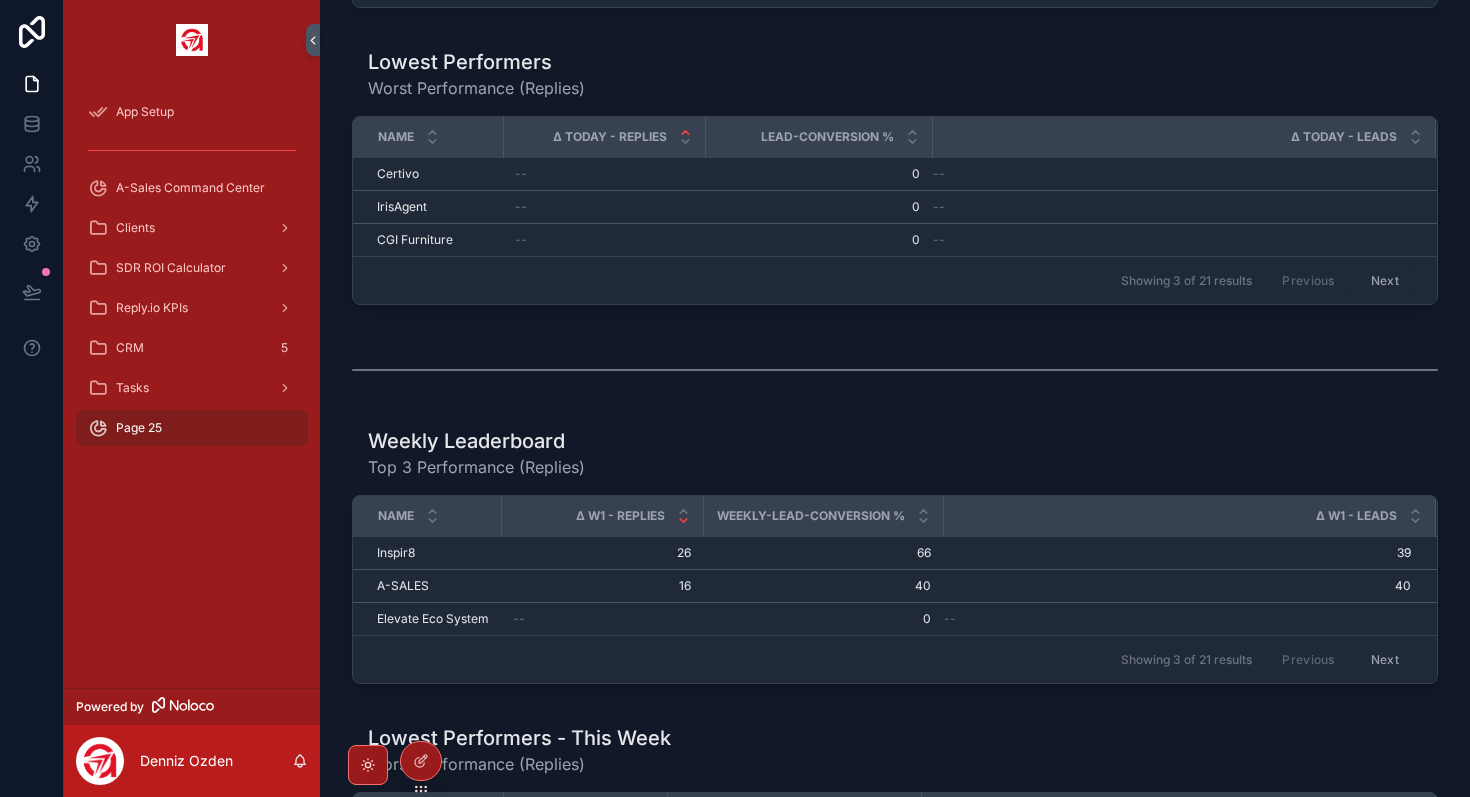 scroll, scrollTop: 0, scrollLeft: 0, axis: both 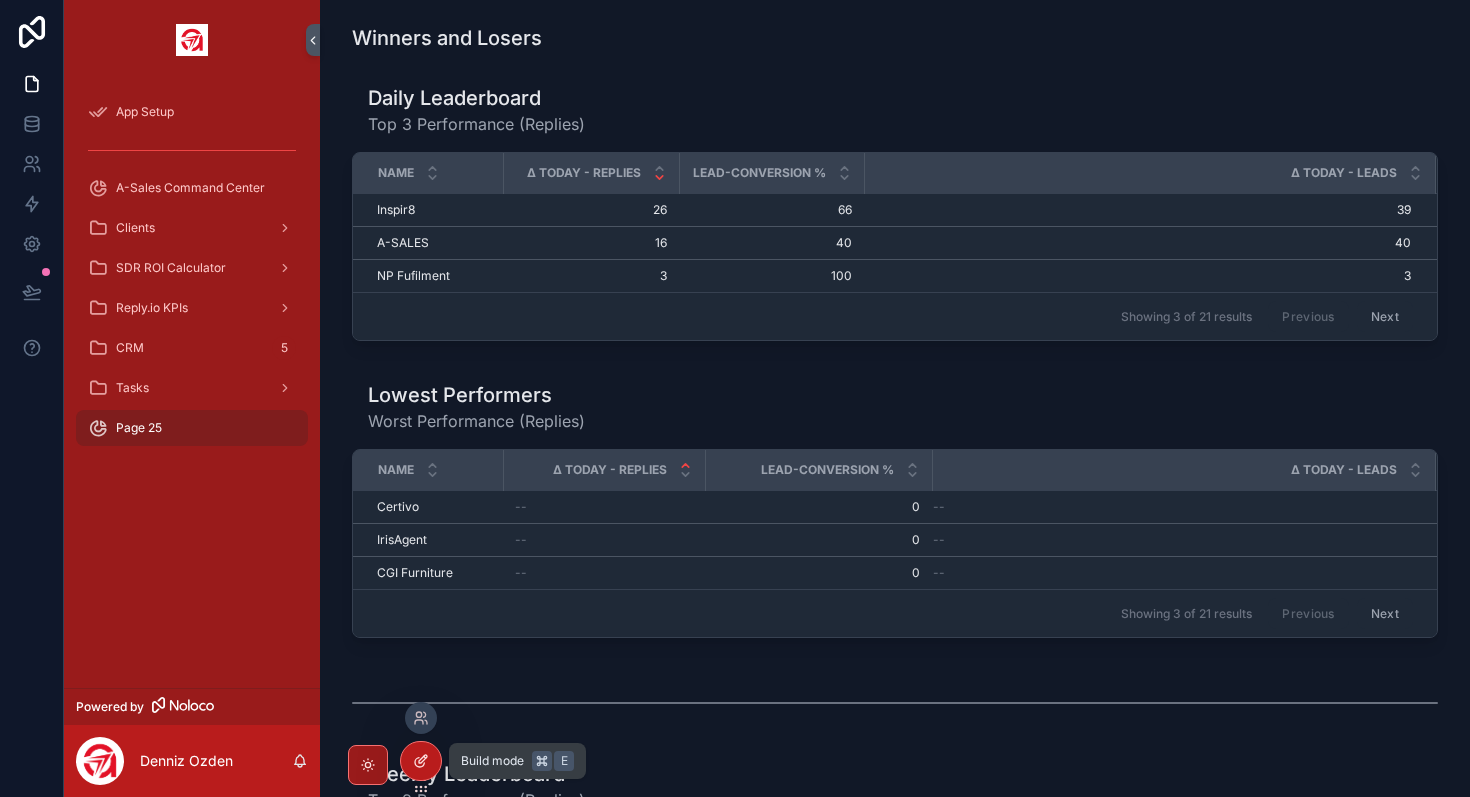 click 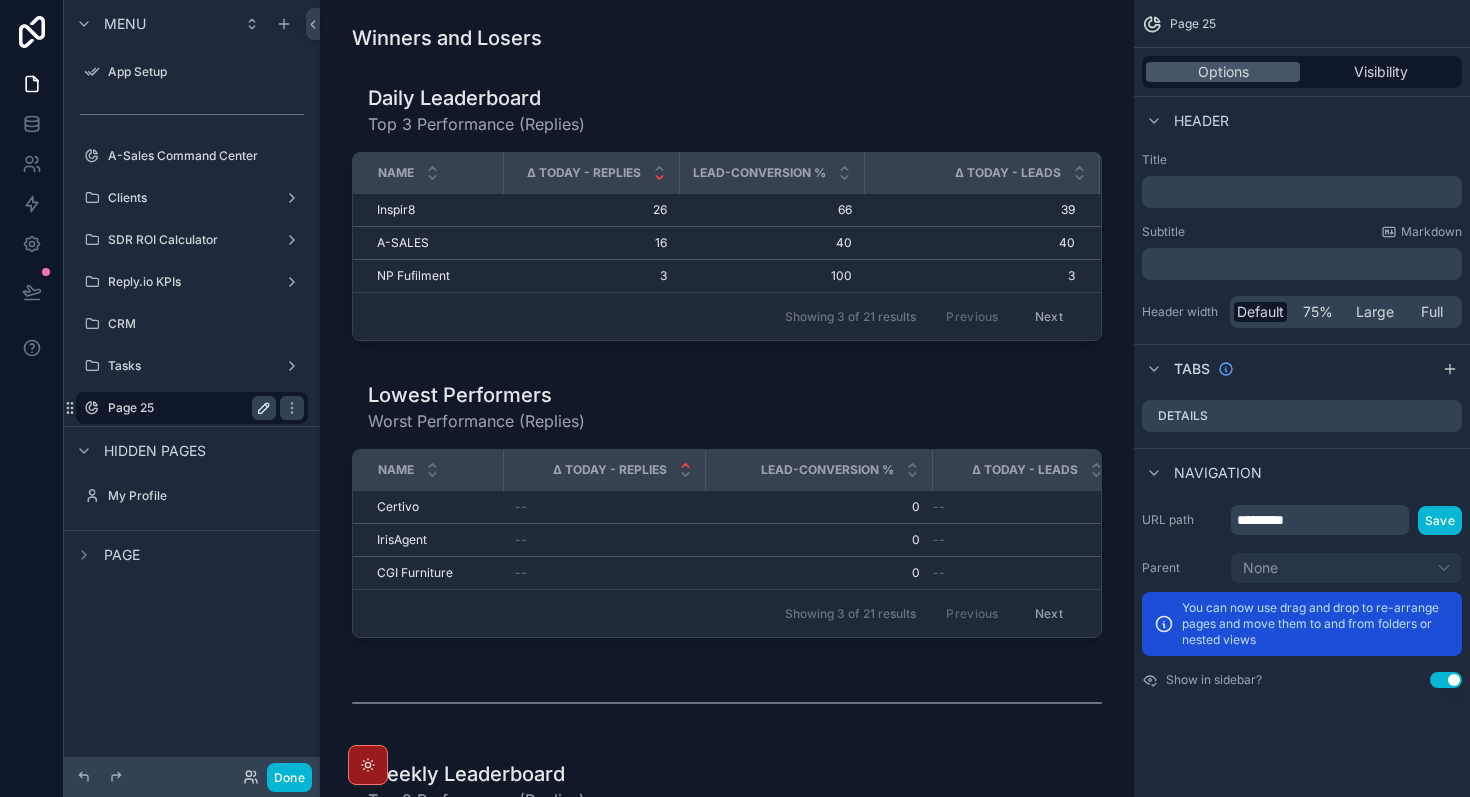 click 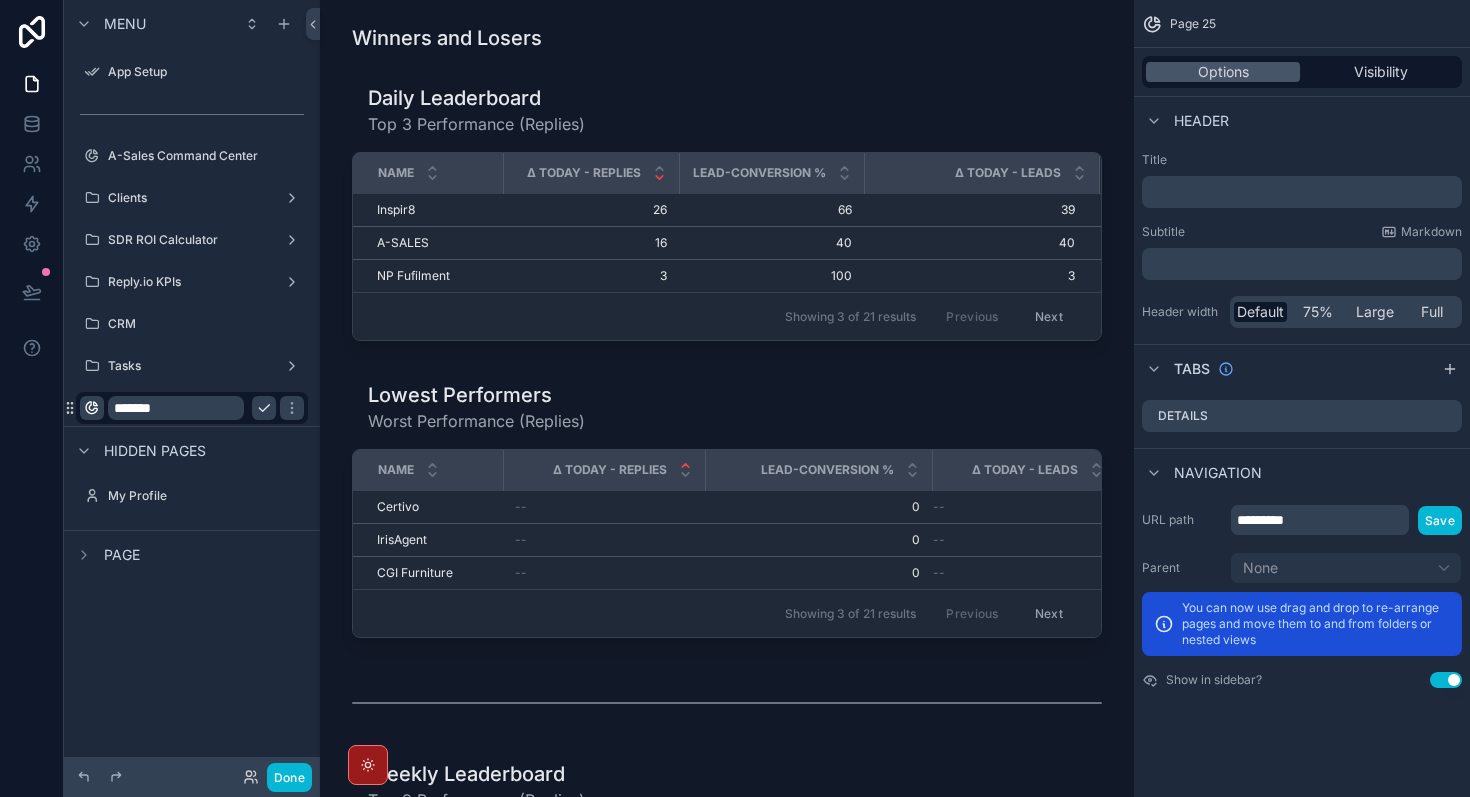 click at bounding box center (92, 408) 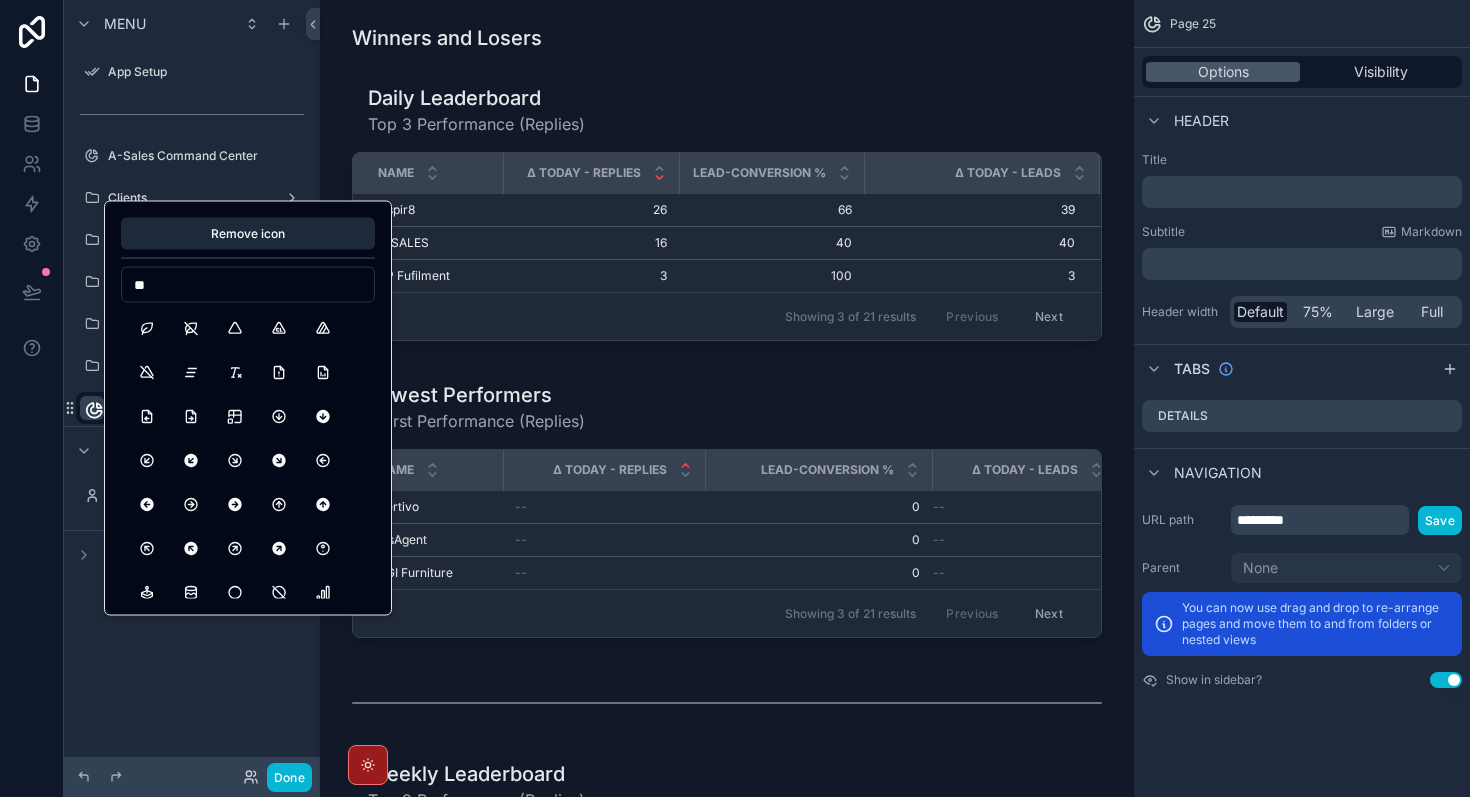 type on "*" 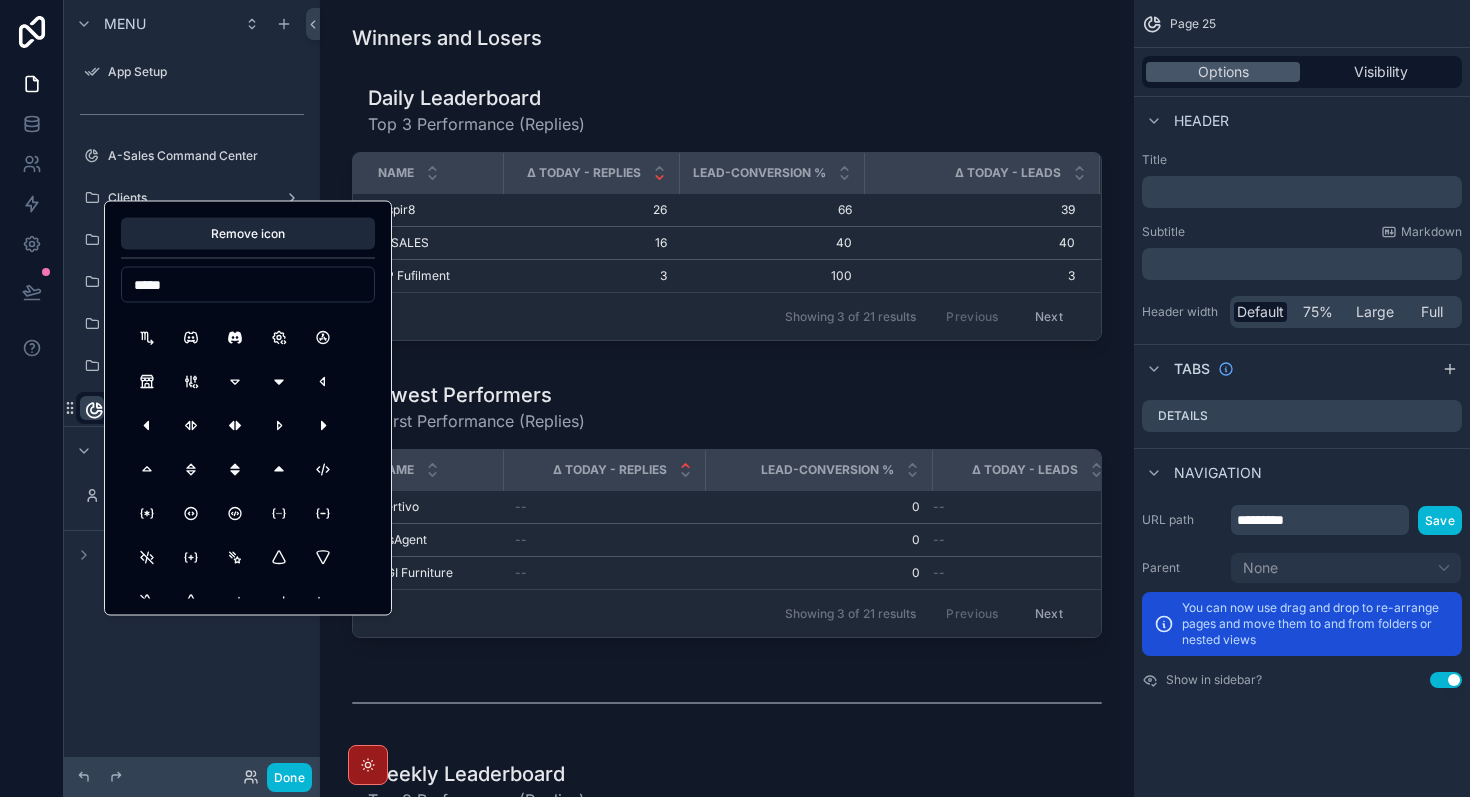 scroll, scrollTop: 146, scrollLeft: 0, axis: vertical 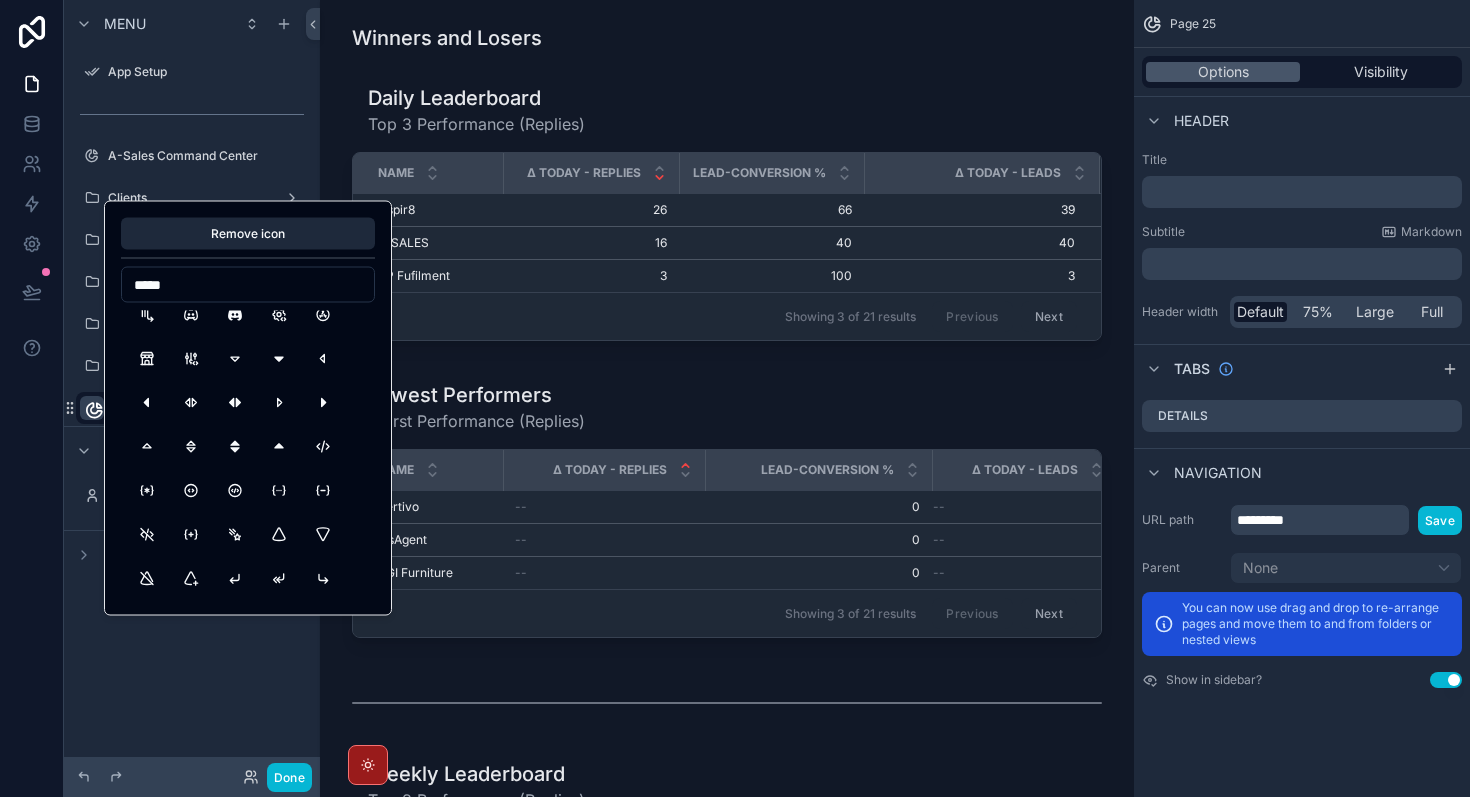click on "*****" at bounding box center [248, 285] 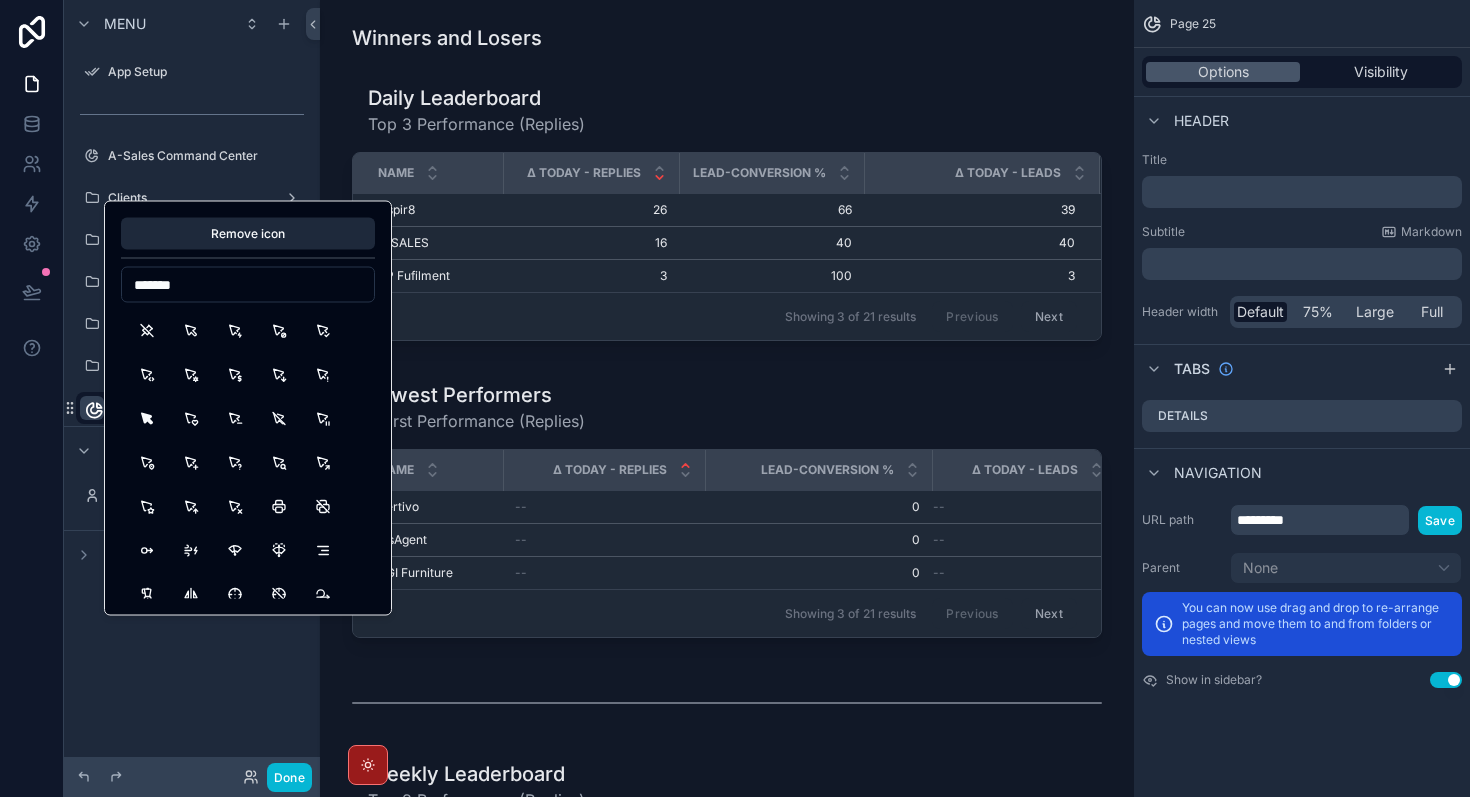 scroll, scrollTop: 305, scrollLeft: 0, axis: vertical 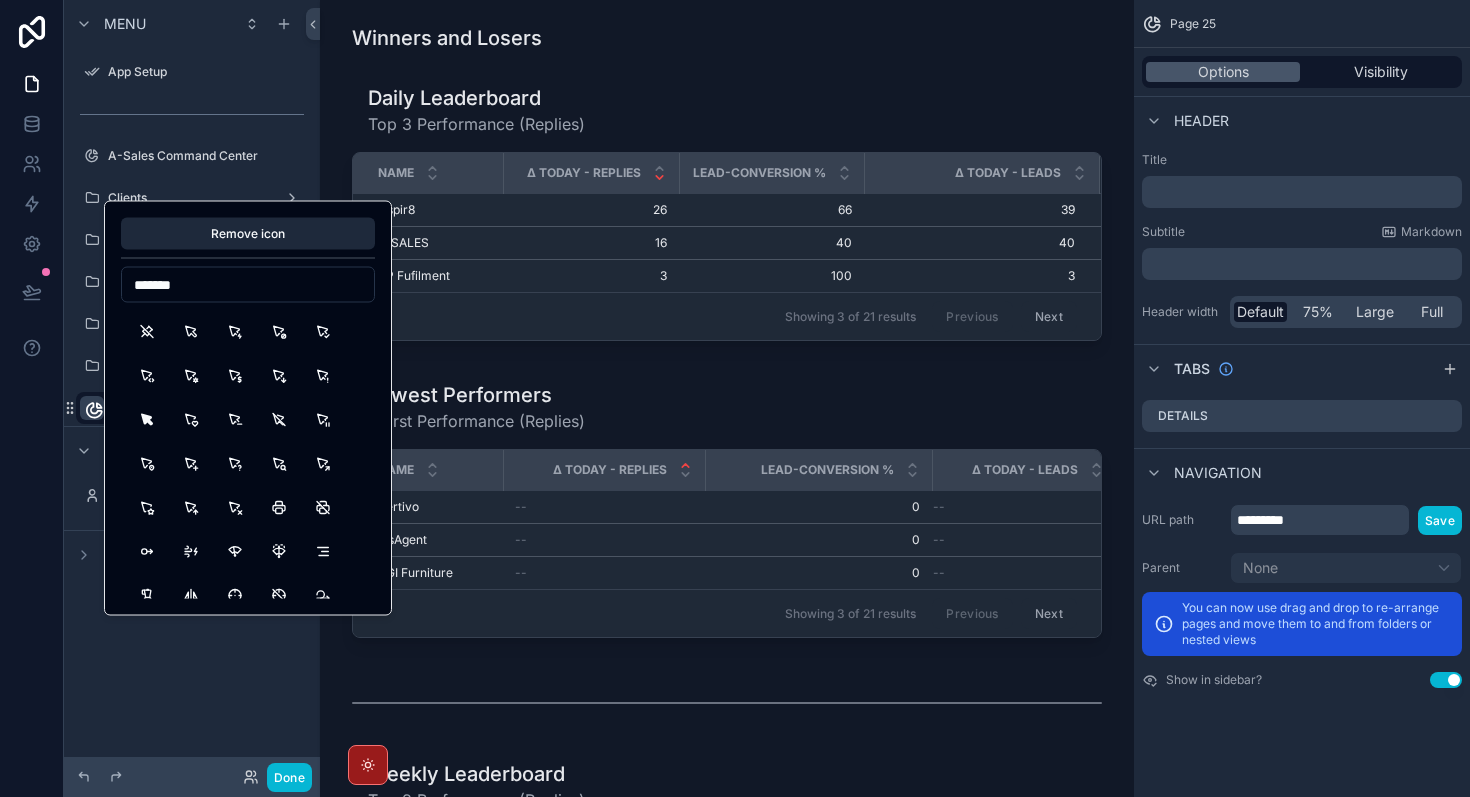 click on "*******" at bounding box center (248, 285) 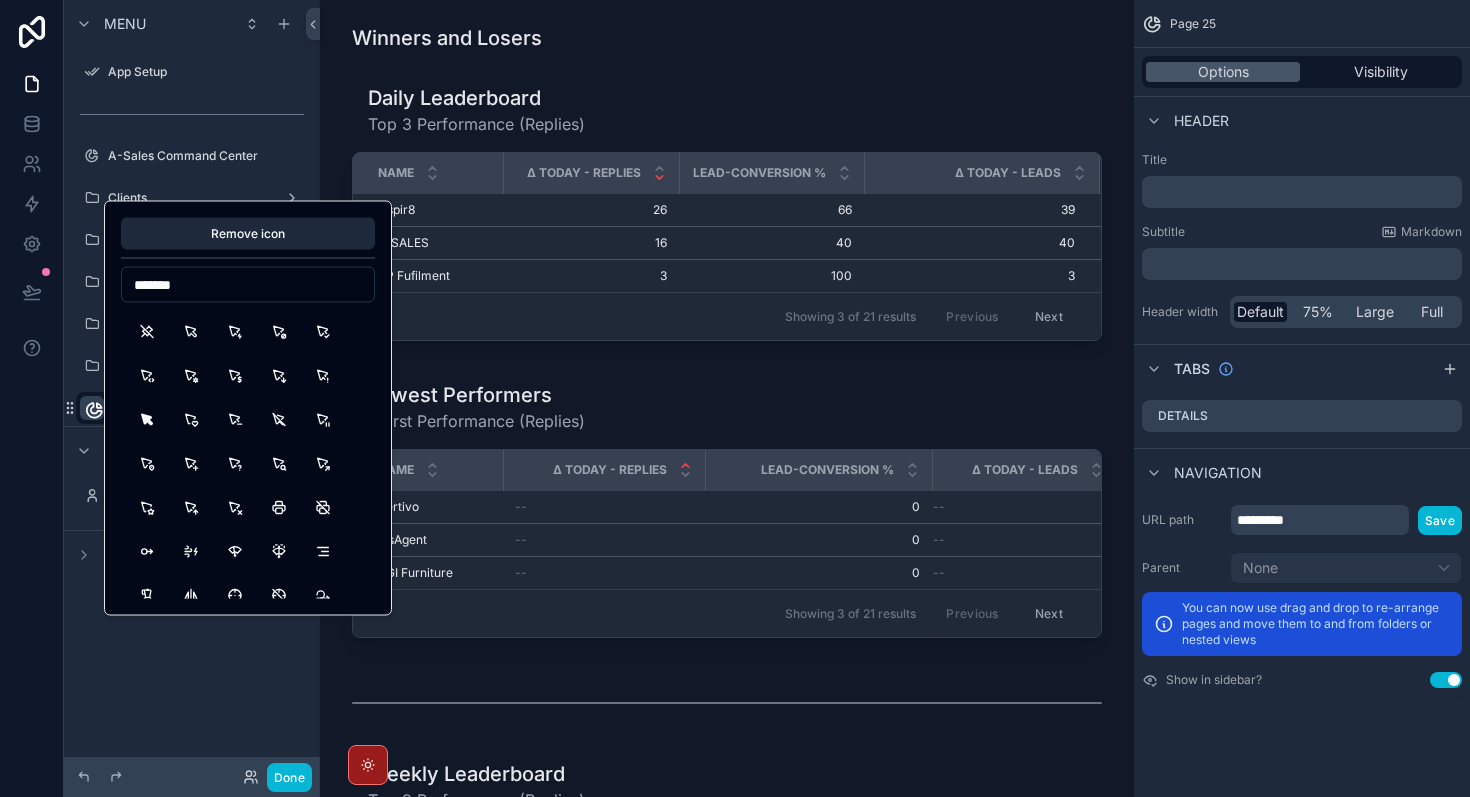 click on "*******" at bounding box center [248, 285] 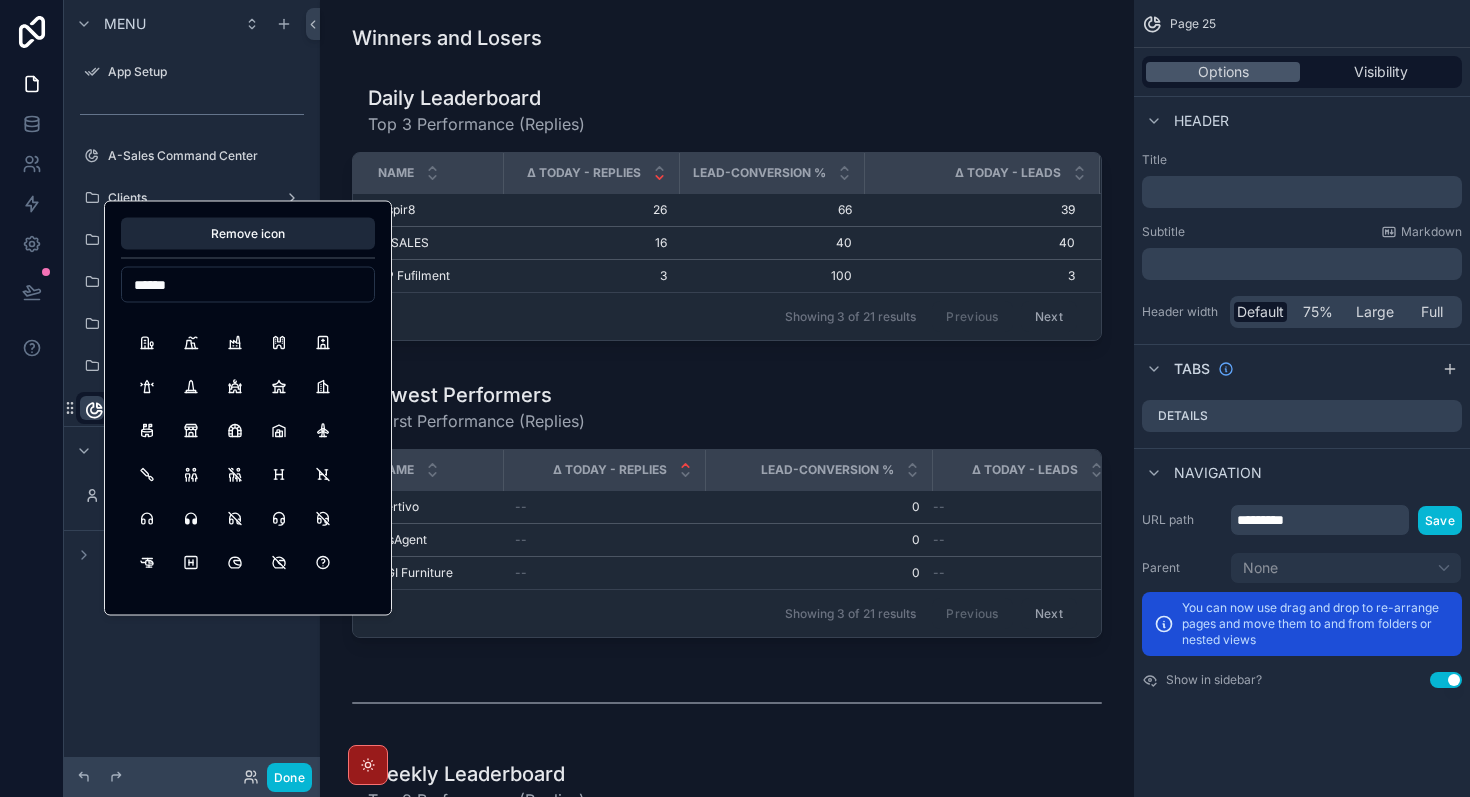 scroll, scrollTop: 560, scrollLeft: 0, axis: vertical 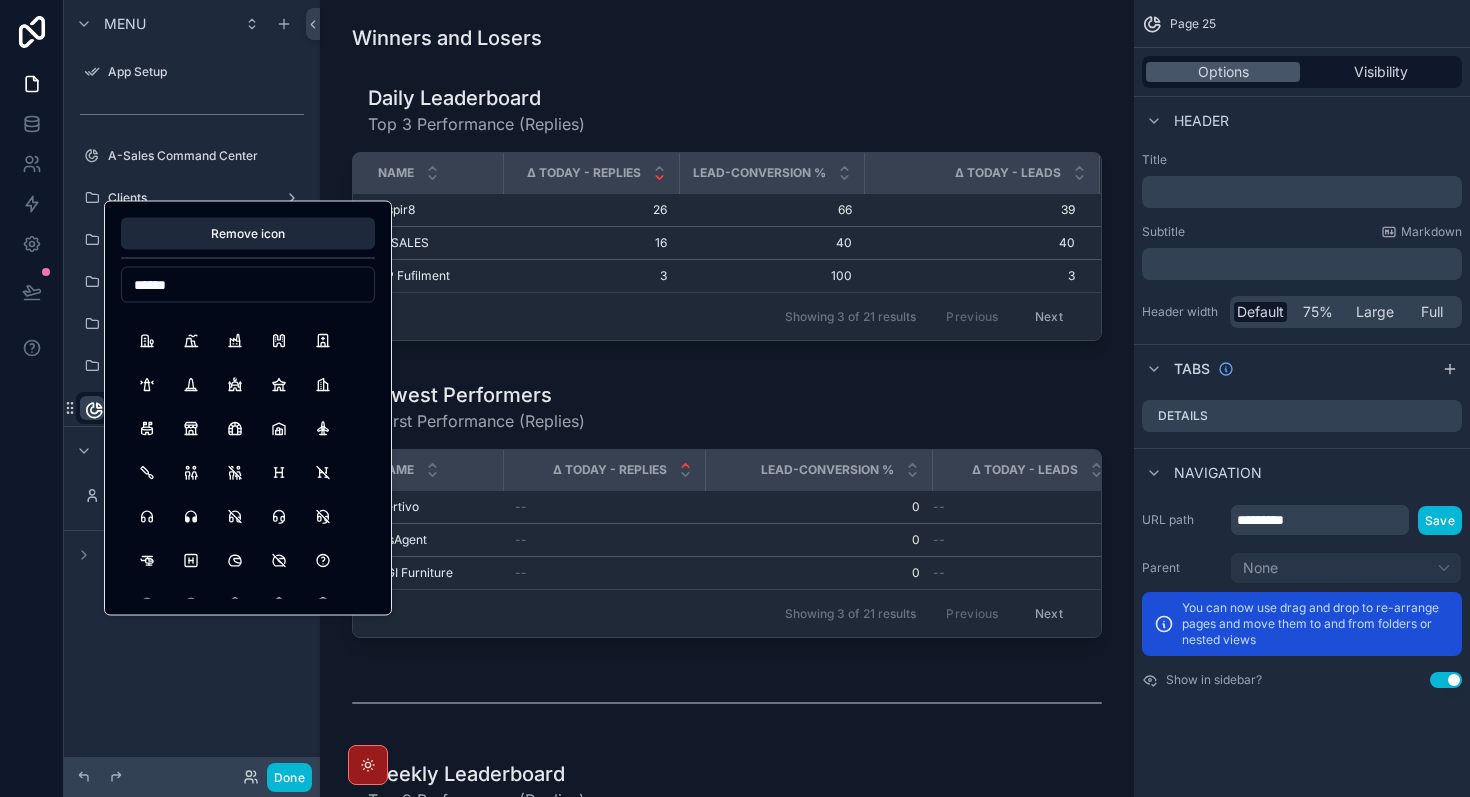 click on "******" at bounding box center (248, 285) 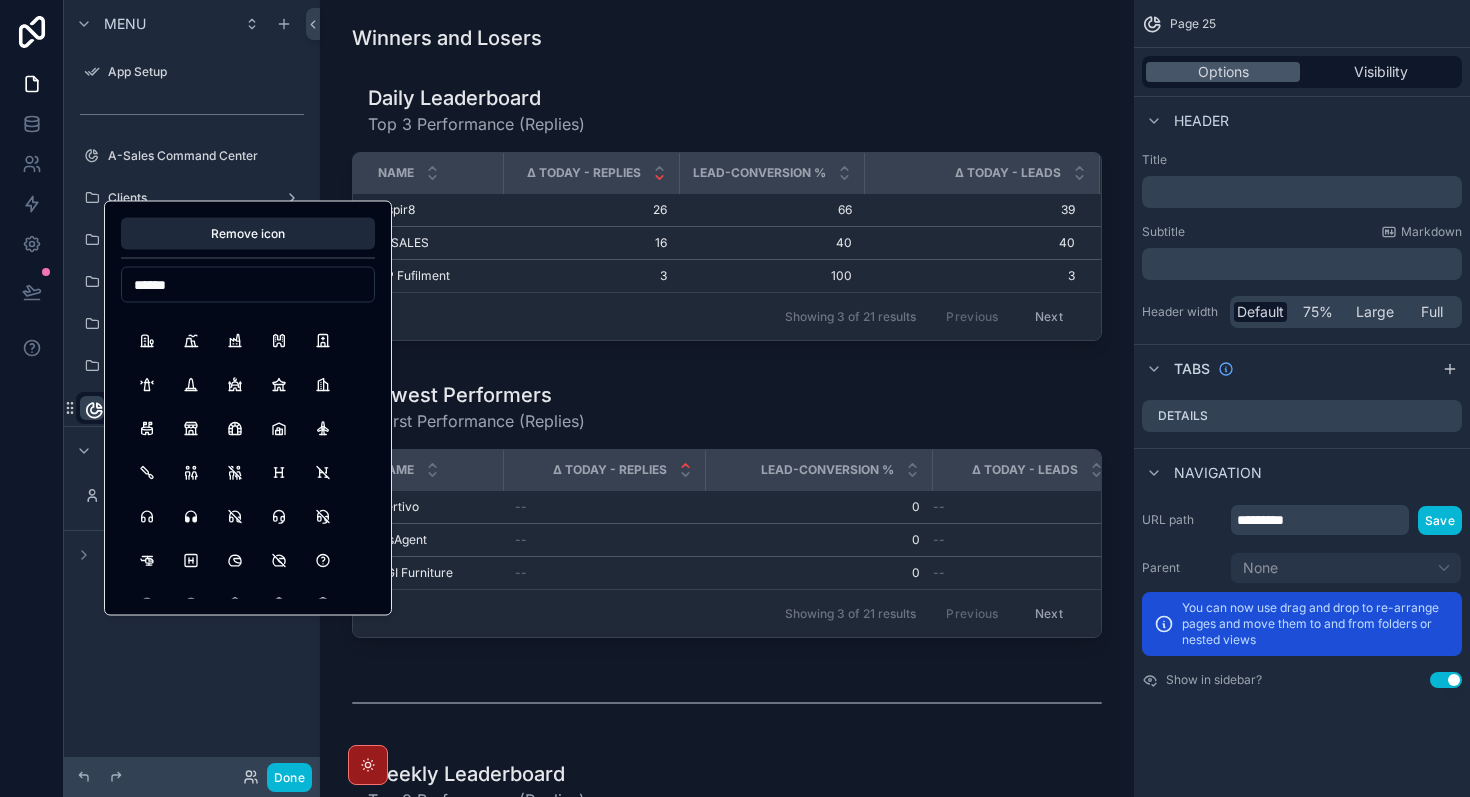 click on "******" at bounding box center [248, 285] 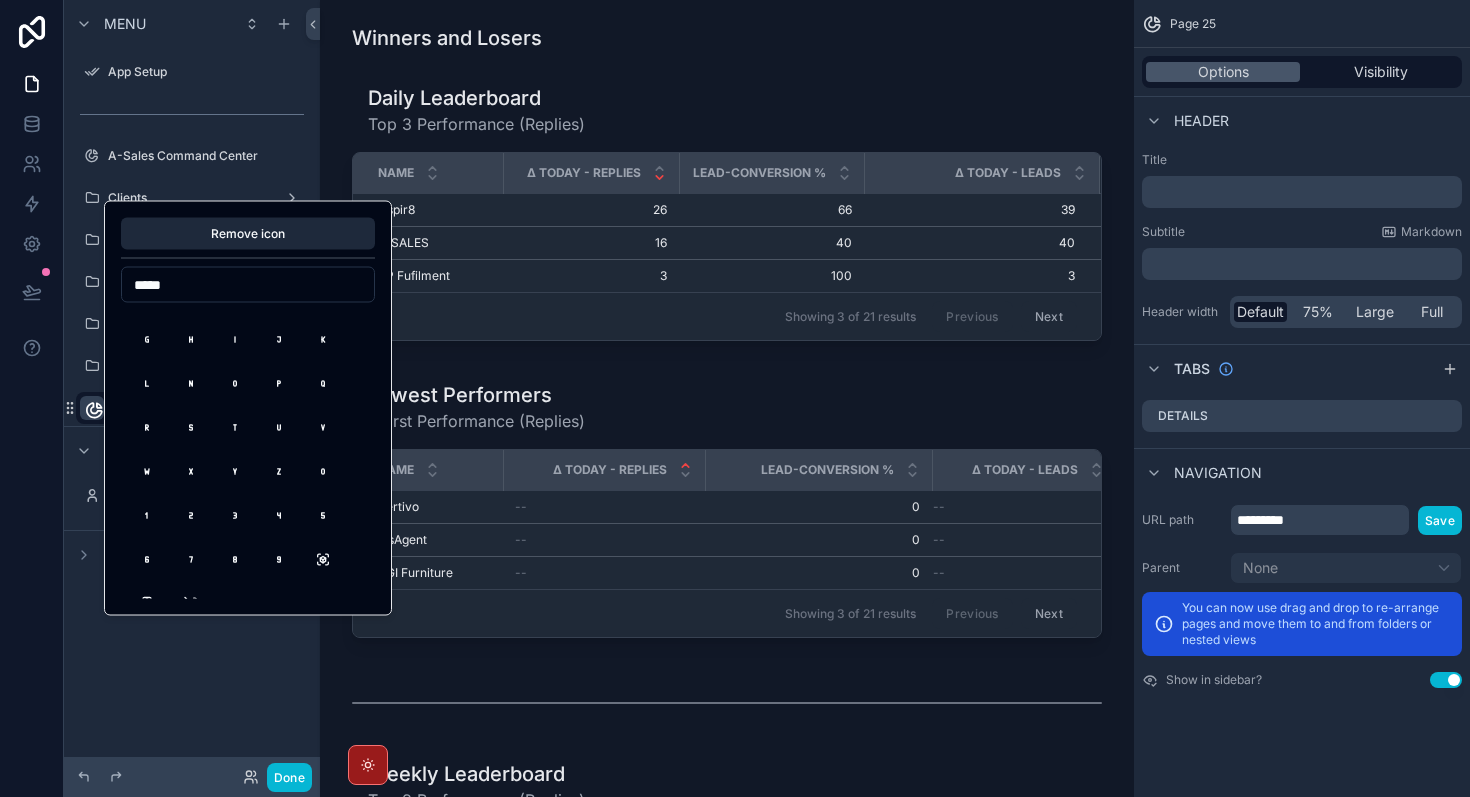 scroll, scrollTop: 1860, scrollLeft: 0, axis: vertical 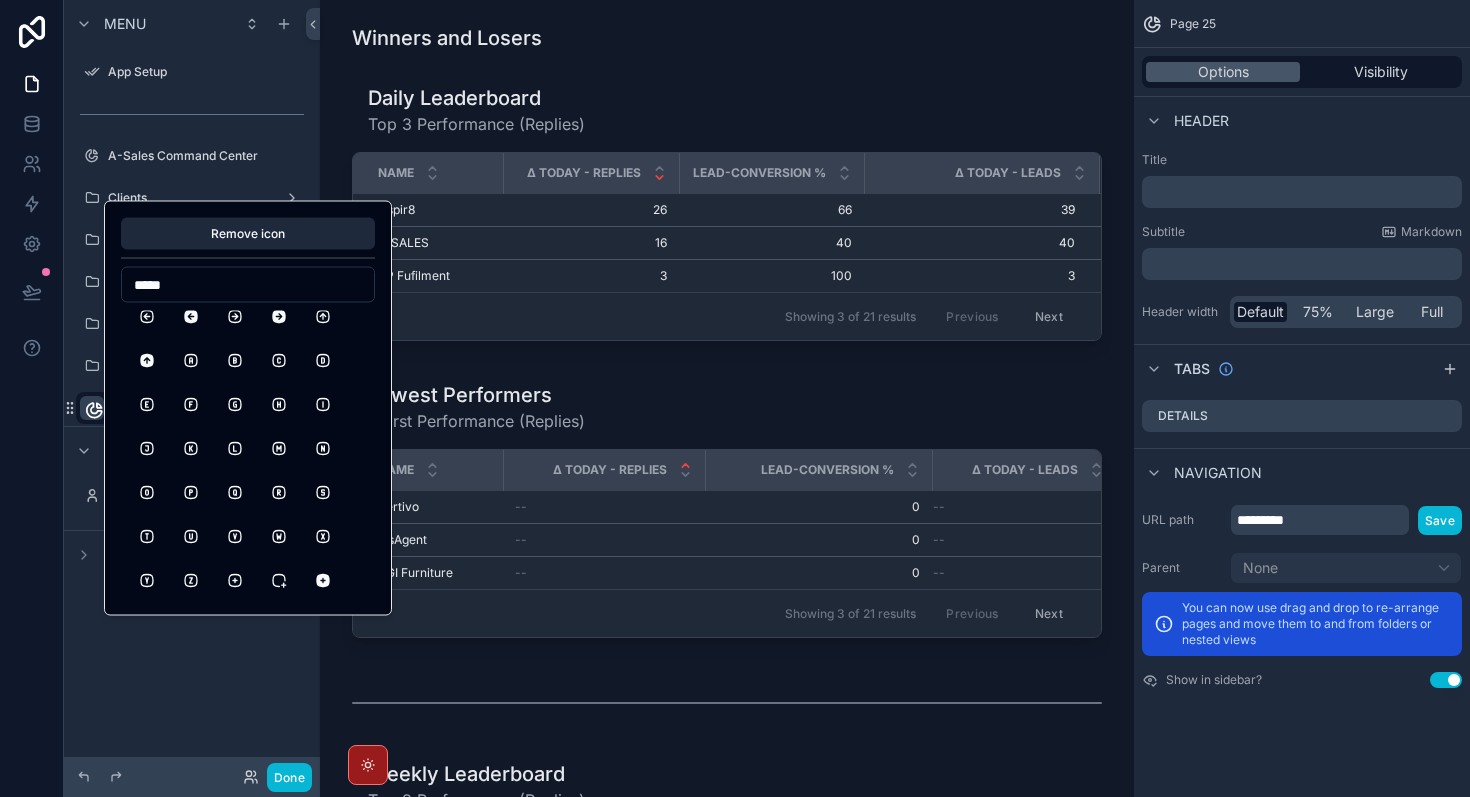 click on "*****" at bounding box center (248, 285) 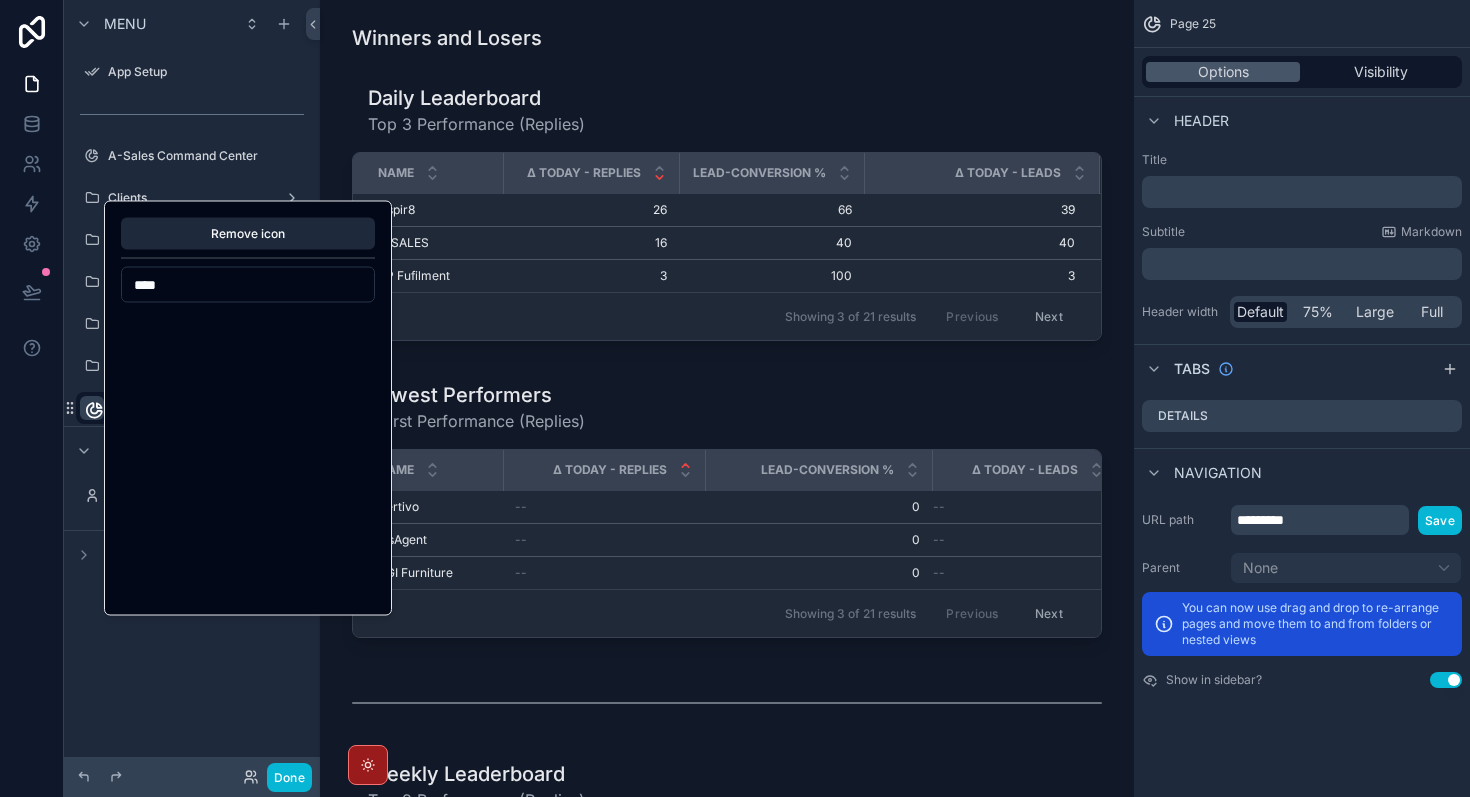 scroll, scrollTop: 0, scrollLeft: 0, axis: both 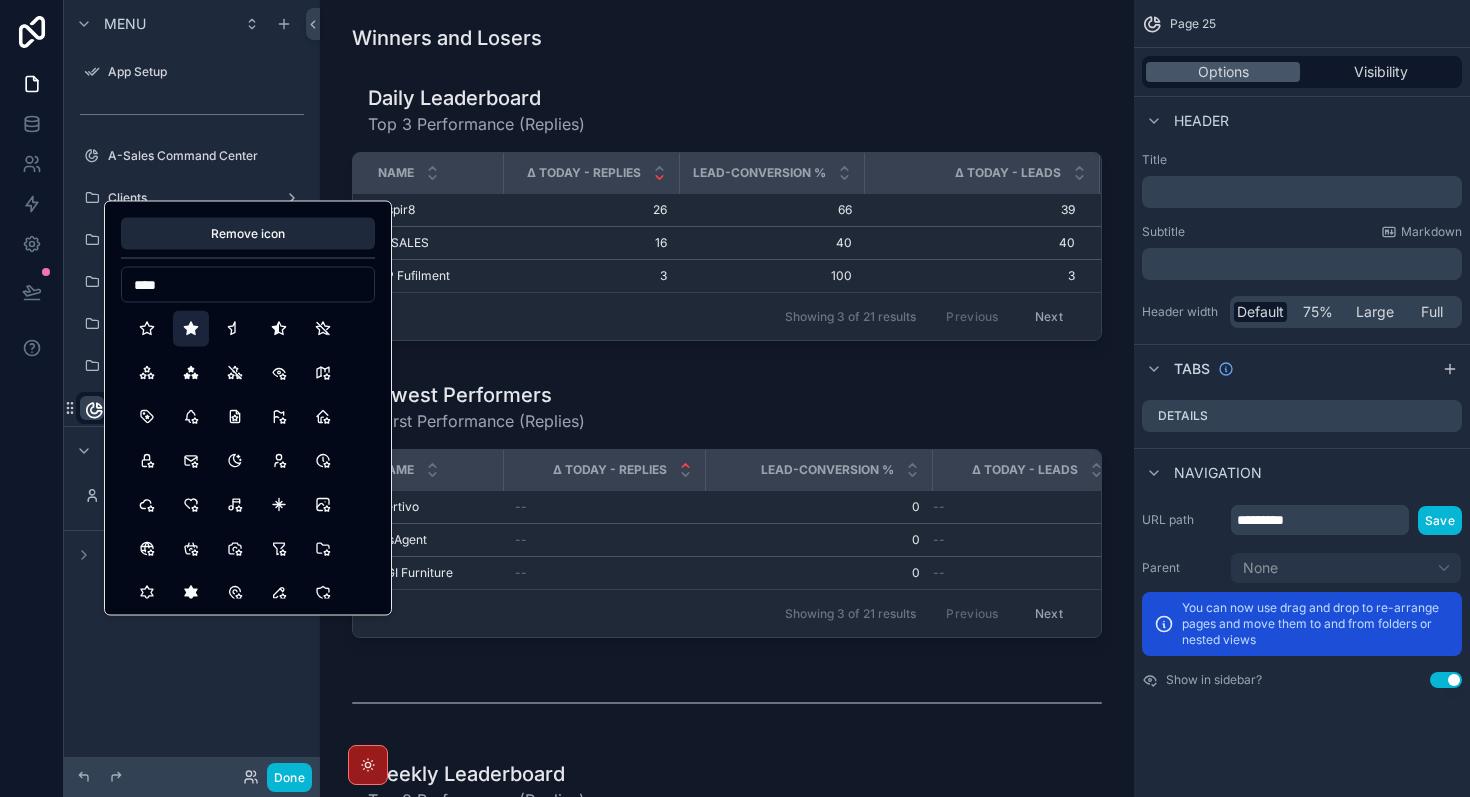 type on "****" 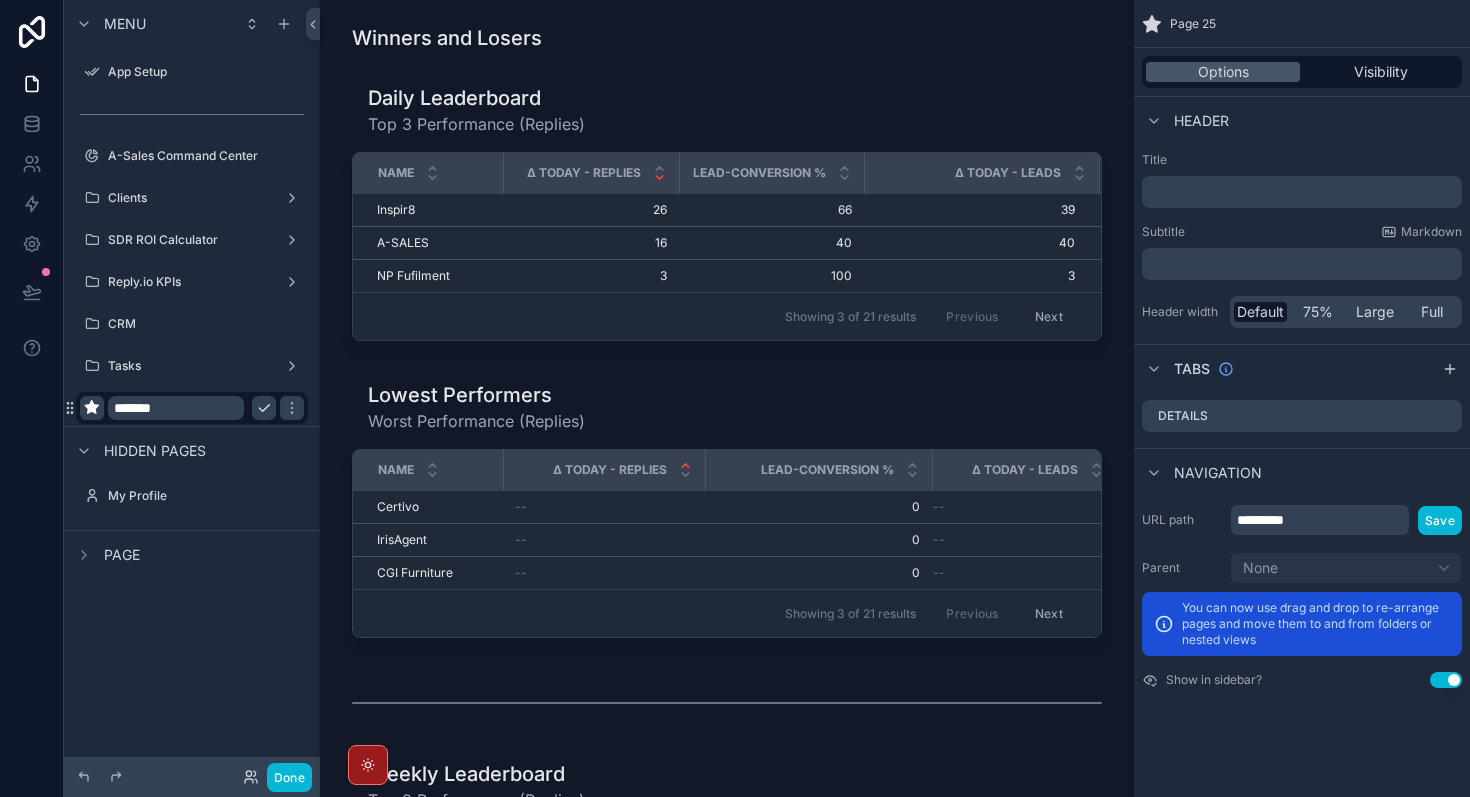 click on "Menu App Setup A-Sales Command Center Clients SDR ROI Calculator Reply.io KPIs CRM  Tasks ******* Hidden pages My Profile Page" at bounding box center [192, 386] 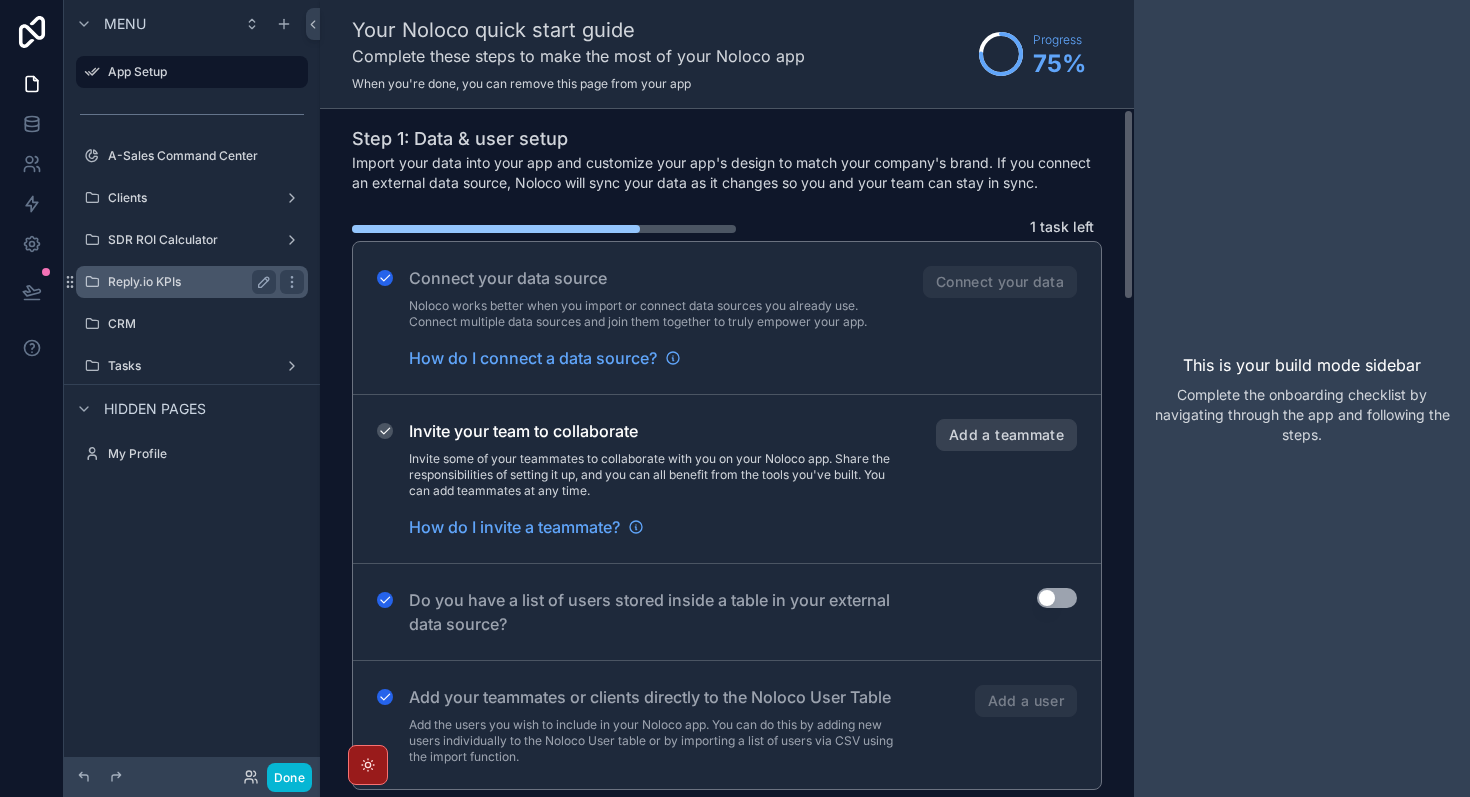click on "Reply.io KPIs" at bounding box center (188, 282) 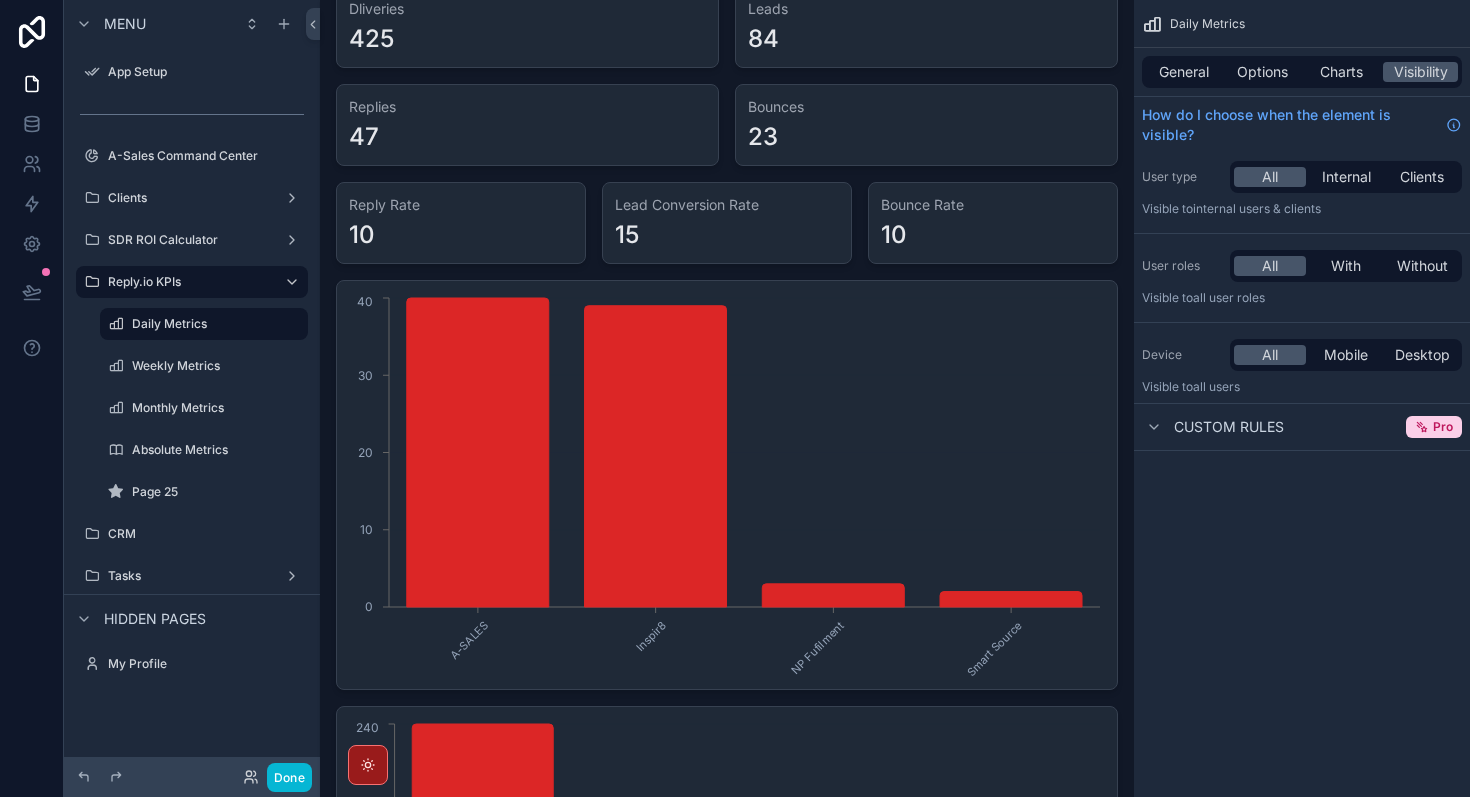 scroll, scrollTop: 130, scrollLeft: 0, axis: vertical 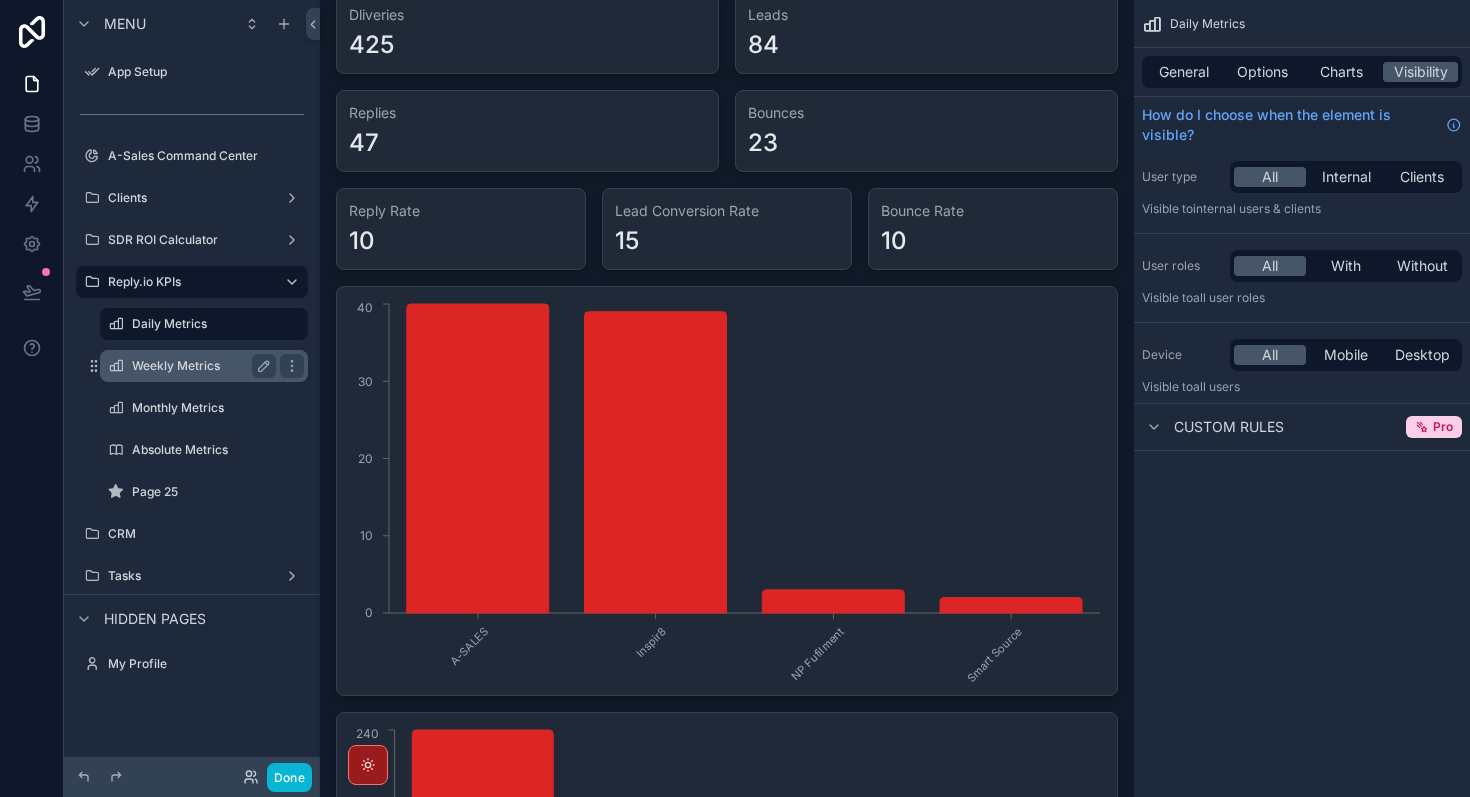 click on "Weekly Metrics" at bounding box center (200, 366) 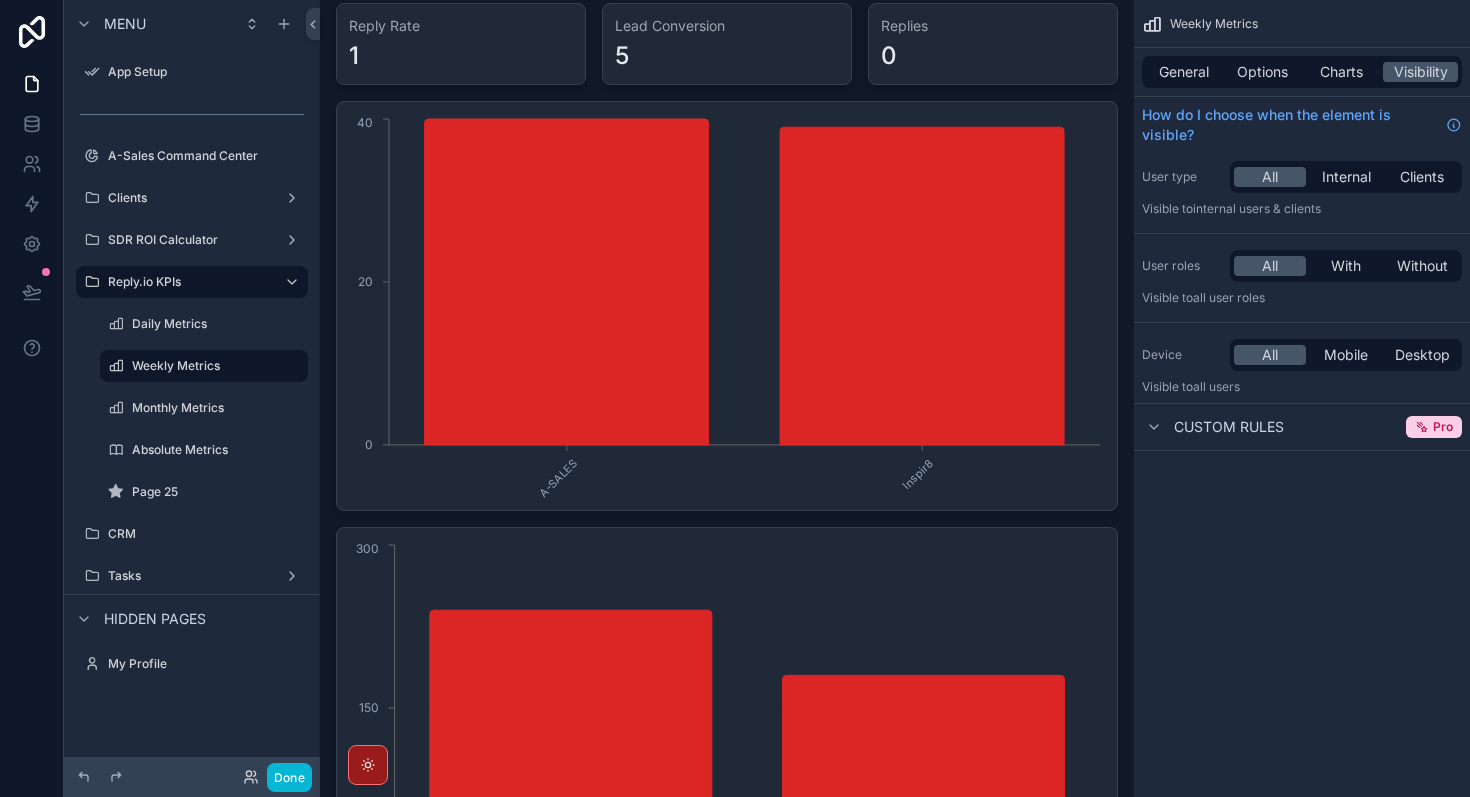 scroll, scrollTop: 0, scrollLeft: 0, axis: both 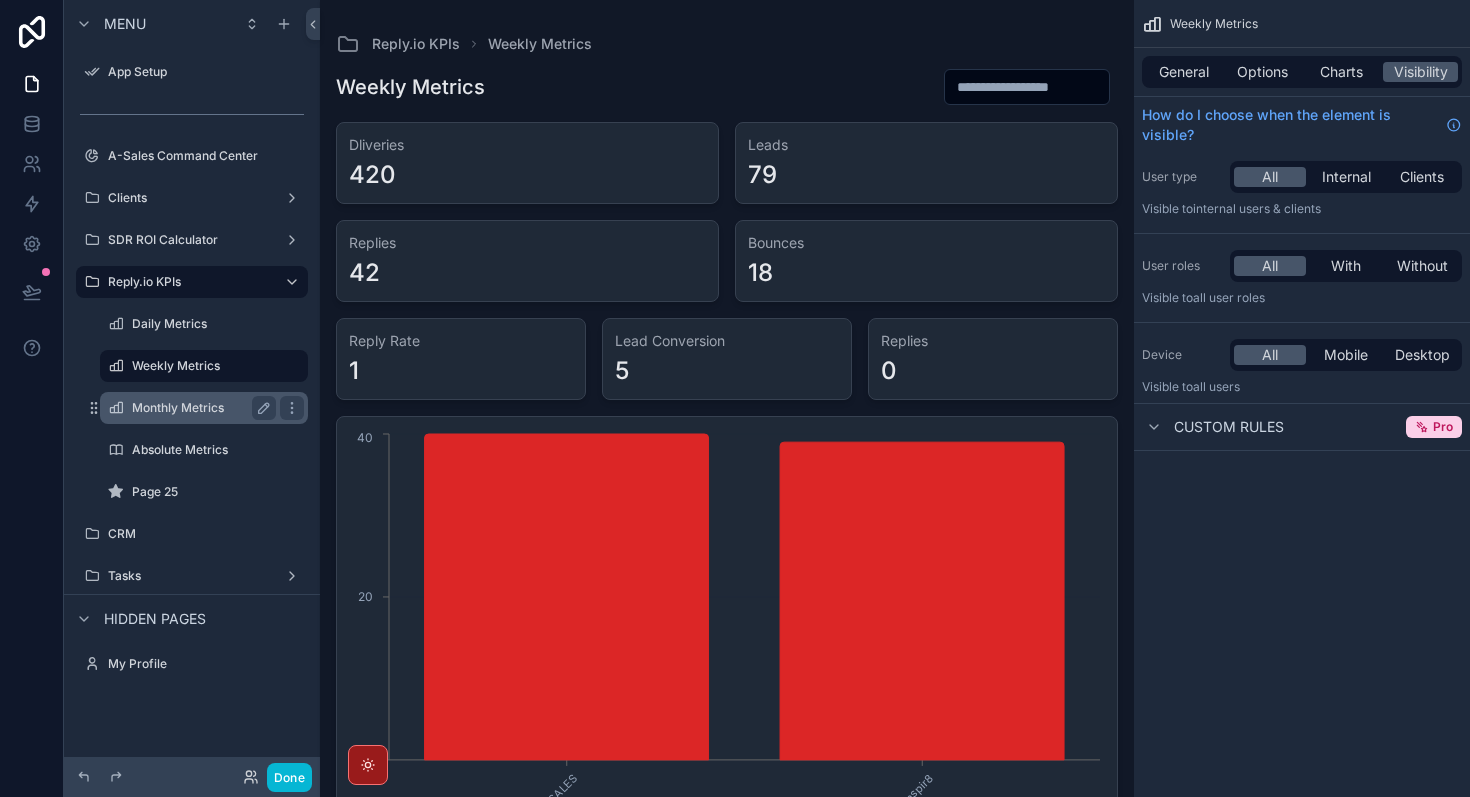 click on "Monthly Metrics" at bounding box center (200, 408) 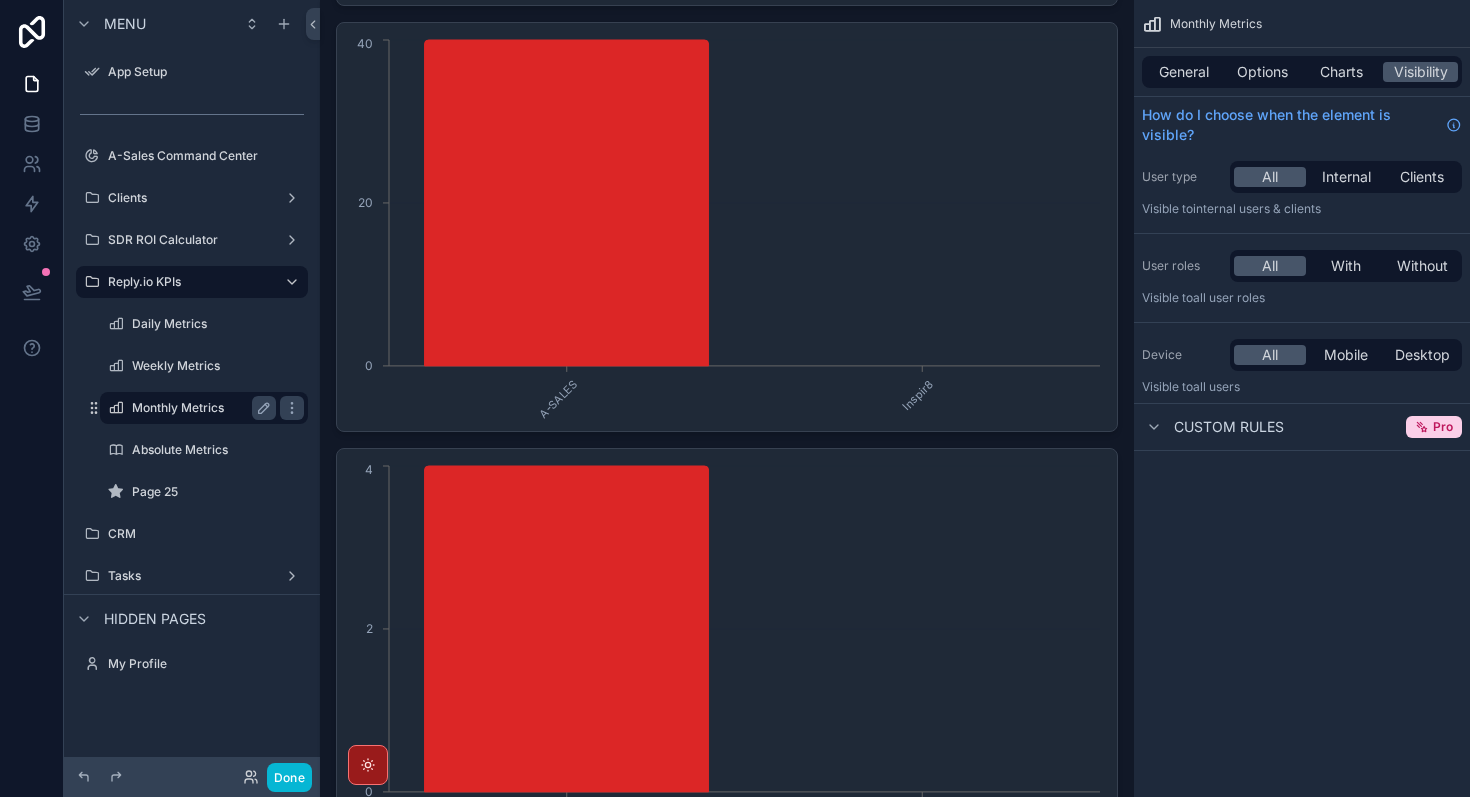scroll, scrollTop: 673, scrollLeft: 0, axis: vertical 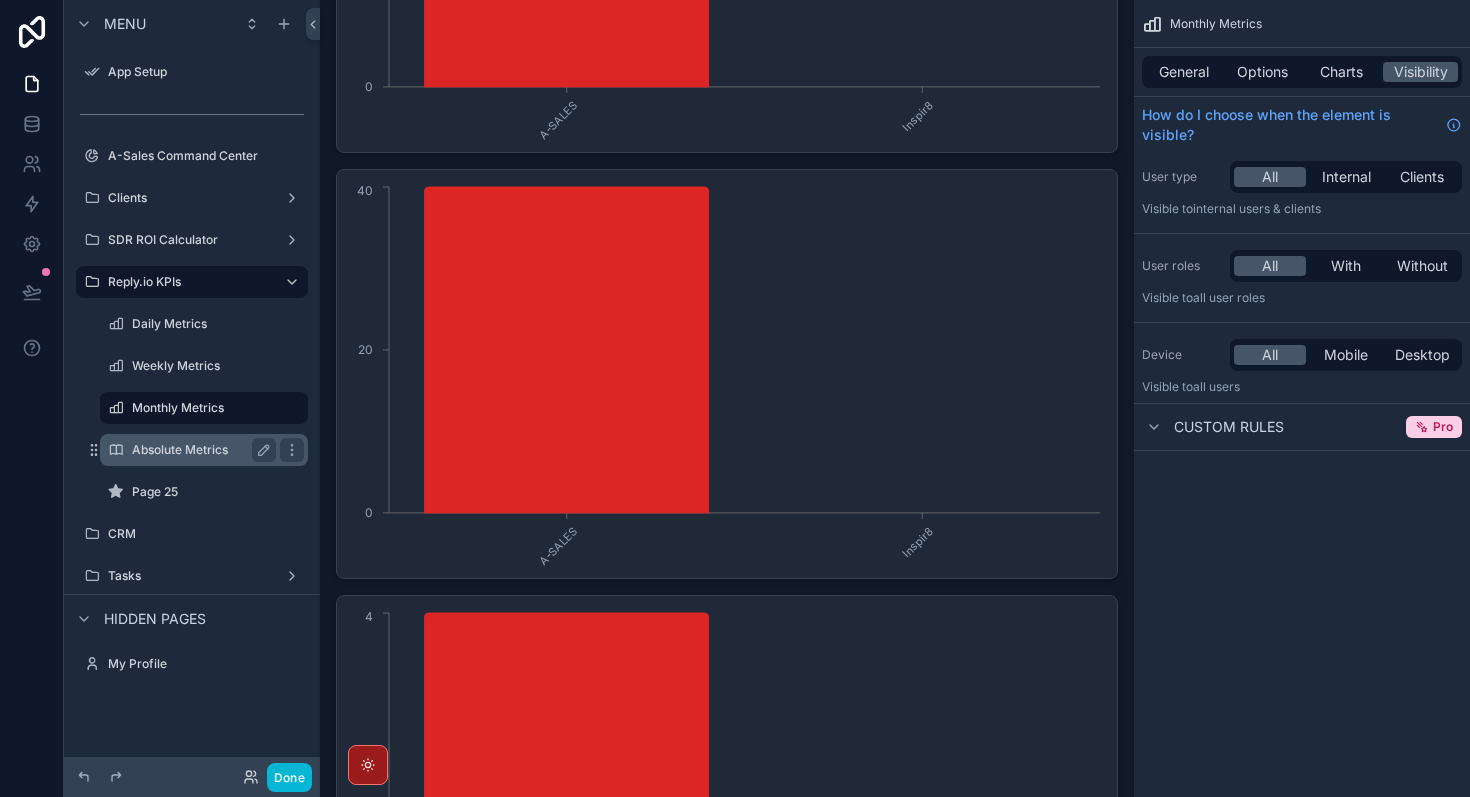 click on "Absolute Metrics" at bounding box center (200, 450) 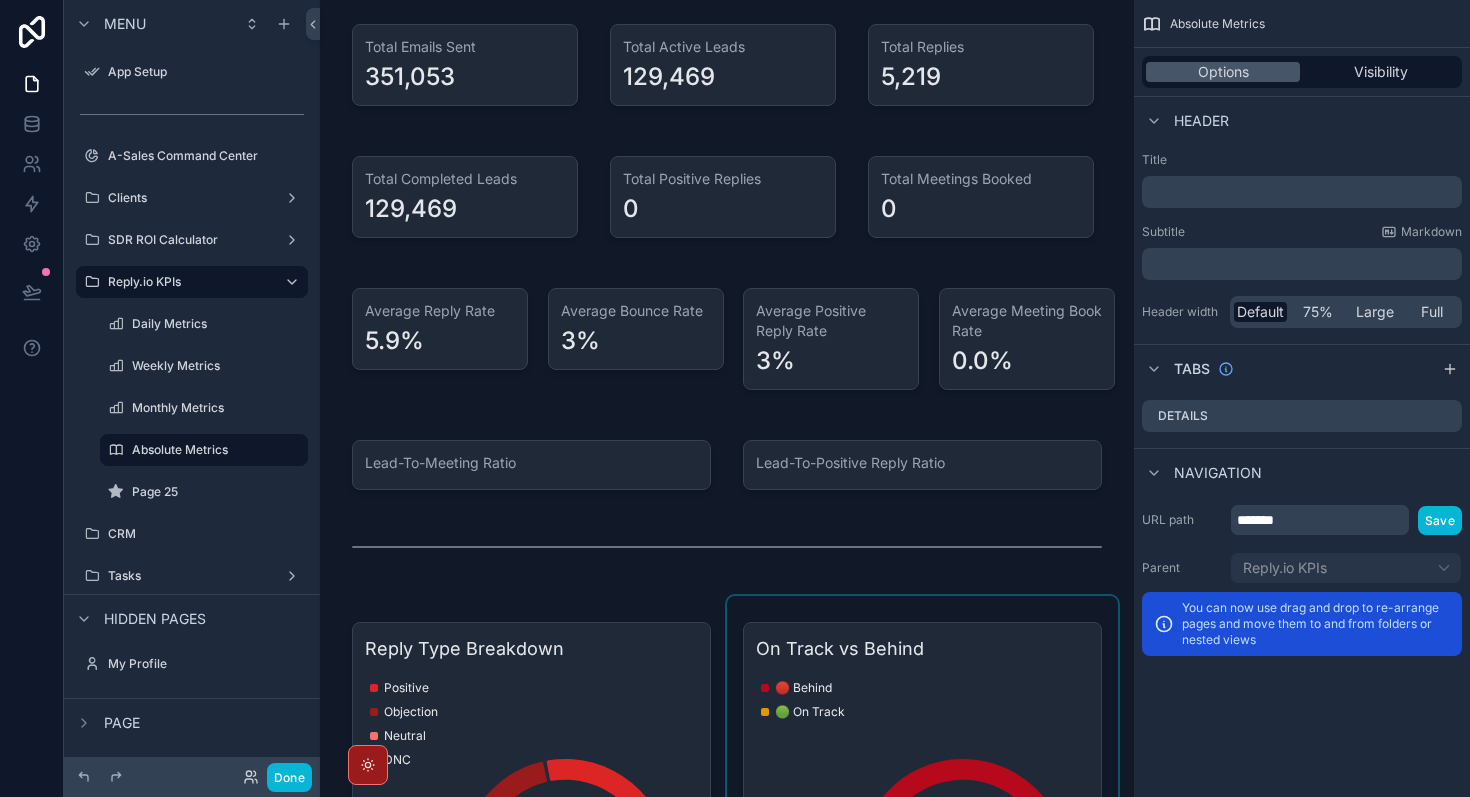 scroll, scrollTop: 0, scrollLeft: 0, axis: both 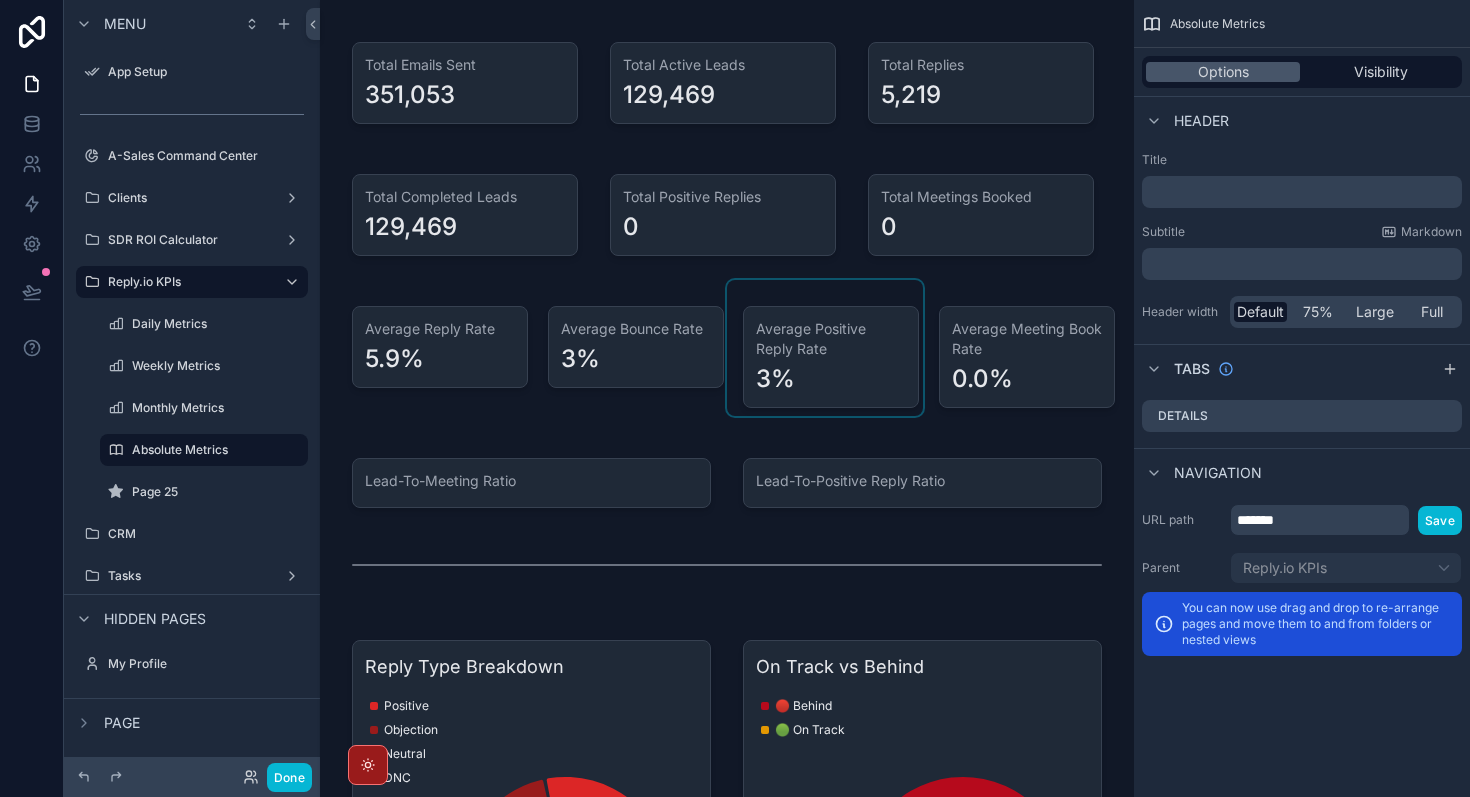 click at bounding box center (825, 348) 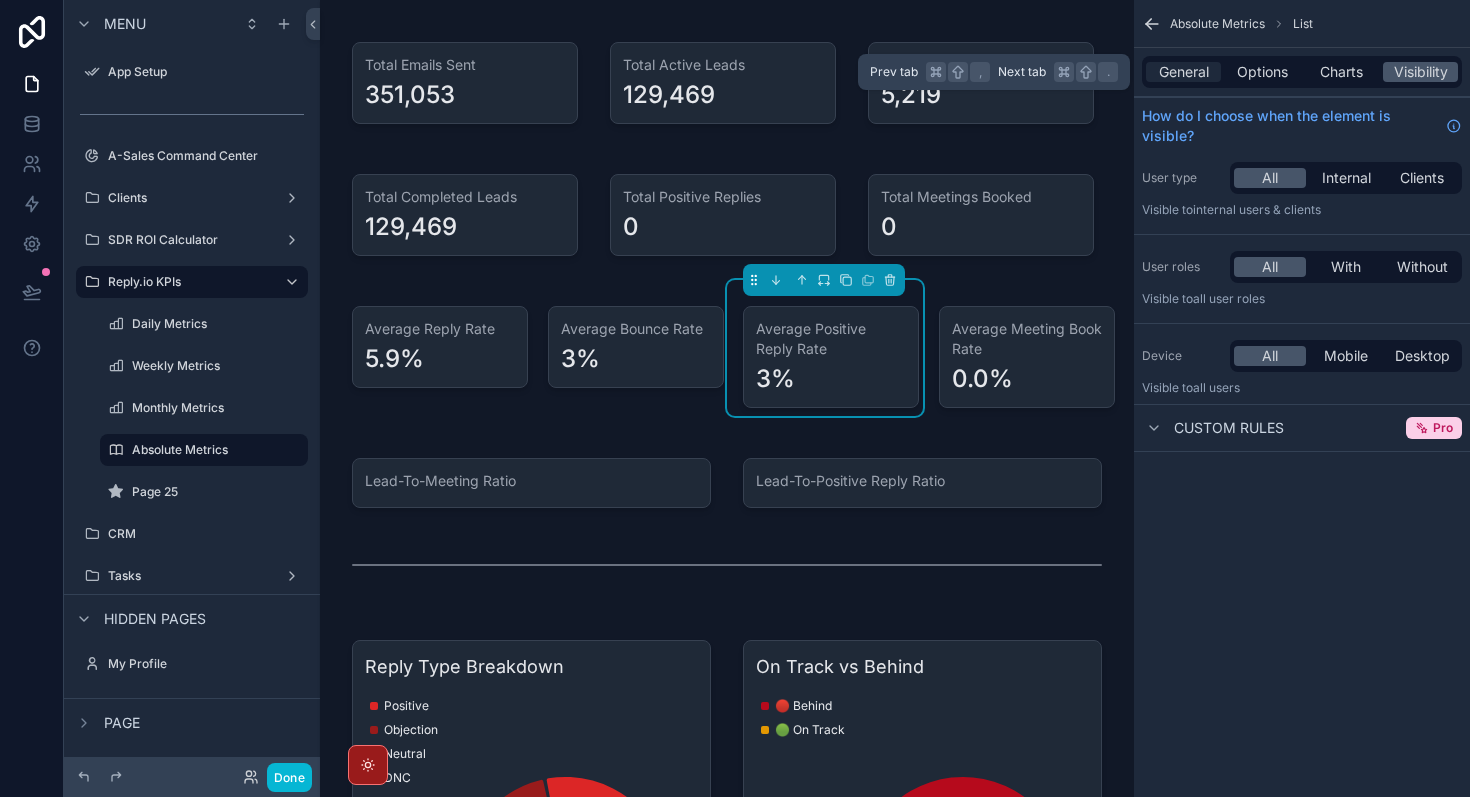 click on "General" at bounding box center [1184, 72] 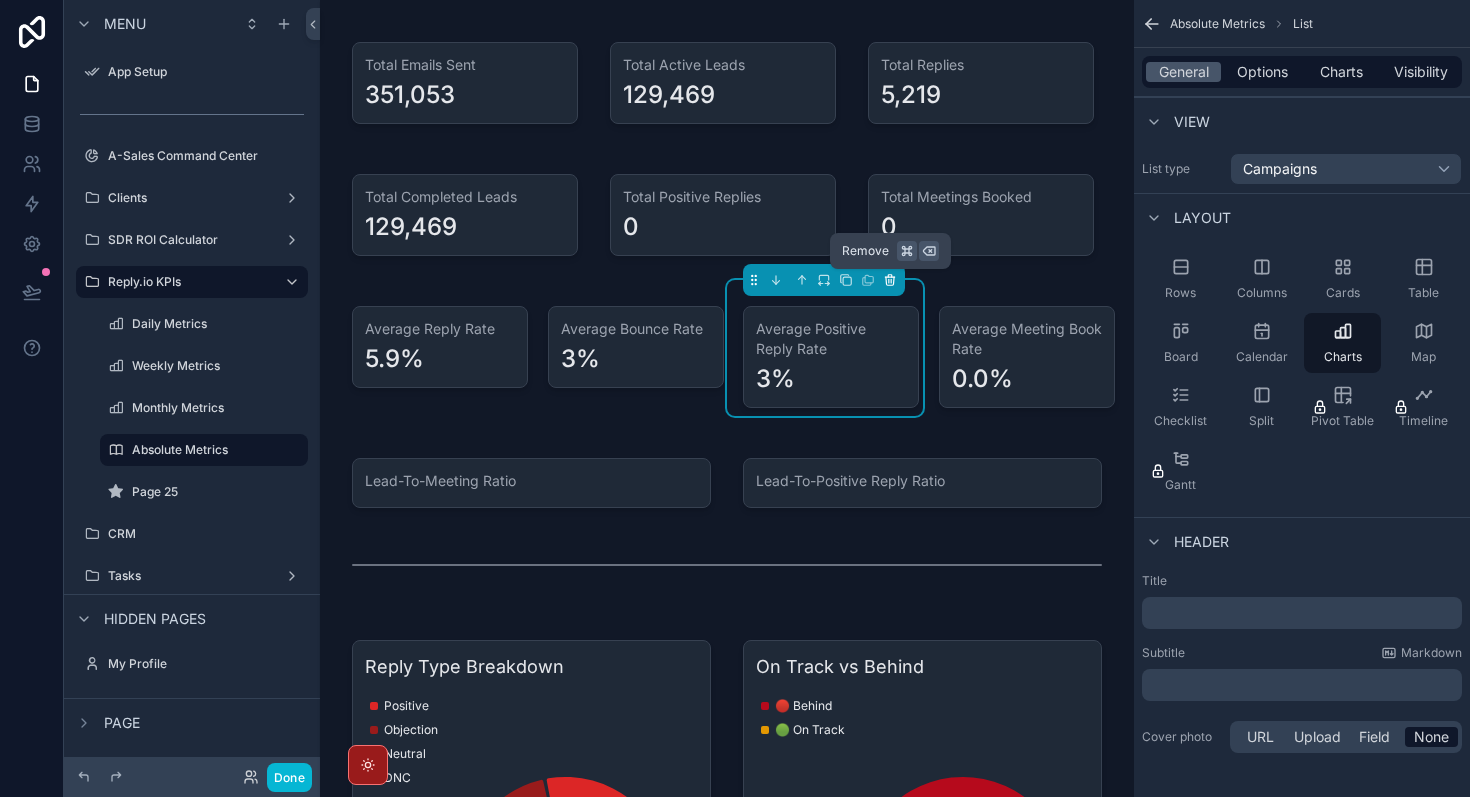 click 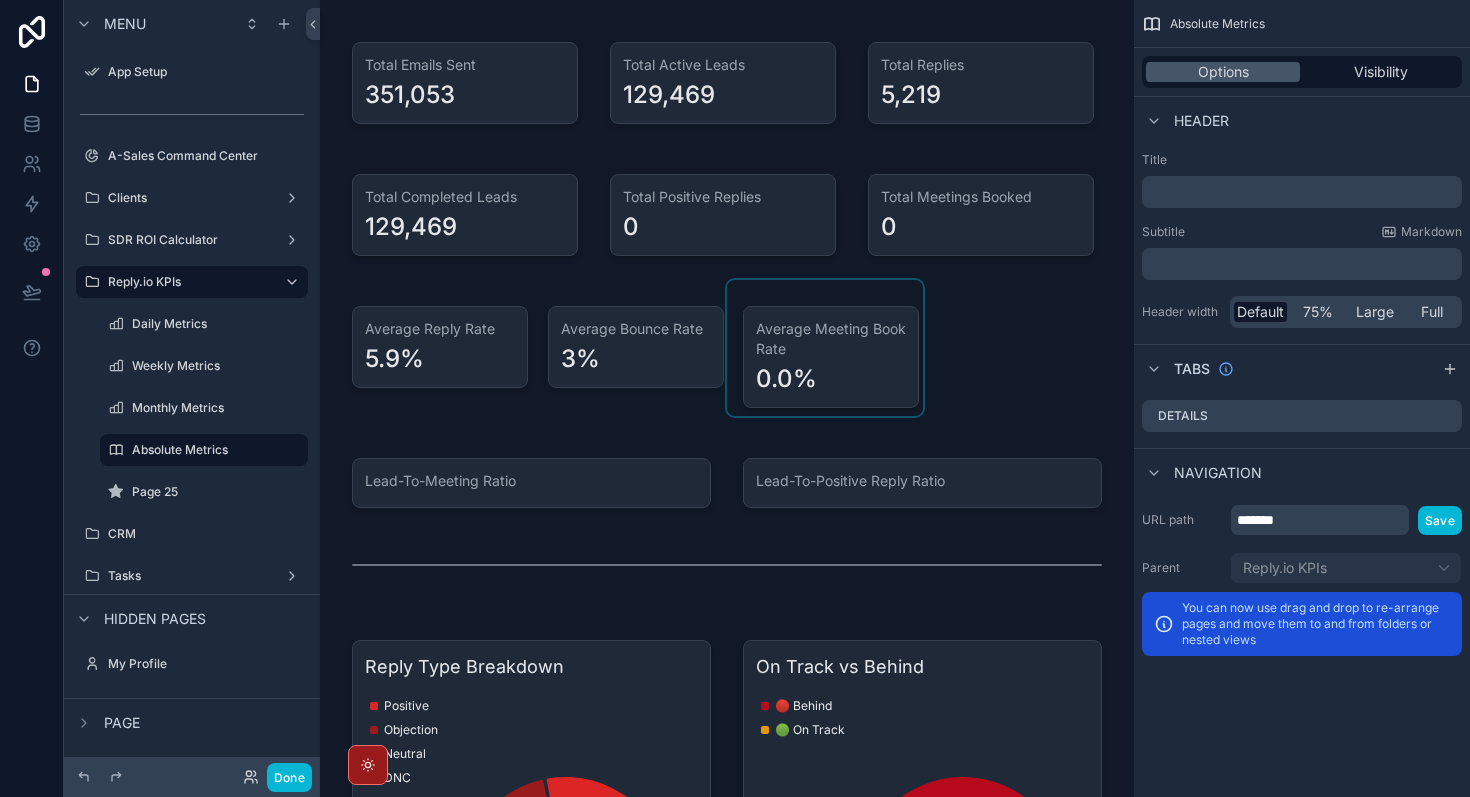click at bounding box center [825, 348] 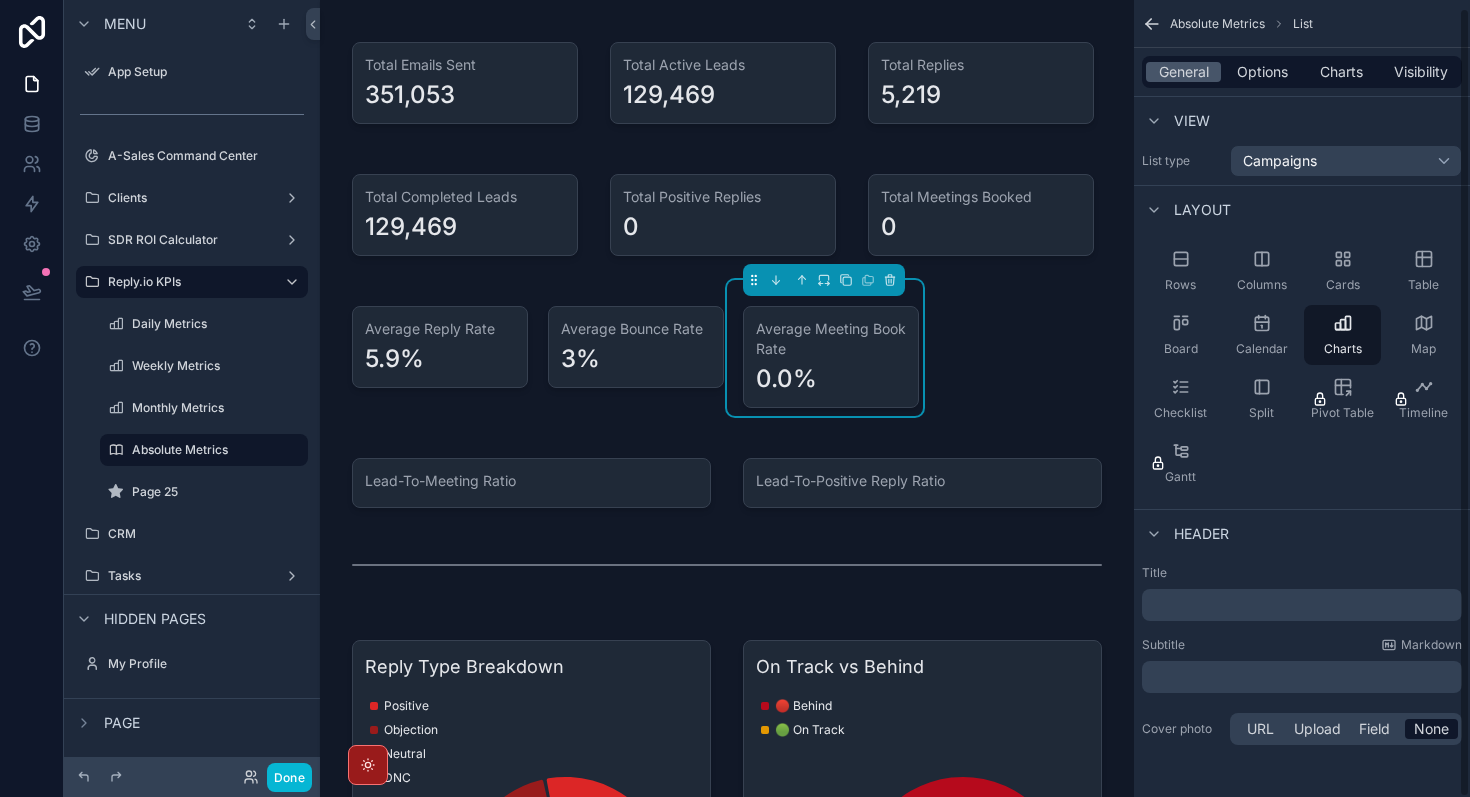 scroll, scrollTop: 0, scrollLeft: 0, axis: both 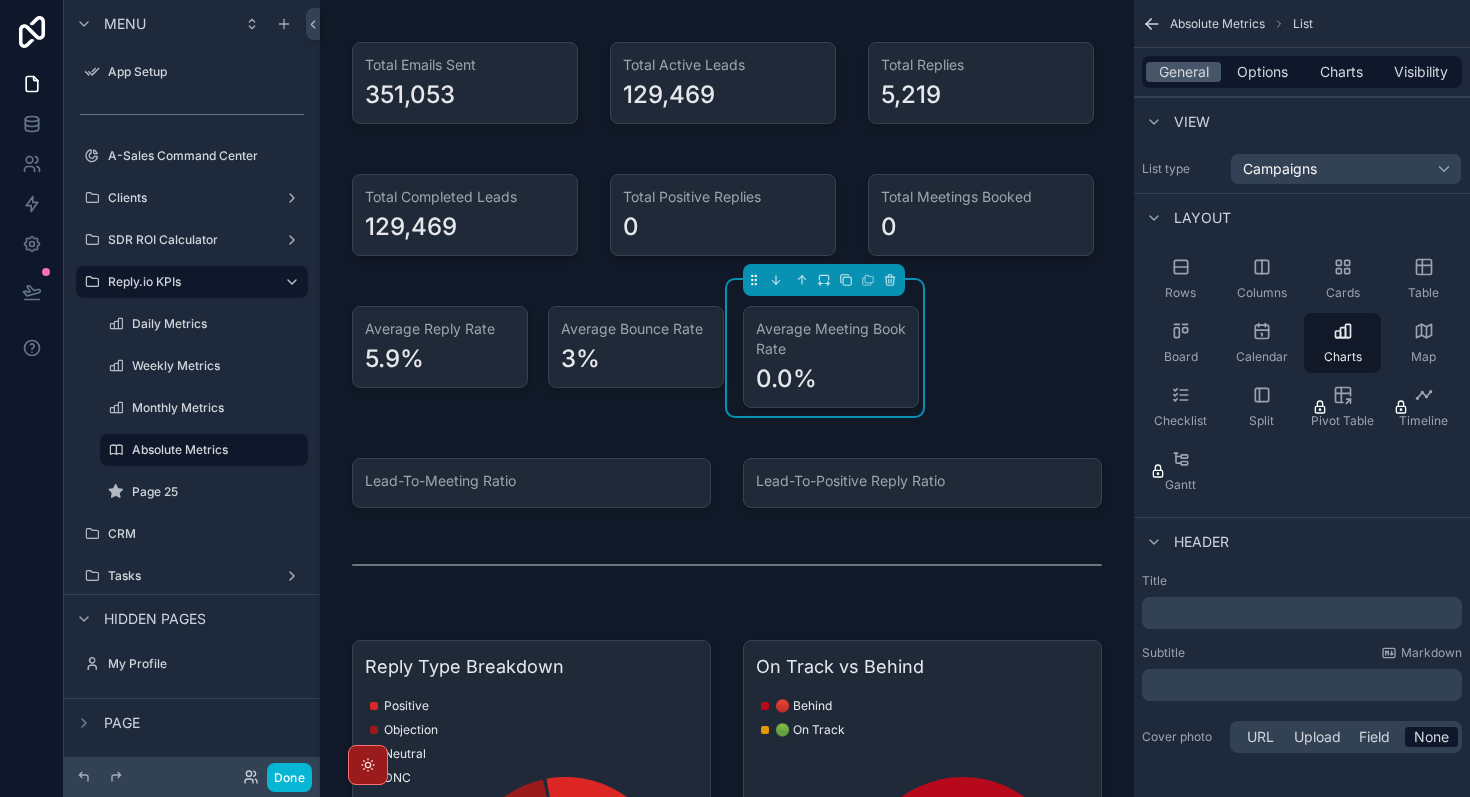 click on "General Options Charts Visibility" at bounding box center (1302, 72) 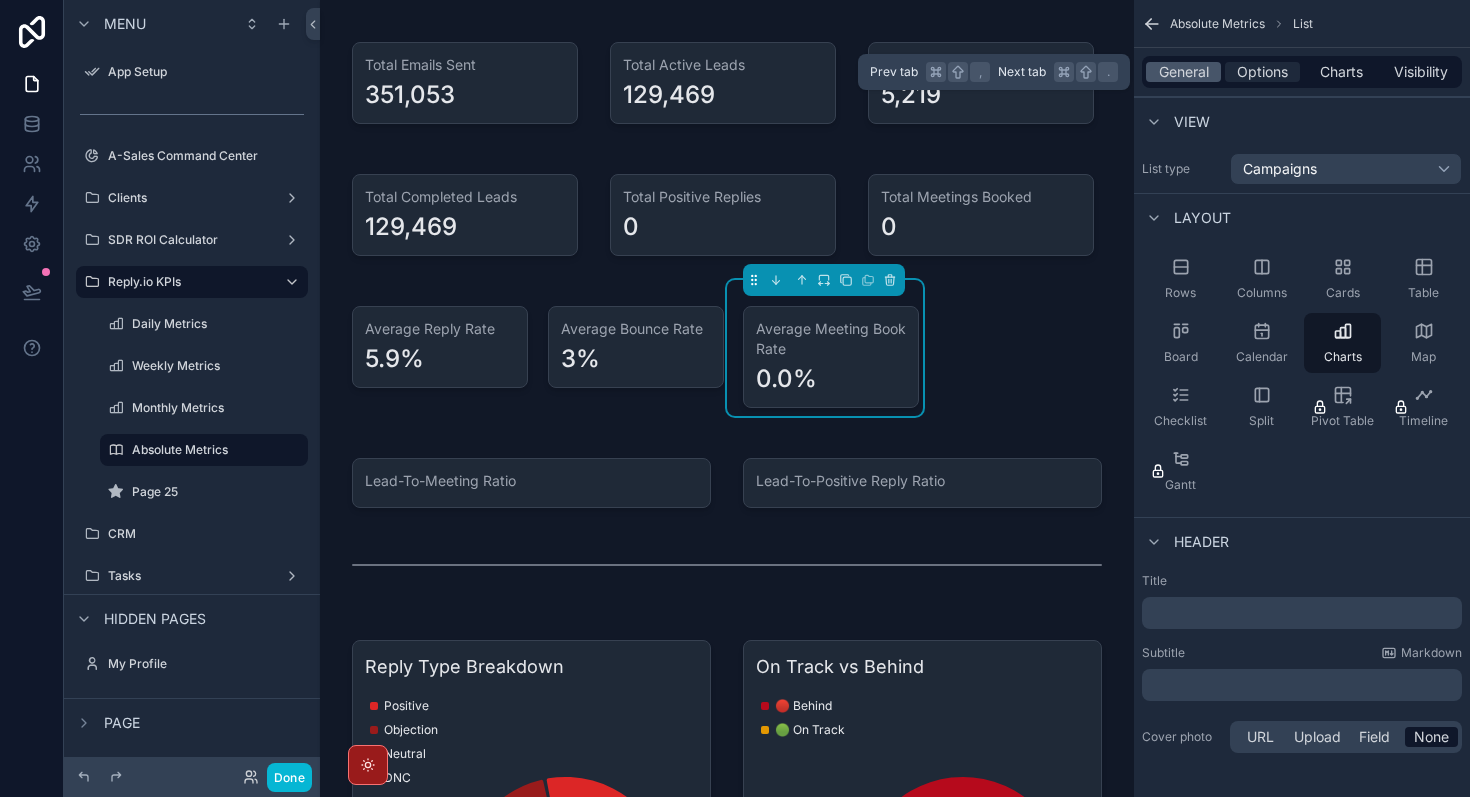 click on "Options" at bounding box center [1262, 72] 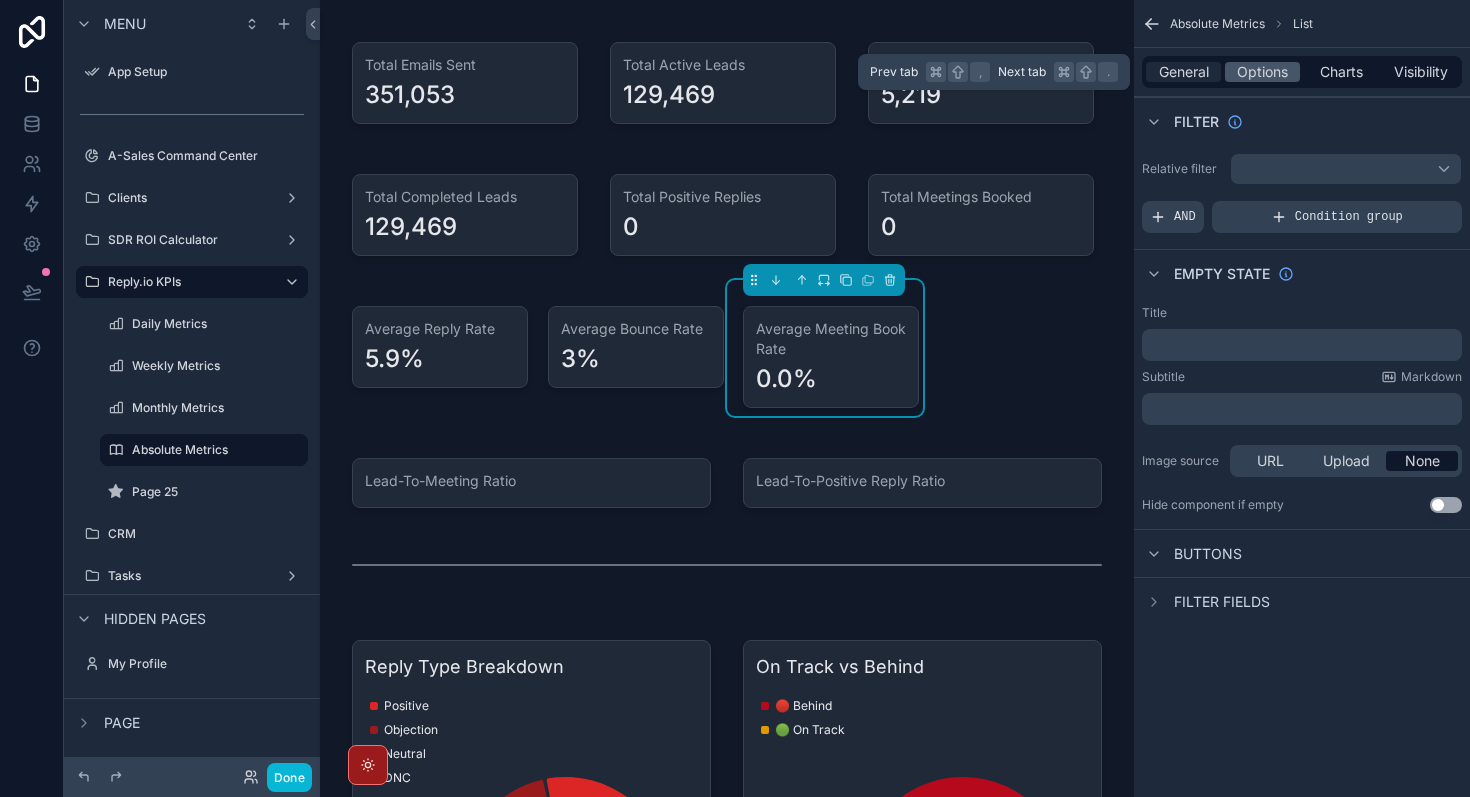 click on "General" at bounding box center (1184, 72) 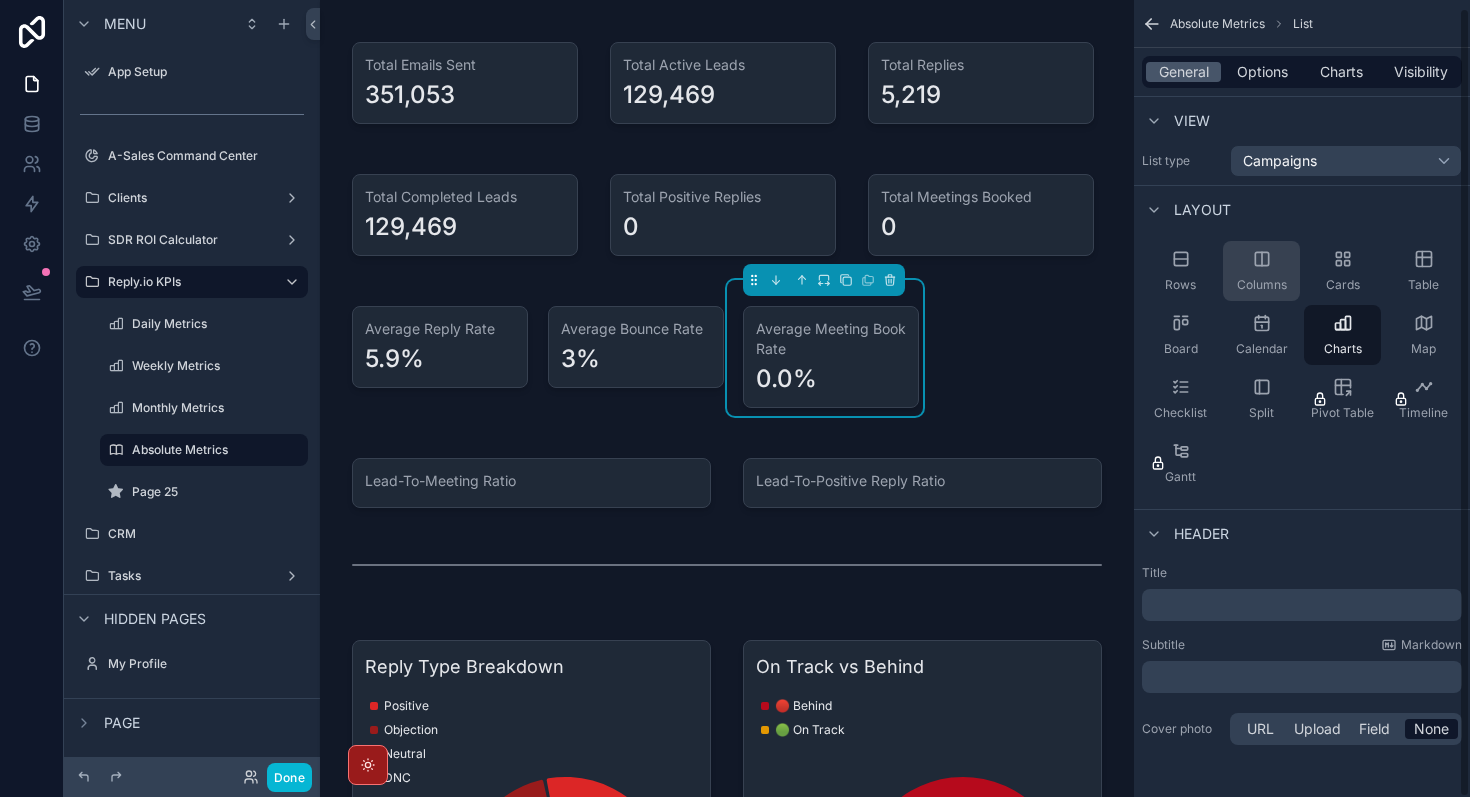 scroll, scrollTop: 0, scrollLeft: 0, axis: both 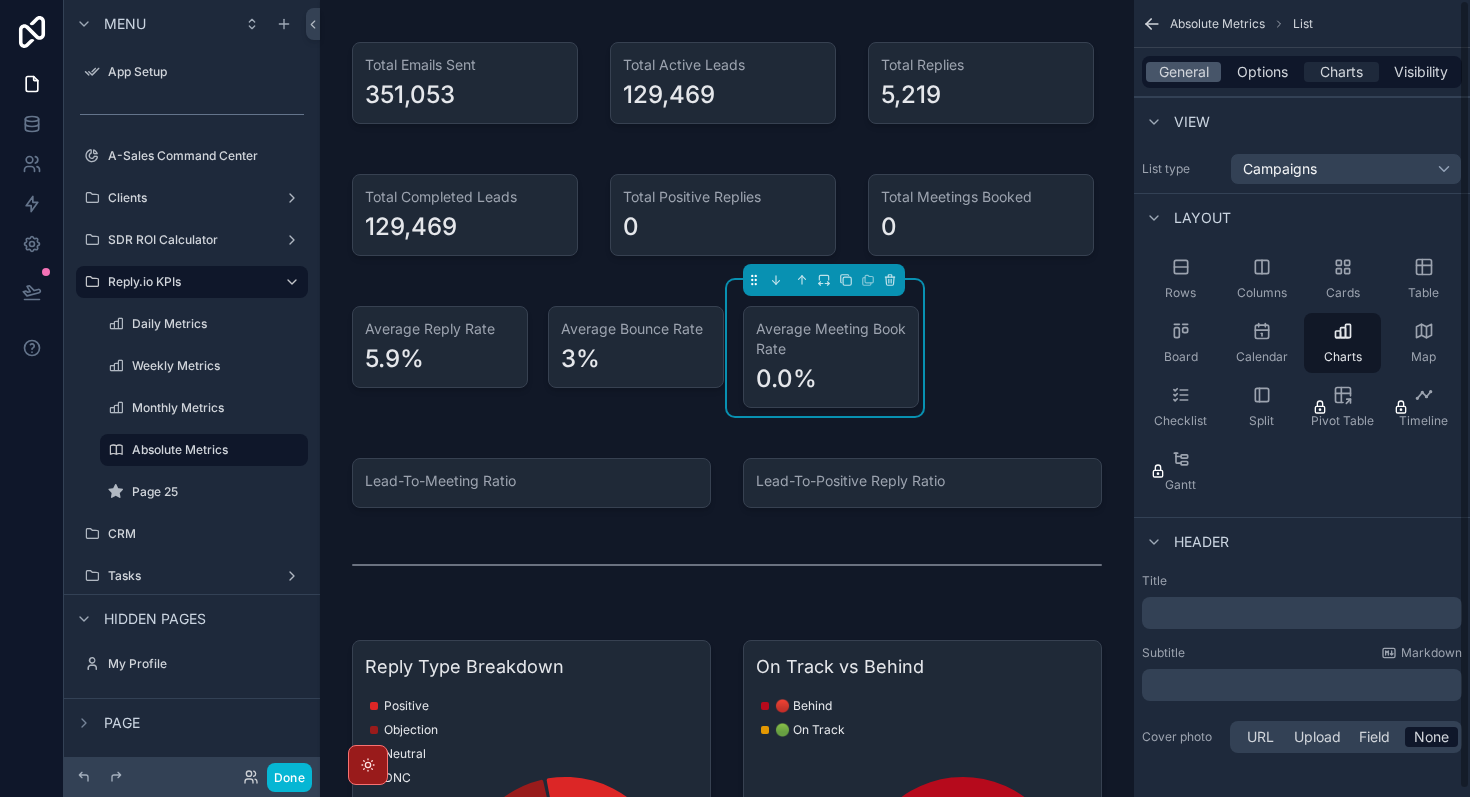 click on "Charts" at bounding box center [1341, 72] 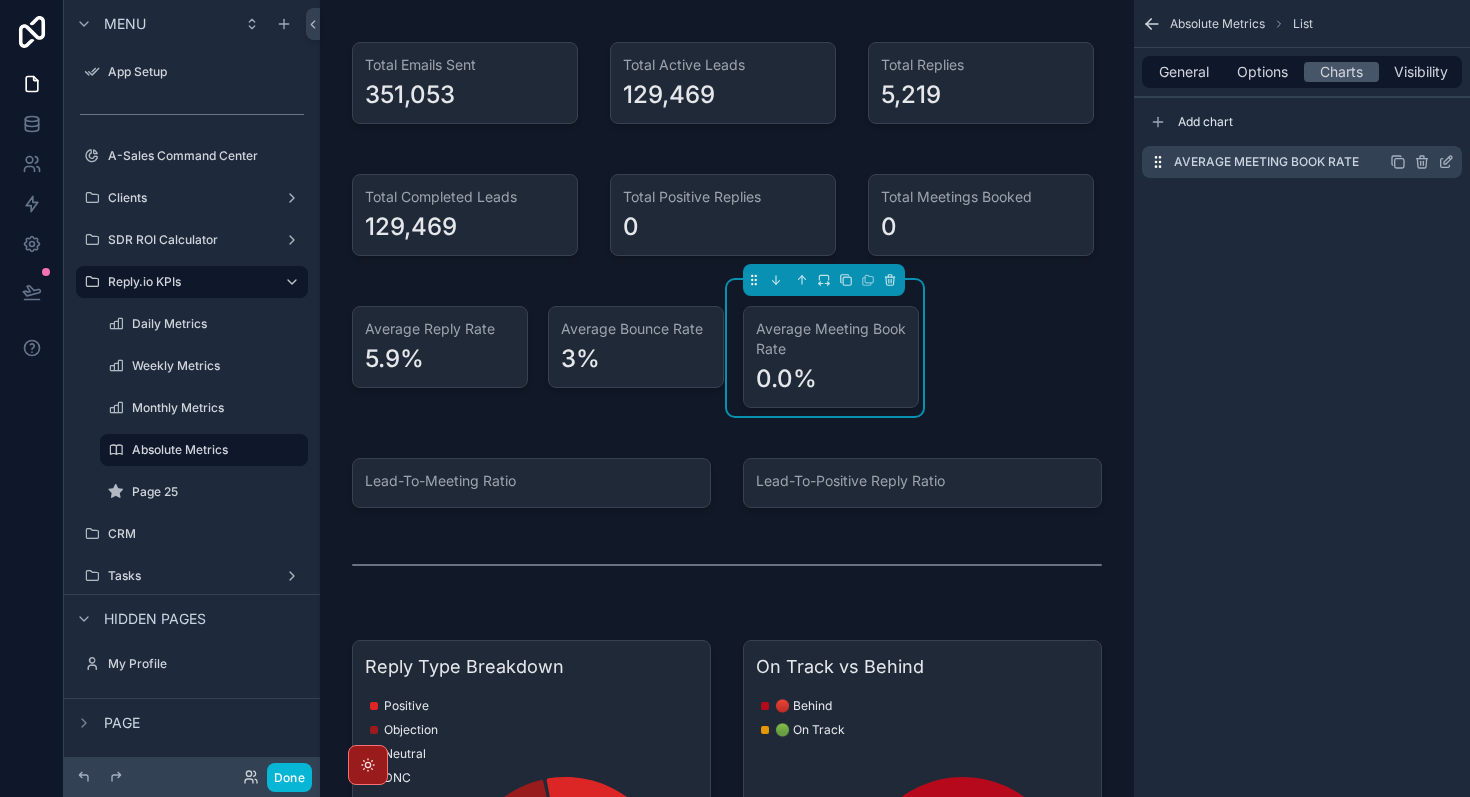 click 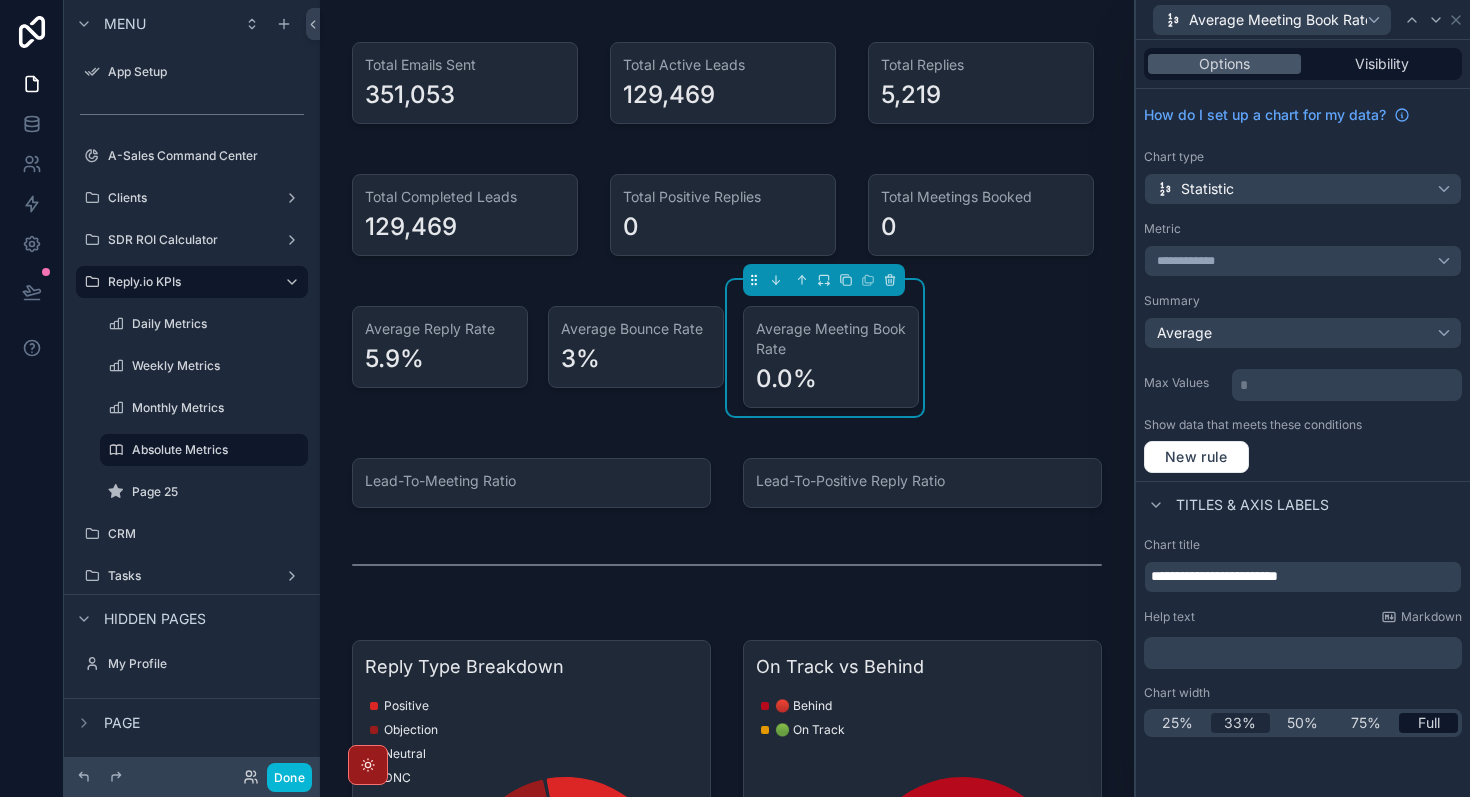 click on "33%" at bounding box center (1240, 723) 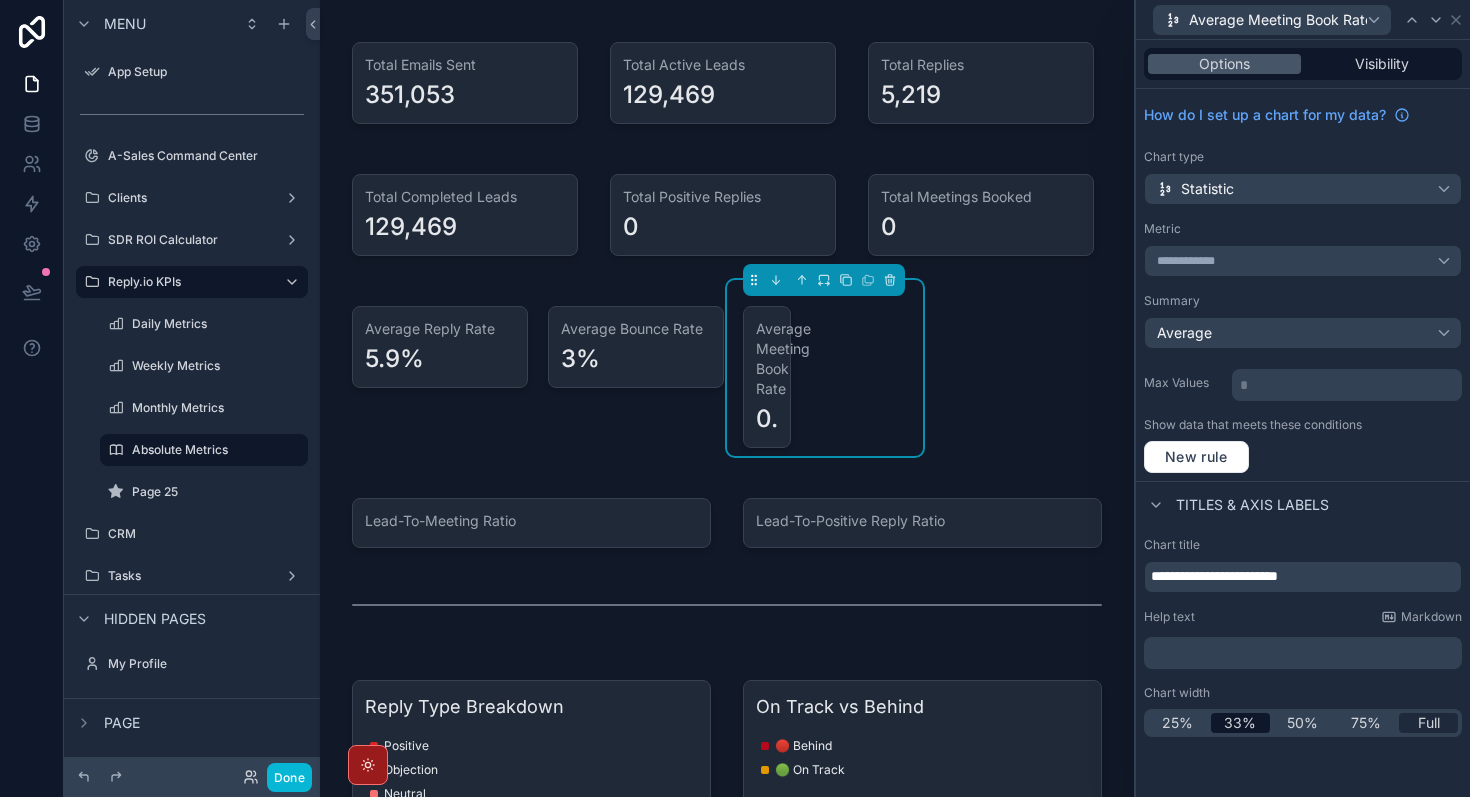 click on "Full" at bounding box center (1429, 723) 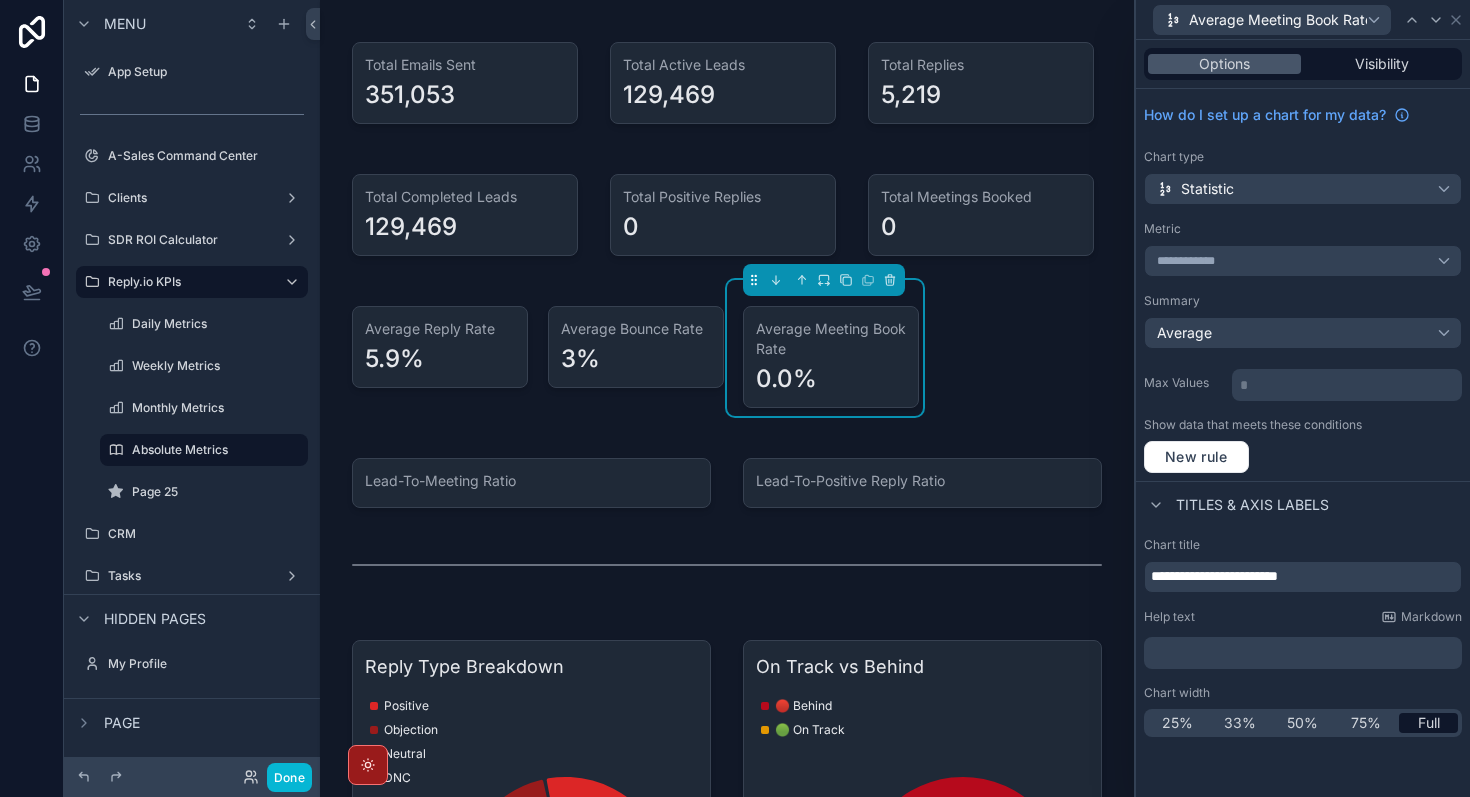 click at bounding box center (824, 280) 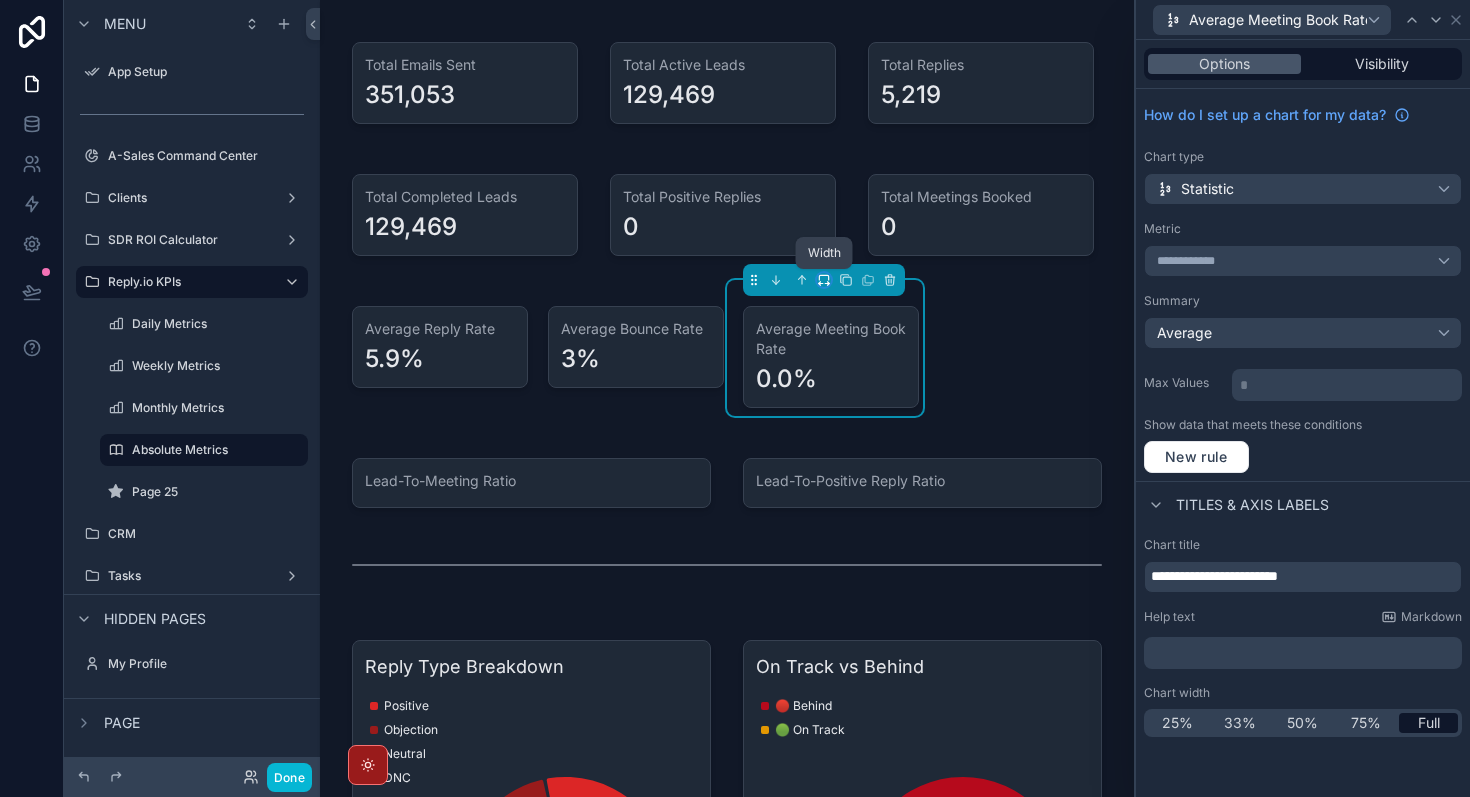 click 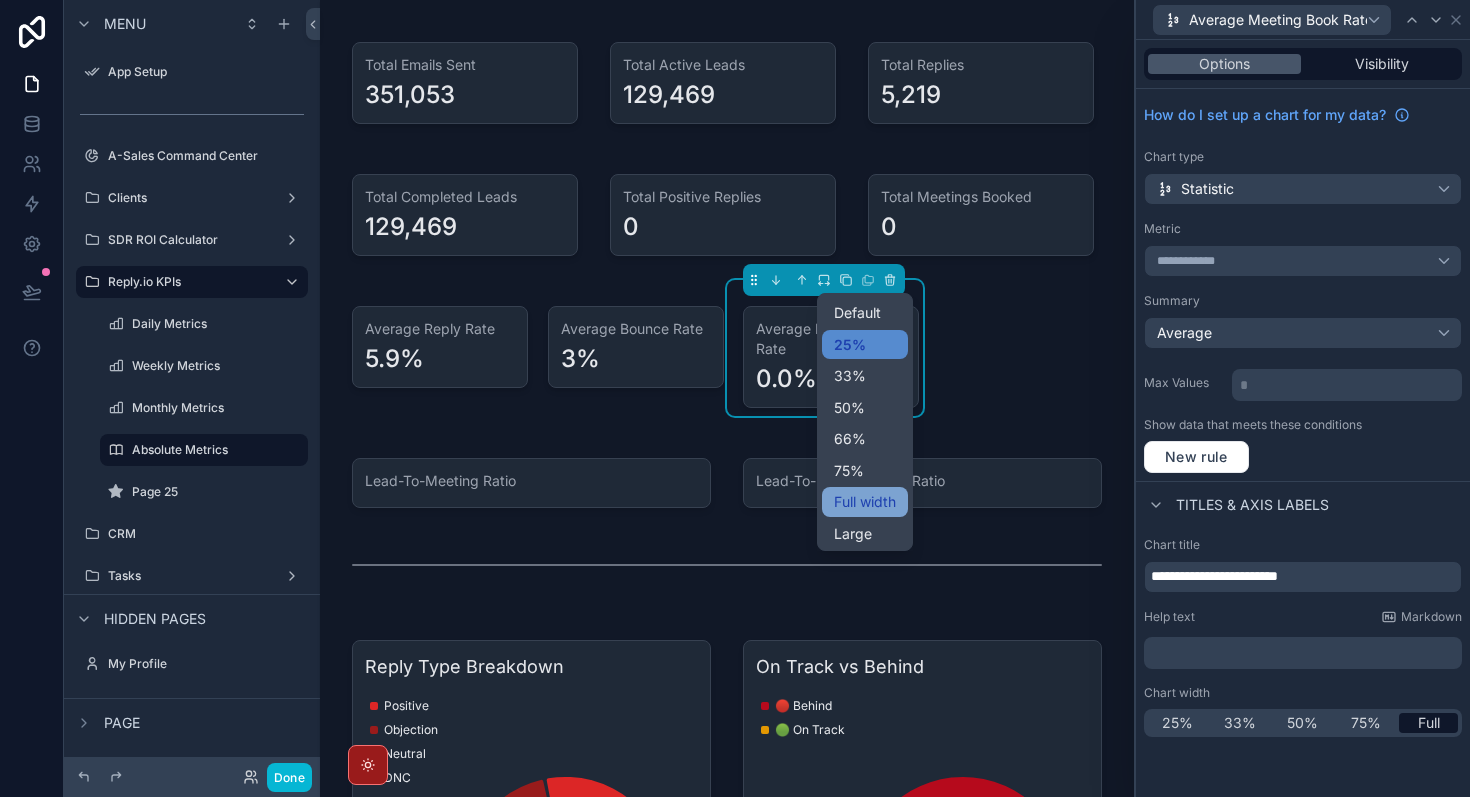 click on "Full width" at bounding box center (865, 502) 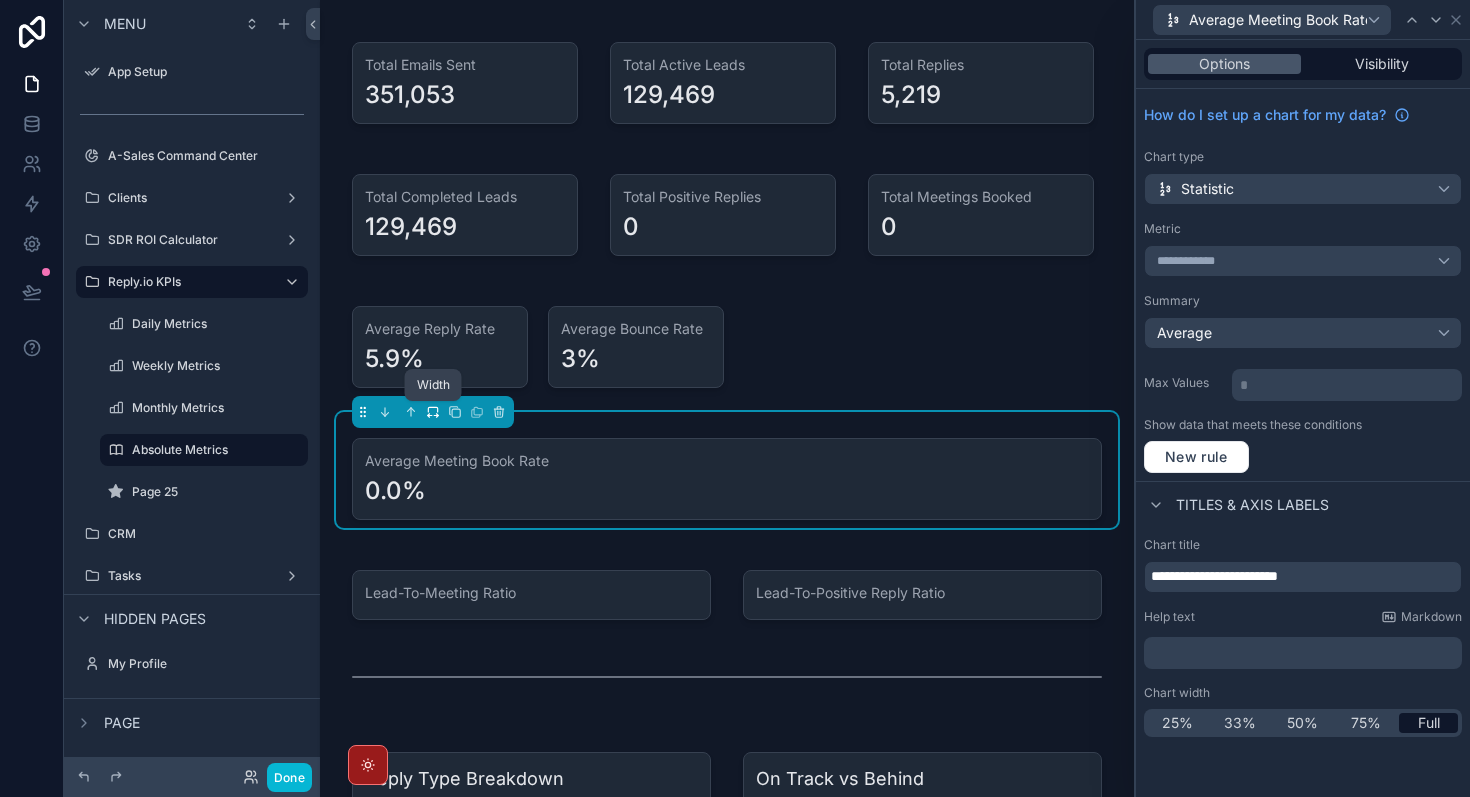 click at bounding box center (433, 412) 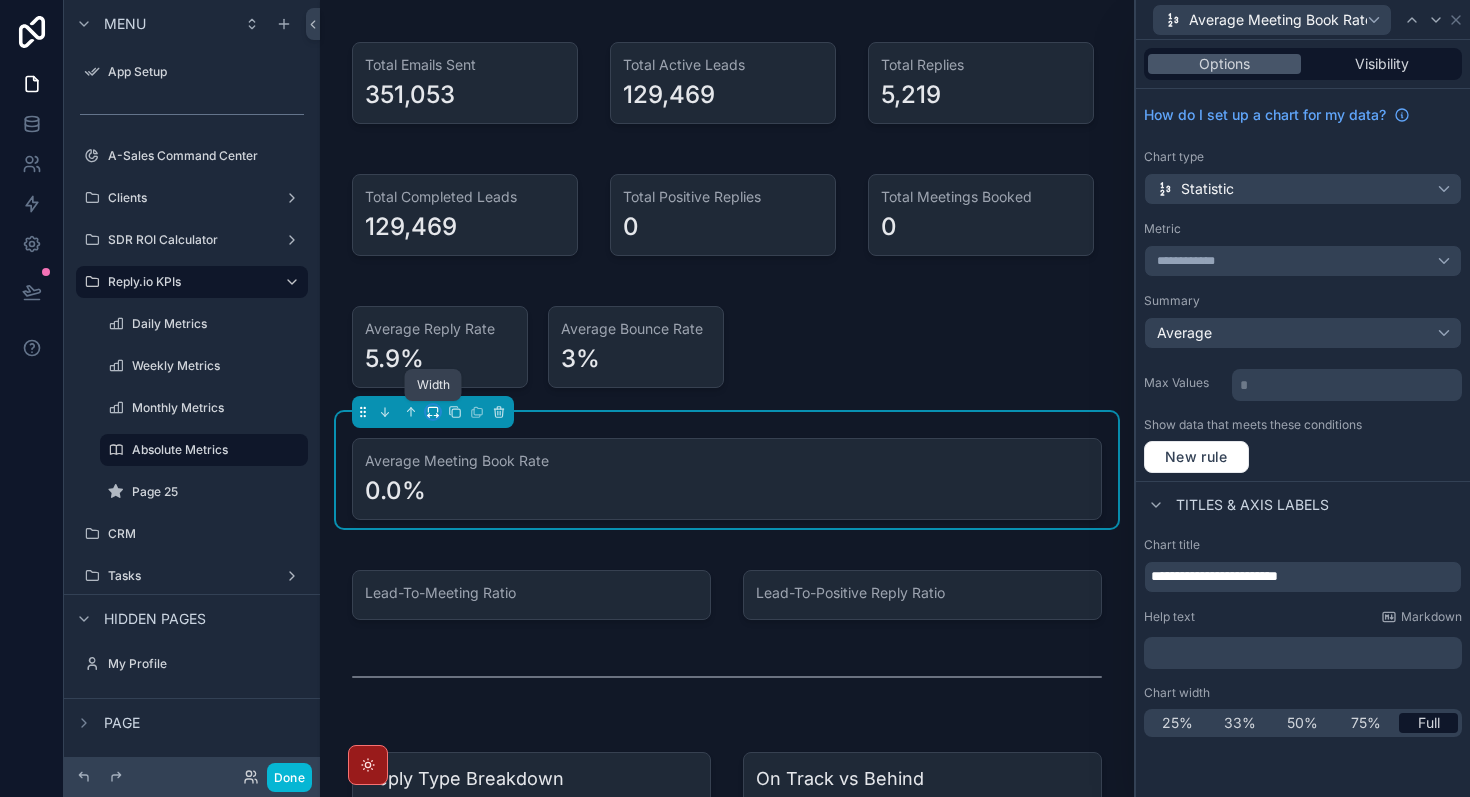 click 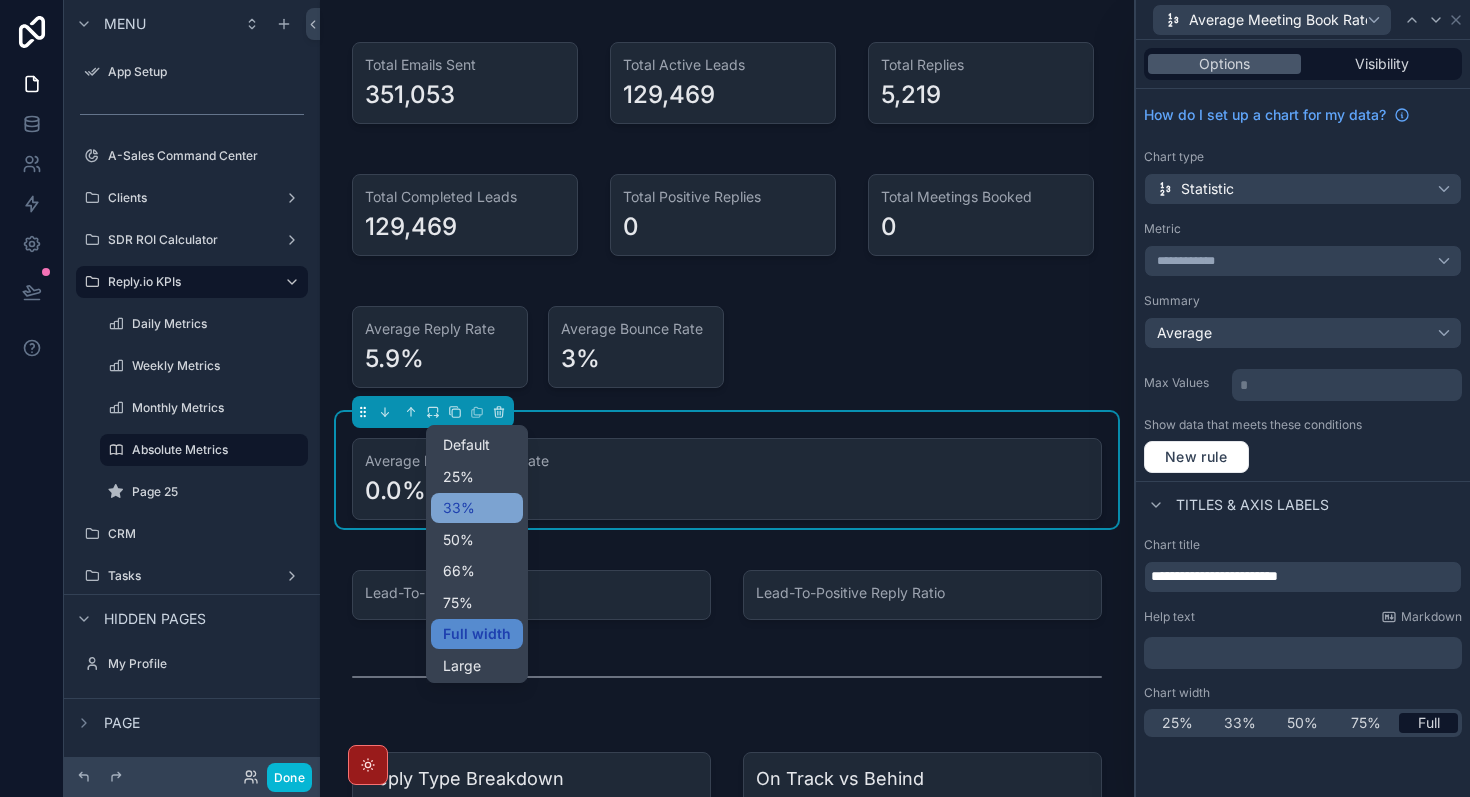click on "33%" at bounding box center (459, 508) 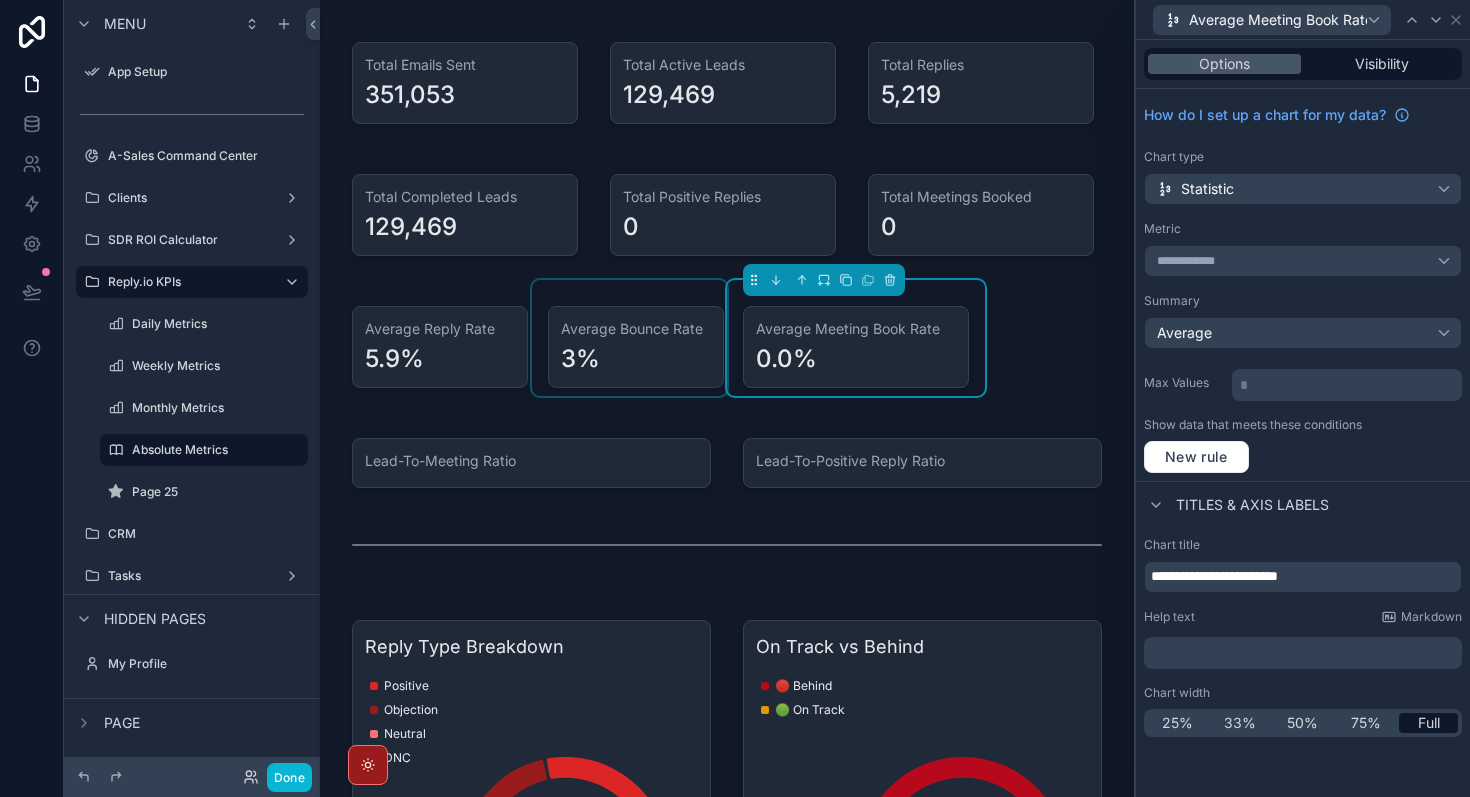 click at bounding box center (630, 338) 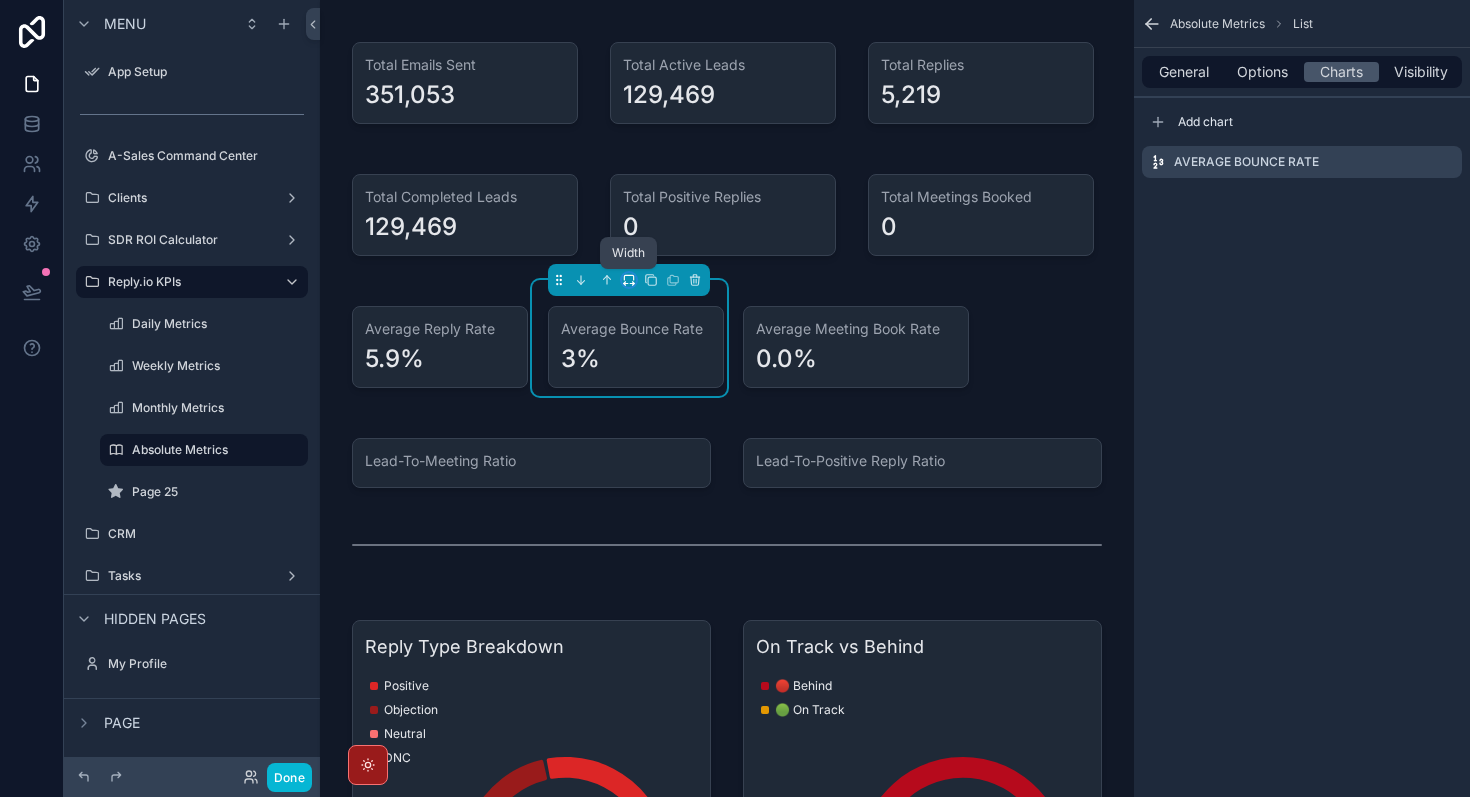click 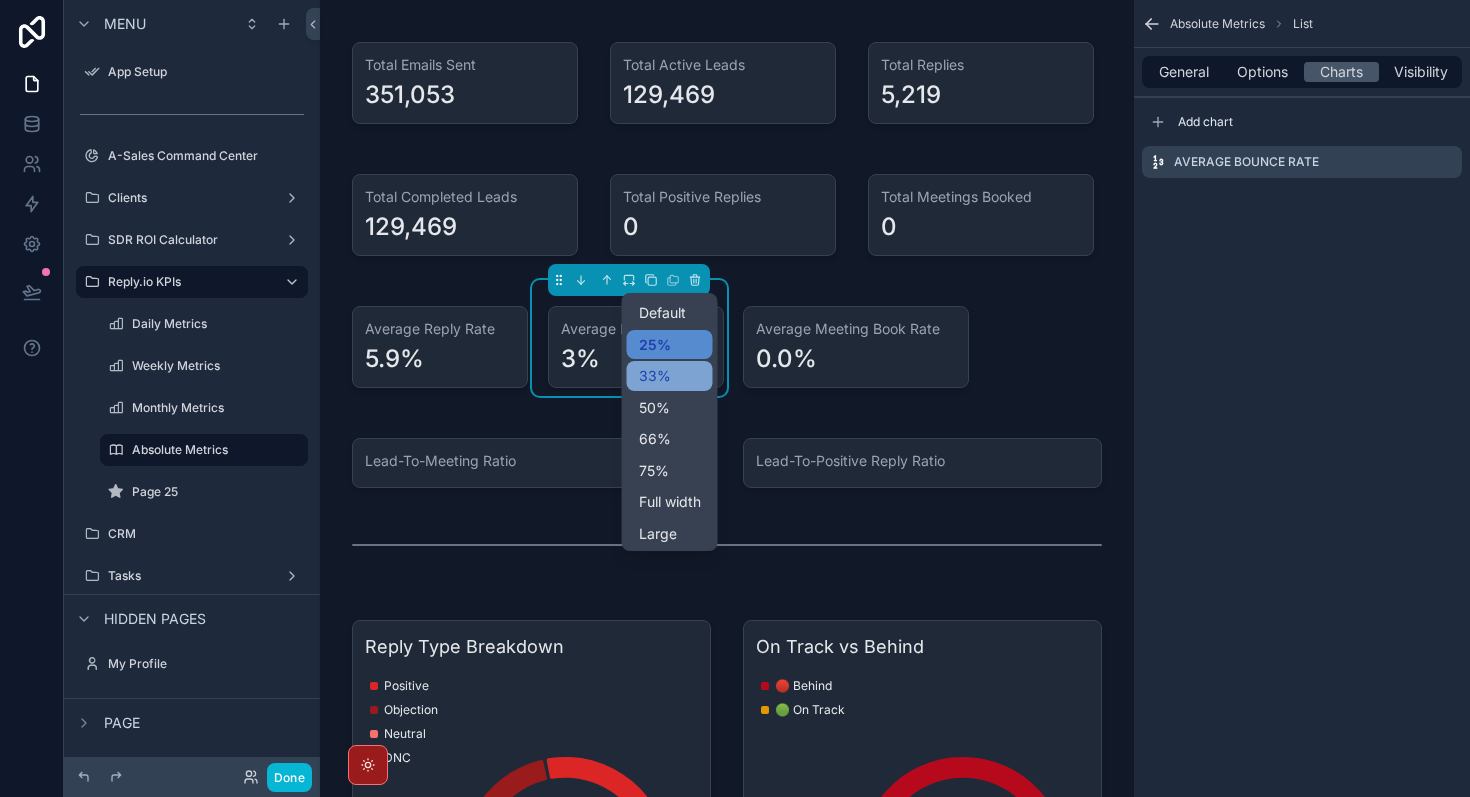 click on "33%" at bounding box center [655, 376] 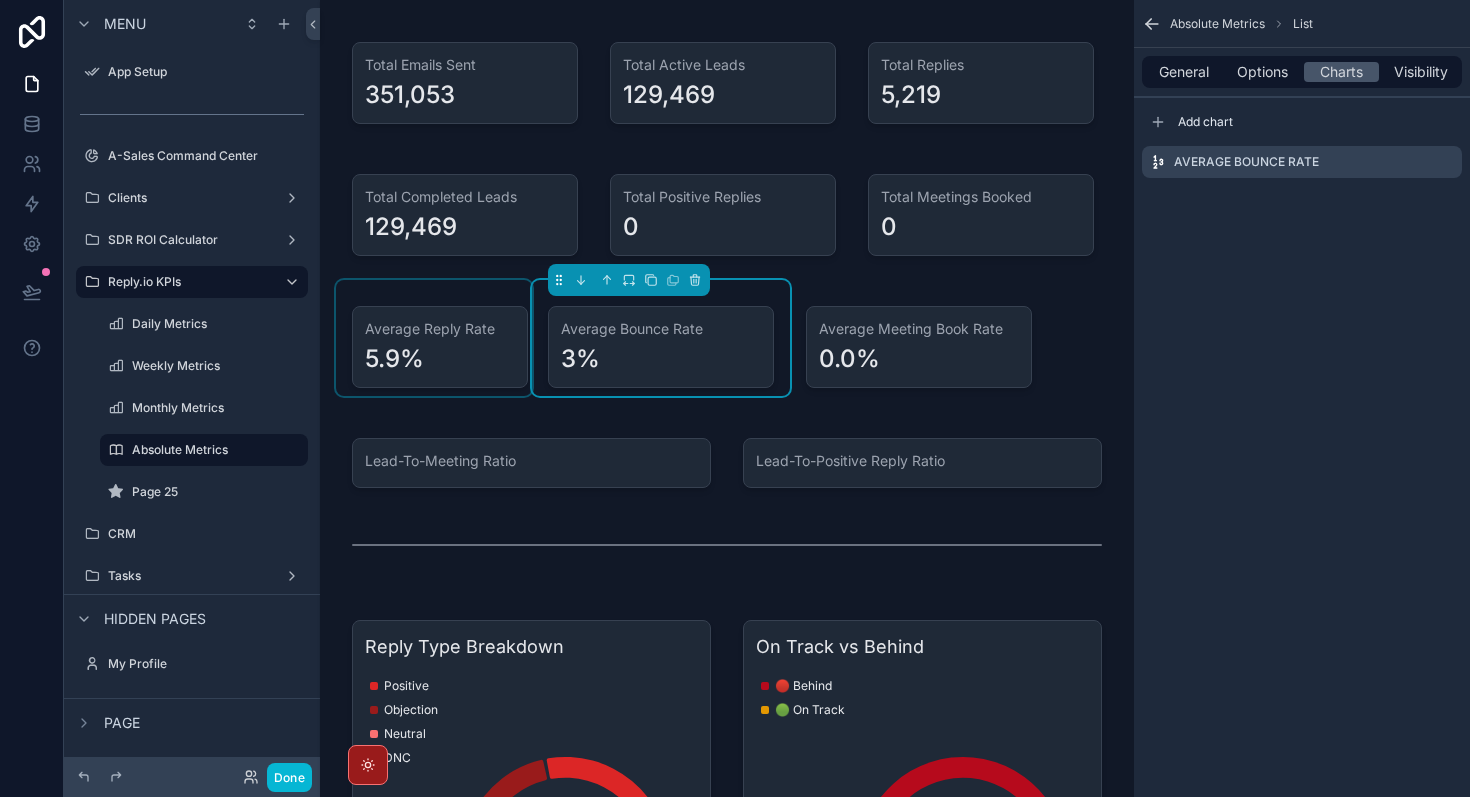 click at bounding box center (434, 338) 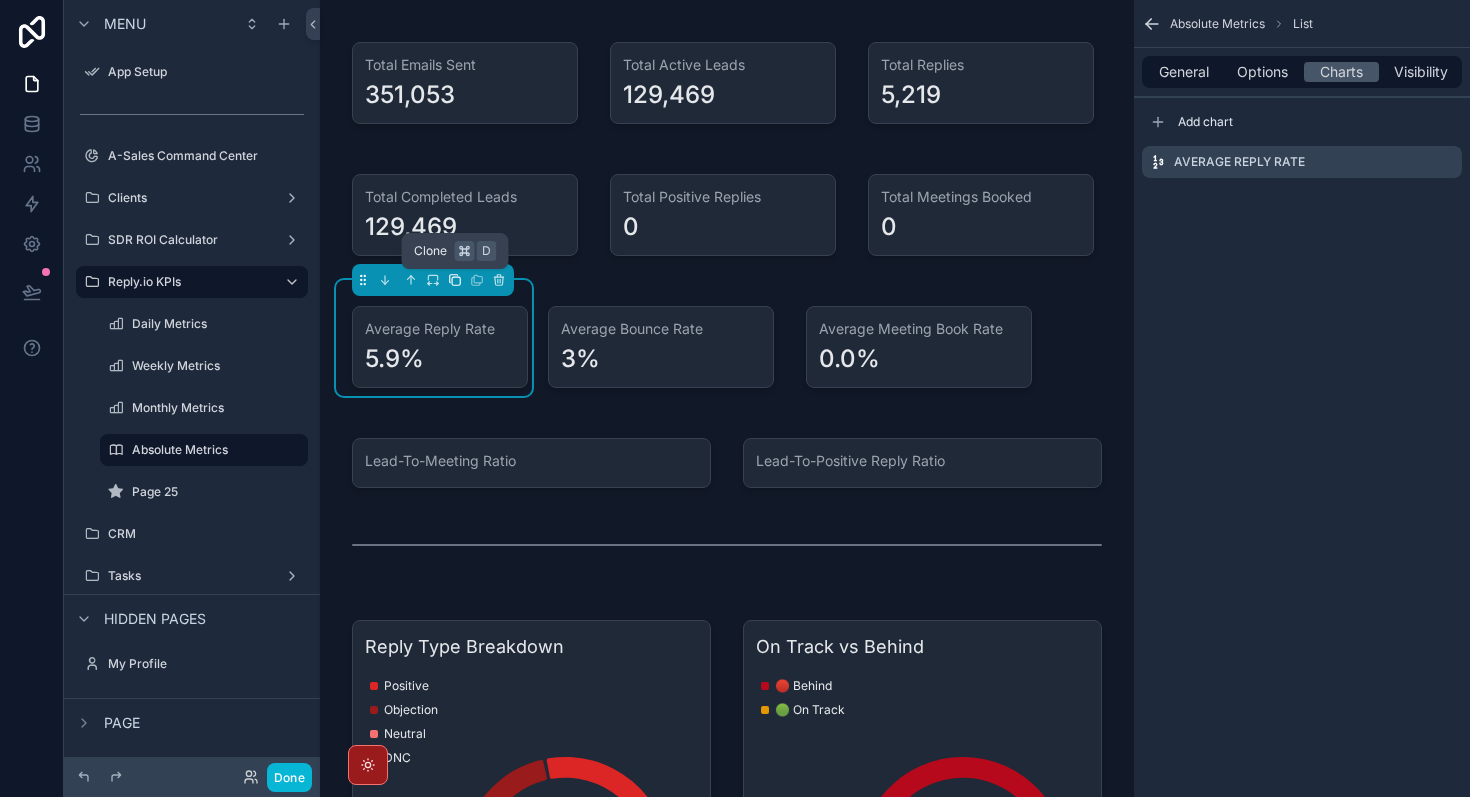 click 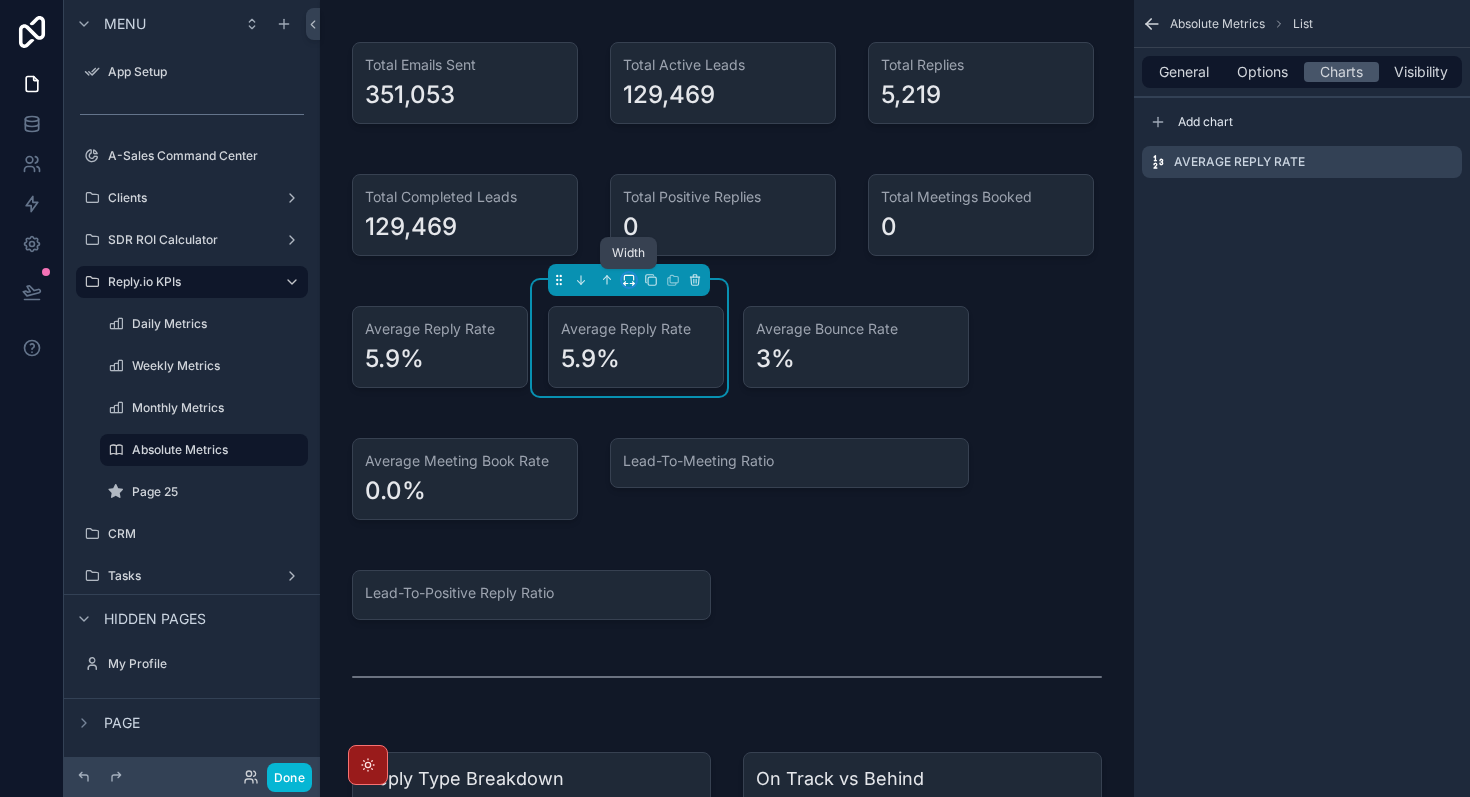 click 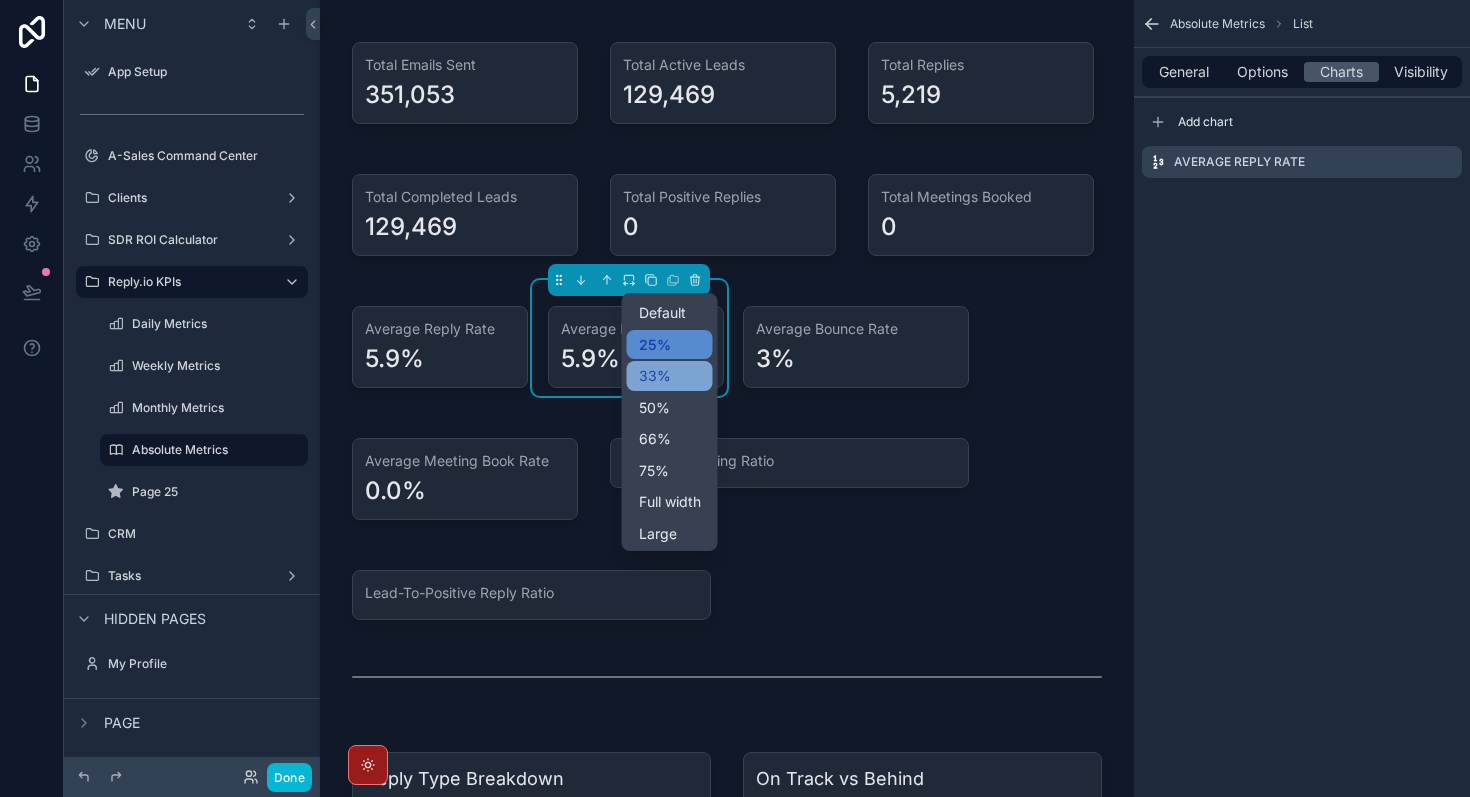 click on "33%" at bounding box center (670, 376) 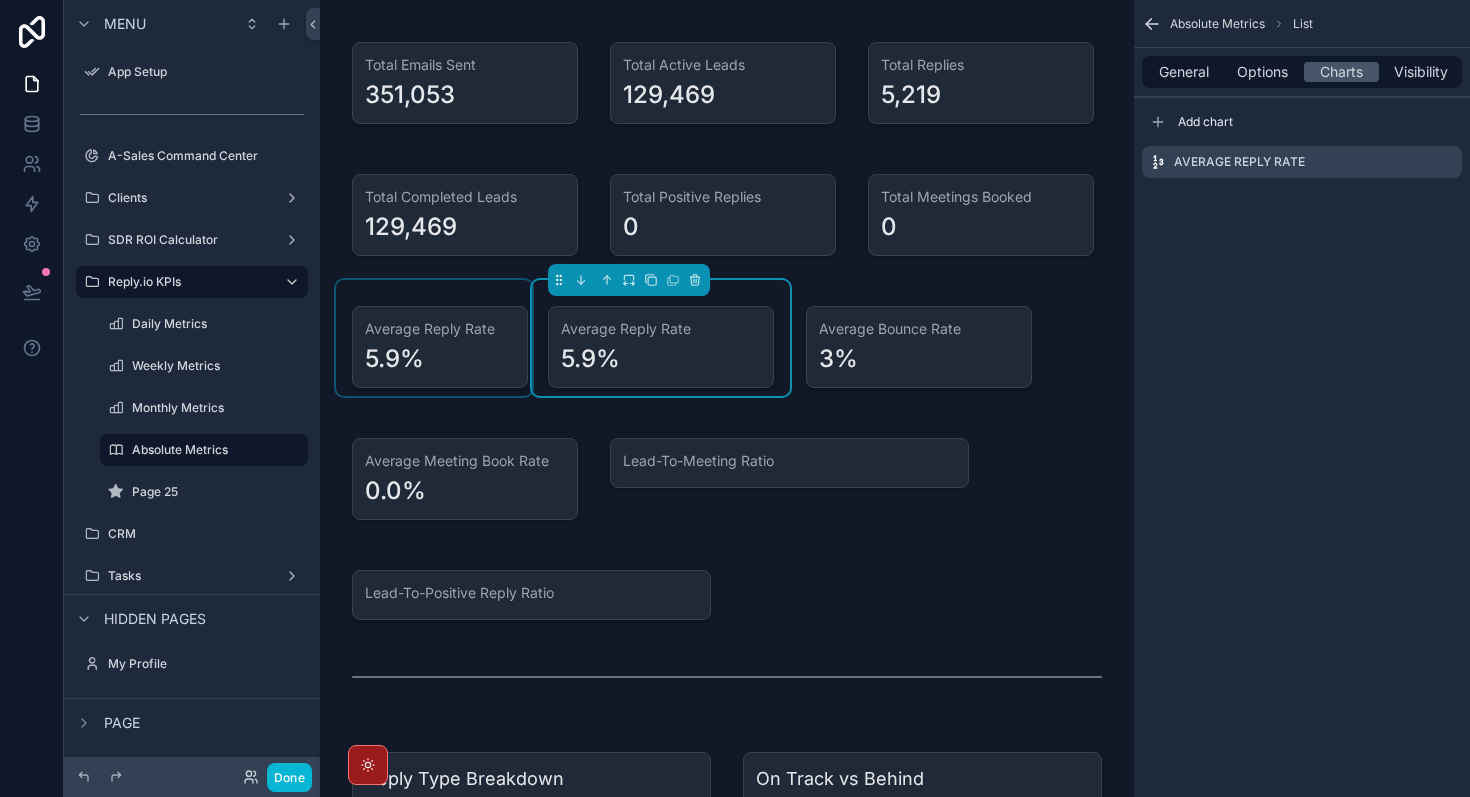 click at bounding box center [434, 338] 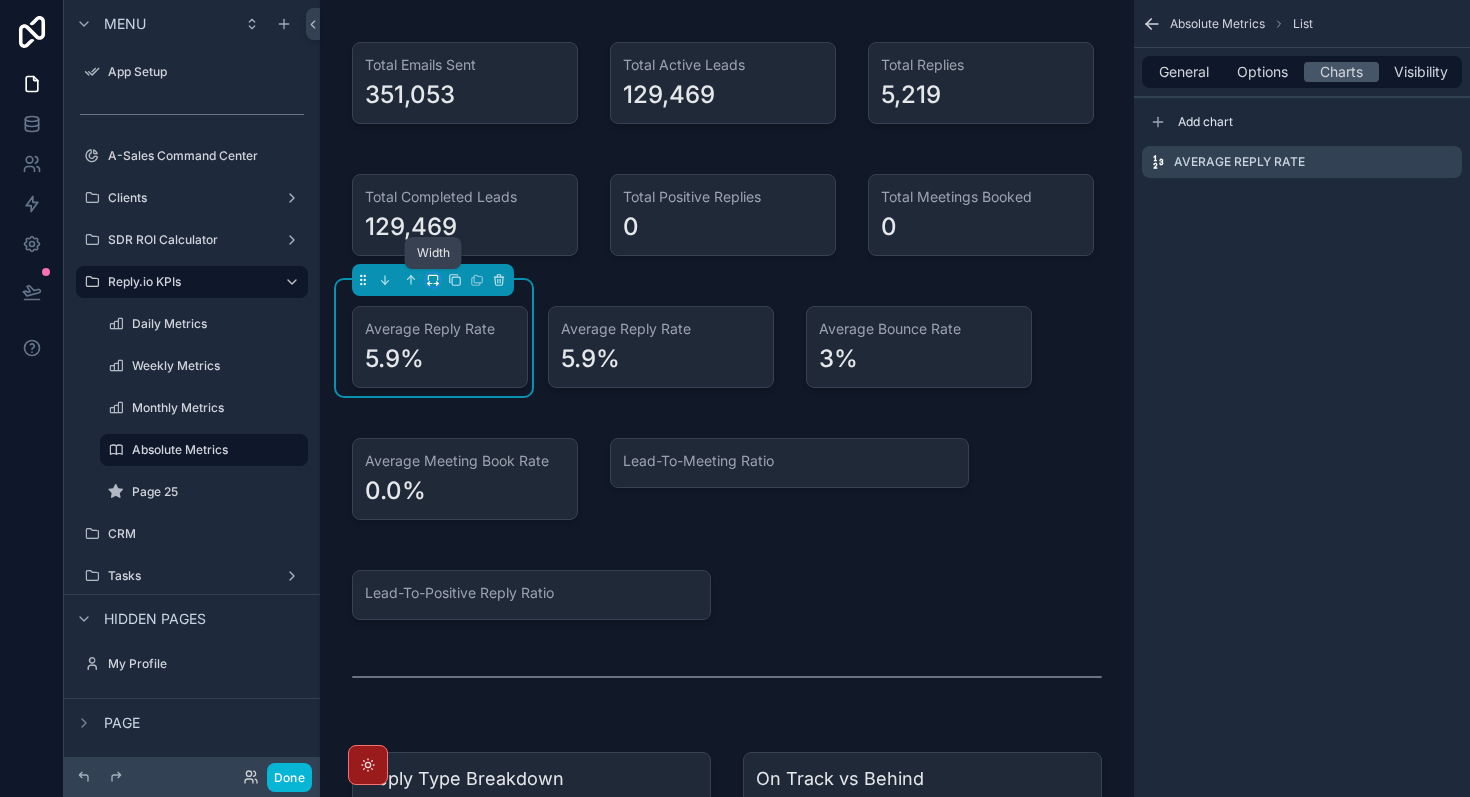 click 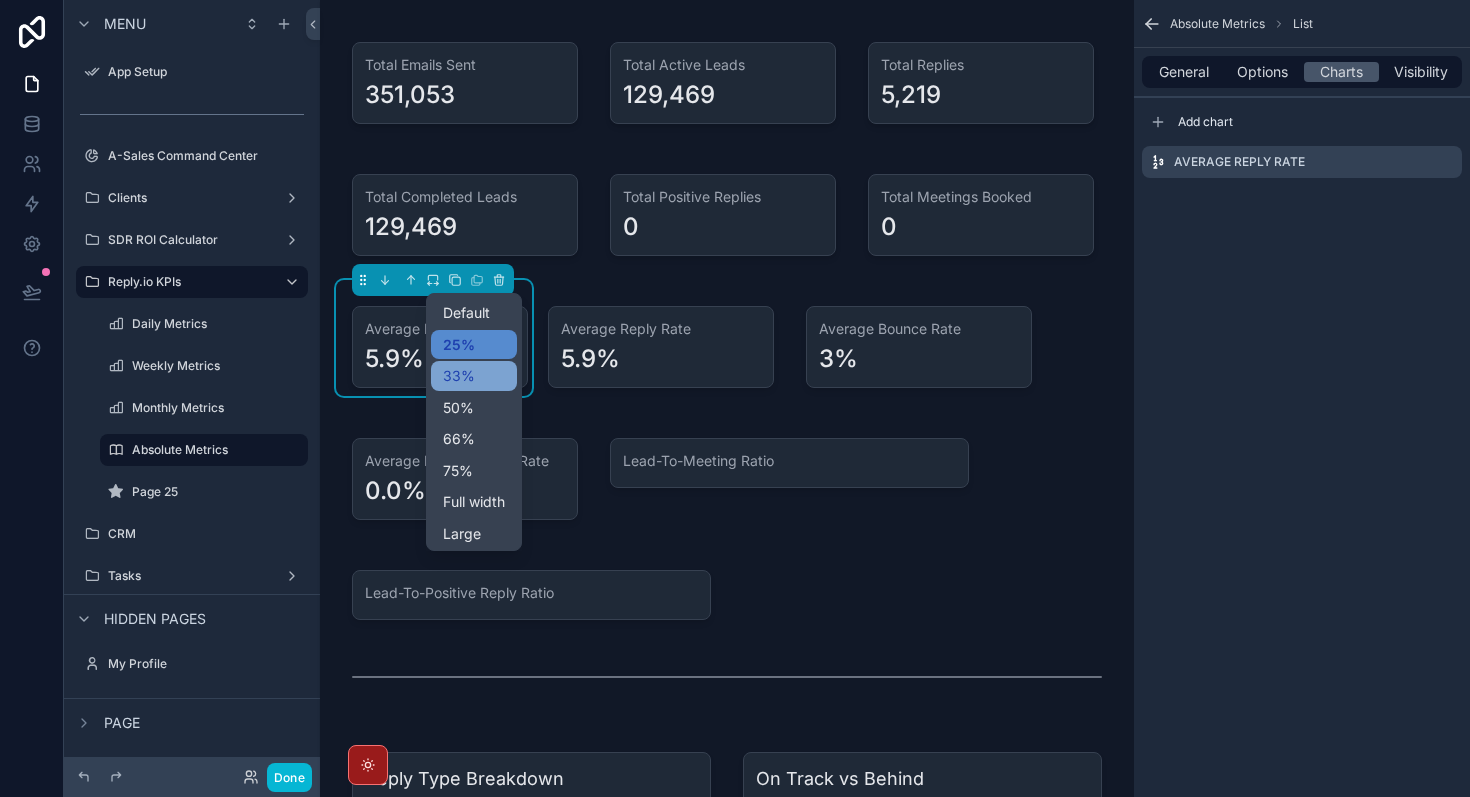 click on "33%" at bounding box center (459, 376) 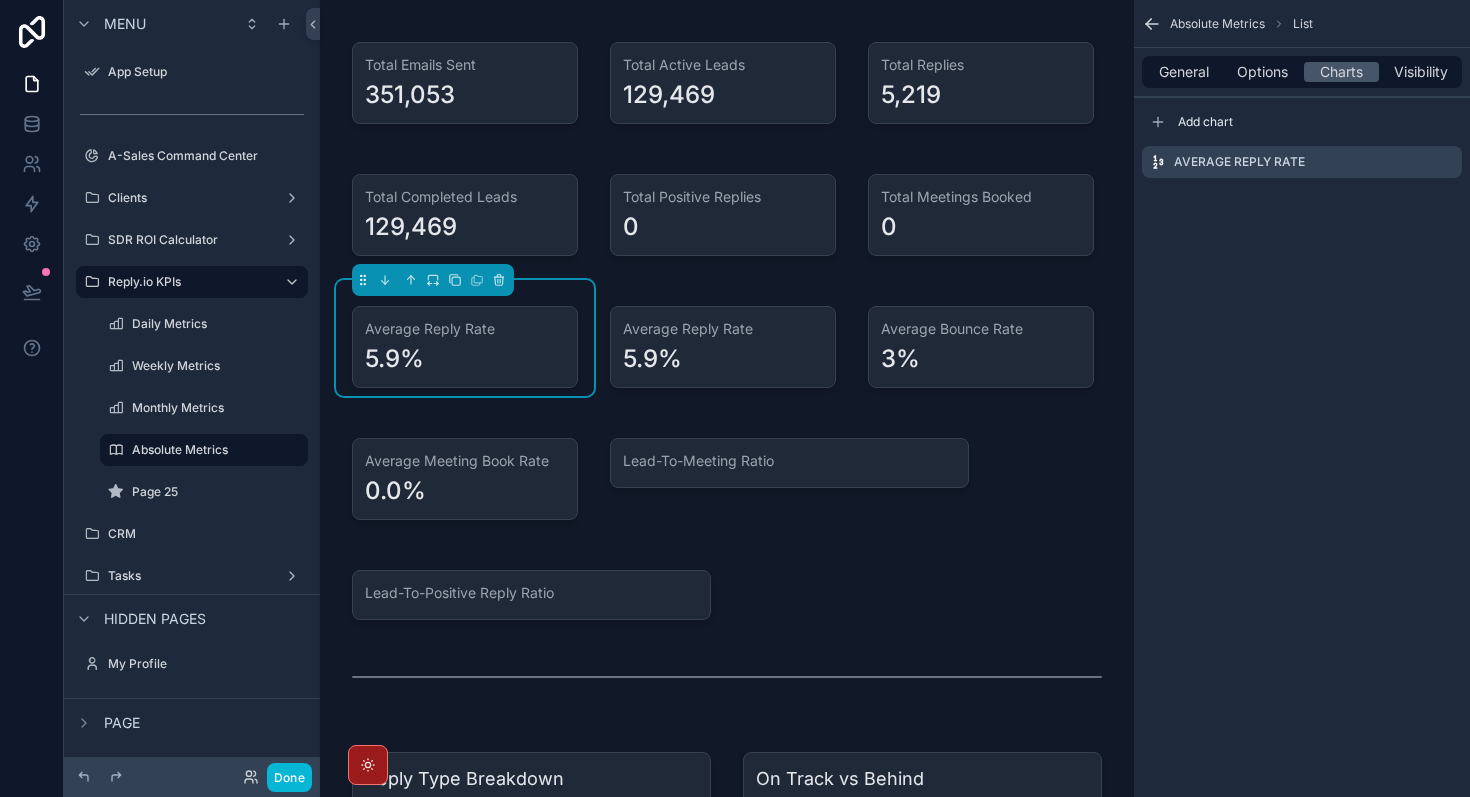 click on "Total Emails Sent 351,053 Total Active Leads 129,469 Total Replies 5,219 Total Completed Leads 129,469 Total Positive Replies 0 Total Meetings Booked 0 Average Reply Rate 5.9% Average Reply Rate 5.9% Average Bounce Rate 3% Average Meeting Book Rate 0.0% Lead-To-Meeting Ratio Lead-To-Positive Reply Ratio Reply Type Breakdown Positive Objection Neutral DNC On Track vs Behind 🔴 Behind 🟢 On Track Top Campaigns Active Campaigns | > 100 Leads | > 5.2% Replies by Client A-SALES Inspir8 Smart Source Certivo A-Leads Sully Tria Tech Altruist Partne... IrisAgent Clipmasters Finarb NP Fufilment Pharma Networki... 66degrees Aventis Idealwork 66degrees (Acco... DME CGI Furniture Callvu Clients 0 150 300 450 600 Replies Title Add a title and subtitle List Add a list related to this record Details Add fields, a title or description Highlights Add a section to highlights fields Video Add a video element iframe Add an iframe embed Stages Add a stages element Chart Add a chart group element Buttons Links Add quick links" at bounding box center [727, 1561] 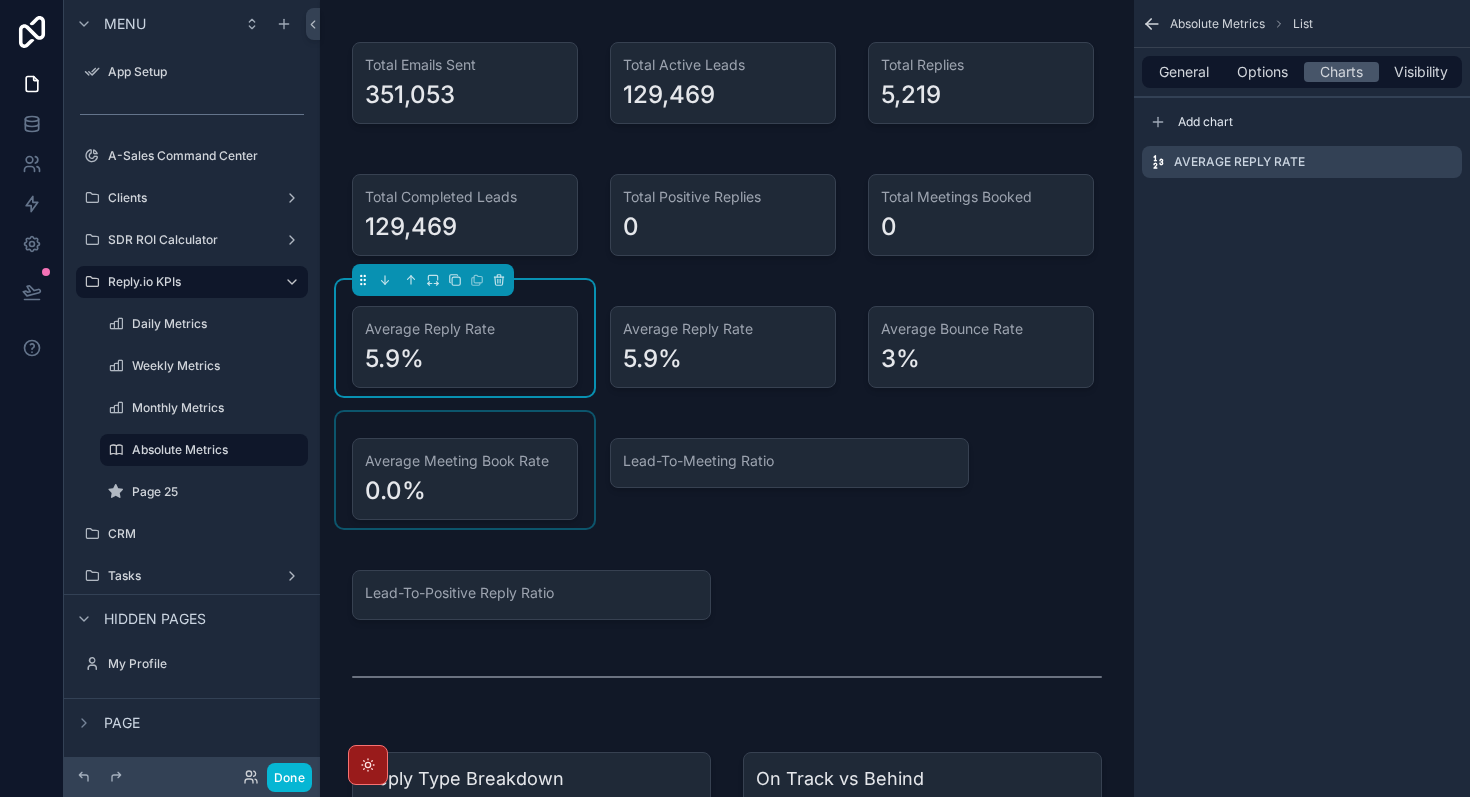 click at bounding box center [465, 470] 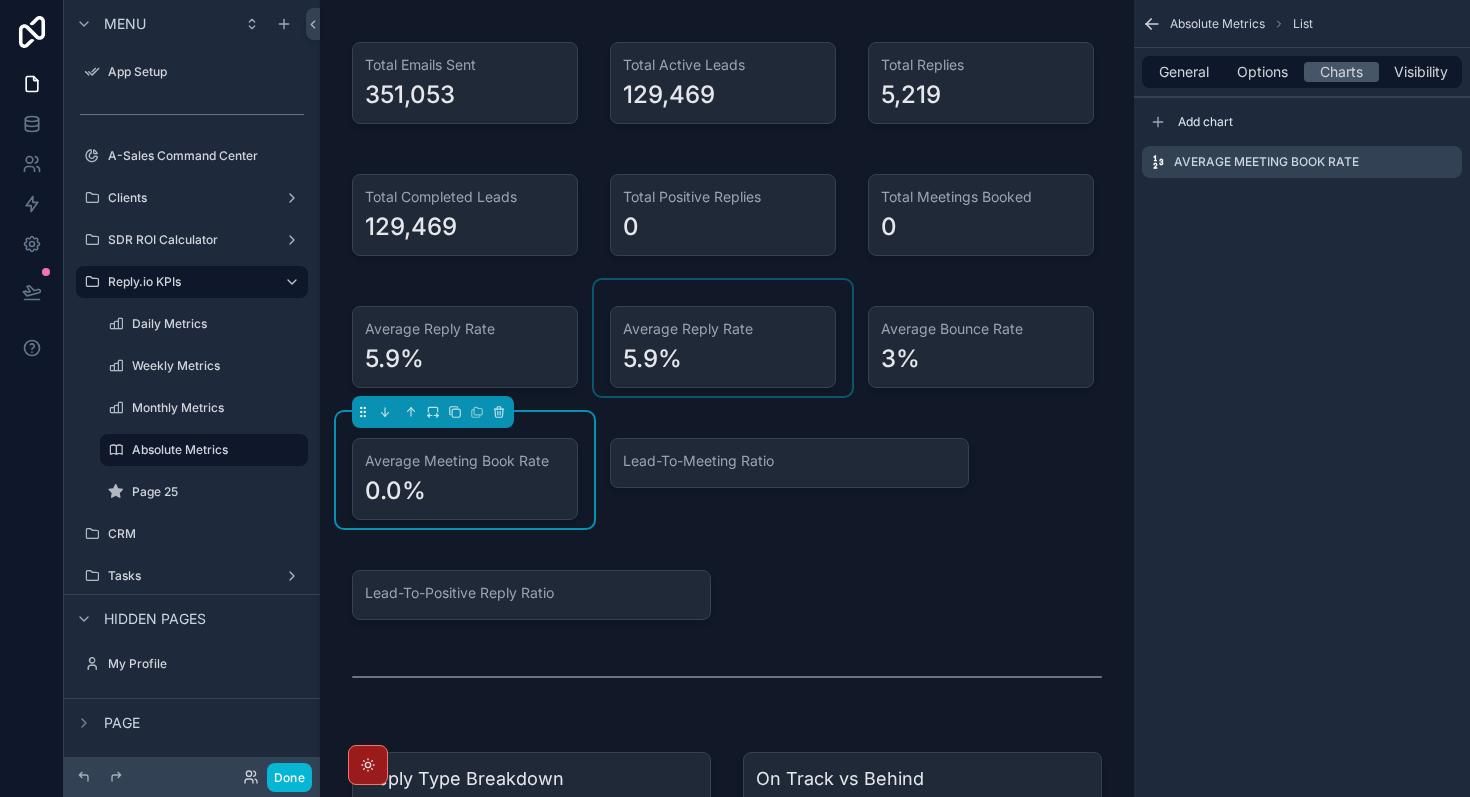 click at bounding box center [723, 338] 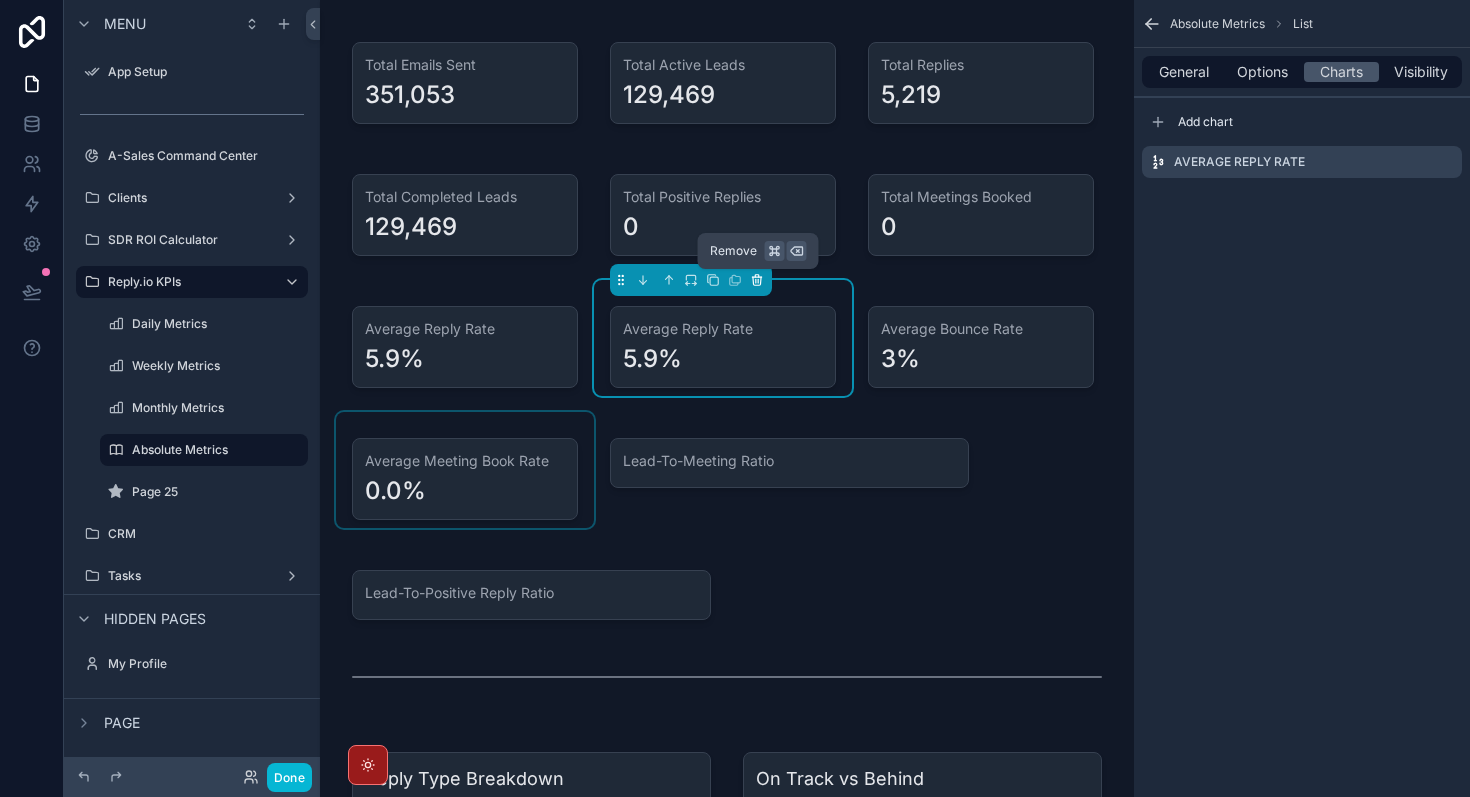 click 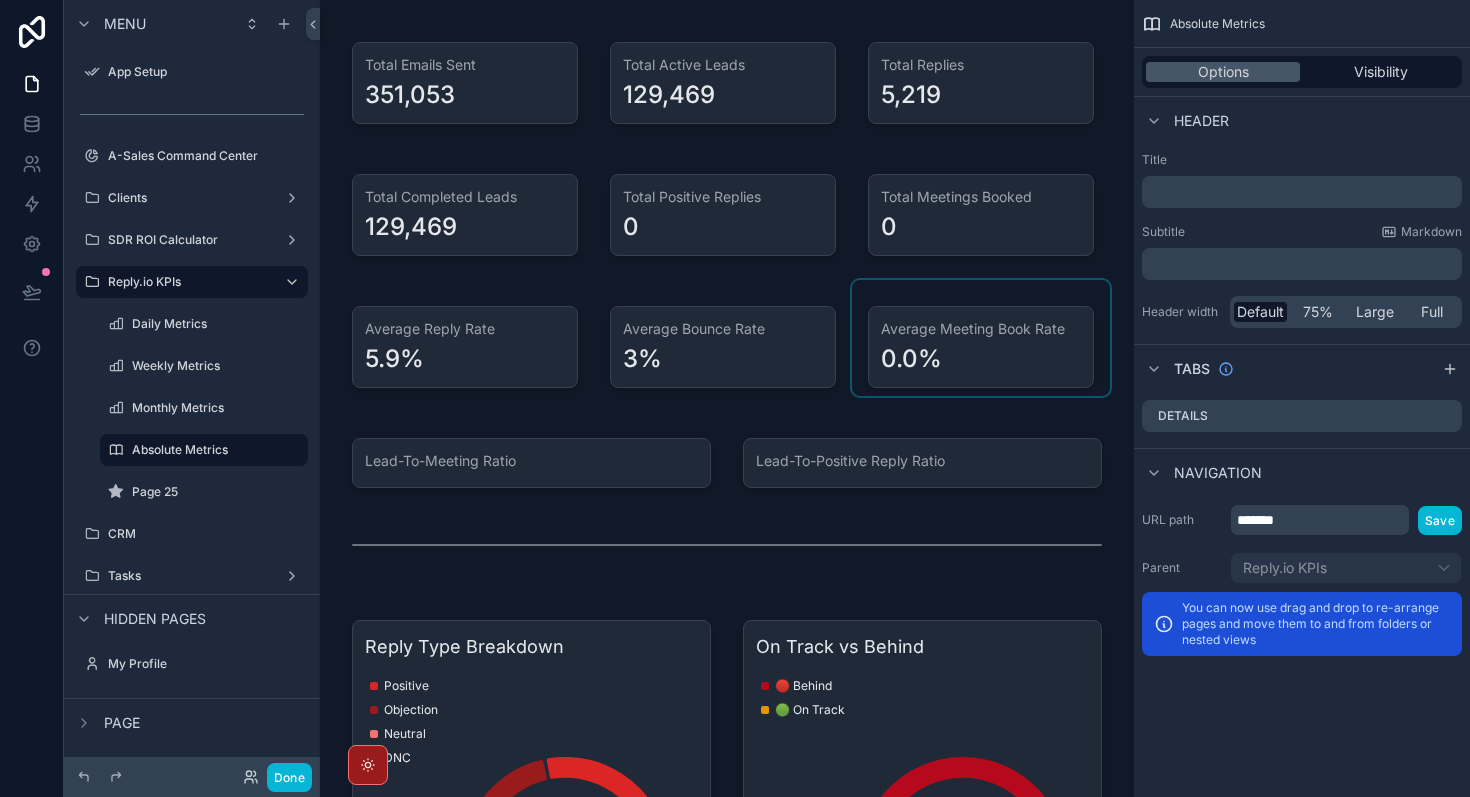 click at bounding box center [981, 338] 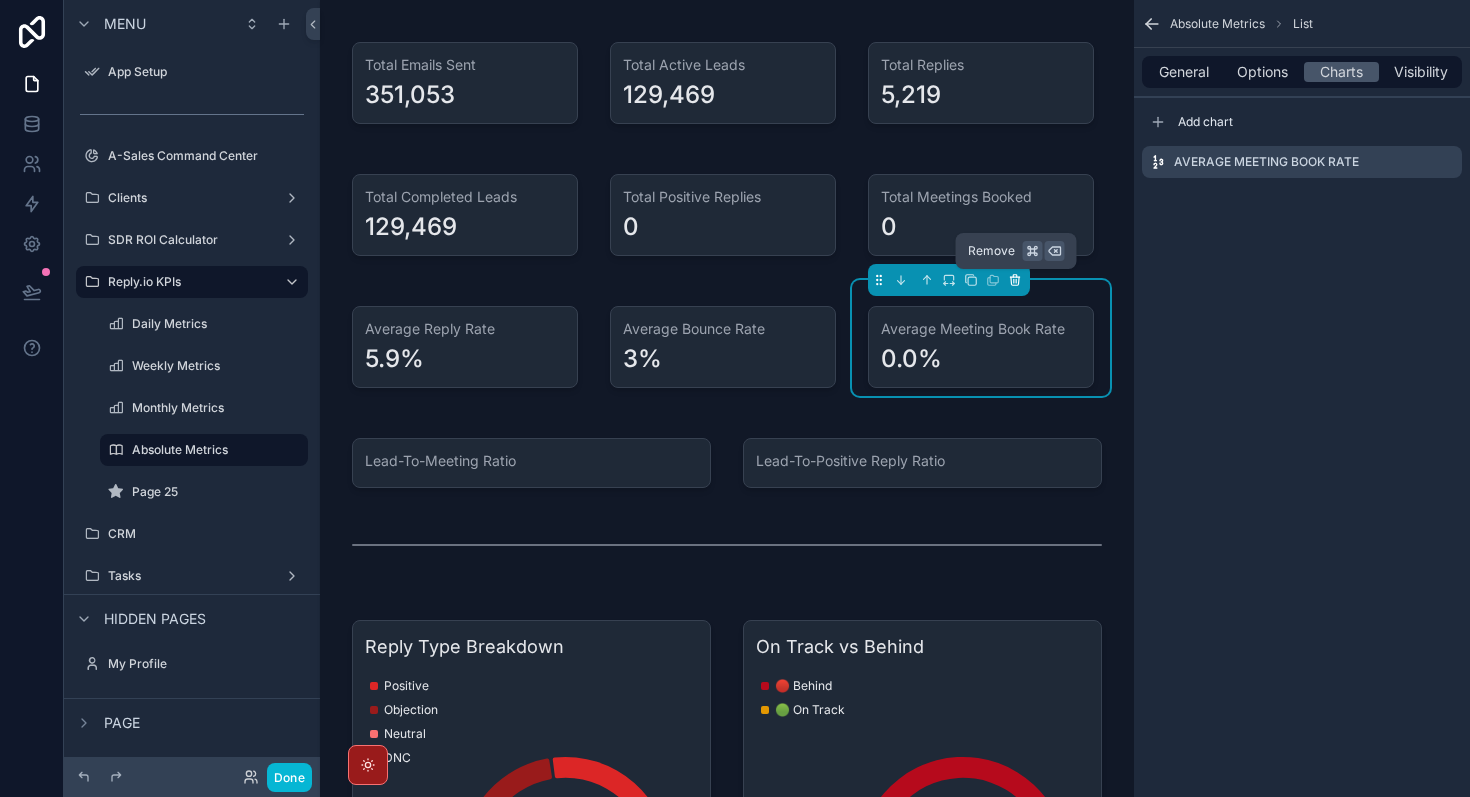 click 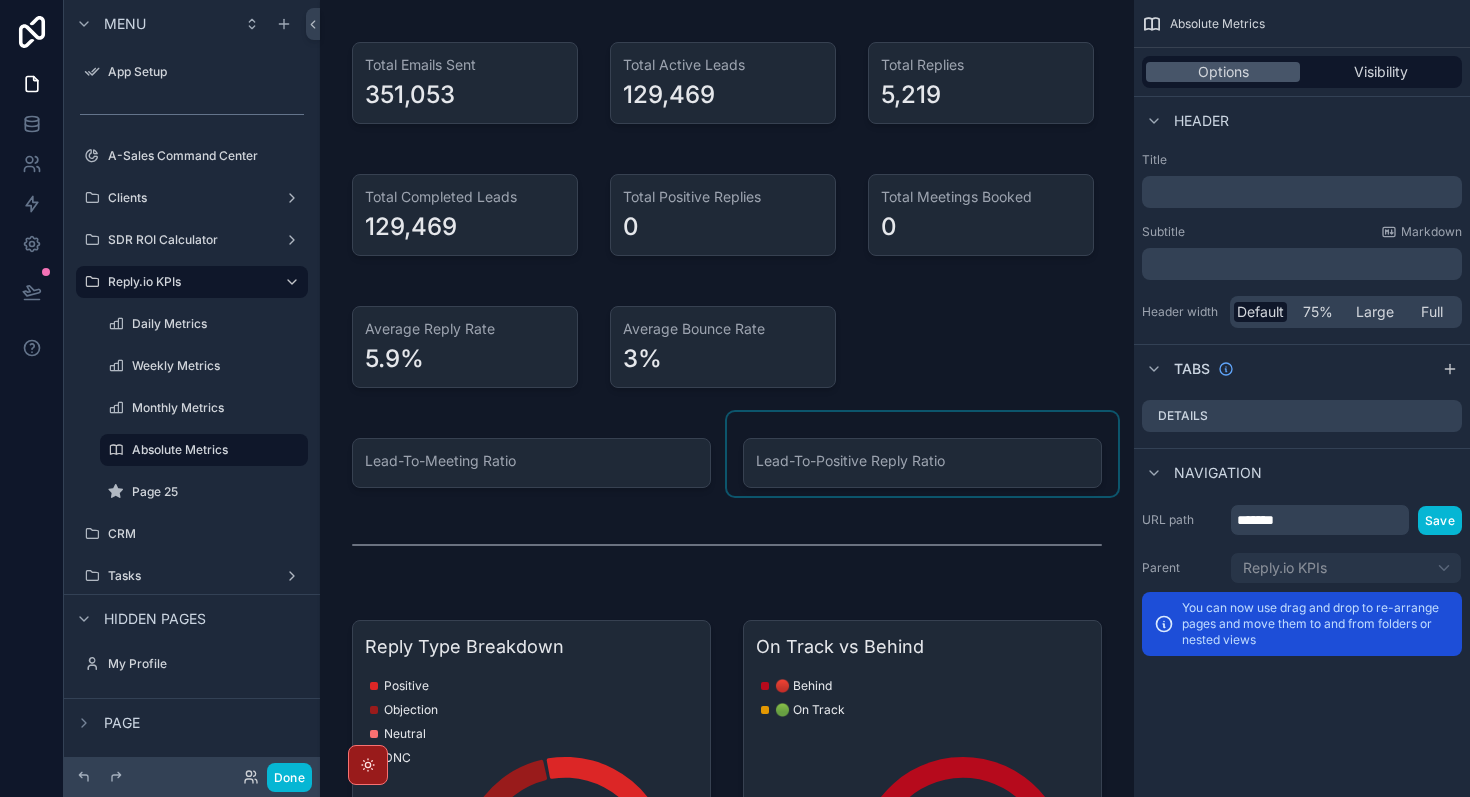 click at bounding box center (922, 454) 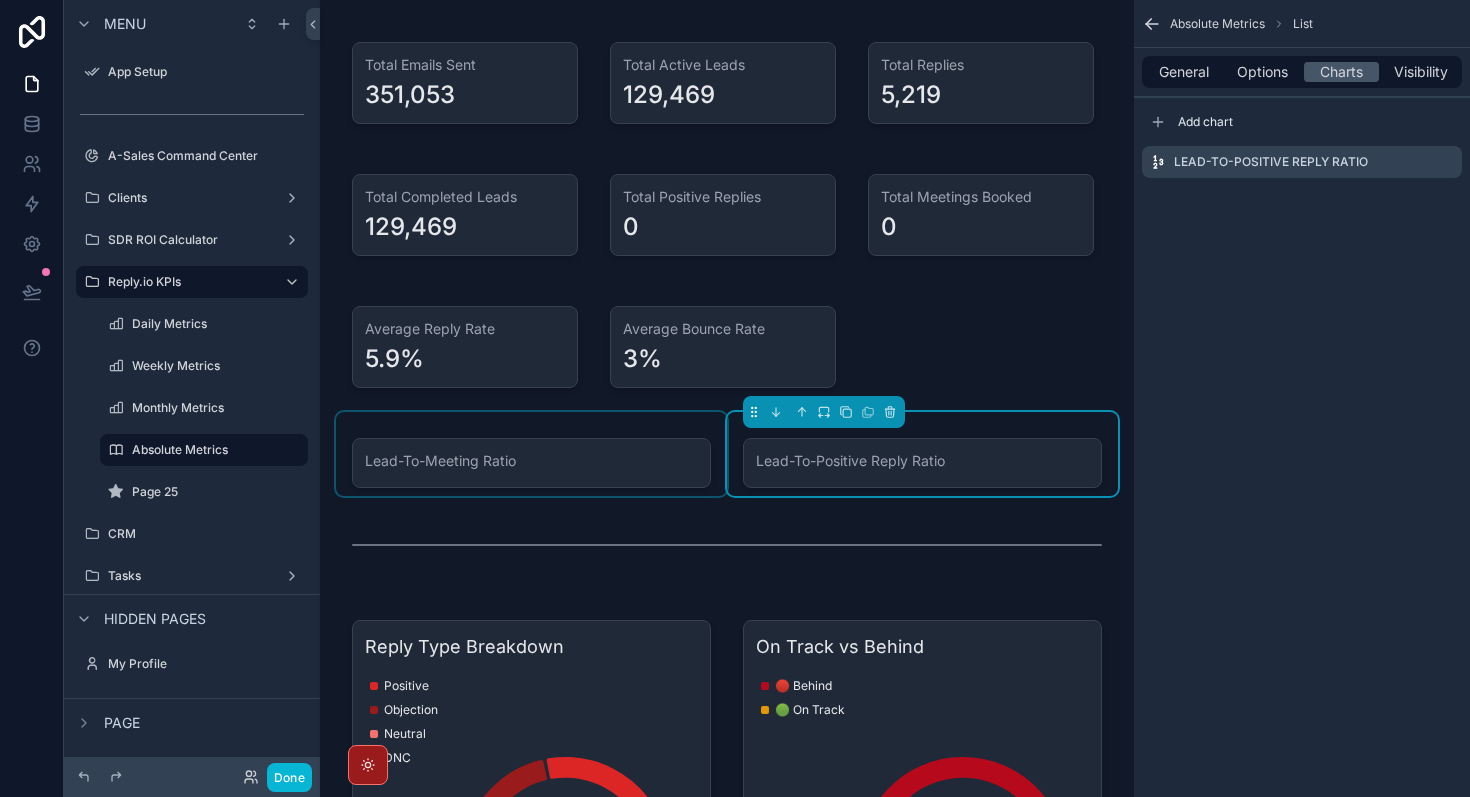 click at bounding box center [531, 454] 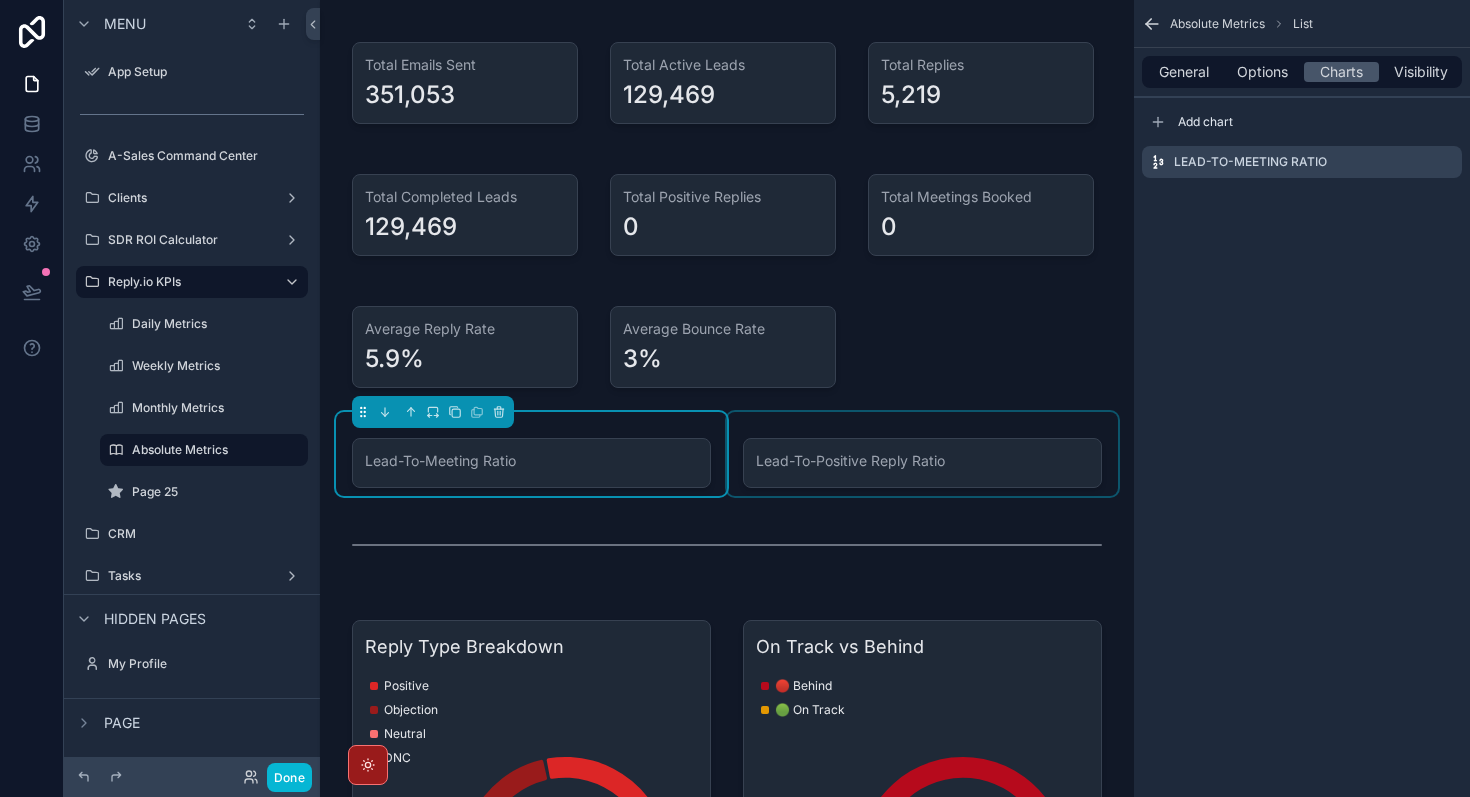 click at bounding box center (922, 454) 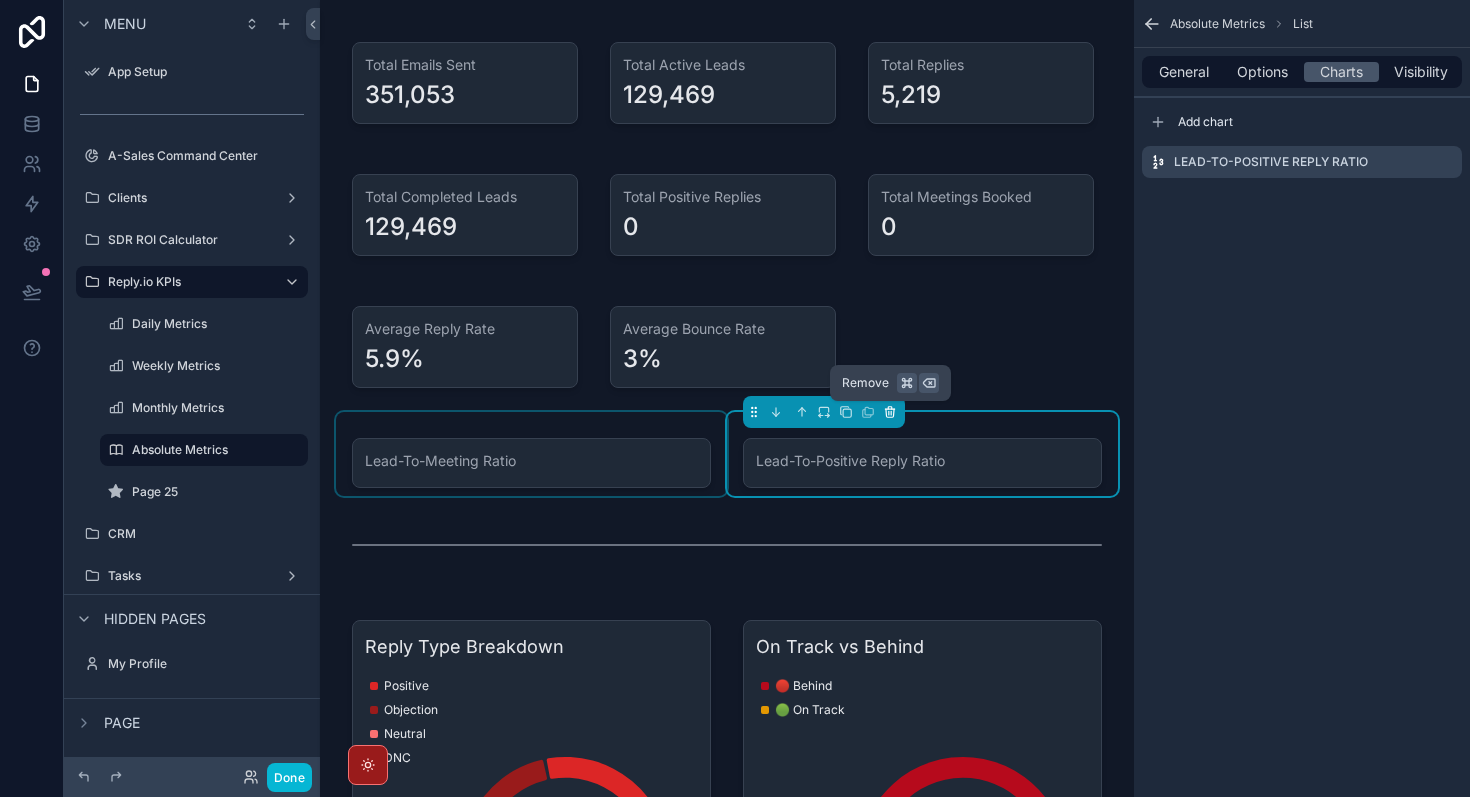 click 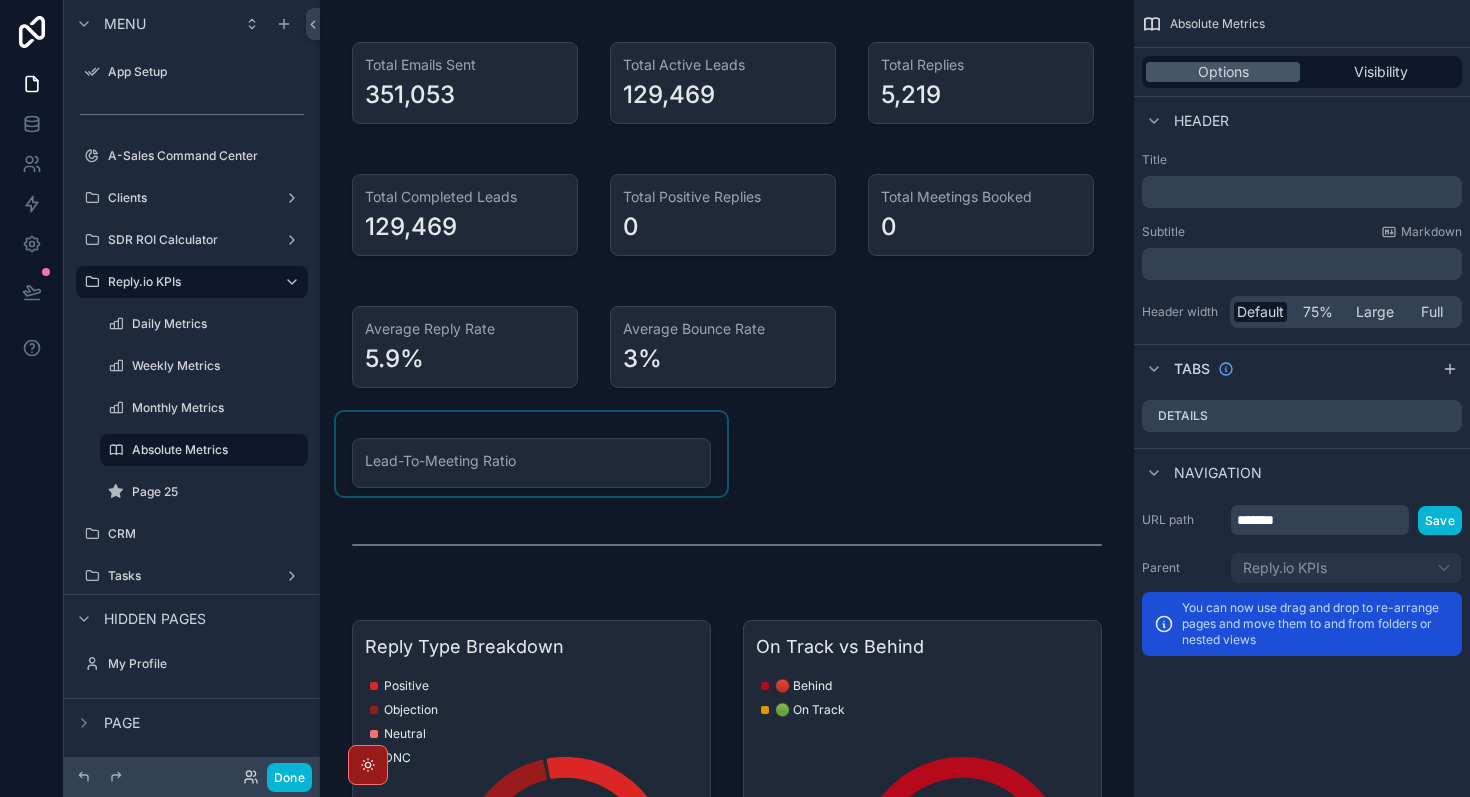 click at bounding box center (531, 454) 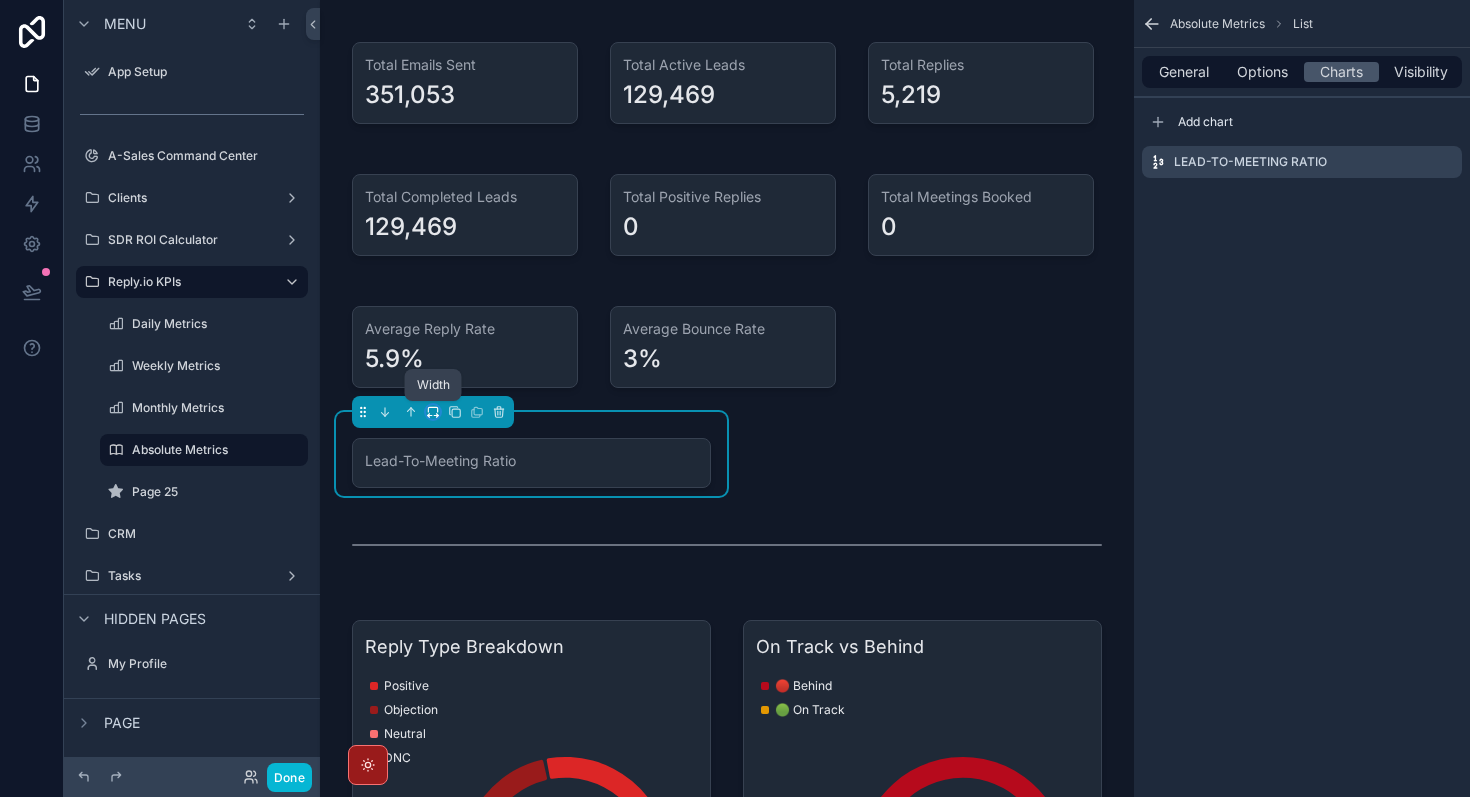 click 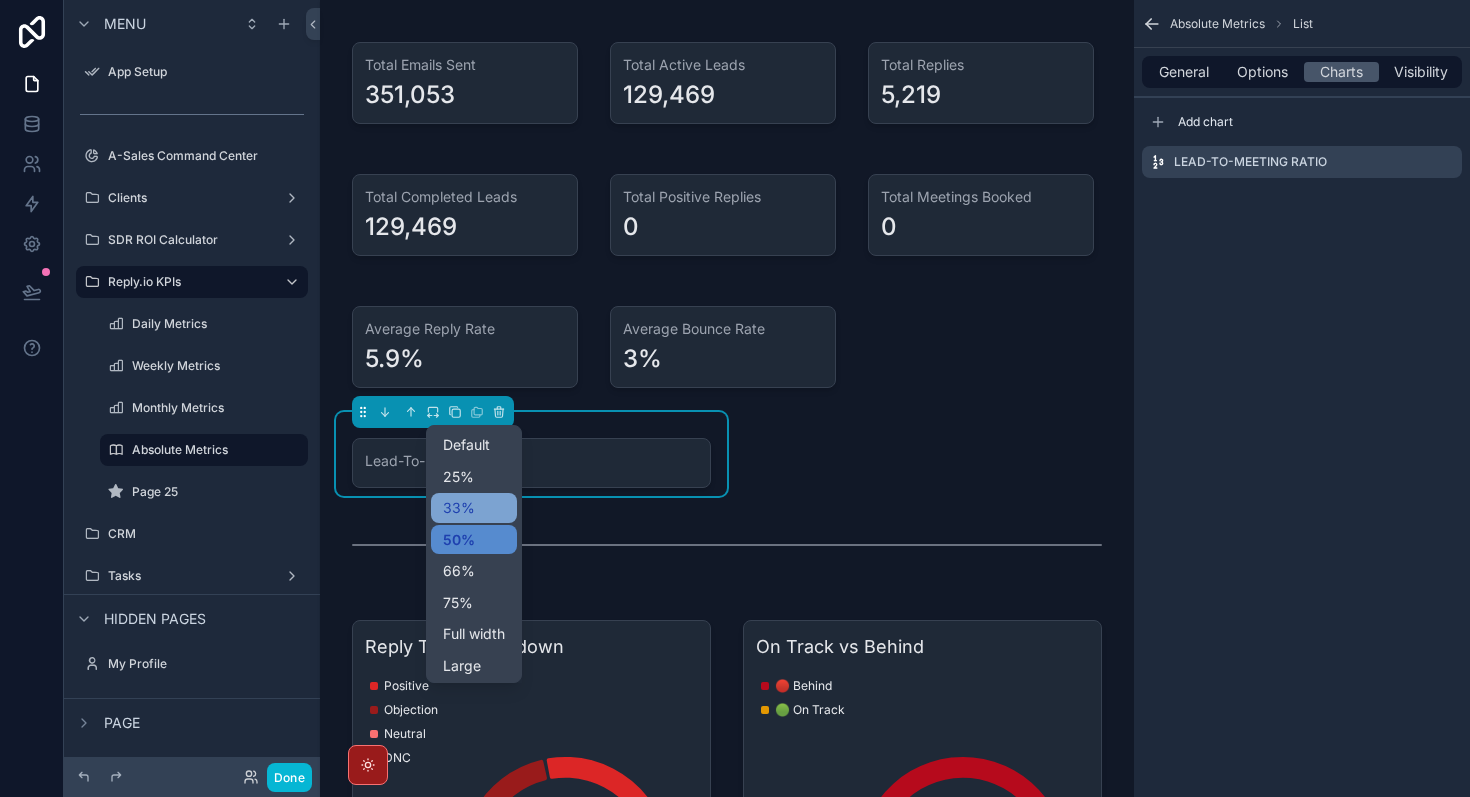 click on "33%" at bounding box center (474, 508) 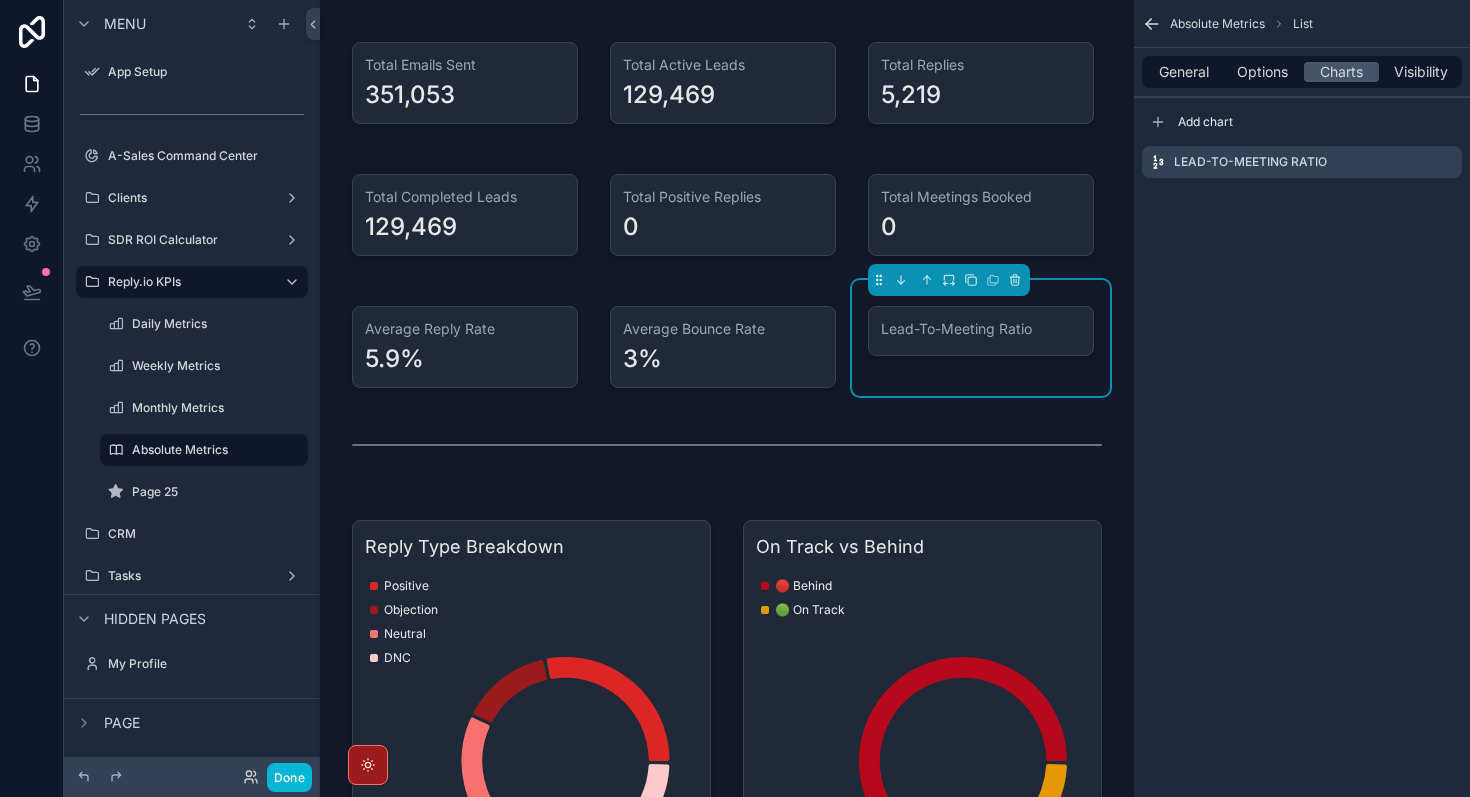 click on "Lead-To-Meeting Ratio" at bounding box center [981, 329] 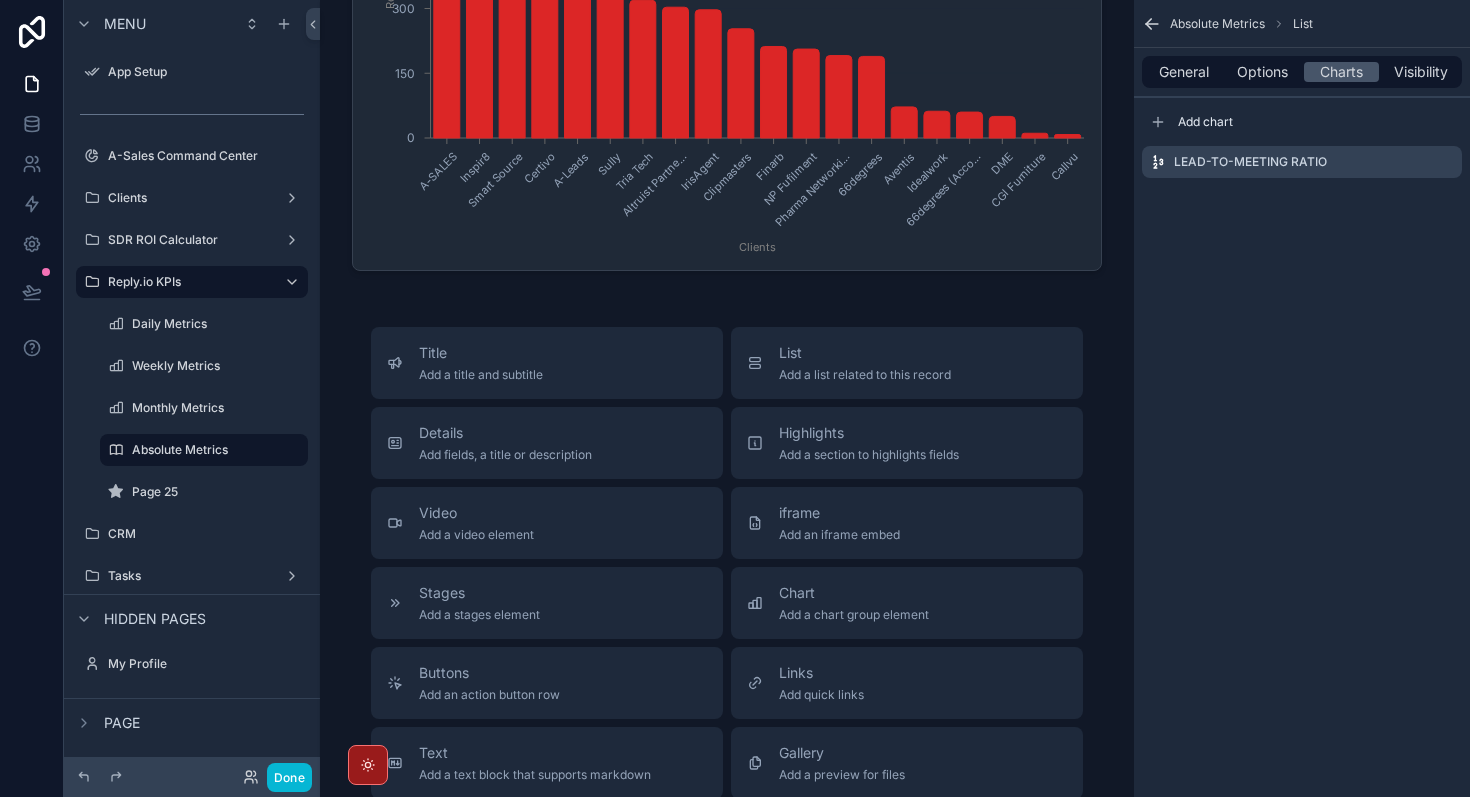 scroll, scrollTop: 2125, scrollLeft: 0, axis: vertical 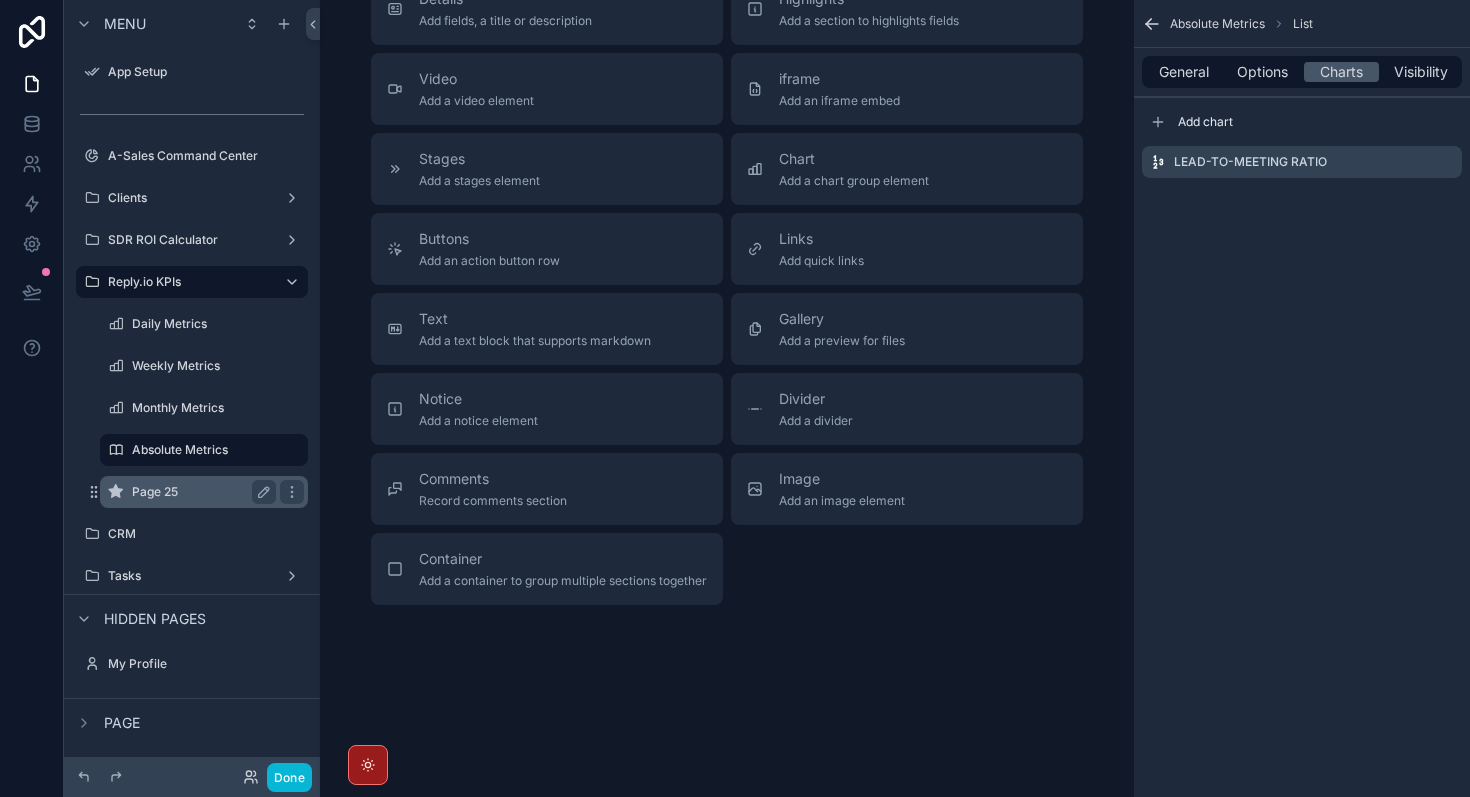 click on "Page 25" at bounding box center [200, 492] 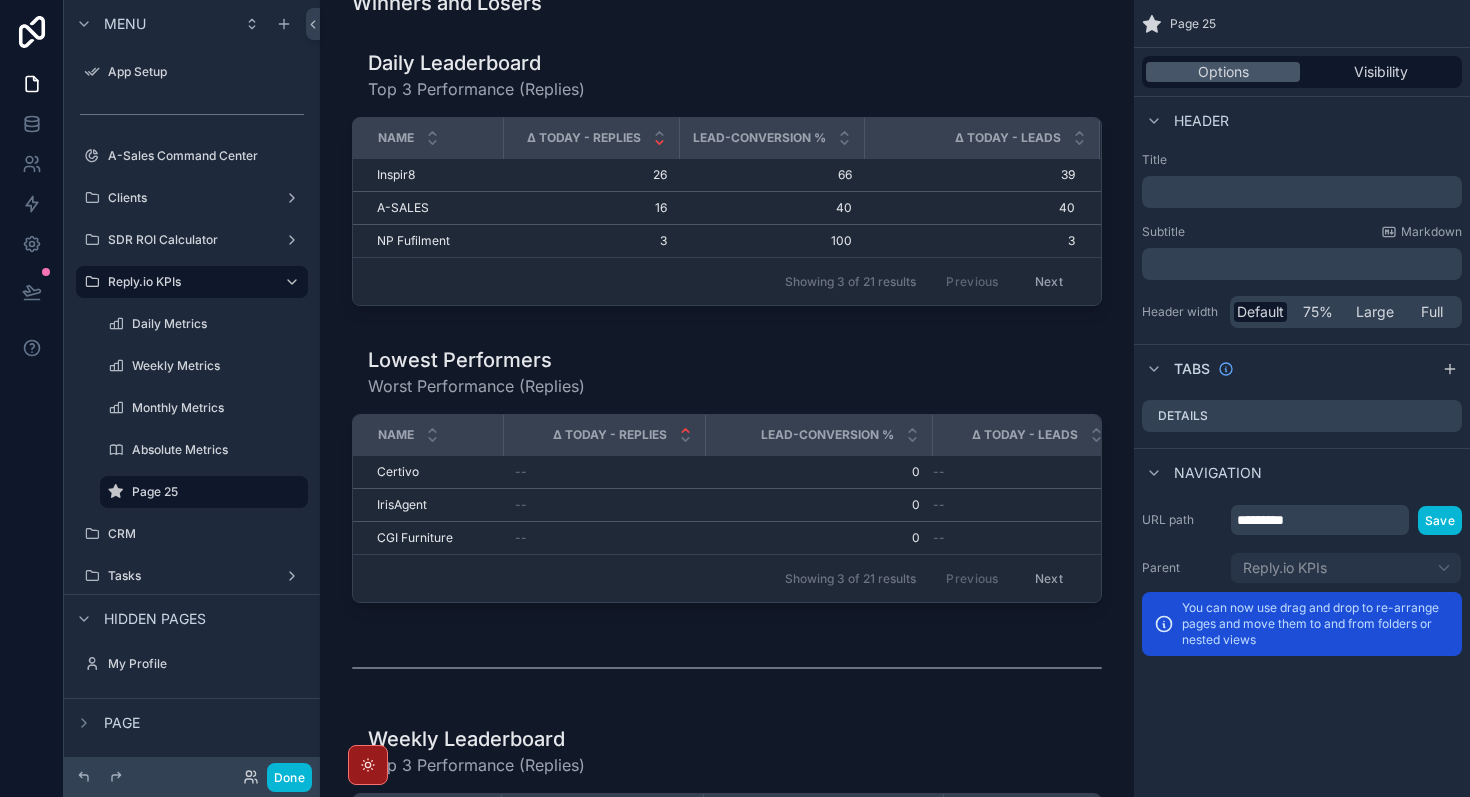 scroll, scrollTop: 0, scrollLeft: 0, axis: both 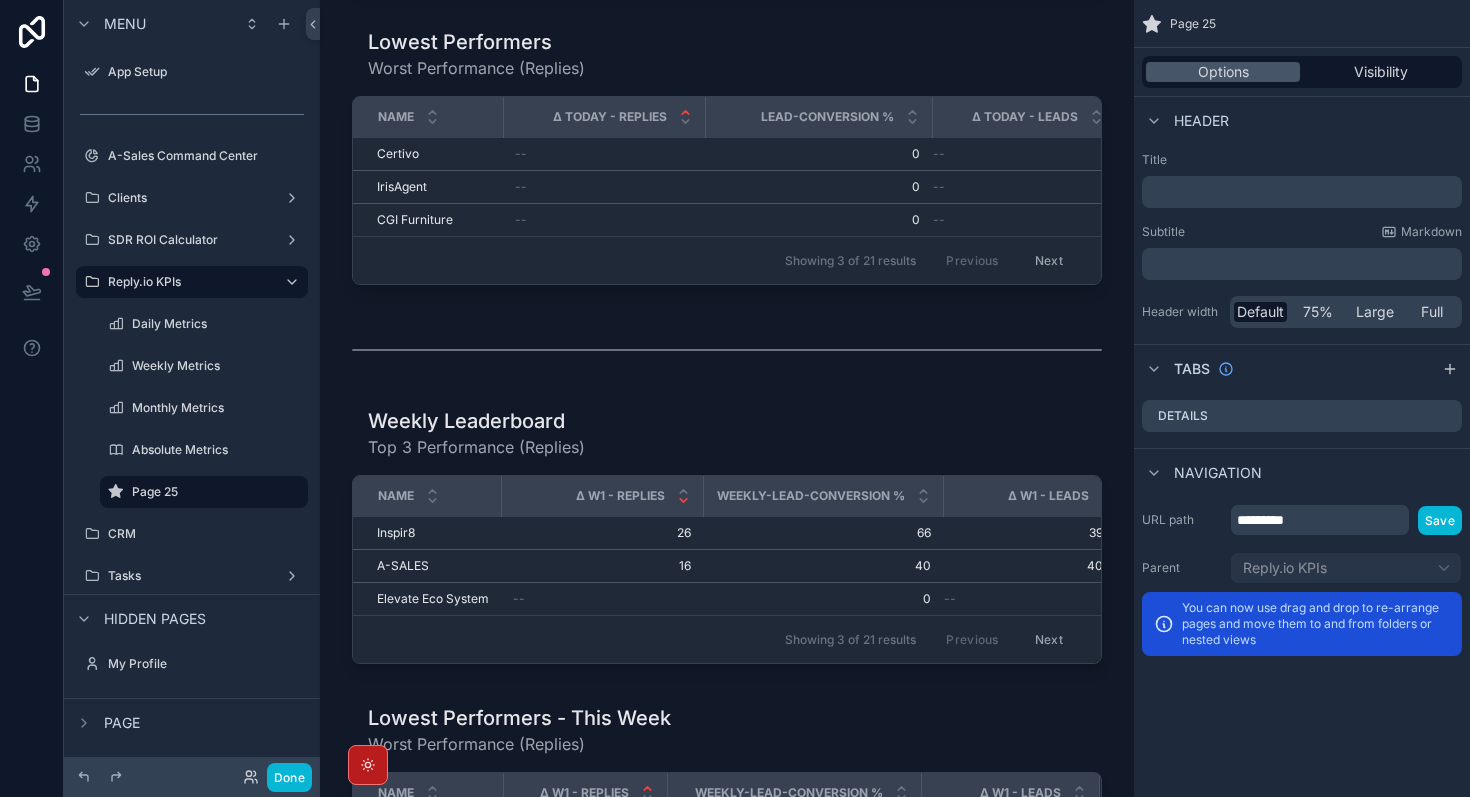 click at bounding box center [368, 765] 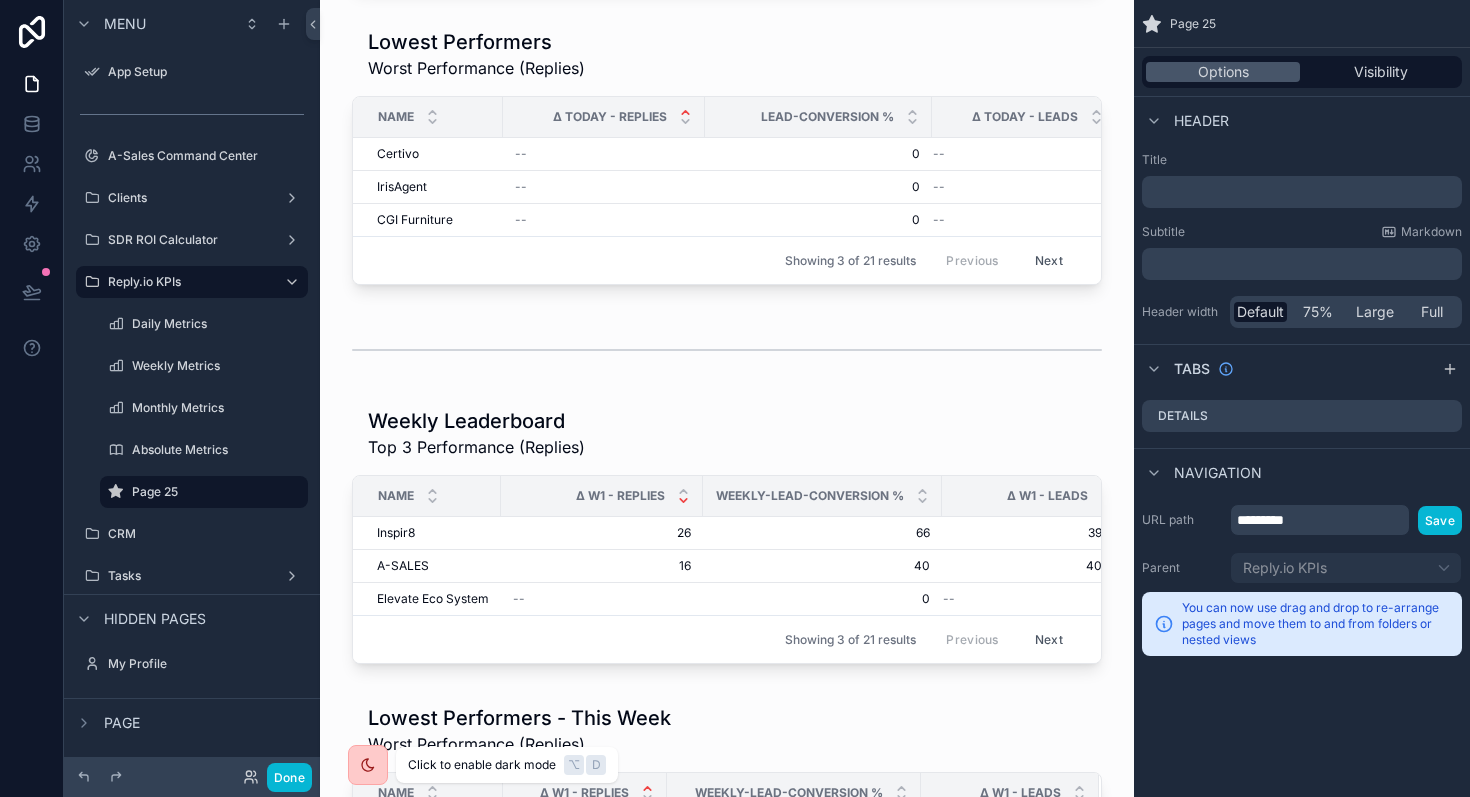 click 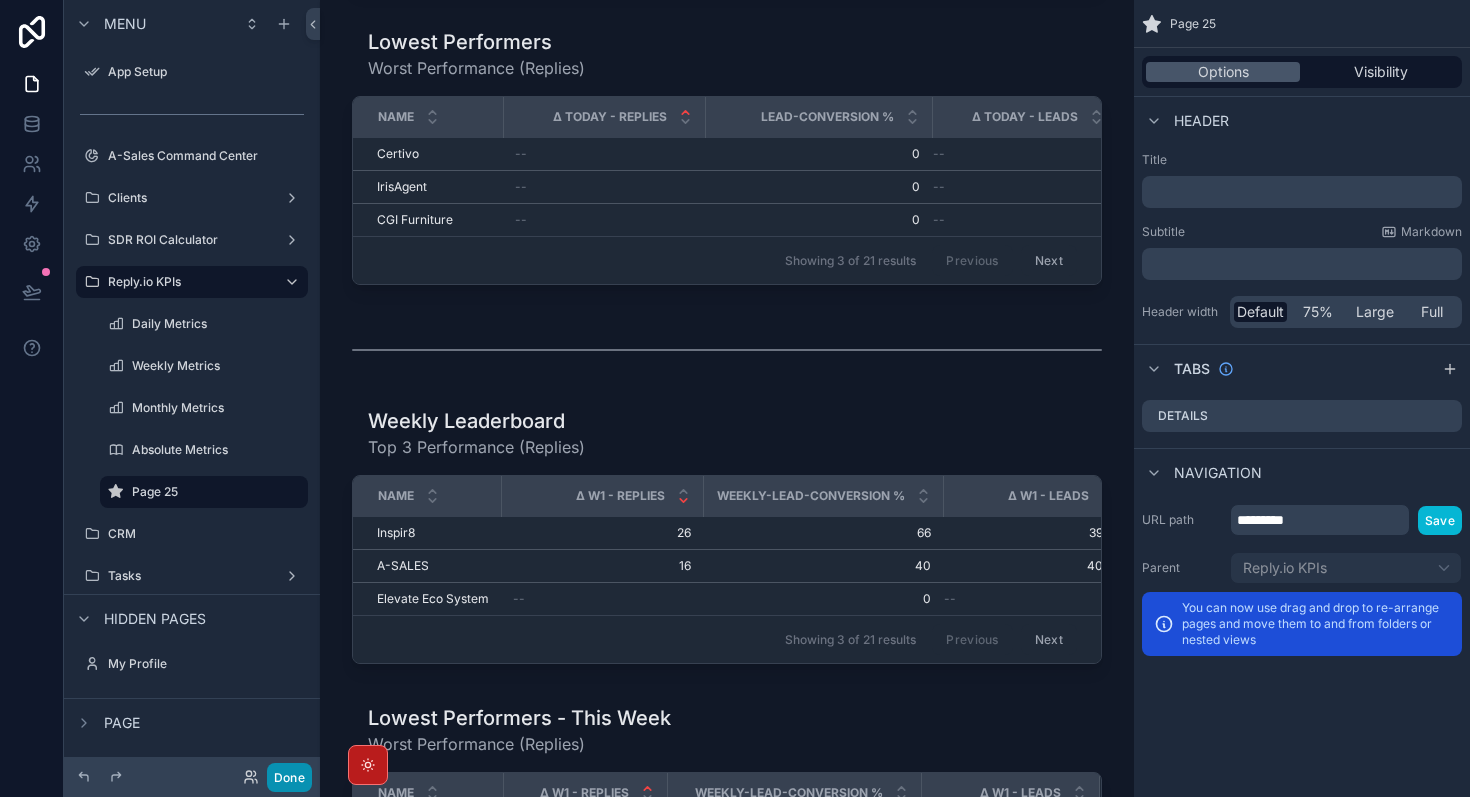 click on "Done" at bounding box center (289, 777) 